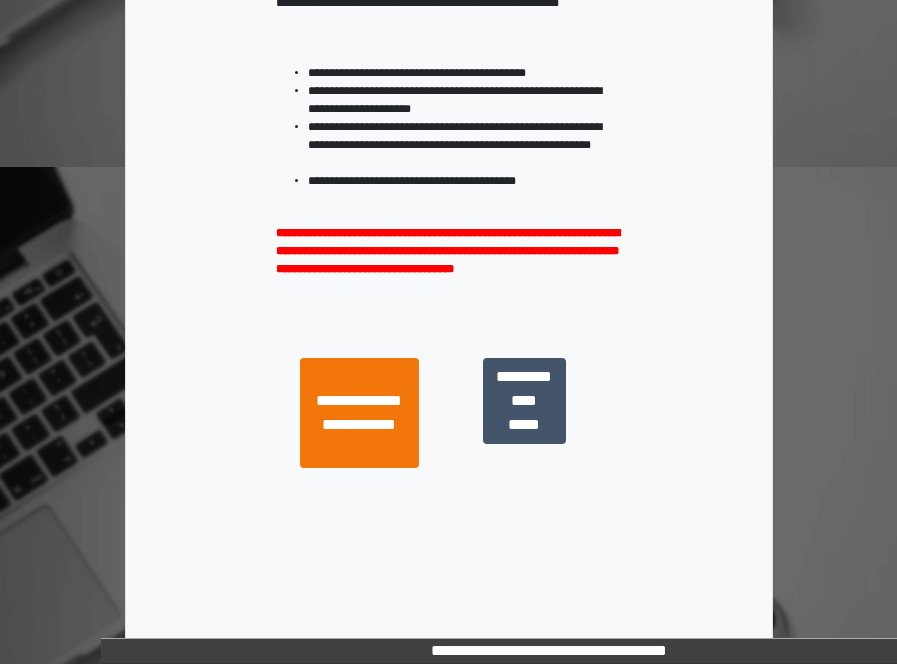 scroll, scrollTop: 500, scrollLeft: 0, axis: vertical 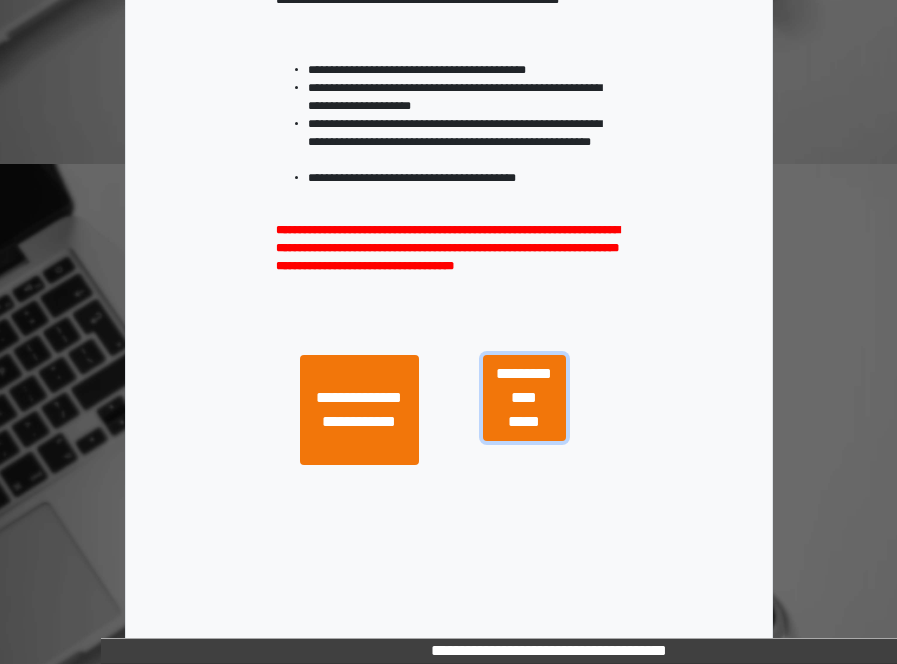 click on "**********" at bounding box center (524, 398) 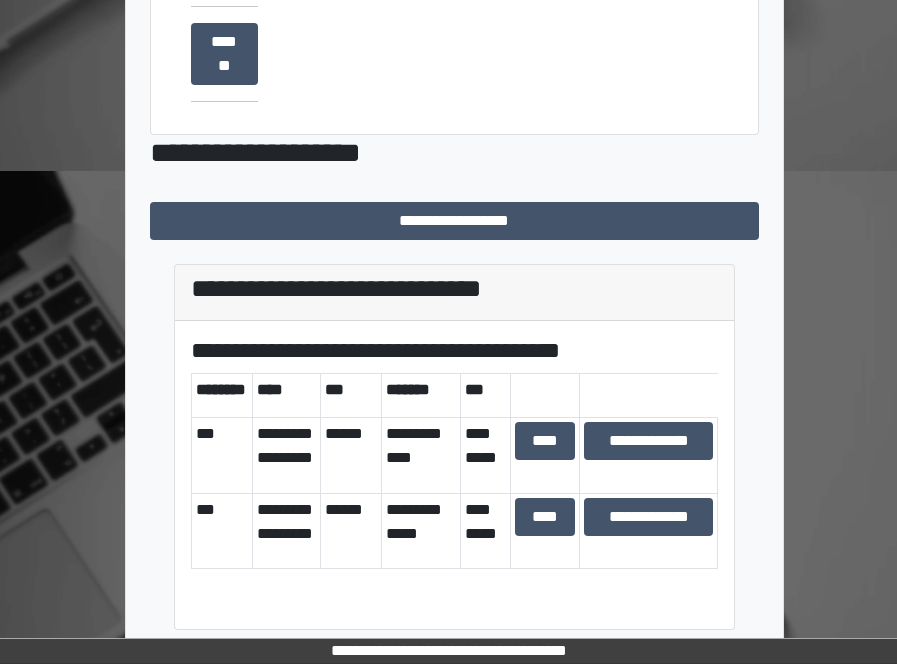 scroll, scrollTop: 500, scrollLeft: 0, axis: vertical 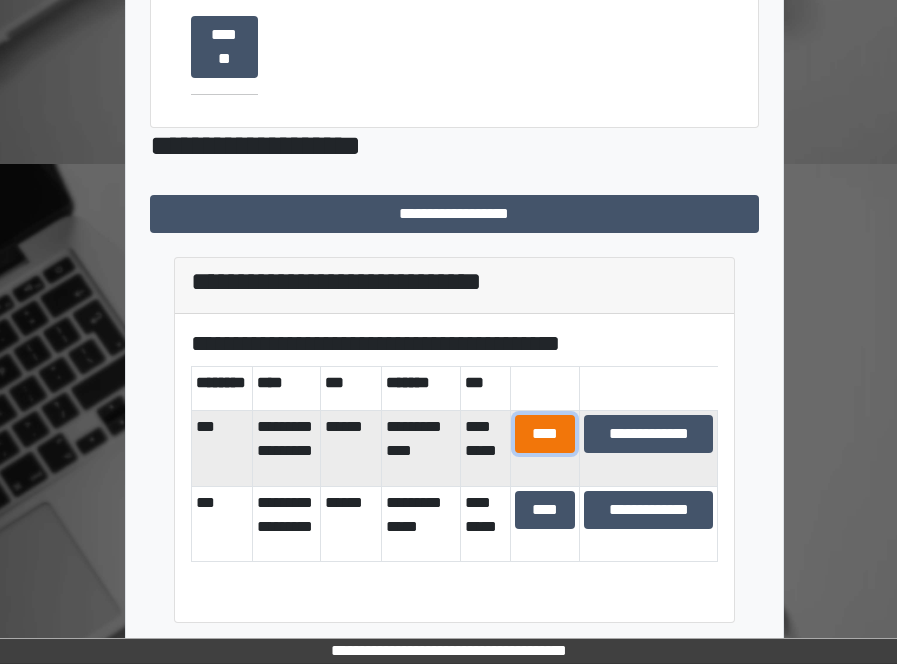 click on "****" at bounding box center (545, 434) 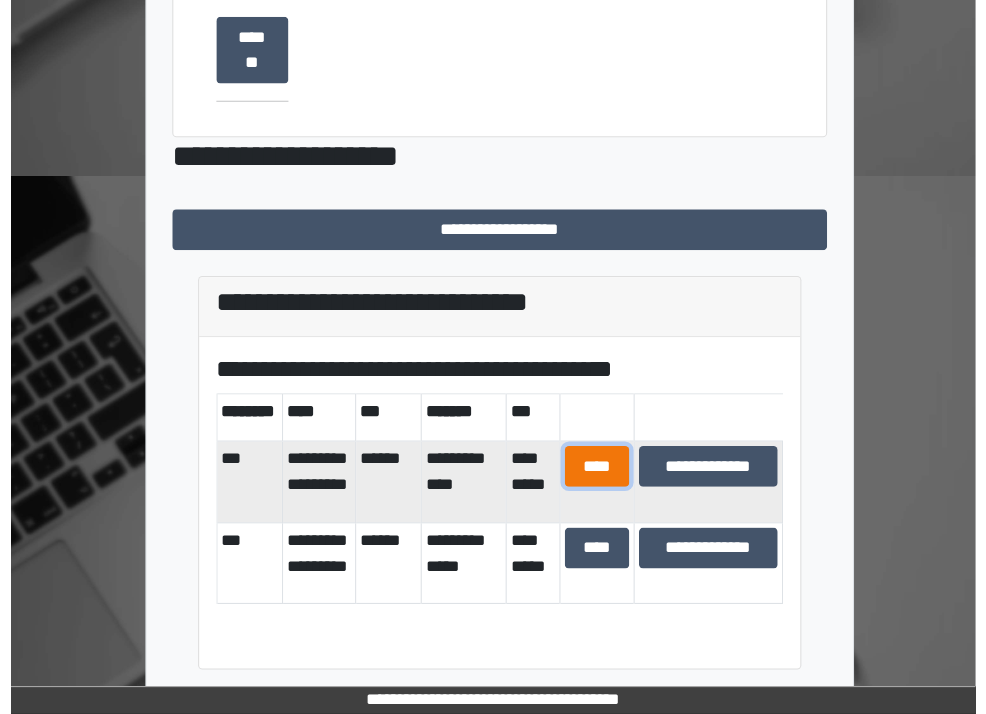 scroll, scrollTop: 250, scrollLeft: 0, axis: vertical 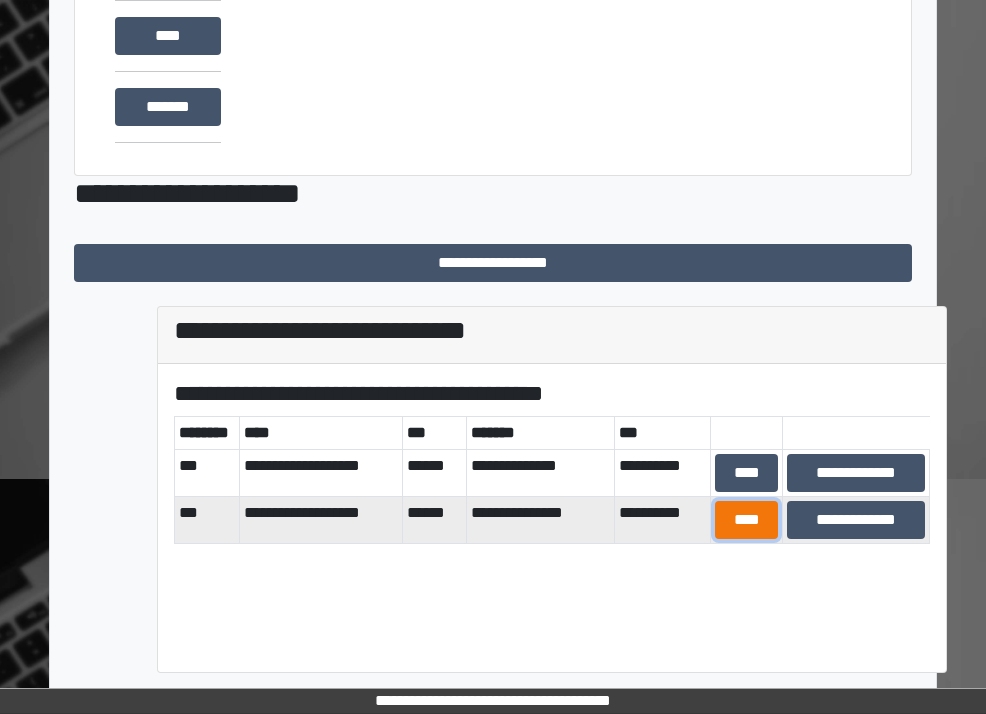 click on "****" at bounding box center (747, 520) 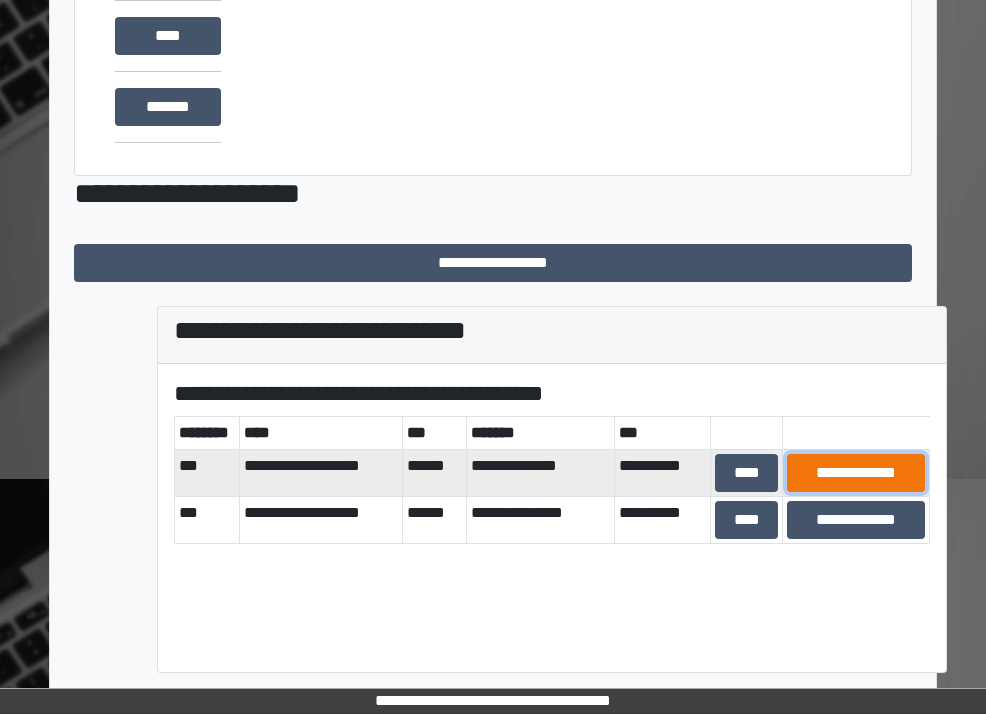 click on "**********" at bounding box center [856, 473] 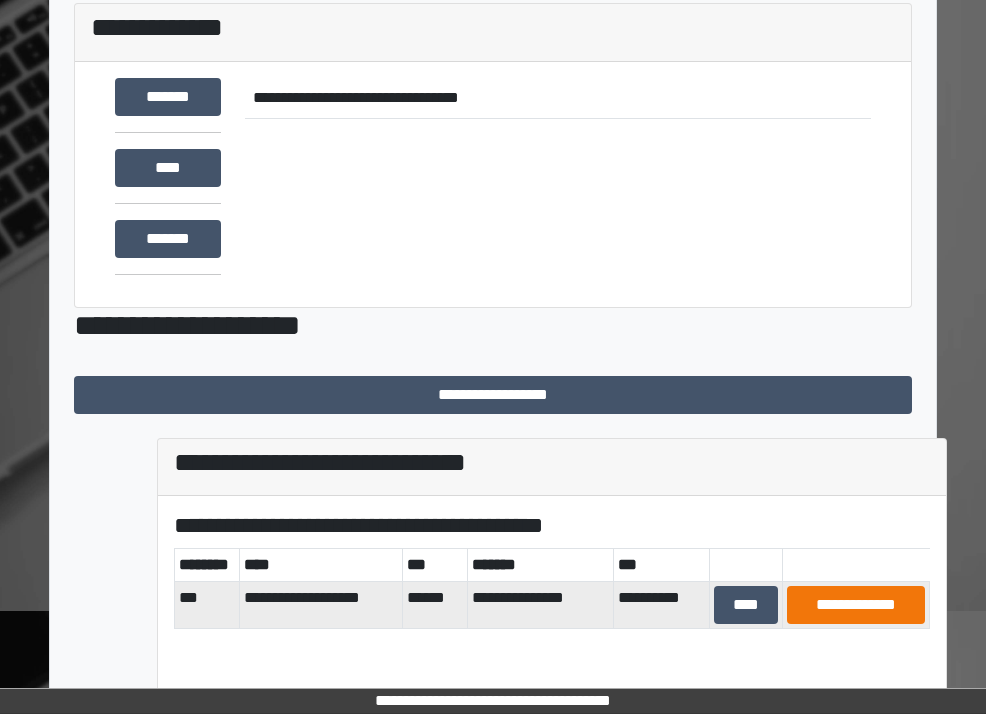 scroll, scrollTop: 250, scrollLeft: 0, axis: vertical 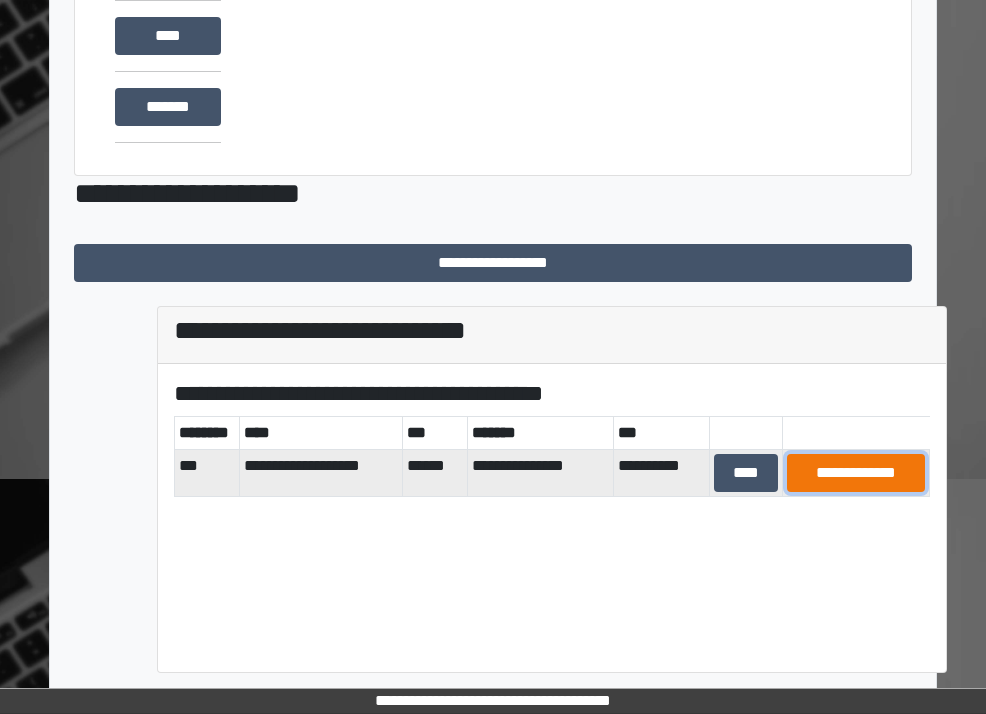 click on "**********" at bounding box center [856, 473] 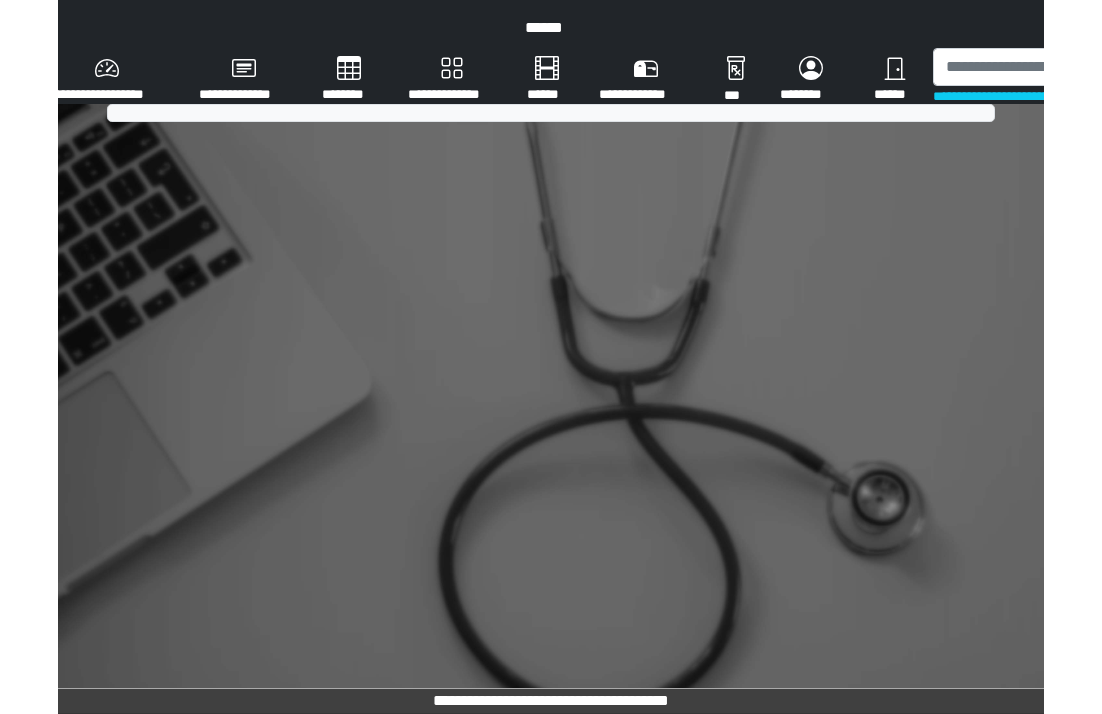 scroll, scrollTop: 0, scrollLeft: 0, axis: both 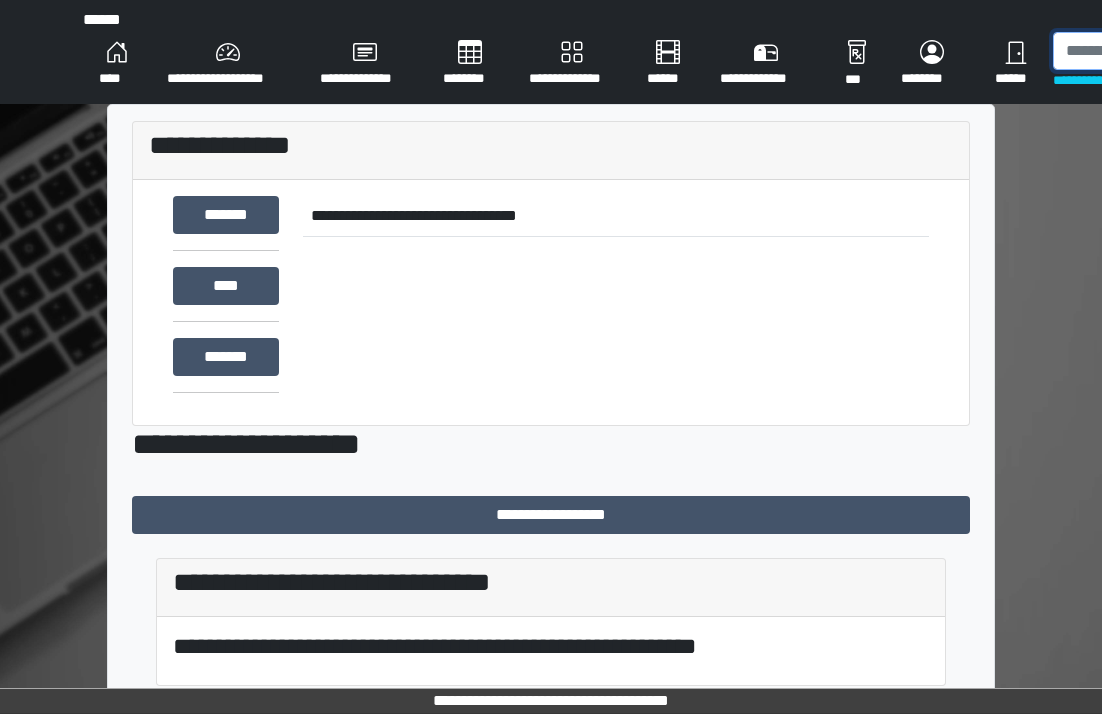 click at bounding box center [1156, 51] 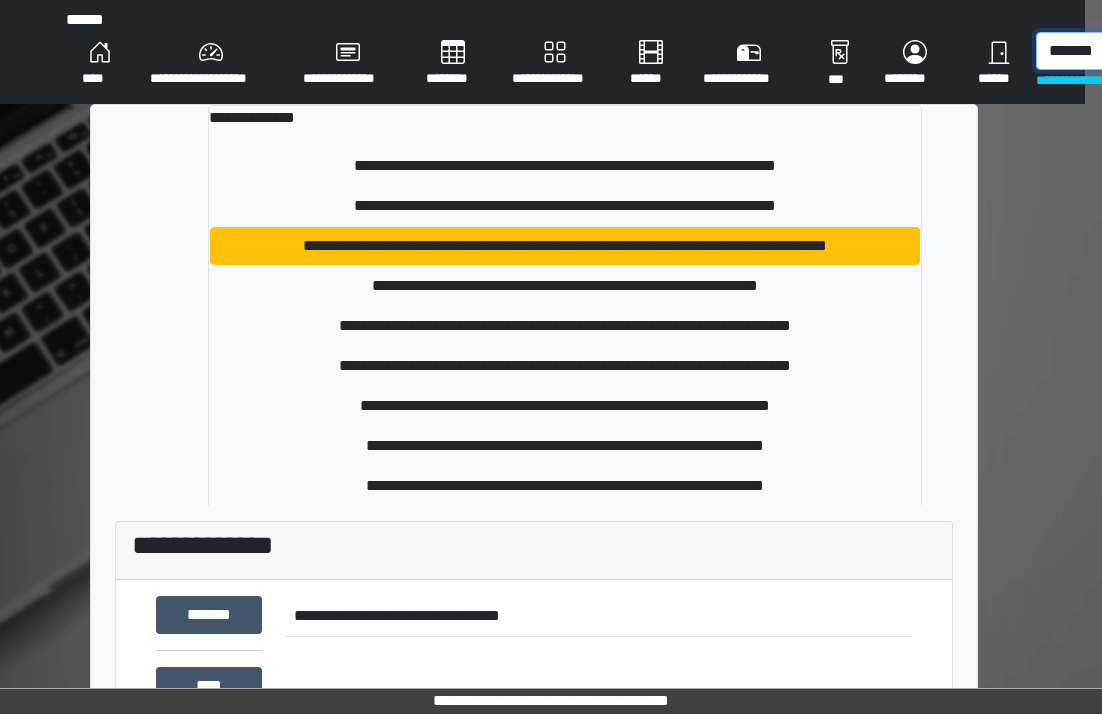 scroll, scrollTop: 0, scrollLeft: 26, axis: horizontal 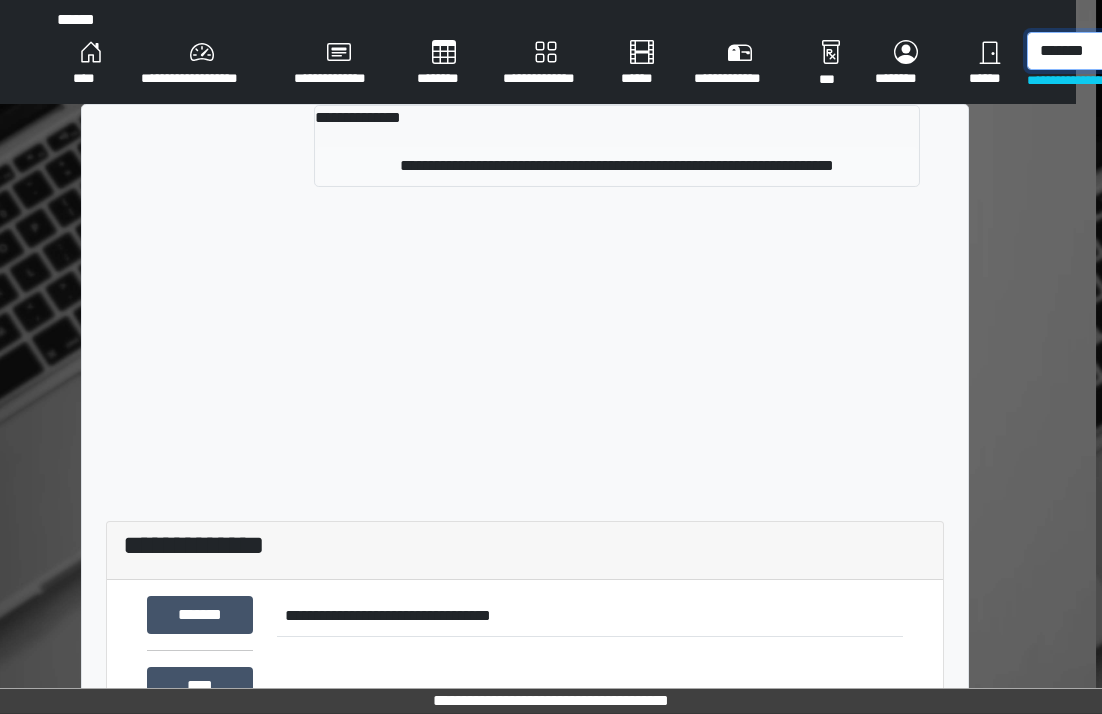 type on "*******" 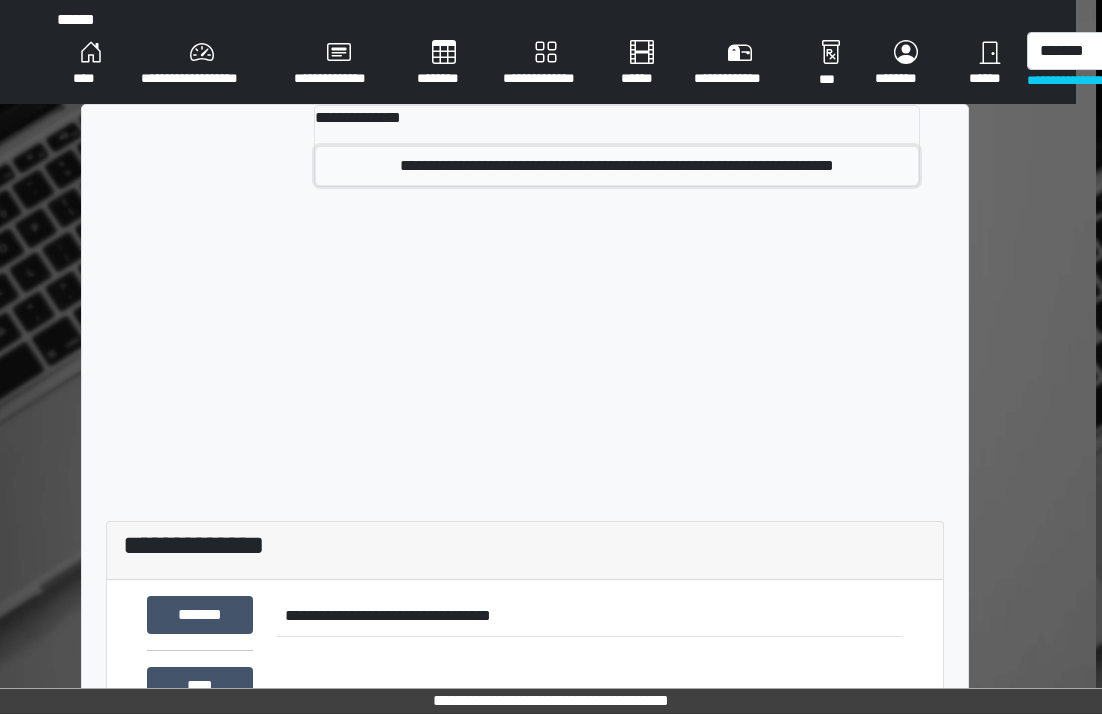 click on "**********" at bounding box center [617, 166] 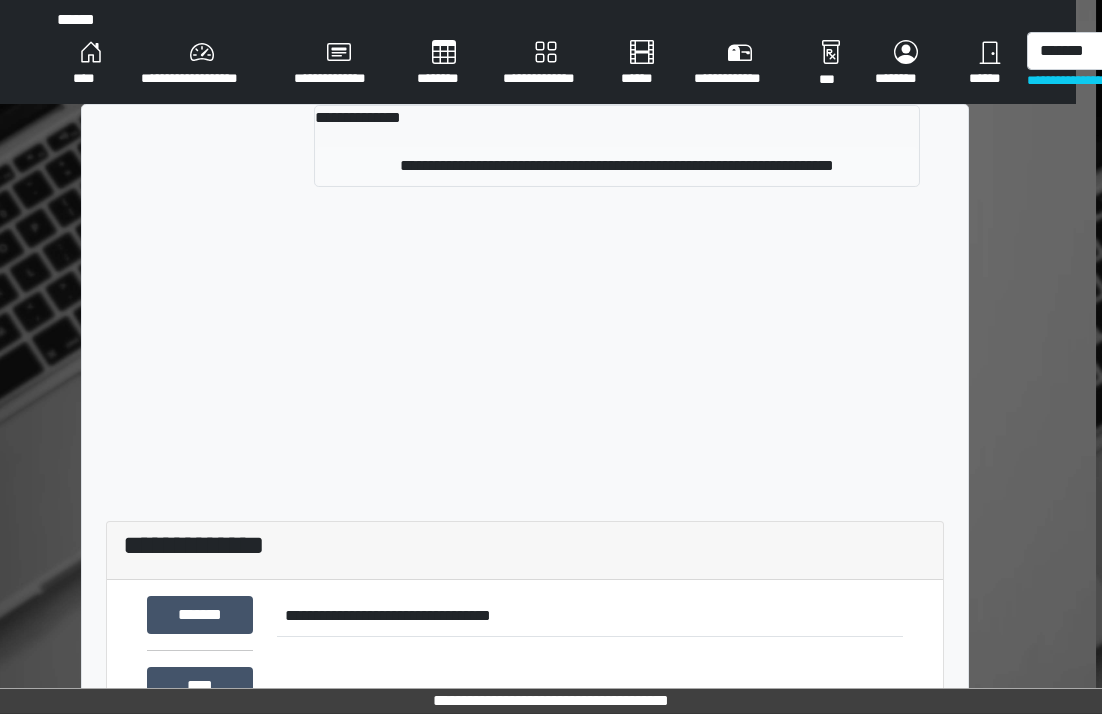type 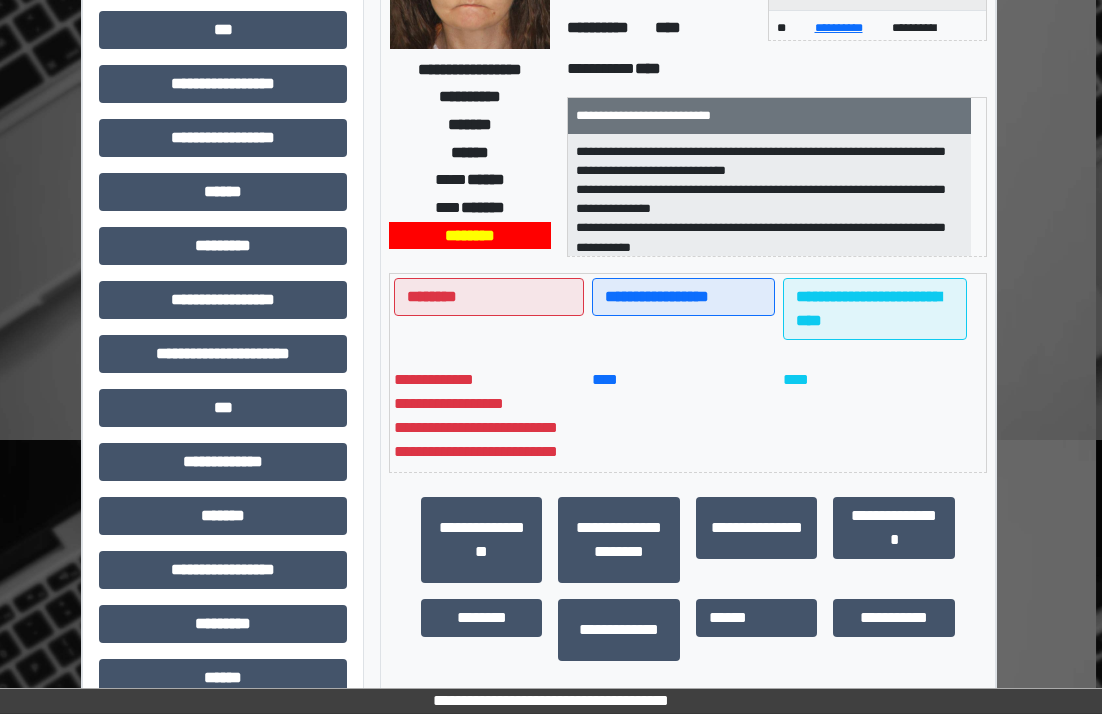 scroll, scrollTop: 484, scrollLeft: 26, axis: both 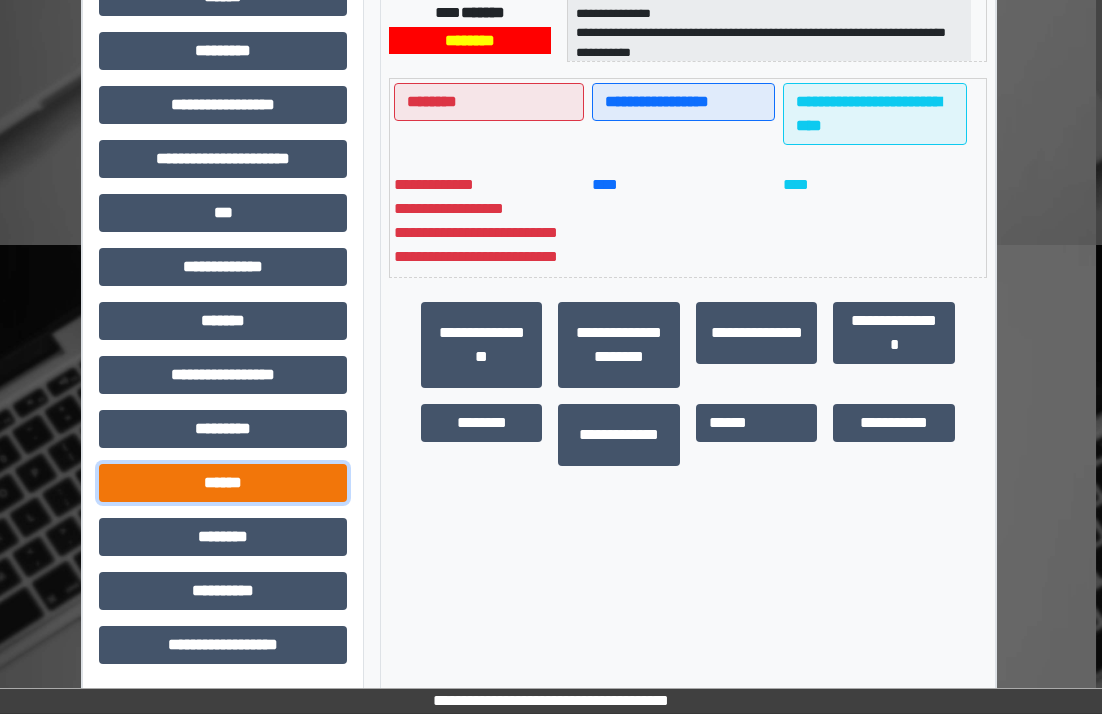 click on "******" at bounding box center (223, 483) 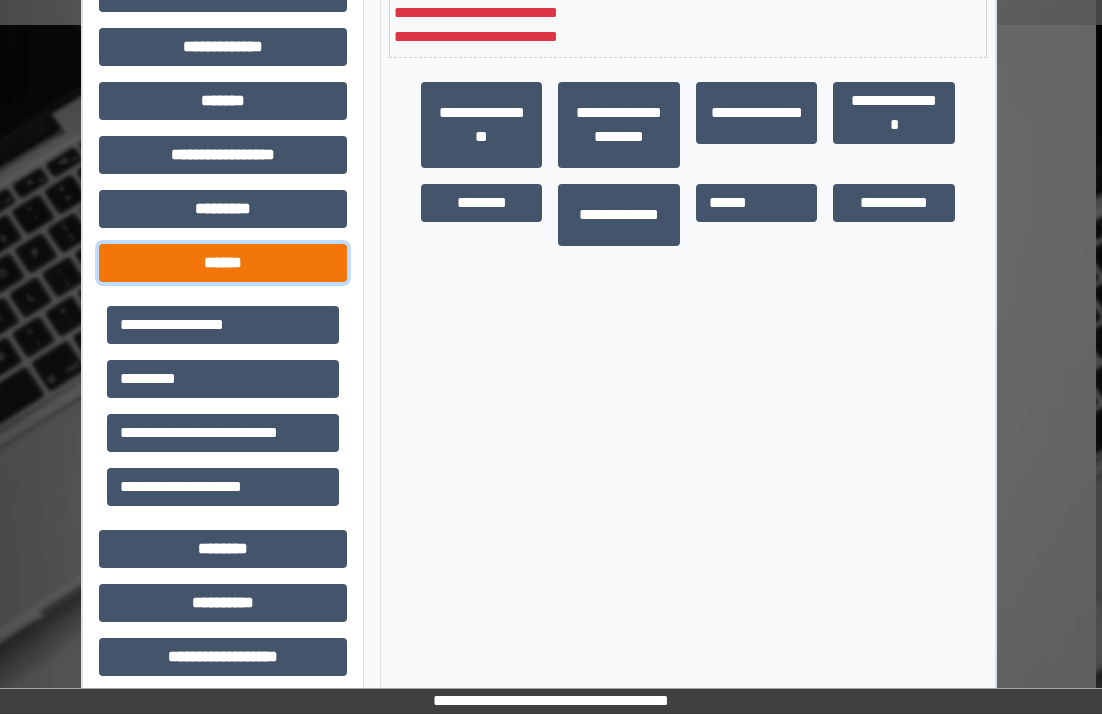 scroll, scrollTop: 716, scrollLeft: 26, axis: both 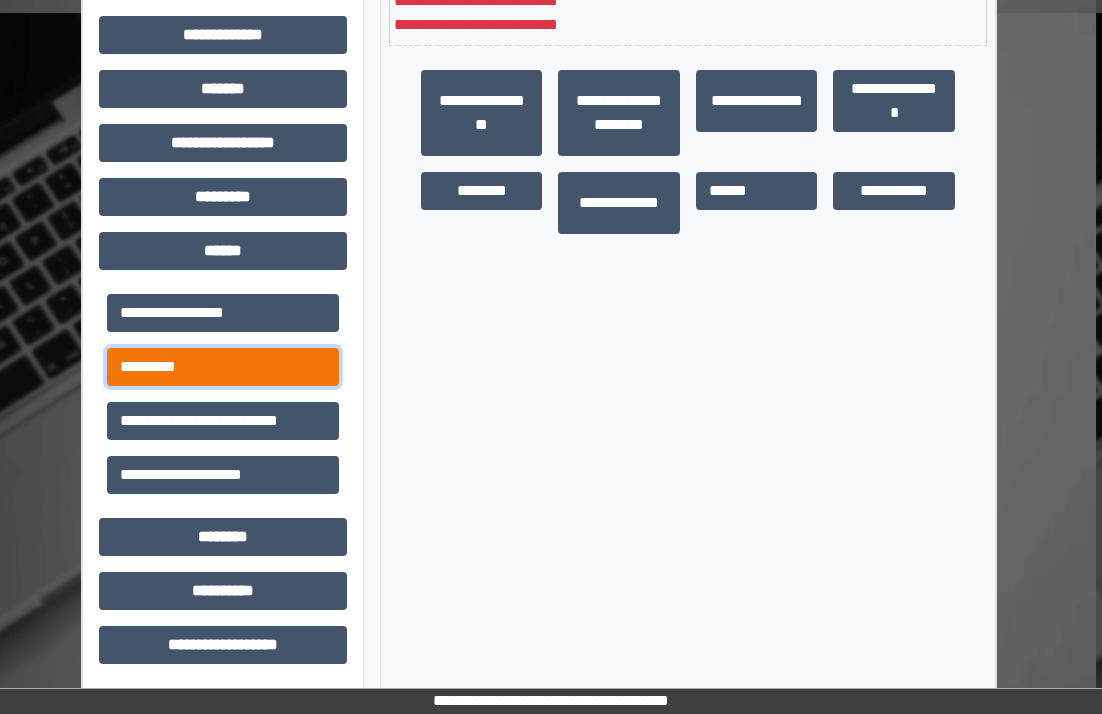 click on "*********" at bounding box center (223, 367) 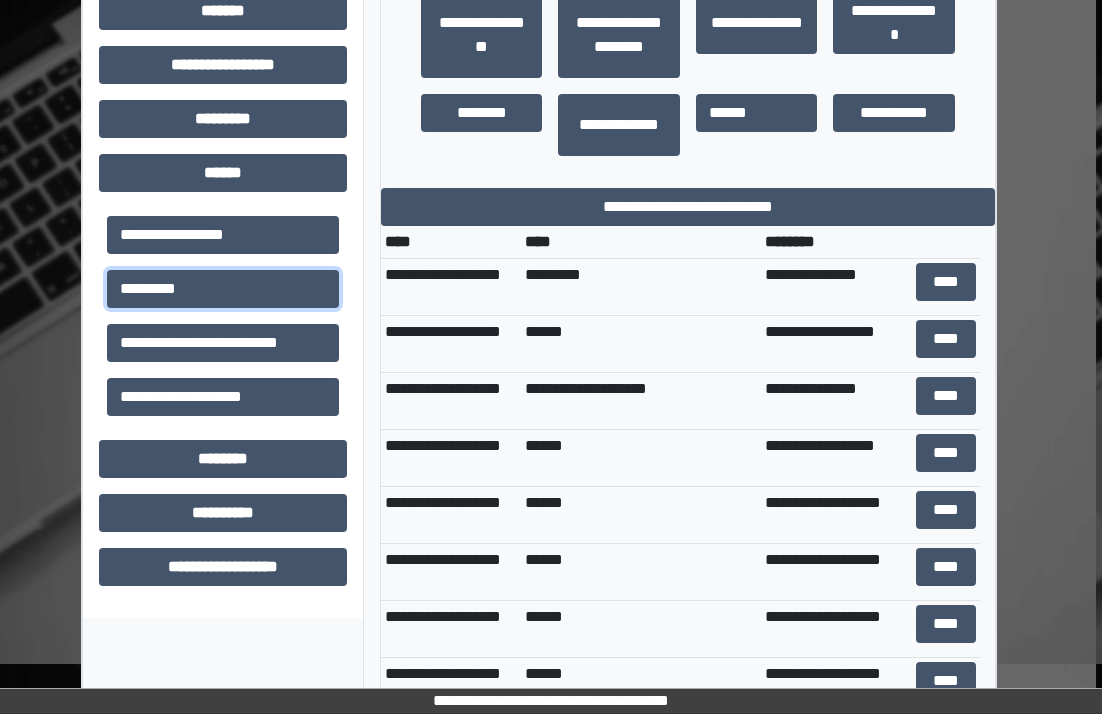 scroll, scrollTop: 816, scrollLeft: 26, axis: both 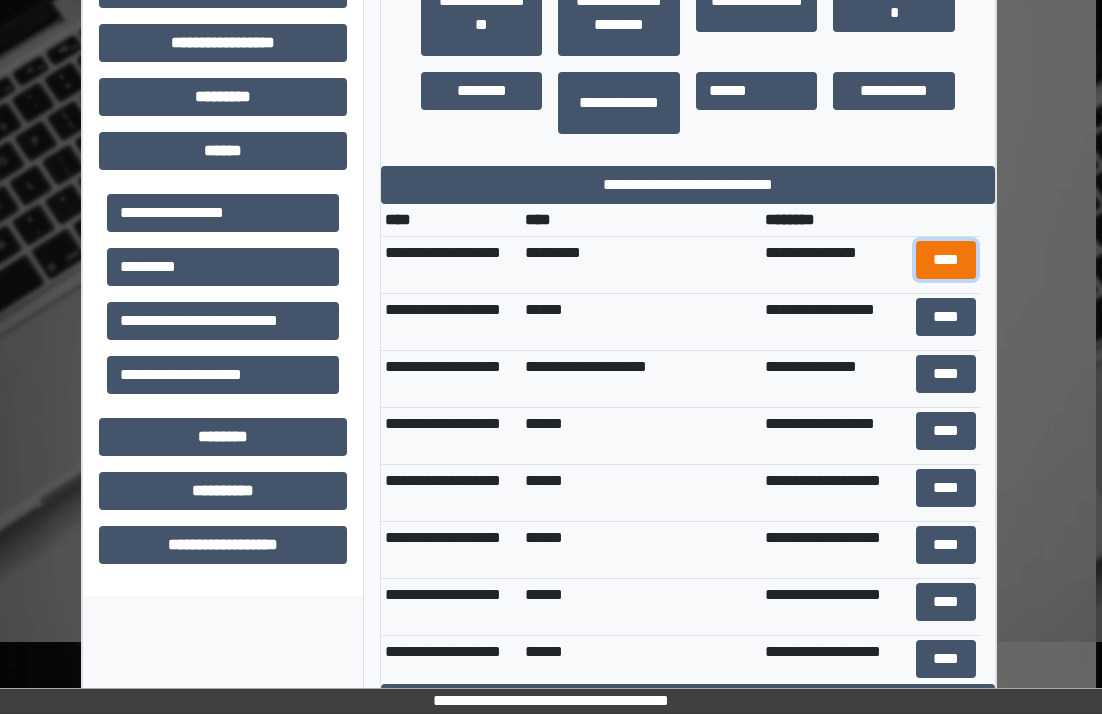 click on "****" at bounding box center (946, 260) 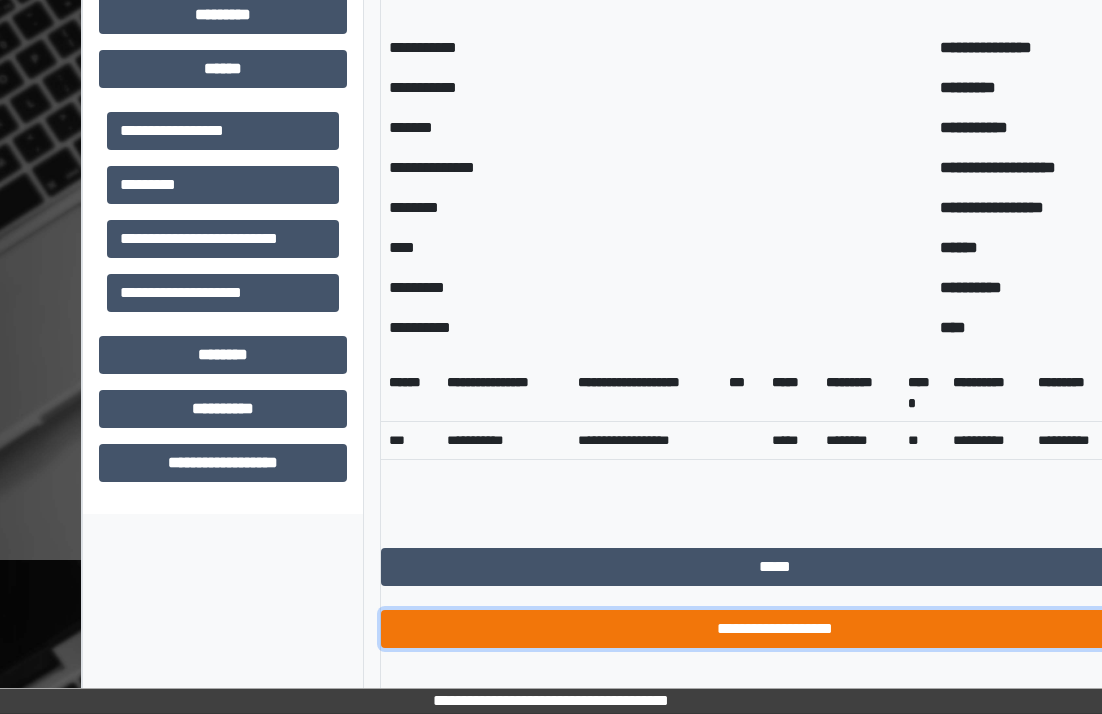 click on "**********" at bounding box center [775, 629] 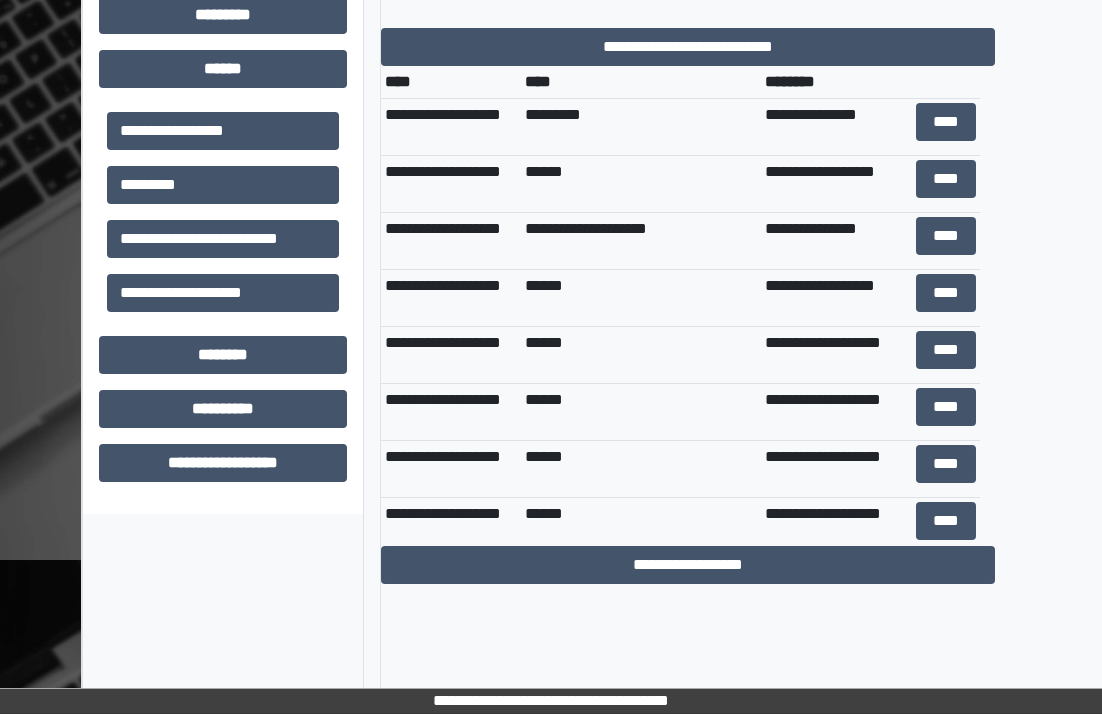 scroll, scrollTop: 842, scrollLeft: 26, axis: both 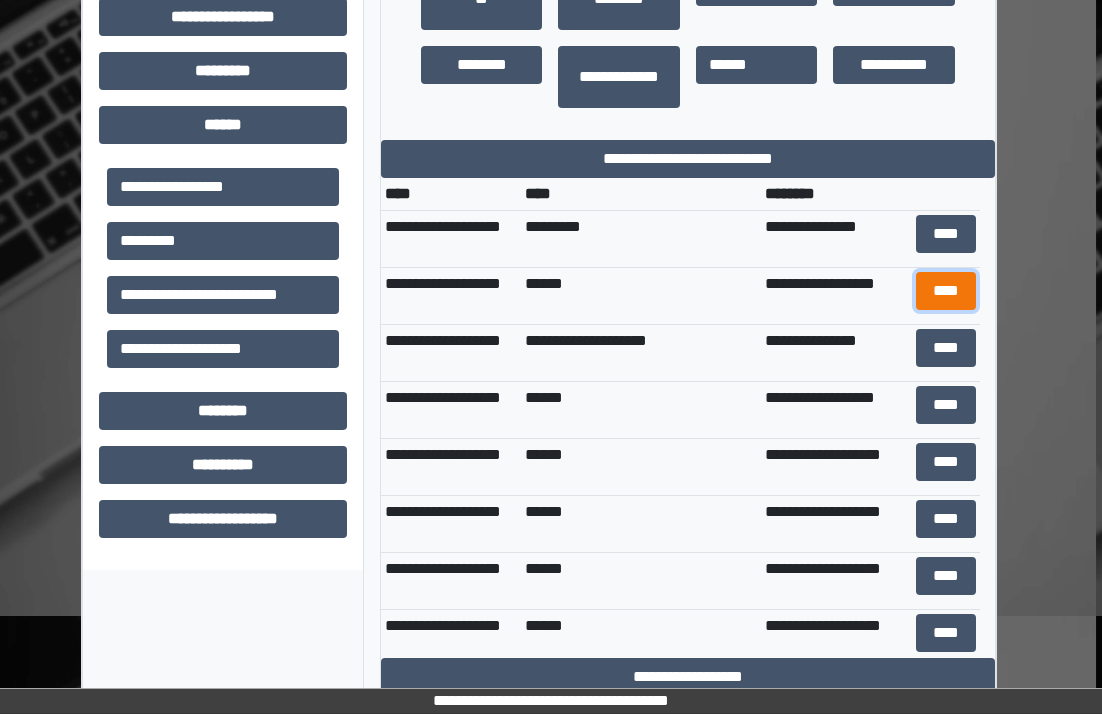 click on "****" at bounding box center (946, 291) 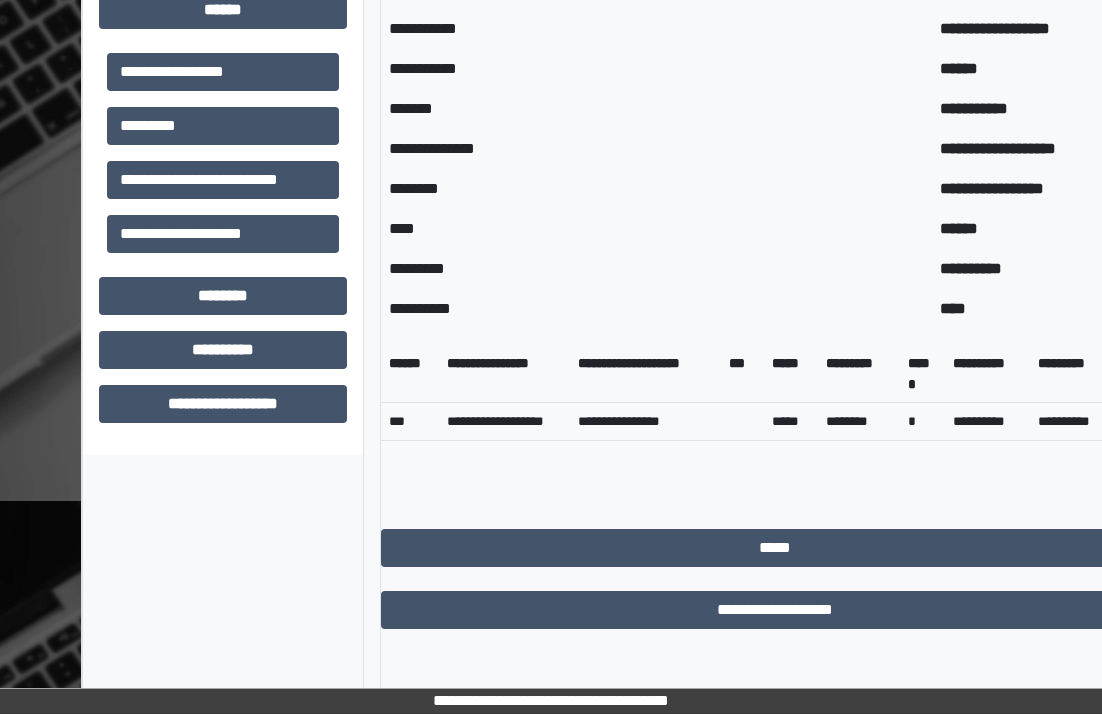 scroll, scrollTop: 958, scrollLeft: 26, axis: both 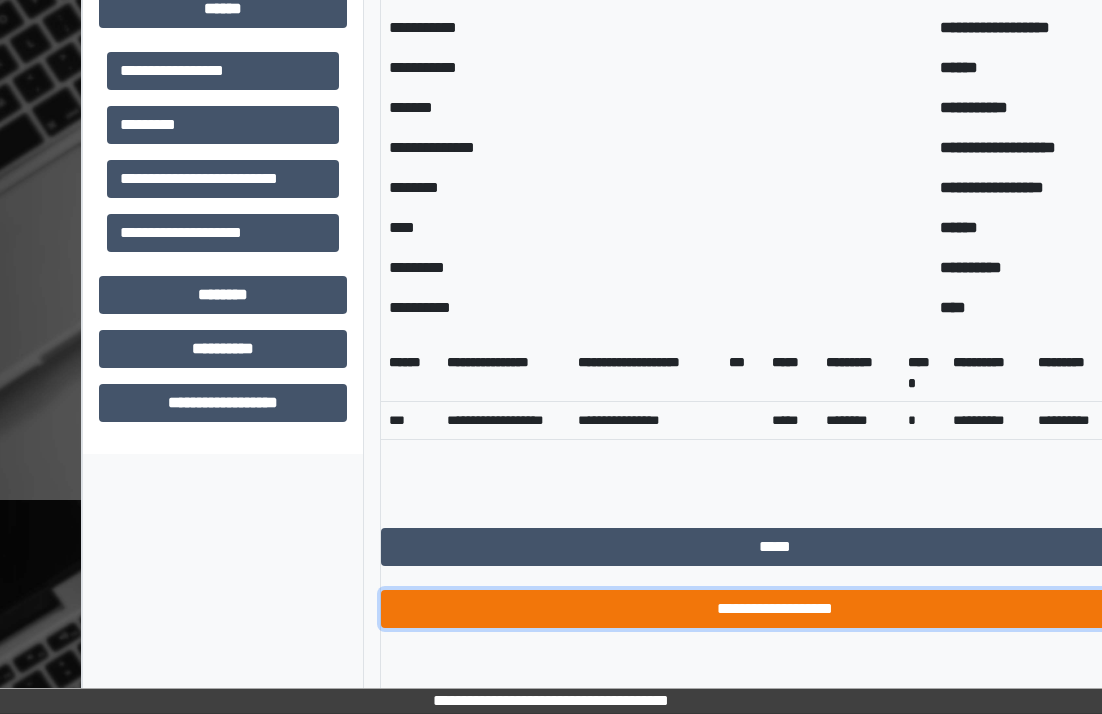 click on "**********" at bounding box center (775, 609) 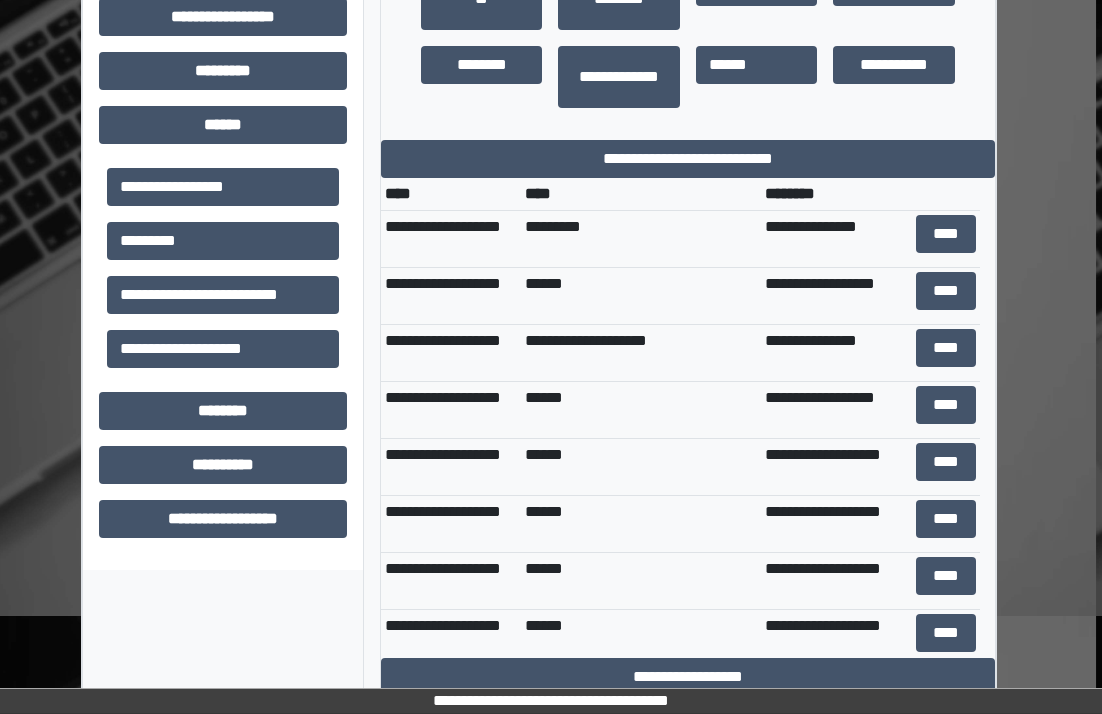 scroll, scrollTop: 842, scrollLeft: 26, axis: both 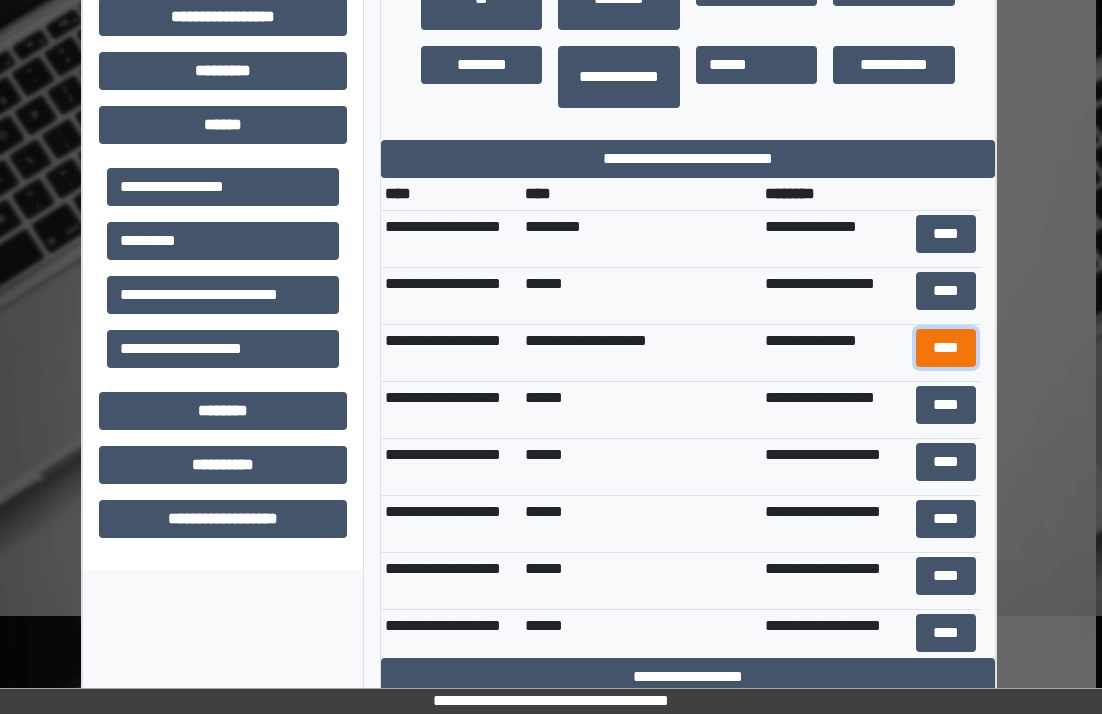 click on "****" at bounding box center [946, 348] 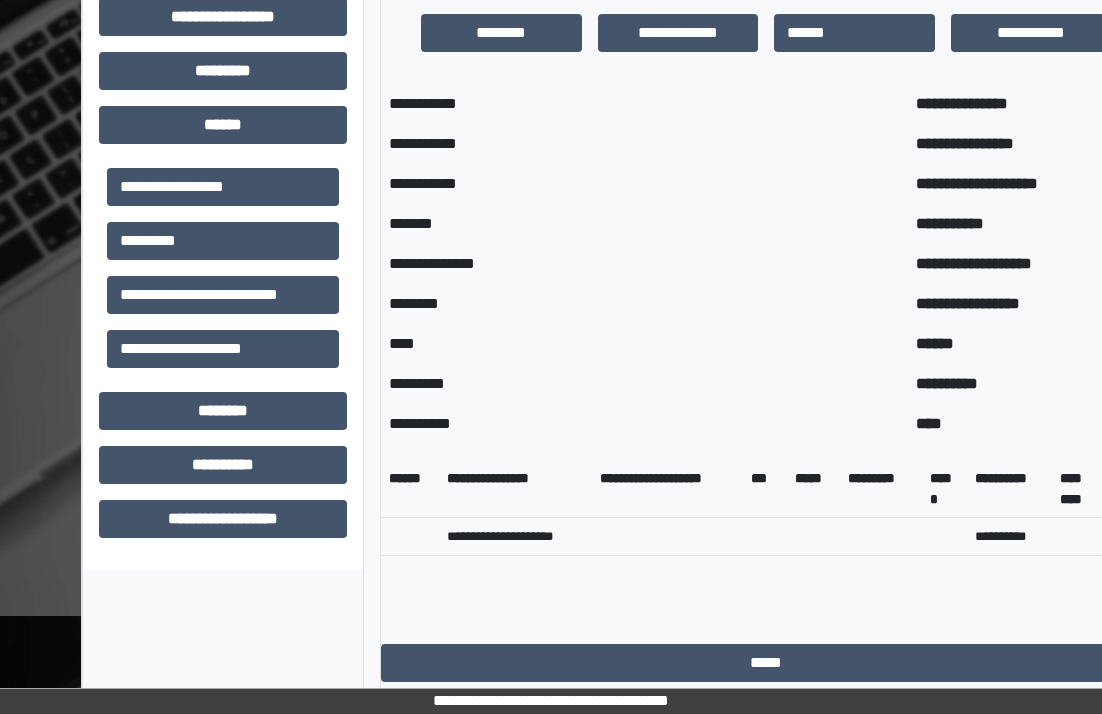scroll, scrollTop: 938, scrollLeft: 26, axis: both 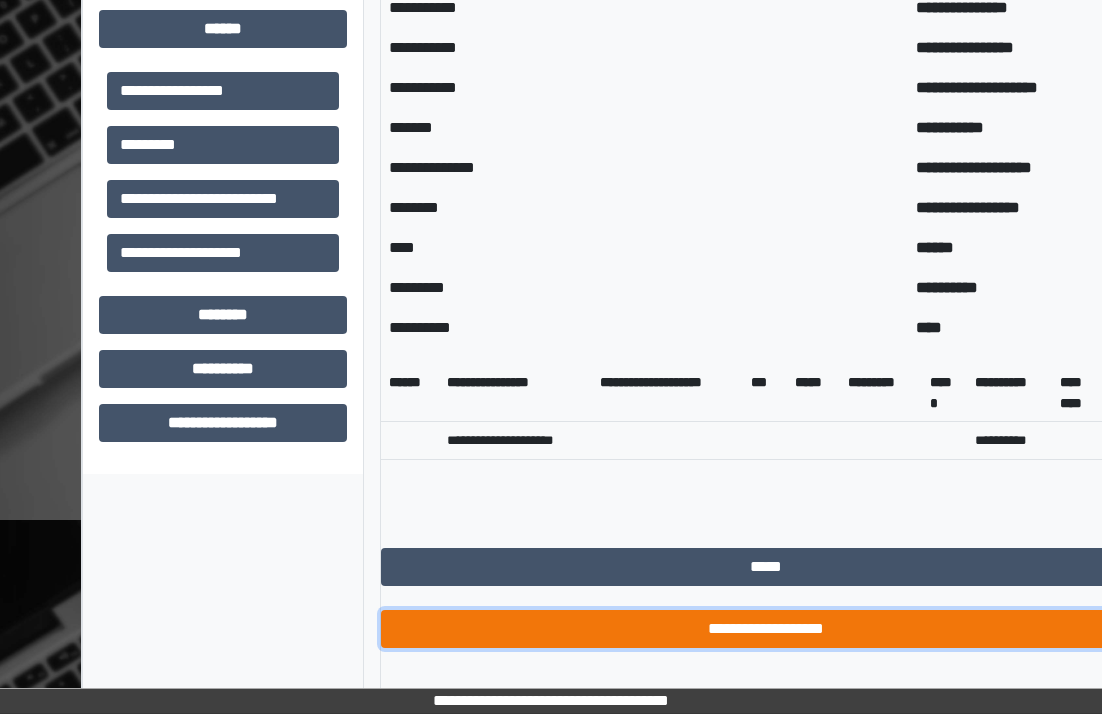 click on "**********" at bounding box center [766, 629] 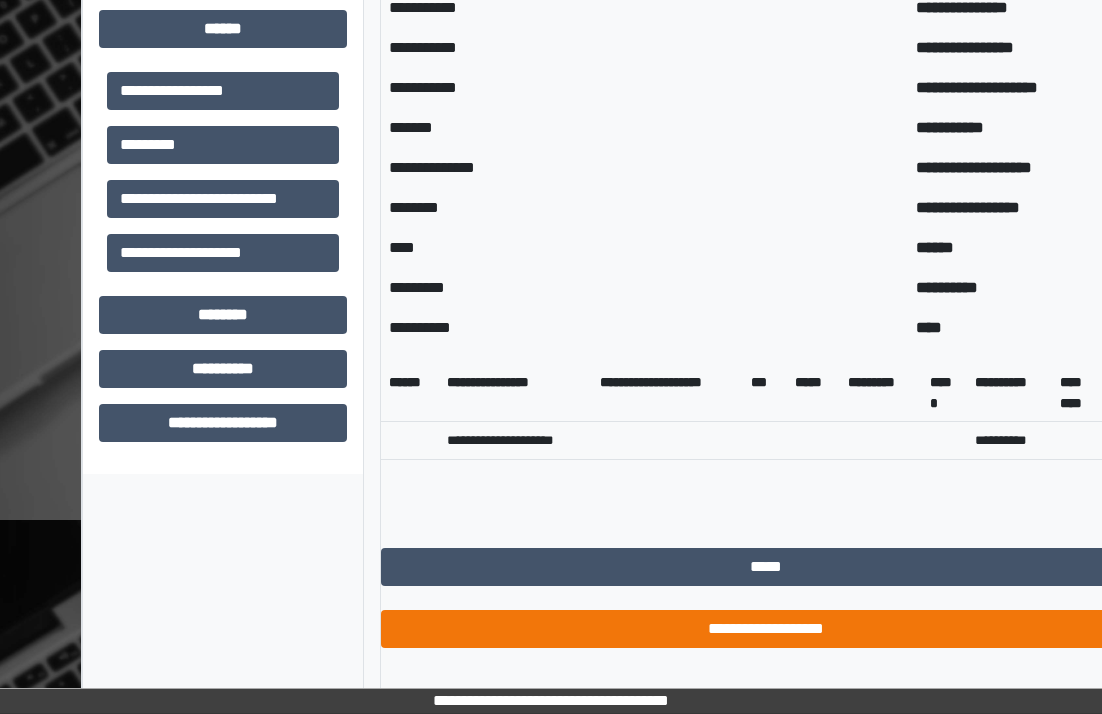scroll, scrollTop: 842, scrollLeft: 26, axis: both 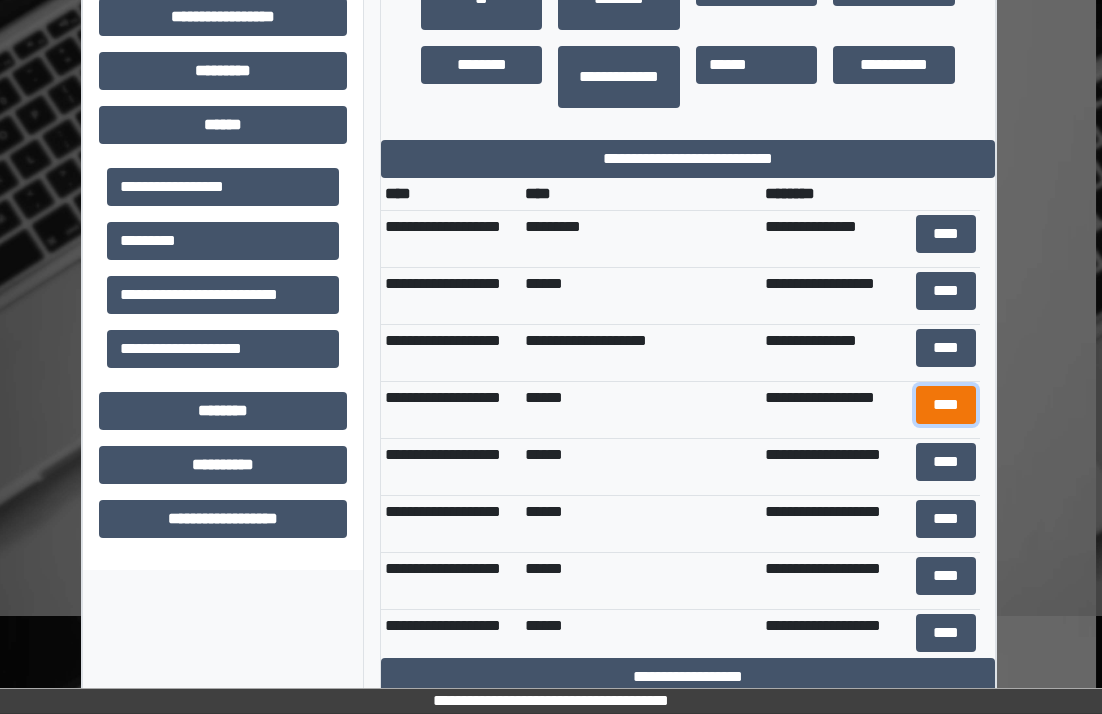 click on "****" at bounding box center [946, 405] 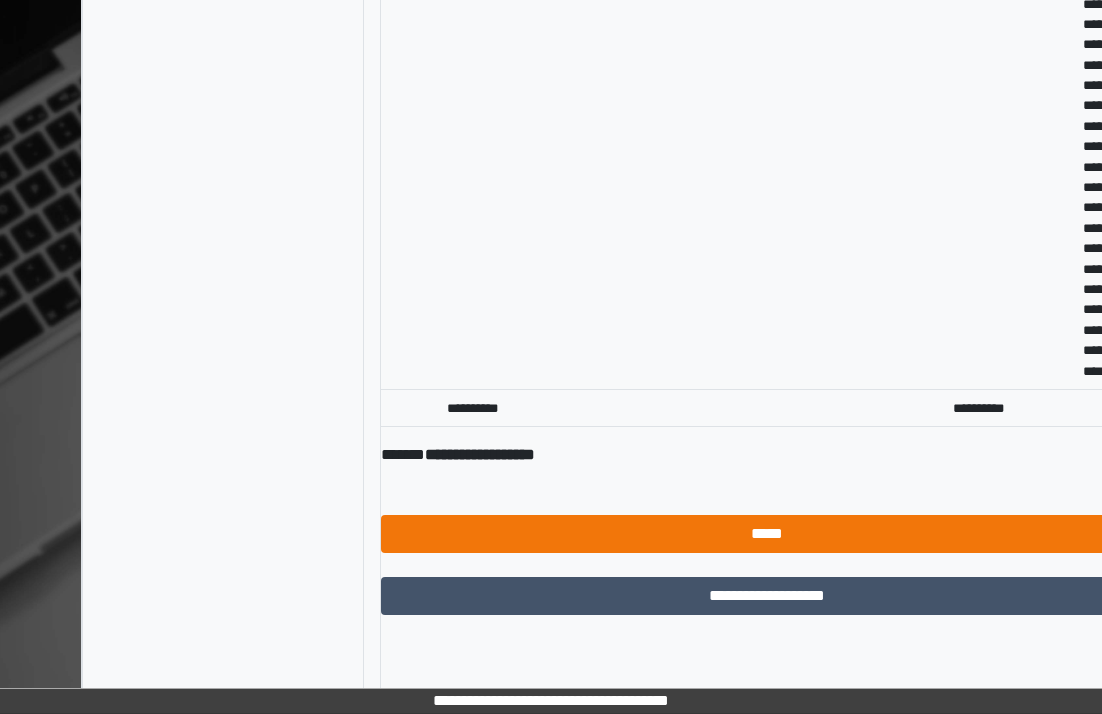 scroll, scrollTop: 1526, scrollLeft: 26, axis: both 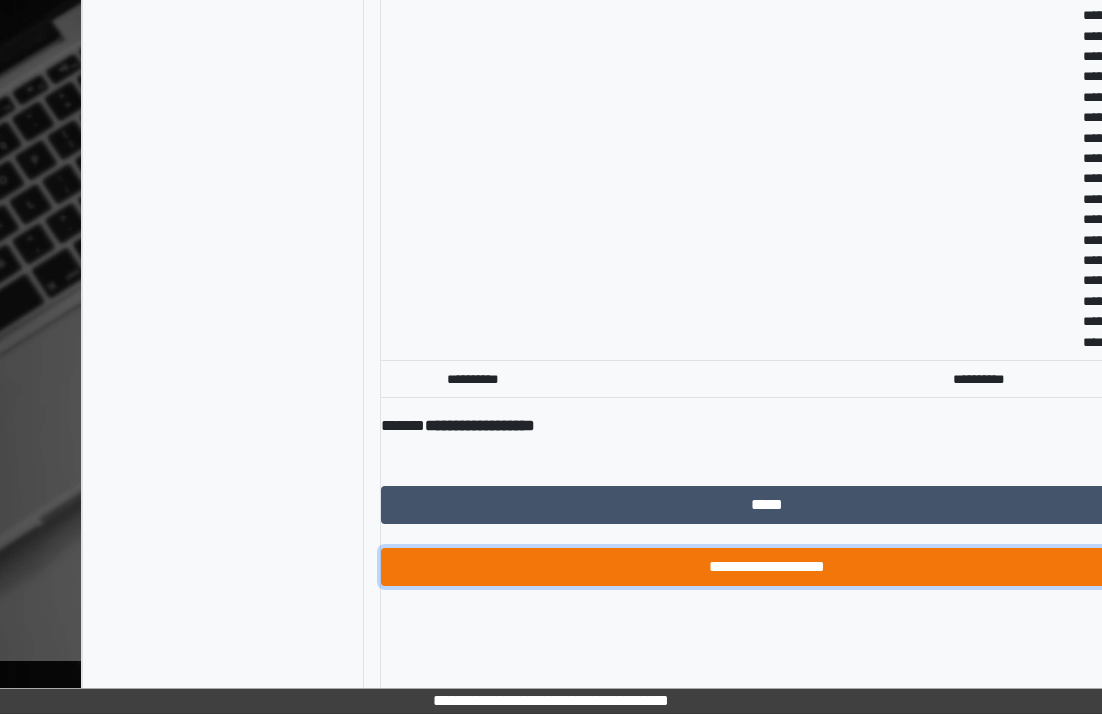 click on "**********" at bounding box center [767, 567] 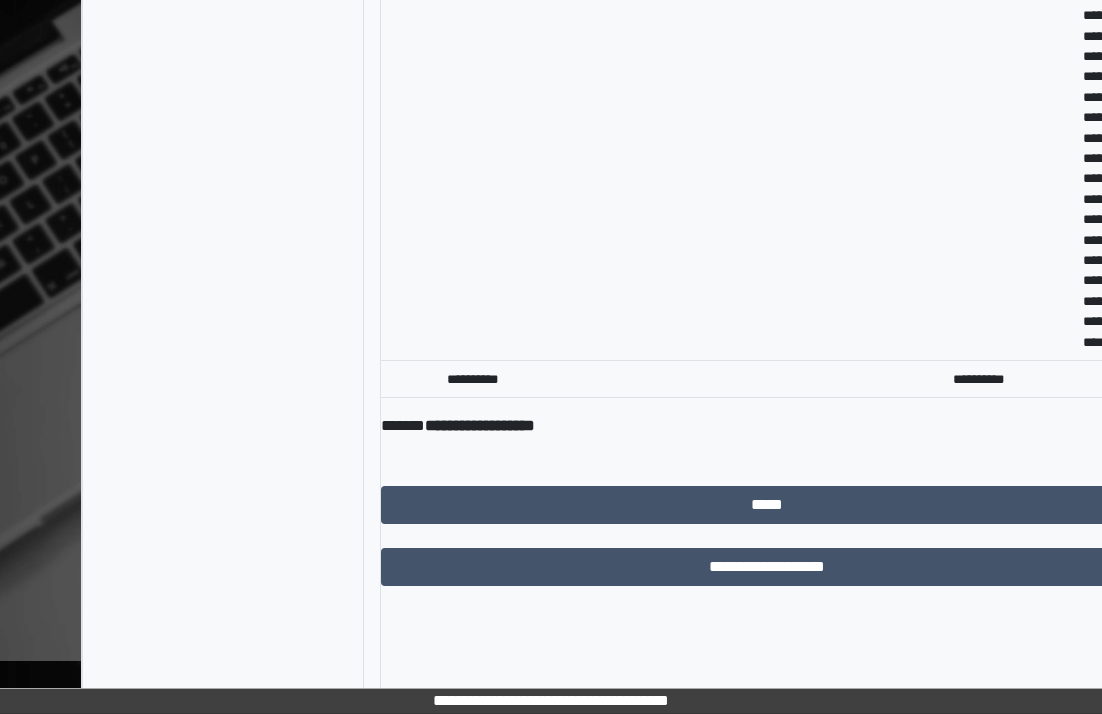 scroll, scrollTop: 842, scrollLeft: 26, axis: both 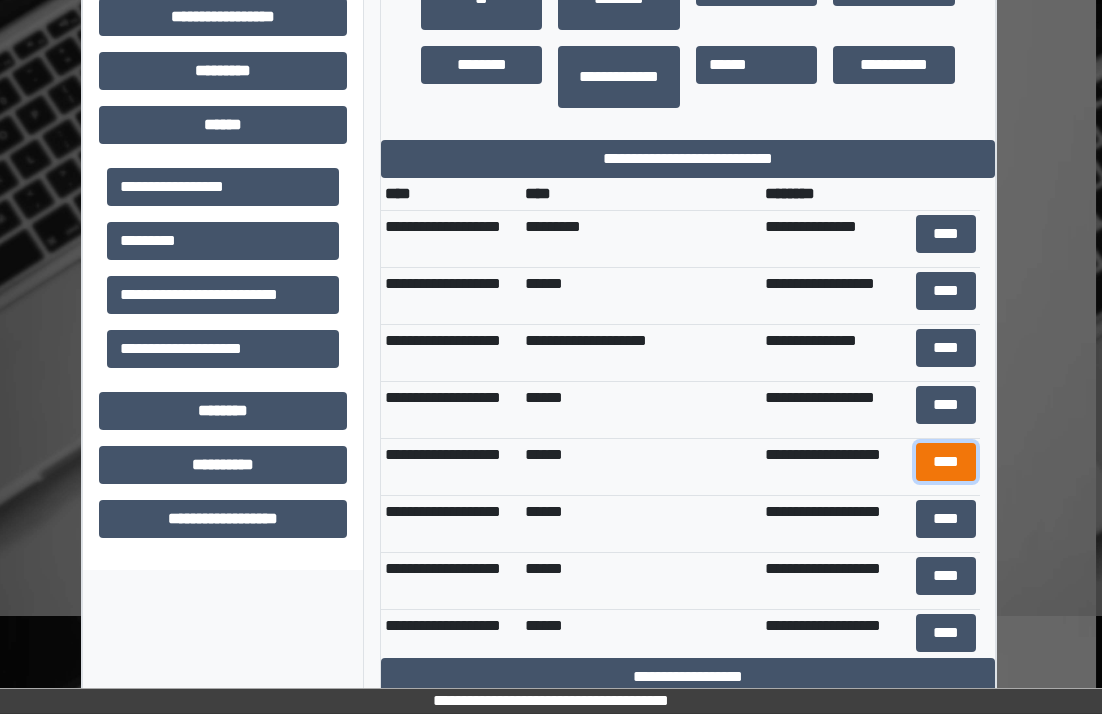 click on "****" at bounding box center [946, 462] 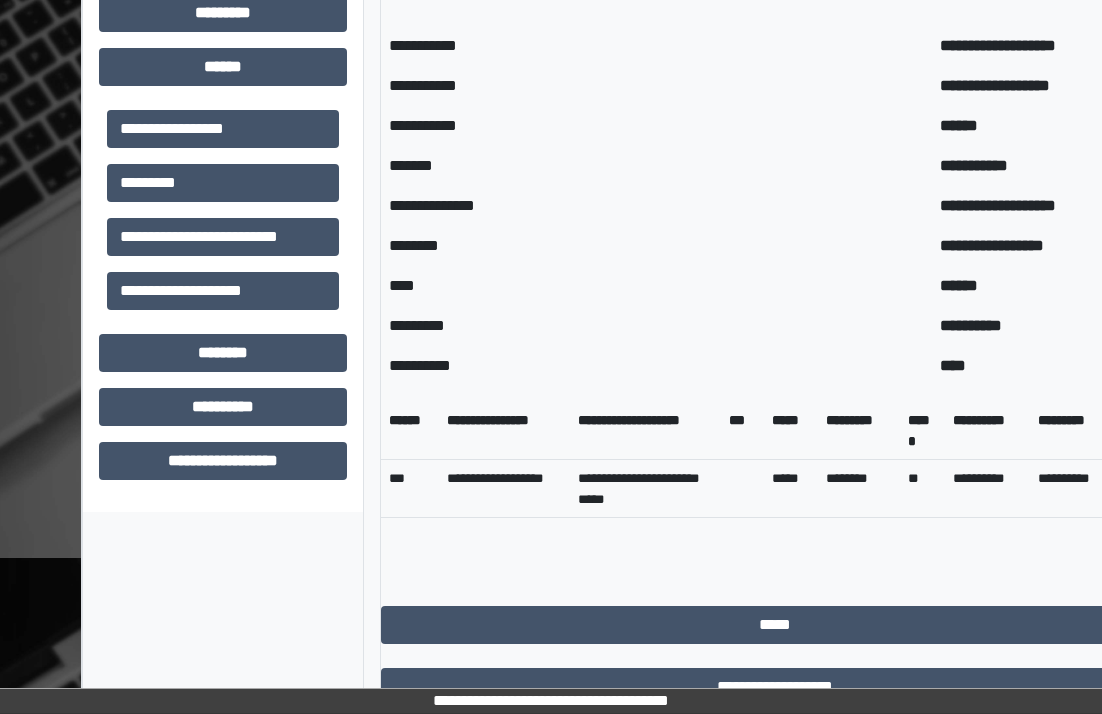 scroll, scrollTop: 958, scrollLeft: 26, axis: both 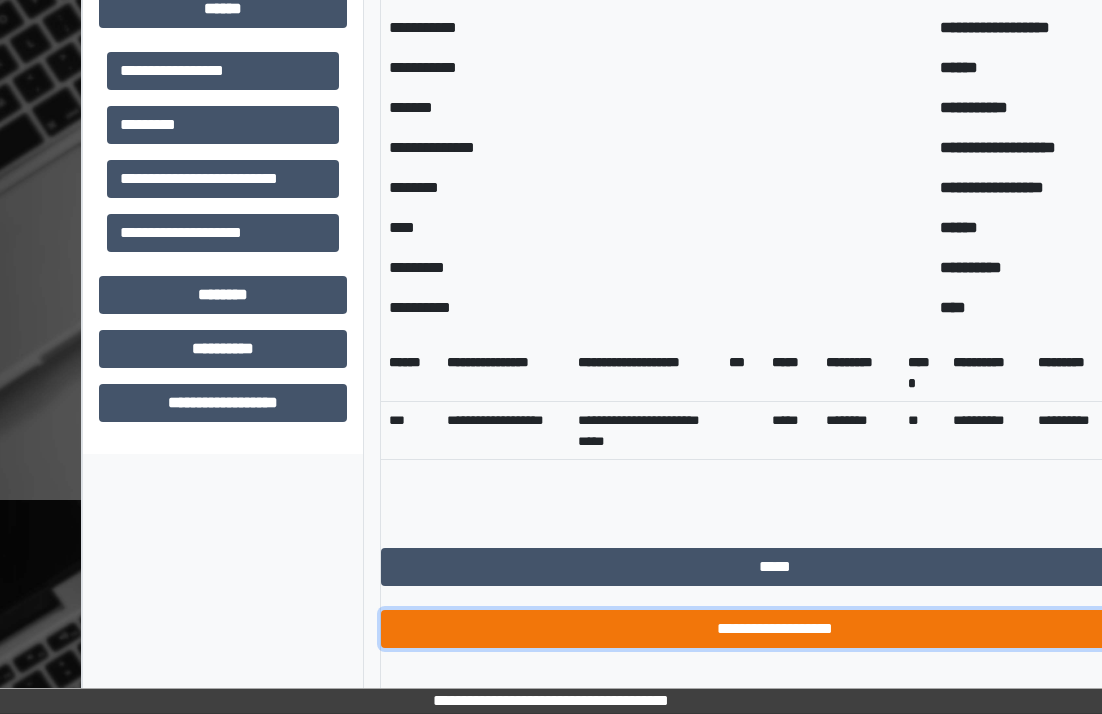 click on "**********" at bounding box center (775, 629) 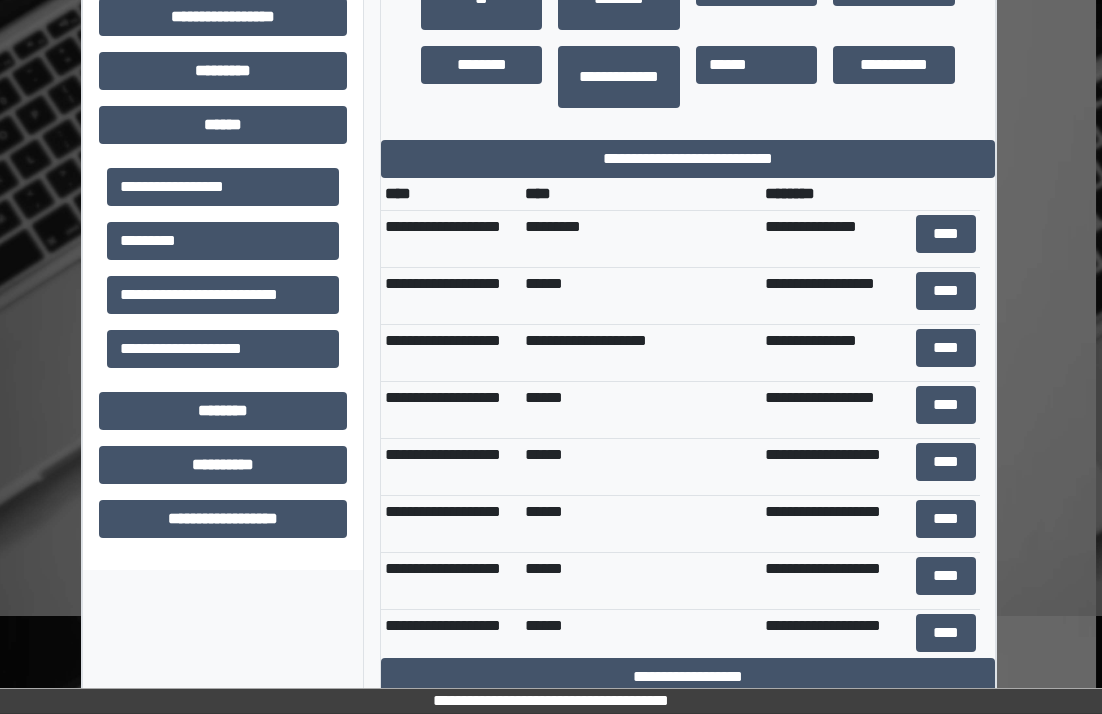 scroll, scrollTop: 842, scrollLeft: 26, axis: both 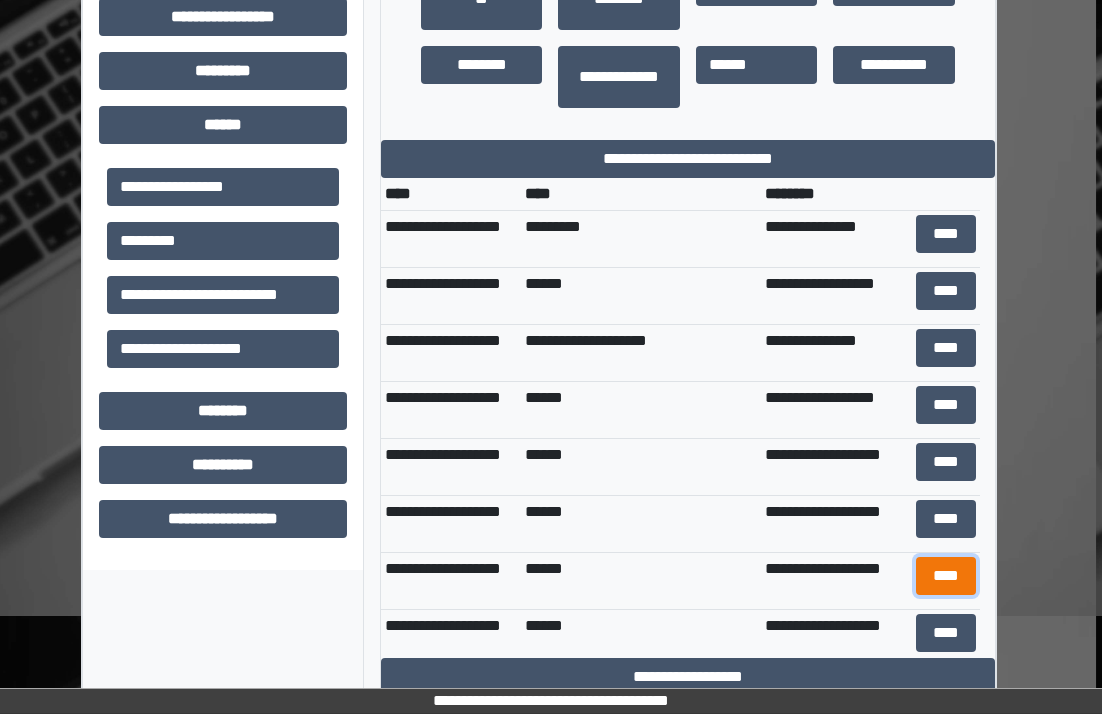 click on "****" at bounding box center (946, 576) 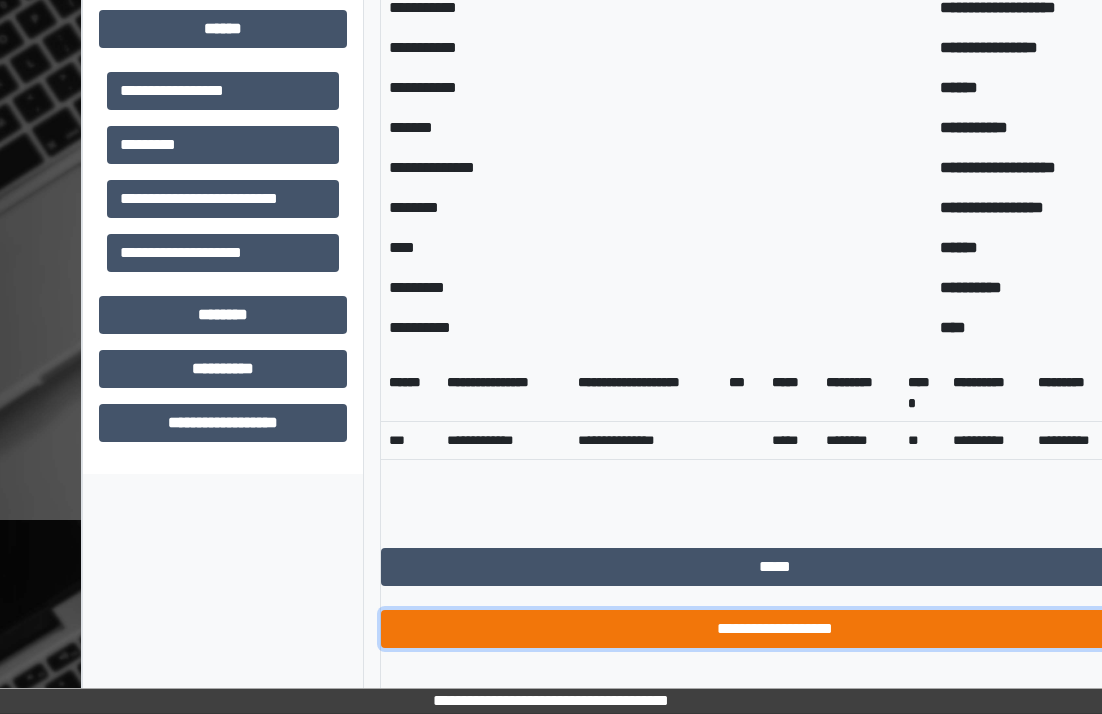 click on "**********" at bounding box center [775, 629] 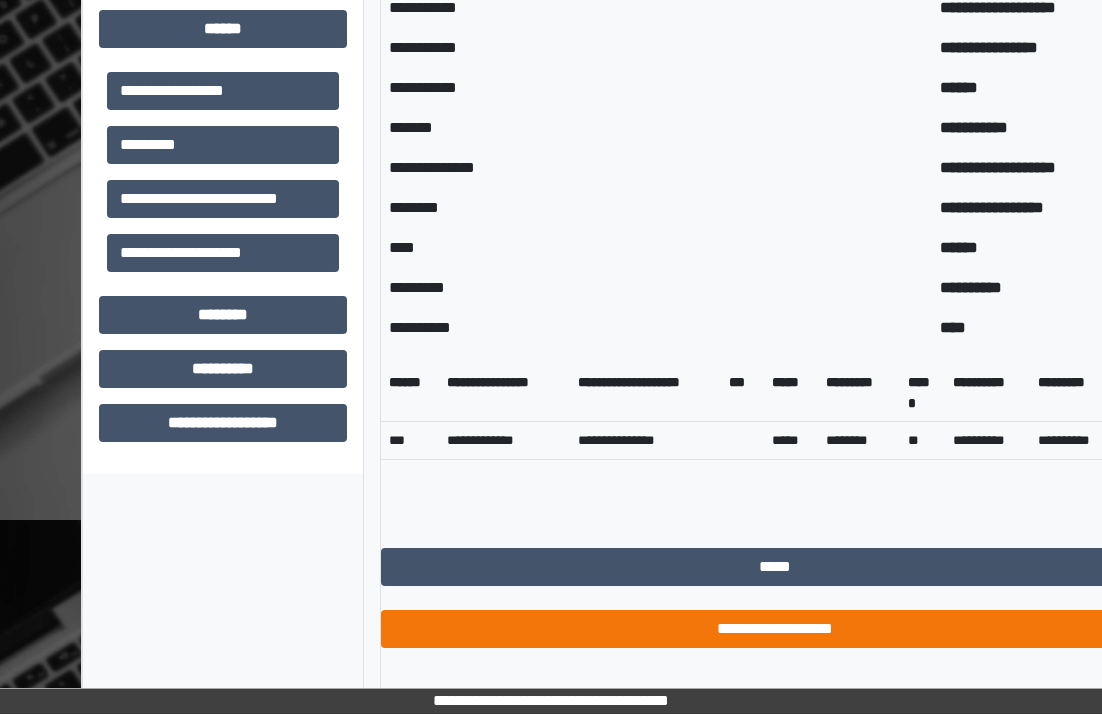 scroll, scrollTop: 842, scrollLeft: 26, axis: both 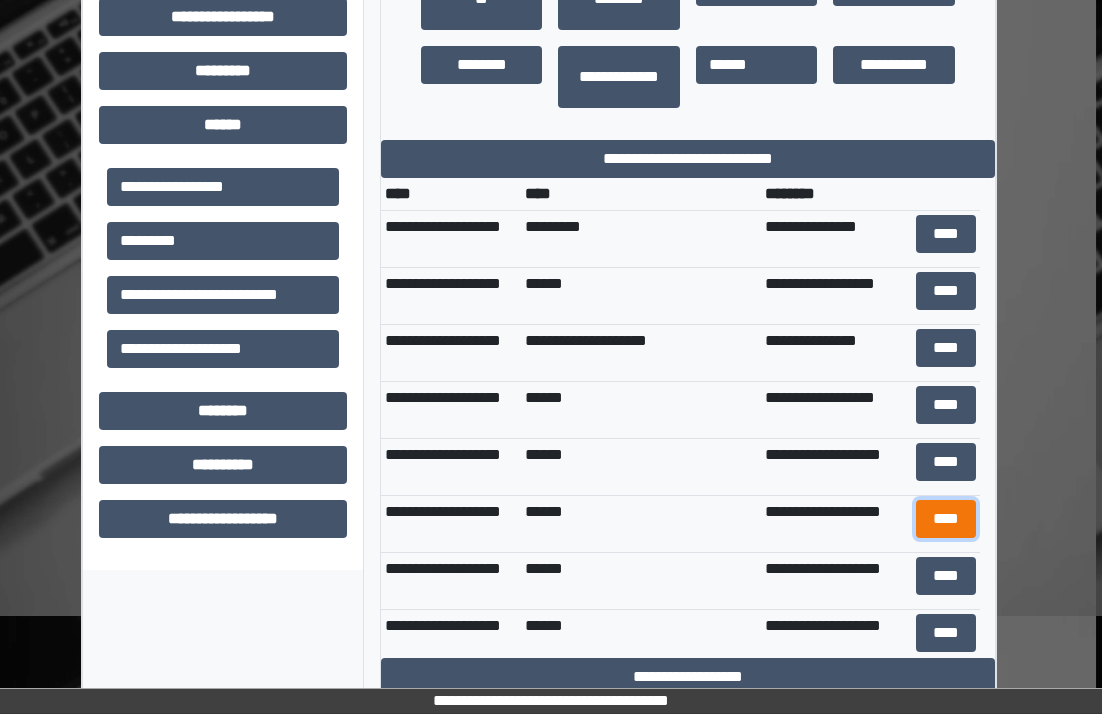 click on "****" at bounding box center (946, 519) 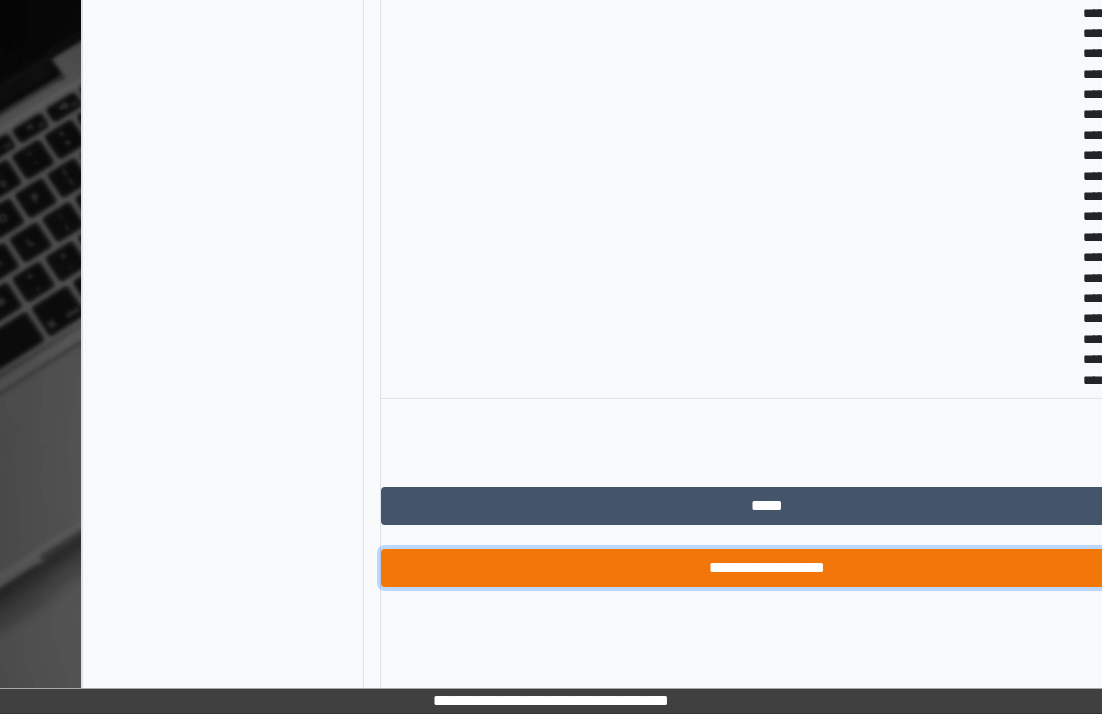 click on "**********" at bounding box center (767, 568) 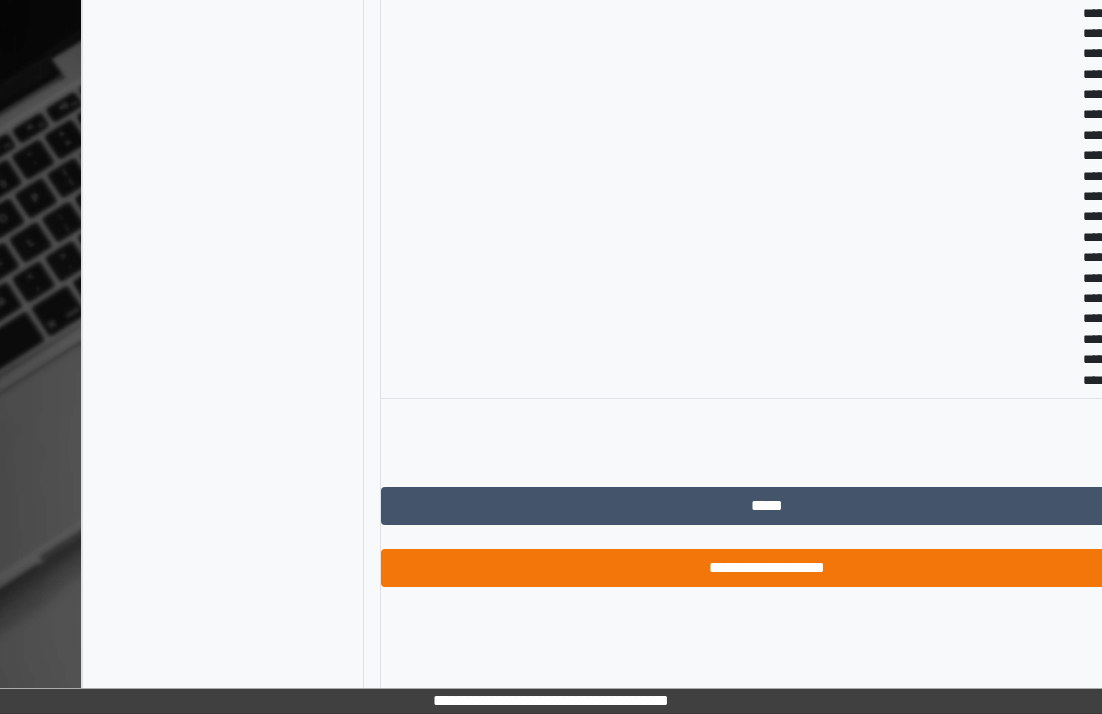 scroll, scrollTop: 842, scrollLeft: 26, axis: both 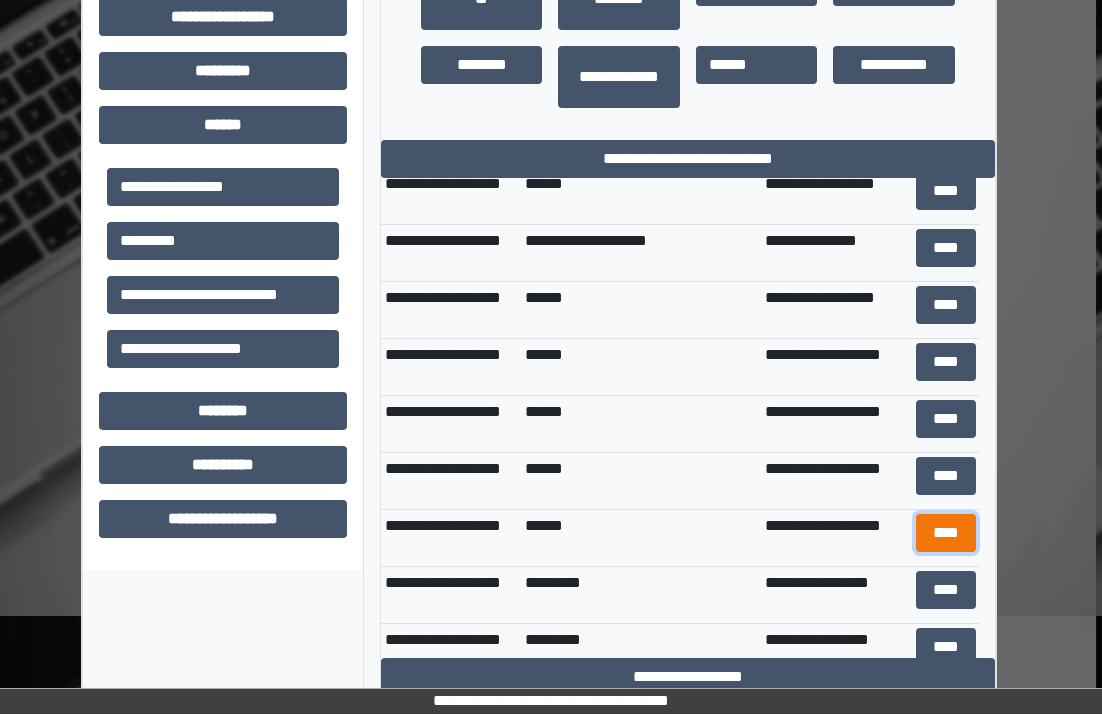 click on "****" at bounding box center [946, 533] 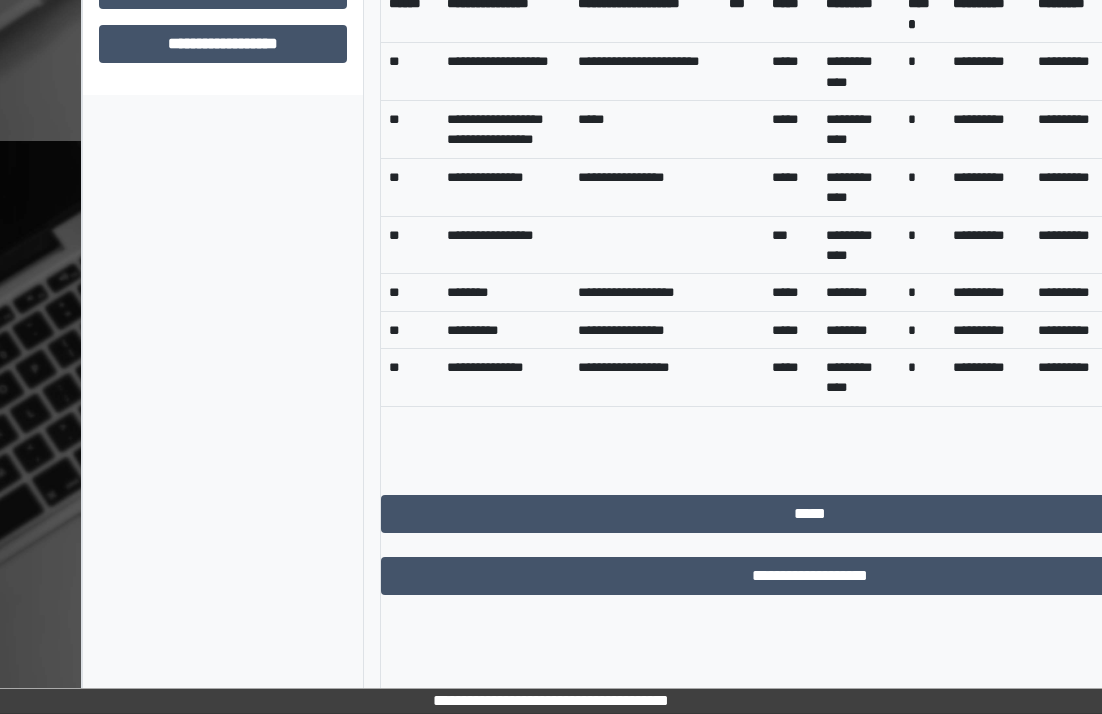 scroll, scrollTop: 1325, scrollLeft: 26, axis: both 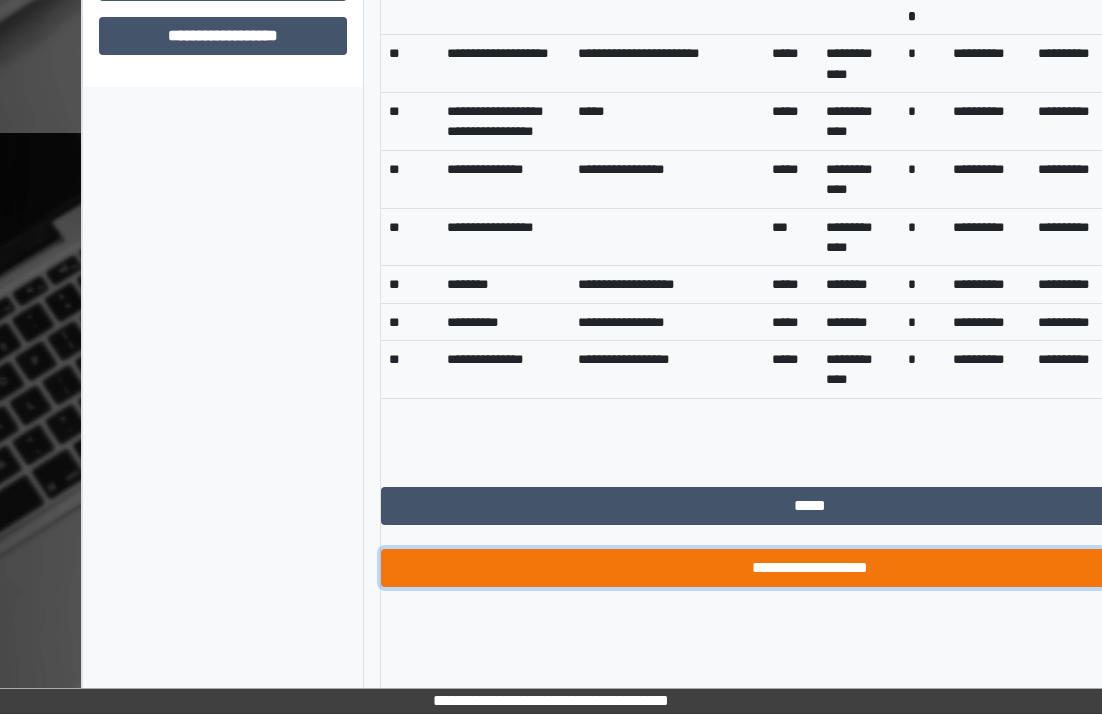 click on "**********" at bounding box center (809, 568) 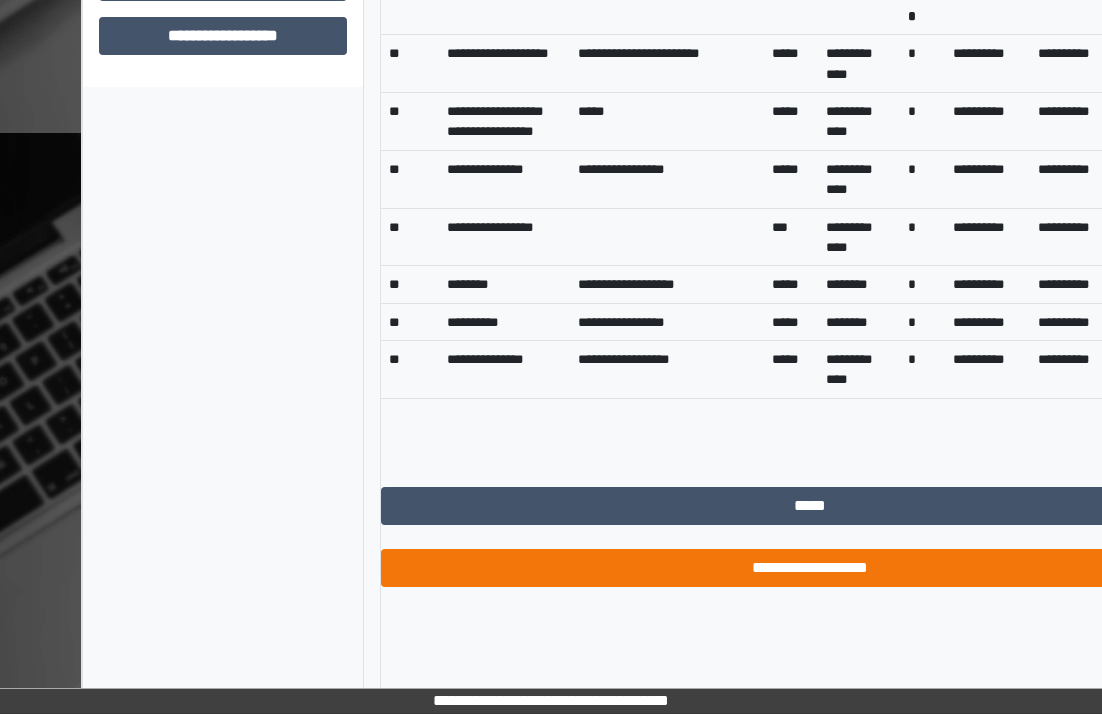 scroll, scrollTop: 842, scrollLeft: 26, axis: both 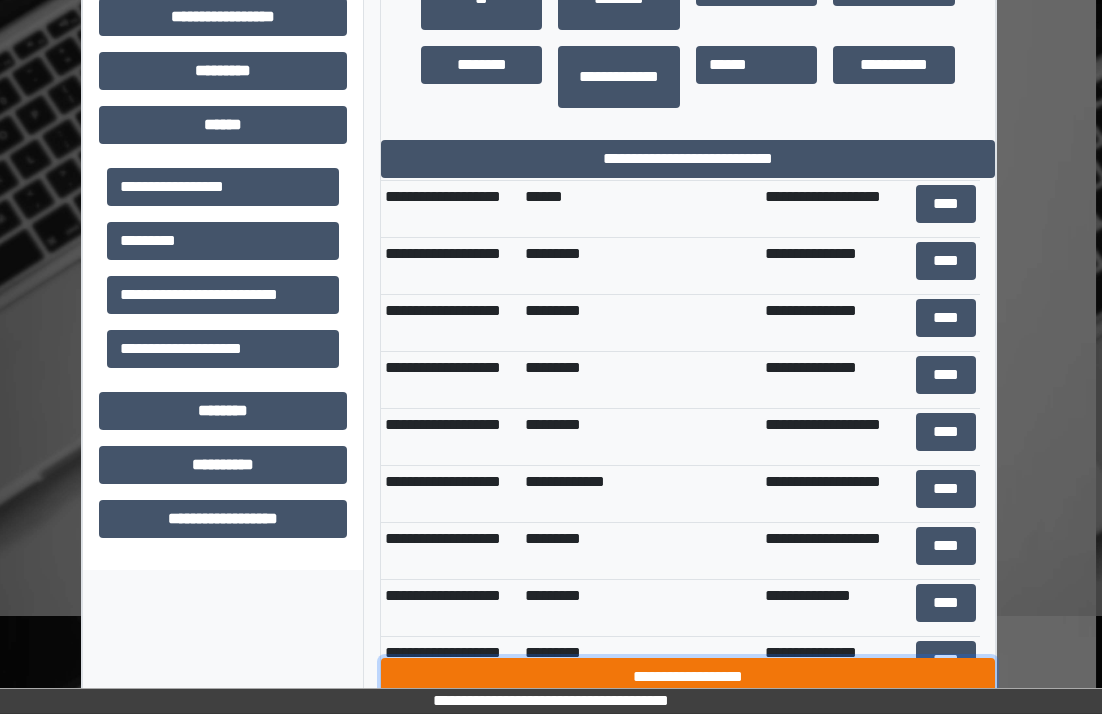 click on "**********" at bounding box center [688, 677] 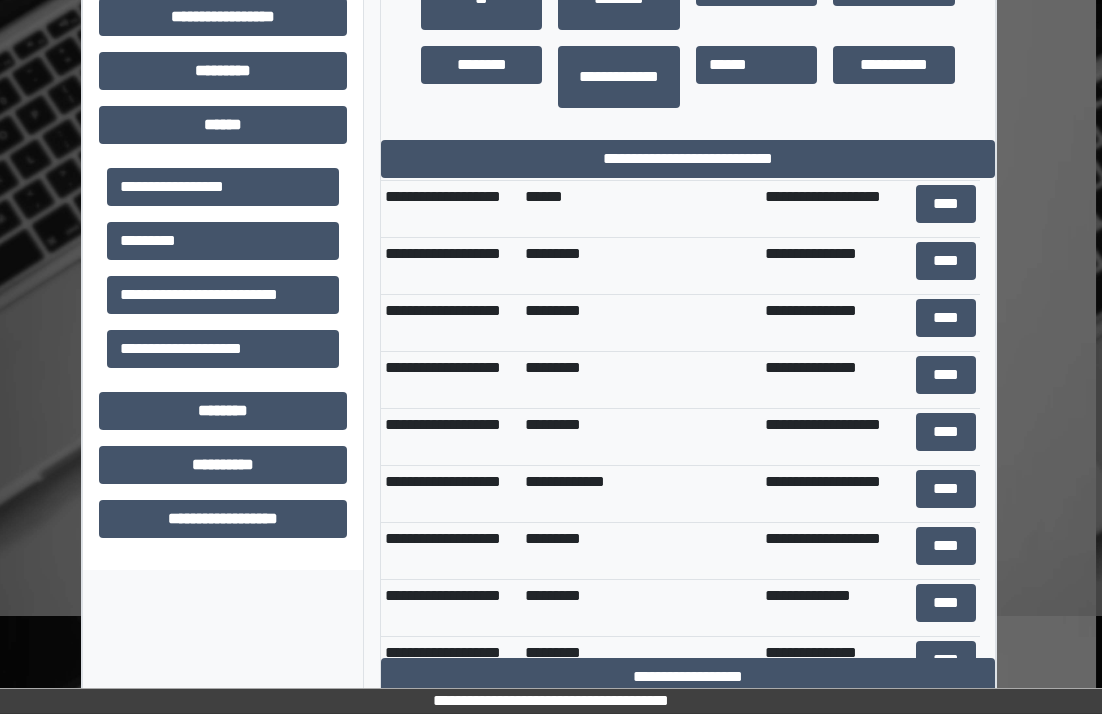 scroll, scrollTop: 716, scrollLeft: 26, axis: both 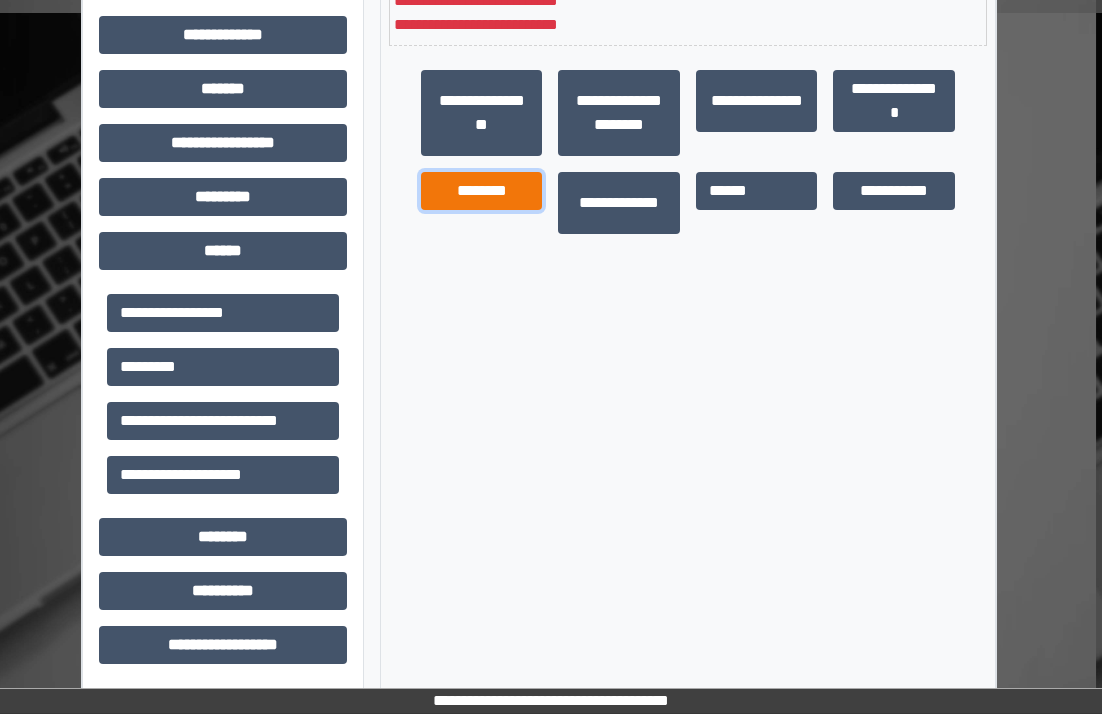 click on "********" at bounding box center (481, 191) 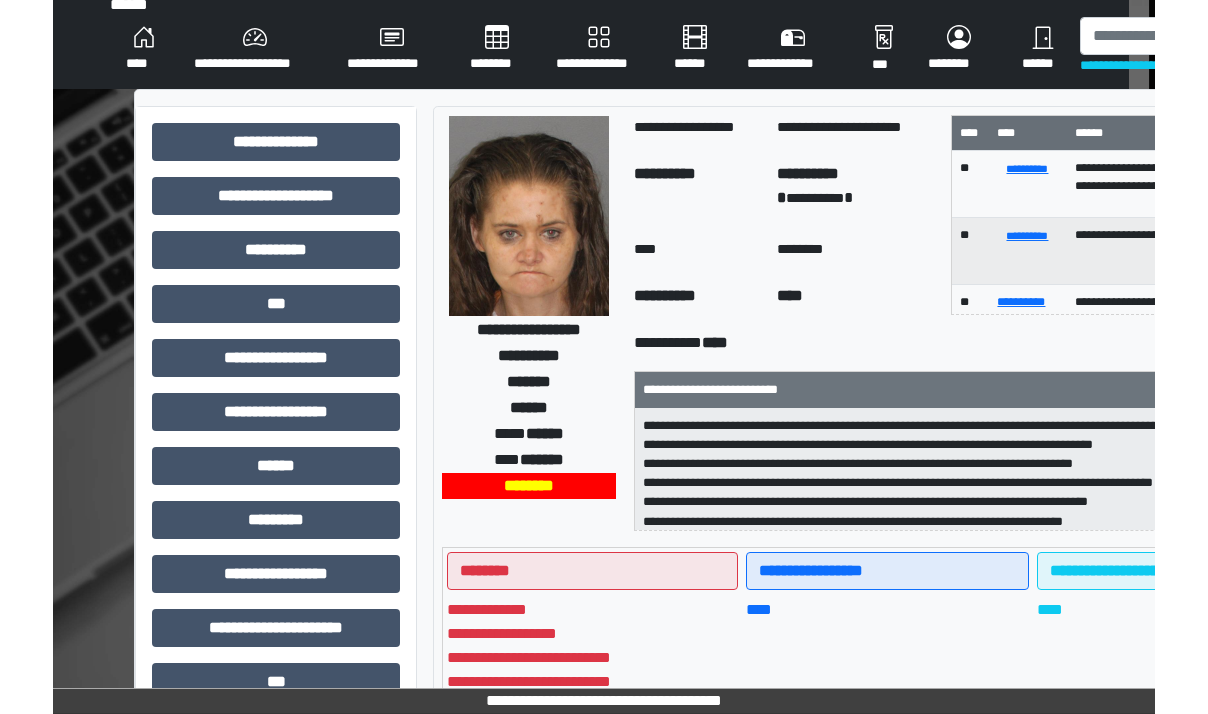 scroll, scrollTop: 0, scrollLeft: 26, axis: horizontal 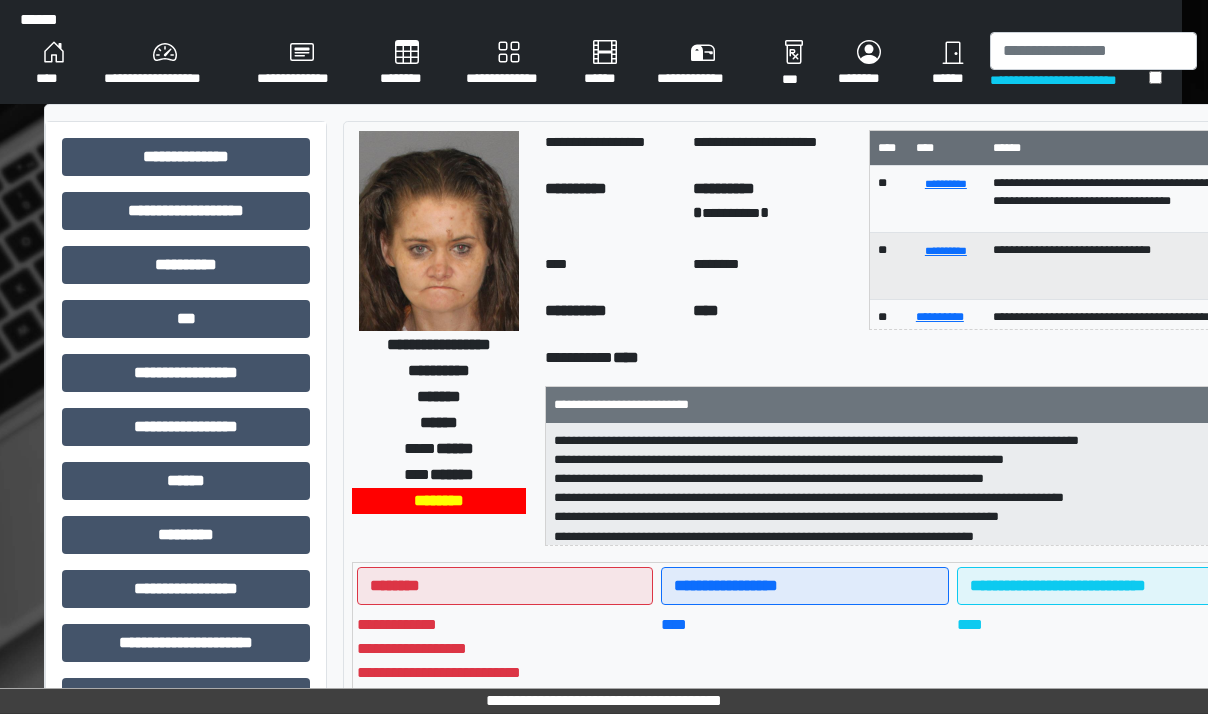 click on "********" at bounding box center [407, 64] 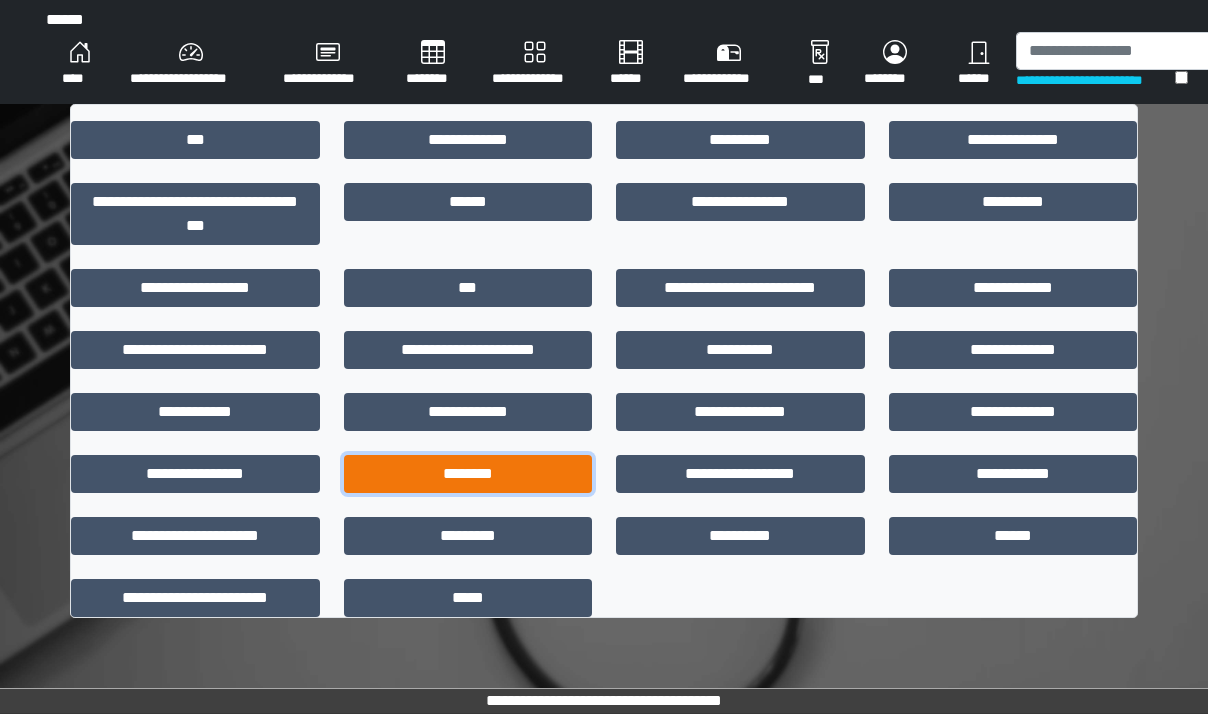 click on "********" at bounding box center [468, 474] 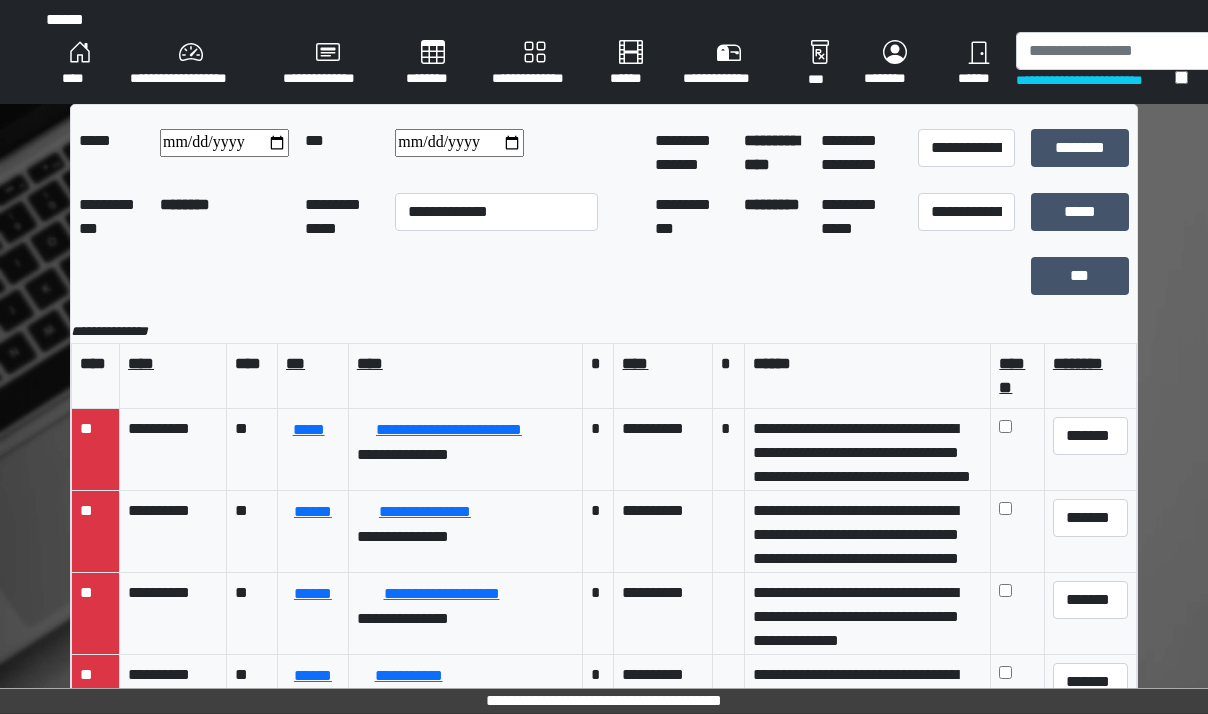 scroll, scrollTop: 115, scrollLeft: 0, axis: vertical 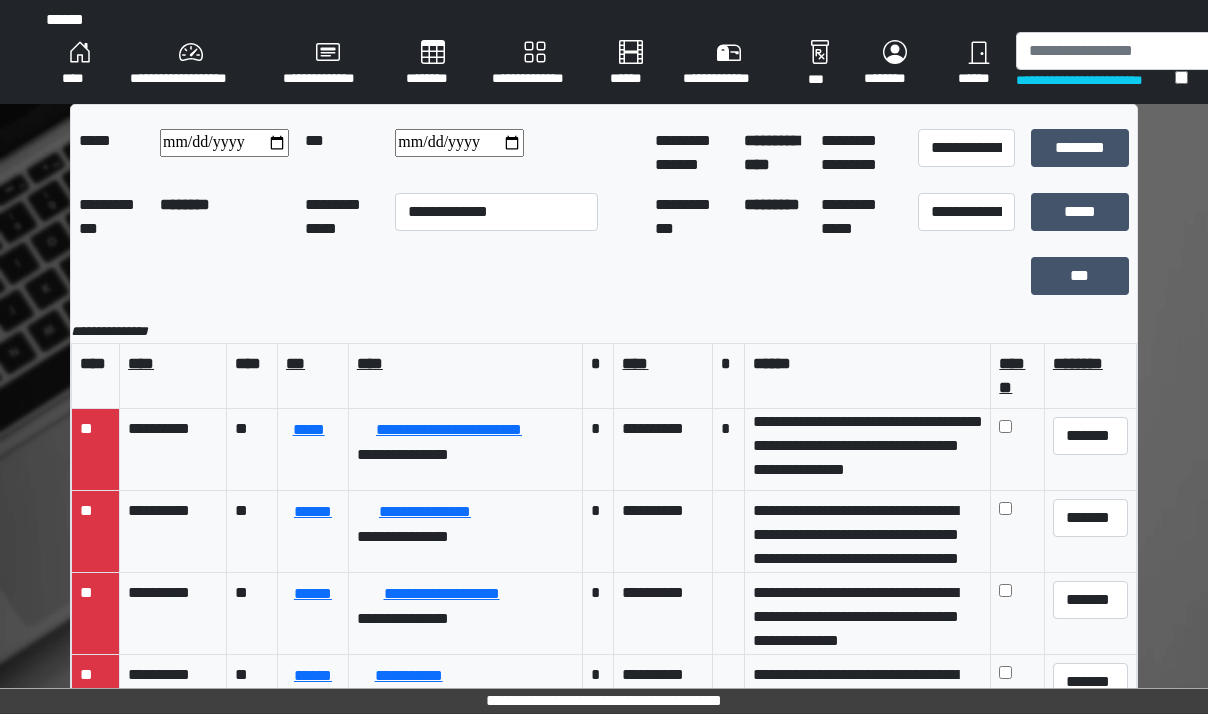drag, startPoint x: 427, startPoint y: 44, endPoint x: 485, endPoint y: 84, distance: 70.45566 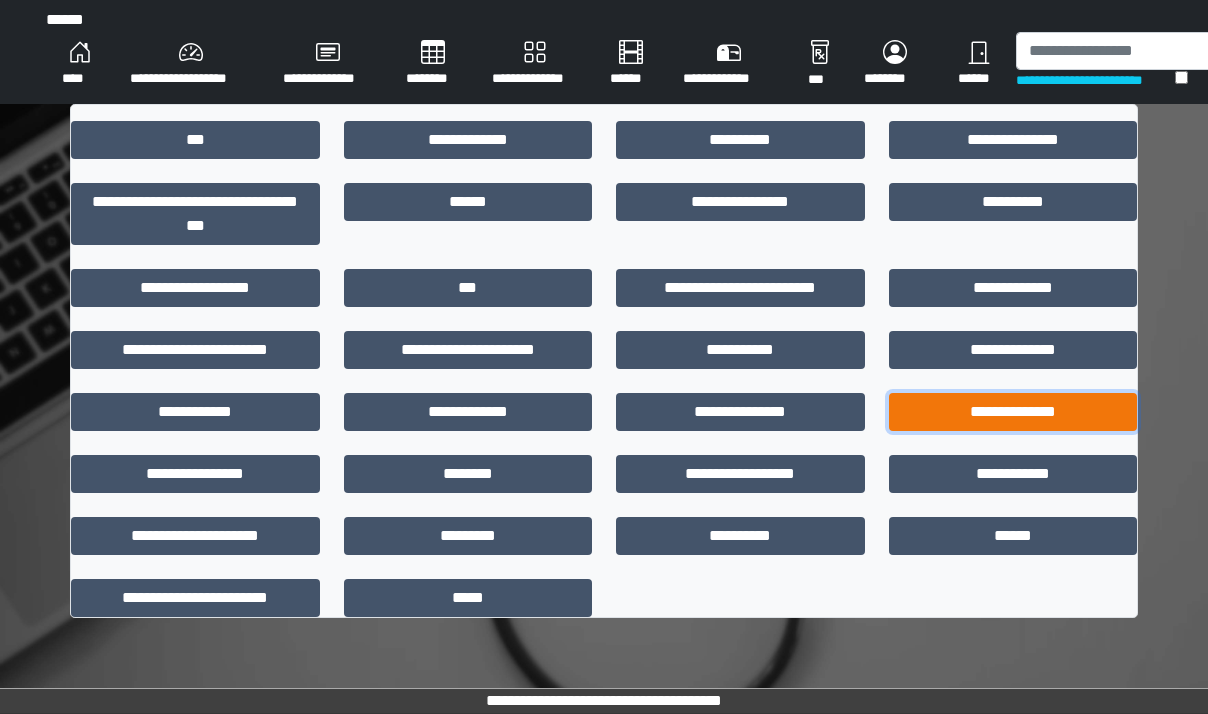 click on "**********" at bounding box center (1013, 412) 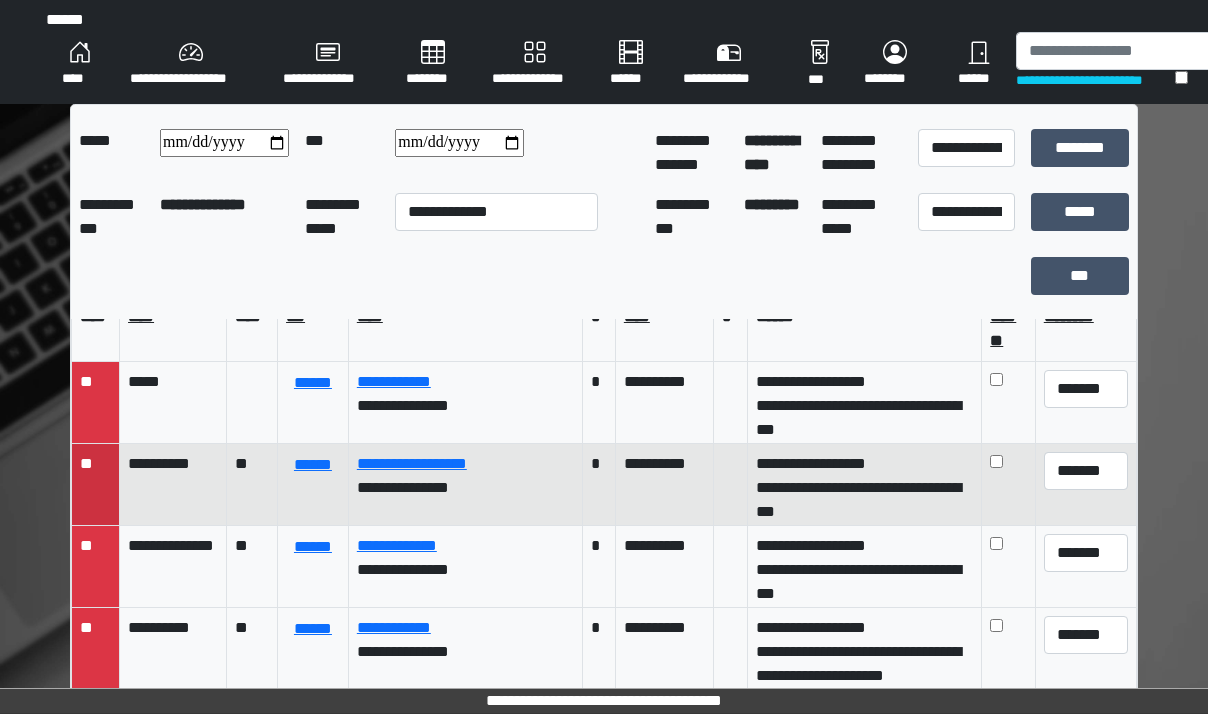 scroll, scrollTop: 0, scrollLeft: 0, axis: both 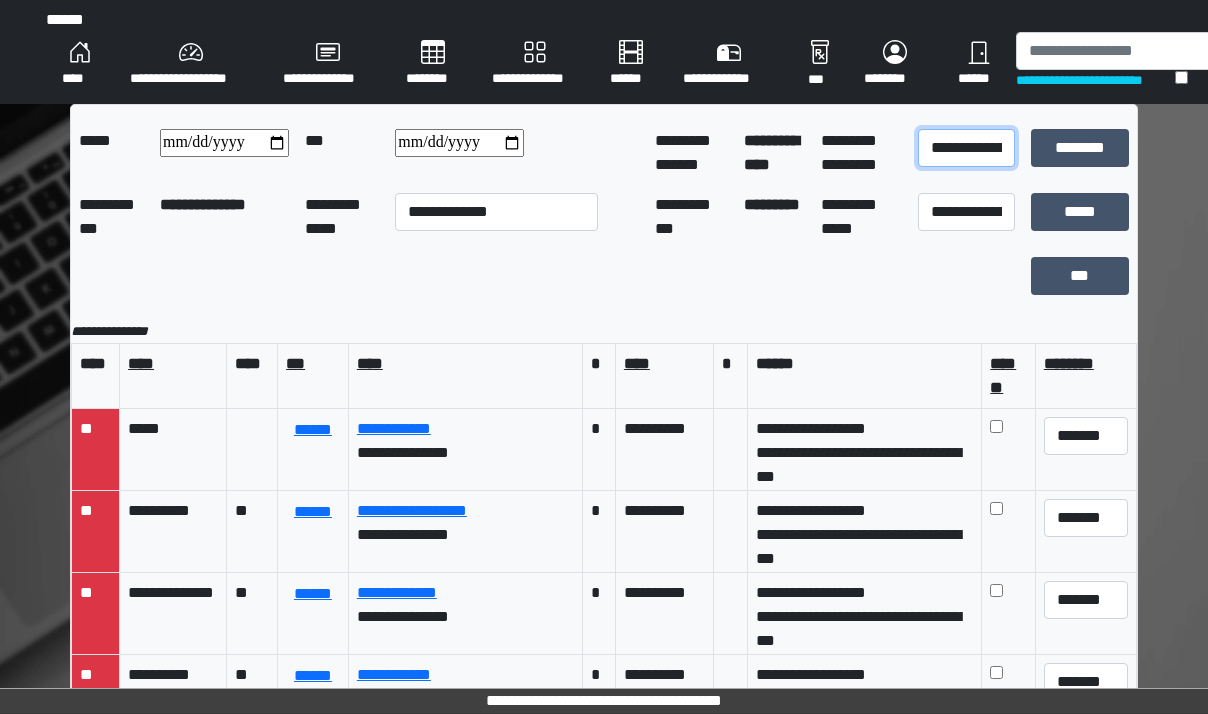 click on "**********" at bounding box center [966, 148] 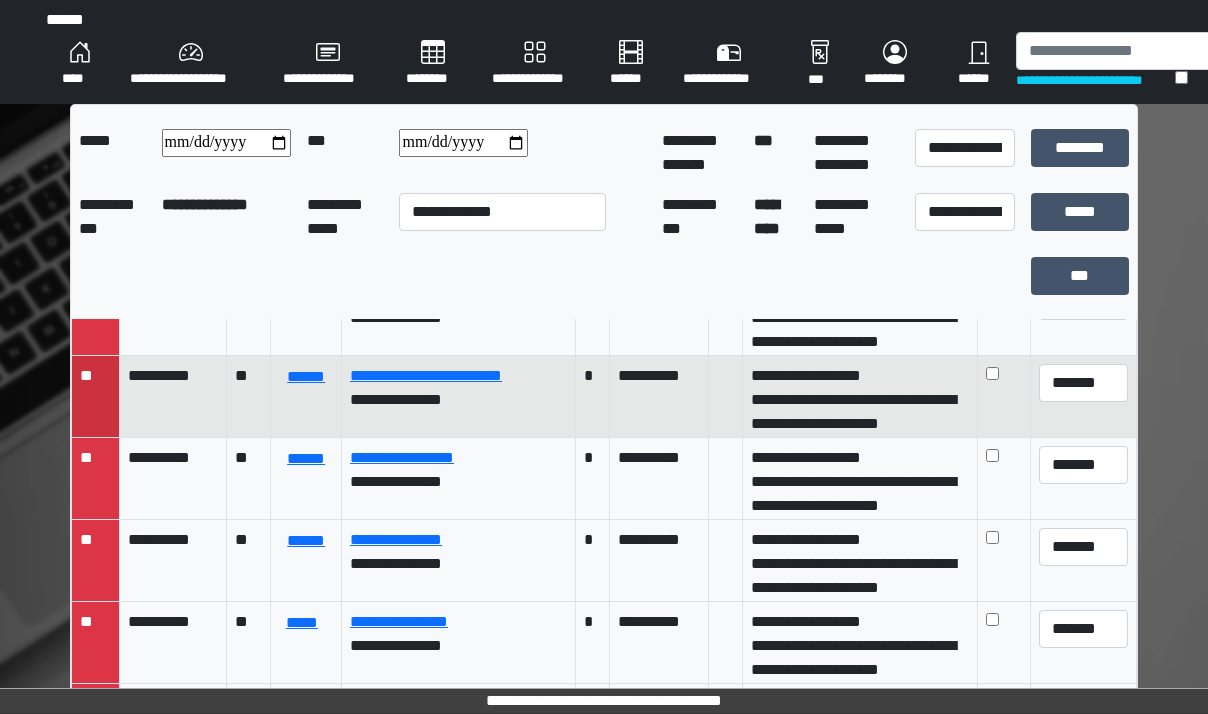 scroll, scrollTop: 300, scrollLeft: 0, axis: vertical 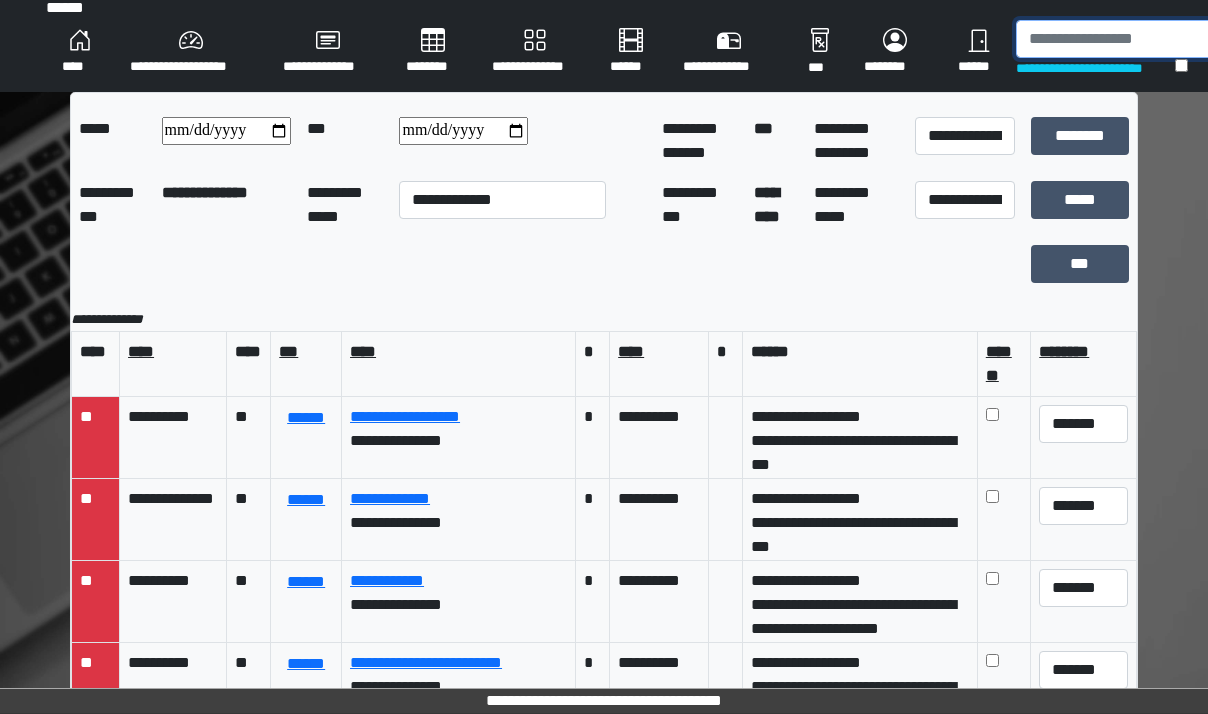 click at bounding box center (1119, 39) 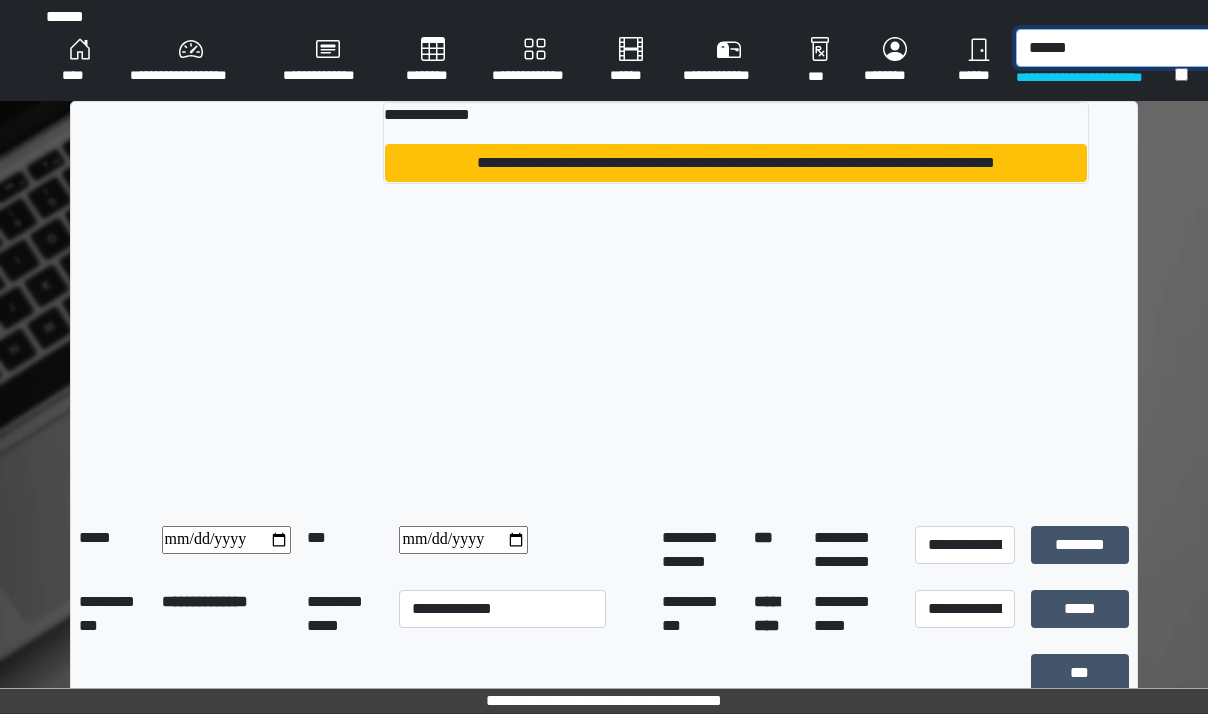 scroll, scrollTop: 0, scrollLeft: 0, axis: both 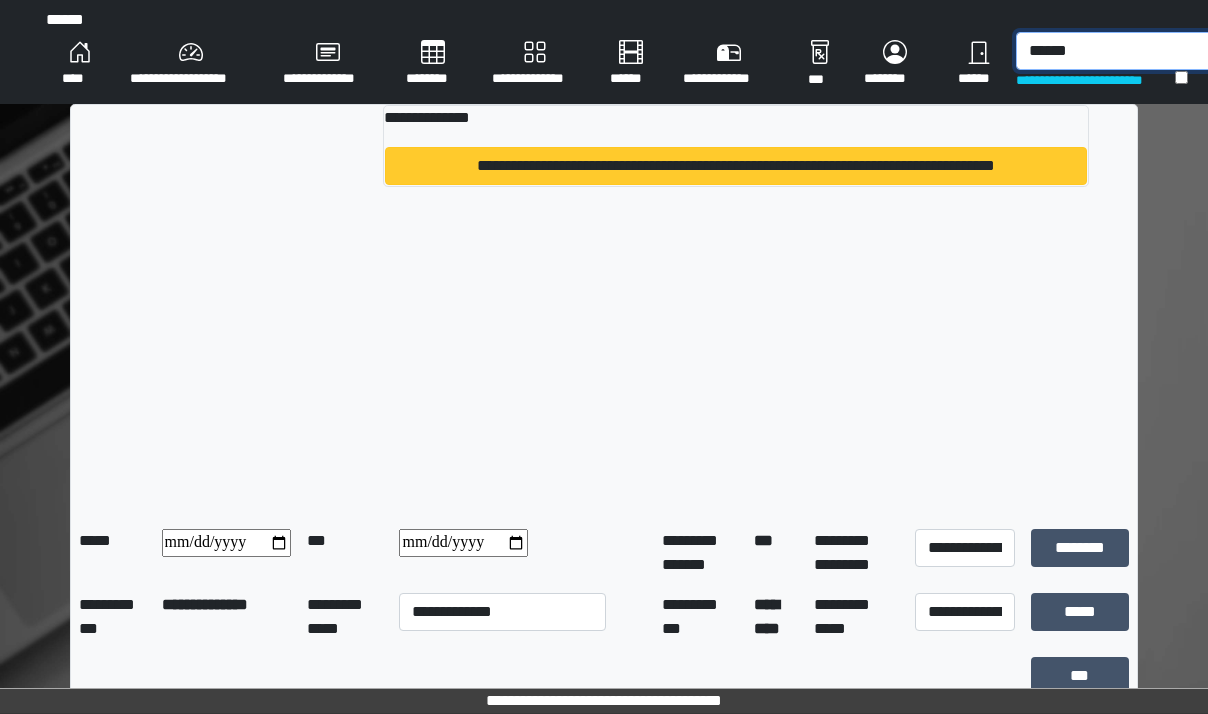 type on "******" 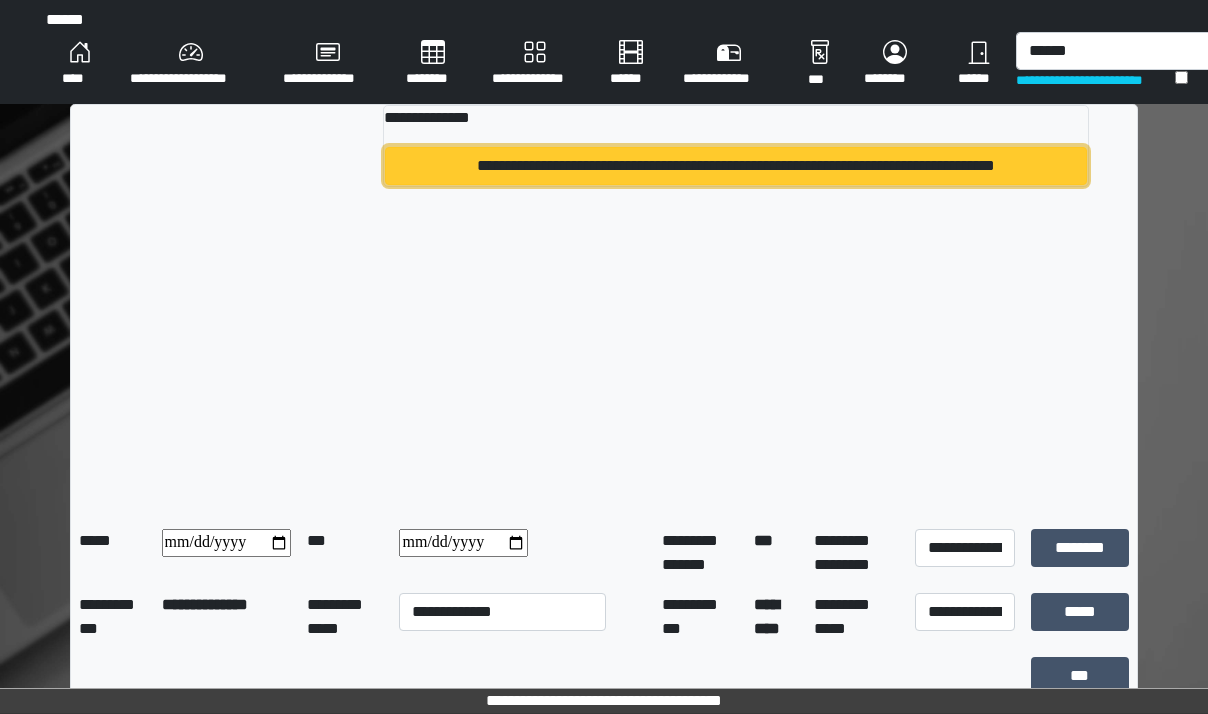 click on "**********" at bounding box center [736, 166] 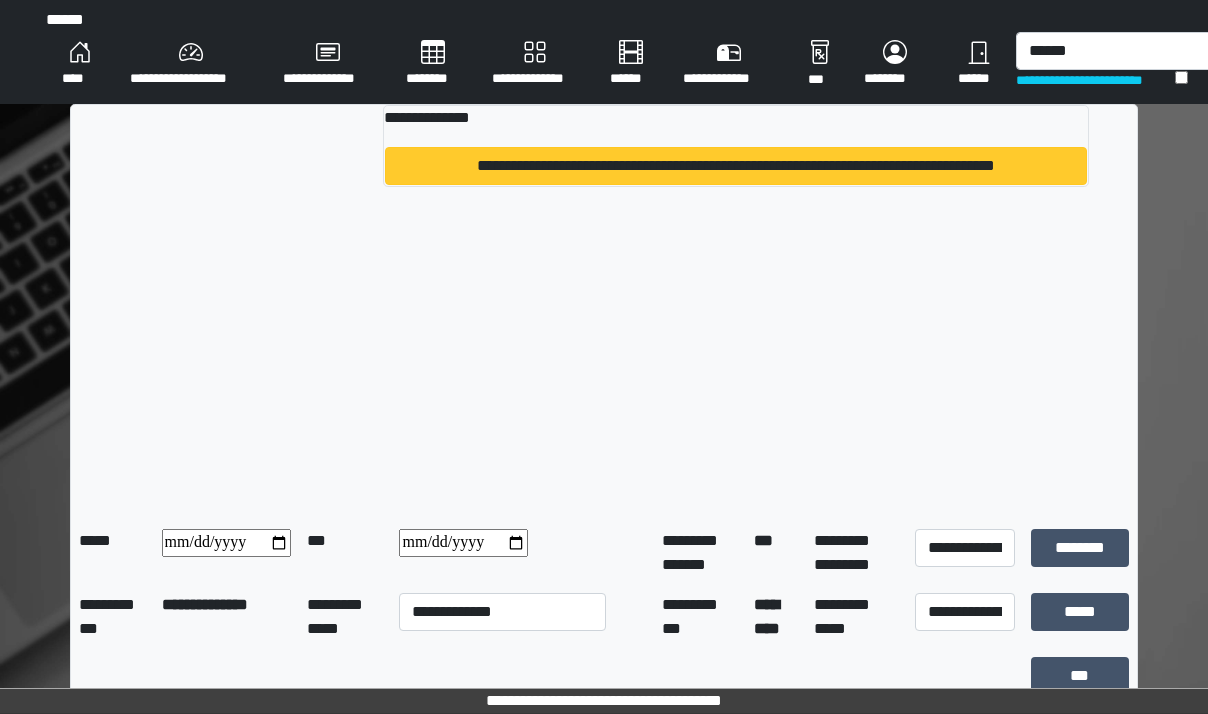 type 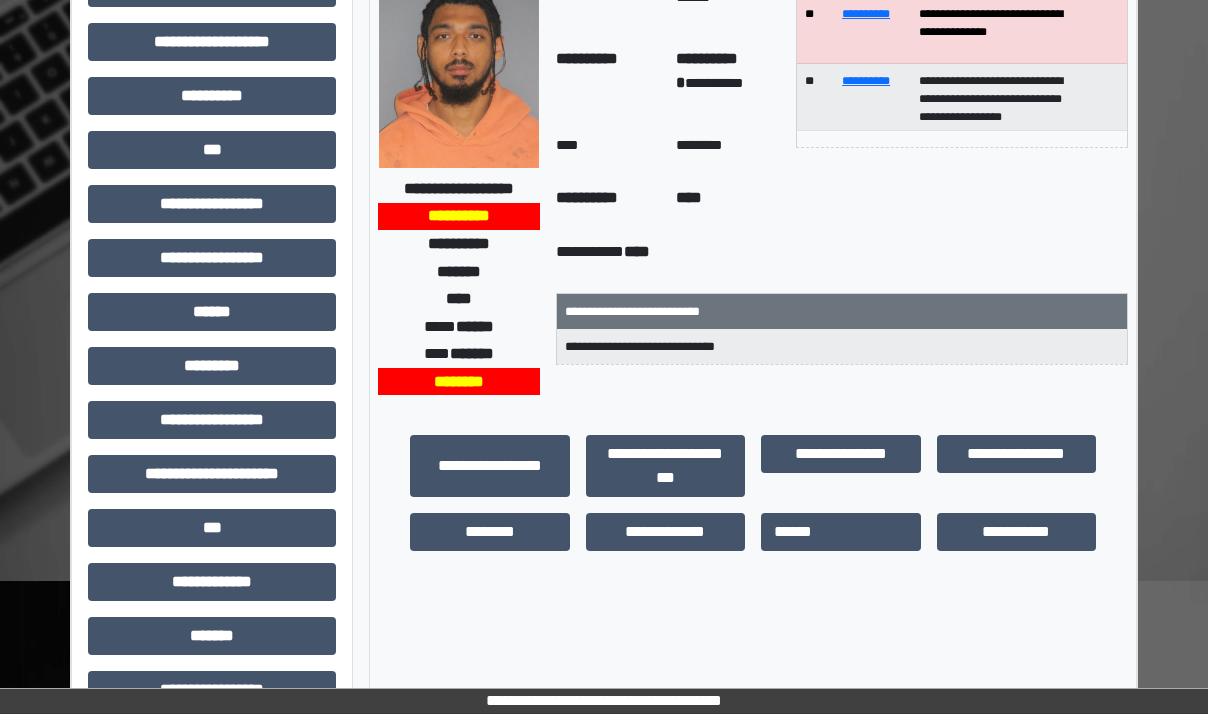 scroll, scrollTop: 0, scrollLeft: 0, axis: both 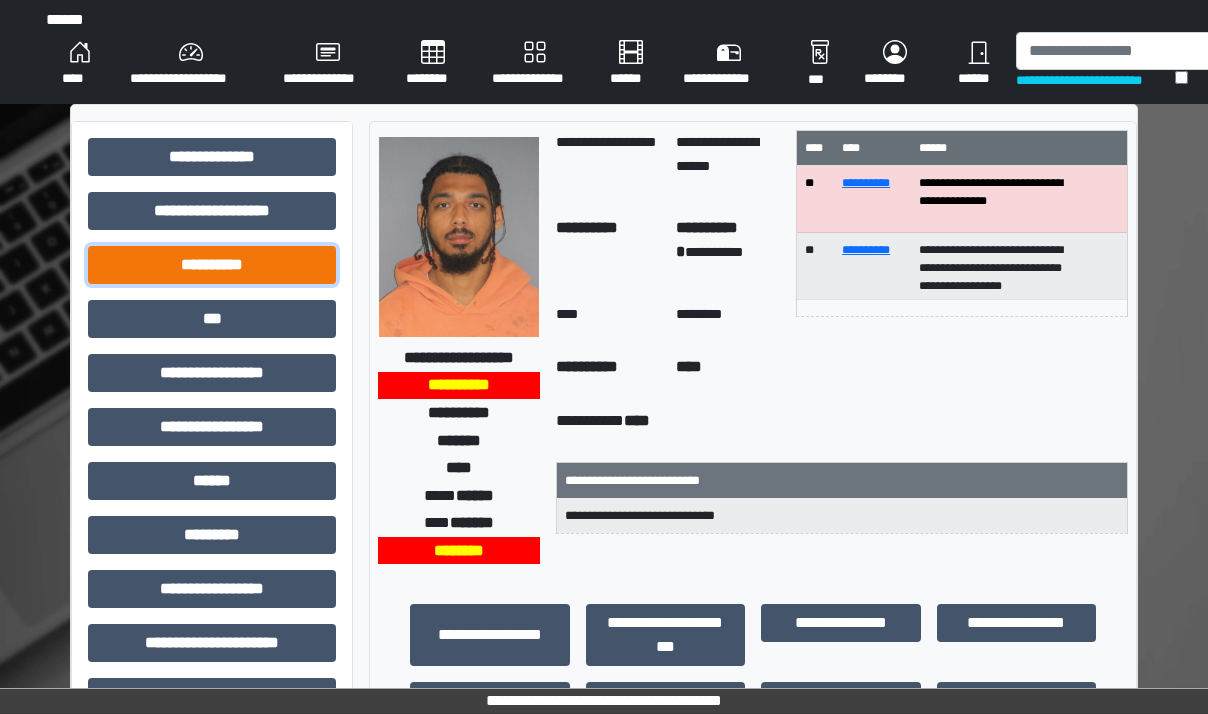 click on "**********" at bounding box center (212, 265) 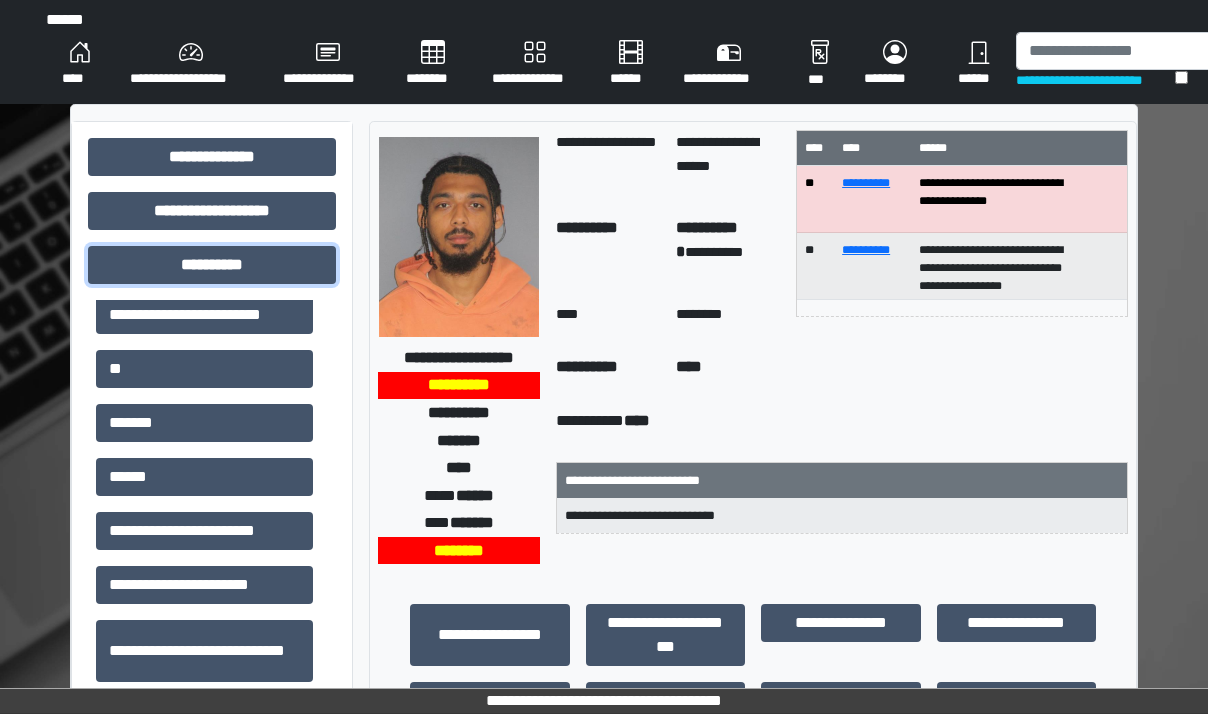 scroll, scrollTop: 100, scrollLeft: 0, axis: vertical 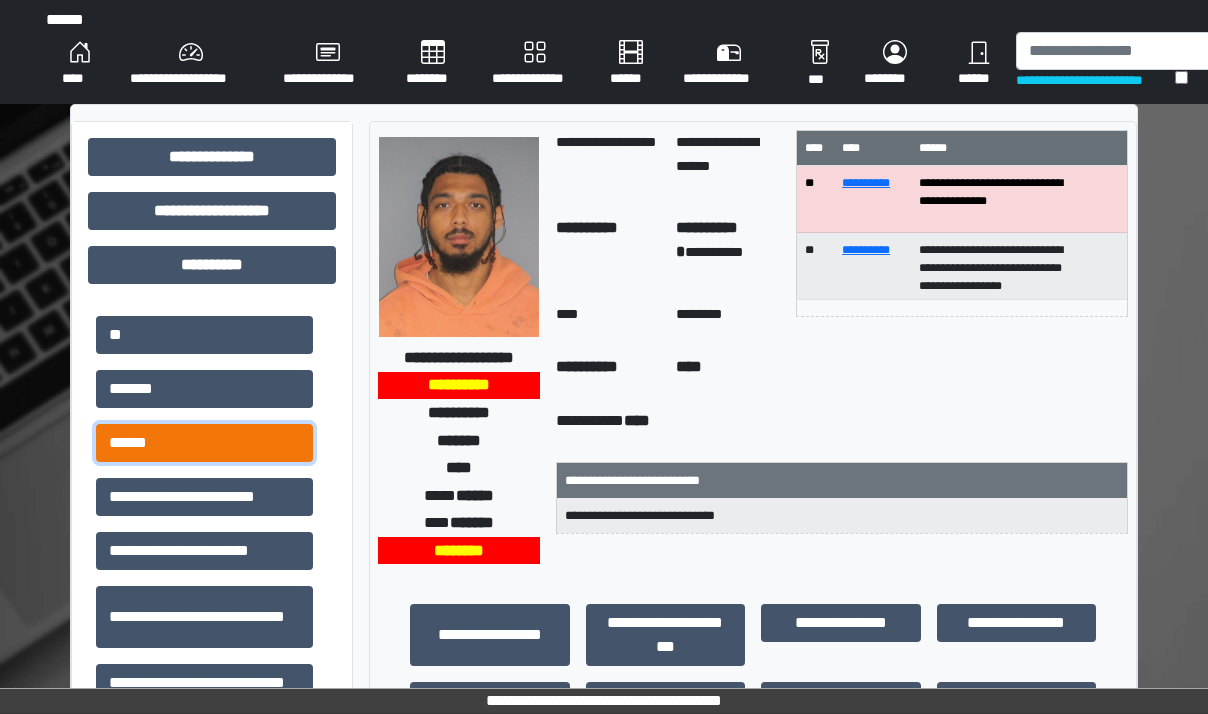 click on "******" at bounding box center [204, 443] 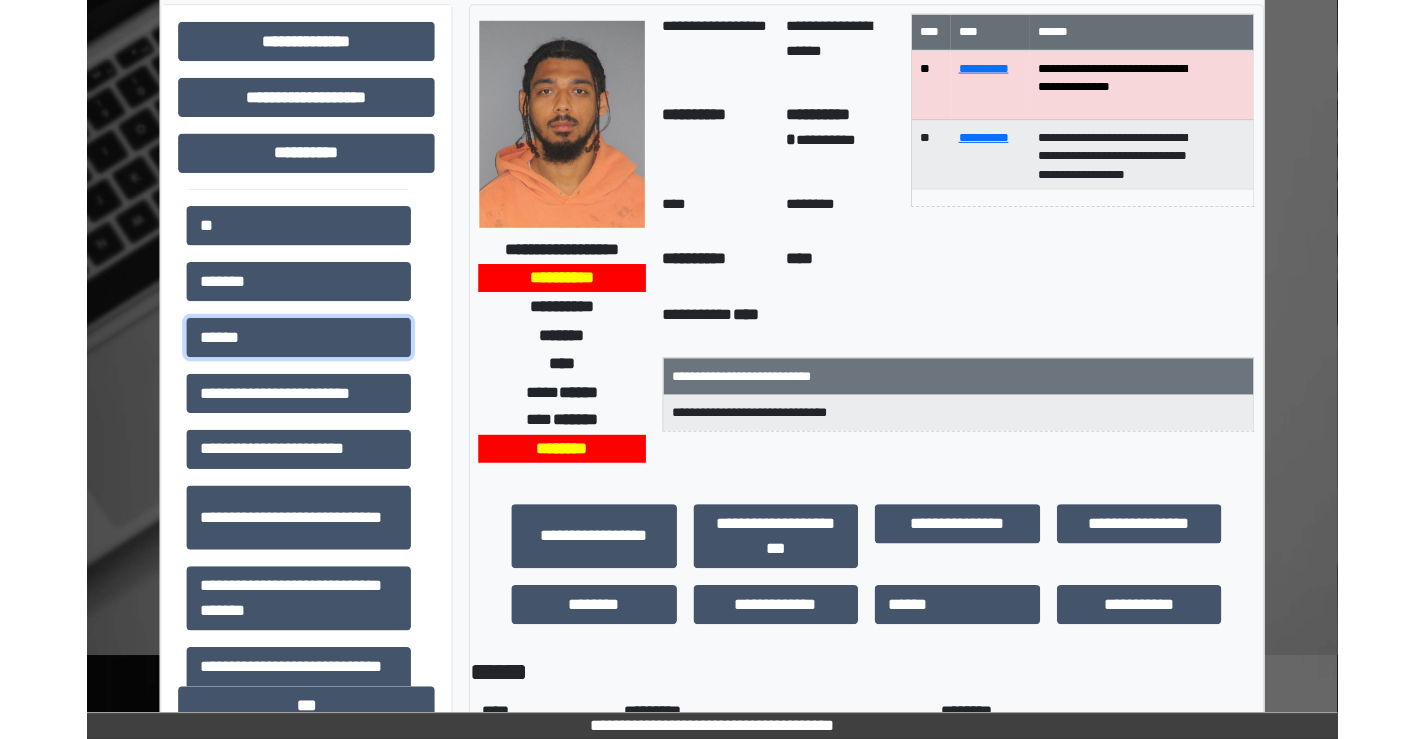 scroll, scrollTop: 500, scrollLeft: 0, axis: vertical 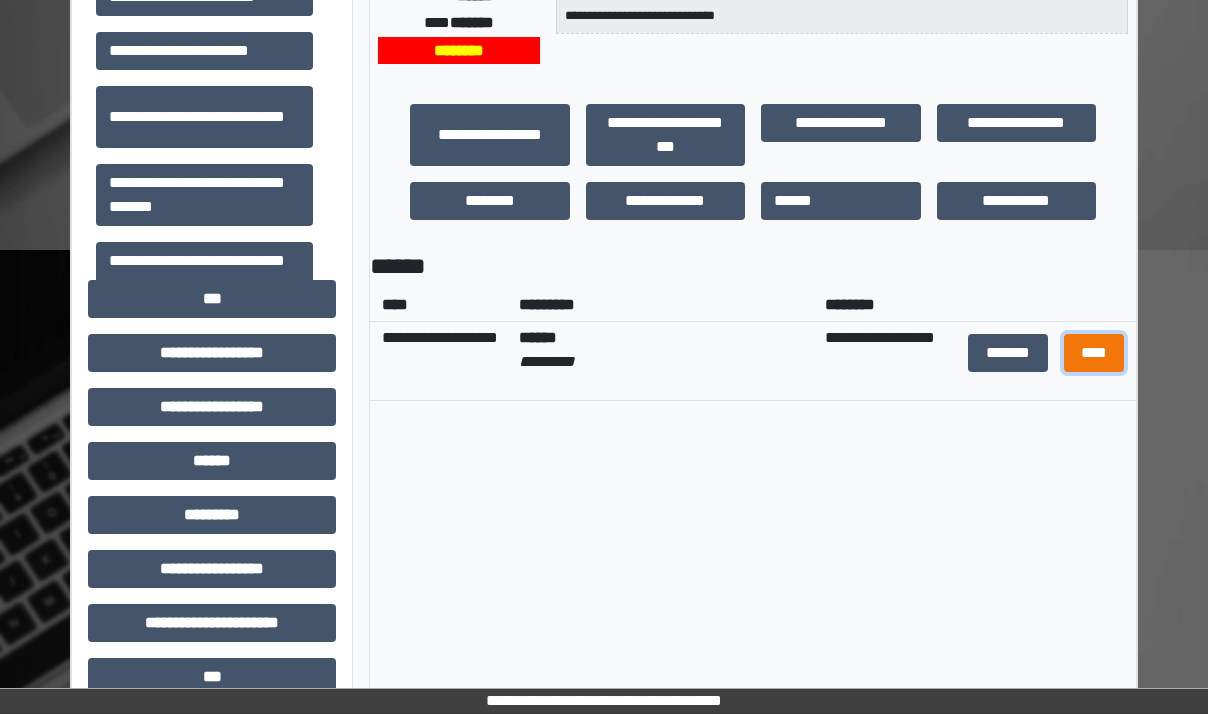 click on "****" at bounding box center [1094, 353] 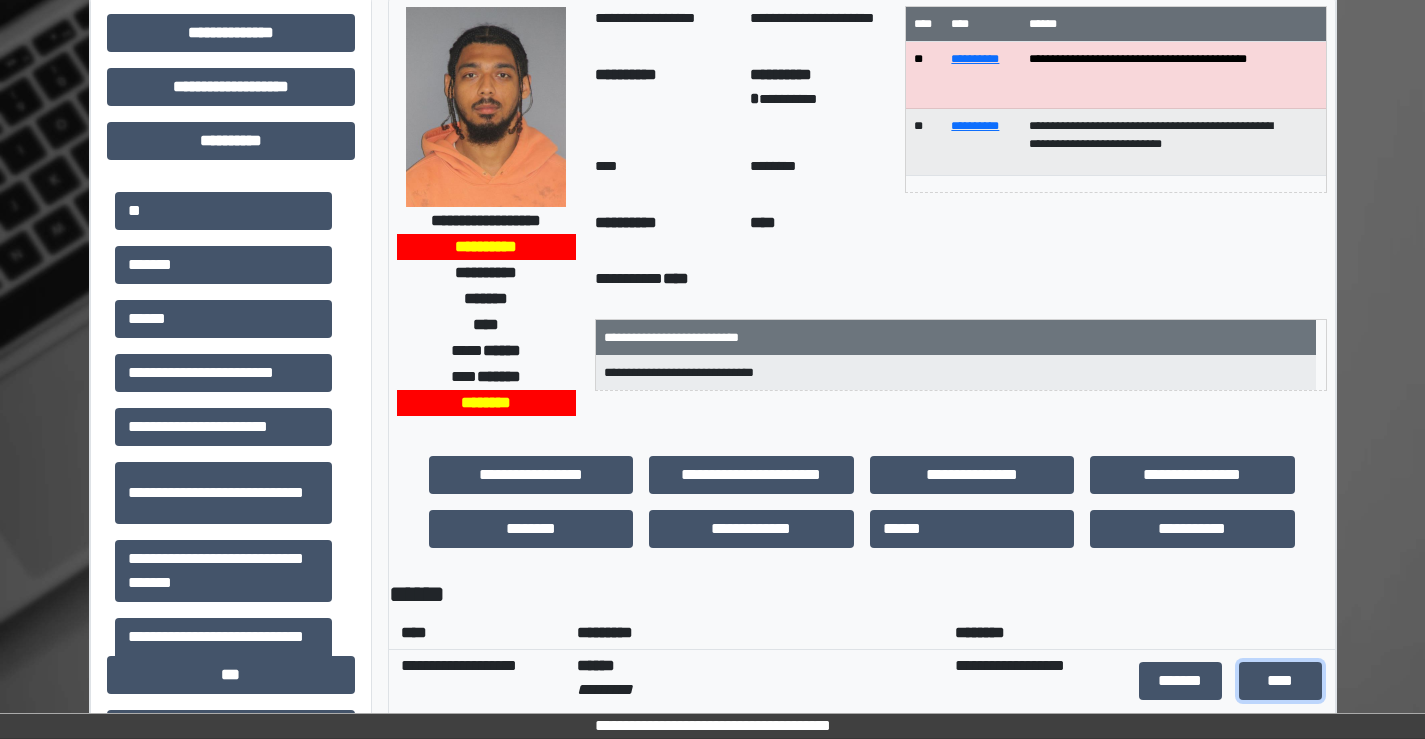 scroll, scrollTop: 0, scrollLeft: 0, axis: both 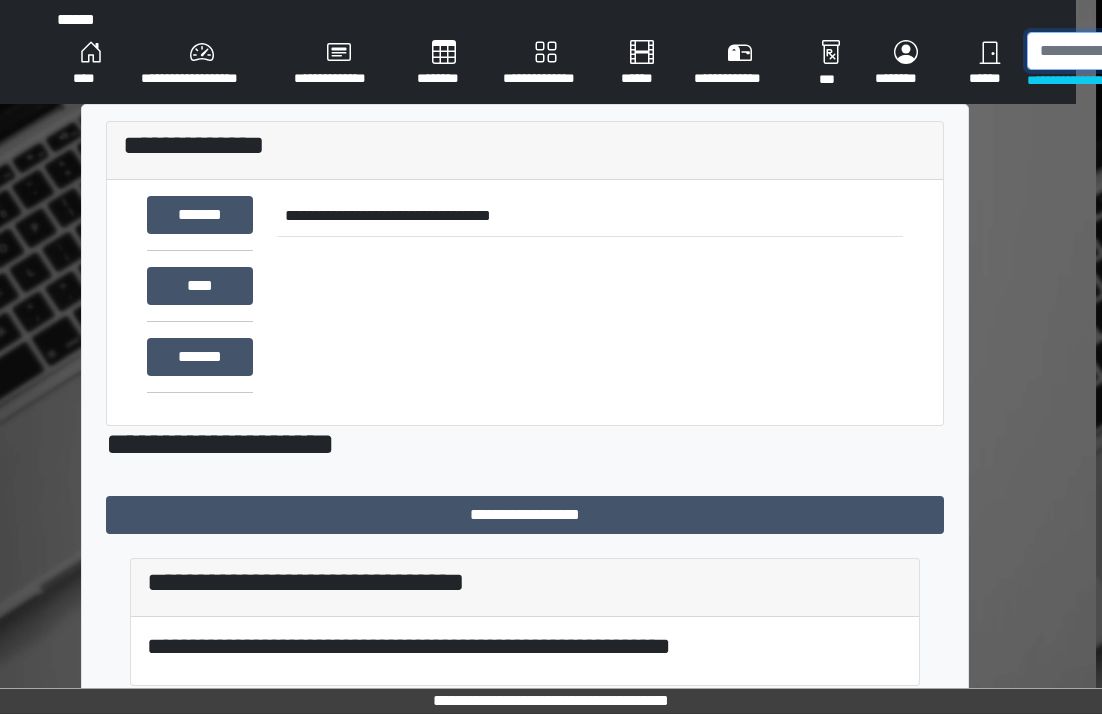click at bounding box center (1130, 51) 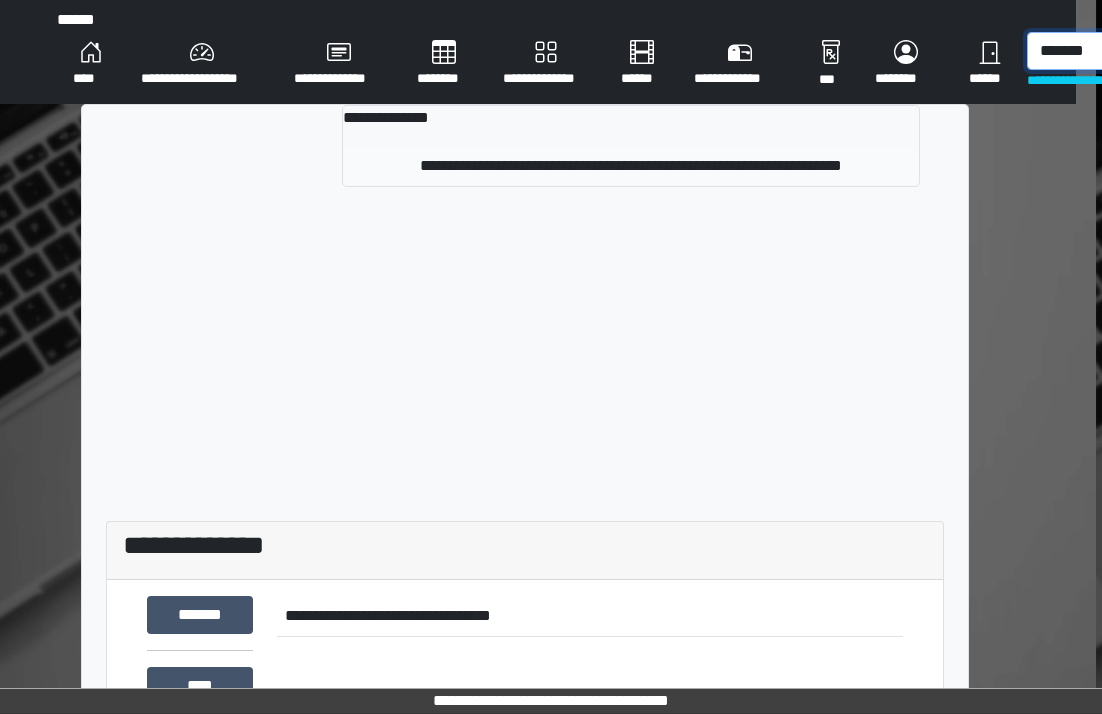 type on "*******" 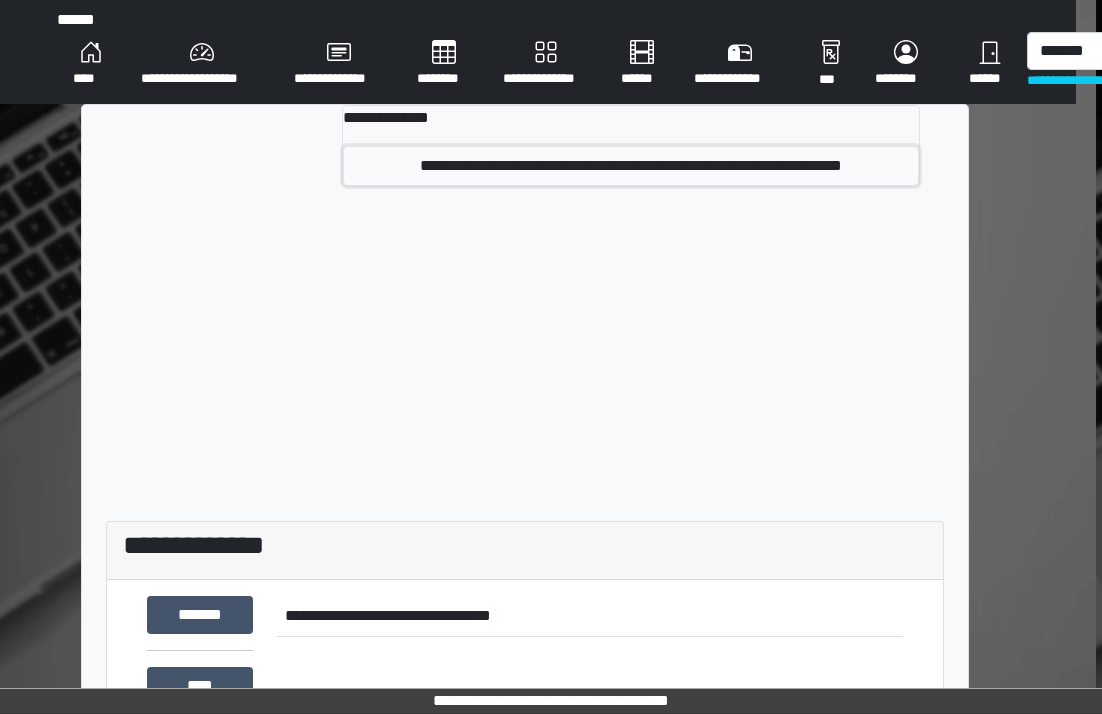 click on "**********" at bounding box center (631, 166) 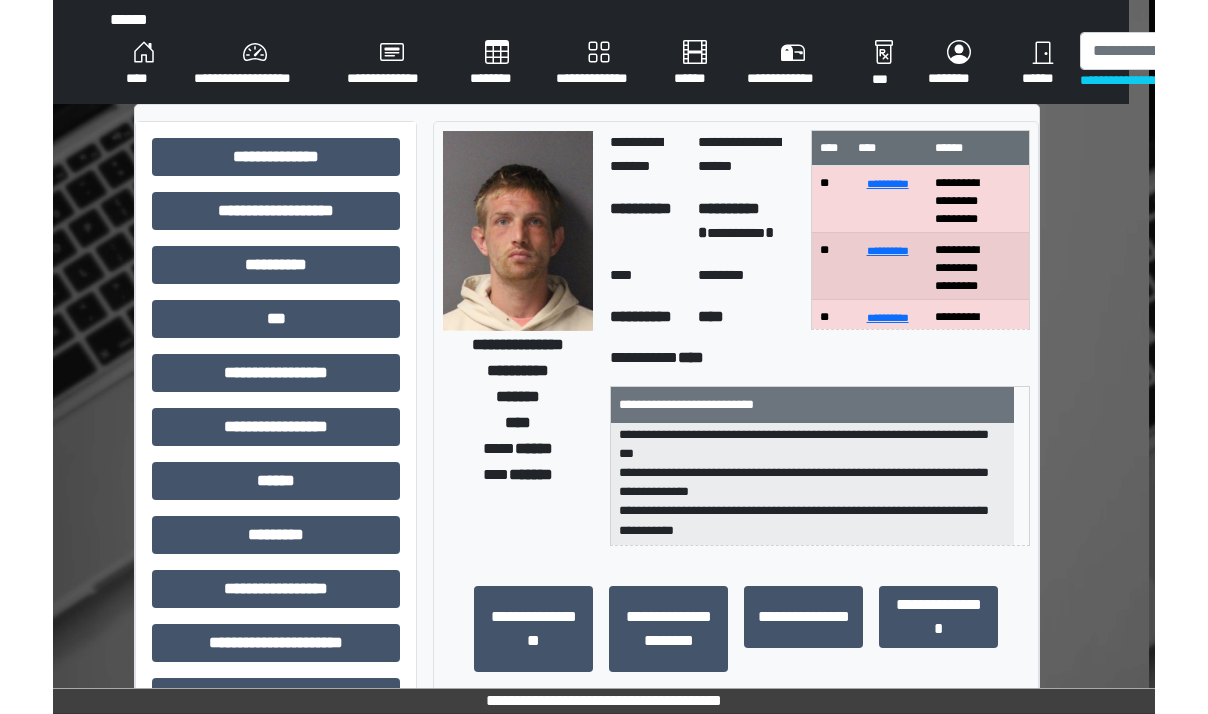 scroll, scrollTop: 0, scrollLeft: 0, axis: both 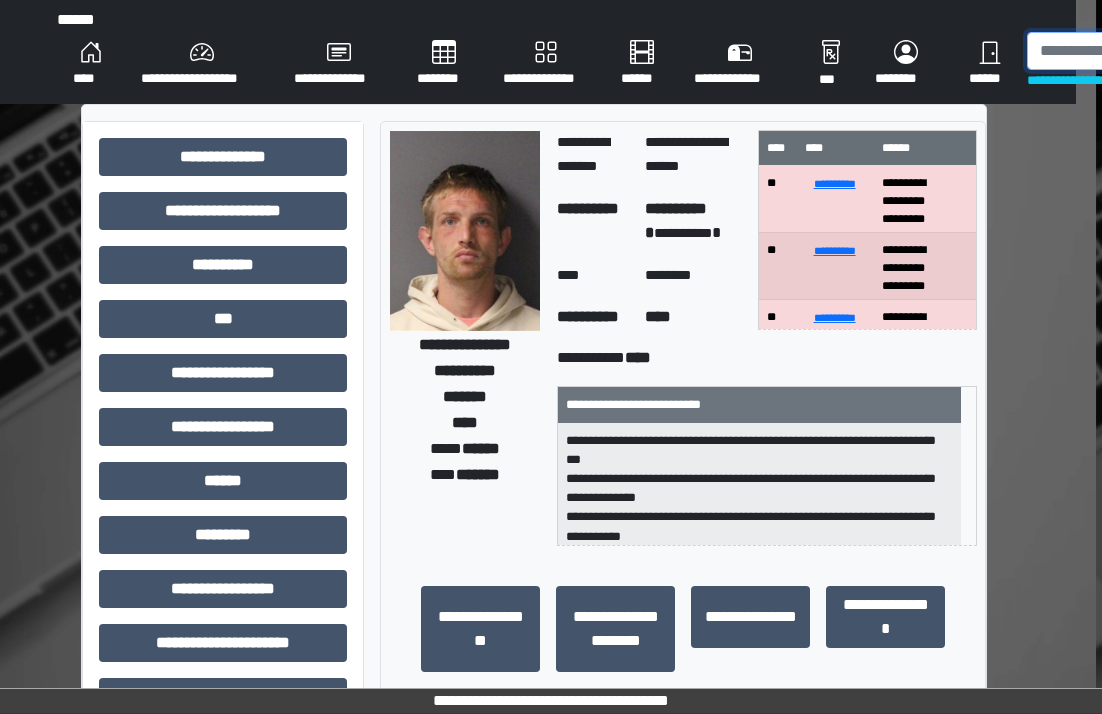 click at bounding box center (1130, 51) 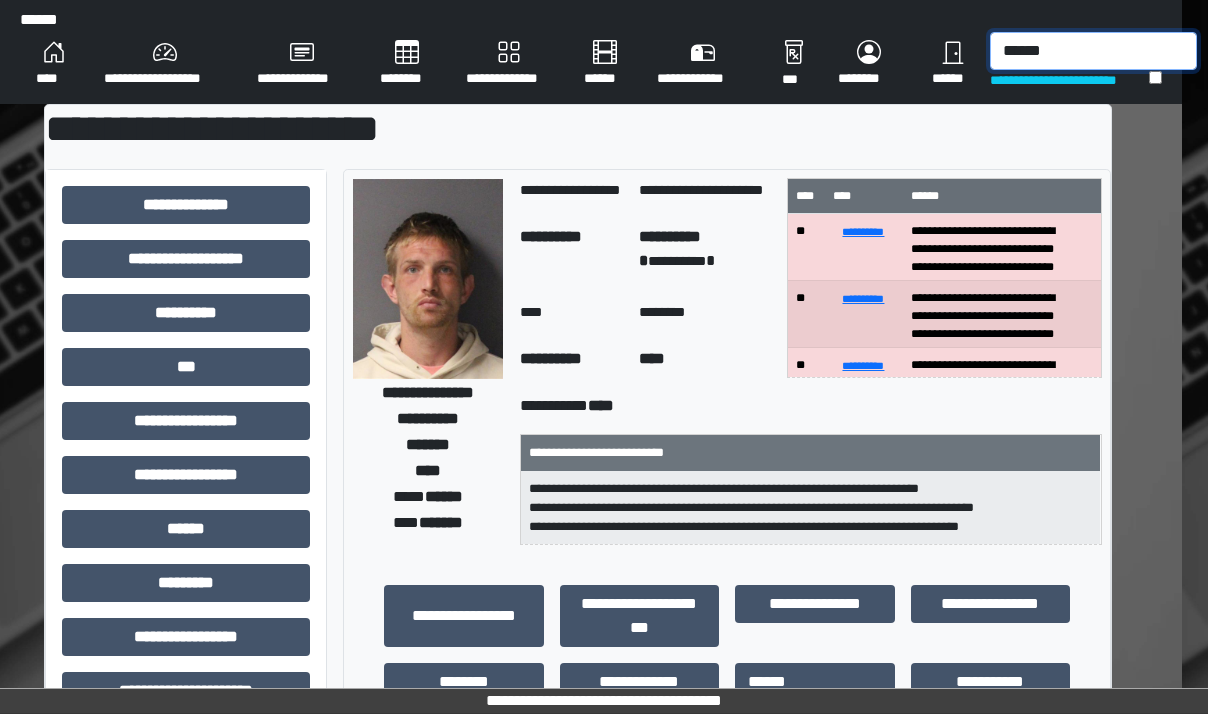 click on "******" at bounding box center [1093, 51] 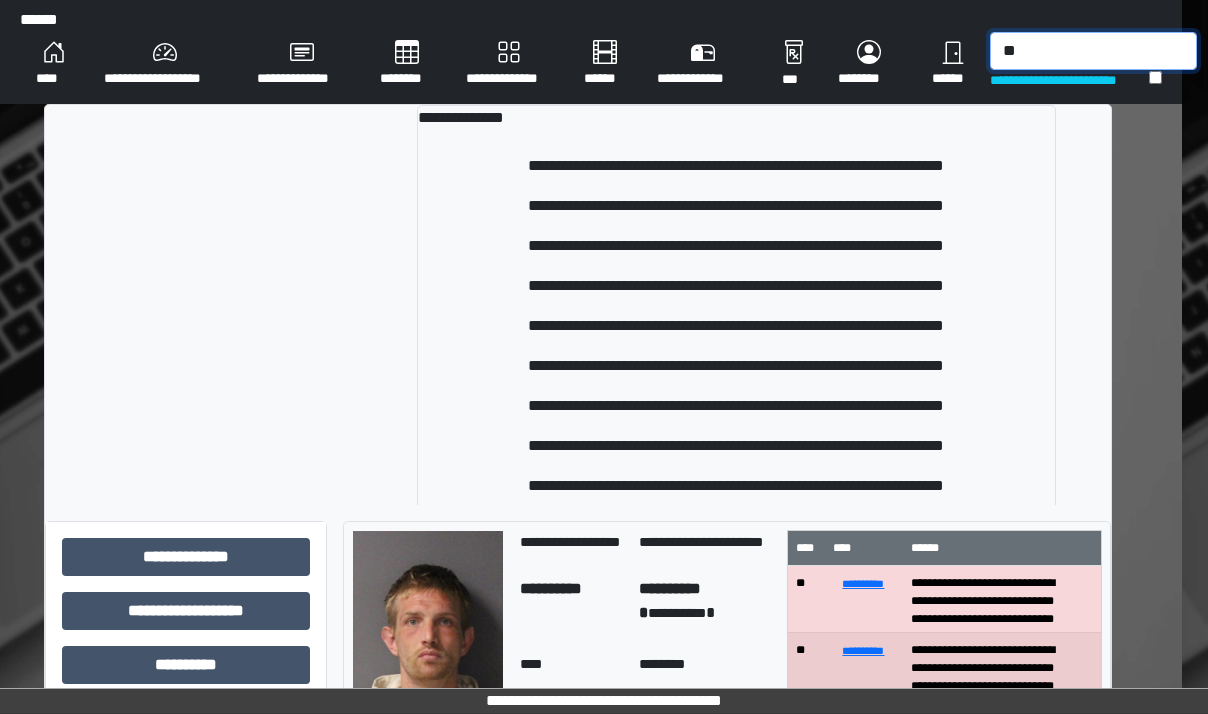 type on "*" 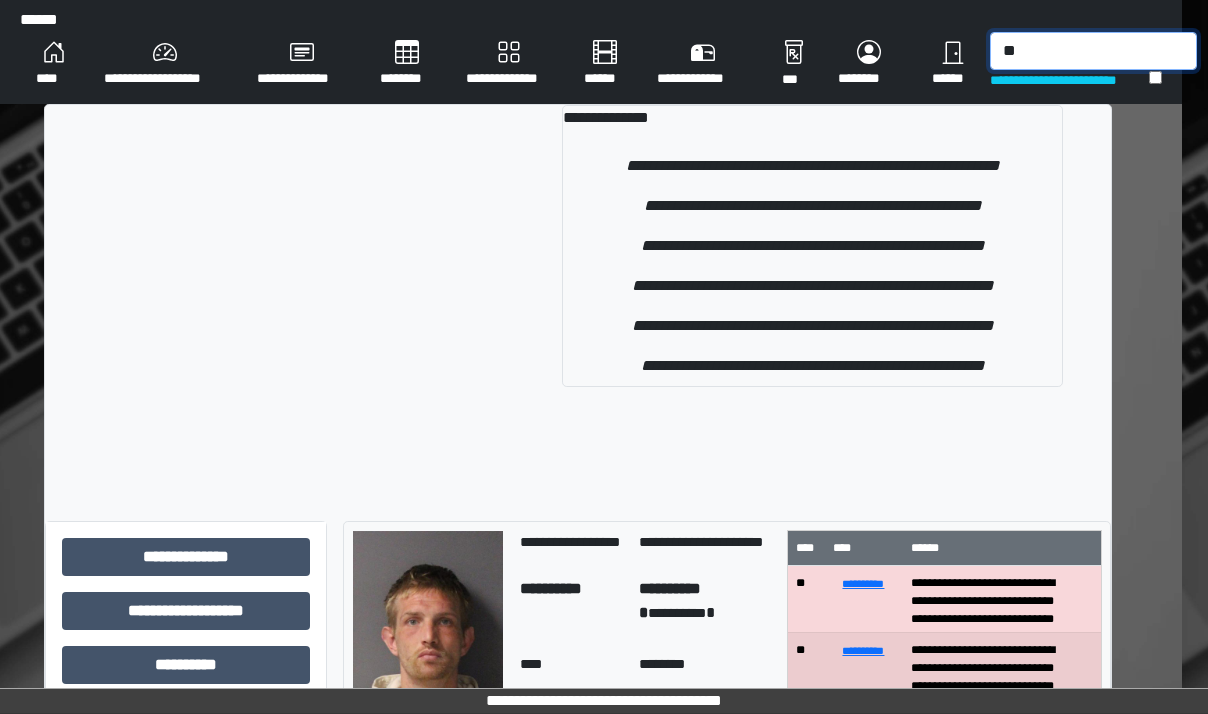 type on "*" 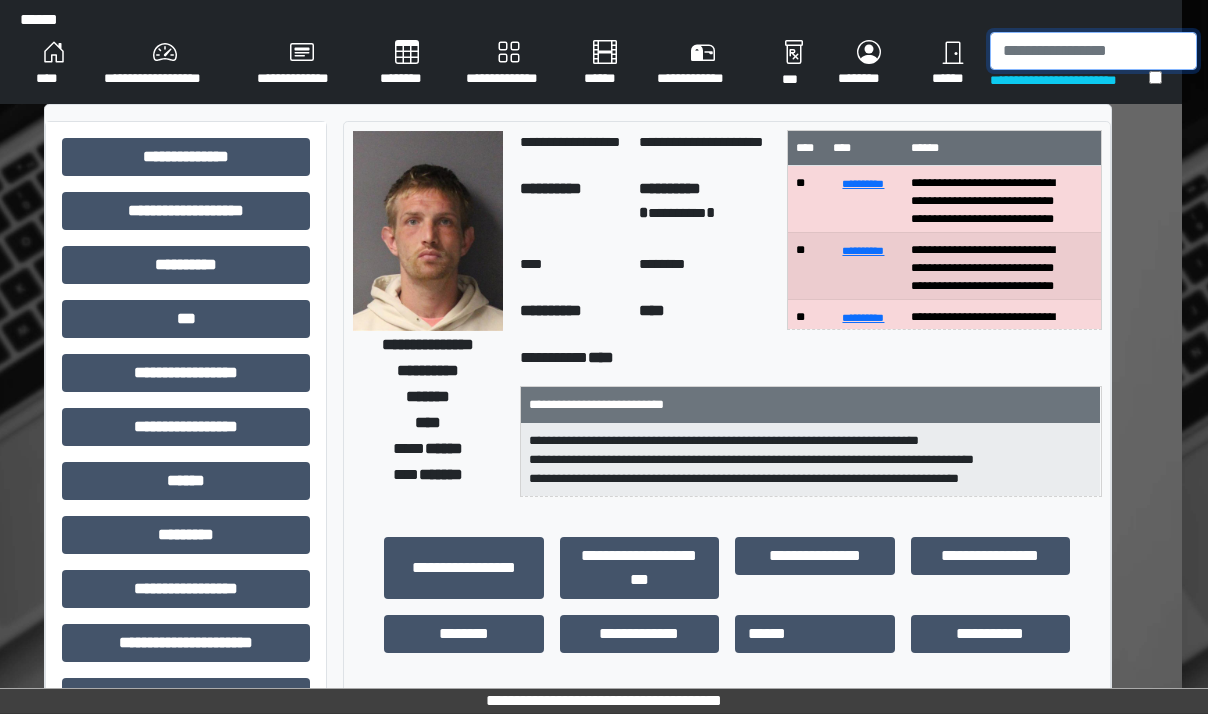 click at bounding box center [1093, 51] 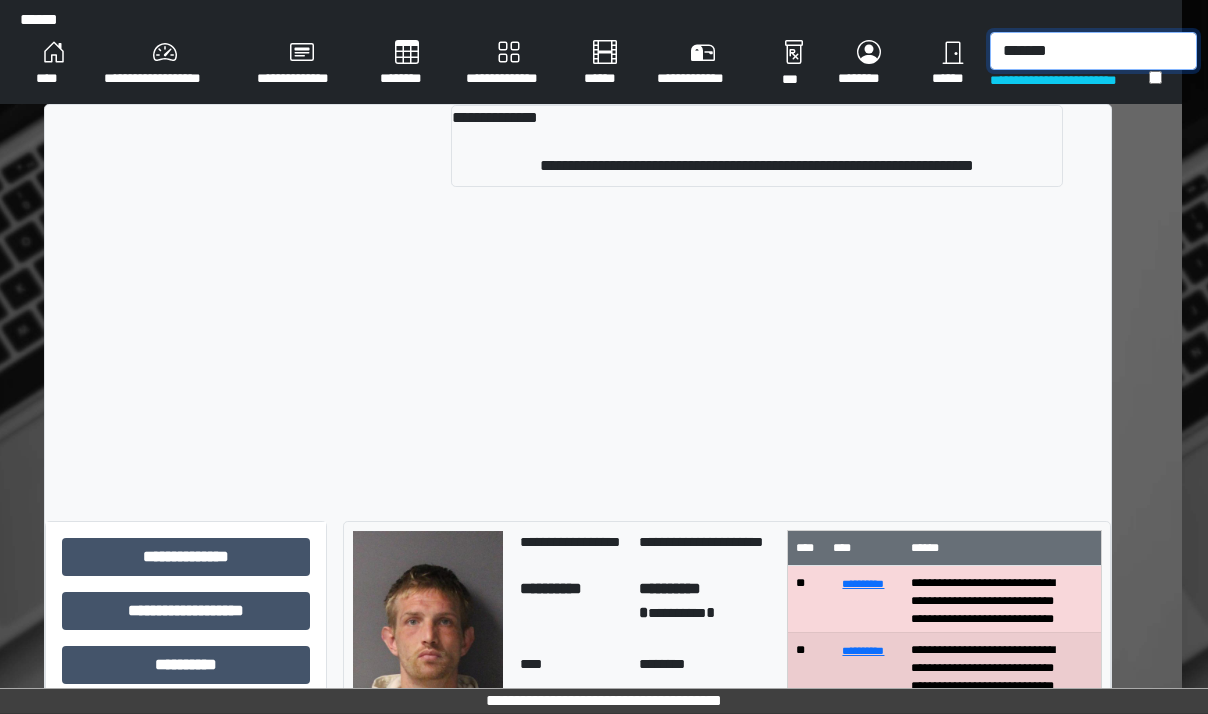 type on "*******" 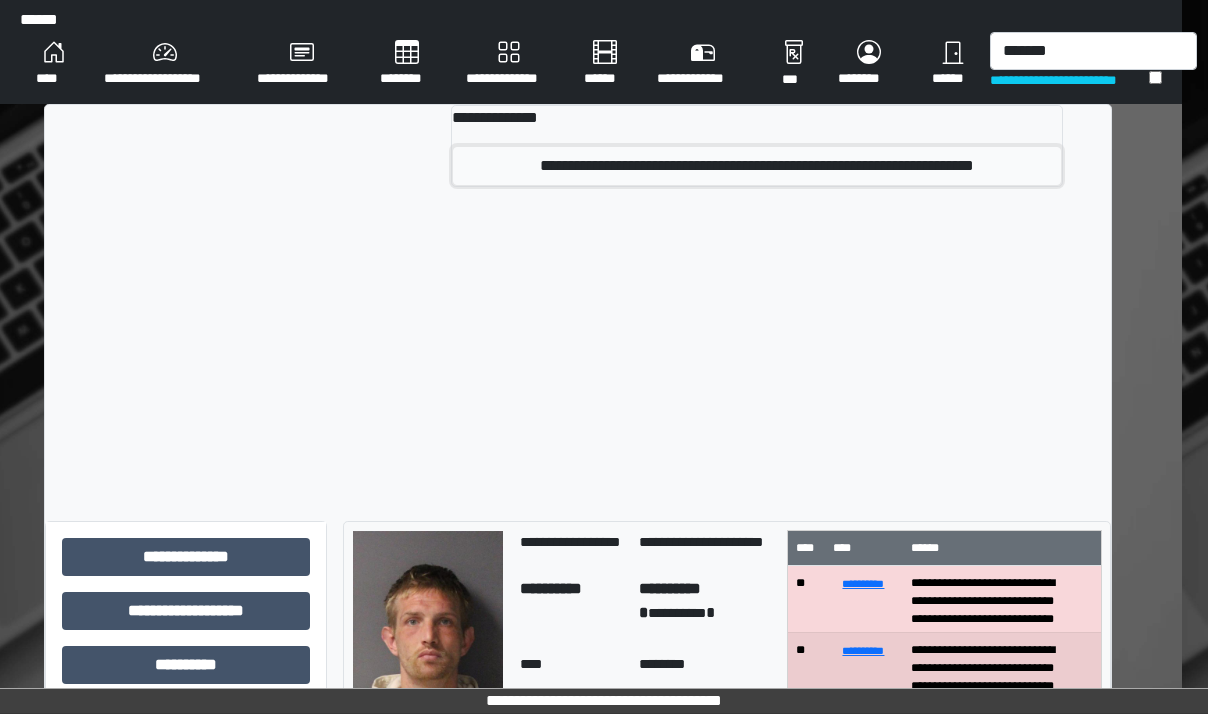 click on "**********" at bounding box center (757, 166) 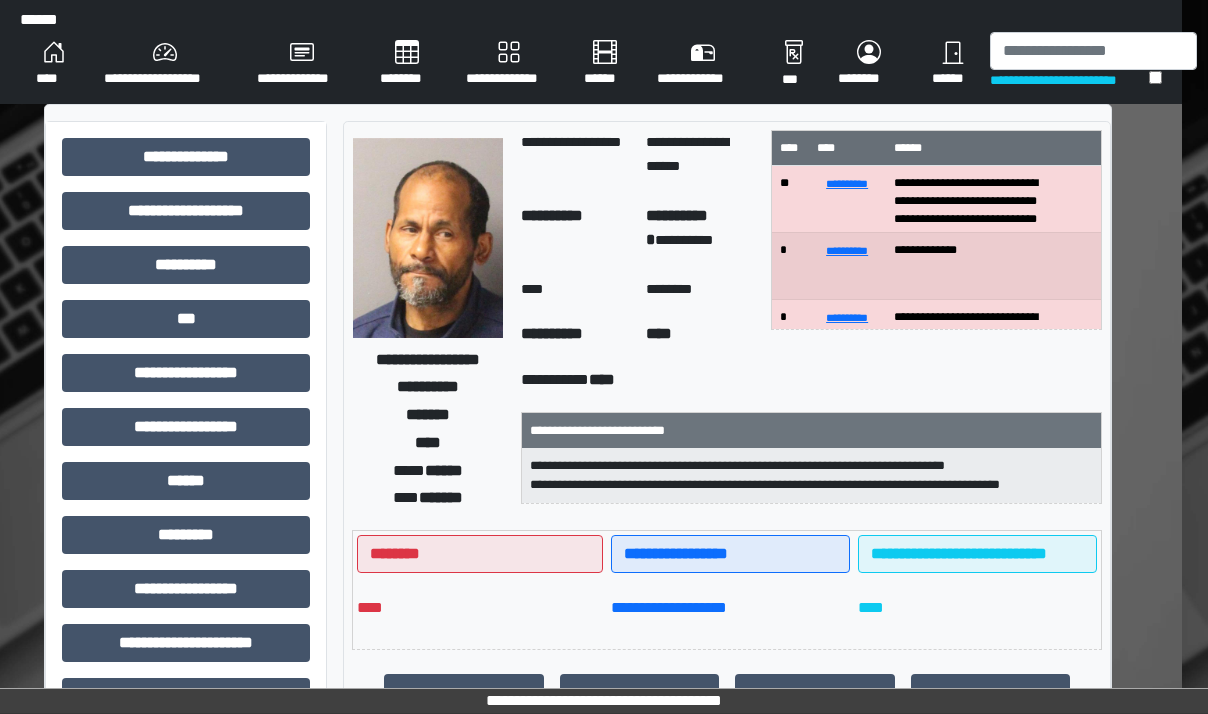 click on "**********" at bounding box center [578, 651] 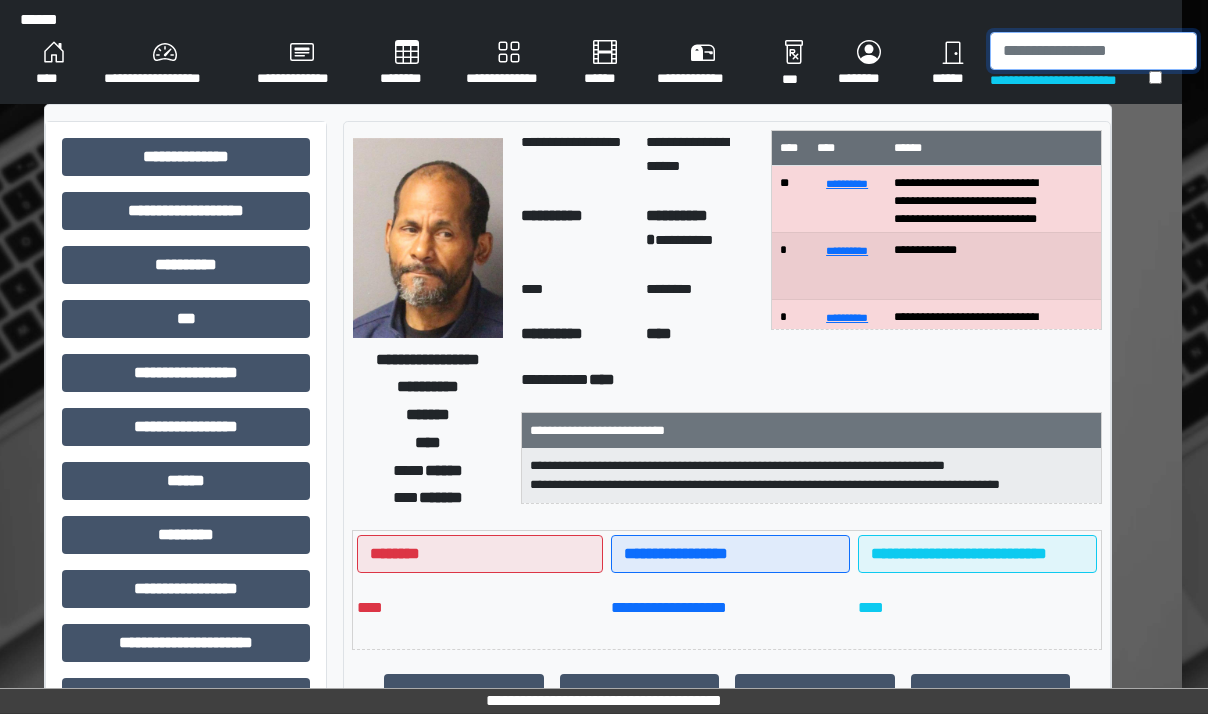 click at bounding box center [1093, 51] 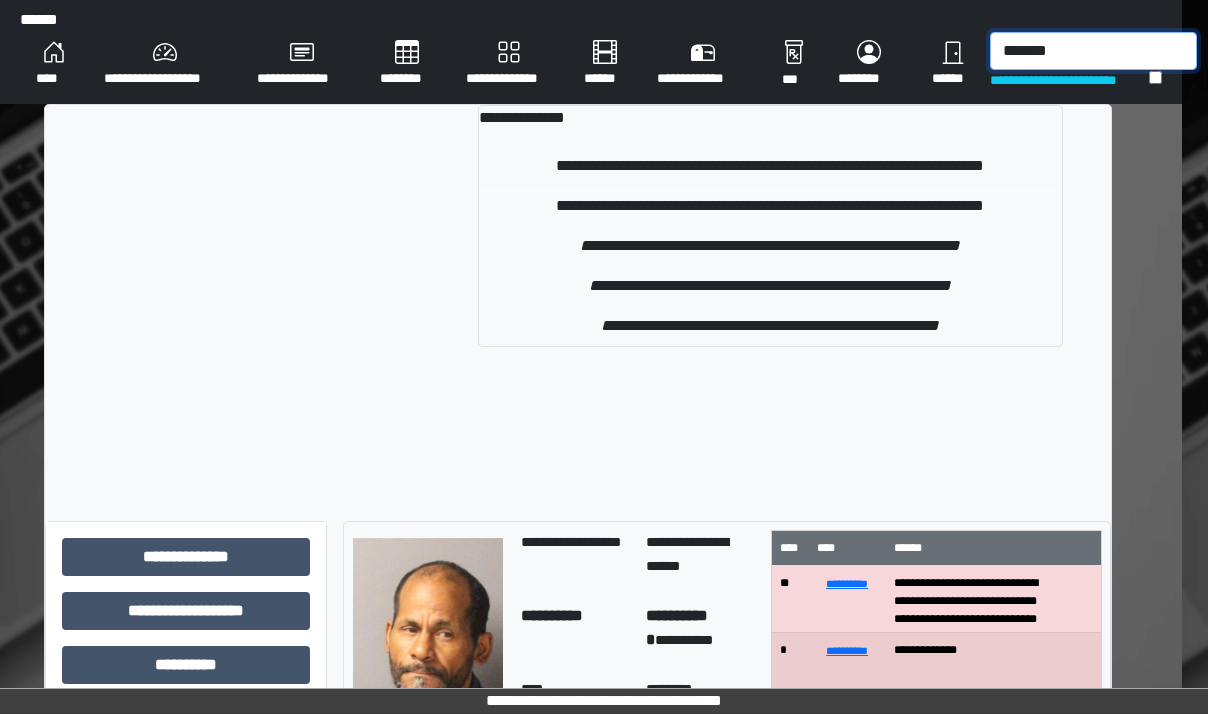 type on "*******" 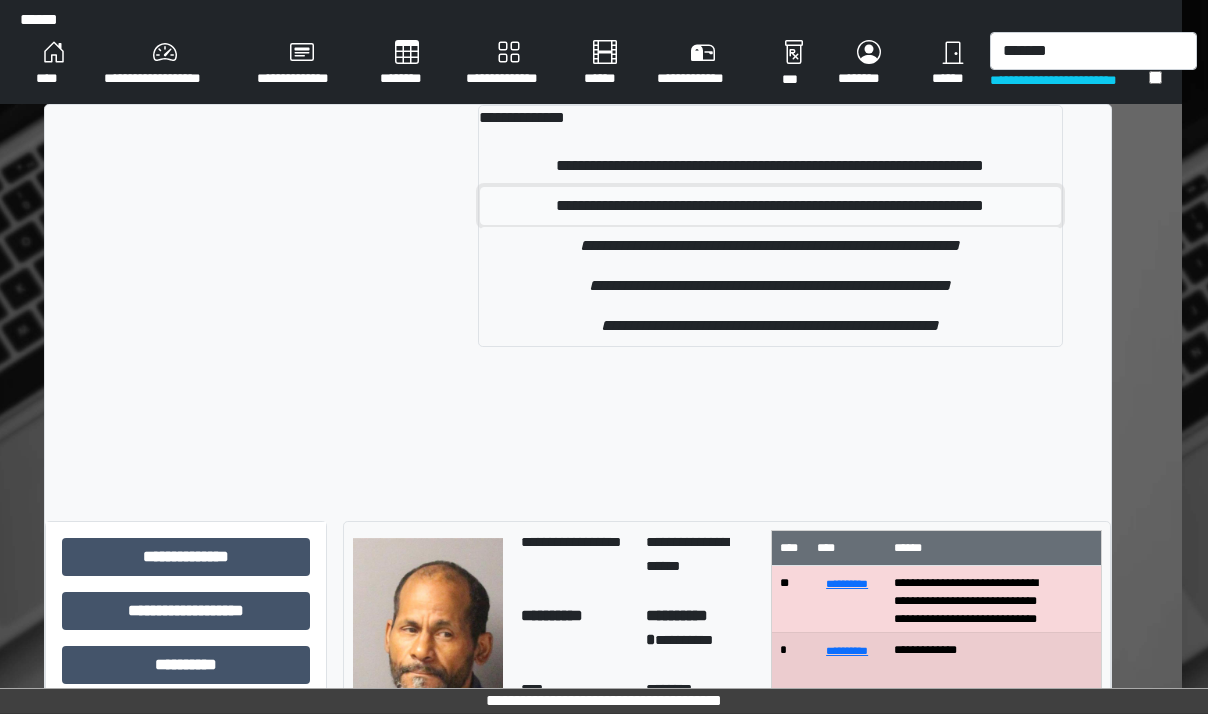 click on "**********" at bounding box center [770, 206] 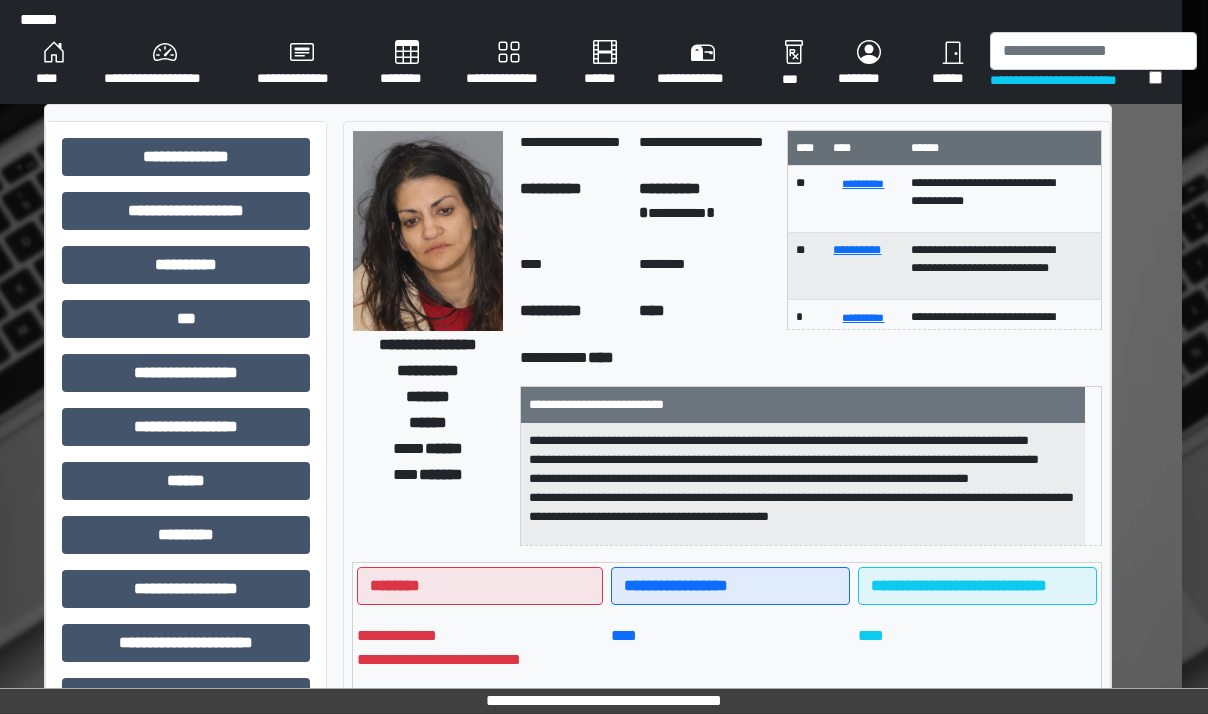 scroll, scrollTop: 25, scrollLeft: 0, axis: vertical 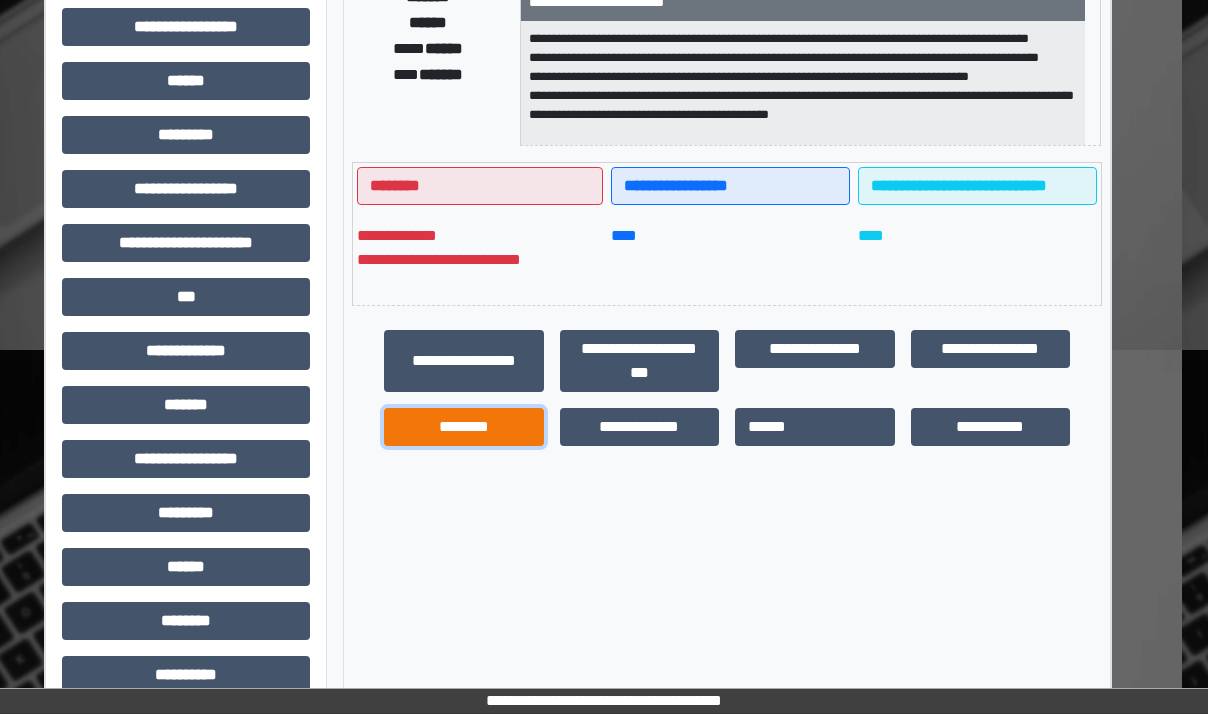 click on "********" at bounding box center [464, 427] 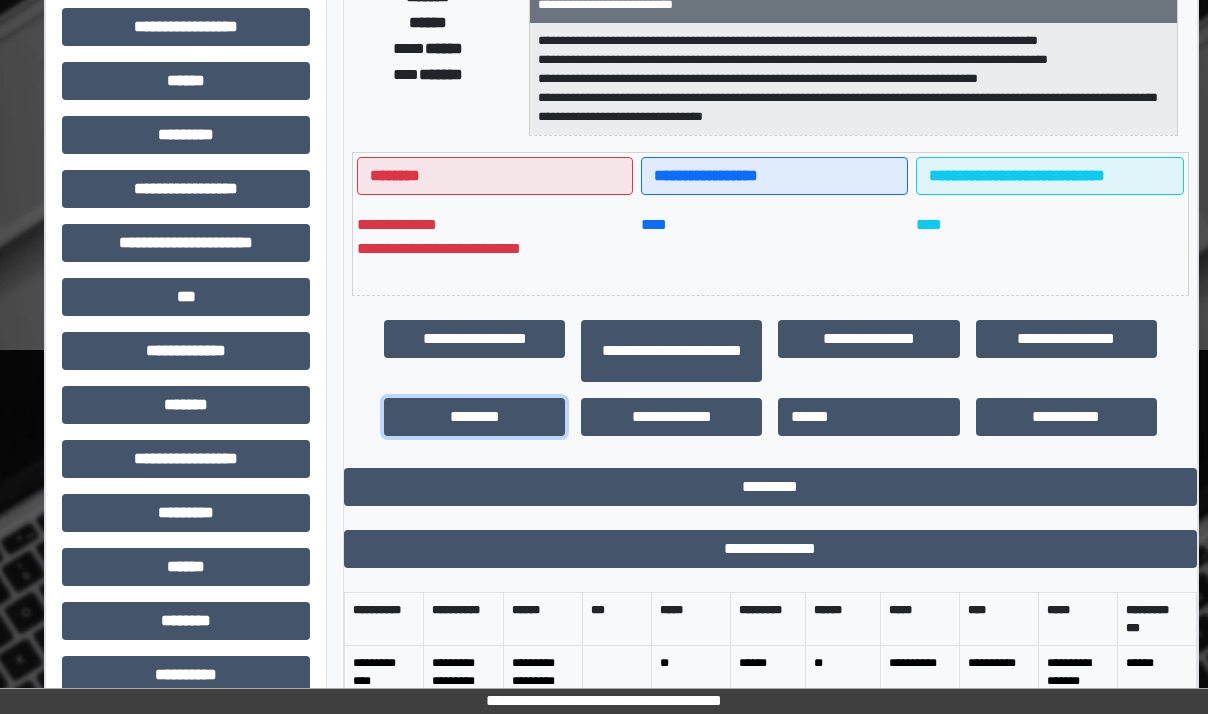 scroll, scrollTop: 0, scrollLeft: 0, axis: both 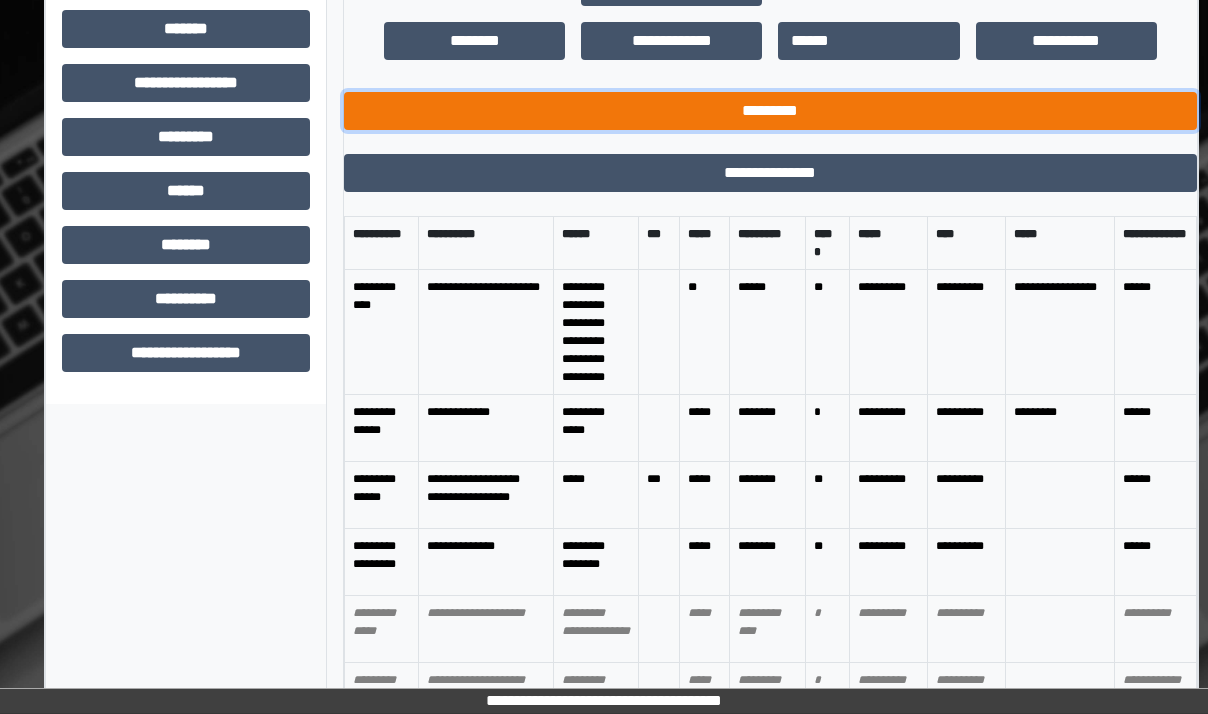 click on "*********" at bounding box center (770, 111) 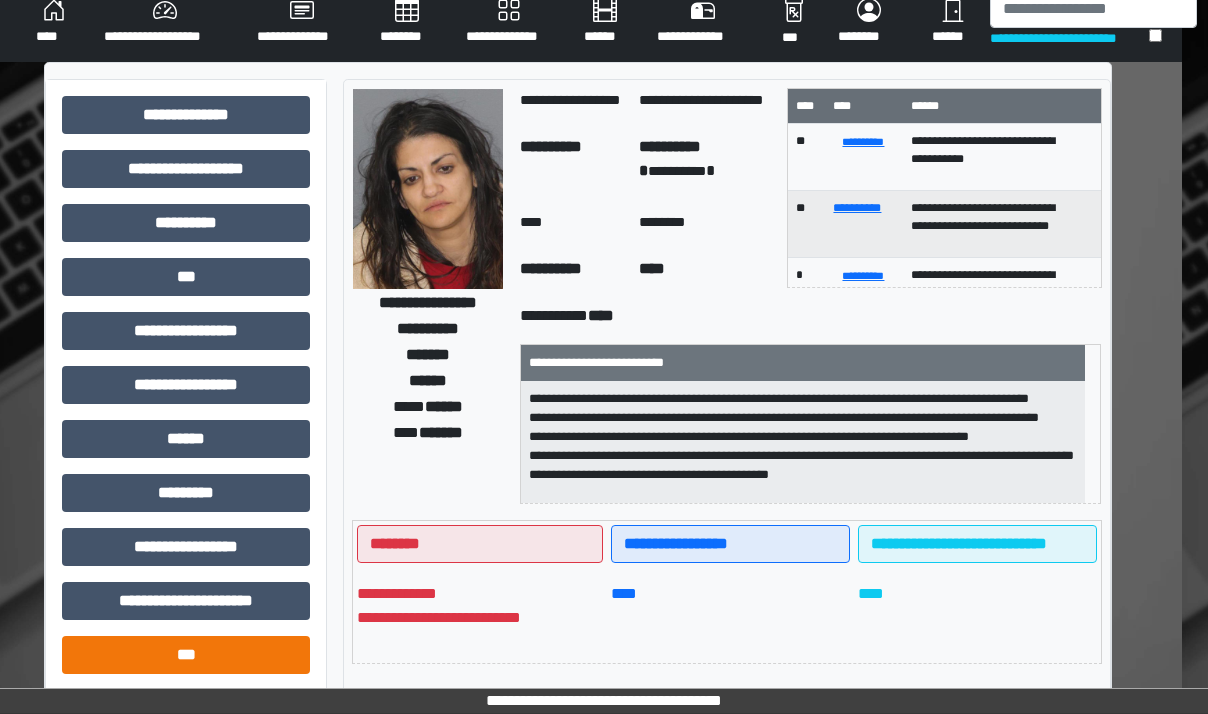 scroll, scrollTop: 0, scrollLeft: 26, axis: horizontal 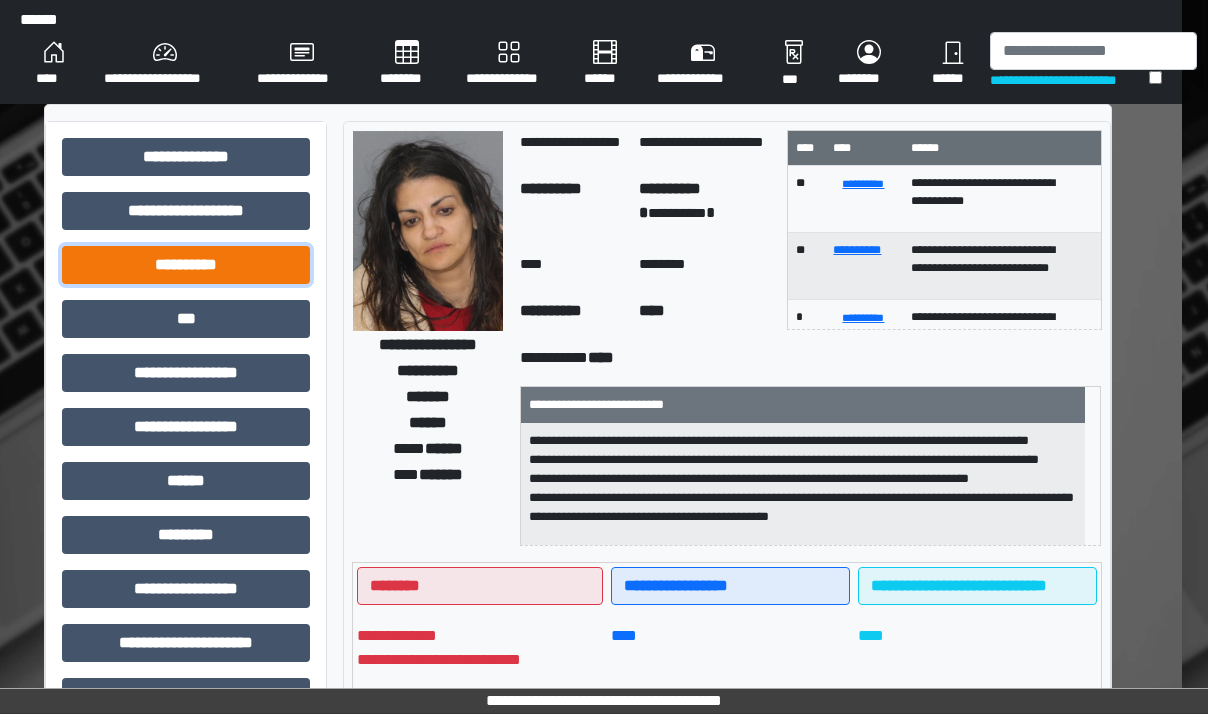 click on "**********" at bounding box center (186, 265) 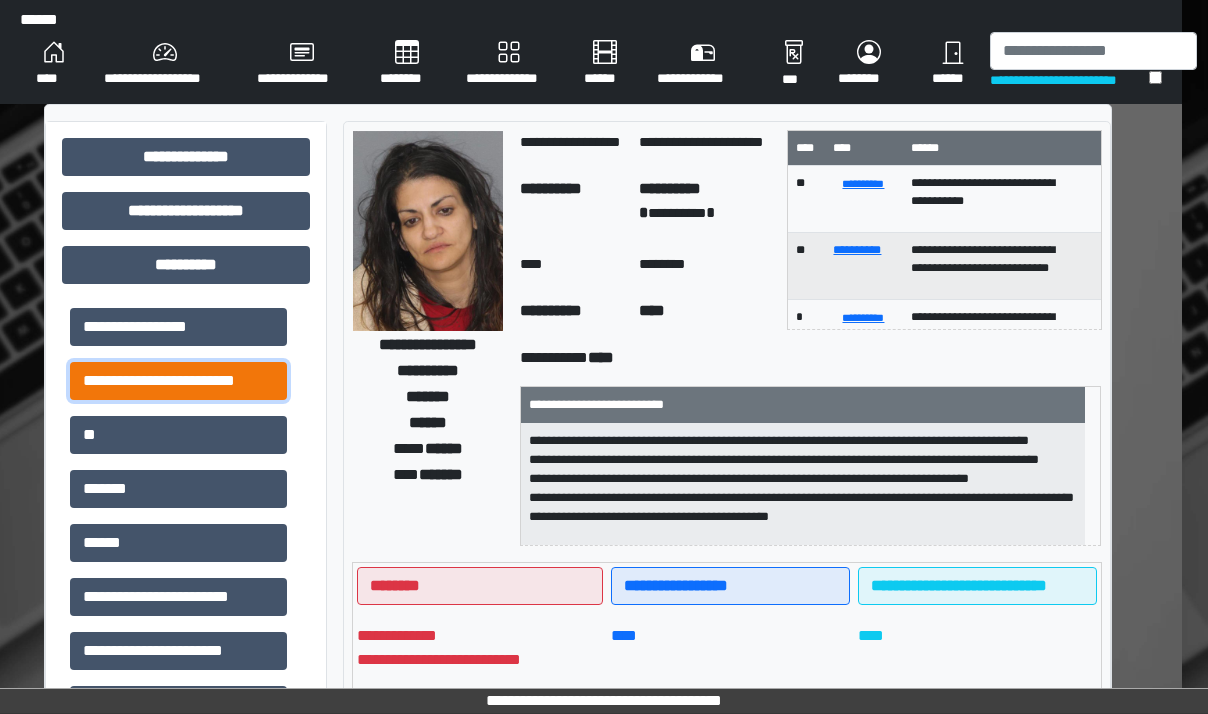 click on "**********" at bounding box center [178, 381] 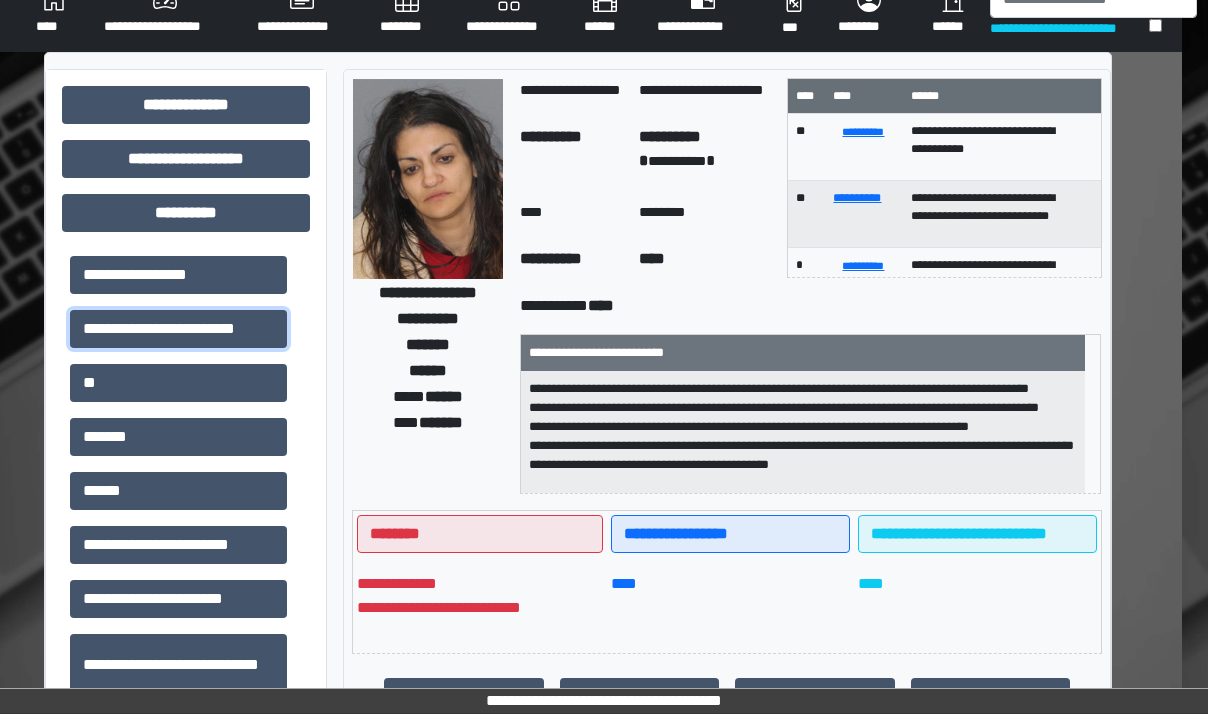 scroll, scrollTop: 0, scrollLeft: 26, axis: horizontal 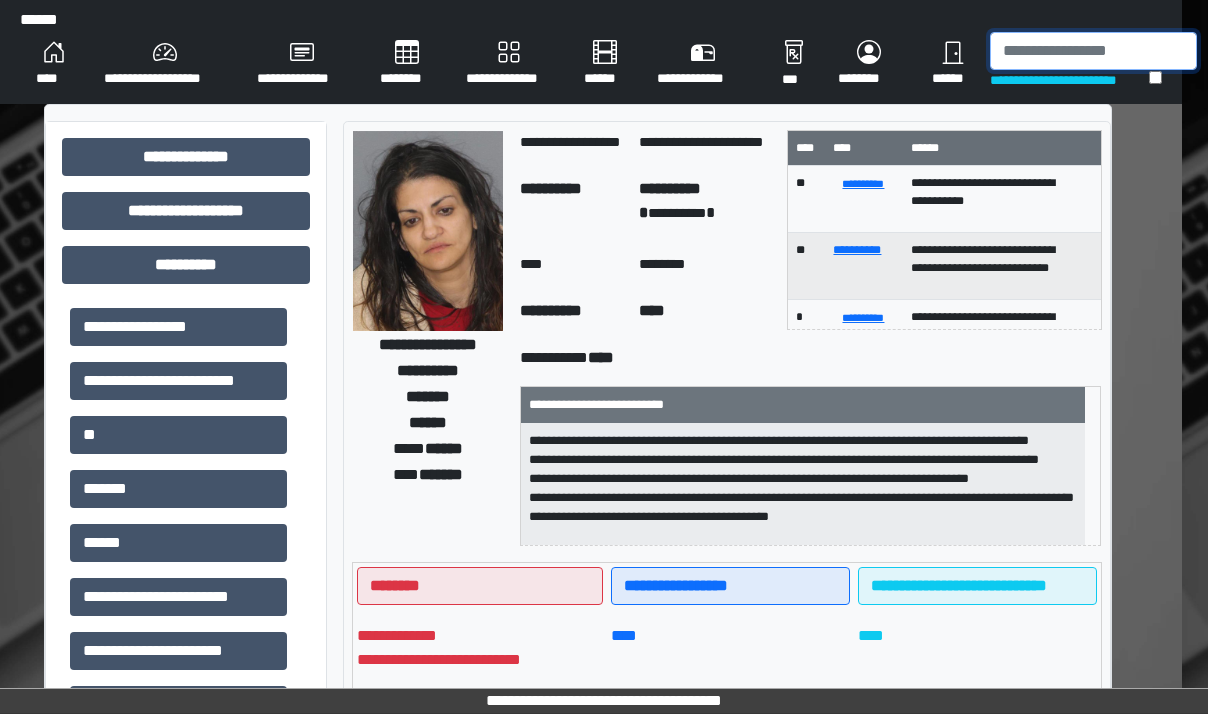 click at bounding box center [1093, 51] 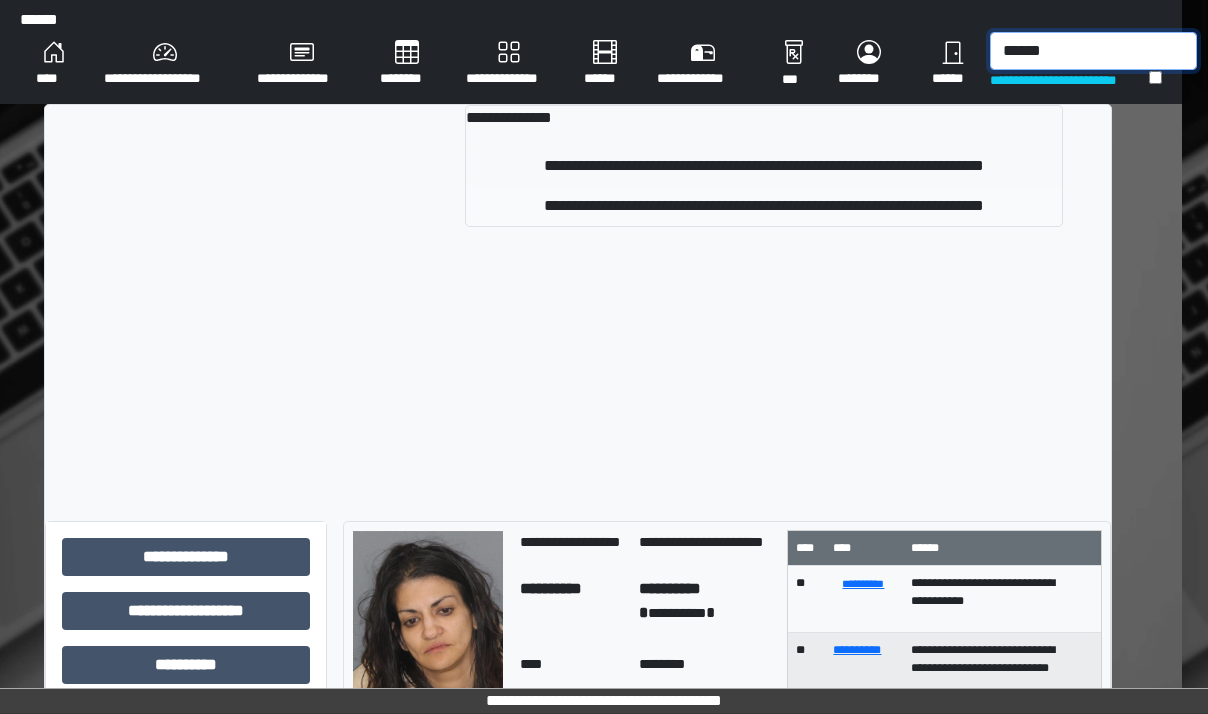type on "******" 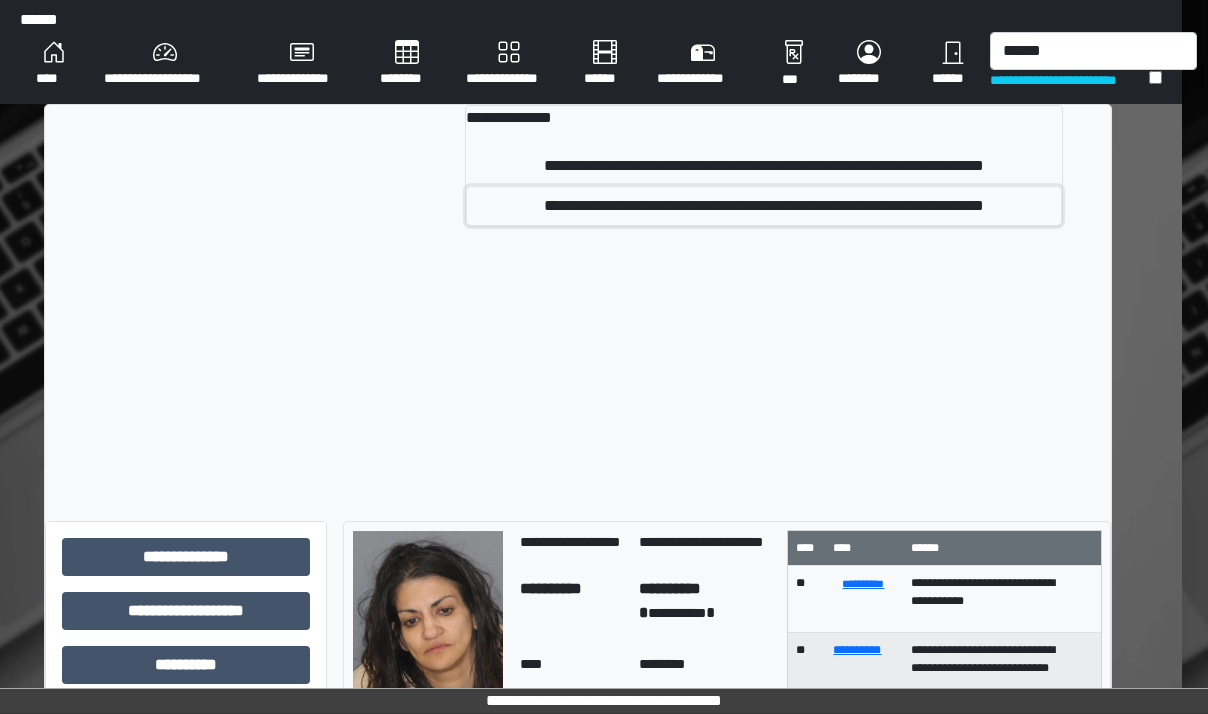 click on "**********" at bounding box center [764, 206] 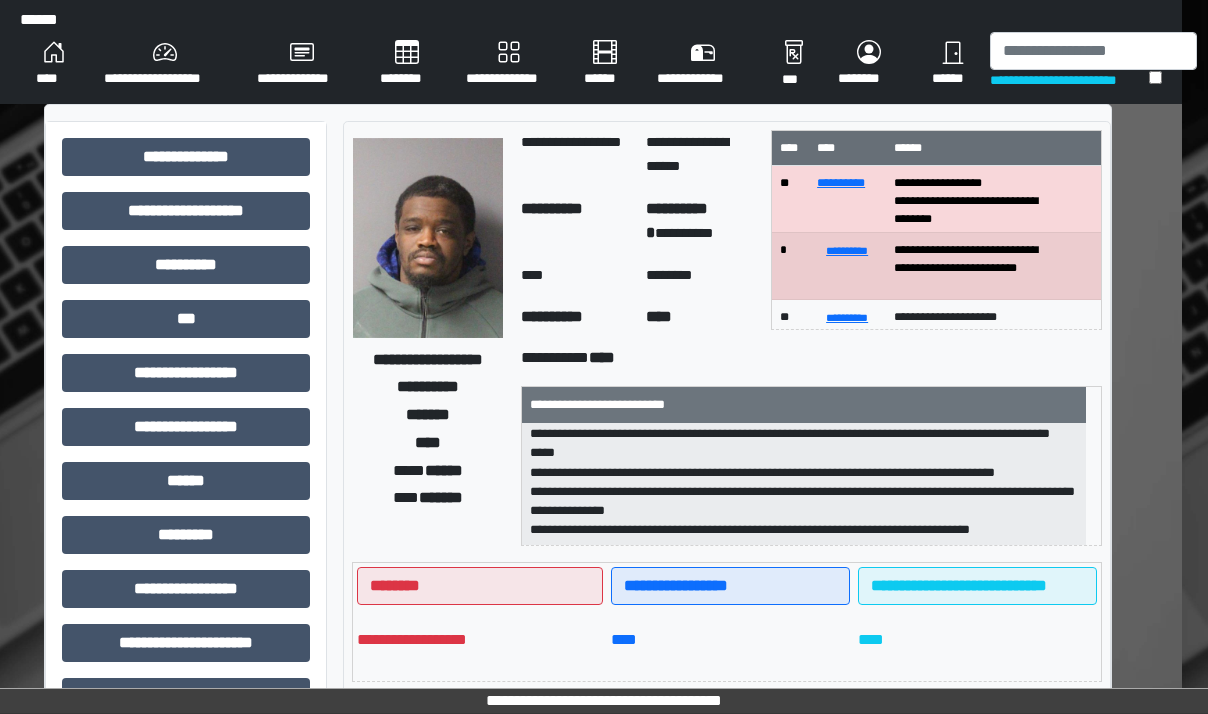 scroll, scrollTop: 428, scrollLeft: 0, axis: vertical 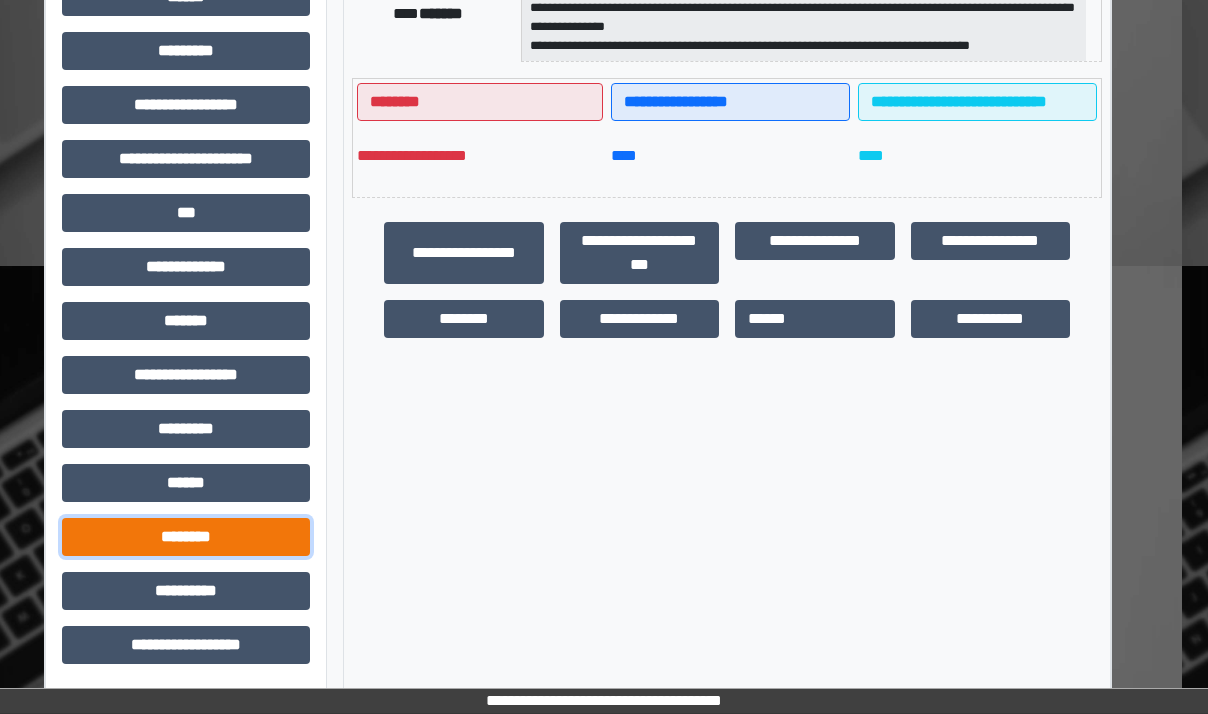 click on "********" at bounding box center [186, 537] 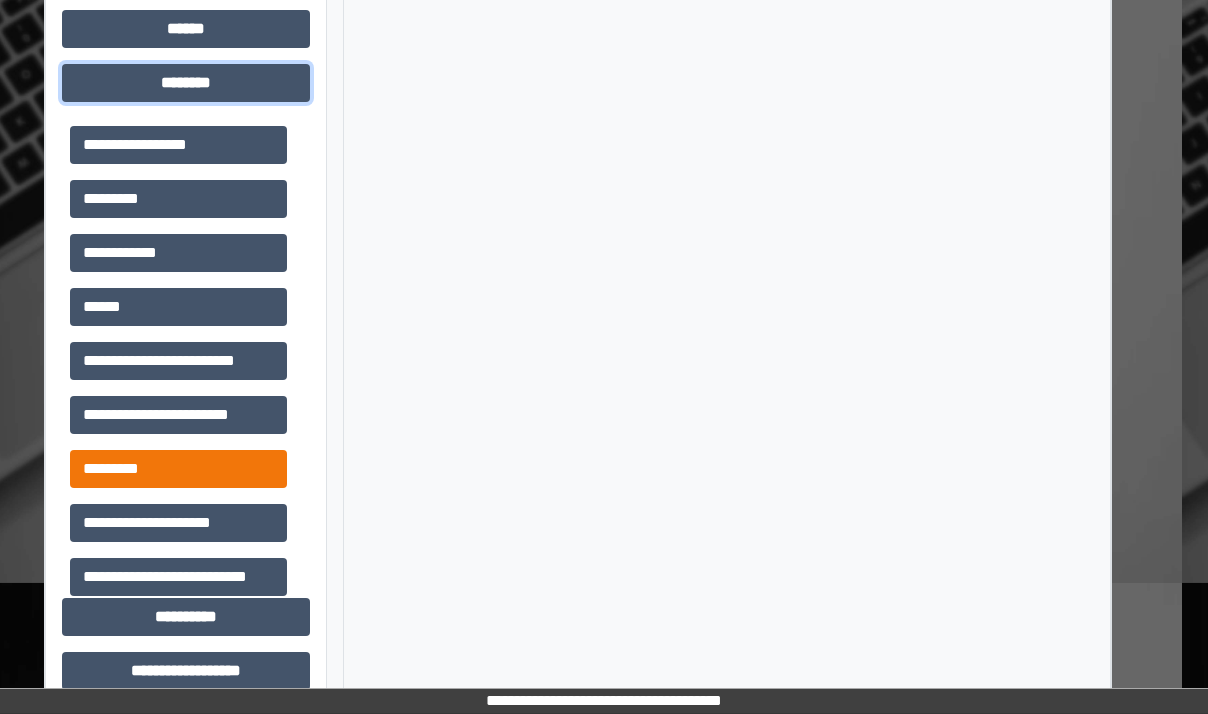 scroll, scrollTop: 964, scrollLeft: 26, axis: both 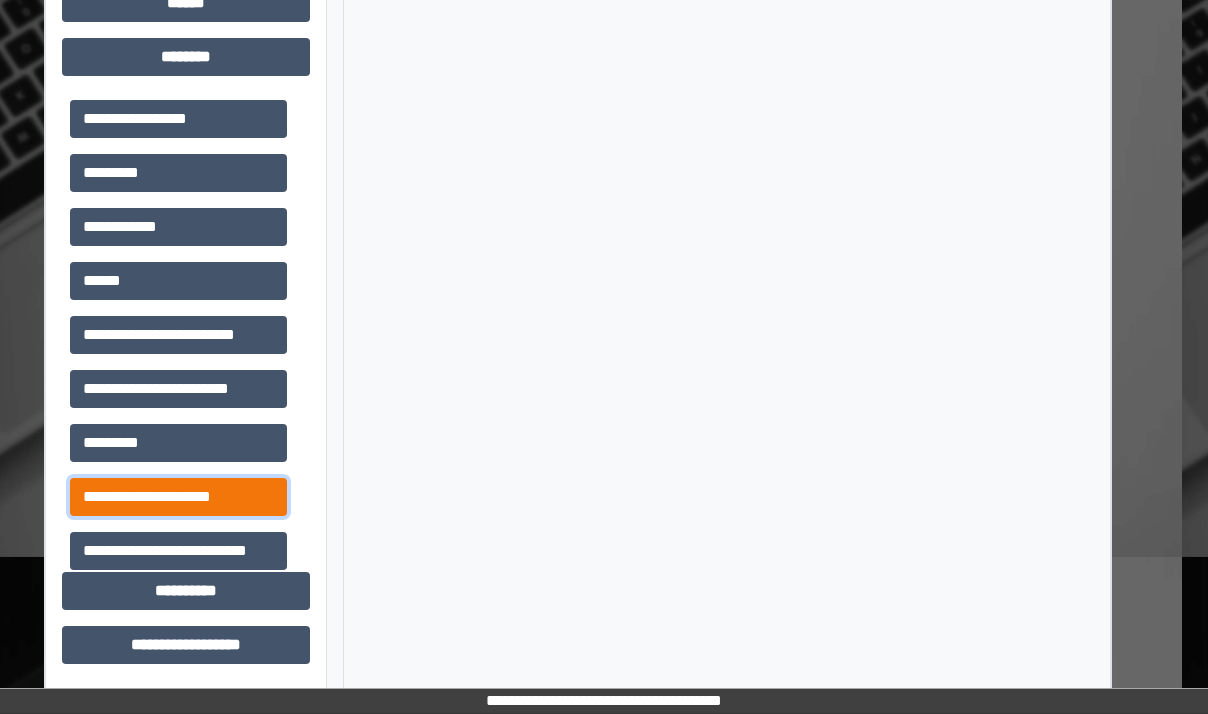 click on "**********" at bounding box center (178, 497) 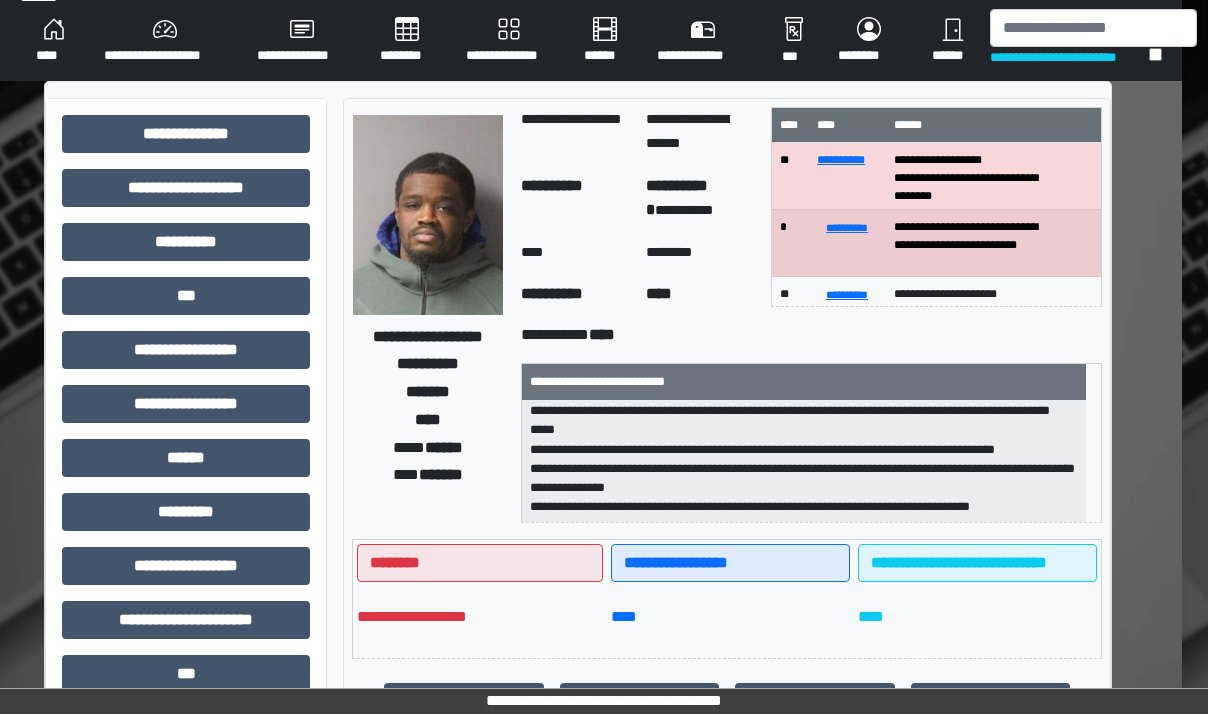 scroll, scrollTop: 0, scrollLeft: 26, axis: horizontal 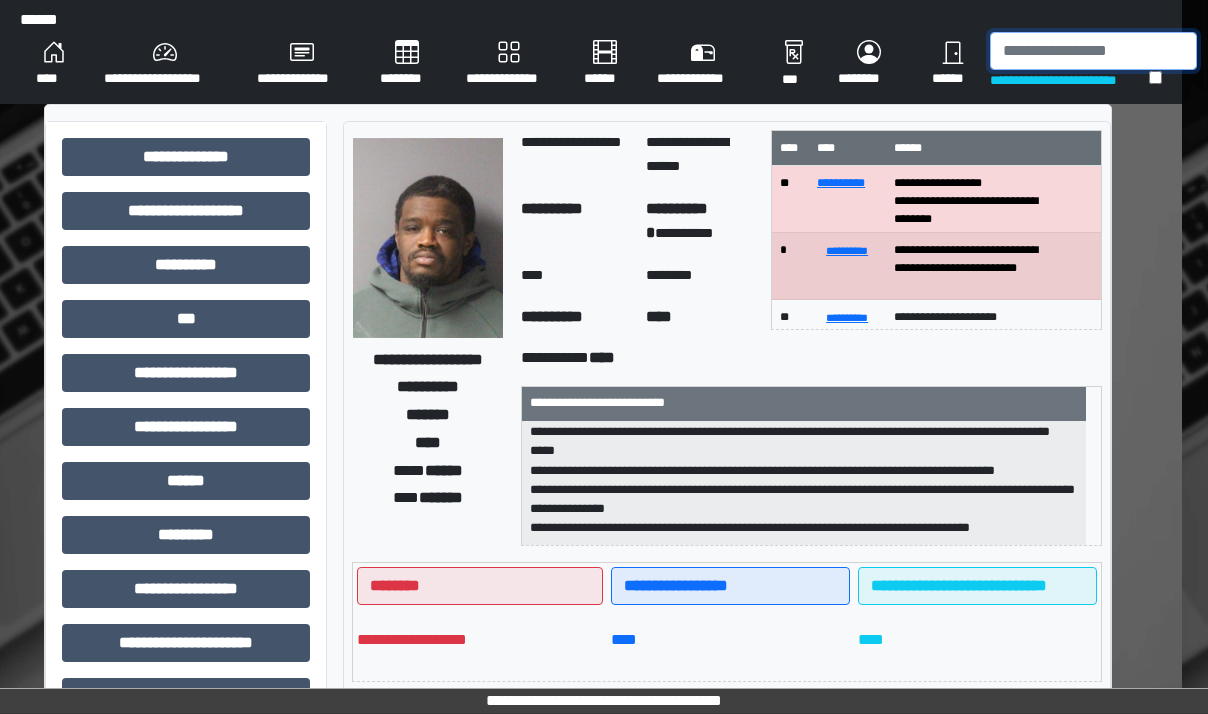 click at bounding box center [1093, 51] 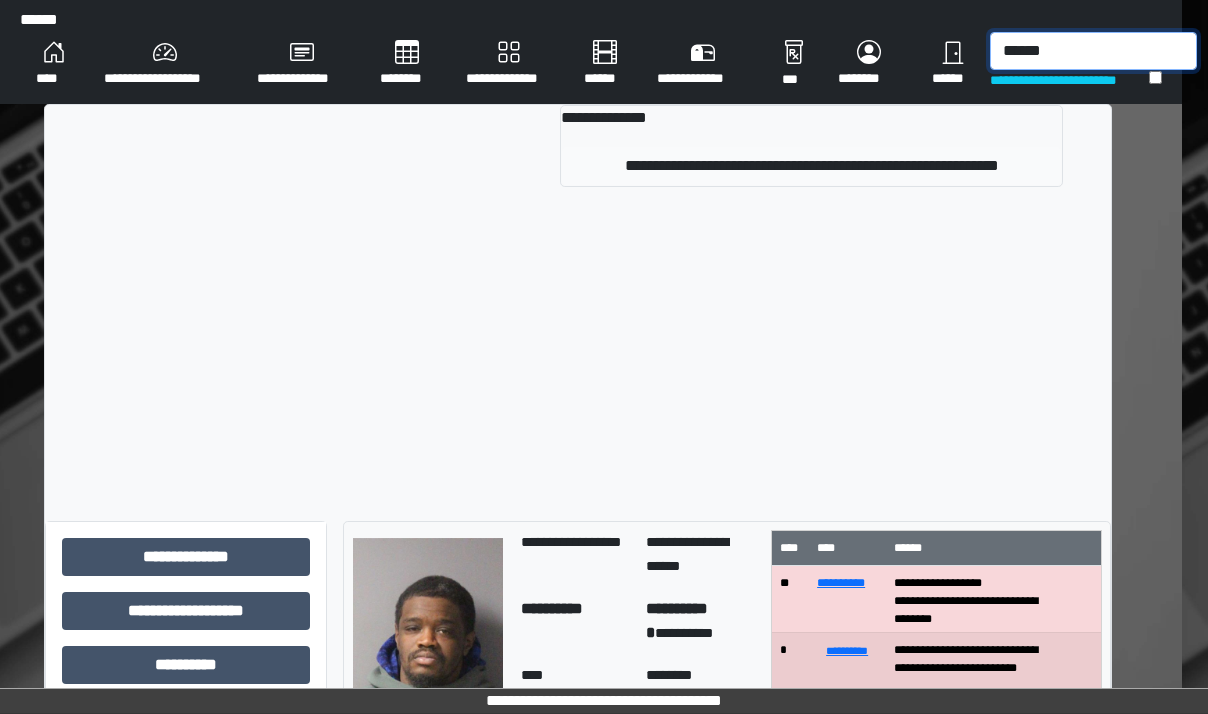 type on "******" 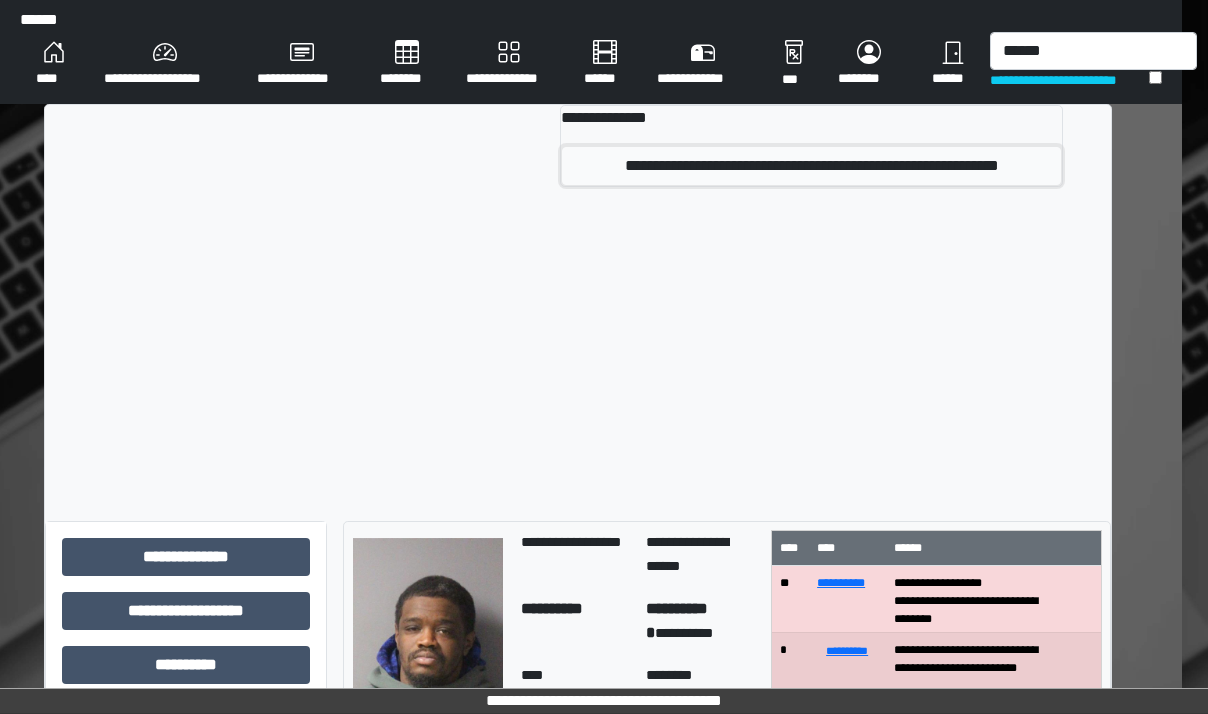 click on "**********" at bounding box center (811, 166) 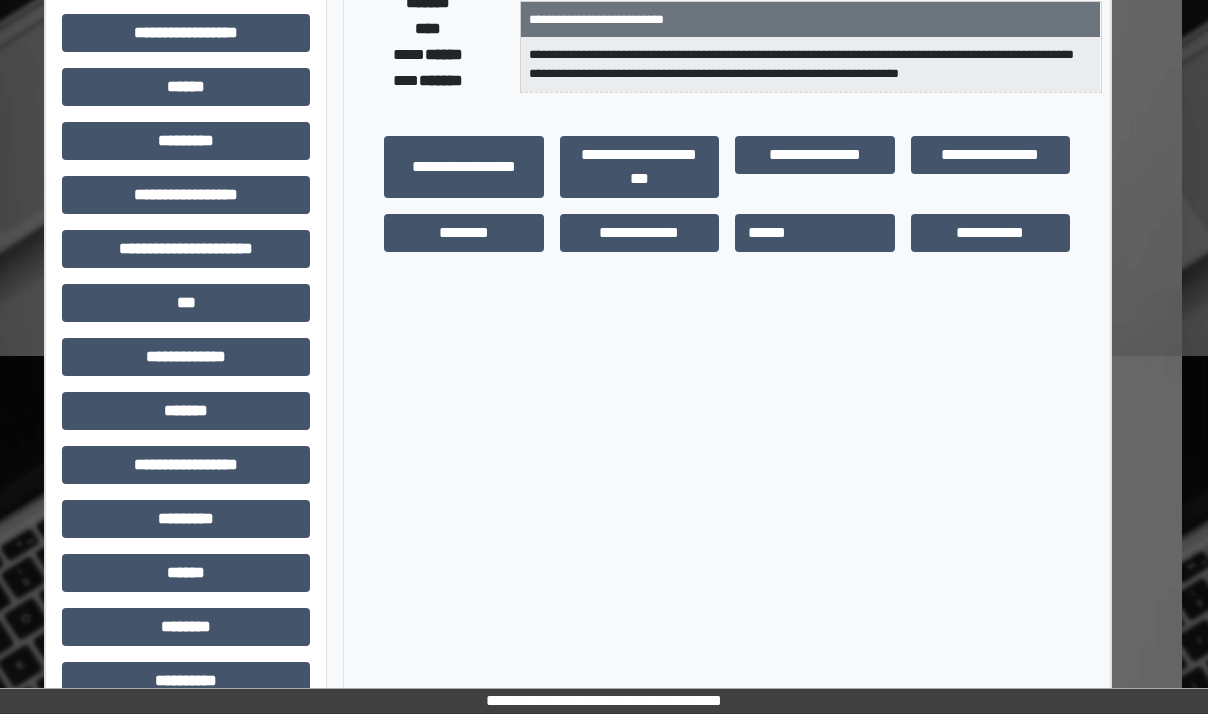 scroll, scrollTop: 484, scrollLeft: 26, axis: both 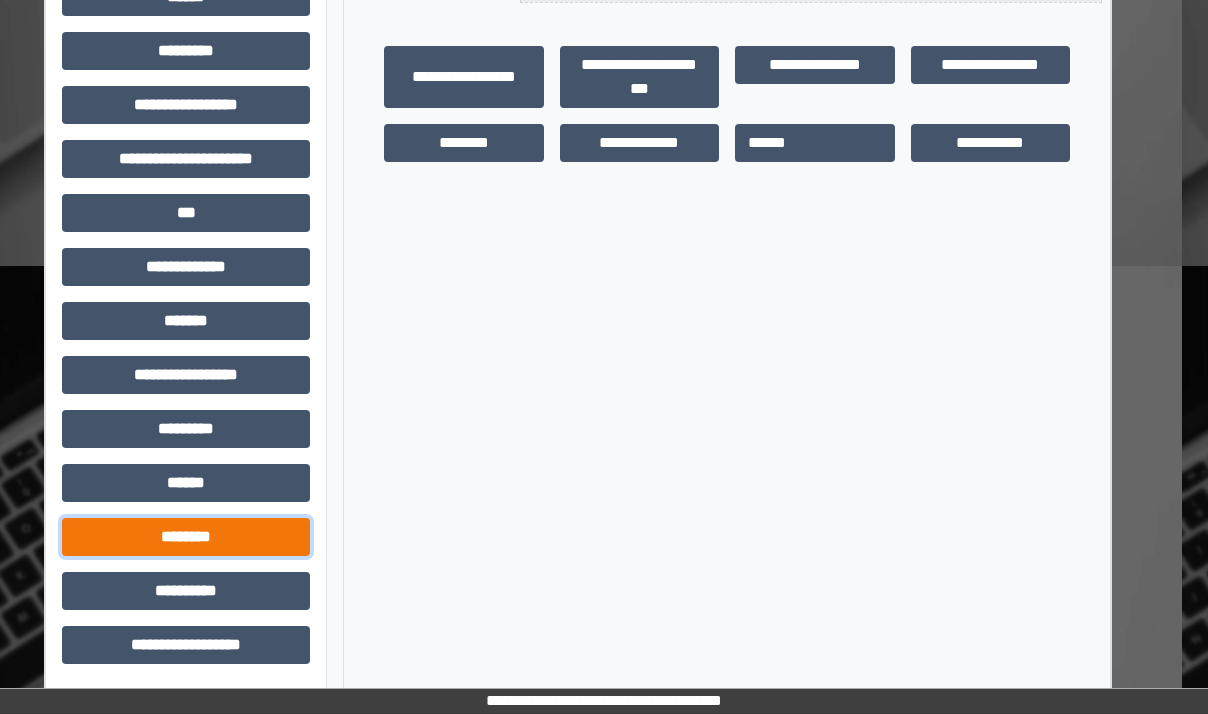 click on "********" at bounding box center (186, 537) 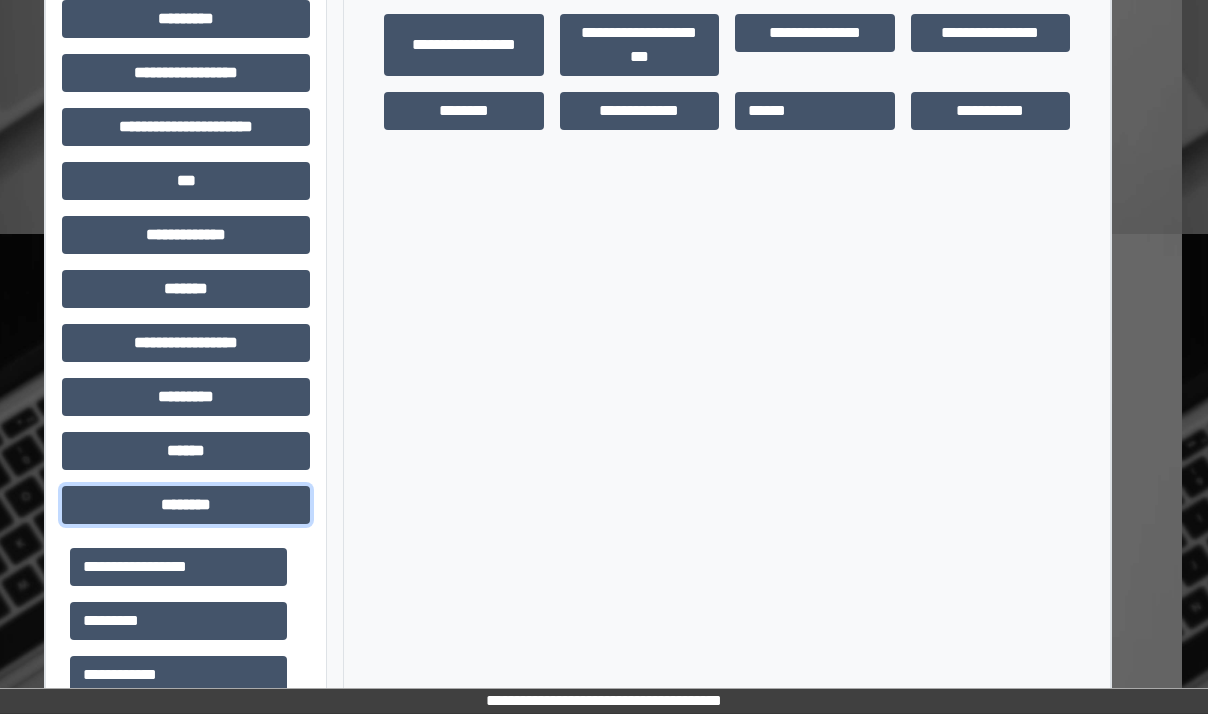 scroll, scrollTop: 884, scrollLeft: 26, axis: both 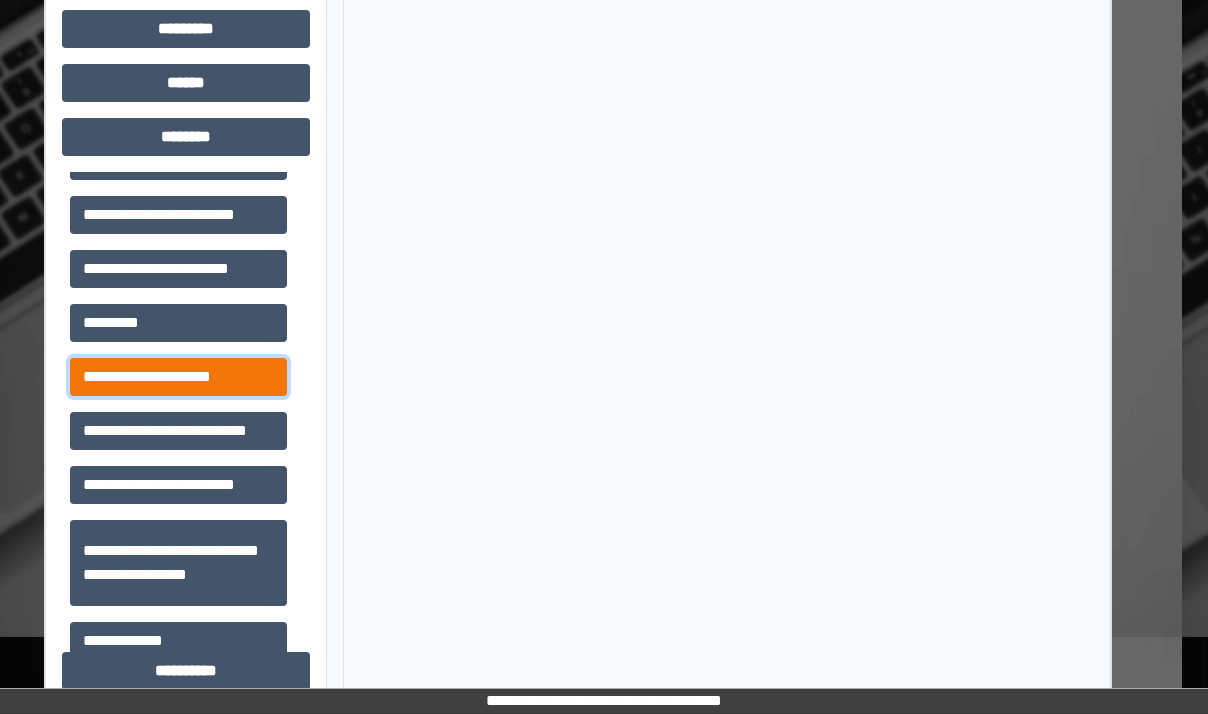 drag, startPoint x: 208, startPoint y: 374, endPoint x: 222, endPoint y: 370, distance: 14.56022 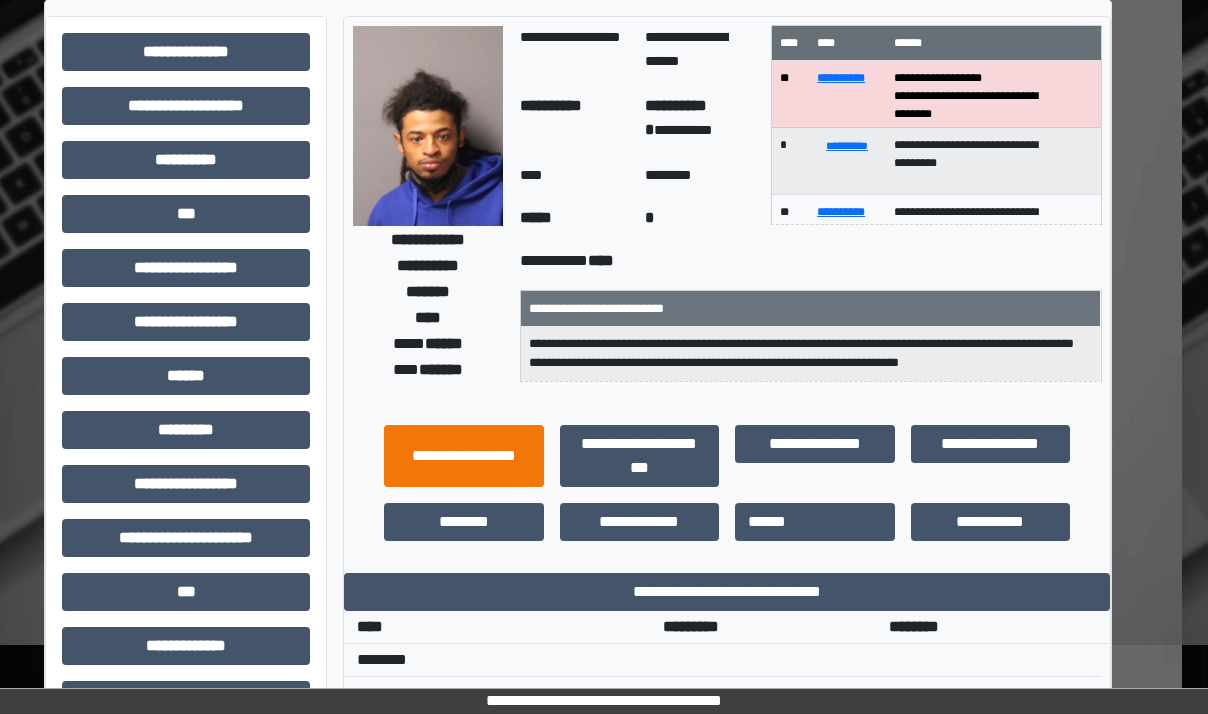 scroll, scrollTop: 84, scrollLeft: 26, axis: both 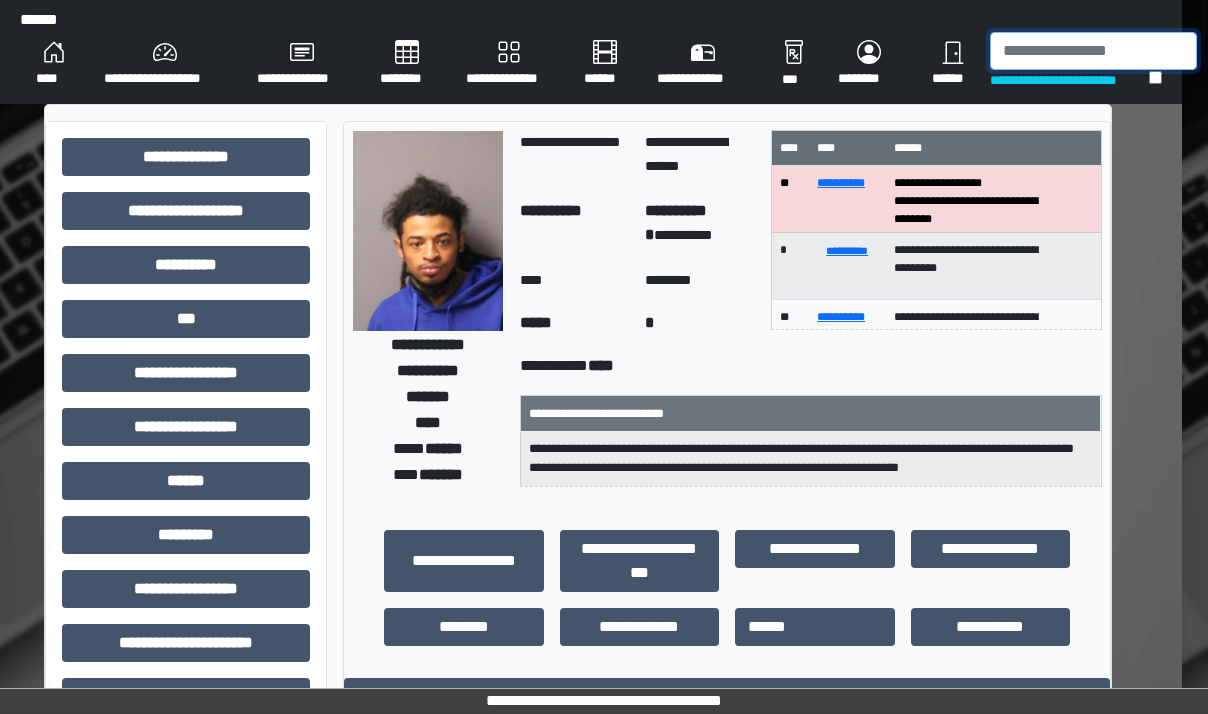 click at bounding box center (1093, 51) 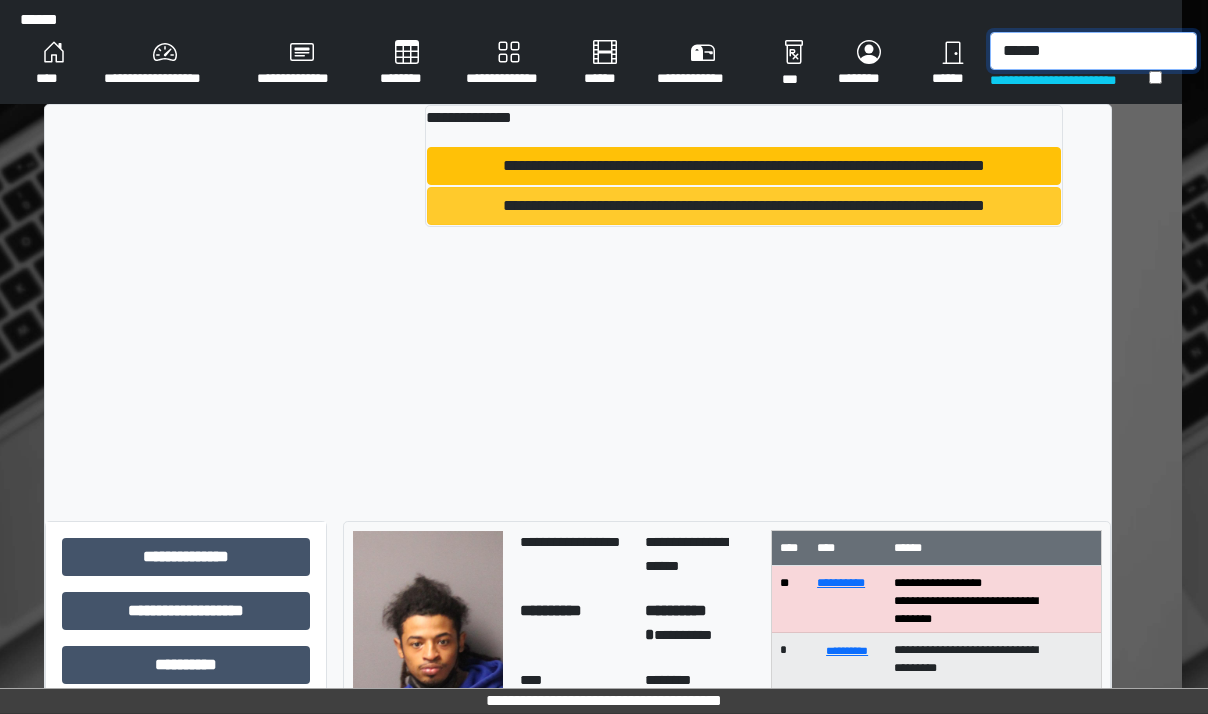 type on "******" 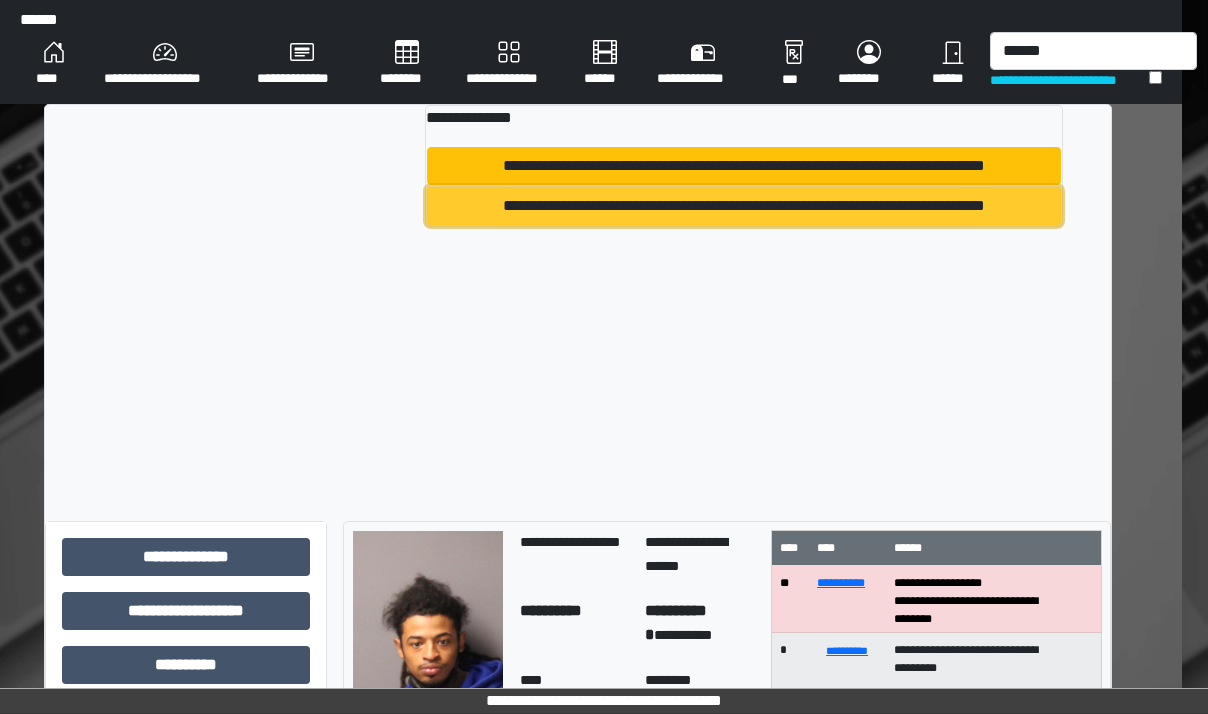 click on "**********" at bounding box center (744, 206) 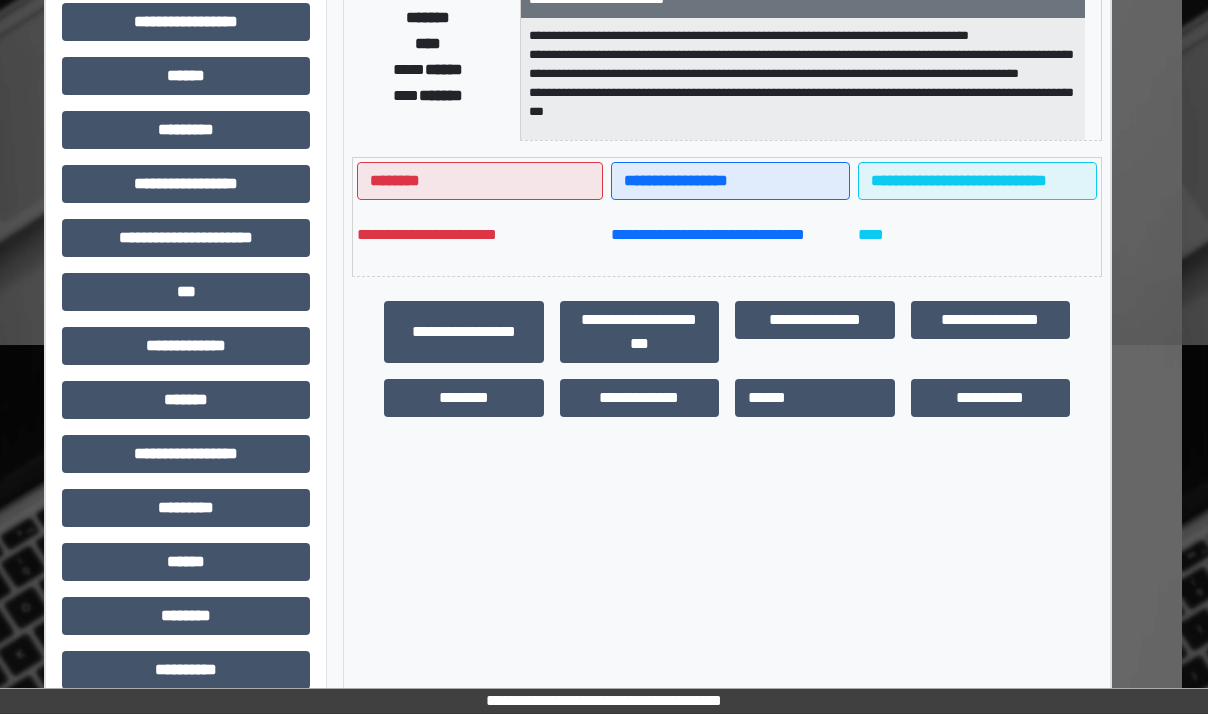 scroll, scrollTop: 484, scrollLeft: 26, axis: both 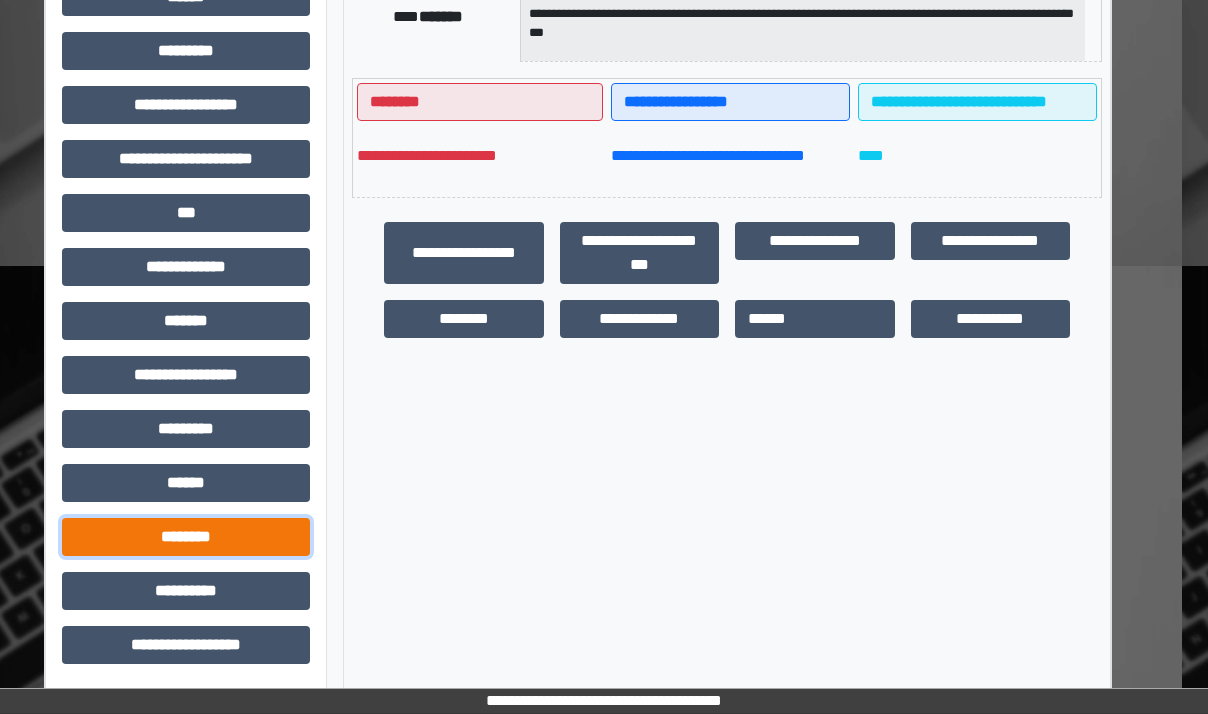 click on "********" at bounding box center [186, 537] 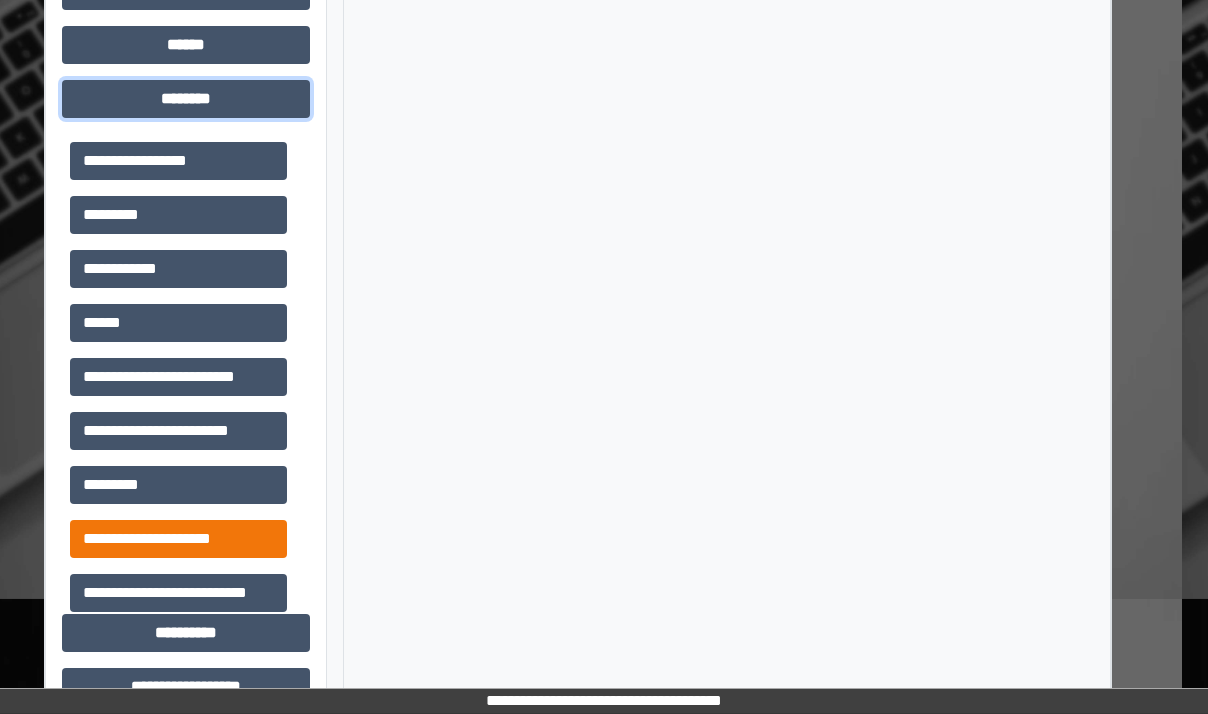 scroll, scrollTop: 964, scrollLeft: 26, axis: both 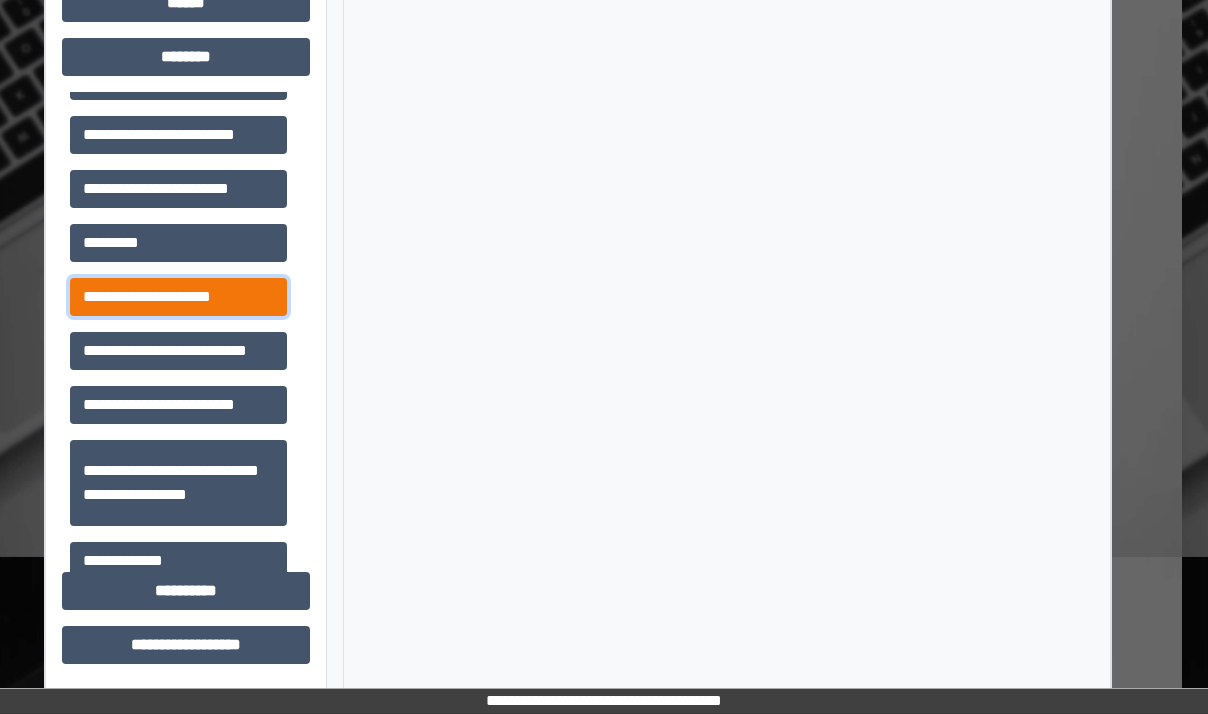 click on "**********" at bounding box center [178, 297] 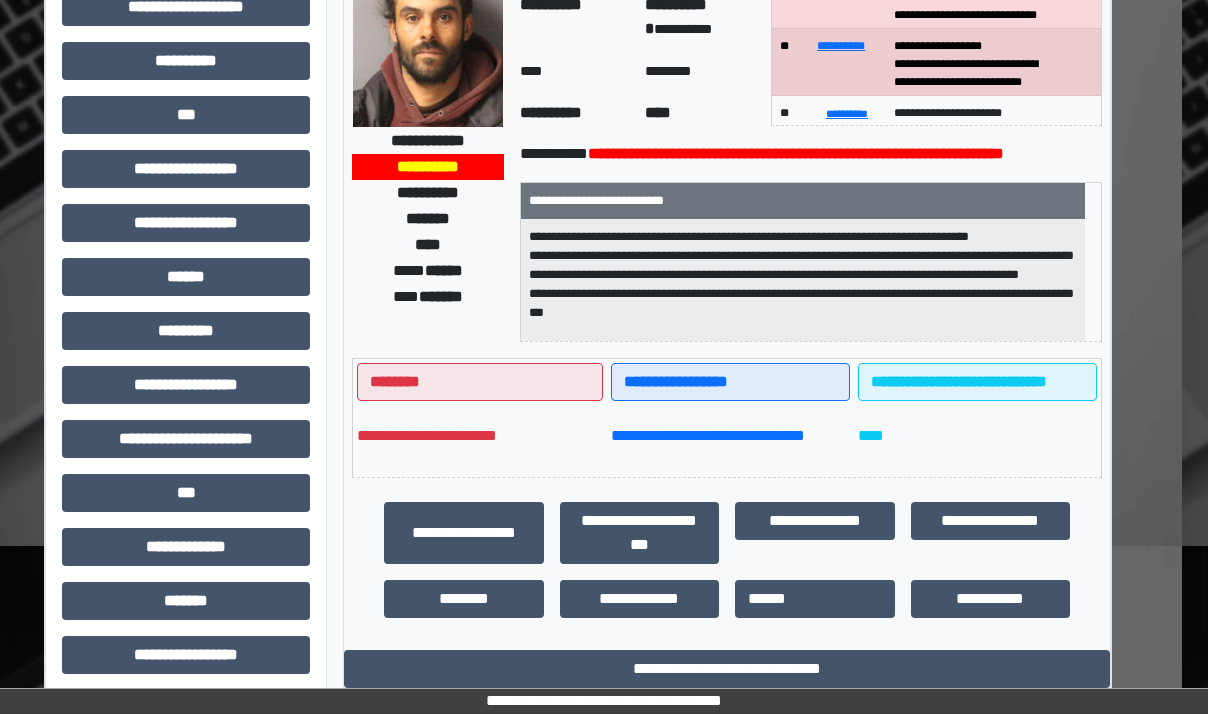 scroll, scrollTop: 164, scrollLeft: 26, axis: both 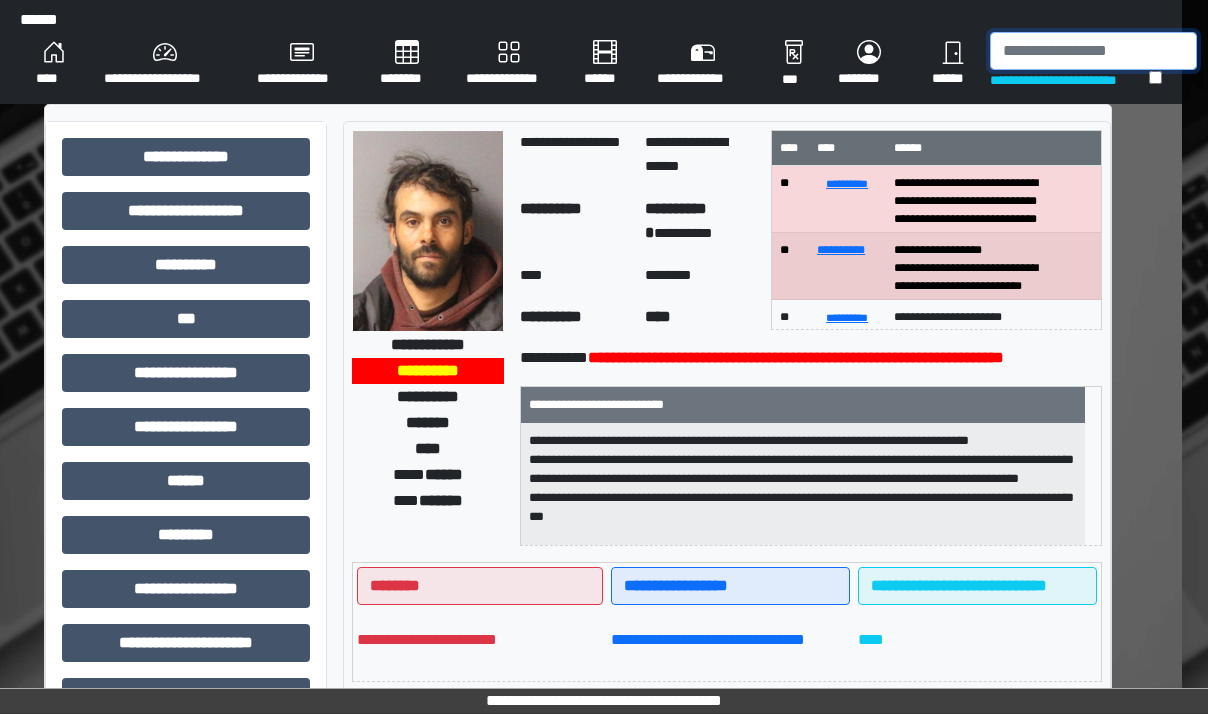 click at bounding box center (1093, 51) 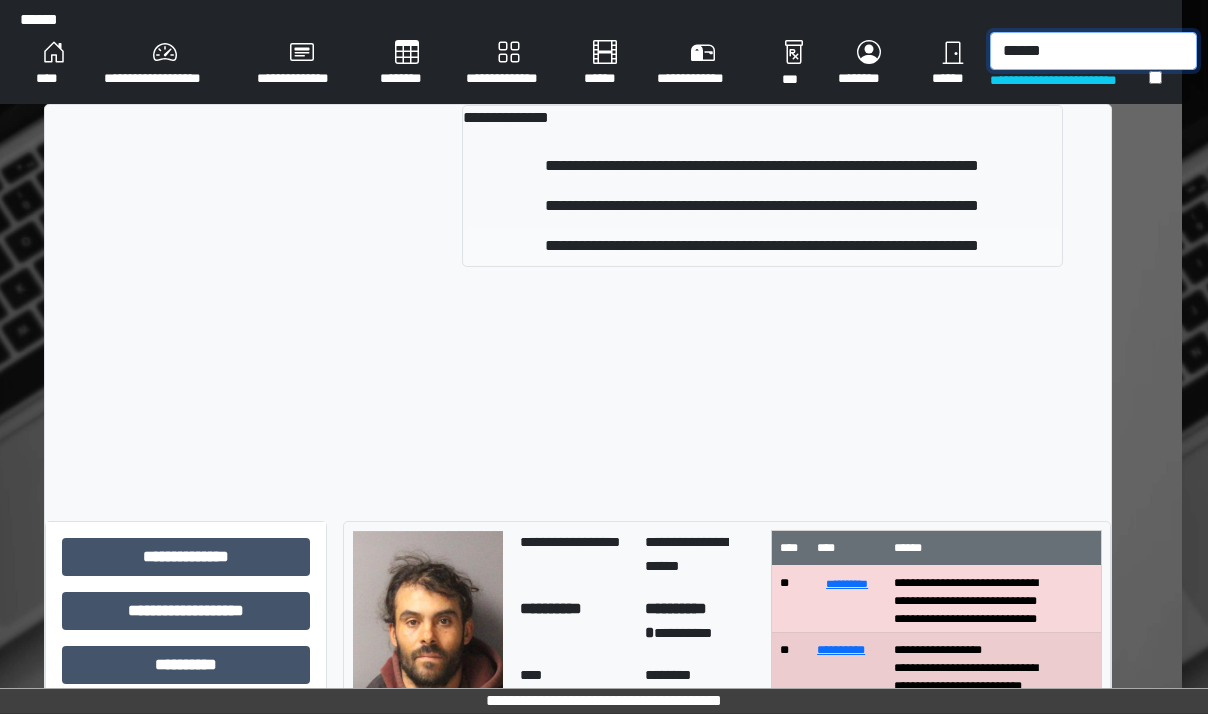 type on "******" 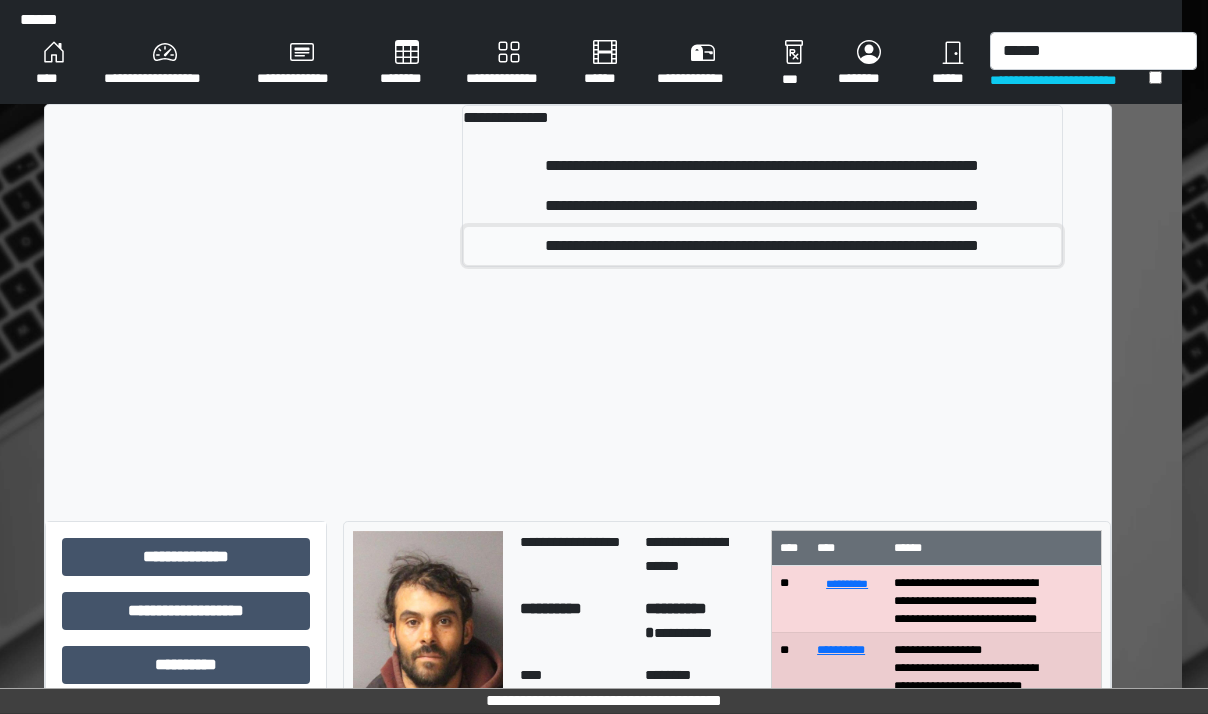 click on "**********" at bounding box center [762, 246] 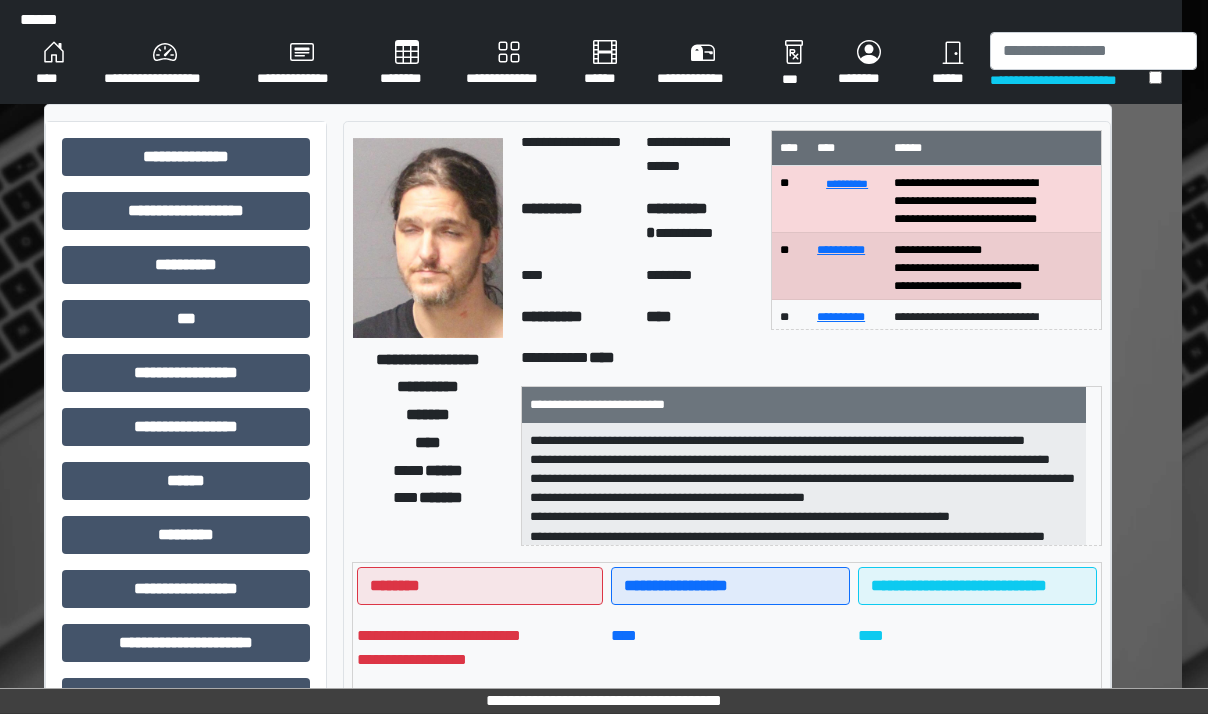 click on "**********" at bounding box center [428, 338] 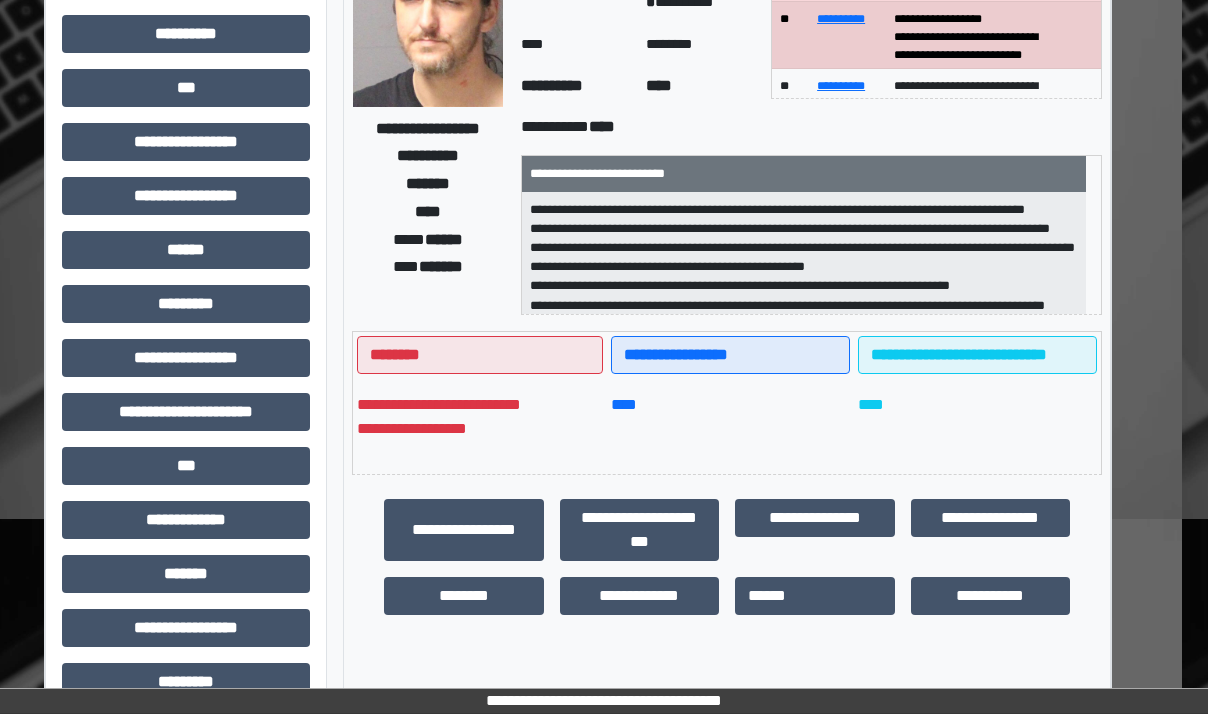 scroll, scrollTop: 0, scrollLeft: 26, axis: horizontal 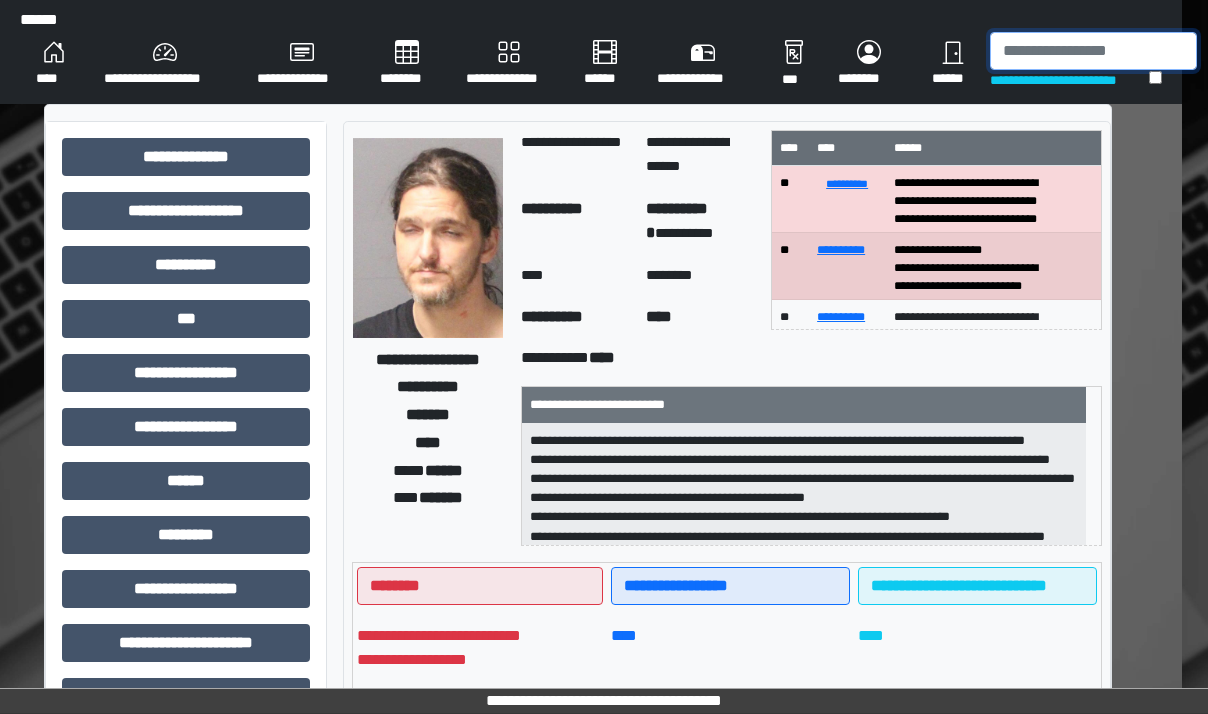 click at bounding box center [1093, 51] 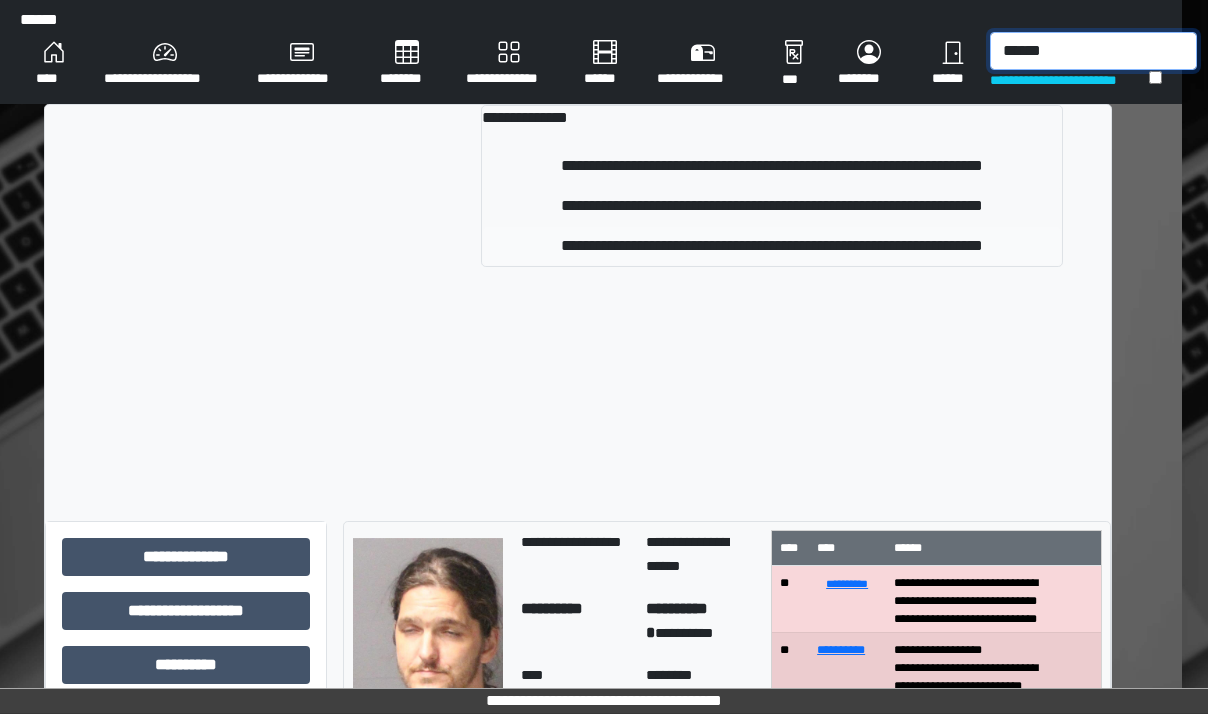 type on "******" 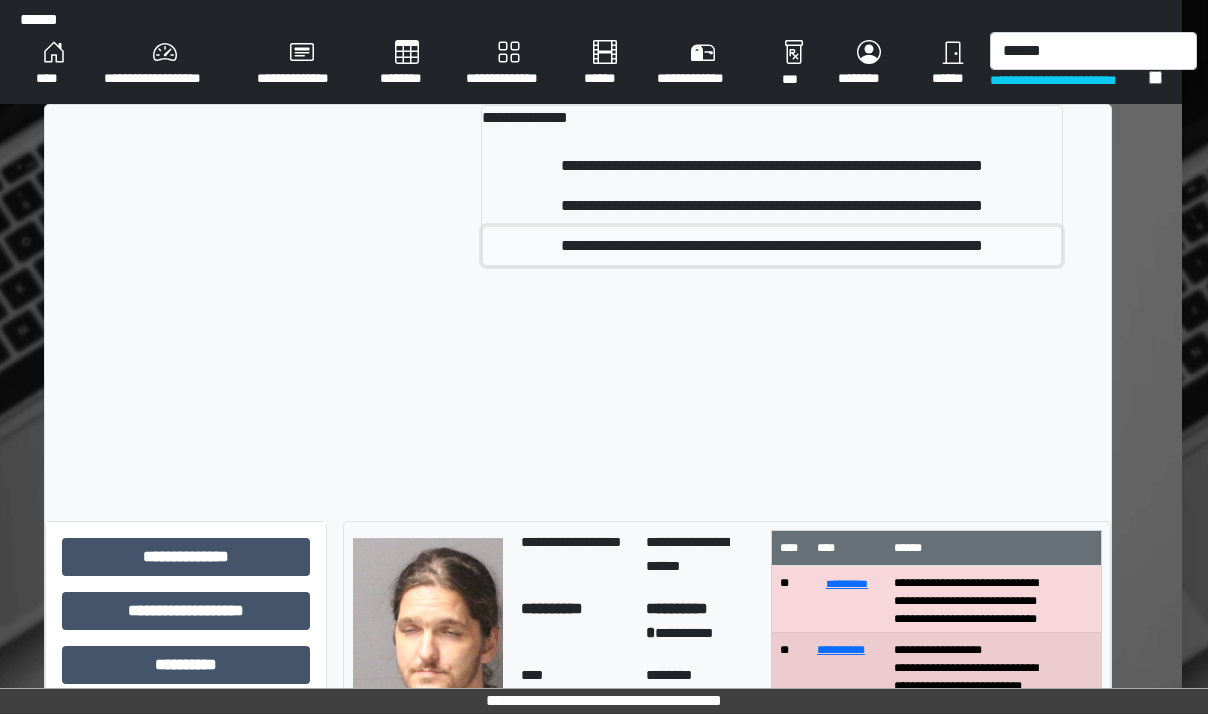 click on "**********" at bounding box center [772, 246] 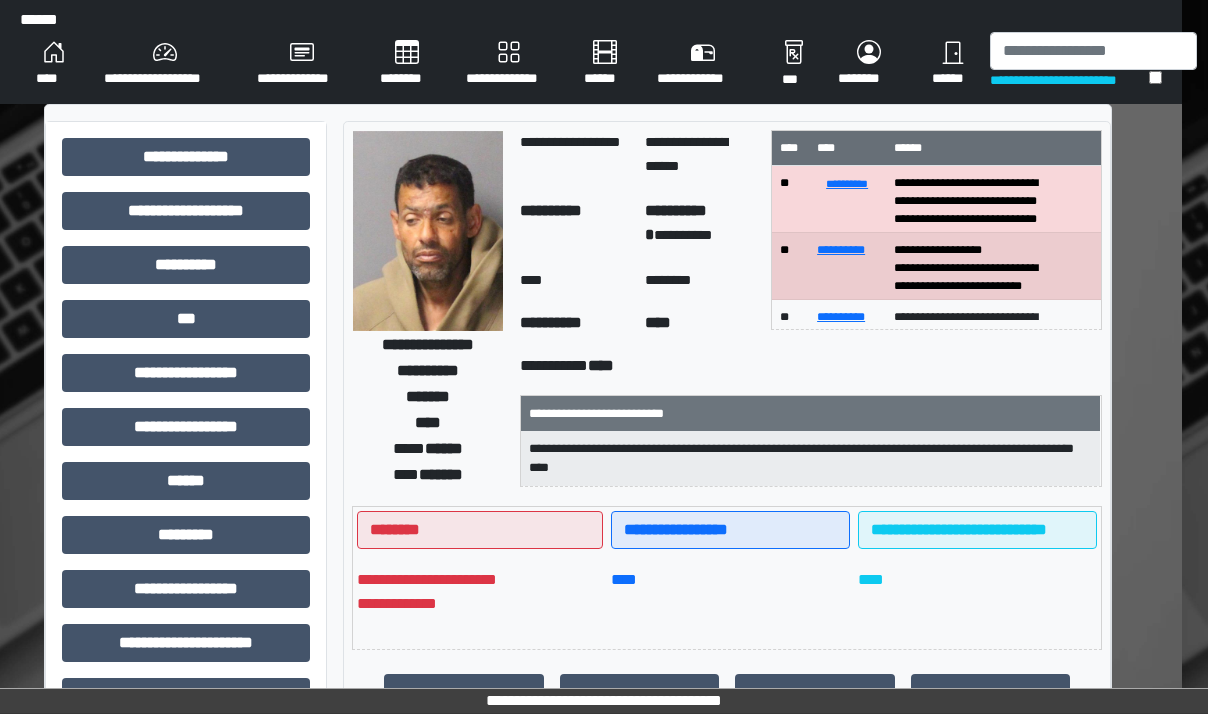 click on "****" at bounding box center (428, 423) 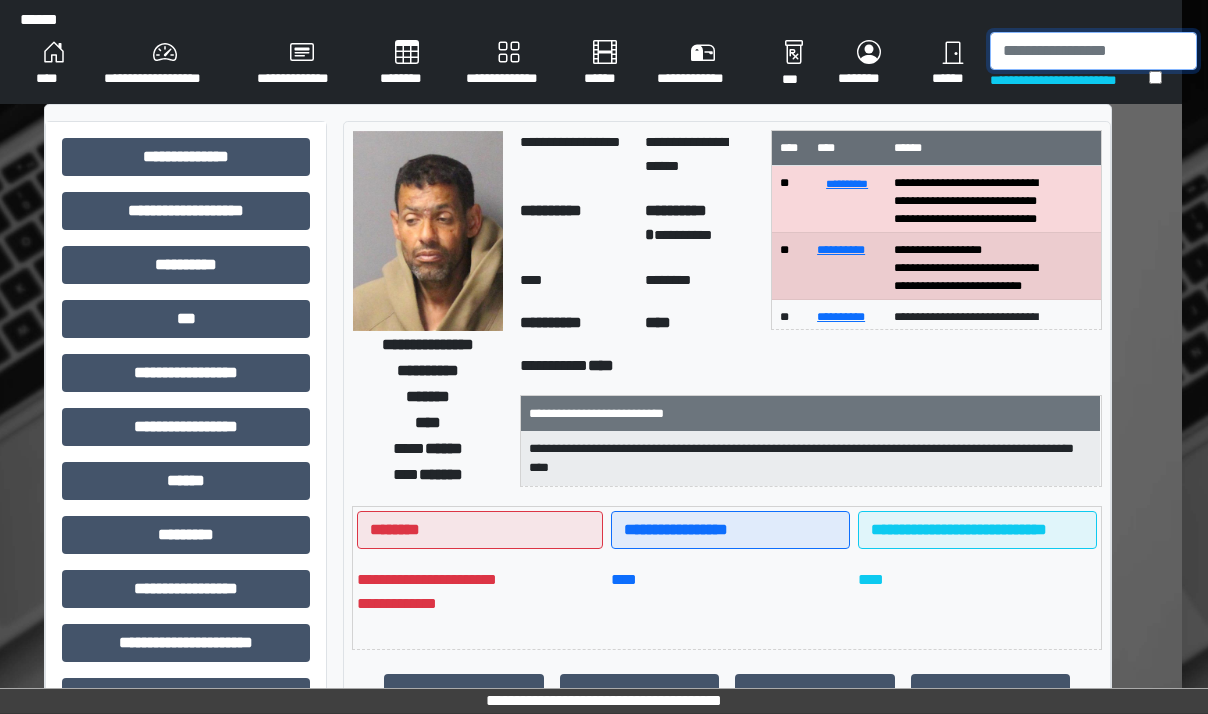 click at bounding box center (1093, 51) 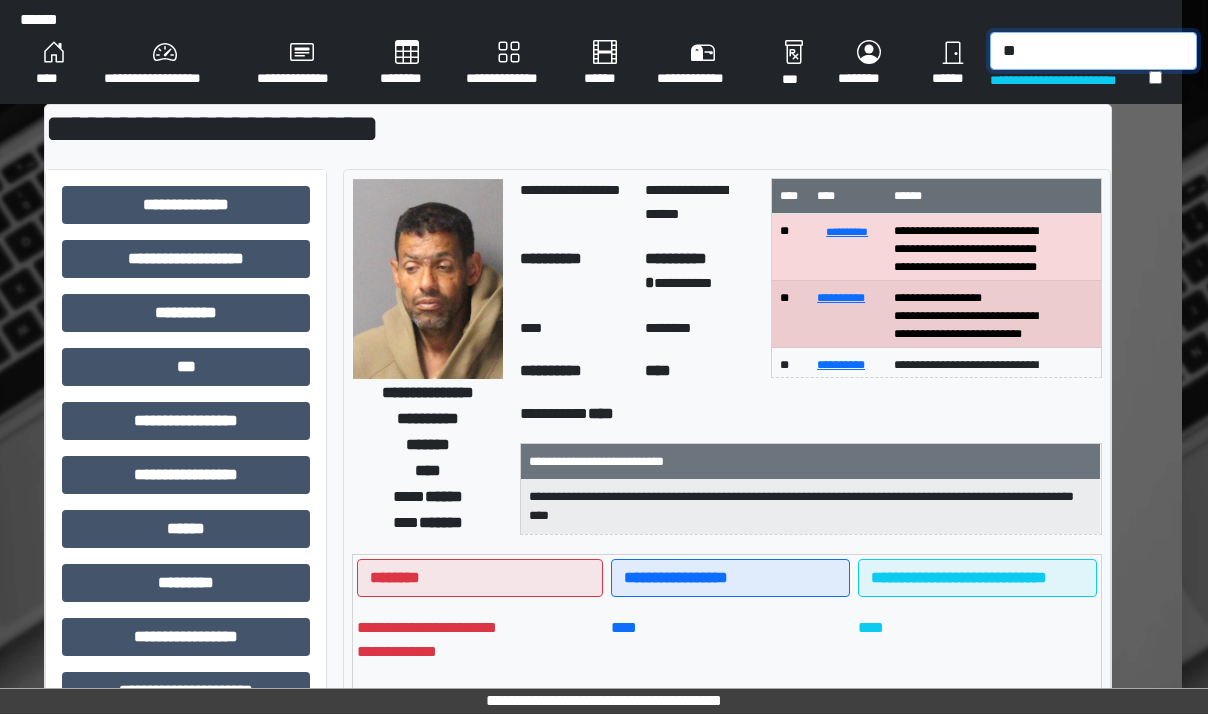 type on "*" 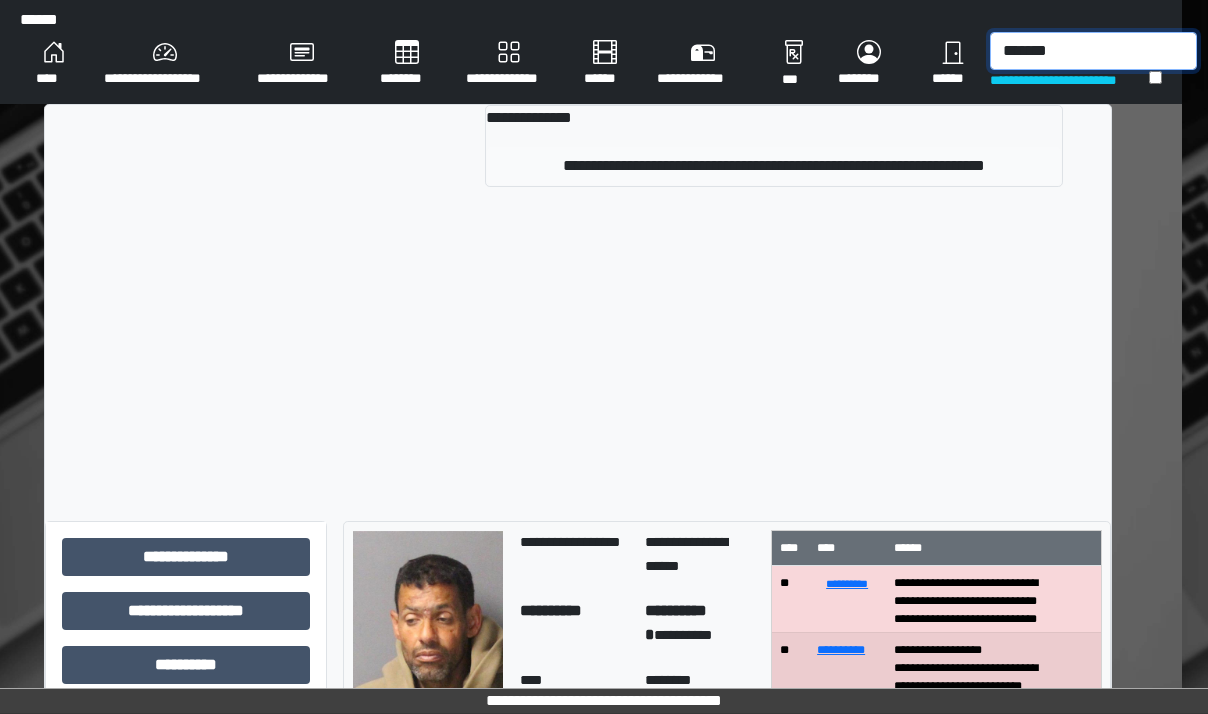 type on "*******" 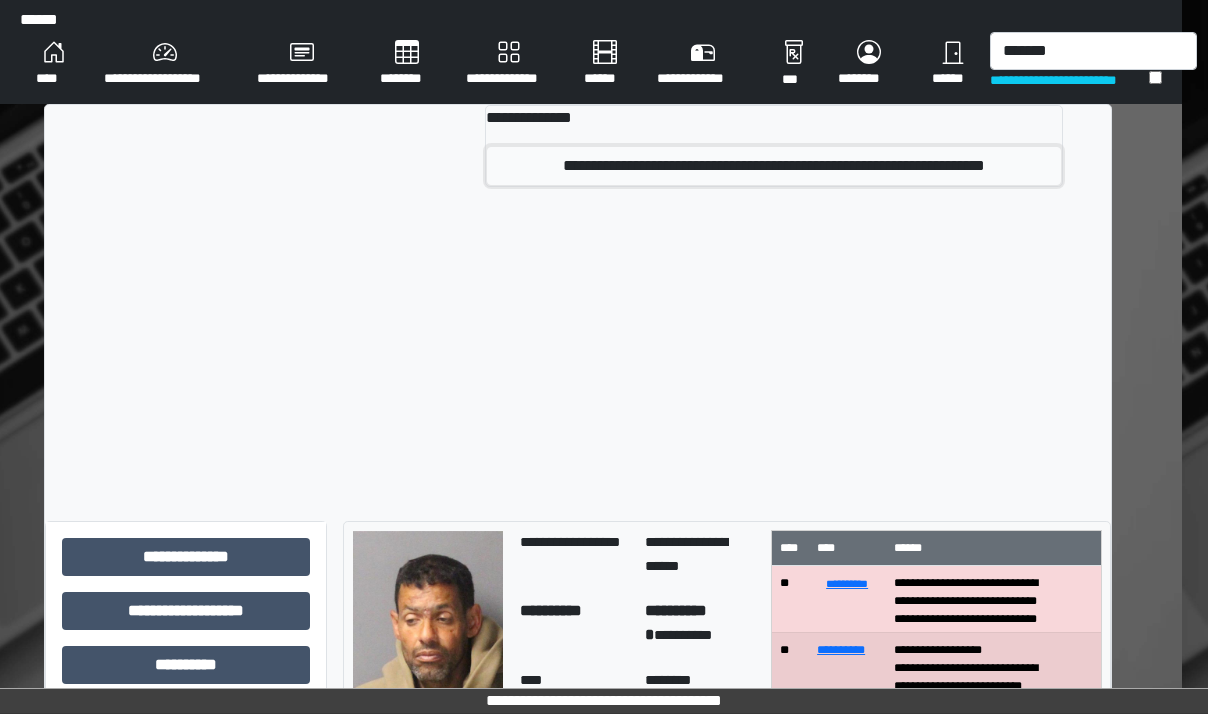 click on "**********" at bounding box center [774, 166] 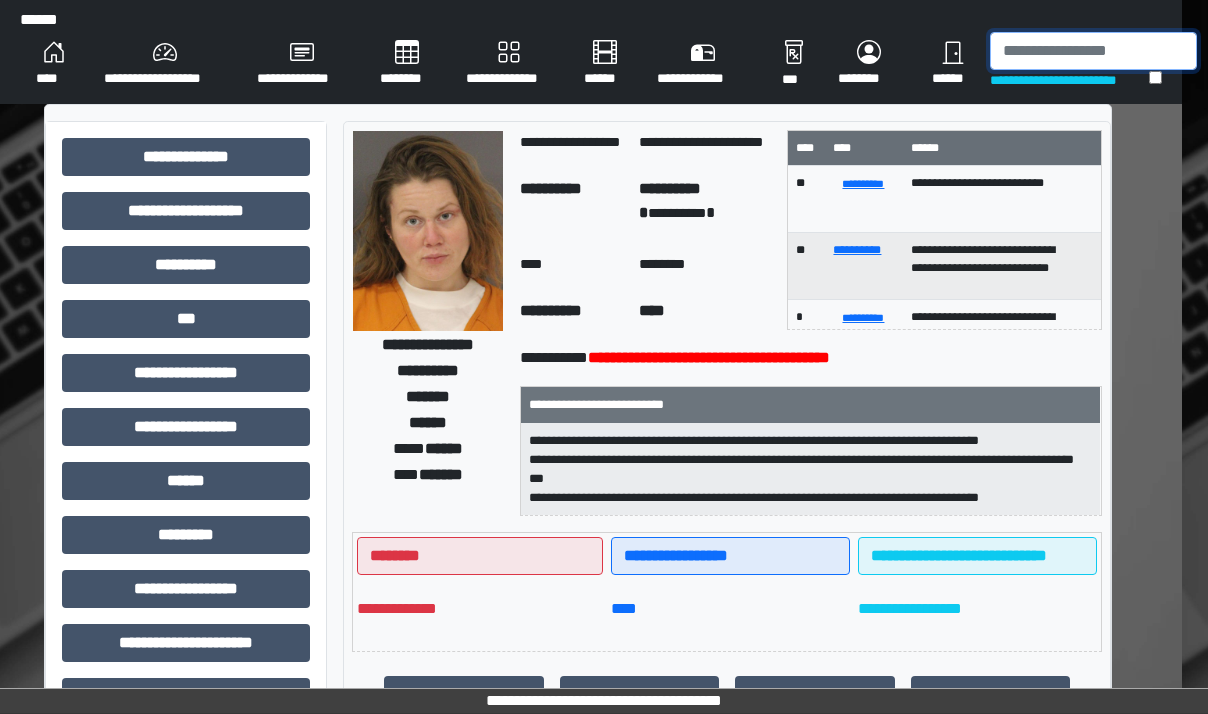 click at bounding box center (1093, 51) 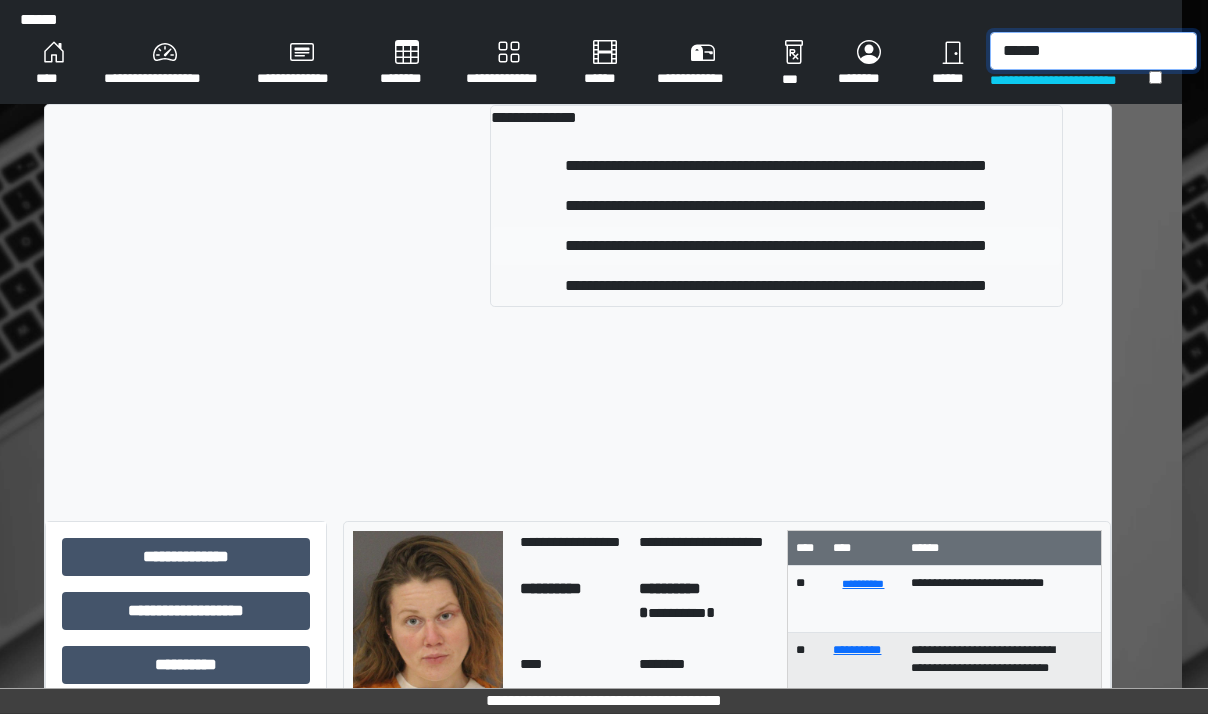 type on "******" 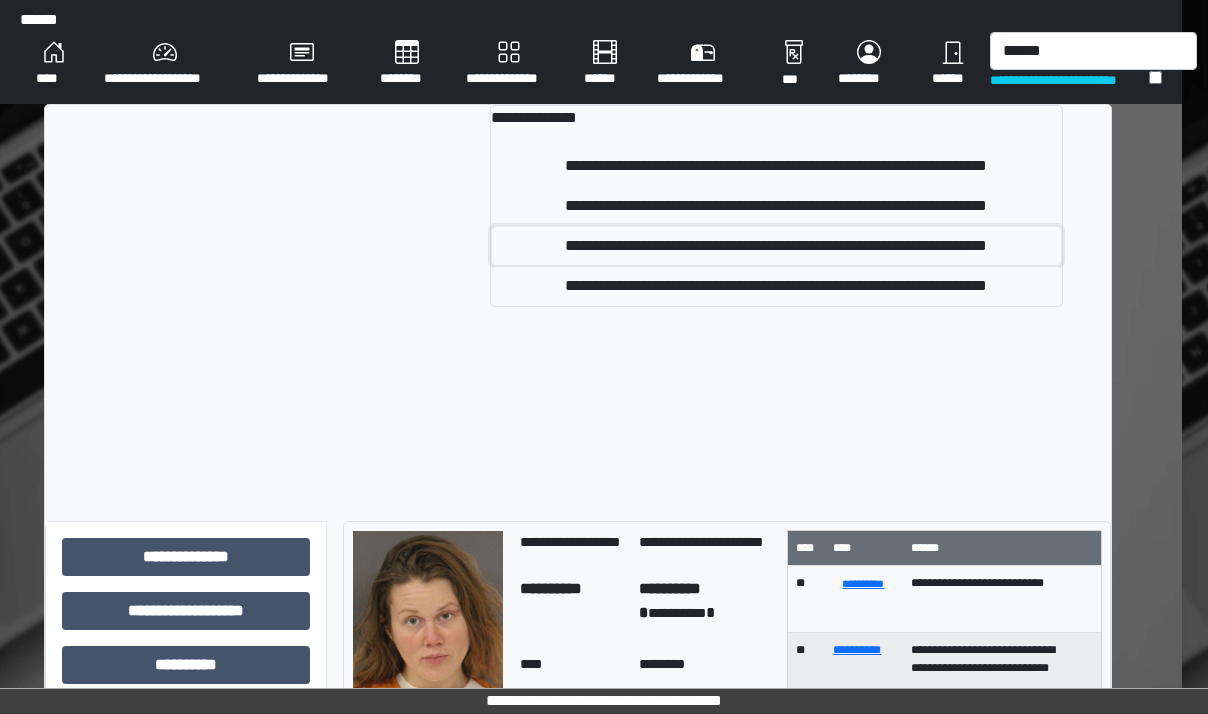 click on "**********" at bounding box center (776, 246) 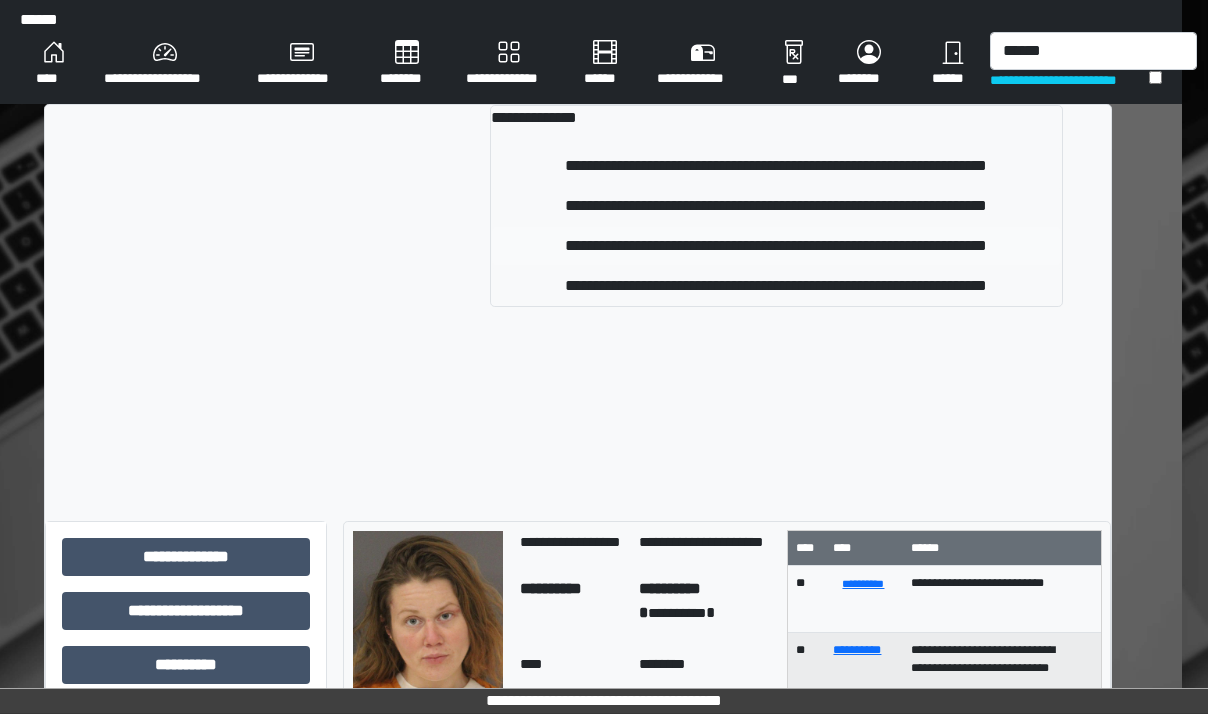type 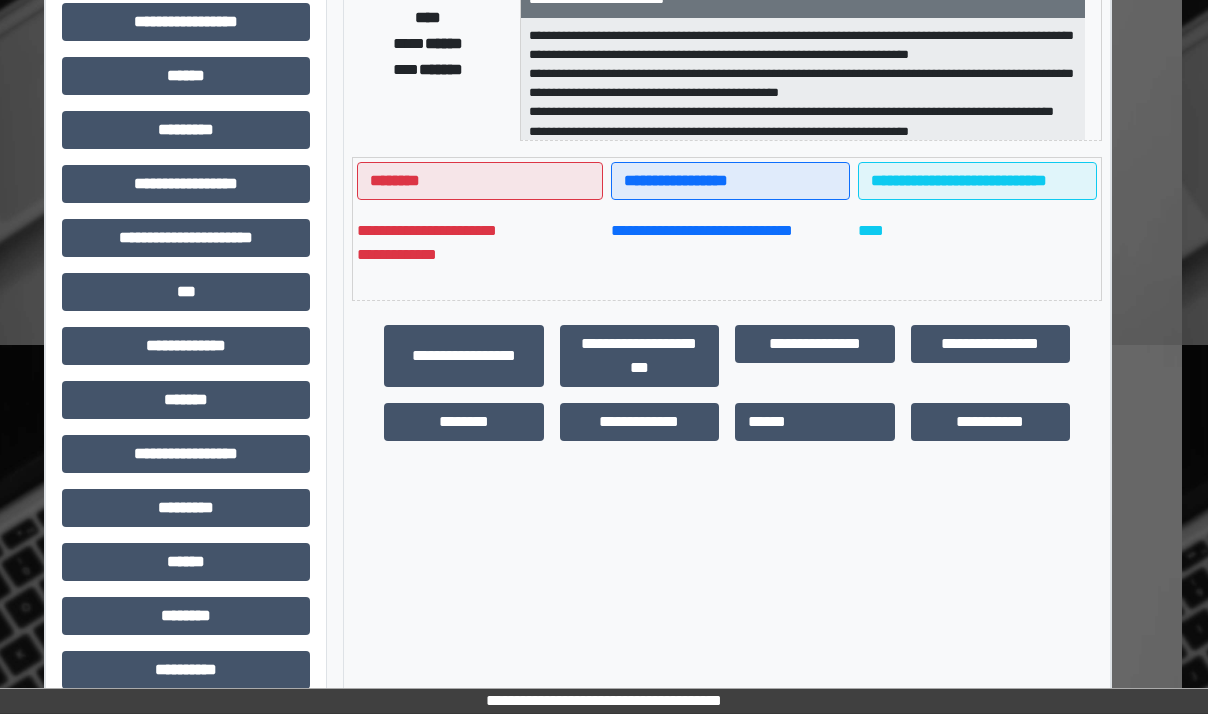 scroll, scrollTop: 284, scrollLeft: 26, axis: both 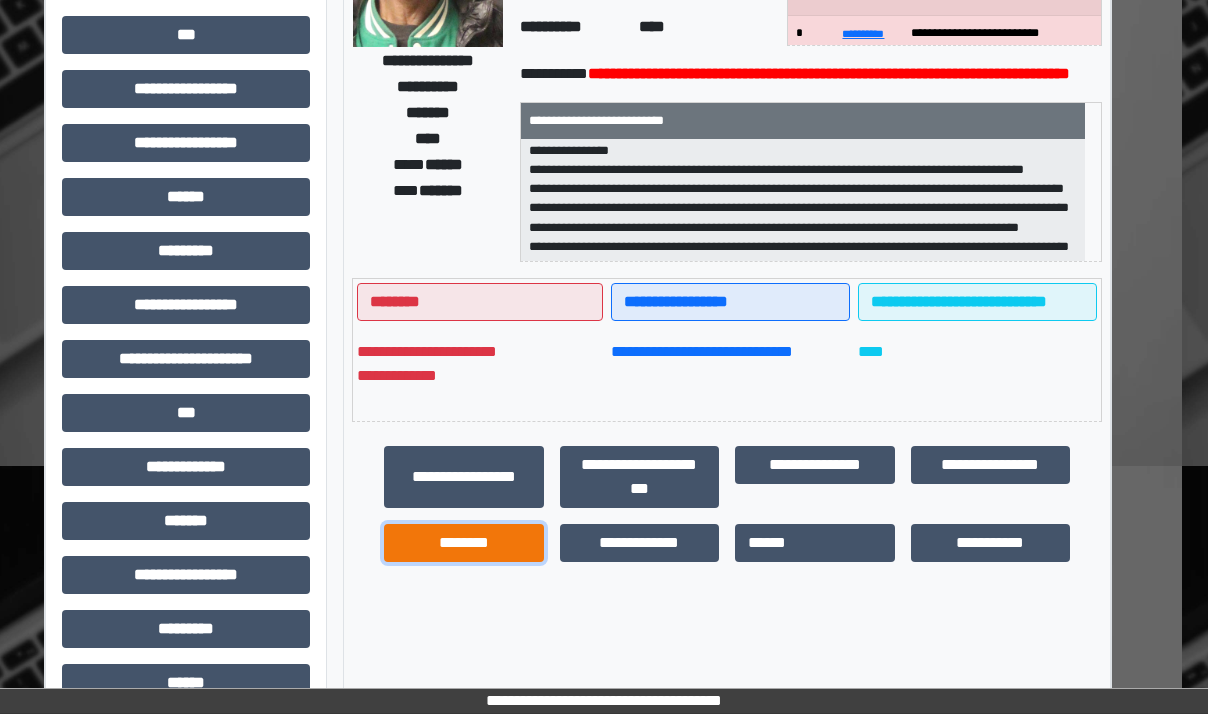 drag, startPoint x: 420, startPoint y: 574, endPoint x: 484, endPoint y: 553, distance: 67.357254 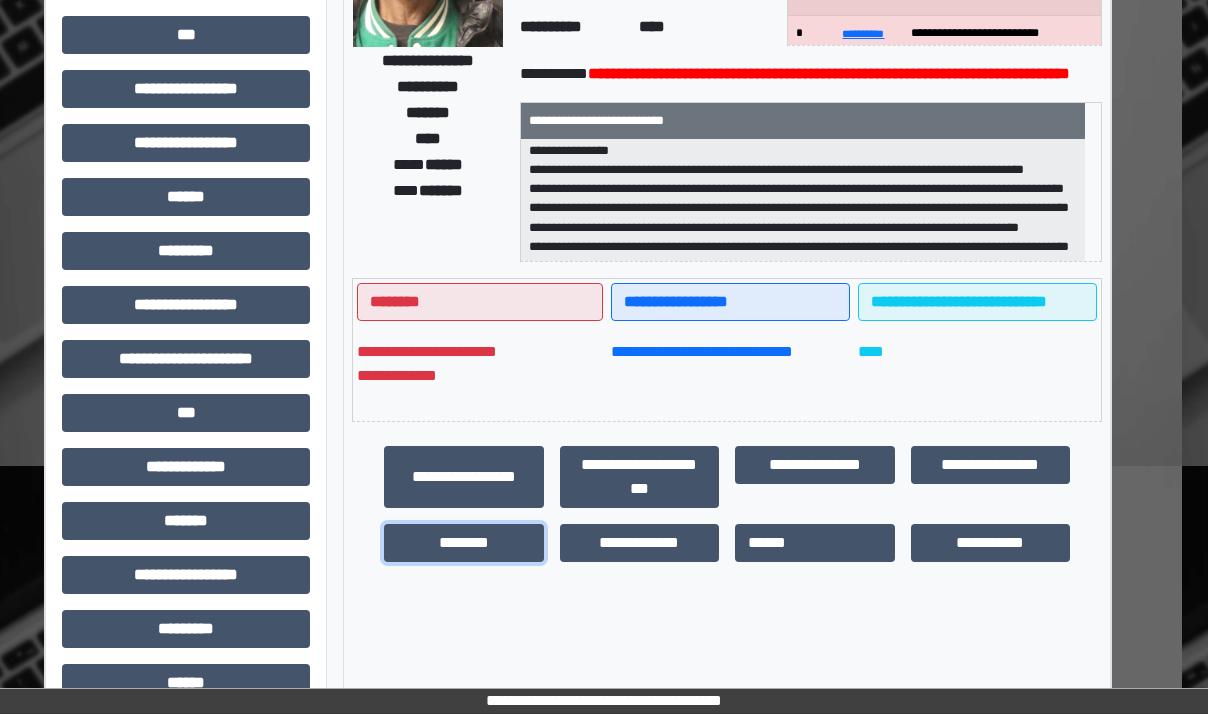 scroll, scrollTop: 484, scrollLeft: 26, axis: both 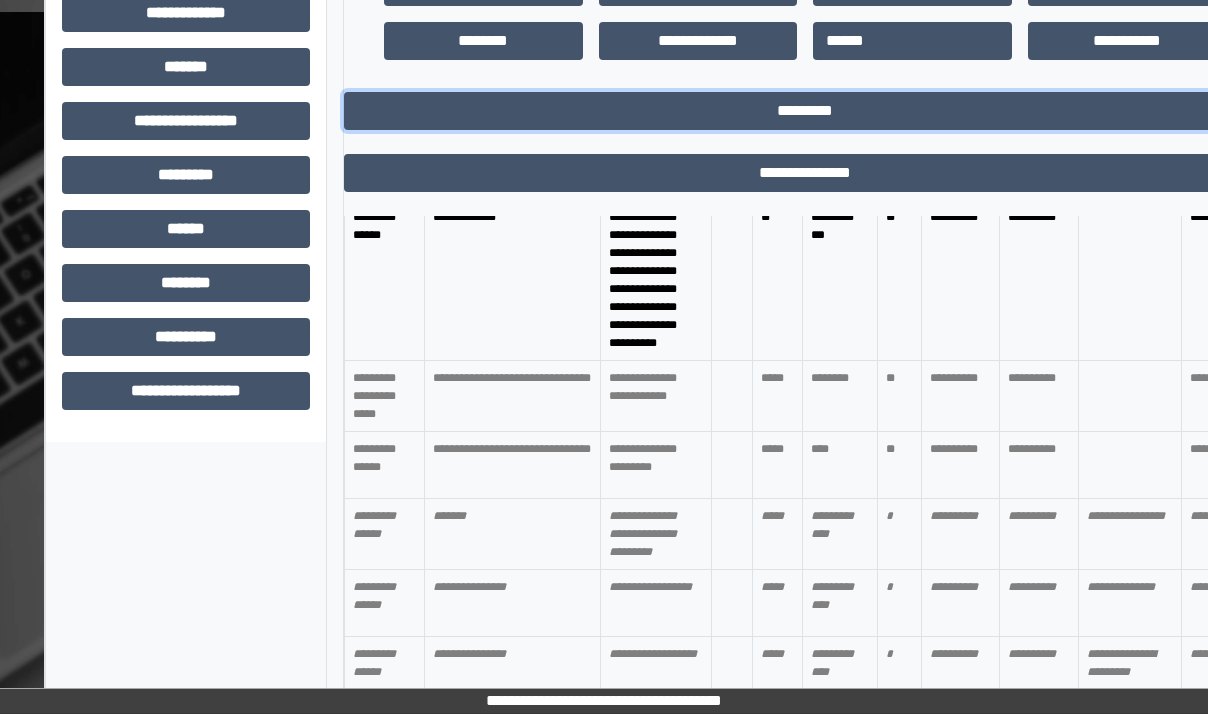 drag, startPoint x: 816, startPoint y: 99, endPoint x: 873, endPoint y: 159, distance: 82.75868 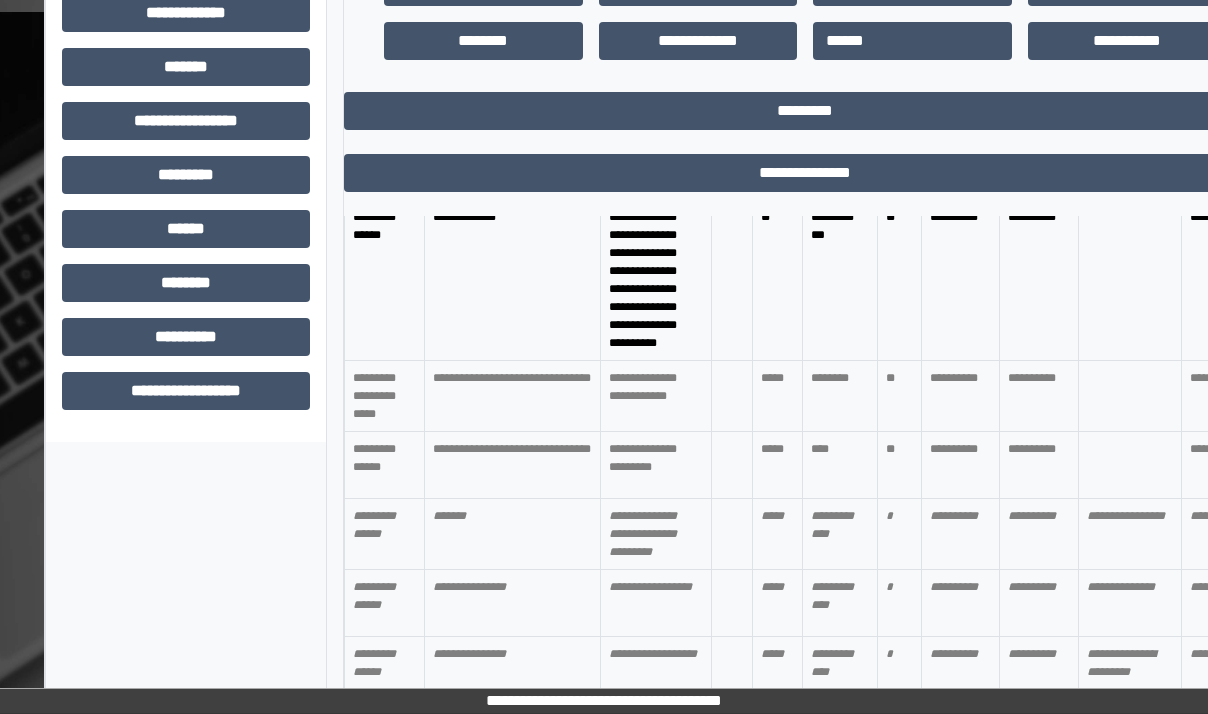 scroll, scrollTop: 484, scrollLeft: 26, axis: both 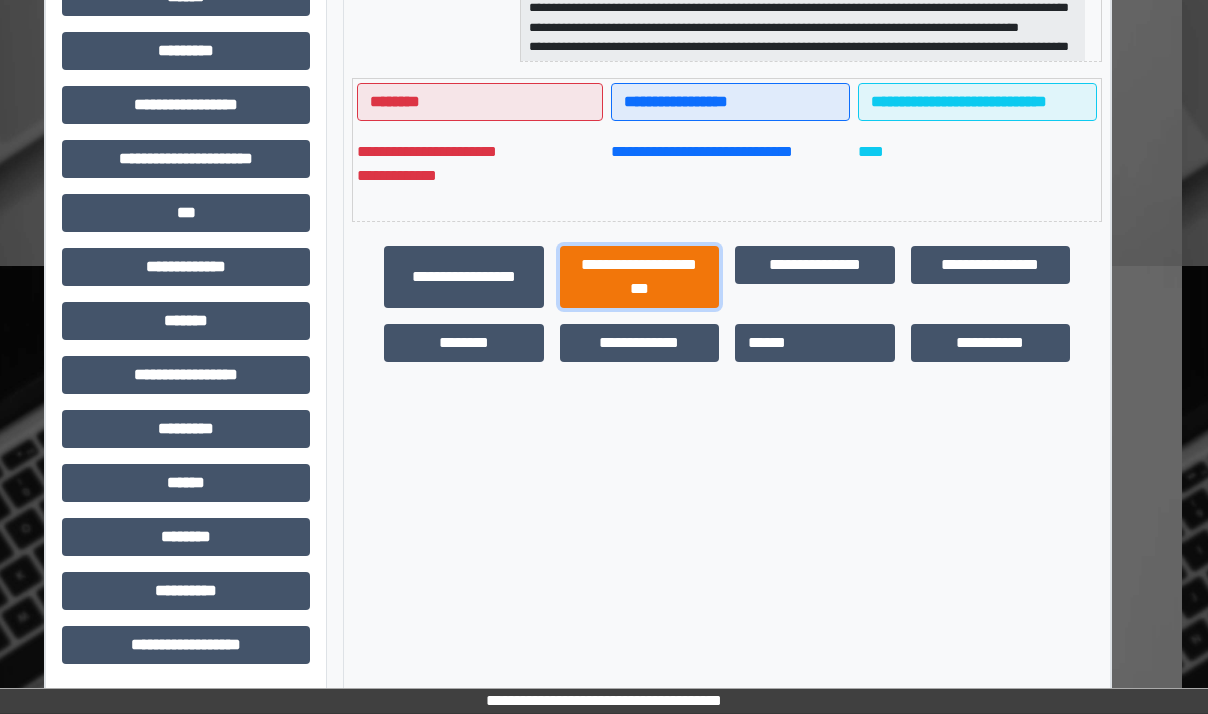 click on "**********" at bounding box center [640, 277] 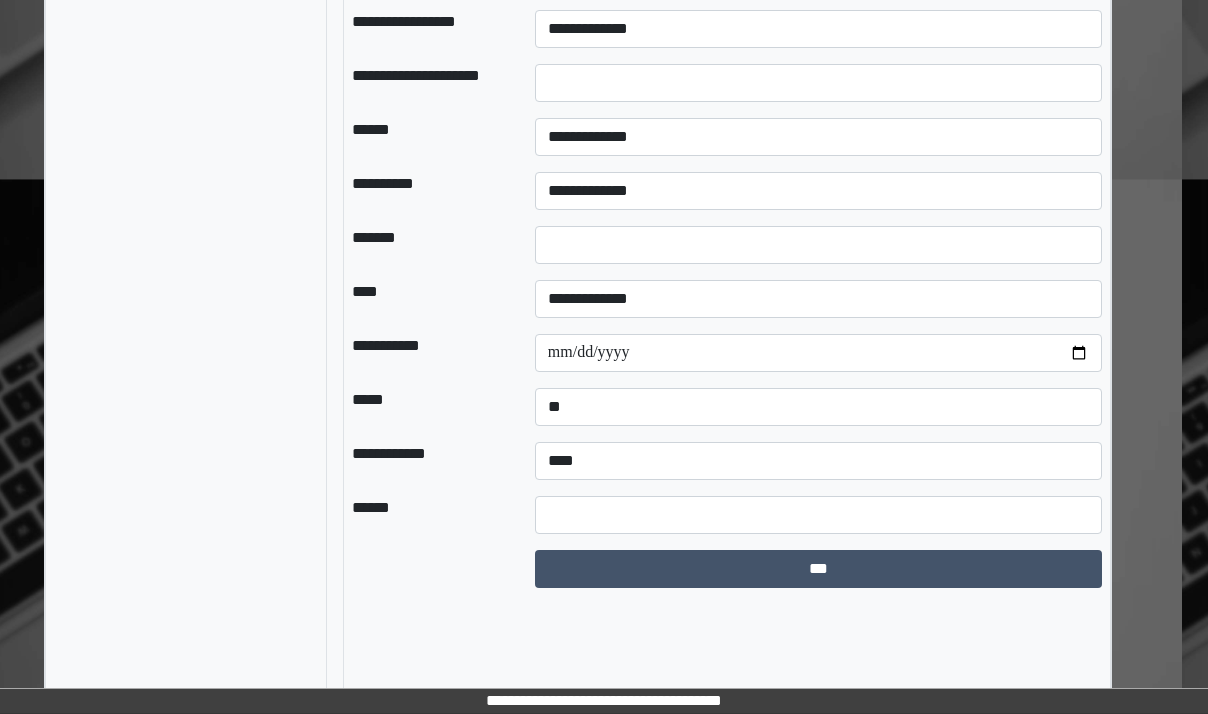 scroll, scrollTop: 2884, scrollLeft: 26, axis: both 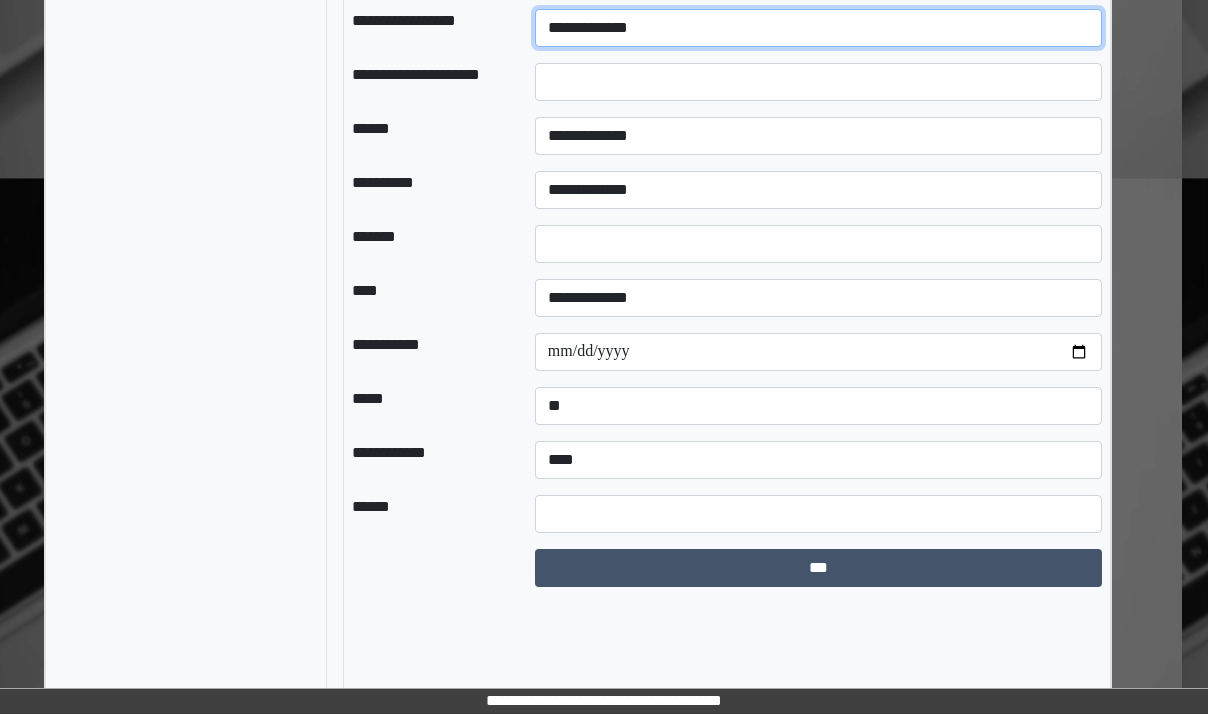 click on "**********" at bounding box center (818, 28) 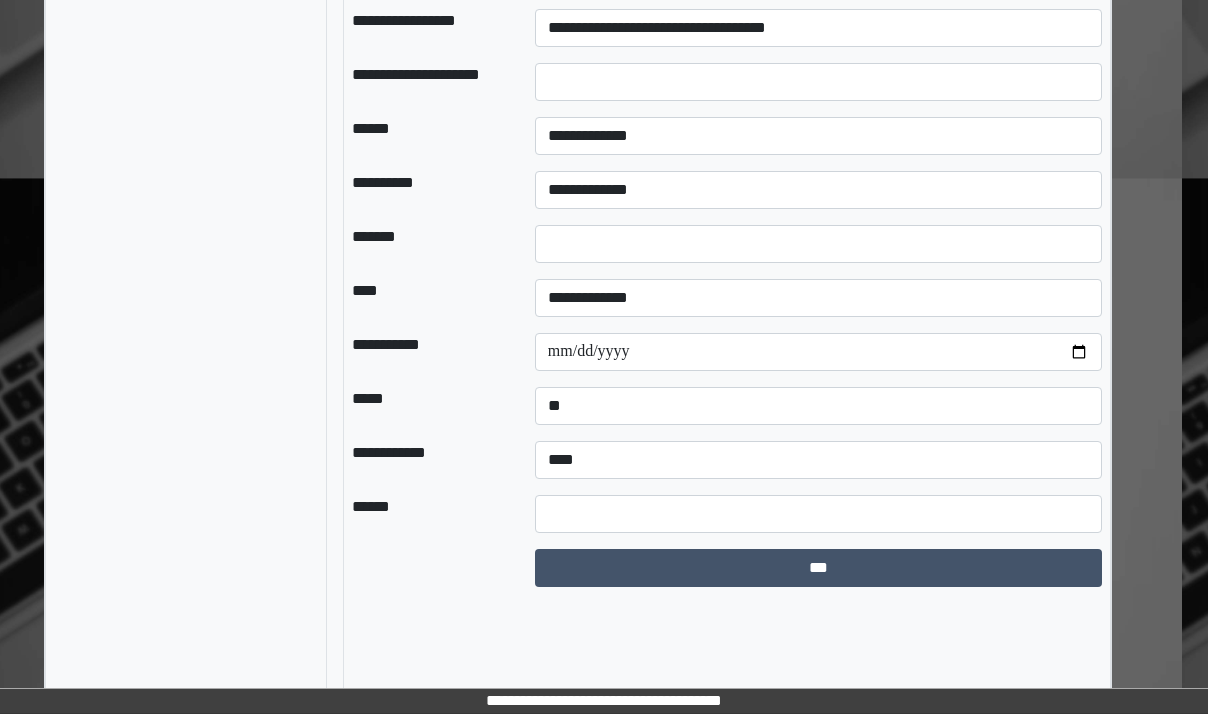click at bounding box center (427, -87) 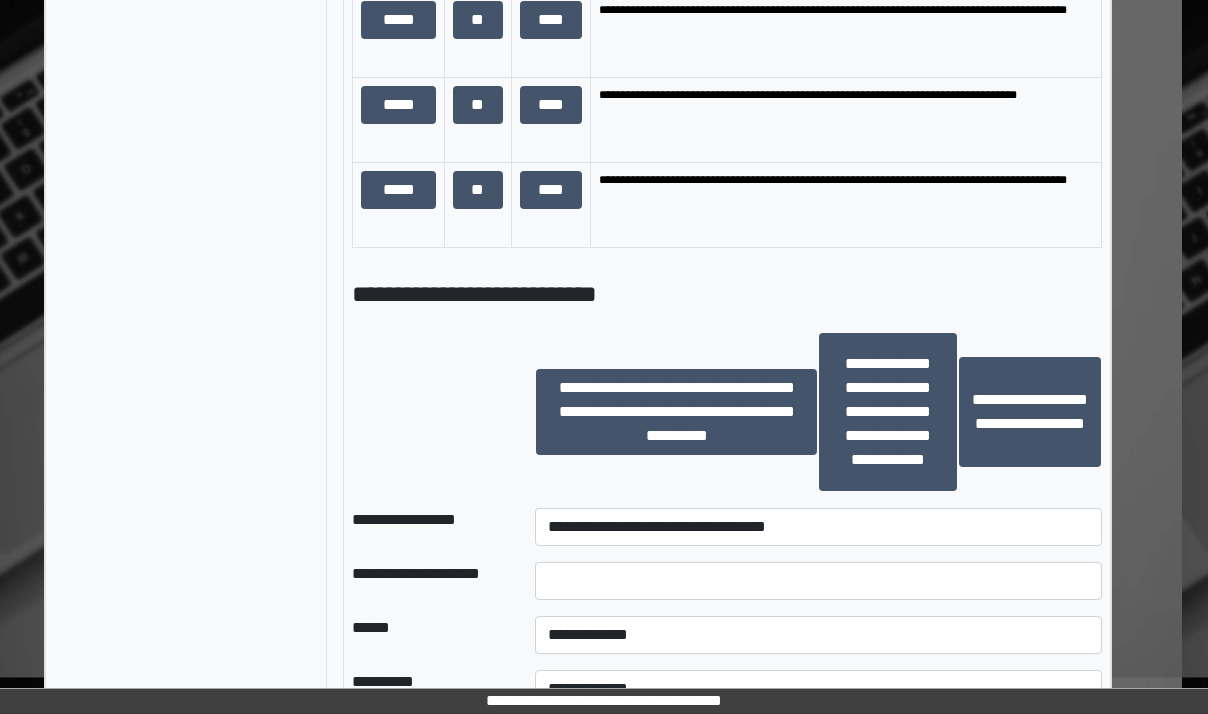 scroll, scrollTop: 2384, scrollLeft: 26, axis: both 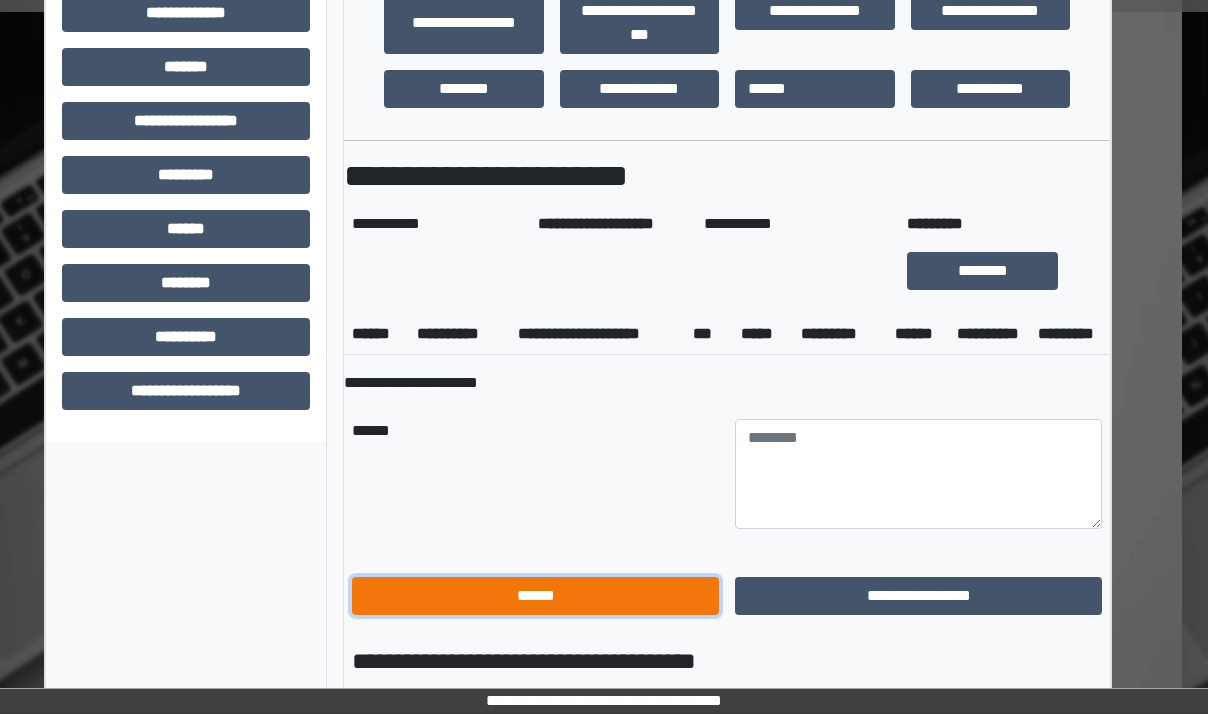 drag, startPoint x: 524, startPoint y: 629, endPoint x: 550, endPoint y: 605, distance: 35.383614 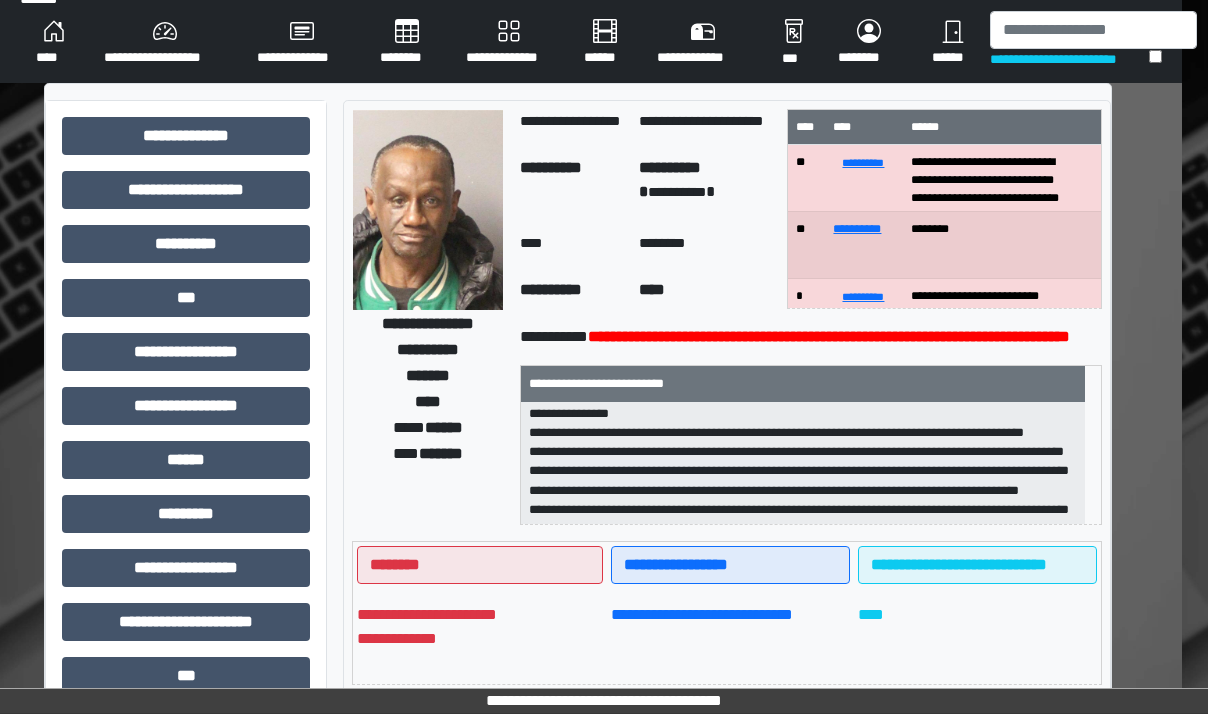 scroll, scrollTop: 0, scrollLeft: 26, axis: horizontal 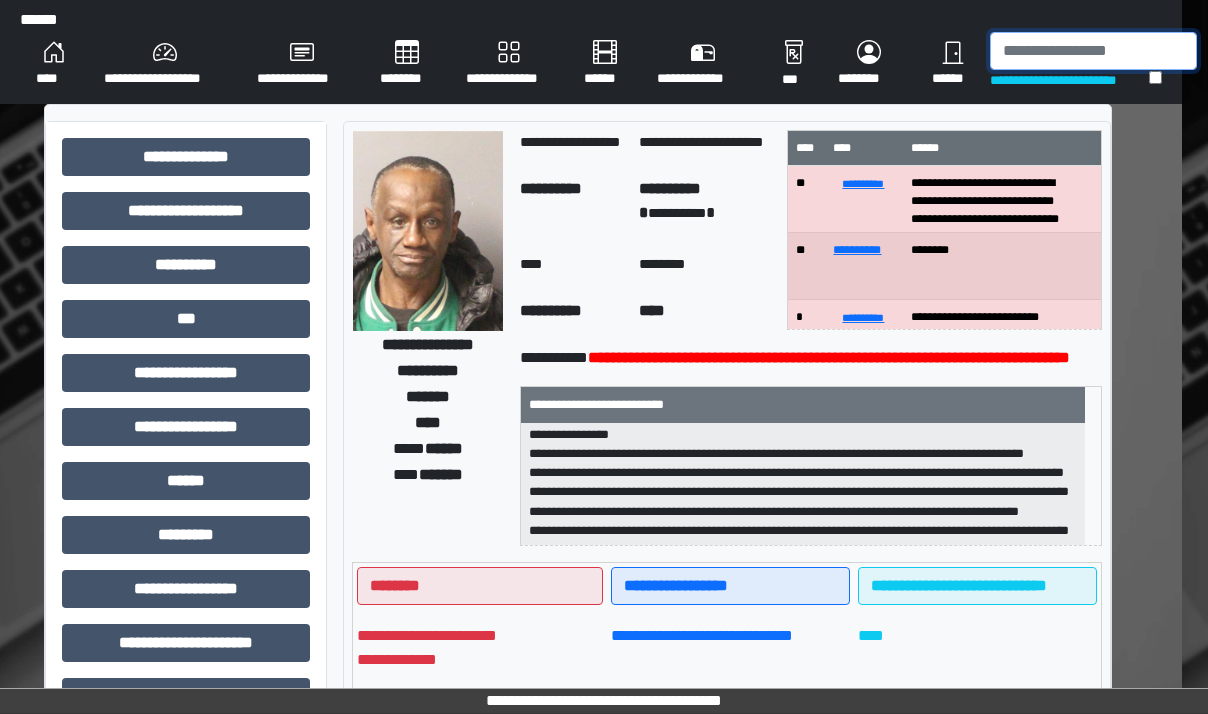 click at bounding box center [1093, 51] 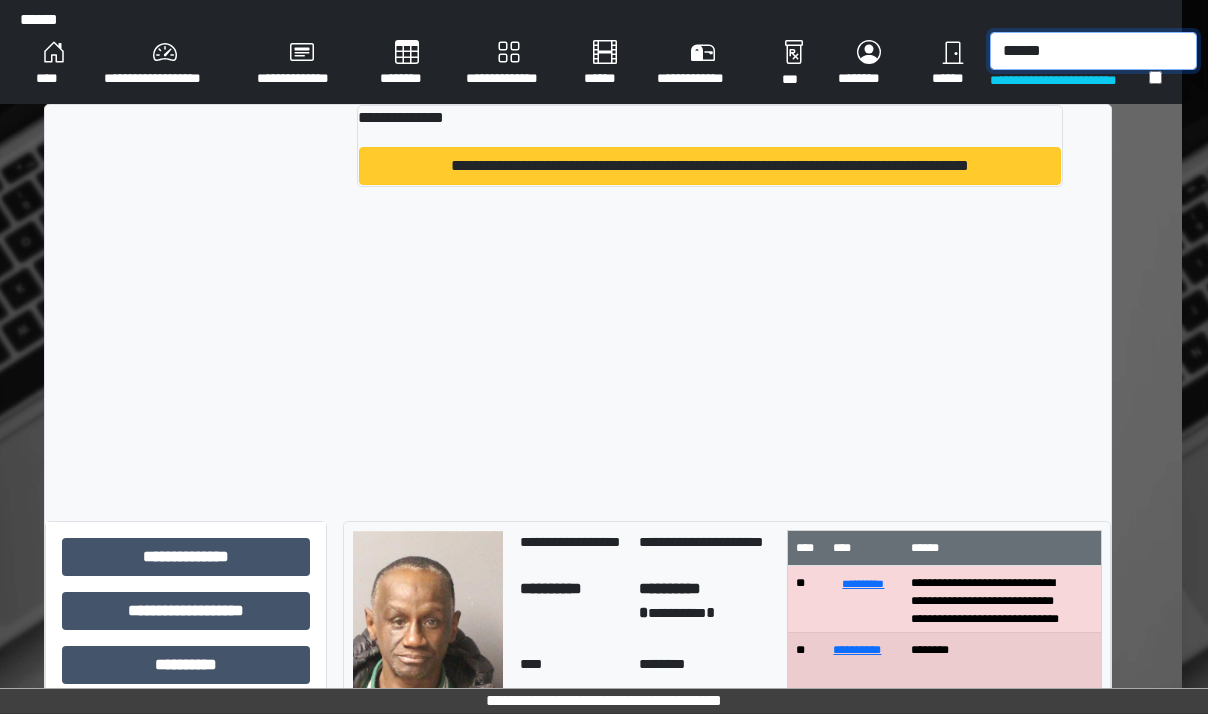 type on "******" 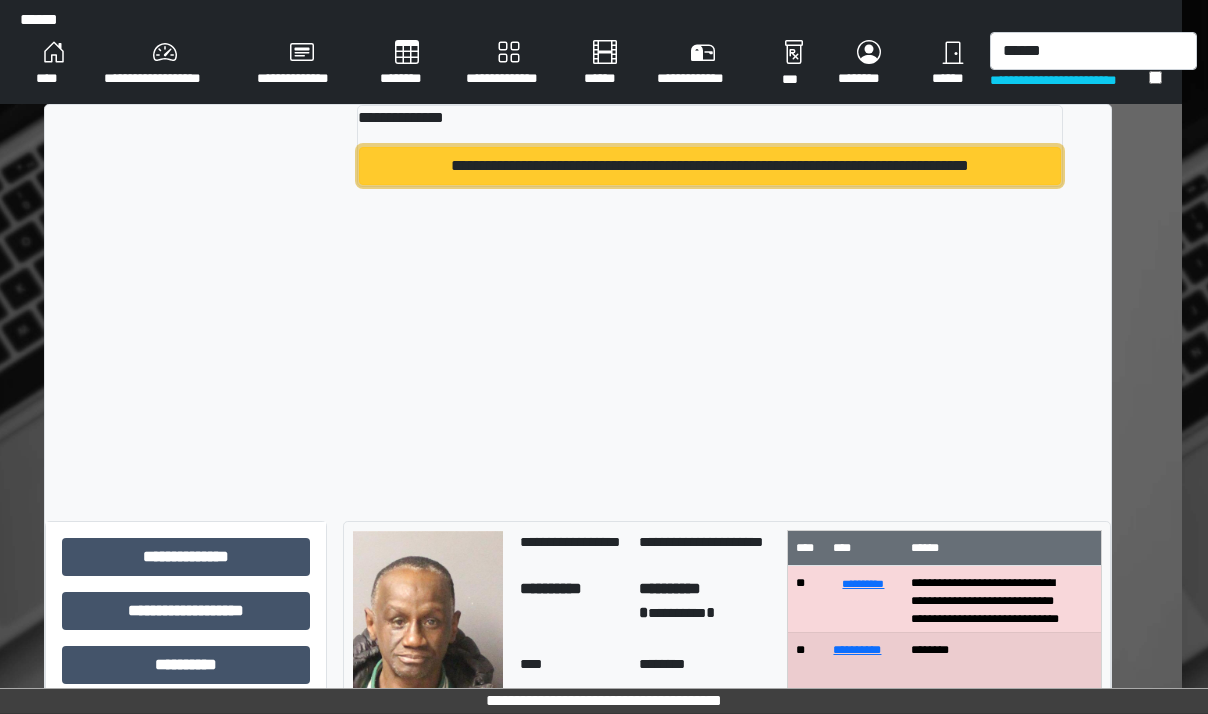 click on "**********" at bounding box center (710, 166) 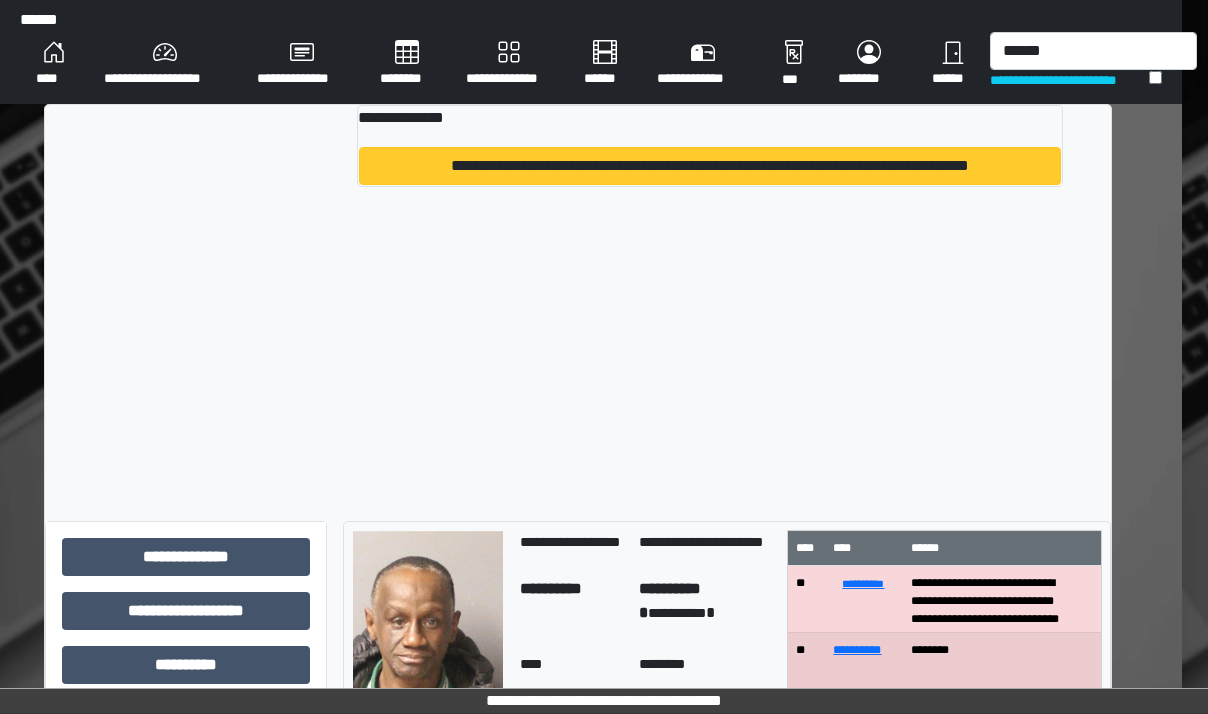 type 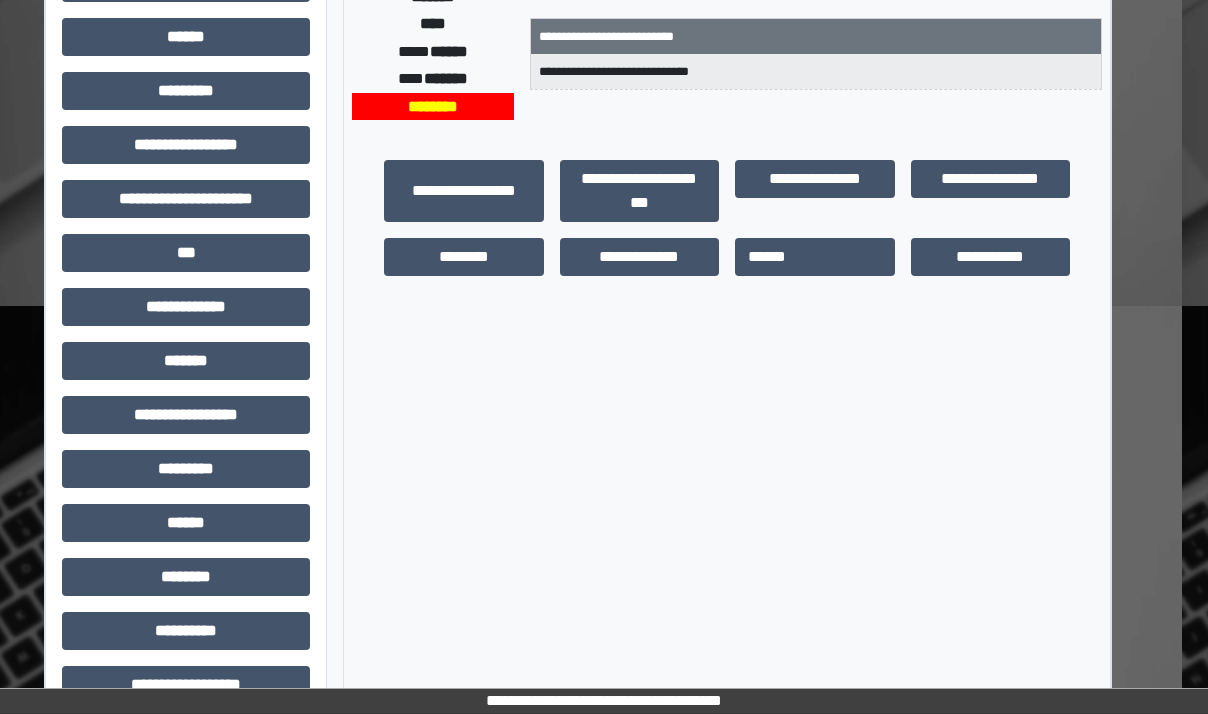 scroll, scrollTop: 484, scrollLeft: 26, axis: both 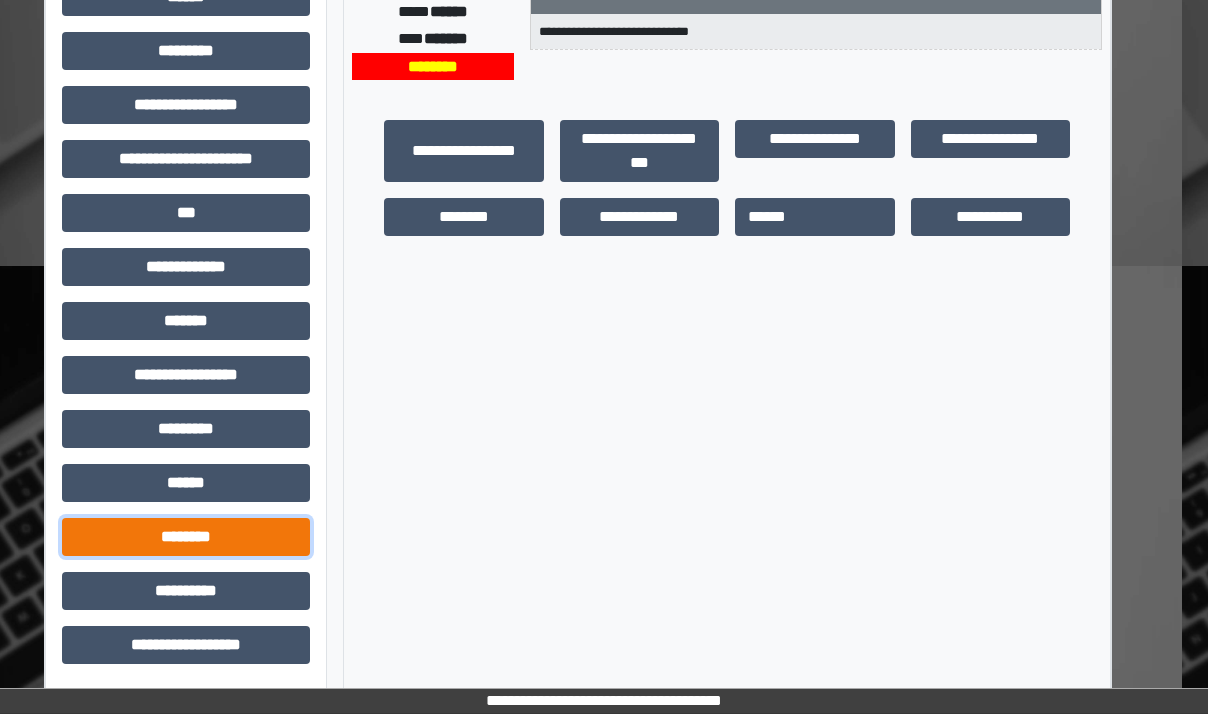 click on "********" at bounding box center (186, 537) 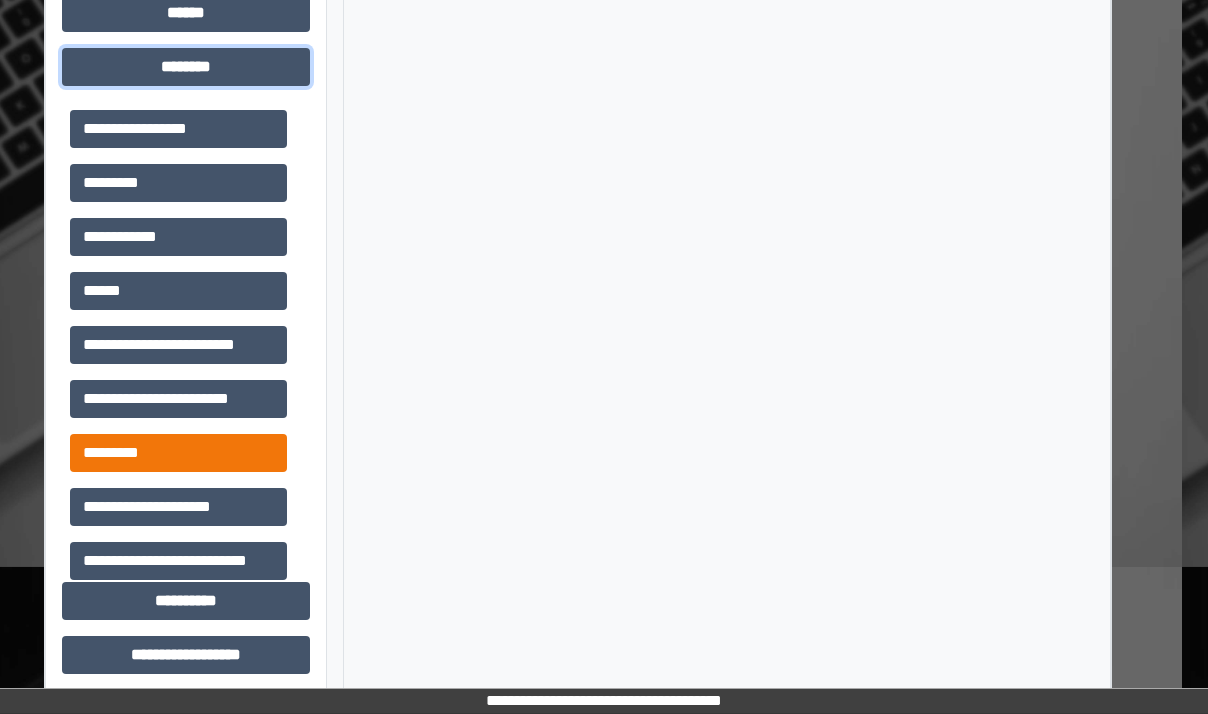scroll, scrollTop: 964, scrollLeft: 26, axis: both 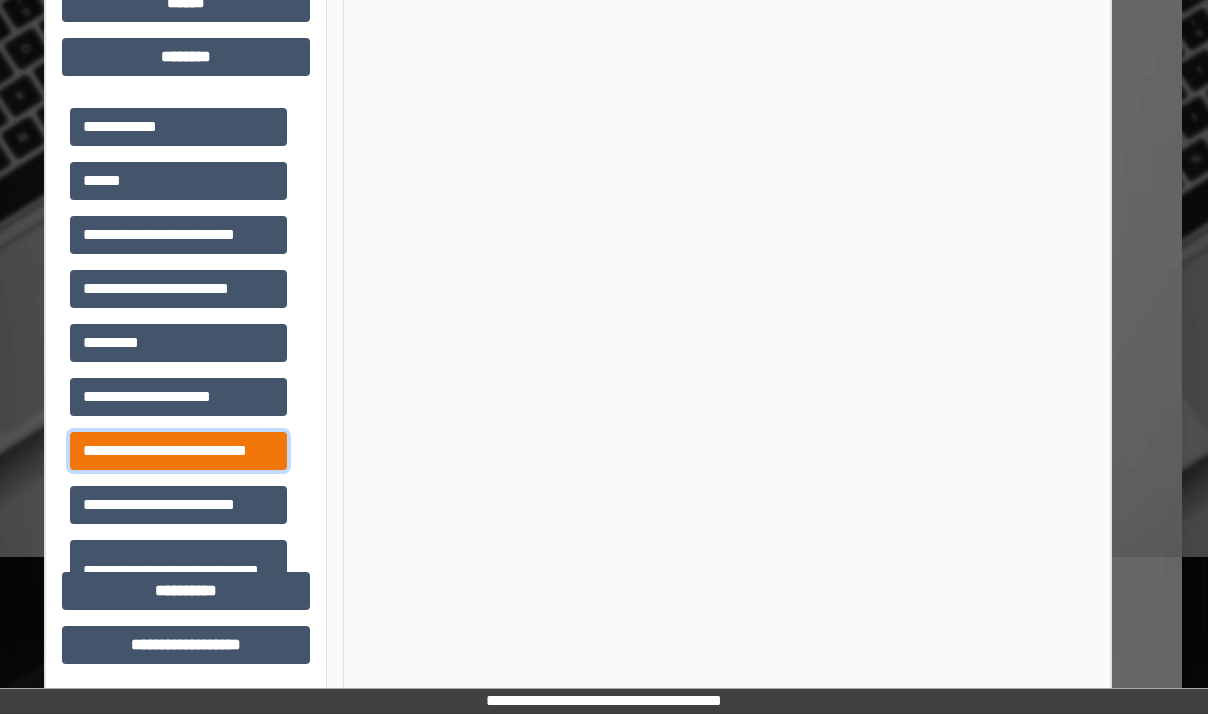 drag, startPoint x: 159, startPoint y: 449, endPoint x: 181, endPoint y: 442, distance: 23.086792 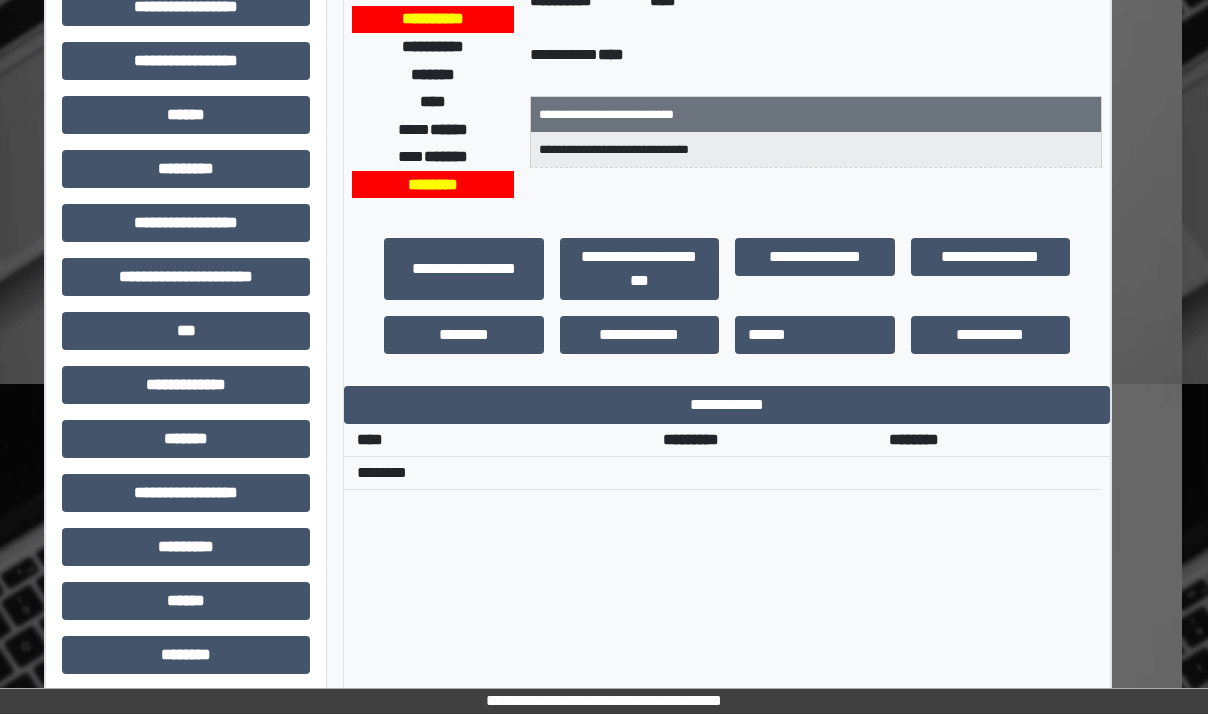 scroll, scrollTop: 364, scrollLeft: 26, axis: both 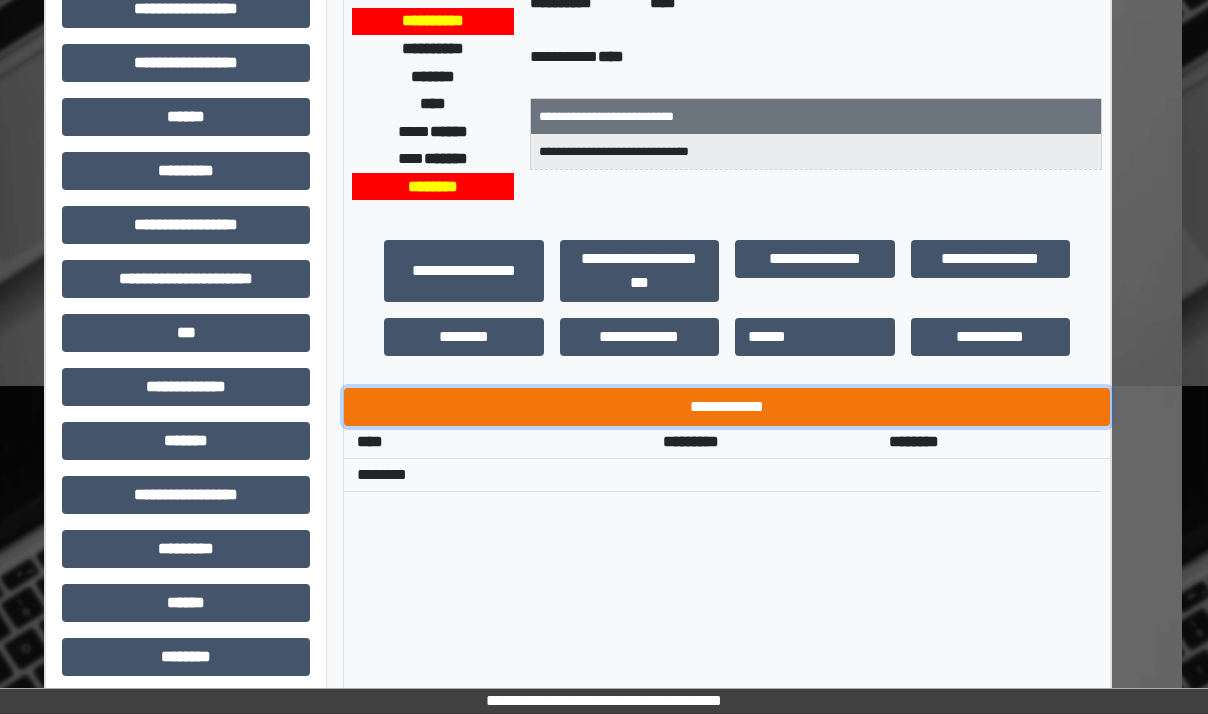 click on "**********" at bounding box center (727, 407) 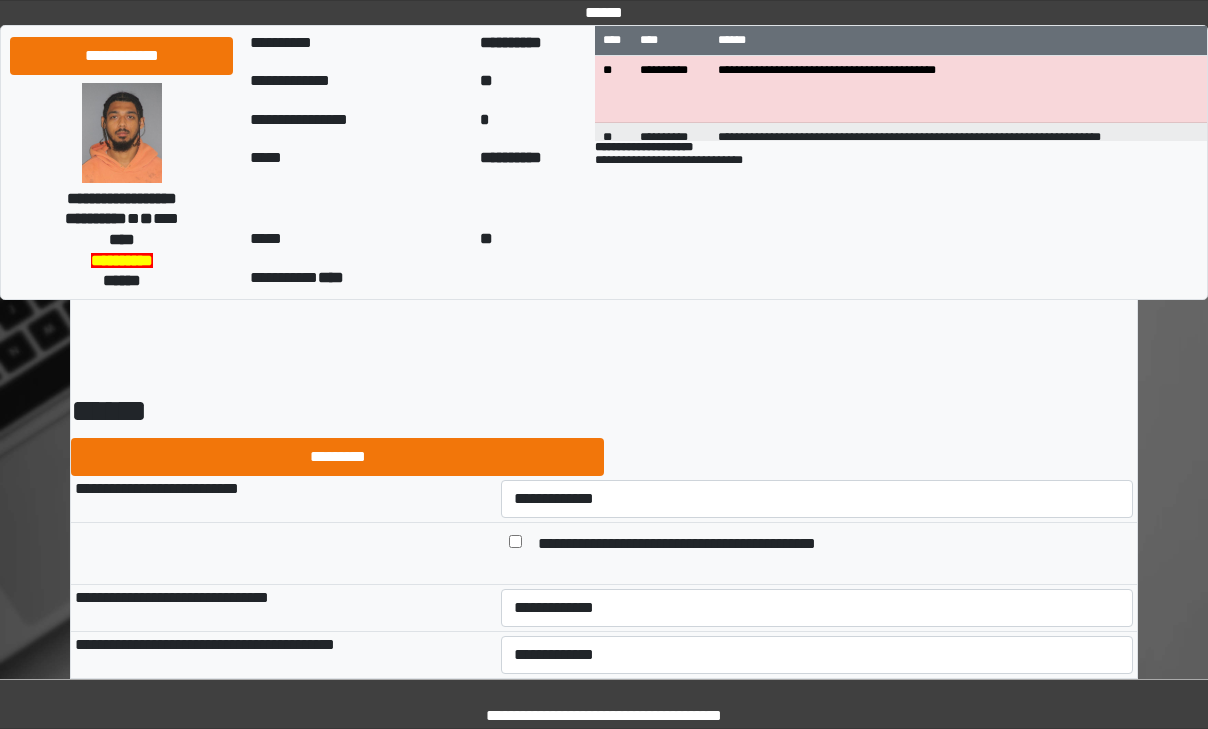 scroll, scrollTop: 0, scrollLeft: 0, axis: both 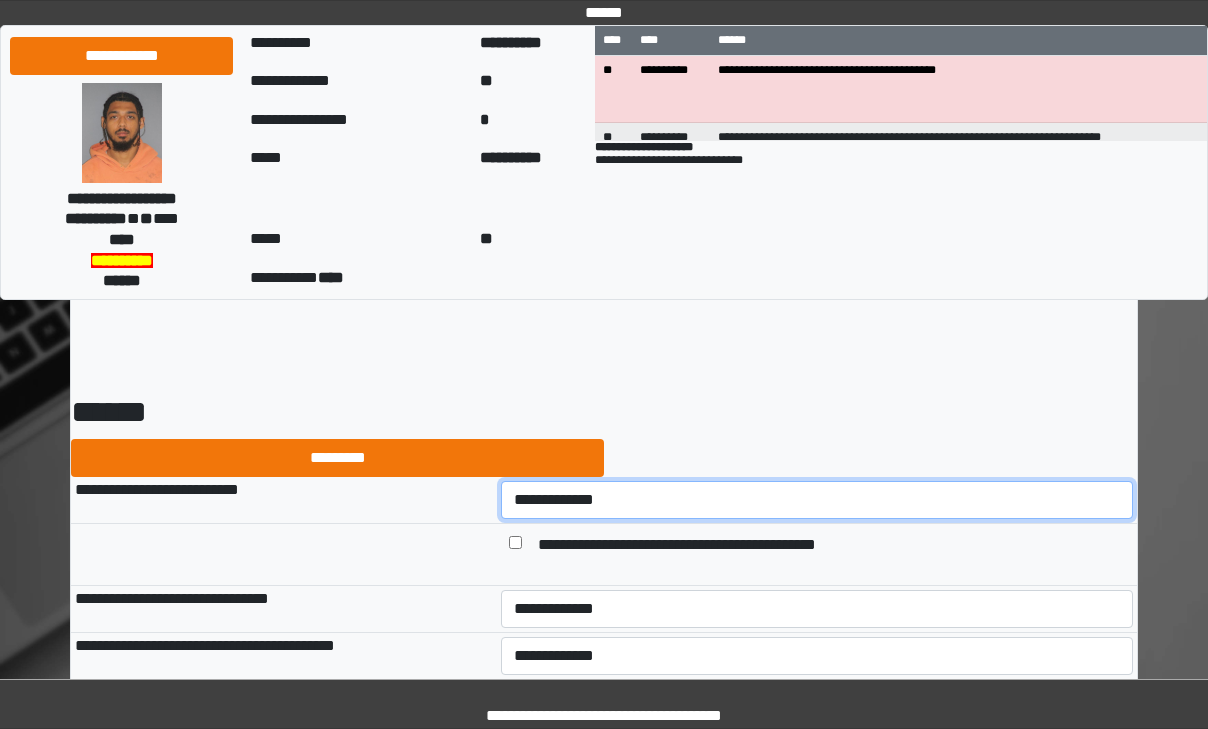 click on "**********" at bounding box center (817, 500) 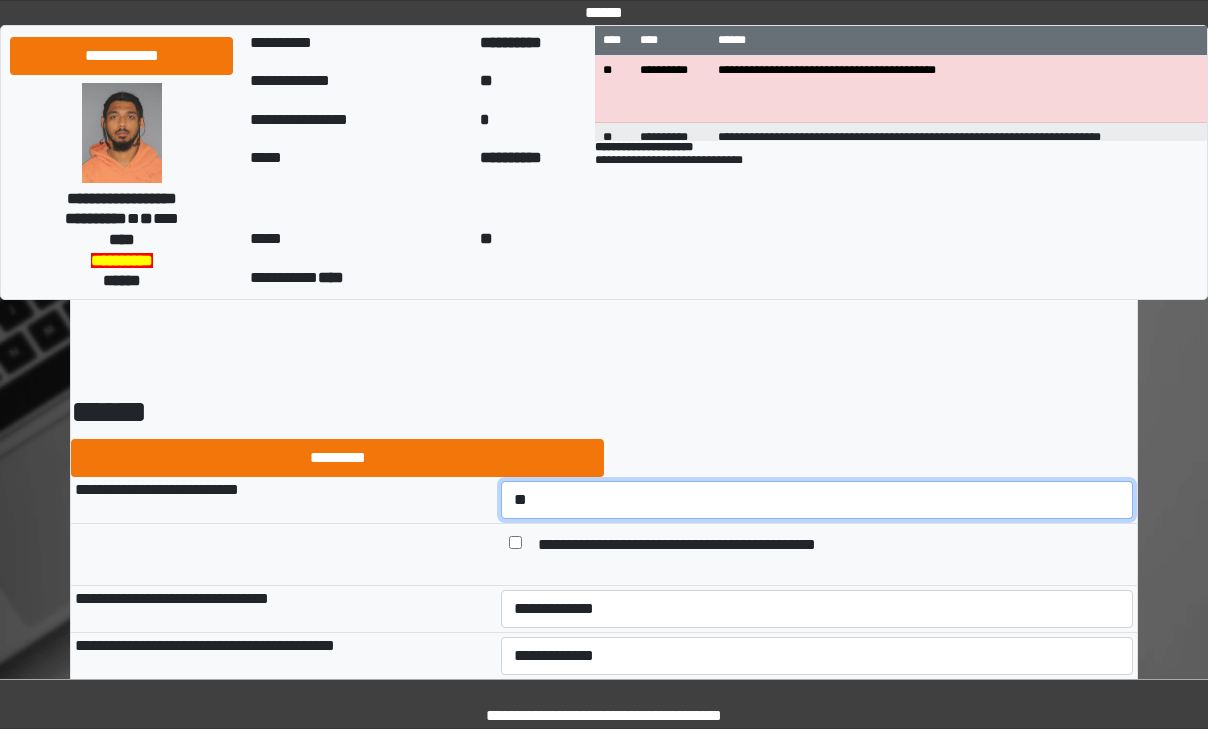 click on "**********" at bounding box center (817, 500) 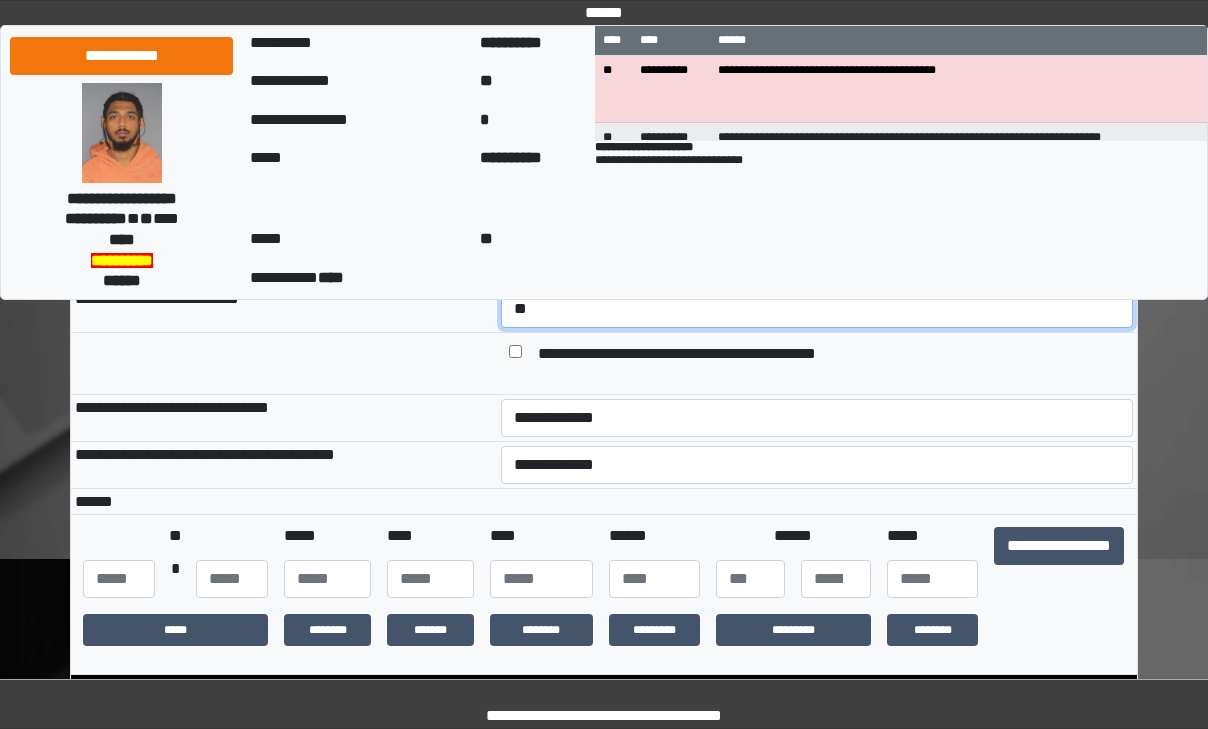 scroll, scrollTop: 200, scrollLeft: 0, axis: vertical 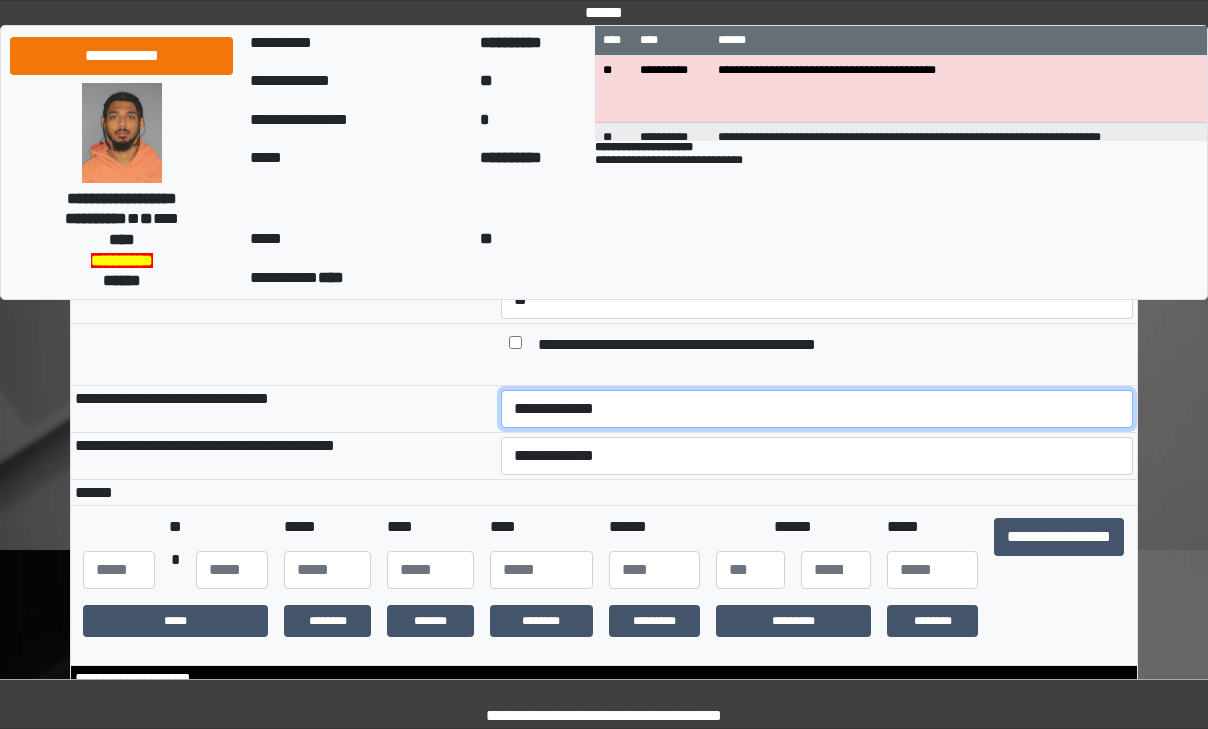 click on "**********" at bounding box center (817, 409) 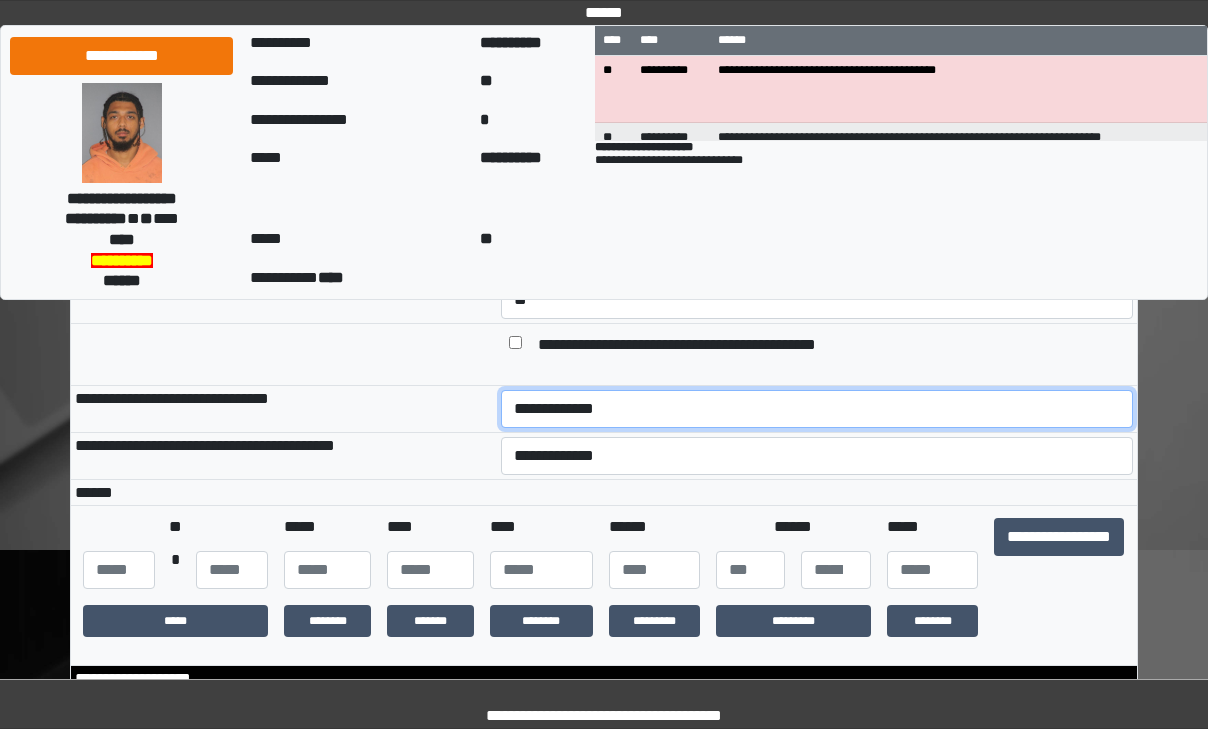 select on "*" 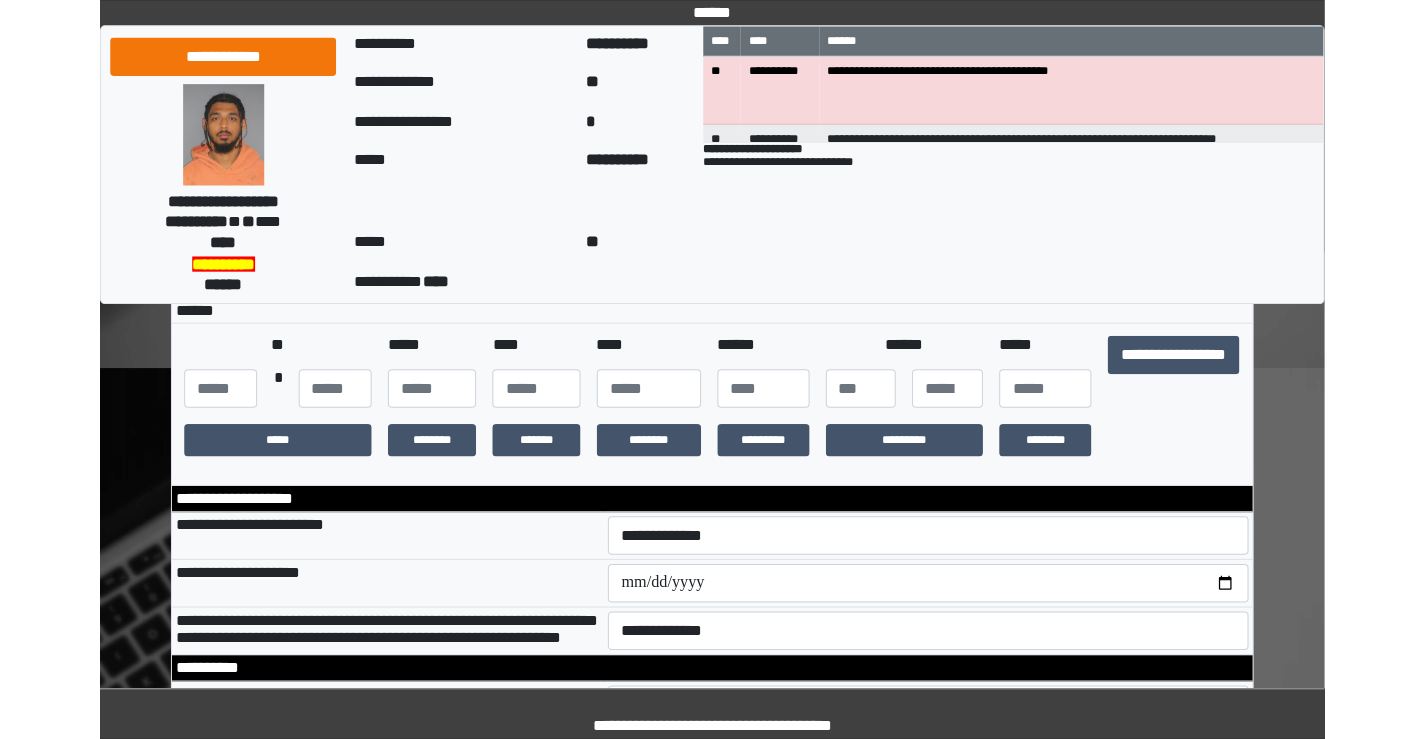 scroll, scrollTop: 300, scrollLeft: 0, axis: vertical 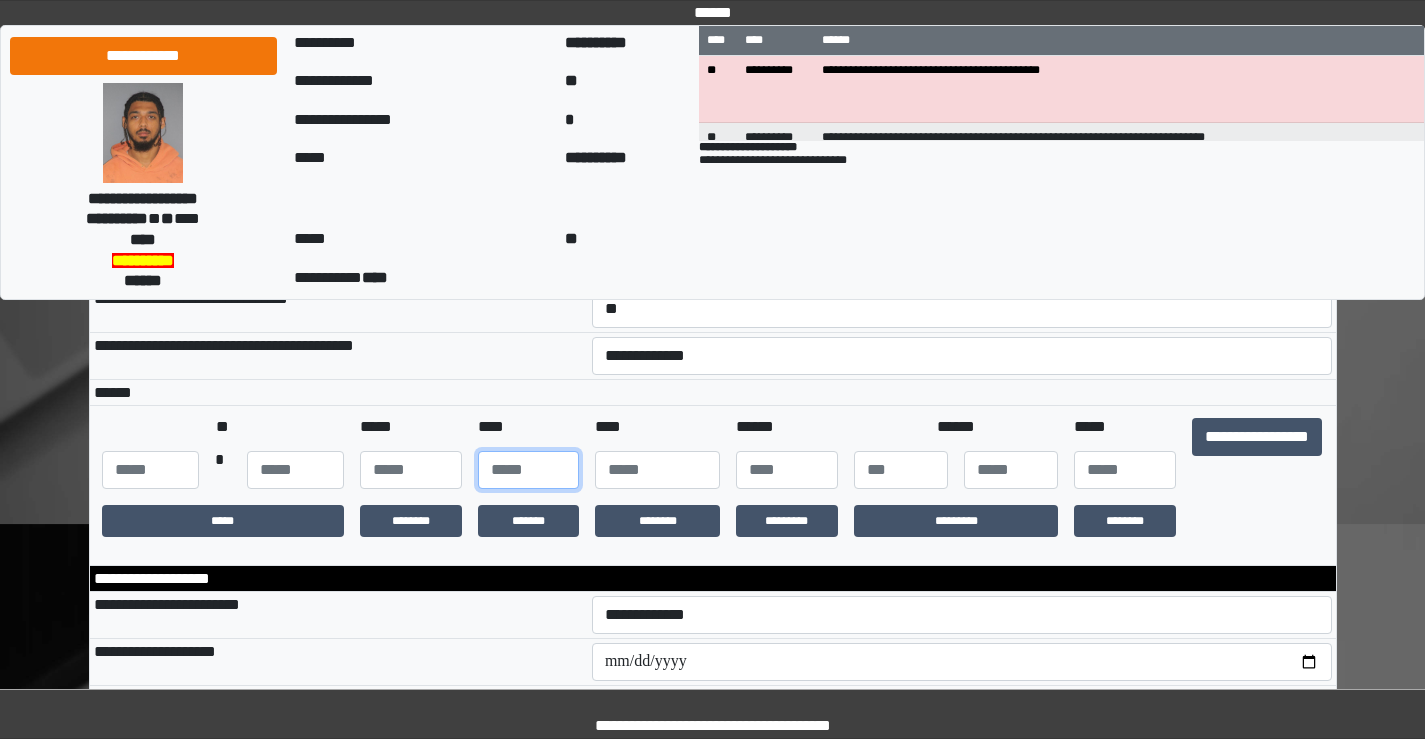 click at bounding box center (529, 470) 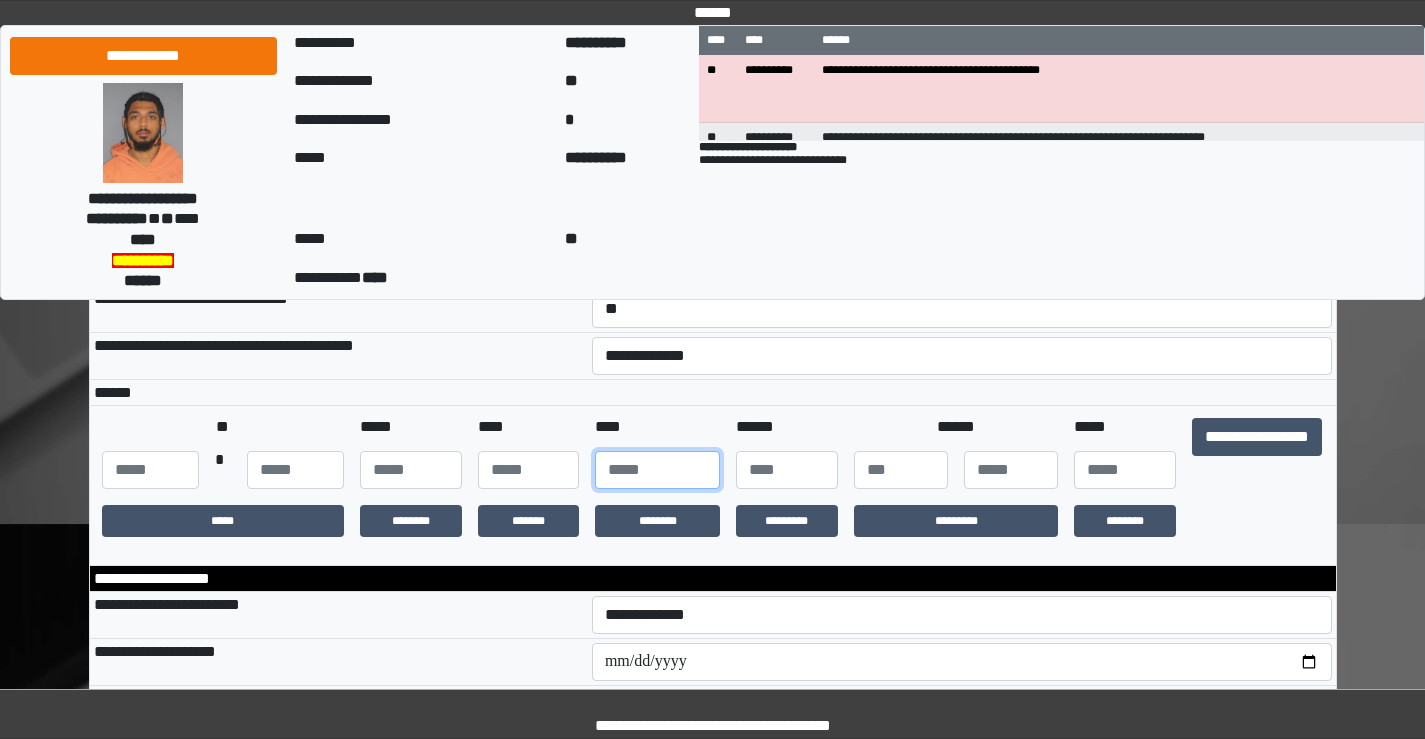 click at bounding box center [657, 470] 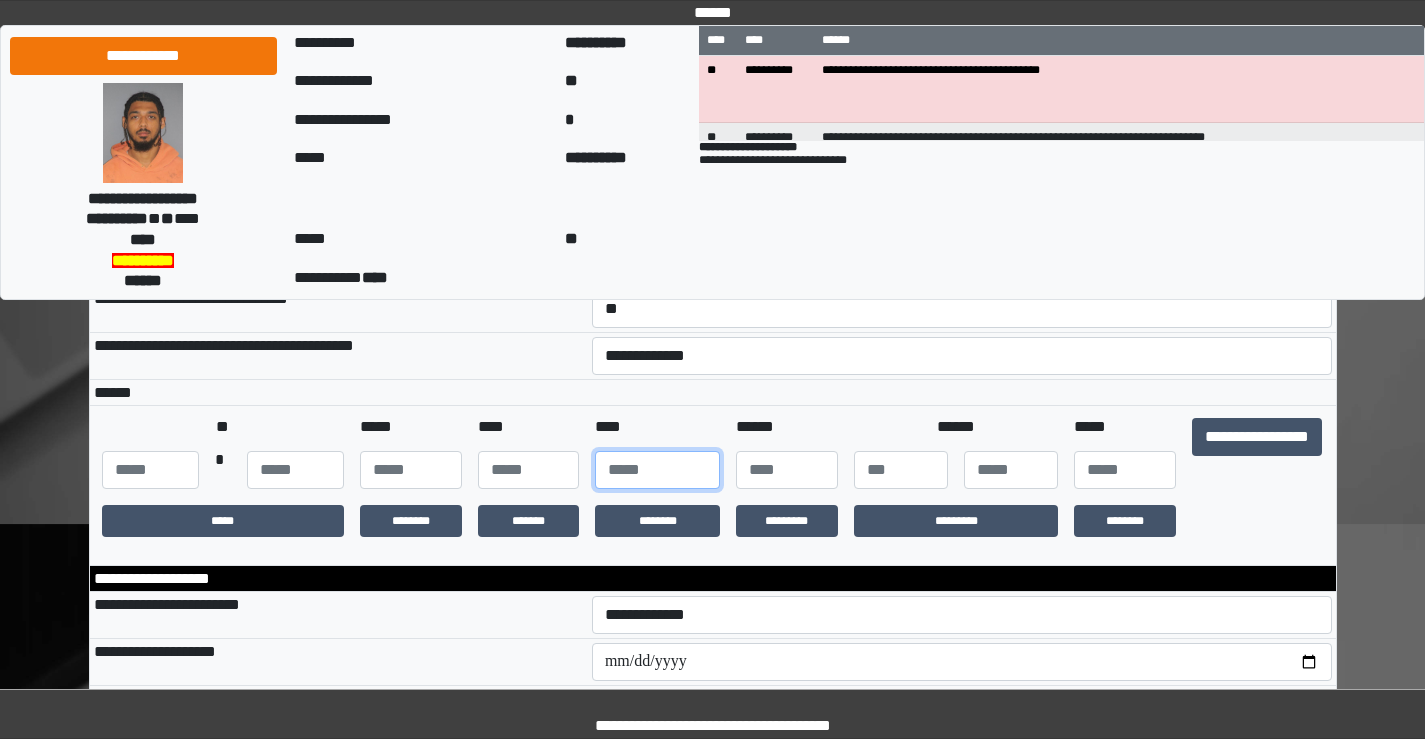 type on "****" 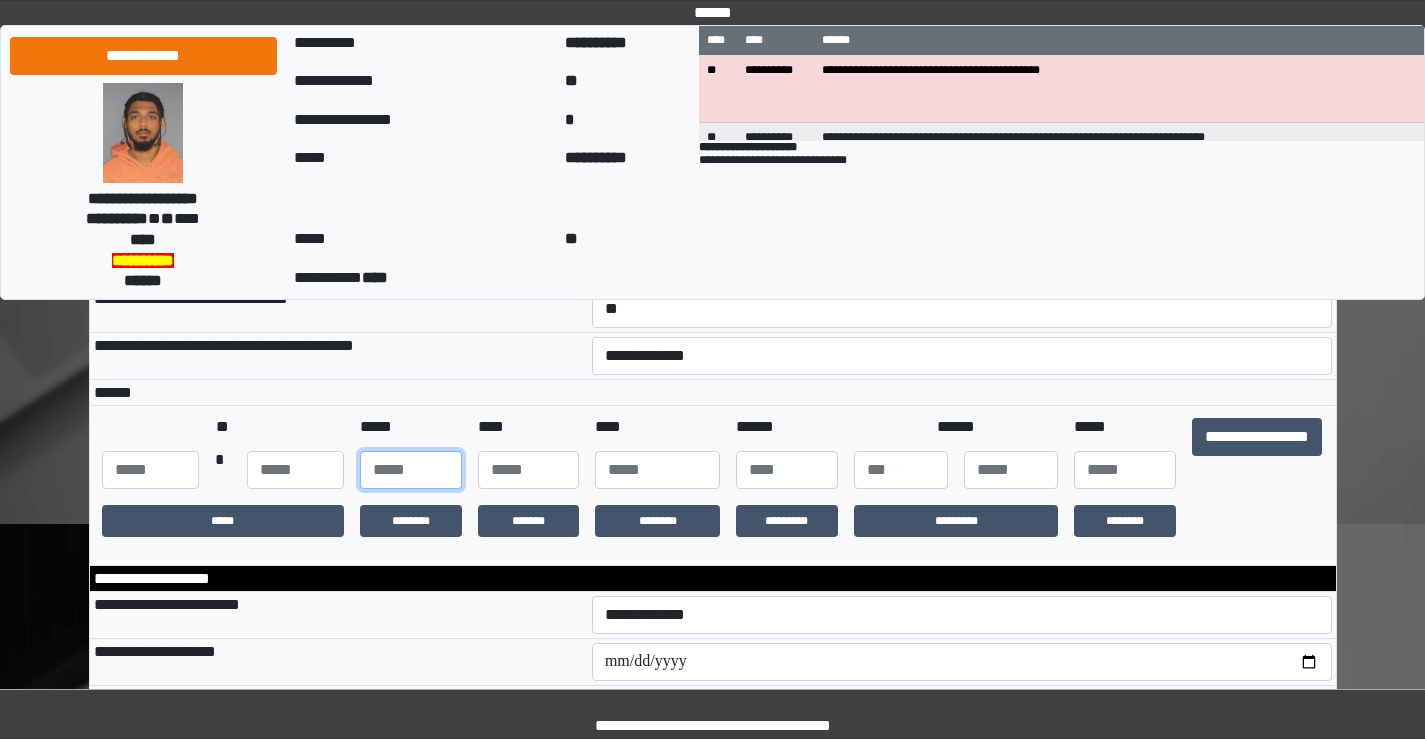 click at bounding box center (411, 470) 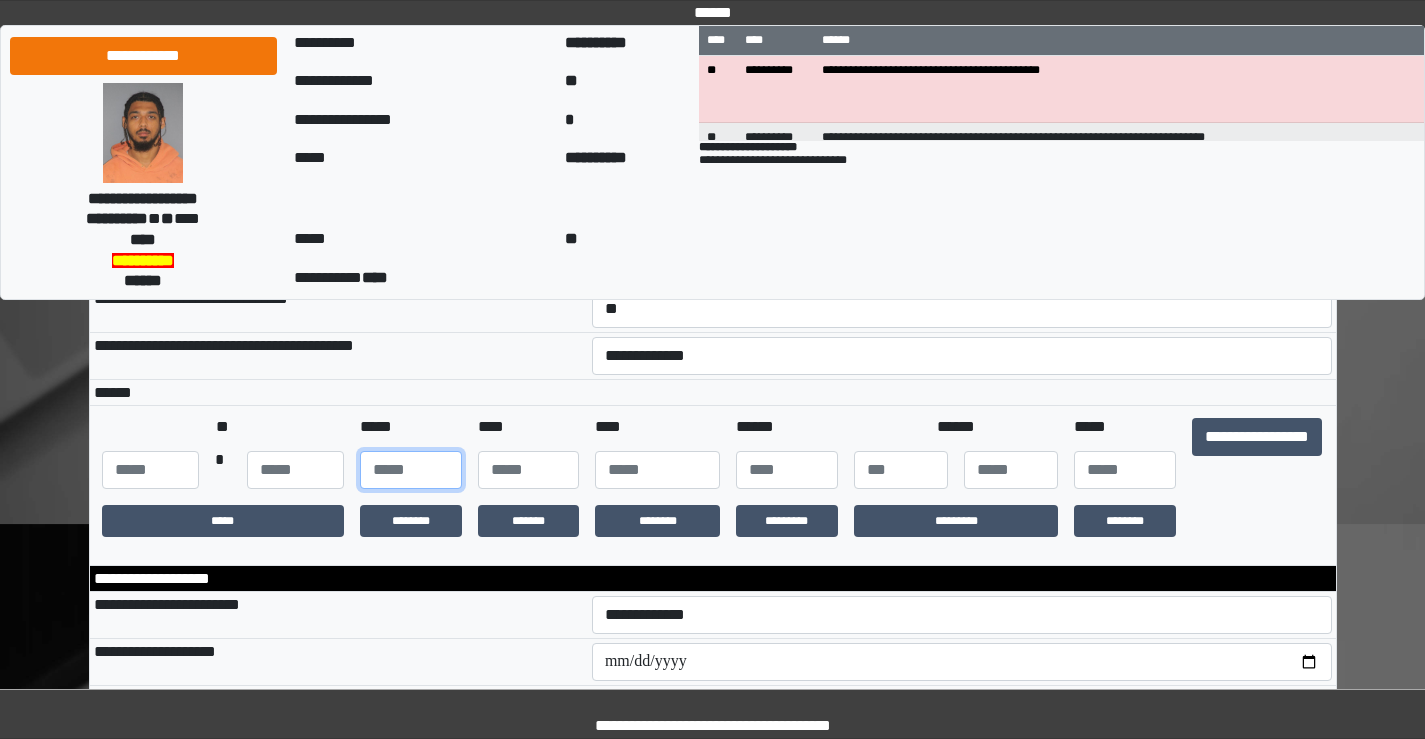 type on "**" 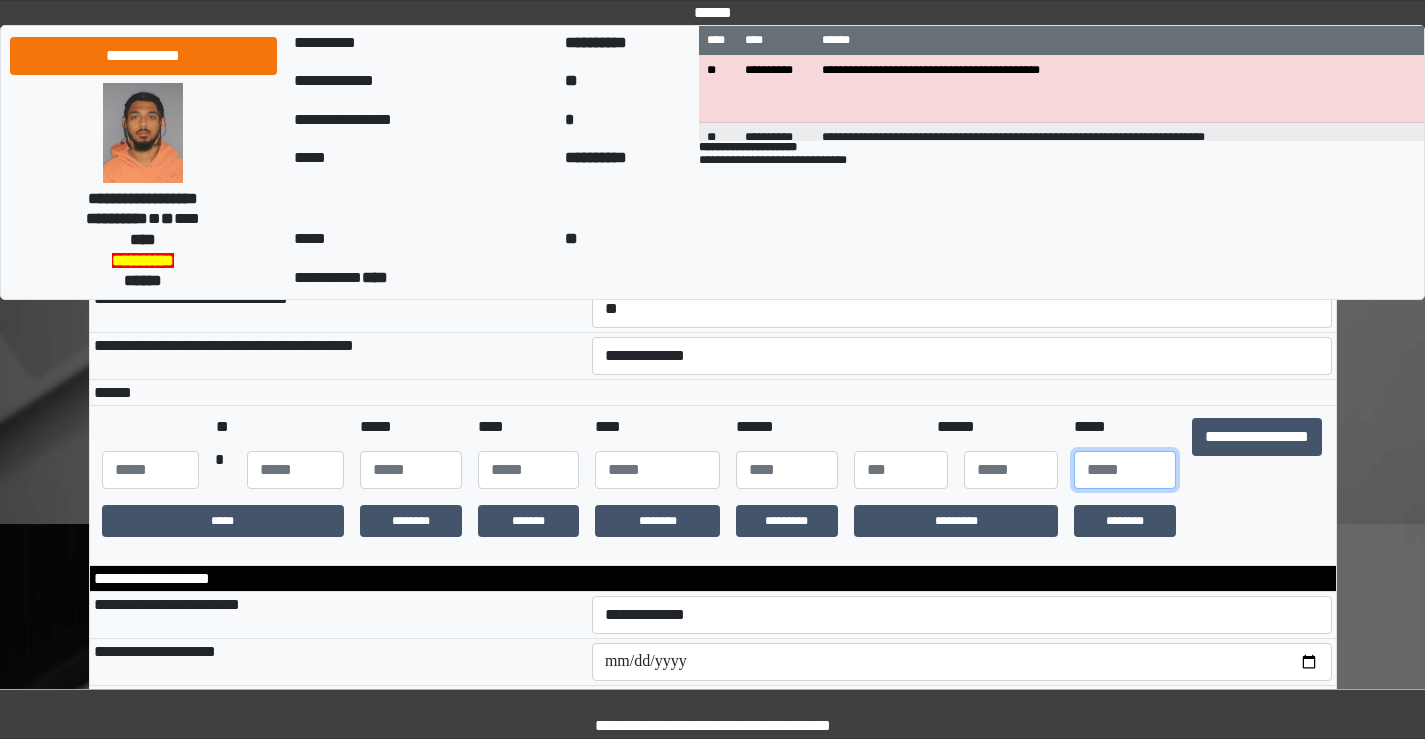 click at bounding box center [1125, 470] 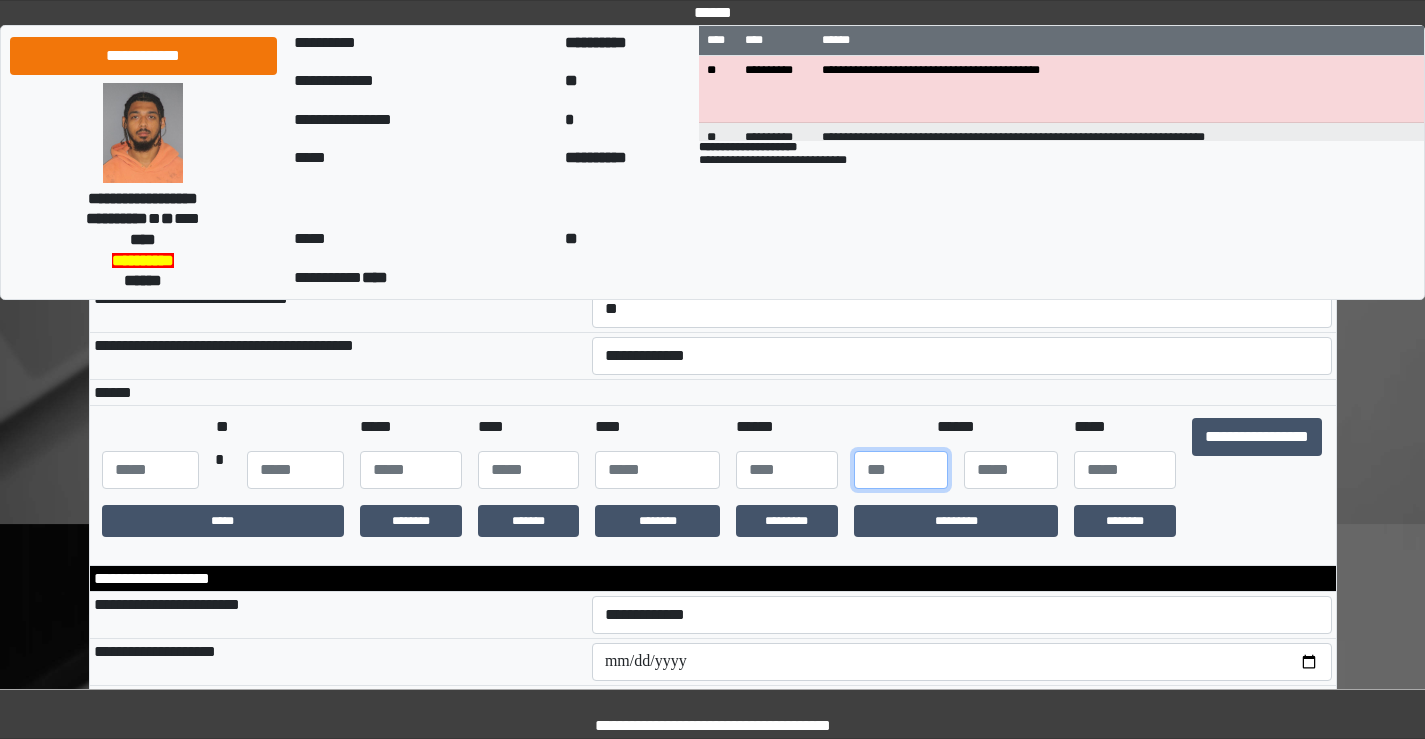 click at bounding box center [901, 470] 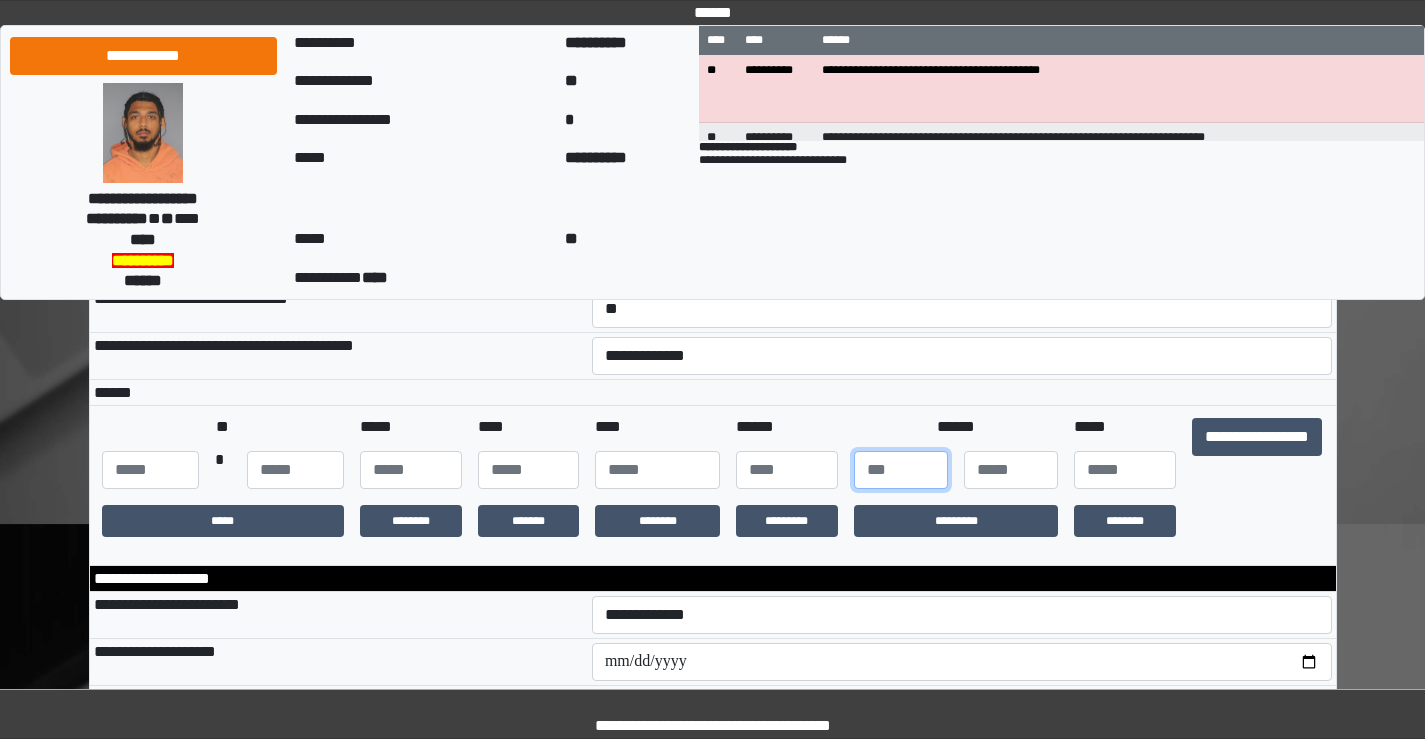 type on "*" 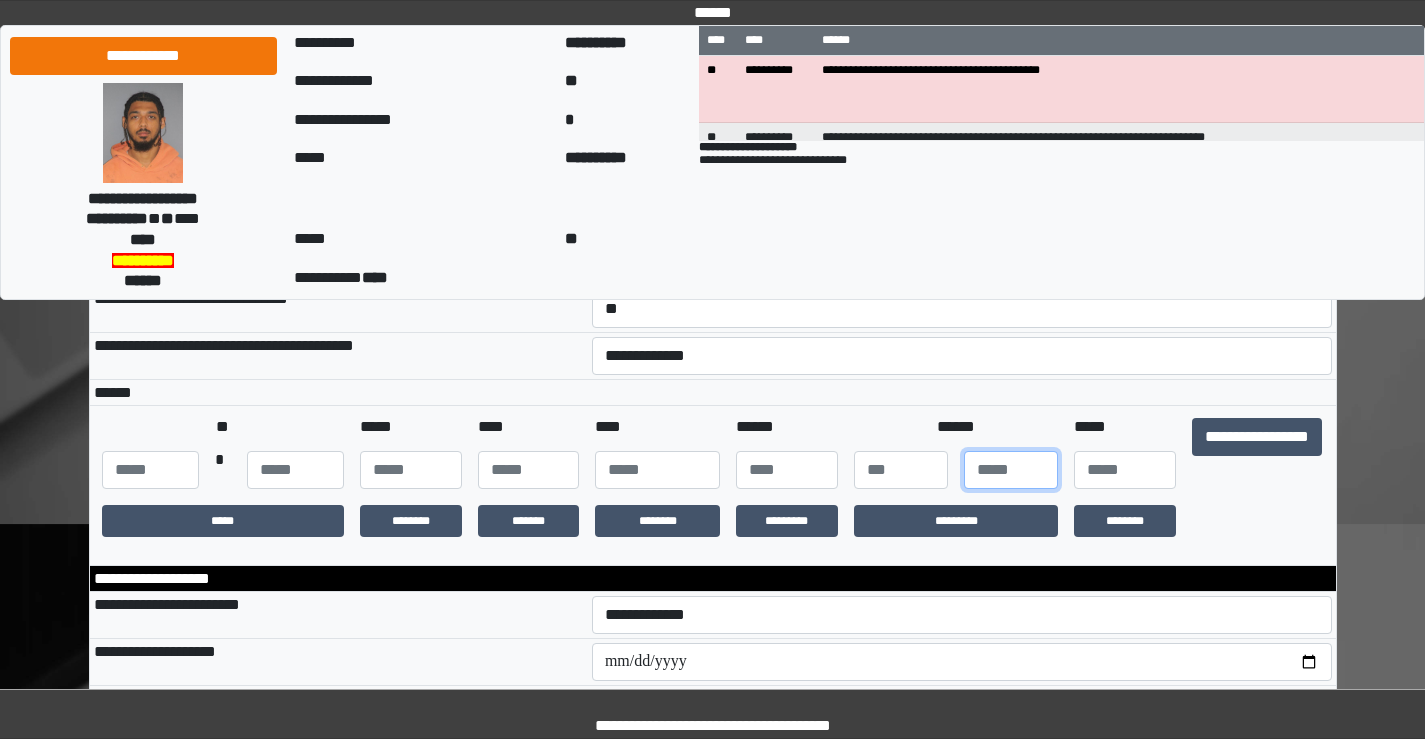 click at bounding box center (1011, 470) 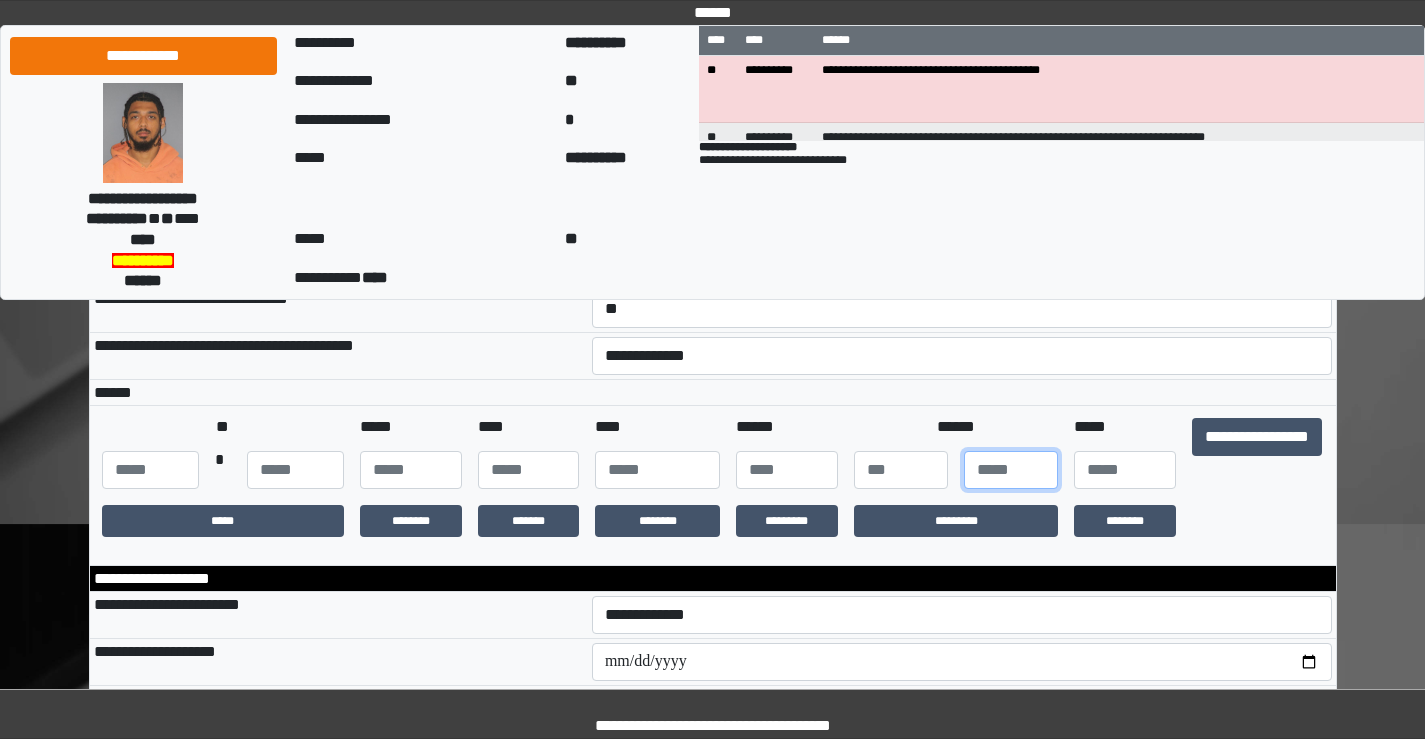 type on "*" 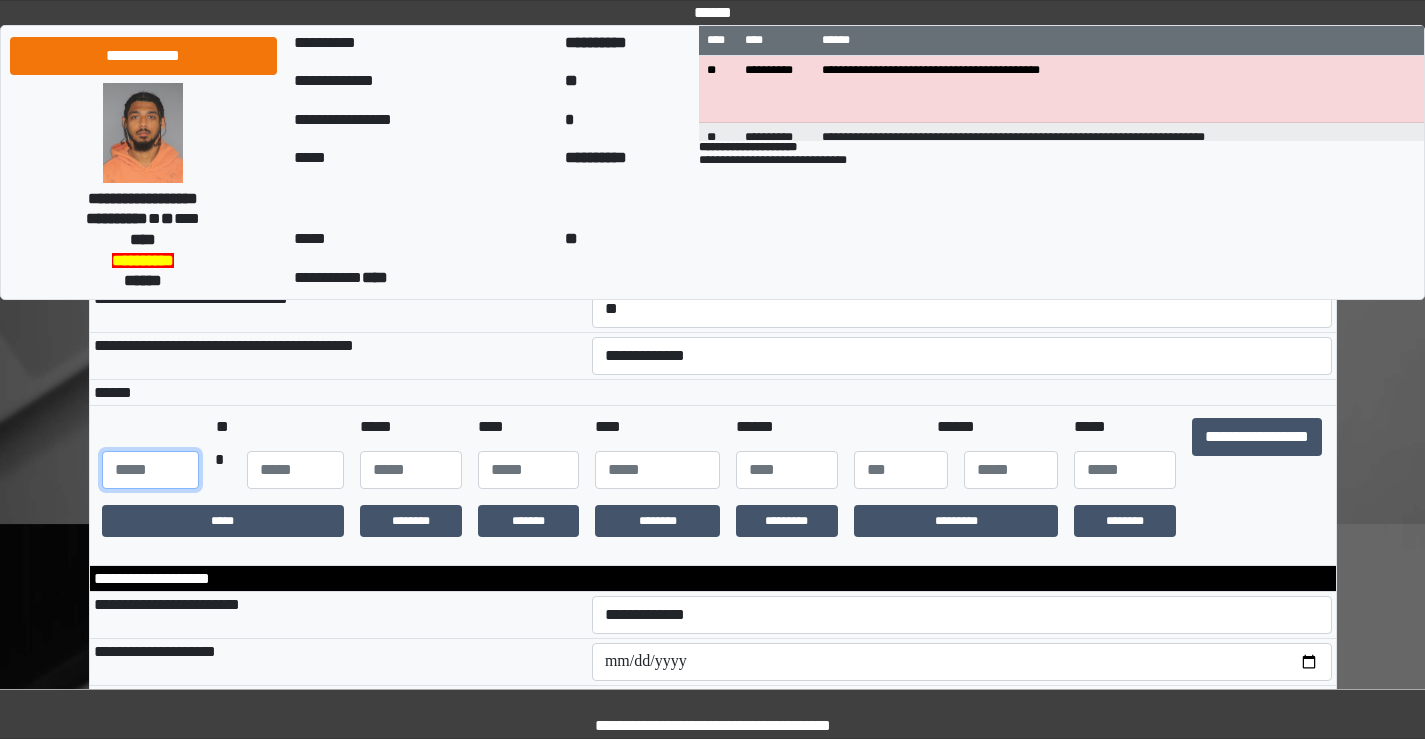 click at bounding box center [150, 470] 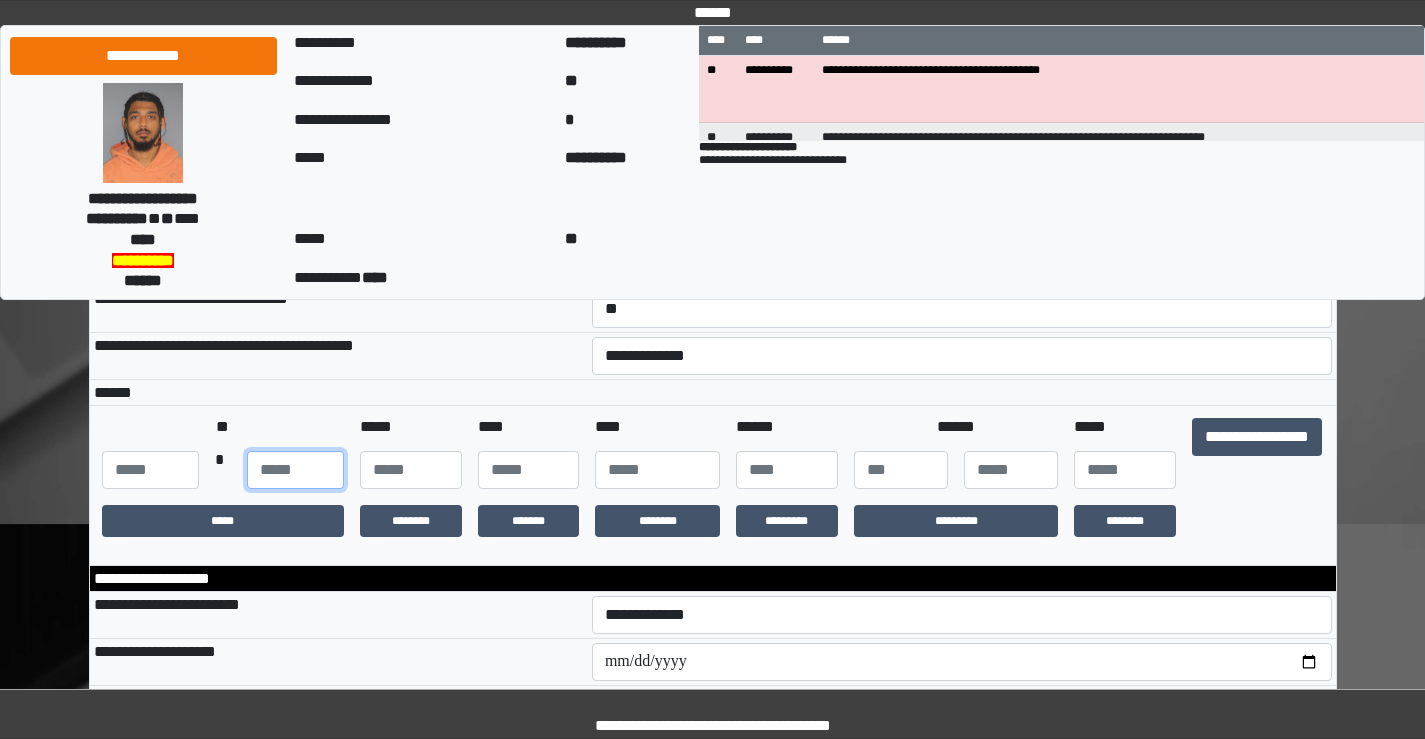 click at bounding box center [295, 470] 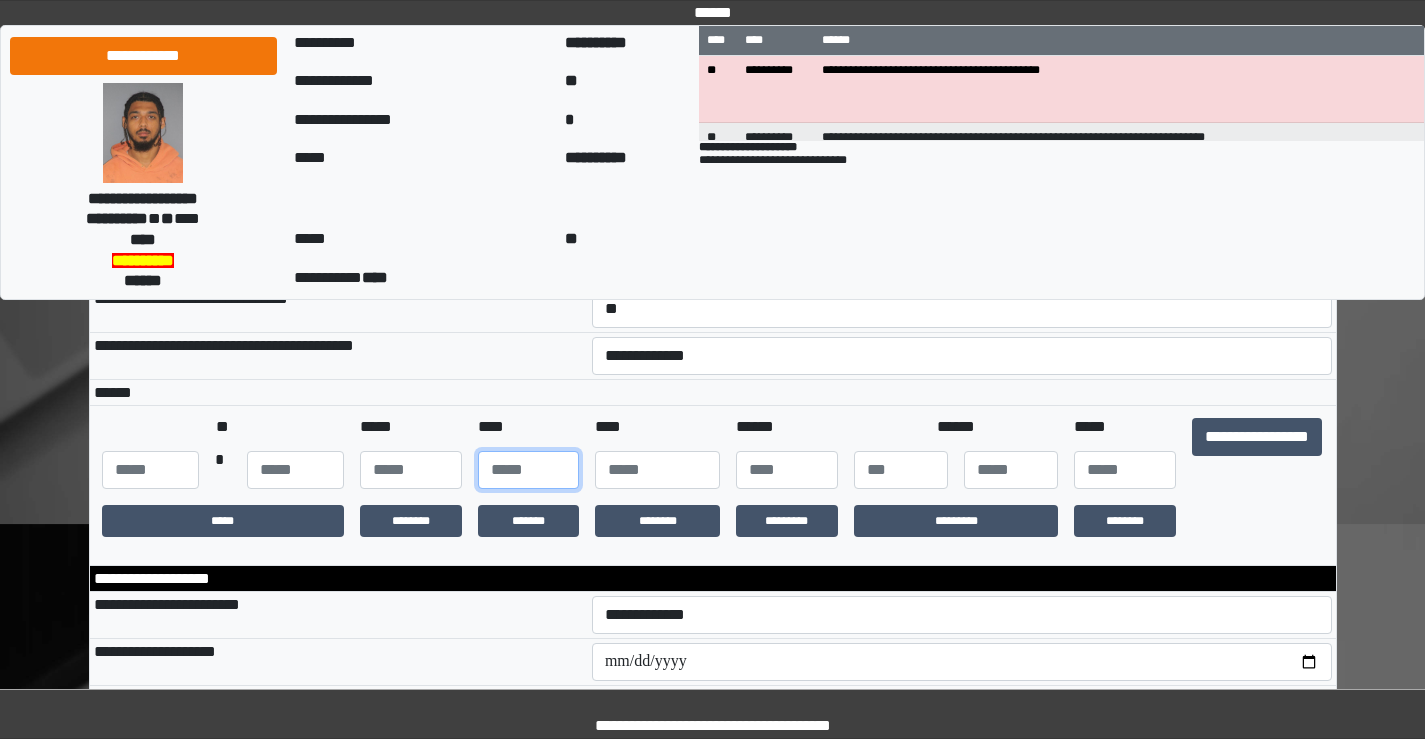 click at bounding box center [529, 470] 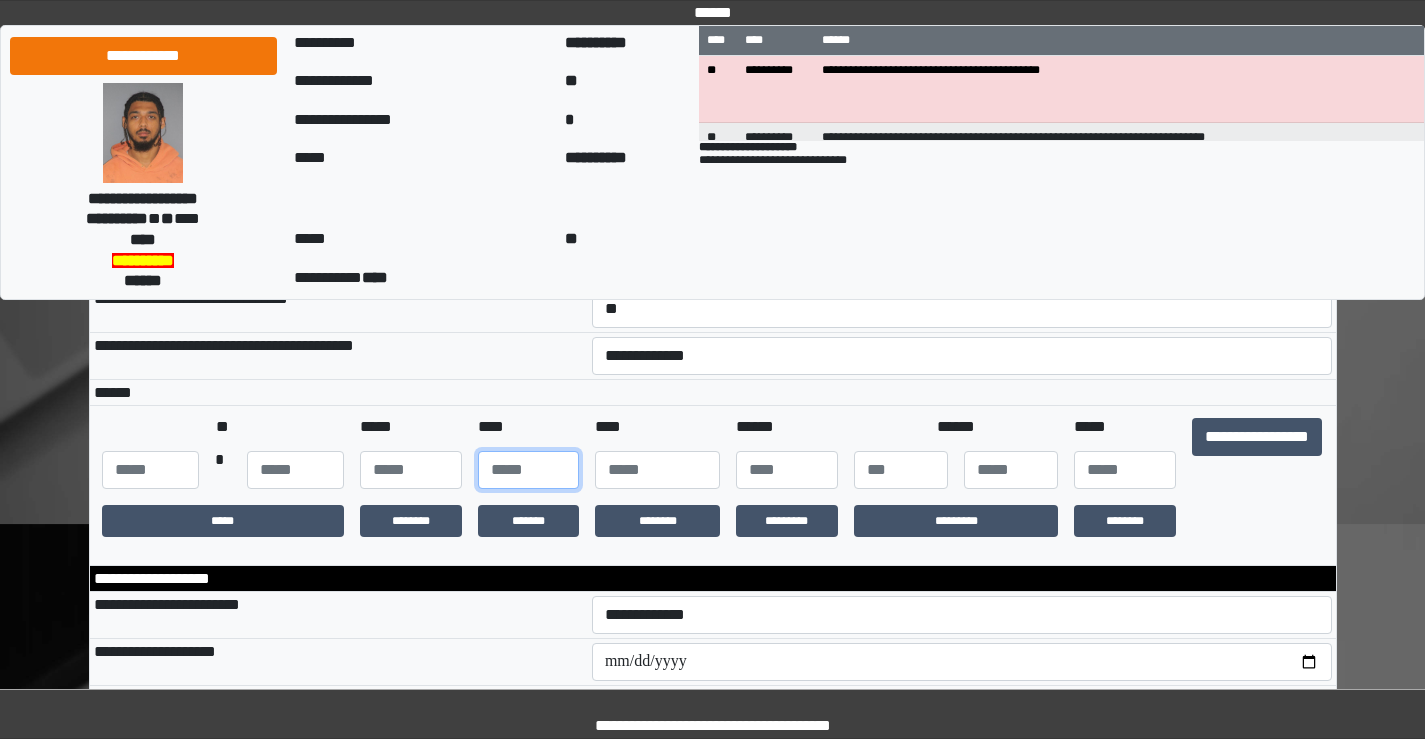 type on "**" 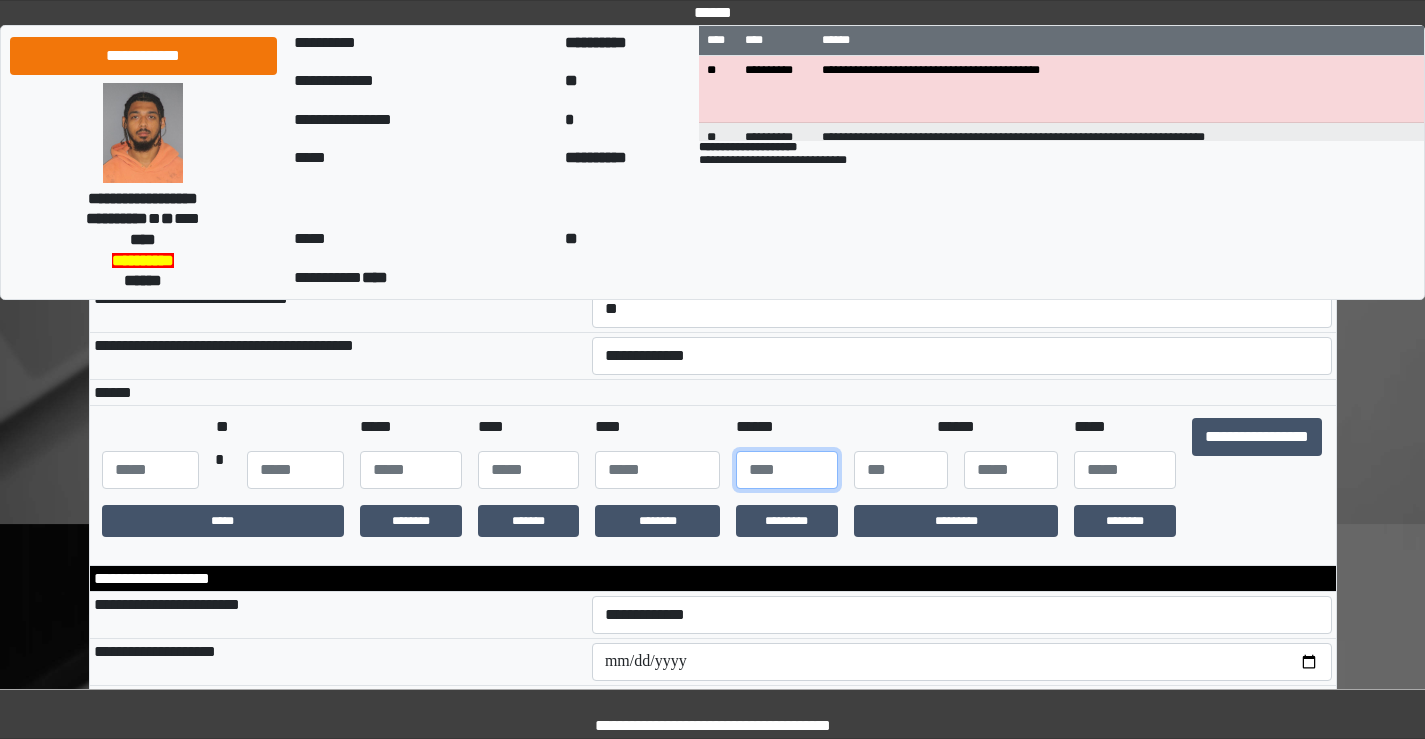 click at bounding box center (787, 470) 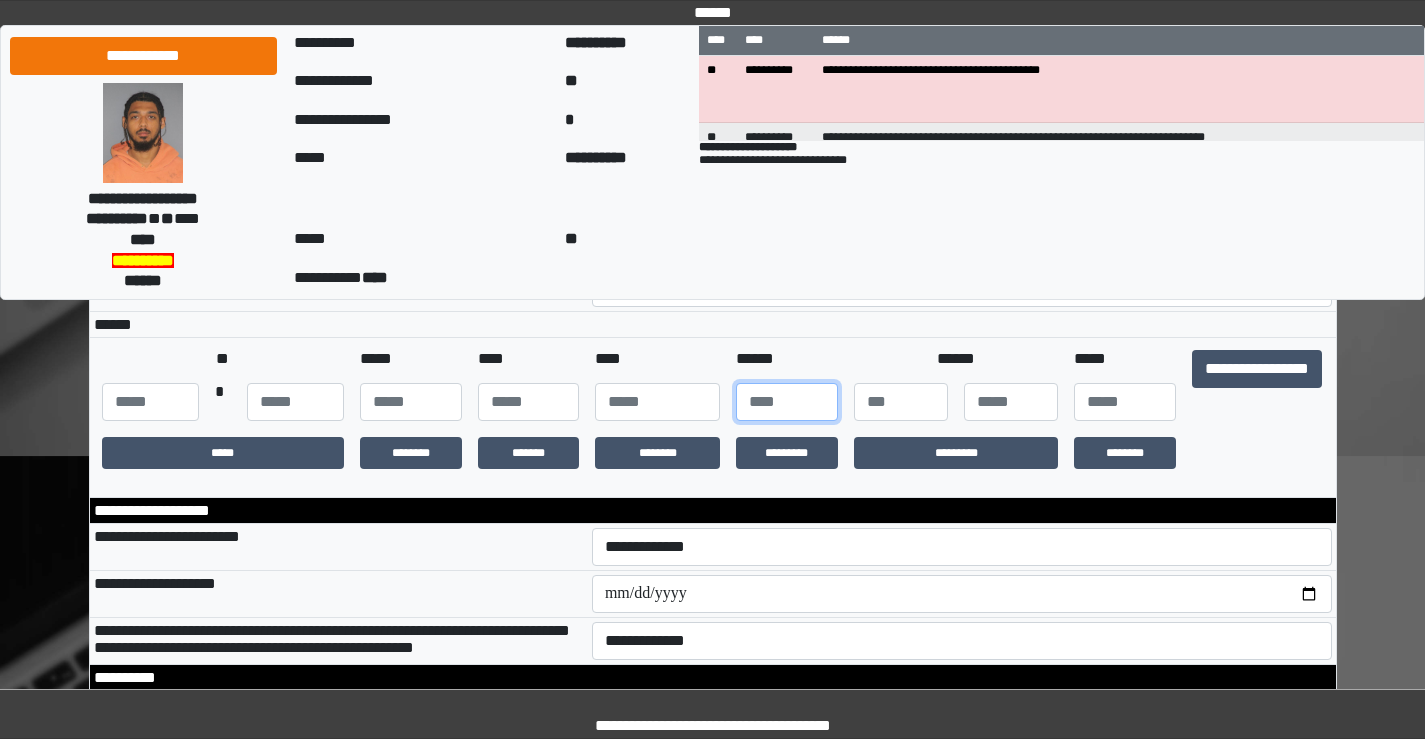 scroll, scrollTop: 400, scrollLeft: 0, axis: vertical 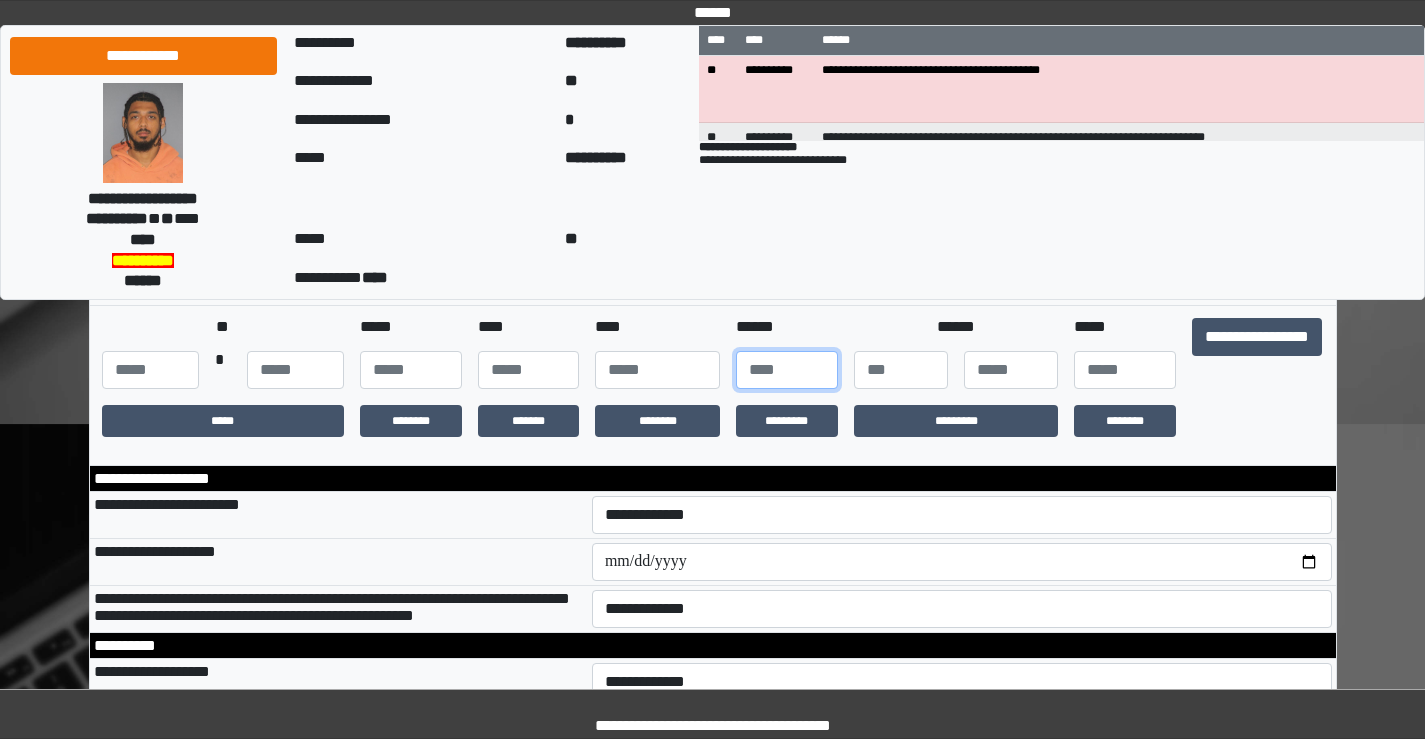 type on "***" 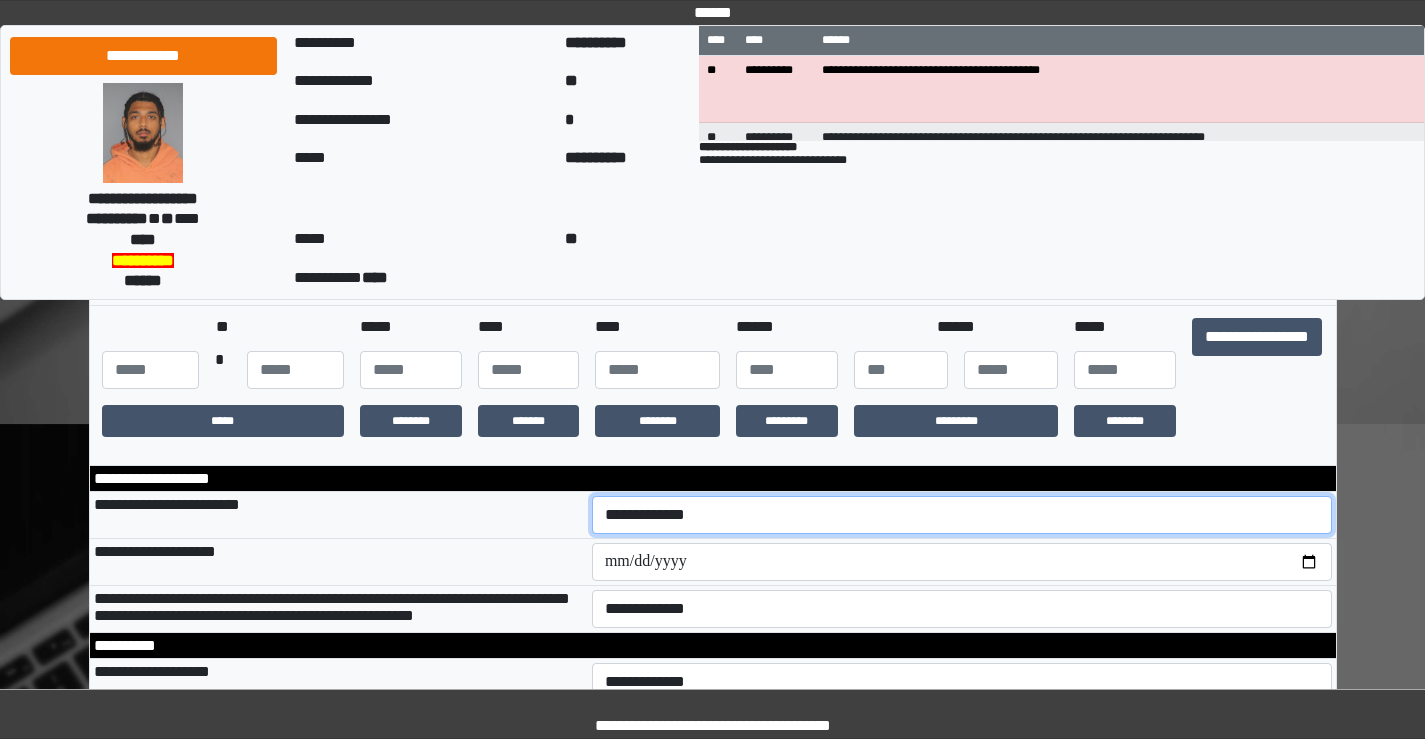 click on "**********" at bounding box center (962, 515) 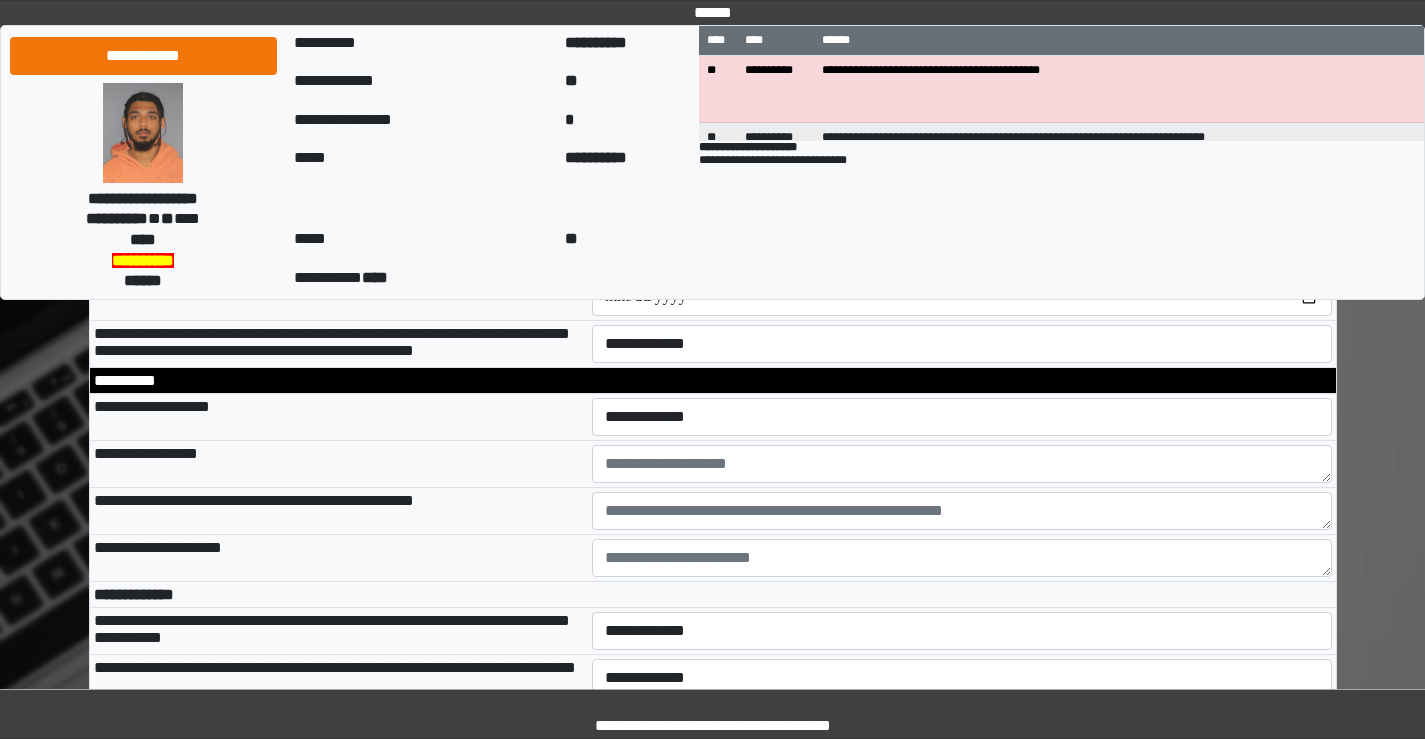 scroll, scrollTop: 700, scrollLeft: 0, axis: vertical 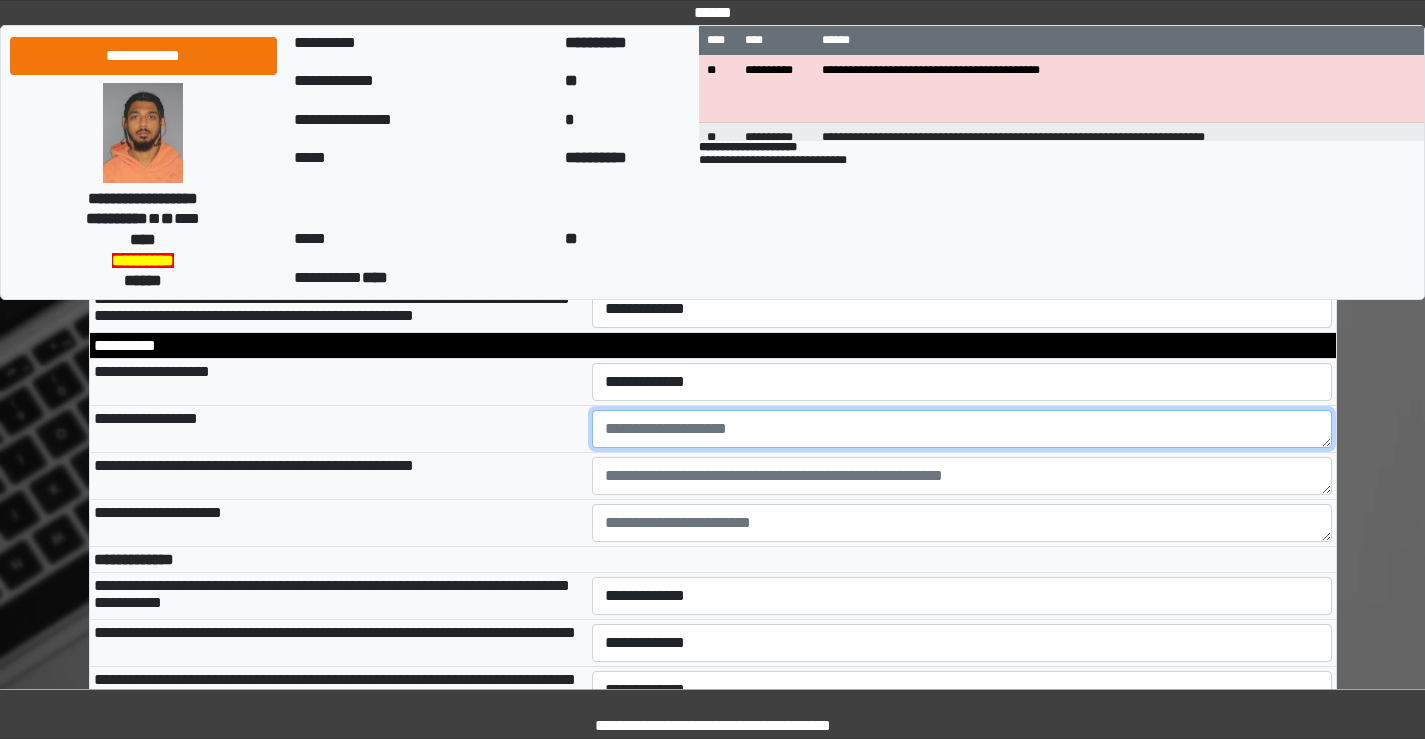 click at bounding box center (962, 429) 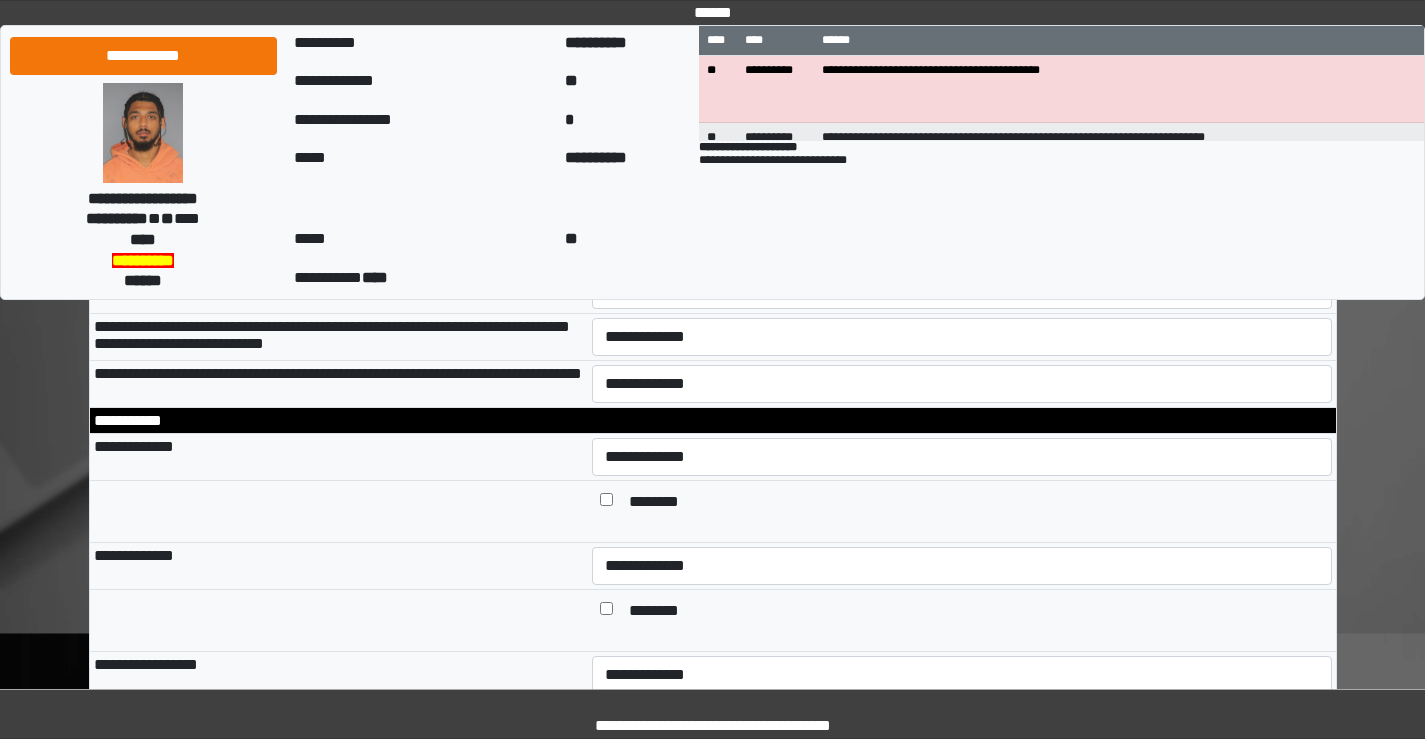 scroll, scrollTop: 1200, scrollLeft: 0, axis: vertical 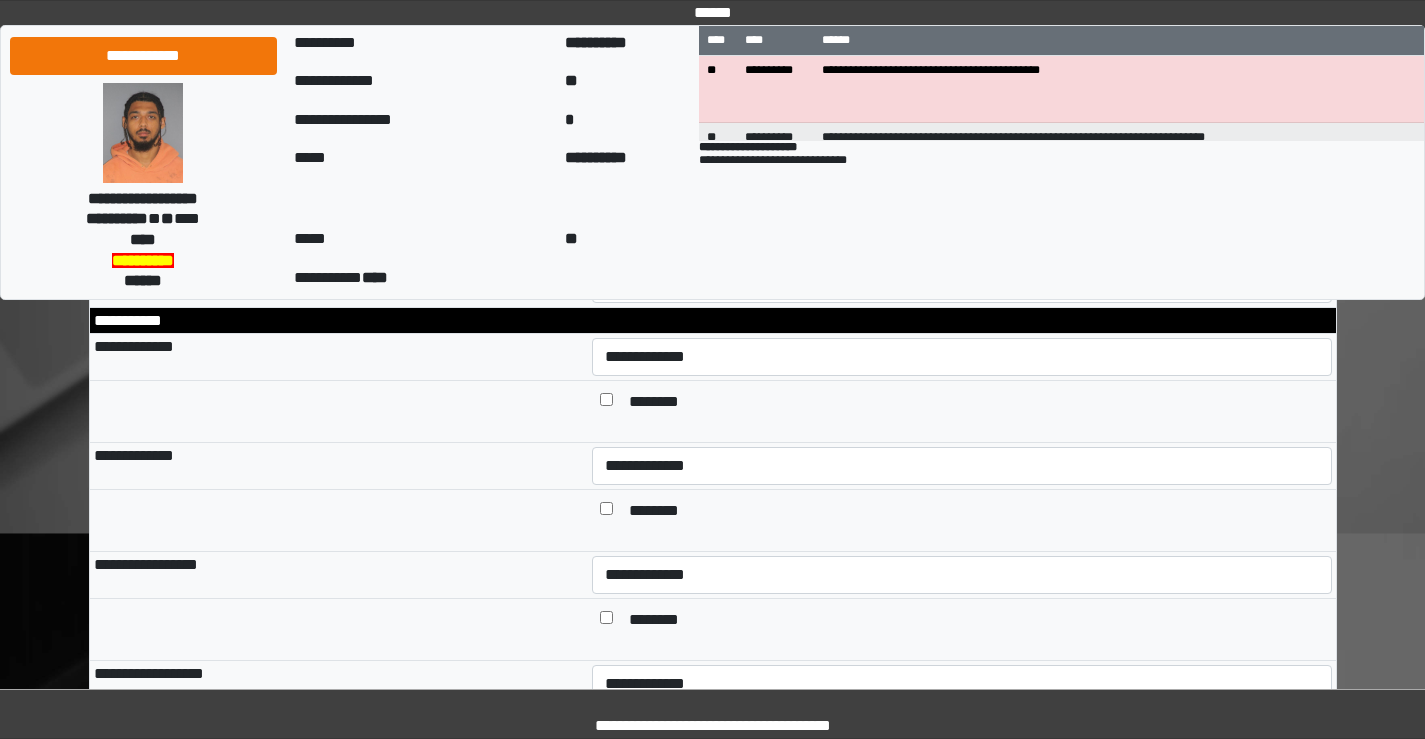 type on "*********" 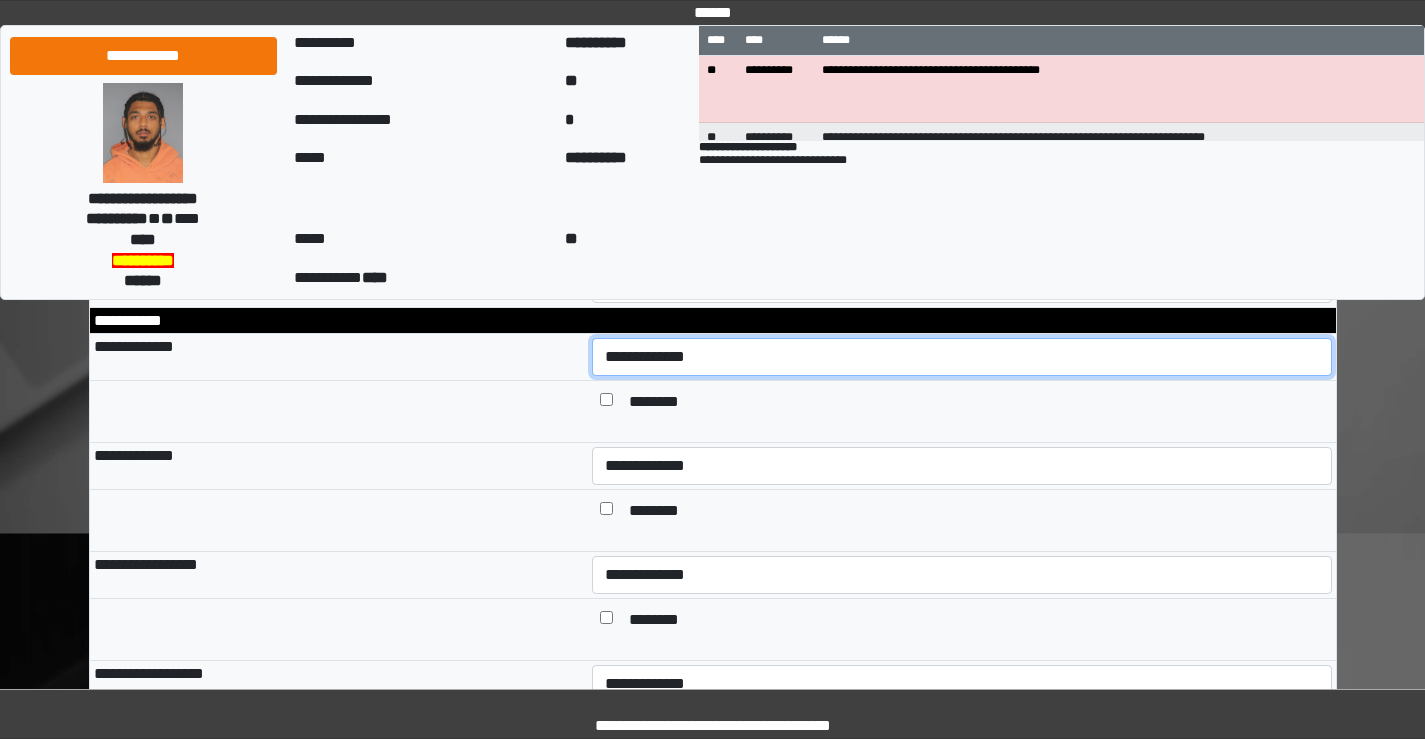 drag, startPoint x: 643, startPoint y: 402, endPoint x: 643, endPoint y: 421, distance: 19 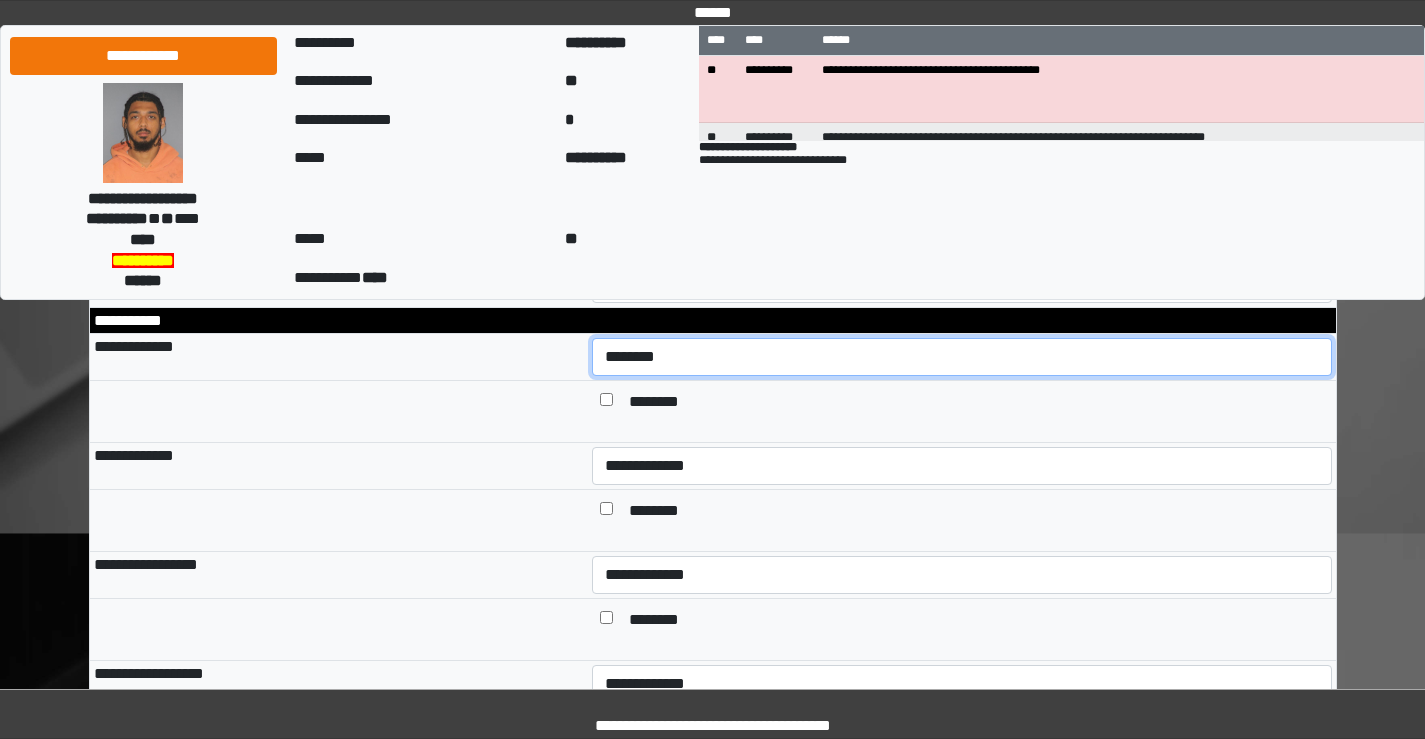 click on "**********" at bounding box center [962, 357] 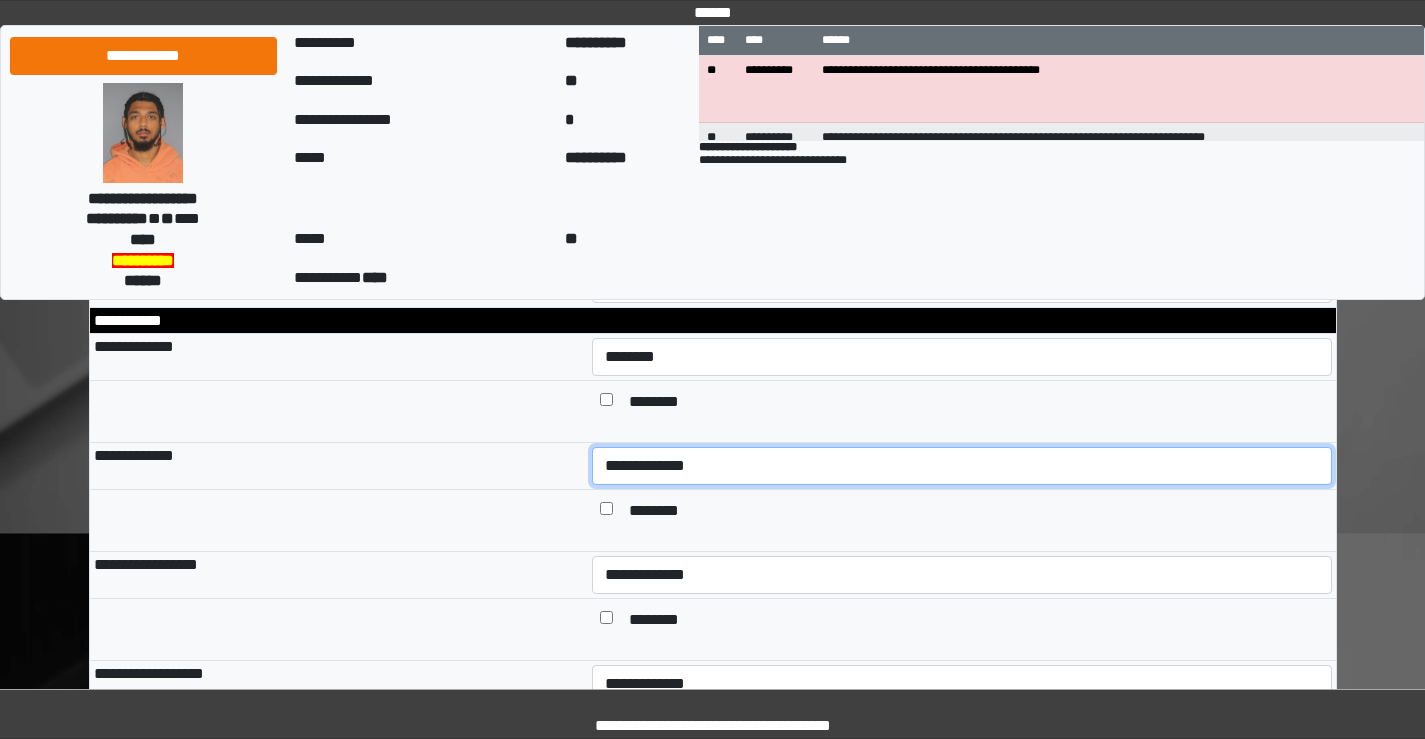 click on "**********" at bounding box center [962, 466] 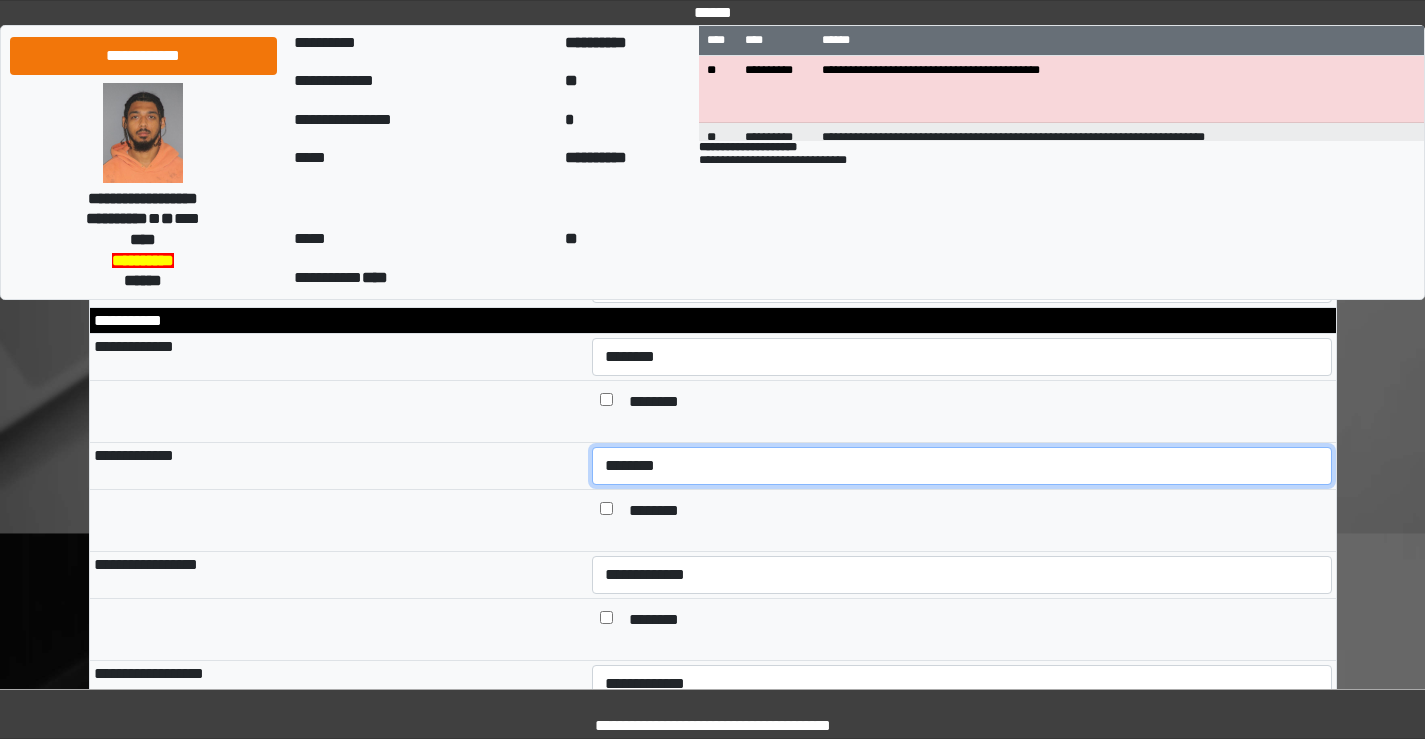click on "**********" at bounding box center [962, 466] 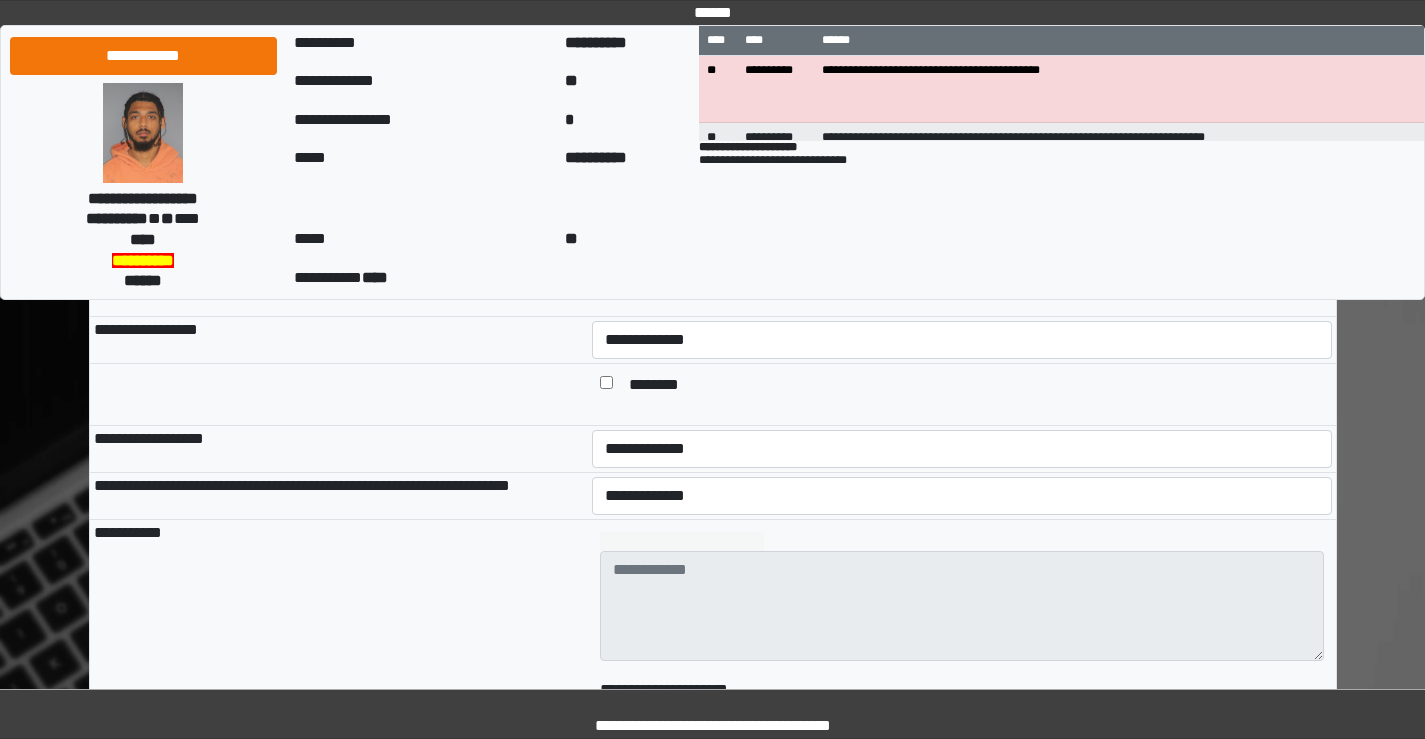 scroll, scrollTop: 1400, scrollLeft: 0, axis: vertical 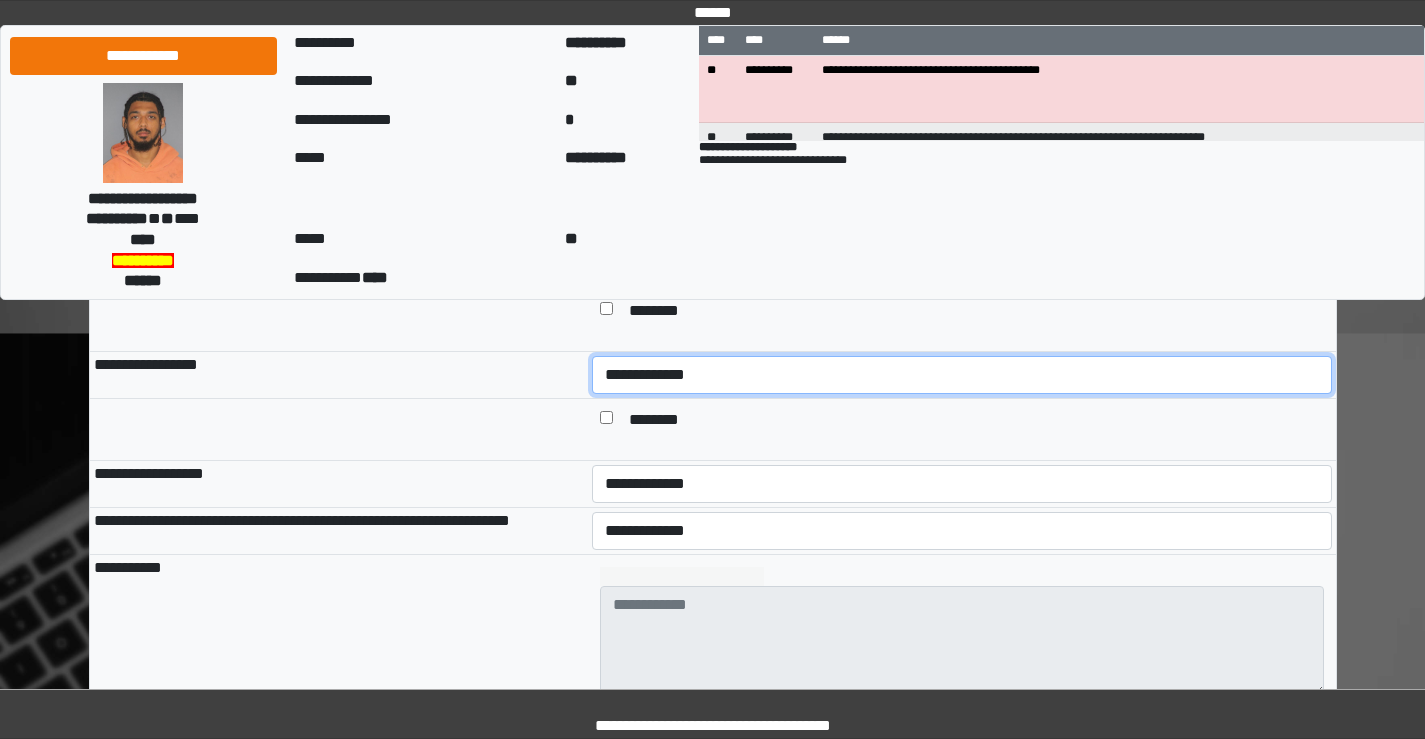 click on "**********" at bounding box center [962, 375] 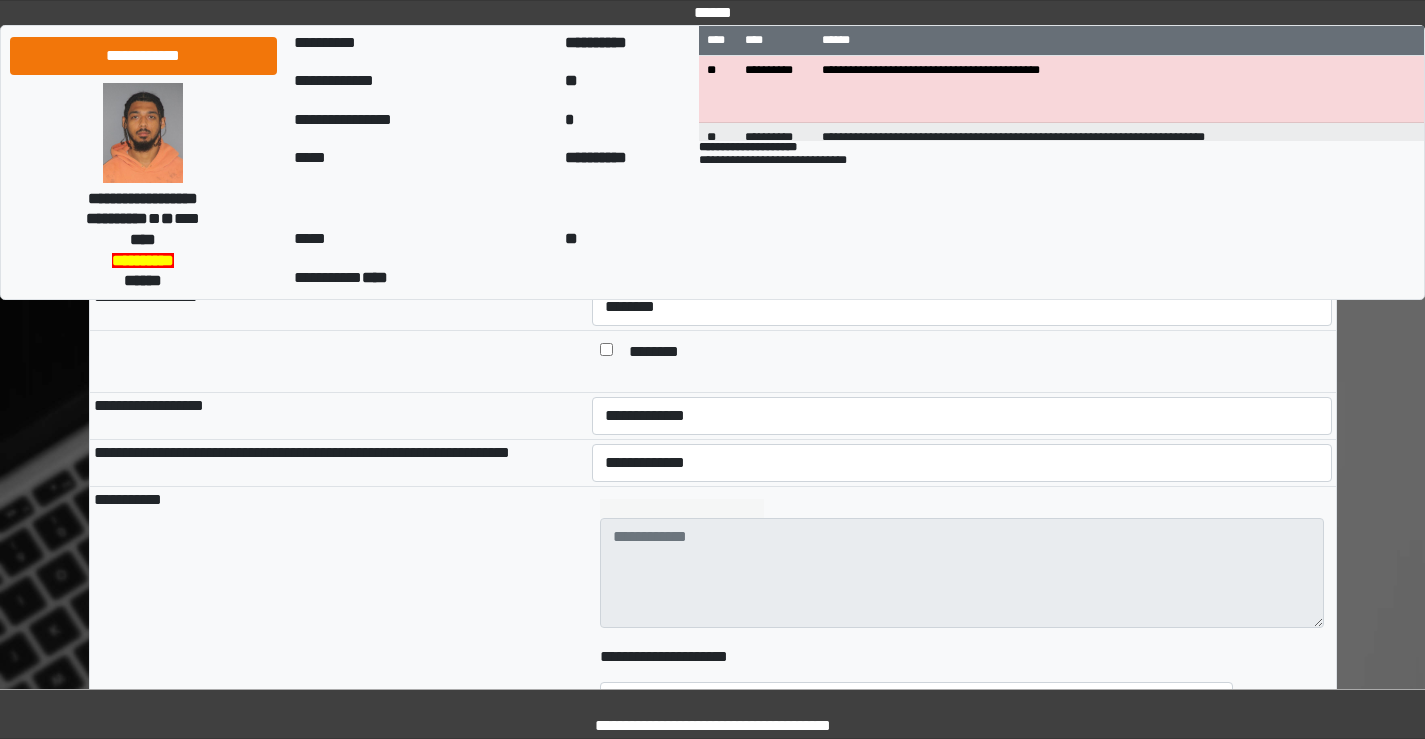 scroll, scrollTop: 1500, scrollLeft: 0, axis: vertical 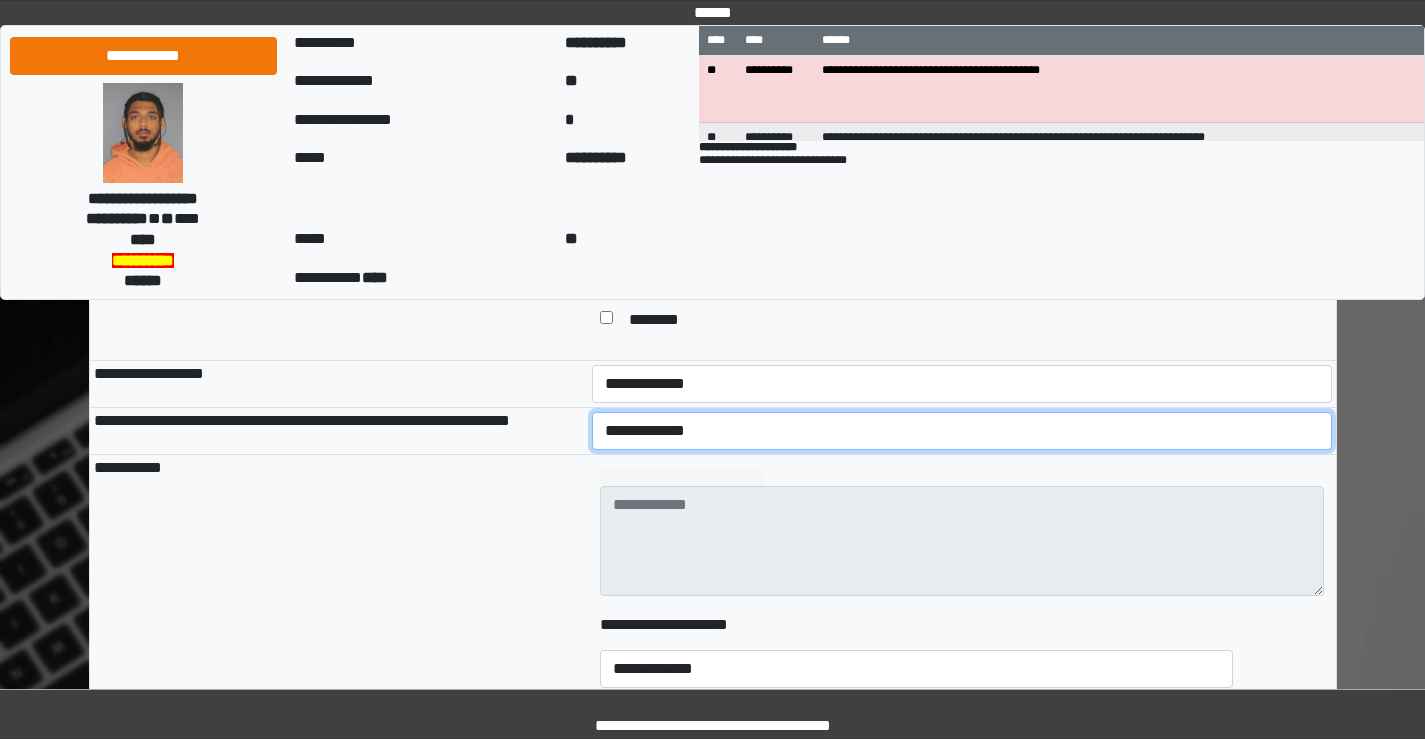 click on "**********" at bounding box center [962, 431] 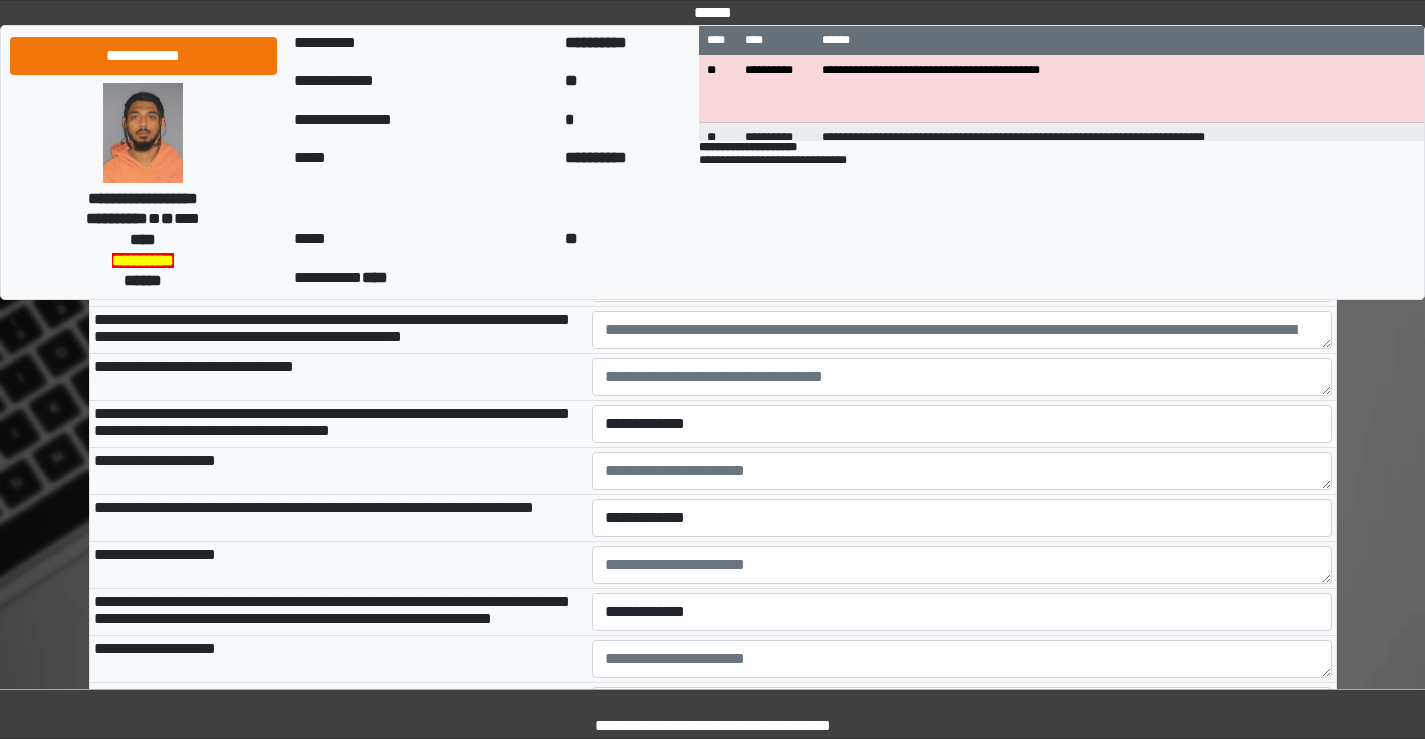scroll, scrollTop: 2500, scrollLeft: 0, axis: vertical 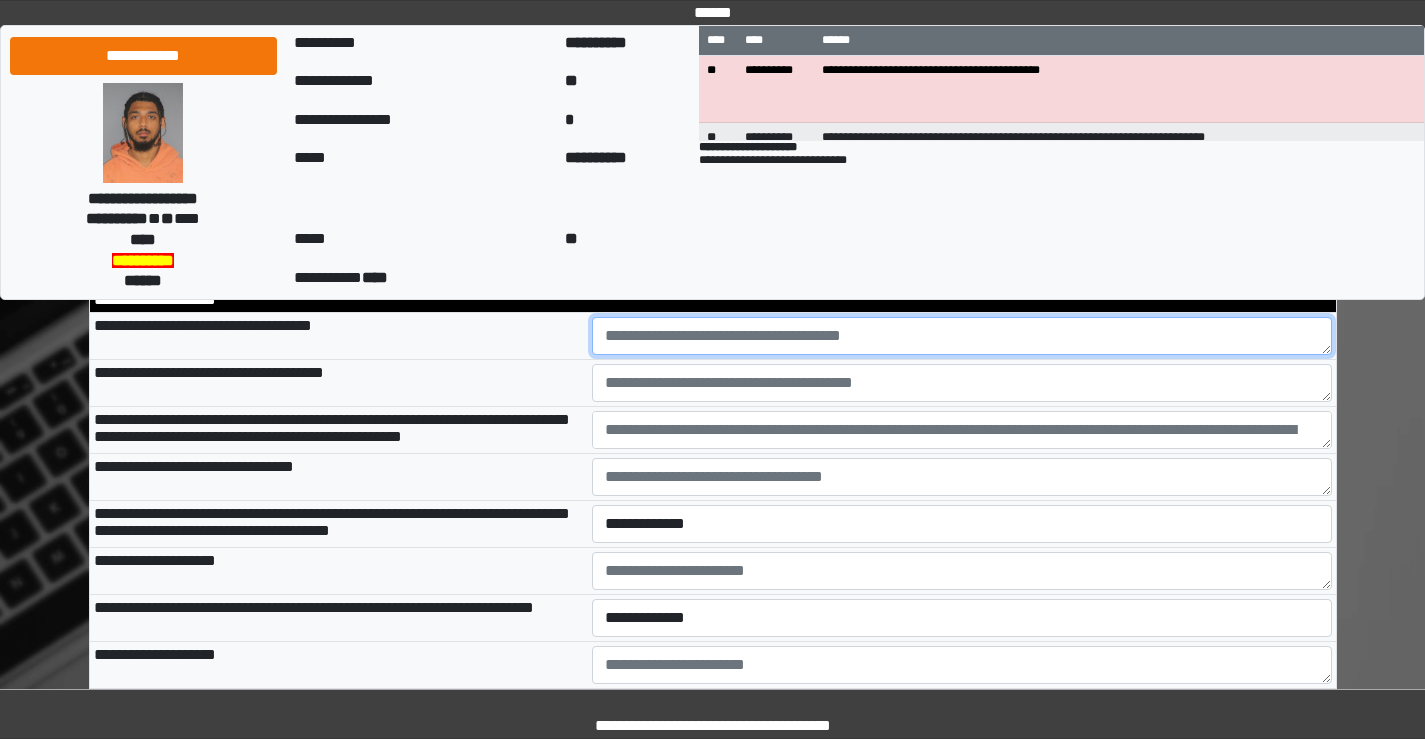 click at bounding box center (962, 336) 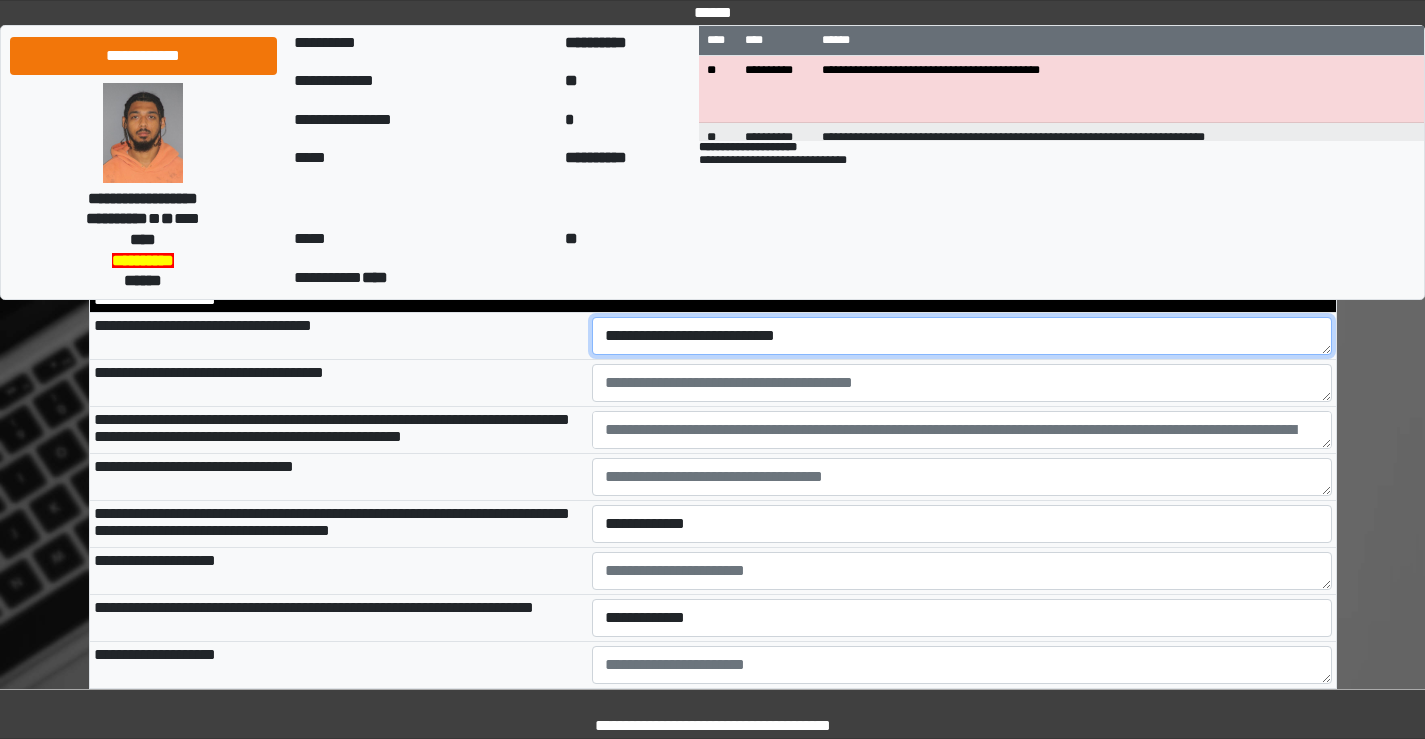 click on "**********" at bounding box center [962, 336] 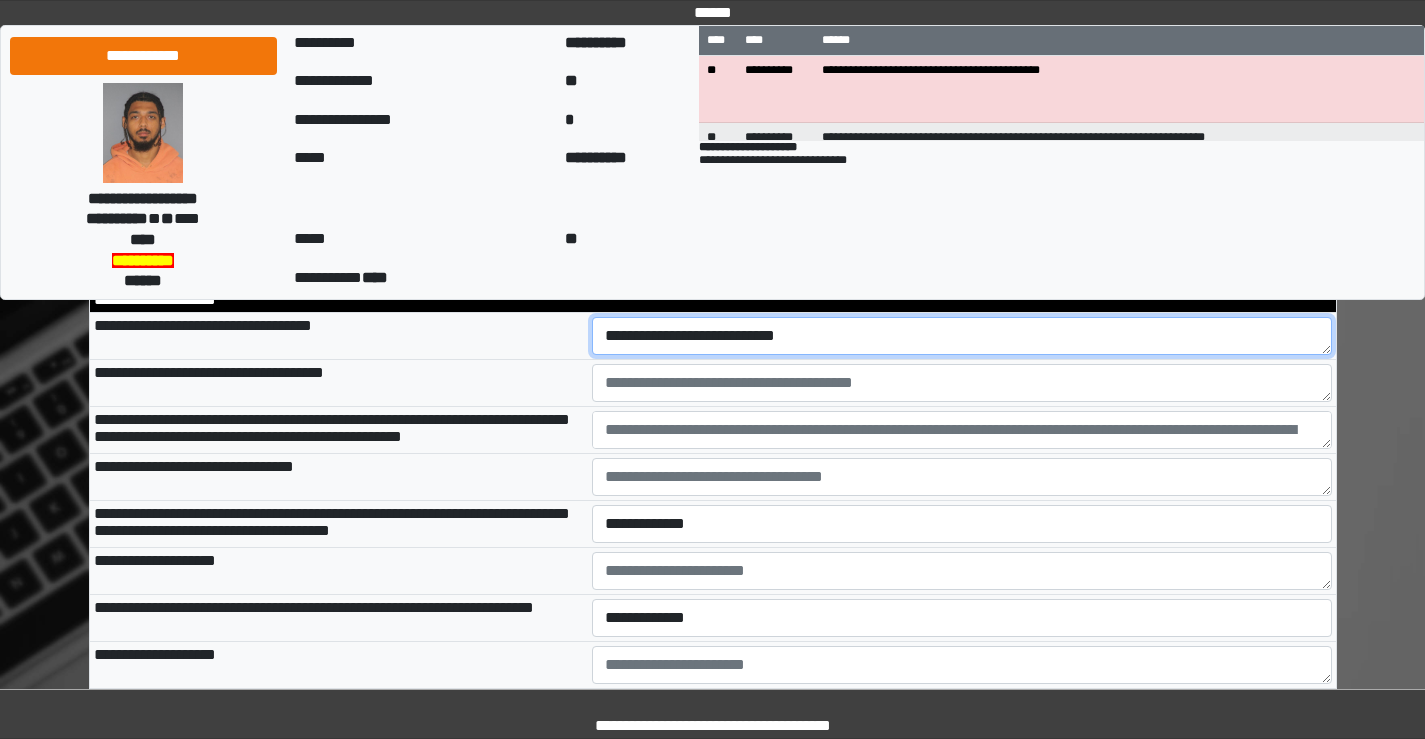 click on "**********" at bounding box center (962, 336) 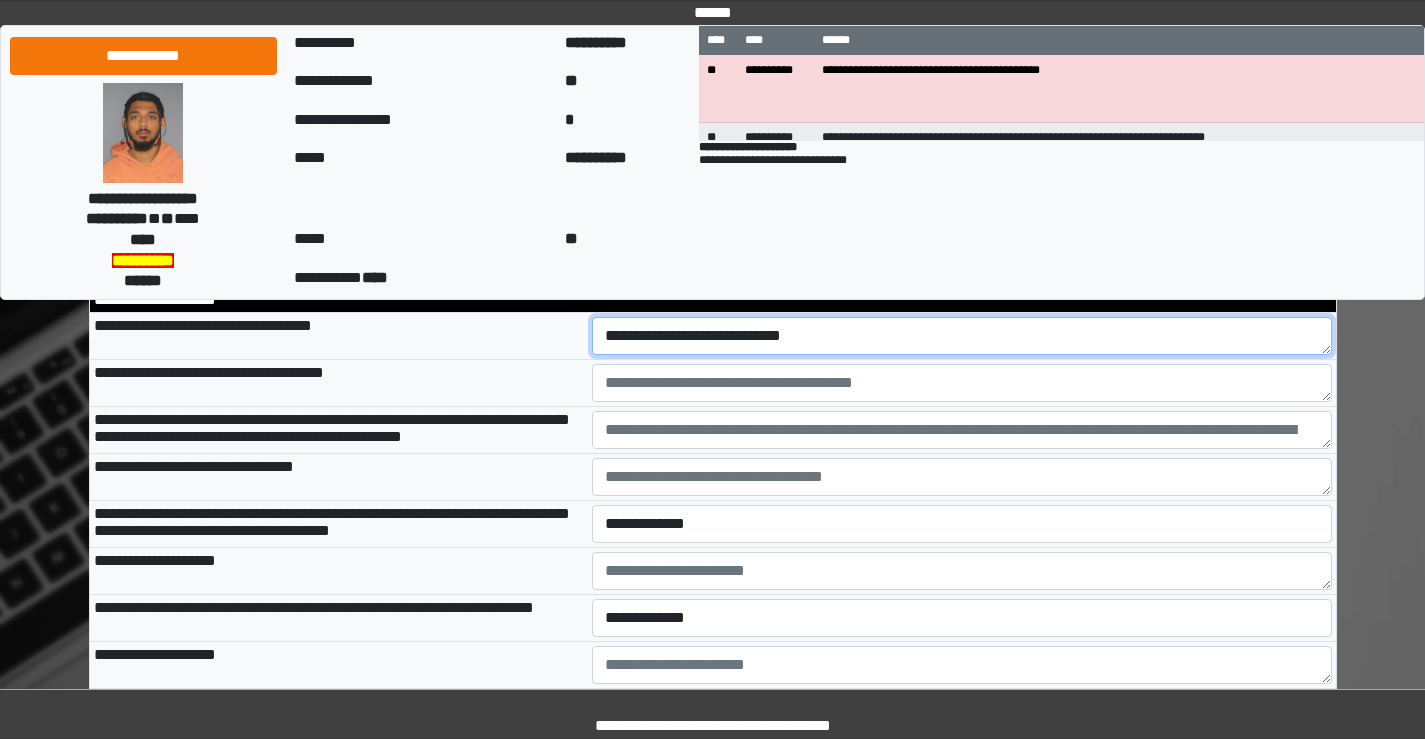 click on "**********" at bounding box center (962, 336) 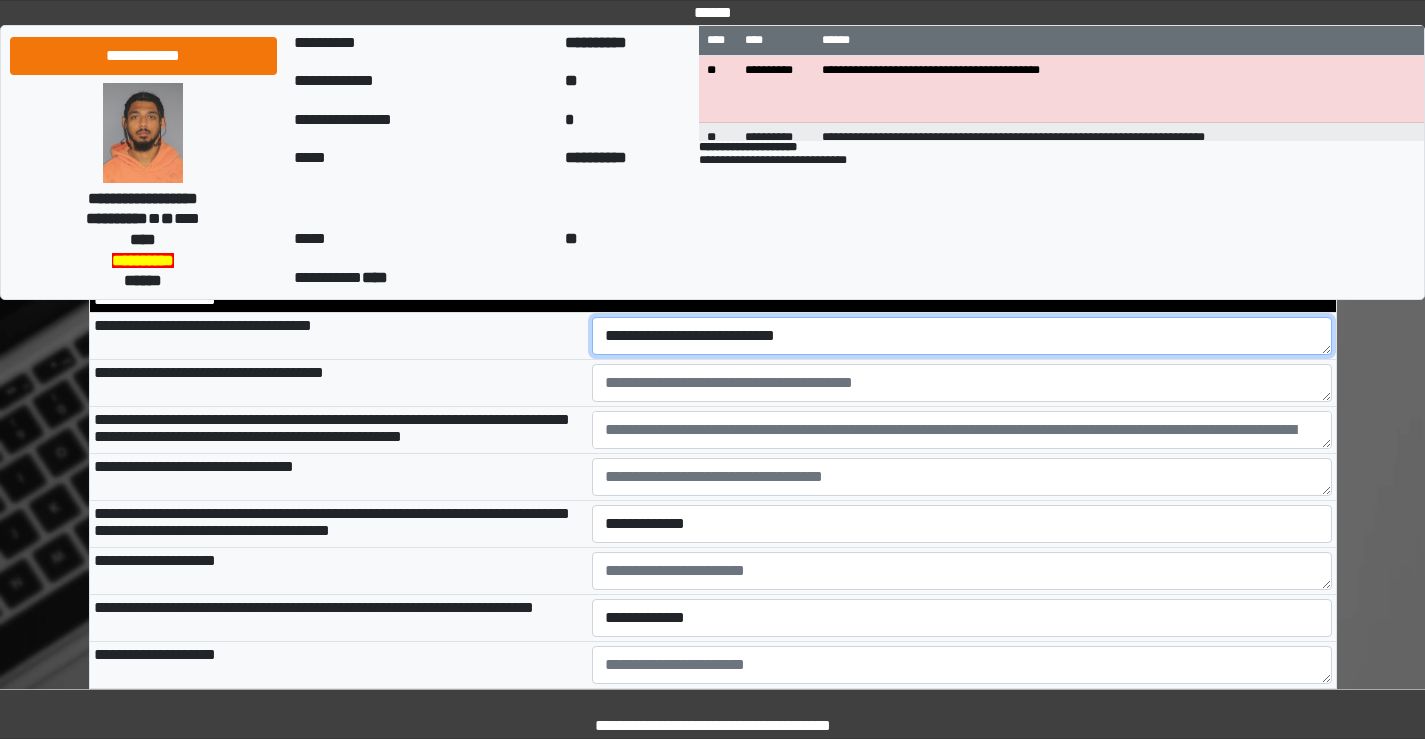 click on "**********" at bounding box center (962, 336) 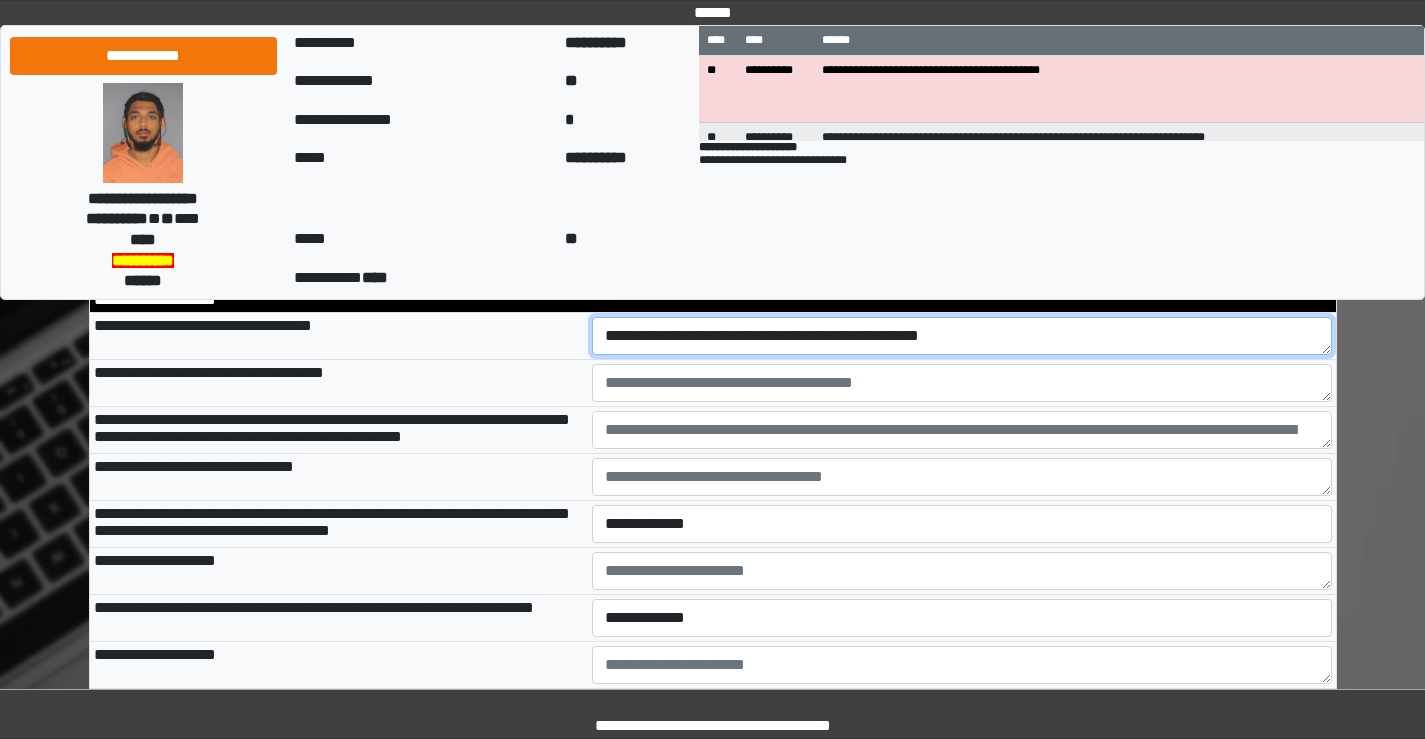 type on "**********" 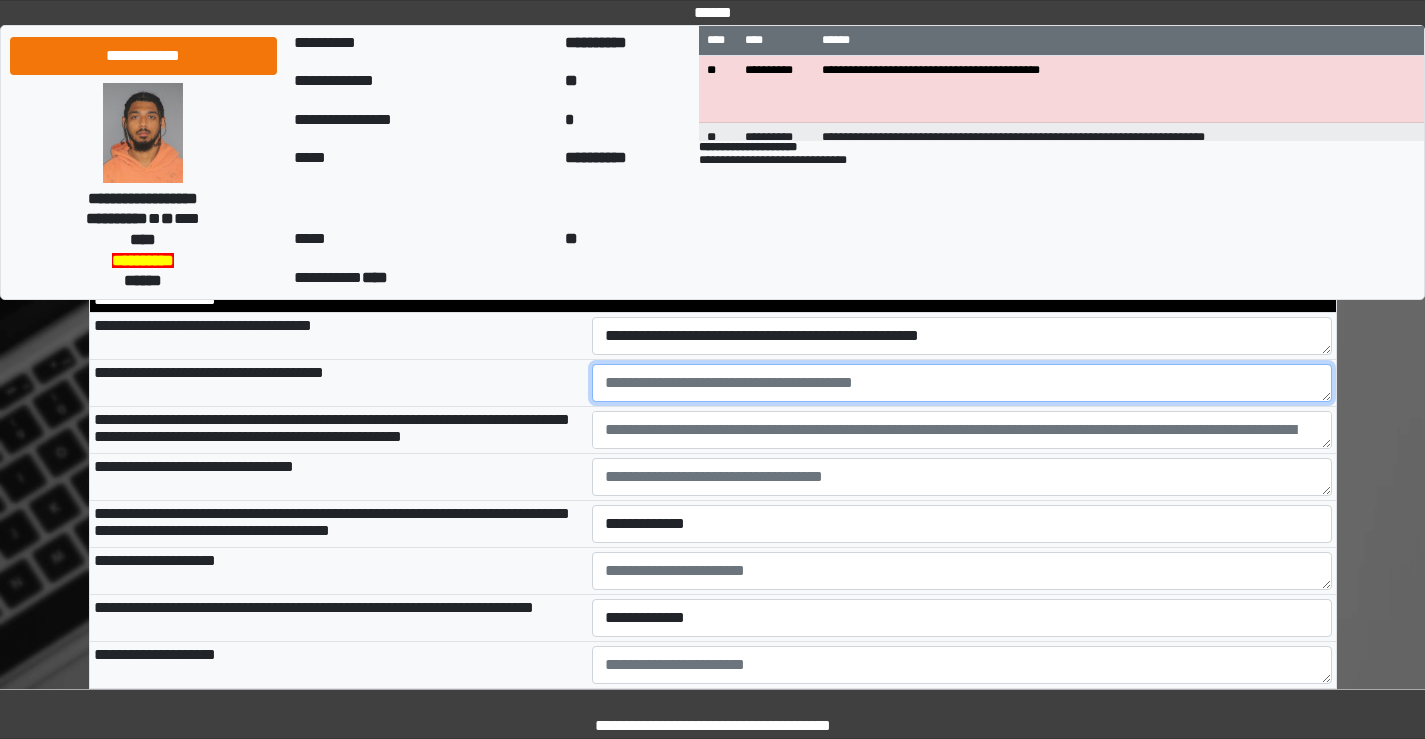 click at bounding box center [962, 383] 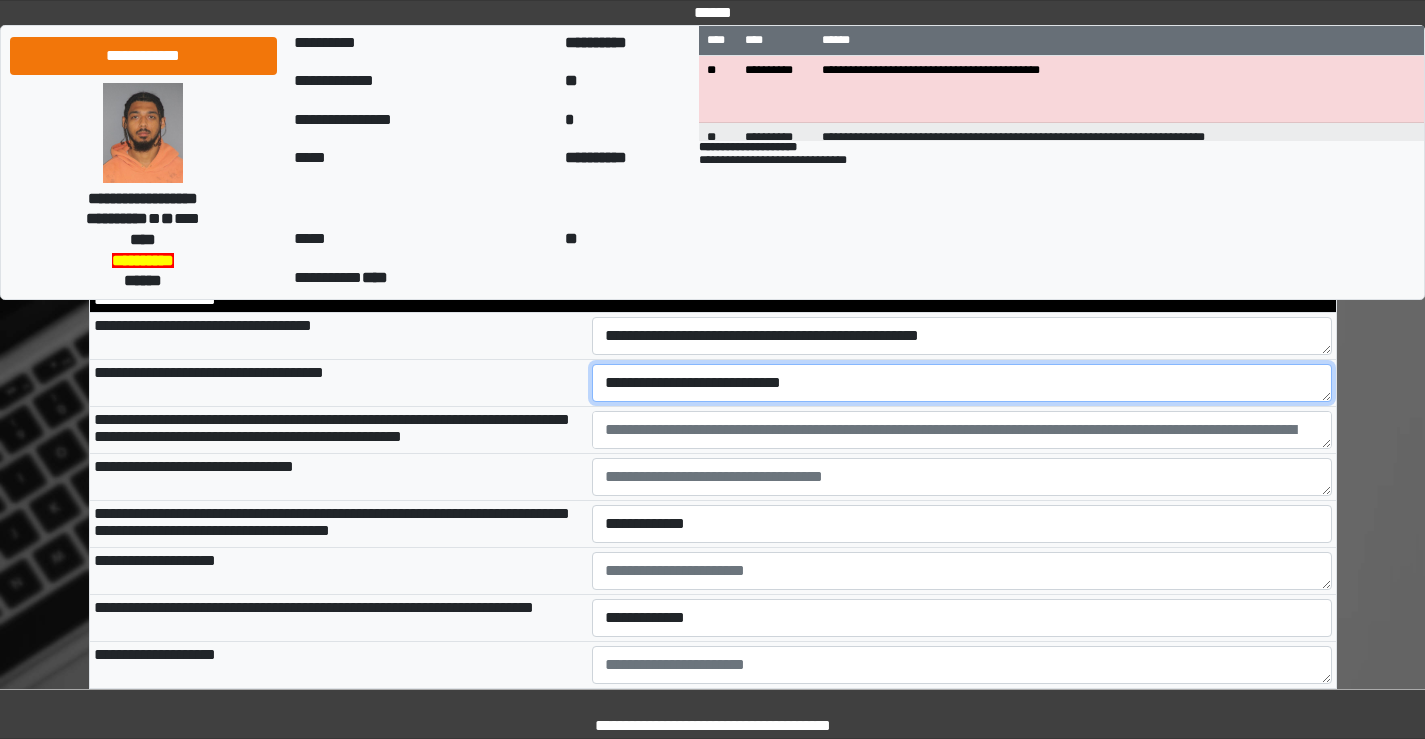 click on "**********" at bounding box center [962, 383] 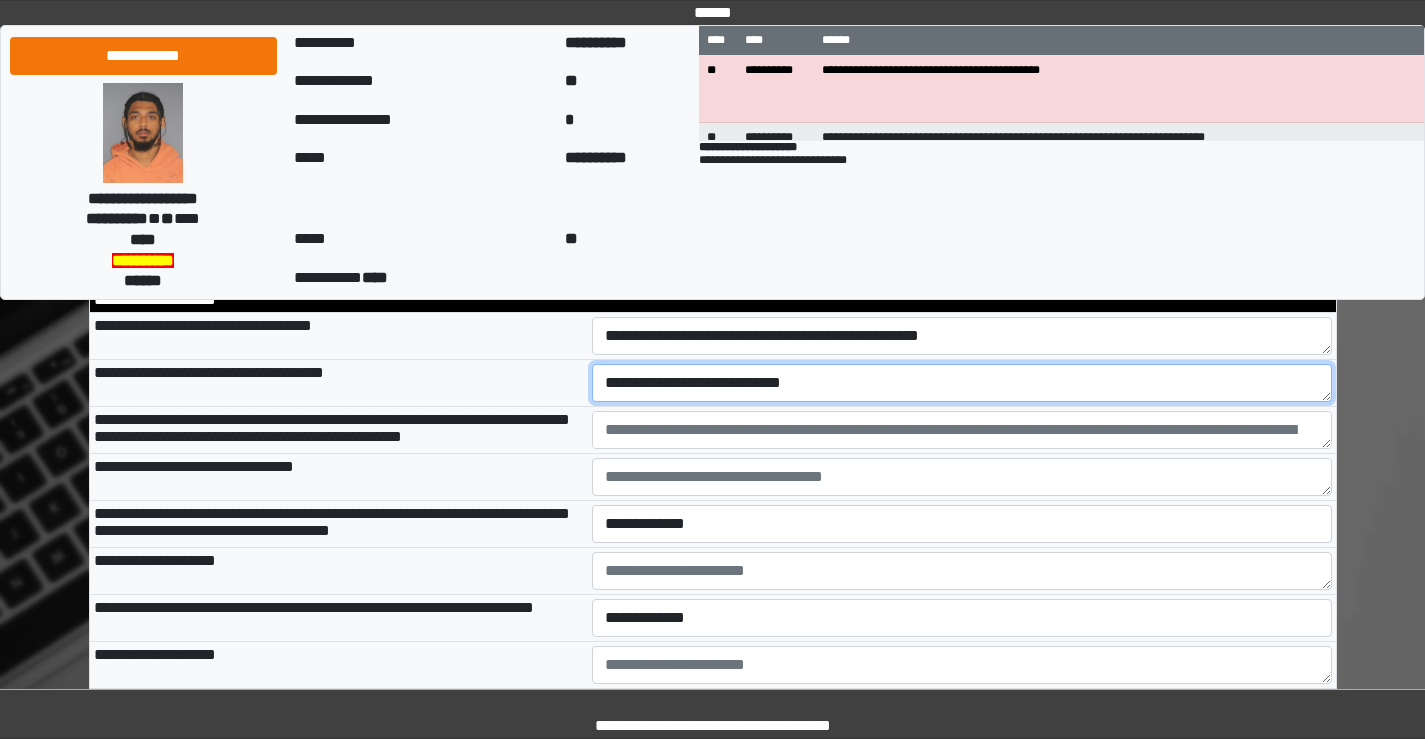type on "**********" 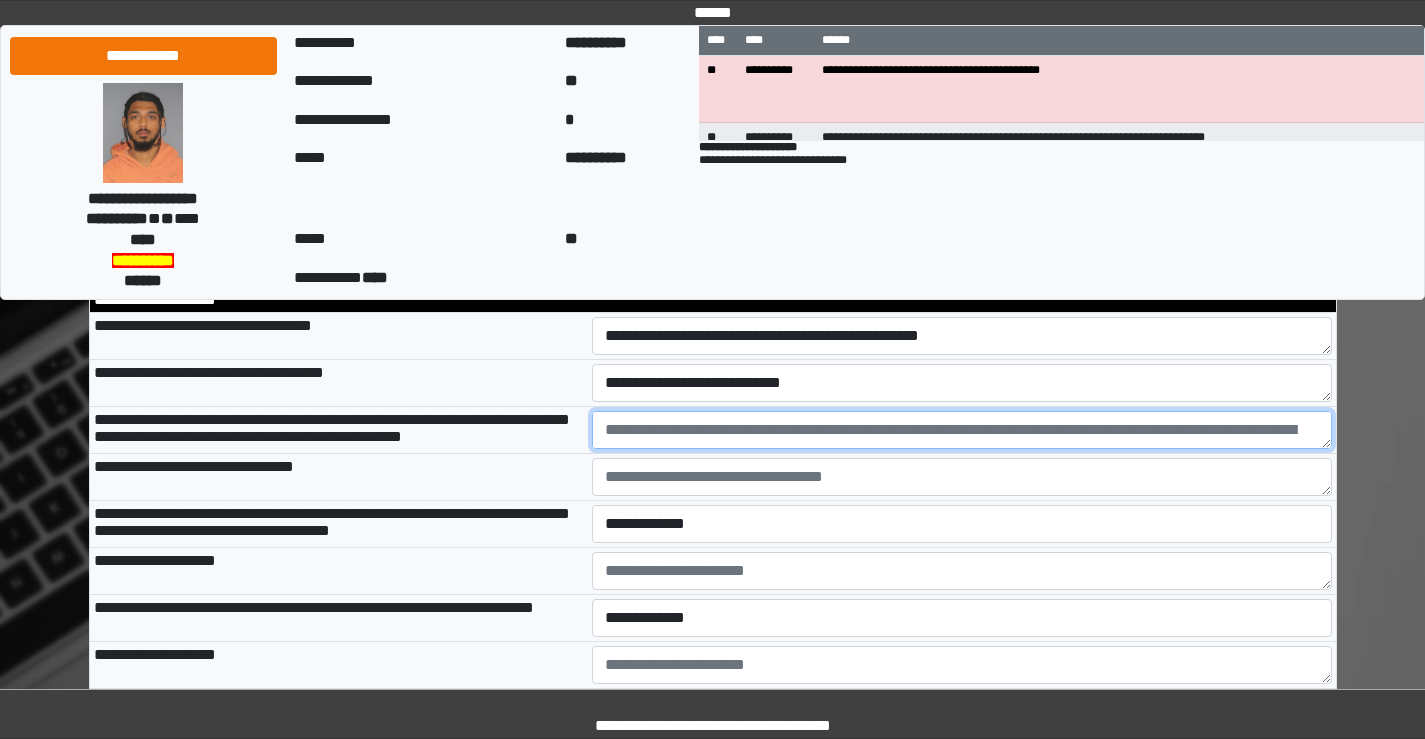 click at bounding box center [962, 430] 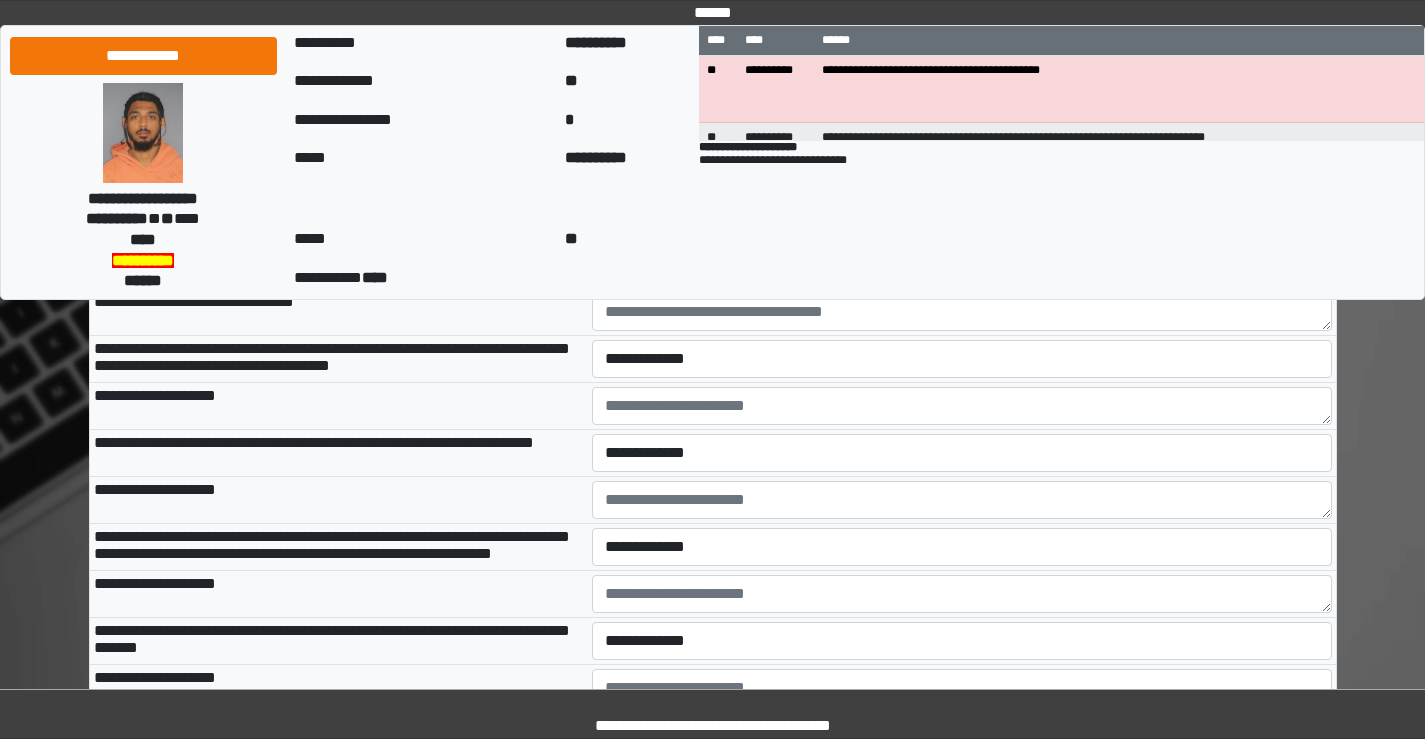 scroll, scrollTop: 2700, scrollLeft: 0, axis: vertical 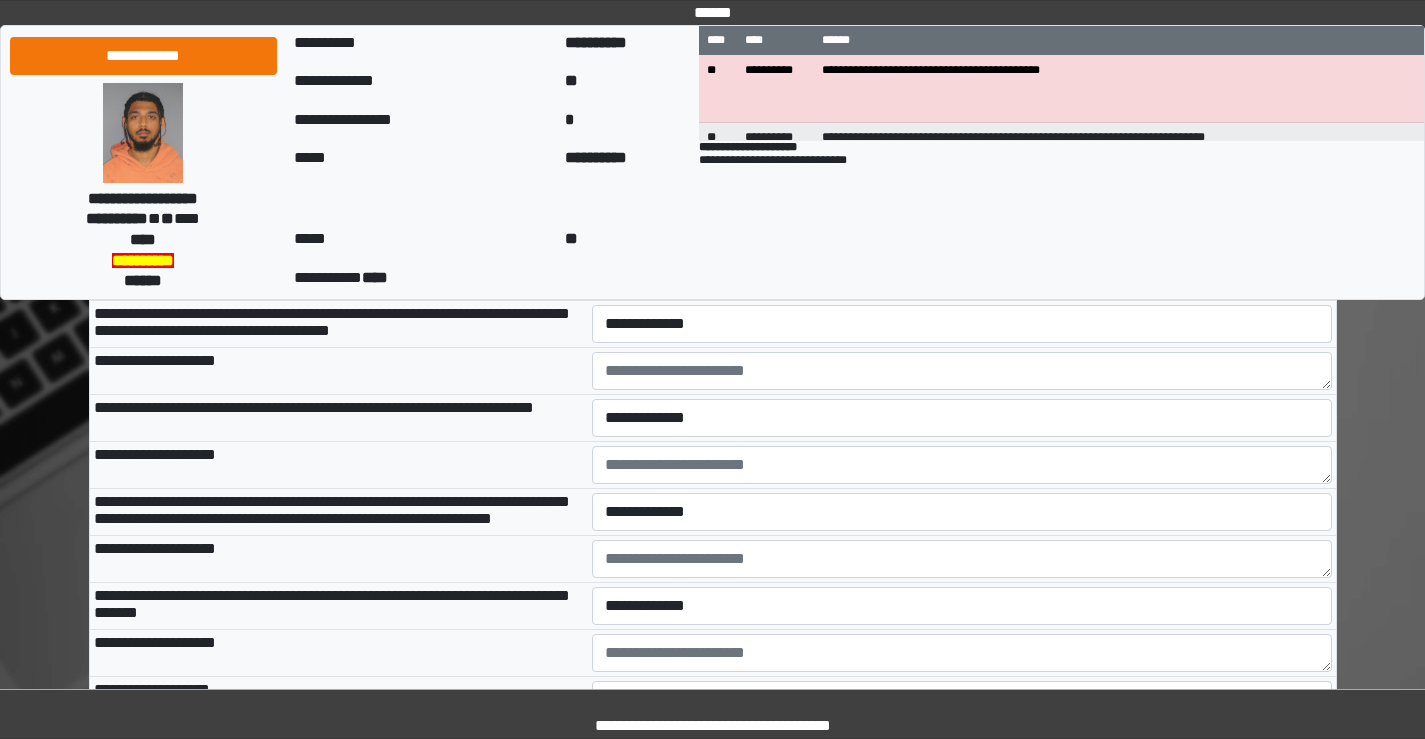 type on "*****" 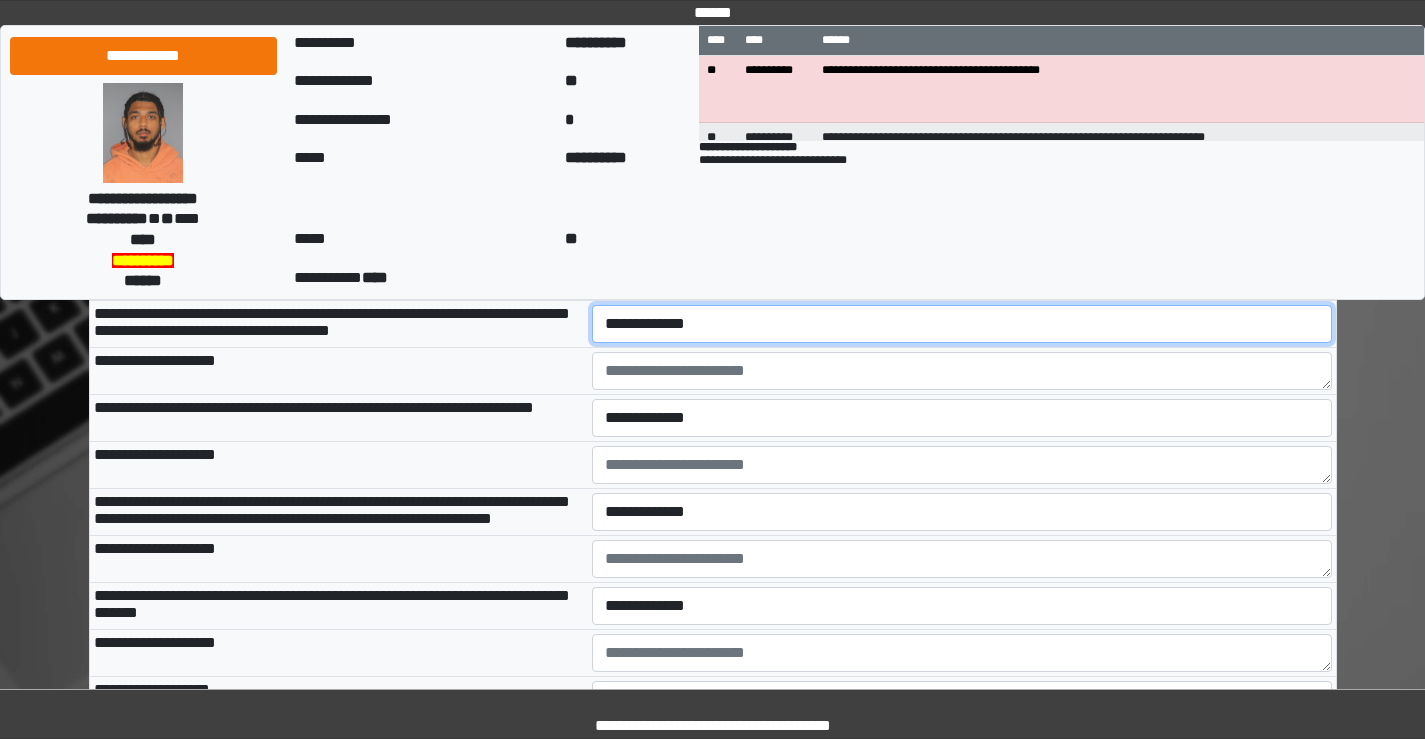 drag, startPoint x: 630, startPoint y: 402, endPoint x: 633, endPoint y: 412, distance: 10.440307 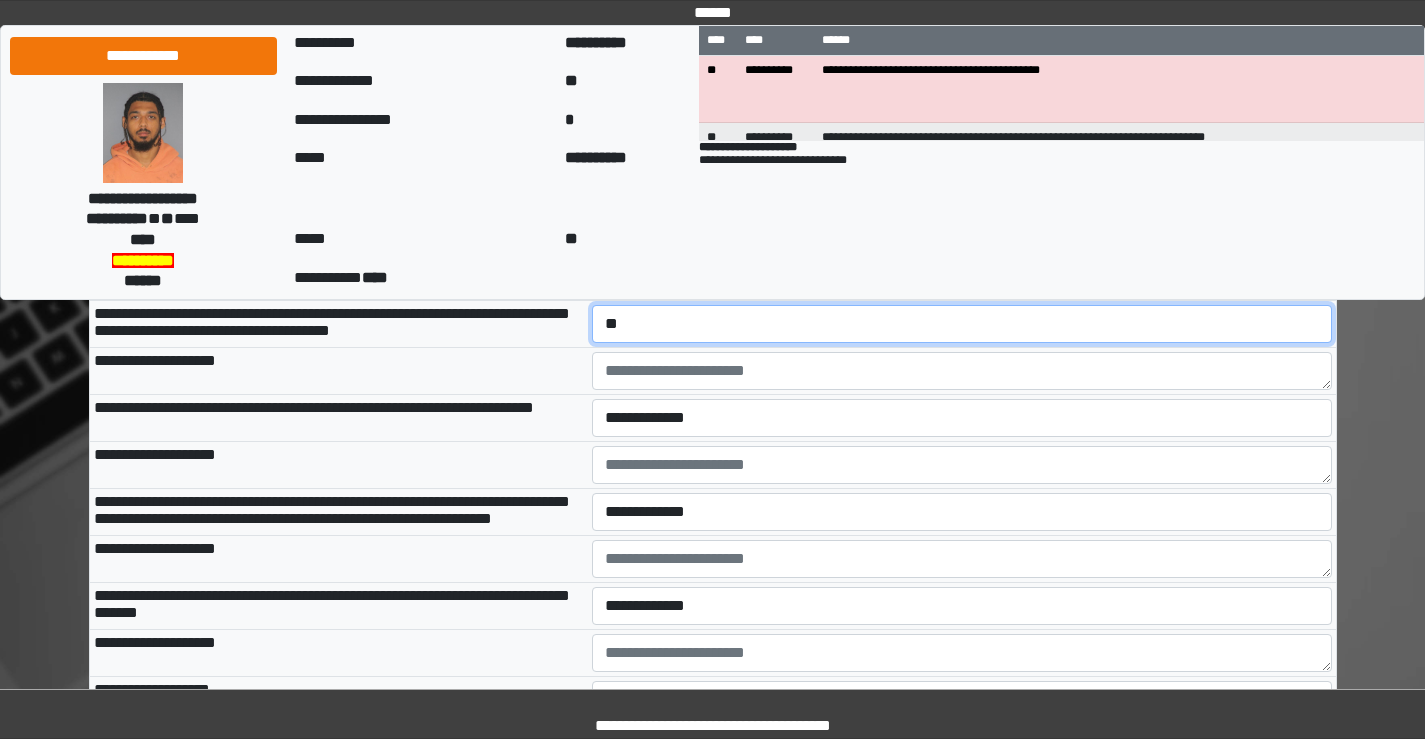 click on "**********" at bounding box center (962, 324) 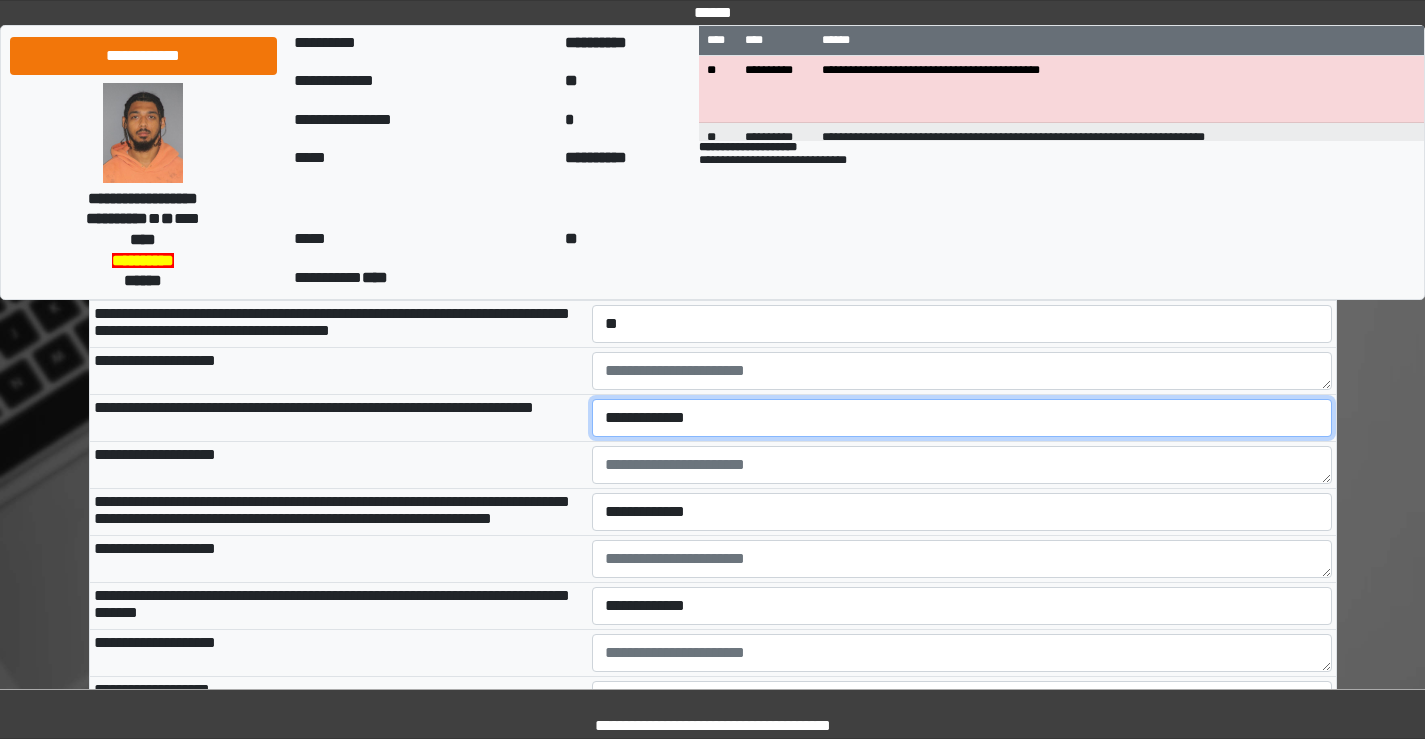 click on "**********" at bounding box center [962, 418] 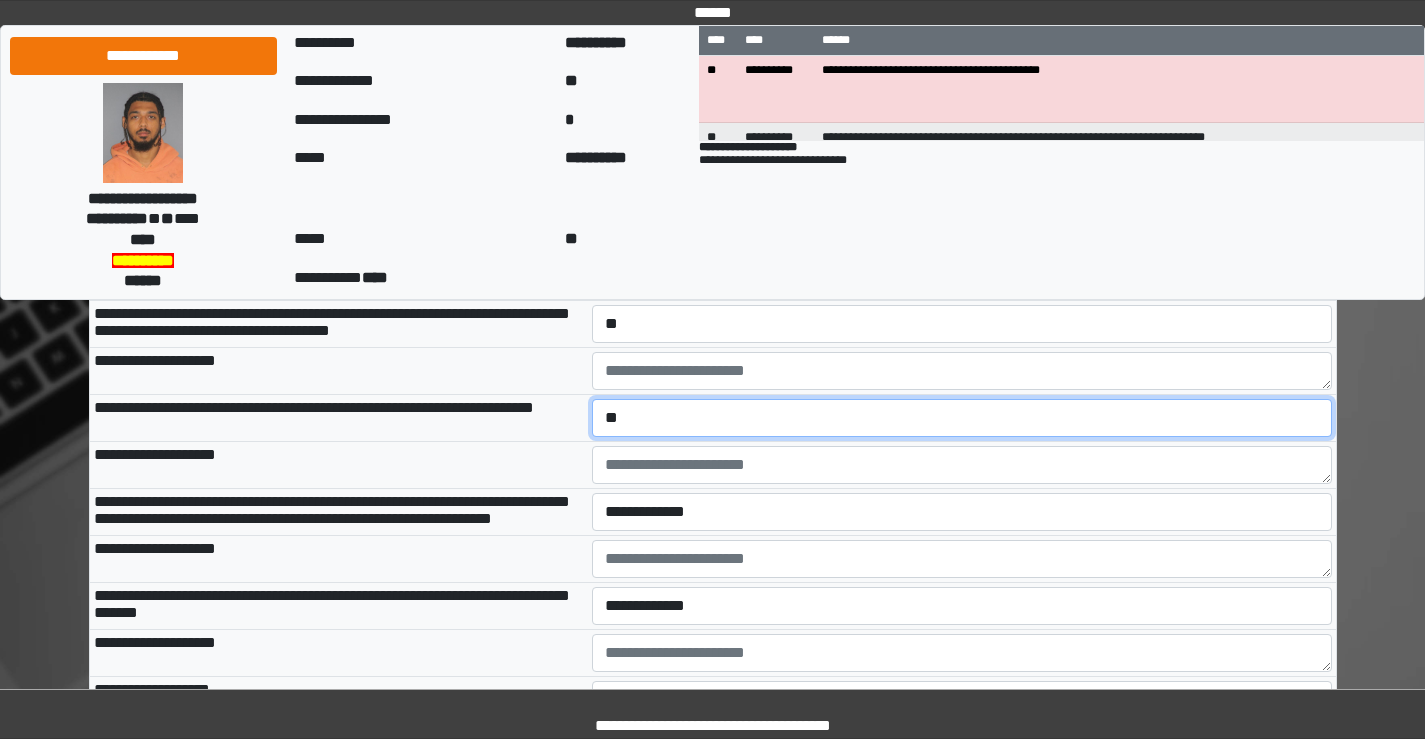 click on "**********" at bounding box center (962, 418) 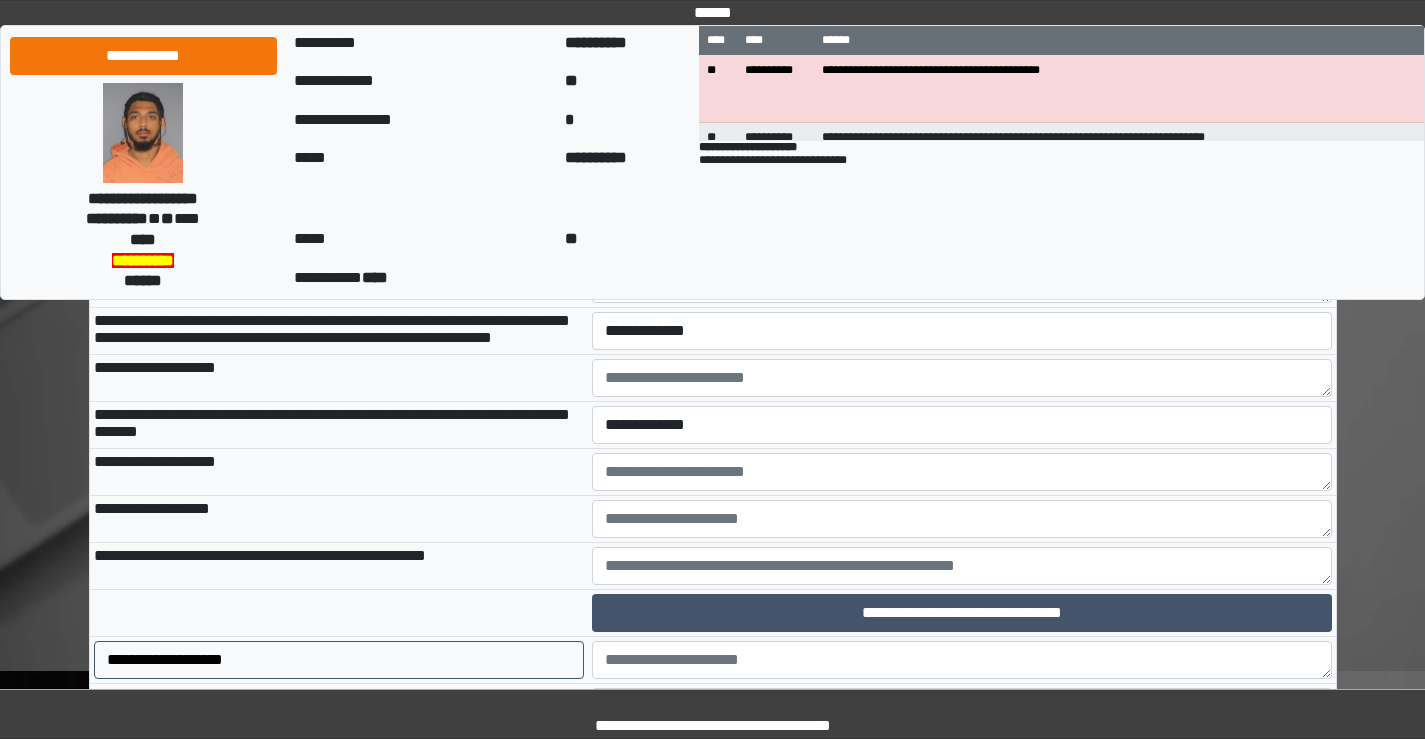 scroll, scrollTop: 2900, scrollLeft: 0, axis: vertical 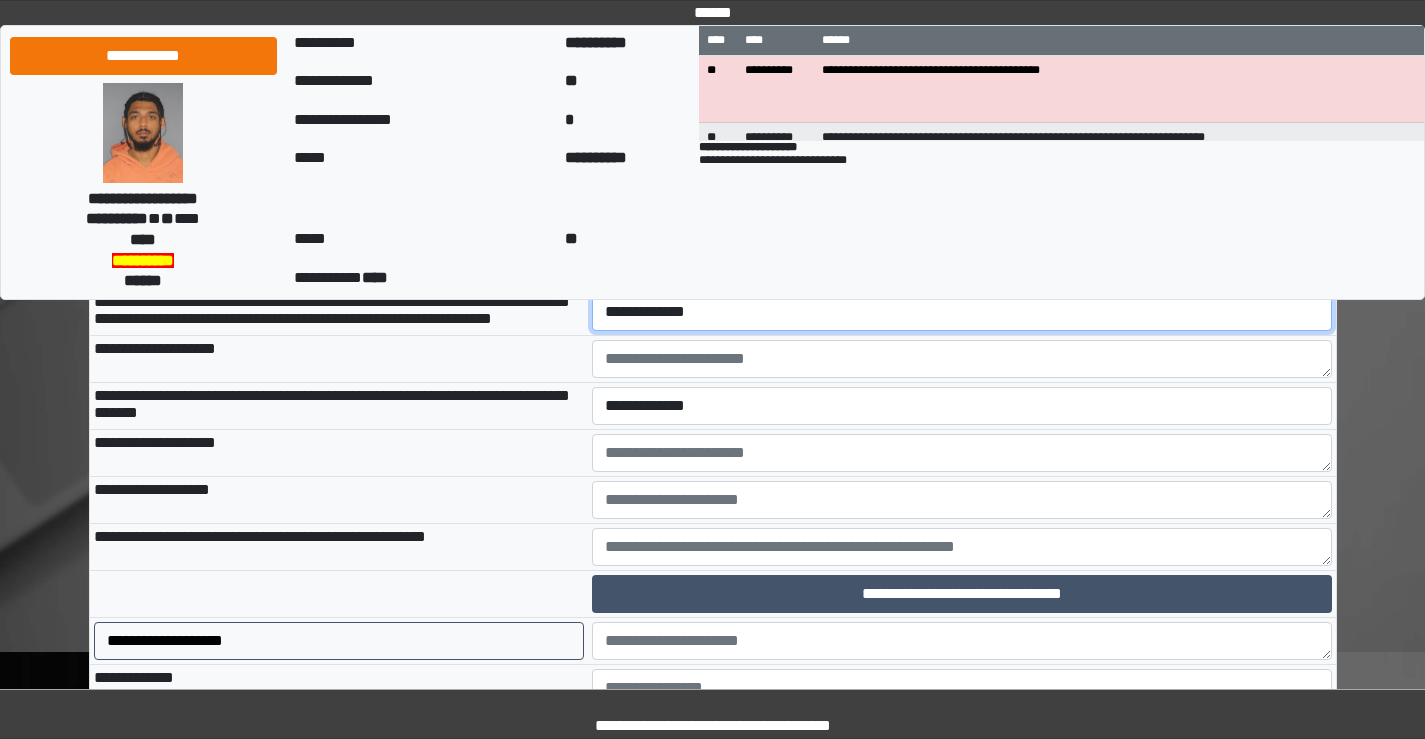 click on "**********" at bounding box center (962, 312) 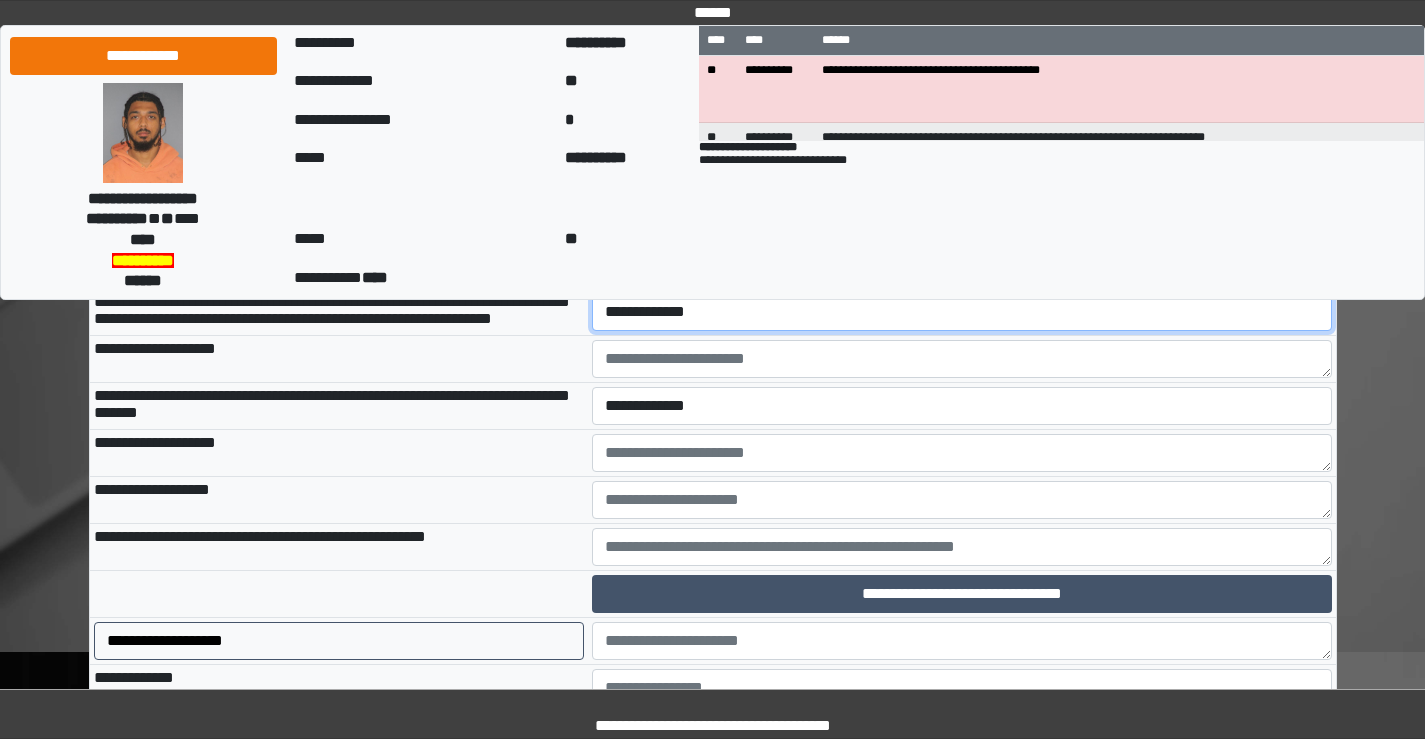 select on "*" 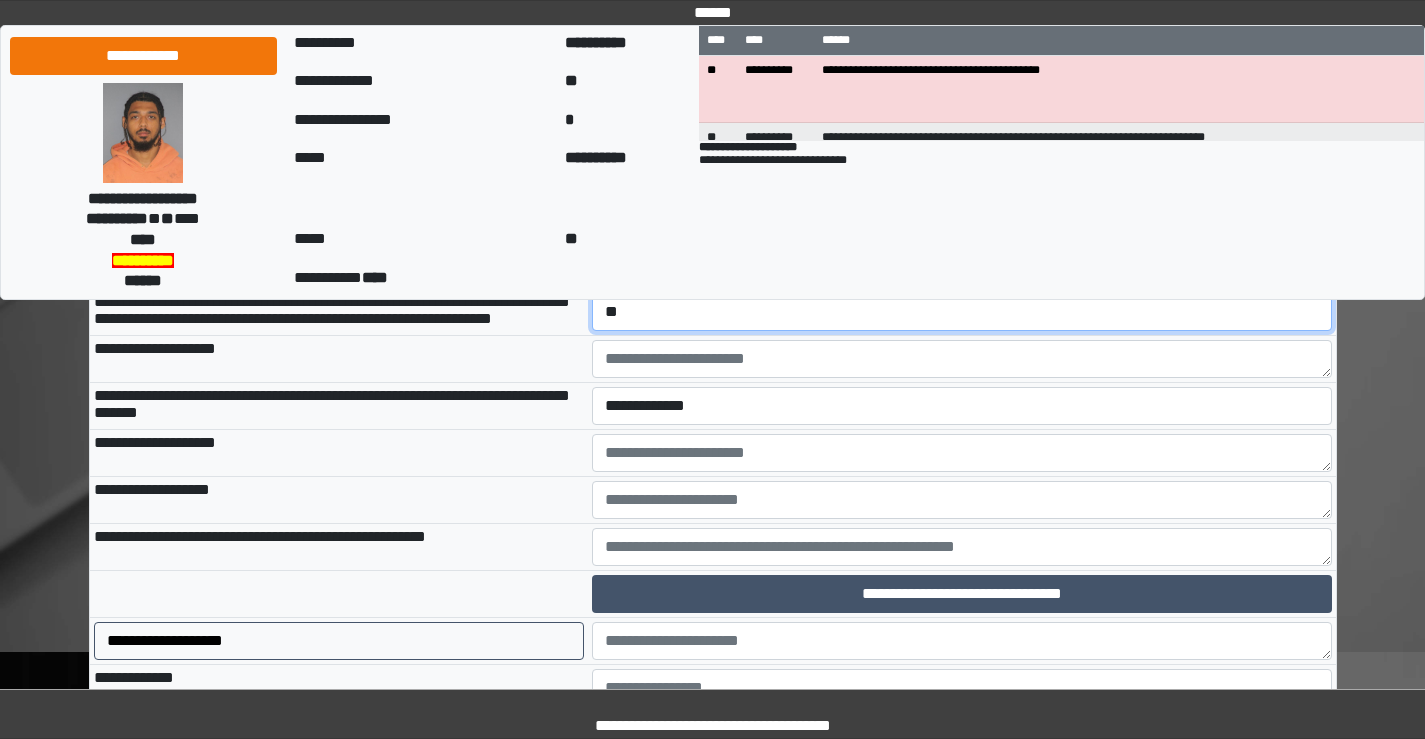 click on "**********" at bounding box center [962, 312] 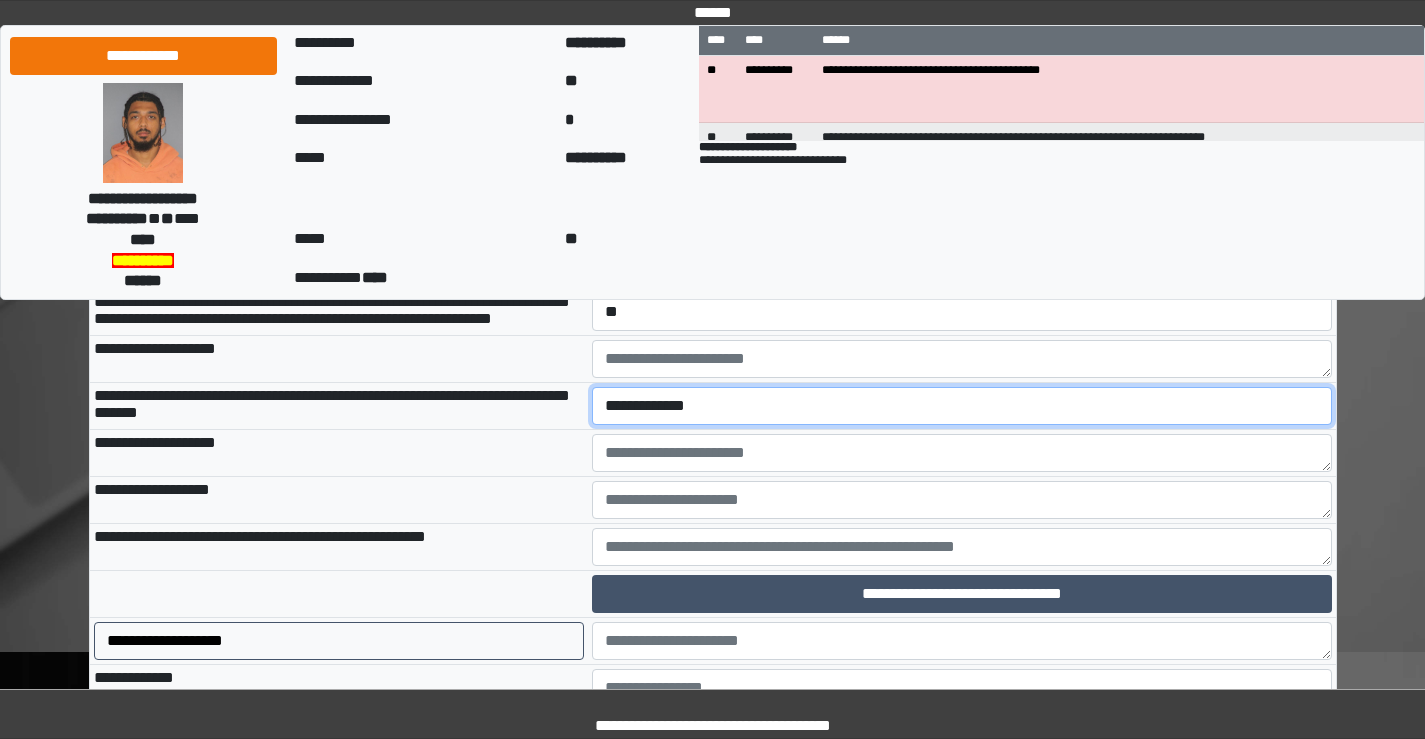 click on "**********" at bounding box center [962, 406] 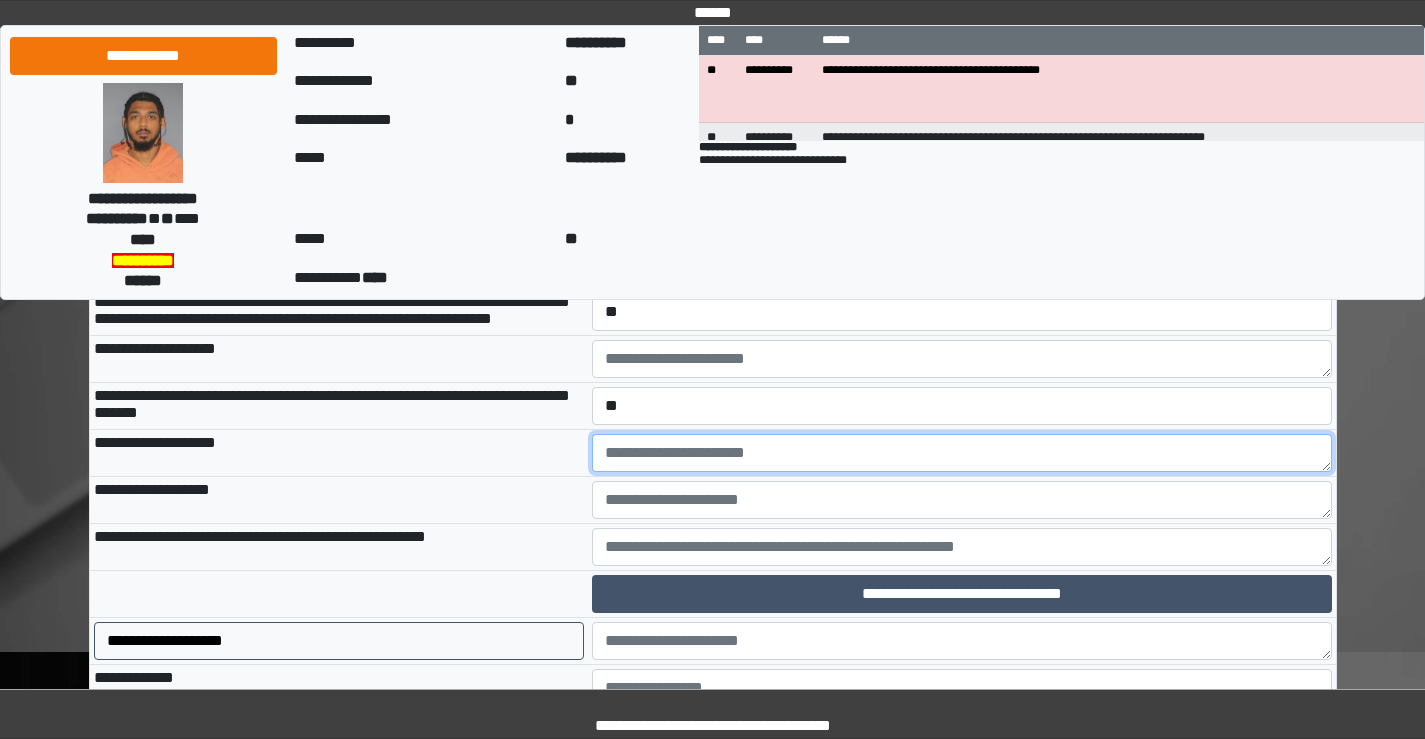 click at bounding box center [962, 453] 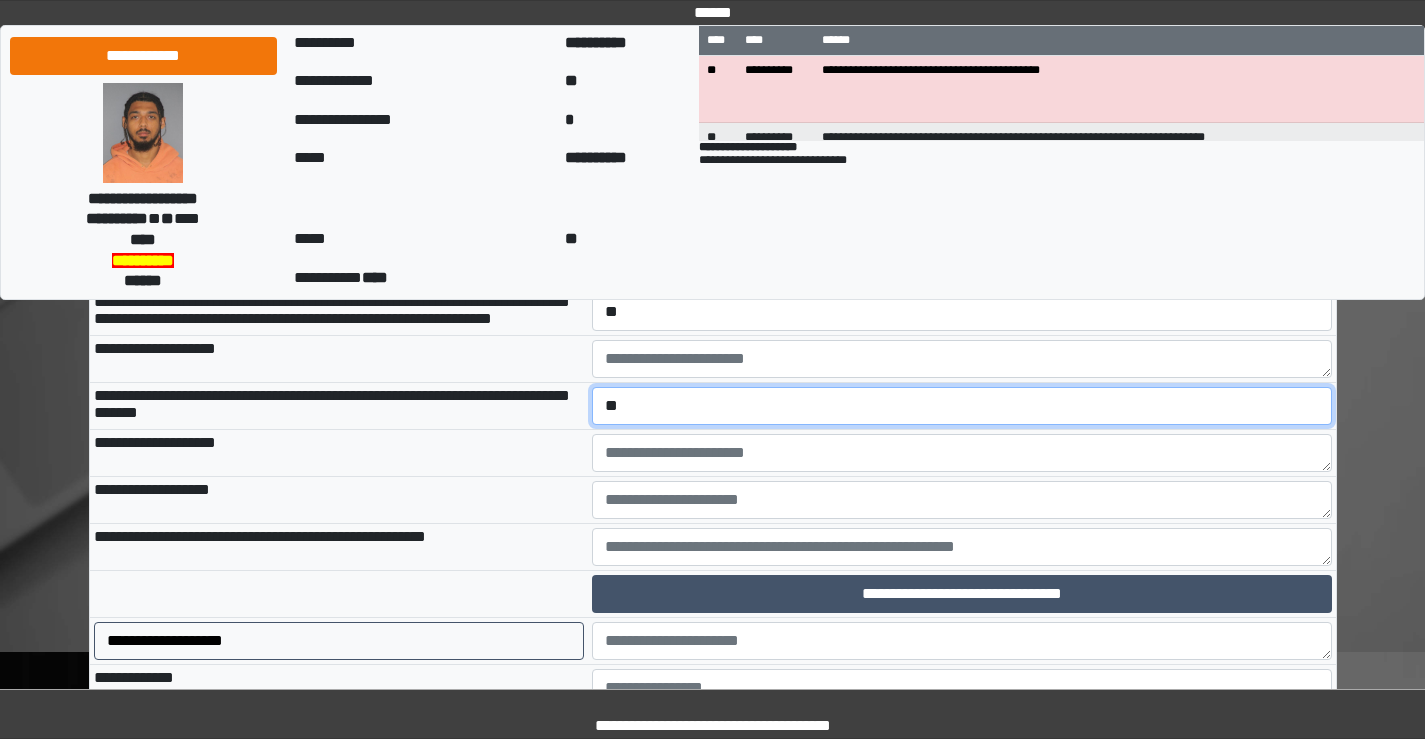 click on "**********" at bounding box center [962, 406] 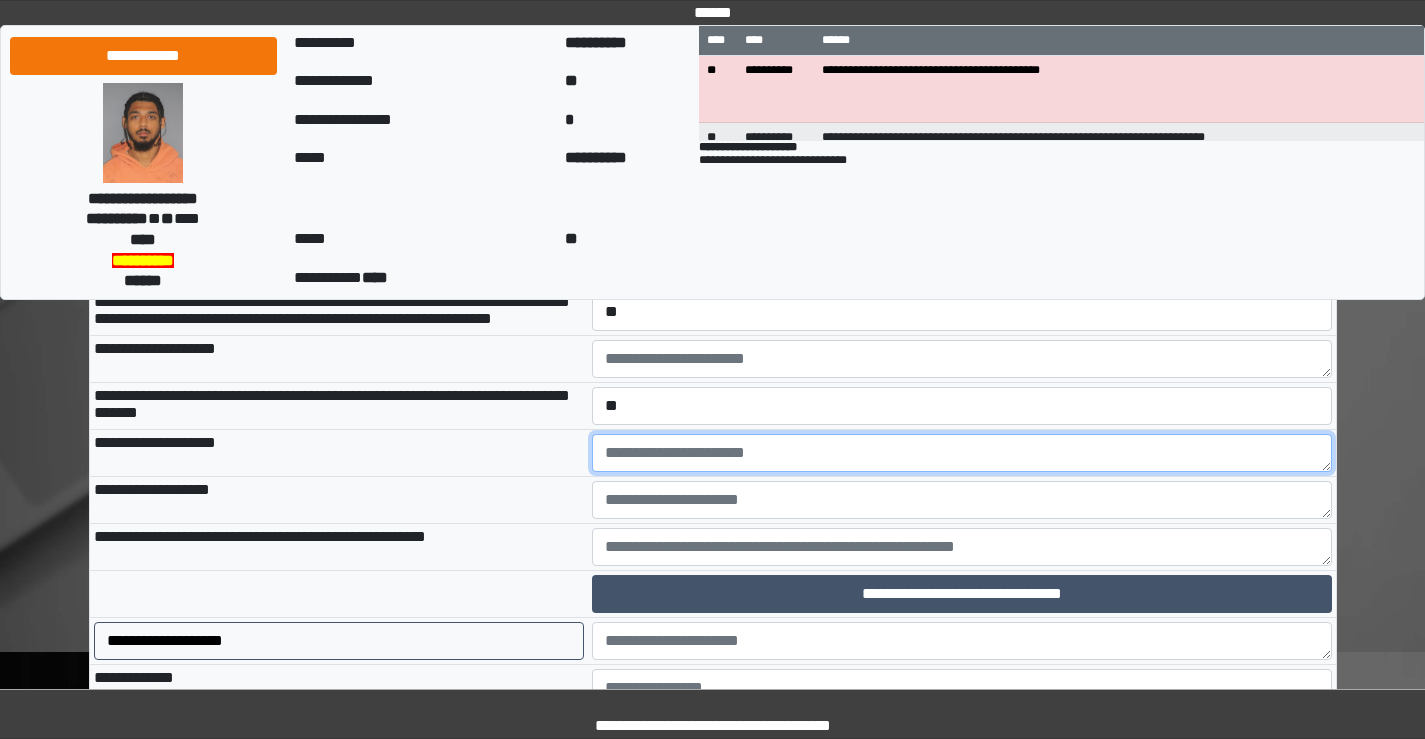 click at bounding box center (962, 453) 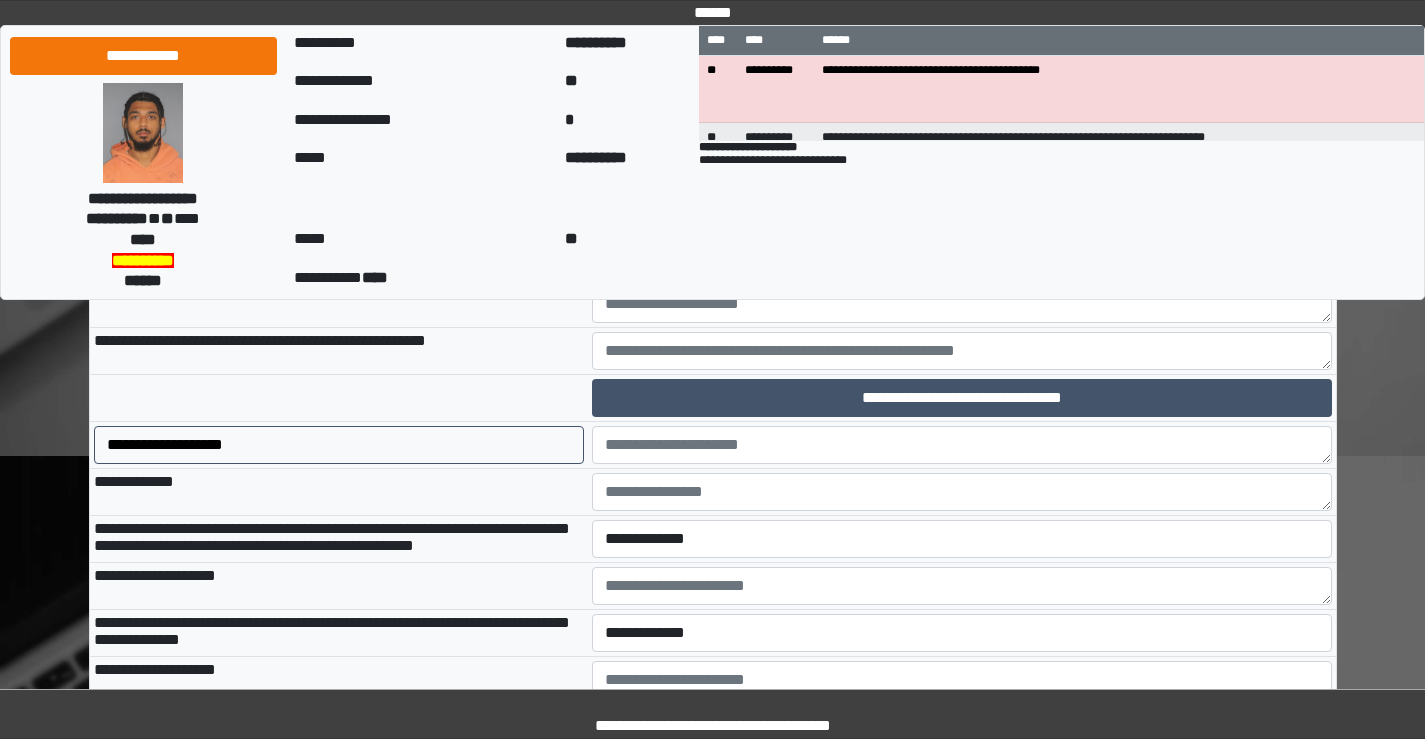 scroll, scrollTop: 3100, scrollLeft: 0, axis: vertical 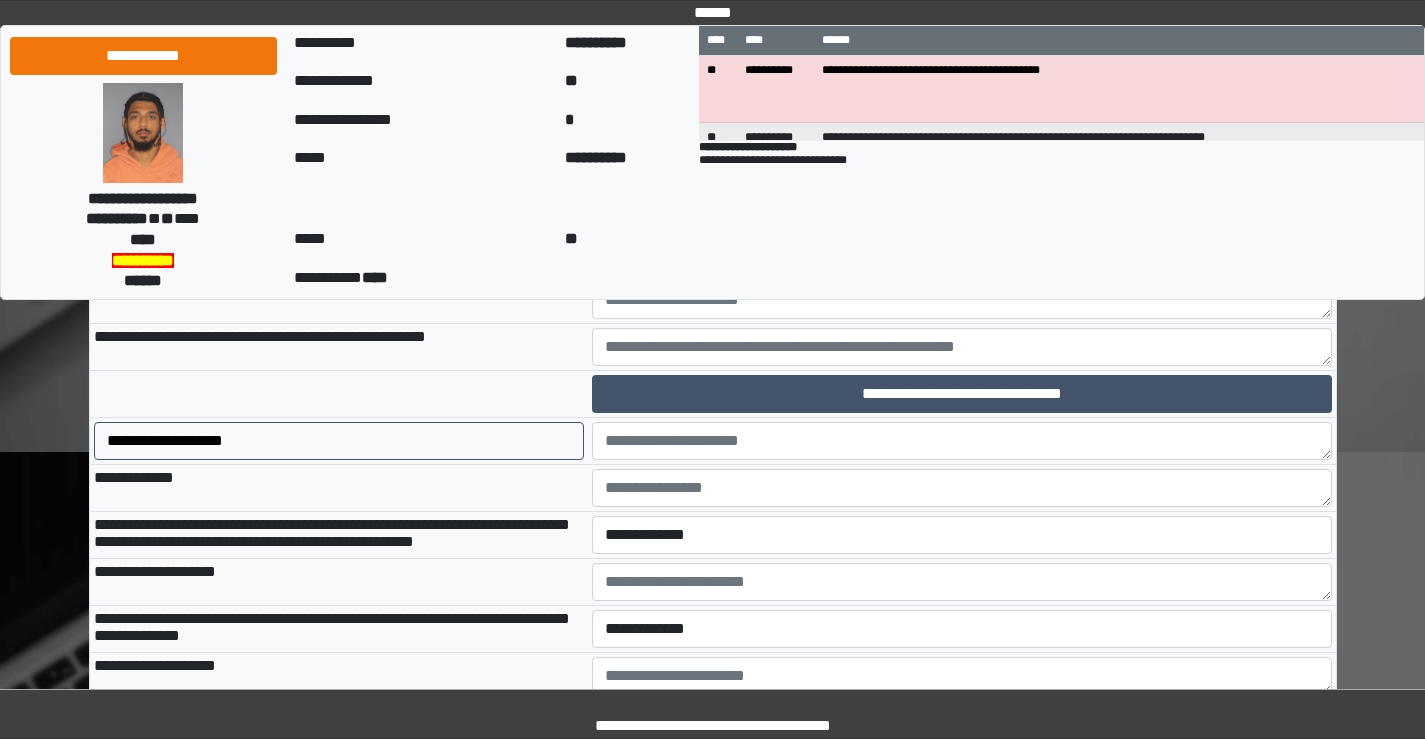 type on "**********" 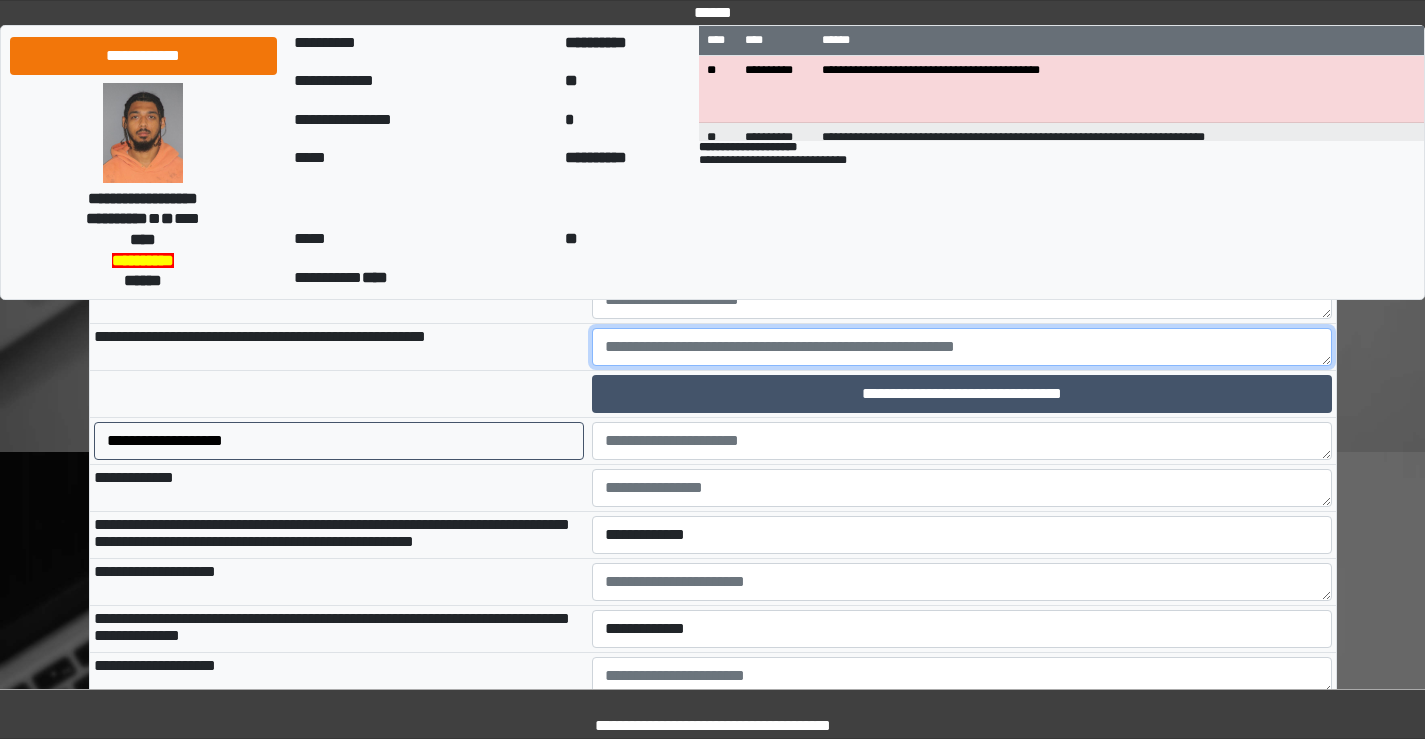 click at bounding box center (962, 347) 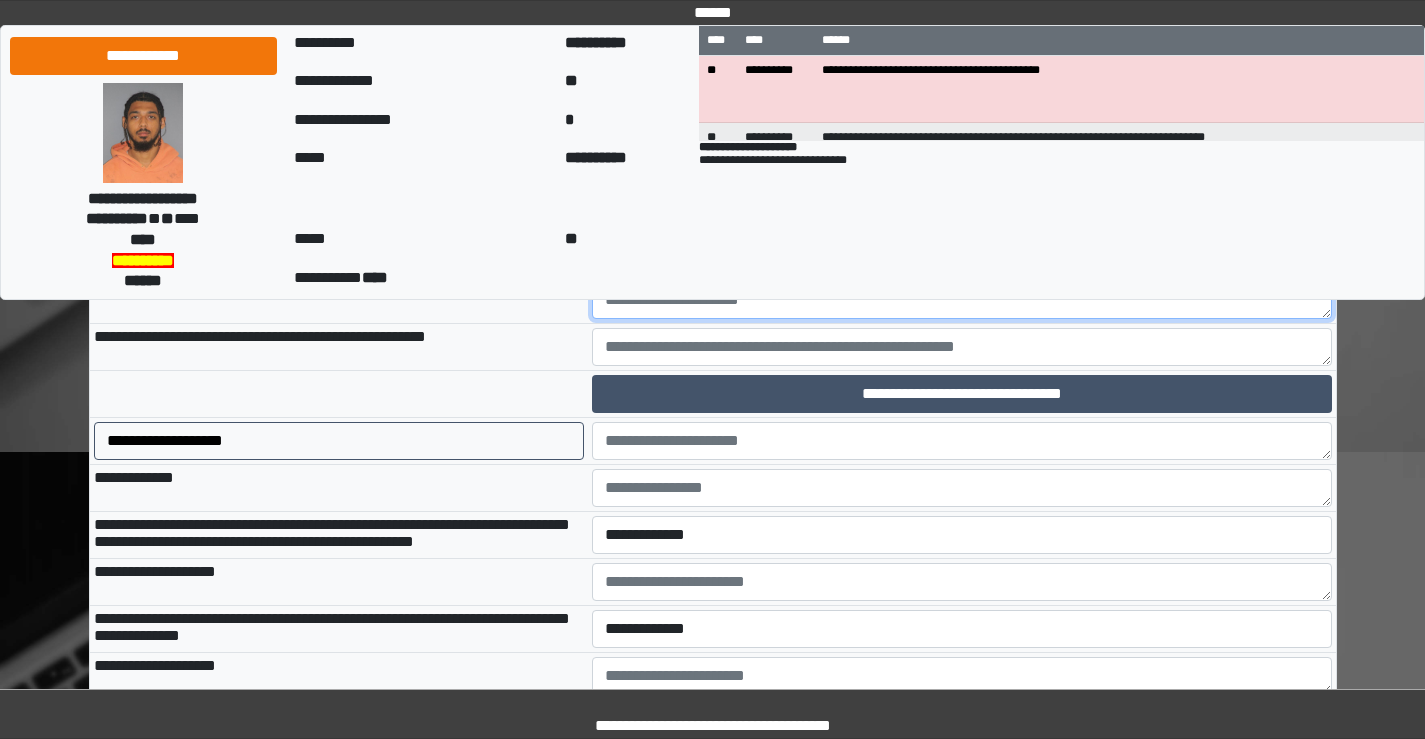 click at bounding box center (962, 300) 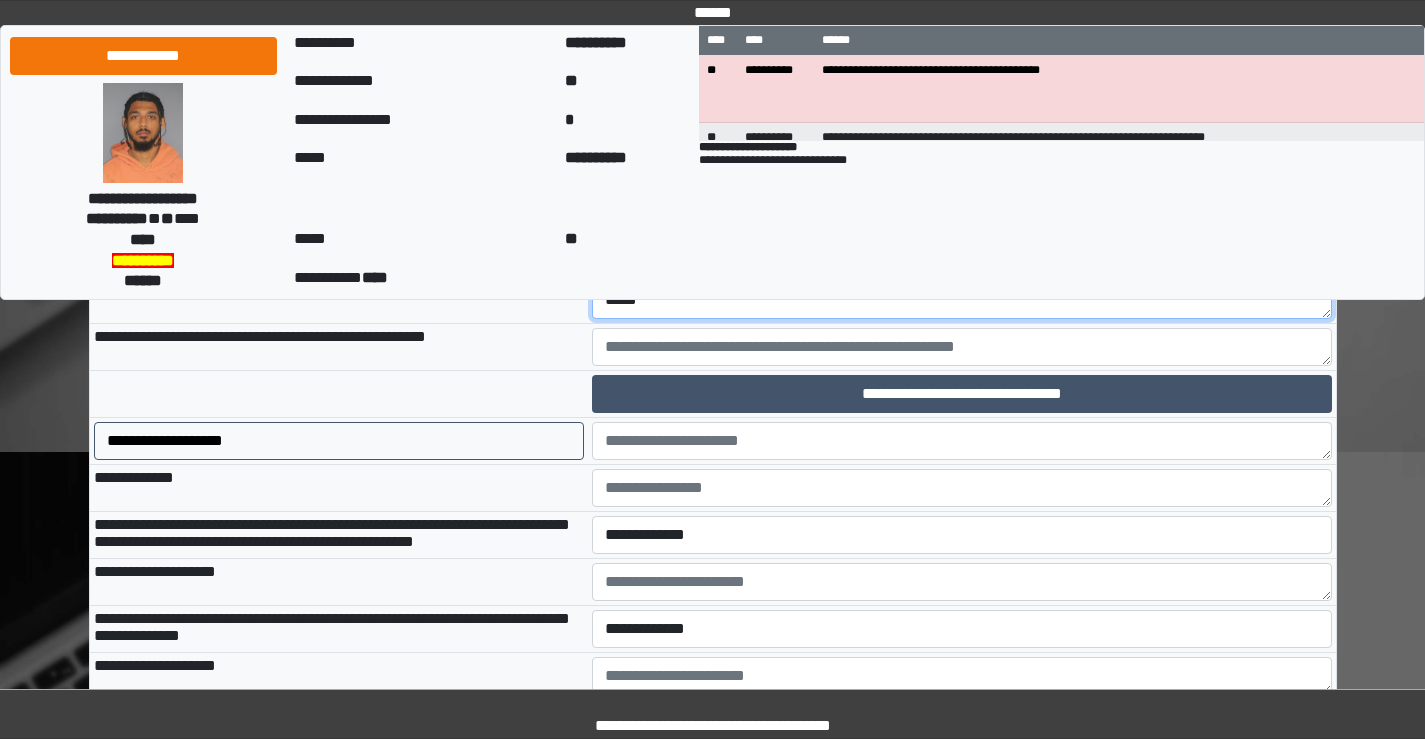 type on "*****" 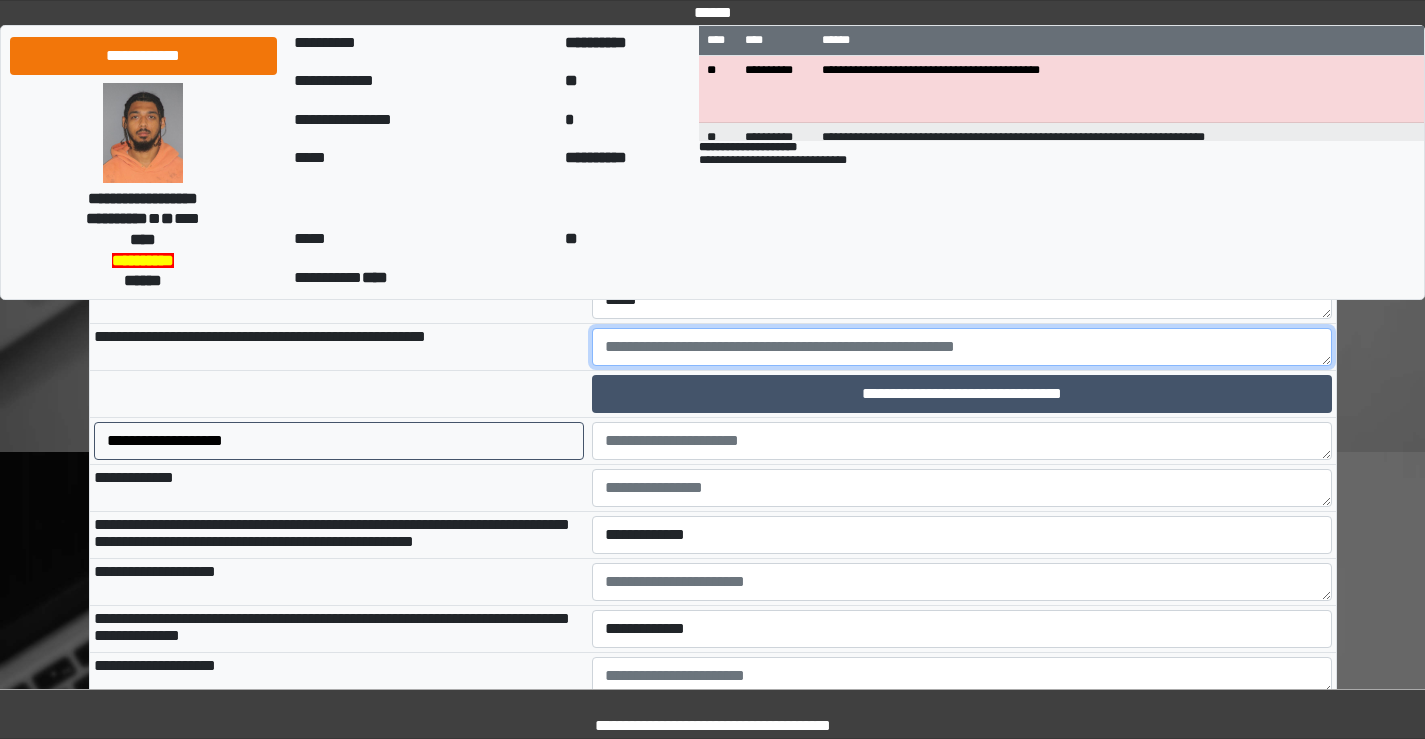 click at bounding box center (962, 347) 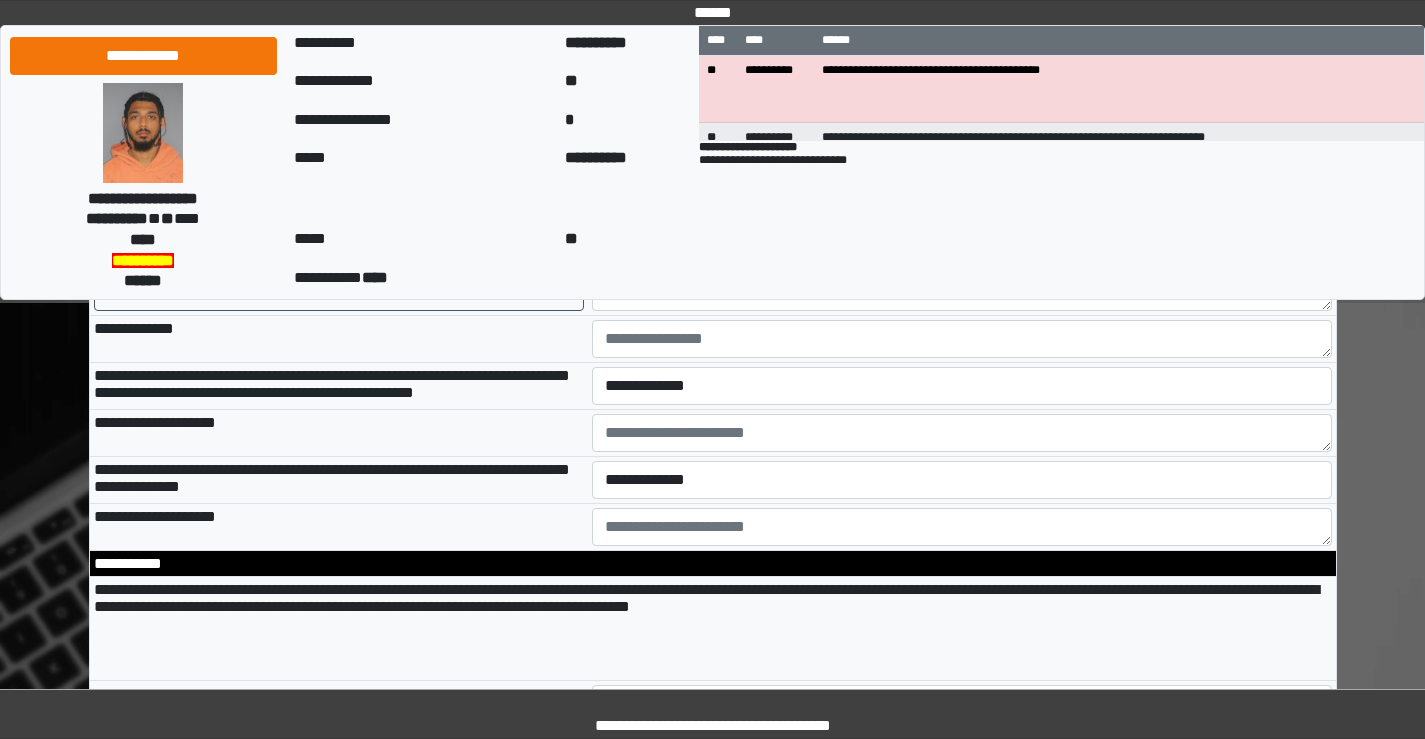 scroll, scrollTop: 3300, scrollLeft: 0, axis: vertical 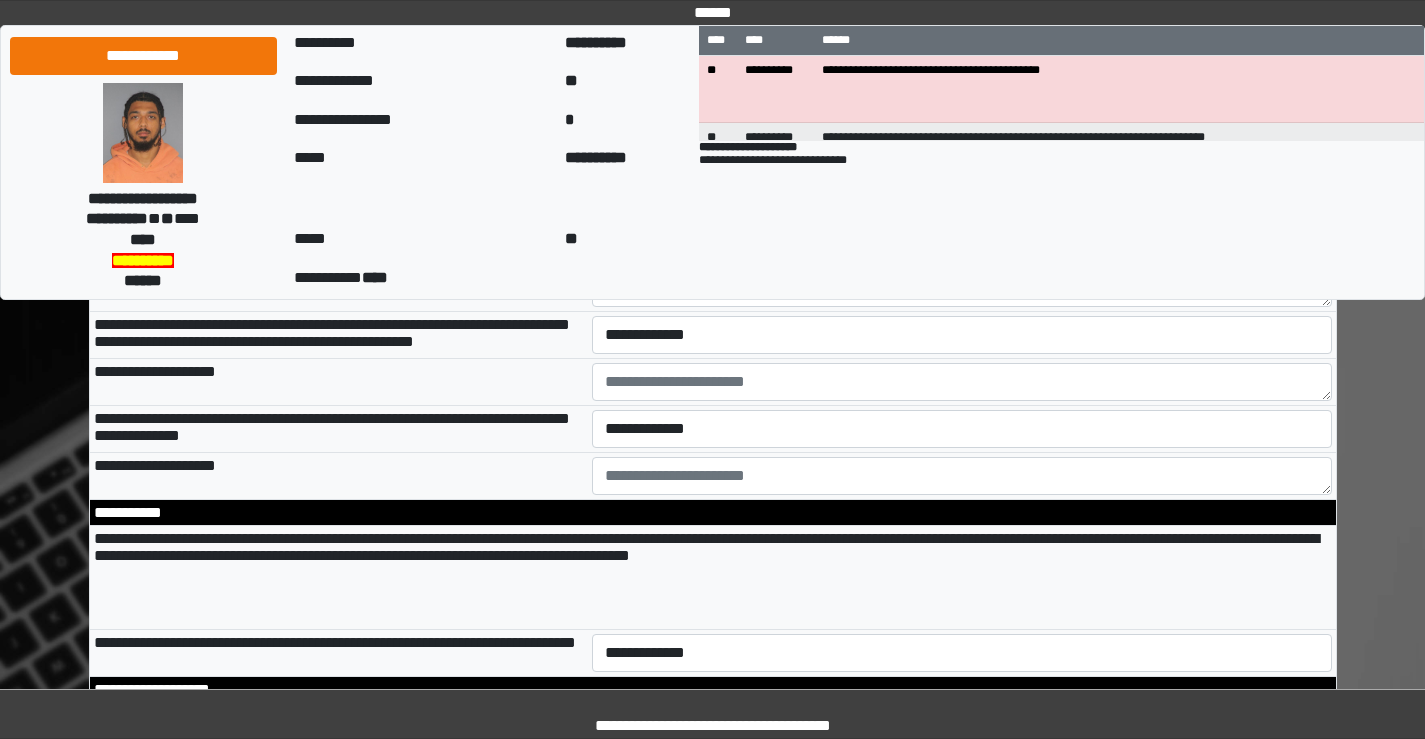 type on "*****" 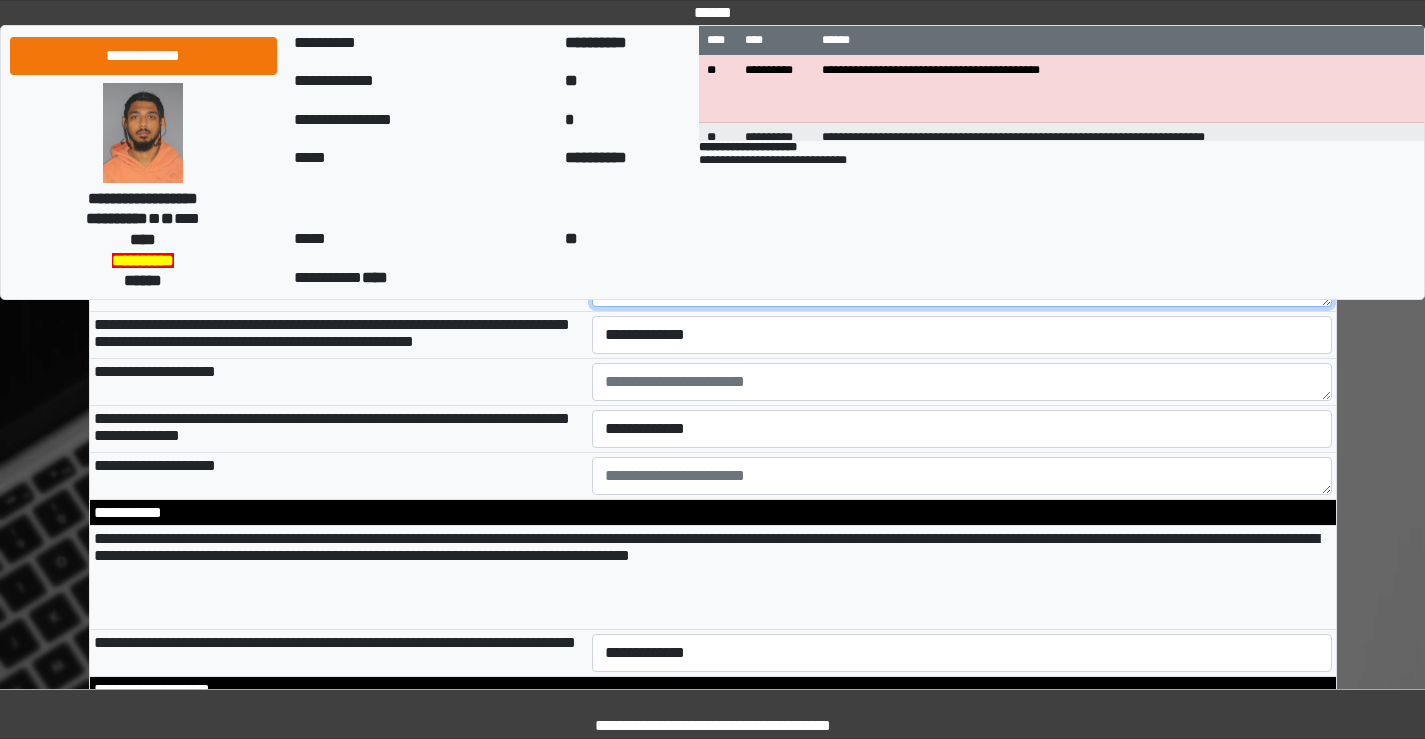 click at bounding box center [962, 288] 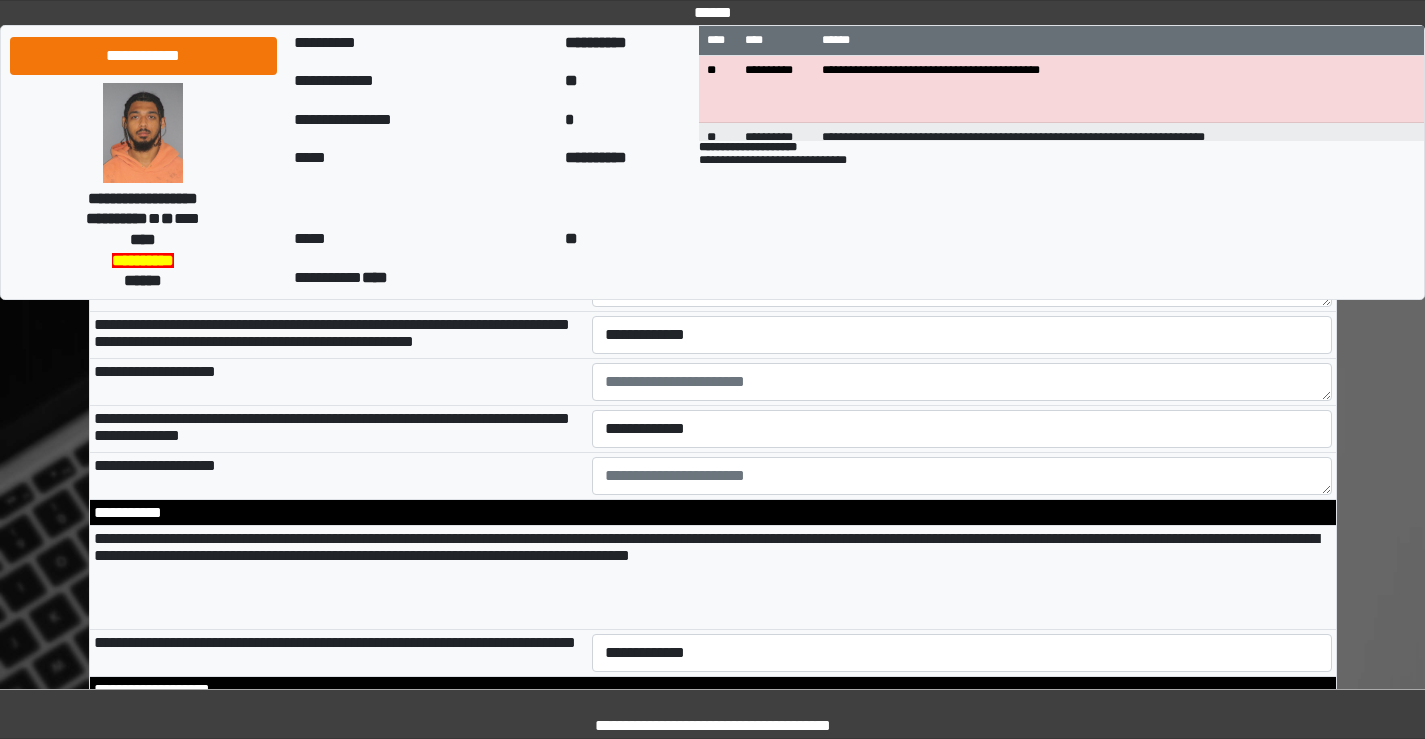 click on "********" at bounding box center [962, 241] 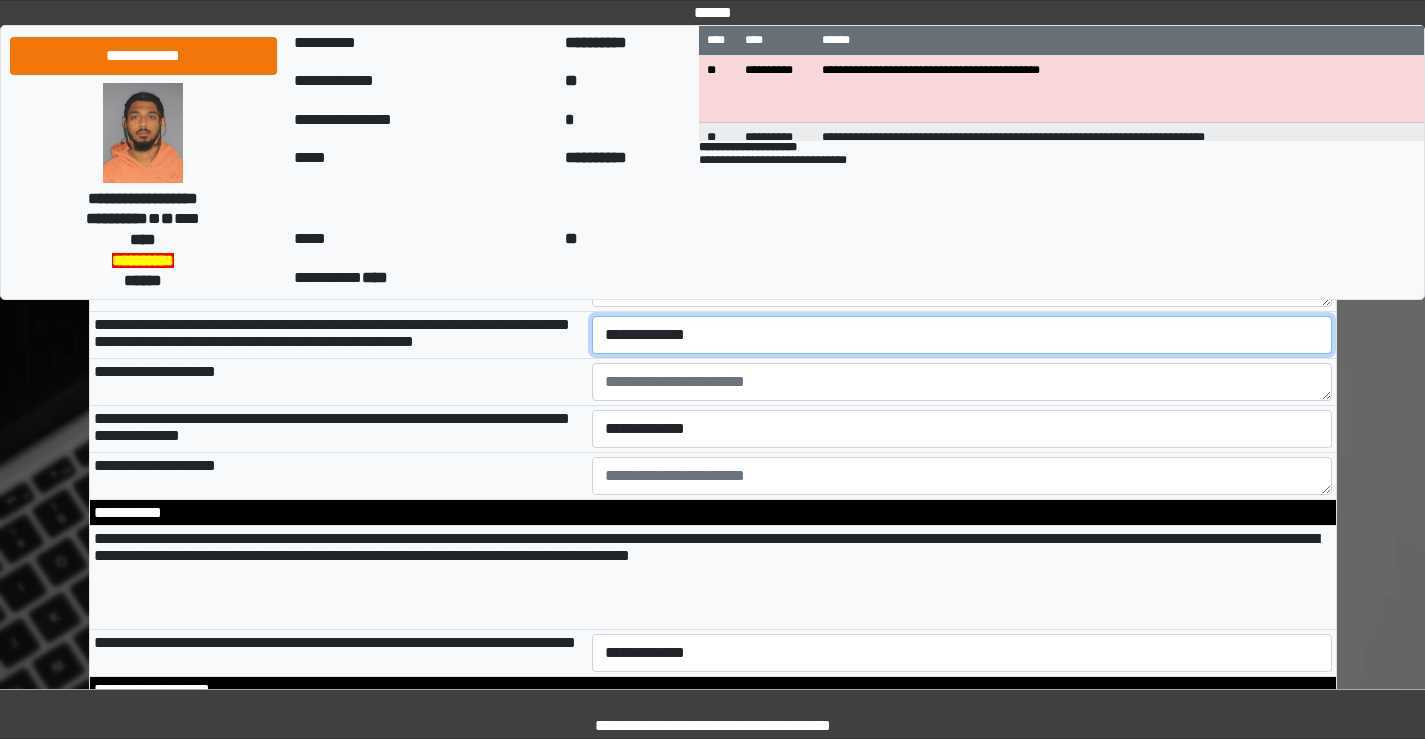click on "**********" at bounding box center [962, 335] 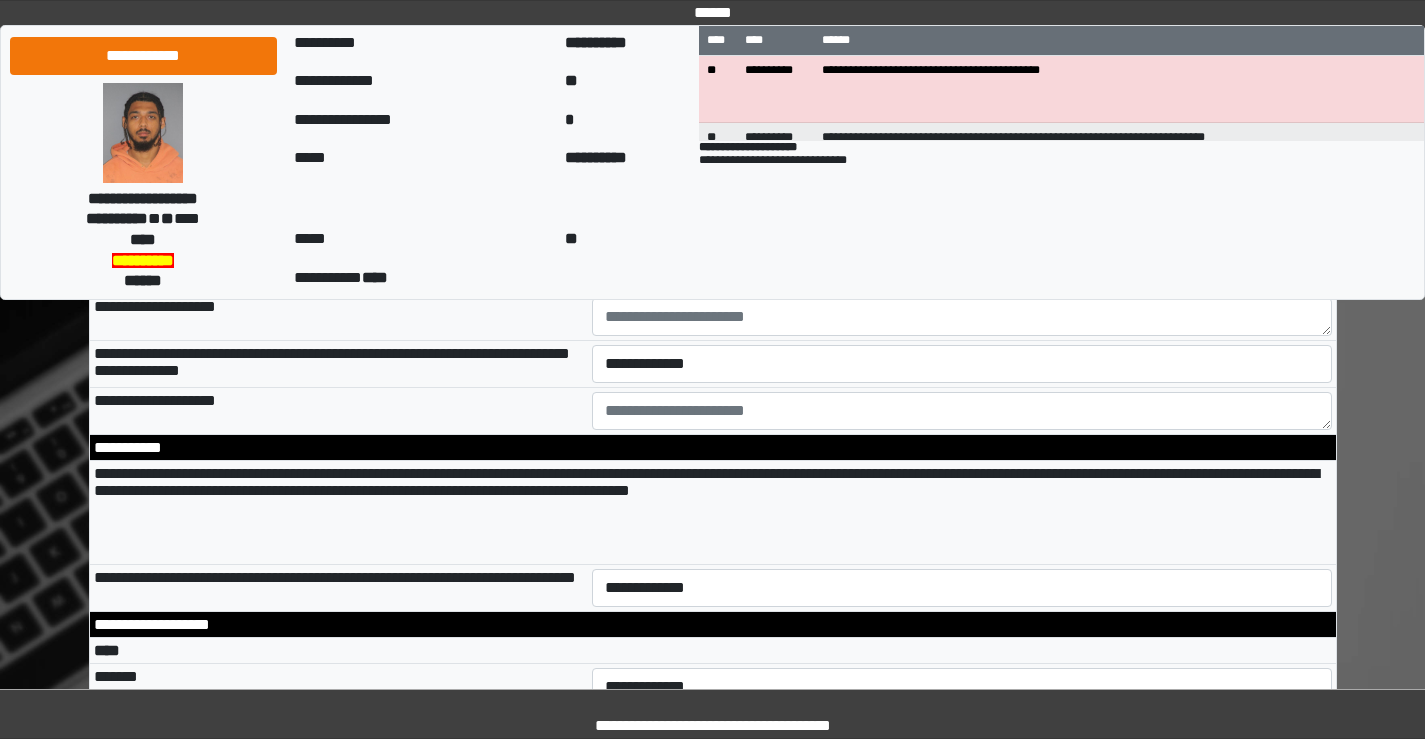 scroll, scrollTop: 3400, scrollLeft: 0, axis: vertical 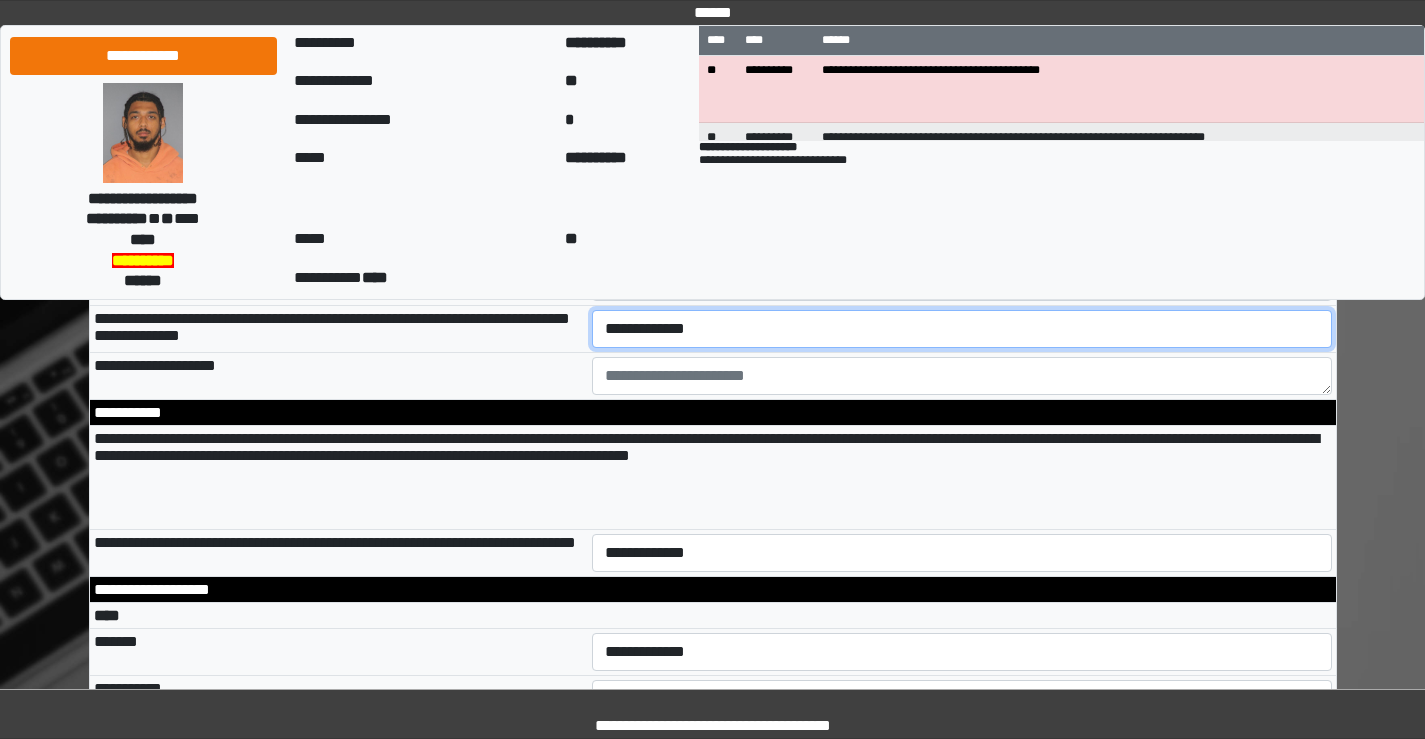 click on "**********" at bounding box center (962, 329) 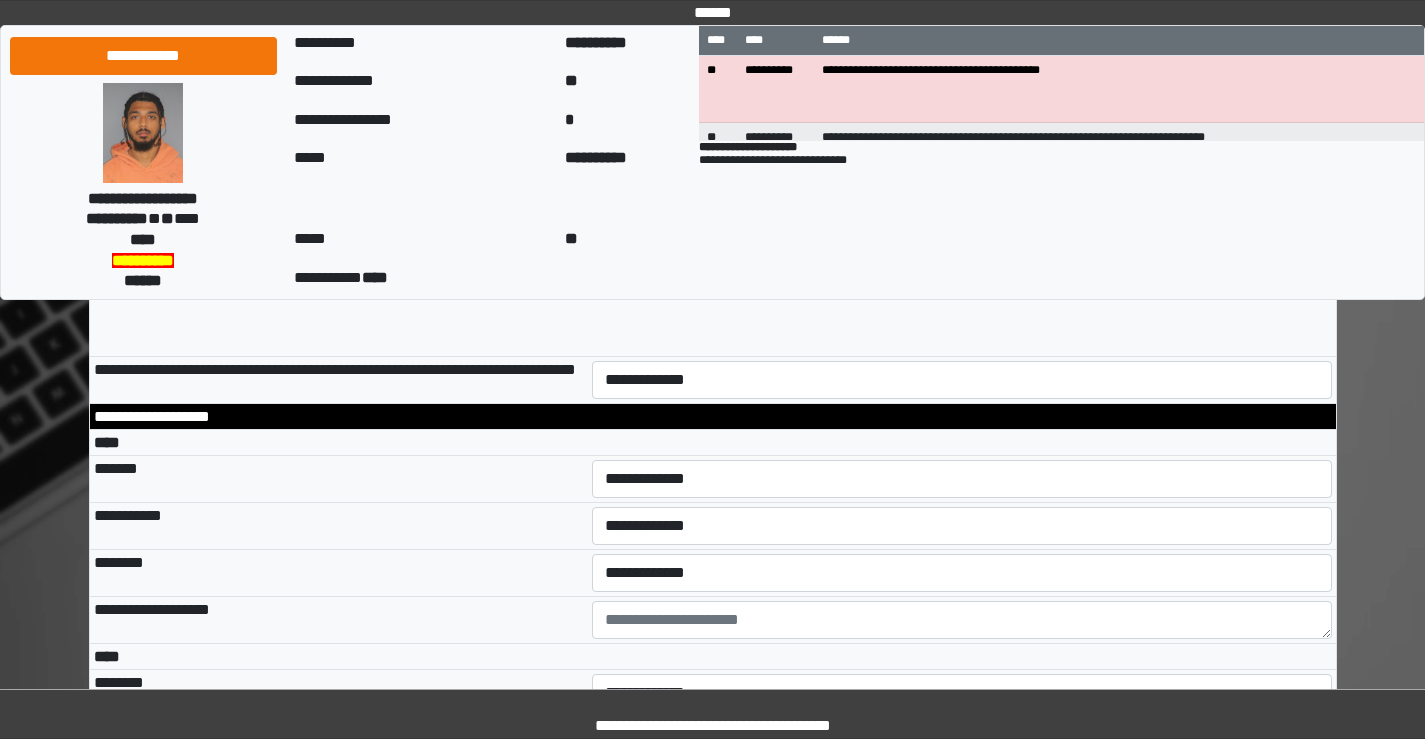 scroll, scrollTop: 3600, scrollLeft: 0, axis: vertical 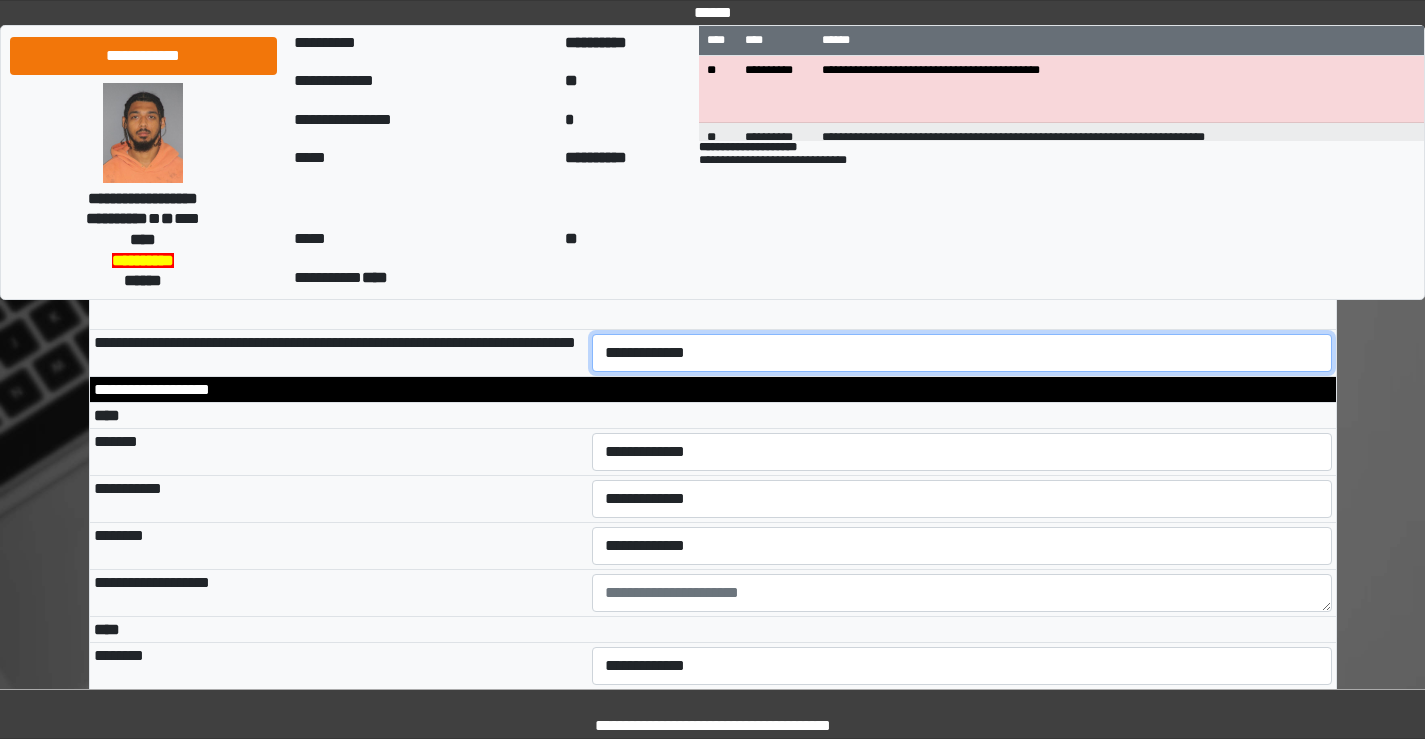 click on "**********" at bounding box center (962, 353) 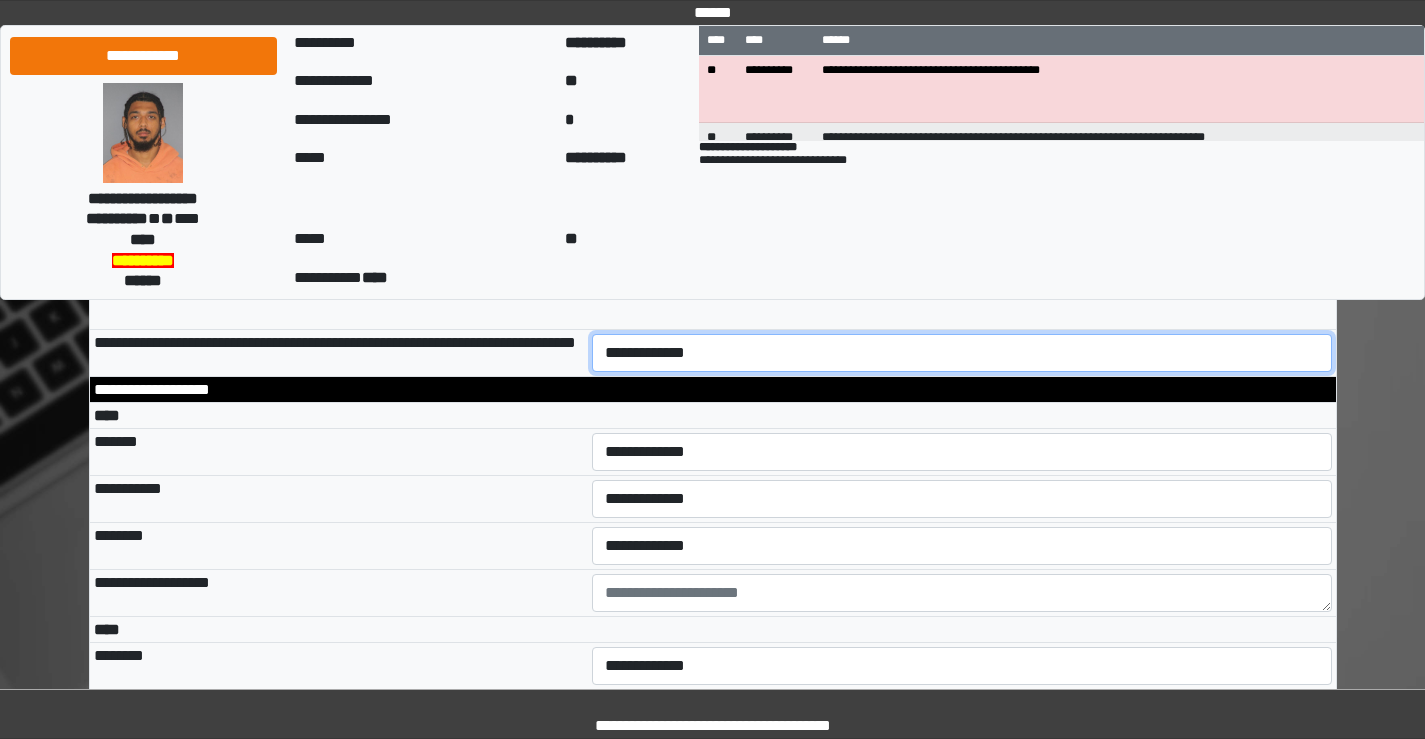 select on "*" 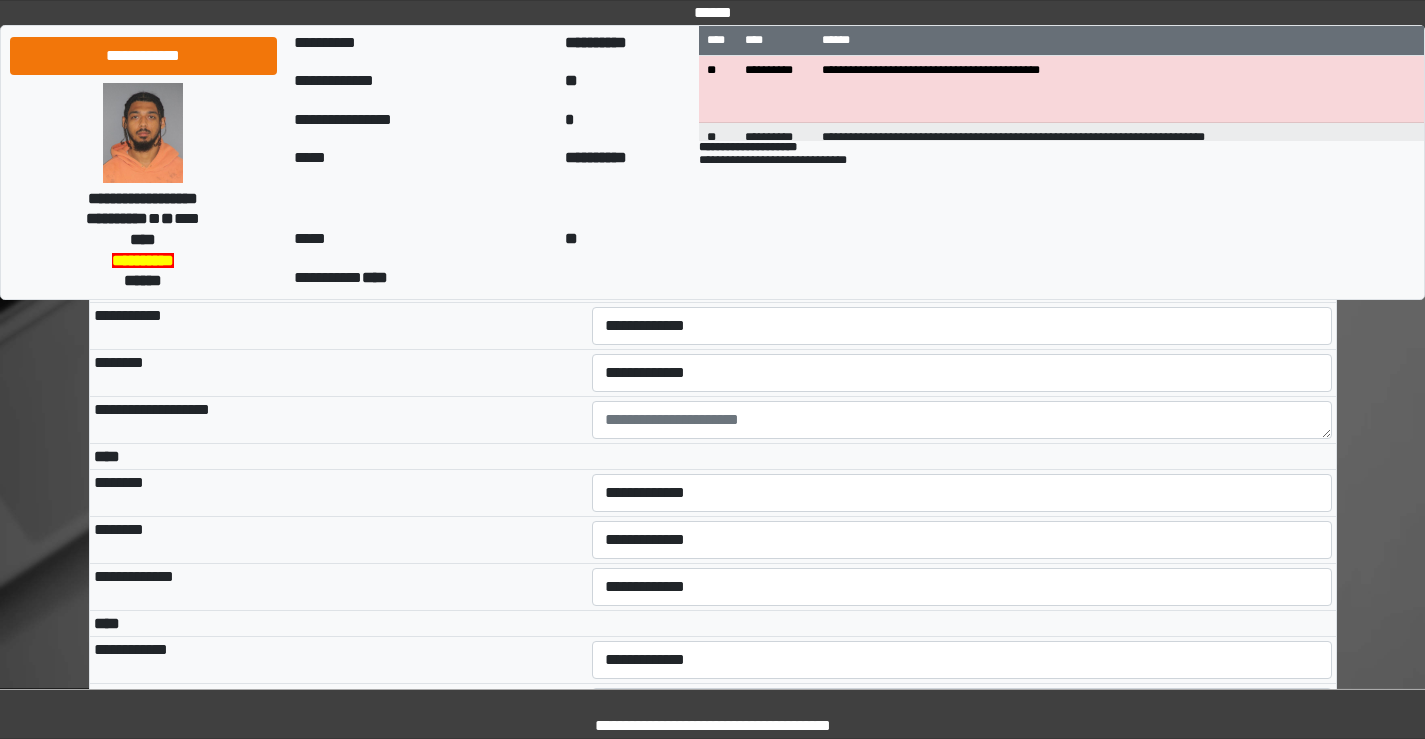 scroll, scrollTop: 3800, scrollLeft: 0, axis: vertical 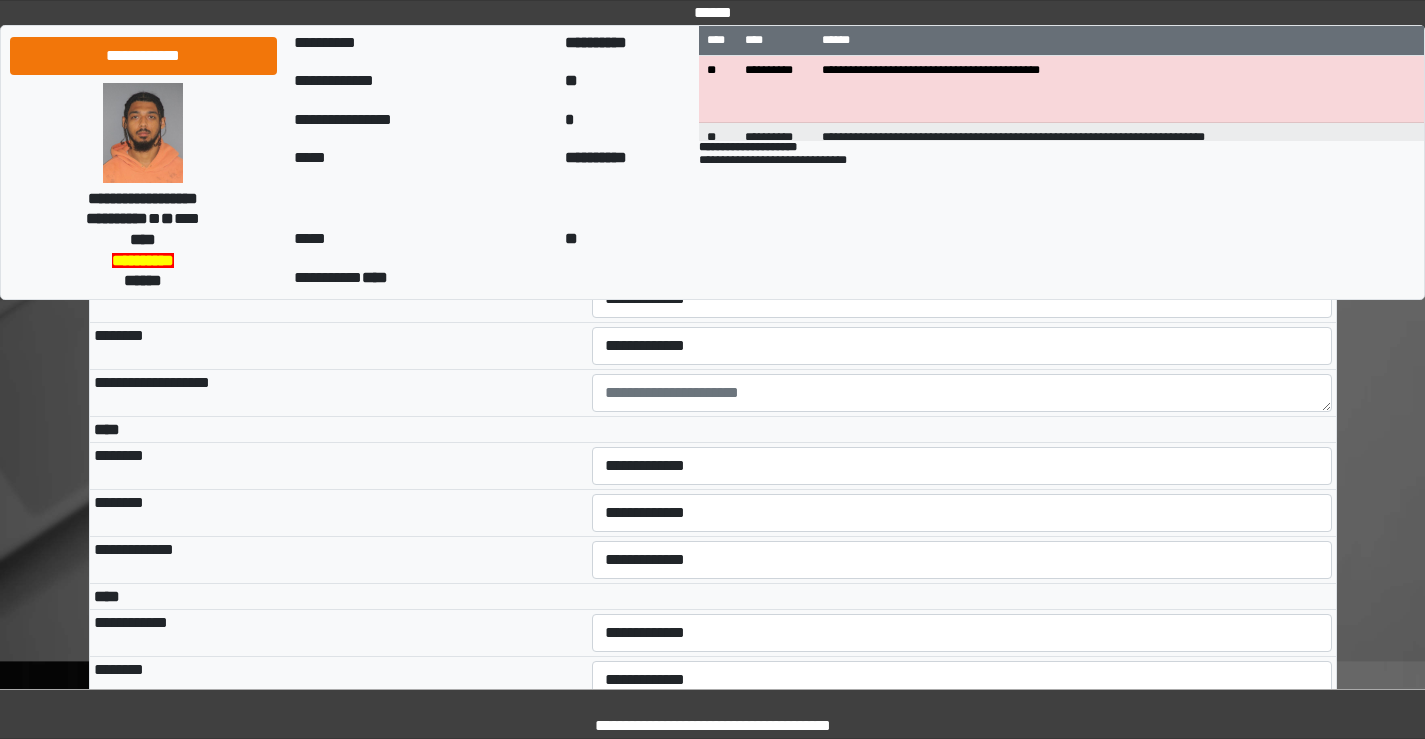 click on "**********" at bounding box center [962, 252] 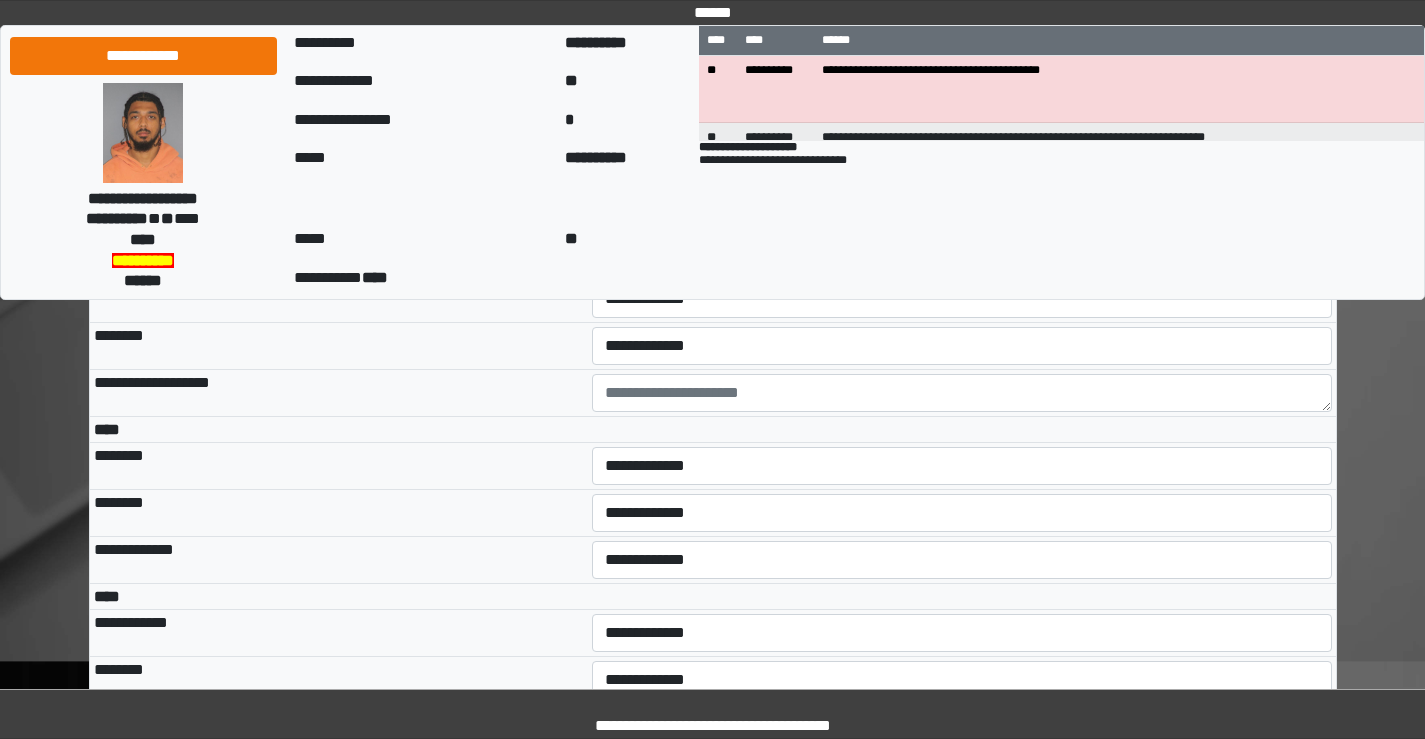 select on "***" 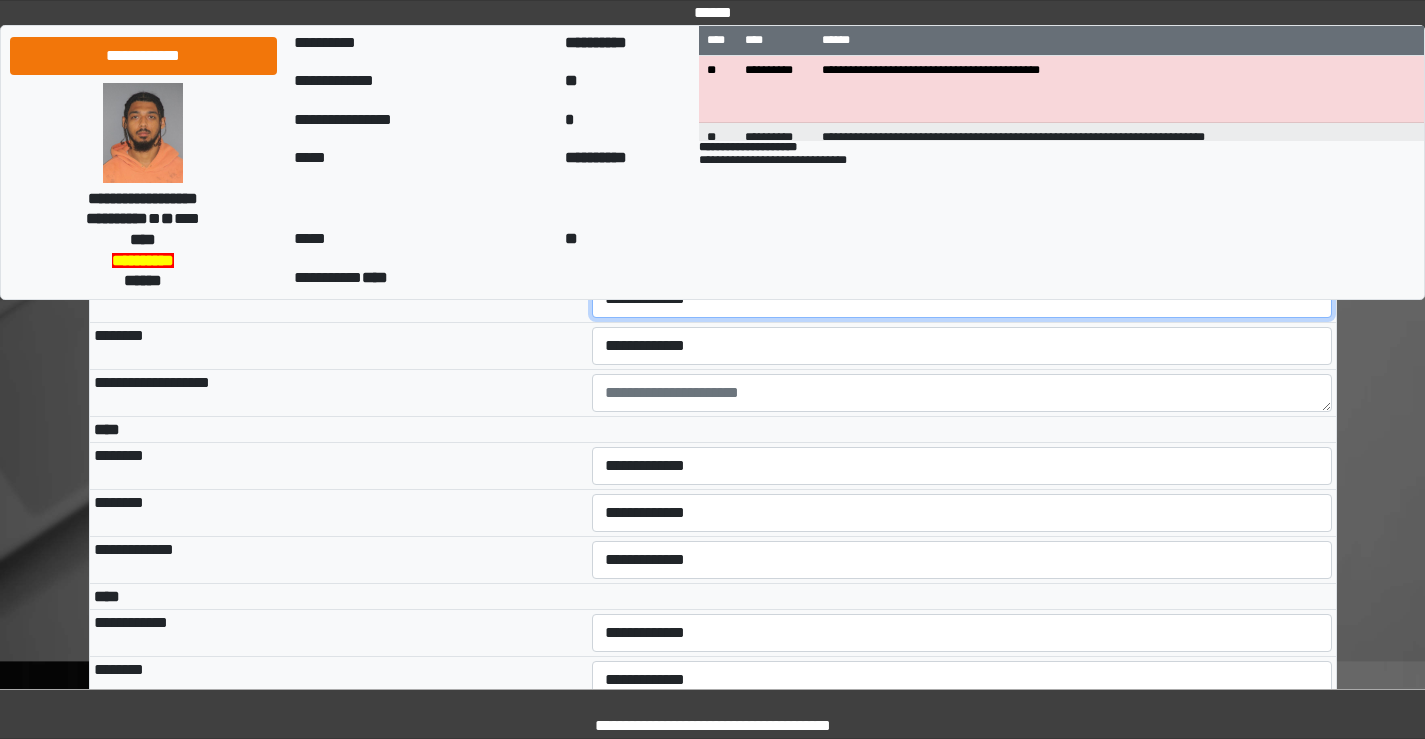 click on "**********" at bounding box center (962, 299) 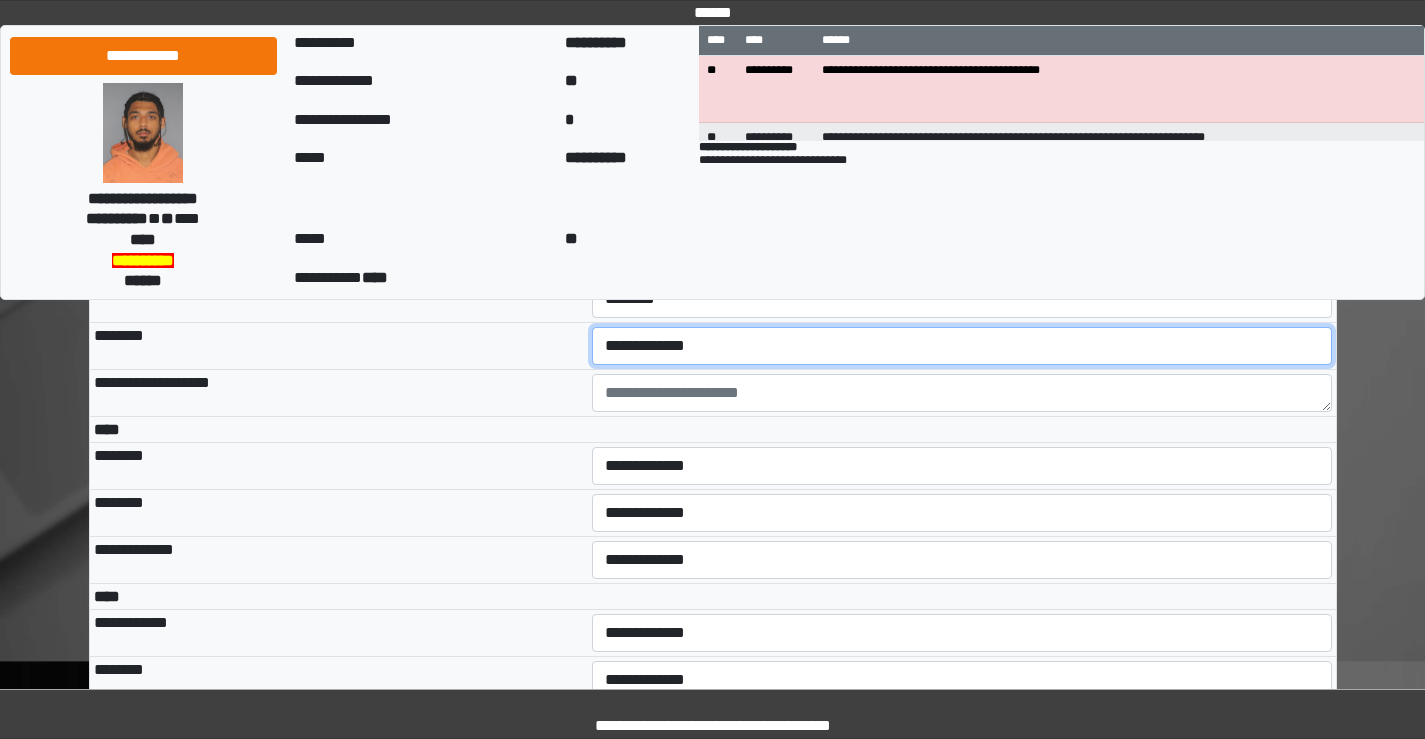 click on "**********" at bounding box center (962, 346) 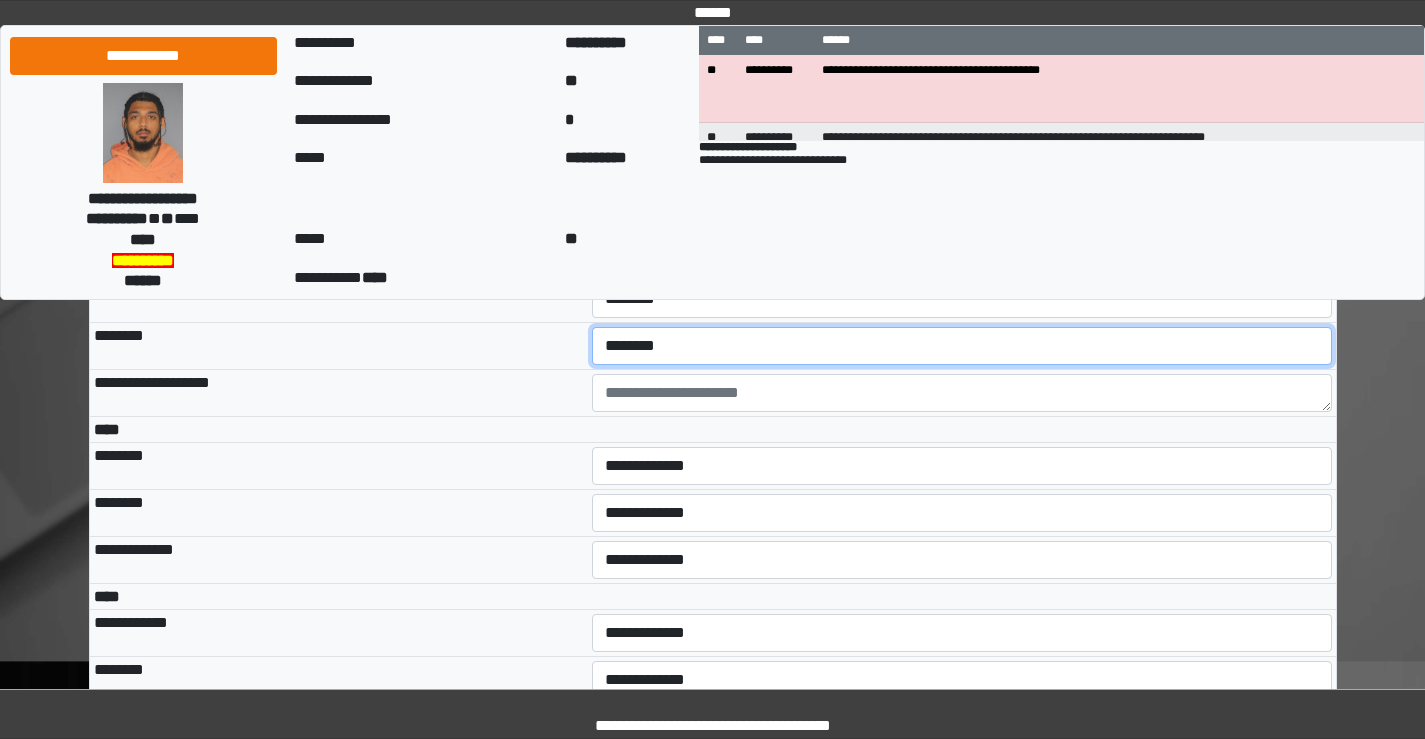 click on "**********" at bounding box center (962, 346) 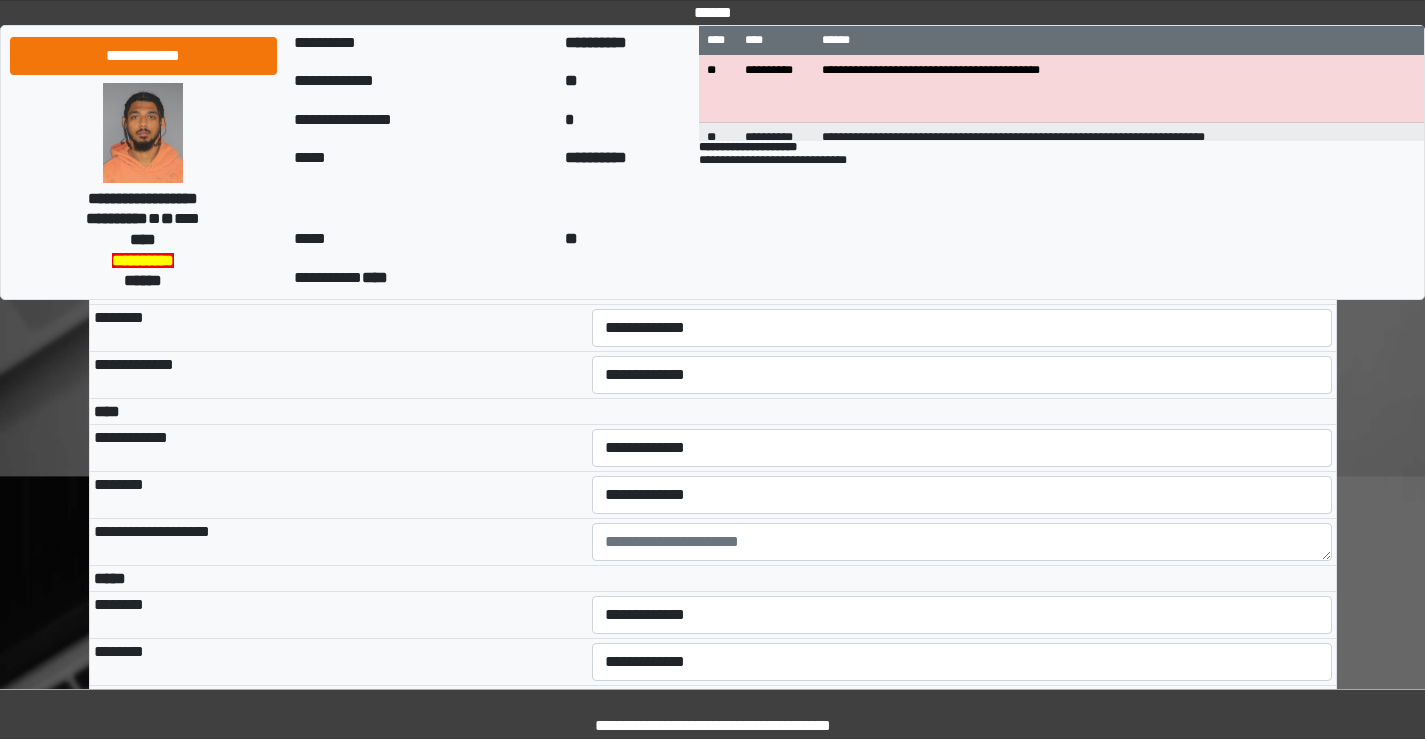 scroll, scrollTop: 4000, scrollLeft: 0, axis: vertical 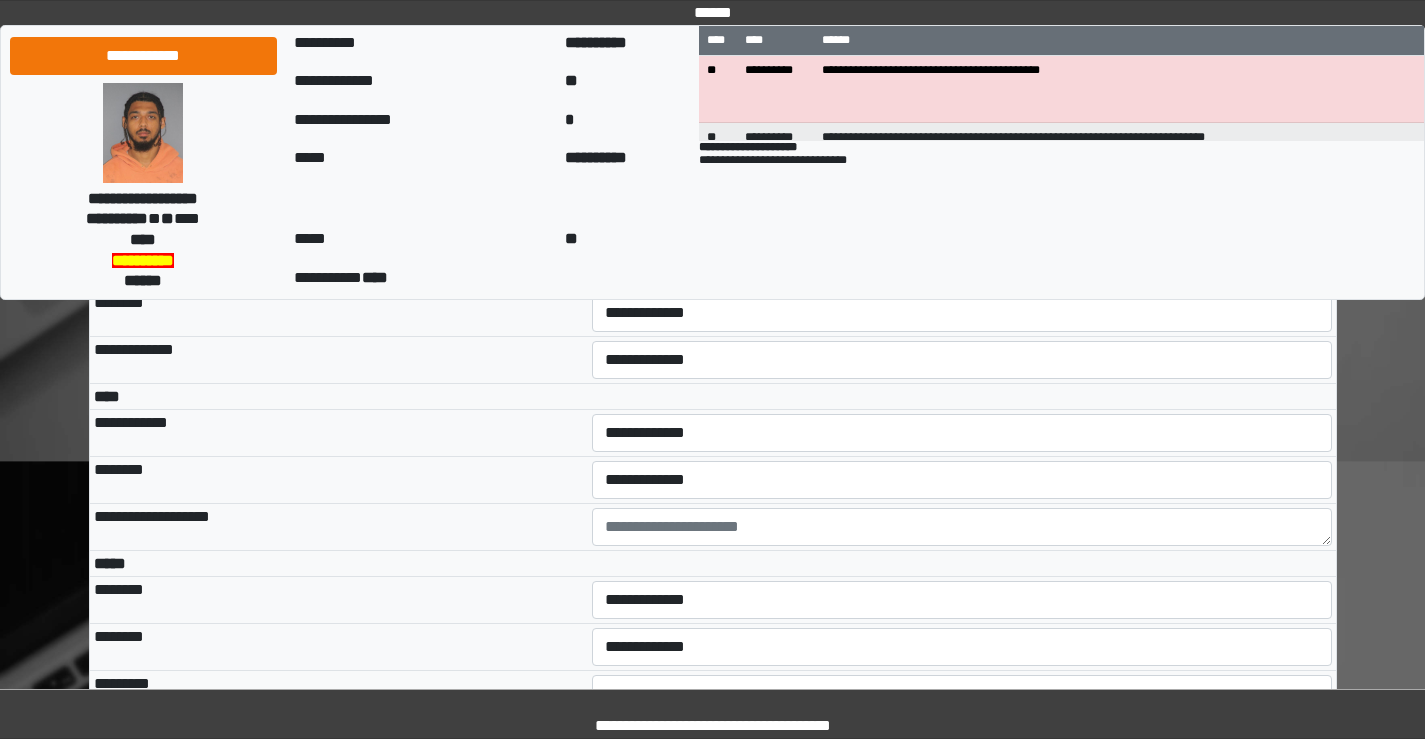 click on "**********" at bounding box center (962, 266) 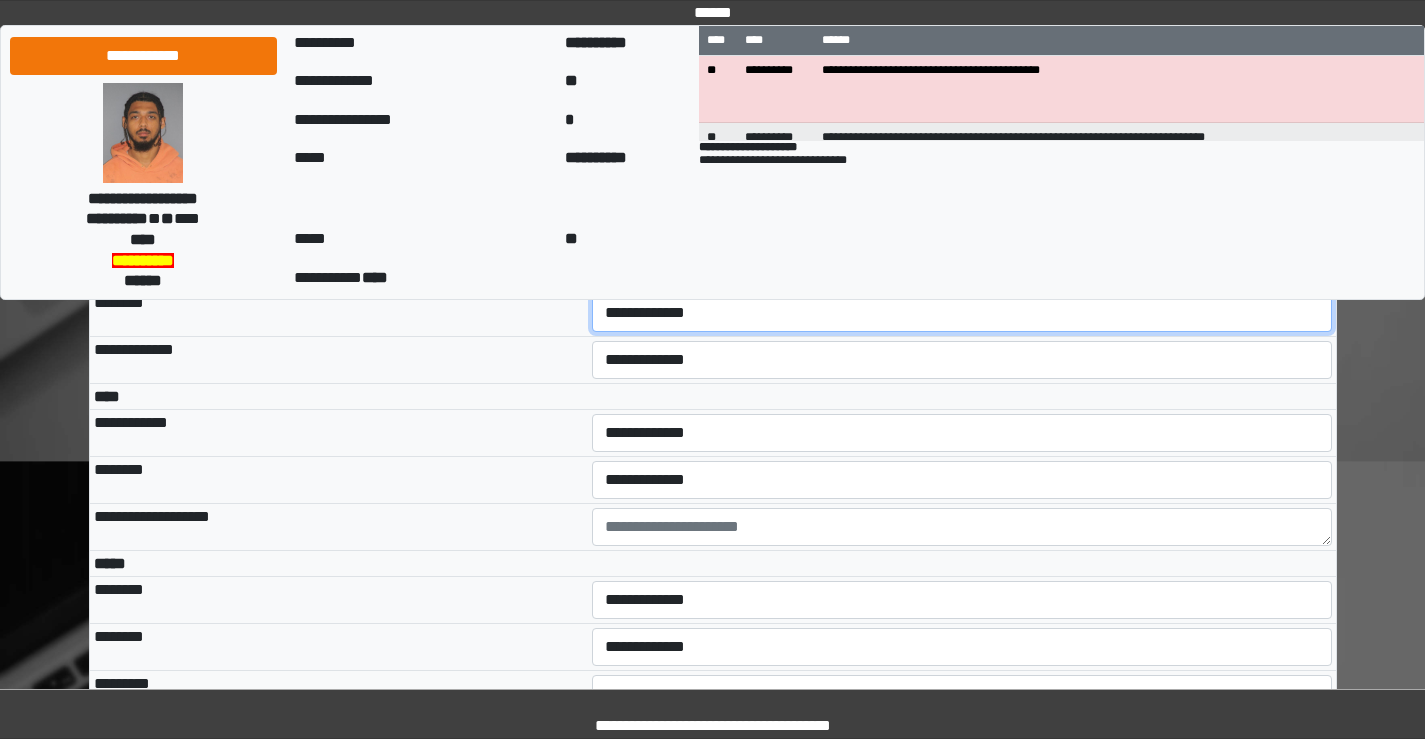 click on "**********" at bounding box center (962, 313) 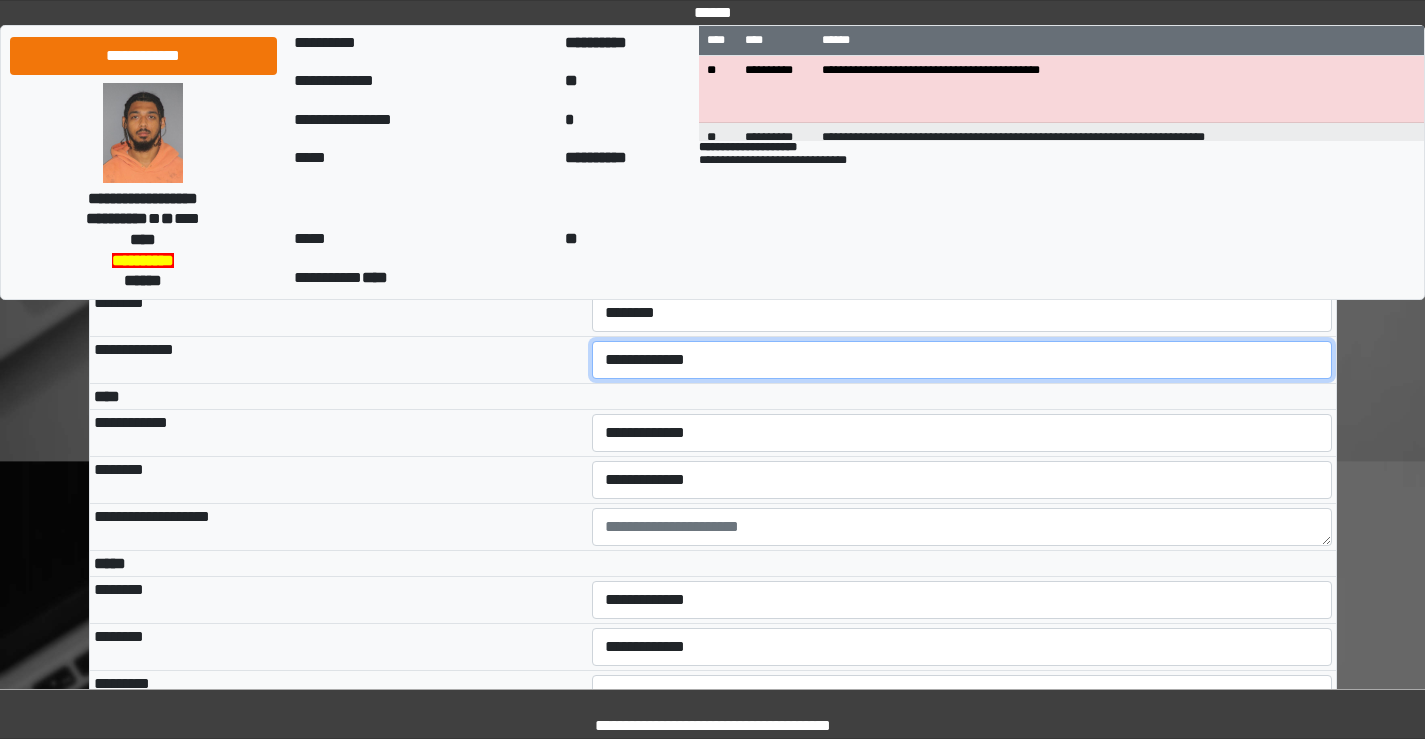 click on "**********" at bounding box center [962, 360] 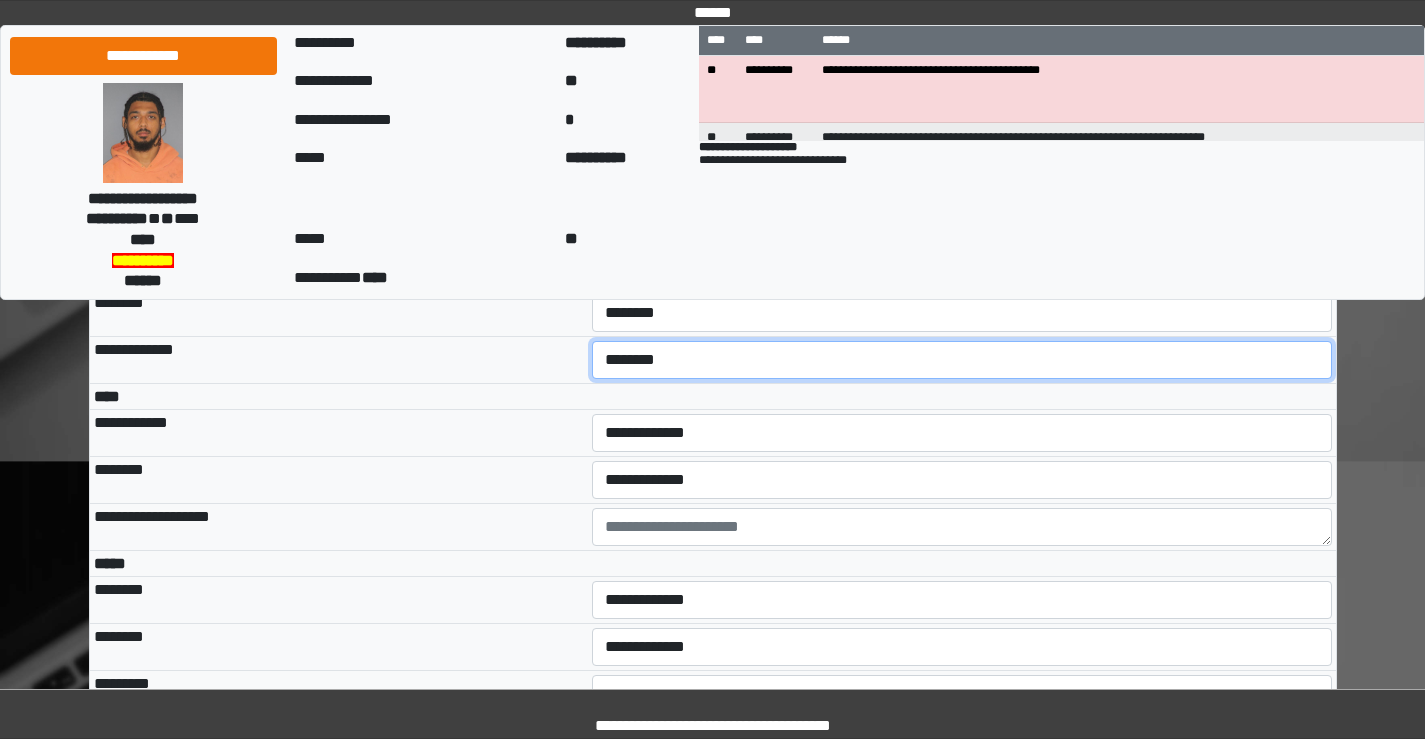 click on "**********" at bounding box center (962, 360) 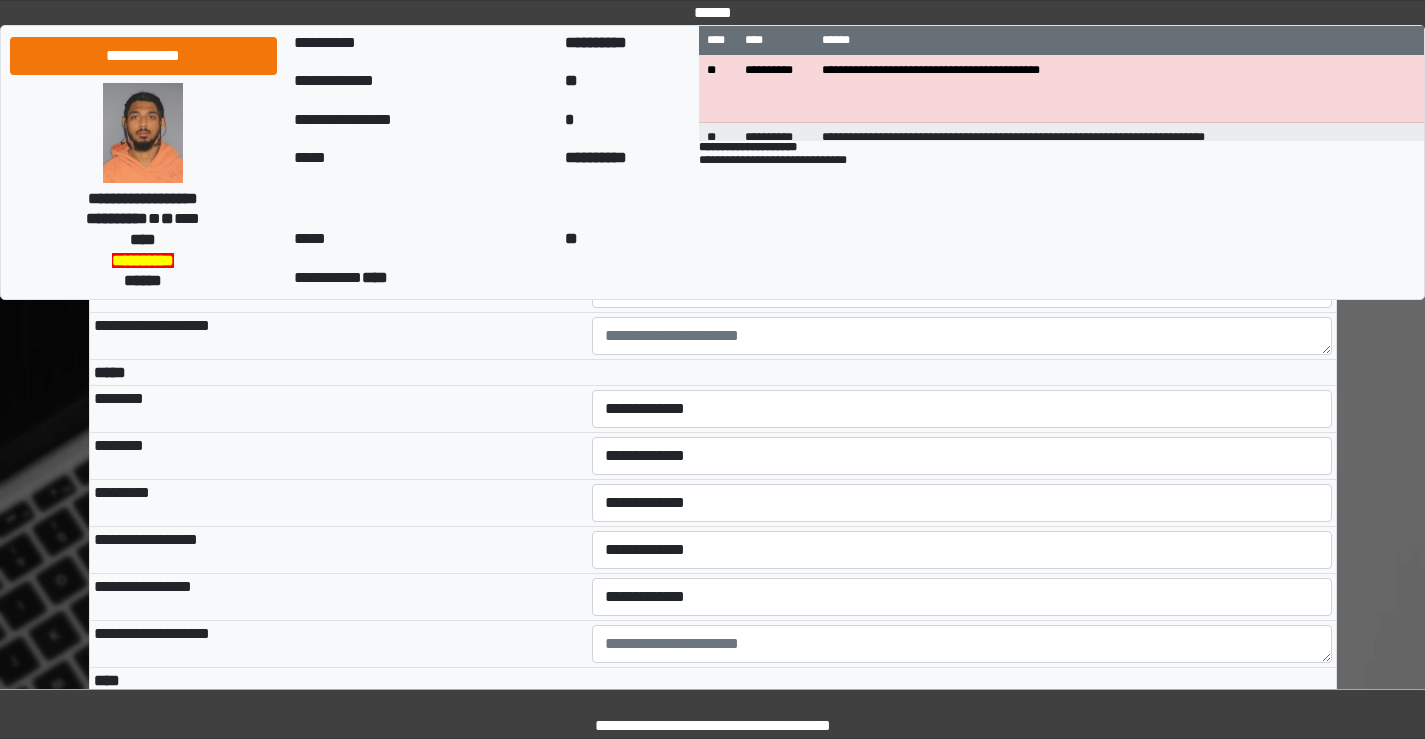 scroll, scrollTop: 4200, scrollLeft: 0, axis: vertical 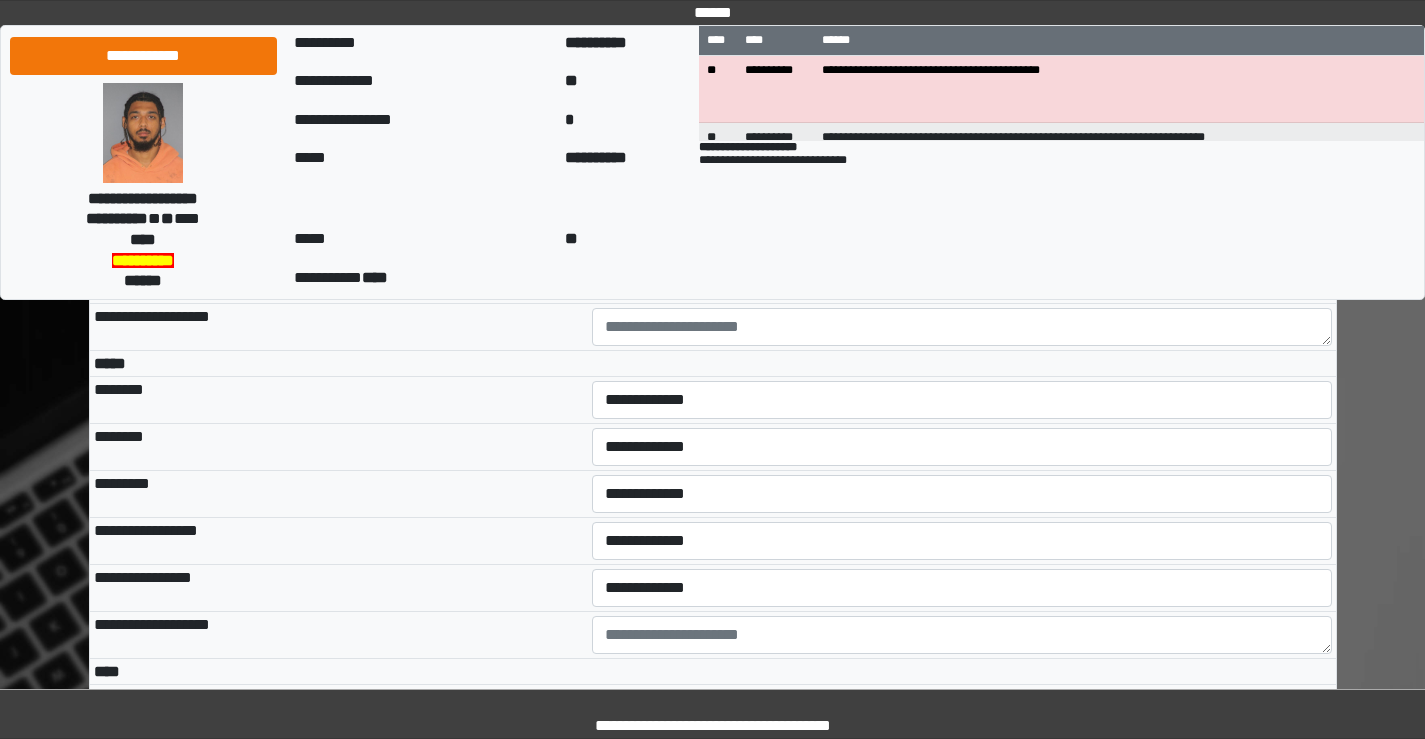 click on "**********" at bounding box center (962, 233) 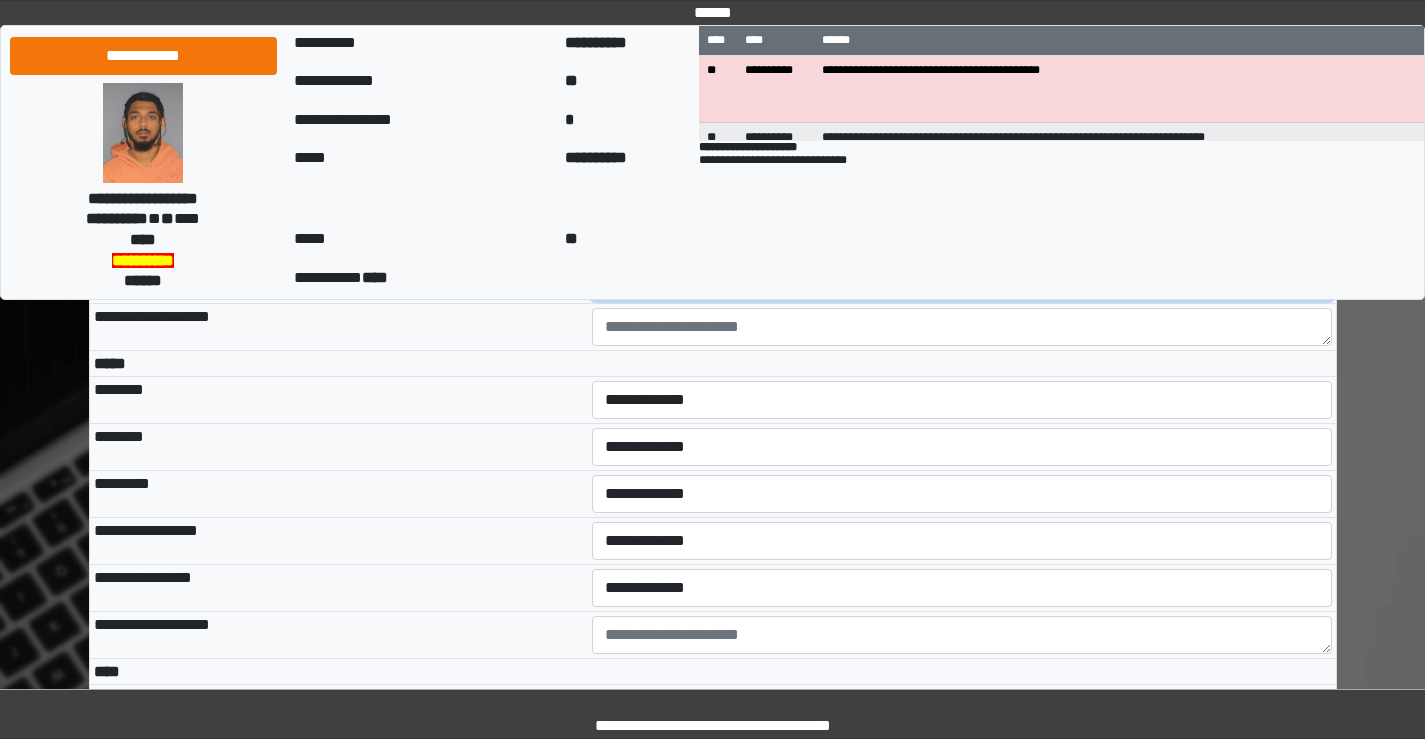 click on "**********" at bounding box center [962, 280] 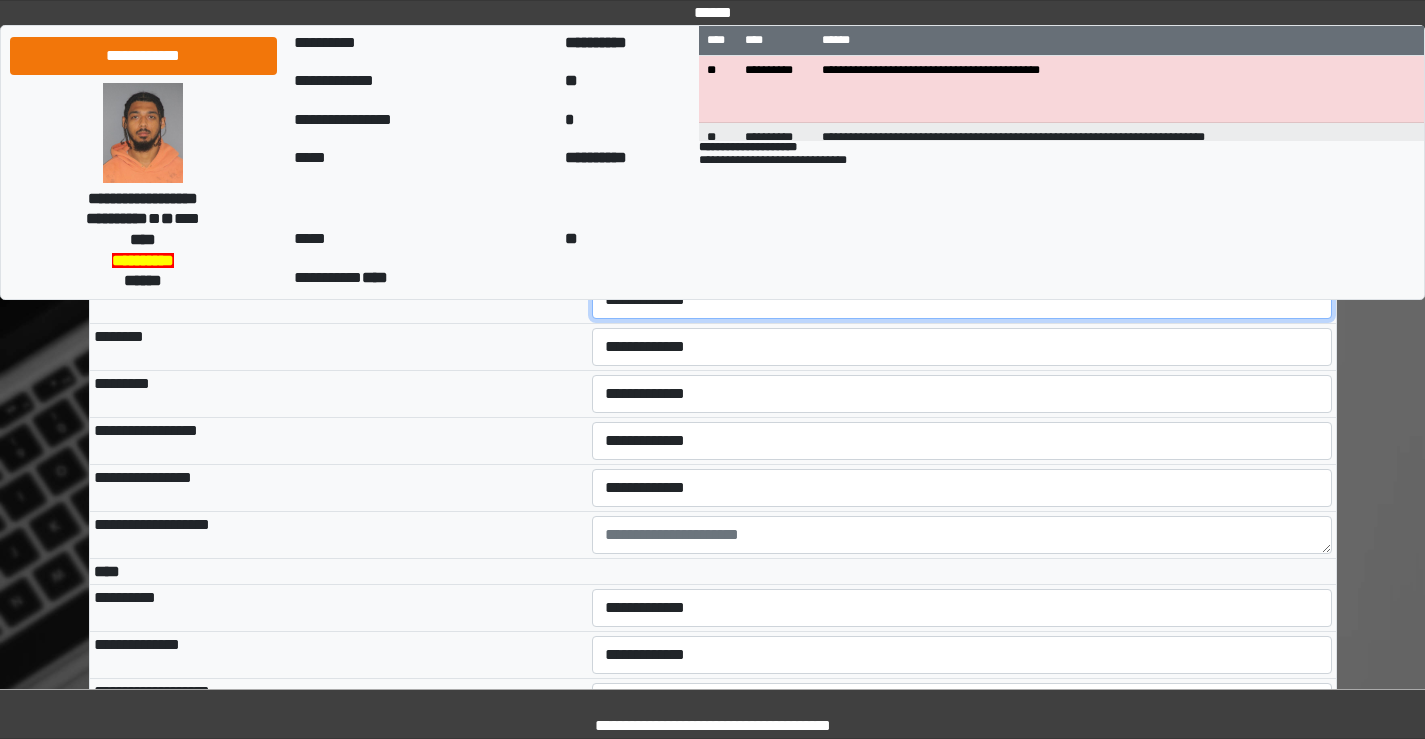 click on "**********" at bounding box center (962, 300) 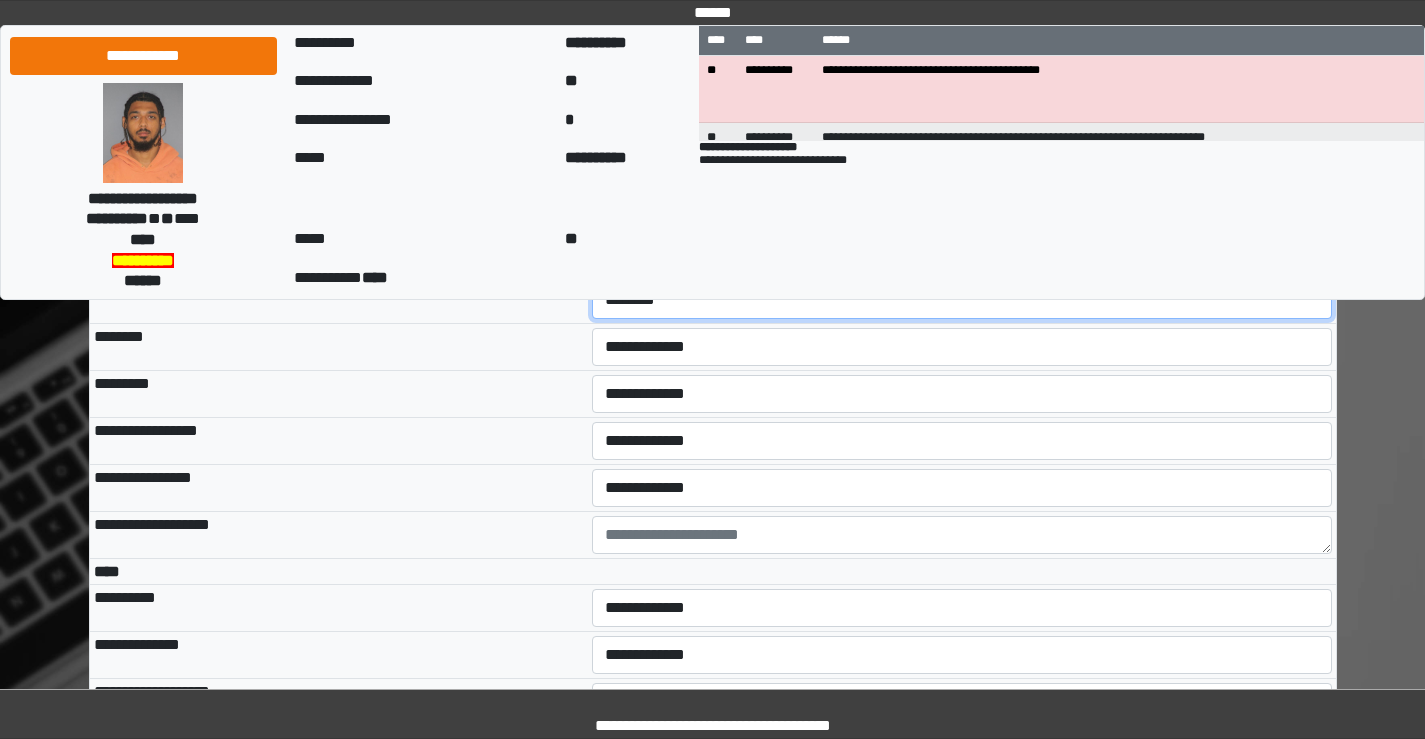 click on "**********" at bounding box center (962, 300) 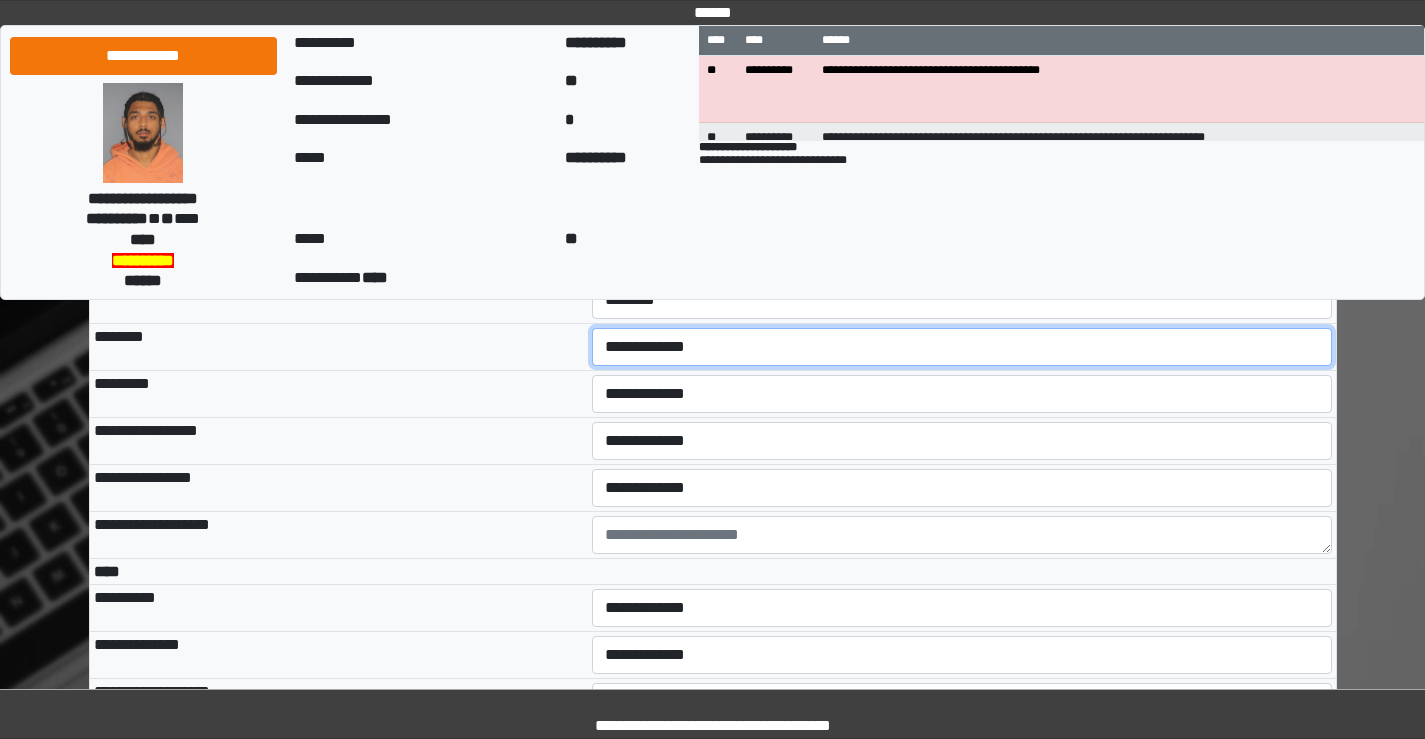 click on "**********" at bounding box center (962, 347) 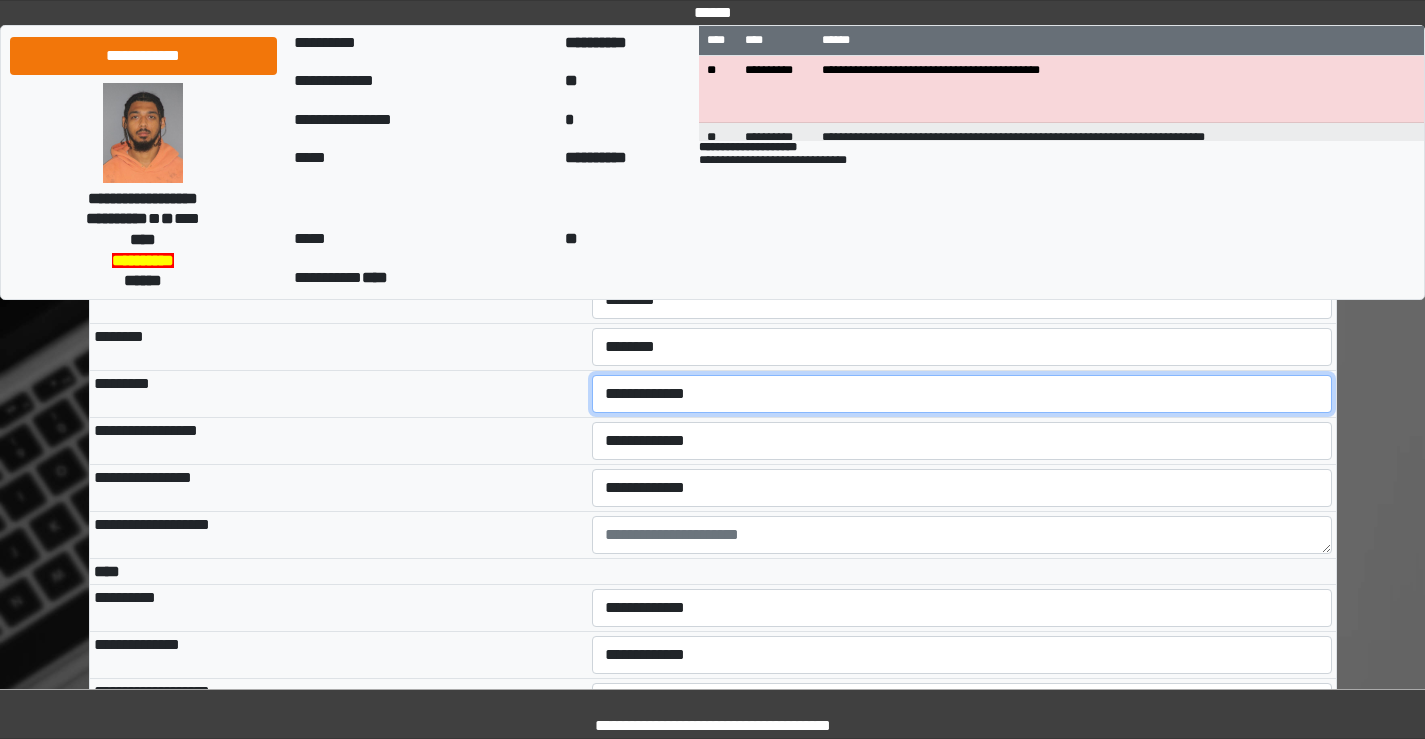 click on "**********" at bounding box center (962, 394) 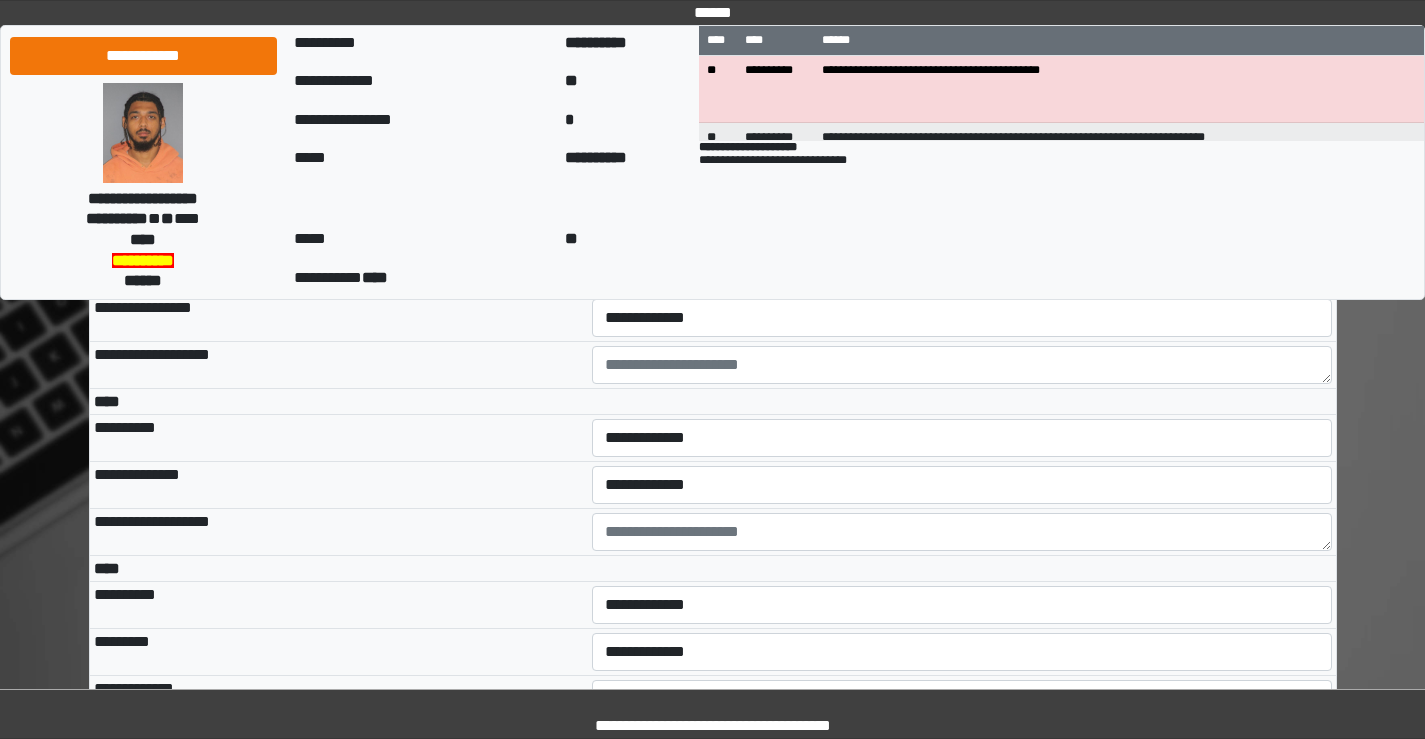 scroll, scrollTop: 4500, scrollLeft: 0, axis: vertical 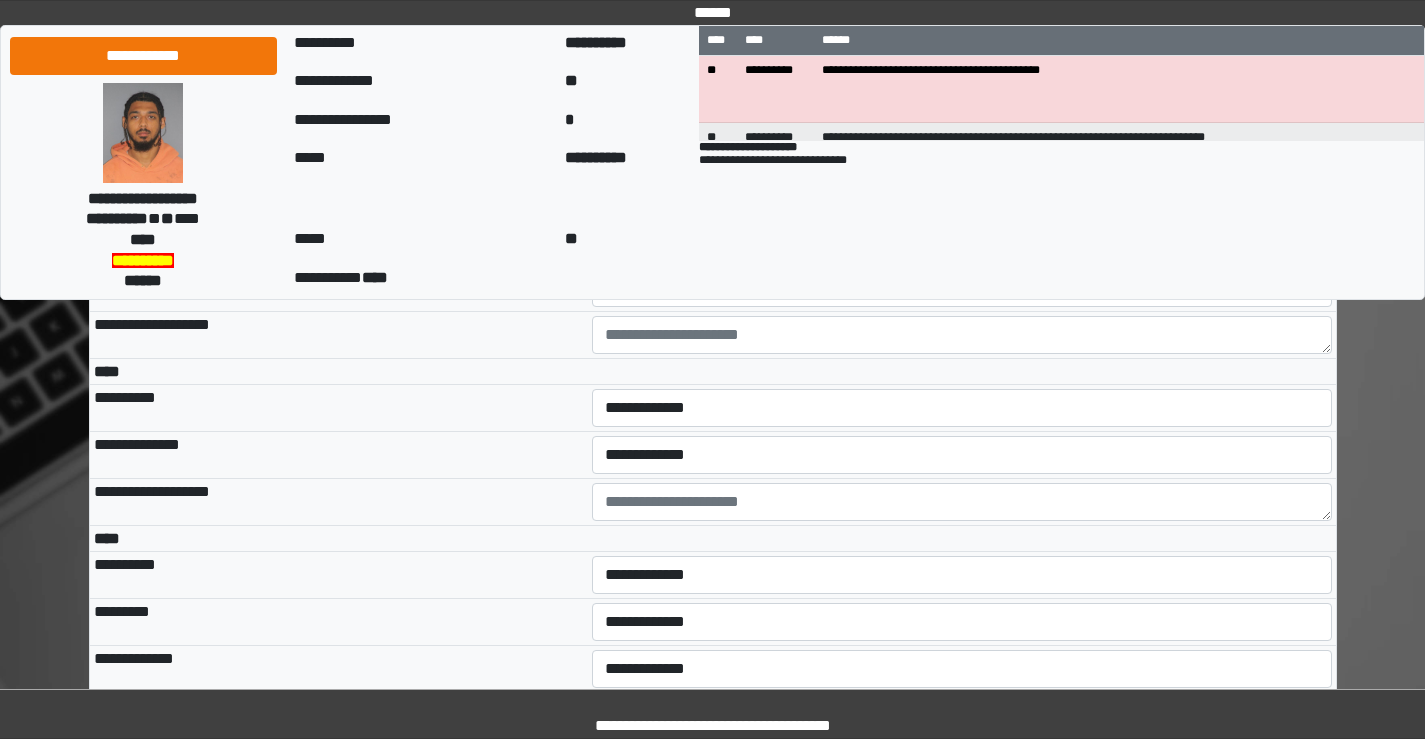 click on "**********" at bounding box center (962, 241) 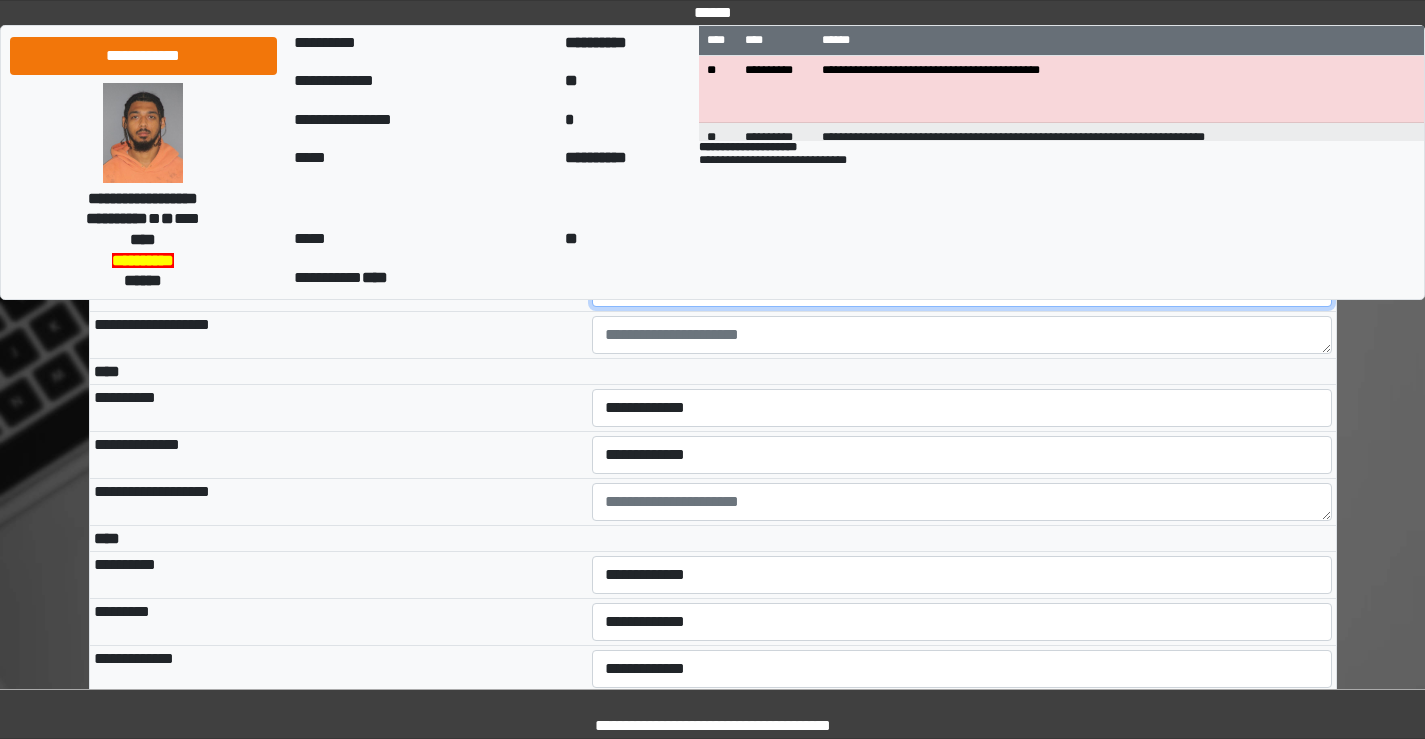 click on "**********" at bounding box center (962, 288) 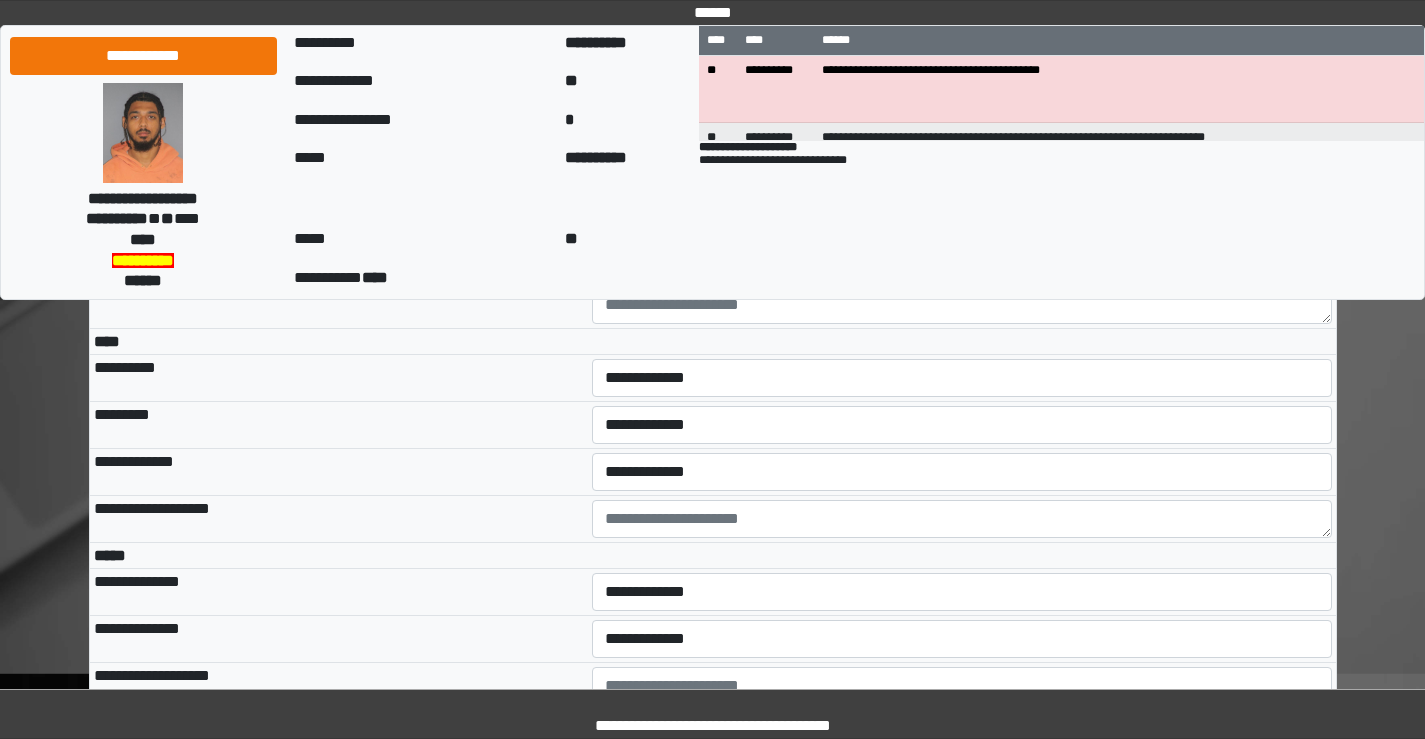 scroll, scrollTop: 4700, scrollLeft: 0, axis: vertical 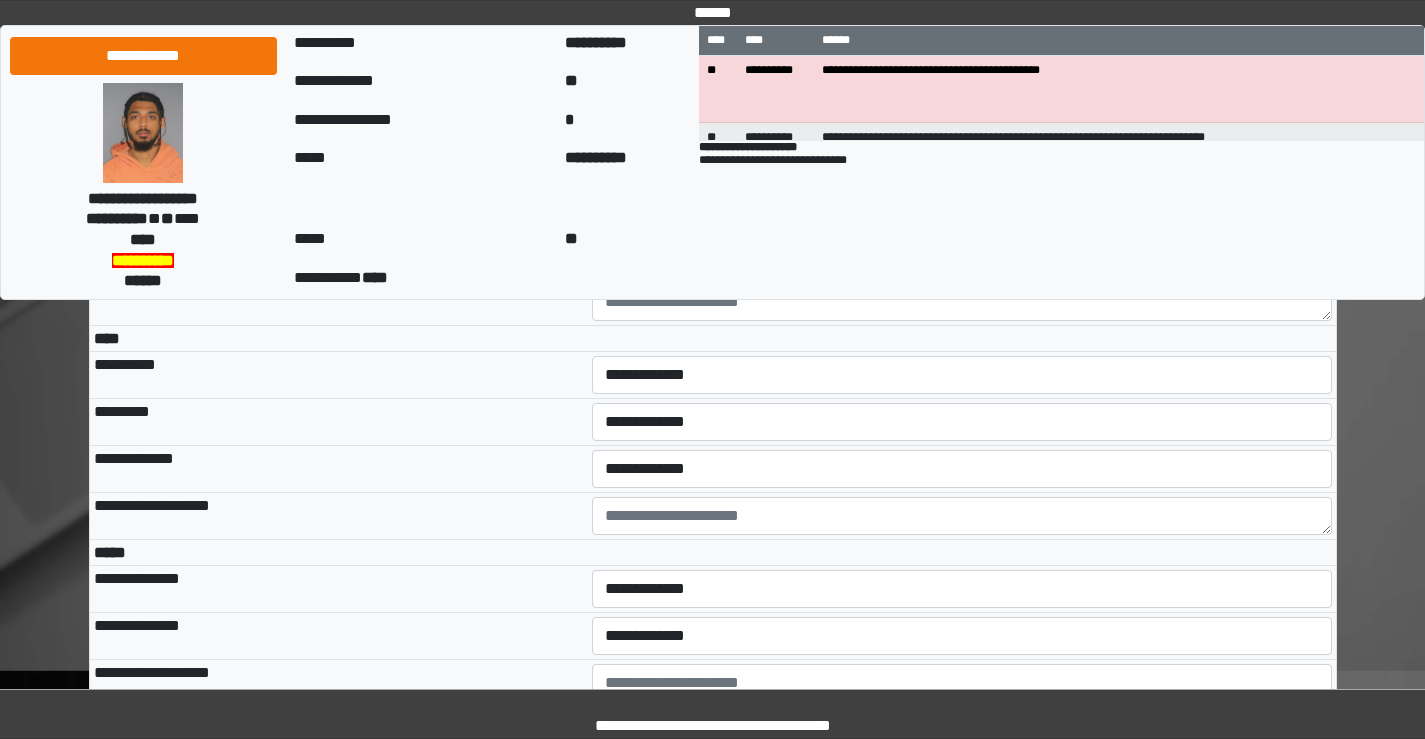 click on "**********" at bounding box center [962, 208] 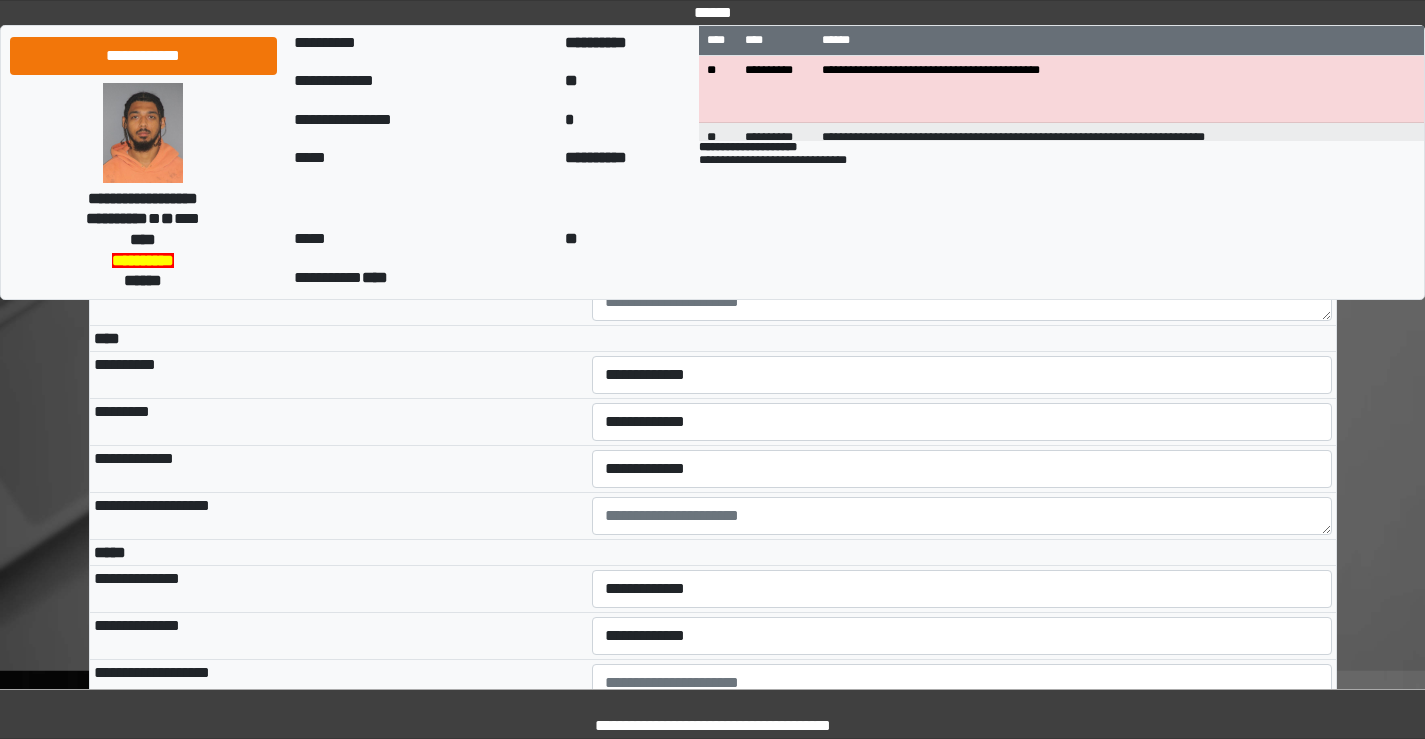 select on "*" 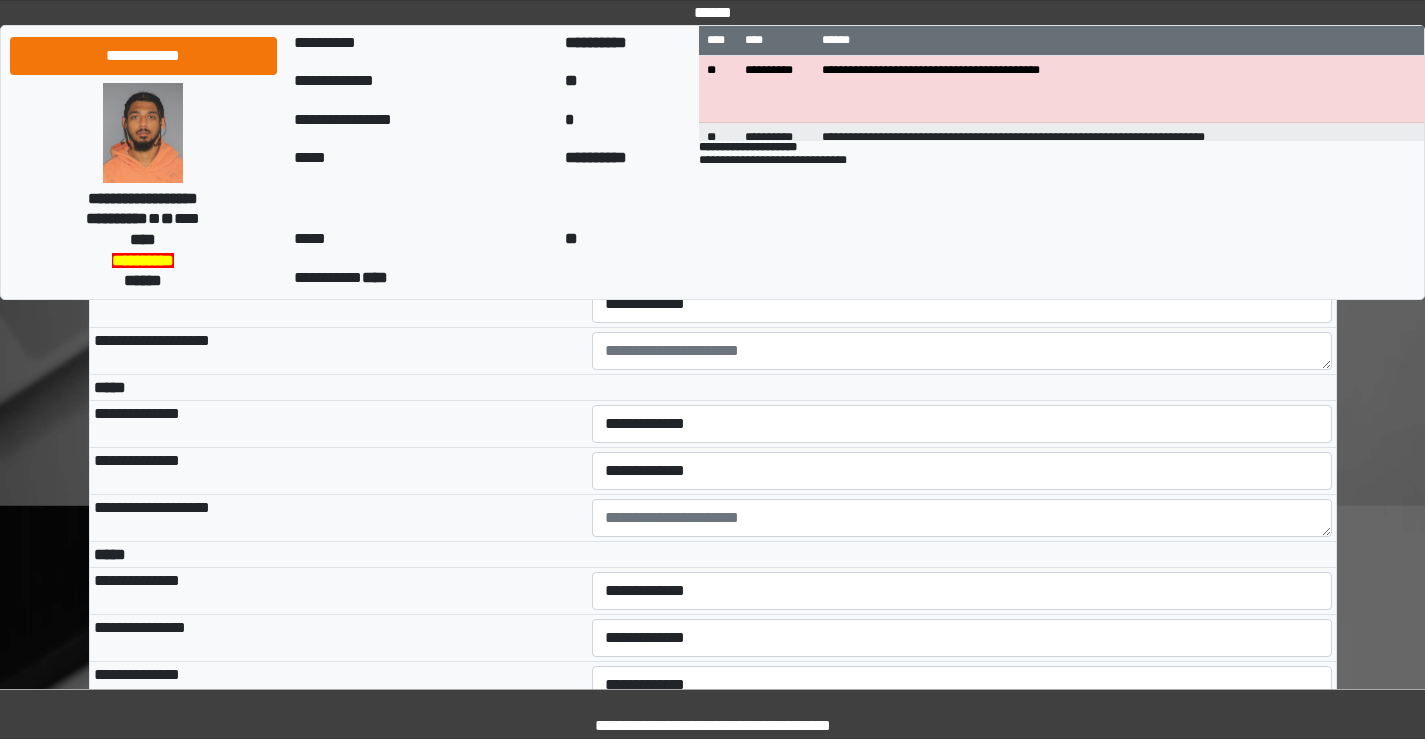 scroll, scrollTop: 4900, scrollLeft: 0, axis: vertical 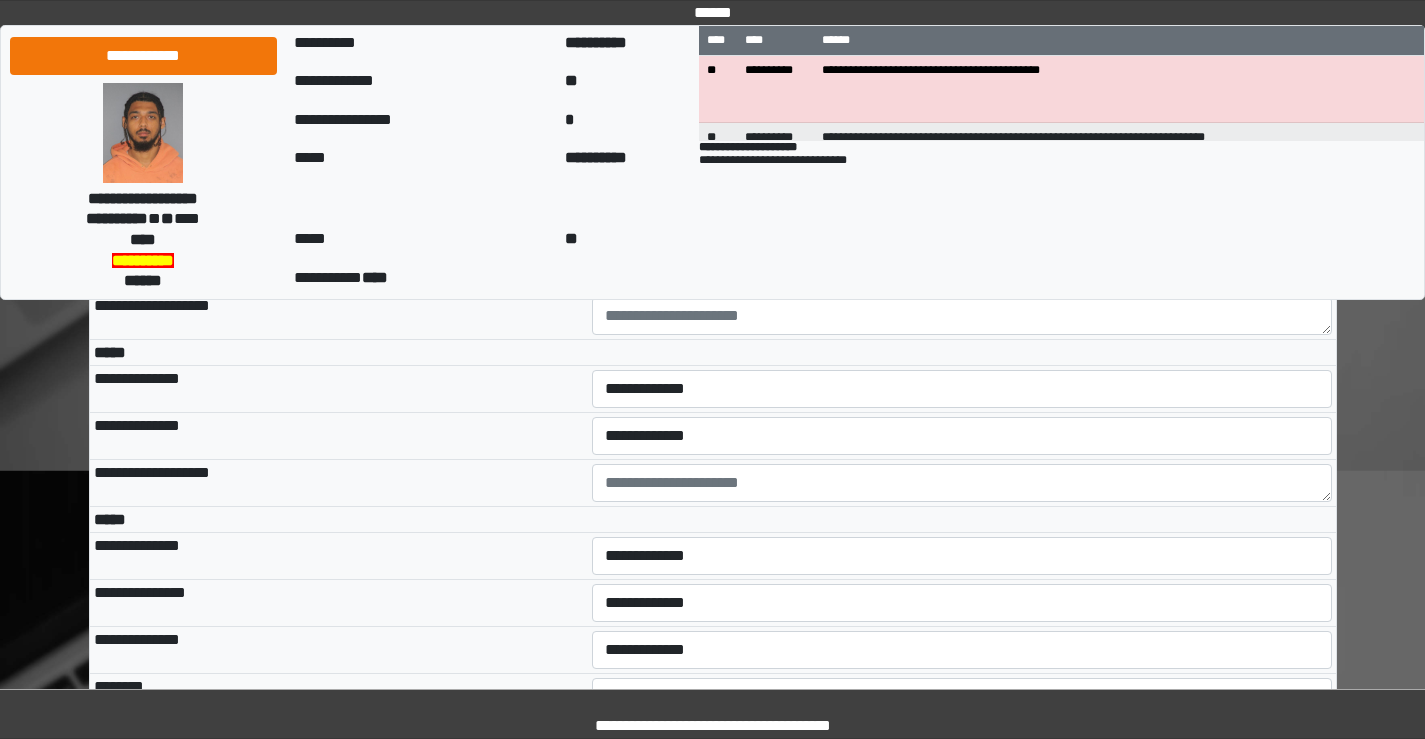 click on "**********" at bounding box center (962, 175) 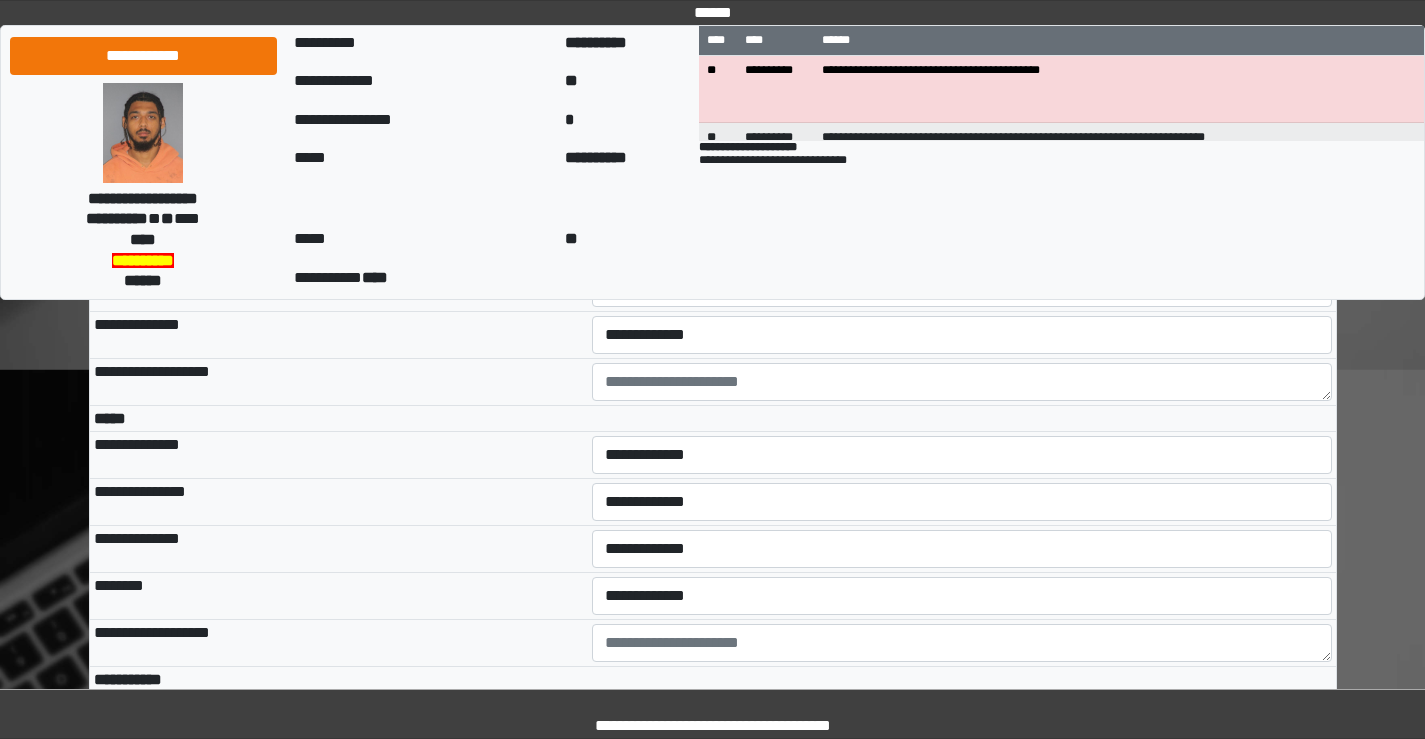 scroll, scrollTop: 5000, scrollLeft: 0, axis: vertical 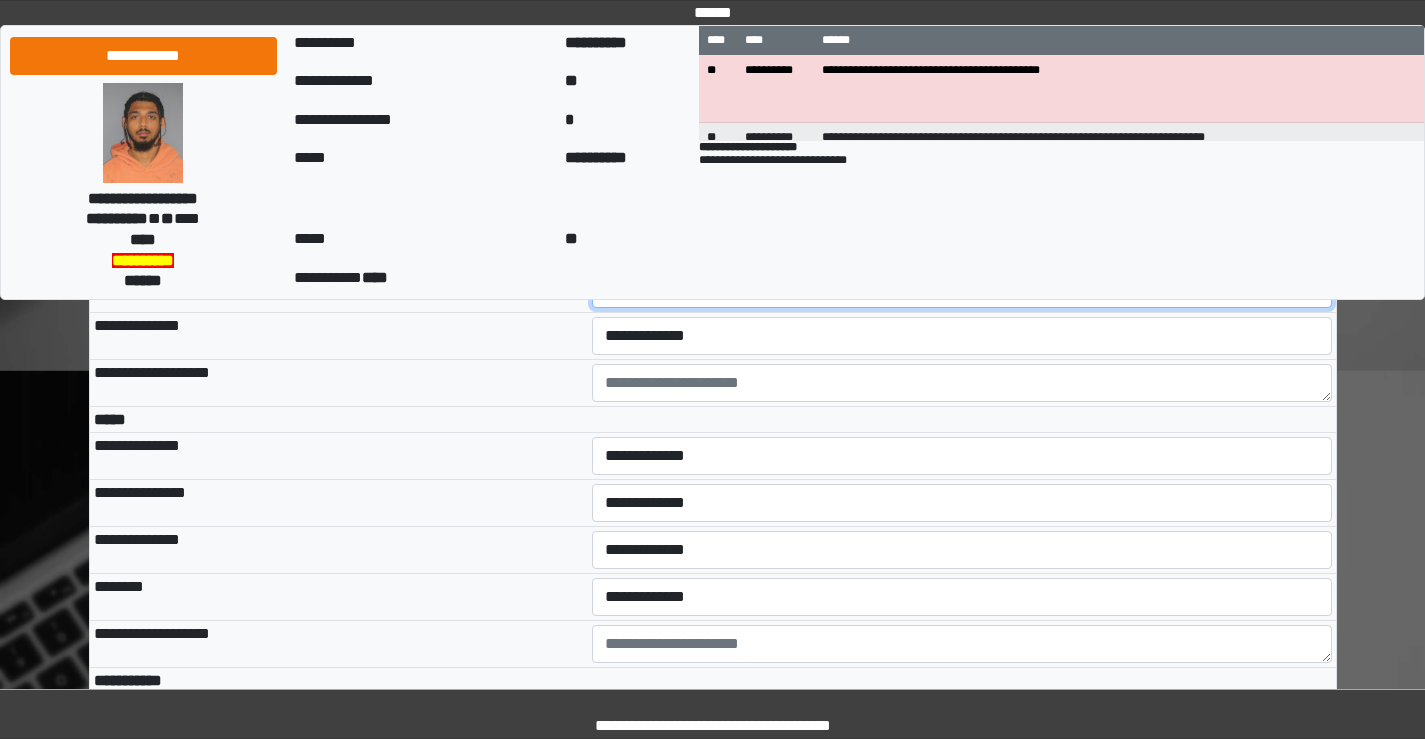 click on "**********" at bounding box center [962, 289] 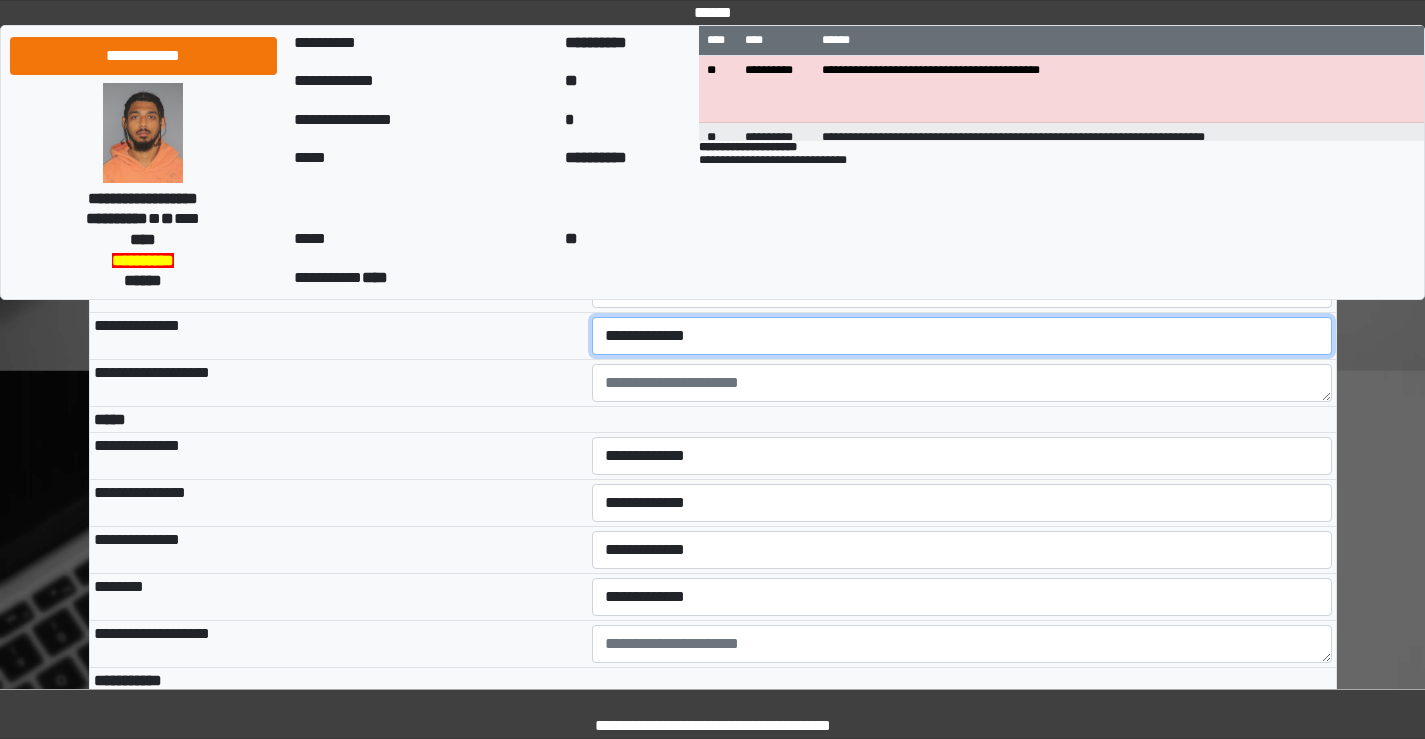 click on "**********" at bounding box center [962, 336] 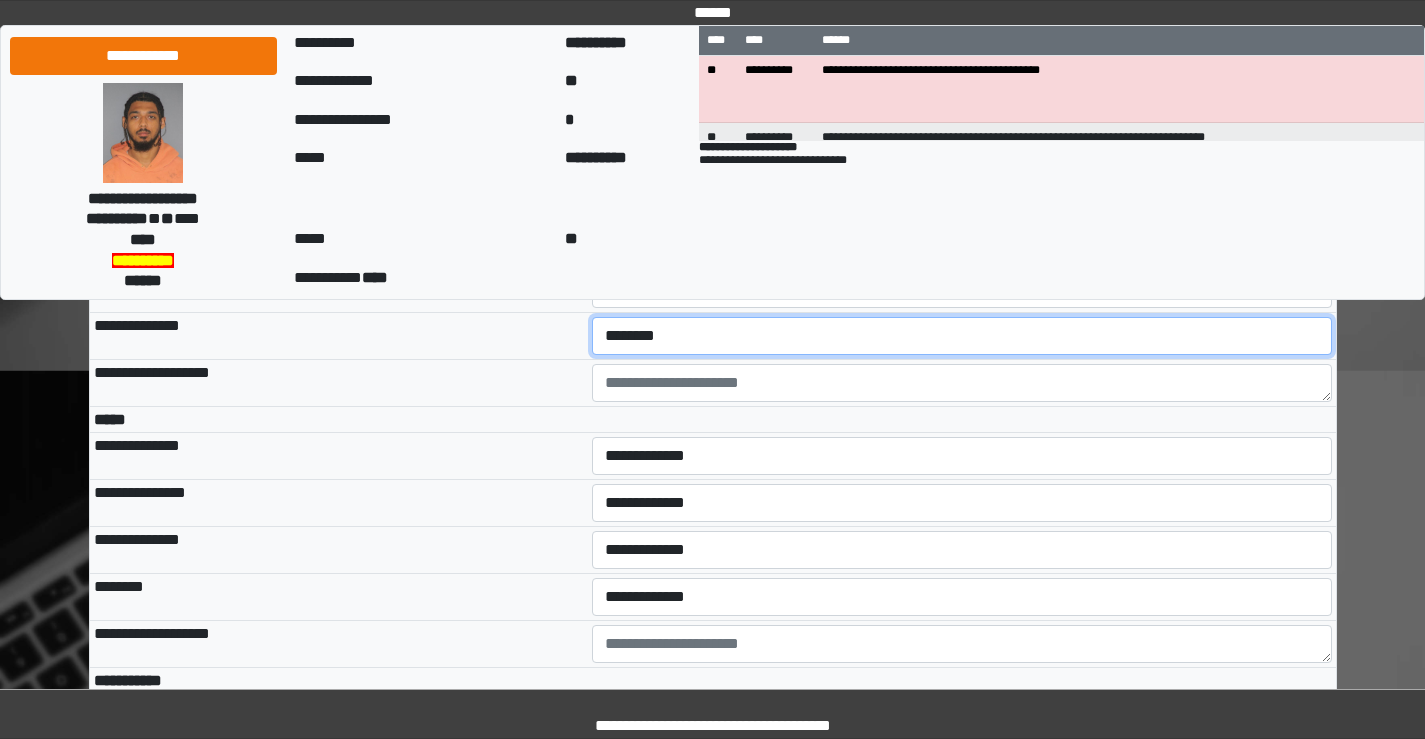 scroll, scrollTop: 5100, scrollLeft: 0, axis: vertical 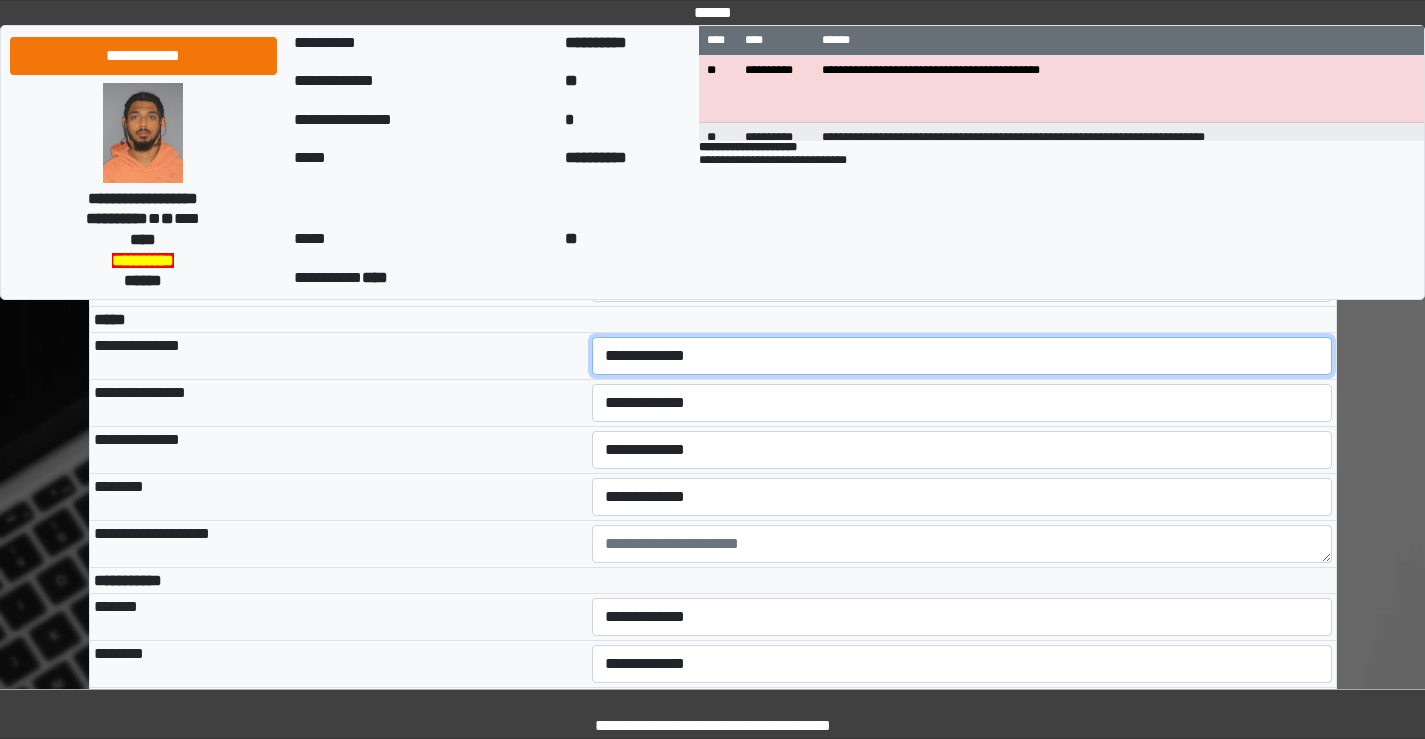 click on "**********" at bounding box center [962, 356] 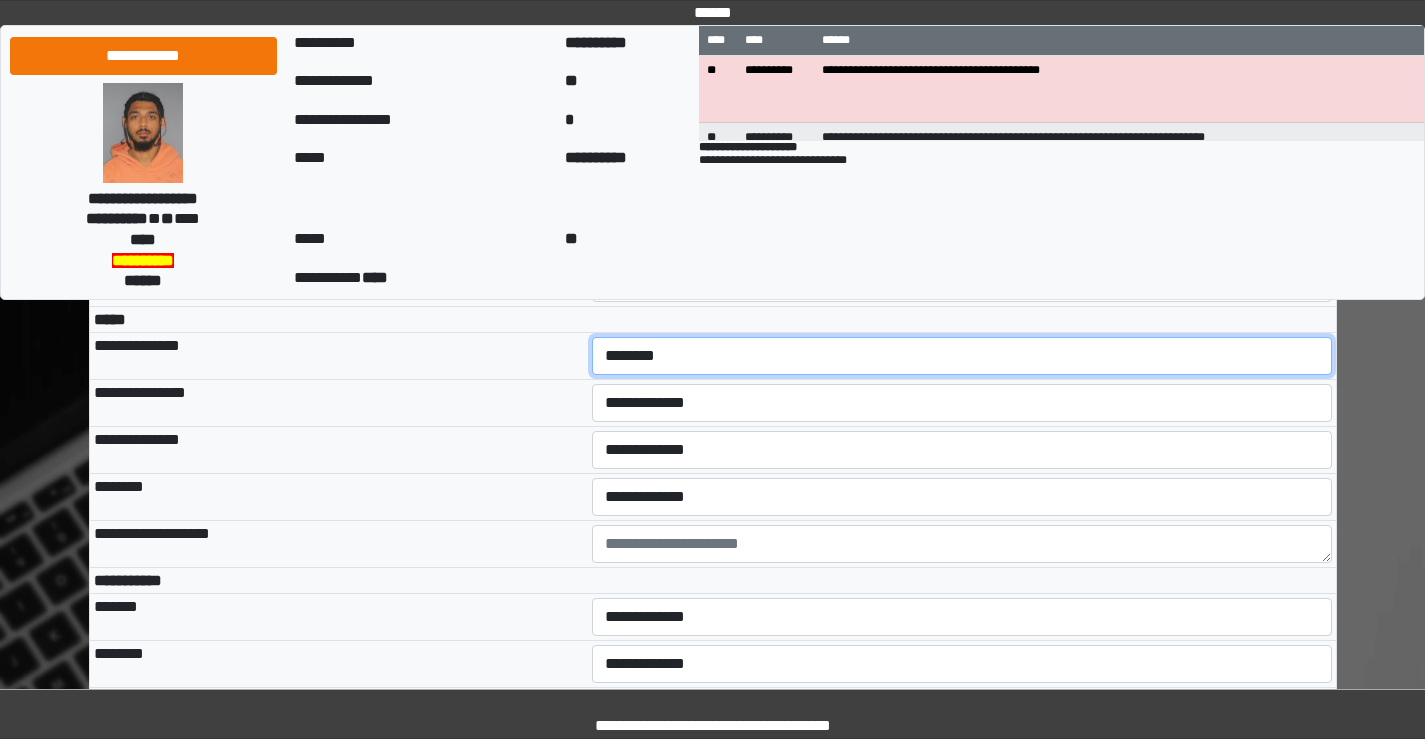 scroll, scrollTop: 5200, scrollLeft: 0, axis: vertical 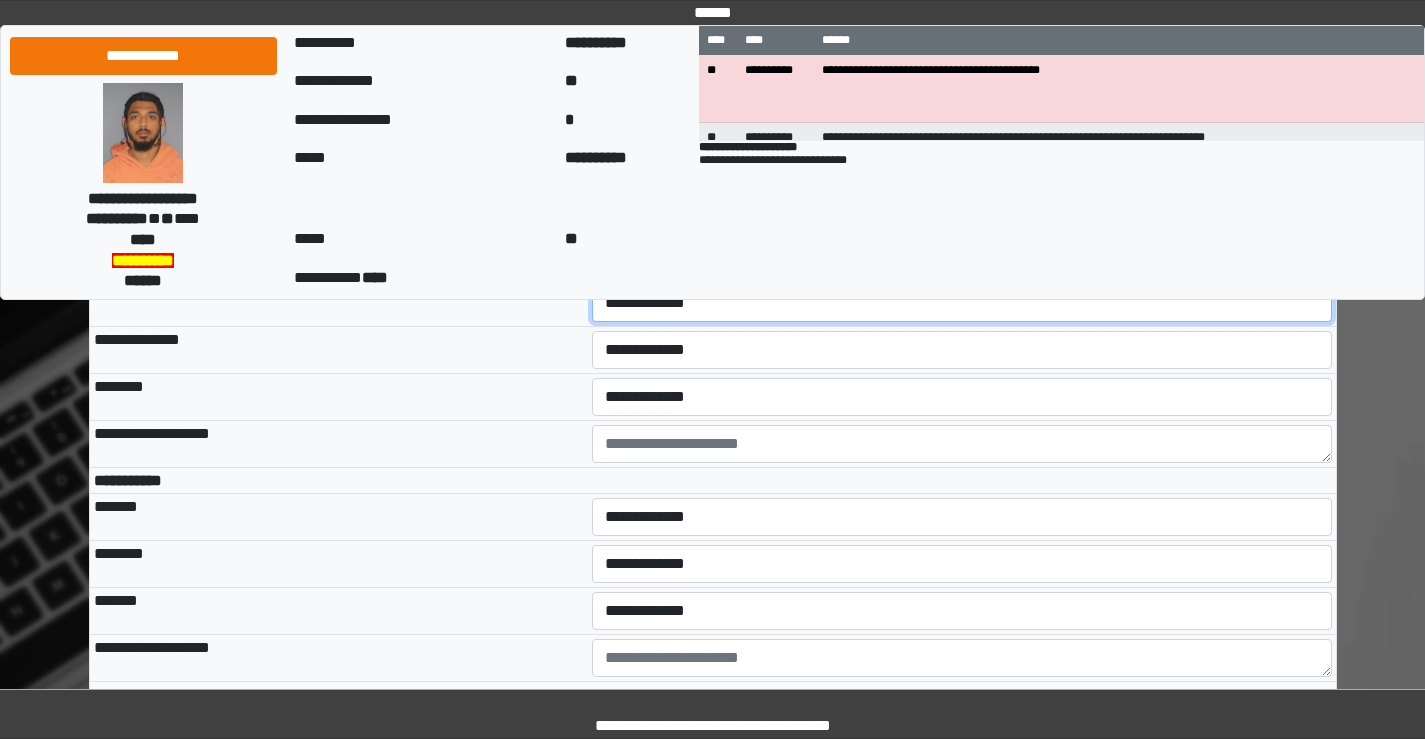 click on "**********" at bounding box center (962, 303) 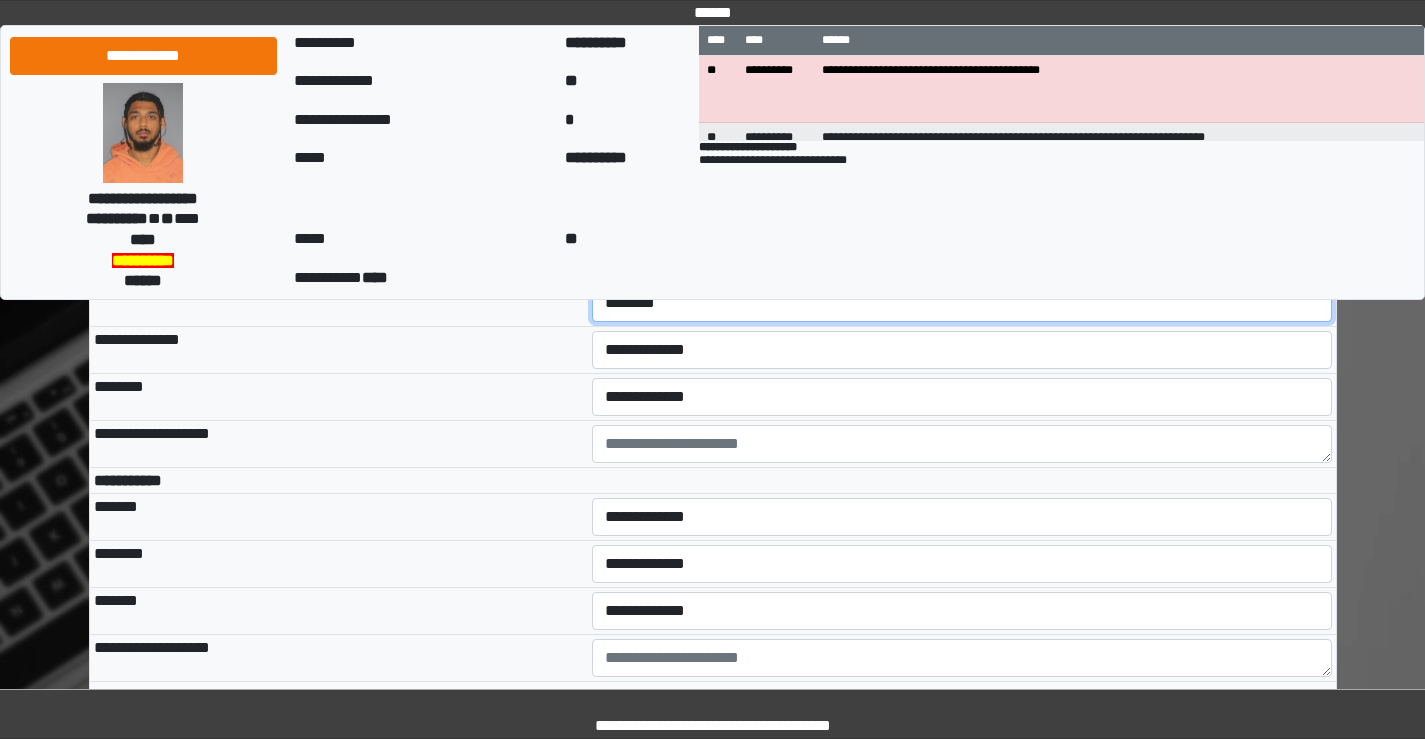 click on "**********" at bounding box center [962, 303] 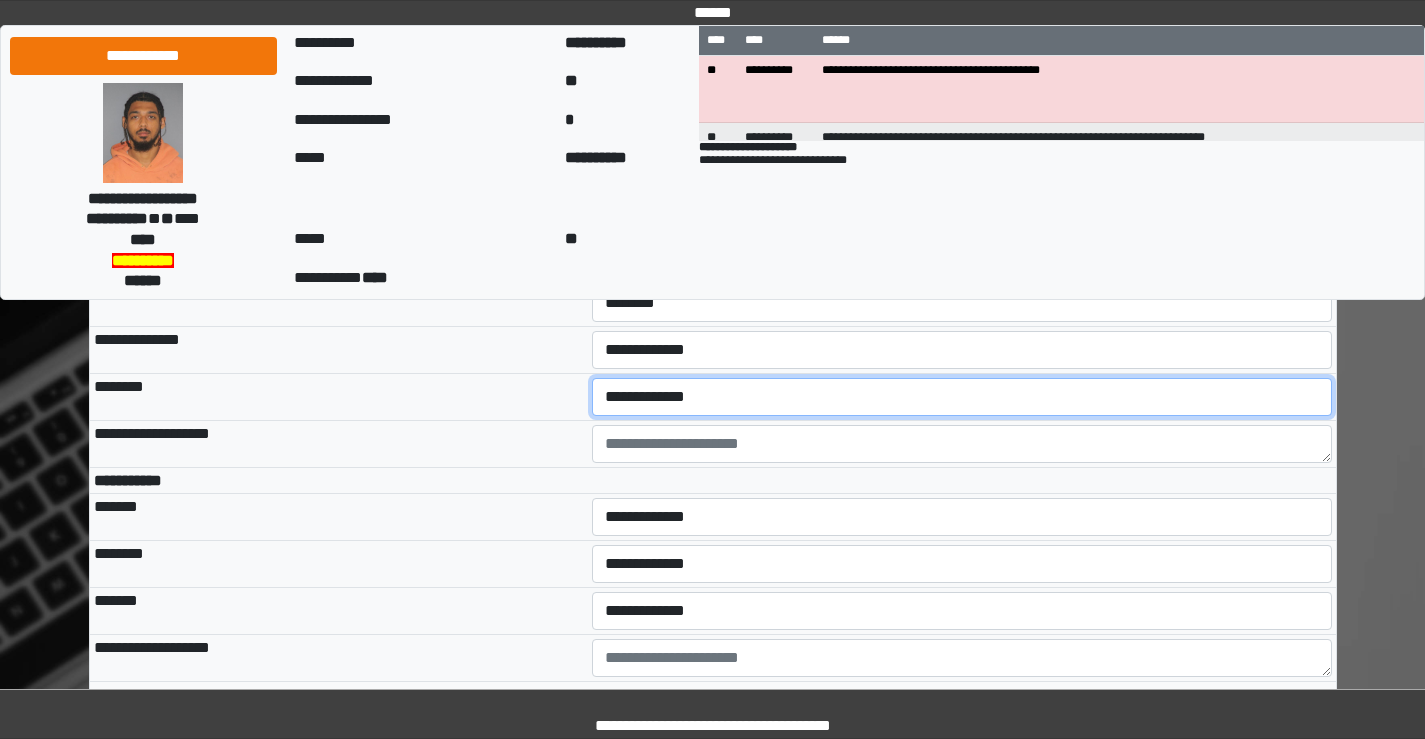 click on "**********" at bounding box center (962, 397) 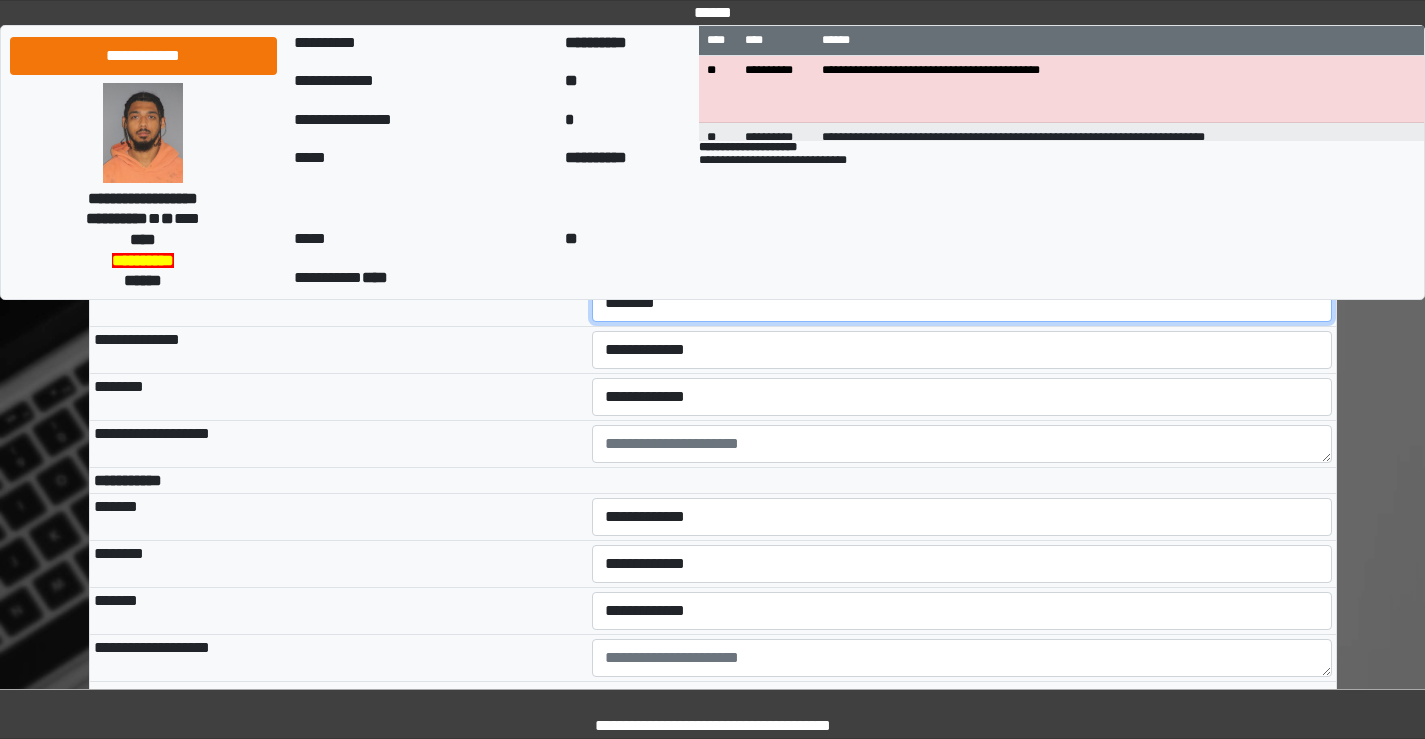 click on "**********" at bounding box center (962, 303) 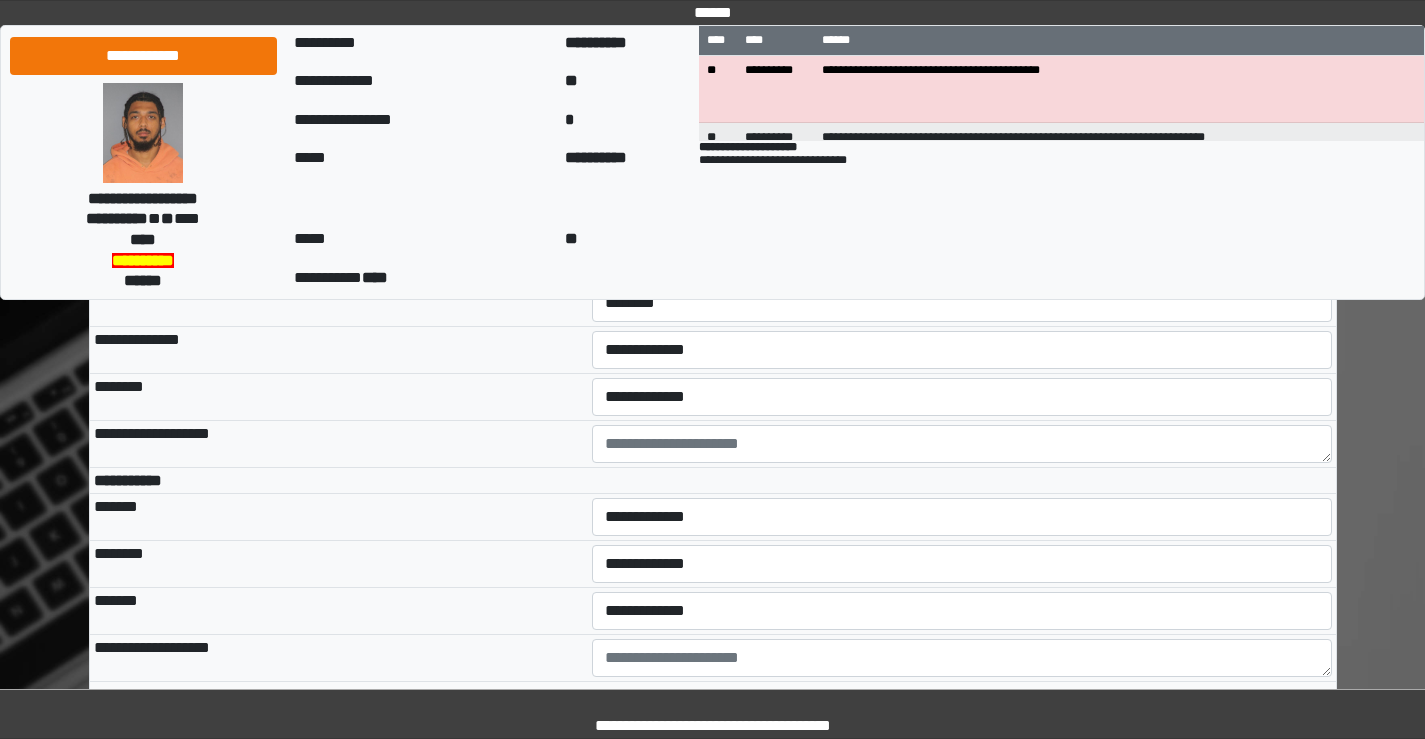 click on "**********" at bounding box center [962, 256] 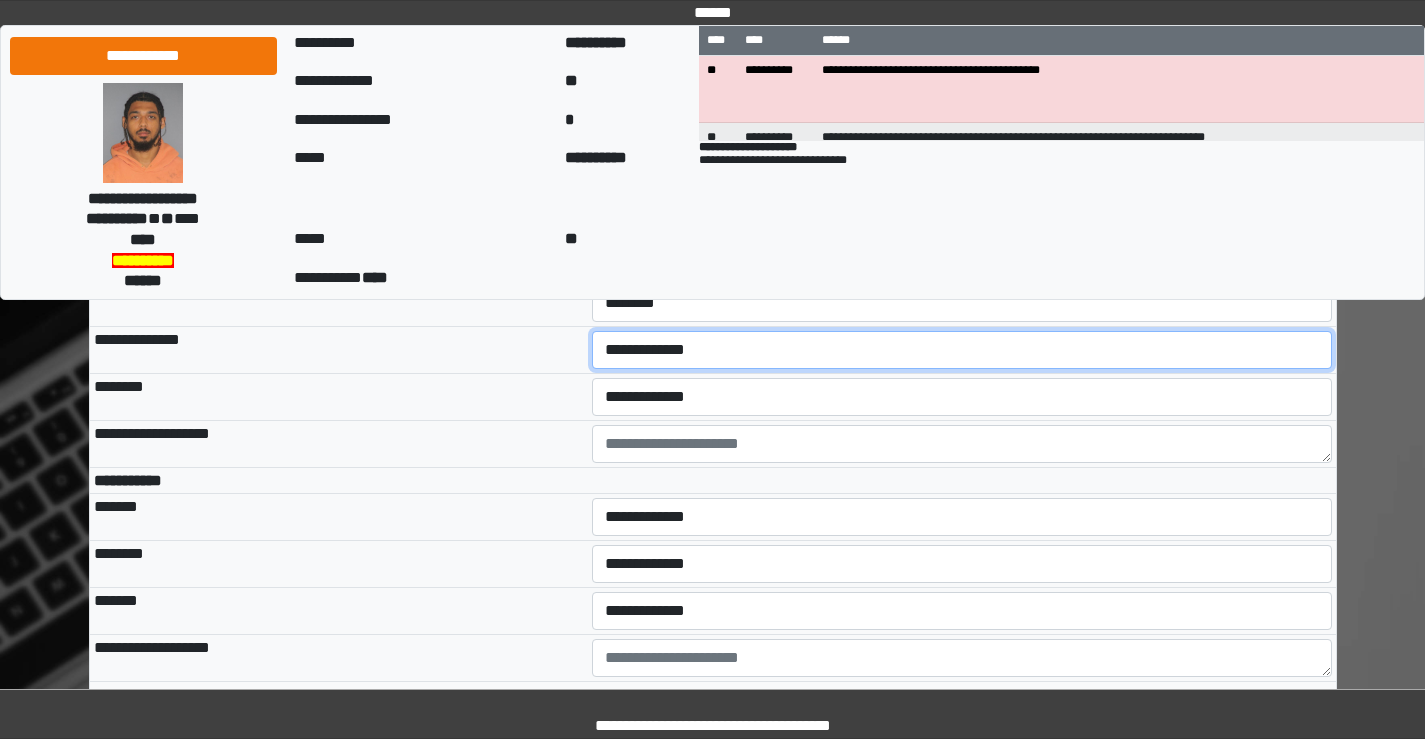 click on "**********" at bounding box center (962, 350) 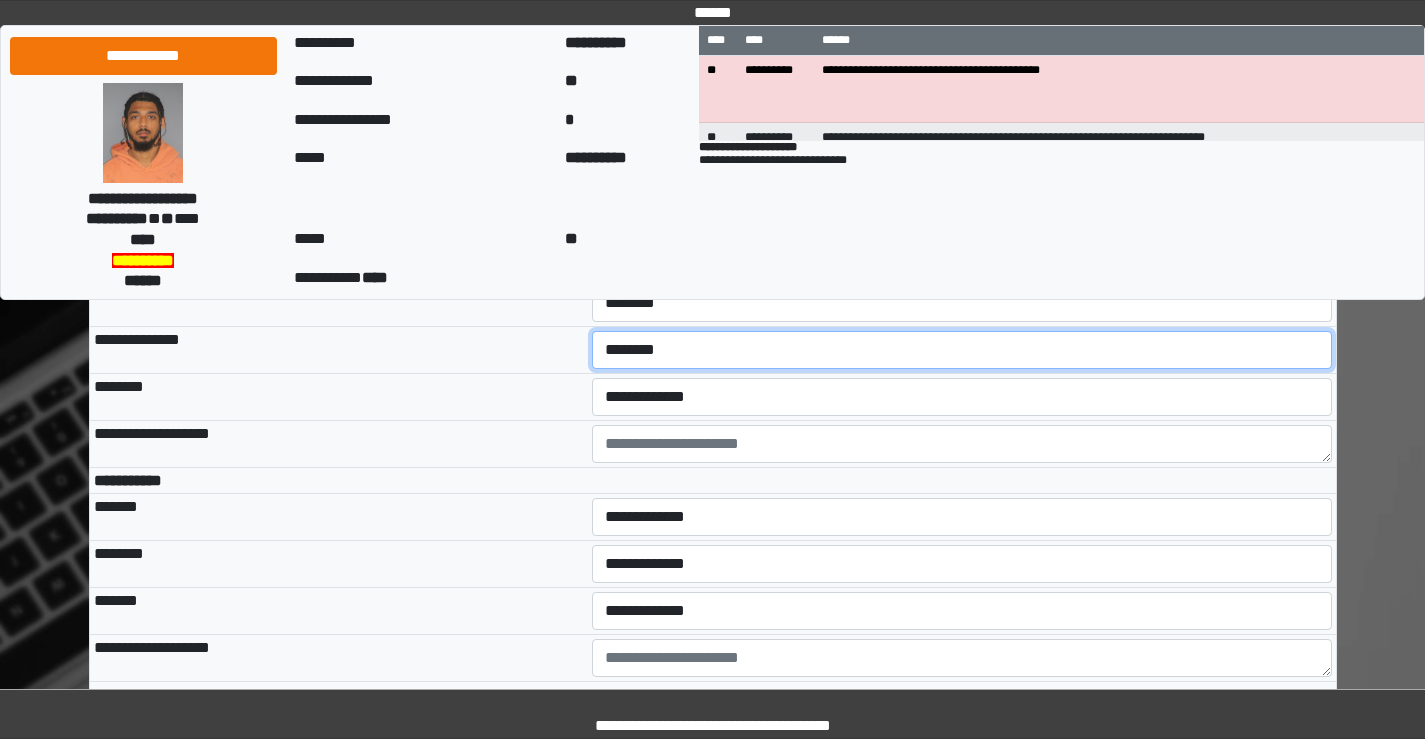 click on "**********" at bounding box center [962, 350] 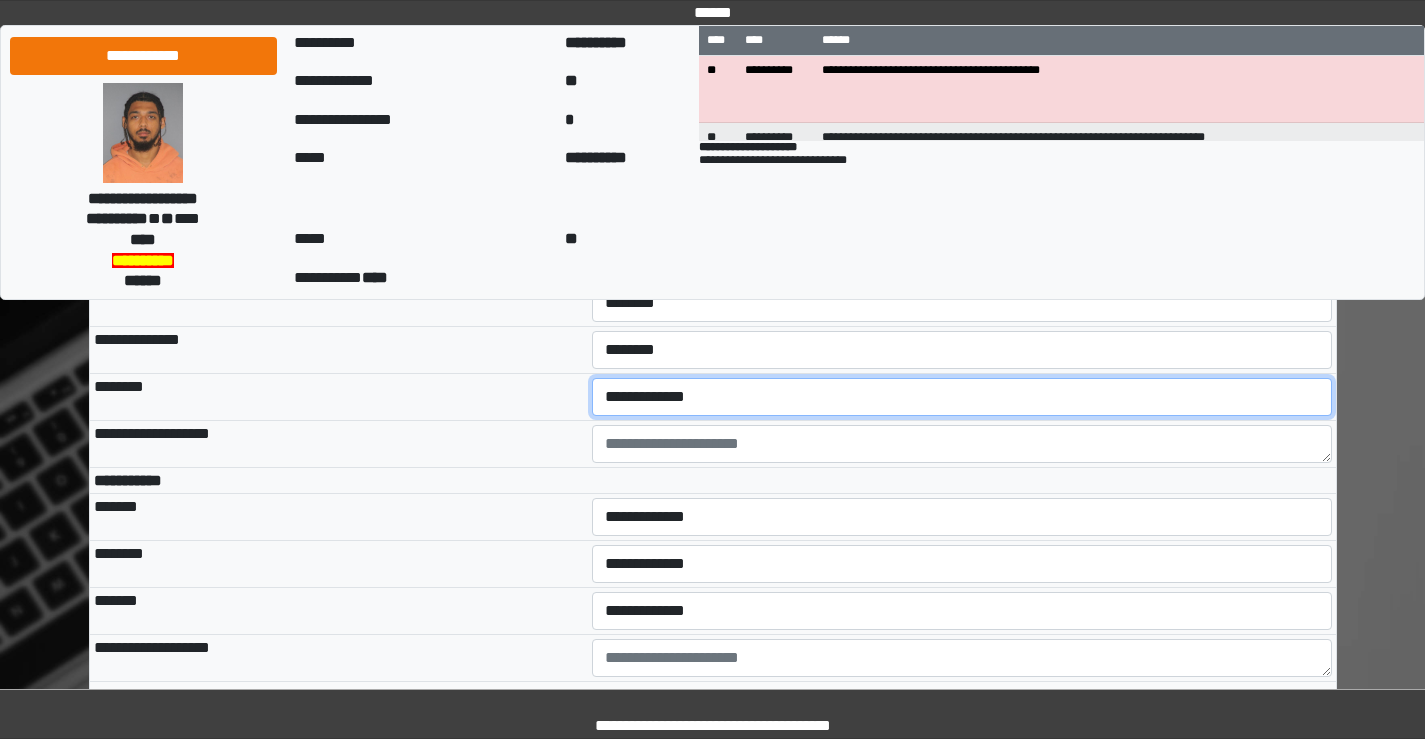 drag, startPoint x: 643, startPoint y: 561, endPoint x: 647, endPoint y: 578, distance: 17.464249 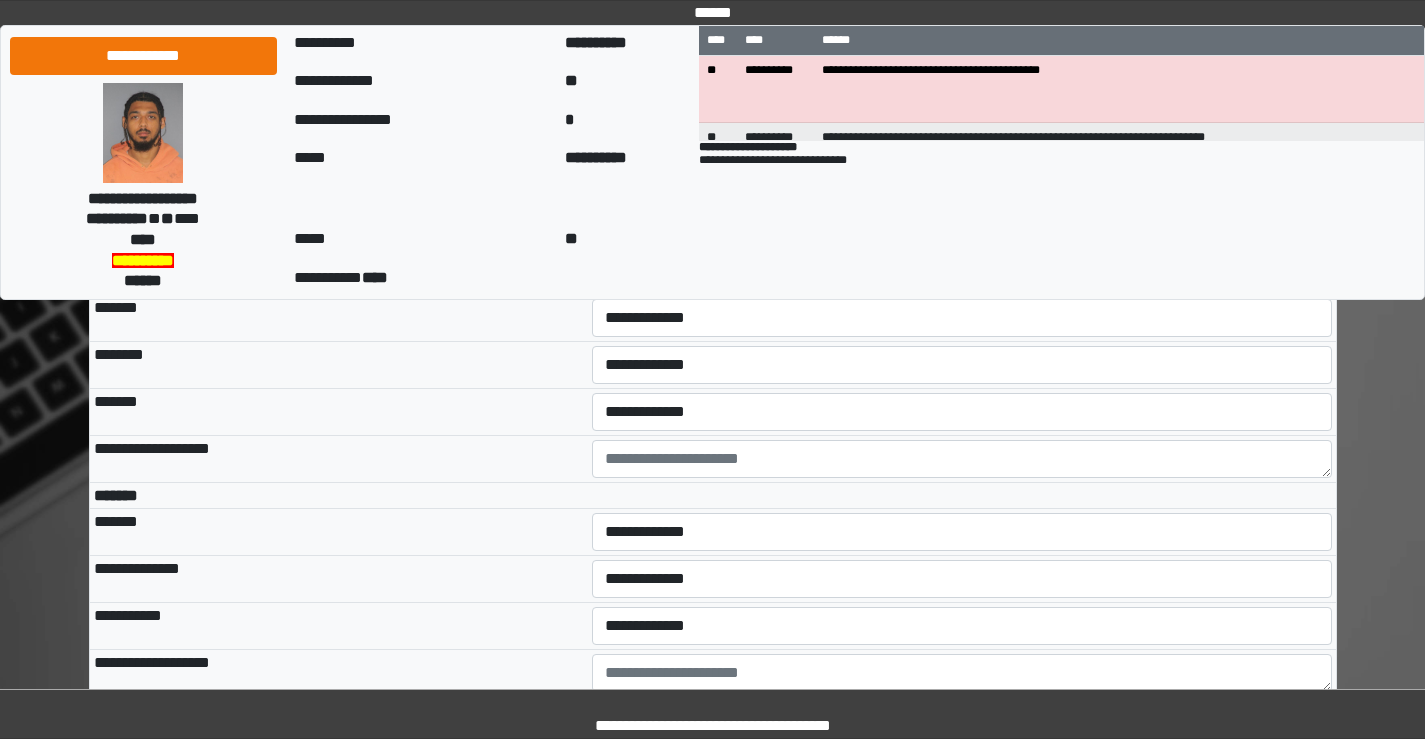 scroll, scrollTop: 5400, scrollLeft: 0, axis: vertical 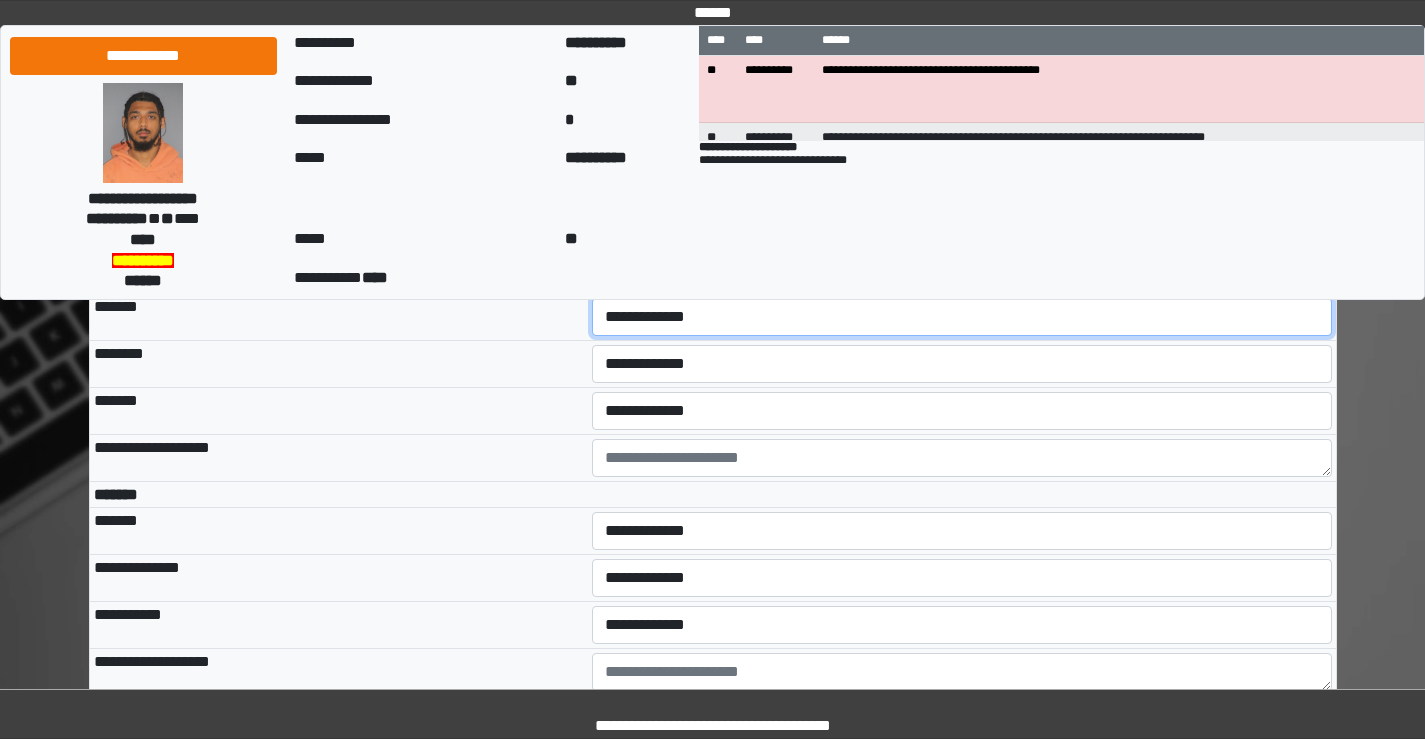 click on "**********" at bounding box center [962, 317] 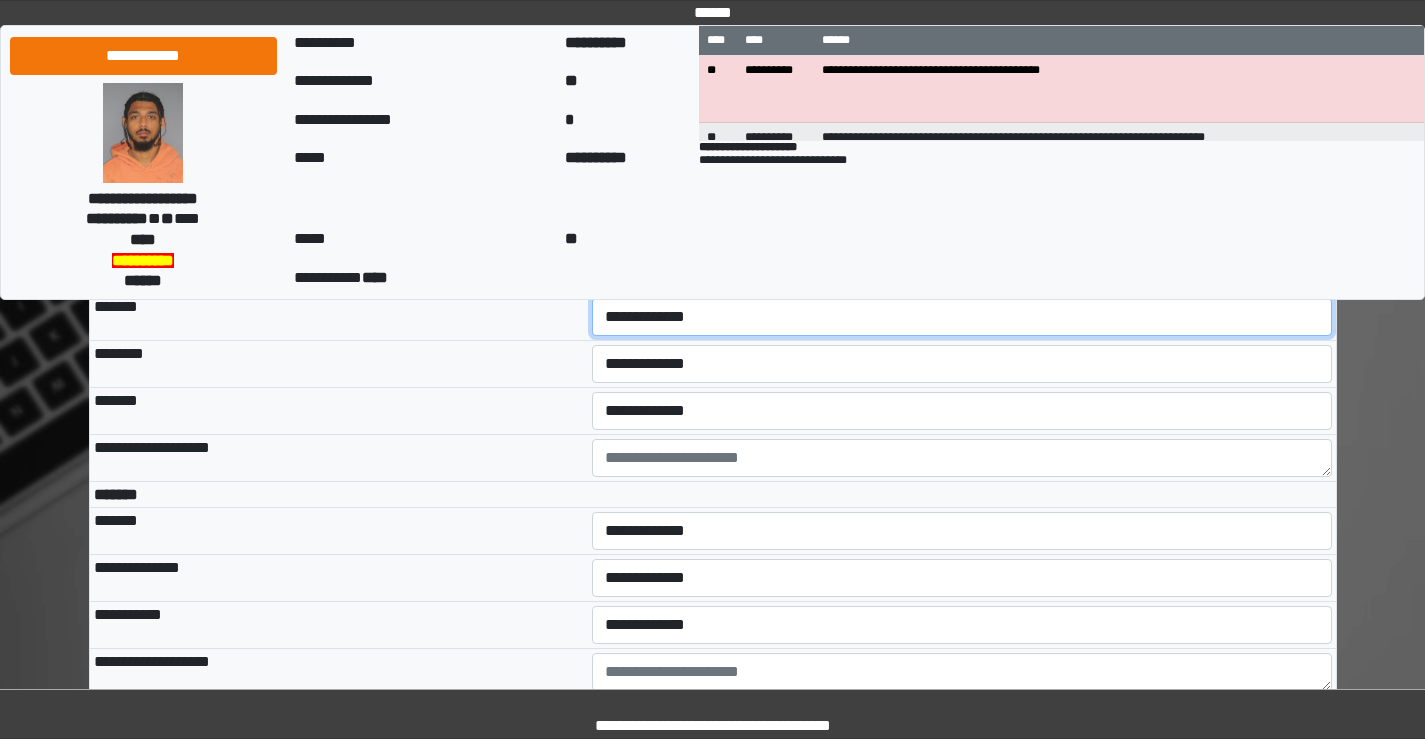 select on "*" 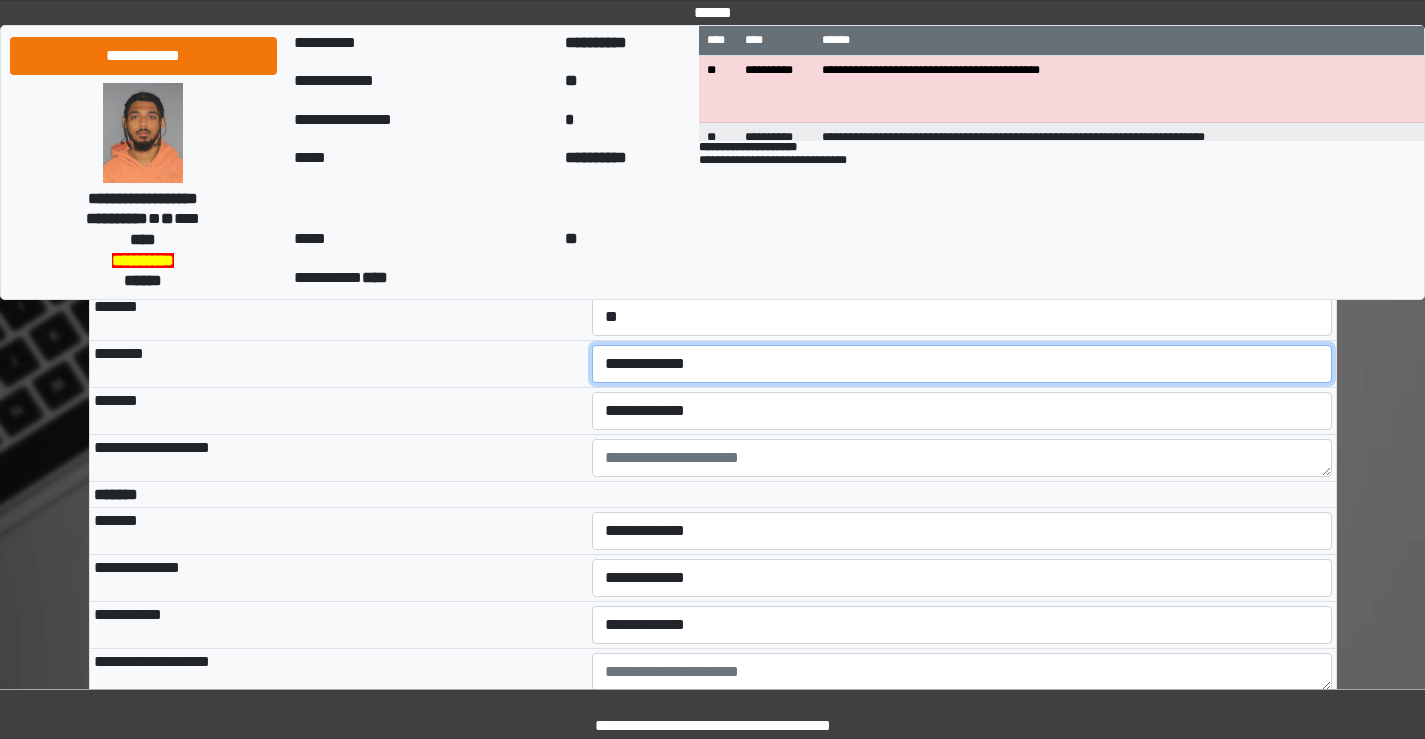 click on "**********" at bounding box center (962, 364) 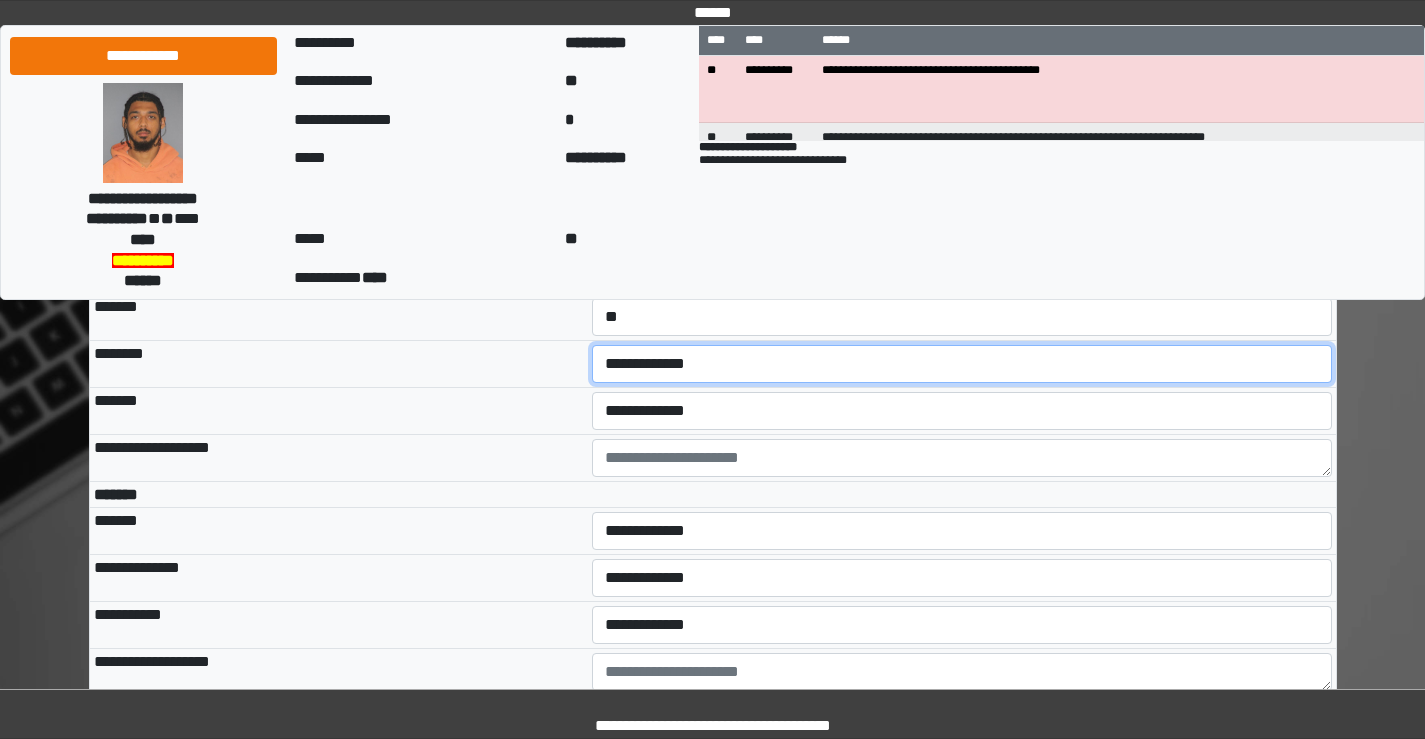 select on "***" 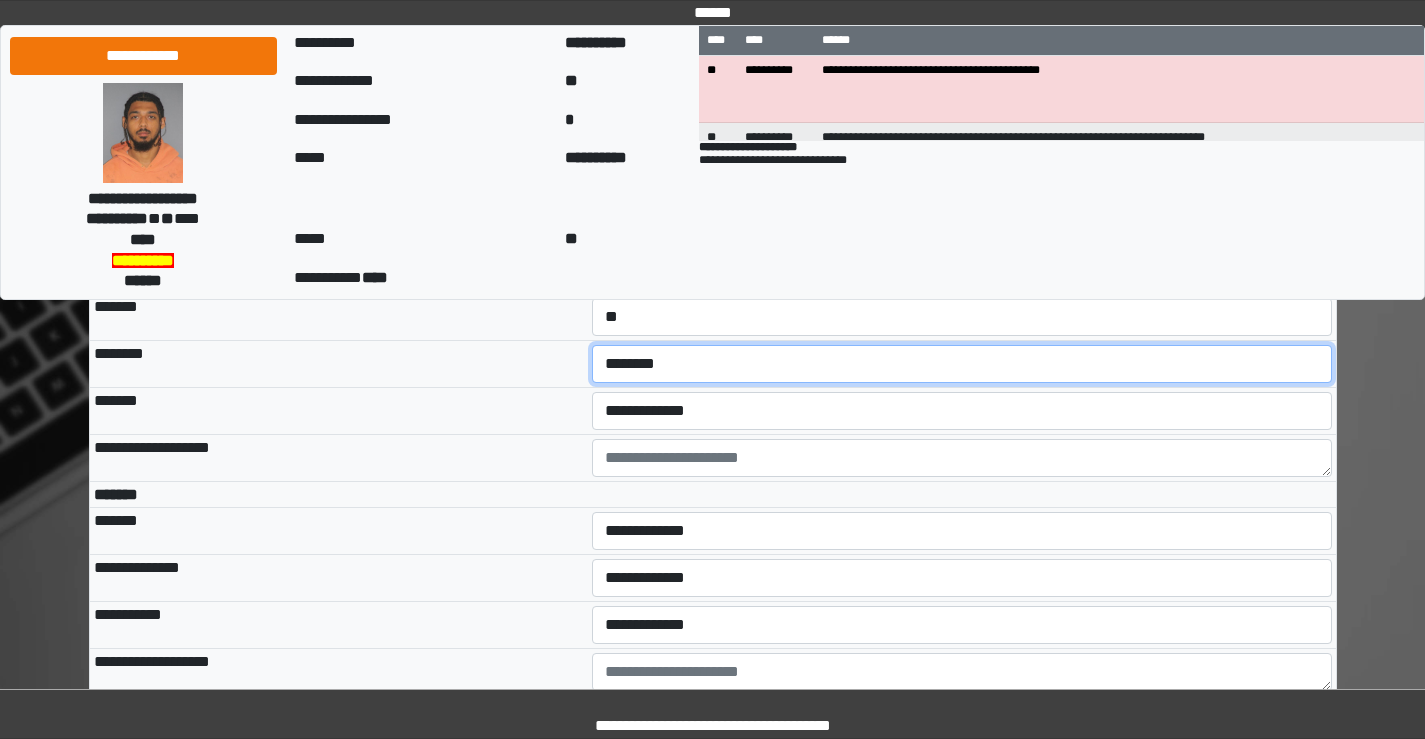 click on "**********" at bounding box center (962, 364) 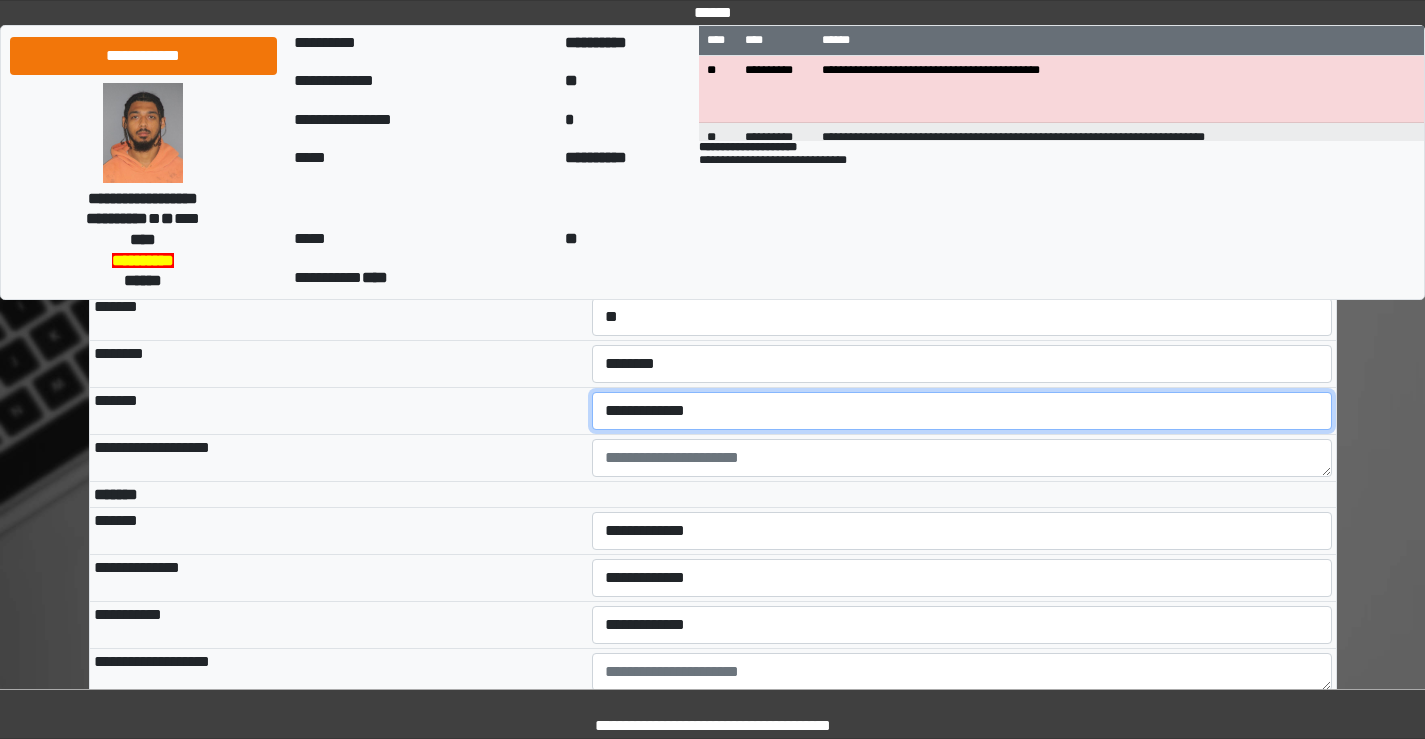 click on "**********" at bounding box center [962, 411] 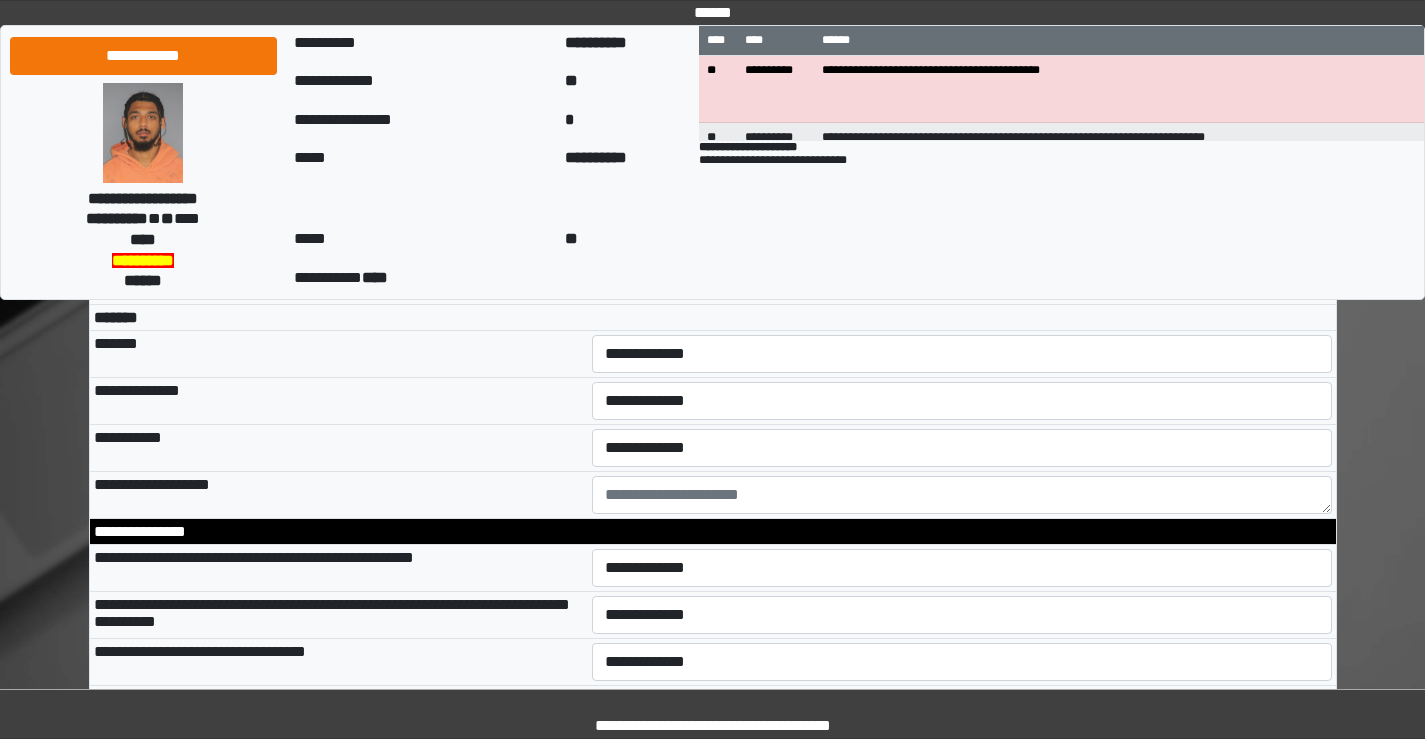 scroll, scrollTop: 5600, scrollLeft: 0, axis: vertical 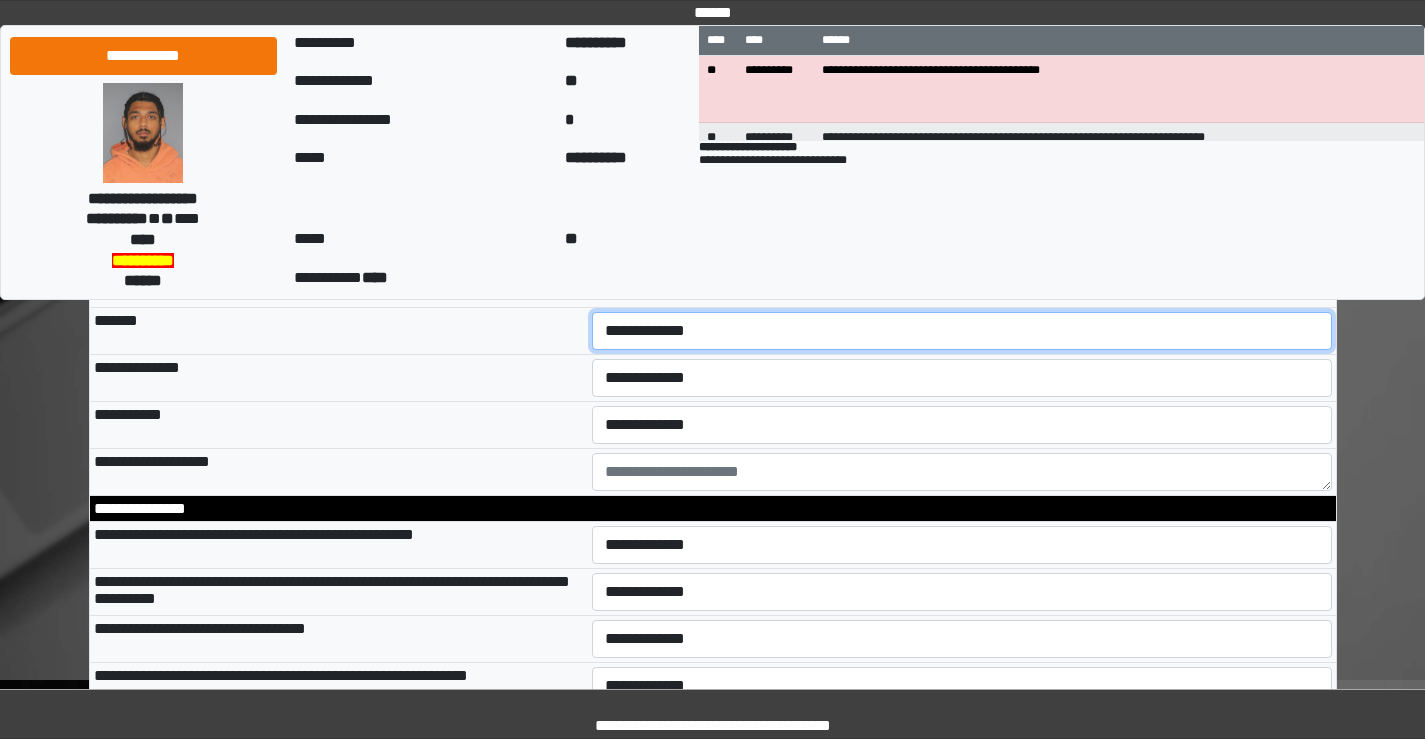 click on "**********" at bounding box center (962, 331) 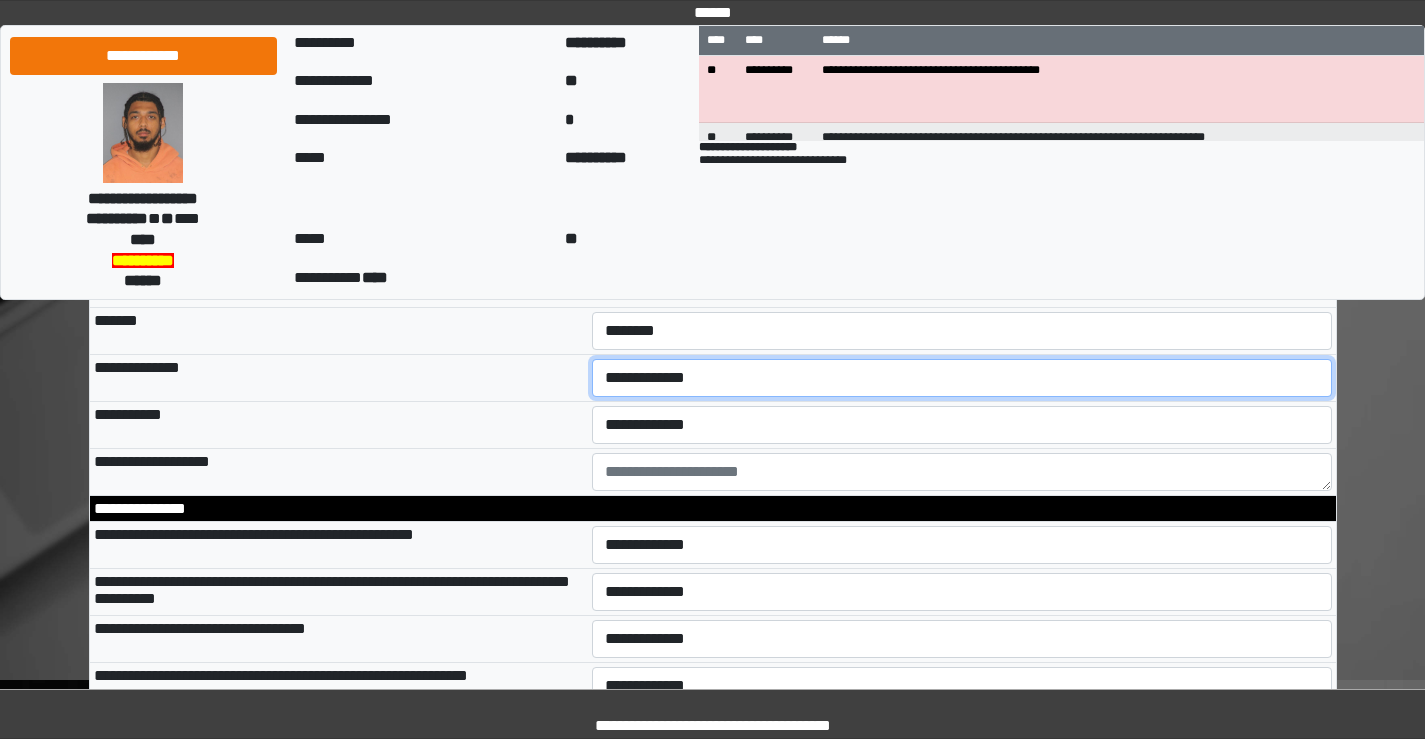 click on "**********" at bounding box center (962, 378) 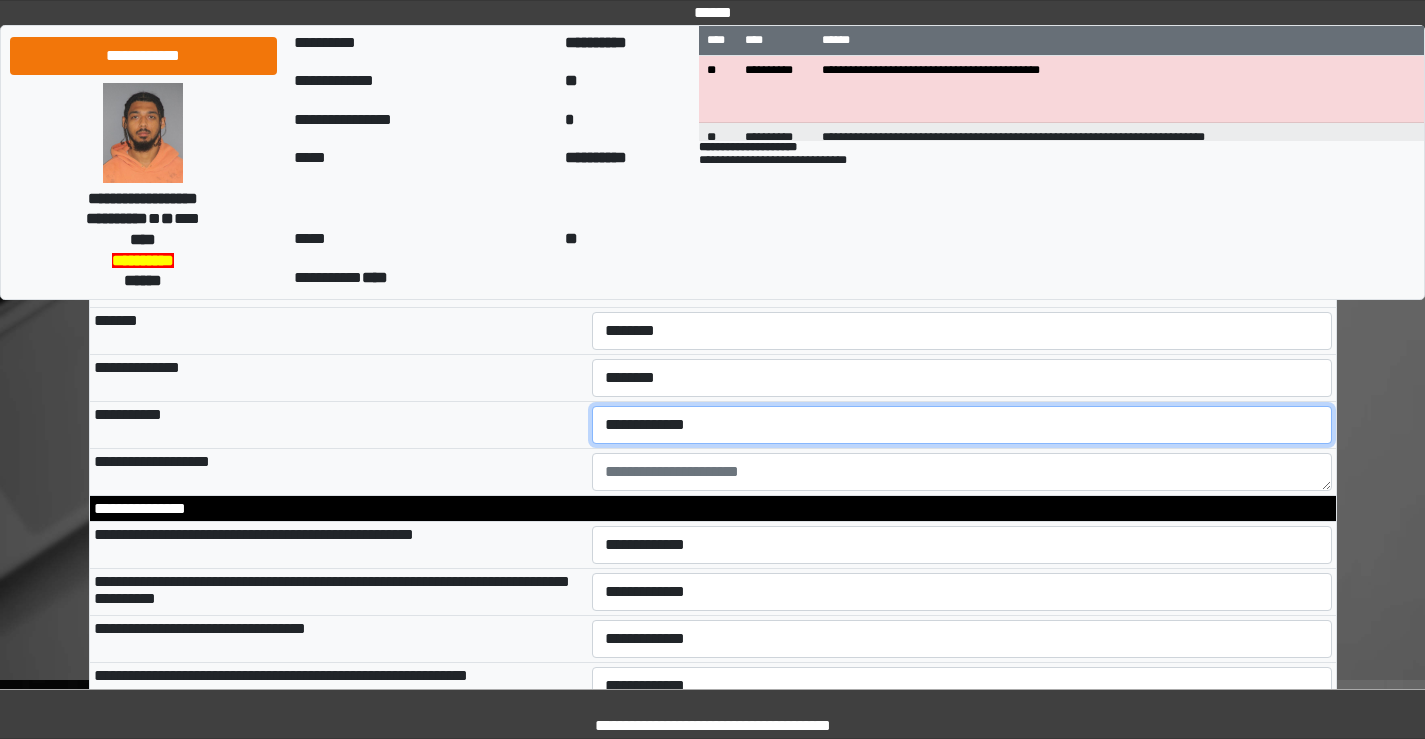 click on "**********" at bounding box center [962, 425] 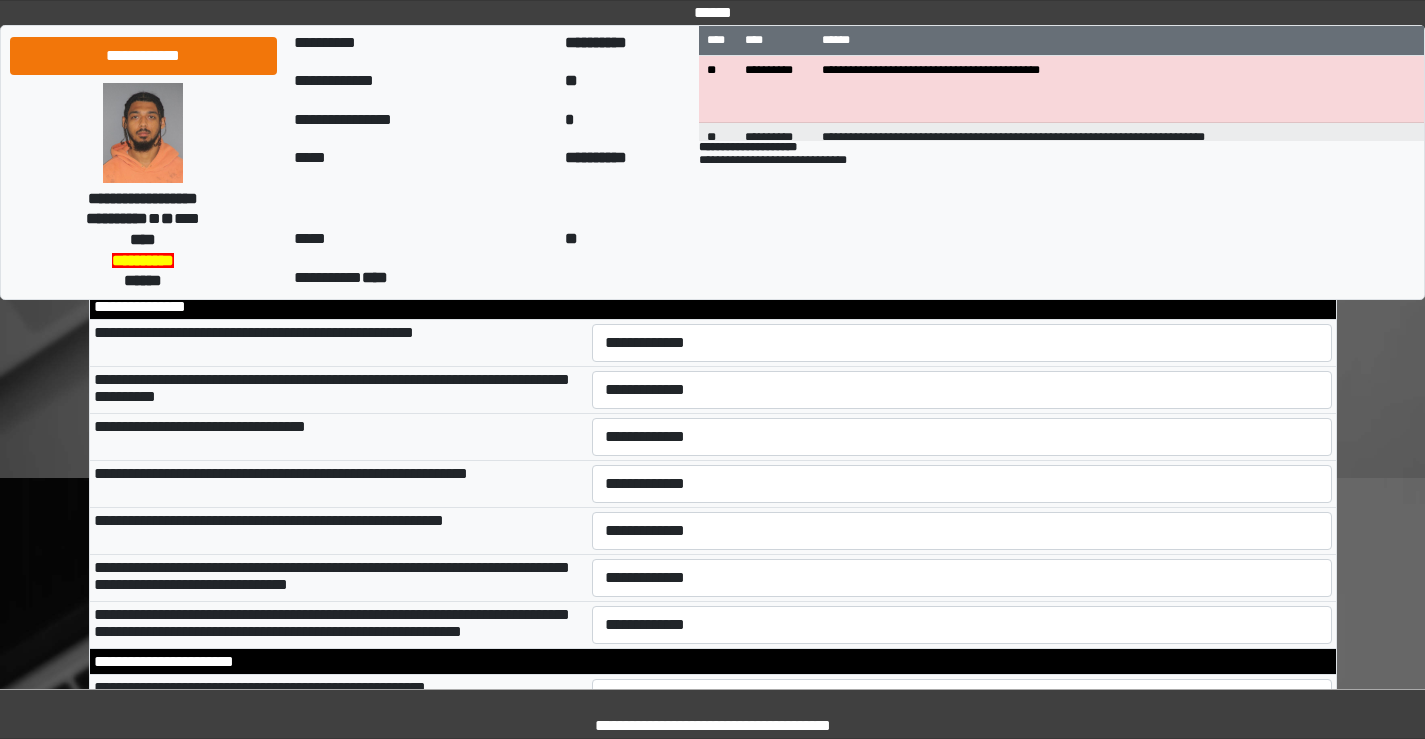 scroll, scrollTop: 5900, scrollLeft: 0, axis: vertical 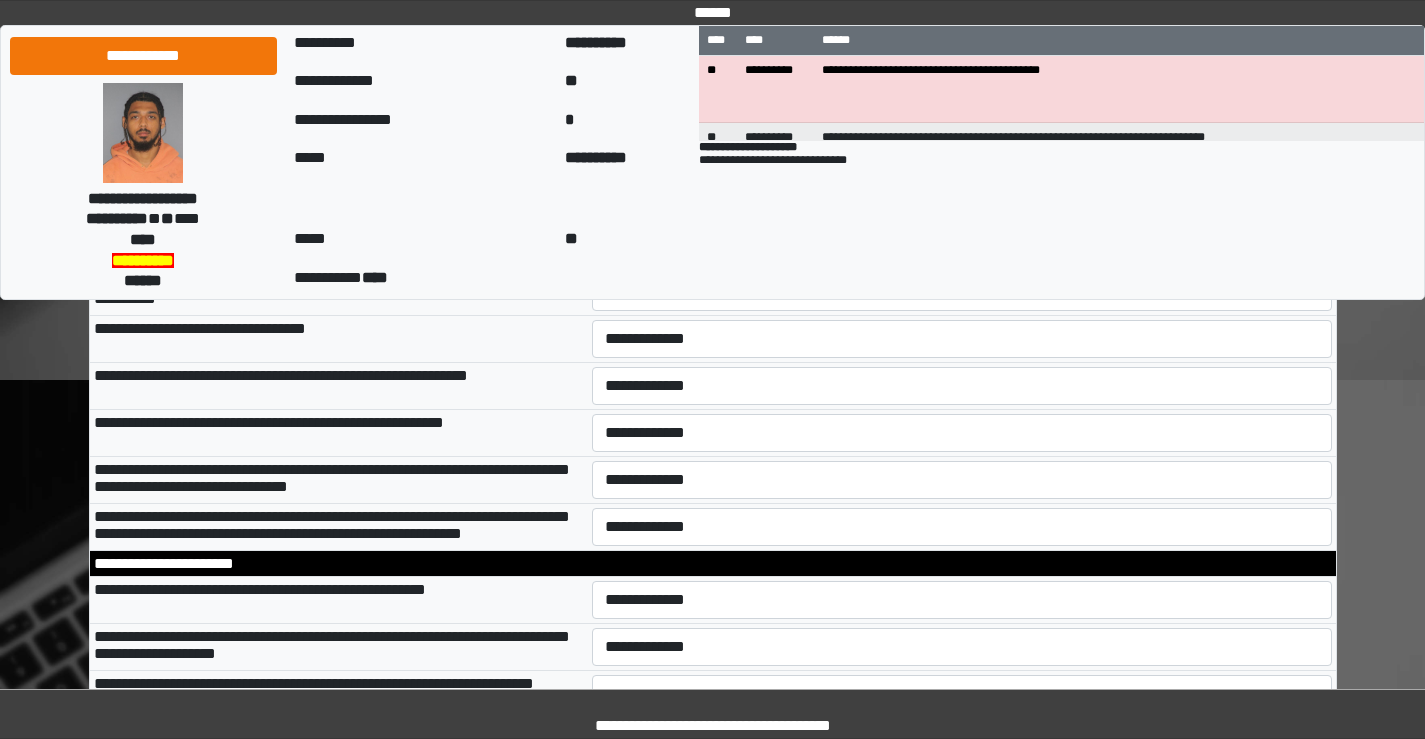 click on "**********" at bounding box center [962, 245] 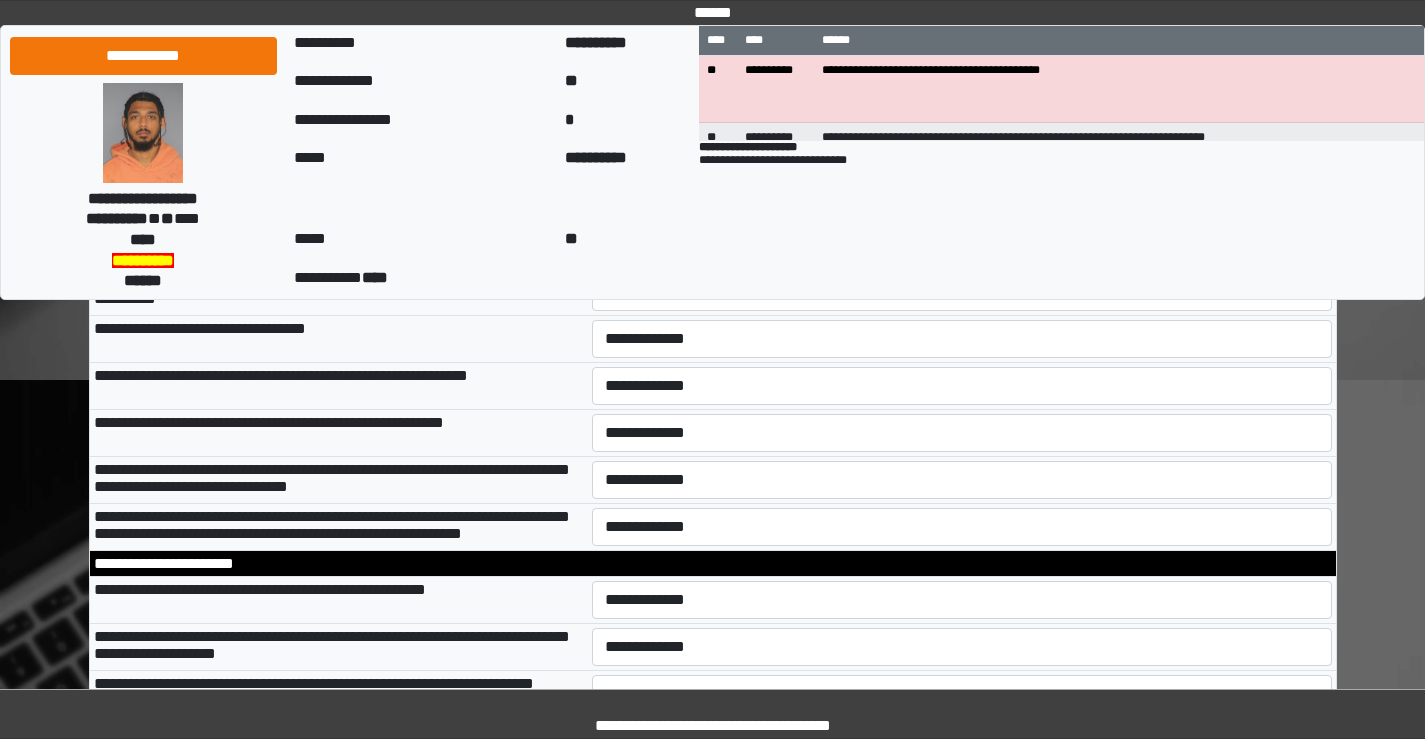 select on "*" 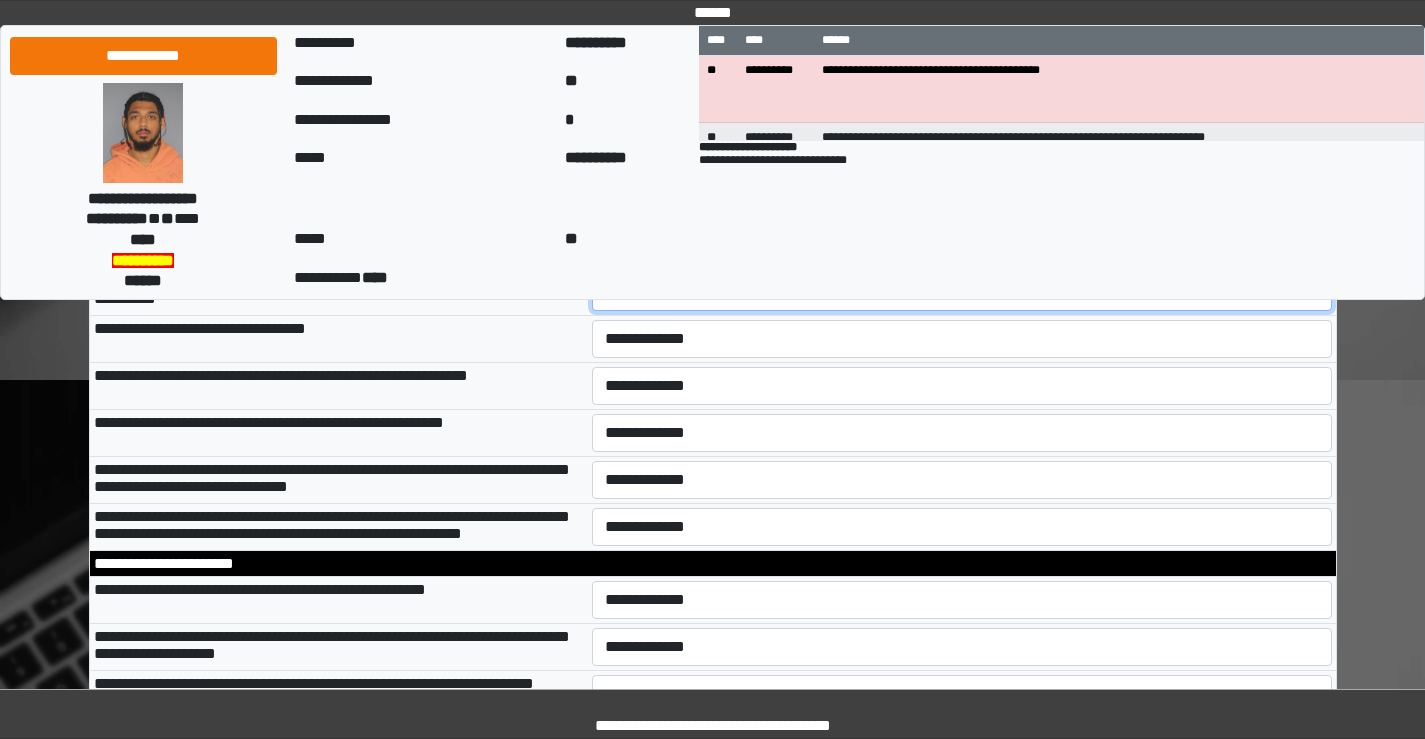 click on "**********" at bounding box center (962, 292) 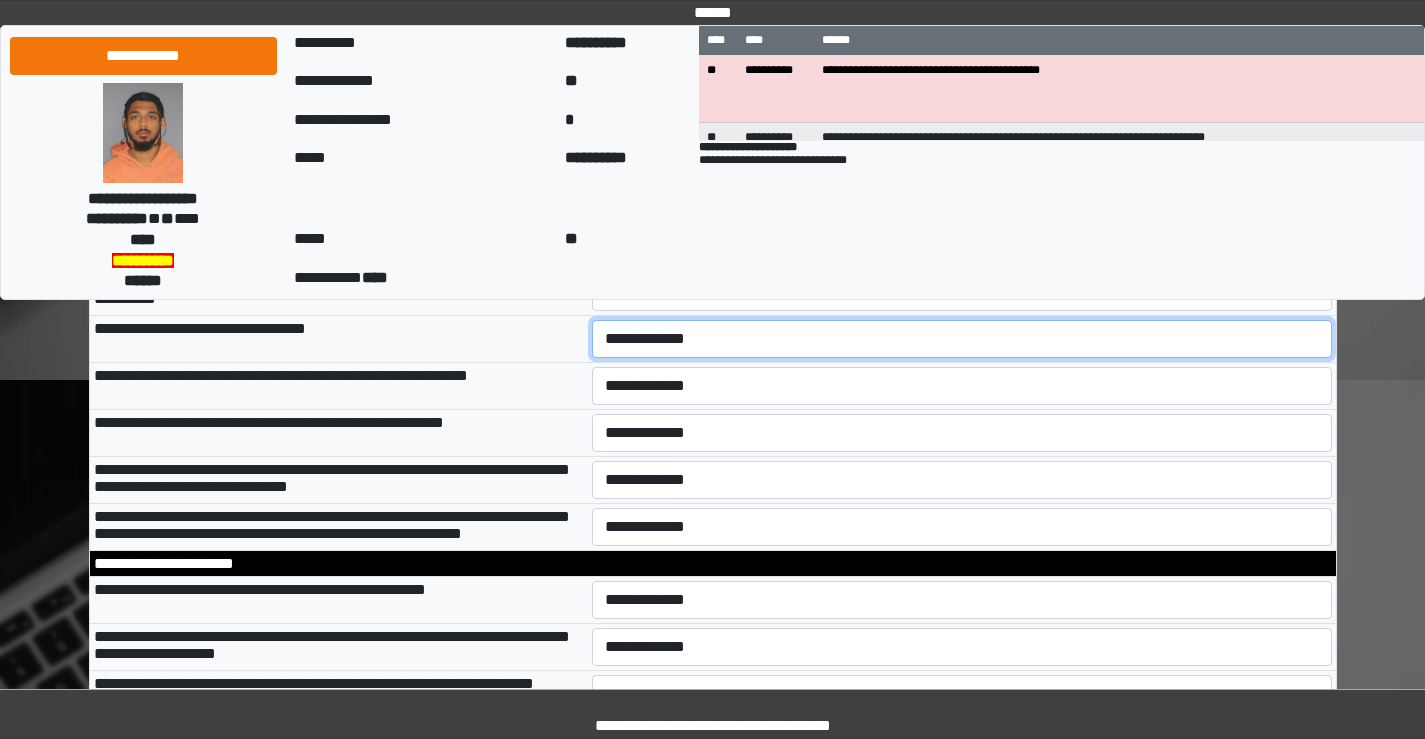 click on "**********" at bounding box center [962, 339] 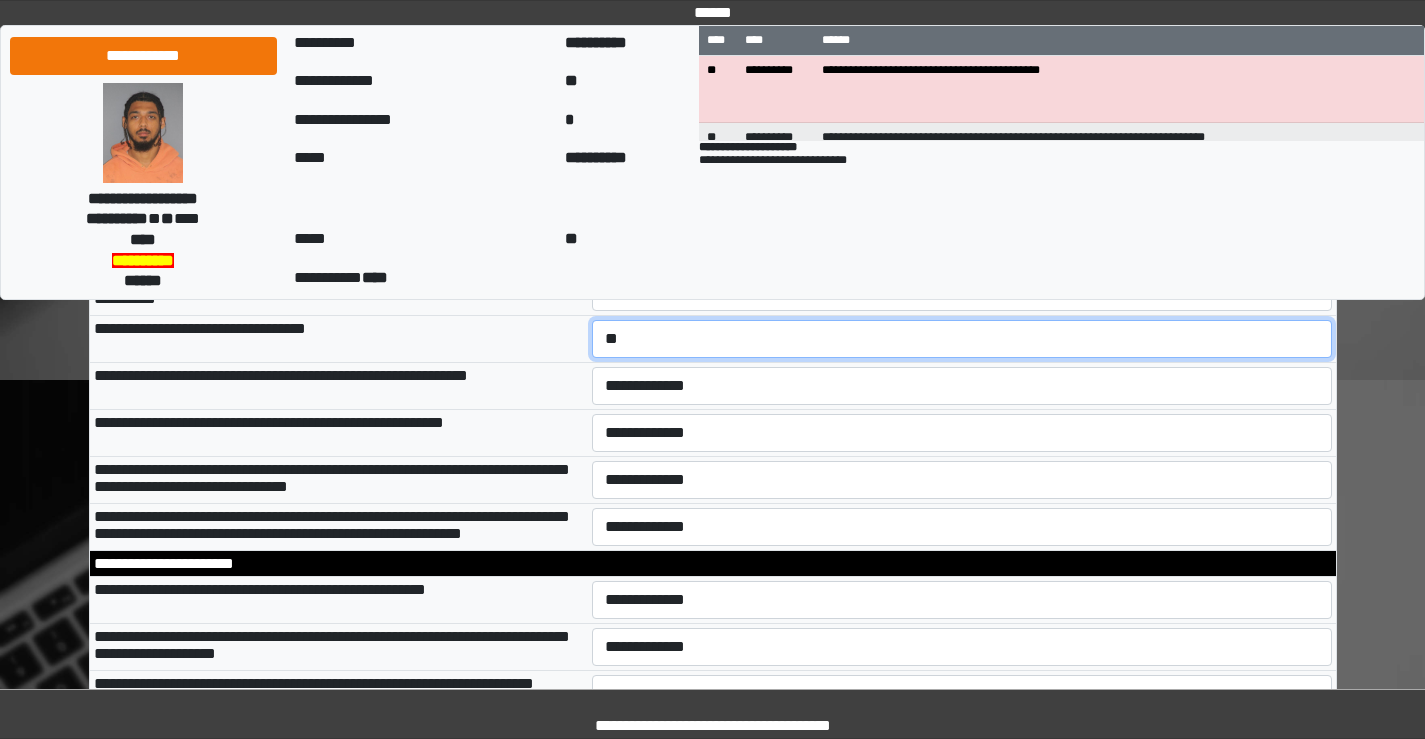 click on "**********" at bounding box center [962, 339] 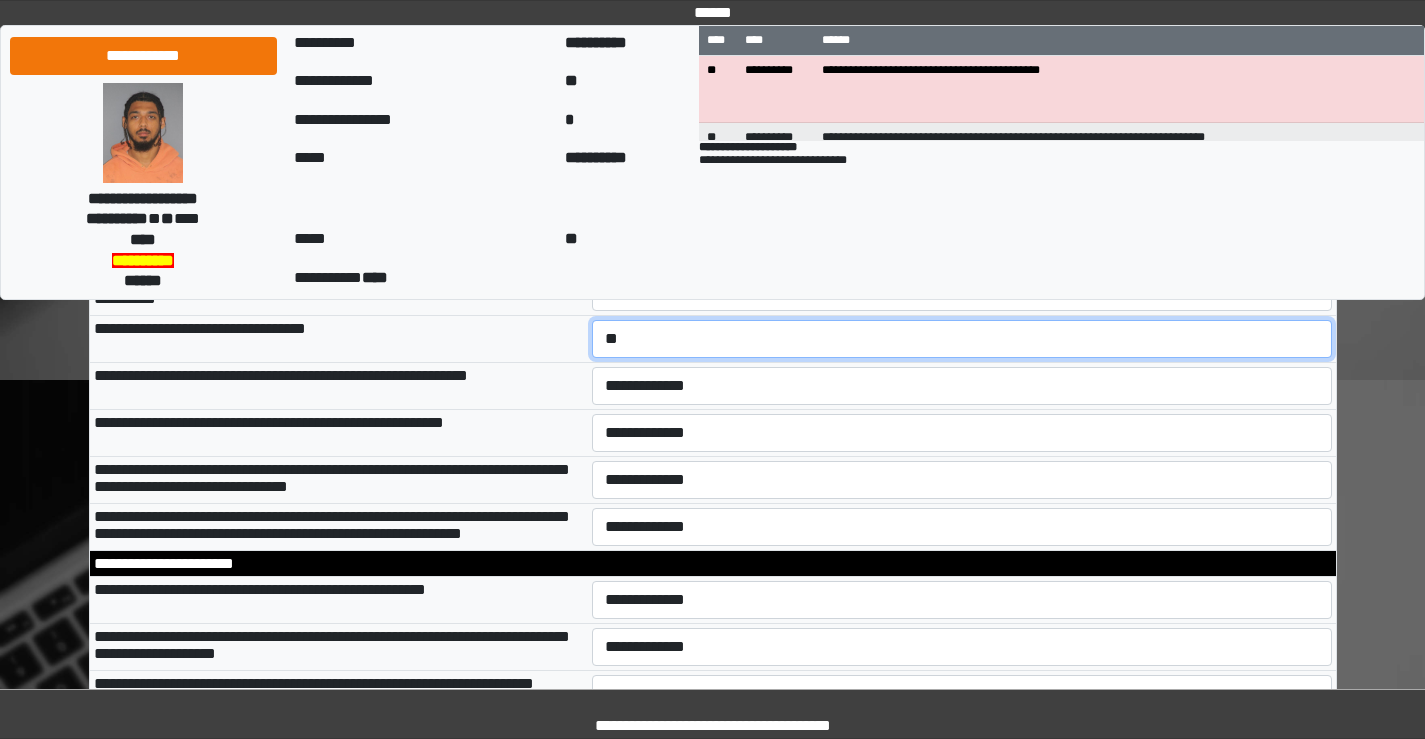 scroll, scrollTop: 6000, scrollLeft: 0, axis: vertical 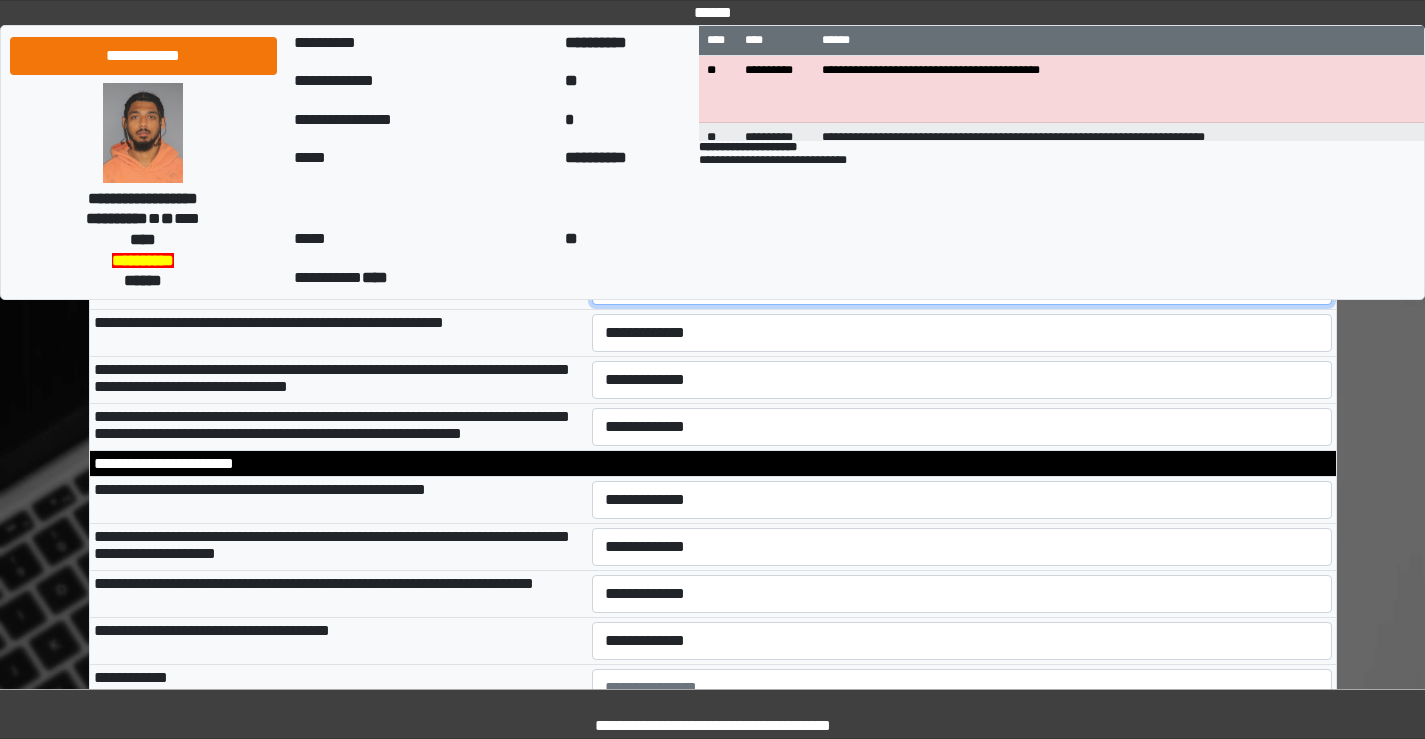 click on "**********" at bounding box center (962, 286) 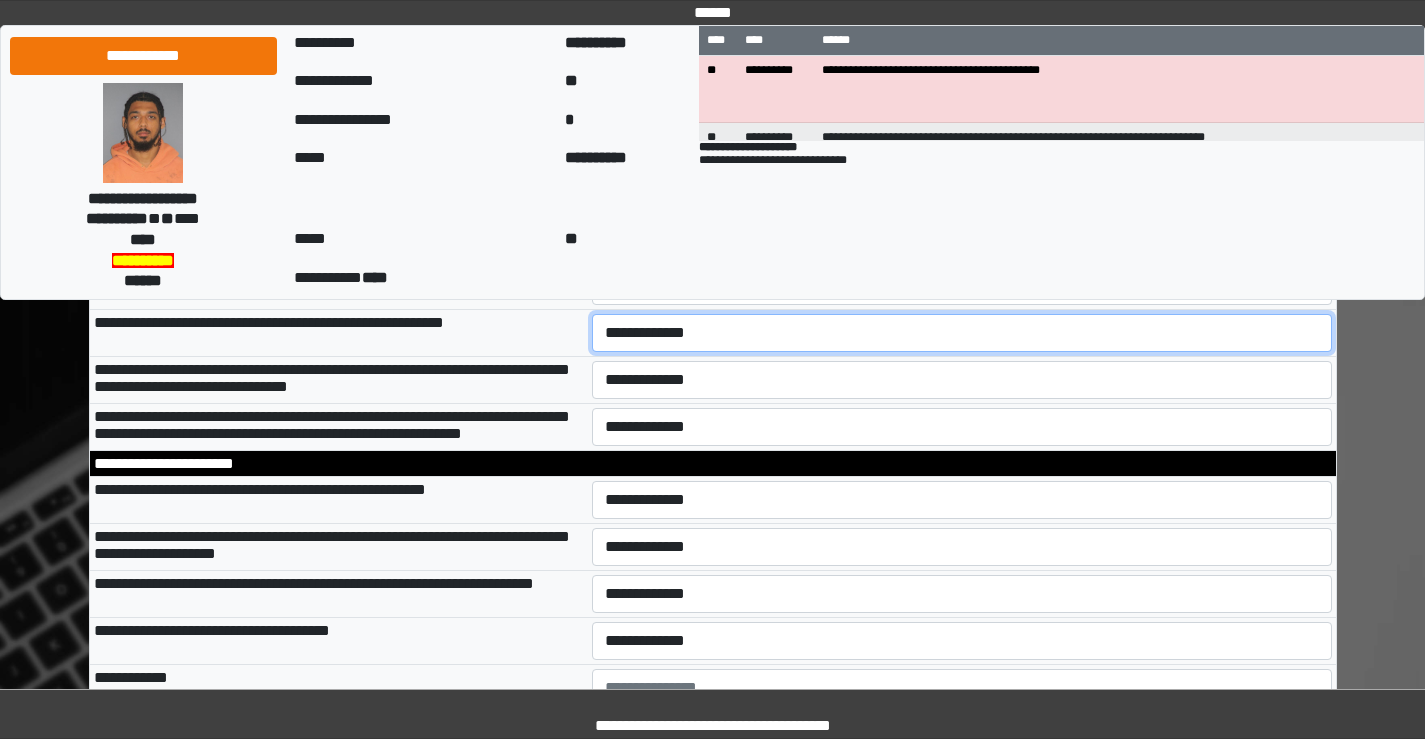 click on "**********" at bounding box center (962, 333) 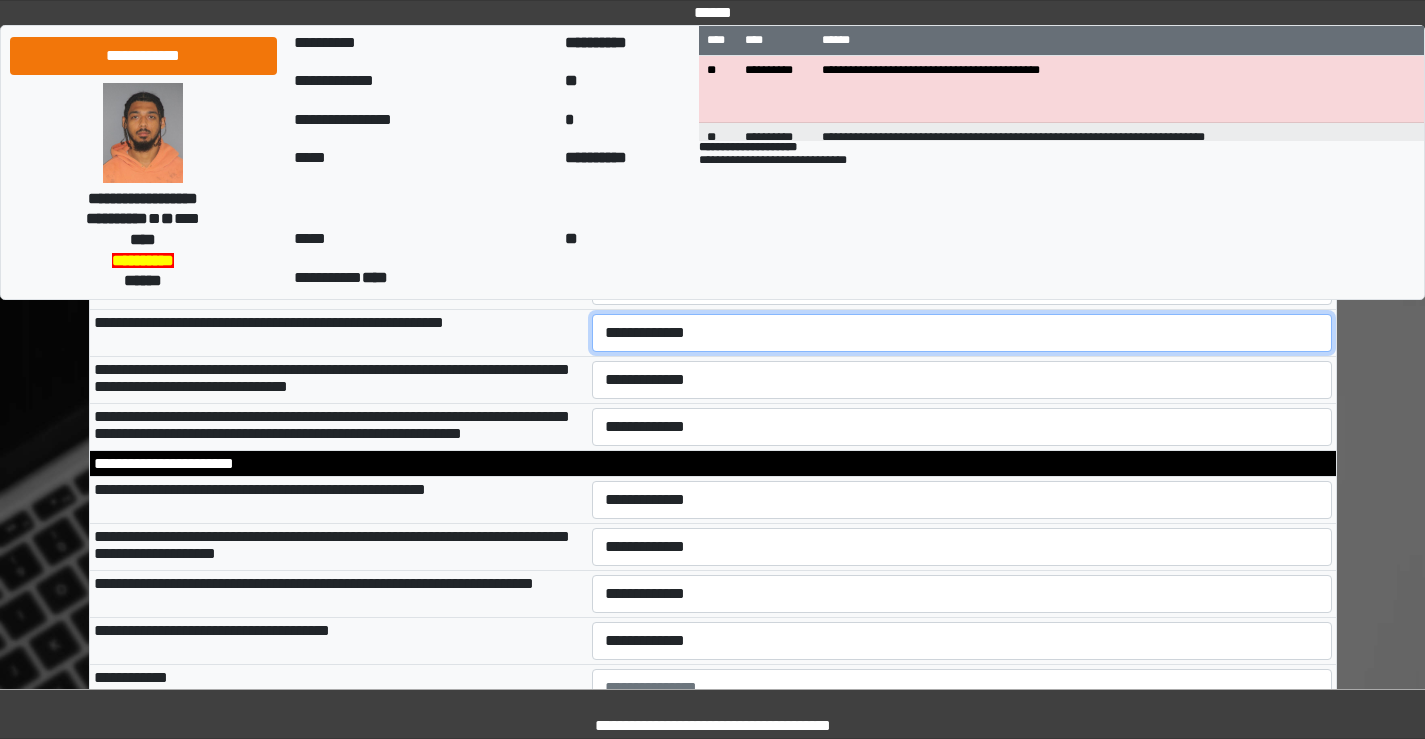 select on "*" 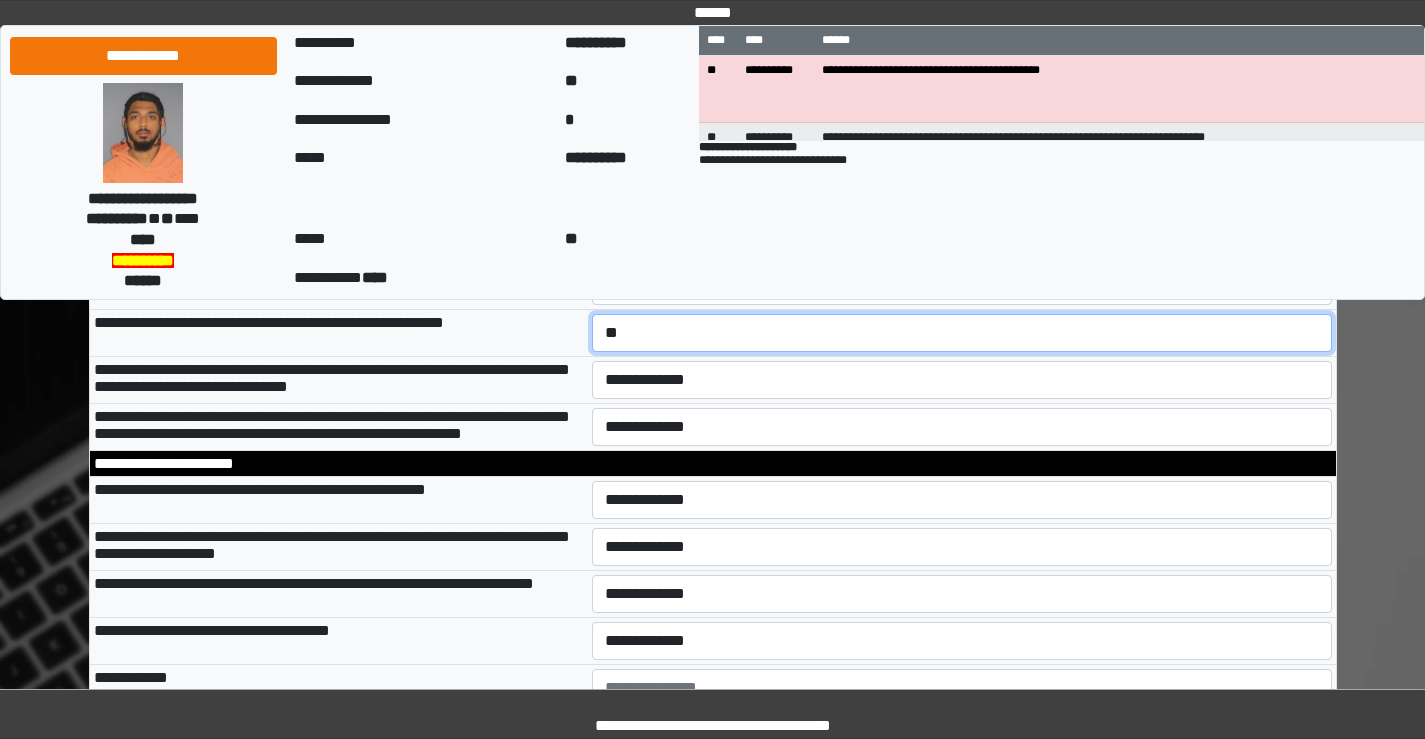 click on "**********" at bounding box center [962, 333] 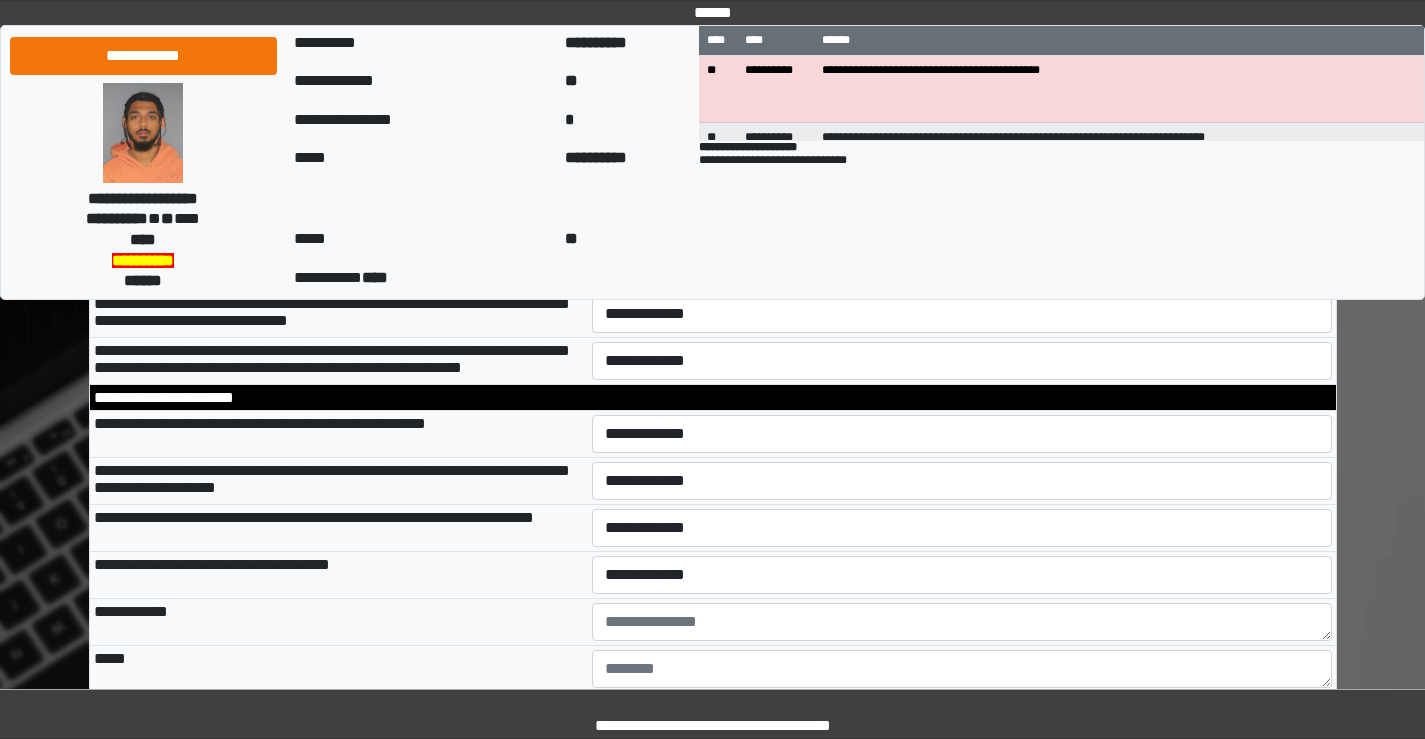 scroll, scrollTop: 6100, scrollLeft: 0, axis: vertical 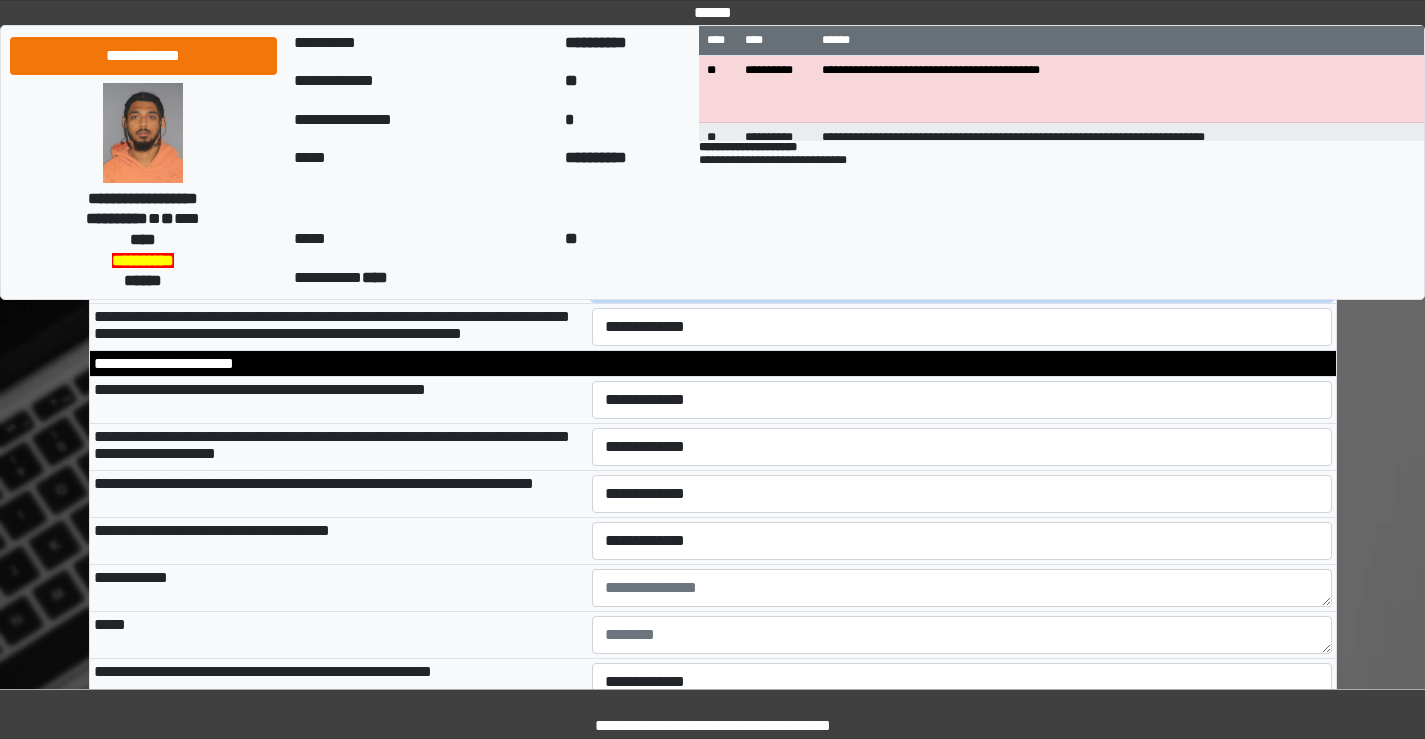 click on "**********" at bounding box center (962, 280) 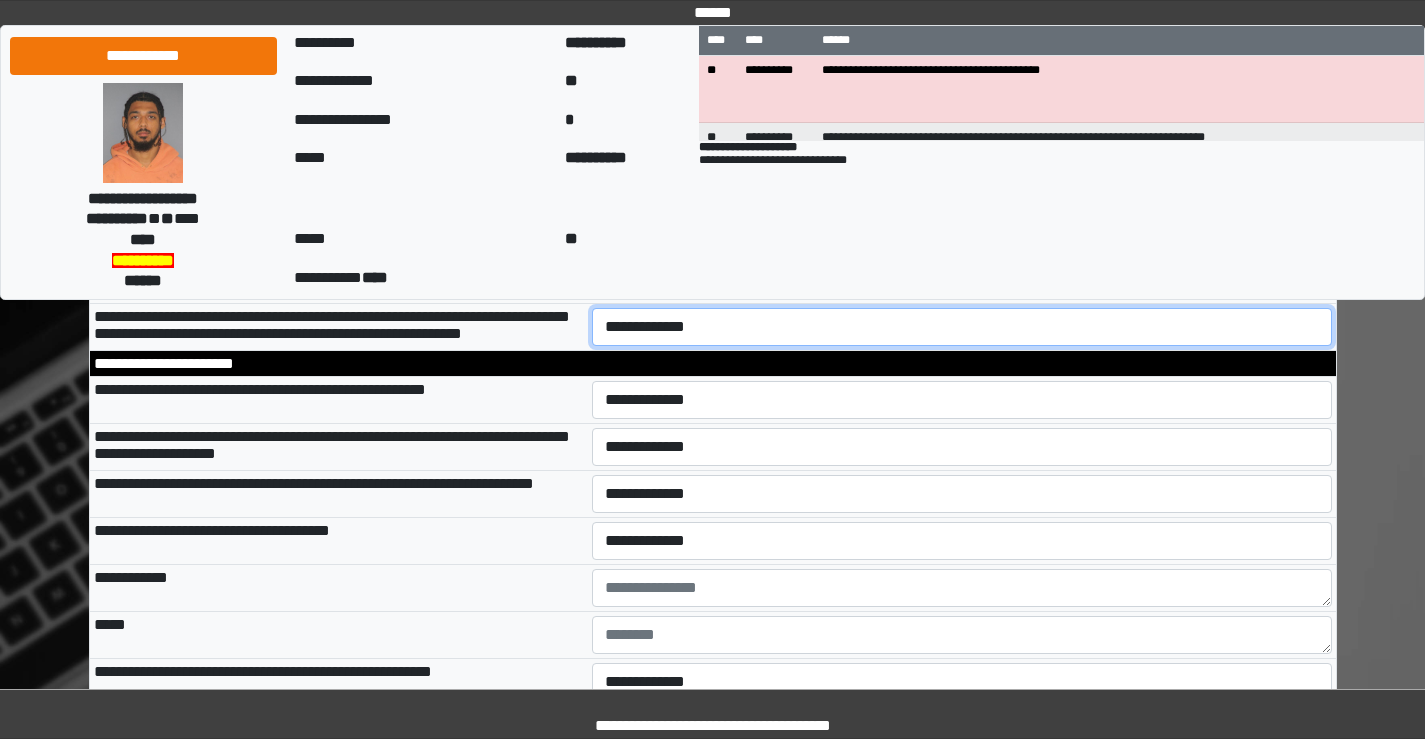 click on "**********" at bounding box center (962, 327) 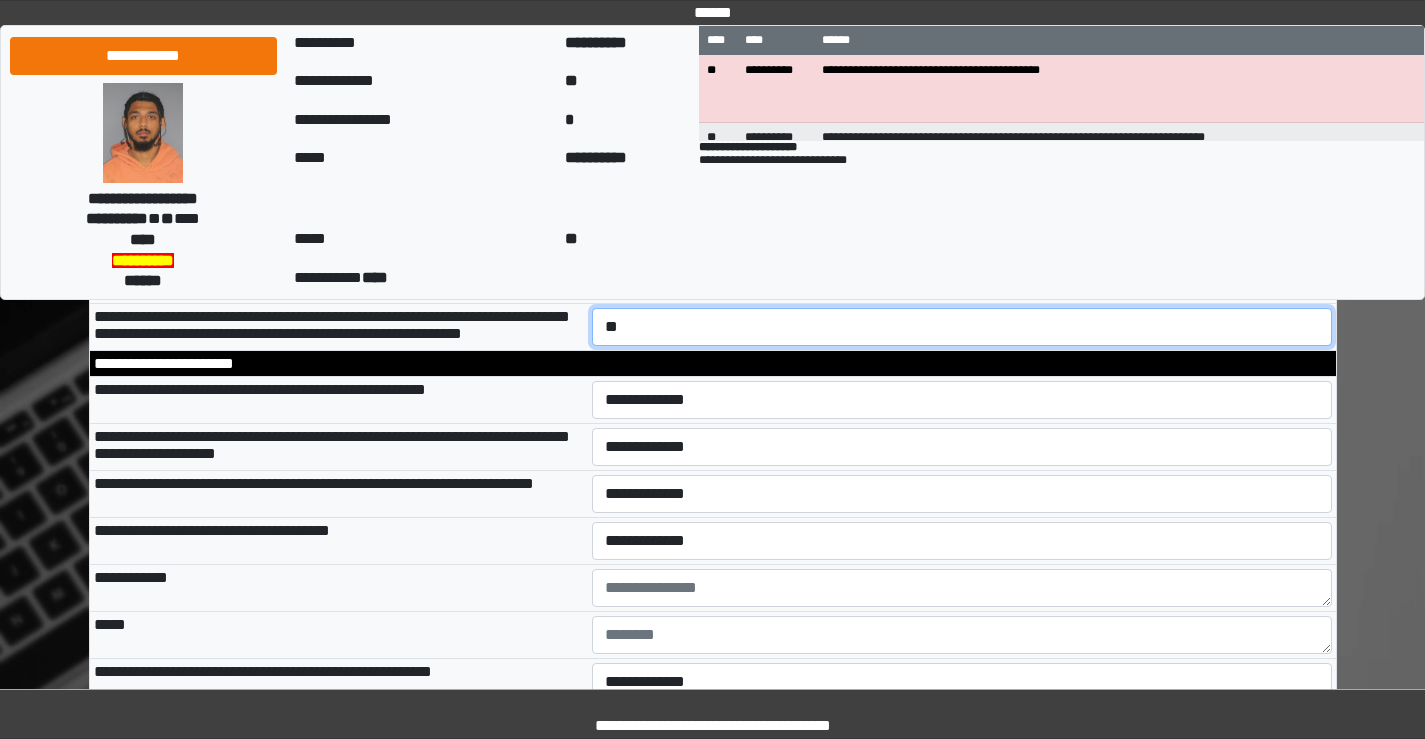 click on "**********" at bounding box center [962, 327] 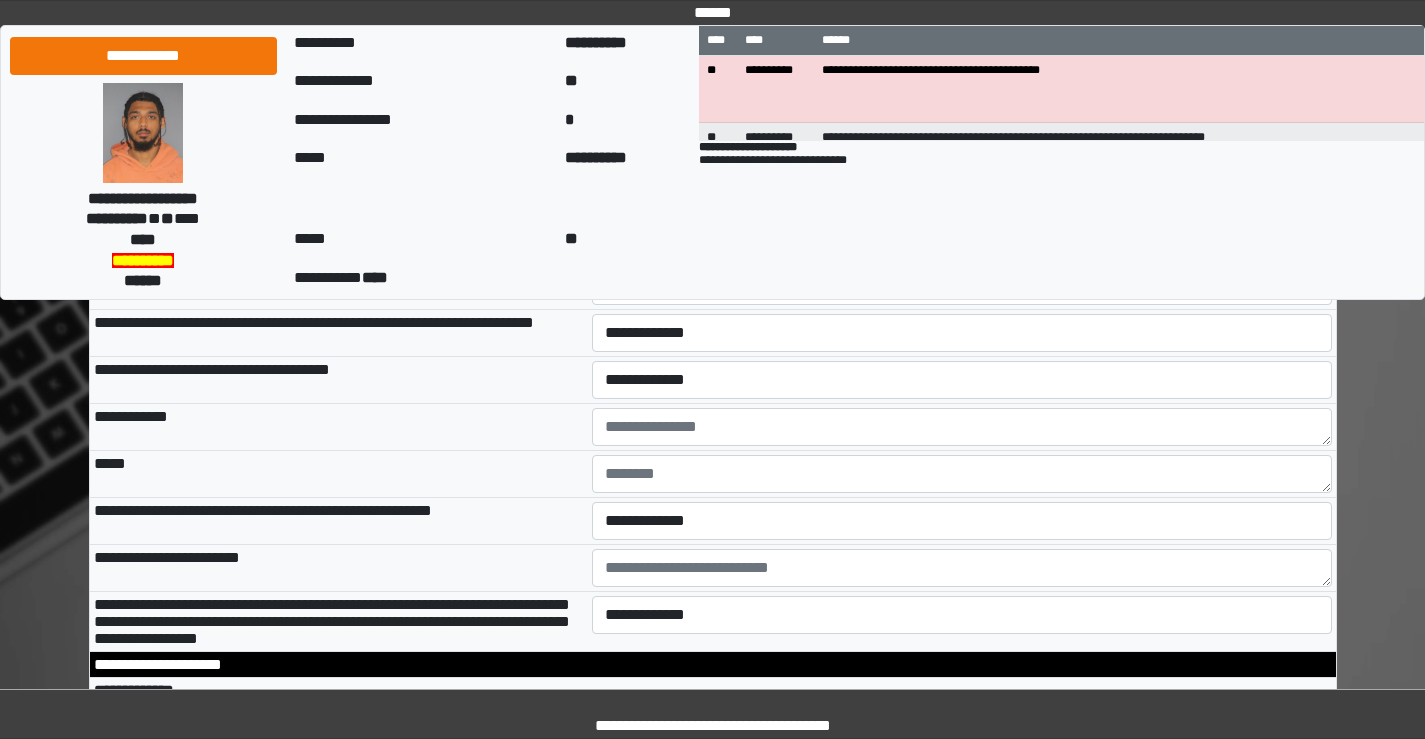 scroll, scrollTop: 6300, scrollLeft: 0, axis: vertical 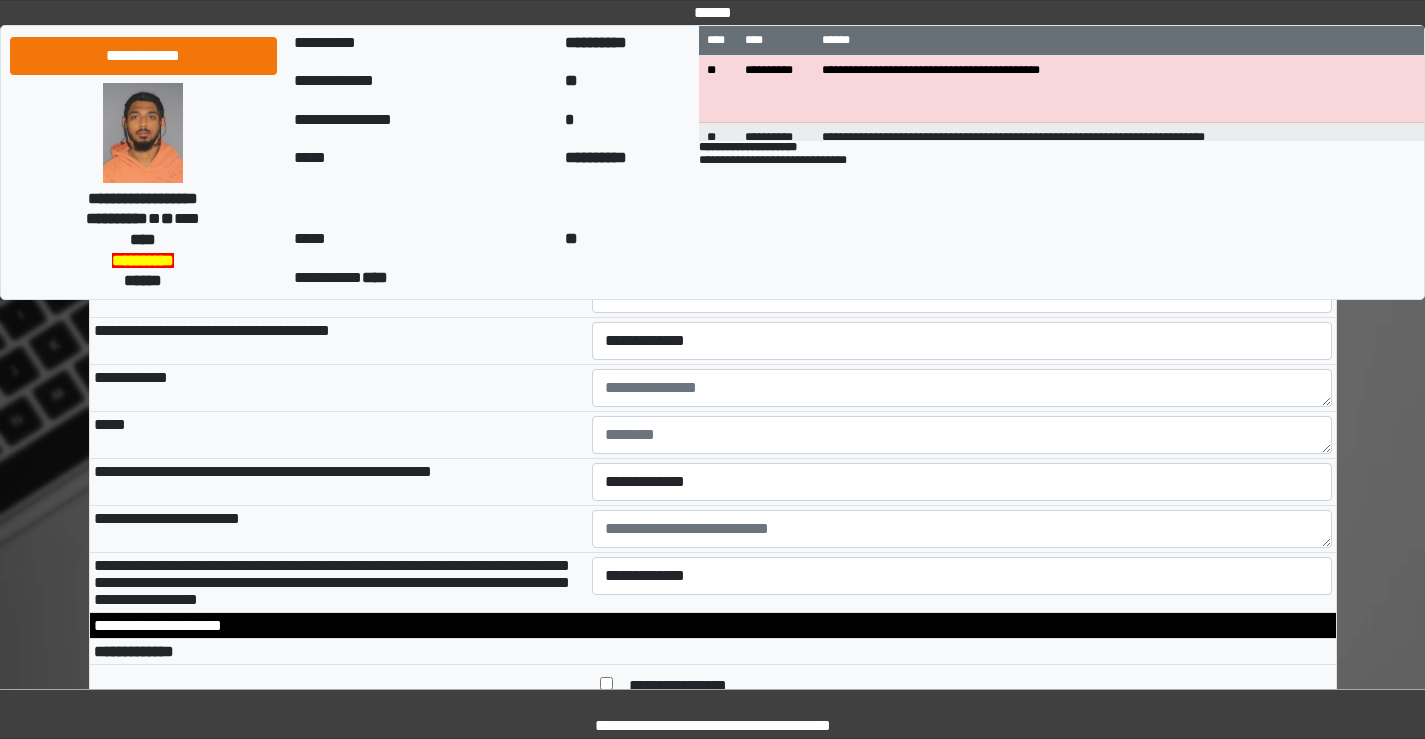 click on "**********" at bounding box center (962, 200) 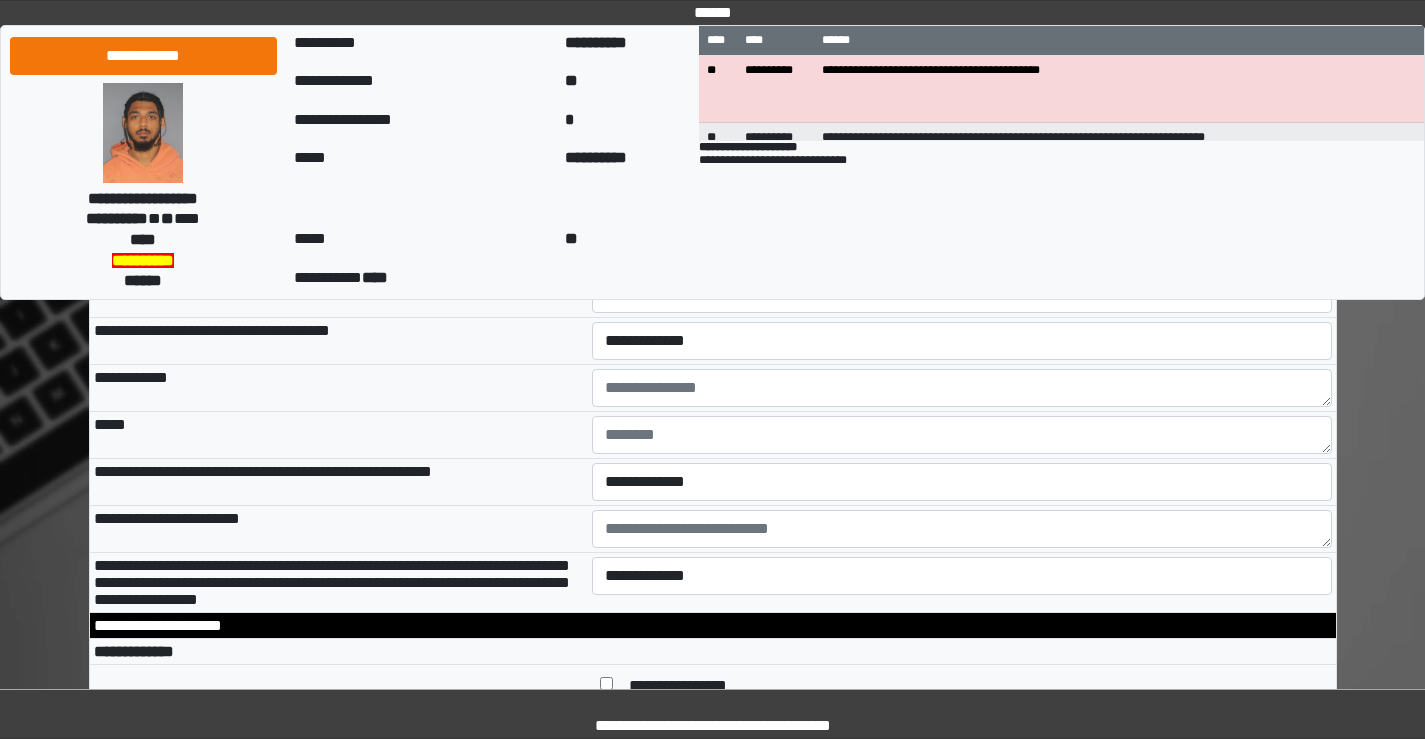 click on "**********" at bounding box center [962, 247] 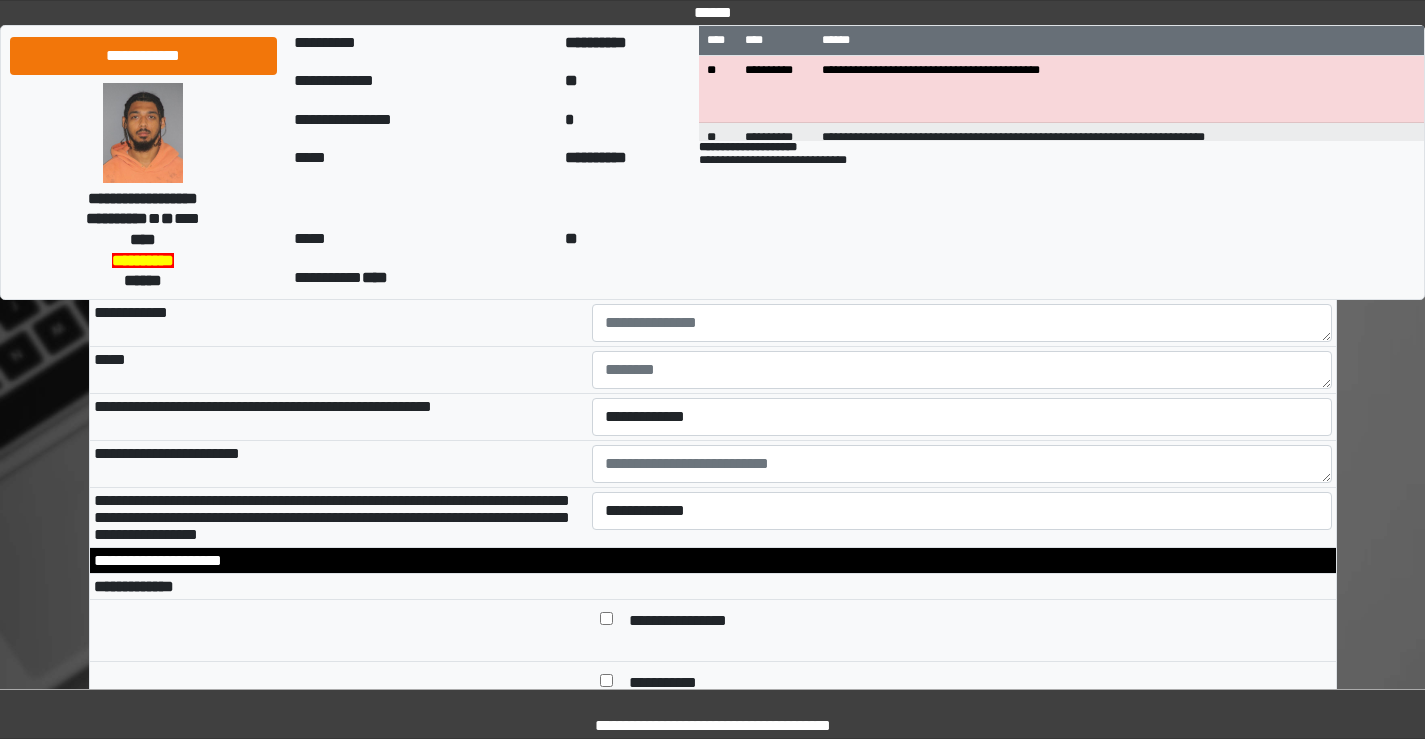 scroll, scrollTop: 6400, scrollLeft: 0, axis: vertical 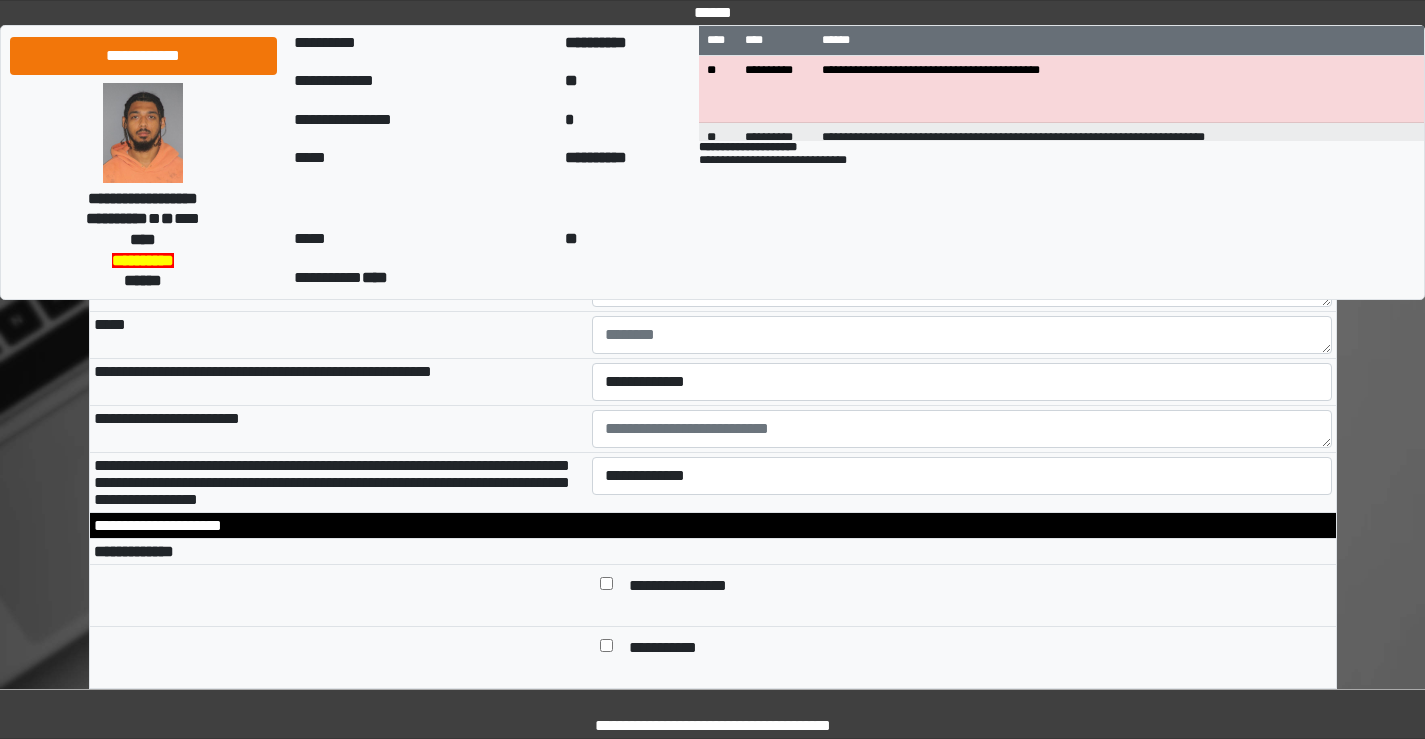 click on "**********" at bounding box center [962, 194] 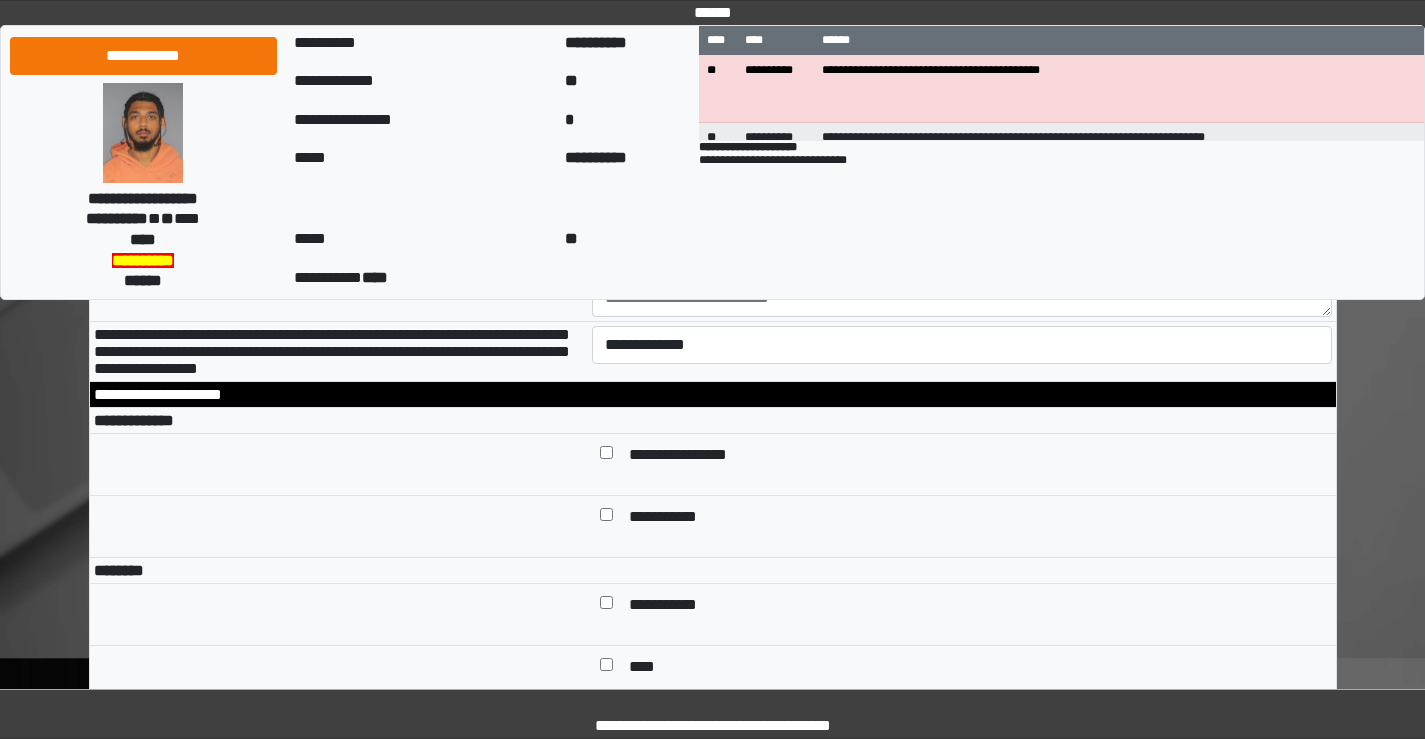 scroll, scrollTop: 6400, scrollLeft: 0, axis: vertical 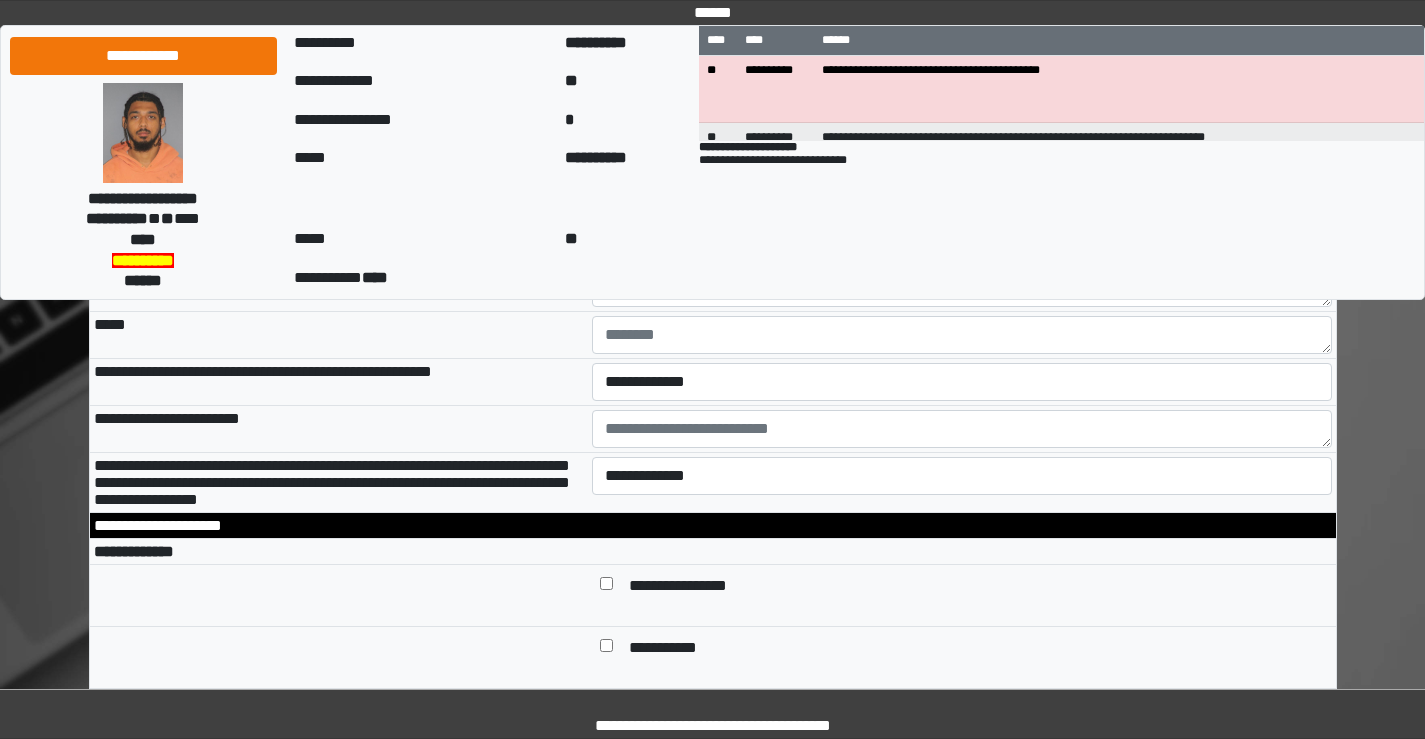 click on "**********" at bounding box center [962, 241] 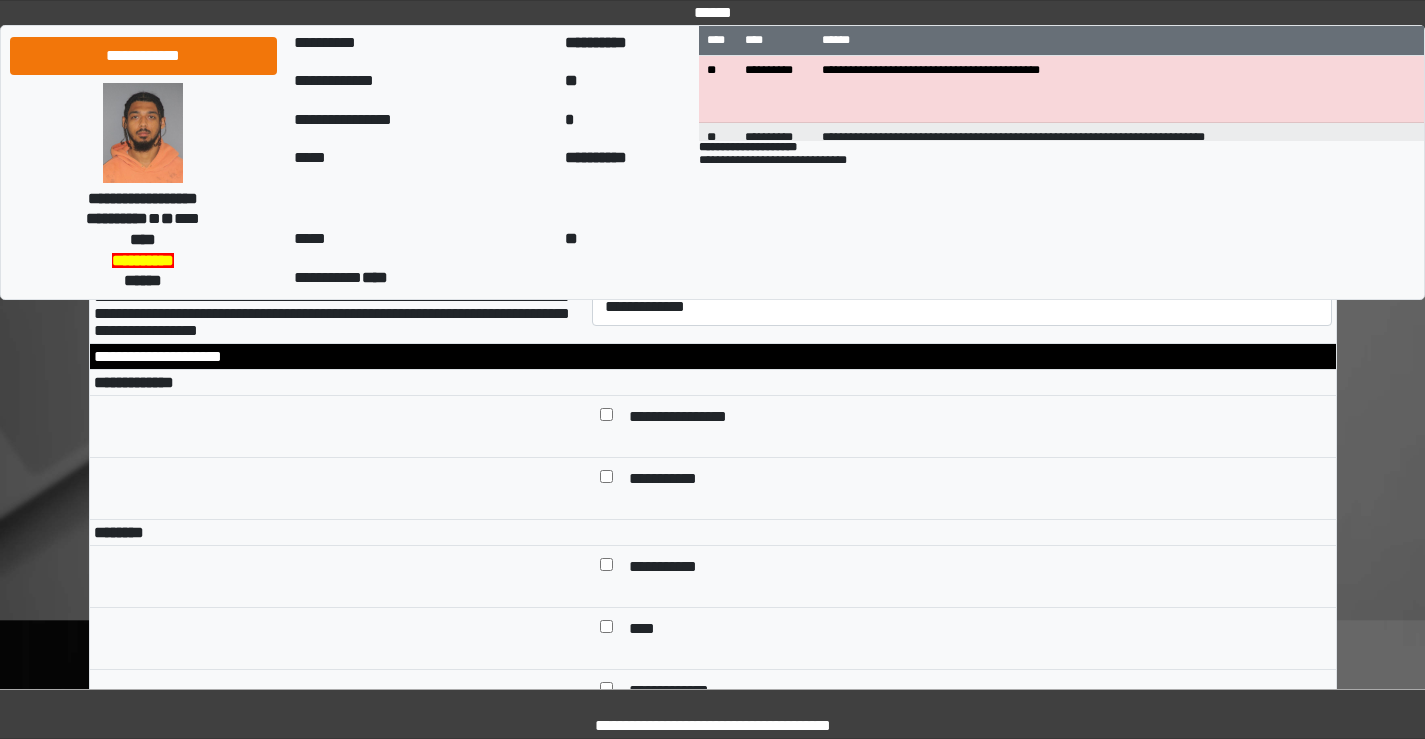 scroll, scrollTop: 6600, scrollLeft: 0, axis: vertical 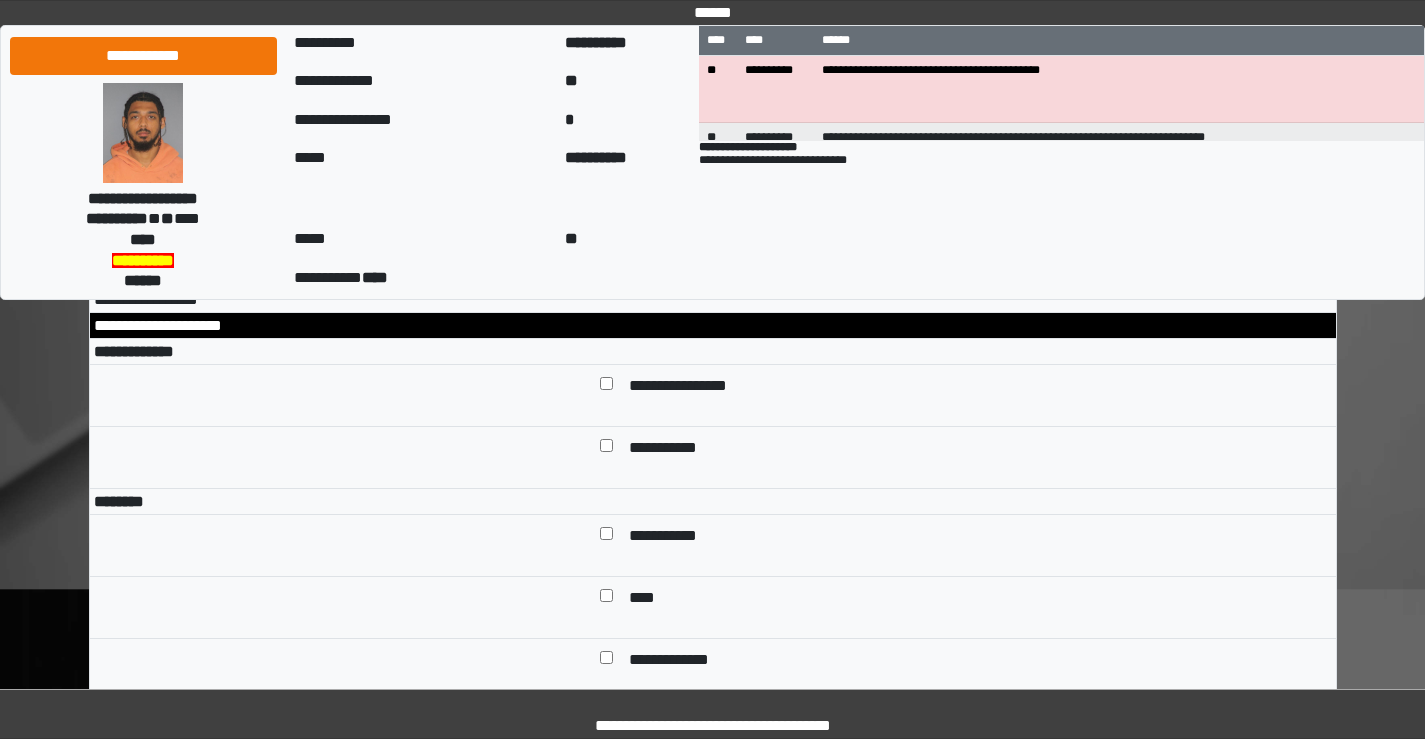 click on "**********" at bounding box center (962, 182) 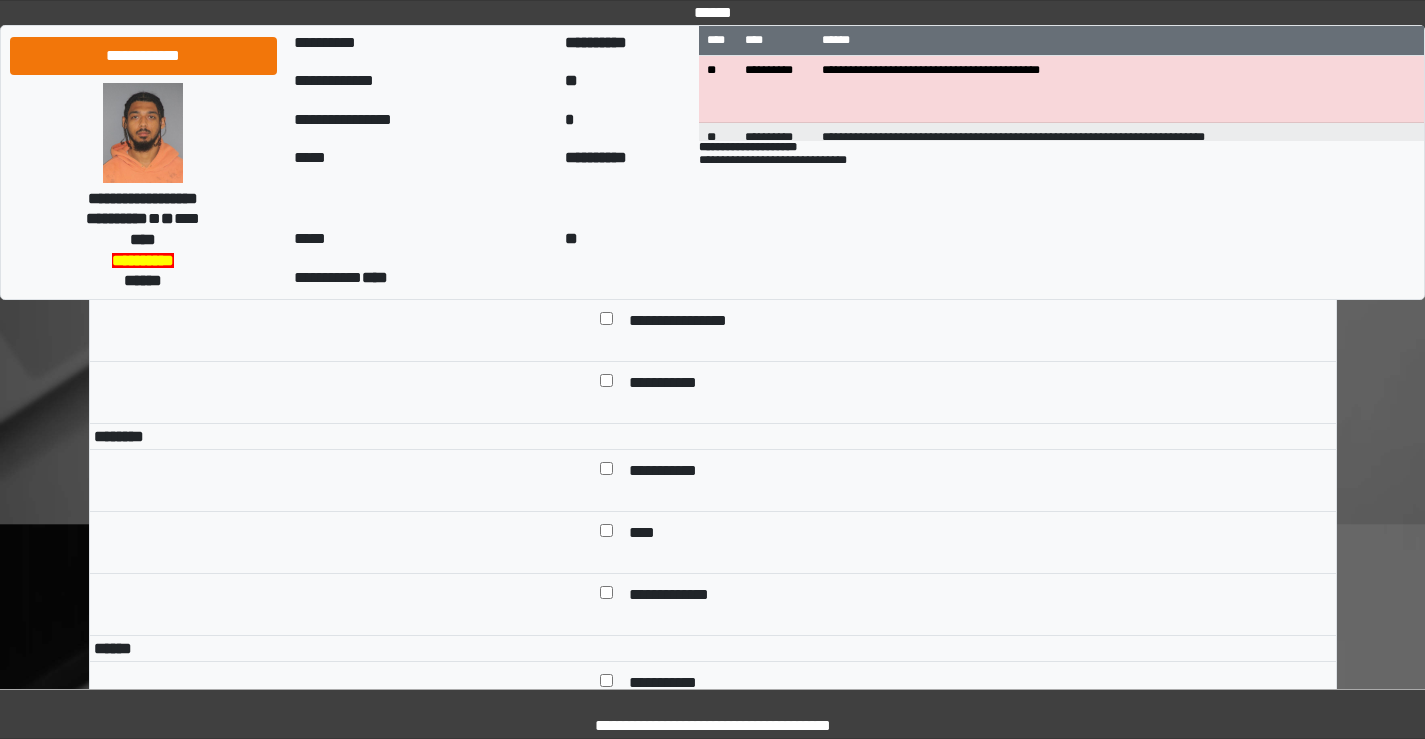 scroll, scrollTop: 6700, scrollLeft: 0, axis: vertical 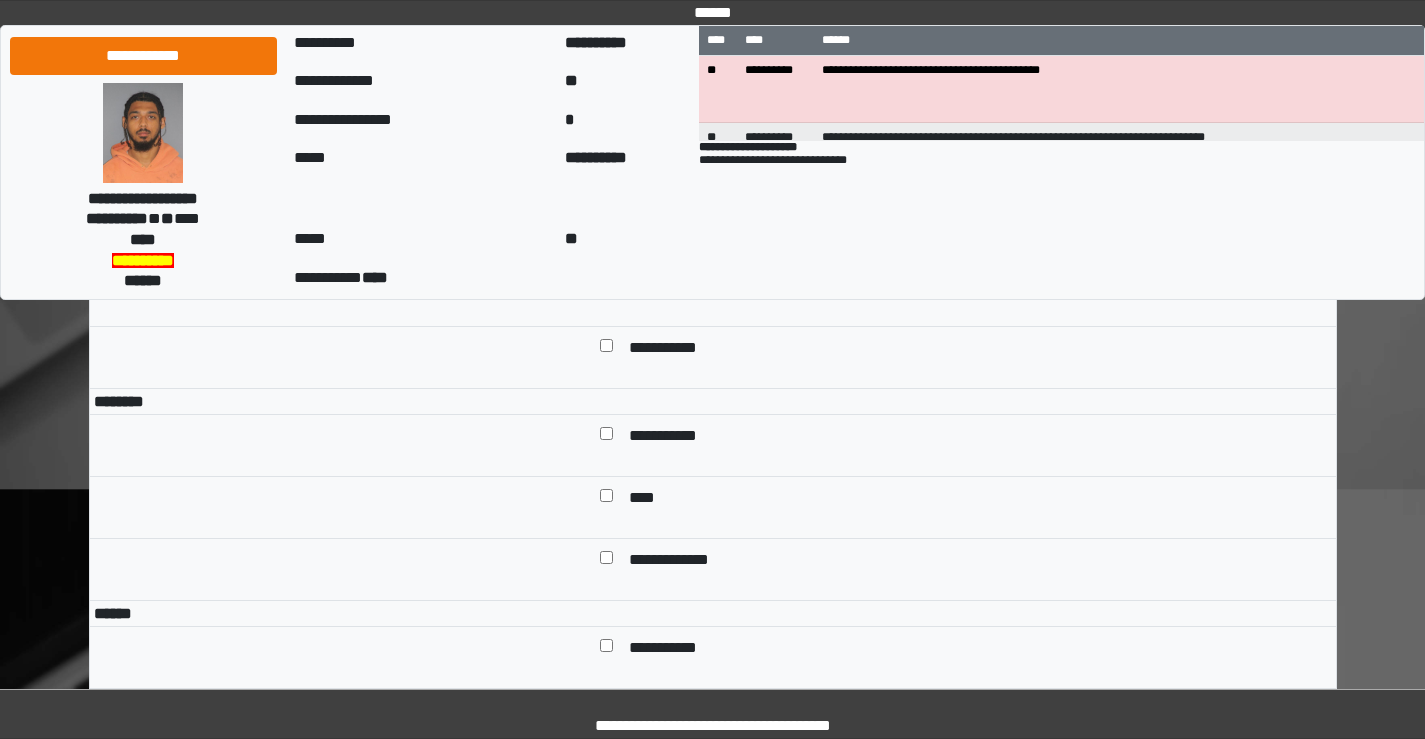 click on "**********" at bounding box center (962, 176) 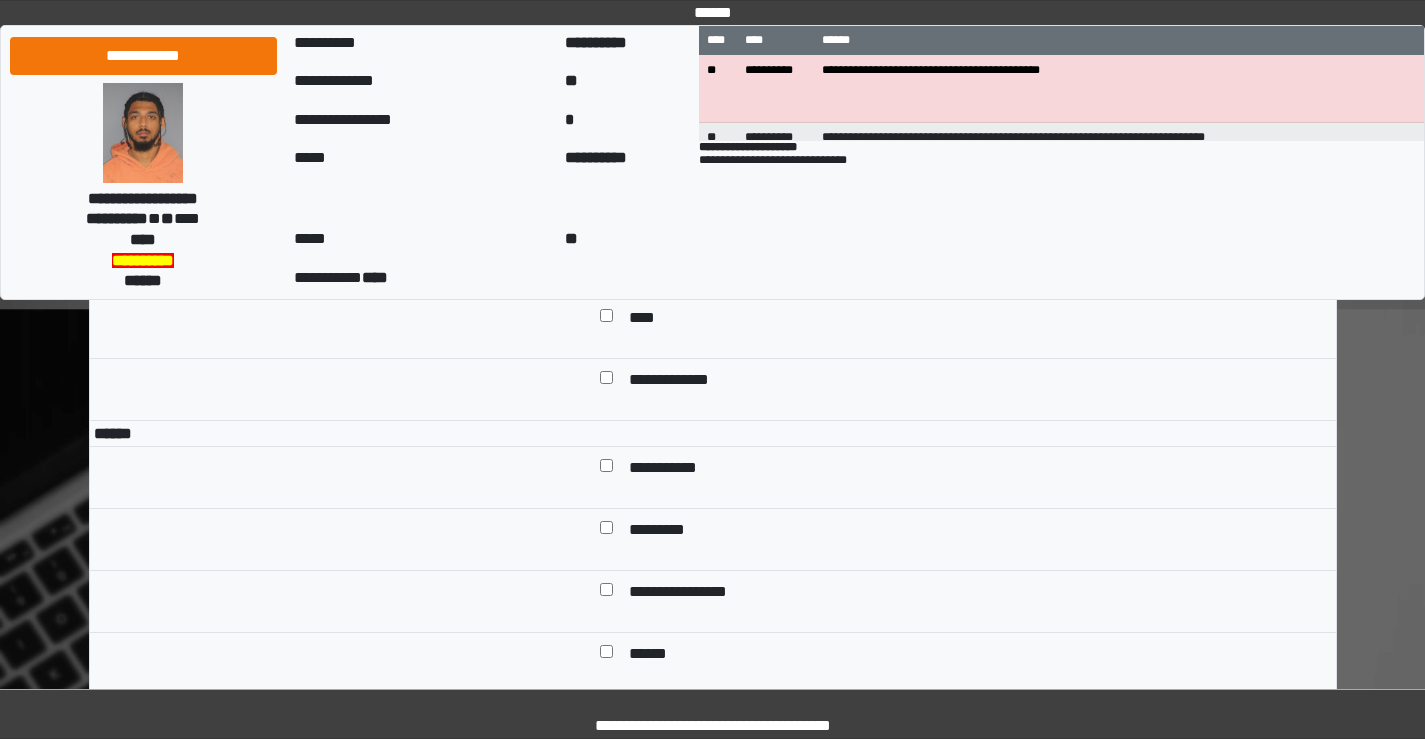 scroll, scrollTop: 6900, scrollLeft: 0, axis: vertical 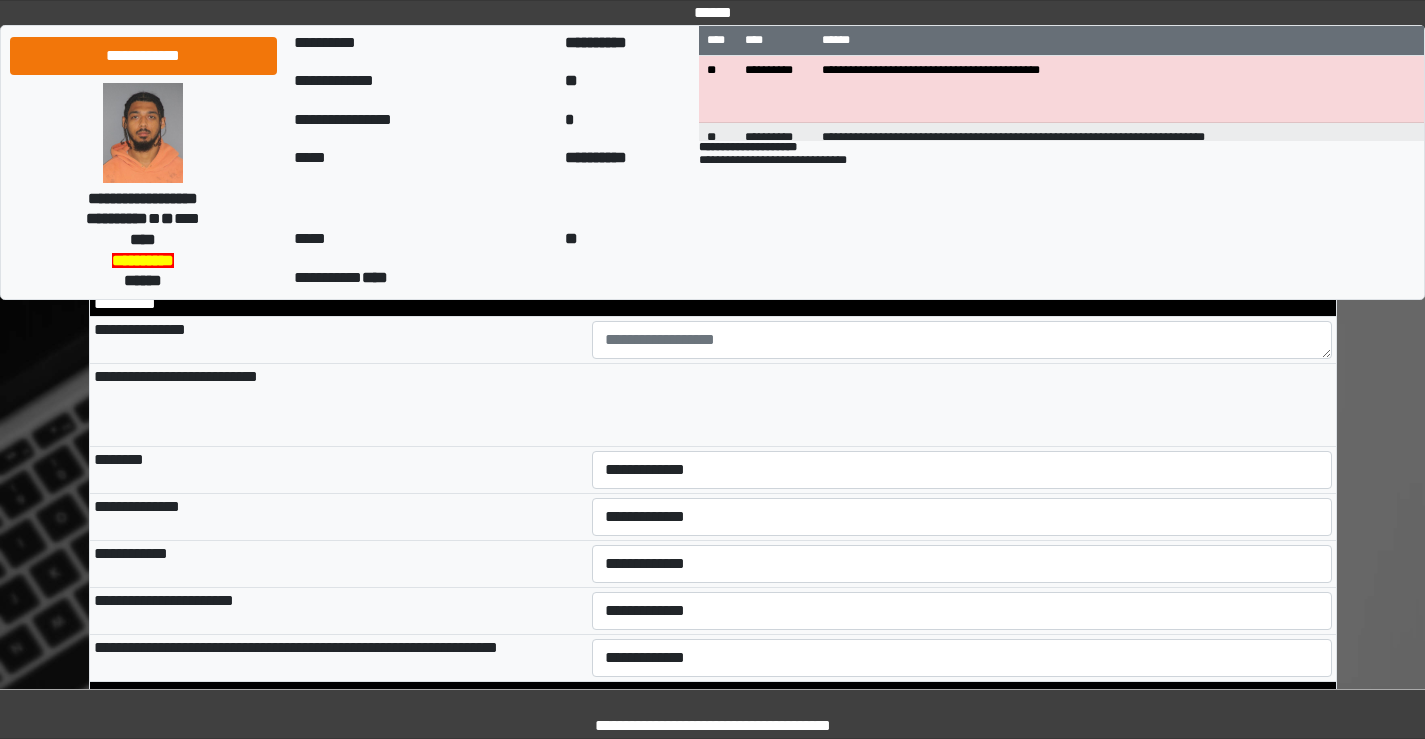 click on "**********" at bounding box center [962, 194] 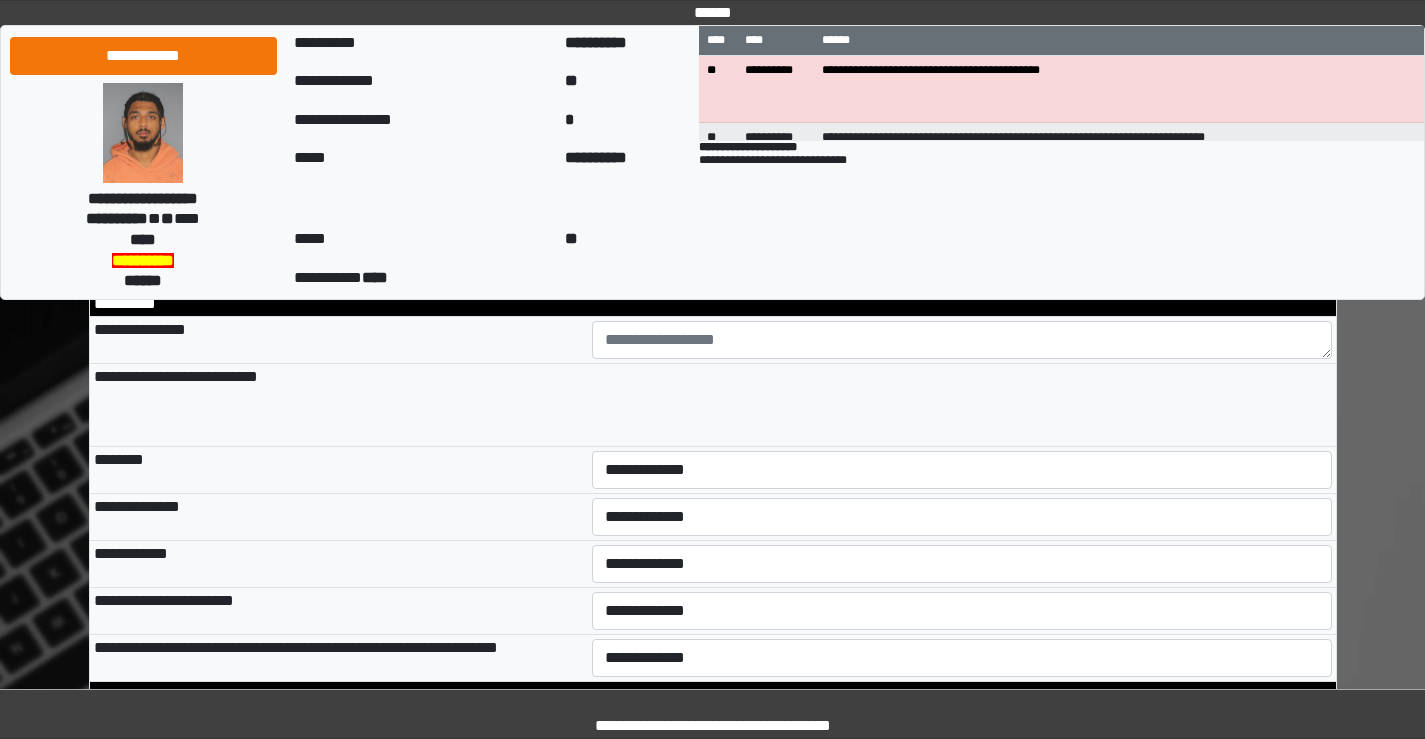 click on "**********" at bounding box center (962, 194) 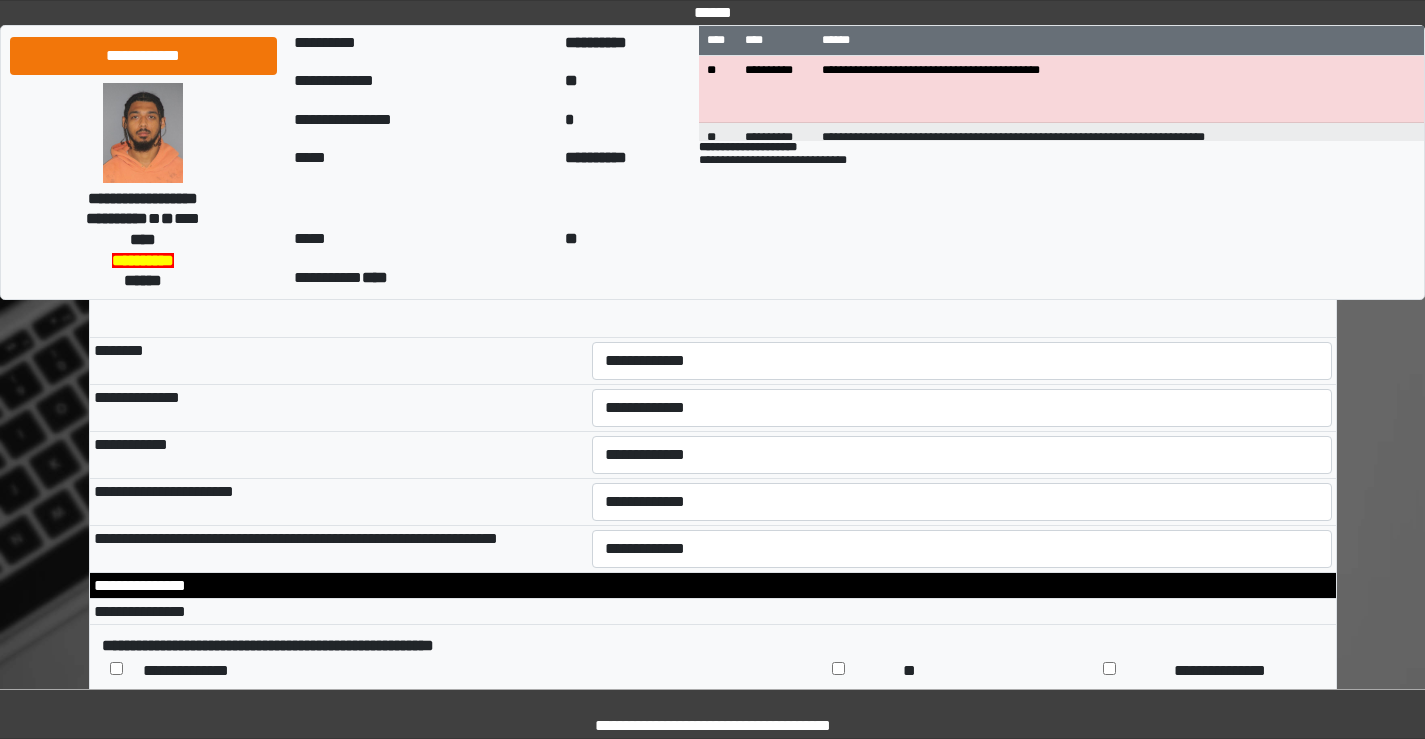 scroll, scrollTop: 9000, scrollLeft: 0, axis: vertical 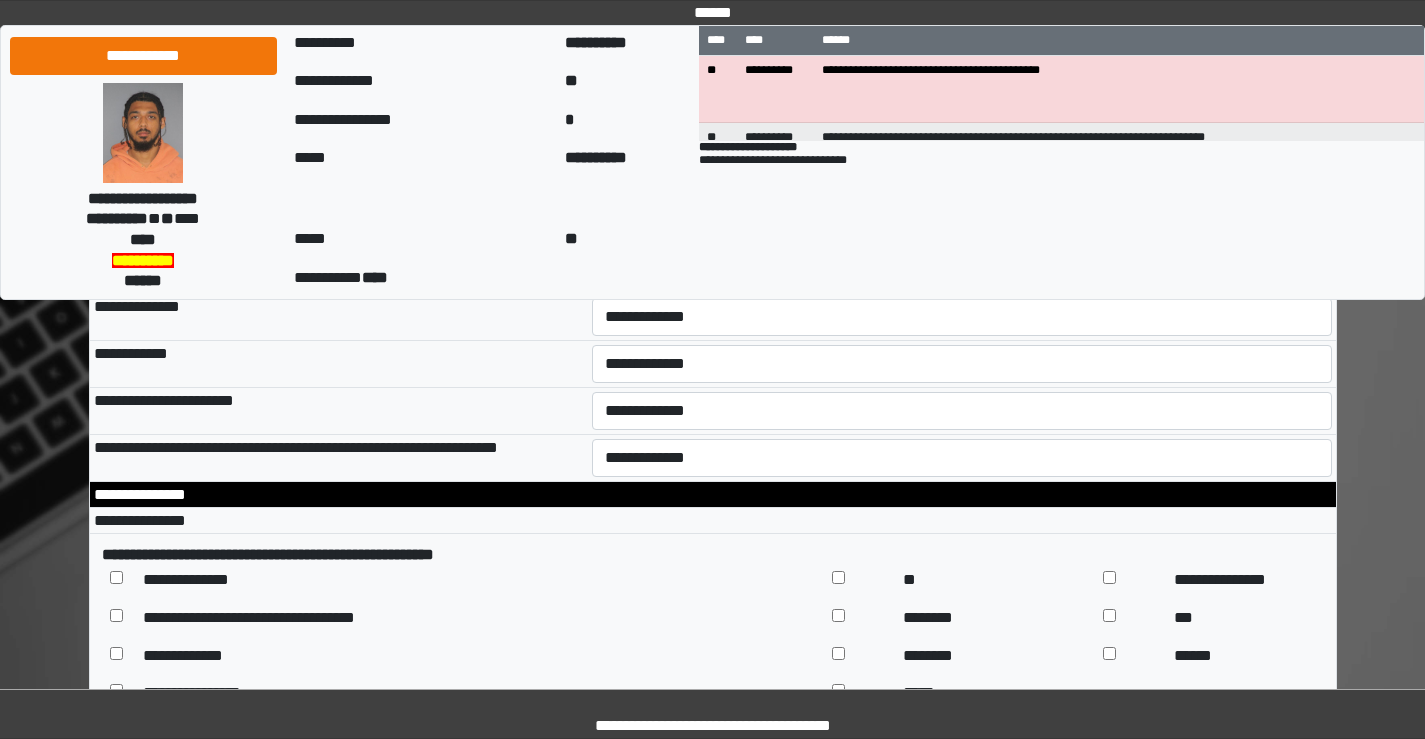 click at bounding box center [962, 140] 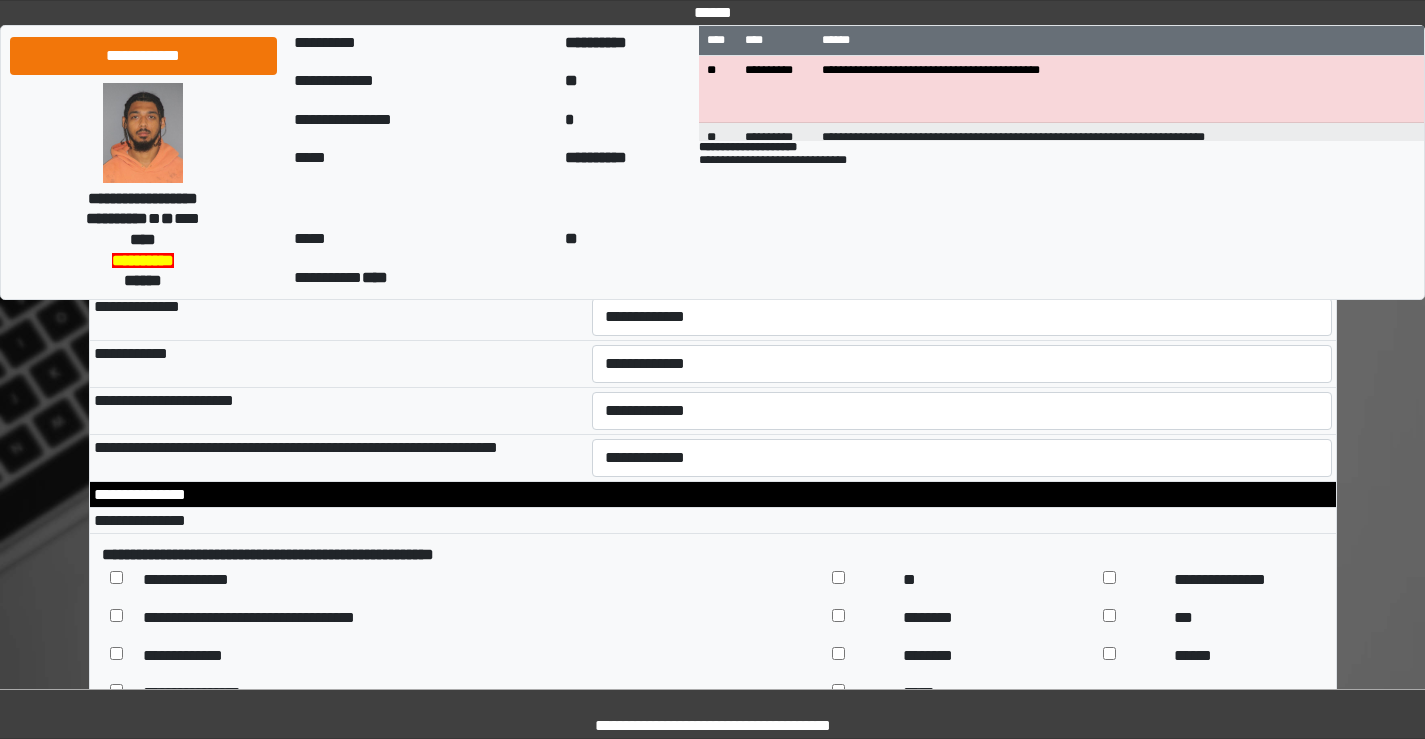 type on "*" 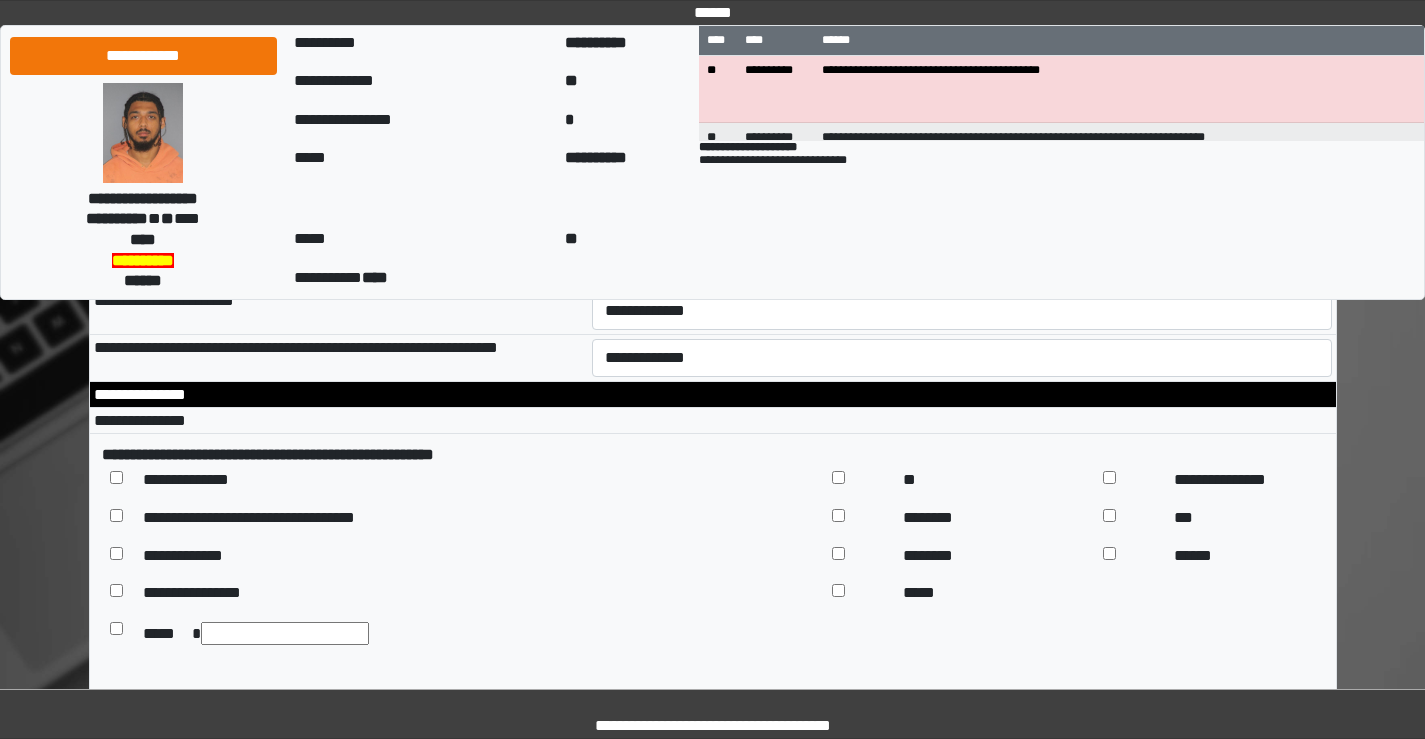 scroll, scrollTop: 9200, scrollLeft: 0, axis: vertical 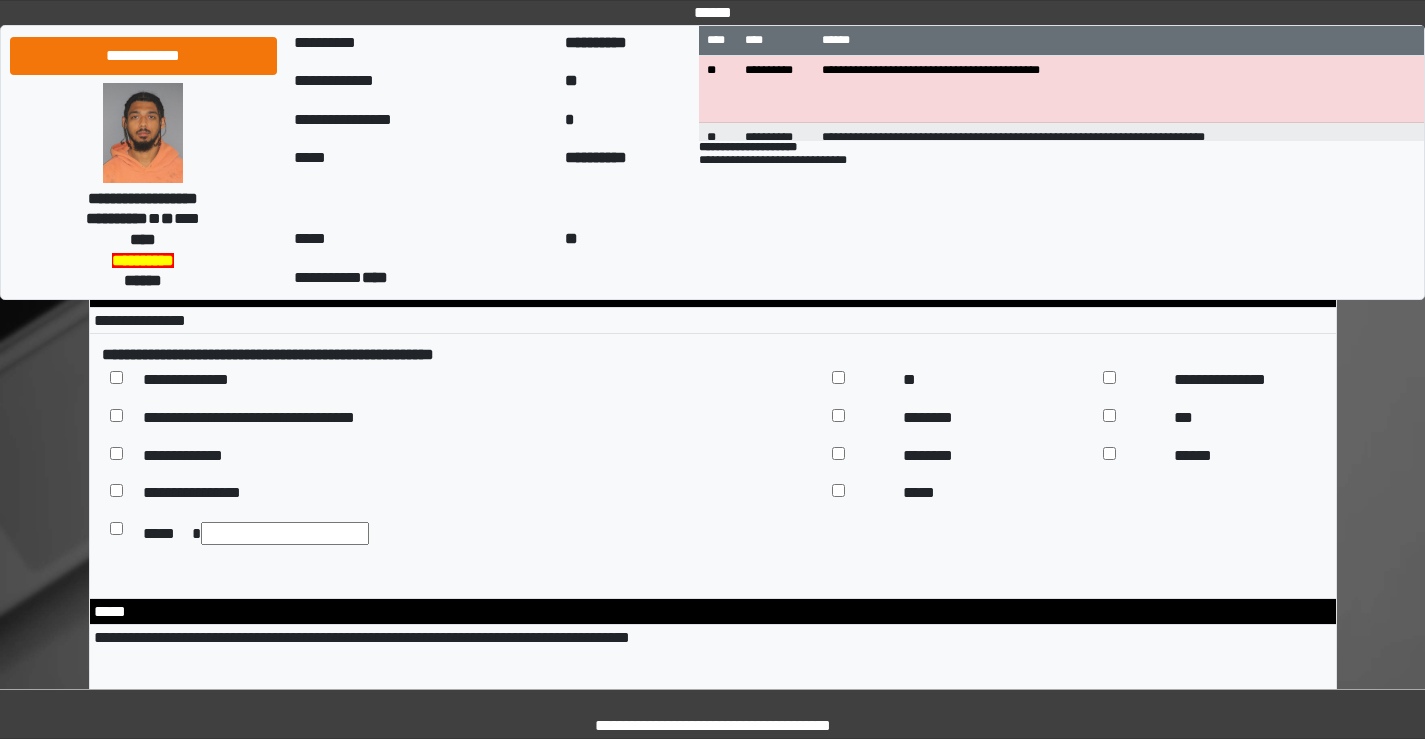 type on "**********" 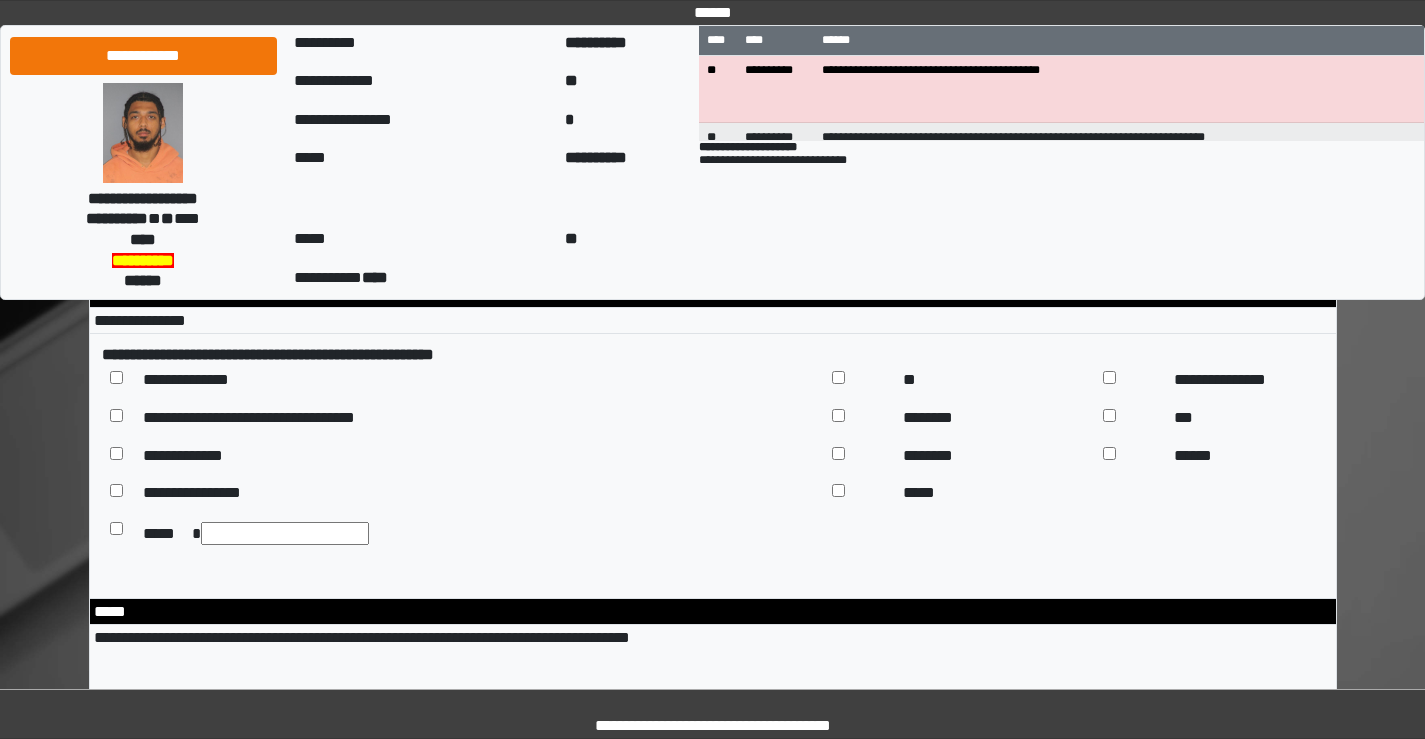 select on "*" 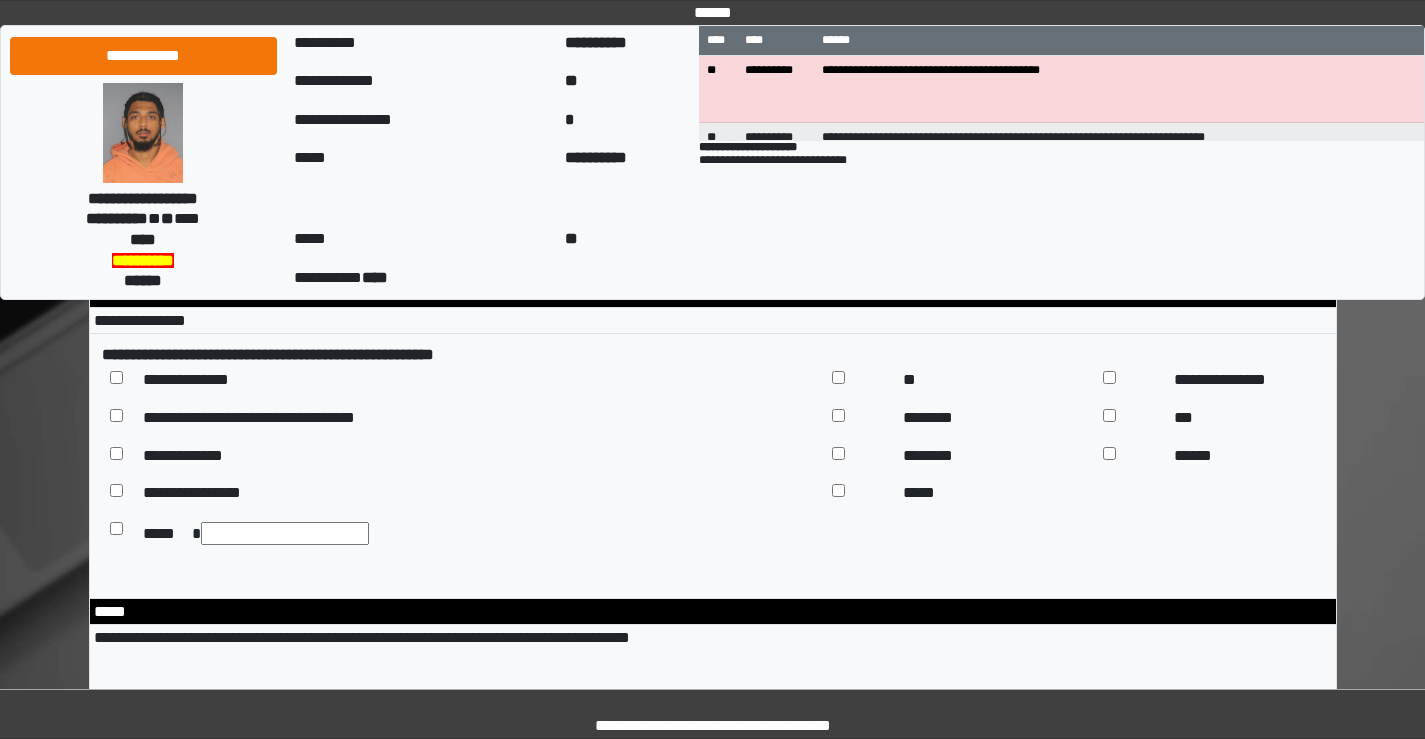 click on "**********" at bounding box center [962, 117] 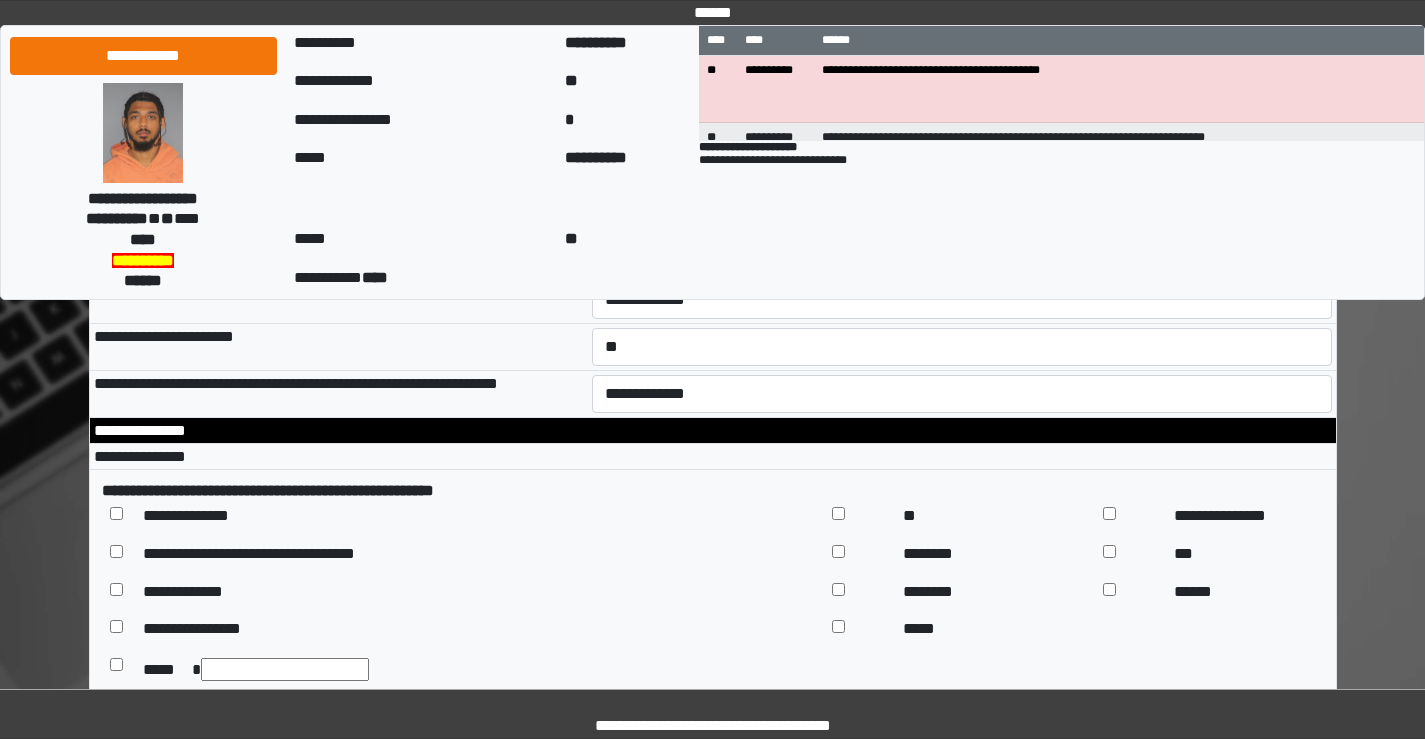 scroll, scrollTop: 9100, scrollLeft: 0, axis: vertical 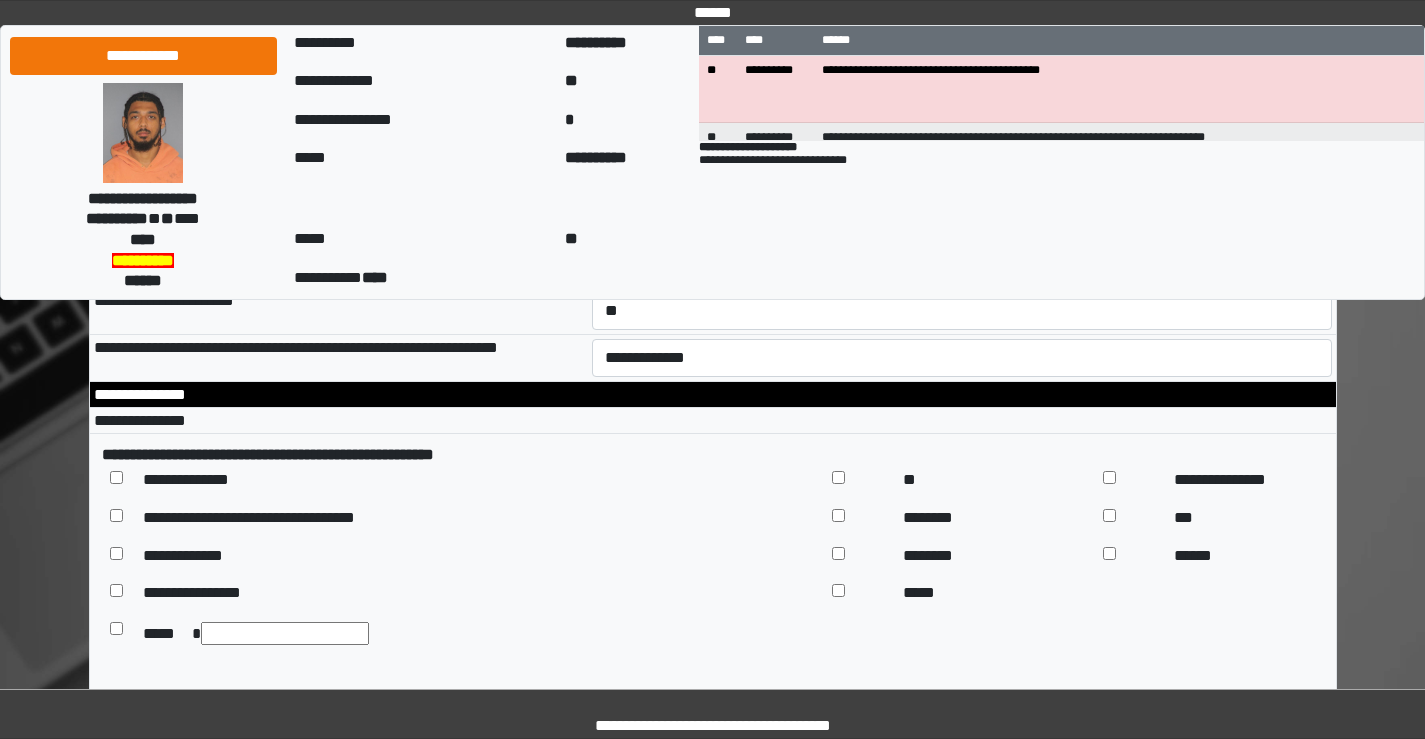 click on "**********" at bounding box center (962, 217) 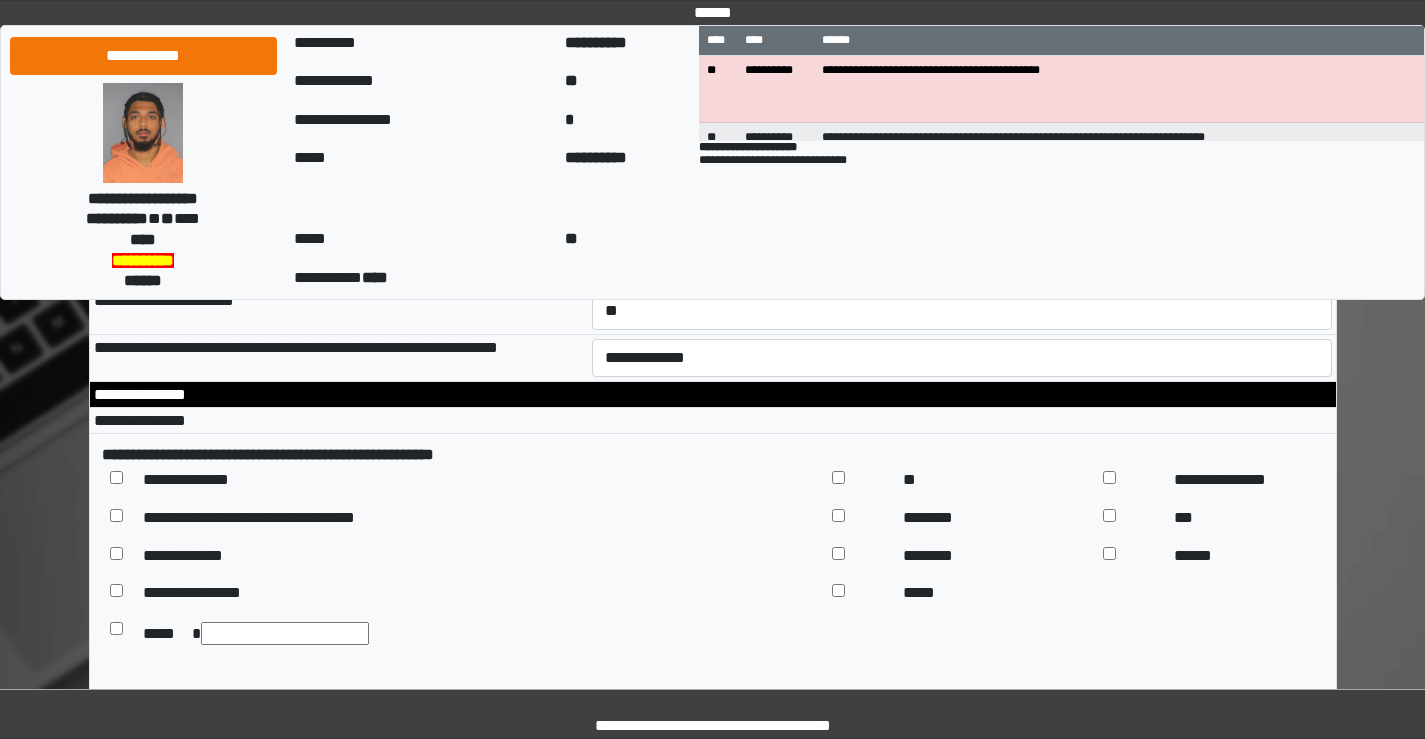 click on "**********" at bounding box center [962, 170] 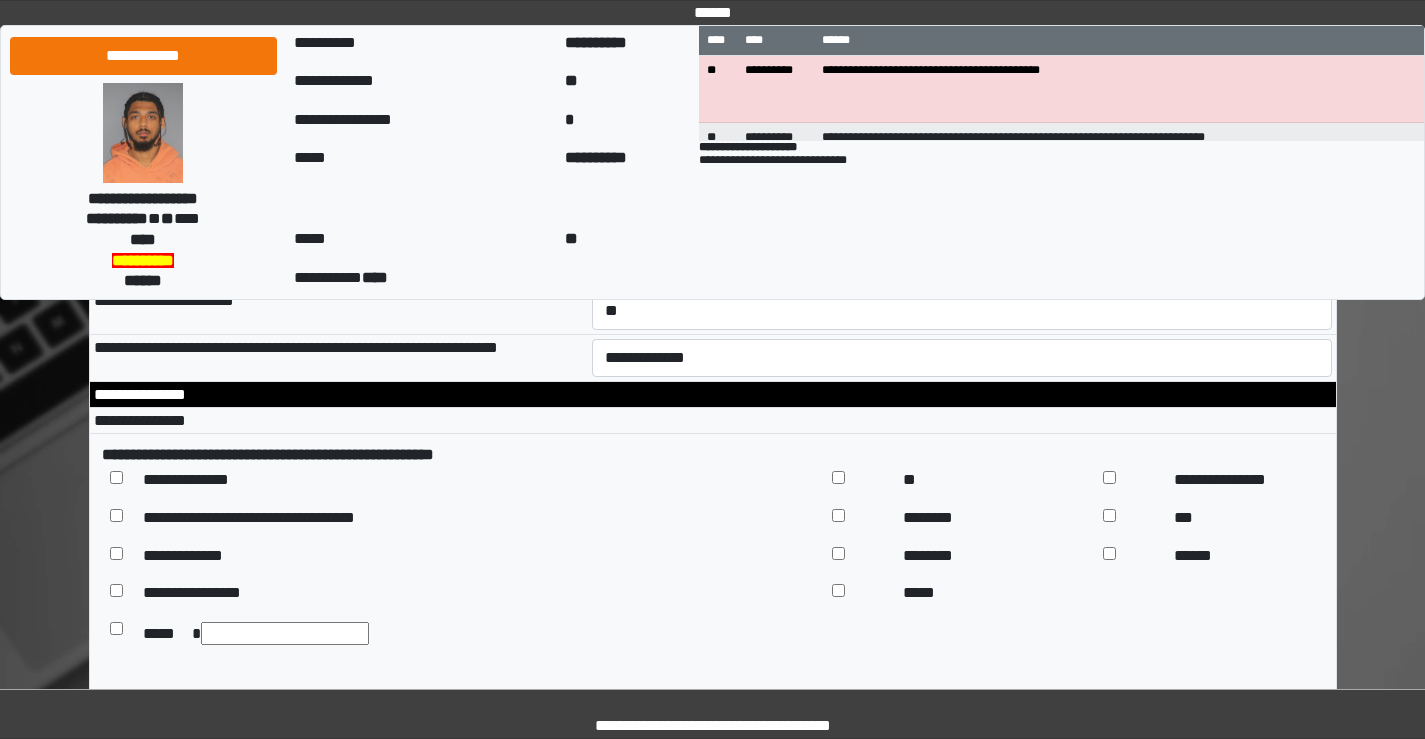 select on "*" 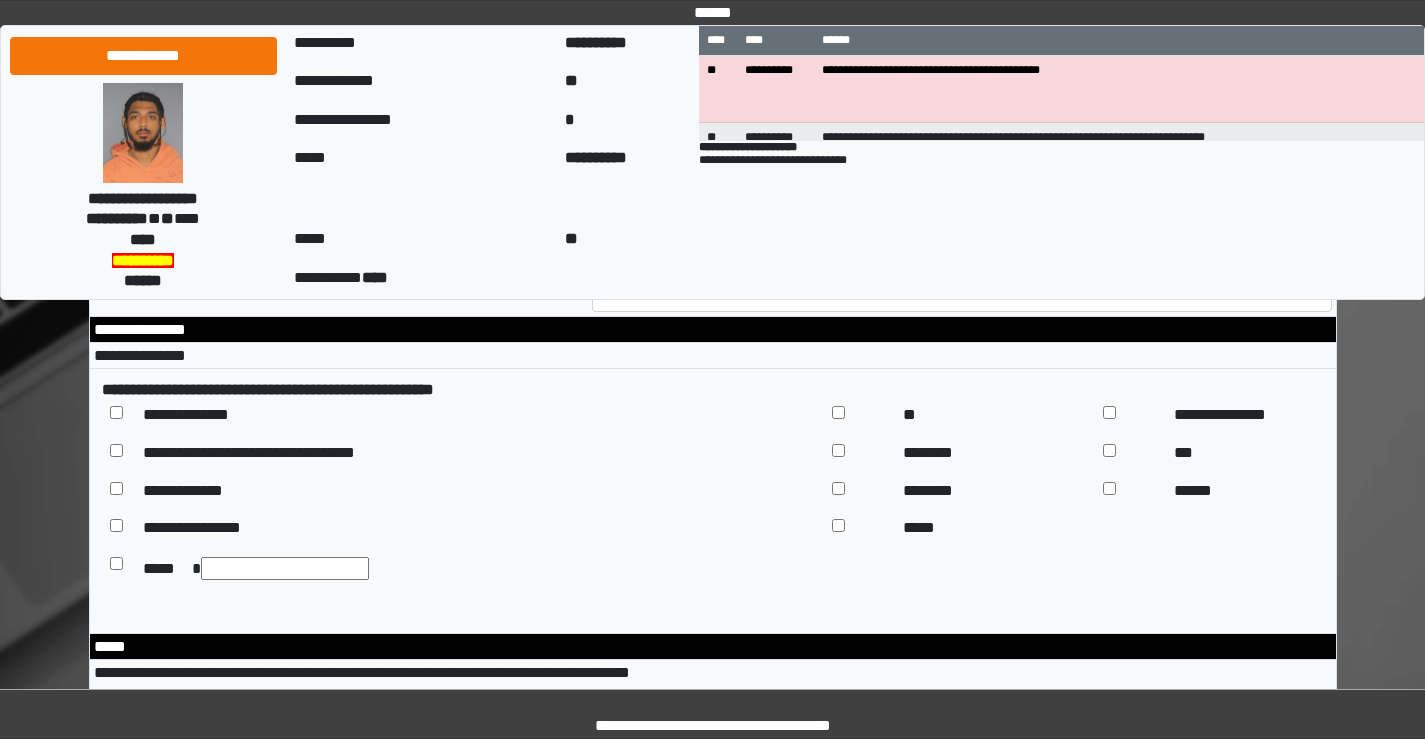 scroll, scrollTop: 9200, scrollLeft: 0, axis: vertical 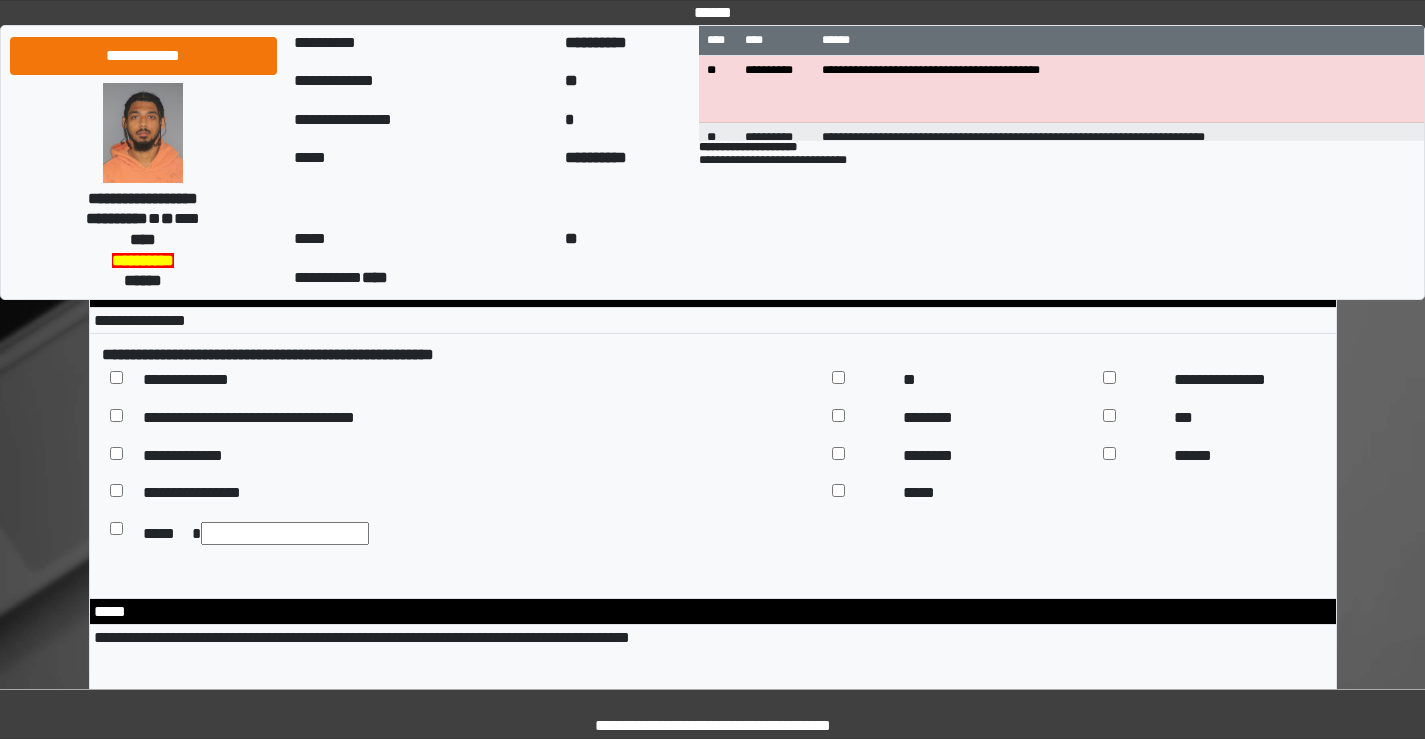 click on "**********" at bounding box center [962, 164] 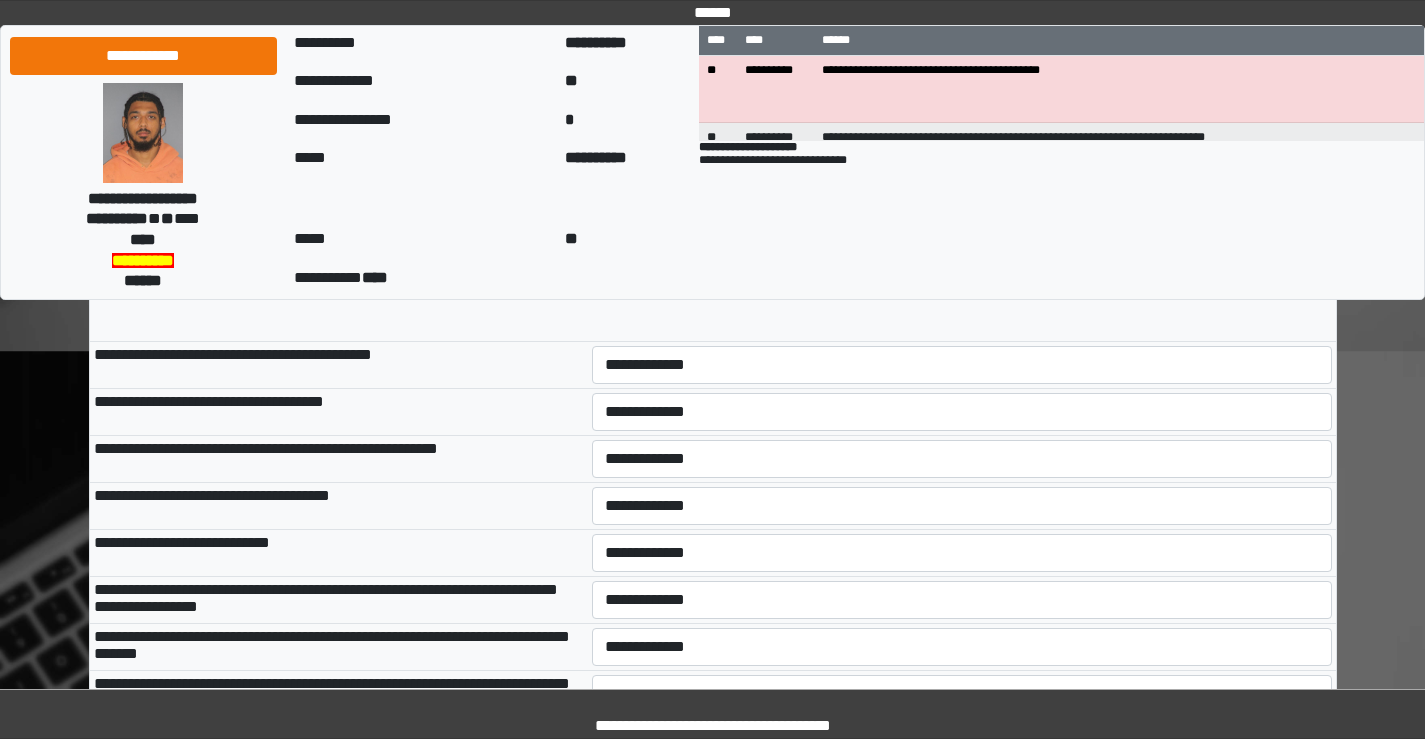 scroll, scrollTop: 9600, scrollLeft: 0, axis: vertical 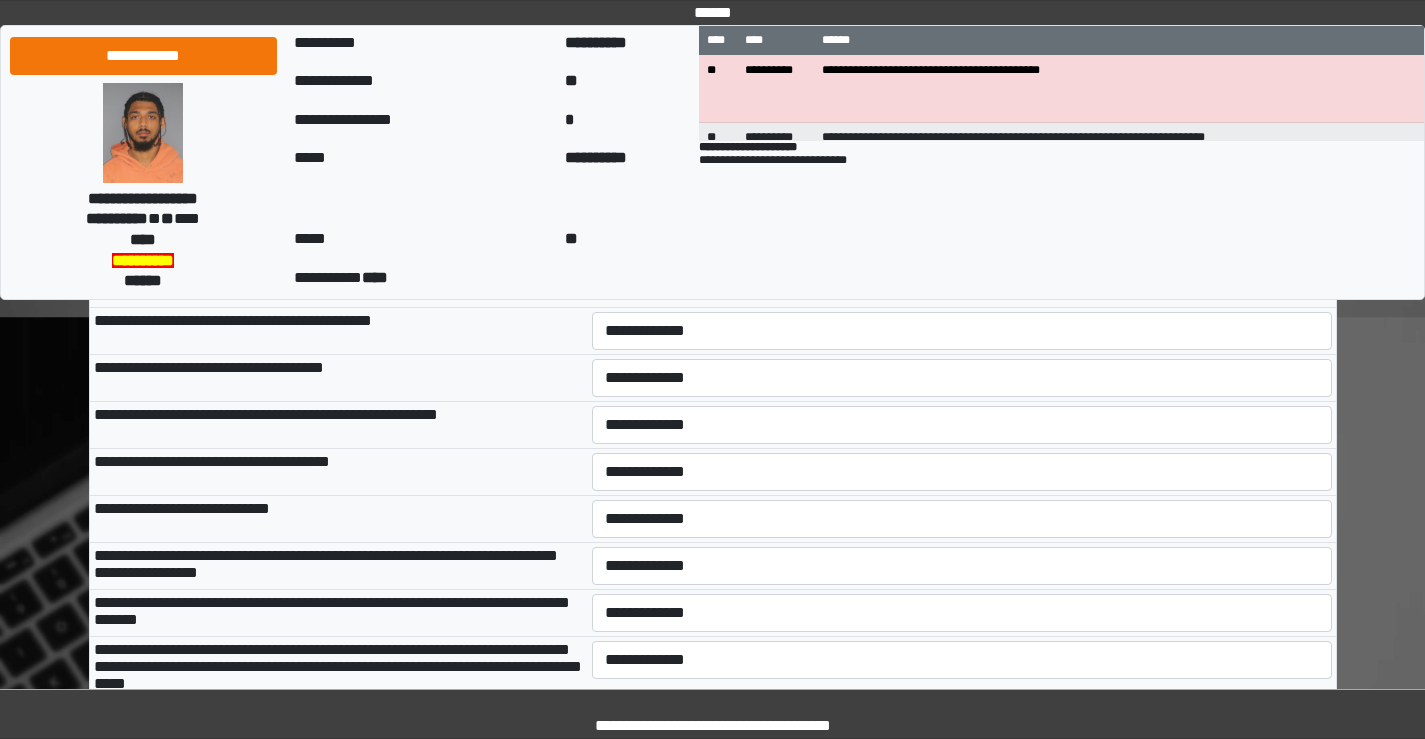 click at bounding box center [1130, 58] 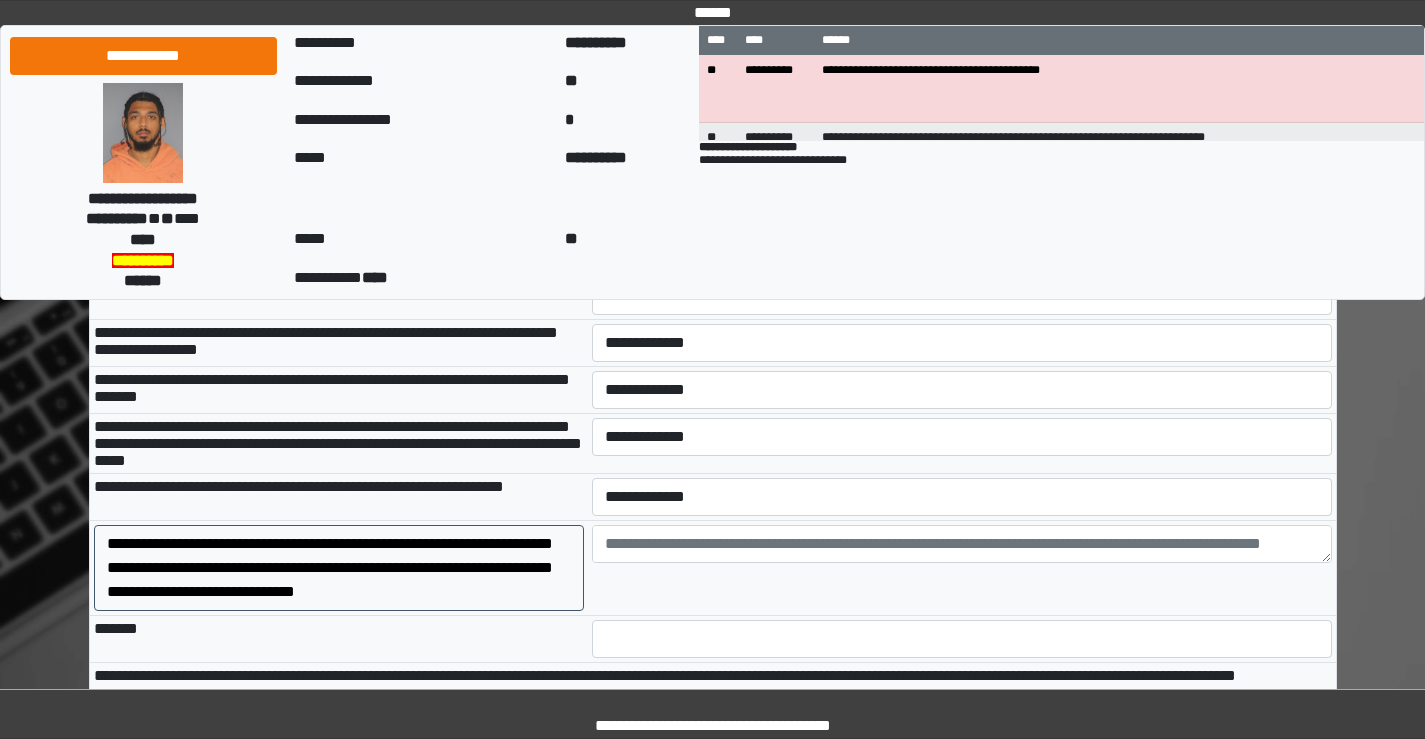 scroll, scrollTop: 9800, scrollLeft: 0, axis: vertical 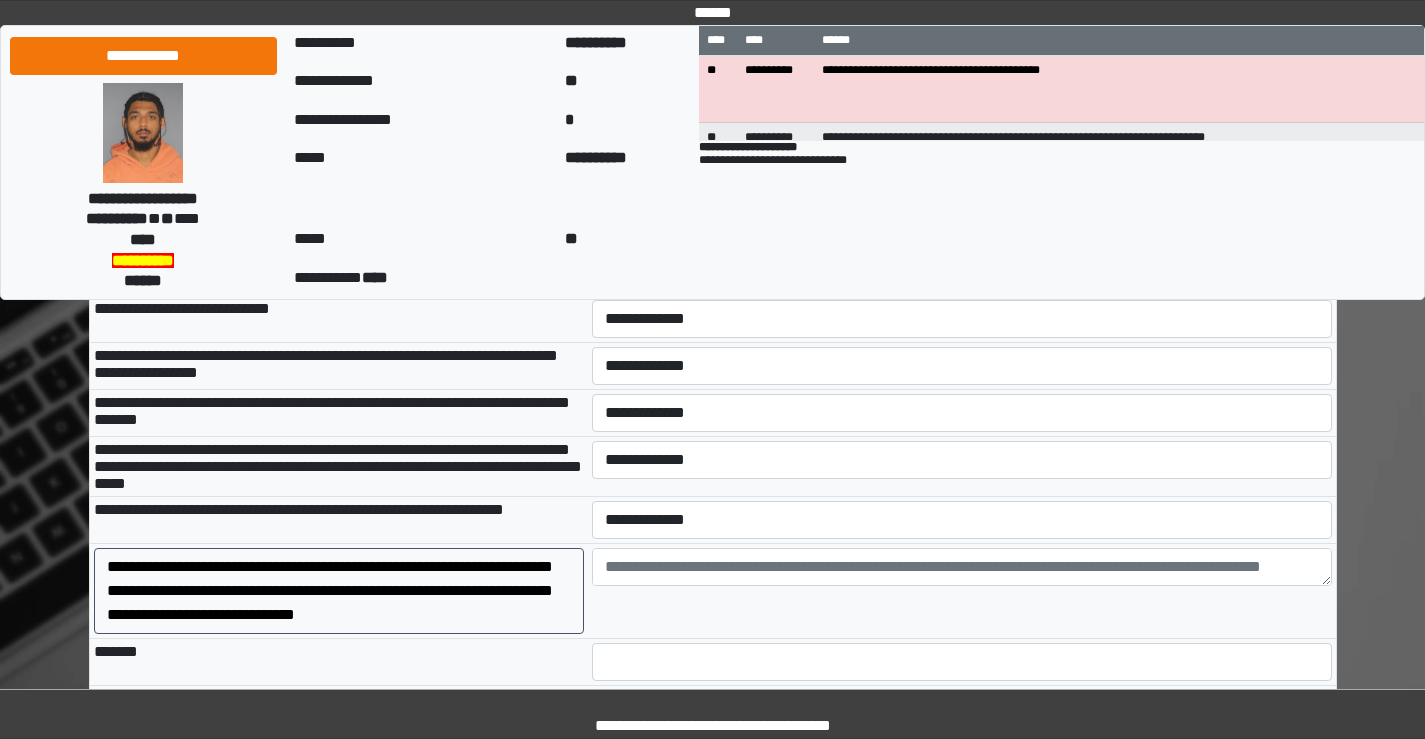 click on "**********" at bounding box center [962, 131] 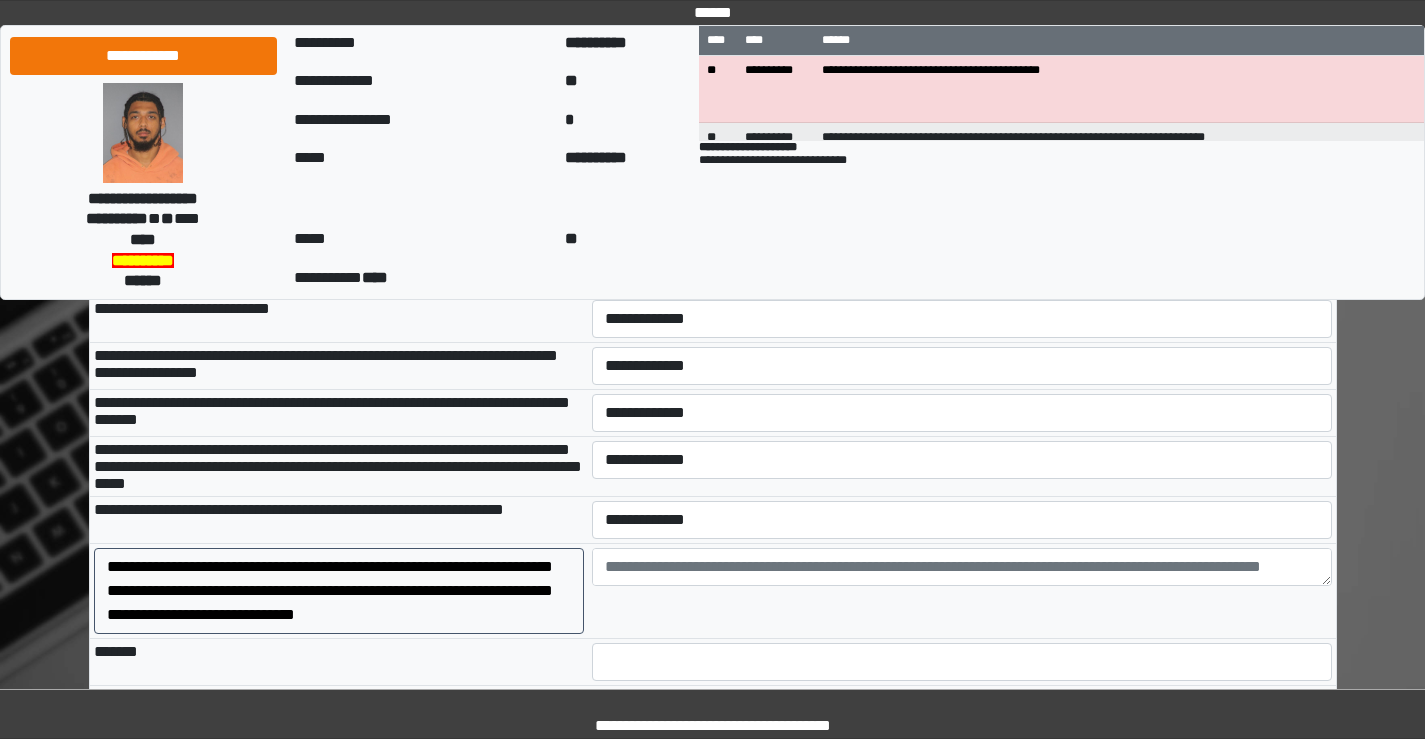 select on "***" 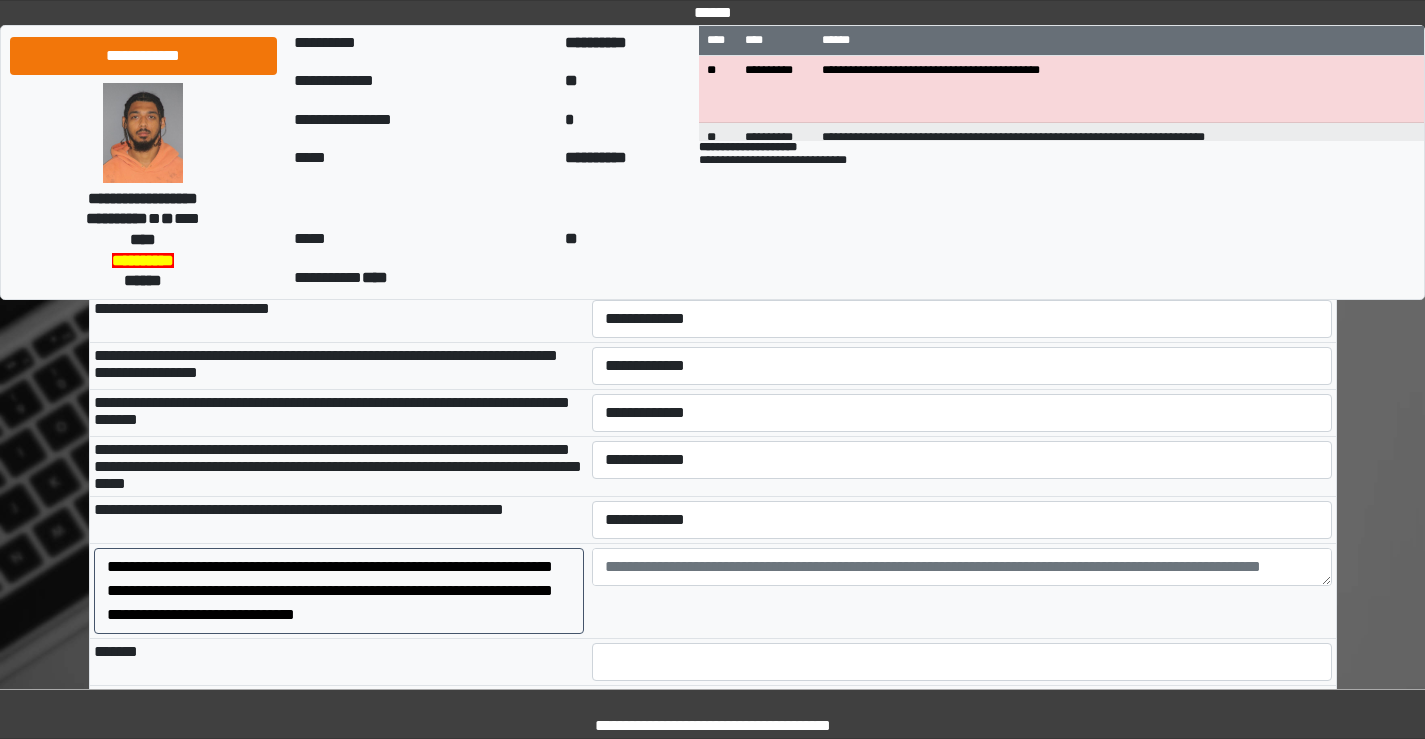 click on "**********" at bounding box center (962, 178) 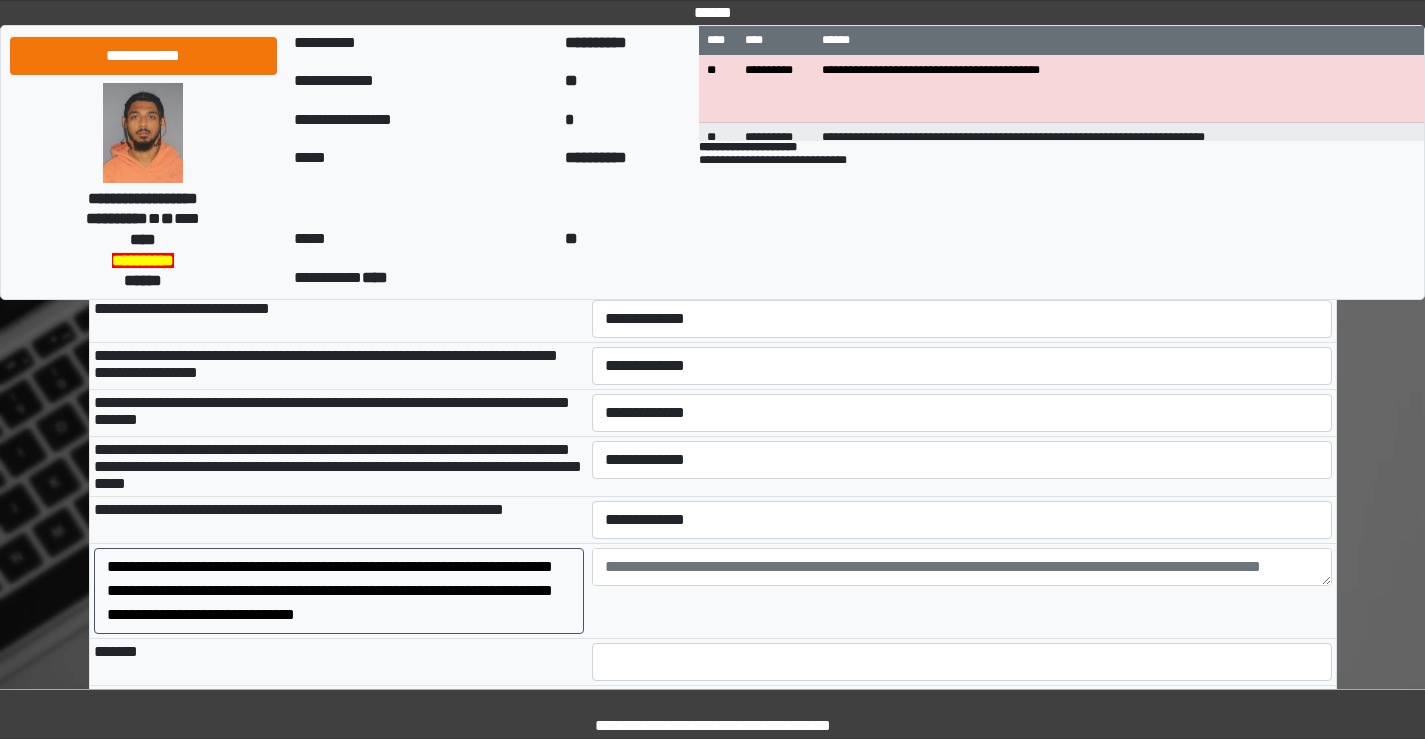 click on "**********" at bounding box center [962, 225] 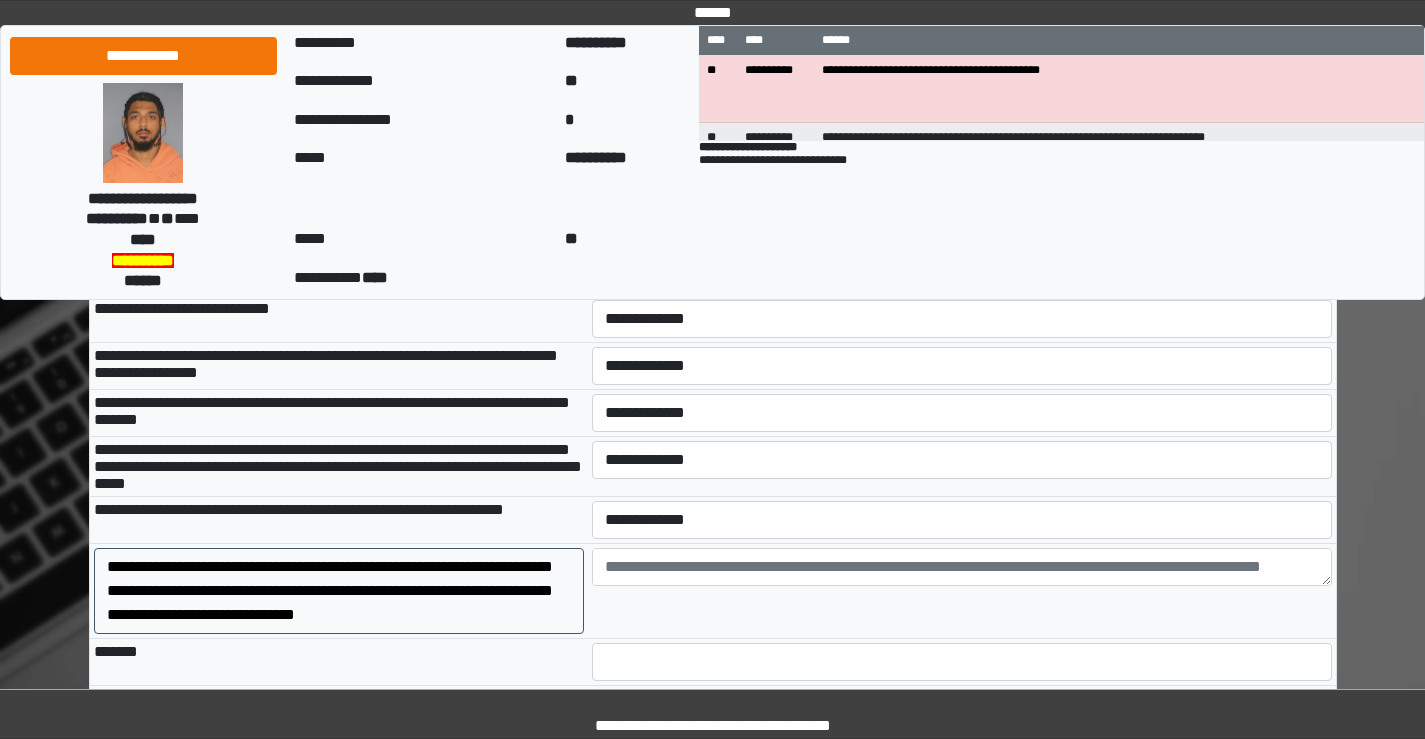 select on "***" 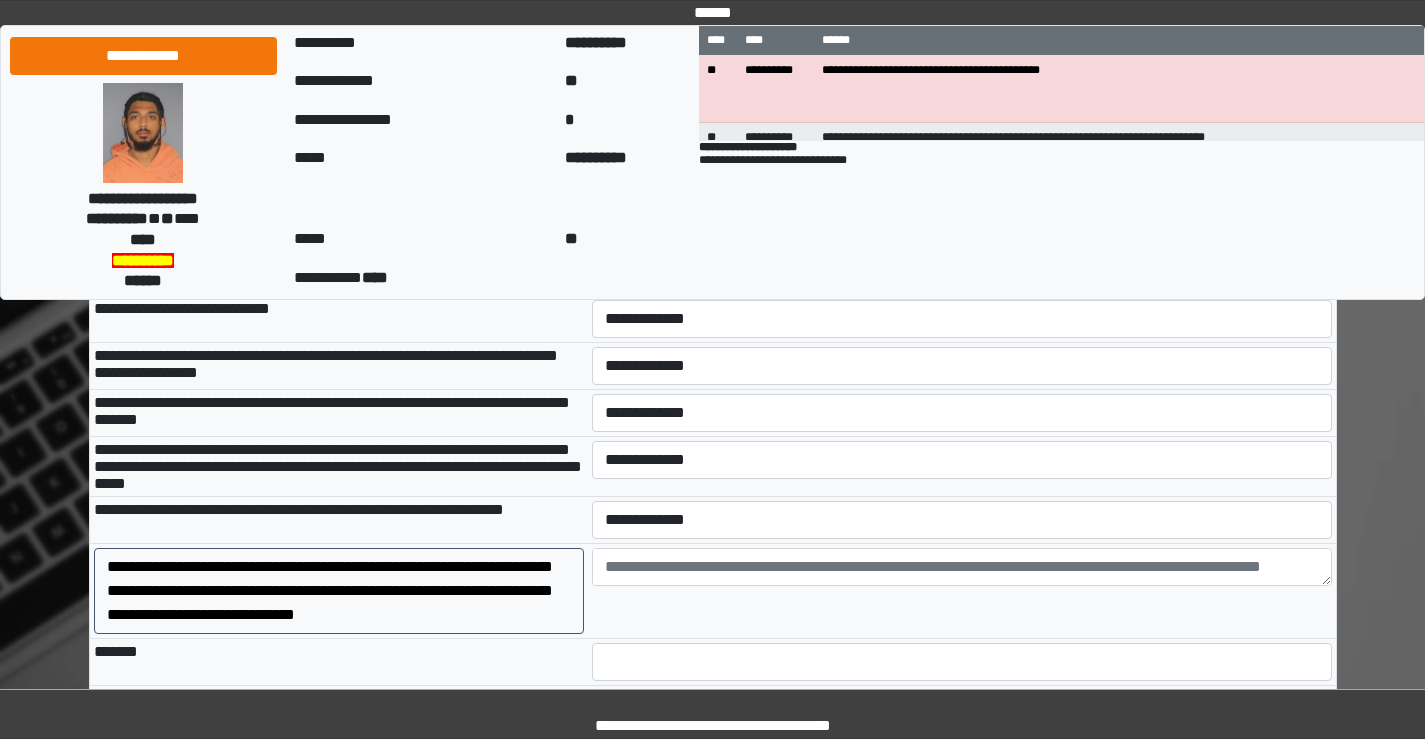 click on "**********" at bounding box center [962, 272] 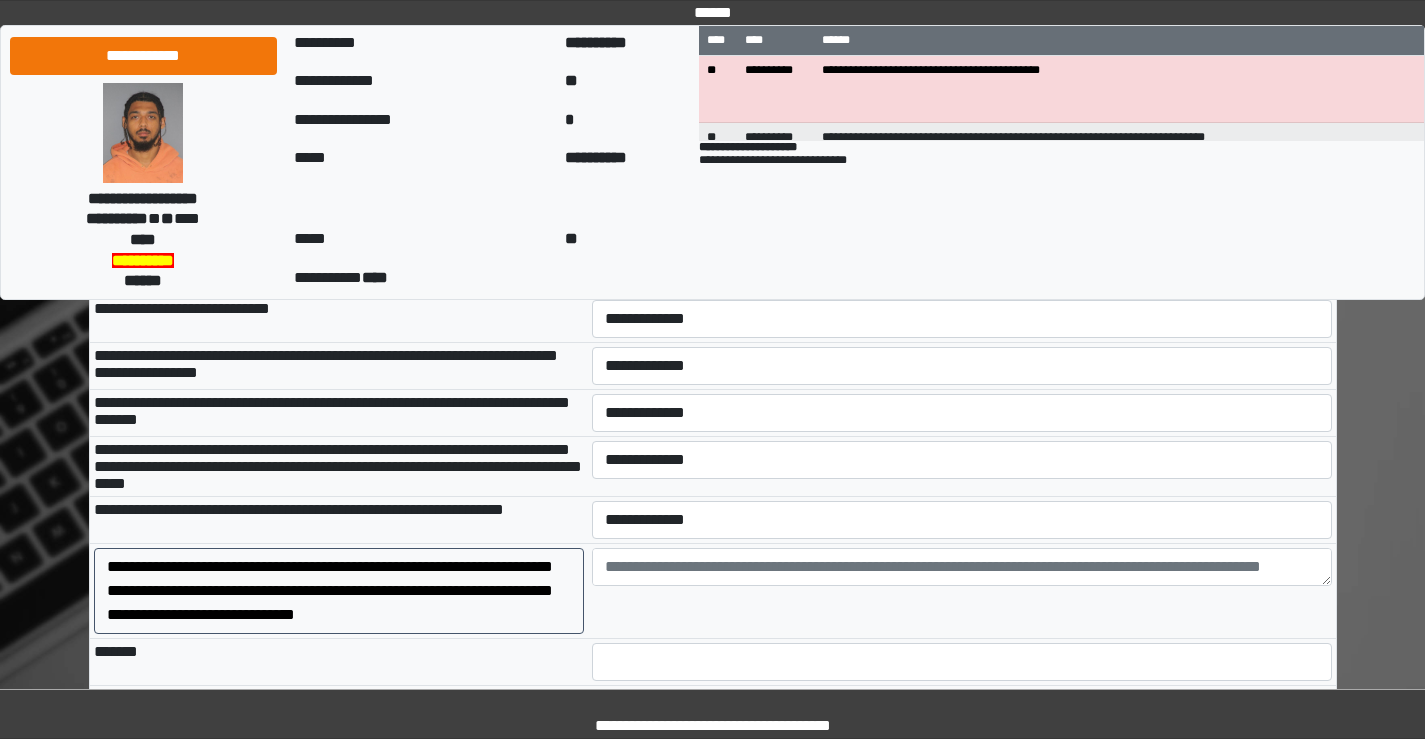 select on "***" 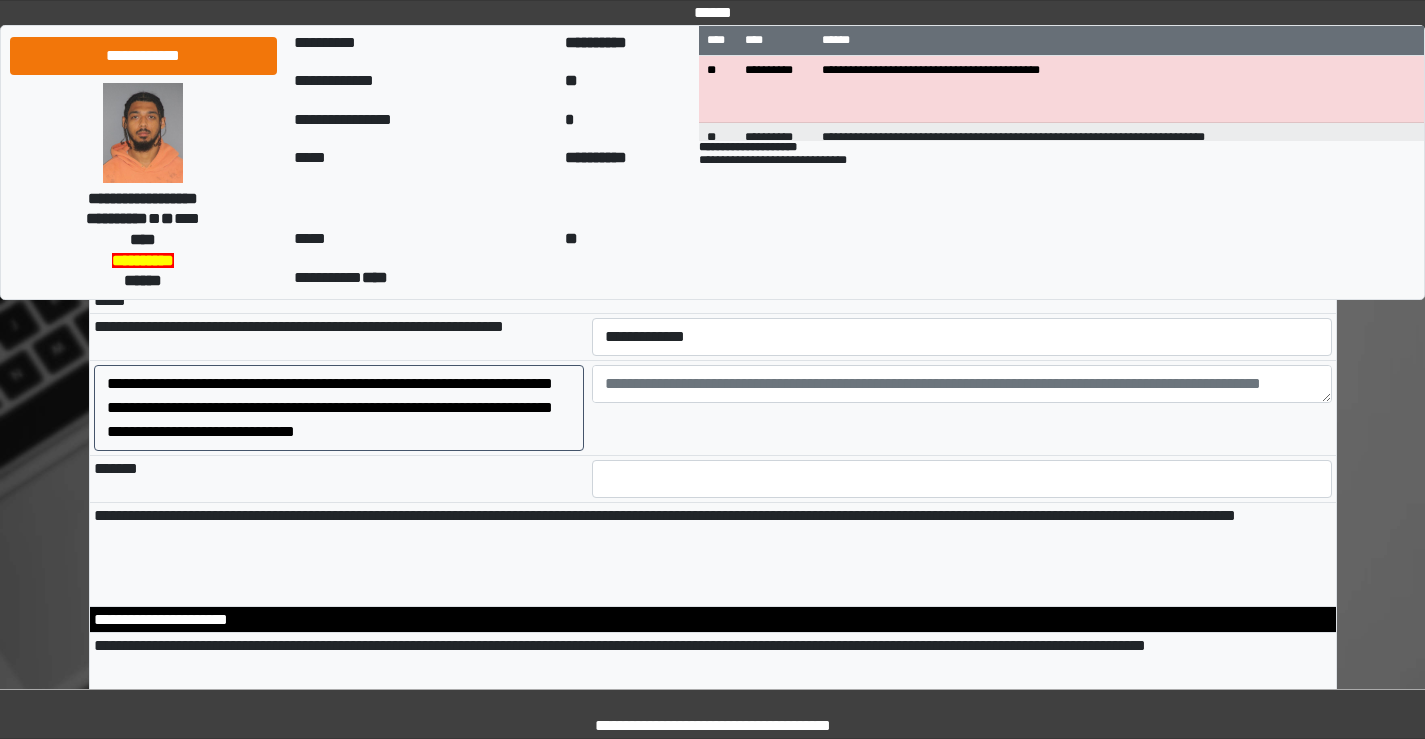 scroll, scrollTop: 10000, scrollLeft: 0, axis: vertical 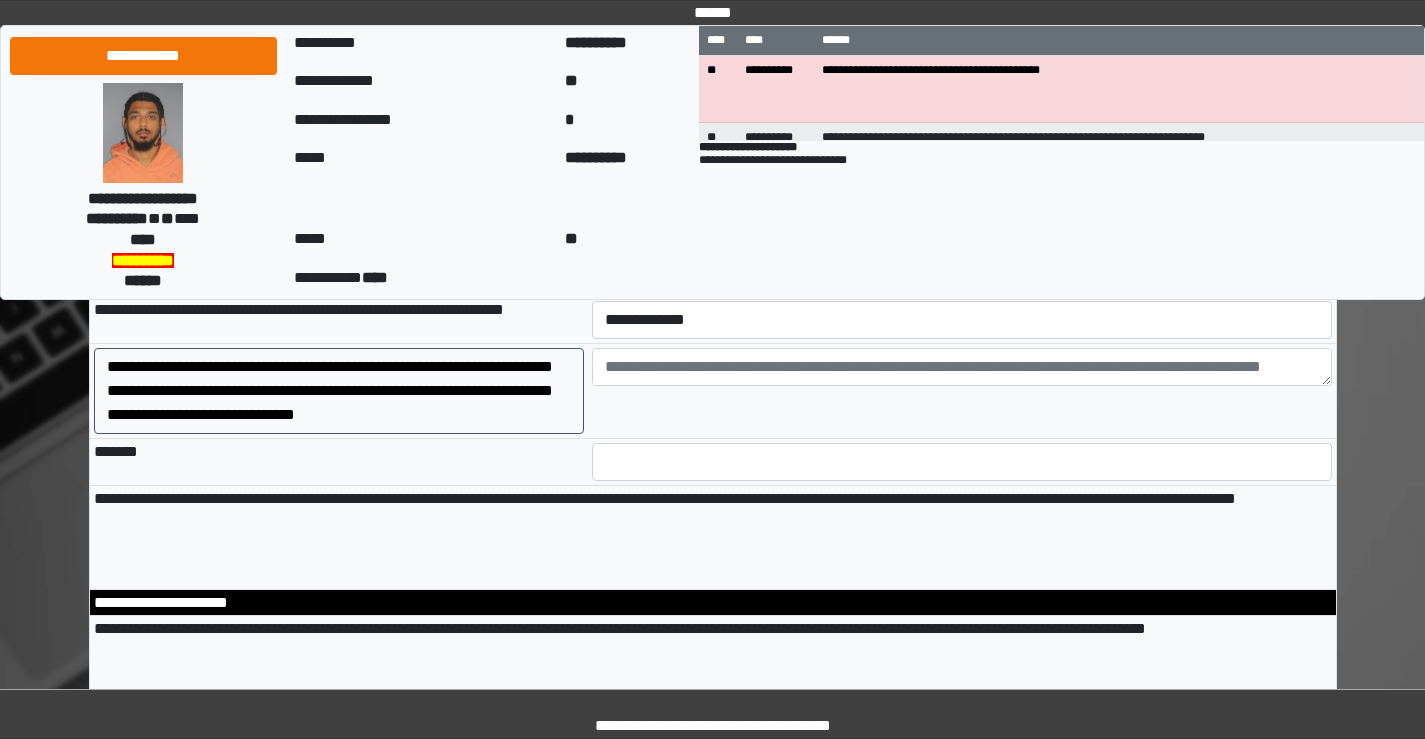 click on "**********" at bounding box center (962, 119) 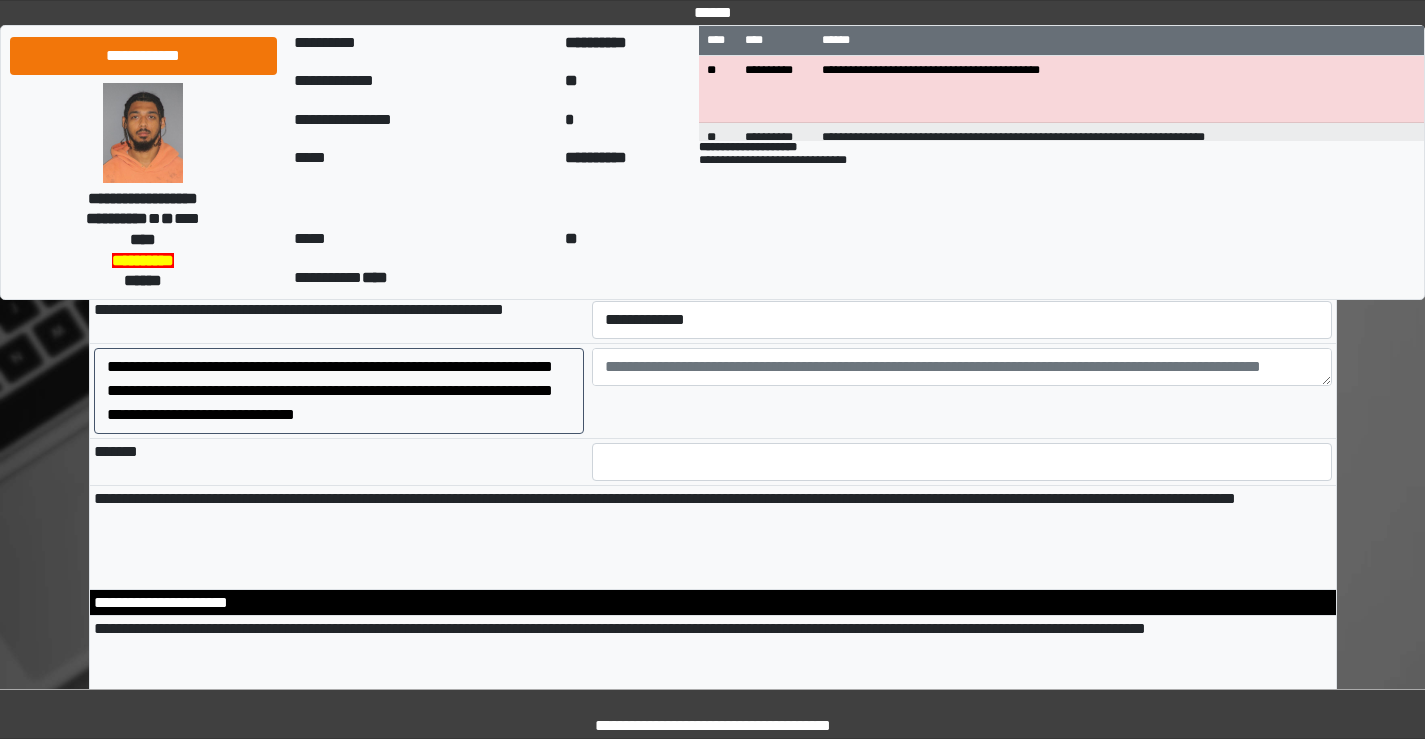 select on "***" 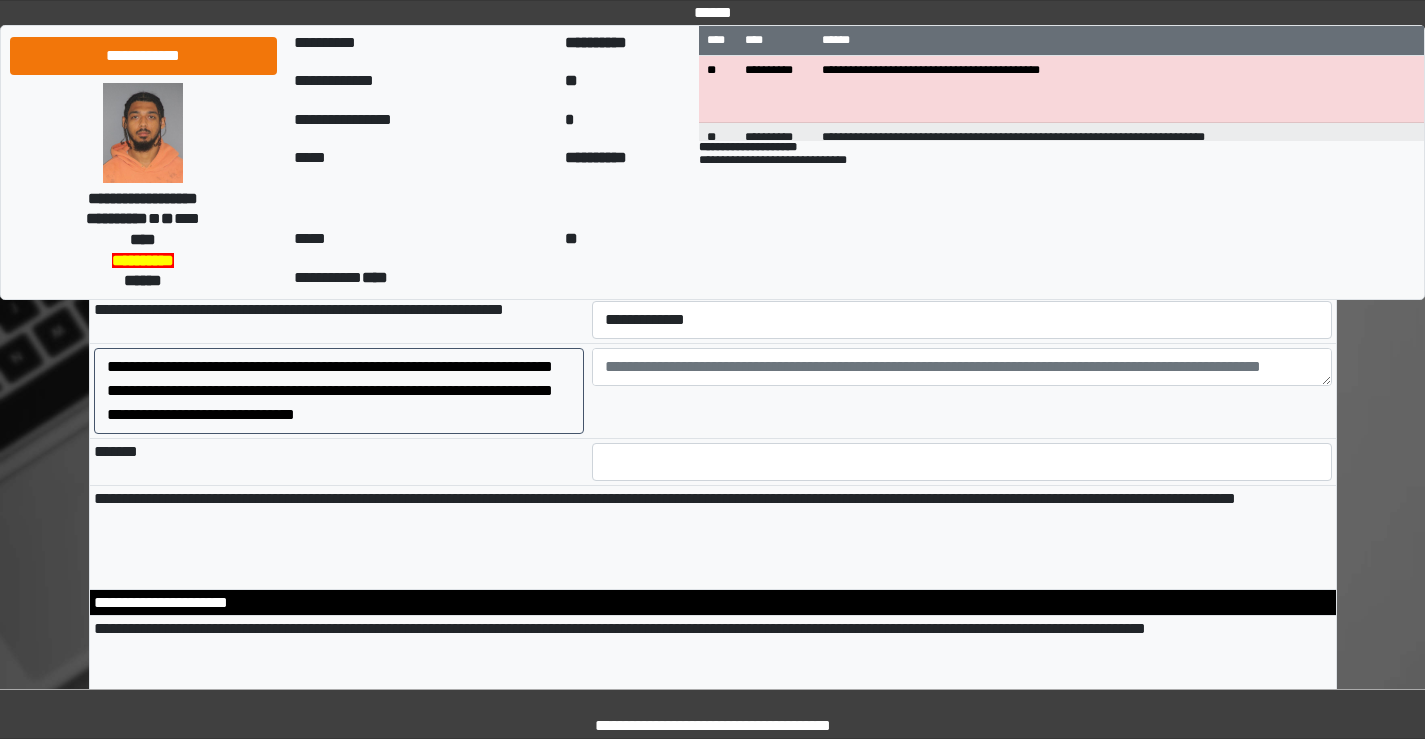 click on "**********" at bounding box center (962, 166) 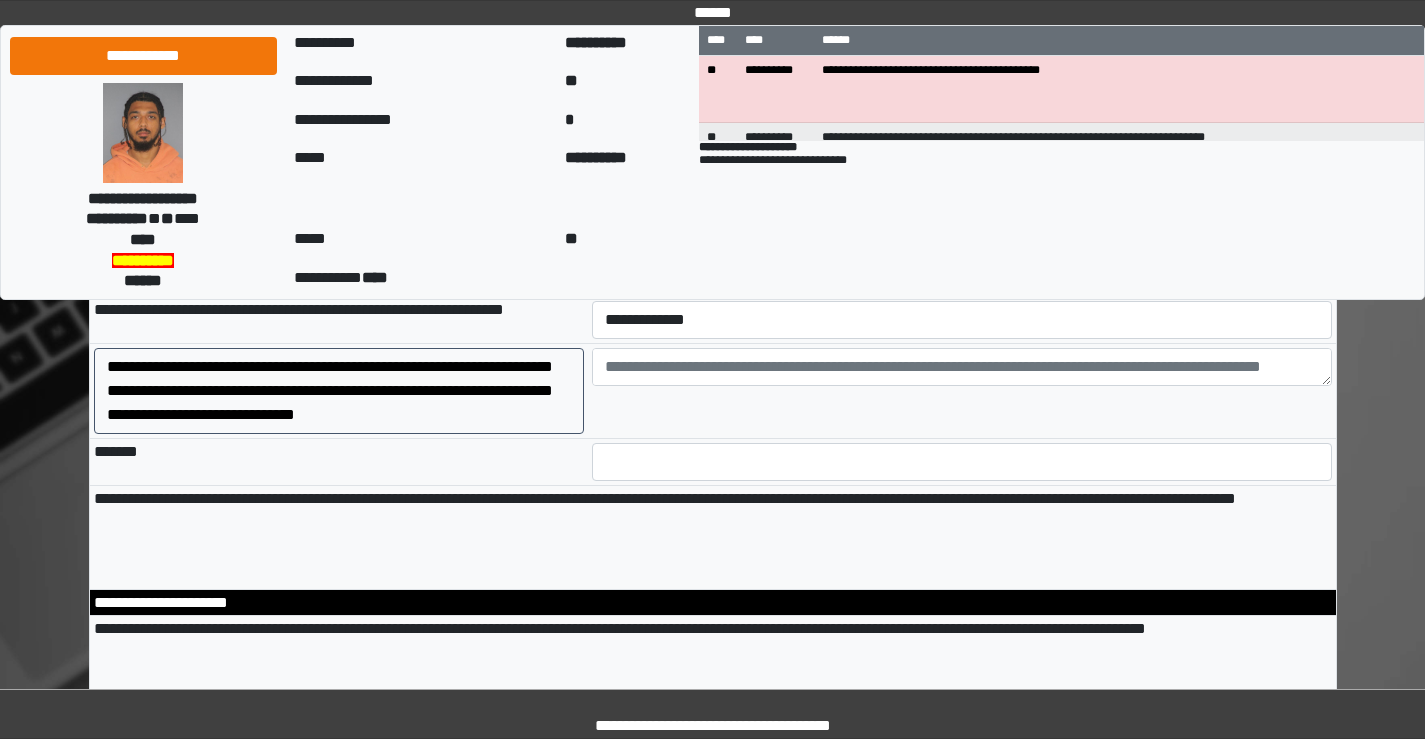 select on "***" 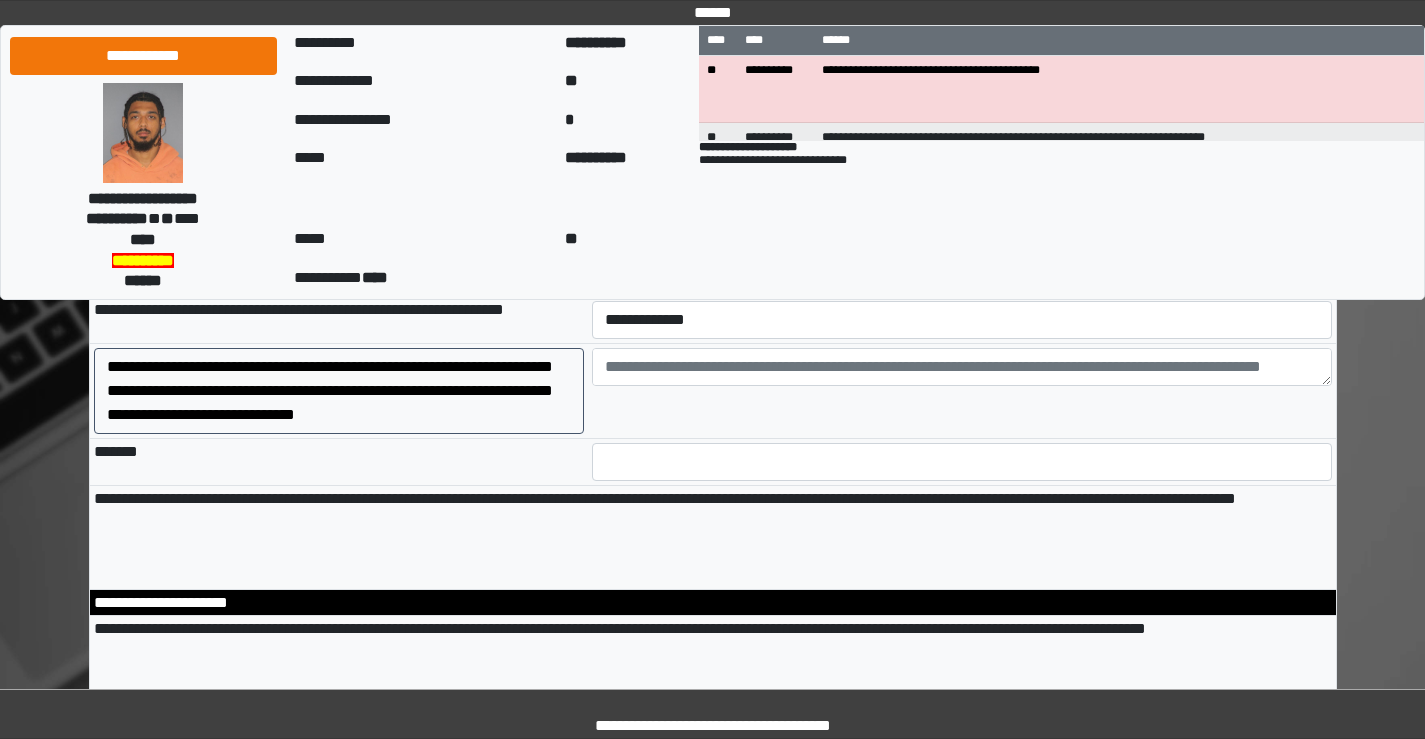 click on "**********" at bounding box center [962, 260] 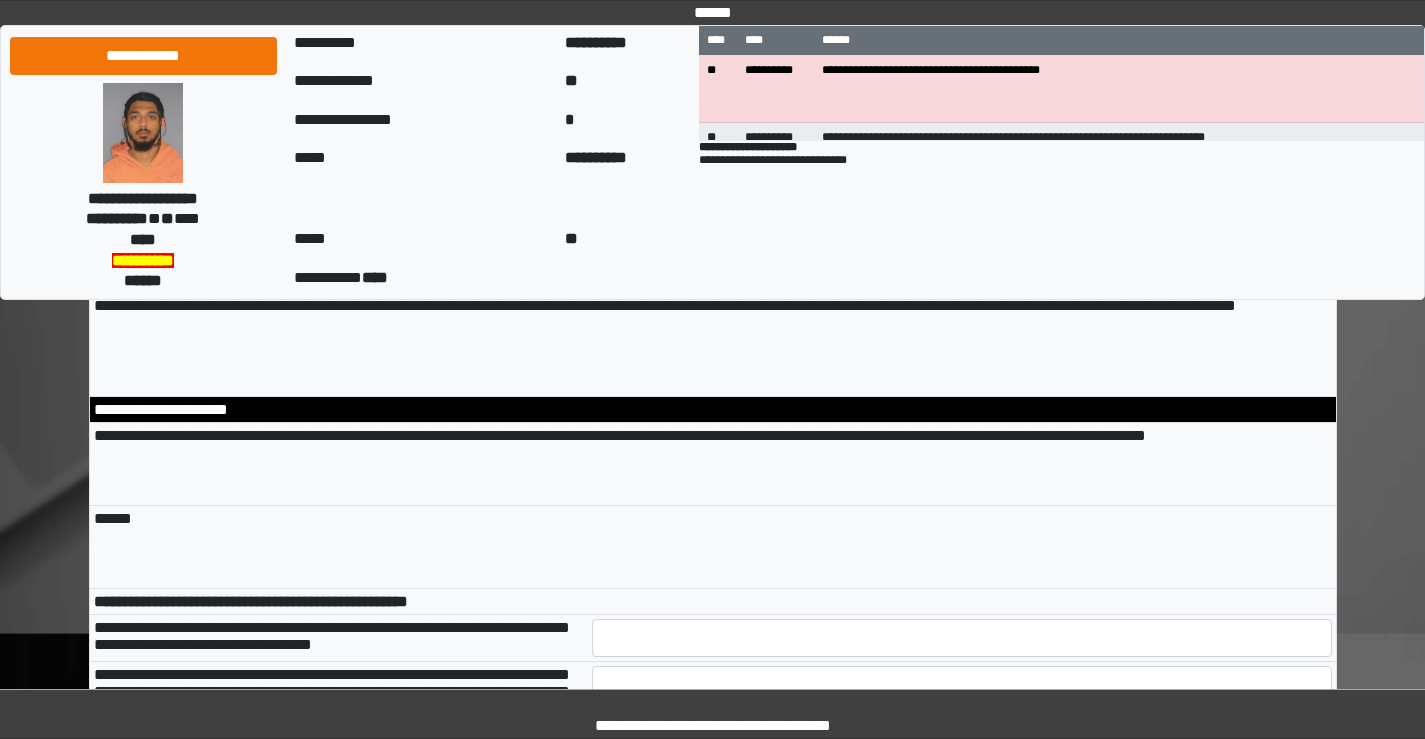 scroll, scrollTop: 10200, scrollLeft: 0, axis: vertical 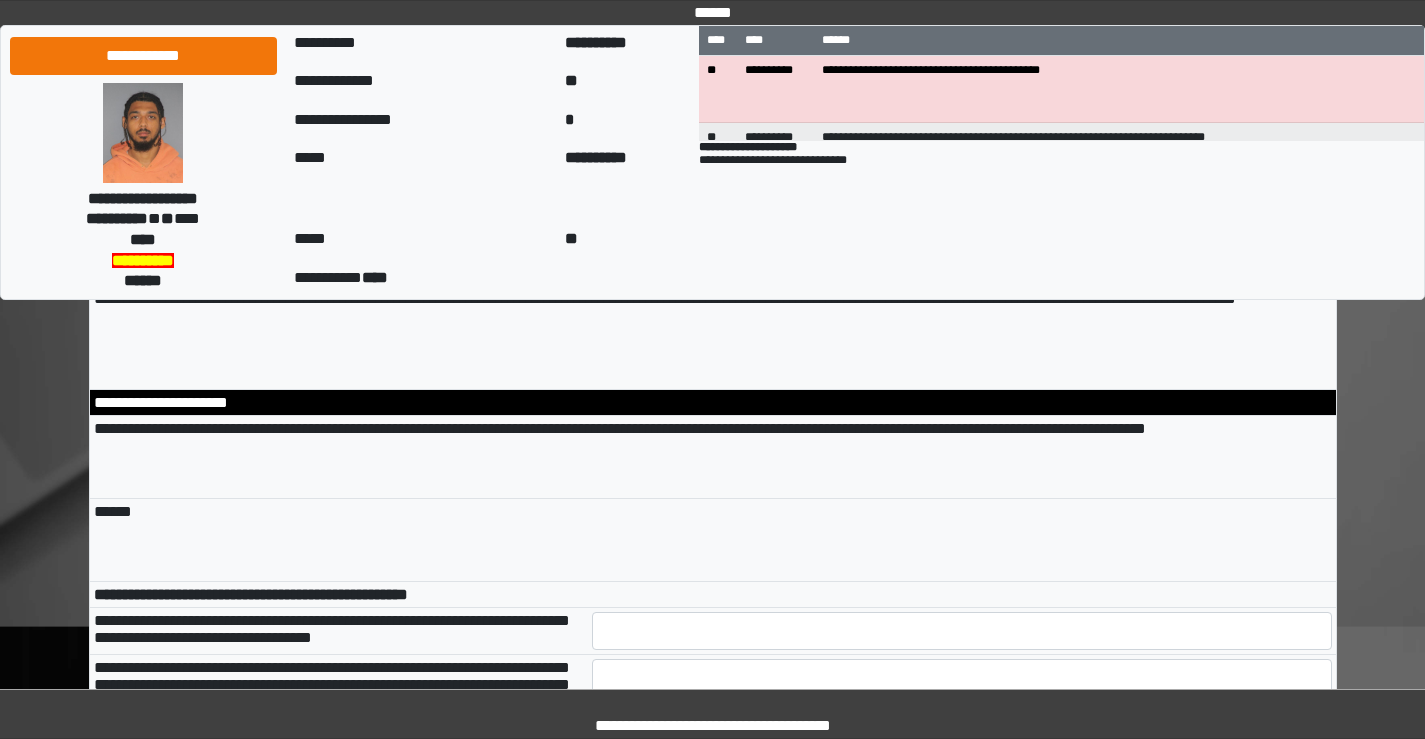 click on "**********" at bounding box center [962, 120] 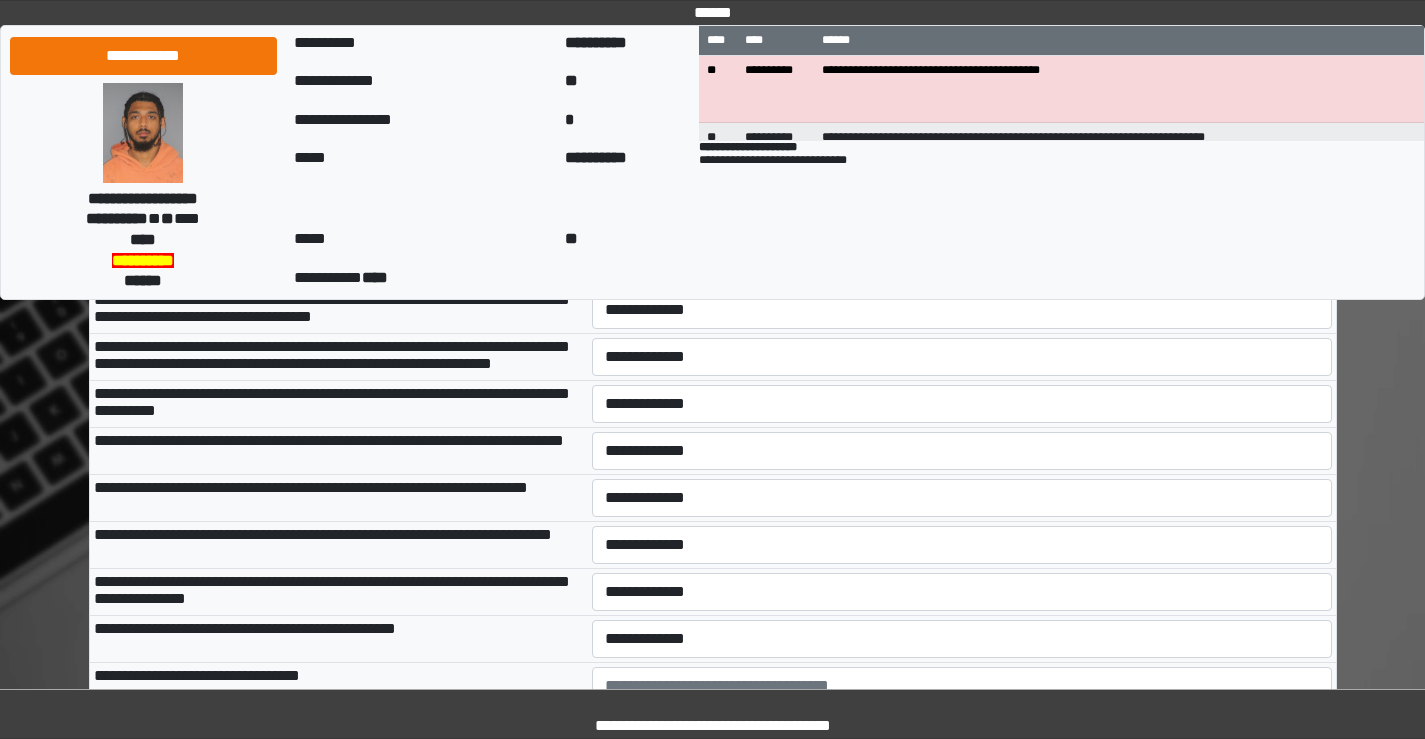 scroll, scrollTop: 12500, scrollLeft: 0, axis: vertical 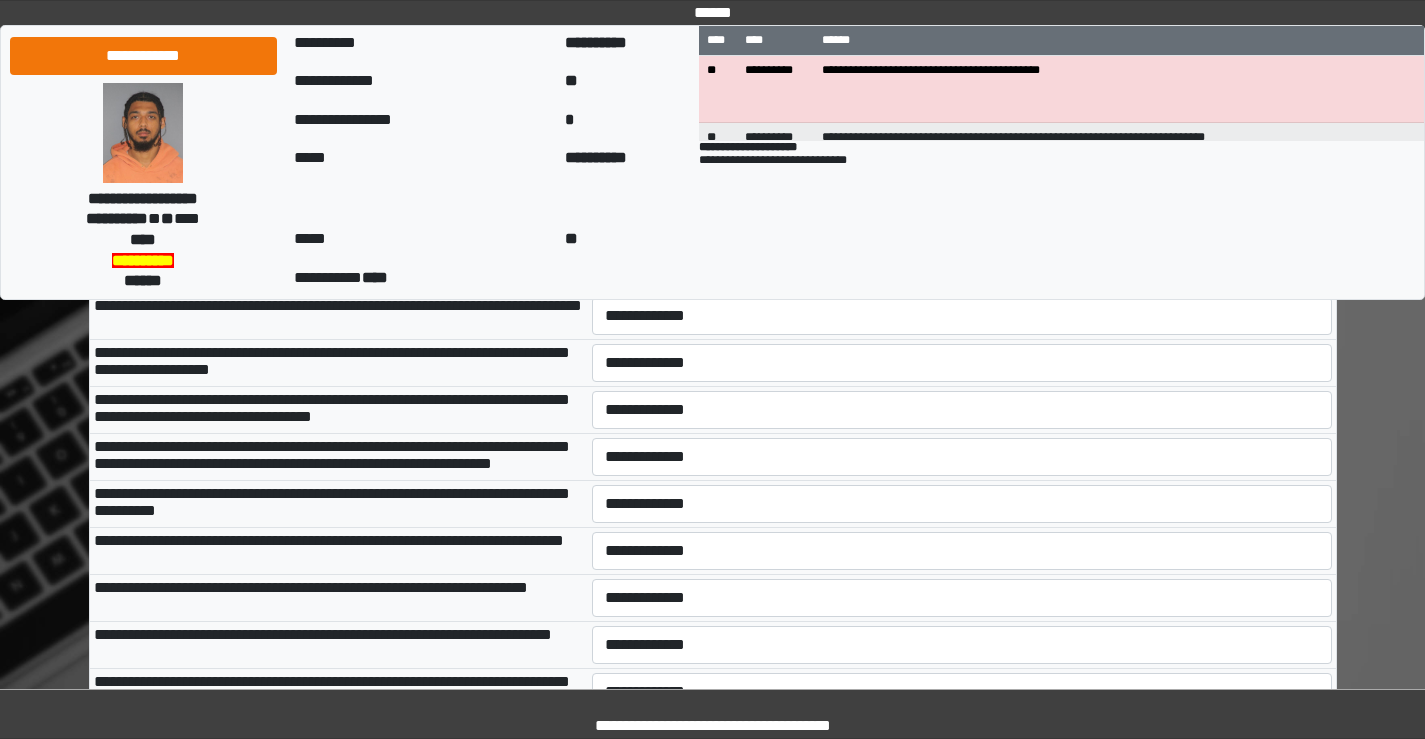 click on "**********" at bounding box center (962, 34) 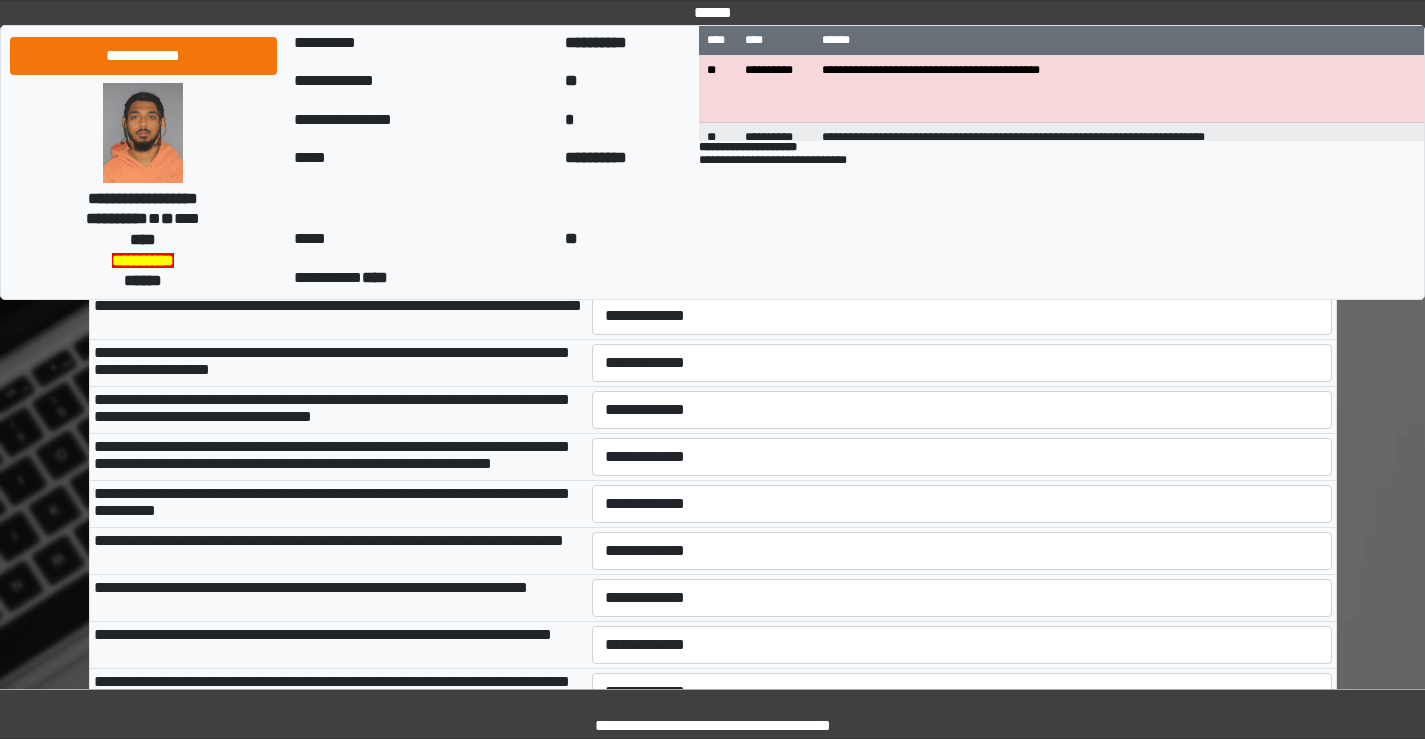 select on "*" 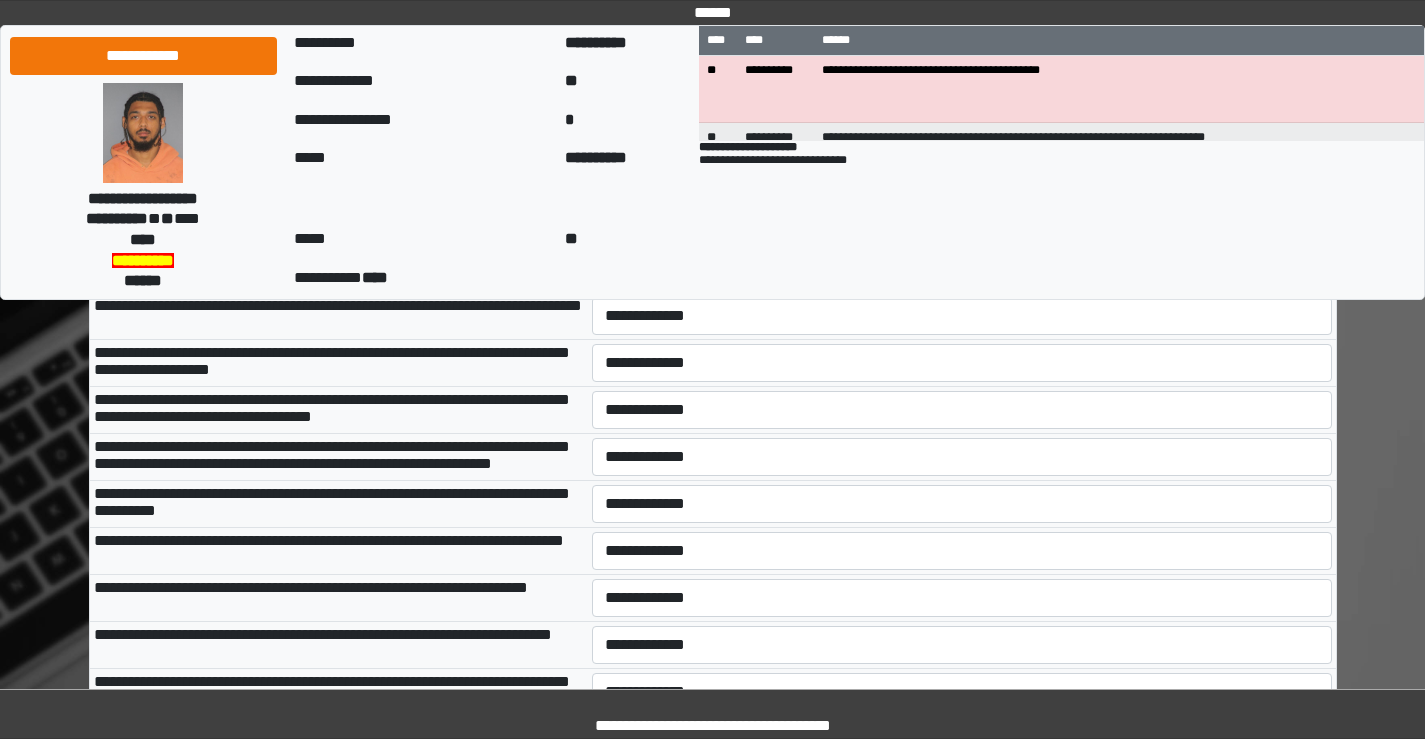 click on "**********" at bounding box center (962, 81) 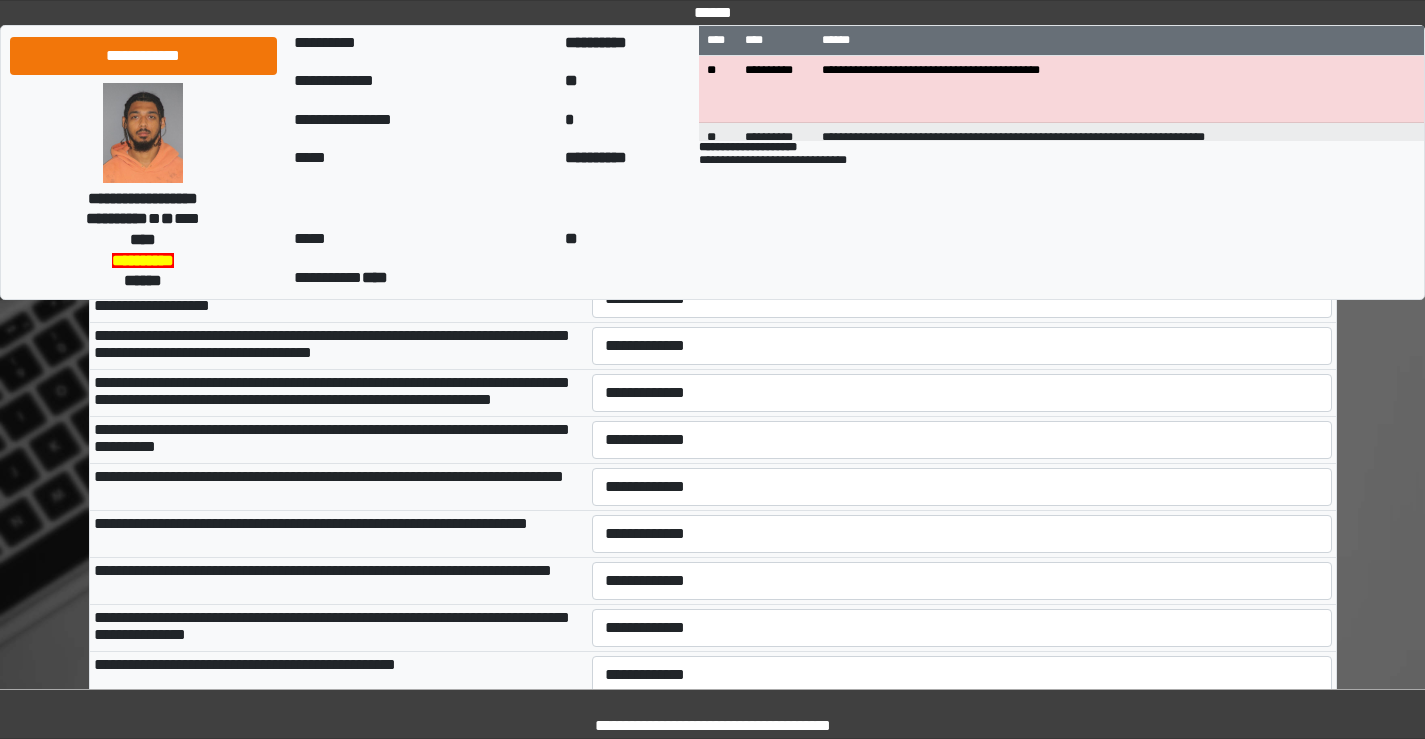 scroll, scrollTop: 12700, scrollLeft: 0, axis: vertical 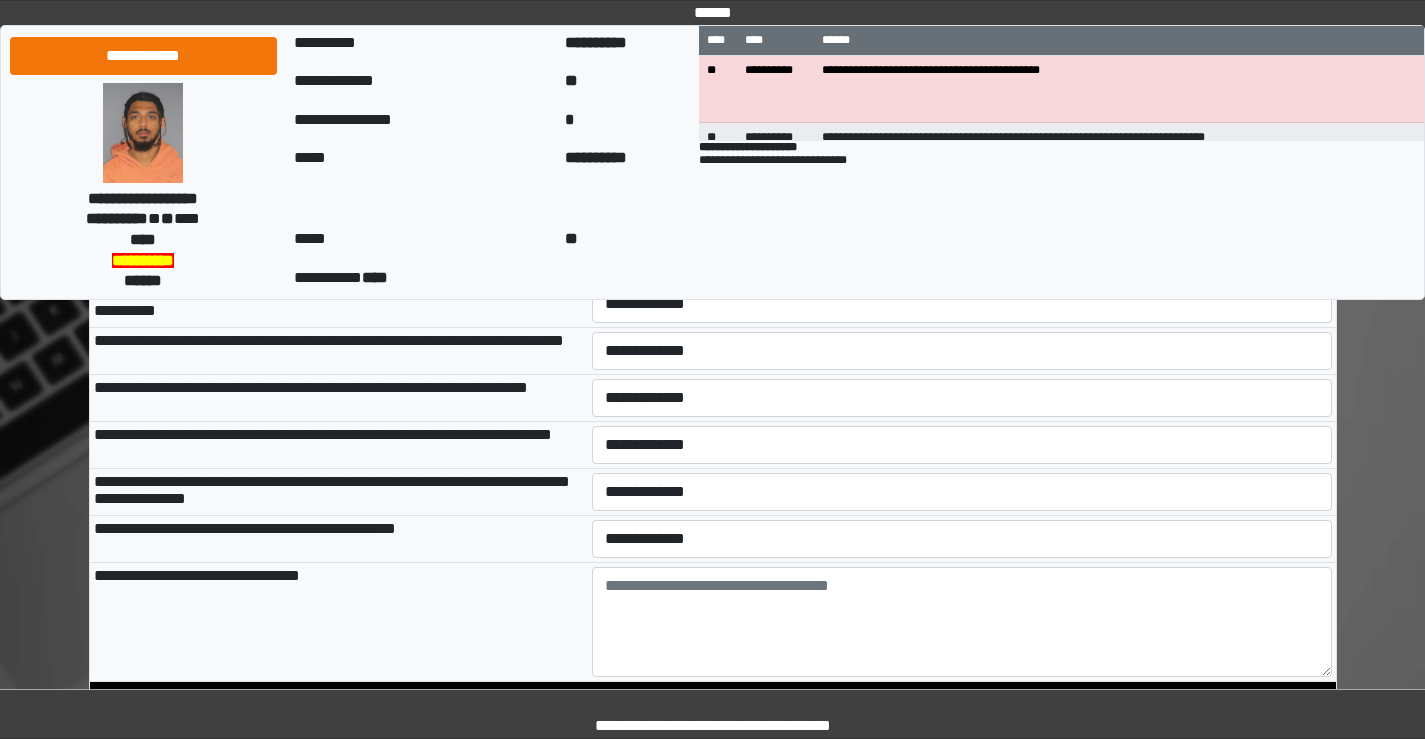 click on "**********" at bounding box center [962, -25] 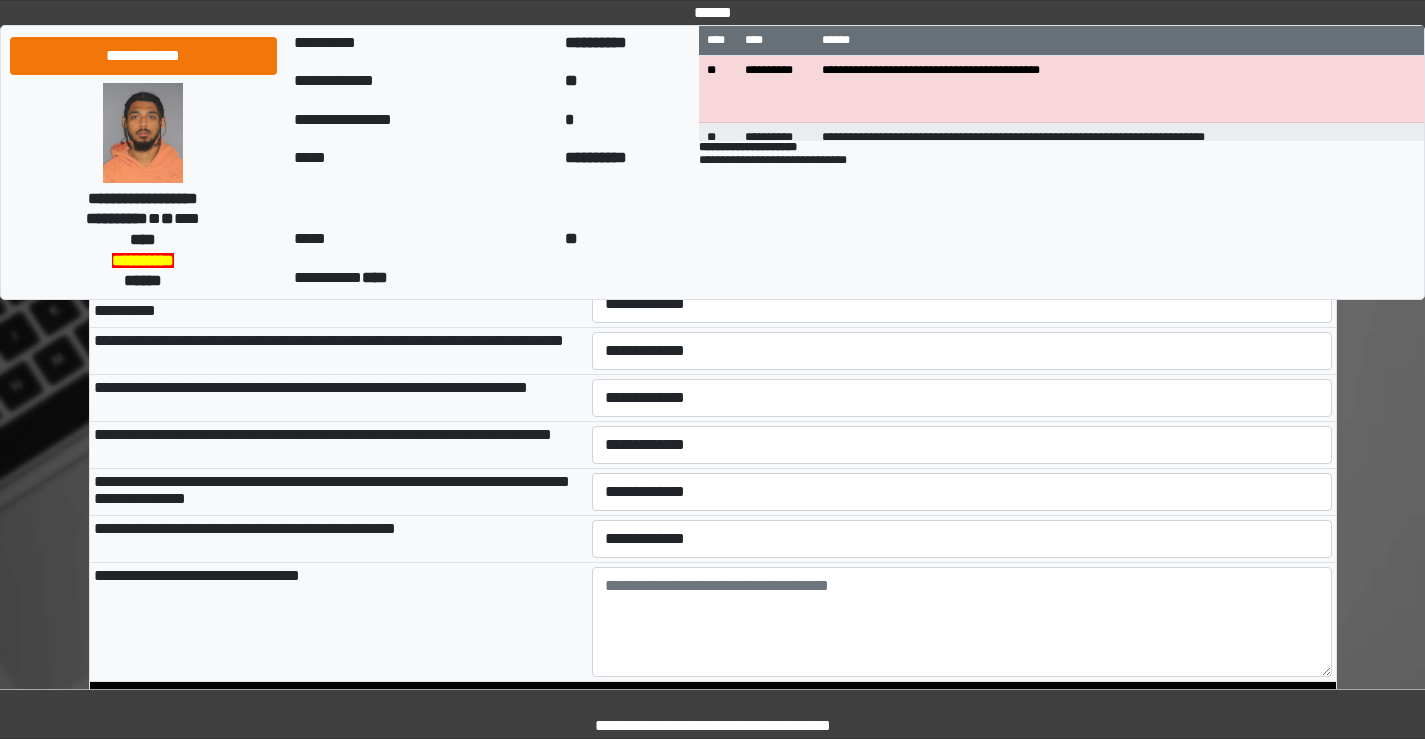 click on "**********" at bounding box center (962, 22) 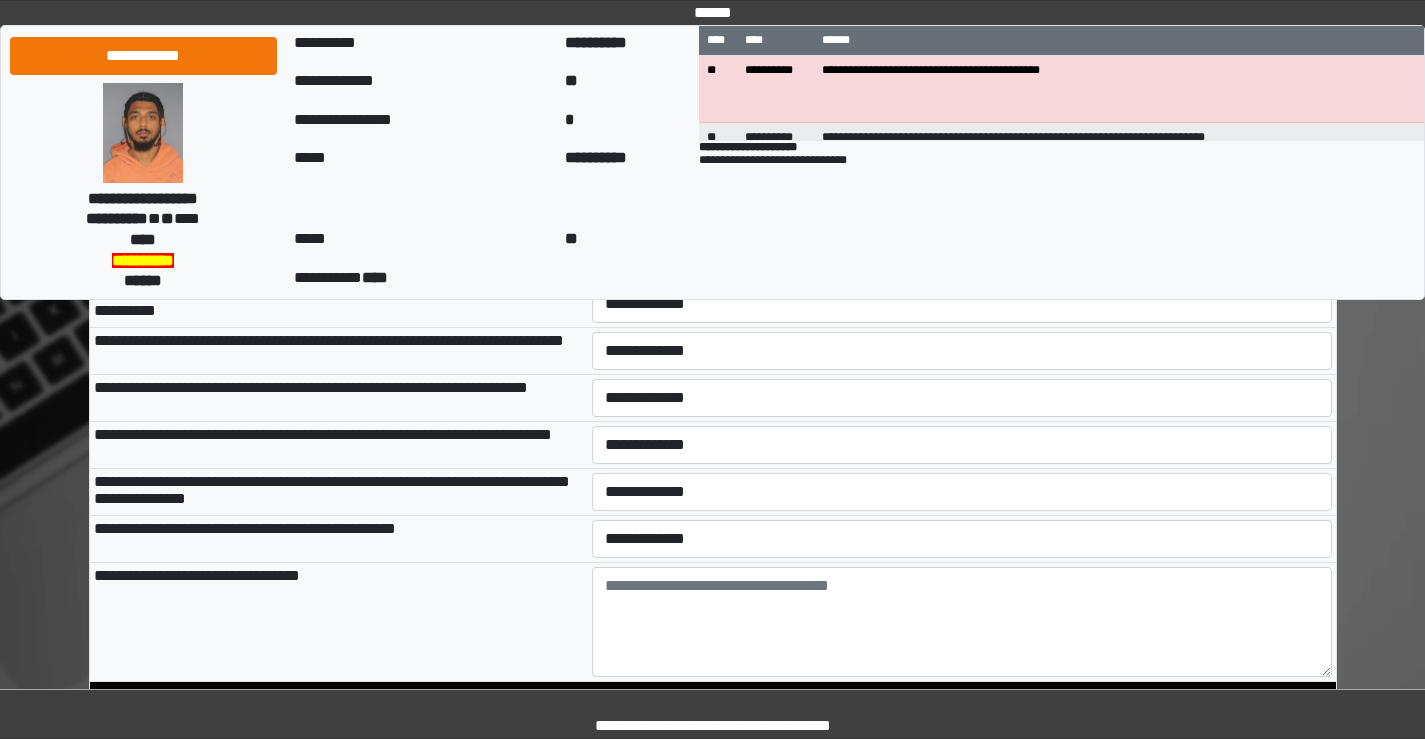 click on "**********" at bounding box center [962, 69] 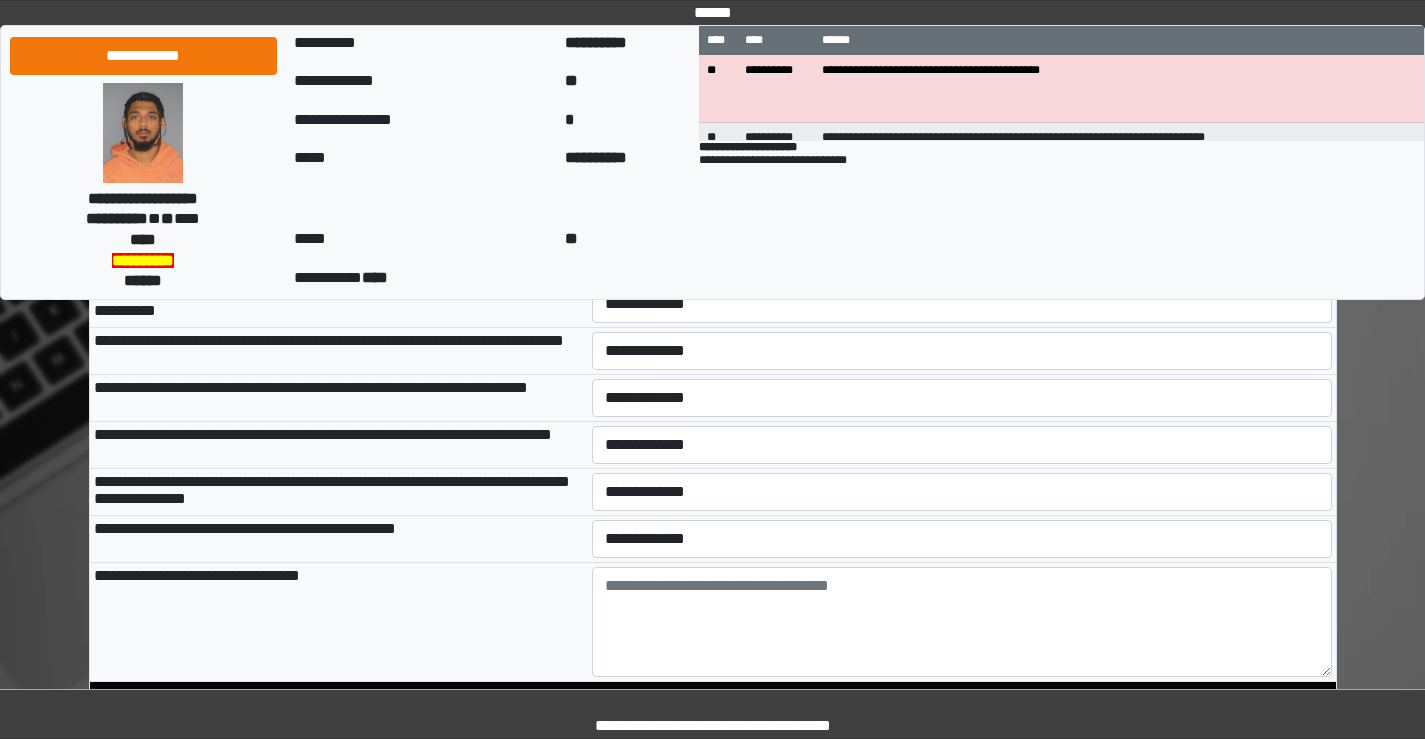 click on "**********" at bounding box center (962, 116) 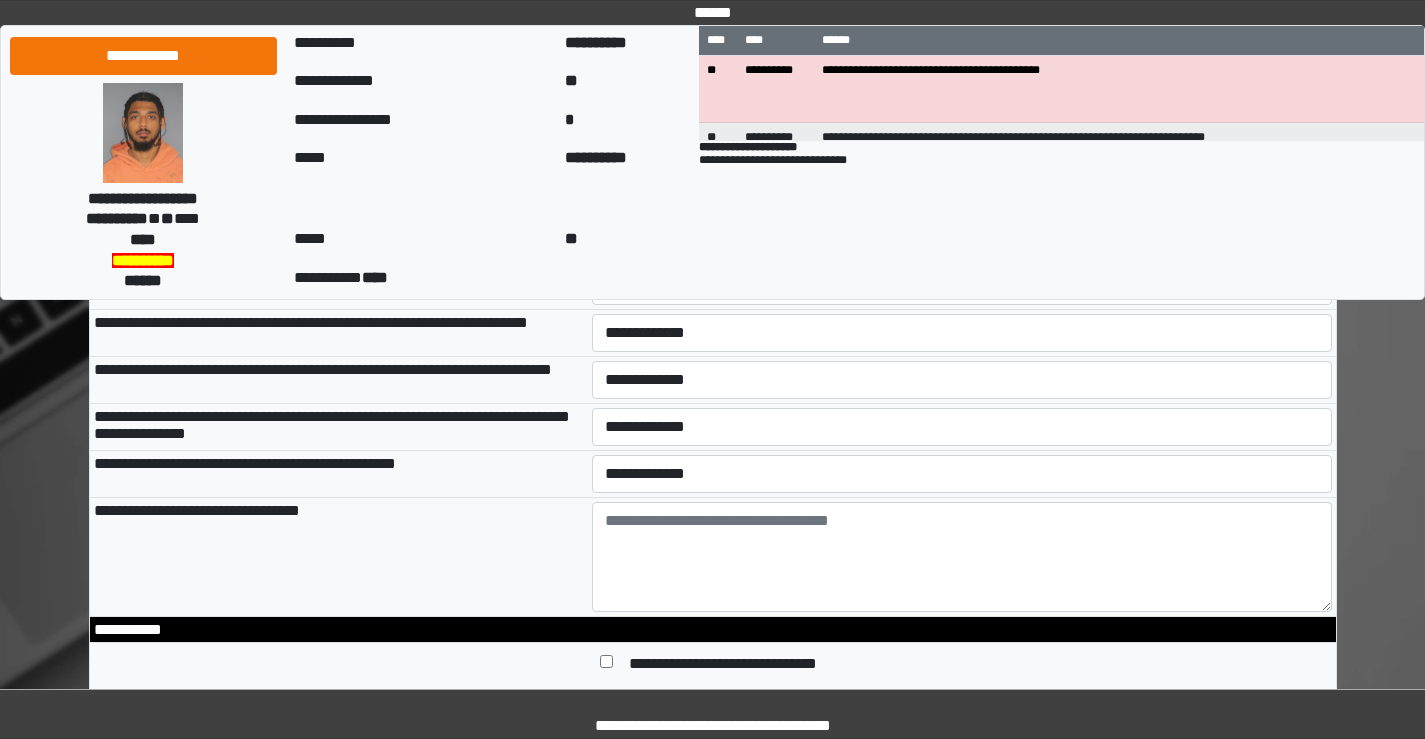 scroll, scrollTop: 12800, scrollLeft: 0, axis: vertical 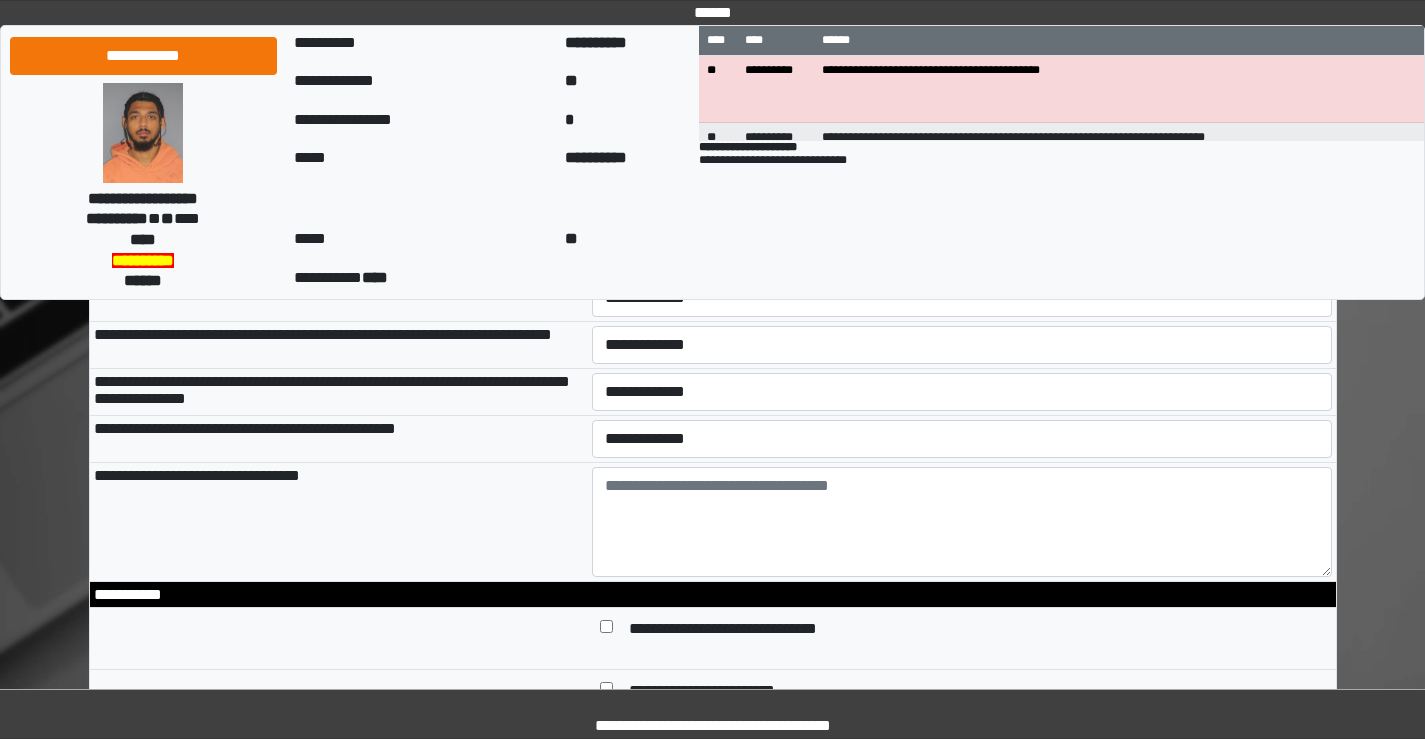 click on "**********" at bounding box center [962, 63] 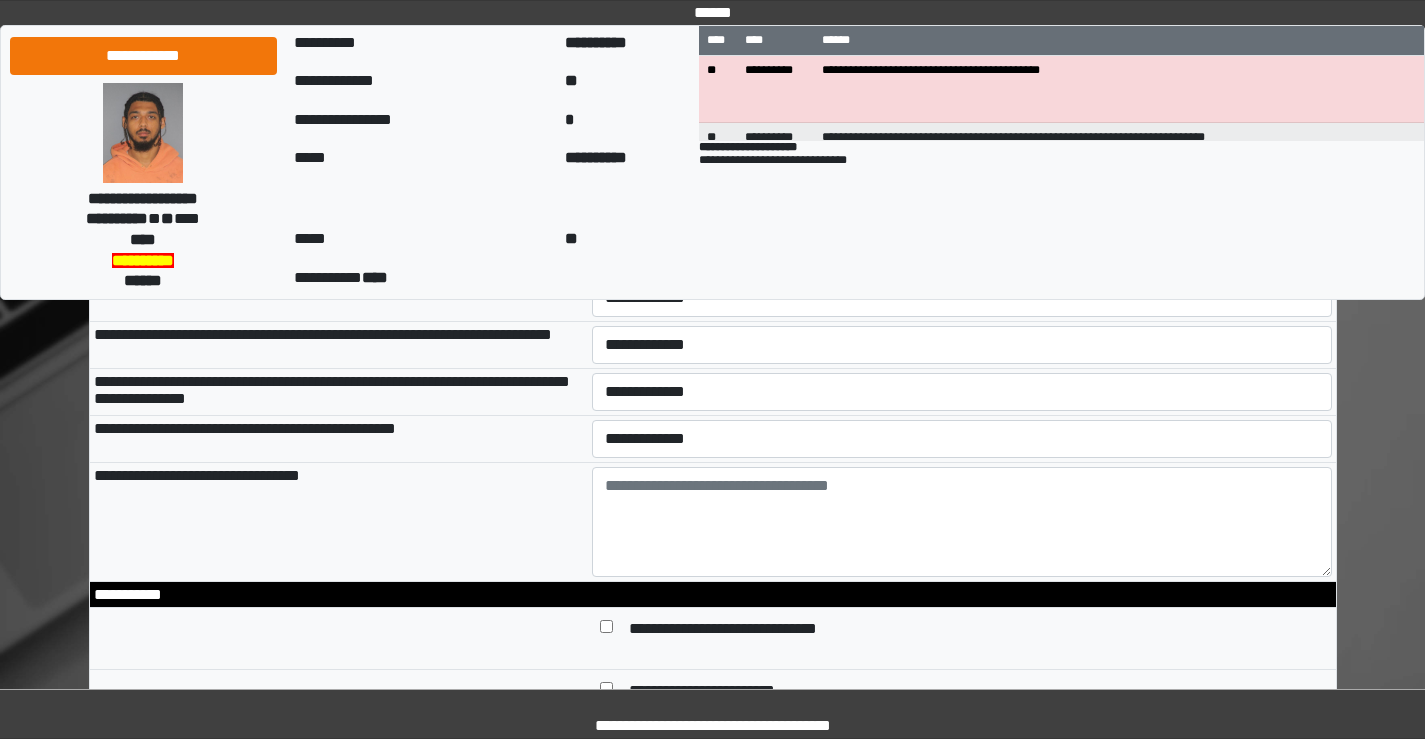select on "*" 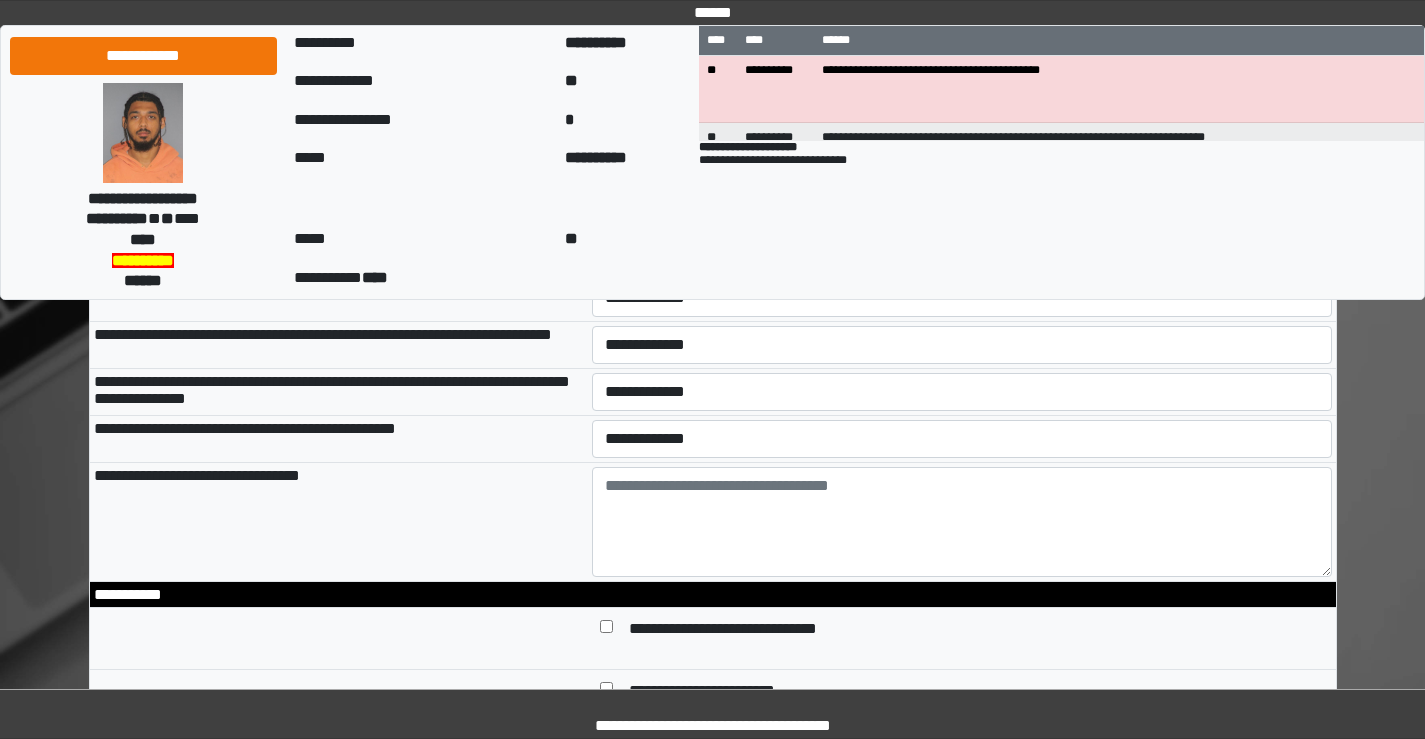 click on "**********" at bounding box center [962, 110] 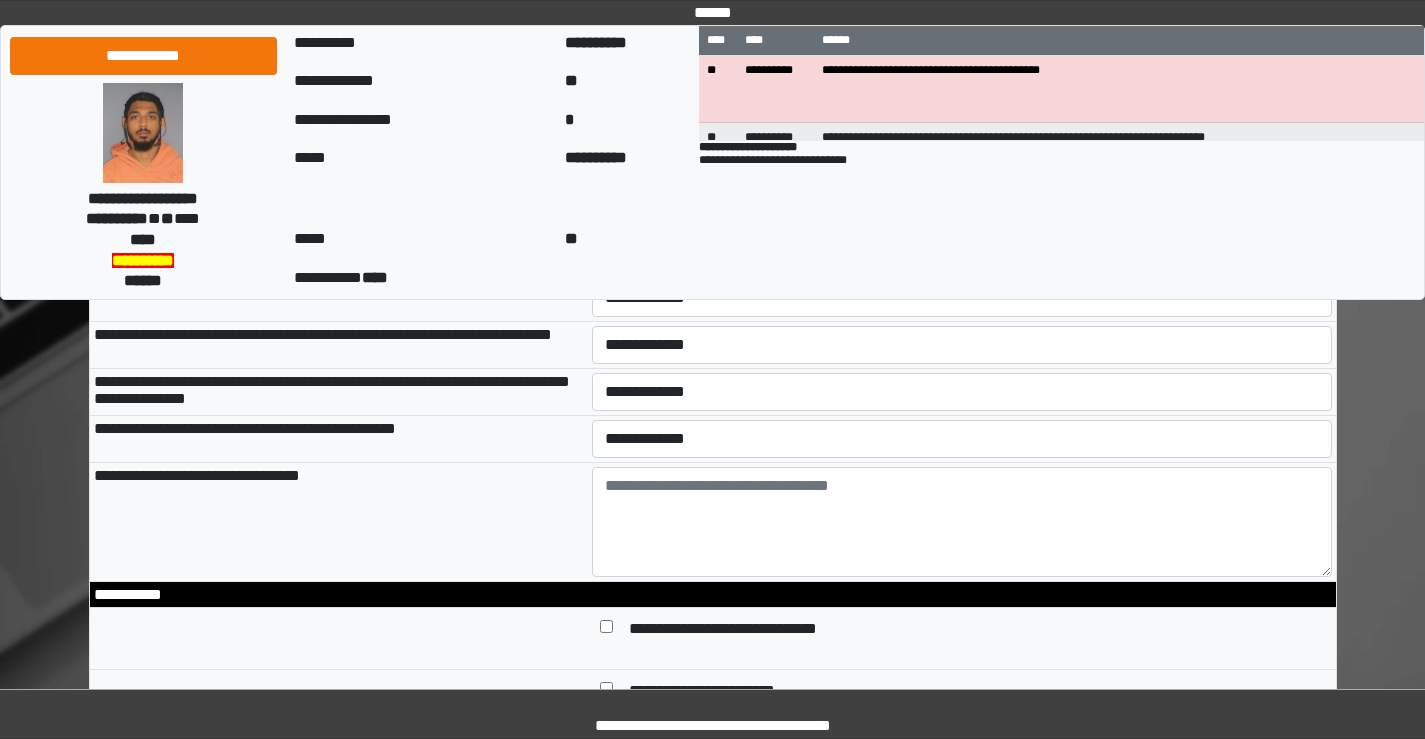 select on "*" 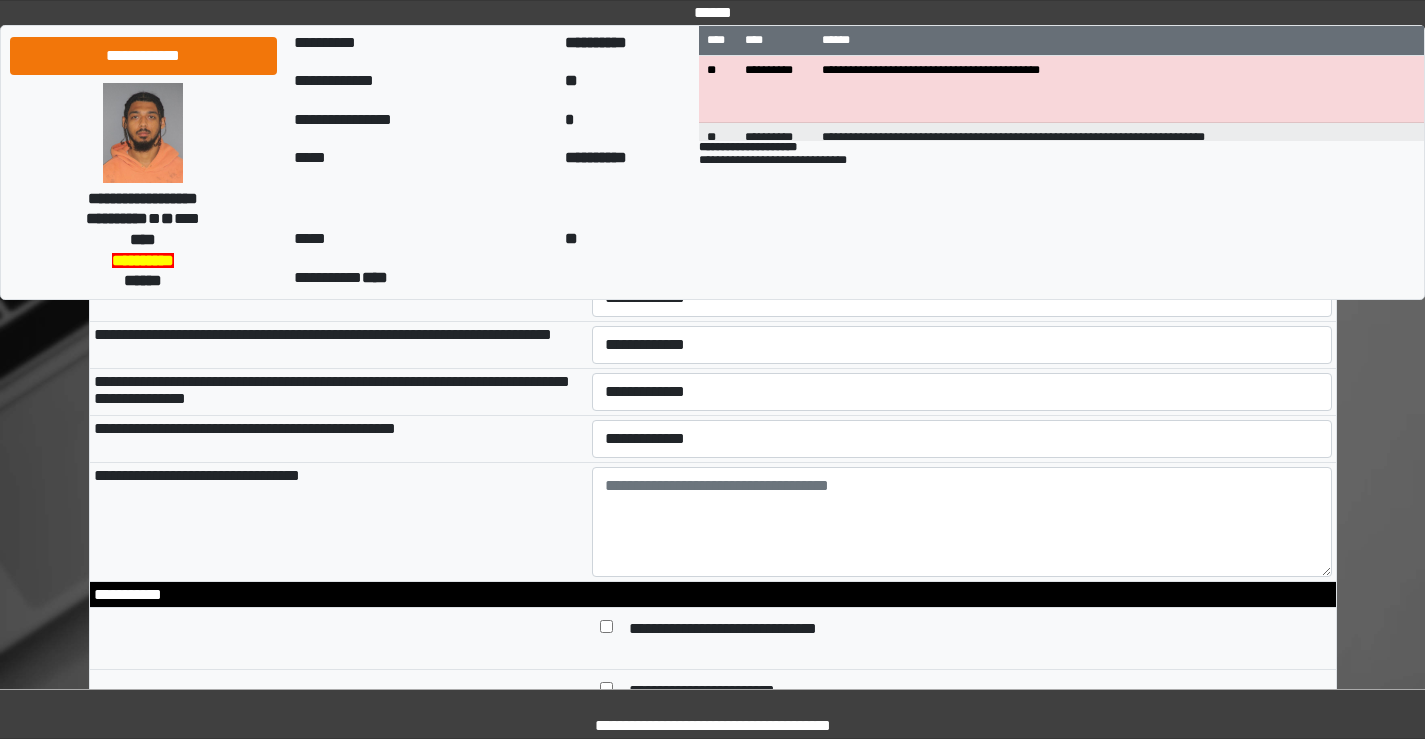 click on "**********" at bounding box center (962, 157) 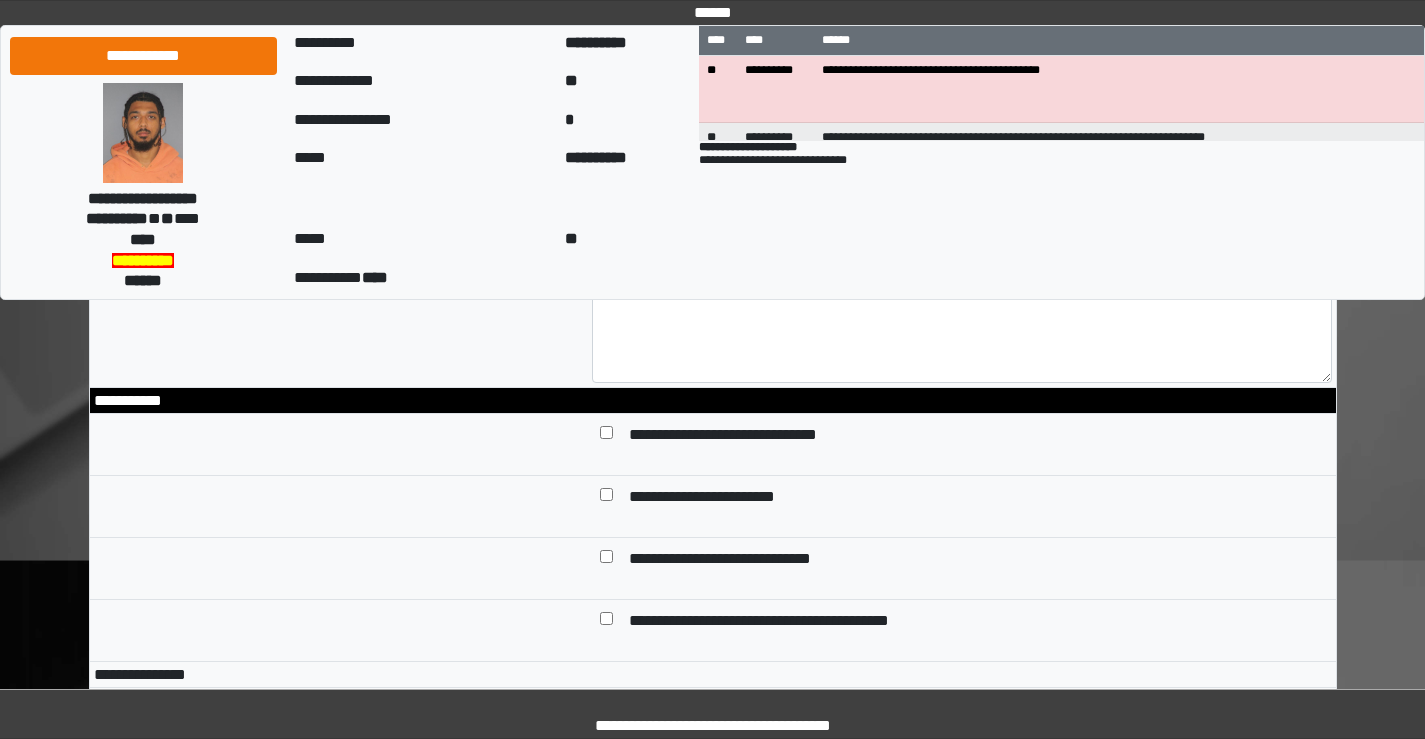 scroll, scrollTop: 13000, scrollLeft: 0, axis: vertical 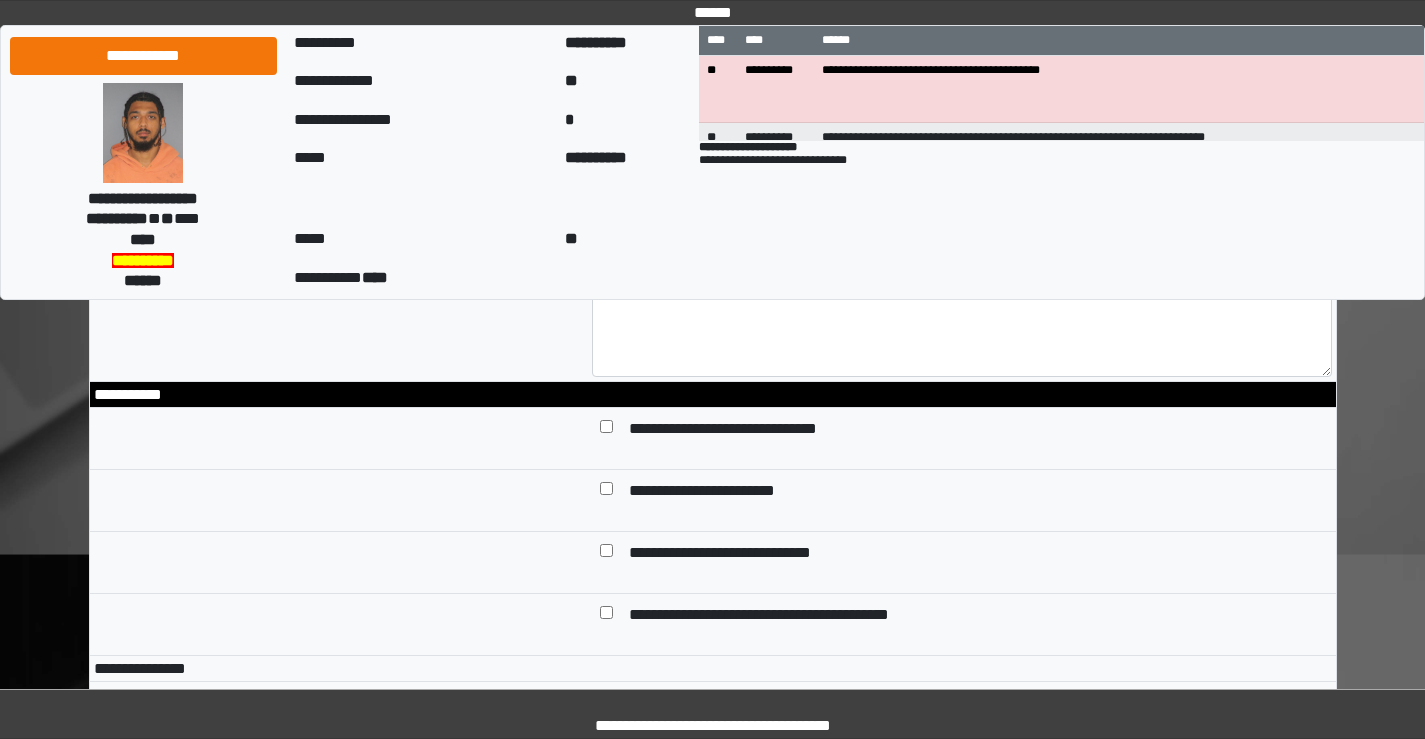 click on "**********" at bounding box center (962, 4) 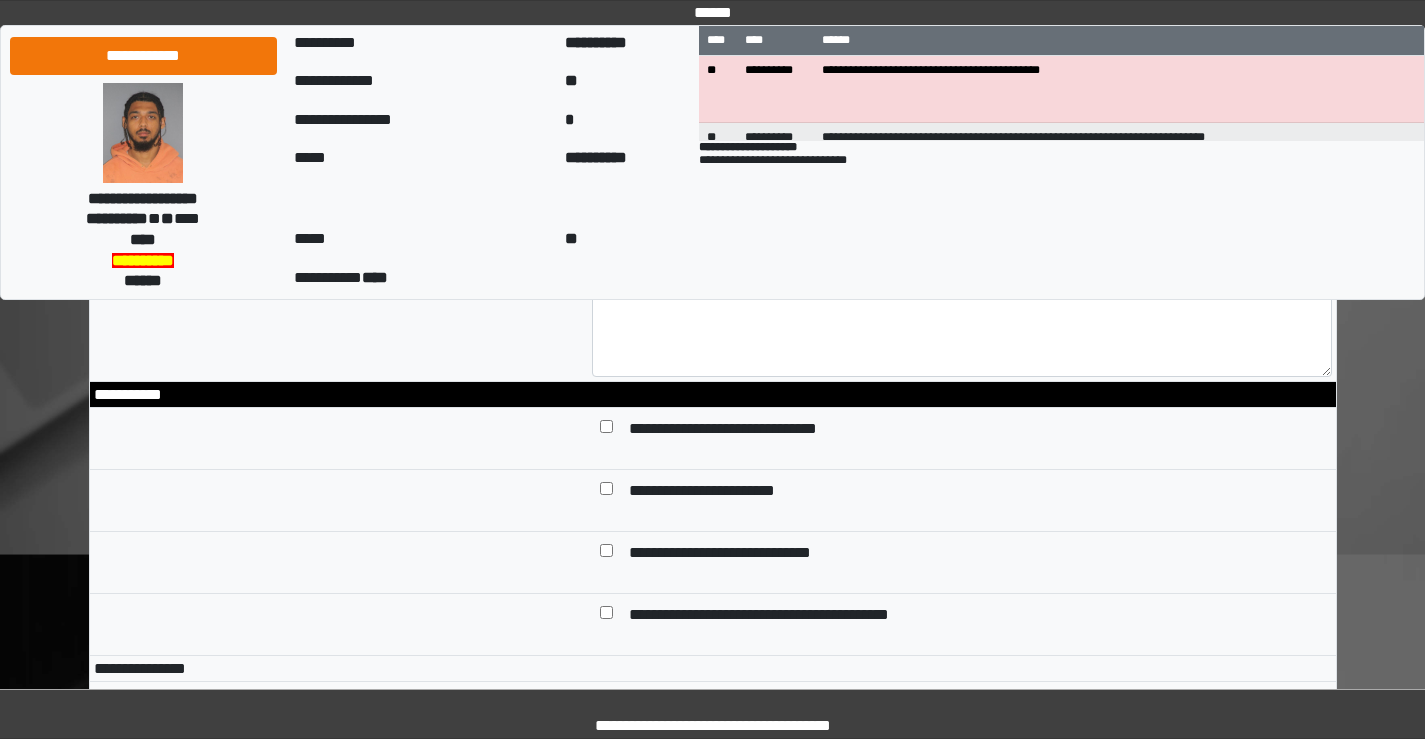 click on "**********" at bounding box center [962, 51] 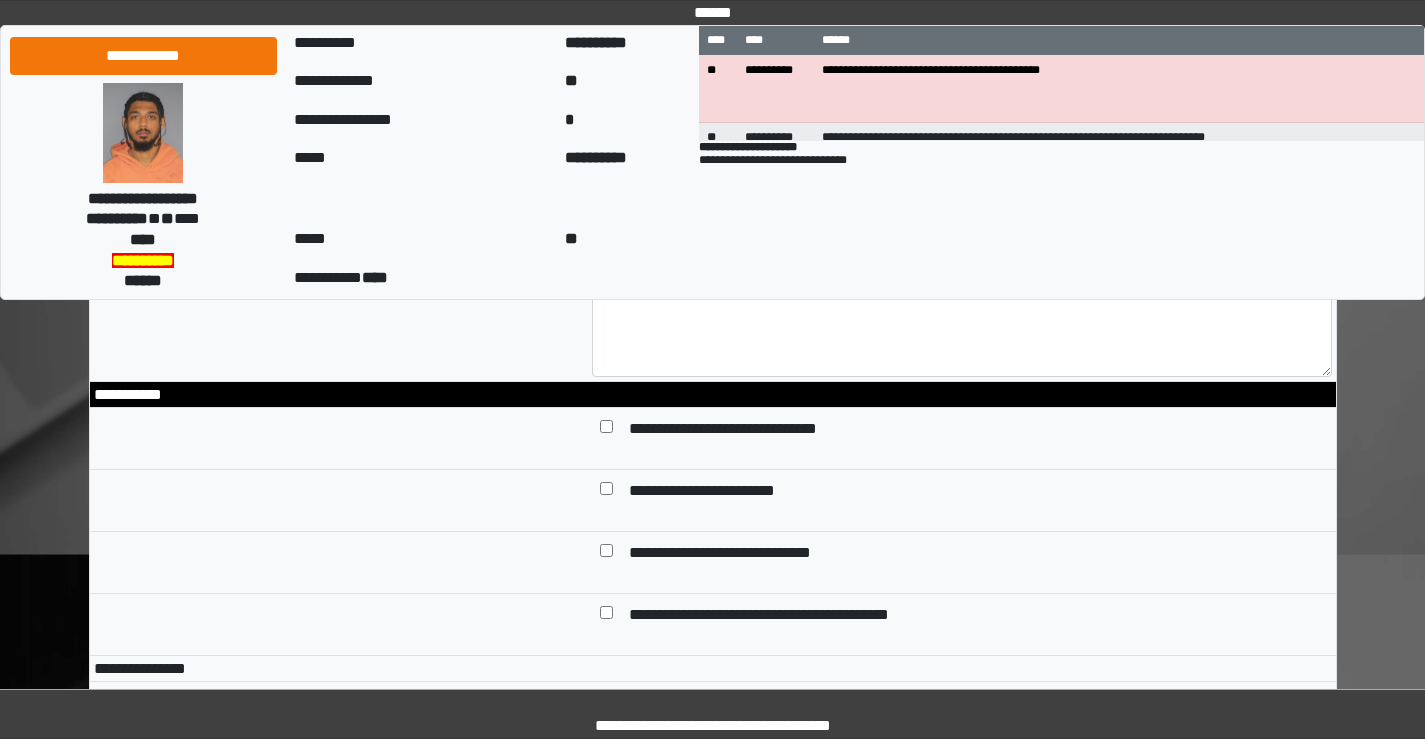 select on "*" 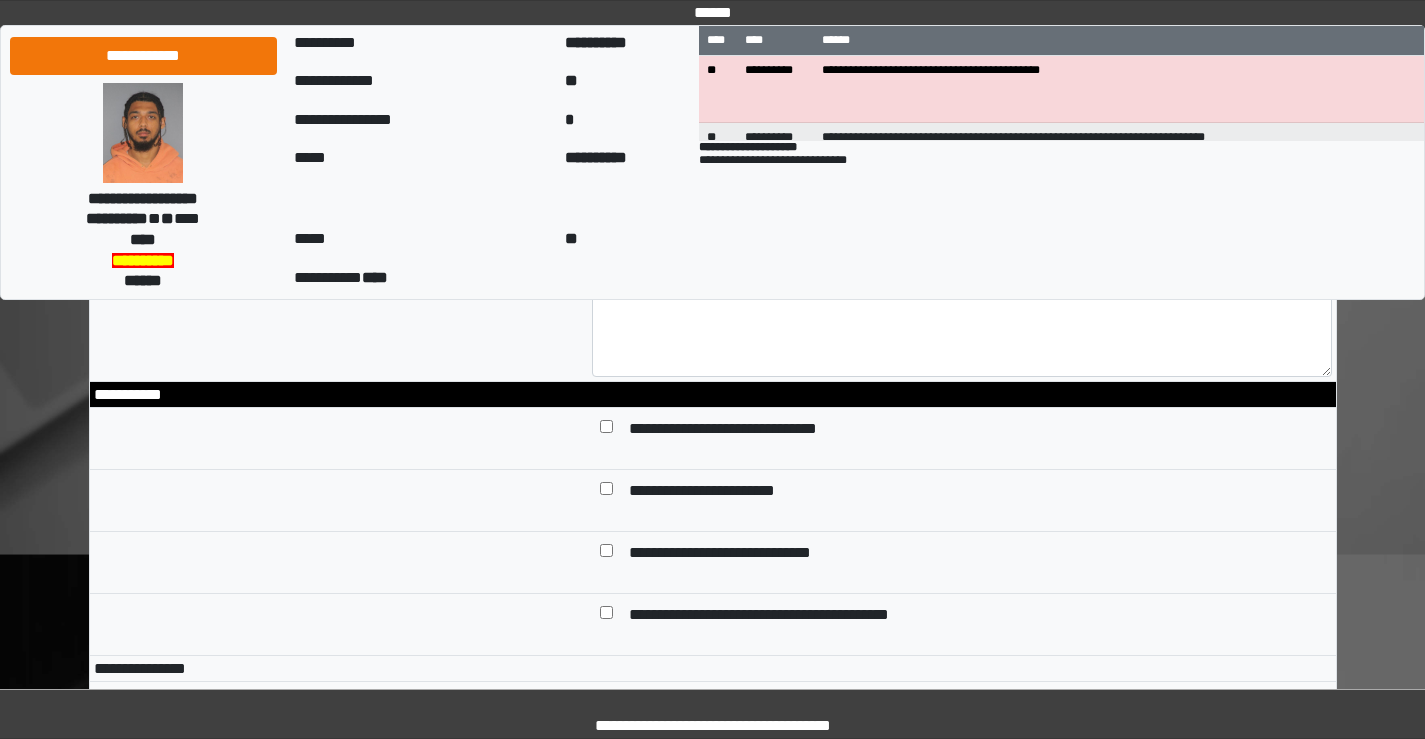 click on "**********" at bounding box center (962, 145) 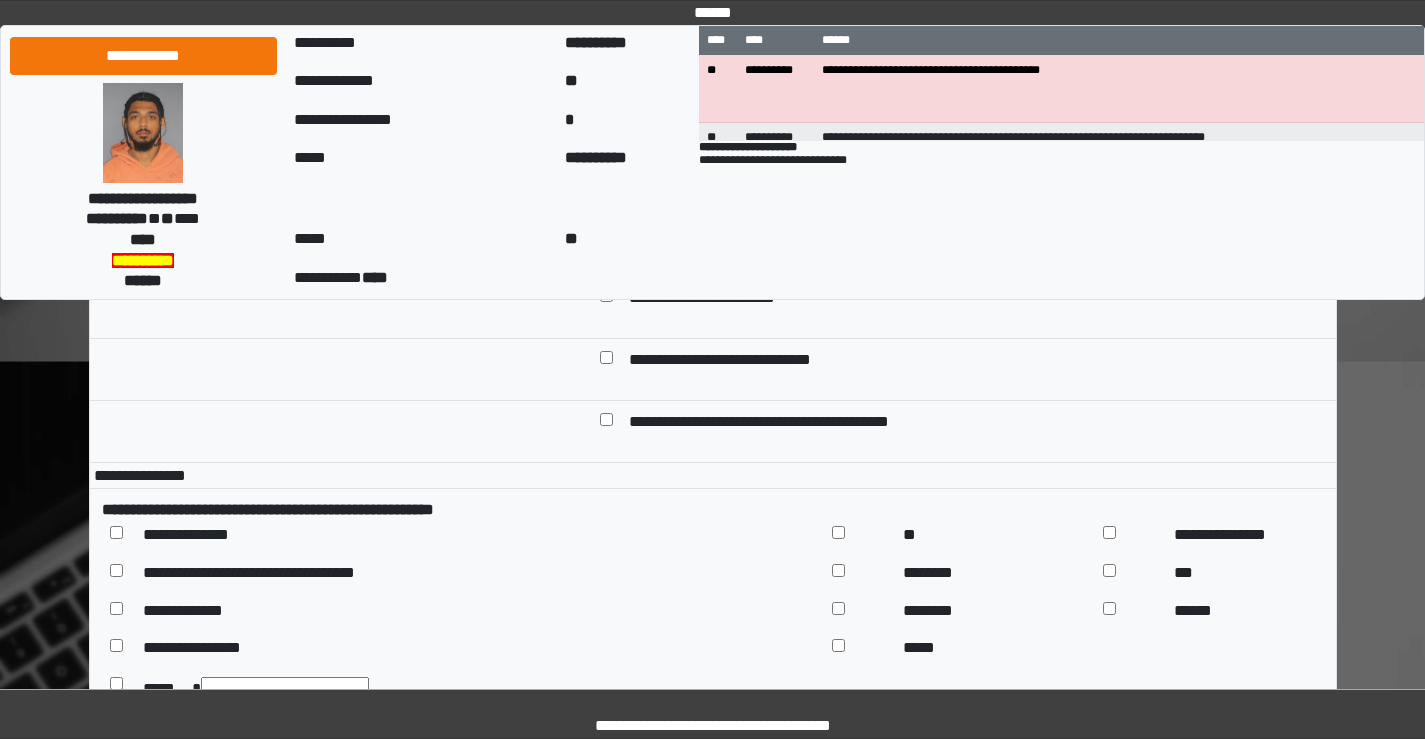 scroll, scrollTop: 13200, scrollLeft: 0, axis: vertical 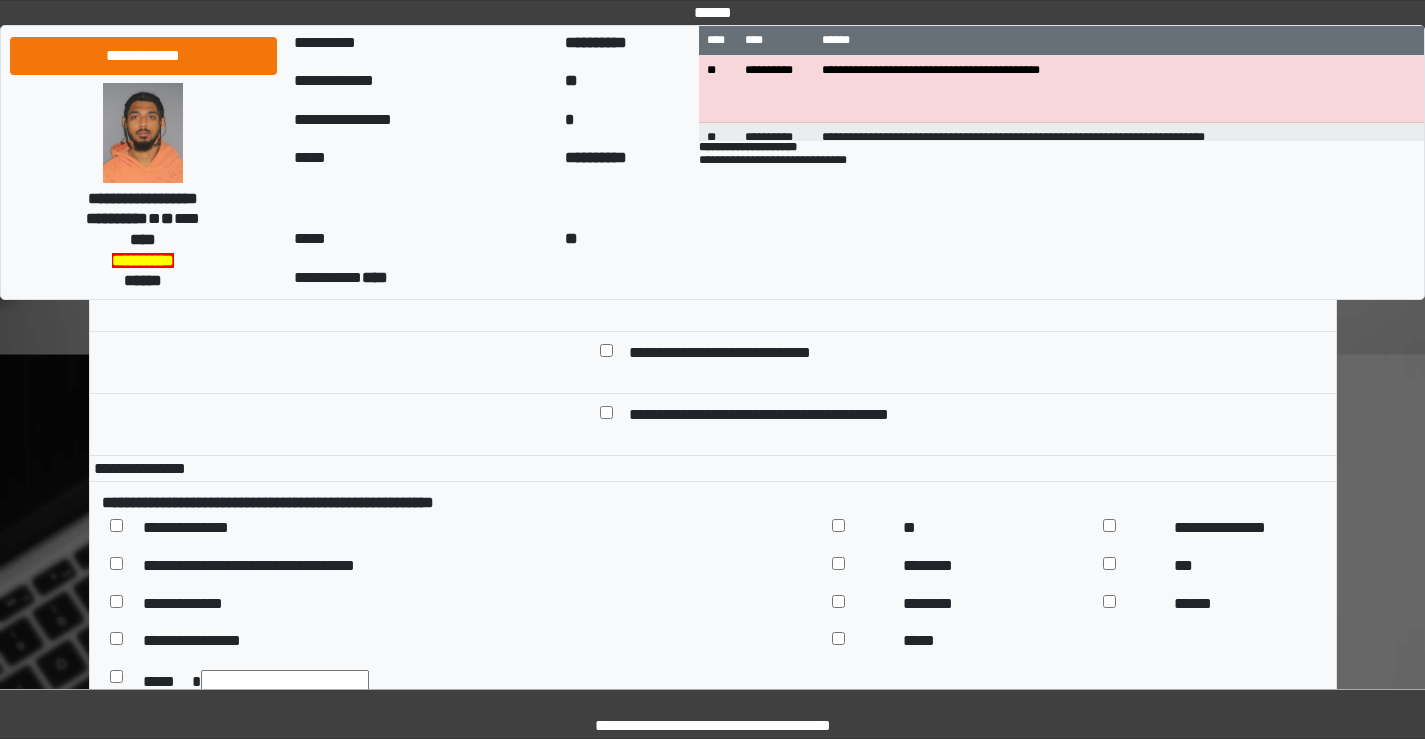 click on "**********" at bounding box center (962, -8) 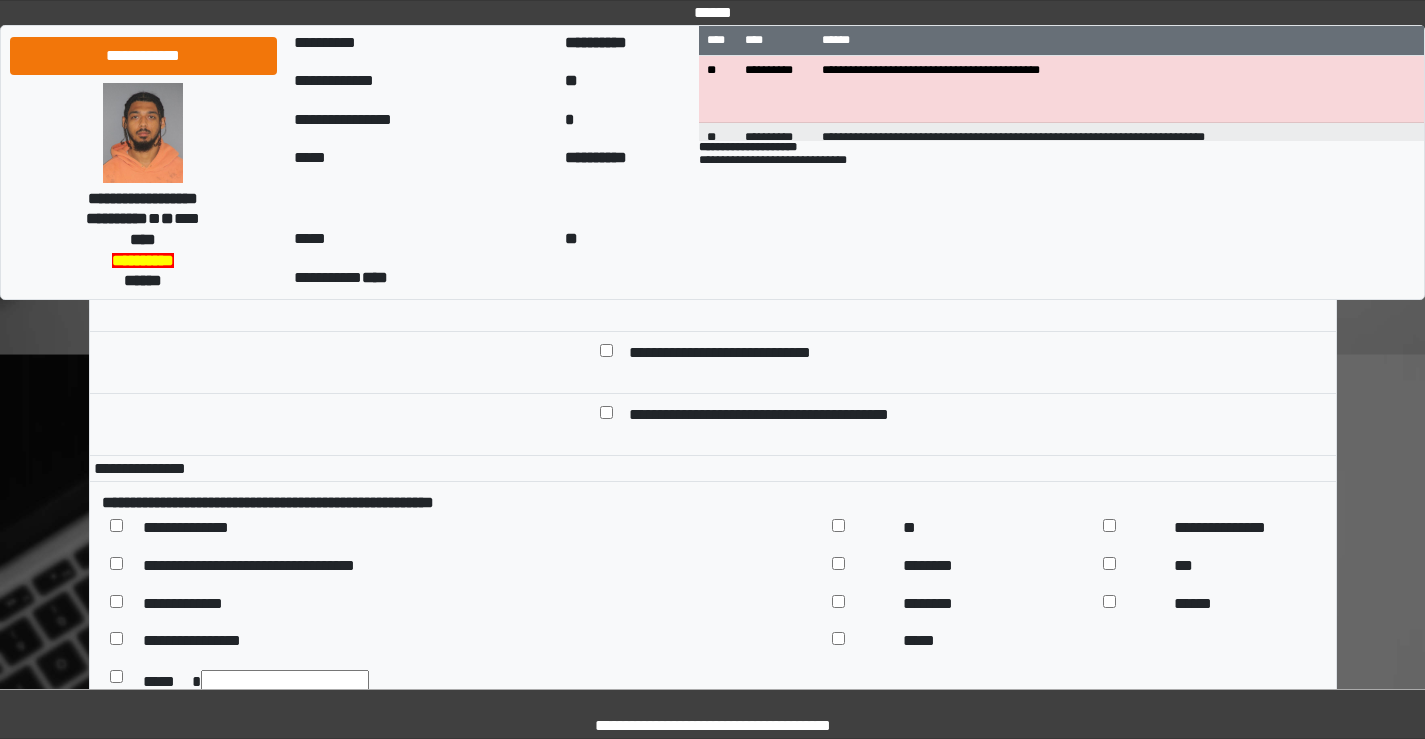click on "**********" at bounding box center [962, 39] 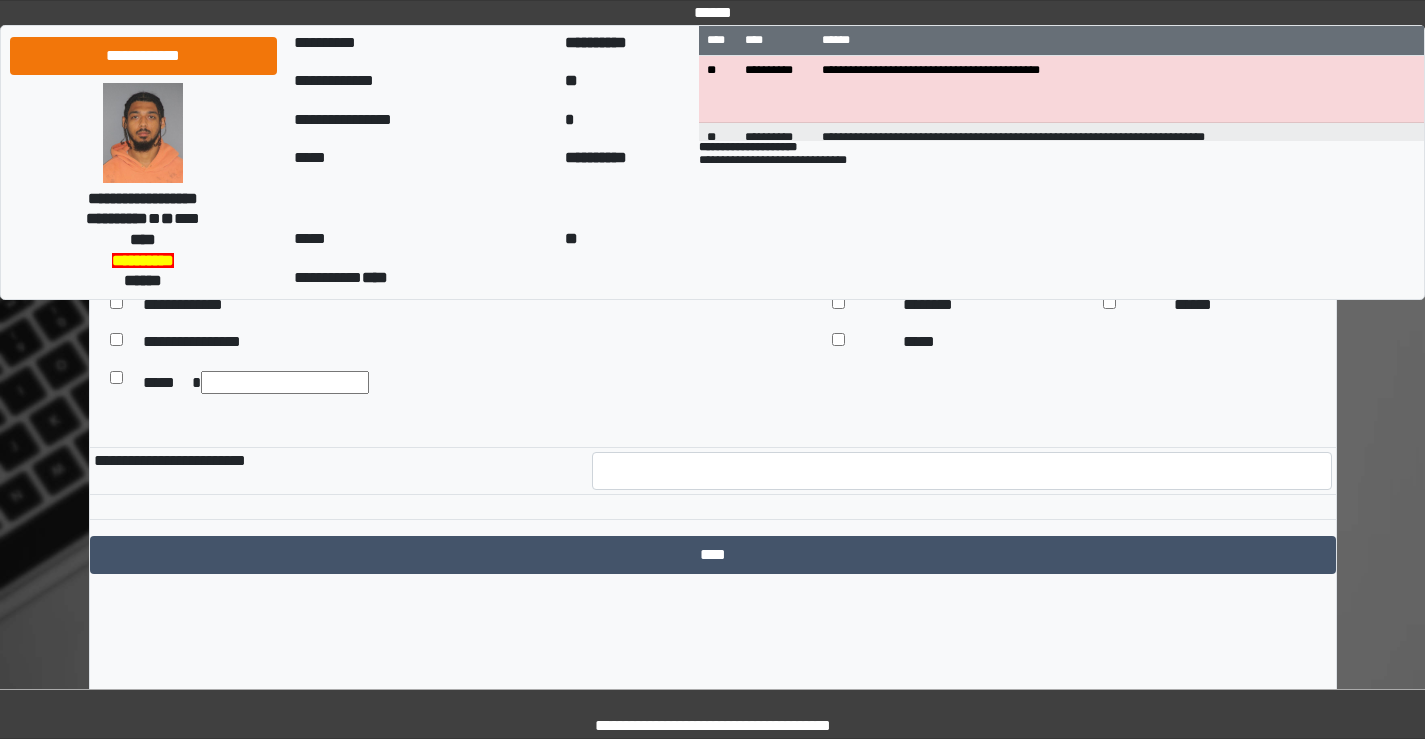 scroll, scrollTop: 13500, scrollLeft: 0, axis: vertical 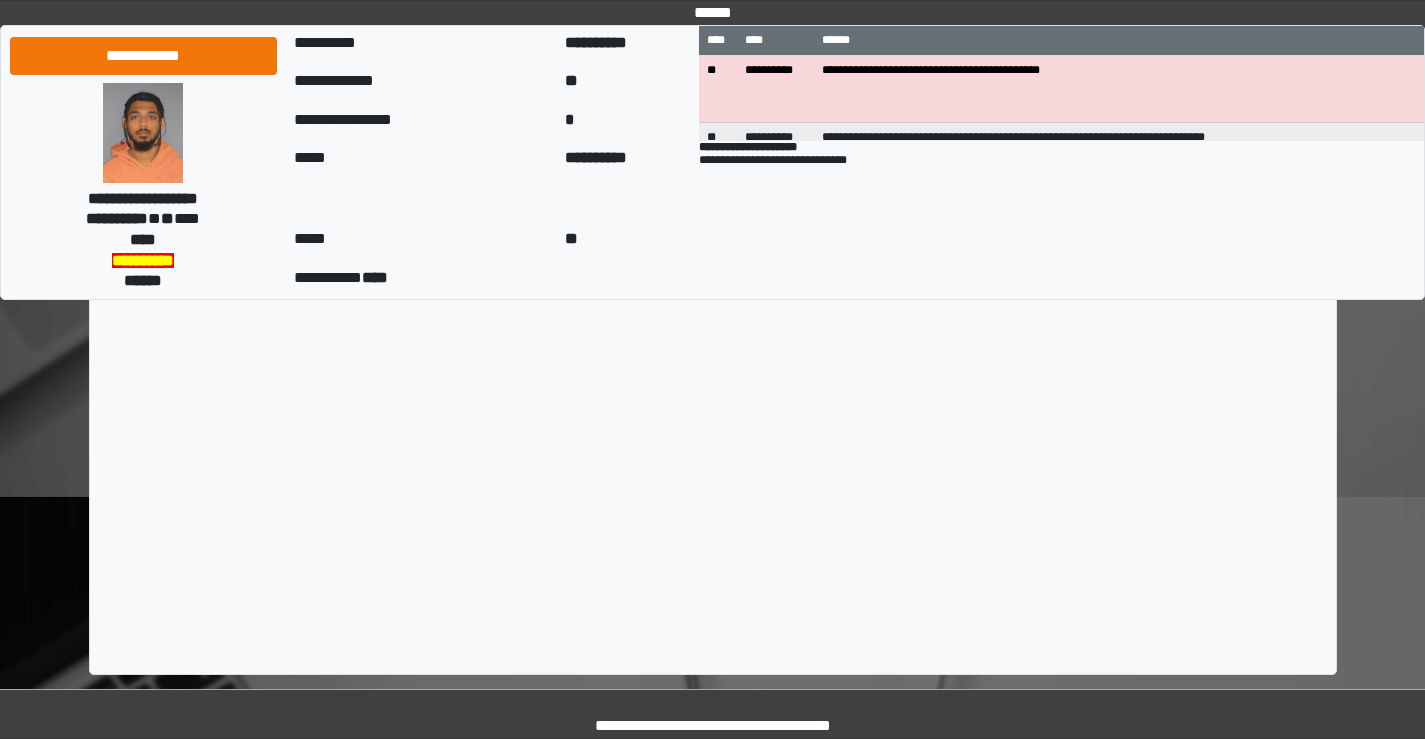 click at bounding box center [962, 3] 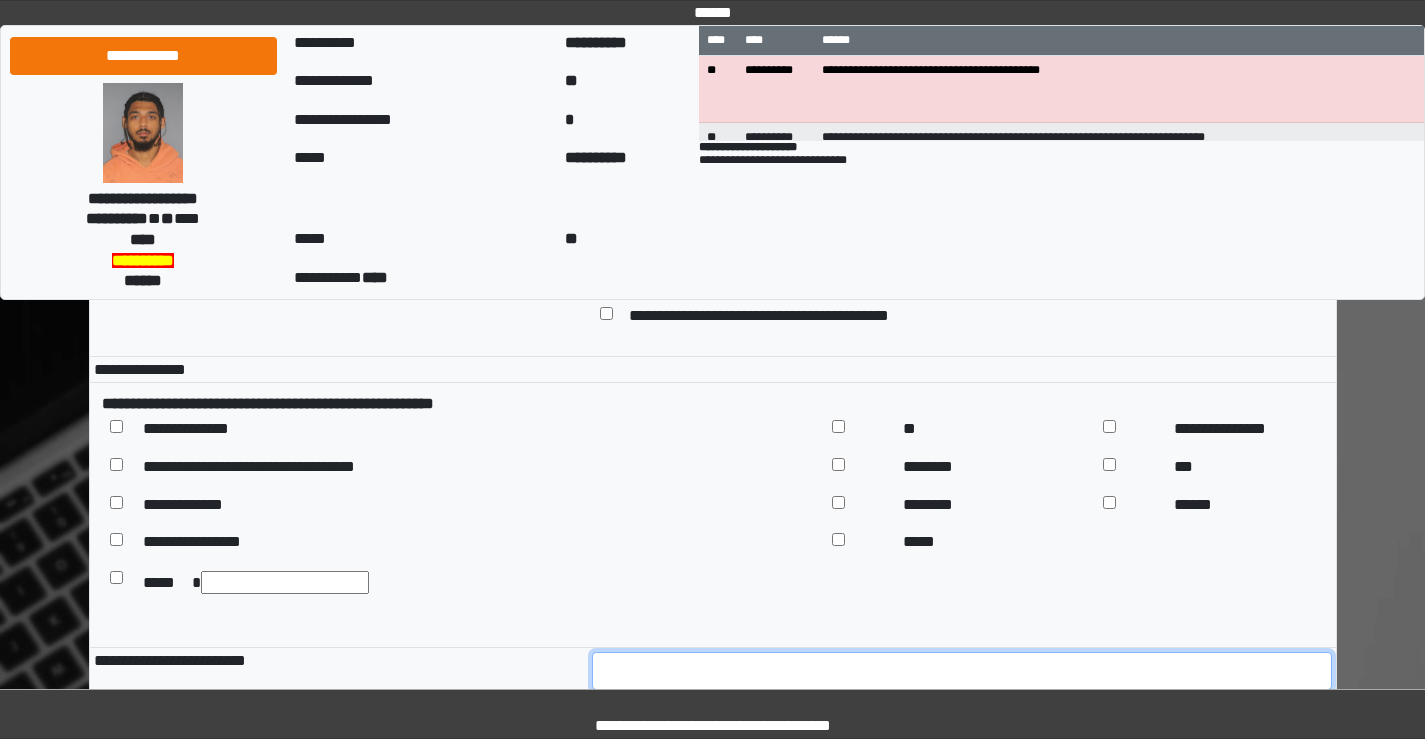 scroll, scrollTop: 13267, scrollLeft: 0, axis: vertical 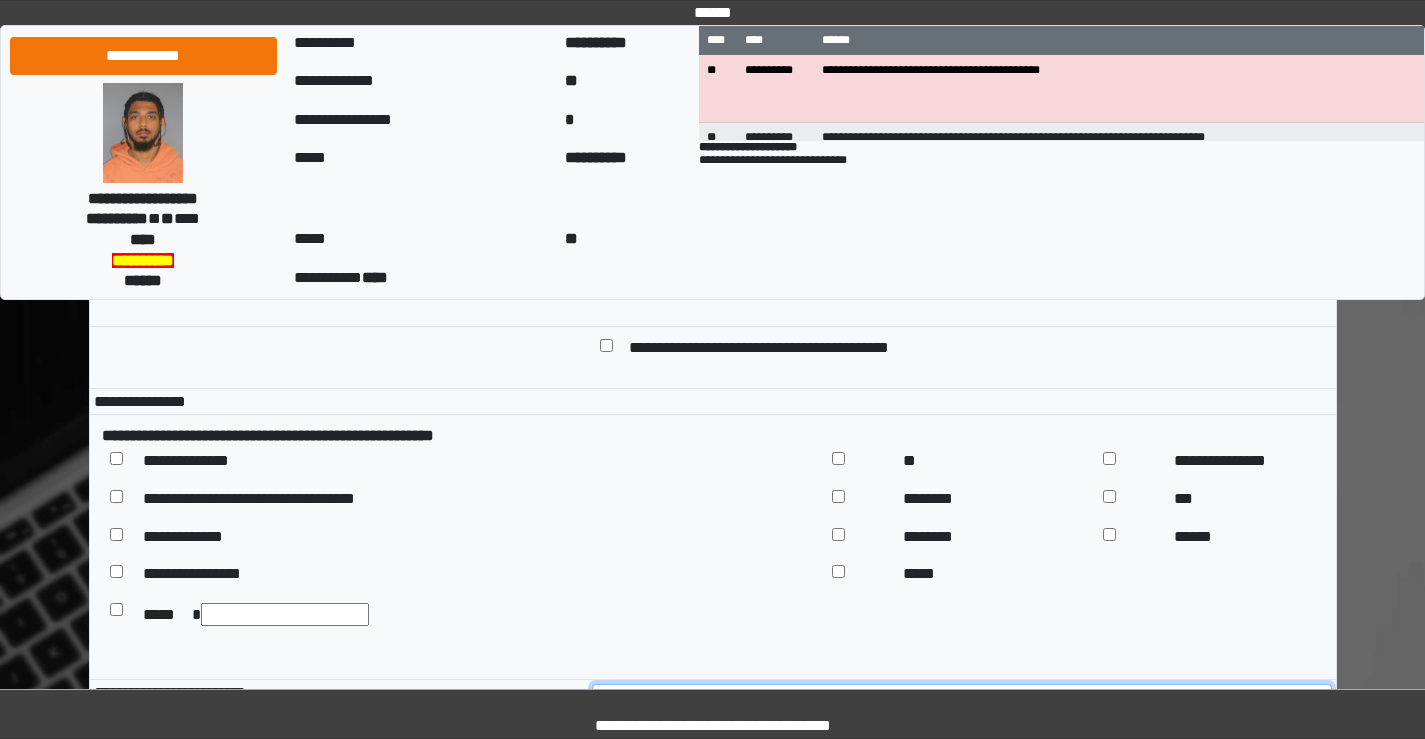 type on "**" 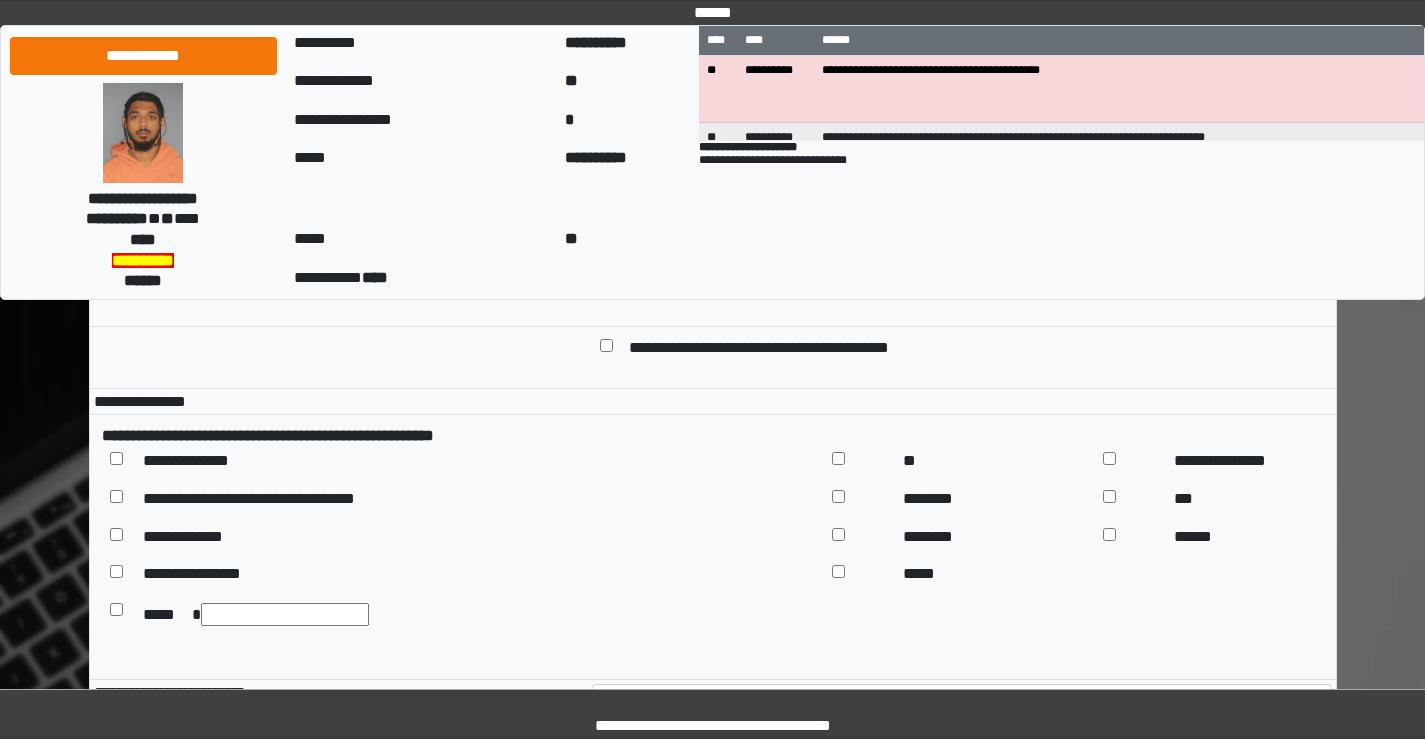 click at bounding box center [962, 55] 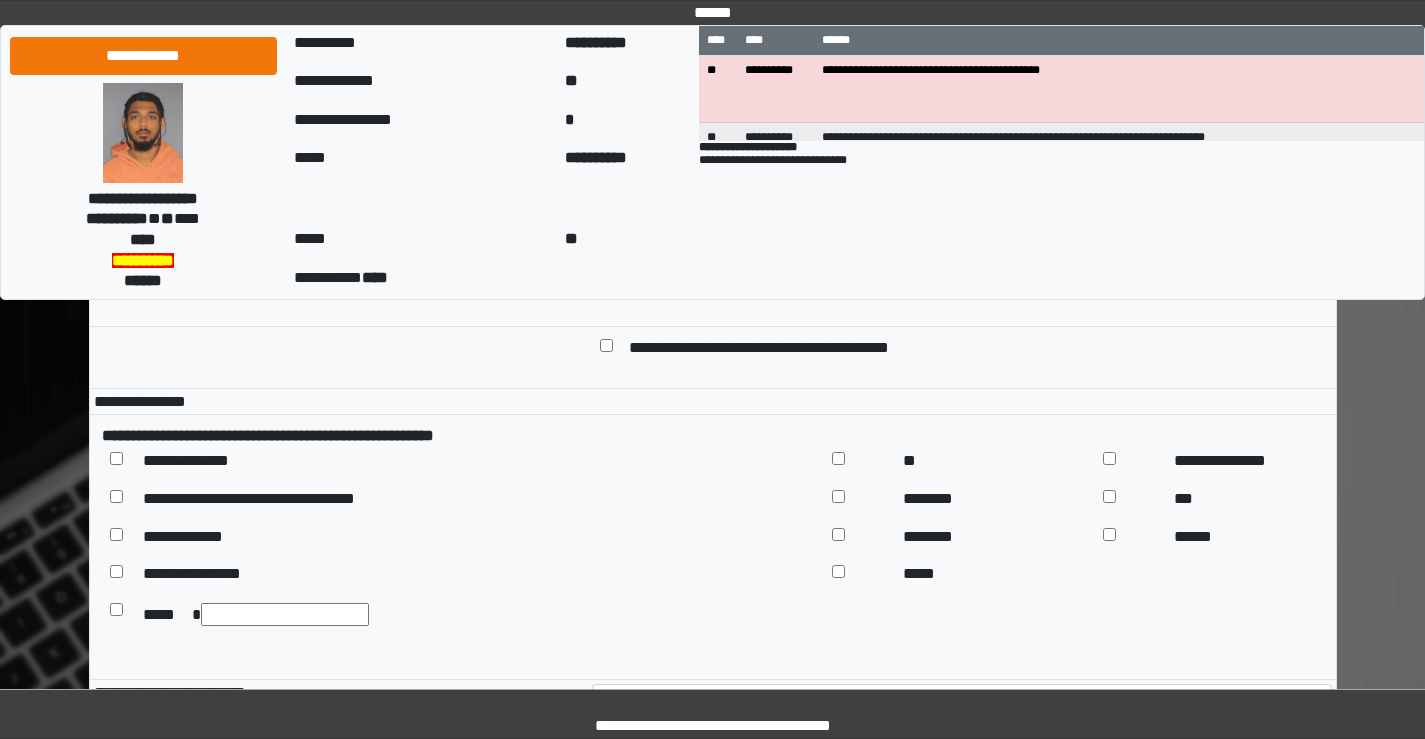 click on "**********" at bounding box center [962, 55] 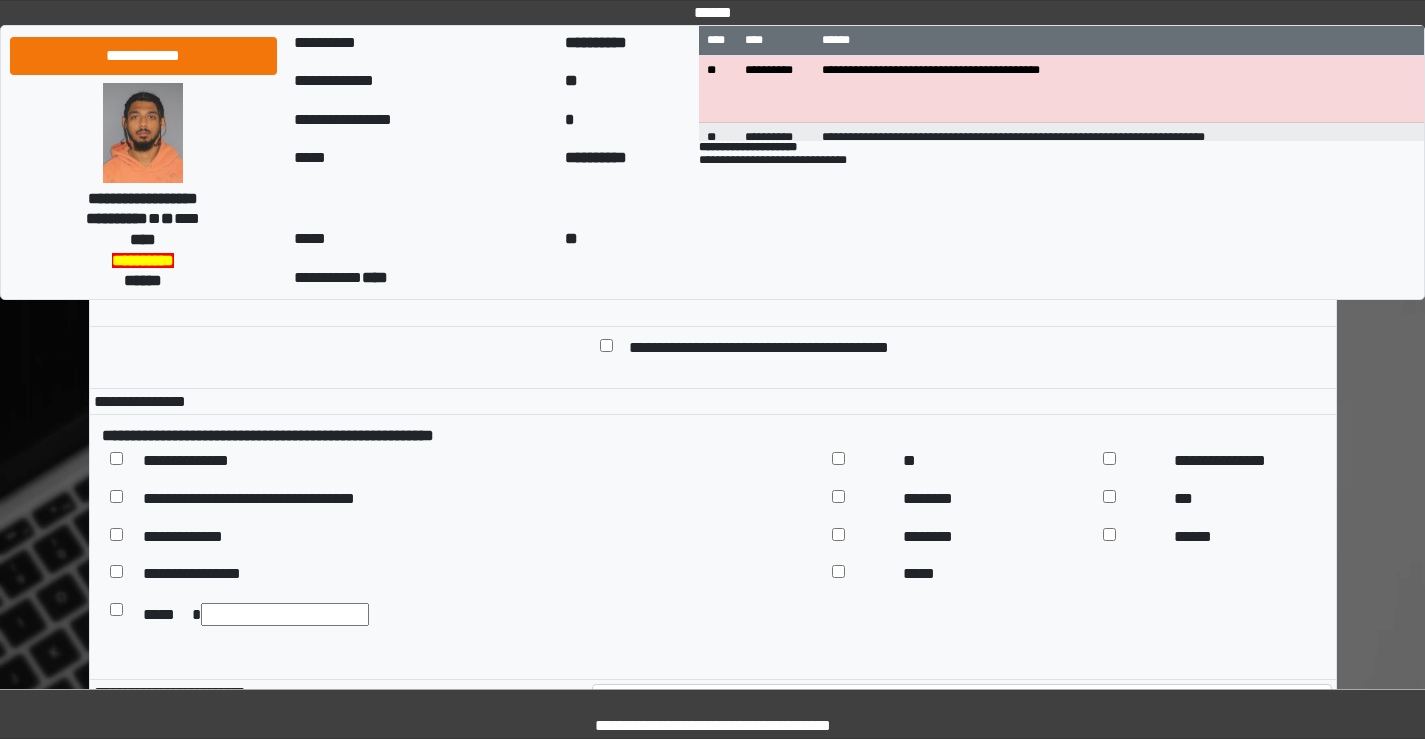 drag, startPoint x: 1073, startPoint y: 557, endPoint x: 1060, endPoint y: 557, distance: 13 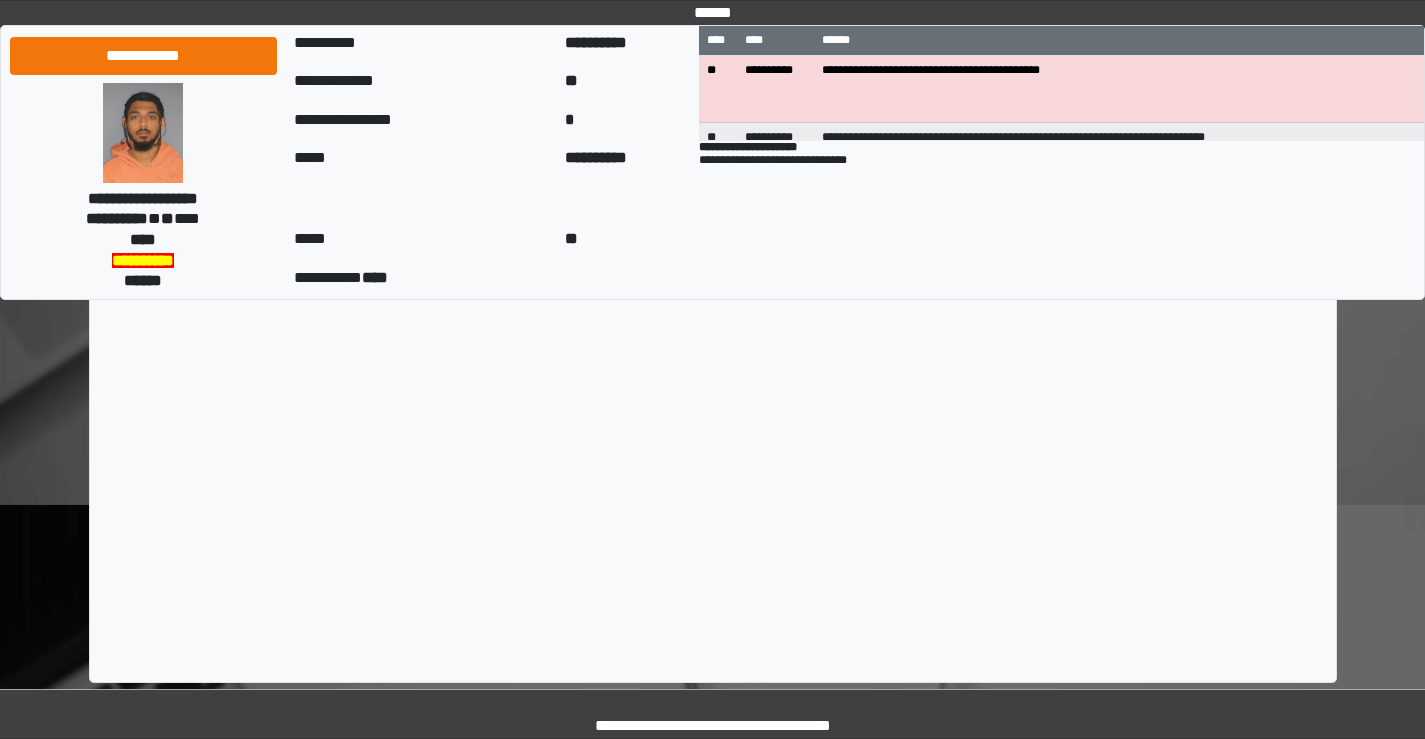 scroll, scrollTop: 13967, scrollLeft: 0, axis: vertical 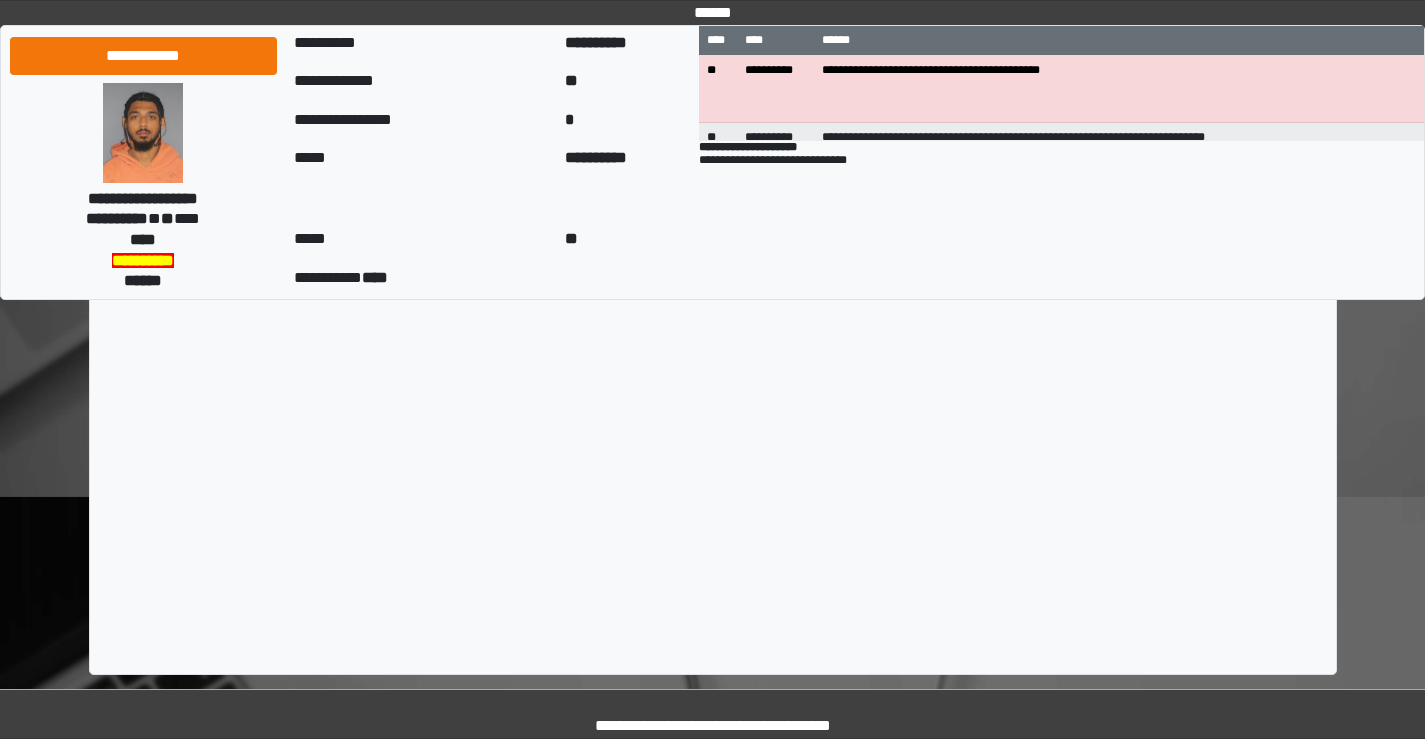 type on "**********" 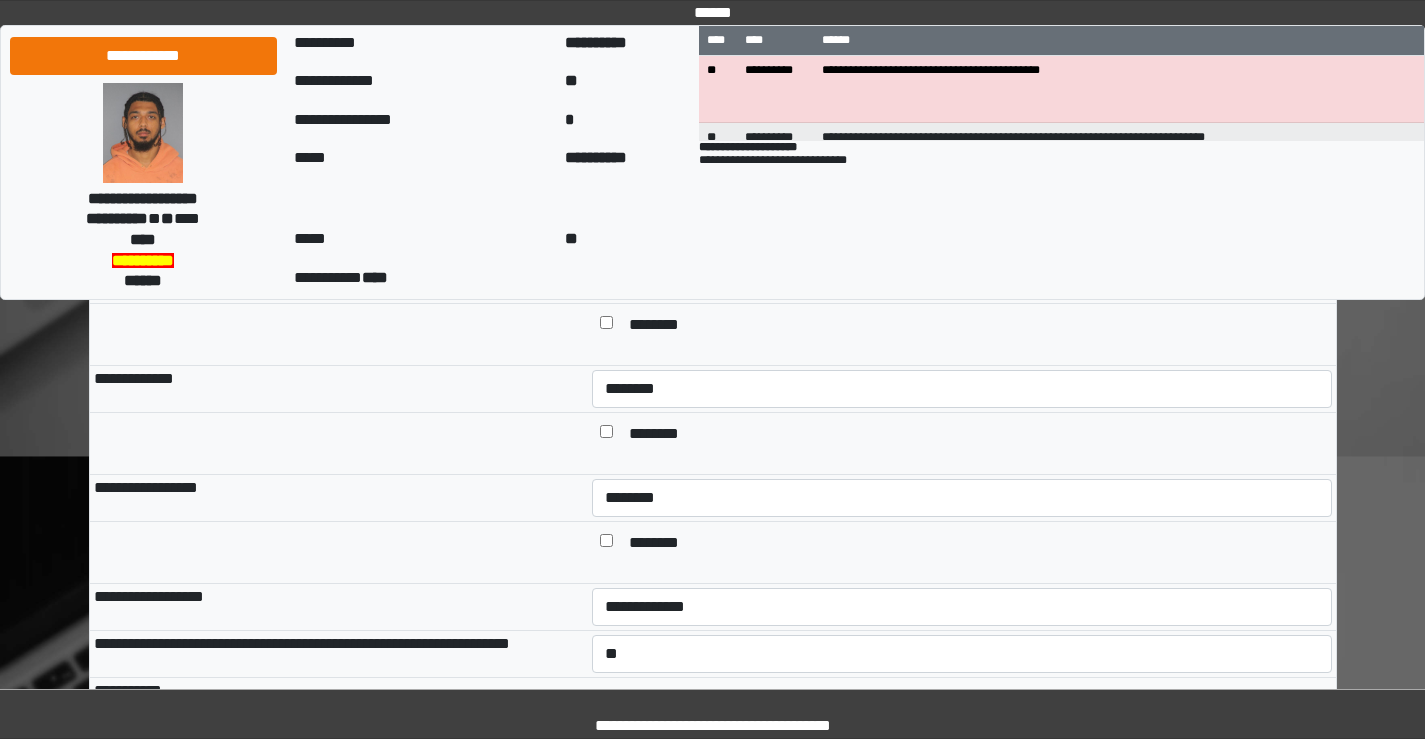 scroll, scrollTop: 287, scrollLeft: 0, axis: vertical 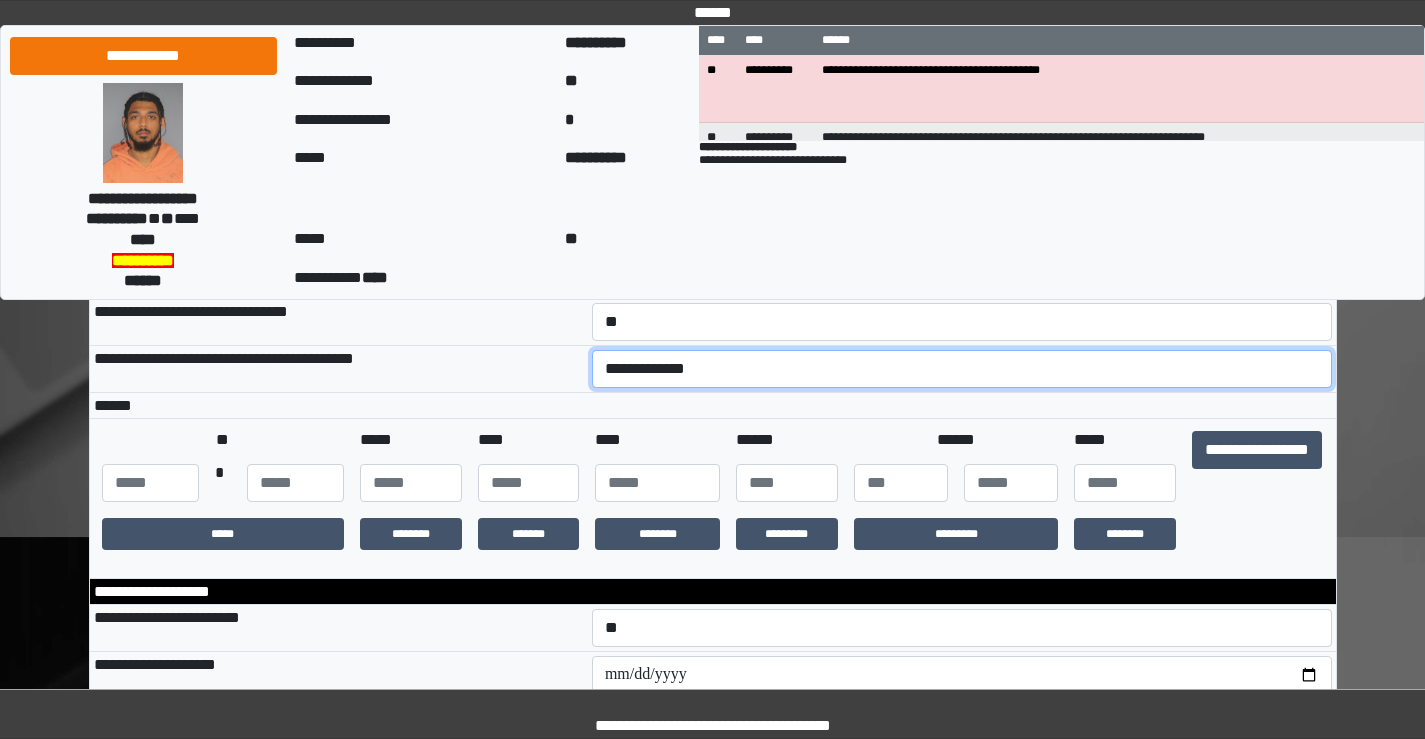 select on "*" 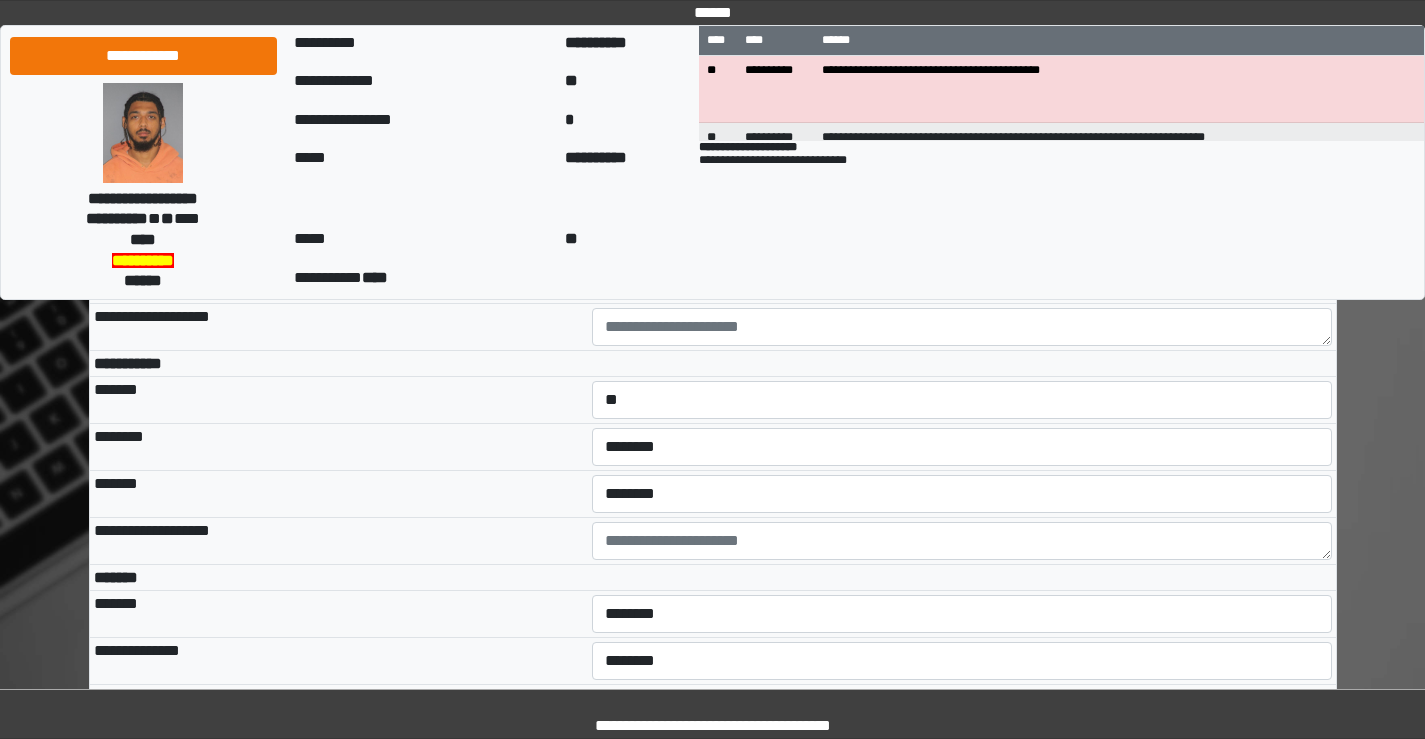 scroll, scrollTop: 13967, scrollLeft: 0, axis: vertical 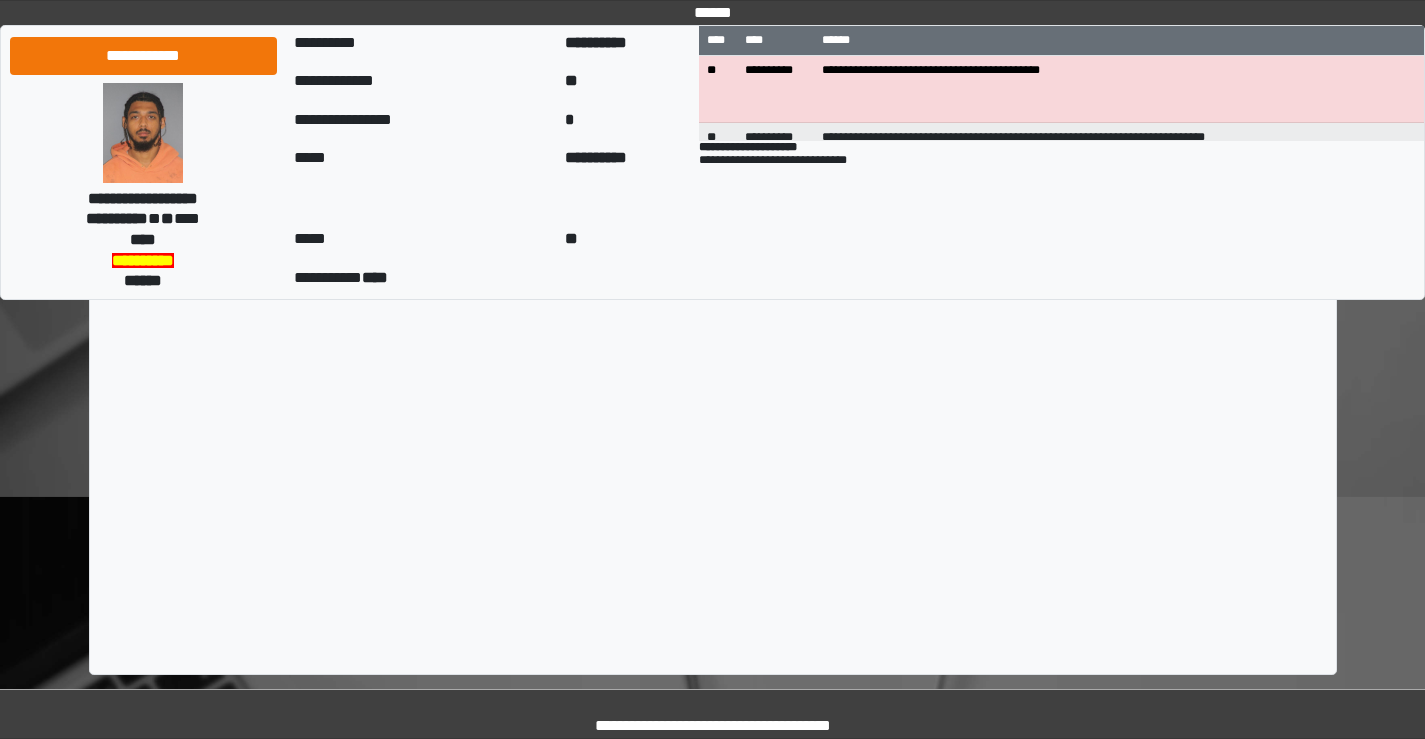 click on "****" at bounding box center (713, 87) 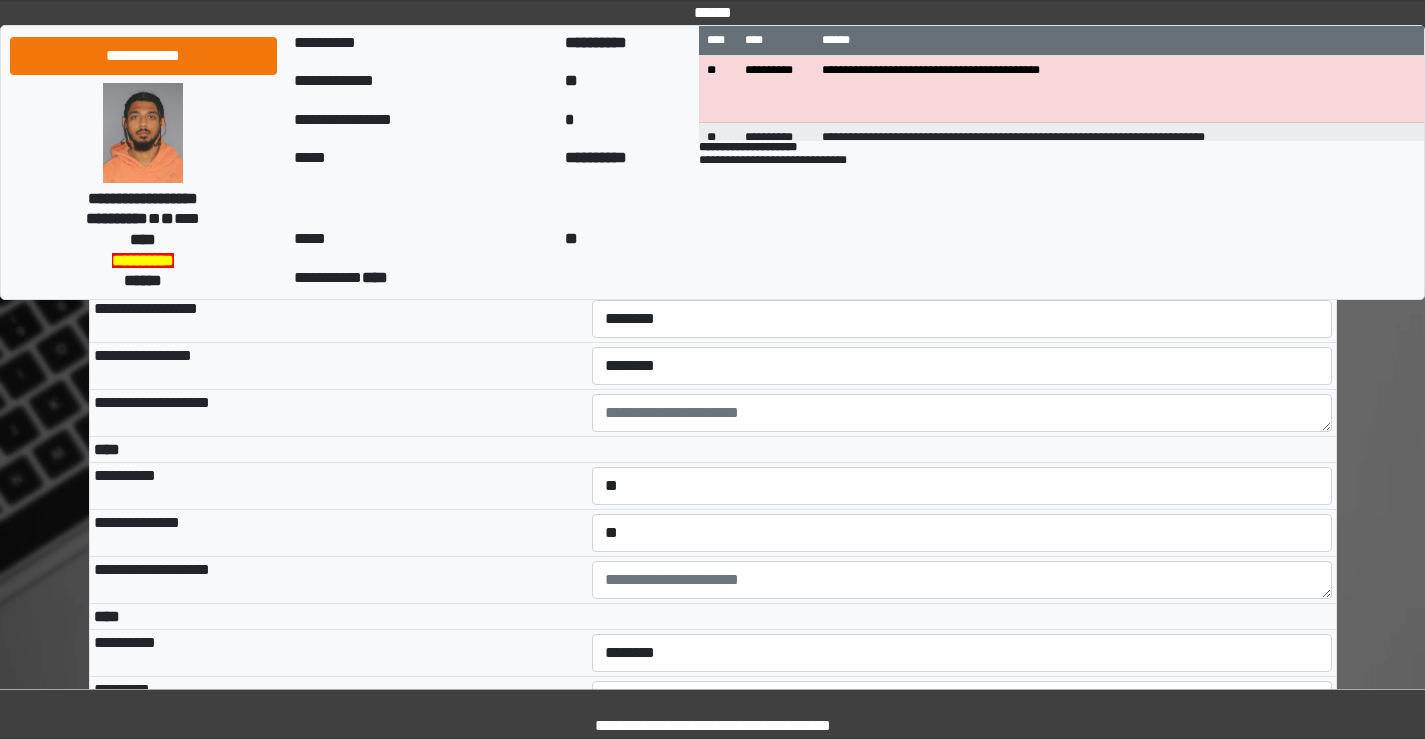 scroll, scrollTop: 1563, scrollLeft: 0, axis: vertical 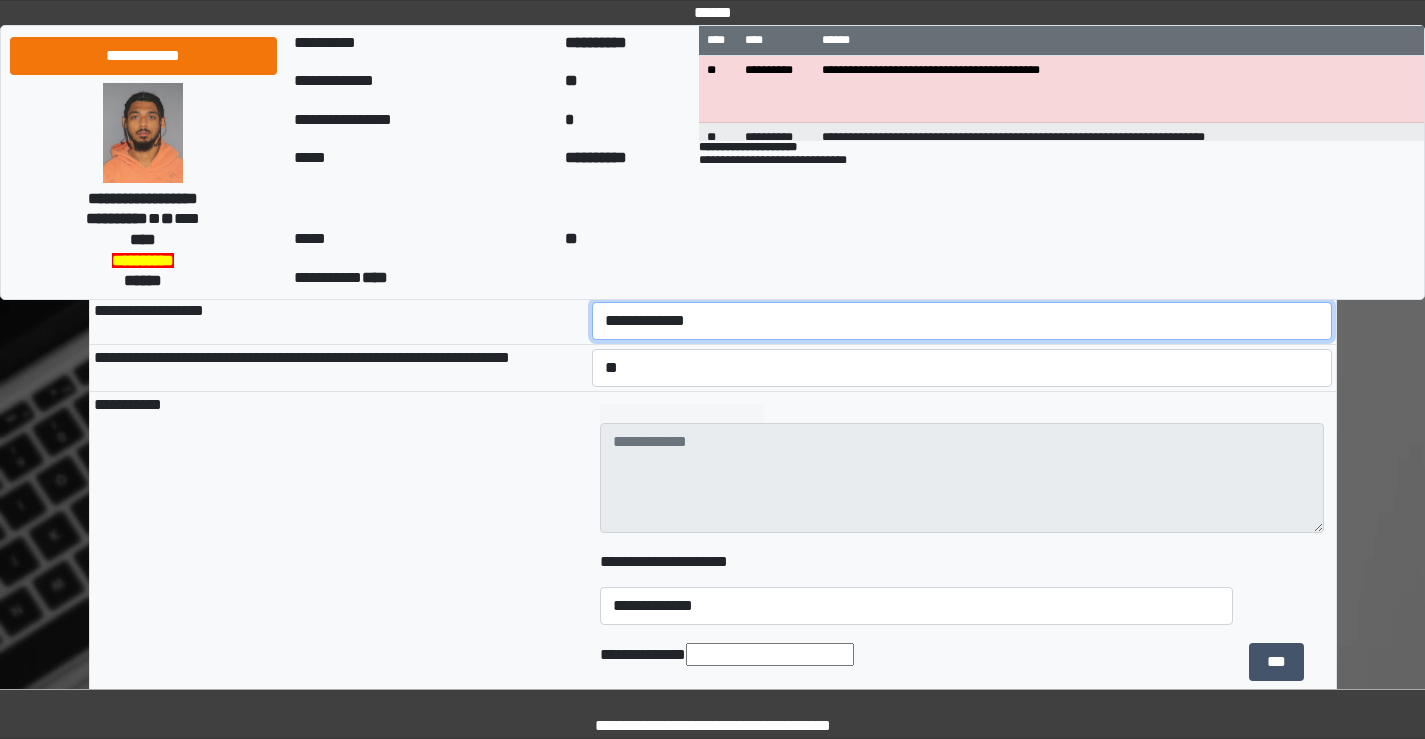 click on "**********" at bounding box center (962, 321) 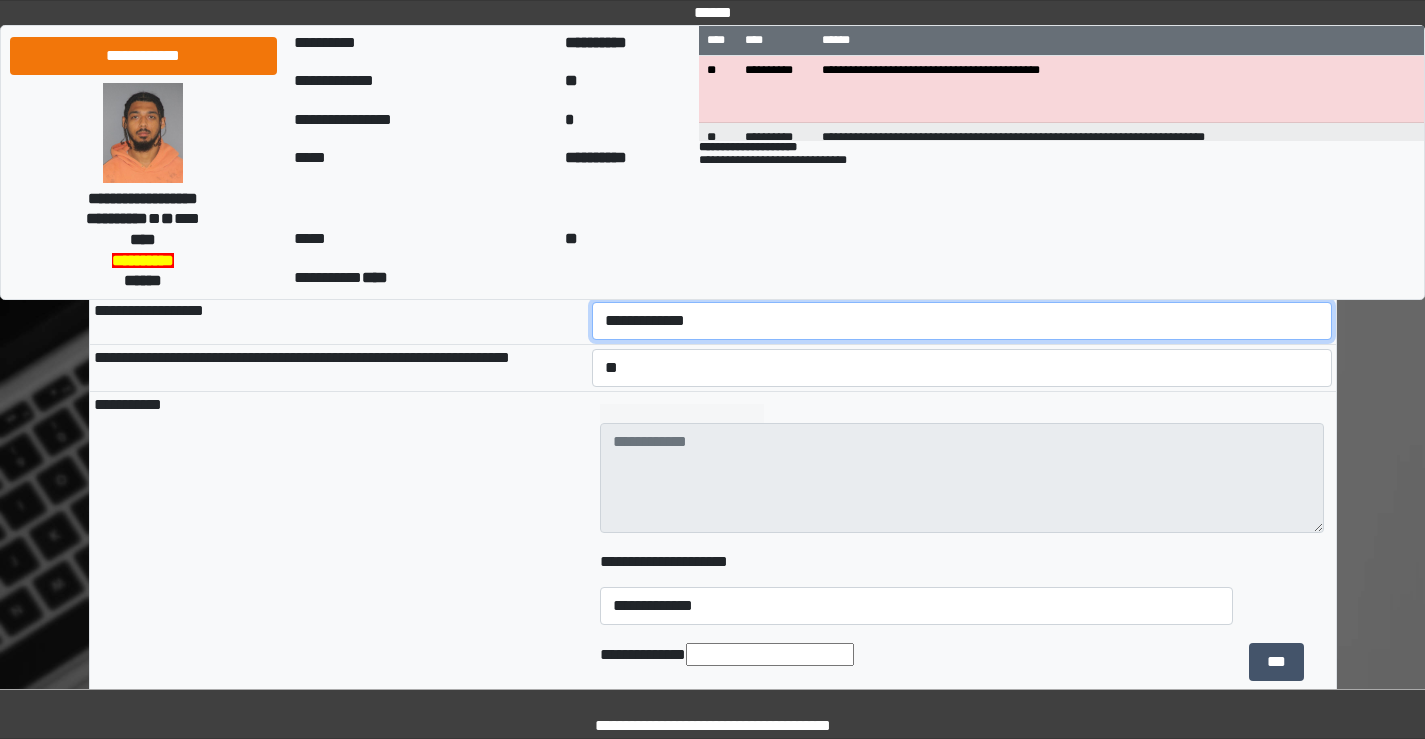select on "*" 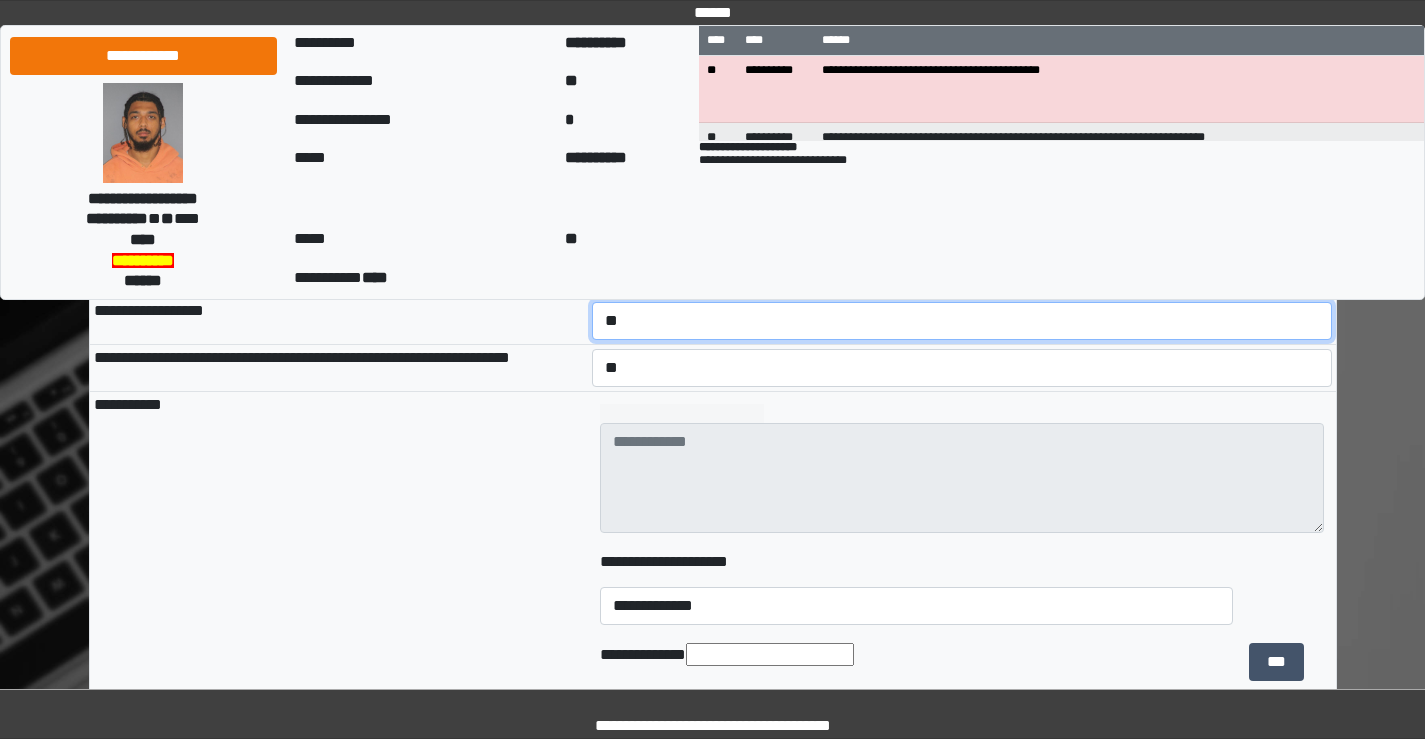 click on "**********" at bounding box center [962, 321] 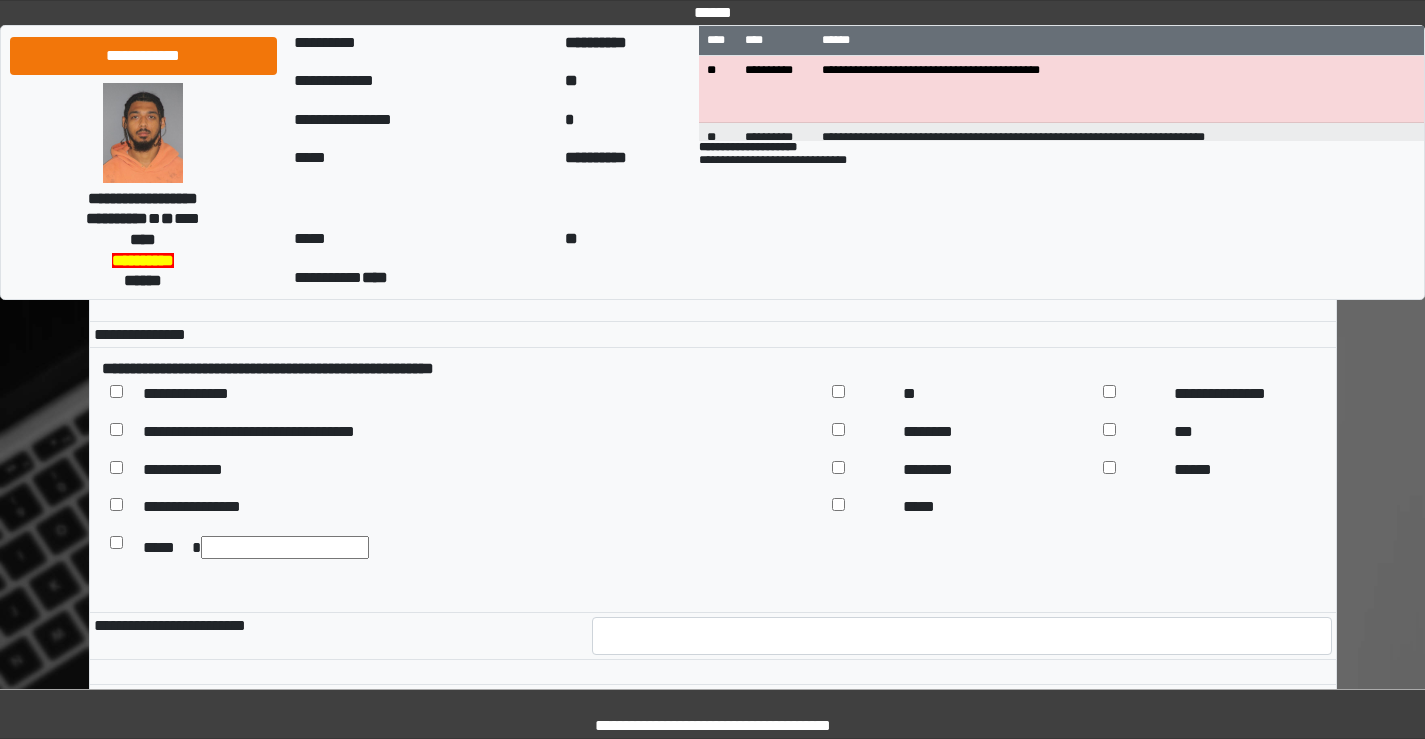scroll, scrollTop: 13967, scrollLeft: 0, axis: vertical 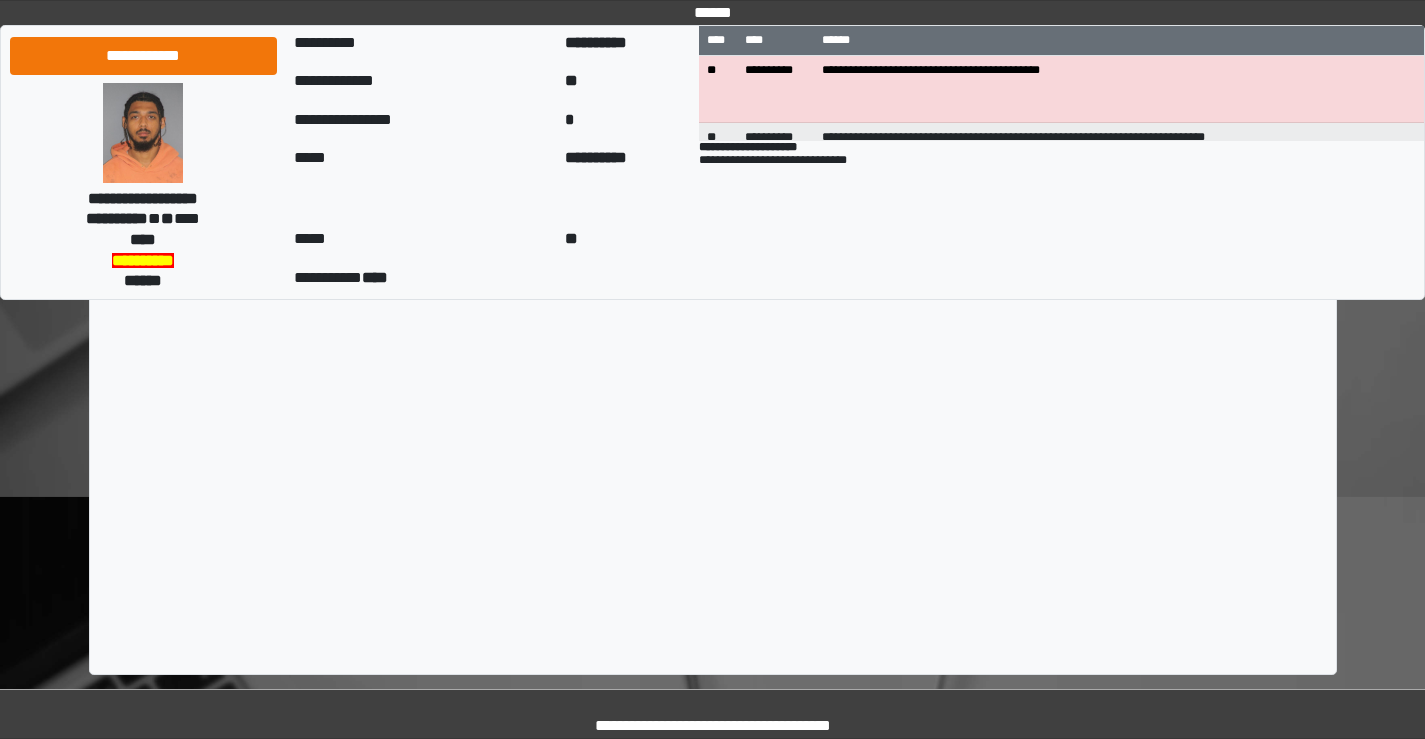 click on "****" at bounding box center (713, 87) 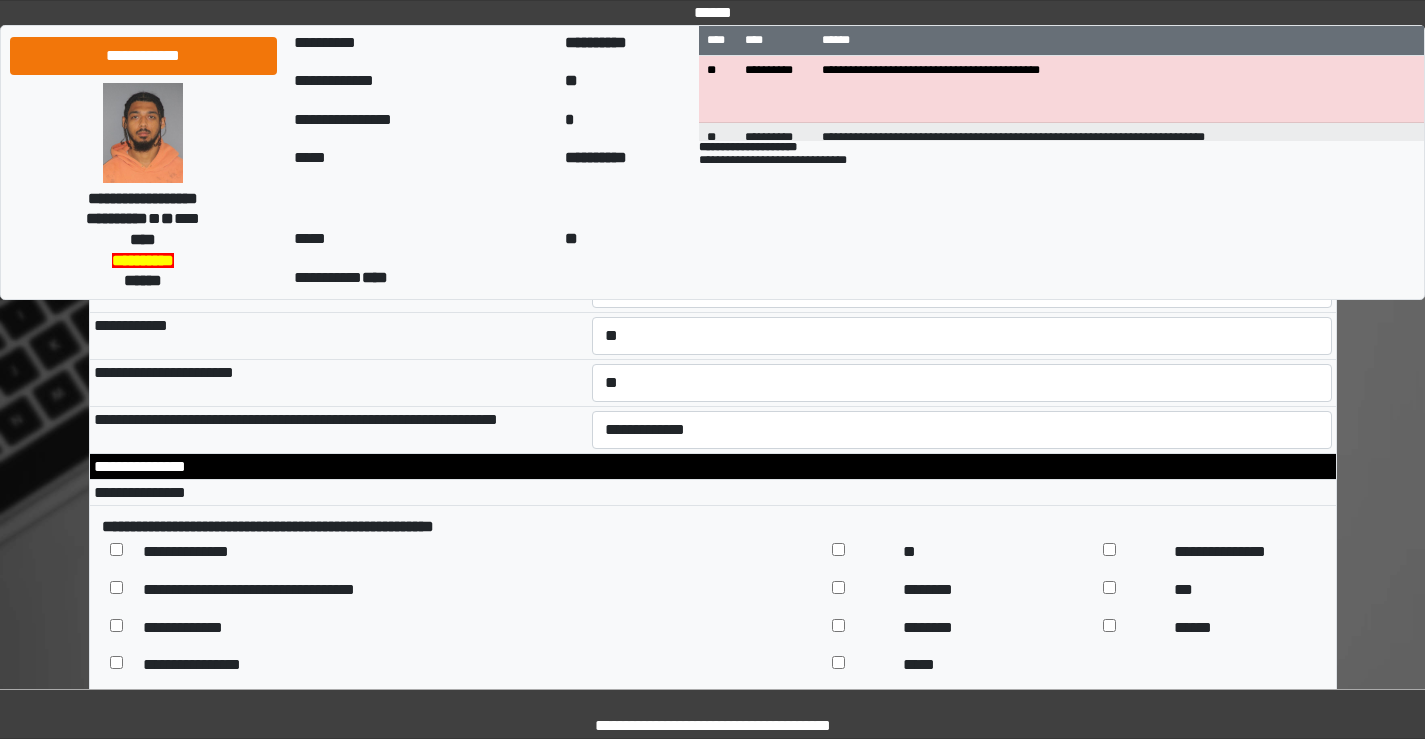 scroll, scrollTop: 8981, scrollLeft: 0, axis: vertical 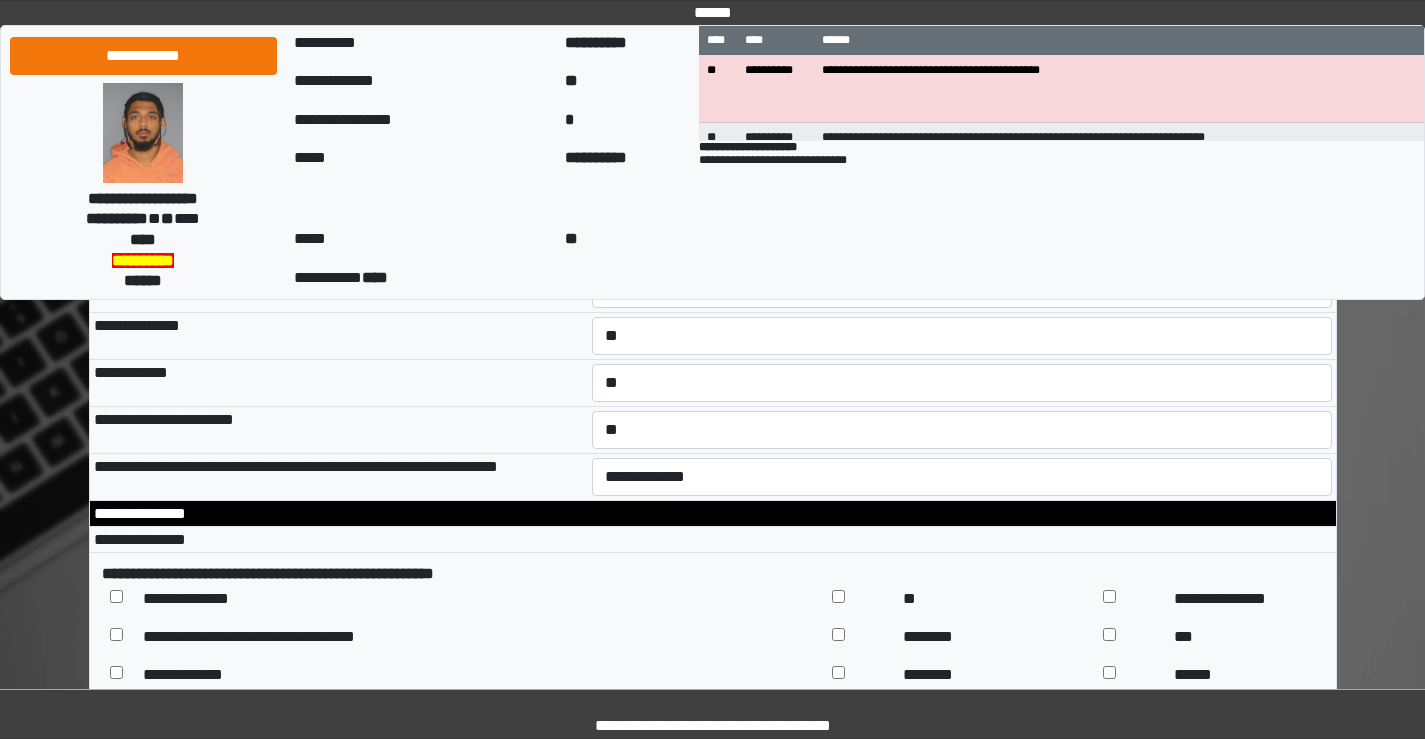 click on "**********" at bounding box center [962, 86] 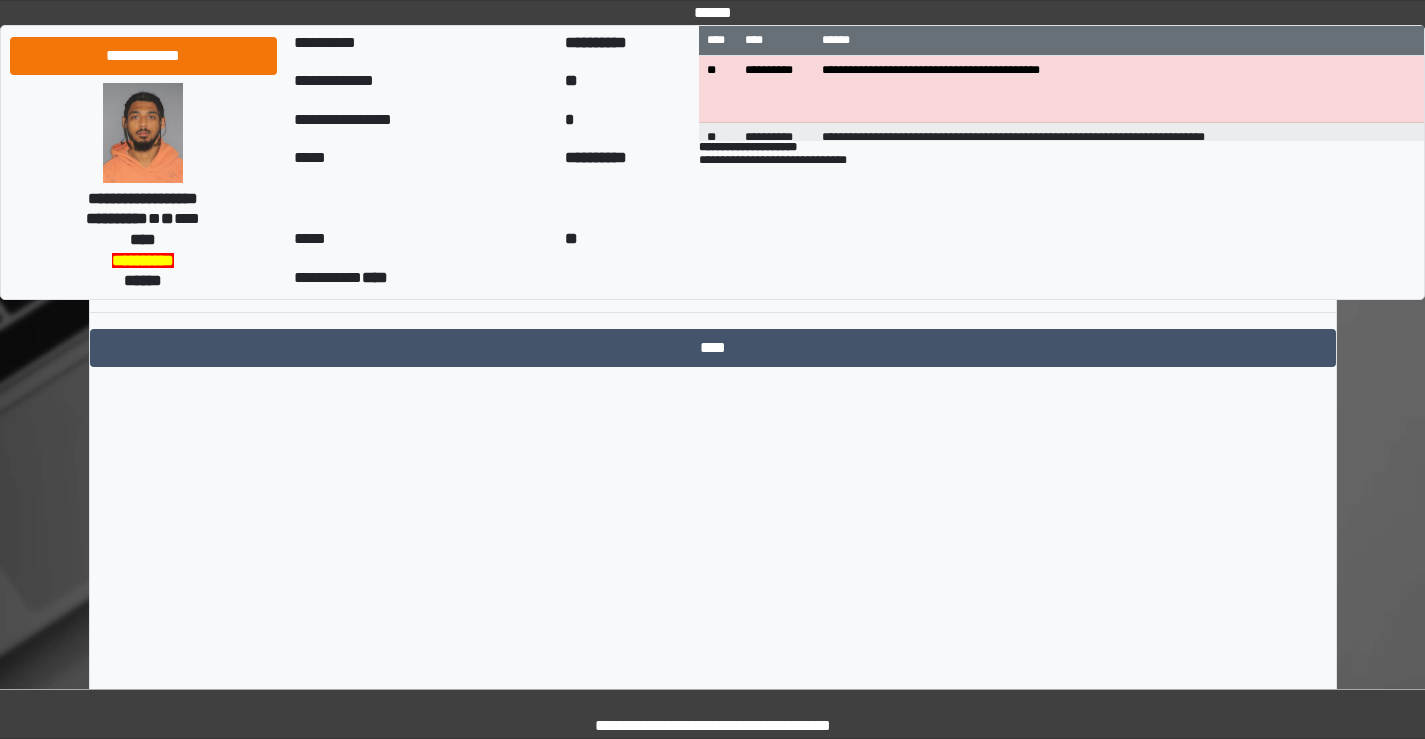 scroll, scrollTop: 13967, scrollLeft: 0, axis: vertical 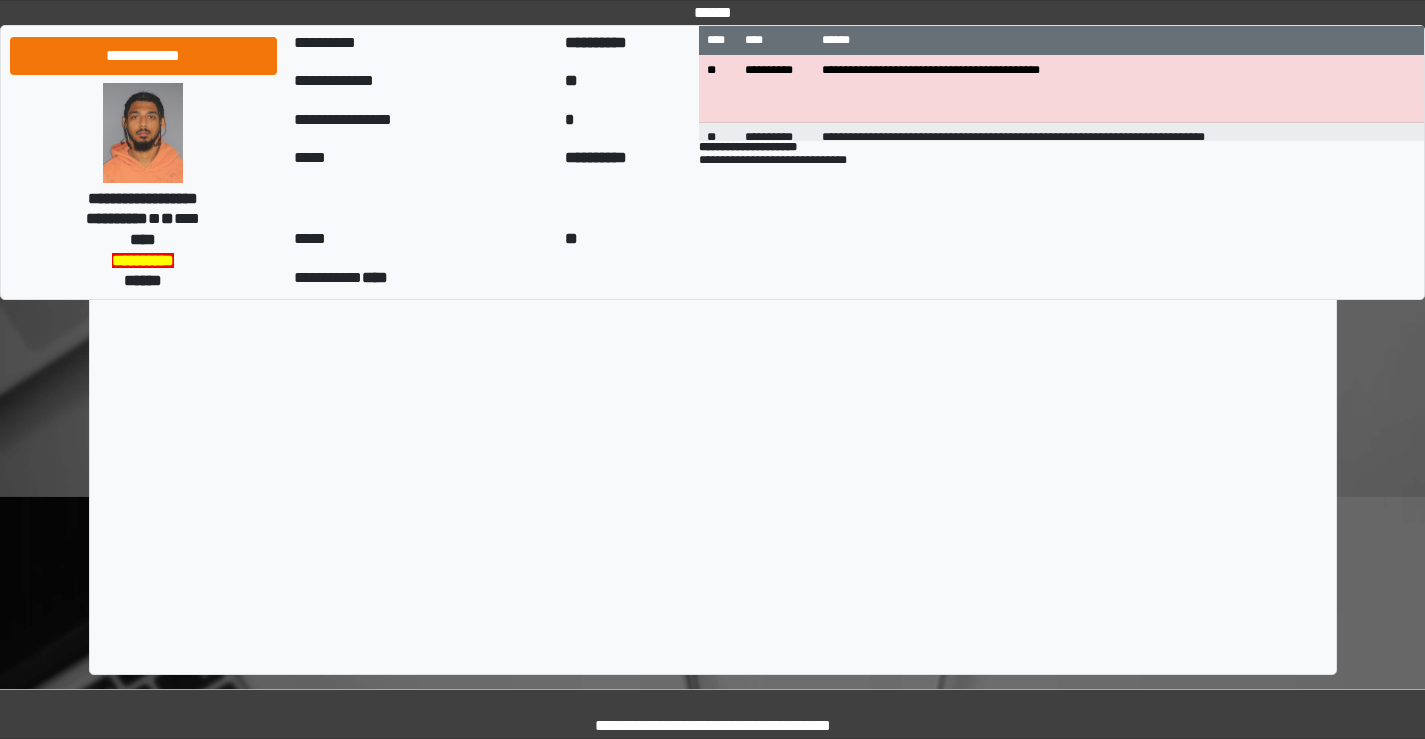 click on "****" at bounding box center (713, 87) 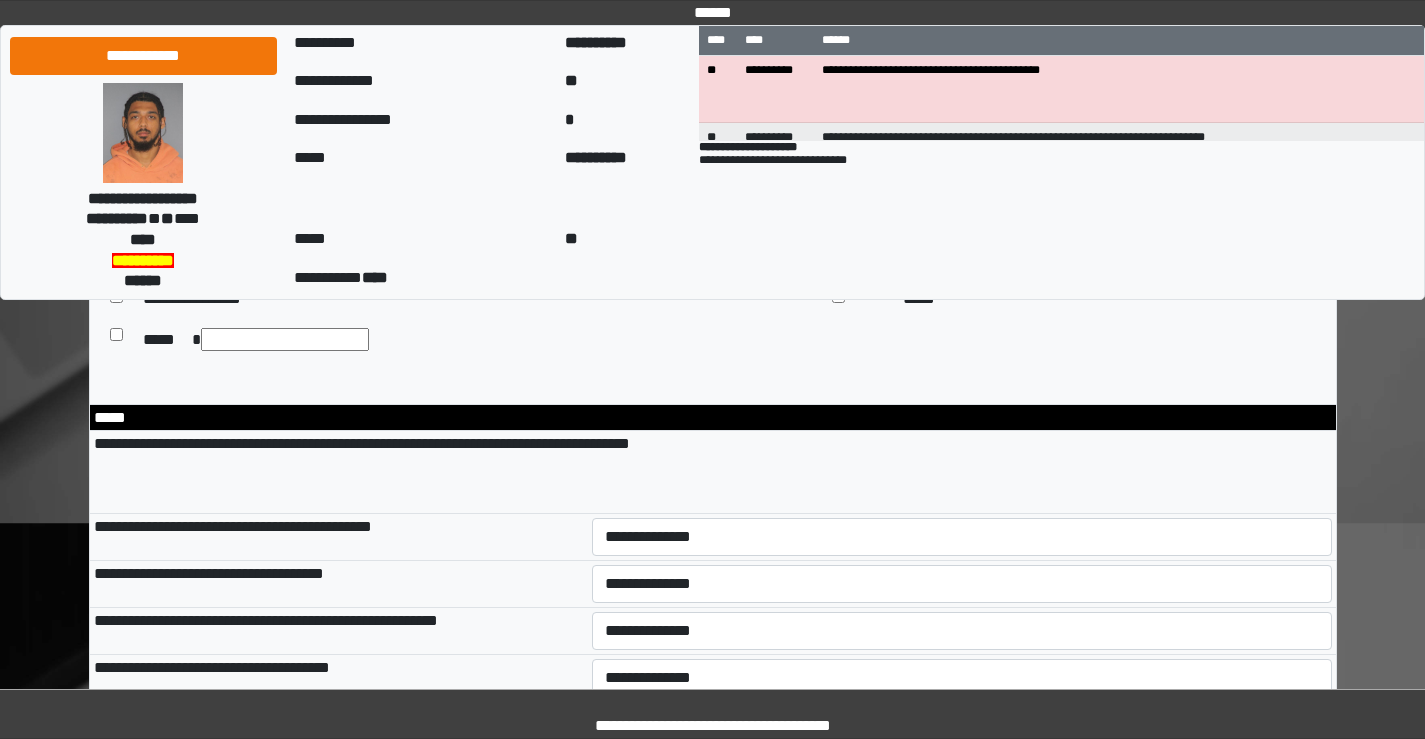 scroll, scrollTop: 9376, scrollLeft: 0, axis: vertical 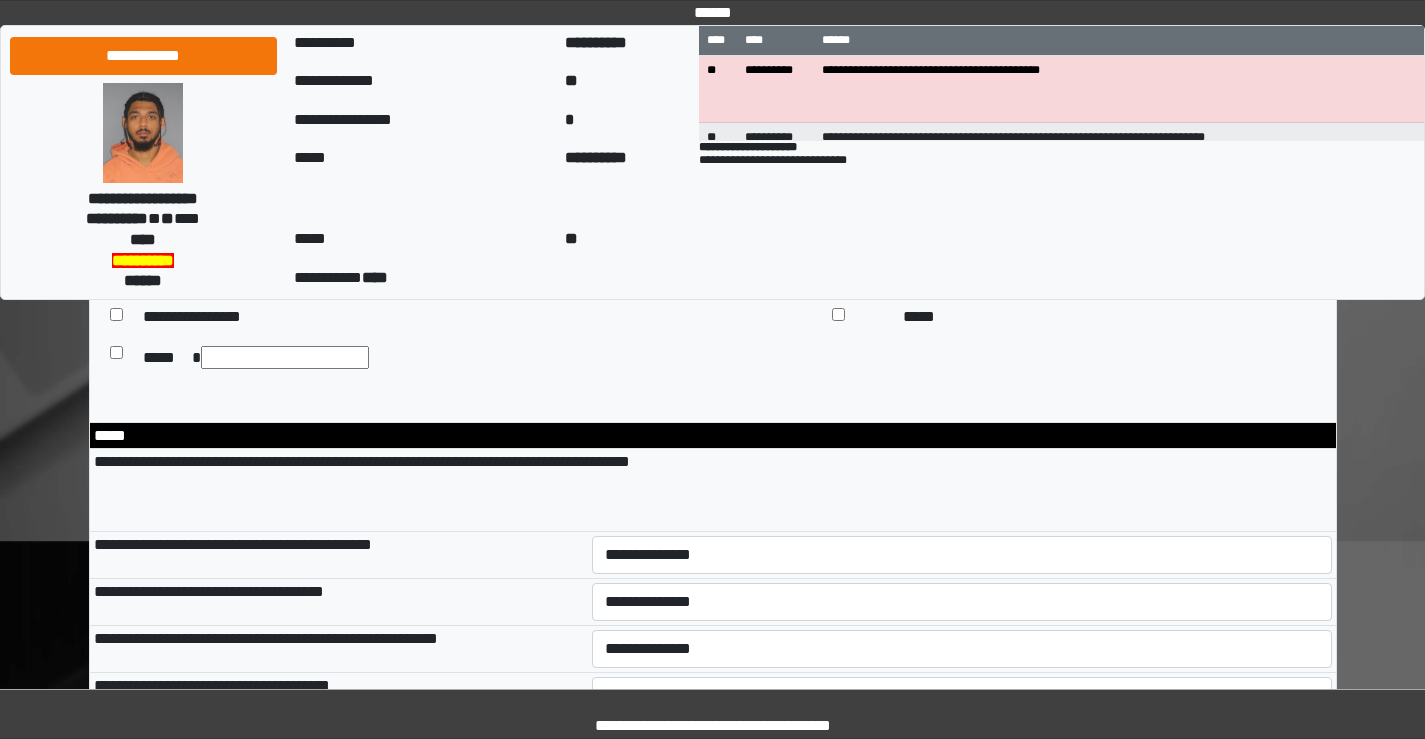 click on "**********" at bounding box center [962, 82] 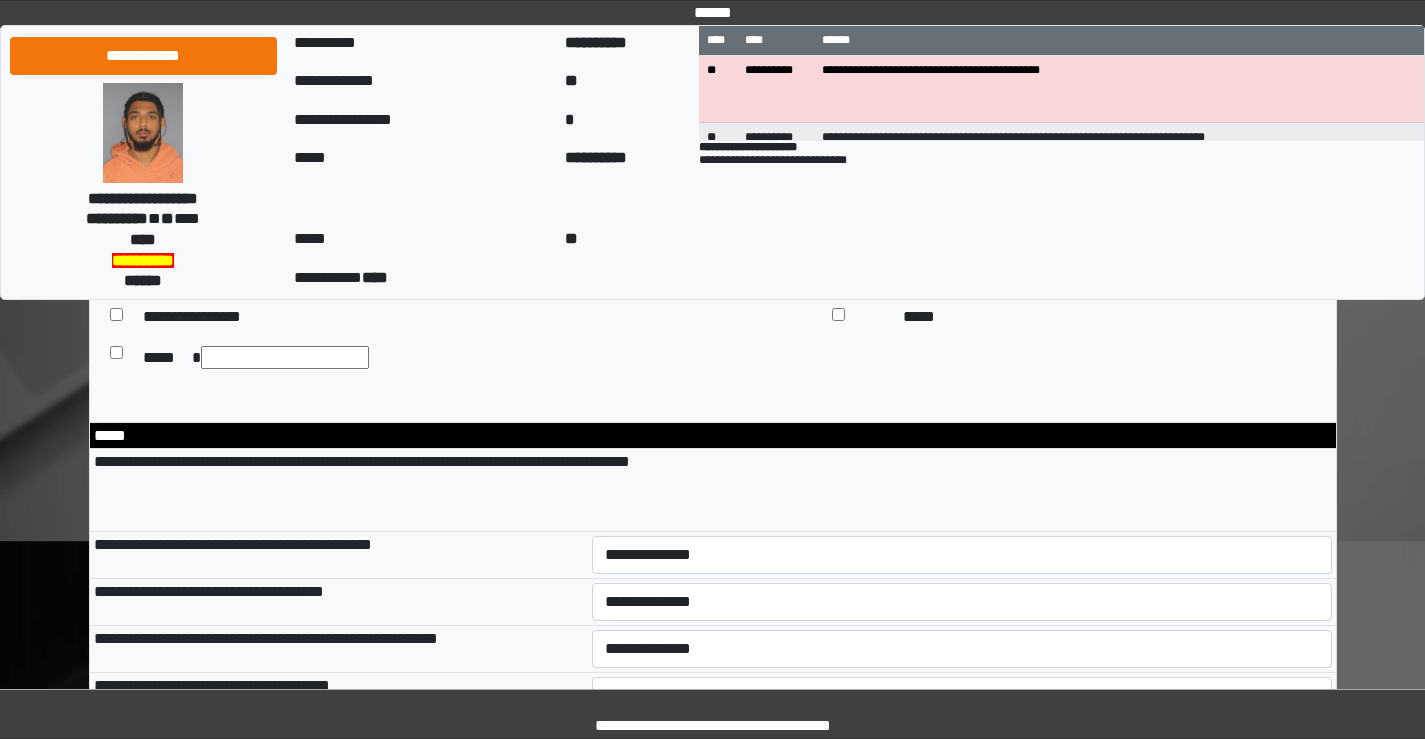 select on "*" 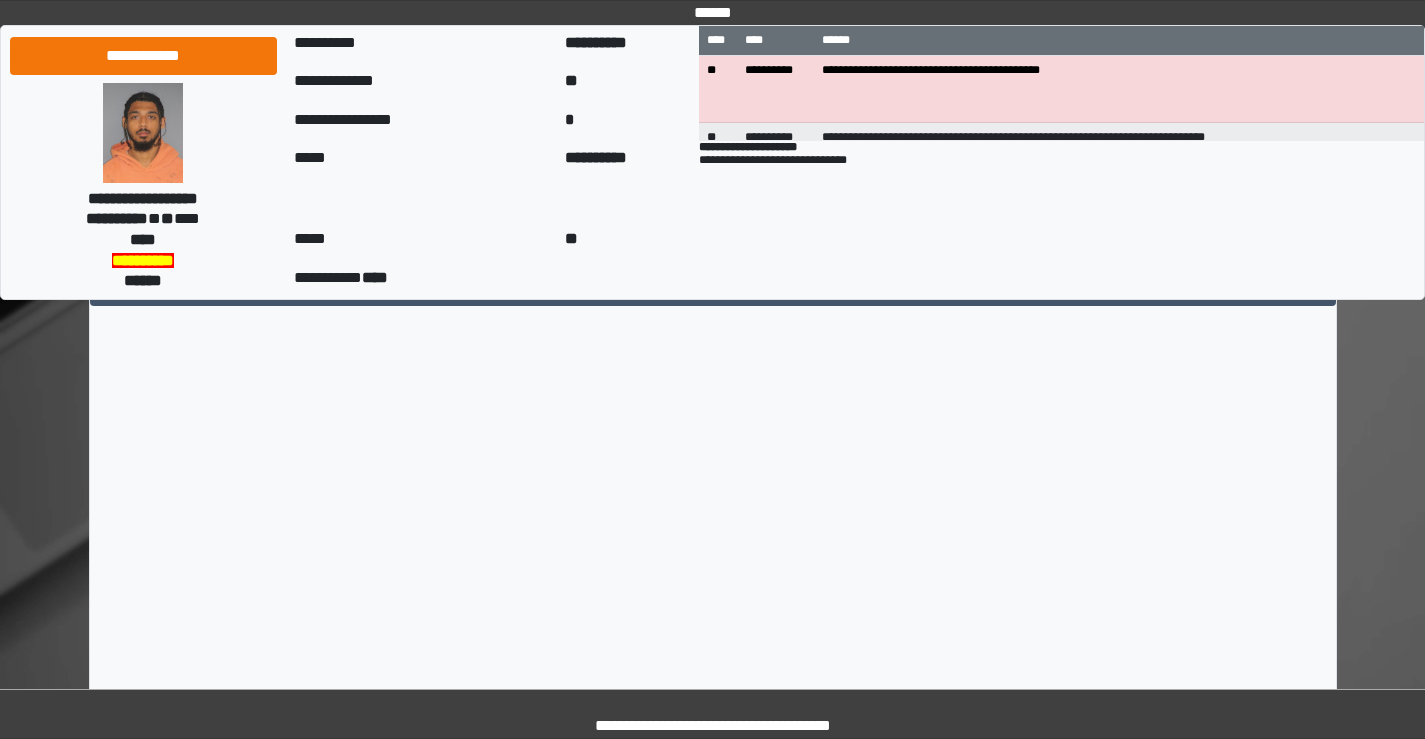 scroll, scrollTop: 13967, scrollLeft: 0, axis: vertical 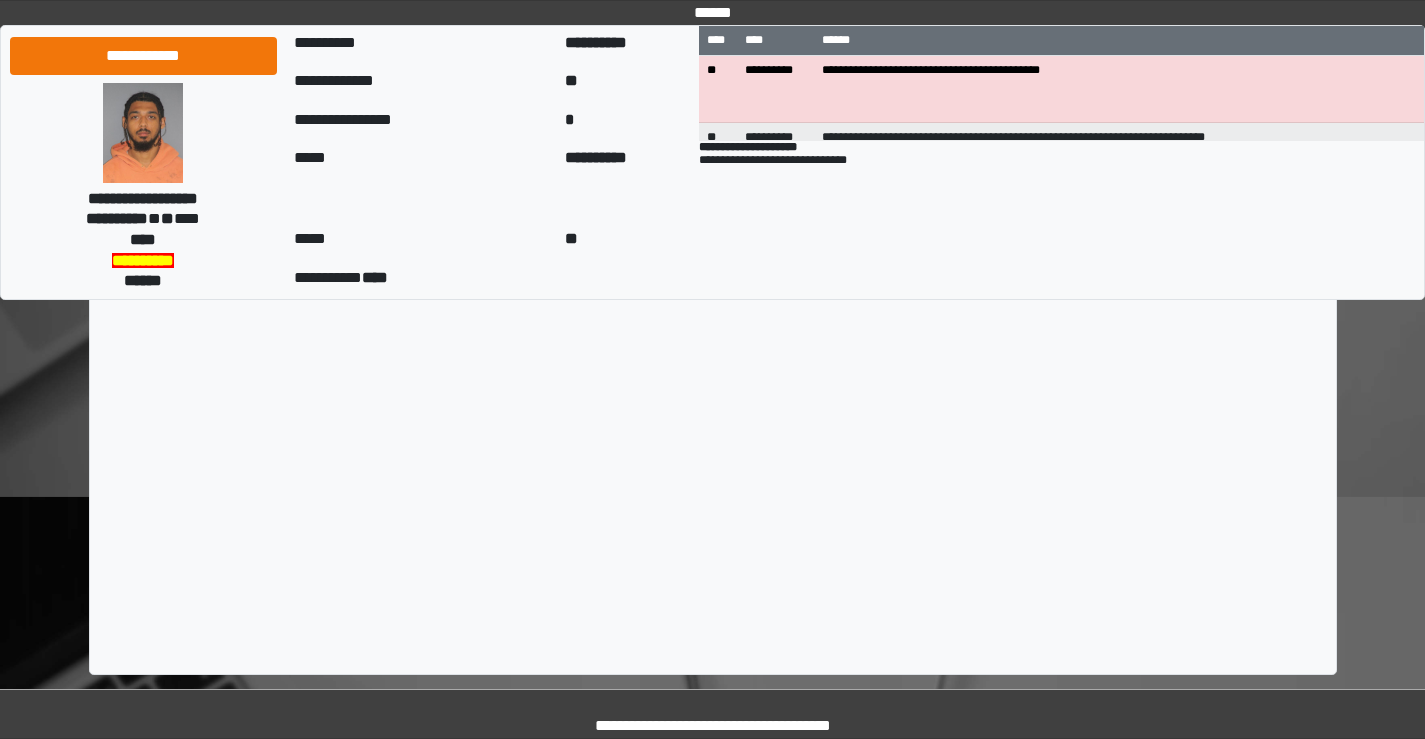 click on "****" at bounding box center (713, 87) 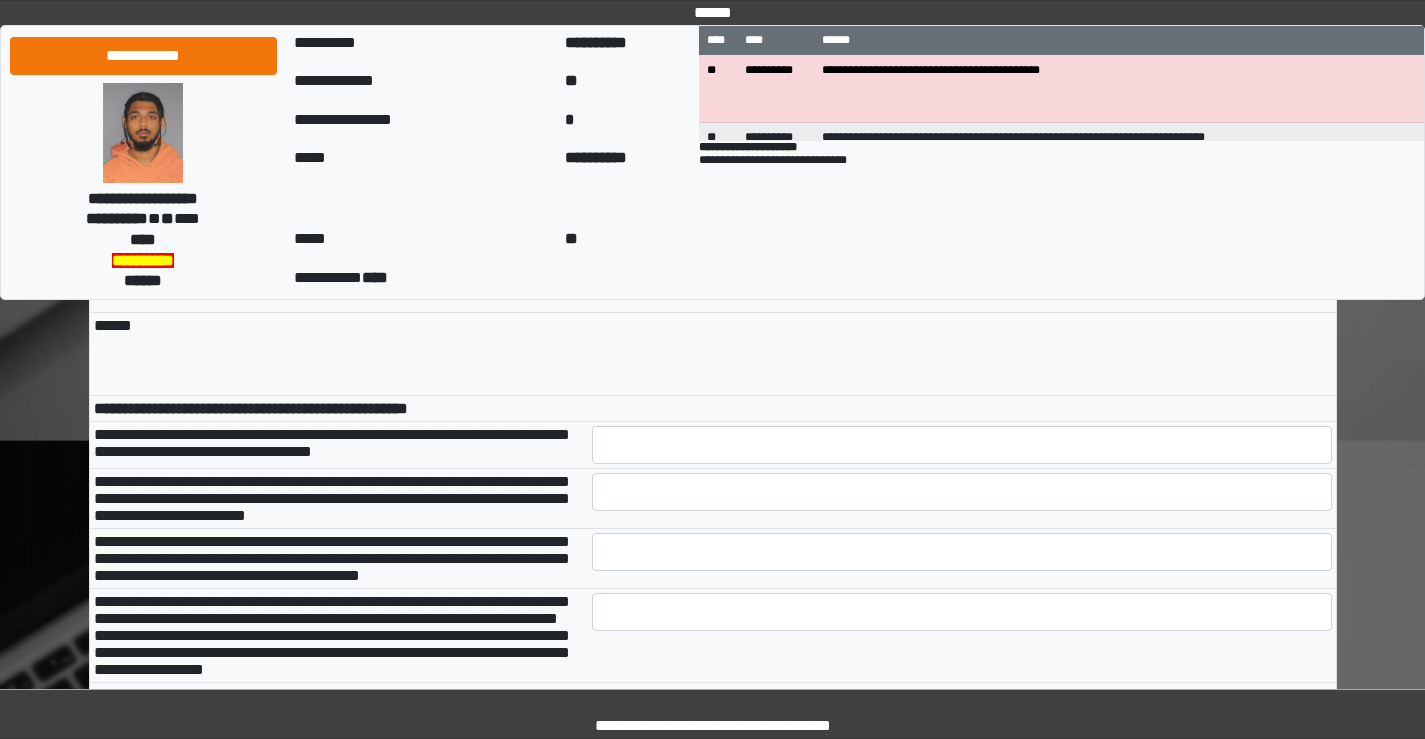 scroll, scrollTop: 10416, scrollLeft: 0, axis: vertical 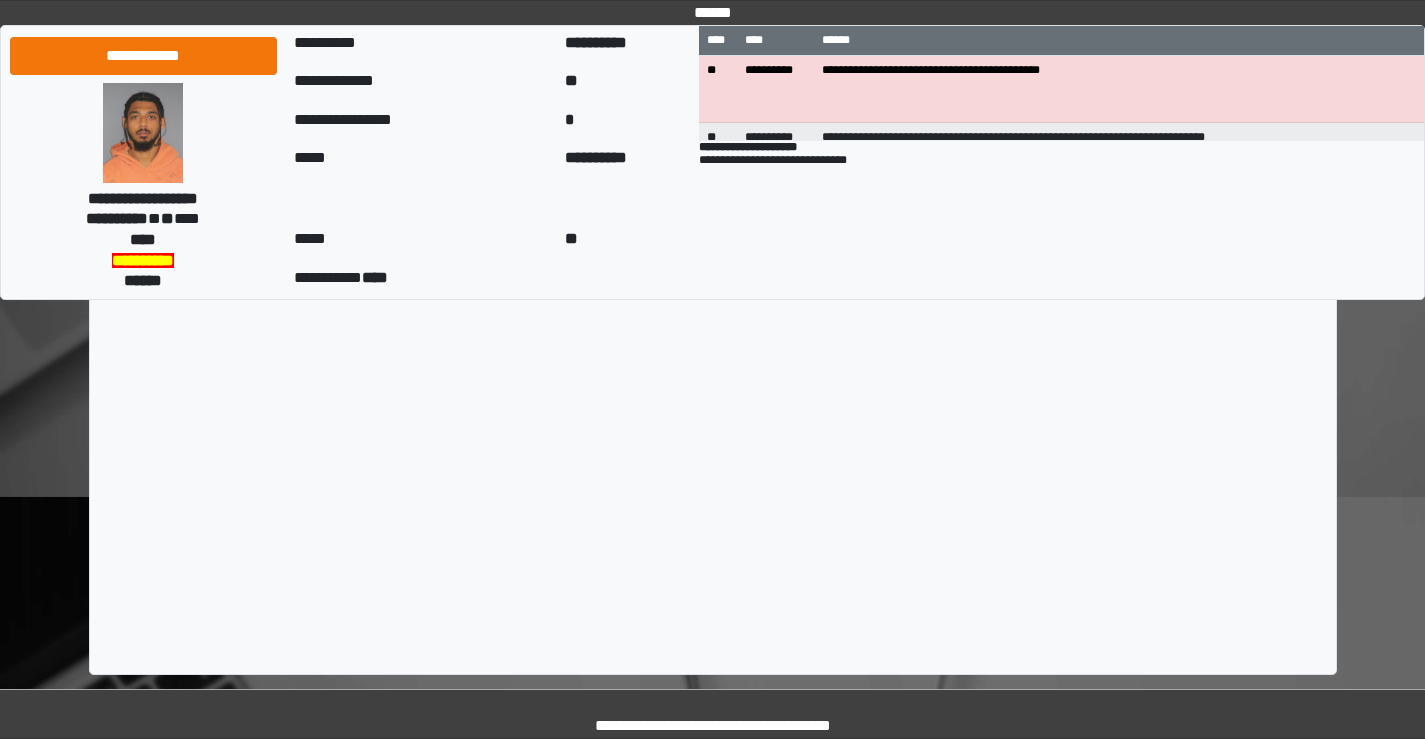 type on "*" 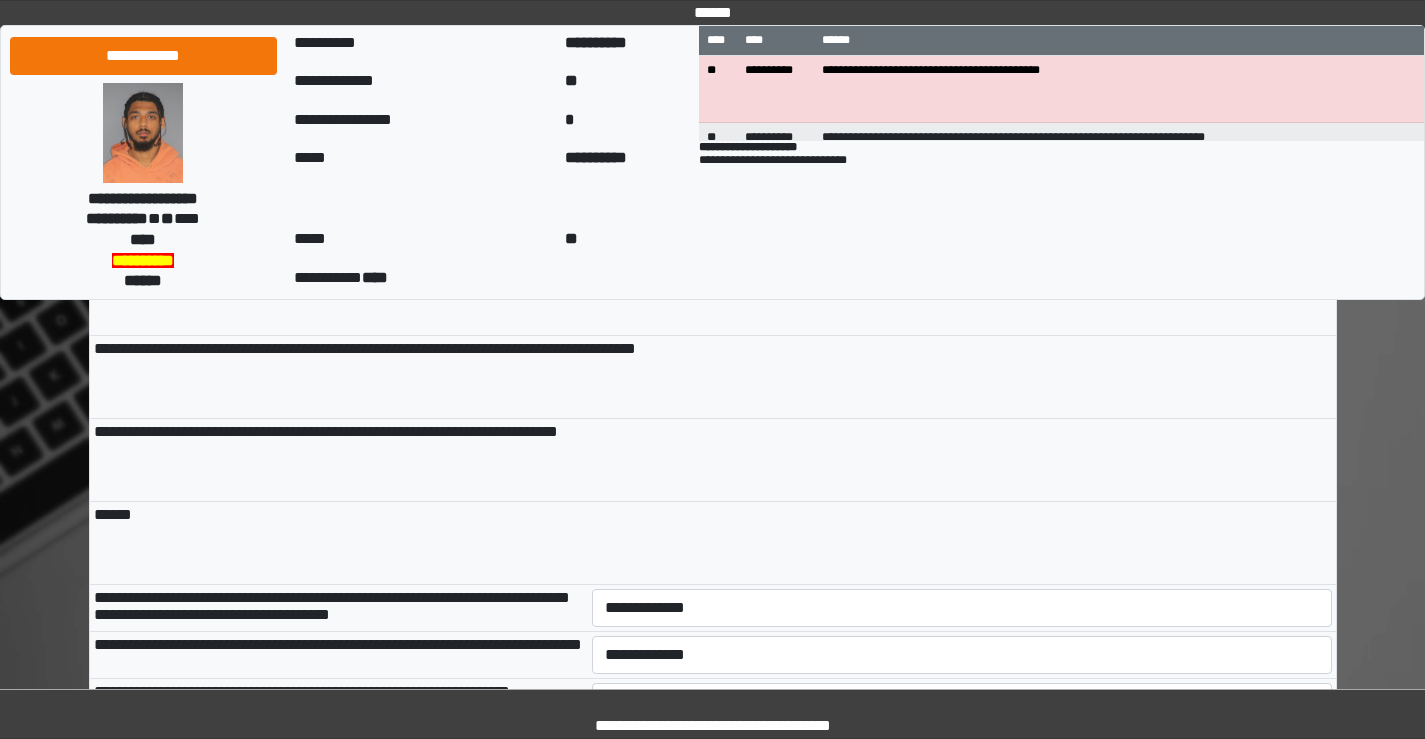 scroll, scrollTop: 10916, scrollLeft: 0, axis: vertical 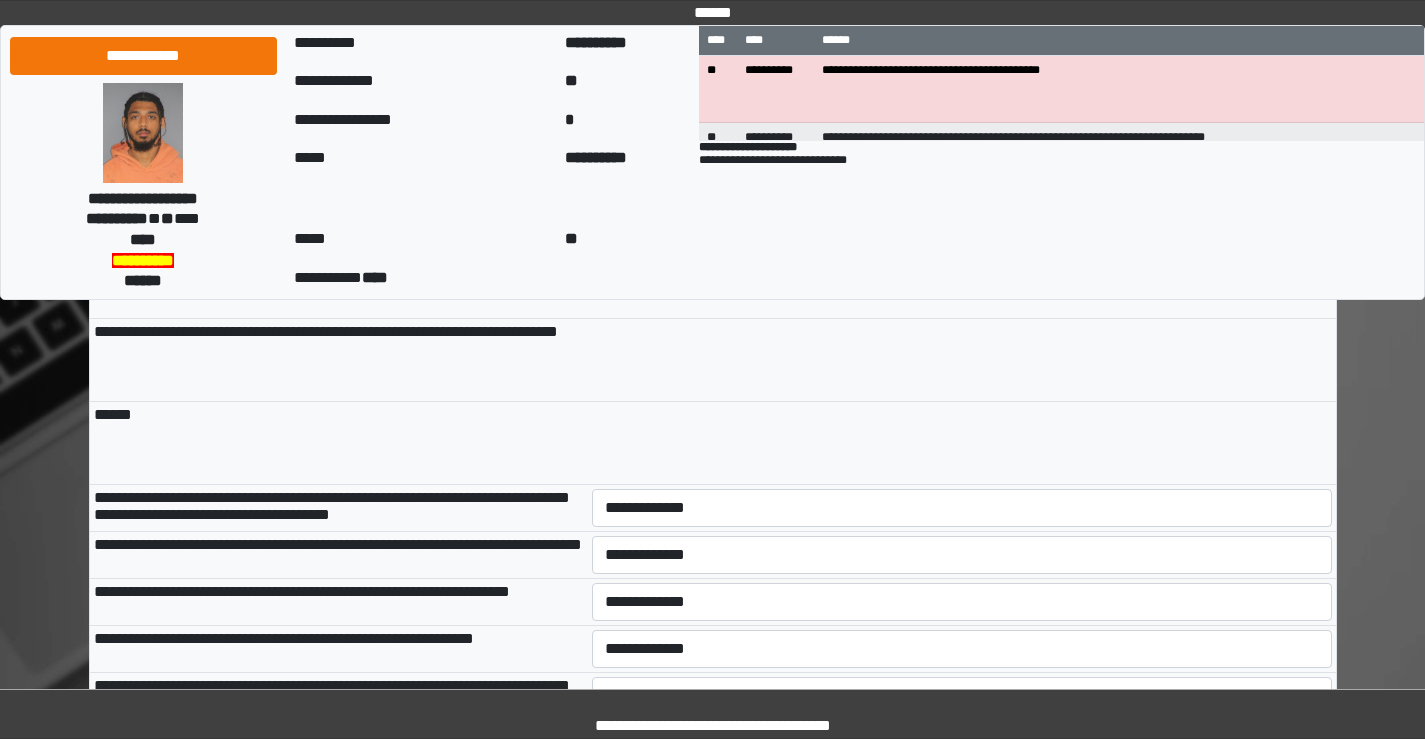 click on "**" at bounding box center (962, 22) 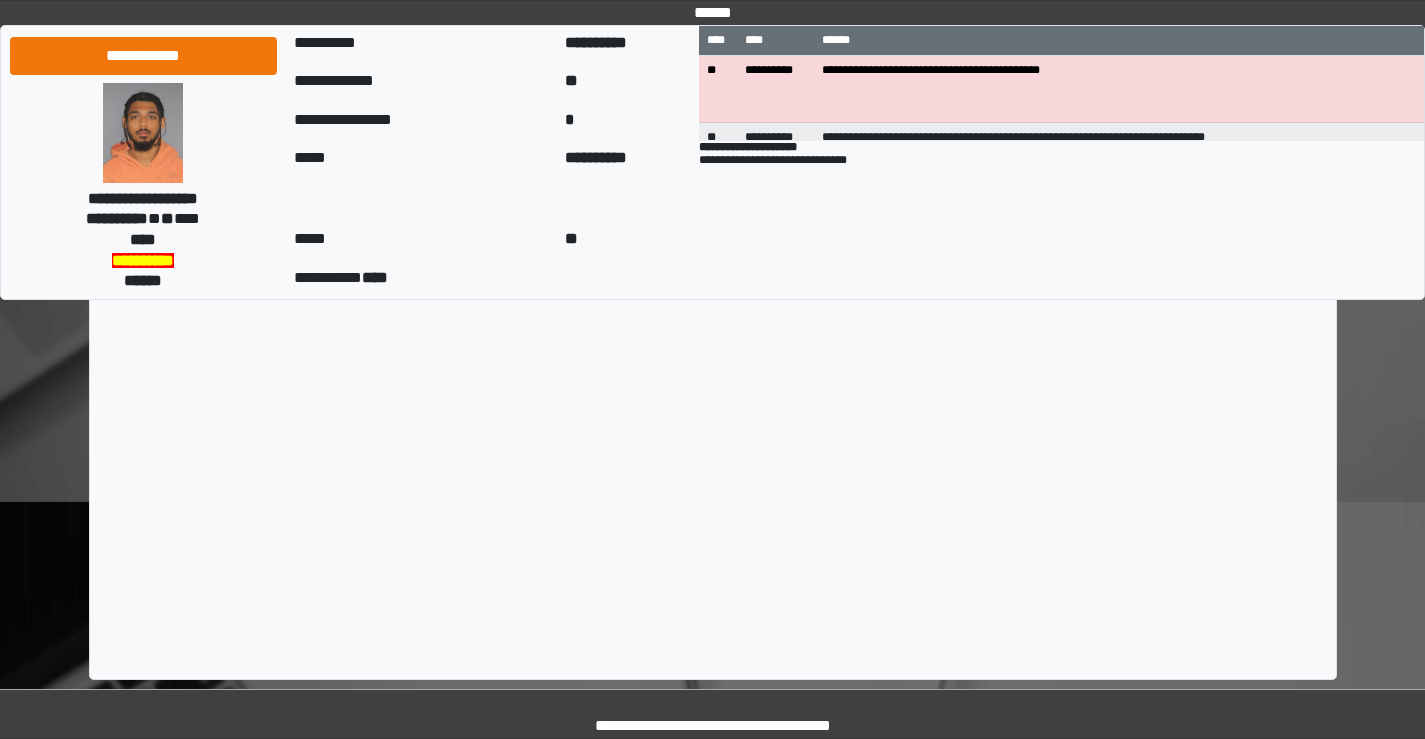 scroll, scrollTop: 13967, scrollLeft: 0, axis: vertical 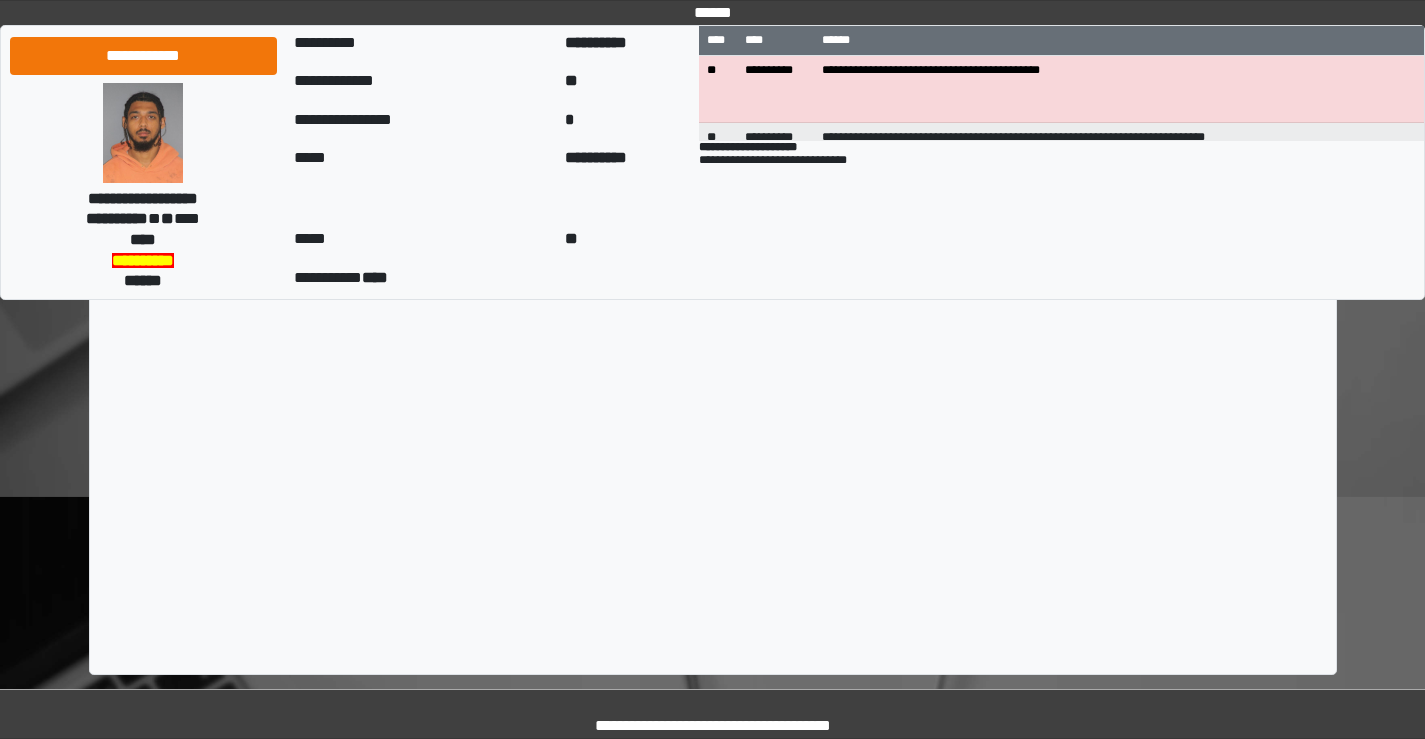 type on "*" 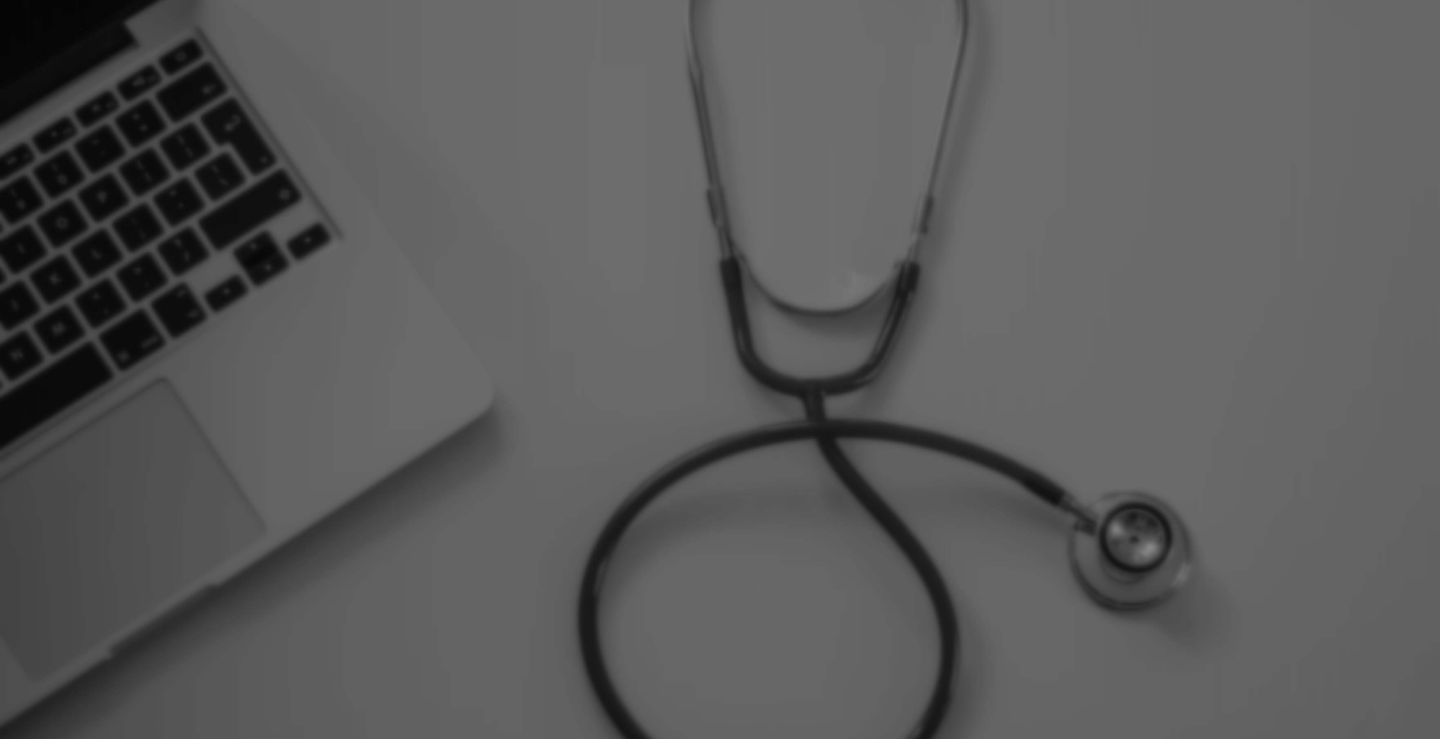 scroll, scrollTop: 0, scrollLeft: 0, axis: both 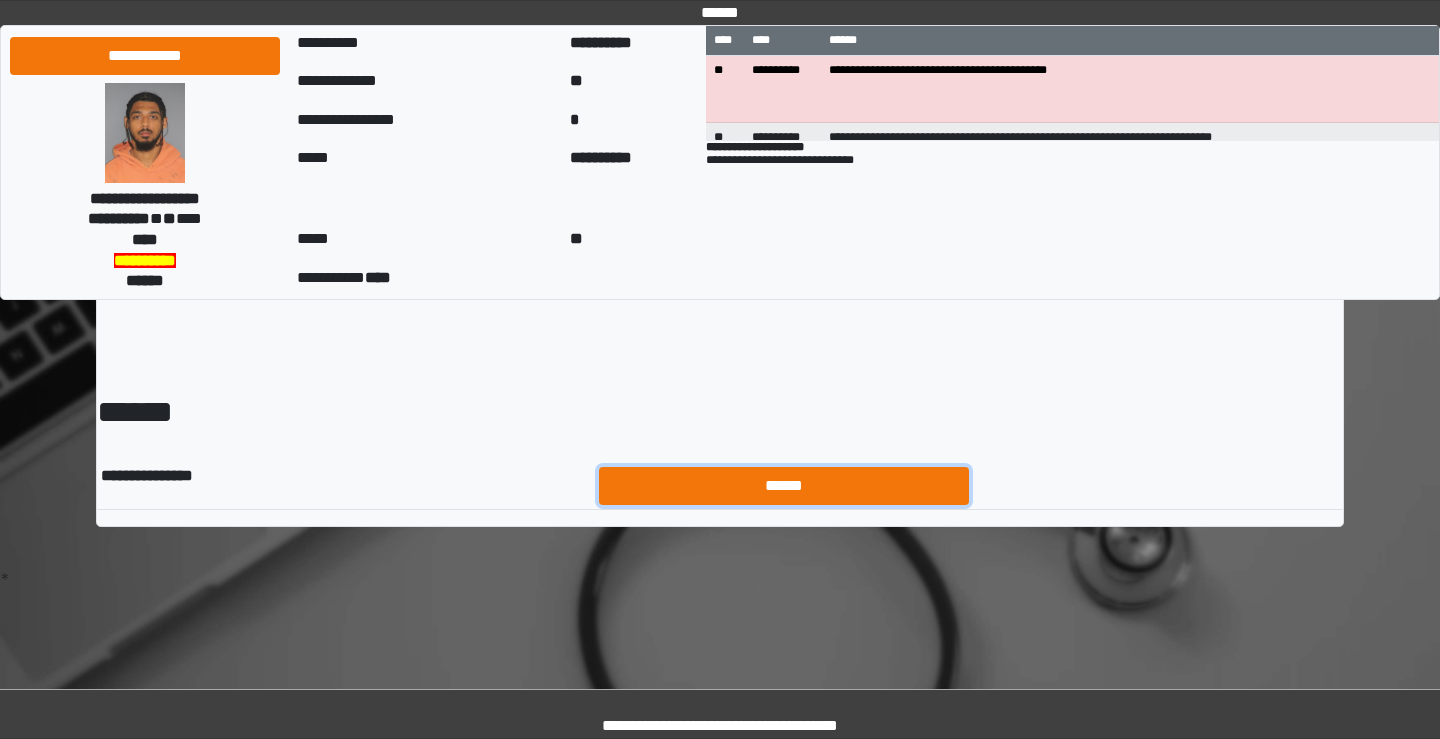 click on "******" at bounding box center [784, 486] 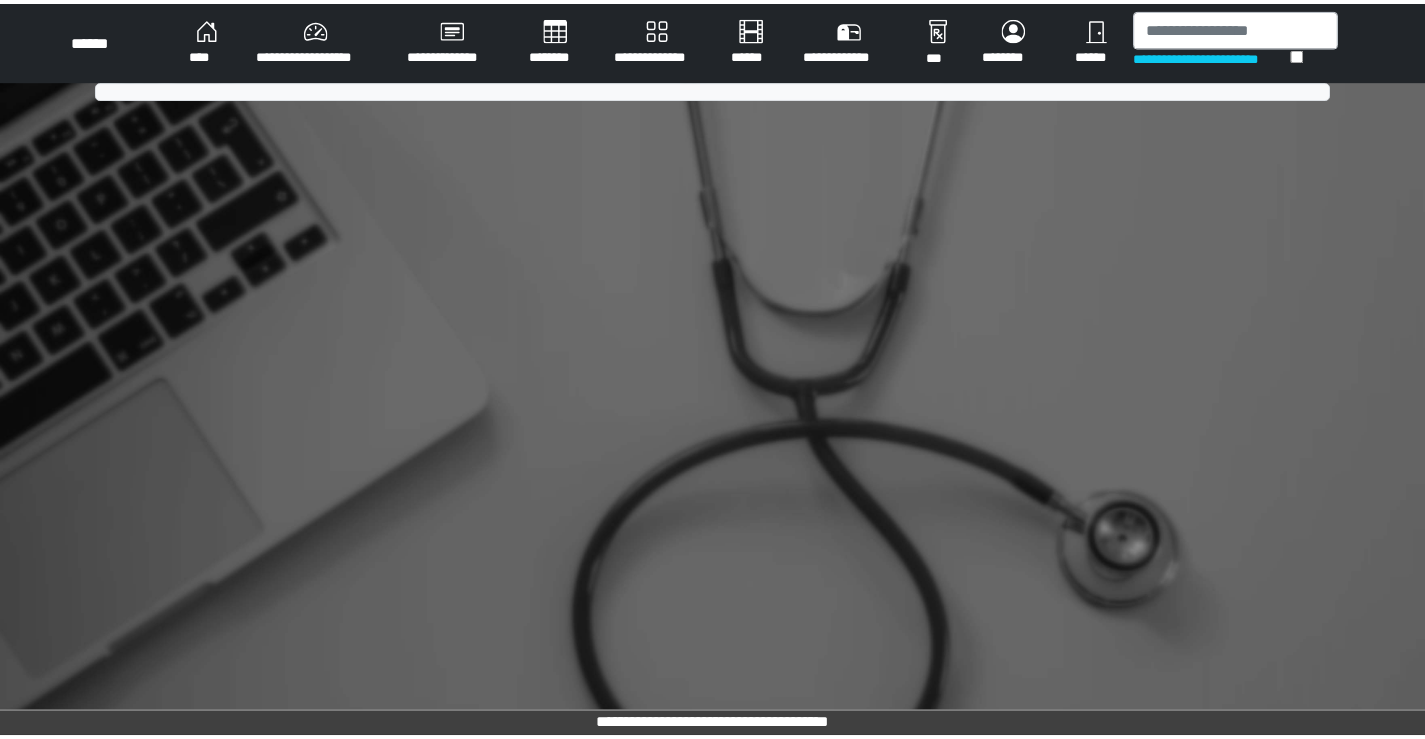 scroll, scrollTop: 0, scrollLeft: 0, axis: both 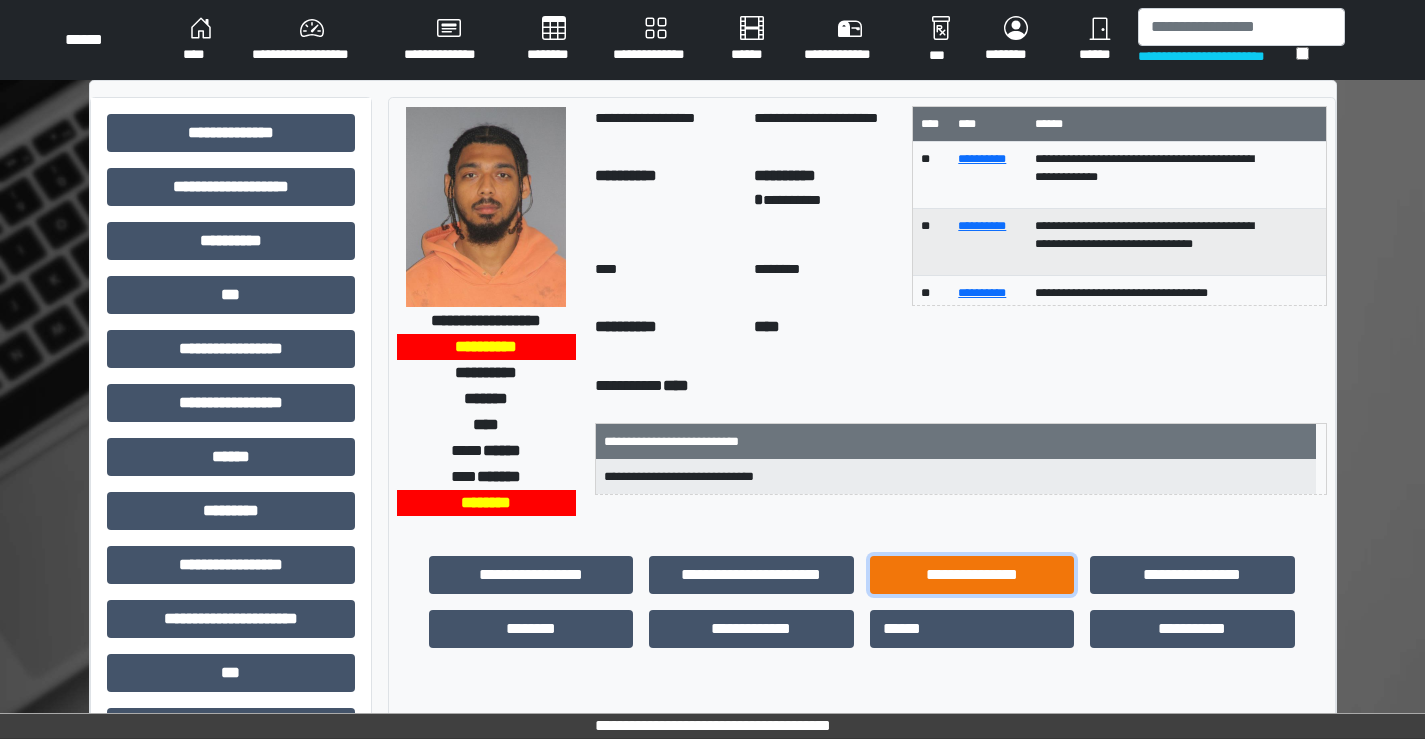 click on "**********" at bounding box center (972, 575) 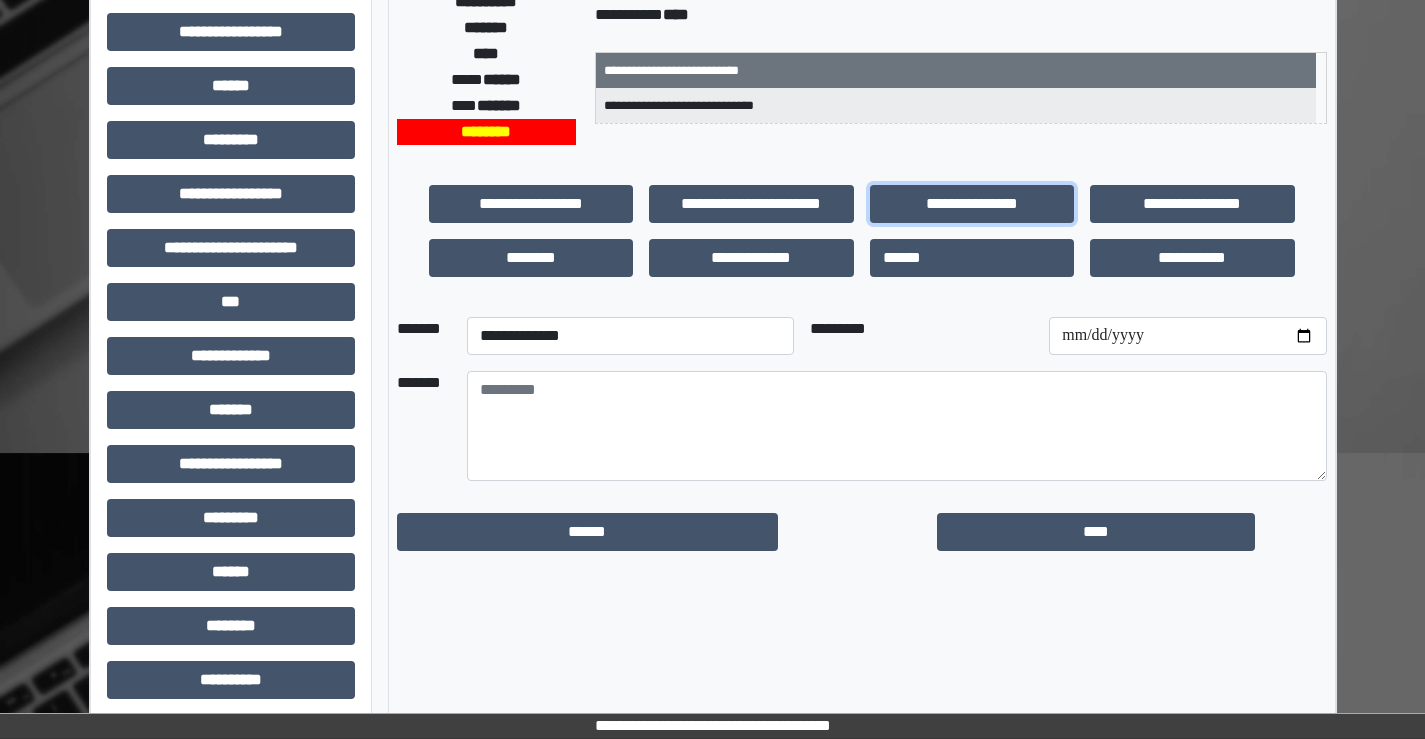 scroll, scrollTop: 385, scrollLeft: 0, axis: vertical 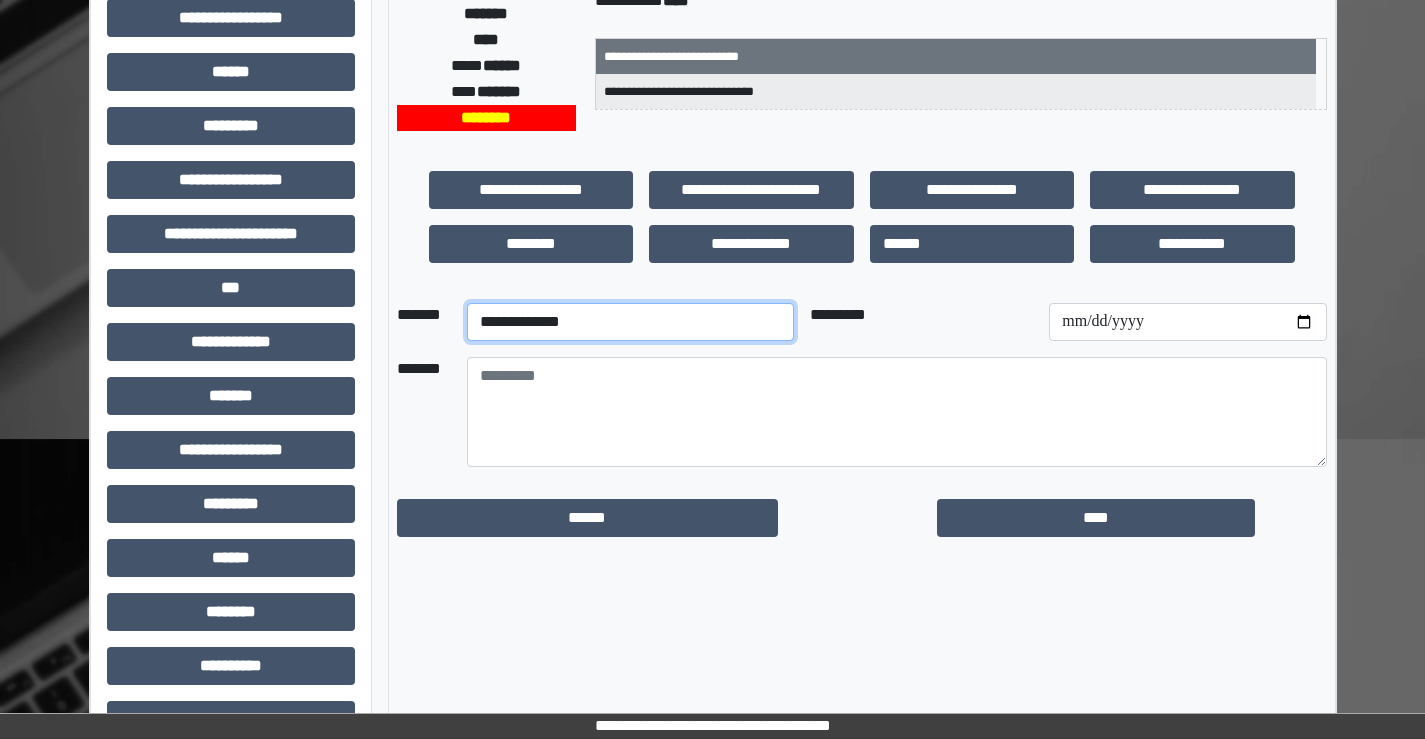 click on "**********" at bounding box center [630, 322] 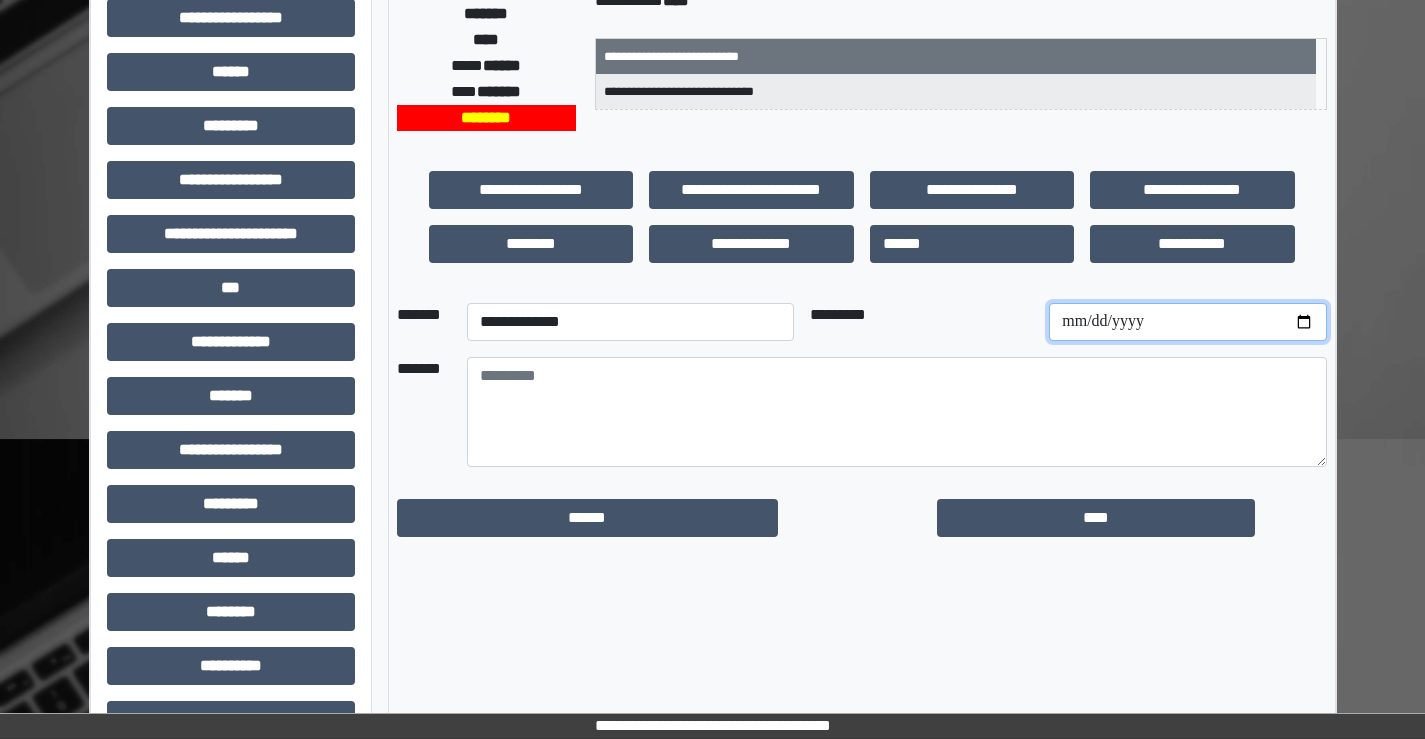 click at bounding box center (1187, 322) 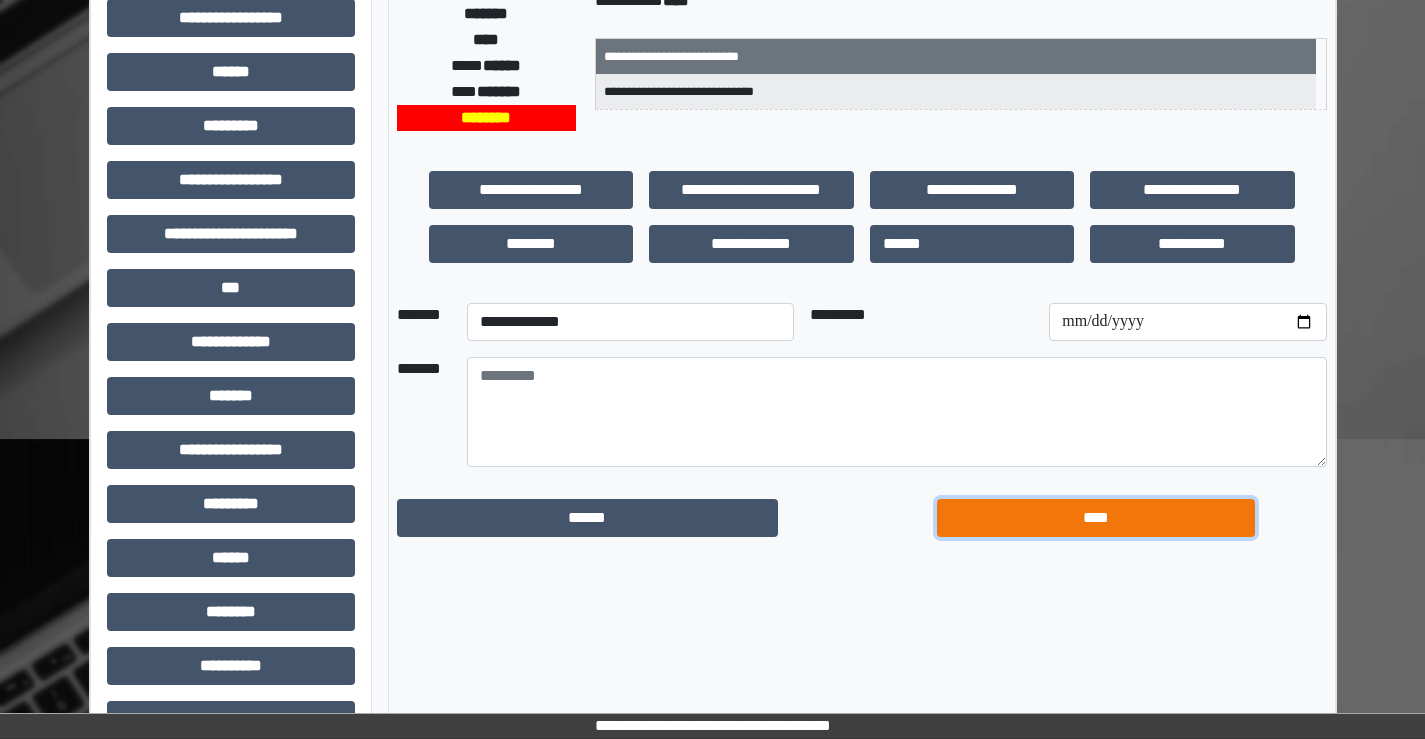 click on "****" at bounding box center [1096, 518] 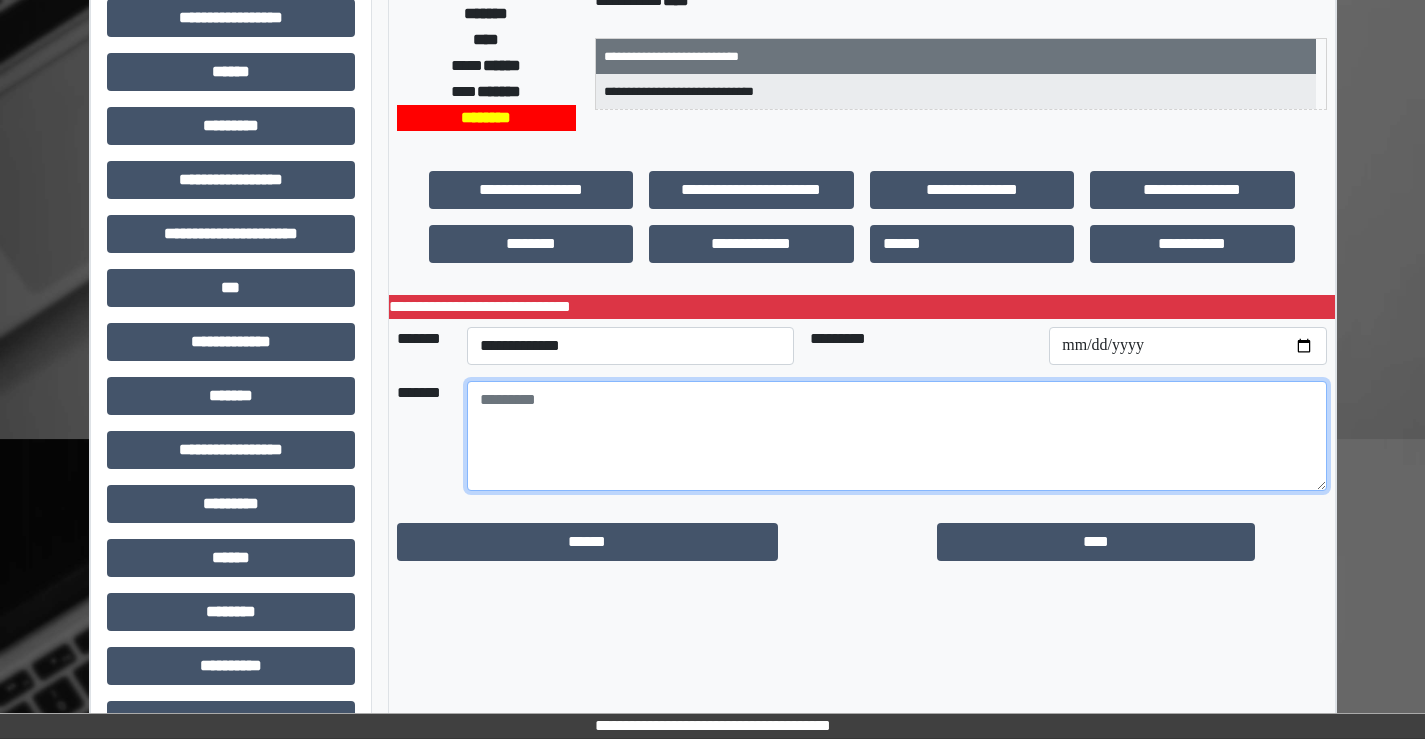 click at bounding box center [897, 436] 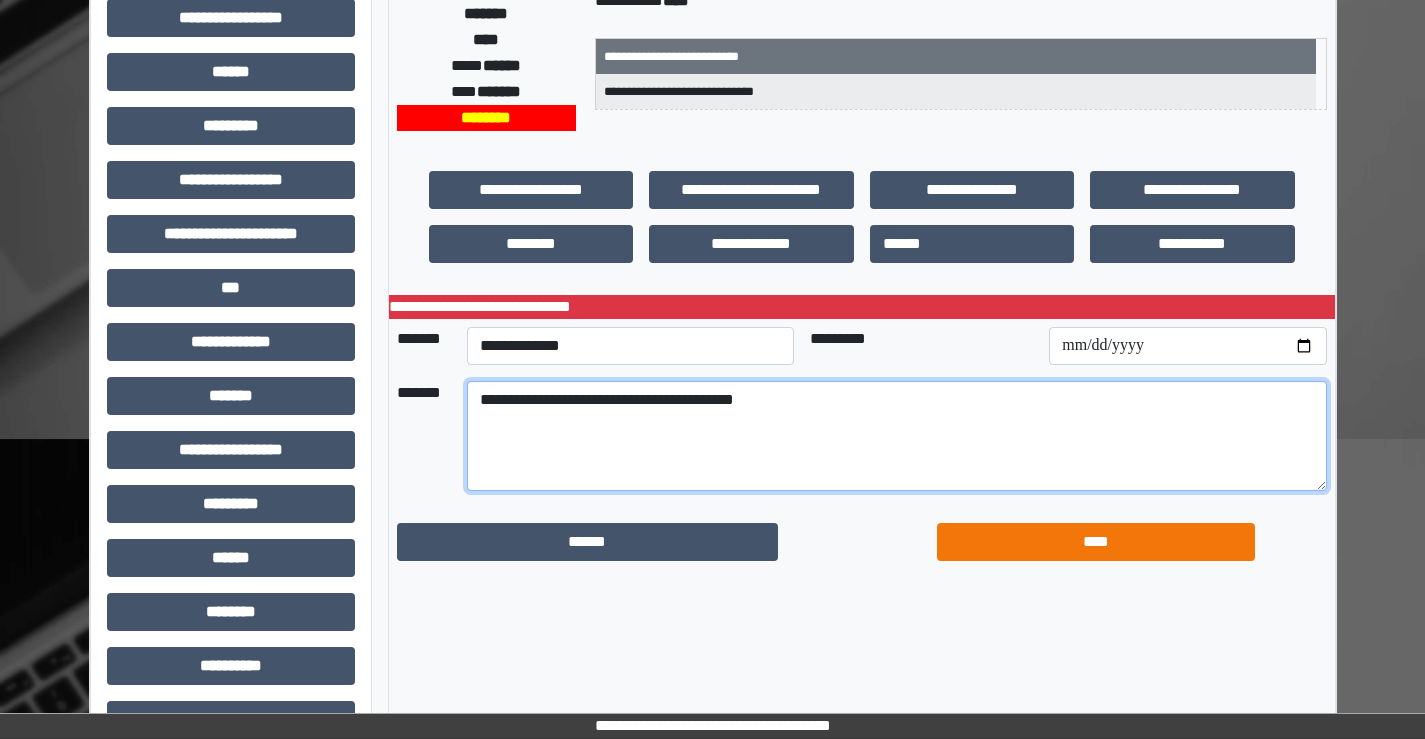 type on "**********" 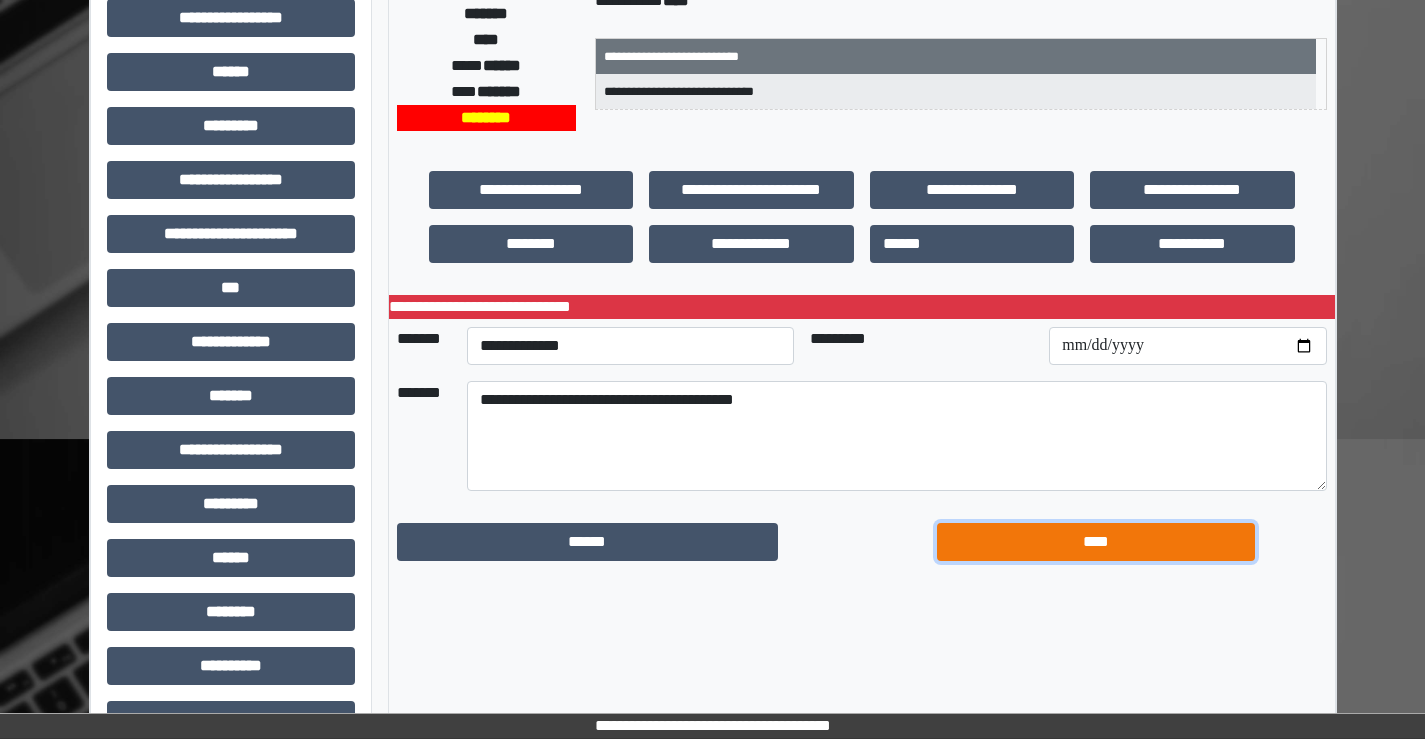 click on "****" at bounding box center (1096, 542) 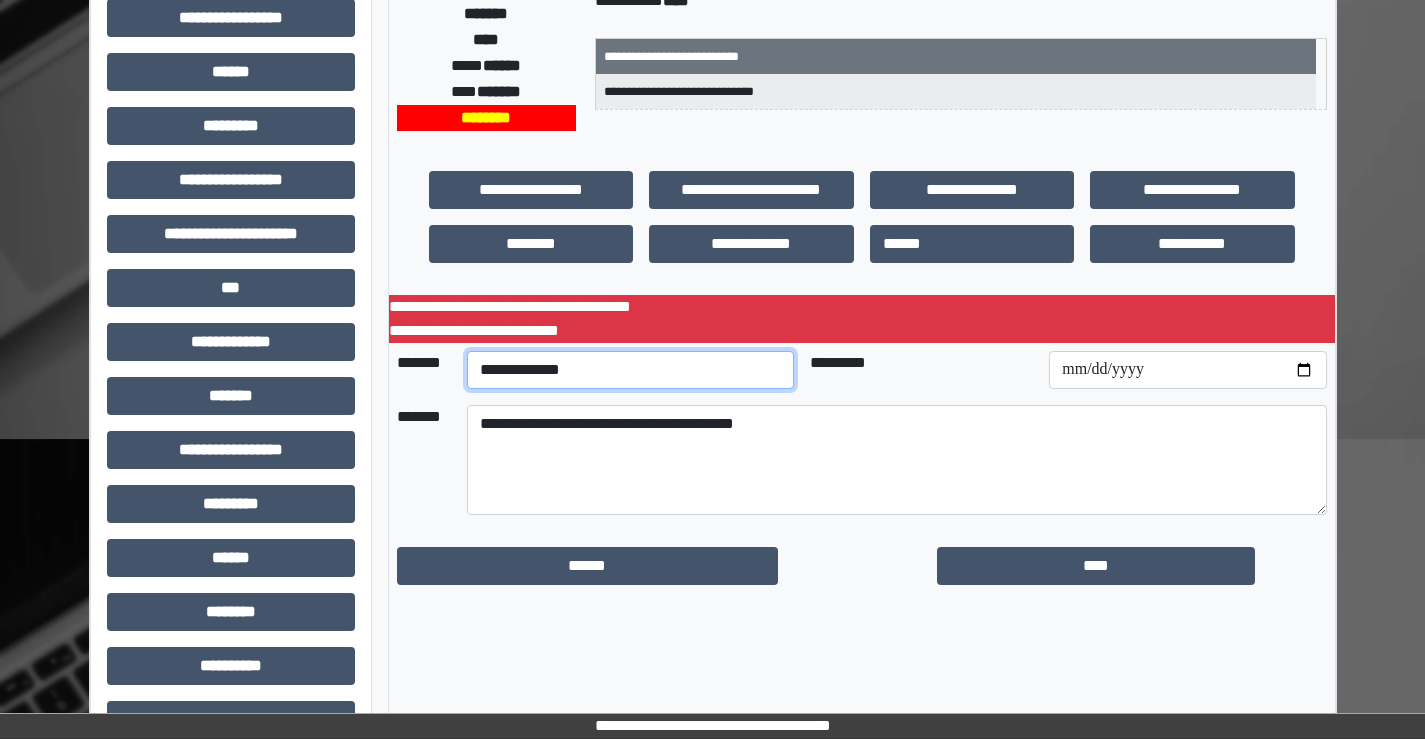 click on "**********" at bounding box center (630, 370) 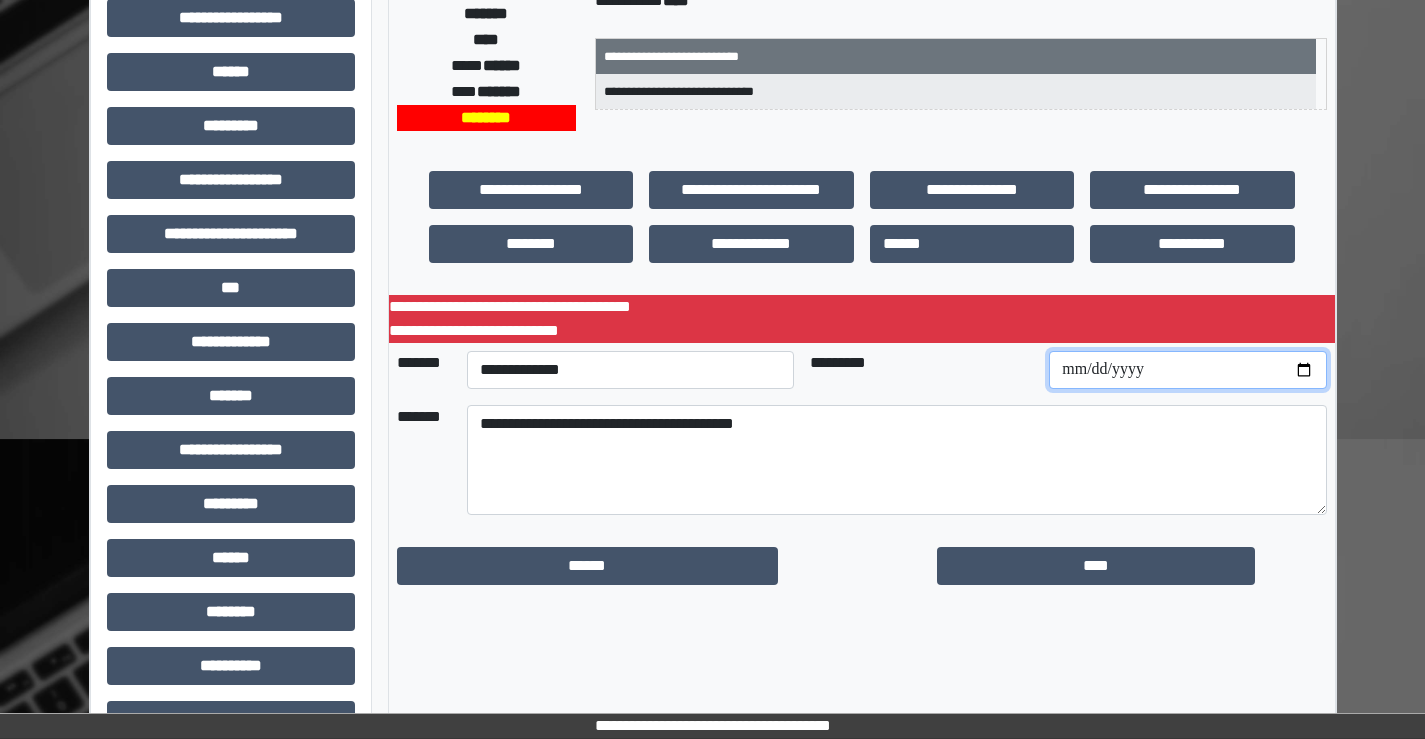click at bounding box center [1187, 370] 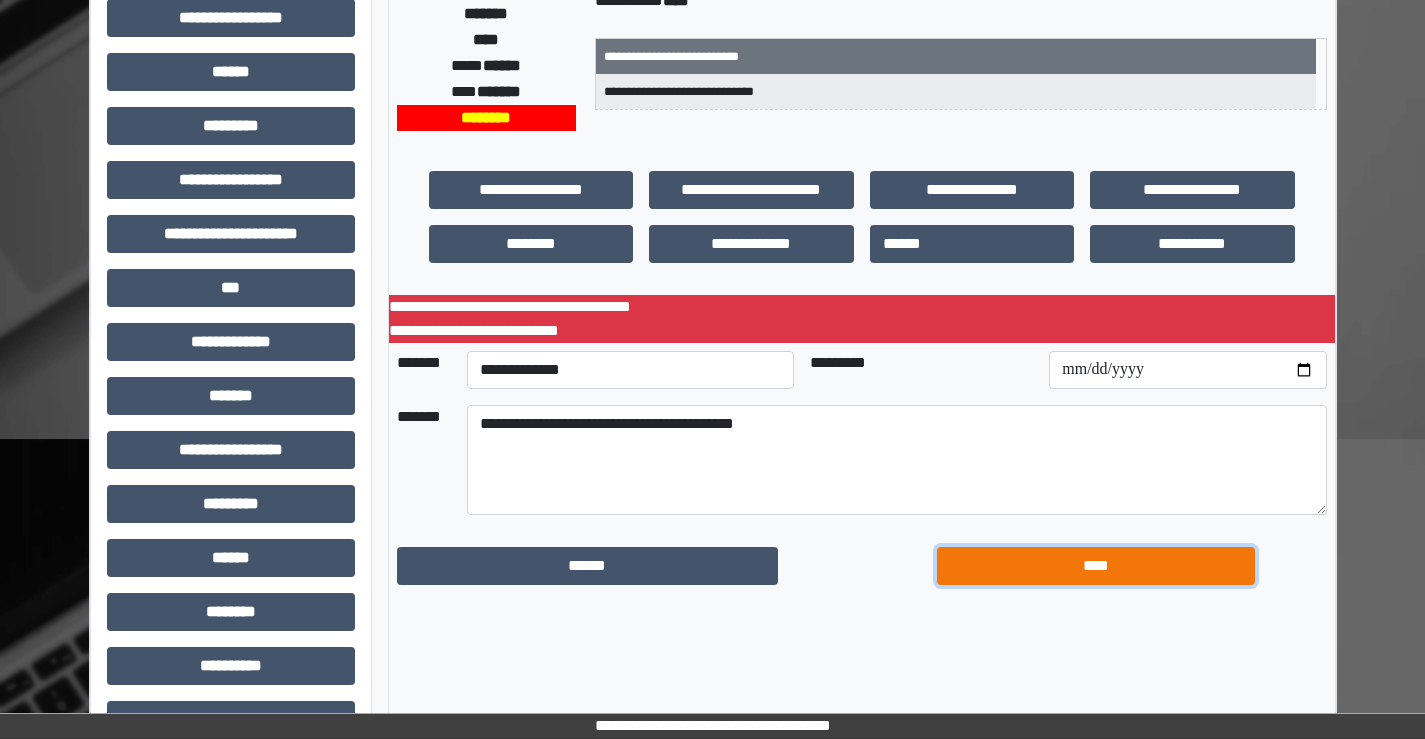 click on "****" at bounding box center [1096, 566] 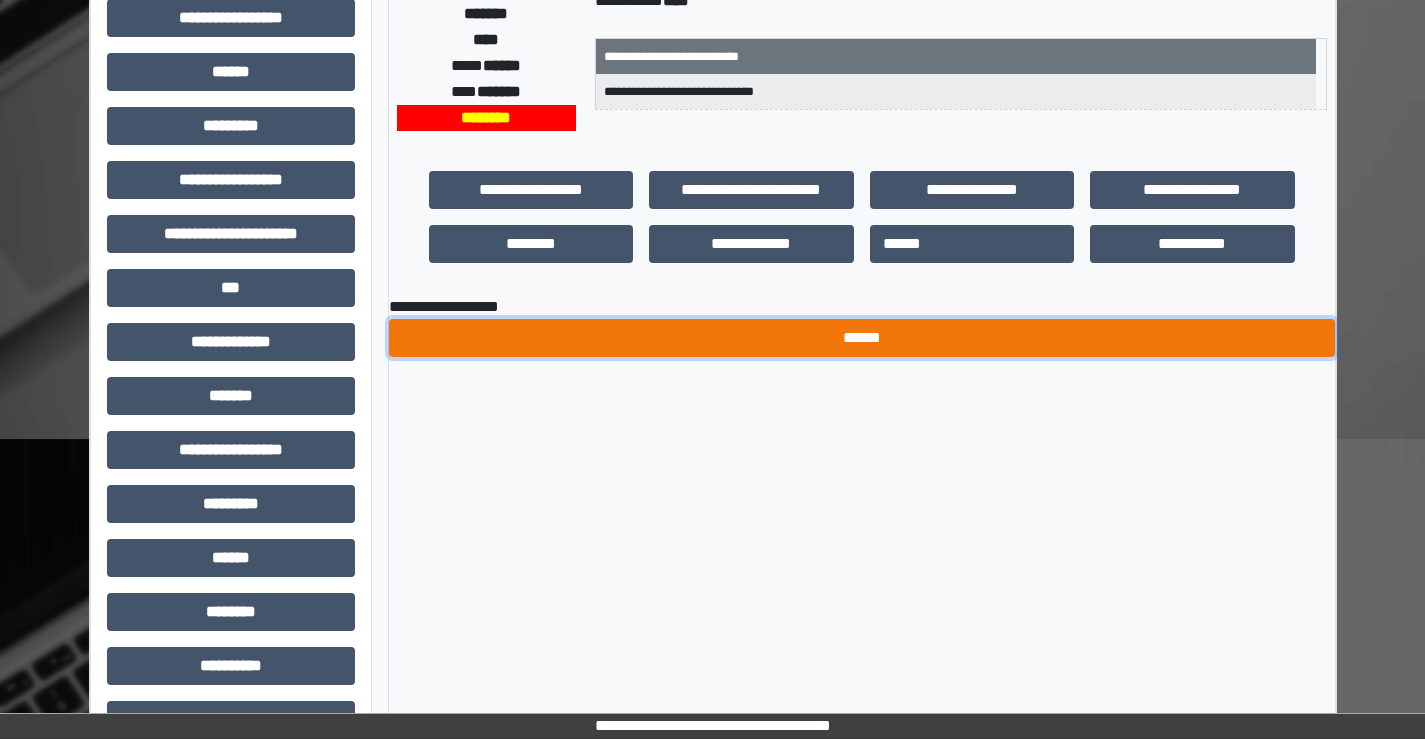 click on "******" at bounding box center [862, 338] 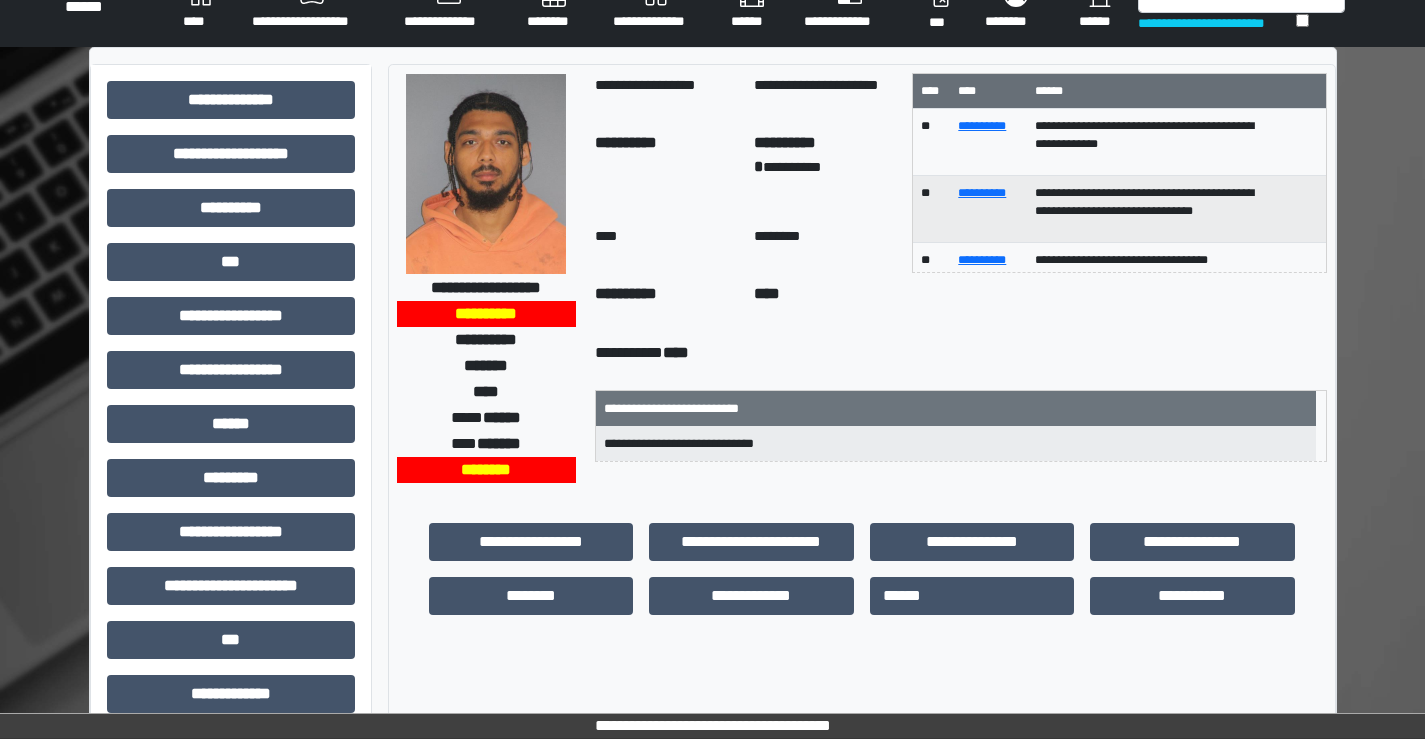 scroll, scrollTop: 3, scrollLeft: 0, axis: vertical 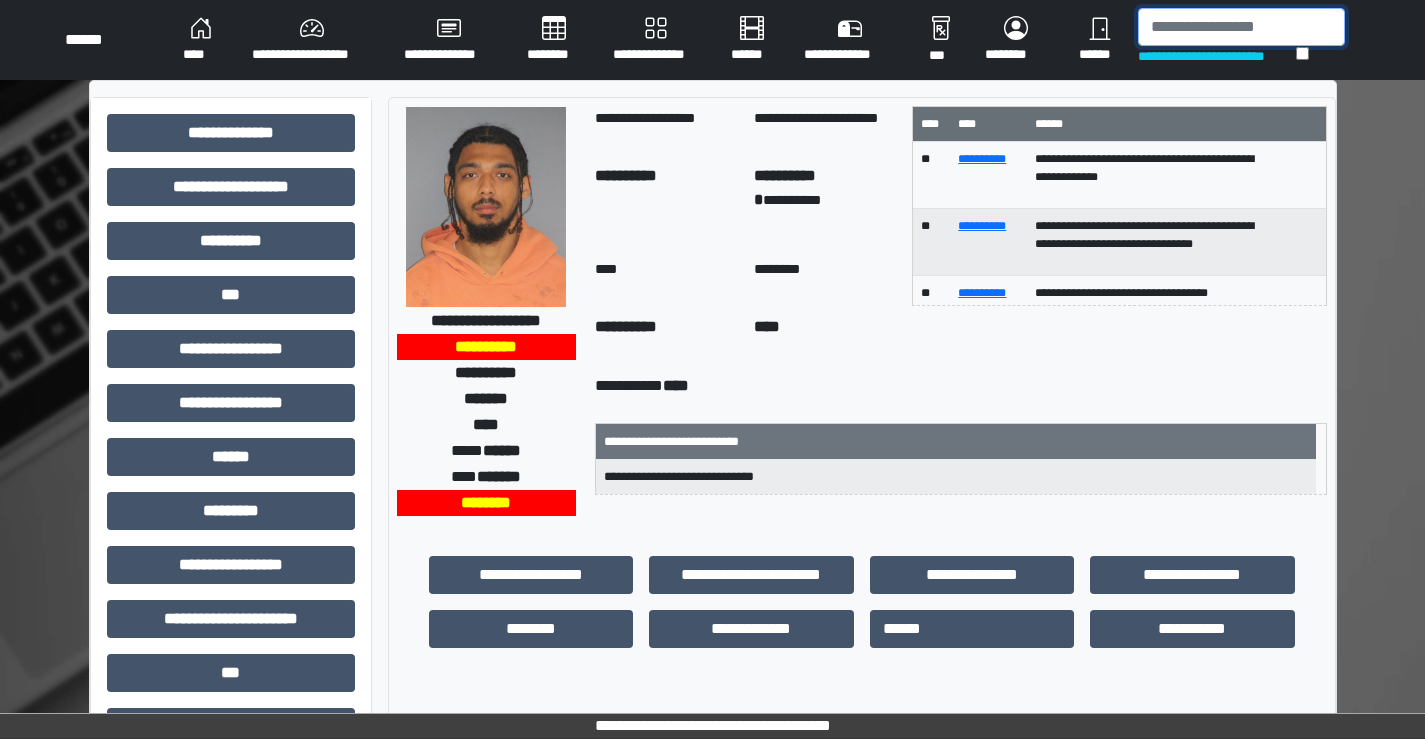 click at bounding box center [1241, 27] 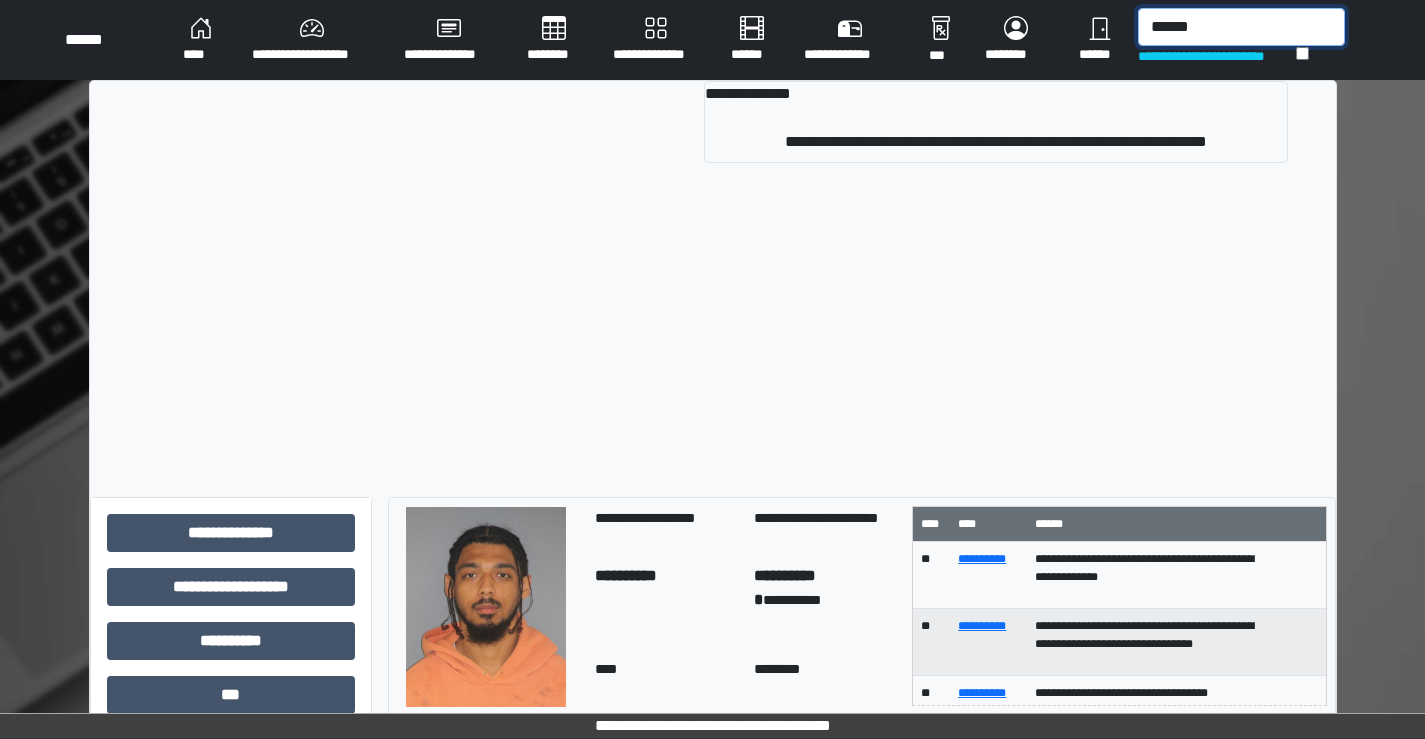 type on "******" 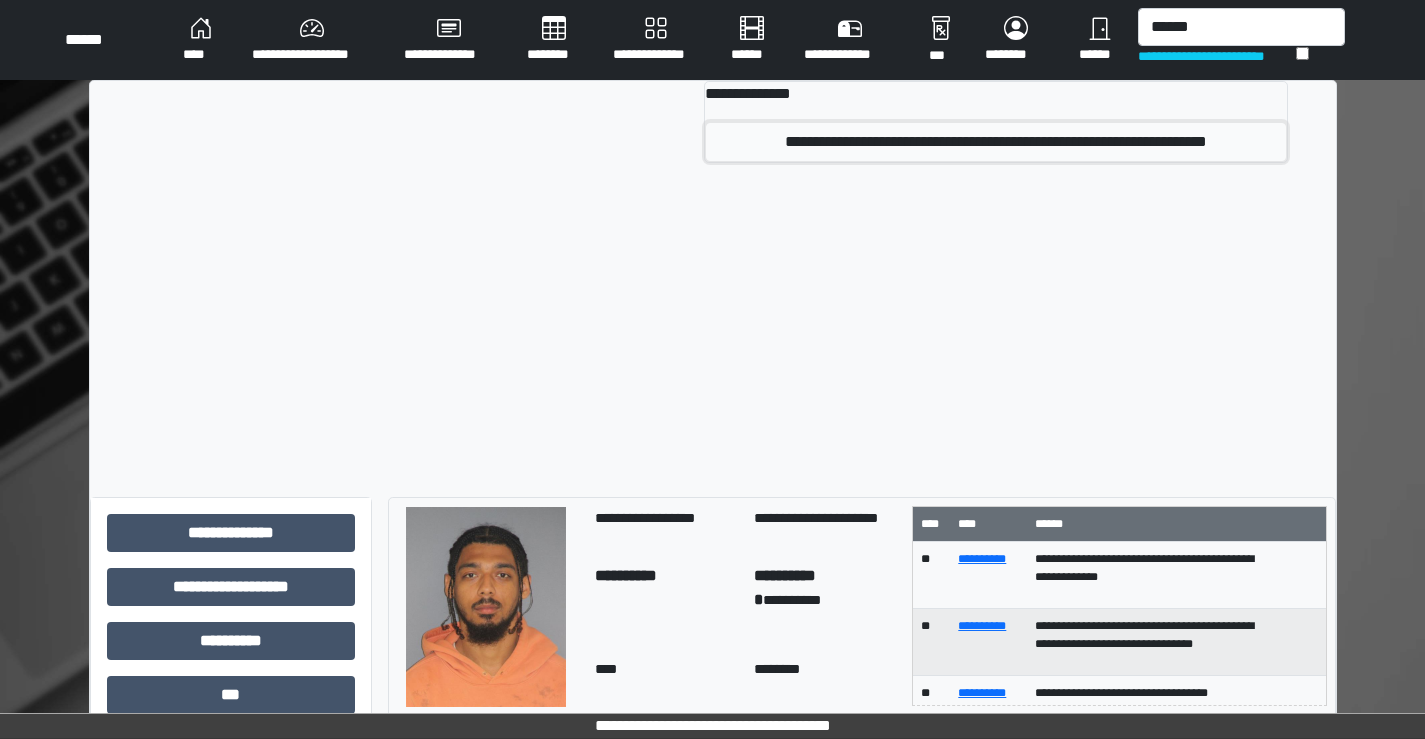 drag, startPoint x: 806, startPoint y: 124, endPoint x: 799, endPoint y: 138, distance: 15.652476 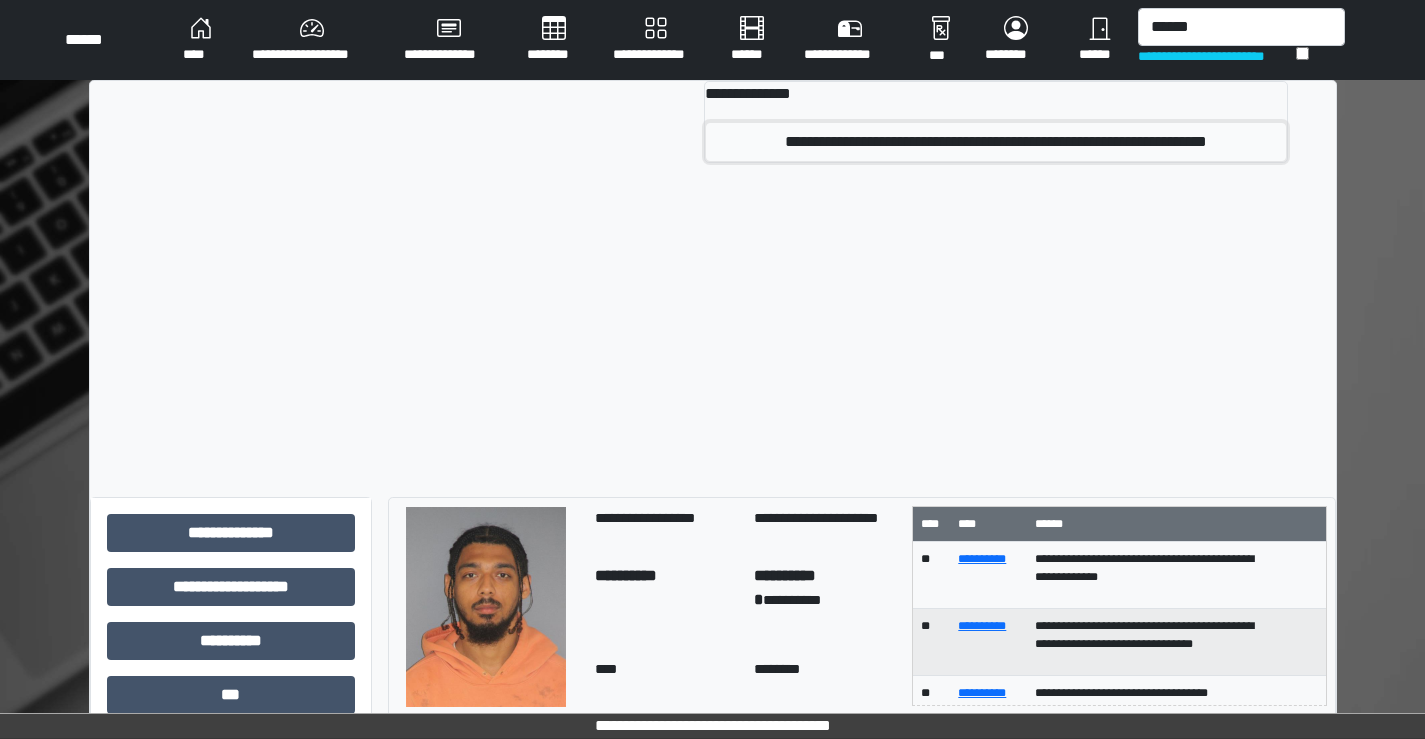 click on "**********" at bounding box center [996, 142] 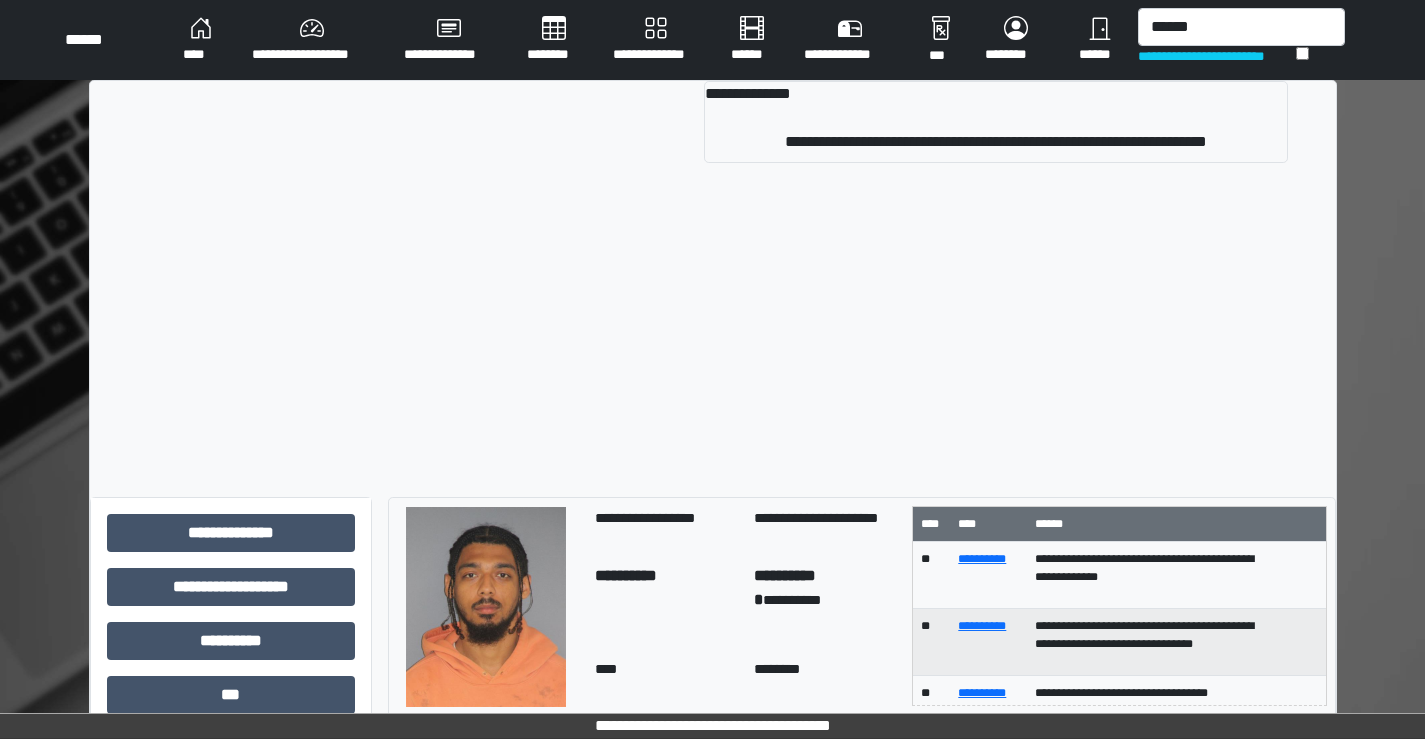 type 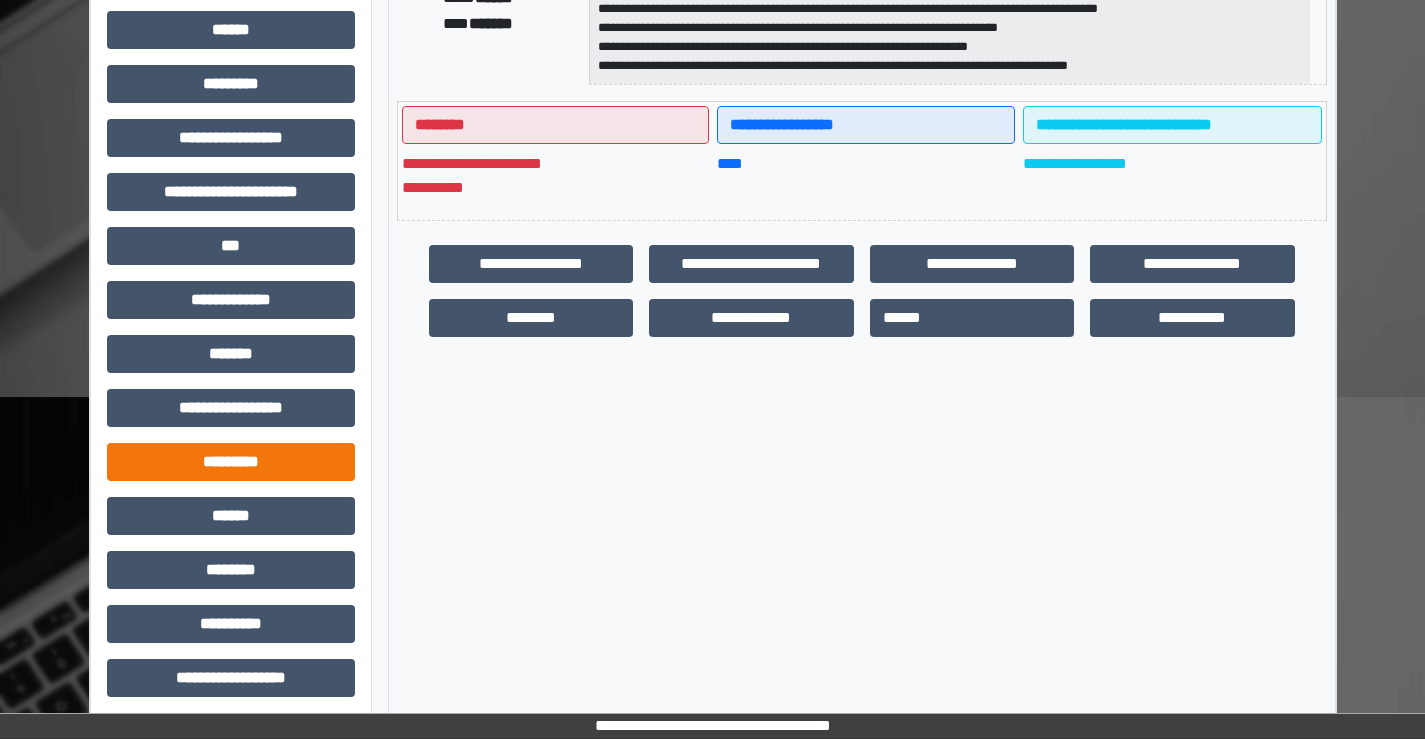 scroll, scrollTop: 435, scrollLeft: 0, axis: vertical 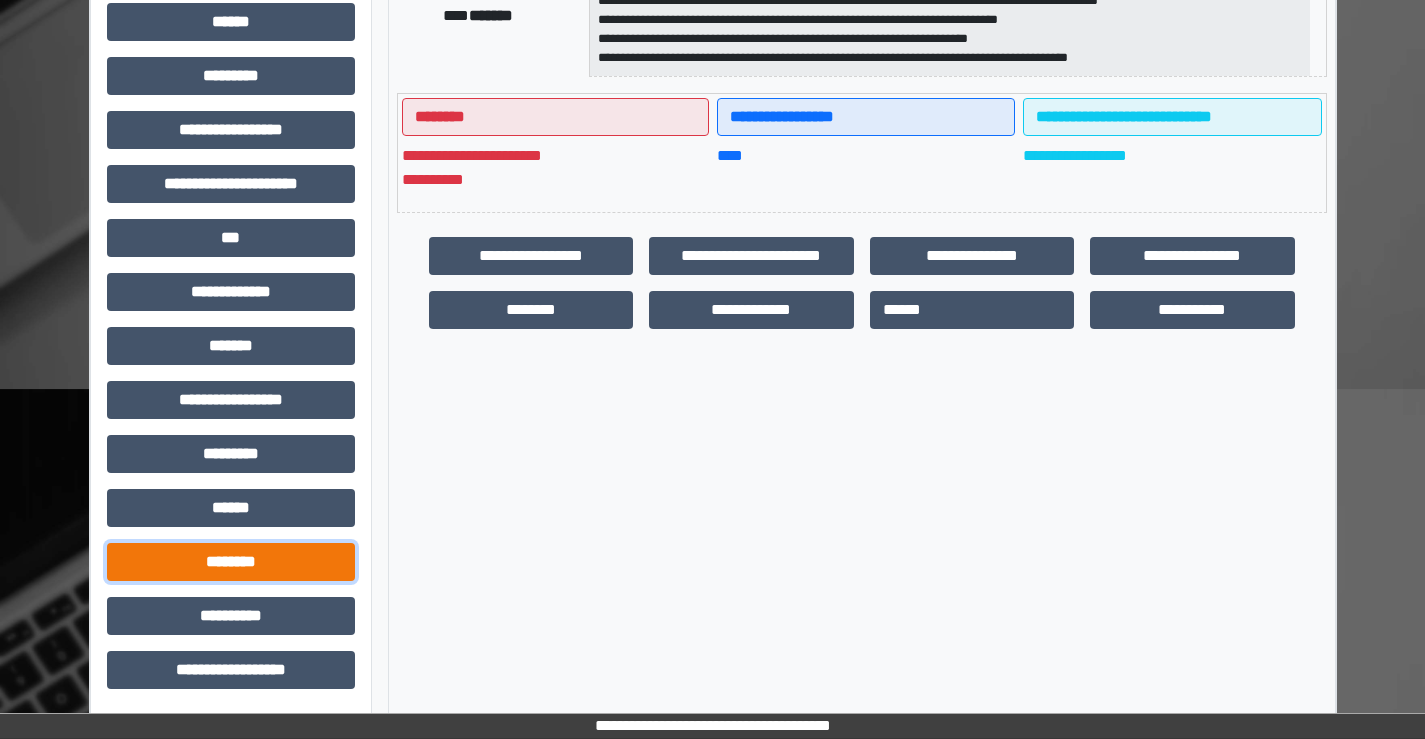 click on "********" at bounding box center (231, 562) 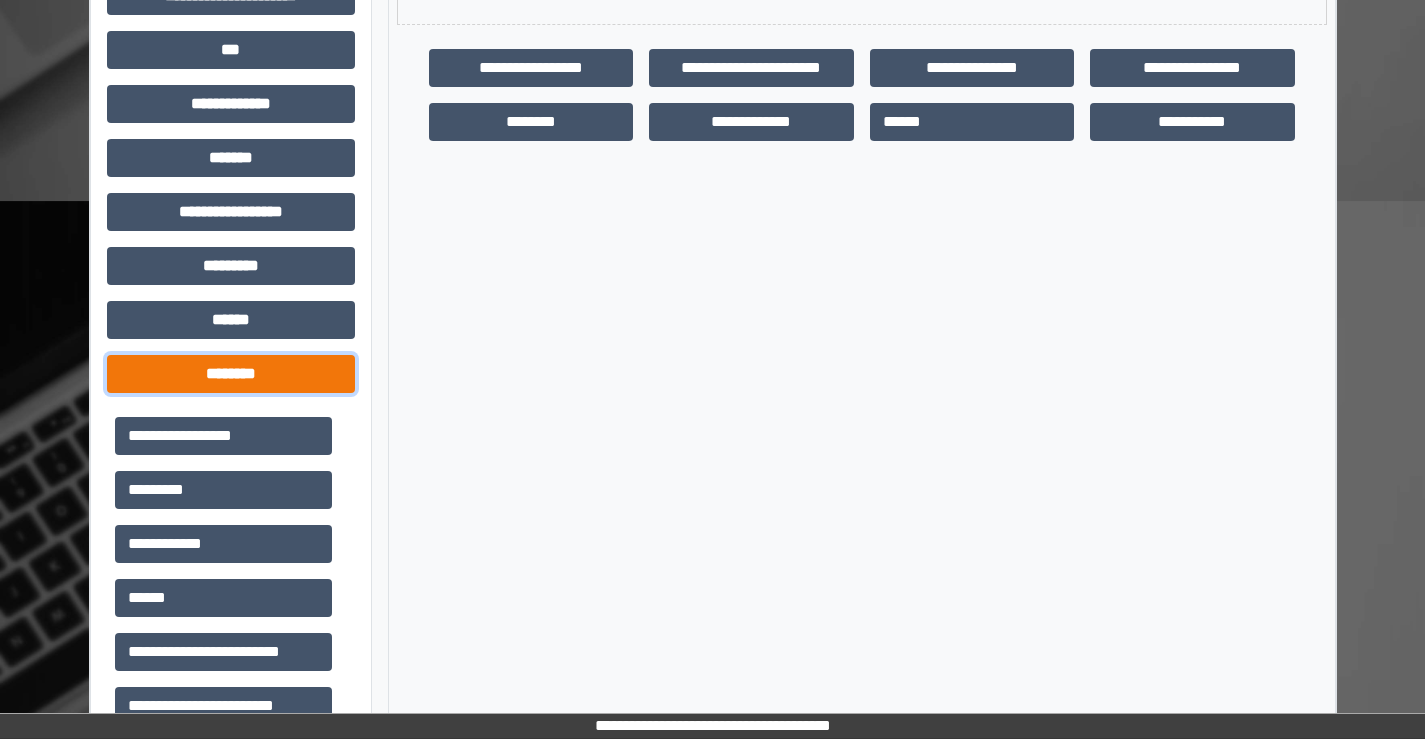 scroll, scrollTop: 915, scrollLeft: 0, axis: vertical 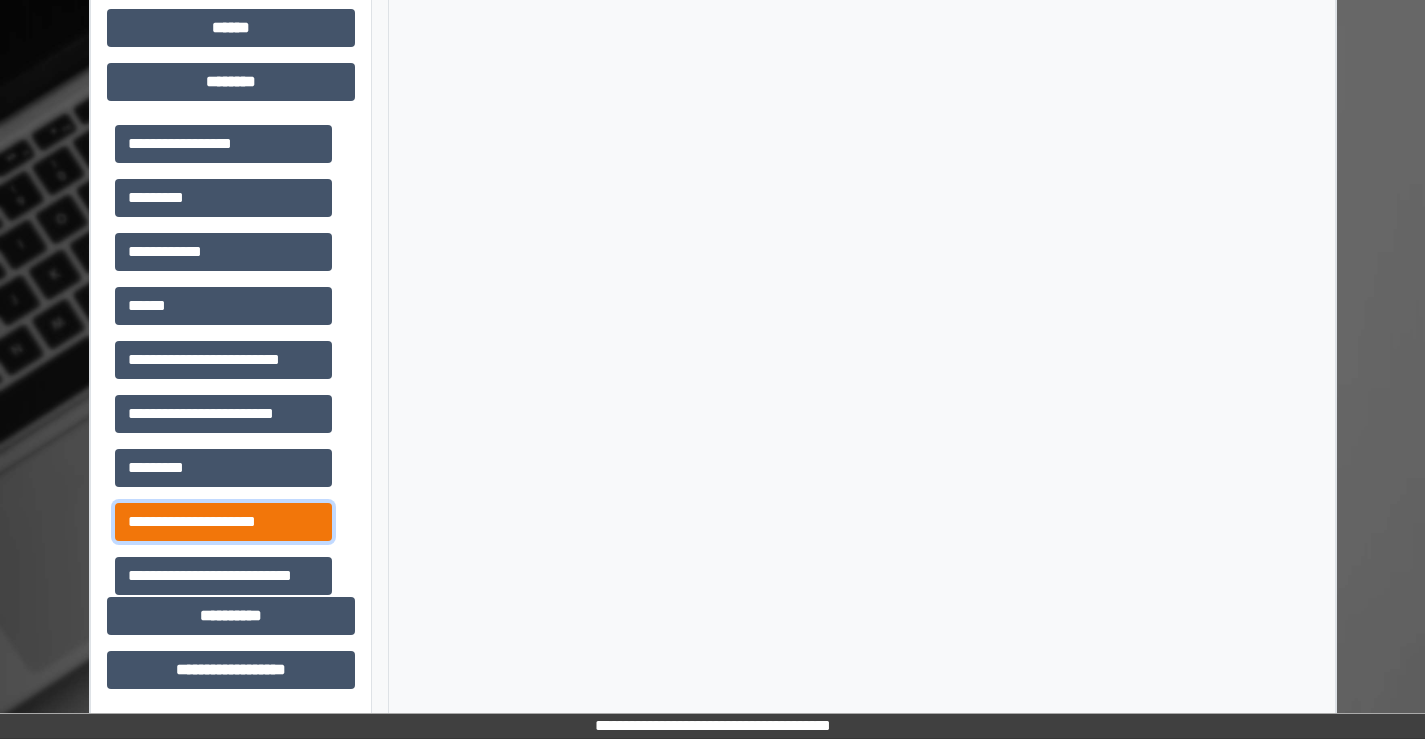 click on "**********" at bounding box center [223, 522] 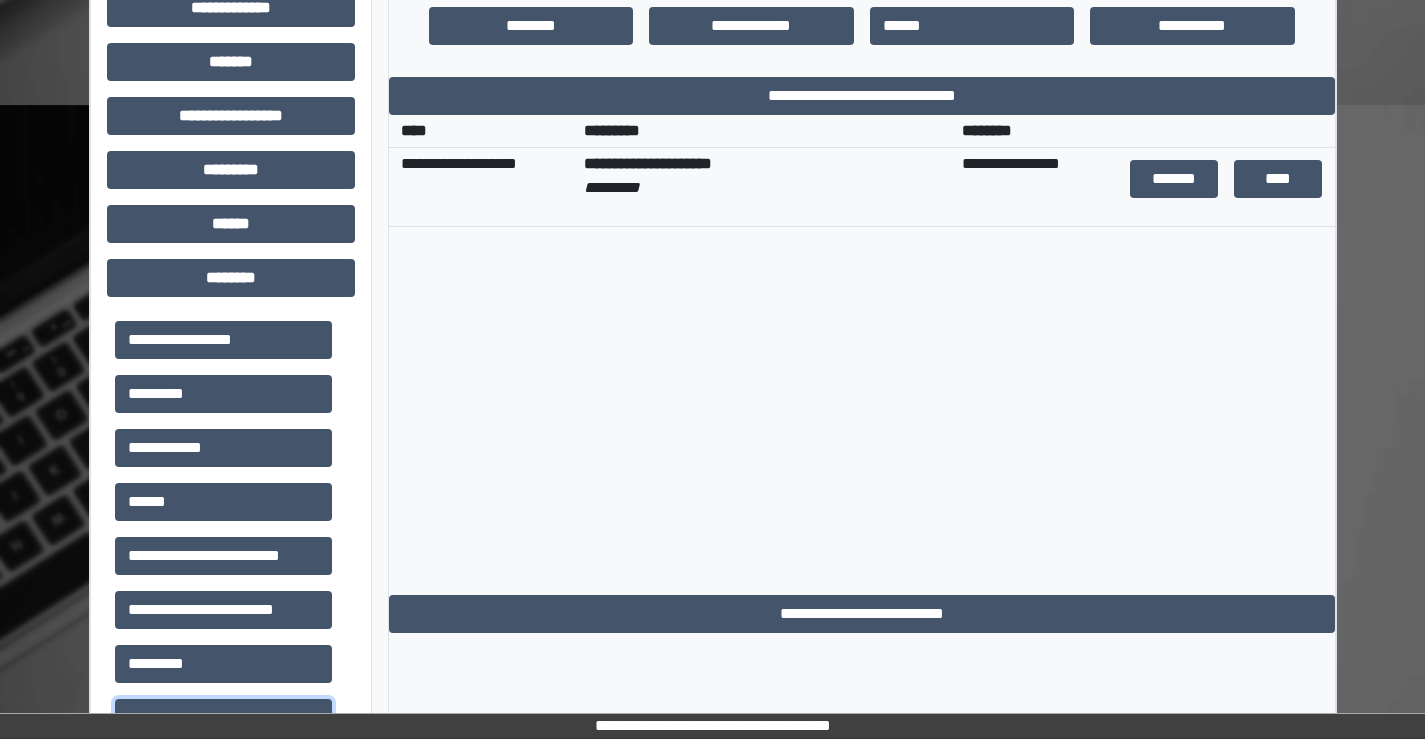 scroll, scrollTop: 315, scrollLeft: 0, axis: vertical 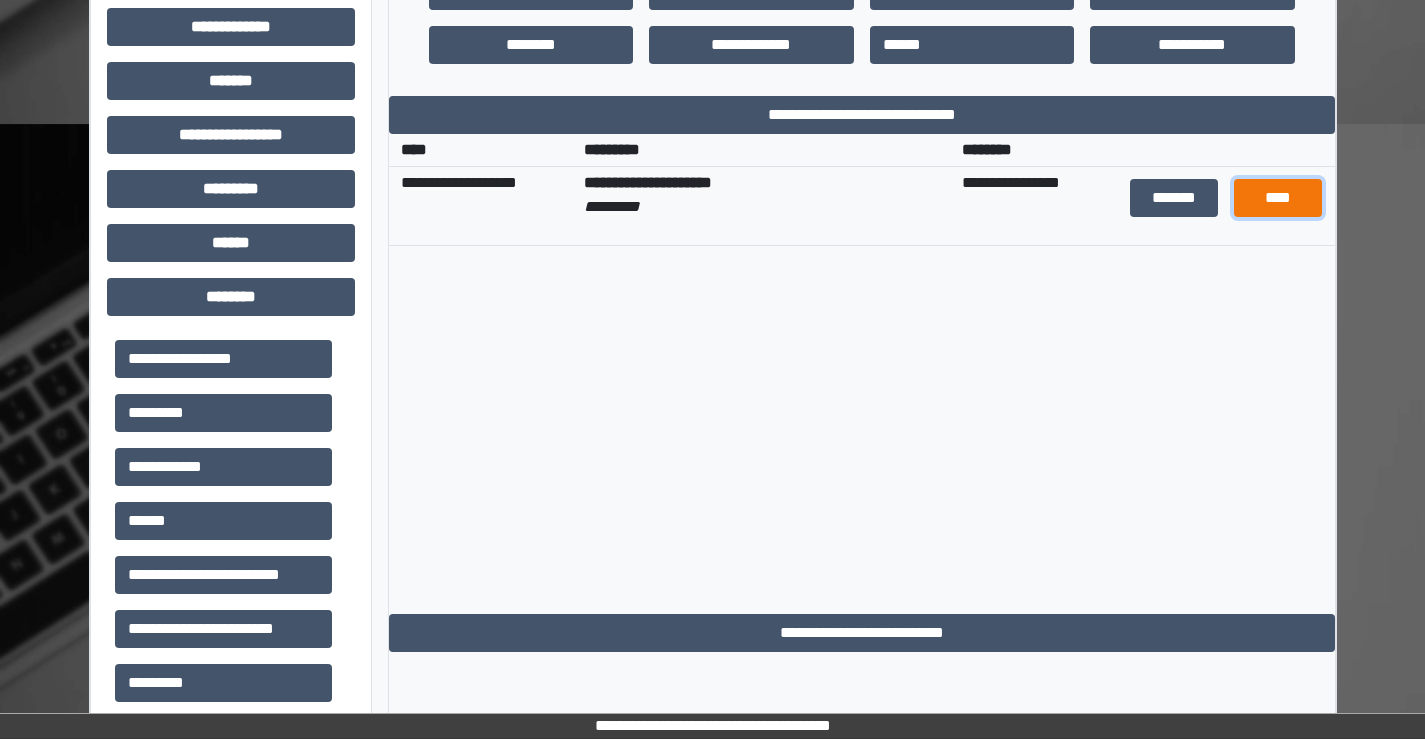 click on "****" at bounding box center (1277, 198) 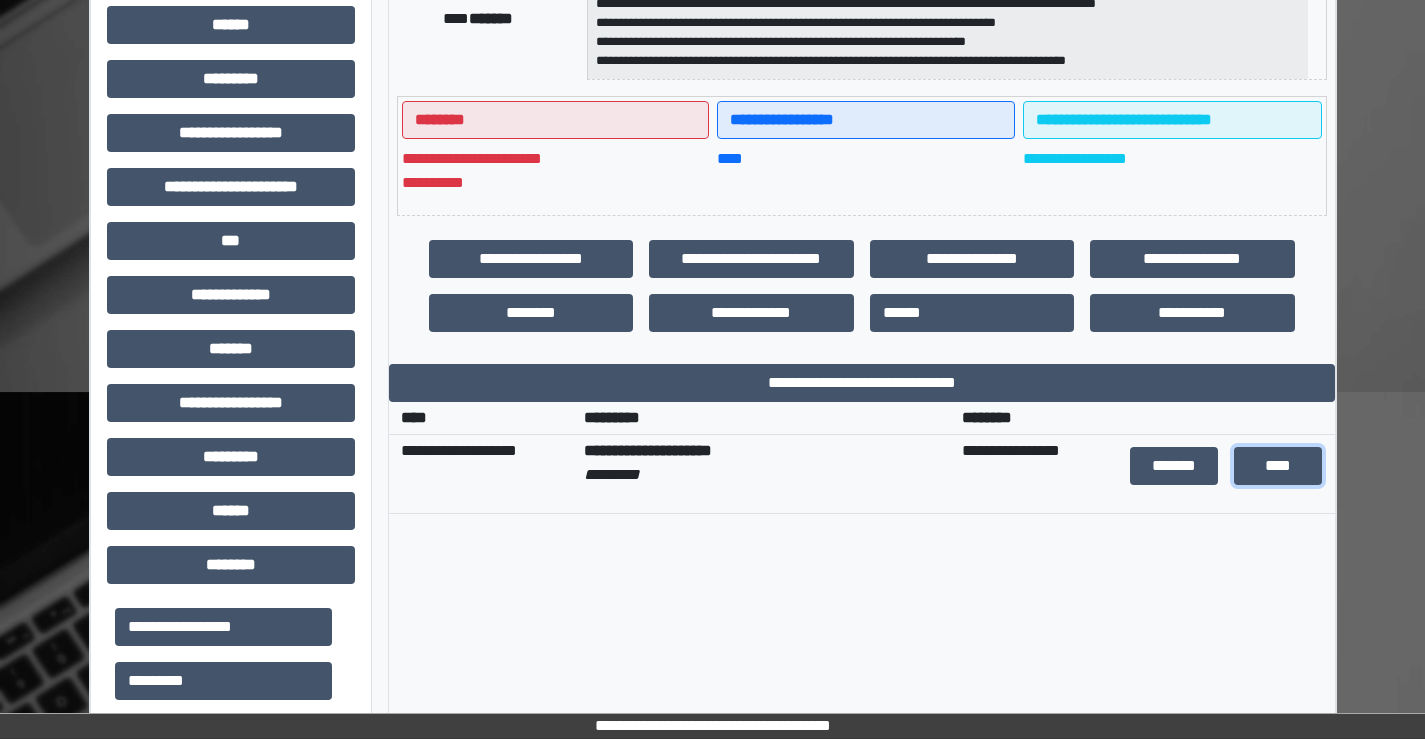 scroll, scrollTop: 0, scrollLeft: 0, axis: both 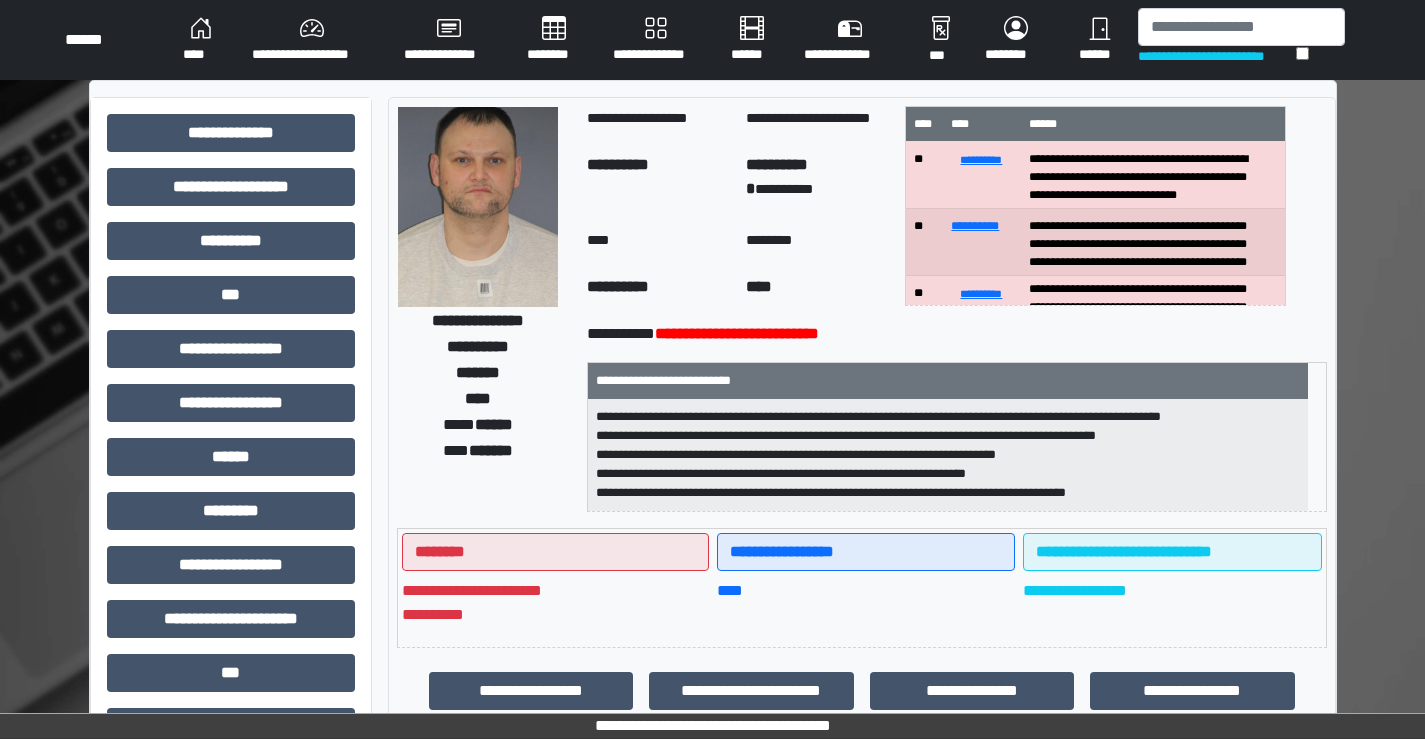 click on "**********" at bounding box center [981, 242] 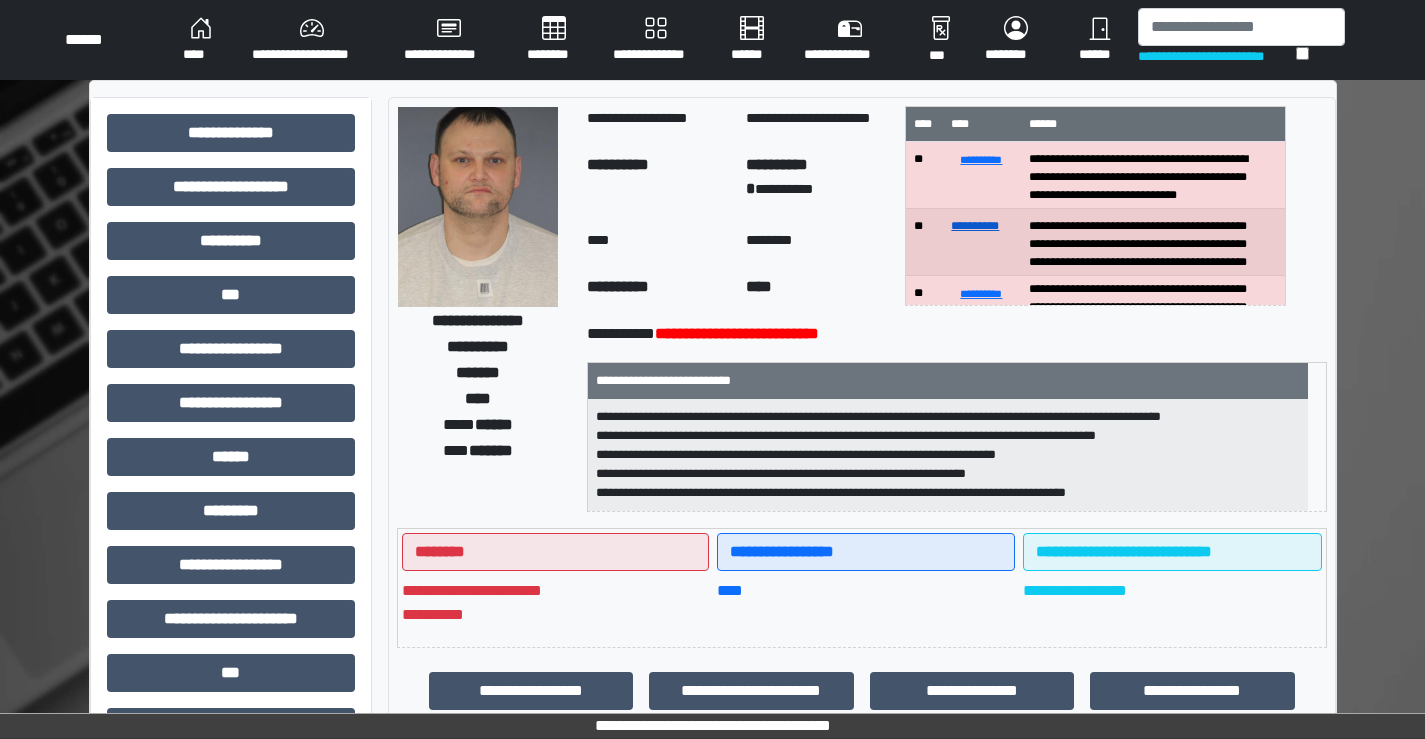 click on "**********" at bounding box center [975, 226] 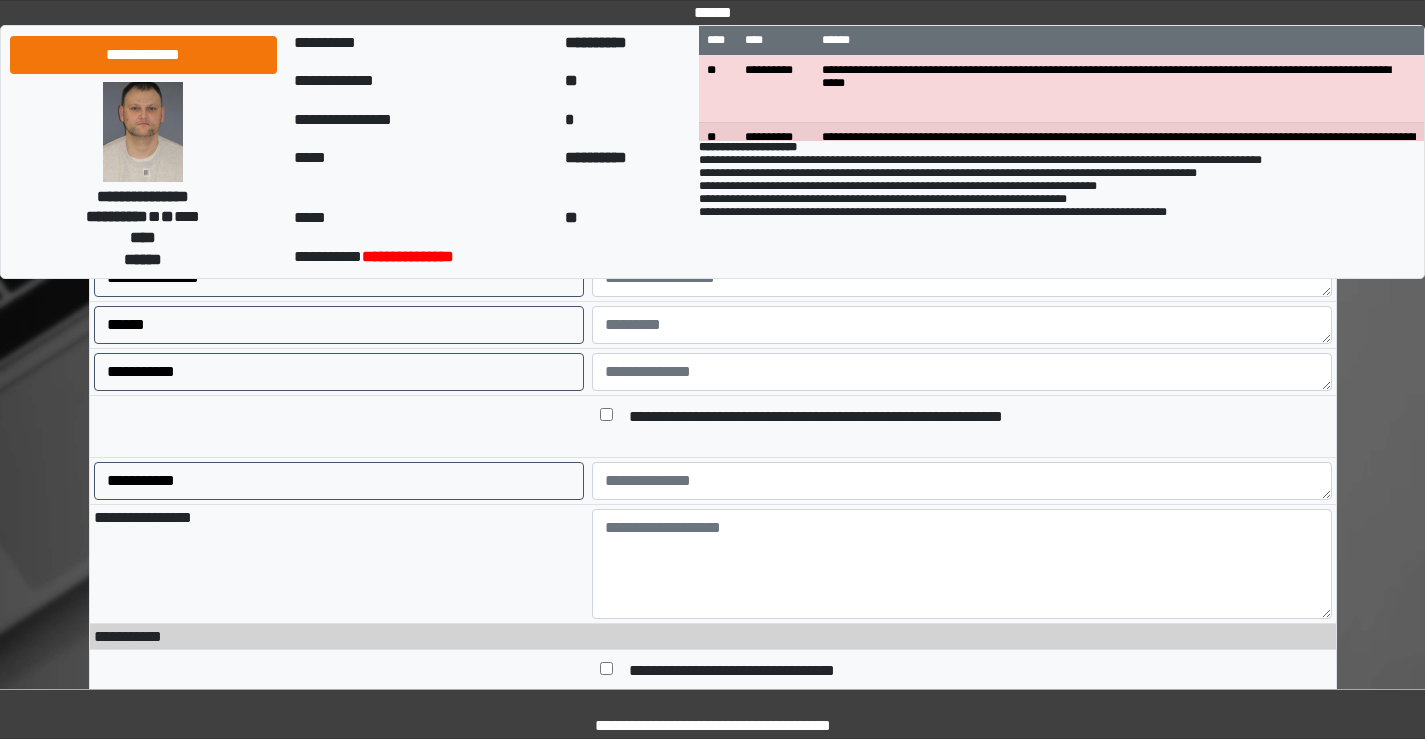 scroll, scrollTop: 997, scrollLeft: 0, axis: vertical 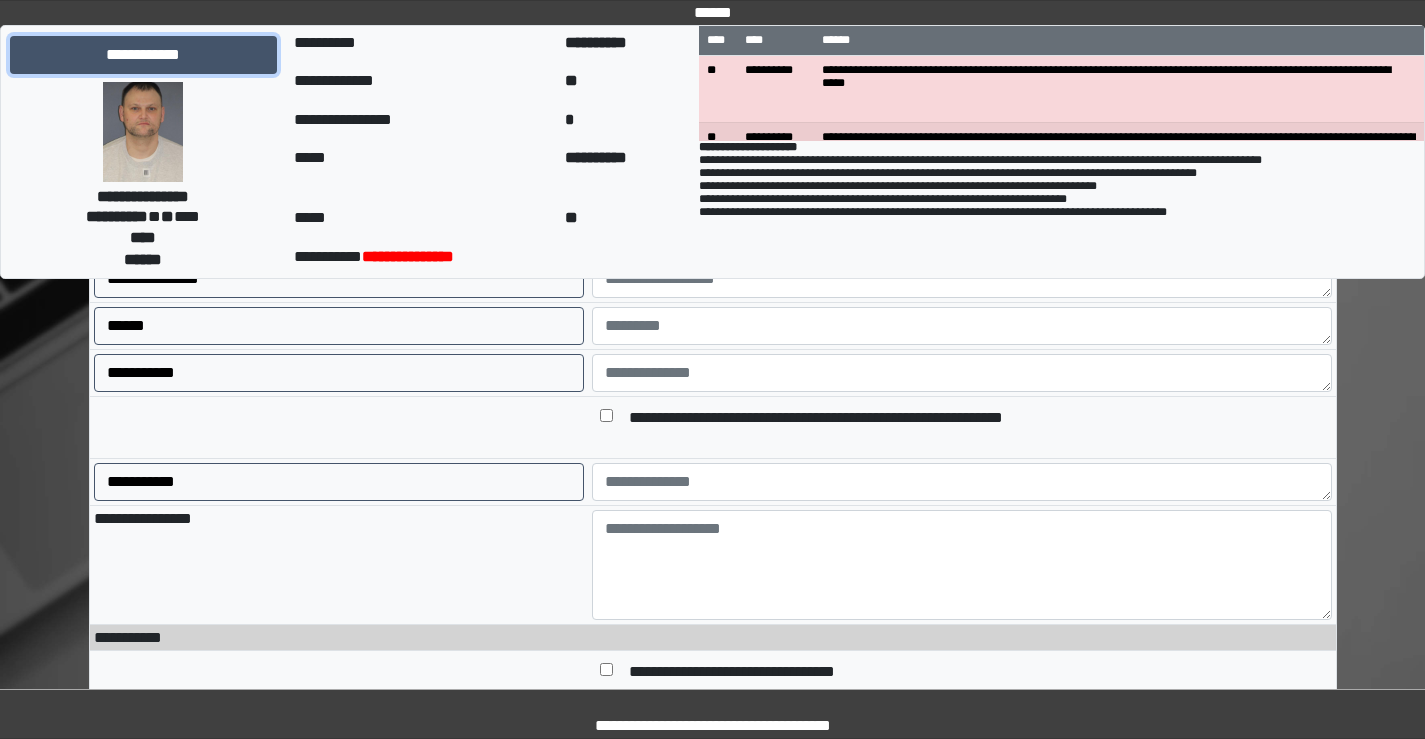 click on "**********" at bounding box center [143, 55] 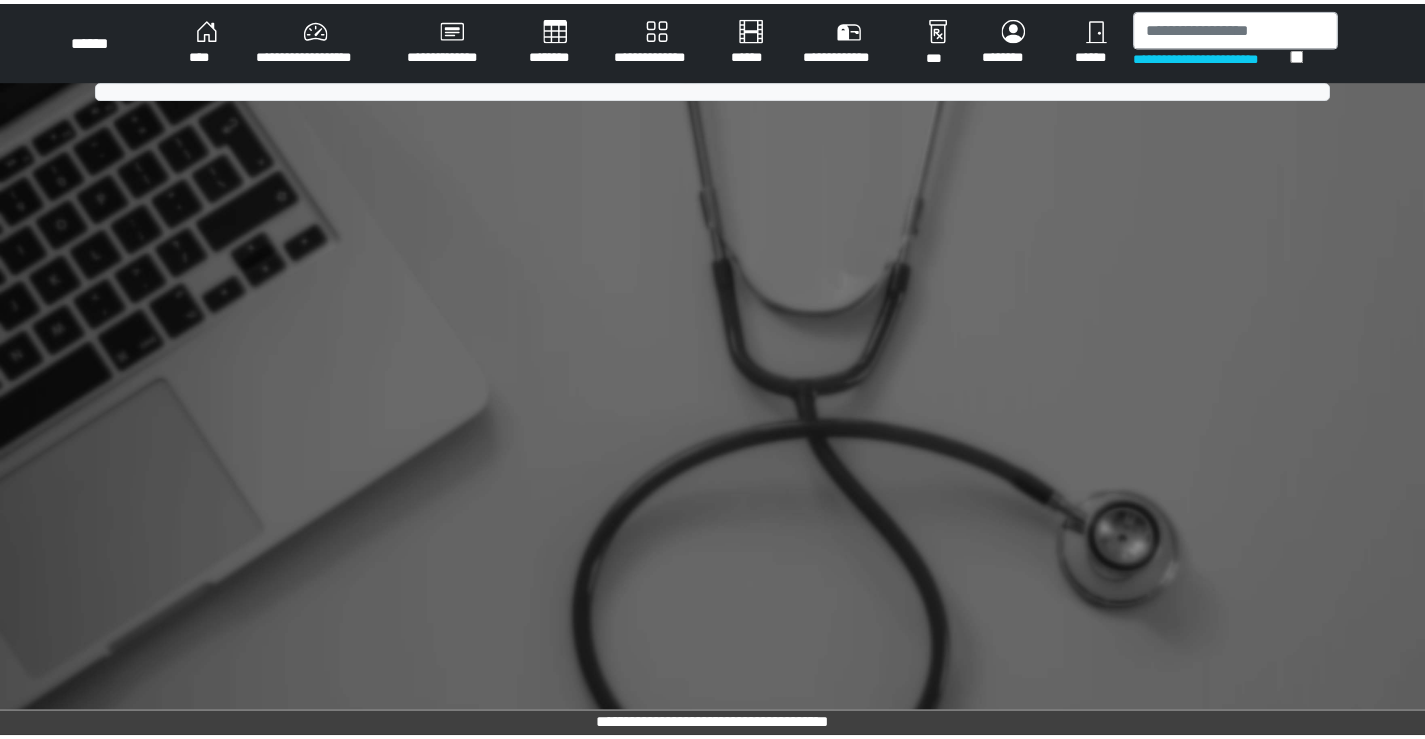 scroll, scrollTop: 0, scrollLeft: 0, axis: both 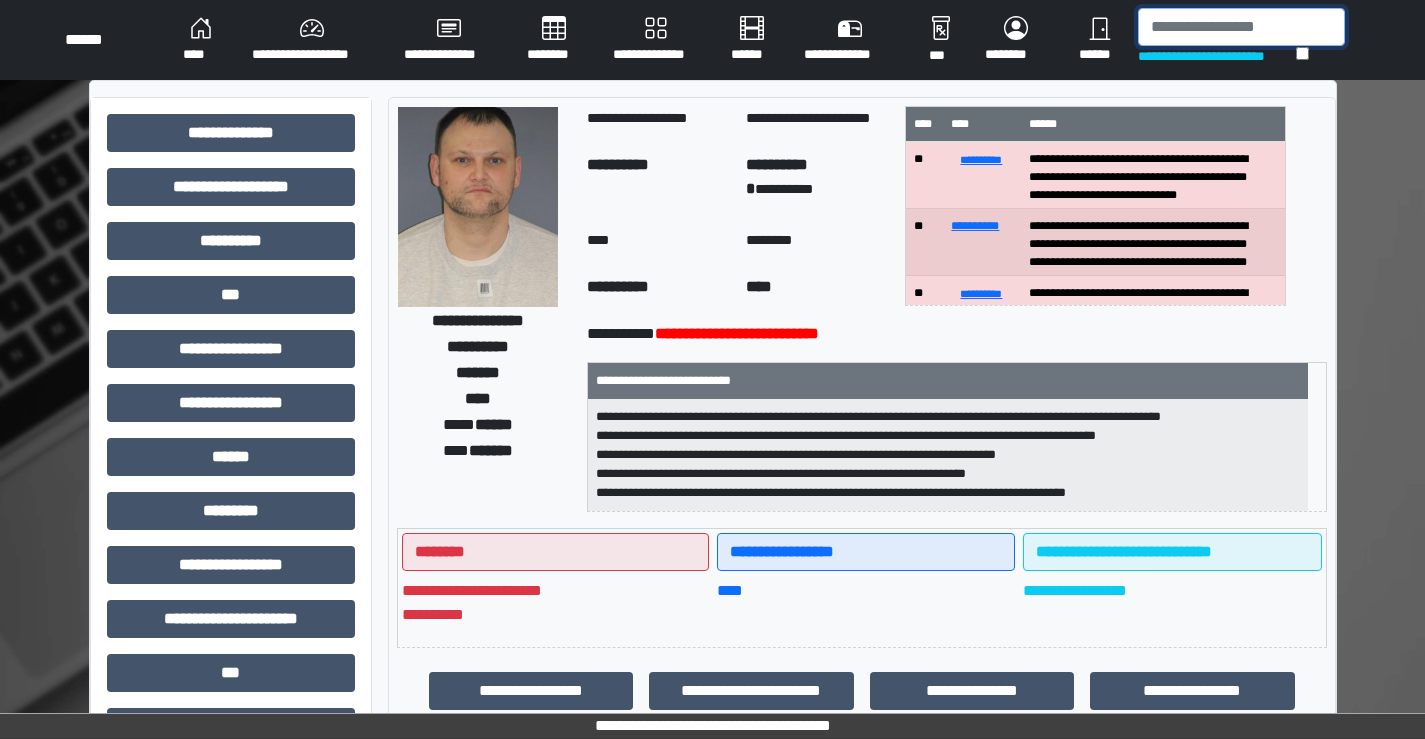click at bounding box center [1241, 27] 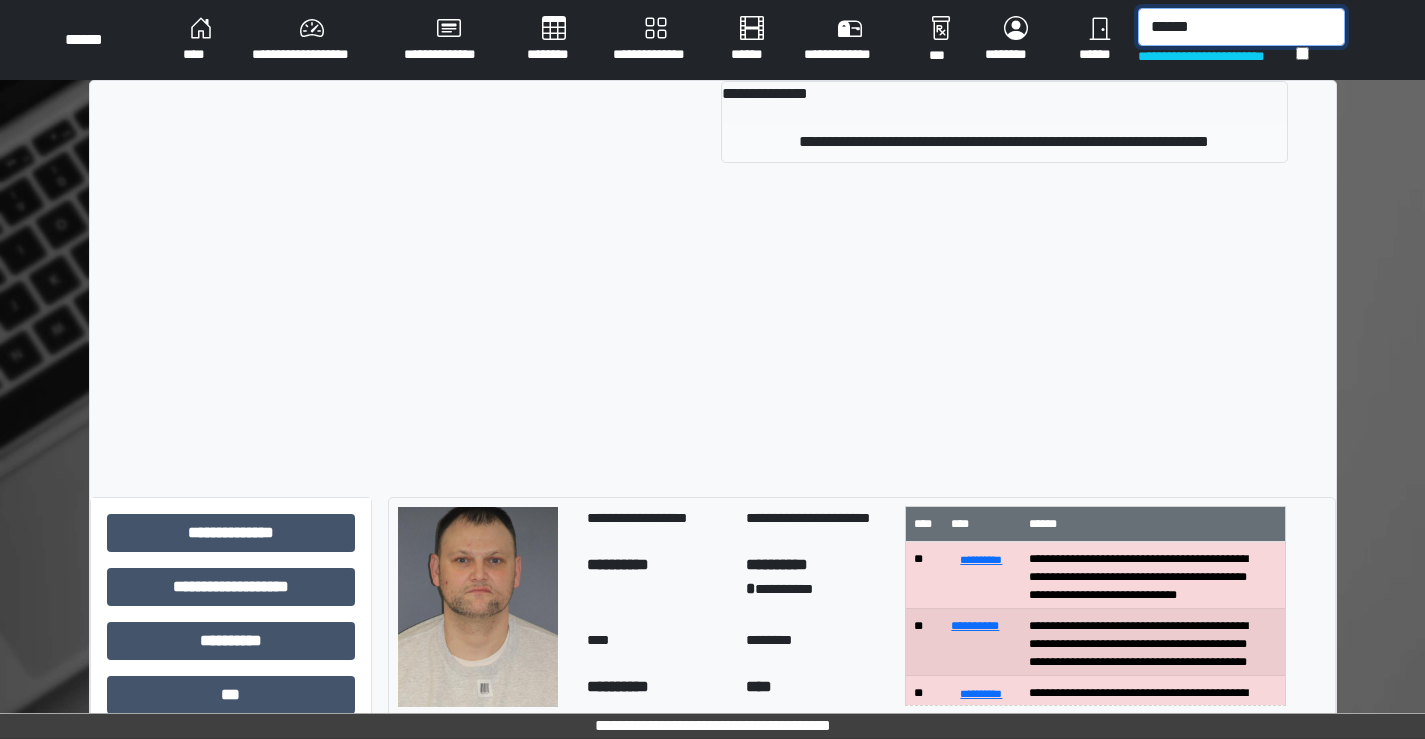 type on "******" 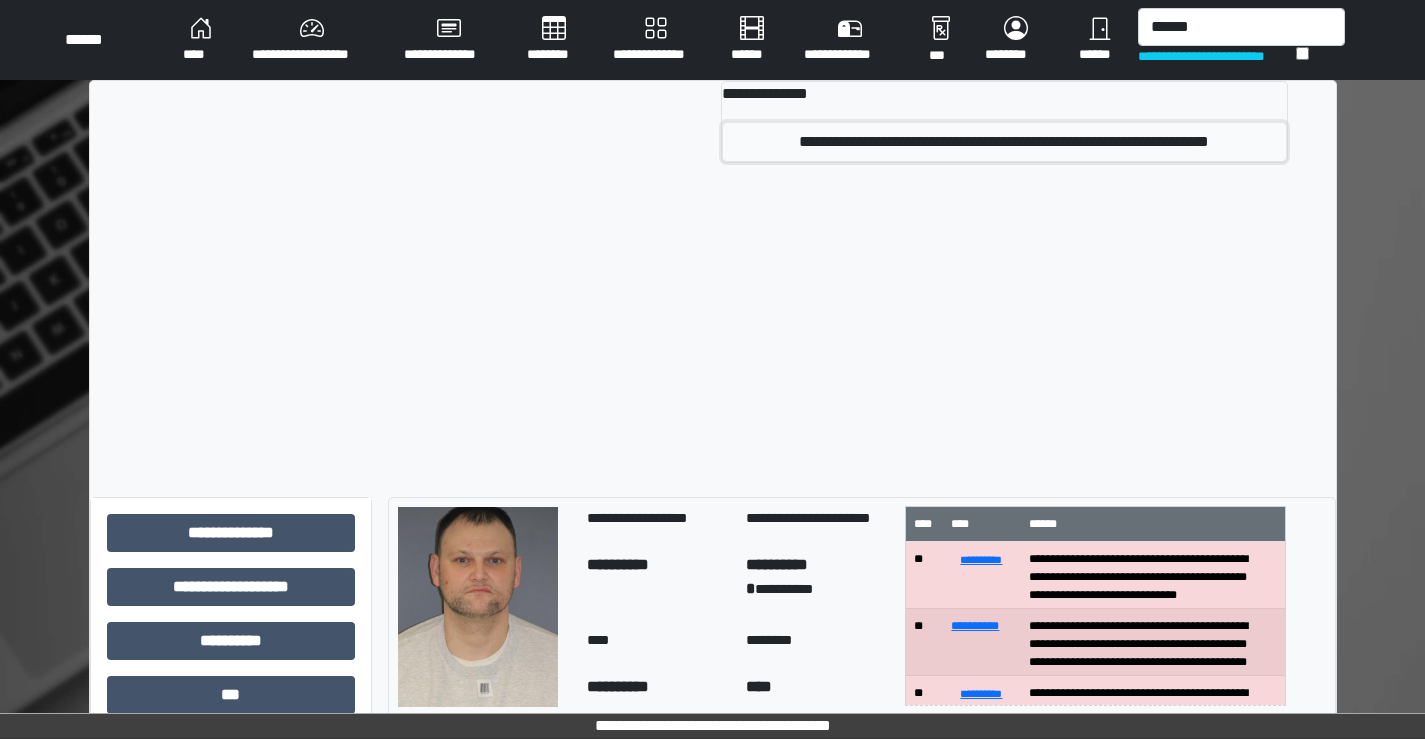click on "**********" at bounding box center [1004, 142] 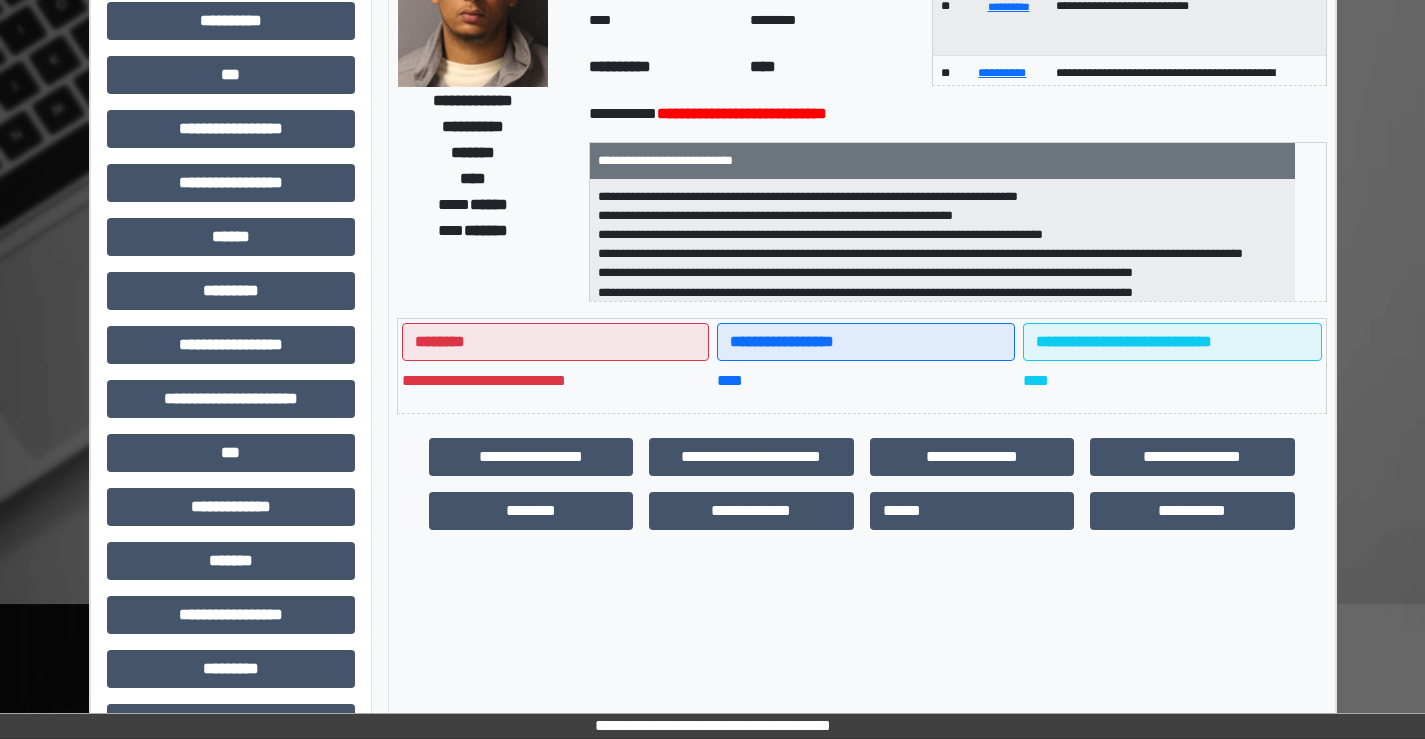 scroll, scrollTop: 300, scrollLeft: 0, axis: vertical 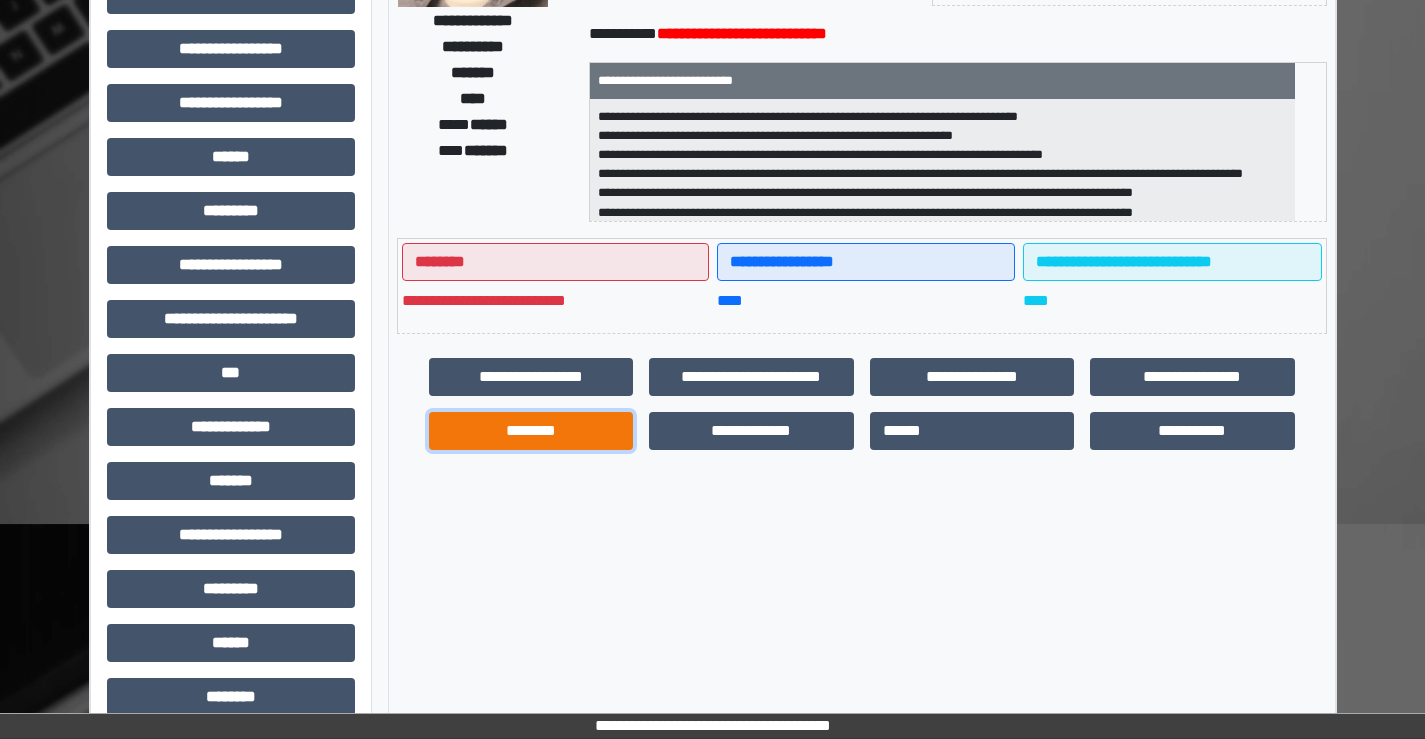 click on "********" at bounding box center [531, 431] 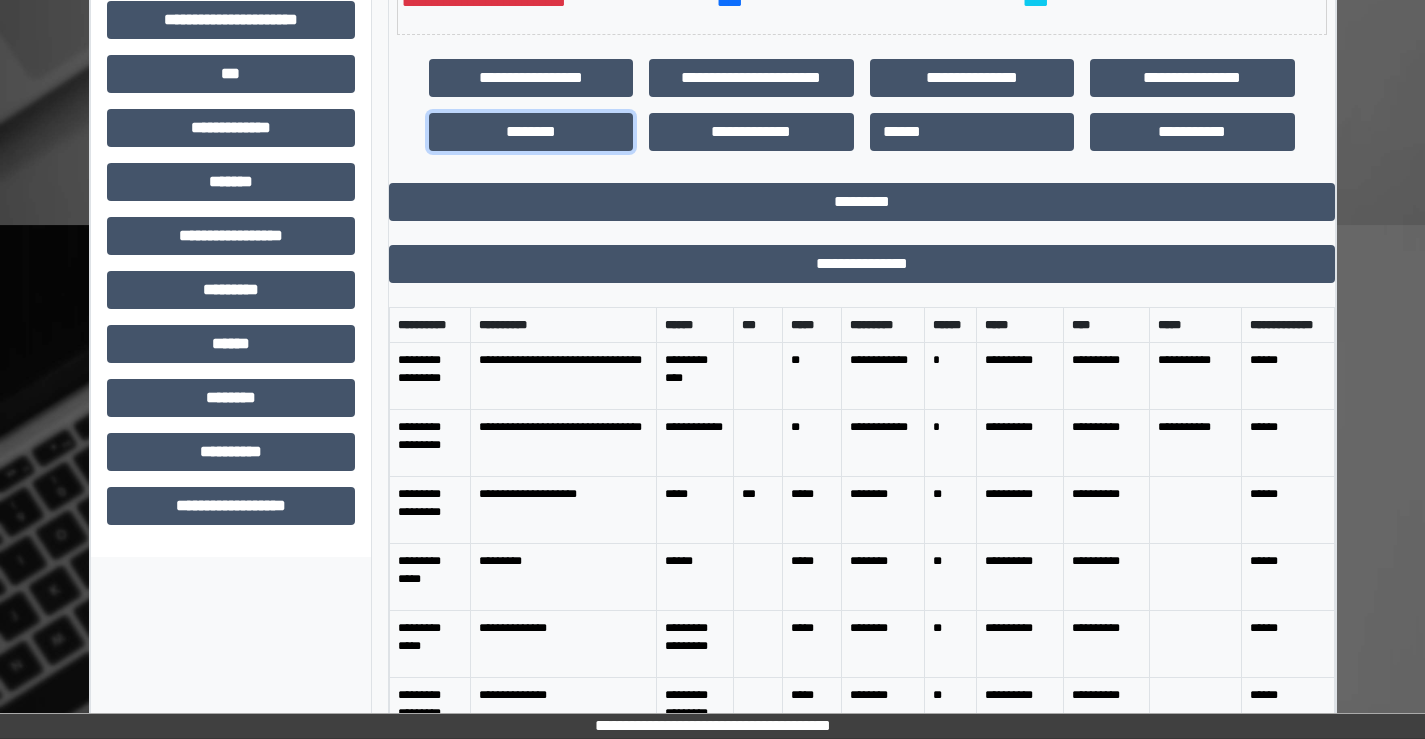 scroll, scrollTop: 665, scrollLeft: 0, axis: vertical 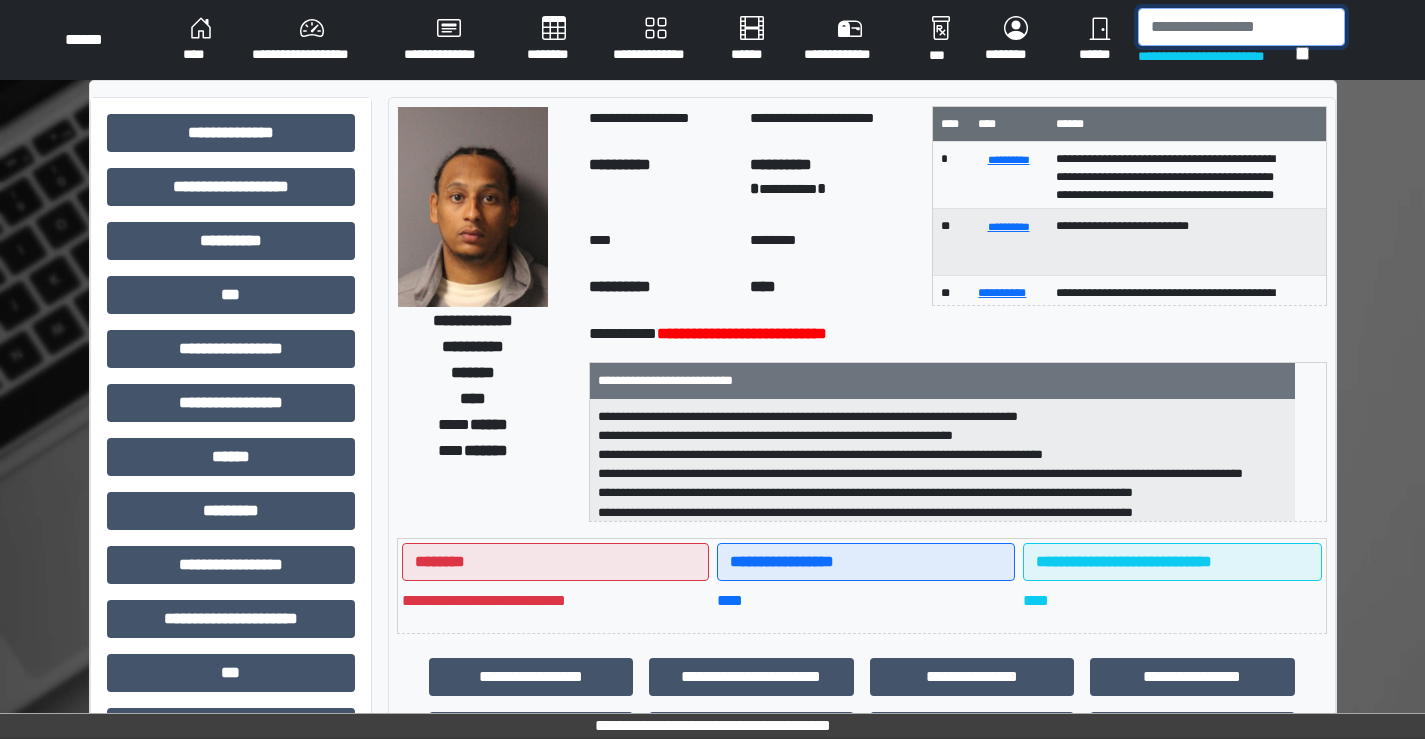 click at bounding box center [1241, 27] 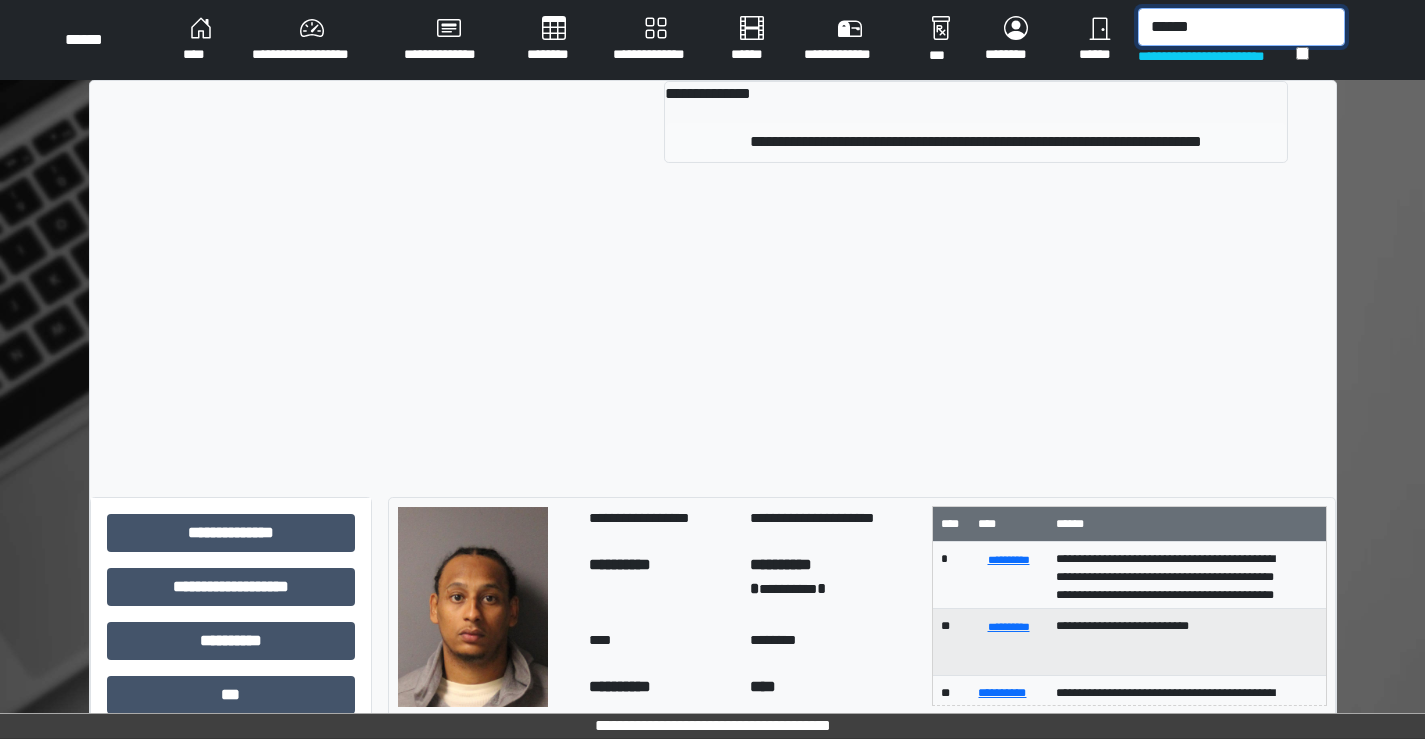 type on "******" 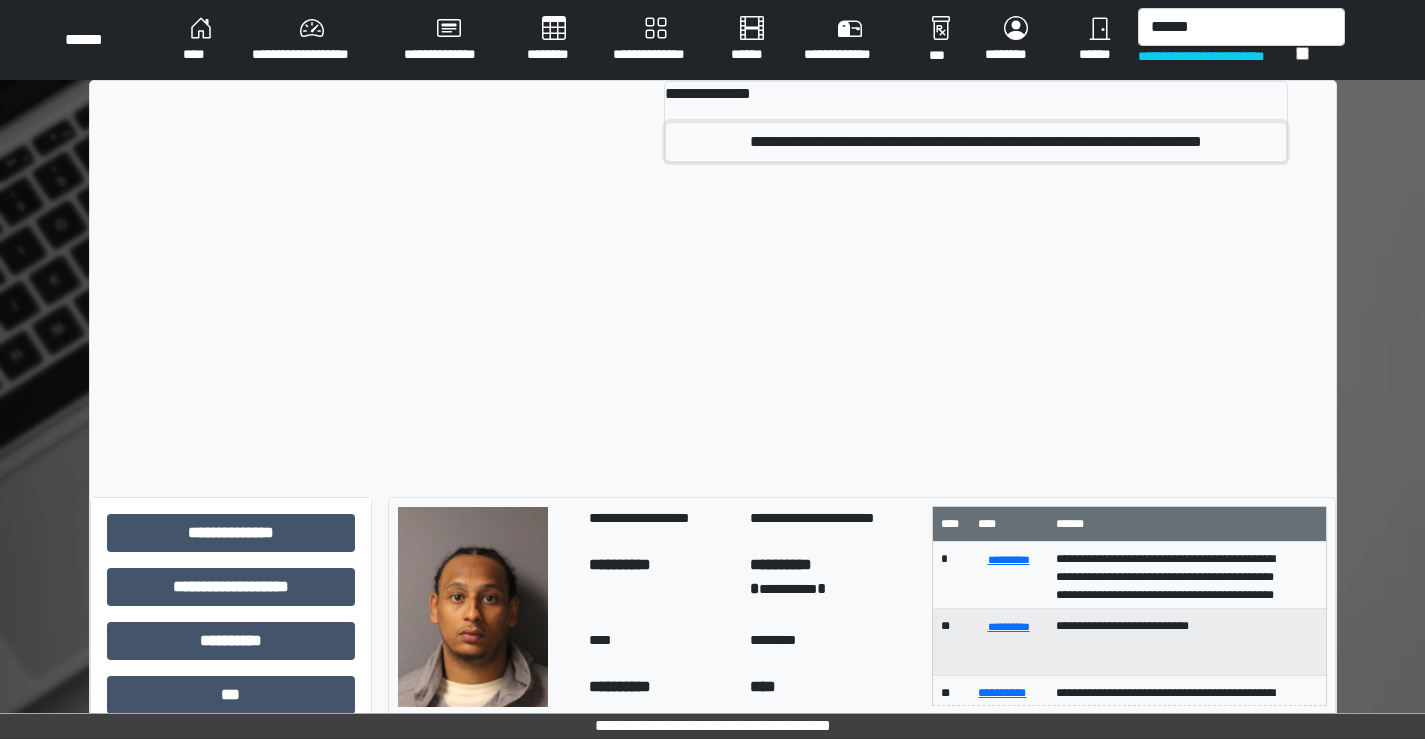 click on "**********" at bounding box center (975, 142) 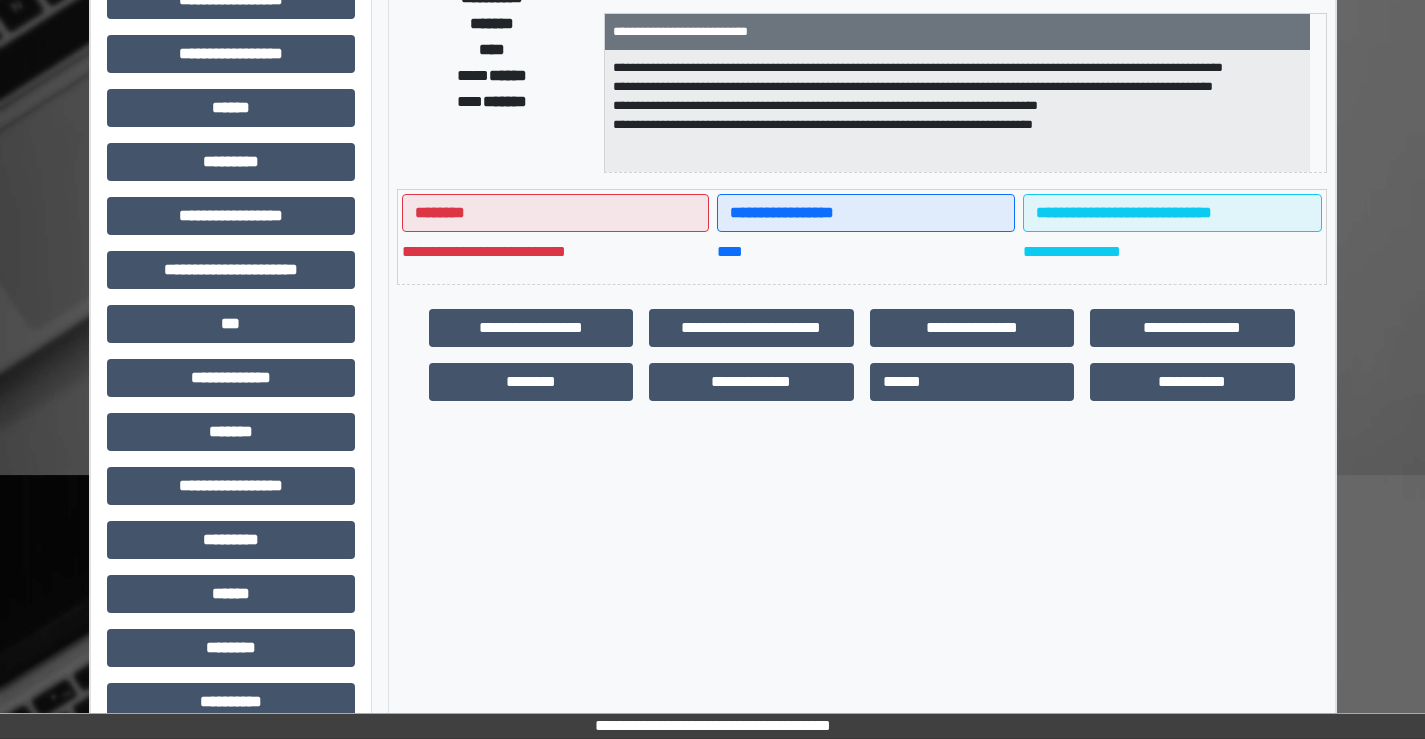 scroll, scrollTop: 400, scrollLeft: 0, axis: vertical 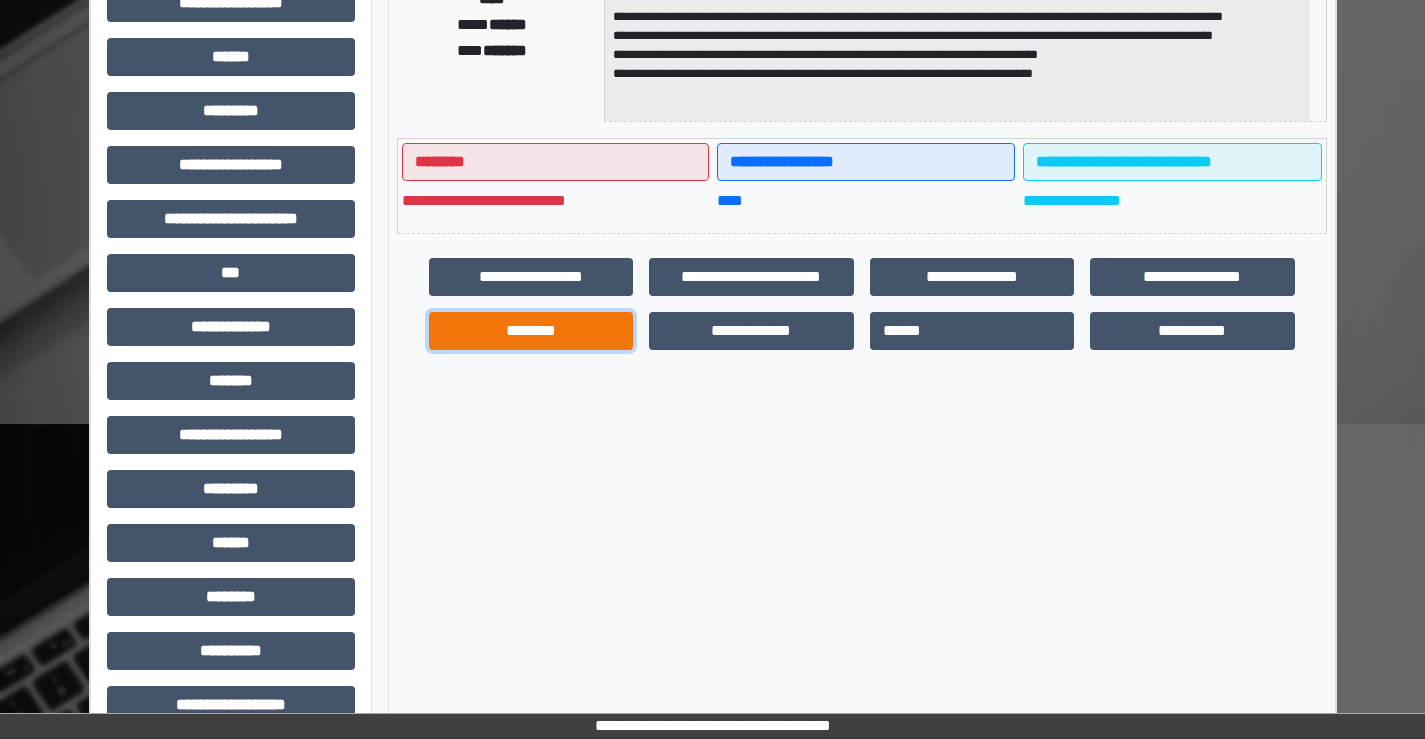 click on "********" at bounding box center (531, 331) 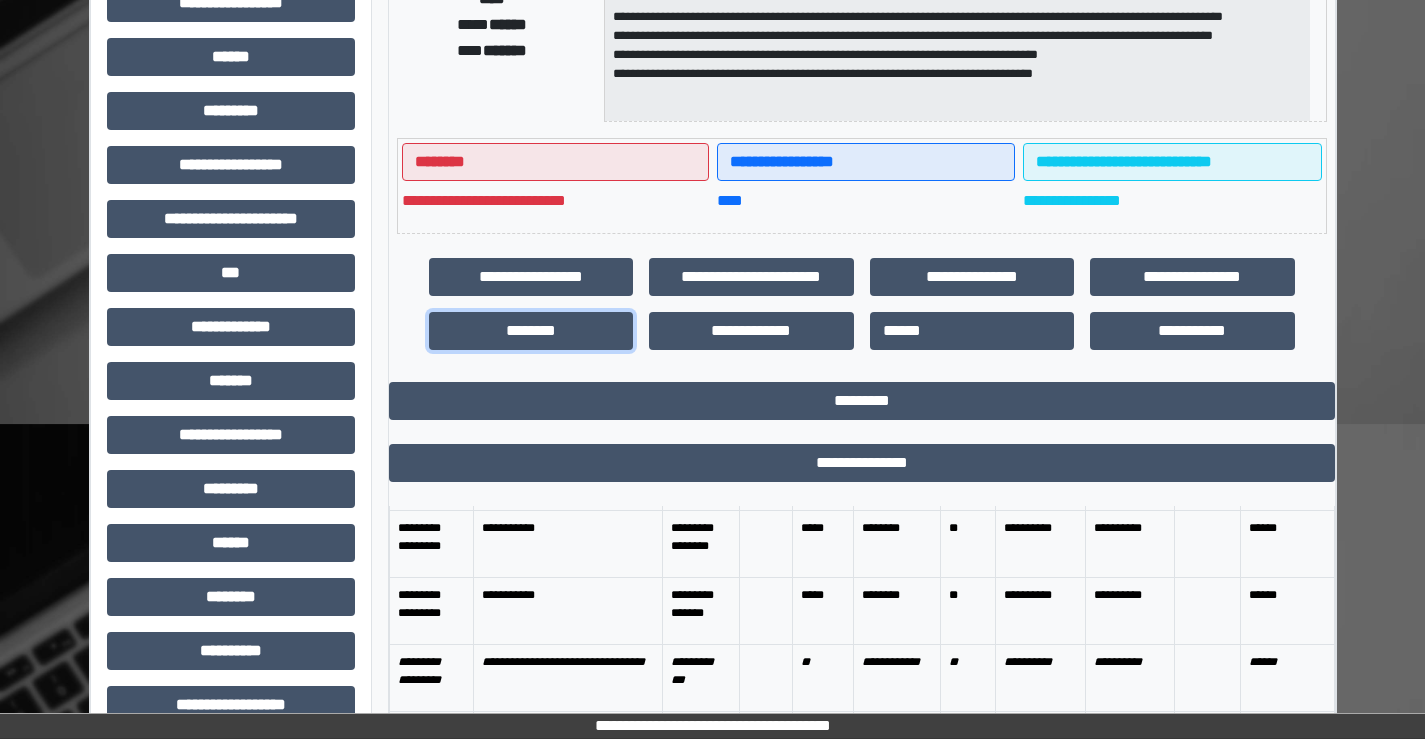scroll, scrollTop: 200, scrollLeft: 0, axis: vertical 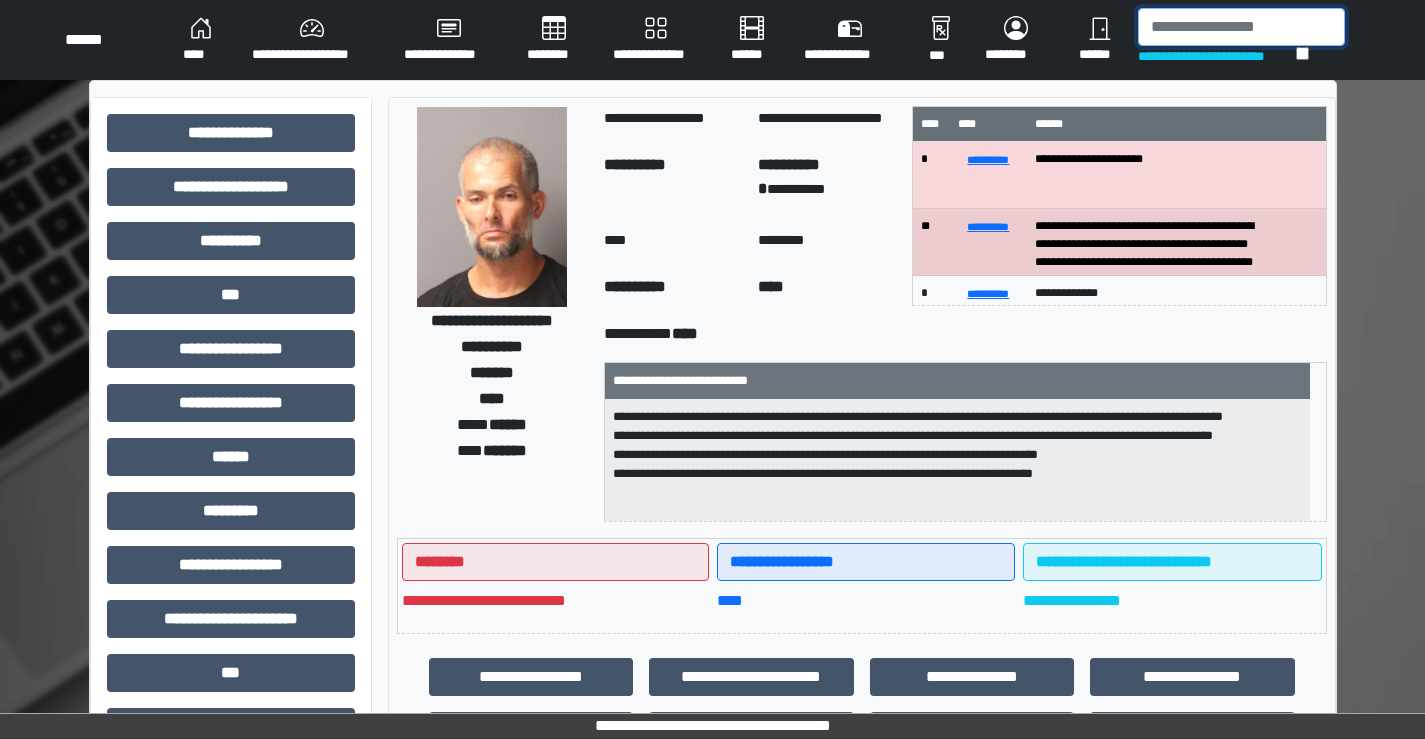 click at bounding box center [1241, 27] 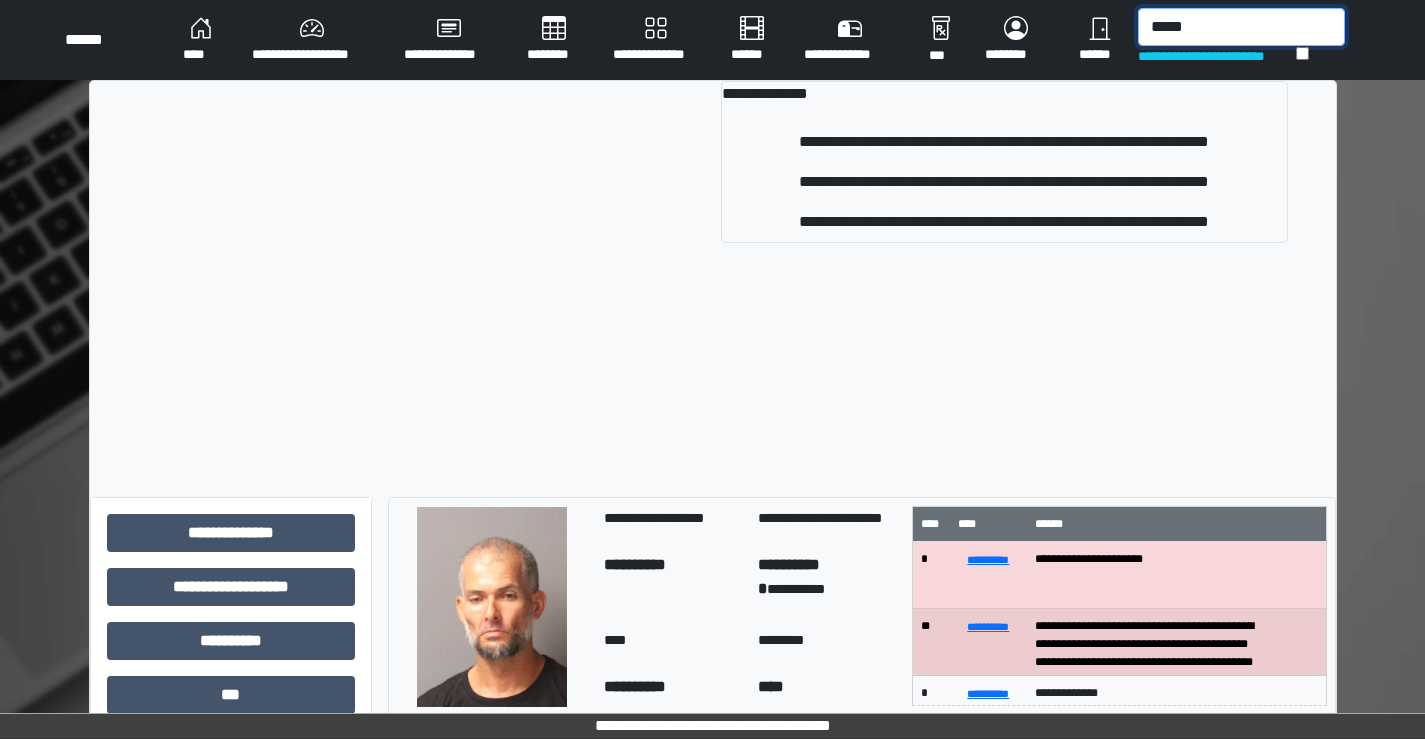 type on "*****" 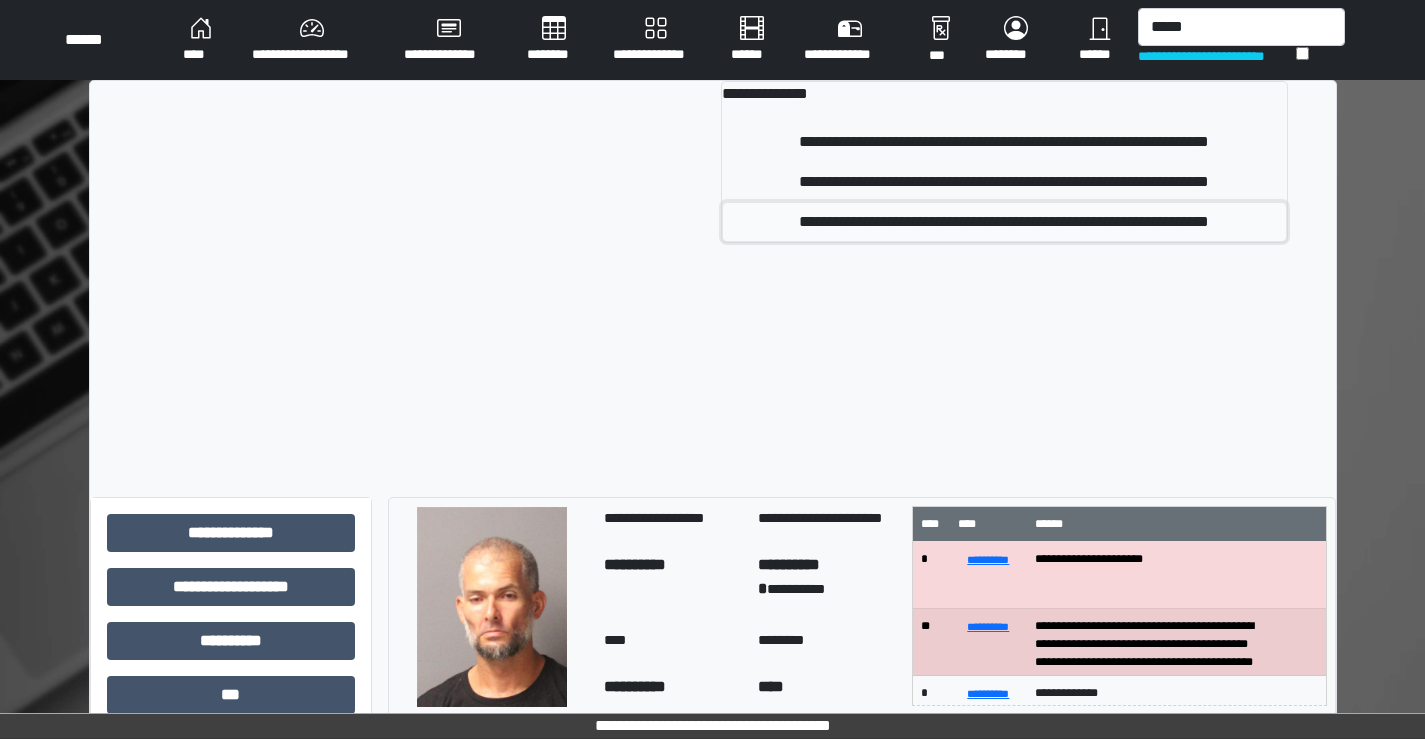 click on "**********" at bounding box center (1004, 222) 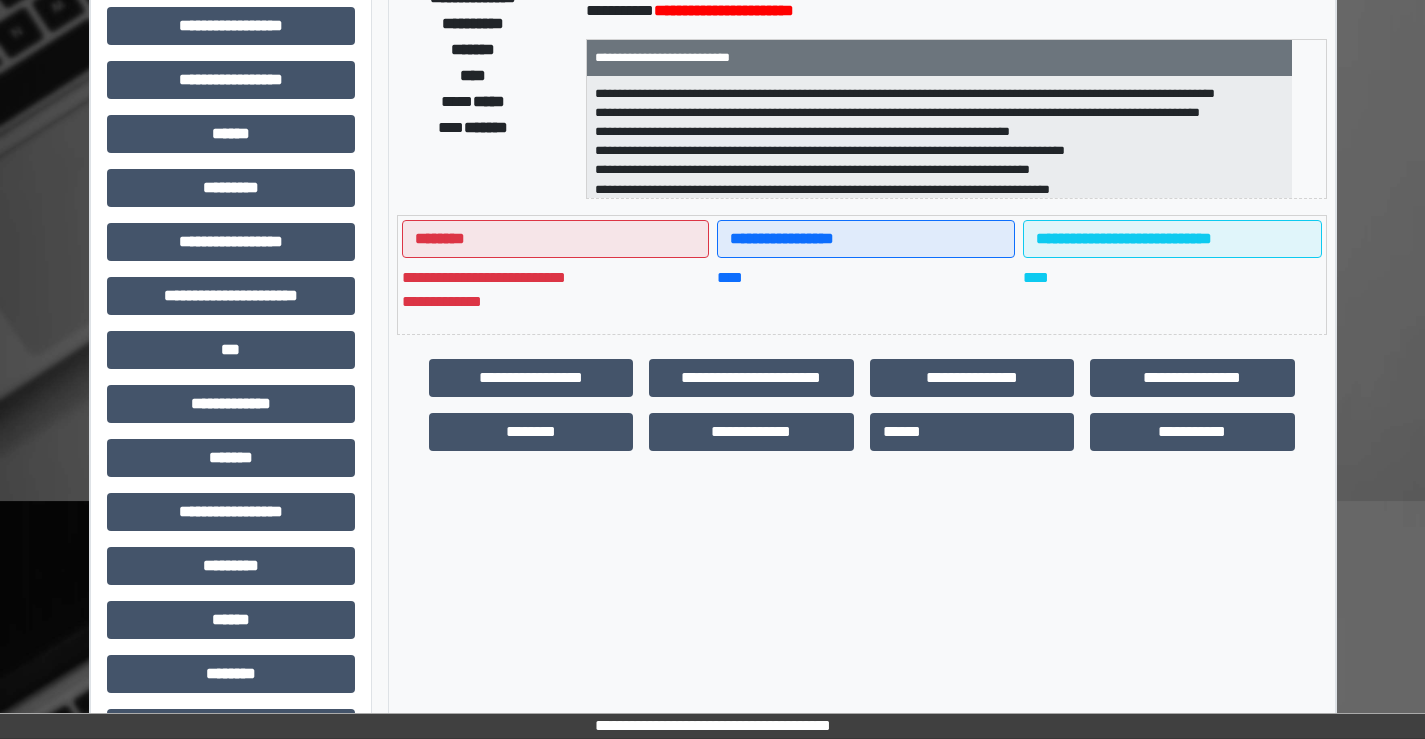 scroll, scrollTop: 400, scrollLeft: 0, axis: vertical 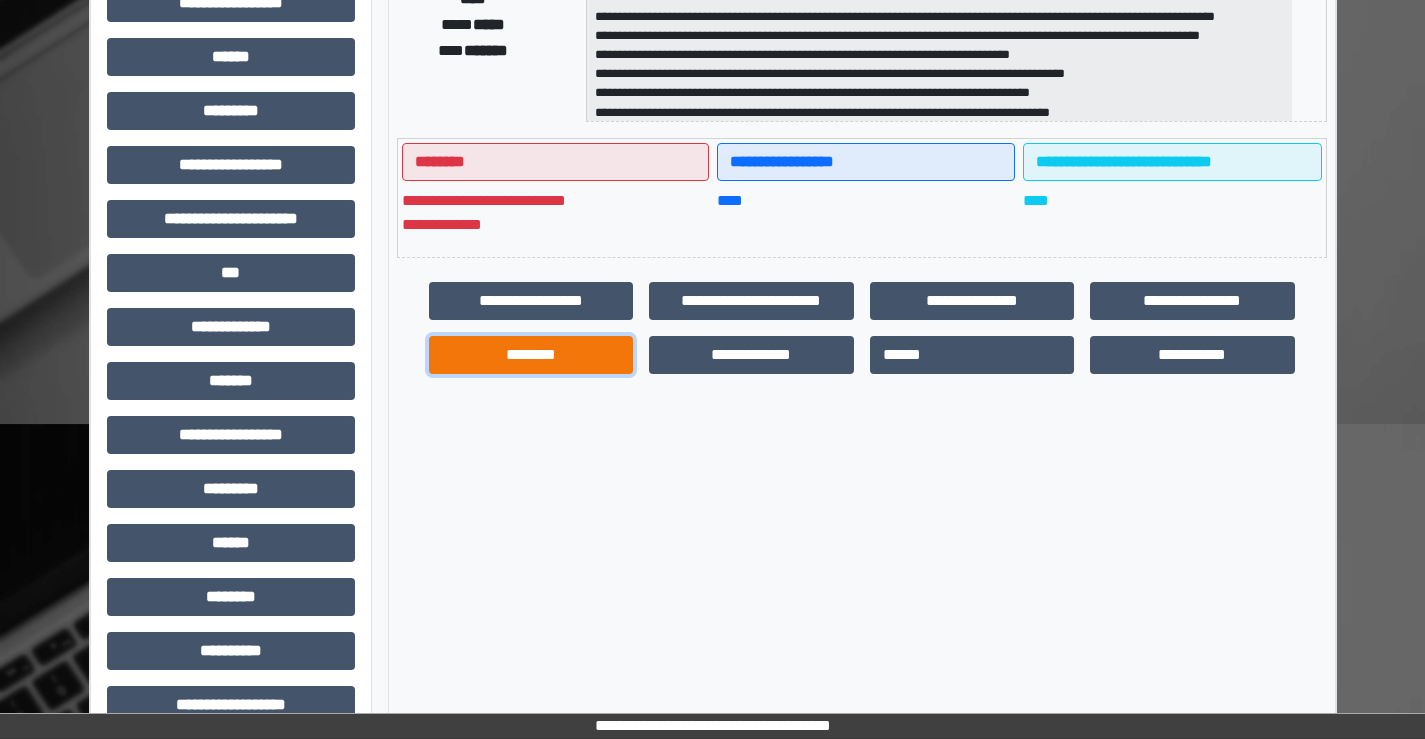 click on "********" at bounding box center [531, 355] 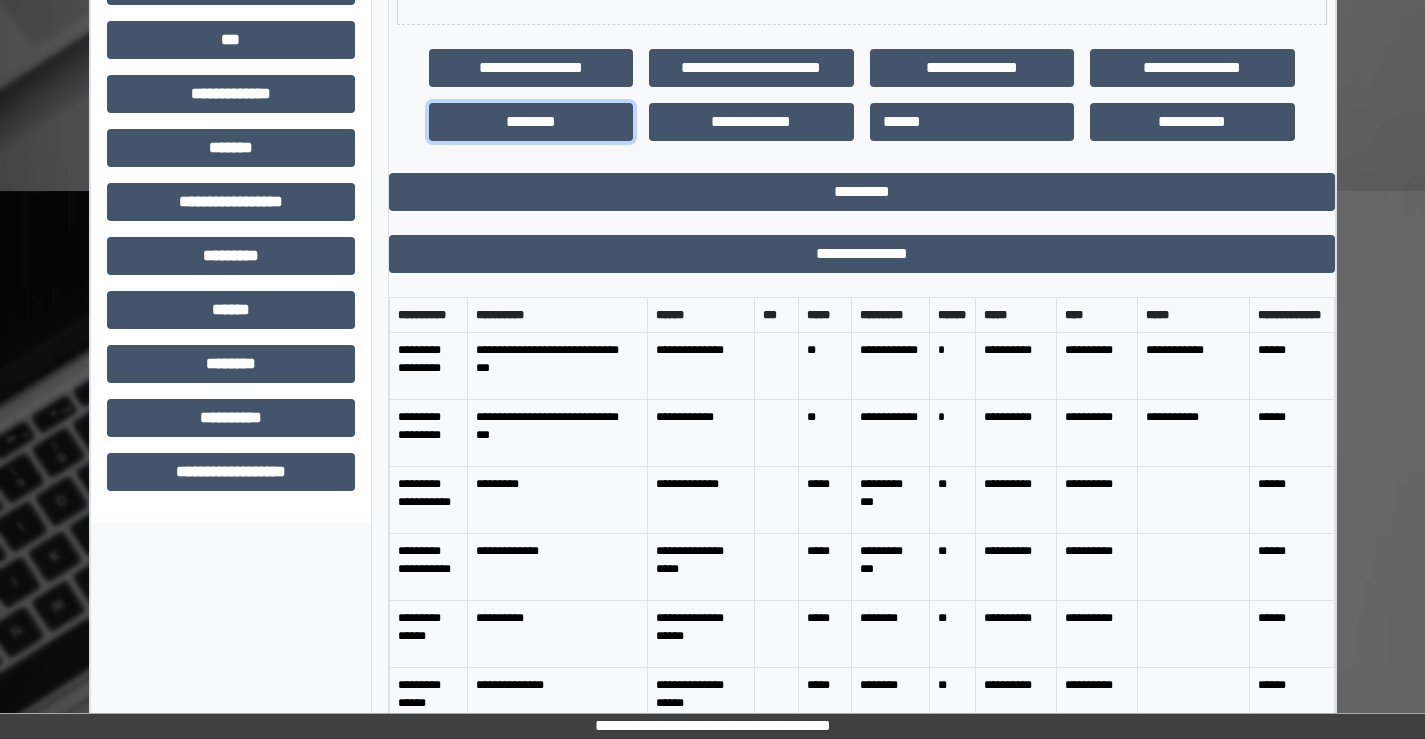 scroll, scrollTop: 689, scrollLeft: 0, axis: vertical 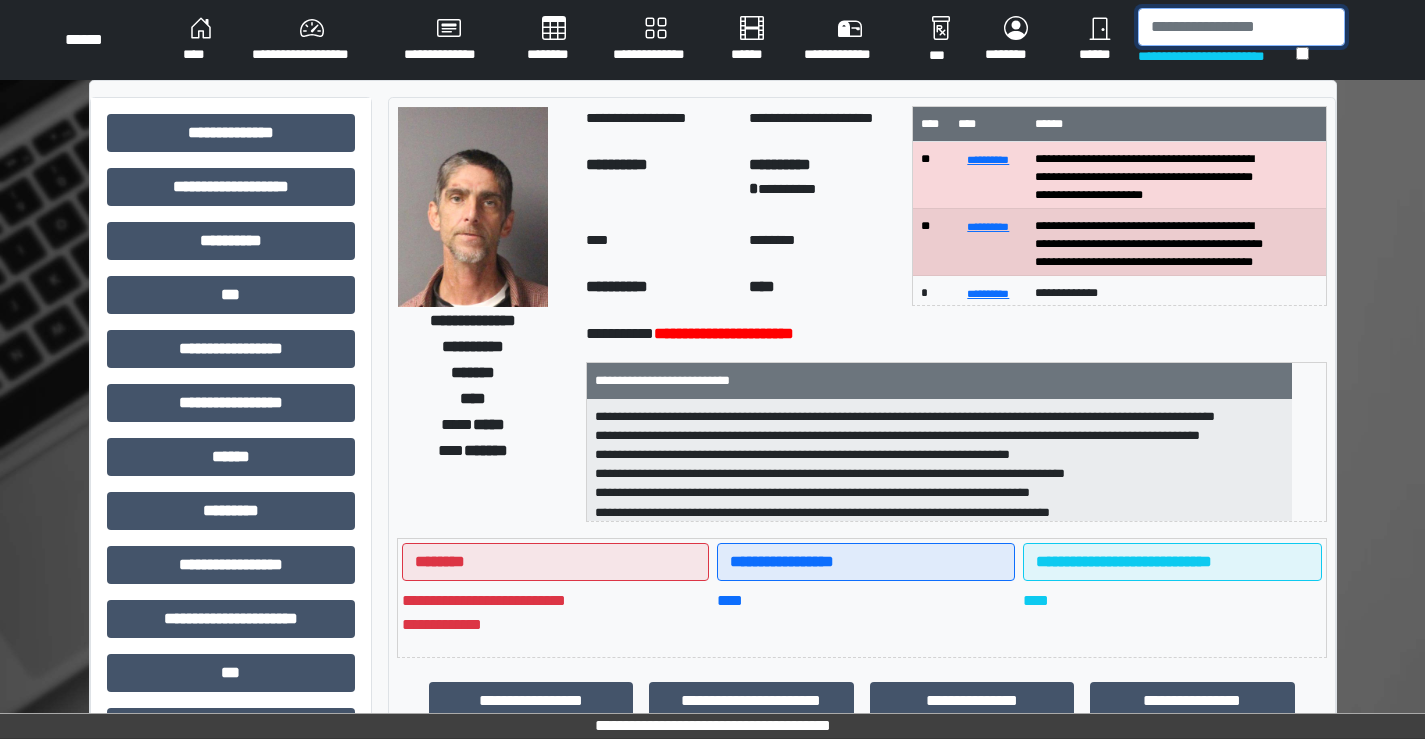 click at bounding box center [1241, 27] 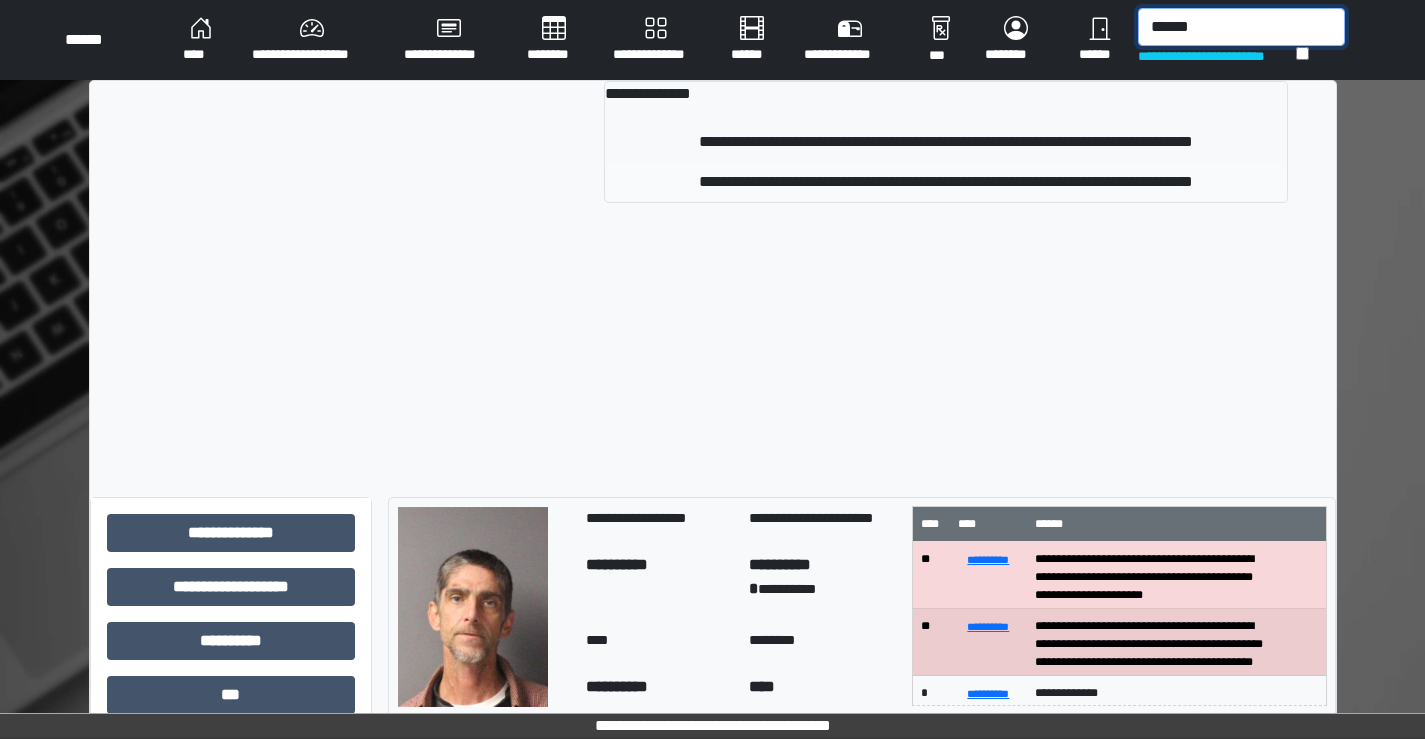 type on "******" 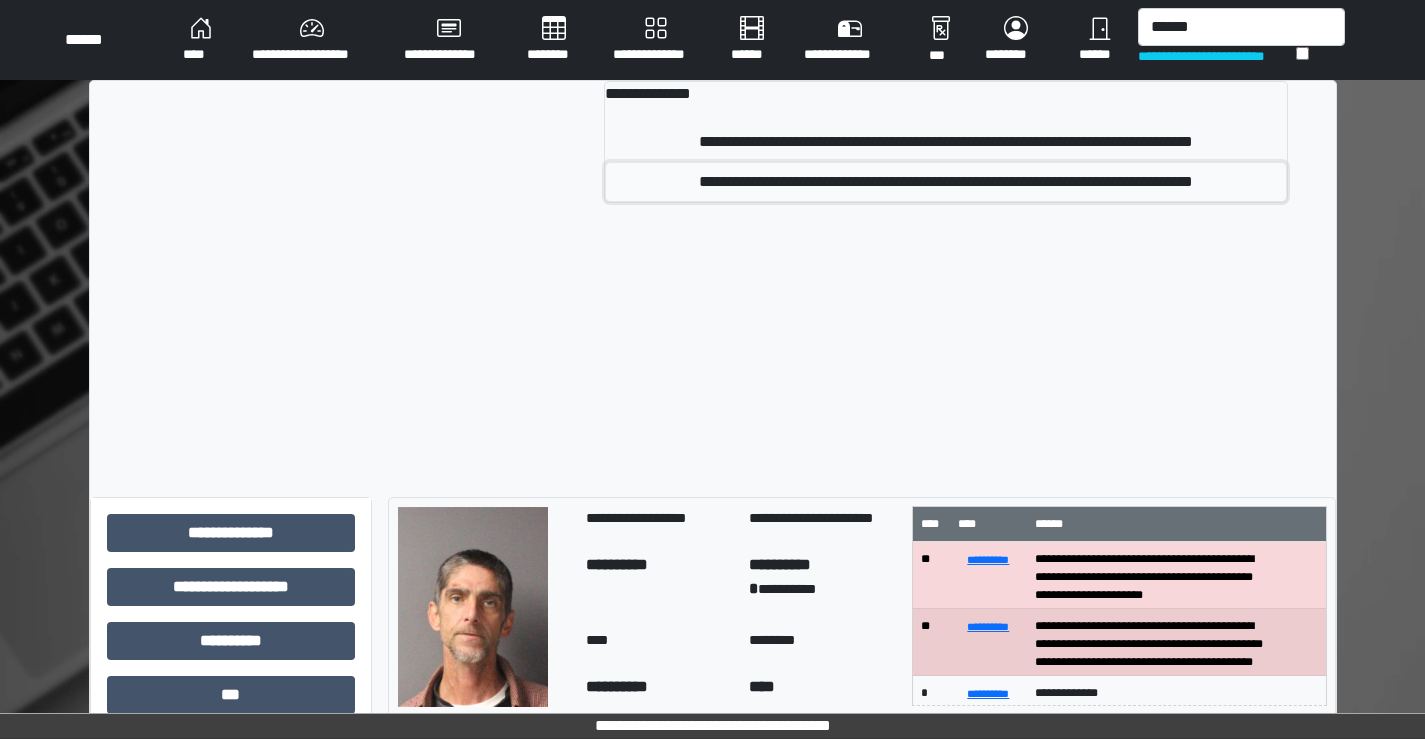 click on "**********" at bounding box center [945, 182] 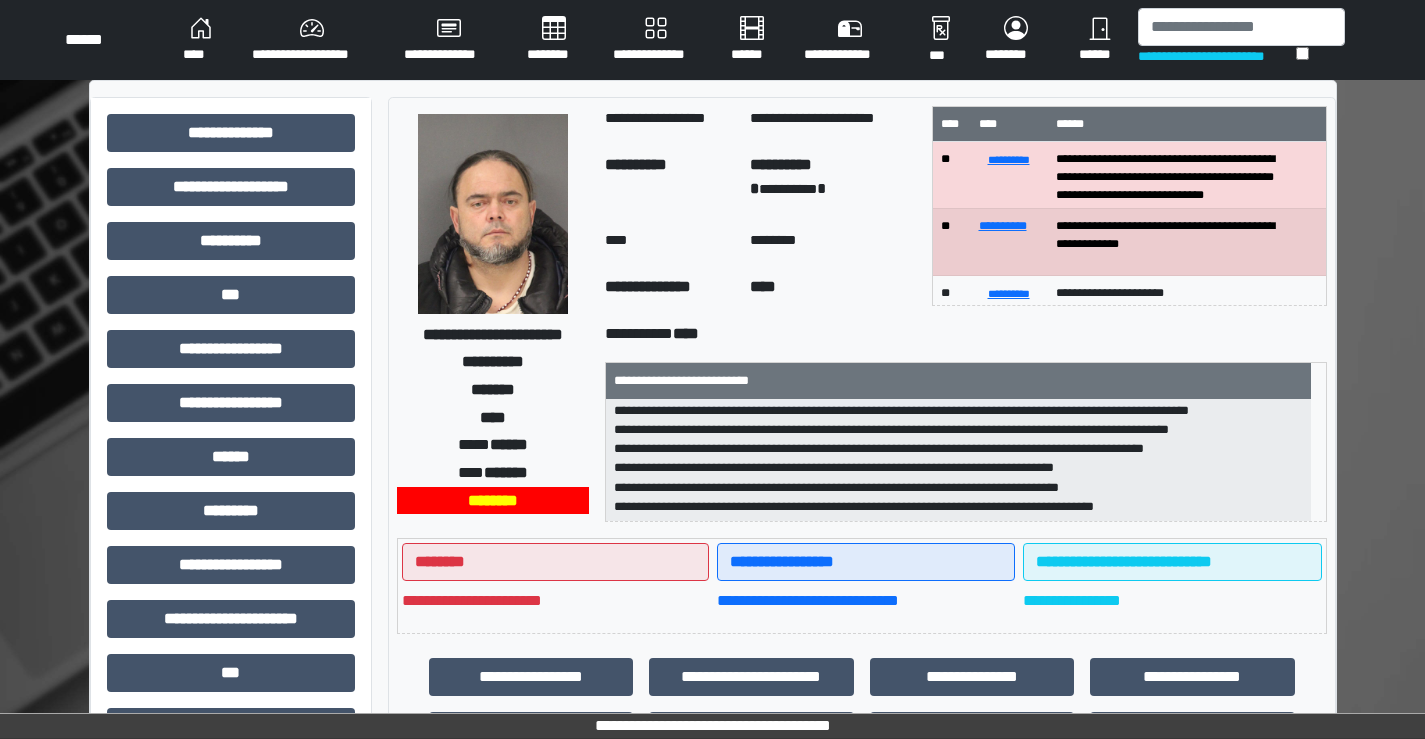 scroll, scrollTop: 44, scrollLeft: 0, axis: vertical 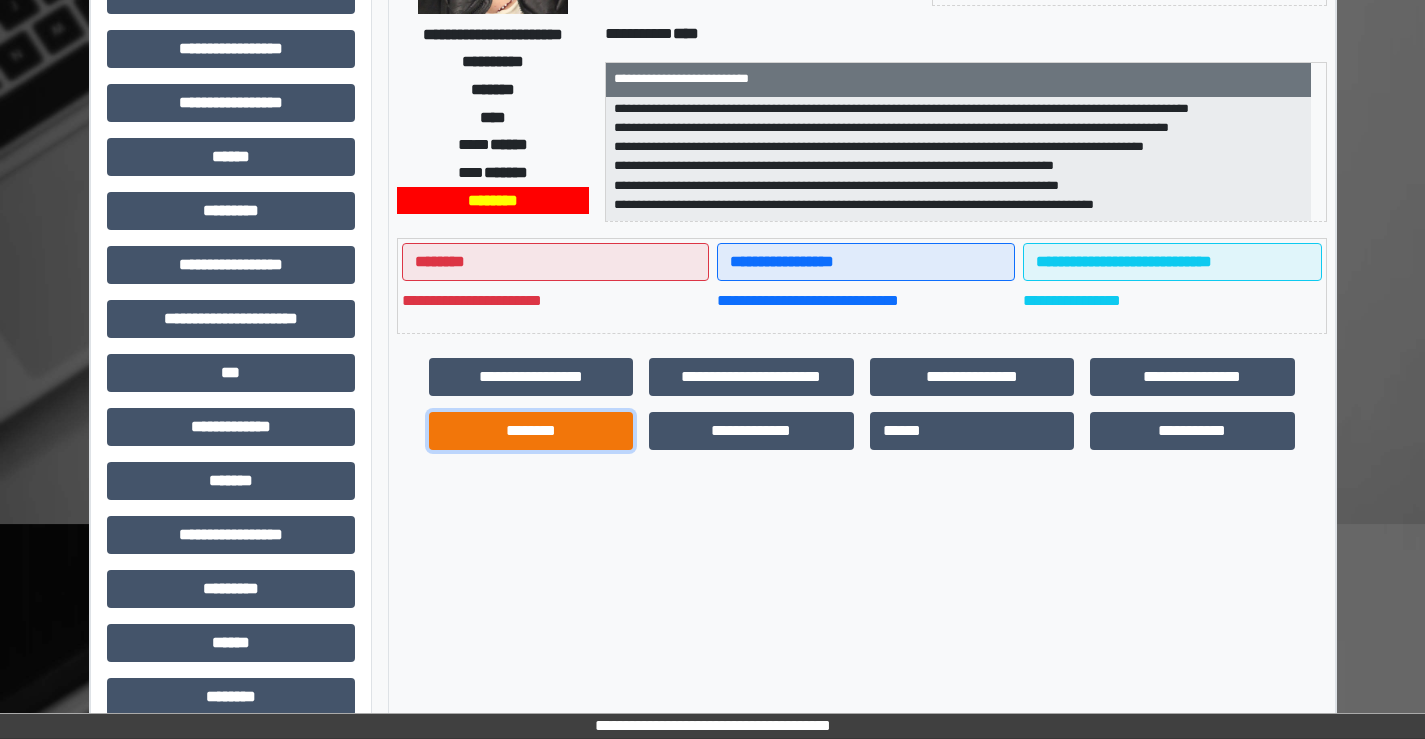 click on "********" at bounding box center (531, 431) 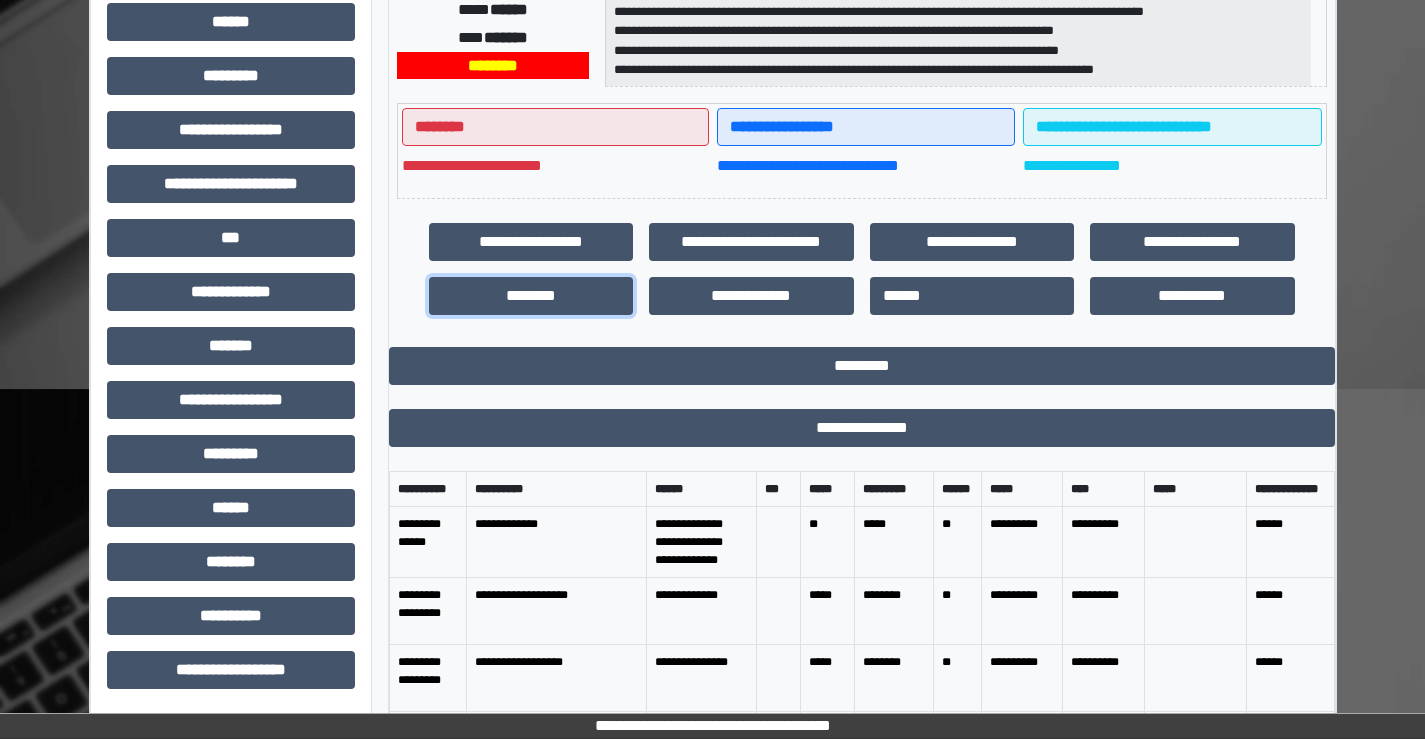 scroll, scrollTop: 535, scrollLeft: 0, axis: vertical 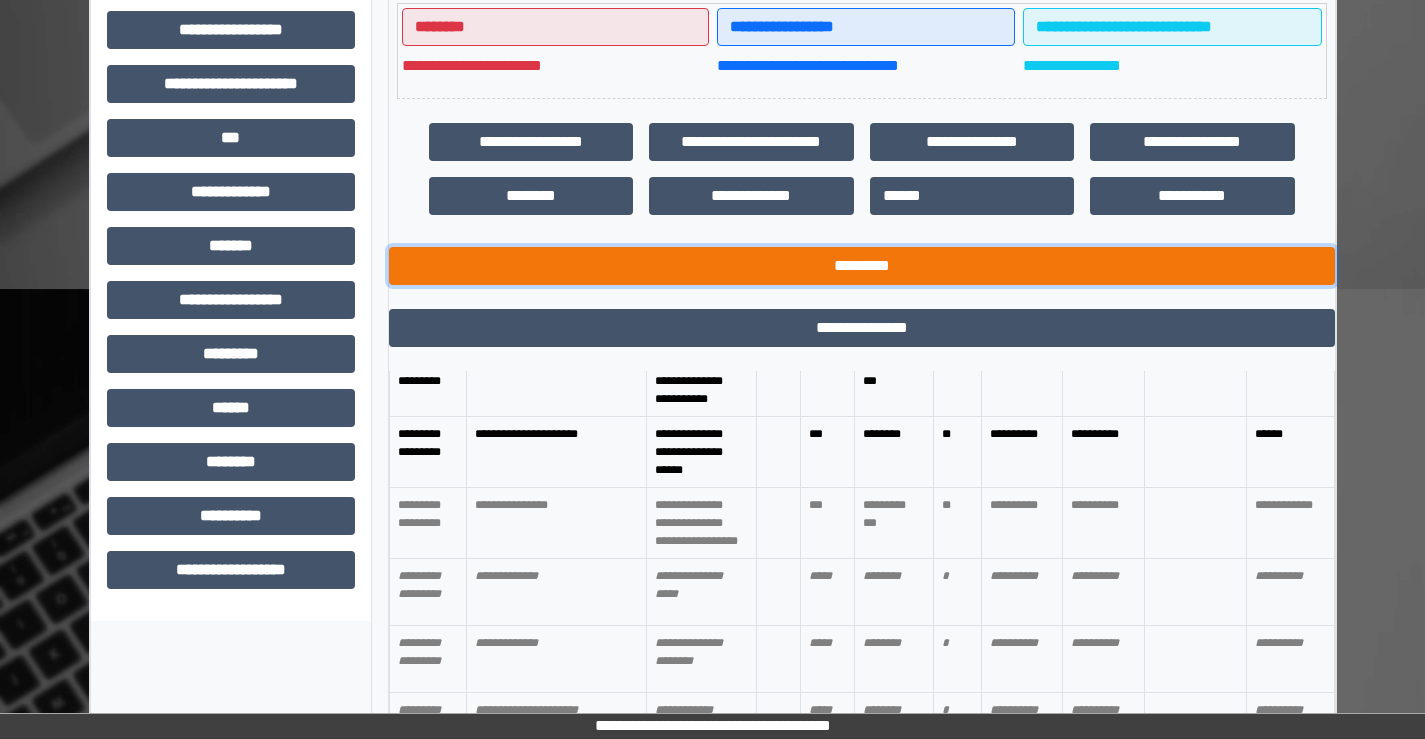 click on "*********" at bounding box center [862, 266] 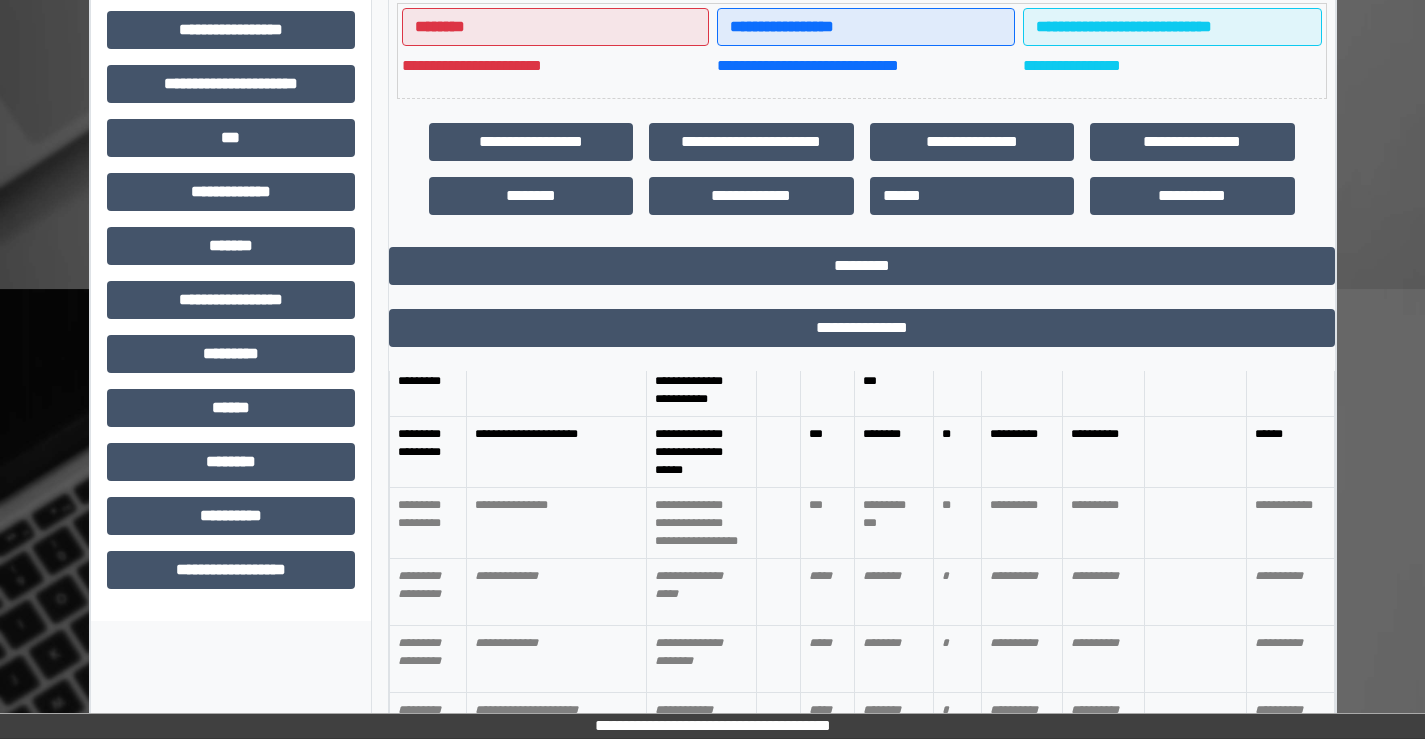 scroll, scrollTop: 435, scrollLeft: 0, axis: vertical 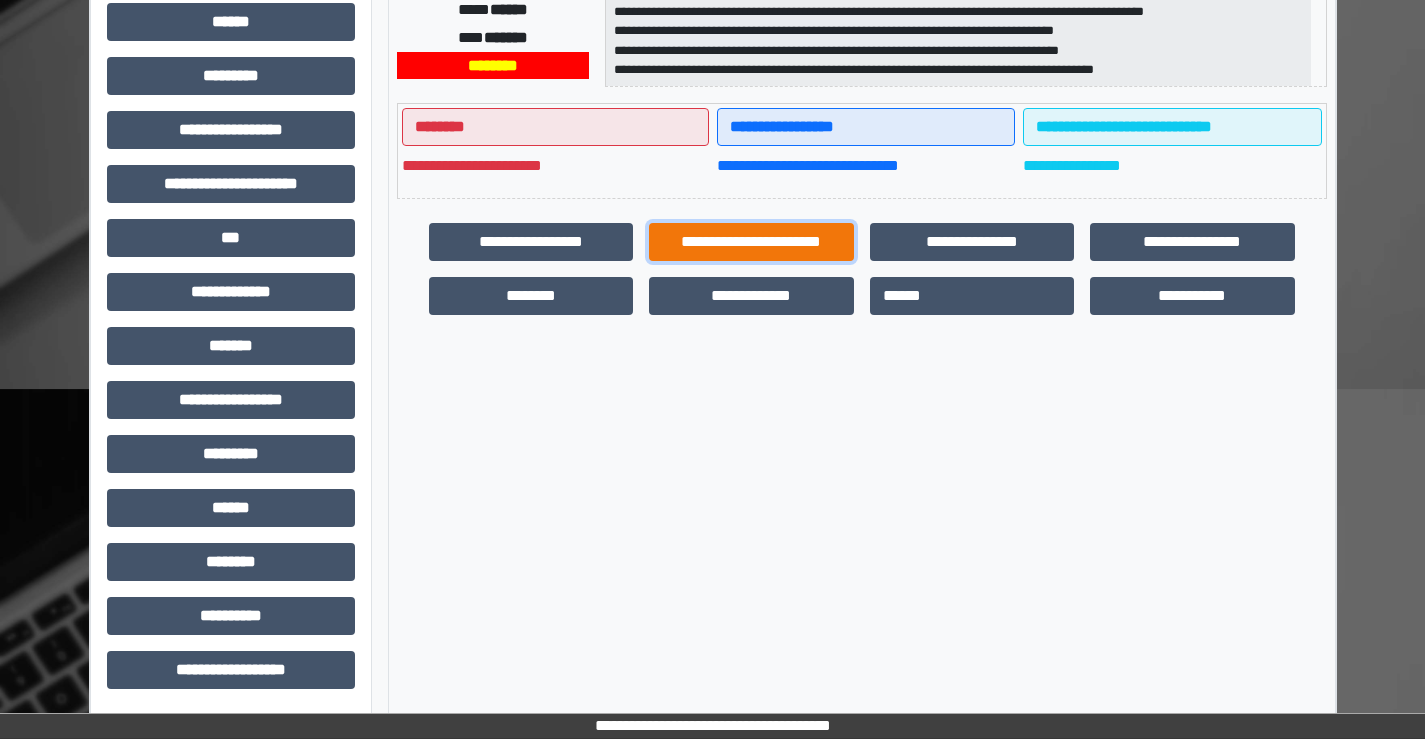 click on "**********" at bounding box center (751, 242) 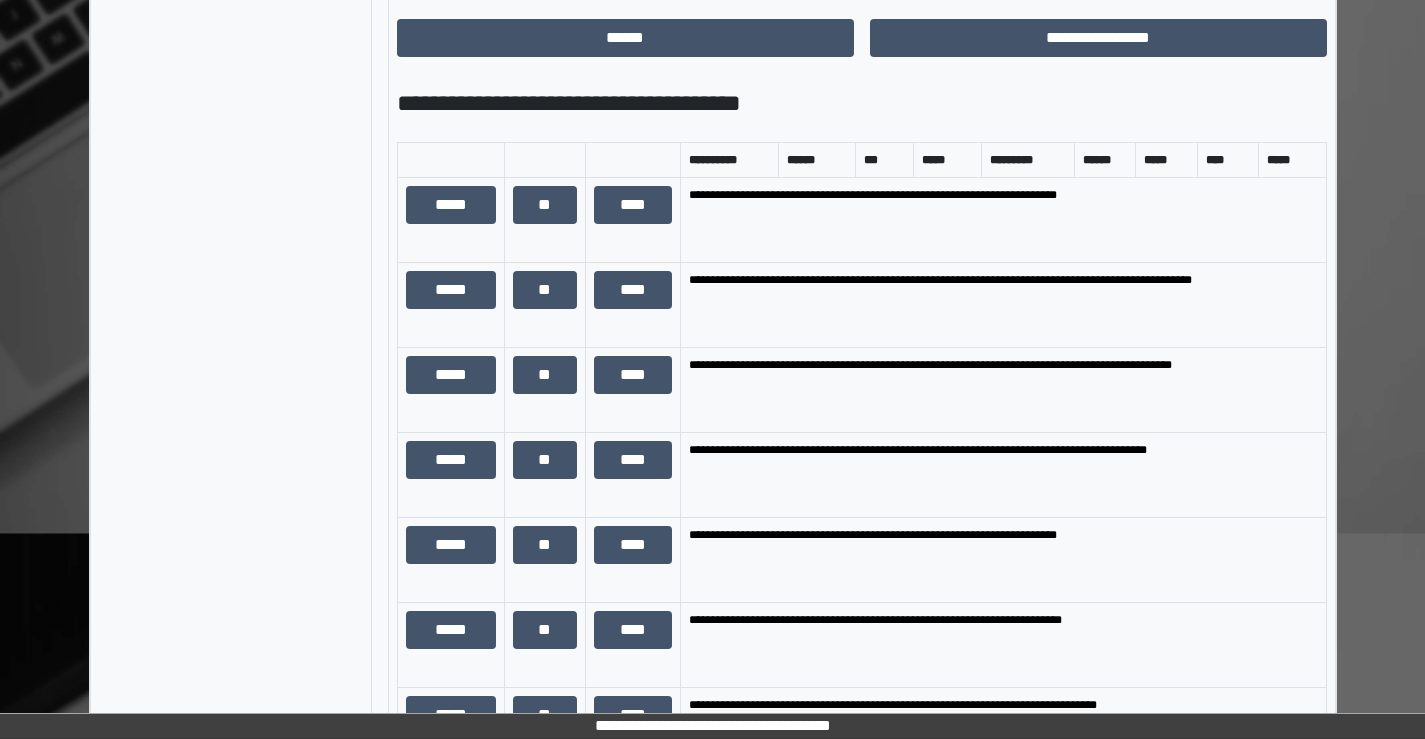 scroll, scrollTop: 1235, scrollLeft: 0, axis: vertical 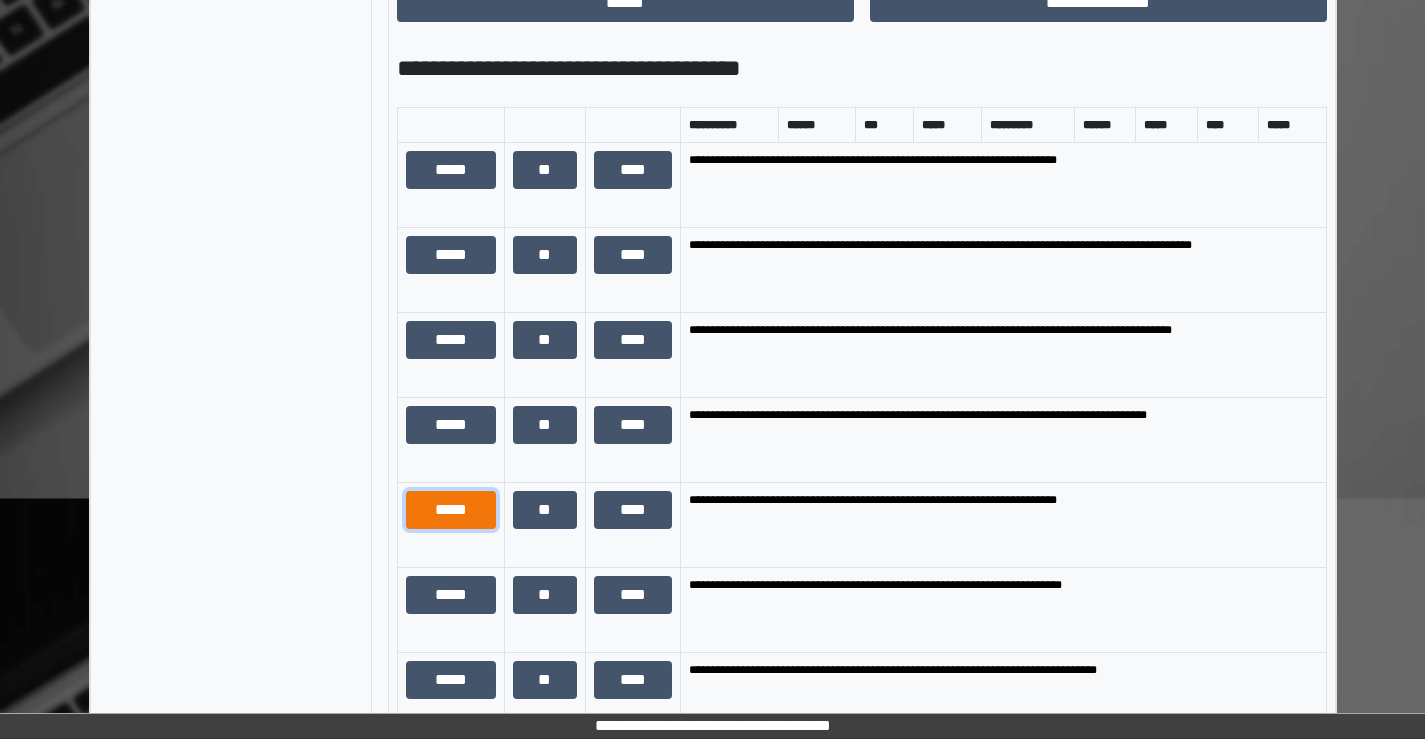 click on "*****" at bounding box center [451, 510] 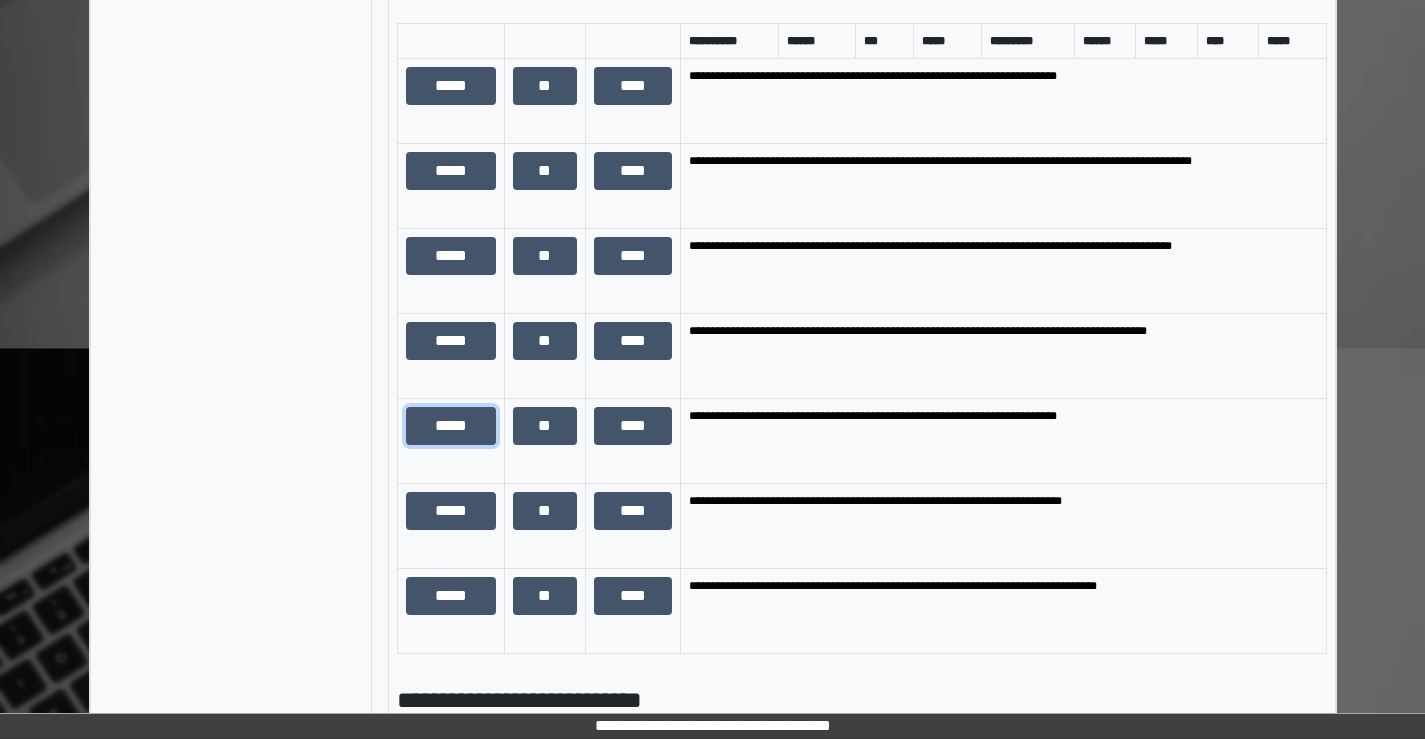 scroll, scrollTop: 1435, scrollLeft: 0, axis: vertical 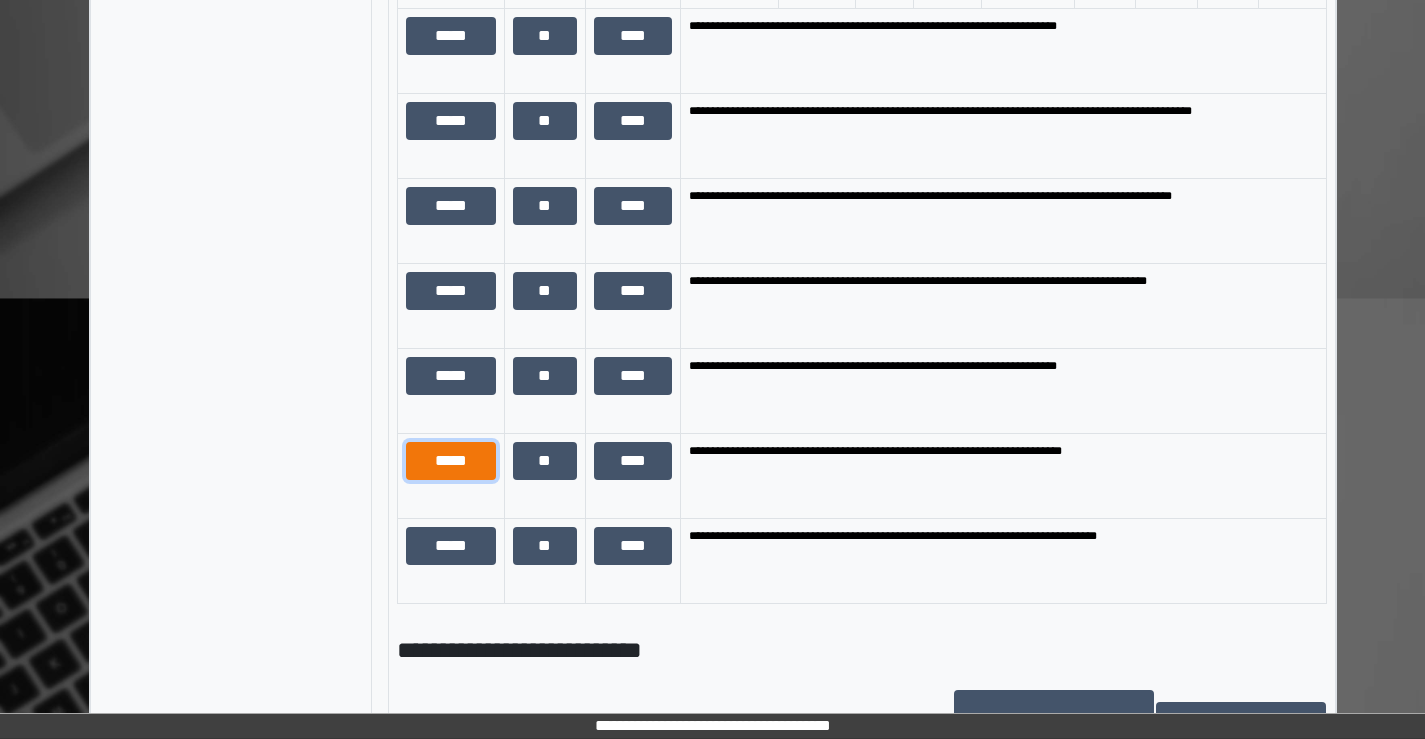click on "*****" at bounding box center [451, 461] 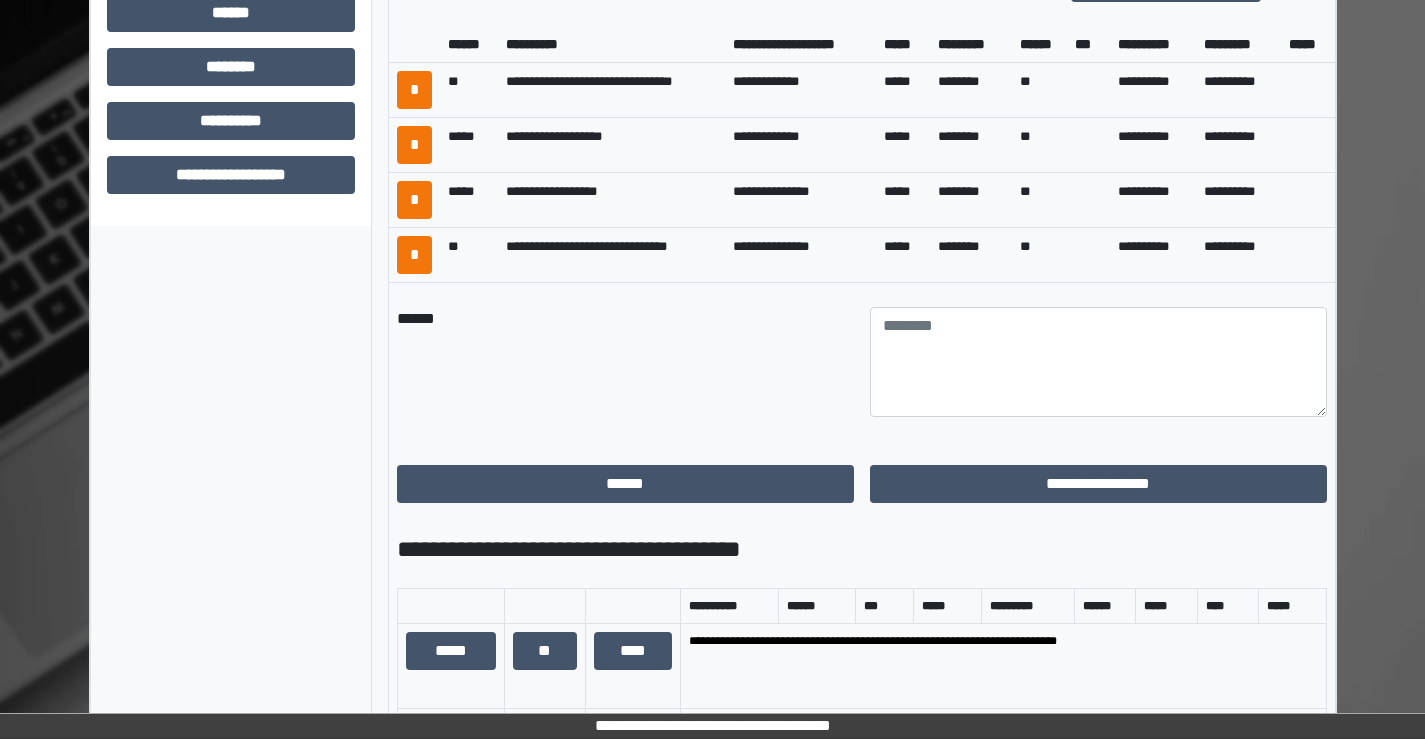 scroll, scrollTop: 935, scrollLeft: 0, axis: vertical 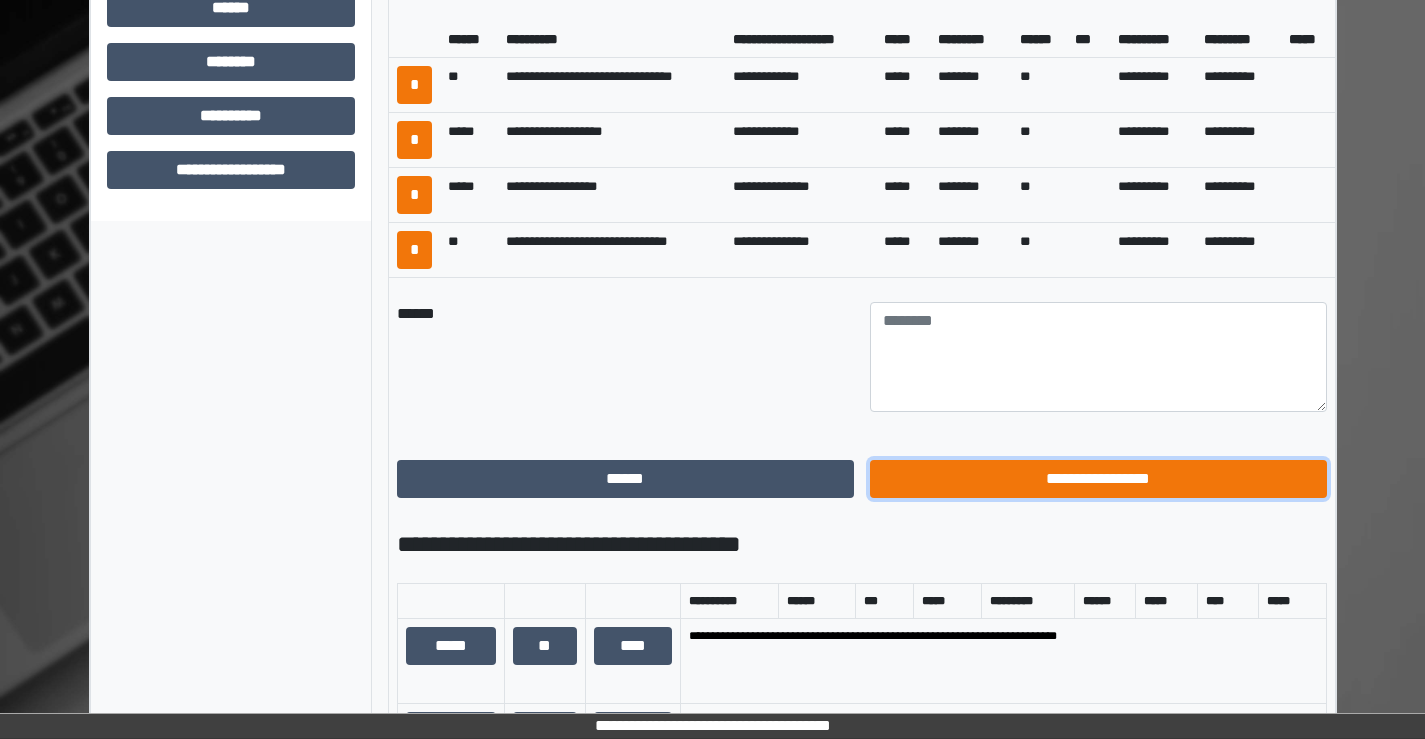 click on "**********" at bounding box center (1098, 479) 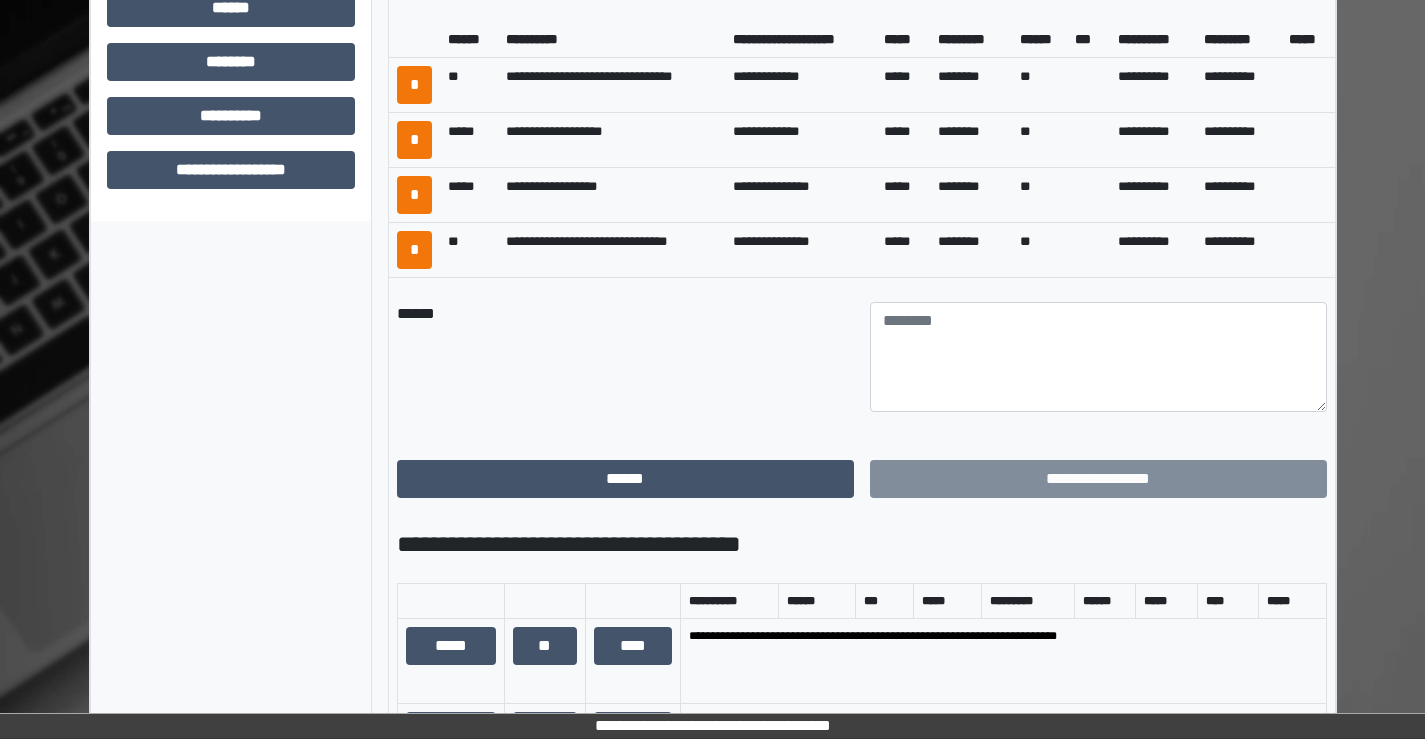 scroll, scrollTop: 435, scrollLeft: 0, axis: vertical 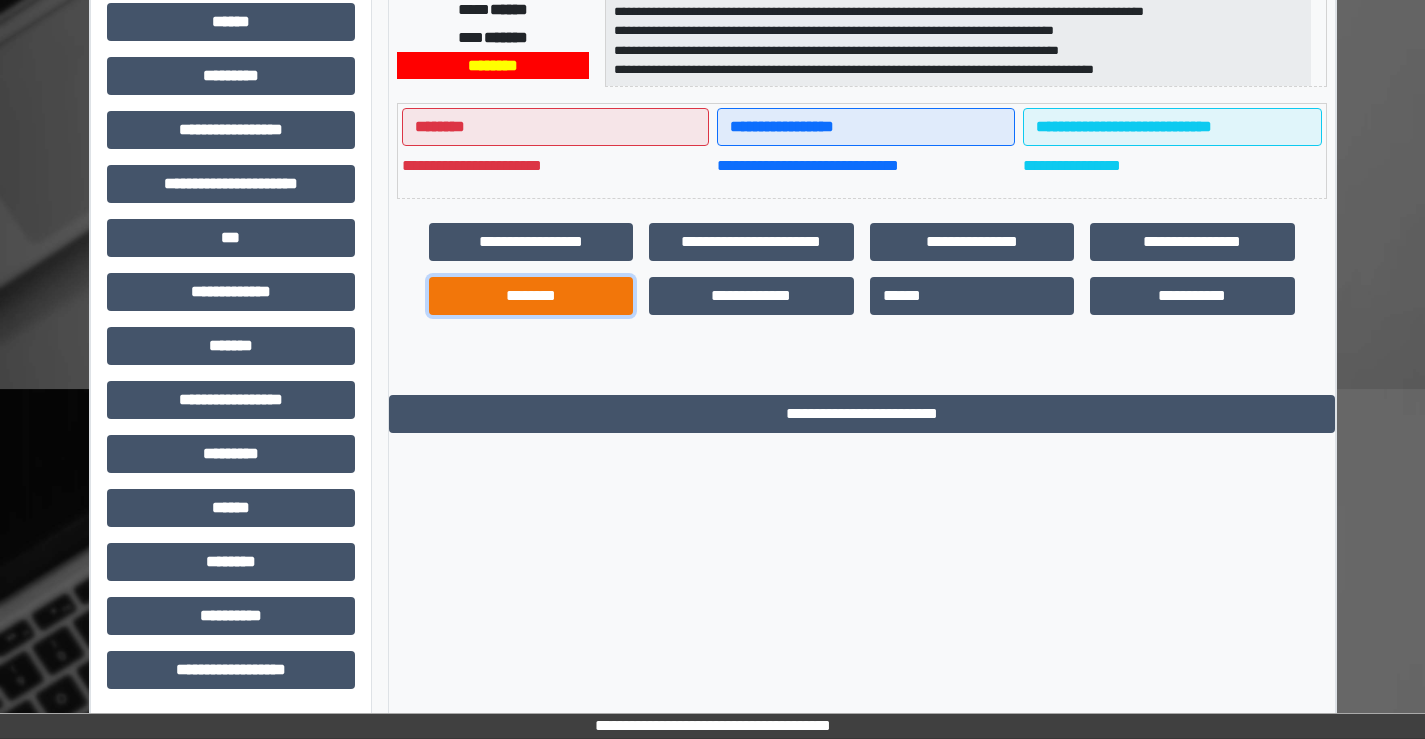 click on "********" at bounding box center [531, 296] 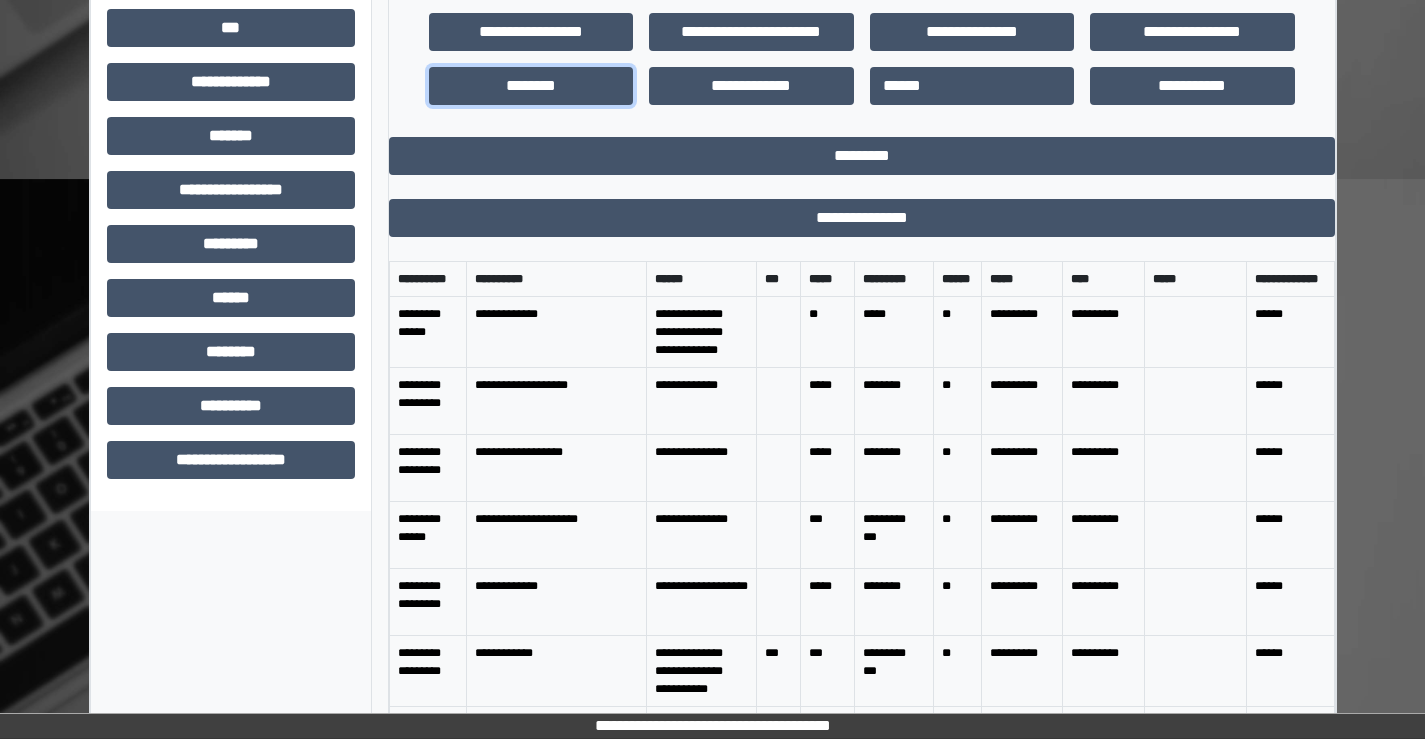 scroll, scrollTop: 665, scrollLeft: 0, axis: vertical 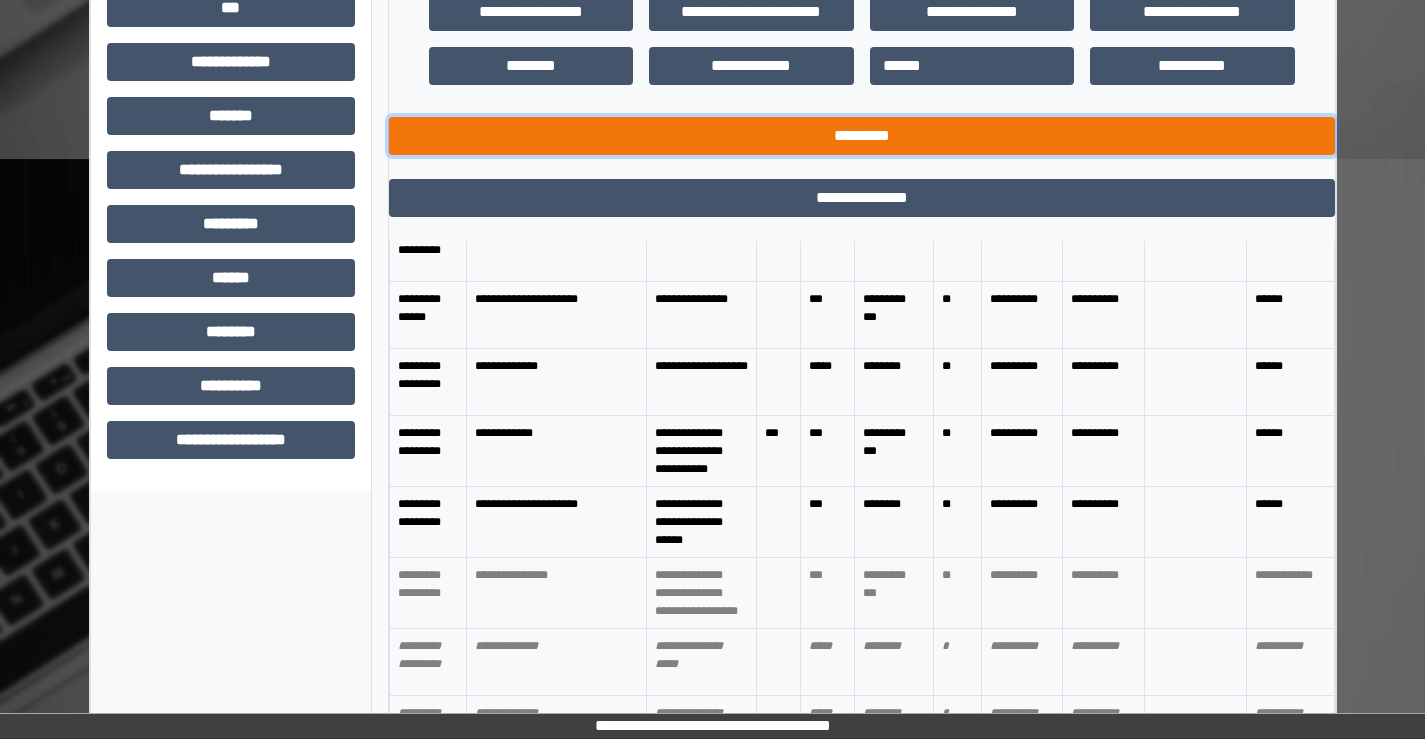click on "*********" at bounding box center (862, 136) 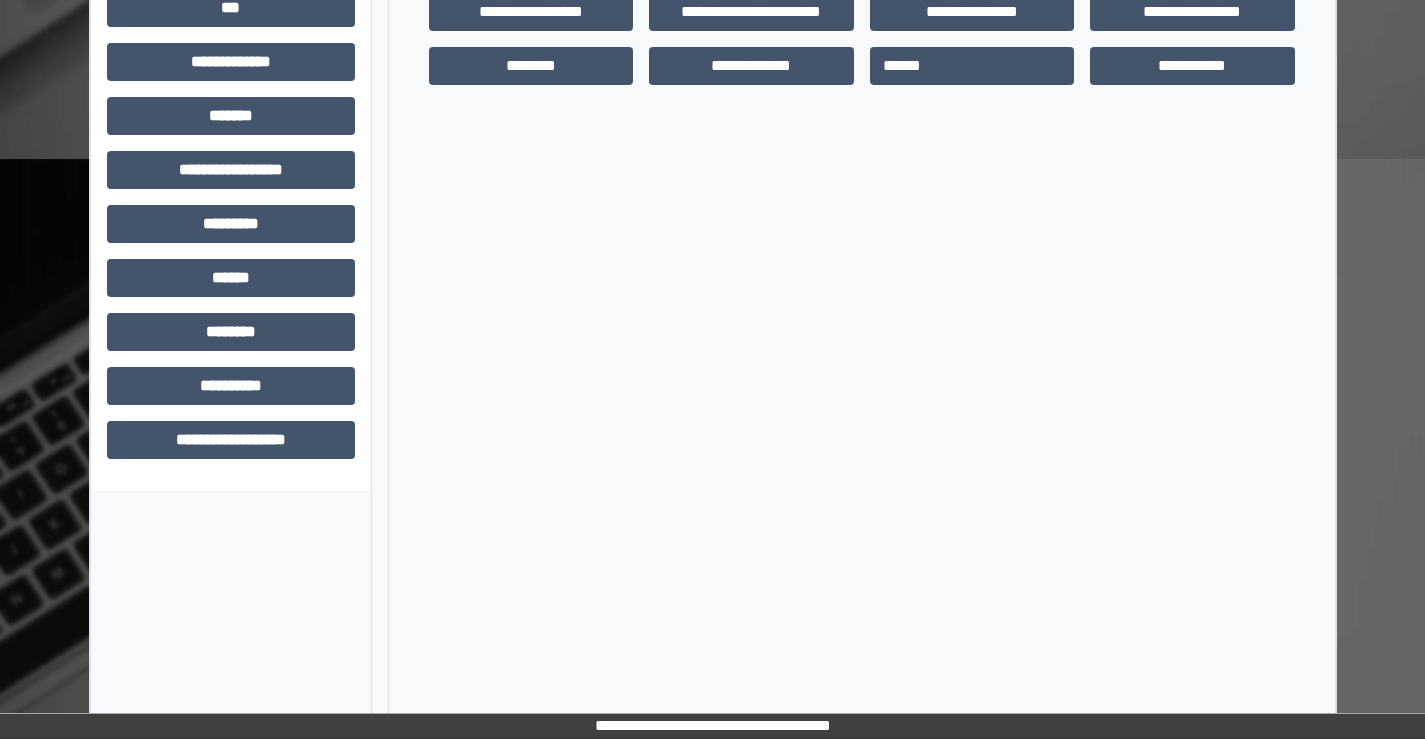 scroll, scrollTop: 435, scrollLeft: 0, axis: vertical 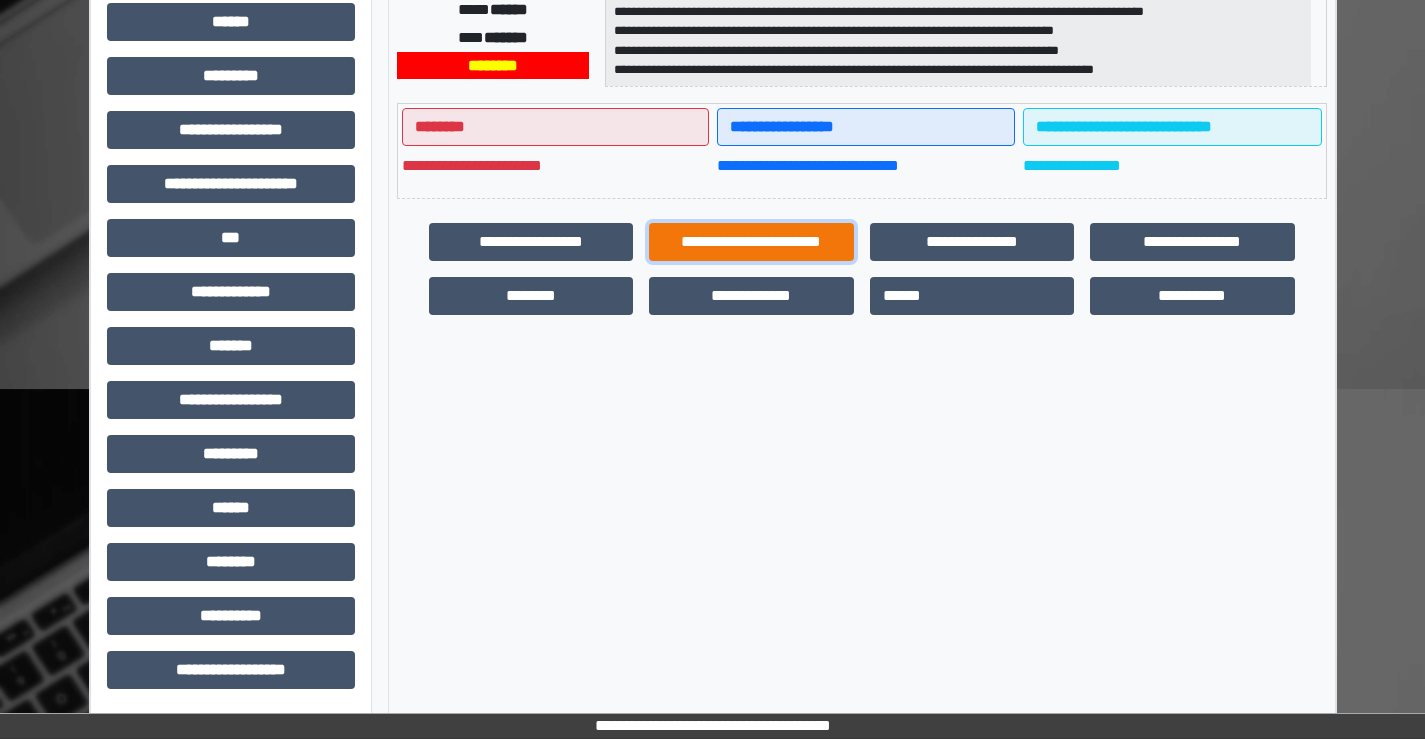 click on "**********" at bounding box center [751, 242] 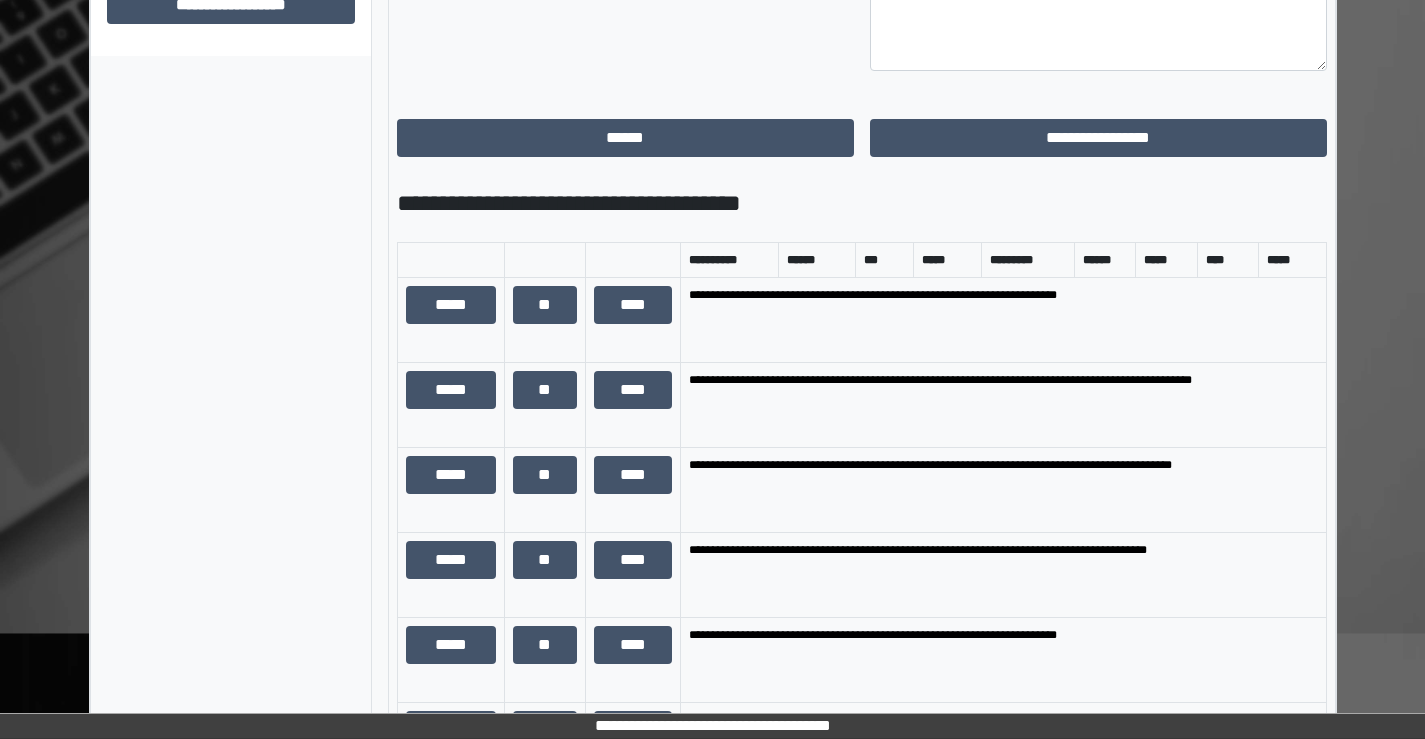 scroll, scrollTop: 1135, scrollLeft: 0, axis: vertical 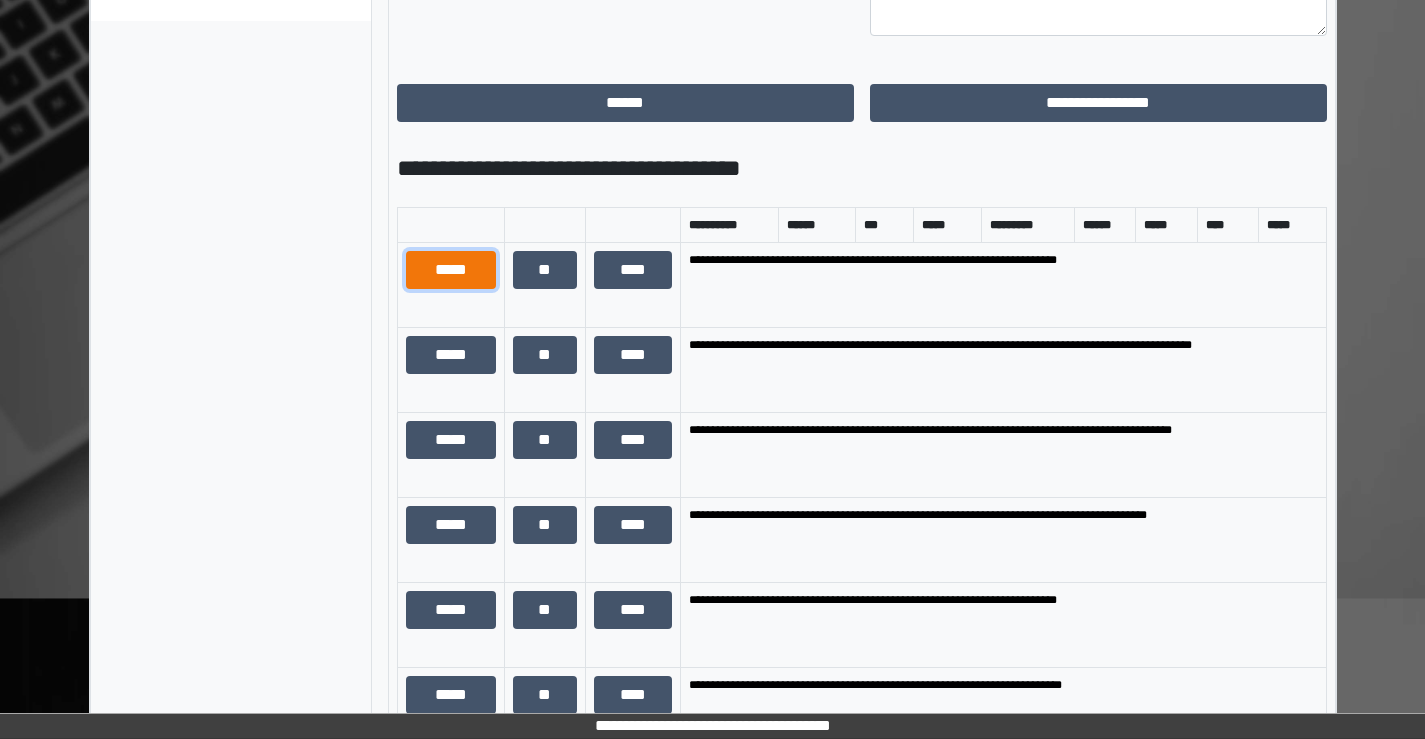 click on "*****" at bounding box center (451, 270) 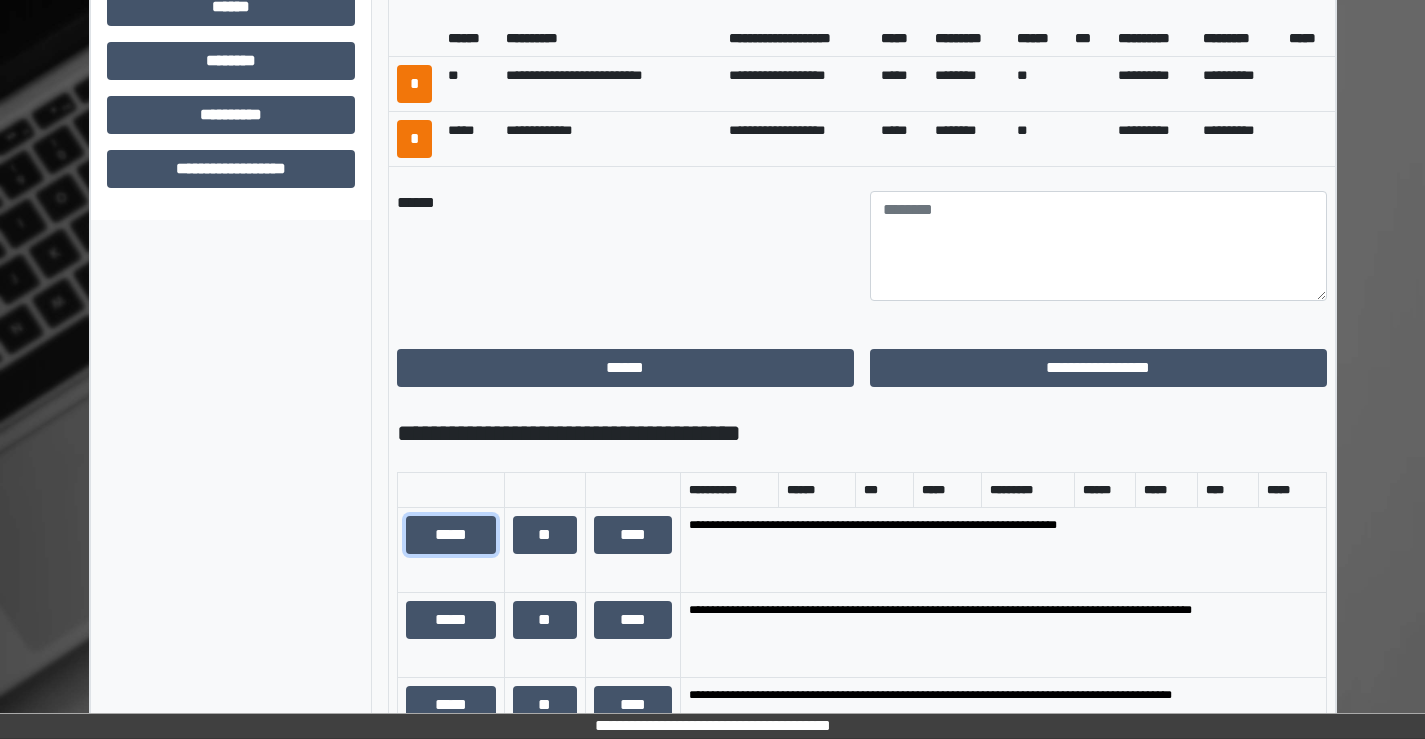 scroll, scrollTop: 935, scrollLeft: 0, axis: vertical 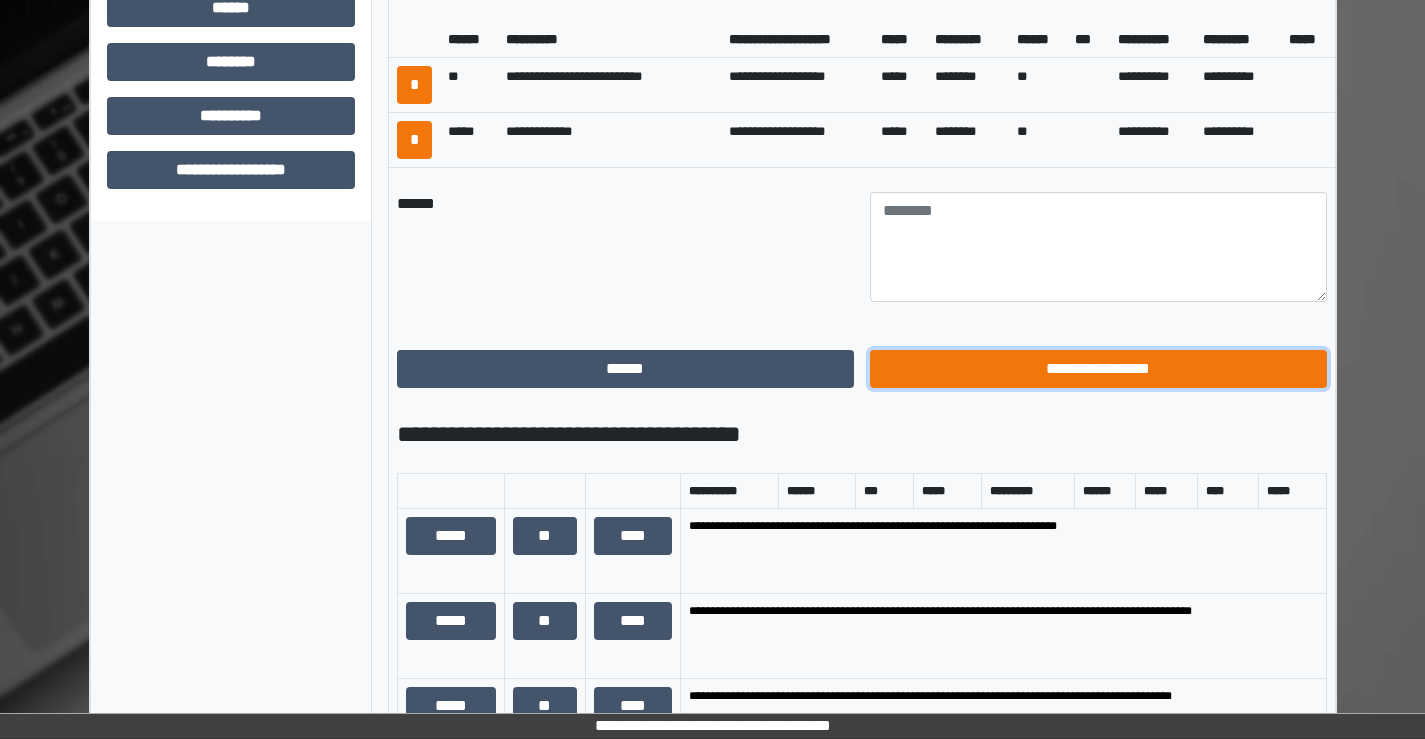 click on "**********" at bounding box center (1098, 369) 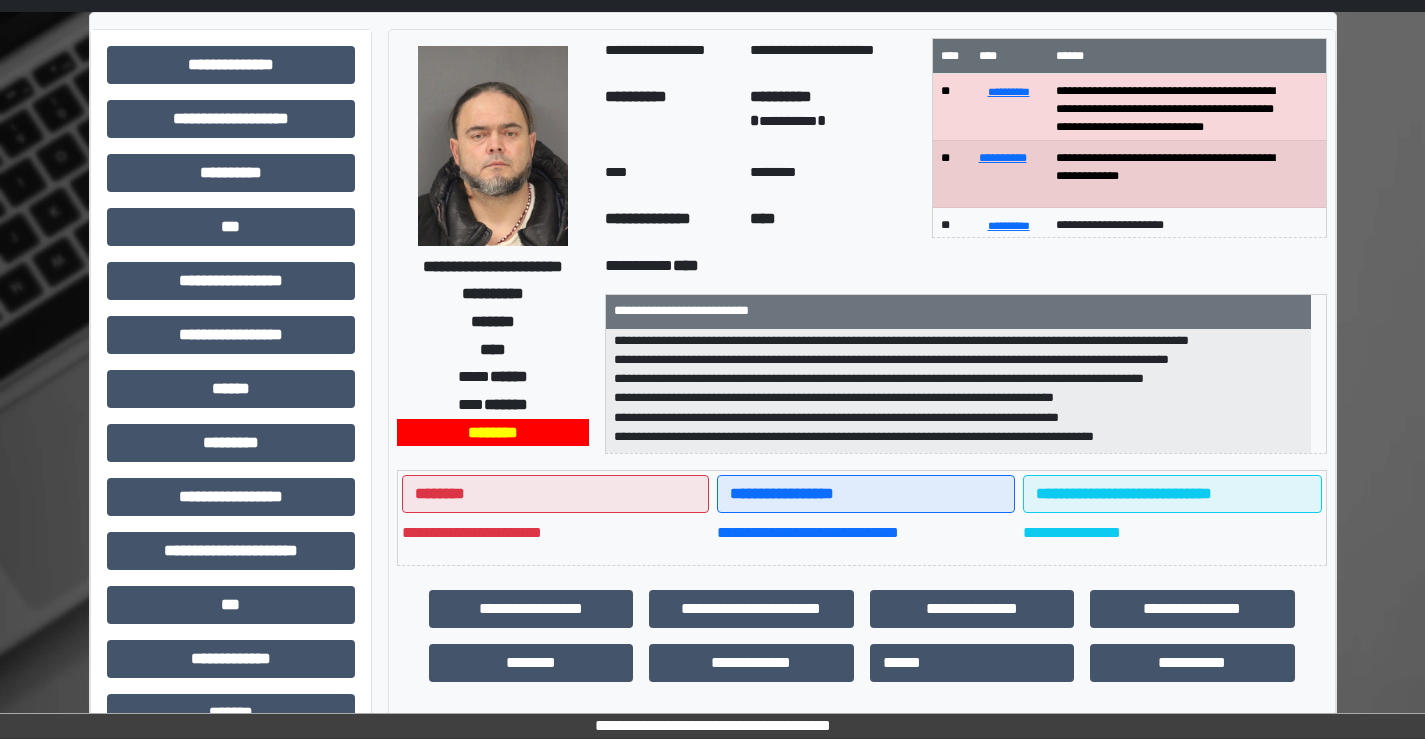 scroll, scrollTop: 0, scrollLeft: 0, axis: both 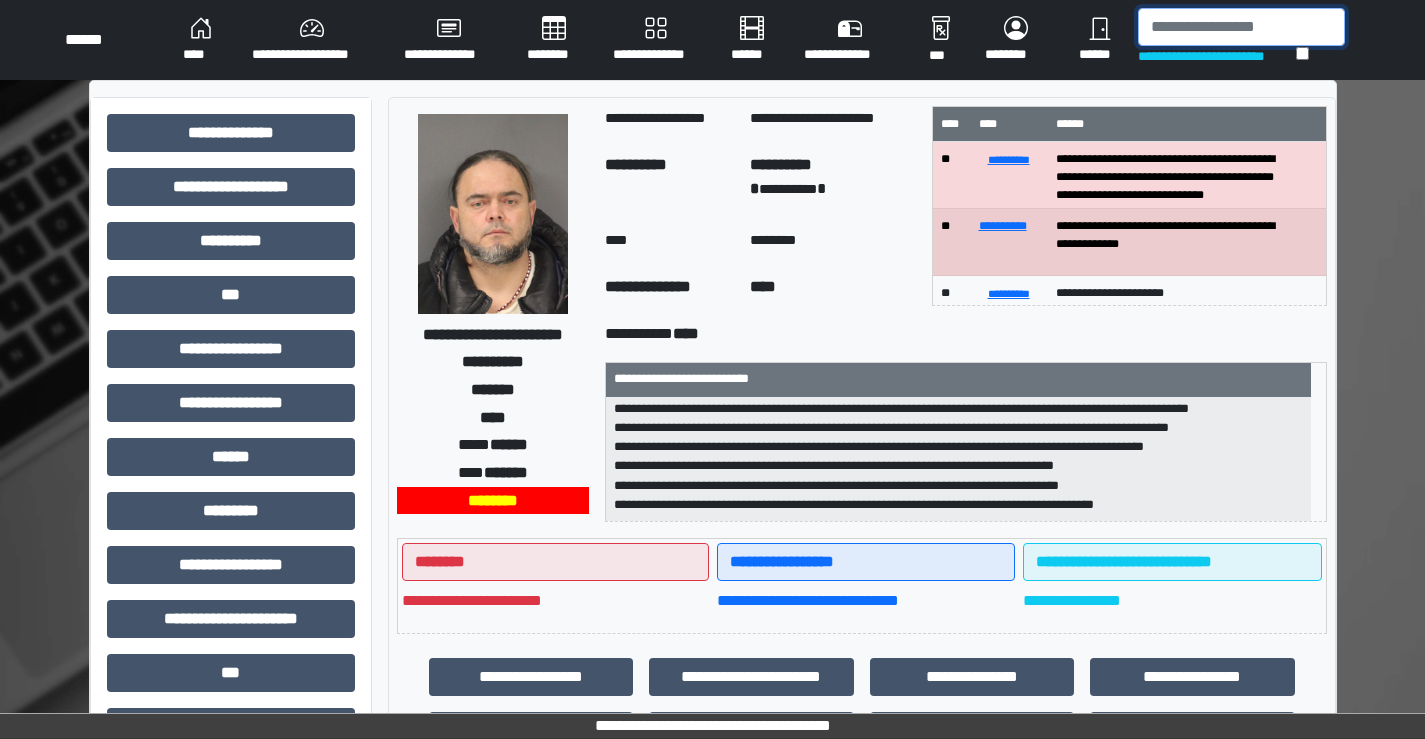 click at bounding box center (1241, 27) 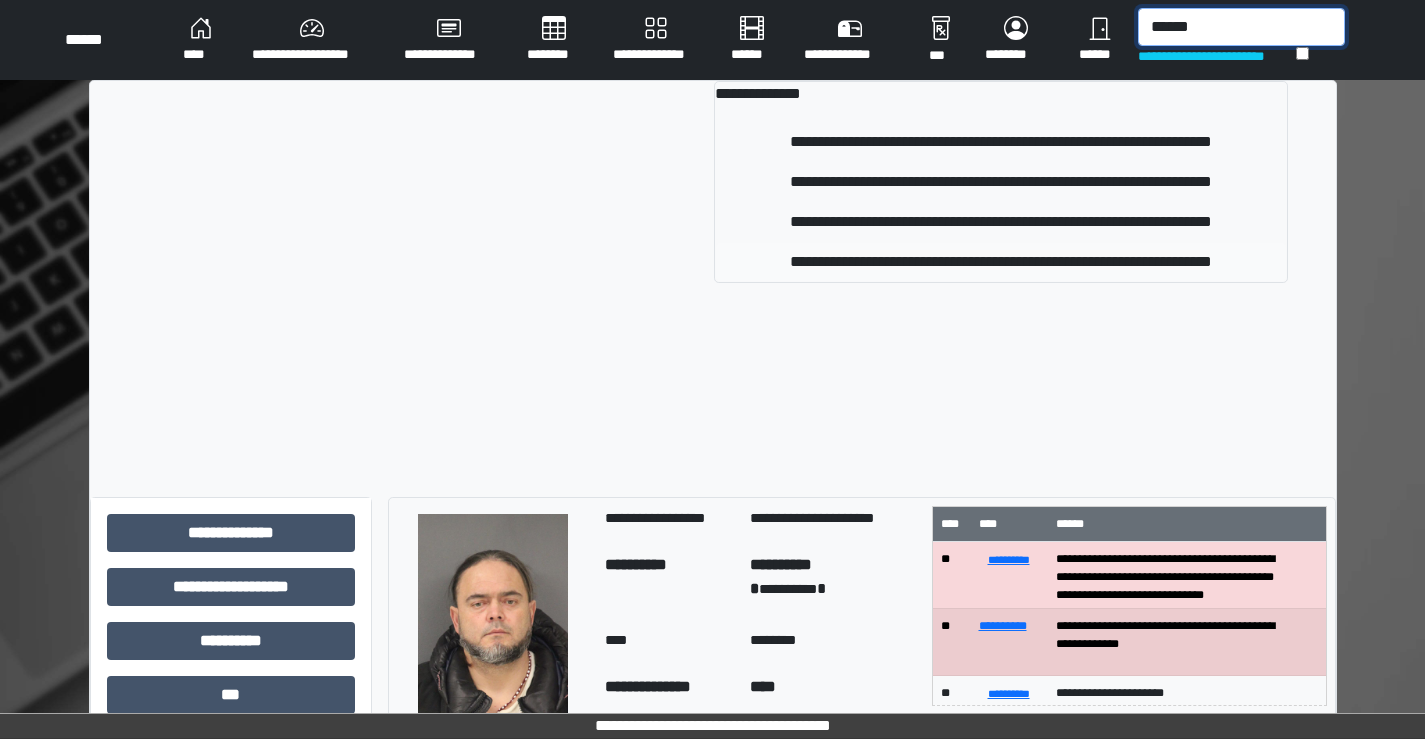 type on "******" 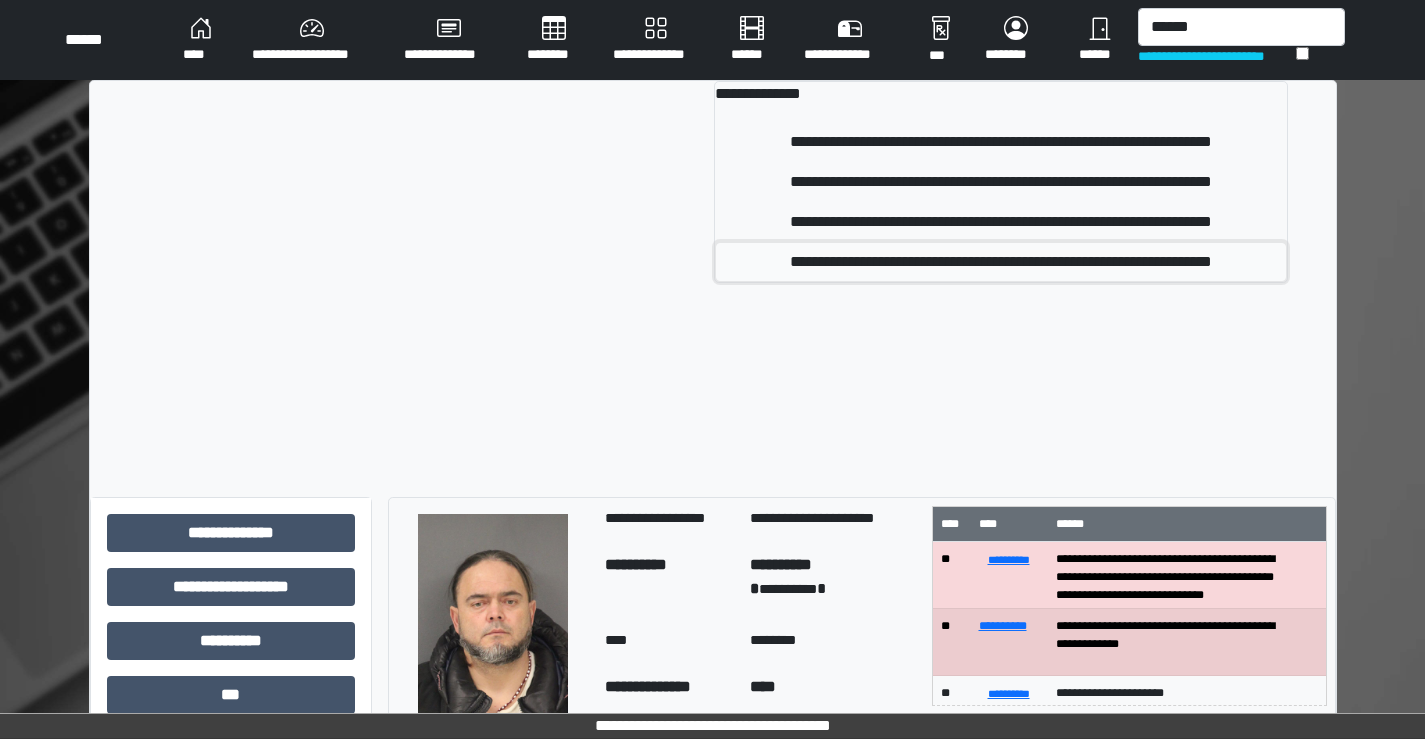 click on "**********" at bounding box center [1000, 262] 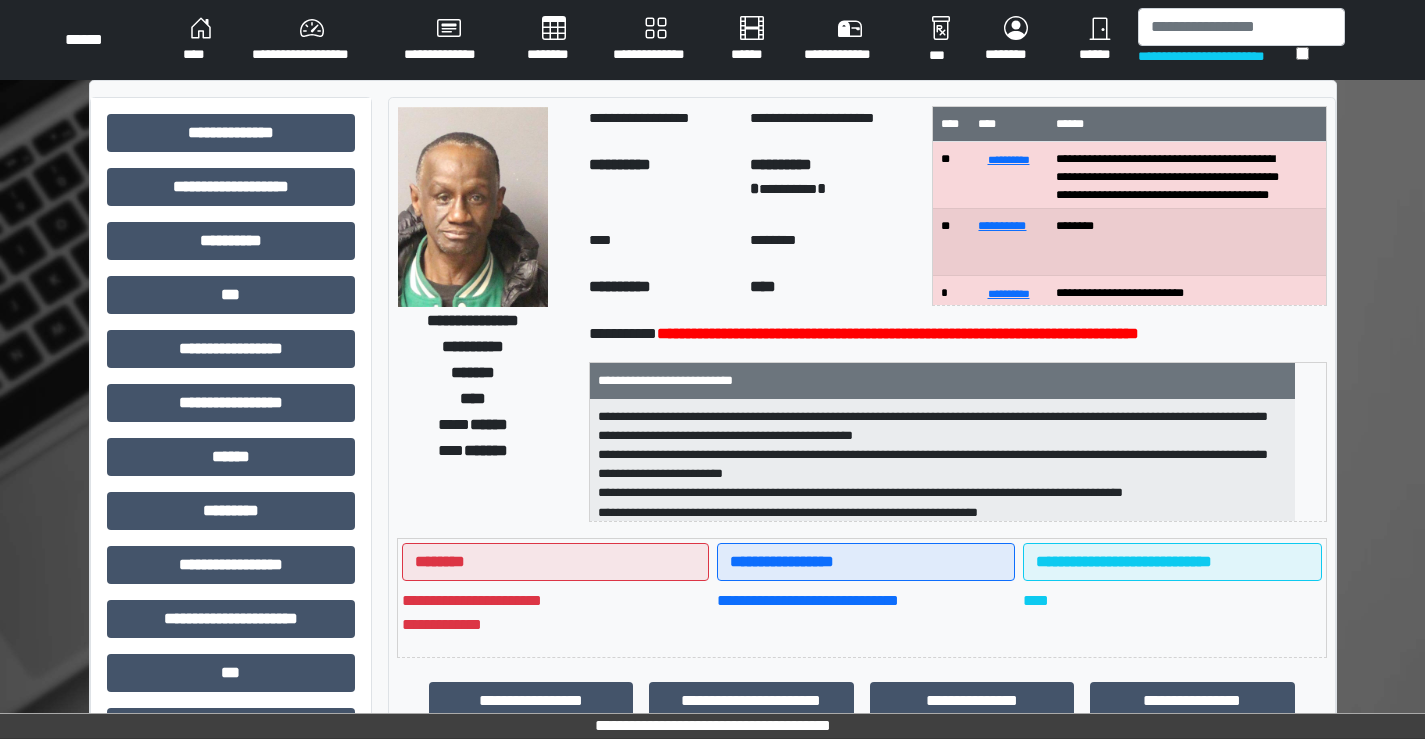 scroll, scrollTop: 2, scrollLeft: 0, axis: vertical 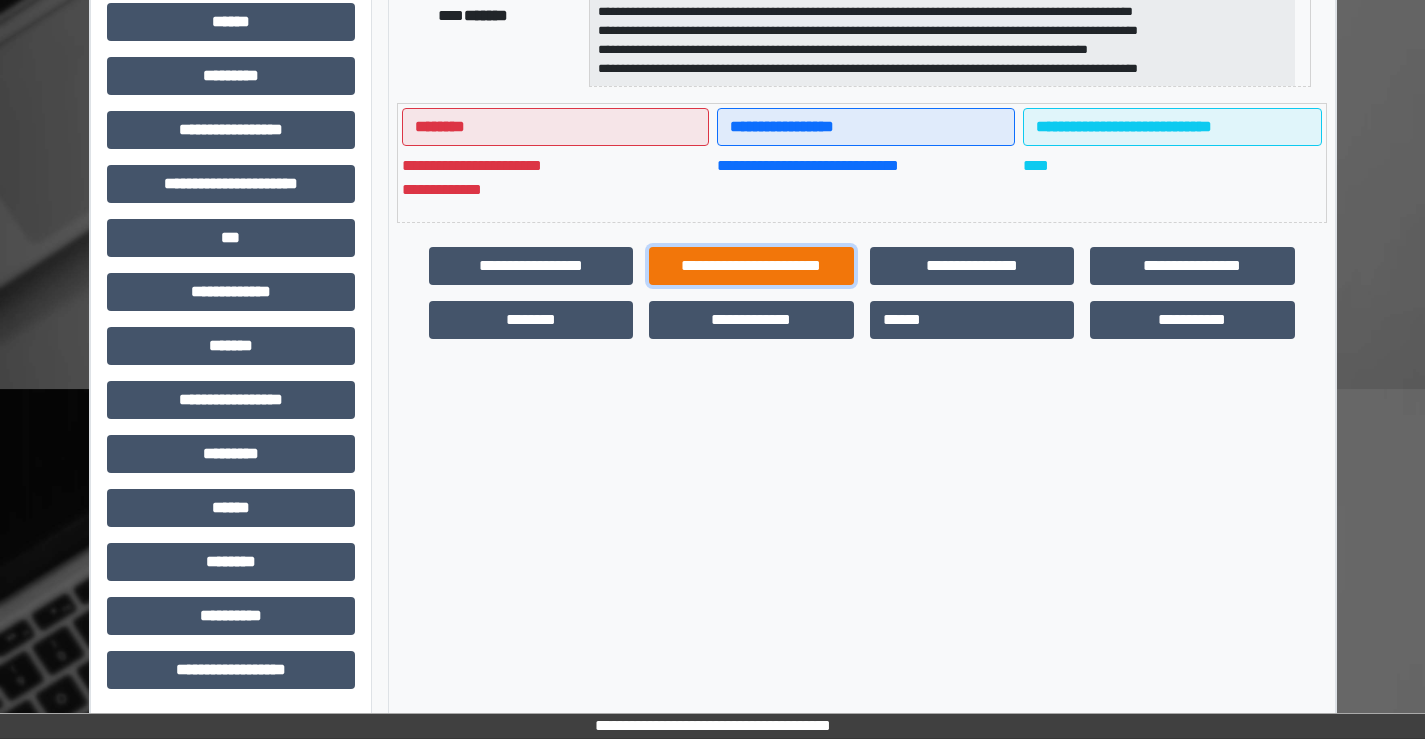 click on "**********" at bounding box center [751, 266] 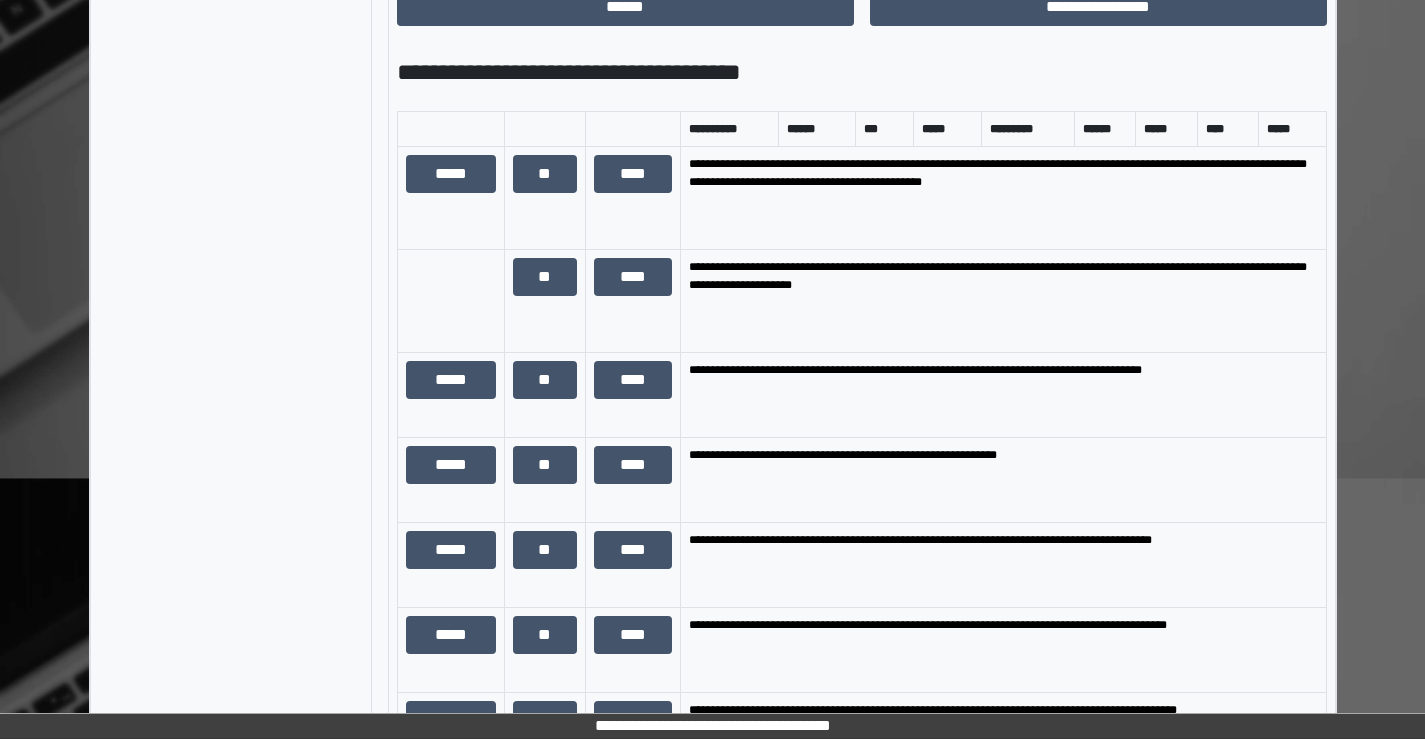 scroll, scrollTop: 1435, scrollLeft: 0, axis: vertical 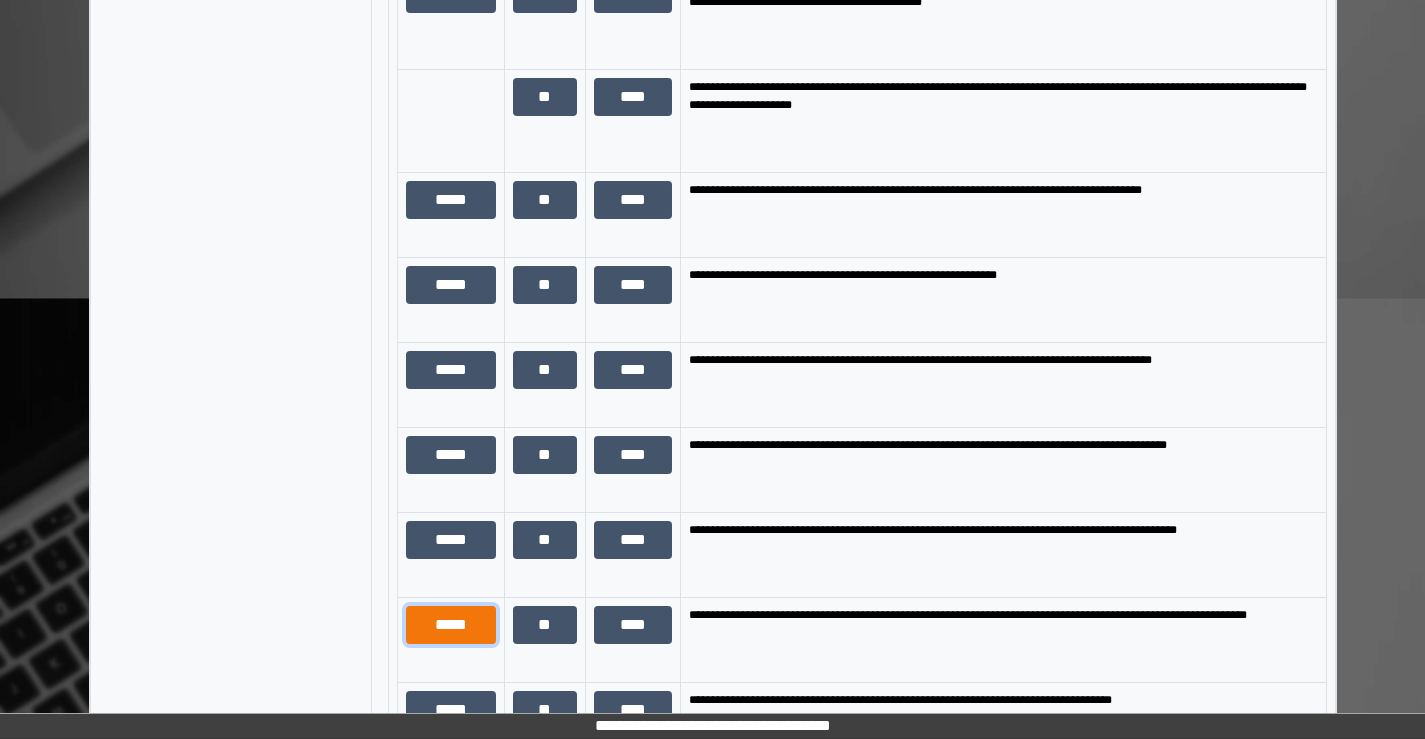 click on "*****" at bounding box center [451, 625] 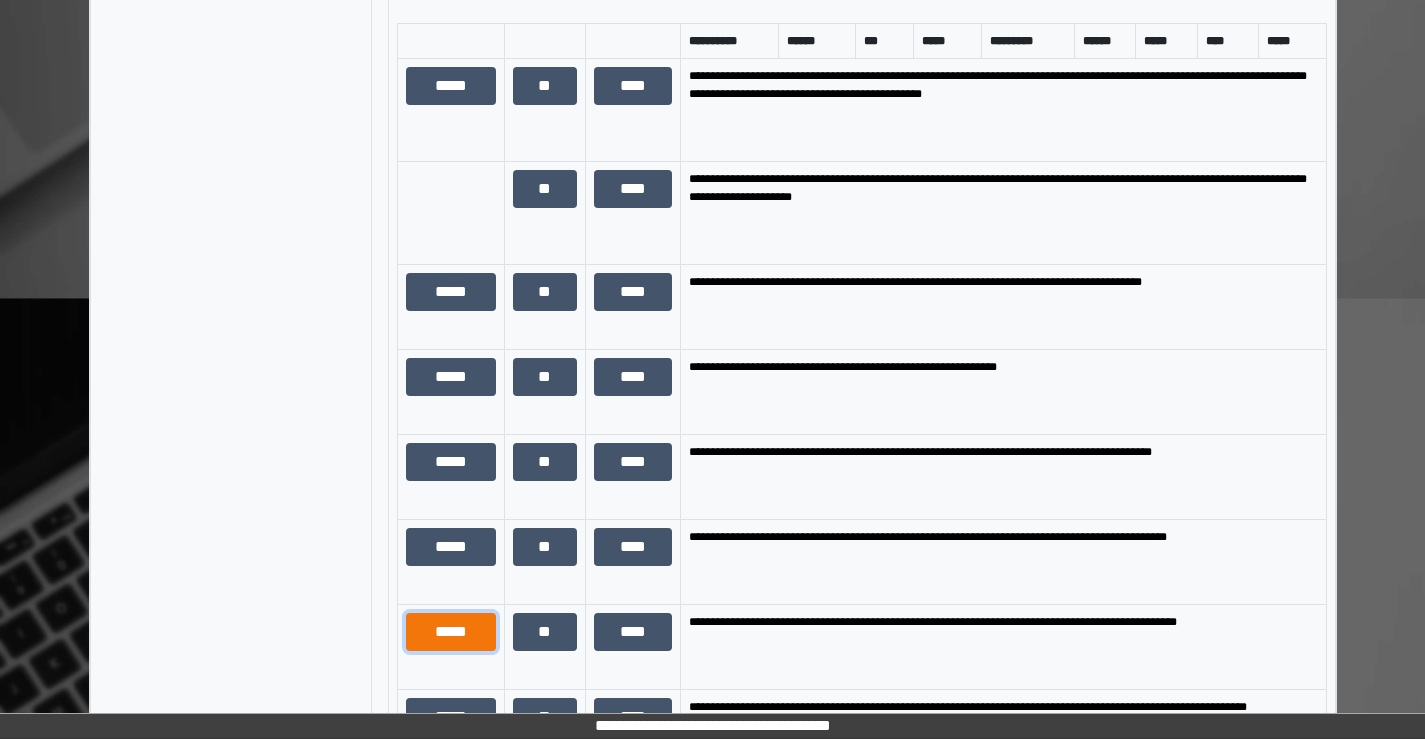 click on "*****" at bounding box center (451, 632) 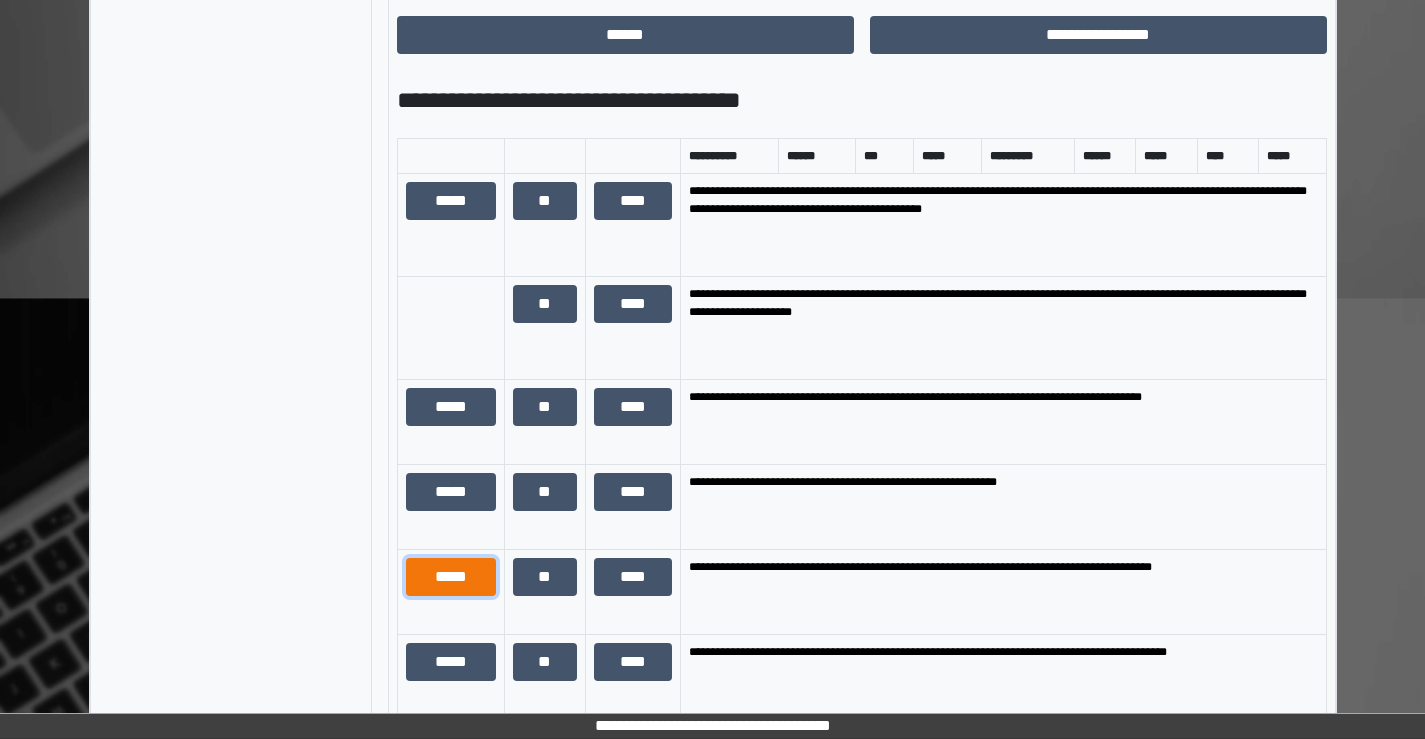 click on "*****" at bounding box center (451, 577) 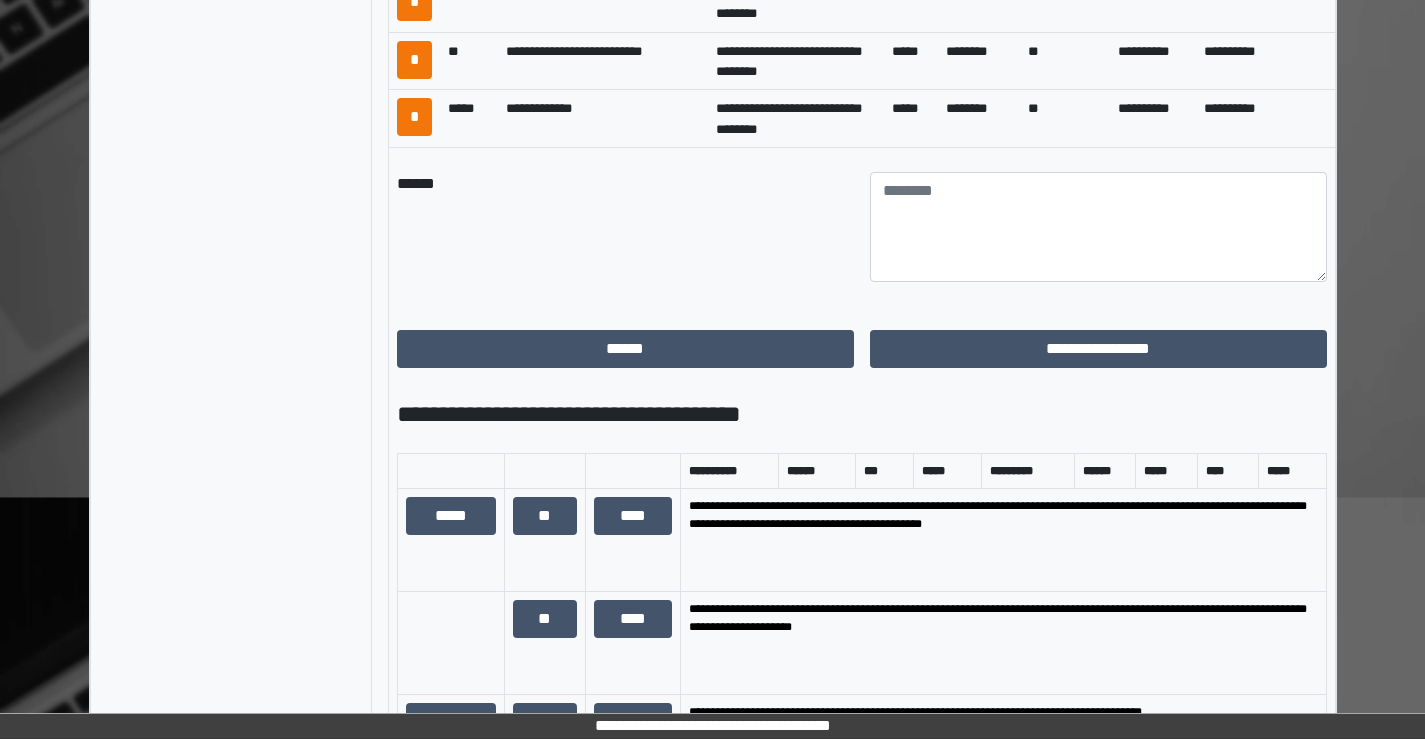 scroll, scrollTop: 1235, scrollLeft: 0, axis: vertical 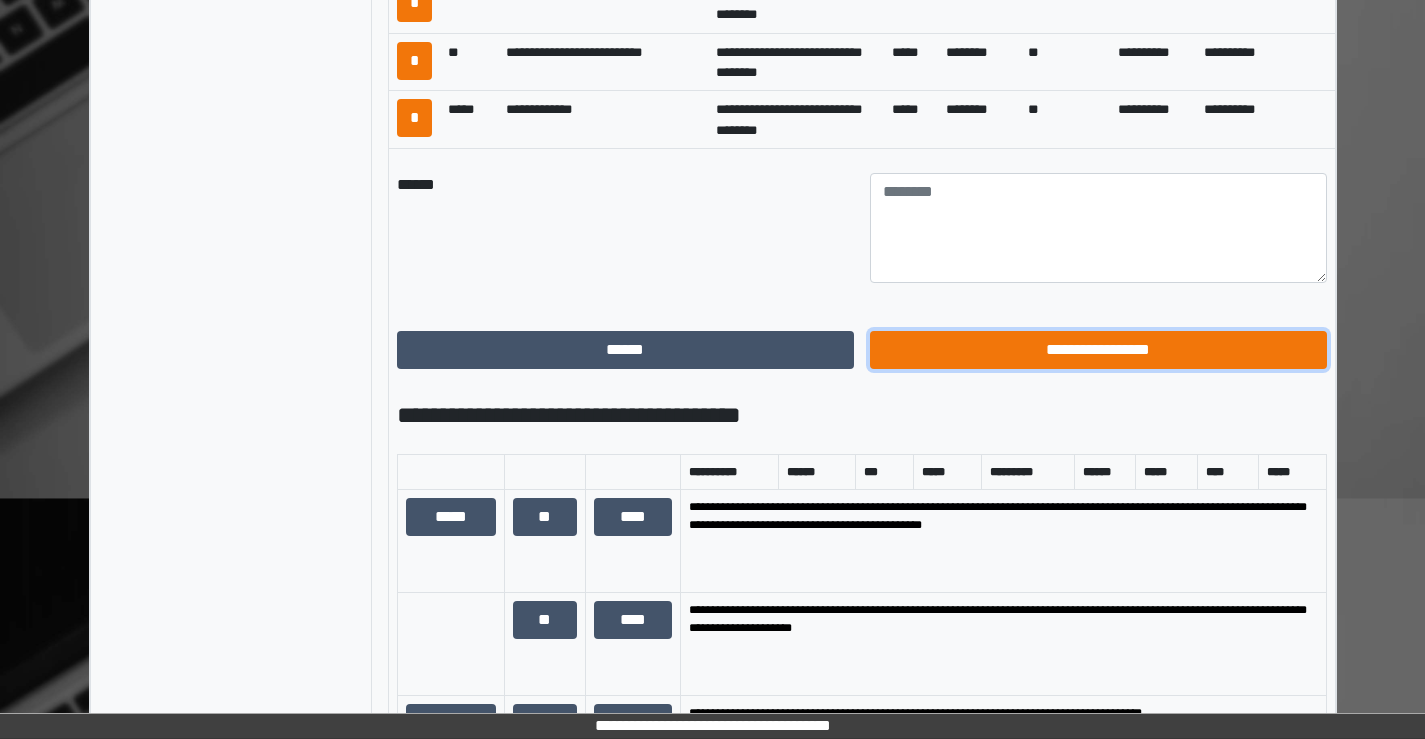 click on "**********" at bounding box center (1098, 350) 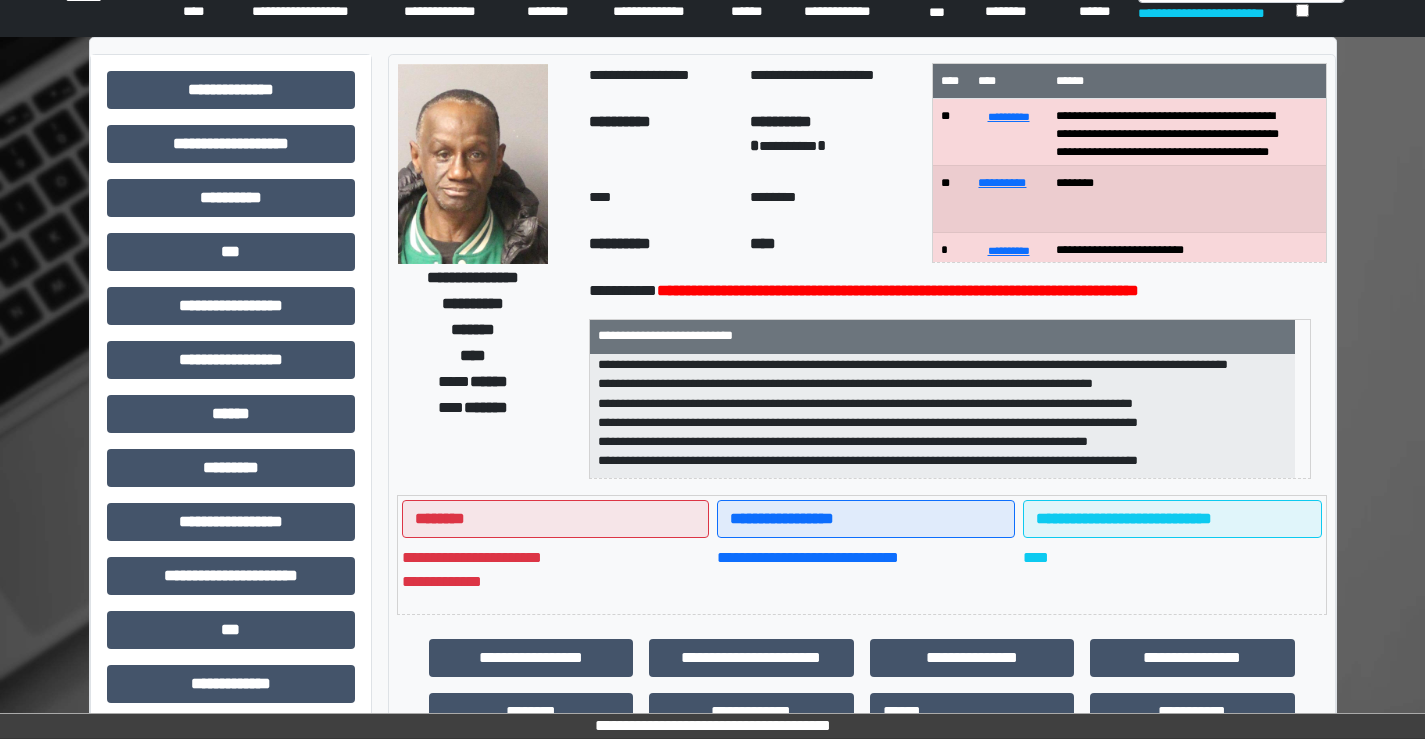 scroll, scrollTop: 35, scrollLeft: 0, axis: vertical 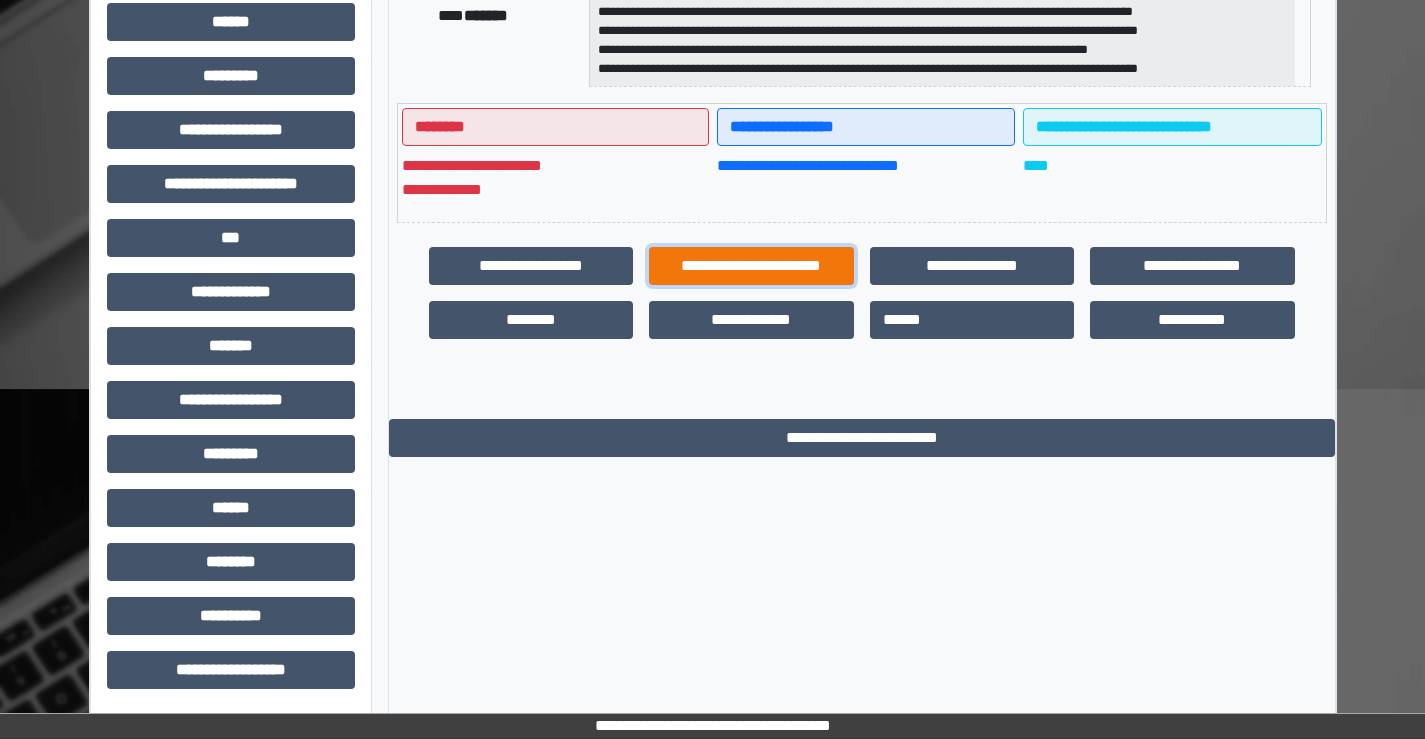 click on "**********" at bounding box center (751, 266) 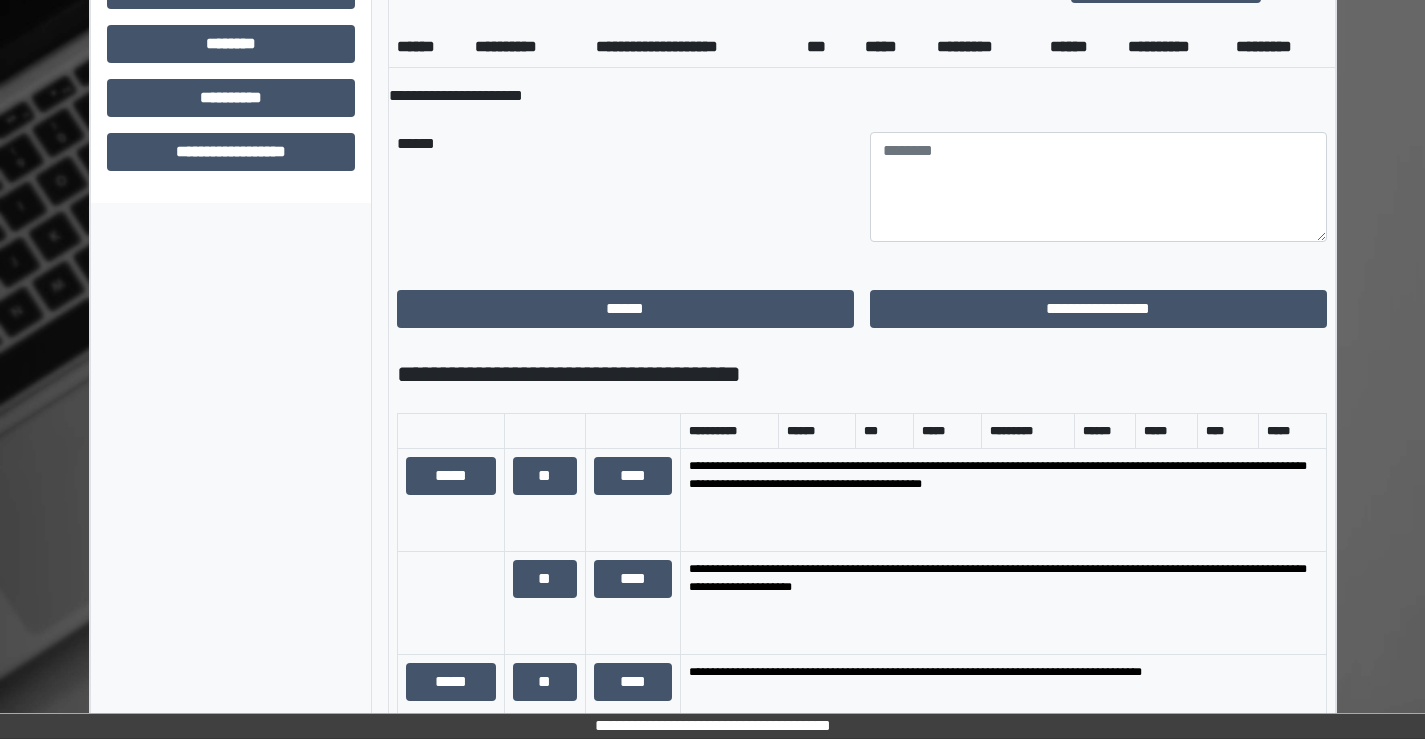 scroll, scrollTop: 1135, scrollLeft: 0, axis: vertical 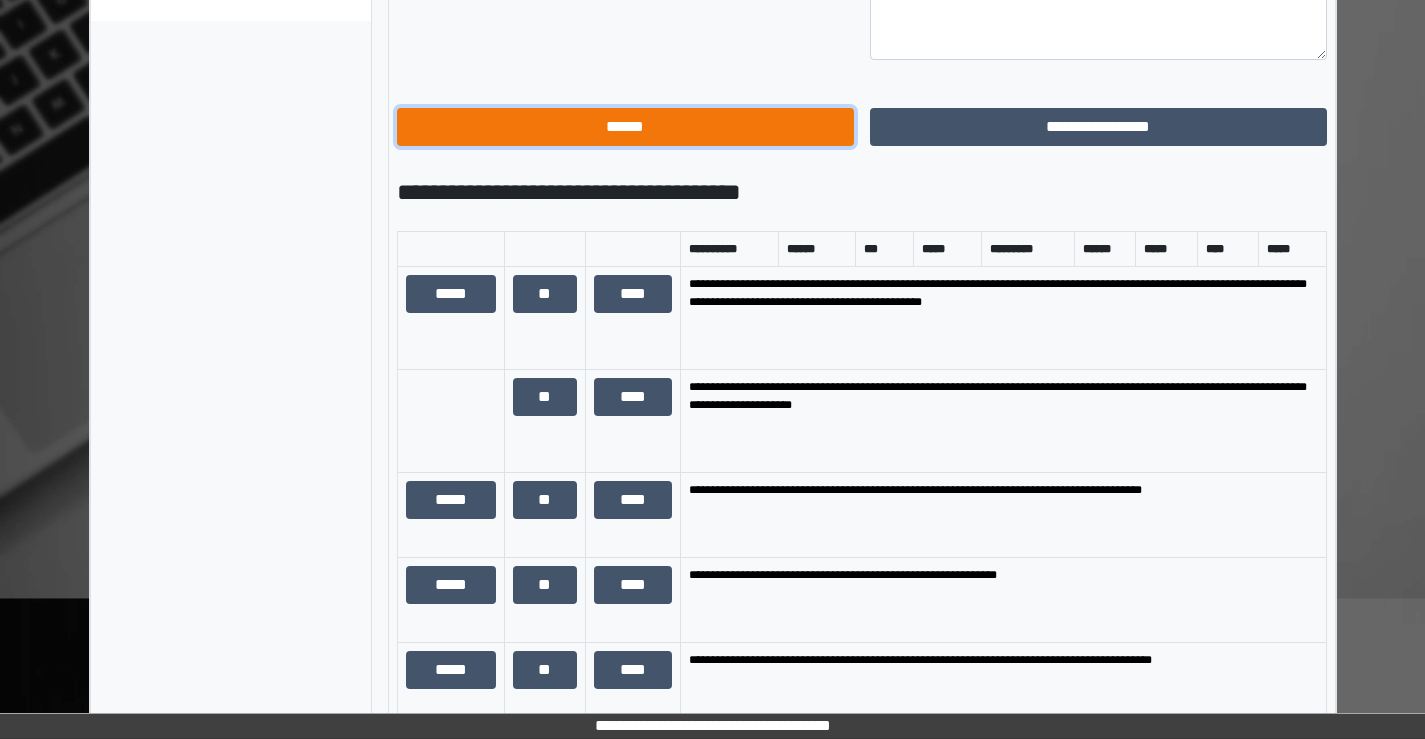 click on "******" at bounding box center [625, 127] 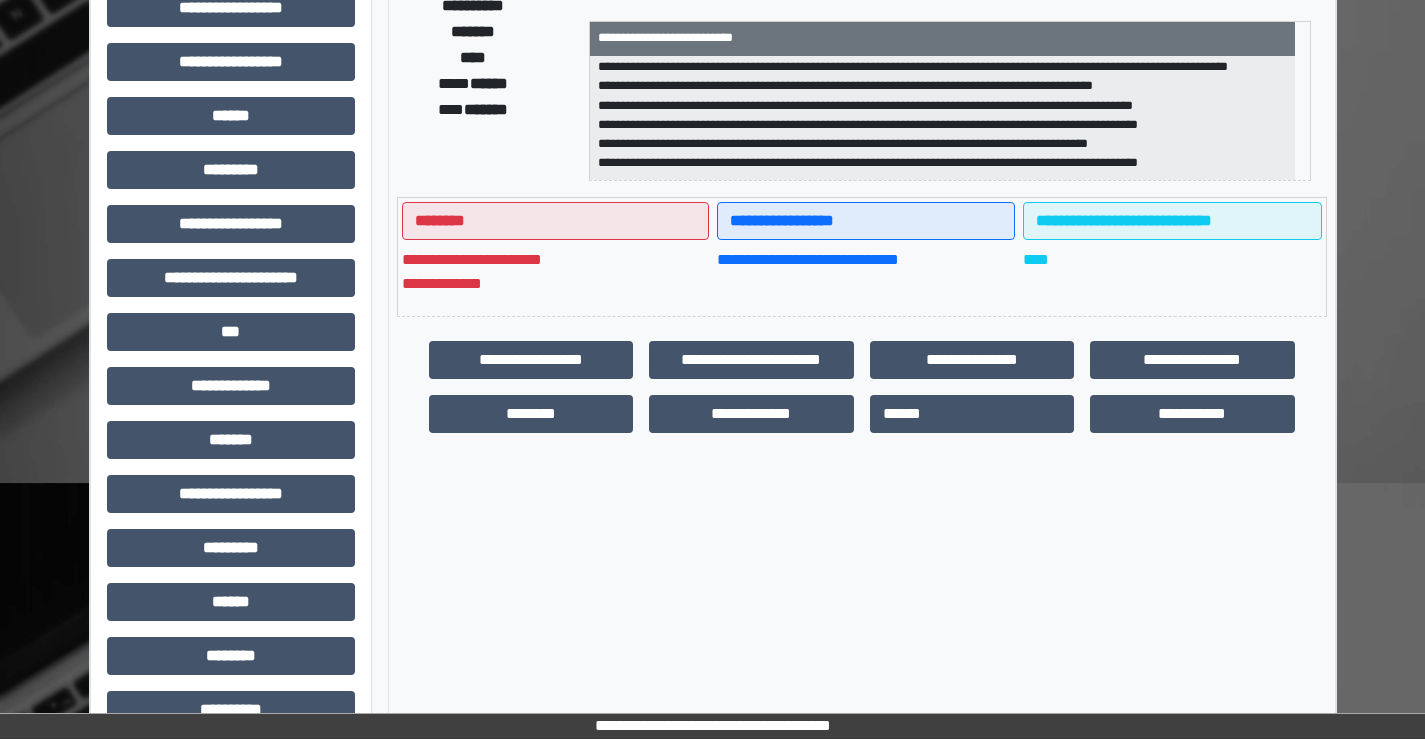 scroll, scrollTop: 435, scrollLeft: 0, axis: vertical 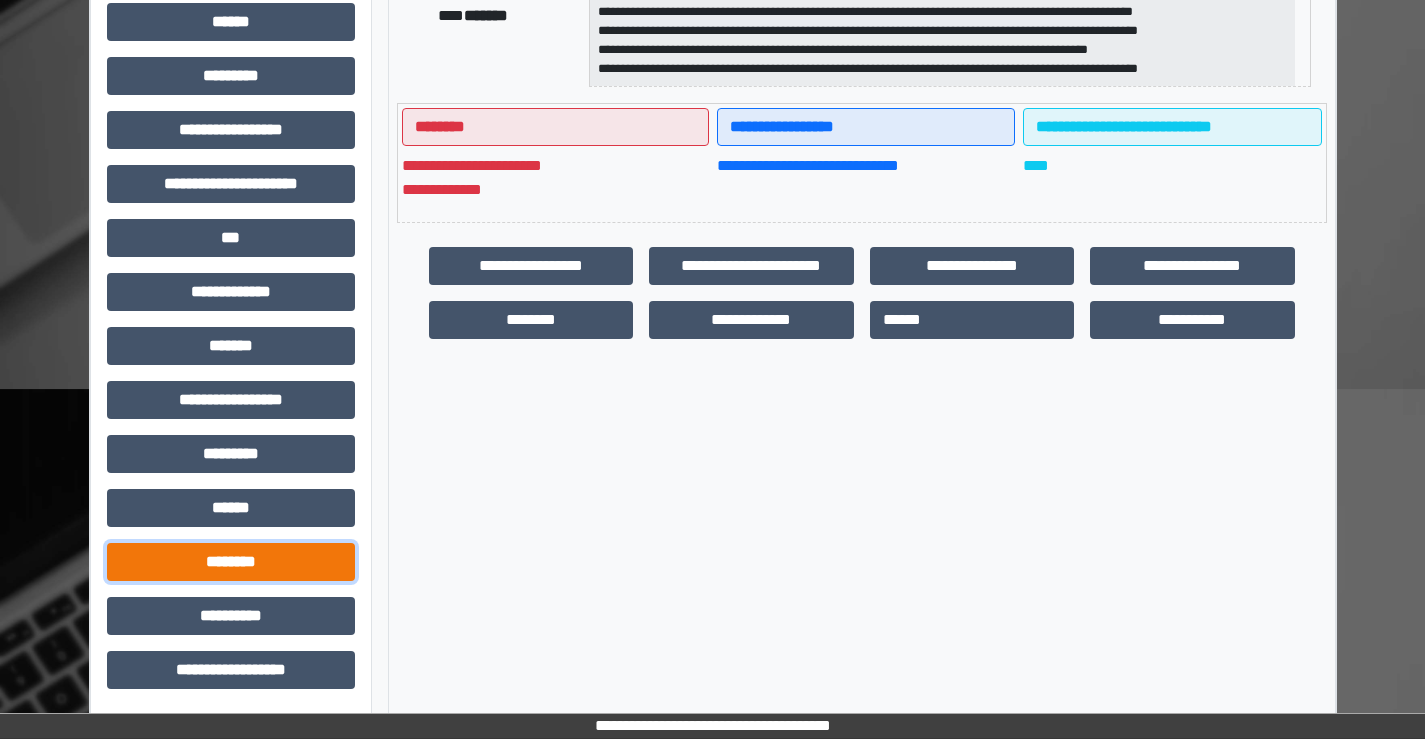click on "********" at bounding box center (231, 562) 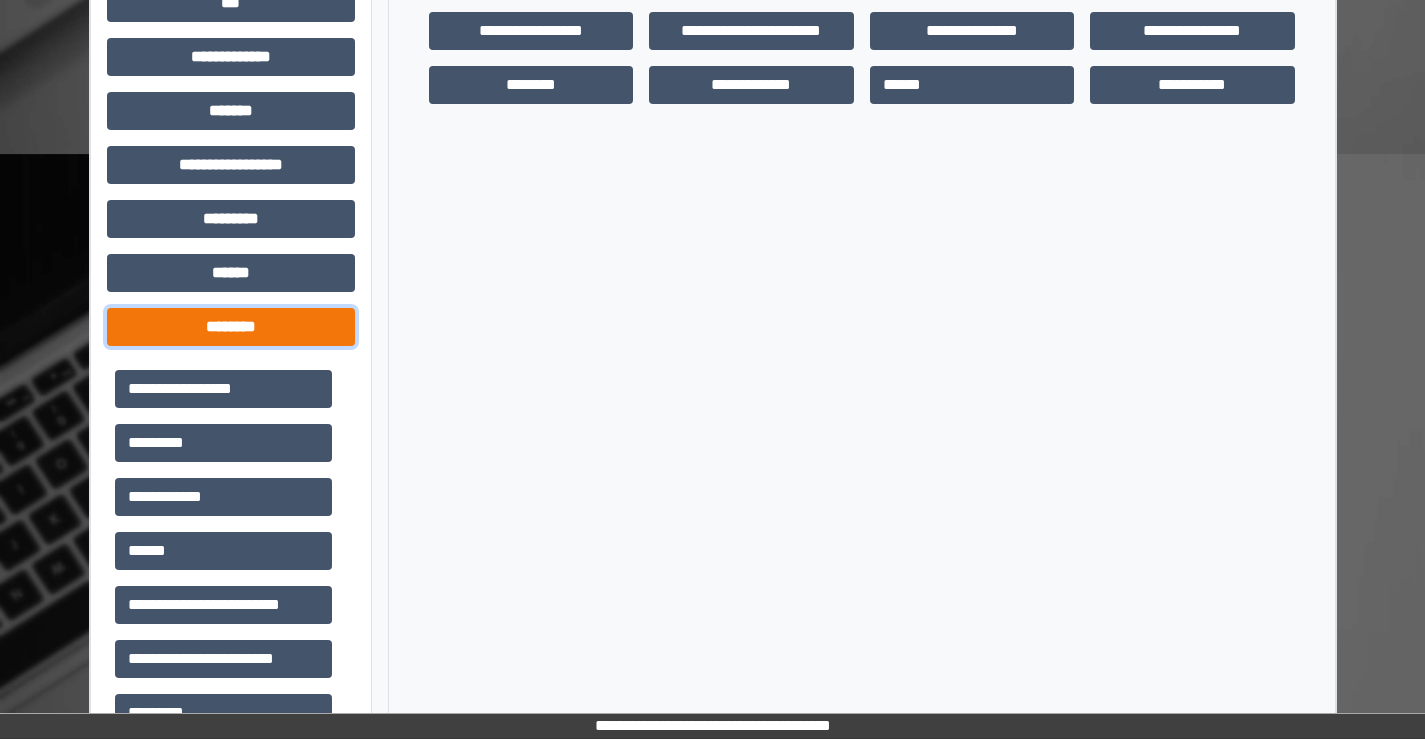 scroll, scrollTop: 635, scrollLeft: 0, axis: vertical 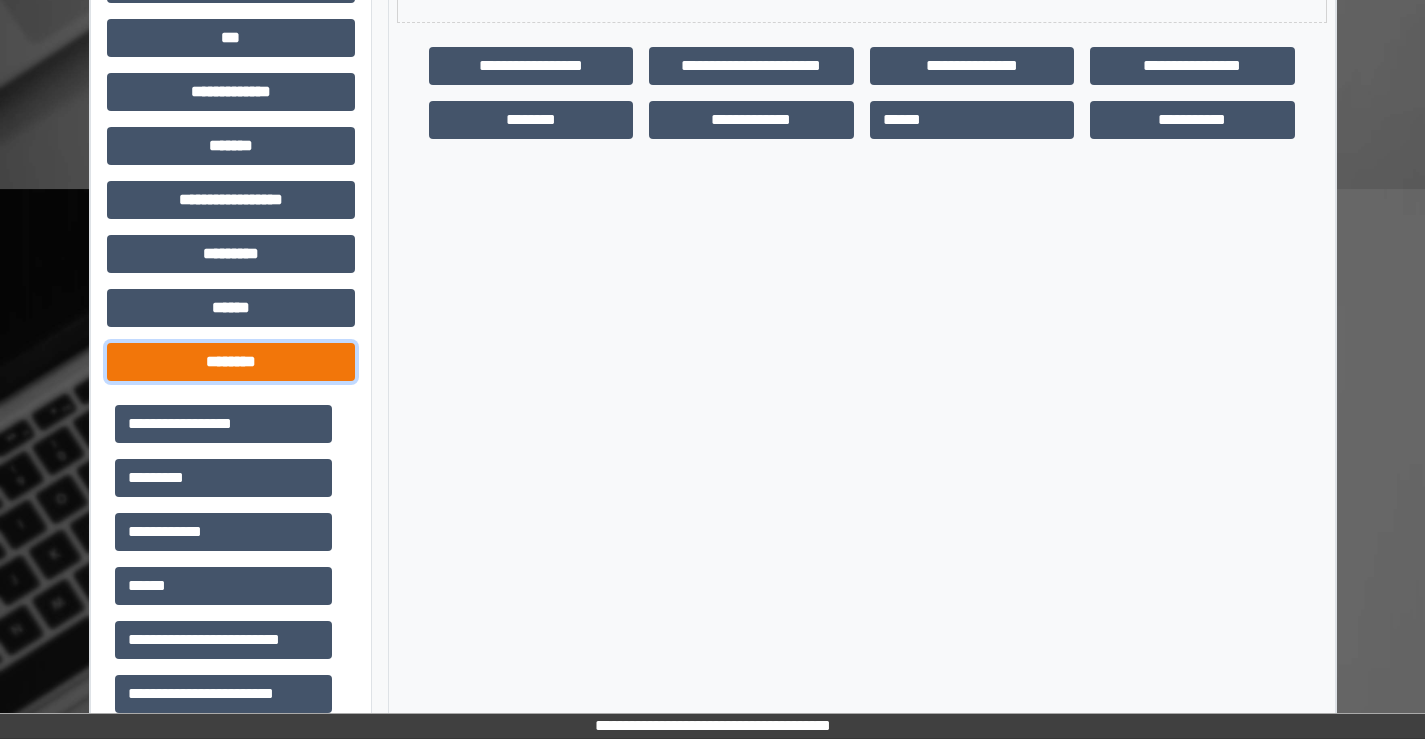 click on "********" at bounding box center [231, 362] 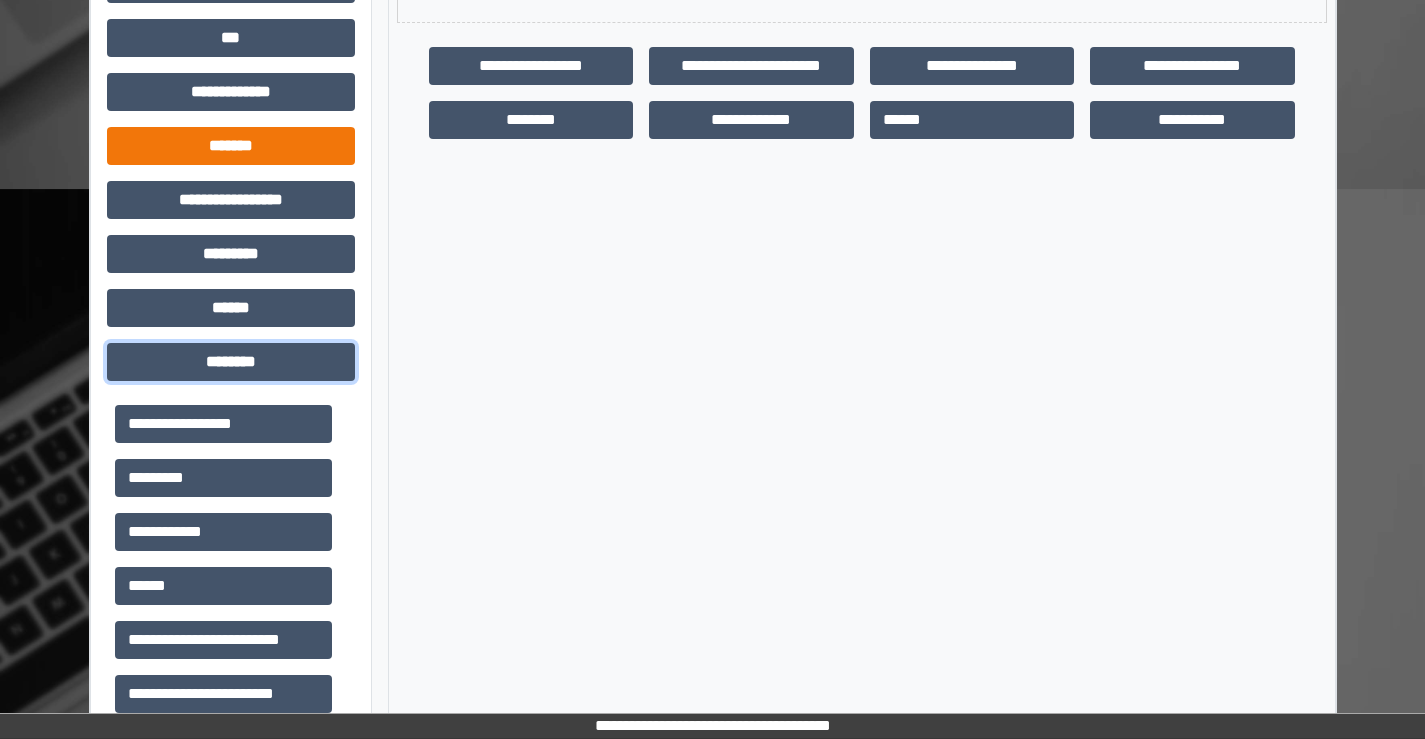 scroll, scrollTop: 435, scrollLeft: 0, axis: vertical 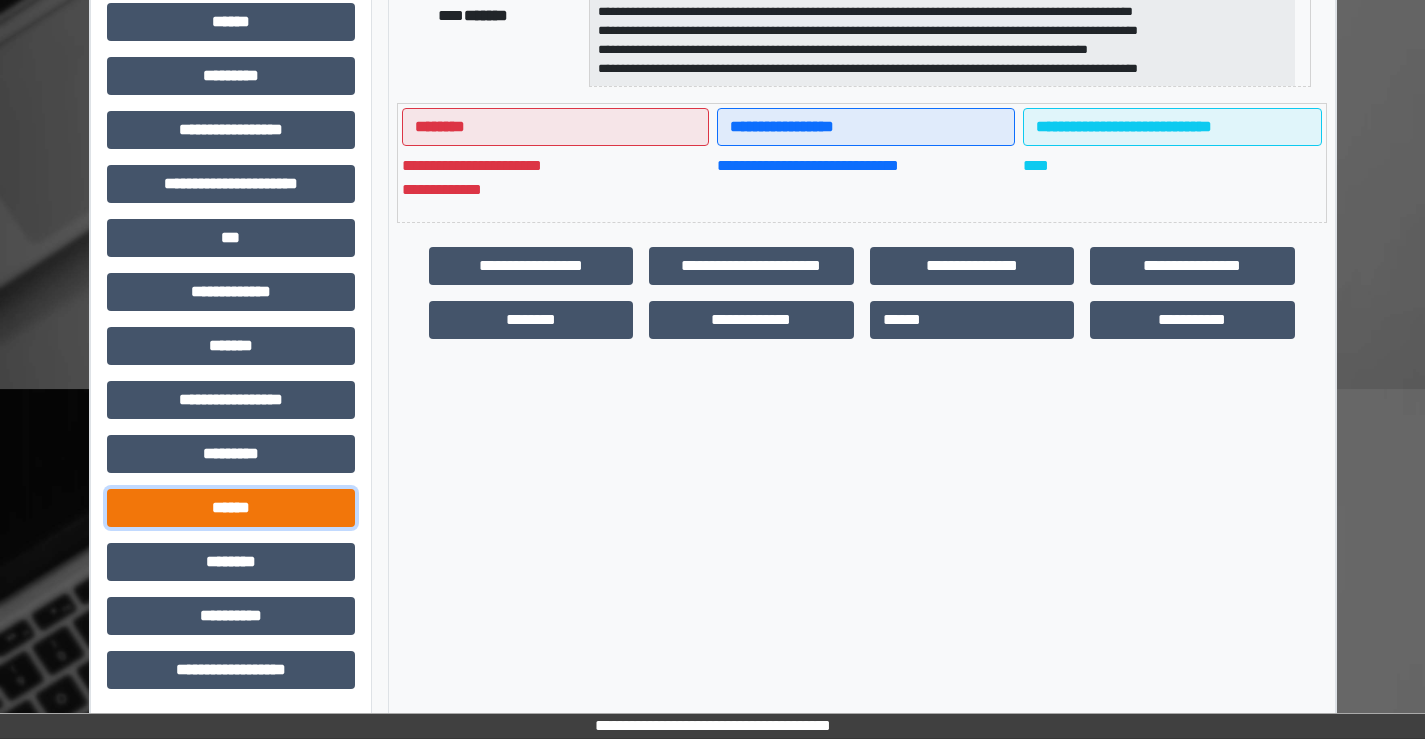 click on "******" at bounding box center [231, 508] 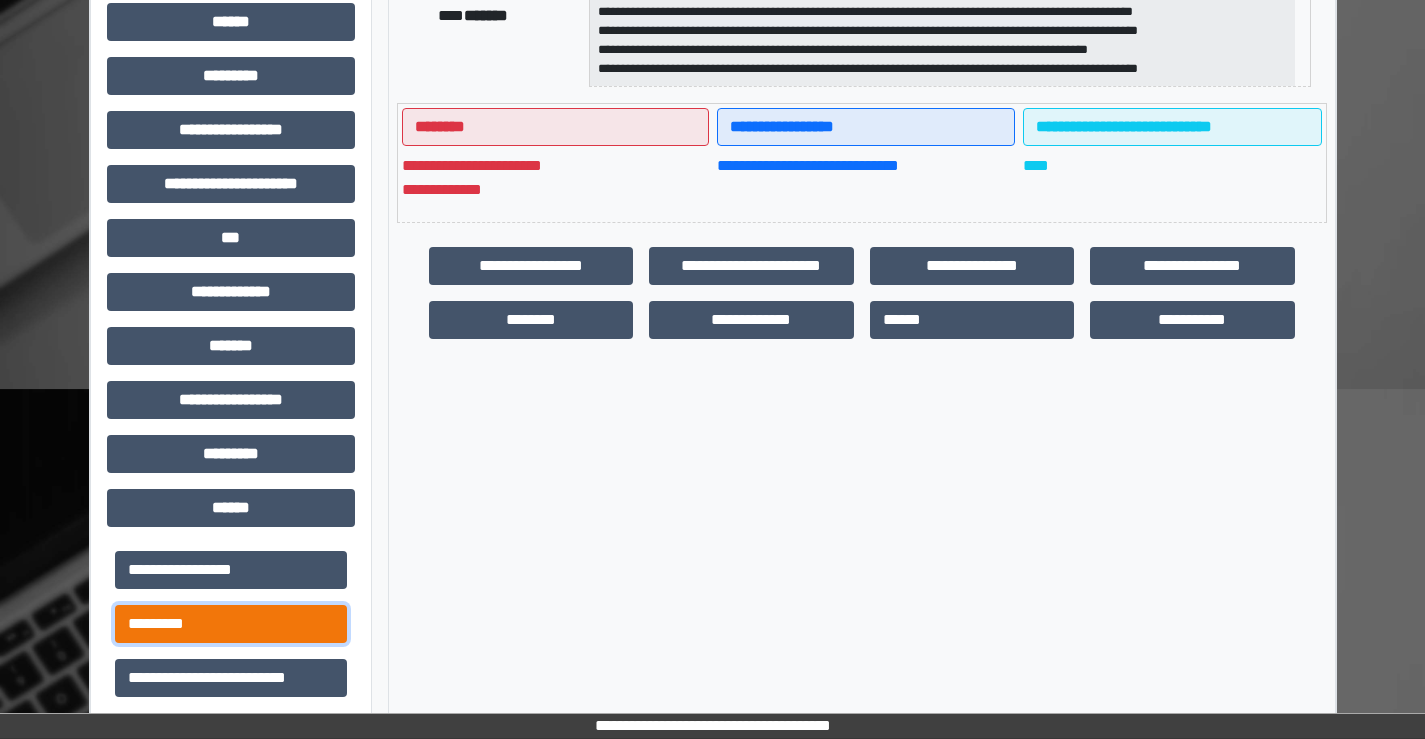 click on "*********" at bounding box center [231, 624] 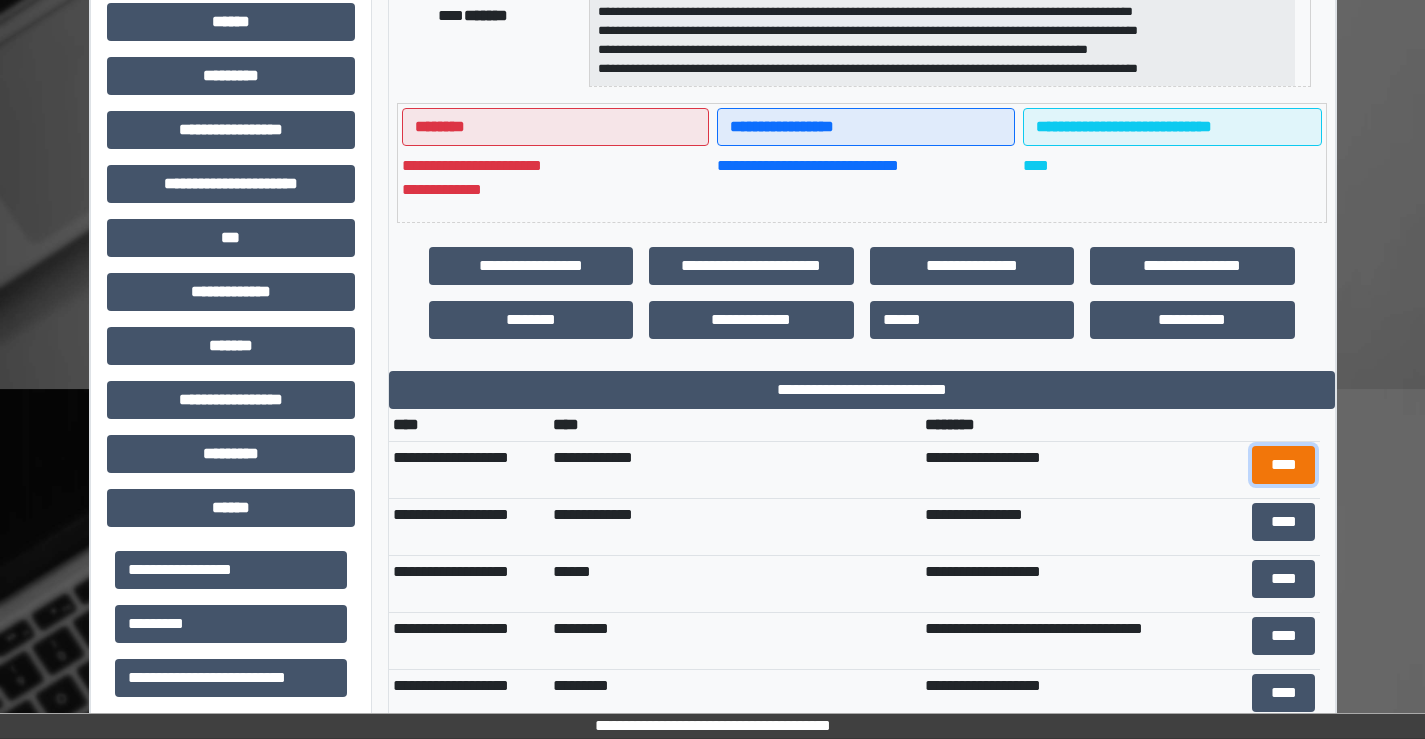 click on "****" at bounding box center (1283, 465) 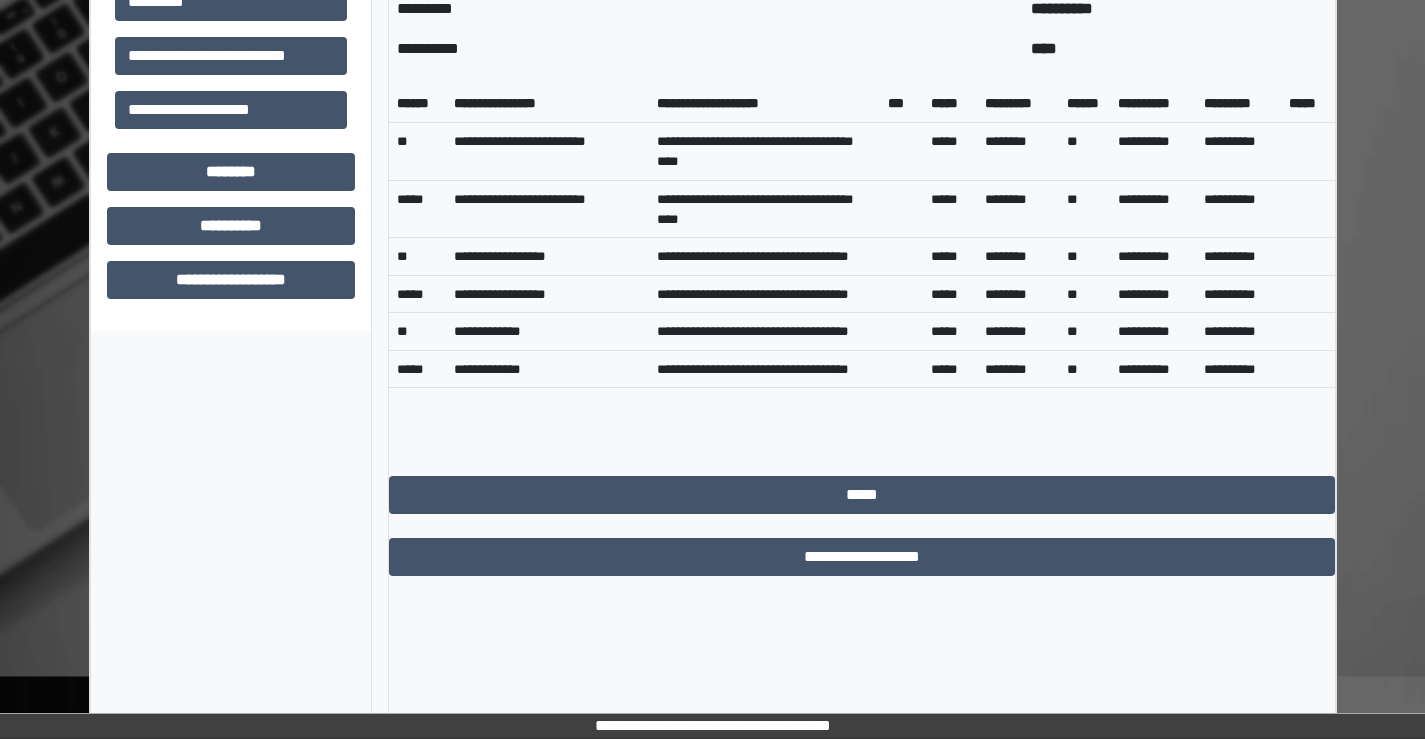 scroll, scrollTop: 1062, scrollLeft: 0, axis: vertical 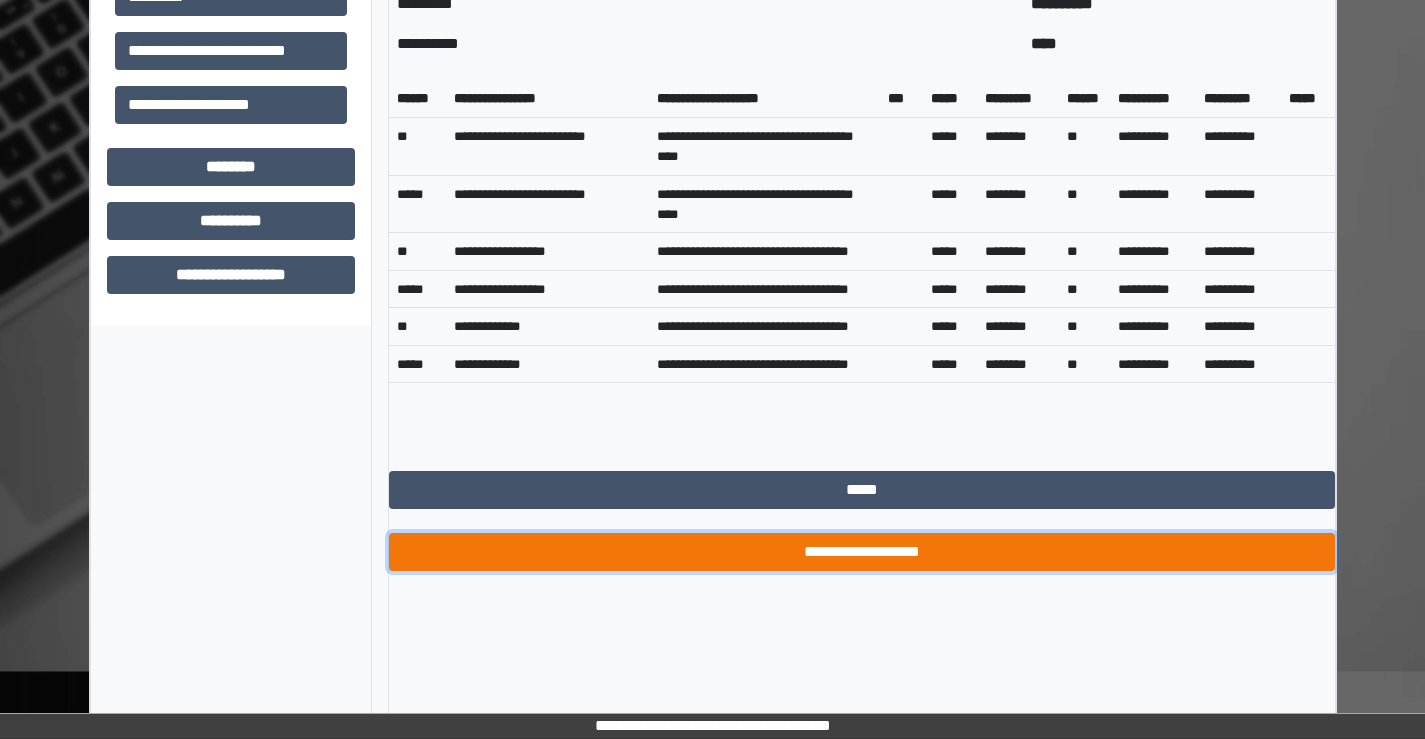 click on "**********" at bounding box center (862, 552) 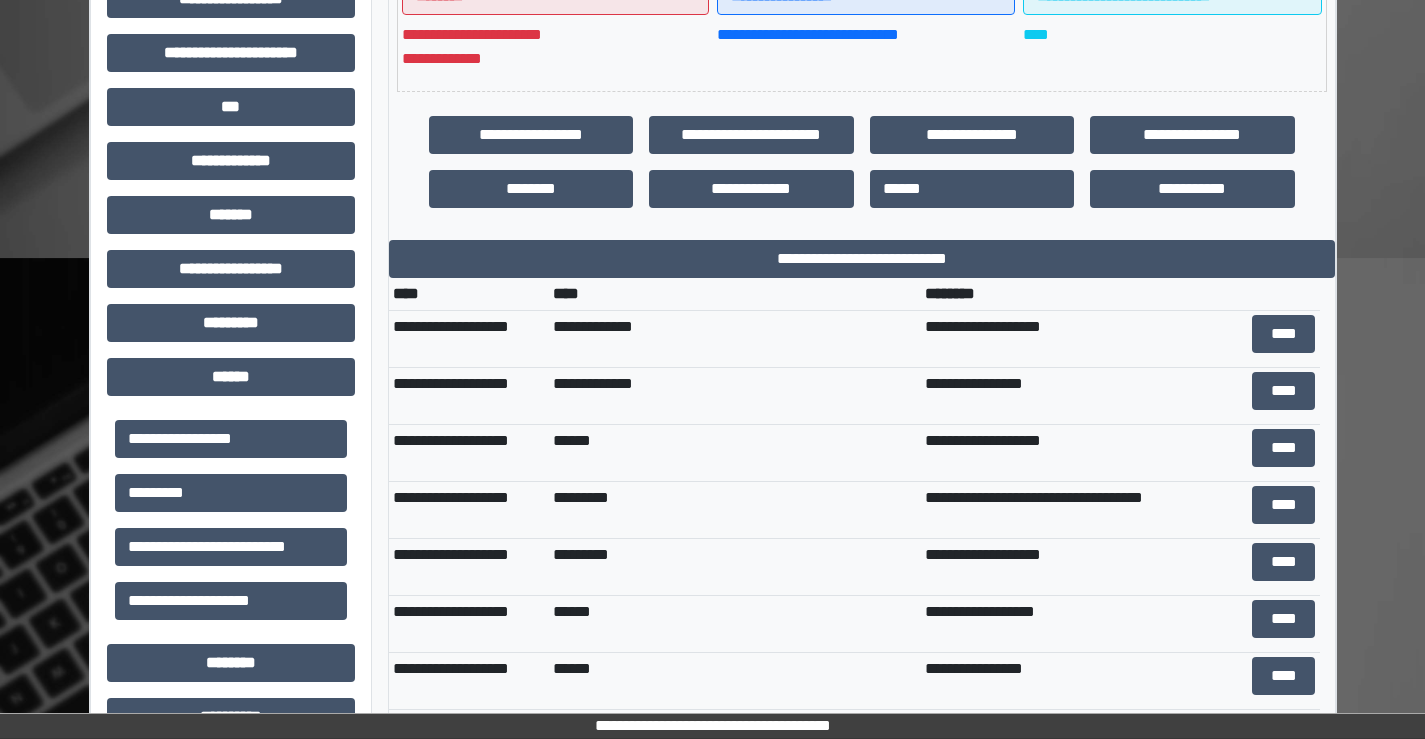 scroll, scrollTop: 567, scrollLeft: 0, axis: vertical 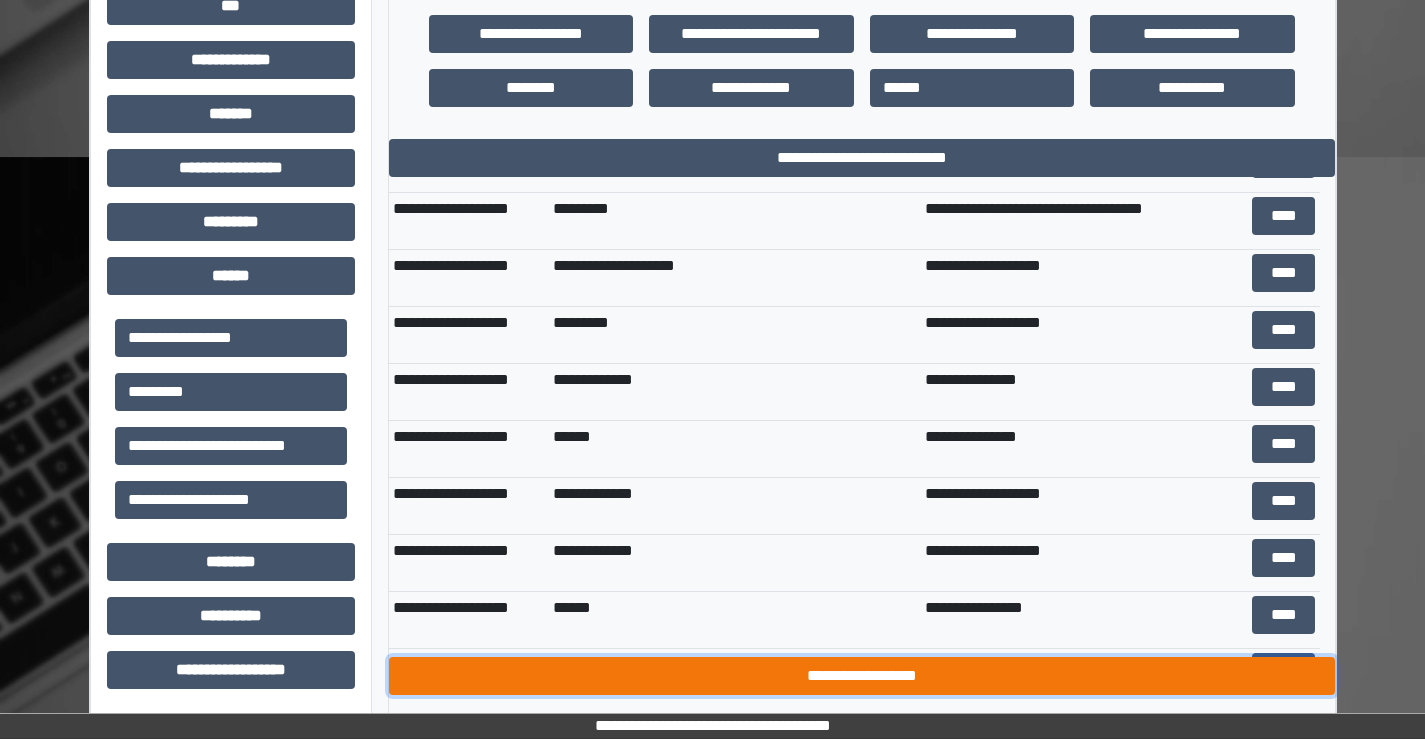 click on "**********" at bounding box center [862, 676] 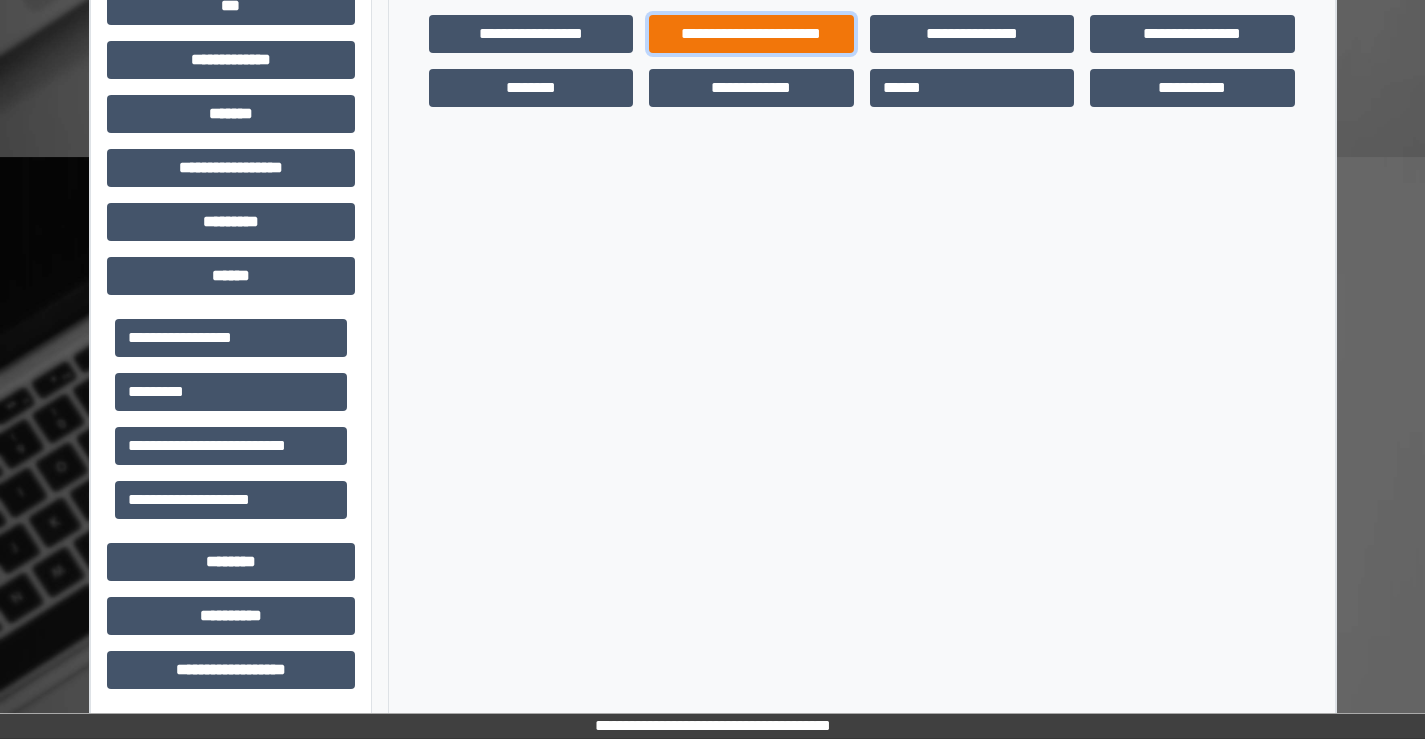 click on "**********" at bounding box center [751, 34] 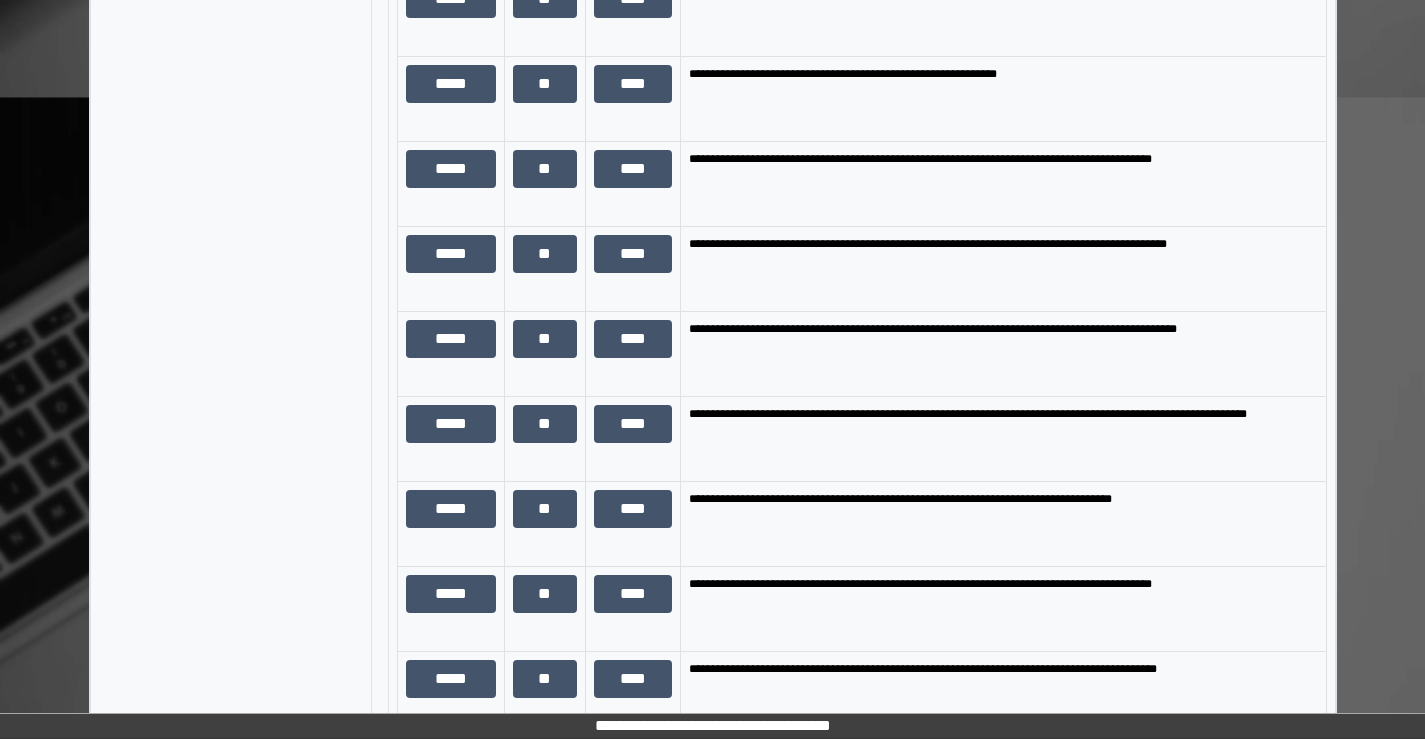 scroll, scrollTop: 1667, scrollLeft: 0, axis: vertical 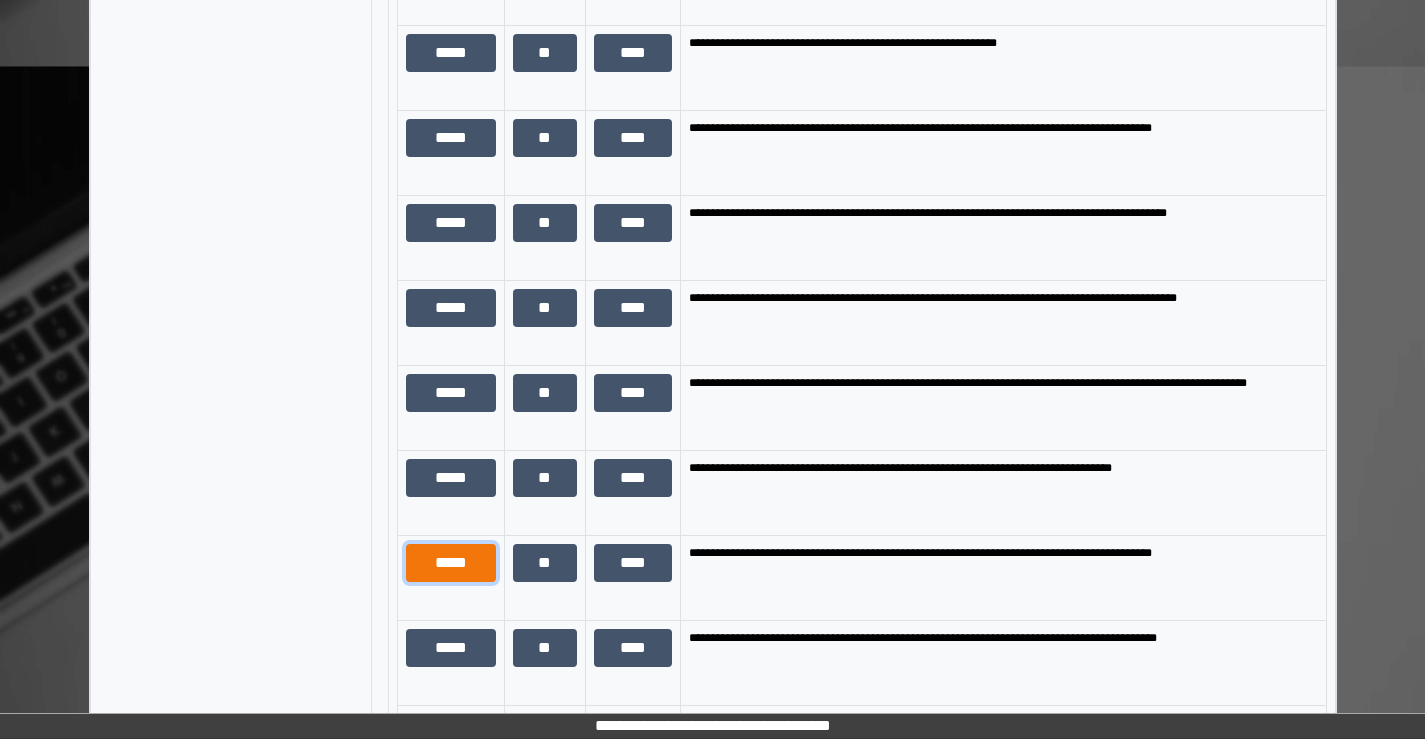 click on "*****" at bounding box center [451, 563] 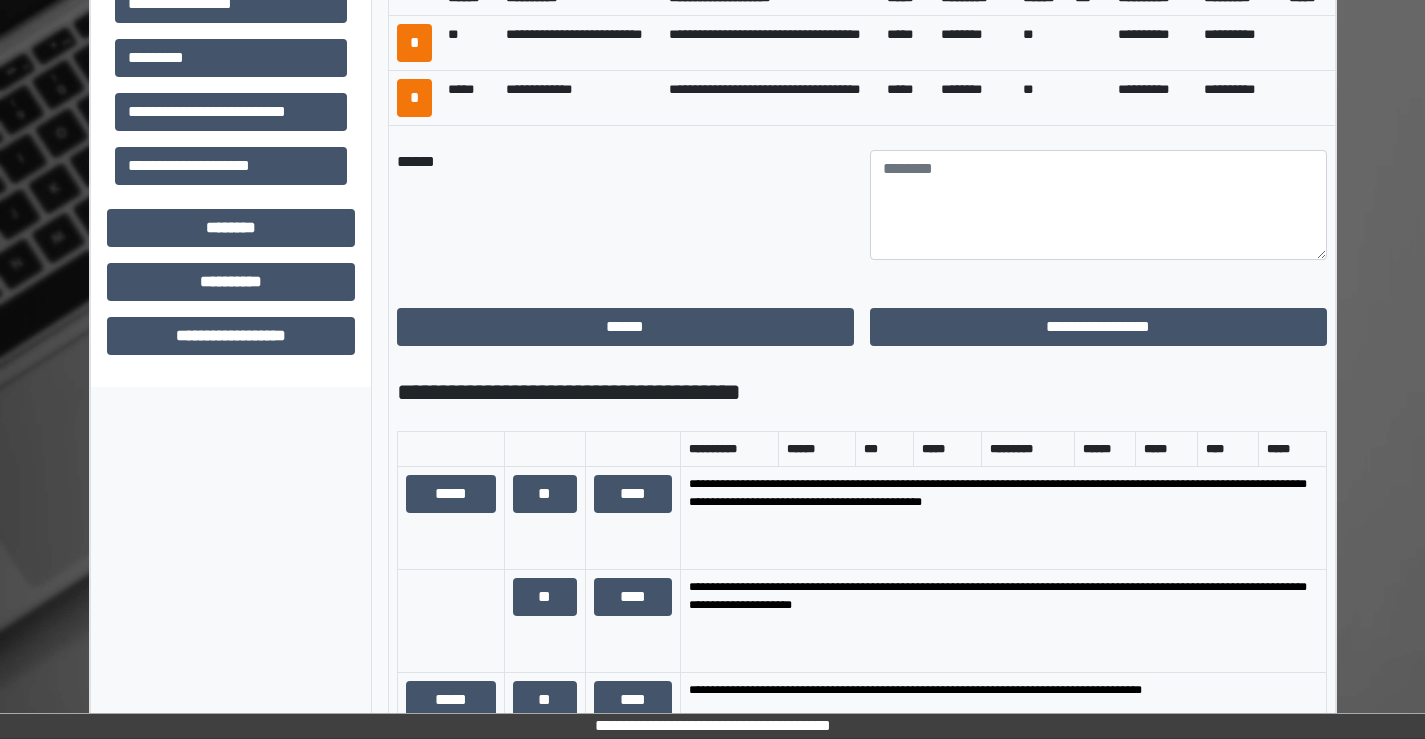 scroll, scrollTop: 847, scrollLeft: 0, axis: vertical 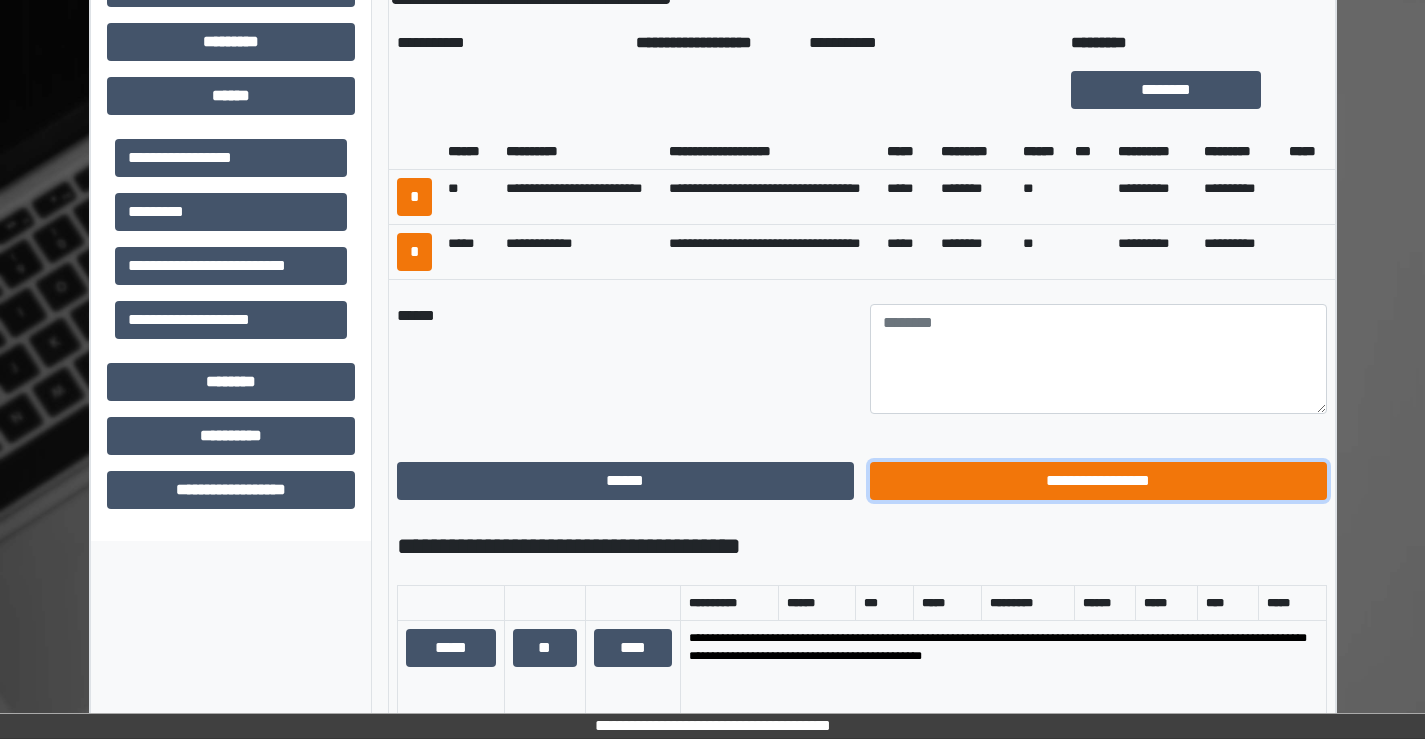 click on "**********" at bounding box center (1098, 481) 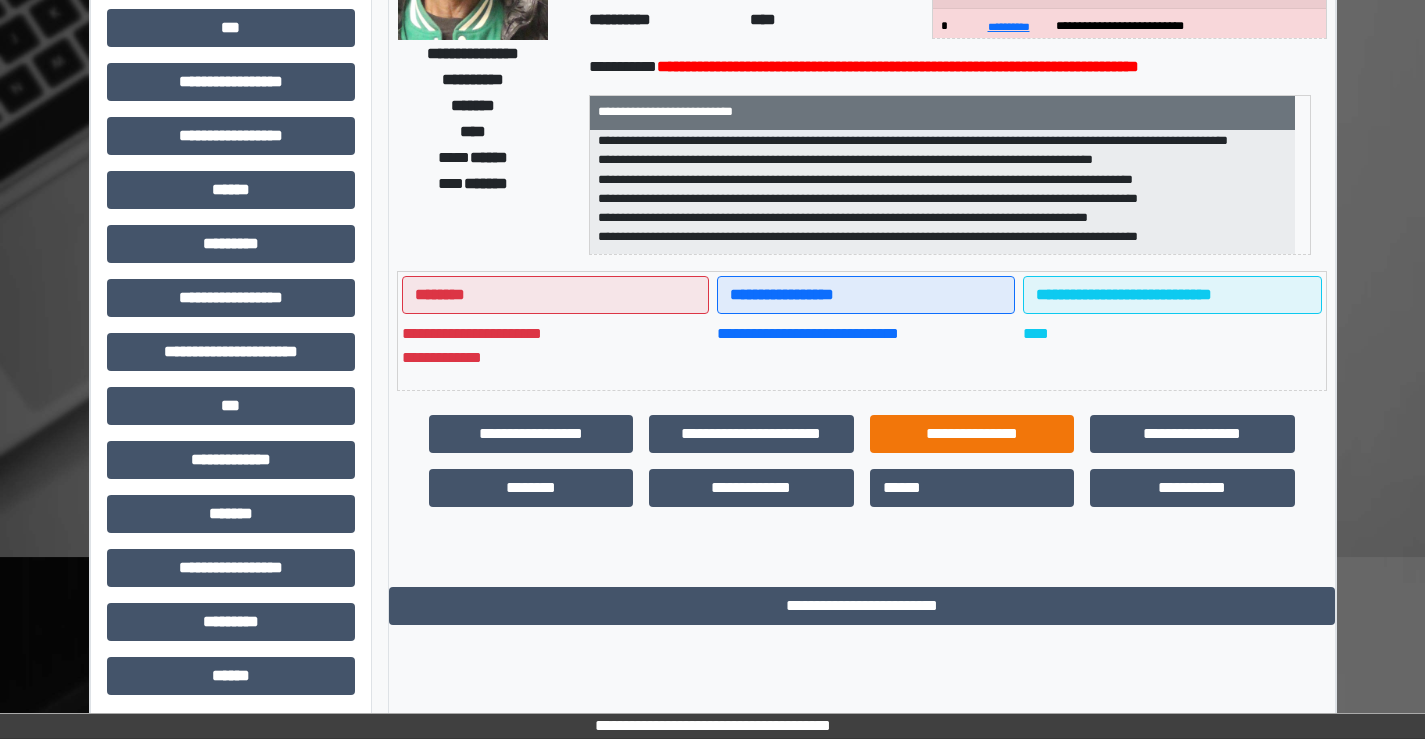 scroll, scrollTop: 0, scrollLeft: 0, axis: both 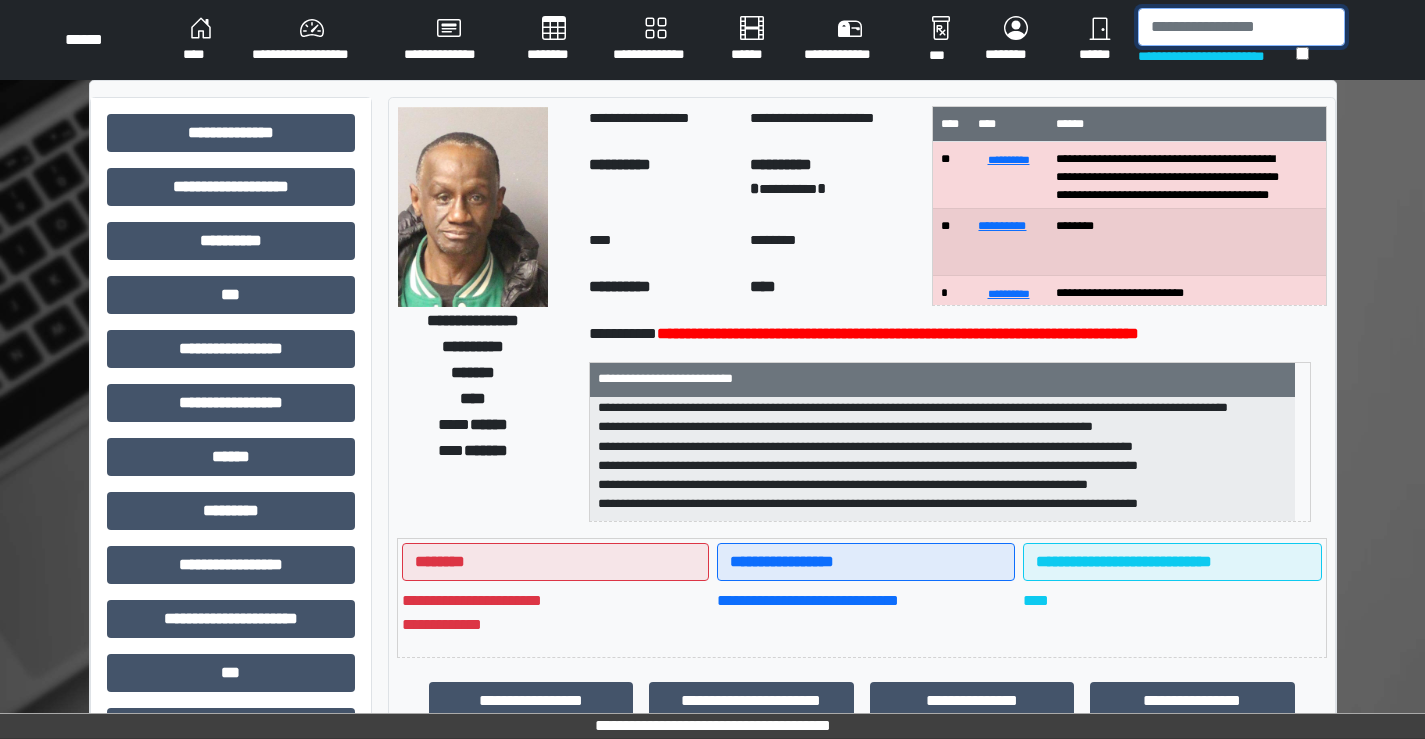 click at bounding box center (1241, 27) 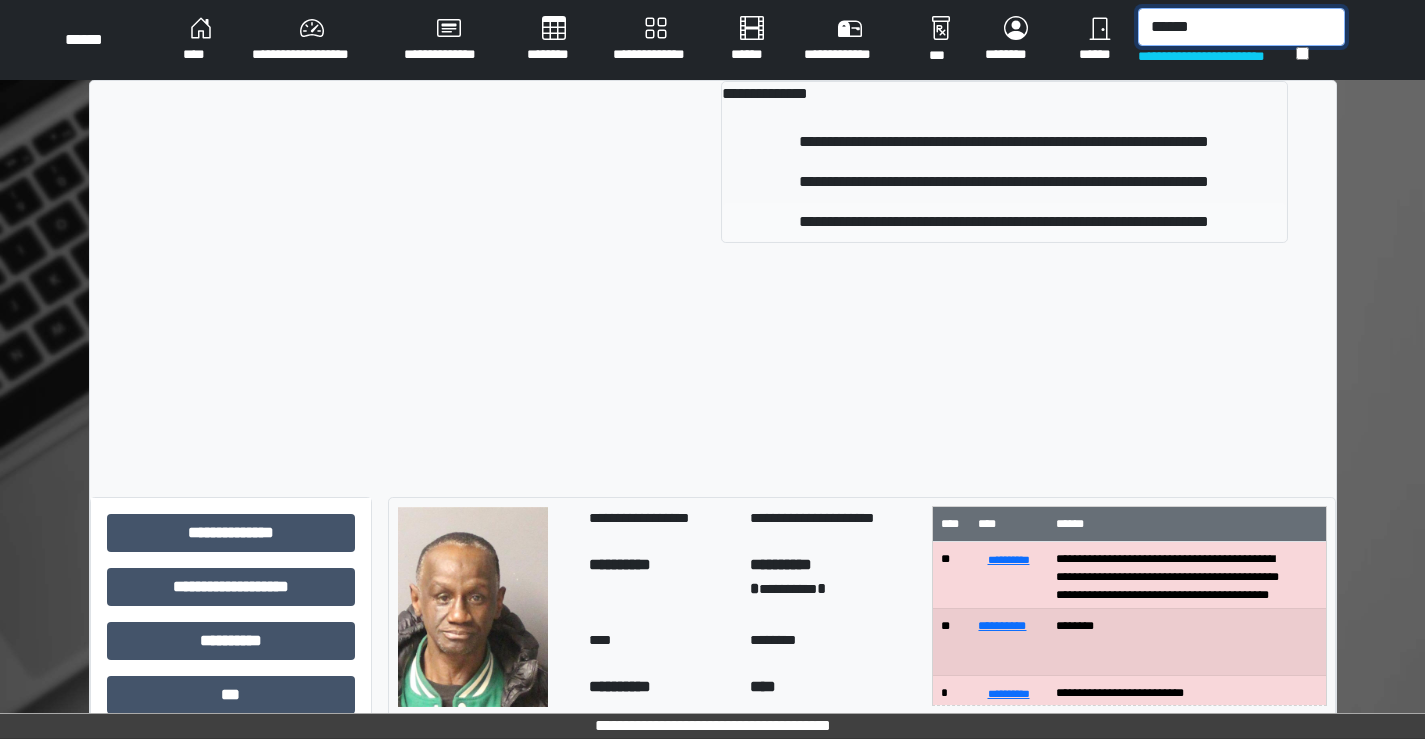 type on "******" 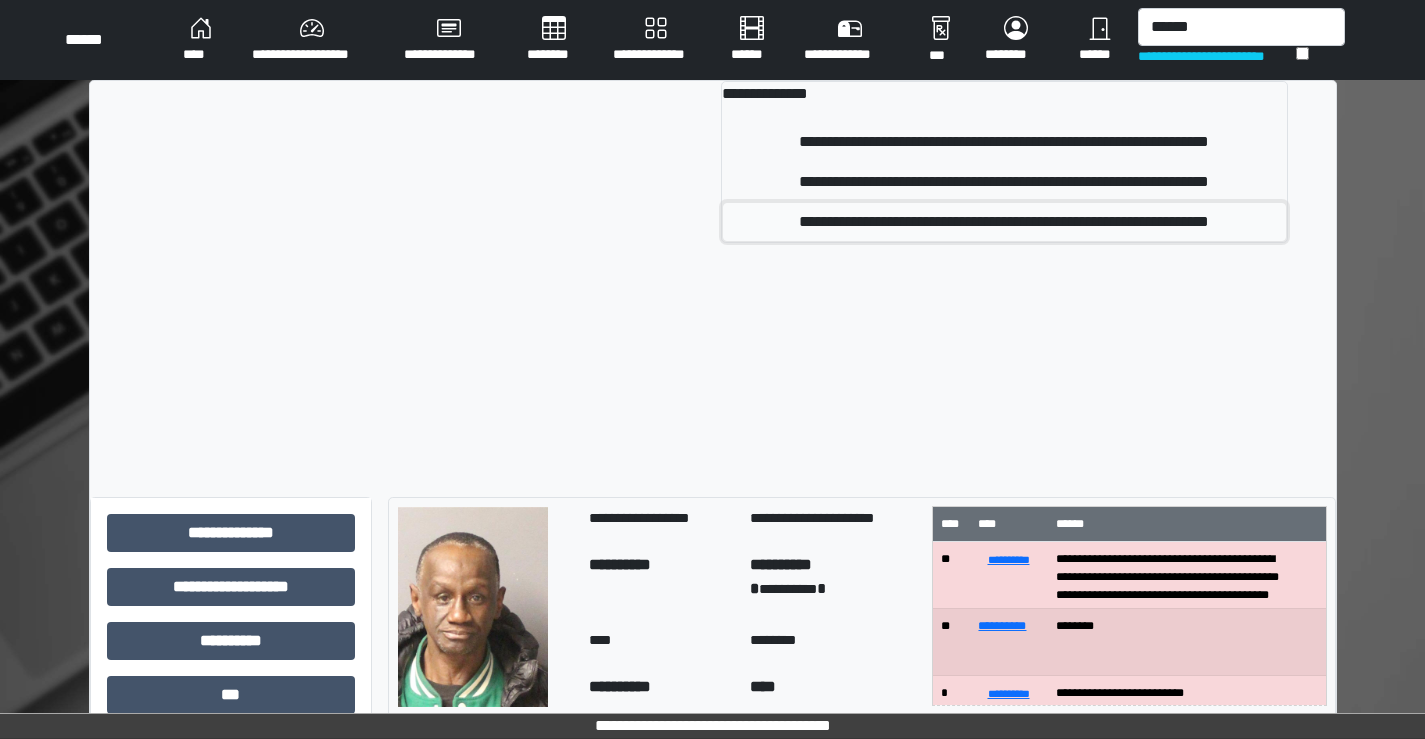 click on "**********" at bounding box center [1004, 222] 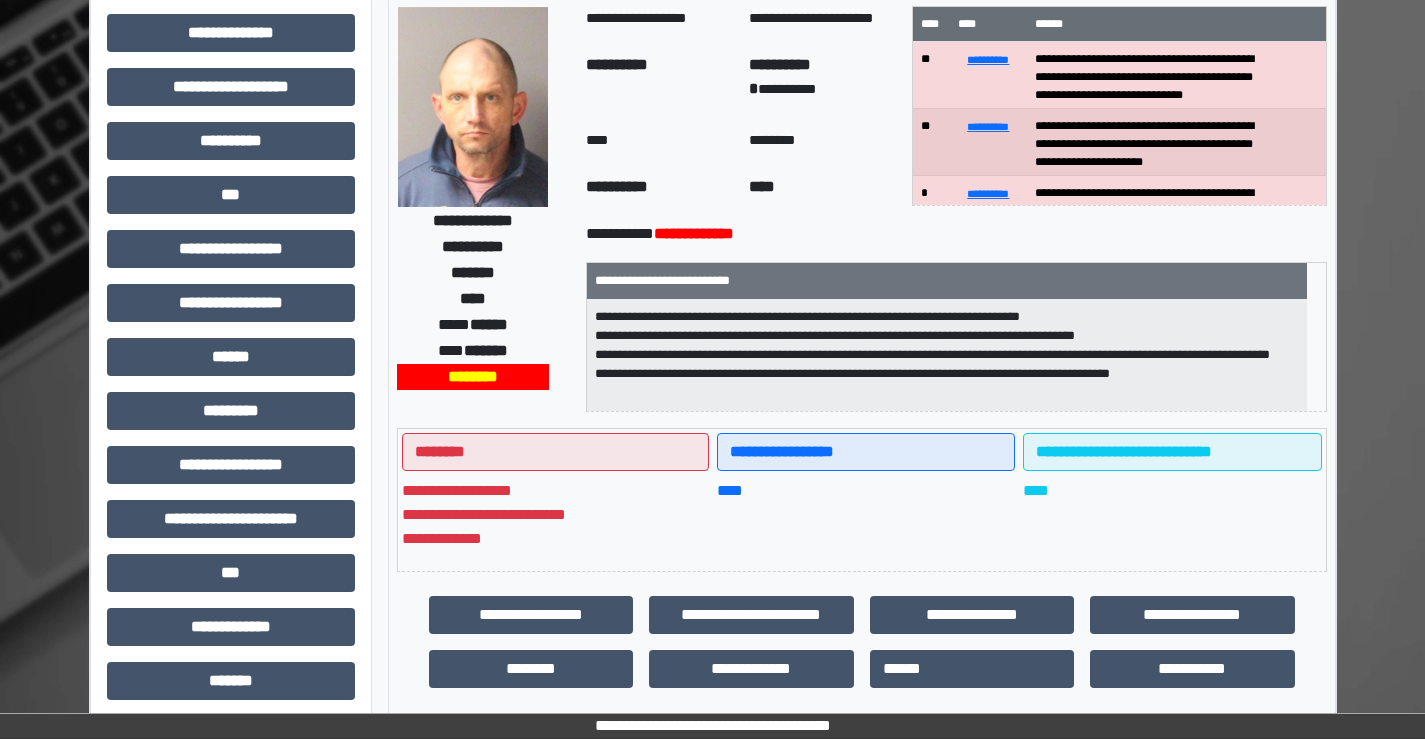 scroll, scrollTop: 200, scrollLeft: 0, axis: vertical 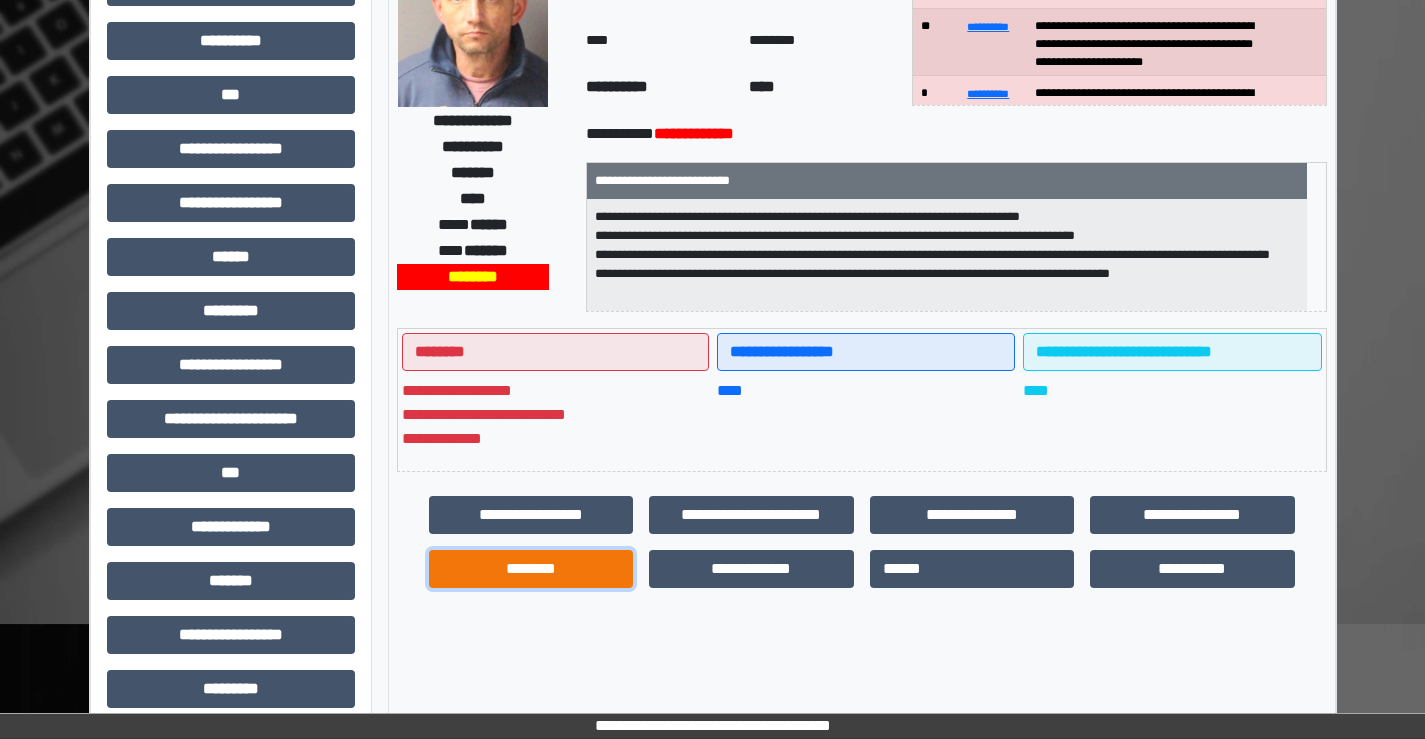 click on "********" at bounding box center (531, 569) 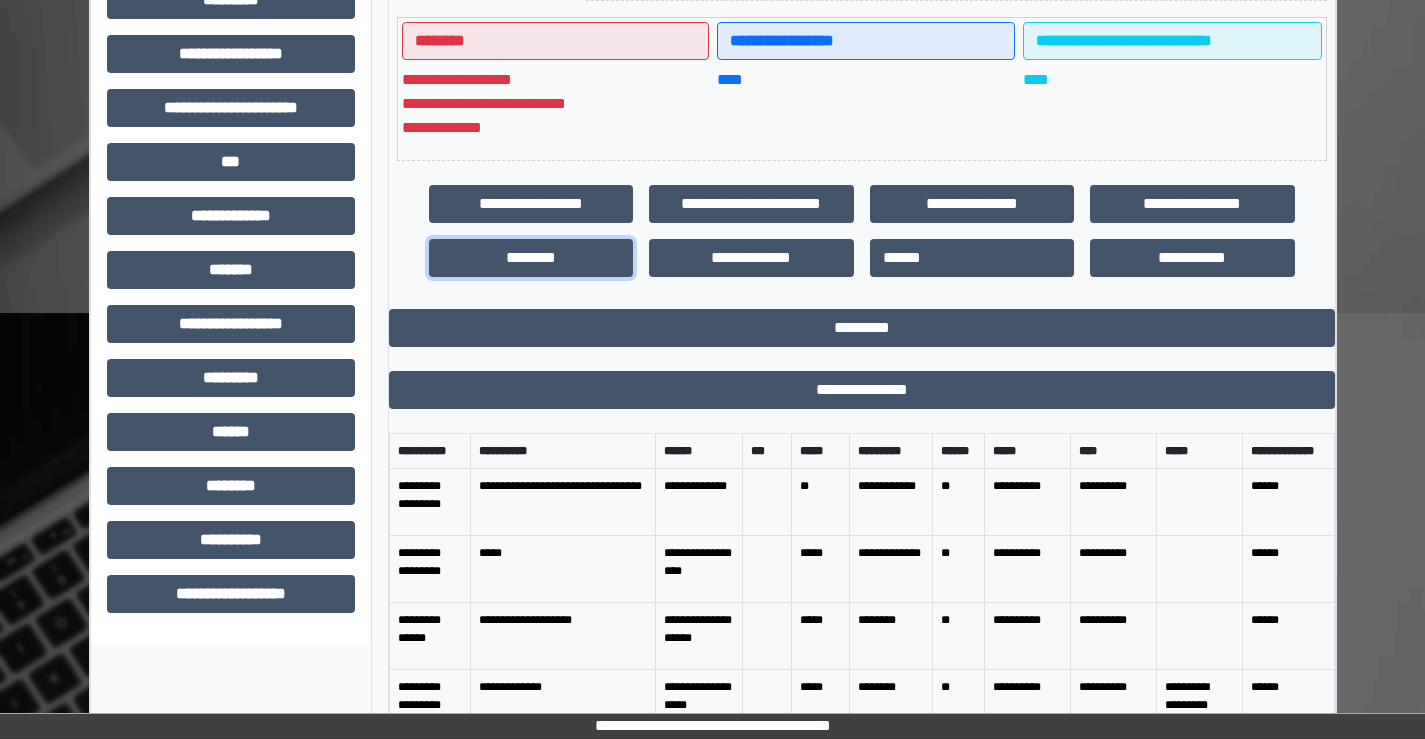 scroll, scrollTop: 535, scrollLeft: 0, axis: vertical 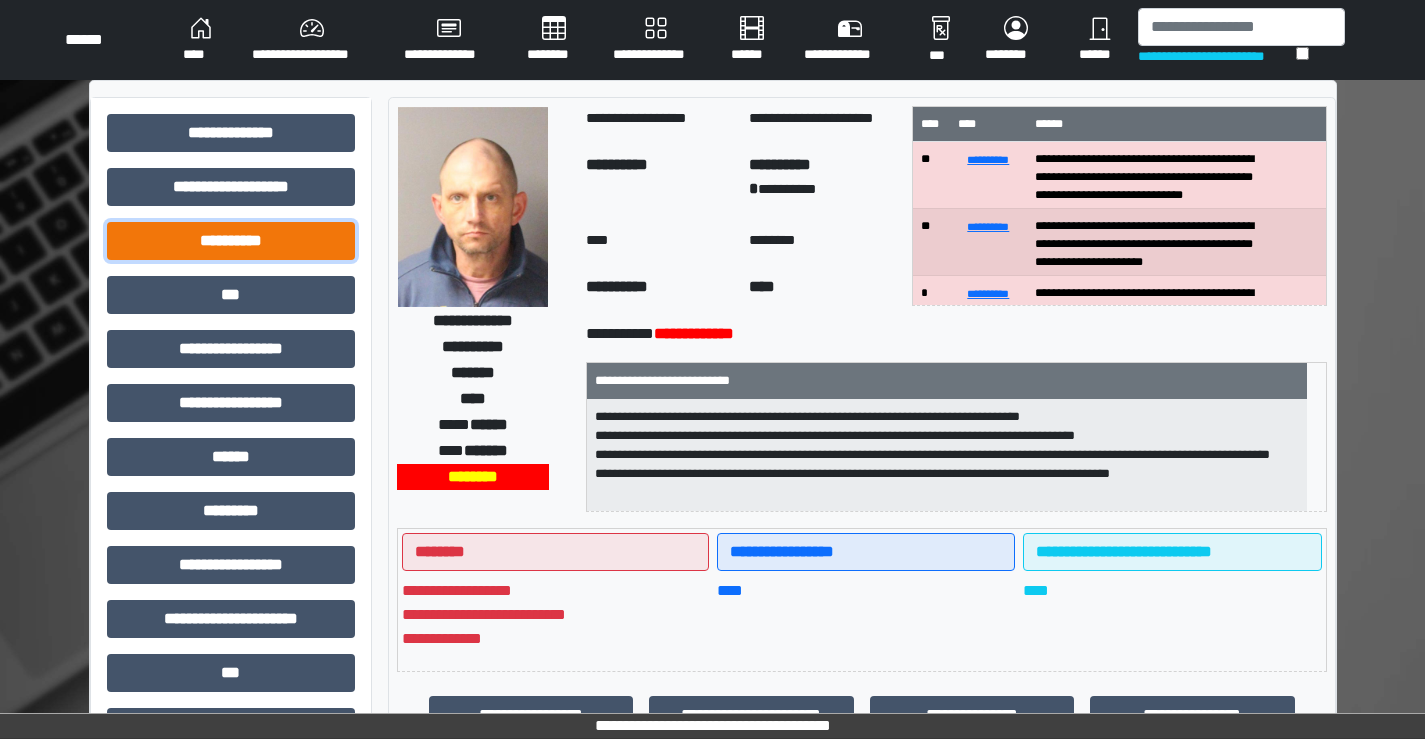 click on "**********" at bounding box center [231, 241] 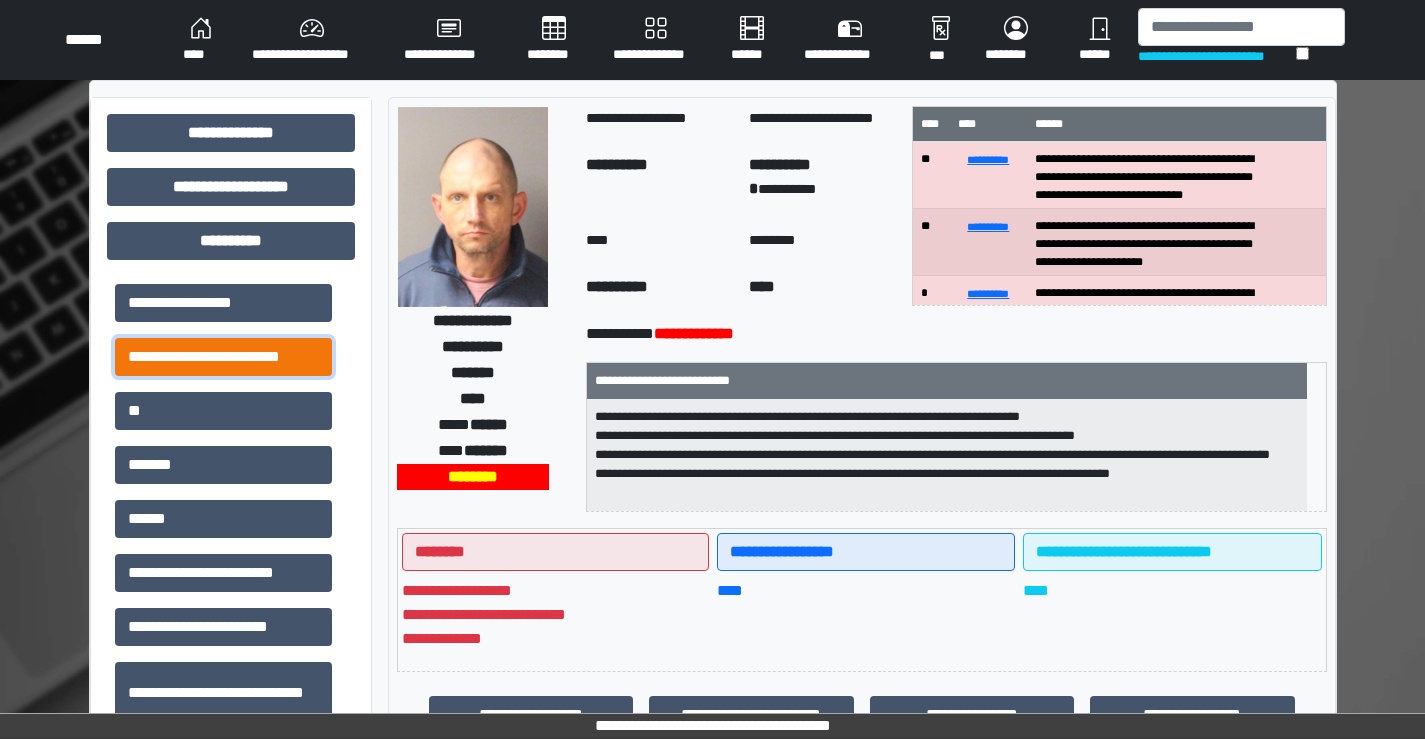 click on "**********" at bounding box center [223, 357] 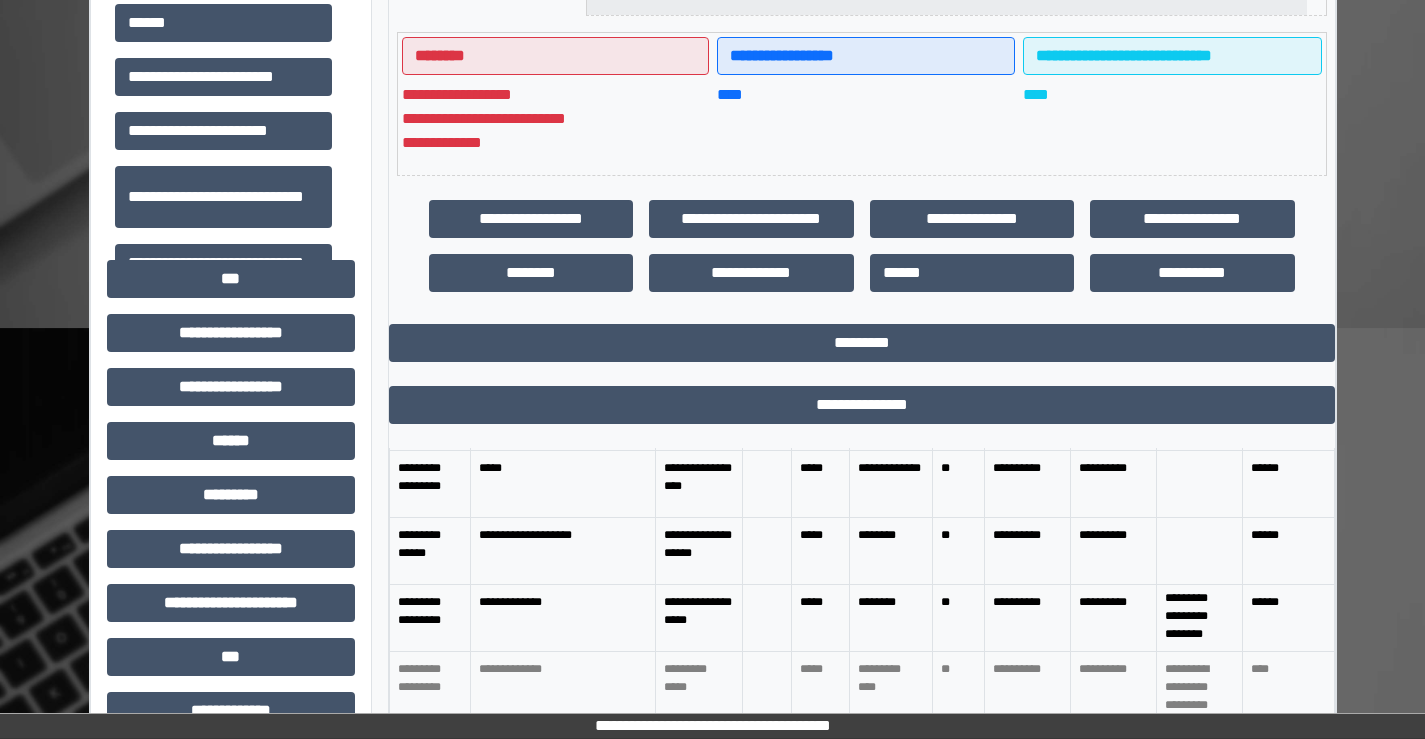 scroll, scrollTop: 500, scrollLeft: 0, axis: vertical 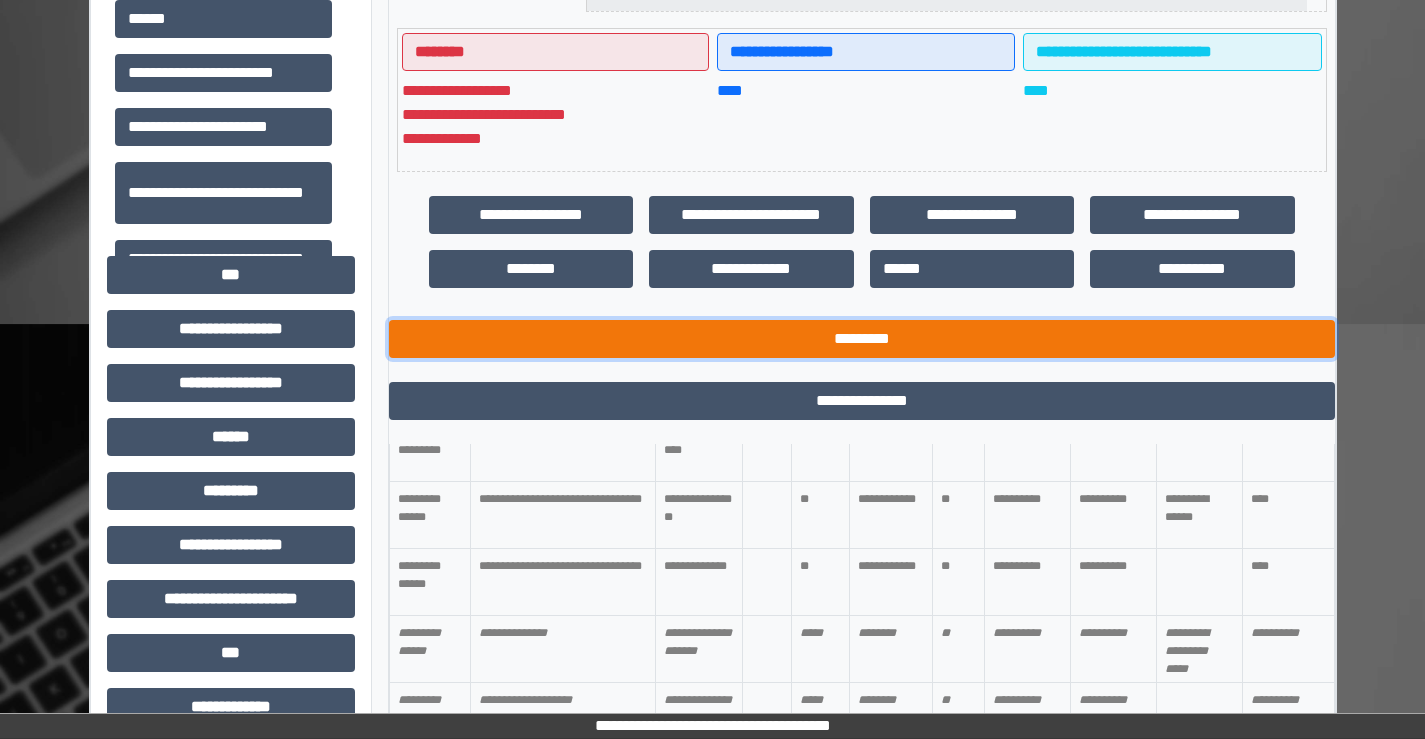 click on "*********" at bounding box center (862, 339) 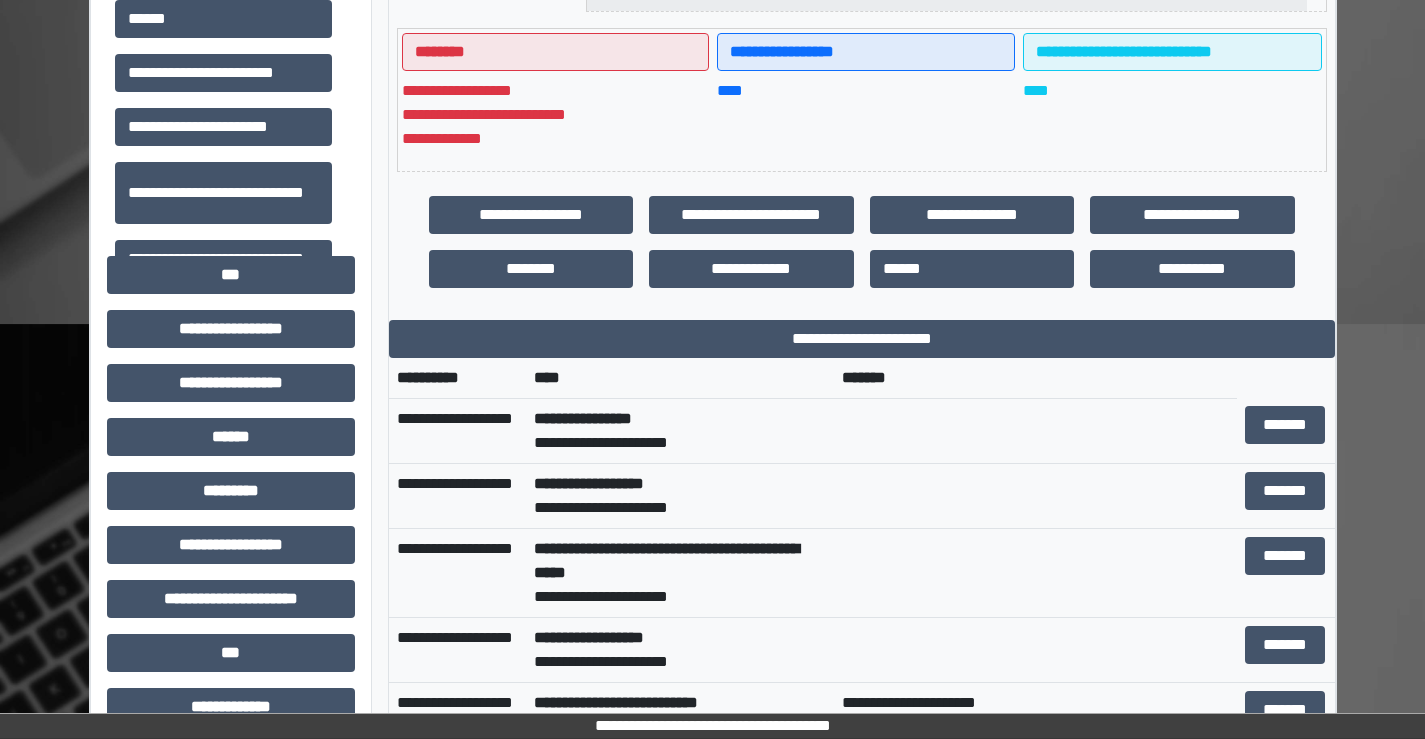 scroll, scrollTop: 29, scrollLeft: 0, axis: vertical 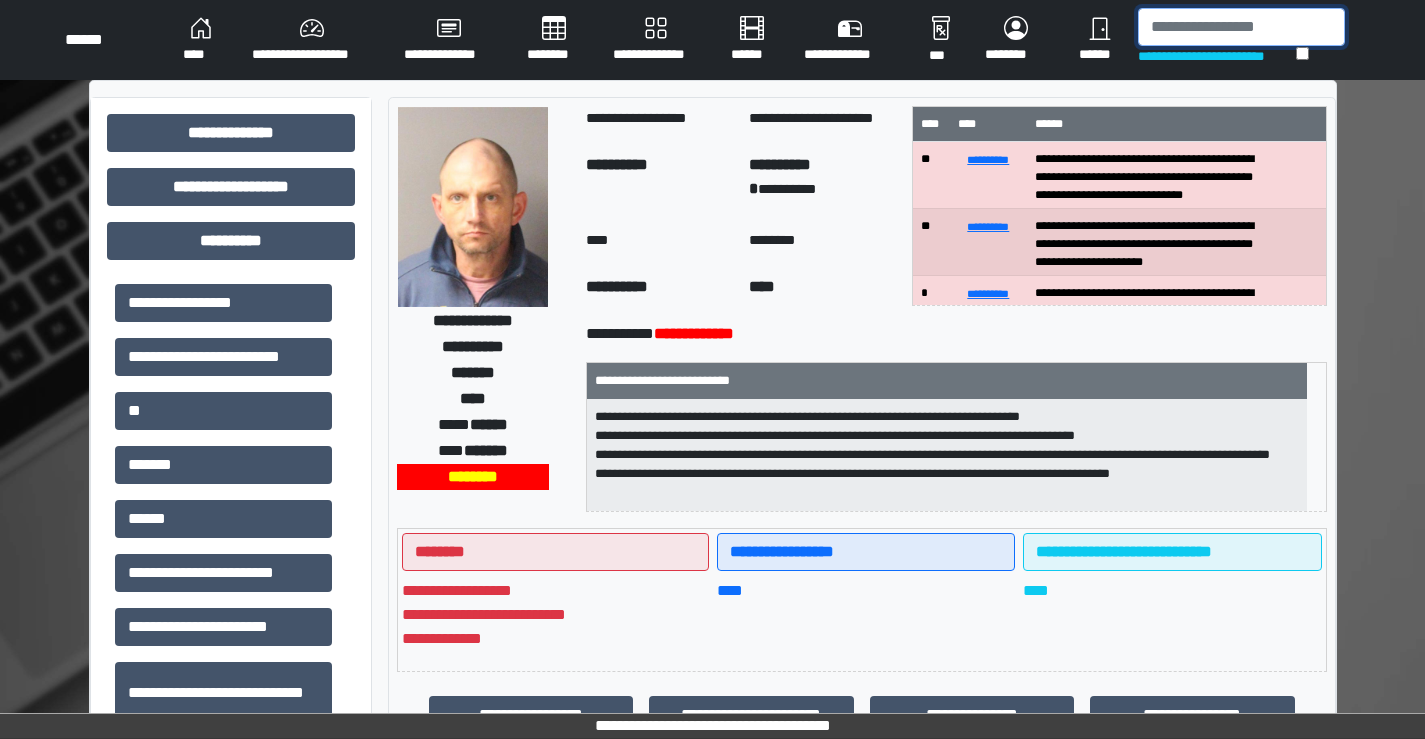 click at bounding box center (1241, 27) 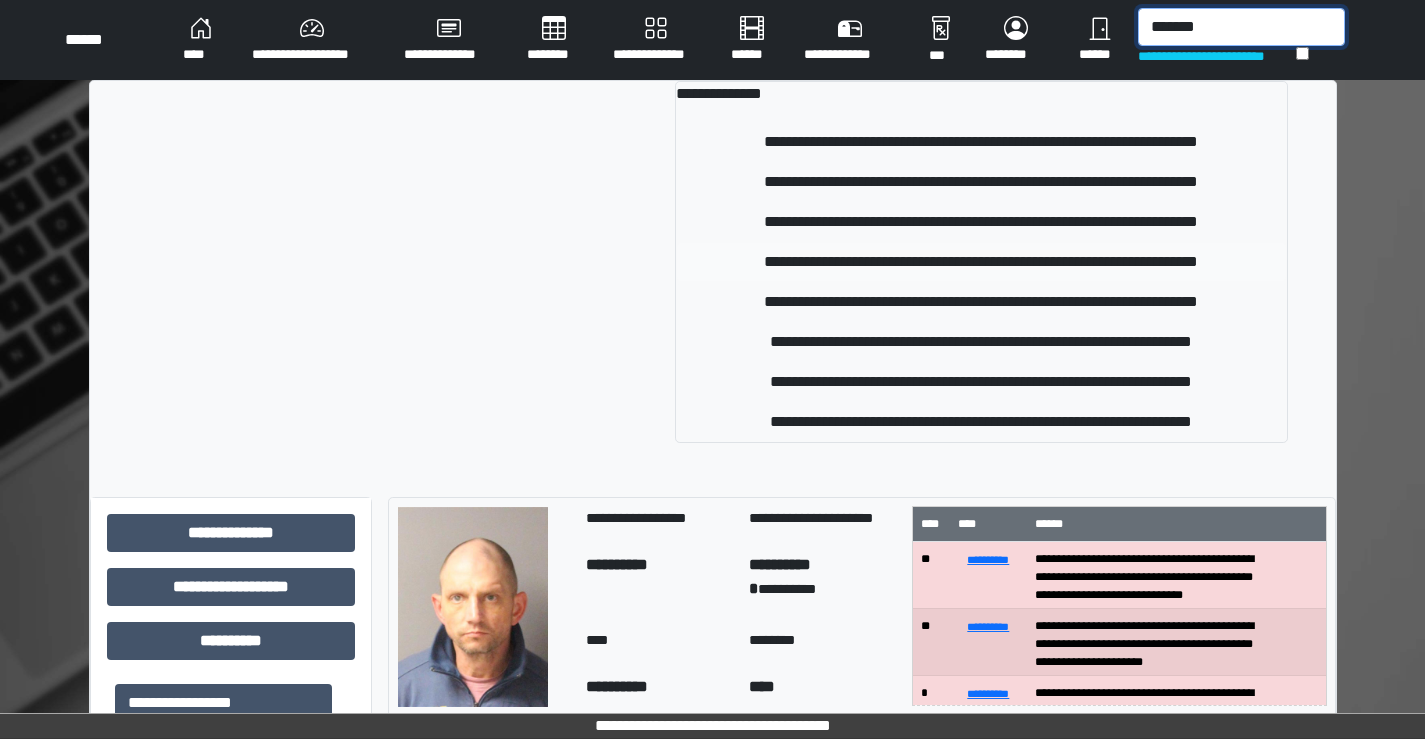 type on "*******" 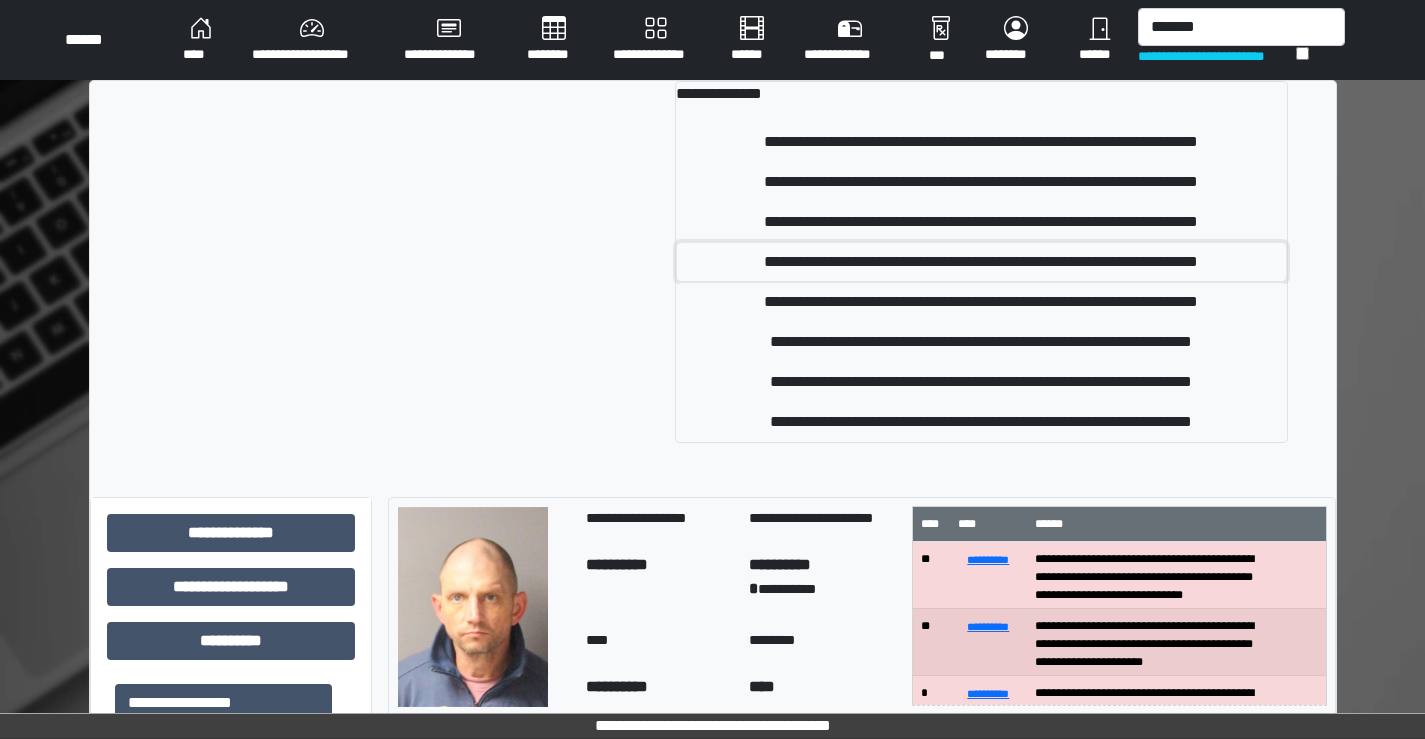 click on "**********" at bounding box center (981, 262) 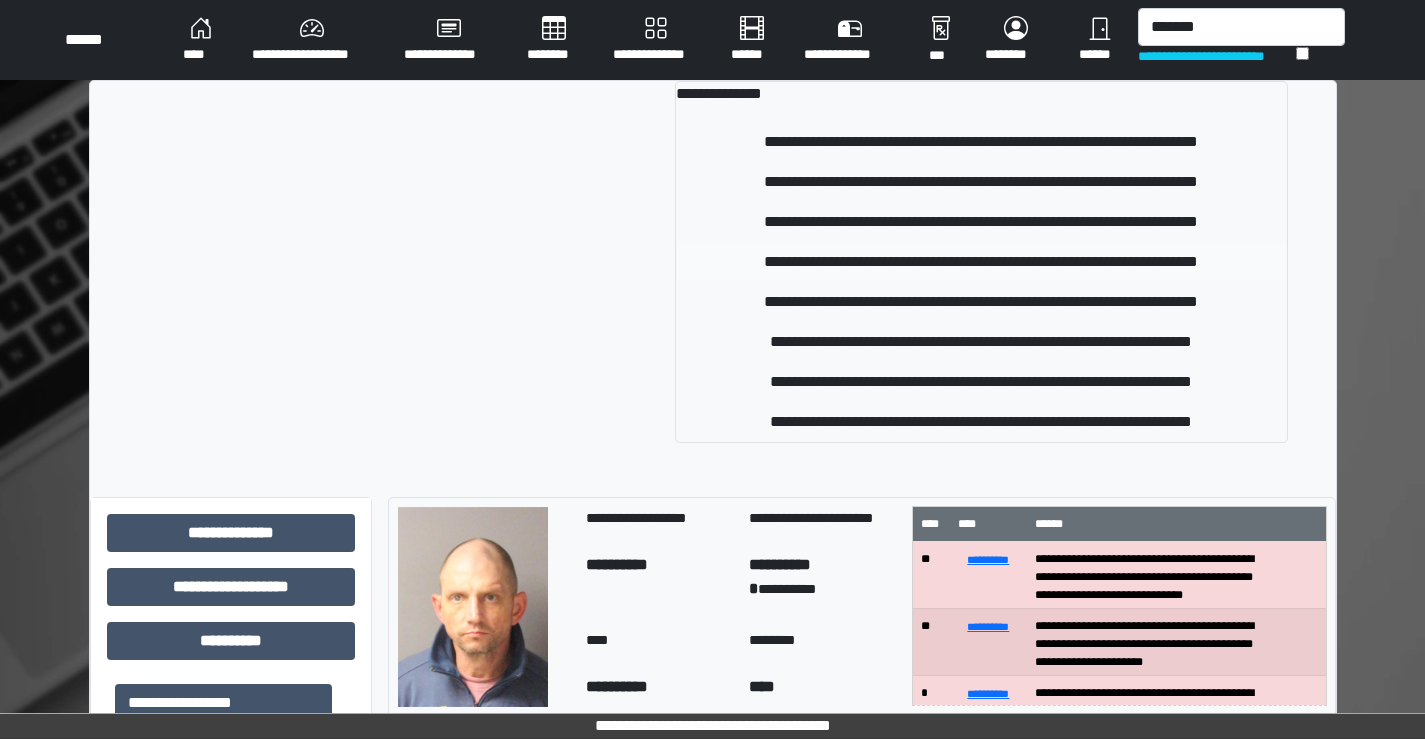 type 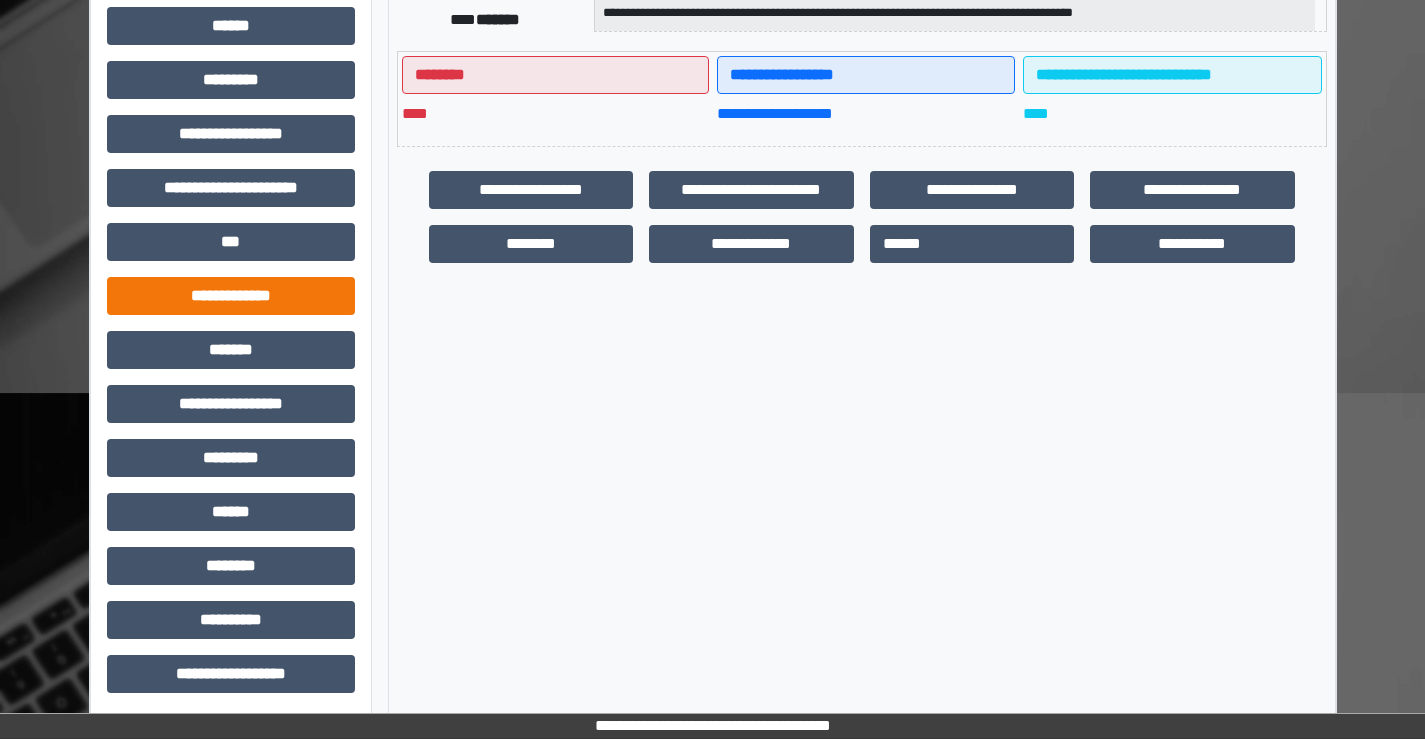 scroll, scrollTop: 435, scrollLeft: 0, axis: vertical 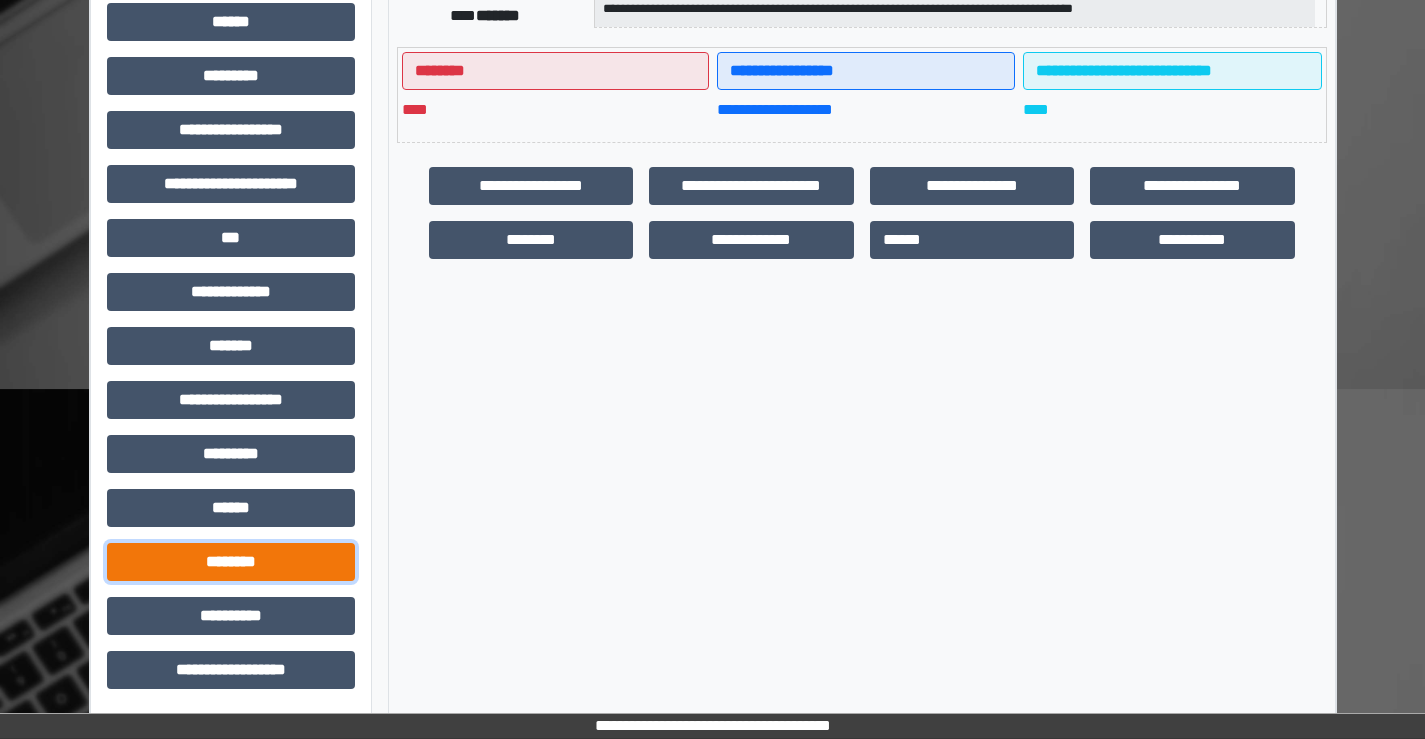 drag, startPoint x: 237, startPoint y: 554, endPoint x: 248, endPoint y: 518, distance: 37.64306 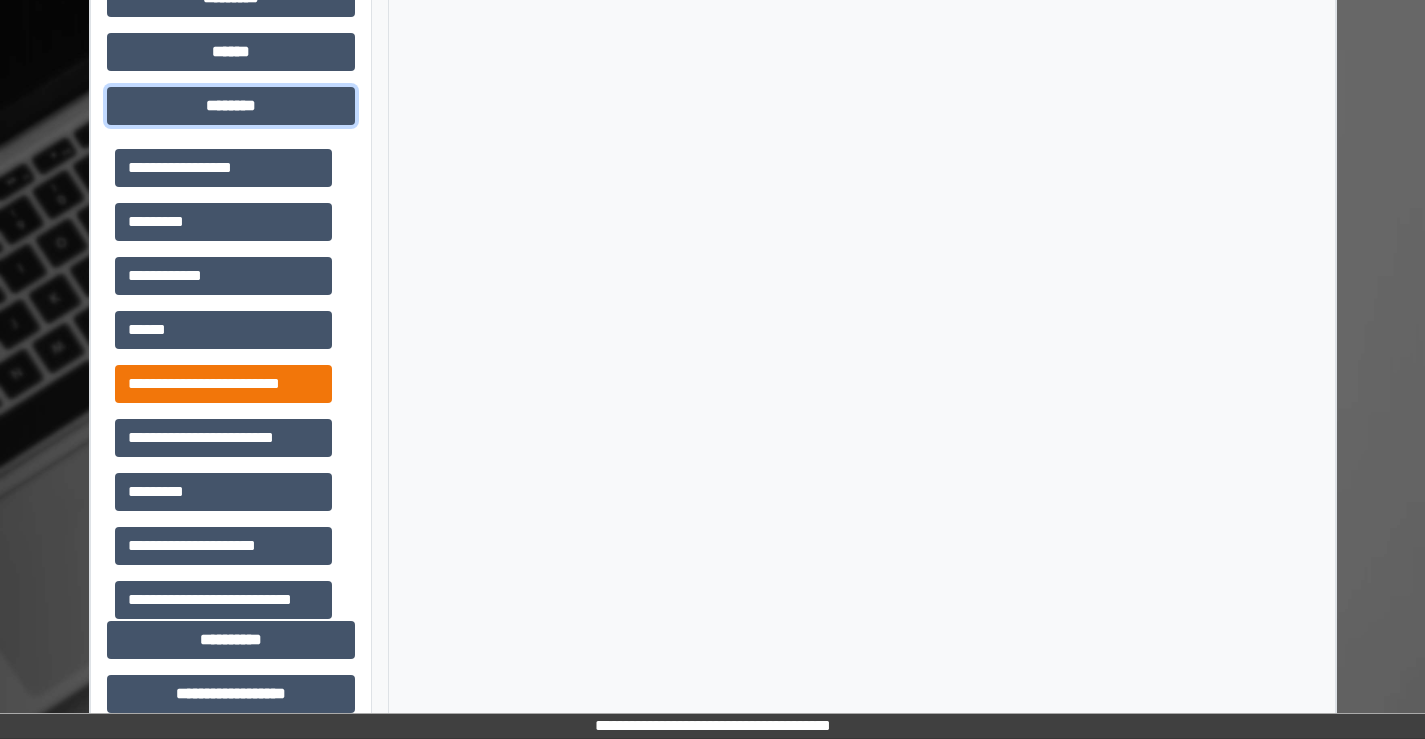 scroll, scrollTop: 915, scrollLeft: 0, axis: vertical 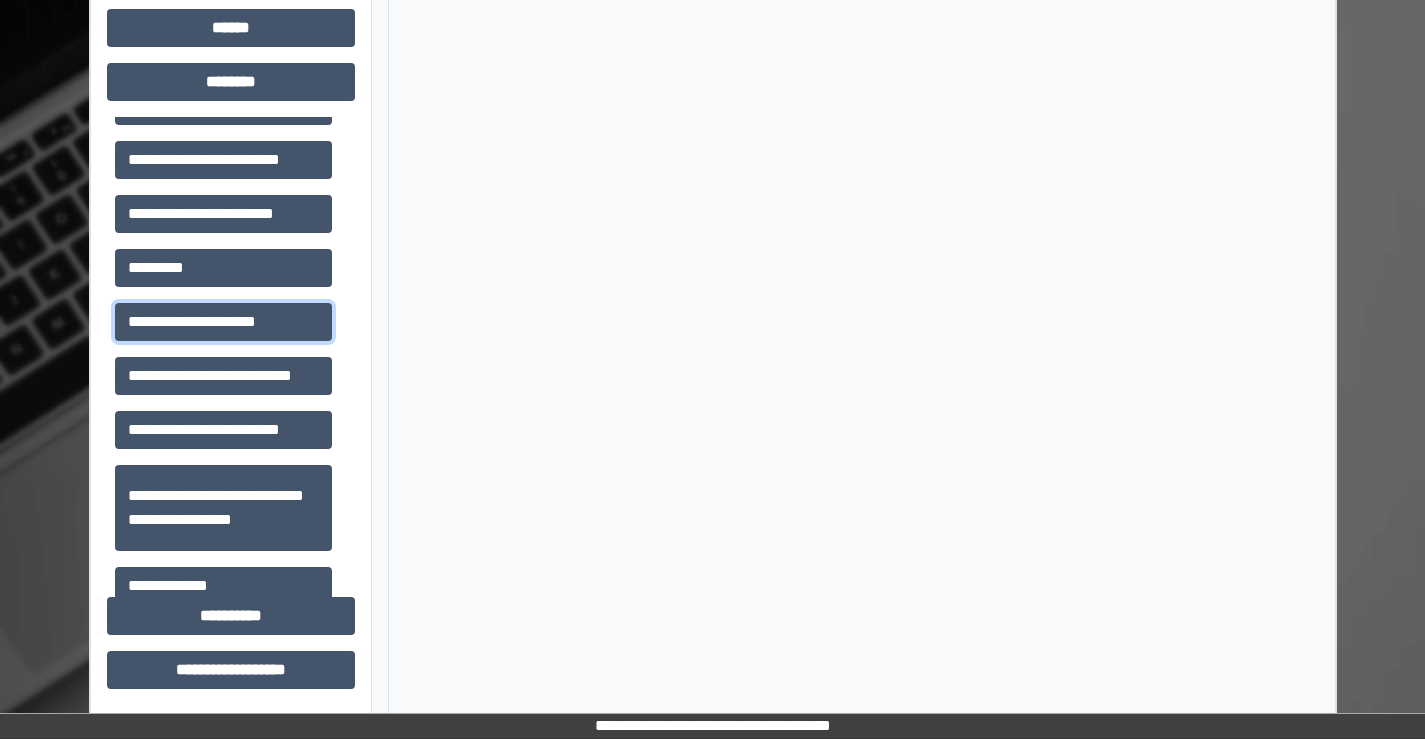 drag, startPoint x: 241, startPoint y: 311, endPoint x: 748, endPoint y: 380, distance: 511.67374 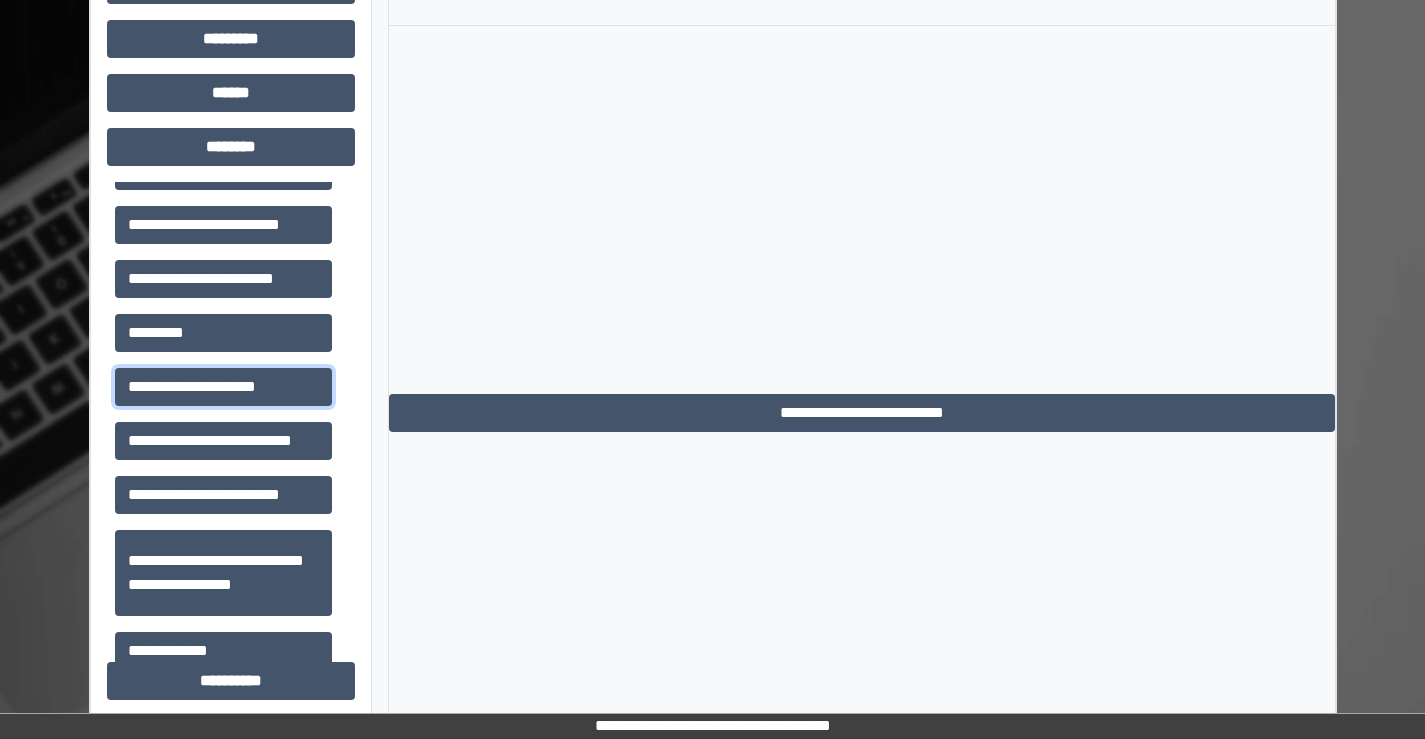 scroll, scrollTop: 815, scrollLeft: 0, axis: vertical 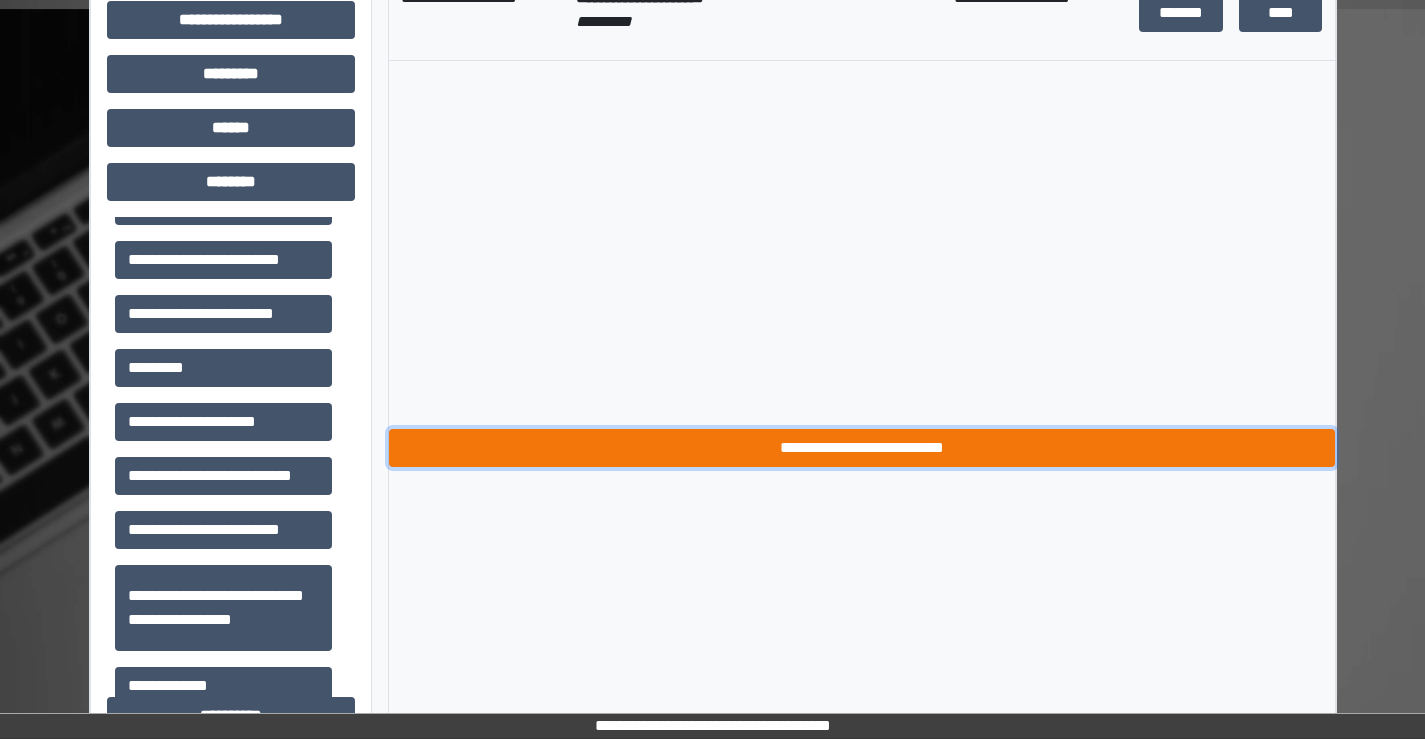 click on "**********" at bounding box center [862, 448] 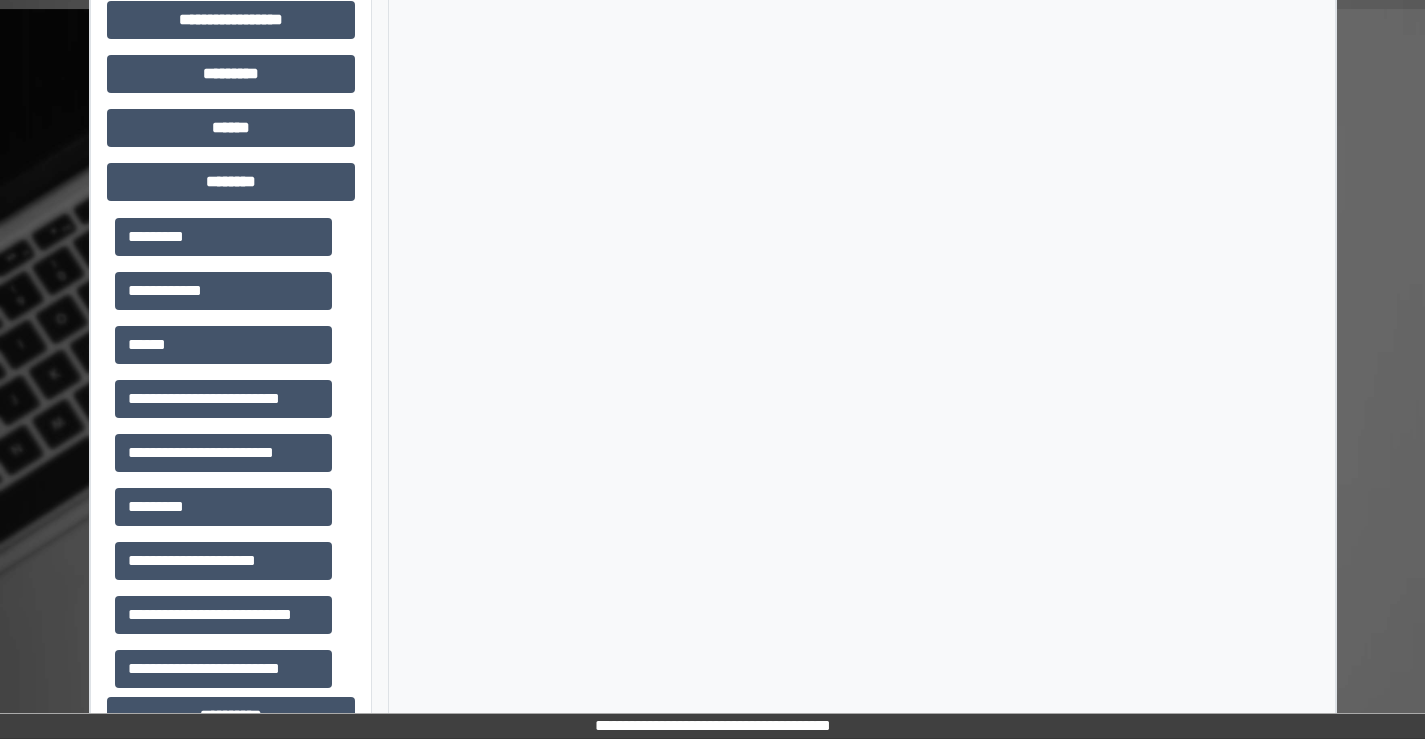 scroll, scrollTop: 26, scrollLeft: 0, axis: vertical 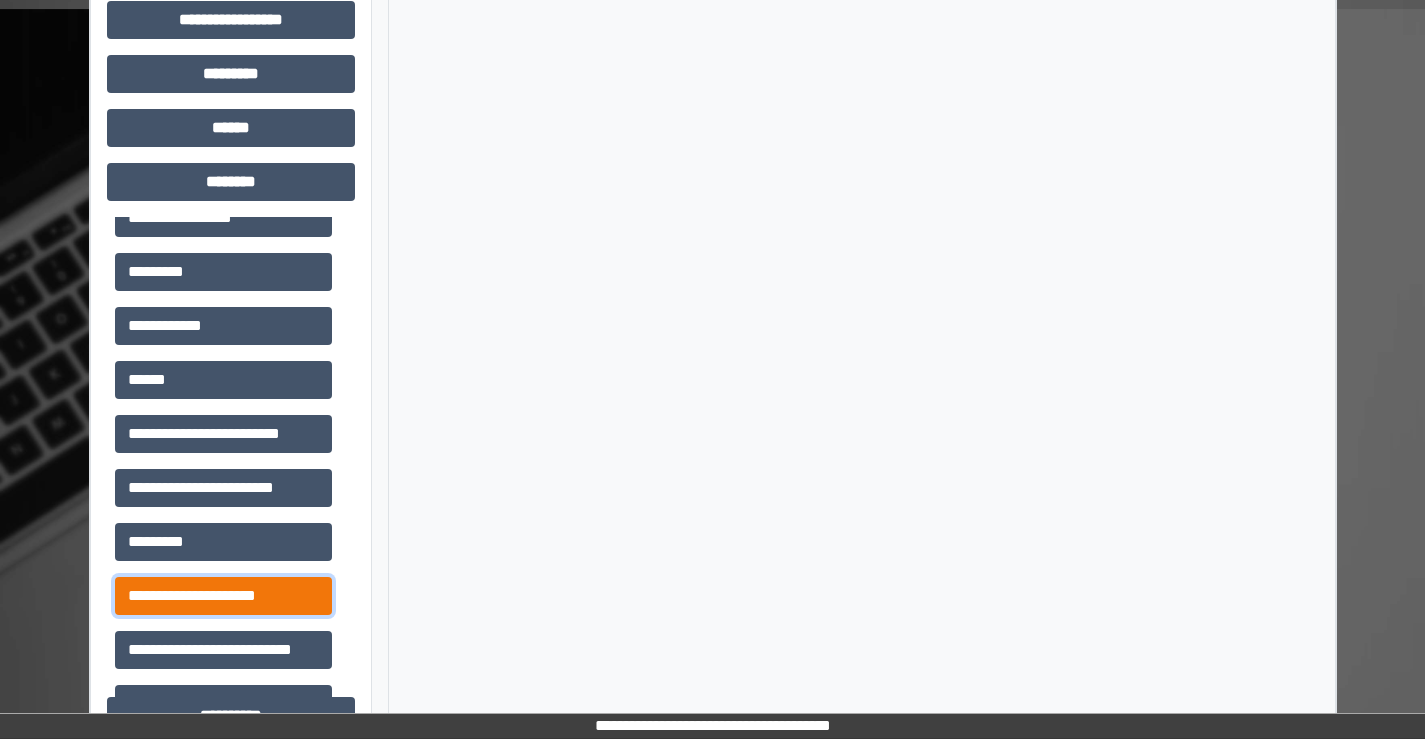 drag, startPoint x: 228, startPoint y: 597, endPoint x: 246, endPoint y: 576, distance: 27.658634 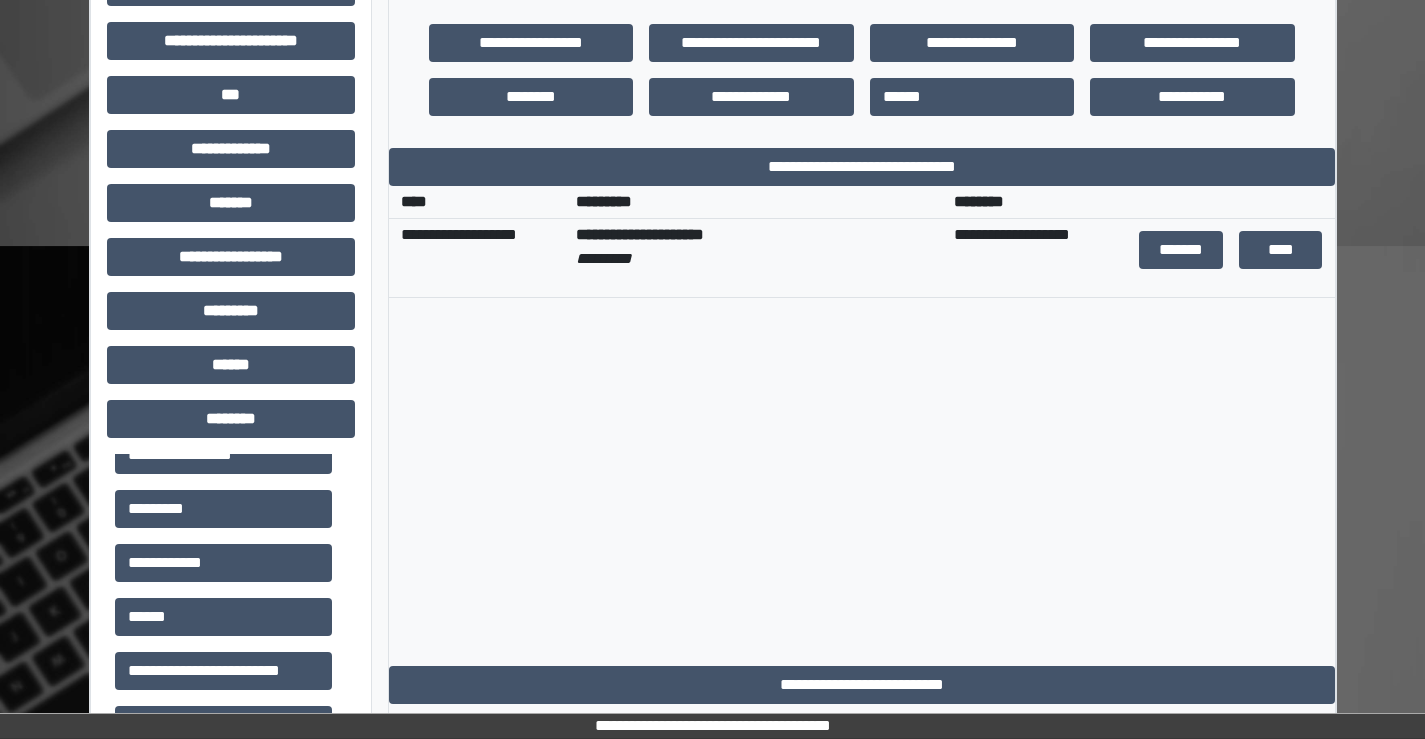 scroll, scrollTop: 515, scrollLeft: 0, axis: vertical 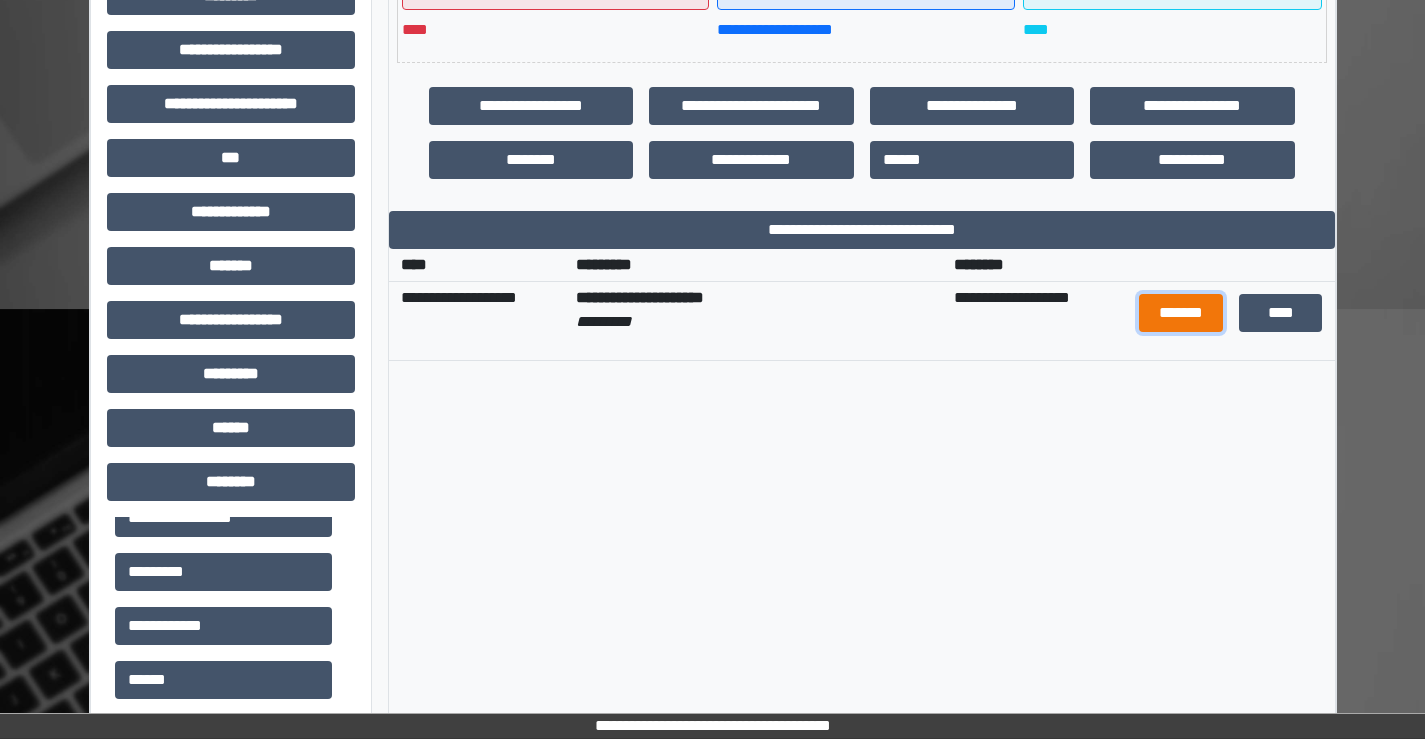 click on "*******" at bounding box center [1180, 313] 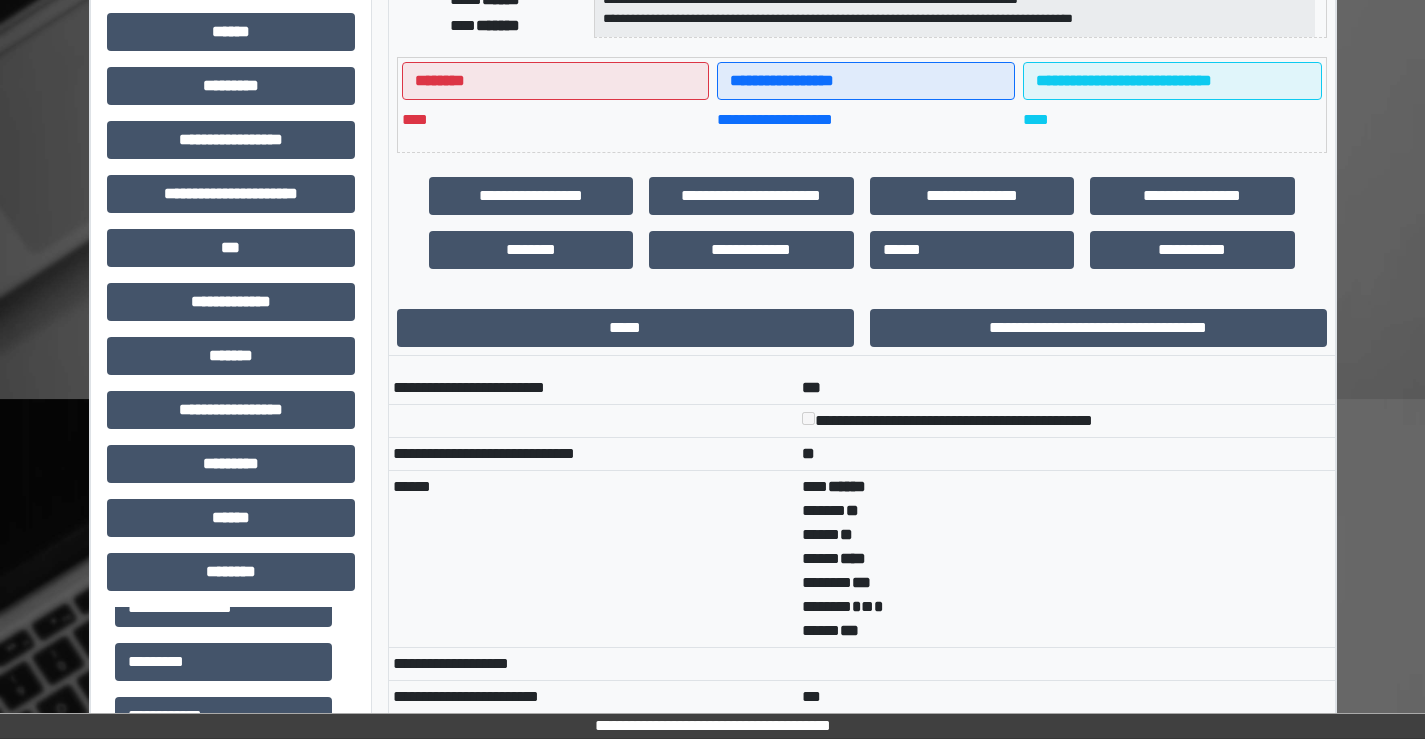 scroll, scrollTop: 415, scrollLeft: 0, axis: vertical 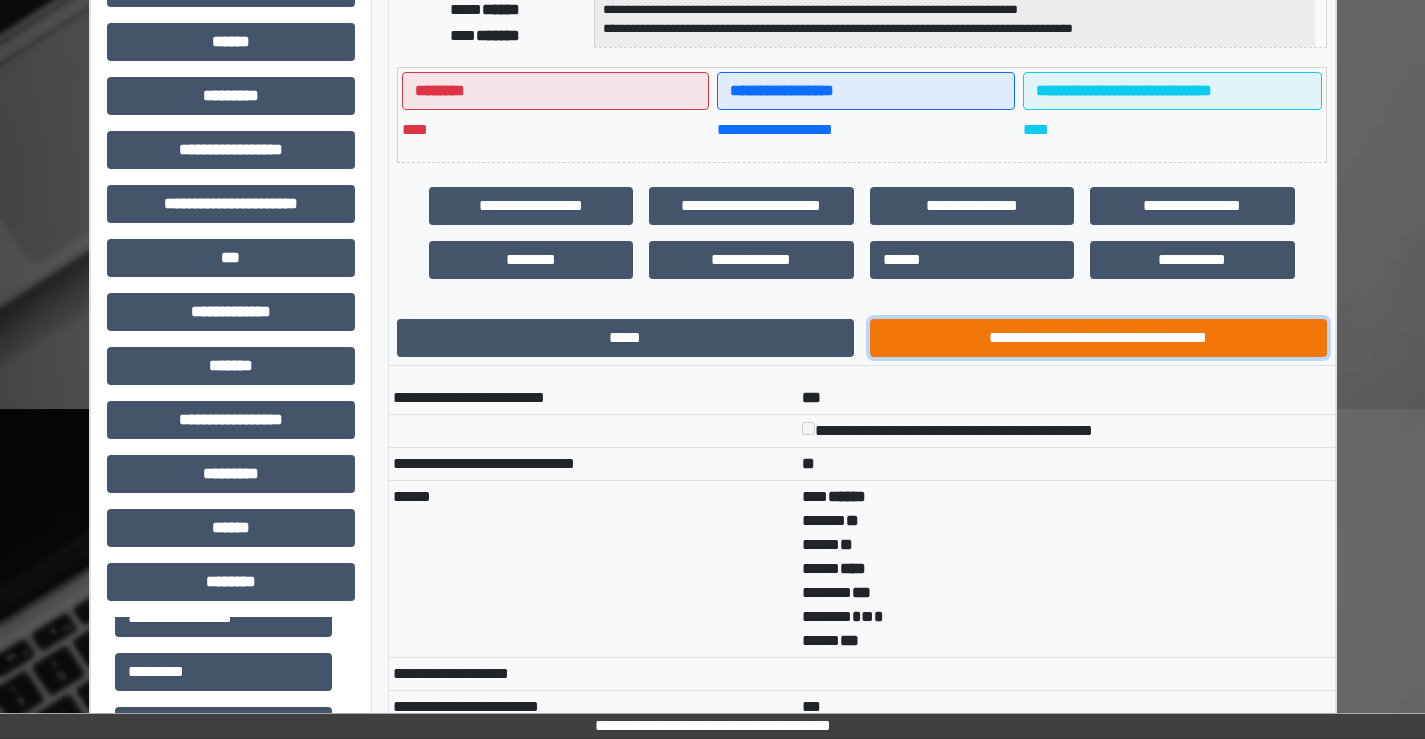 click on "**********" at bounding box center (1098, 338) 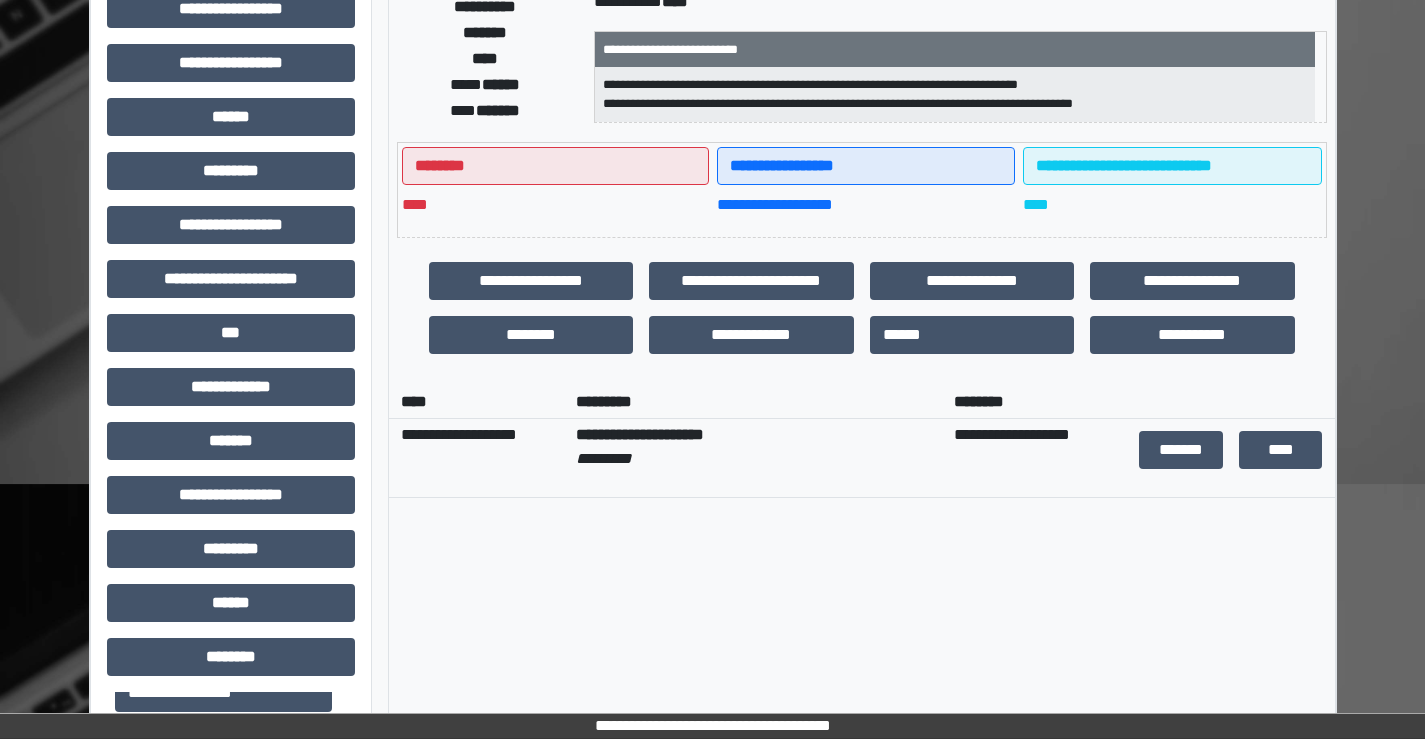 scroll, scrollTop: 615, scrollLeft: 0, axis: vertical 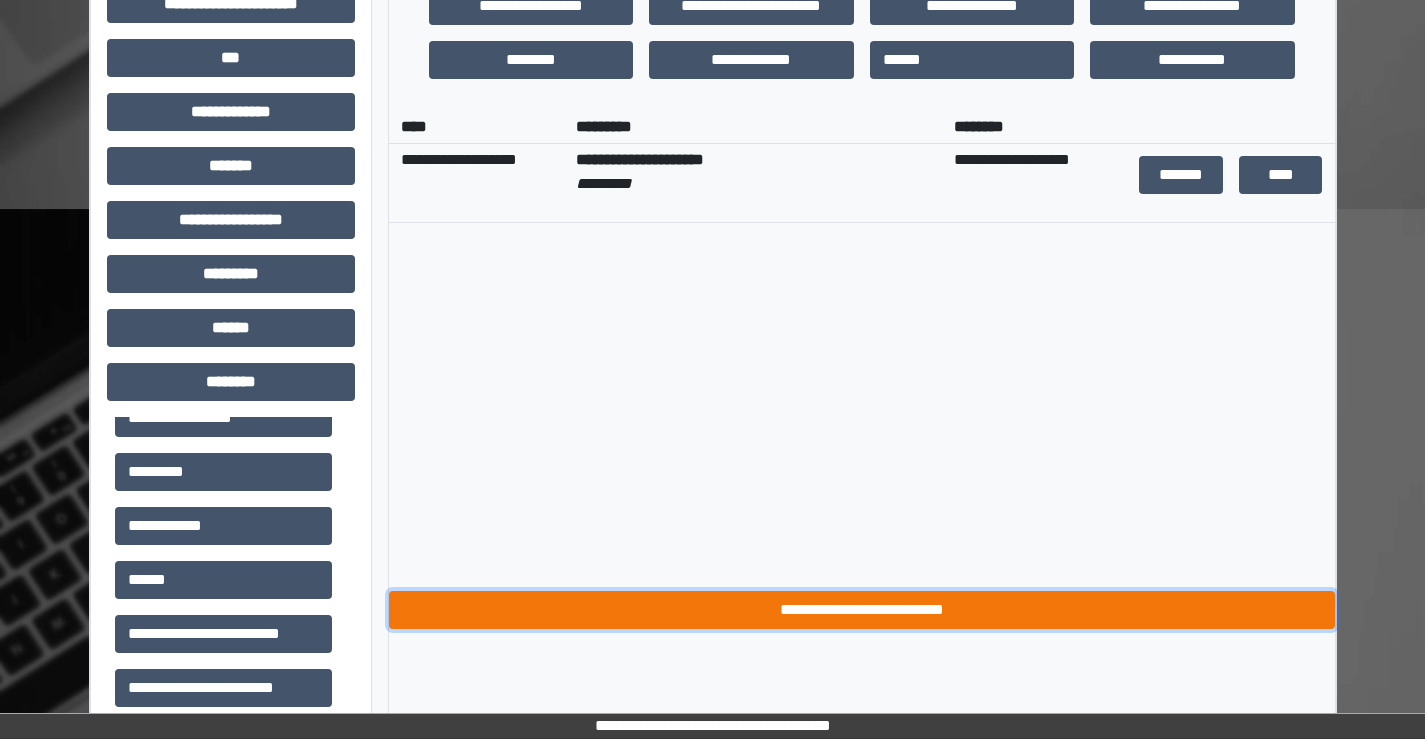 click on "**********" at bounding box center [862, 610] 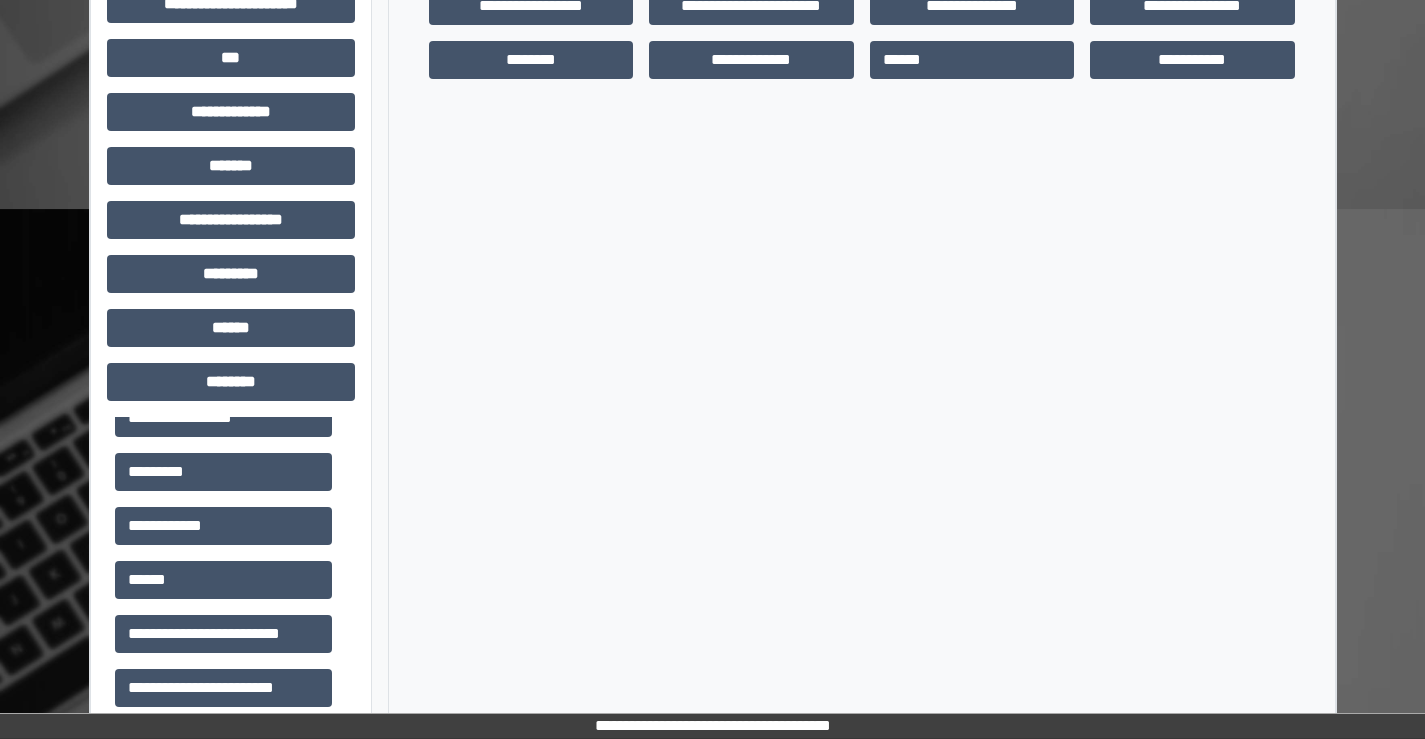 scroll, scrollTop: 0, scrollLeft: 0, axis: both 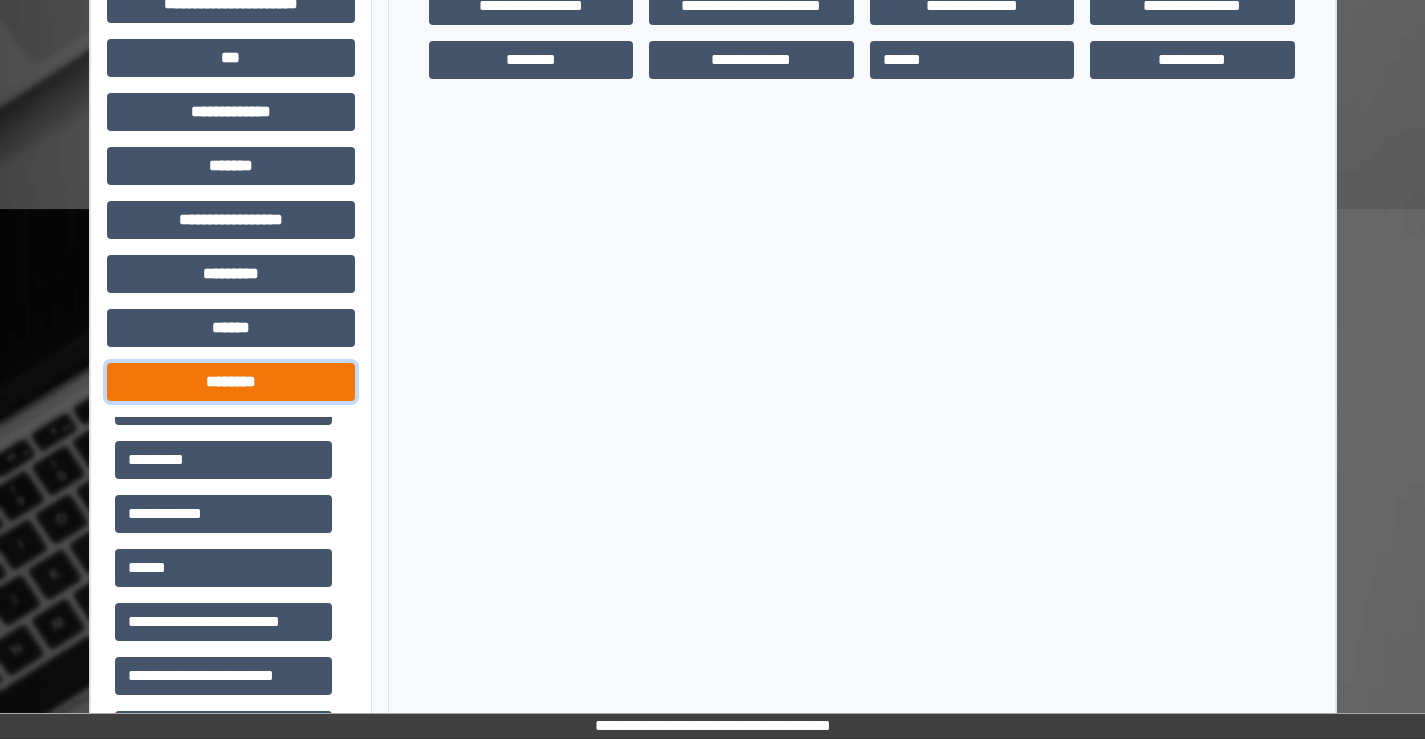 click on "********" at bounding box center [231, 382] 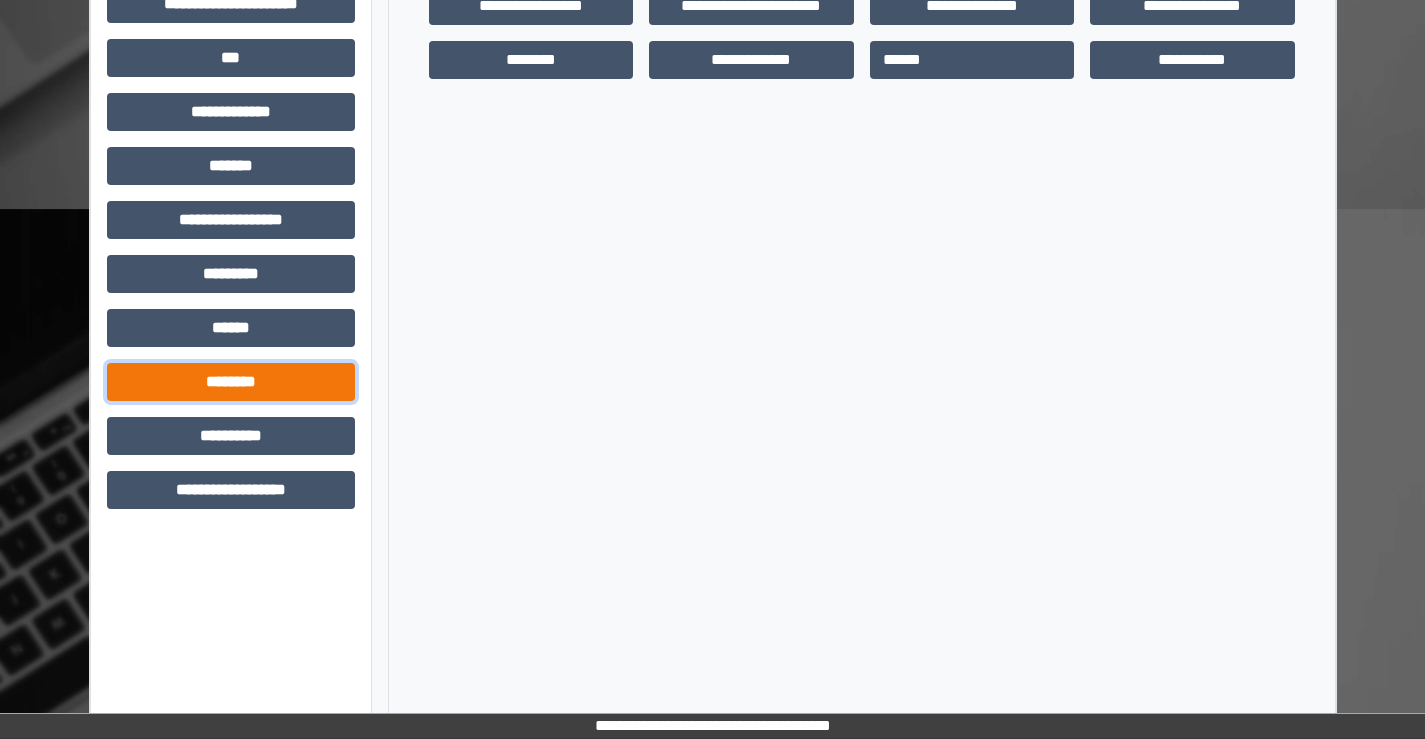 scroll, scrollTop: 435, scrollLeft: 0, axis: vertical 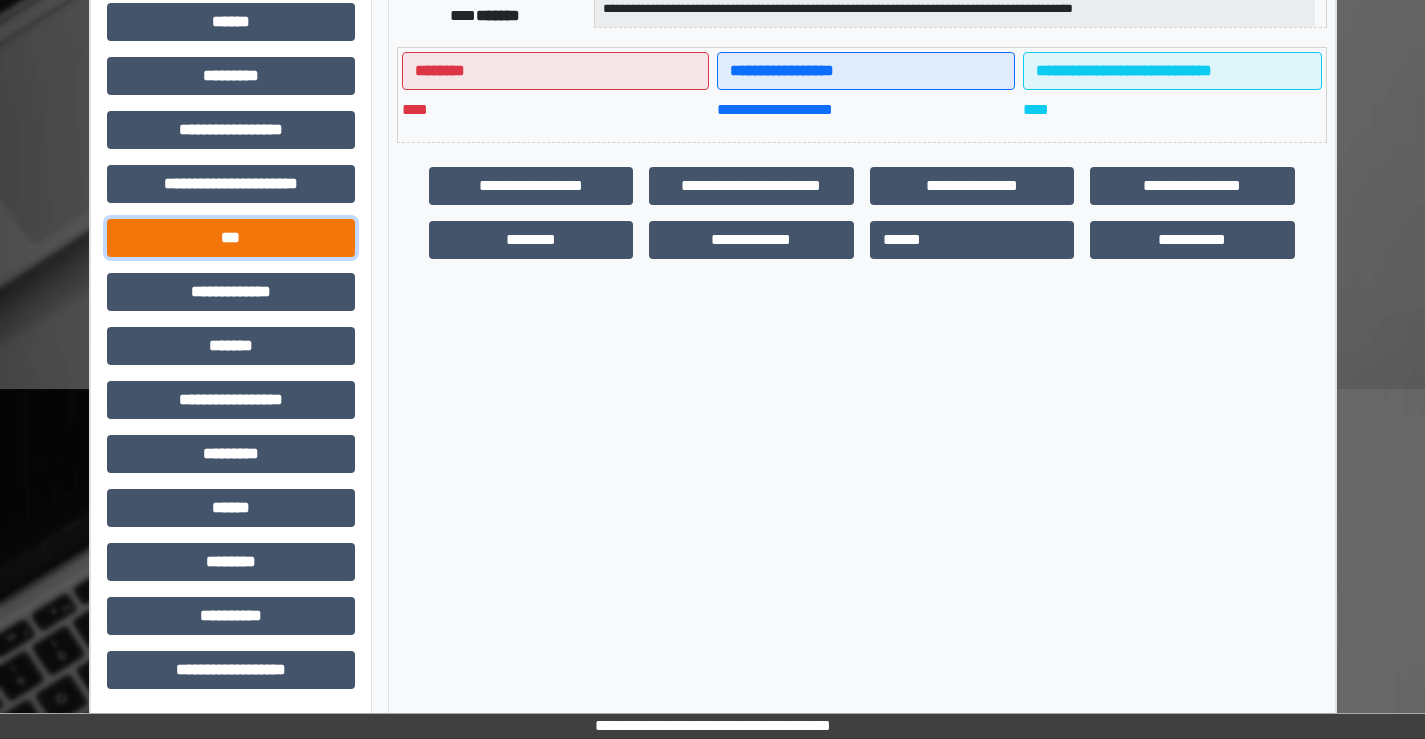 click on "***" at bounding box center (231, 238) 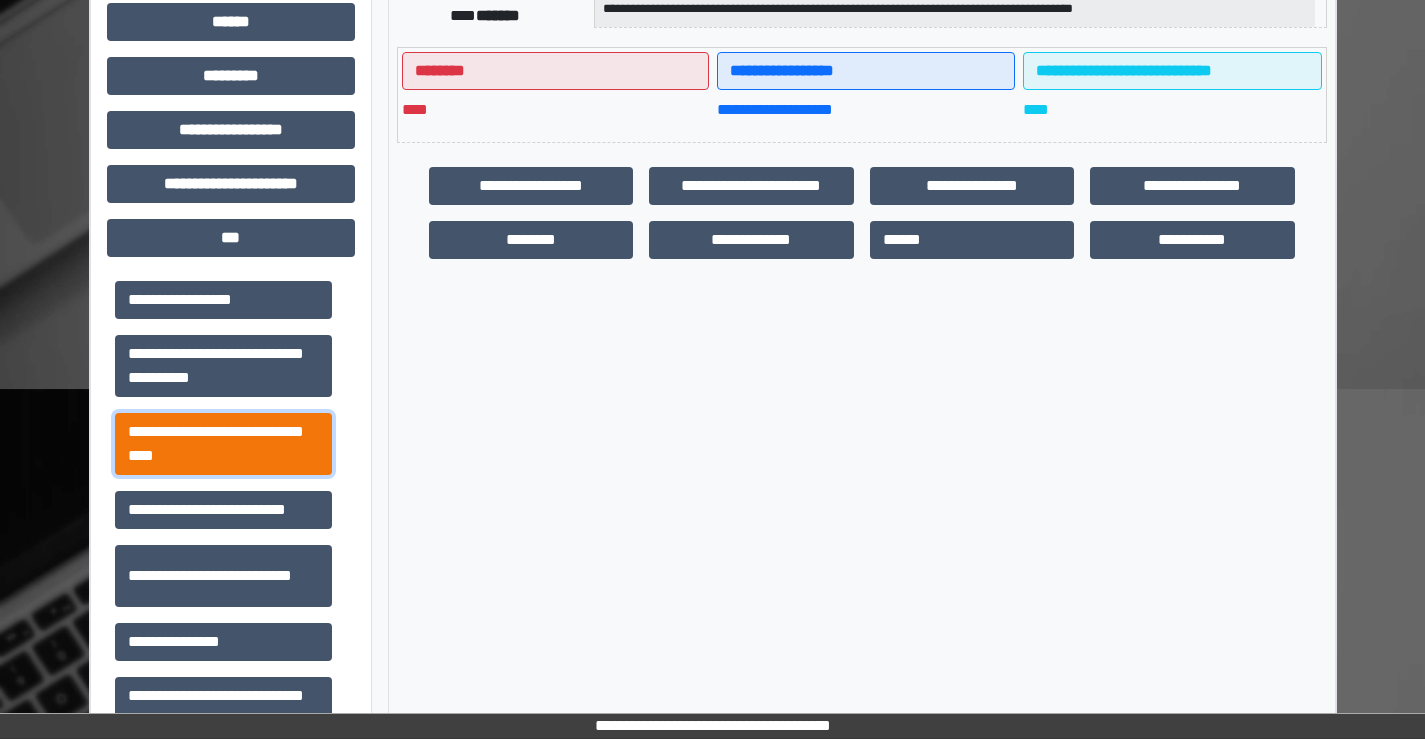 click on "**********" at bounding box center [223, 444] 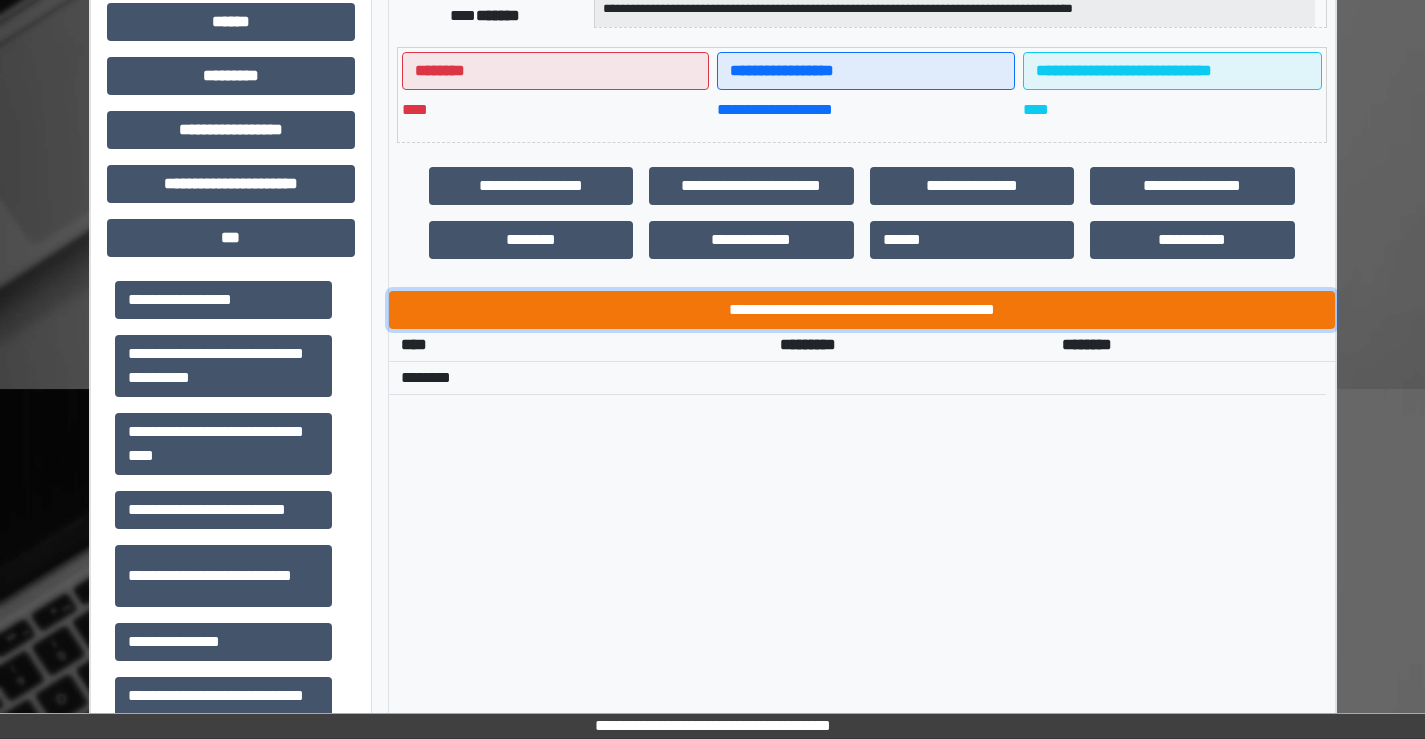 click on "**********" at bounding box center (862, 310) 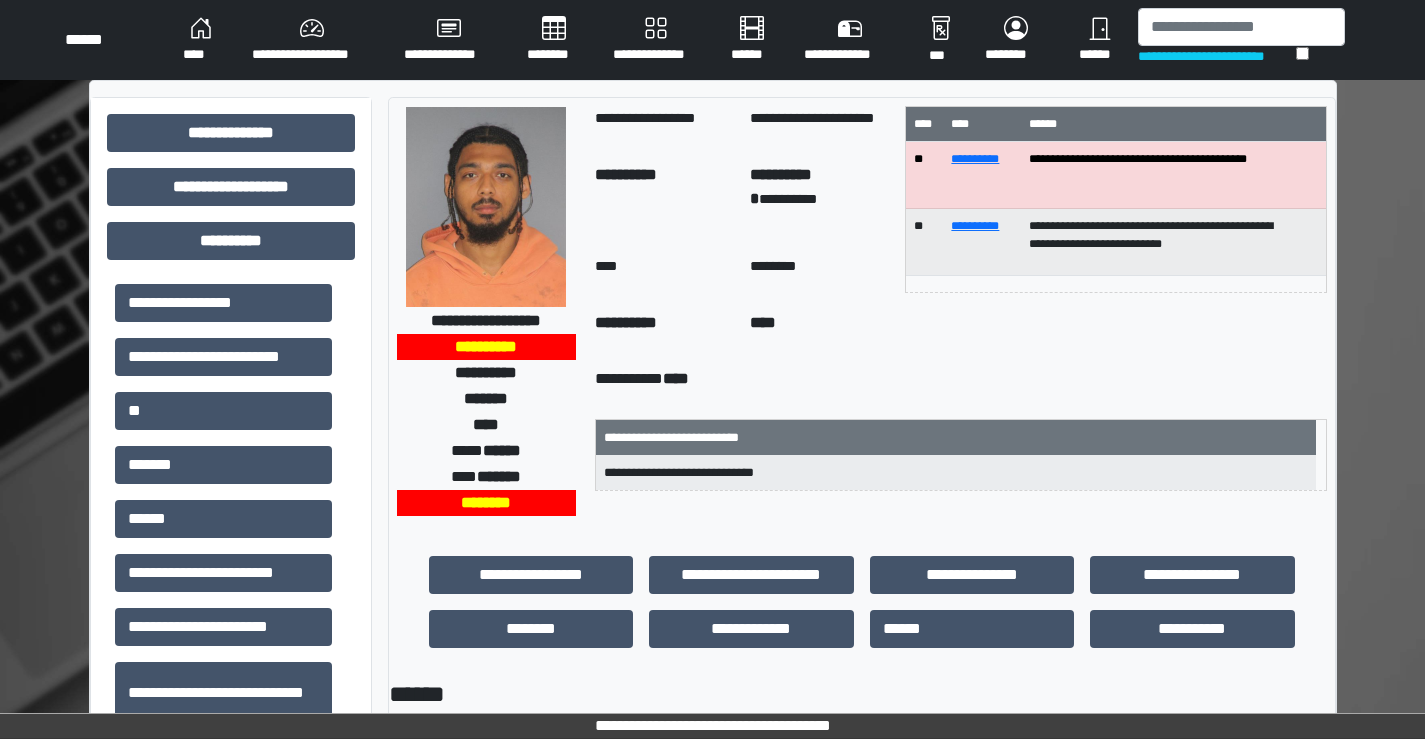 scroll, scrollTop: 0, scrollLeft: 0, axis: both 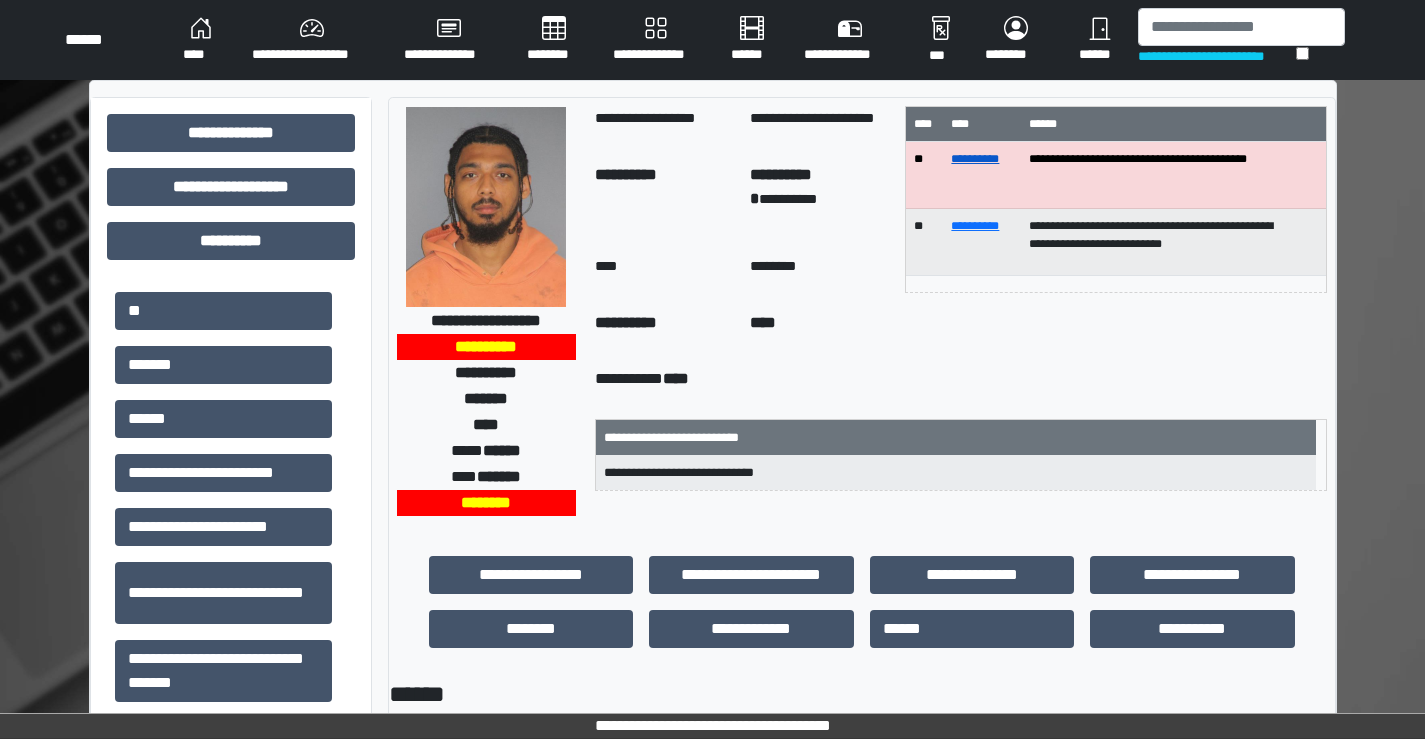 click on "**********" at bounding box center [975, 159] 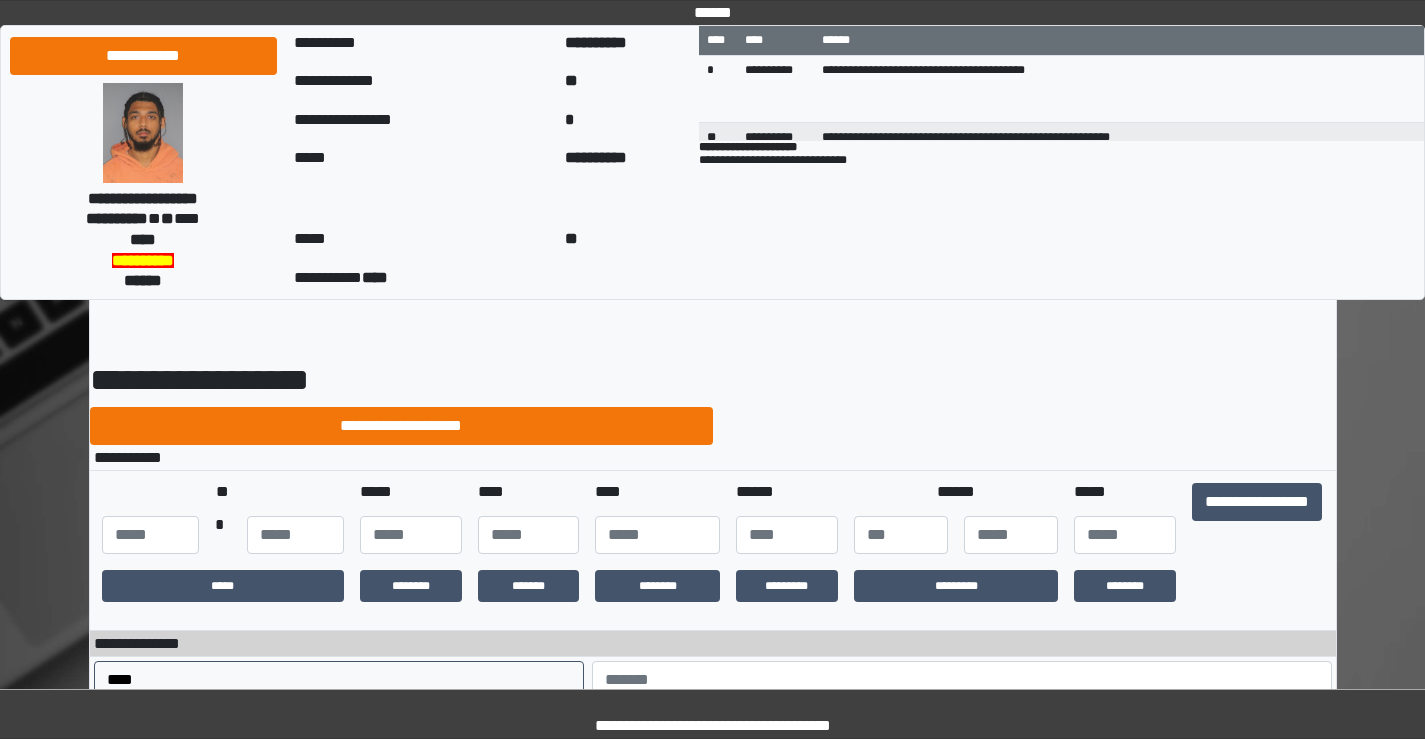 scroll, scrollTop: 0, scrollLeft: 0, axis: both 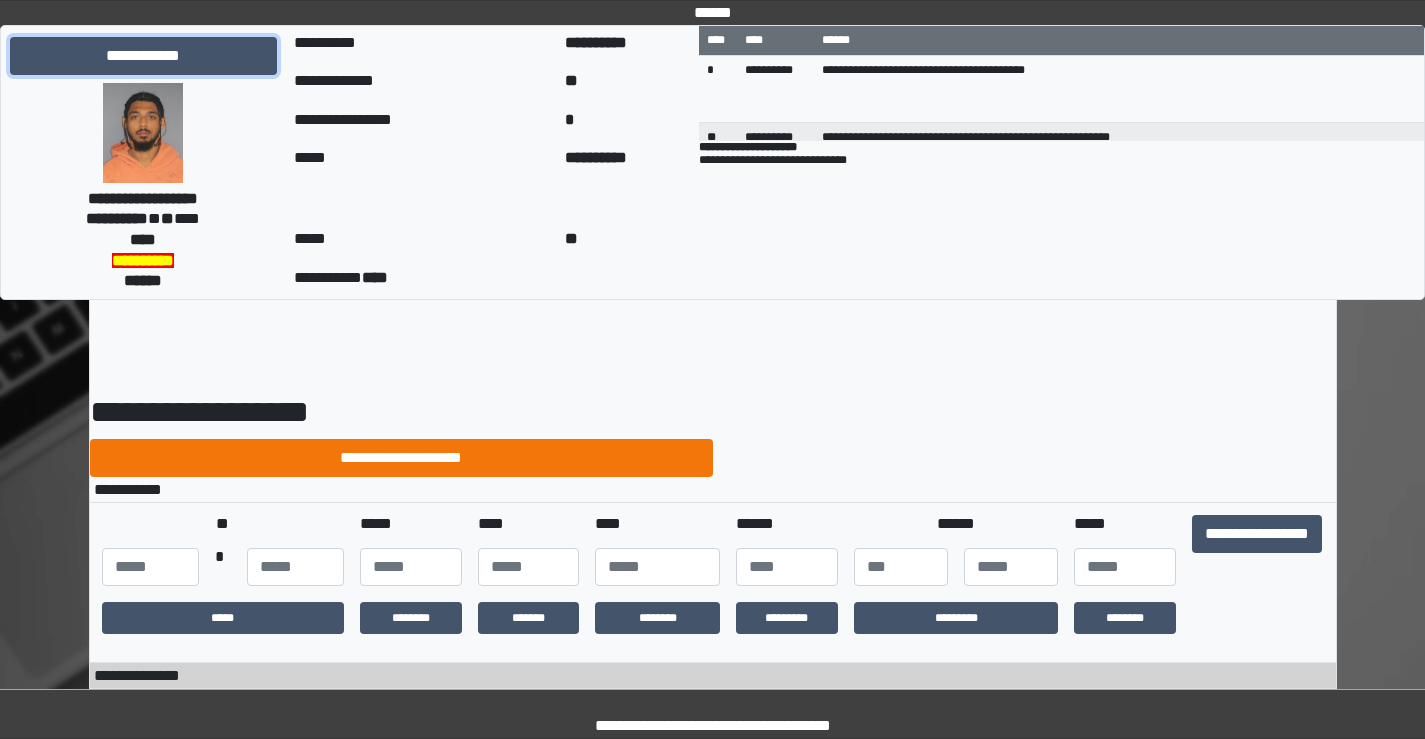 click on "**********" at bounding box center (143, 56) 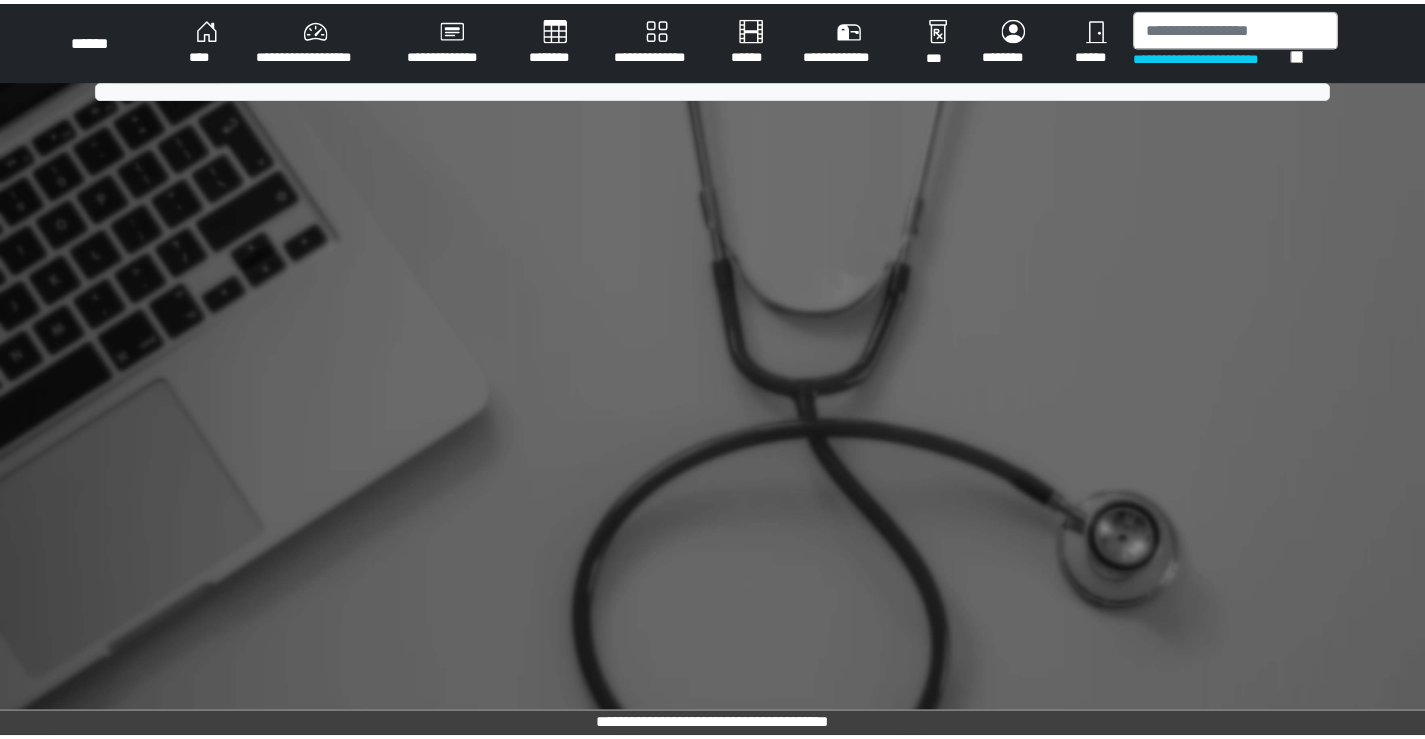 scroll, scrollTop: 0, scrollLeft: 0, axis: both 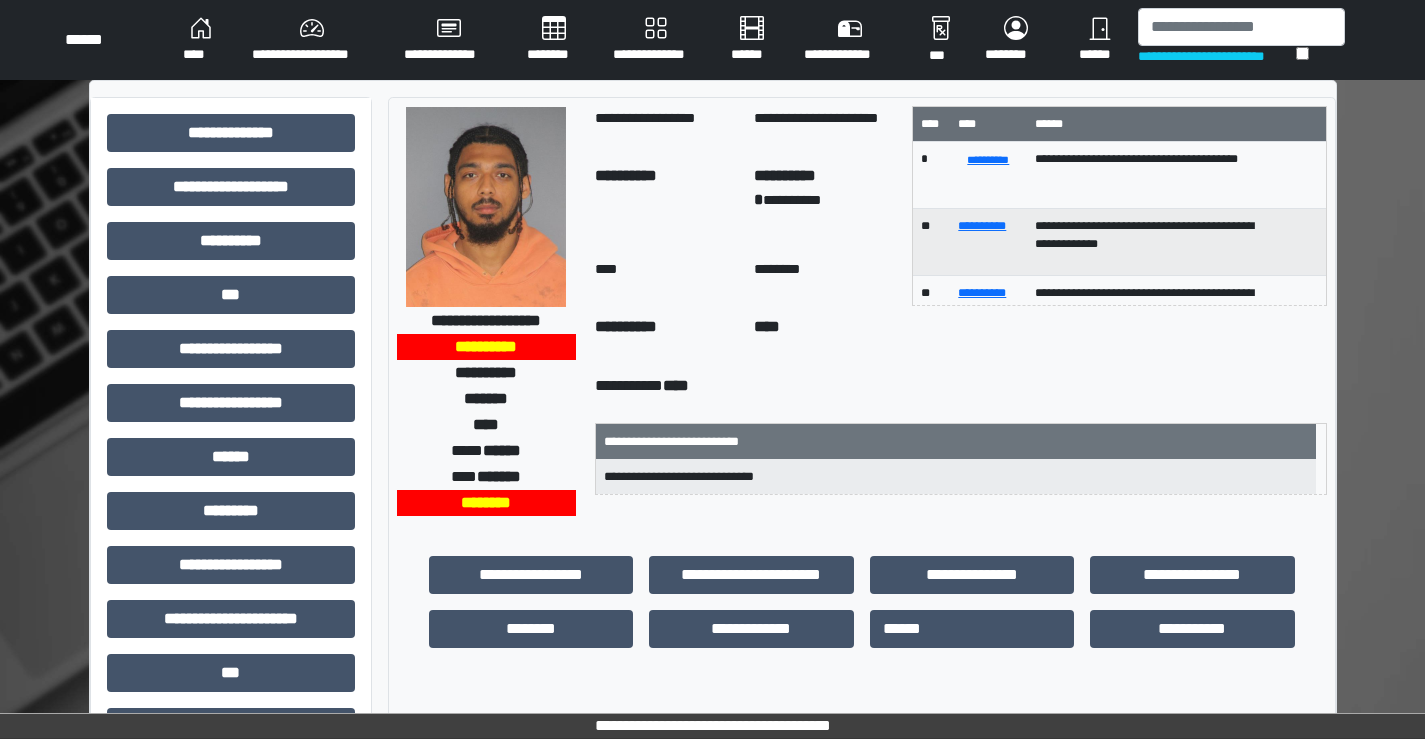 click on "****" at bounding box center [201, 40] 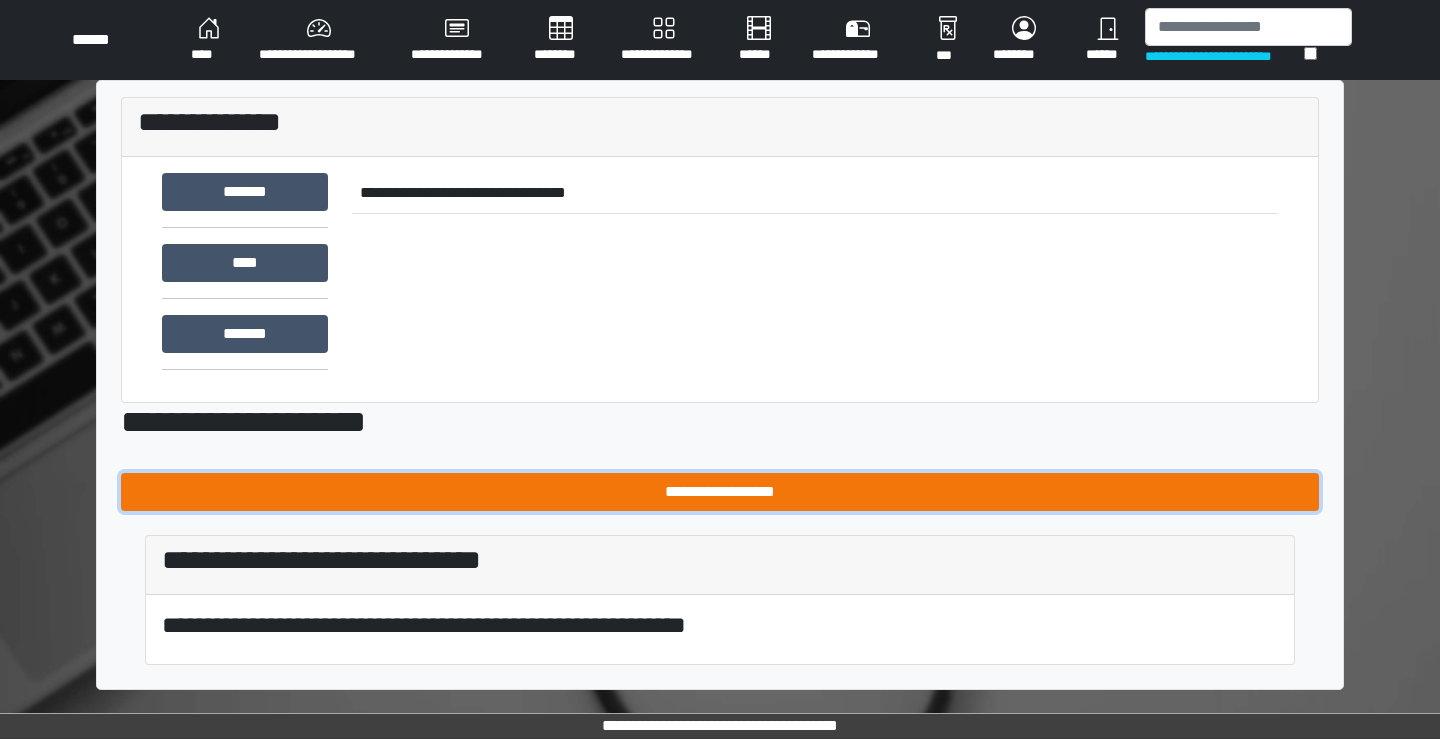 click on "**********" at bounding box center [720, 492] 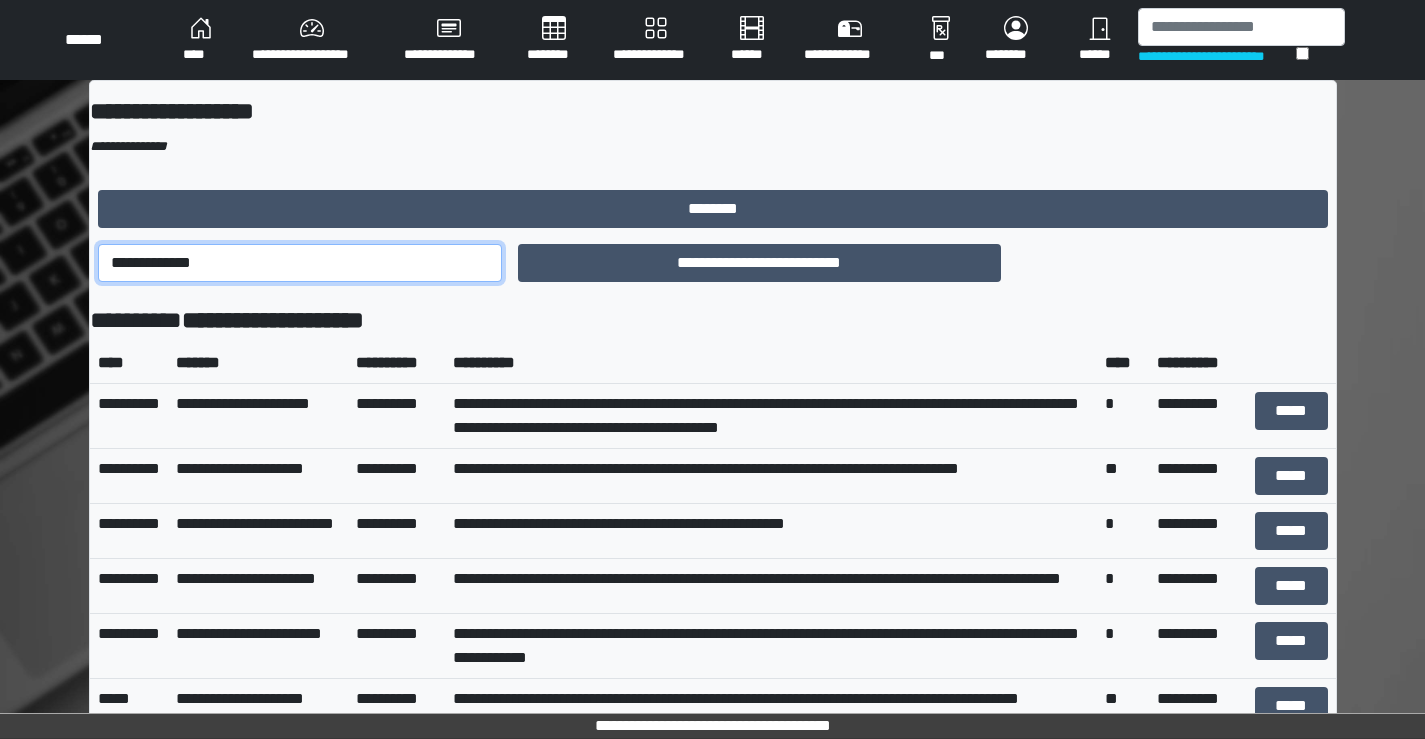click on "**********" at bounding box center (300, 263) 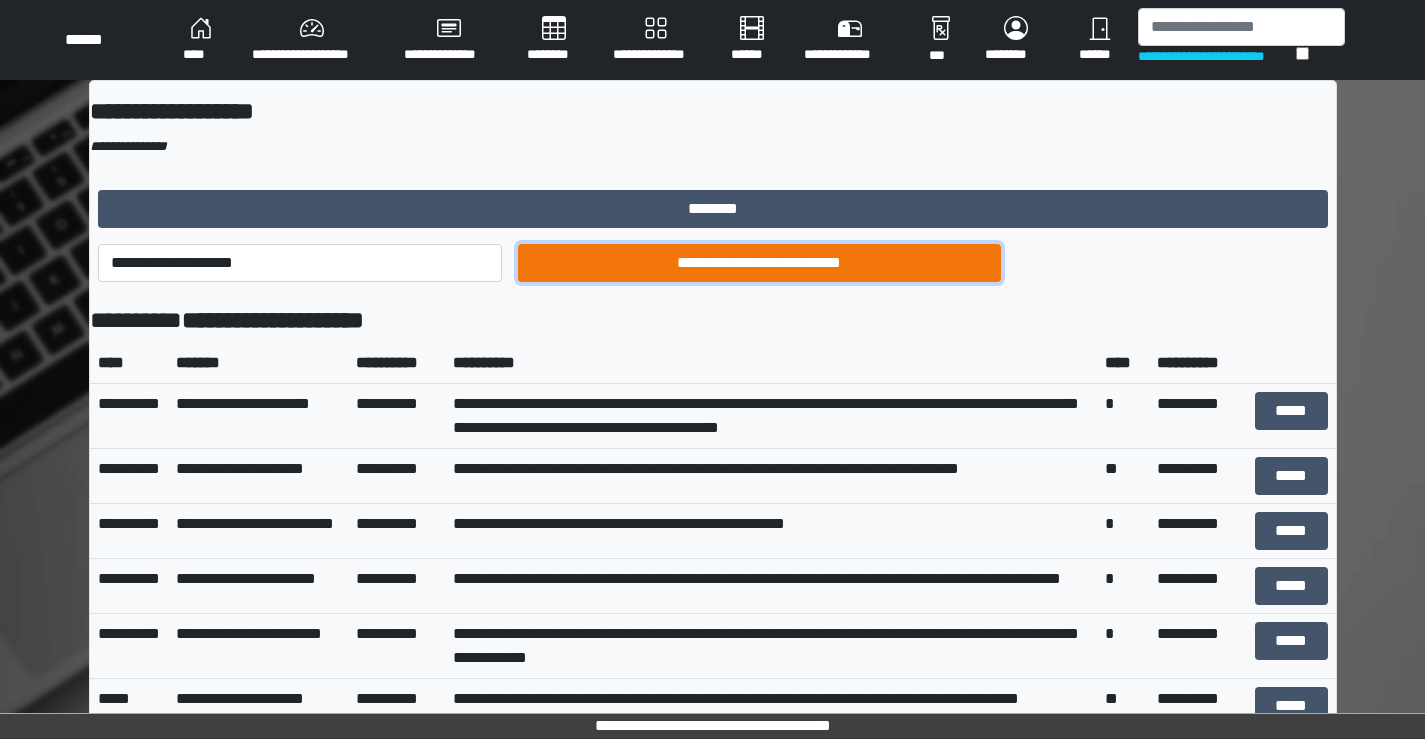 click on "**********" at bounding box center [759, 263] 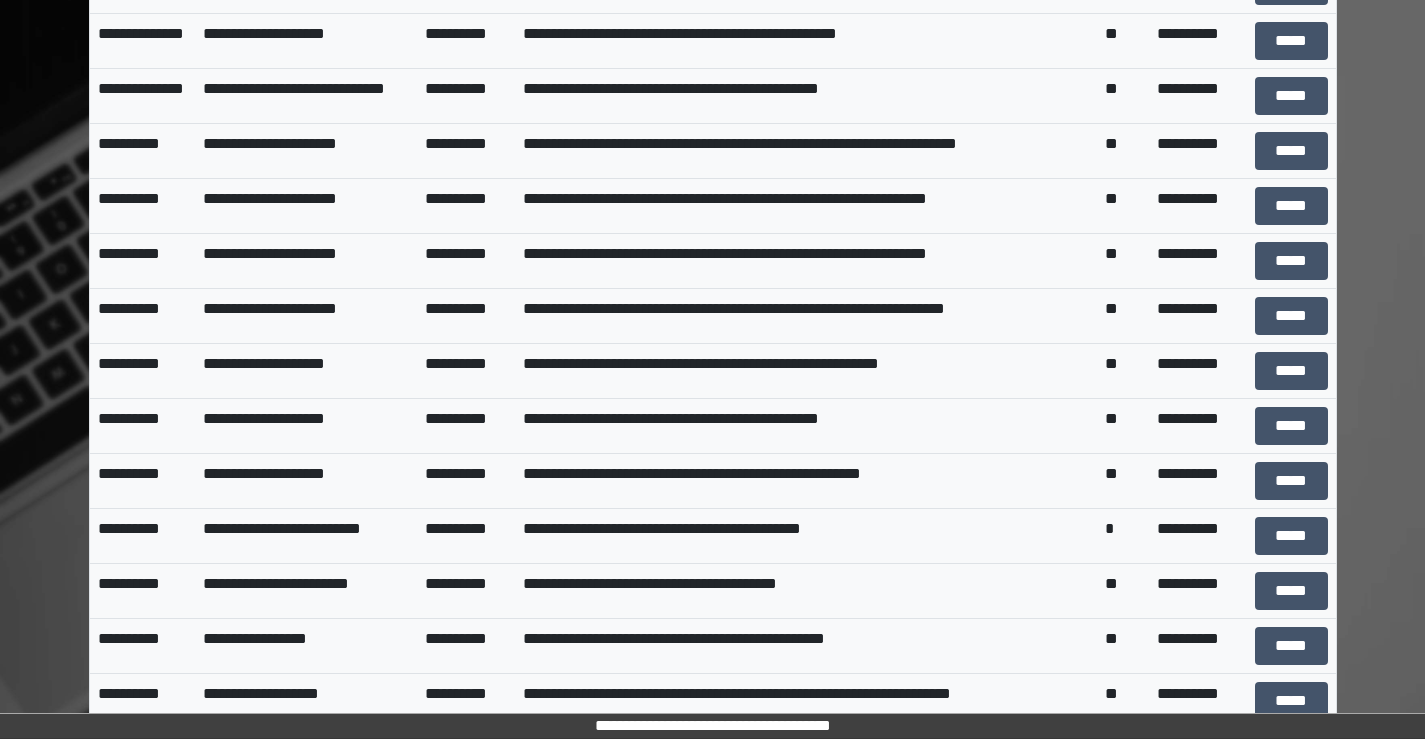 scroll, scrollTop: 900, scrollLeft: 0, axis: vertical 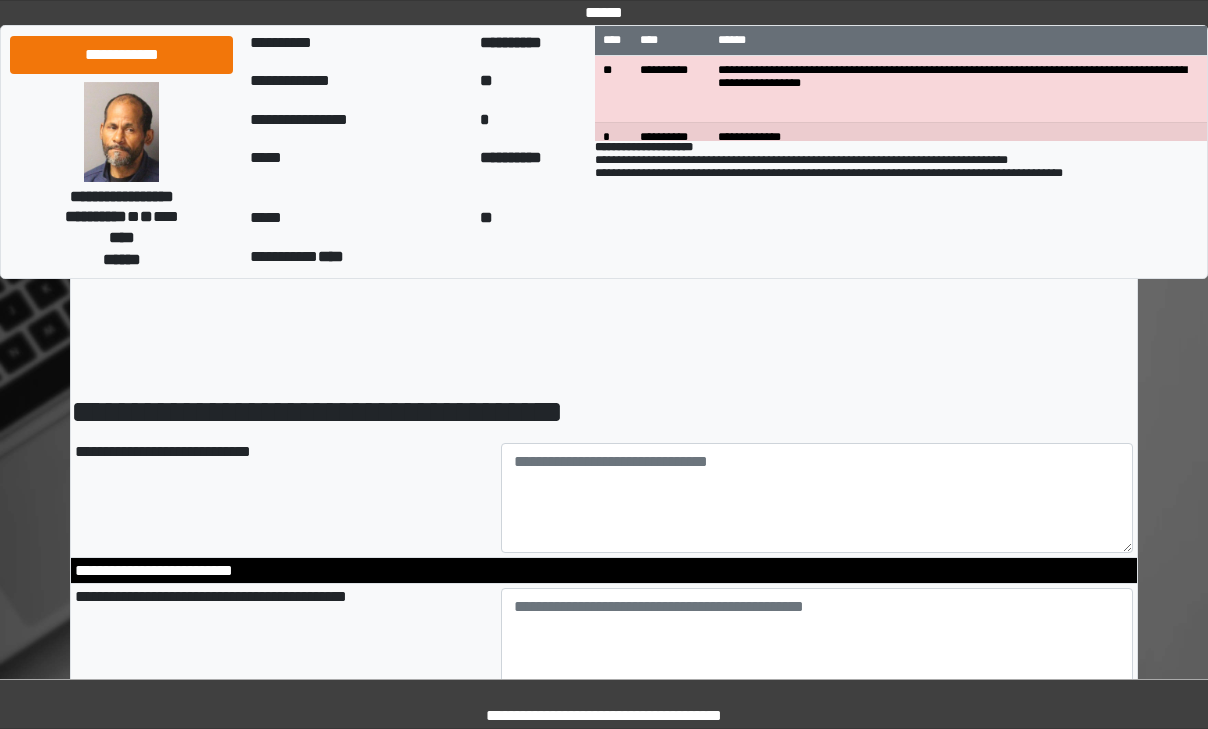 click on "**********" at bounding box center [604, 1679] 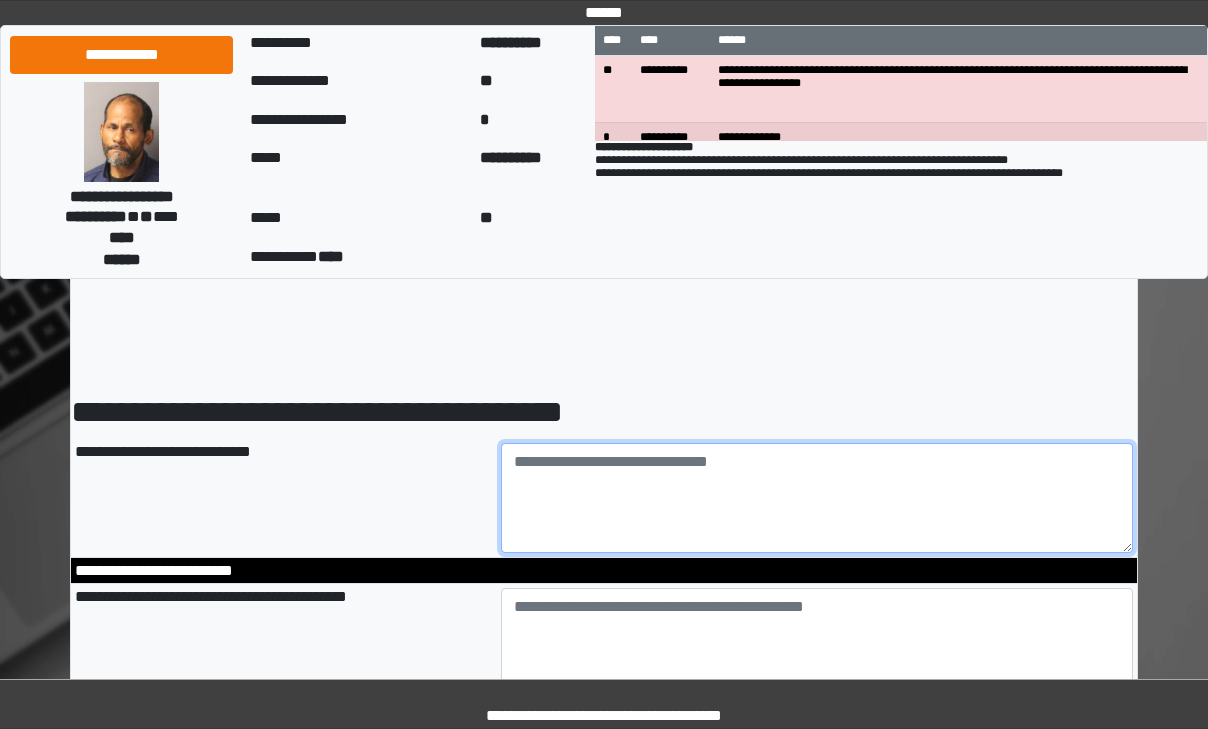 click at bounding box center (817, 498) 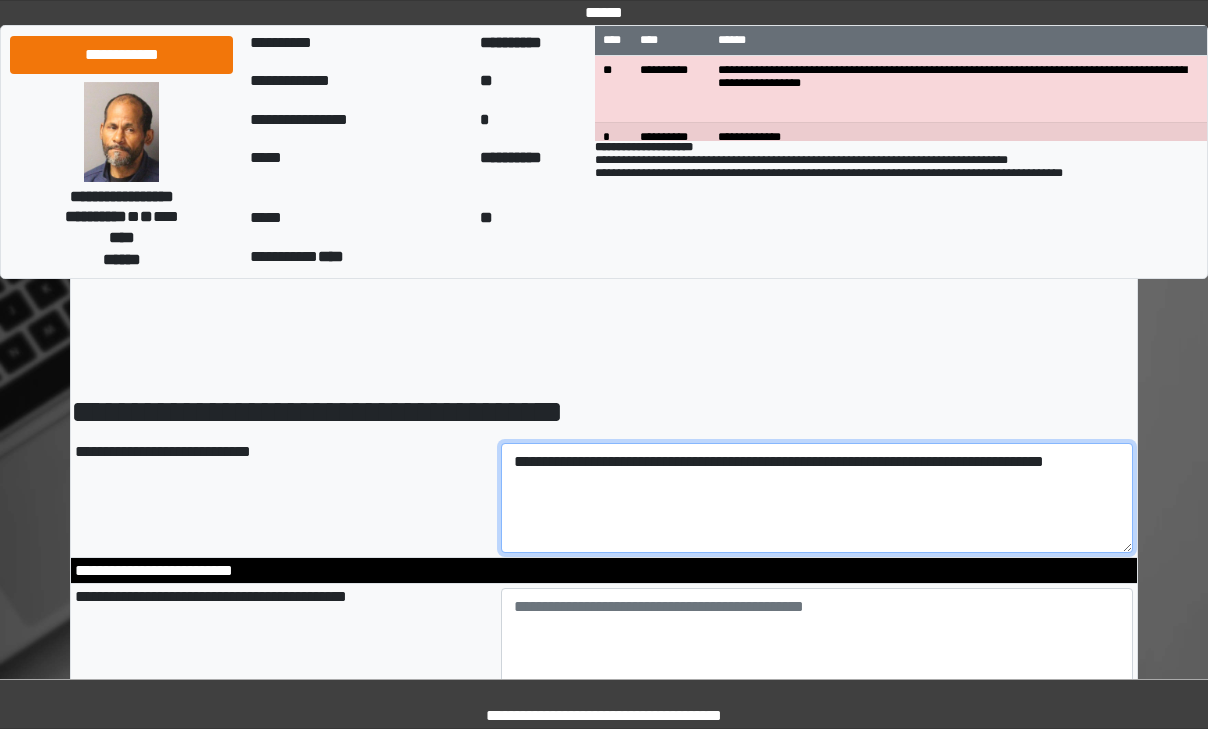 click on "**********" at bounding box center [817, 498] 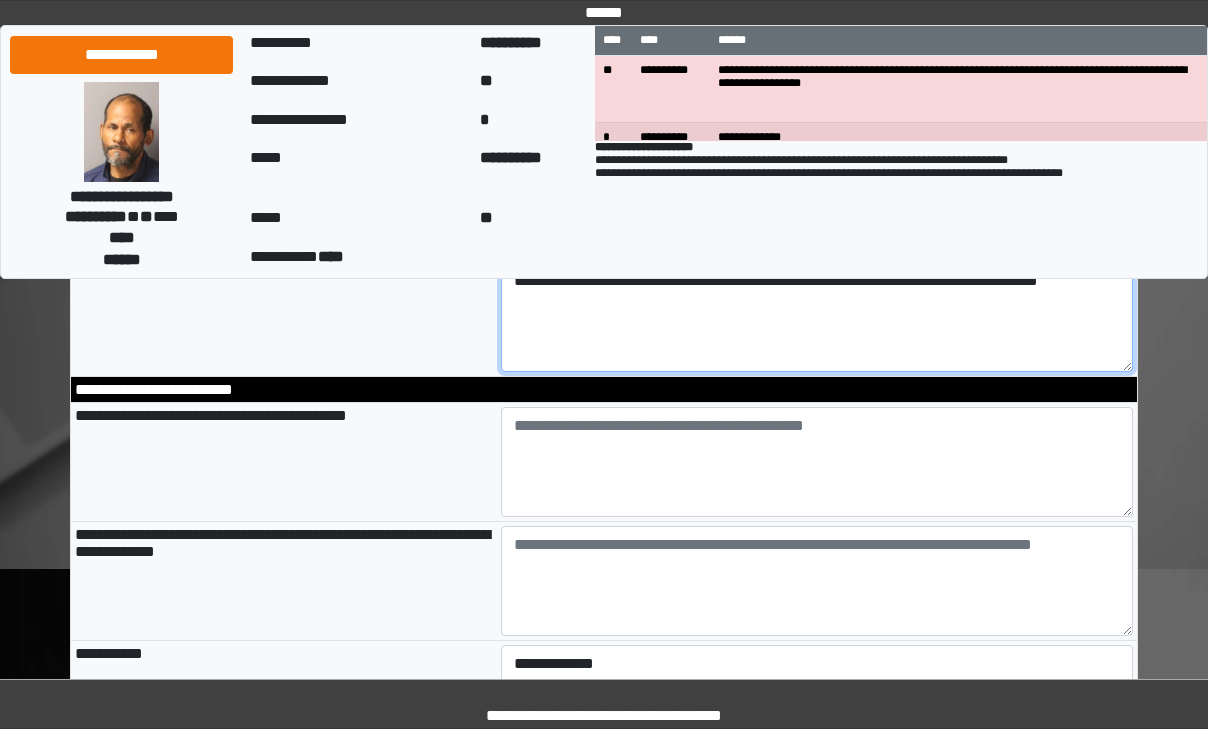 scroll, scrollTop: 200, scrollLeft: 0, axis: vertical 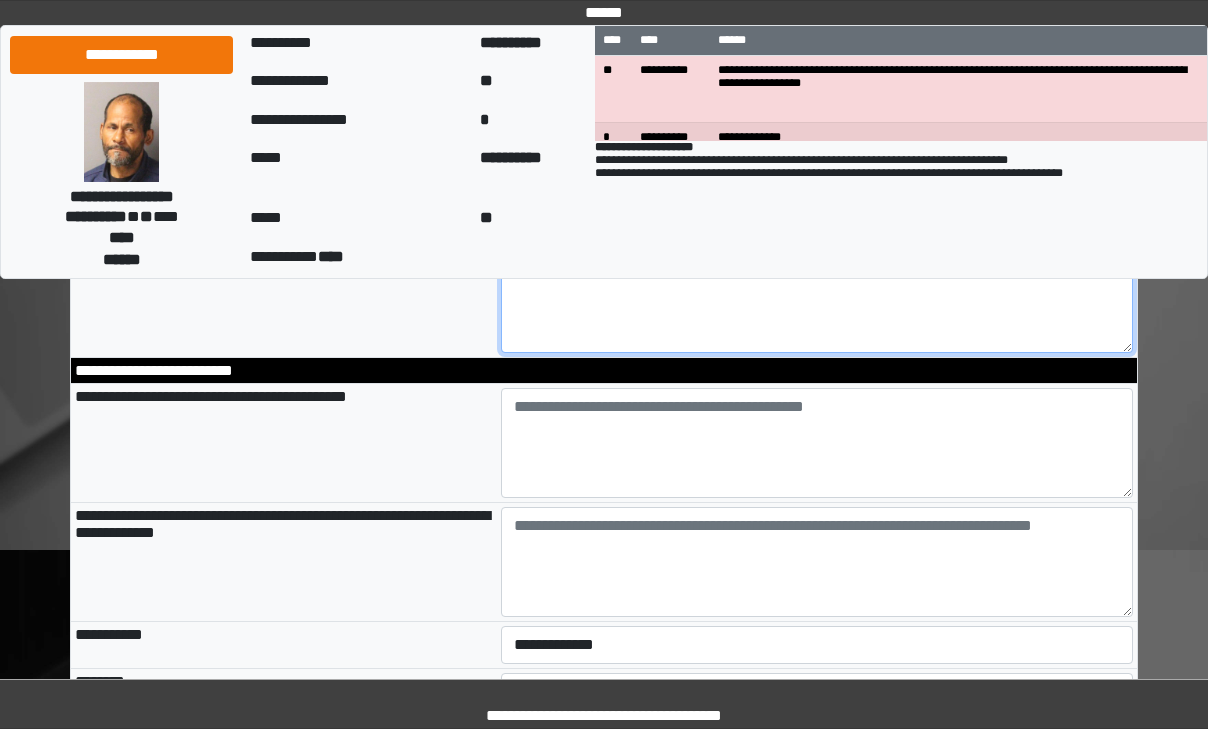 type on "**********" 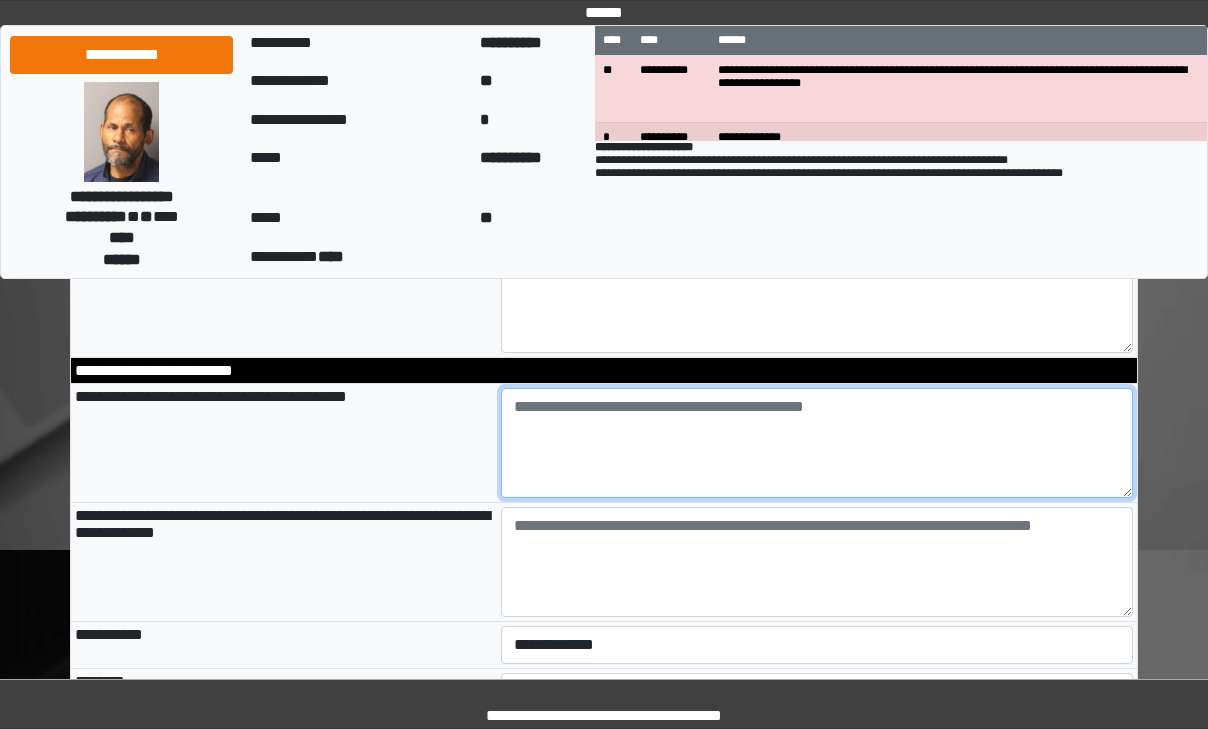 click at bounding box center [817, 443] 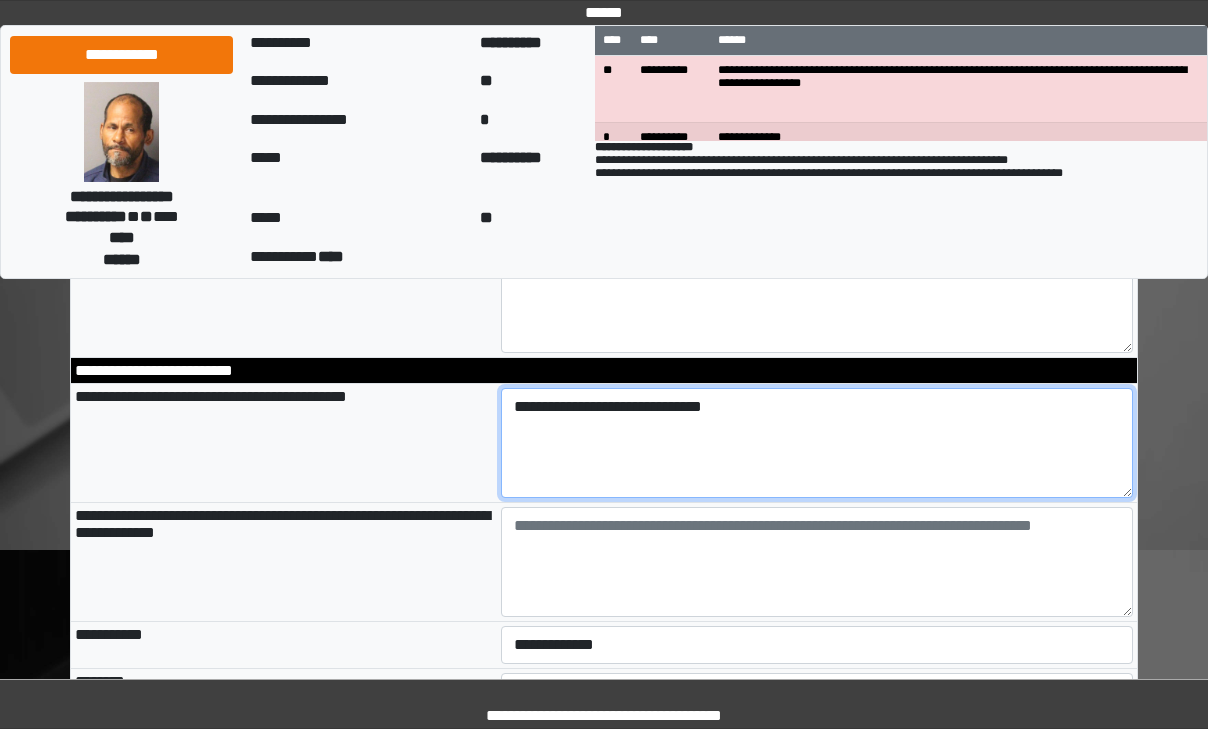 click on "**********" at bounding box center [817, 443] 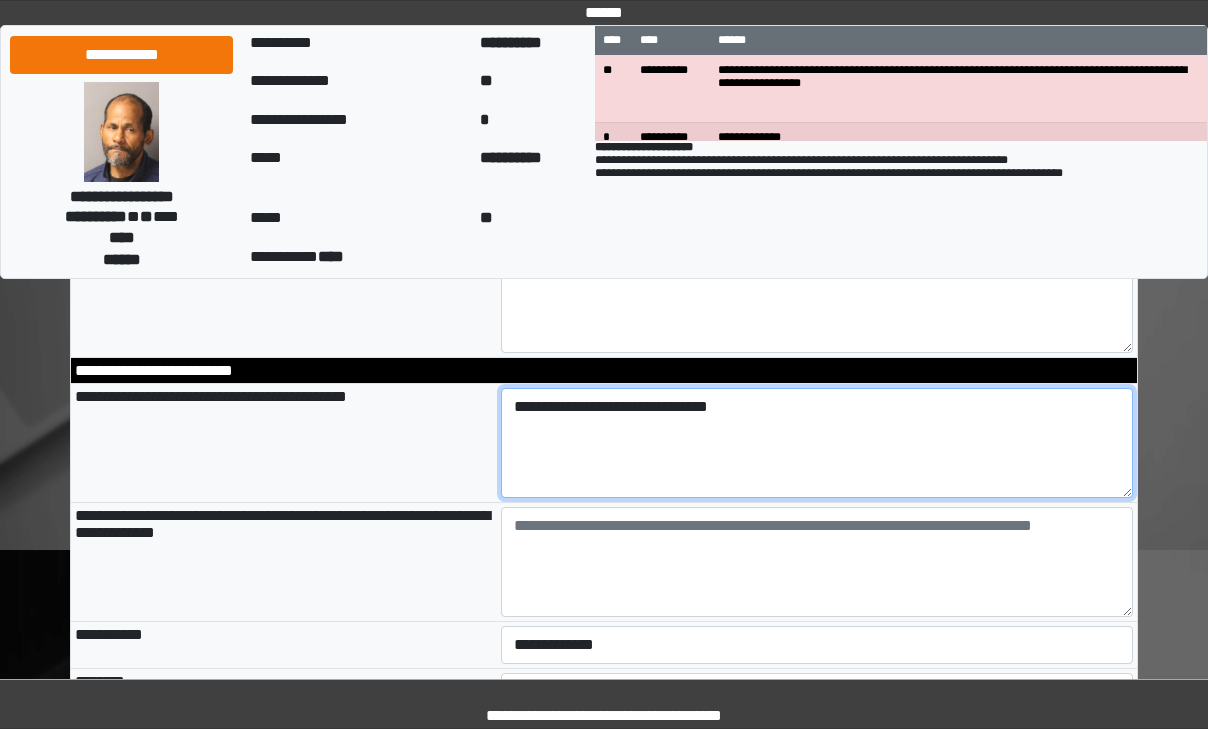 click on "**********" at bounding box center [817, 443] 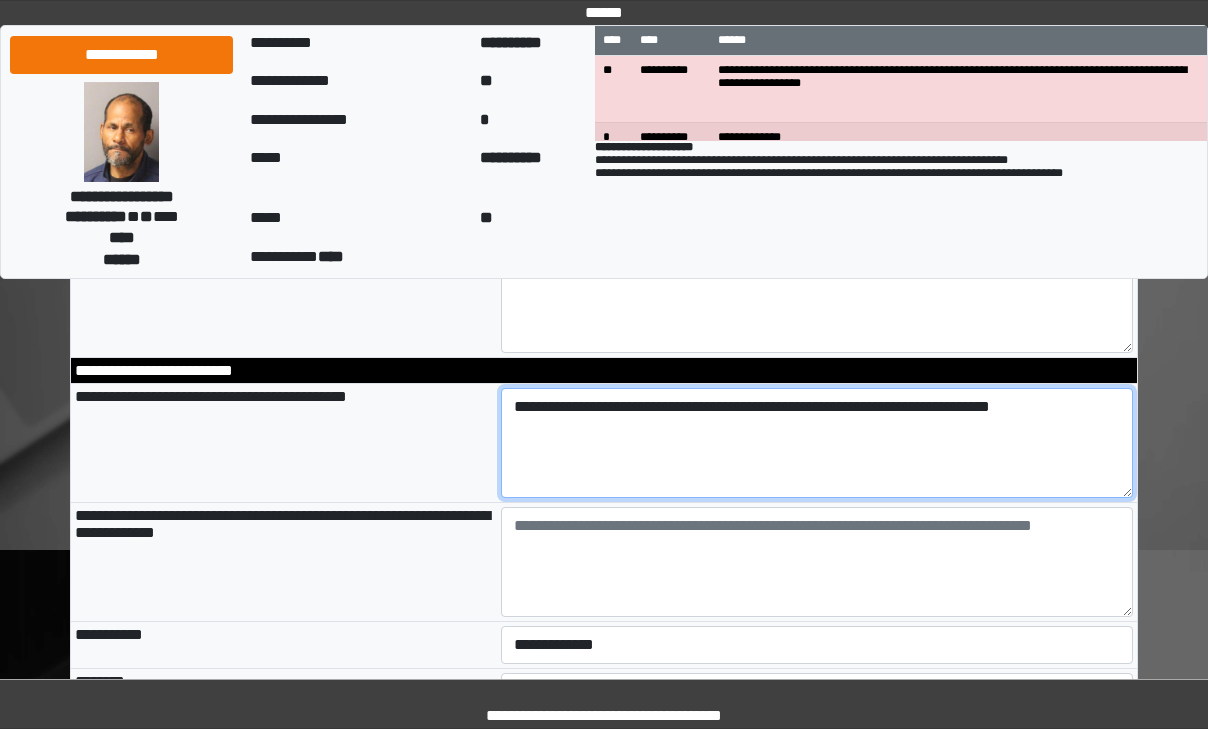 type on "**********" 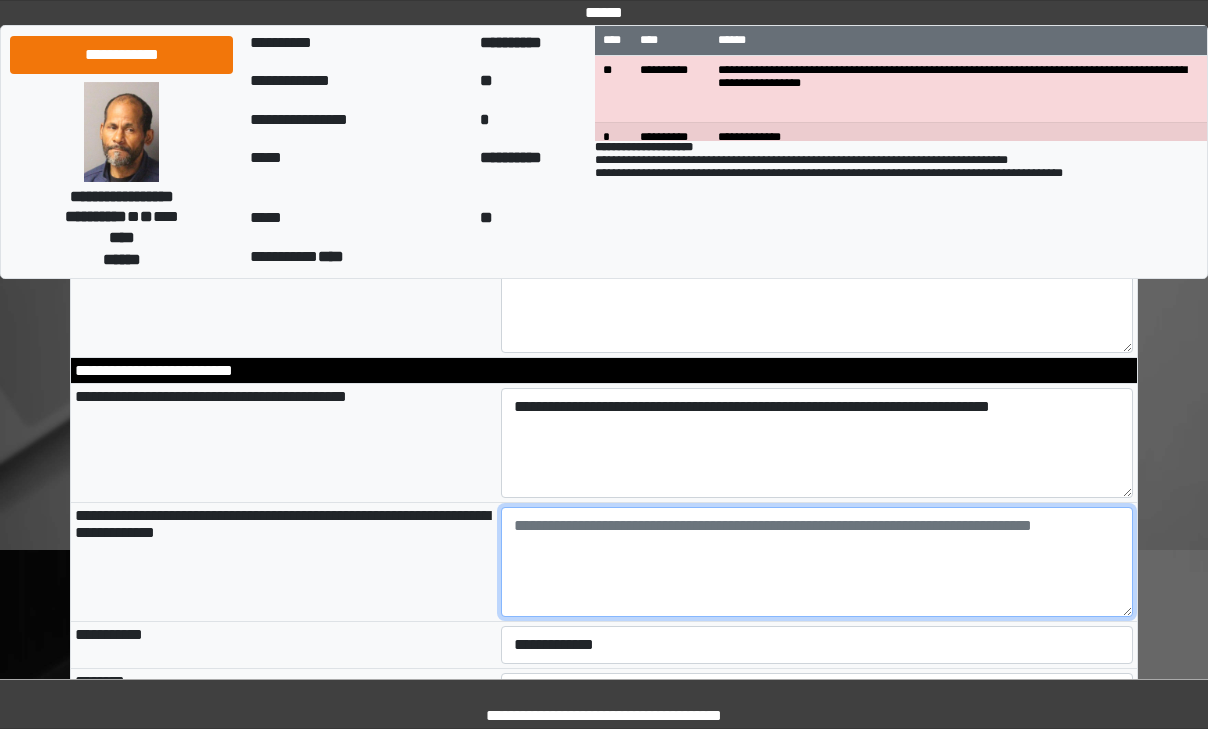 click at bounding box center [817, 562] 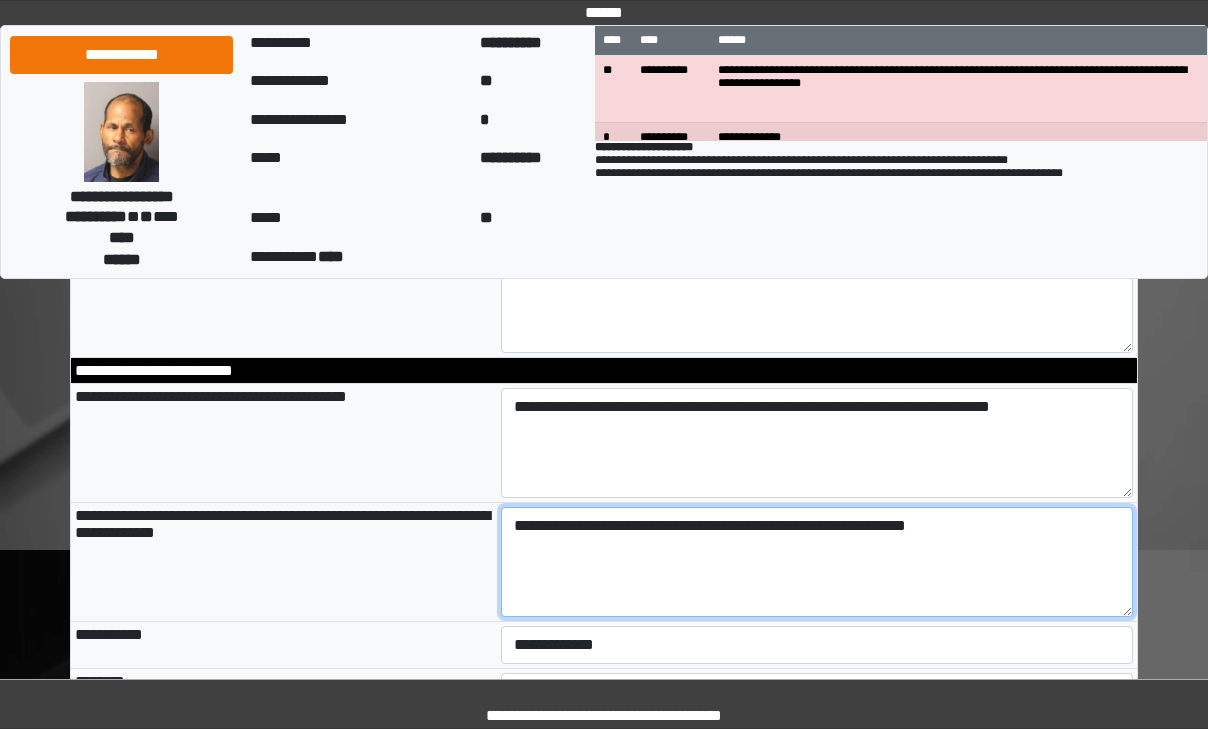 click on "**********" at bounding box center [817, 562] 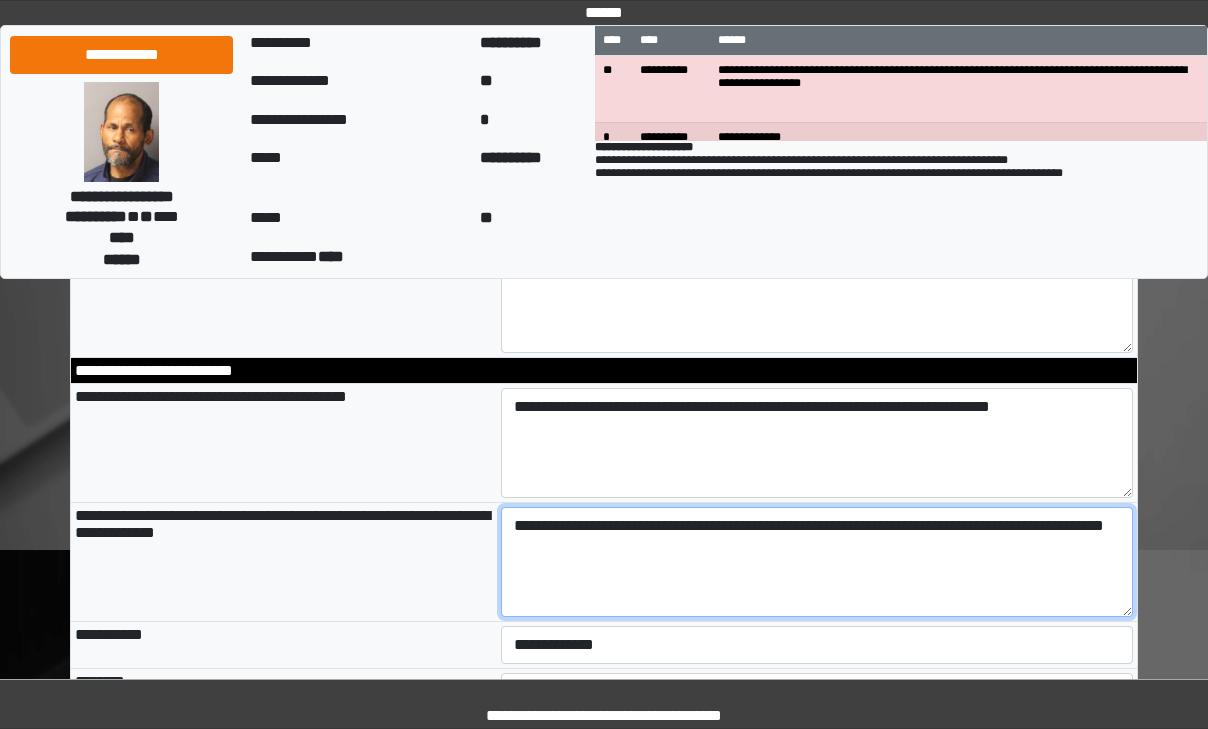 click on "**********" at bounding box center (817, 562) 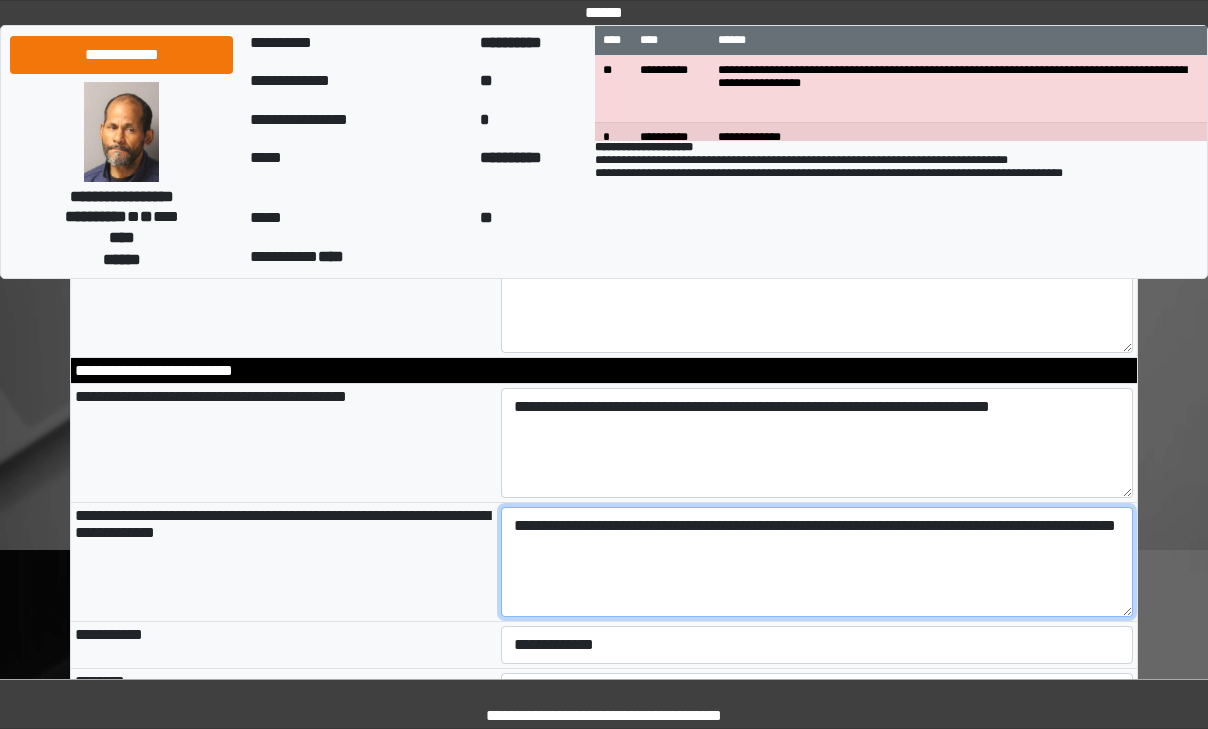 click on "**********" at bounding box center [817, 562] 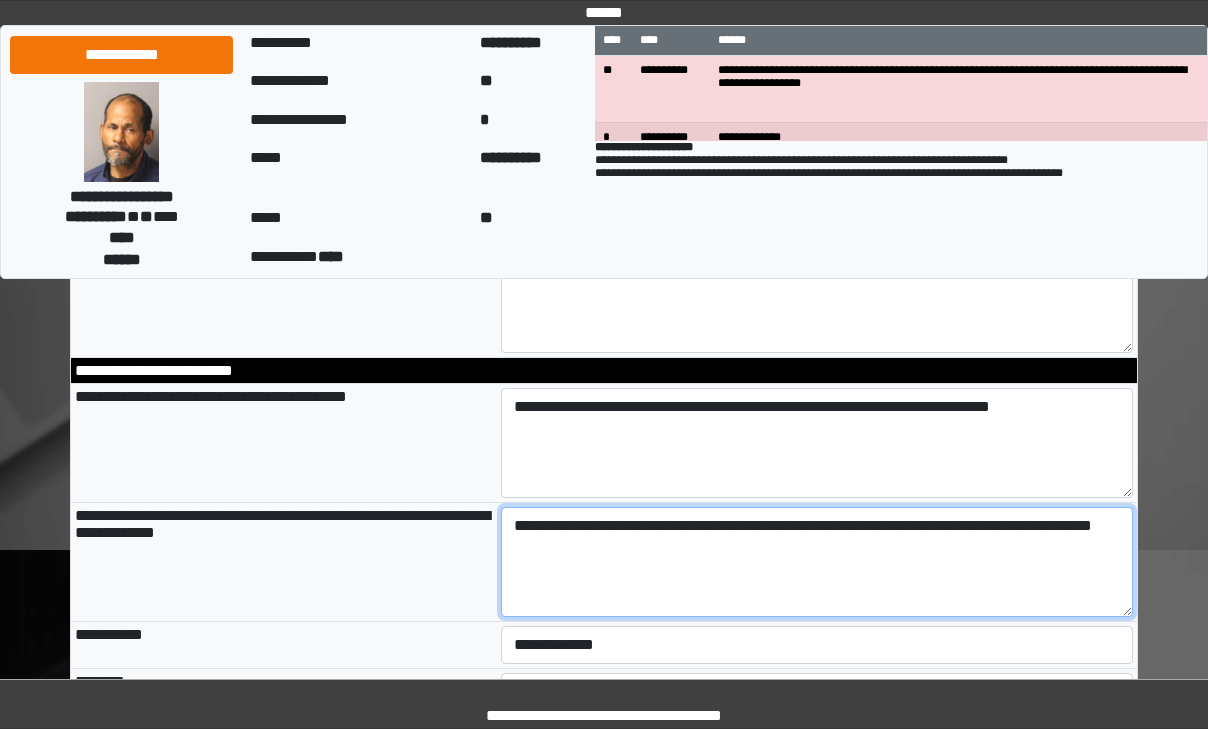 click on "**********" at bounding box center [817, 562] 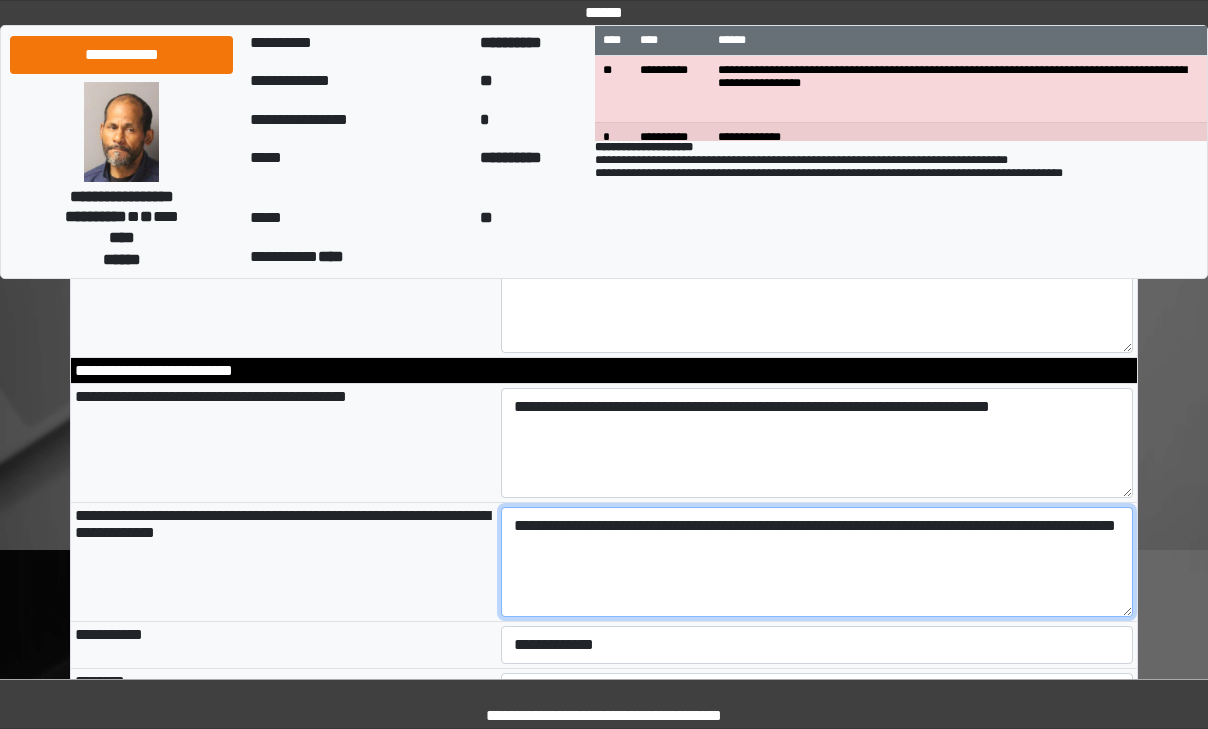 click on "**********" at bounding box center (817, 562) 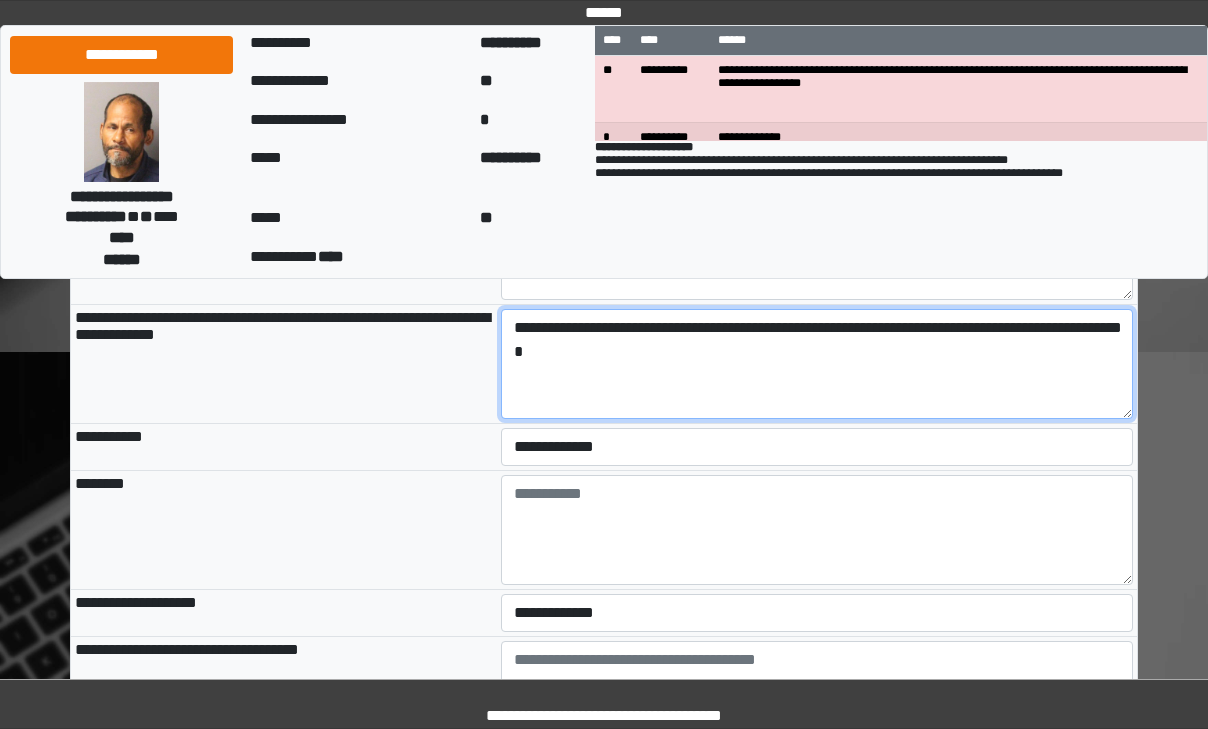 scroll, scrollTop: 400, scrollLeft: 0, axis: vertical 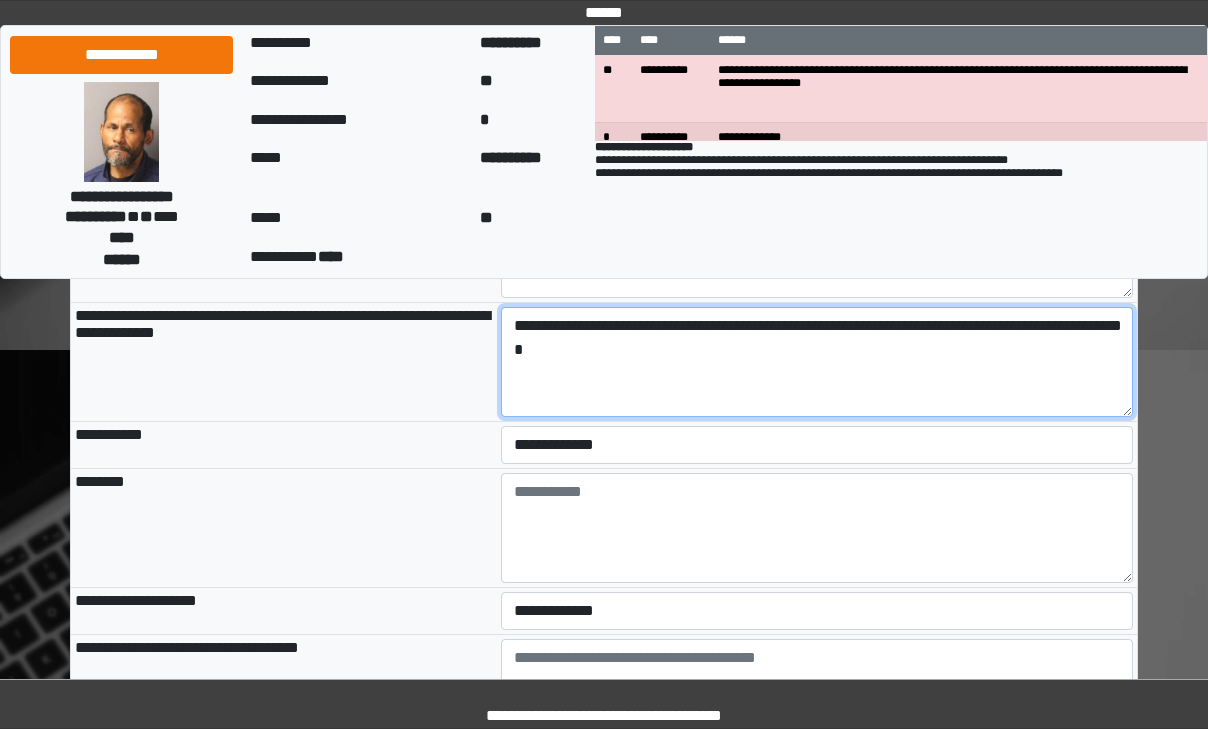 type on "**********" 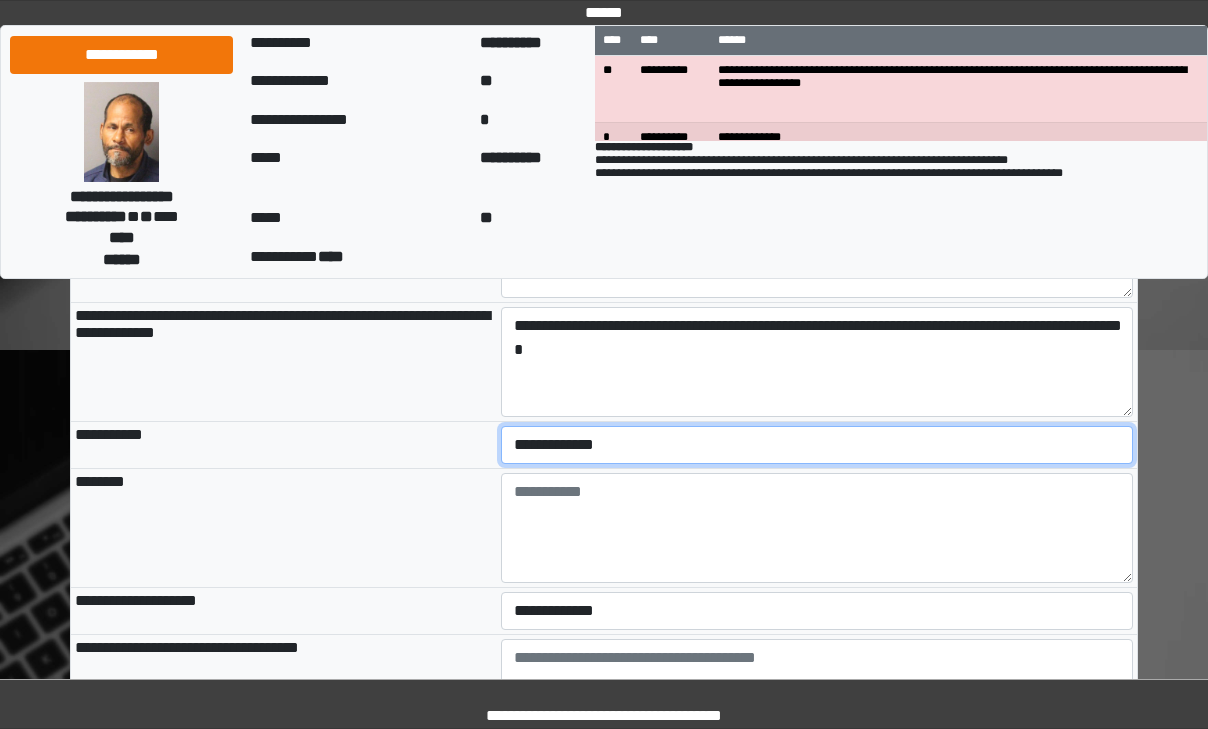 click on "**********" at bounding box center (817, 445) 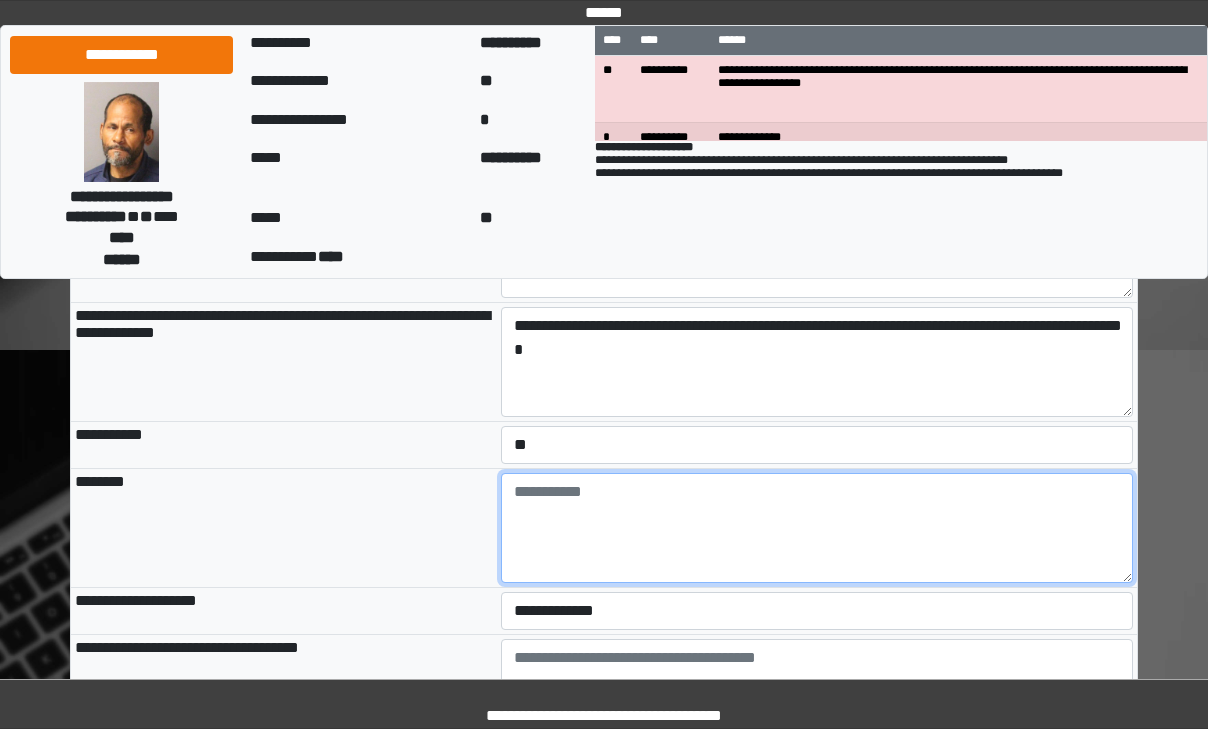 click at bounding box center [817, 528] 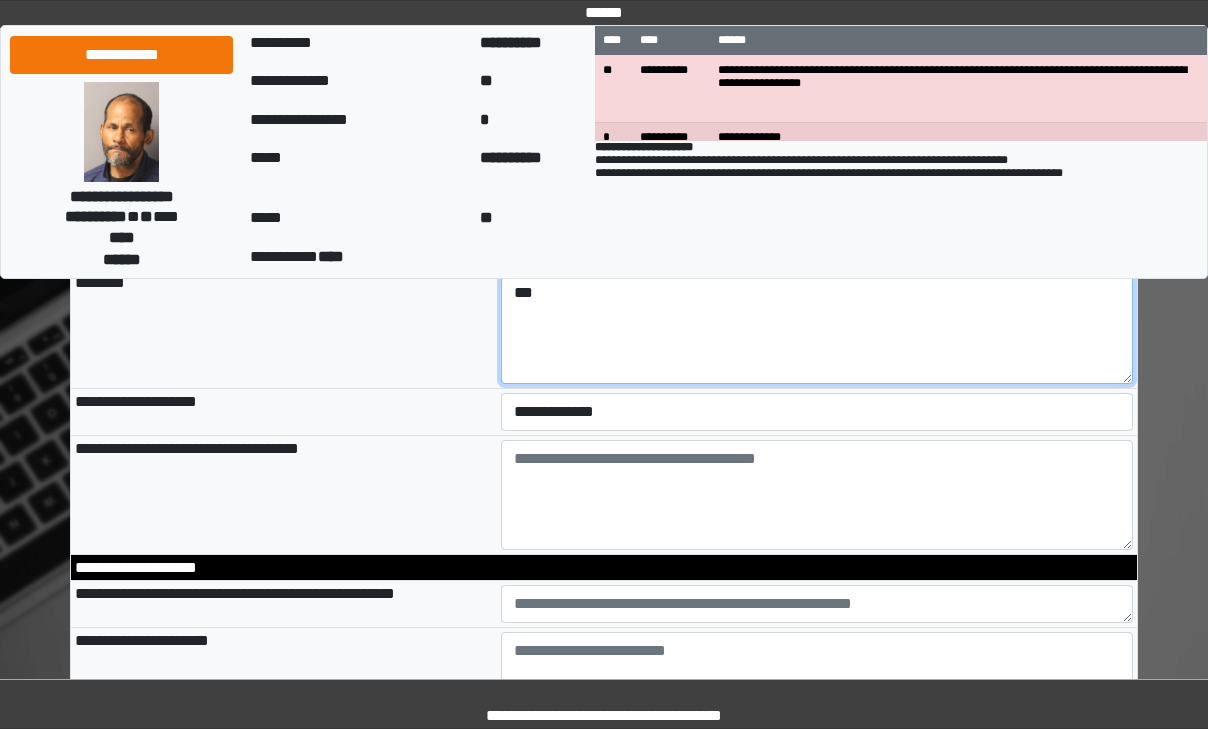 scroll, scrollTop: 600, scrollLeft: 0, axis: vertical 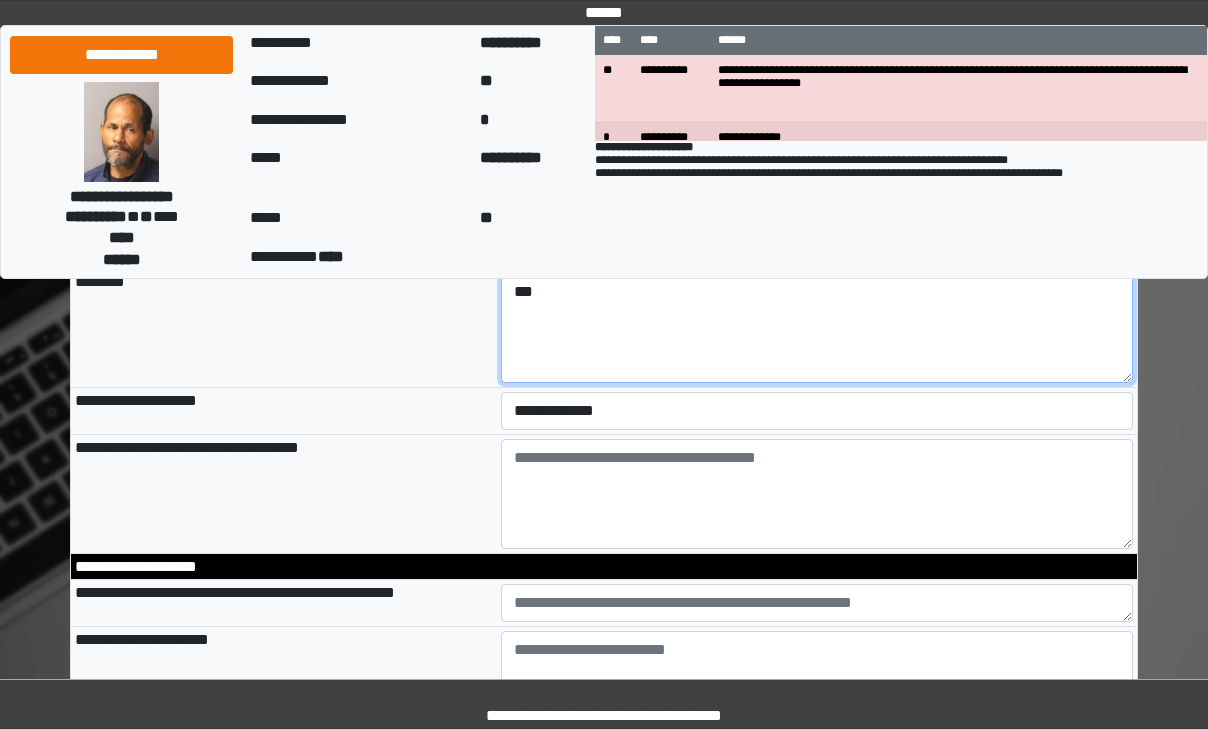 type on "***" 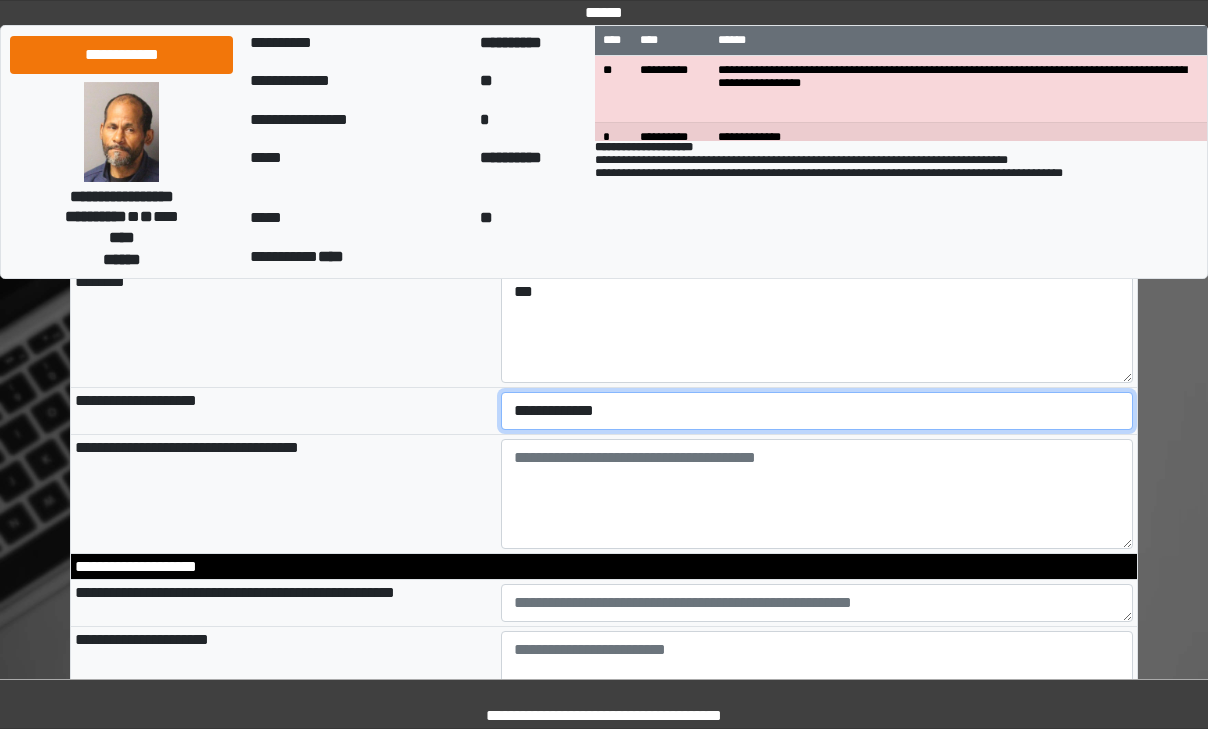 click on "**********" at bounding box center (817, 411) 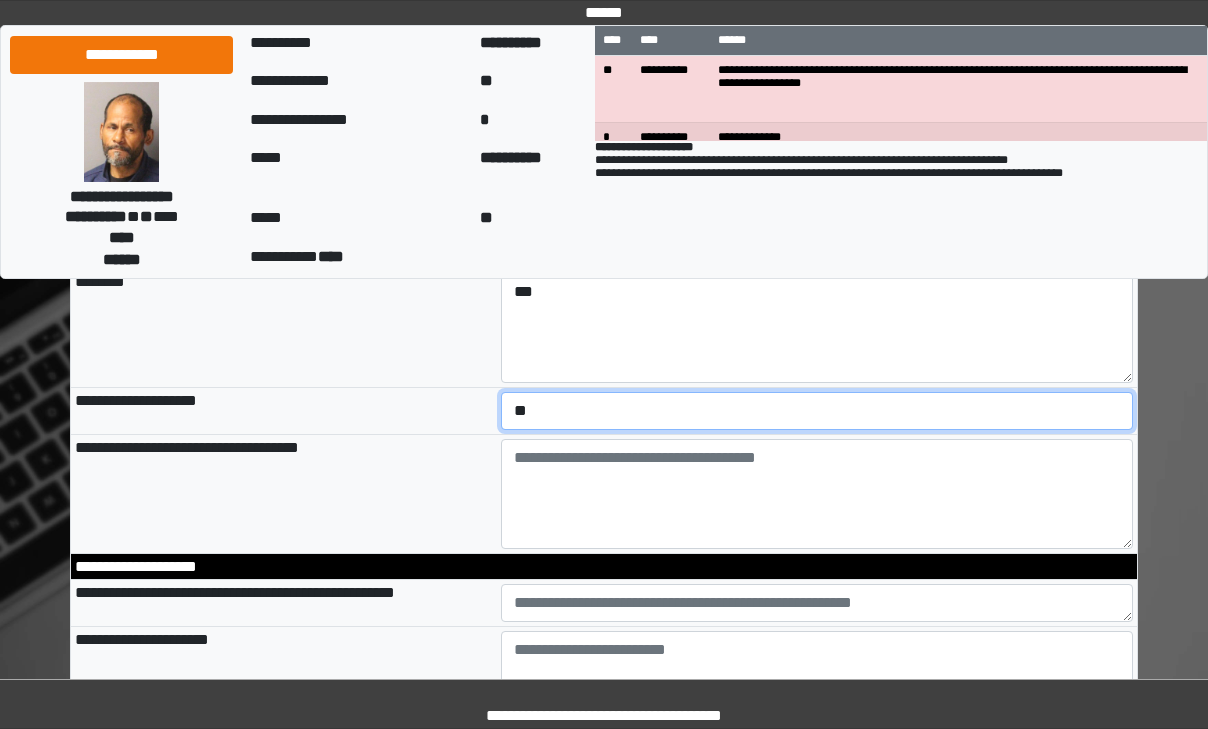 click on "**********" at bounding box center (817, 411) 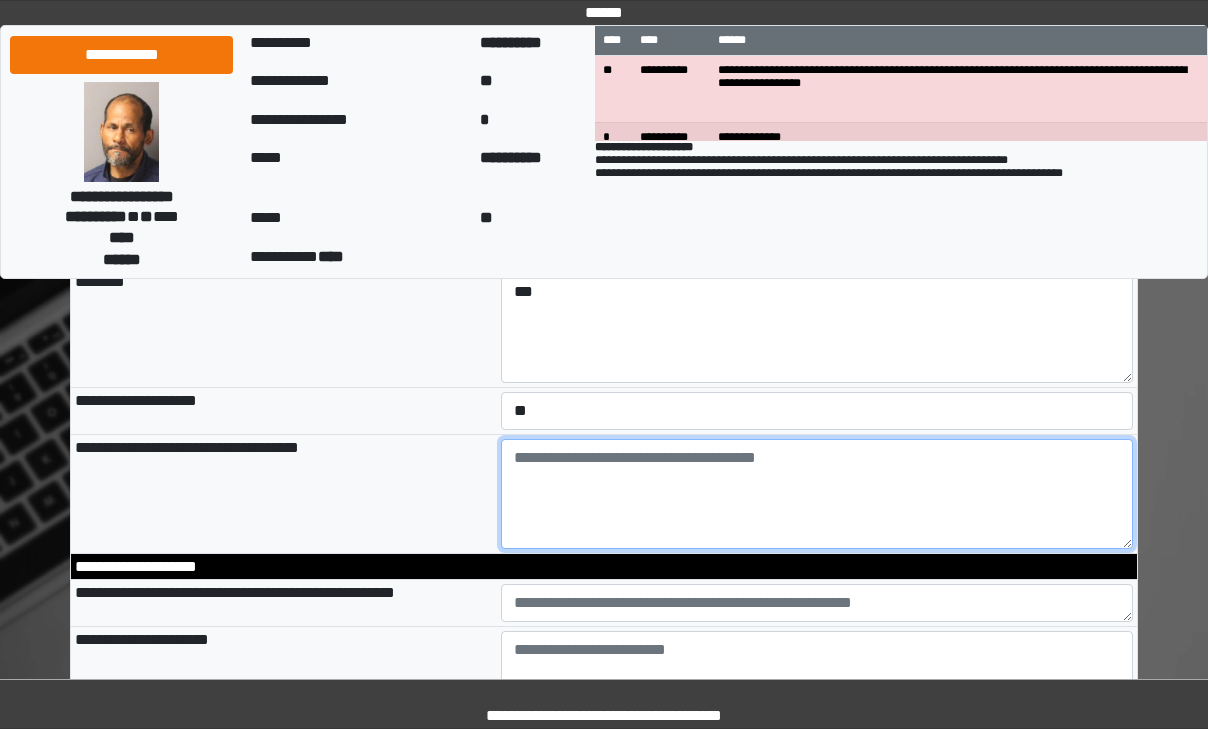 click at bounding box center (817, 494) 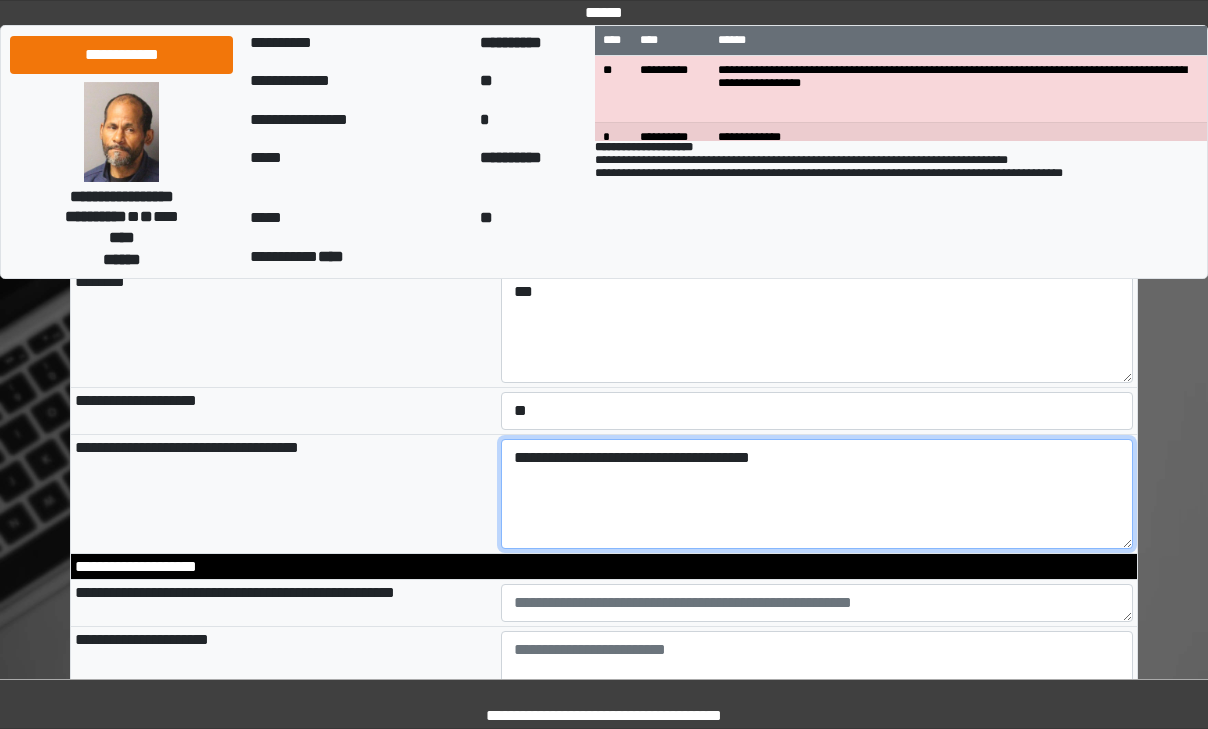 scroll, scrollTop: 700, scrollLeft: 0, axis: vertical 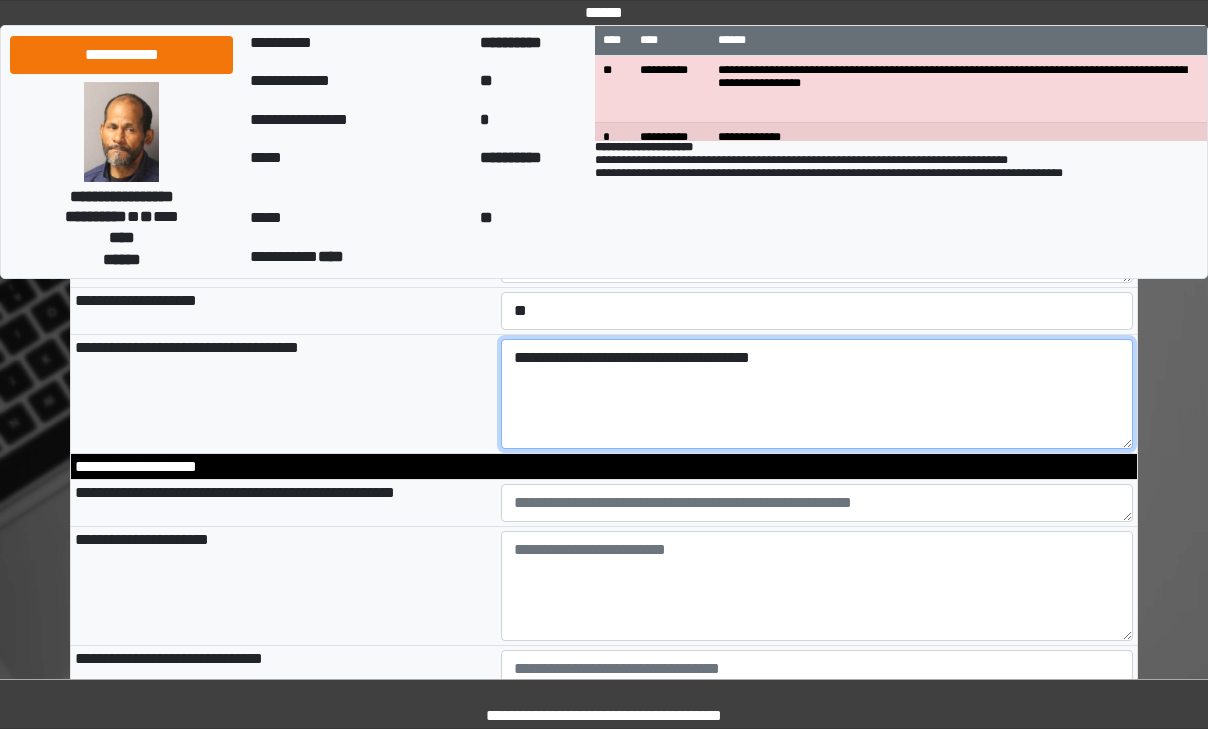 type on "**********" 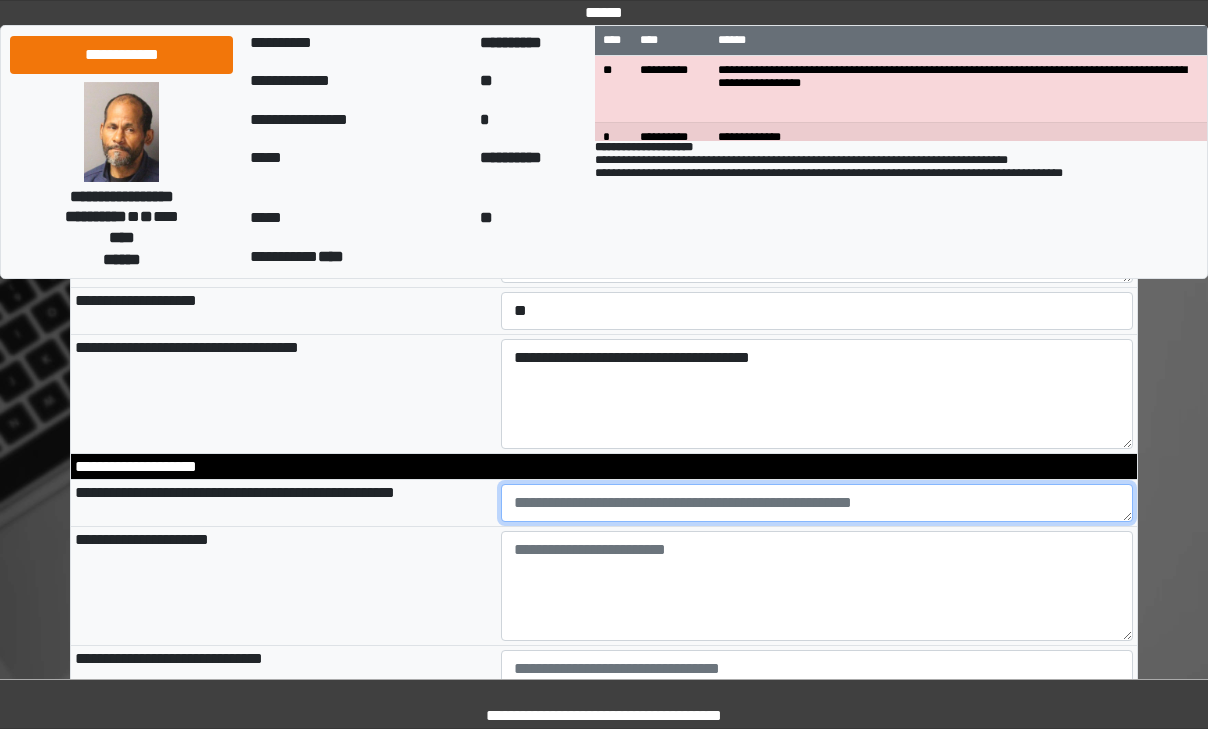 click at bounding box center (817, 503) 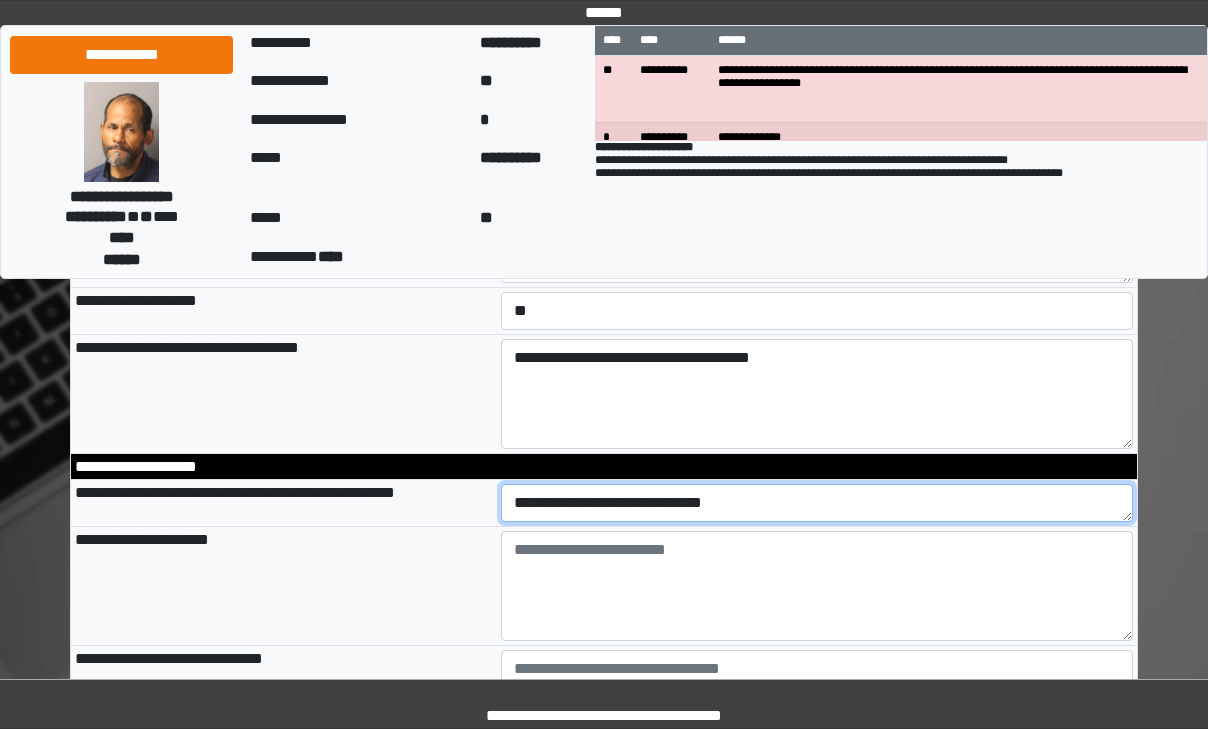 click on "**********" at bounding box center [817, 503] 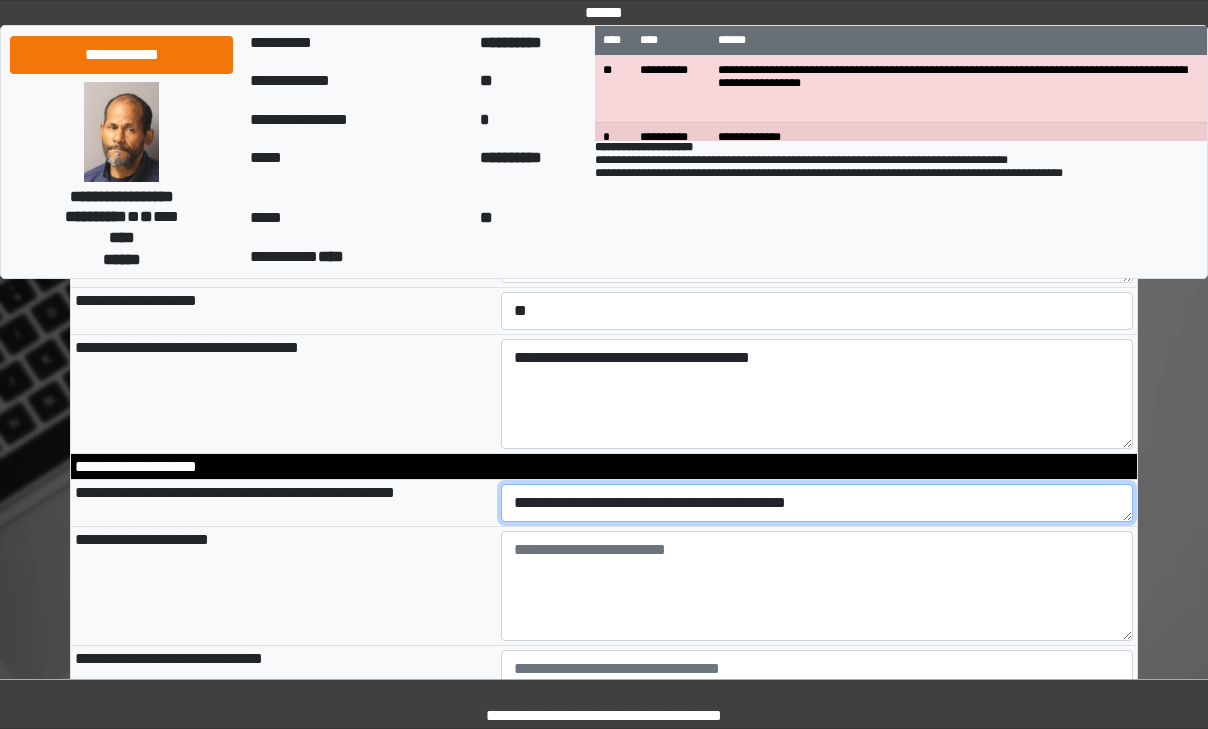 click on "**********" at bounding box center (817, 503) 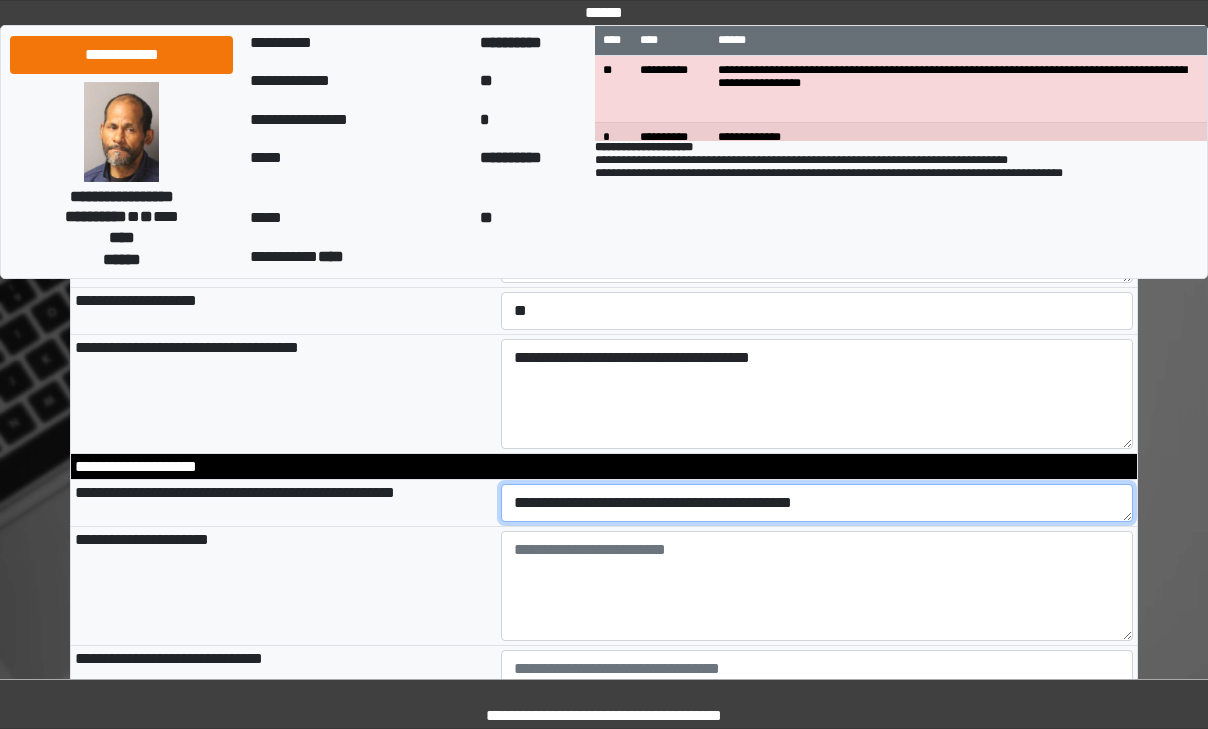 type on "**********" 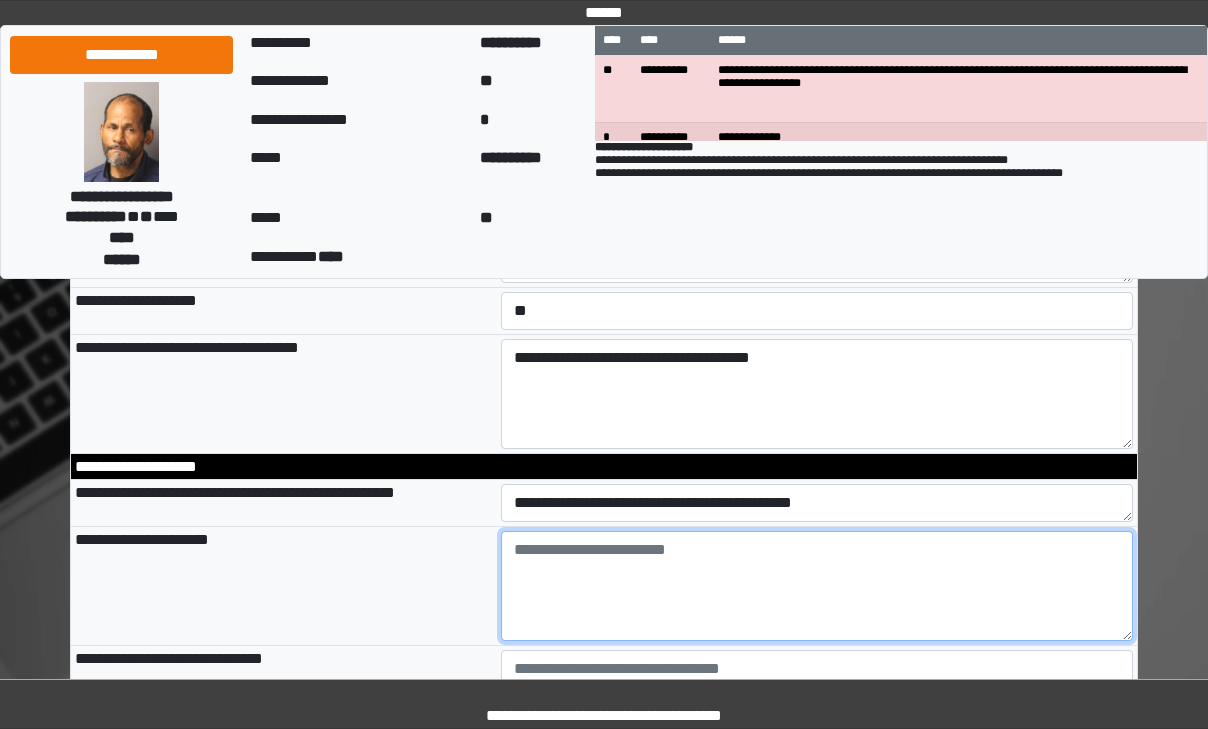 click at bounding box center (817, 586) 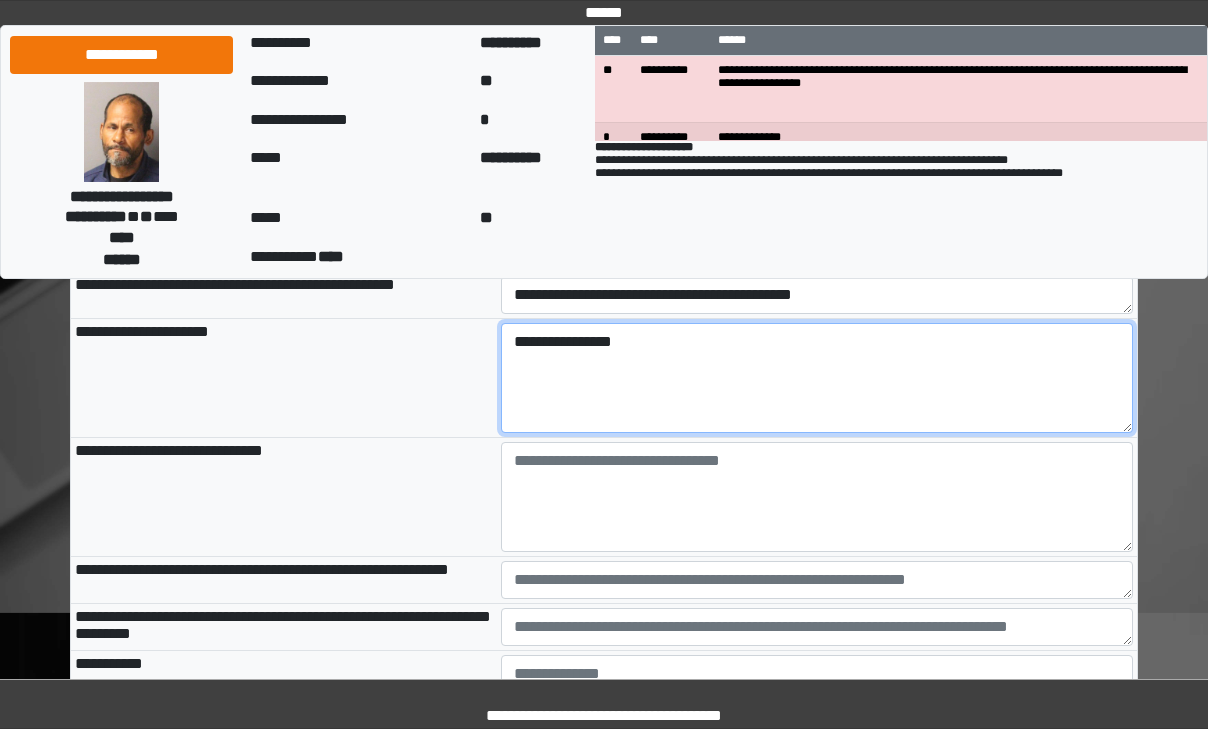scroll, scrollTop: 900, scrollLeft: 0, axis: vertical 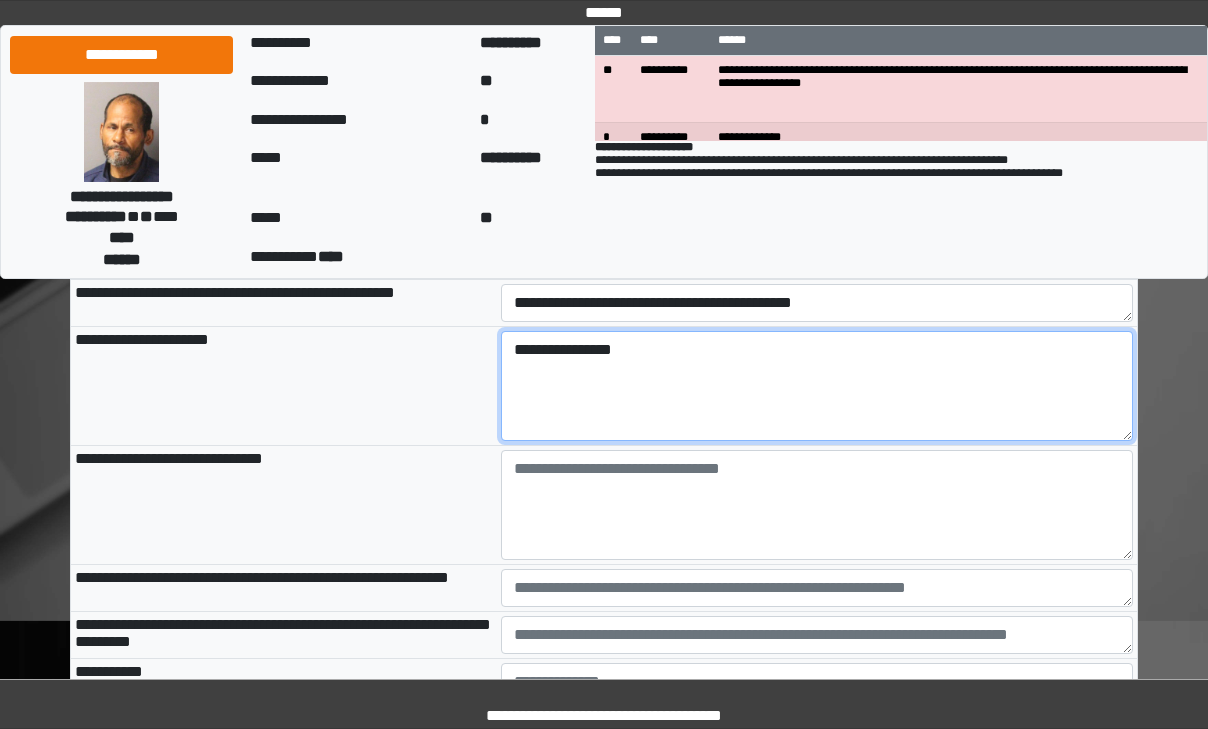 type on "**********" 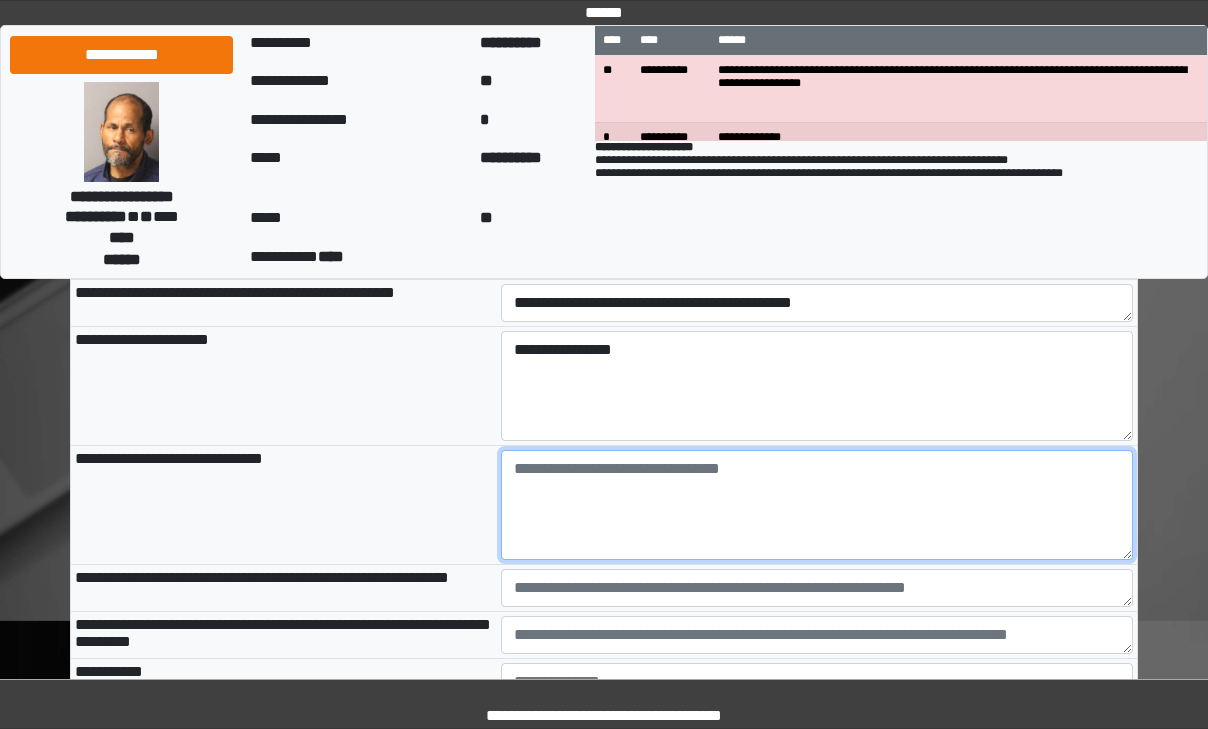 click at bounding box center (817, 505) 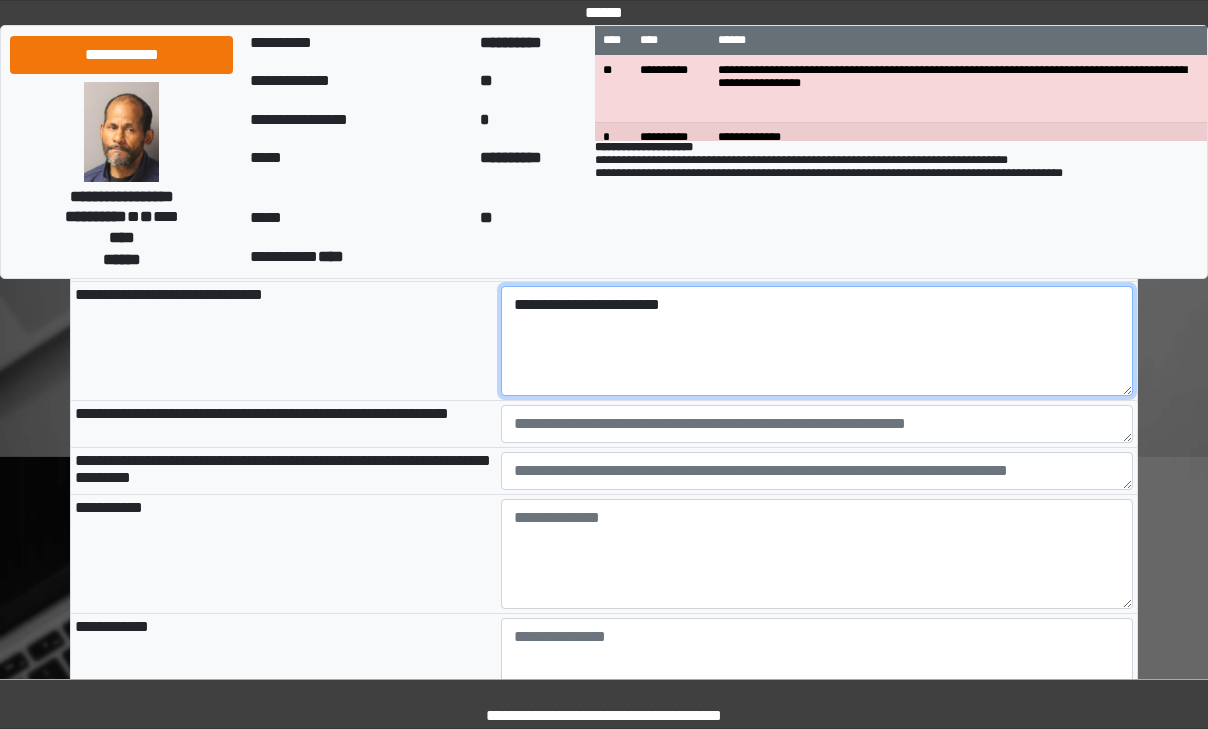 scroll, scrollTop: 1100, scrollLeft: 0, axis: vertical 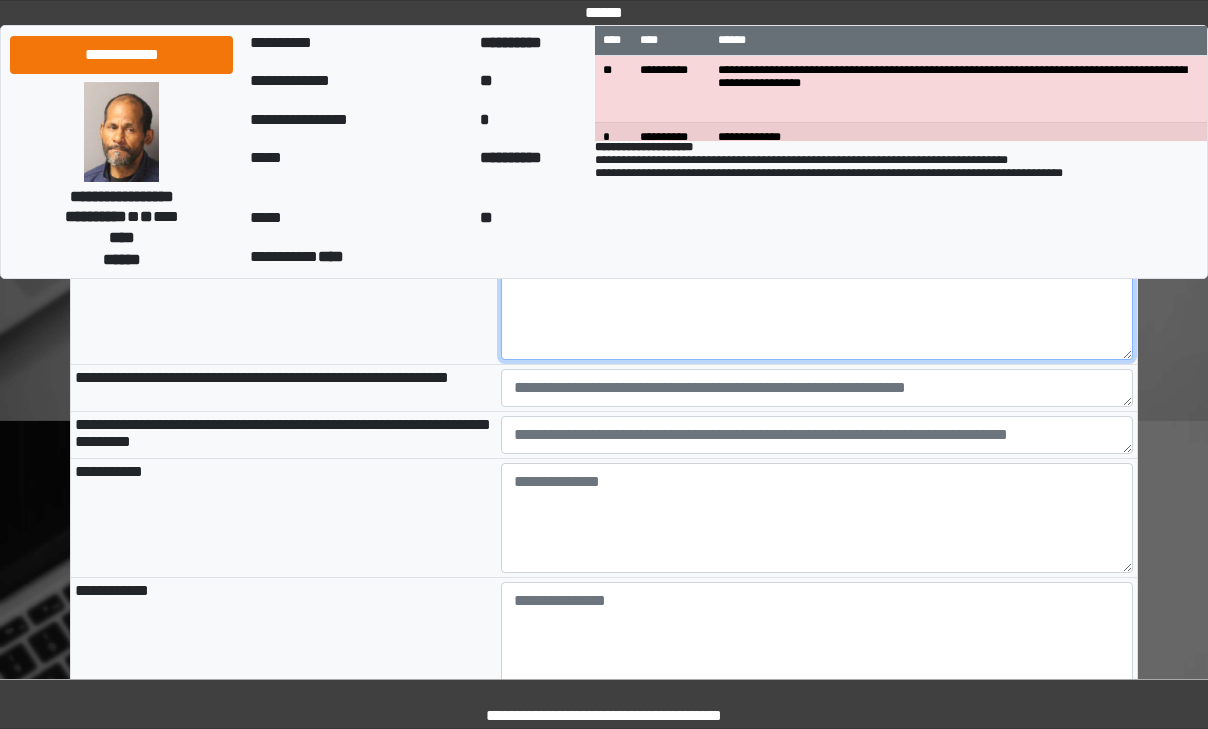 type on "**********" 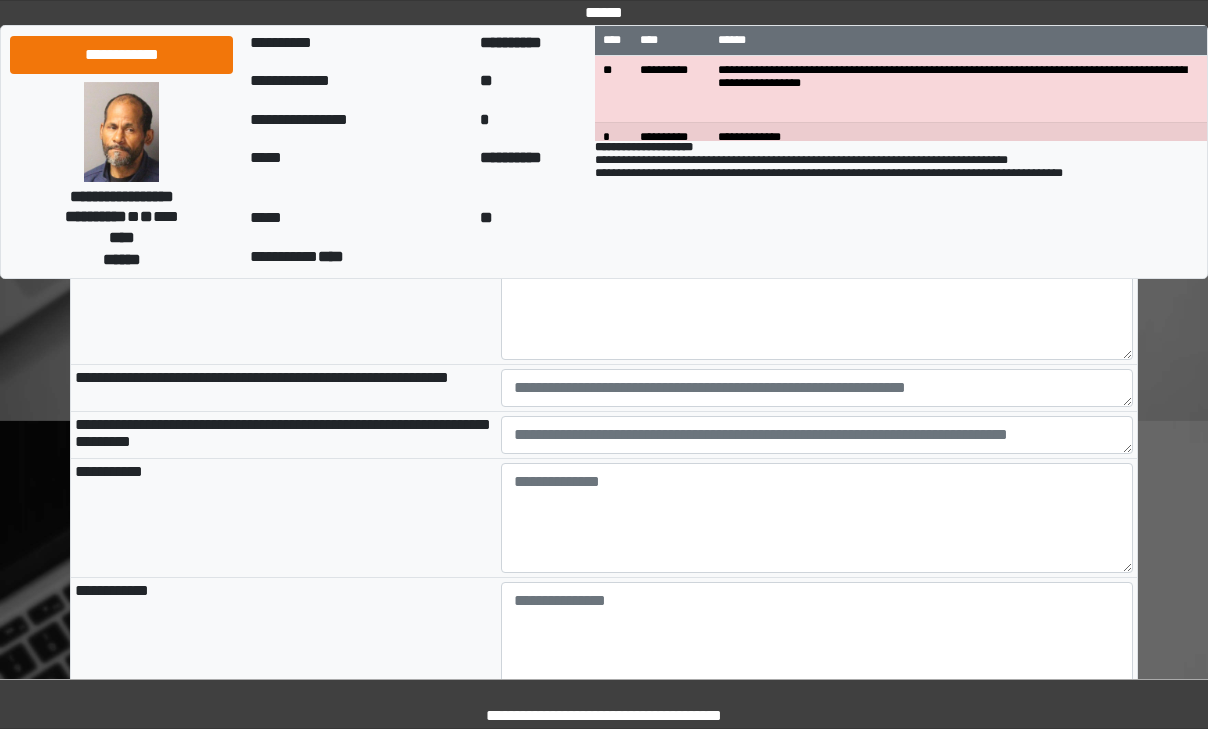 click at bounding box center [817, 435] 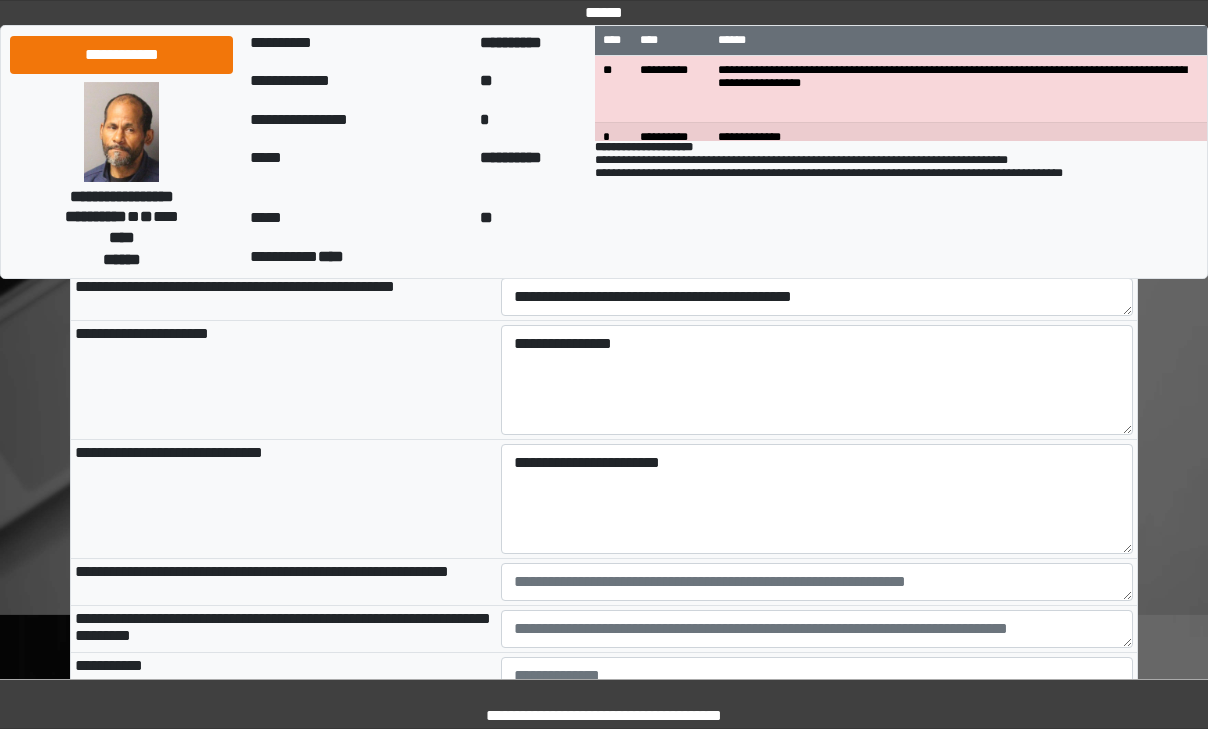scroll, scrollTop: 1006, scrollLeft: 0, axis: vertical 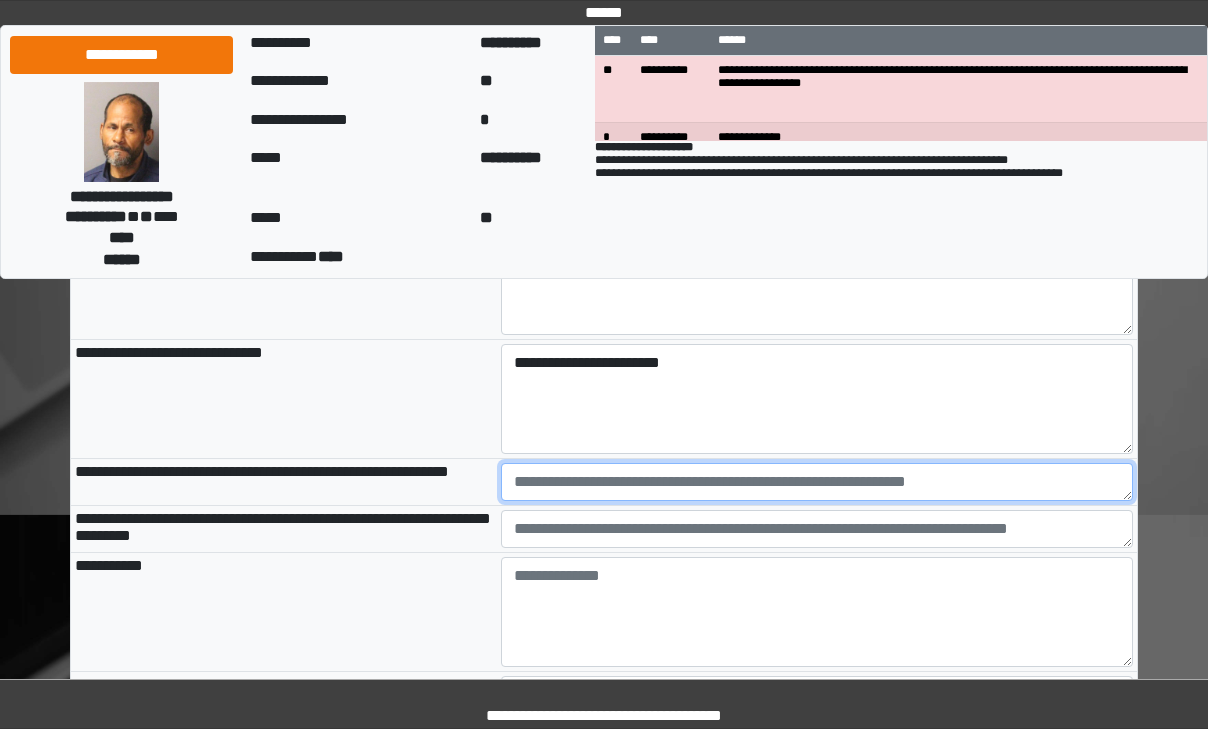 click at bounding box center (817, 482) 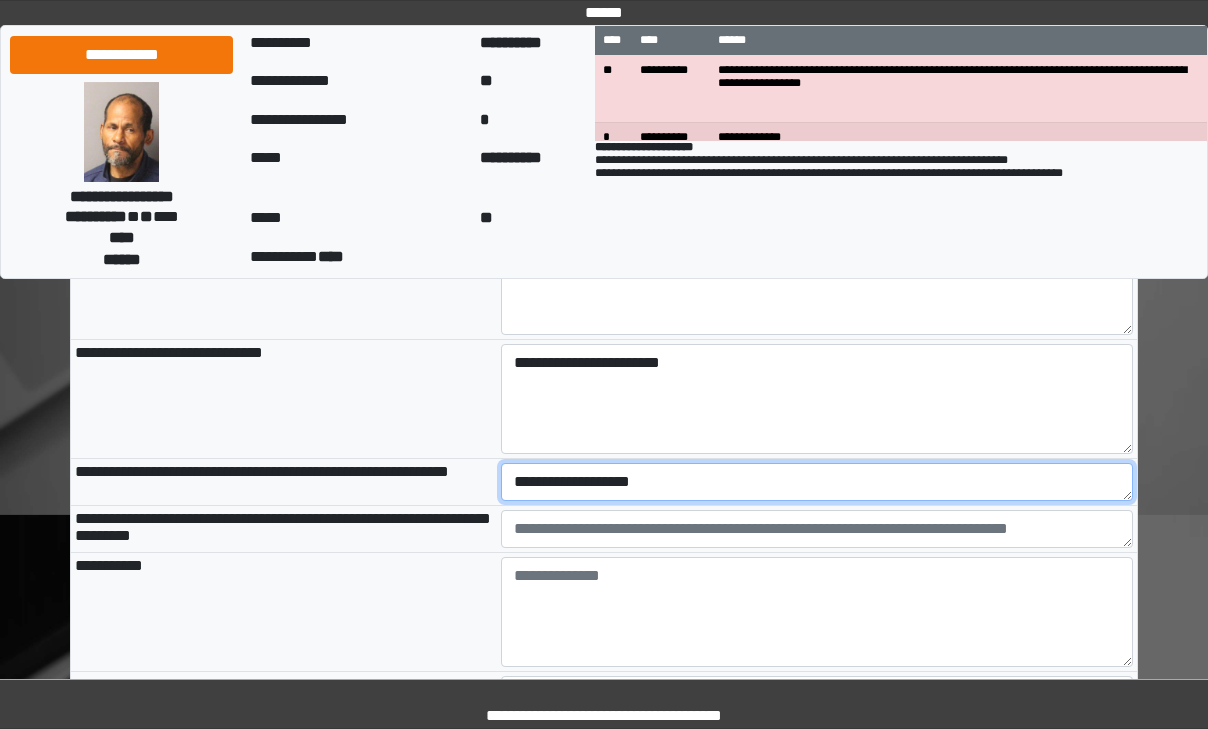 click on "**********" at bounding box center [817, 482] 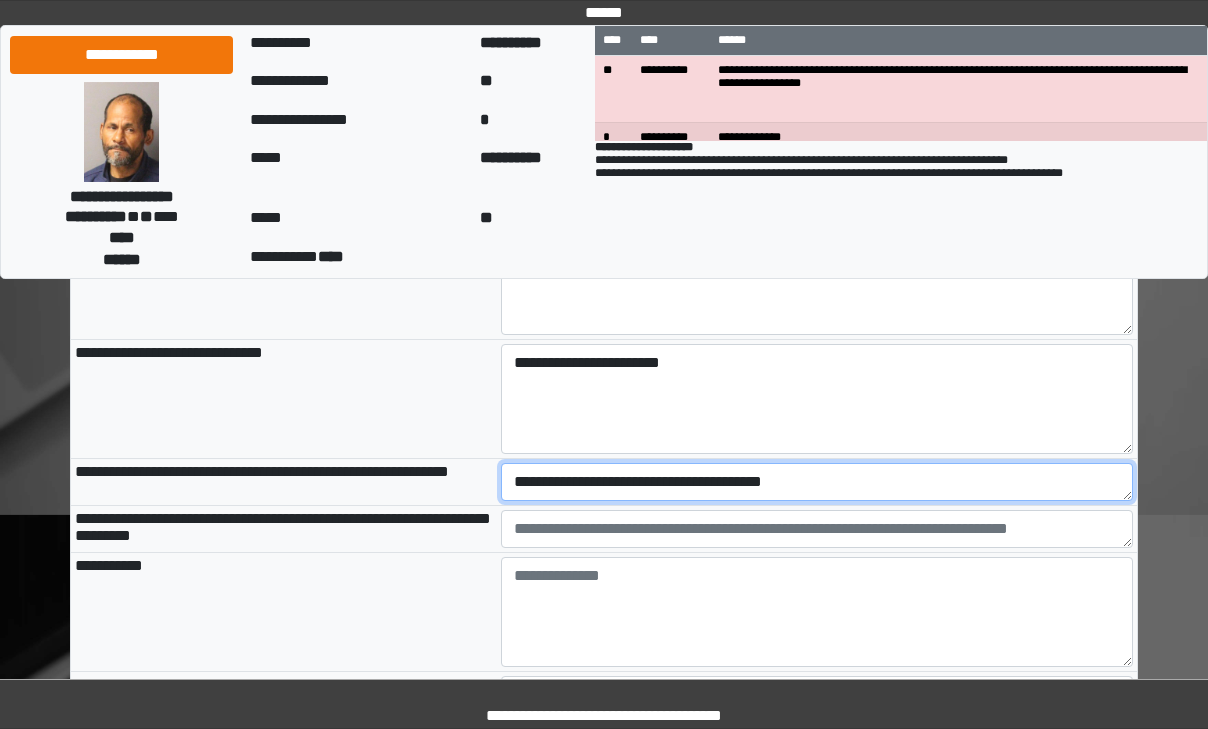 type on "**********" 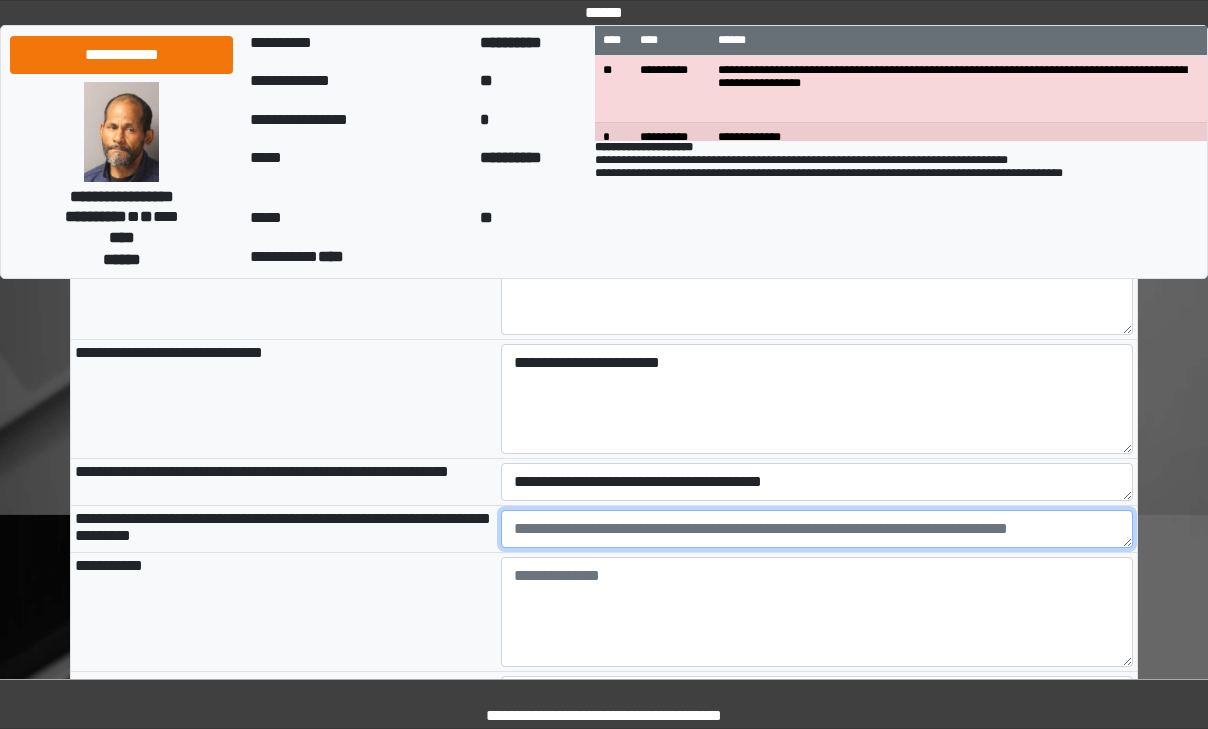 click at bounding box center [817, 529] 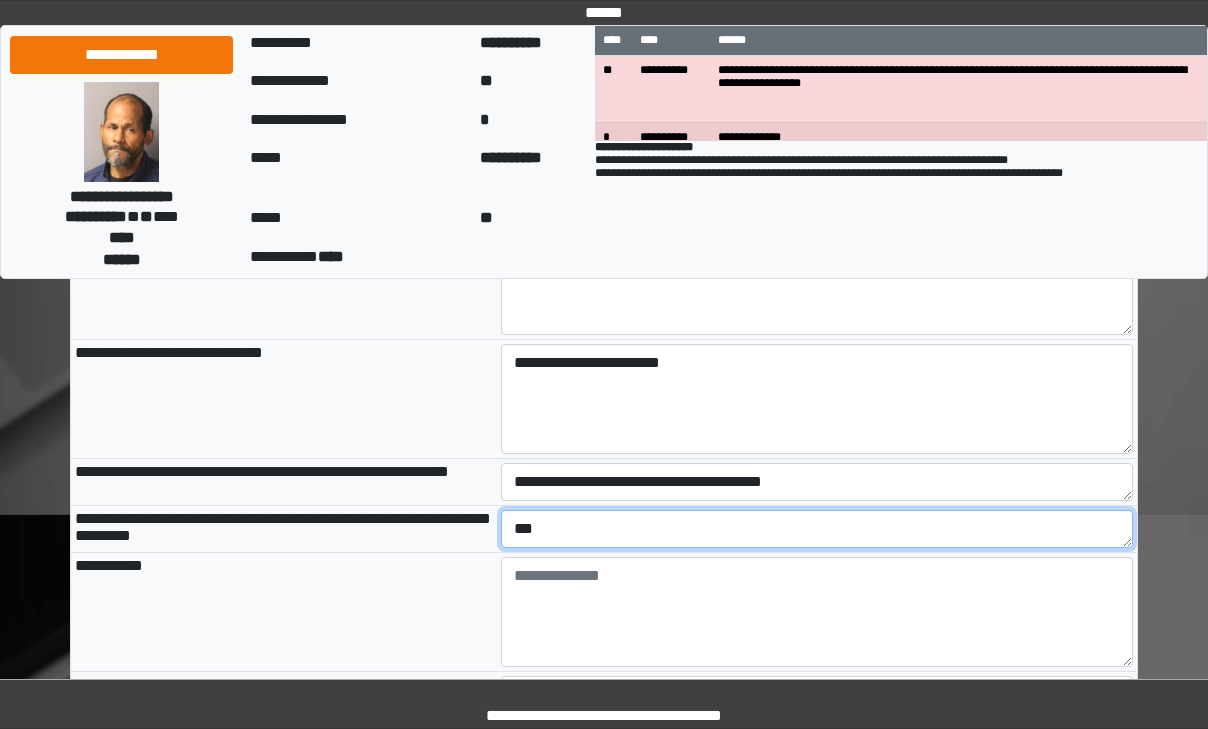 type on "***" 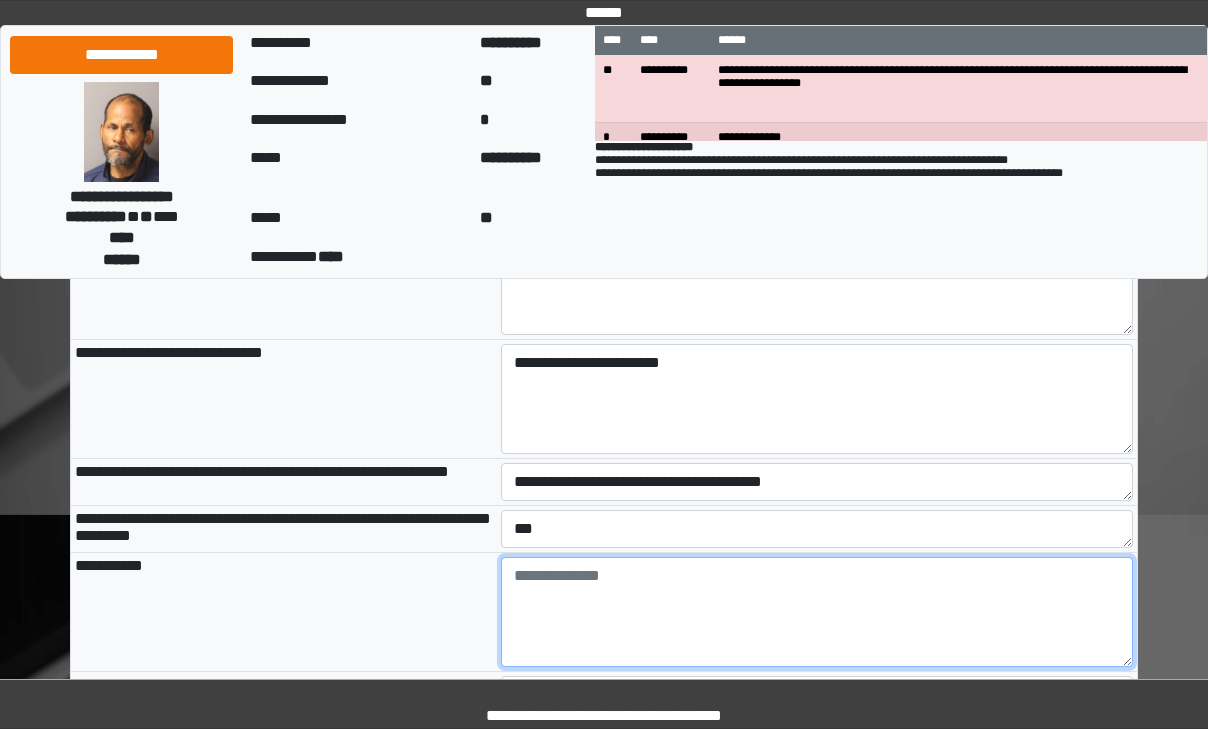 click at bounding box center (817, 612) 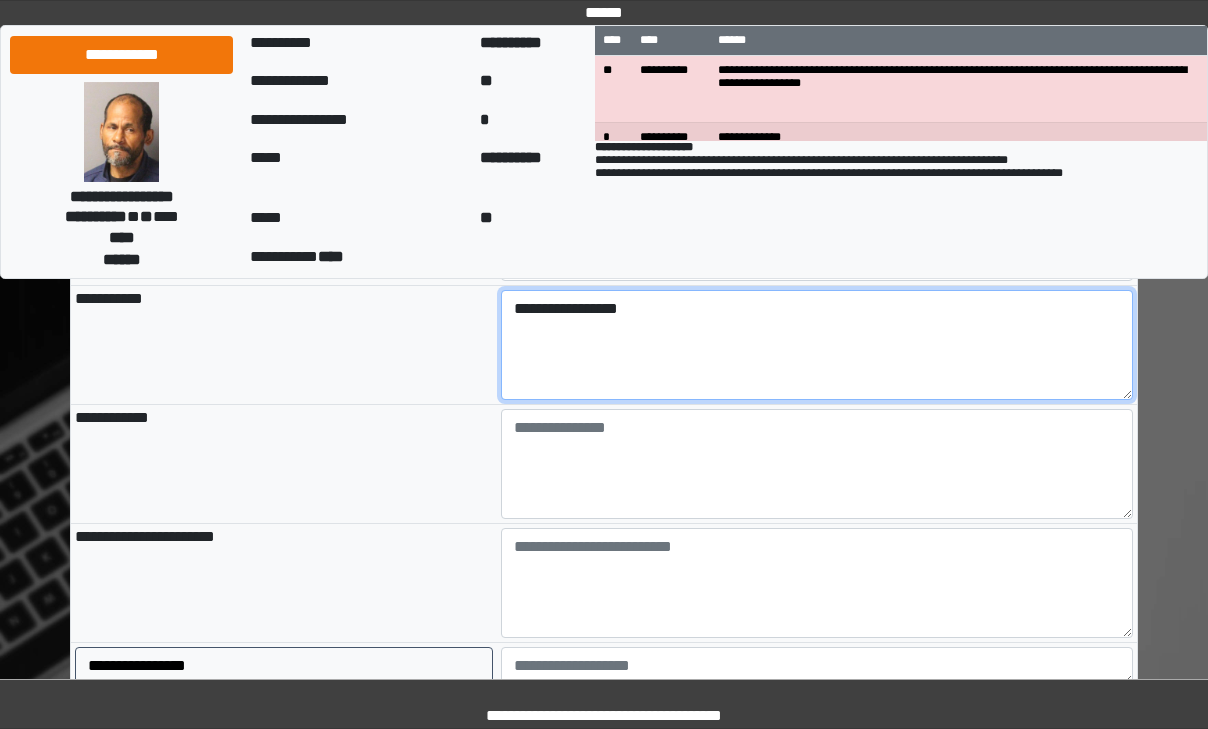 scroll, scrollTop: 1306, scrollLeft: 0, axis: vertical 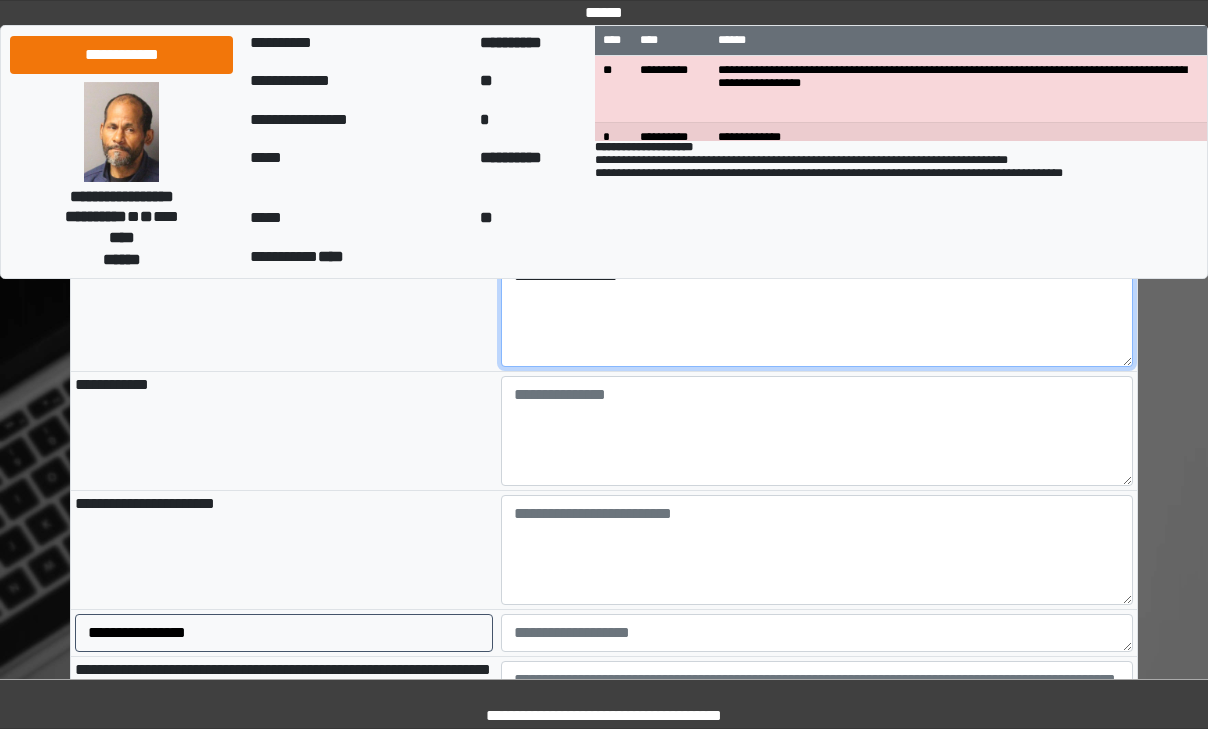 type on "**********" 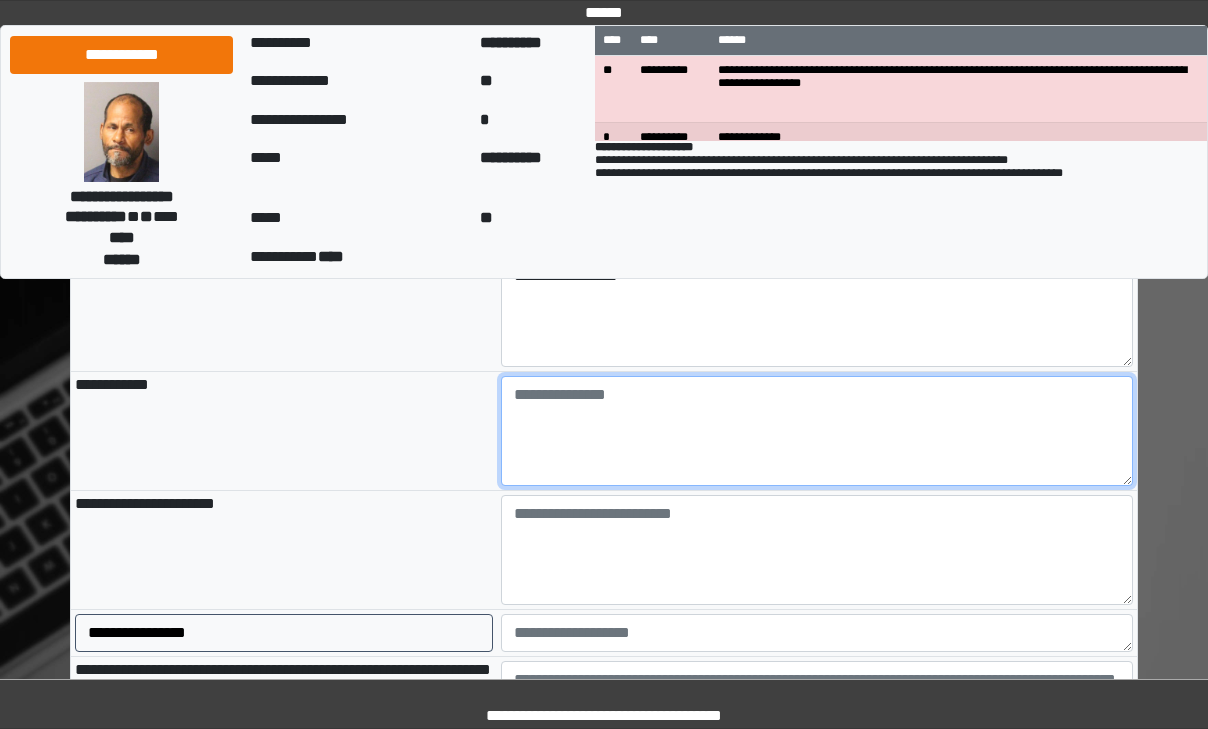 click at bounding box center (817, 431) 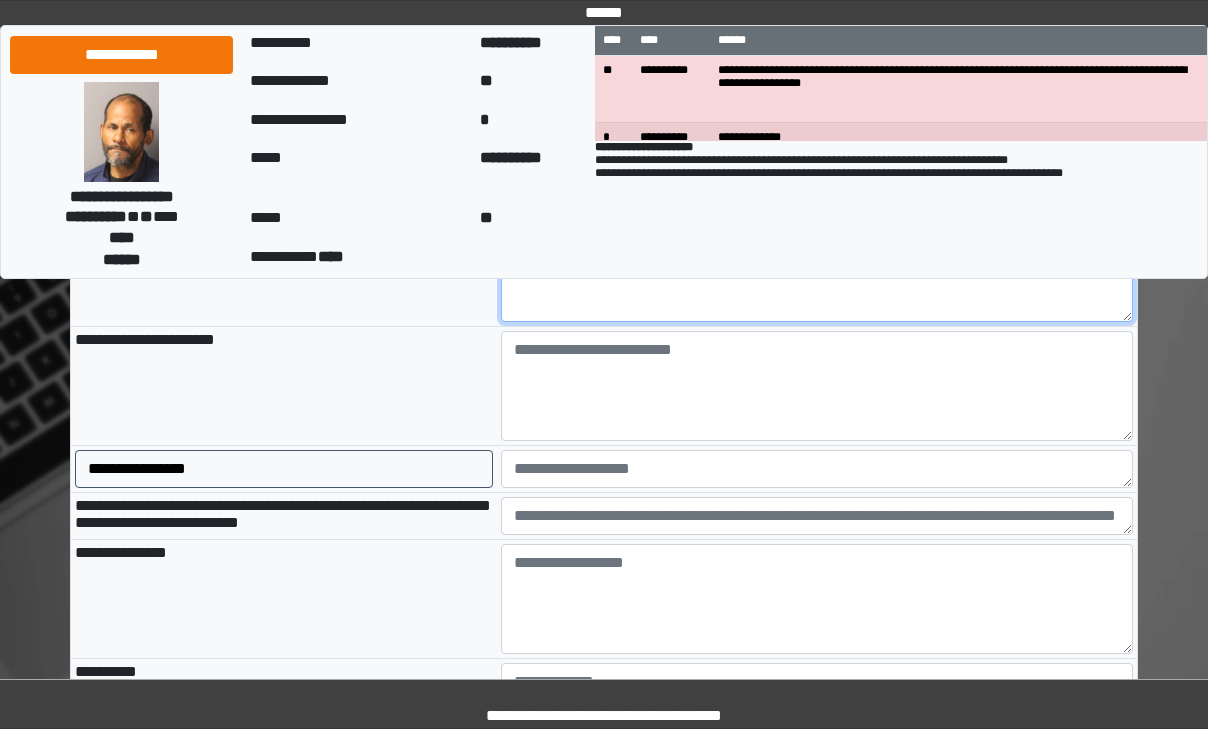 scroll, scrollTop: 1506, scrollLeft: 0, axis: vertical 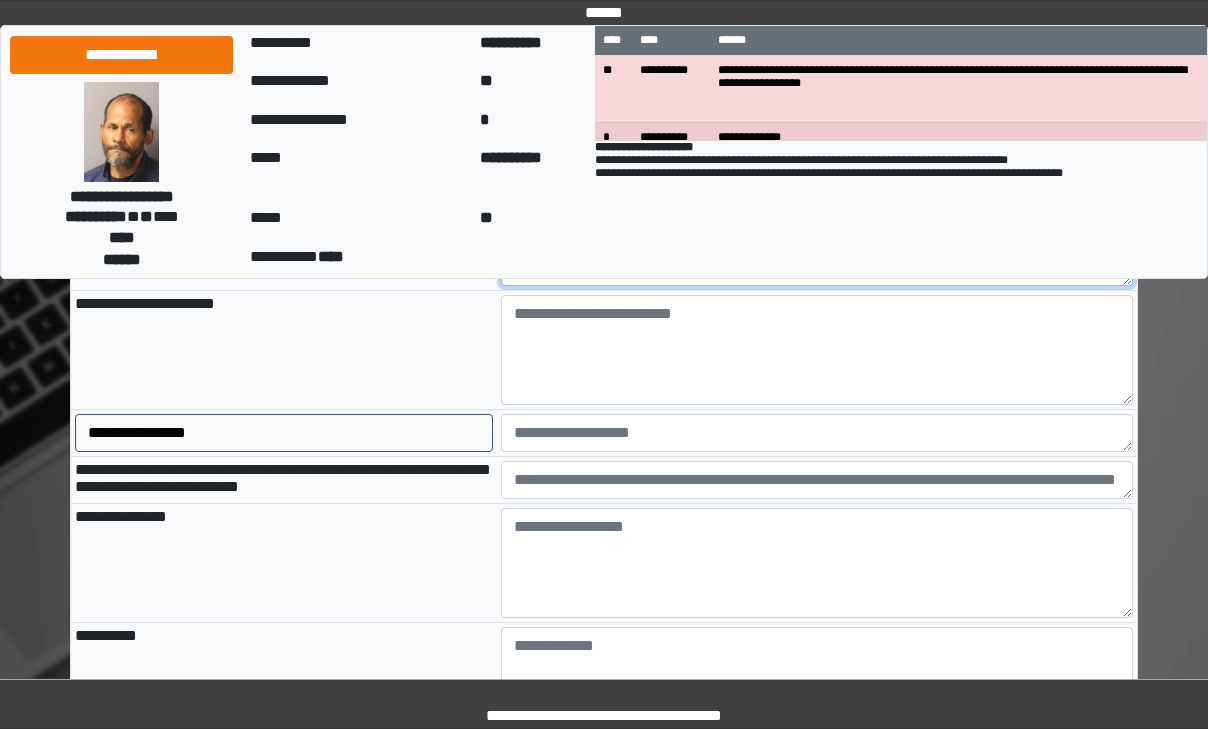 type on "***" 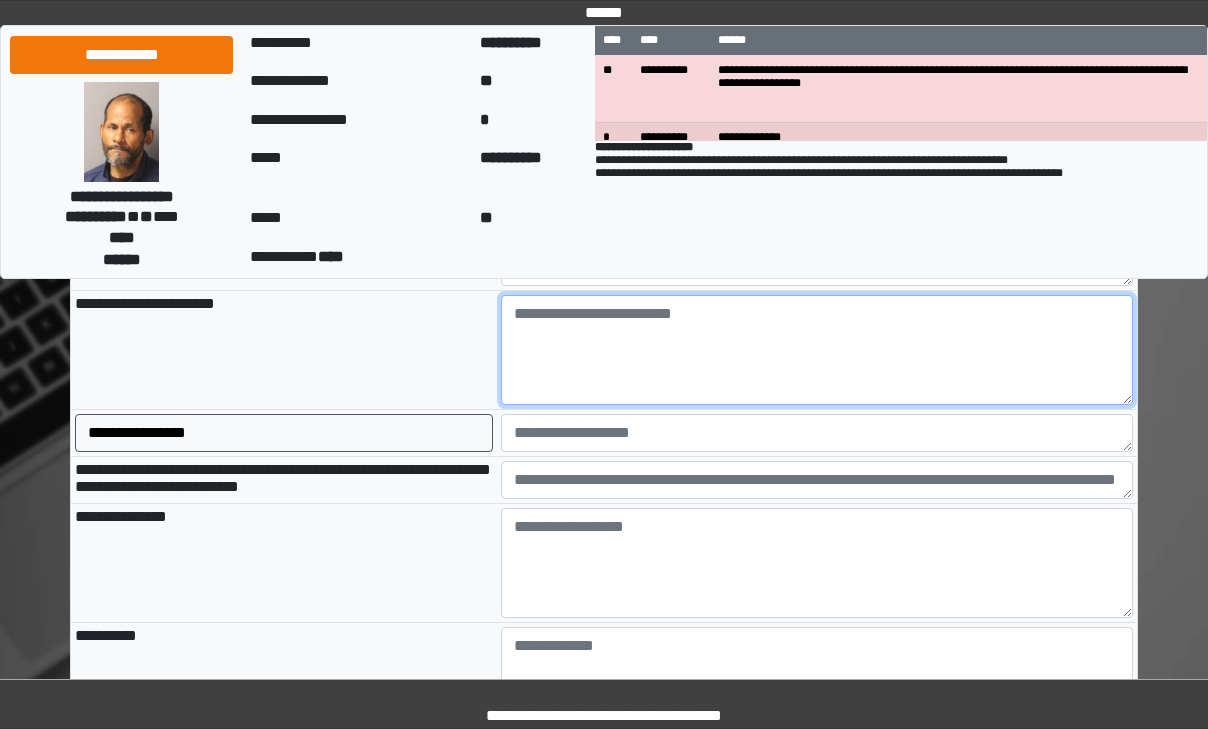 click at bounding box center (817, 350) 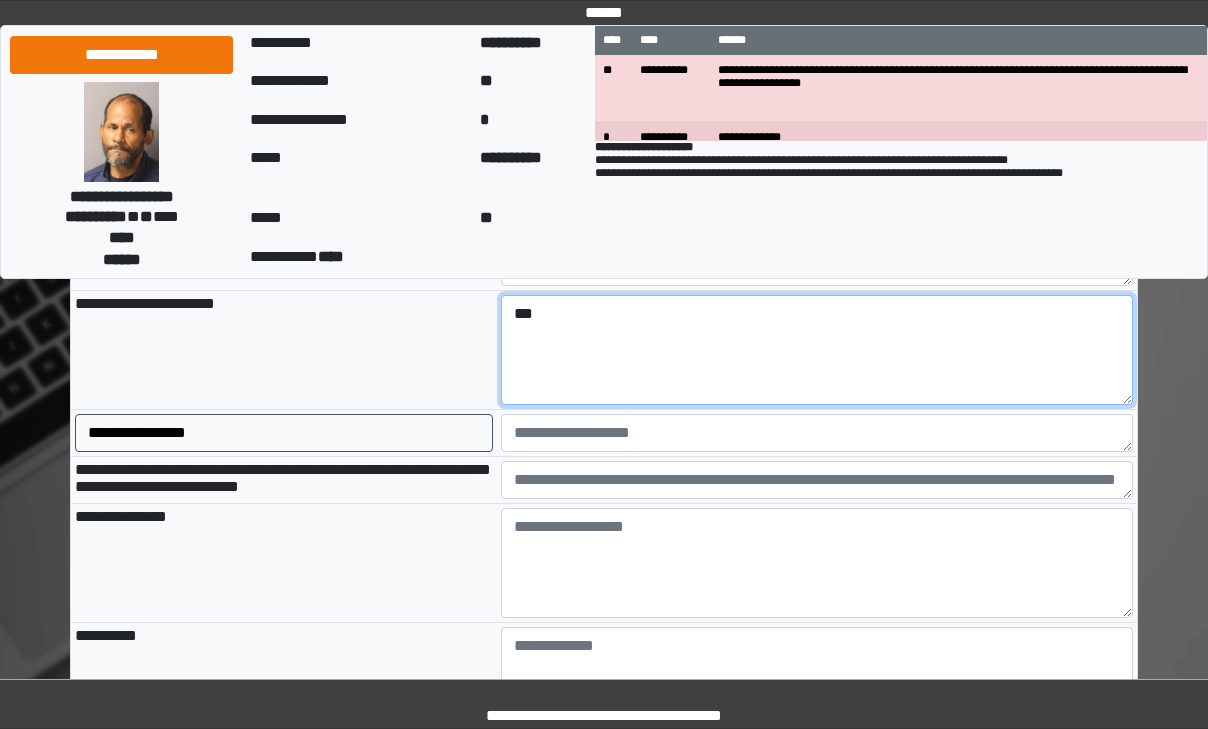 type on "***" 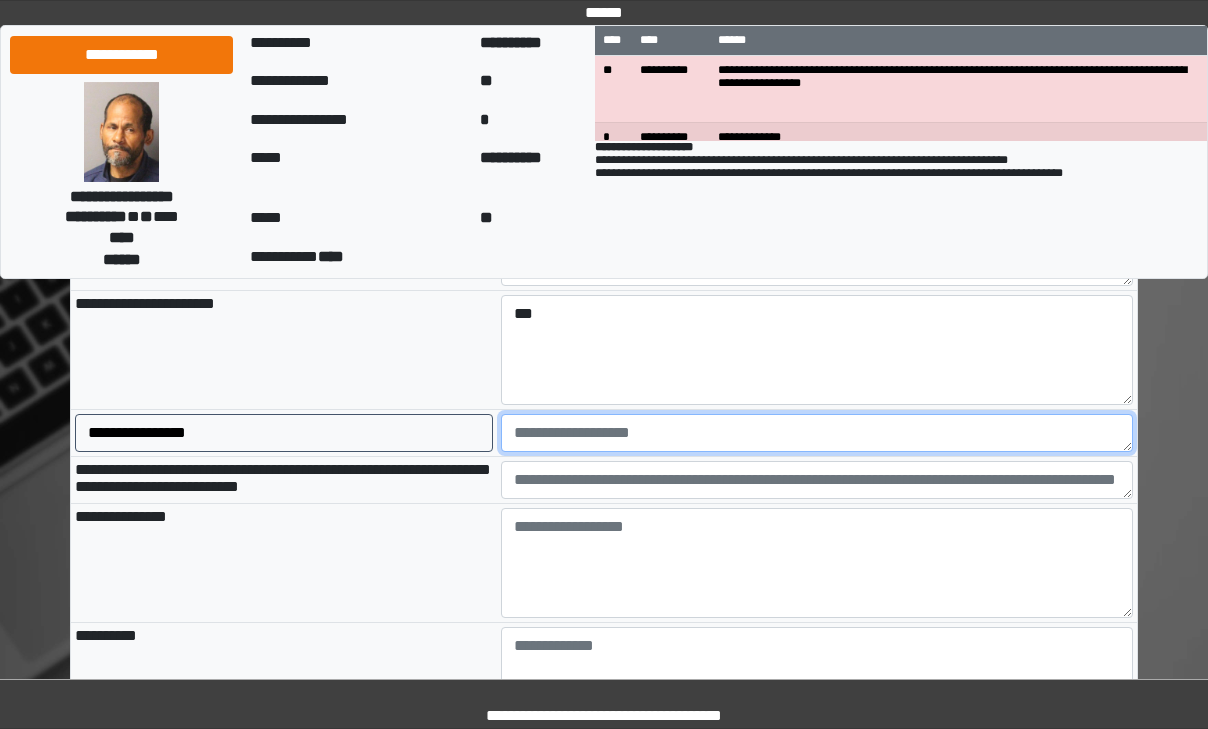 click at bounding box center (817, 433) 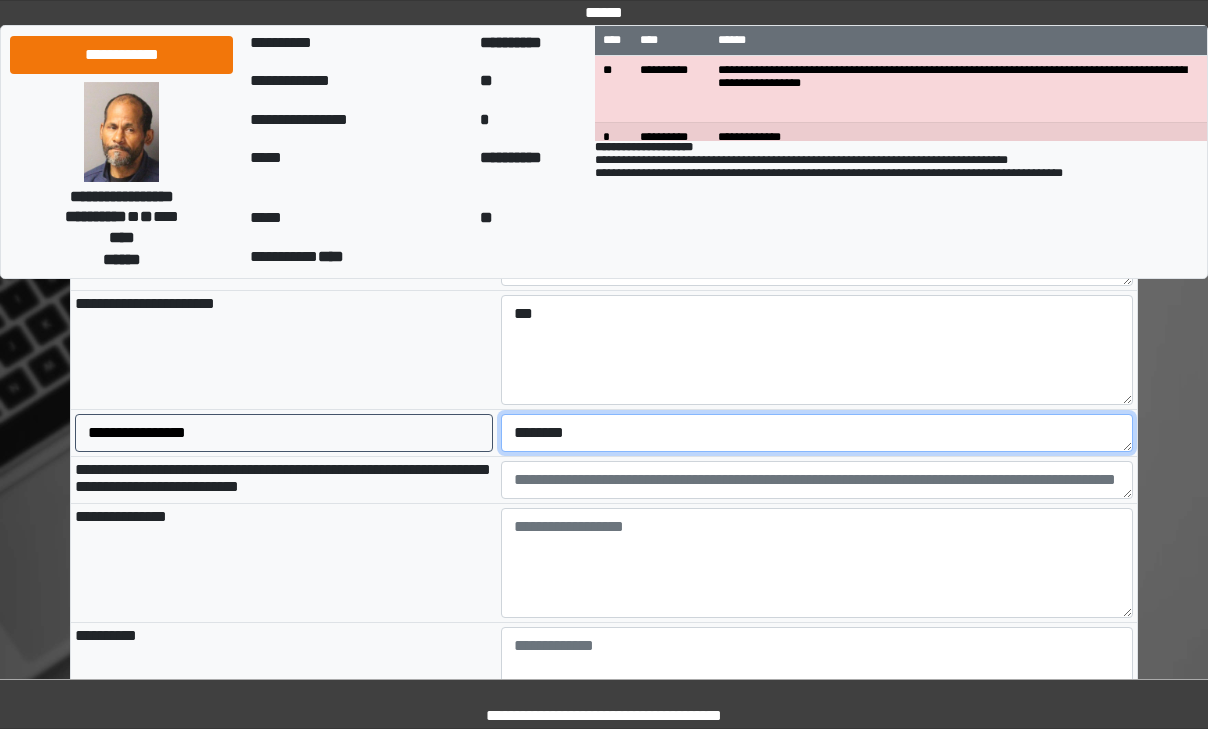 type on "*******" 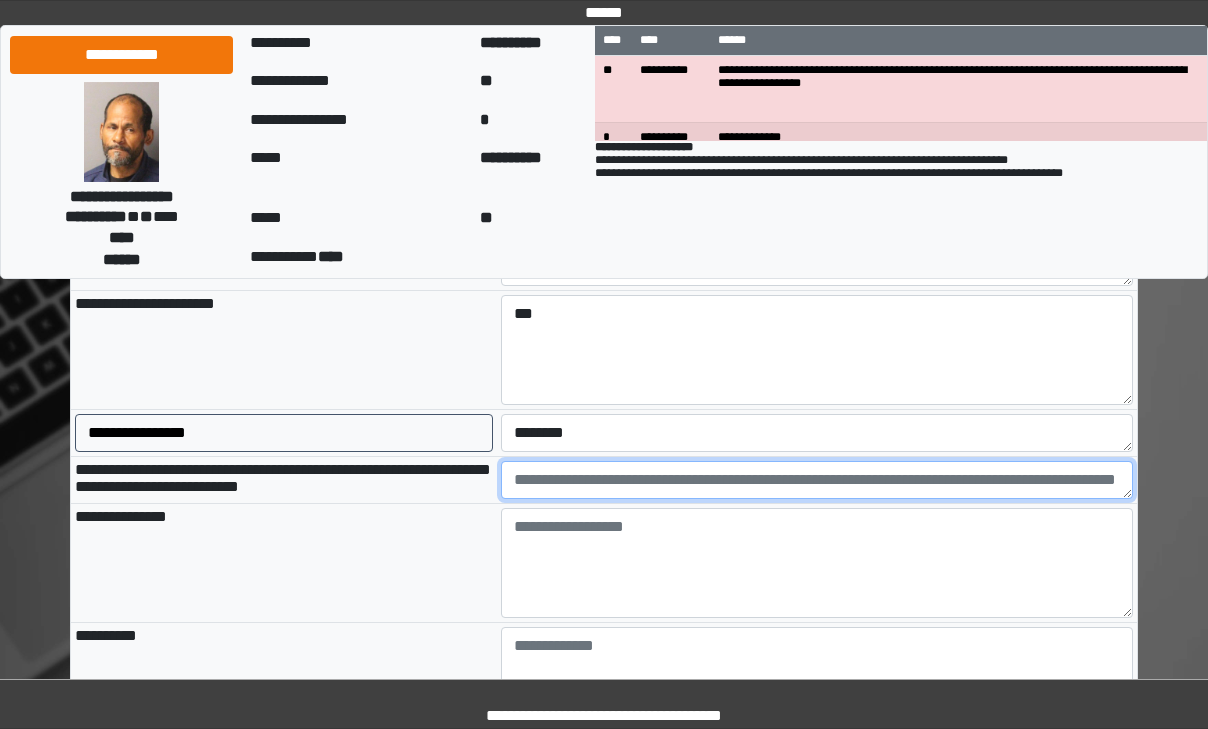 click at bounding box center (817, 480) 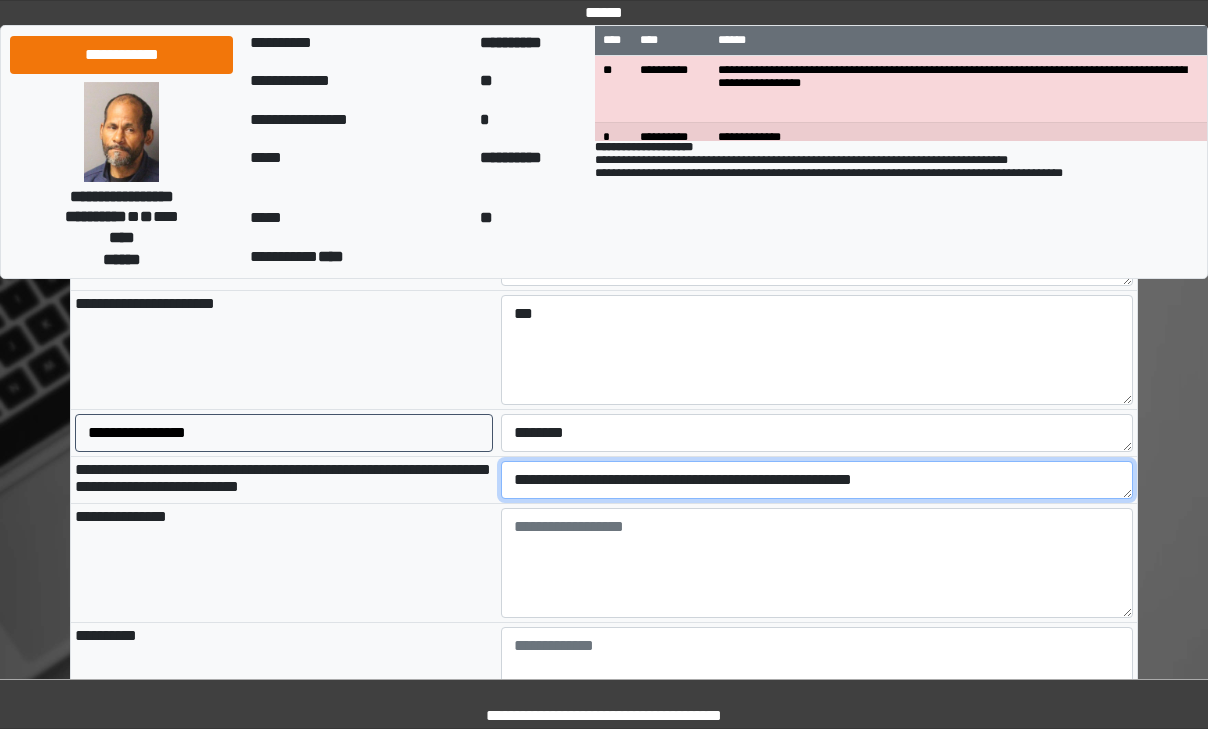 click on "**********" at bounding box center [817, 480] 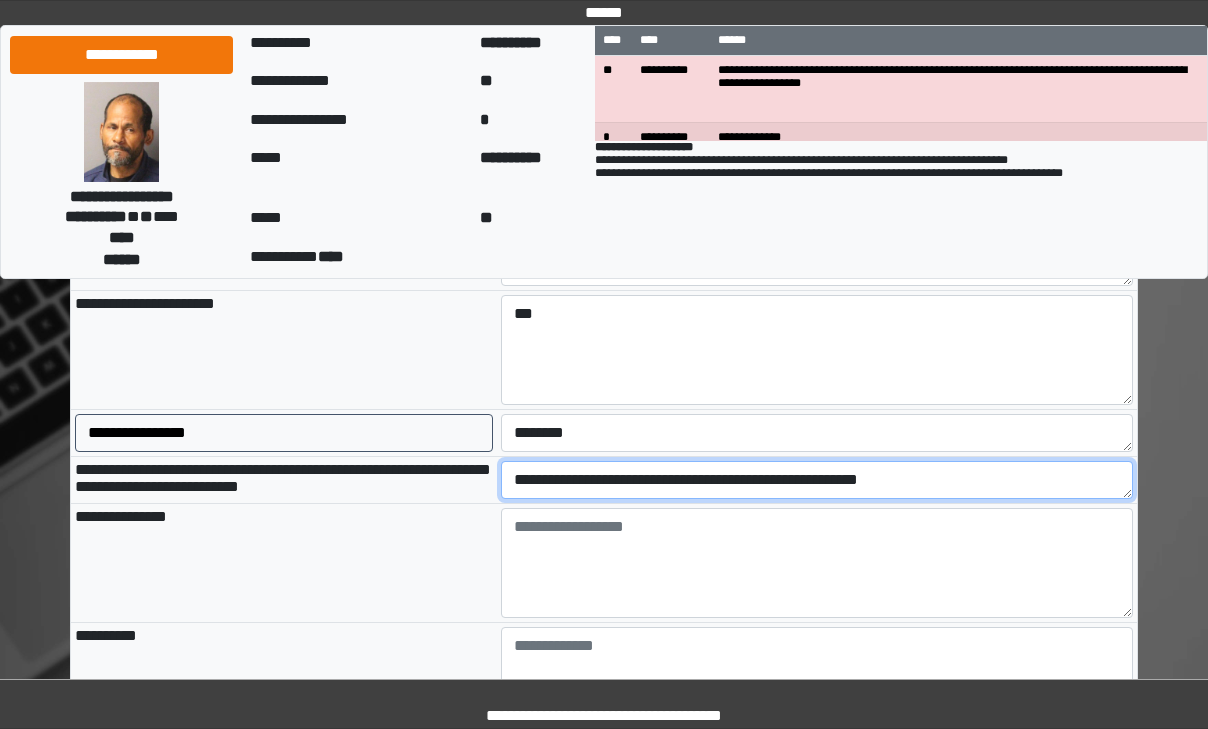 click on "**********" at bounding box center (817, 480) 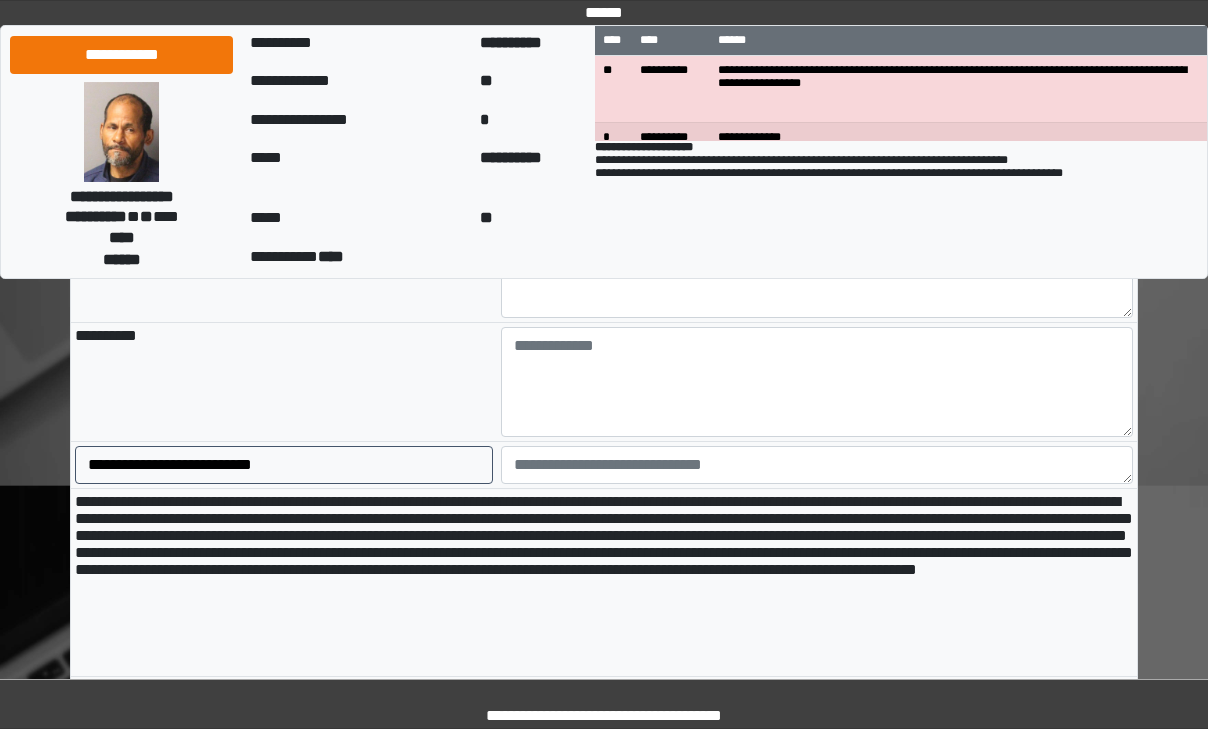 scroll, scrollTop: 1706, scrollLeft: 0, axis: vertical 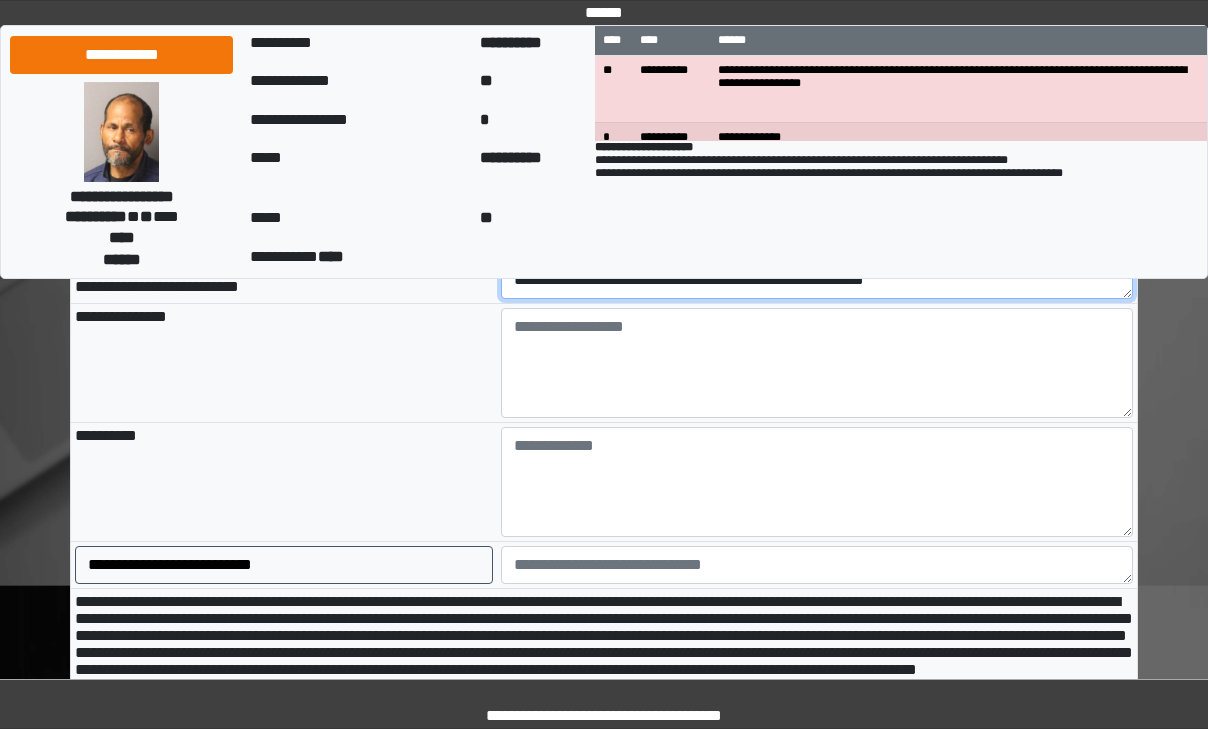 type on "**********" 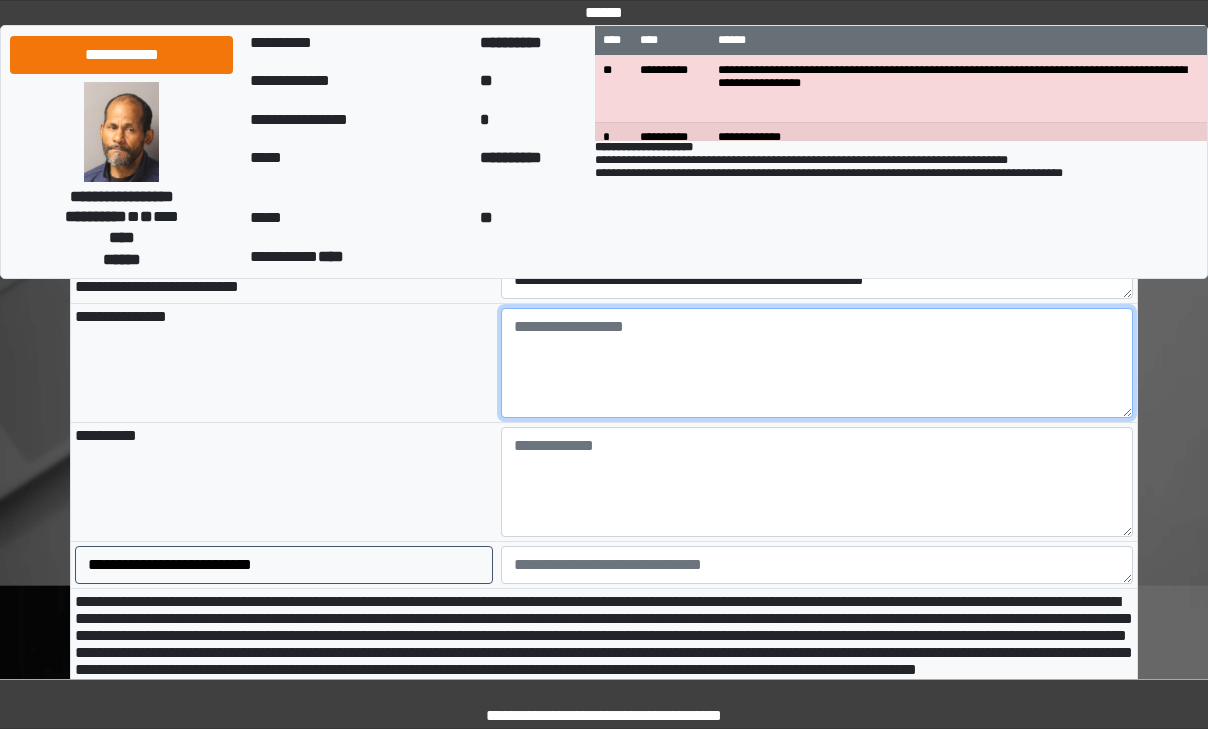paste on "**********" 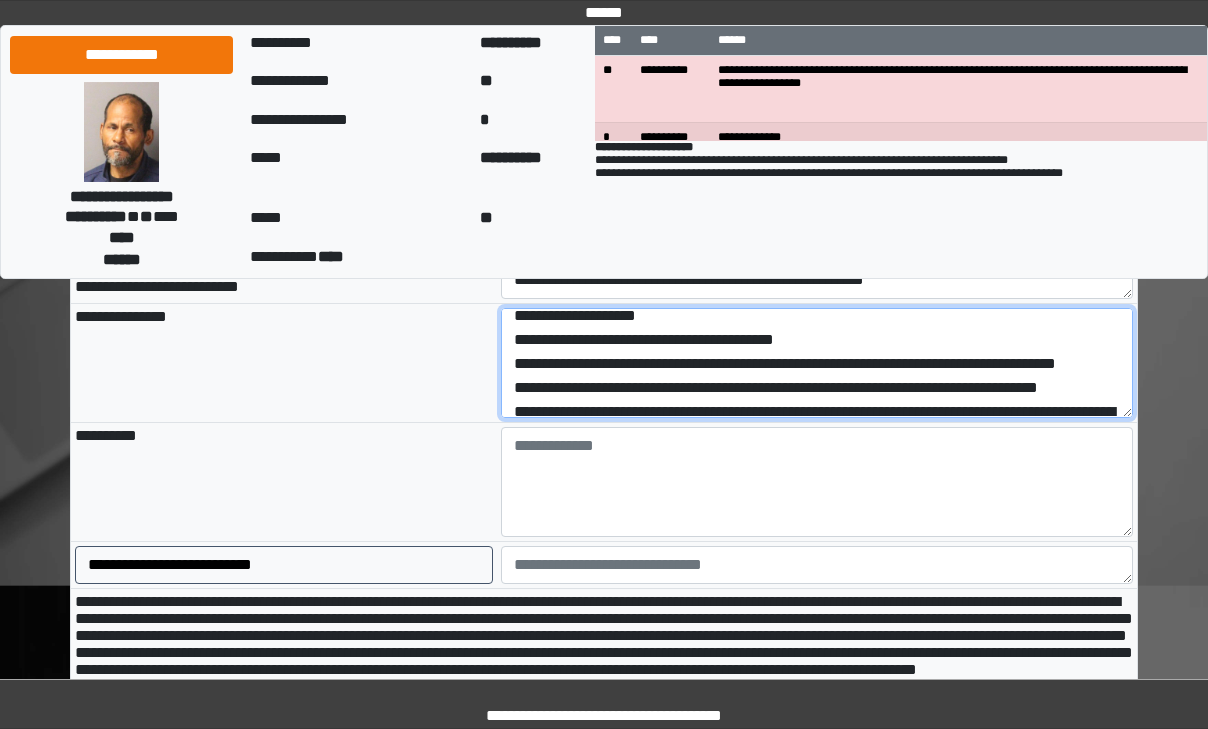 scroll, scrollTop: 0, scrollLeft: 0, axis: both 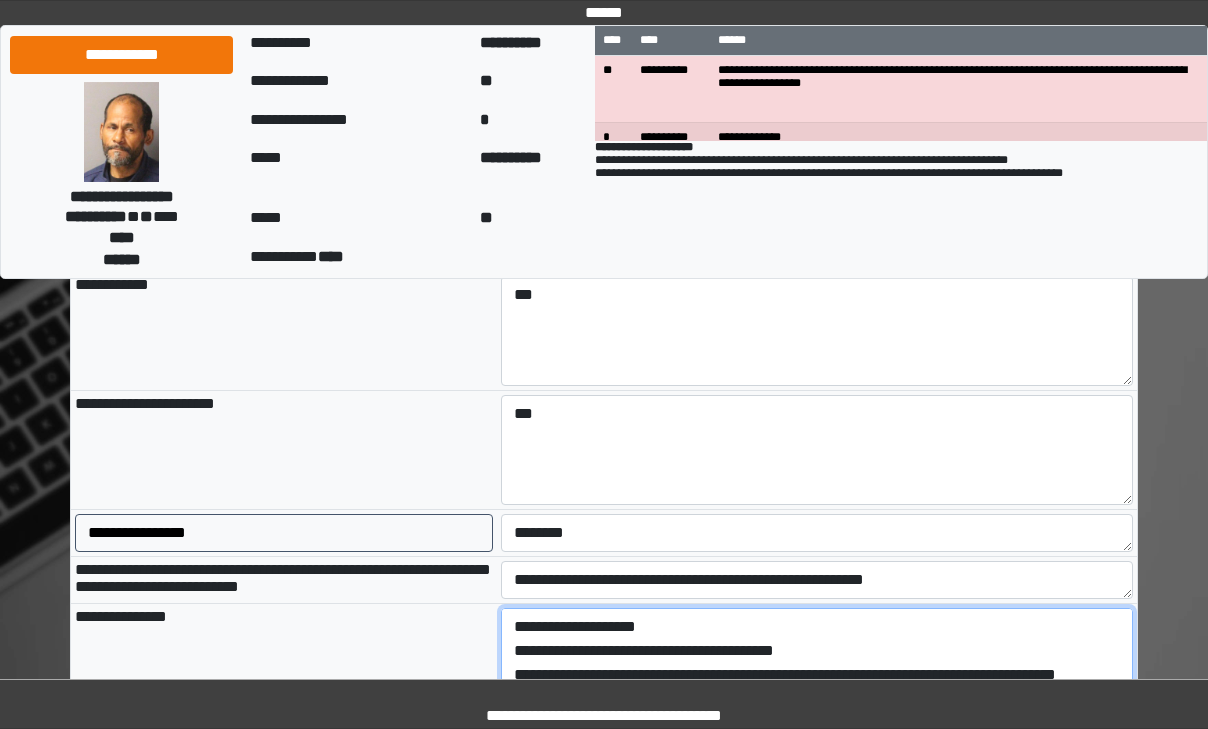 click on "**********" at bounding box center (817, 663) 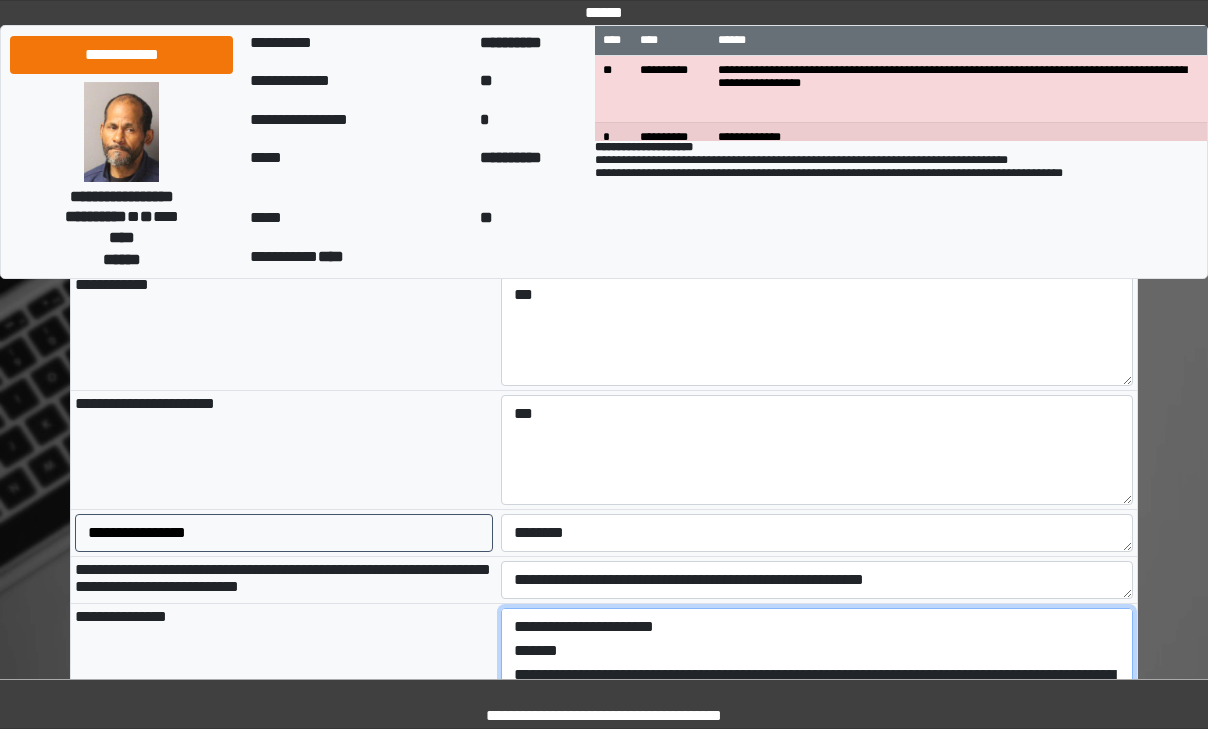 scroll, scrollTop: 288, scrollLeft: 0, axis: vertical 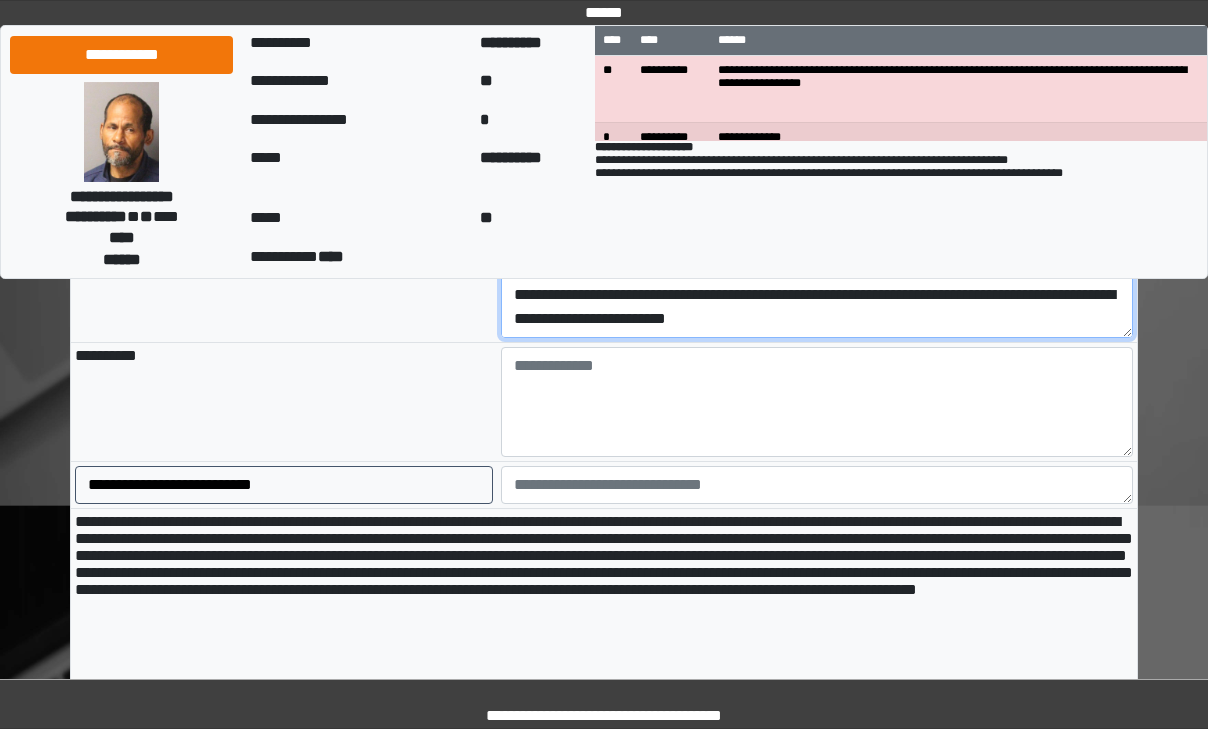 type on "**********" 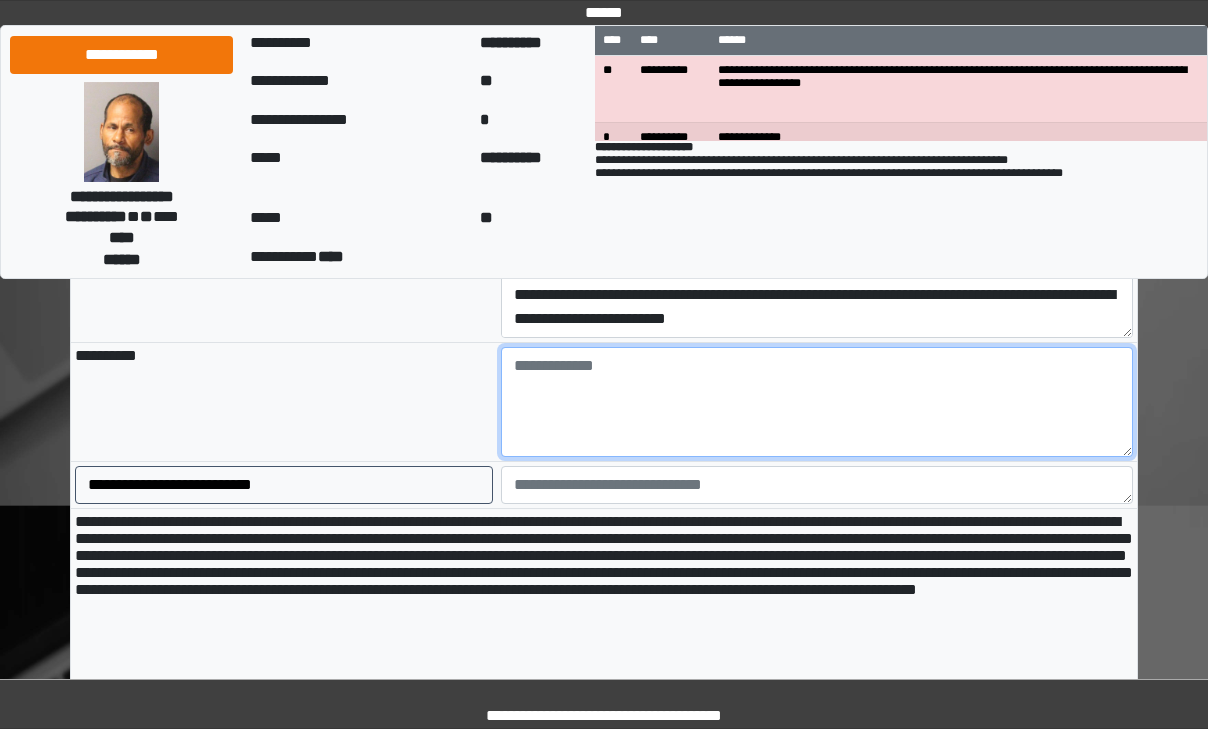click at bounding box center [817, 402] 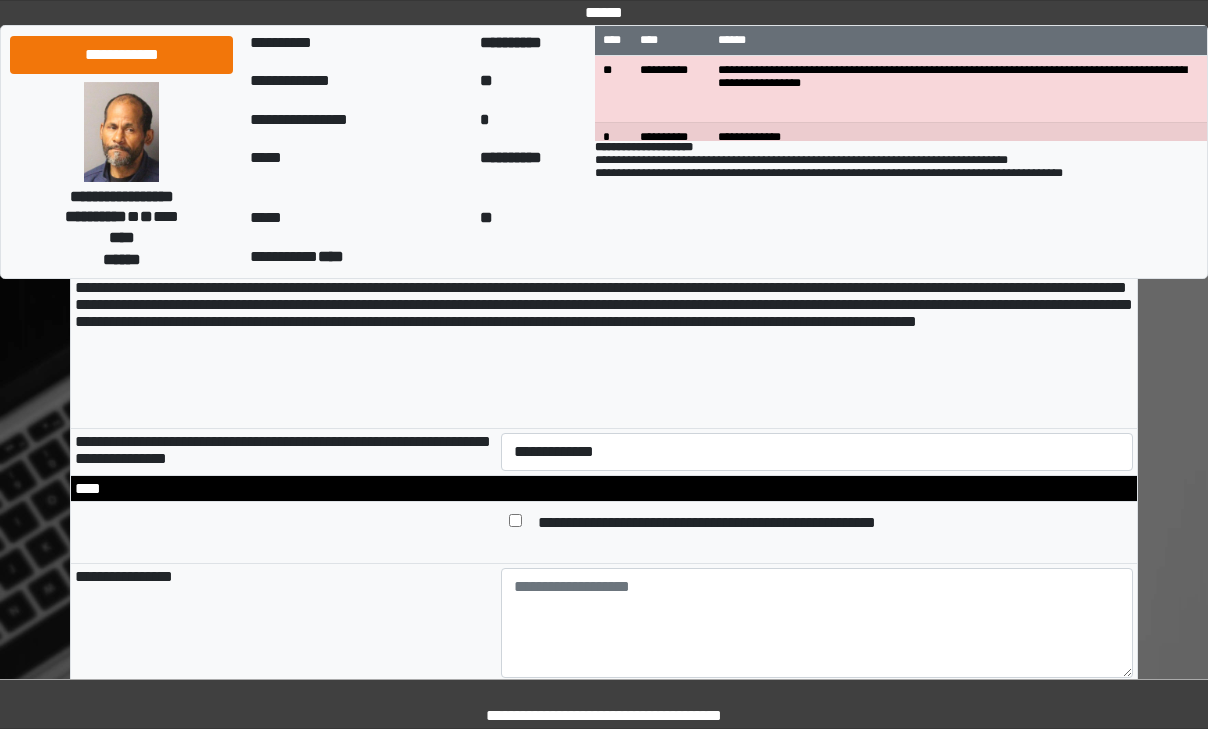 scroll, scrollTop: 2086, scrollLeft: 0, axis: vertical 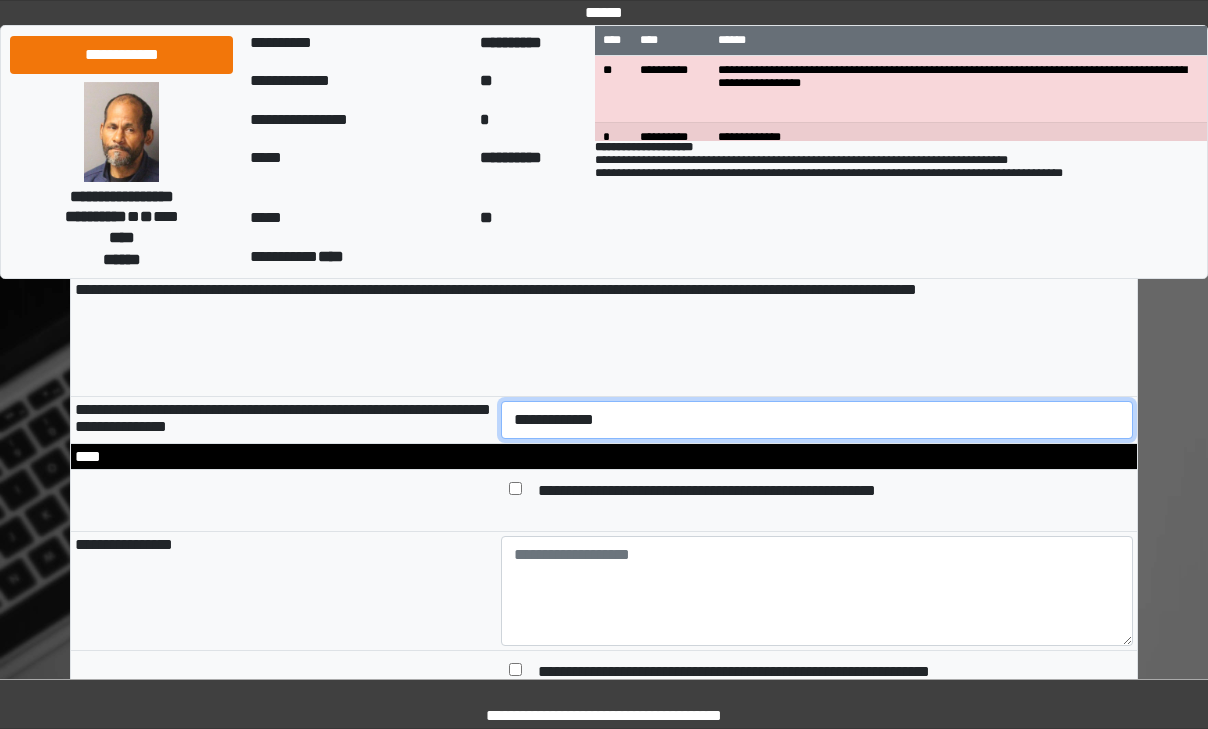 click on "**********" at bounding box center [817, 420] 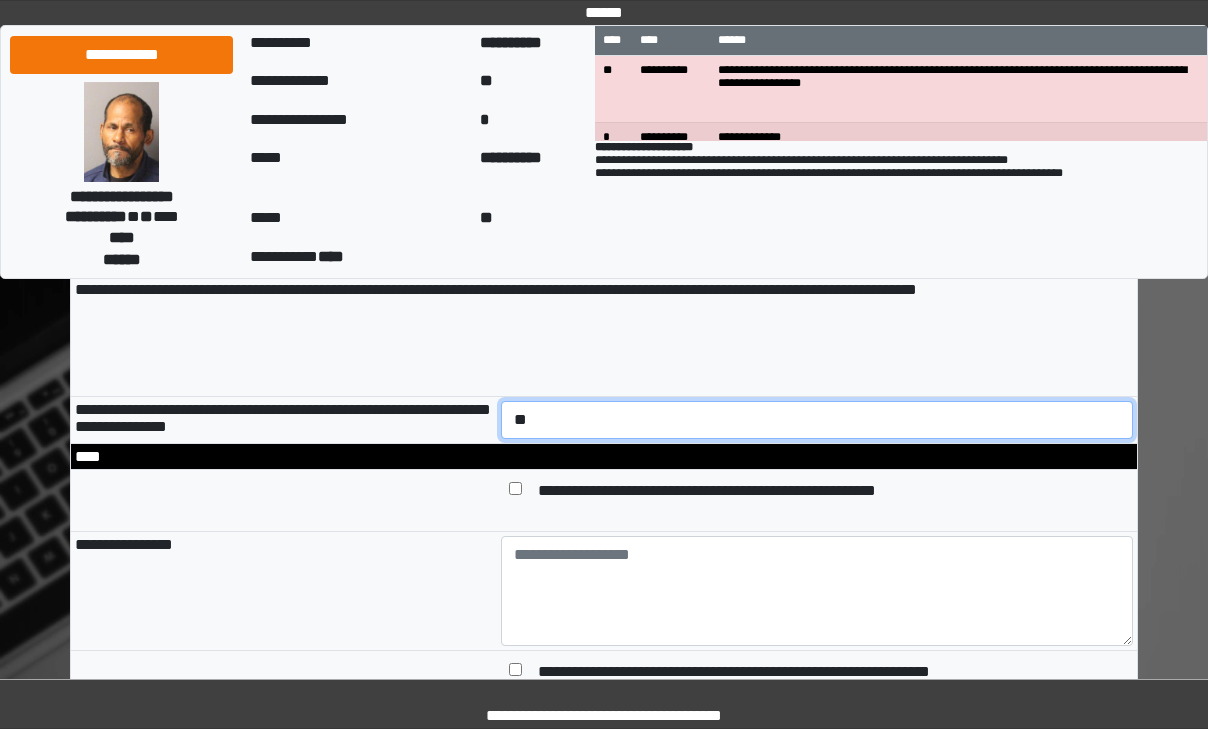 click on "**********" at bounding box center (817, 420) 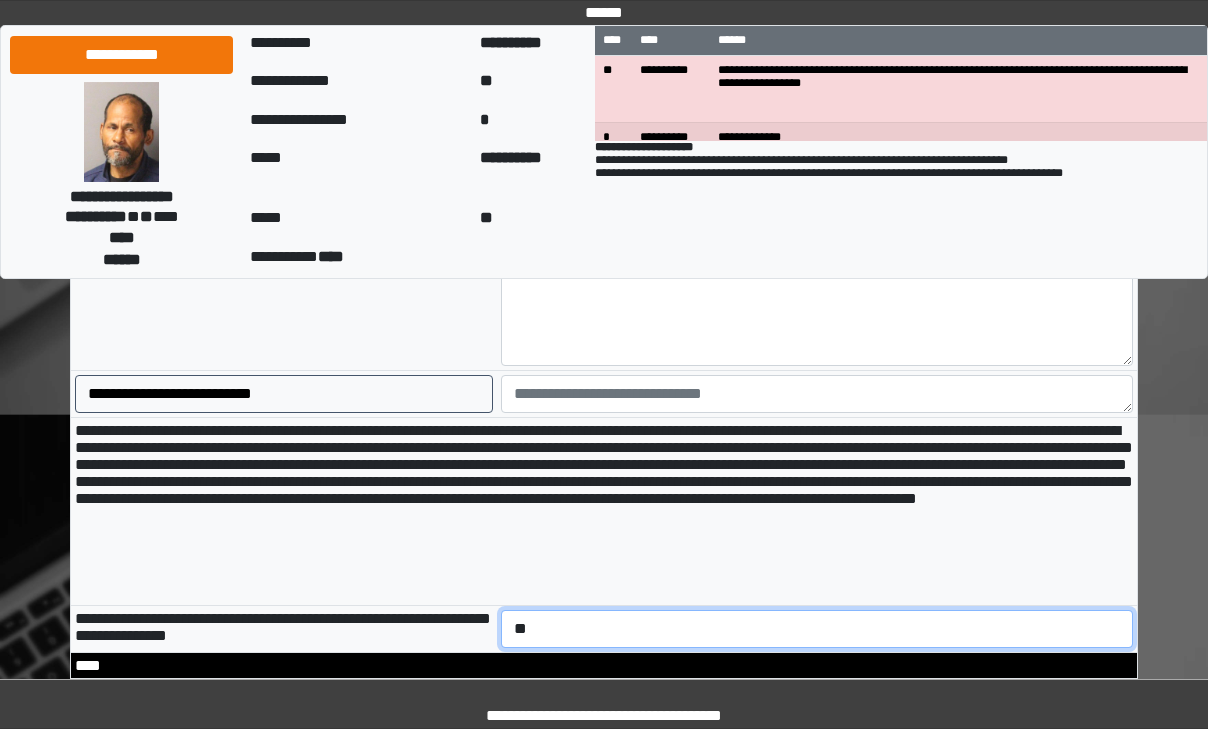 scroll, scrollTop: 1786, scrollLeft: 0, axis: vertical 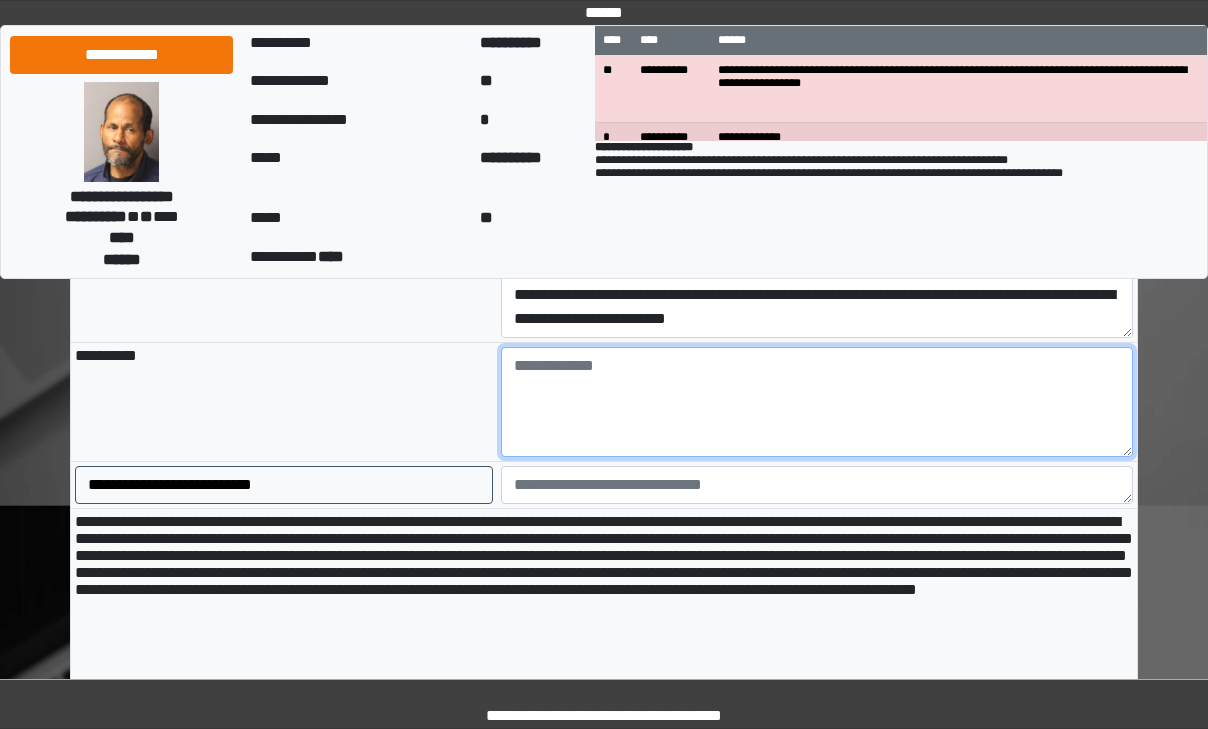 click at bounding box center (817, 402) 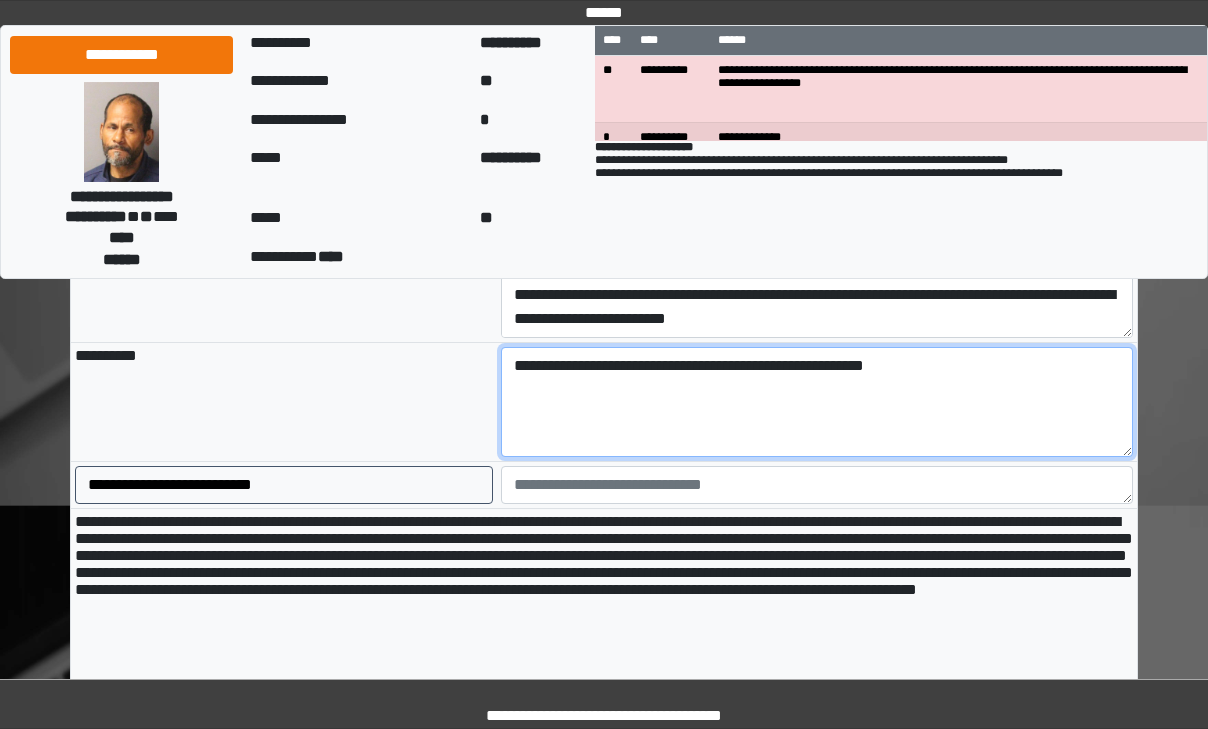 type on "**********" 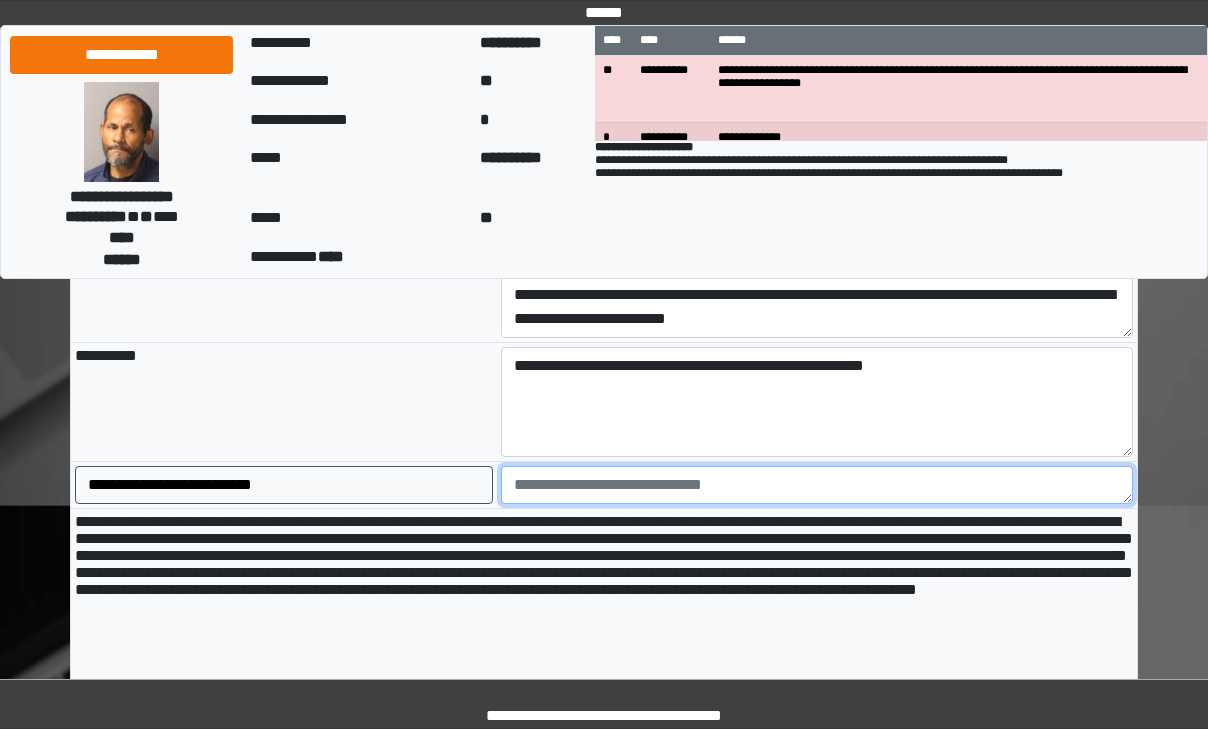 click at bounding box center (817, 485) 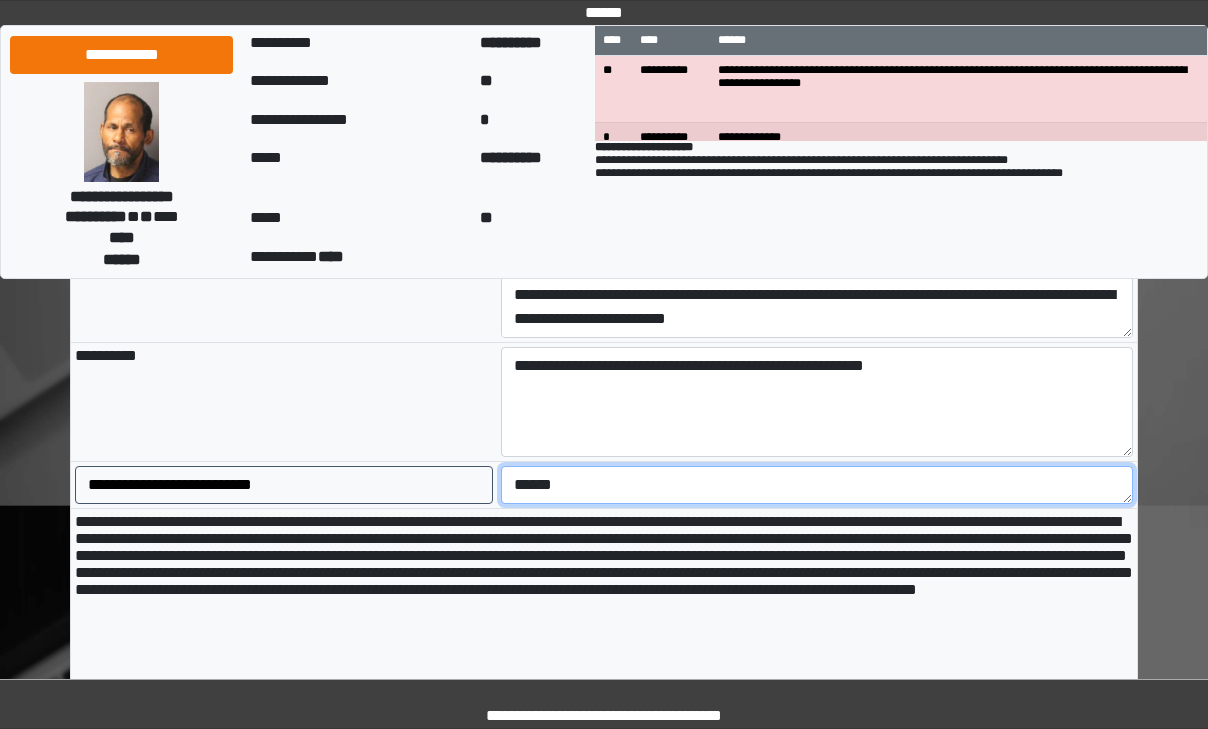 type on "******" 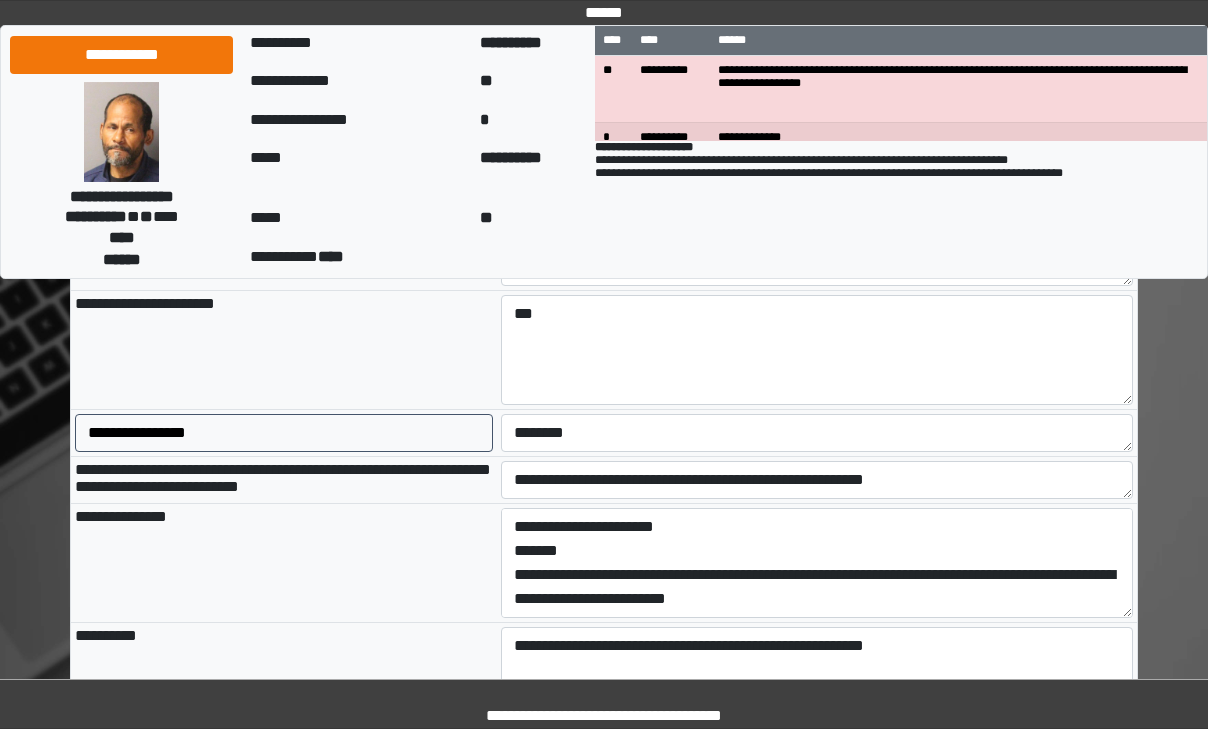 scroll, scrollTop: 1606, scrollLeft: 0, axis: vertical 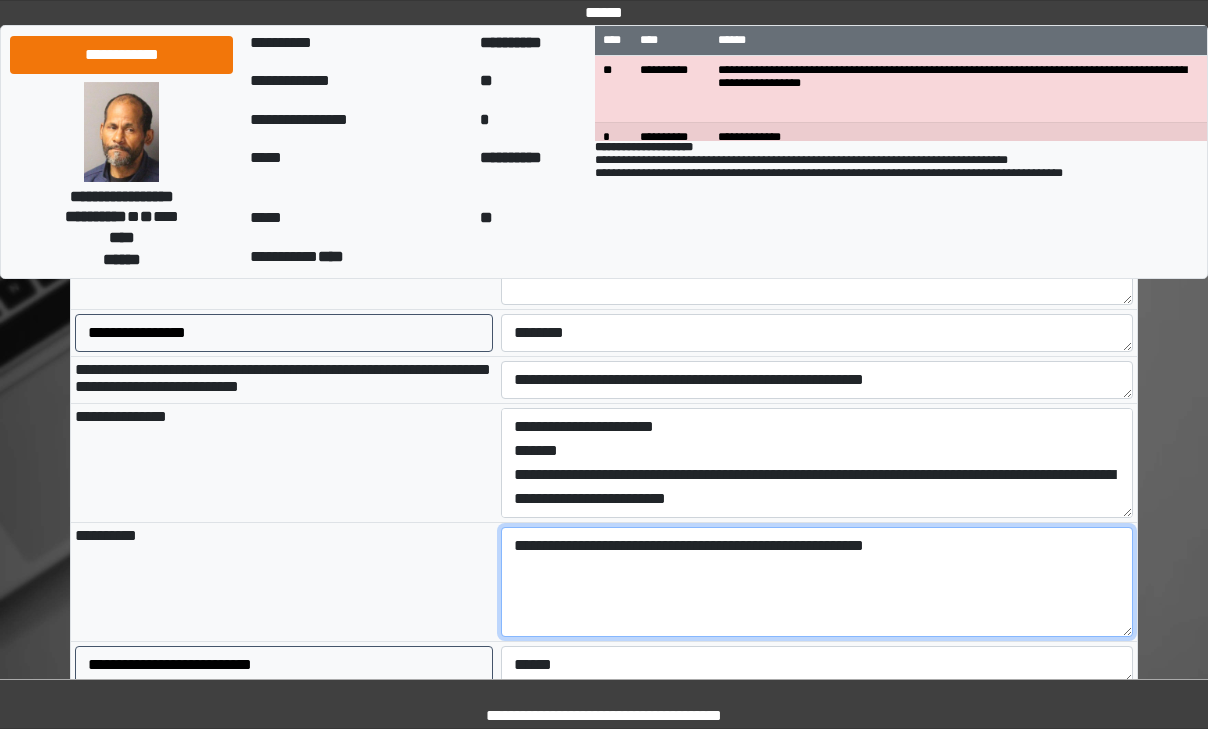 click on "**********" at bounding box center [817, 582] 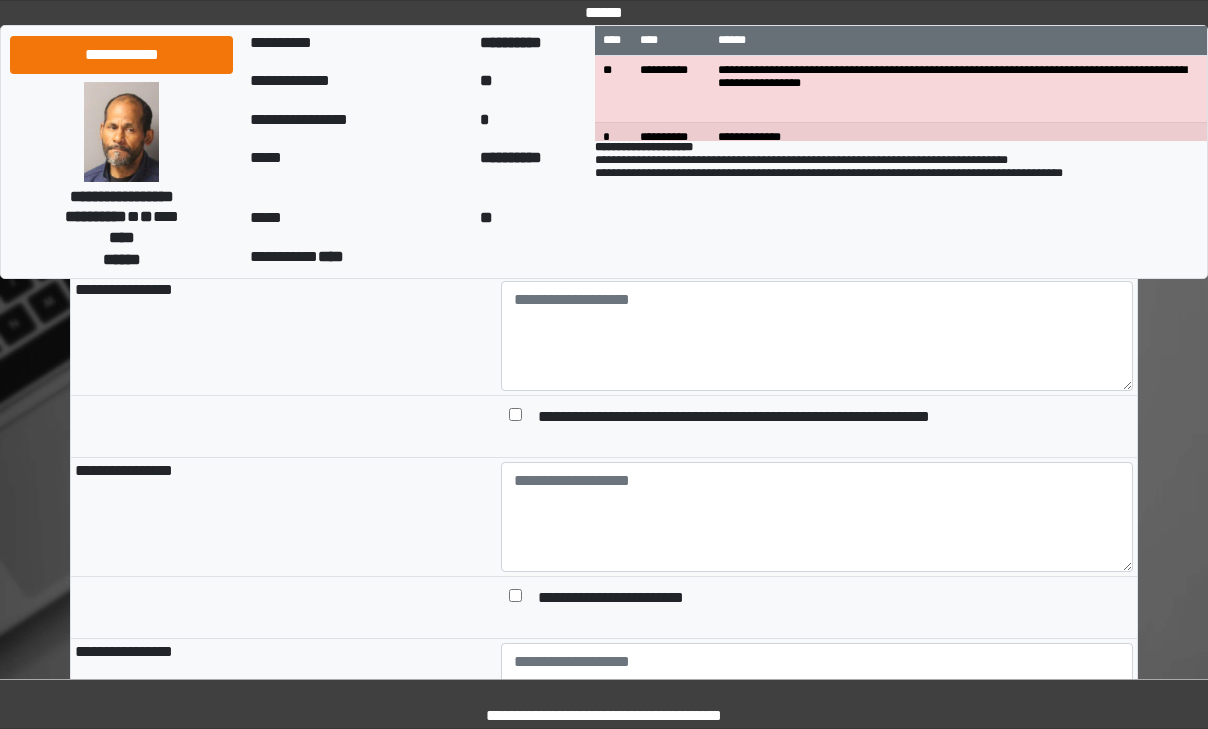 scroll, scrollTop: 2306, scrollLeft: 0, axis: vertical 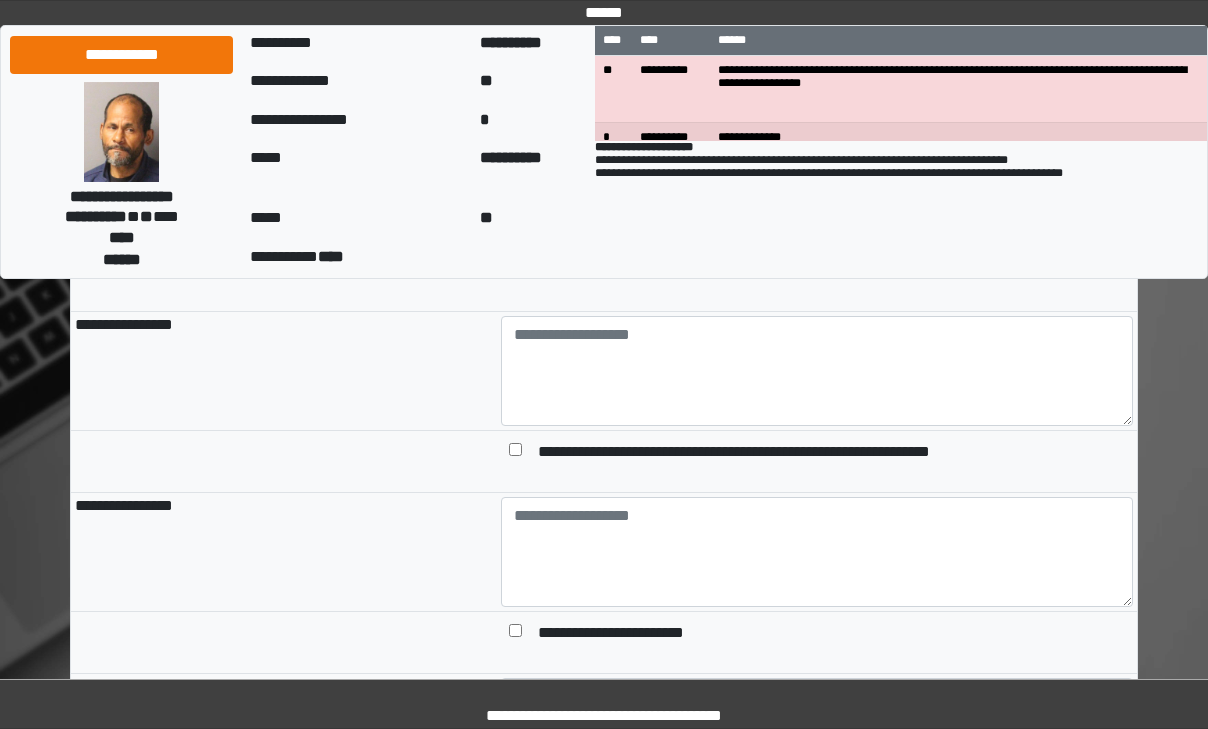 type on "**********" 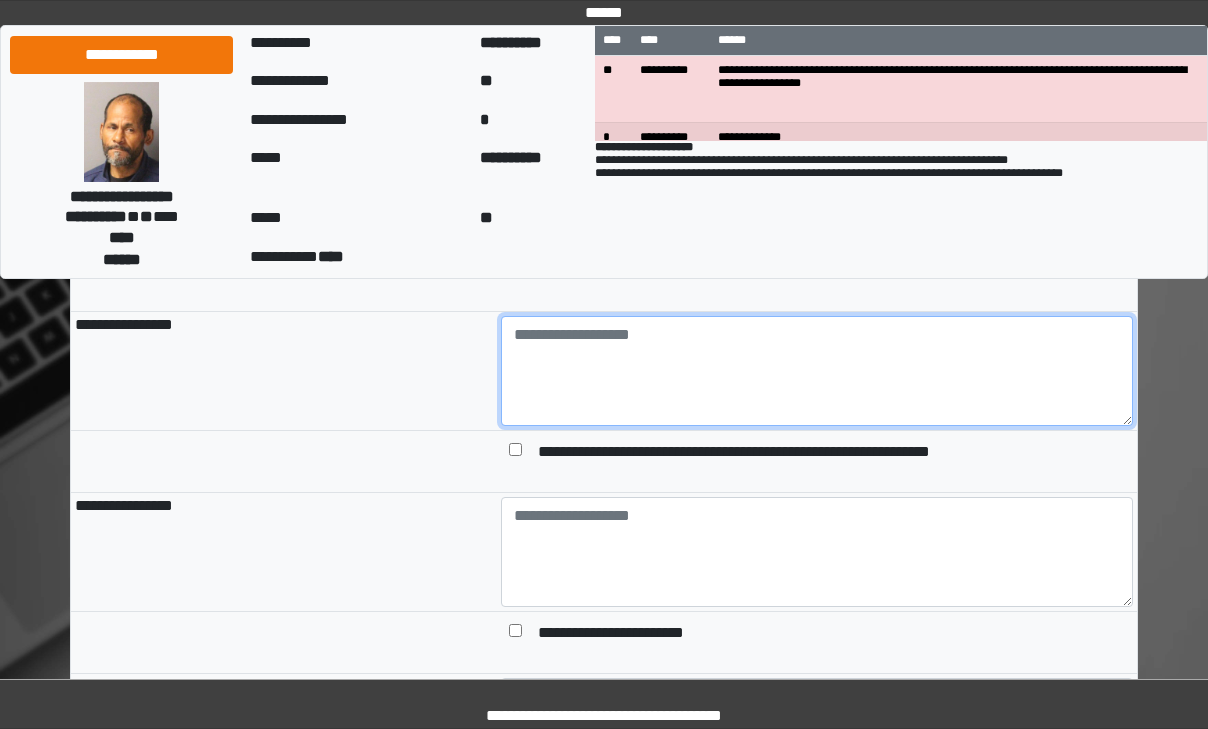 click at bounding box center (817, 371) 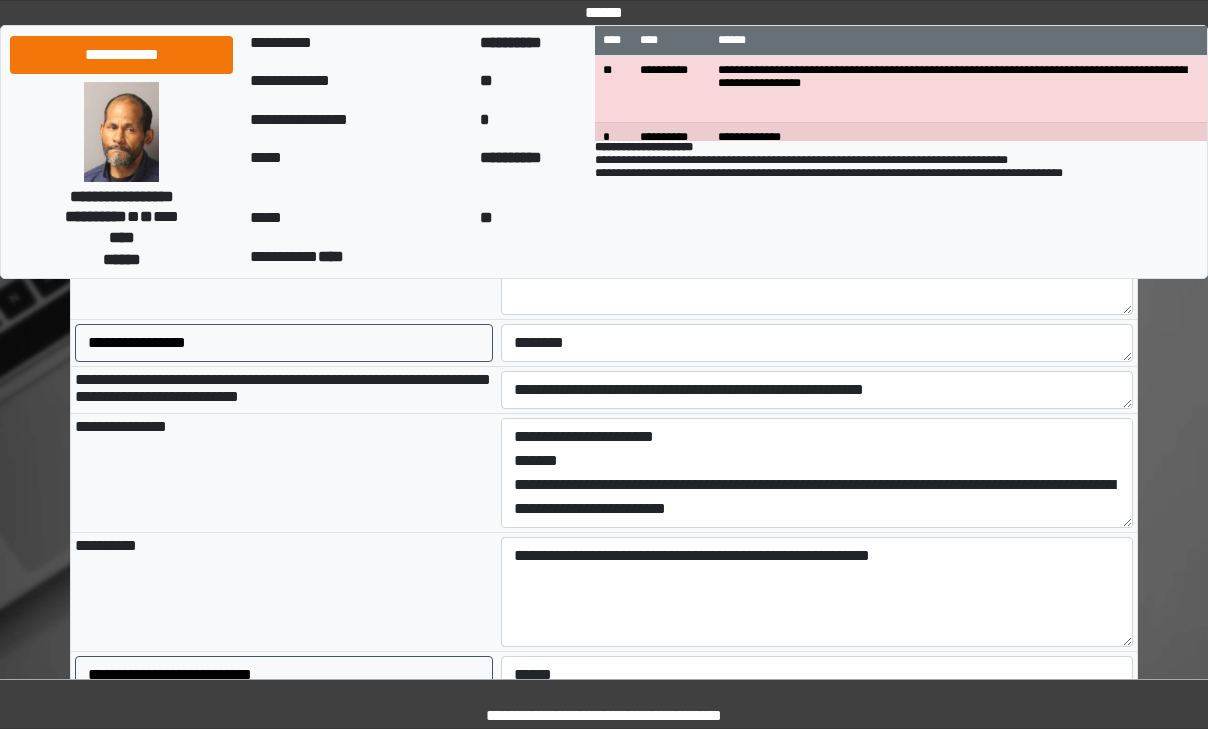 scroll, scrollTop: 1606, scrollLeft: 0, axis: vertical 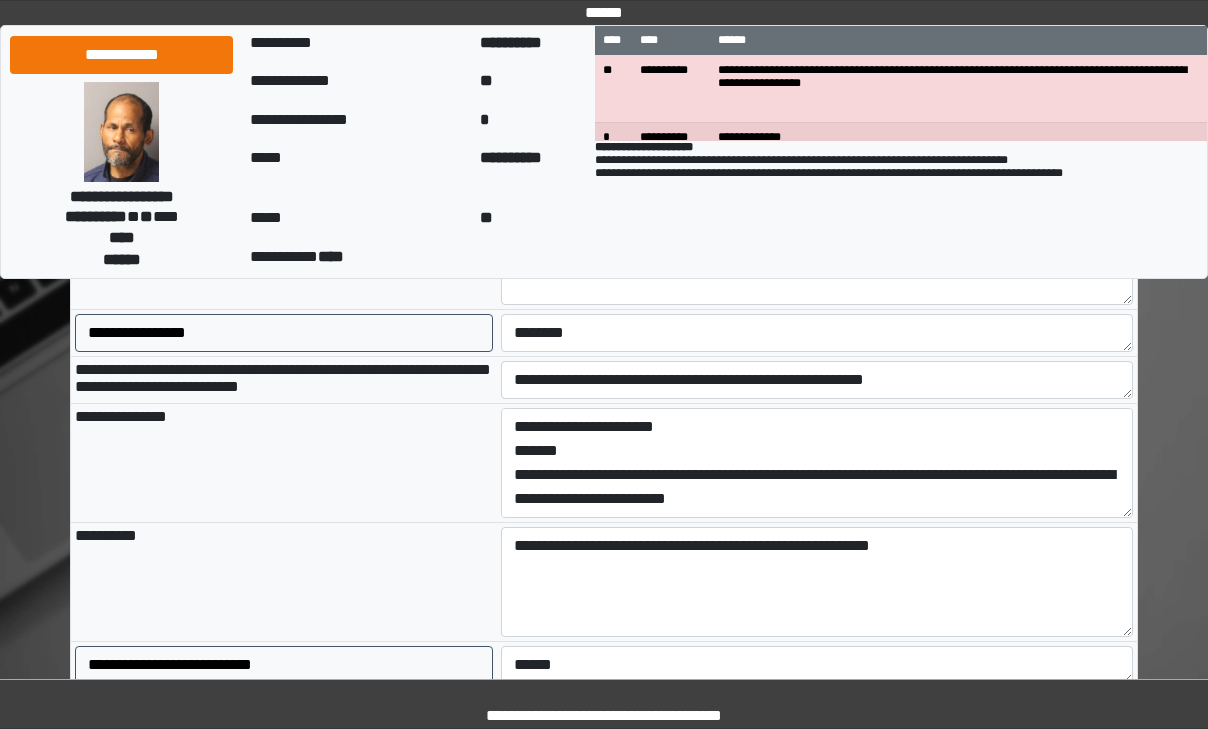 type on "**********" 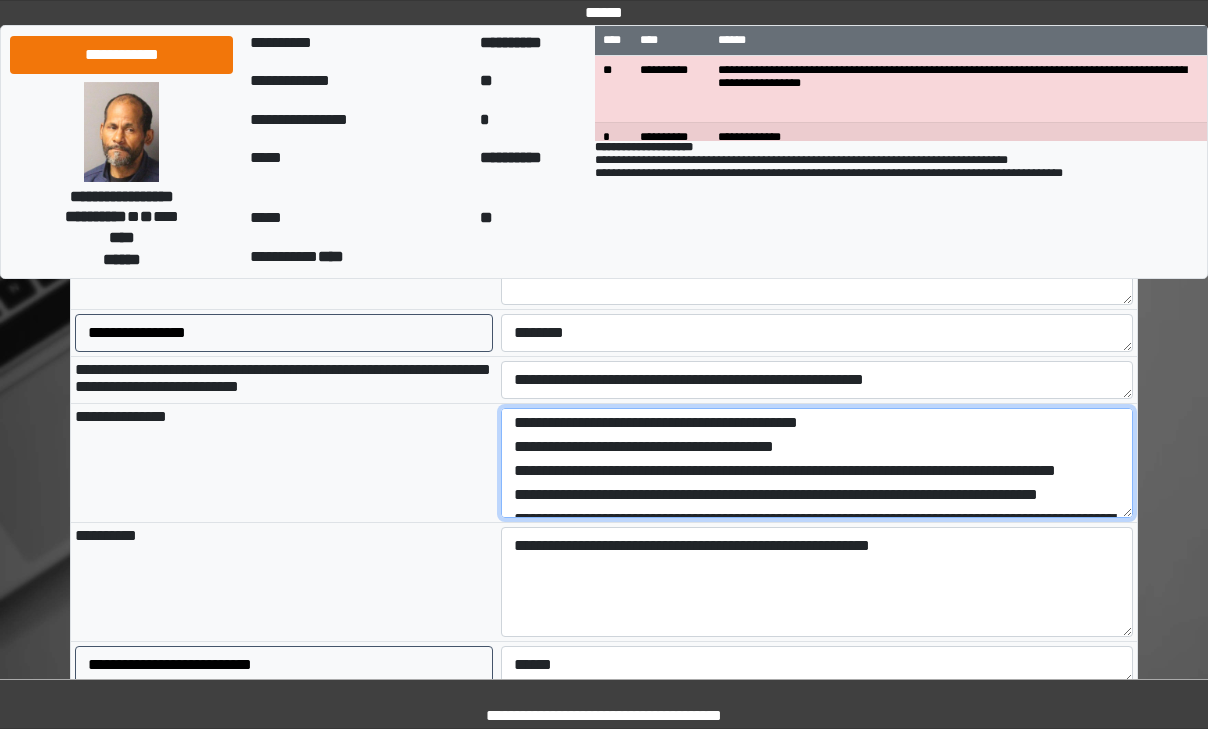 scroll, scrollTop: 0, scrollLeft: 0, axis: both 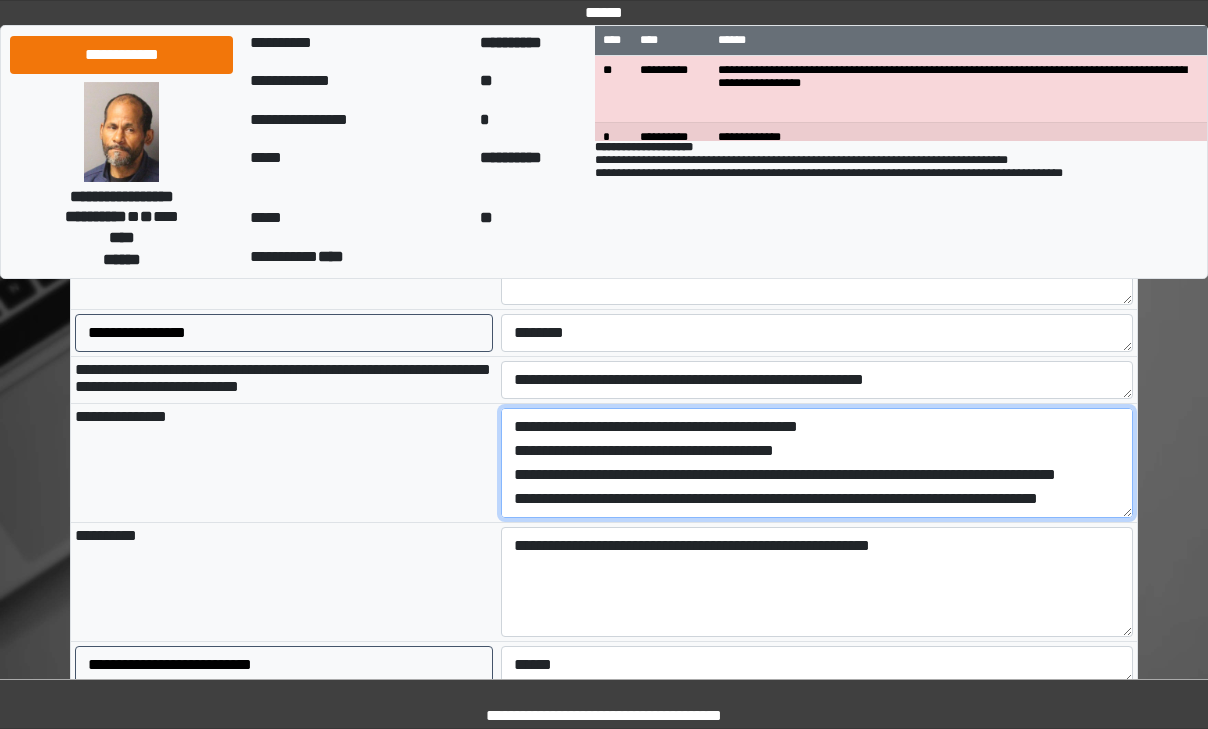 click on "**********" at bounding box center [817, 463] 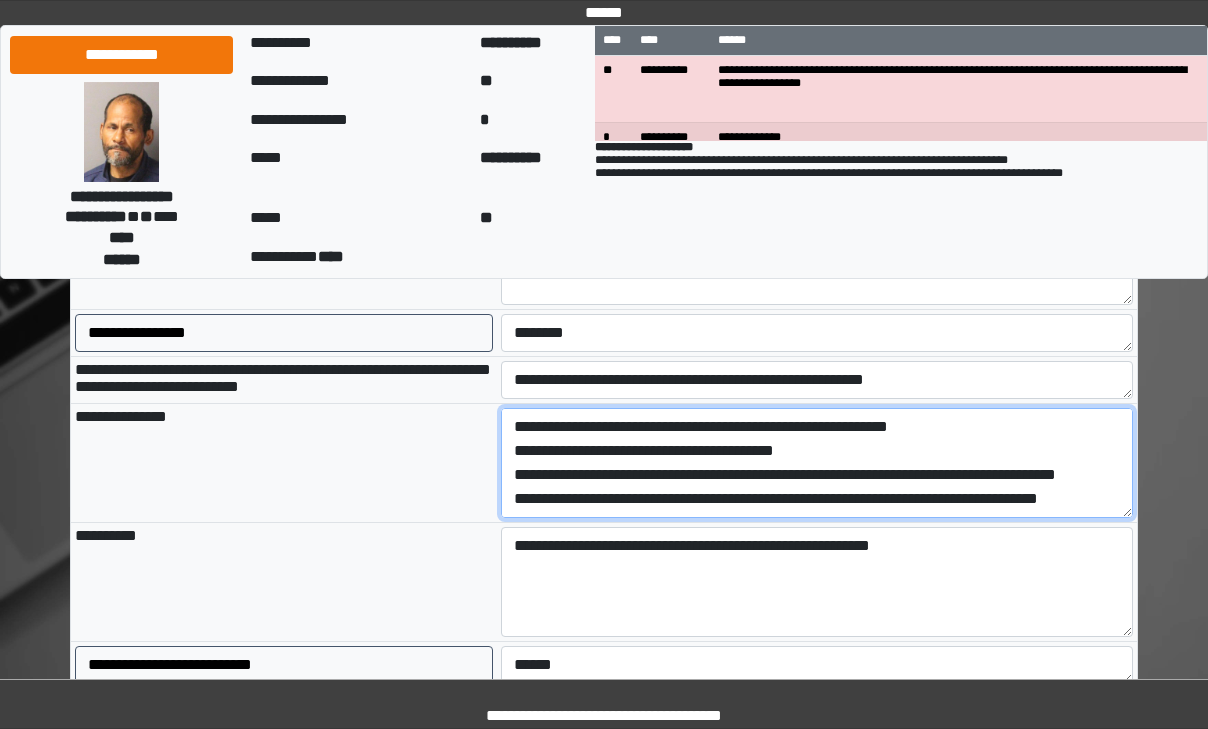 click on "**********" at bounding box center [817, 463] 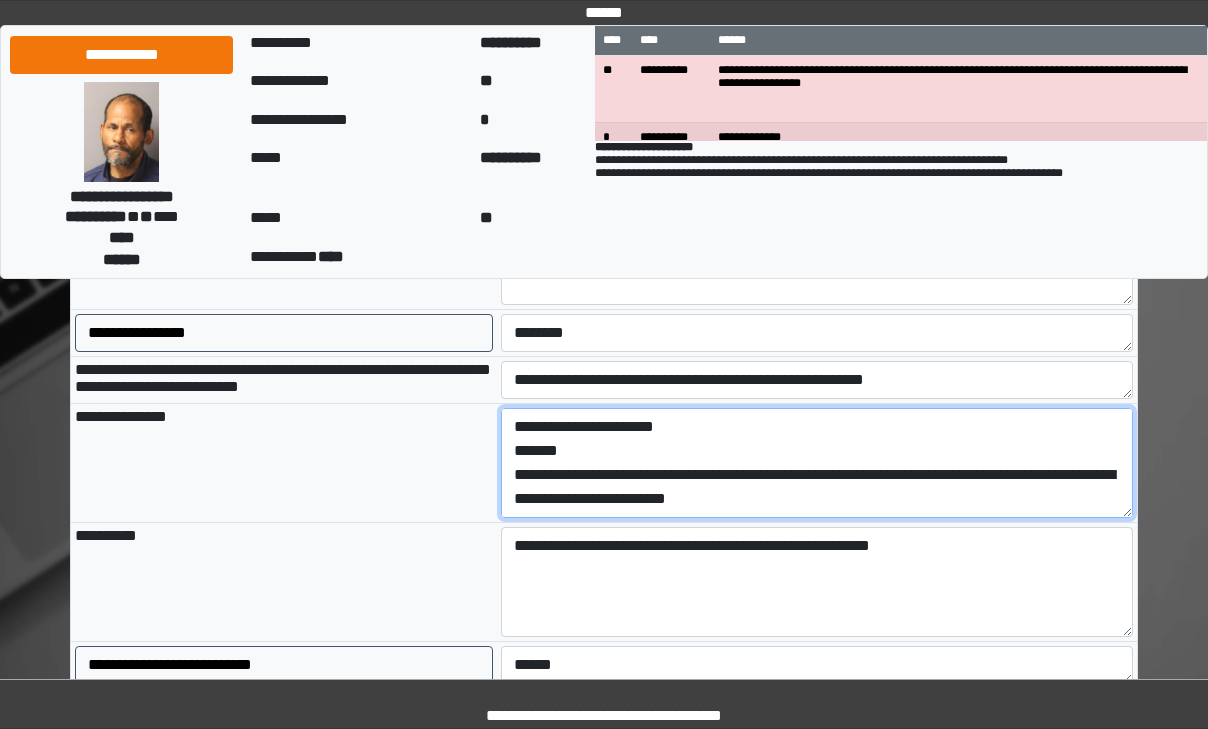 scroll, scrollTop: 288, scrollLeft: 0, axis: vertical 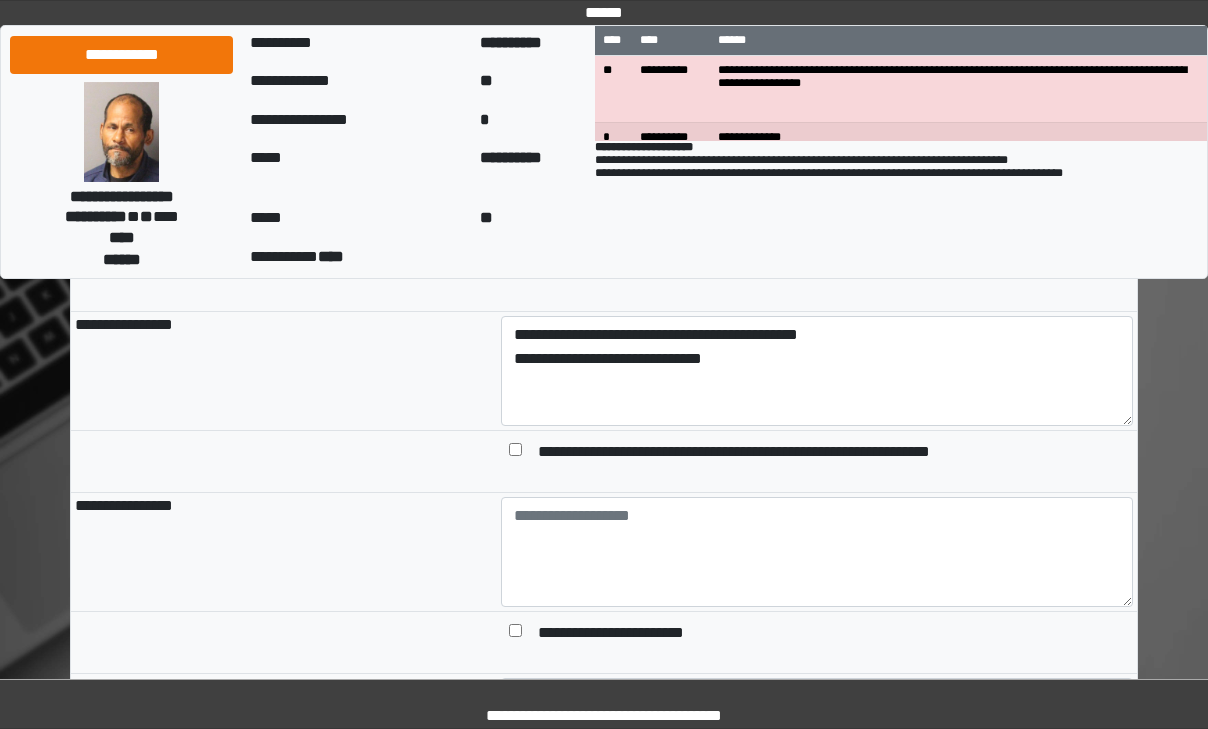 type on "**********" 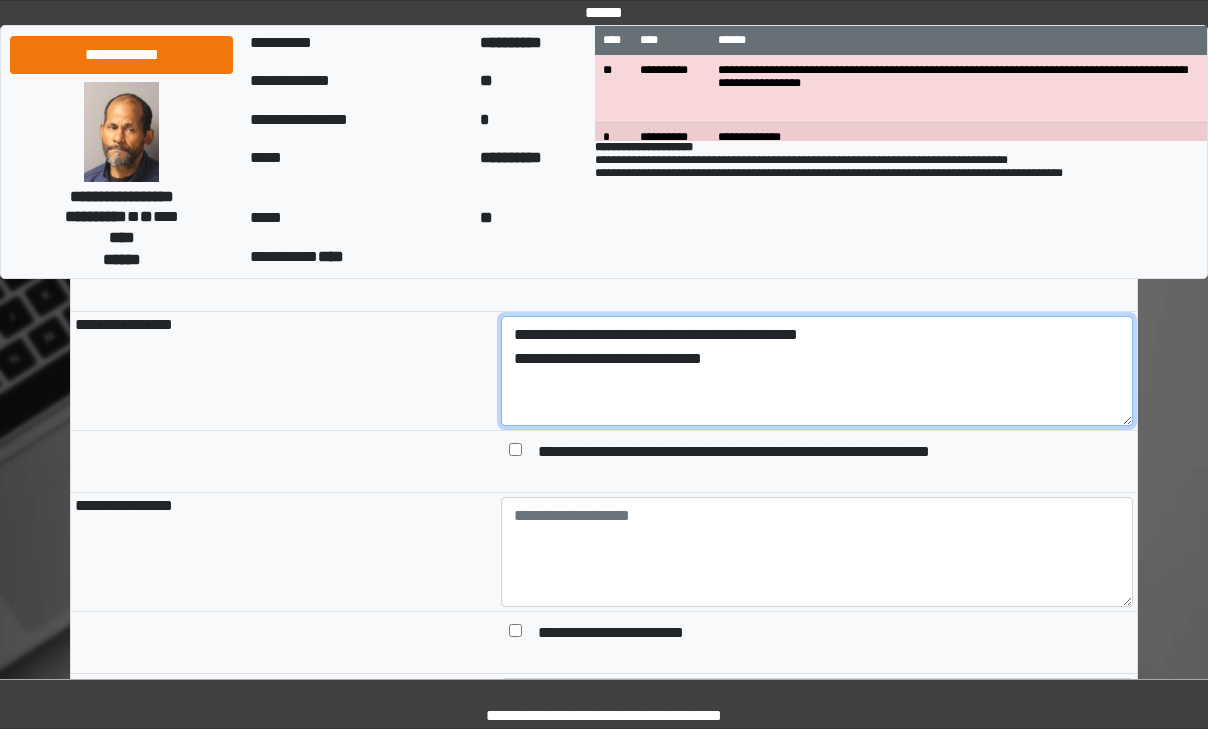 click on "**********" at bounding box center [817, 371] 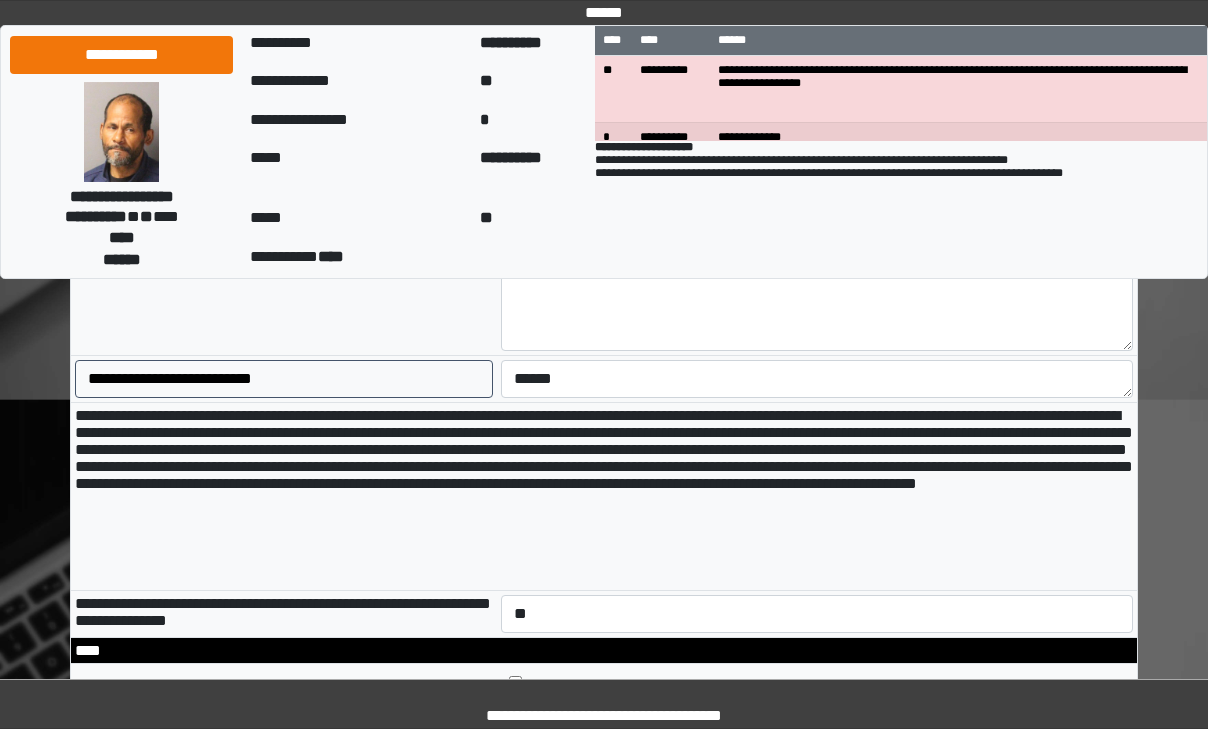 scroll, scrollTop: 1806, scrollLeft: 0, axis: vertical 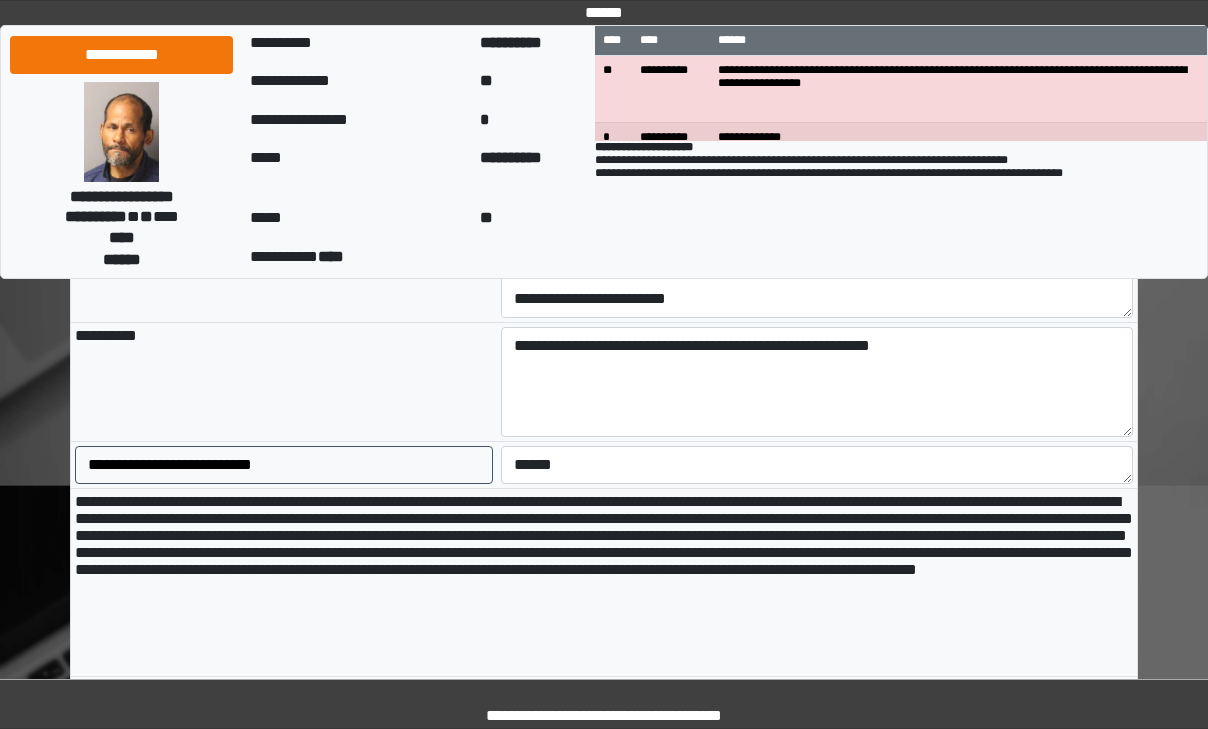 type on "**********" 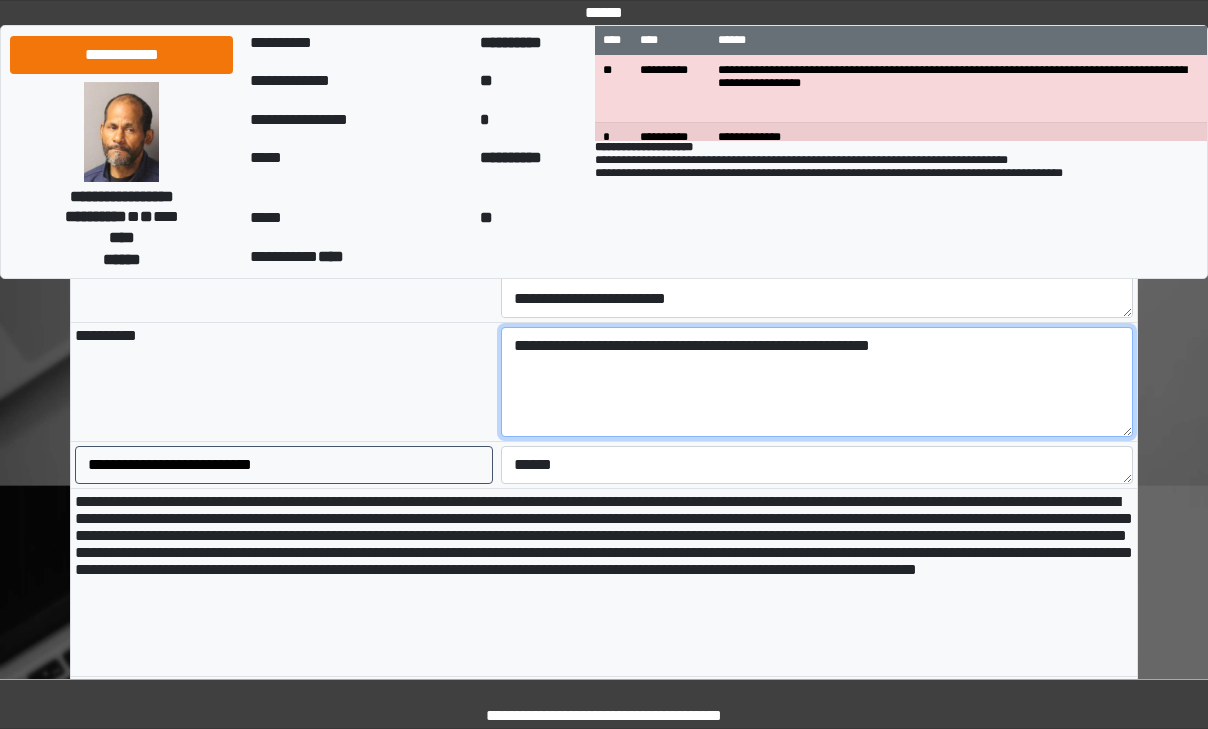 click on "**********" at bounding box center [817, 382] 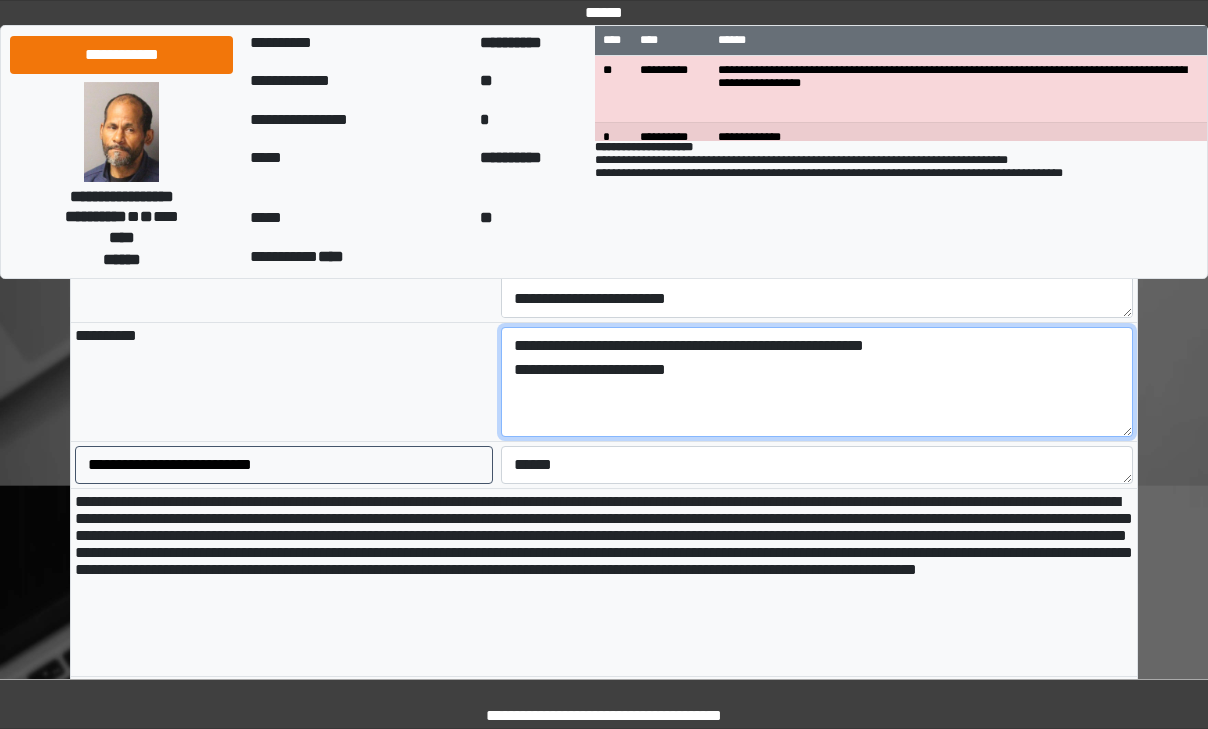 click on "**********" at bounding box center (817, 382) 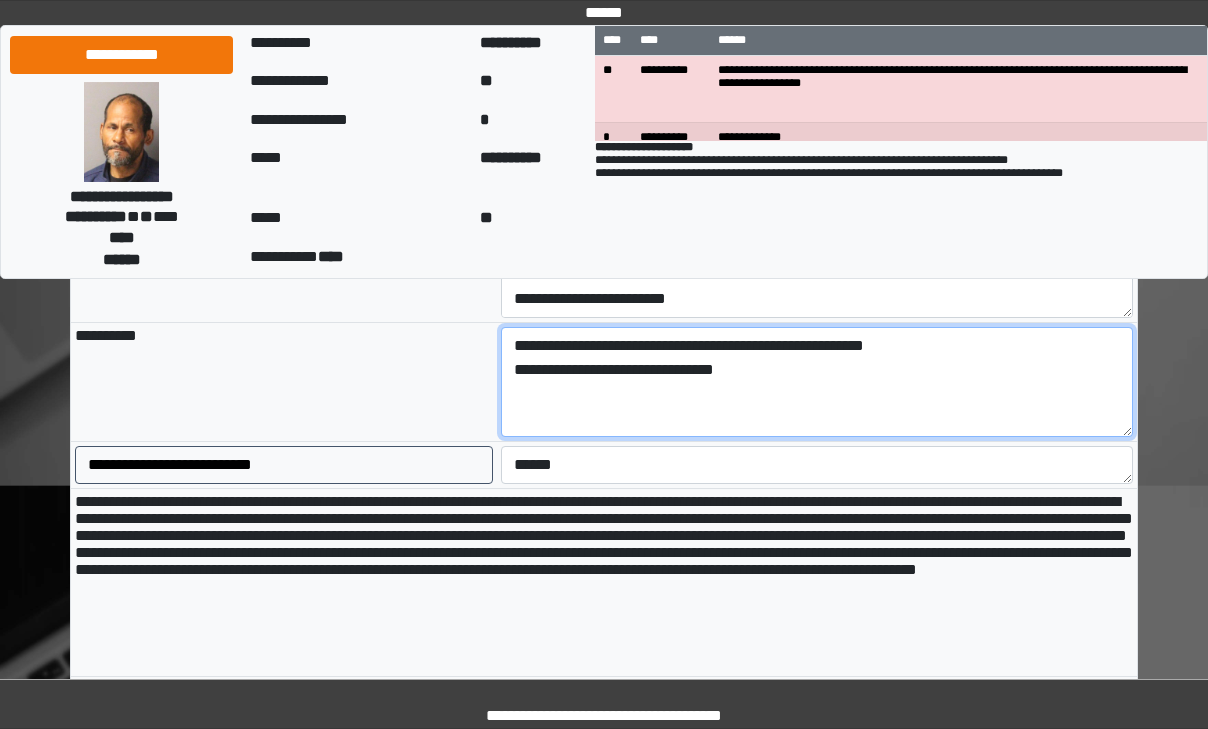 click on "**********" at bounding box center (817, 382) 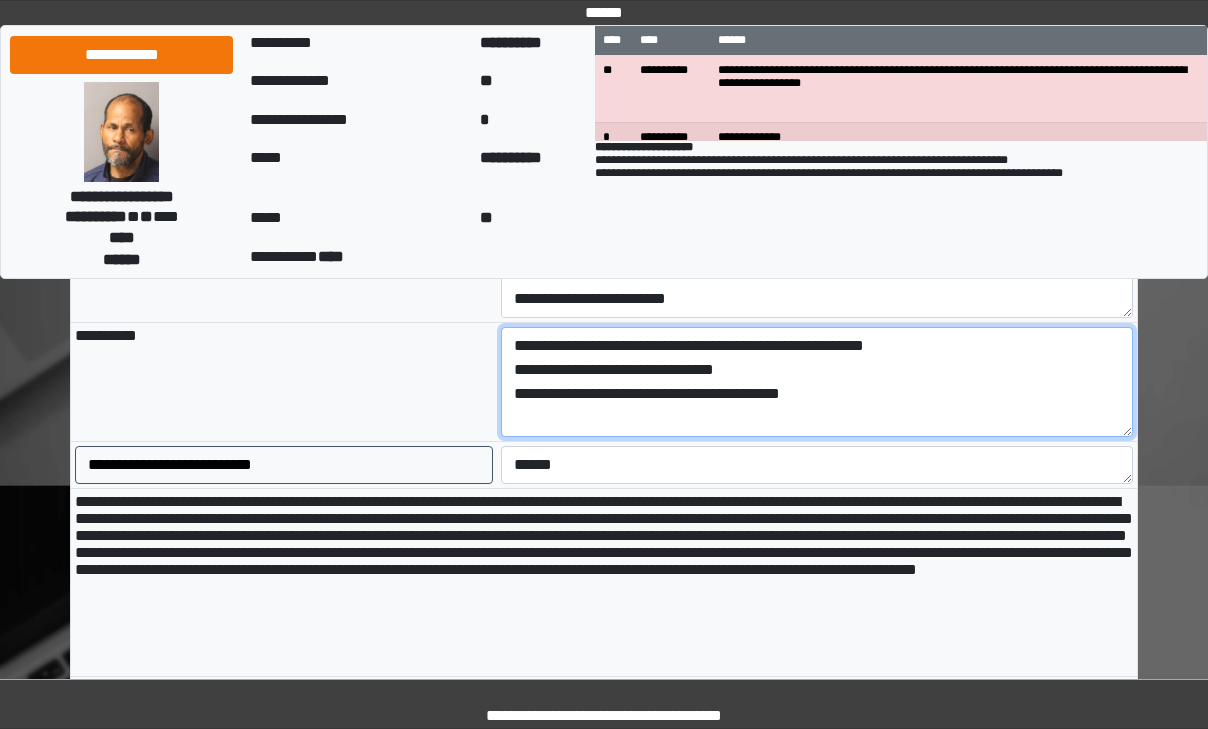 click on "**********" at bounding box center [817, 382] 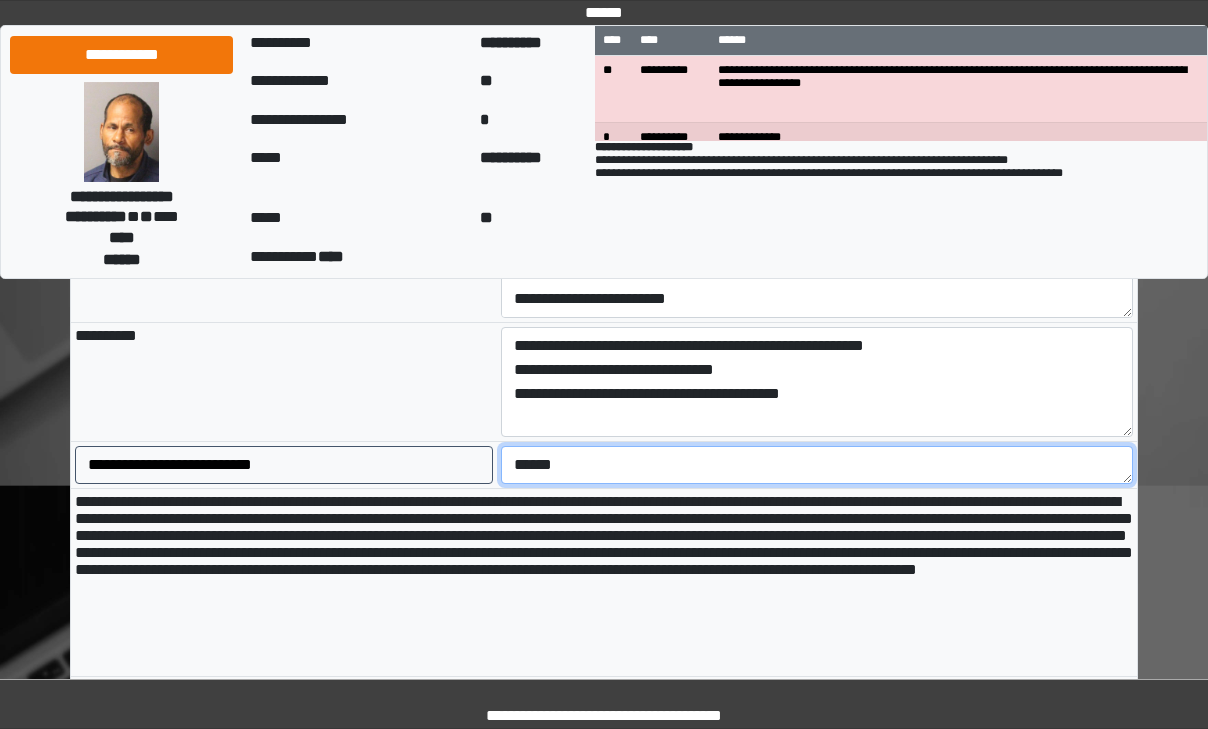 drag, startPoint x: 844, startPoint y: 475, endPoint x: 865, endPoint y: 473, distance: 21.095022 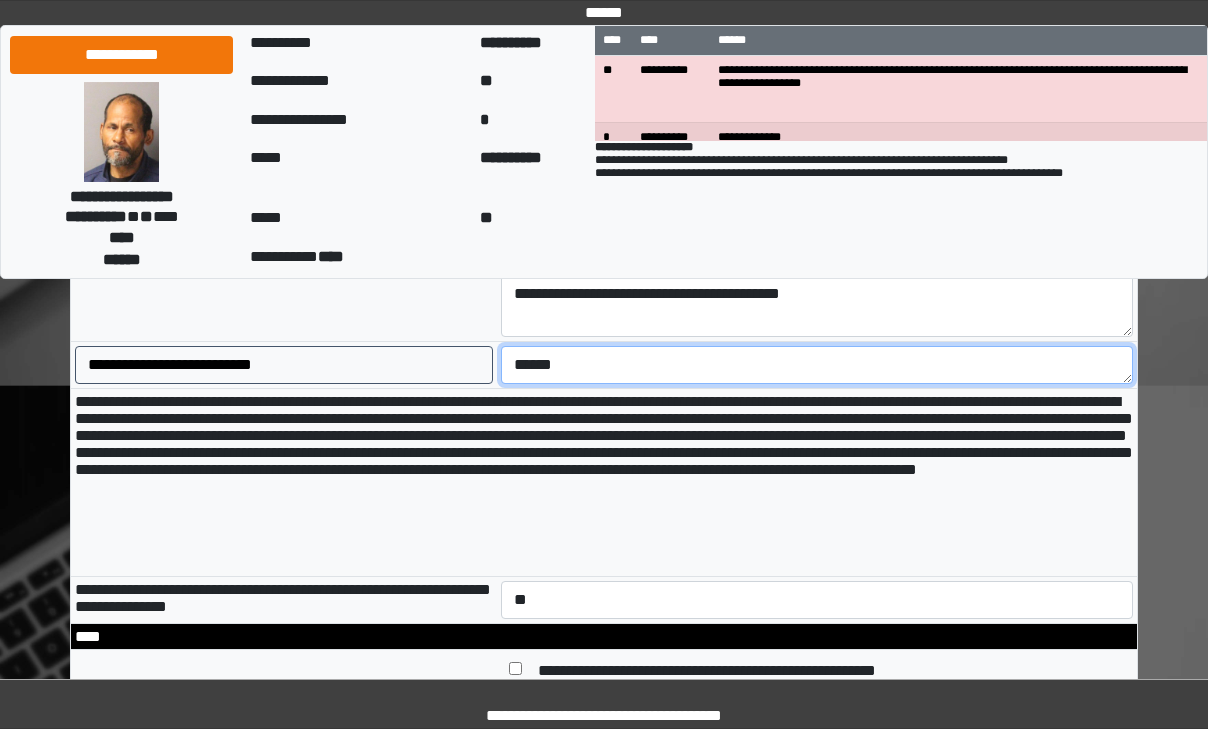 drag, startPoint x: 663, startPoint y: 383, endPoint x: 683, endPoint y: 382, distance: 20.024984 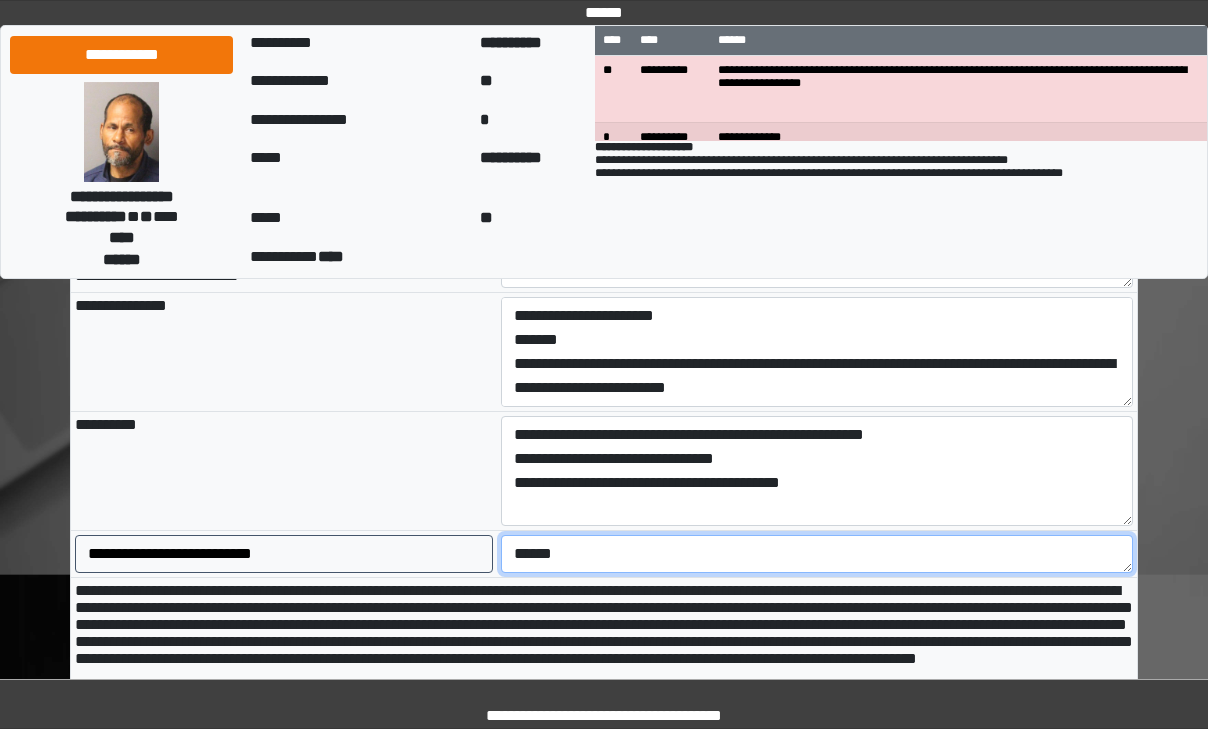 scroll, scrollTop: 1706, scrollLeft: 0, axis: vertical 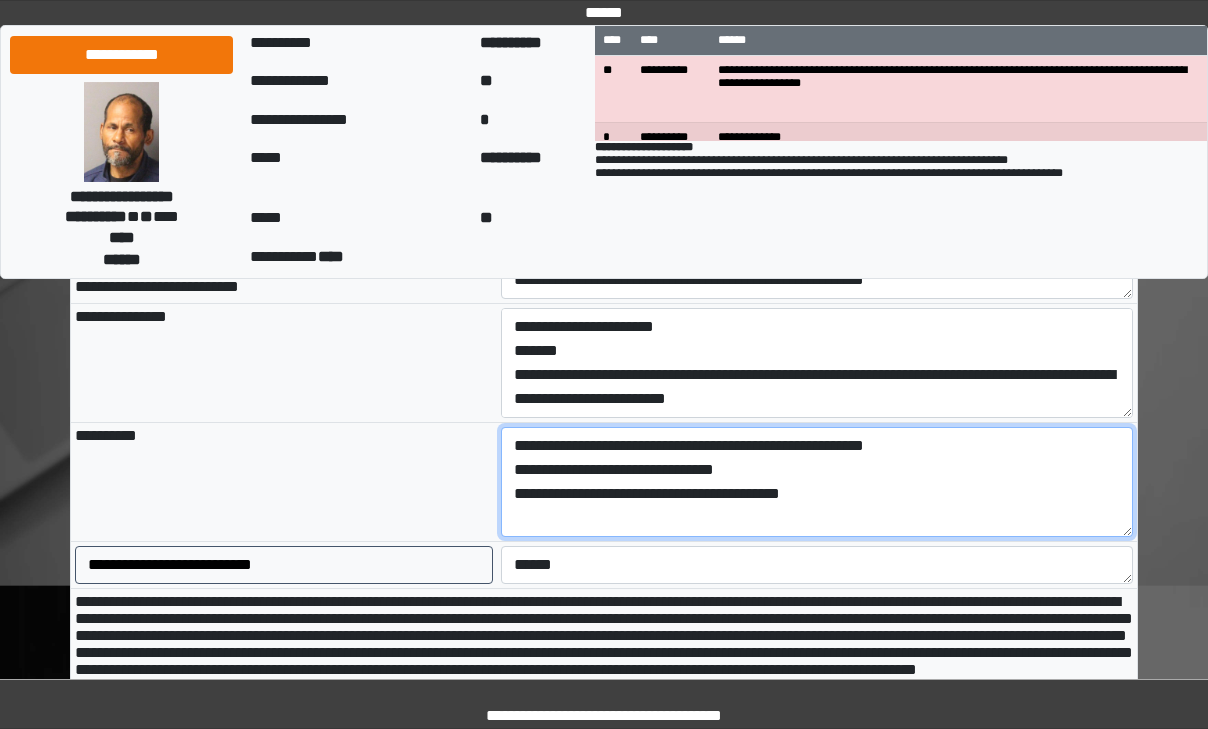 click on "**********" at bounding box center (817, 482) 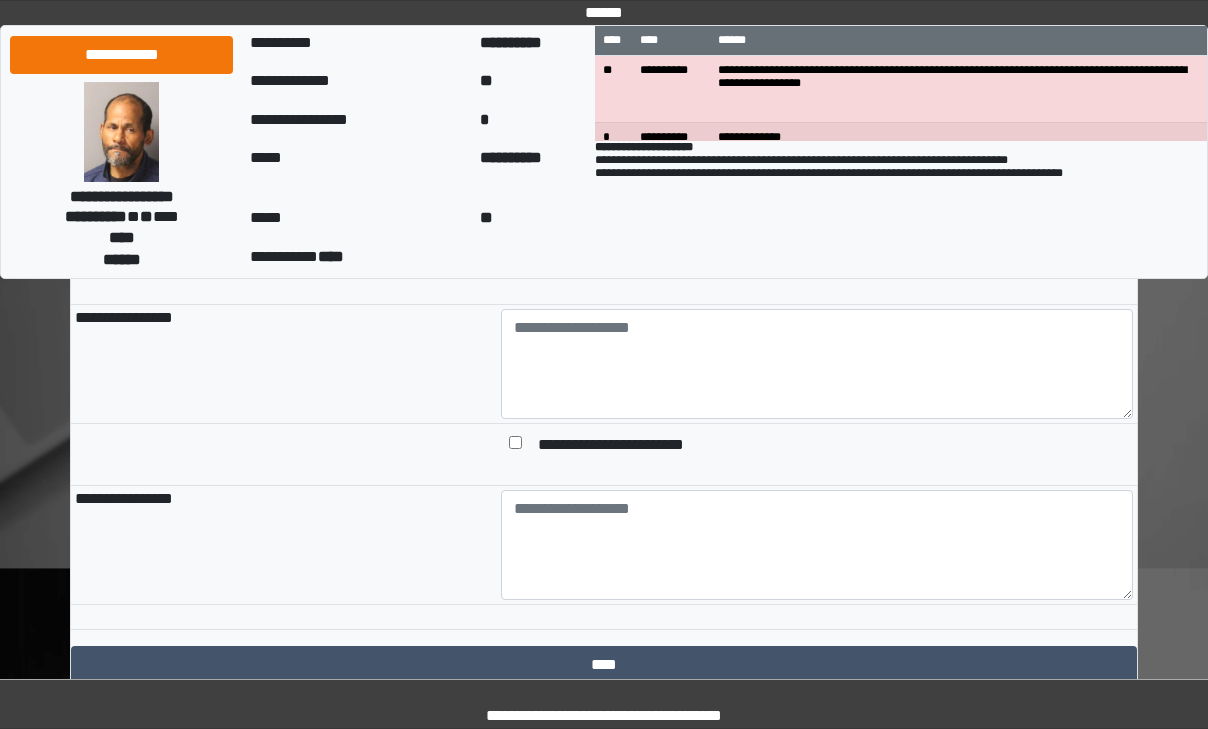 scroll, scrollTop: 2606, scrollLeft: 0, axis: vertical 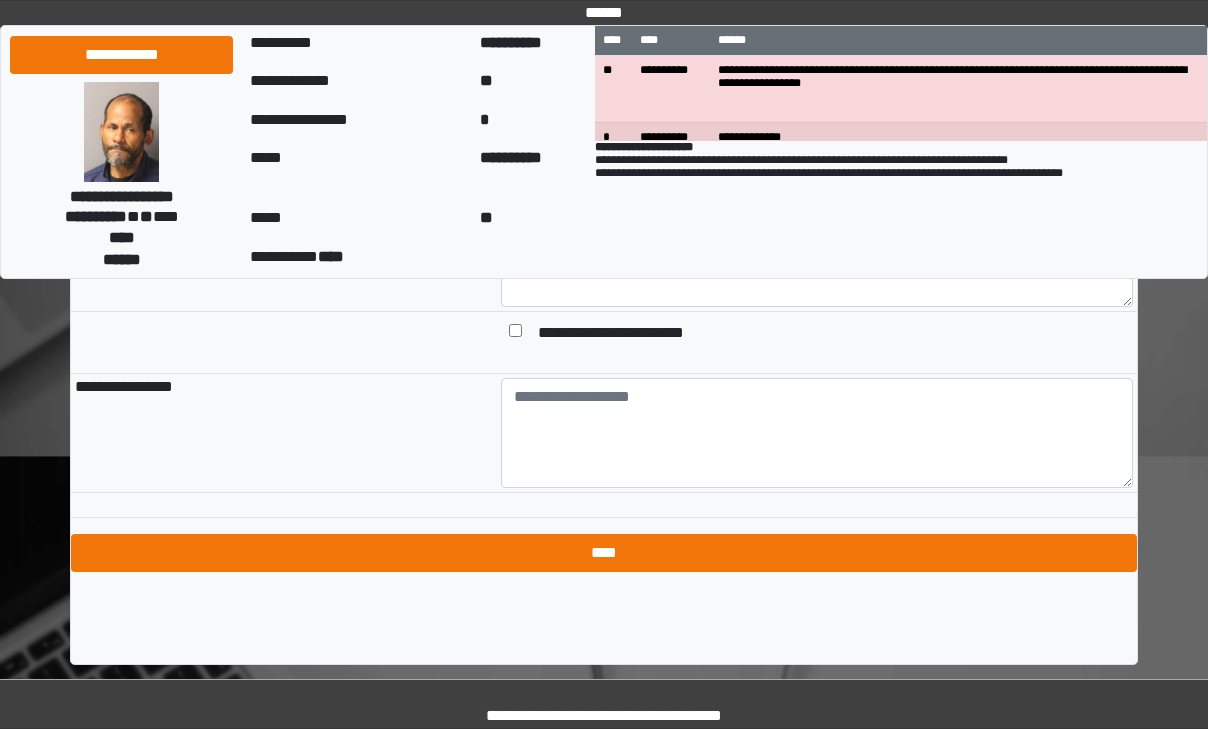type on "**********" 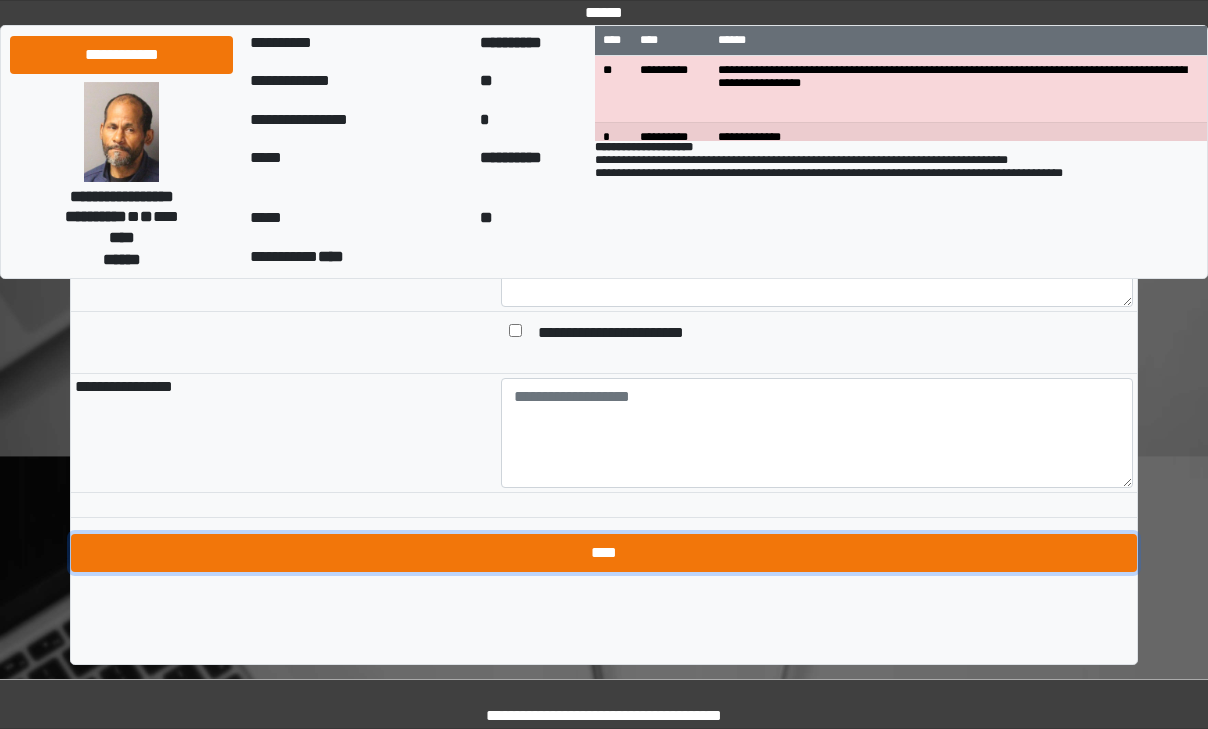 click on "****" at bounding box center (604, 553) 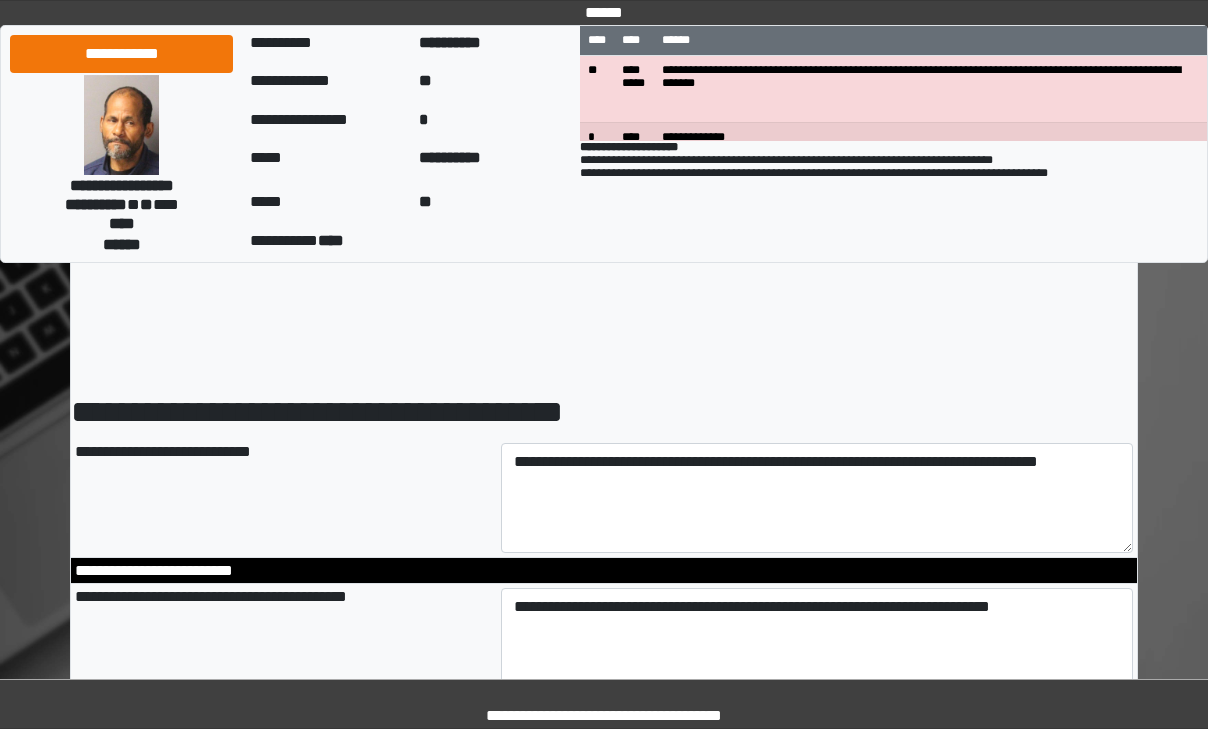 select on "*" 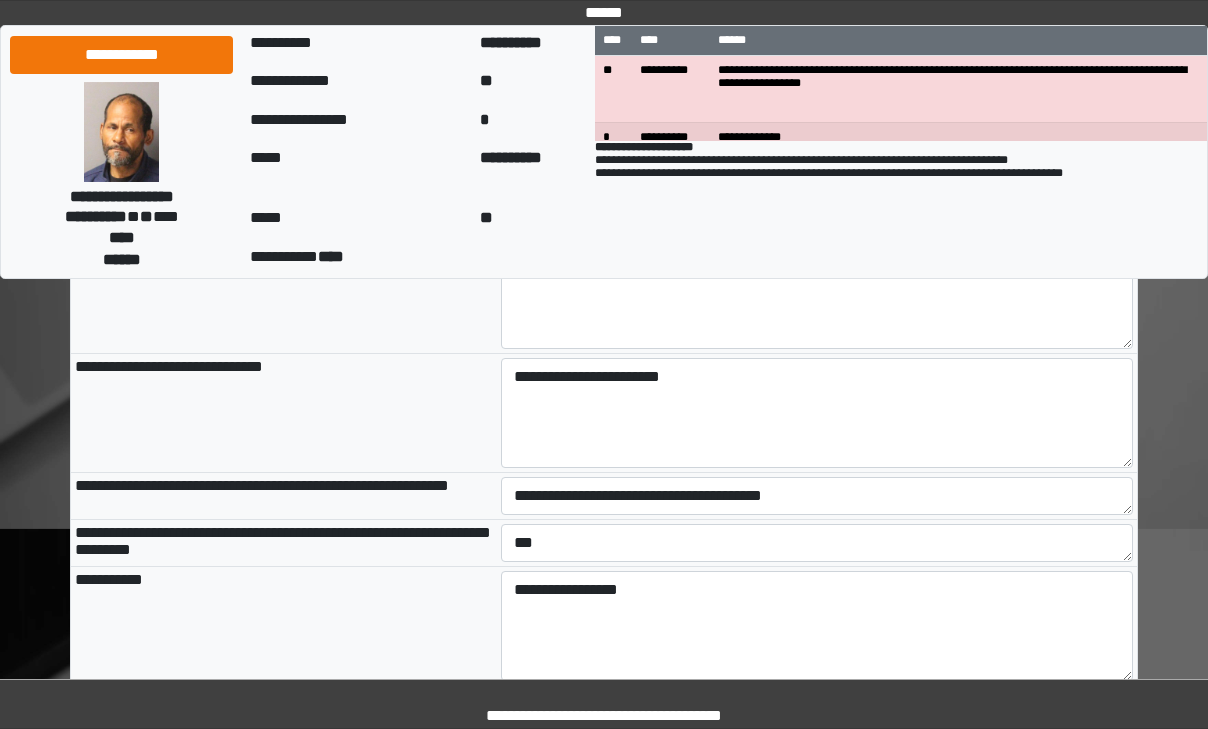 scroll, scrollTop: 986, scrollLeft: 0, axis: vertical 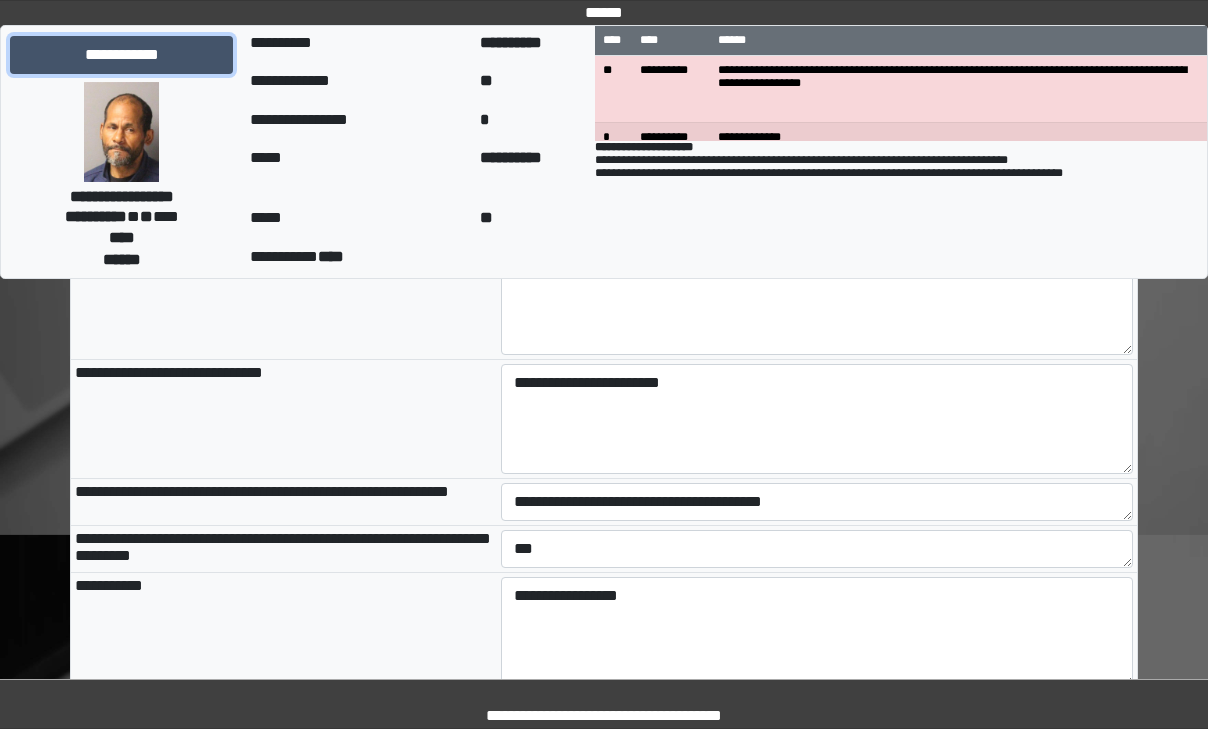 click on "**********" at bounding box center [121, 55] 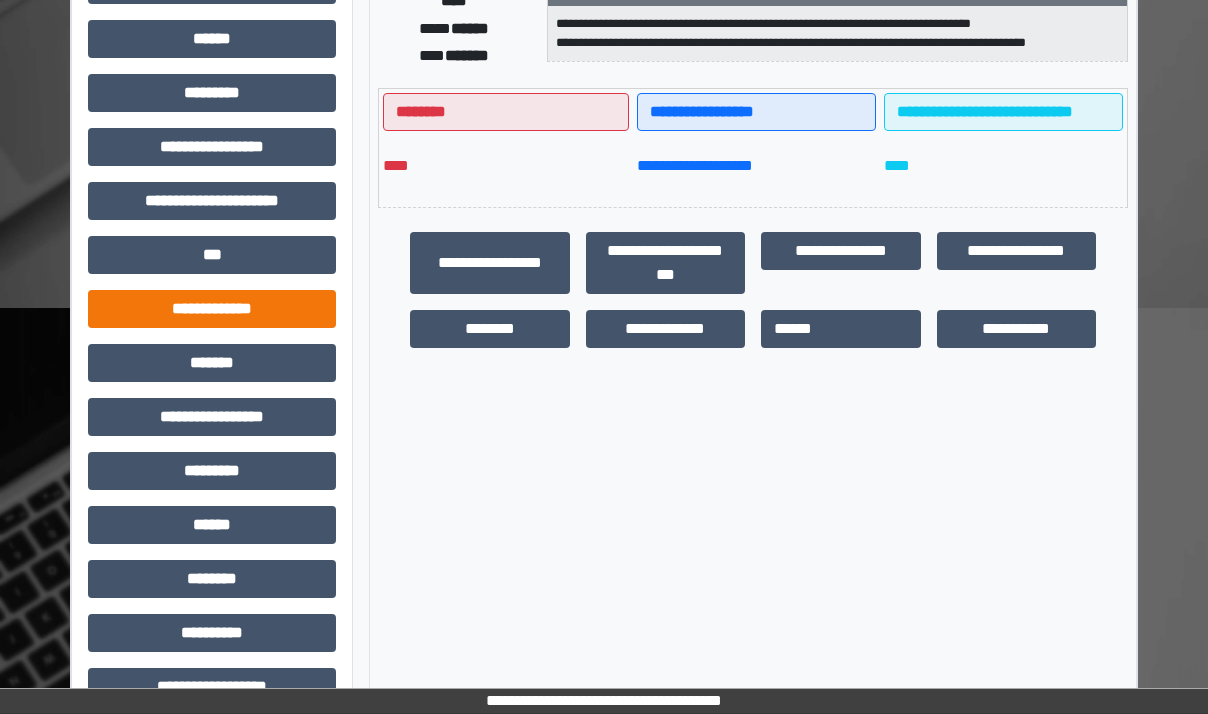 scroll, scrollTop: 484, scrollLeft: 0, axis: vertical 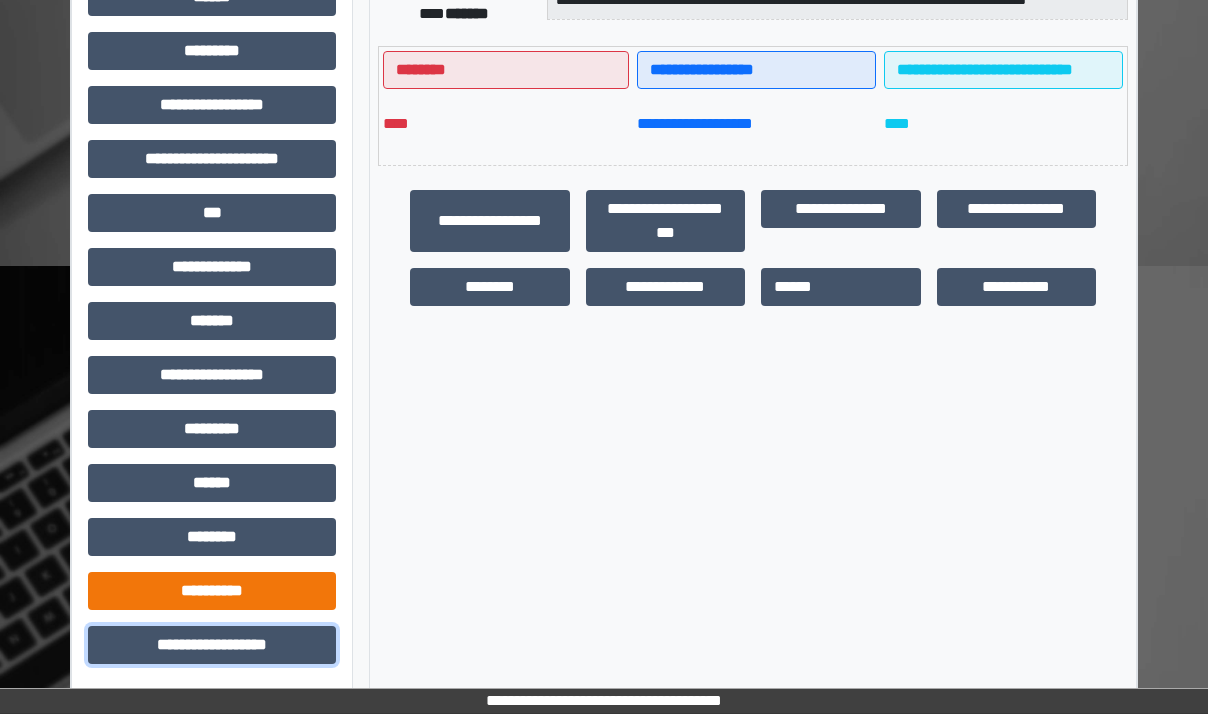 drag, startPoint x: 210, startPoint y: 640, endPoint x: 227, endPoint y: 606, distance: 38.013157 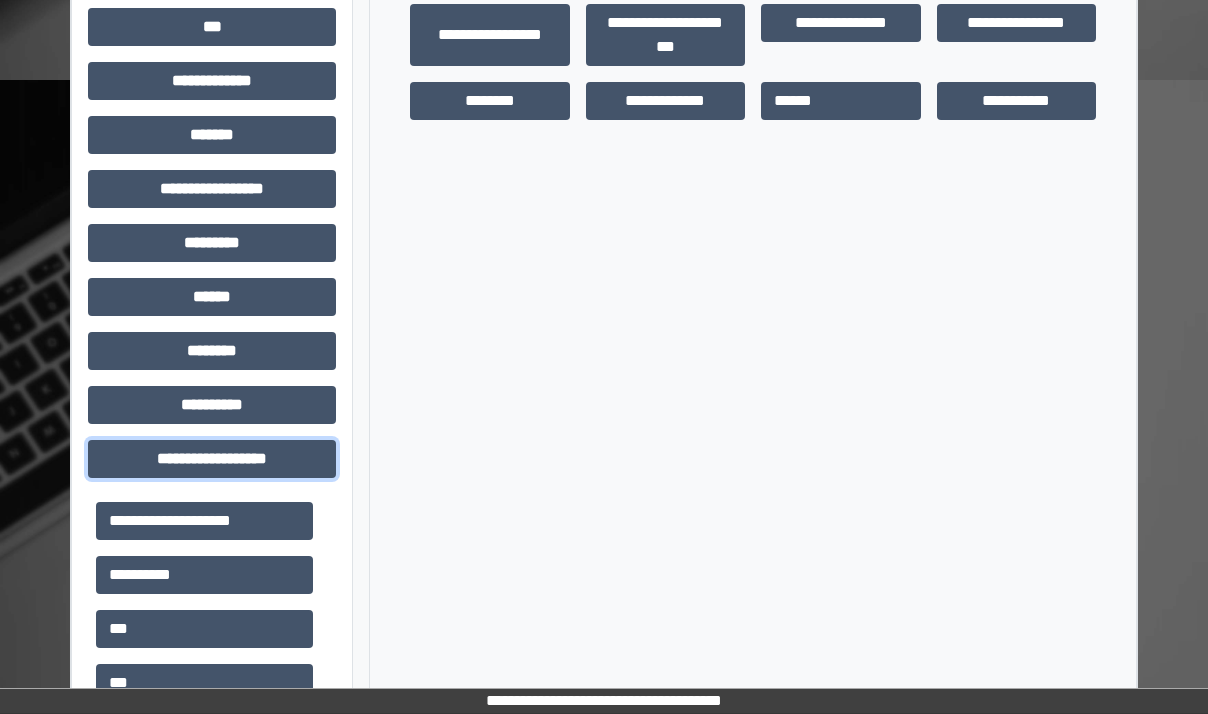 scroll, scrollTop: 964, scrollLeft: 0, axis: vertical 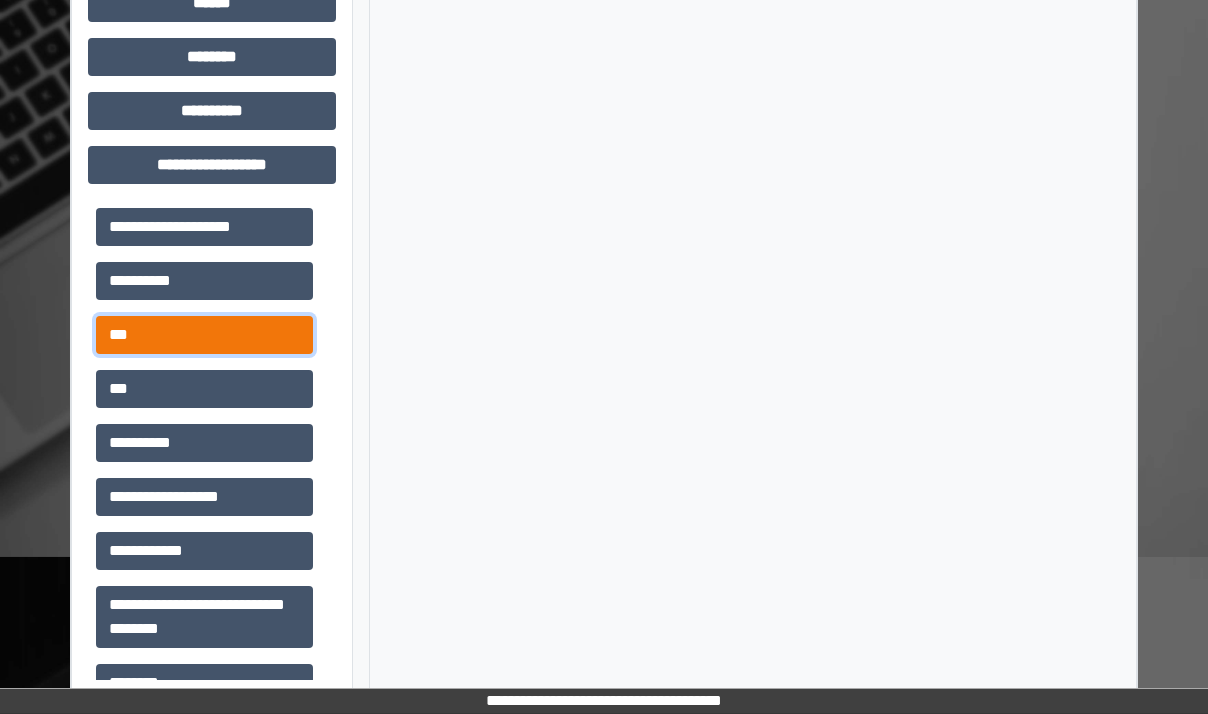 click on "***" at bounding box center (204, 335) 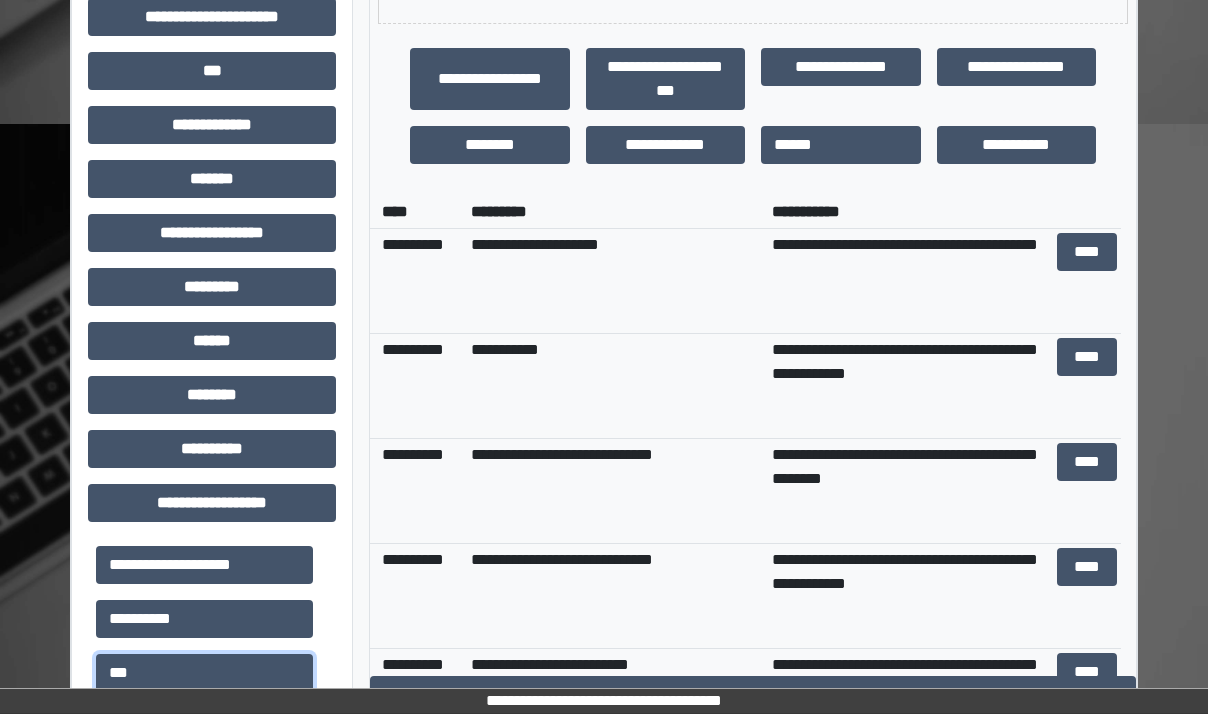 scroll, scrollTop: 564, scrollLeft: 0, axis: vertical 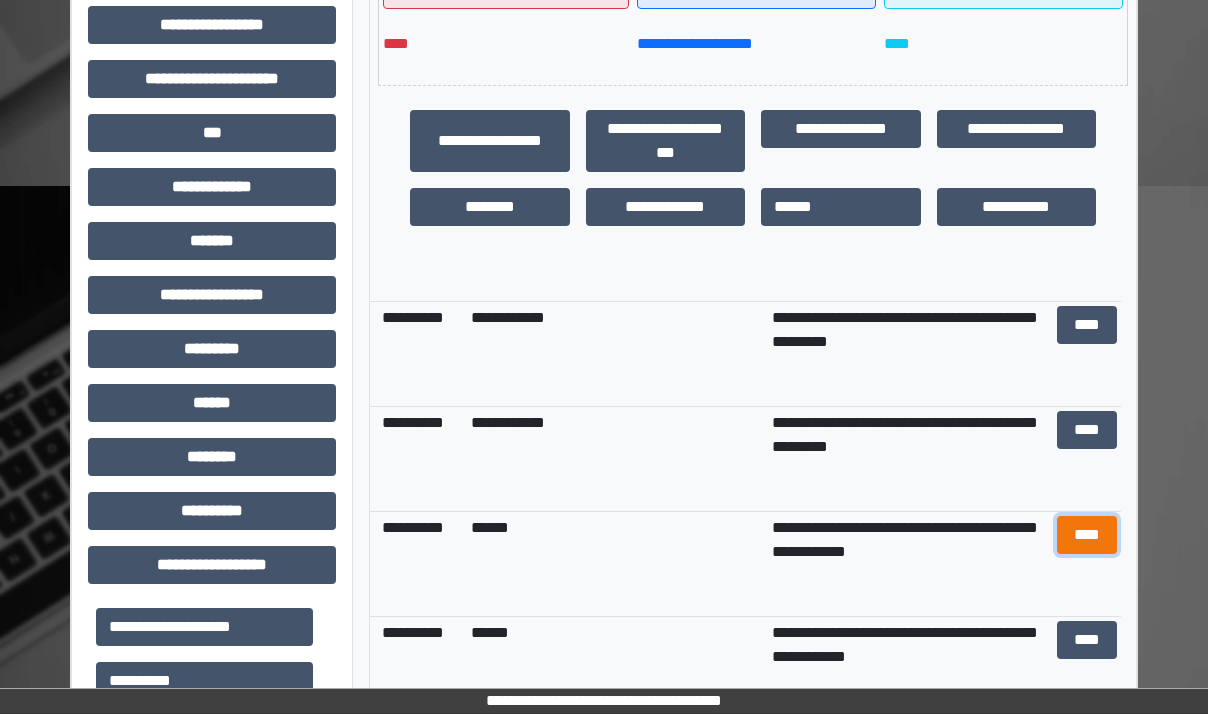 click on "****" at bounding box center (1087, 535) 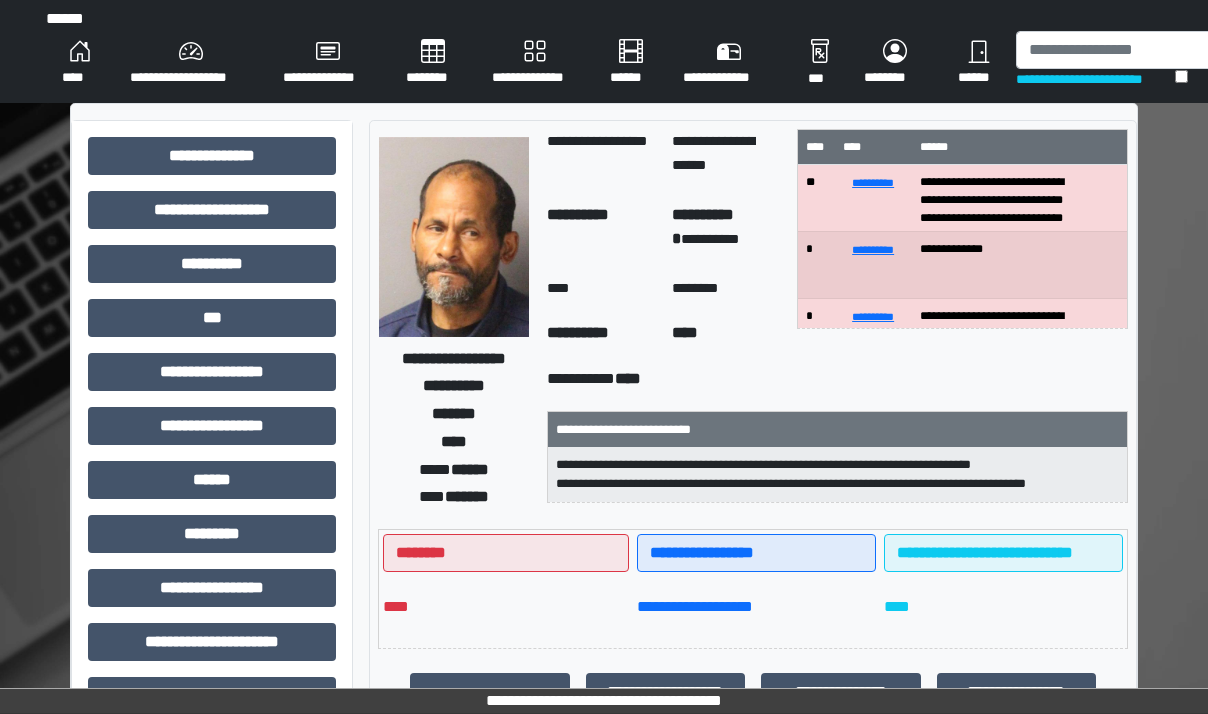 scroll, scrollTop: 0, scrollLeft: 0, axis: both 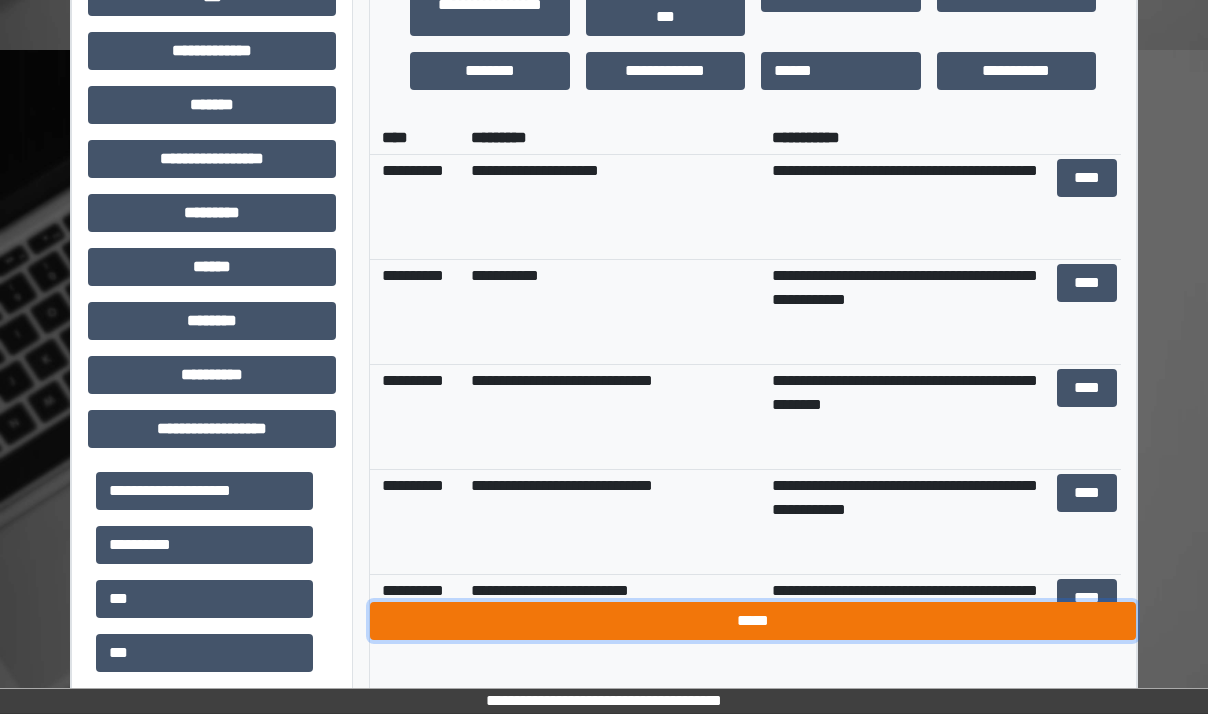 drag, startPoint x: 756, startPoint y: 622, endPoint x: 759, endPoint y: 609, distance: 13.341664 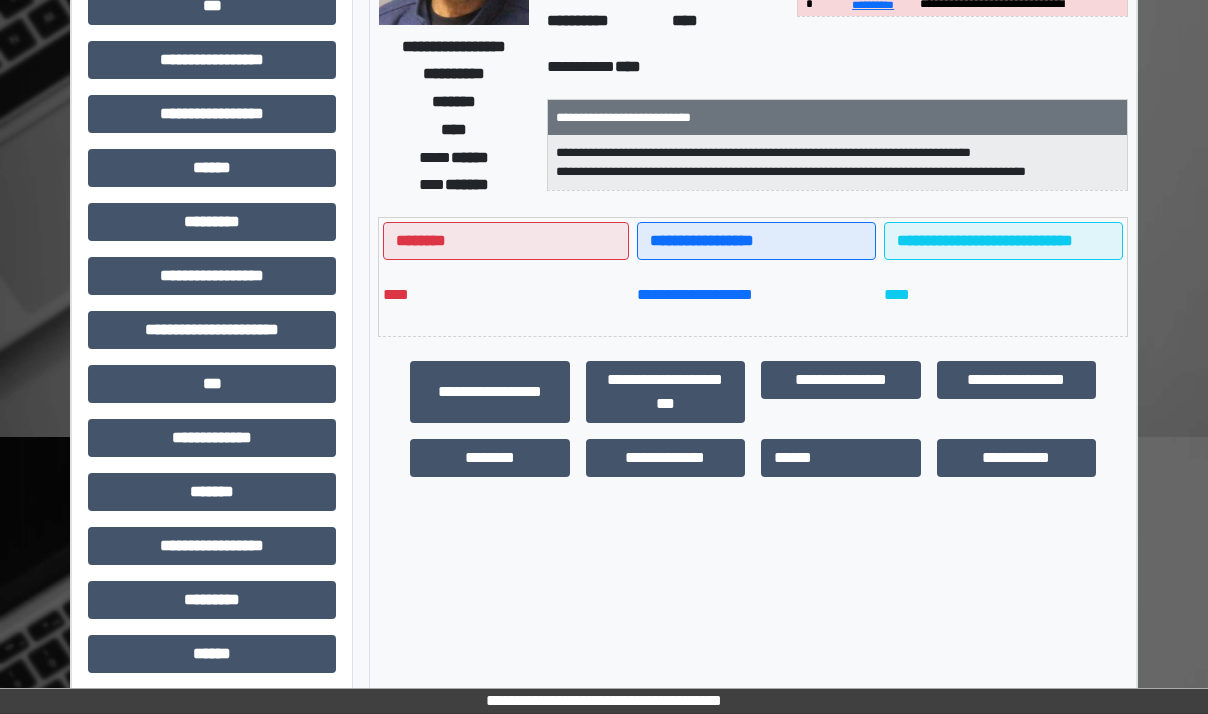 scroll, scrollTop: 300, scrollLeft: 0, axis: vertical 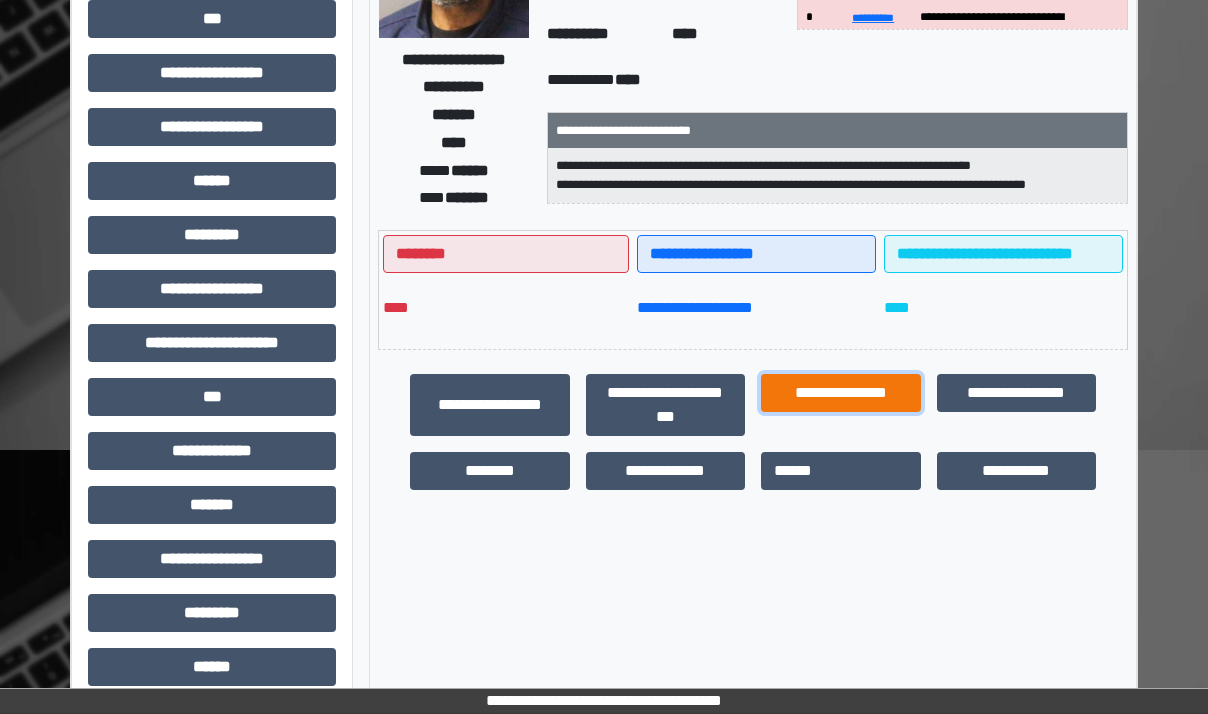 click on "**********" at bounding box center [841, 393] 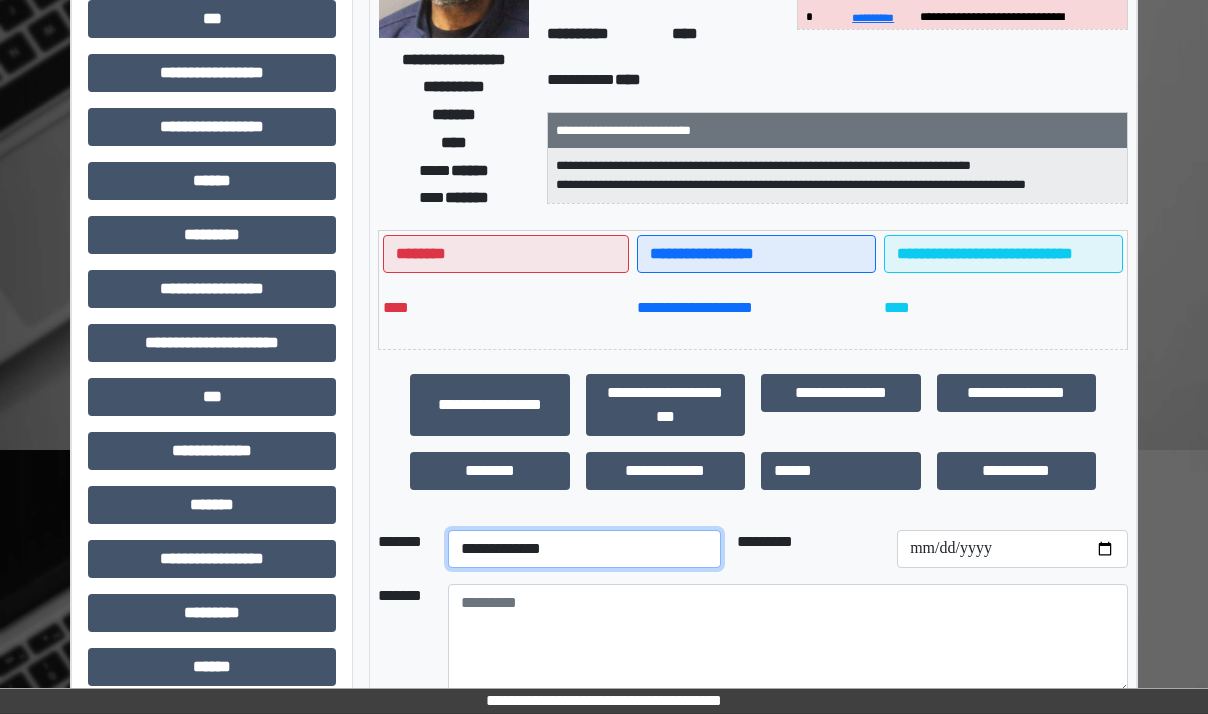 click on "**********" at bounding box center (584, 549) 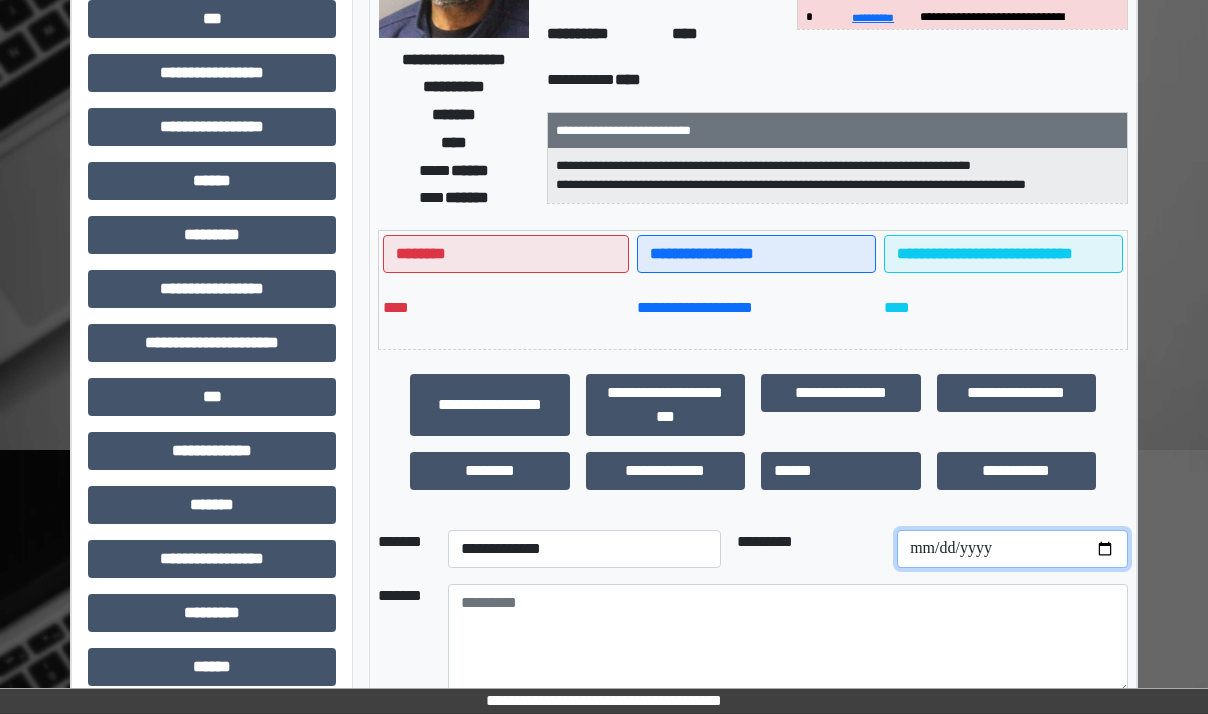 click at bounding box center [1012, 549] 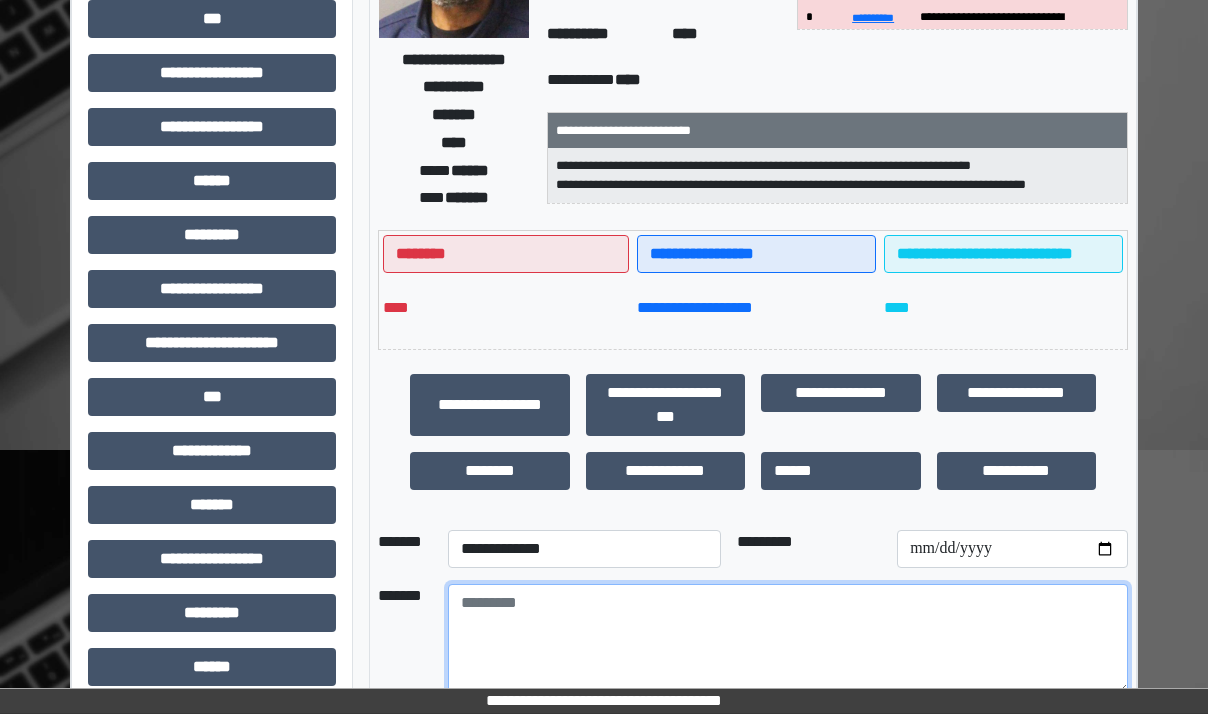 click at bounding box center [788, 639] 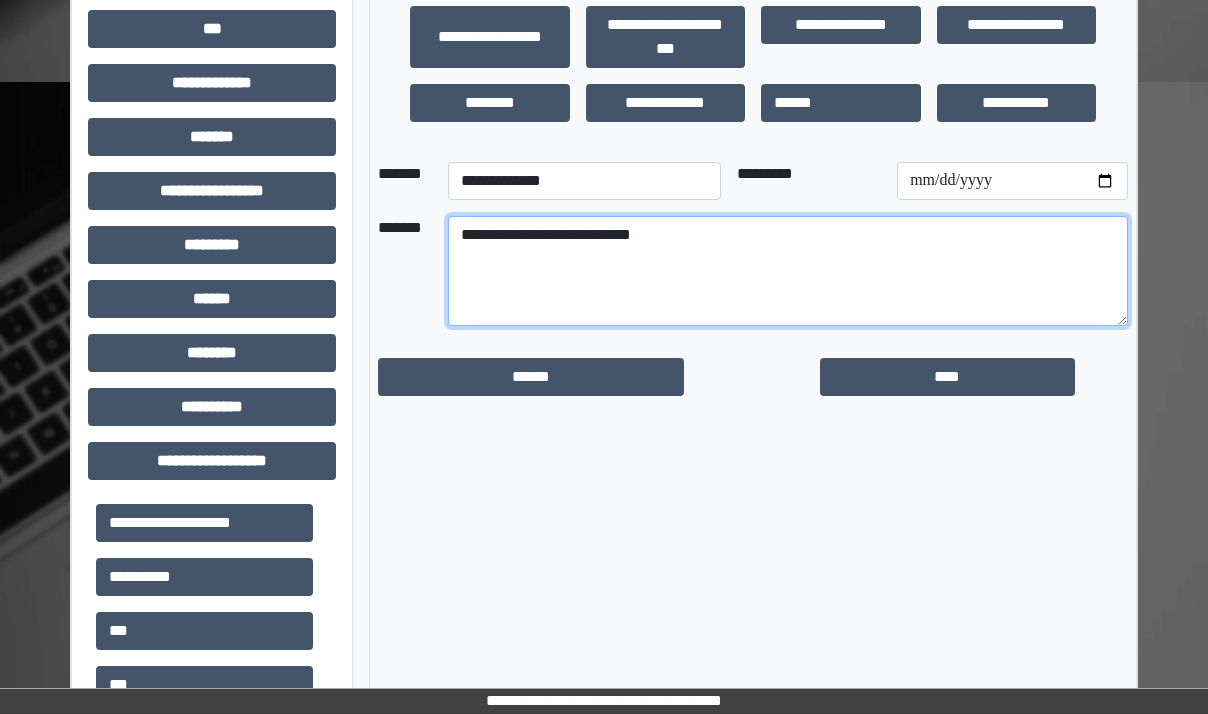 scroll, scrollTop: 700, scrollLeft: 0, axis: vertical 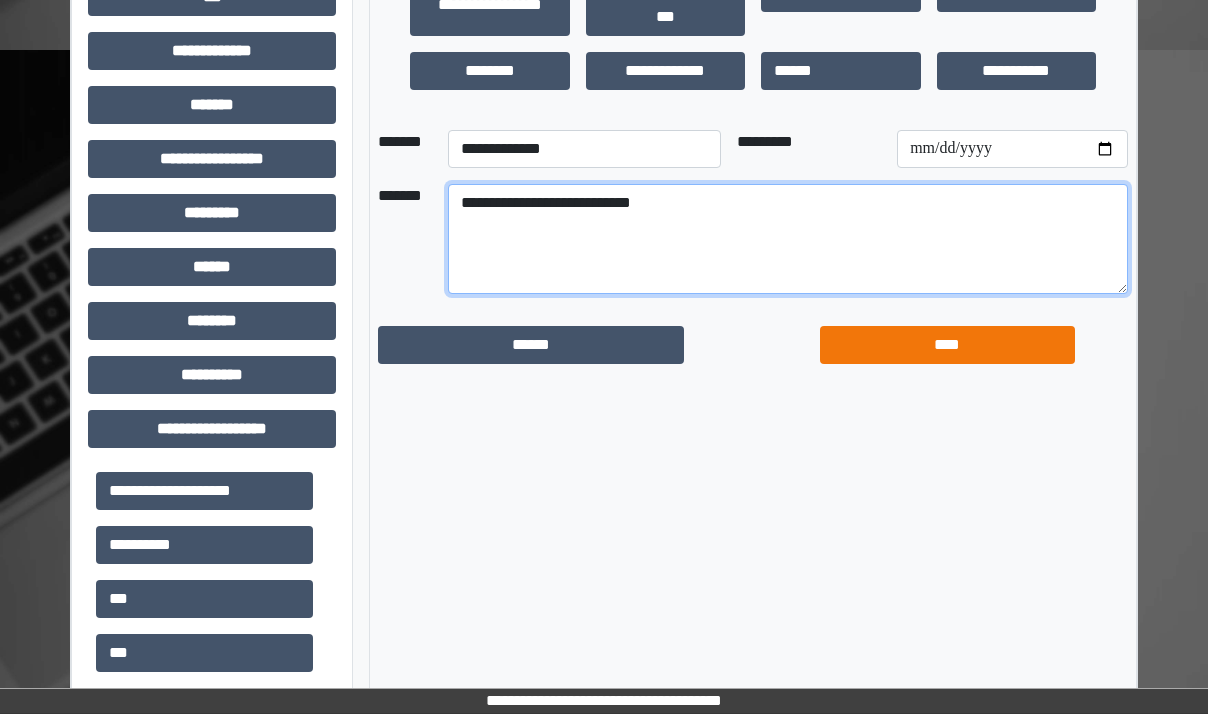 type on "**********" 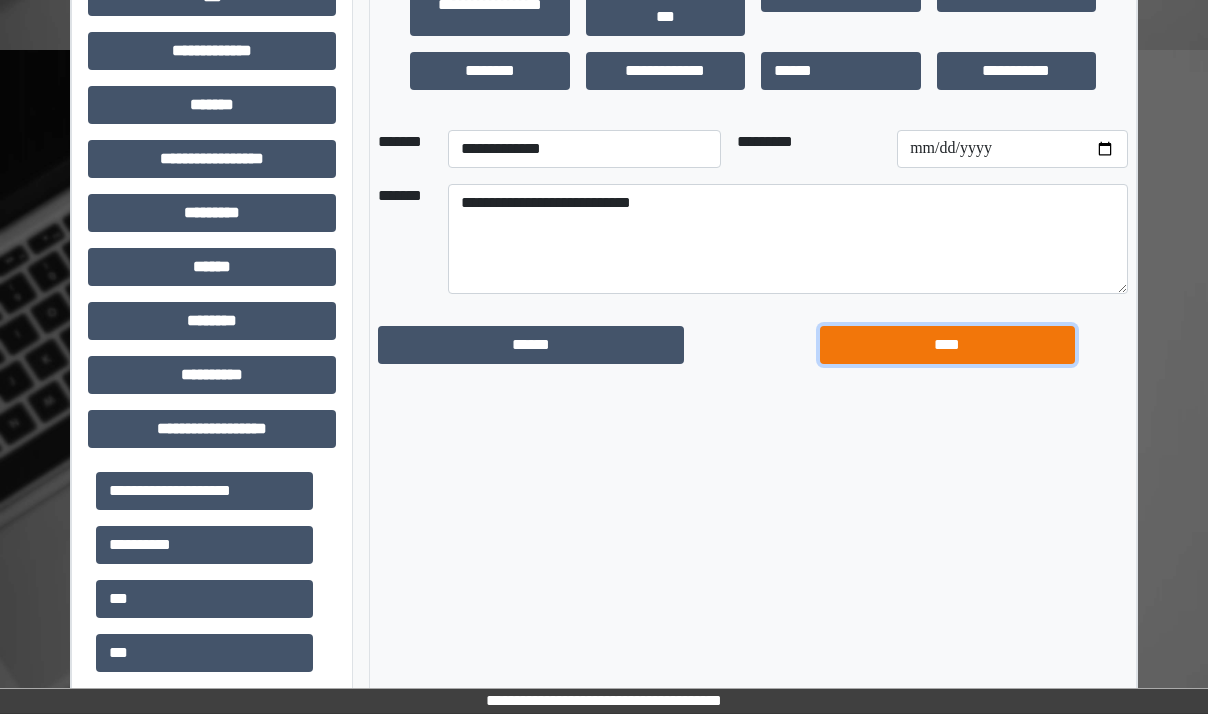 click on "****" at bounding box center (947, 345) 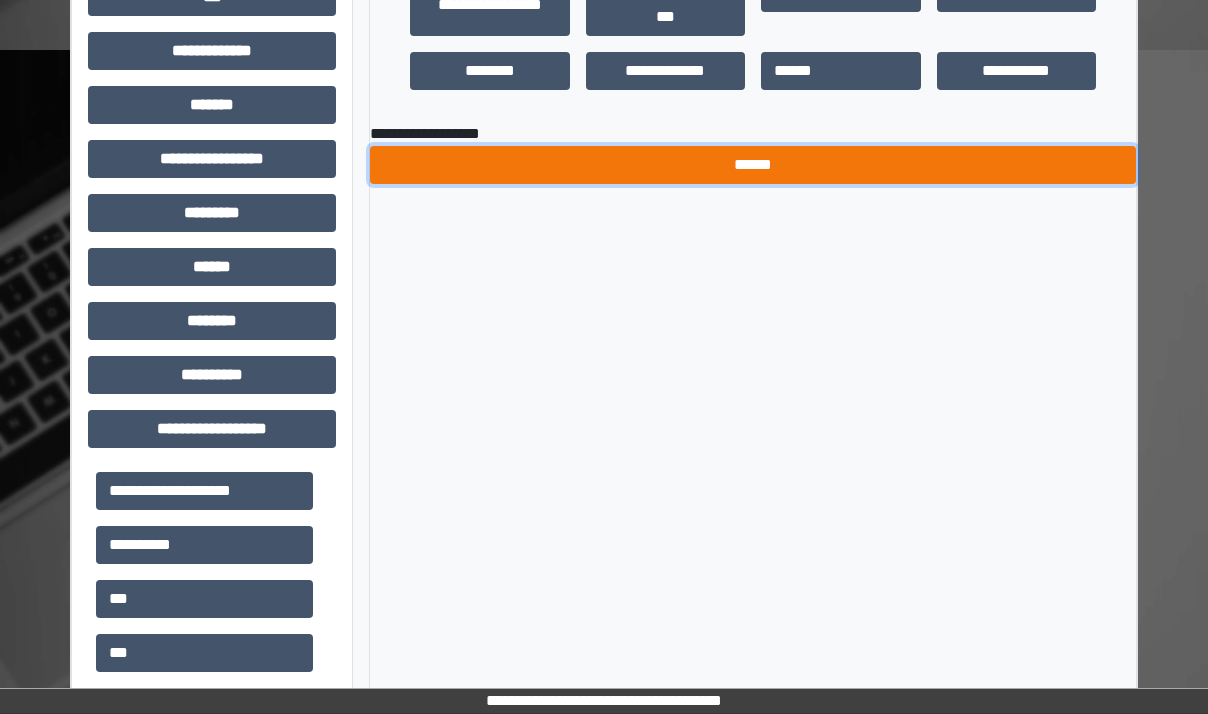 click on "******" at bounding box center [753, 165] 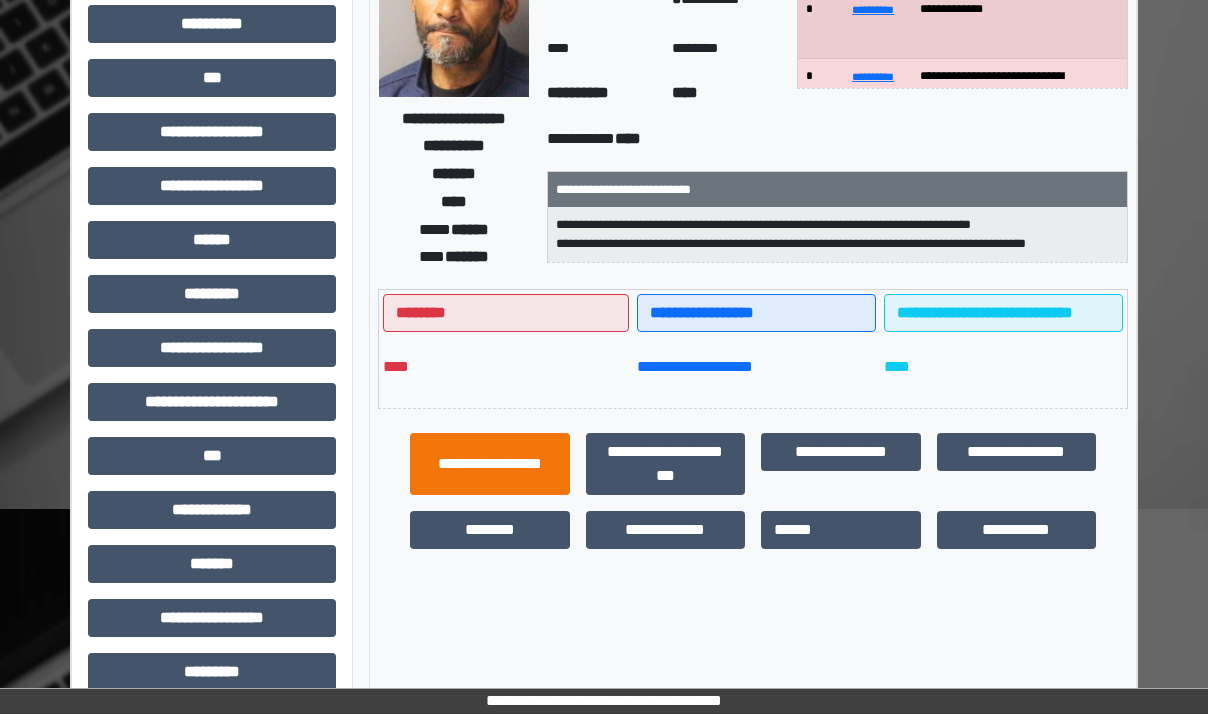 scroll, scrollTop: 0, scrollLeft: 0, axis: both 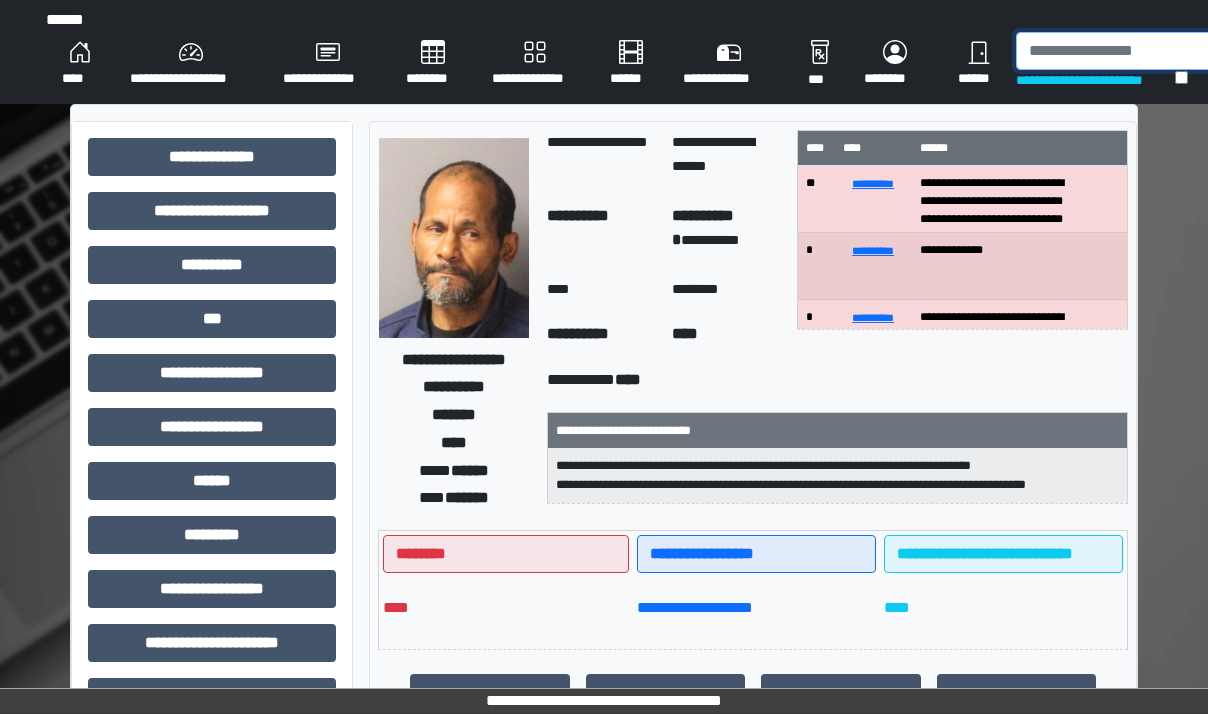 click at bounding box center (1119, 51) 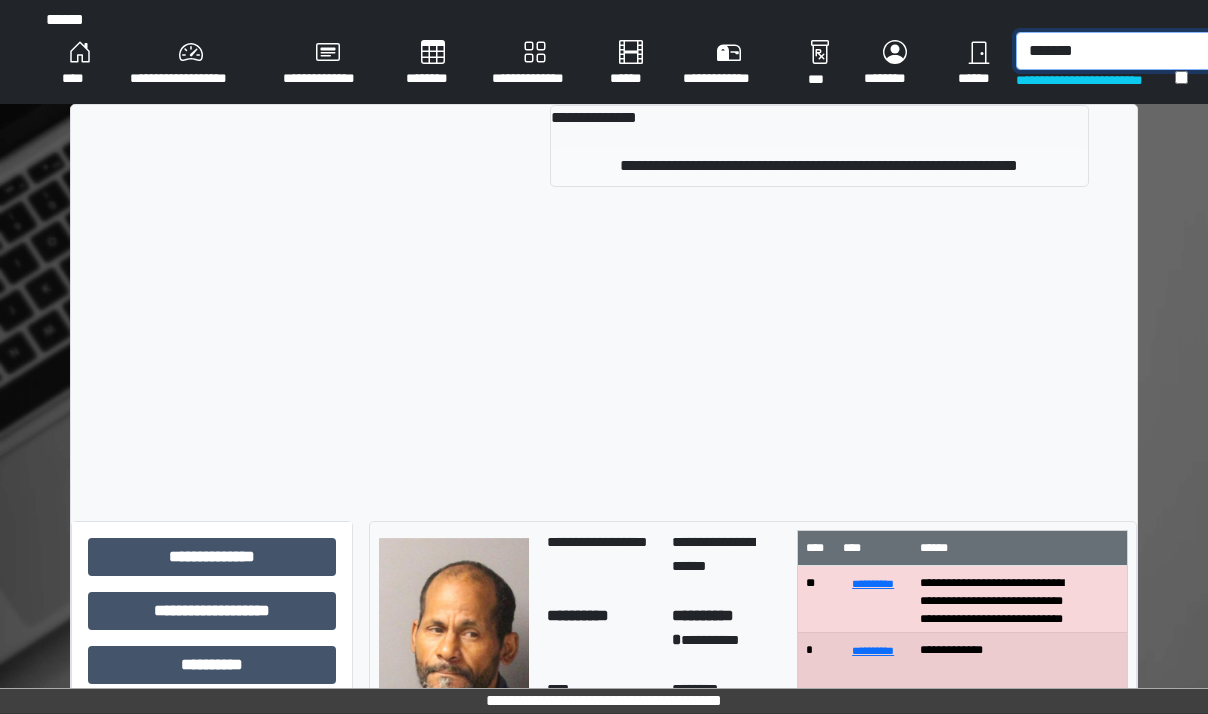 type on "*******" 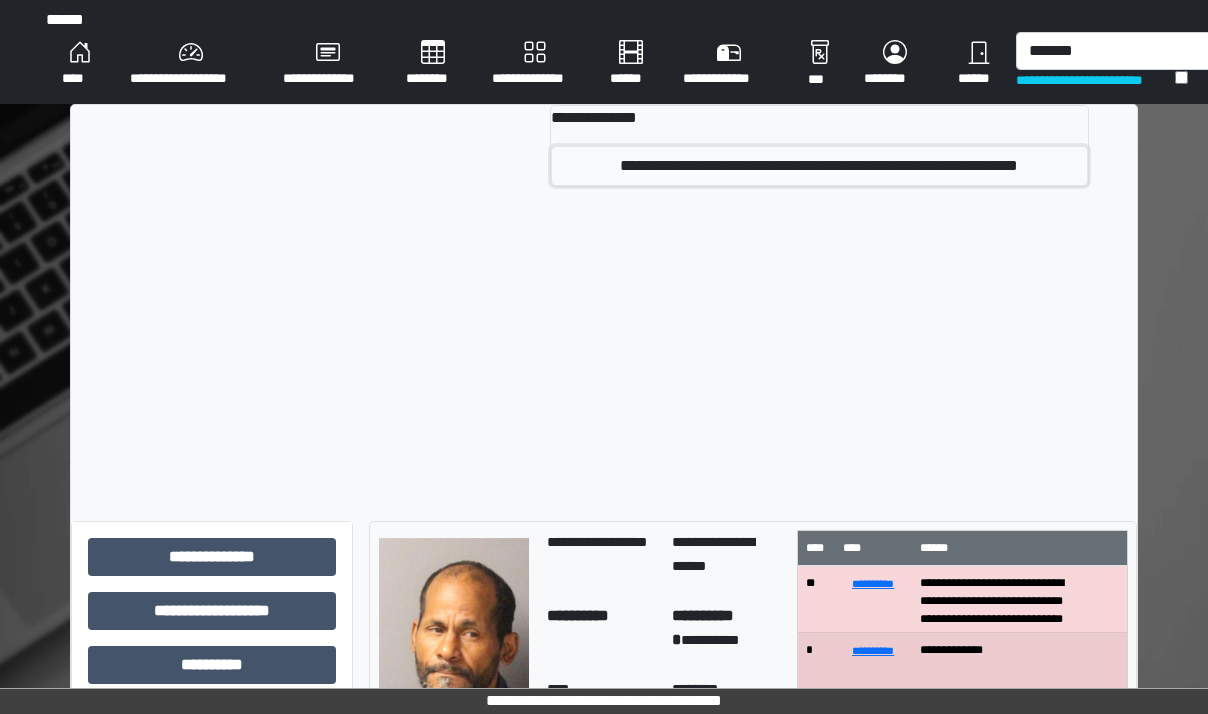 click on "**********" at bounding box center [819, 166] 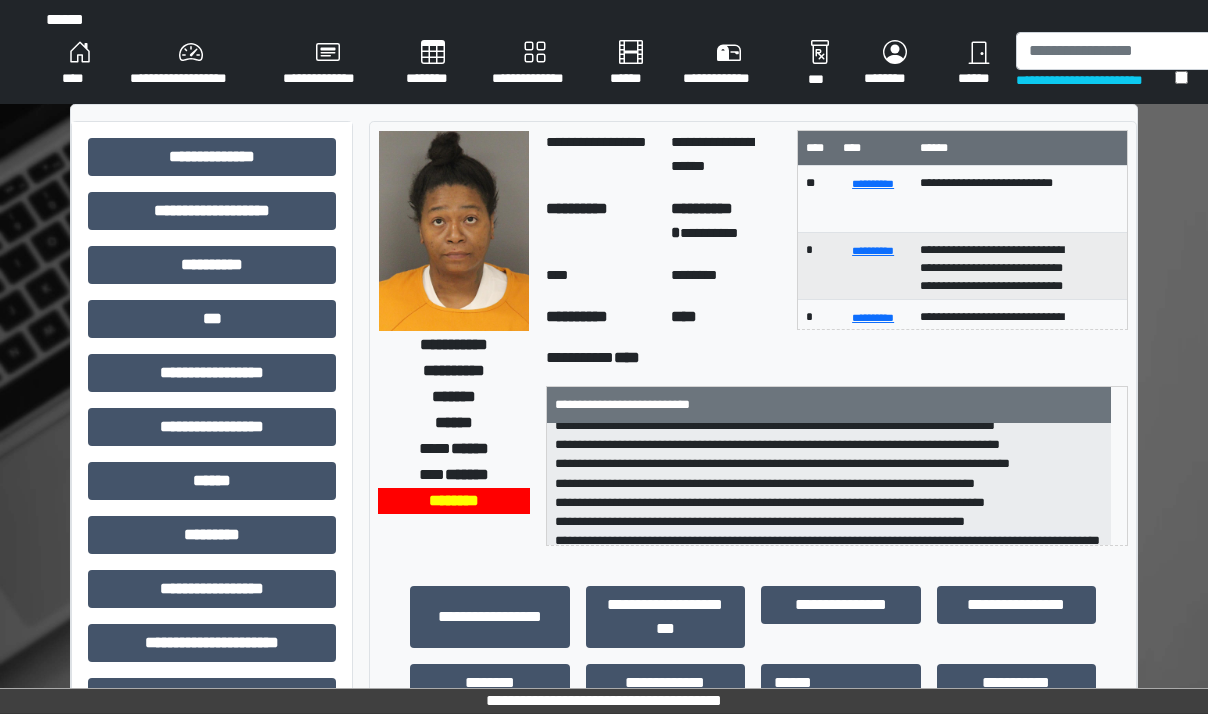 scroll, scrollTop: 82, scrollLeft: 0, axis: vertical 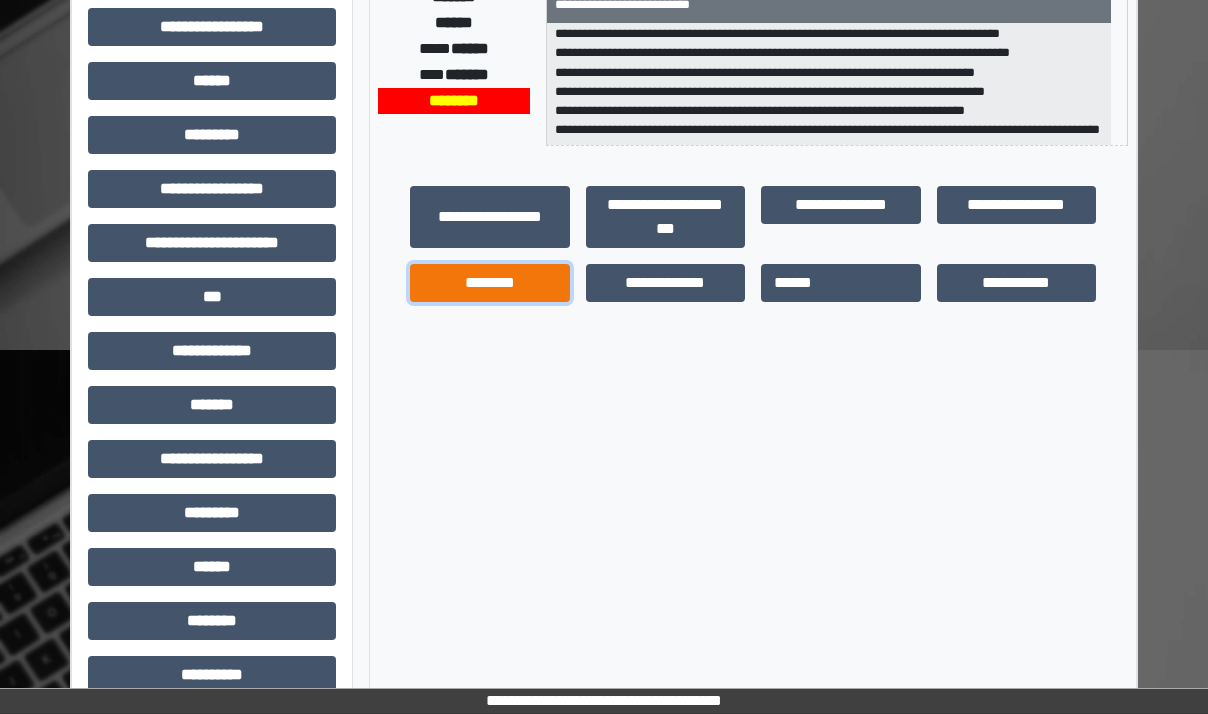 click on "********" at bounding box center (490, 283) 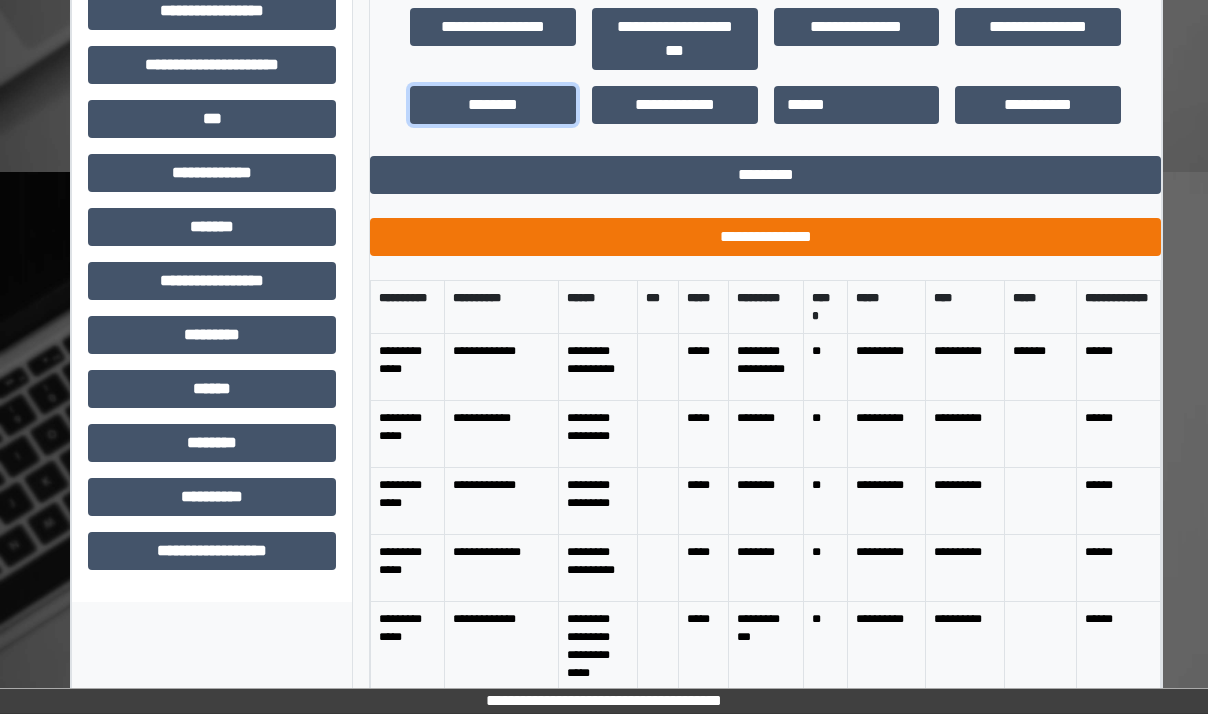 scroll, scrollTop: 642, scrollLeft: 0, axis: vertical 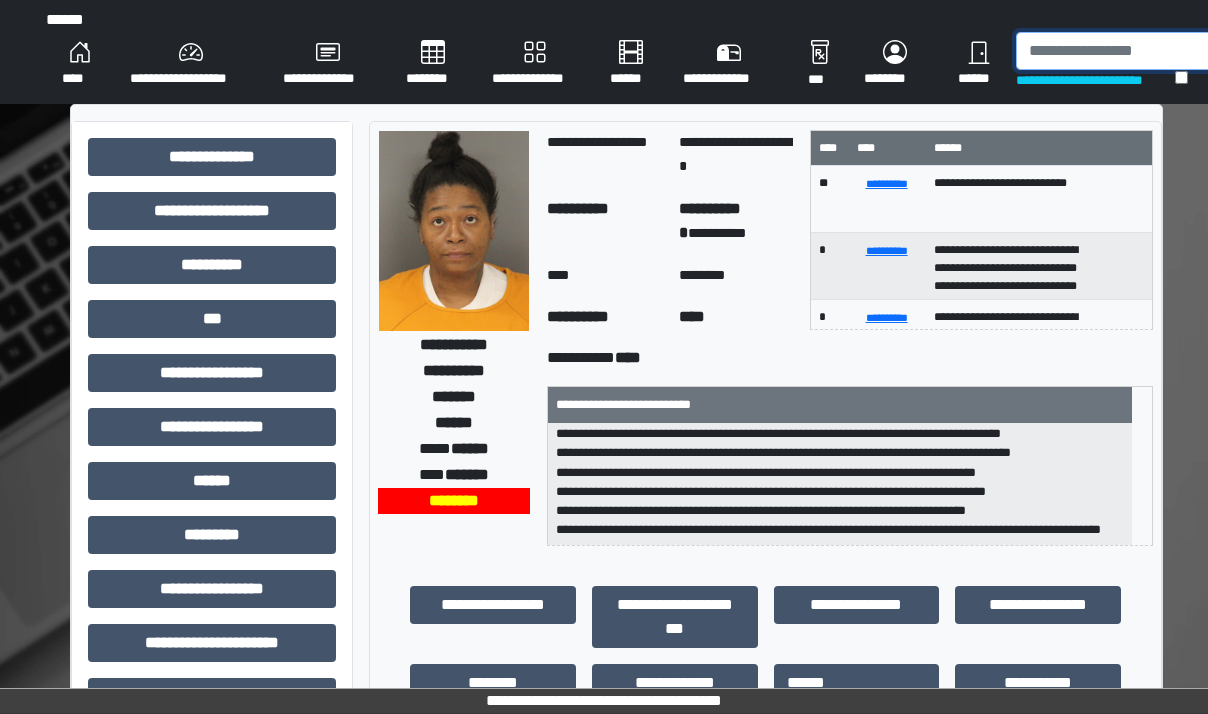 click at bounding box center (1119, 51) 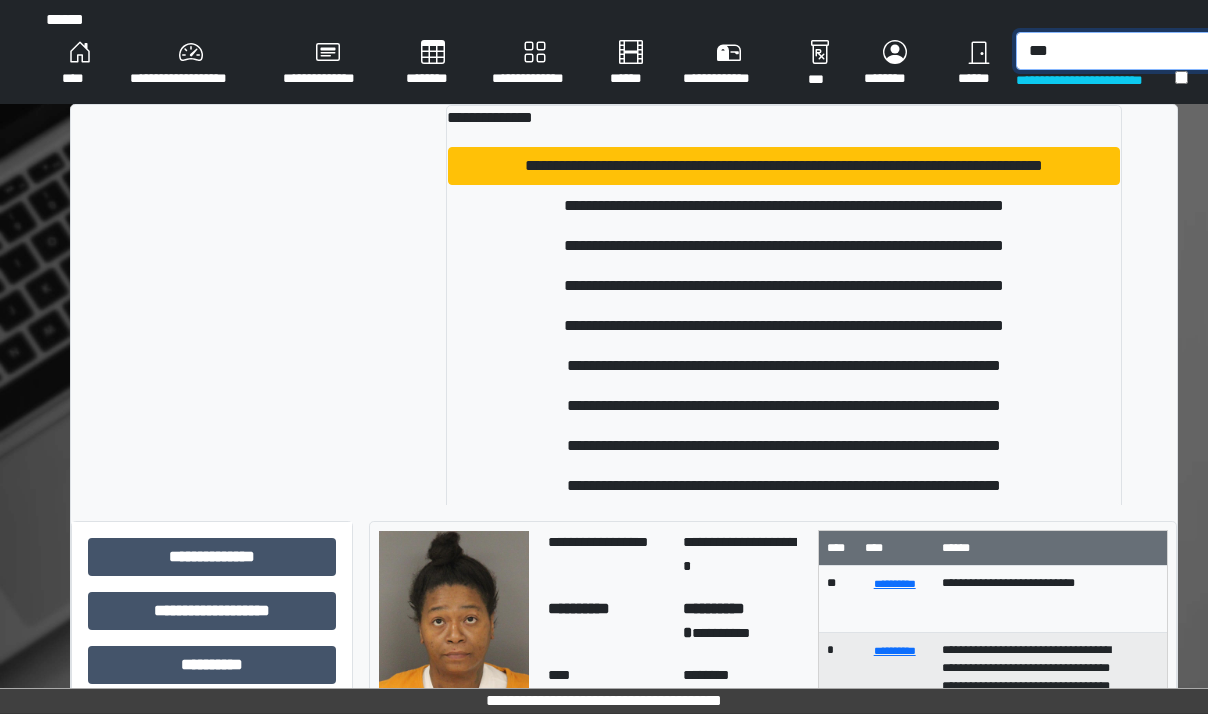 scroll, scrollTop: 2534, scrollLeft: 0, axis: vertical 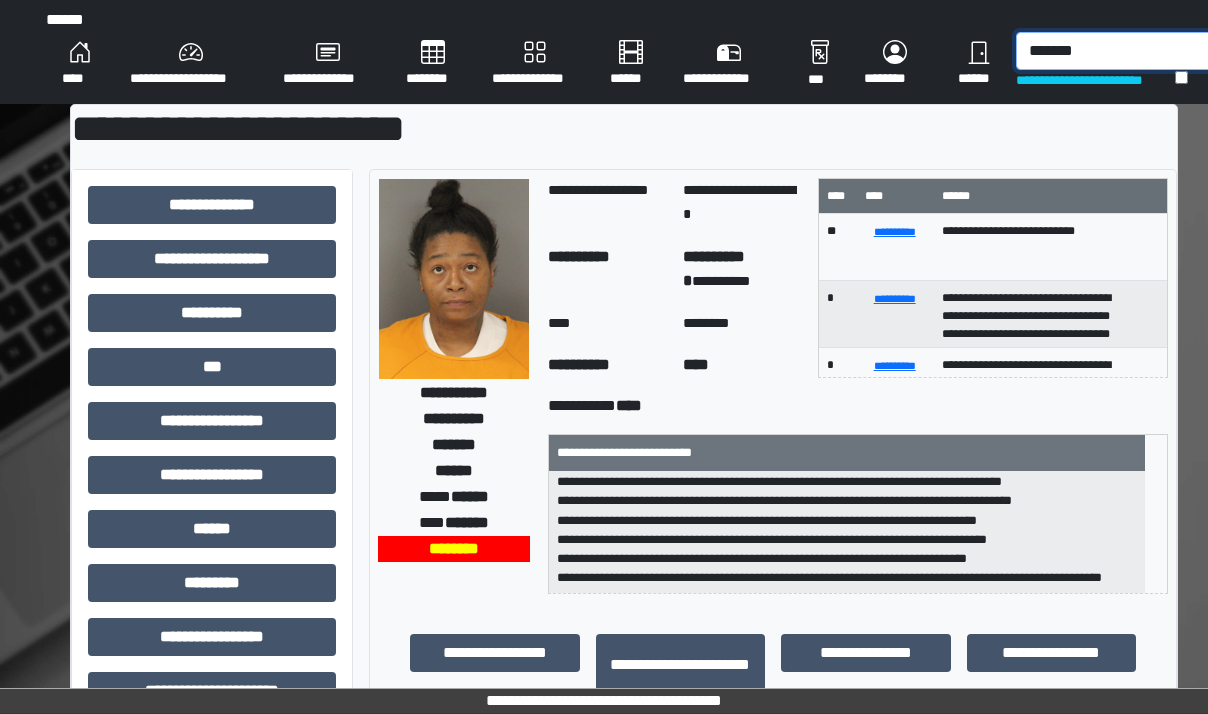 click on "*******" at bounding box center (1119, 51) 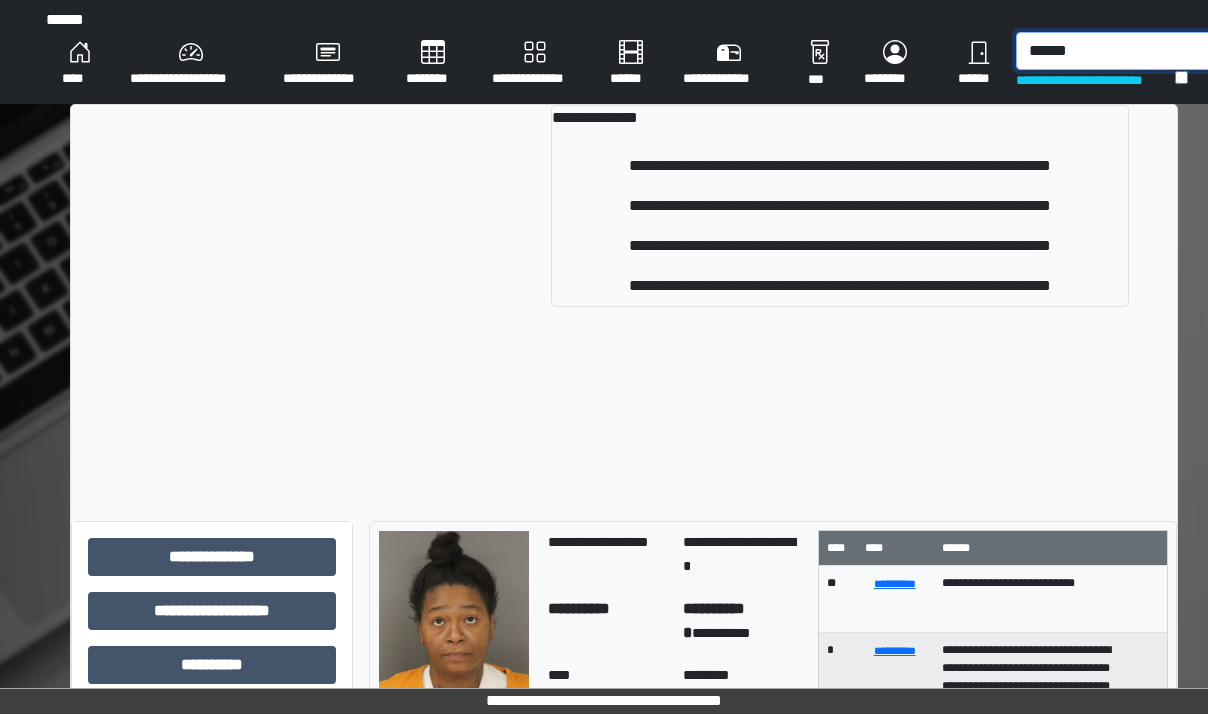 type on "******" 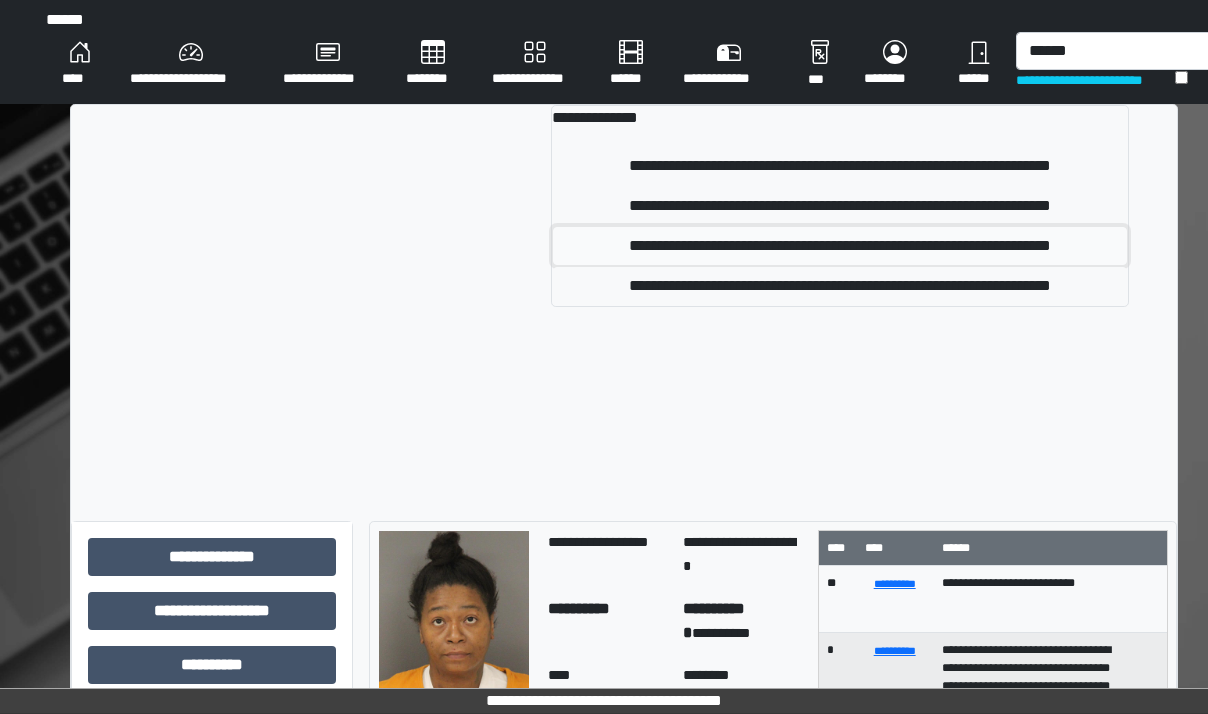 click on "**********" at bounding box center (840, 246) 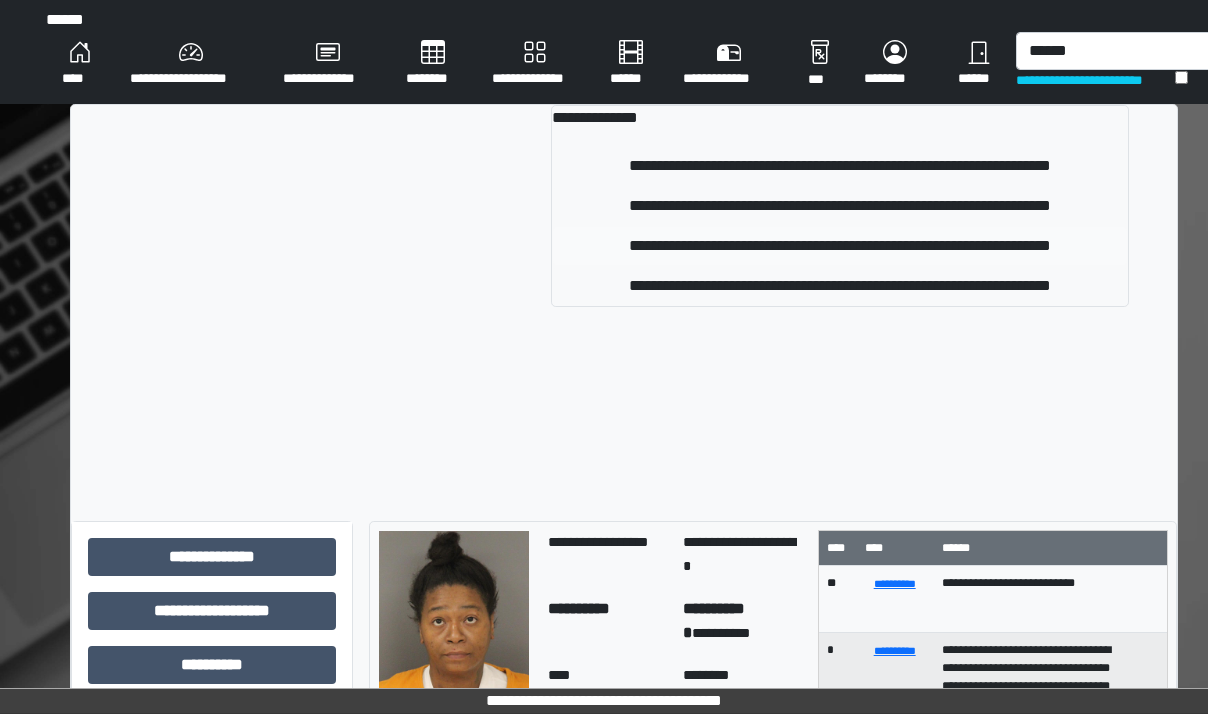 type 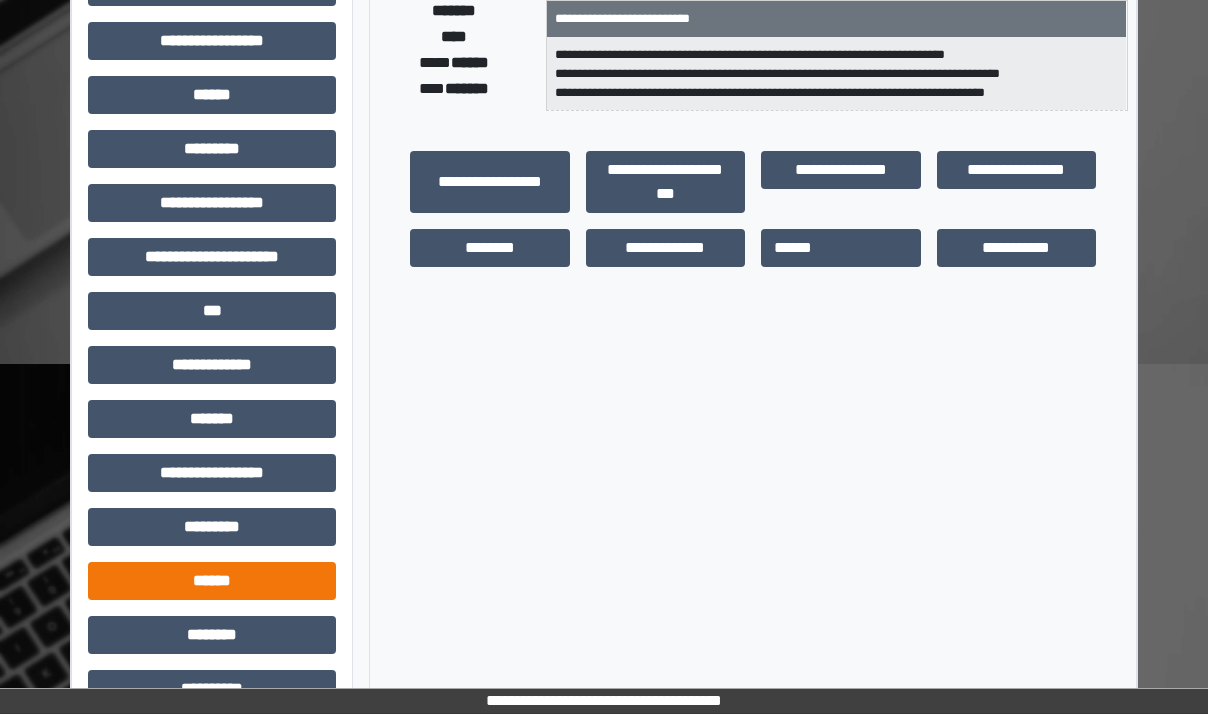 scroll, scrollTop: 484, scrollLeft: 0, axis: vertical 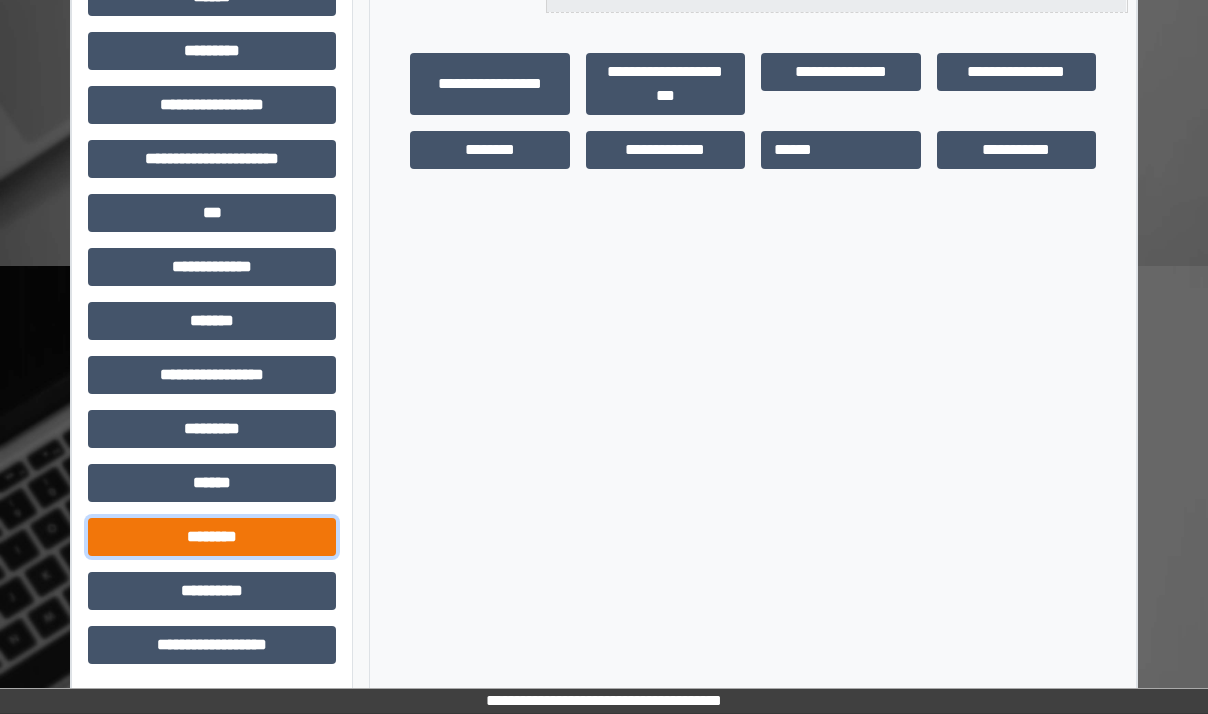 click on "********" at bounding box center (212, 537) 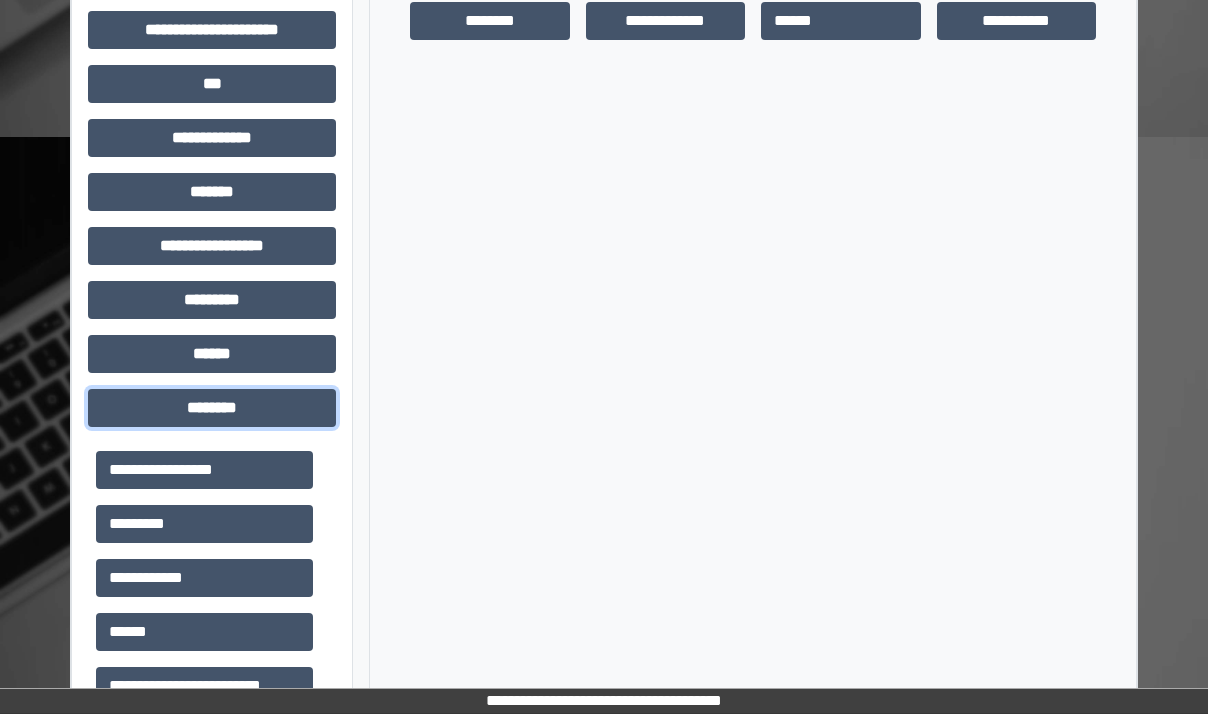 scroll, scrollTop: 884, scrollLeft: 0, axis: vertical 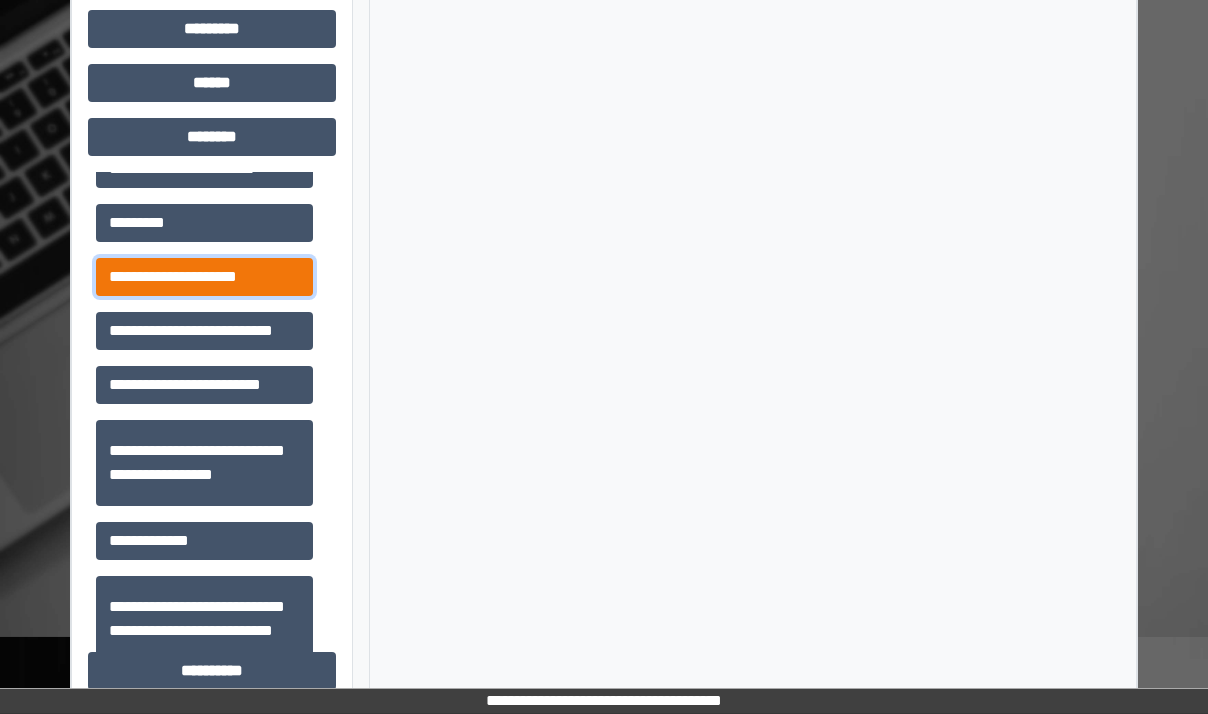 drag, startPoint x: 204, startPoint y: 276, endPoint x: 299, endPoint y: 296, distance: 97.082436 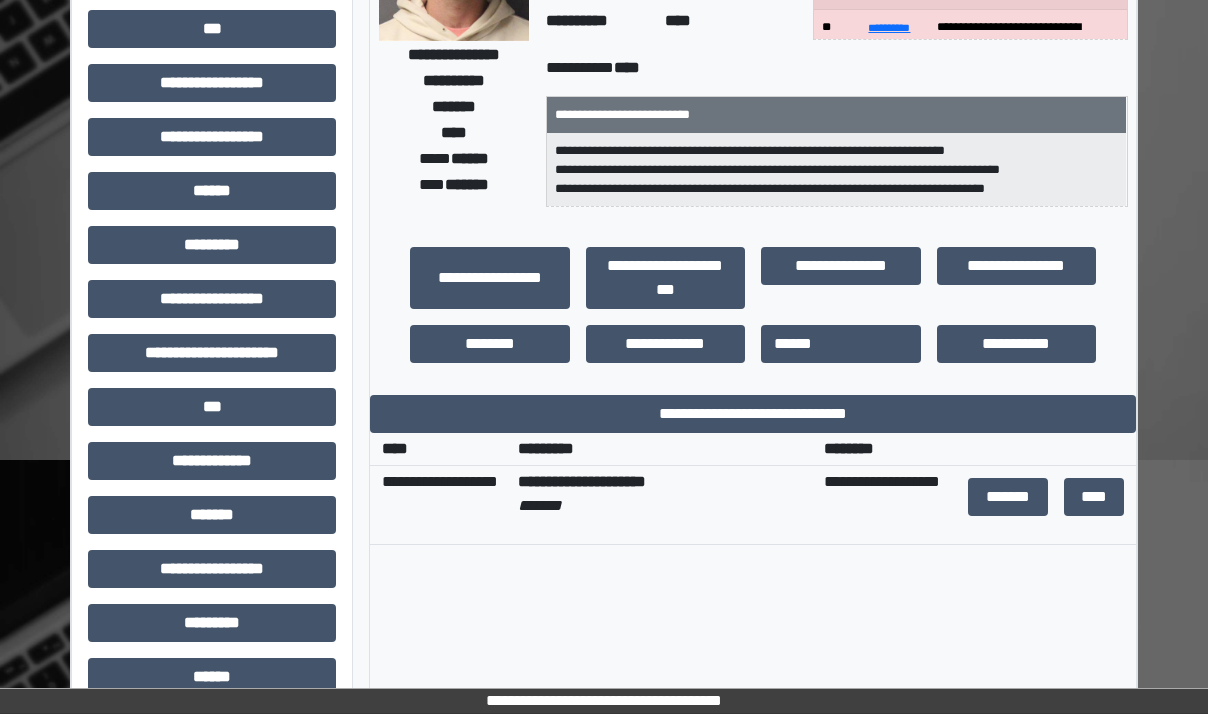 scroll, scrollTop: 284, scrollLeft: 0, axis: vertical 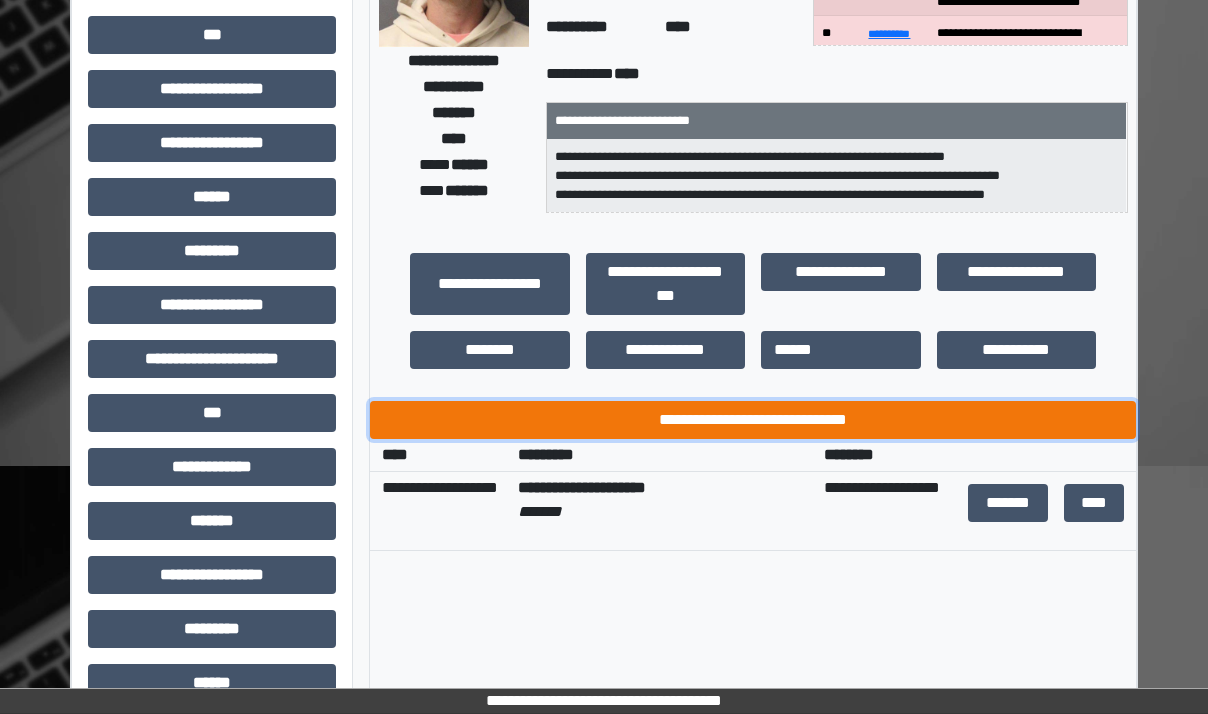 click on "**********" at bounding box center (753, 420) 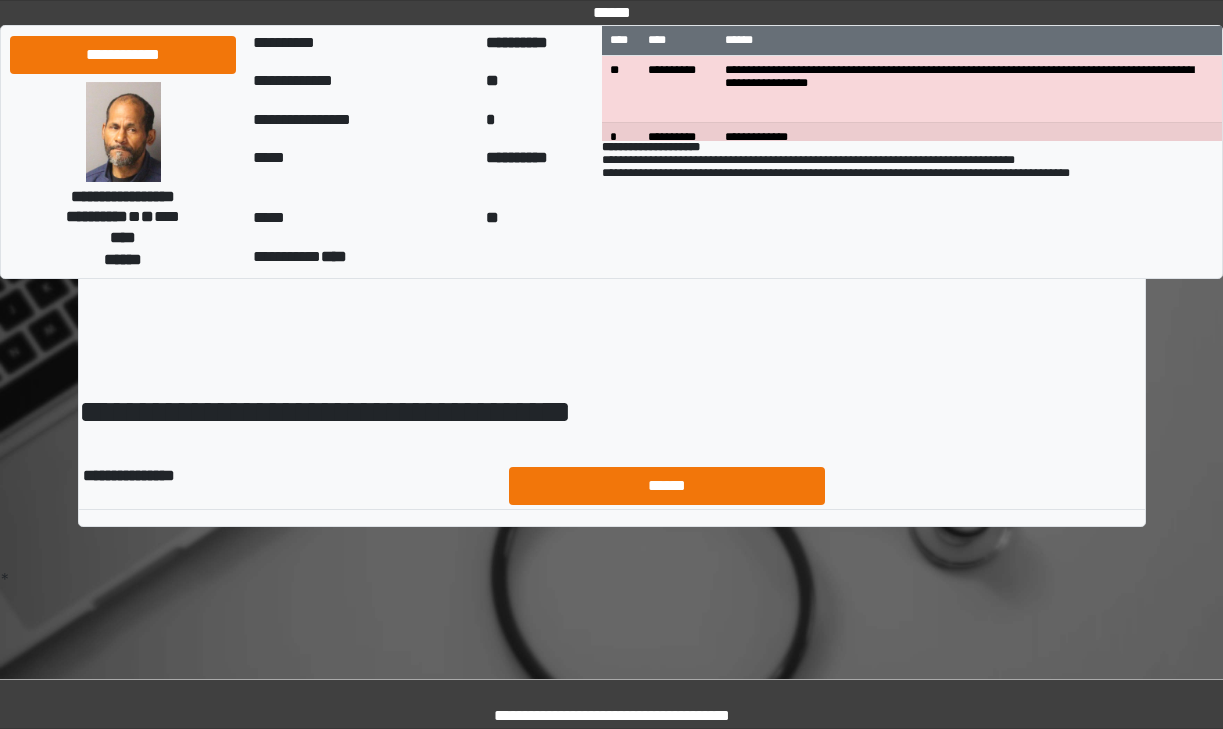 scroll, scrollTop: 0, scrollLeft: 0, axis: both 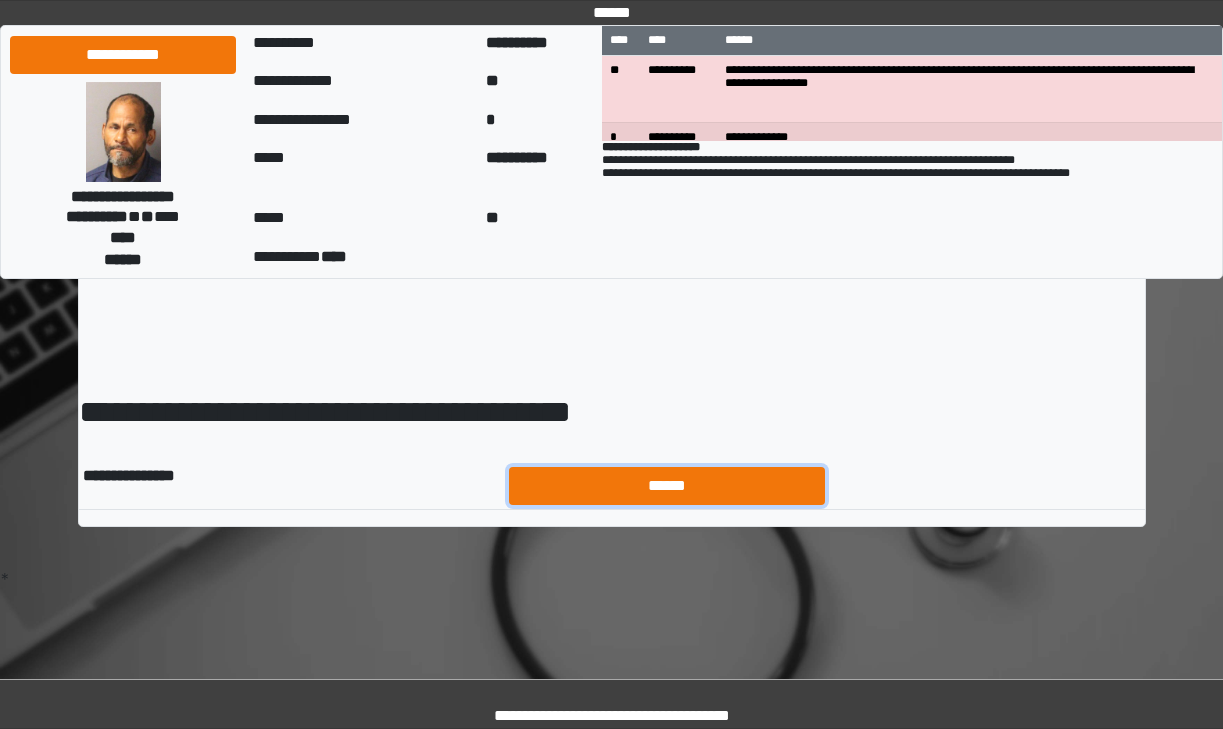 click on "******" at bounding box center (667, 486) 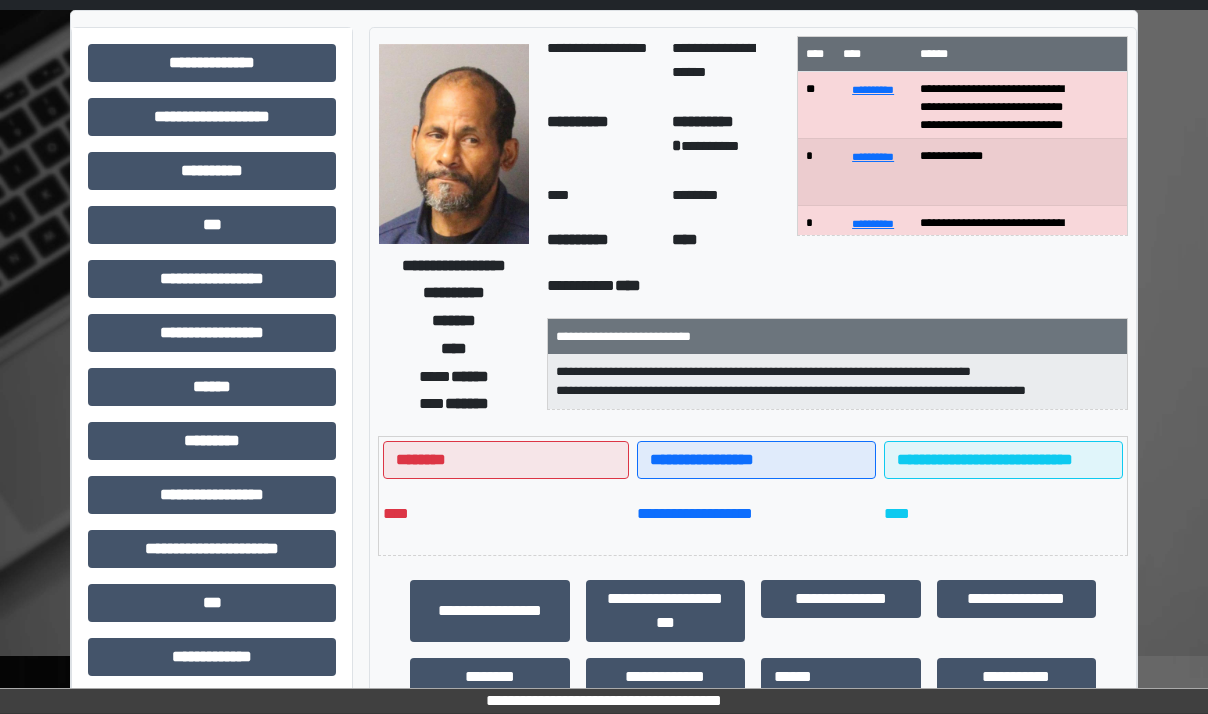 scroll, scrollTop: 300, scrollLeft: 0, axis: vertical 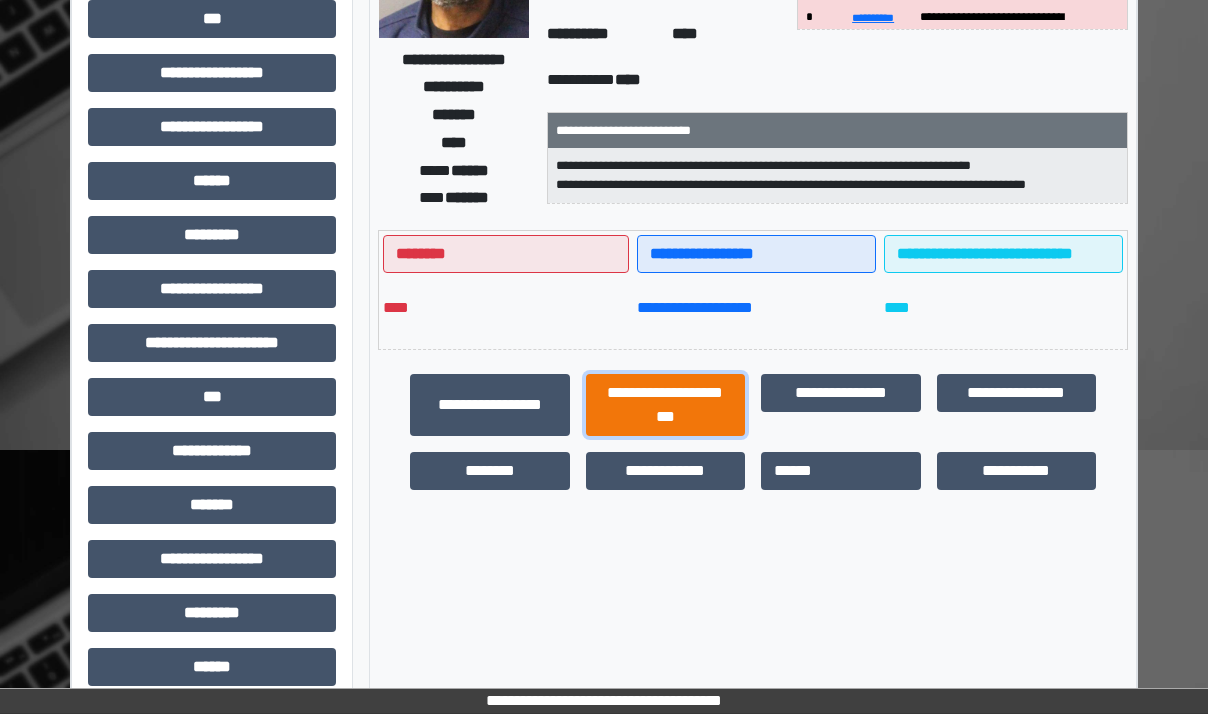 click on "**********" at bounding box center [666, 405] 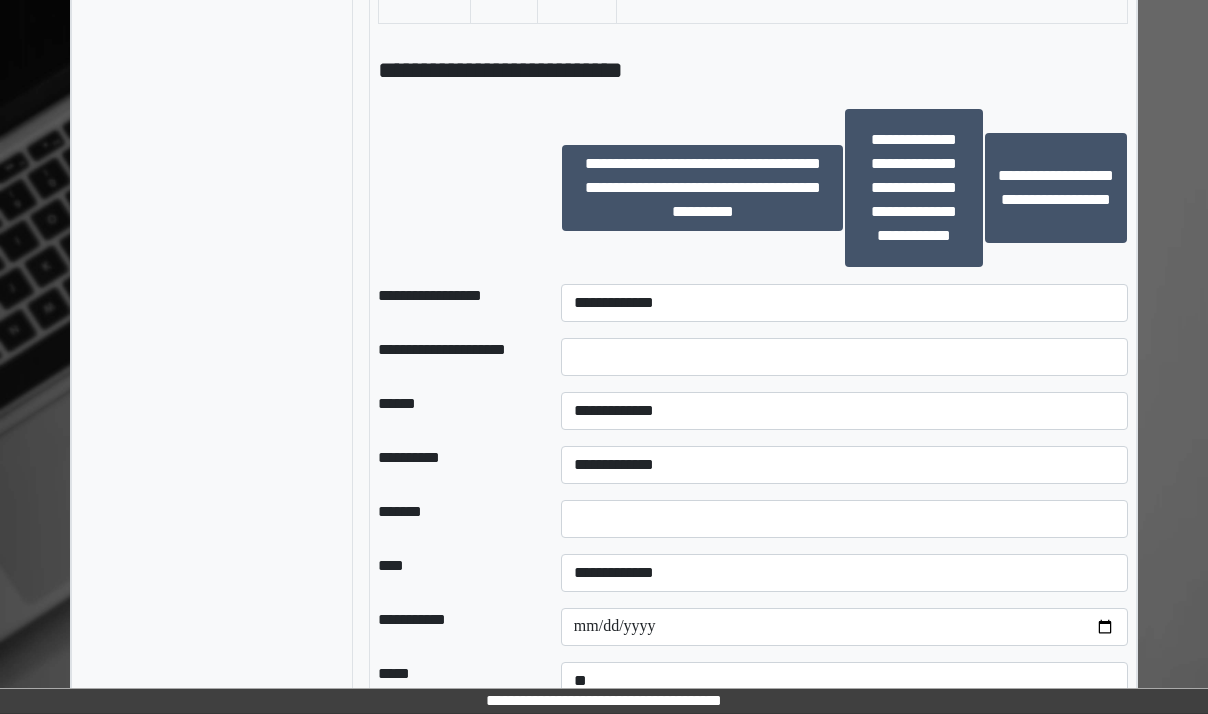 scroll, scrollTop: 1600, scrollLeft: 0, axis: vertical 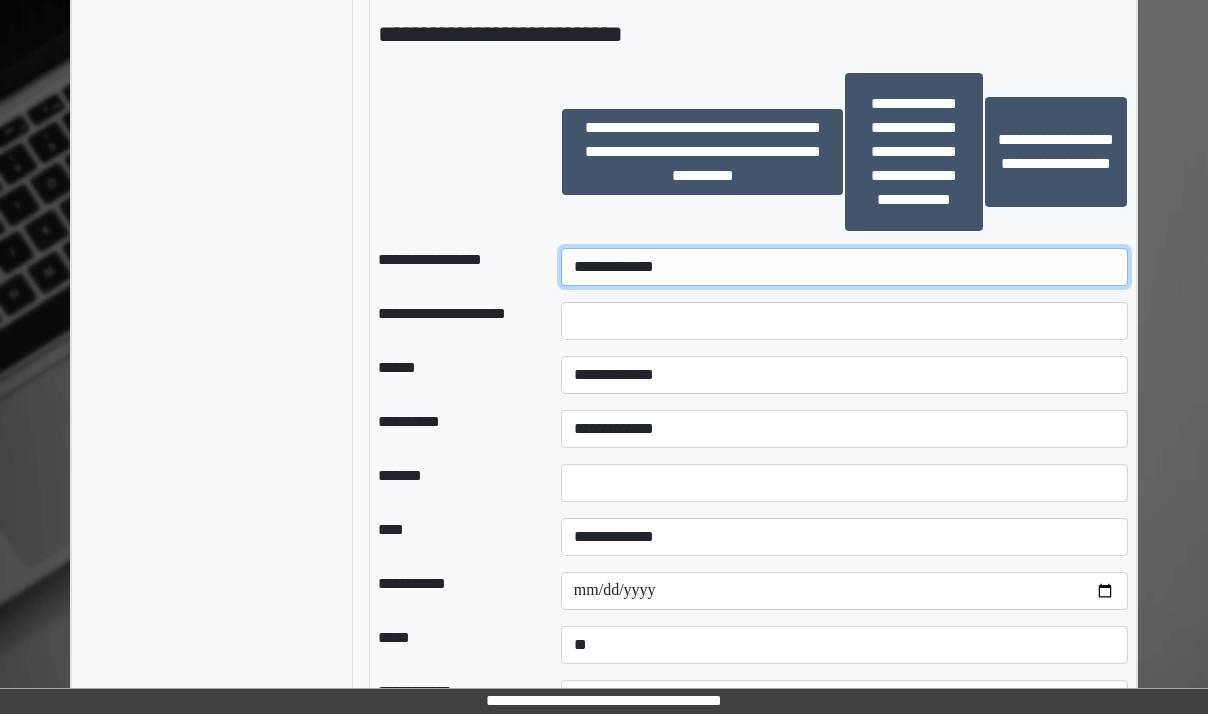 click on "**********" at bounding box center [844, 267] 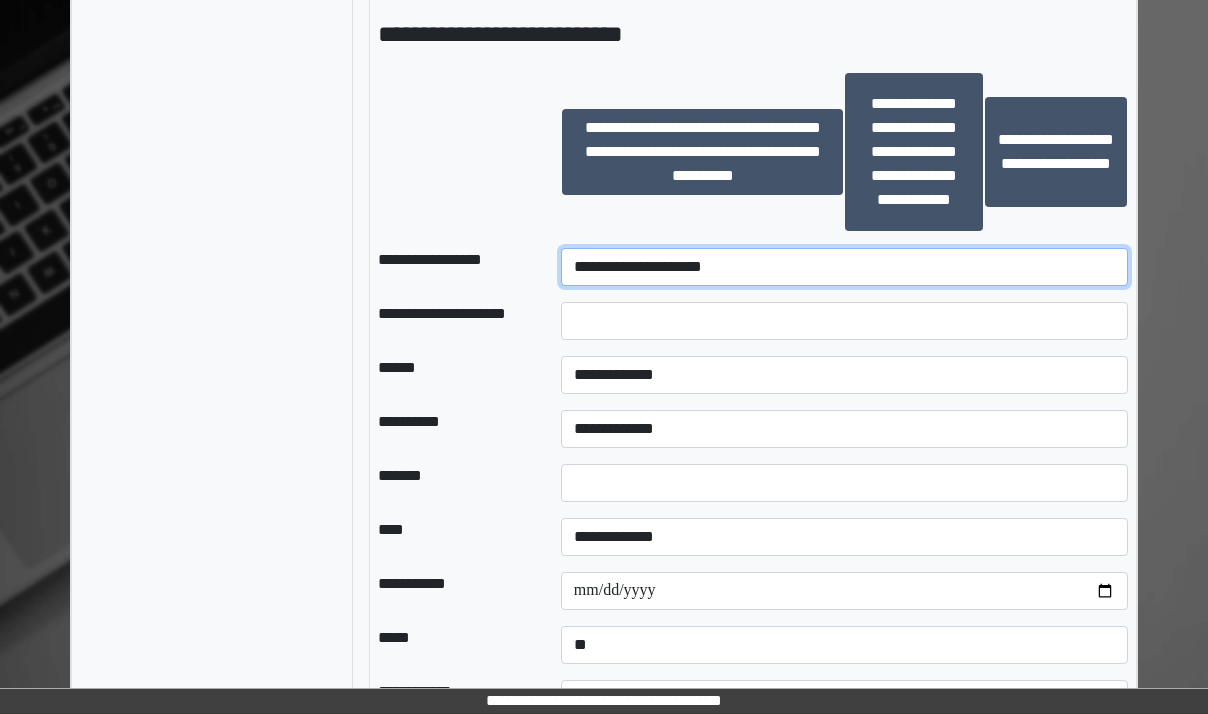 click on "**********" at bounding box center (844, 267) 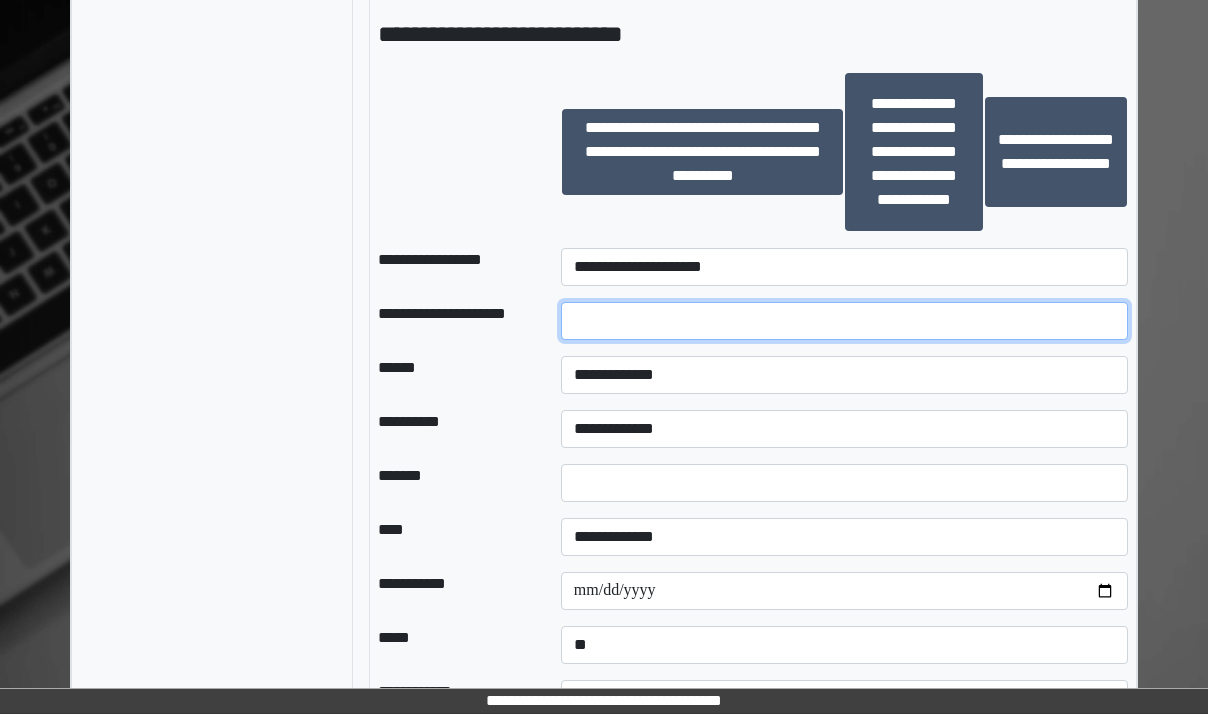 click at bounding box center [844, 321] 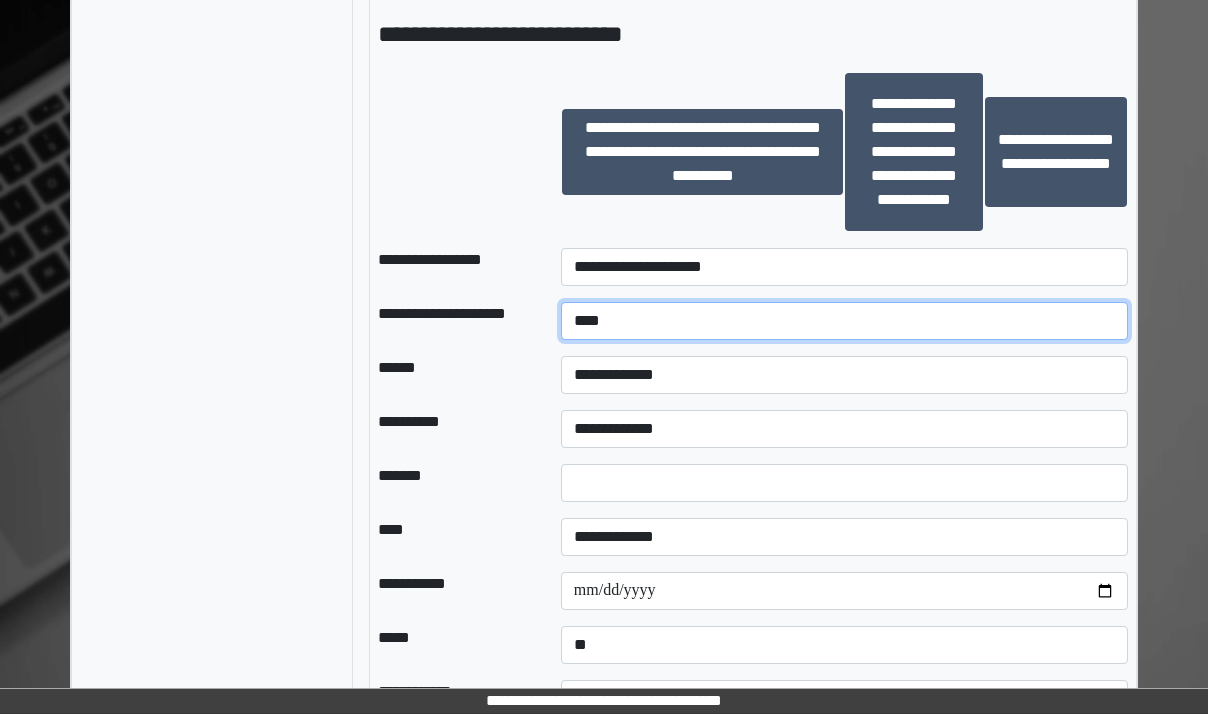 type on "****" 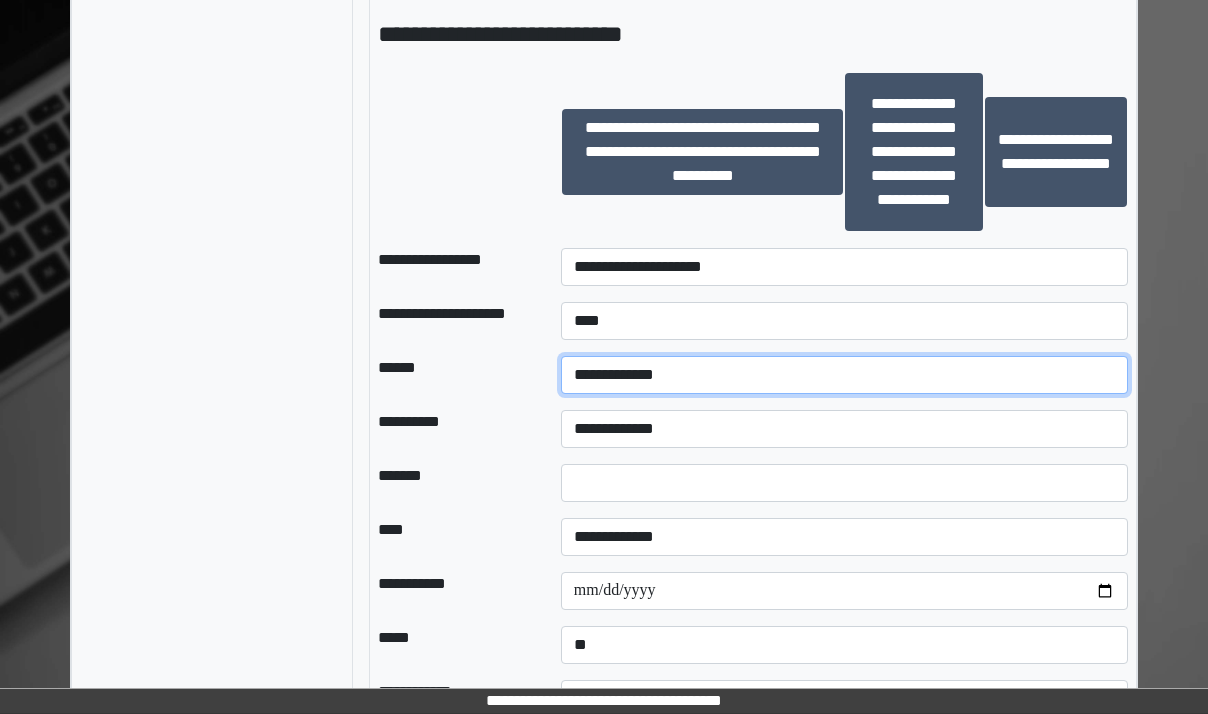 click on "**********" at bounding box center [844, 375] 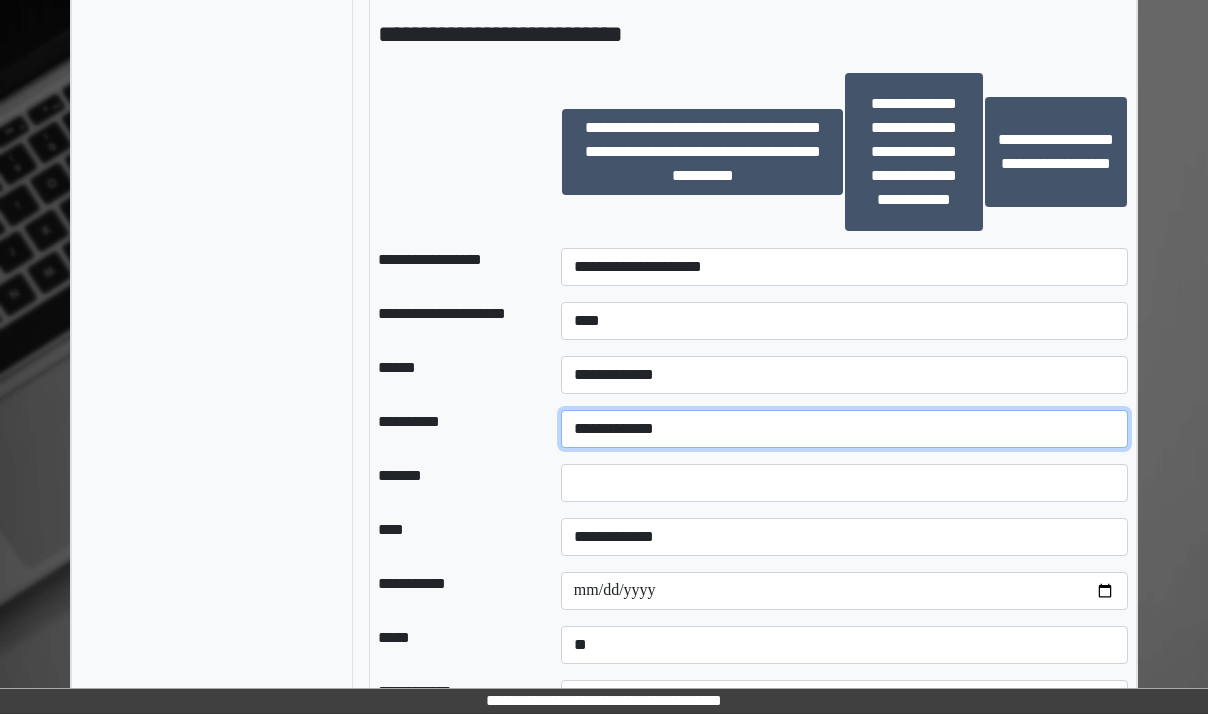 click on "**********" at bounding box center (844, 429) 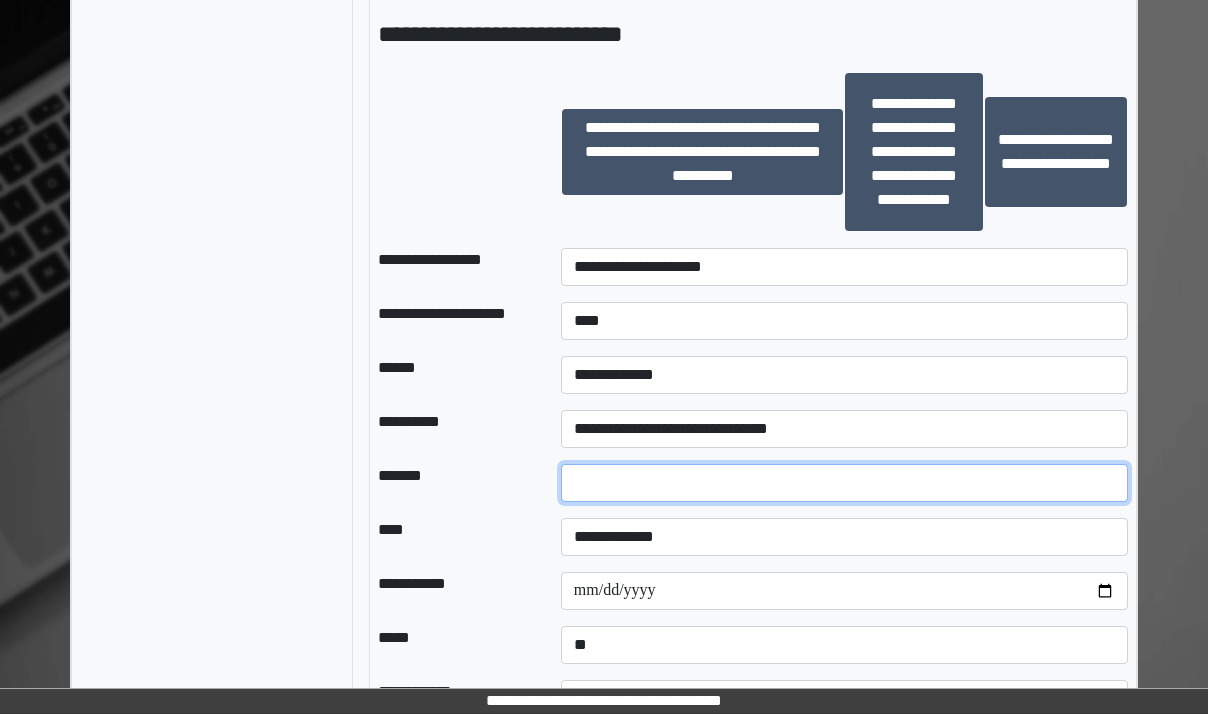click at bounding box center (844, 483) 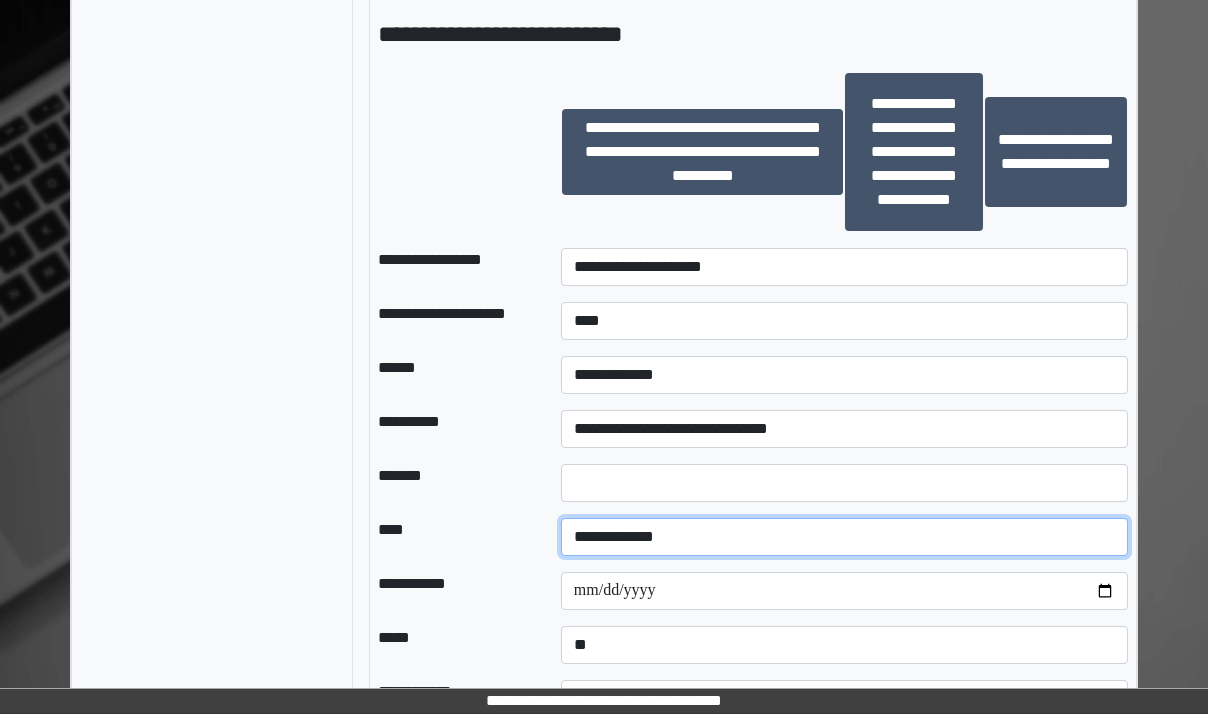 click on "**********" at bounding box center [844, 537] 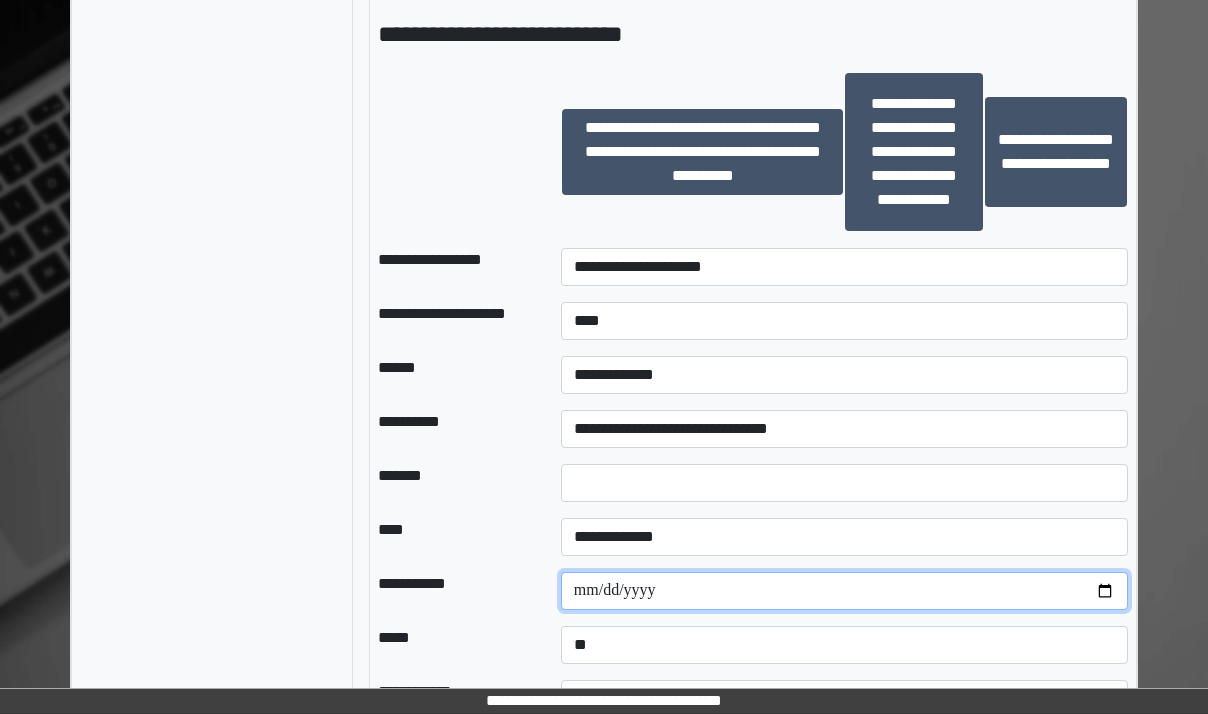click at bounding box center (844, 591) 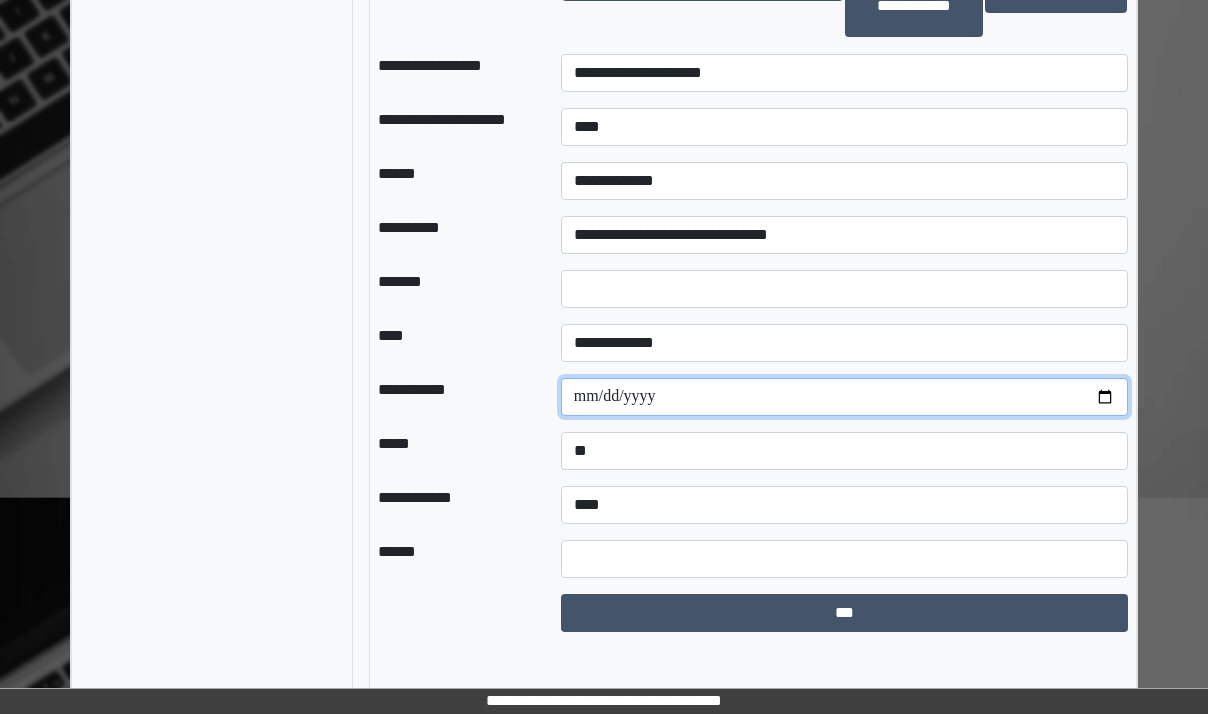 scroll, scrollTop: 1796, scrollLeft: 0, axis: vertical 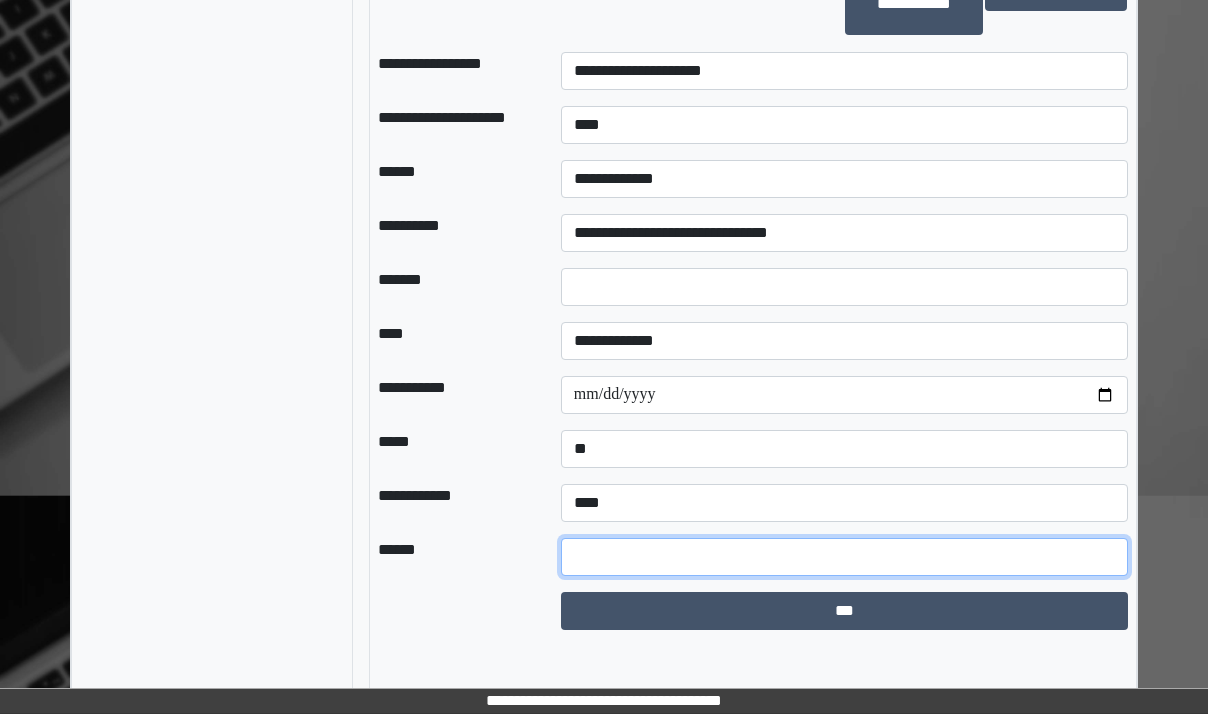 click at bounding box center [844, 557] 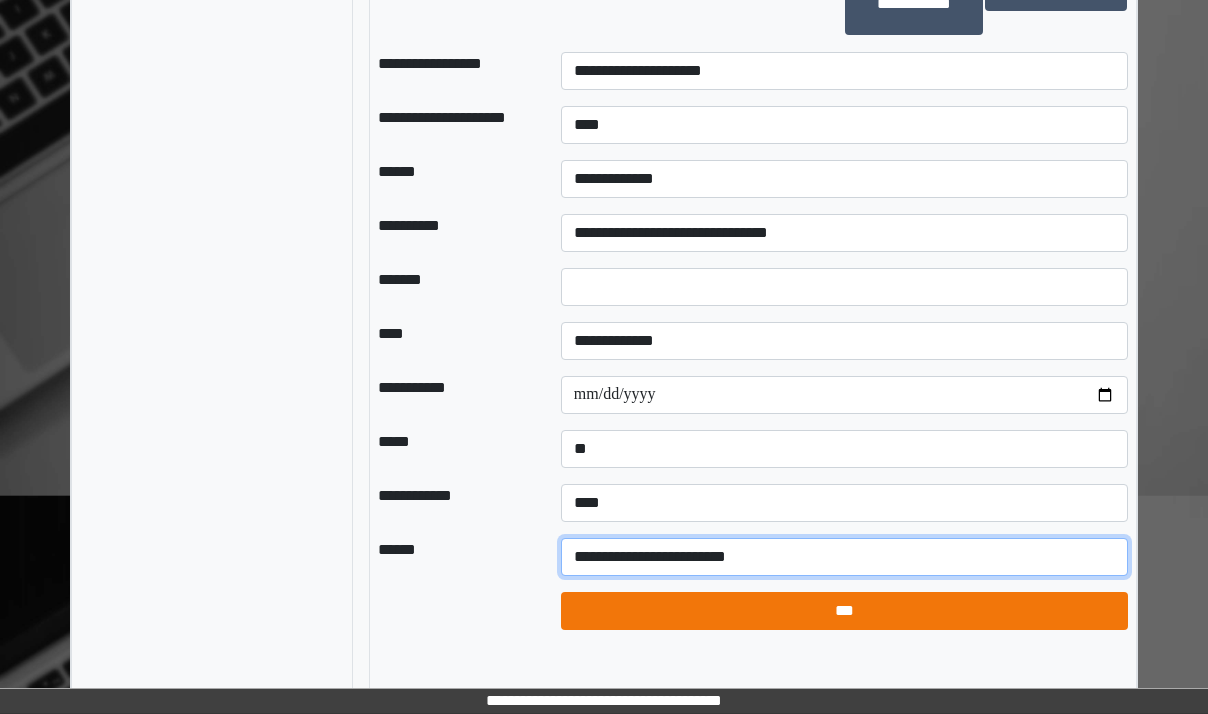 type on "**********" 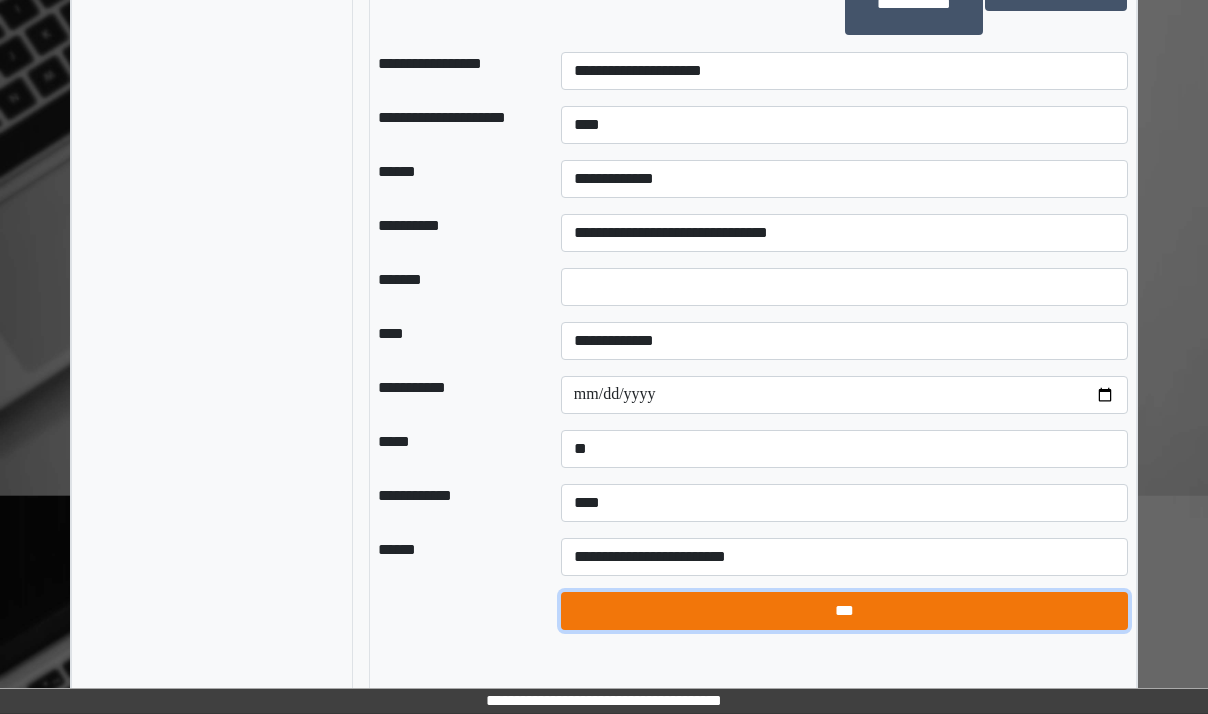 click on "***" at bounding box center (844, 611) 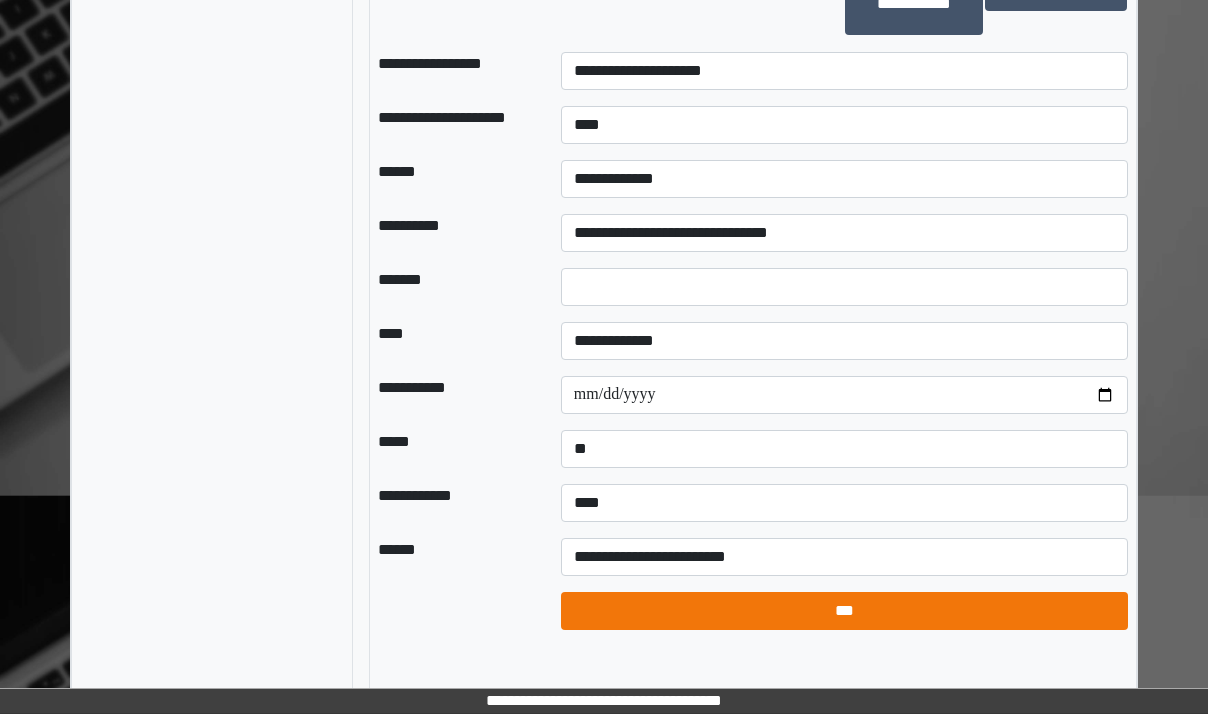 select on "*" 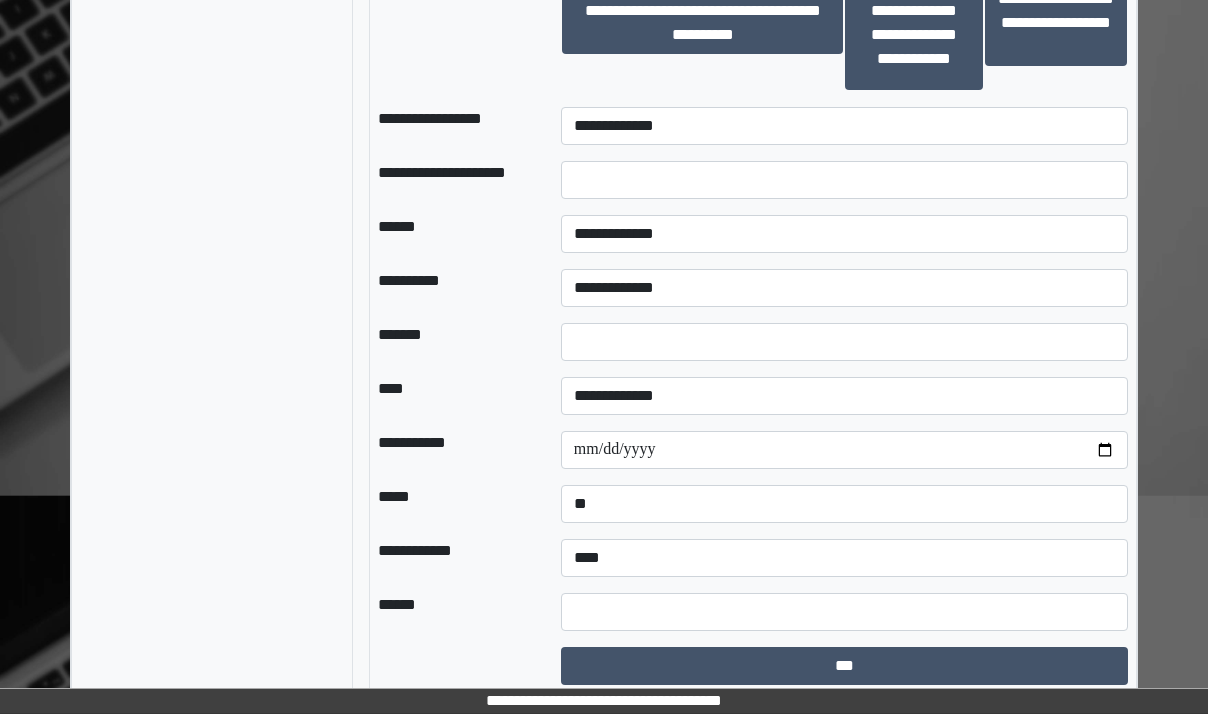scroll, scrollTop: 1710, scrollLeft: 0, axis: vertical 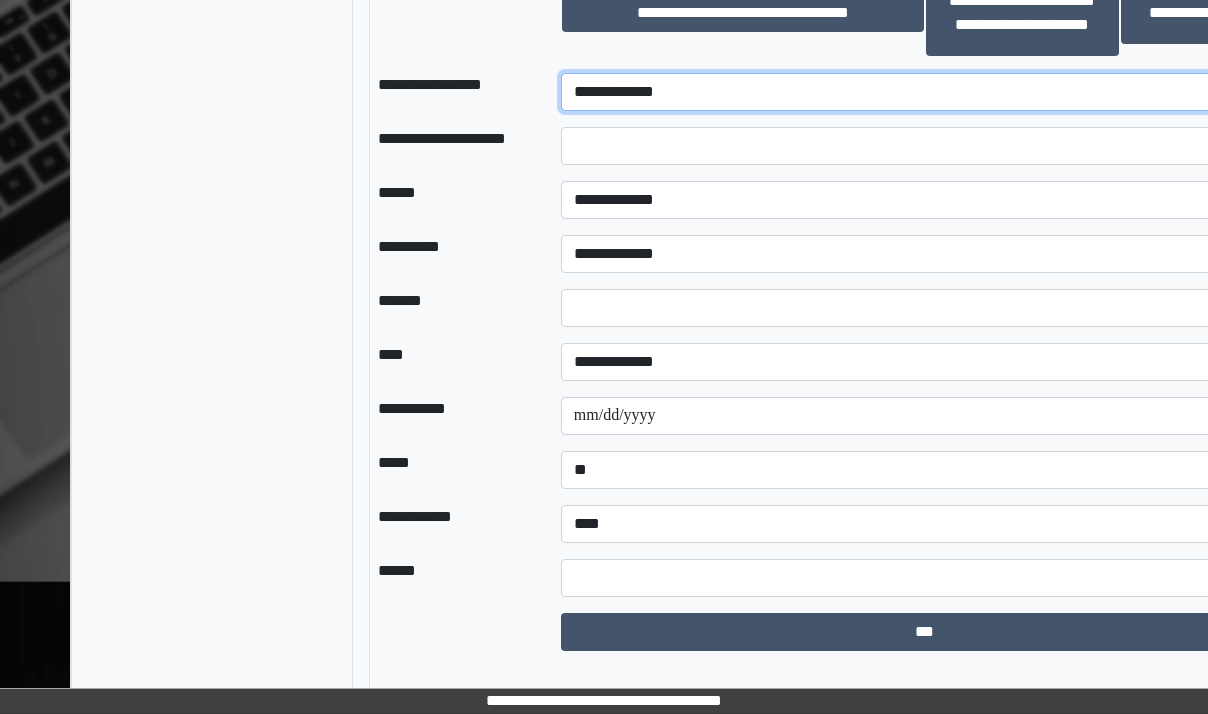 click on "**********" at bounding box center [925, 92] 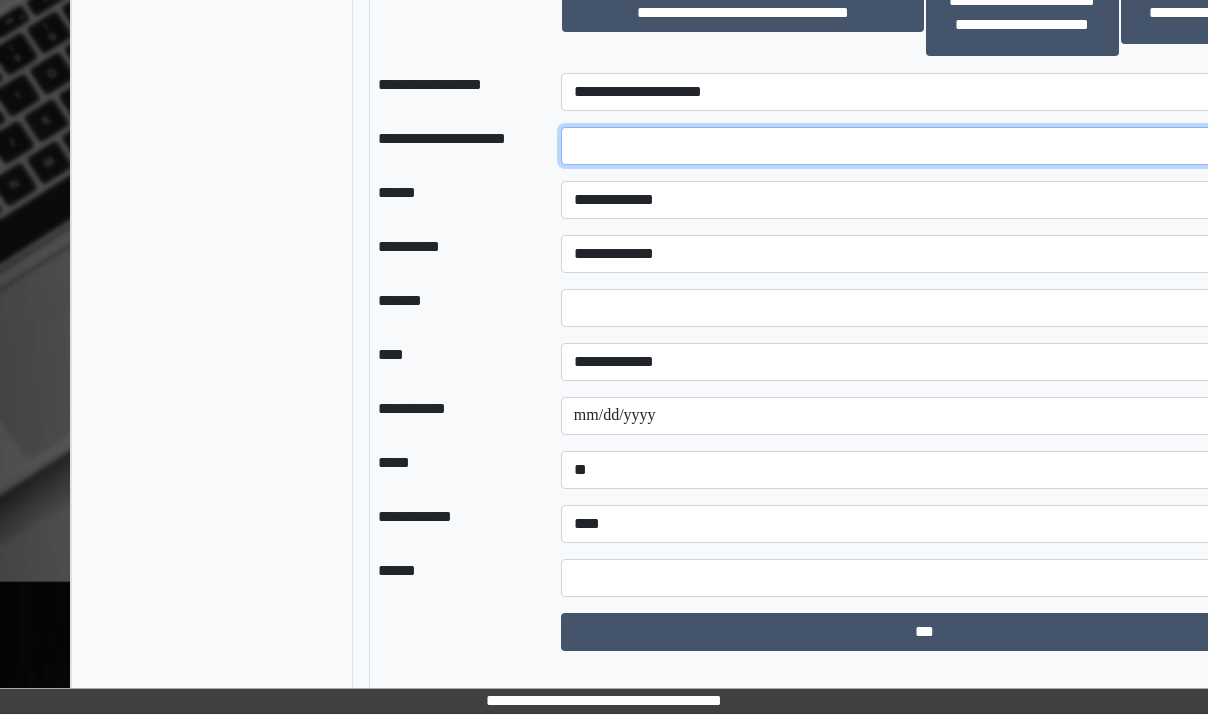 click at bounding box center (925, 146) 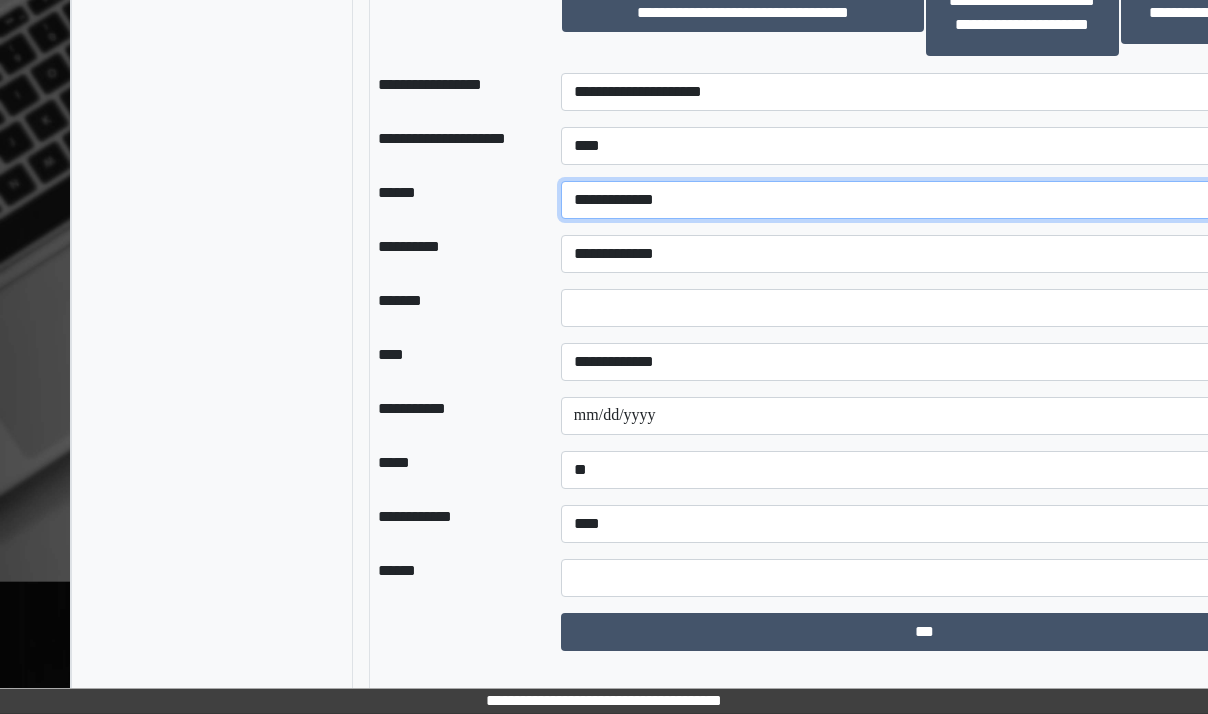 click on "**********" at bounding box center (925, 200) 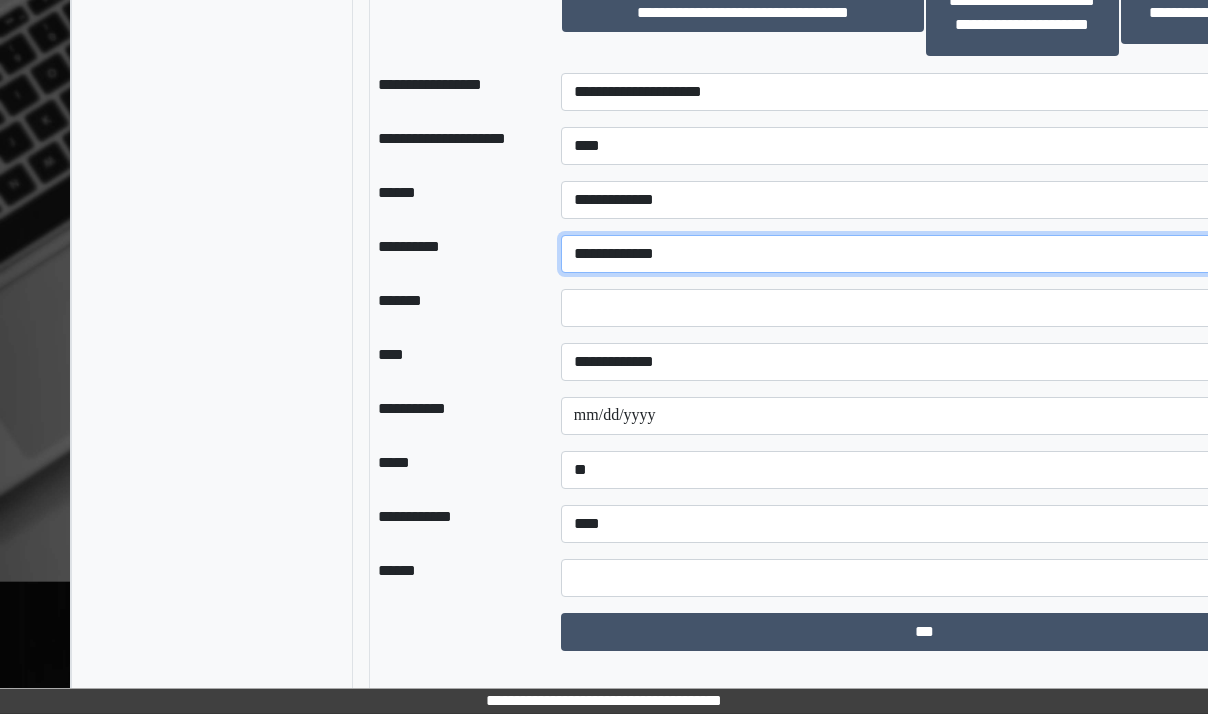 click on "**********" at bounding box center [925, 254] 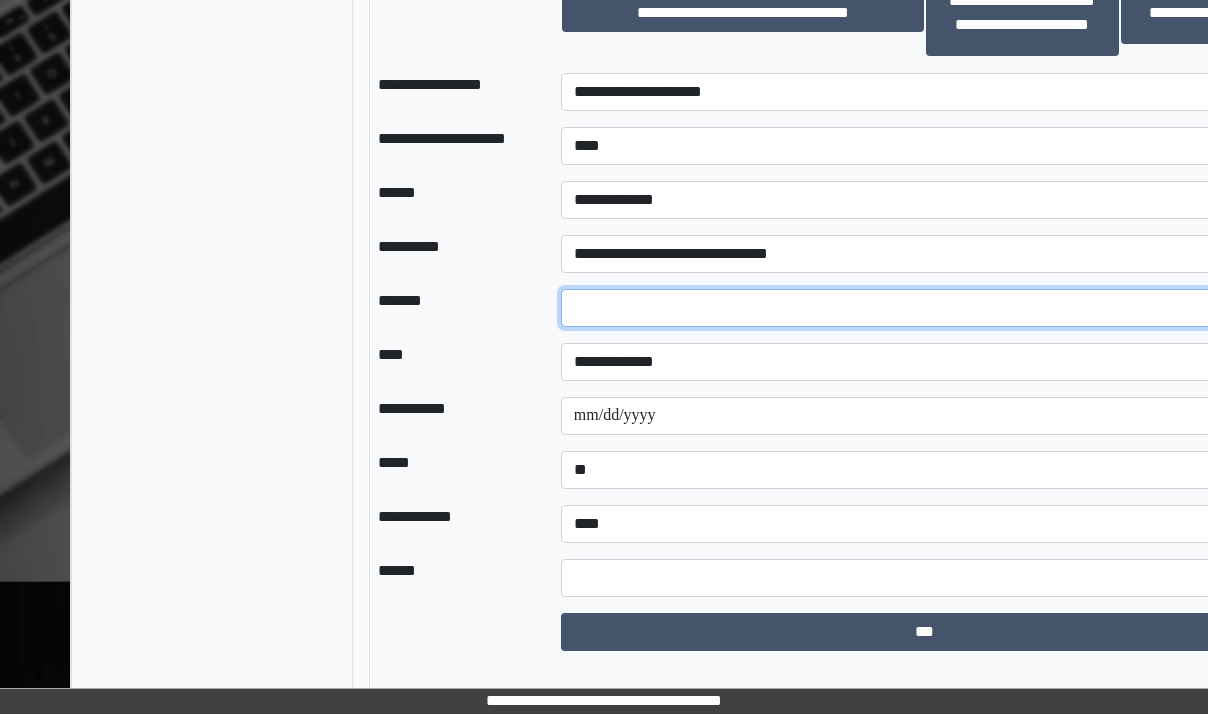 click on "*" at bounding box center [925, 308] 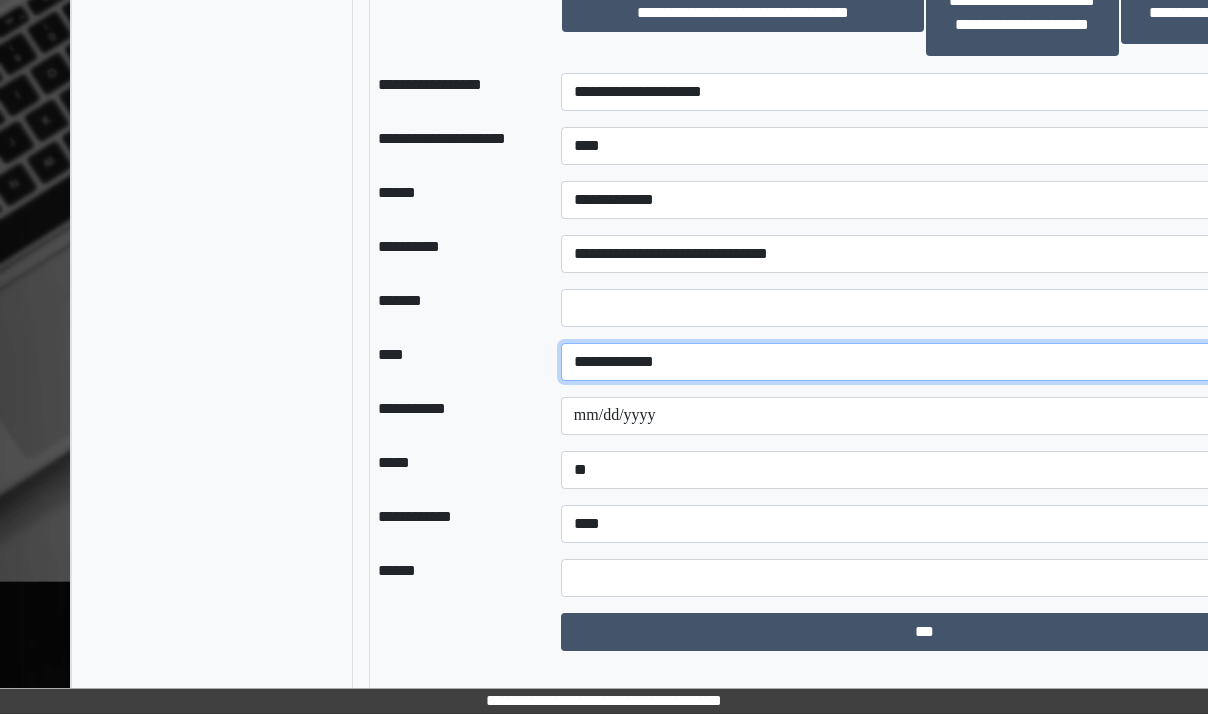 click on "**********" at bounding box center (925, 362) 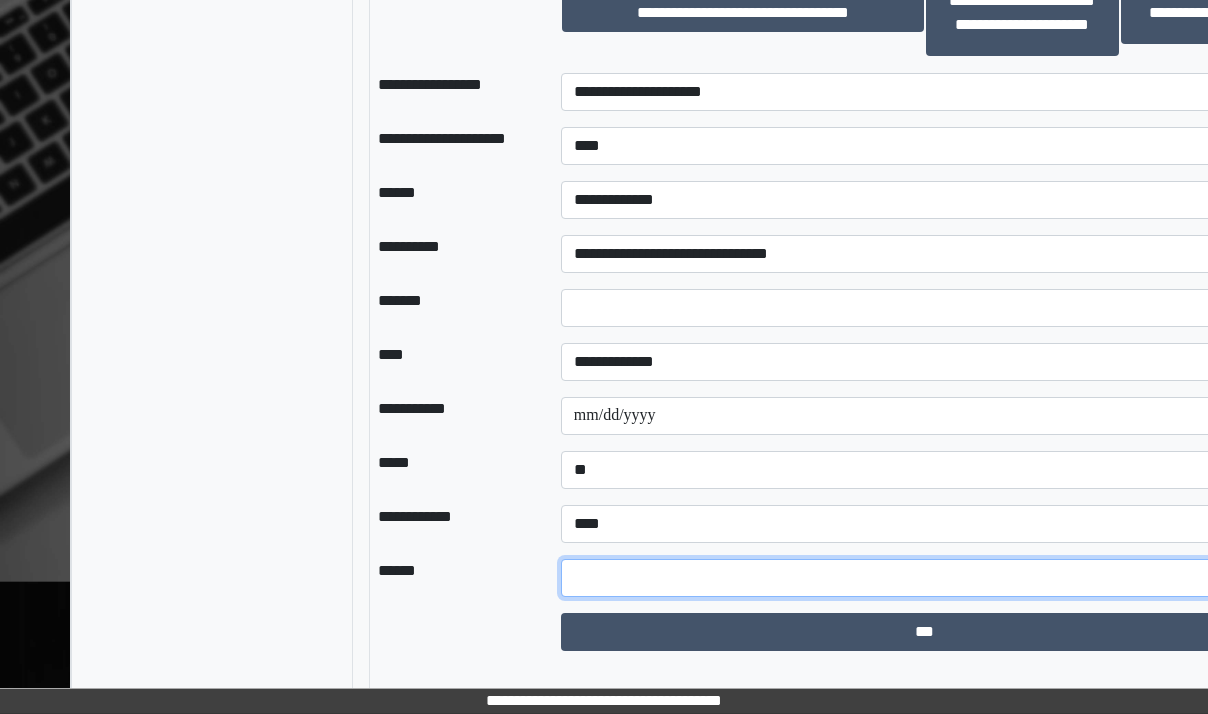 click at bounding box center [925, 578] 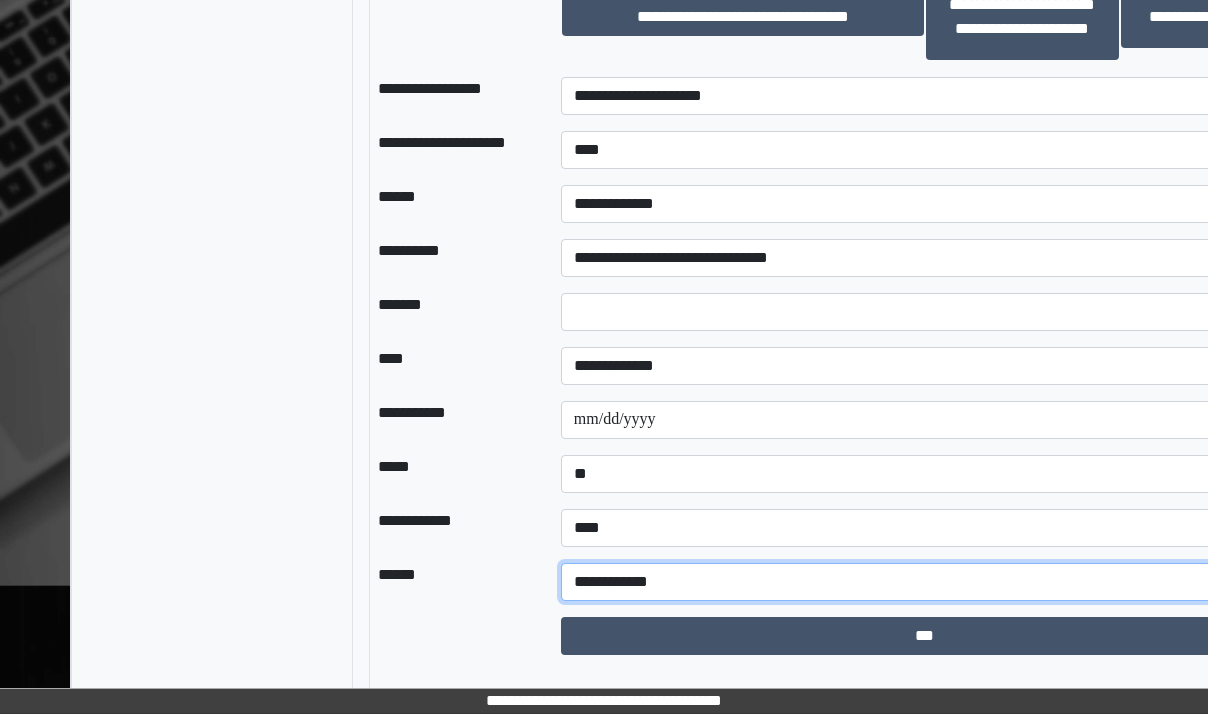 scroll, scrollTop: 1710, scrollLeft: 0, axis: vertical 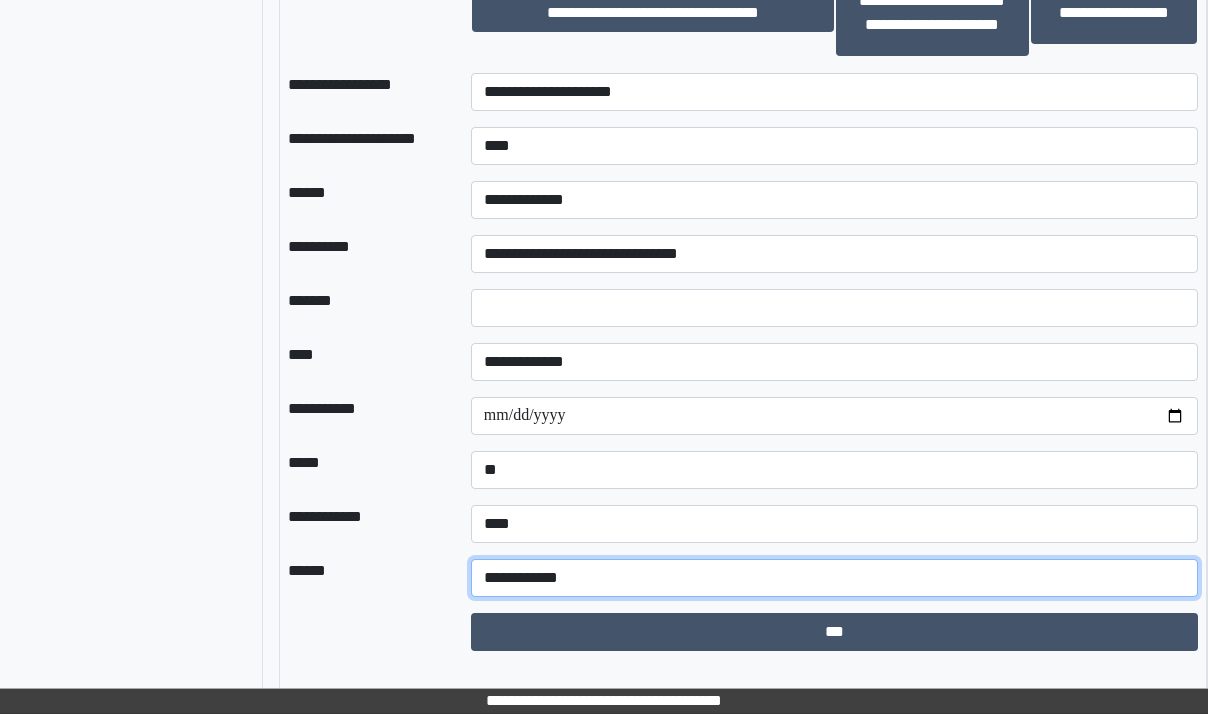 type on "**********" 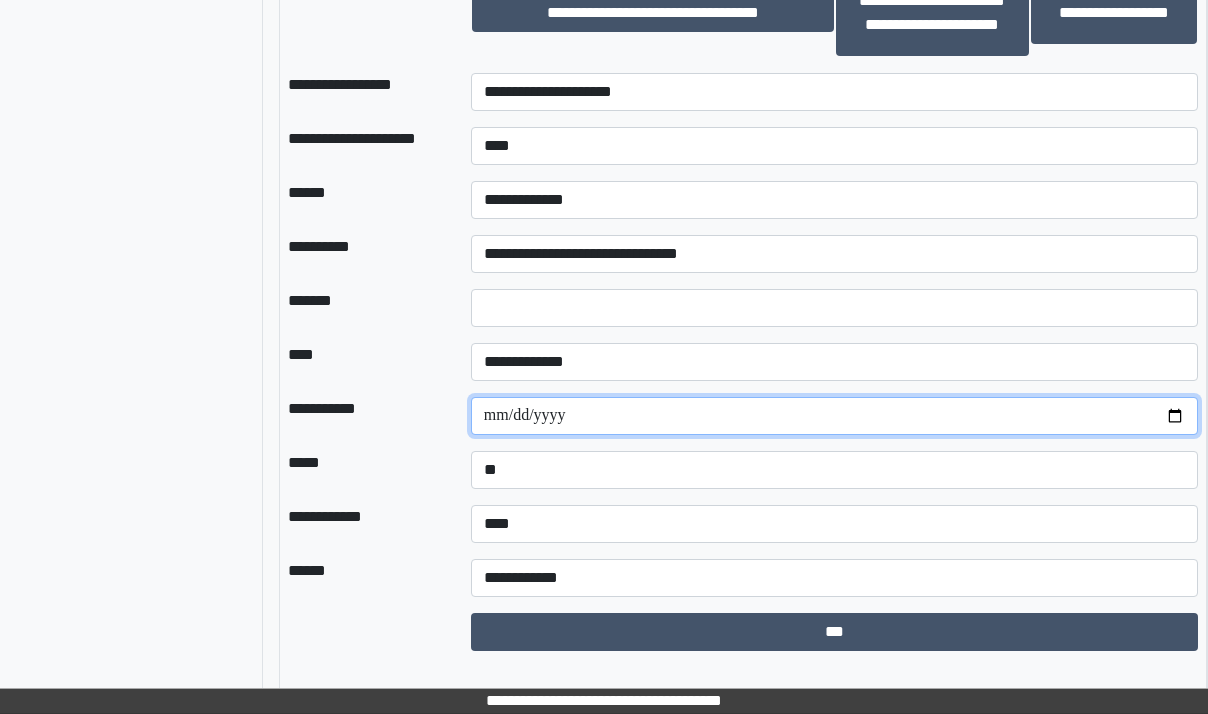 click on "**********" at bounding box center (835, 416) 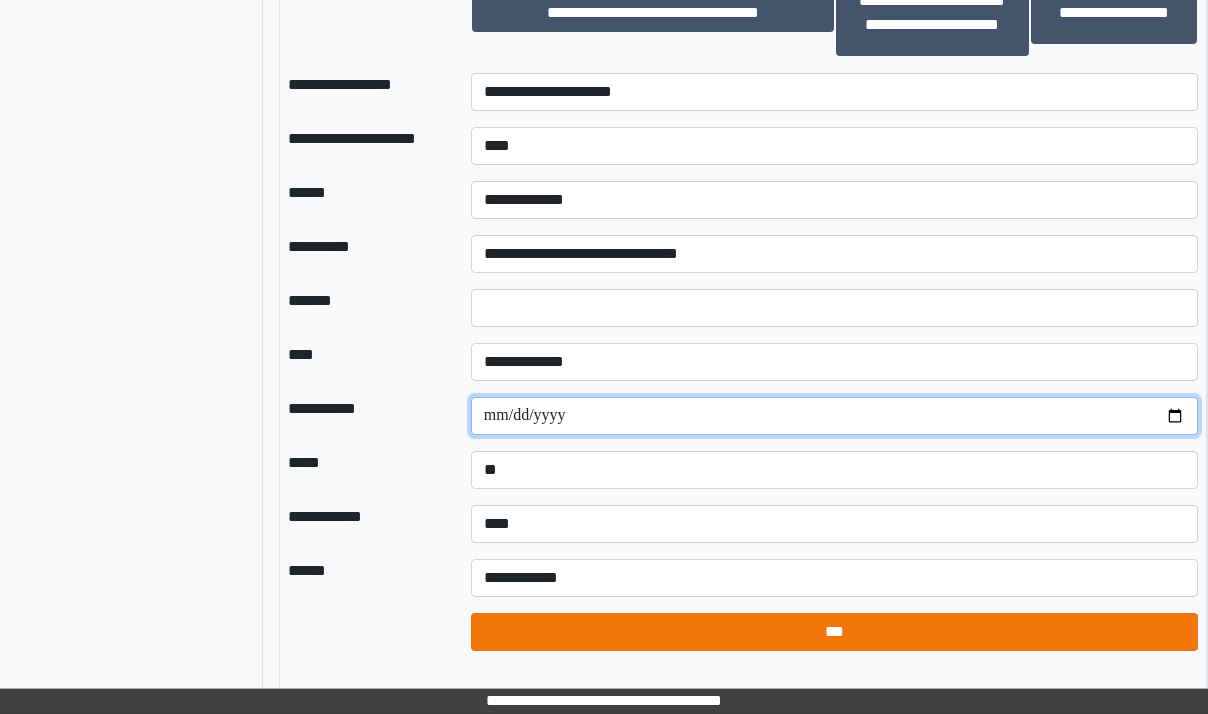 type on "**********" 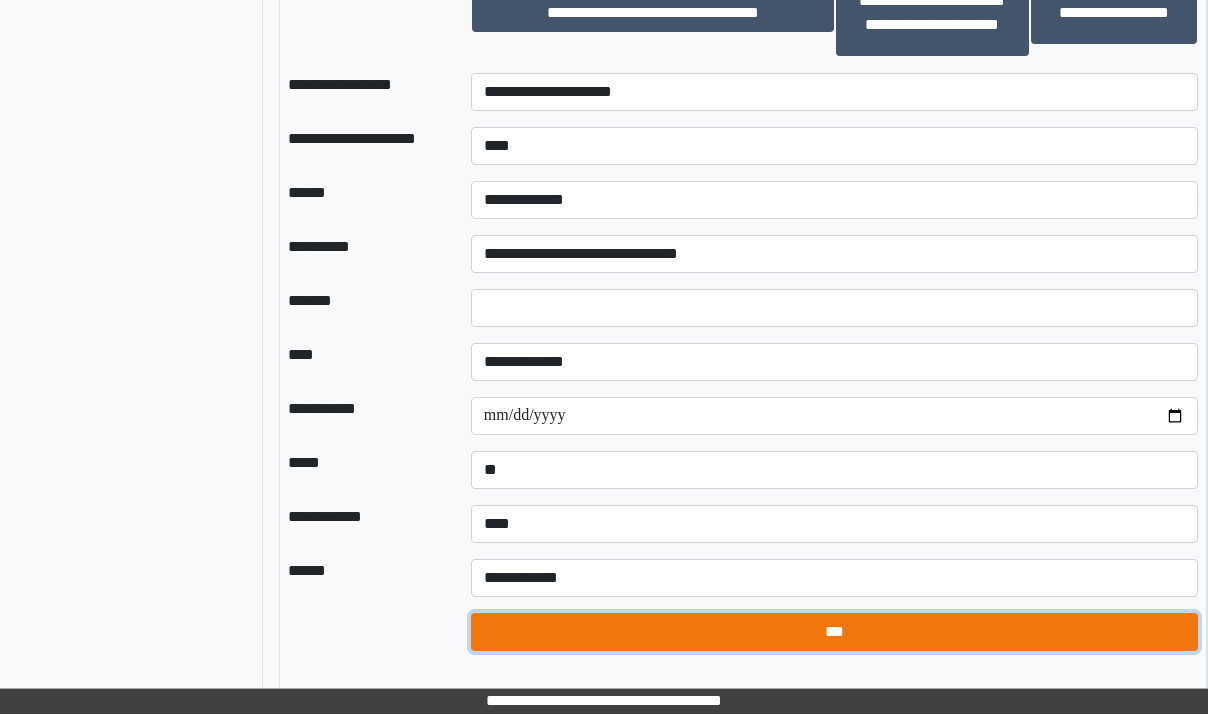 click on "***" at bounding box center (835, 632) 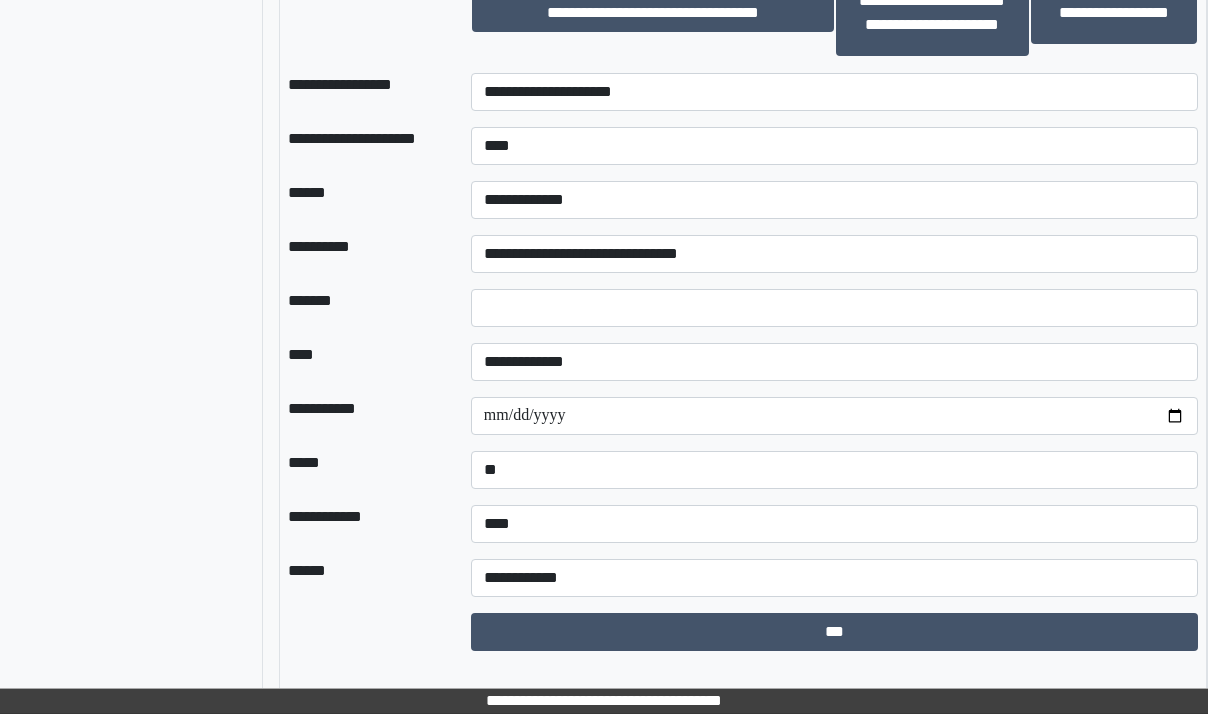 select on "*" 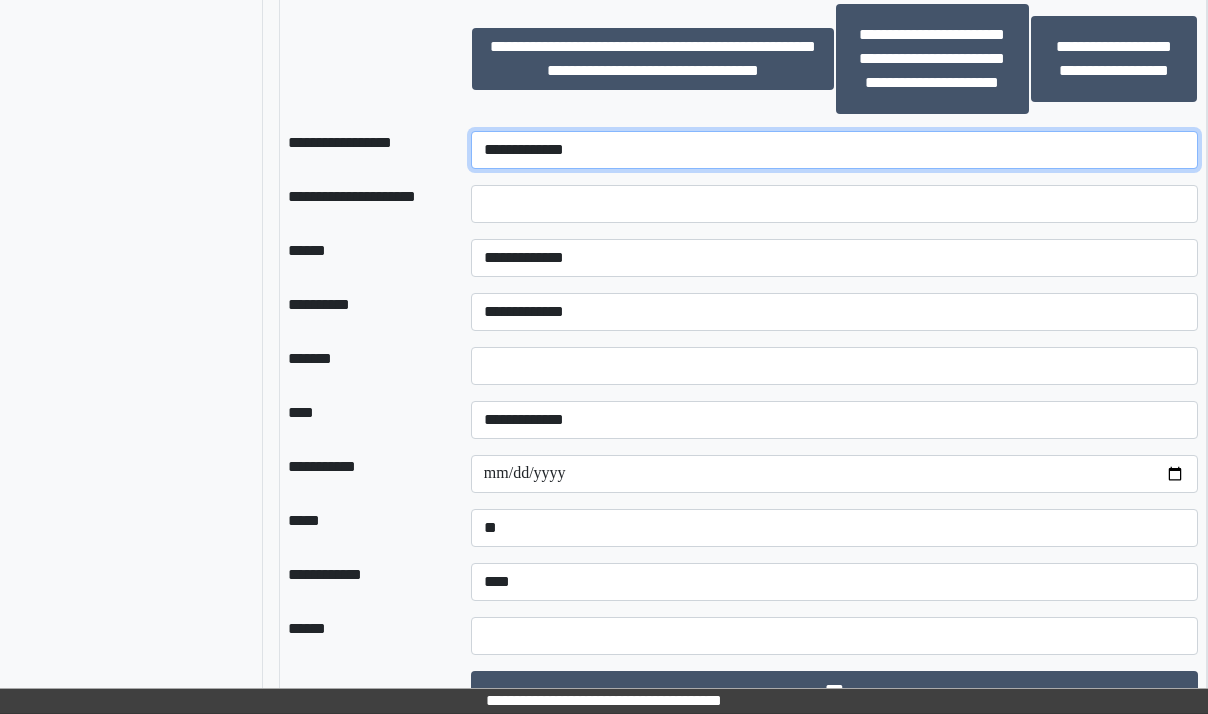 click on "**********" at bounding box center (835, 150) 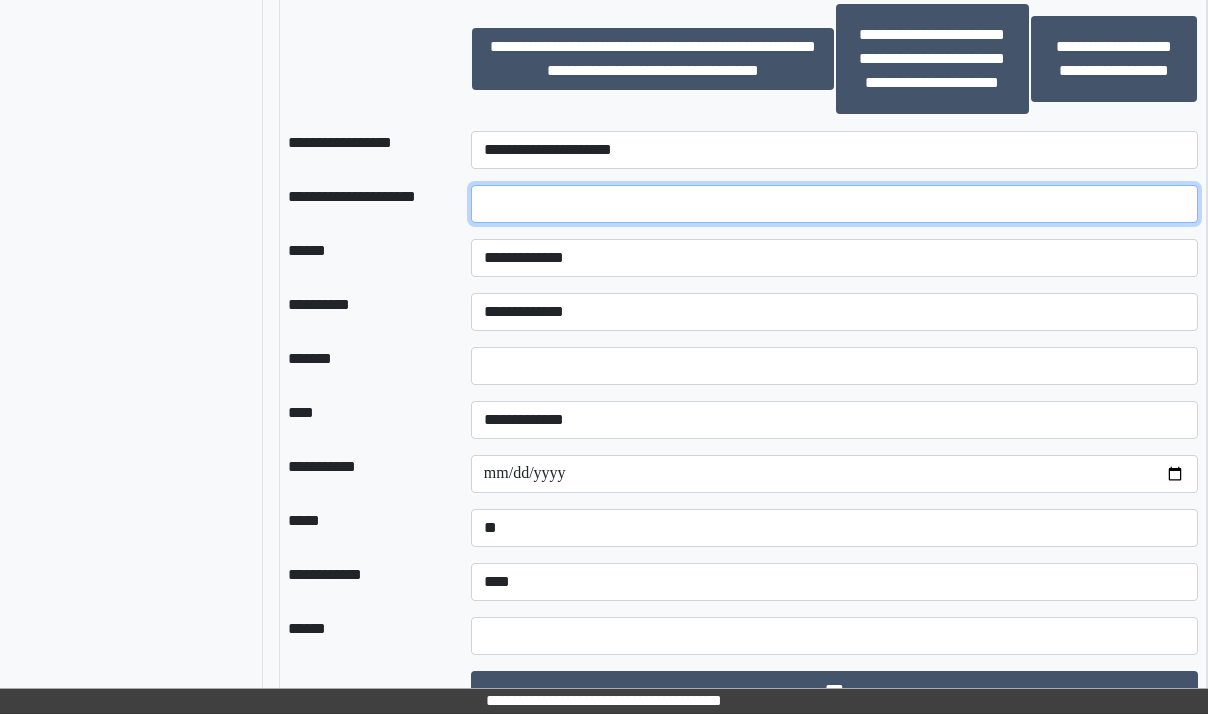 click at bounding box center [835, 204] 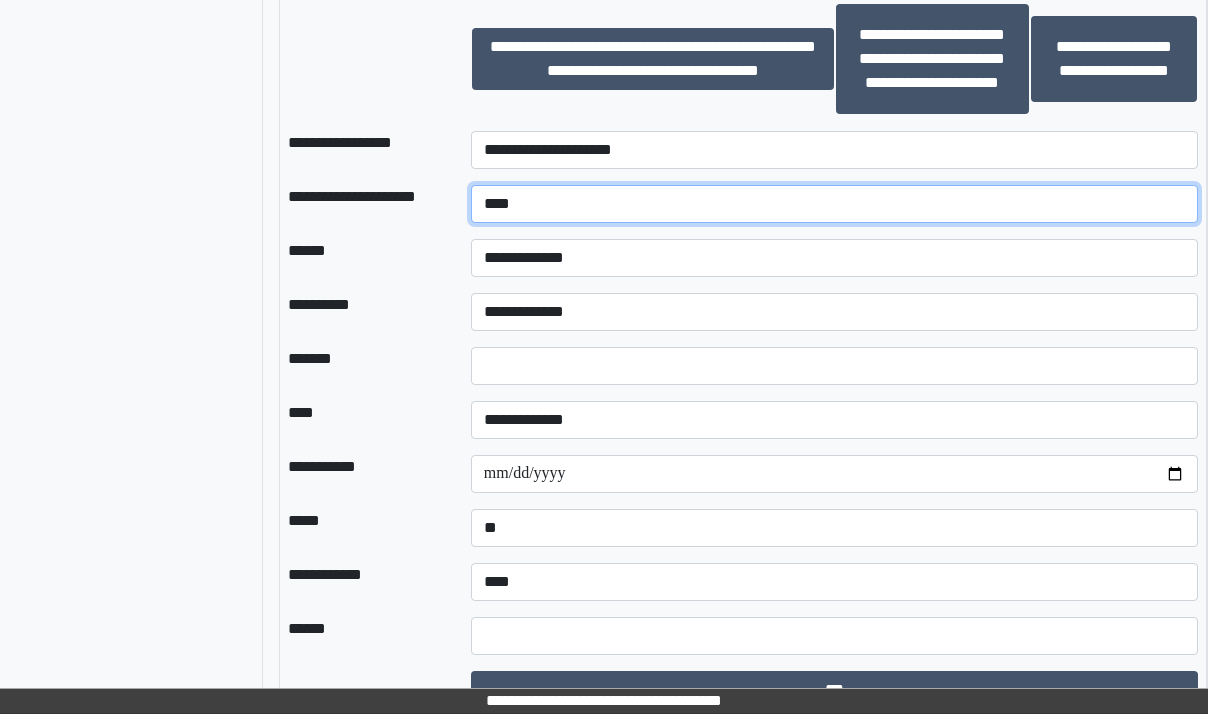 type on "****" 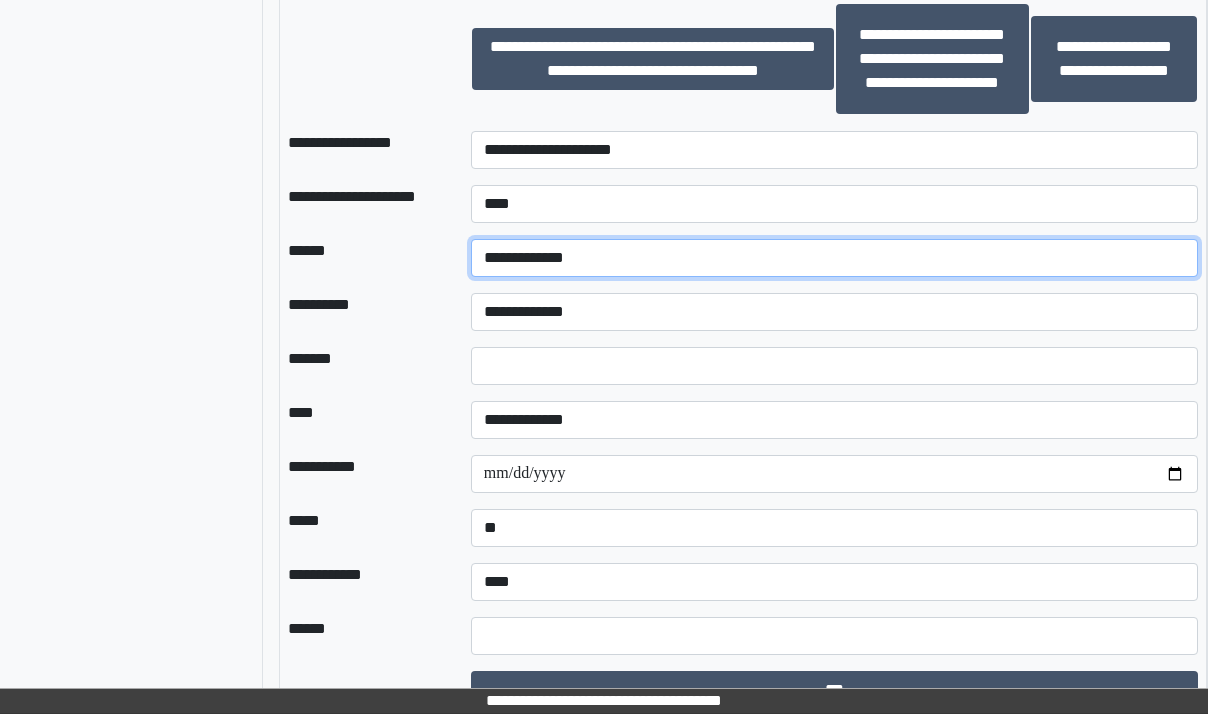 click on "**********" at bounding box center [835, 258] 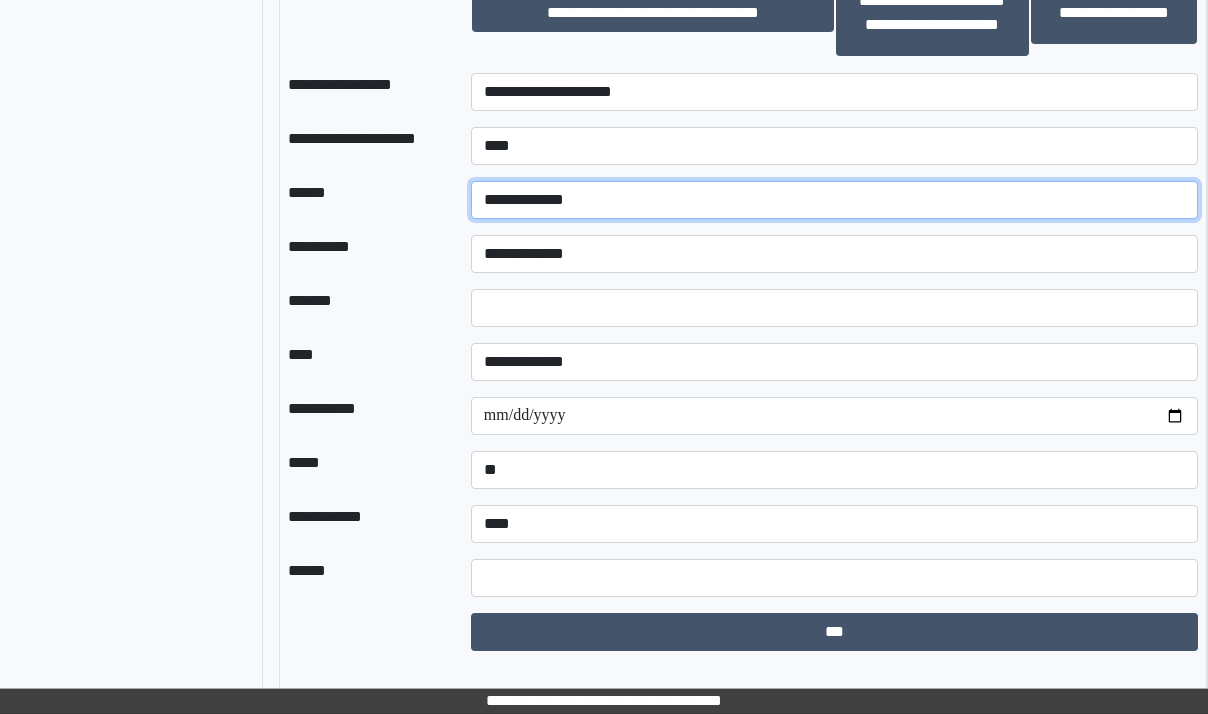 click on "**********" at bounding box center (835, 200) 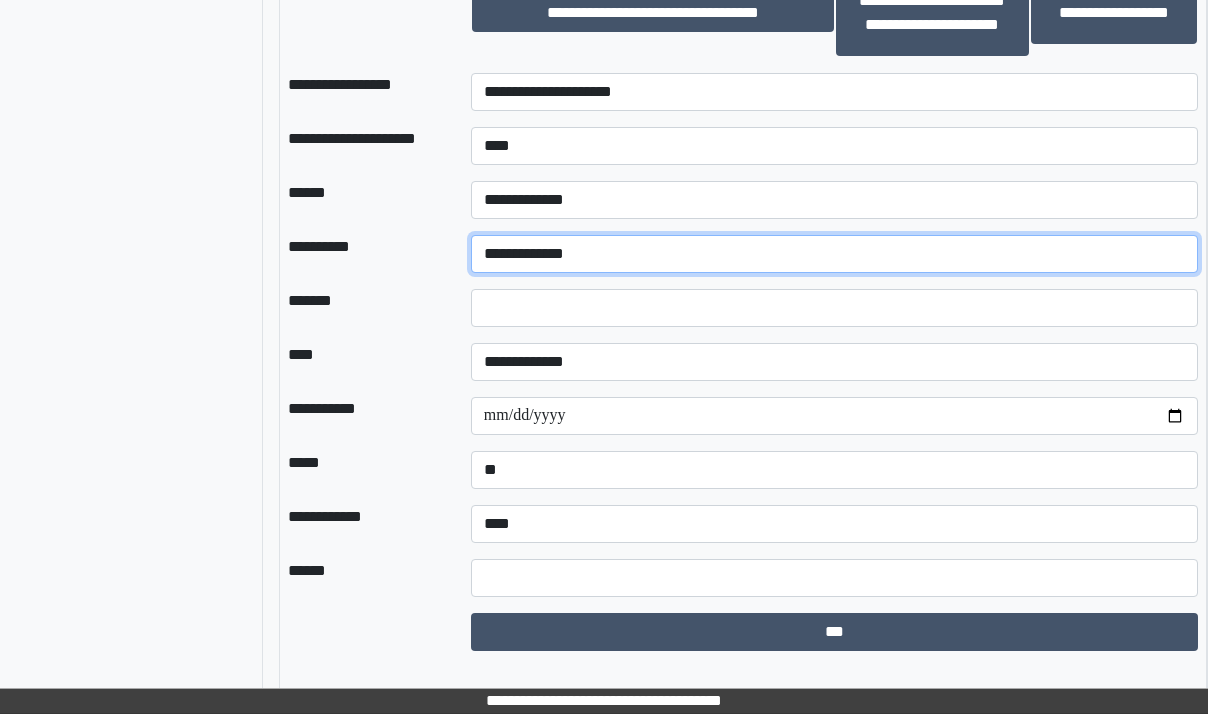 click on "**********" at bounding box center [835, 254] 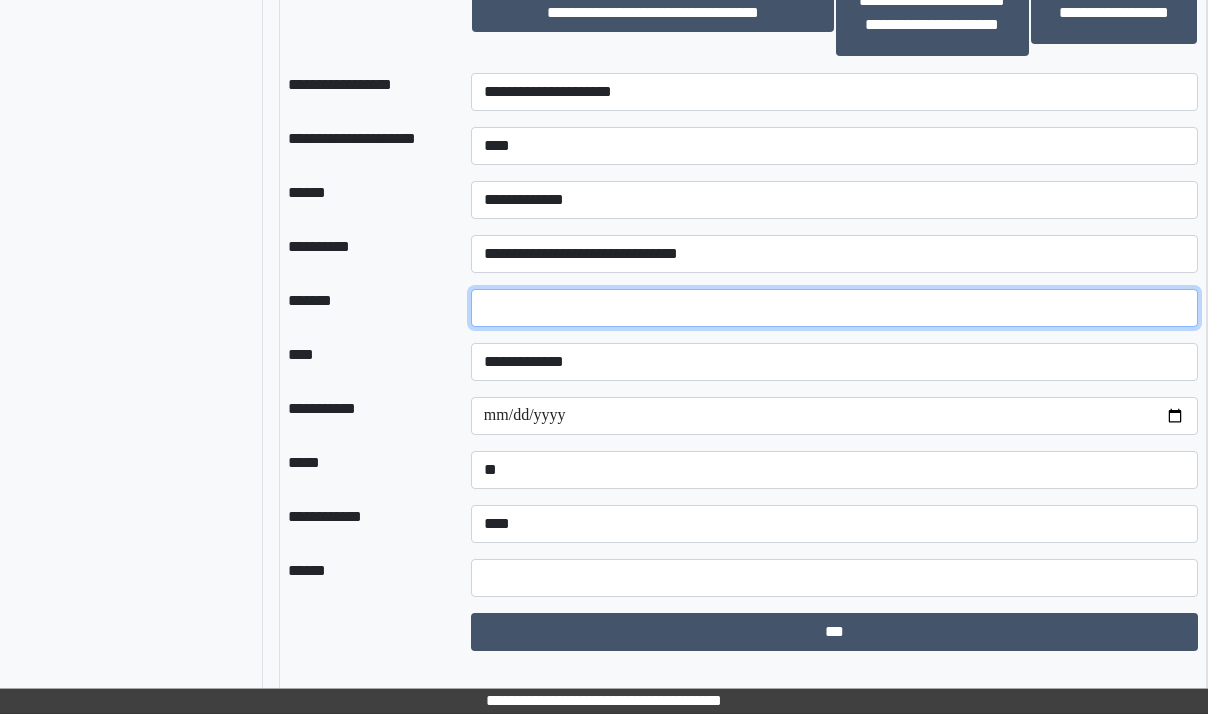 click on "*" at bounding box center [835, 308] 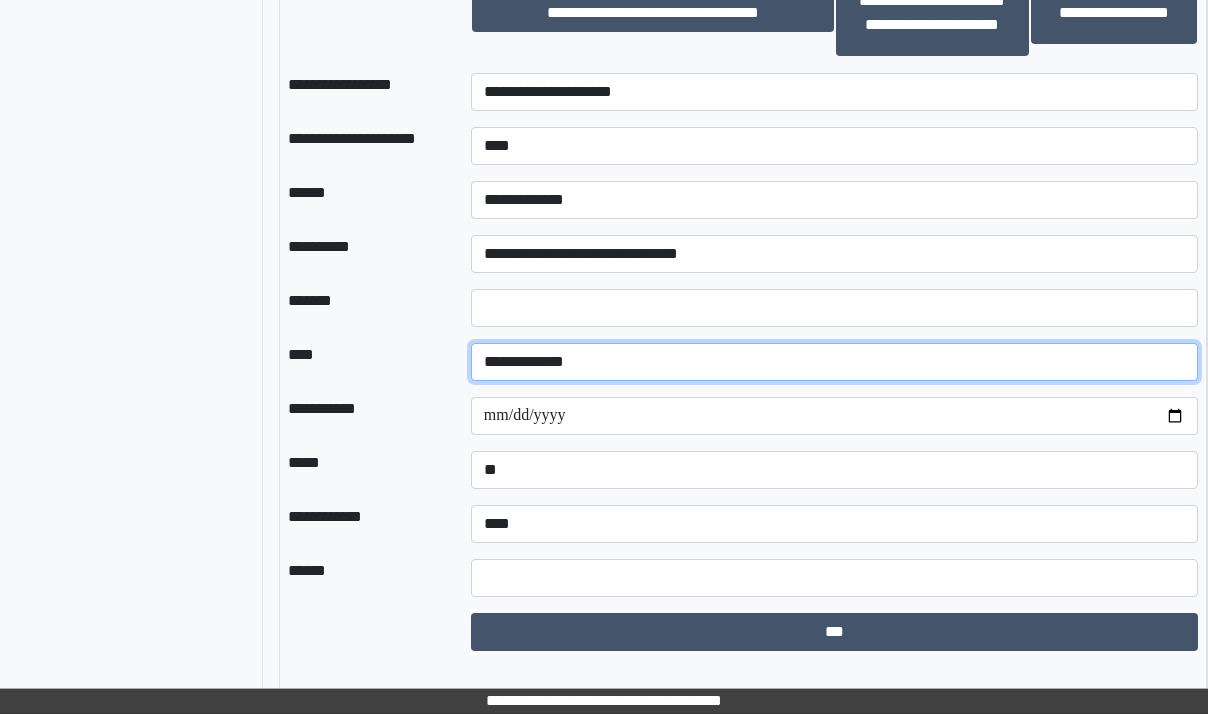 click on "**********" at bounding box center (835, 362) 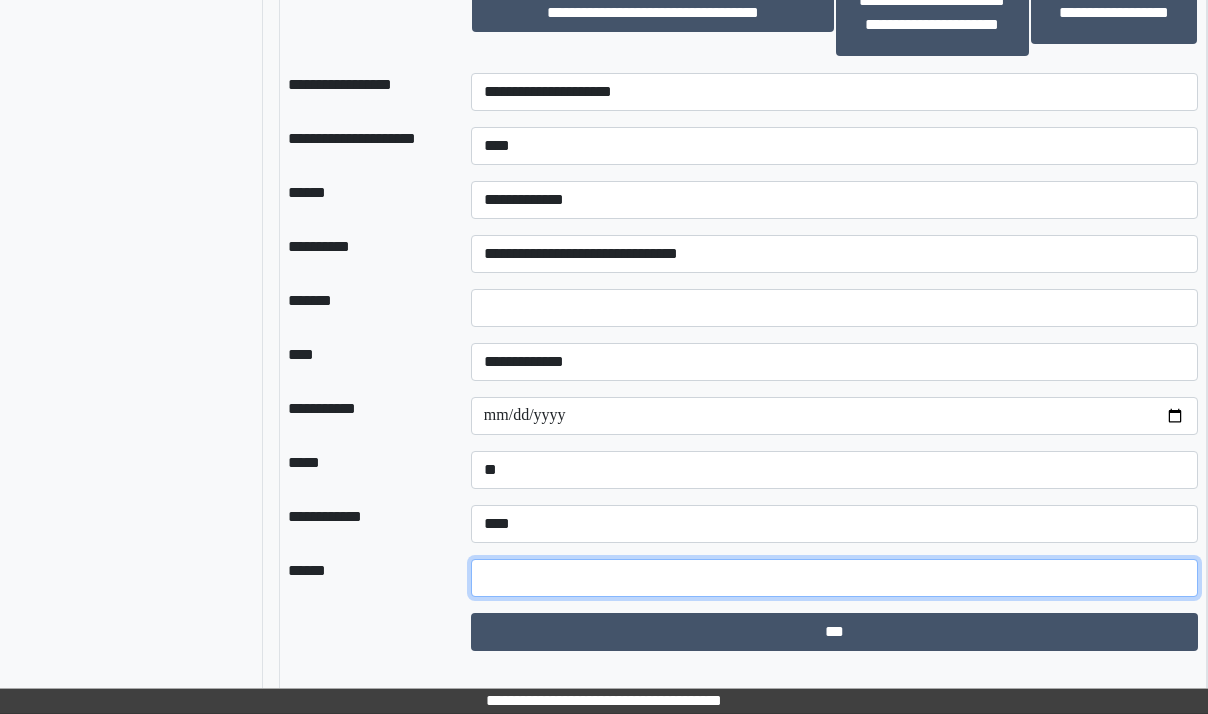 click at bounding box center (835, 578) 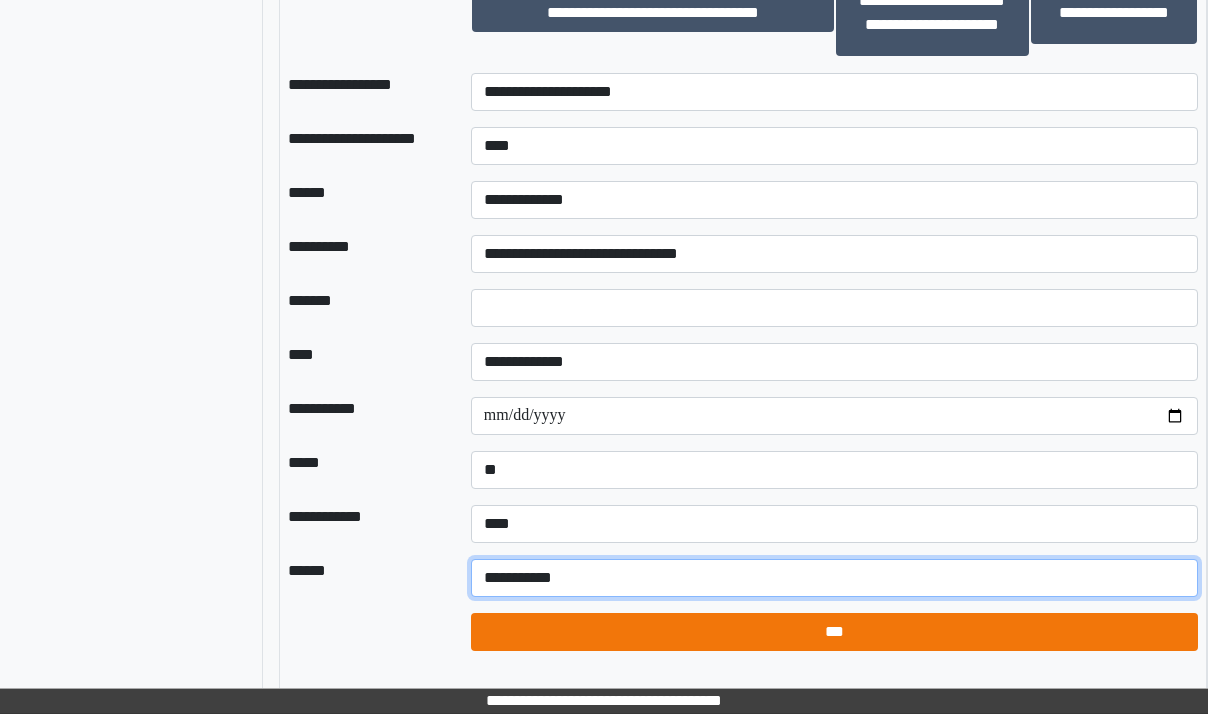type on "**********" 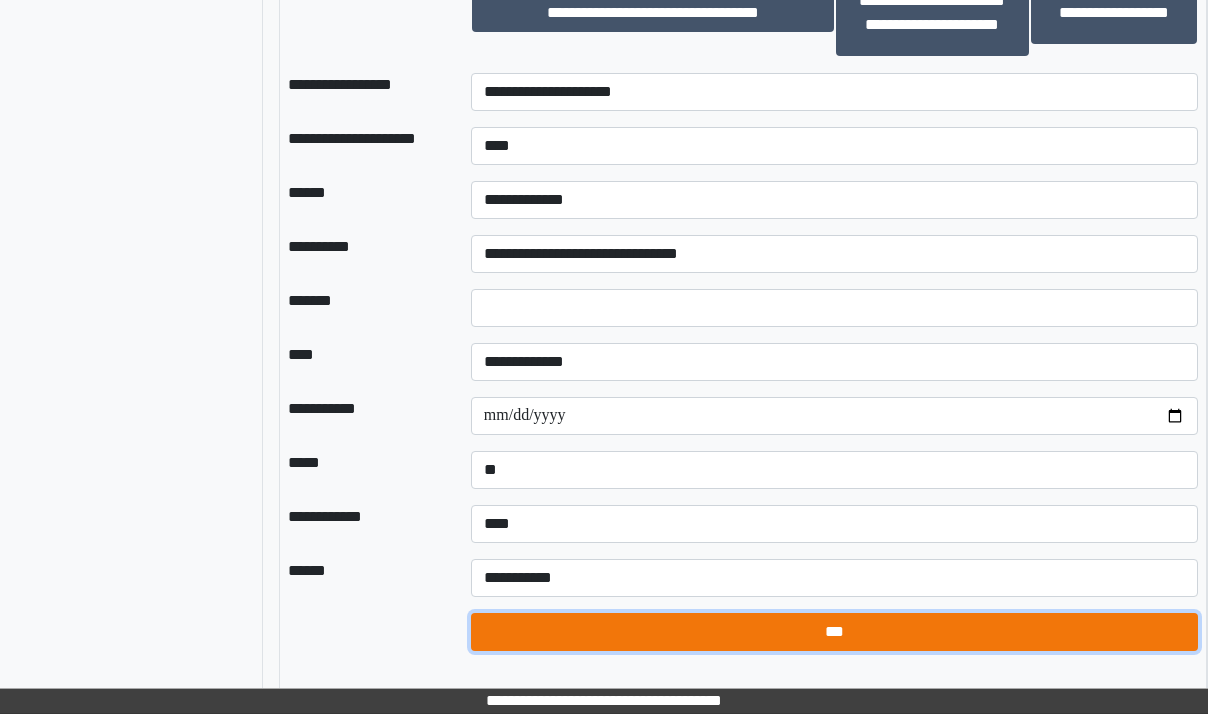 click on "***" at bounding box center (835, 632) 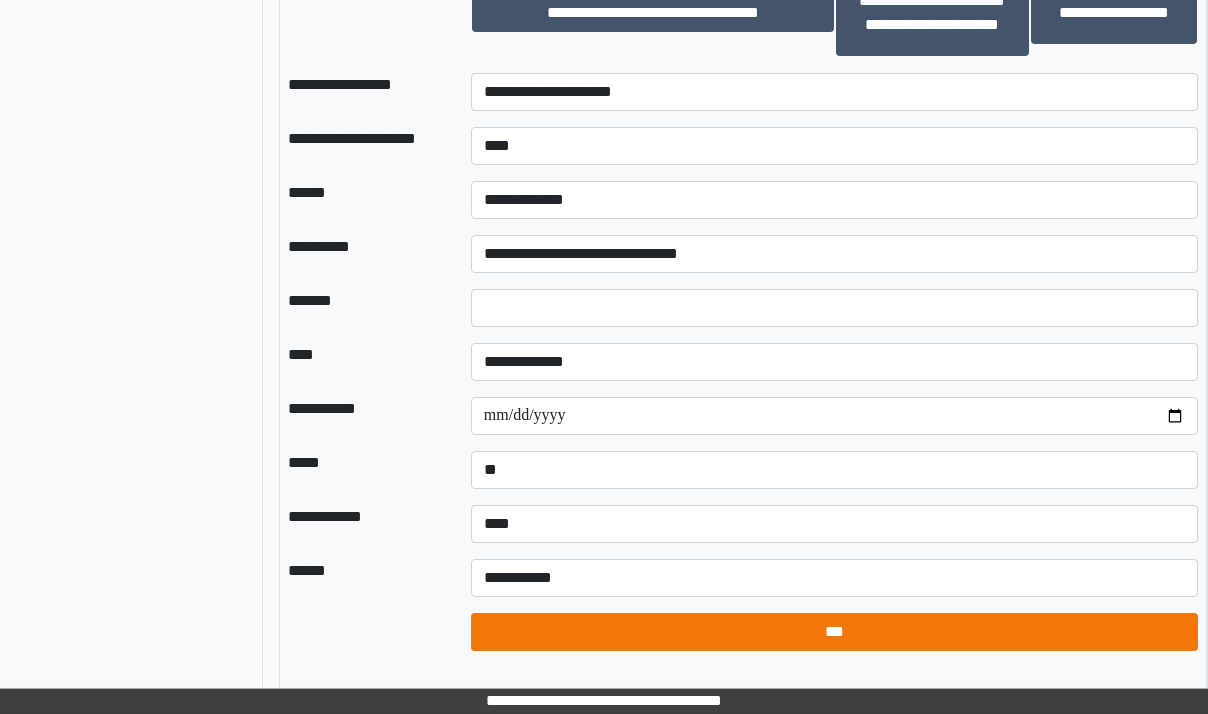 select on "*" 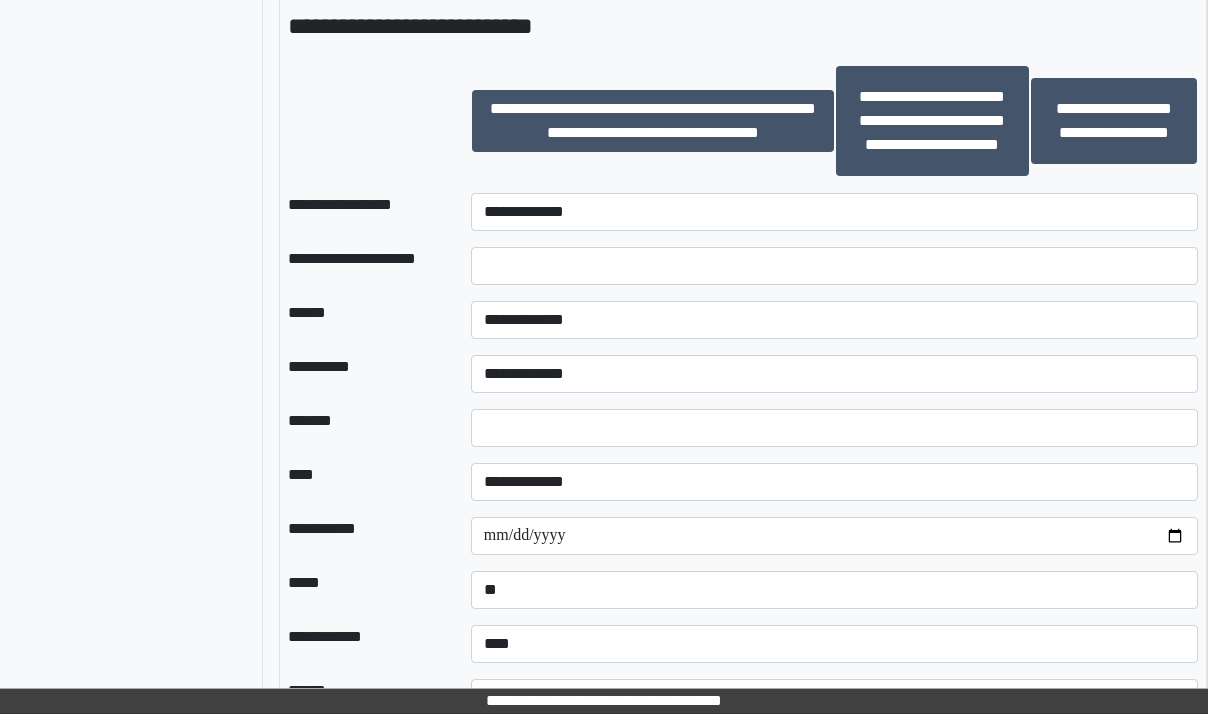 scroll, scrollTop: 1668, scrollLeft: 90, axis: both 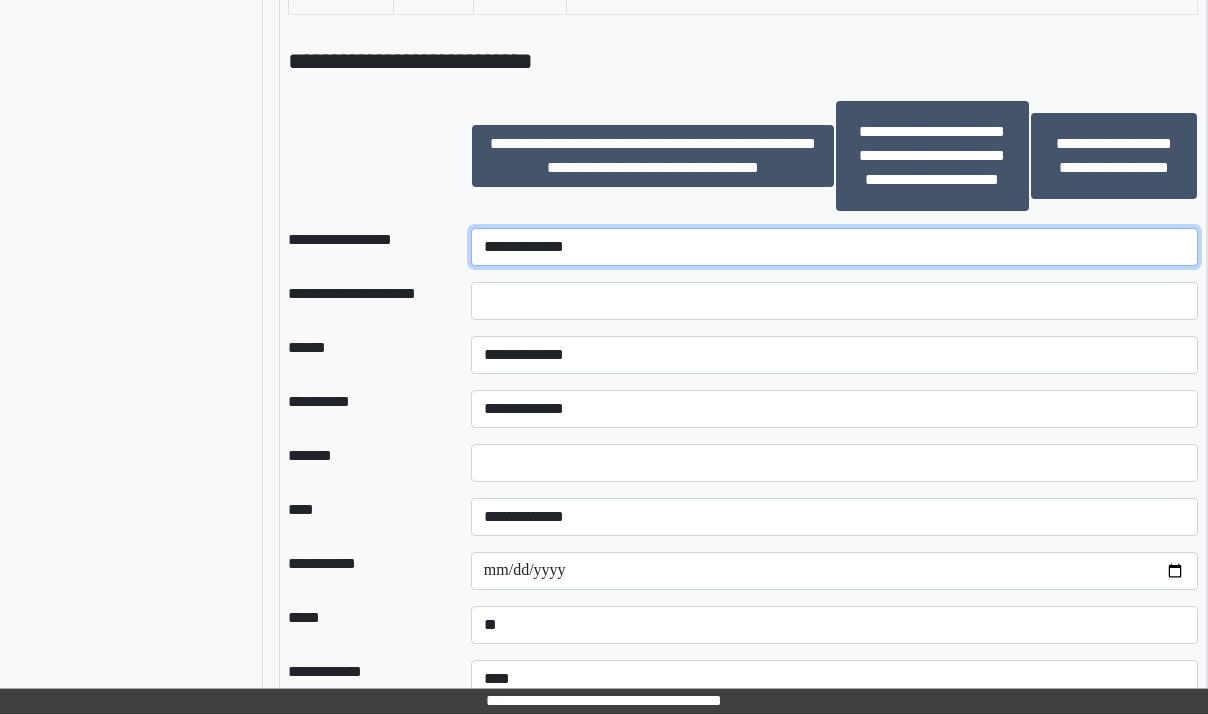 click on "**********" at bounding box center (835, 247) 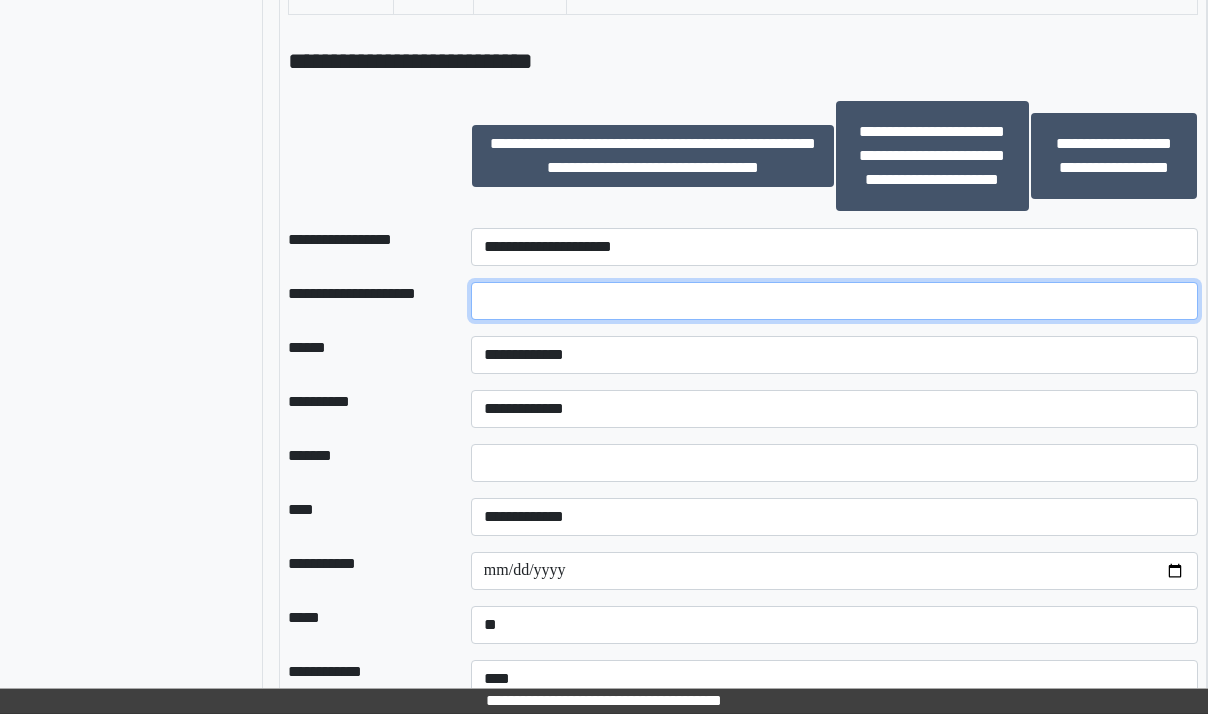 click at bounding box center [835, 301] 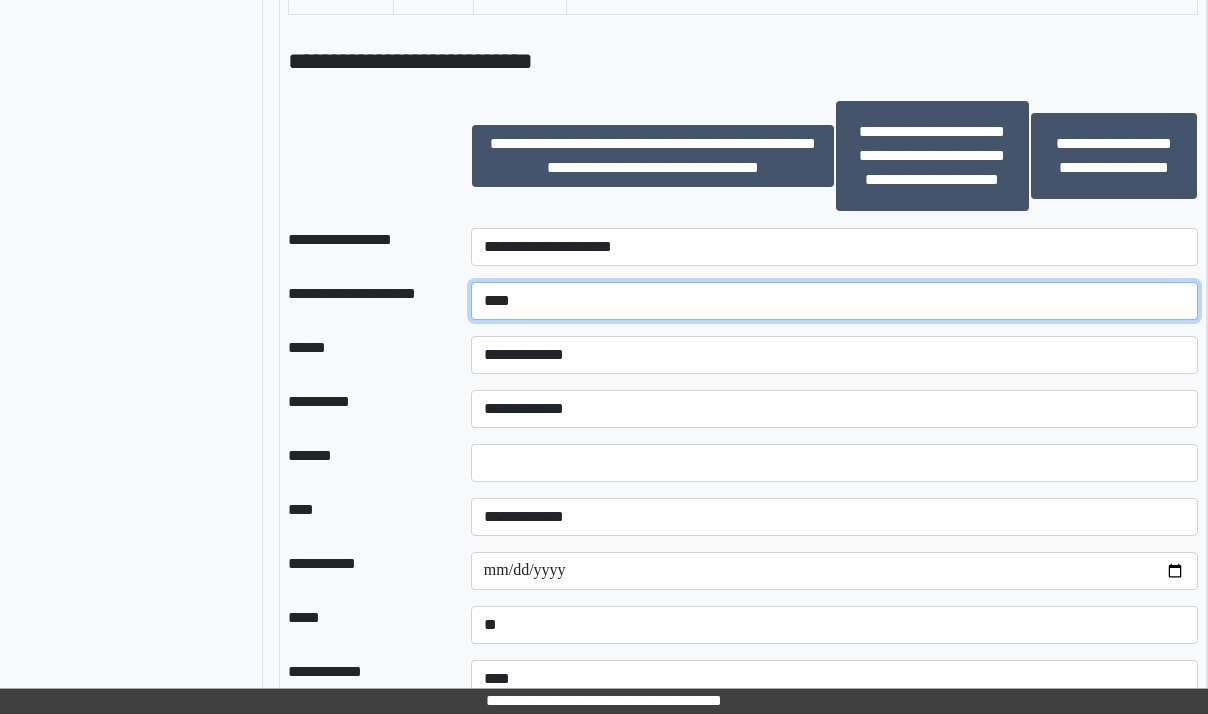 type on "****" 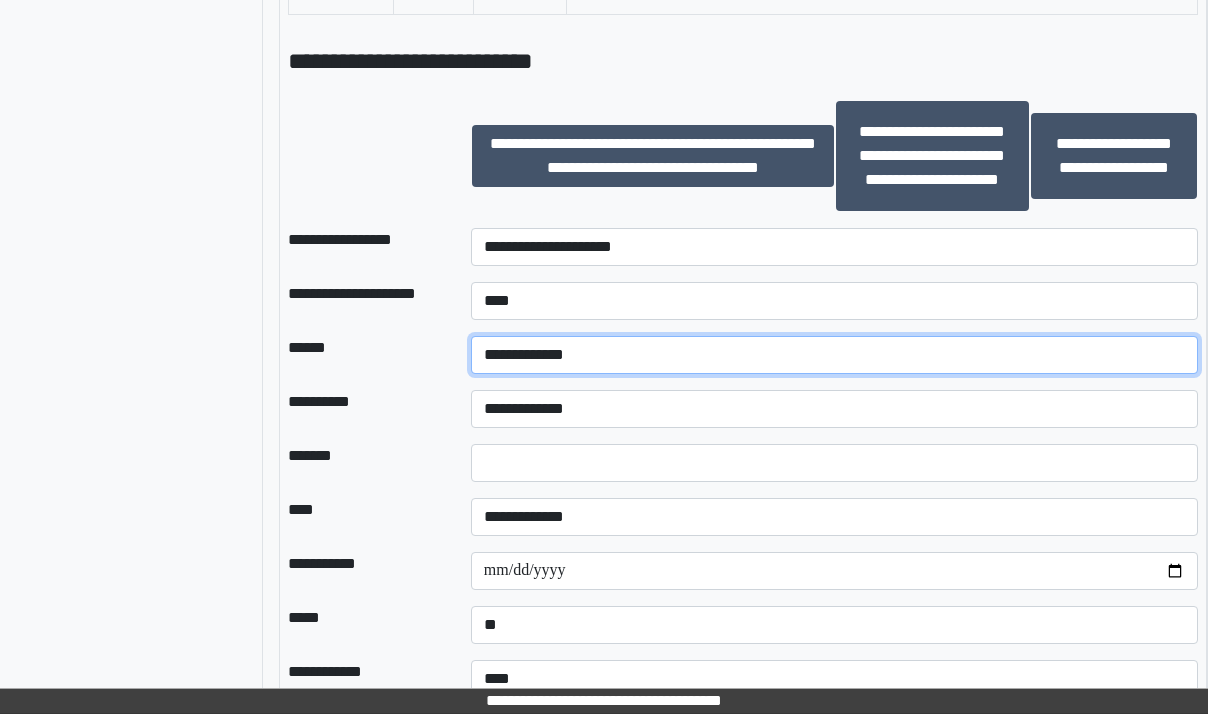 click on "**********" at bounding box center [835, 355] 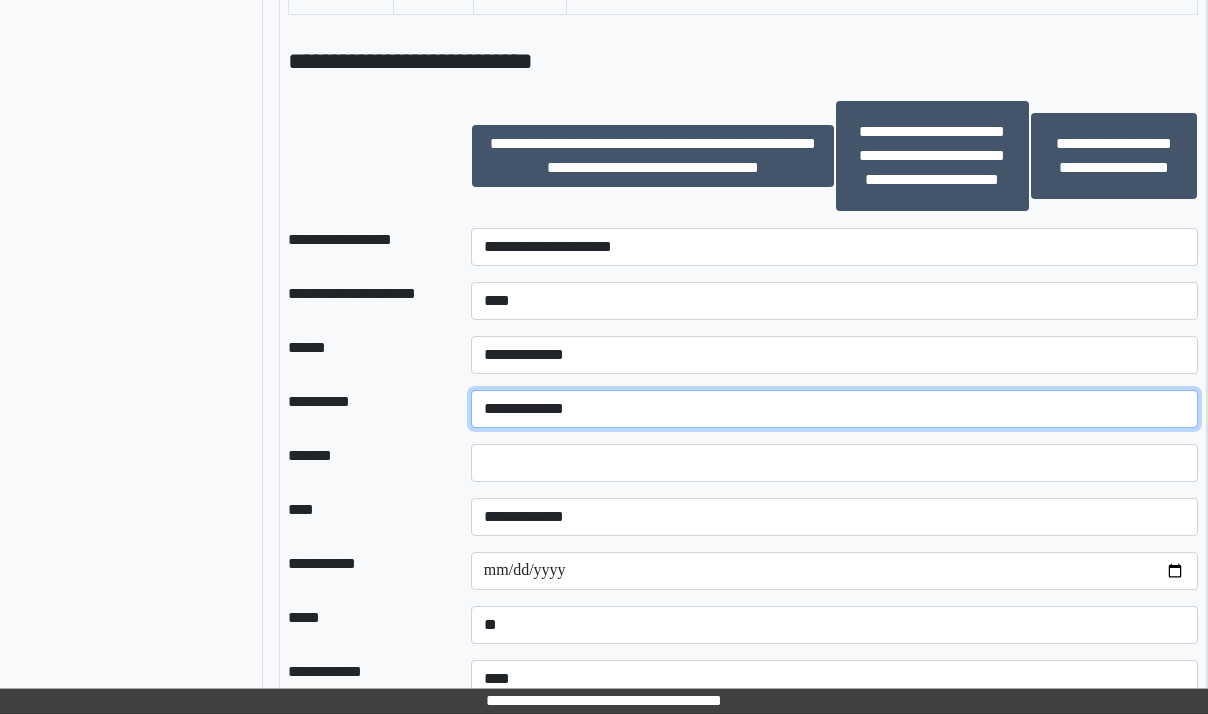 click on "**********" at bounding box center (835, 409) 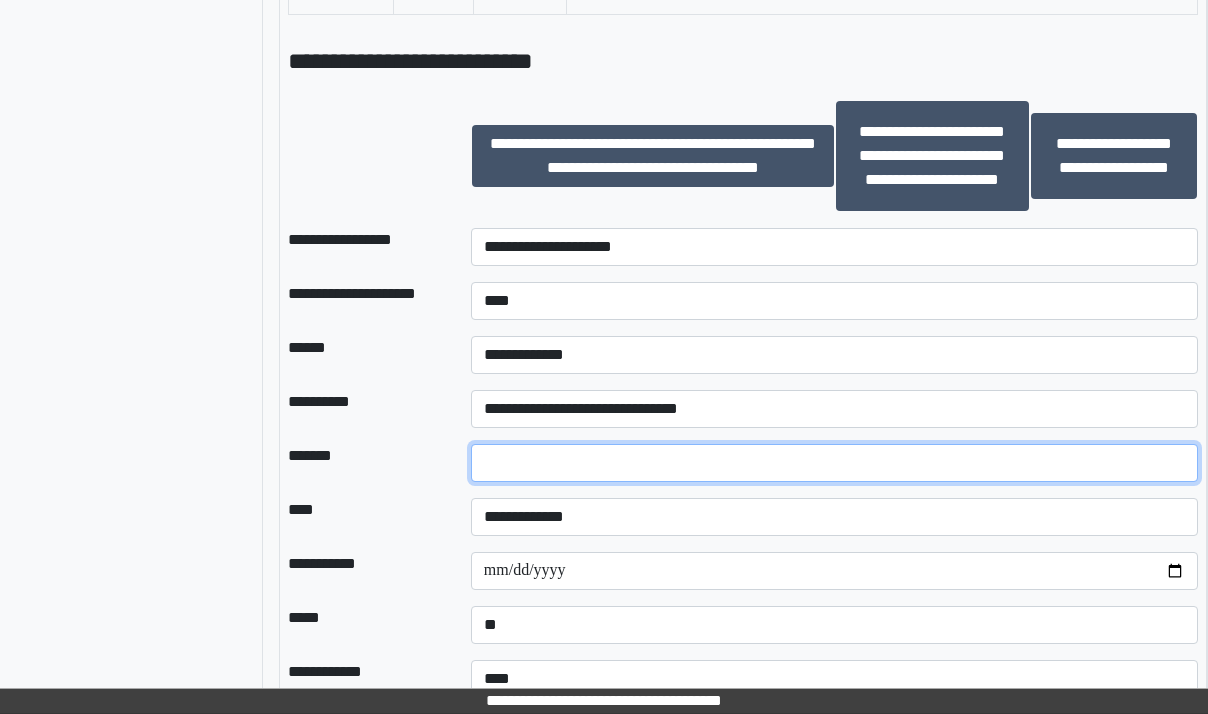 click on "*" at bounding box center (835, 463) 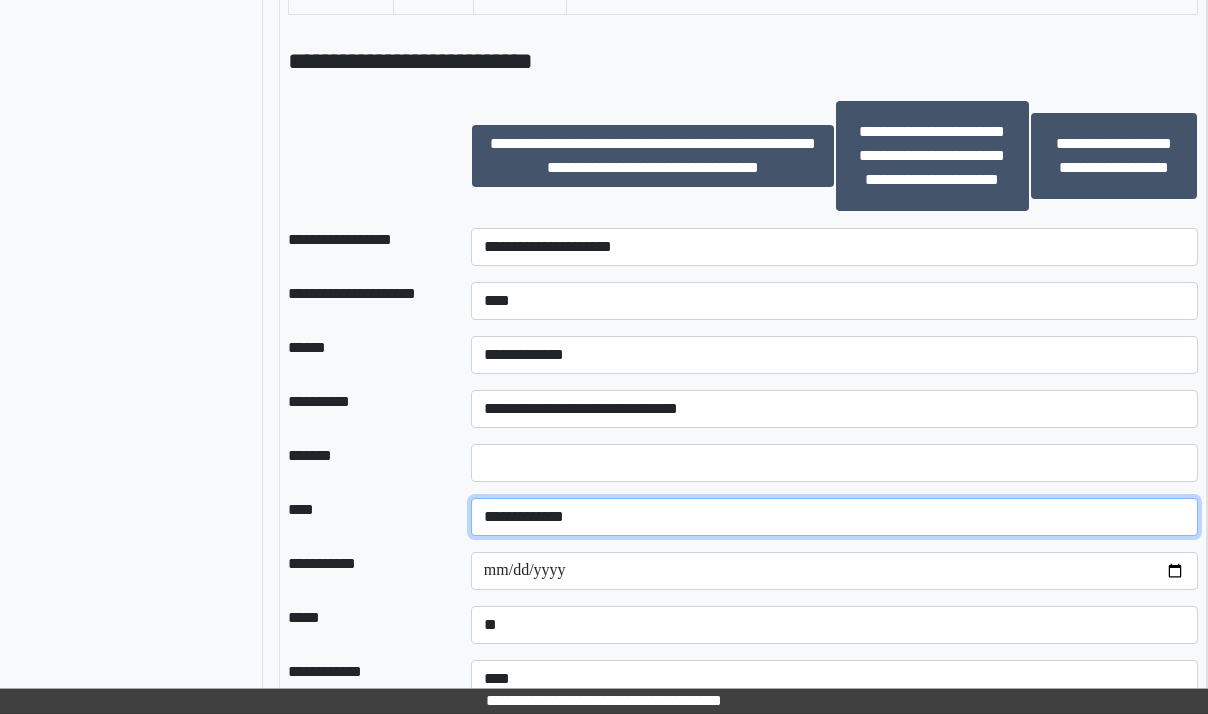 click on "**********" at bounding box center [835, 517] 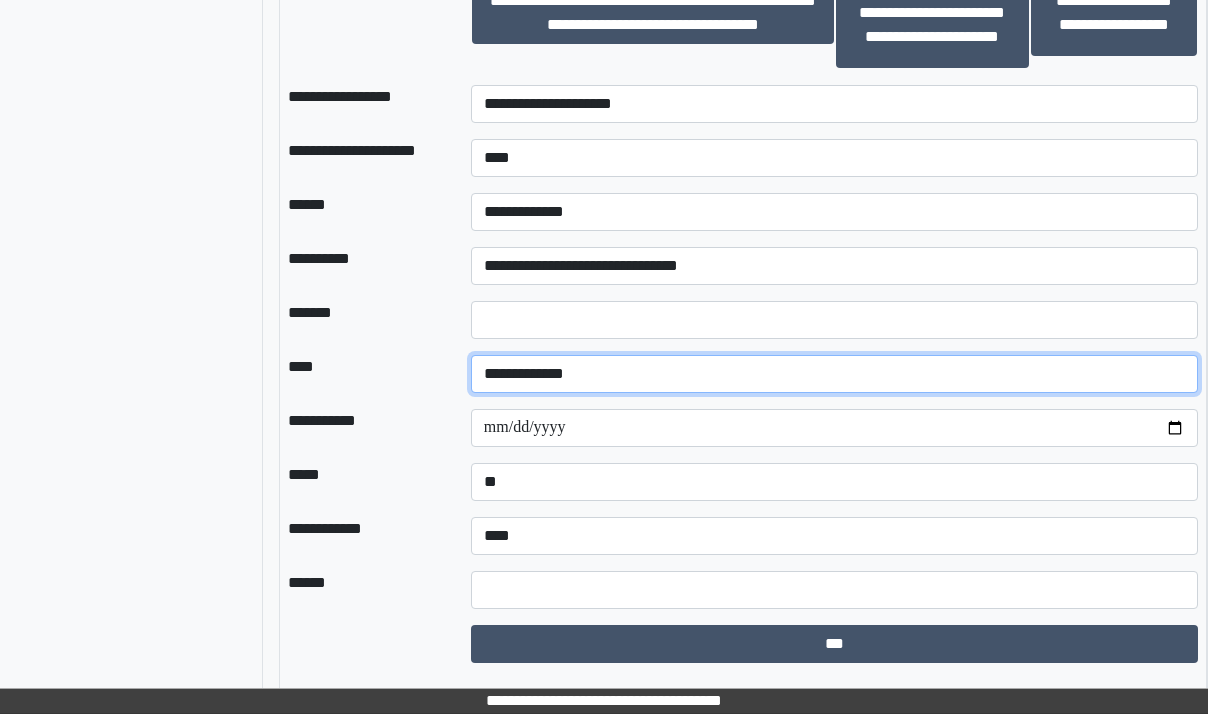scroll, scrollTop: 1825, scrollLeft: 90, axis: both 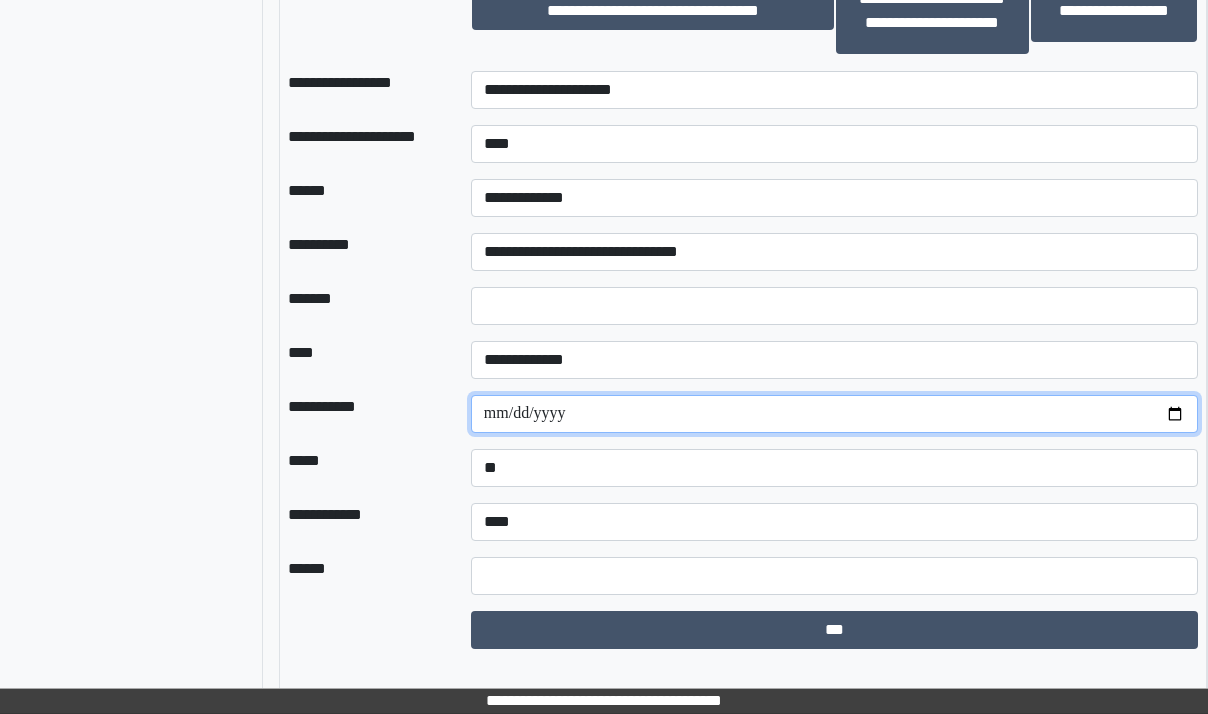 click on "**********" at bounding box center (835, 414) 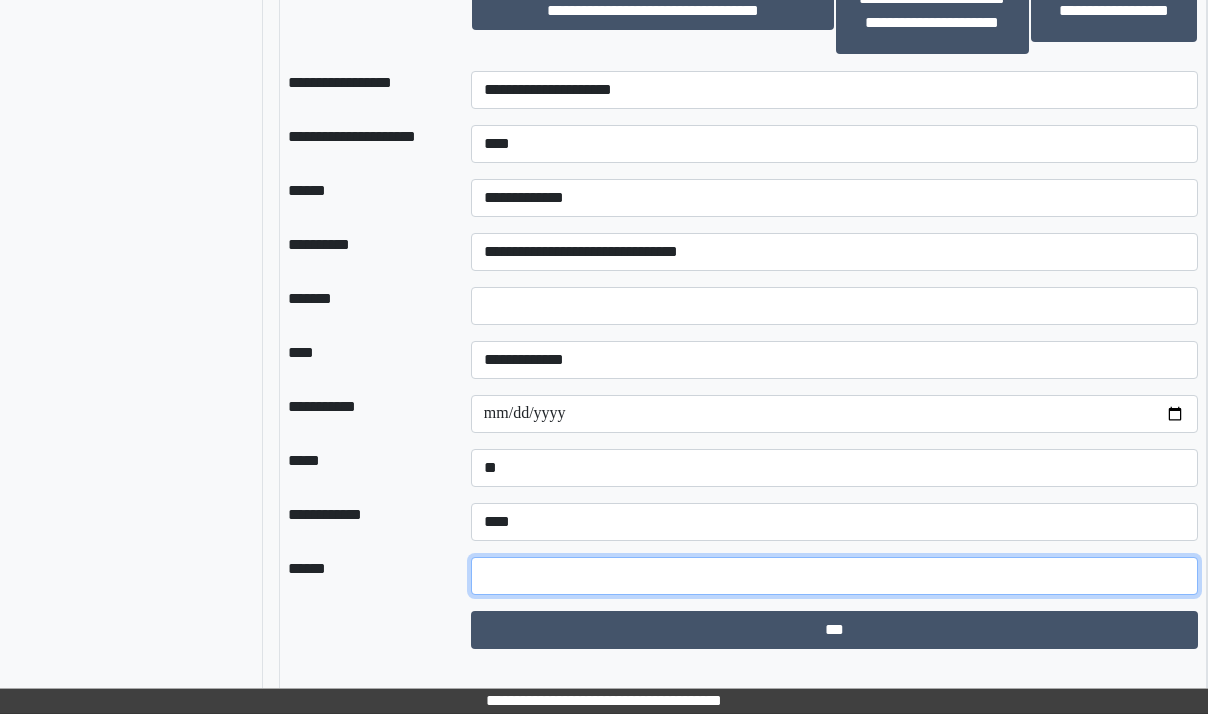 click at bounding box center (835, 576) 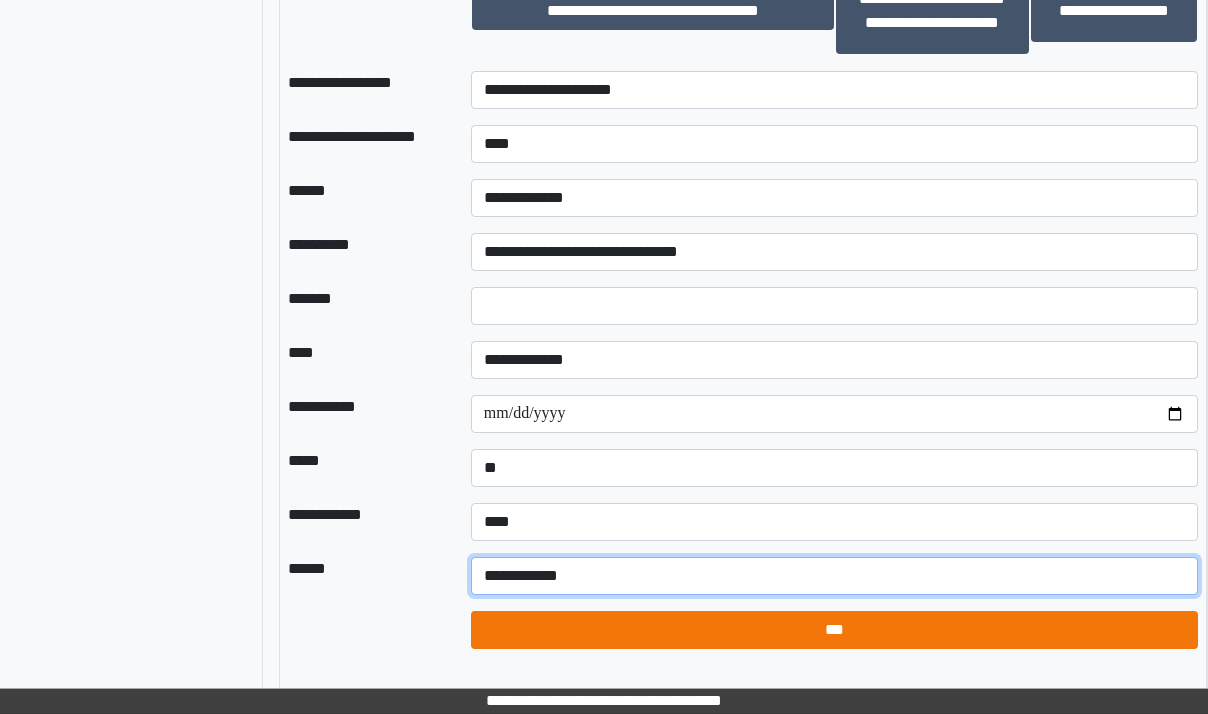 type on "**********" 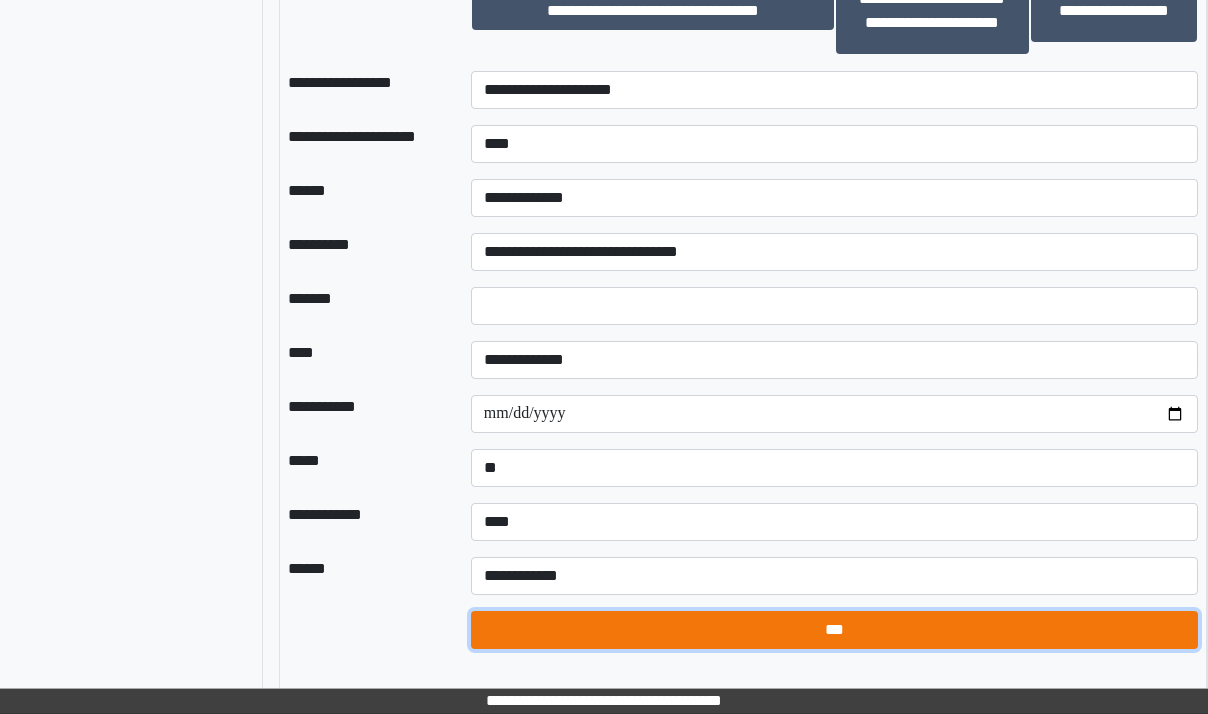 click on "***" at bounding box center [835, 630] 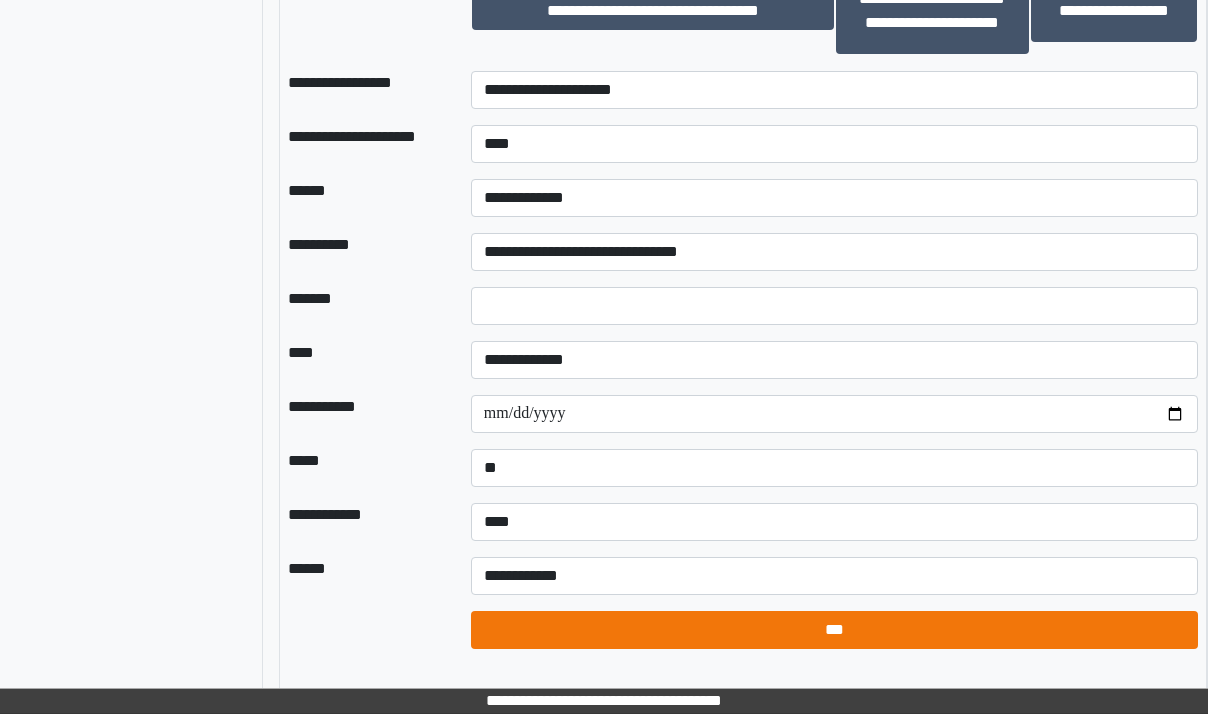 select on "*" 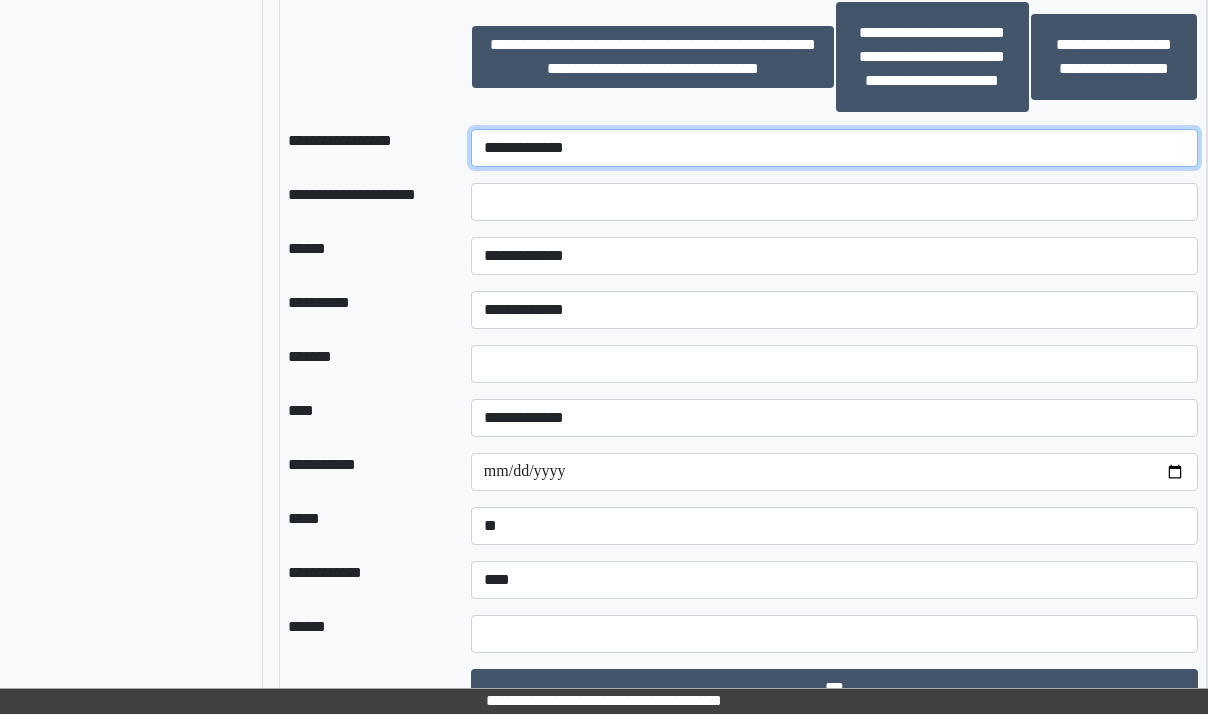 click on "**********" at bounding box center (835, 148) 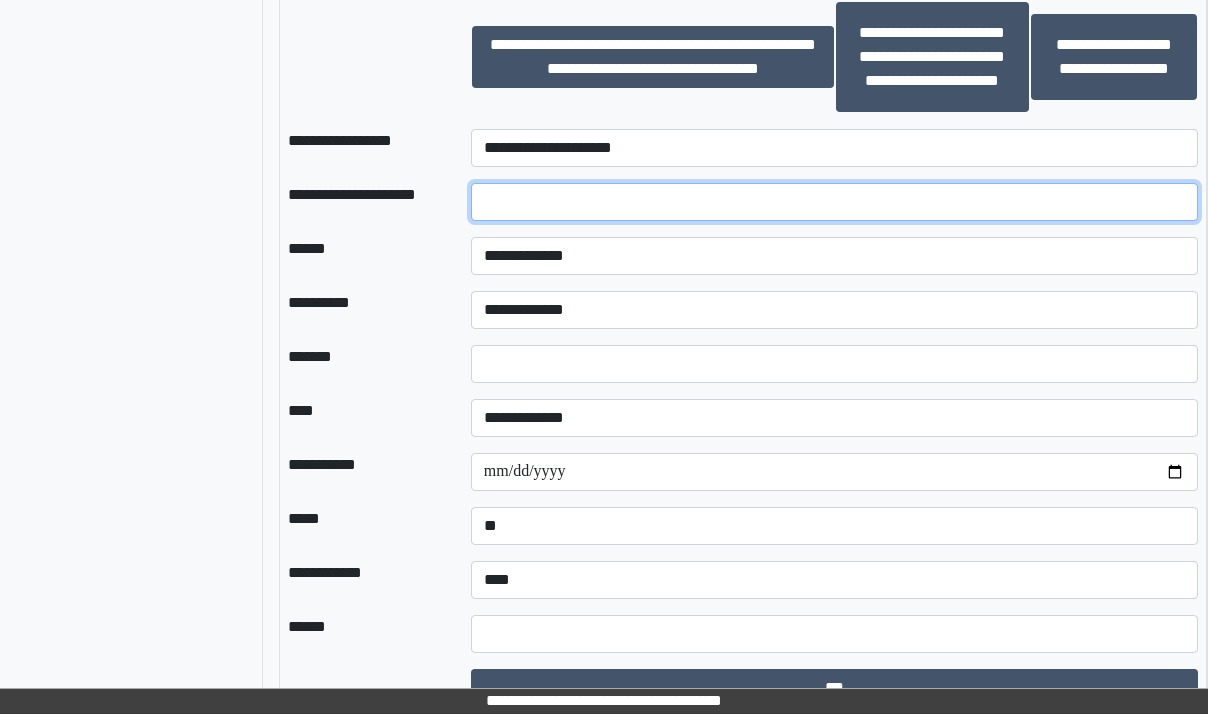 click at bounding box center [835, 202] 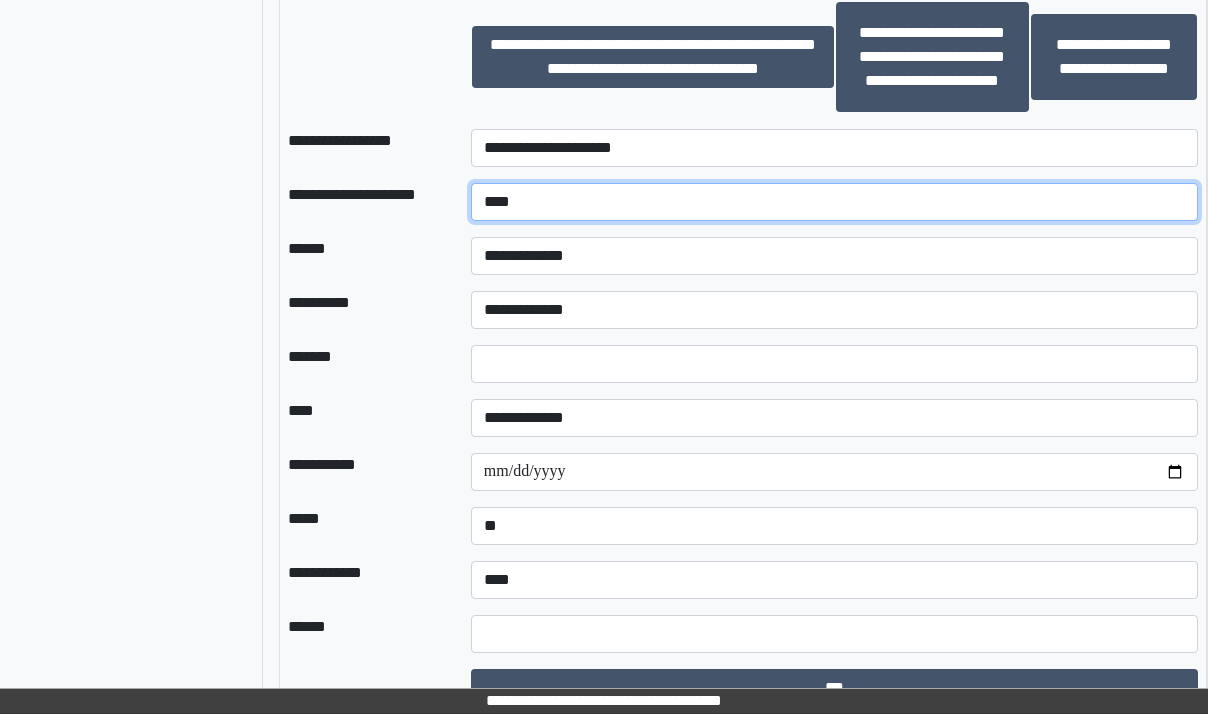 type on "****" 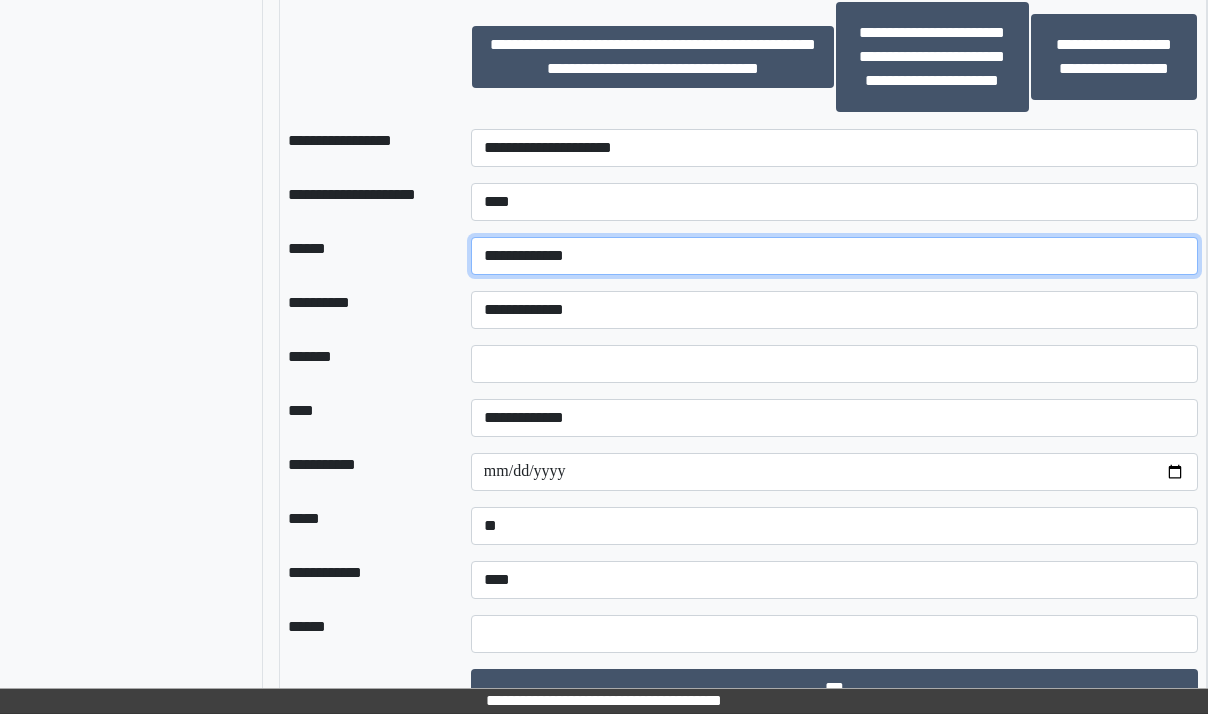click on "**********" at bounding box center [835, 256] 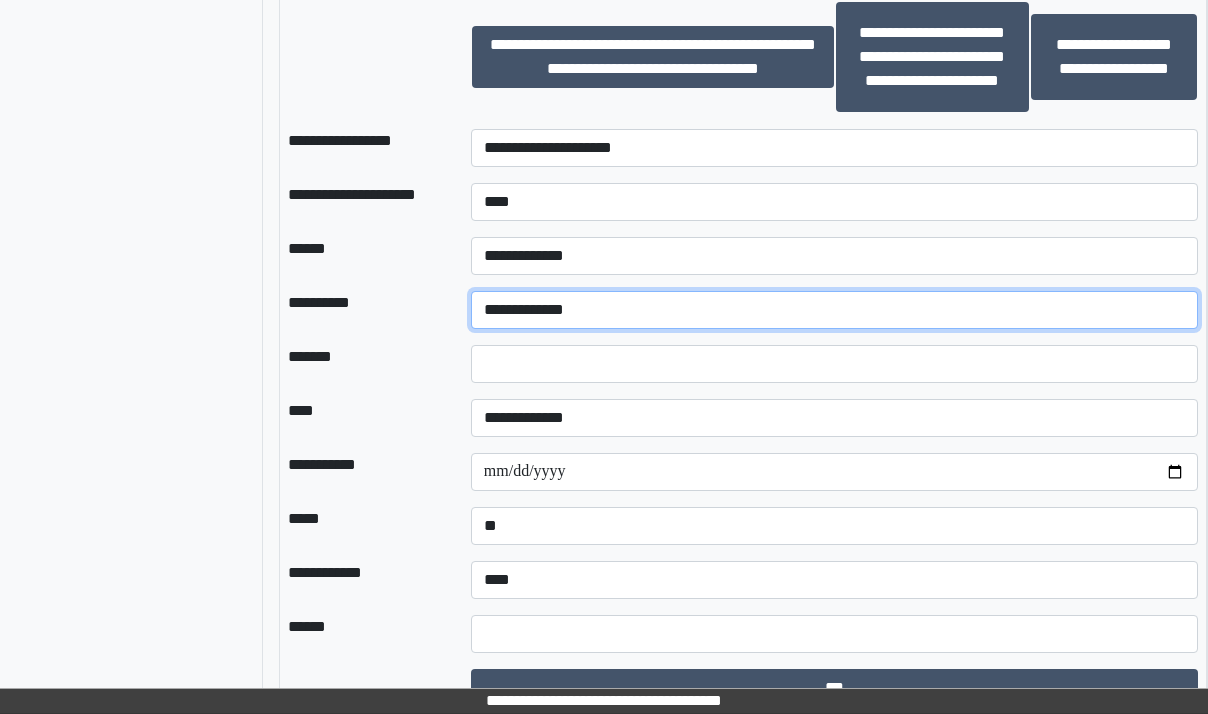 click on "**********" at bounding box center (835, 310) 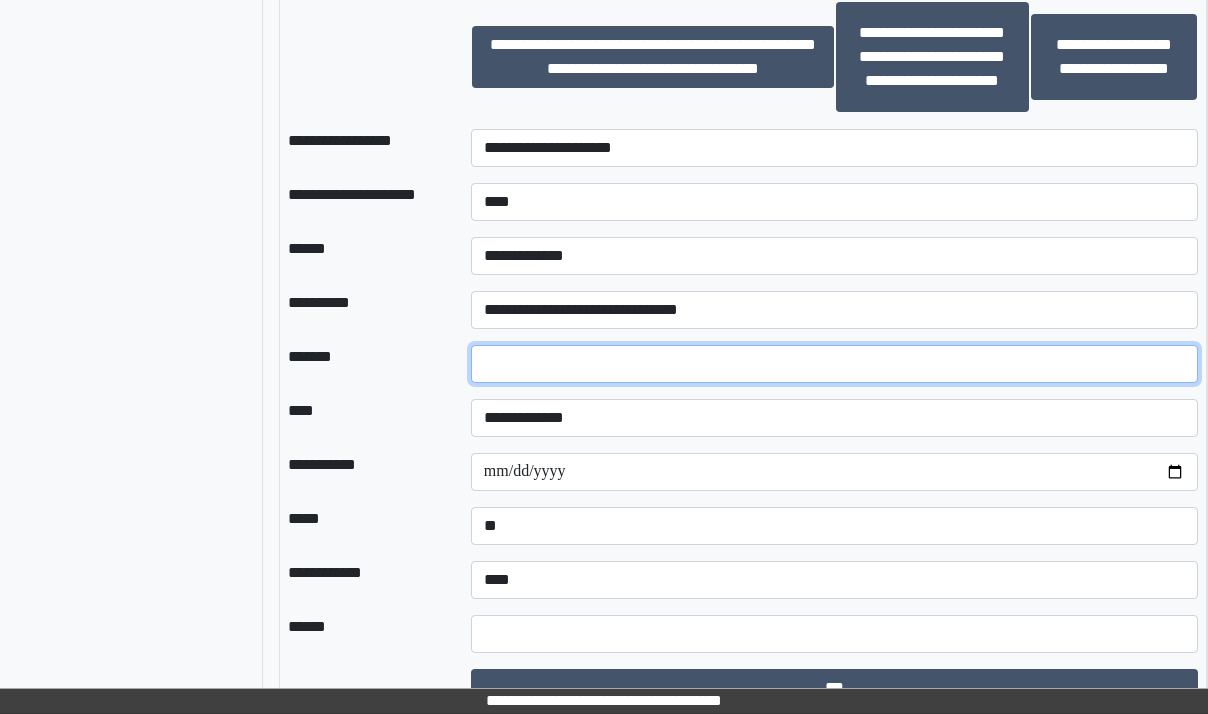 click on "*" at bounding box center (835, 364) 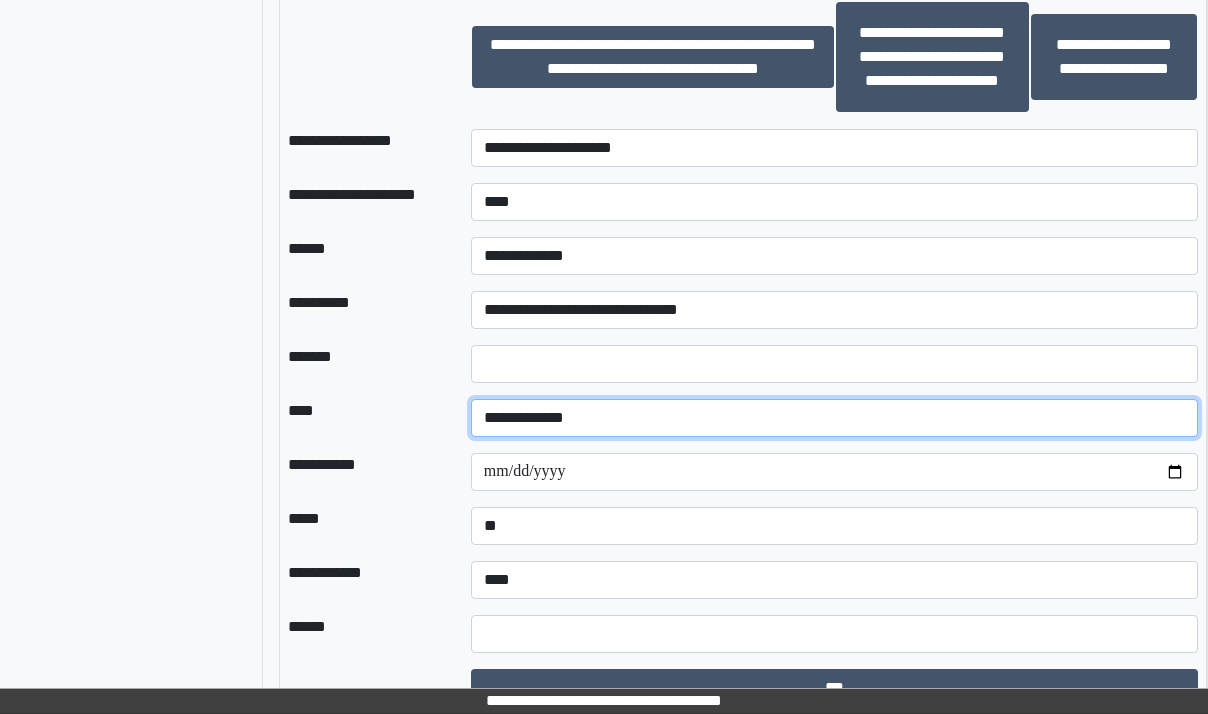 click on "**********" at bounding box center [835, 418] 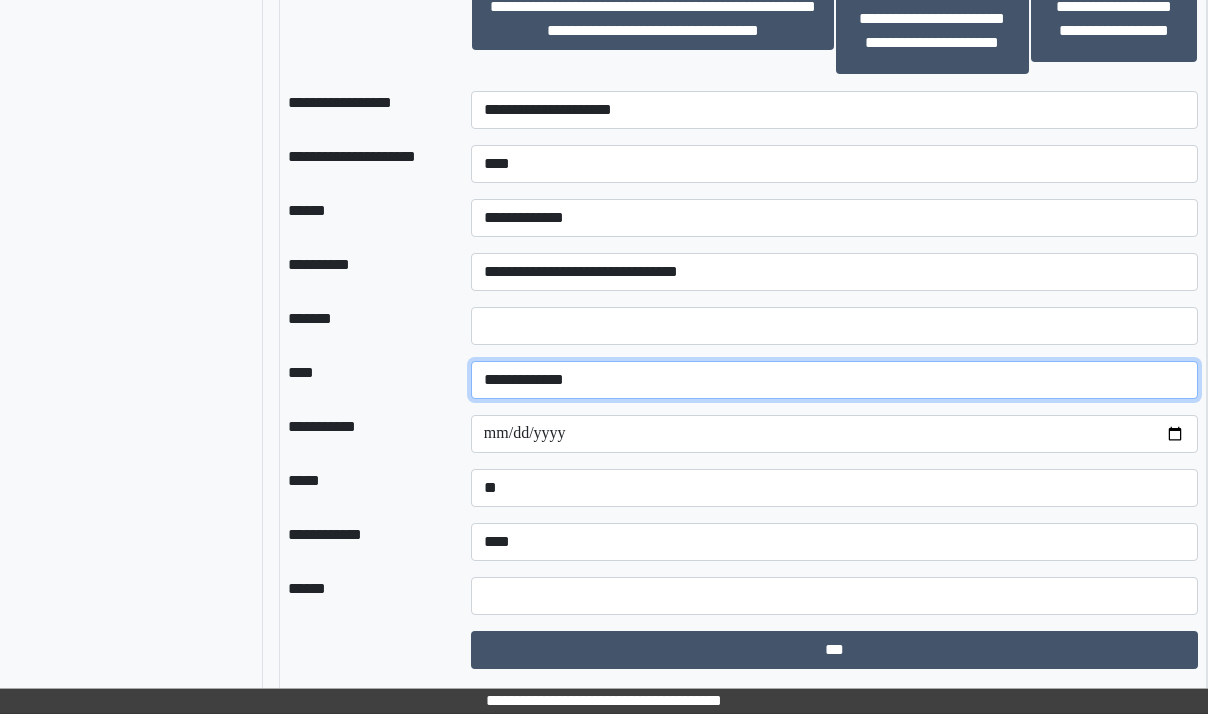 scroll, scrollTop: 1883, scrollLeft: 90, axis: both 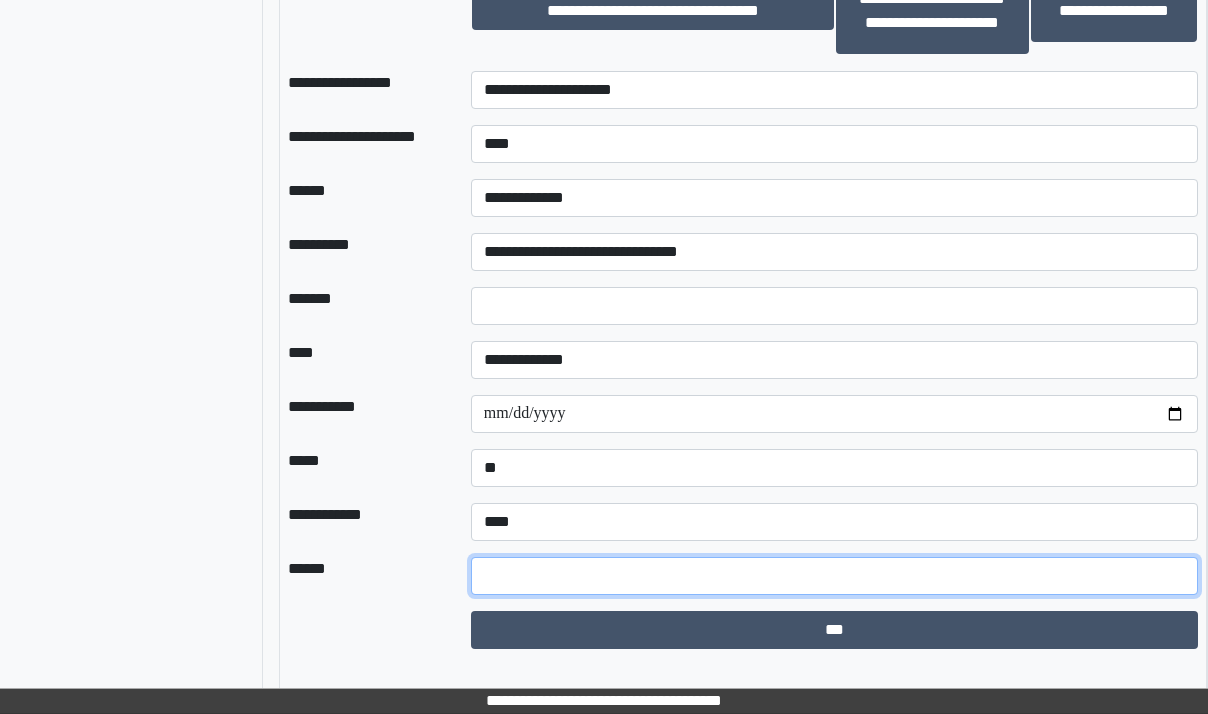 click at bounding box center (835, 576) 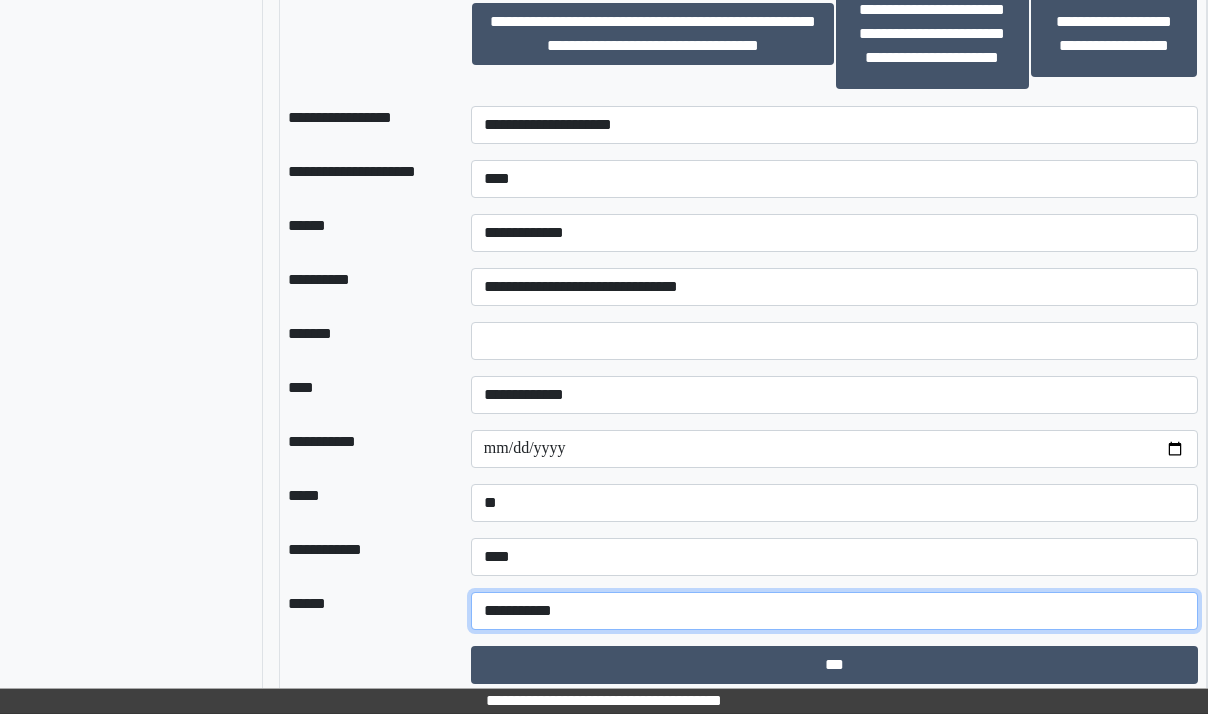 scroll, scrollTop: 1883, scrollLeft: 90, axis: both 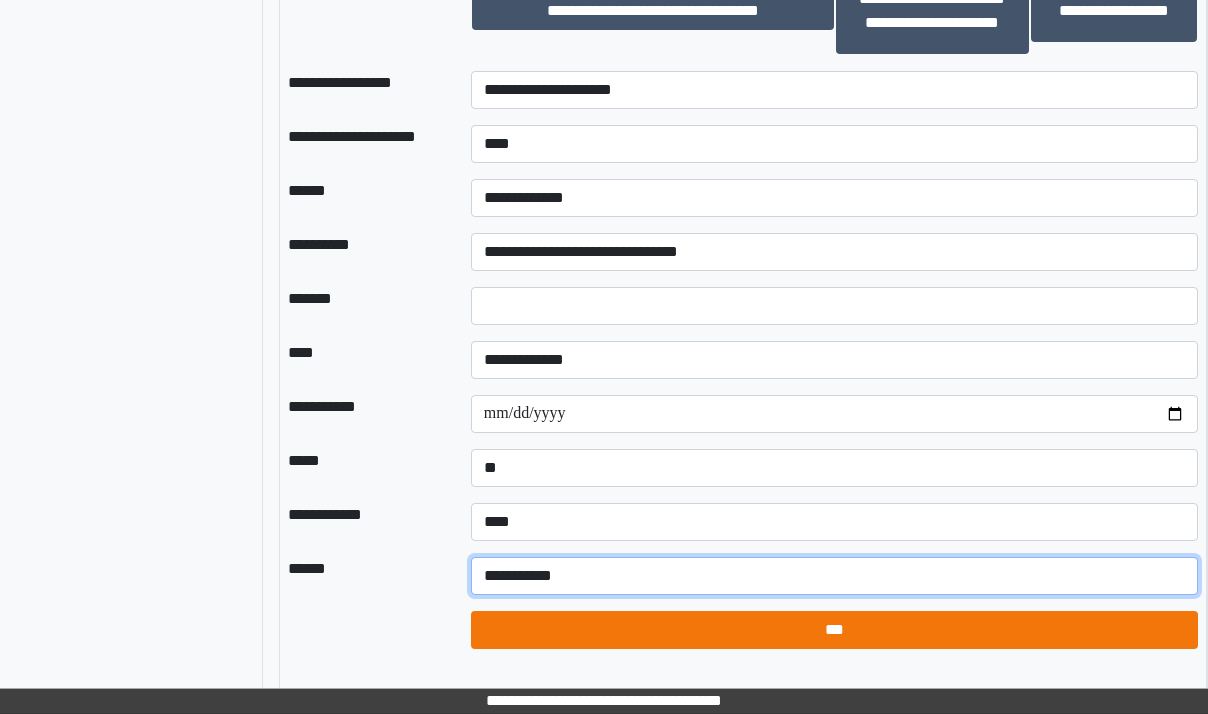 type on "**********" 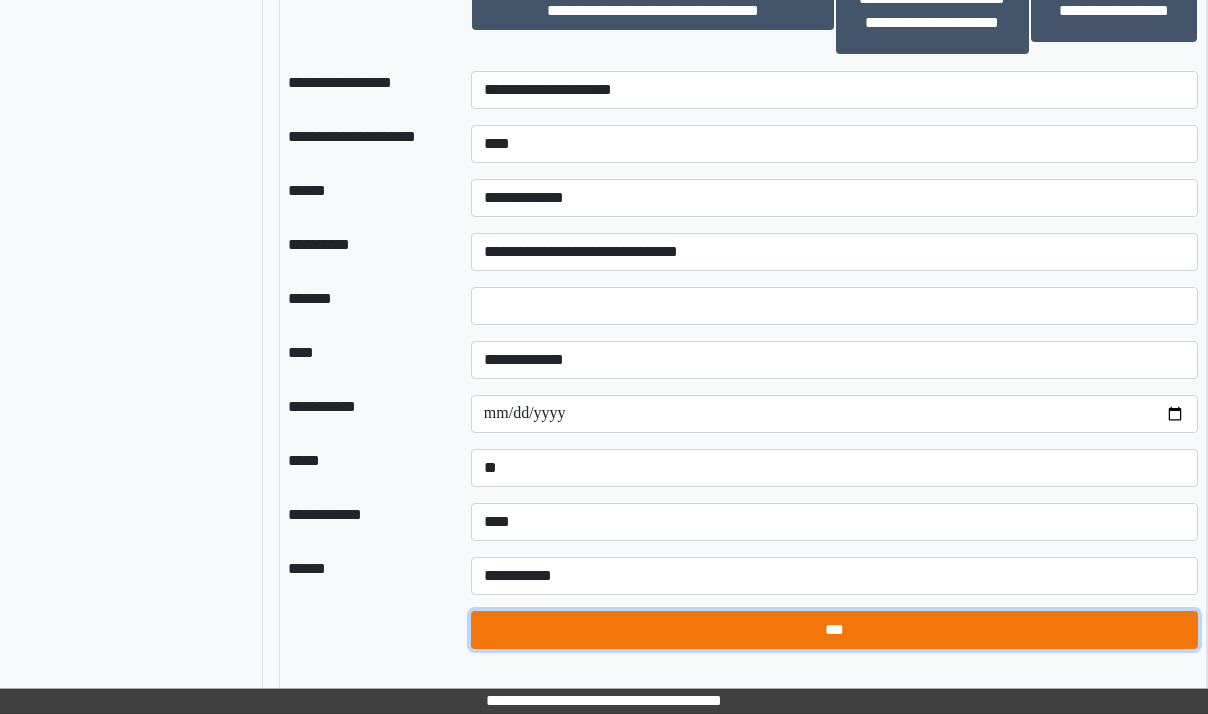 click on "***" at bounding box center [835, 630] 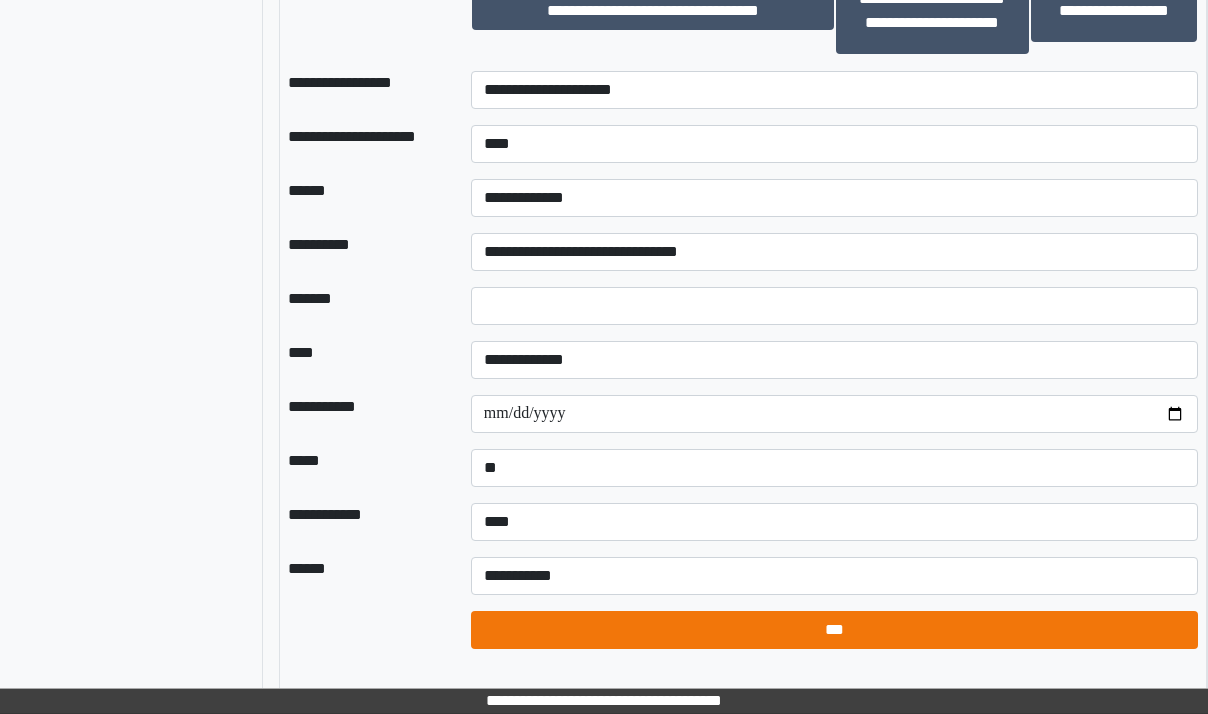 select on "*" 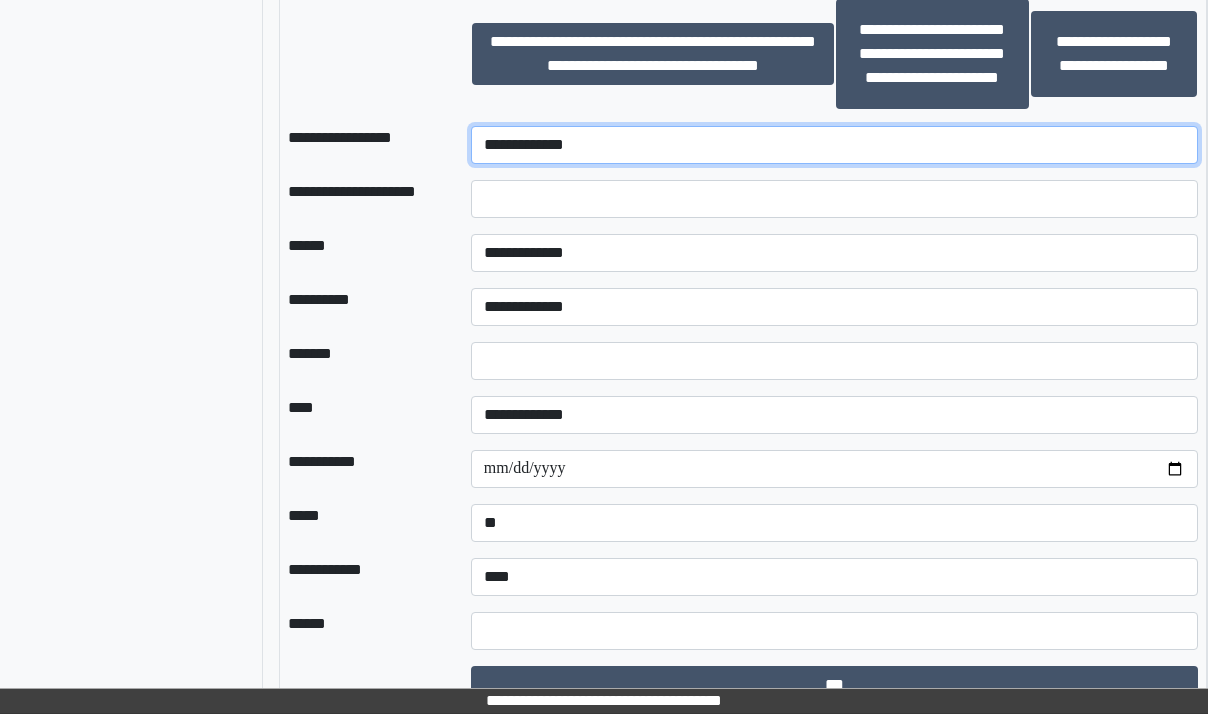 click on "**********" at bounding box center [835, 145] 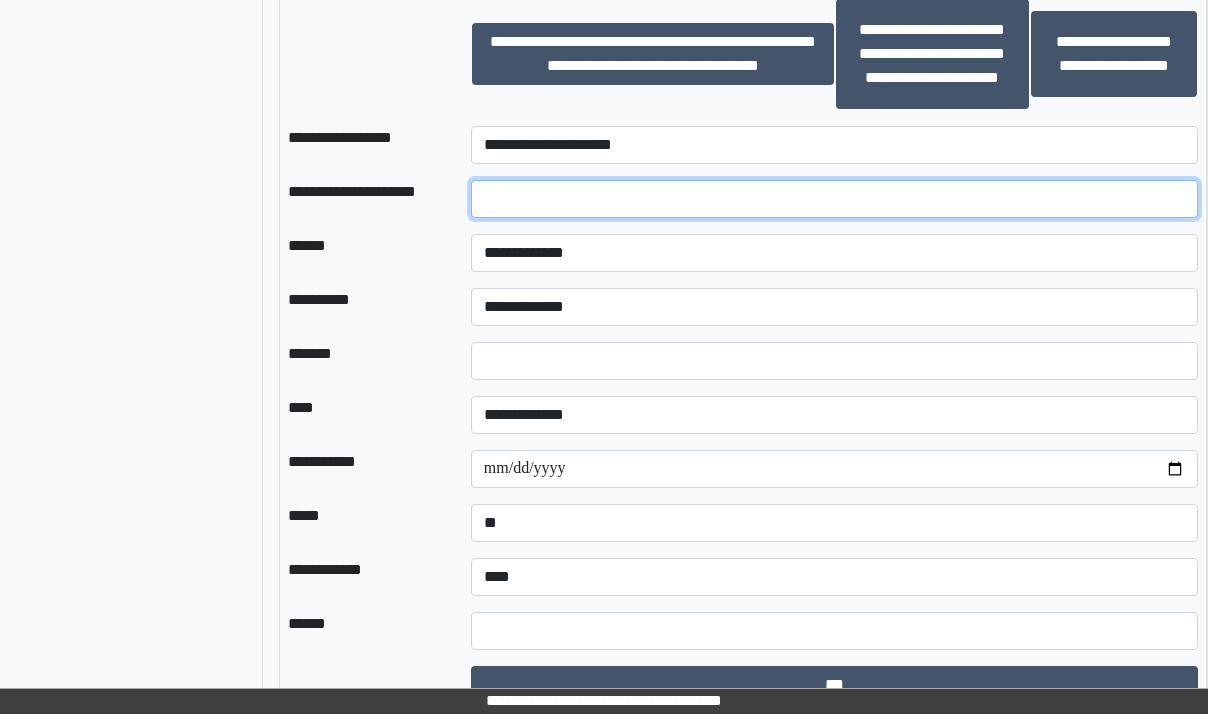 click at bounding box center [835, 199] 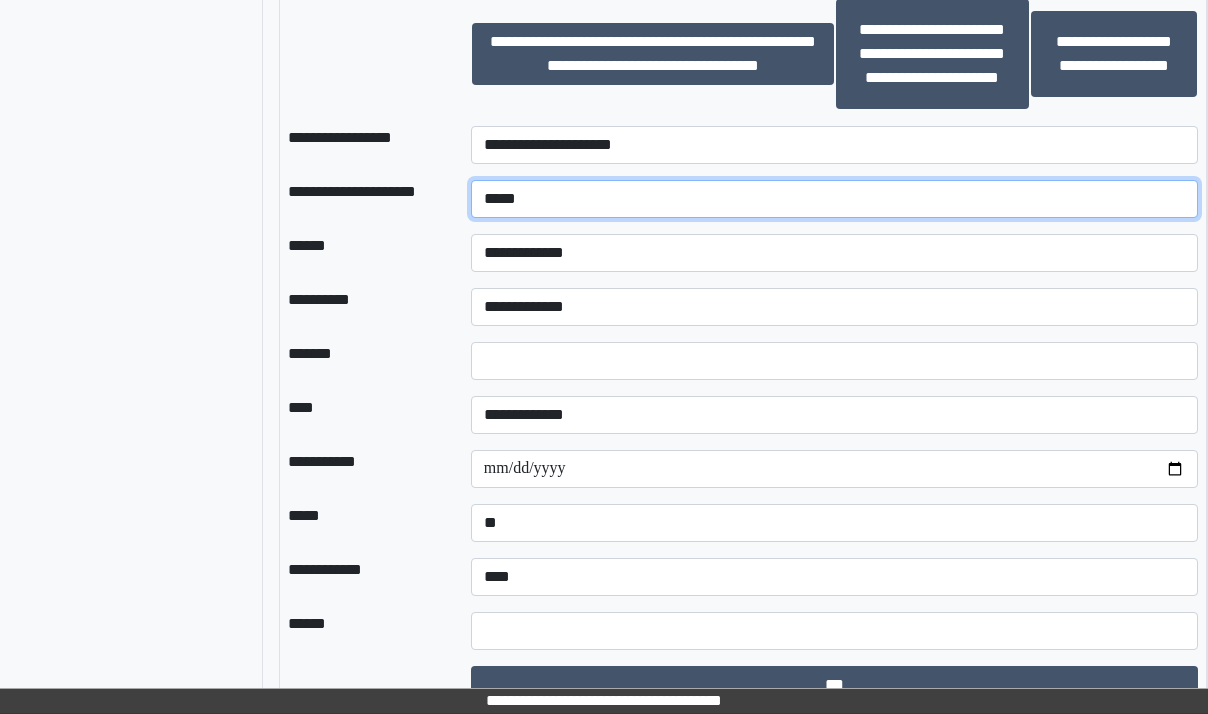 type on "*****" 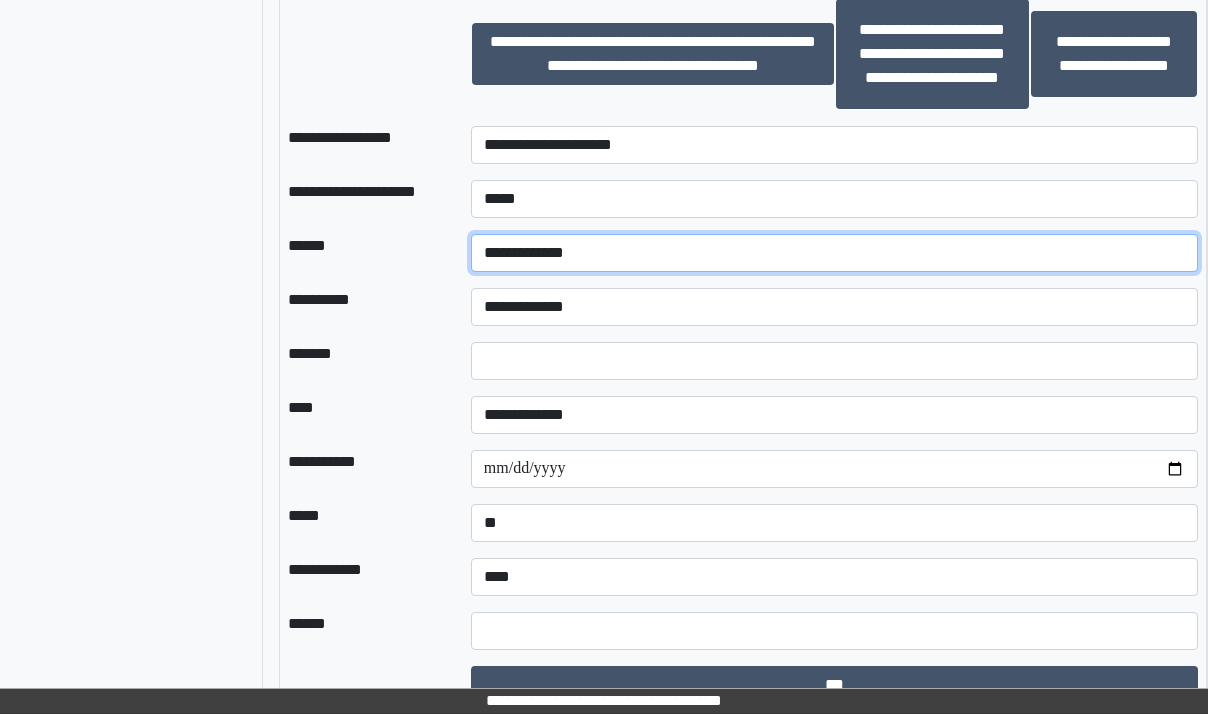 click on "**********" at bounding box center (835, 253) 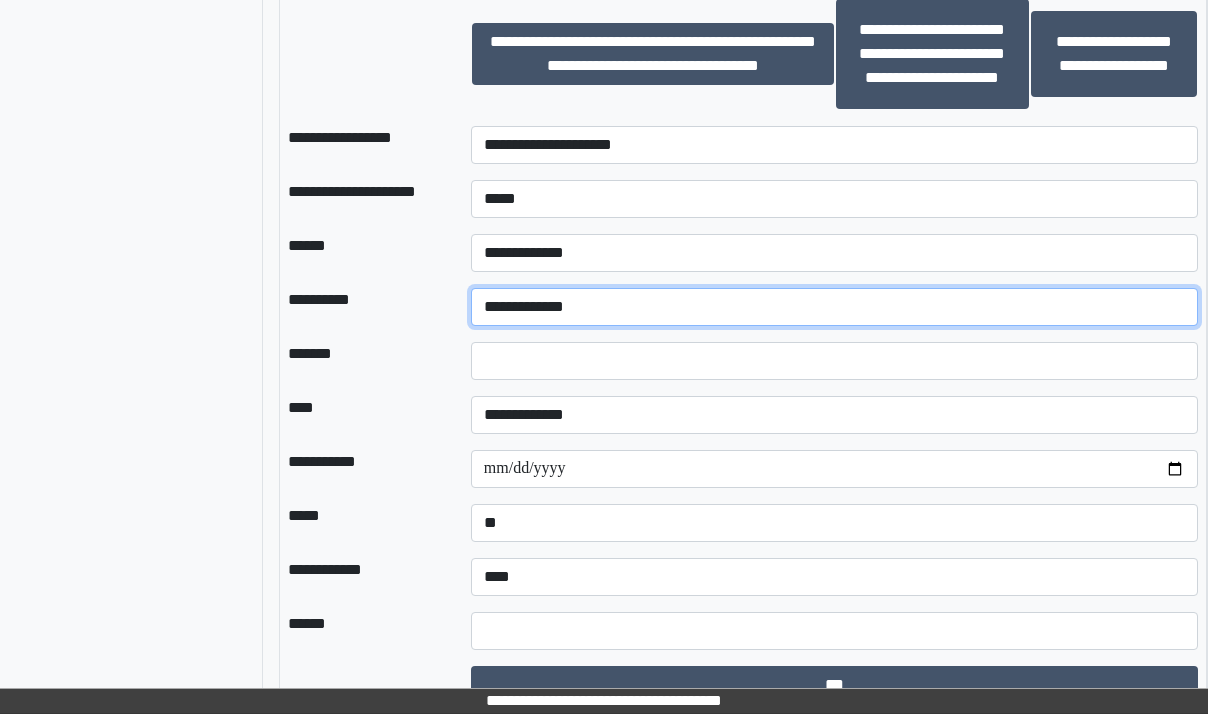 click on "**********" at bounding box center (835, 307) 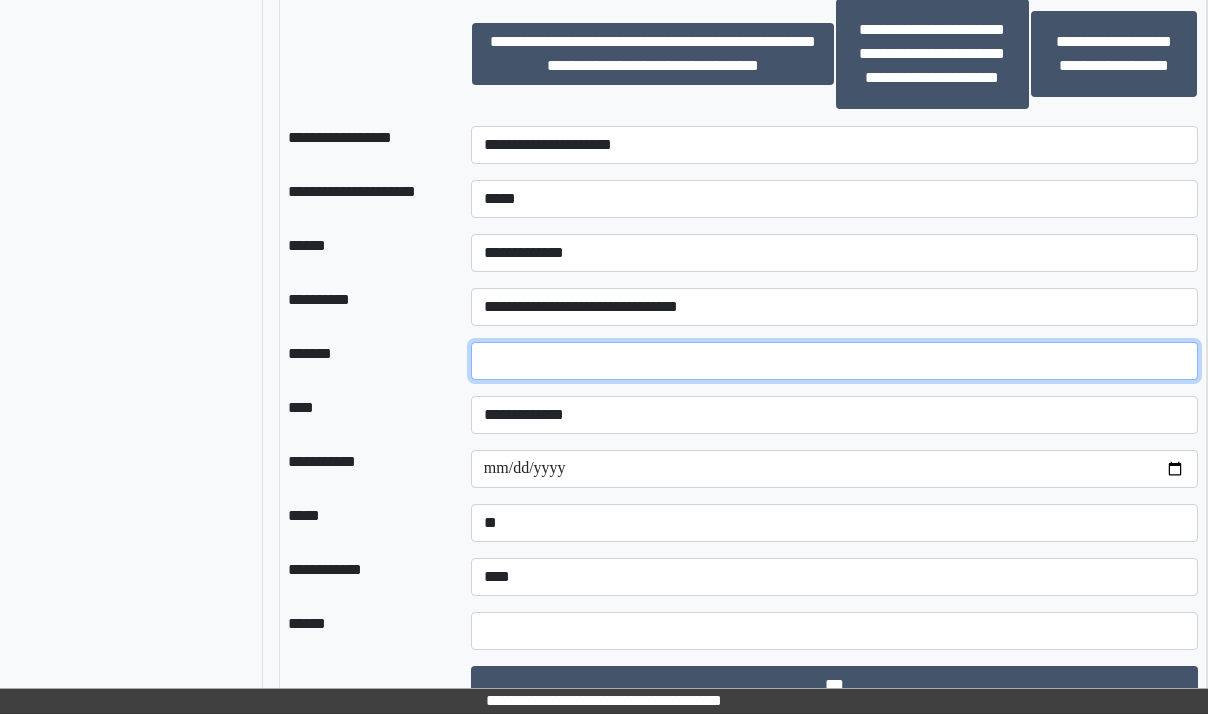 click on "*" at bounding box center (835, 361) 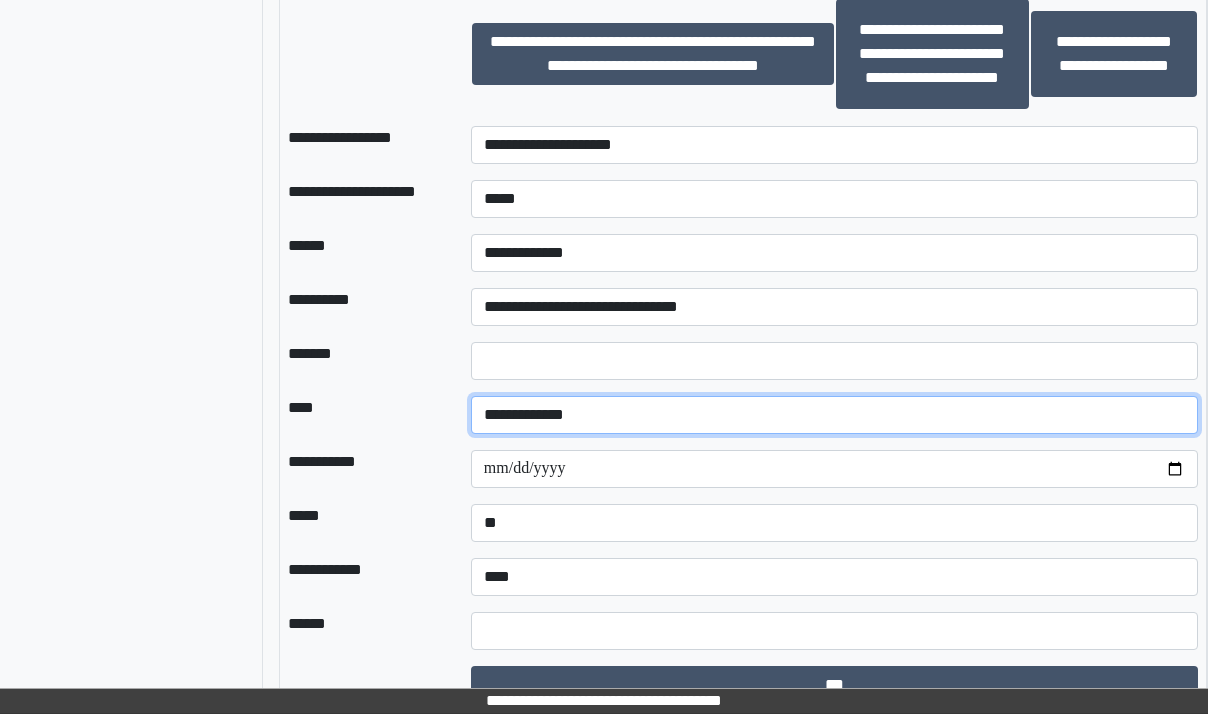 click on "**********" at bounding box center (835, 415) 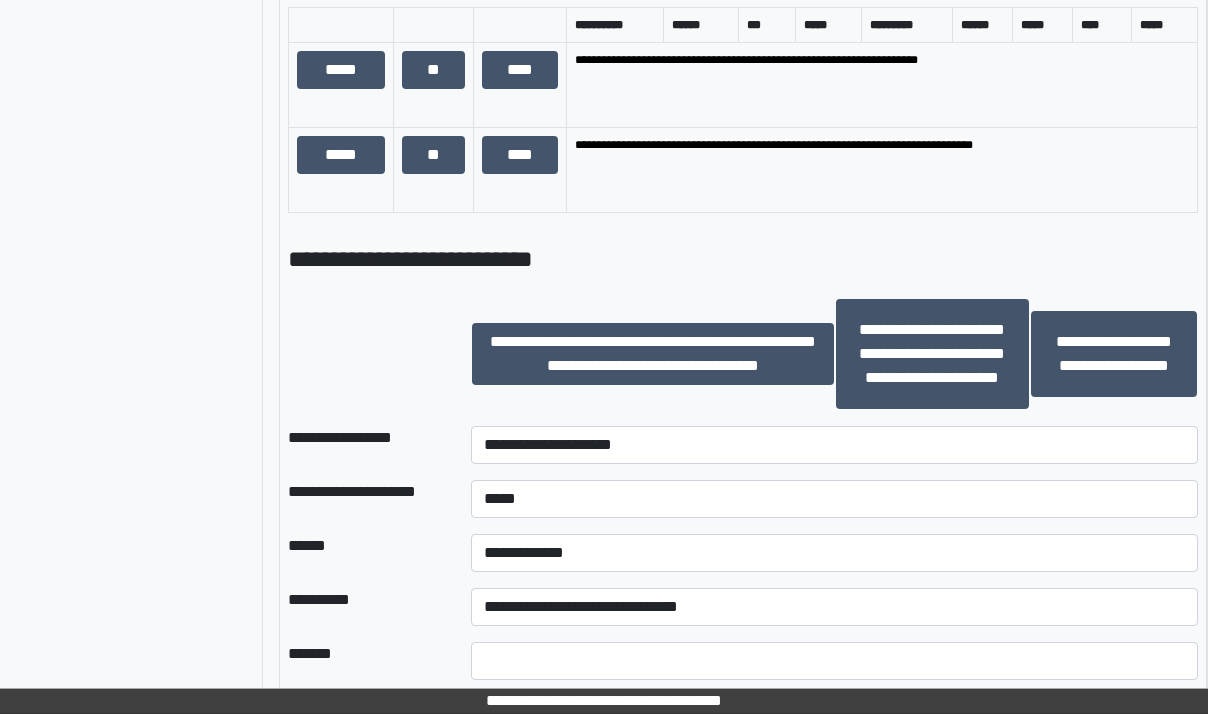 scroll, scrollTop: 1941, scrollLeft: 90, axis: both 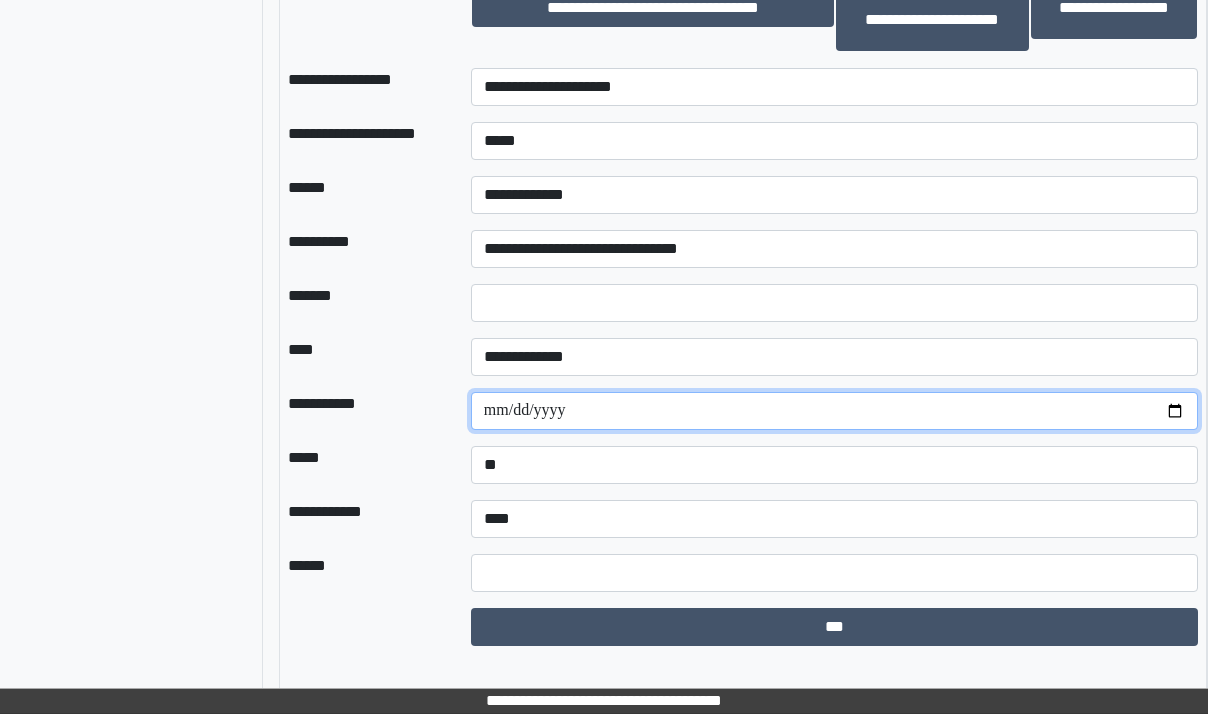 click on "**********" at bounding box center (835, 411) 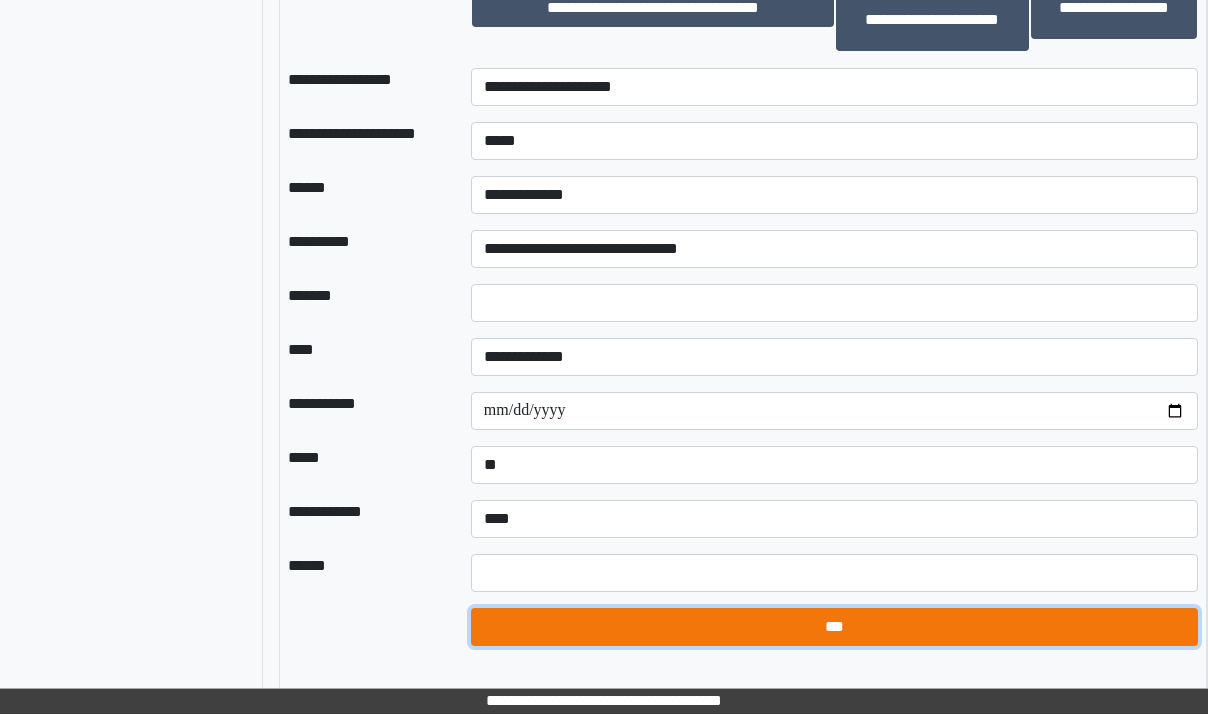 click on "***" at bounding box center (835, 627) 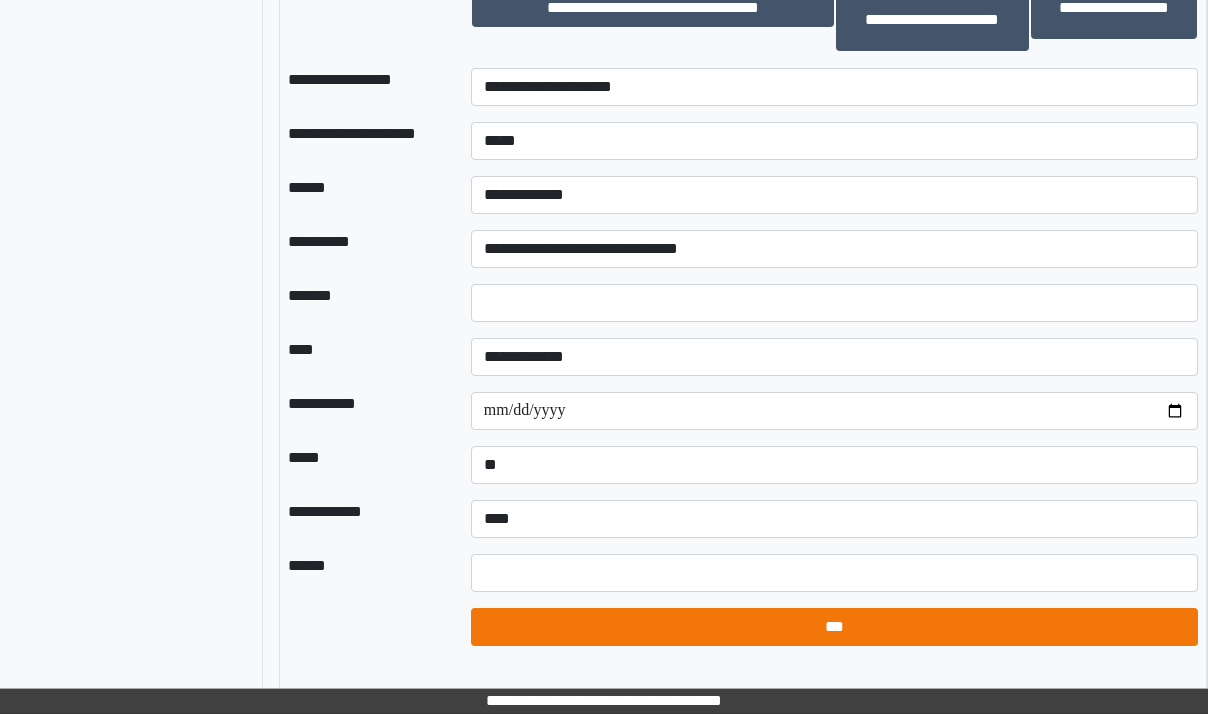 select on "*" 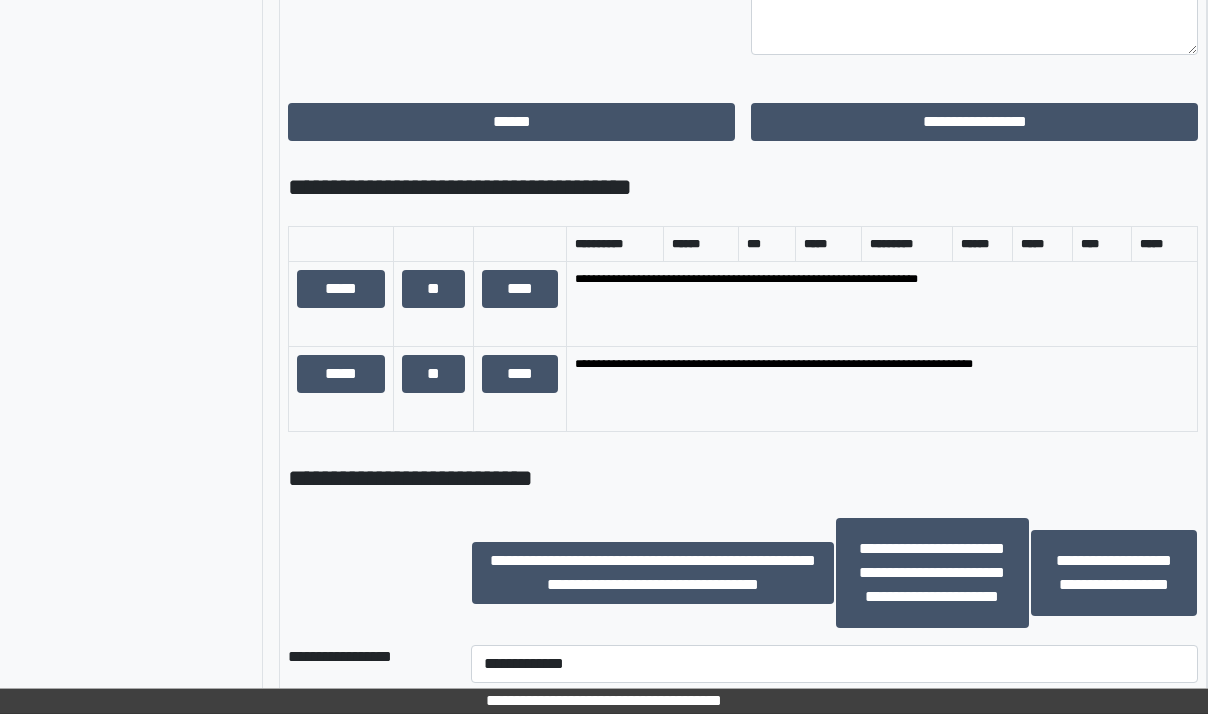 scroll, scrollTop: 1241, scrollLeft: 90, axis: both 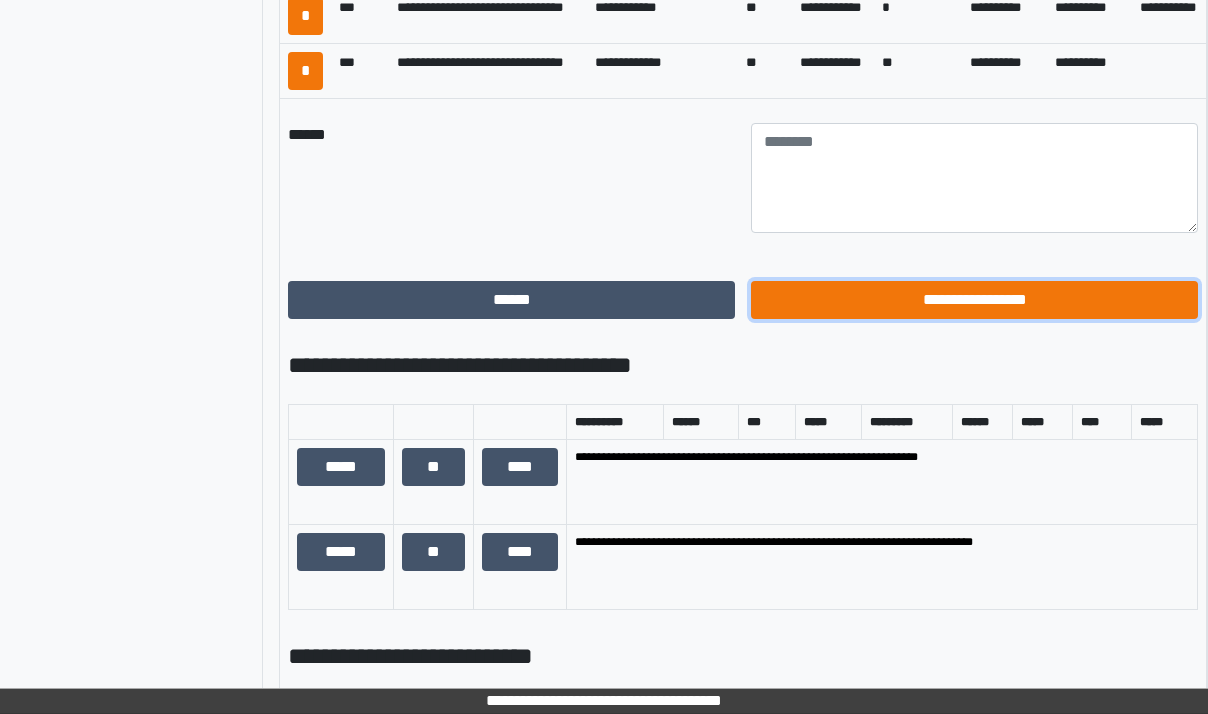 click on "**********" at bounding box center [974, 300] 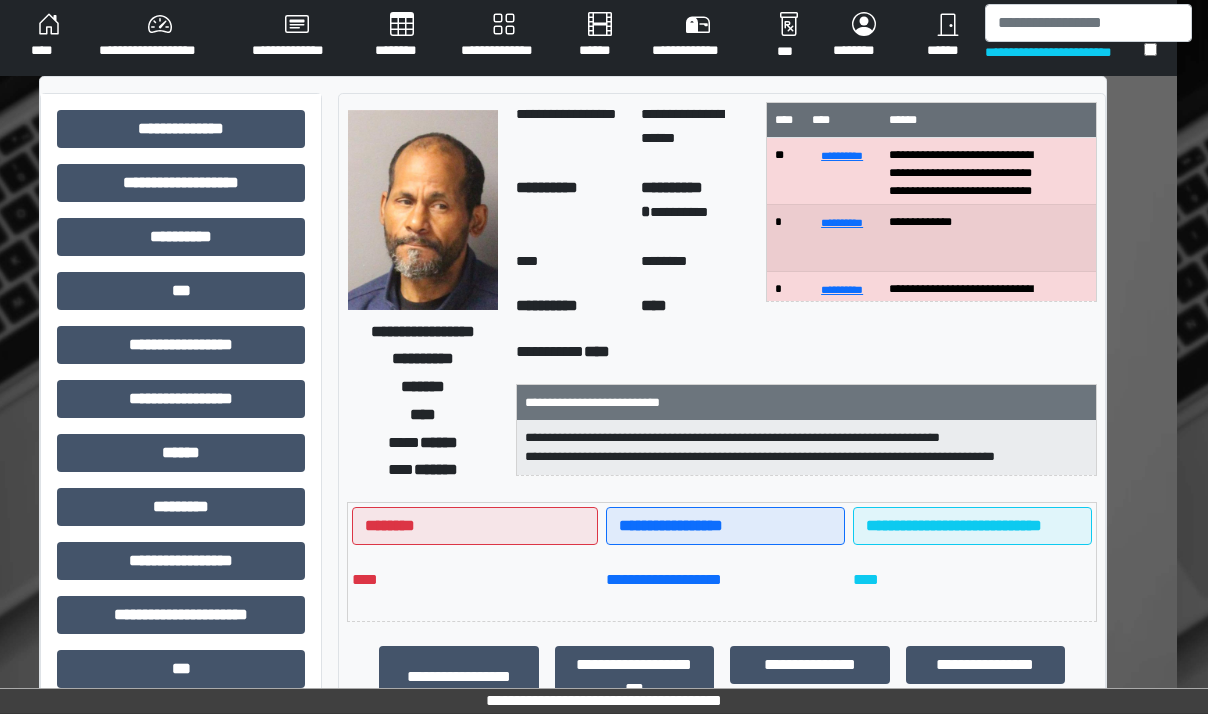 scroll, scrollTop: 0, scrollLeft: 31, axis: horizontal 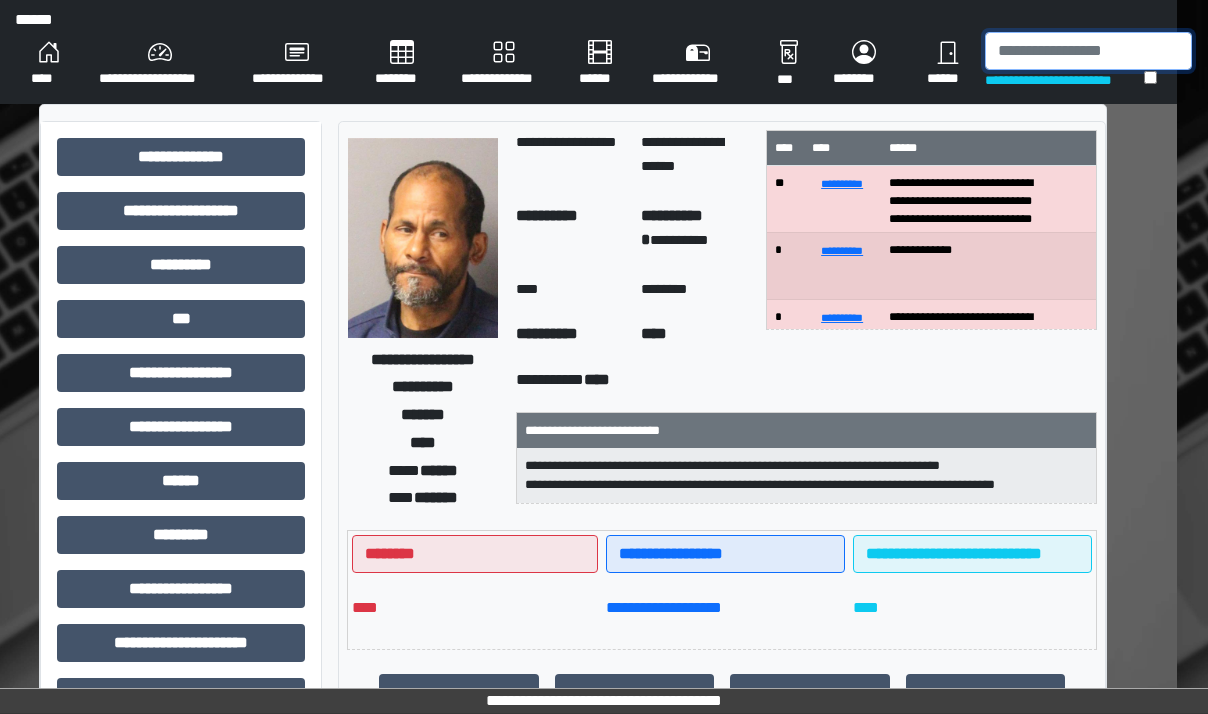 click at bounding box center [1088, 51] 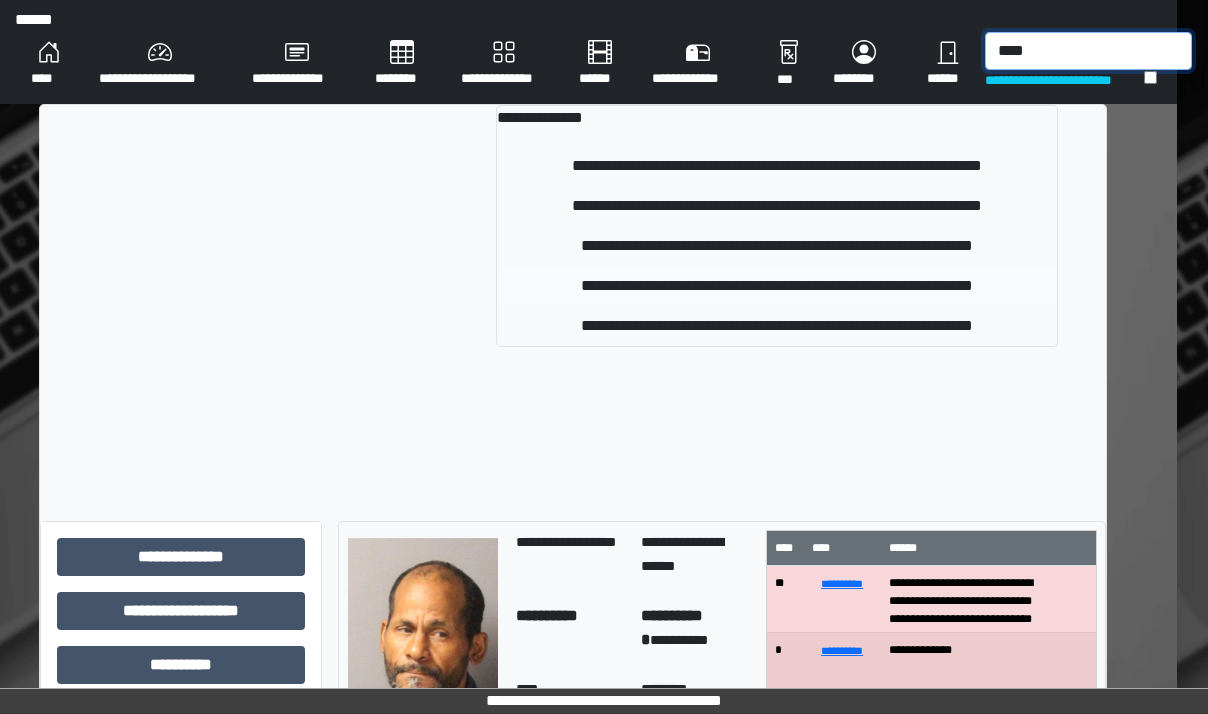 type on "****" 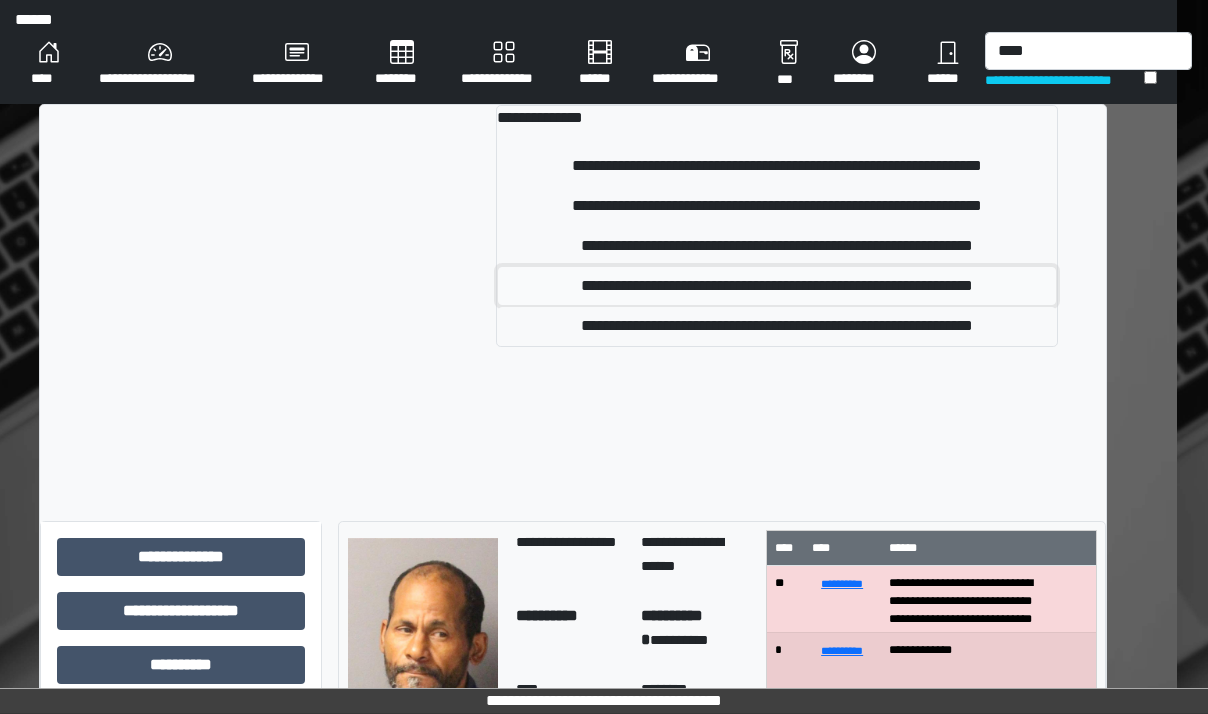 drag, startPoint x: 716, startPoint y: 277, endPoint x: 752, endPoint y: 325, distance: 60 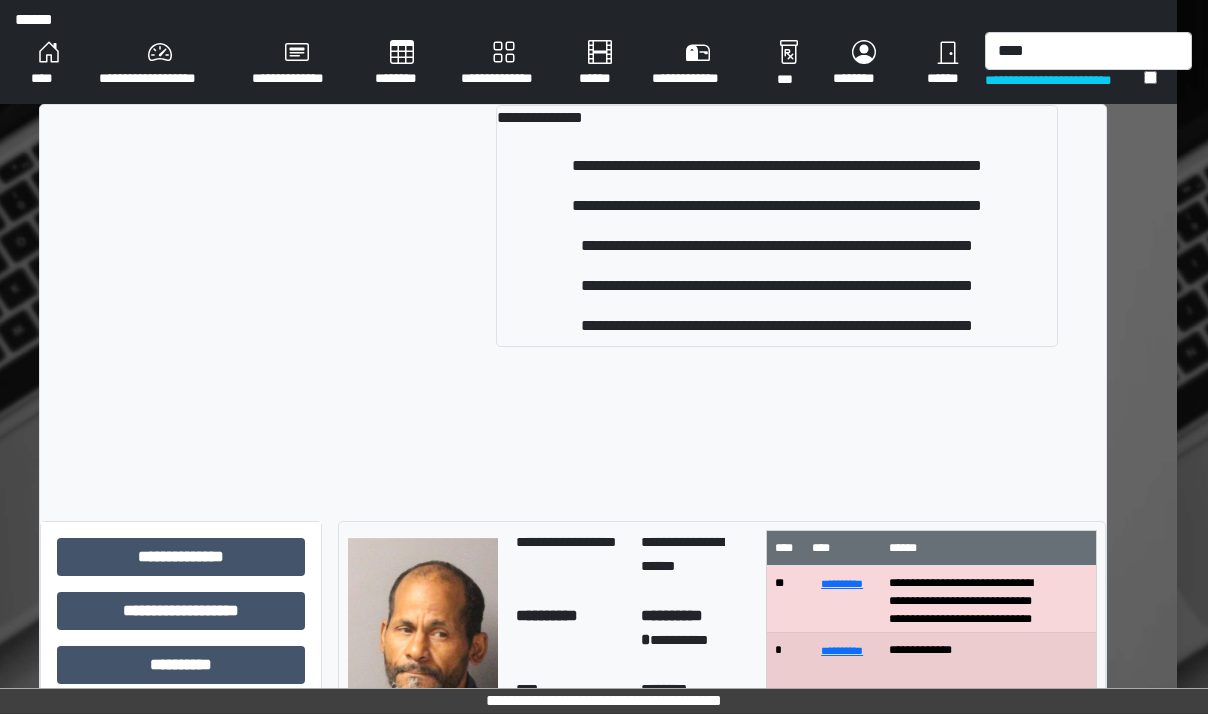 type 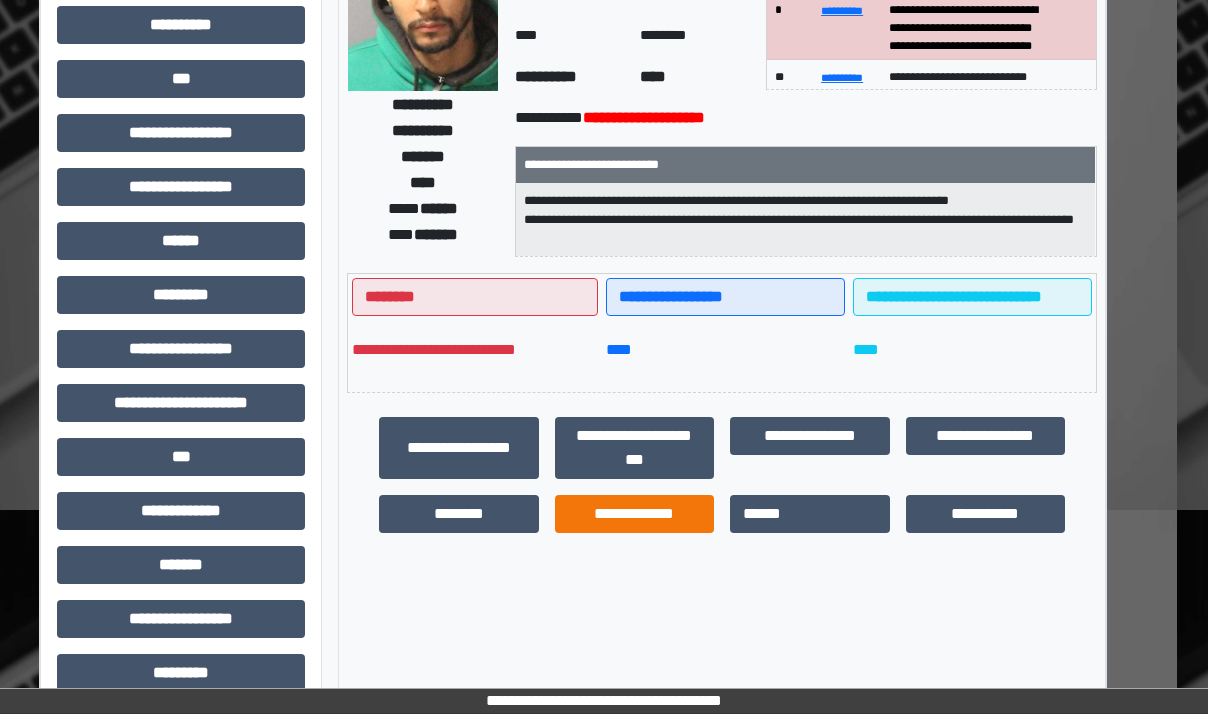 scroll, scrollTop: 300, scrollLeft: 31, axis: both 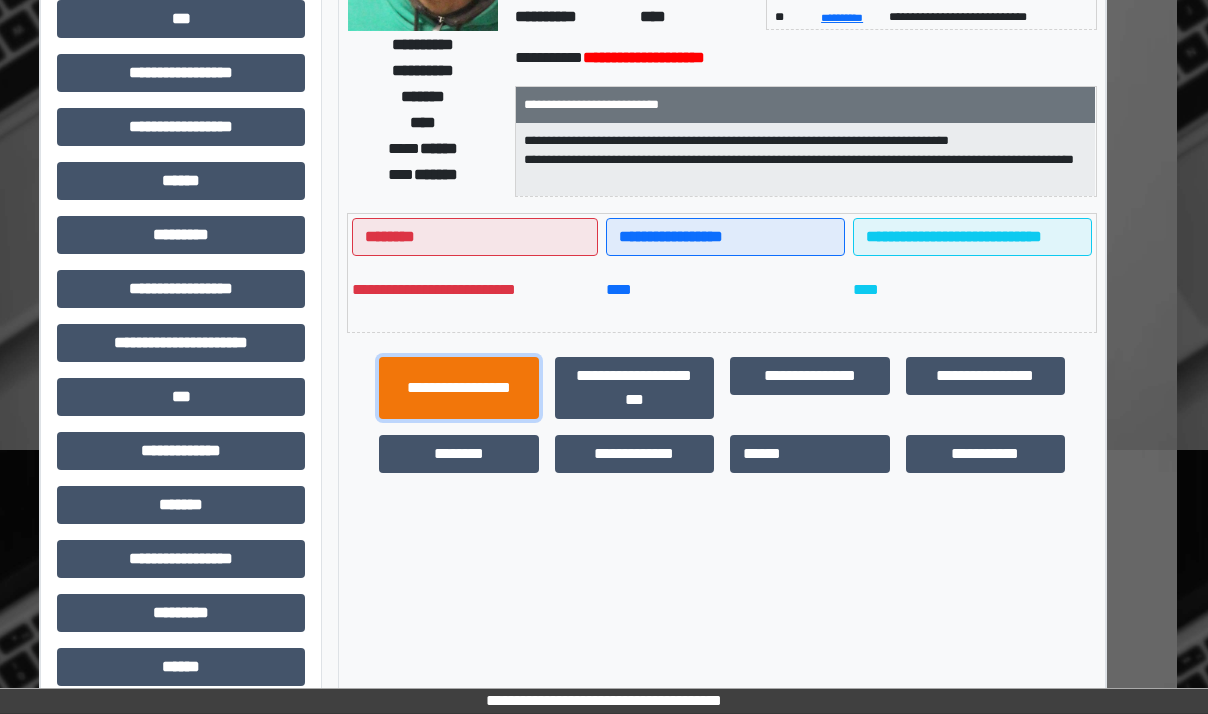 click on "**********" at bounding box center (459, 388) 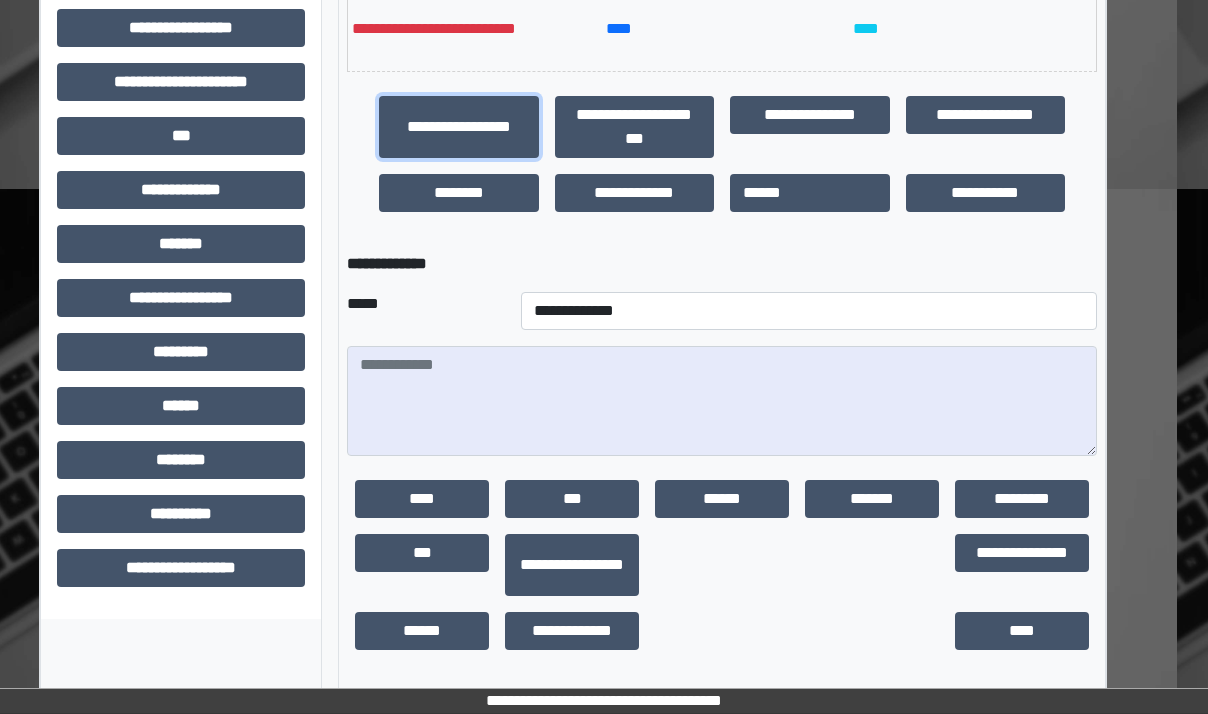 scroll, scrollTop: 563, scrollLeft: 31, axis: both 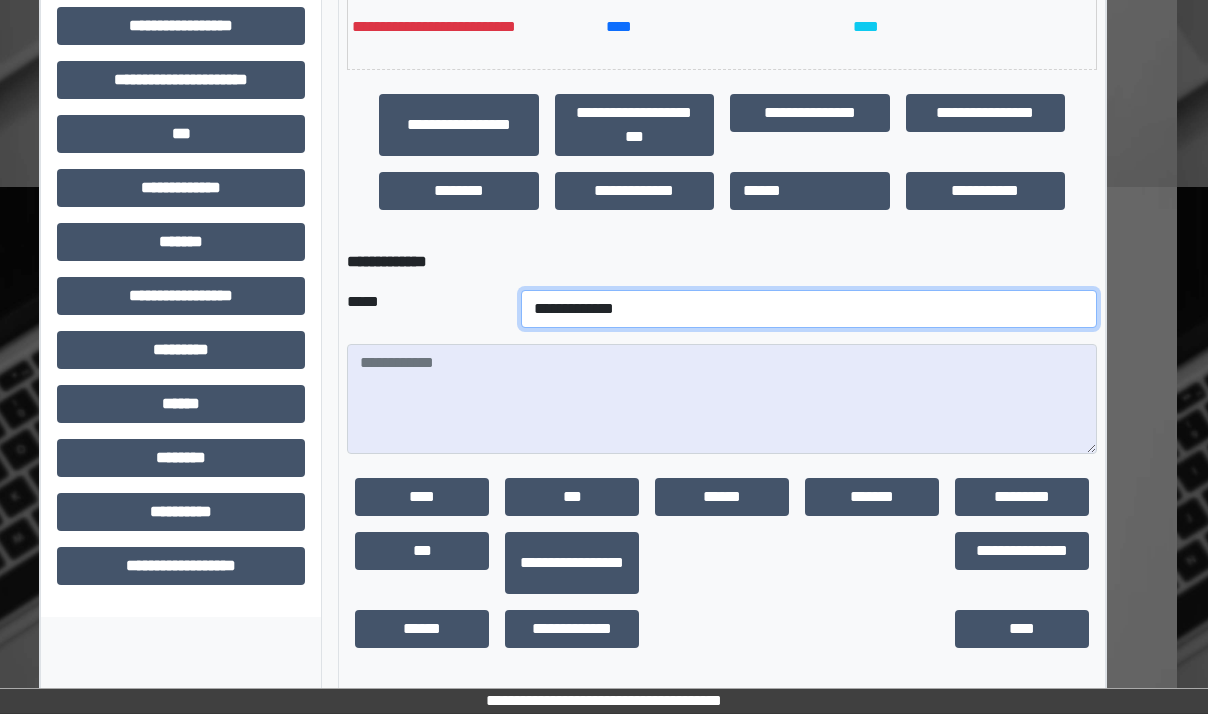 click on "**********" at bounding box center [809, 309] 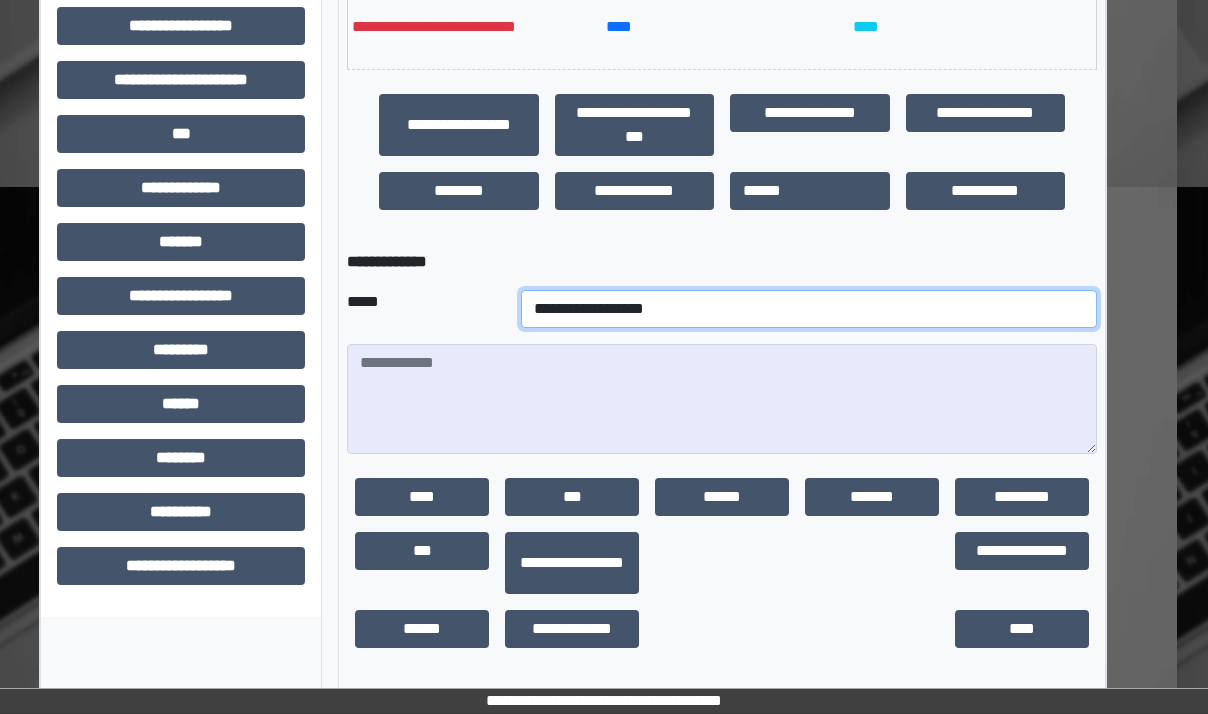 click on "**********" at bounding box center [809, 309] 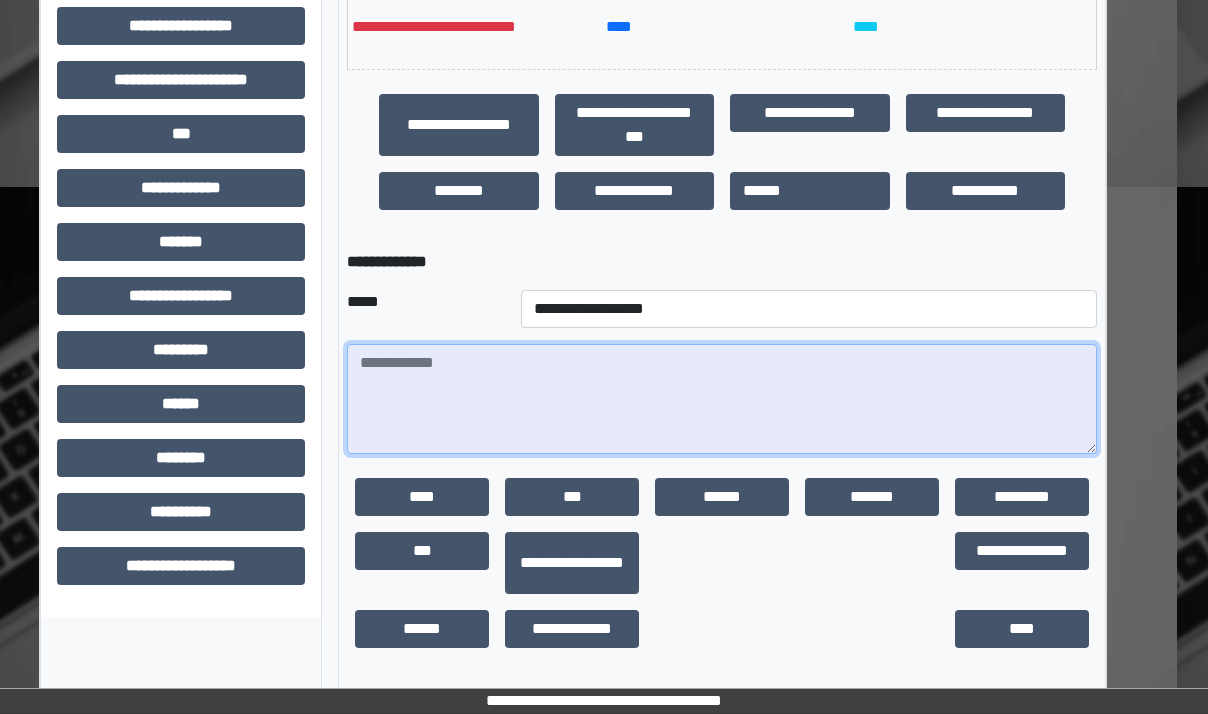 click at bounding box center (722, 399) 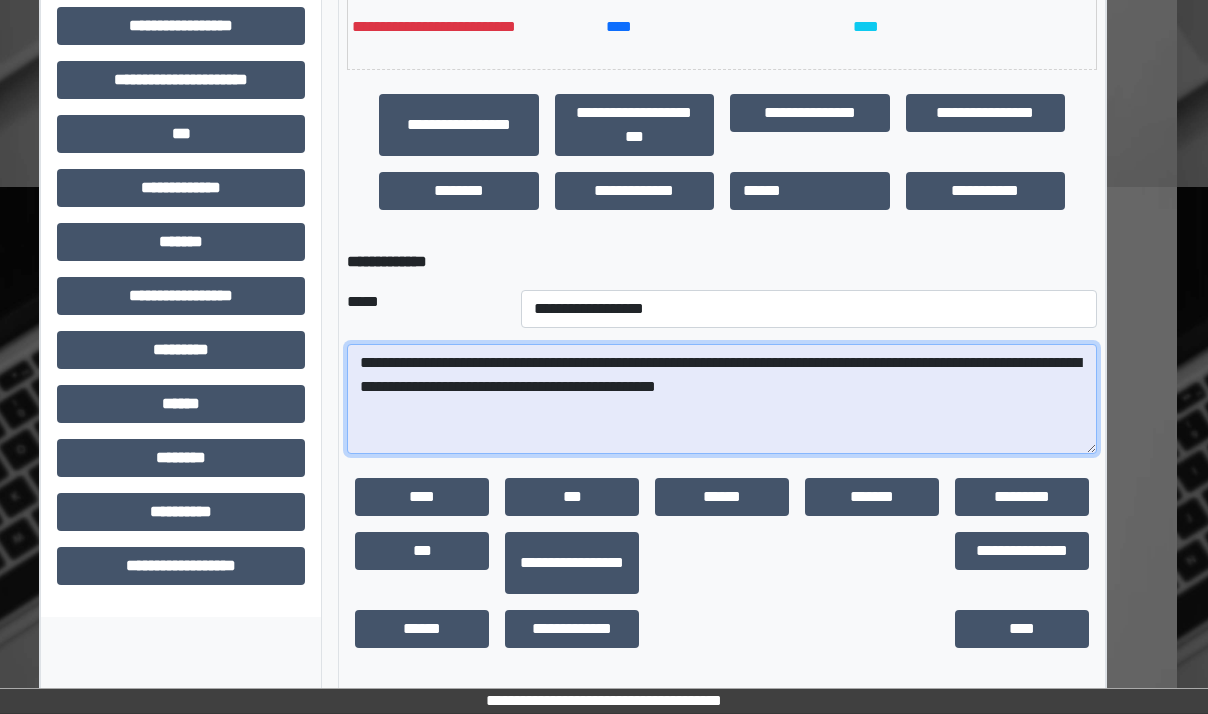 click on "**********" at bounding box center (722, 399) 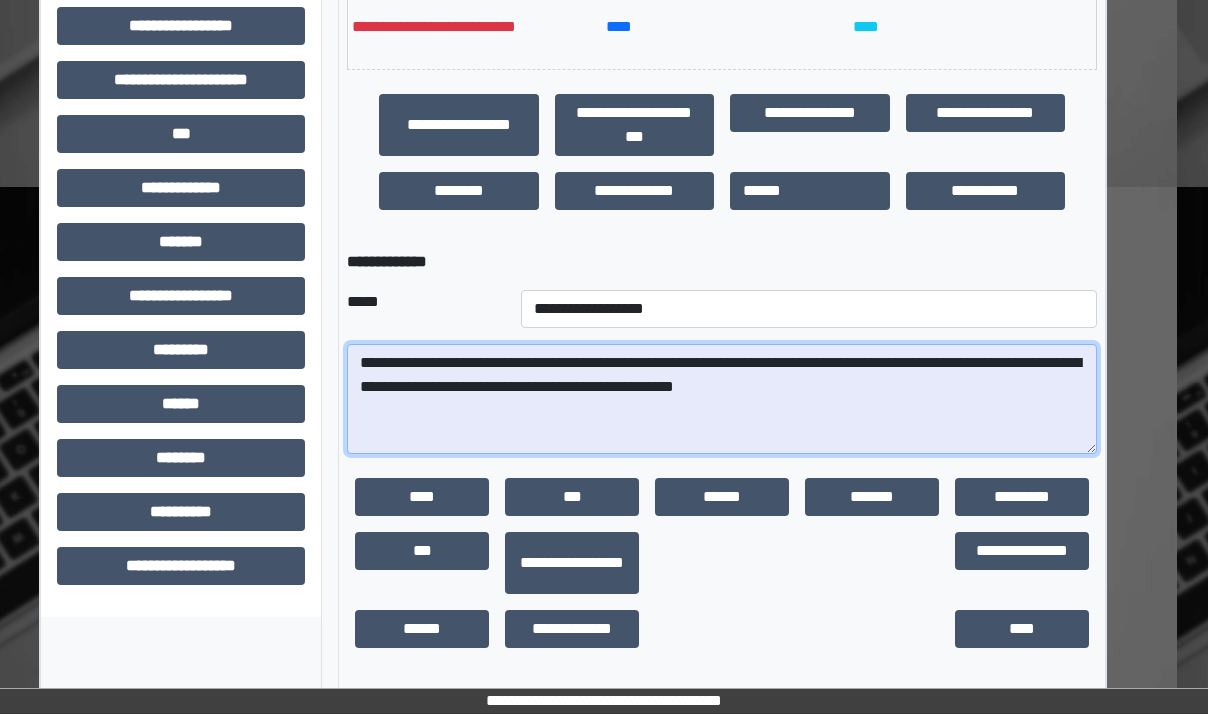 click on "**********" at bounding box center (722, 399) 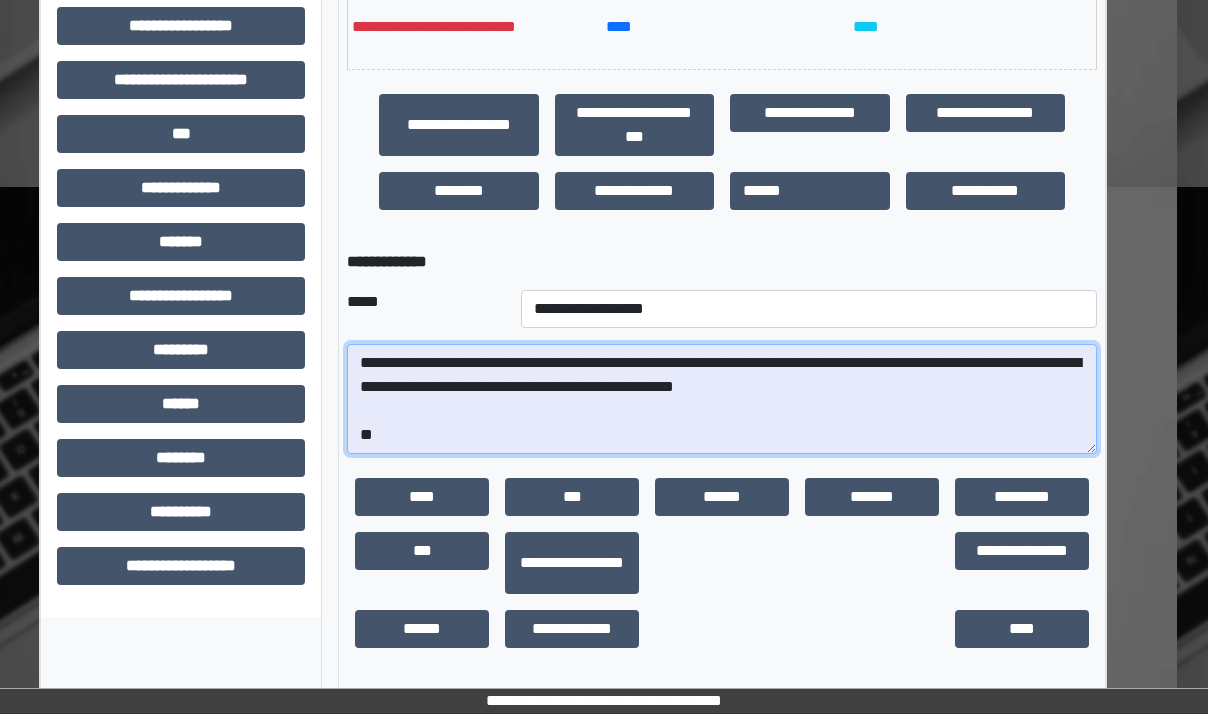 click on "**********" at bounding box center [722, 399] 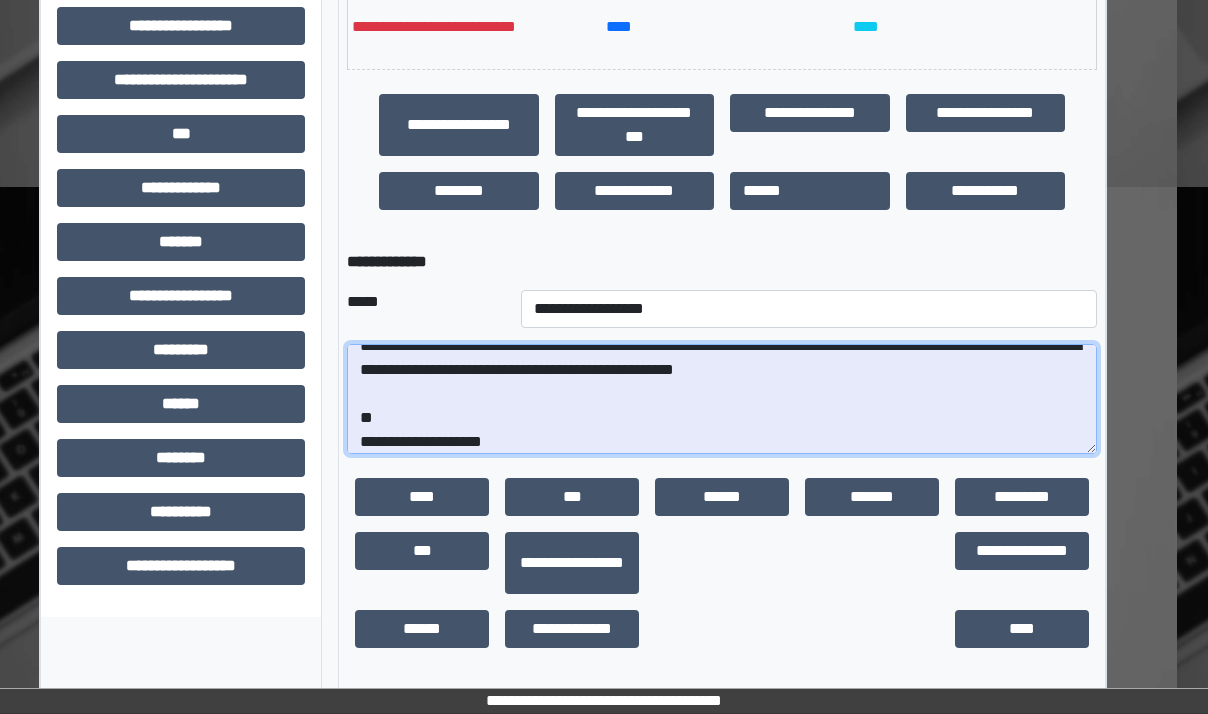 scroll, scrollTop: 41, scrollLeft: 0, axis: vertical 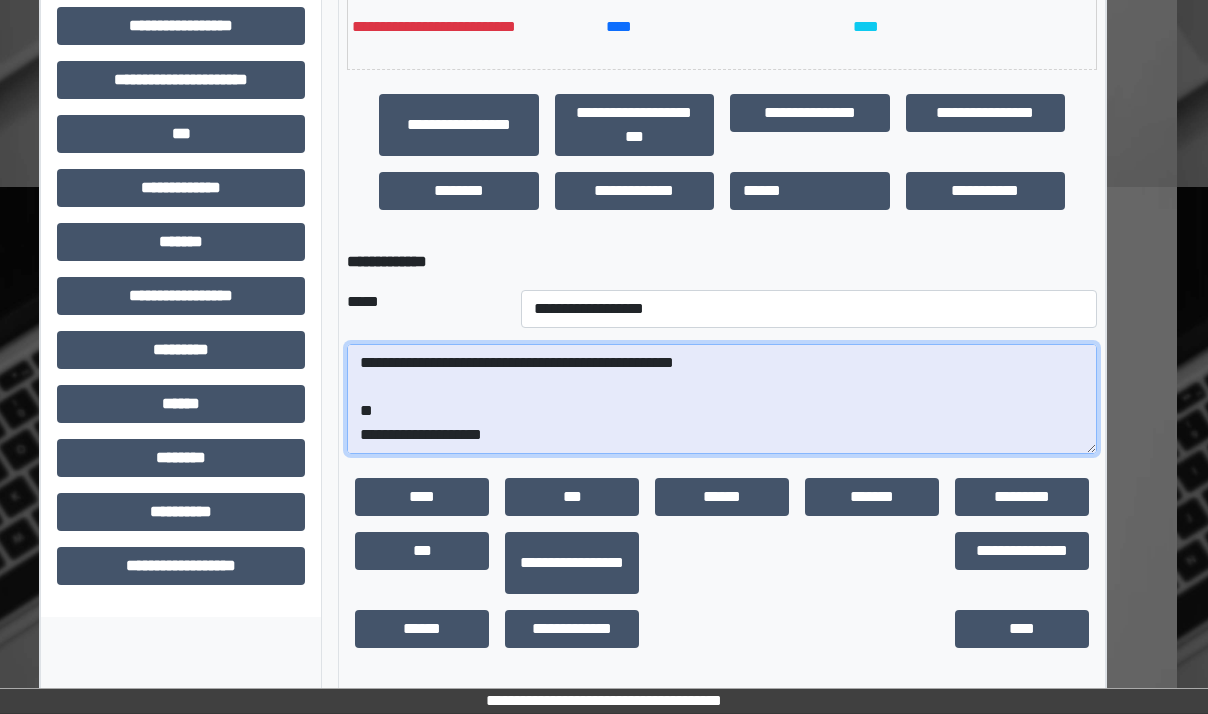click on "**********" at bounding box center (722, 399) 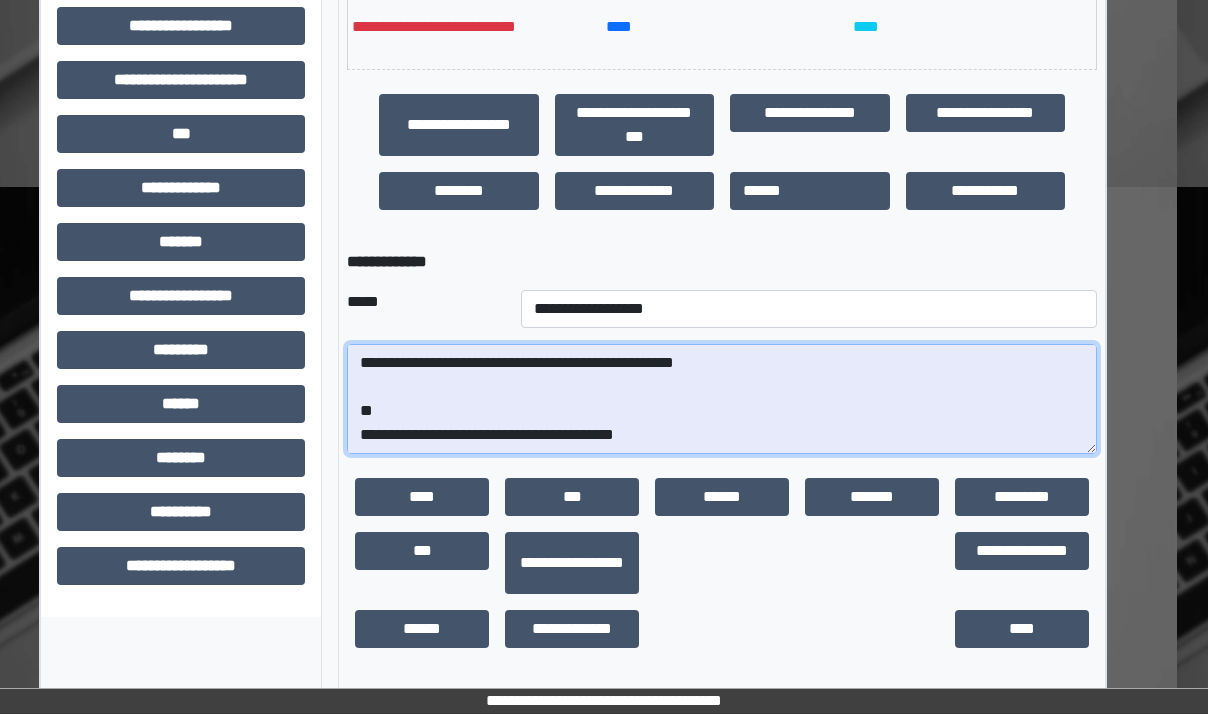 click on "**********" at bounding box center (722, 399) 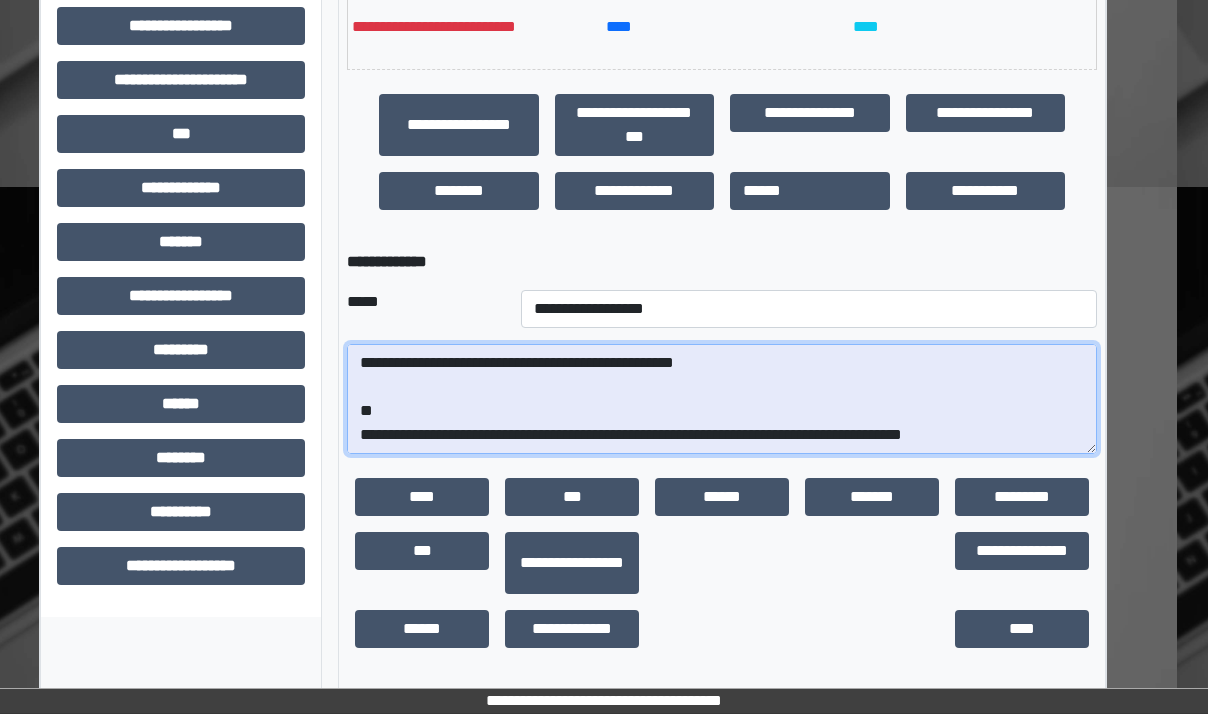 click on "**********" at bounding box center (722, 399) 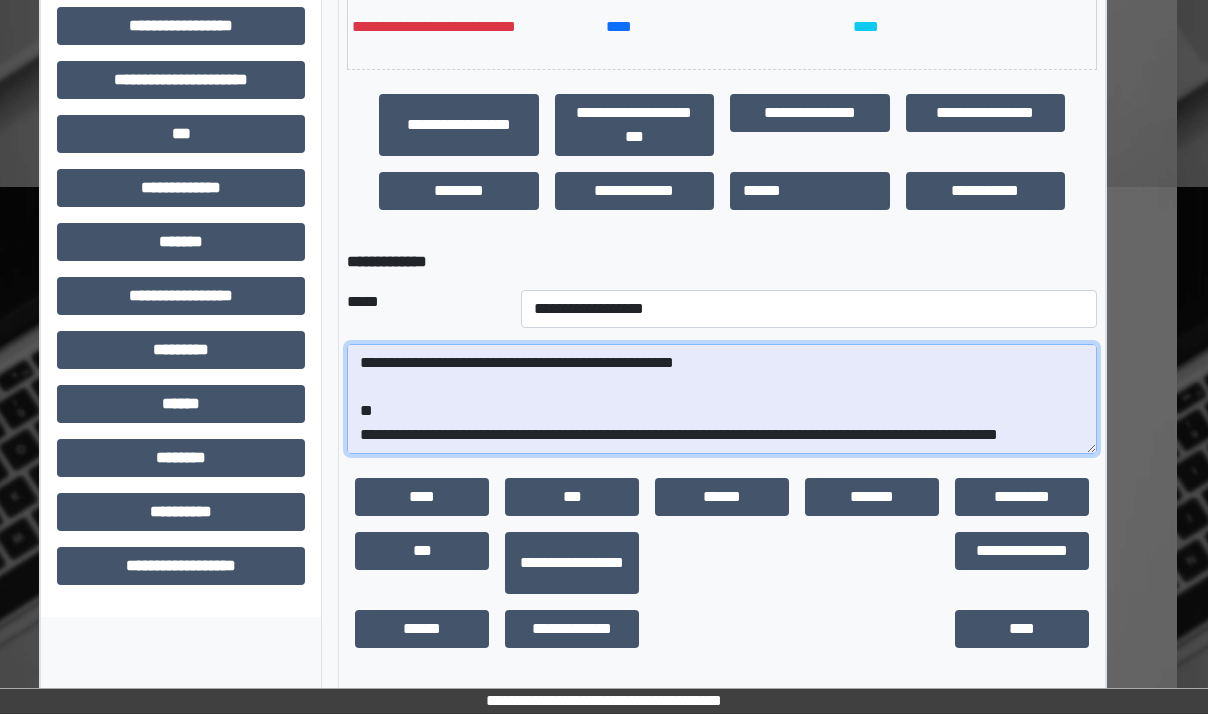 drag, startPoint x: 858, startPoint y: 413, endPoint x: 871, endPoint y: 413, distance: 13 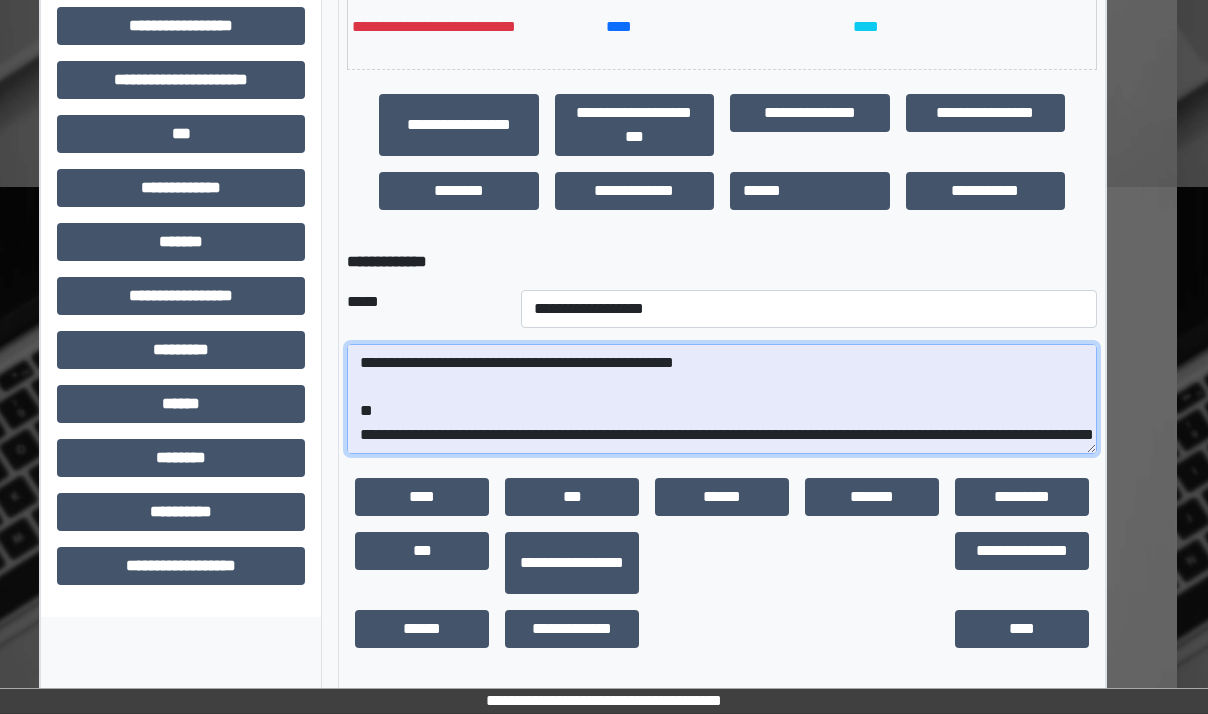 click on "**********" at bounding box center [722, 399] 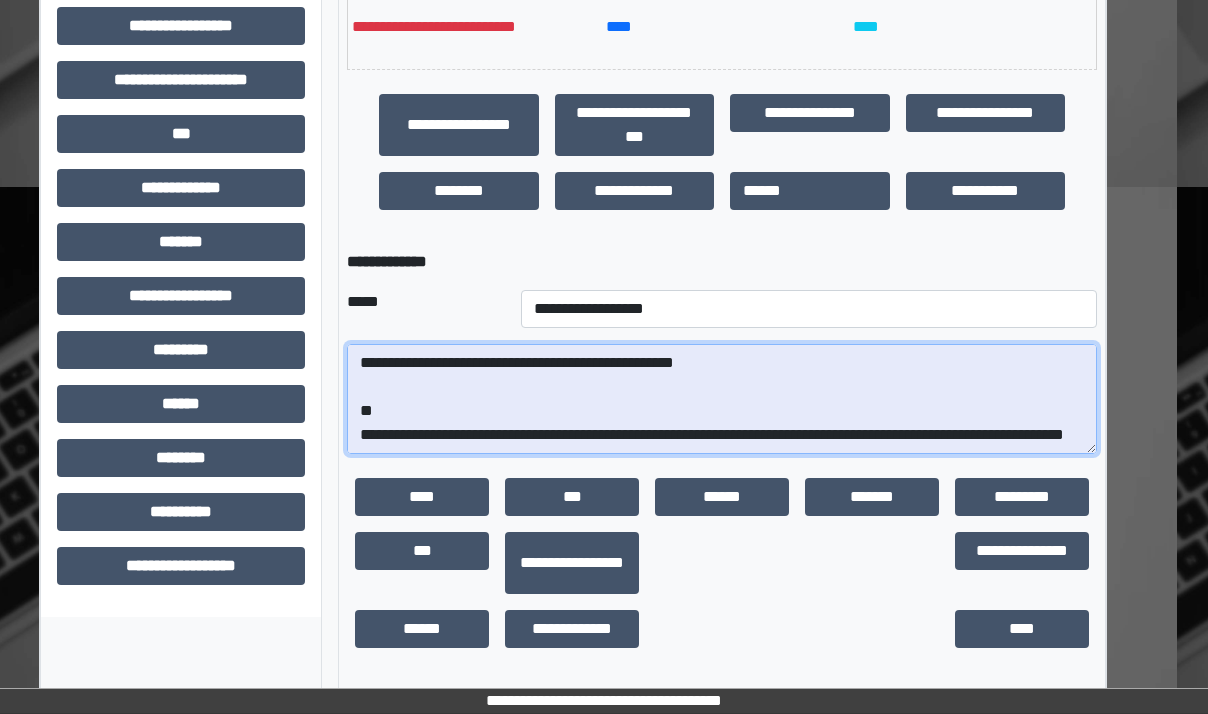 click on "**********" at bounding box center (722, 399) 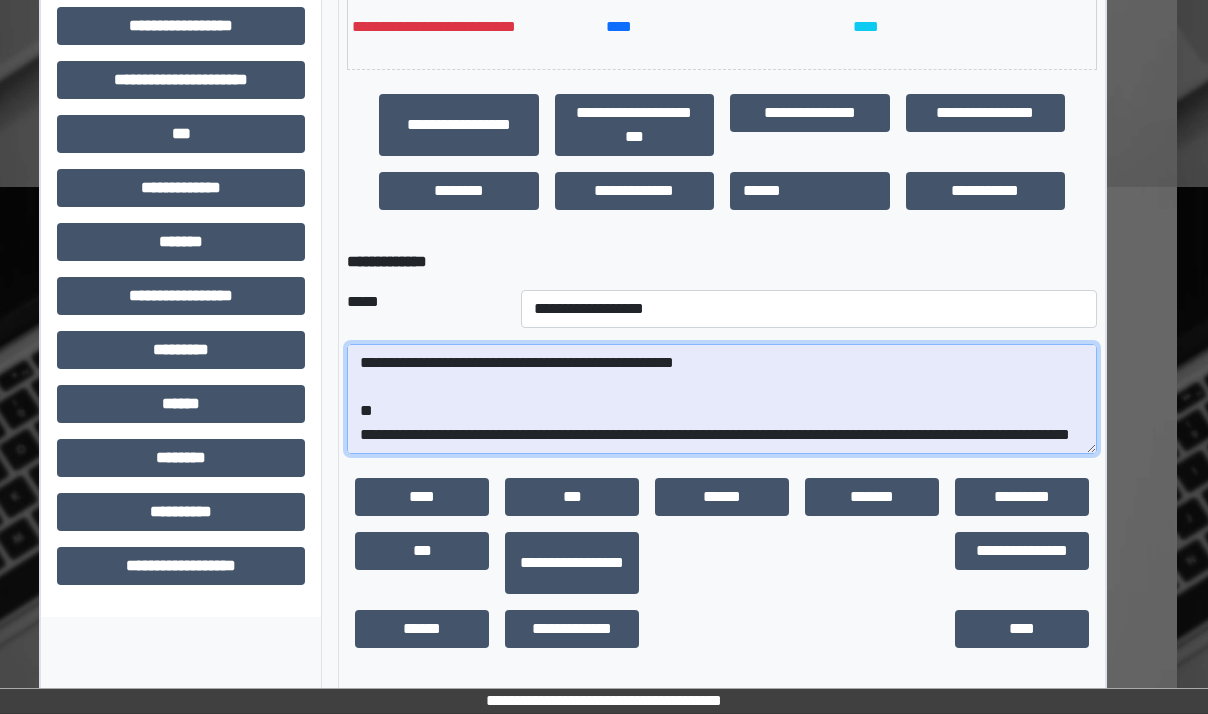 scroll, scrollTop: 72, scrollLeft: 0, axis: vertical 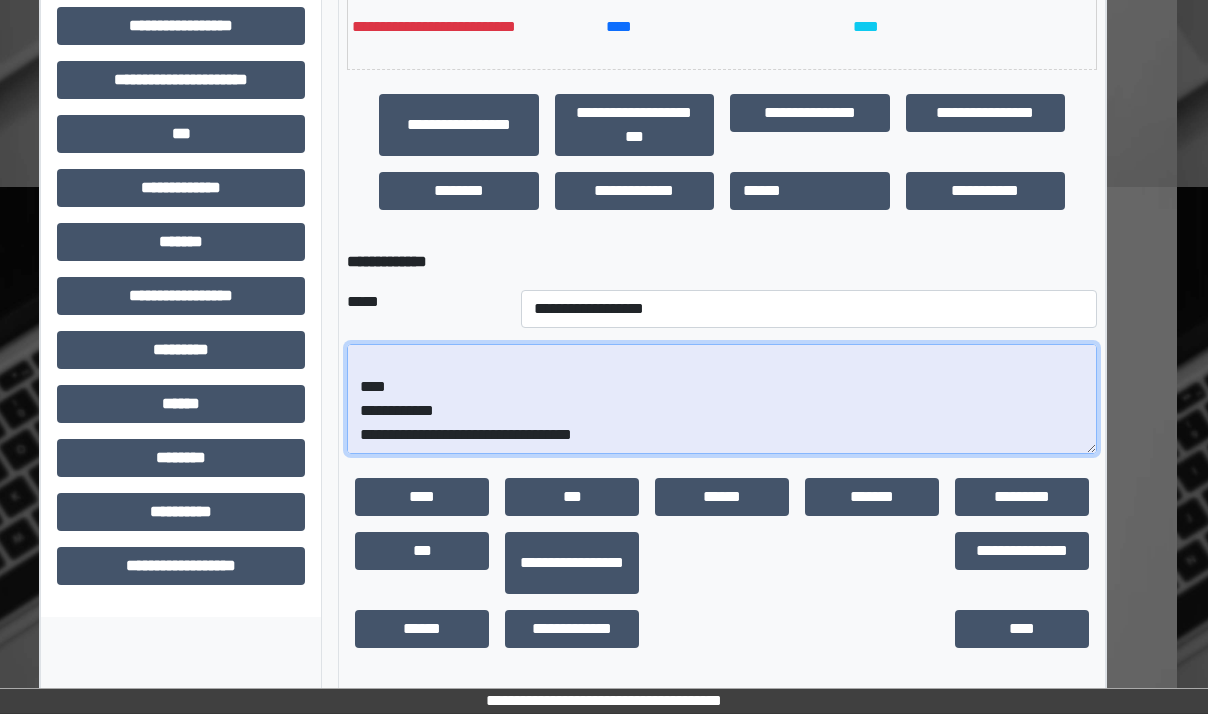 click on "**********" at bounding box center (722, 399) 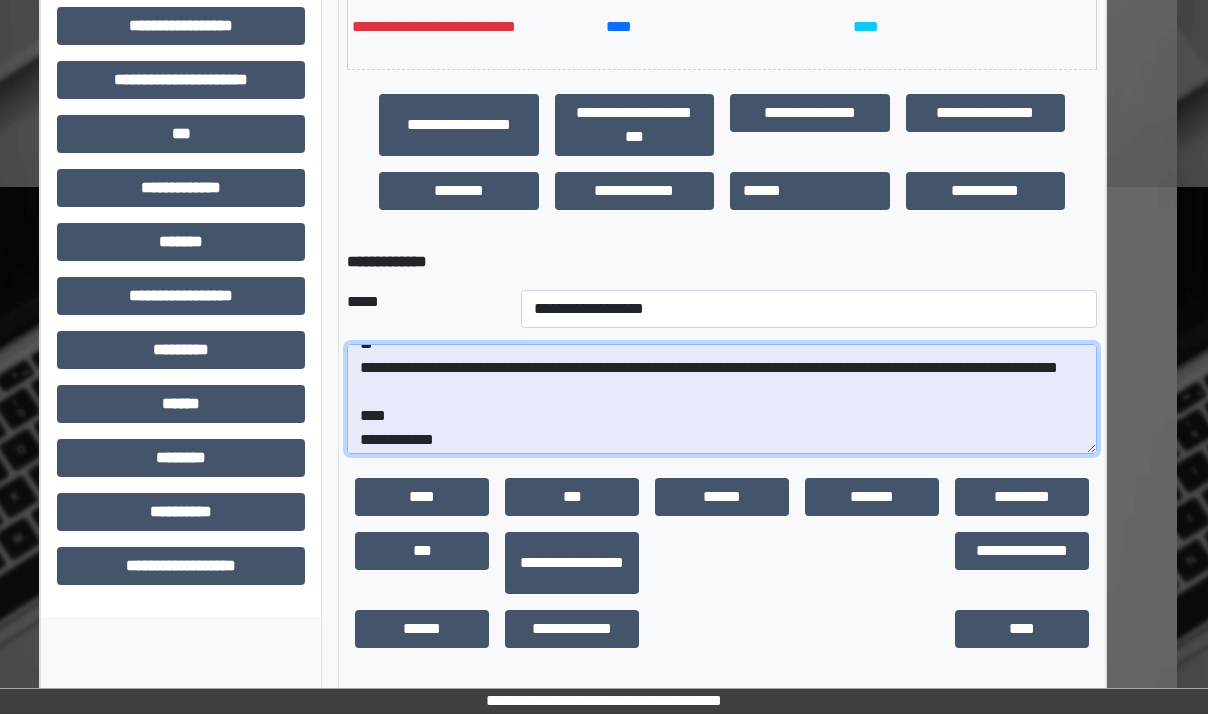 scroll, scrollTop: 130, scrollLeft: 0, axis: vertical 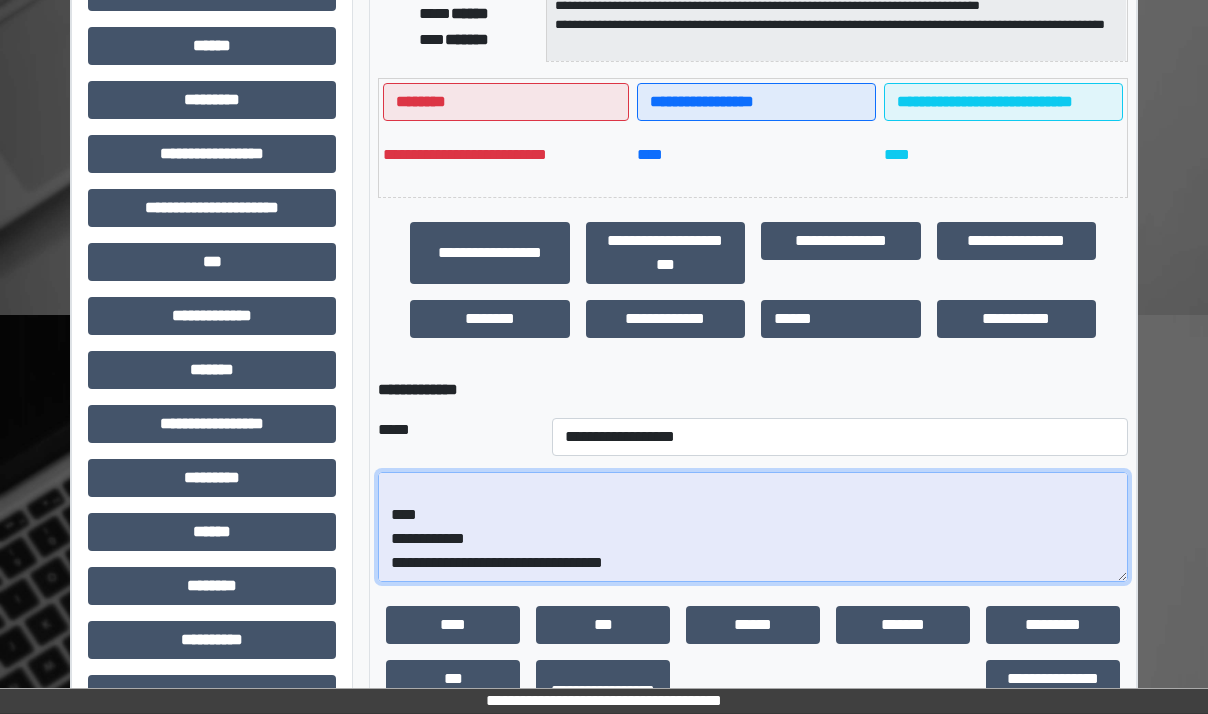 click on "**********" at bounding box center (753, 527) 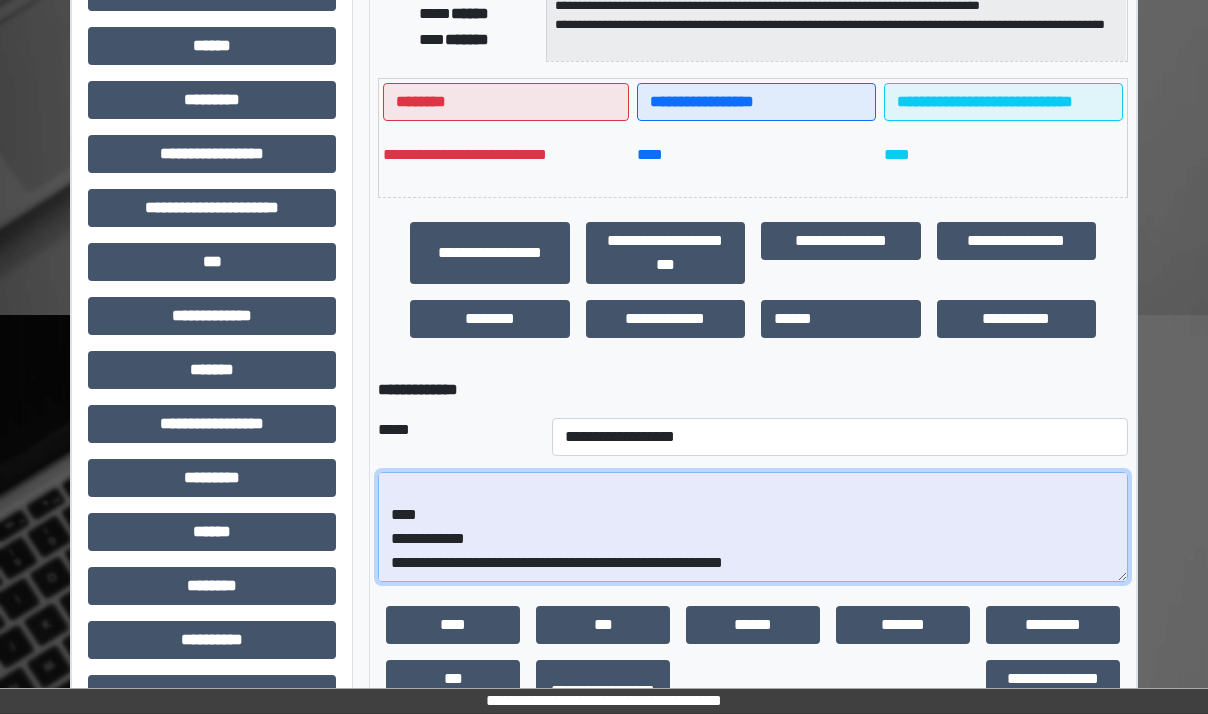 scroll, scrollTop: 88, scrollLeft: 0, axis: vertical 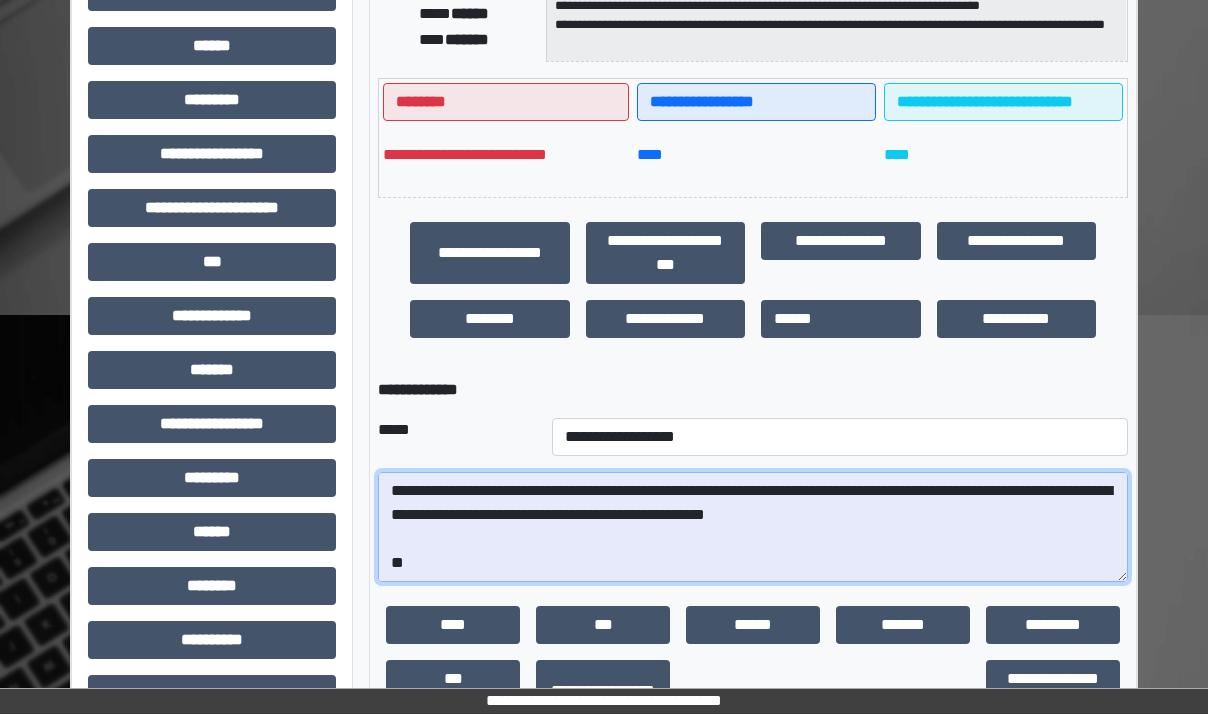 click on "**********" at bounding box center [753, 527] 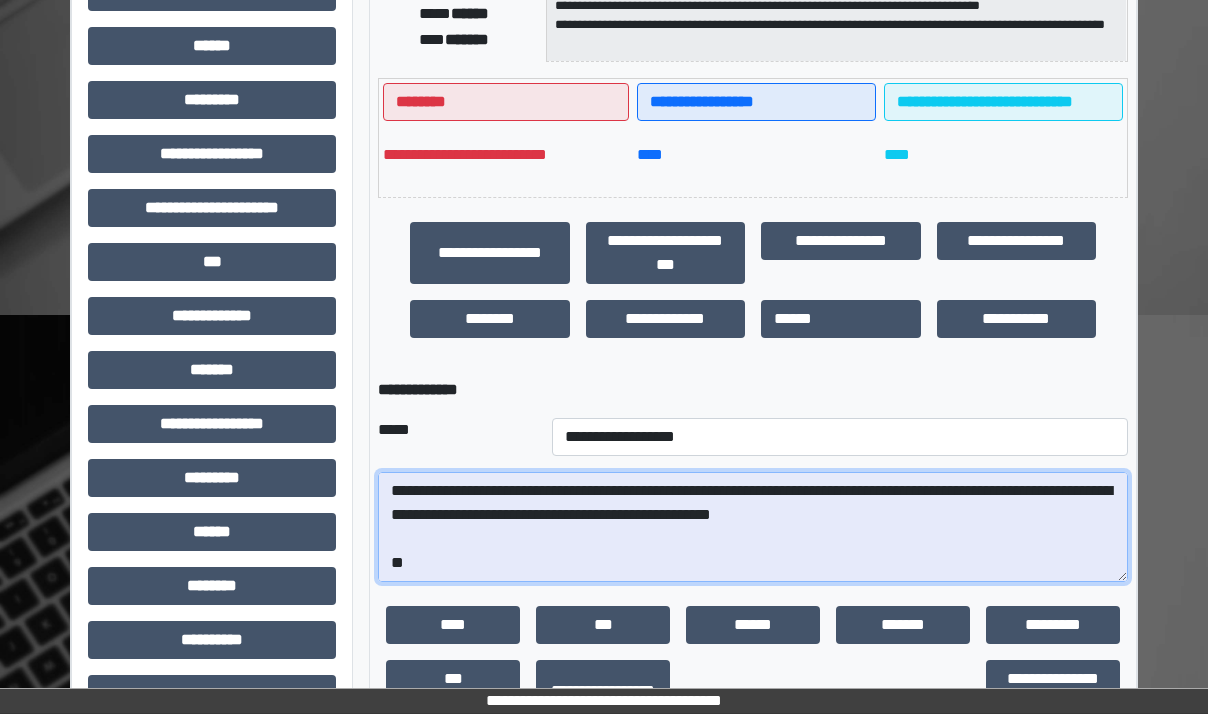 click on "**********" at bounding box center (753, 527) 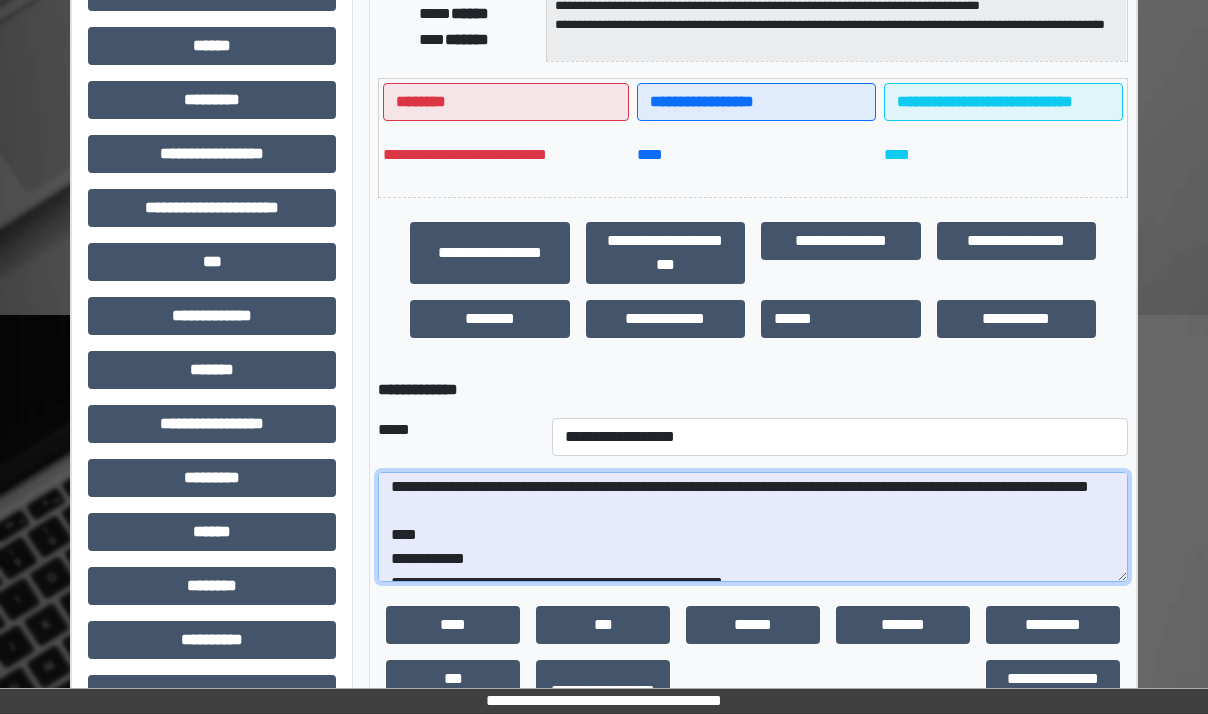 scroll, scrollTop: 0, scrollLeft: 0, axis: both 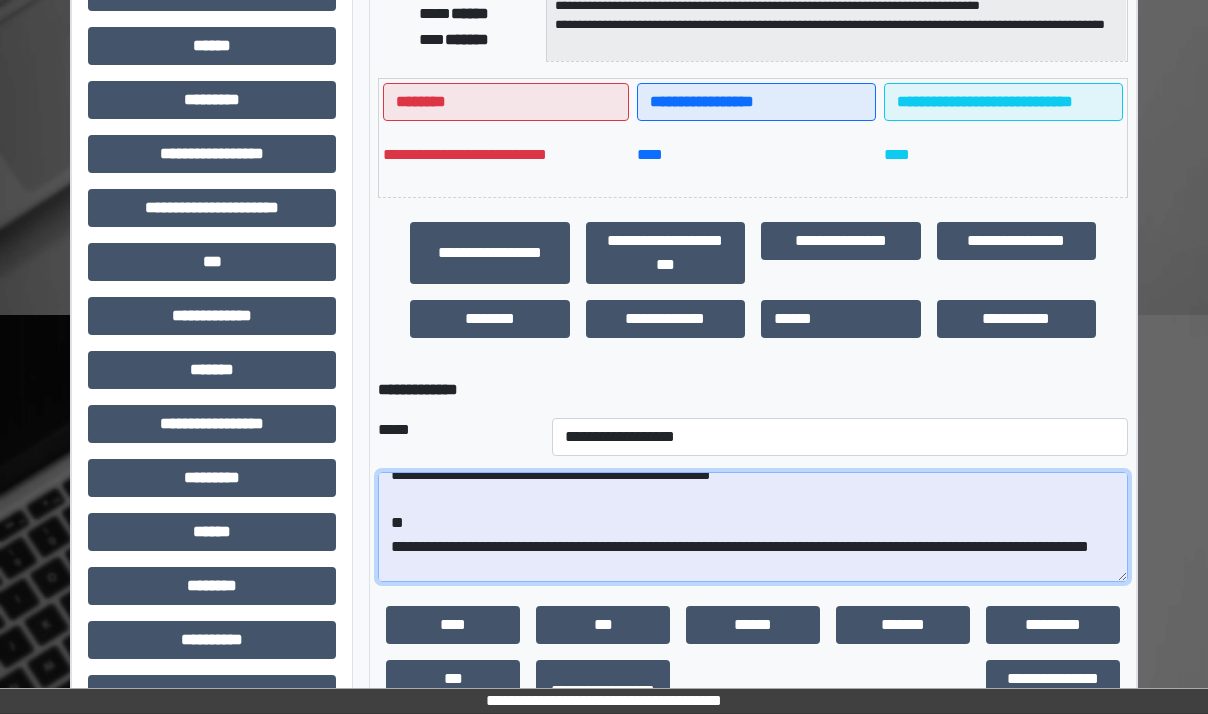 click on "**********" at bounding box center [753, 527] 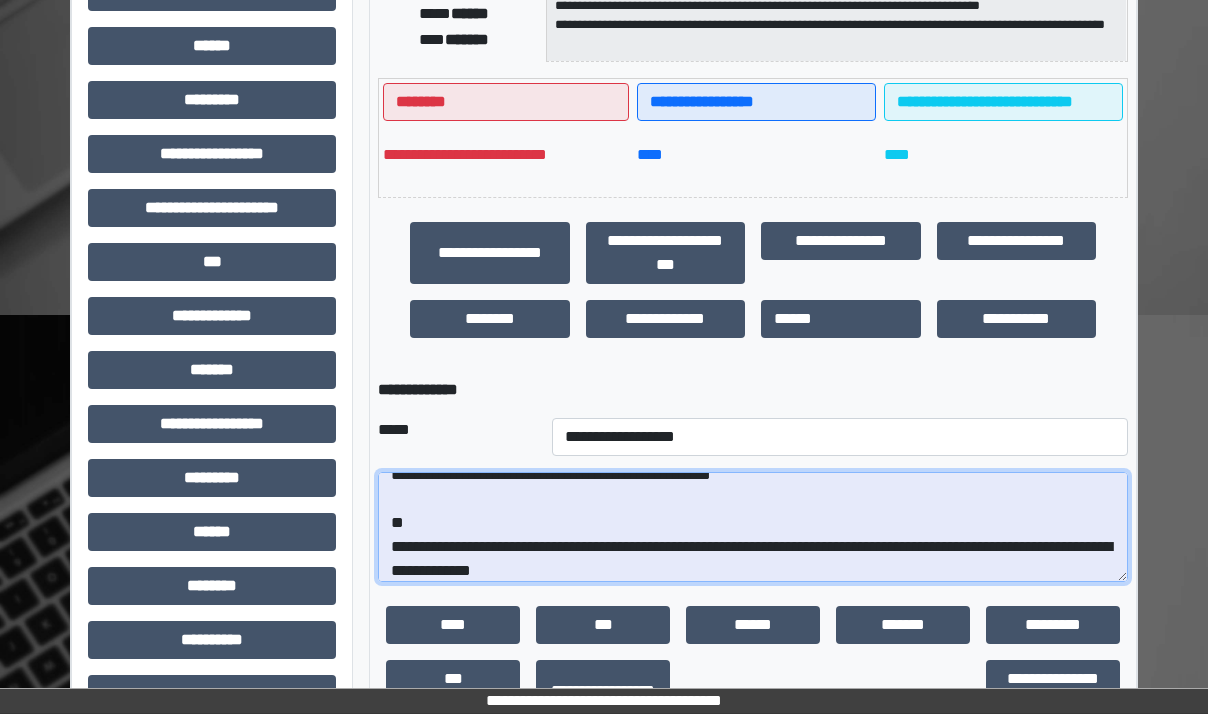 click on "**********" at bounding box center (753, 527) 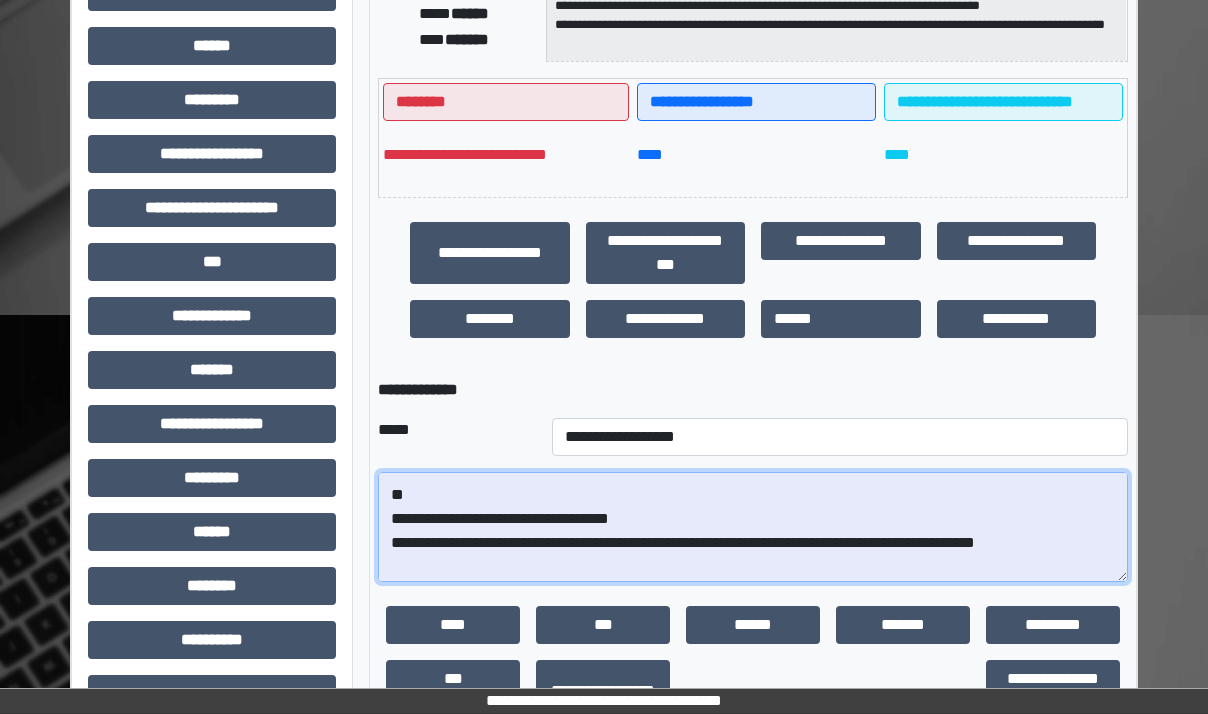 scroll, scrollTop: 41, scrollLeft: 0, axis: vertical 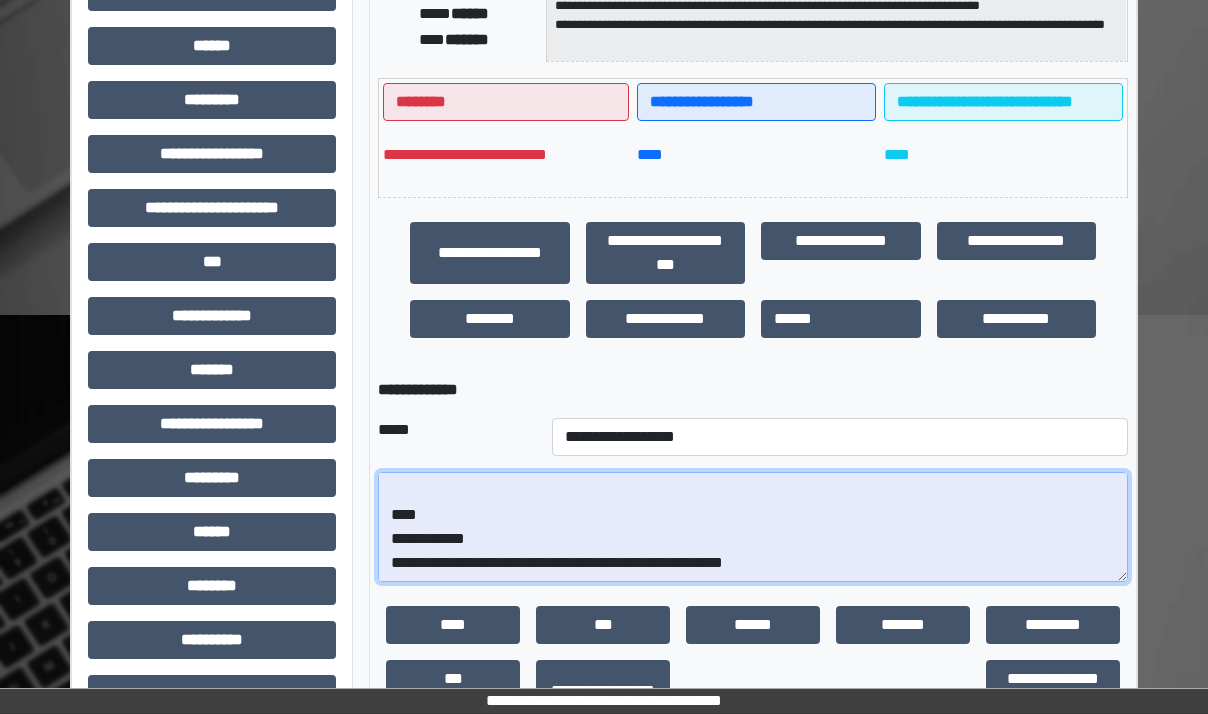 drag, startPoint x: 776, startPoint y: 570, endPoint x: 816, endPoint y: 564, distance: 40.4475 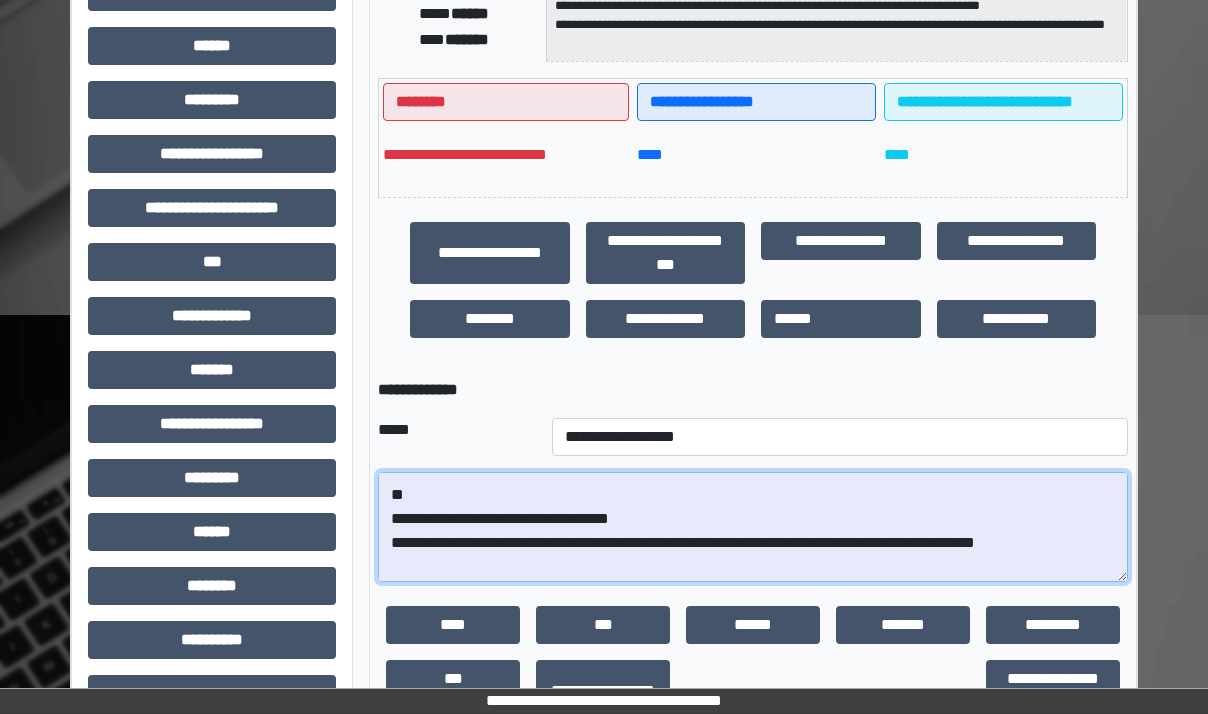 drag, startPoint x: 855, startPoint y: 542, endPoint x: 779, endPoint y: 547, distance: 76.1643 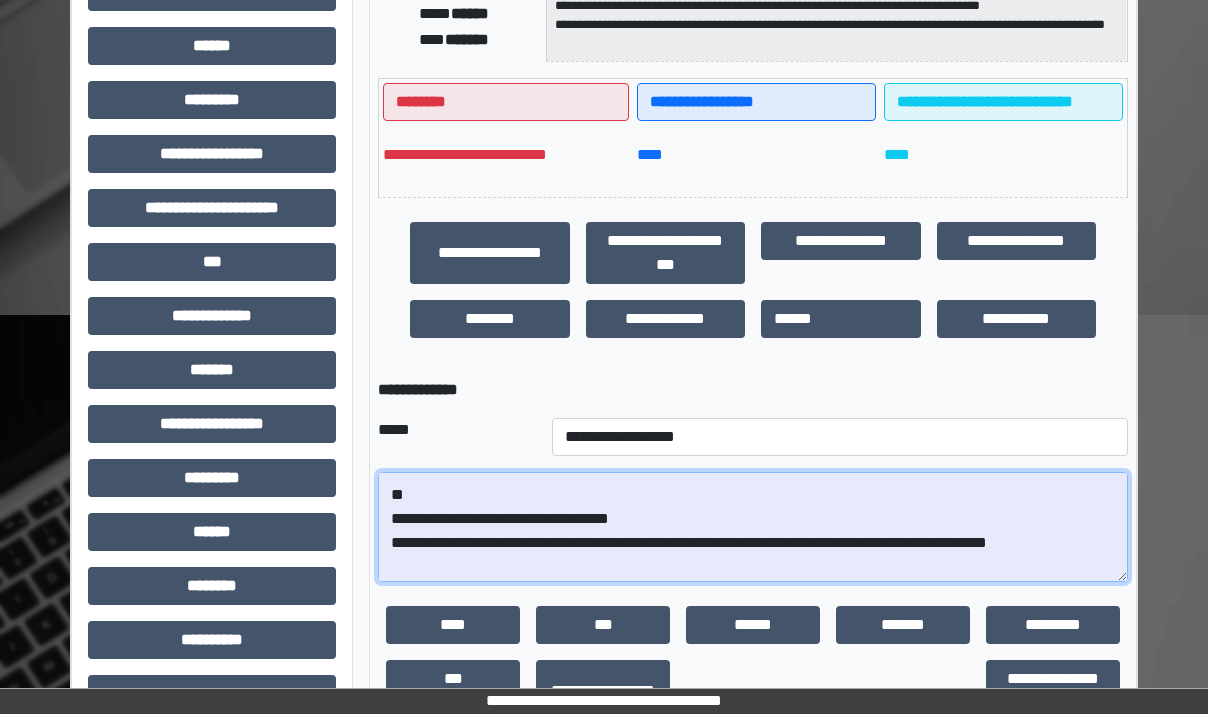 click on "**********" at bounding box center [753, 527] 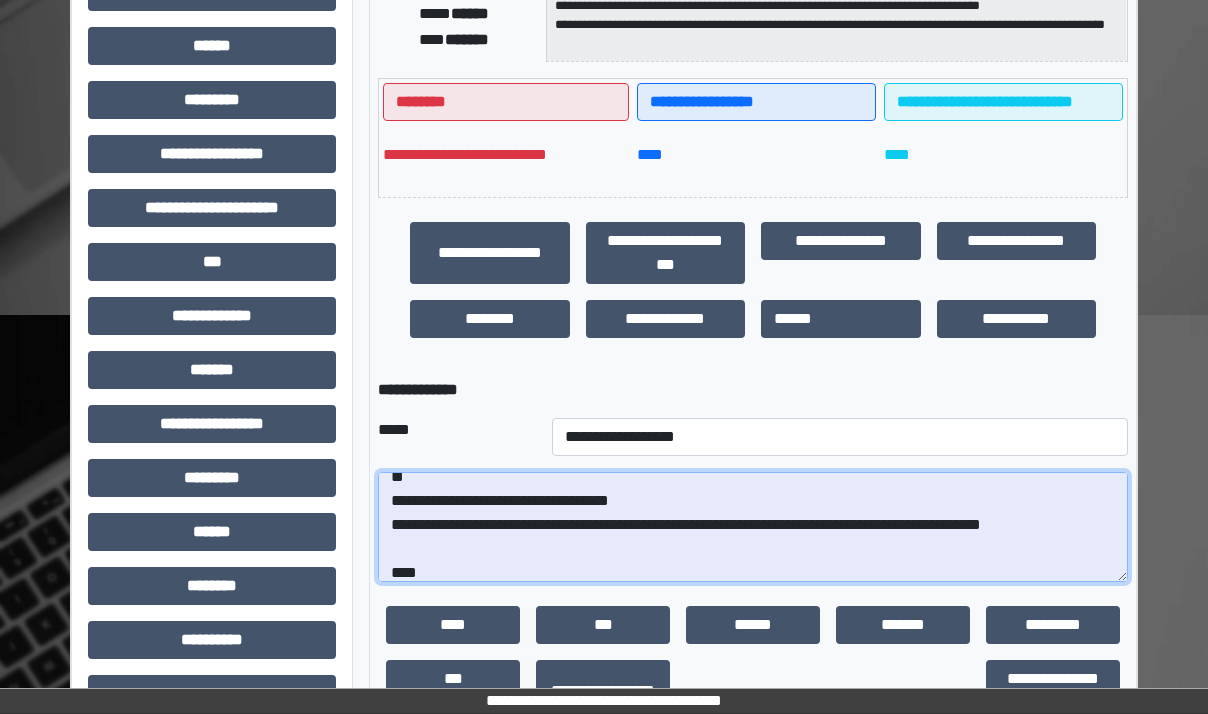 scroll, scrollTop: 91, scrollLeft: 0, axis: vertical 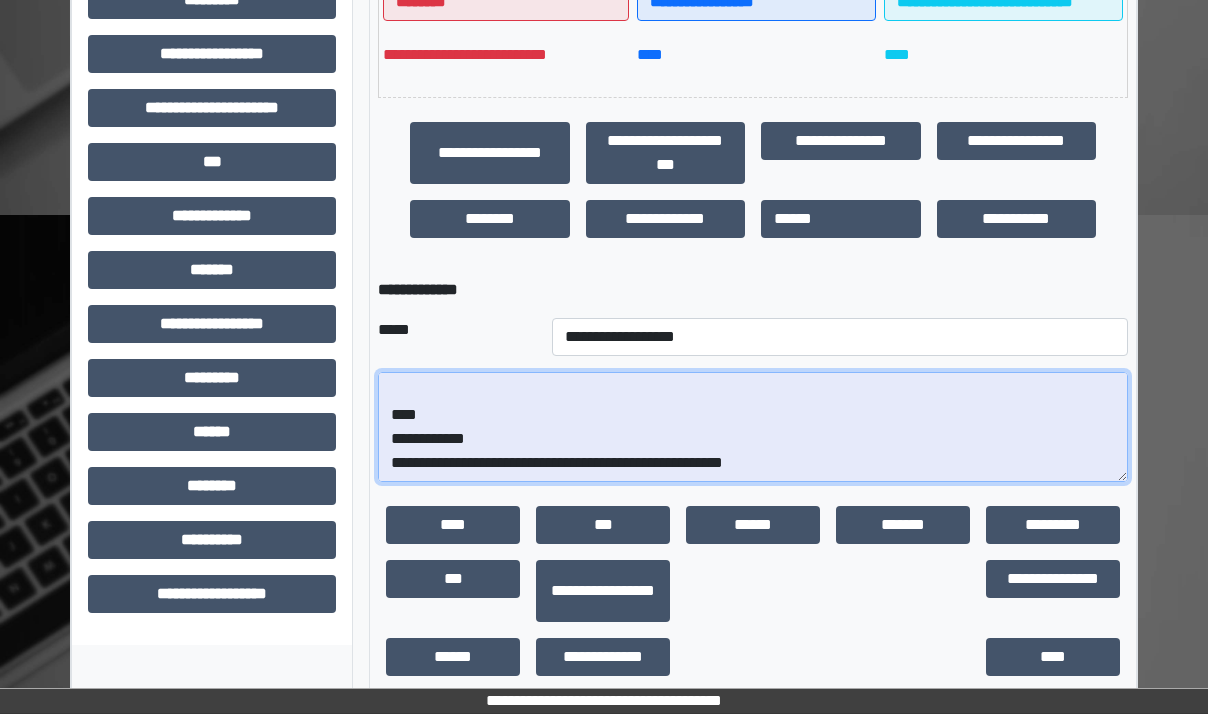 click on "**********" at bounding box center (753, 427) 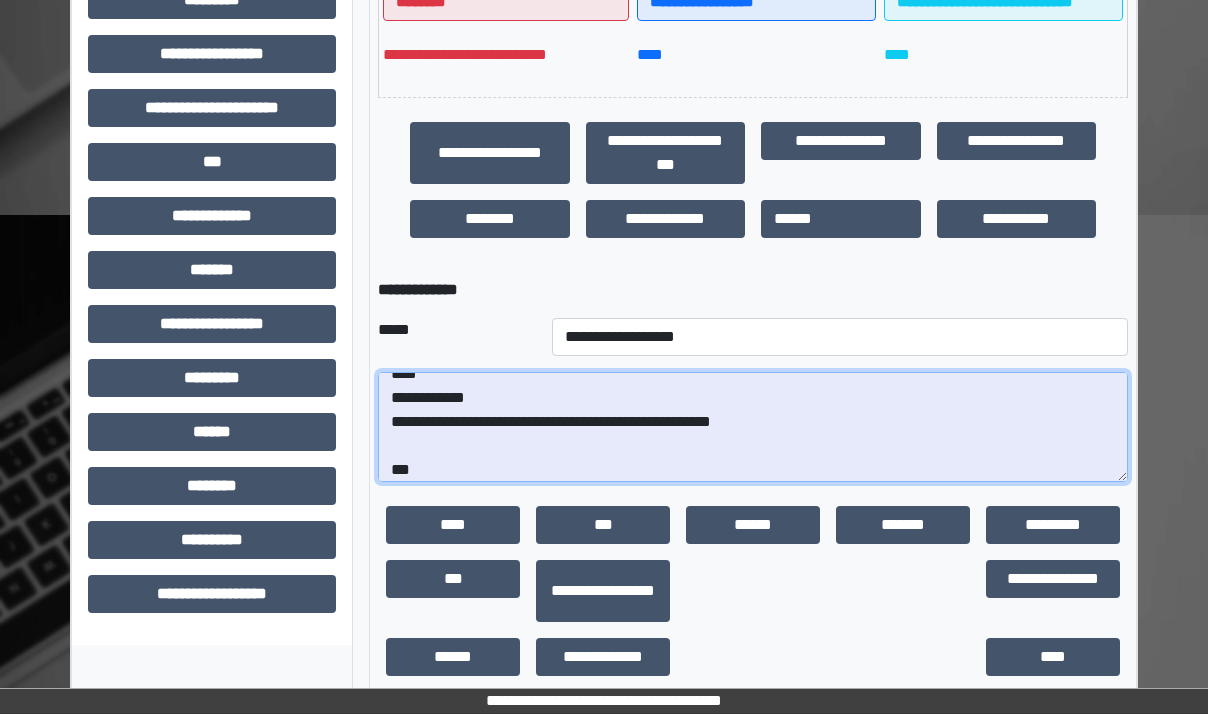 scroll, scrollTop: 209, scrollLeft: 0, axis: vertical 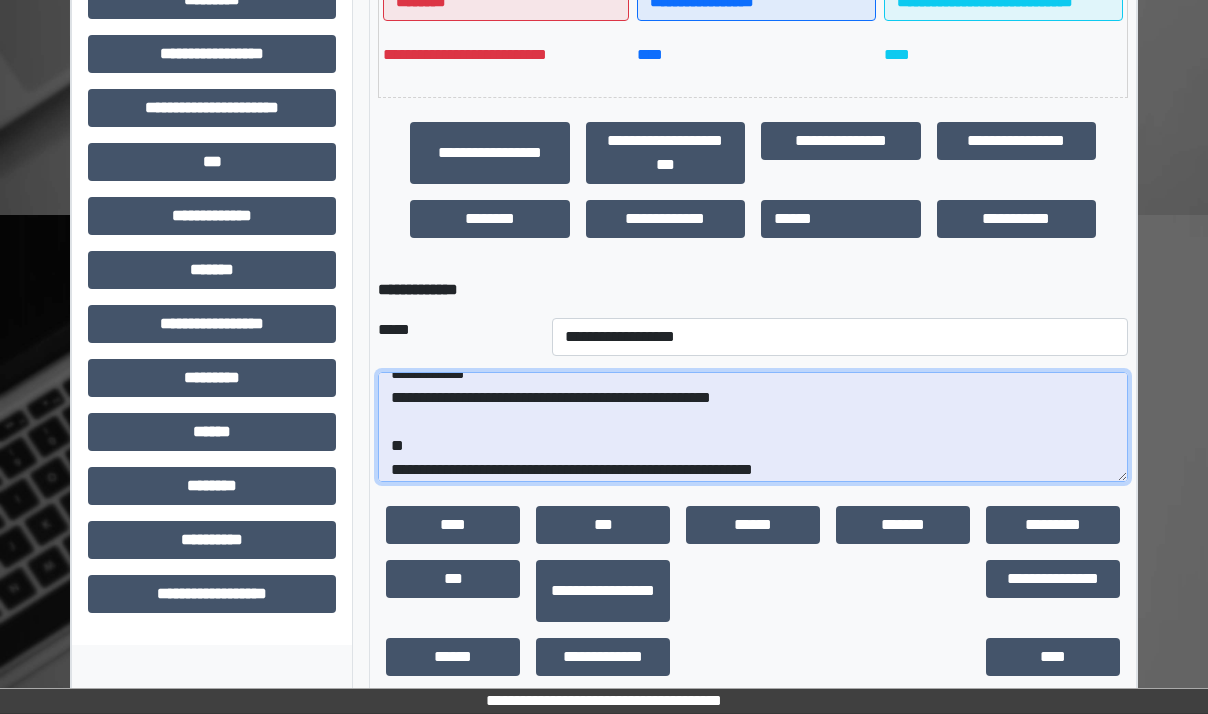 click on "**********" at bounding box center (753, 427) 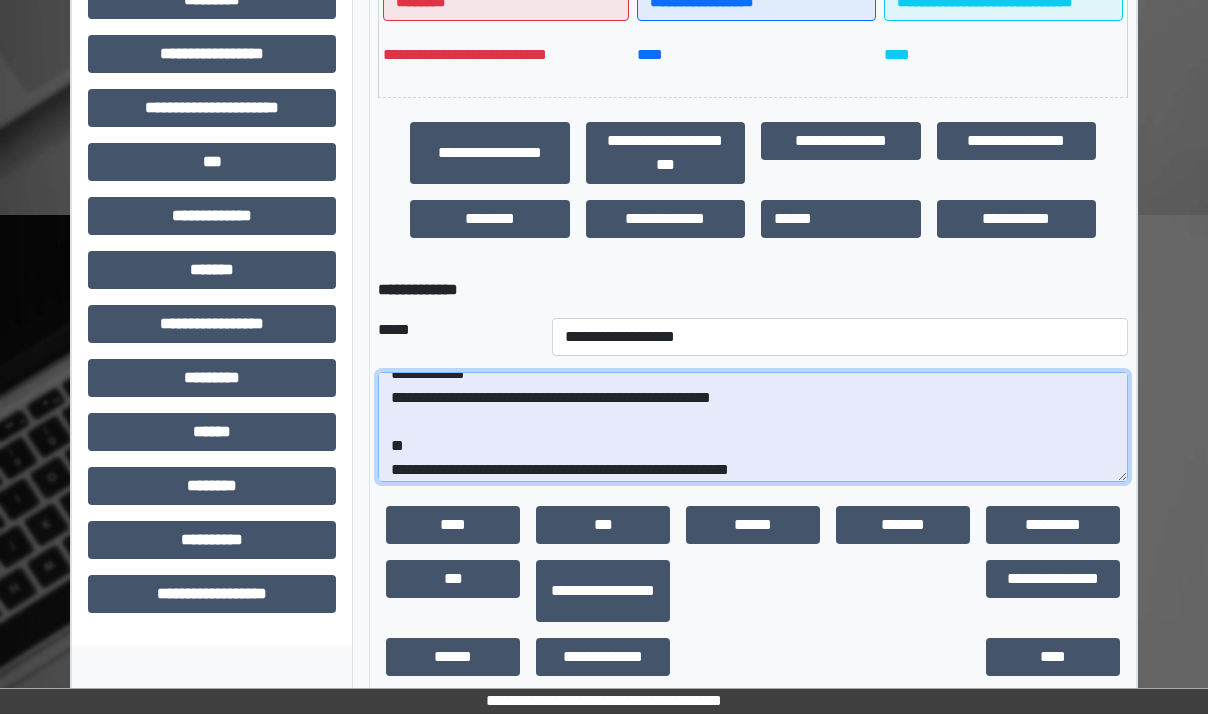 click on "**********" at bounding box center [753, 427] 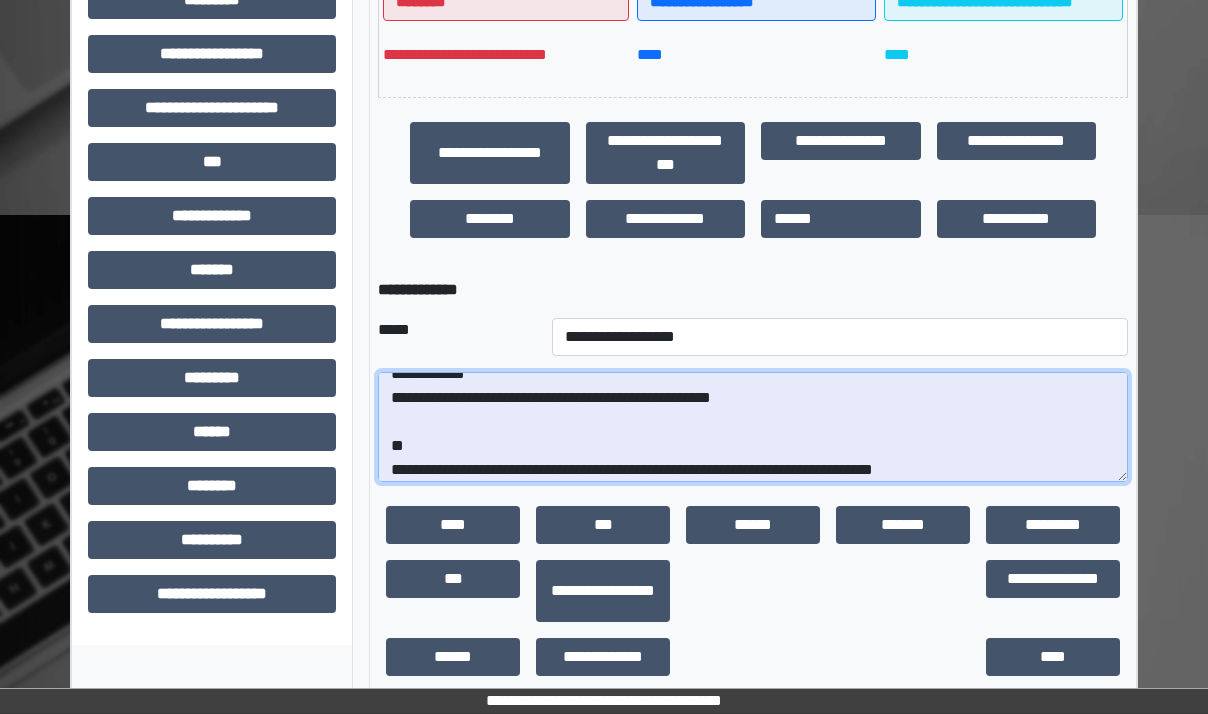 click on "**********" at bounding box center [753, 427] 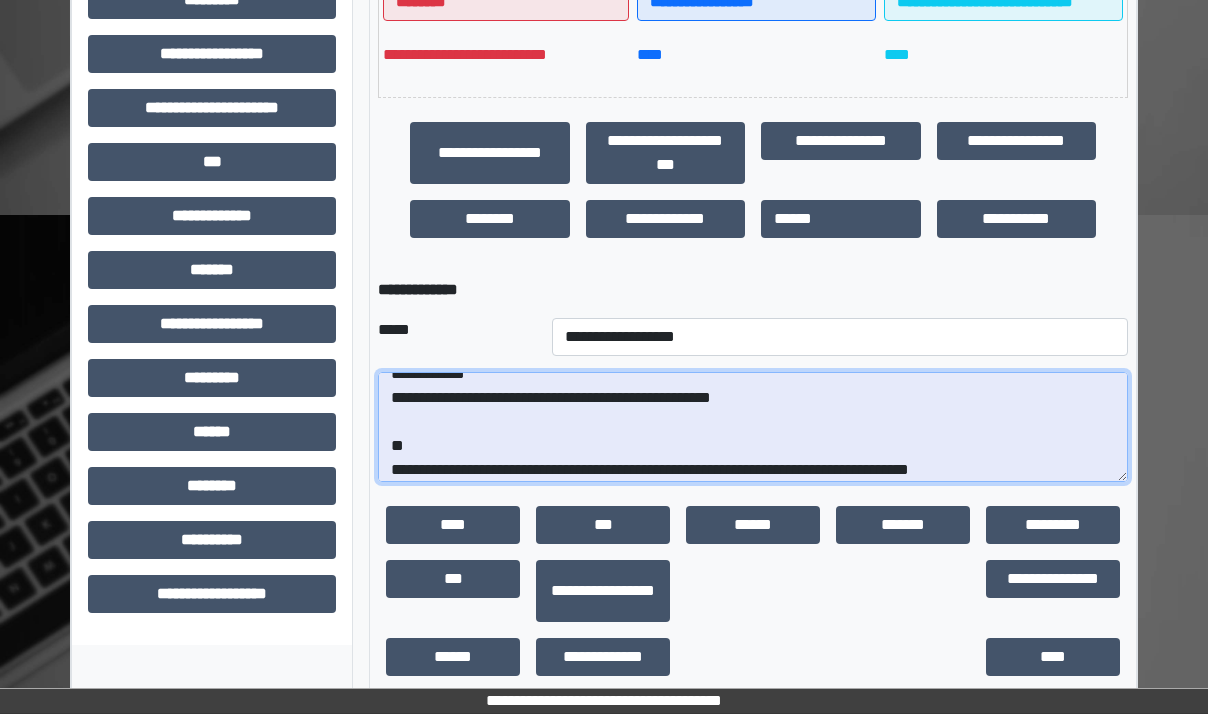 click on "**********" at bounding box center [753, 427] 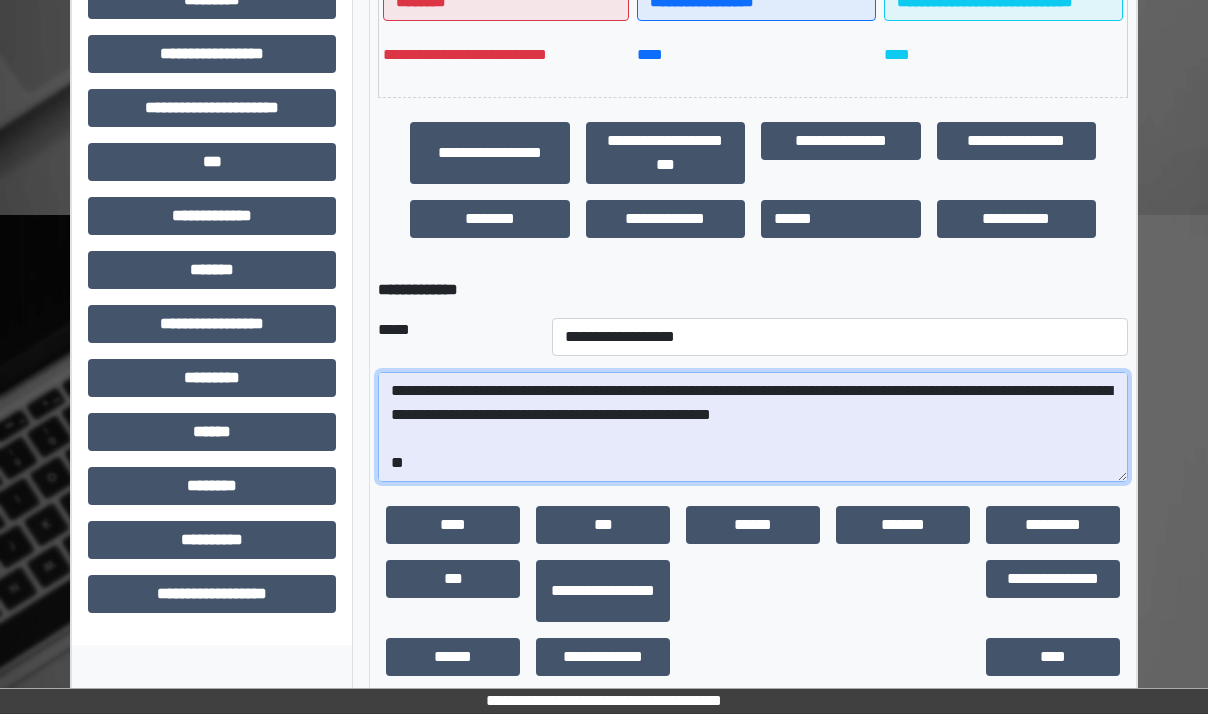 scroll, scrollTop: 17, scrollLeft: 0, axis: vertical 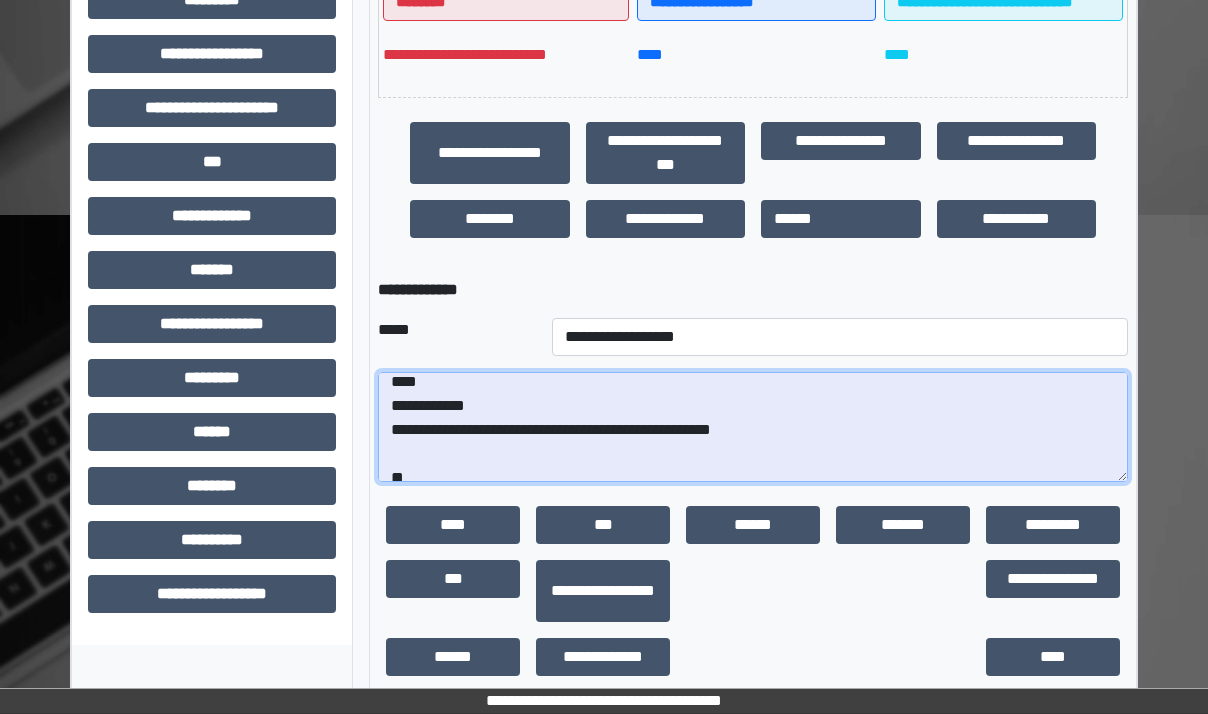 click on "**********" at bounding box center [753, 427] 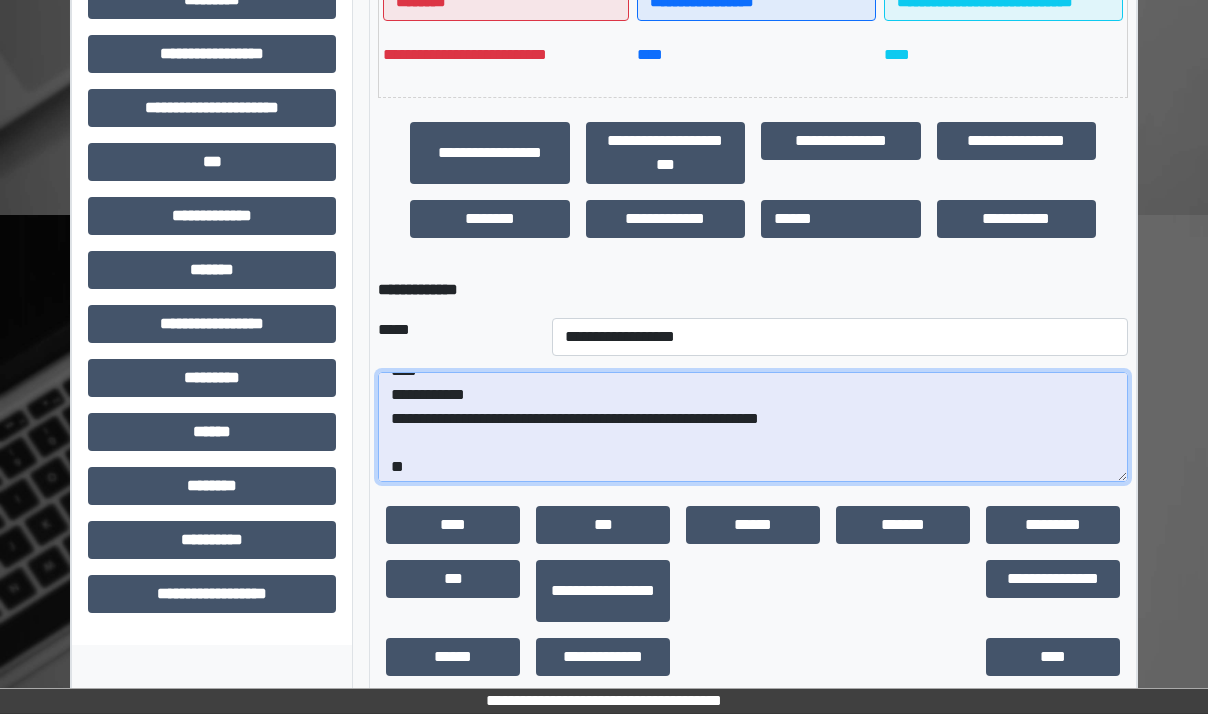 scroll, scrollTop: 216, scrollLeft: 0, axis: vertical 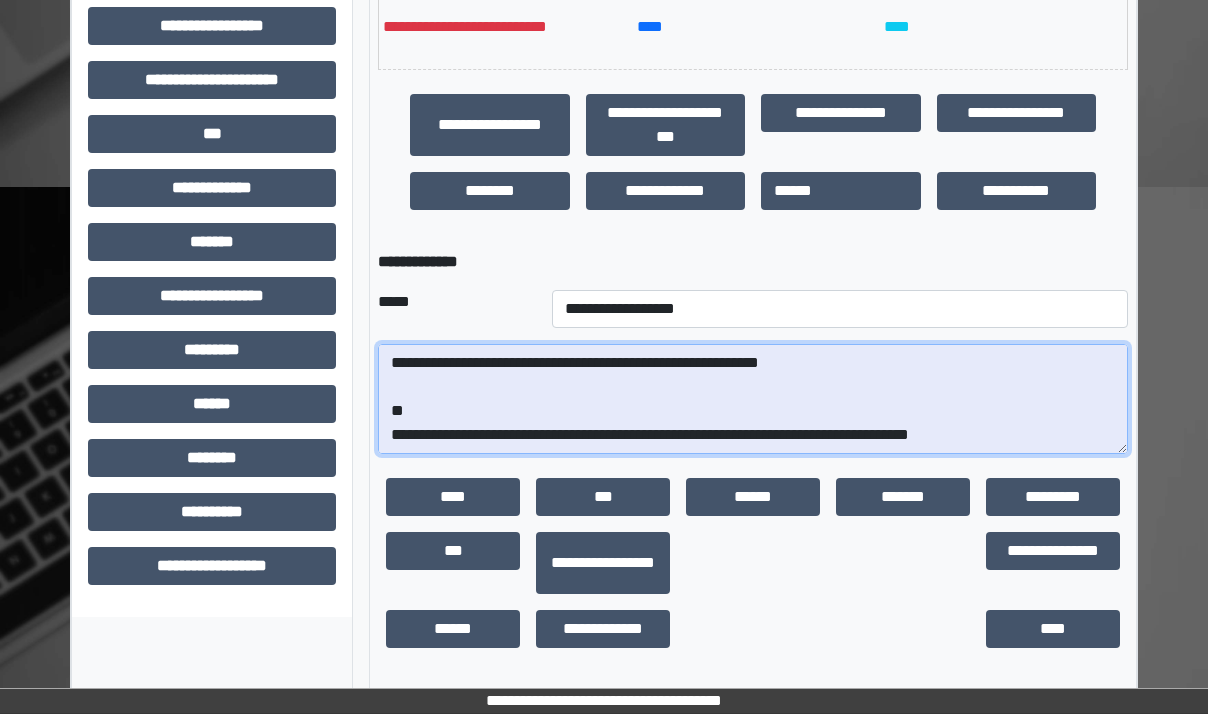 click on "**********" at bounding box center [753, 399] 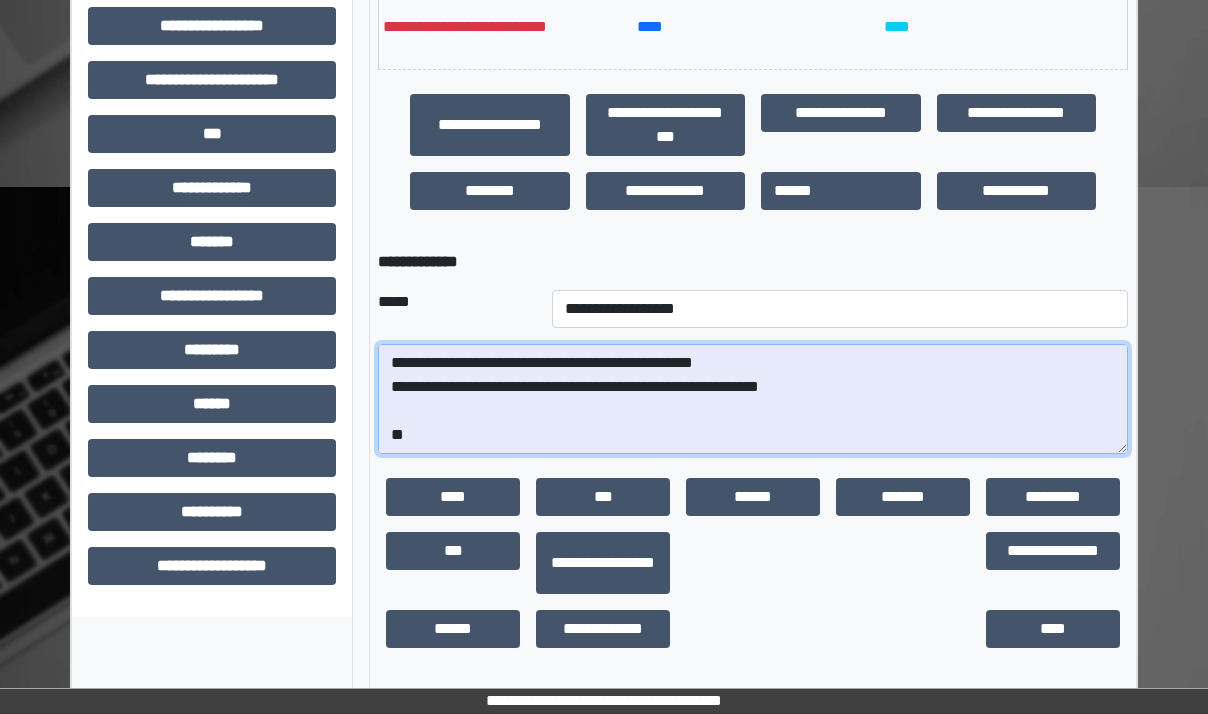 click on "**********" at bounding box center [753, 399] 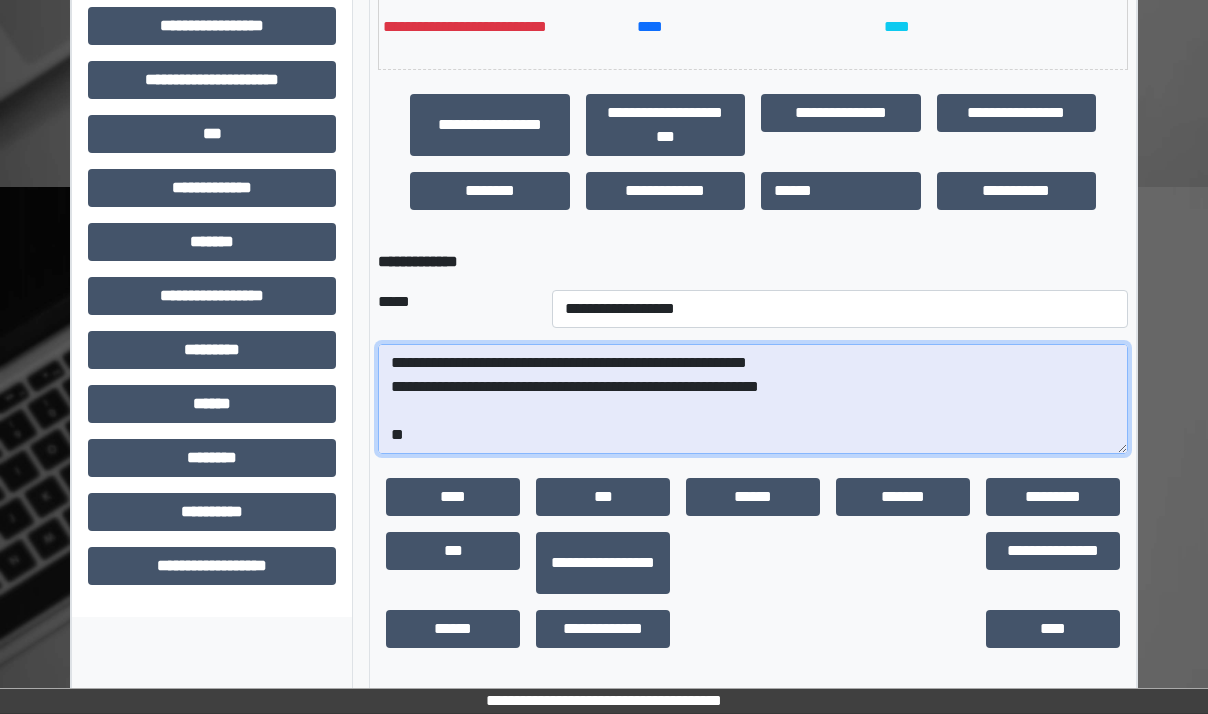 click on "**********" at bounding box center [753, 399] 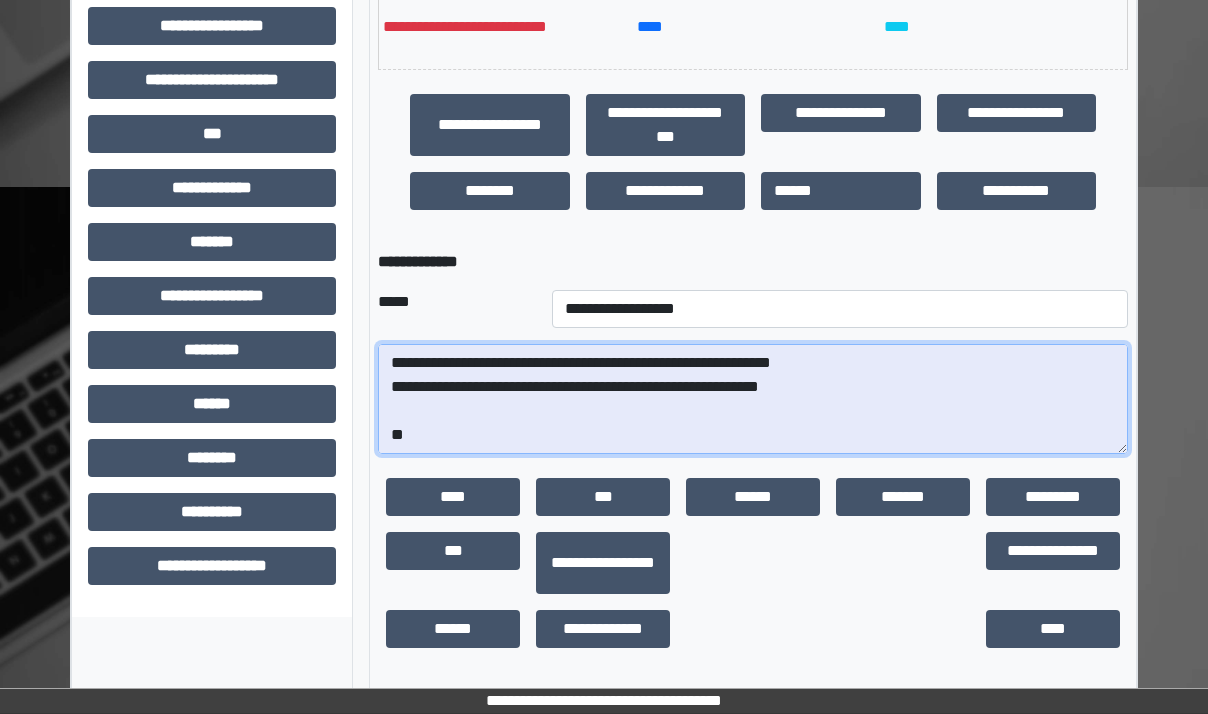 scroll, scrollTop: 116, scrollLeft: 0, axis: vertical 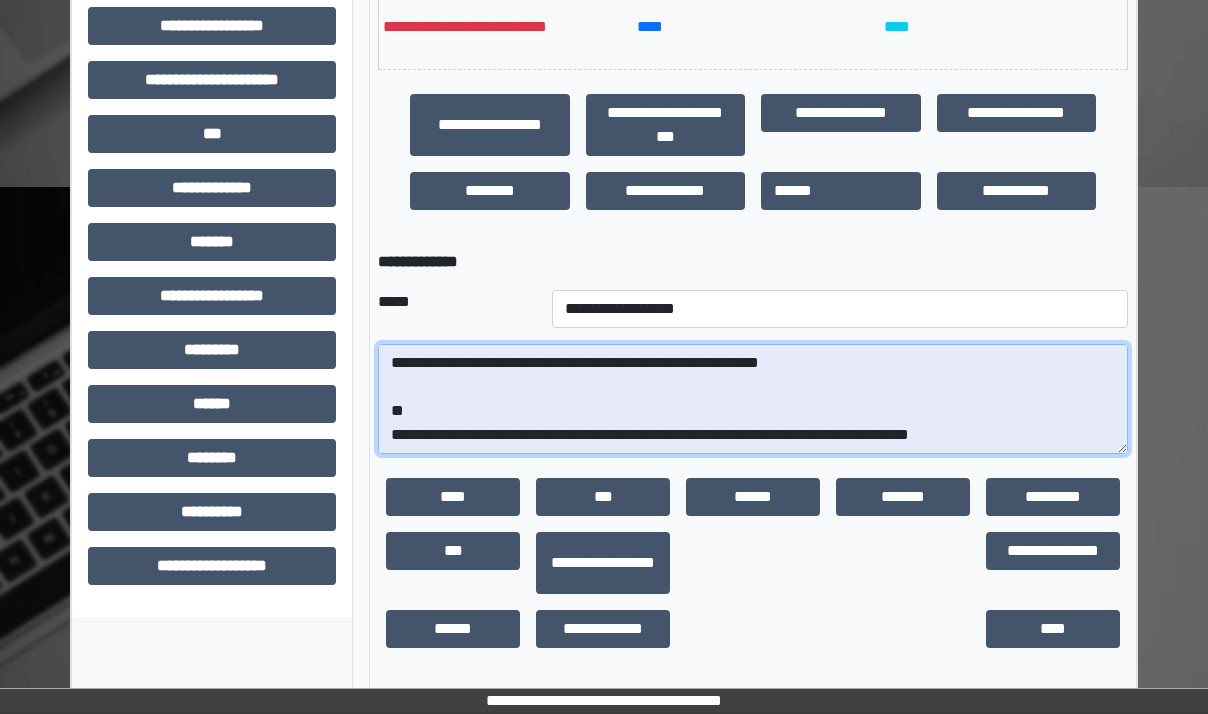 click on "**********" at bounding box center (753, 399) 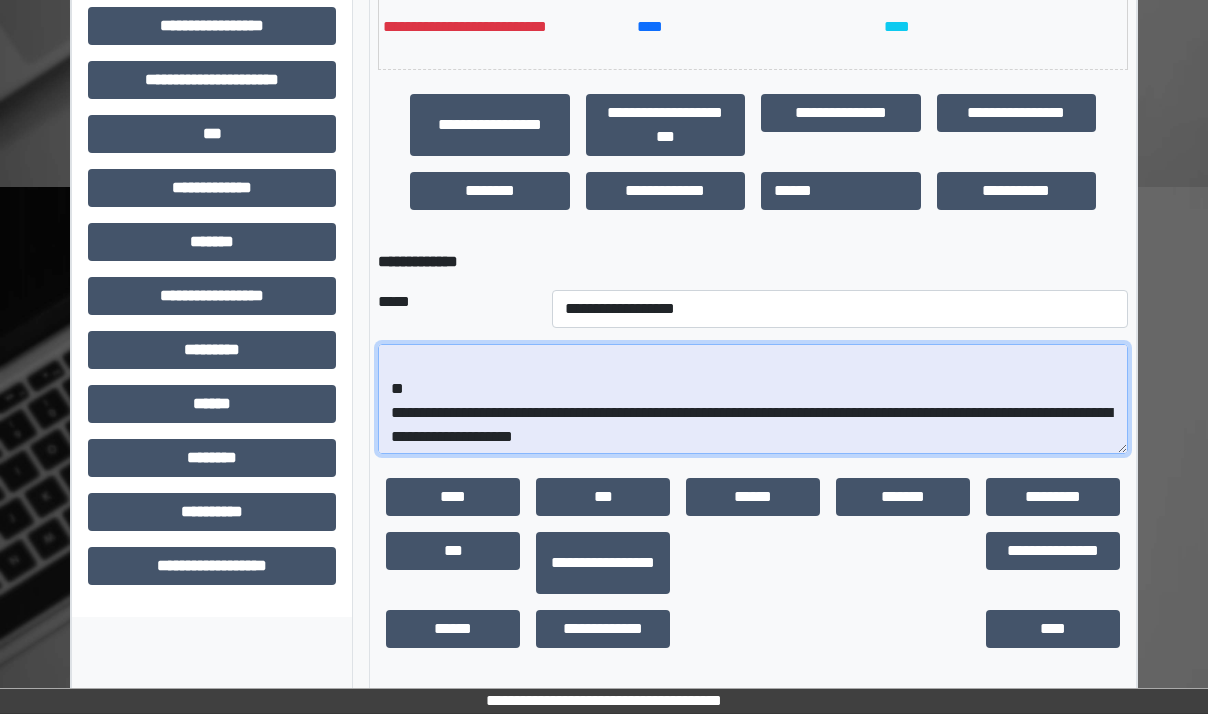 scroll, scrollTop: 264, scrollLeft: 0, axis: vertical 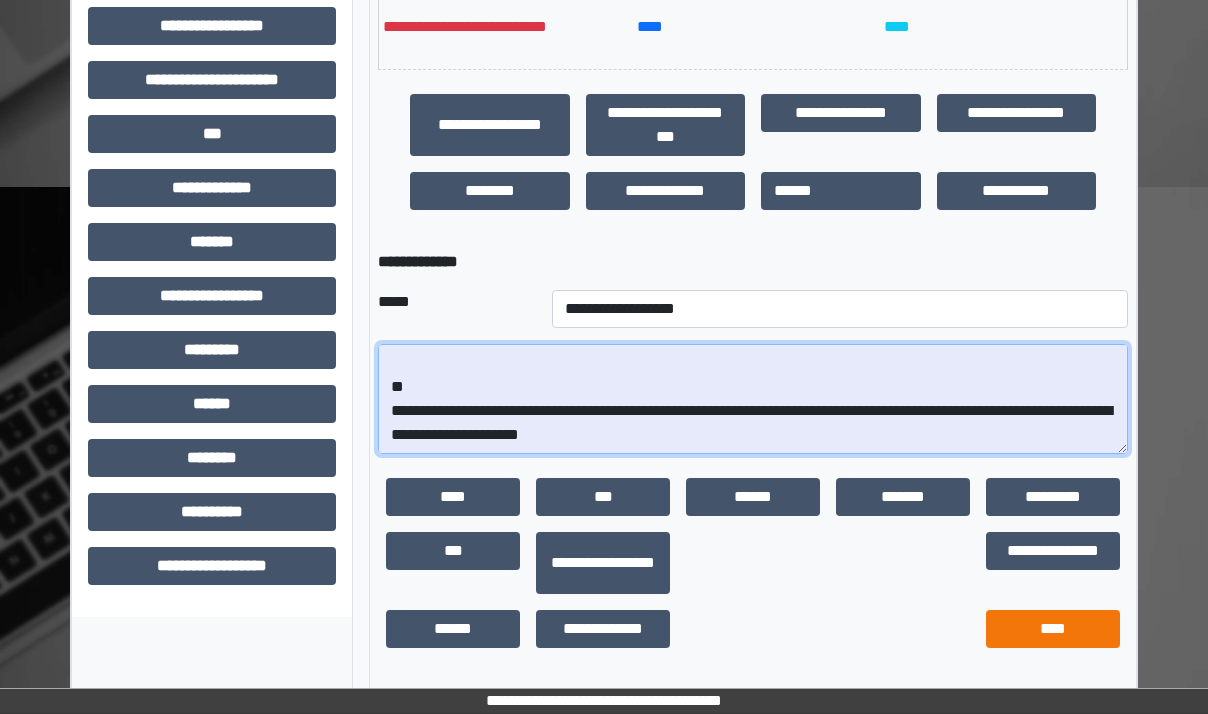 type on "**********" 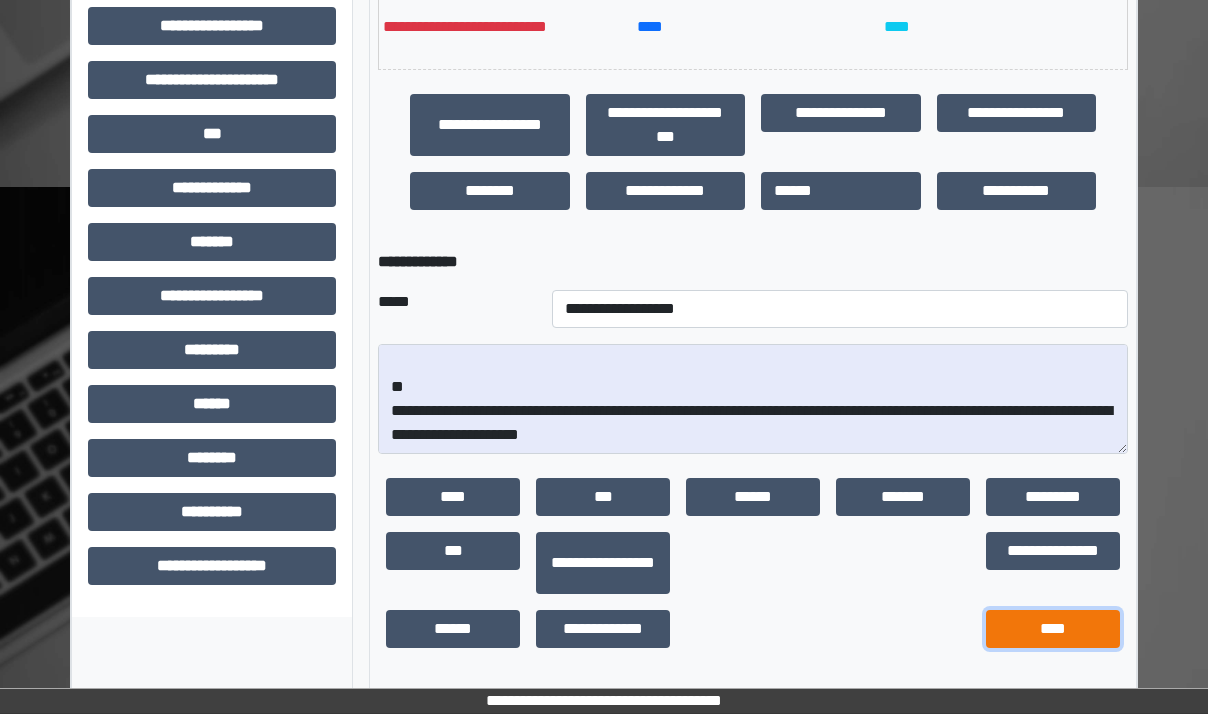click on "****" at bounding box center [1053, 629] 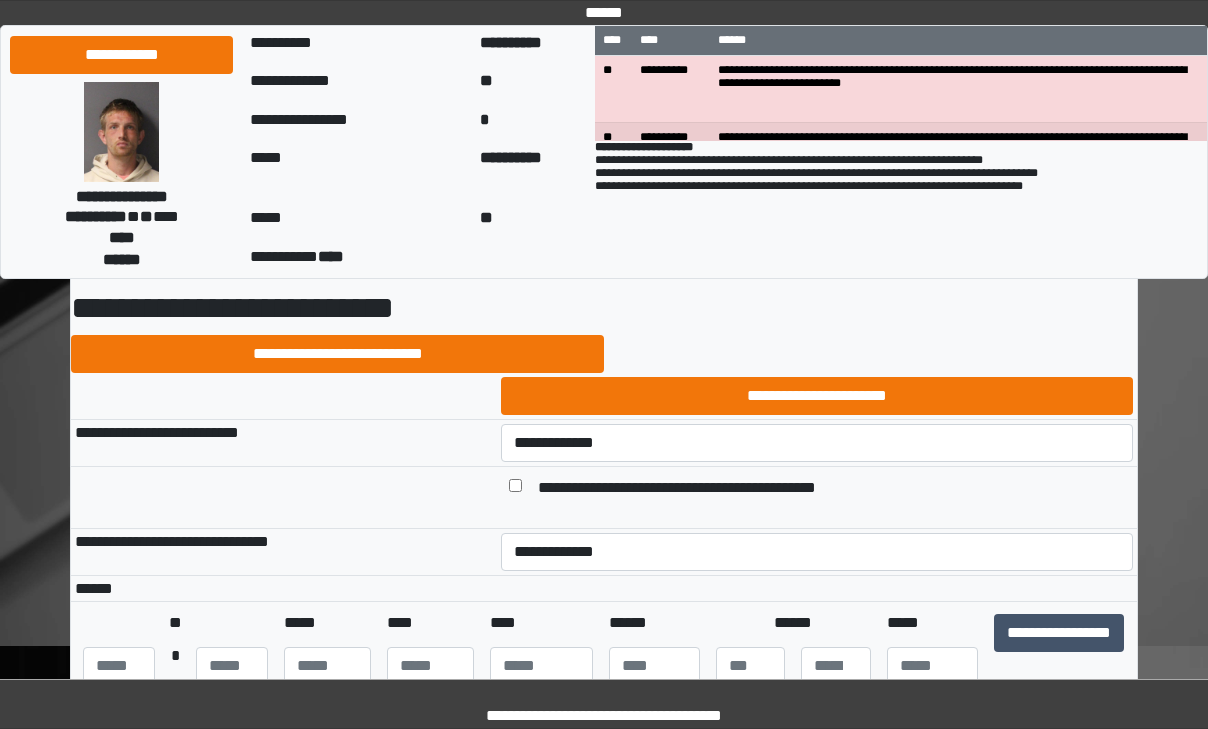 scroll, scrollTop: 100, scrollLeft: 0, axis: vertical 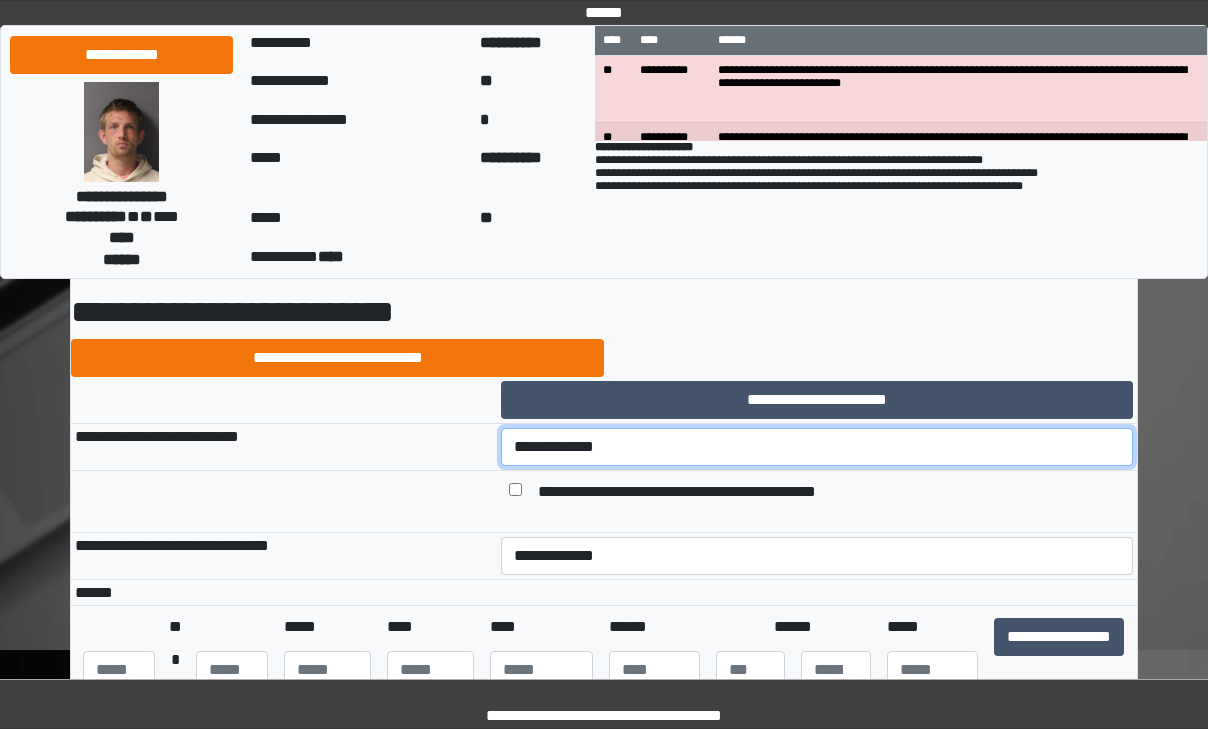 click on "**********" at bounding box center (817, 447) 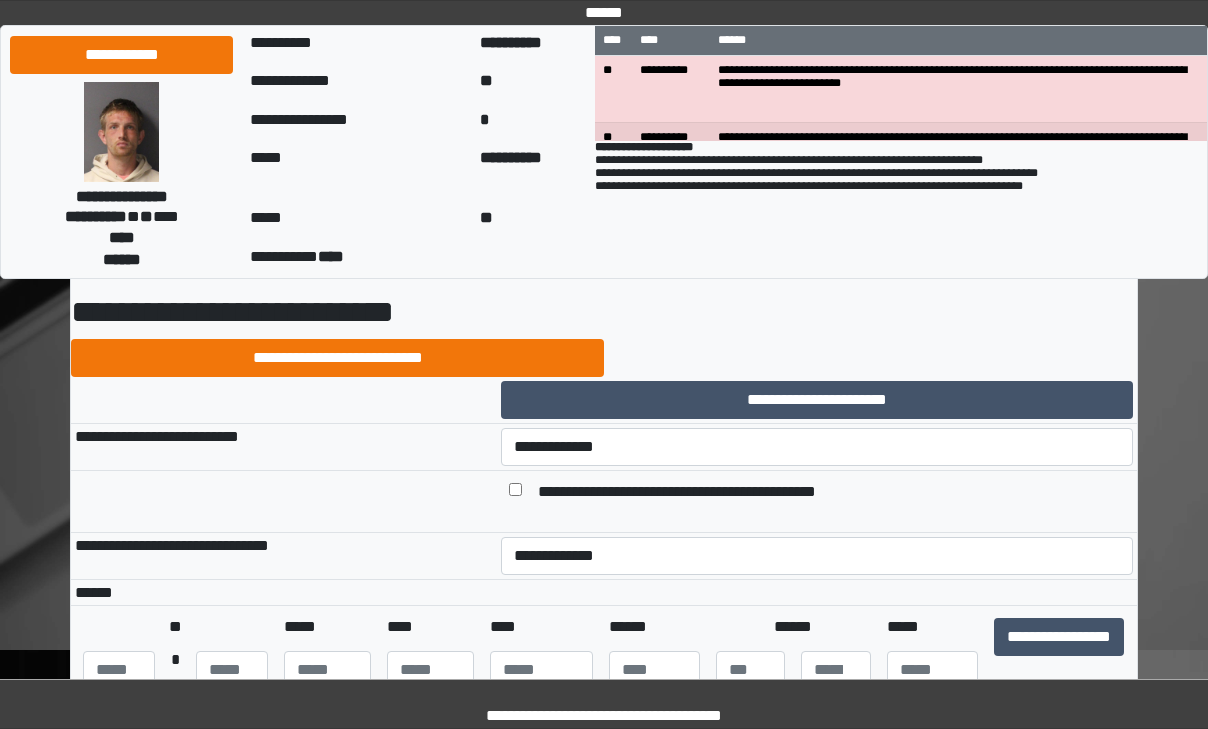 click on "**********" at bounding box center [604, 5190] 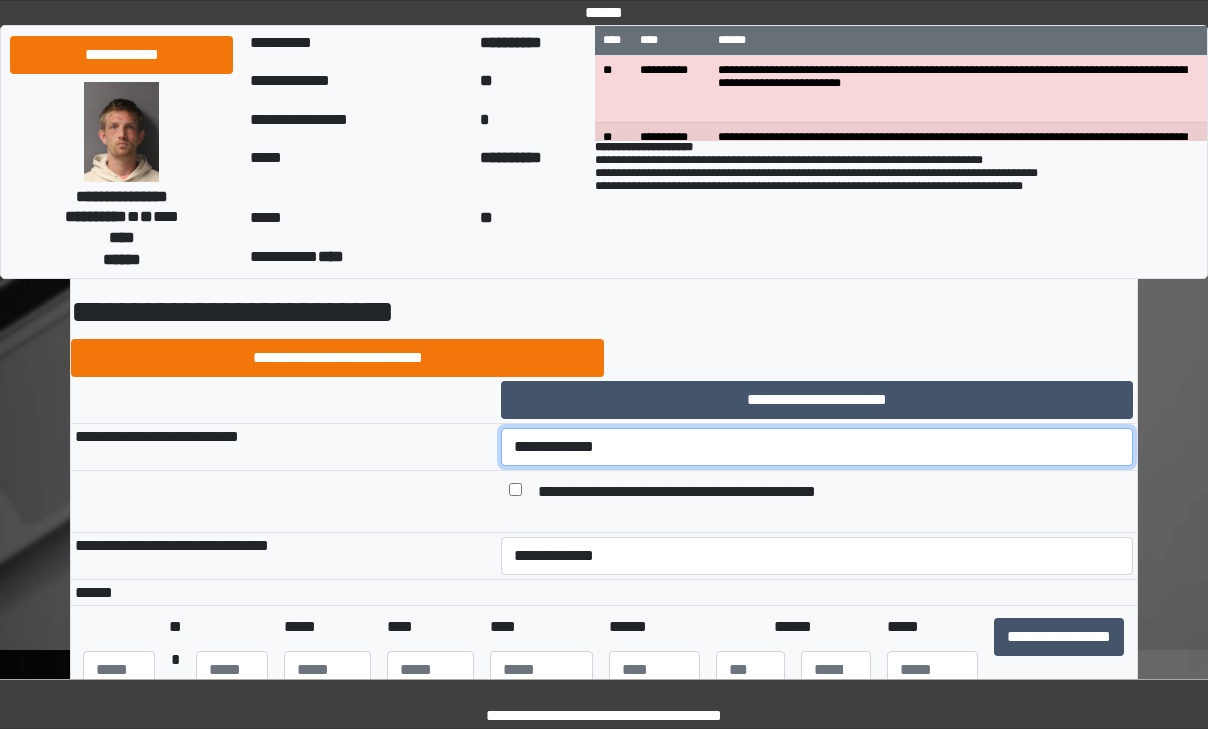 click on "**********" at bounding box center (817, 447) 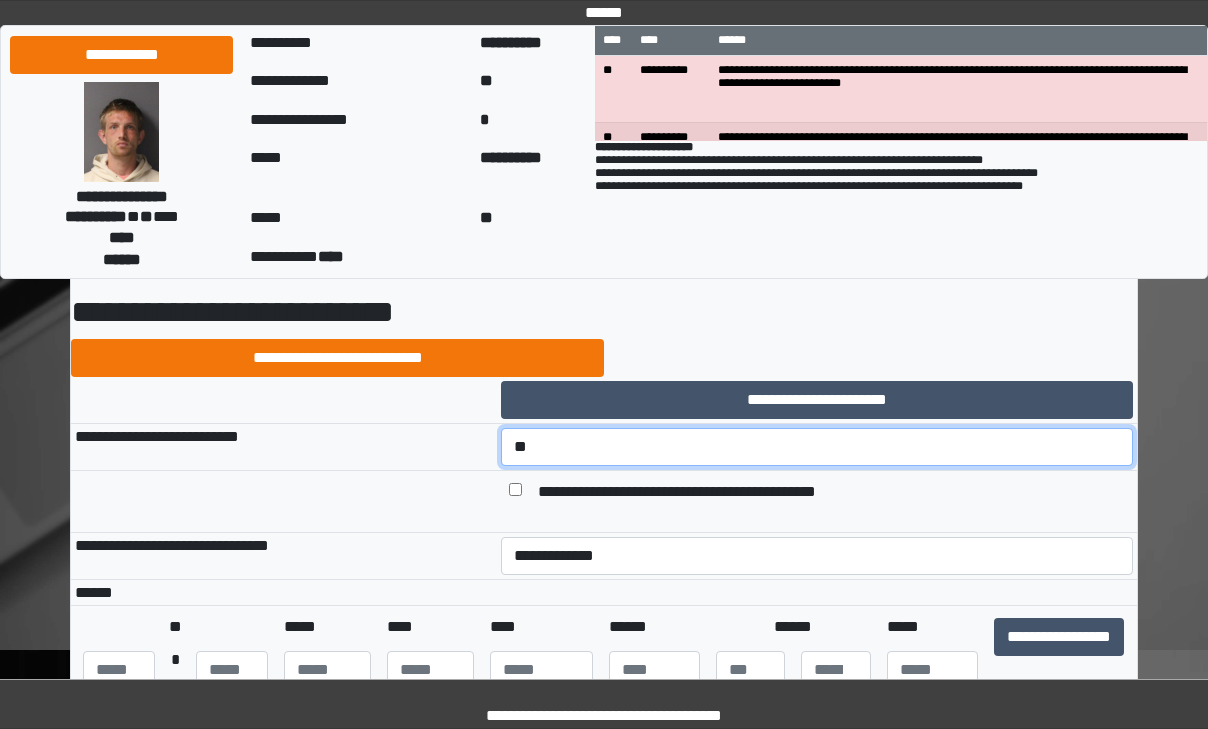 click on "**********" at bounding box center [817, 447] 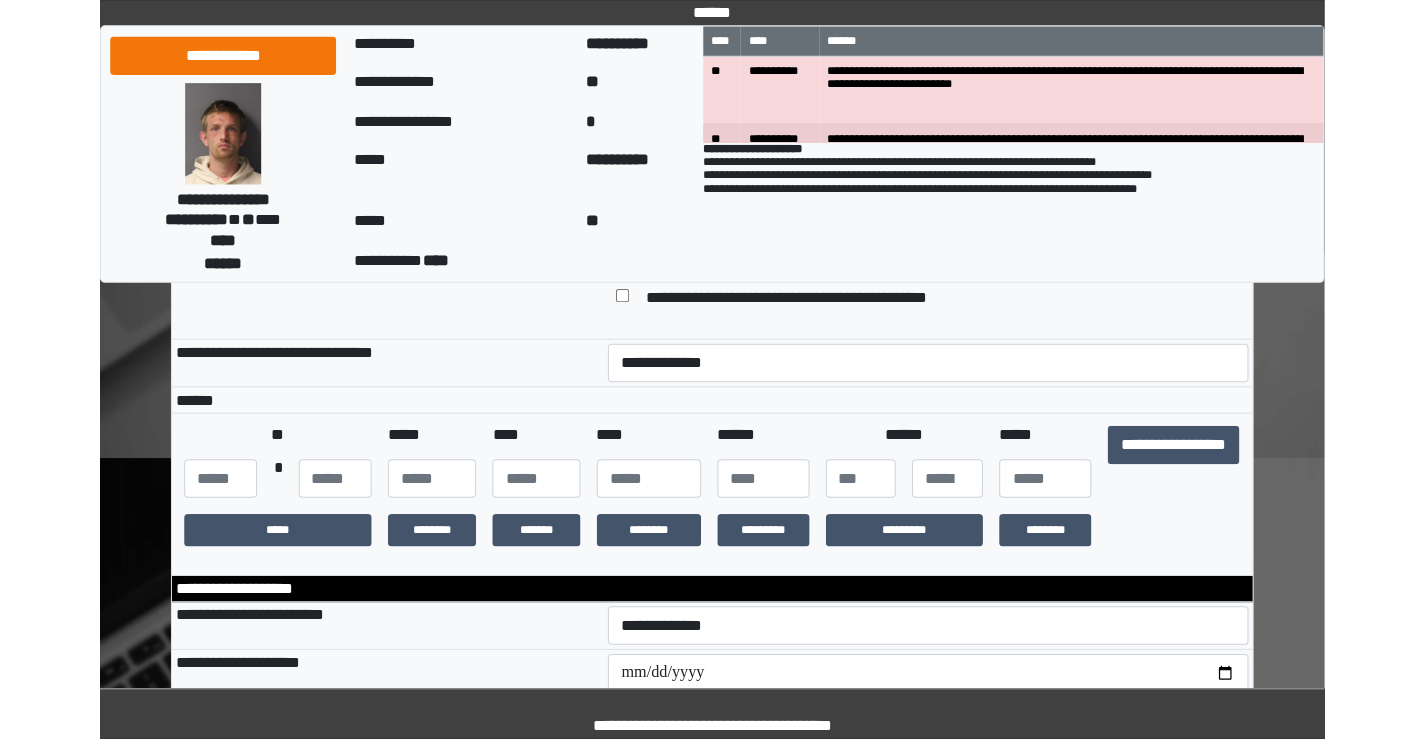 scroll, scrollTop: 300, scrollLeft: 0, axis: vertical 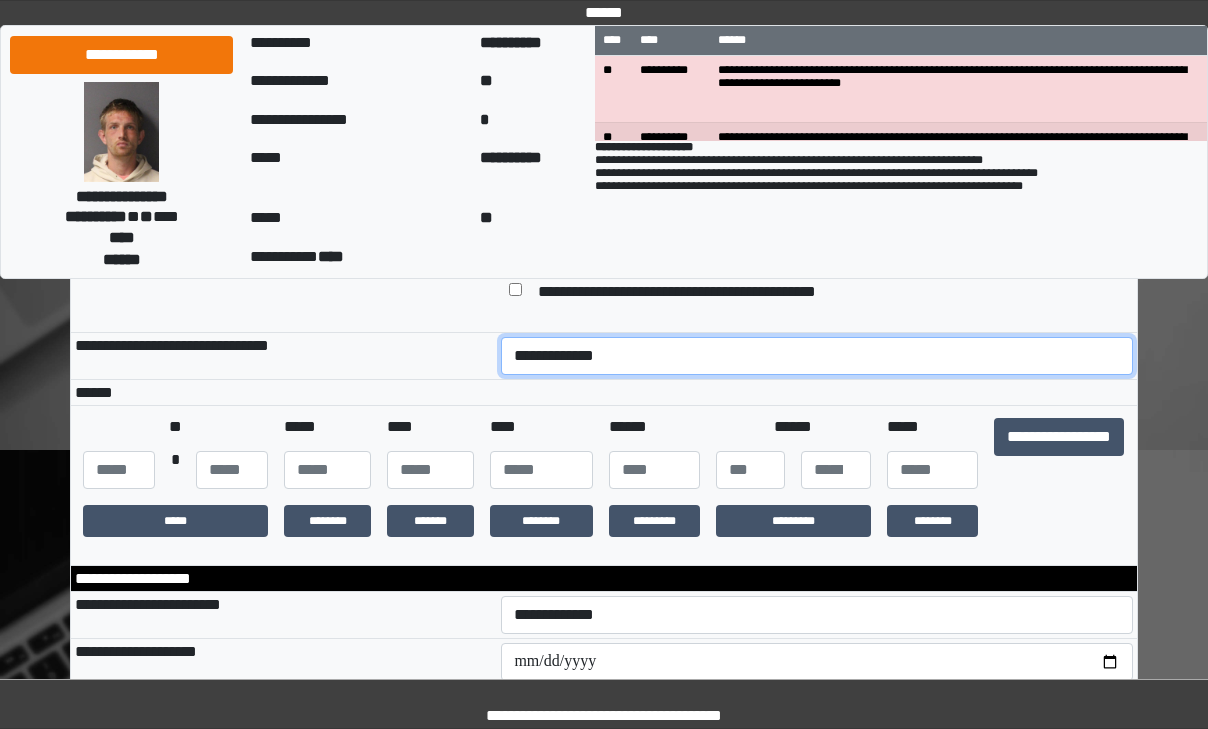 click on "**********" at bounding box center [817, 356] 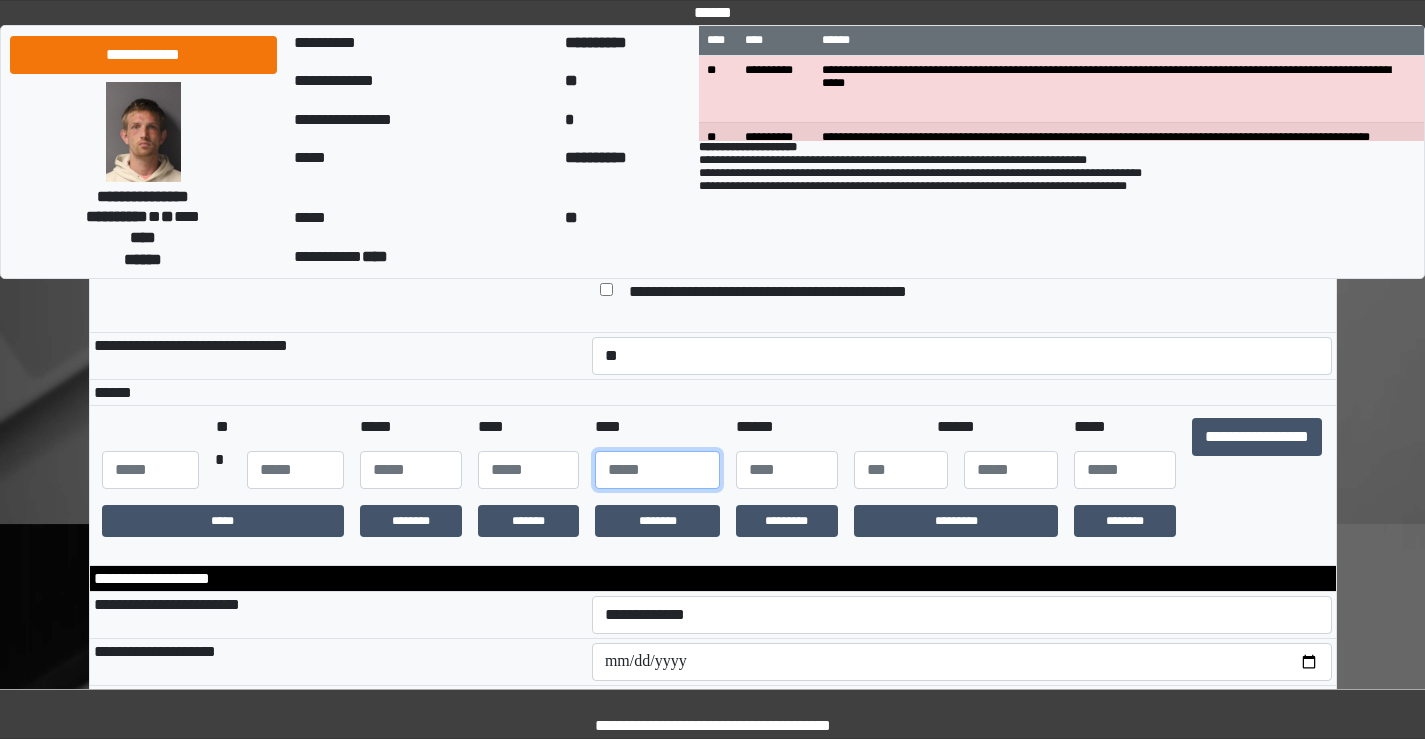 click at bounding box center [657, 470] 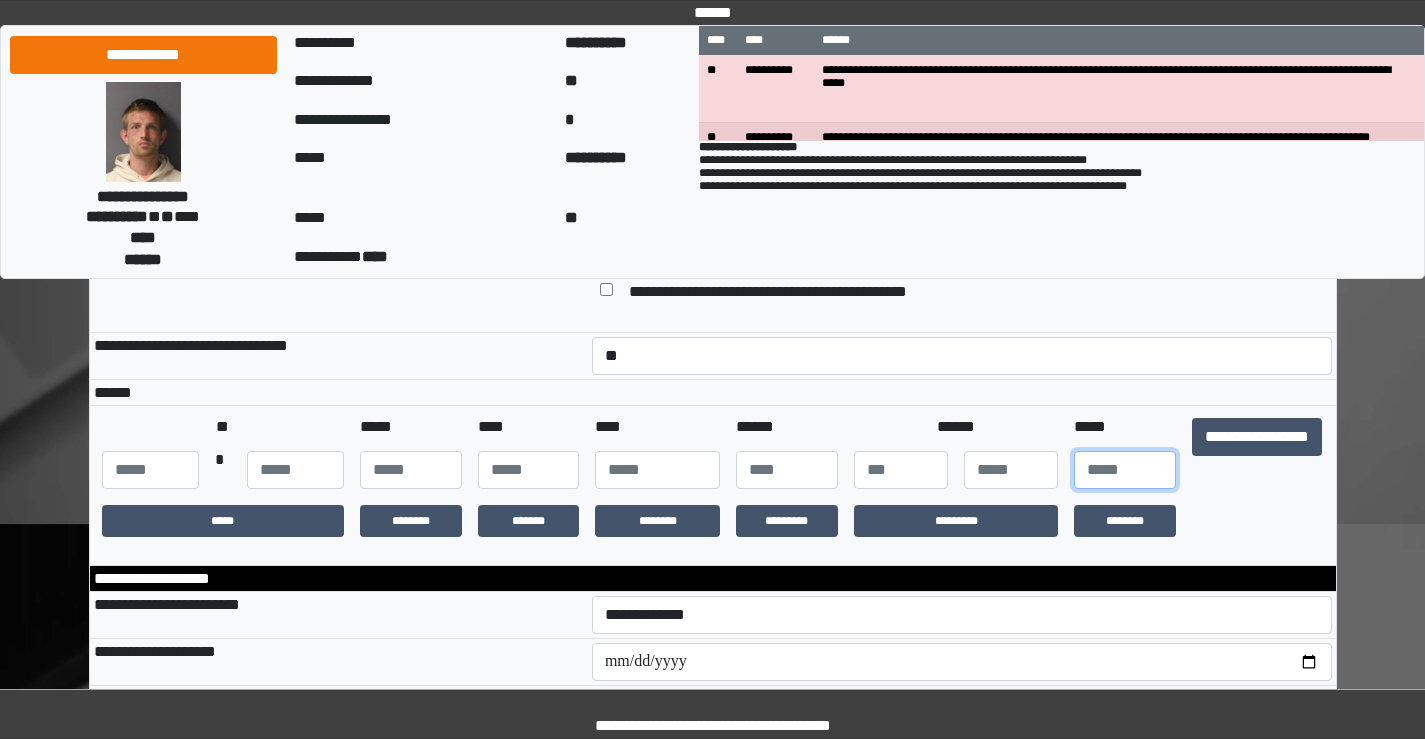 click at bounding box center (1125, 470) 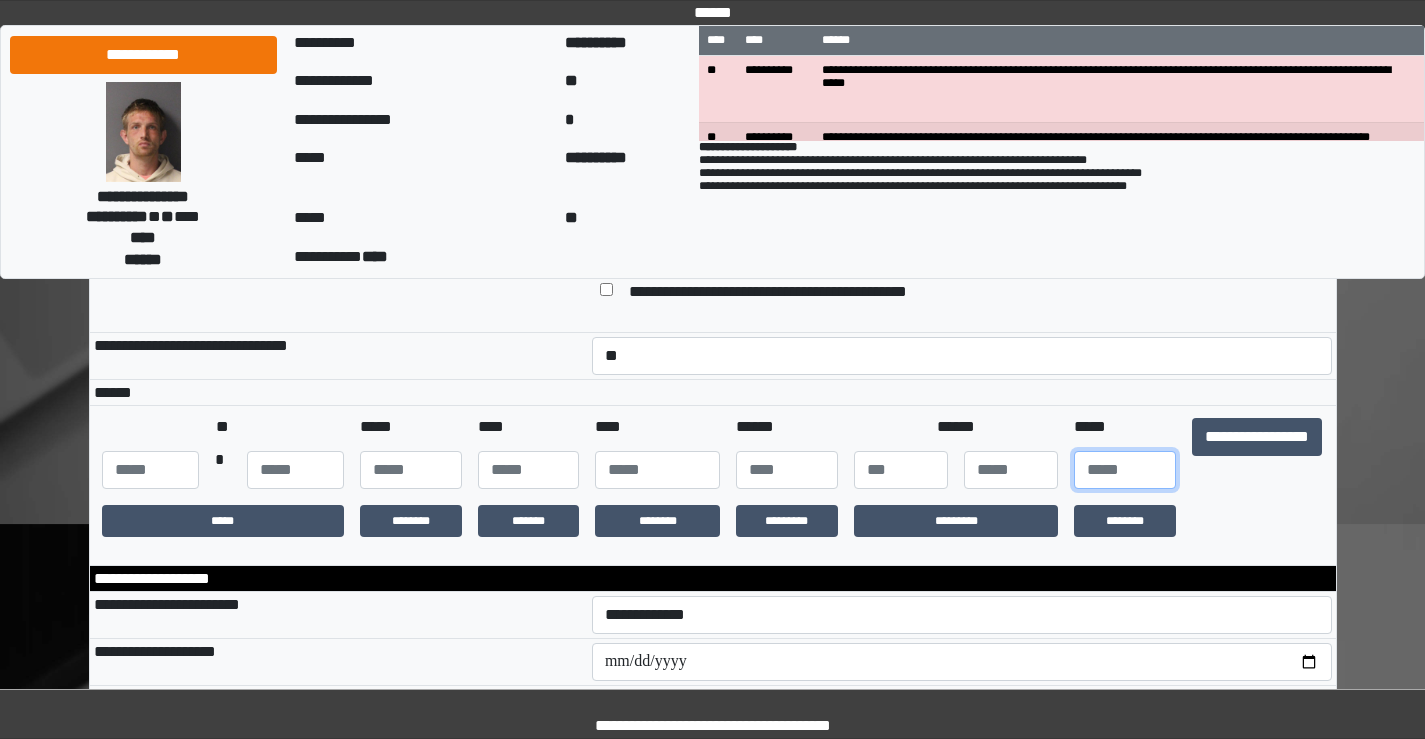 type on "**" 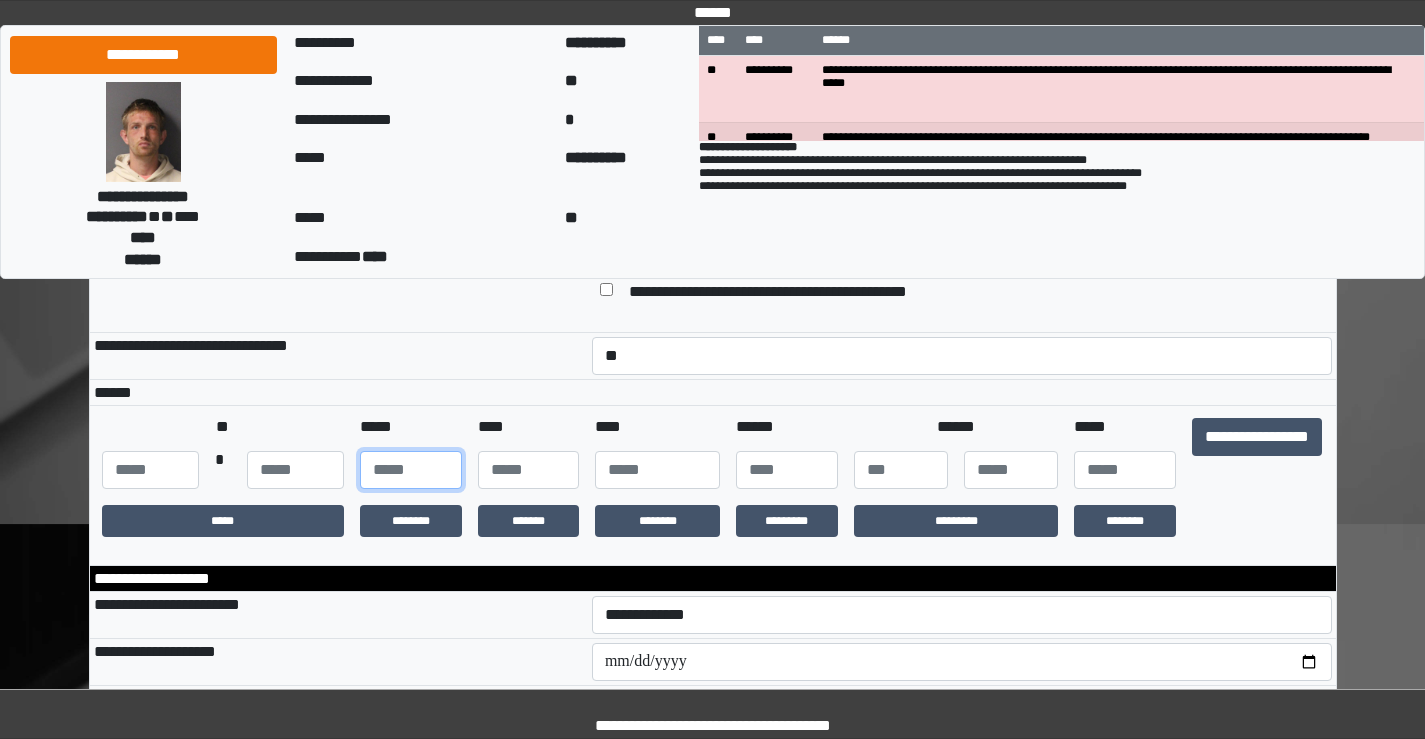 click at bounding box center [411, 470] 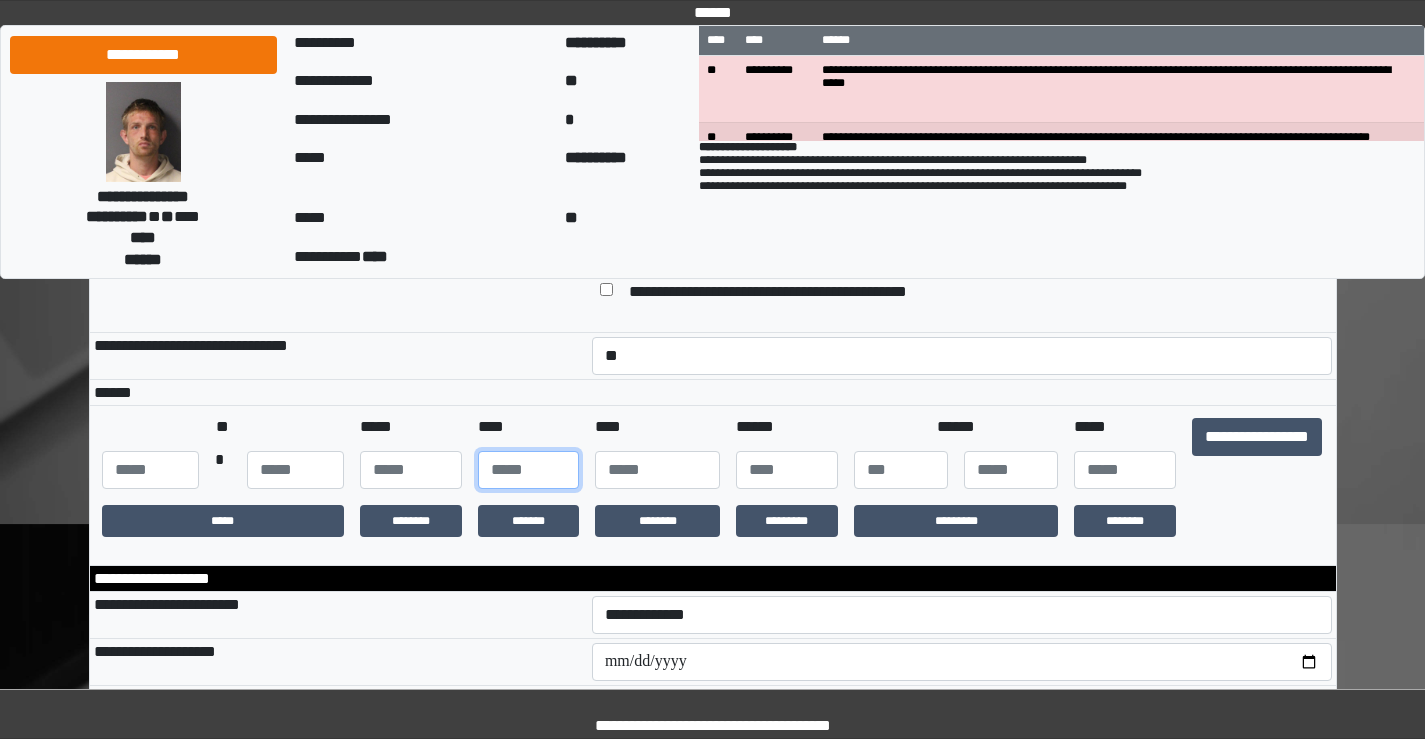 click at bounding box center (529, 470) 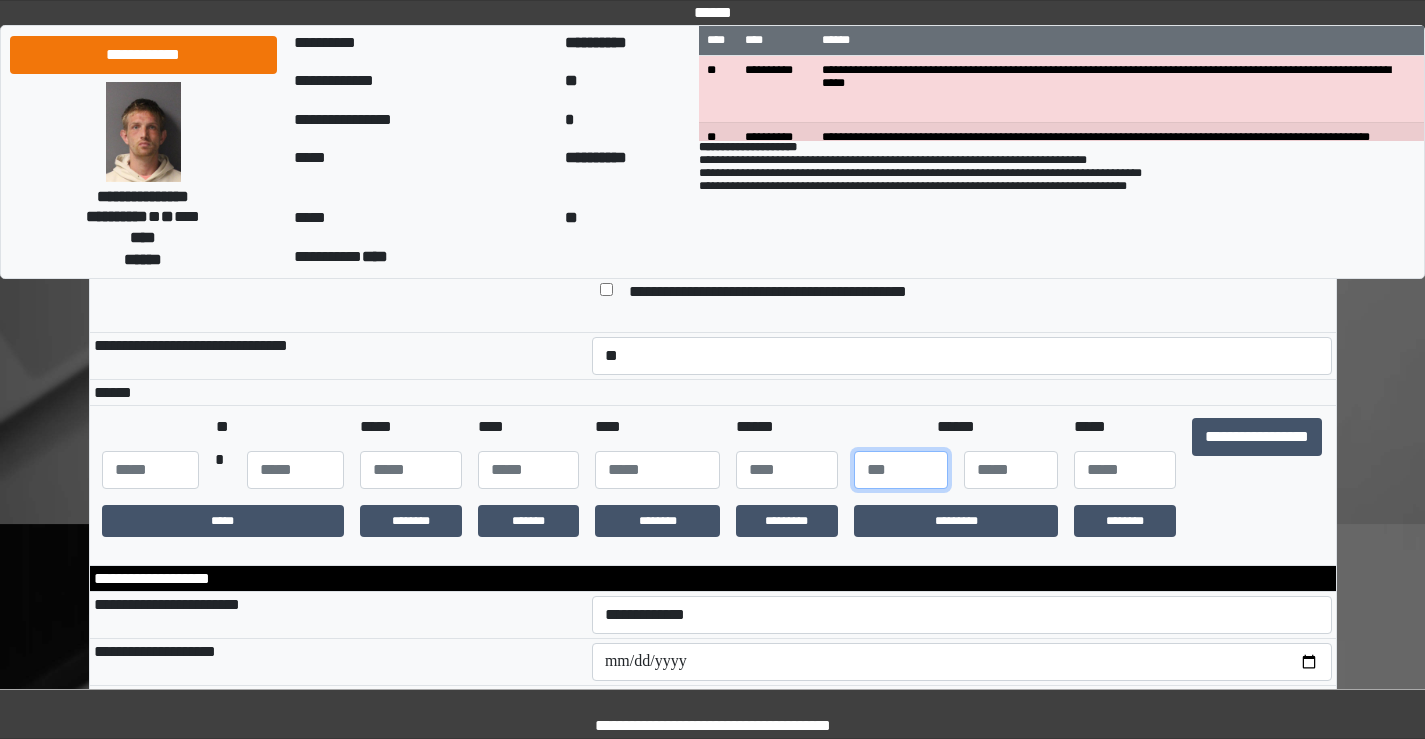 click at bounding box center [901, 470] 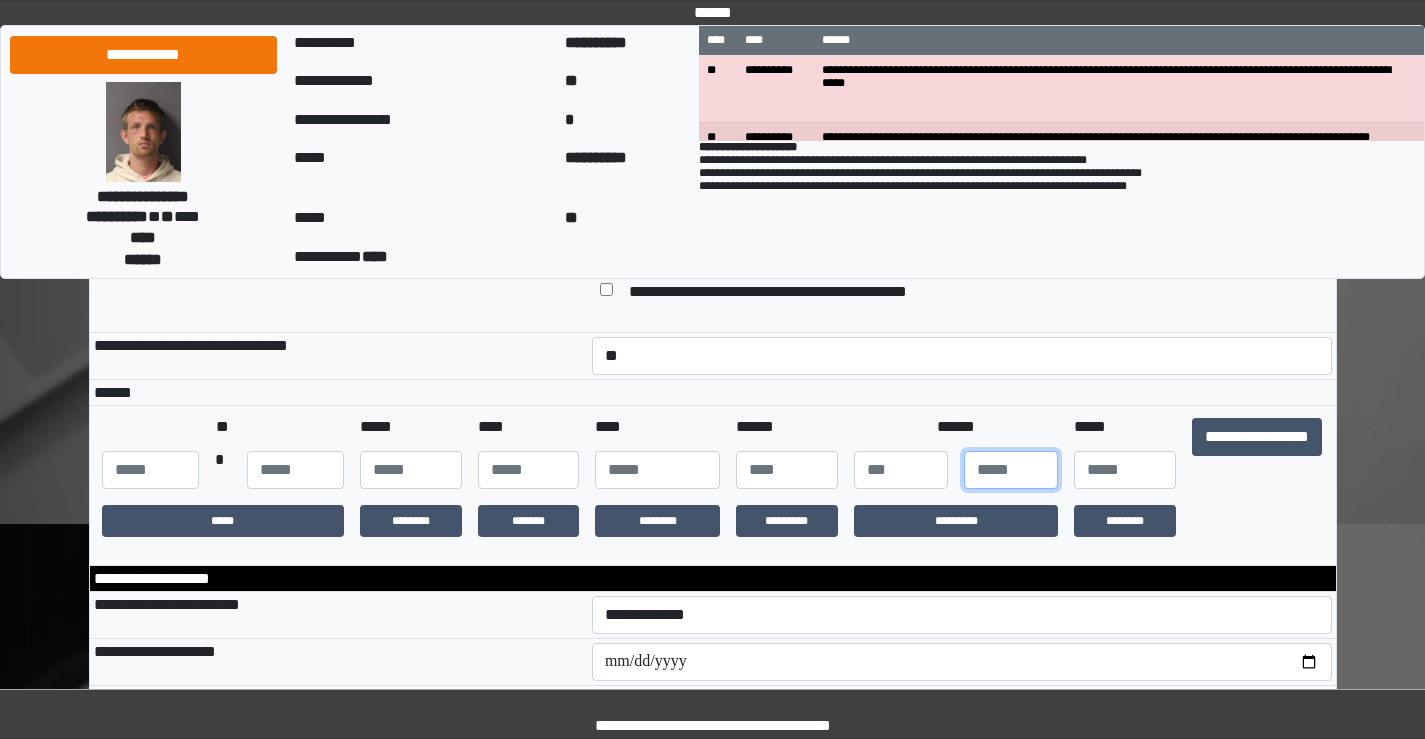 click at bounding box center (1011, 470) 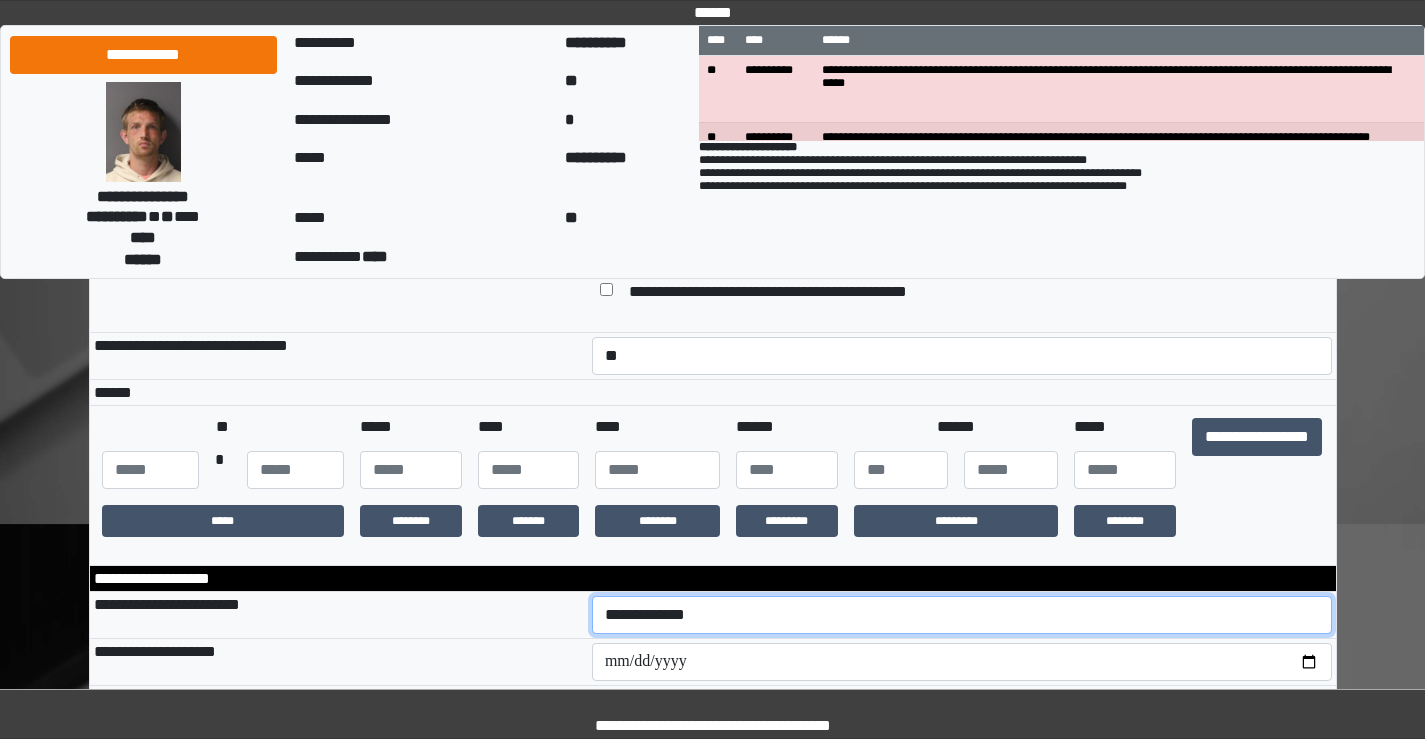 drag, startPoint x: 653, startPoint y: 628, endPoint x: 665, endPoint y: 658, distance: 32.31099 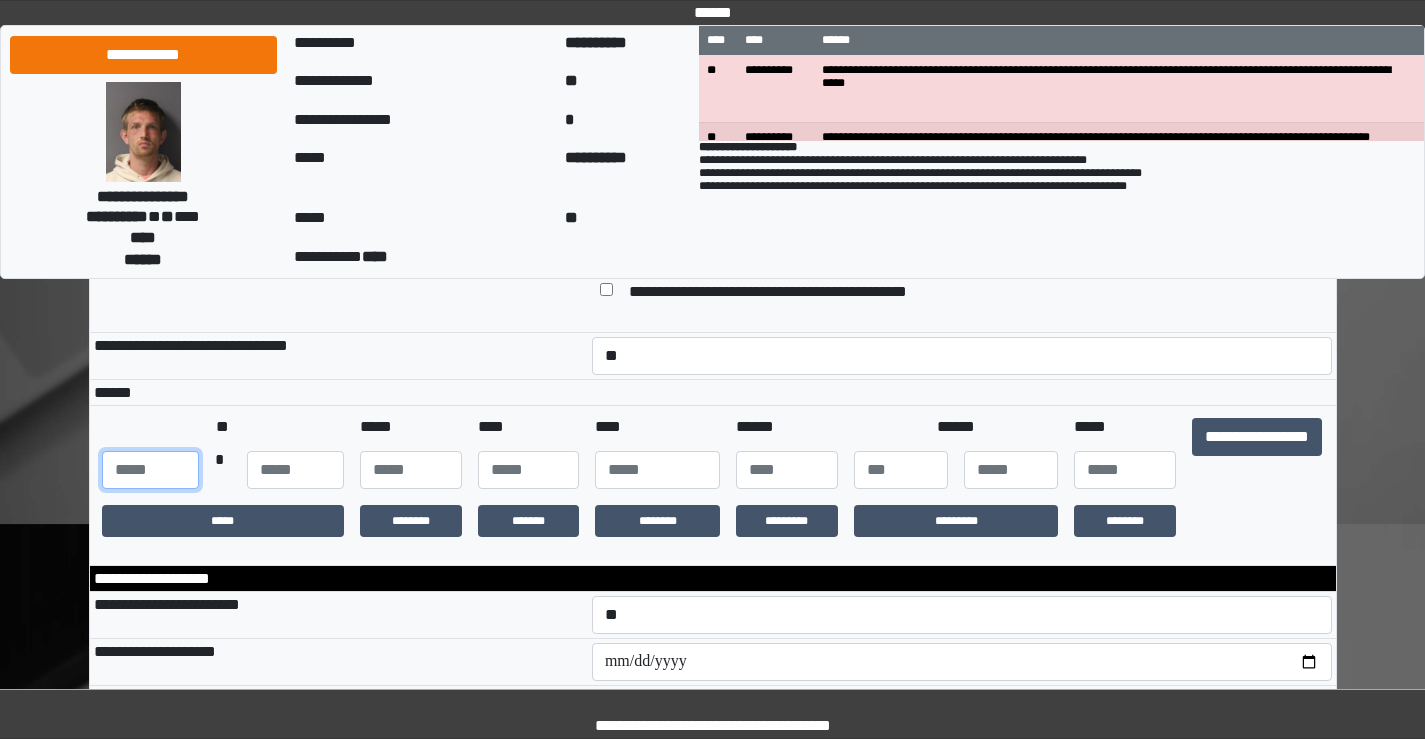 click at bounding box center [150, 470] 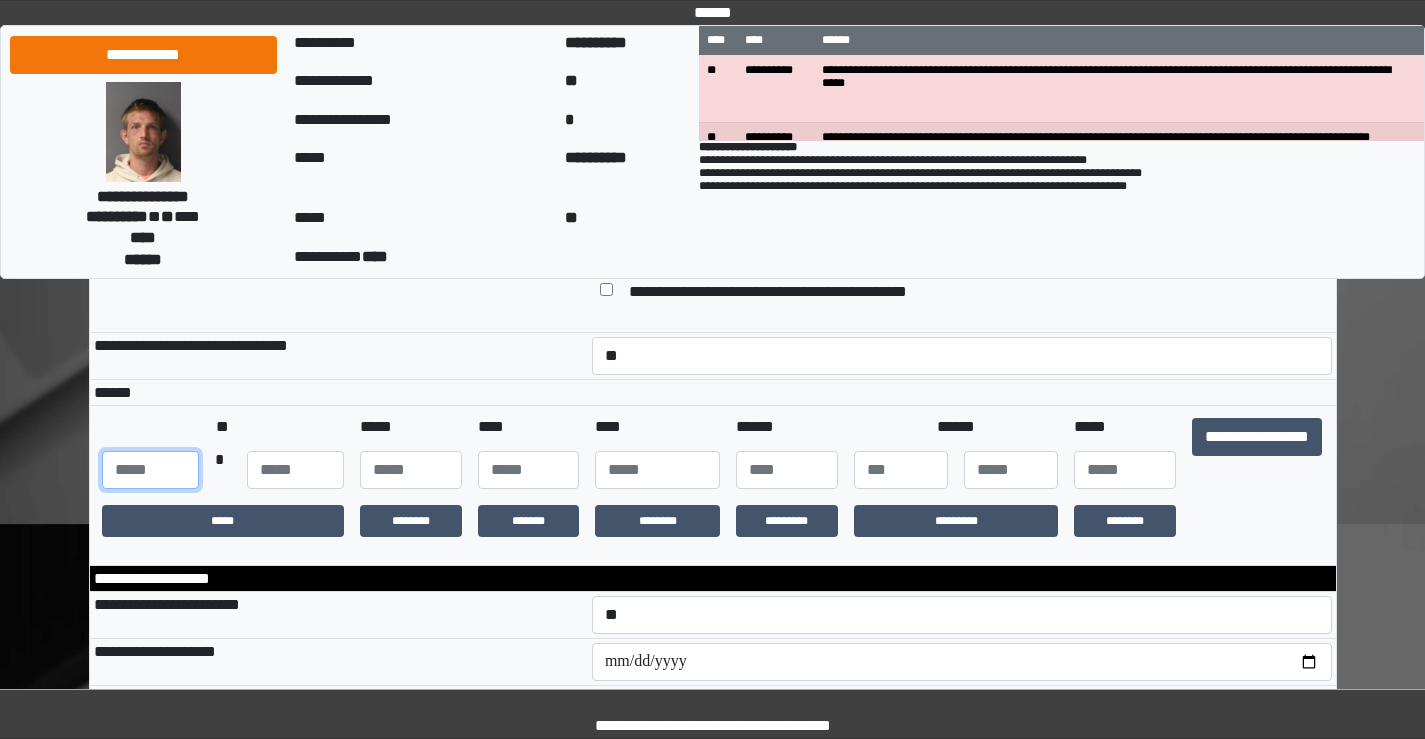 type on "**" 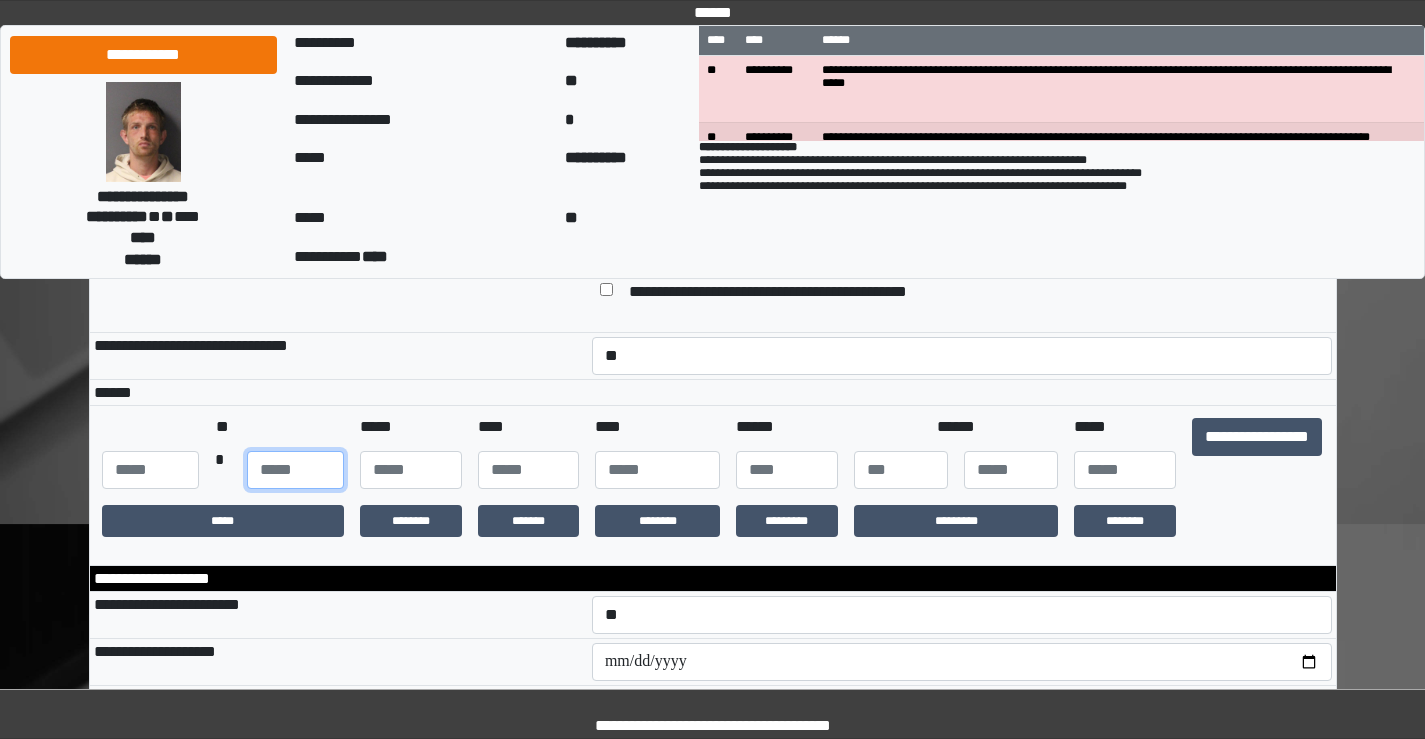 click at bounding box center (295, 470) 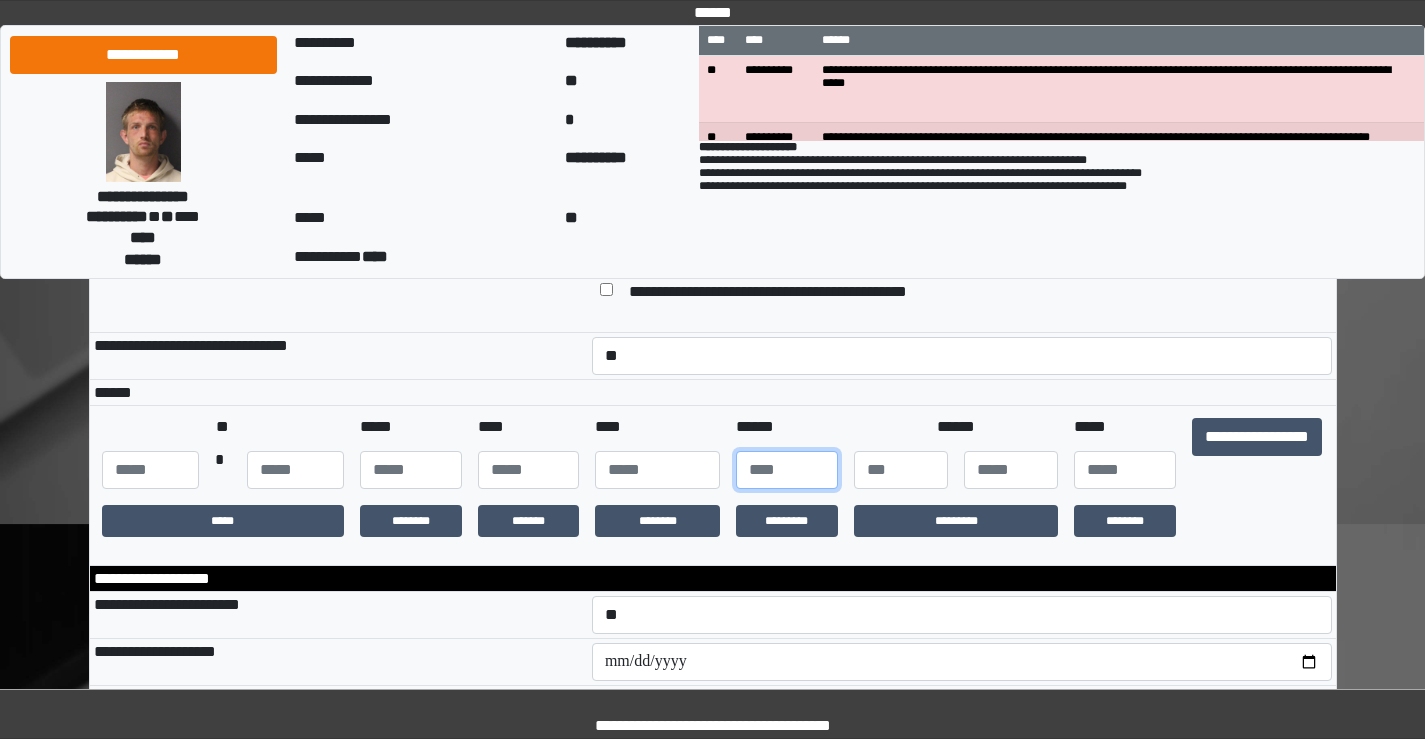 click at bounding box center (787, 470) 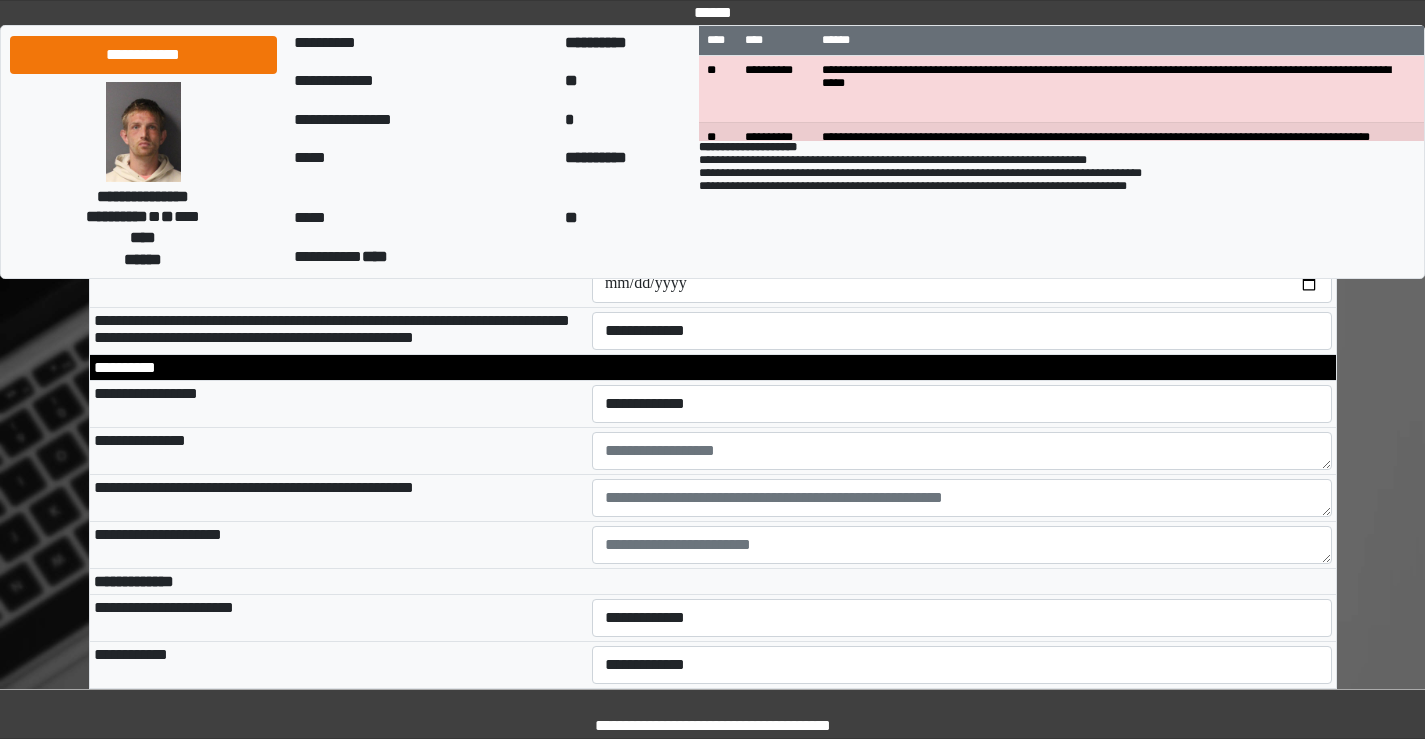 scroll, scrollTop: 700, scrollLeft: 0, axis: vertical 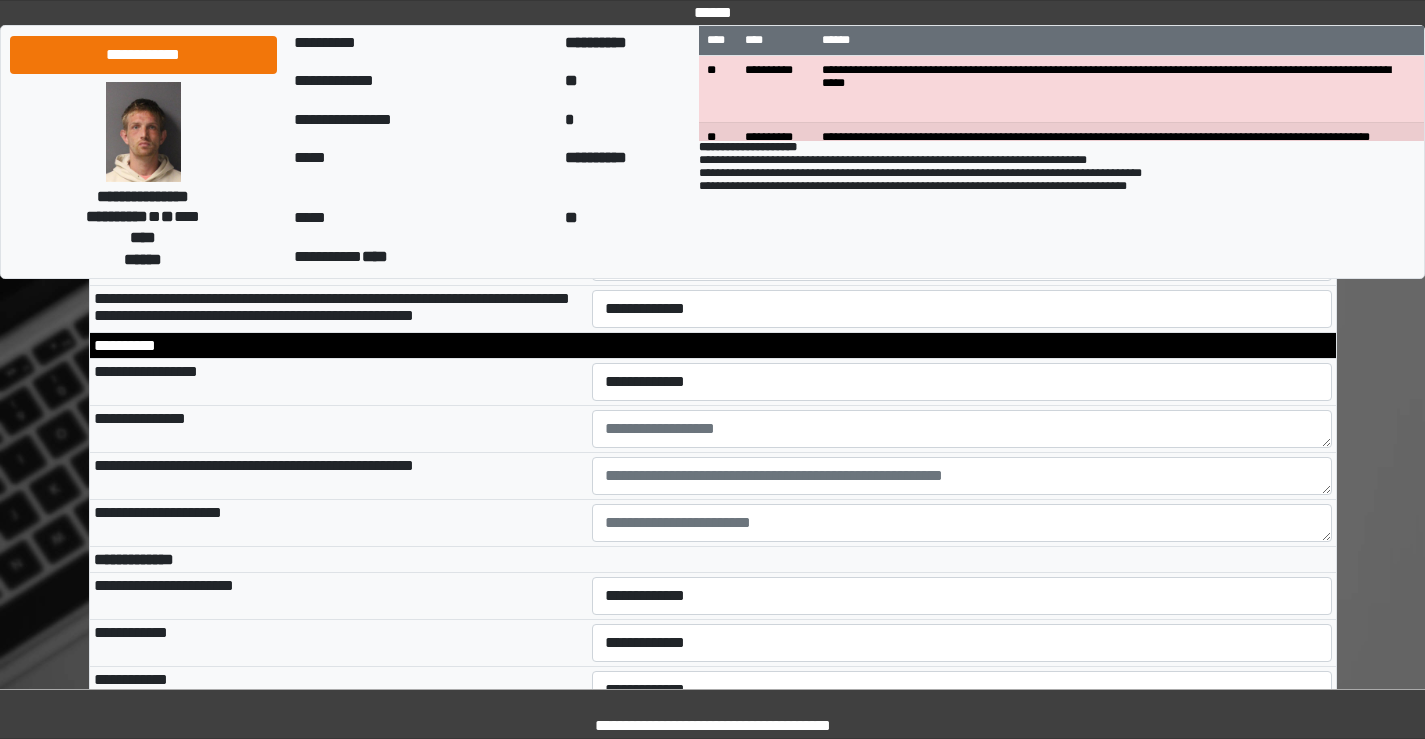 type on "***" 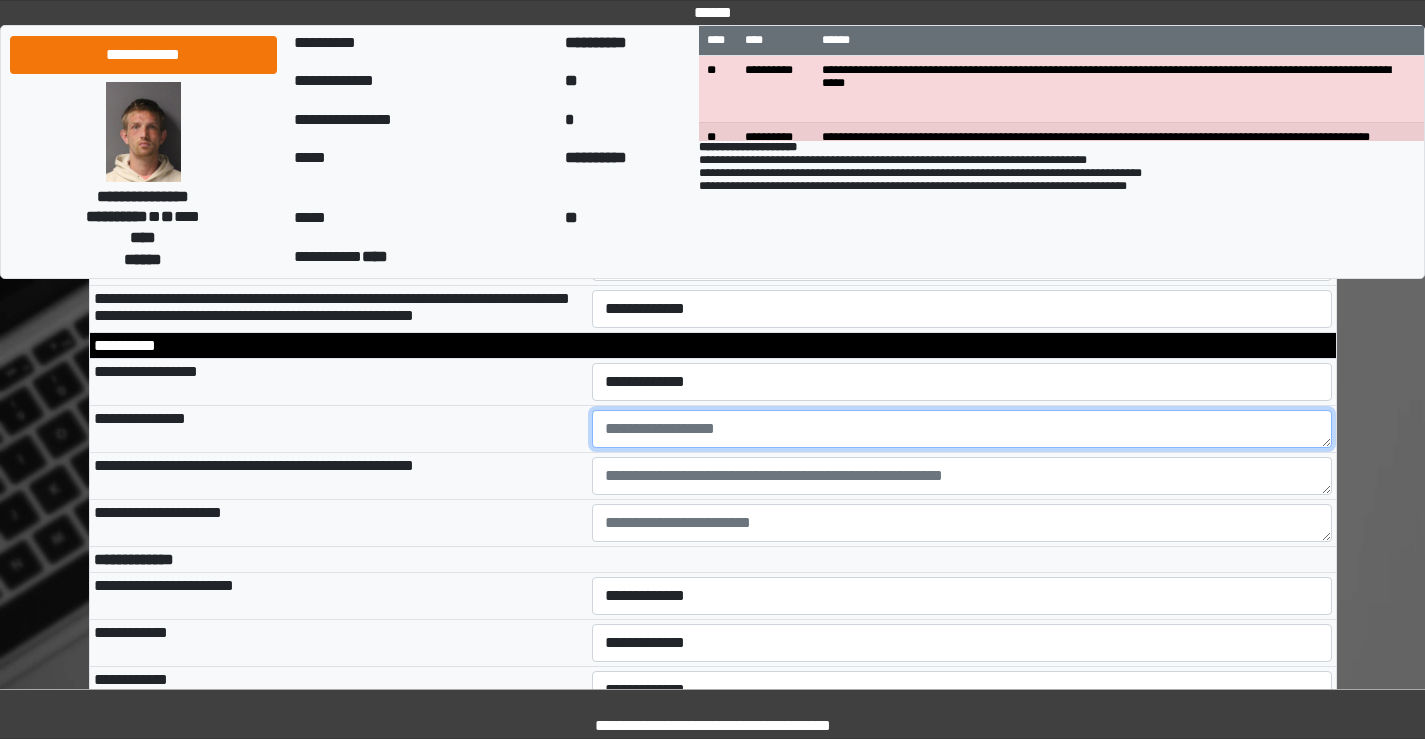 click at bounding box center (962, 429) 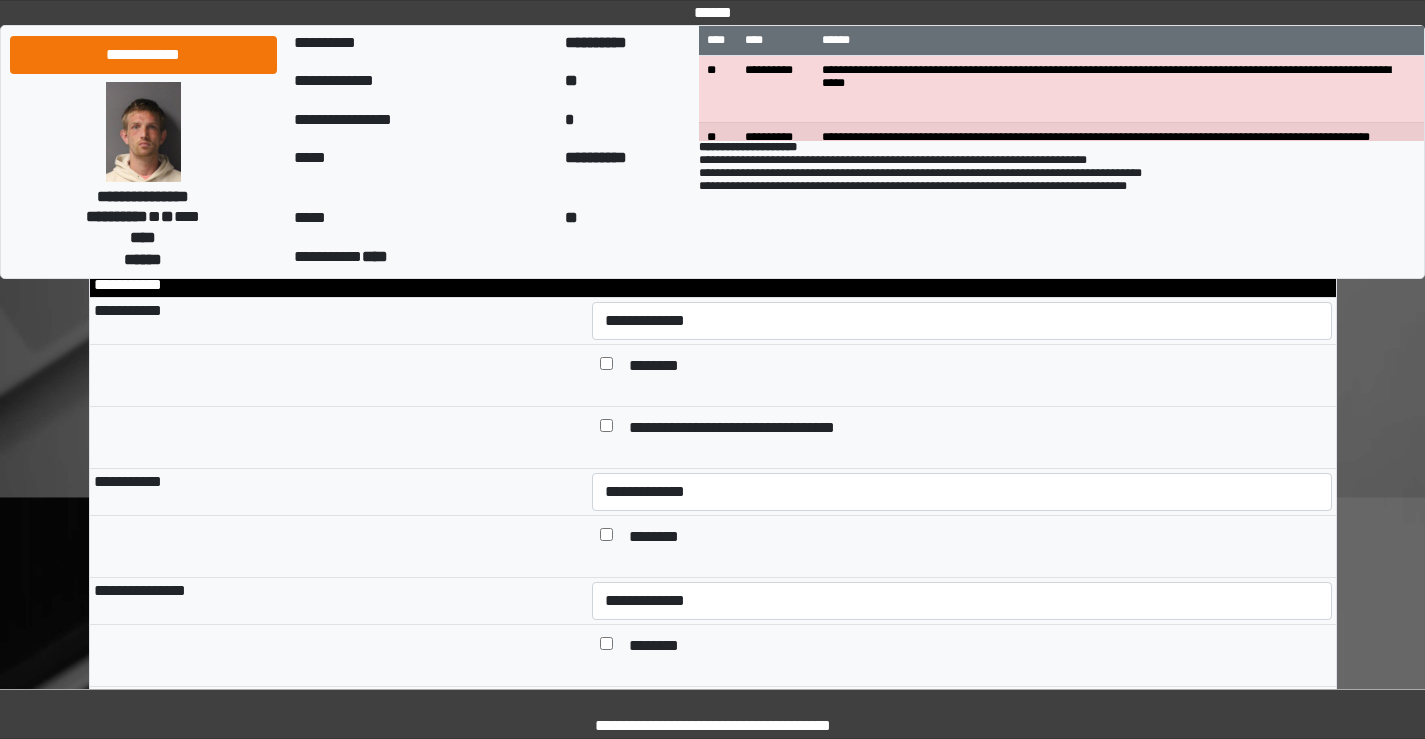 scroll, scrollTop: 1200, scrollLeft: 0, axis: vertical 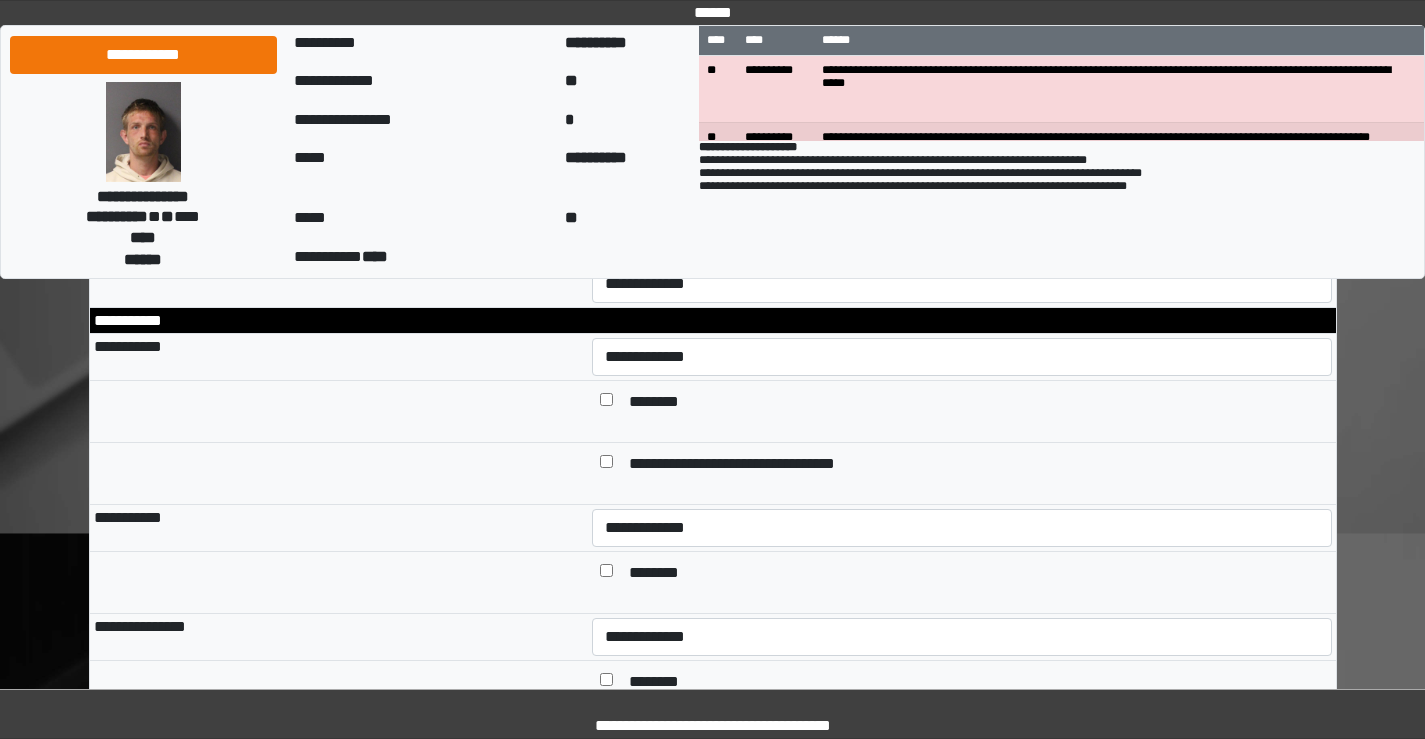type on "*********" 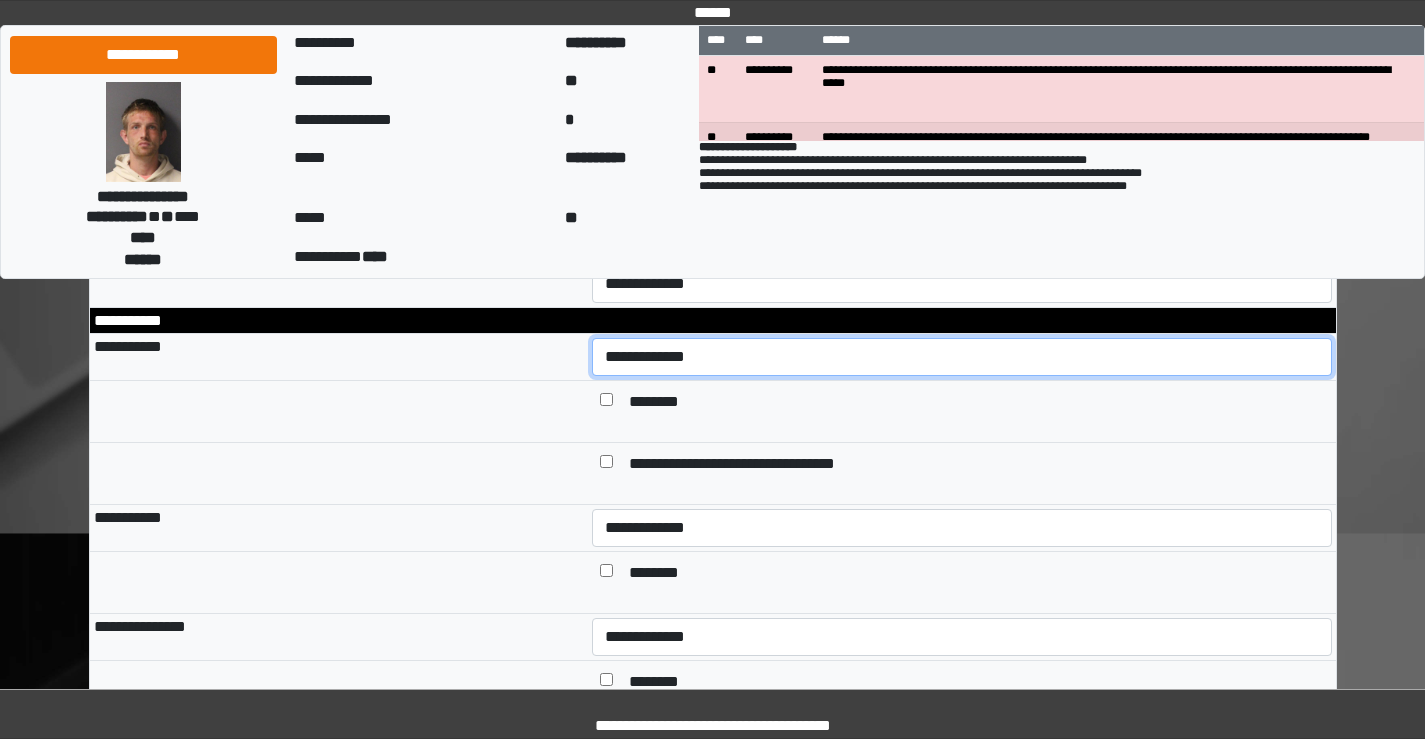 click on "**********" at bounding box center (962, 357) 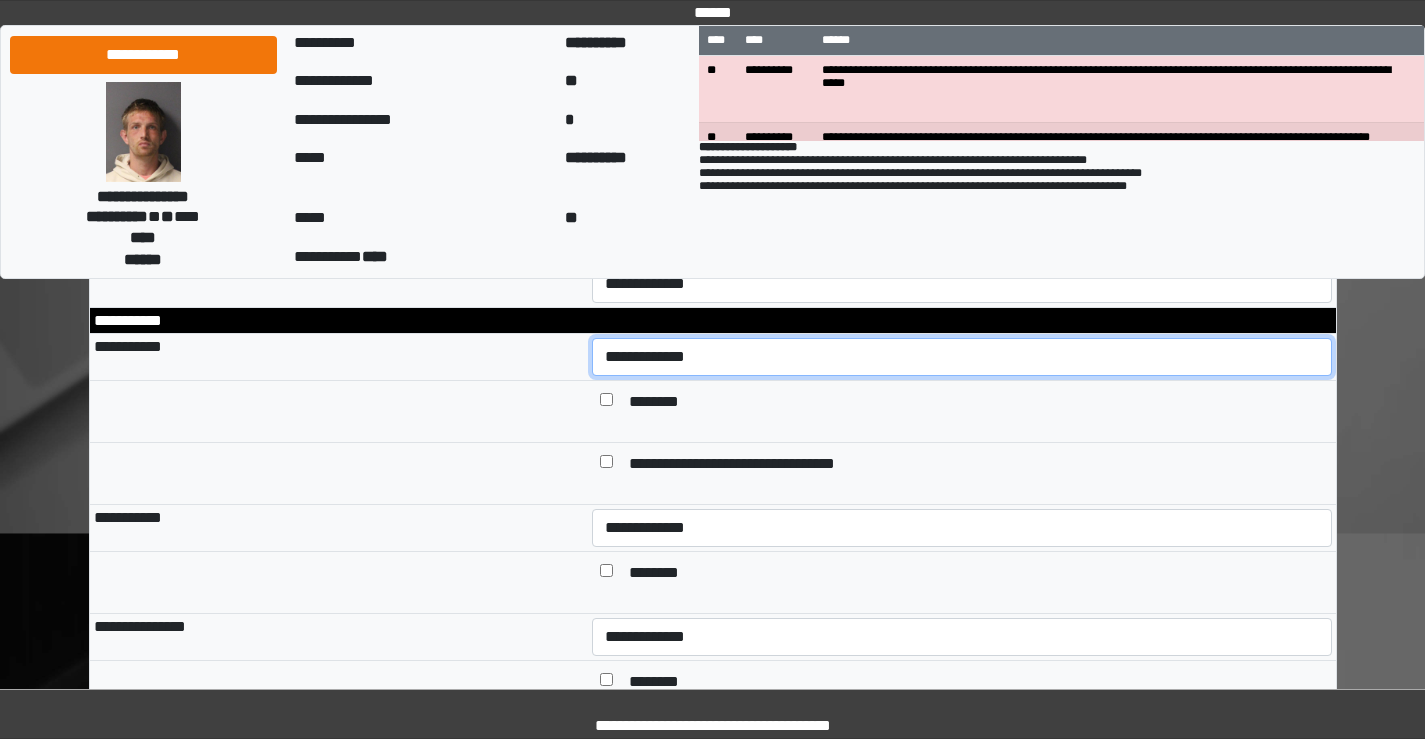 select on "***" 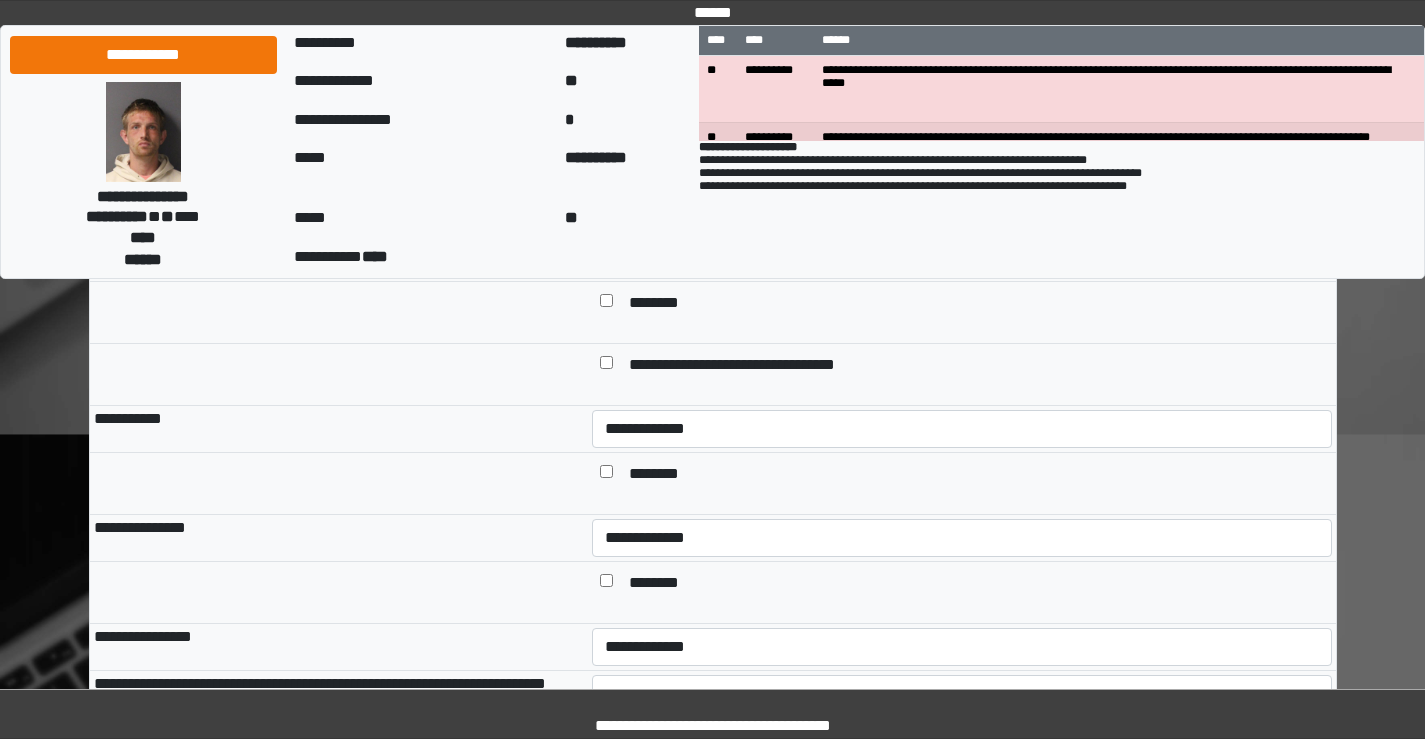 scroll, scrollTop: 1300, scrollLeft: 0, axis: vertical 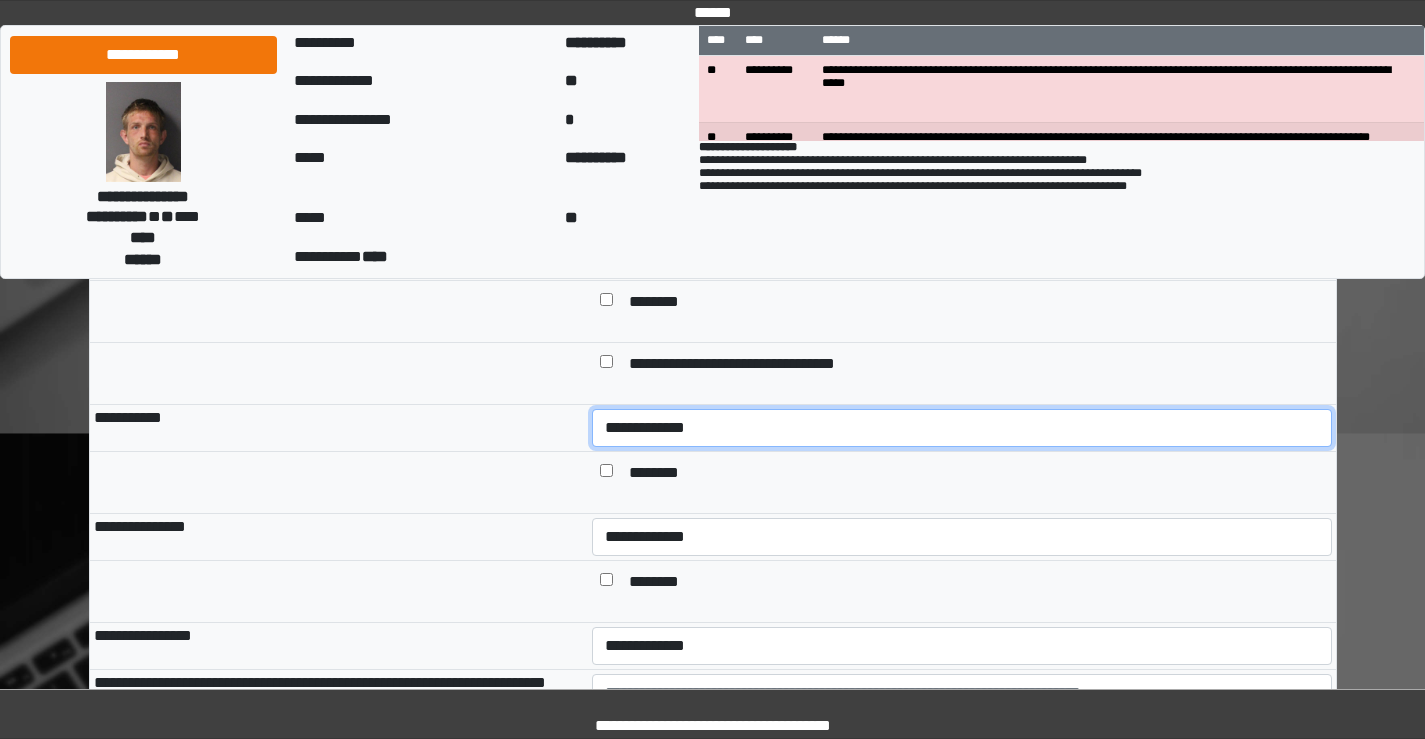 click on "**********" at bounding box center (962, 428) 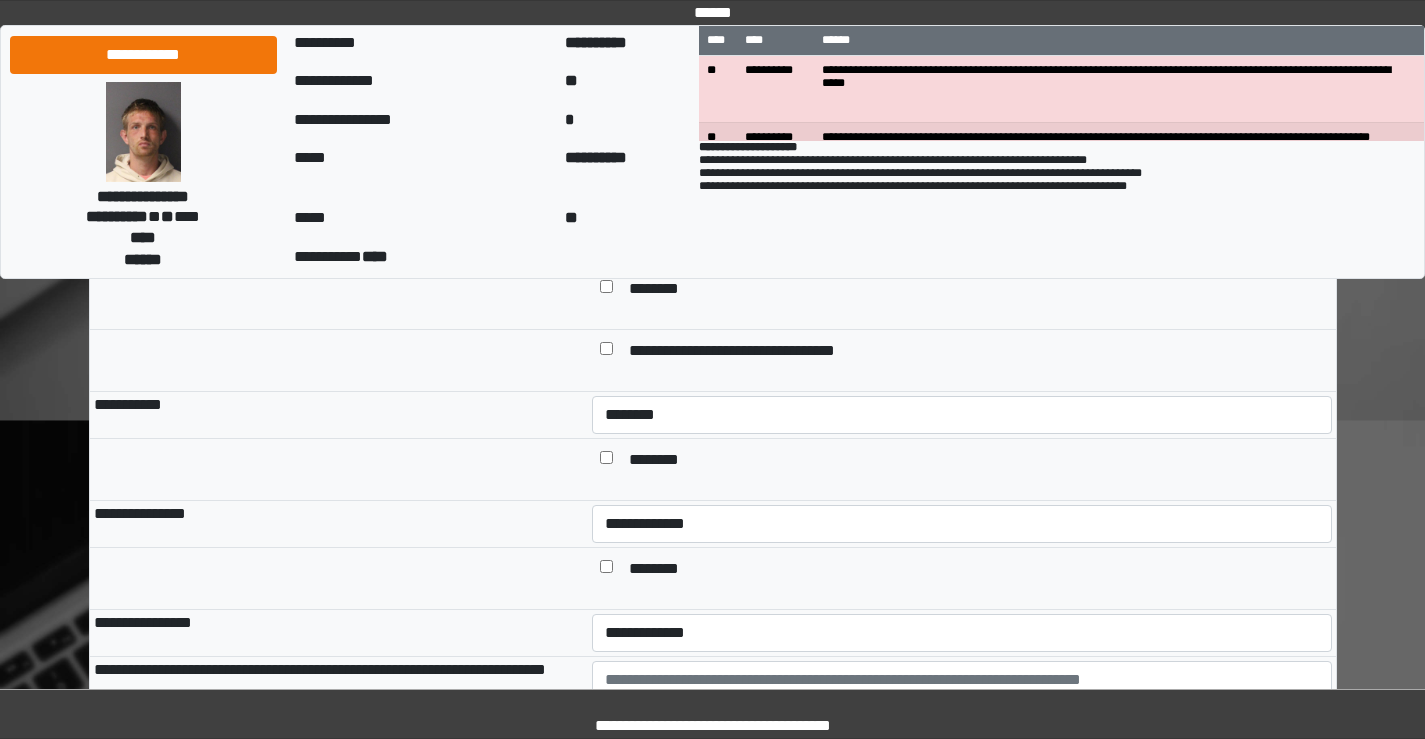 scroll, scrollTop: 1500, scrollLeft: 0, axis: vertical 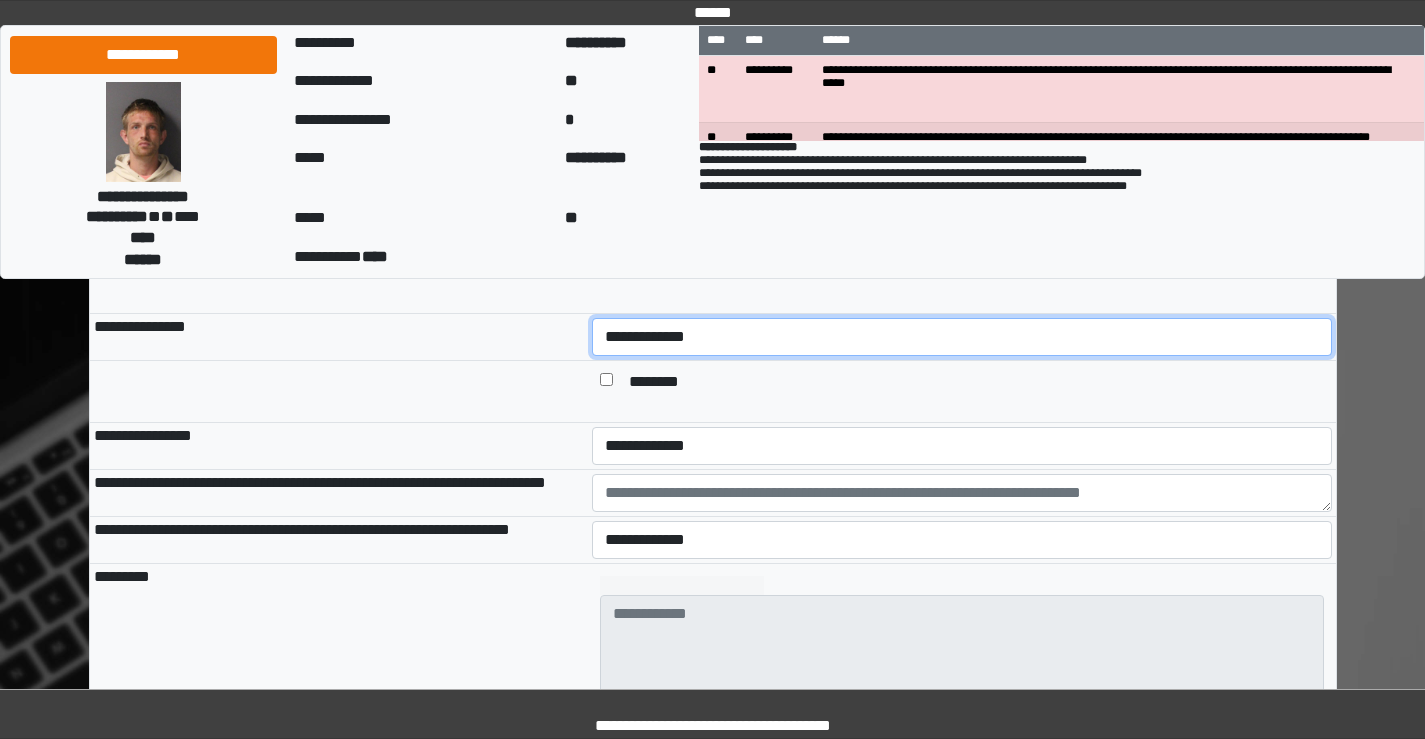 click on "**********" at bounding box center [962, 337] 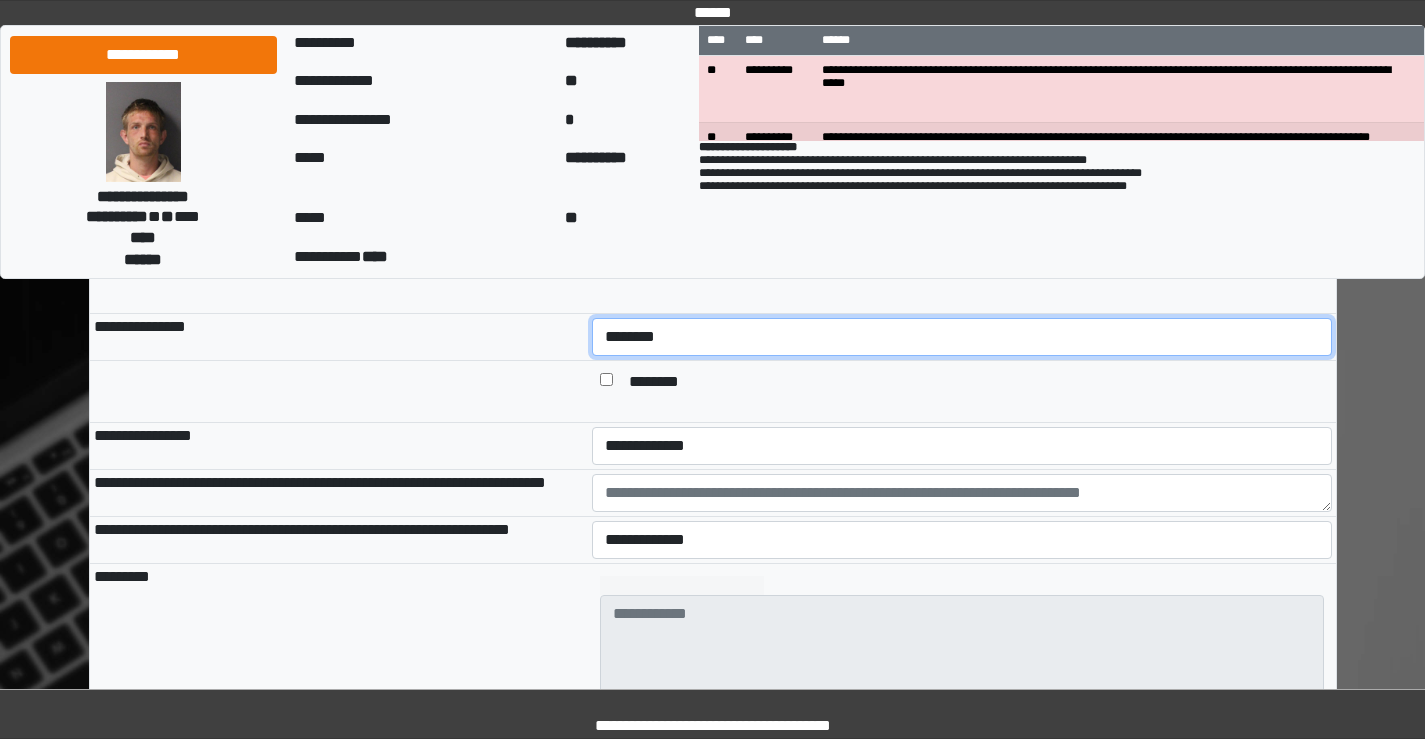 click on "**********" at bounding box center [962, 337] 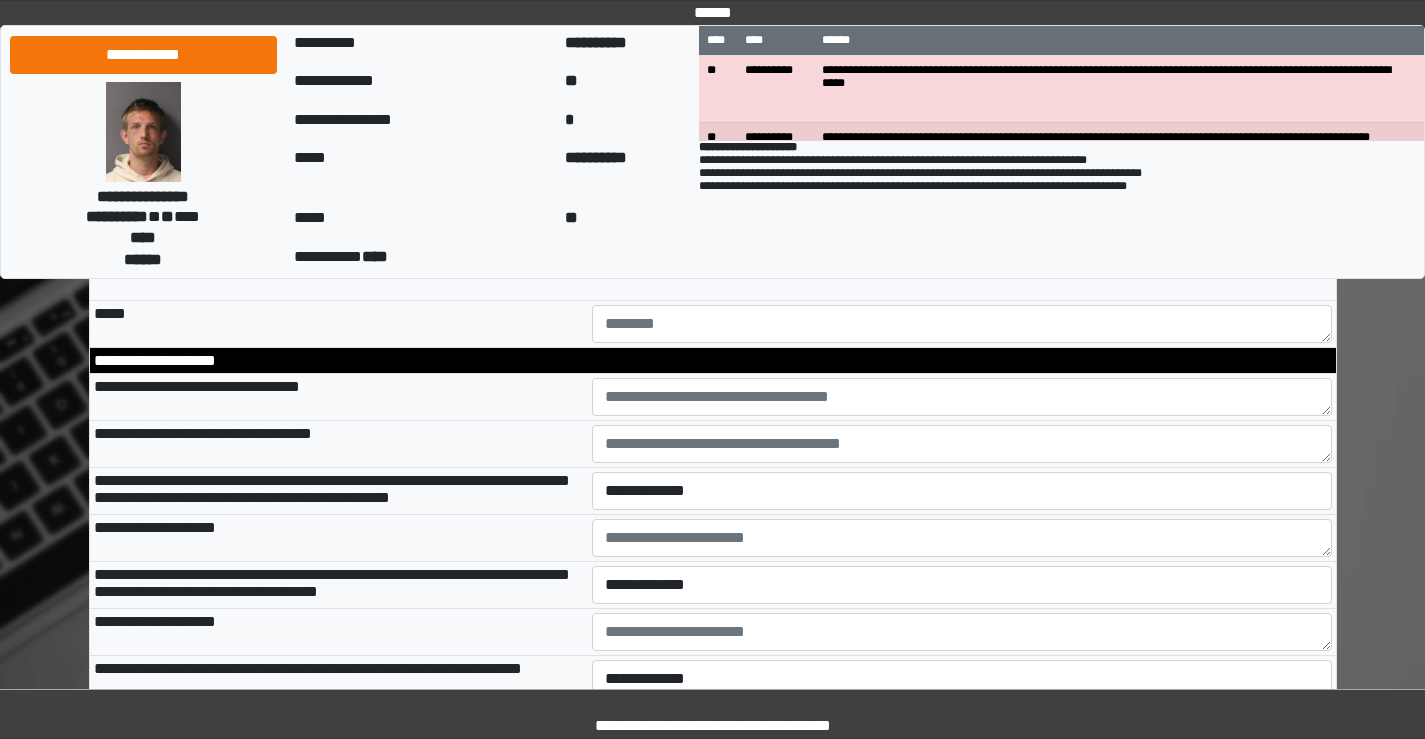 scroll, scrollTop: 2600, scrollLeft: 0, axis: vertical 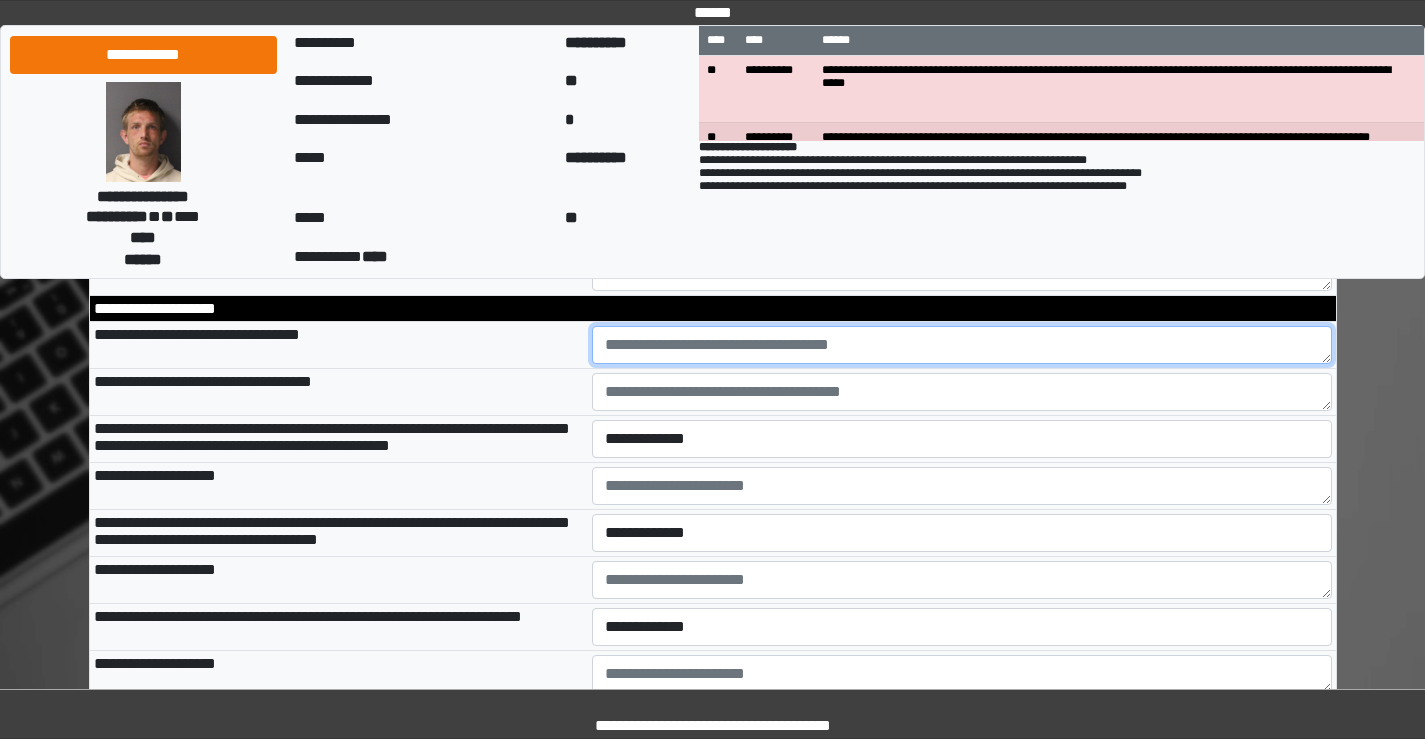 click at bounding box center (962, 345) 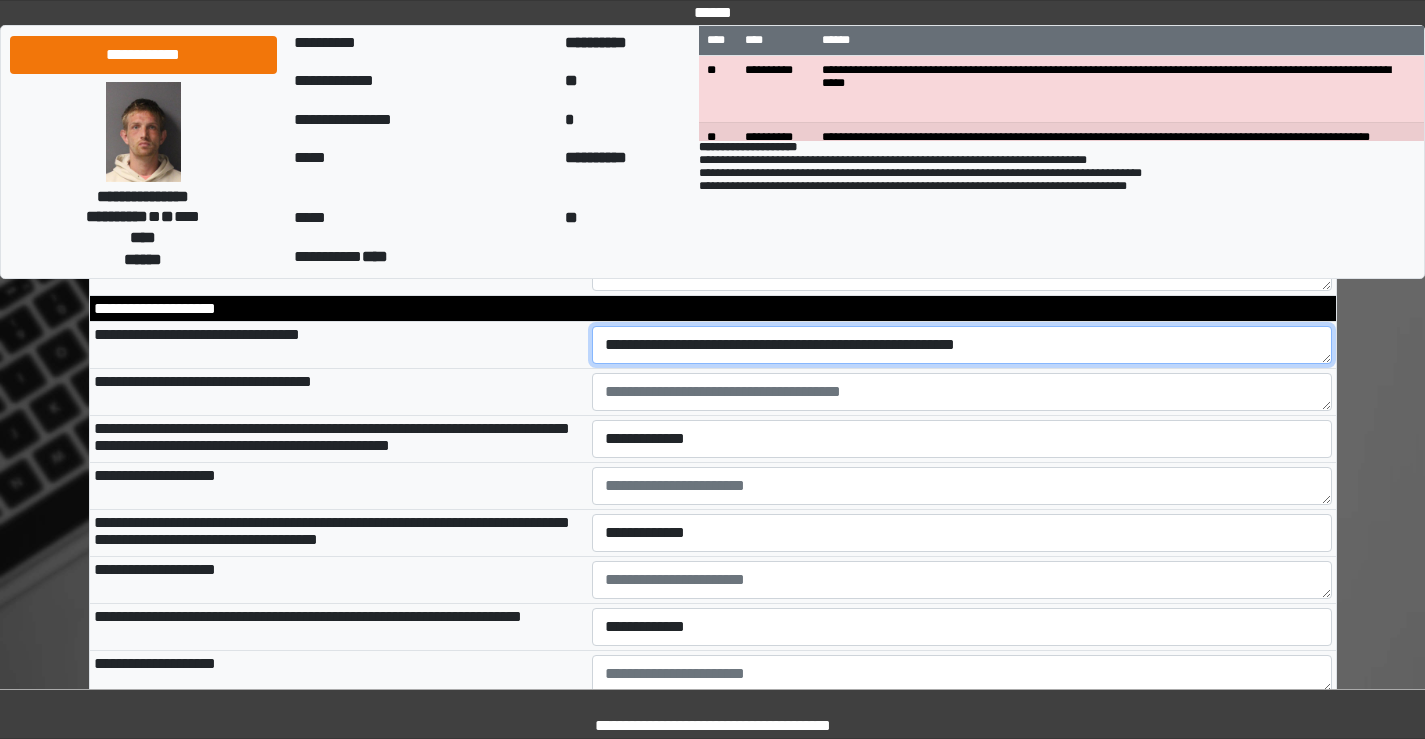 type on "**********" 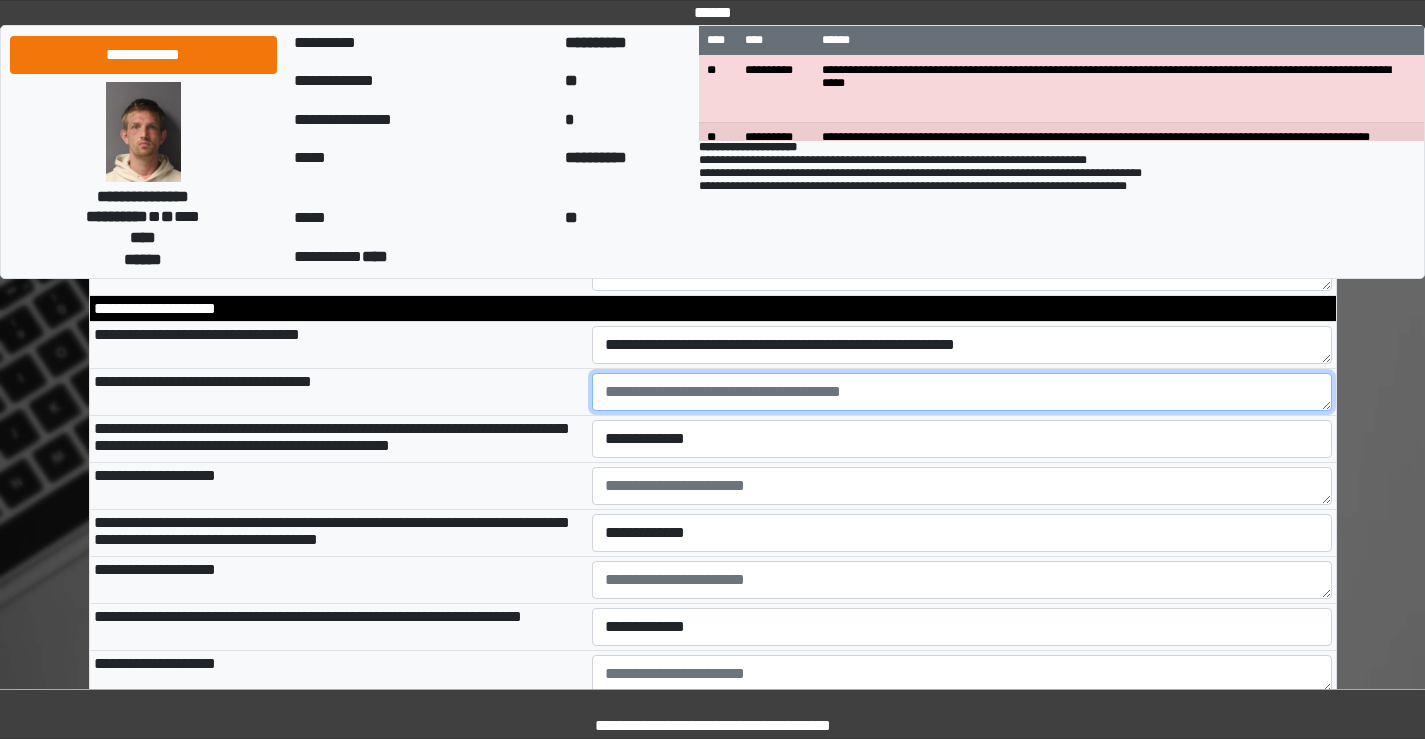 click at bounding box center [962, 392] 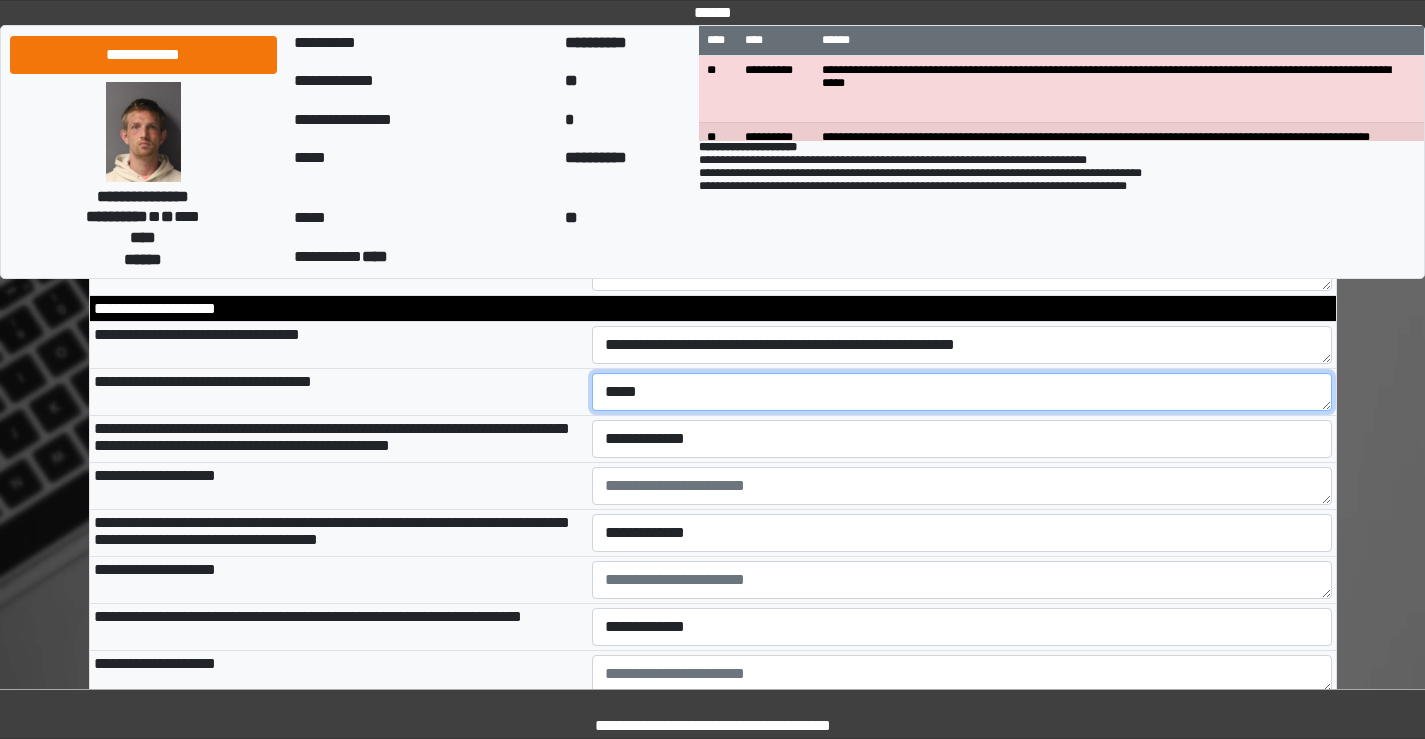 type on "*****" 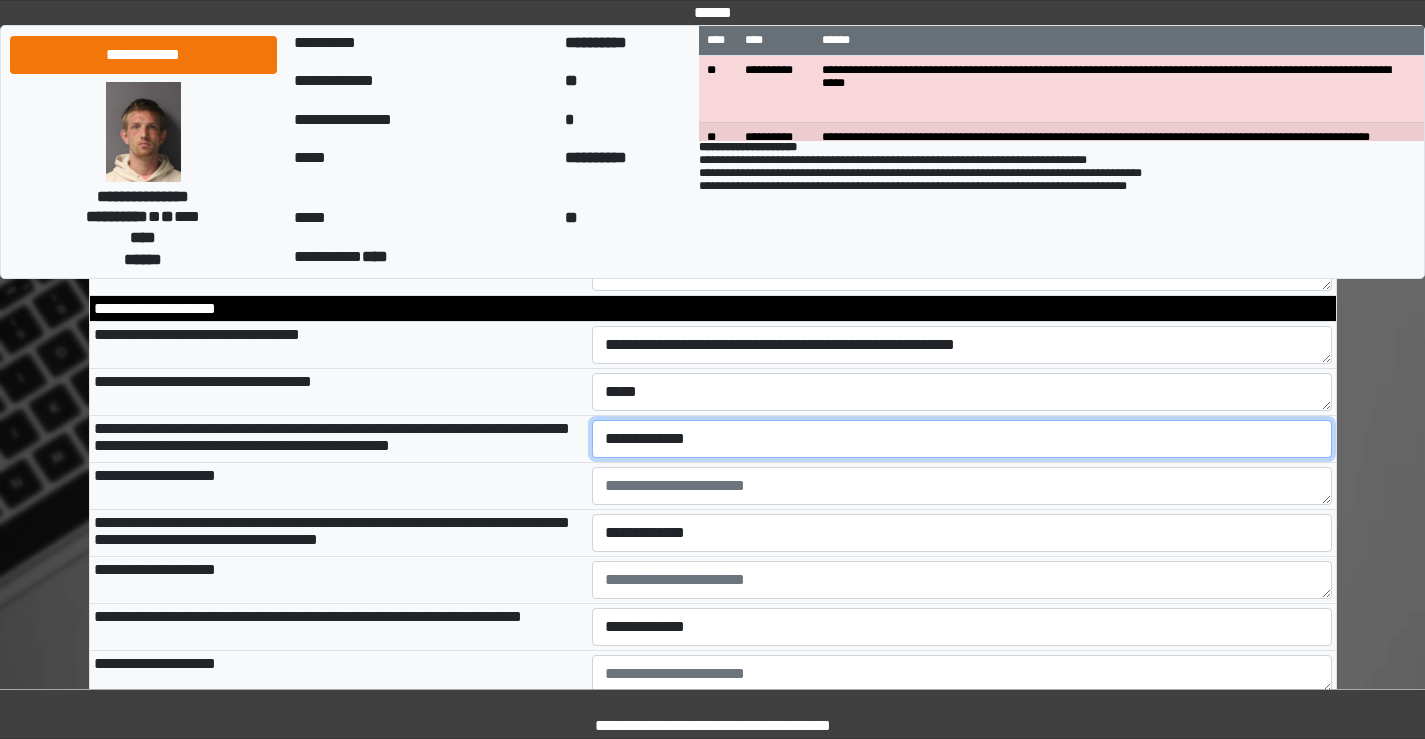click on "**********" at bounding box center (962, 439) 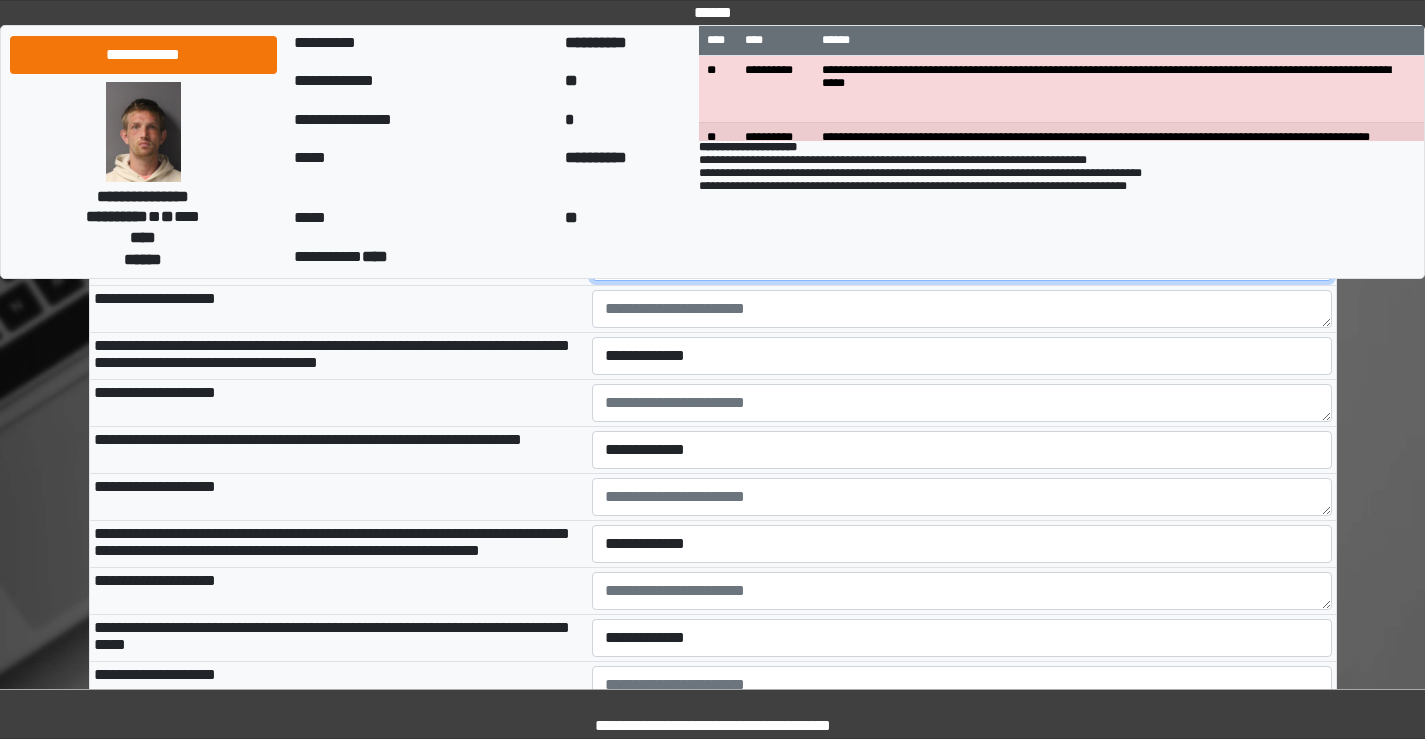 scroll, scrollTop: 2800, scrollLeft: 0, axis: vertical 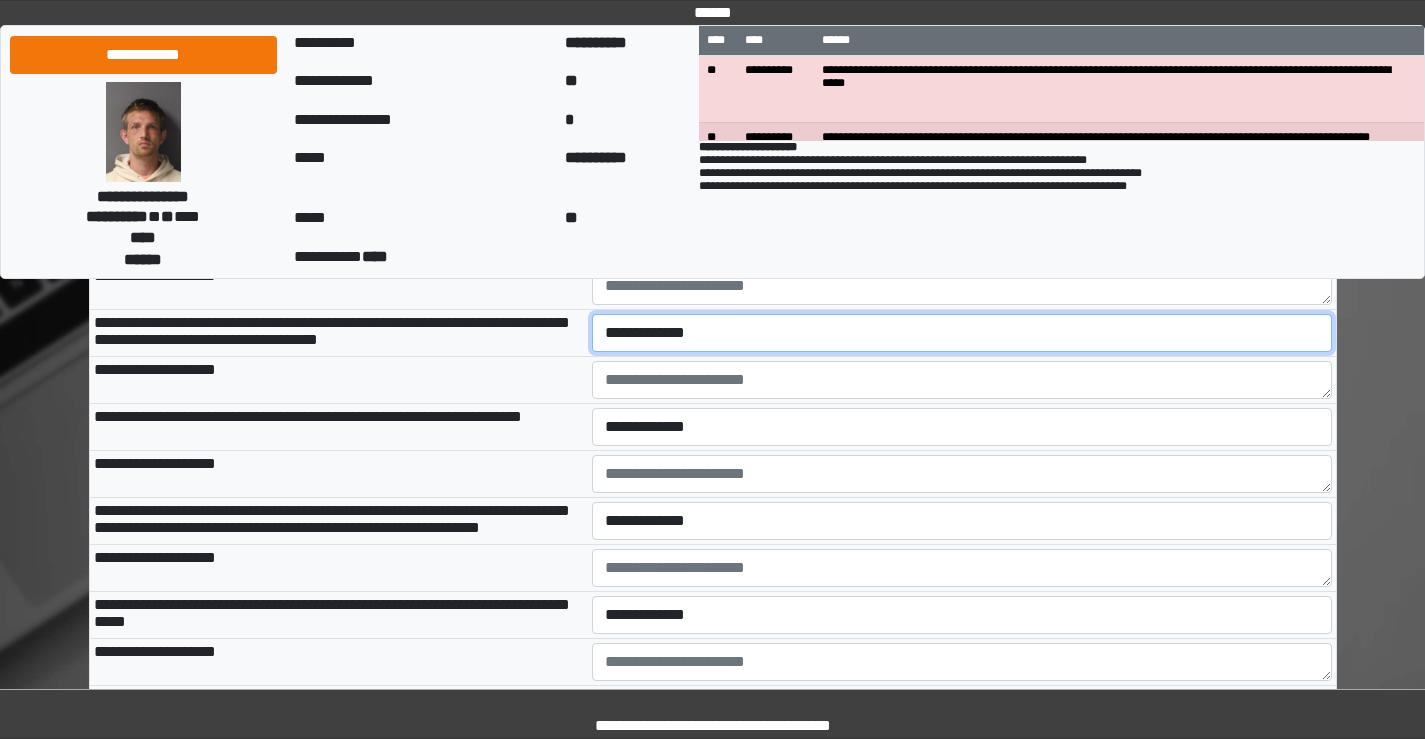 click on "**********" at bounding box center (962, 333) 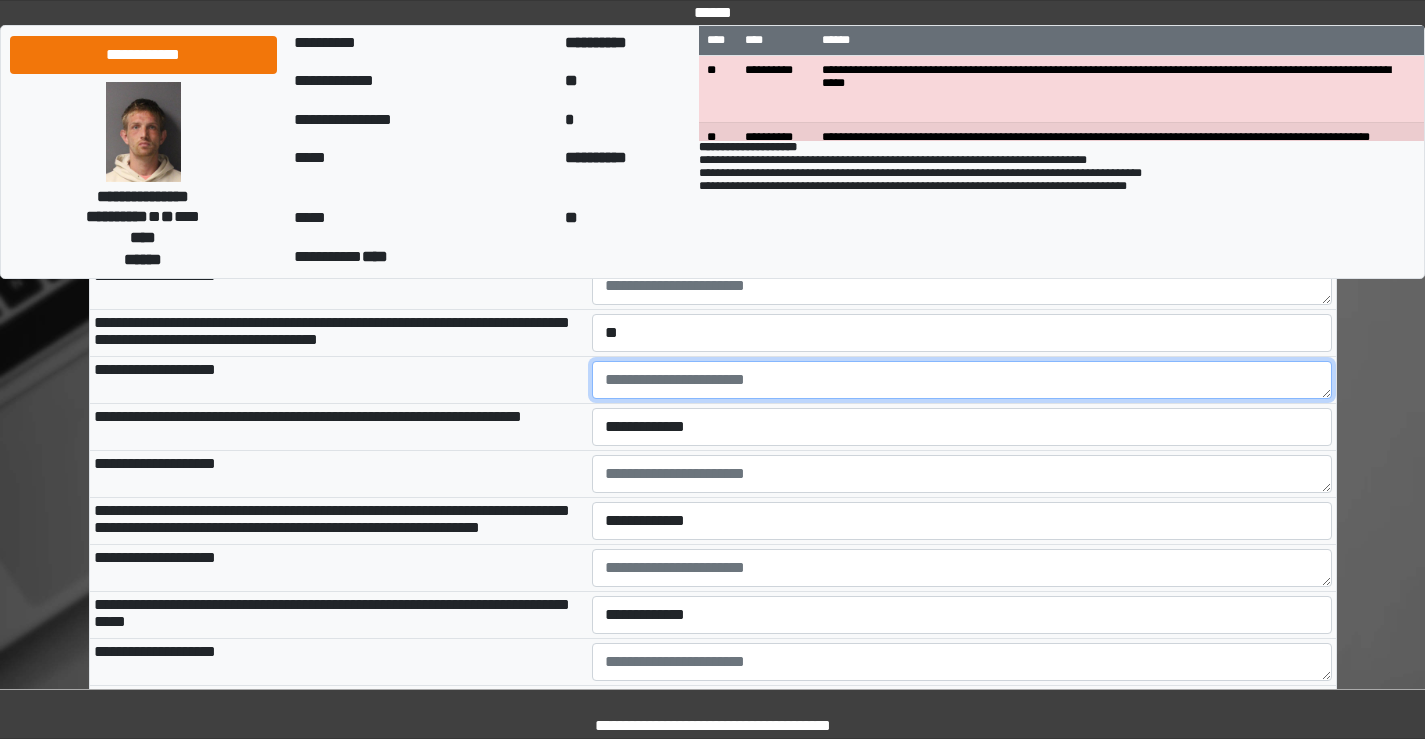 click at bounding box center [962, 380] 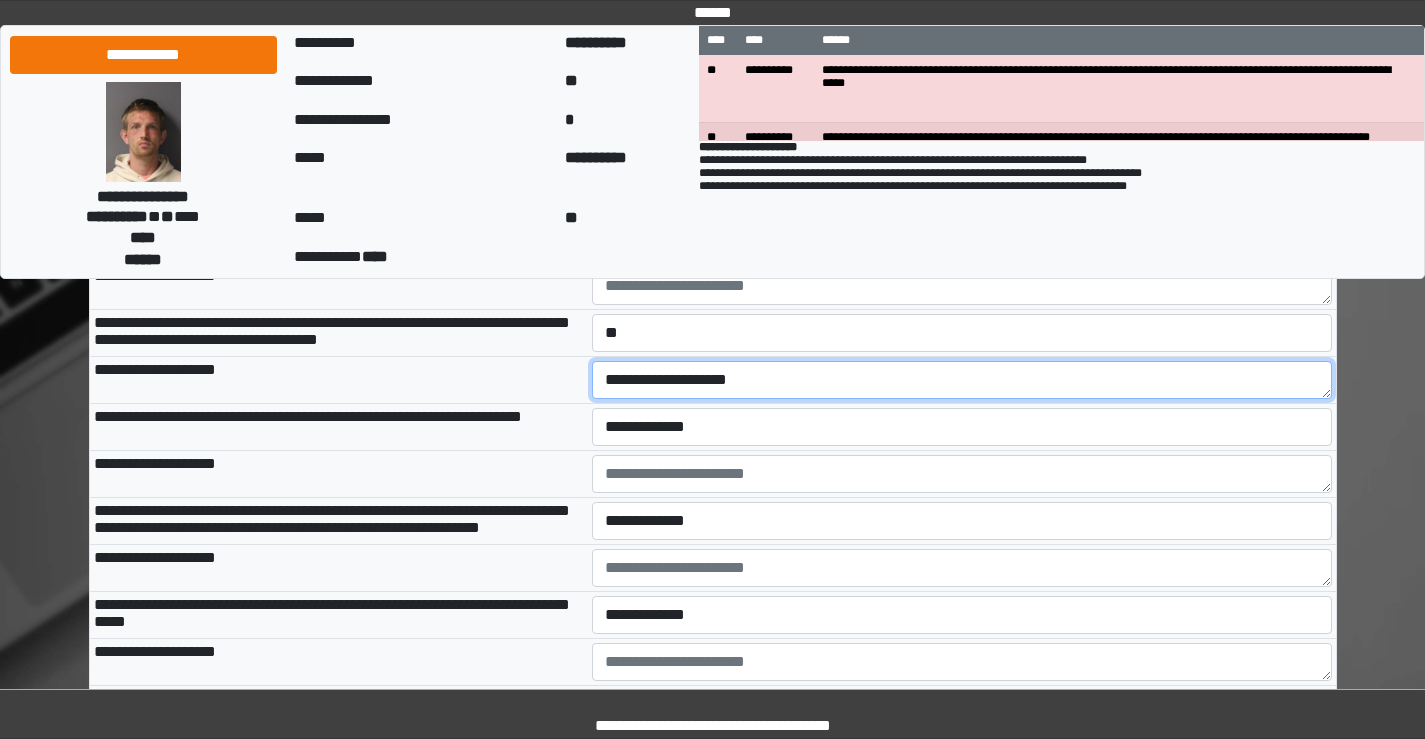 type on "**********" 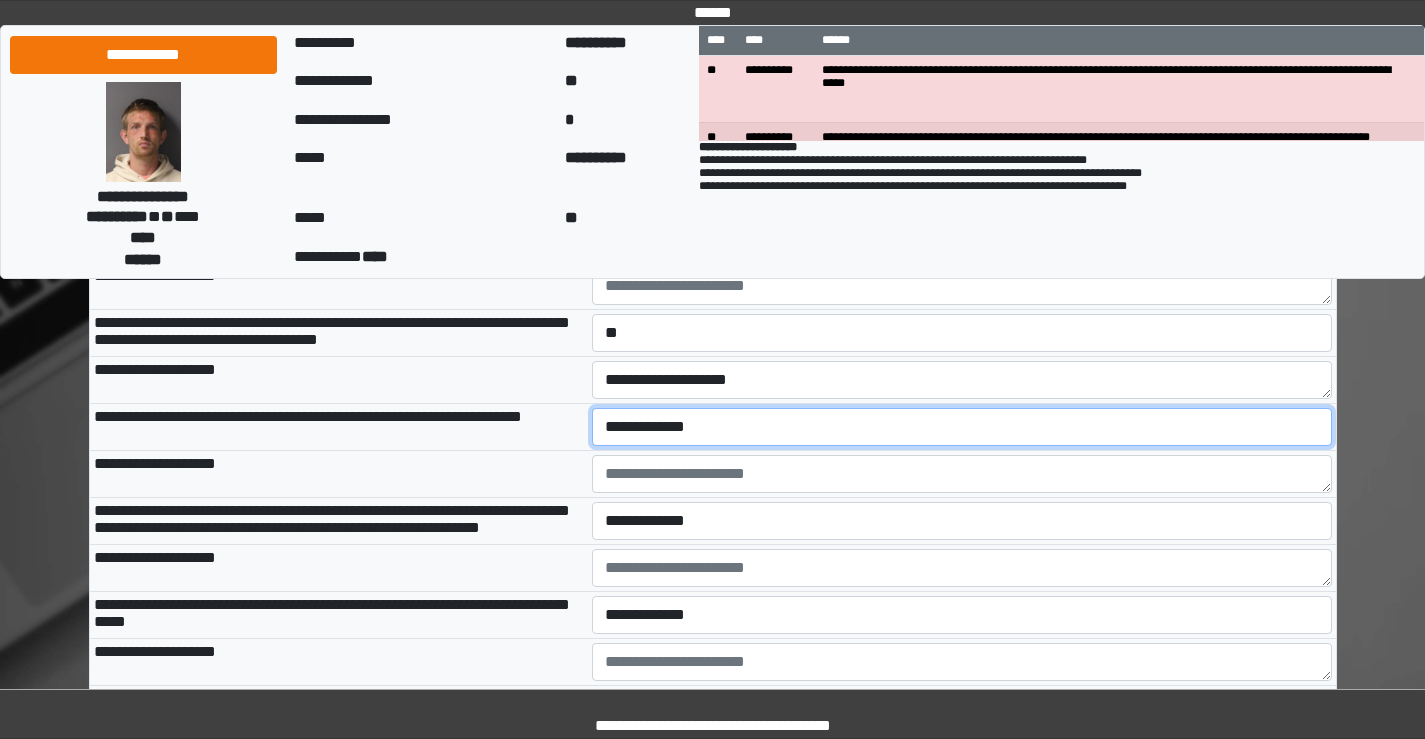 click on "**********" at bounding box center [962, 427] 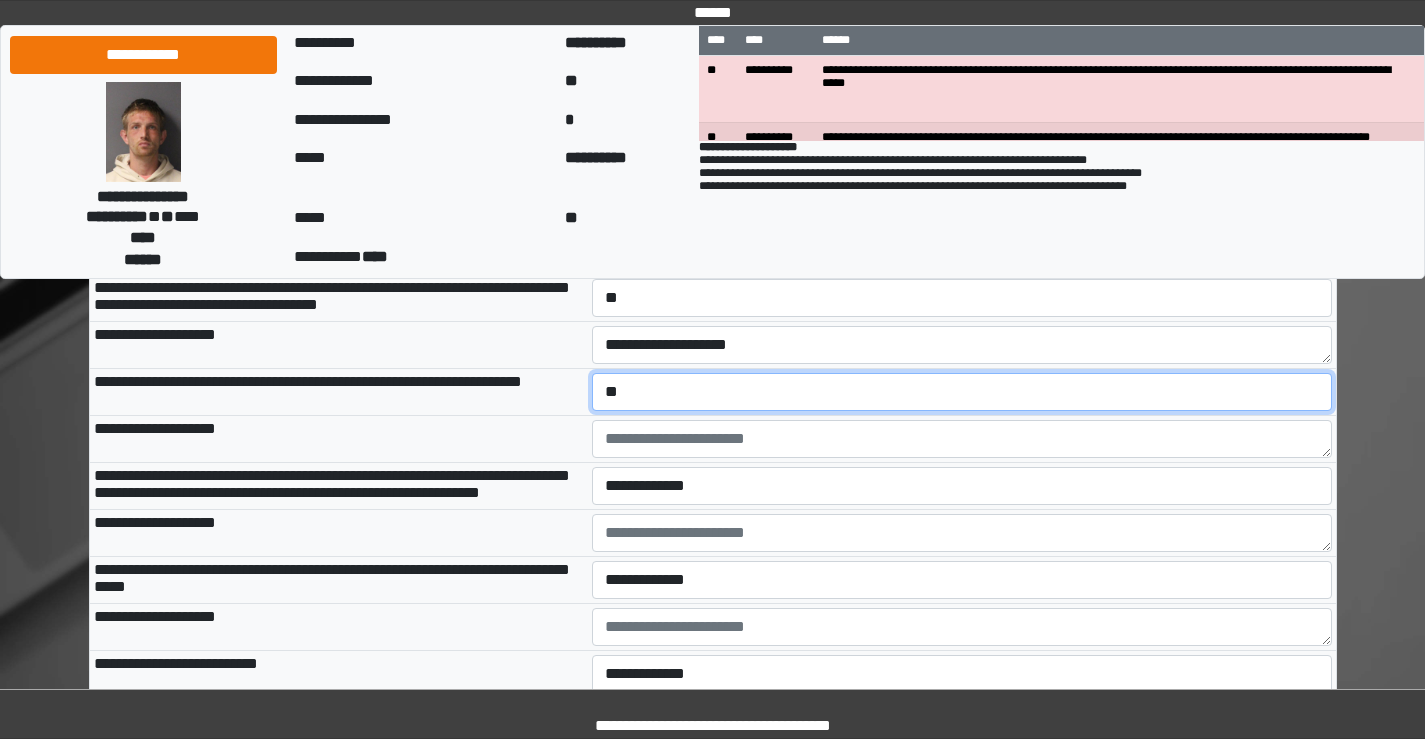 scroll, scrollTop: 2800, scrollLeft: 0, axis: vertical 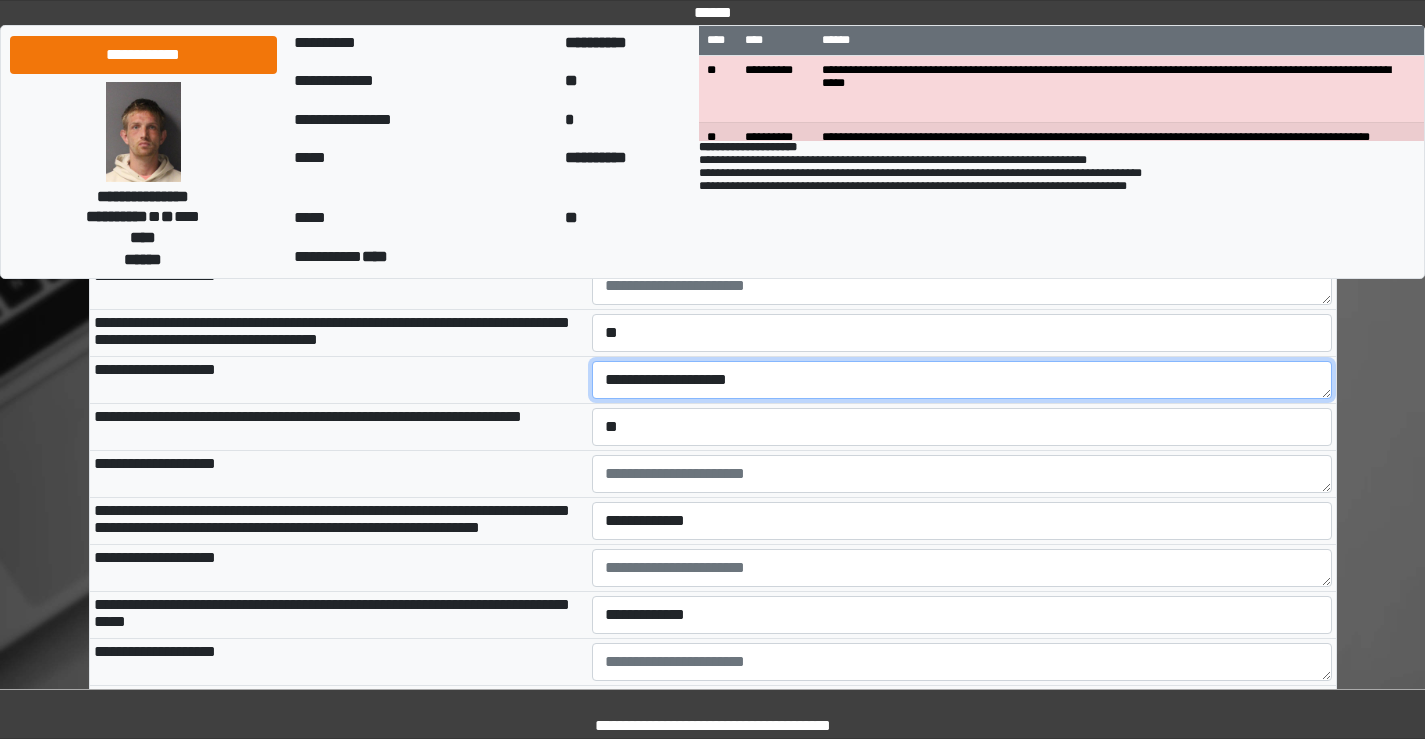 click on "**********" at bounding box center [962, 380] 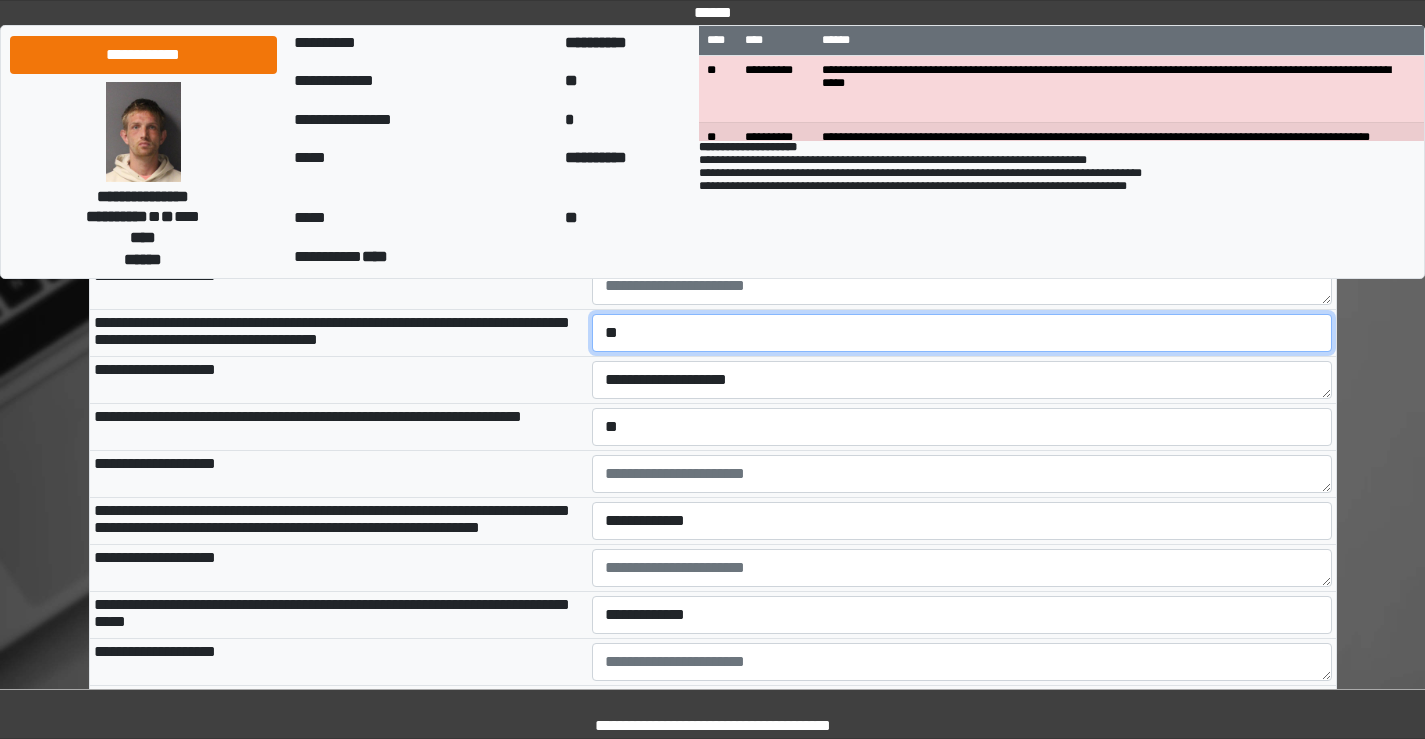 click on "**********" at bounding box center (962, 333) 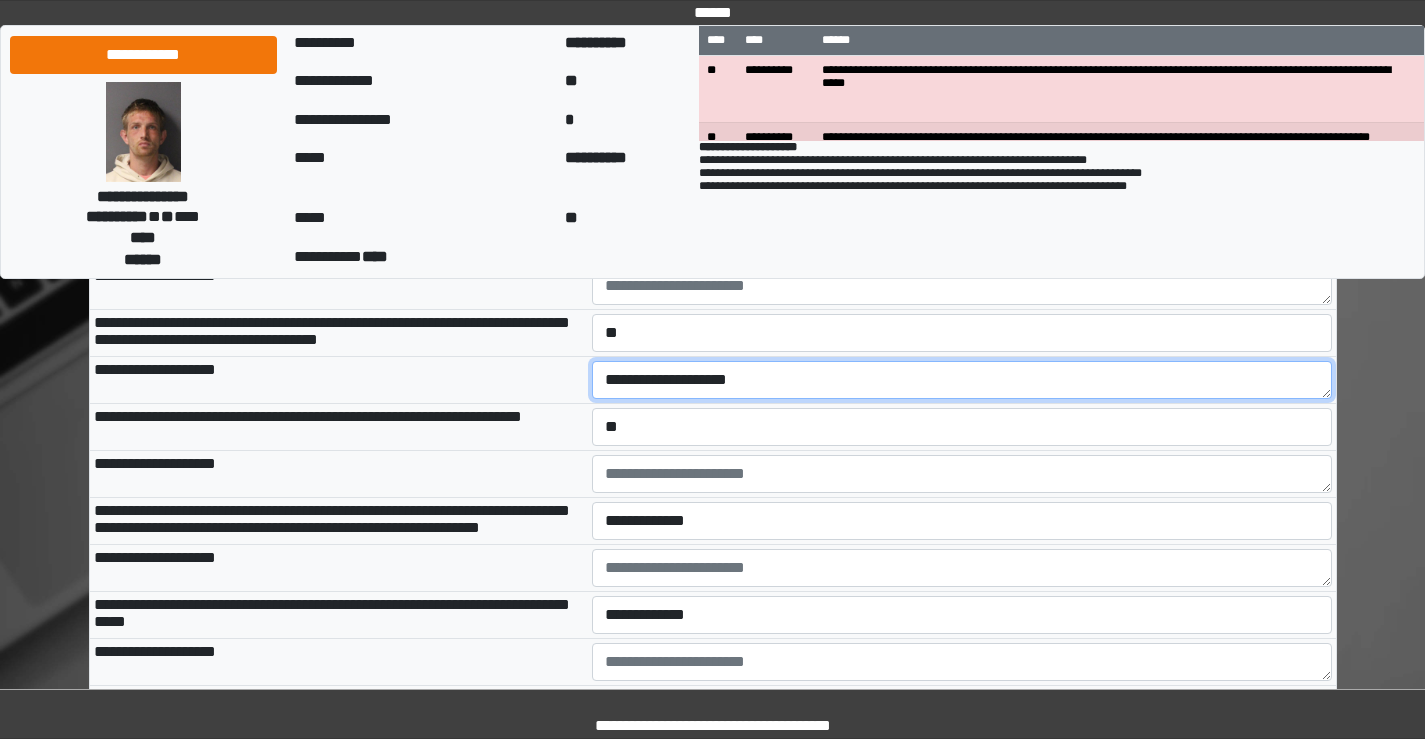 click on "**********" at bounding box center (962, 380) 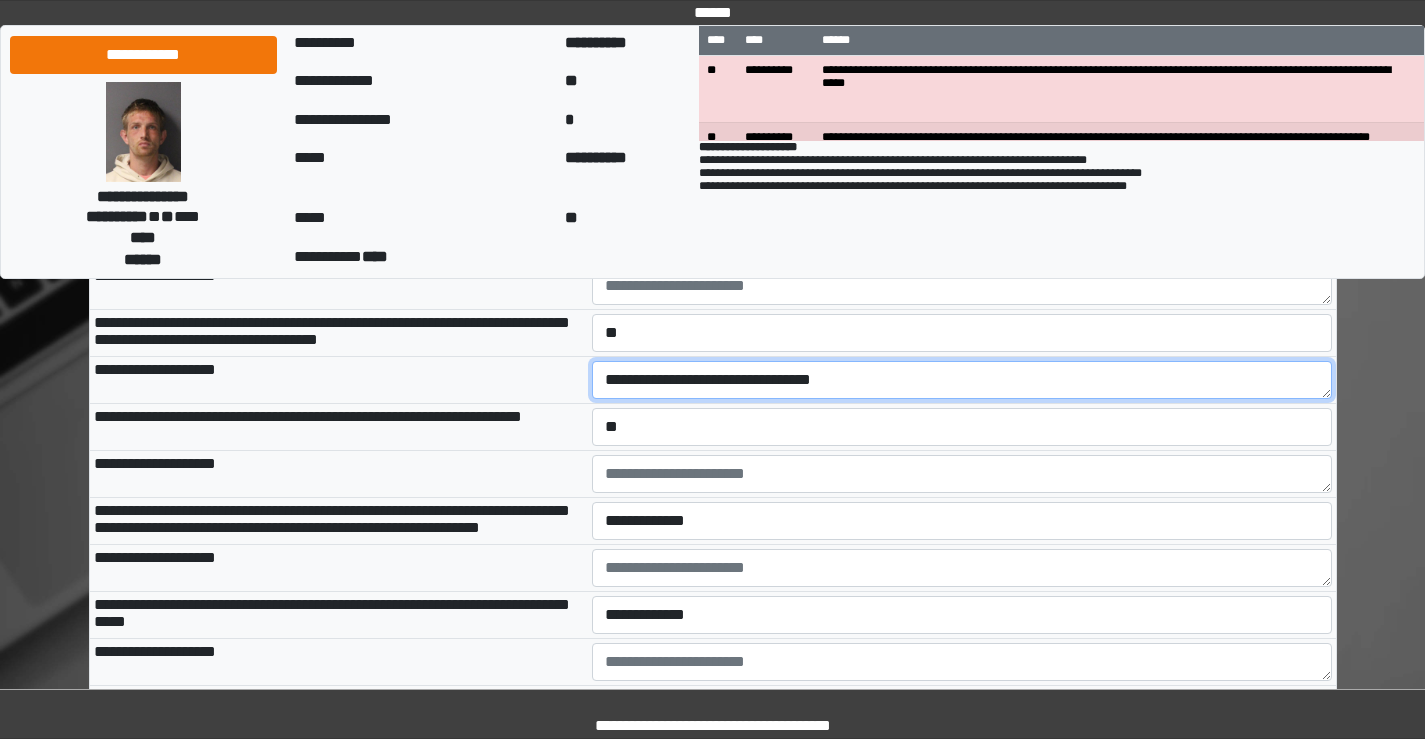 click on "**********" at bounding box center (962, 380) 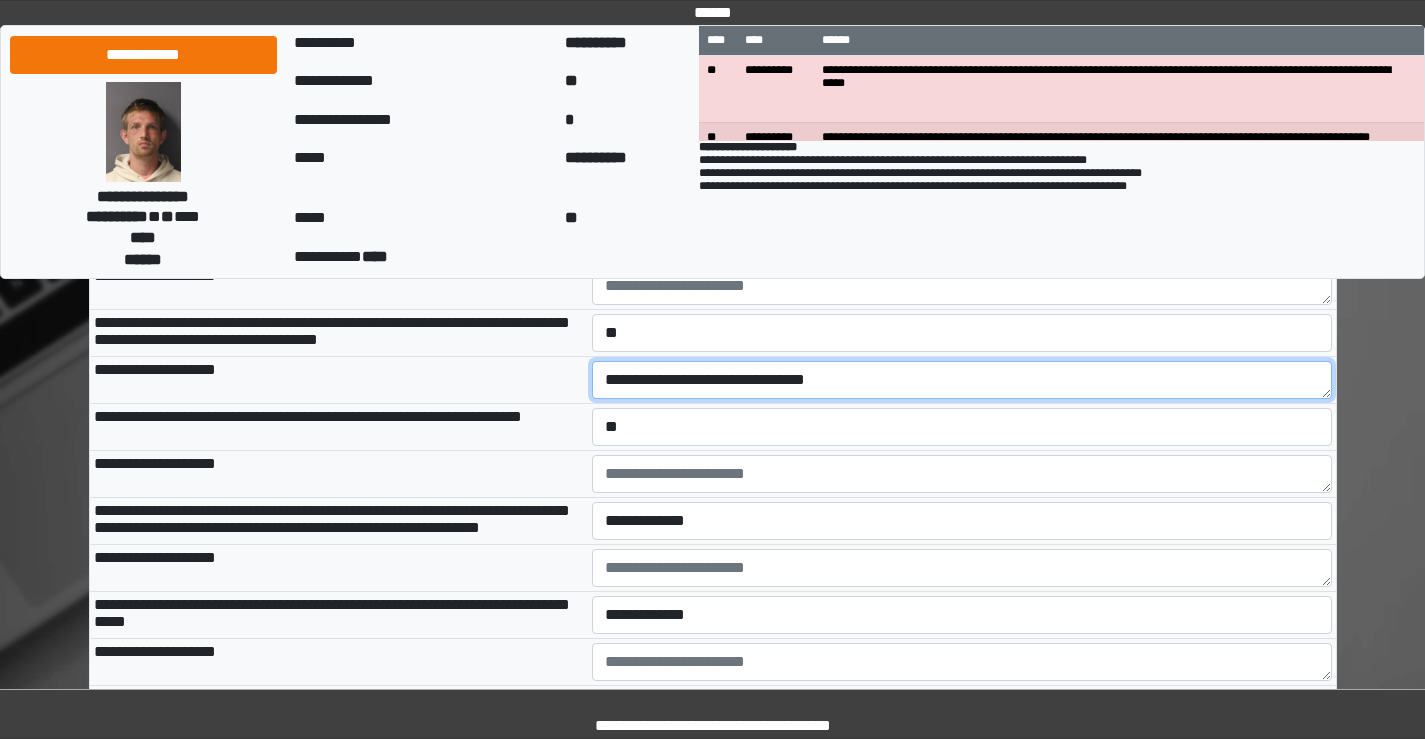 click on "**********" at bounding box center (962, 380) 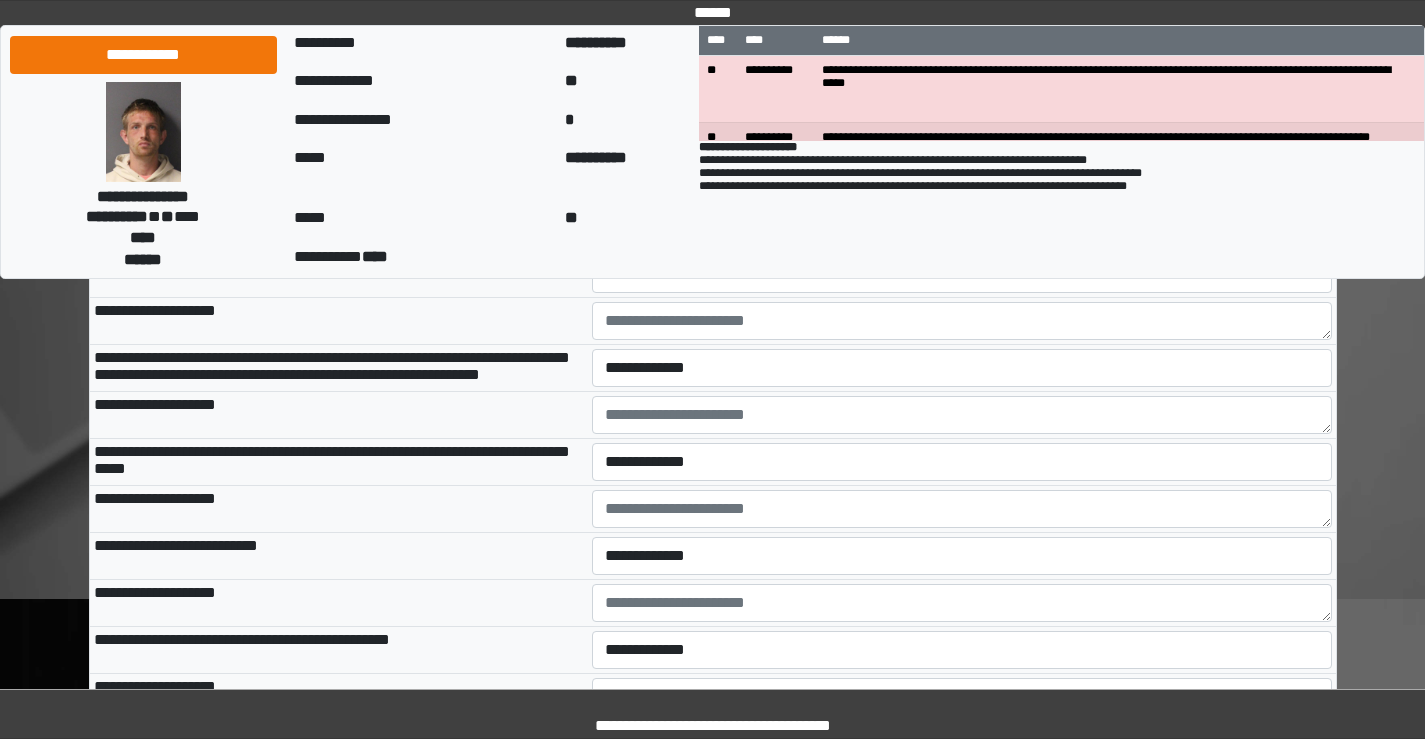 scroll, scrollTop: 3000, scrollLeft: 0, axis: vertical 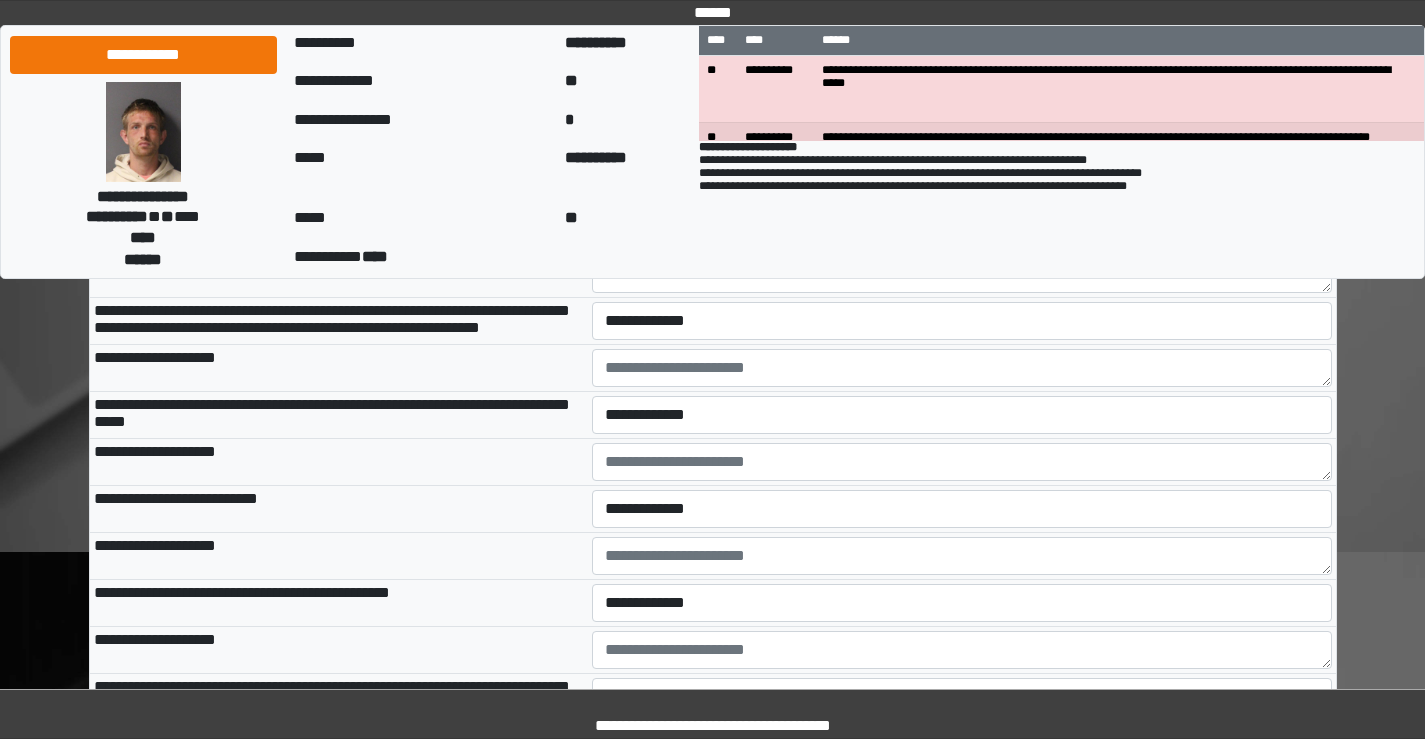 type on "**********" 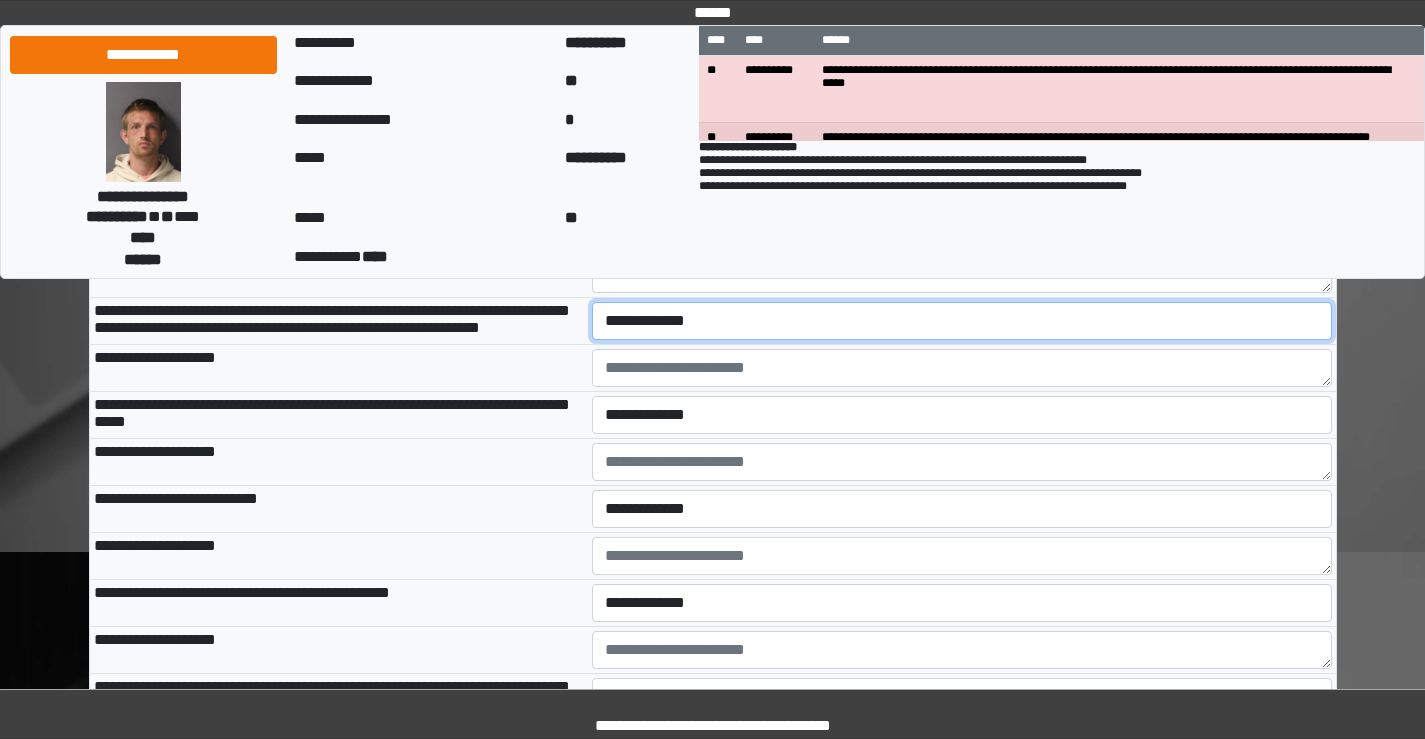 drag, startPoint x: 624, startPoint y: 399, endPoint x: 624, endPoint y: 412, distance: 13 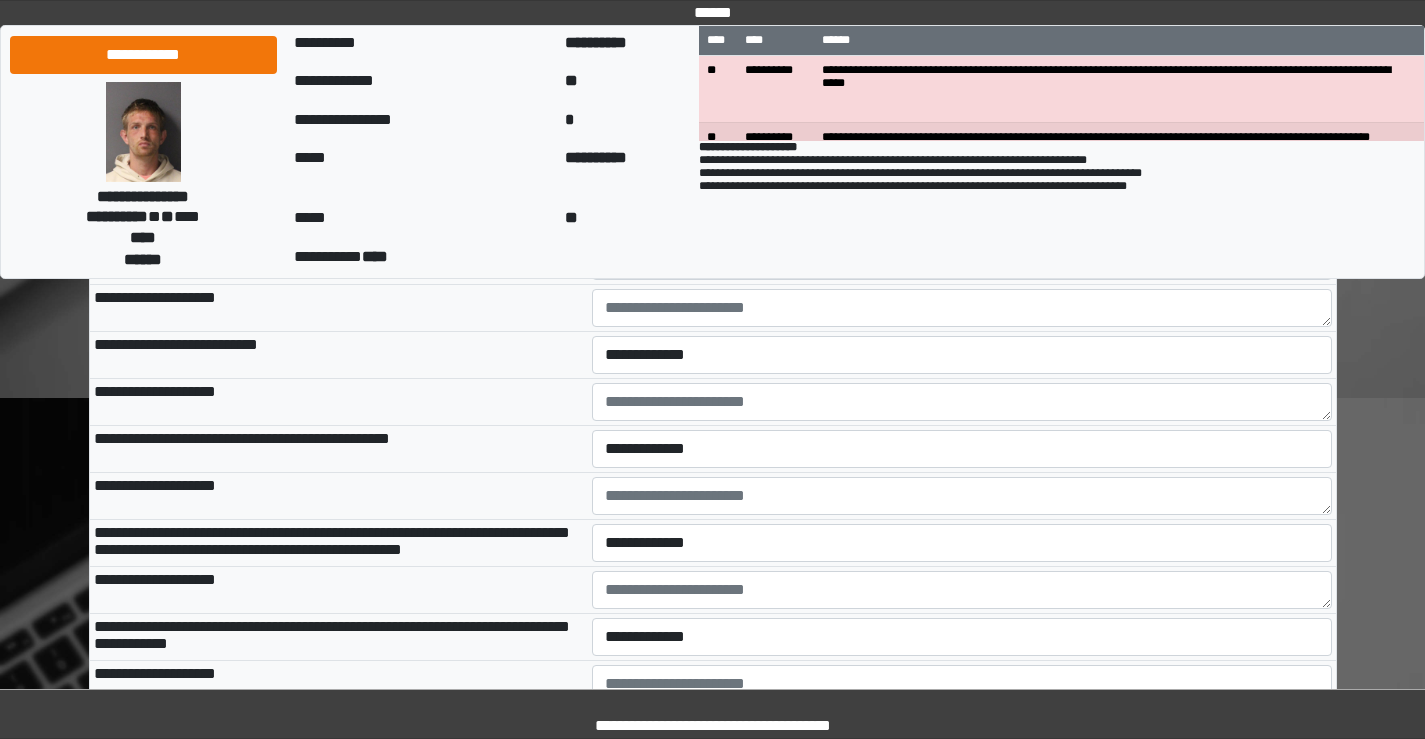 scroll, scrollTop: 3200, scrollLeft: 0, axis: vertical 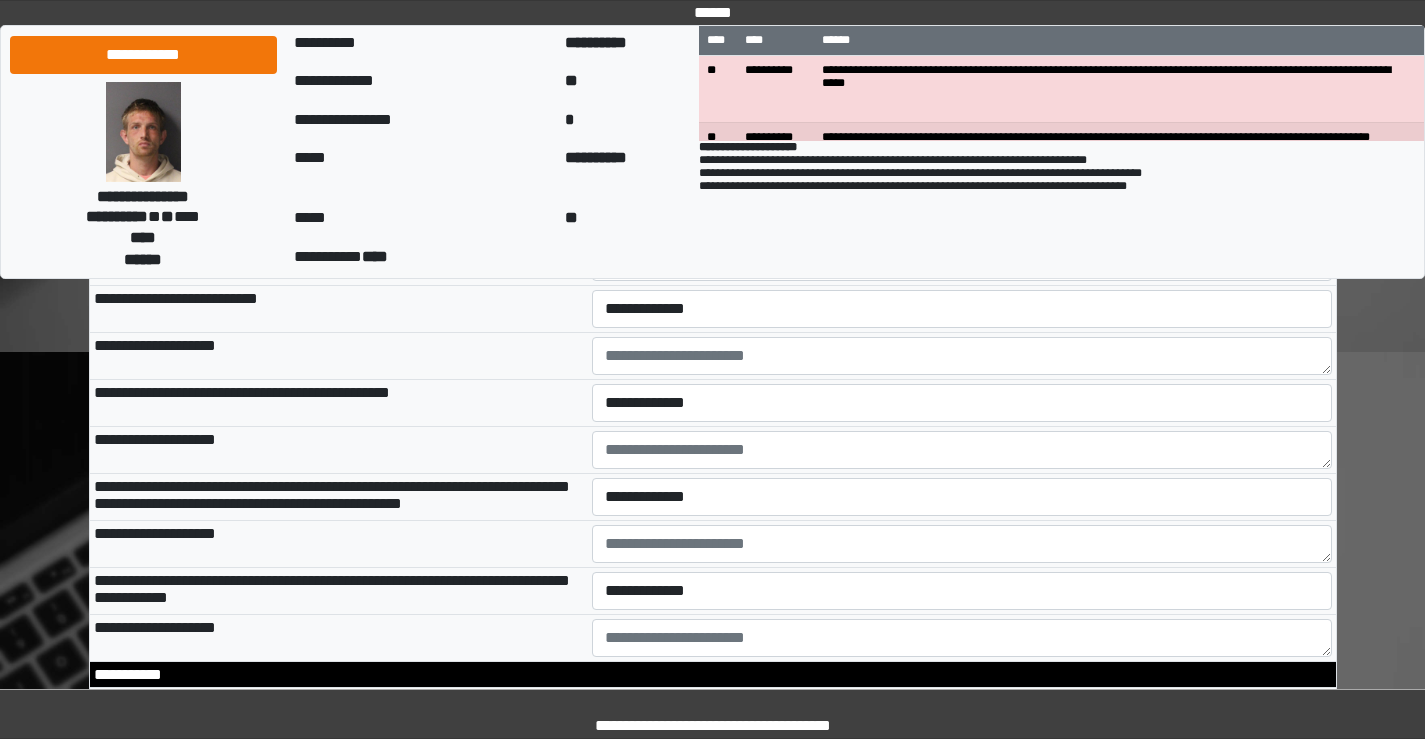 click on "**********" at bounding box center [962, 215] 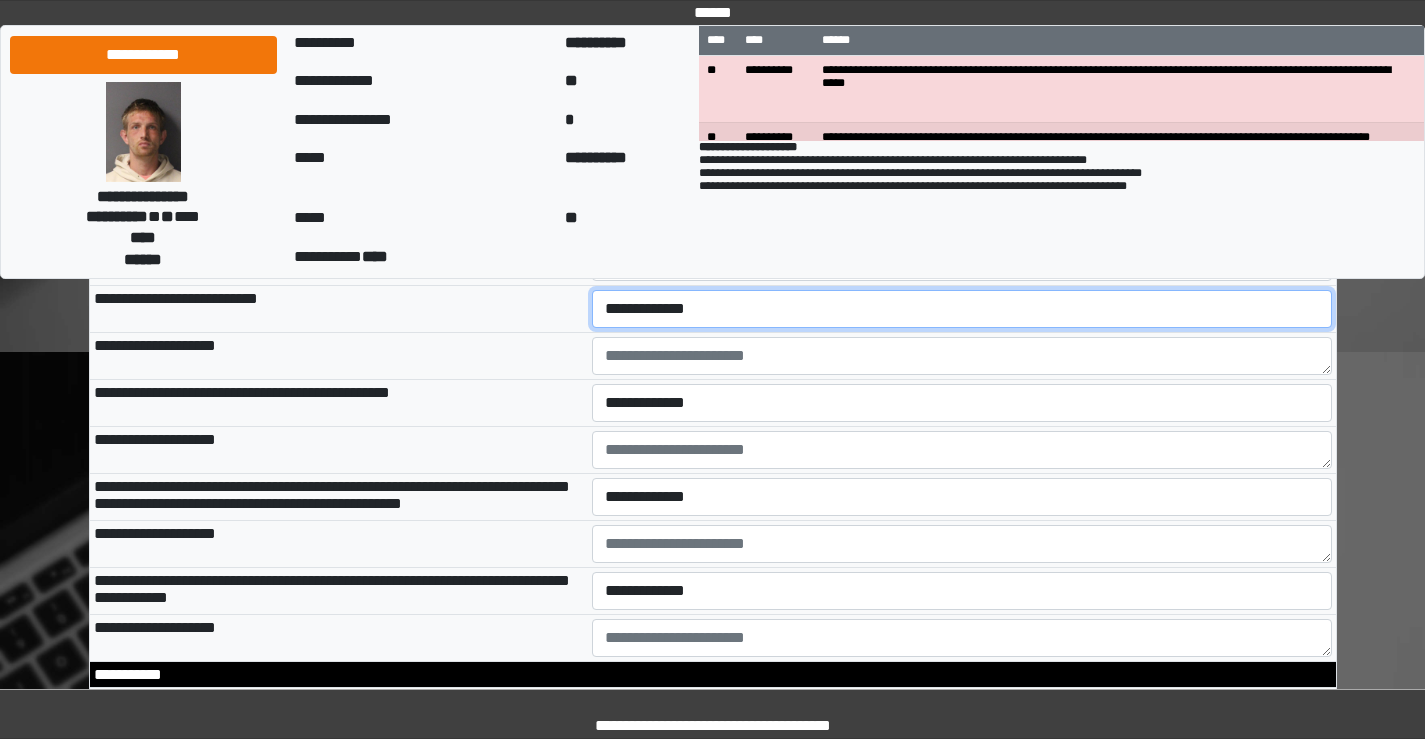 click on "**********" at bounding box center (962, 309) 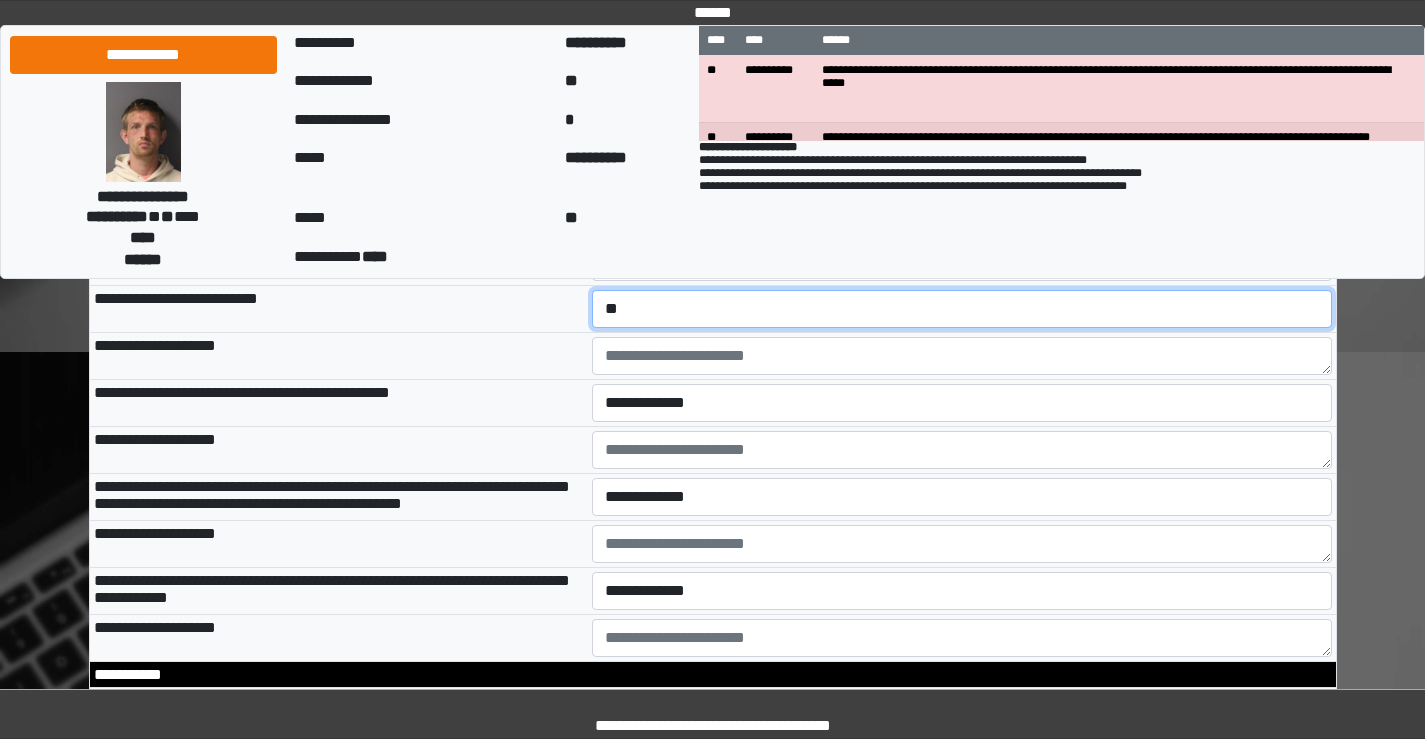 click on "**********" at bounding box center [962, 309] 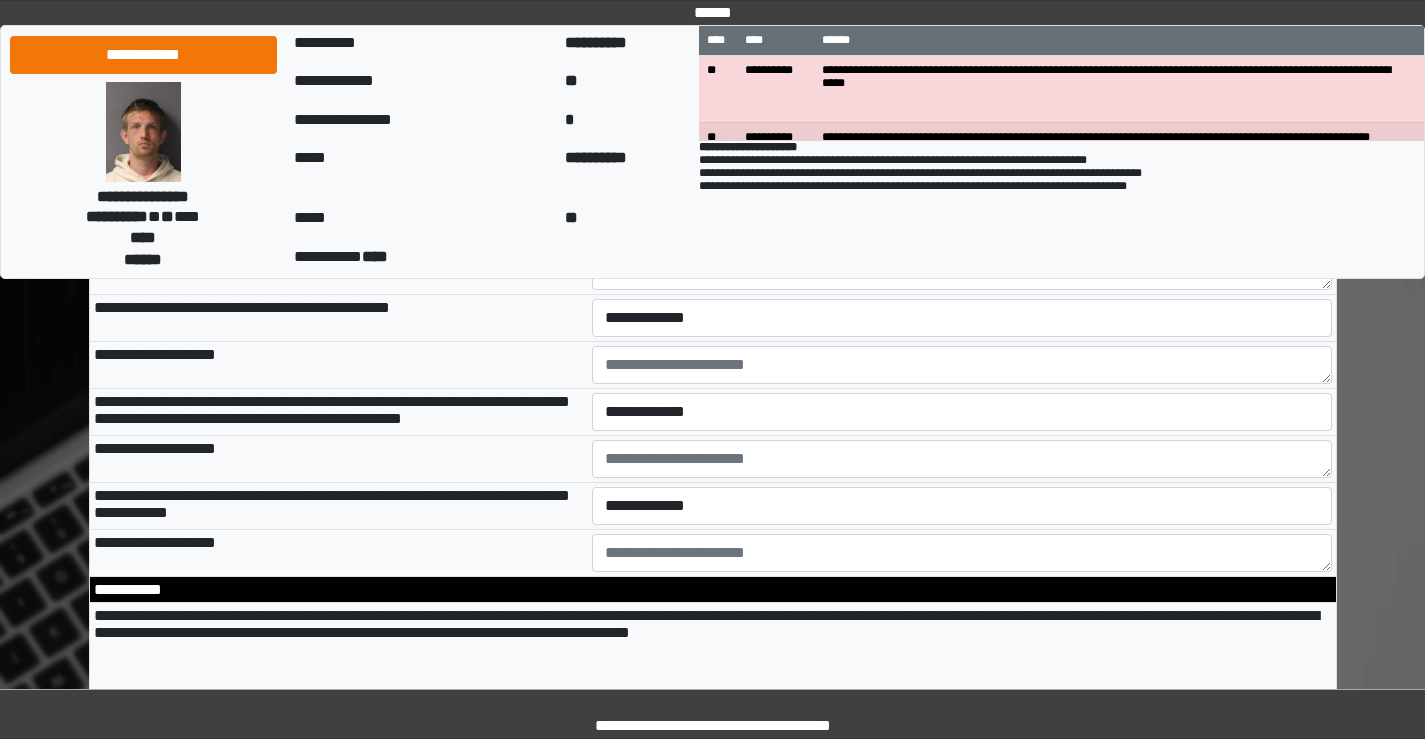 scroll, scrollTop: 3400, scrollLeft: 0, axis: vertical 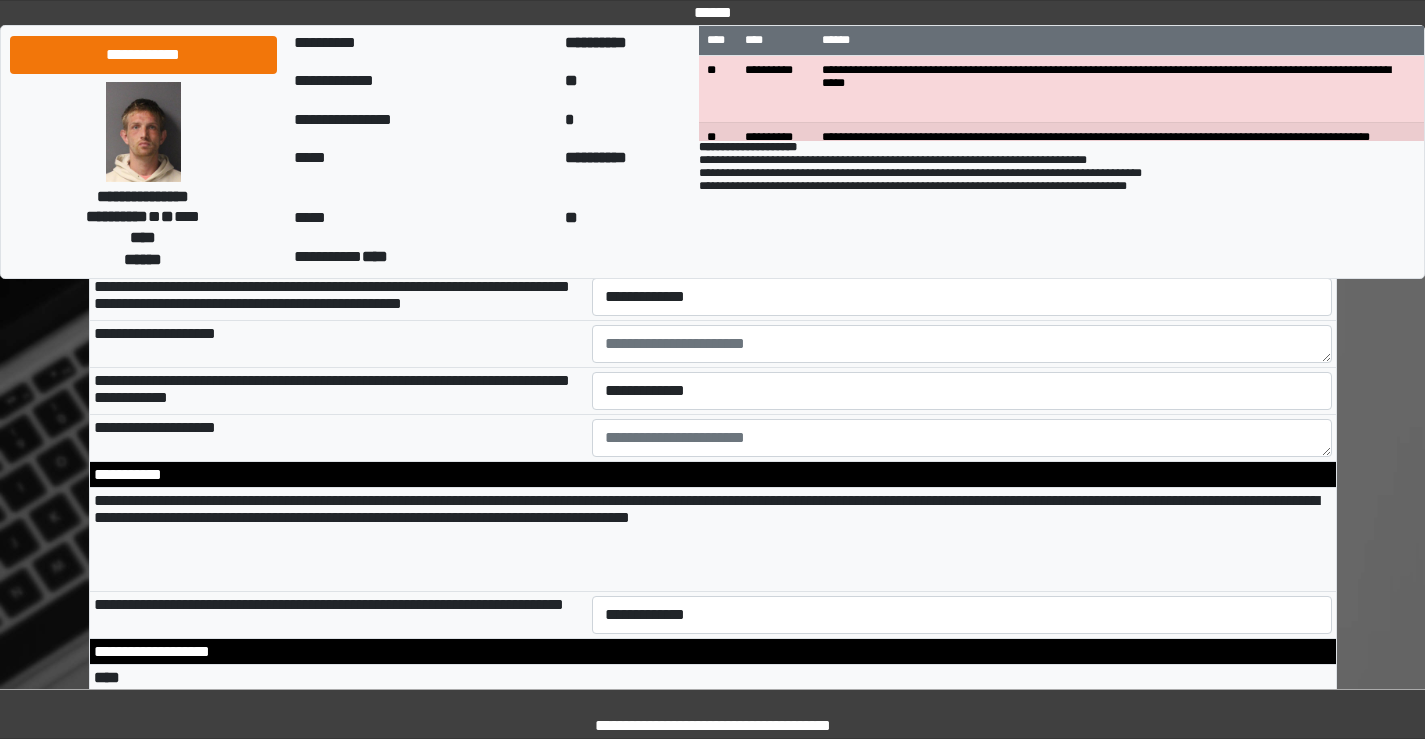 click on "**********" at bounding box center (962, 203) 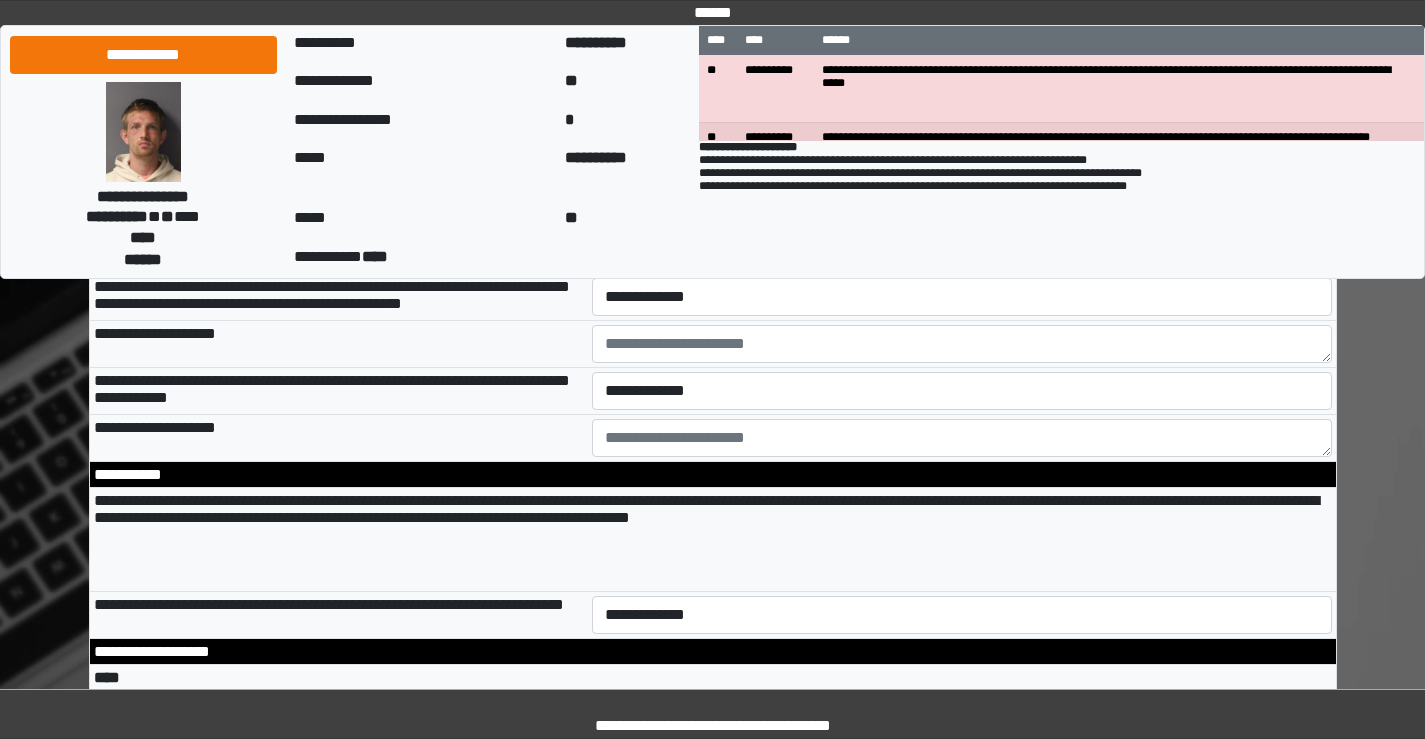 select on "*" 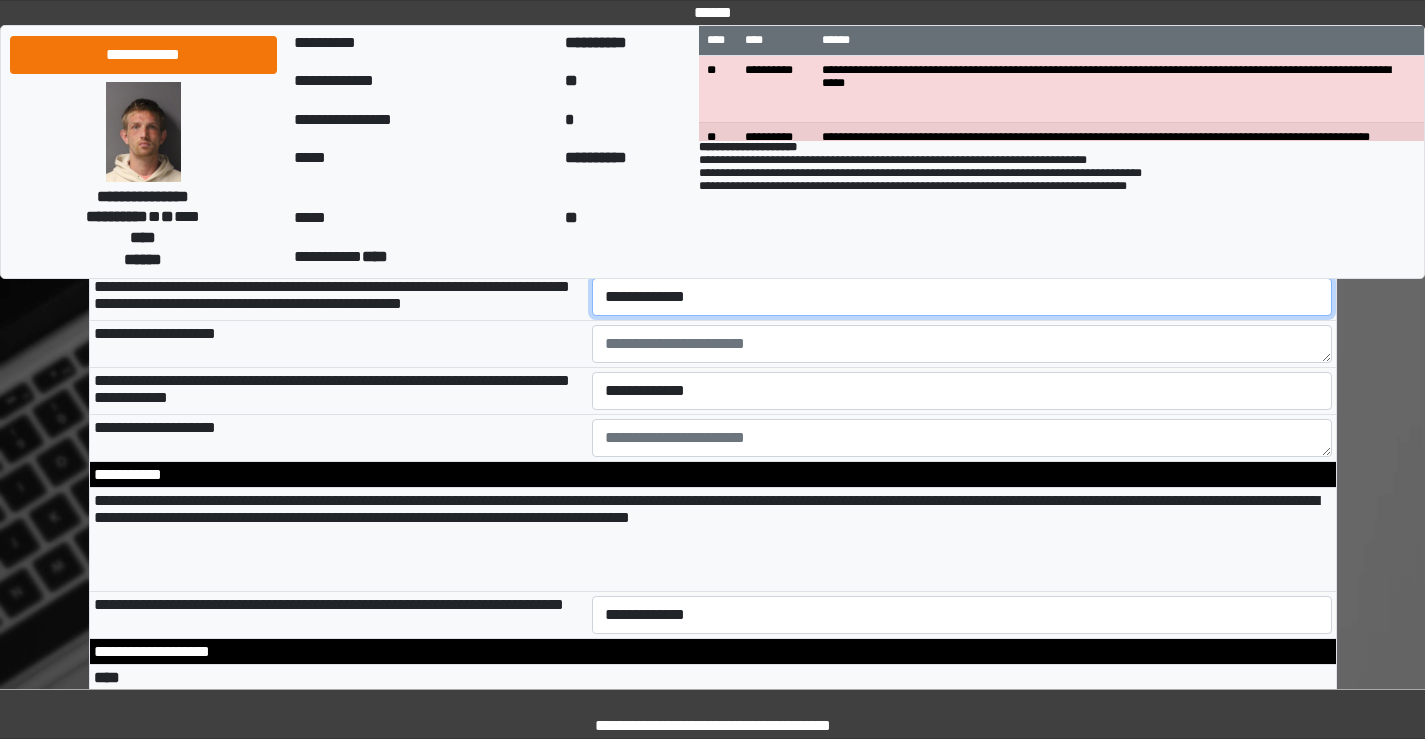click on "**********" at bounding box center [962, 297] 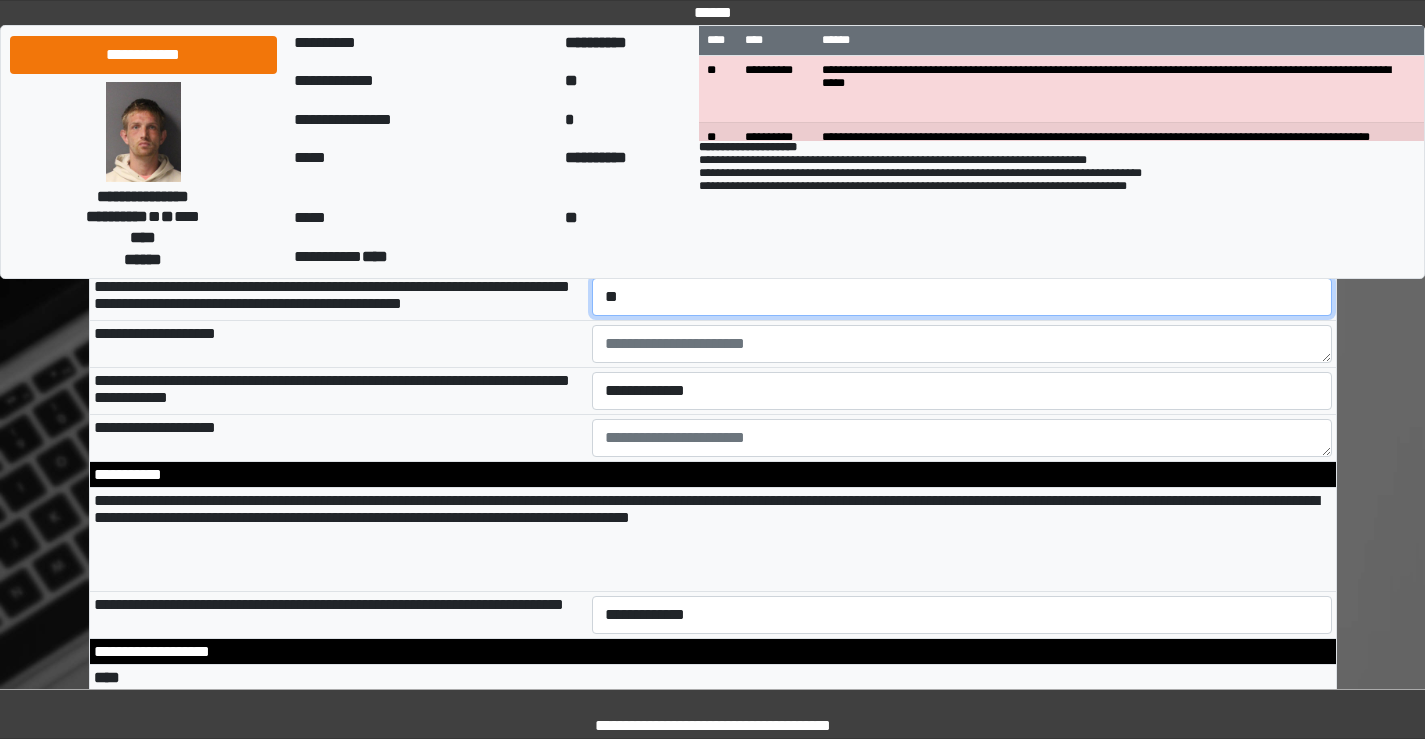 click on "**********" at bounding box center (962, 297) 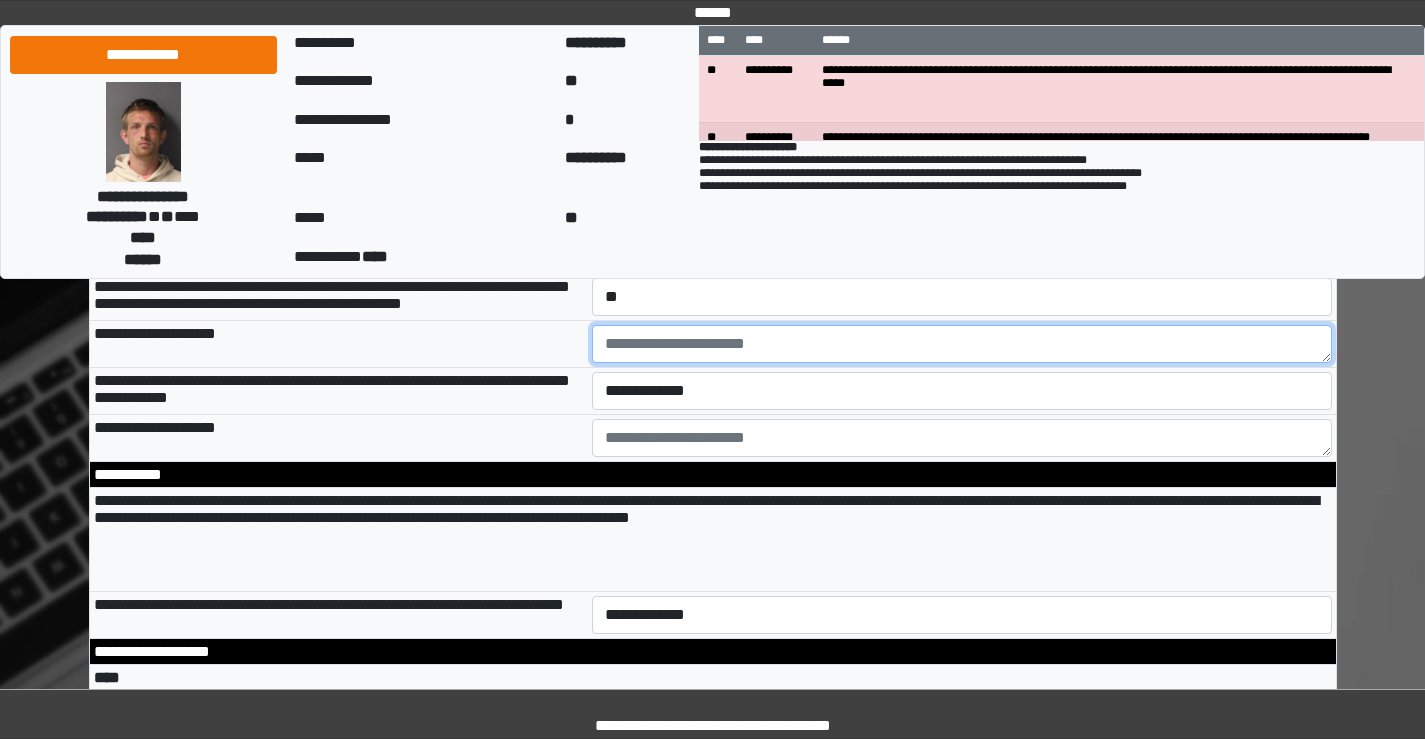click at bounding box center (962, 344) 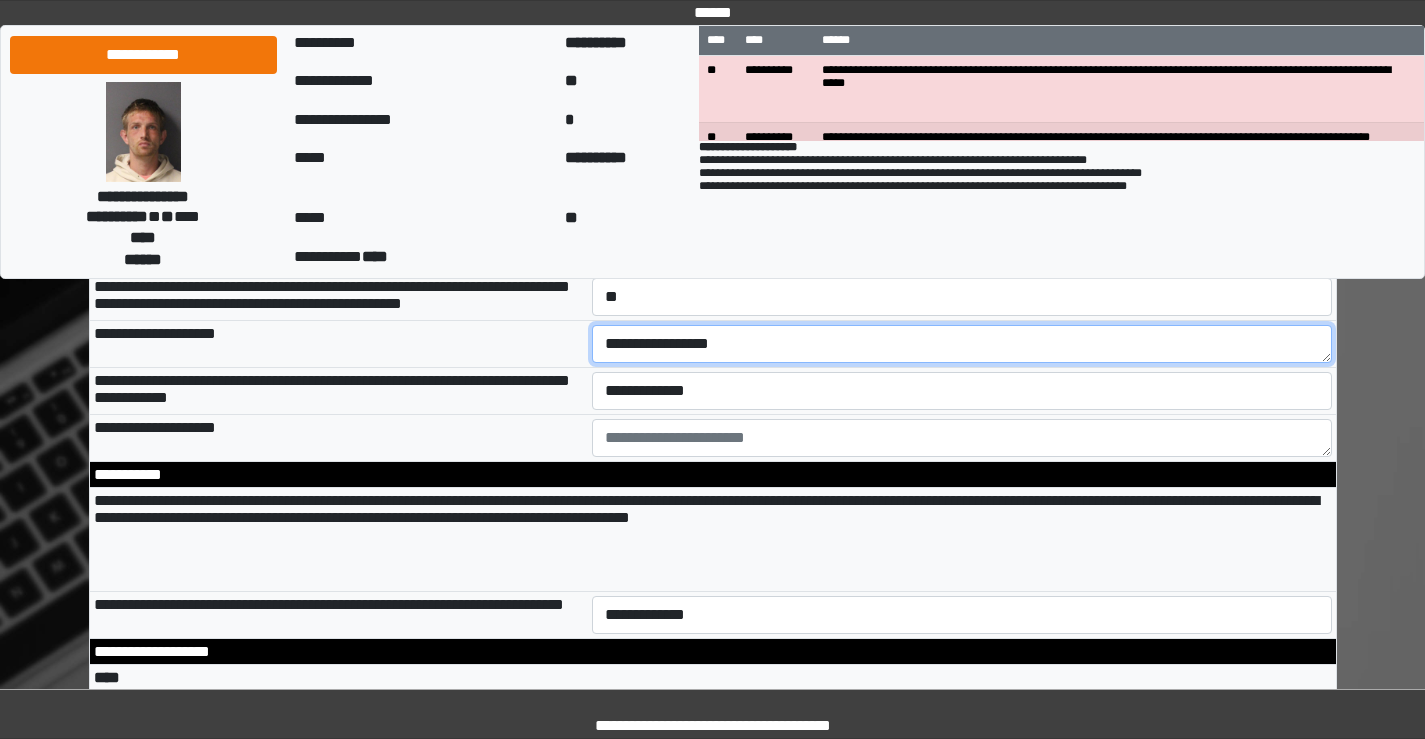 click on "**********" at bounding box center (962, 344) 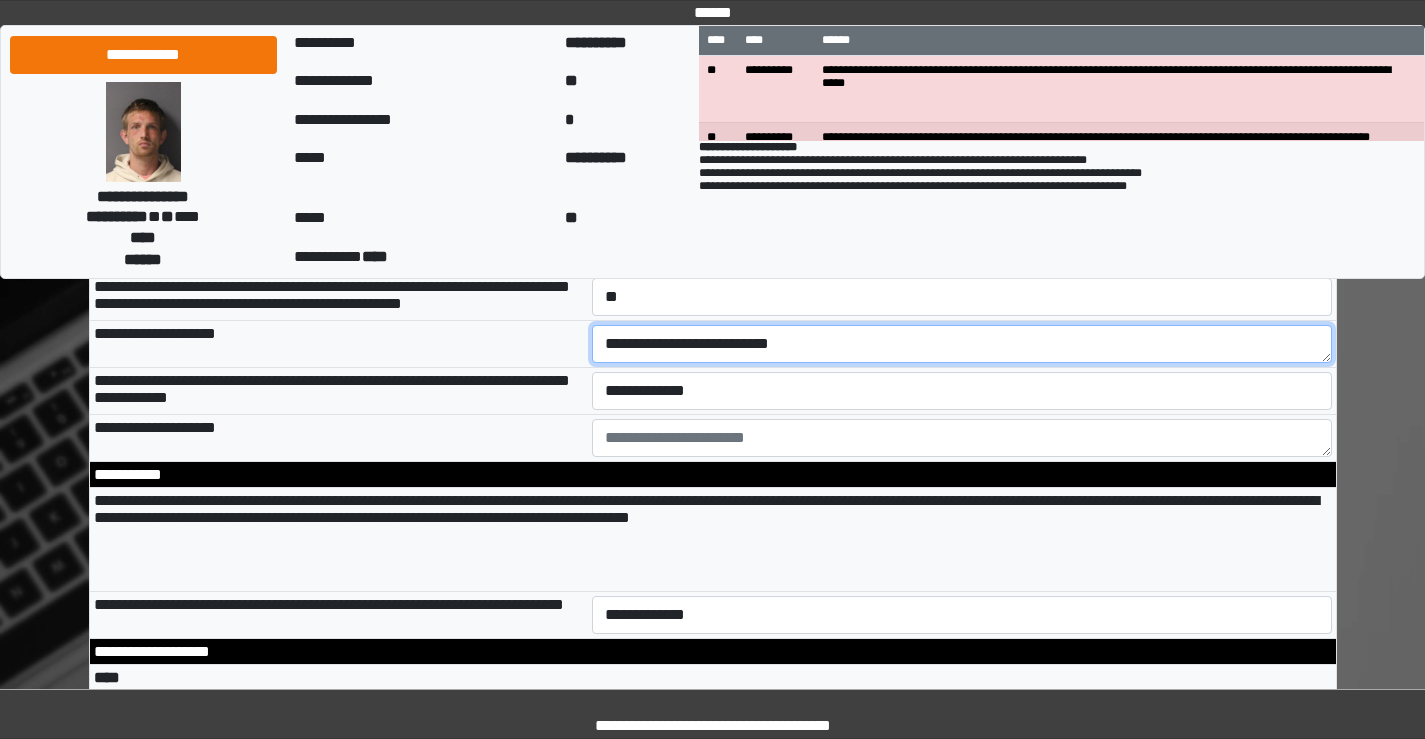 type on "**********" 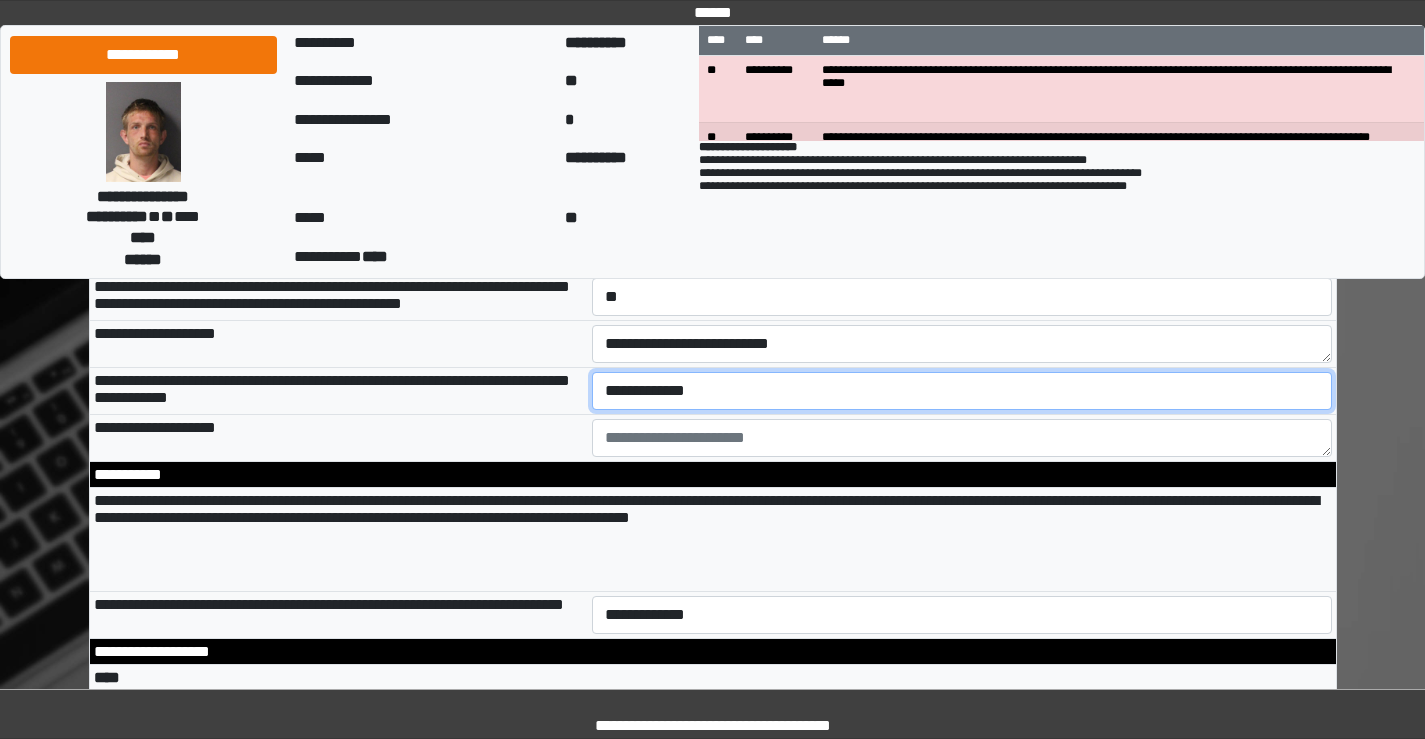 click on "**********" at bounding box center [962, 391] 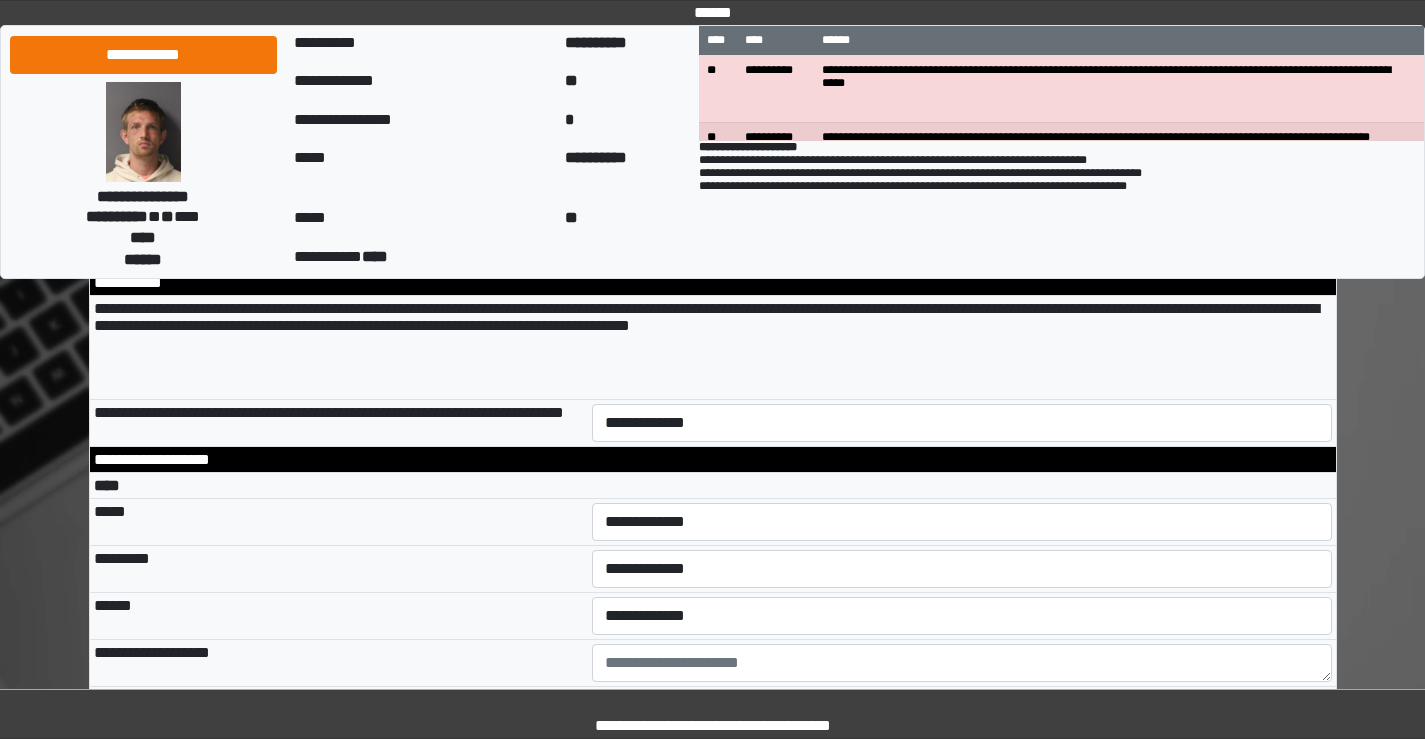 scroll, scrollTop: 3600, scrollLeft: 0, axis: vertical 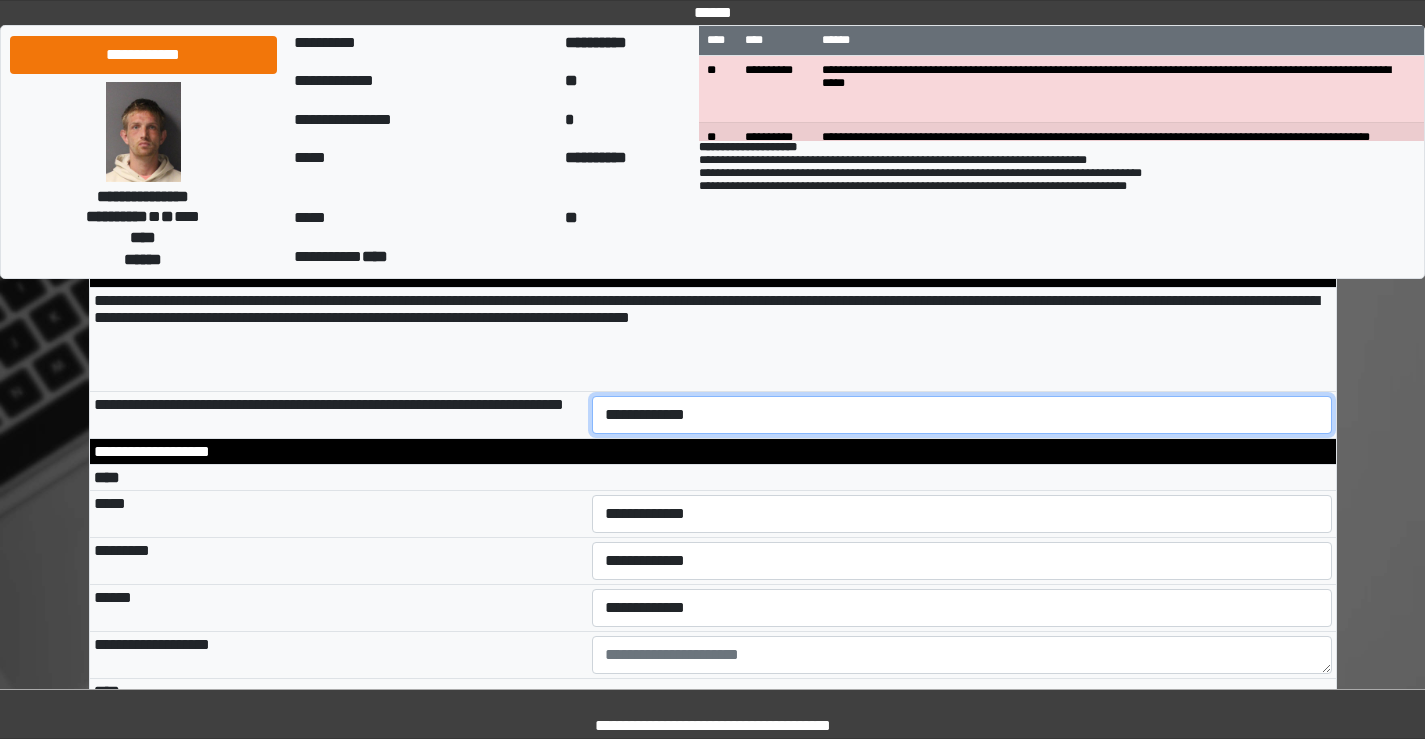 click on "**********" at bounding box center (962, 415) 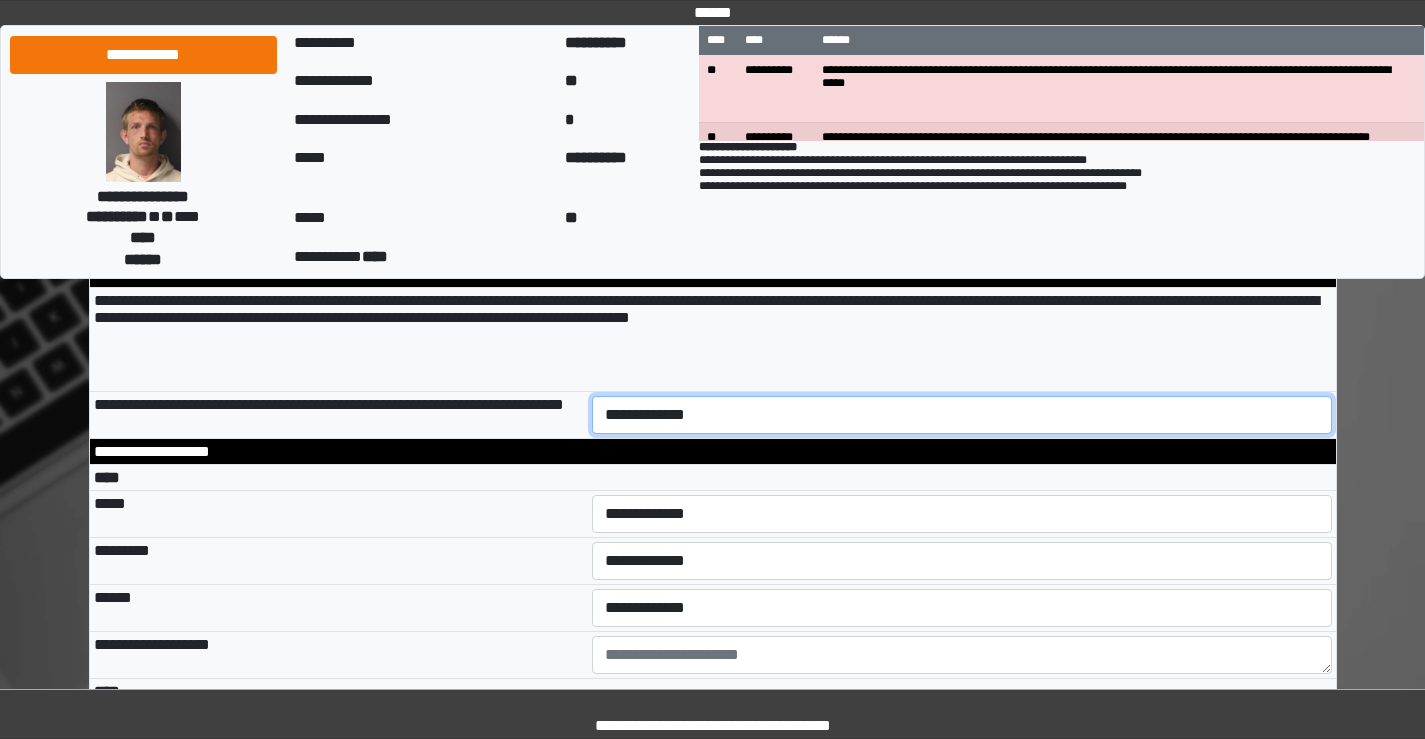 select on "*" 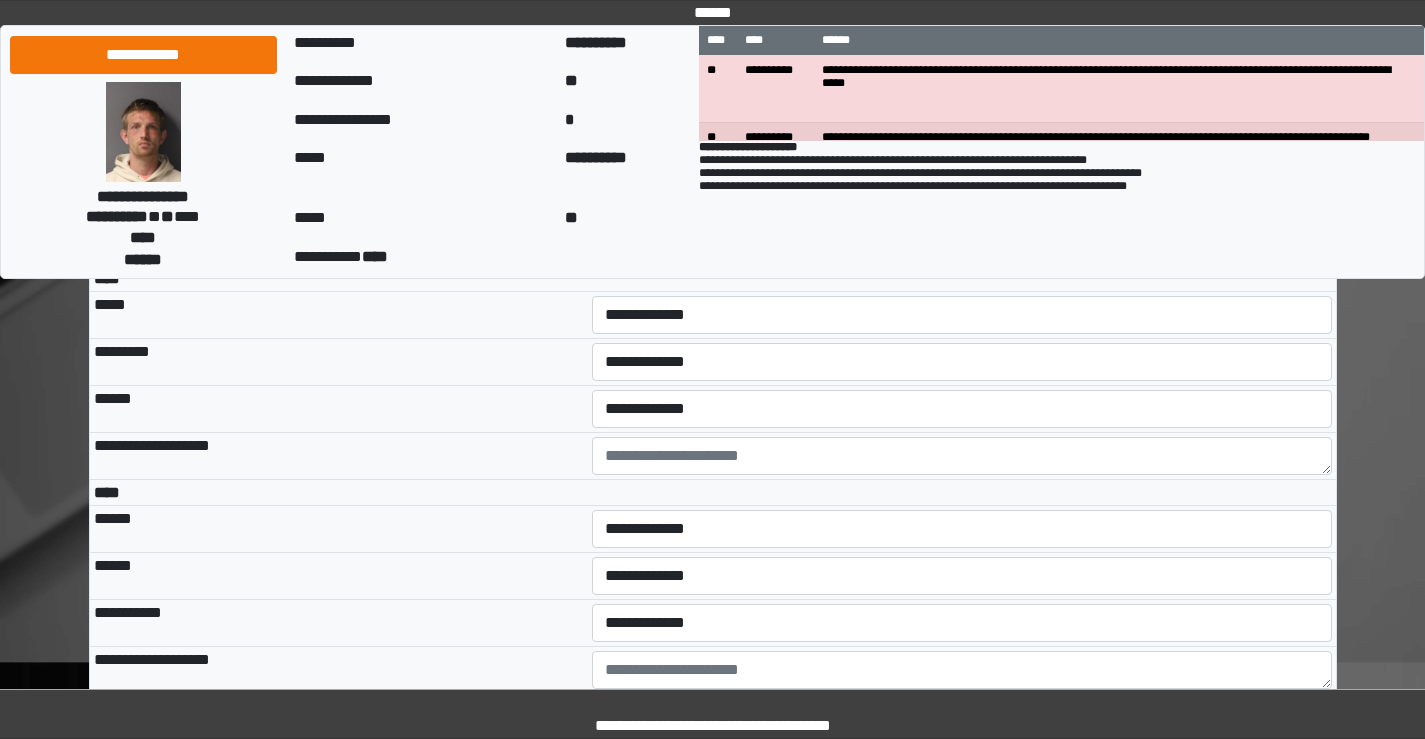 scroll, scrollTop: 3800, scrollLeft: 0, axis: vertical 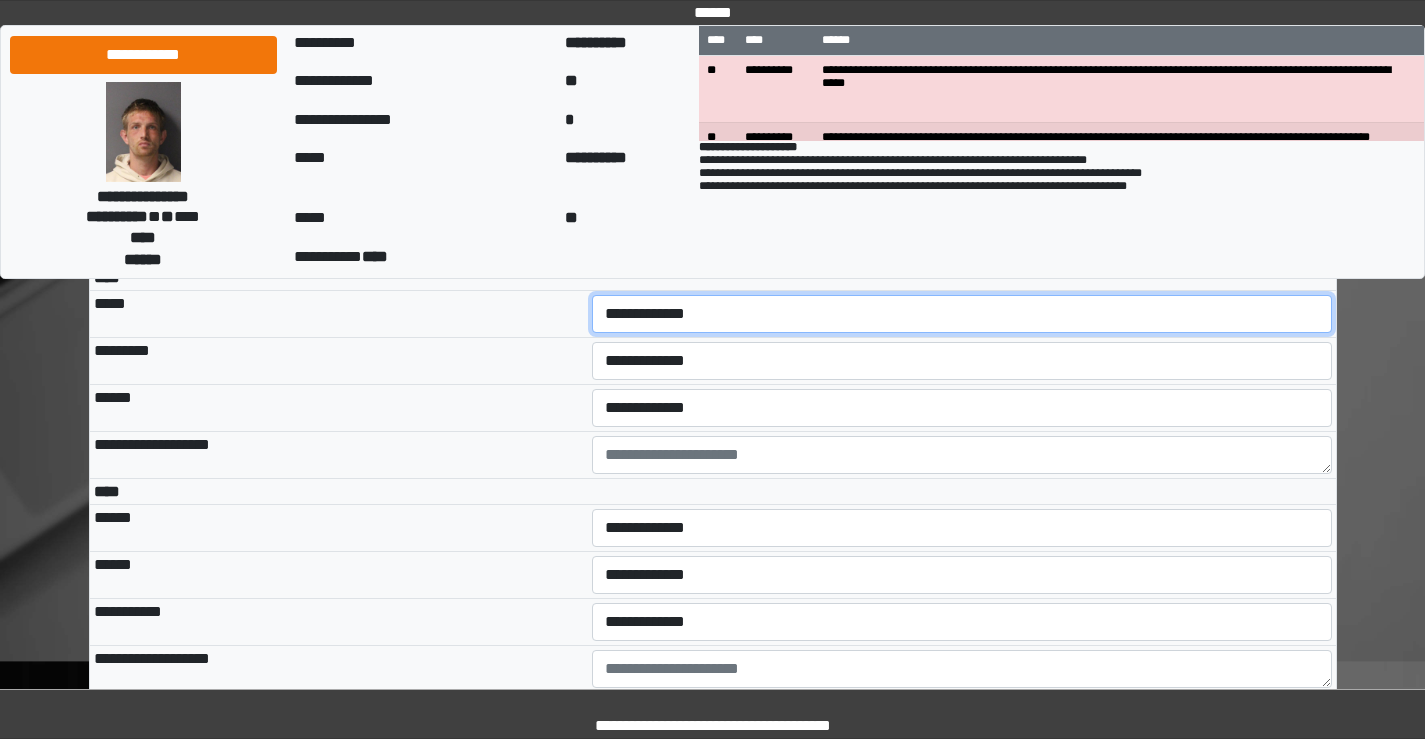 click on "**********" at bounding box center (962, 314) 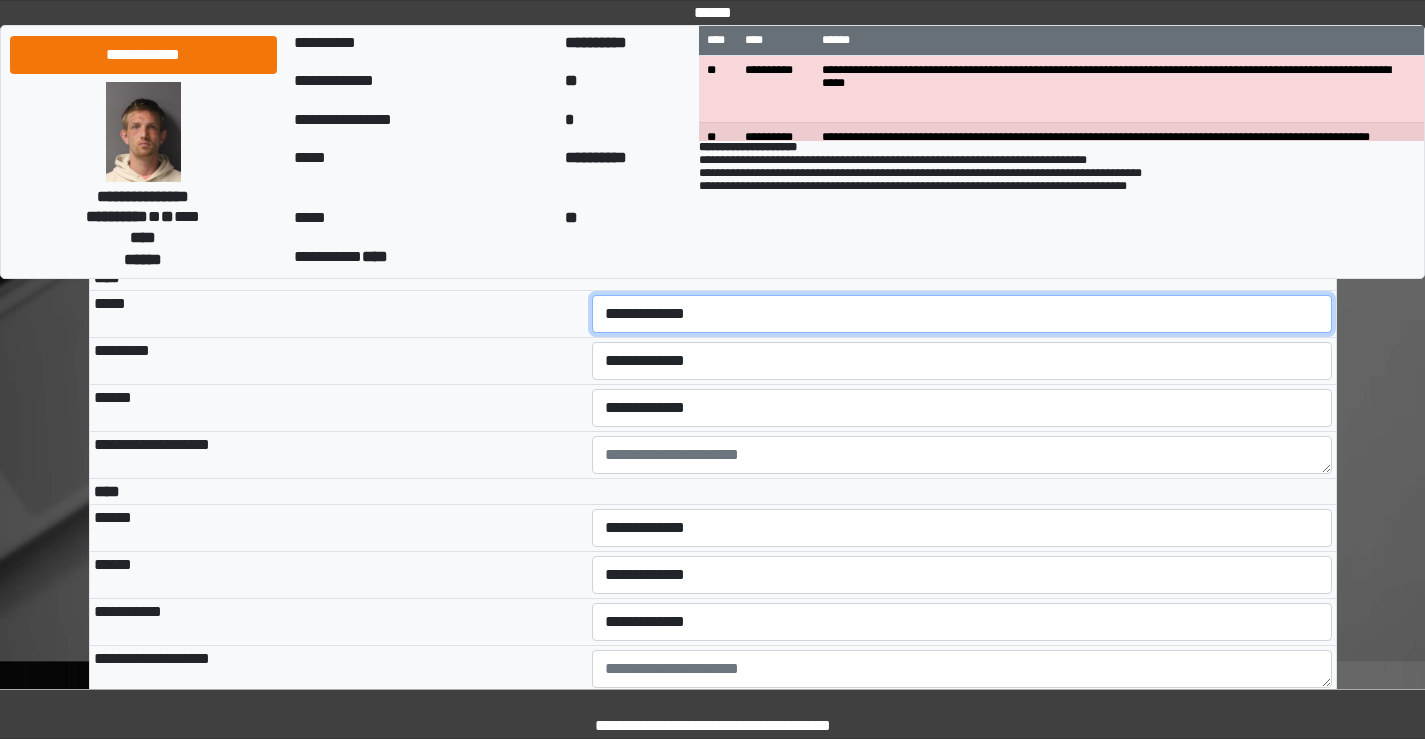 select on "***" 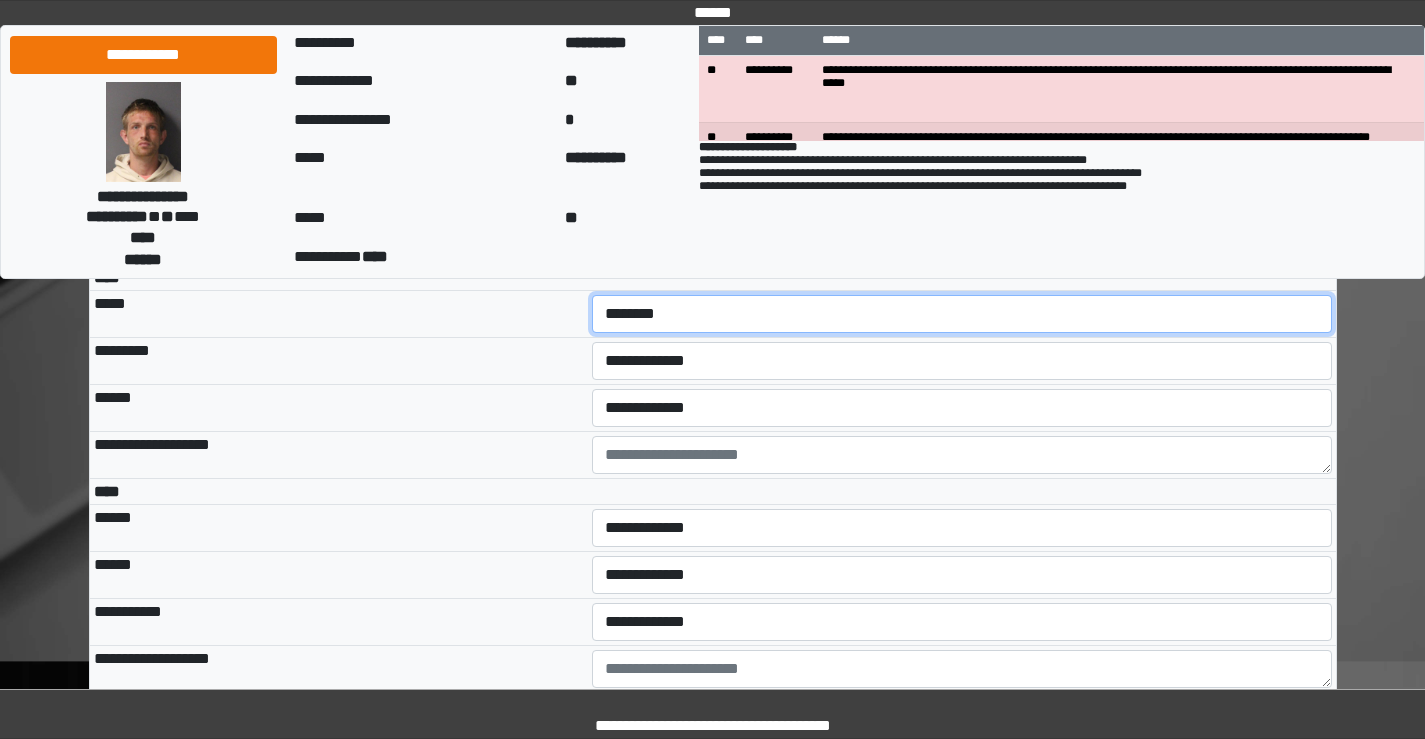 click on "**********" at bounding box center [962, 314] 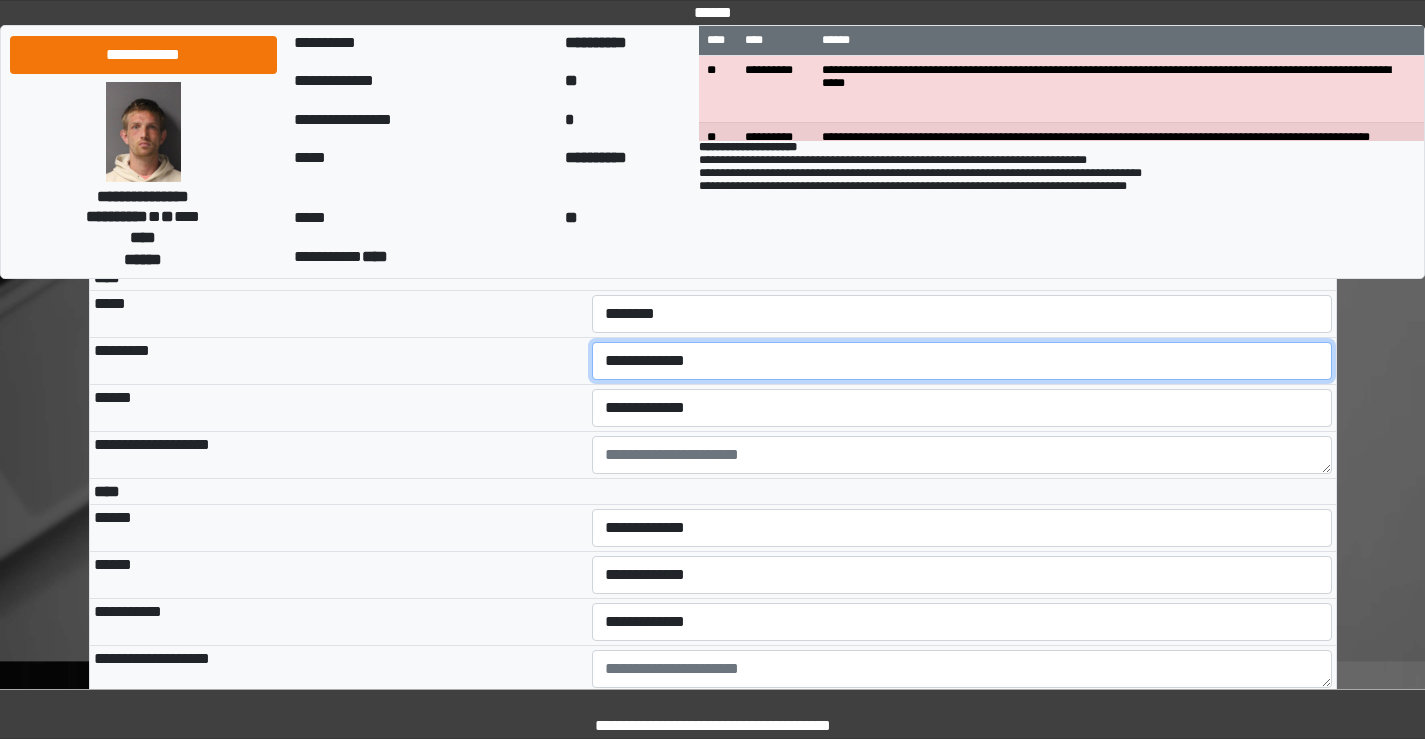 click on "**********" at bounding box center (962, 361) 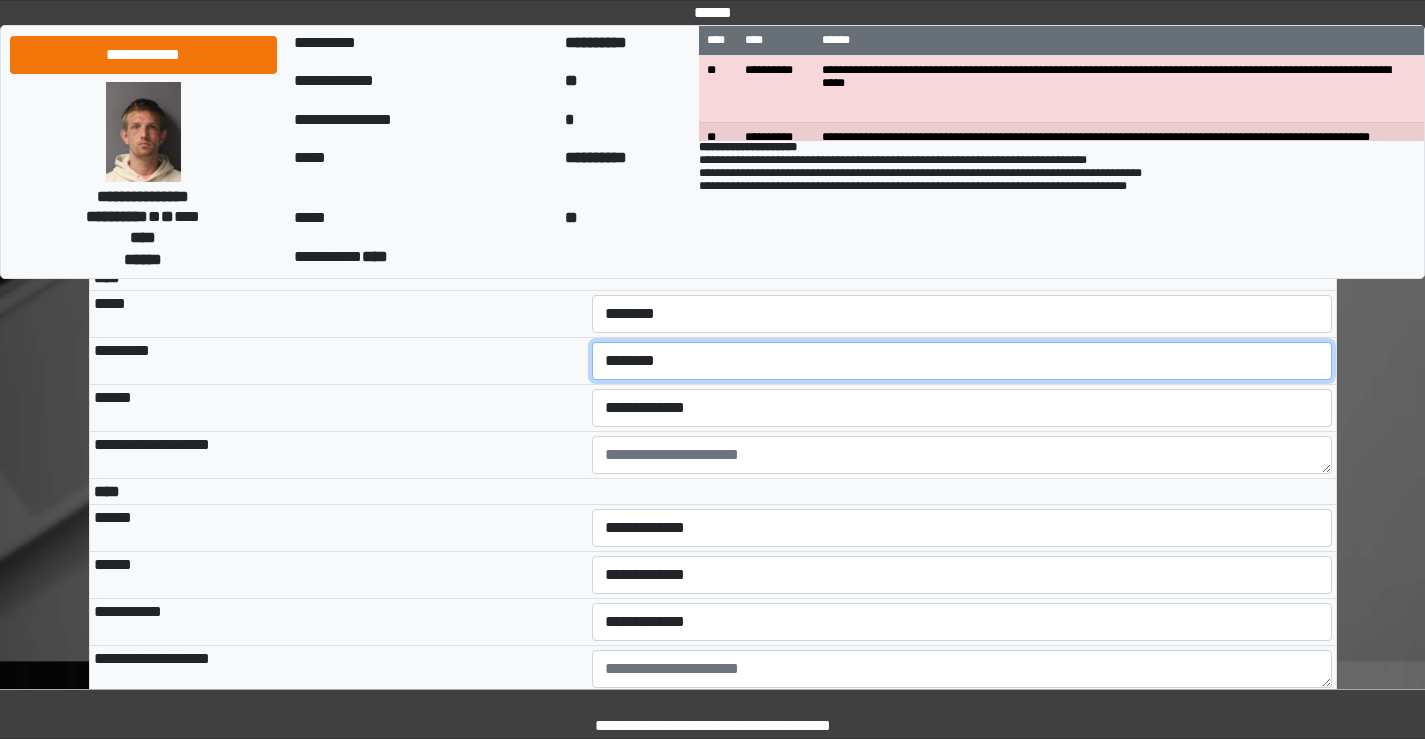 click on "**********" at bounding box center [962, 361] 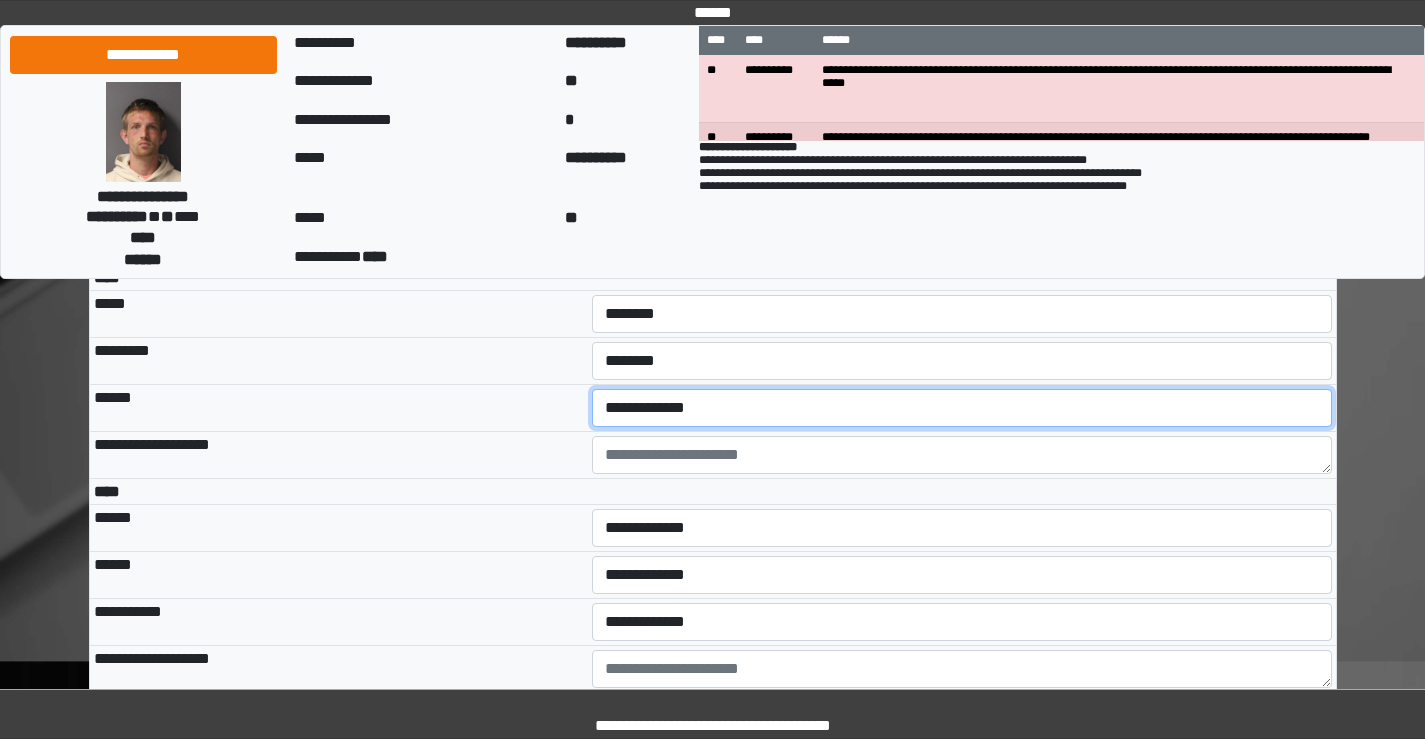 click on "**********" at bounding box center [962, 408] 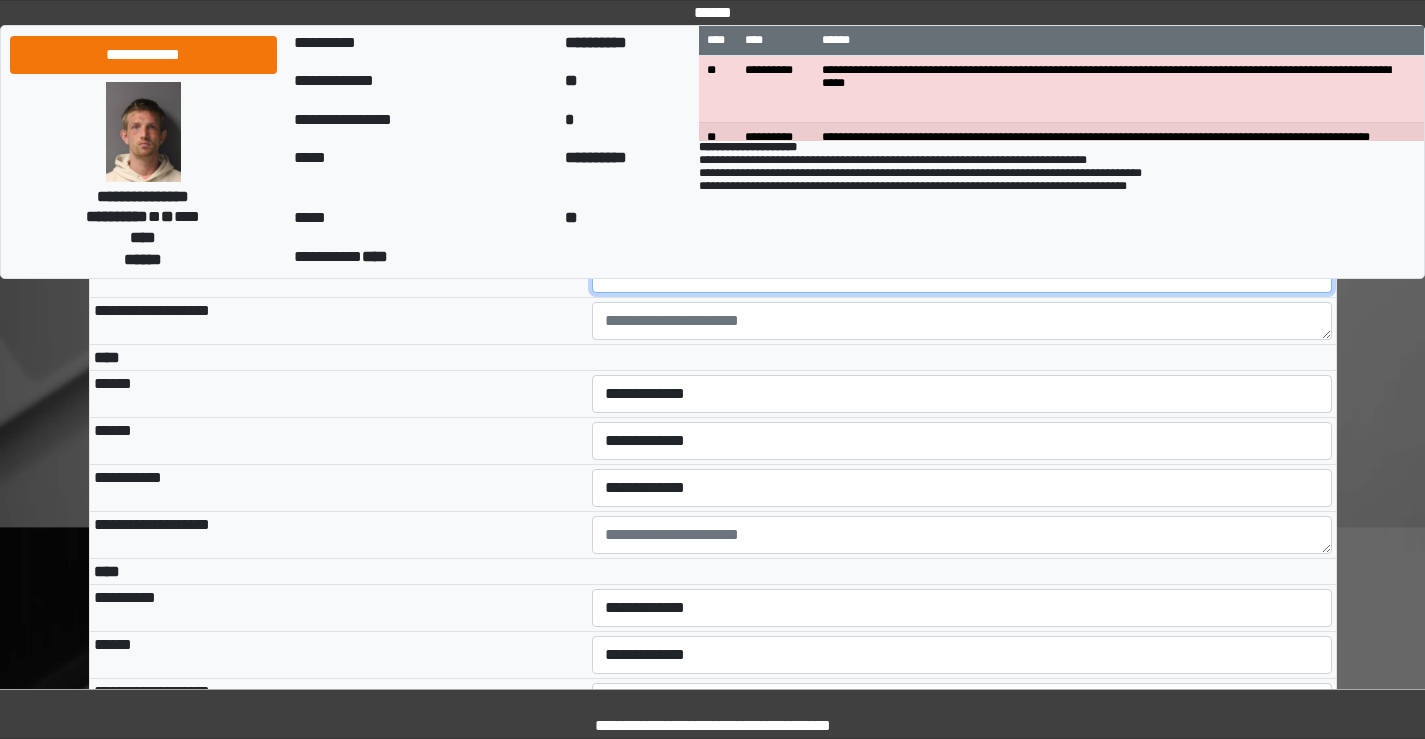 scroll, scrollTop: 4000, scrollLeft: 0, axis: vertical 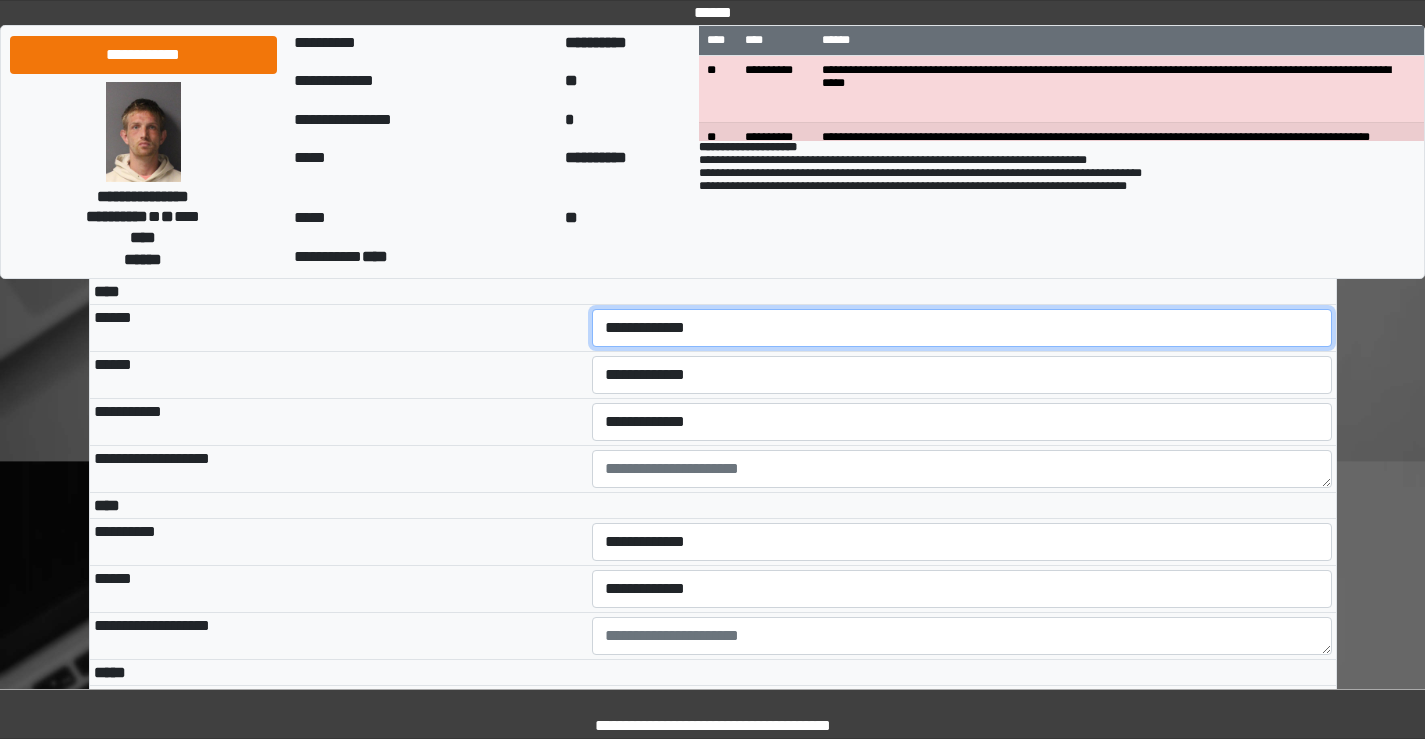 click on "**********" at bounding box center [962, 328] 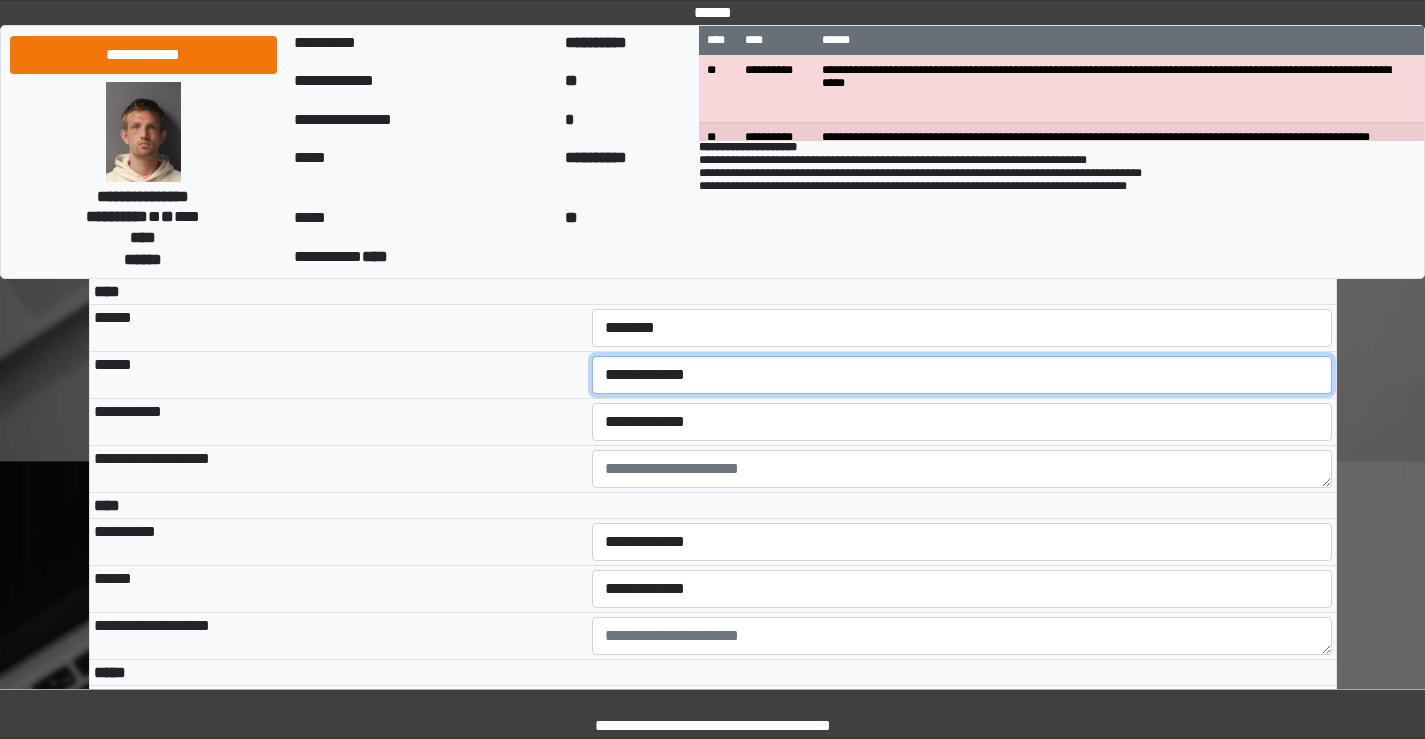 drag, startPoint x: 633, startPoint y: 502, endPoint x: 629, endPoint y: 520, distance: 18.439089 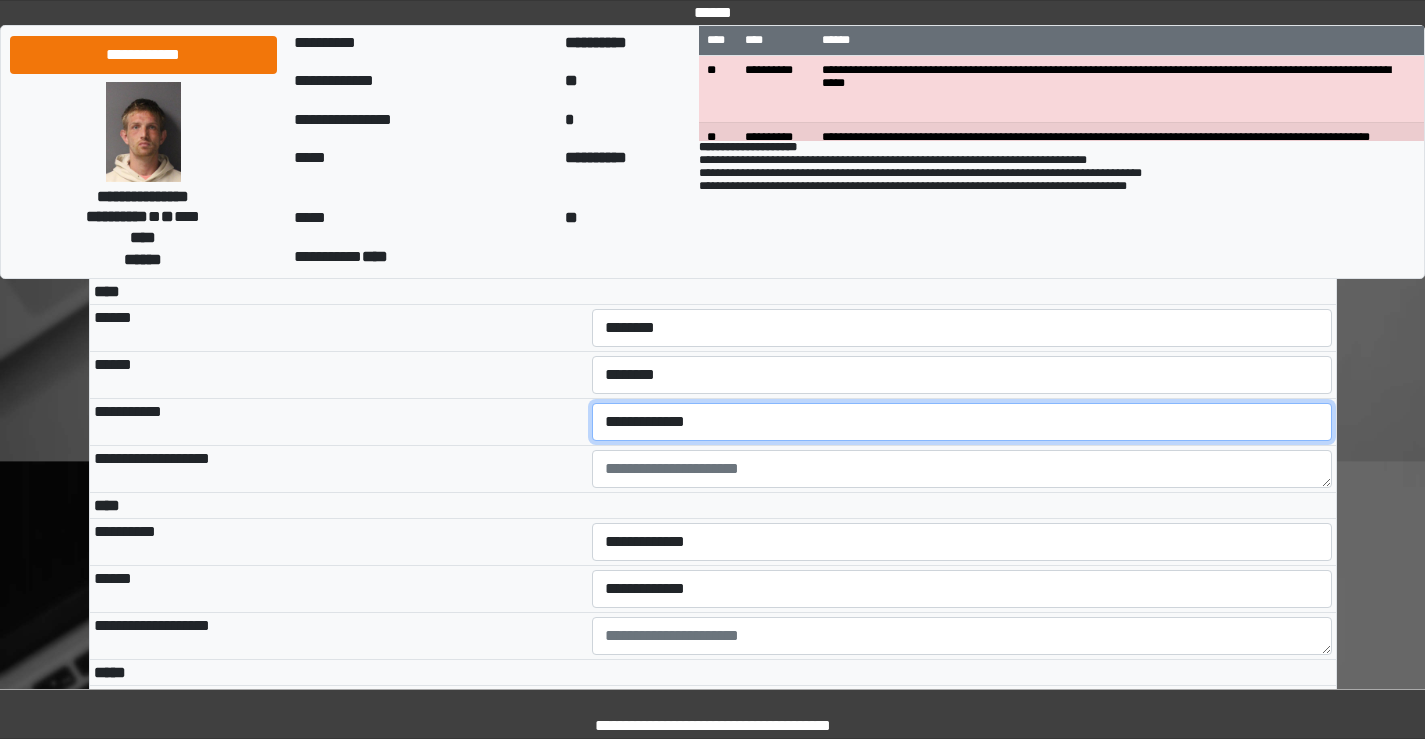 click on "**********" at bounding box center [962, 422] 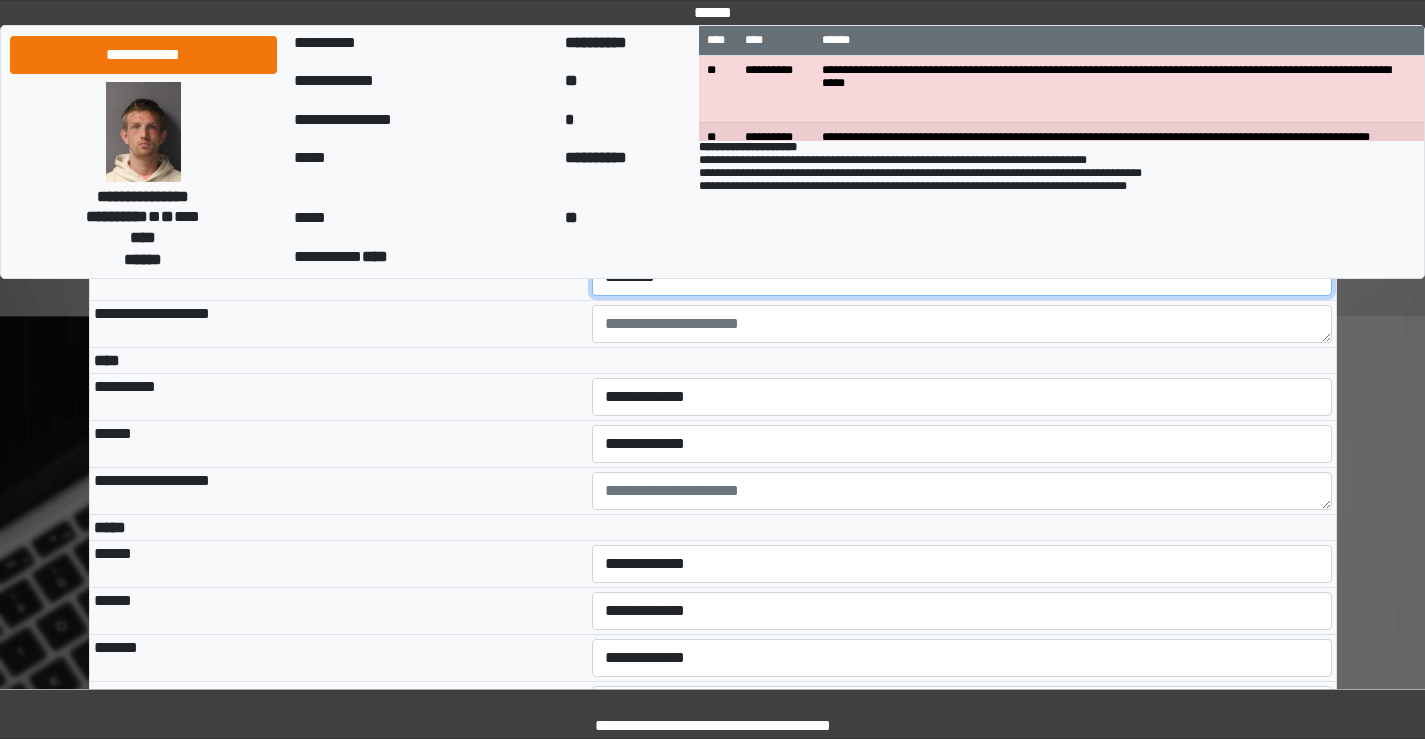 scroll, scrollTop: 4200, scrollLeft: 0, axis: vertical 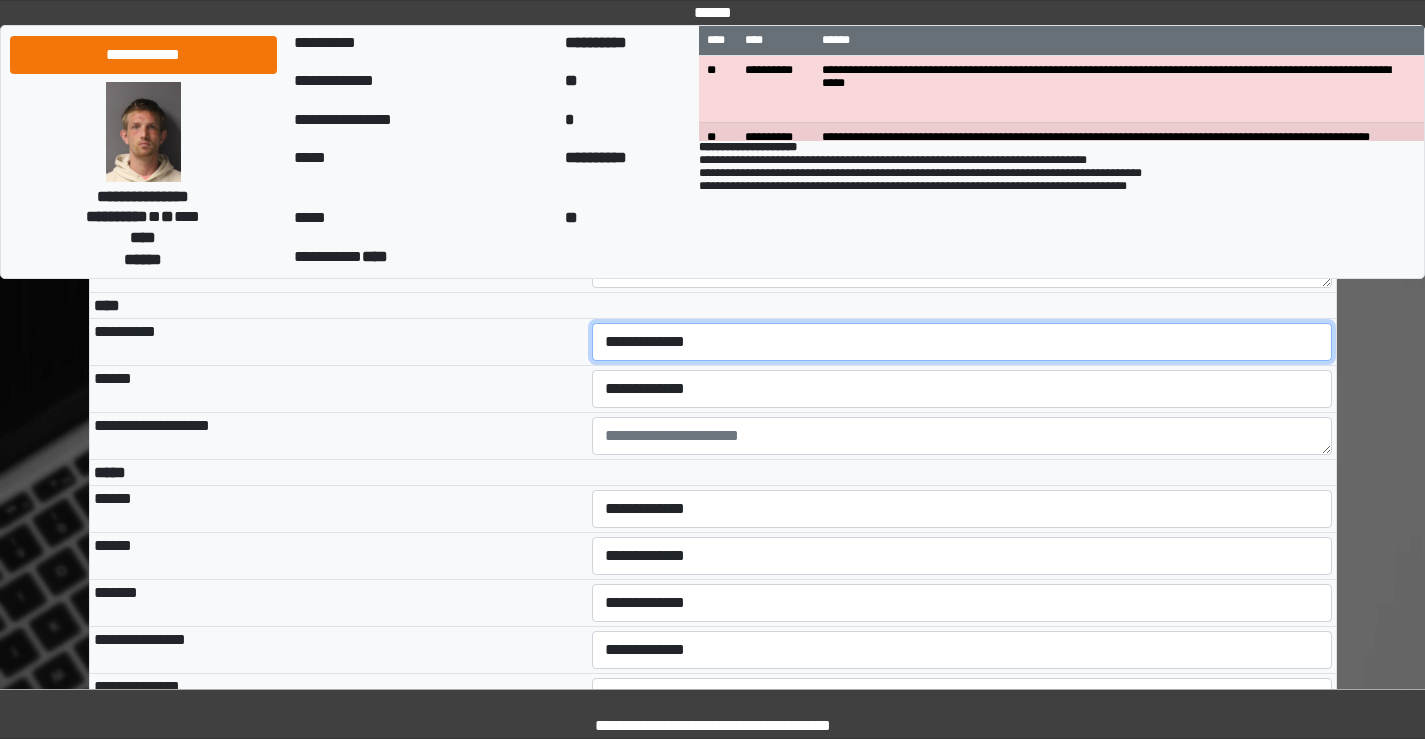 click on "**********" at bounding box center [962, 342] 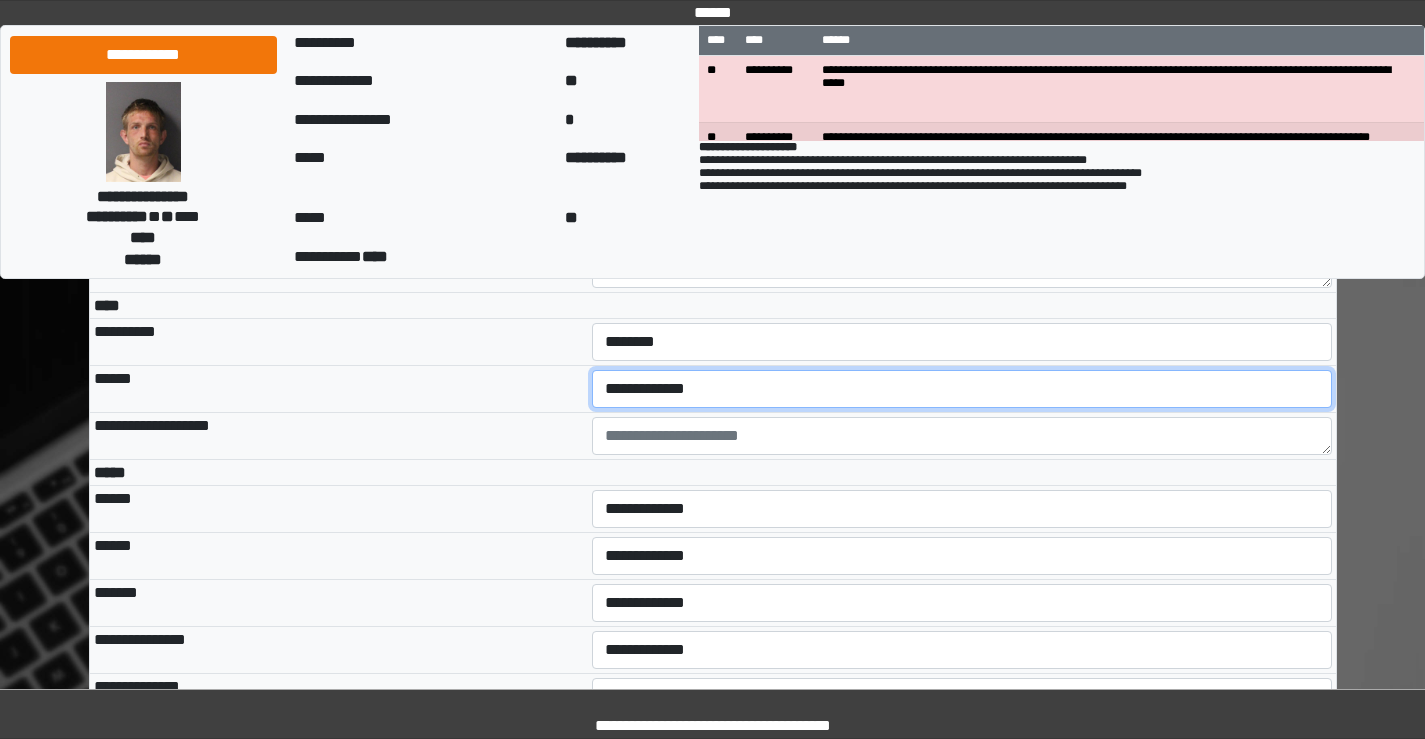 drag, startPoint x: 630, startPoint y: 522, endPoint x: 636, endPoint y: 540, distance: 18.973665 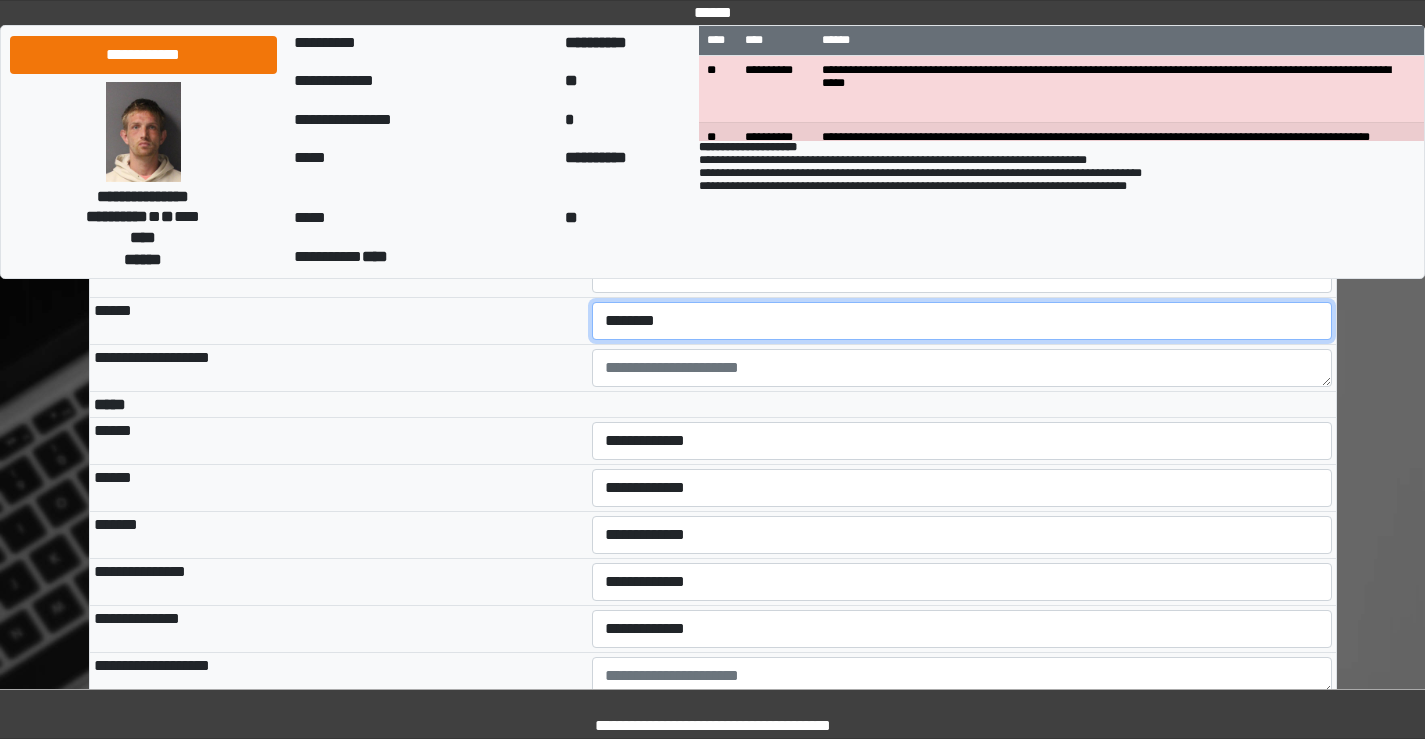scroll, scrollTop: 4300, scrollLeft: 0, axis: vertical 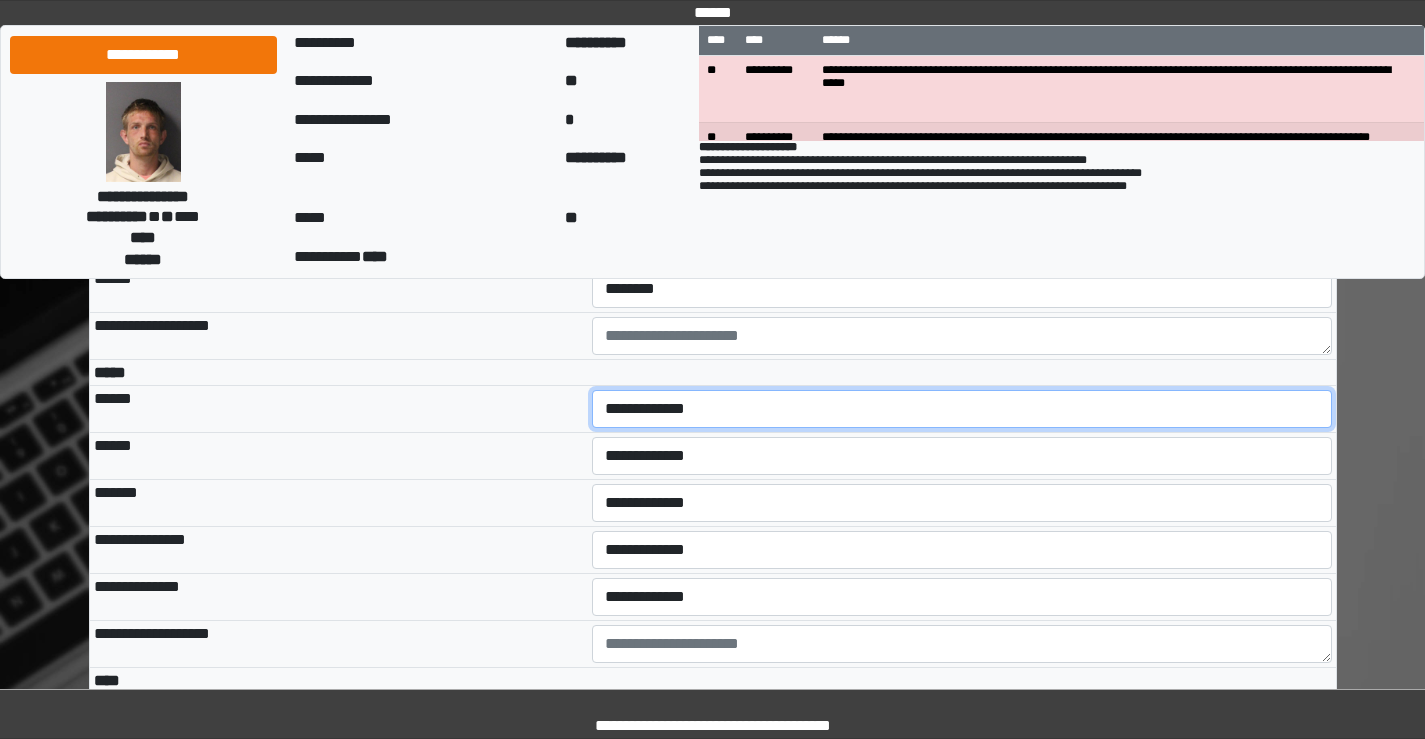 click on "**********" at bounding box center (962, 409) 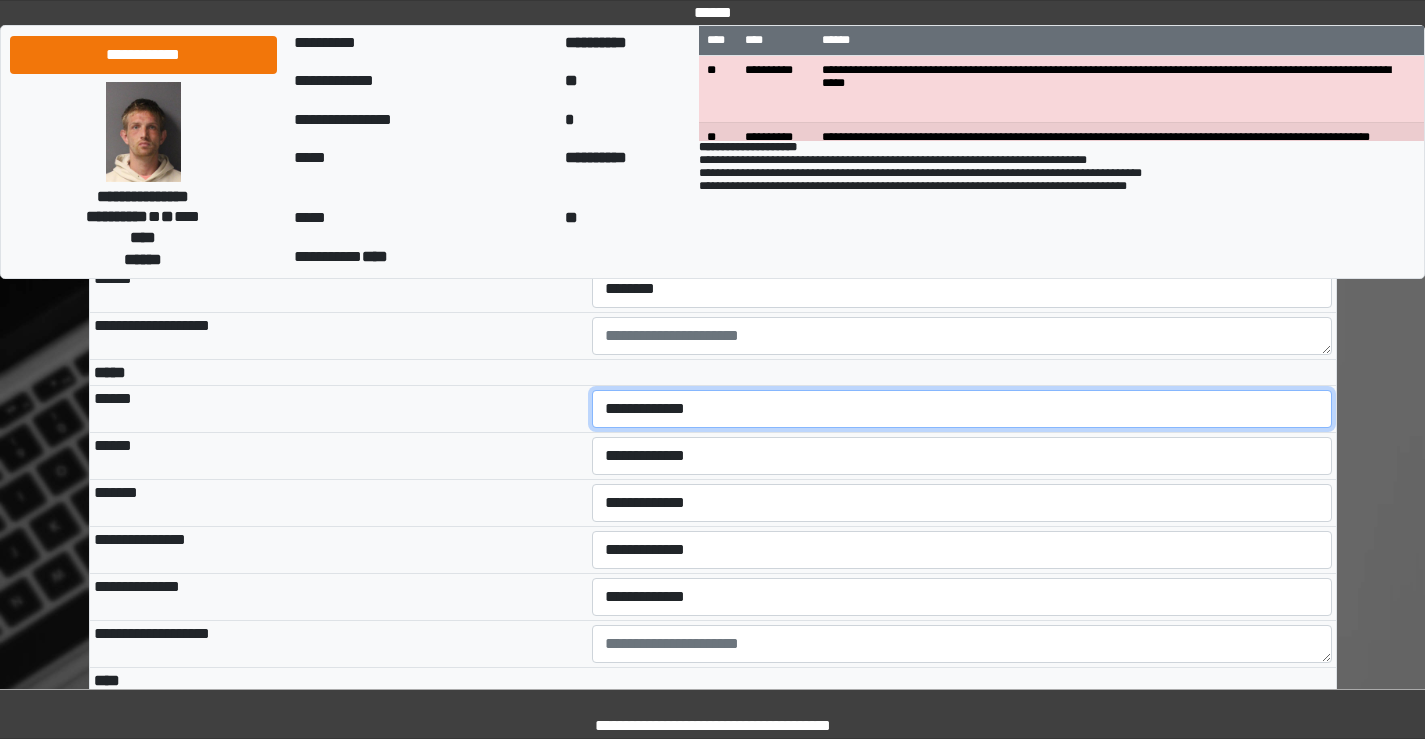 select on "***" 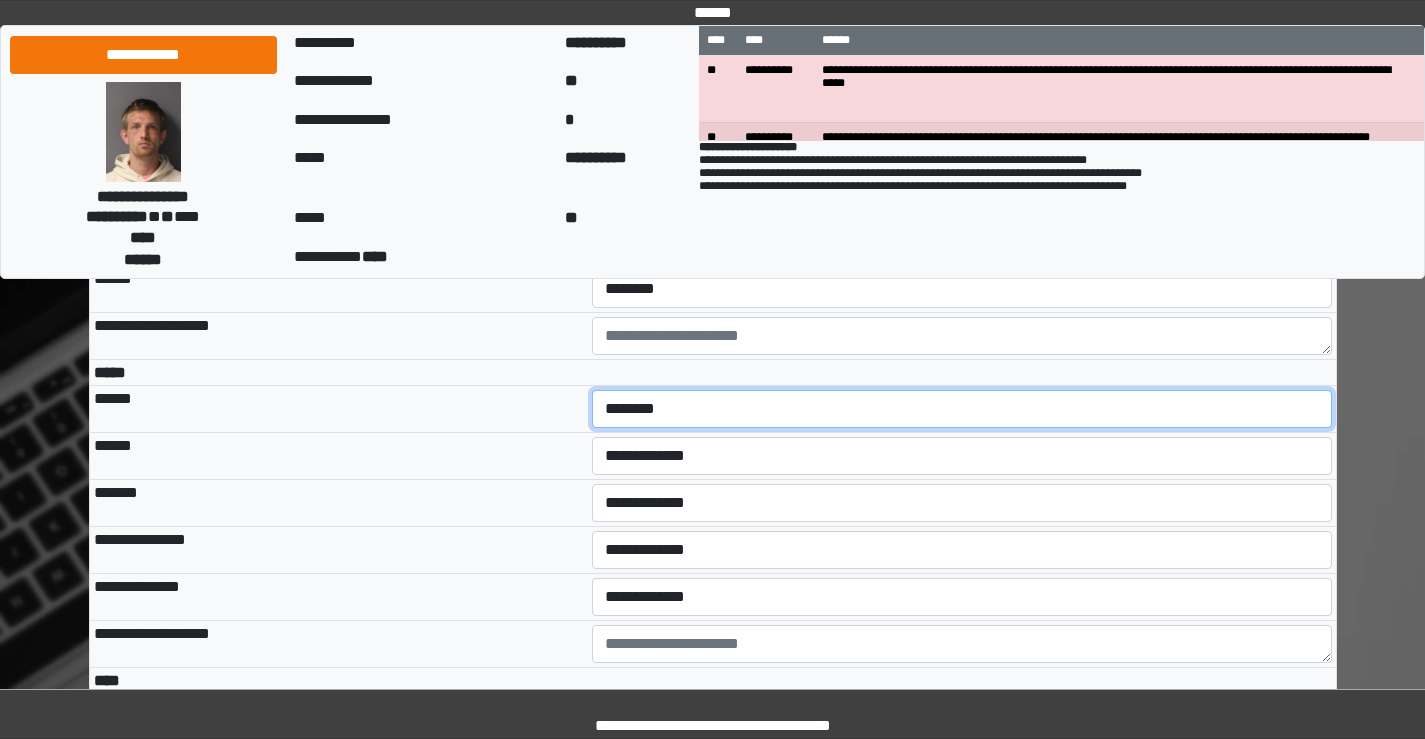 click on "**********" at bounding box center [962, 409] 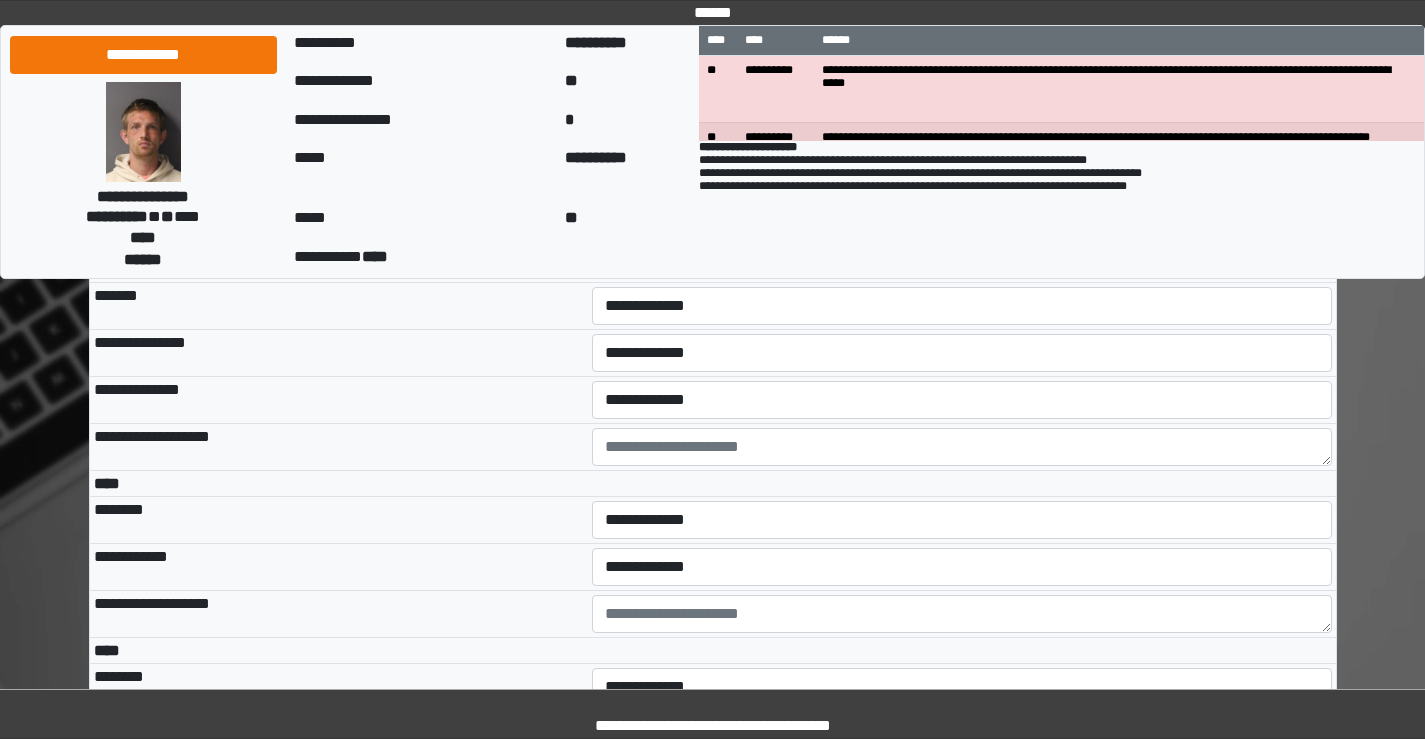 scroll, scrollTop: 4500, scrollLeft: 0, axis: vertical 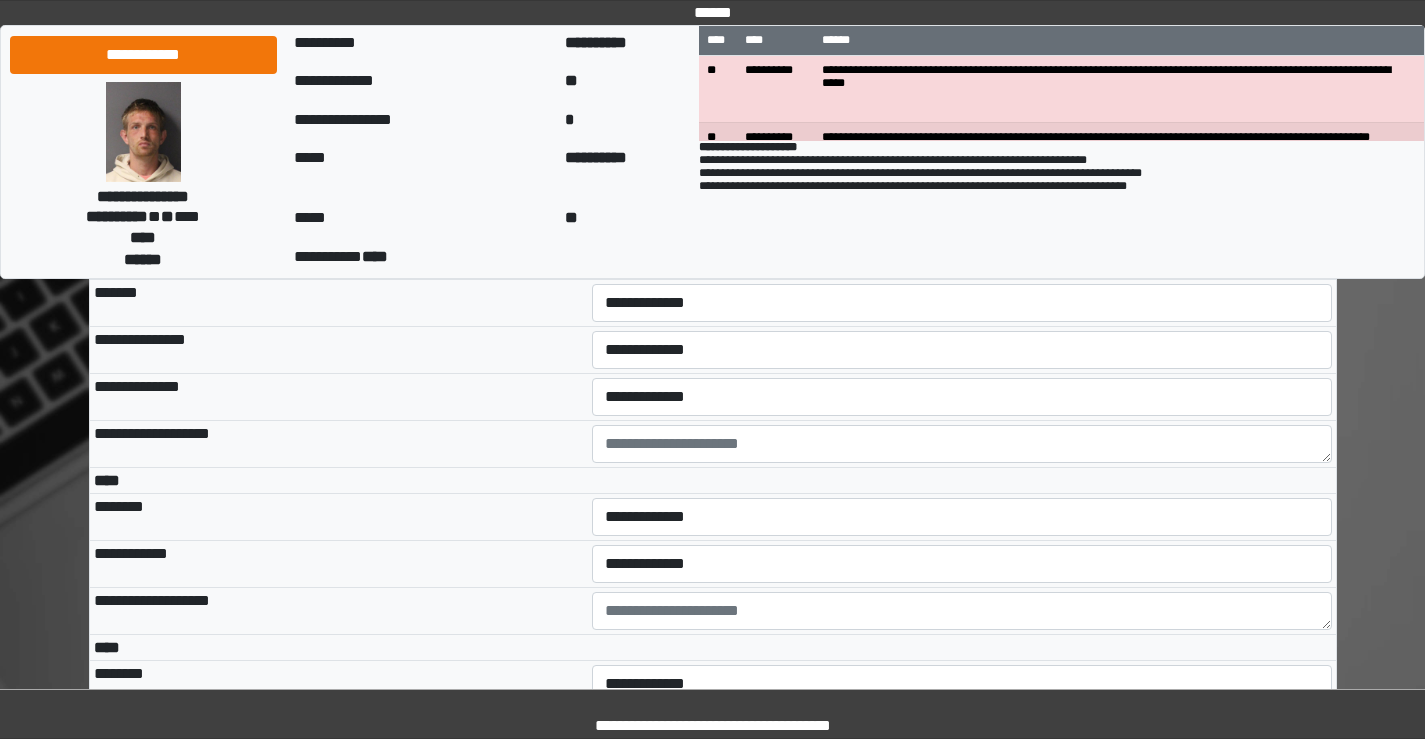 click on "**********" at bounding box center (962, 256) 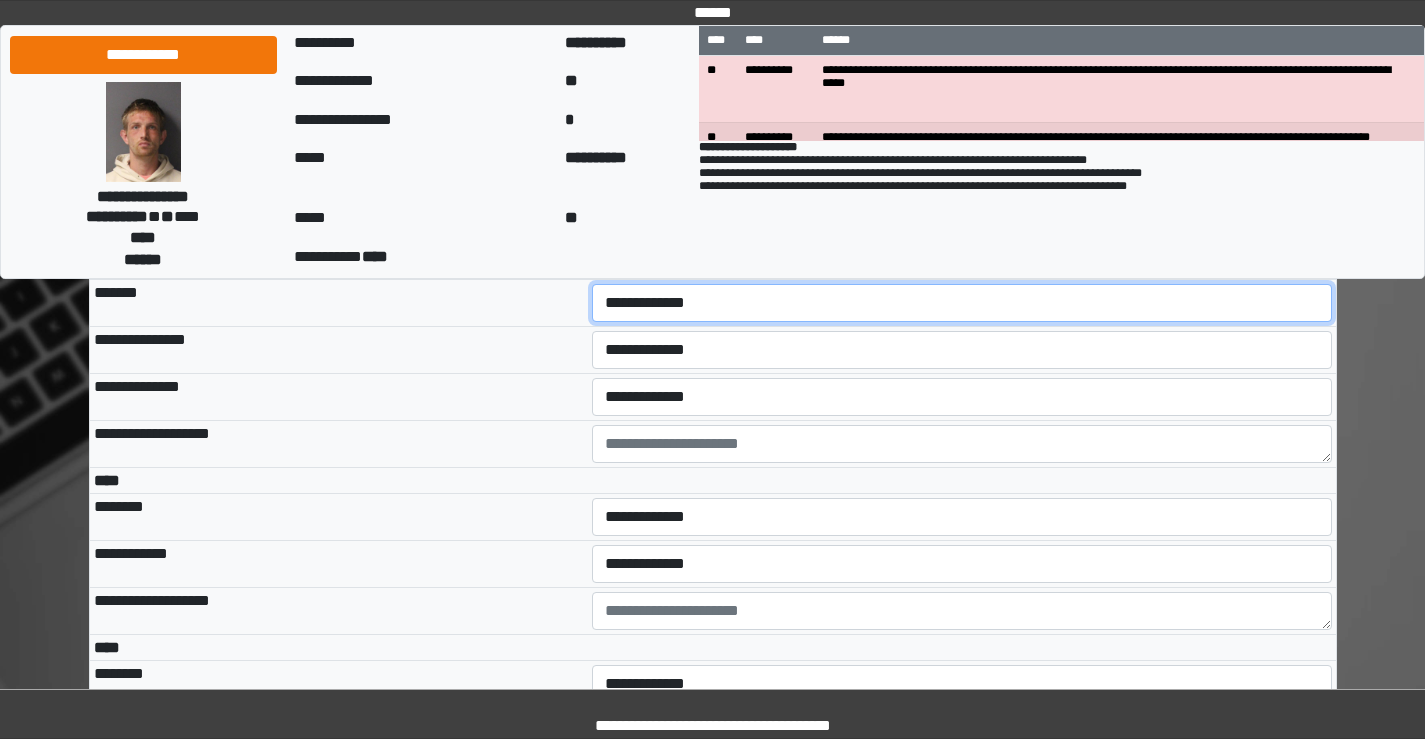 click on "**********" at bounding box center (962, 303) 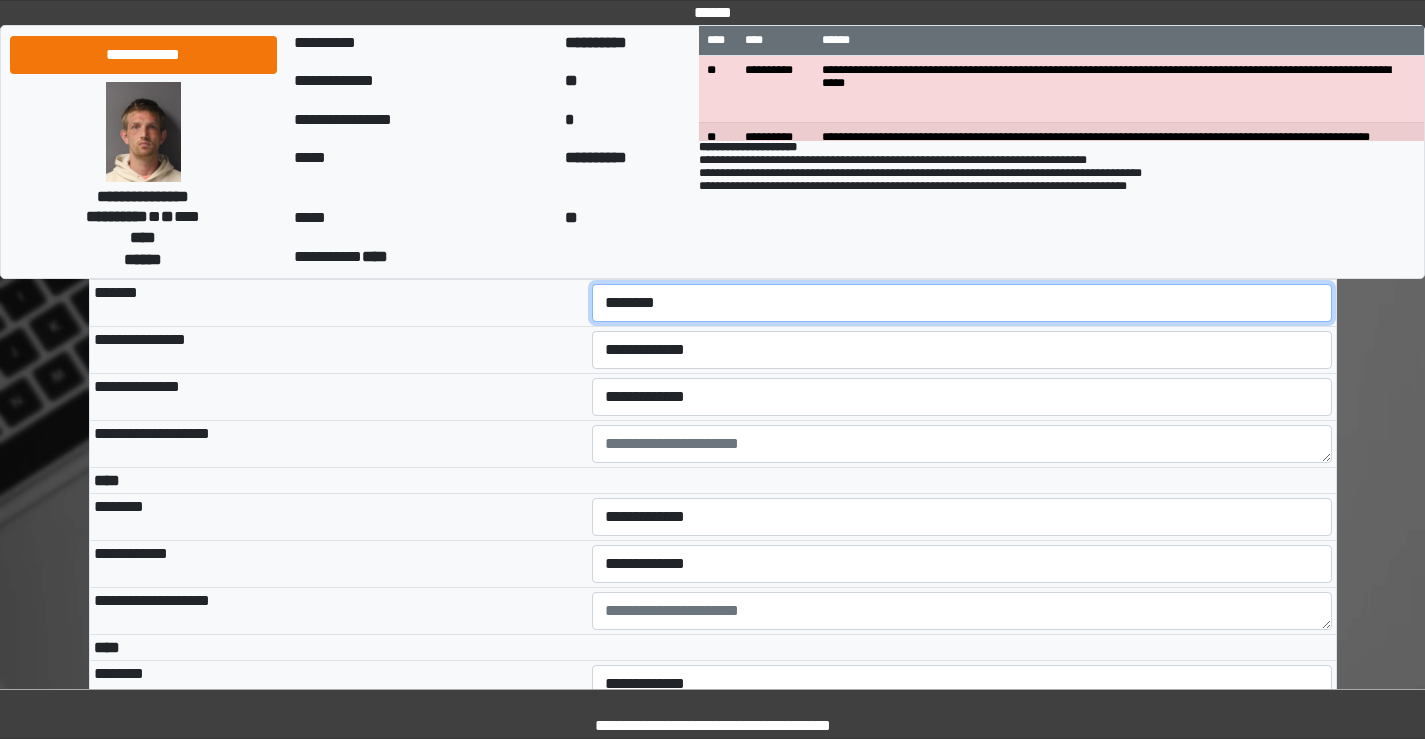 click on "**********" at bounding box center [962, 303] 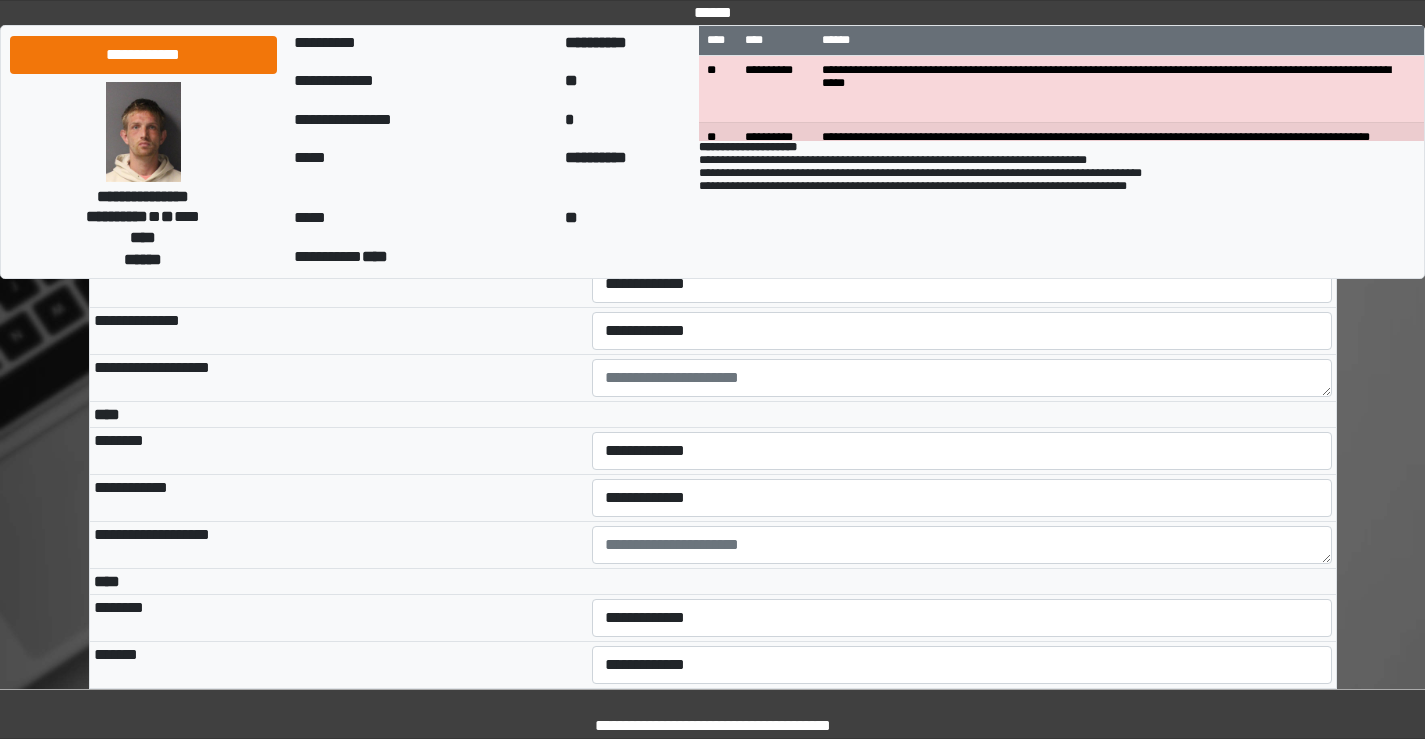 scroll, scrollTop: 4600, scrollLeft: 0, axis: vertical 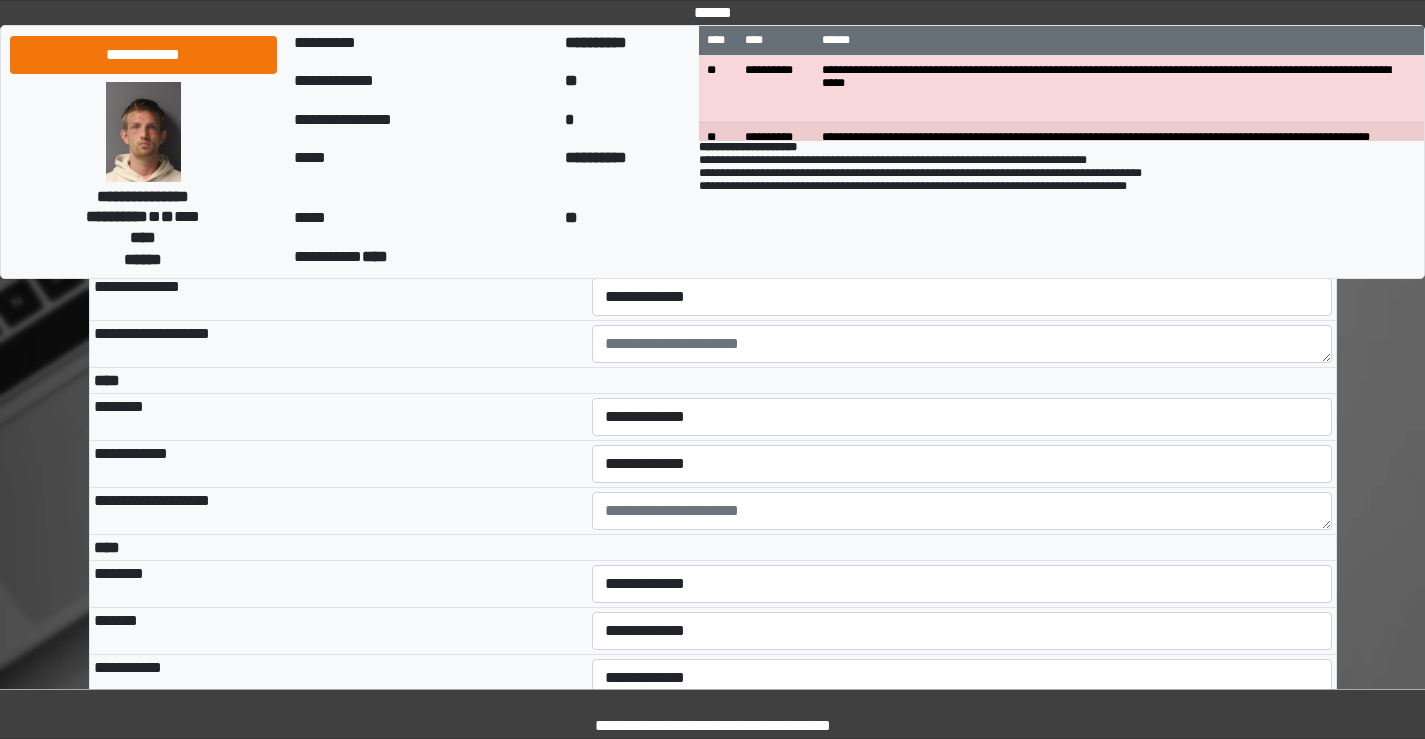click on "**********" at bounding box center (962, 250) 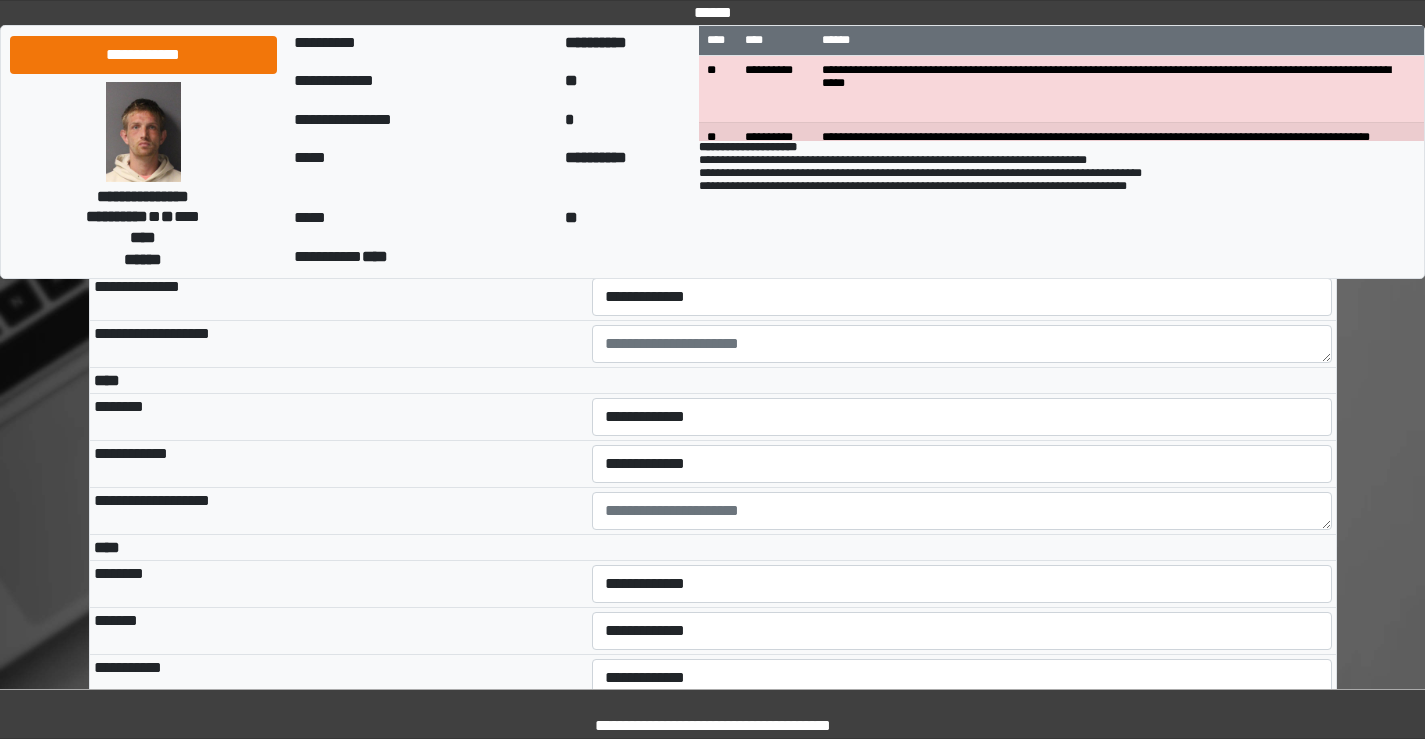select on "***" 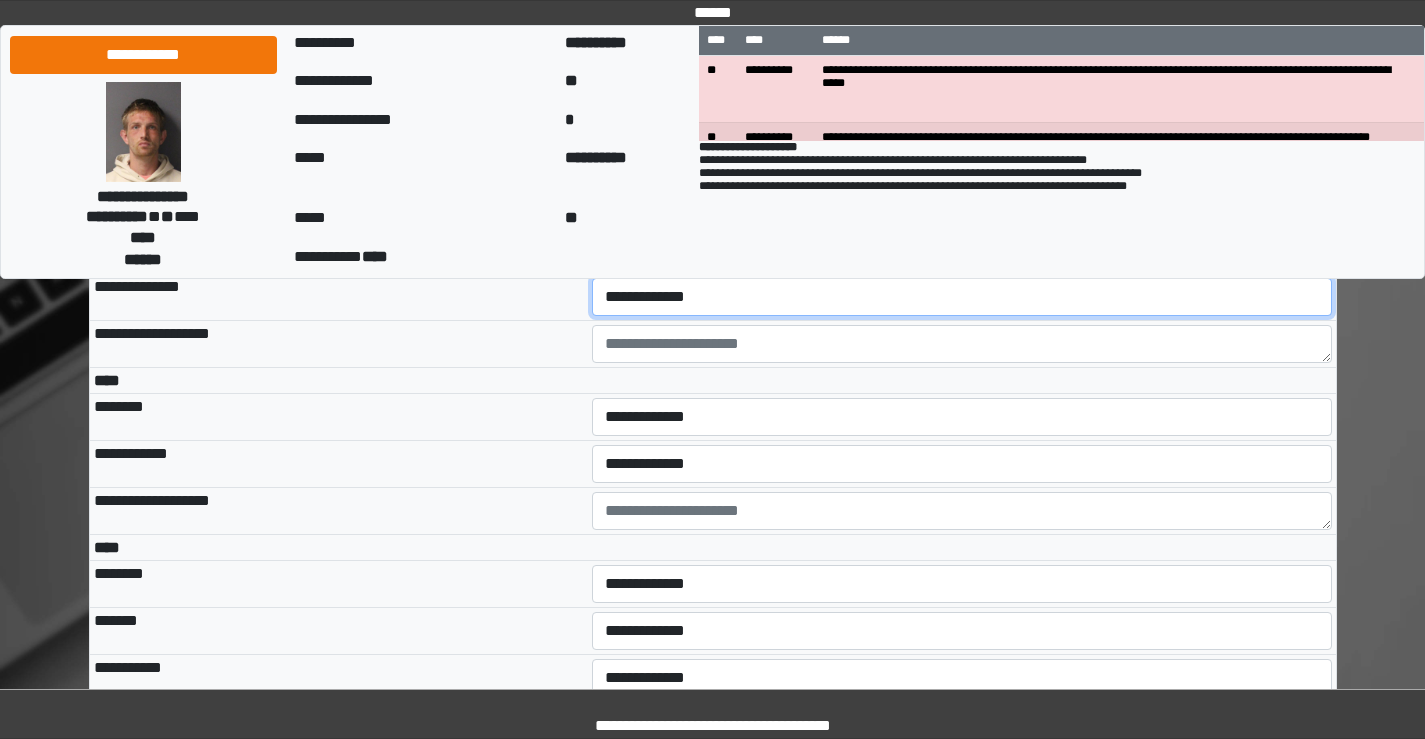 click on "**********" at bounding box center (962, 297) 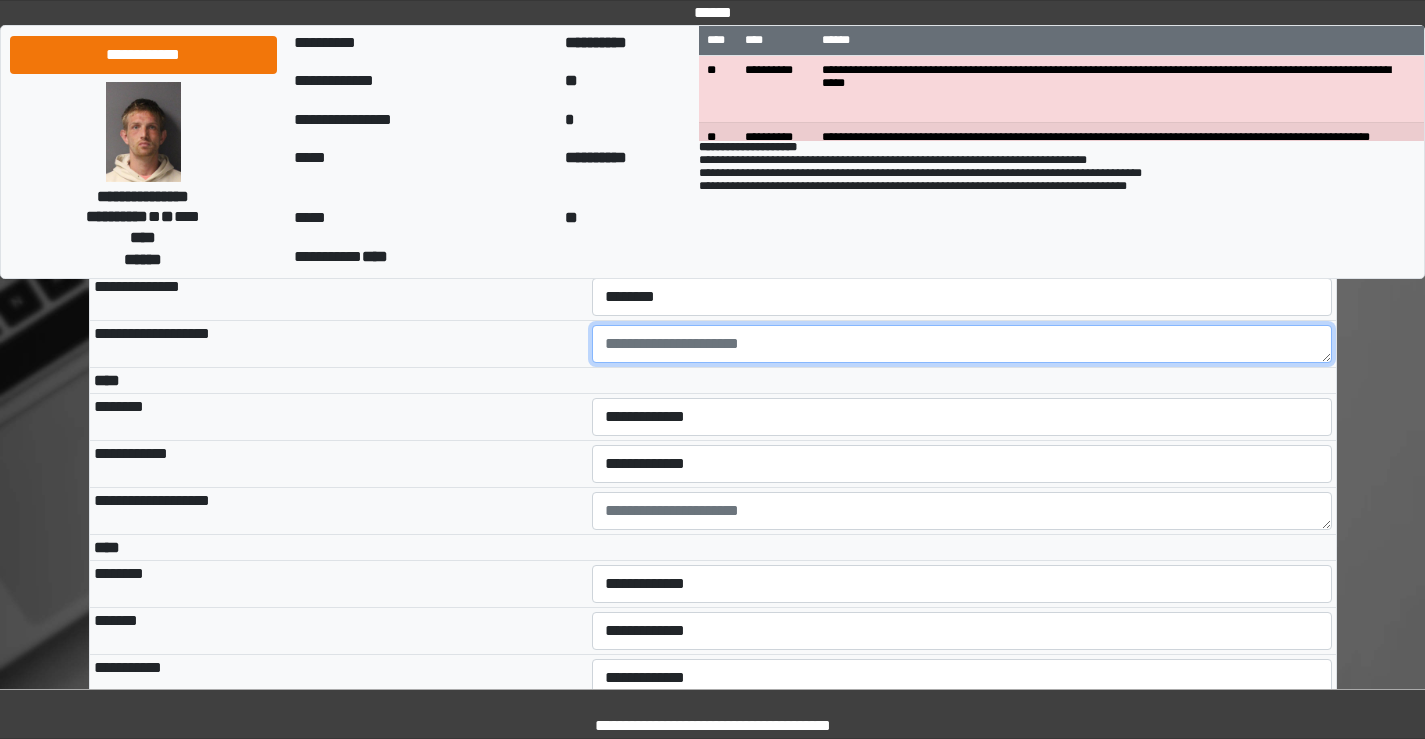 click at bounding box center (962, 344) 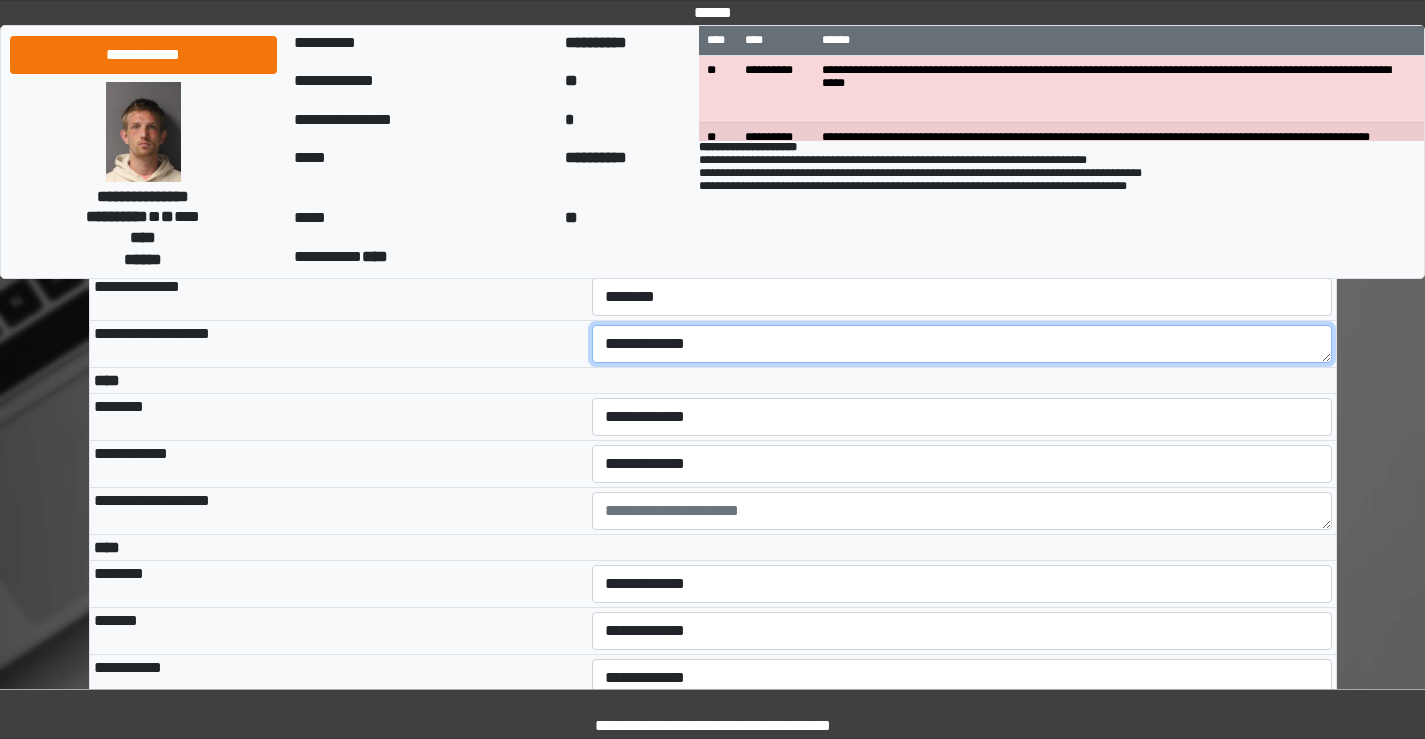 type on "**********" 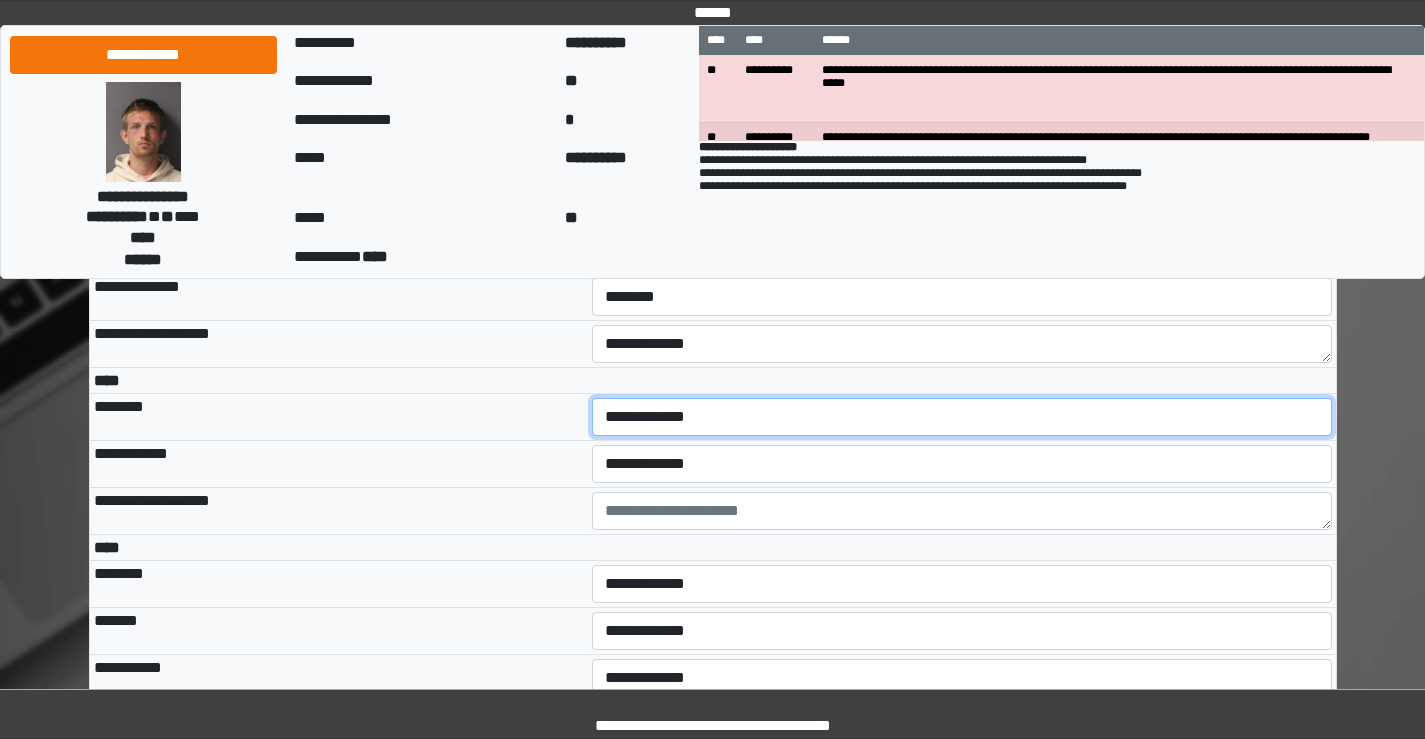 click on "**********" at bounding box center (962, 417) 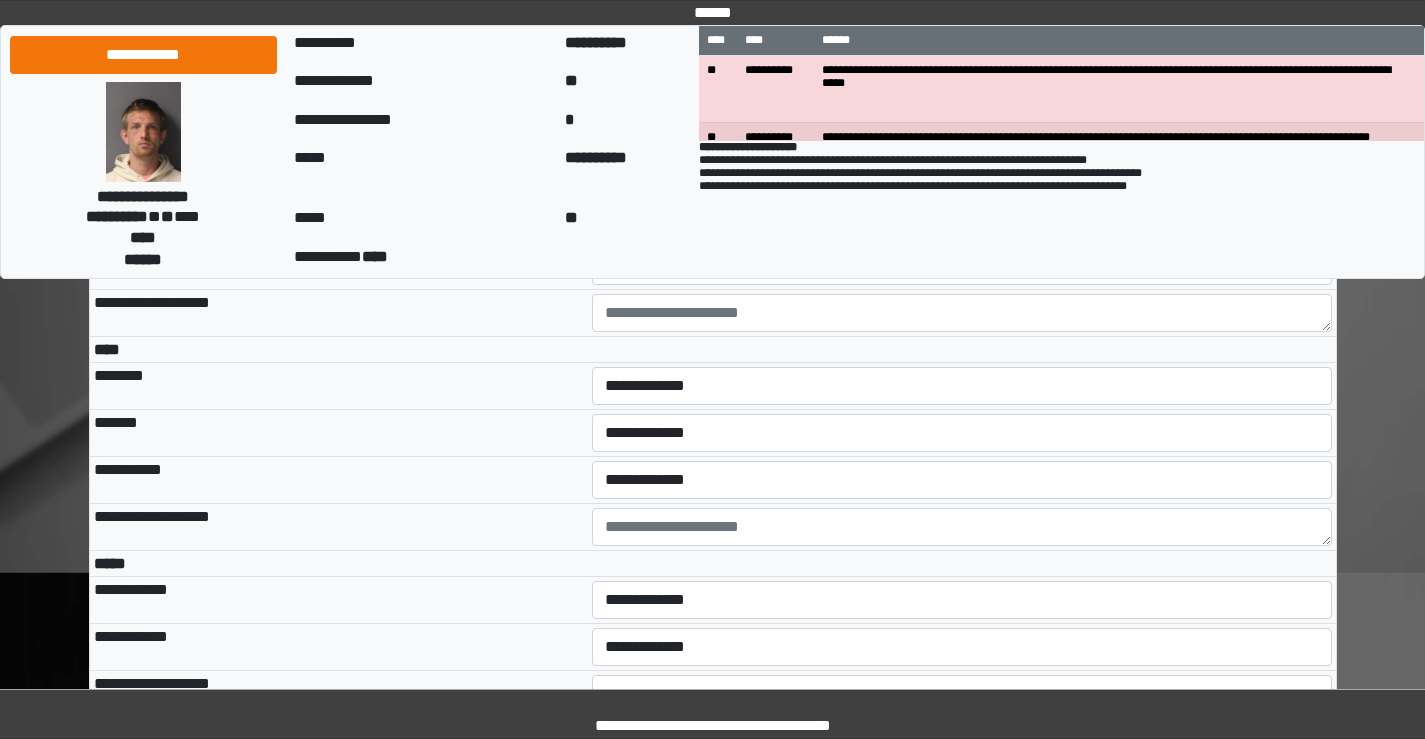 scroll, scrollTop: 4800, scrollLeft: 0, axis: vertical 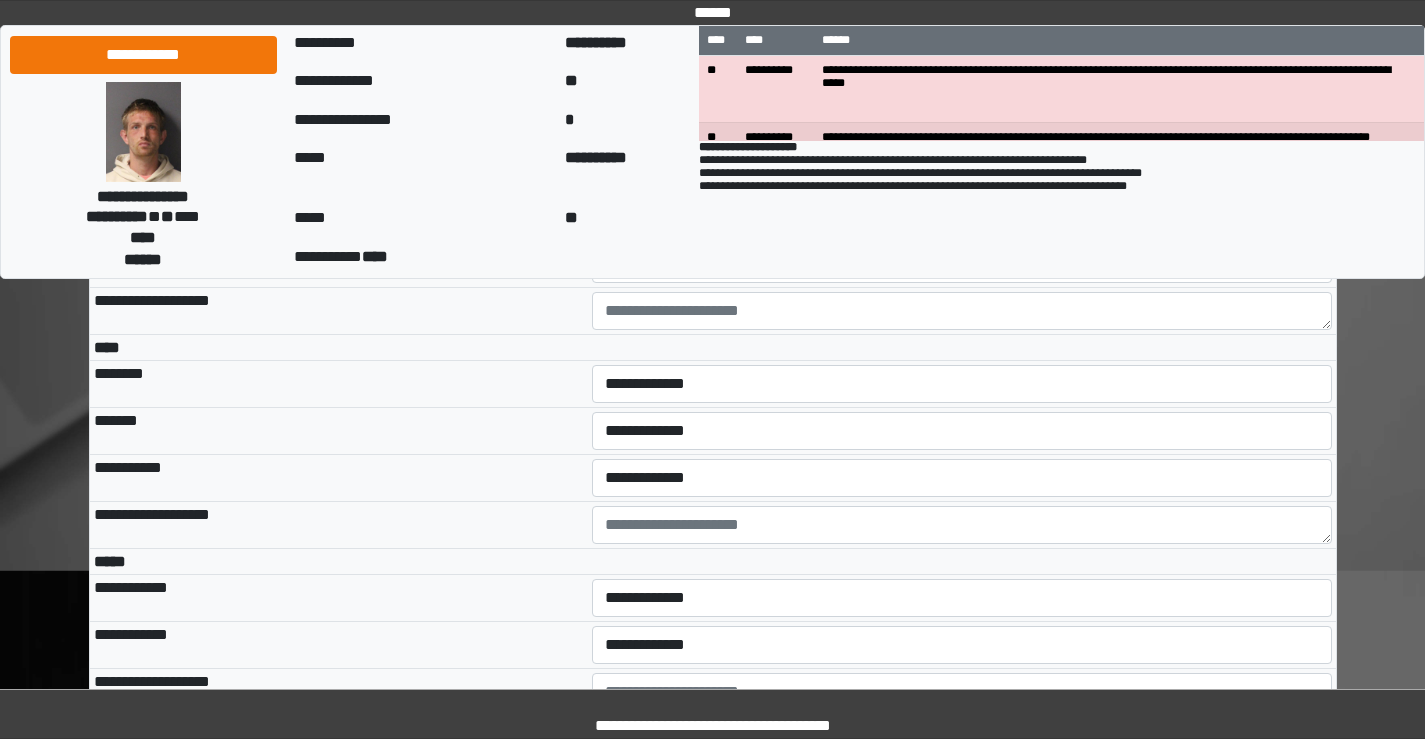 click on "**********" at bounding box center (962, 217) 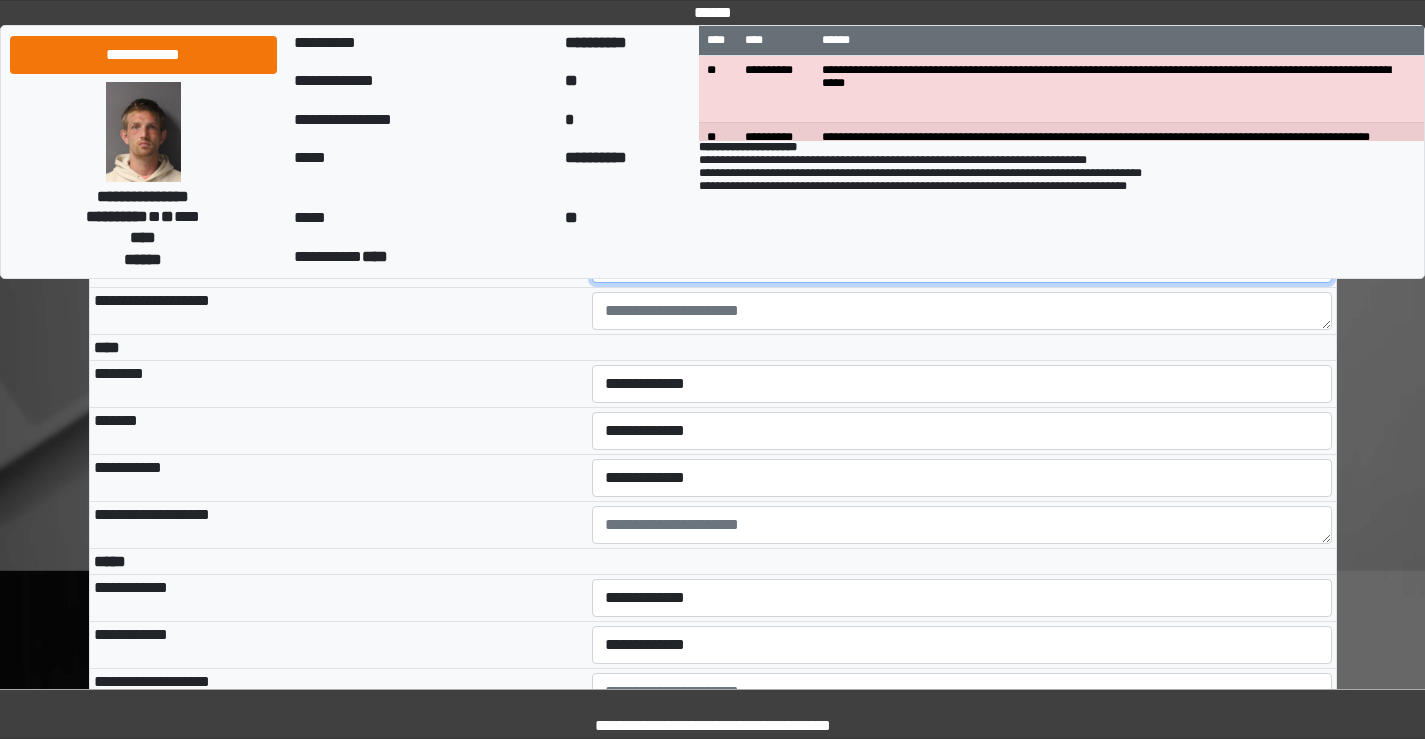 click on "**********" at bounding box center [962, 264] 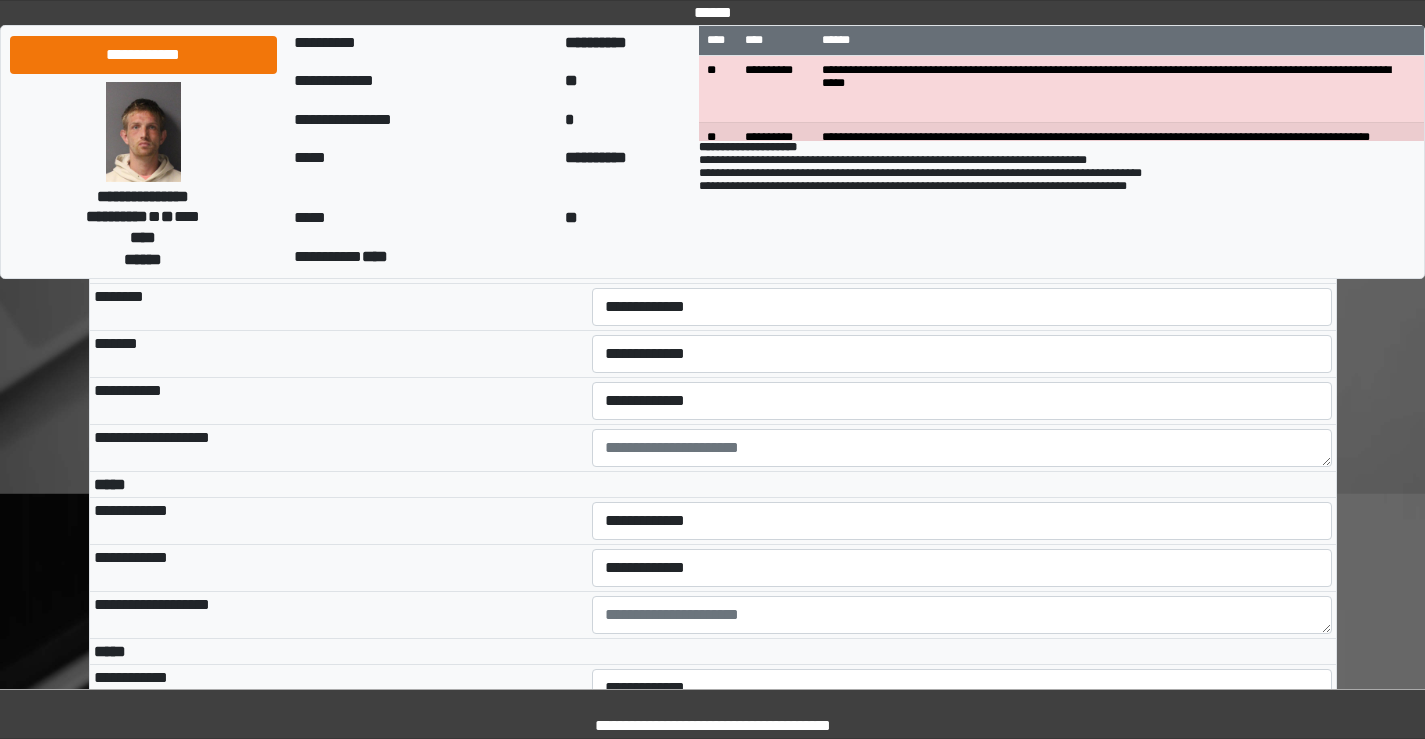 scroll, scrollTop: 4900, scrollLeft: 0, axis: vertical 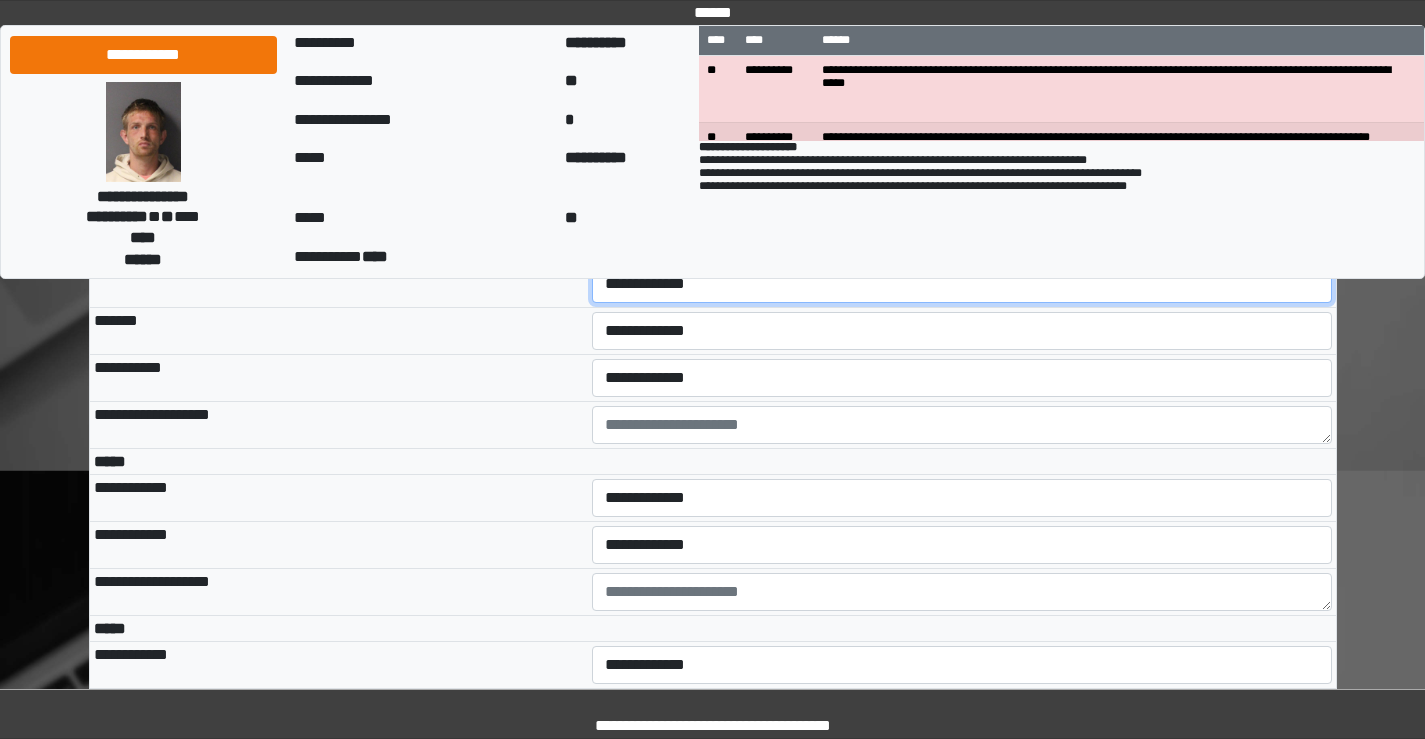 click on "**********" at bounding box center [962, 284] 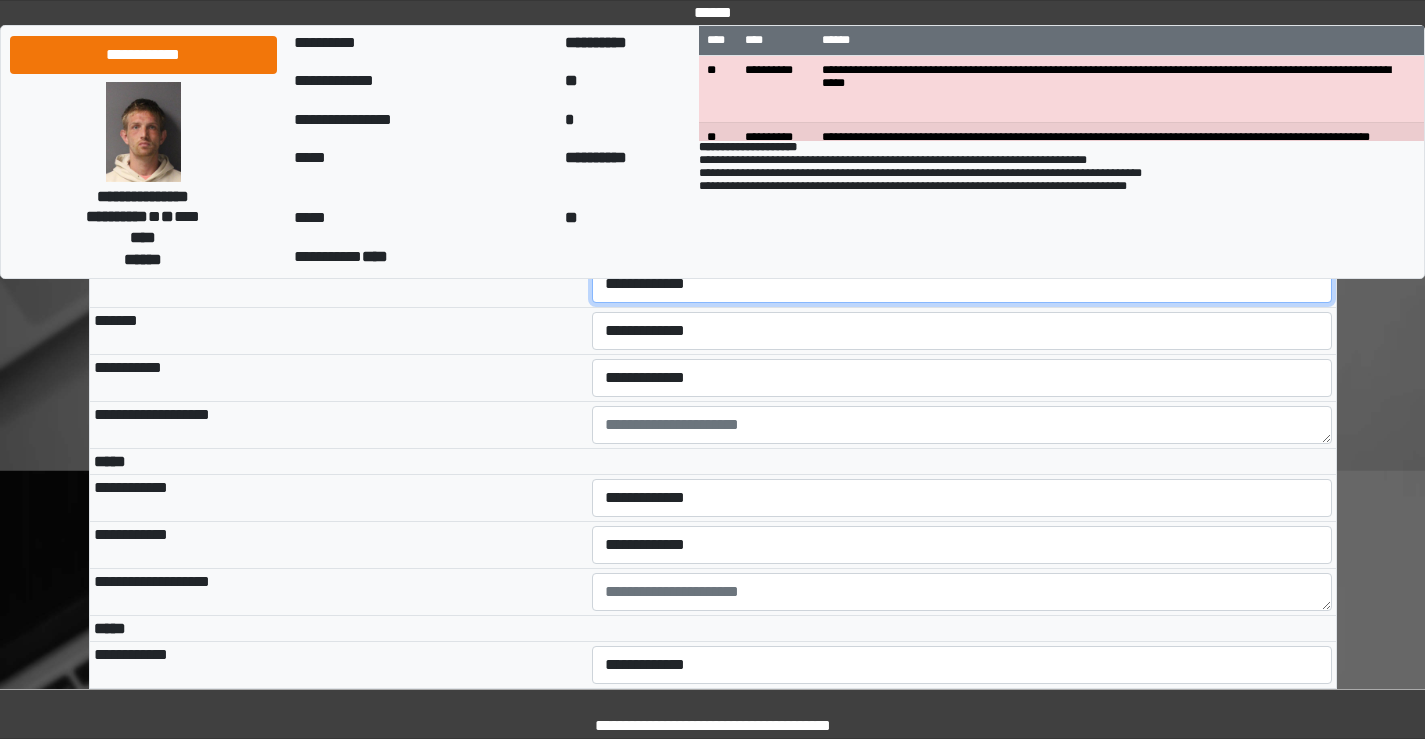 select on "***" 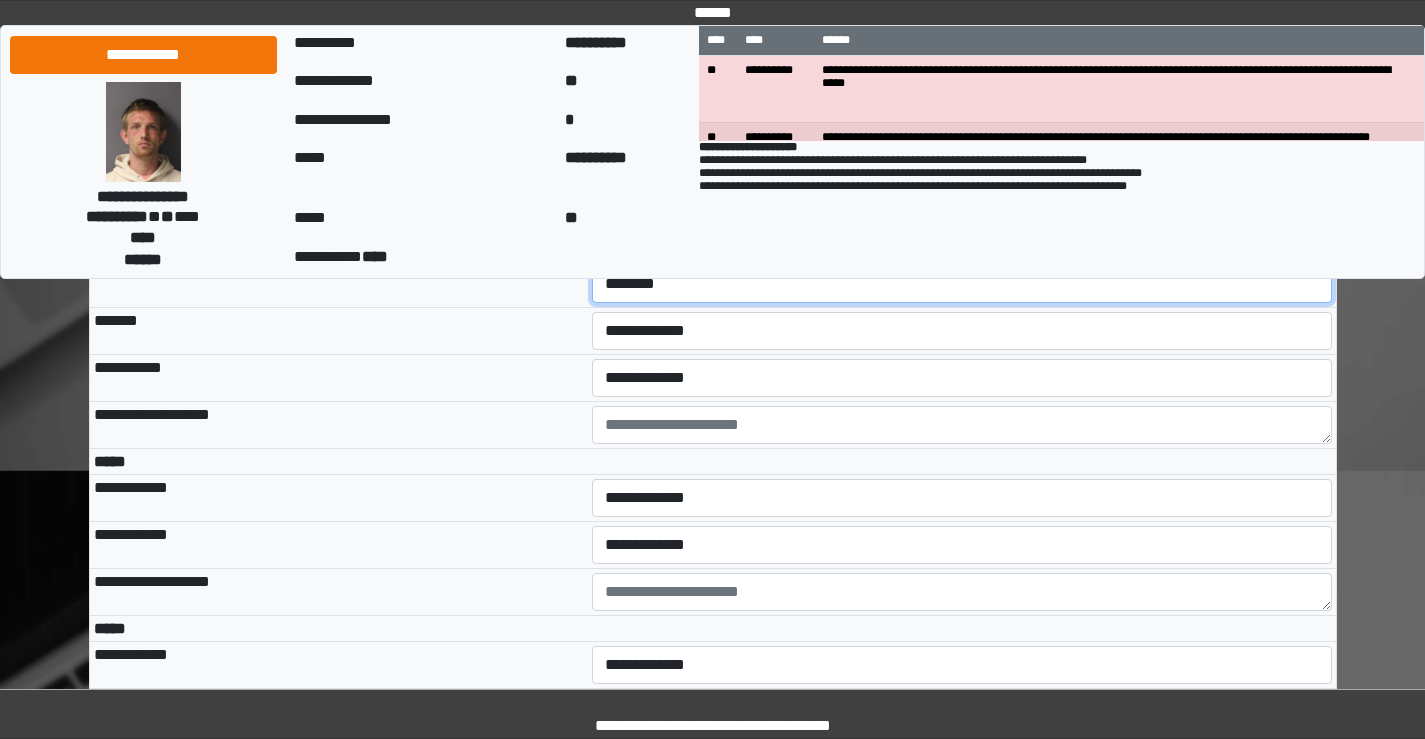 click on "**********" at bounding box center [962, 284] 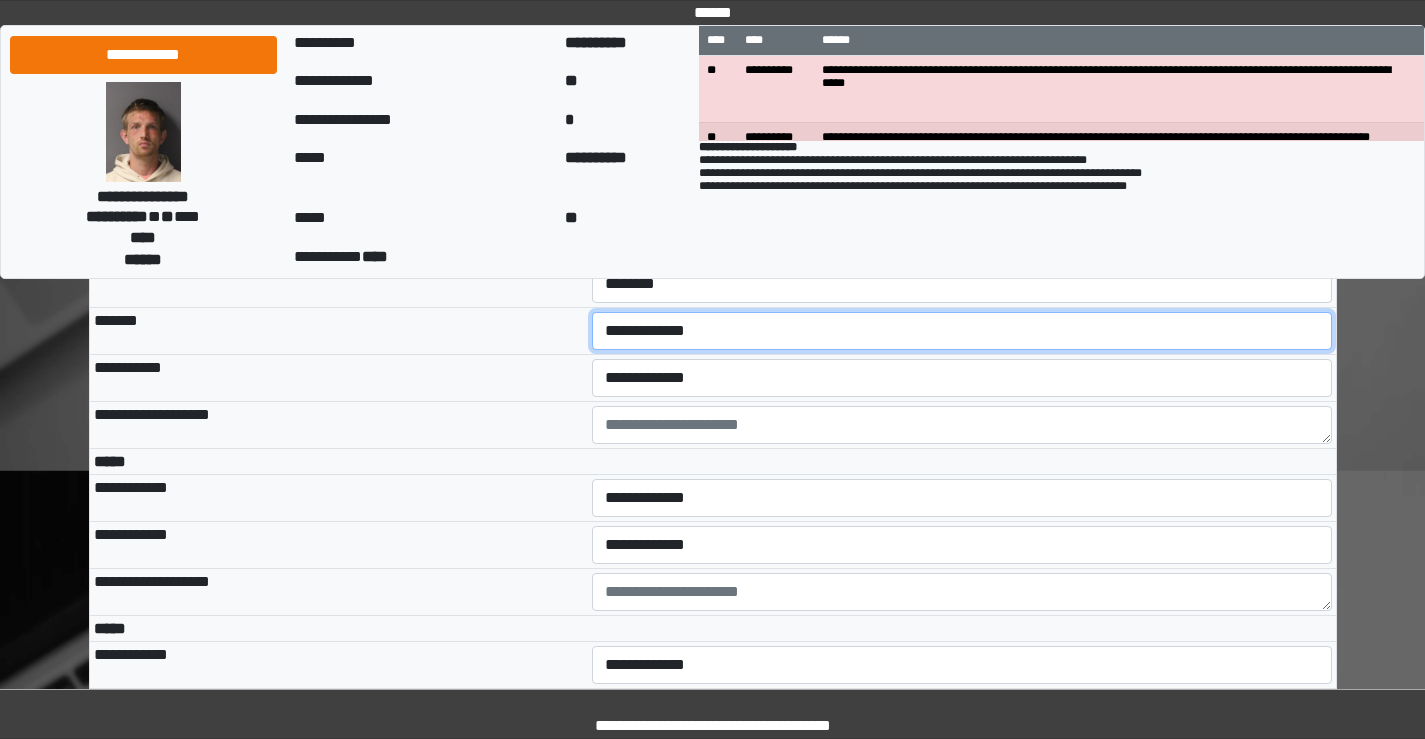 click on "**********" at bounding box center (962, 331) 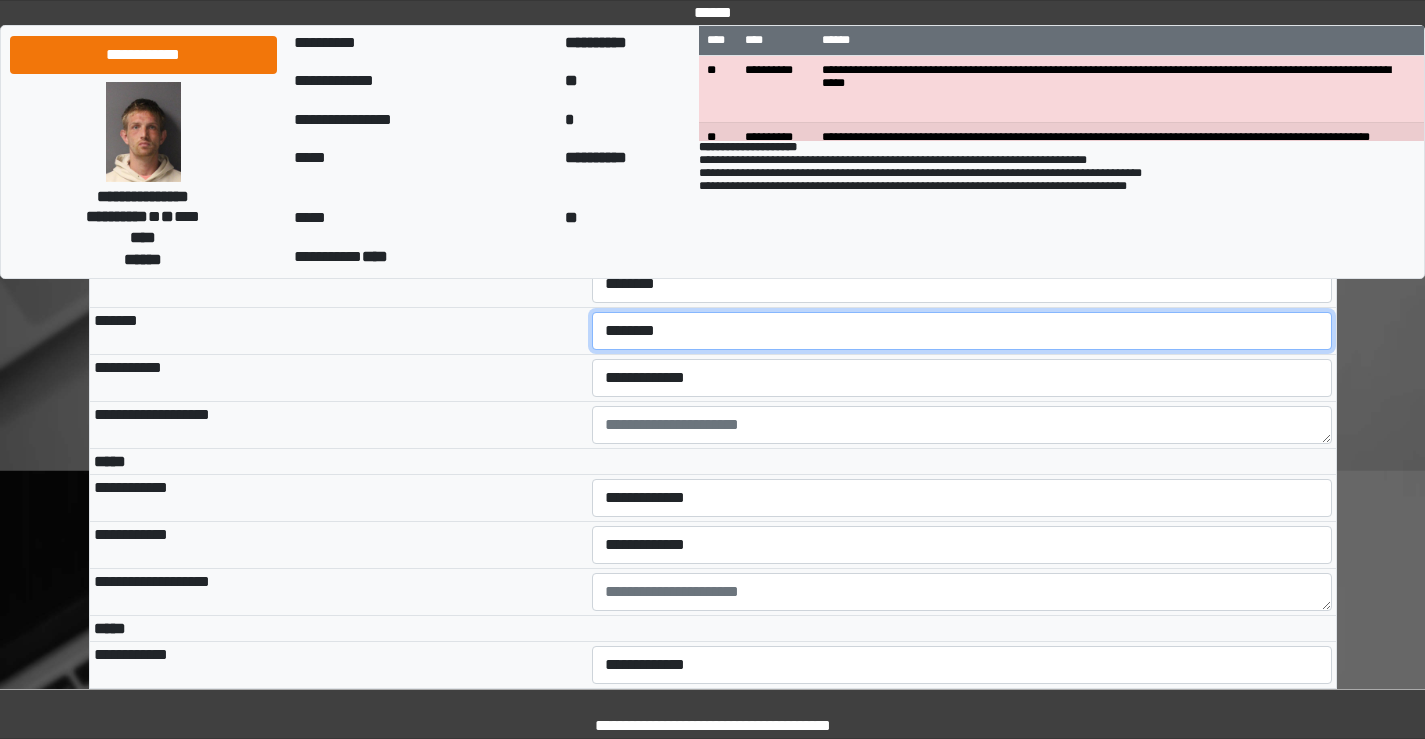click on "**********" at bounding box center (962, 331) 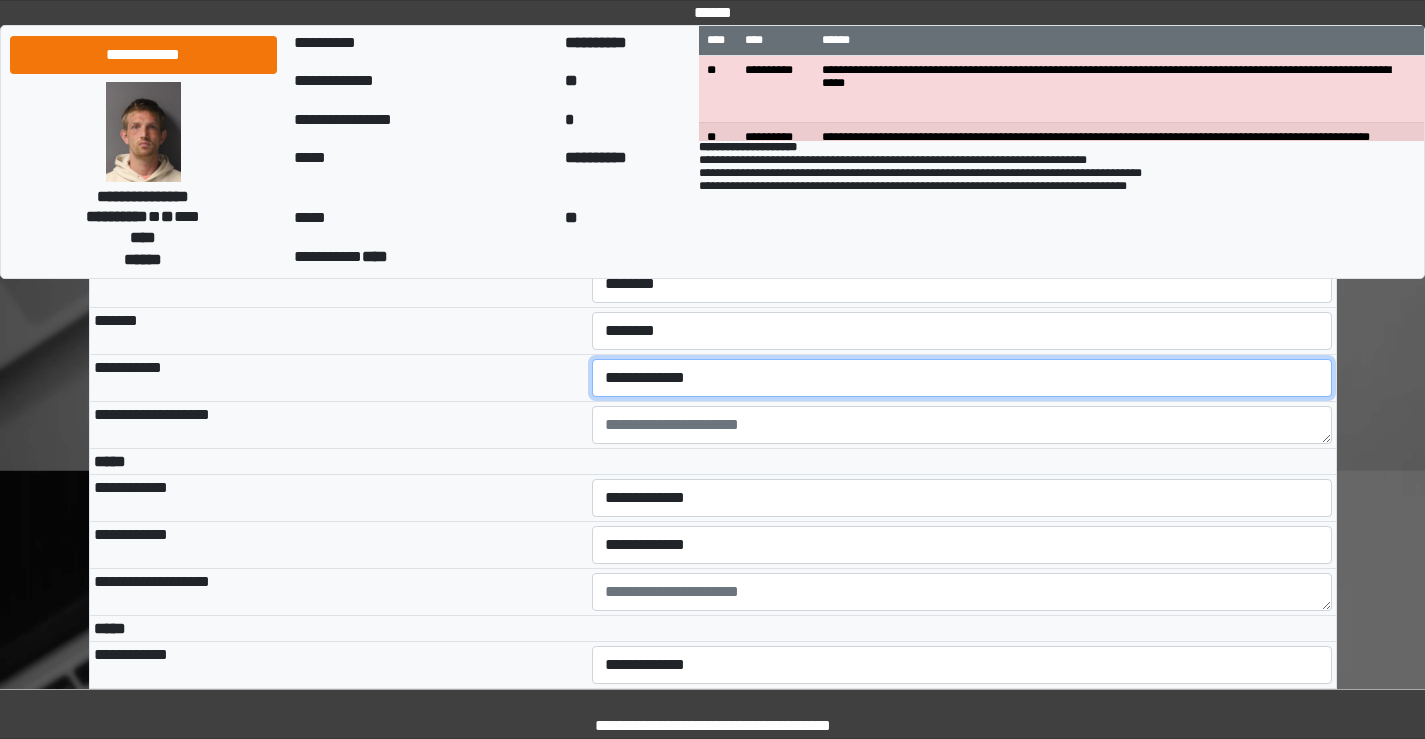 drag, startPoint x: 654, startPoint y: 524, endPoint x: 648, endPoint y: 540, distance: 17.088007 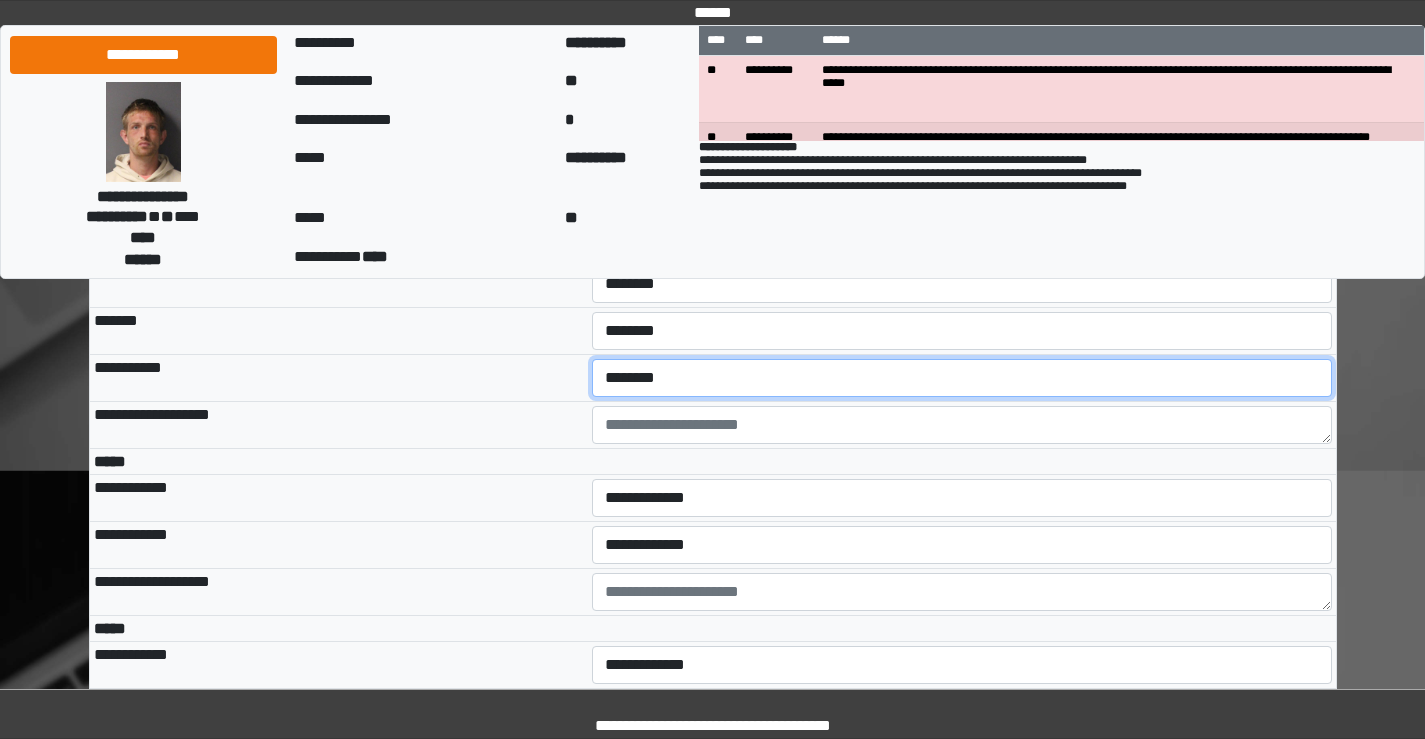 scroll, scrollTop: 5100, scrollLeft: 0, axis: vertical 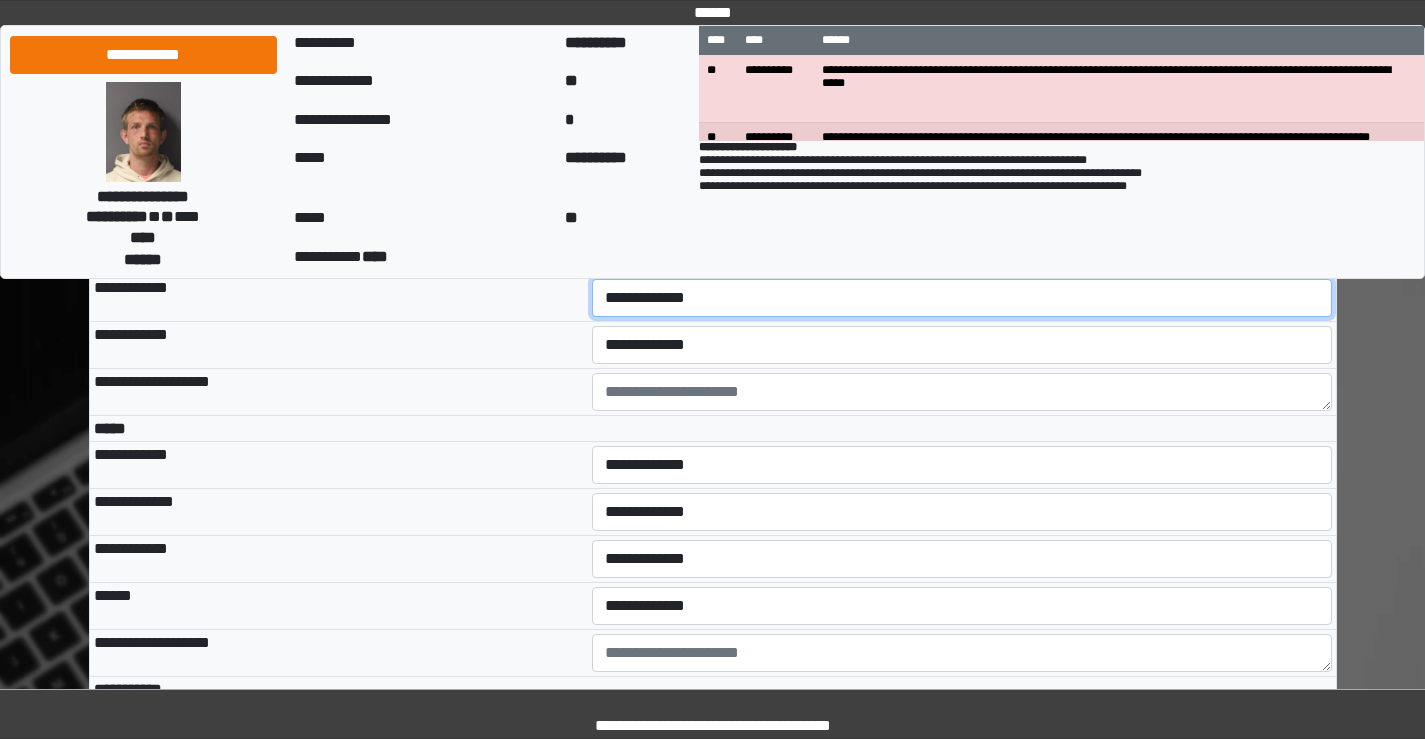drag, startPoint x: 637, startPoint y: 449, endPoint x: 634, endPoint y: 465, distance: 16.27882 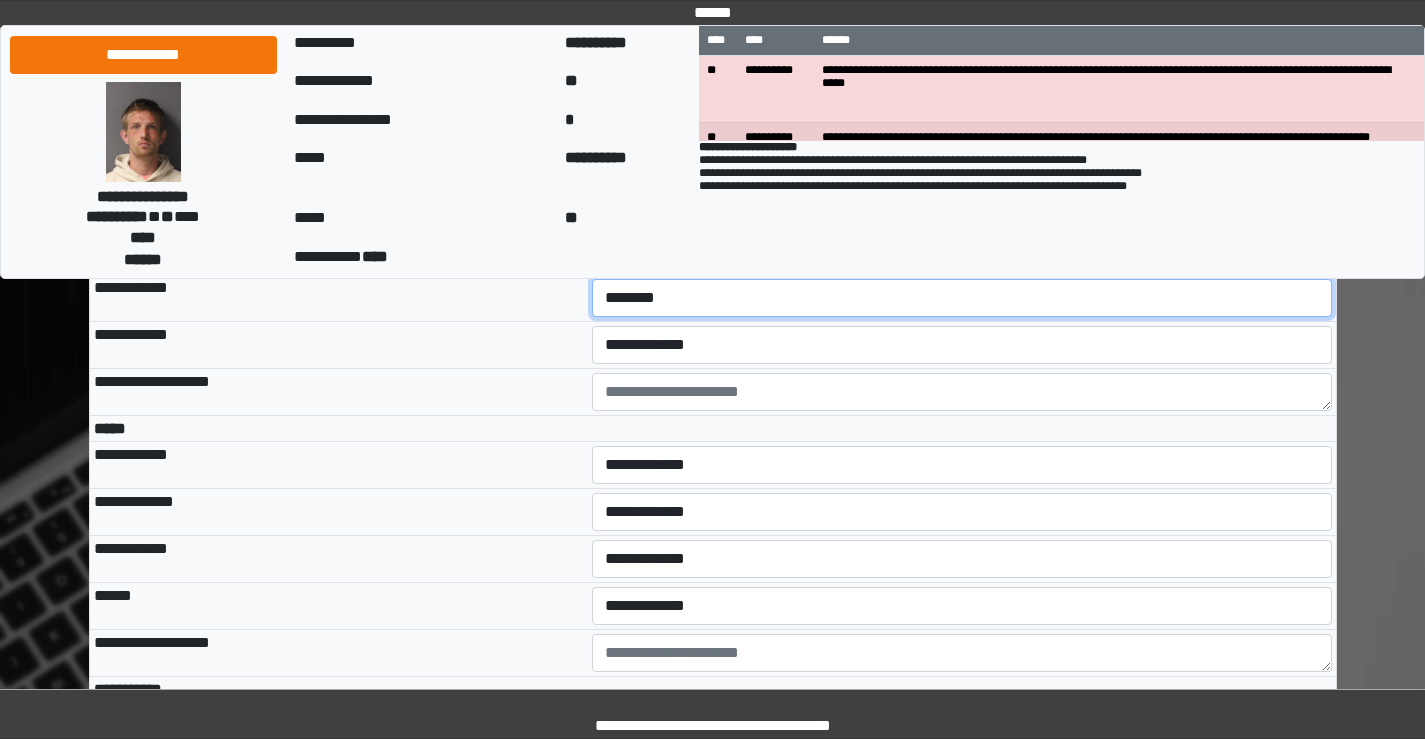 click on "**********" at bounding box center [962, 298] 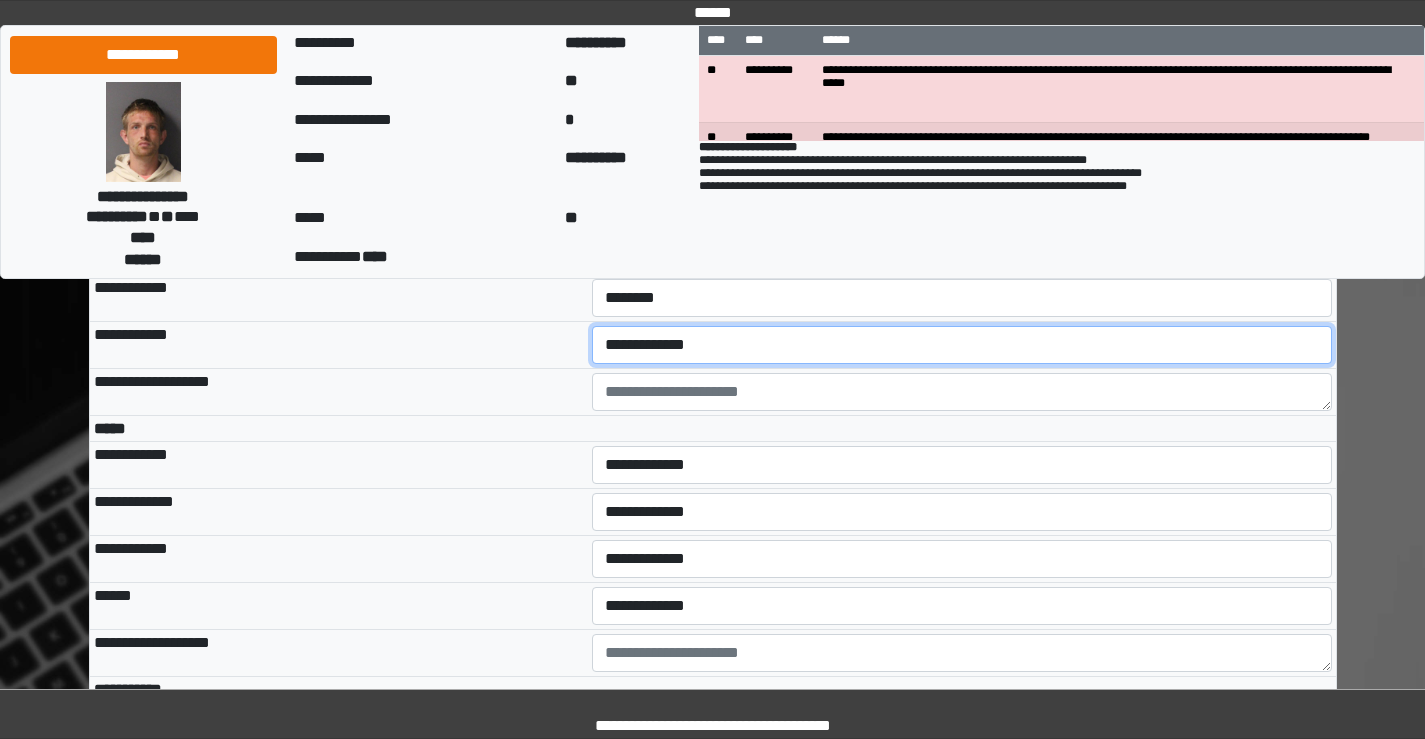 click on "**********" at bounding box center (962, 345) 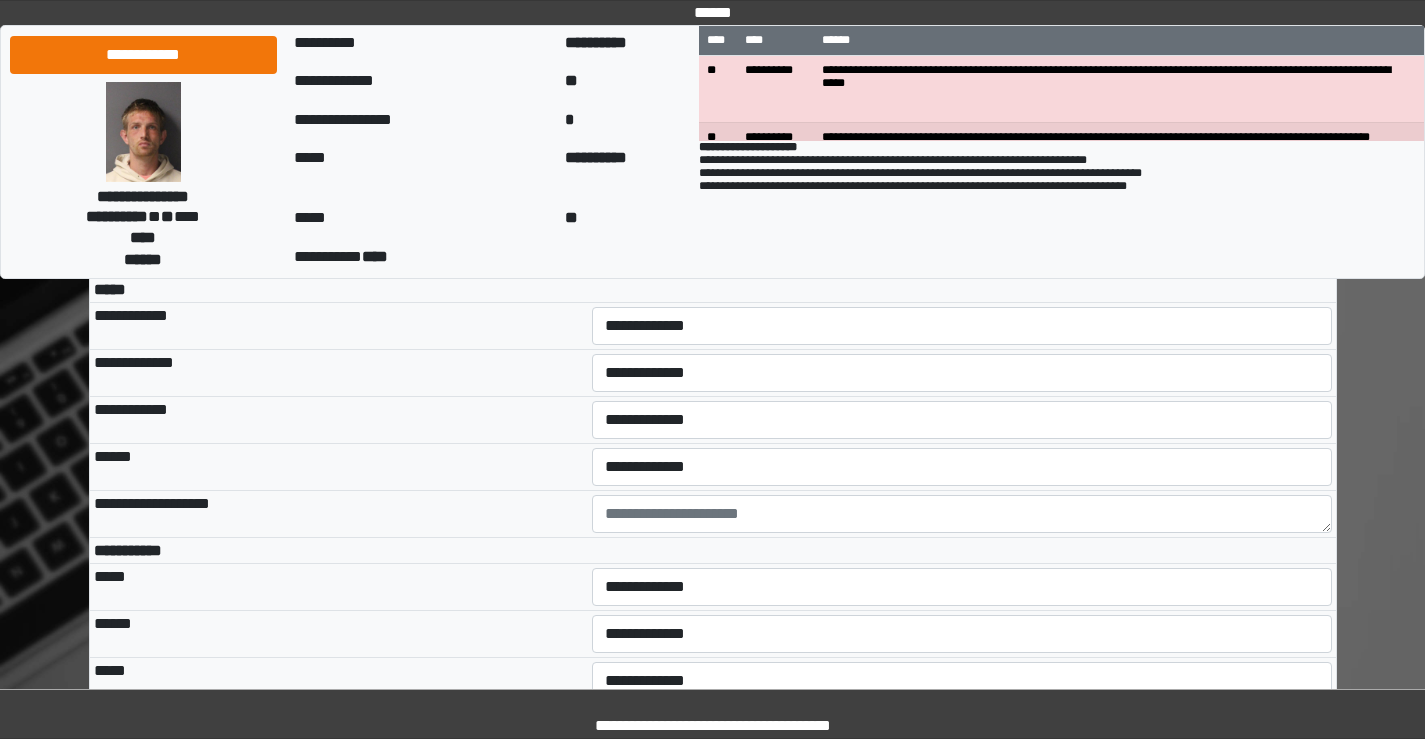 scroll, scrollTop: 5300, scrollLeft: 0, axis: vertical 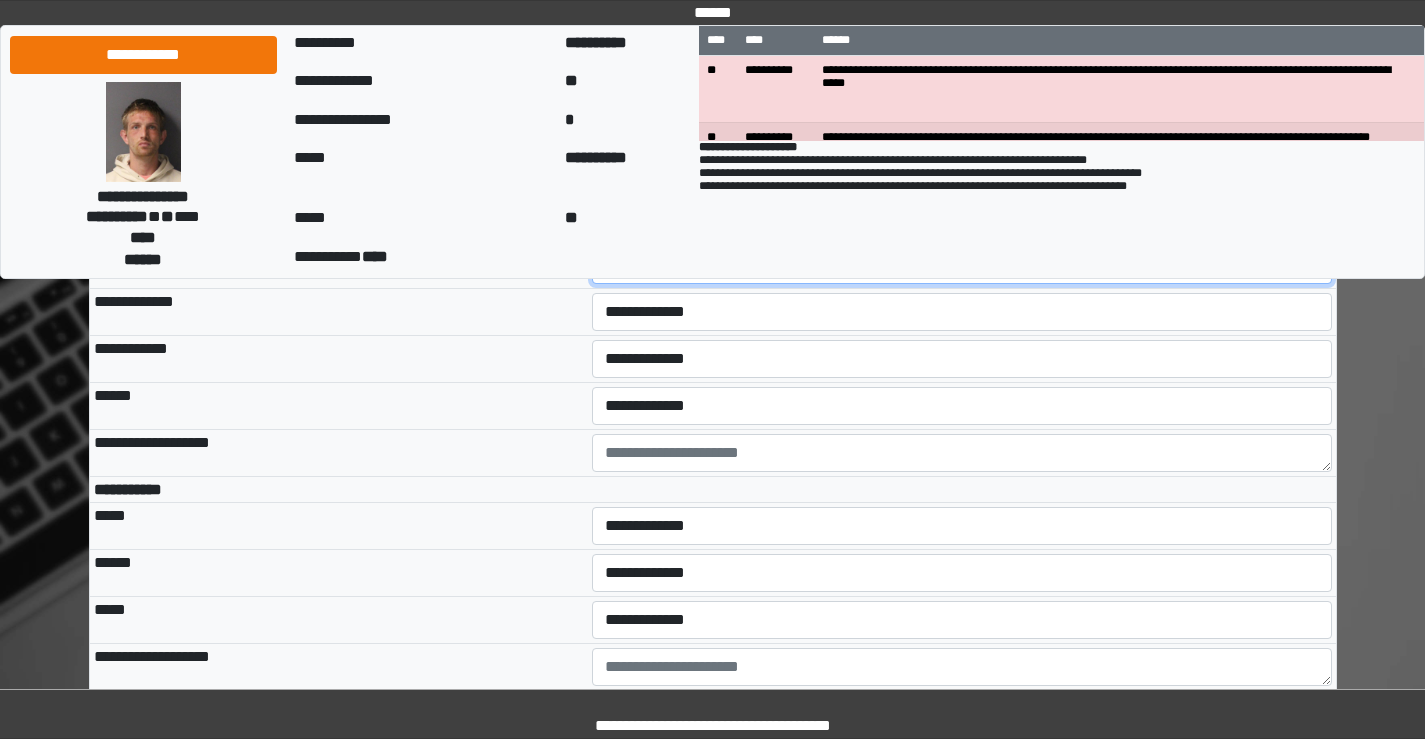 click on "**********" at bounding box center [962, 265] 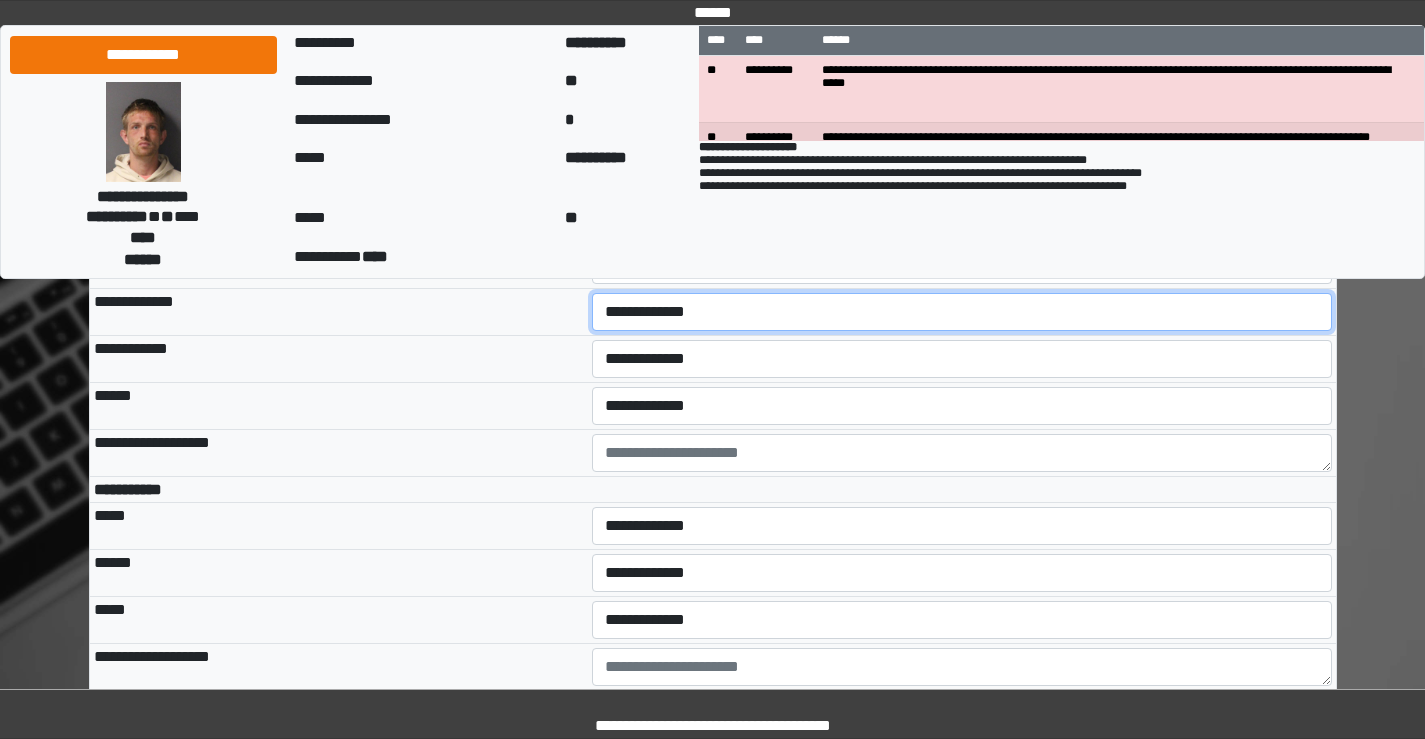 click on "**********" at bounding box center (962, 312) 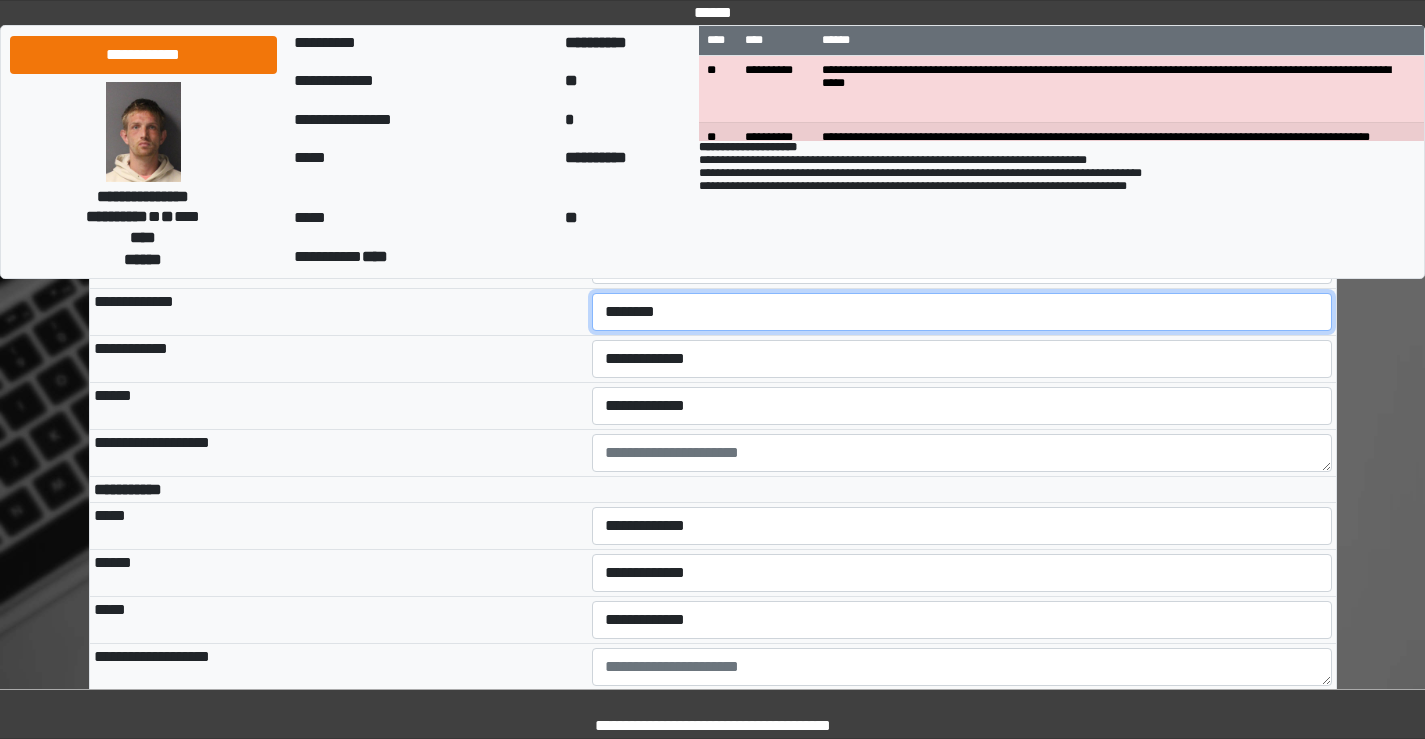 click on "**********" at bounding box center (962, 312) 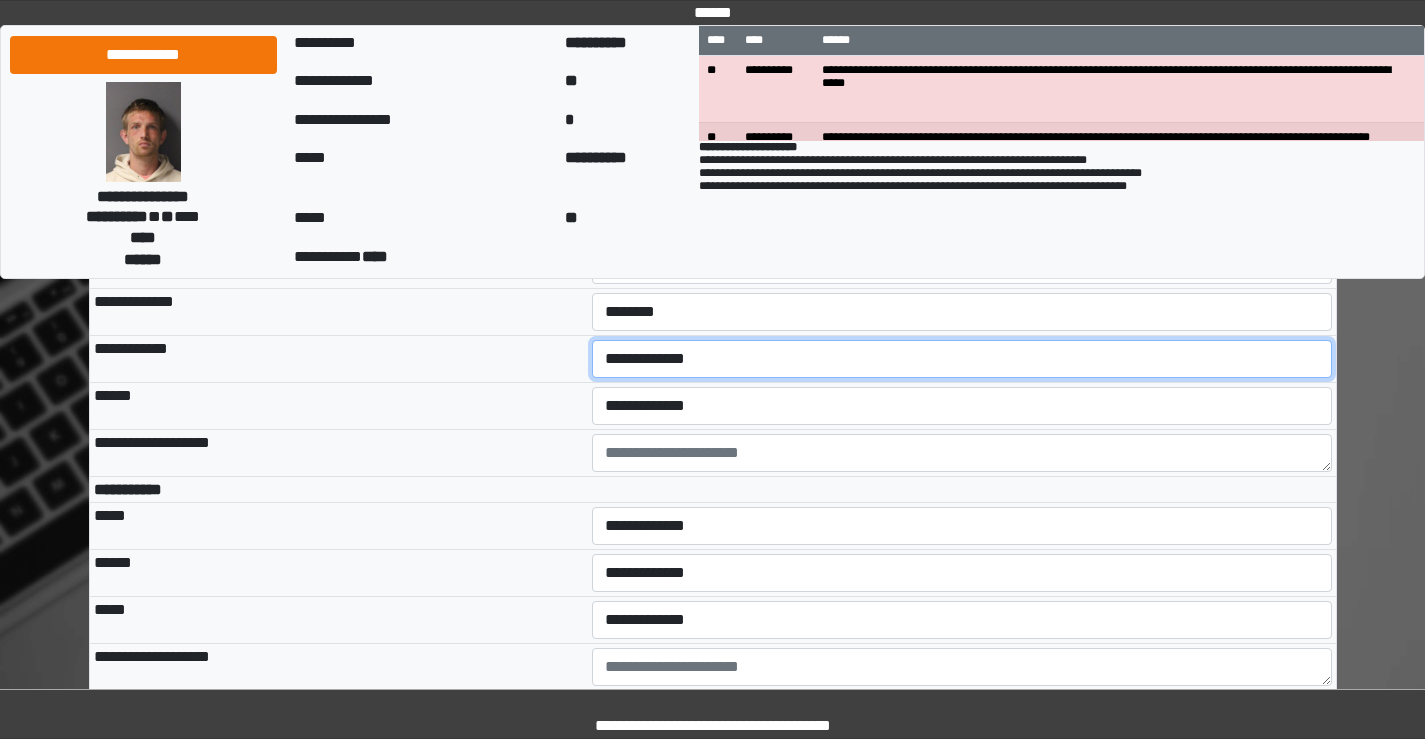click on "**********" at bounding box center [962, 359] 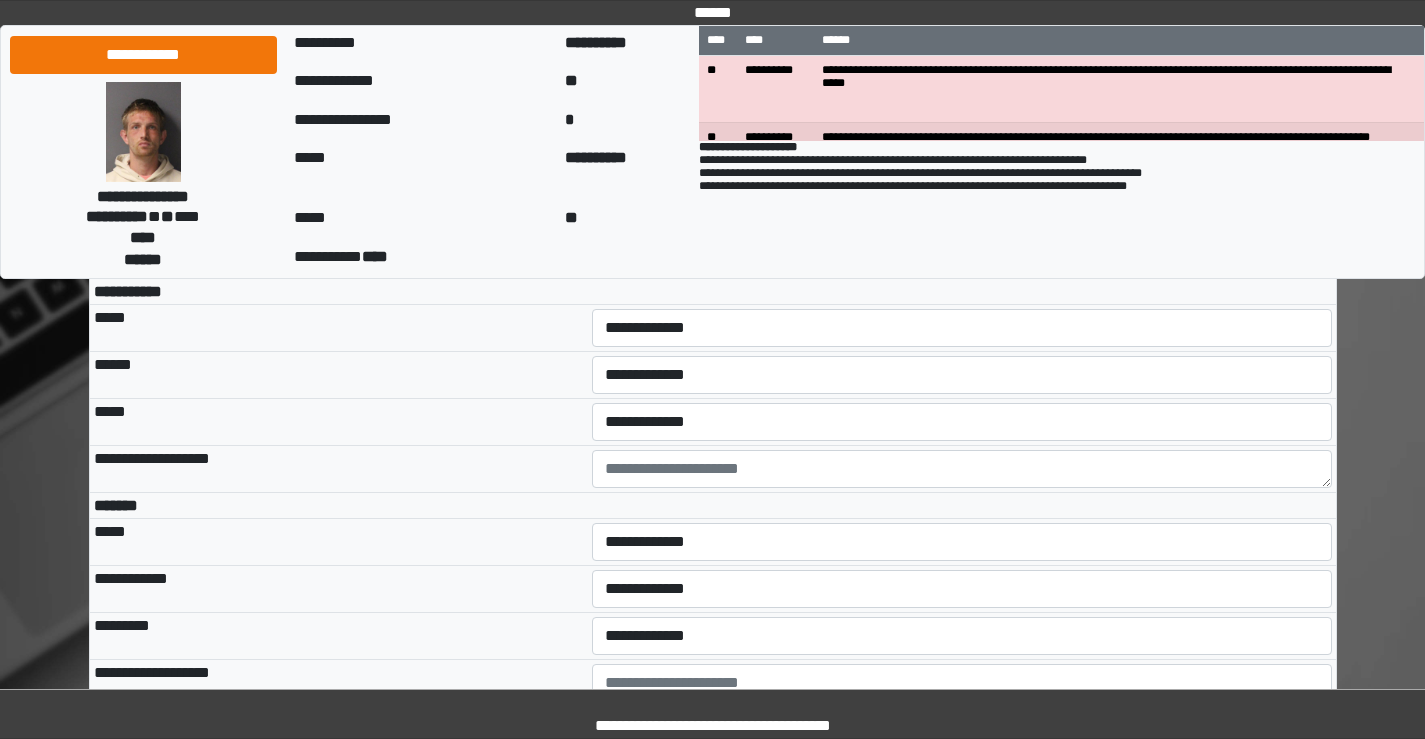 scroll, scrollTop: 5500, scrollLeft: 0, axis: vertical 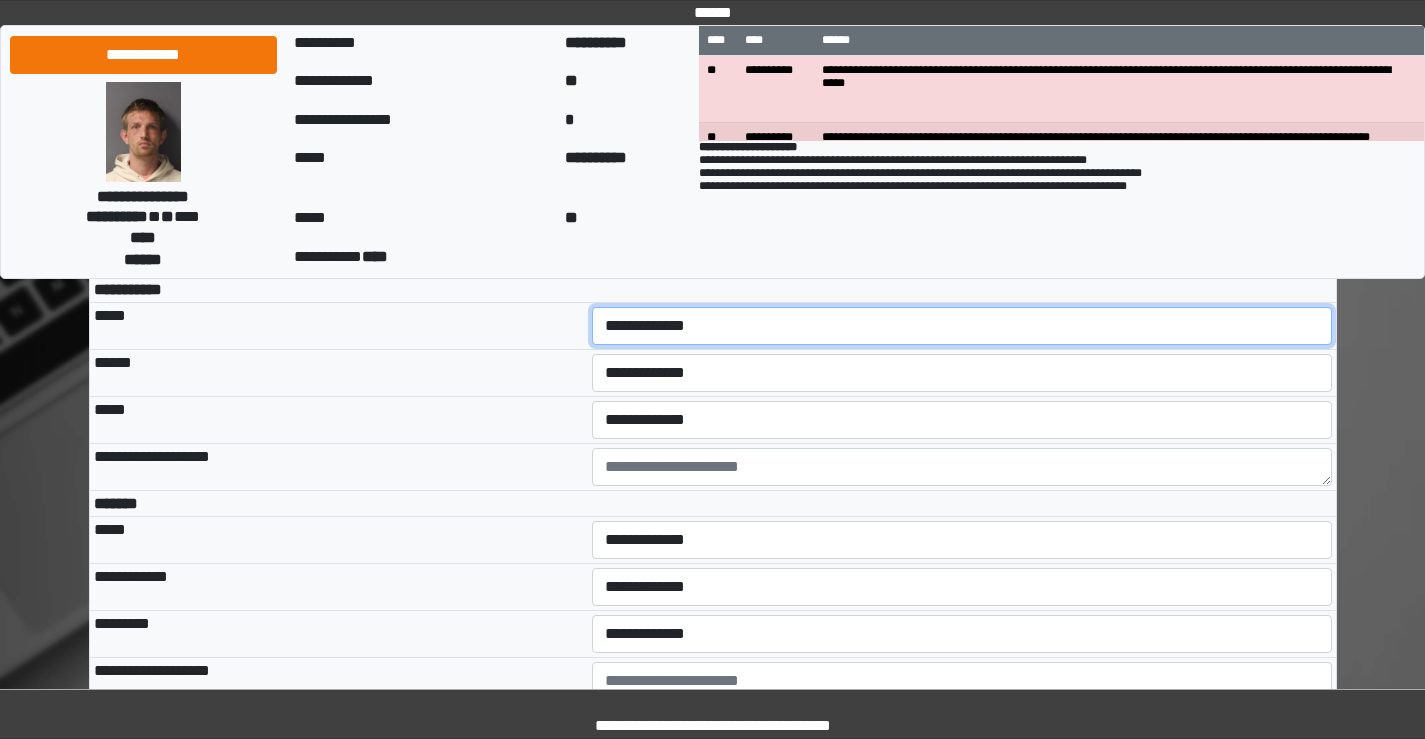 click on "**********" at bounding box center [962, 326] 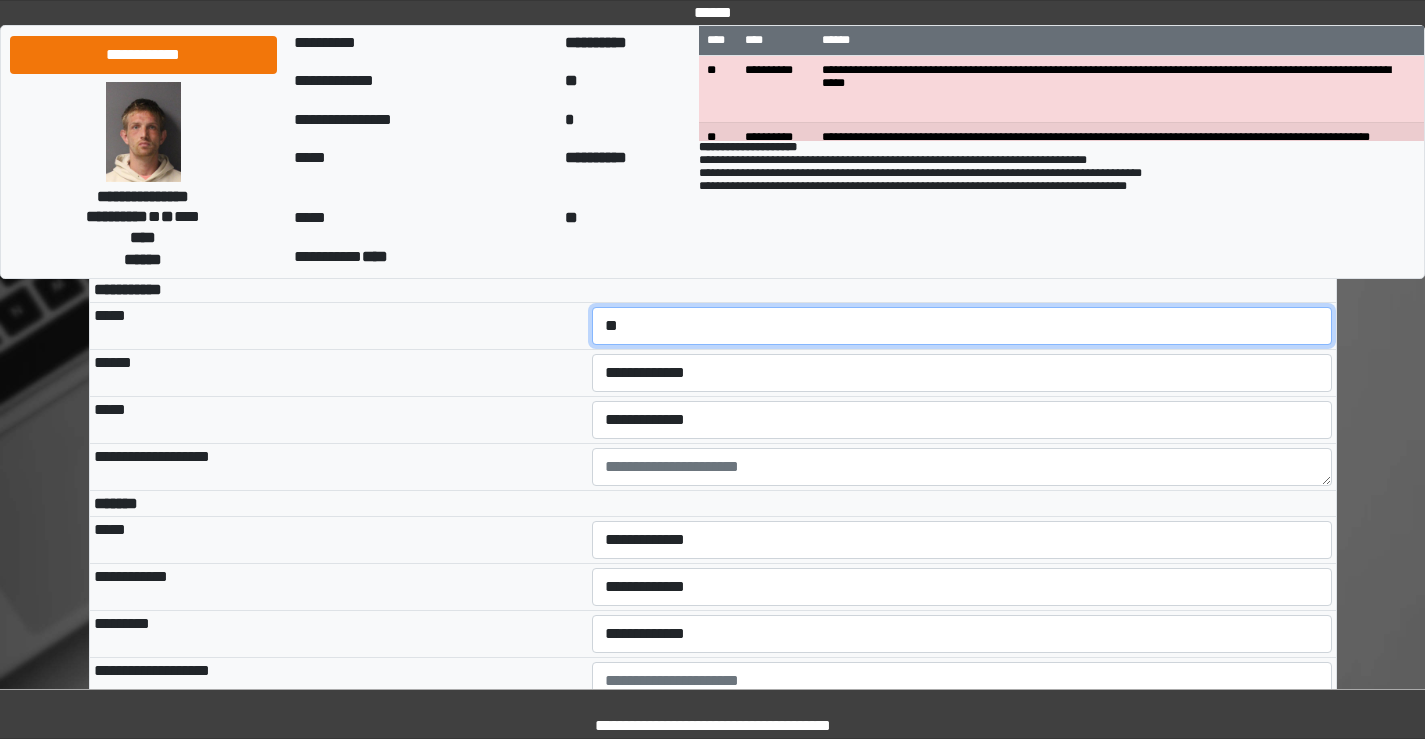 click on "**********" at bounding box center [962, 326] 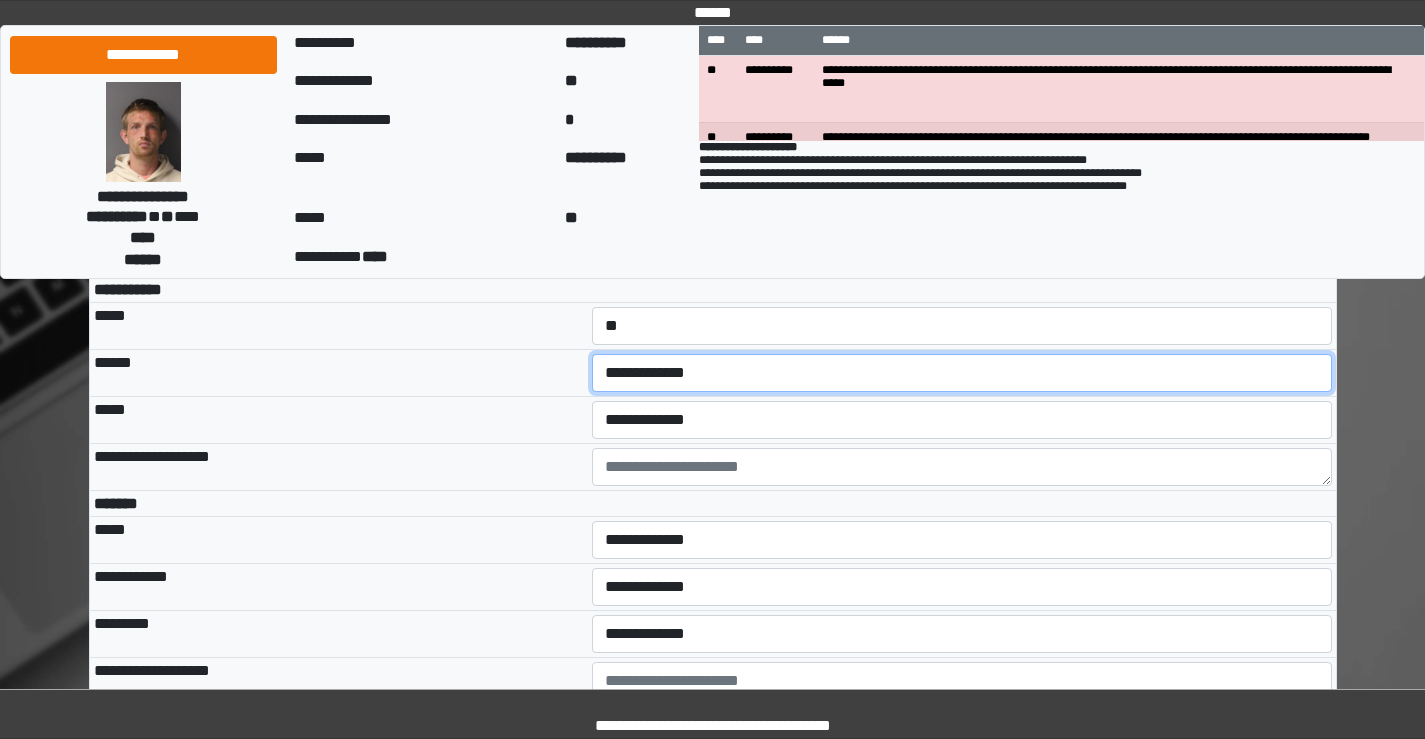 click on "**********" at bounding box center (962, 373) 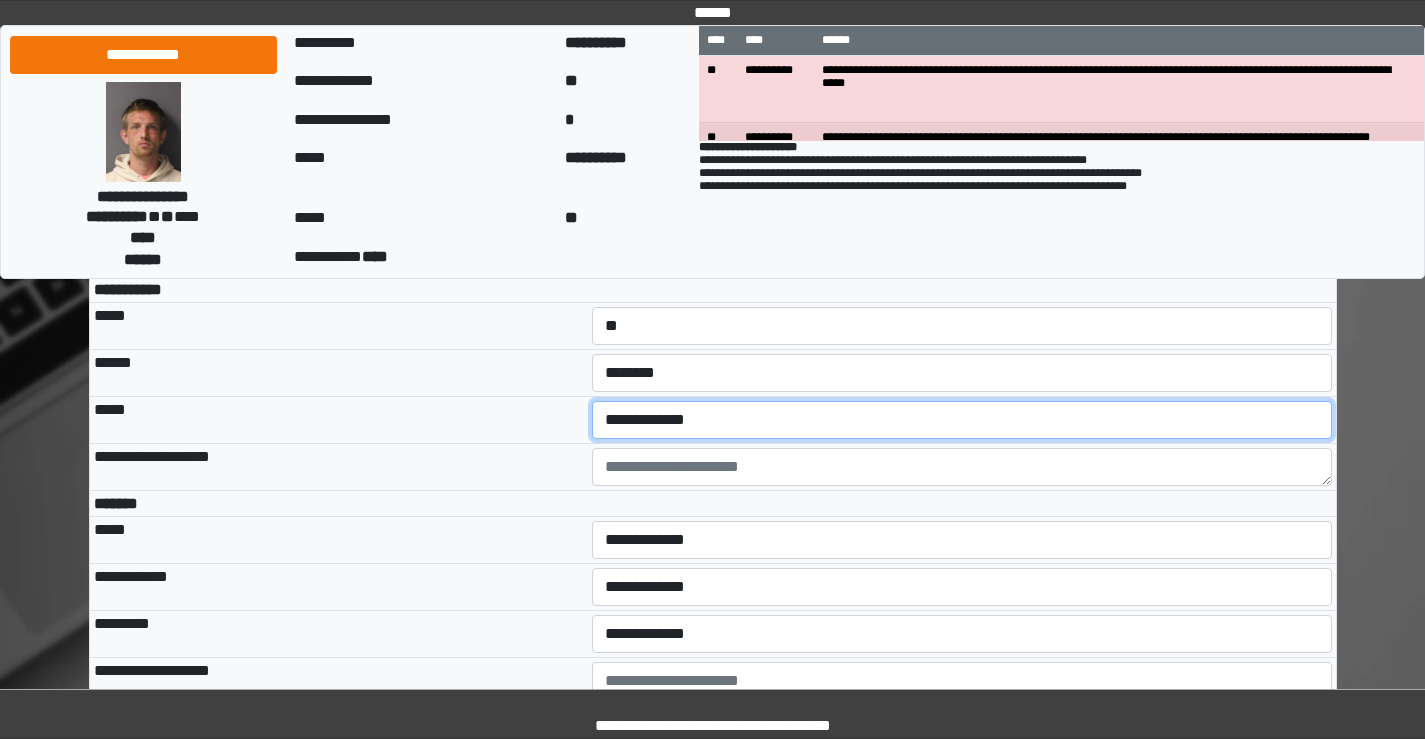 click on "**********" at bounding box center (962, 420) 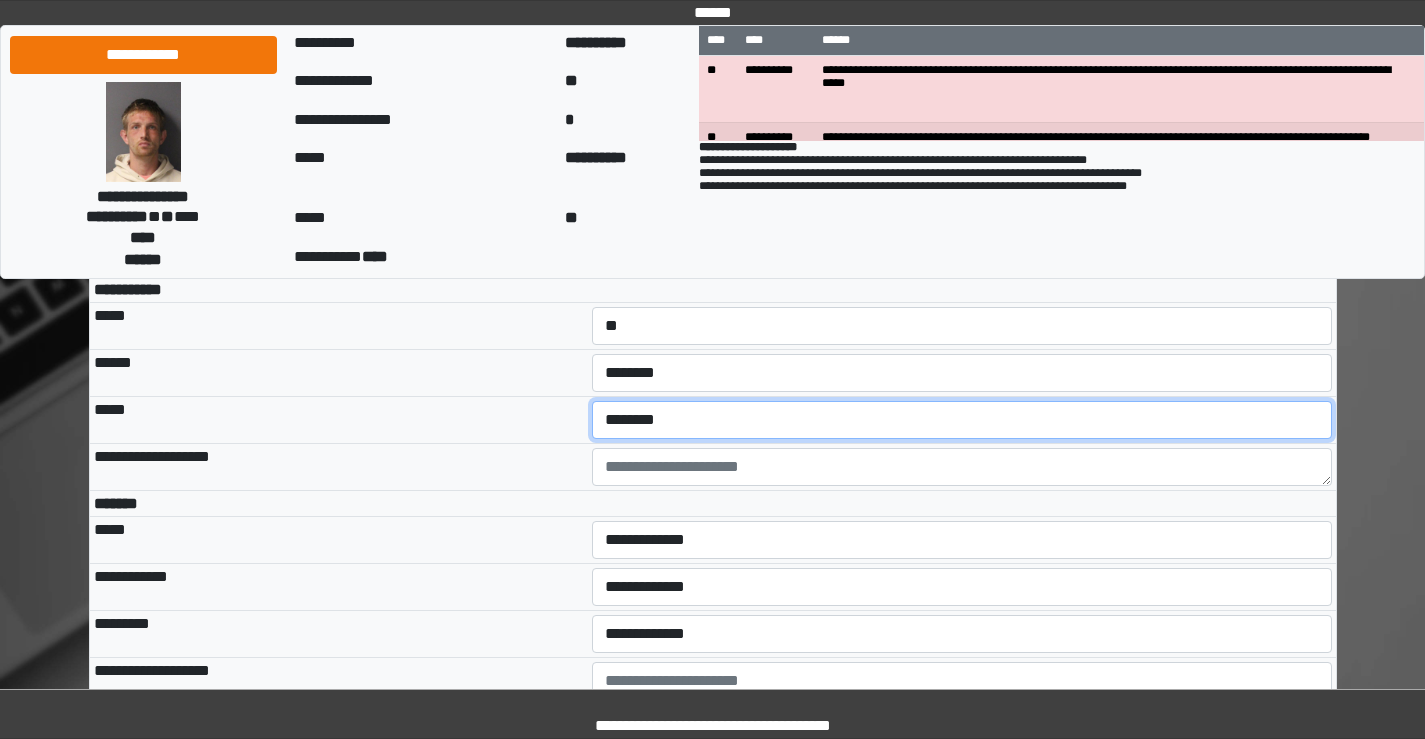 click on "**********" at bounding box center [962, 420] 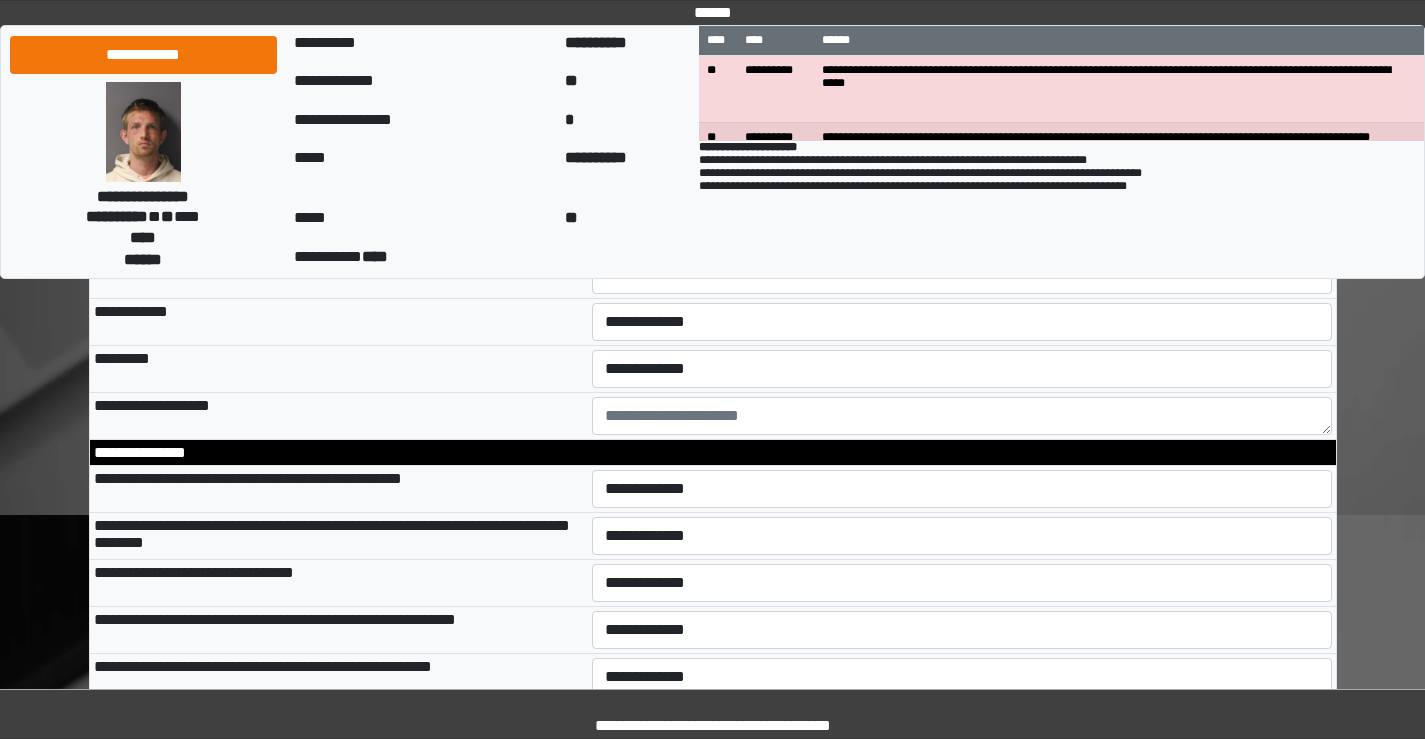 scroll, scrollTop: 5800, scrollLeft: 0, axis: vertical 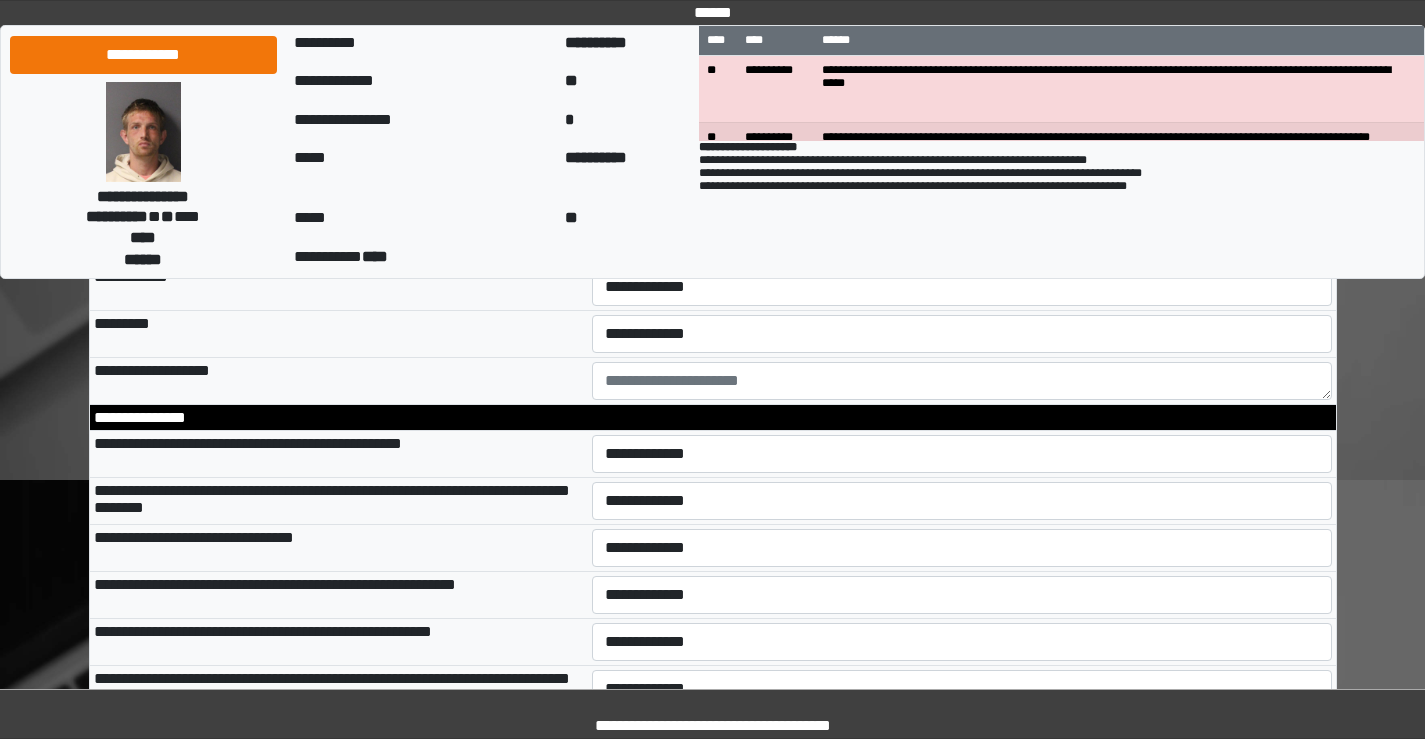 click on "**********" at bounding box center [962, 240] 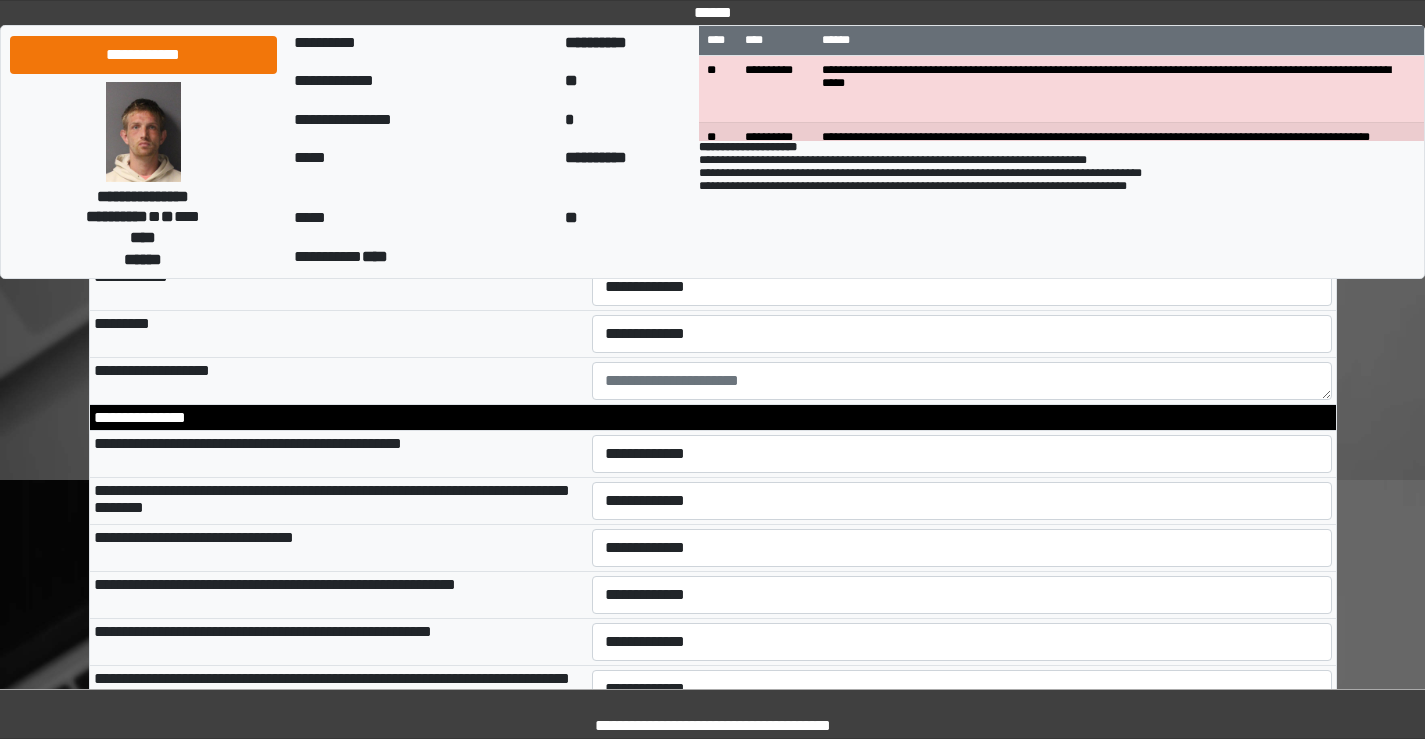 select on "***" 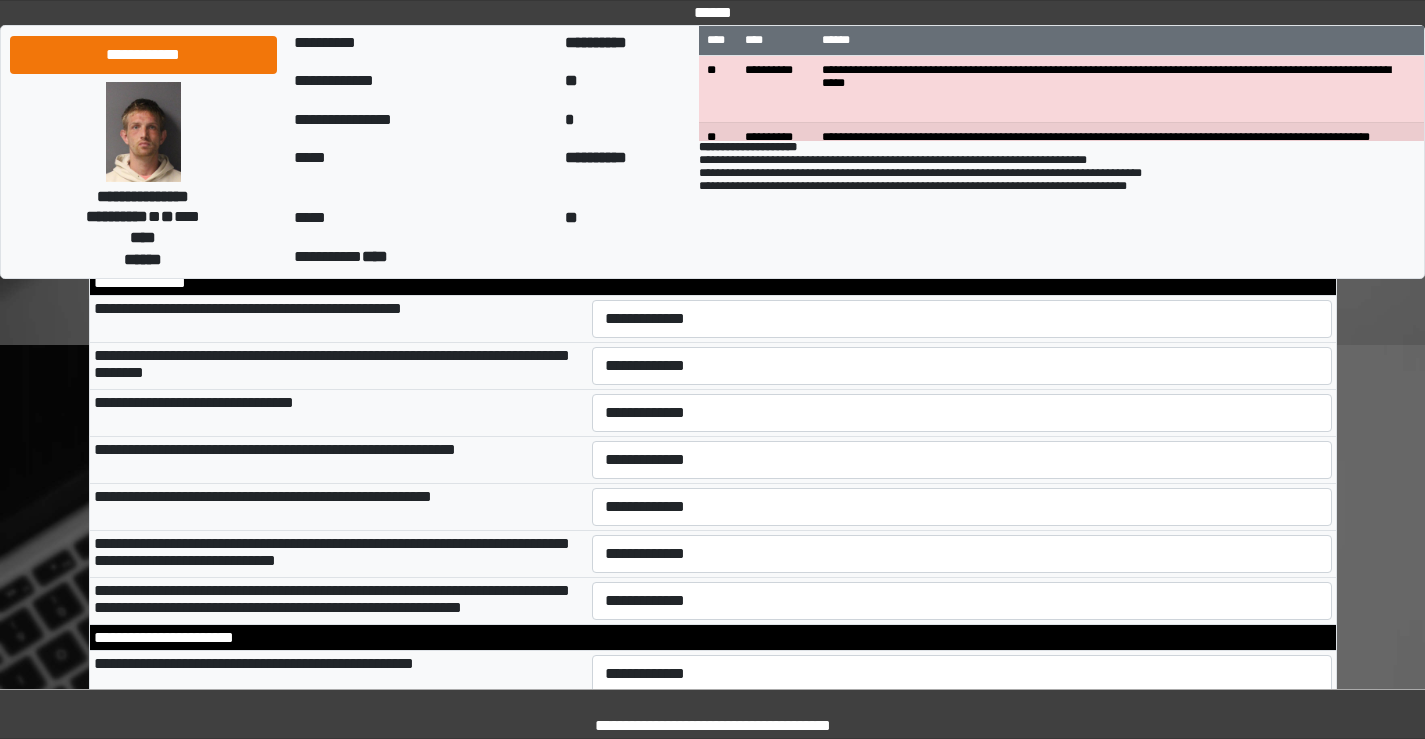 scroll, scrollTop: 5900, scrollLeft: 0, axis: vertical 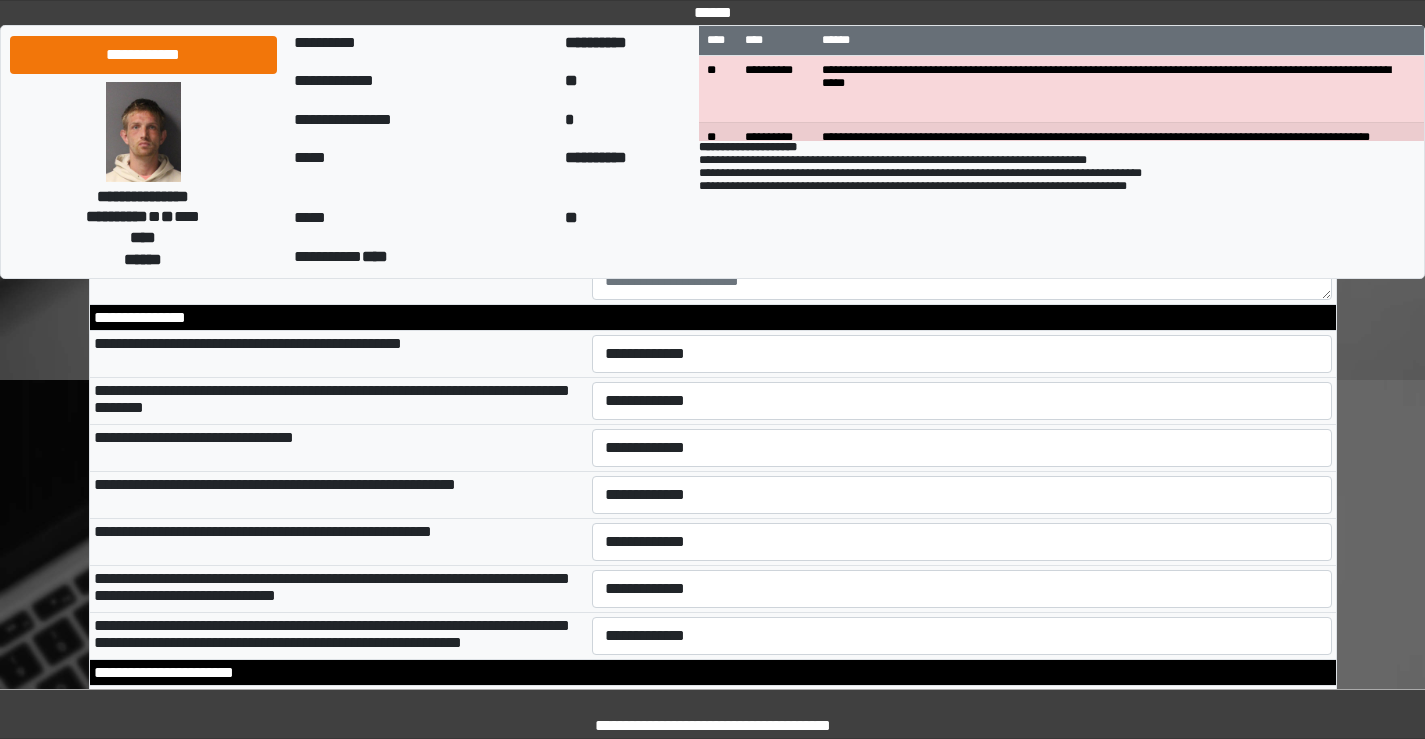 click on "**********" at bounding box center [962, 187] 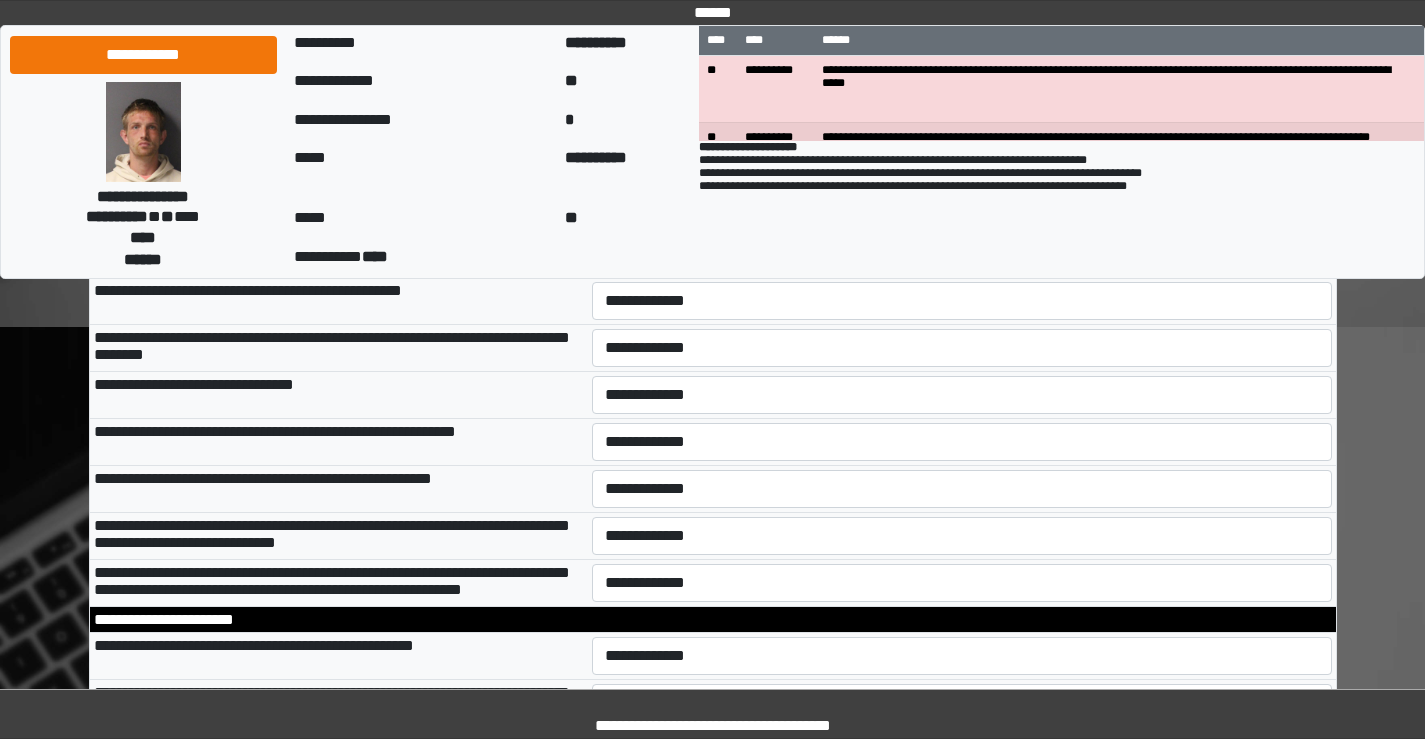scroll, scrollTop: 6000, scrollLeft: 0, axis: vertical 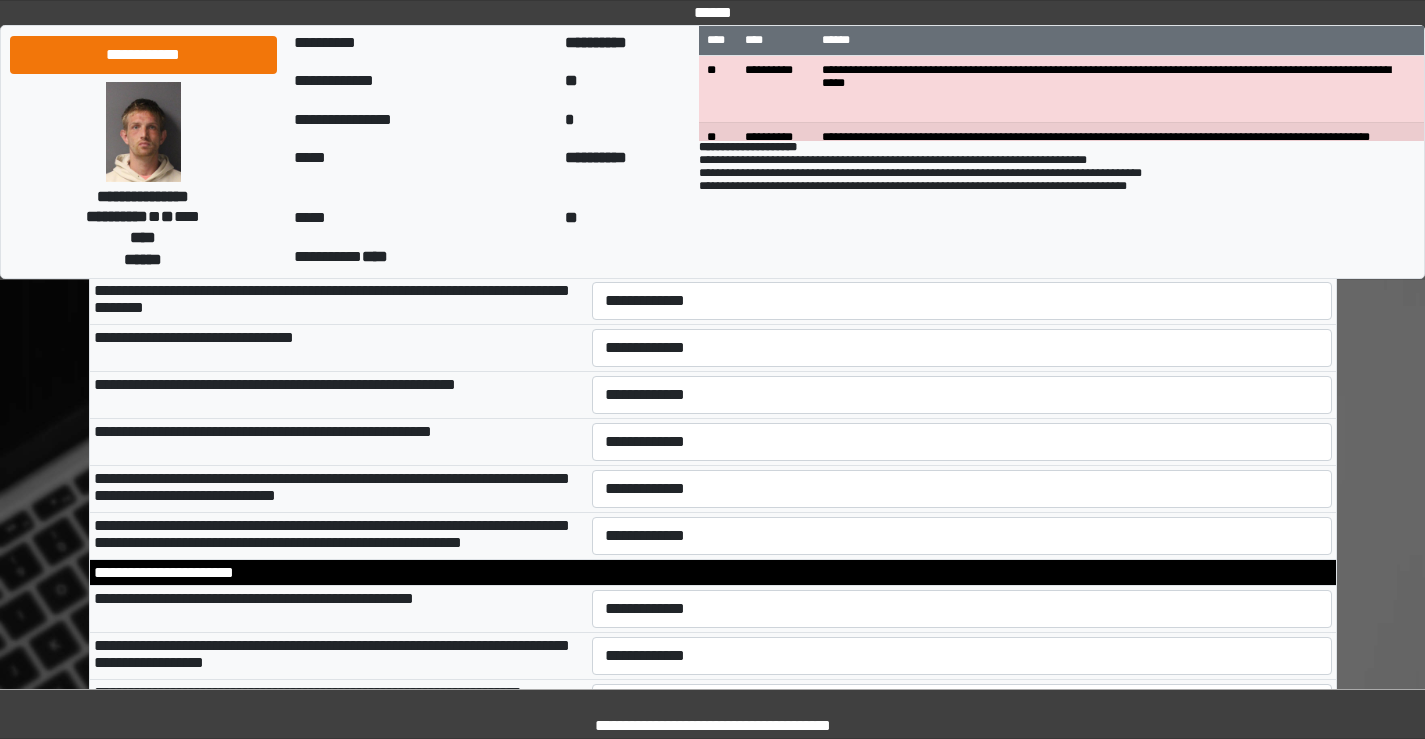 click on "**********" at bounding box center (962, 254) 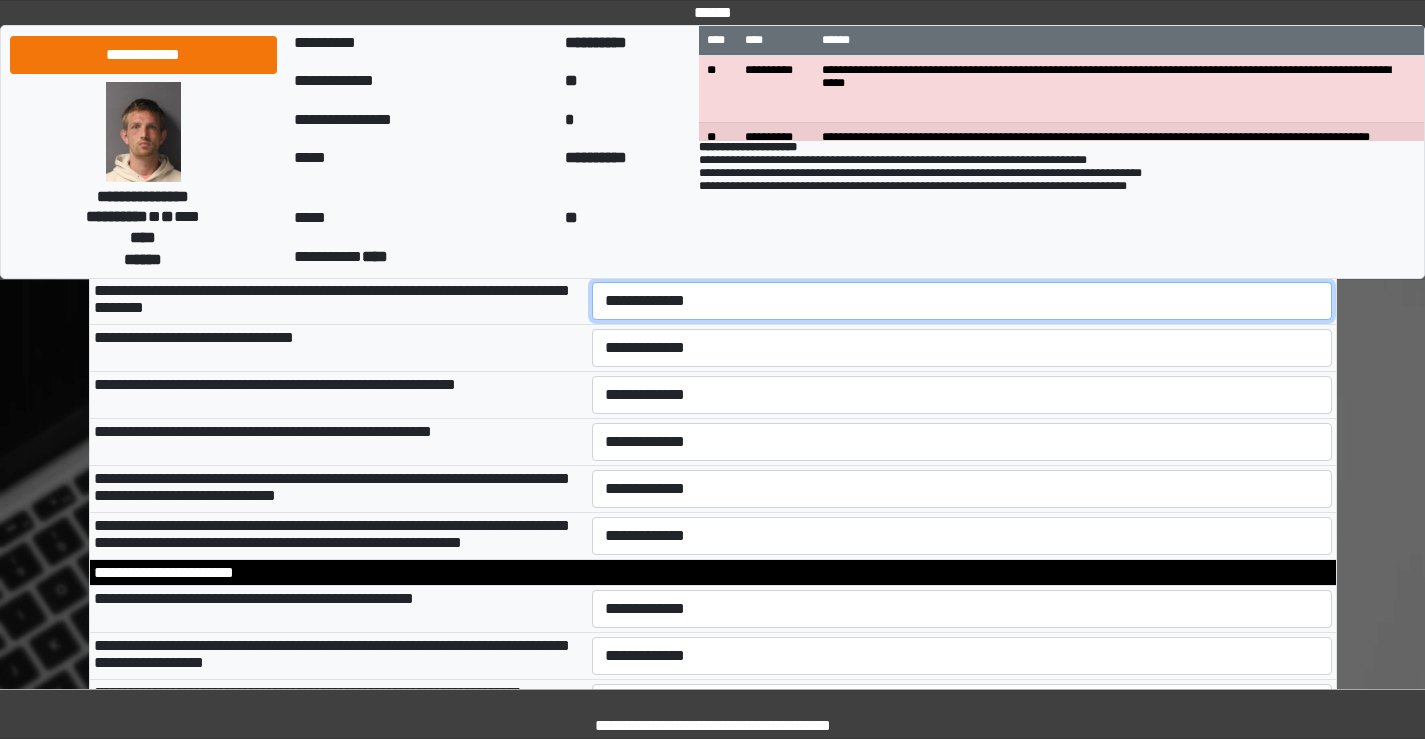 drag, startPoint x: 671, startPoint y: 468, endPoint x: 659, endPoint y: 497, distance: 31.38471 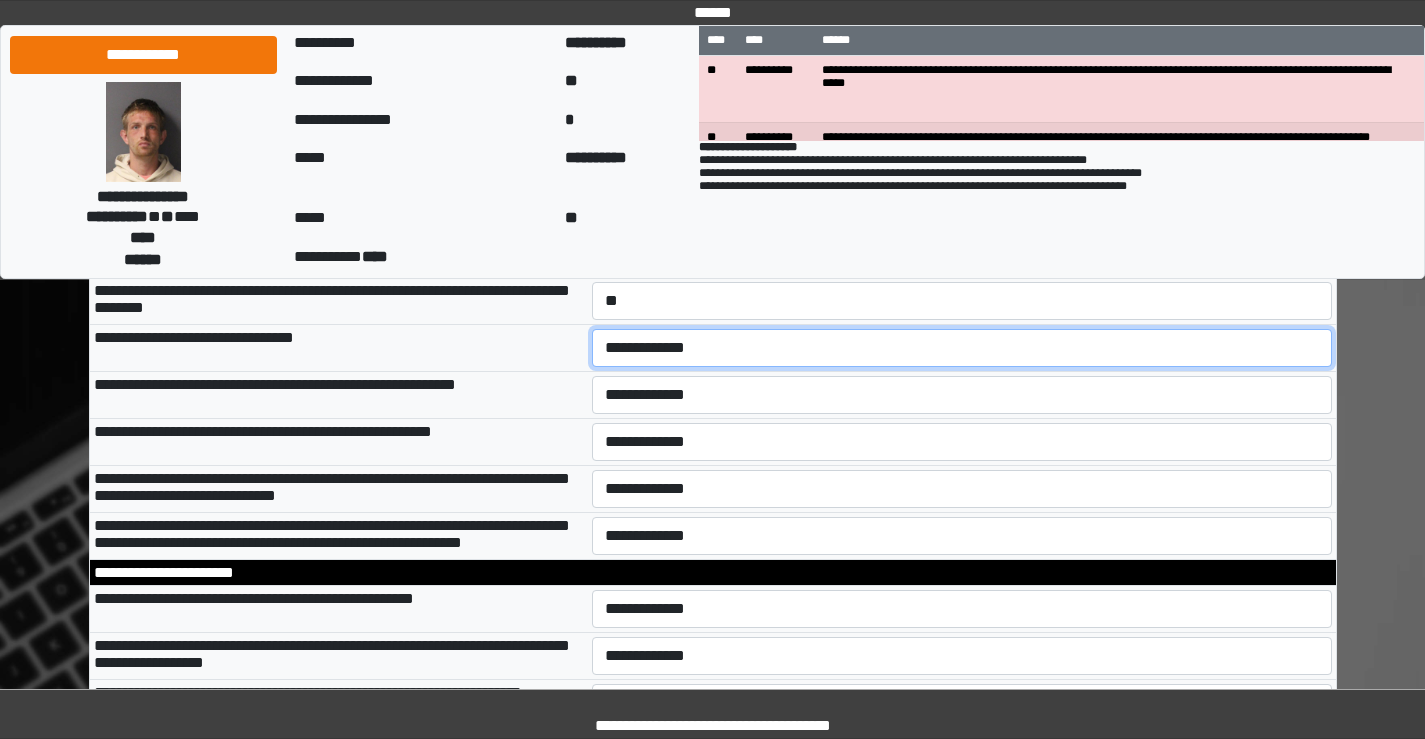 click on "**********" at bounding box center [962, 348] 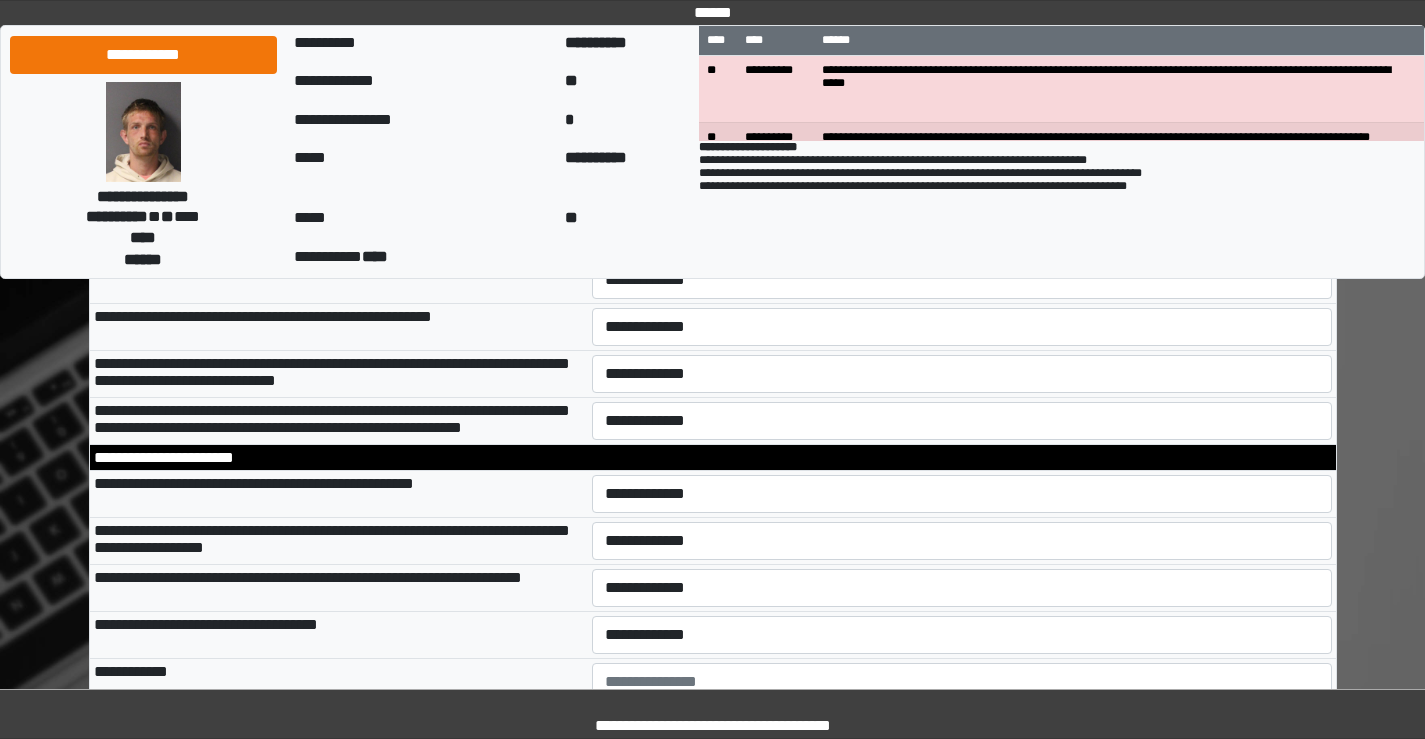 scroll, scrollTop: 6200, scrollLeft: 0, axis: vertical 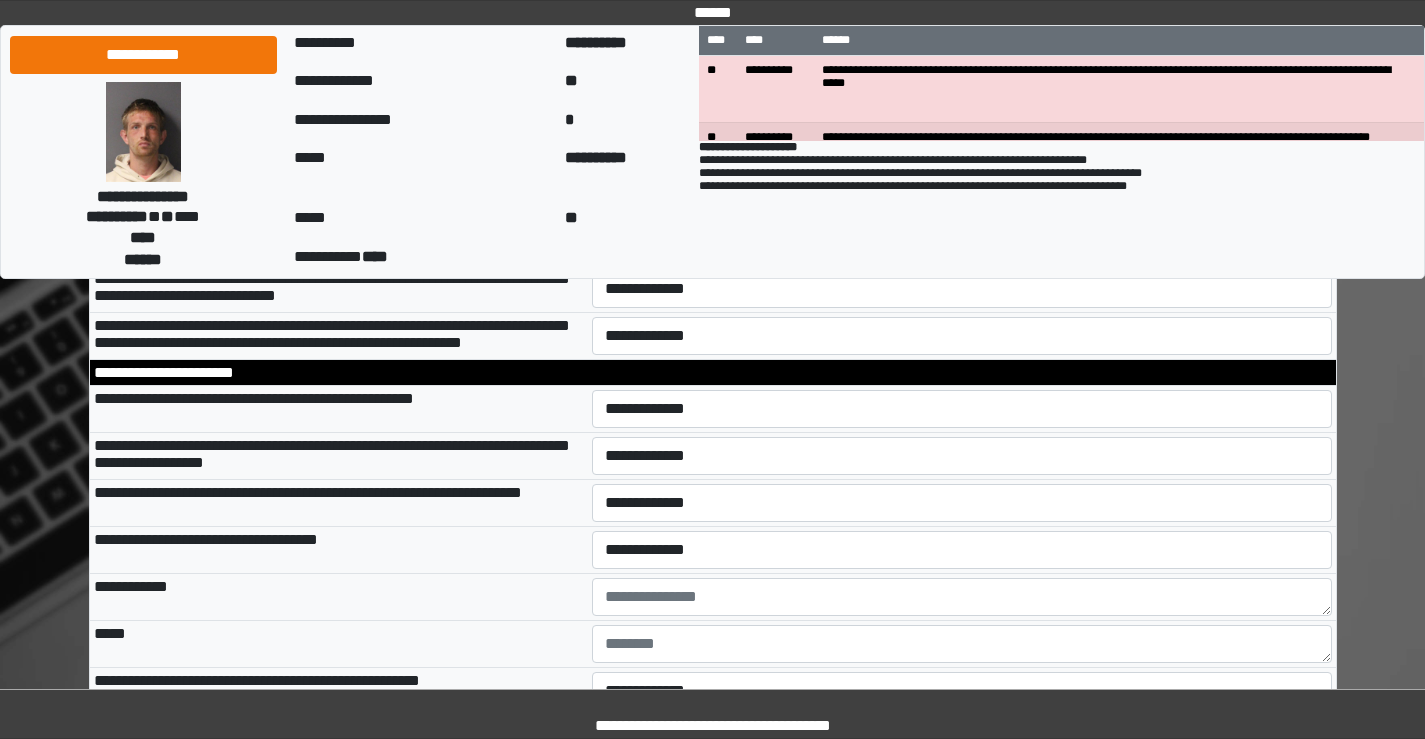 click on "**********" at bounding box center (962, 195) 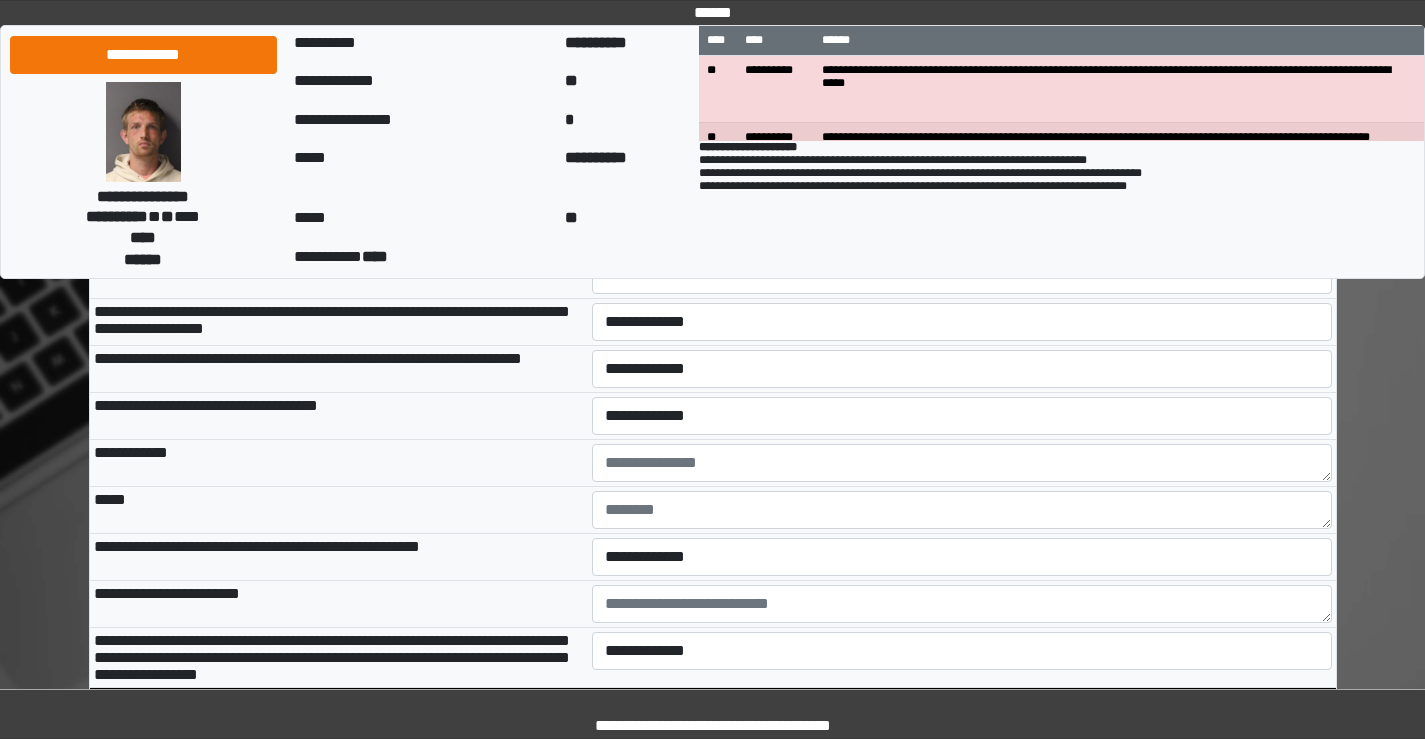 scroll, scrollTop: 6300, scrollLeft: 0, axis: vertical 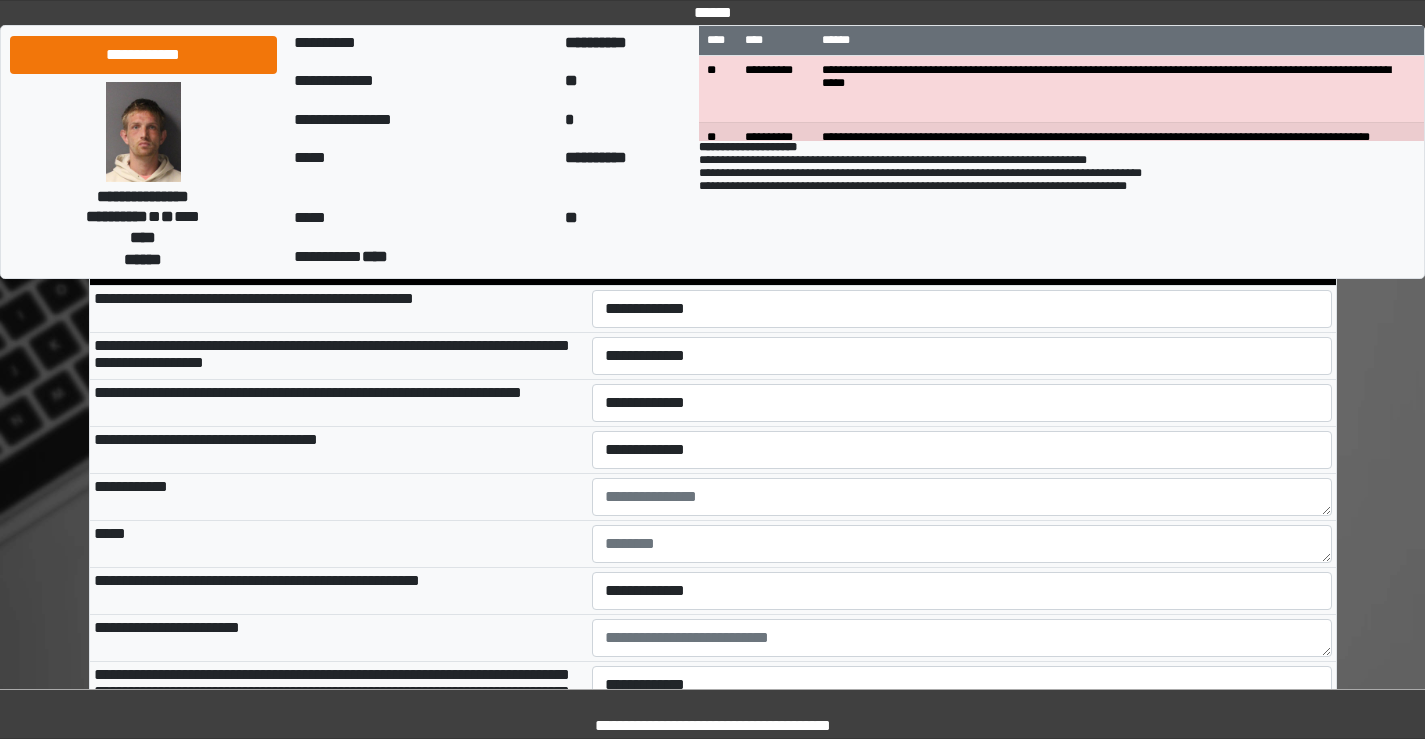 click on "**********" at bounding box center (962, 189) 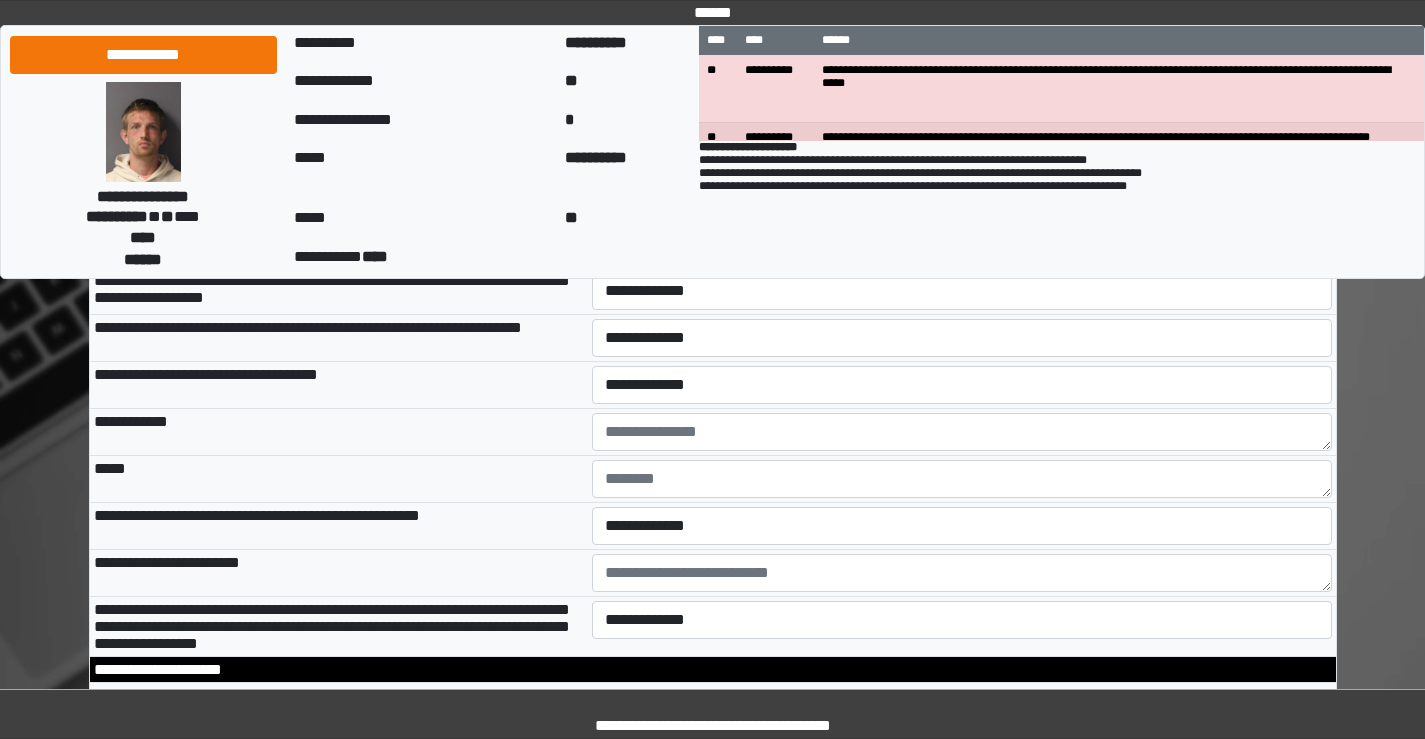 scroll, scrollTop: 6400, scrollLeft: 0, axis: vertical 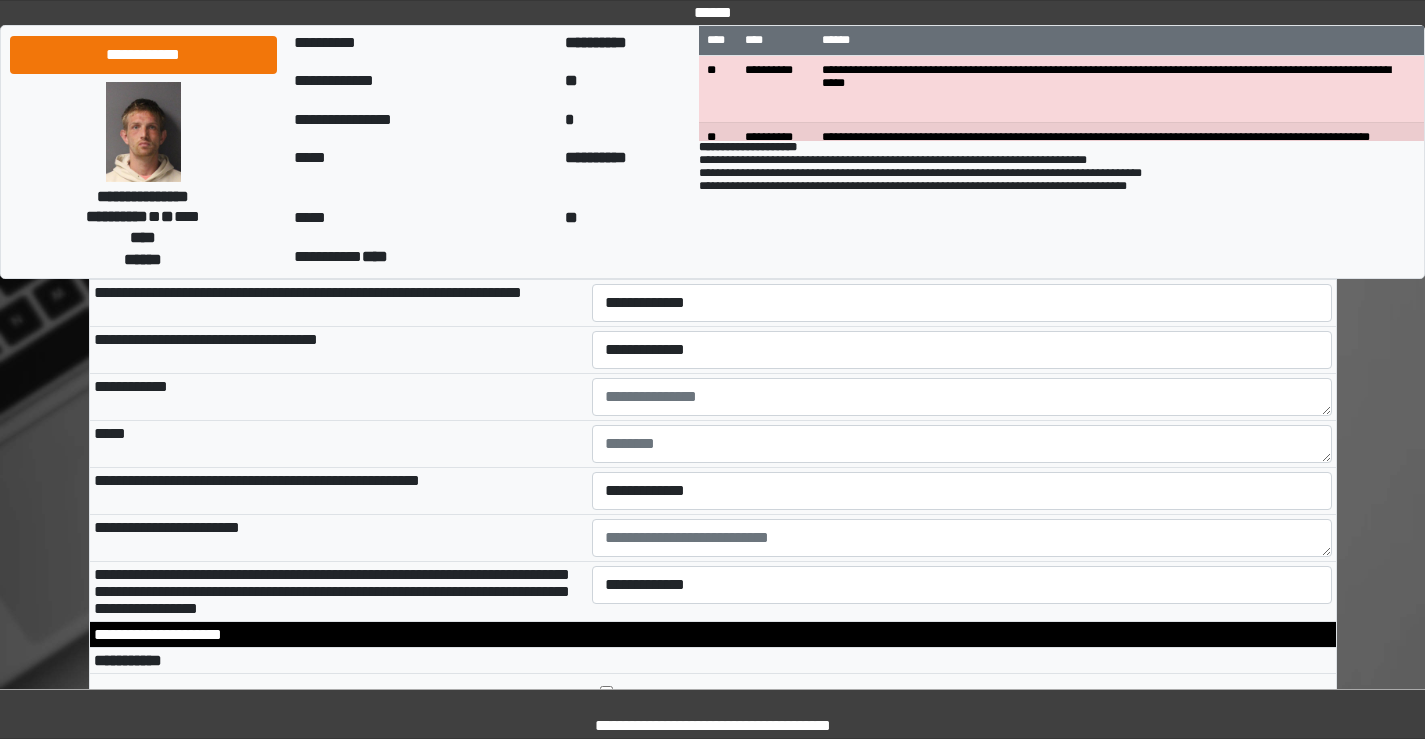 click on "**********" at bounding box center (962, 136) 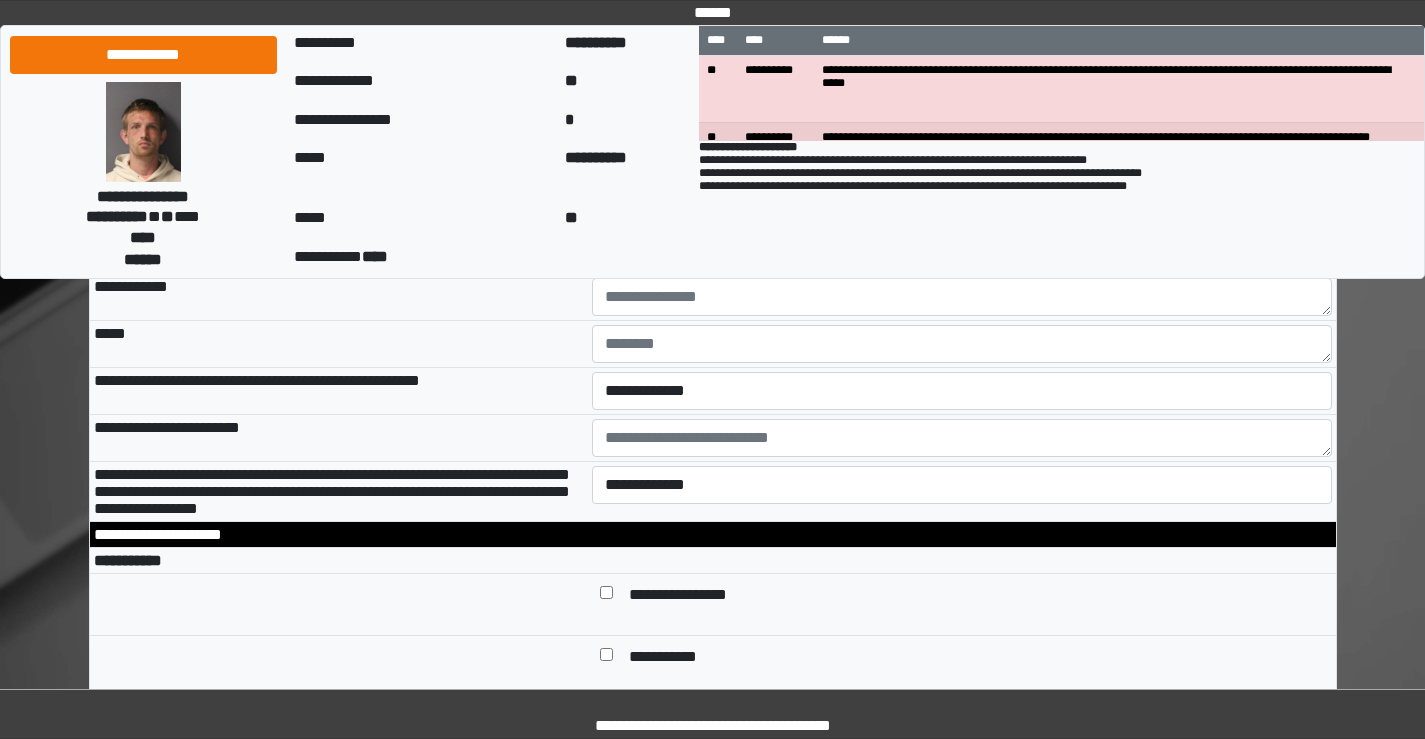 click on "**********" at bounding box center (962, 109) 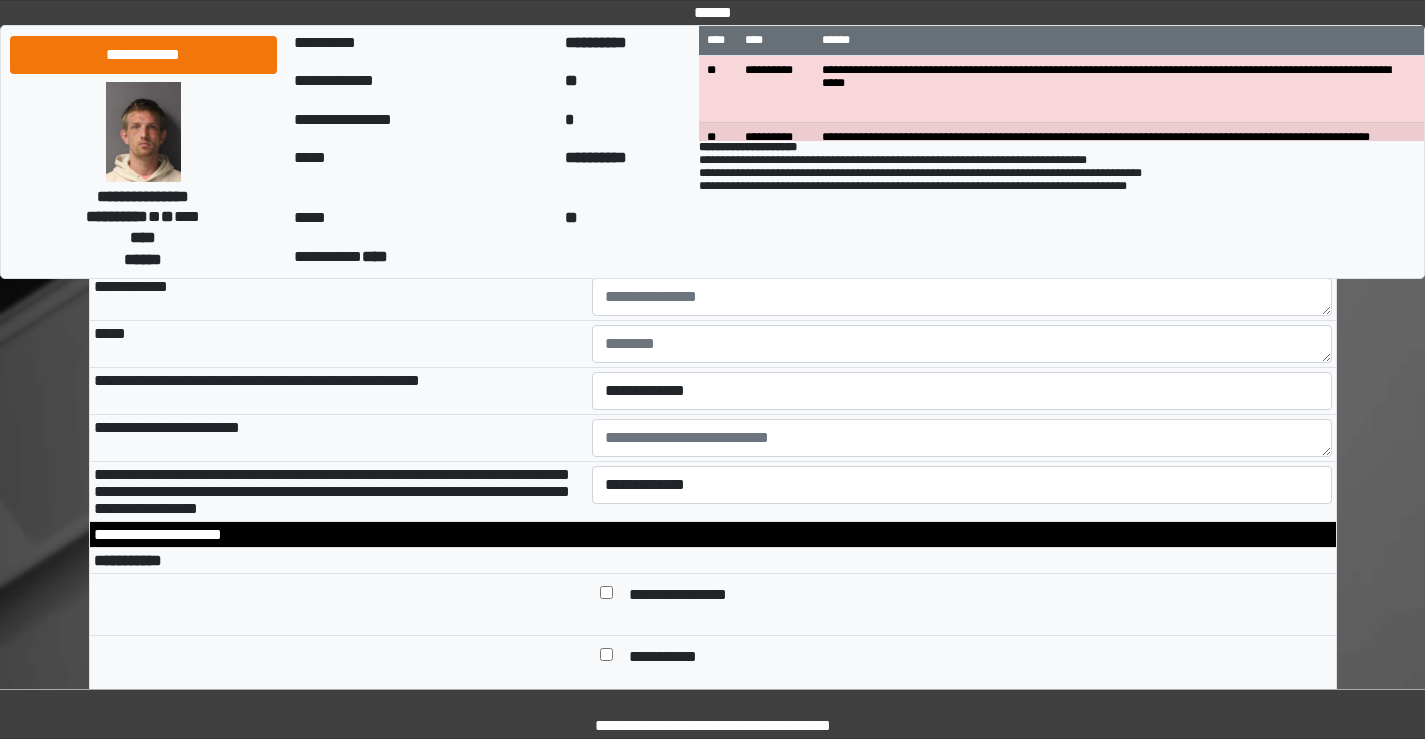 click on "**********" at bounding box center [962, 203] 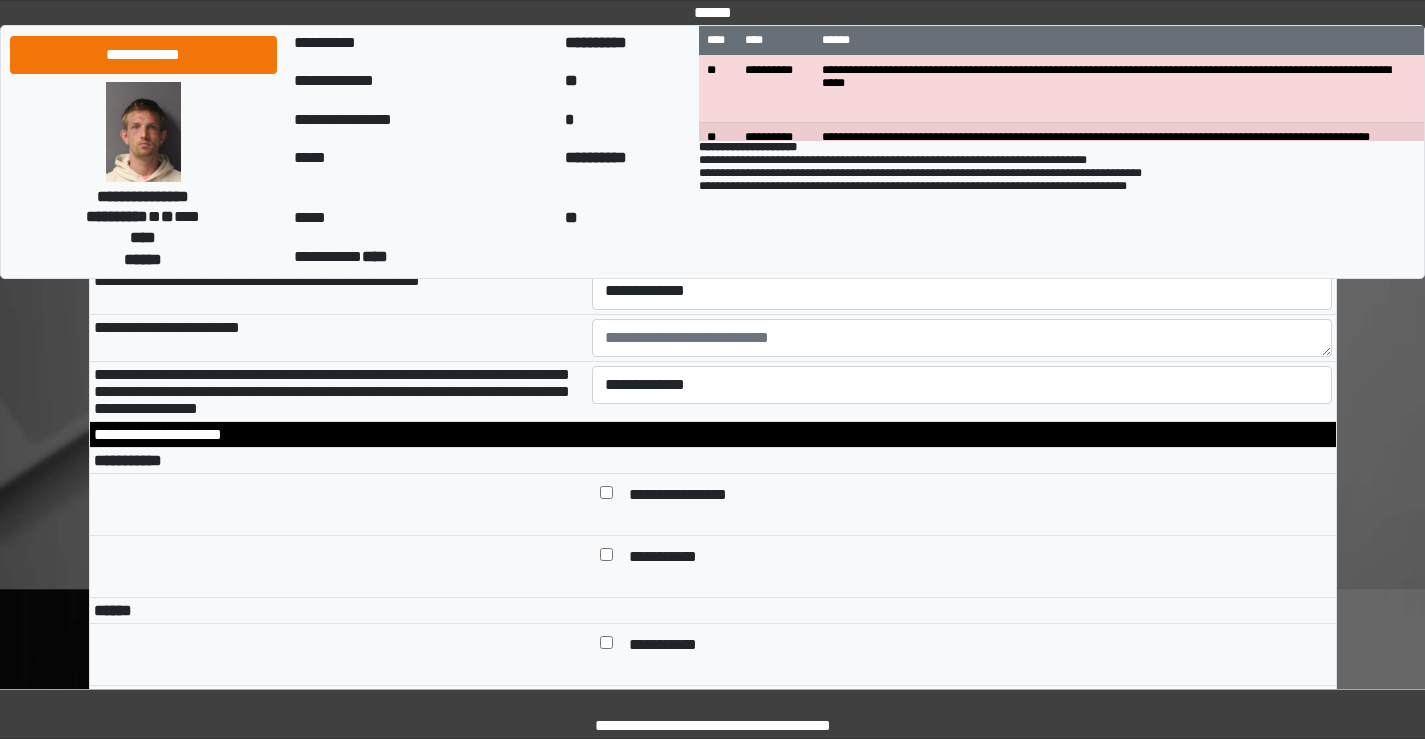 scroll, scrollTop: 6700, scrollLeft: 0, axis: vertical 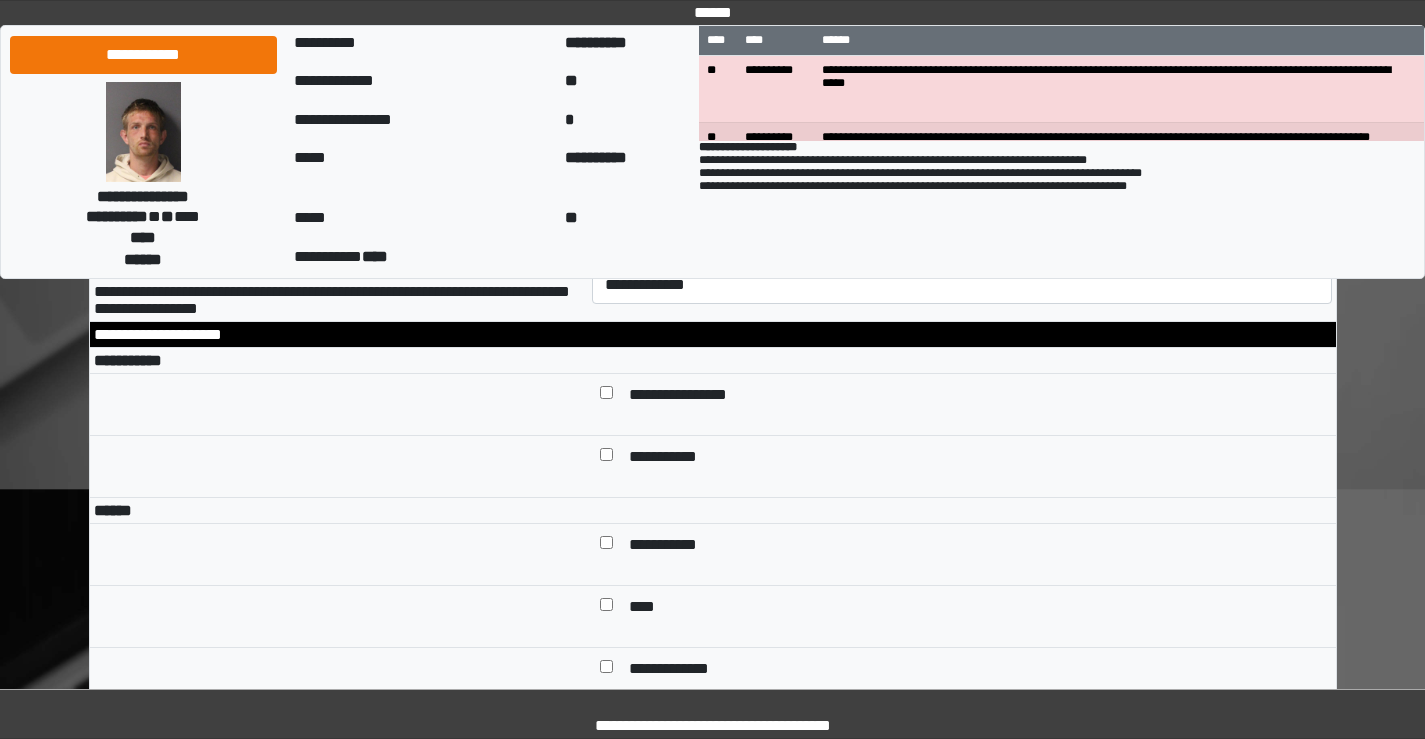 click on "**********" at bounding box center (962, 191) 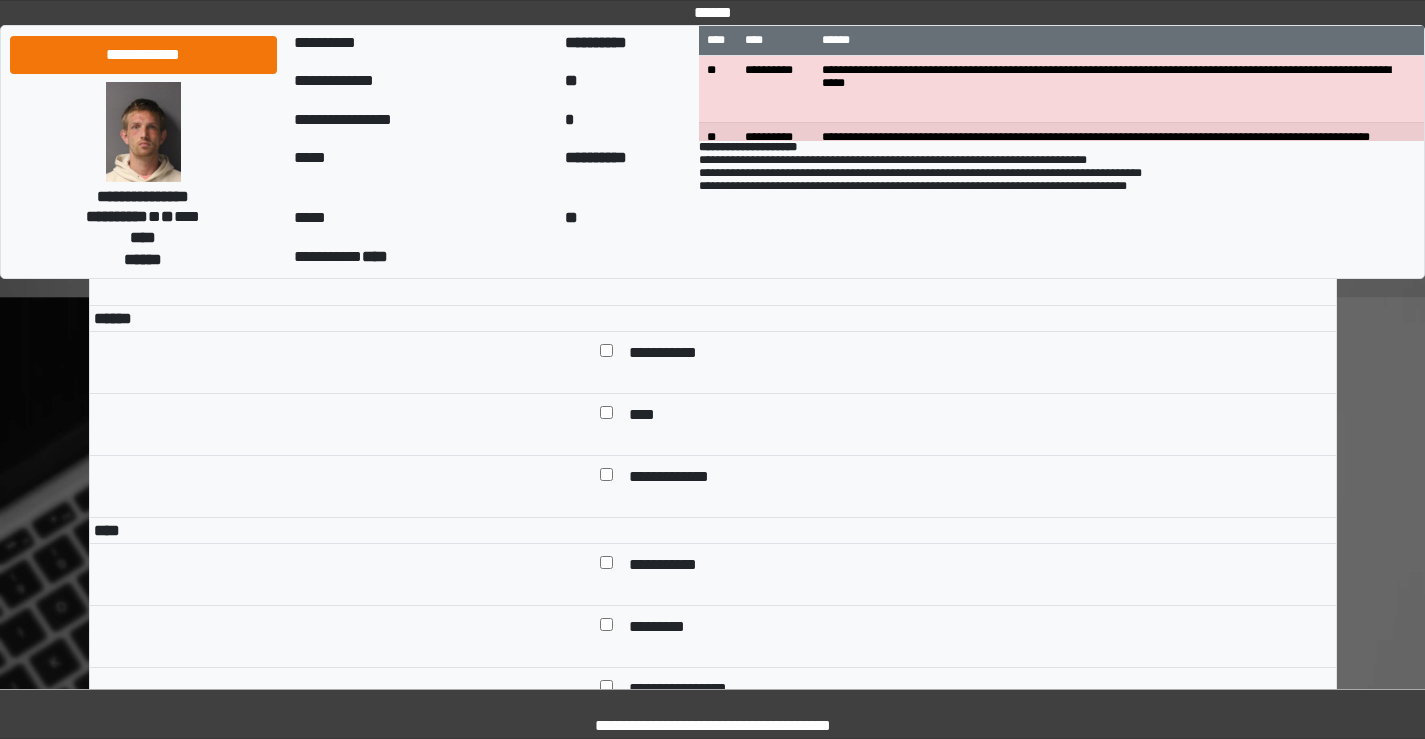 scroll, scrollTop: 6900, scrollLeft: 0, axis: vertical 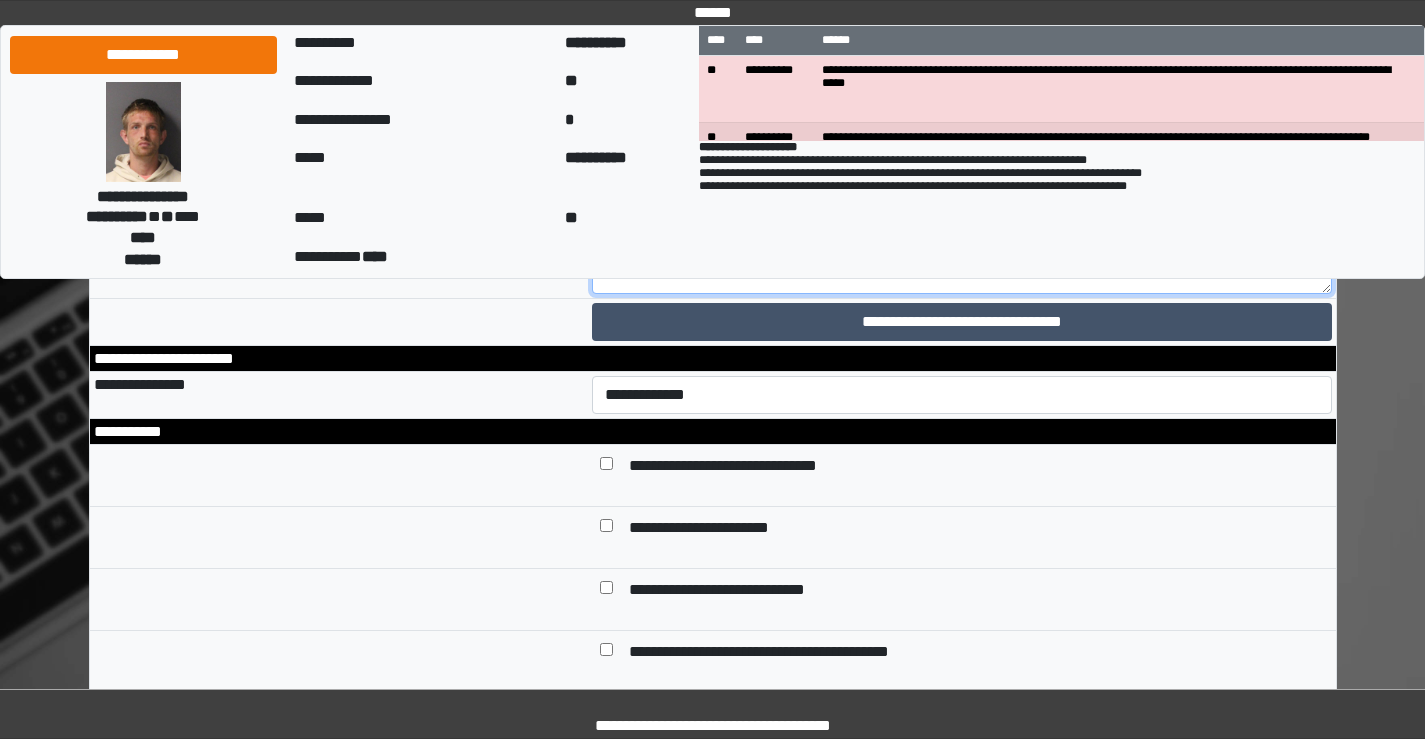 click at bounding box center (962, 239) 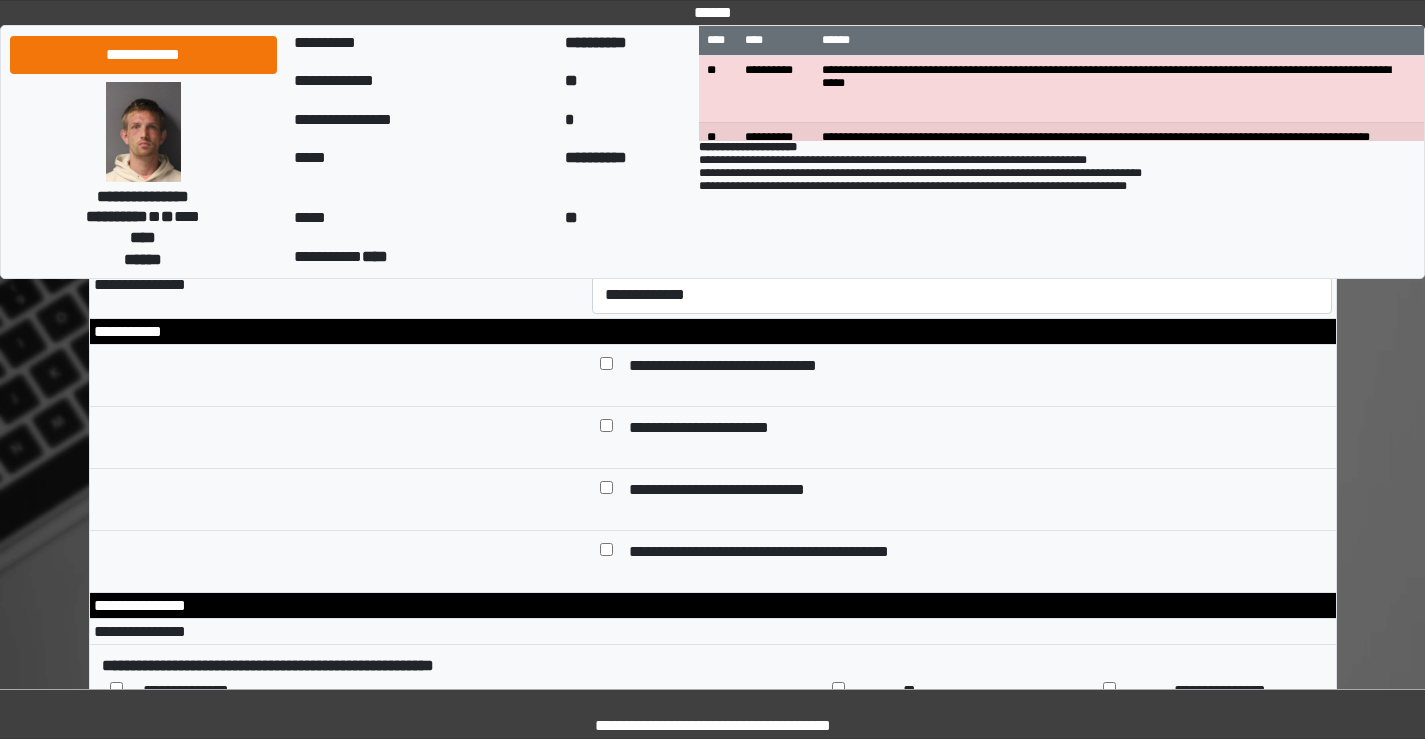 type on "**********" 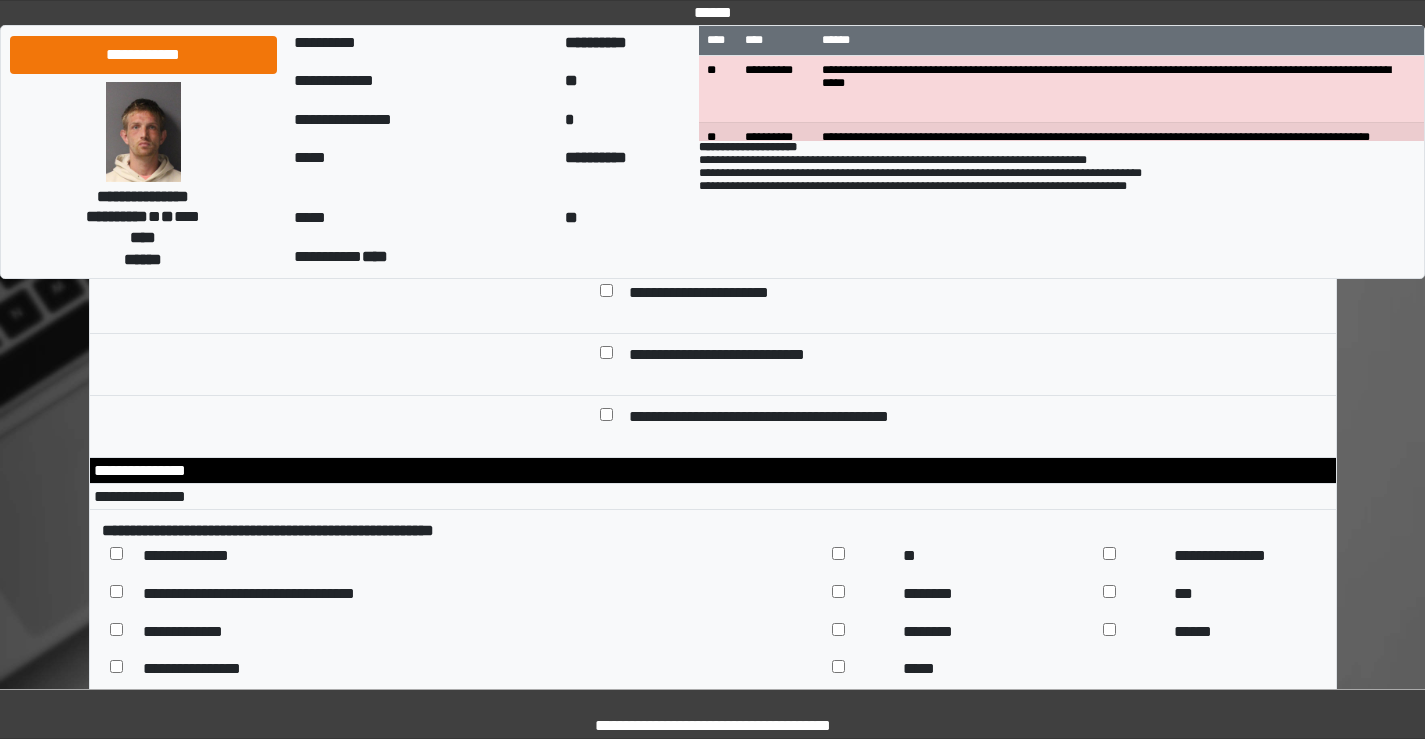 scroll, scrollTop: 9100, scrollLeft: 0, axis: vertical 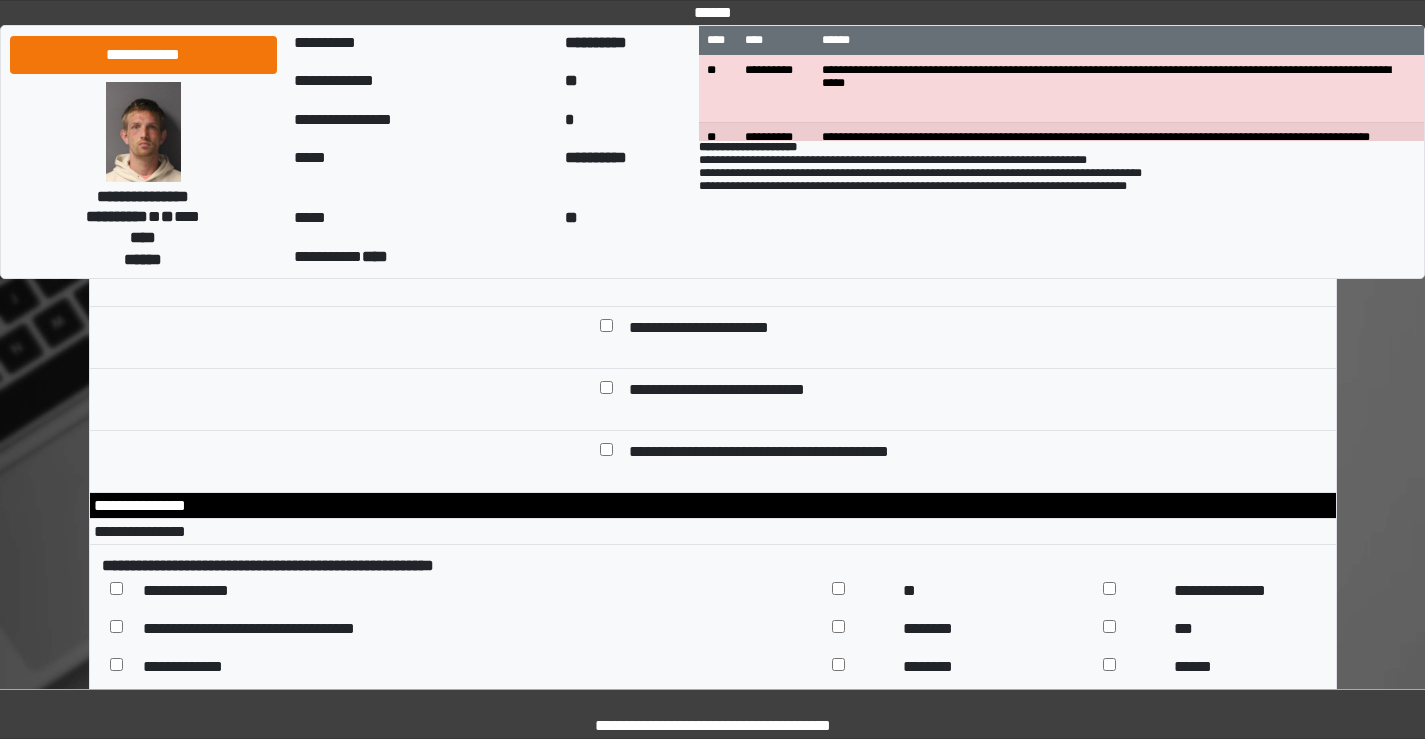 type on "**********" 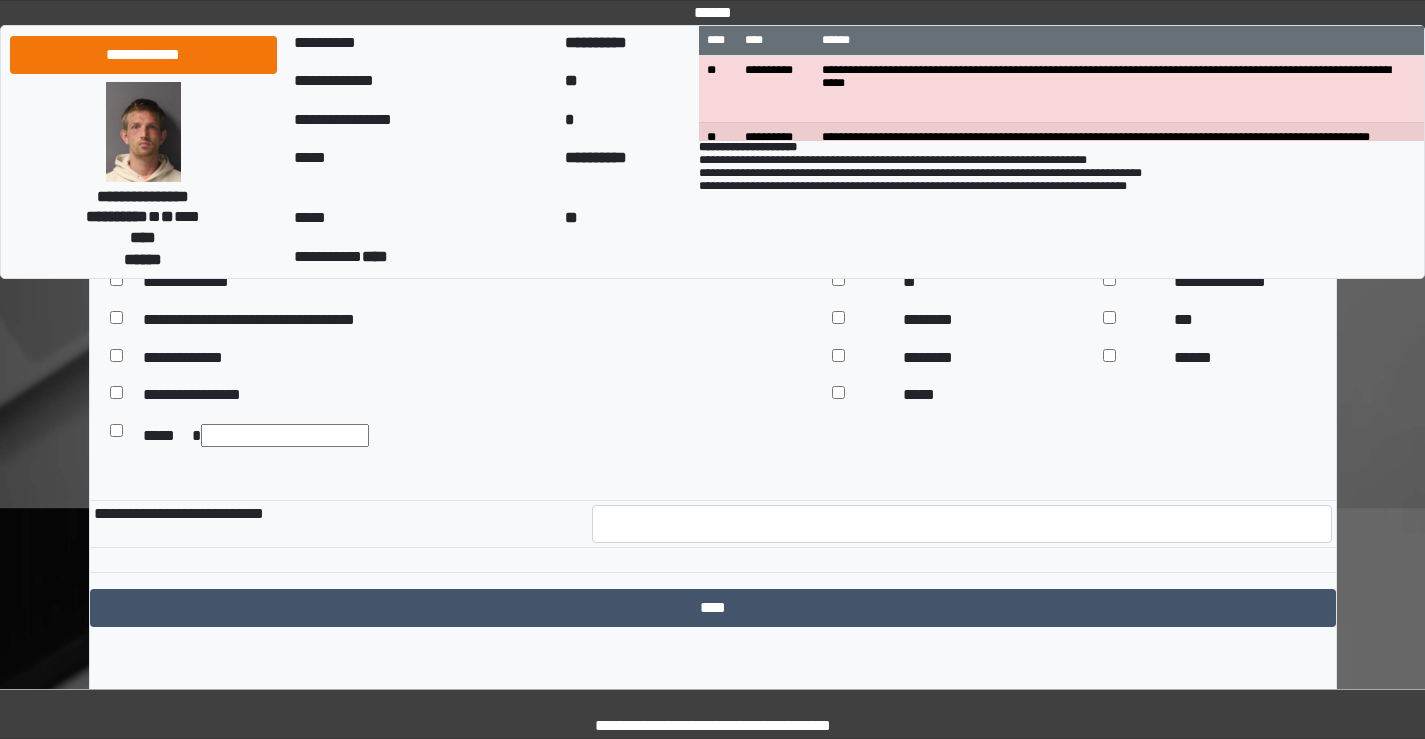 scroll, scrollTop: 9500, scrollLeft: 0, axis: vertical 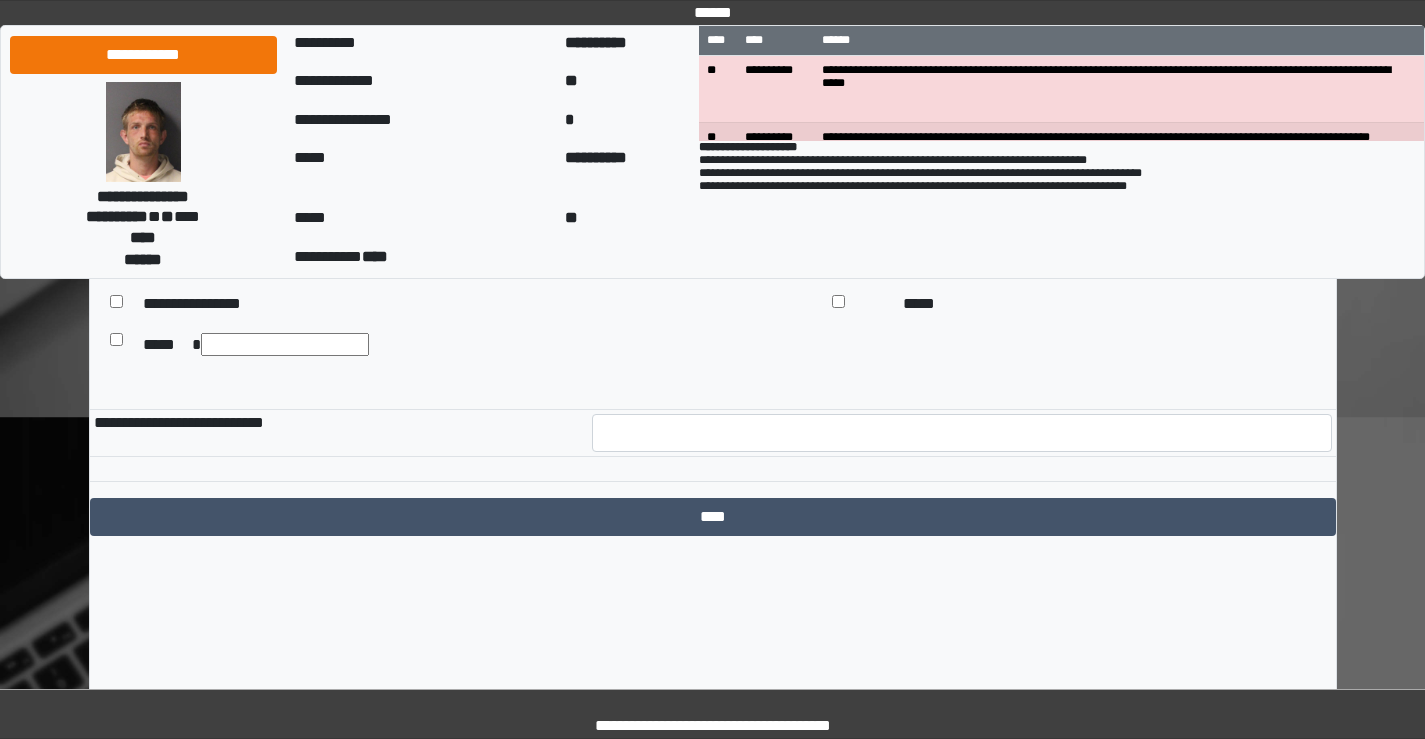 click at bounding box center [285, 344] 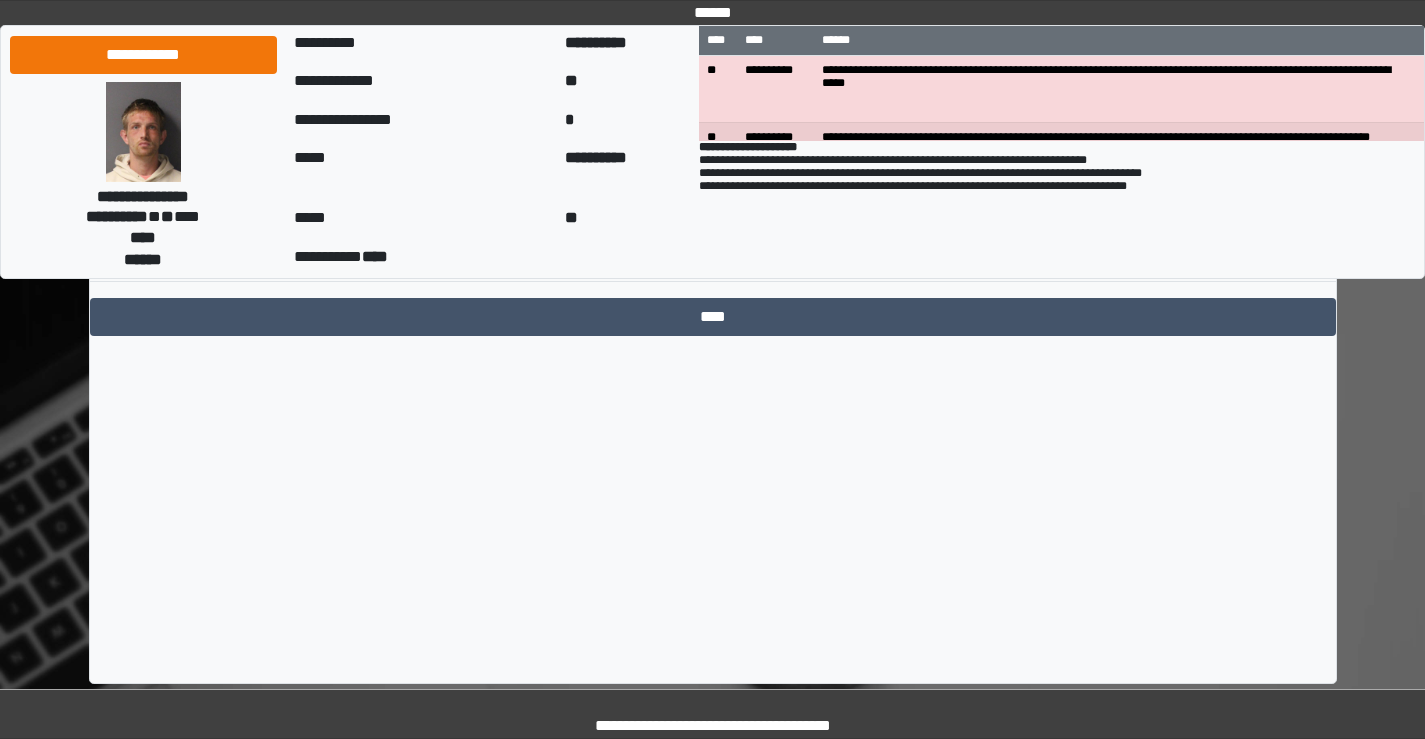 scroll, scrollTop: 9709, scrollLeft: 0, axis: vertical 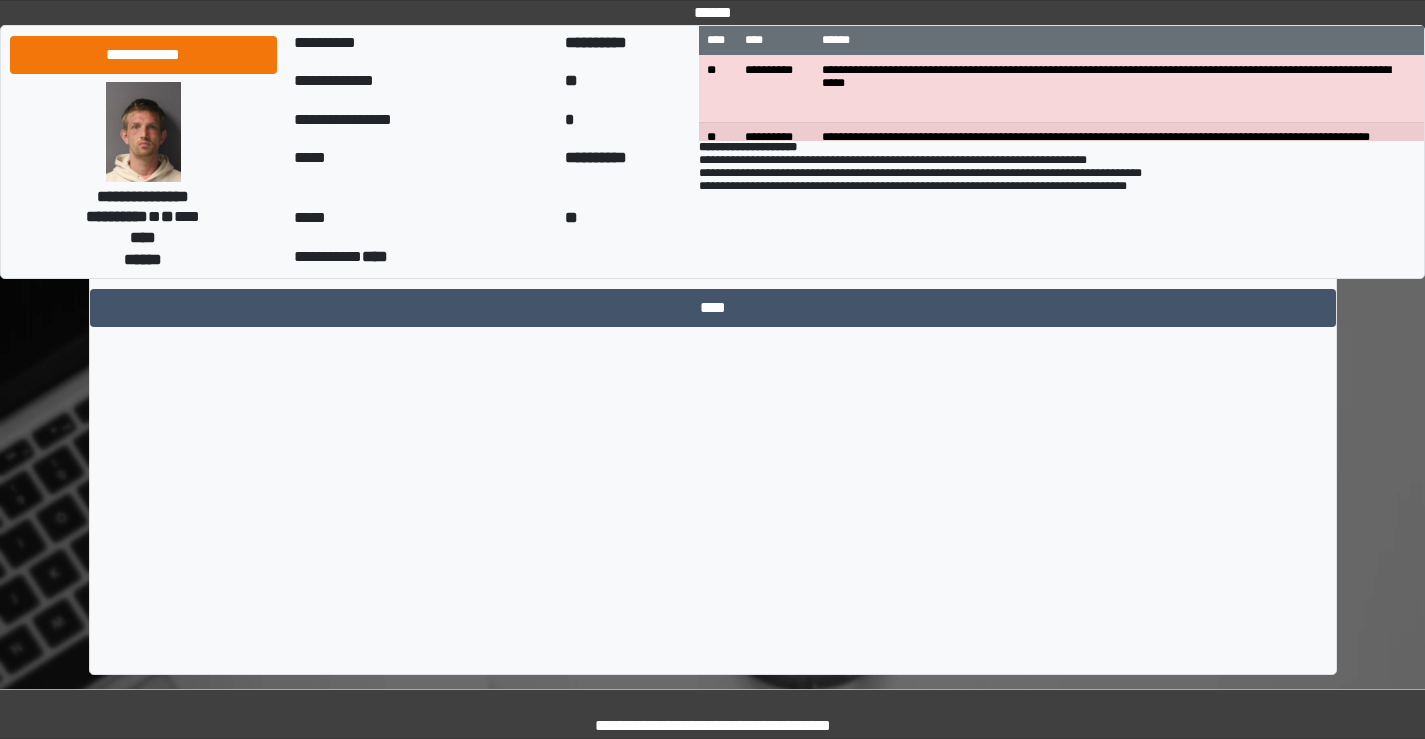 type on "**********" 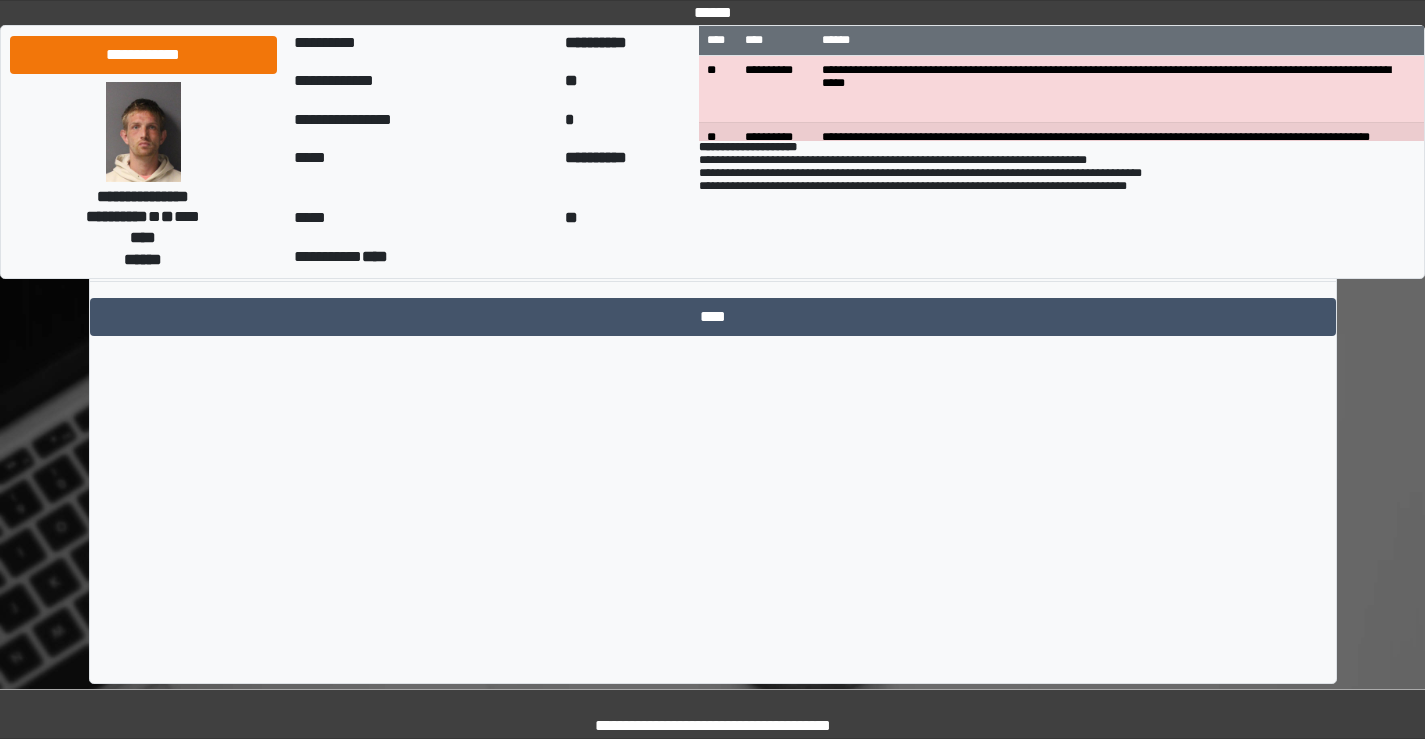 scroll, scrollTop: 9709, scrollLeft: 0, axis: vertical 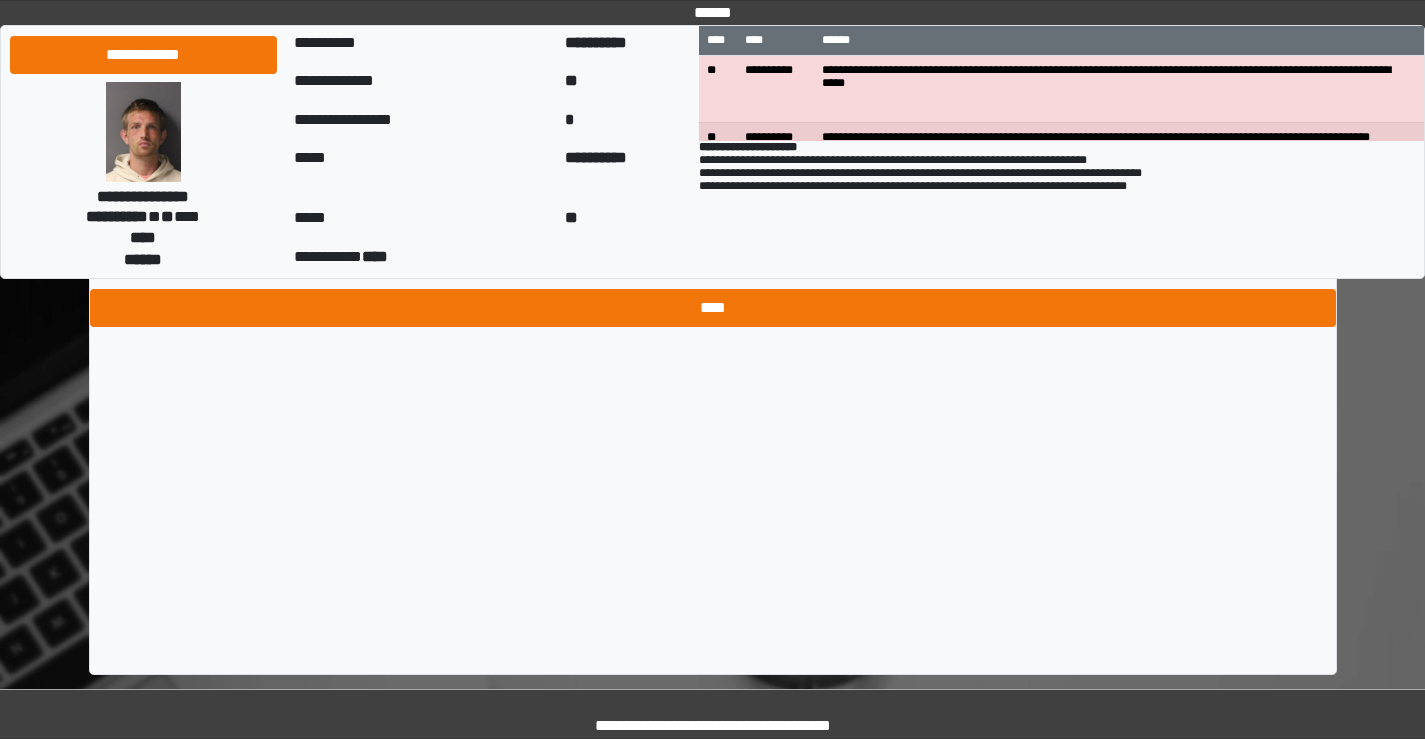 type on "**" 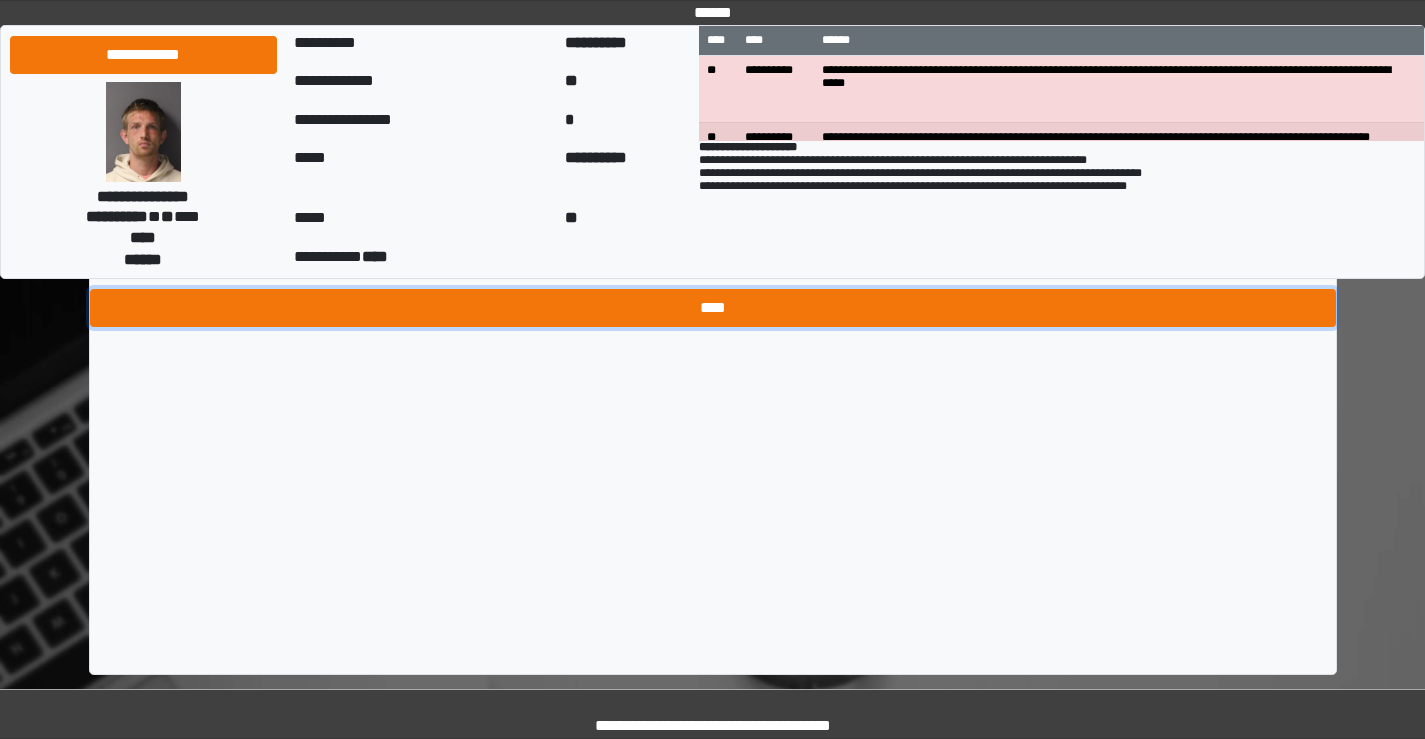 click on "****" at bounding box center (713, 308) 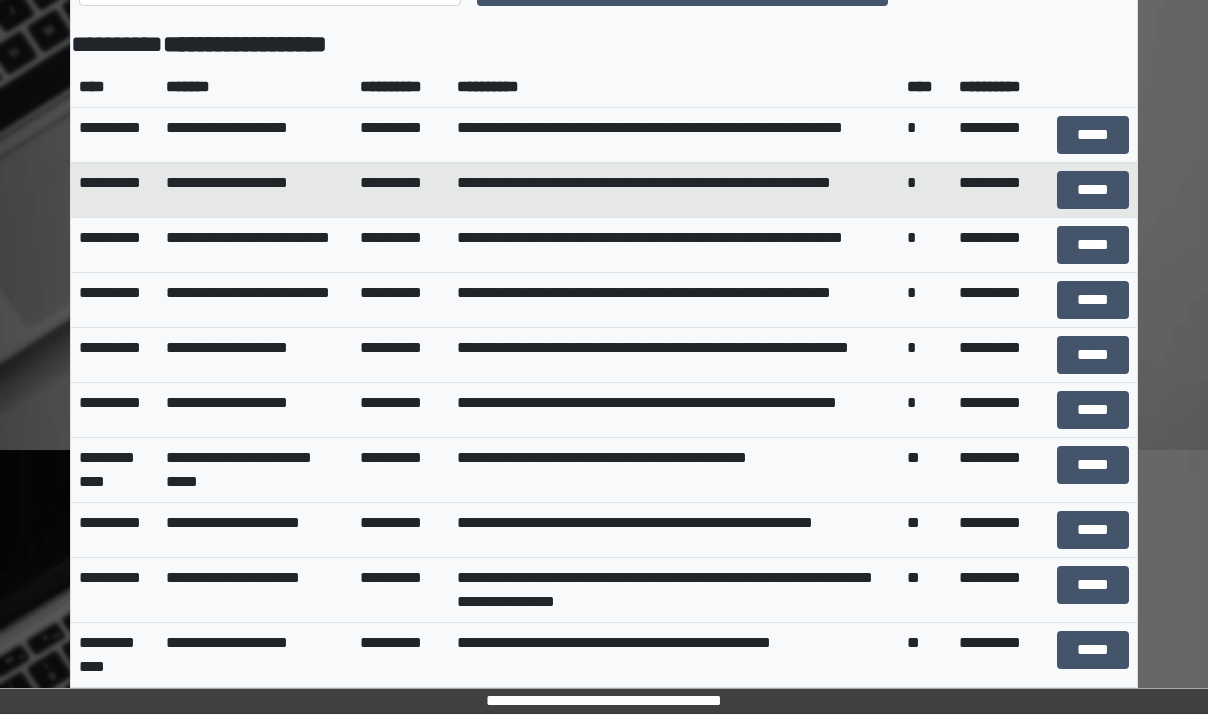 scroll, scrollTop: 0, scrollLeft: 0, axis: both 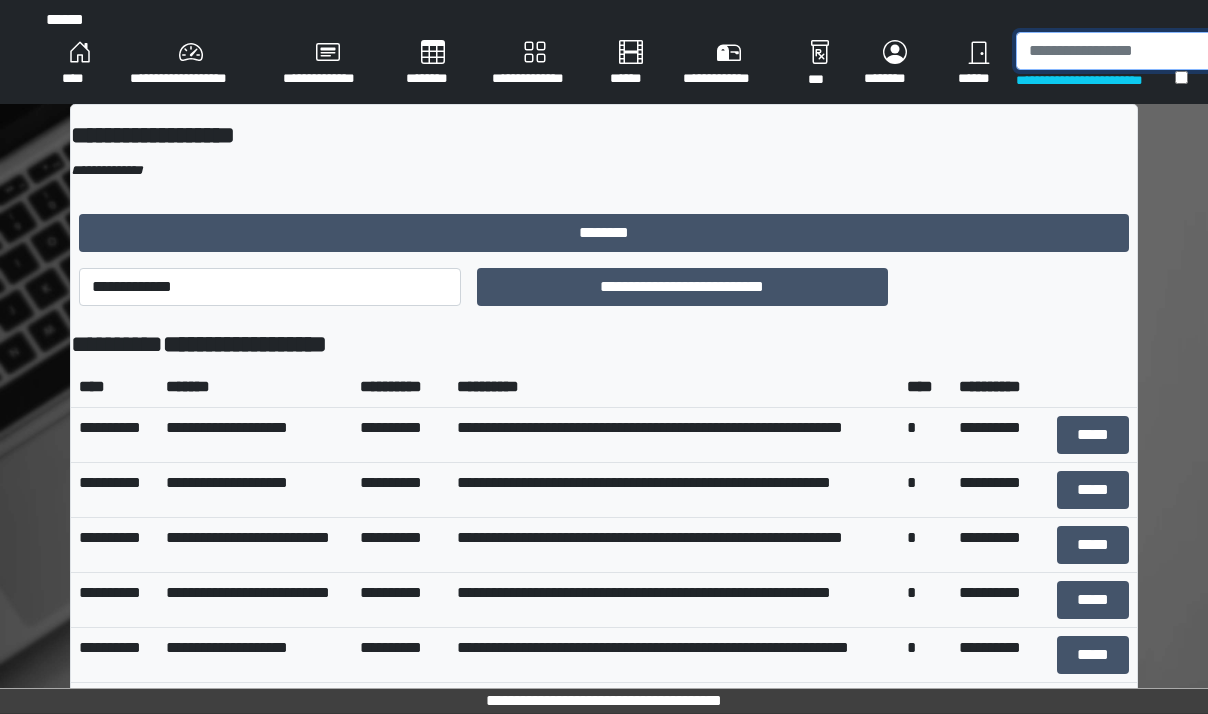 click at bounding box center [1119, 51] 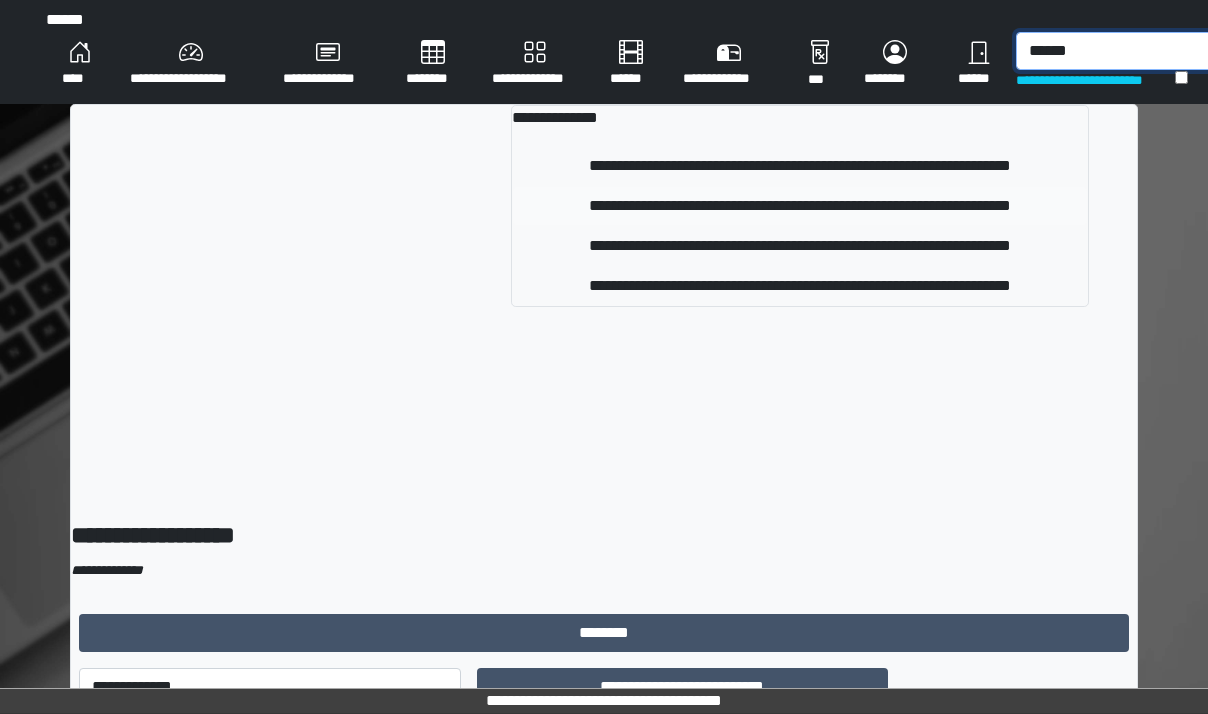 type on "******" 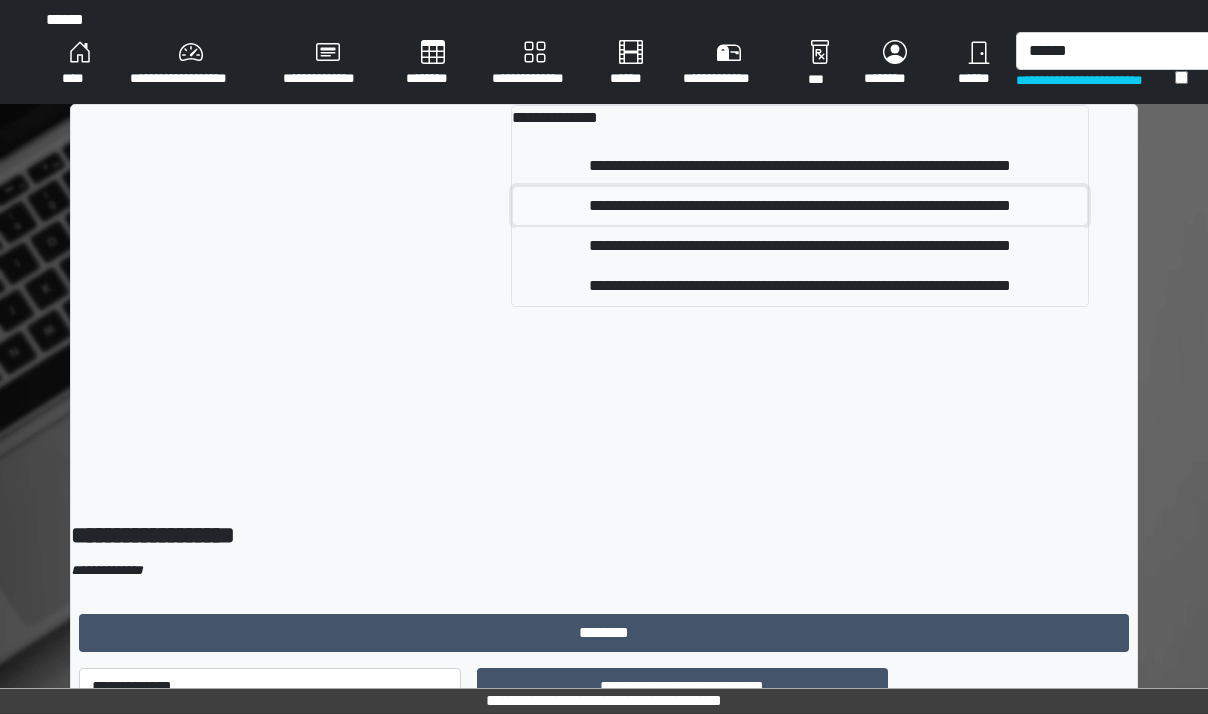 click on "**********" at bounding box center [800, 206] 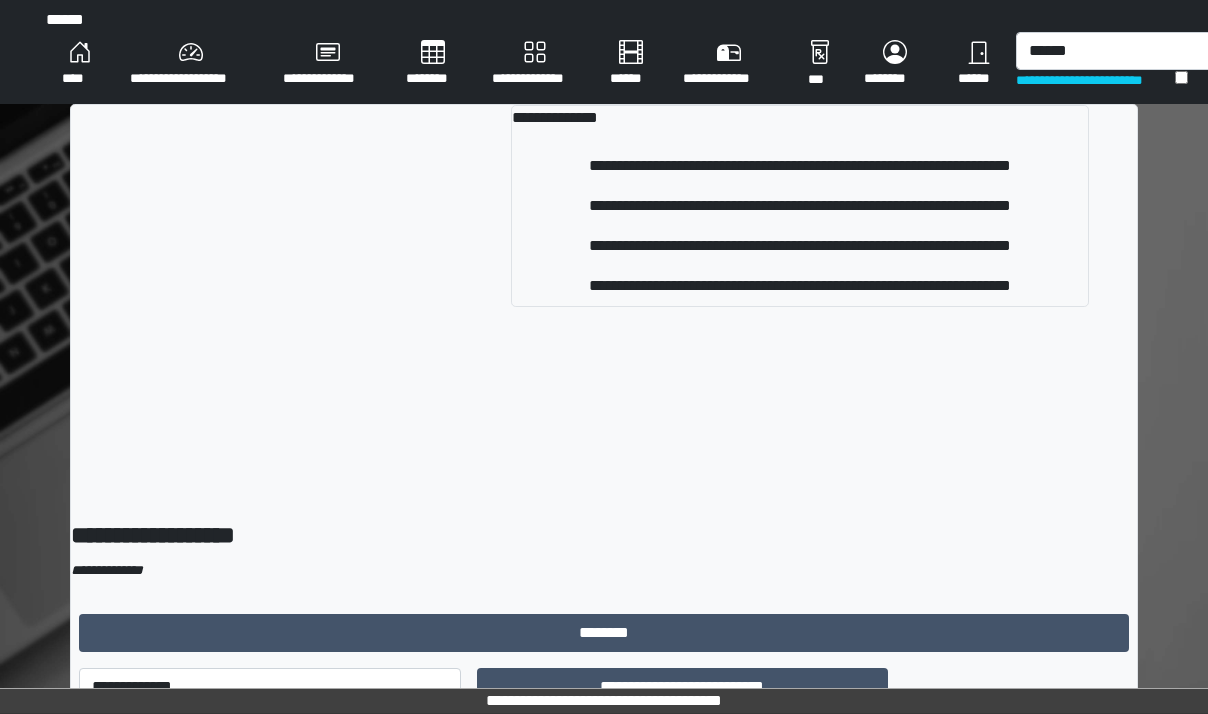 type 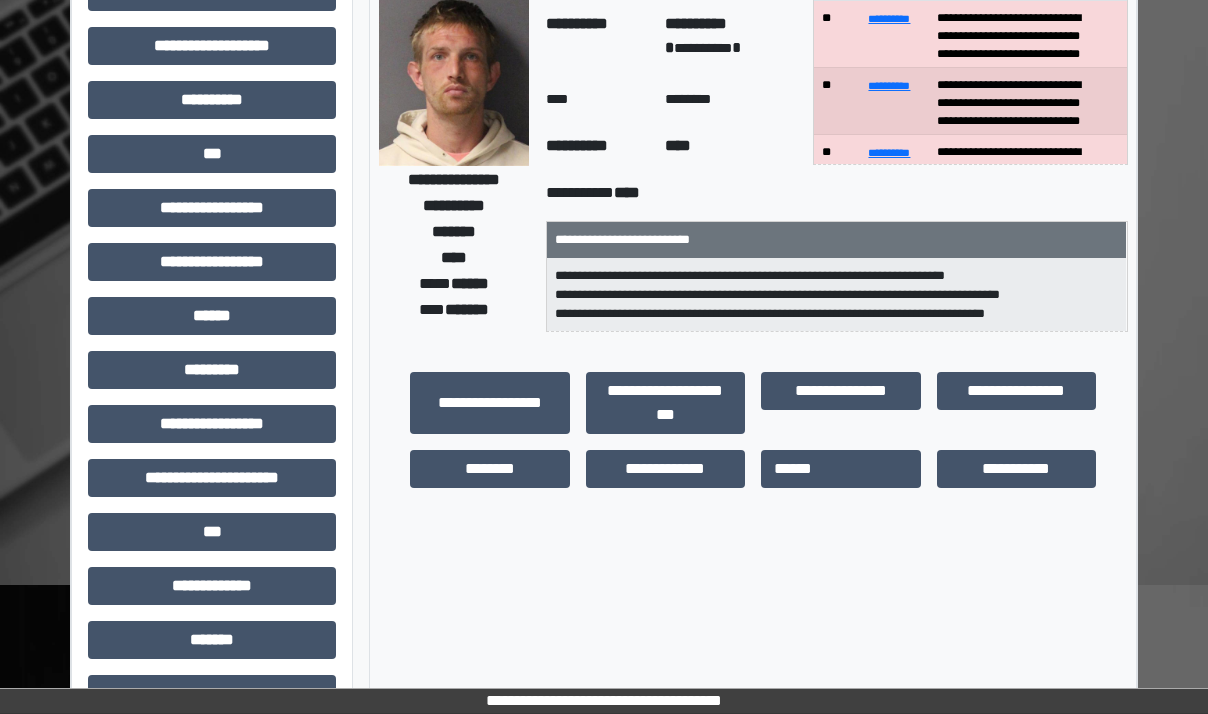 scroll, scrollTop: 200, scrollLeft: 0, axis: vertical 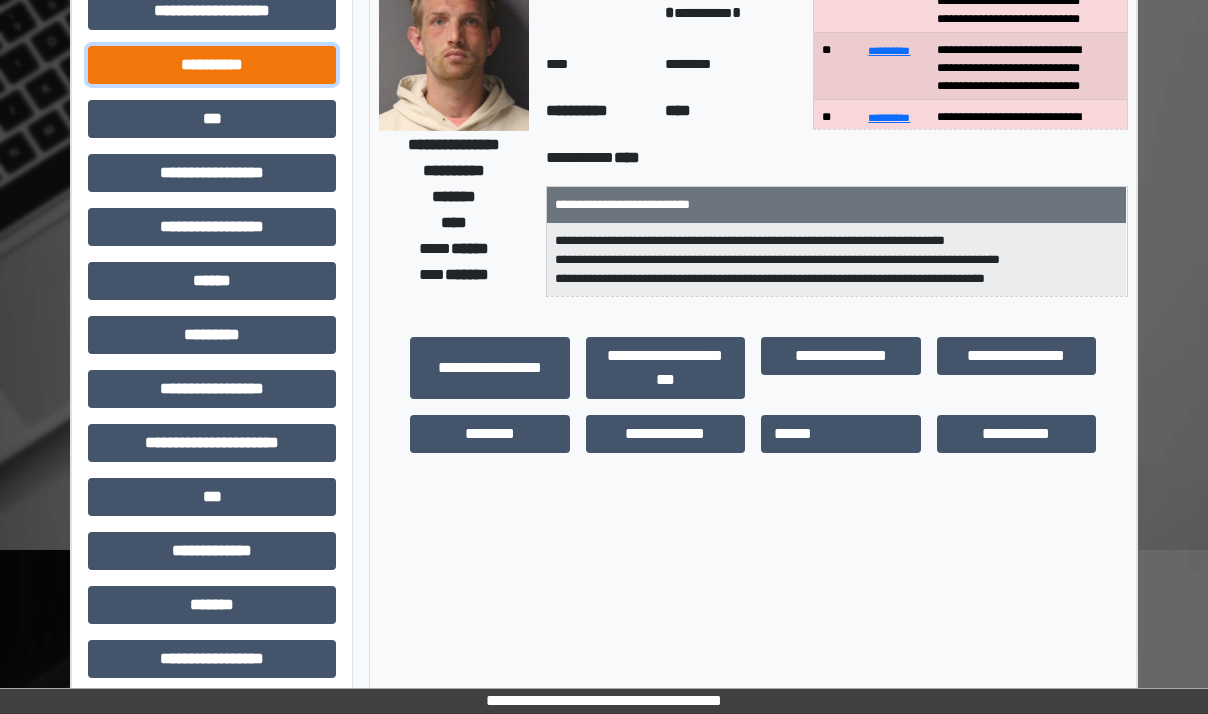 click on "**********" at bounding box center (212, 65) 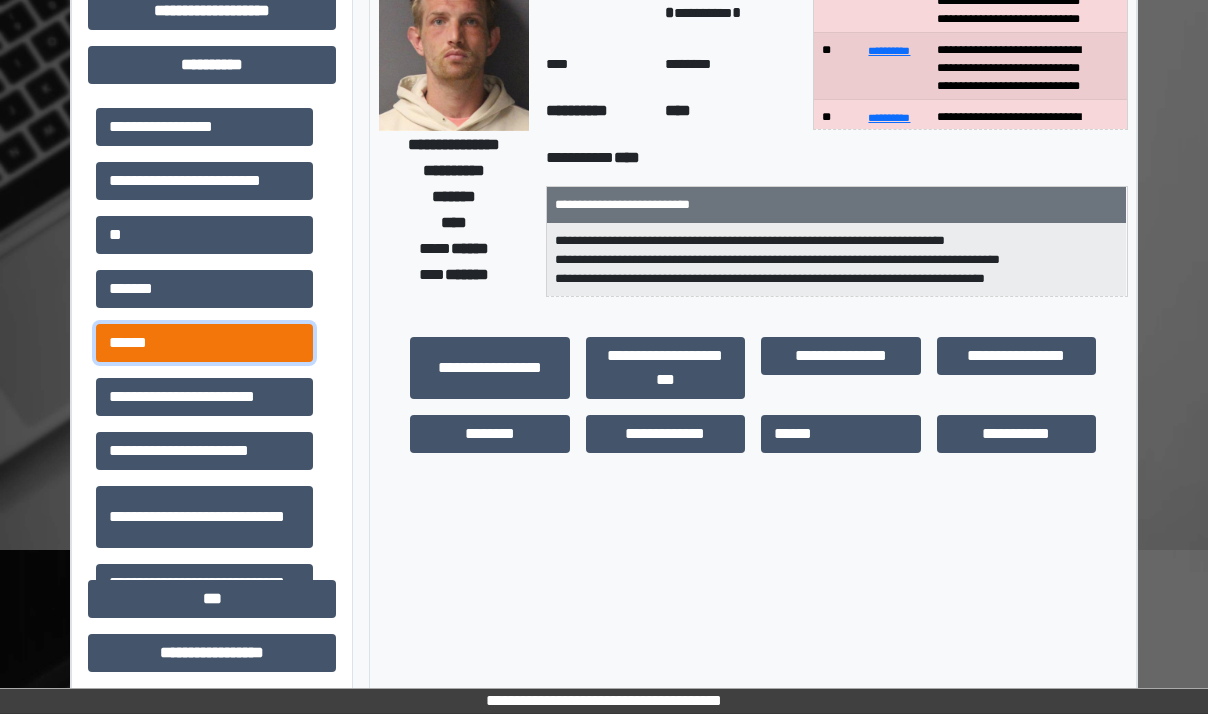 click on "******" at bounding box center [204, 343] 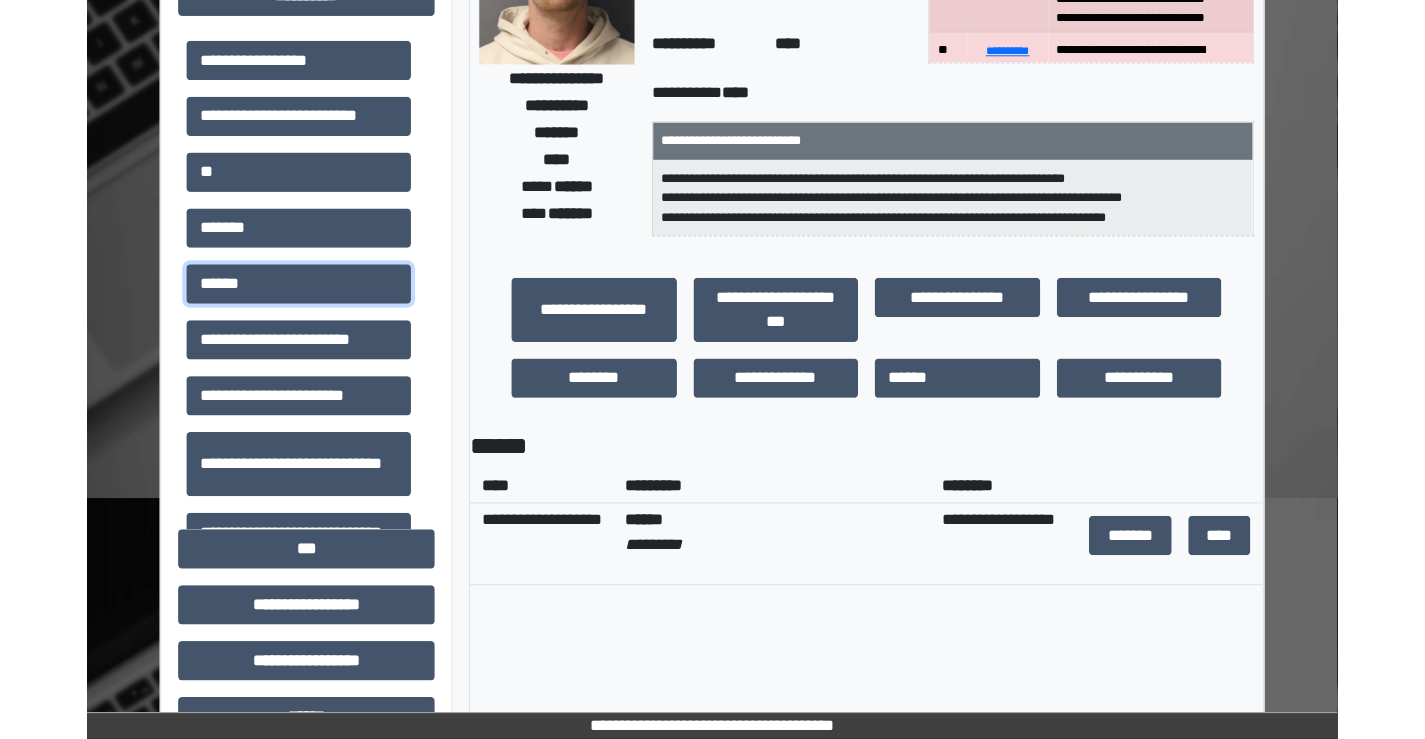 scroll, scrollTop: 300, scrollLeft: 0, axis: vertical 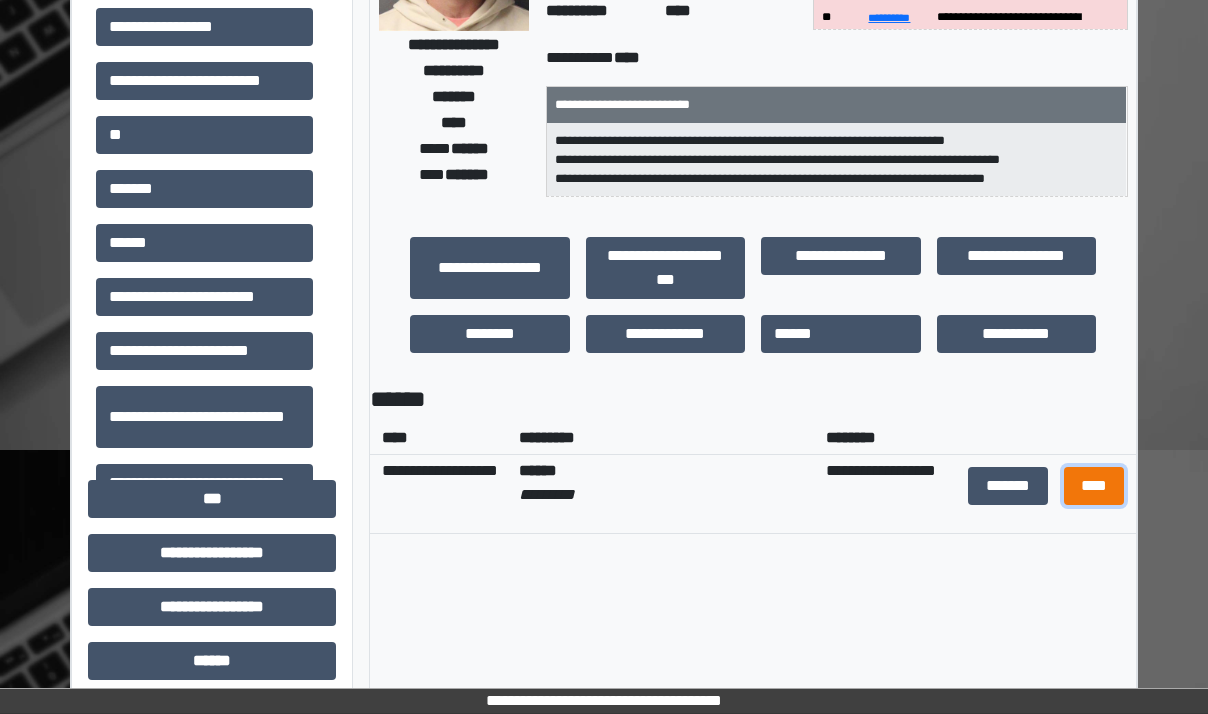 click on "****" at bounding box center [1094, 486] 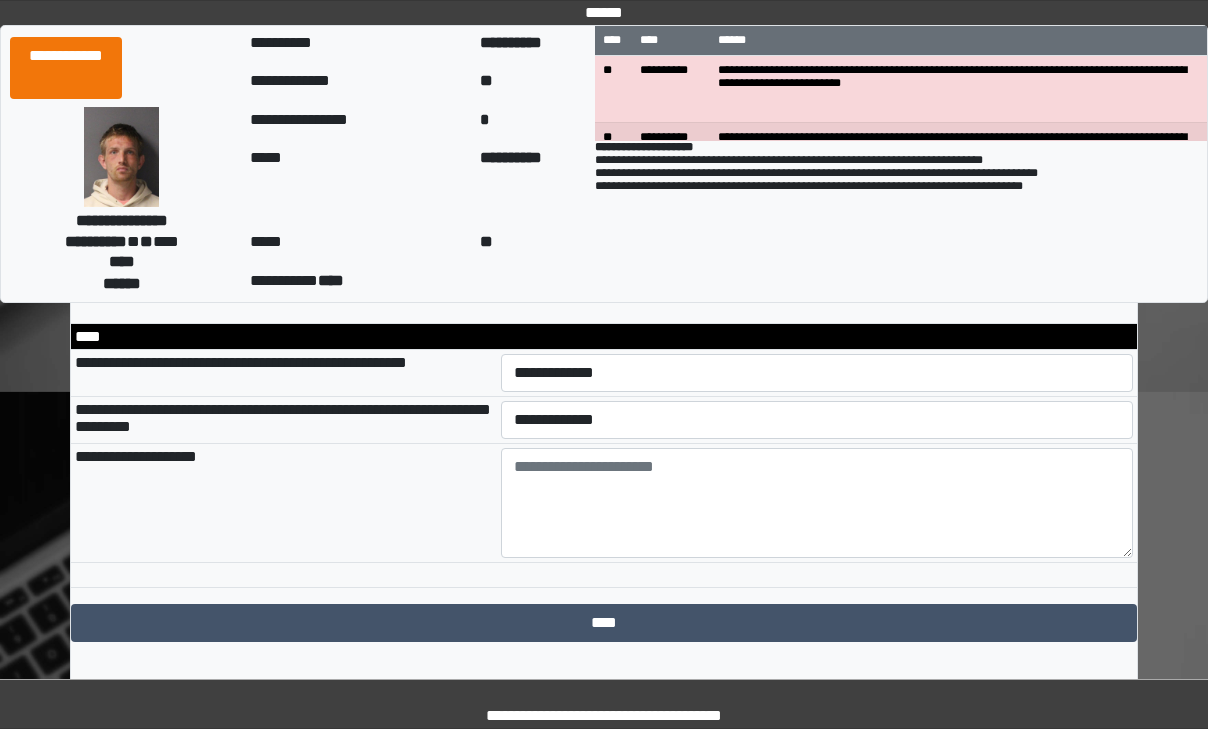 scroll, scrollTop: 1095, scrollLeft: 0, axis: vertical 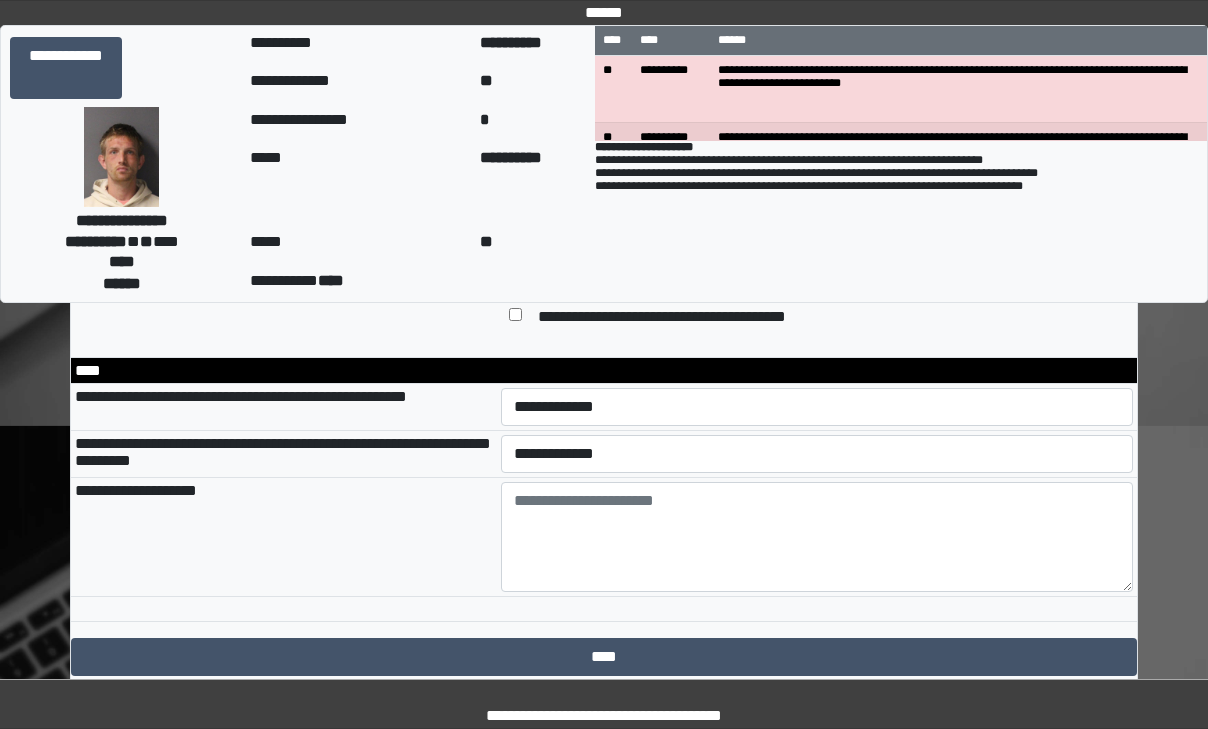 click on "**********" at bounding box center [66, 68] 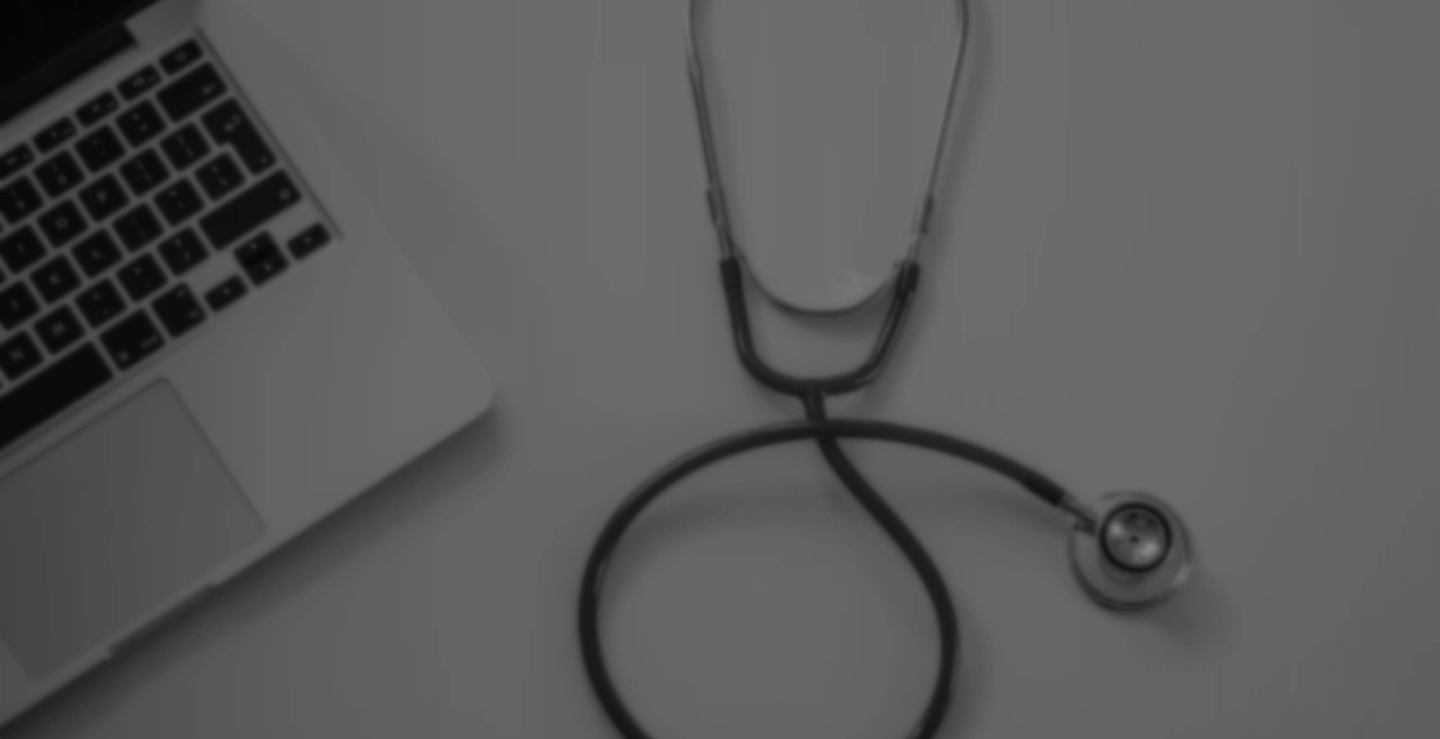 scroll, scrollTop: 0, scrollLeft: 0, axis: both 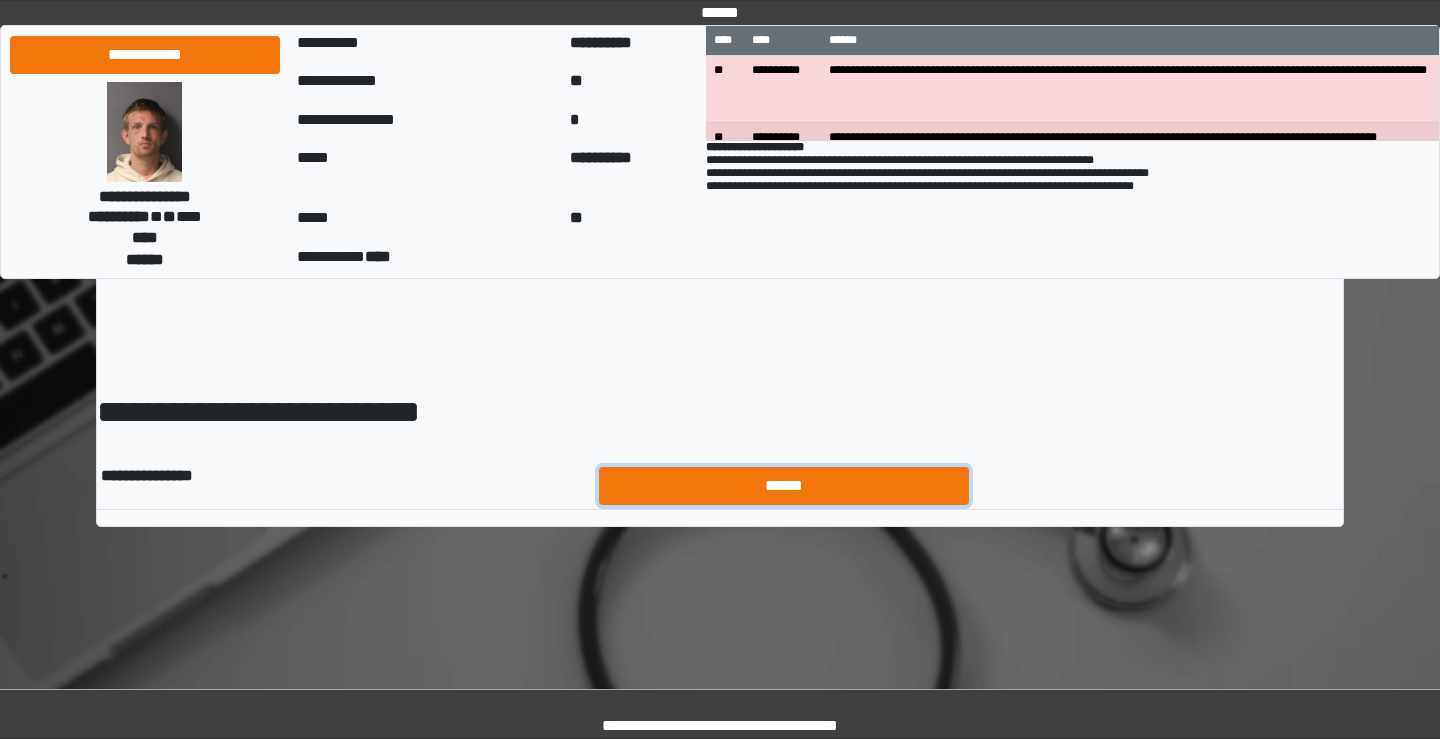 click on "******" at bounding box center (784, 486) 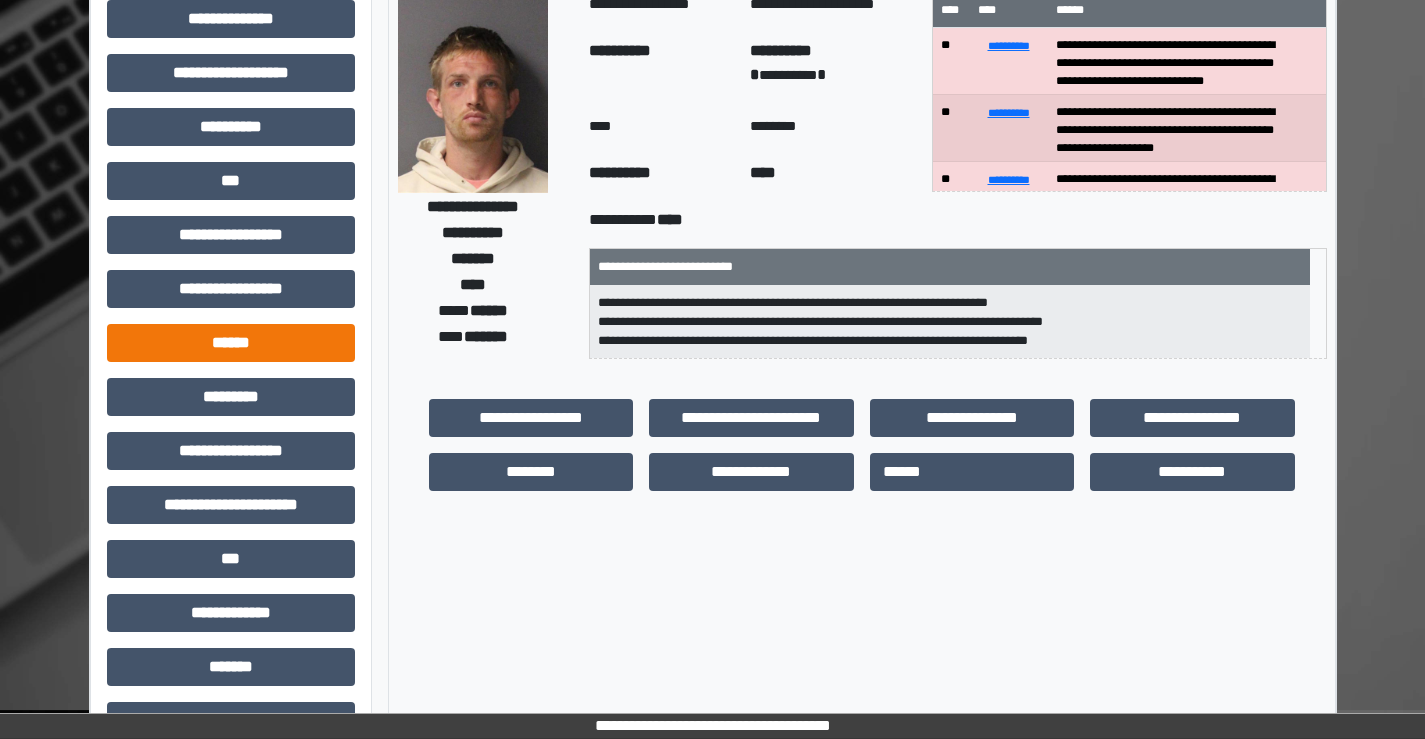 scroll, scrollTop: 300, scrollLeft: 0, axis: vertical 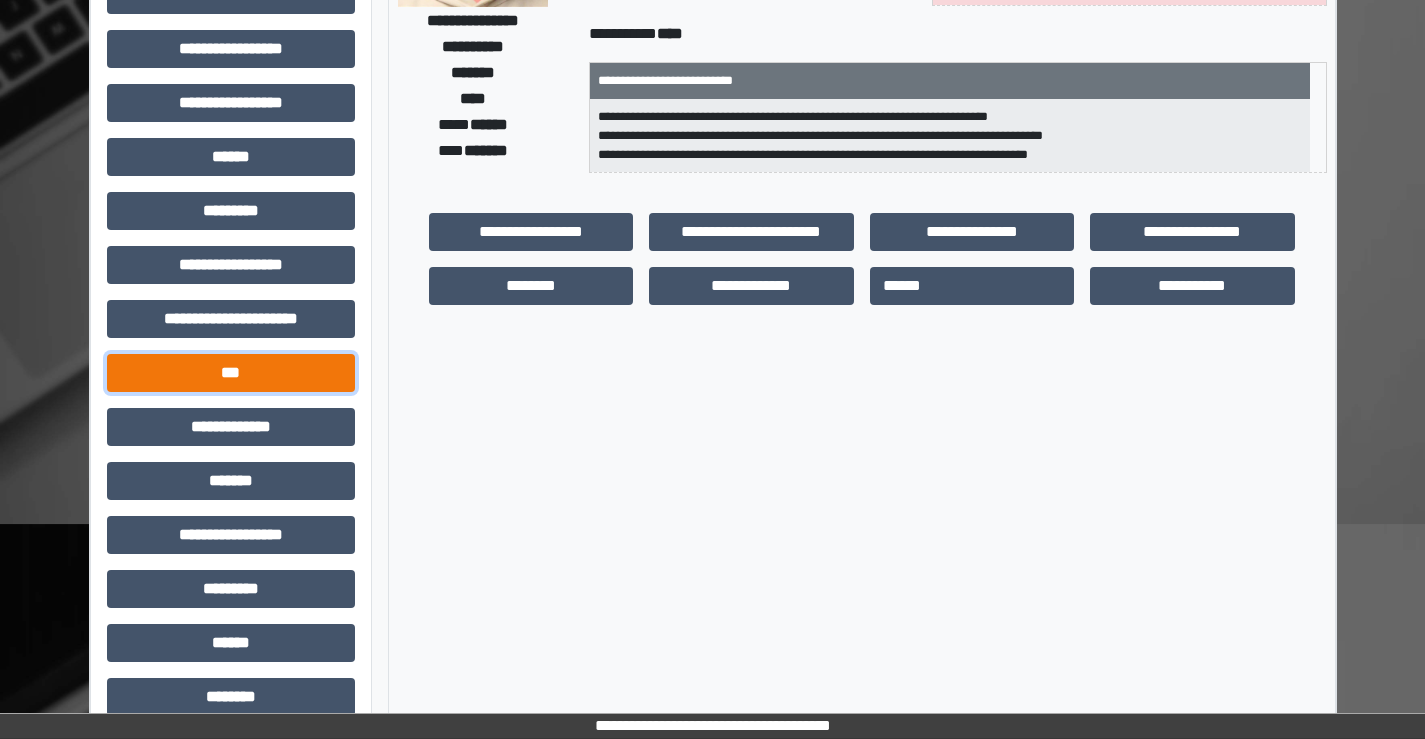 click on "***" at bounding box center (231, 373) 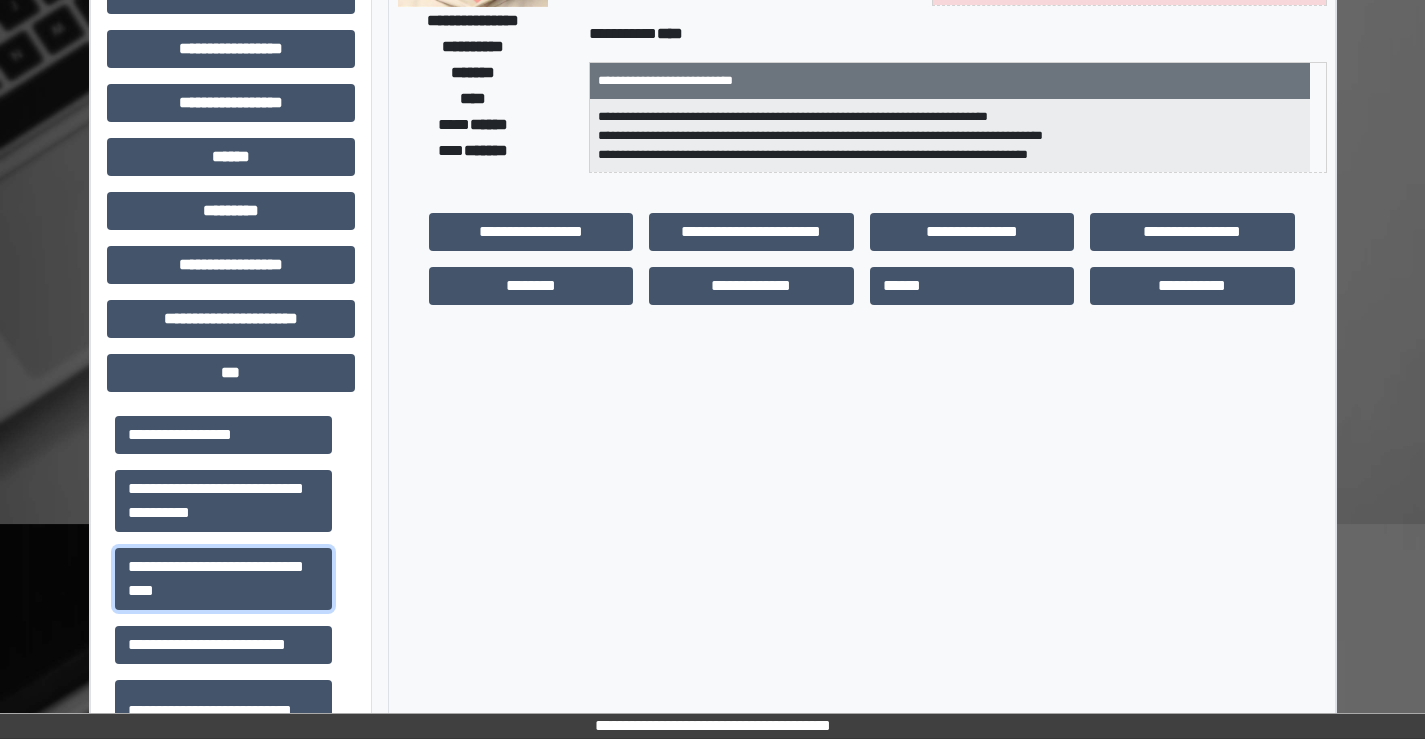 drag, startPoint x: 243, startPoint y: 568, endPoint x: 384, endPoint y: 556, distance: 141.50972 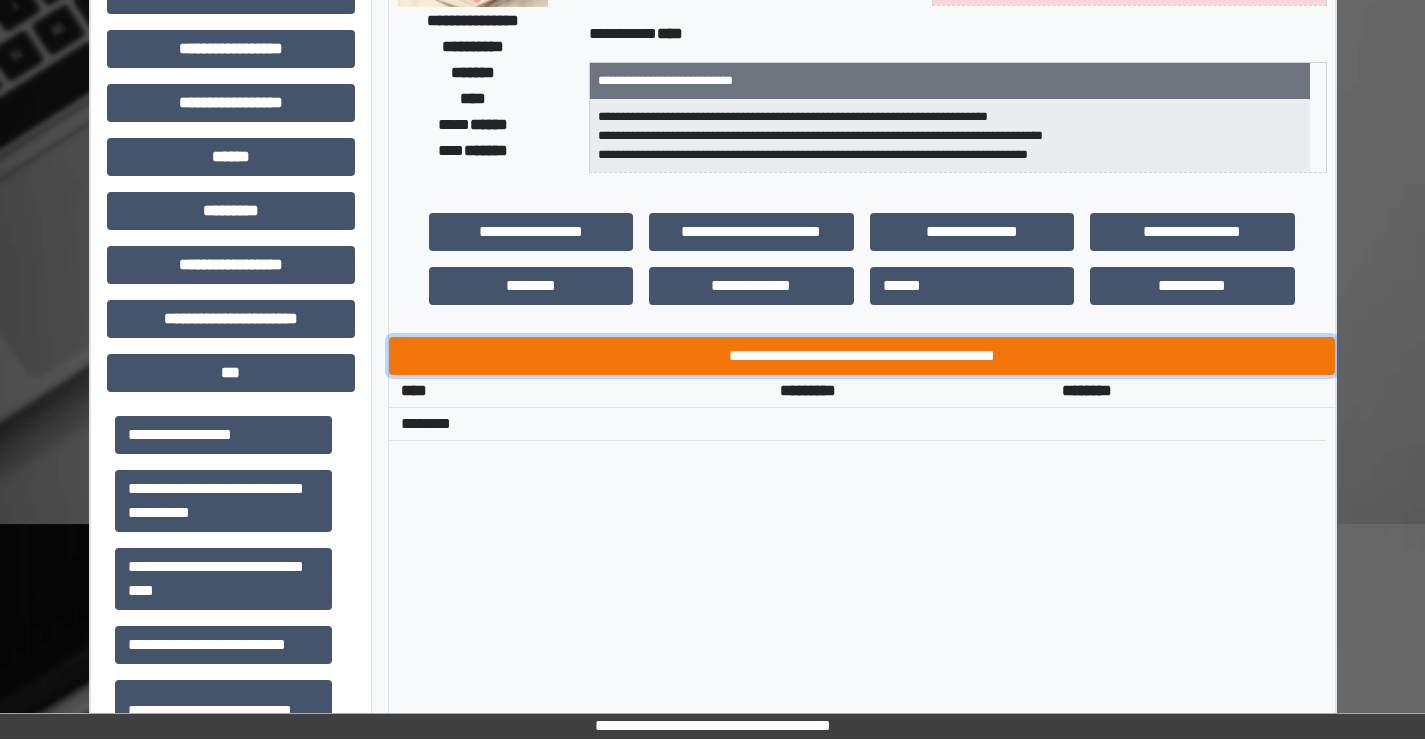 click on "**********" at bounding box center (862, 356) 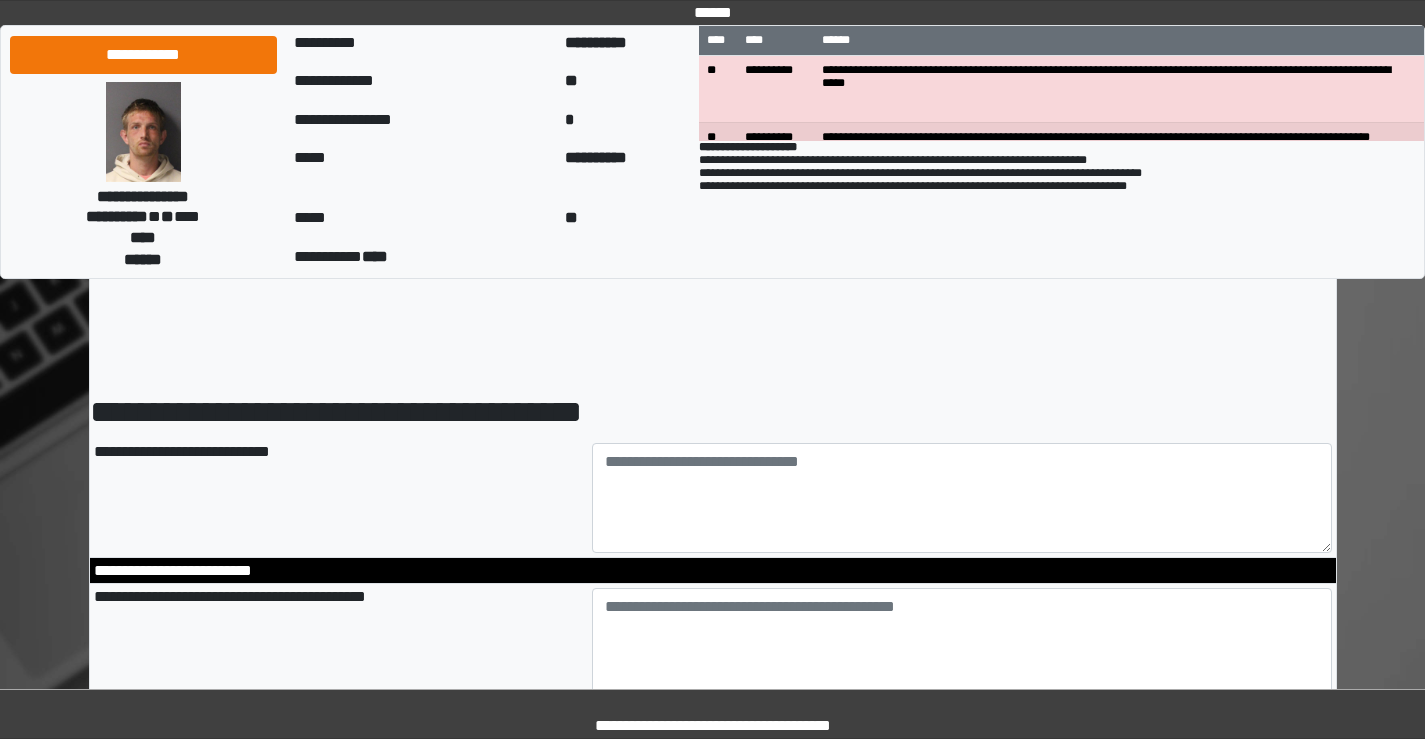 scroll, scrollTop: 0, scrollLeft: 0, axis: both 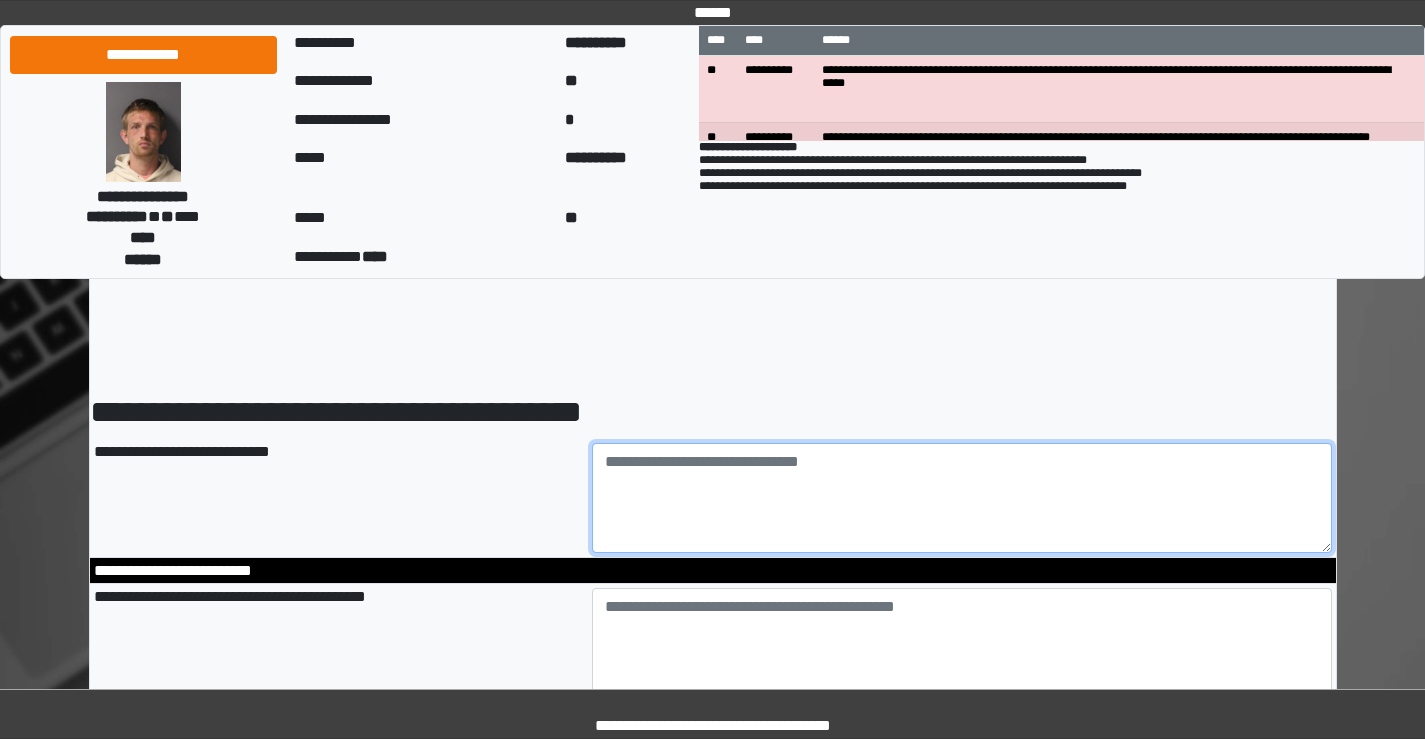 click at bounding box center [962, 498] 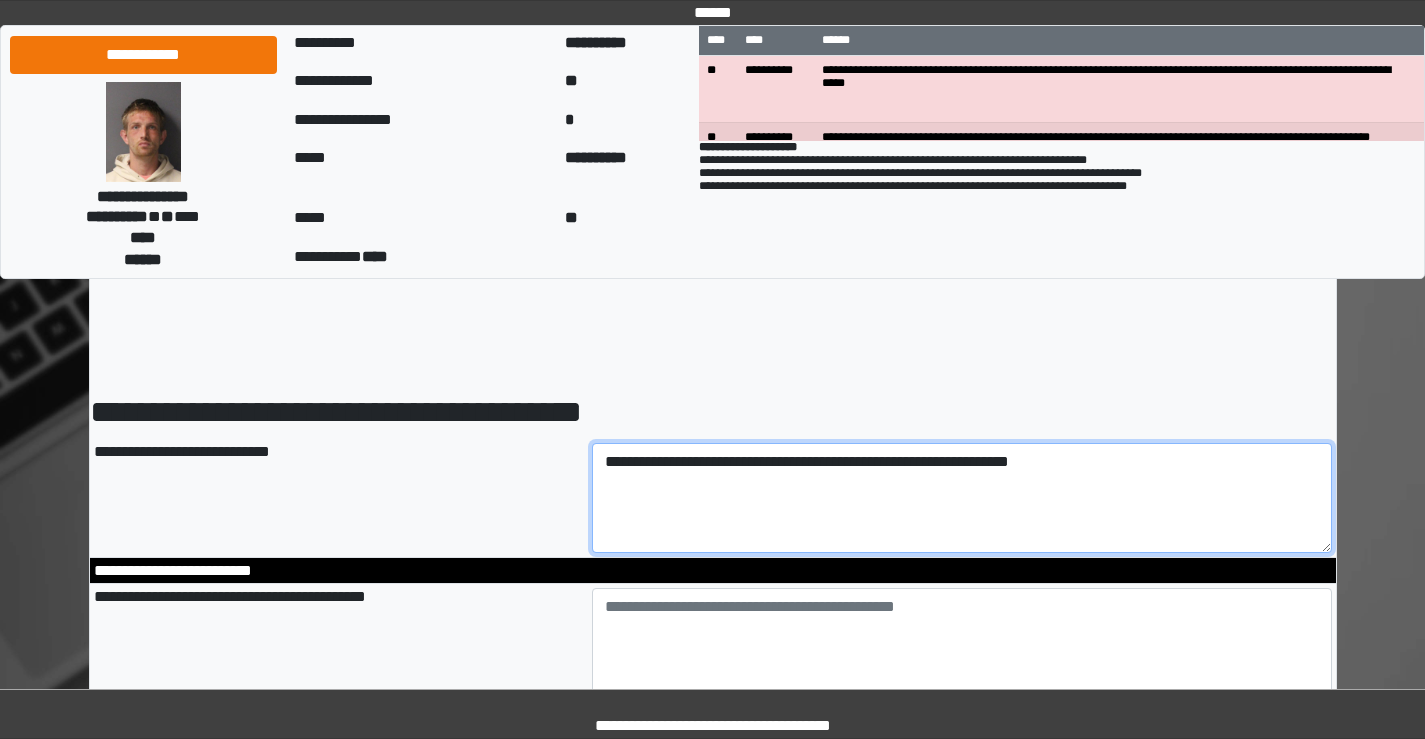 click on "**********" at bounding box center (962, 498) 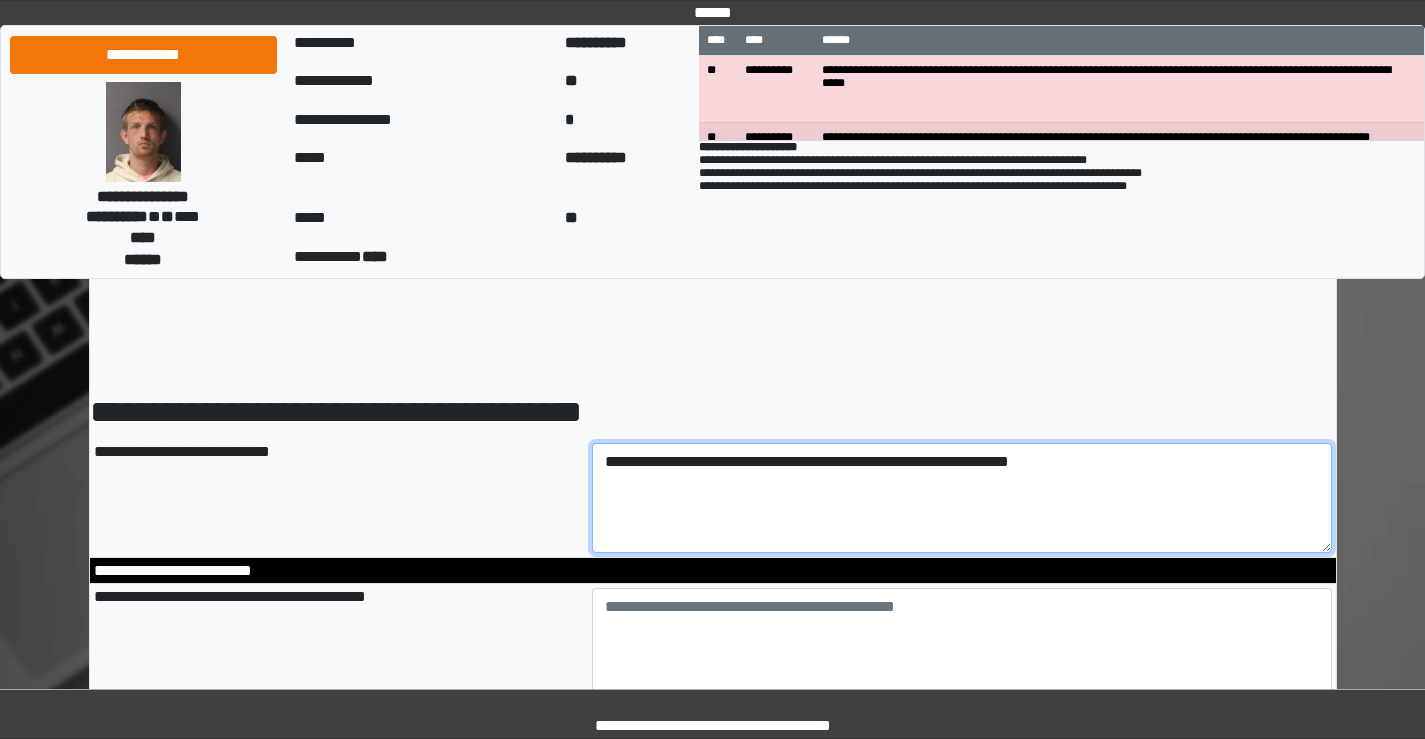 click on "**********" at bounding box center (962, 498) 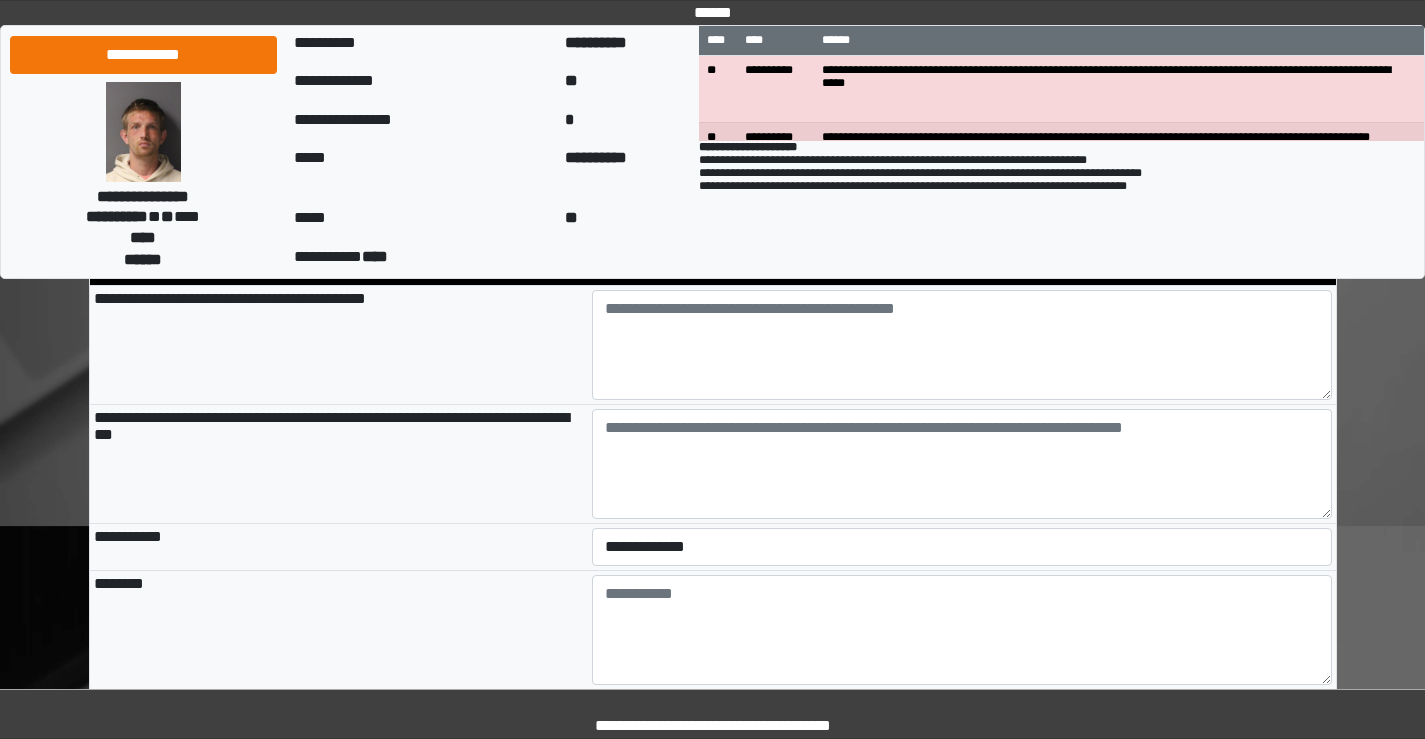 scroll, scrollTop: 300, scrollLeft: 0, axis: vertical 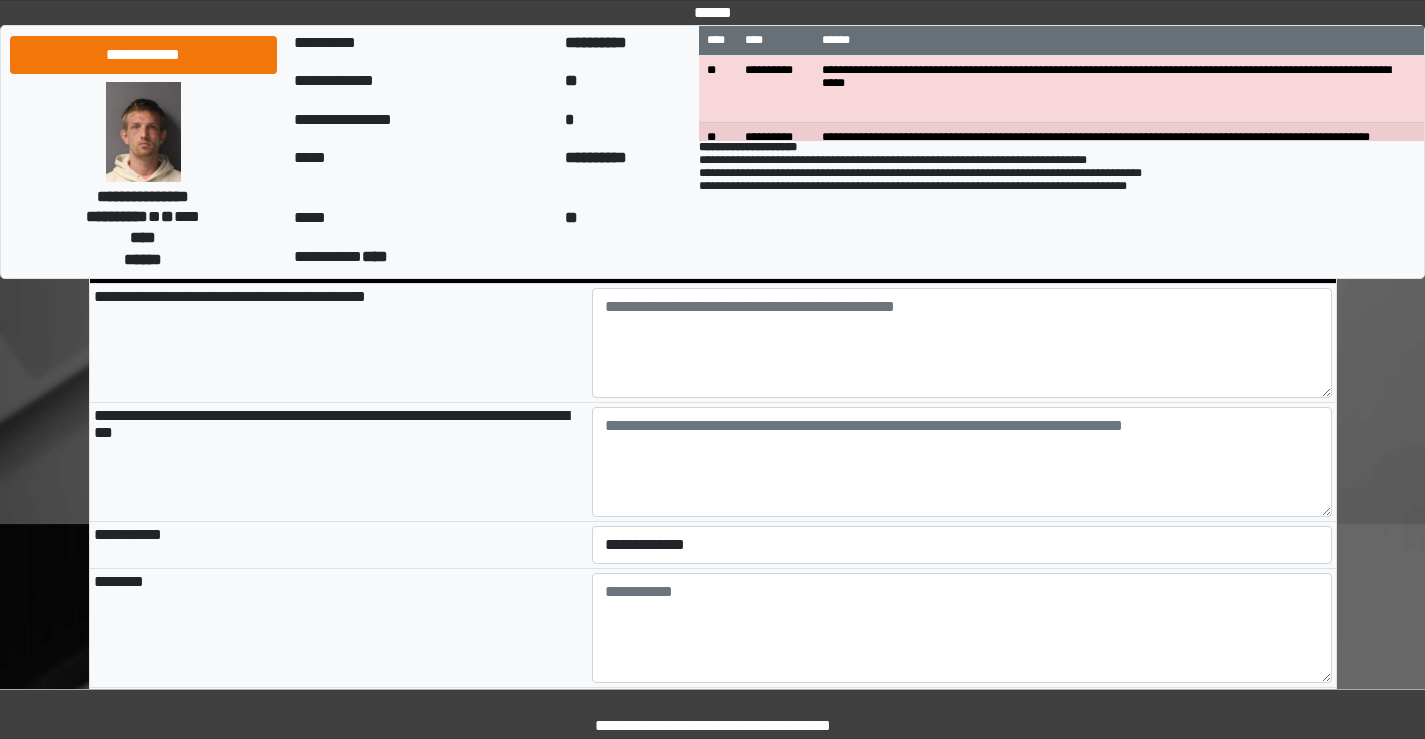 type on "**********" 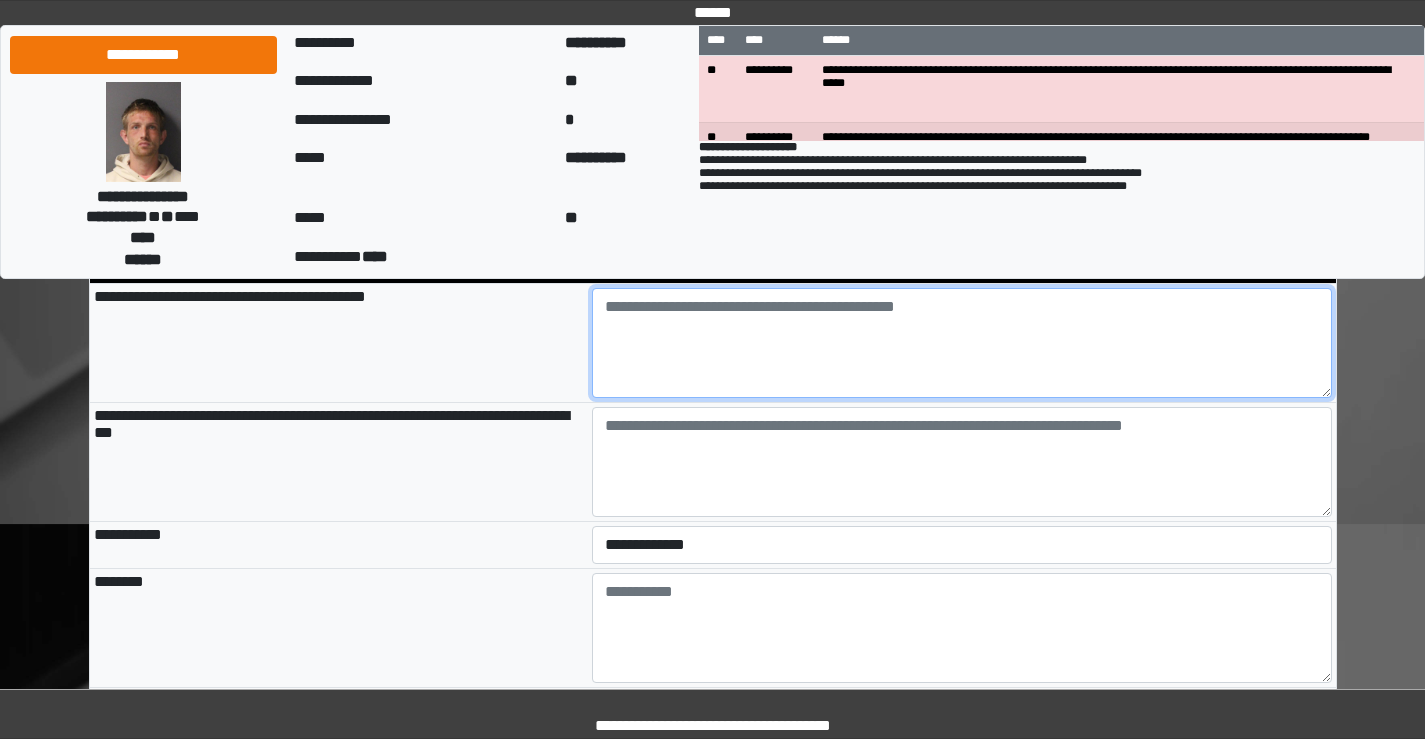 click at bounding box center [962, 343] 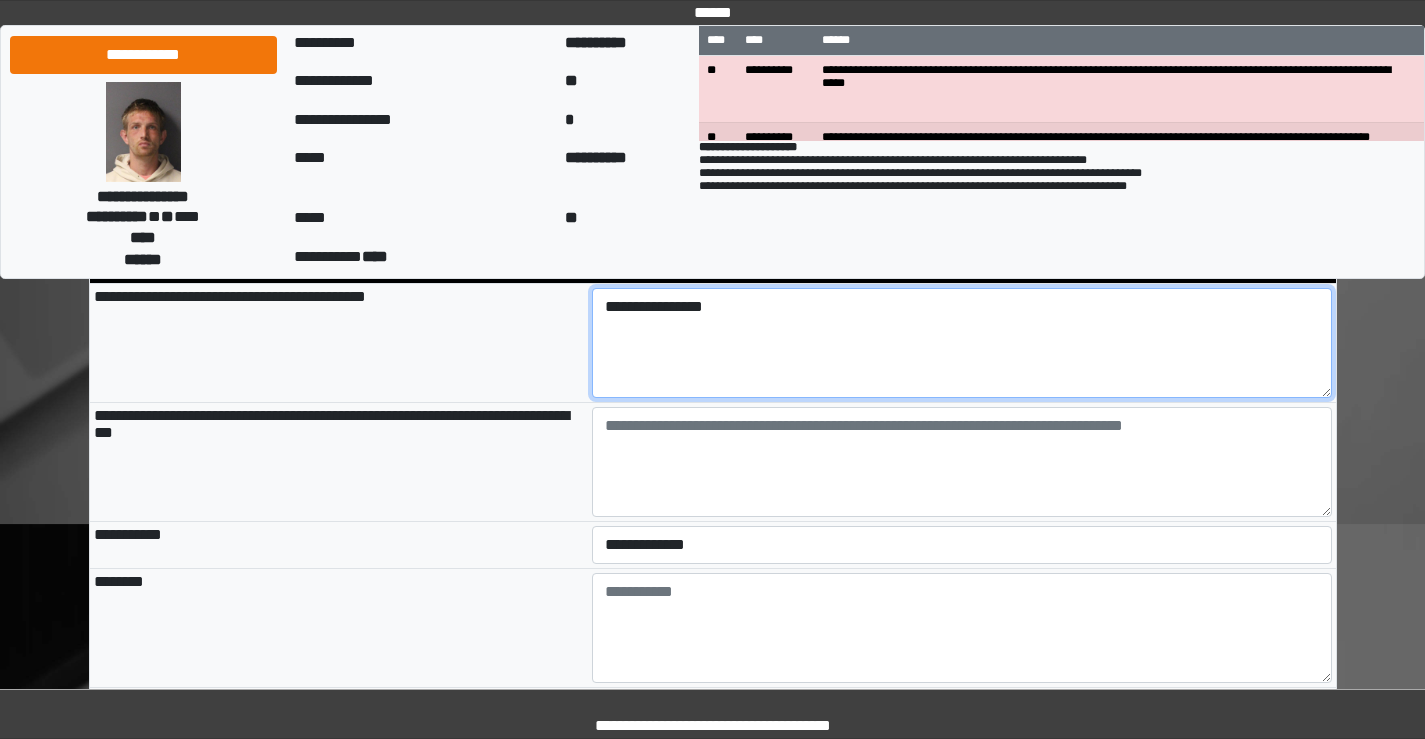 click on "**********" at bounding box center [962, 343] 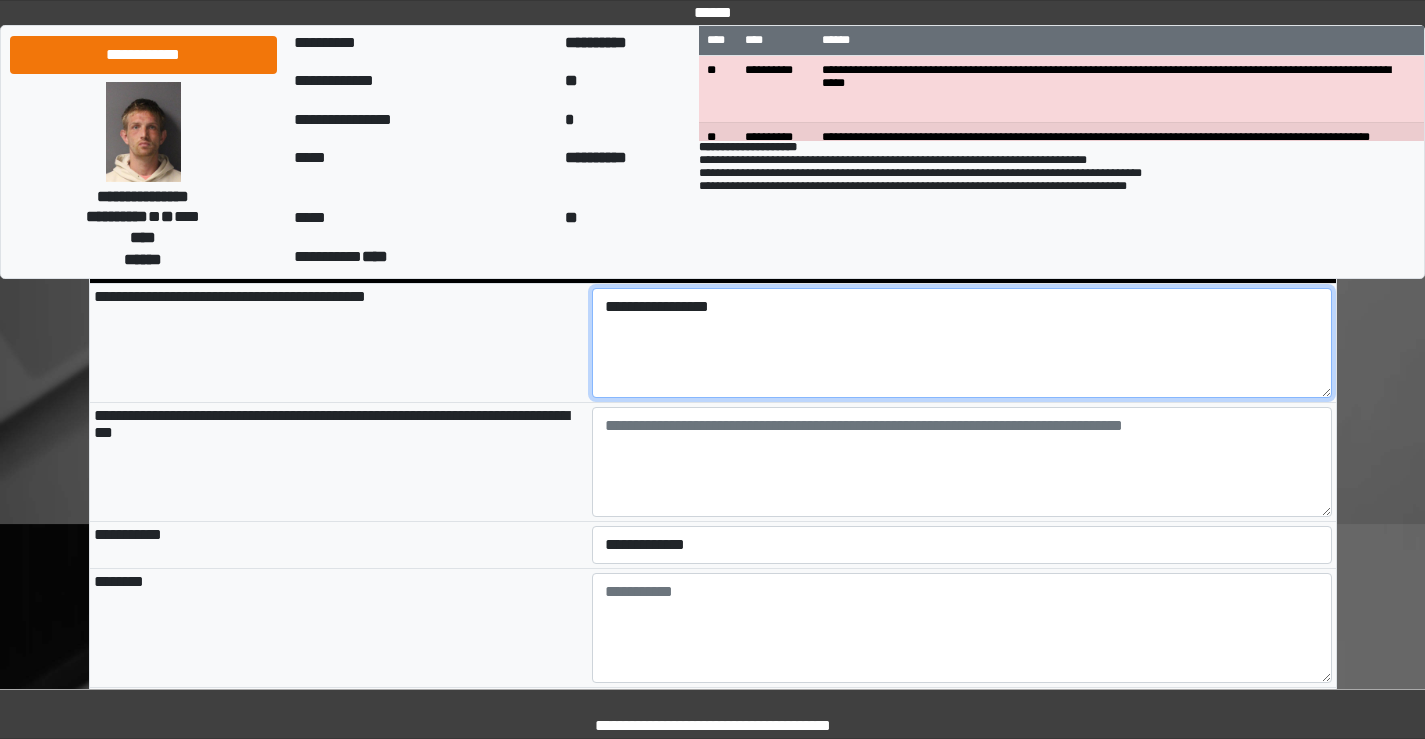 click on "**********" at bounding box center [962, 343] 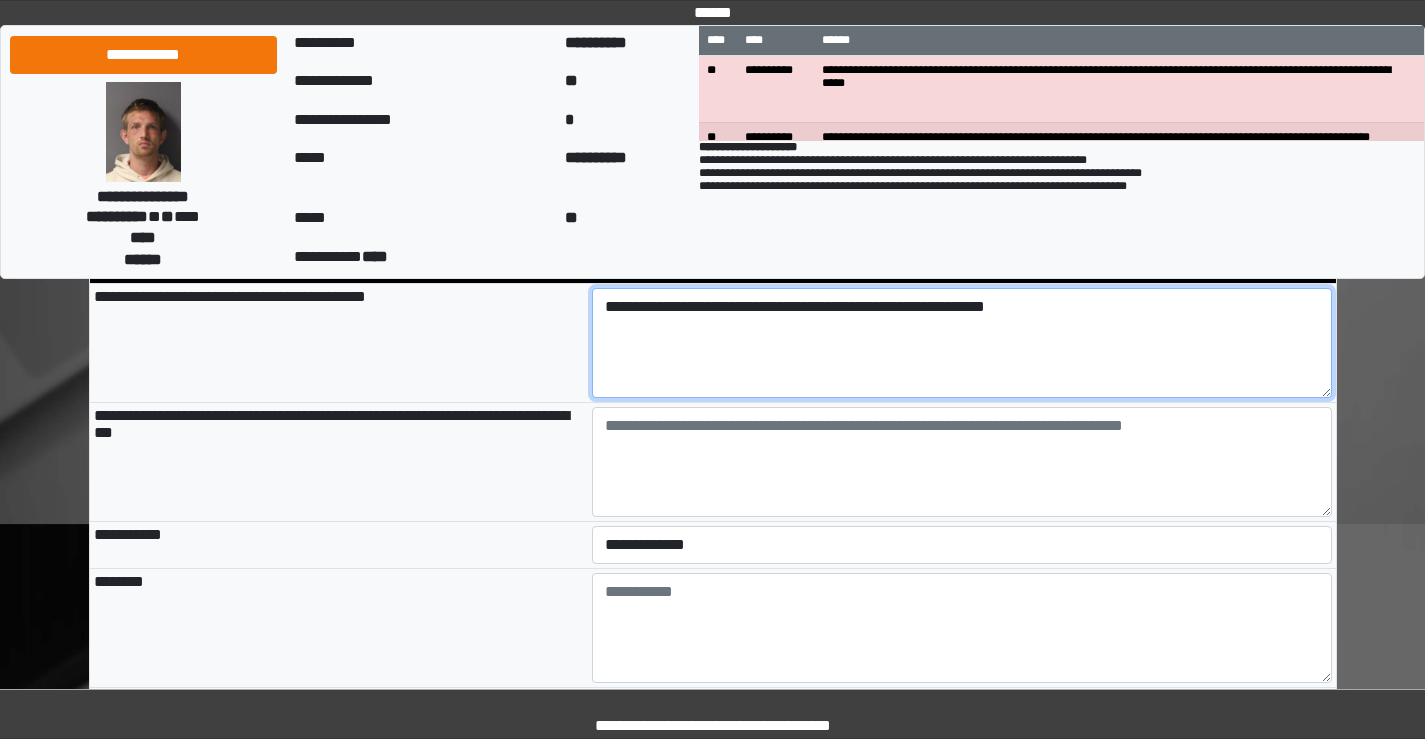 click on "**********" at bounding box center (962, 343) 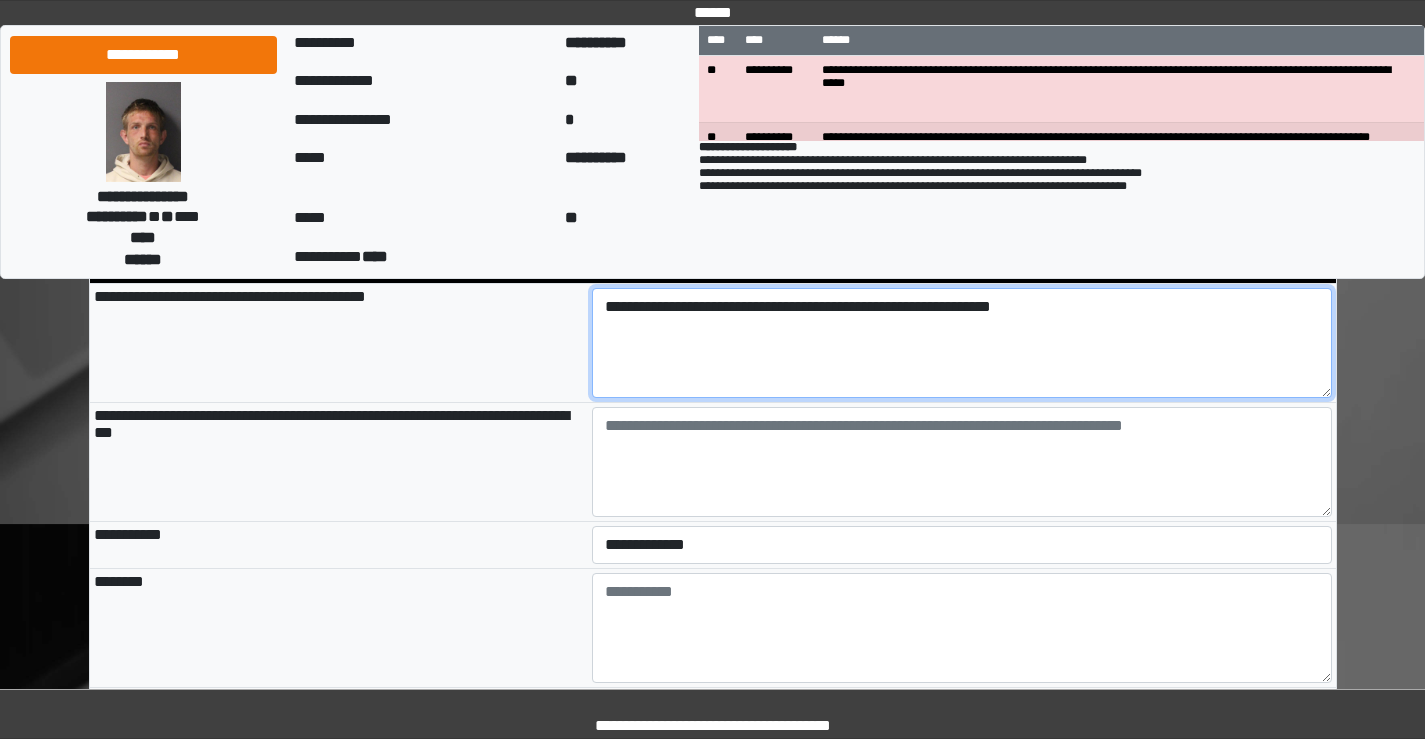 click on "**********" at bounding box center [962, 343] 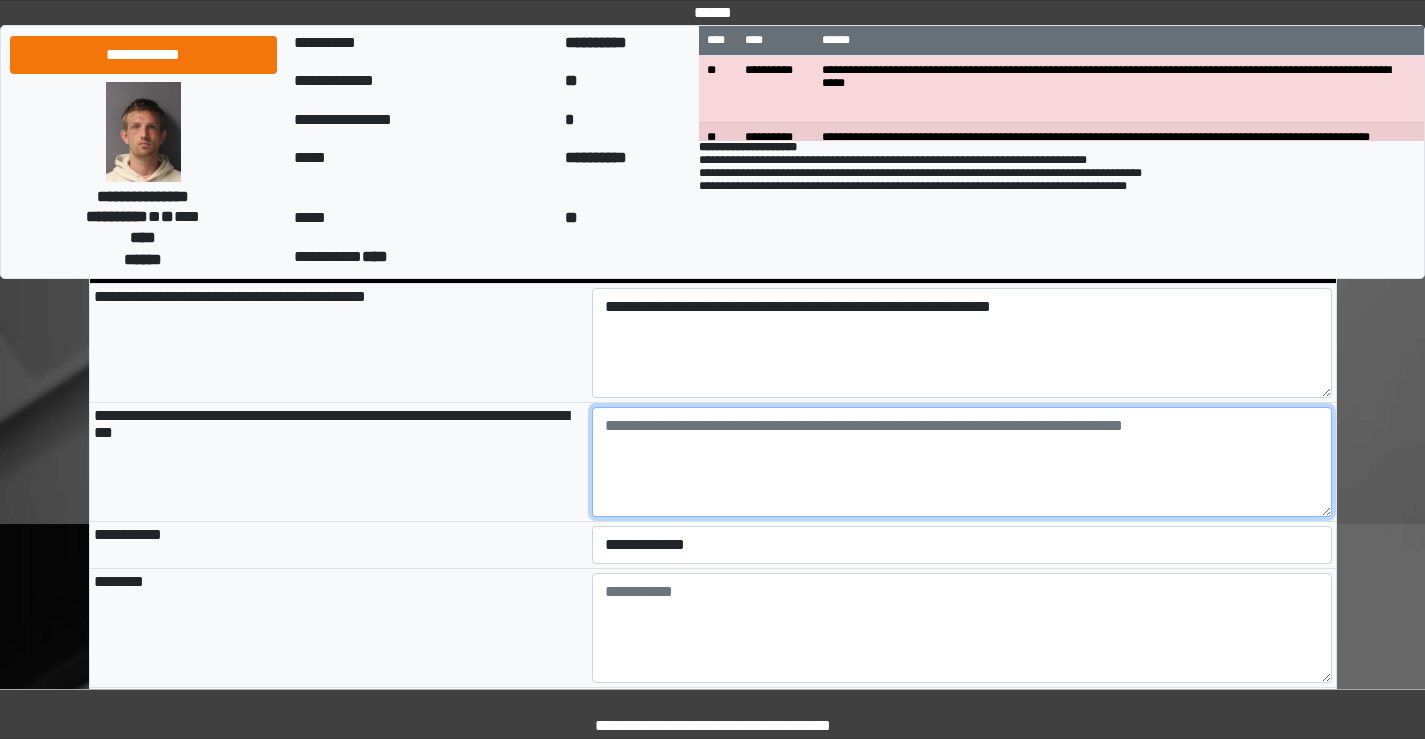 click at bounding box center (962, 462) 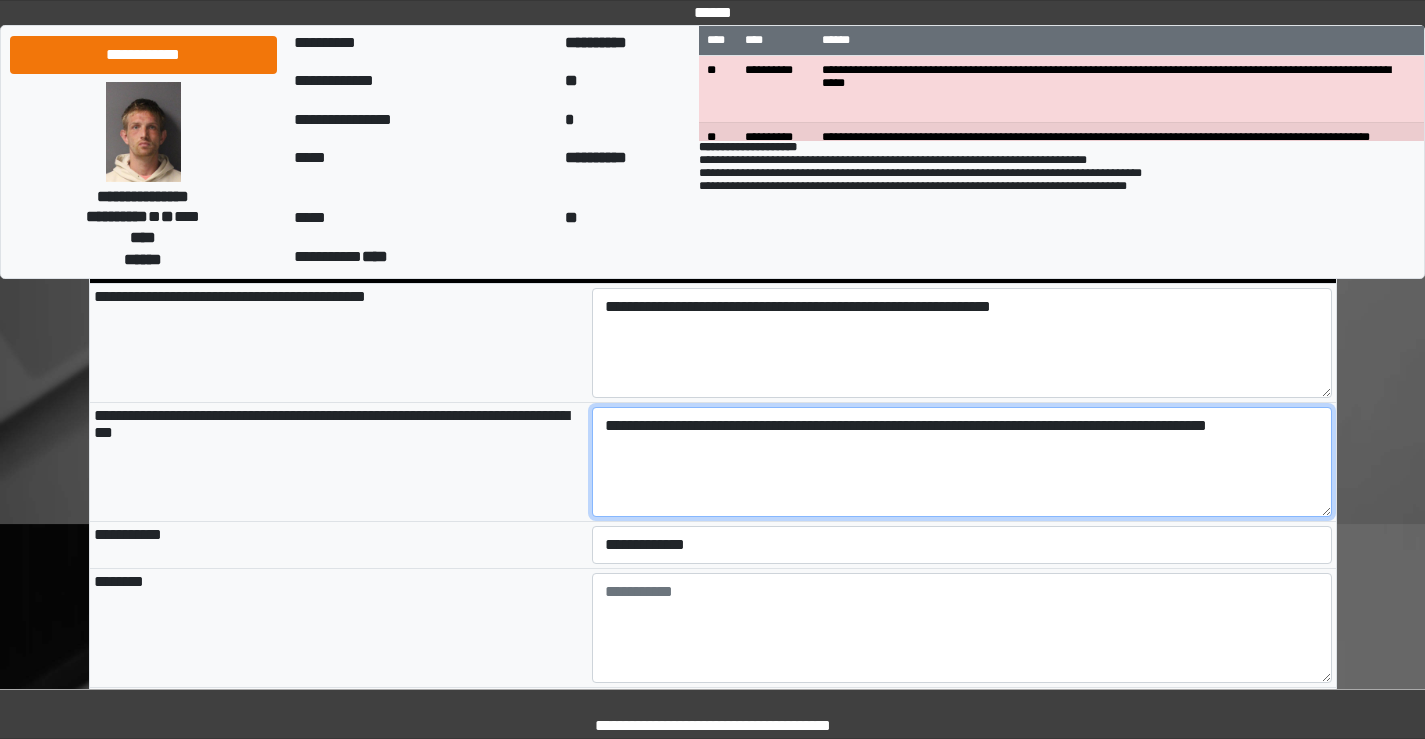 click on "**********" at bounding box center [962, 462] 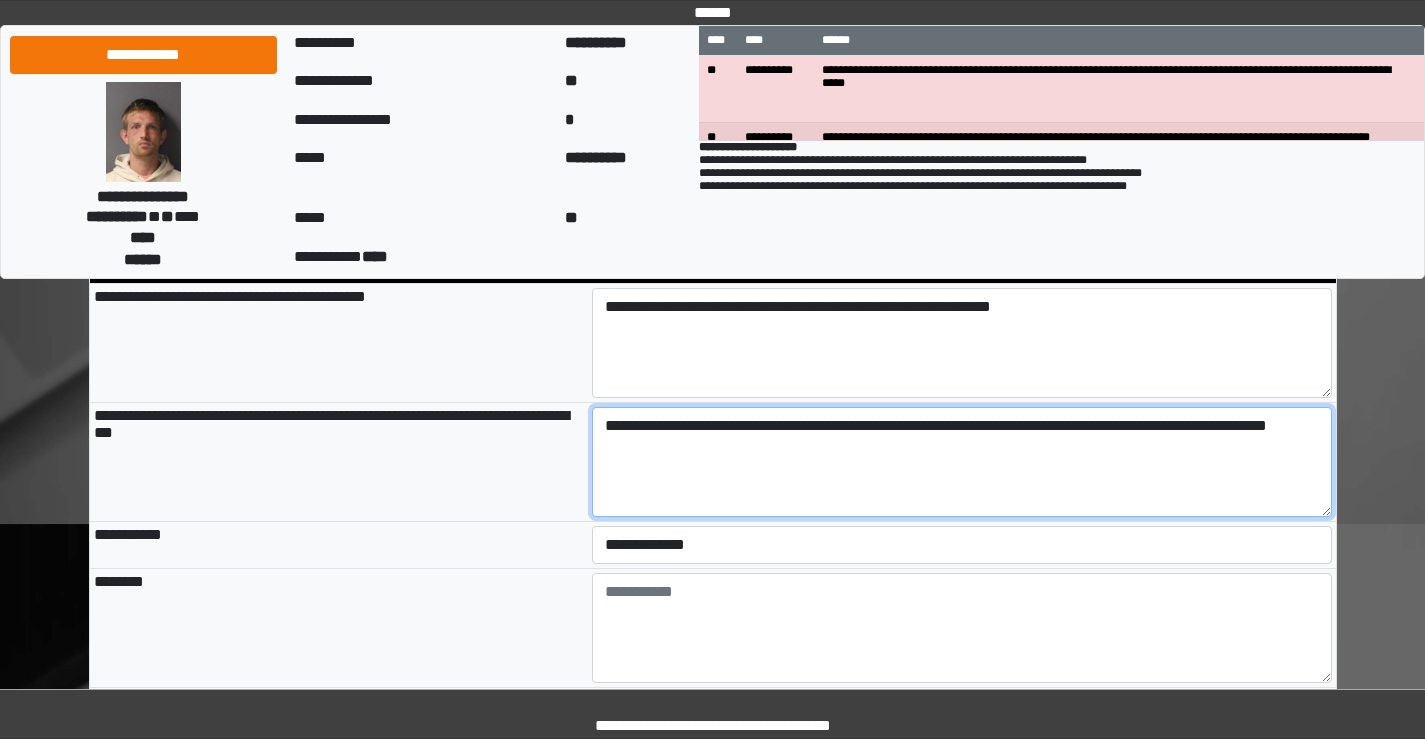 click on "**********" at bounding box center (962, 462) 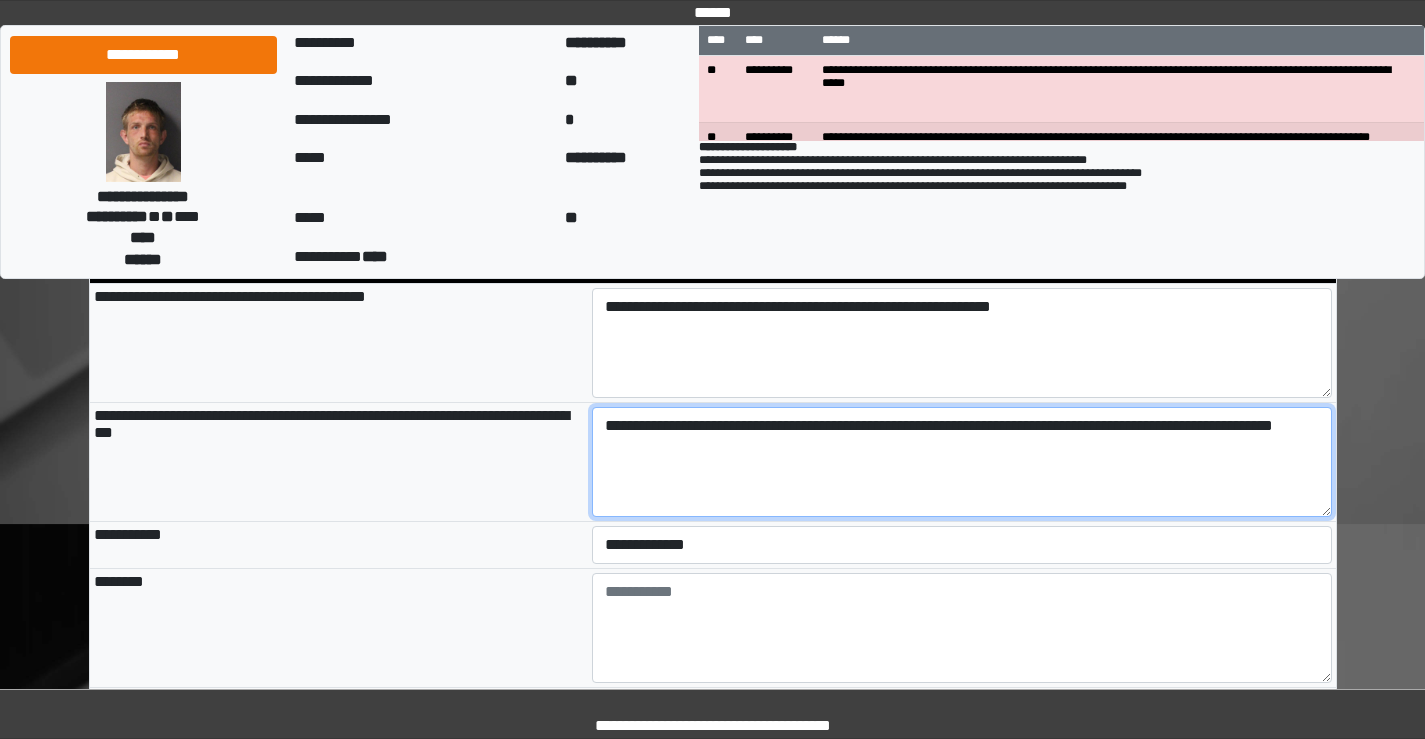 click on "**********" at bounding box center [962, 462] 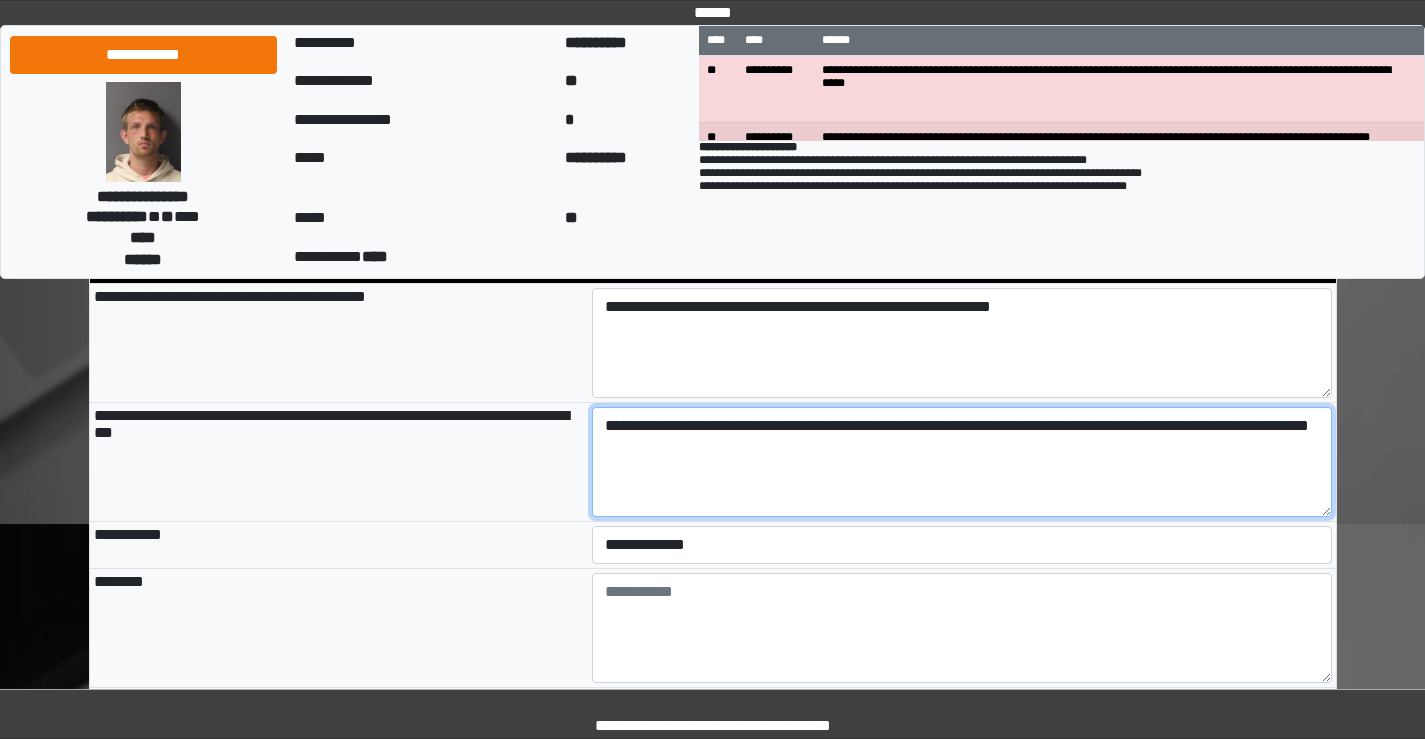 click on "**********" at bounding box center [962, 462] 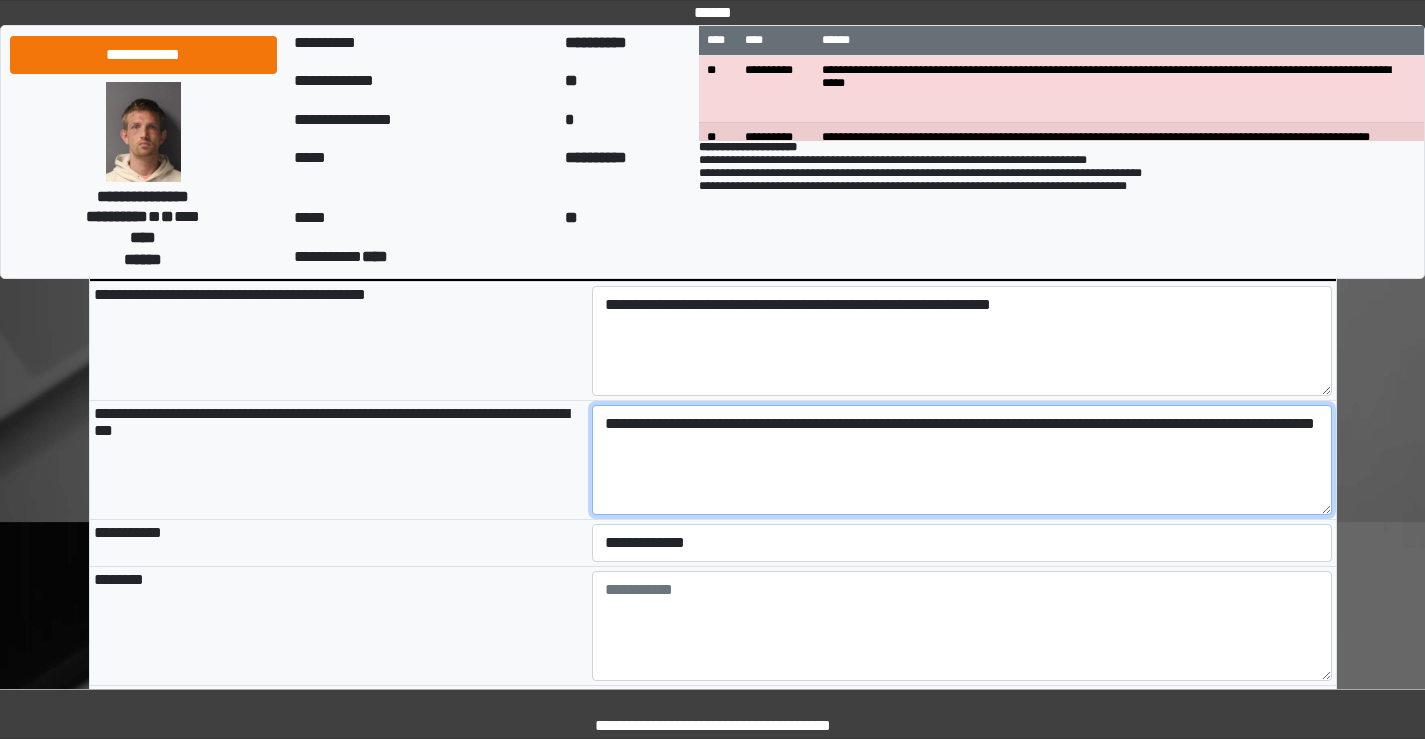 scroll, scrollTop: 300, scrollLeft: 0, axis: vertical 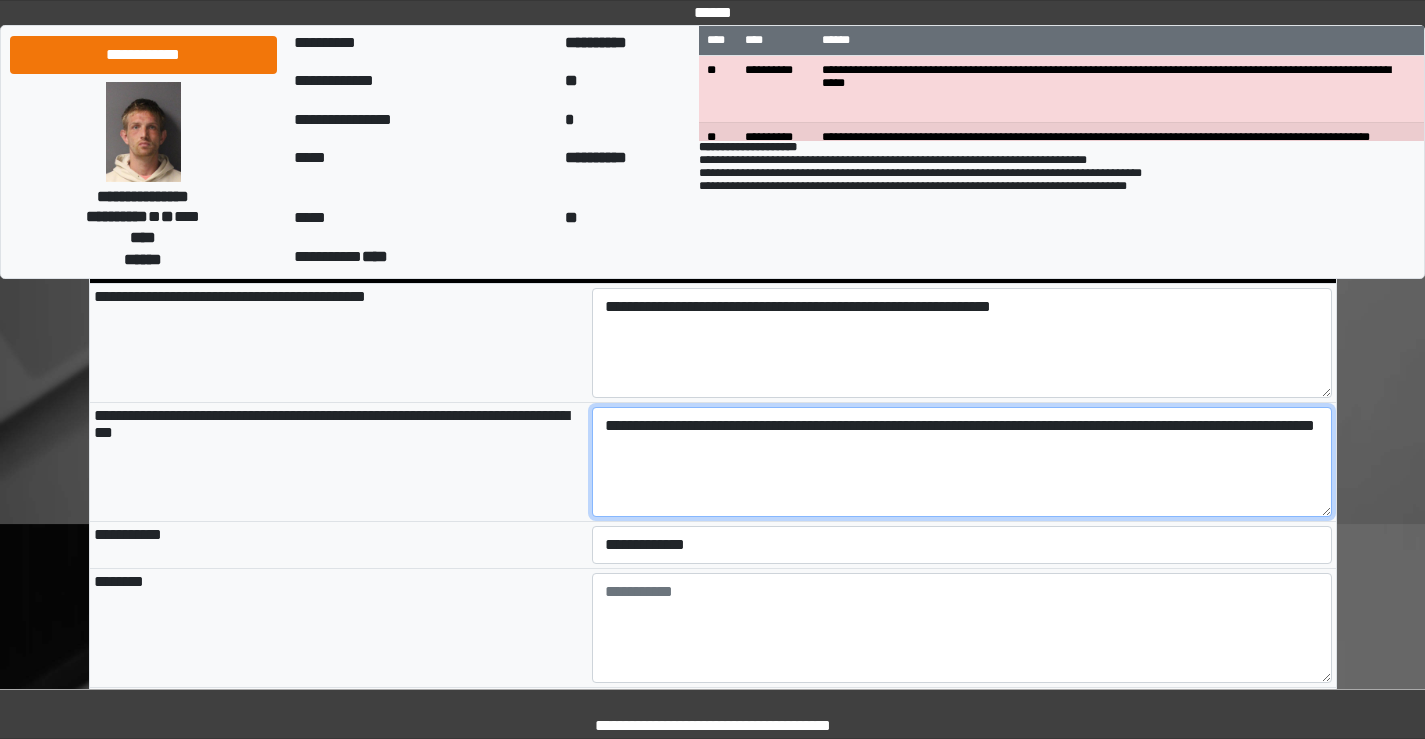 click on "**********" at bounding box center [962, 462] 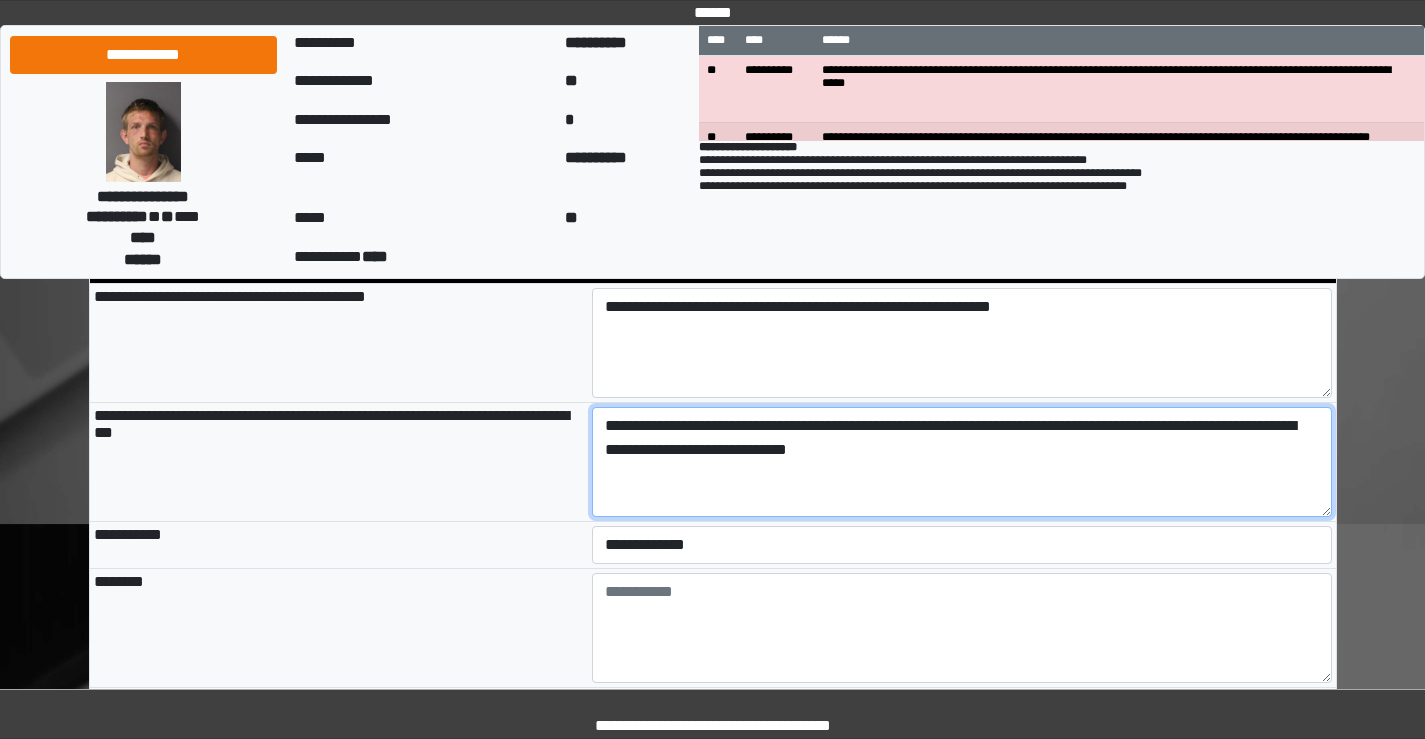 type on "**********" 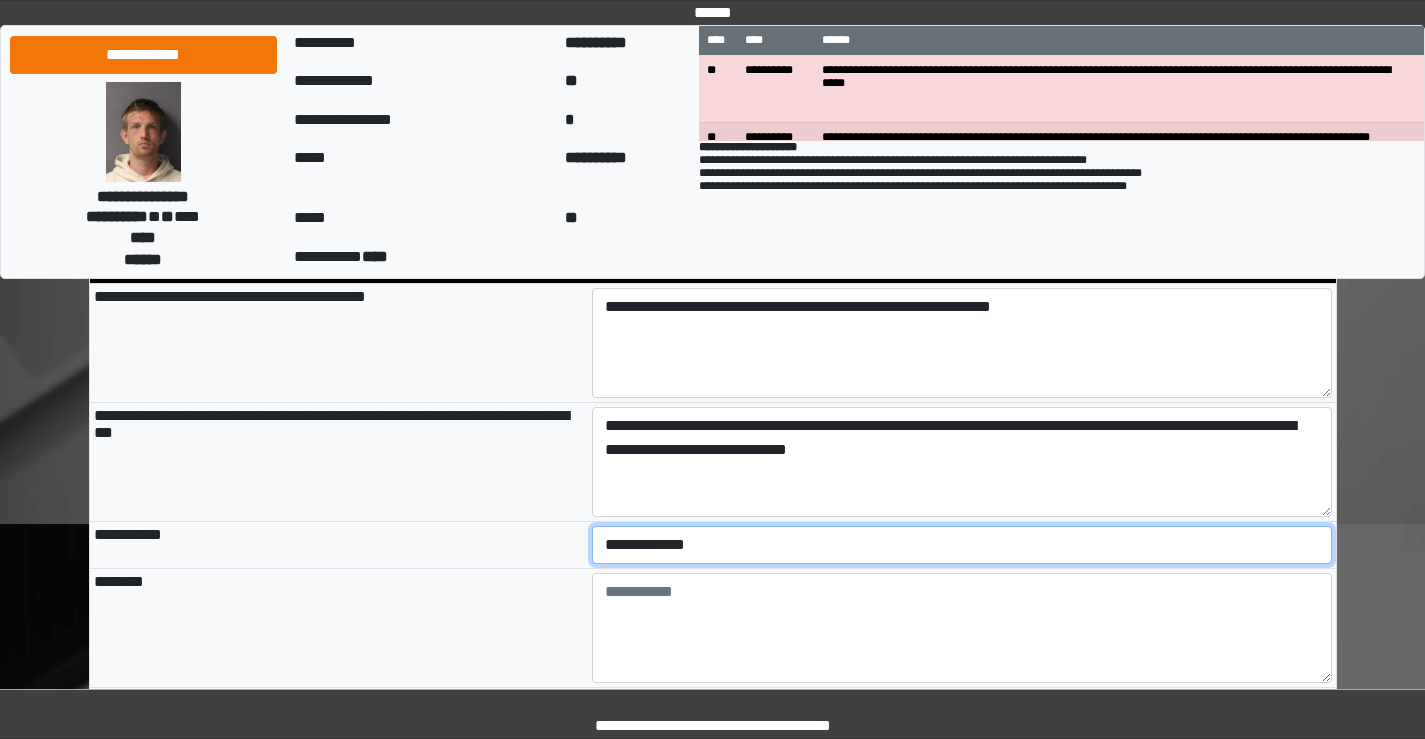 click on "**********" at bounding box center [962, 545] 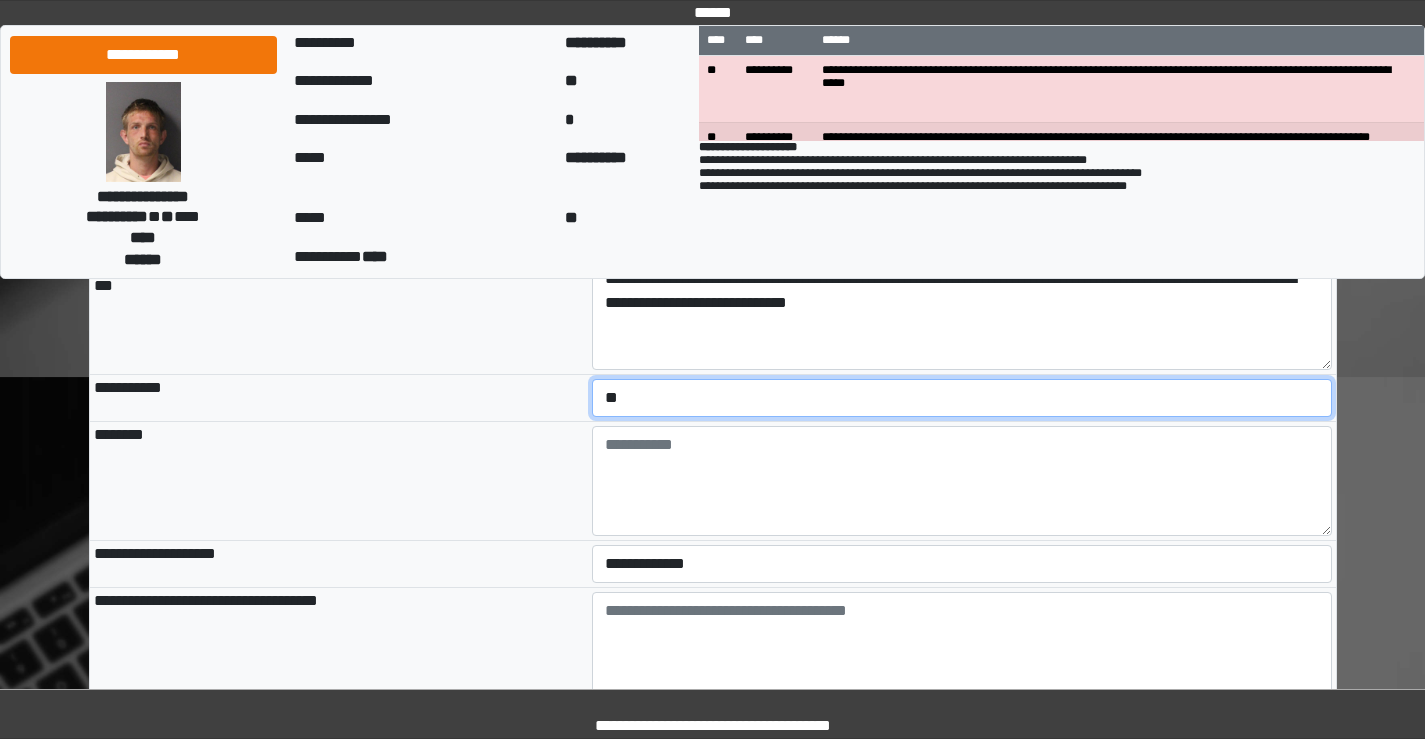 scroll, scrollTop: 500, scrollLeft: 0, axis: vertical 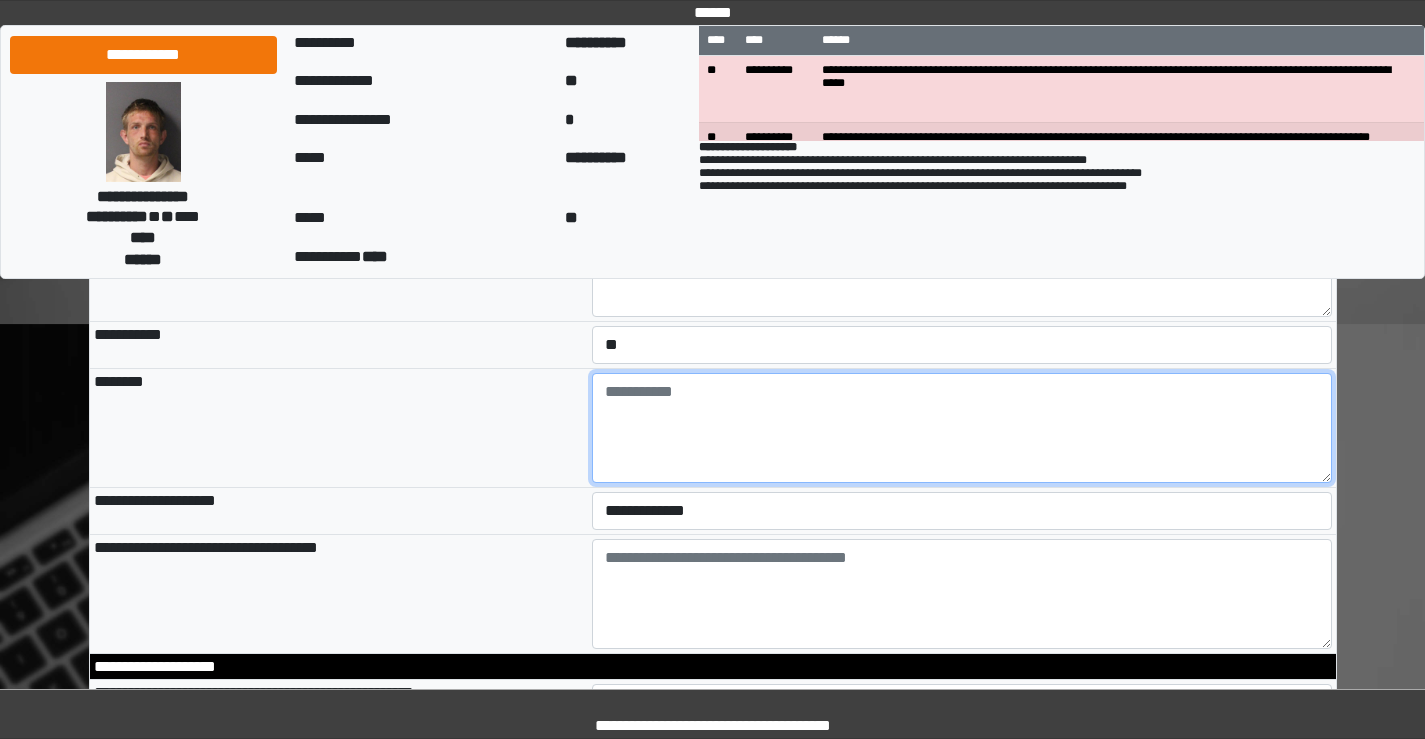 click at bounding box center [962, 428] 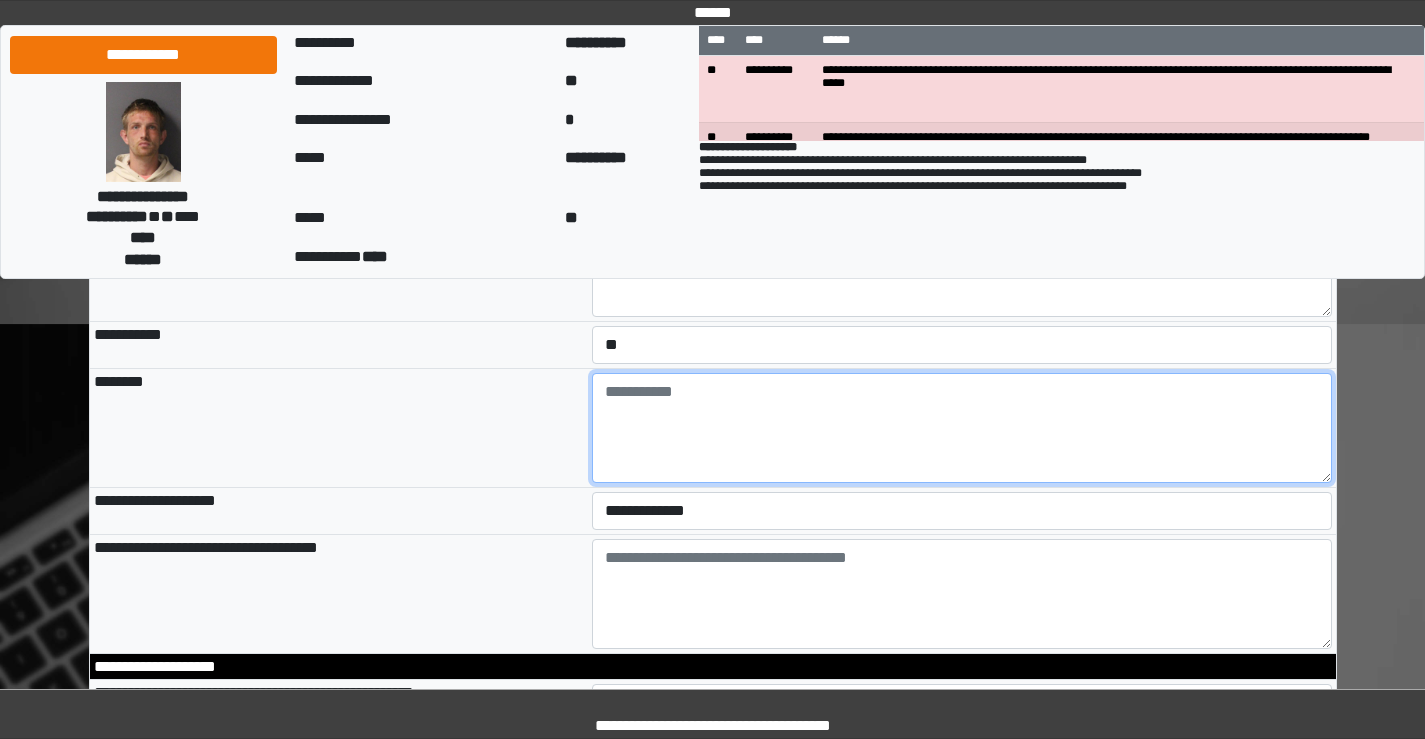 type on "*" 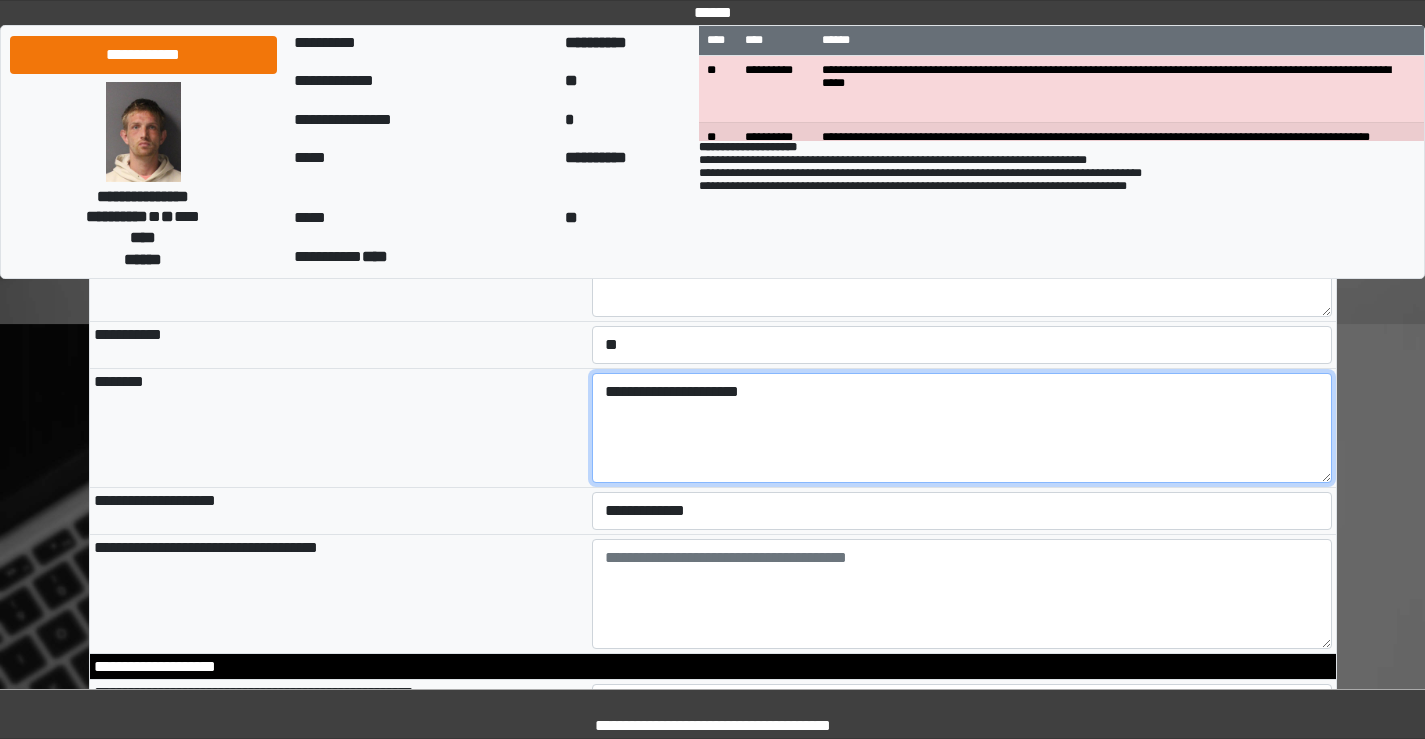 type on "**********" 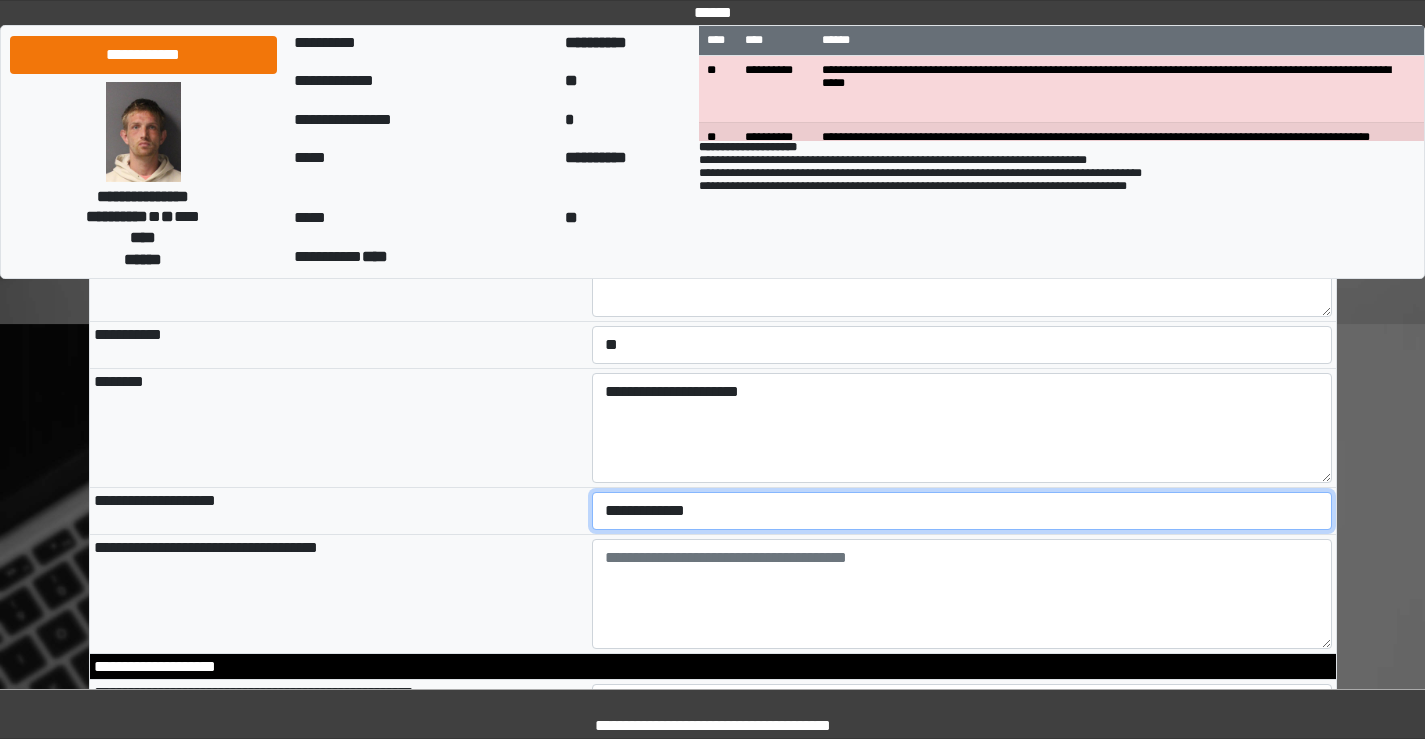 click on "**********" at bounding box center [962, 511] 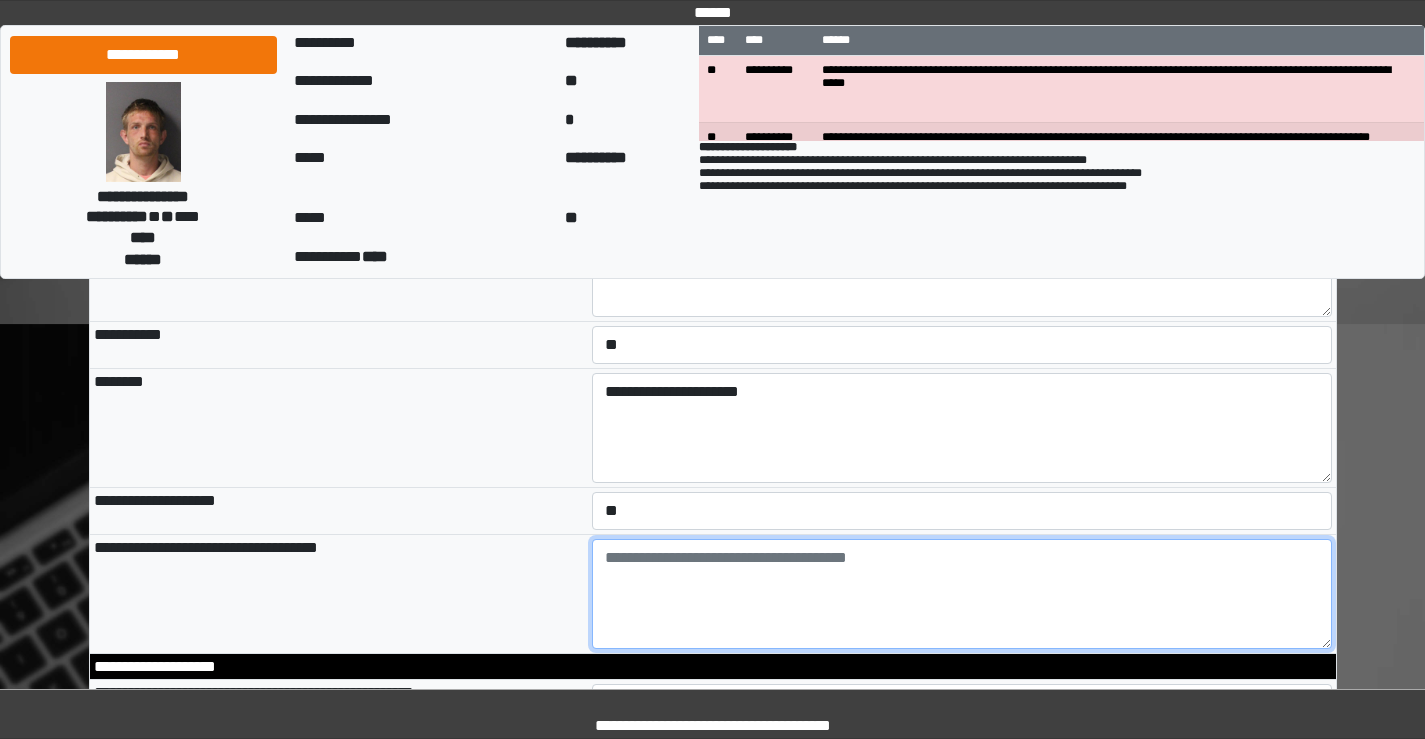 click at bounding box center [962, 594] 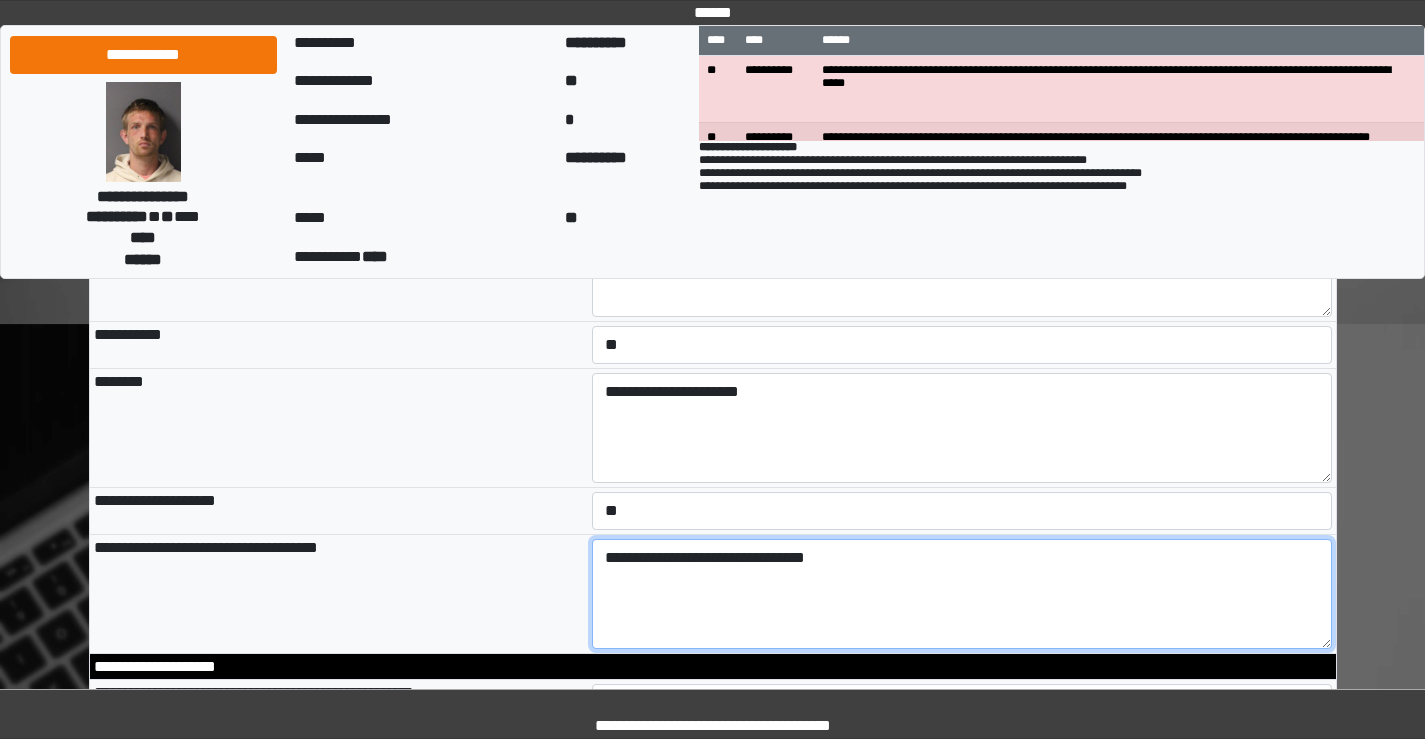 click on "**********" at bounding box center (962, 594) 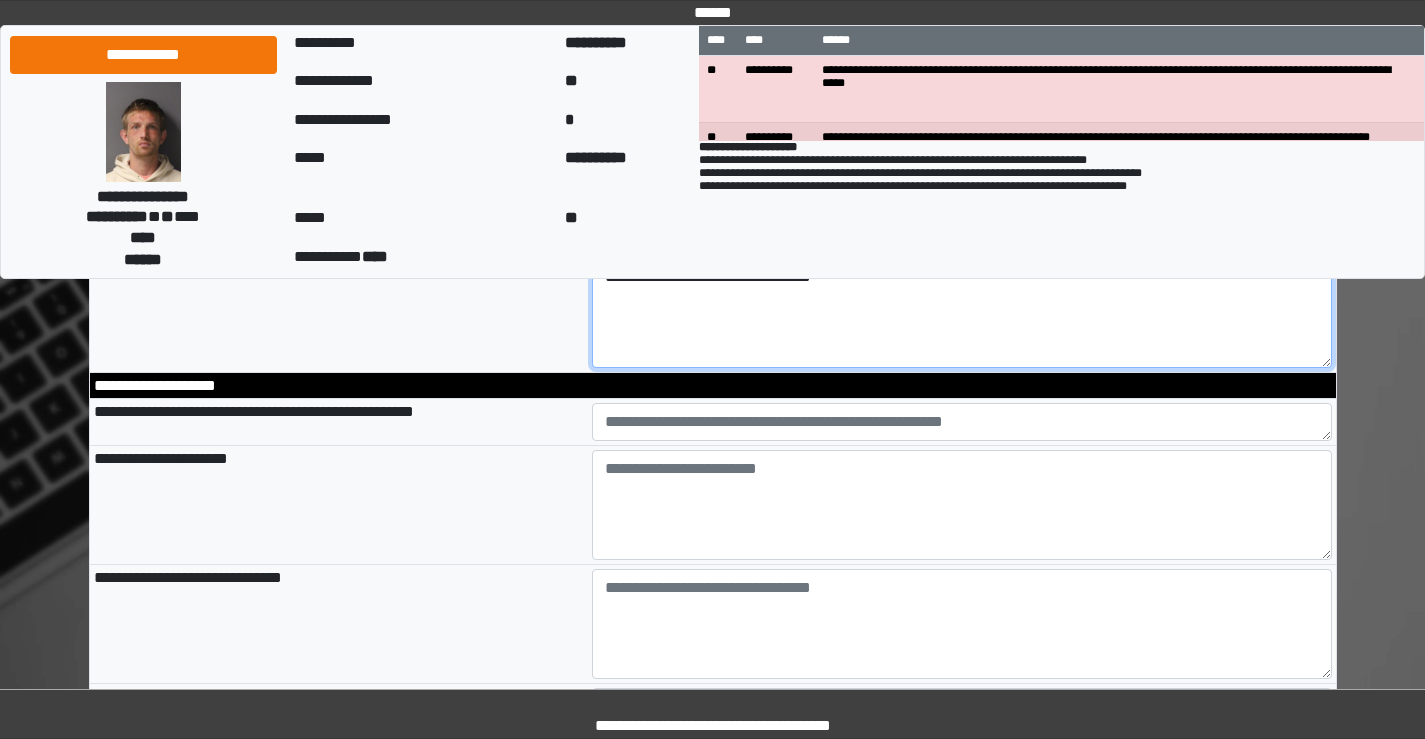 scroll, scrollTop: 800, scrollLeft: 0, axis: vertical 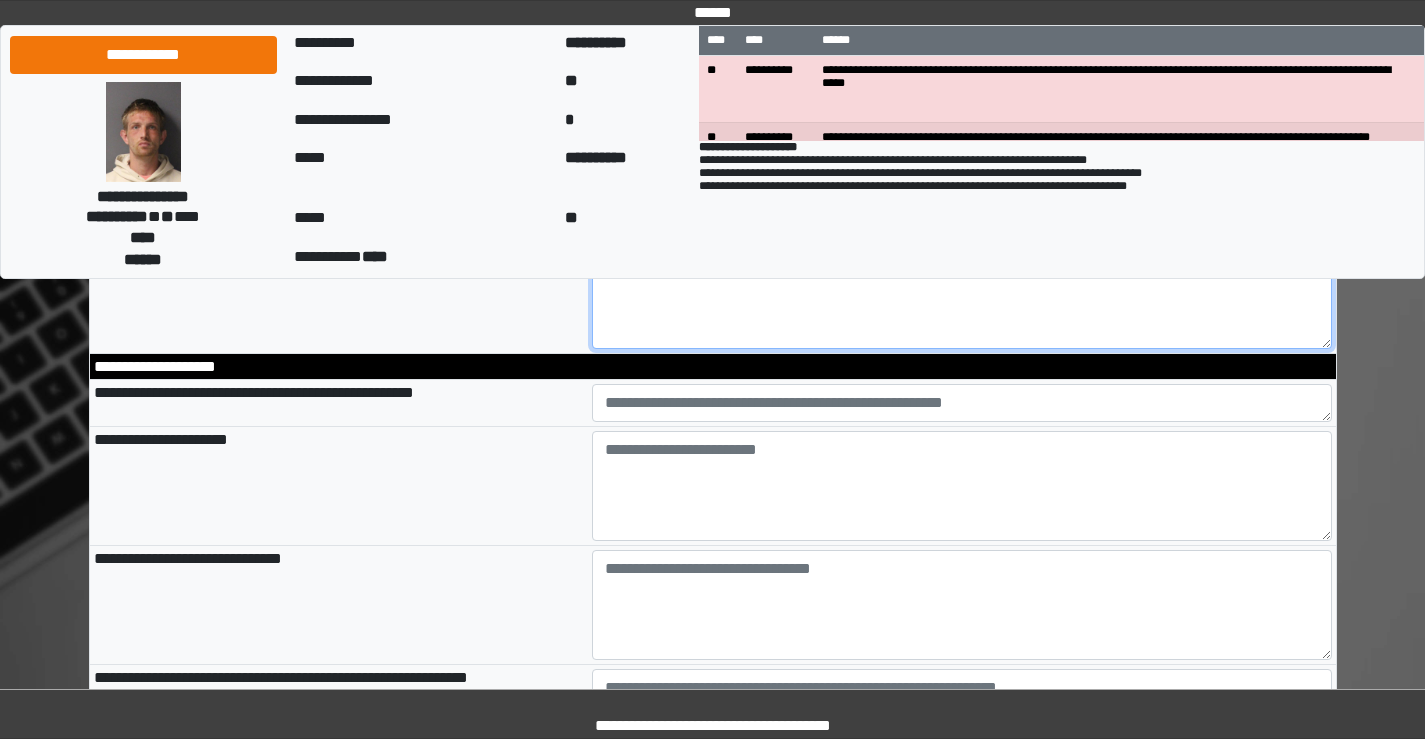 type on "**********" 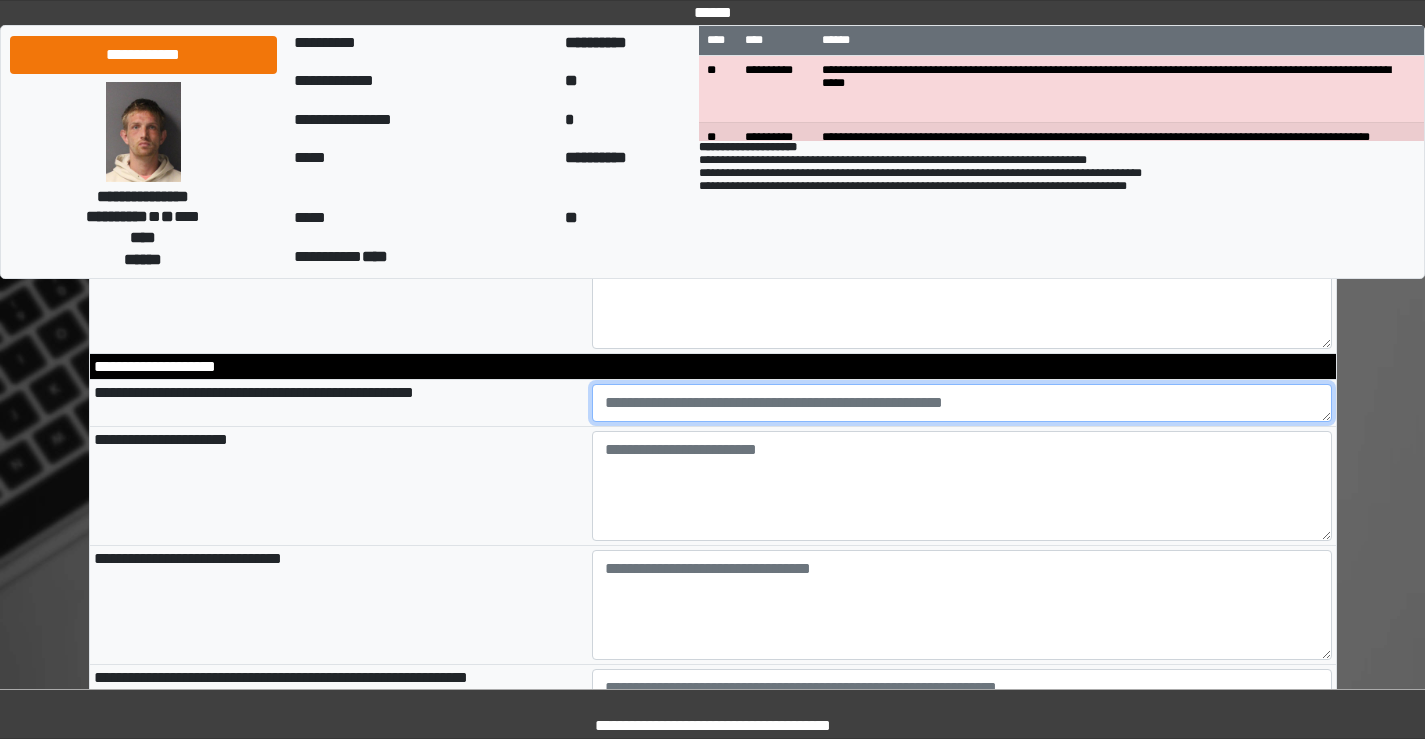 click at bounding box center [962, 403] 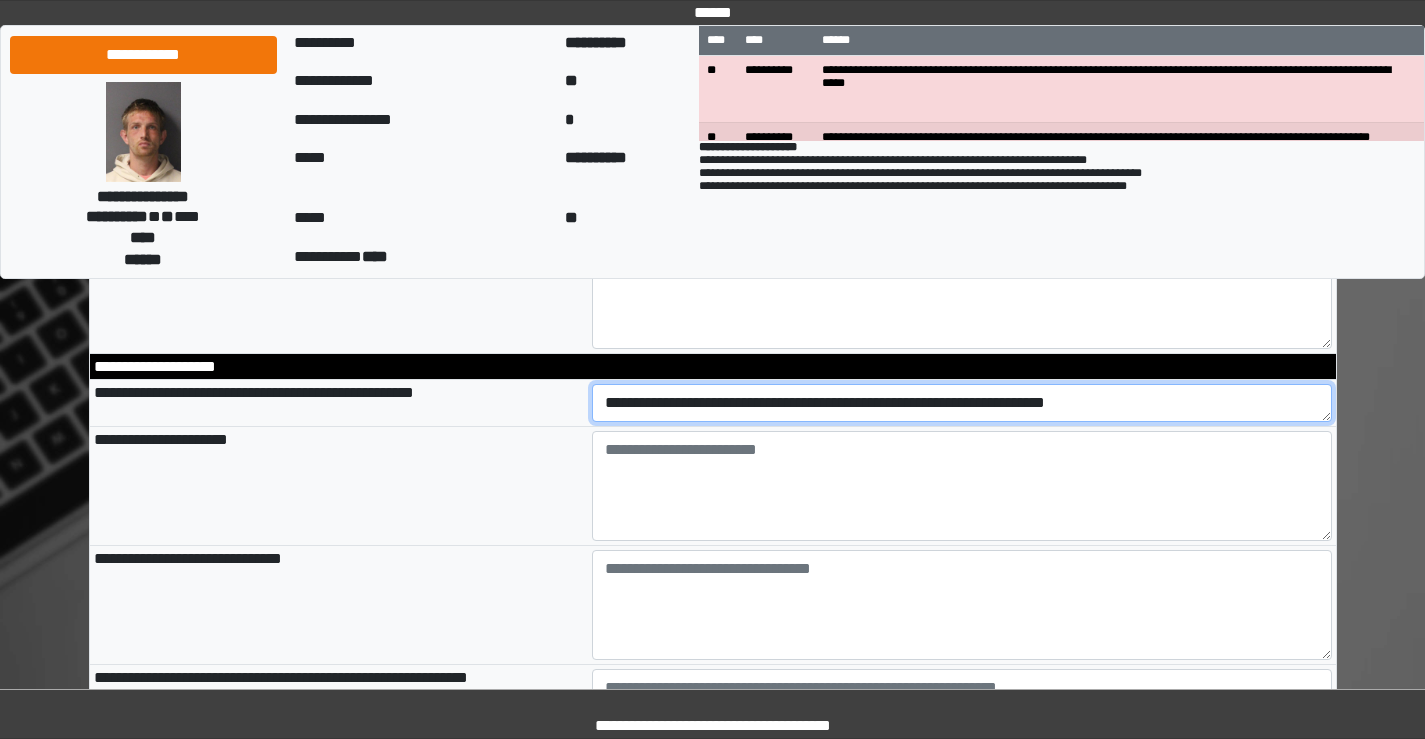click on "**********" at bounding box center [962, 403] 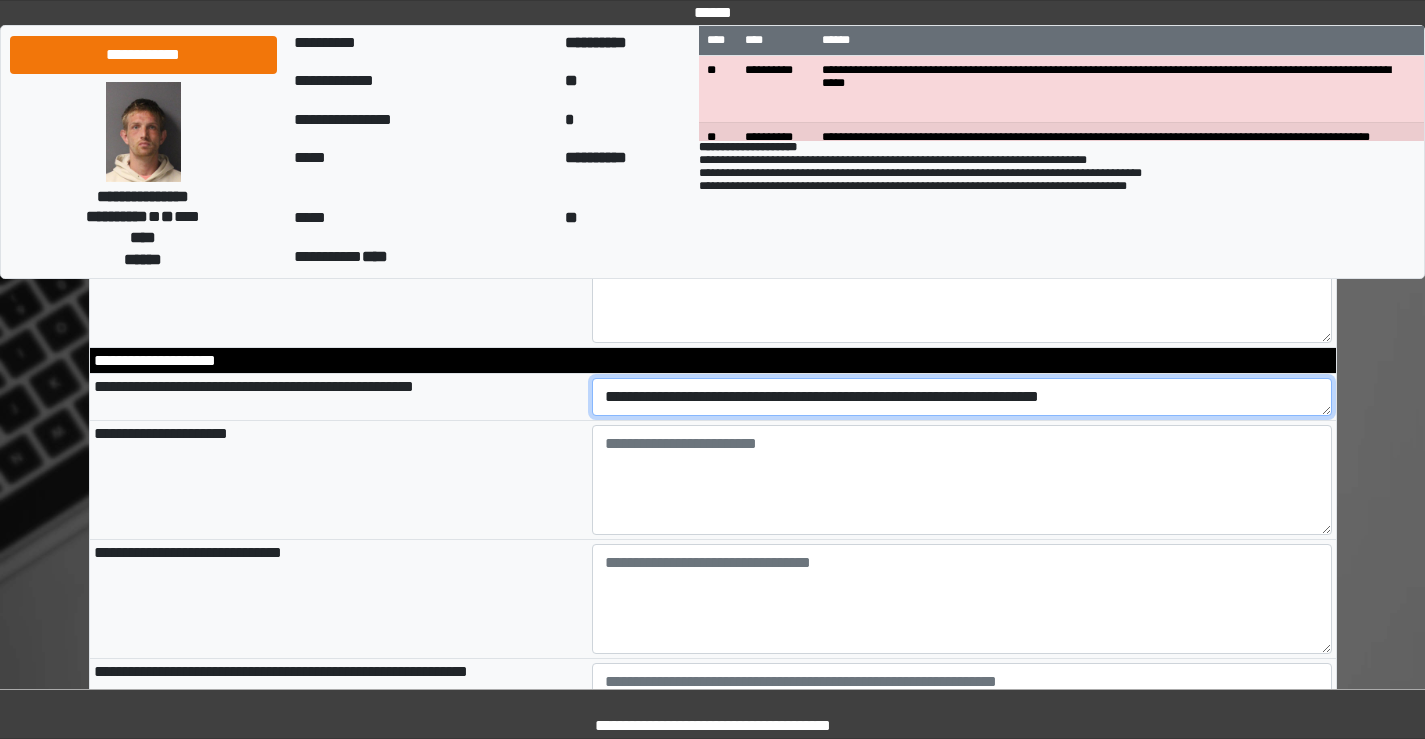 scroll, scrollTop: 900, scrollLeft: 0, axis: vertical 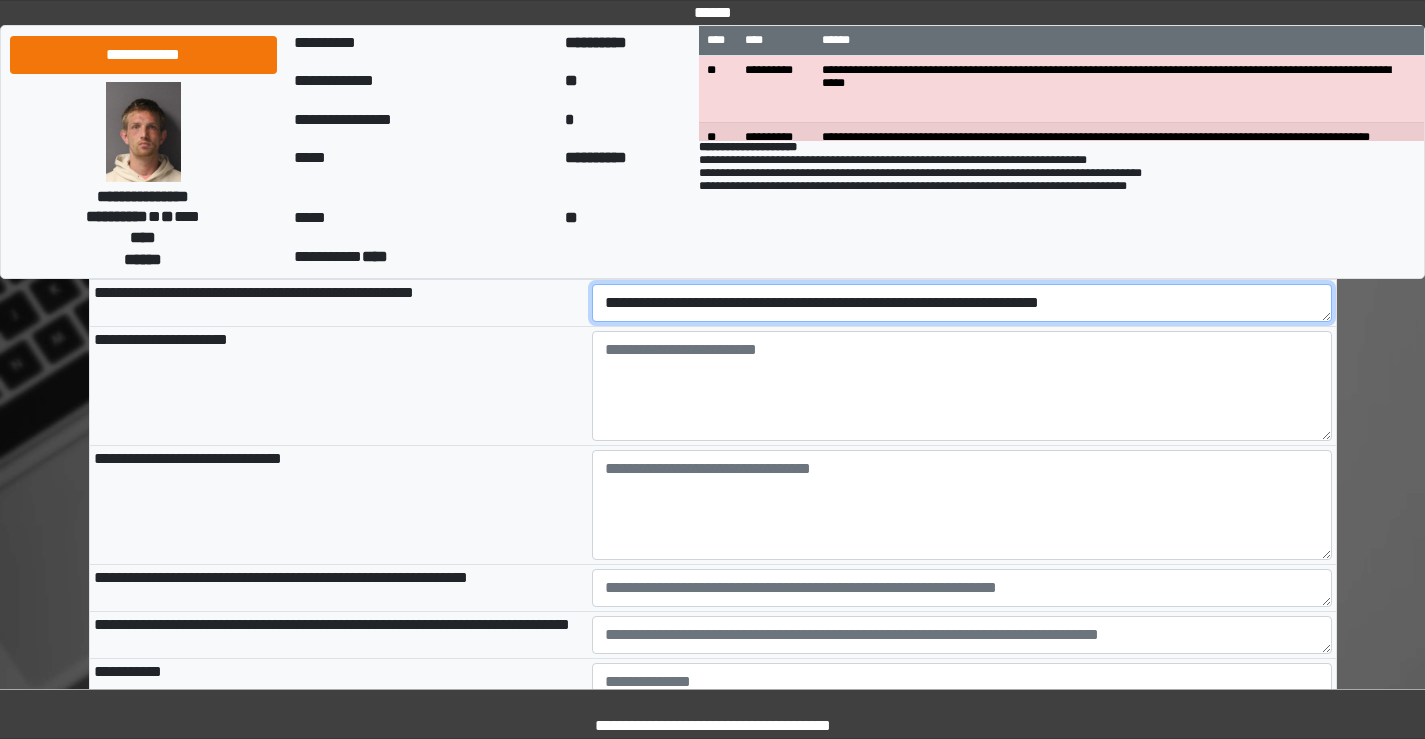 type on "**********" 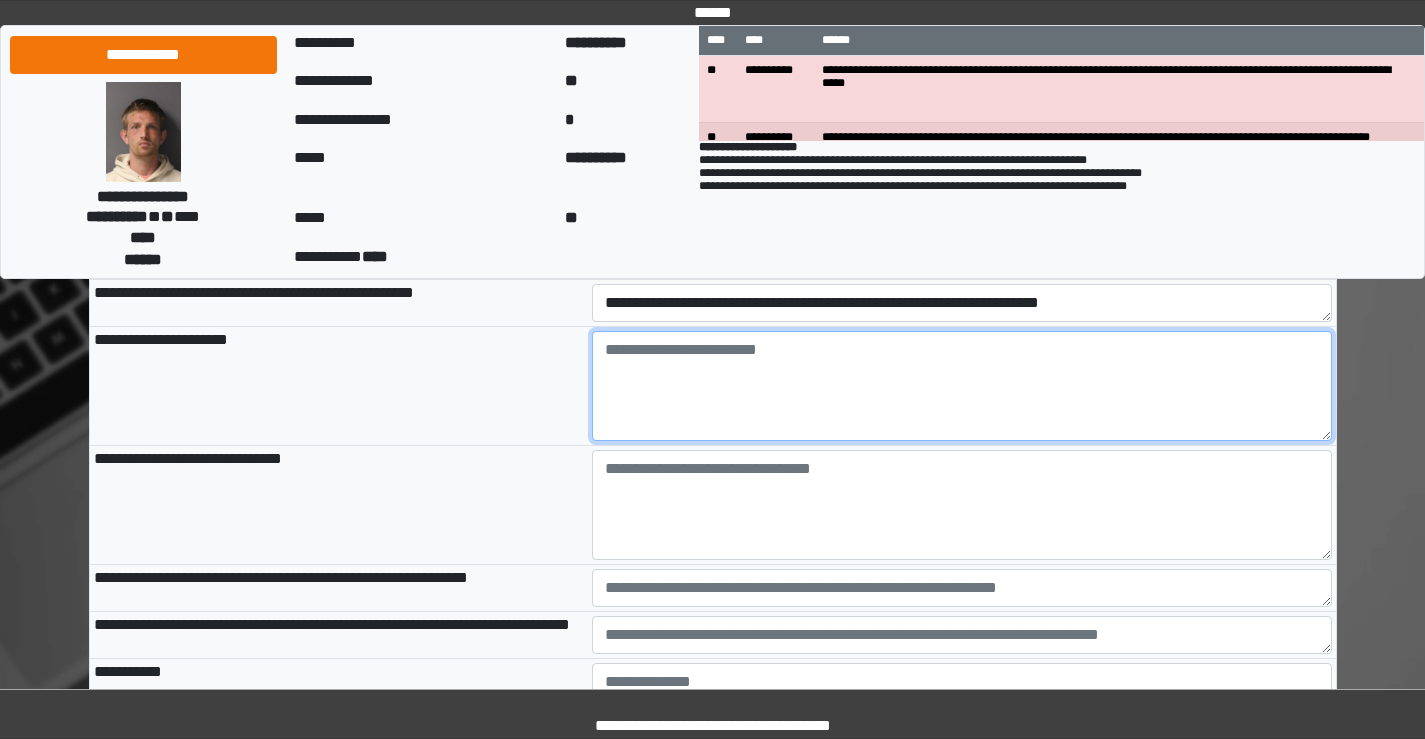 click at bounding box center [962, 386] 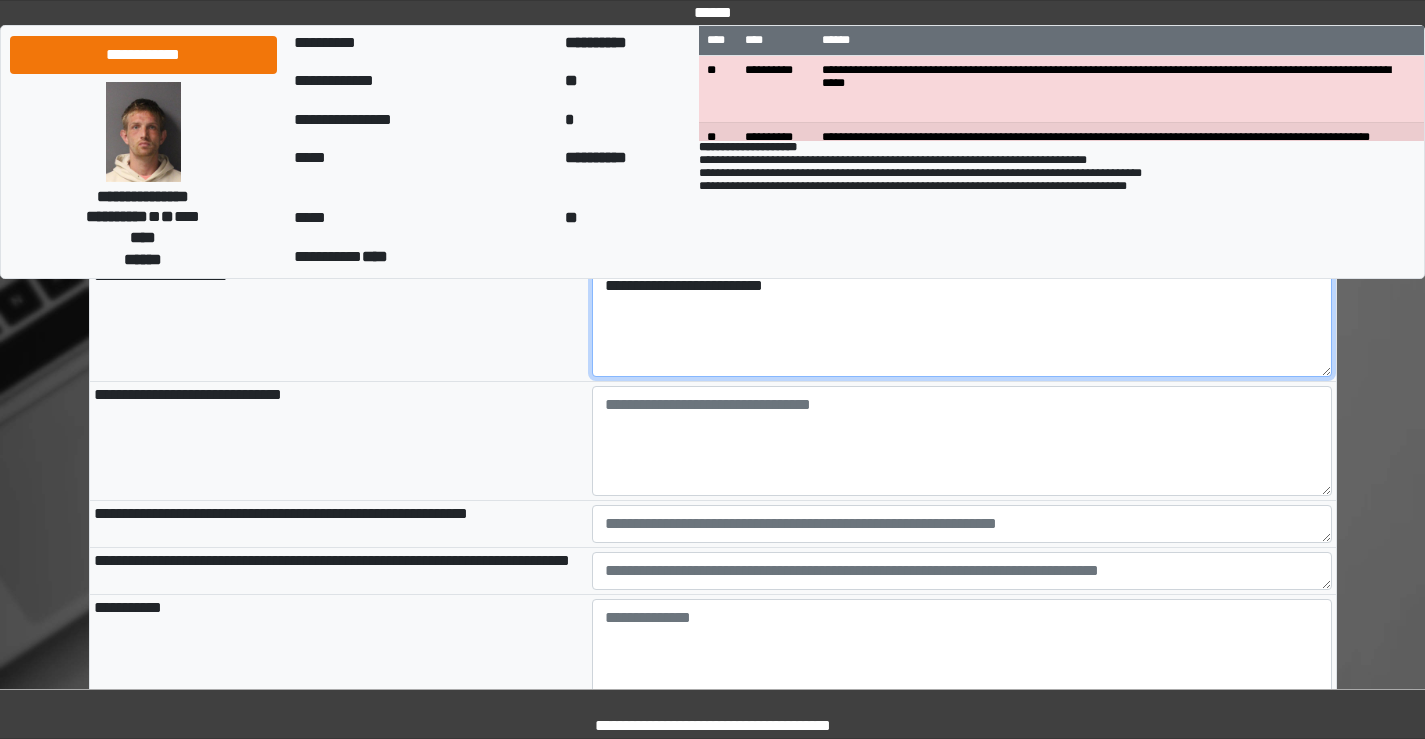scroll, scrollTop: 1000, scrollLeft: 0, axis: vertical 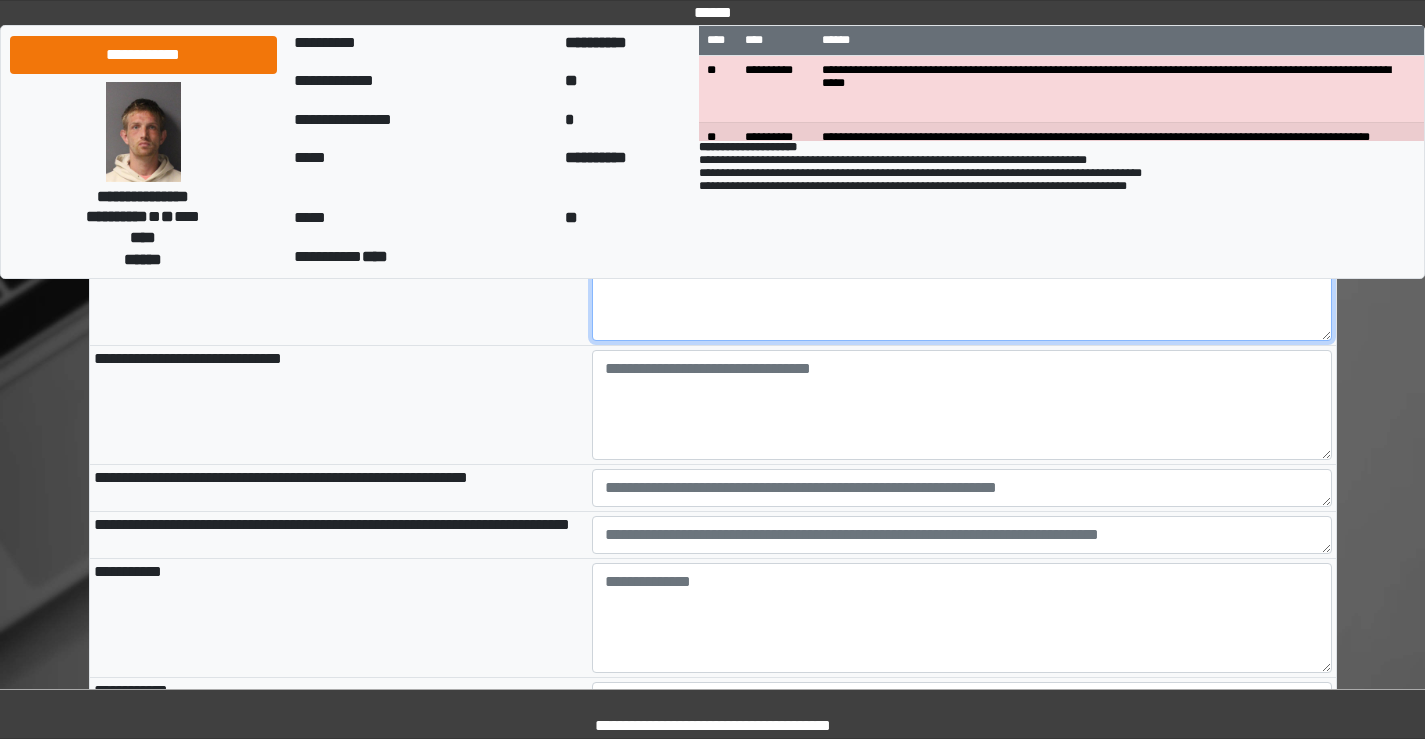 type on "**********" 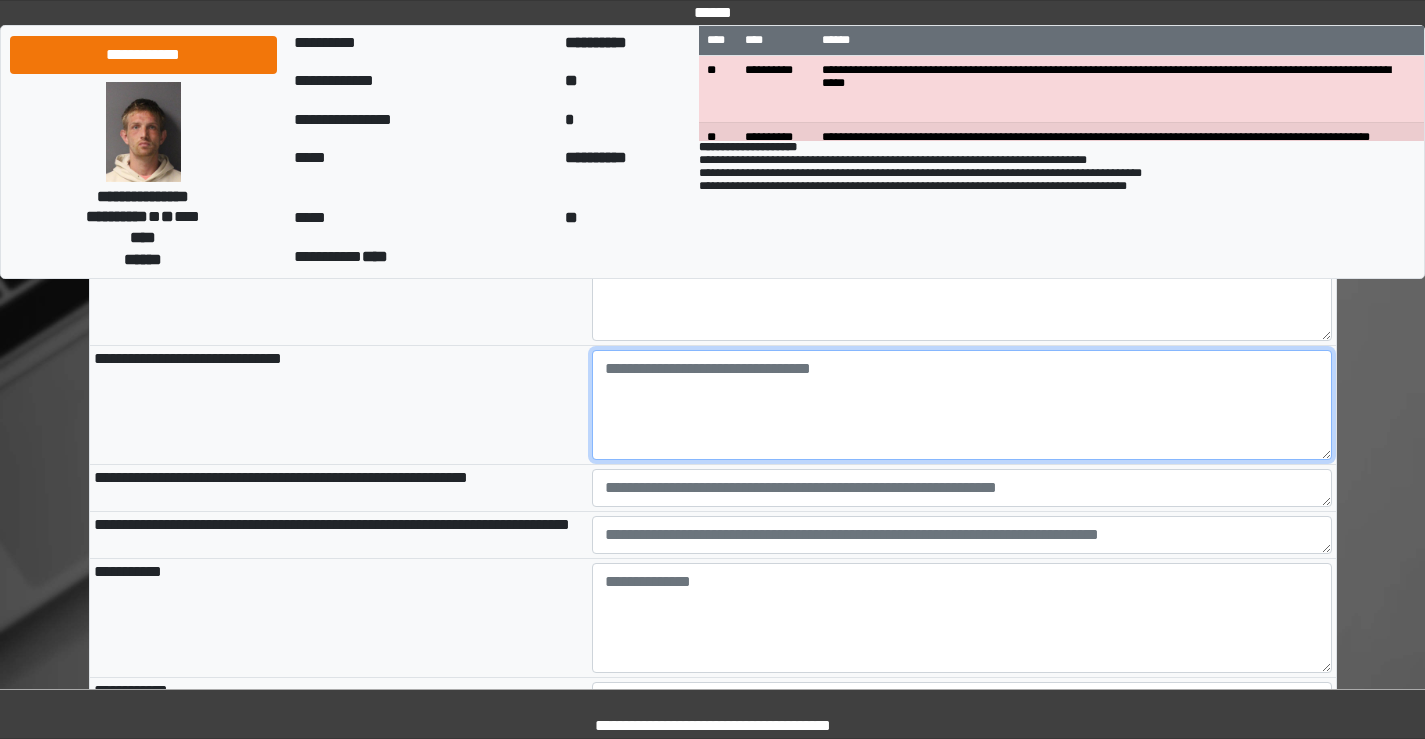 click at bounding box center [962, 405] 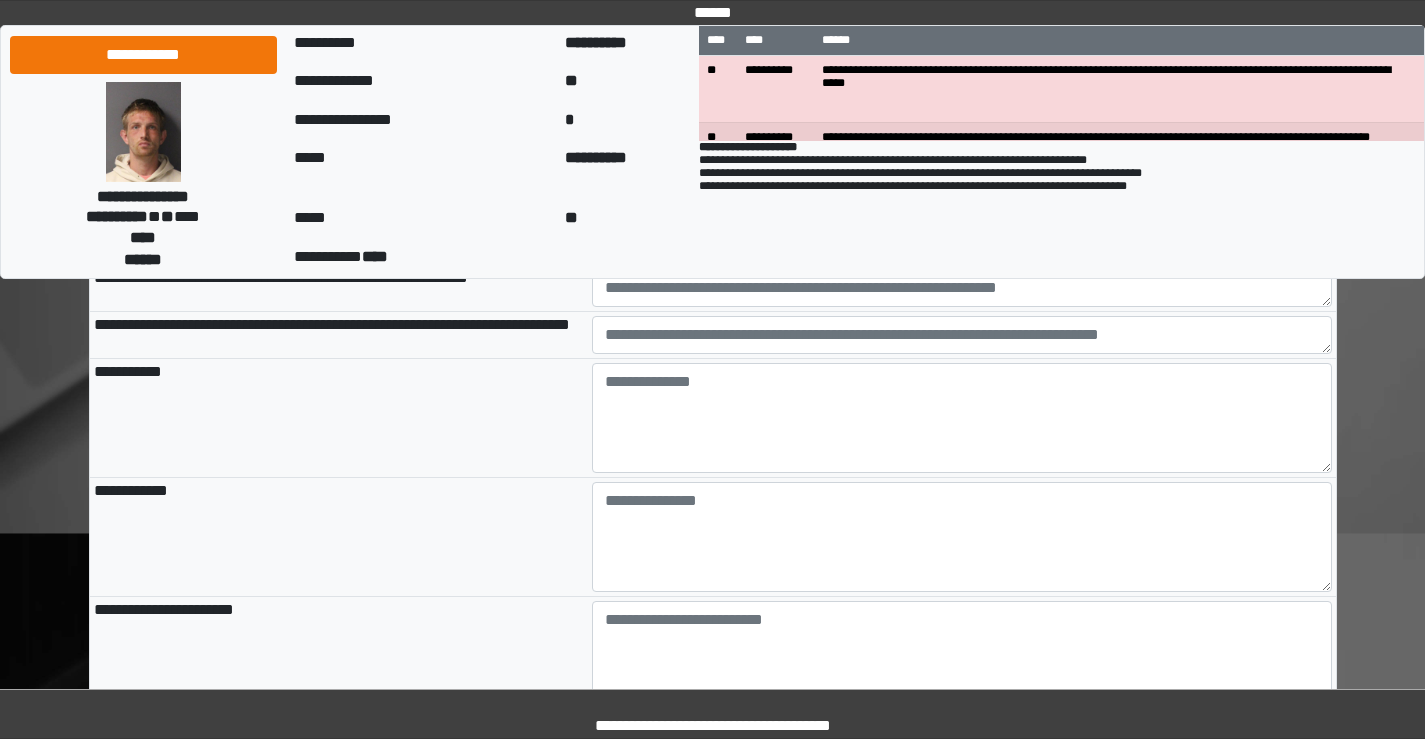 scroll, scrollTop: 1100, scrollLeft: 0, axis: vertical 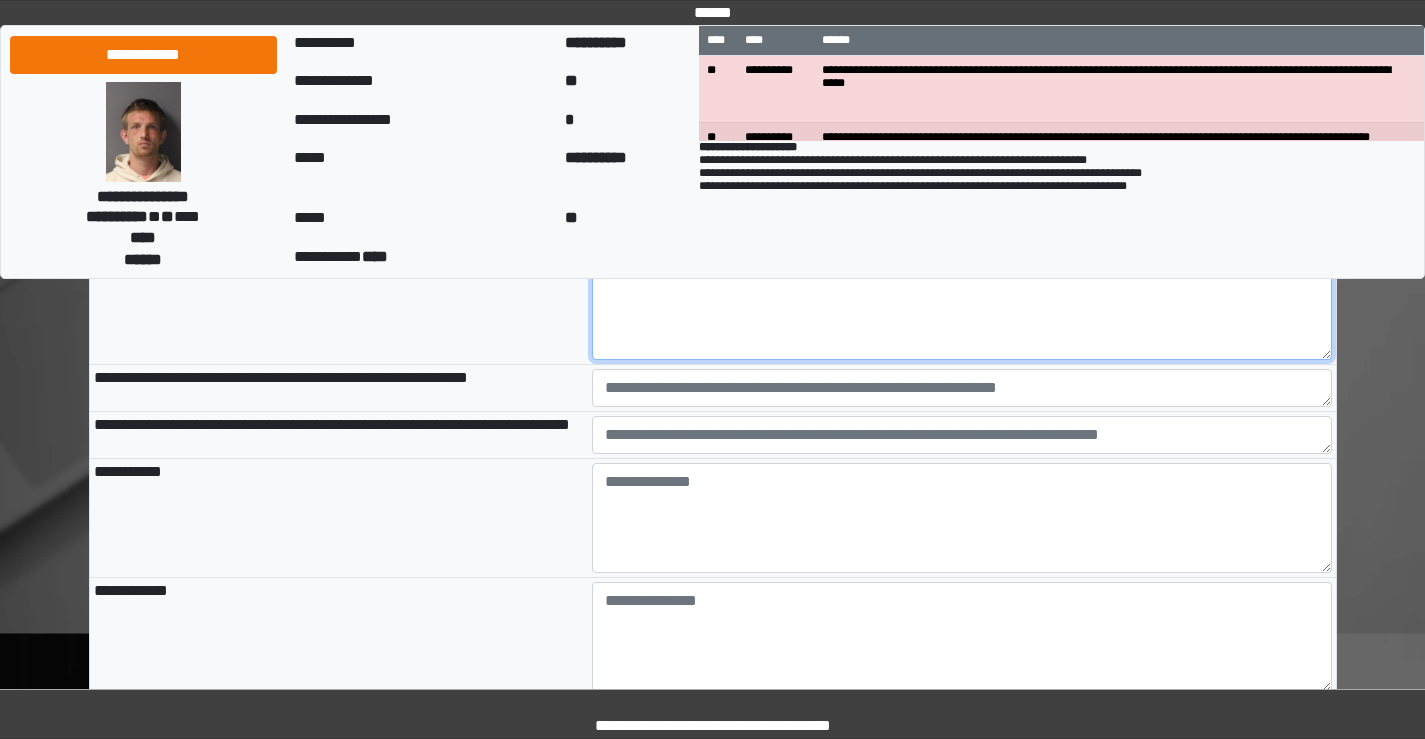 type on "**********" 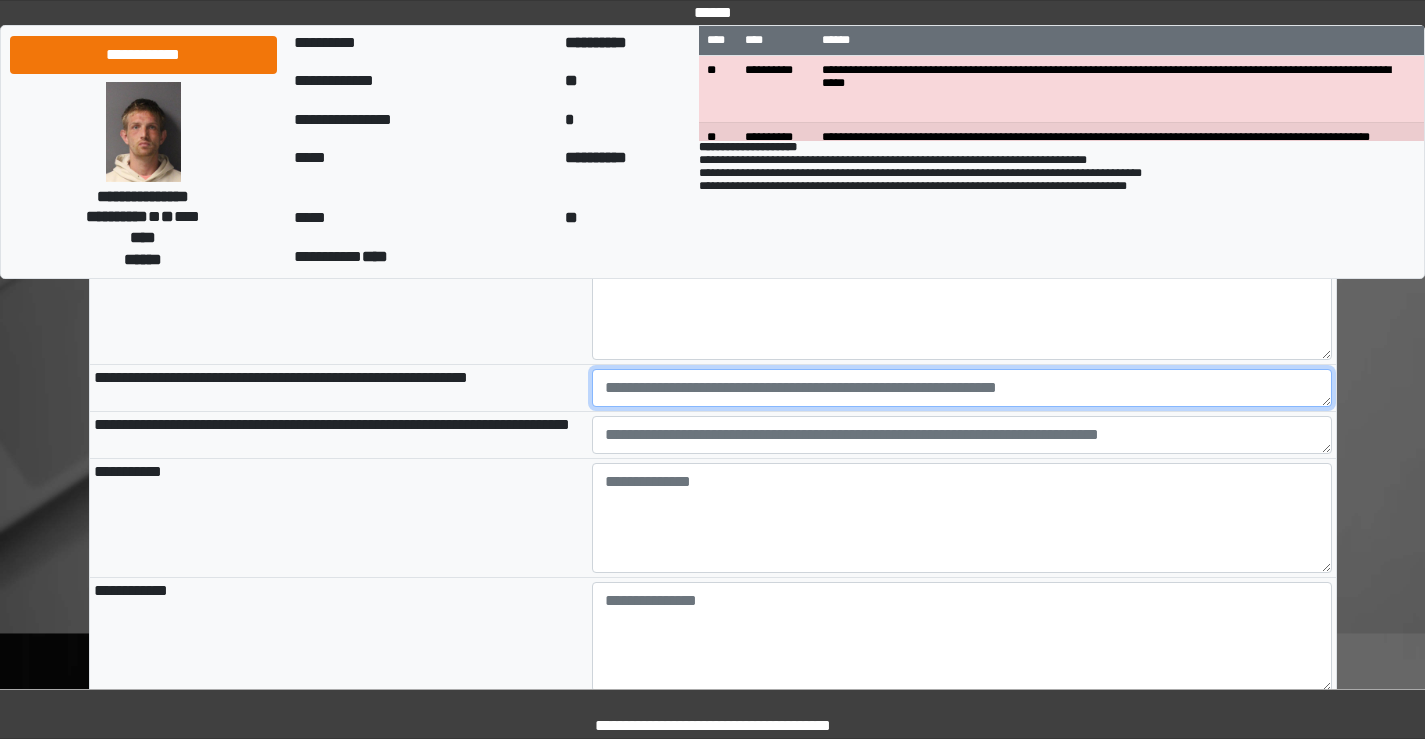 click at bounding box center [962, 388] 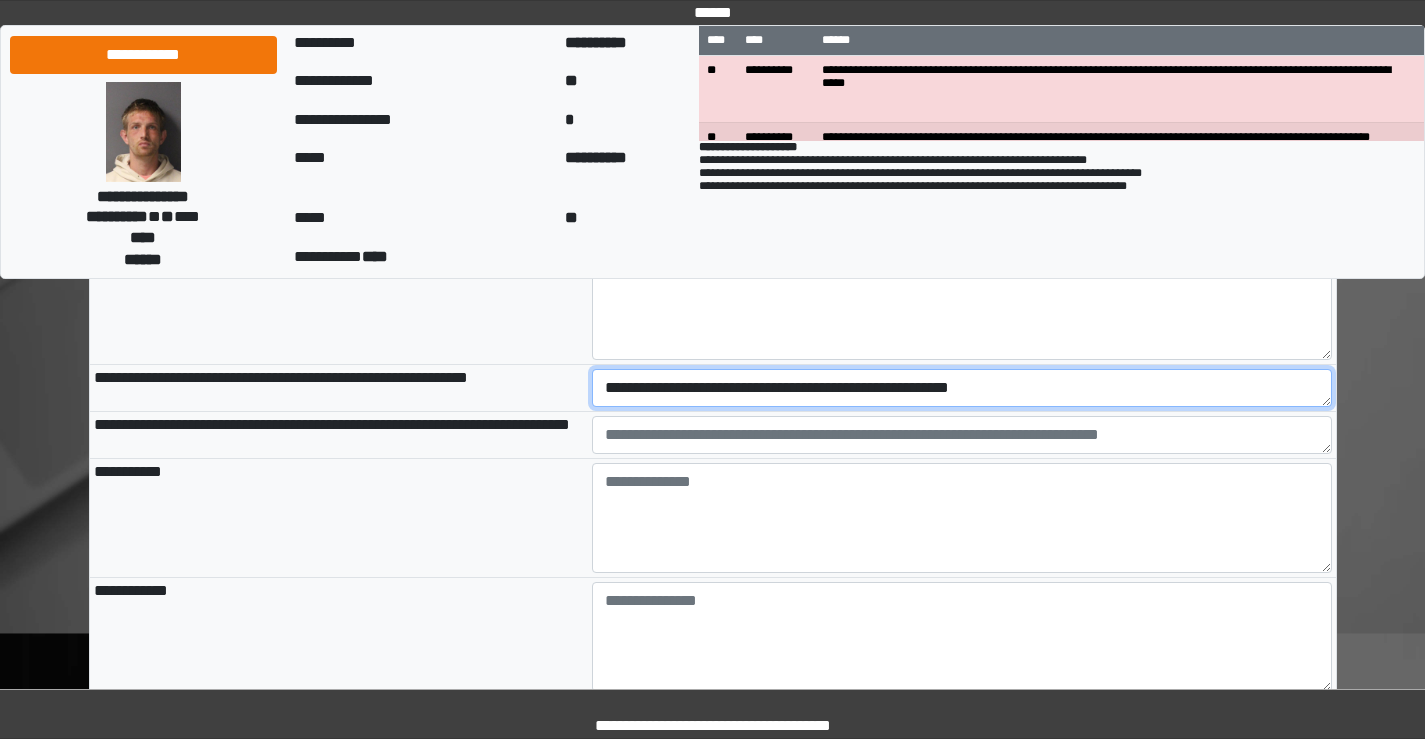 click on "**********" at bounding box center [962, 388] 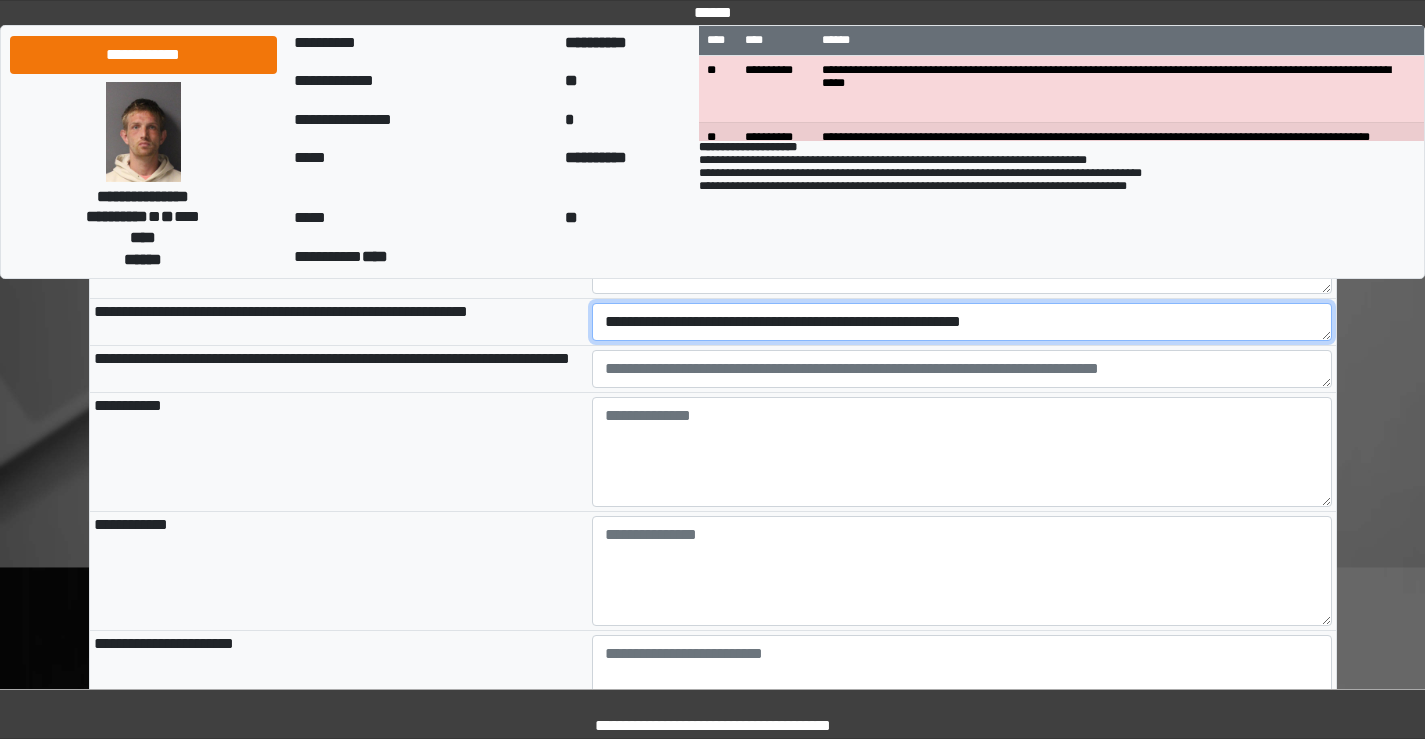 scroll, scrollTop: 1200, scrollLeft: 0, axis: vertical 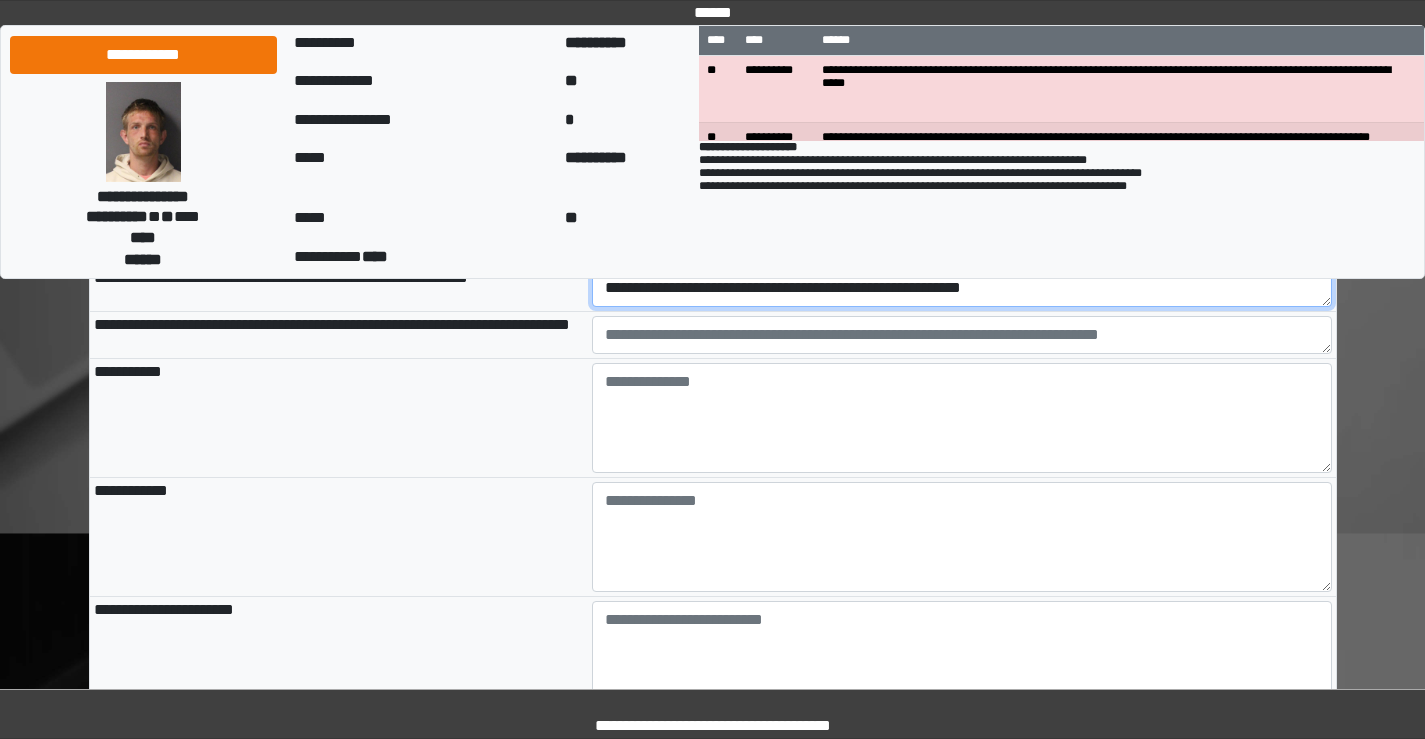 type on "**********" 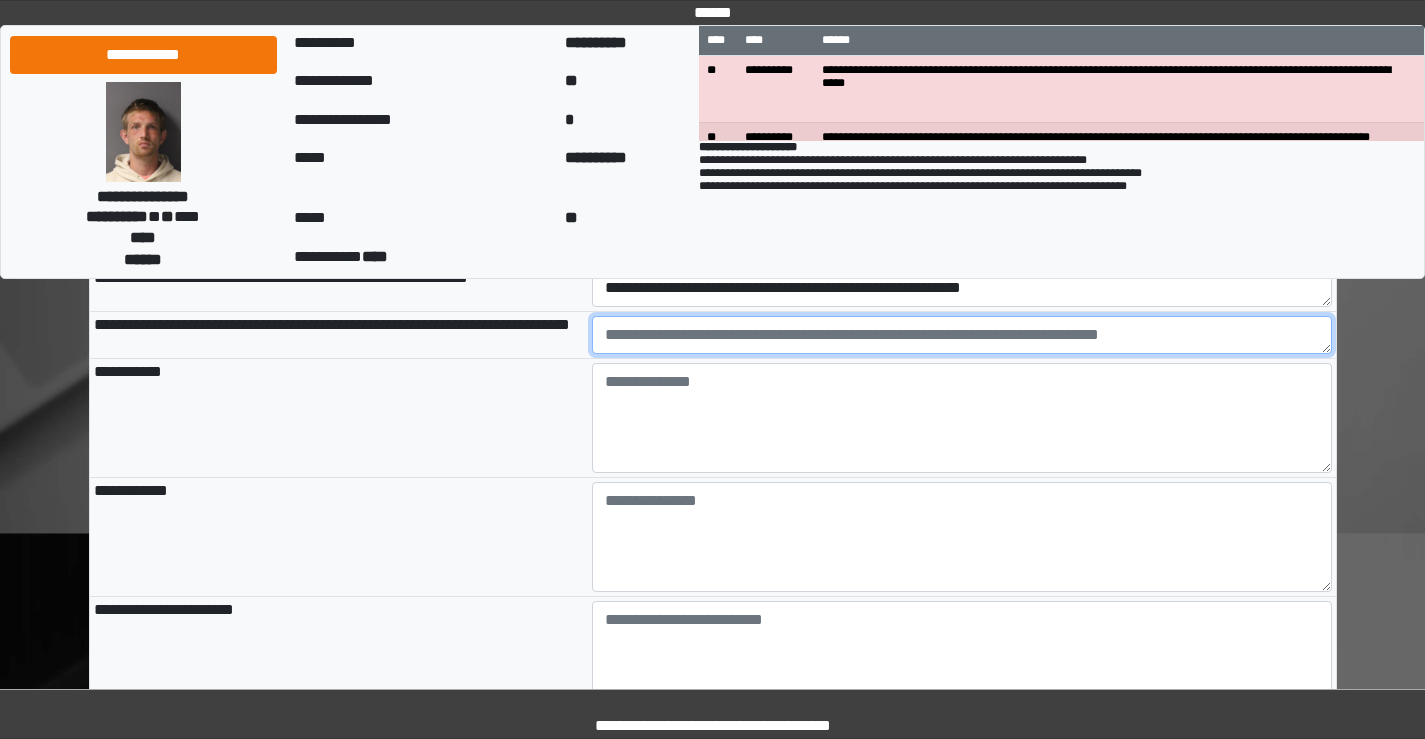 click at bounding box center [962, 335] 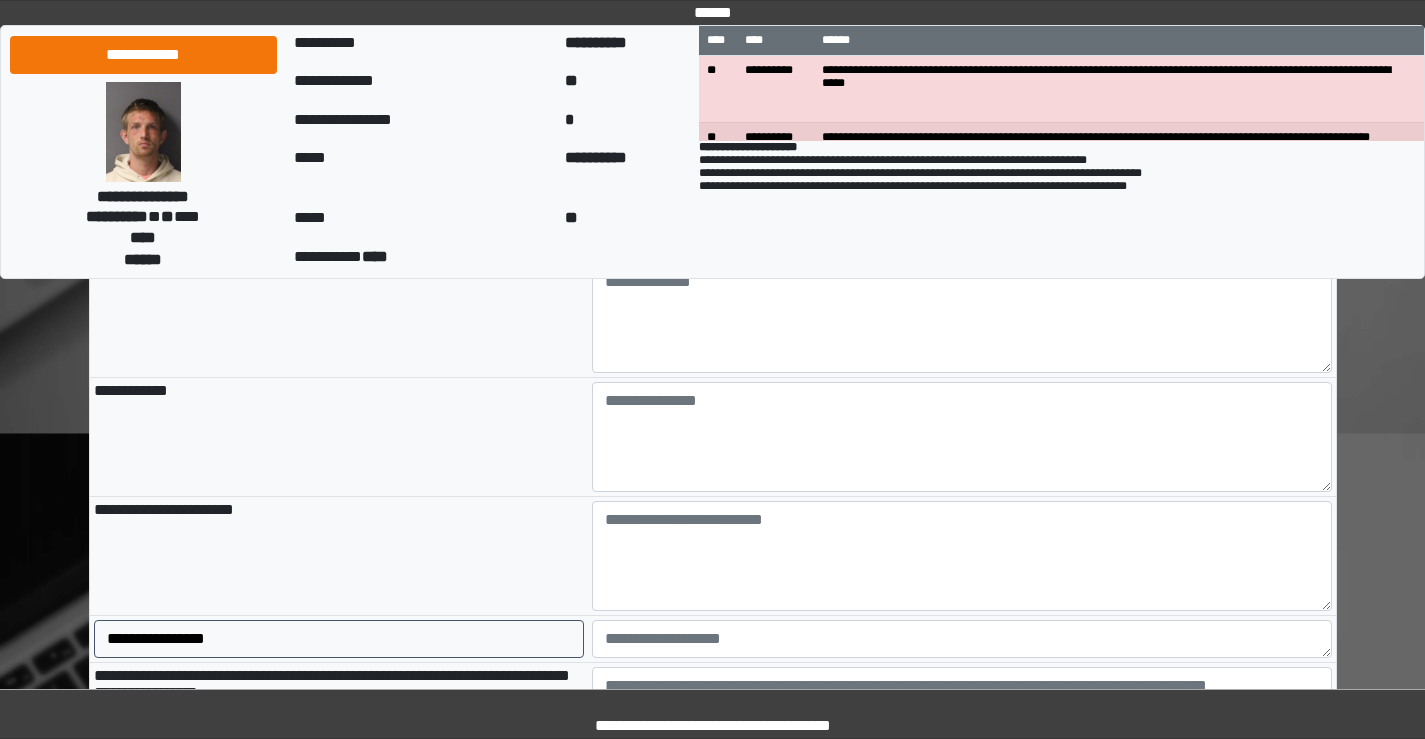 scroll, scrollTop: 1200, scrollLeft: 0, axis: vertical 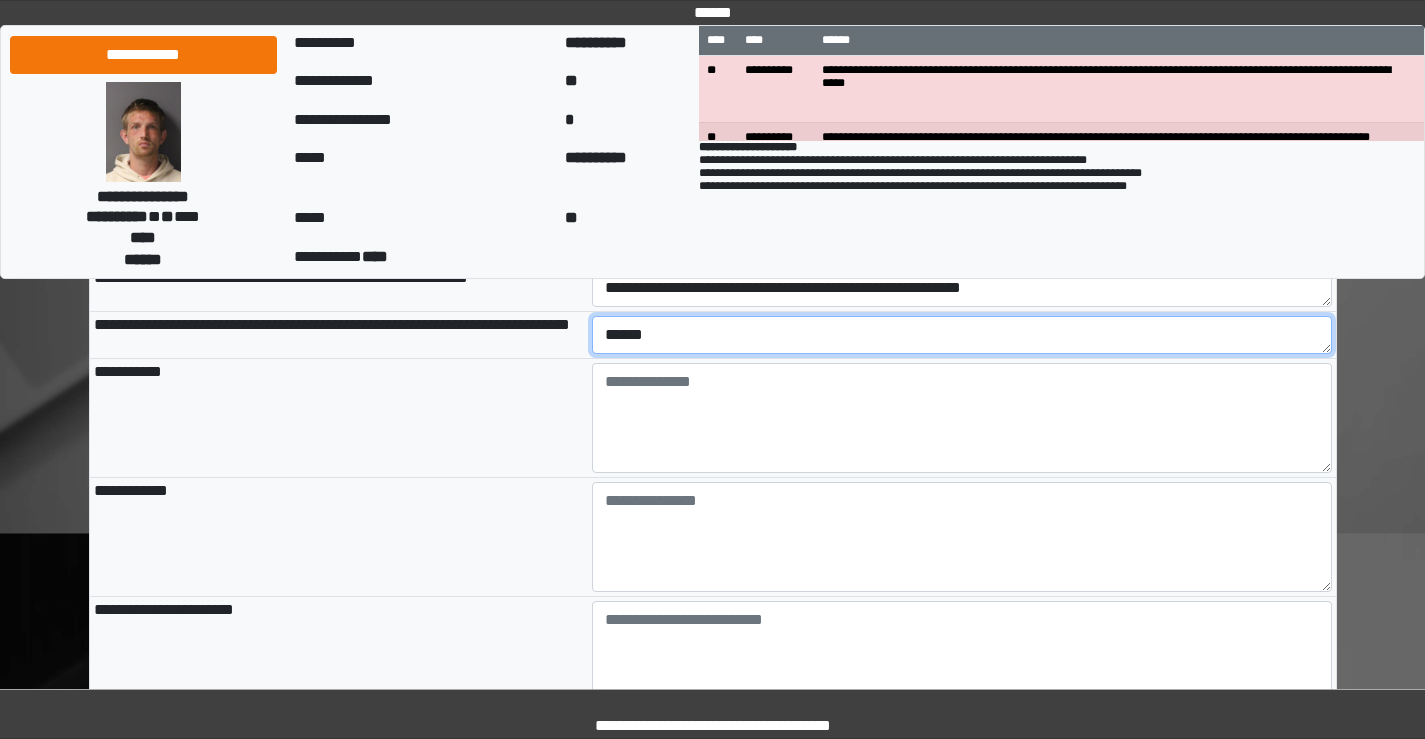 type on "******" 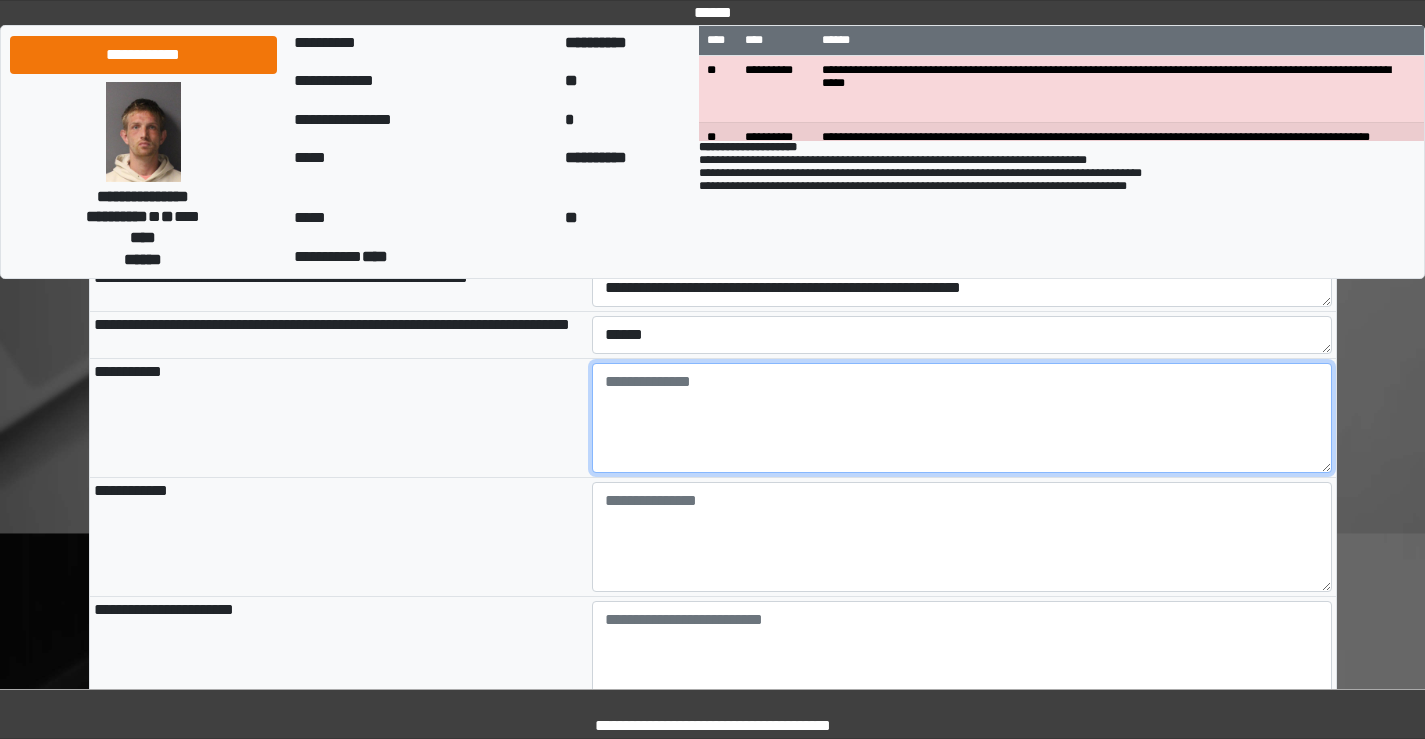 click at bounding box center (962, 418) 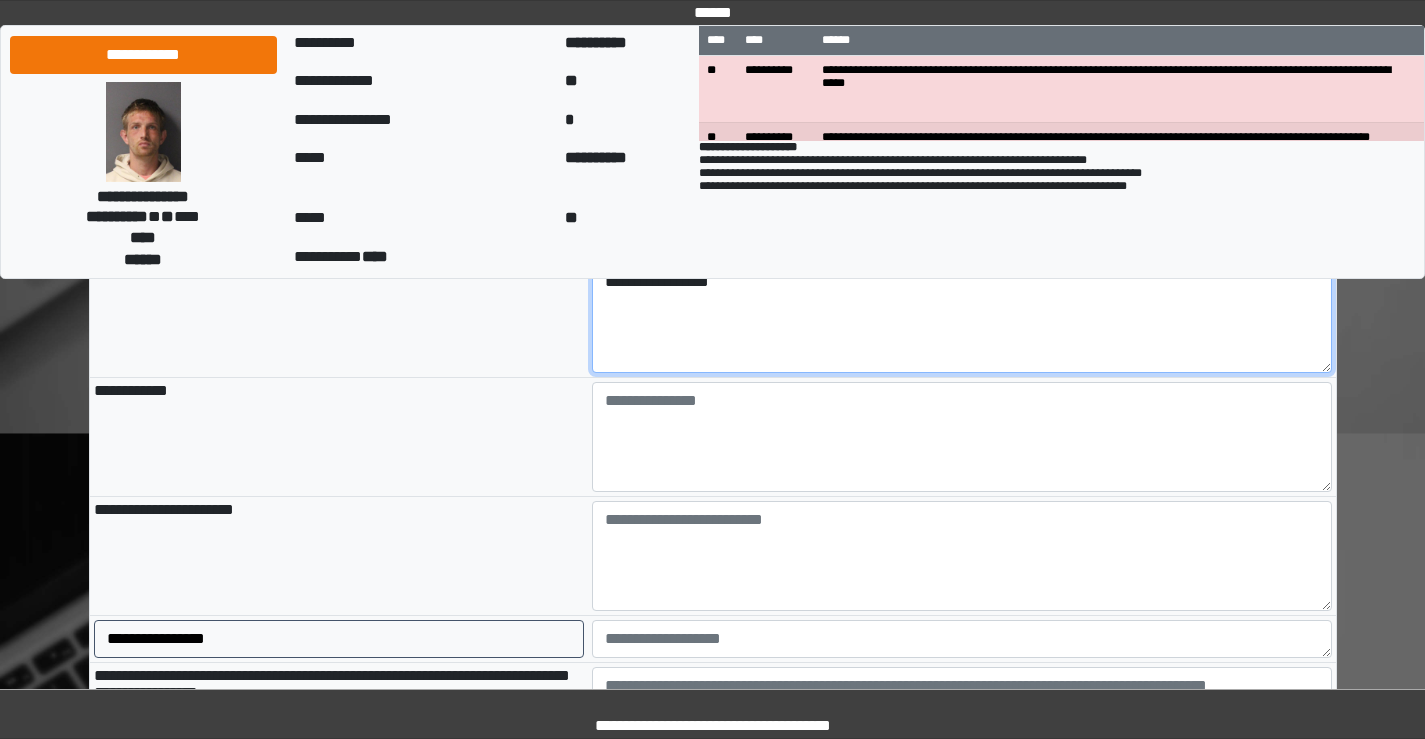 scroll, scrollTop: 1400, scrollLeft: 0, axis: vertical 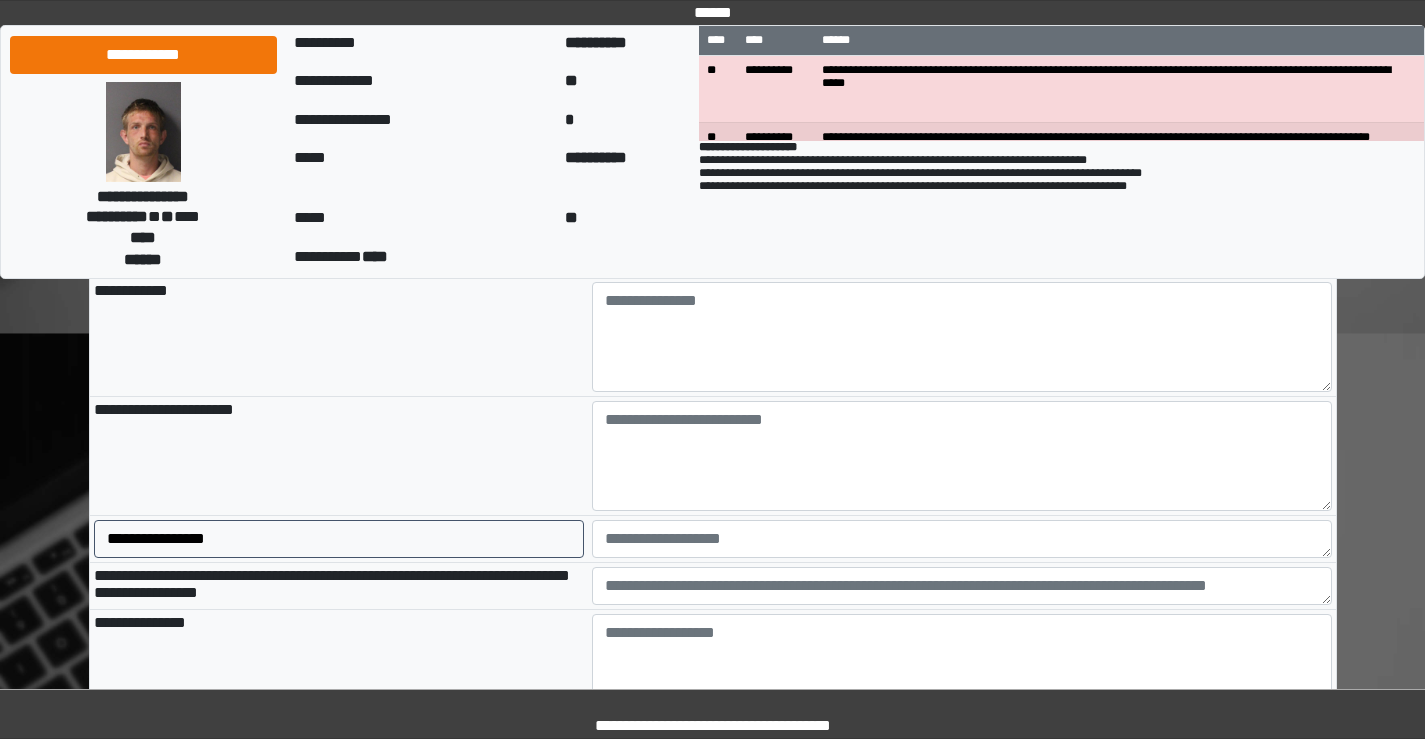 type on "**********" 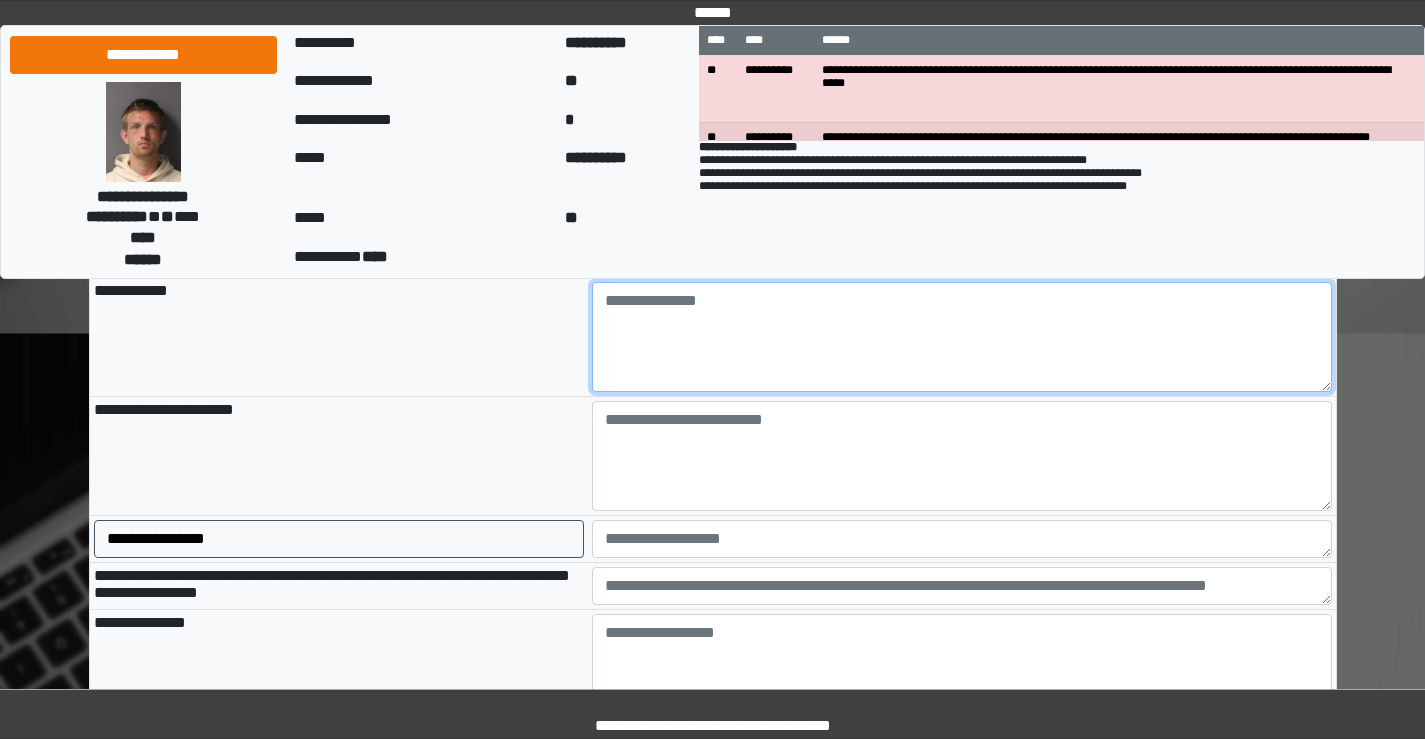 click at bounding box center [962, 337] 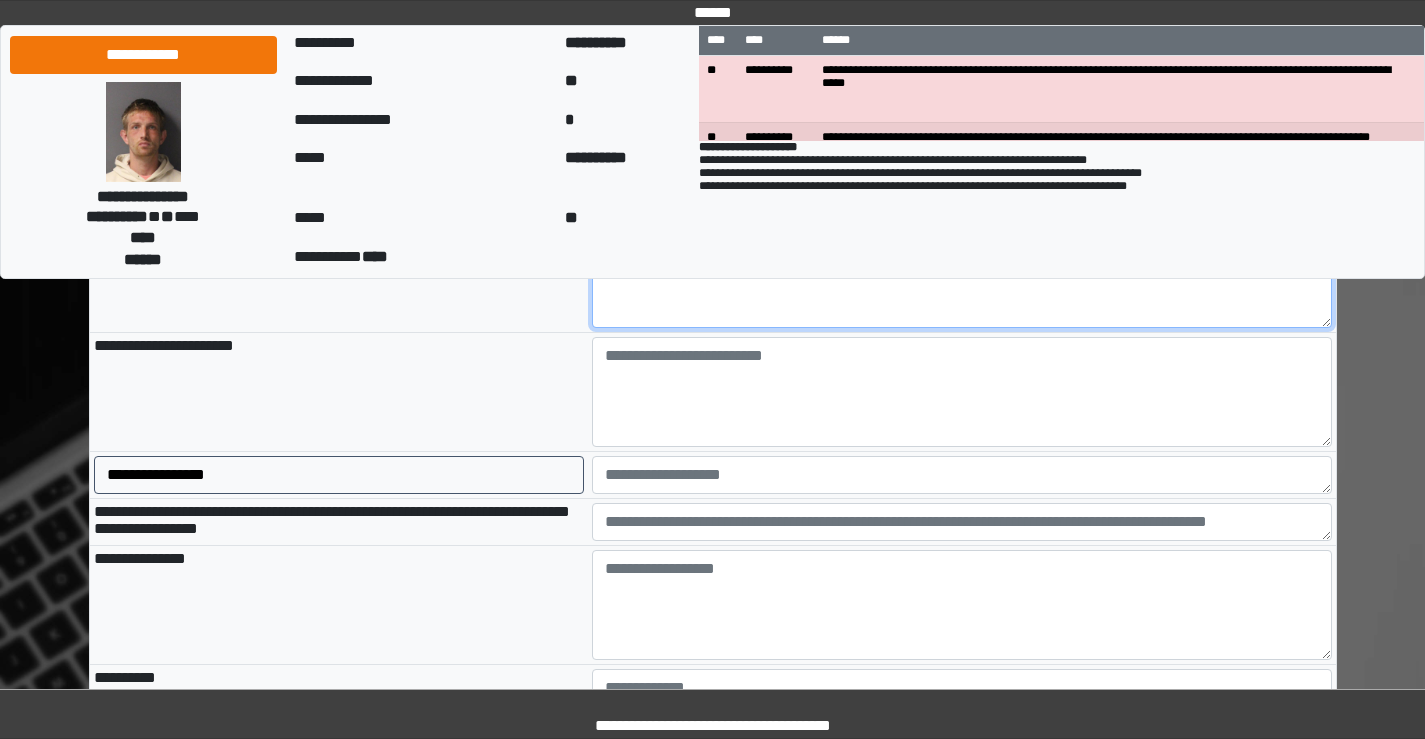 scroll, scrollTop: 1500, scrollLeft: 0, axis: vertical 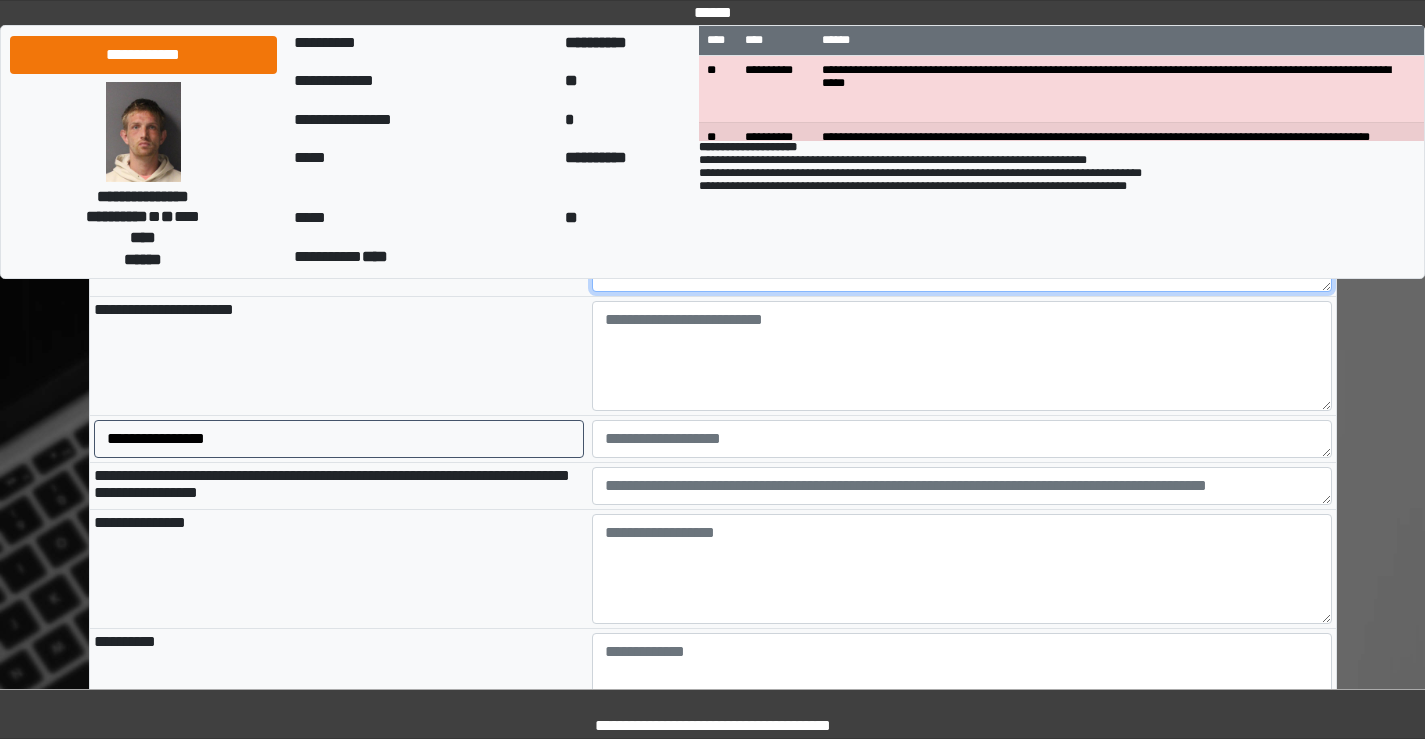 type on "***" 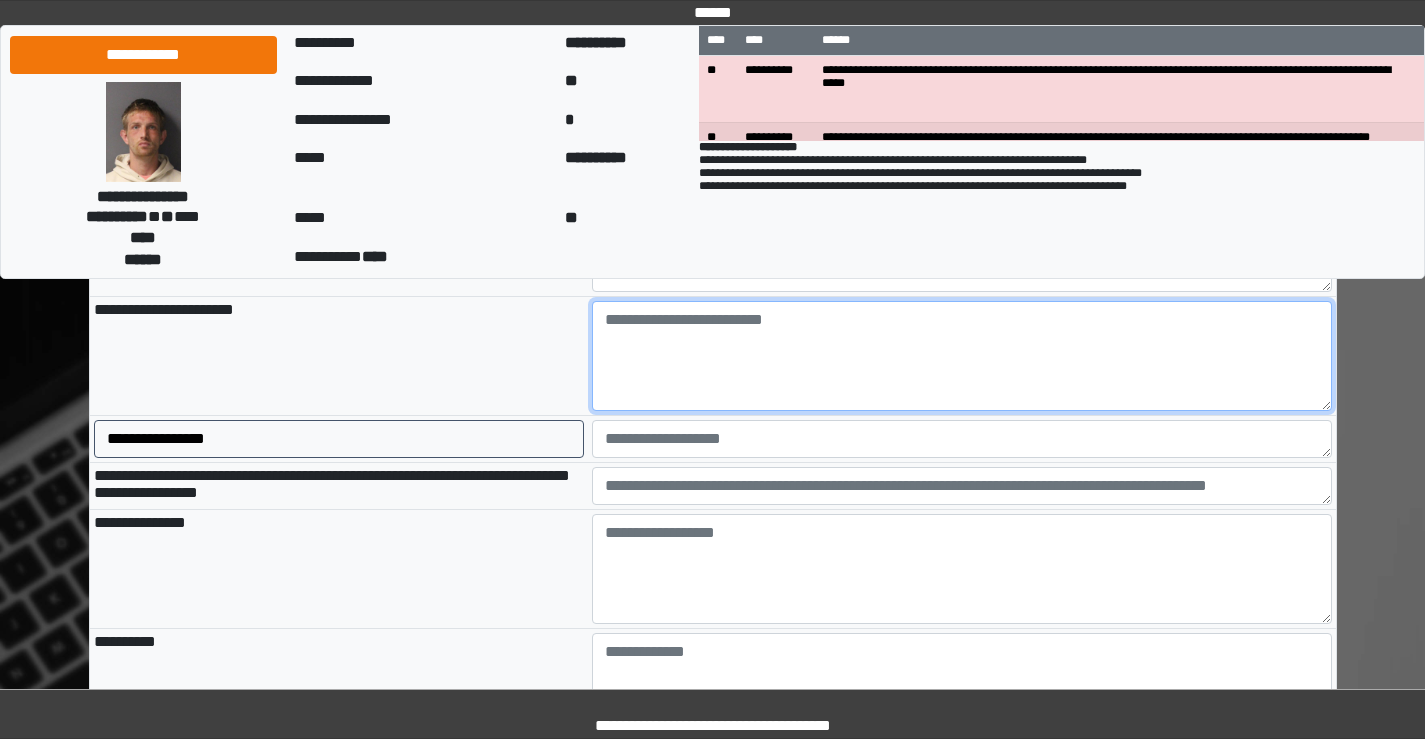 click at bounding box center (962, 356) 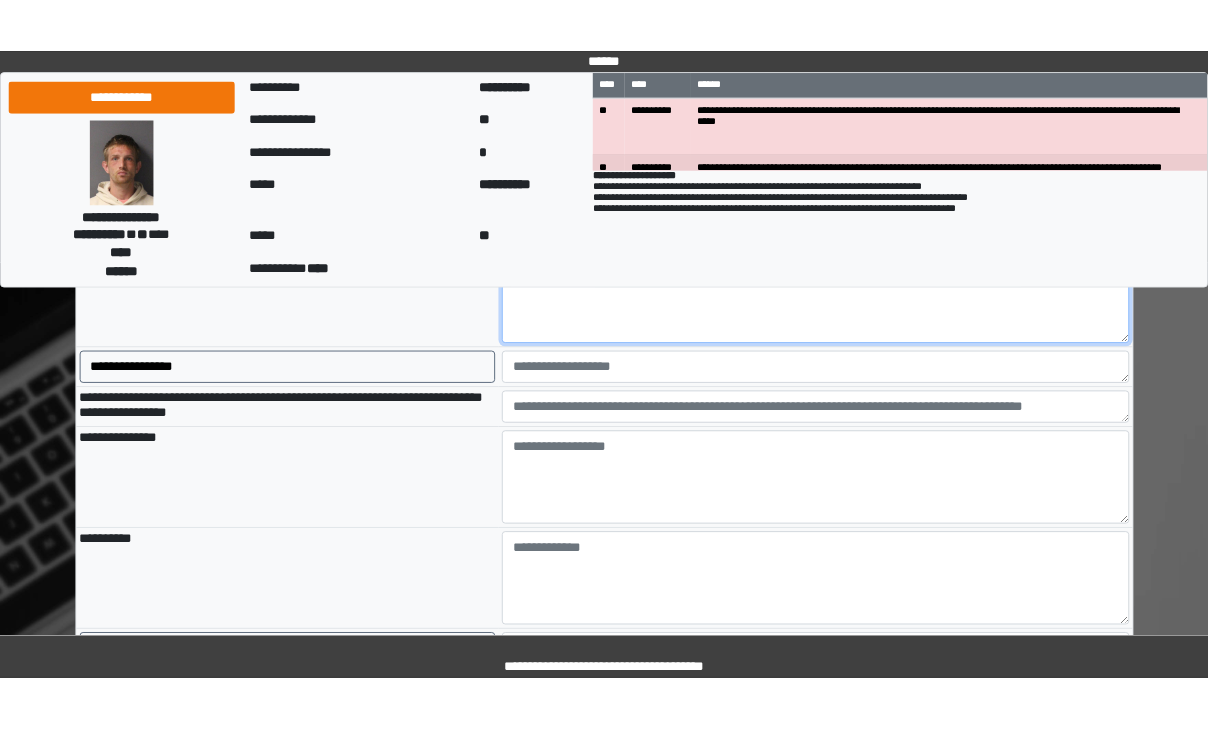 scroll, scrollTop: 1600, scrollLeft: 0, axis: vertical 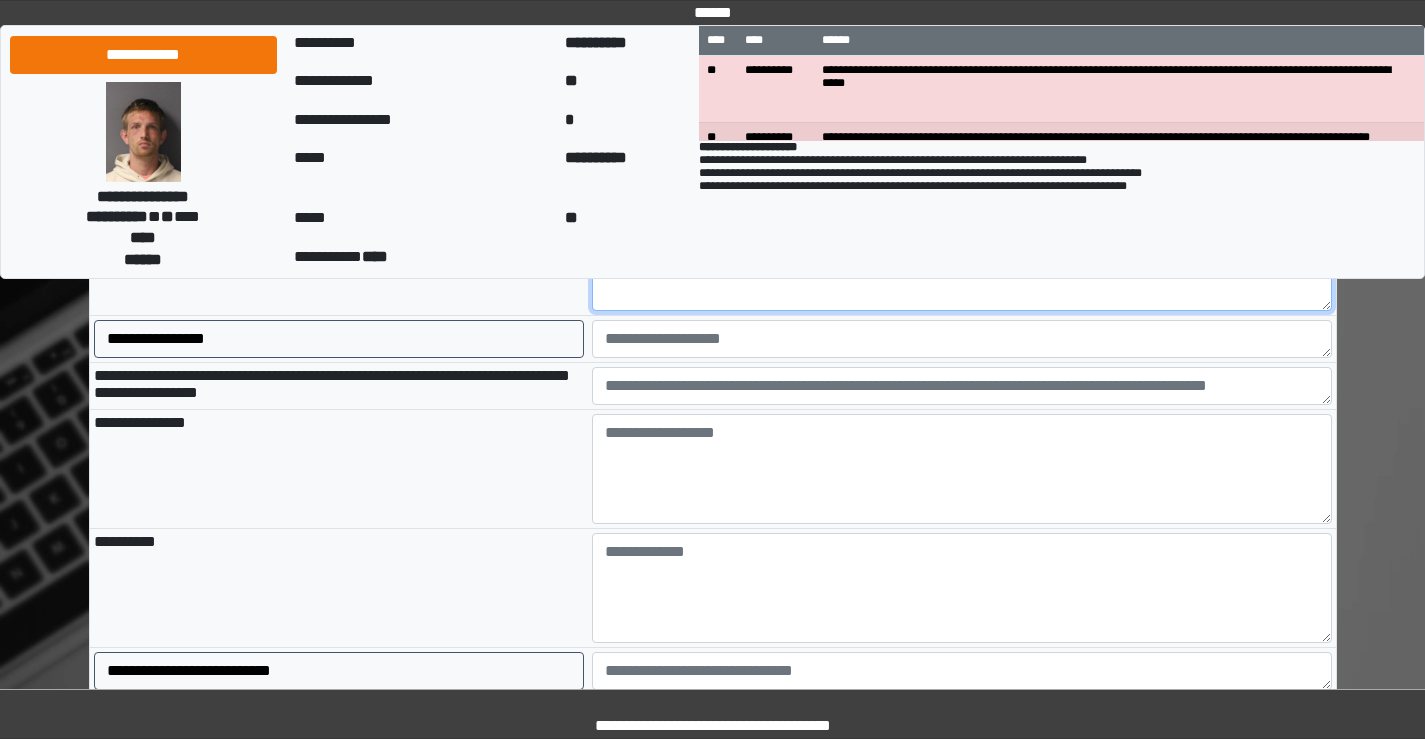type on "***" 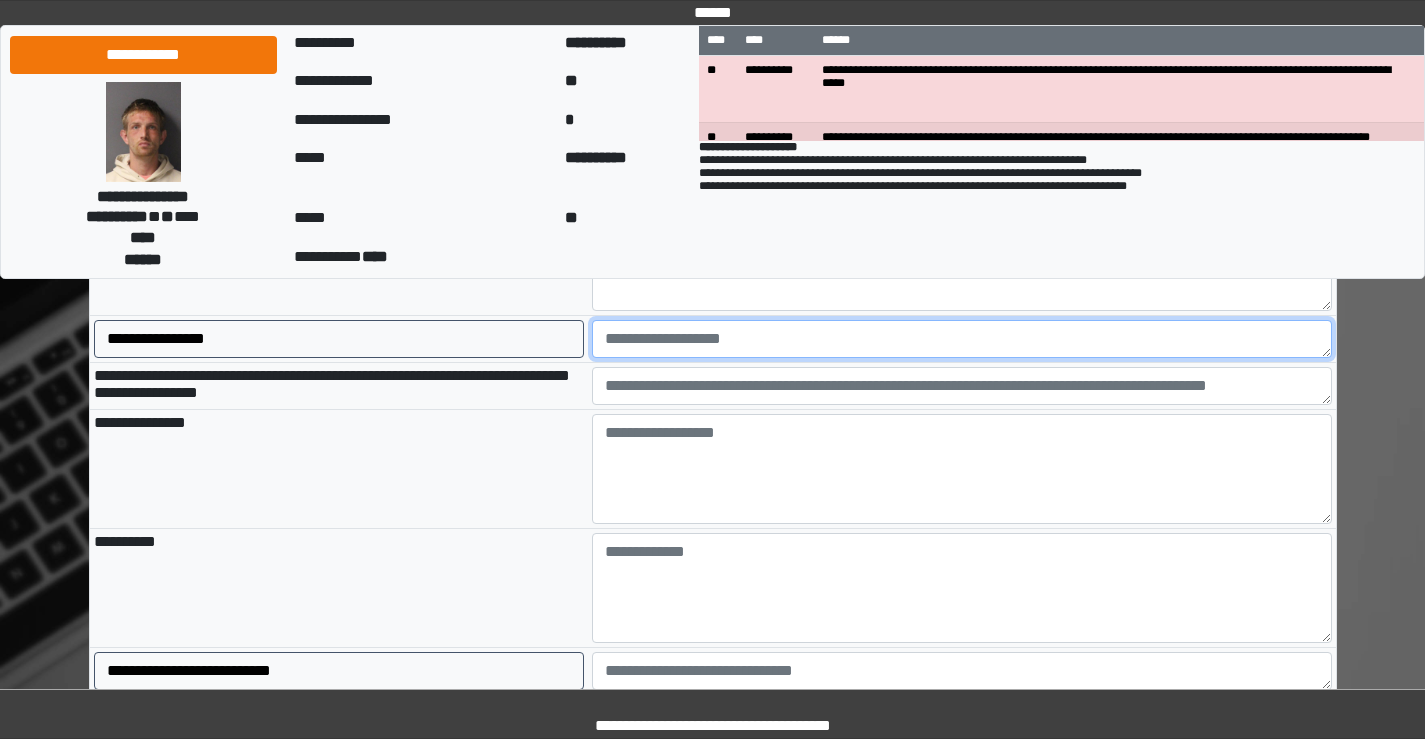 click at bounding box center (962, 339) 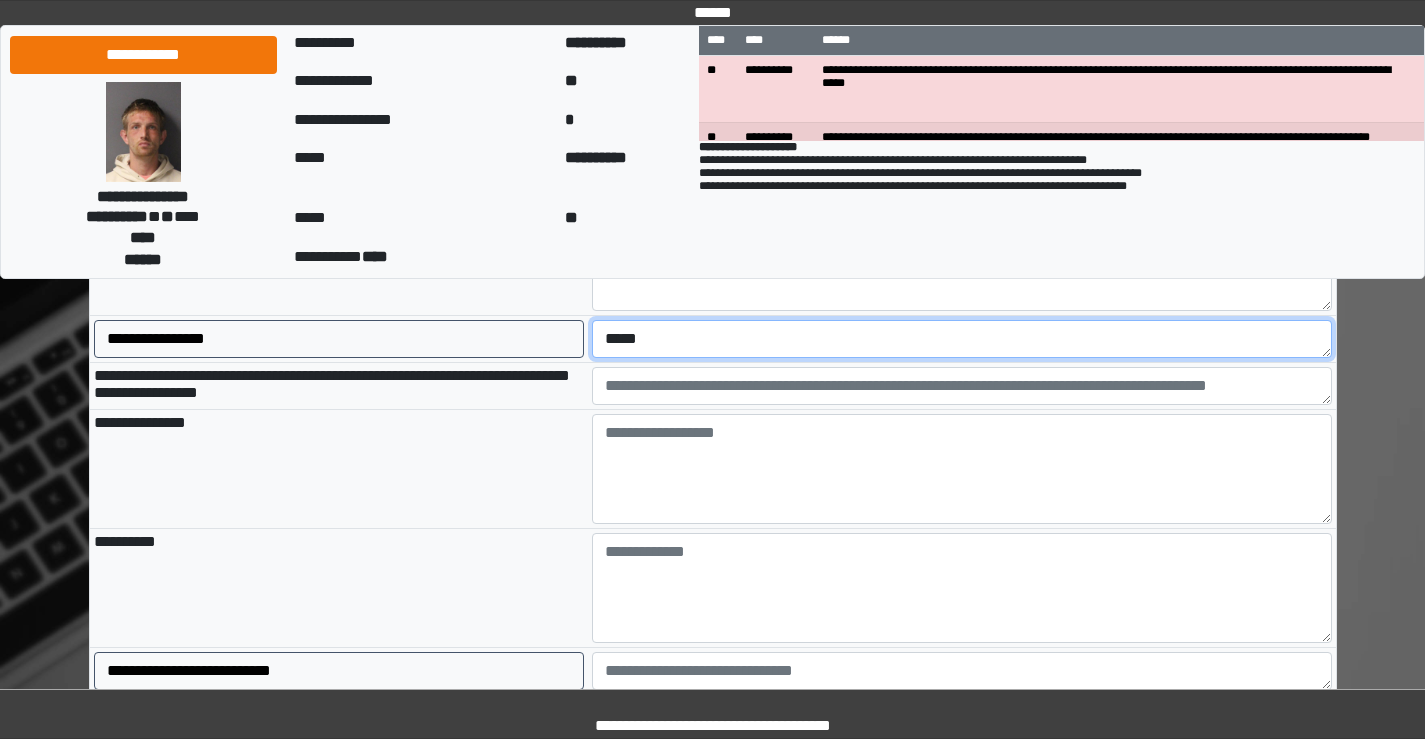 type on "*****" 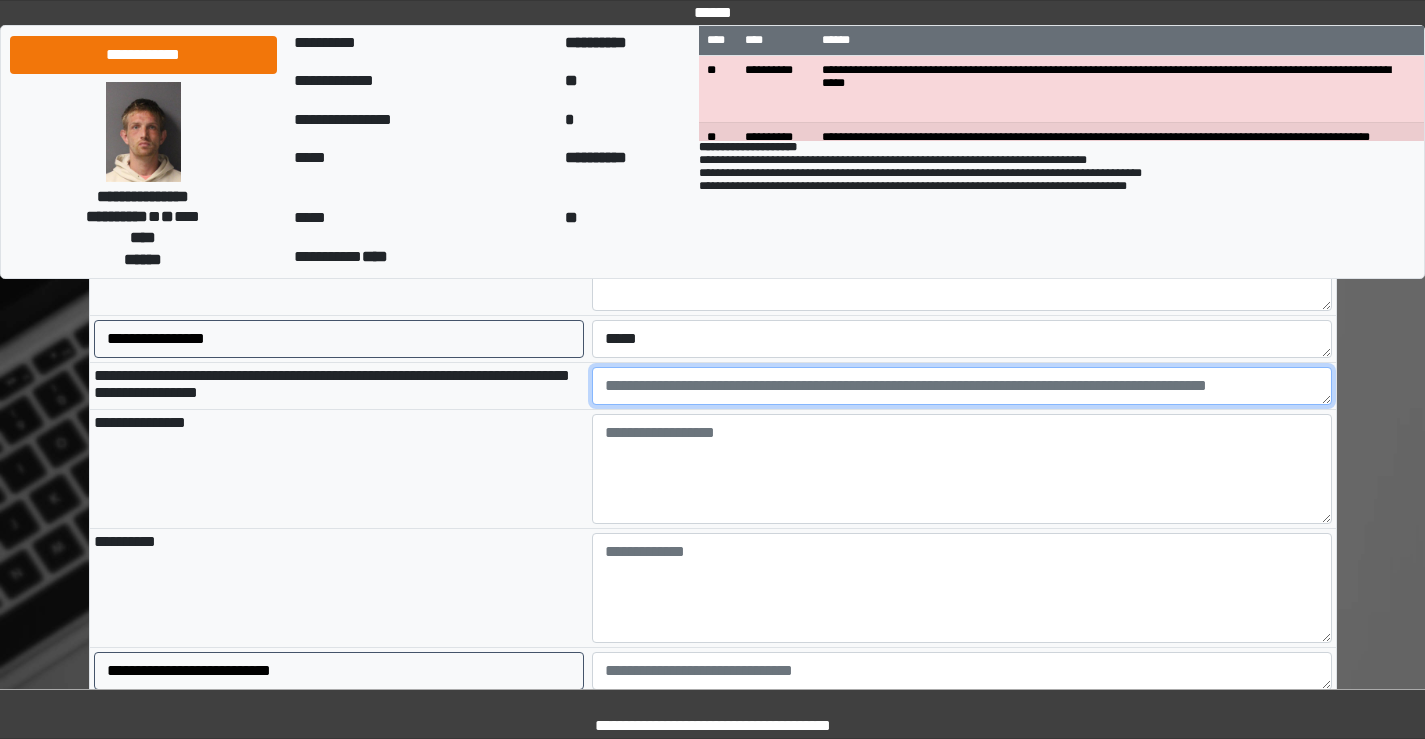 click at bounding box center [962, 386] 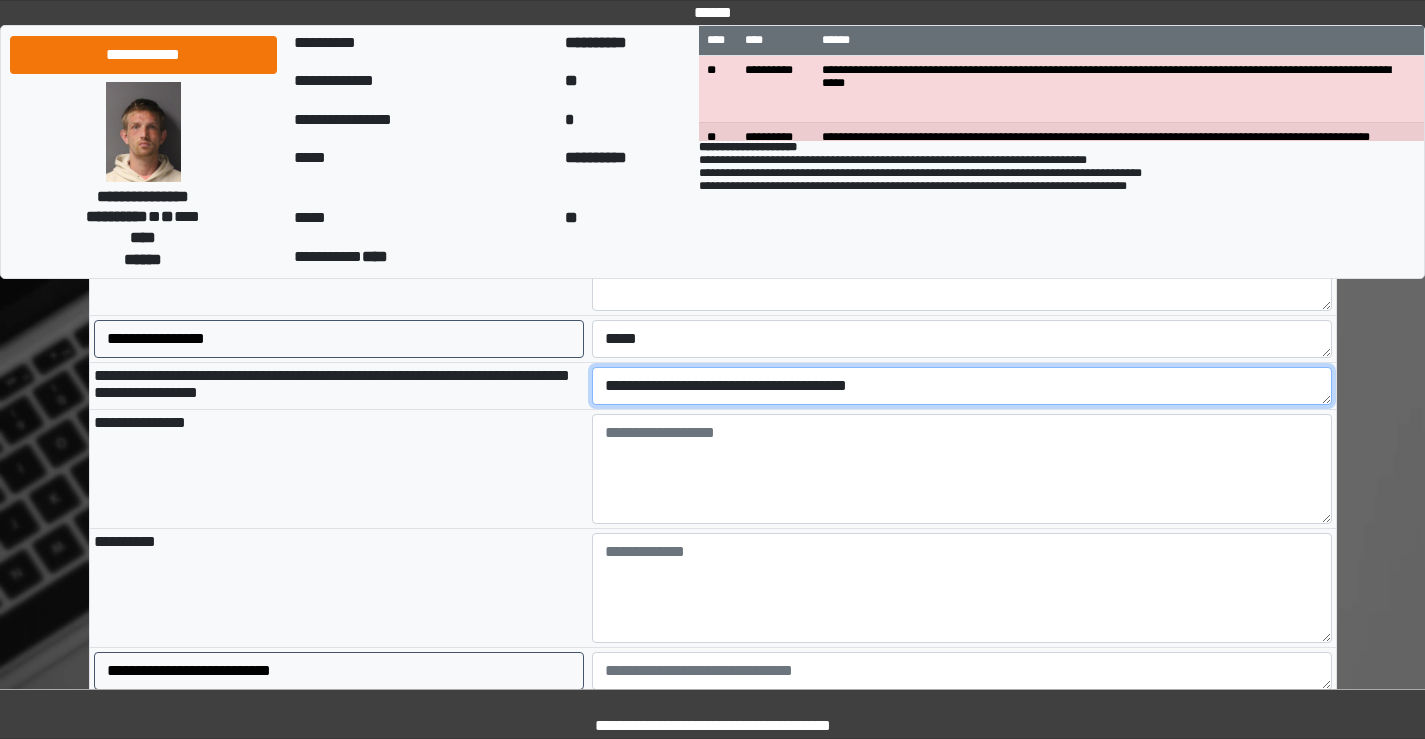 type on "**********" 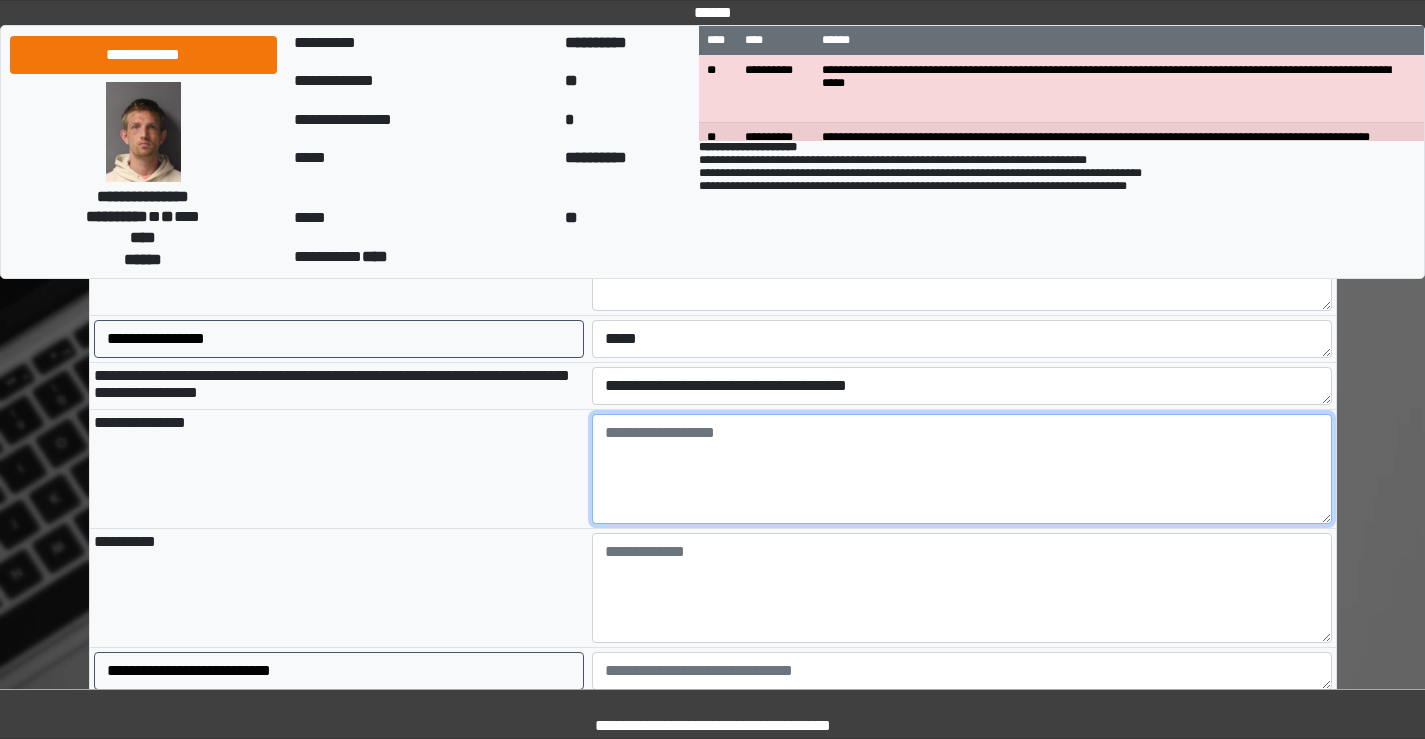click at bounding box center (962, 469) 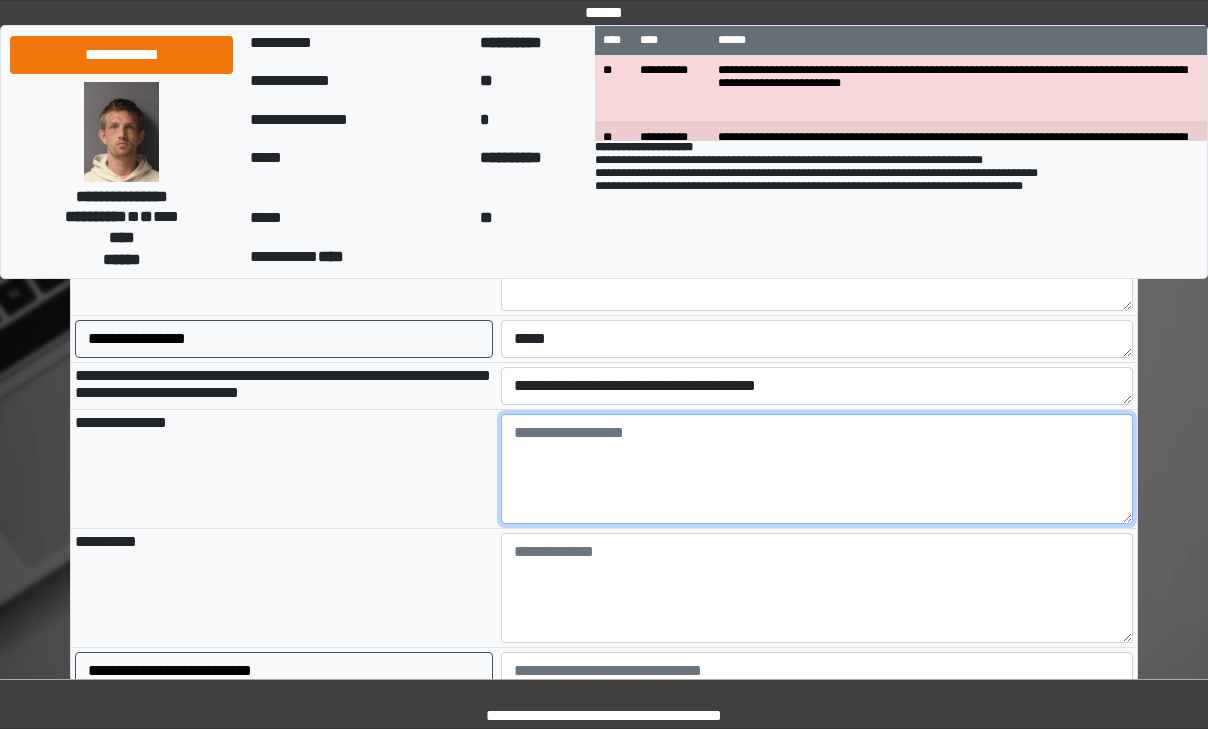click at bounding box center (817, 469) 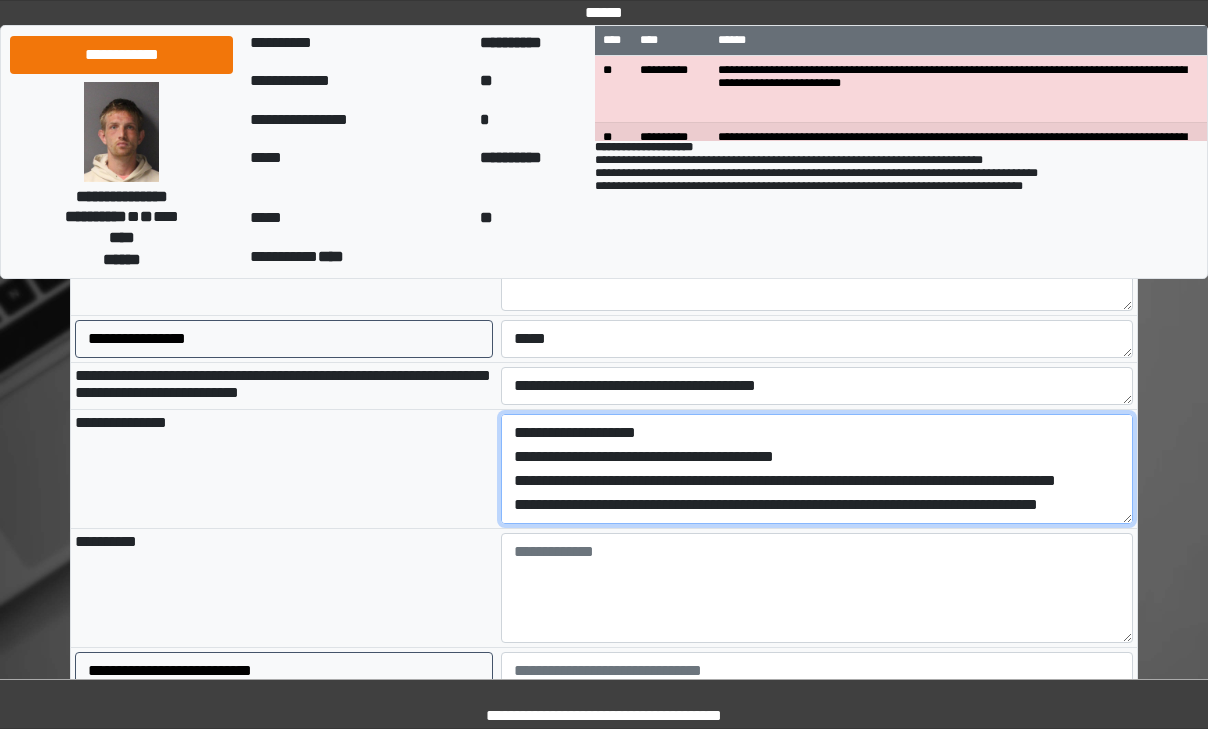 scroll, scrollTop: 281, scrollLeft: 0, axis: vertical 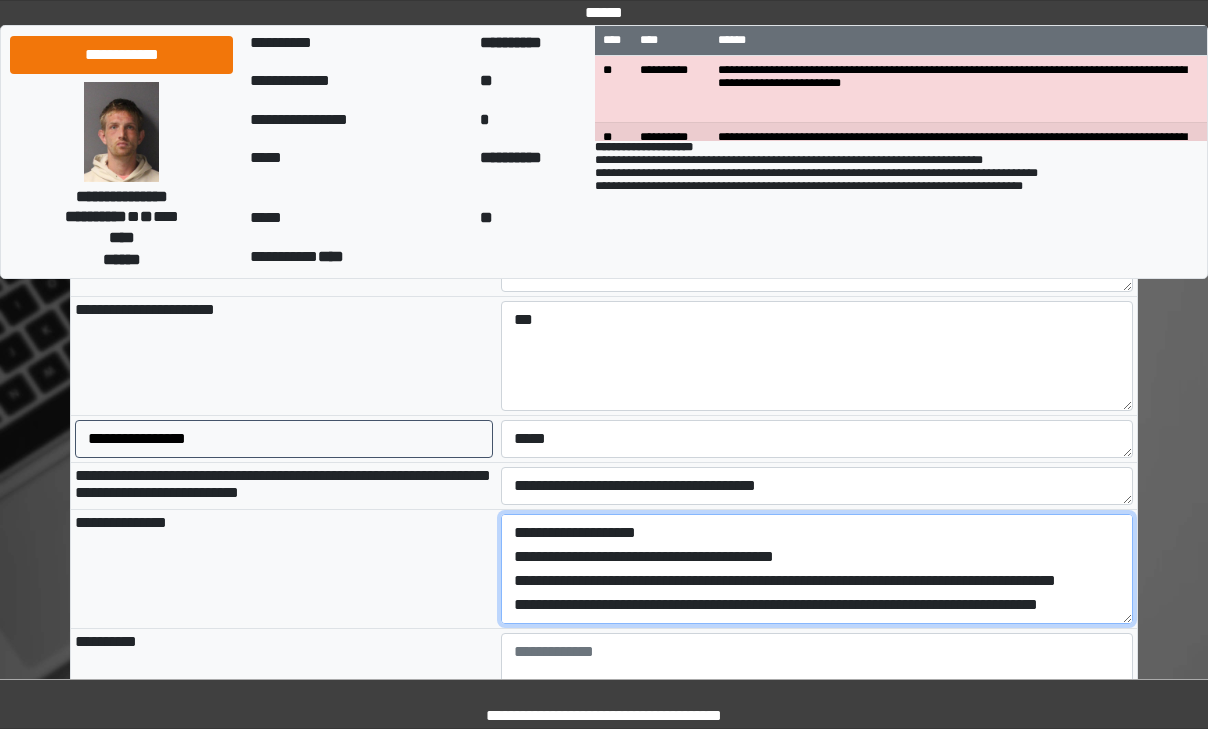 click on "**********" at bounding box center (817, 569) 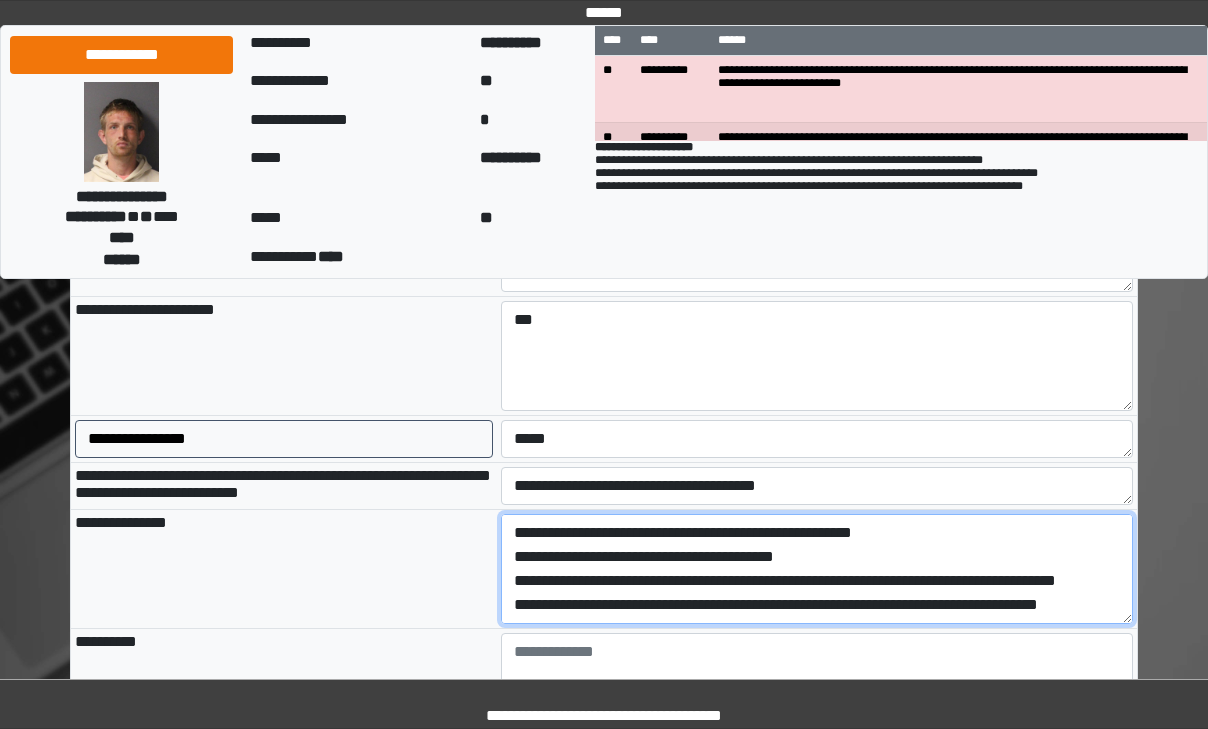 click on "**********" at bounding box center (817, 569) 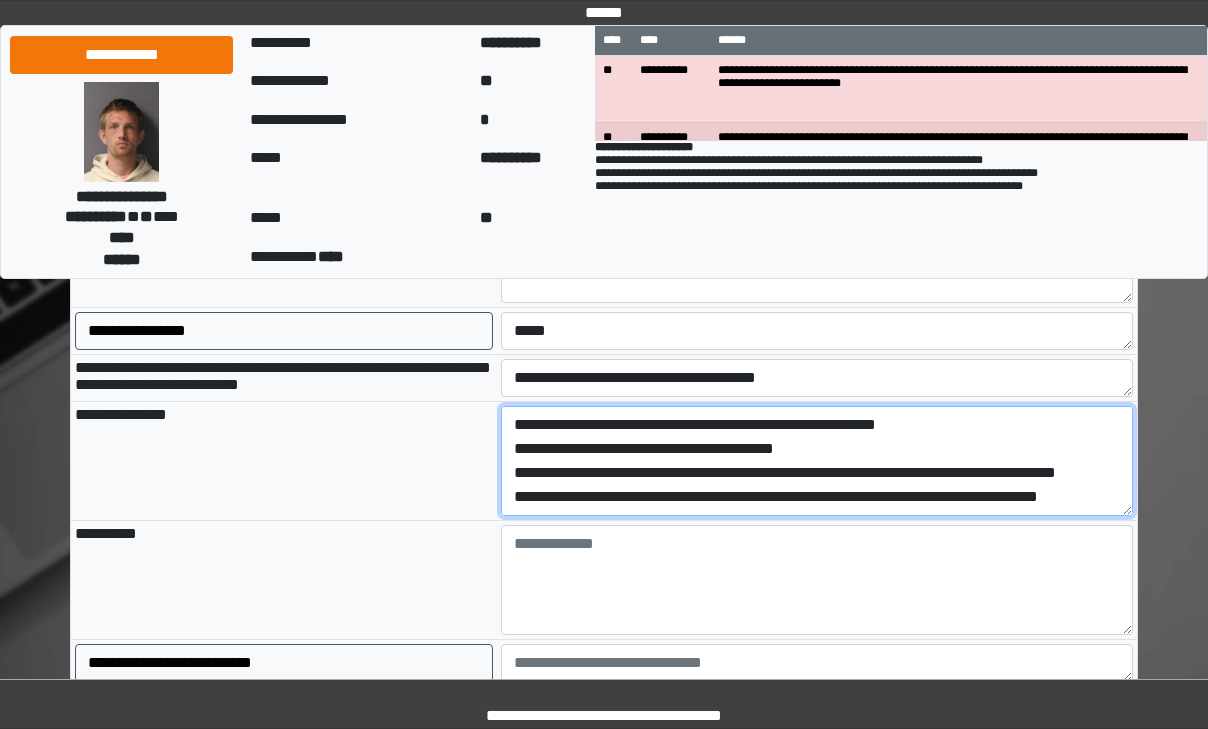 scroll, scrollTop: 1700, scrollLeft: 0, axis: vertical 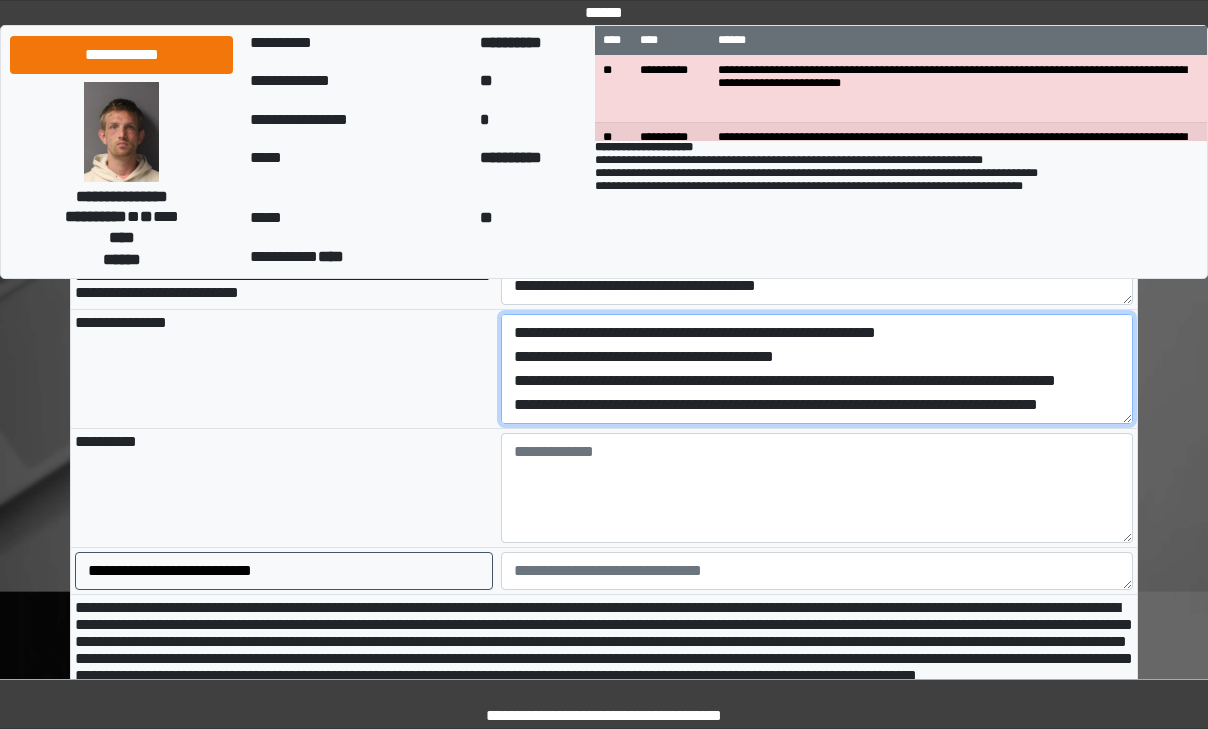type on "**********" 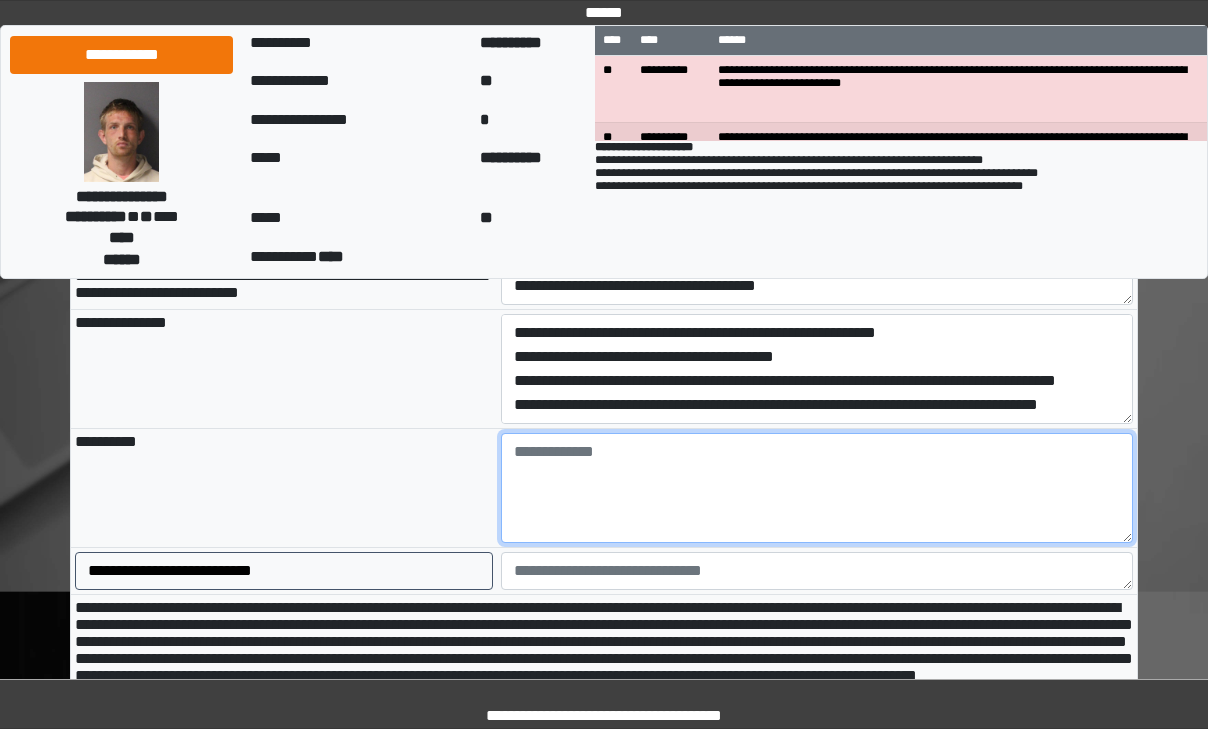 click at bounding box center (817, 488) 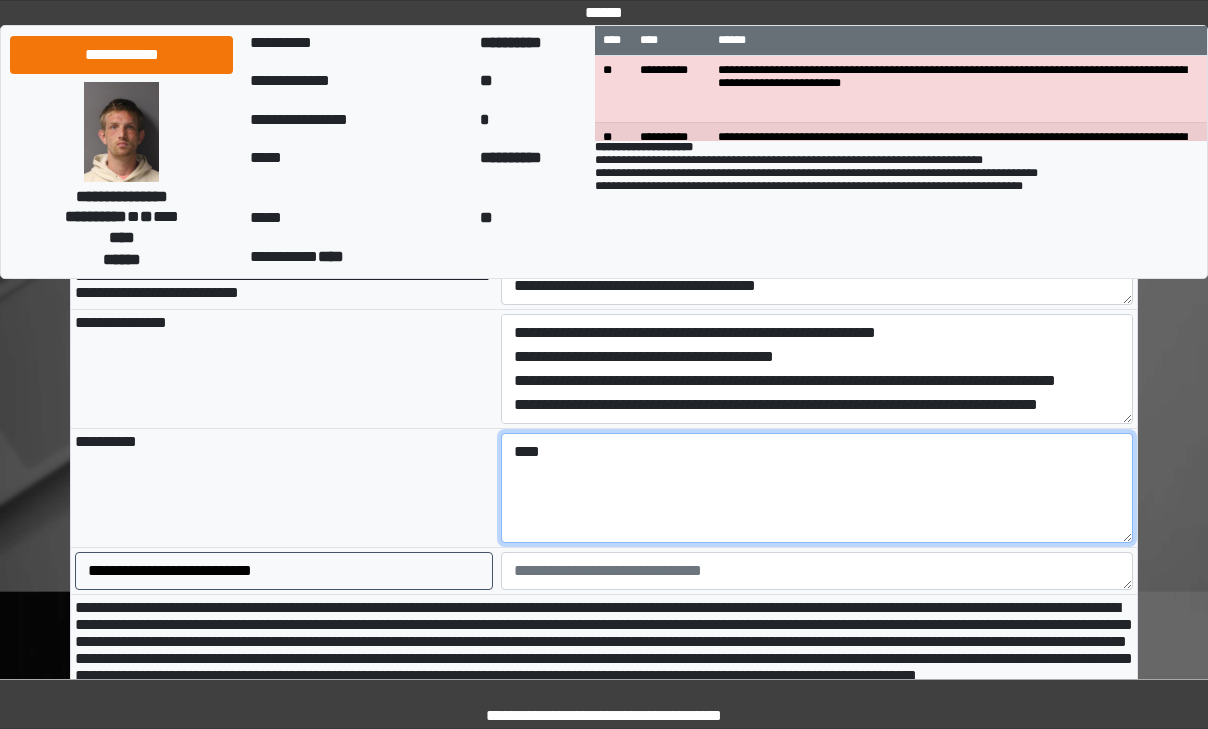 type on "***" 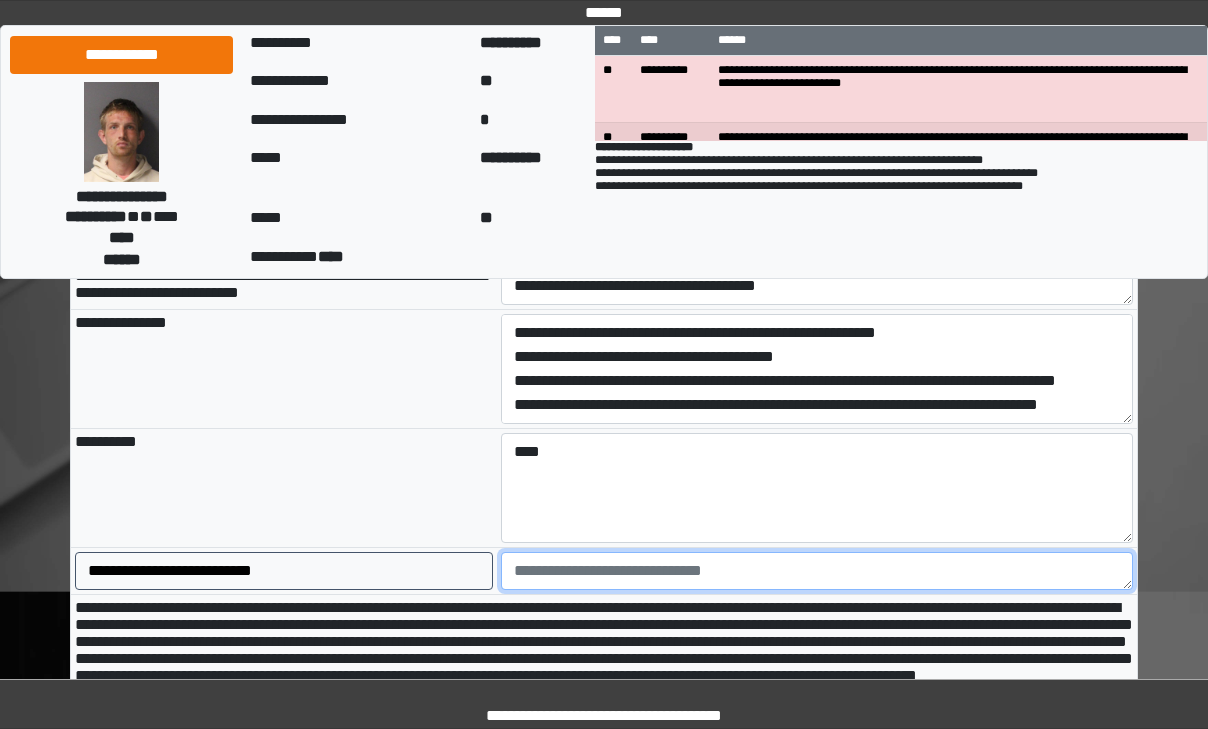 click at bounding box center (817, 571) 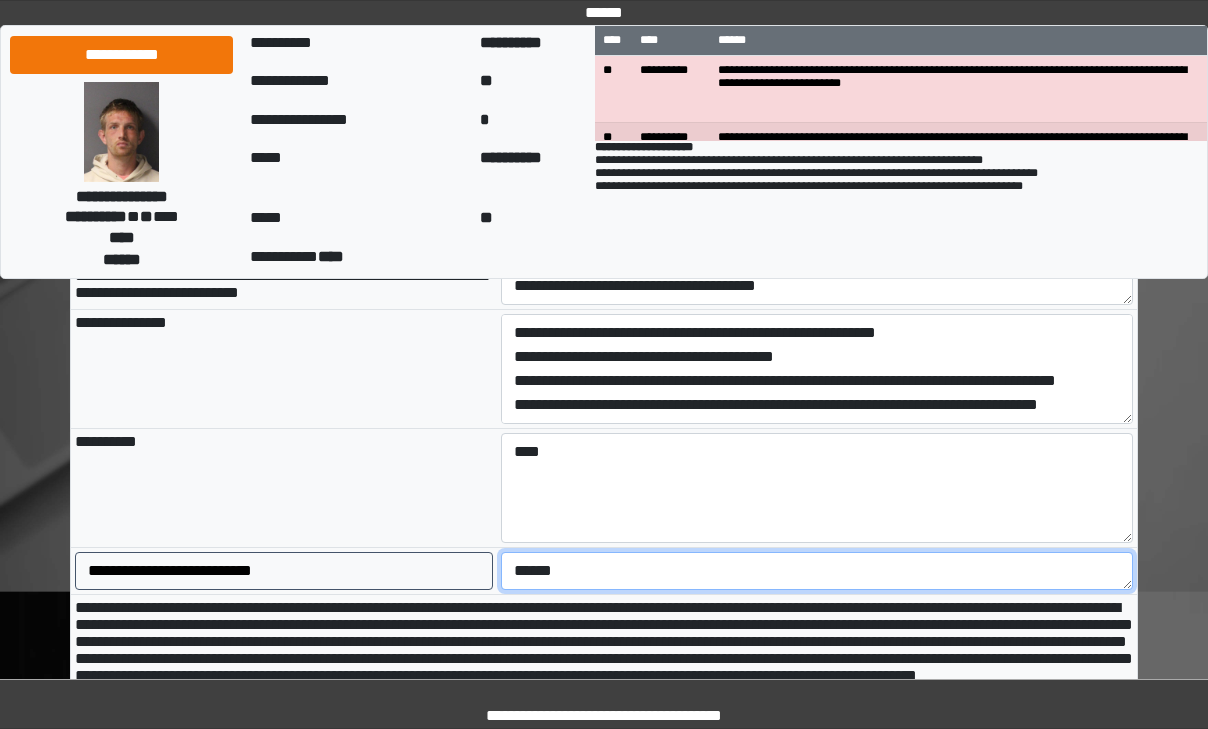 type on "******" 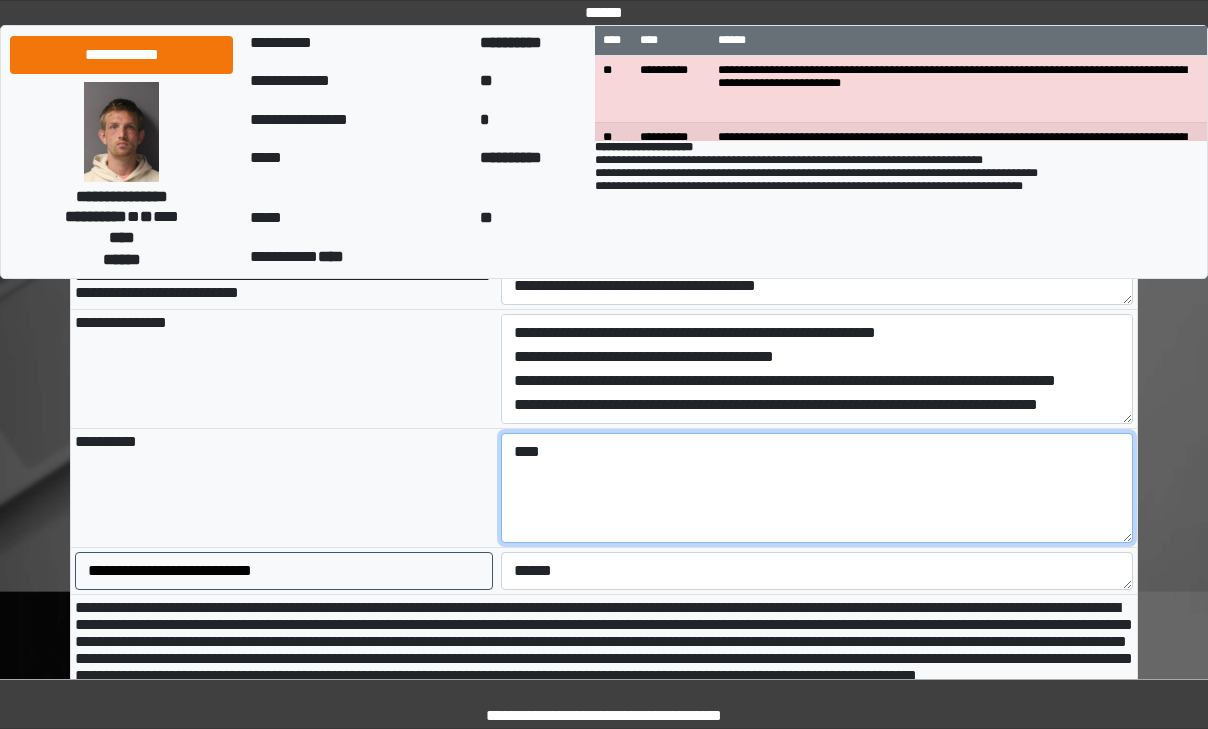 click on "***" at bounding box center [817, 488] 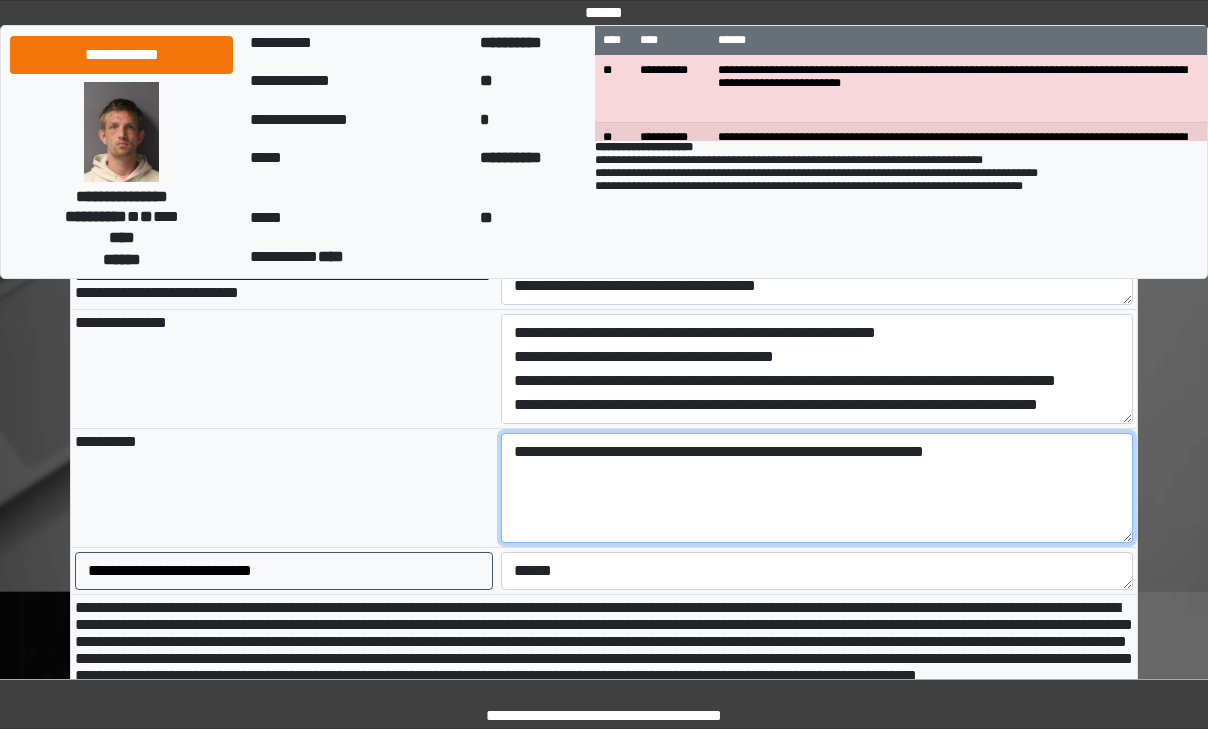 click on "**********" at bounding box center [817, 488] 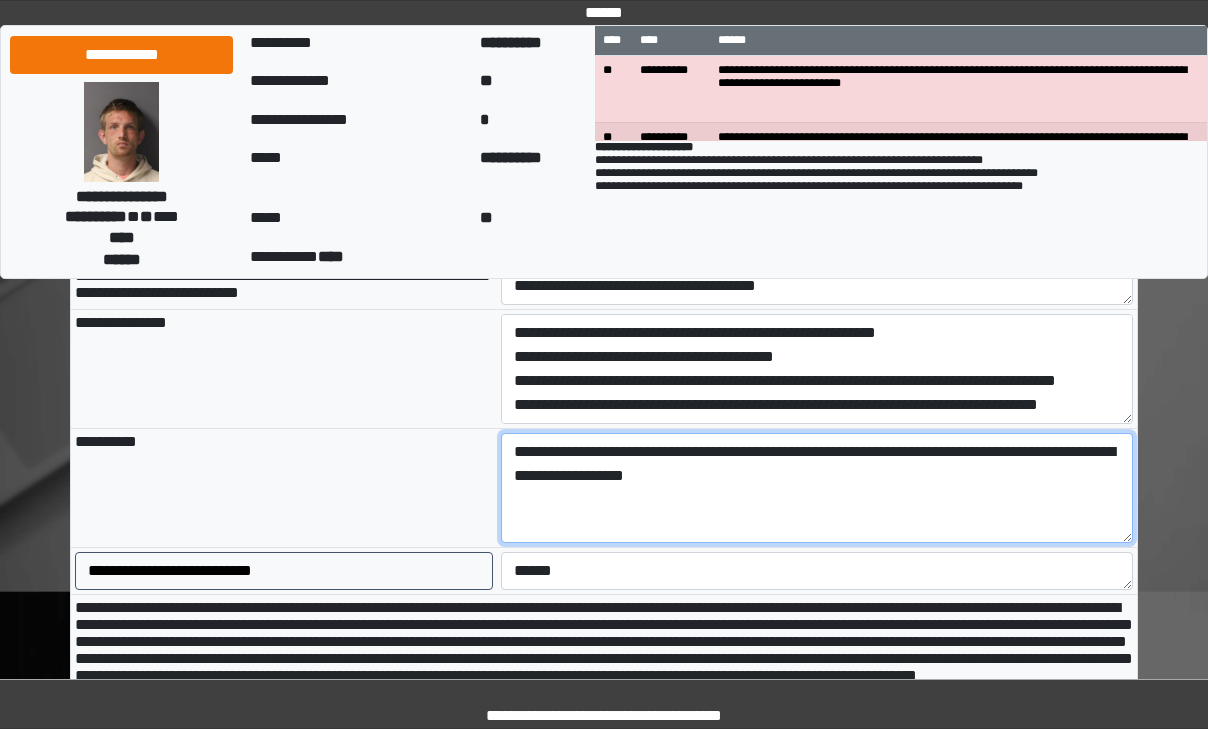 click on "**********" at bounding box center (817, 488) 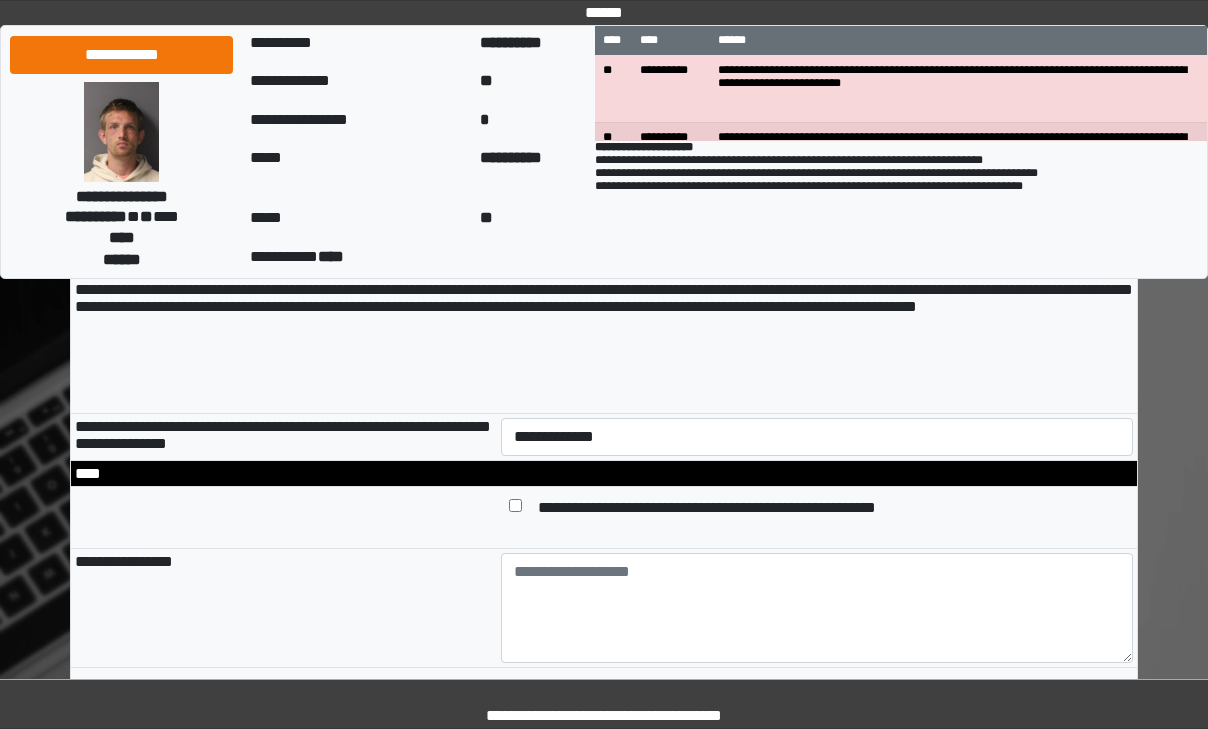 scroll, scrollTop: 2100, scrollLeft: 0, axis: vertical 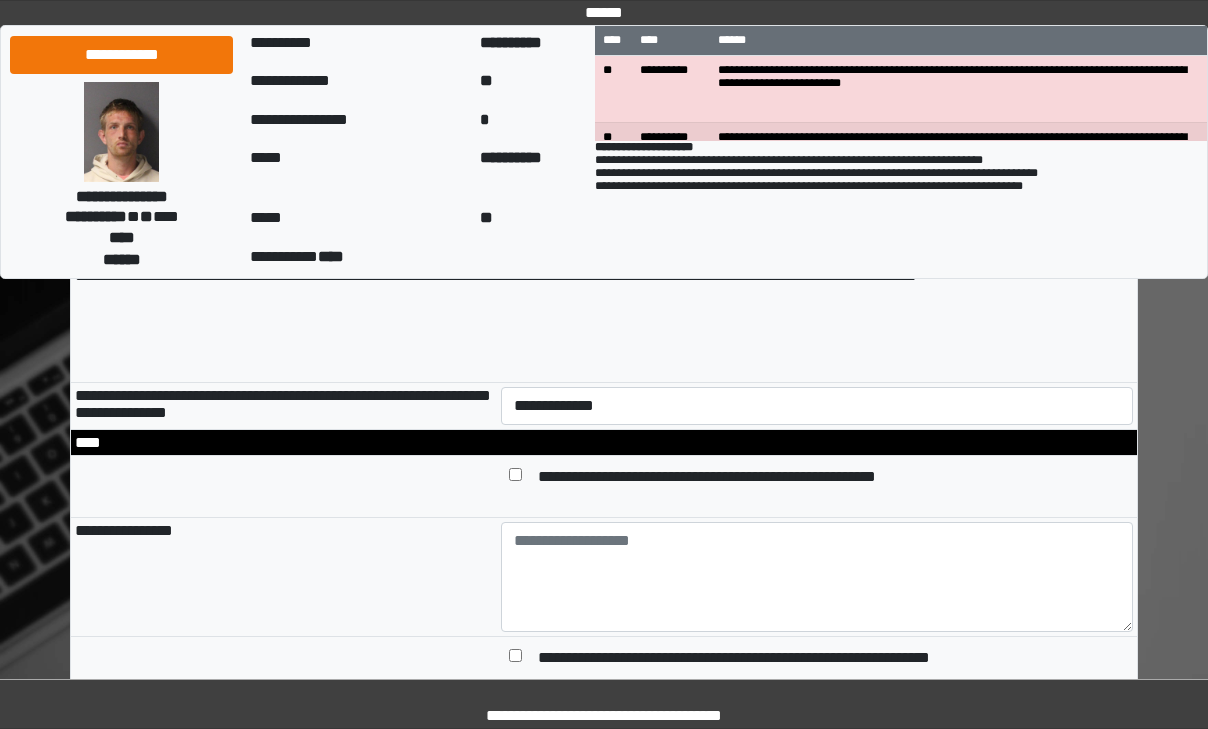 type on "**********" 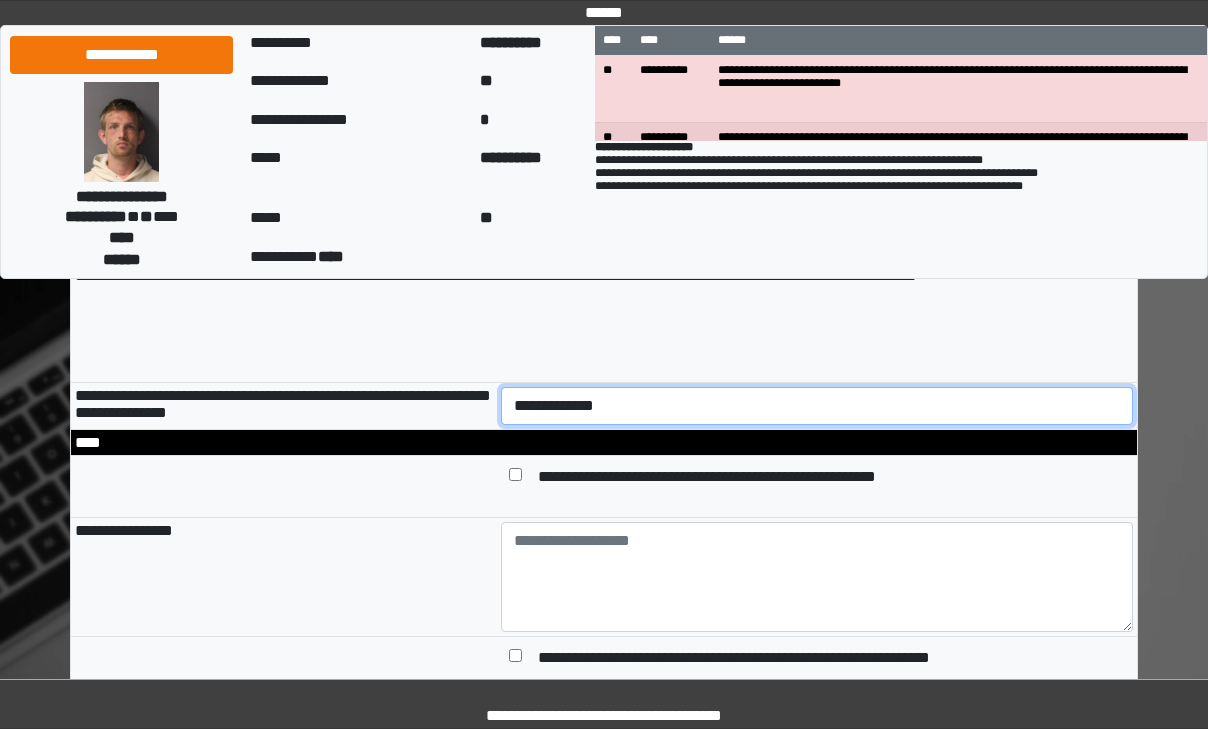 click on "**********" at bounding box center (817, 406) 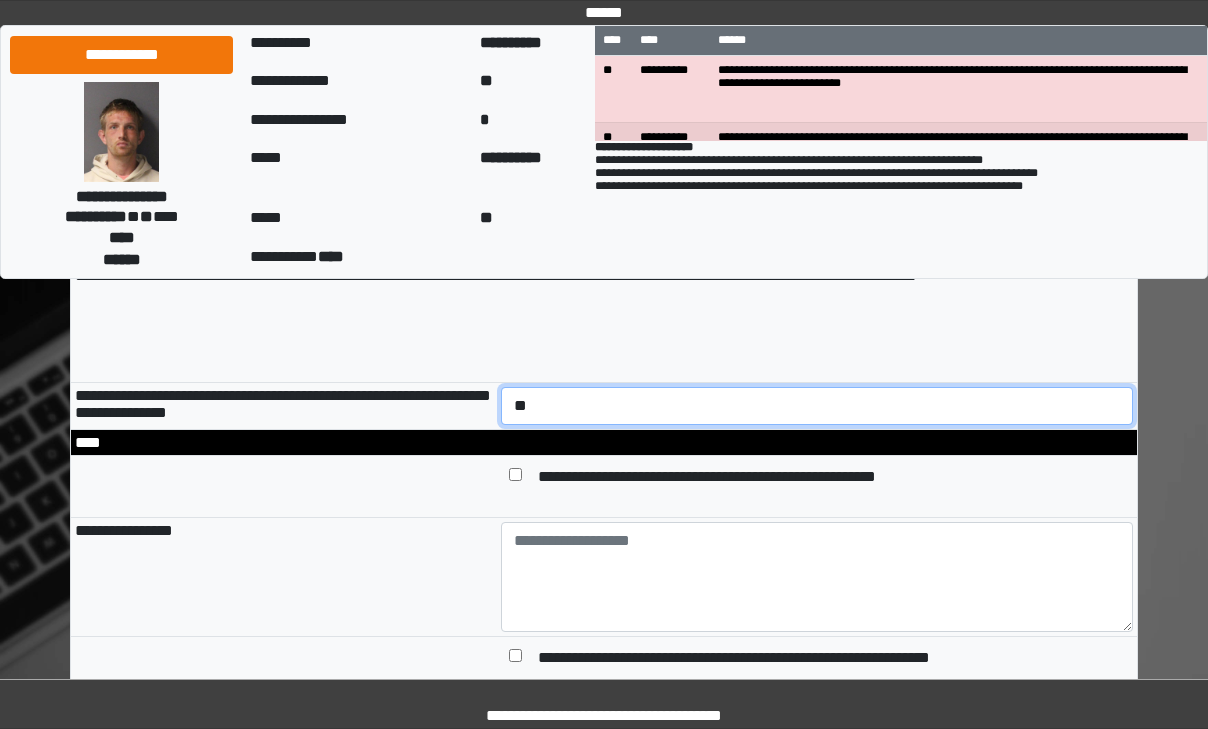 scroll, scrollTop: 2200, scrollLeft: 0, axis: vertical 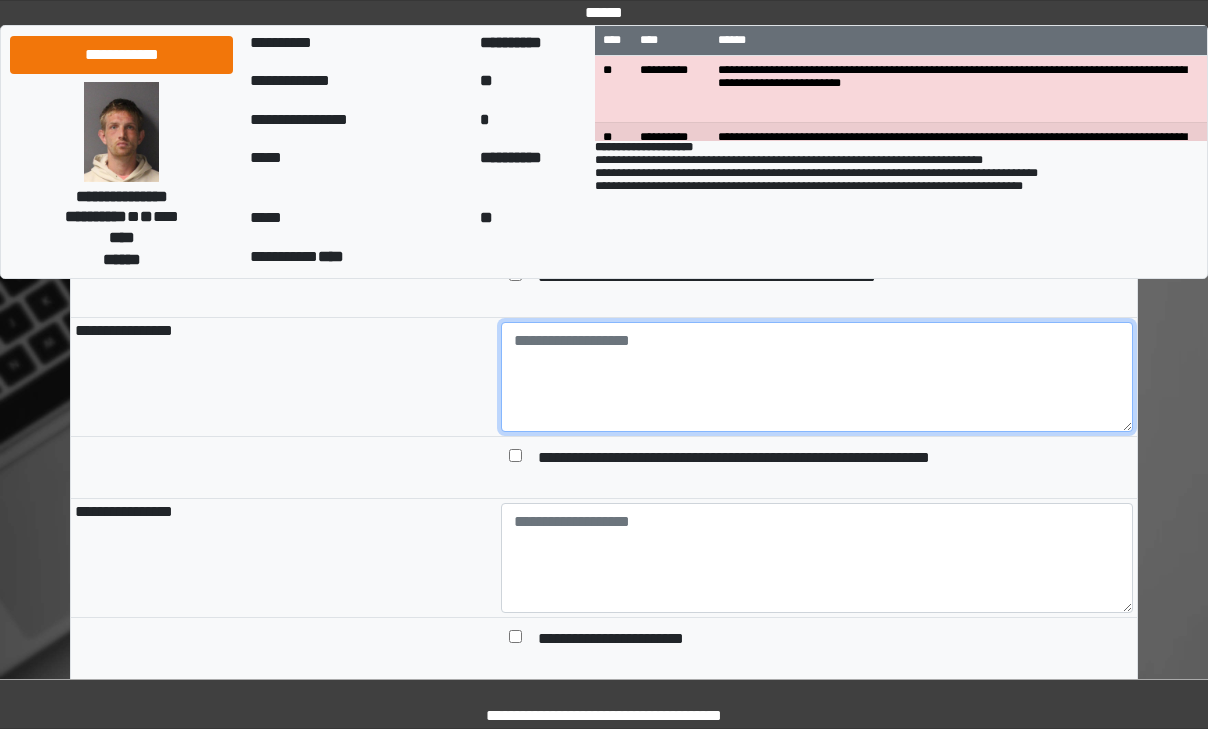 click at bounding box center (817, 377) 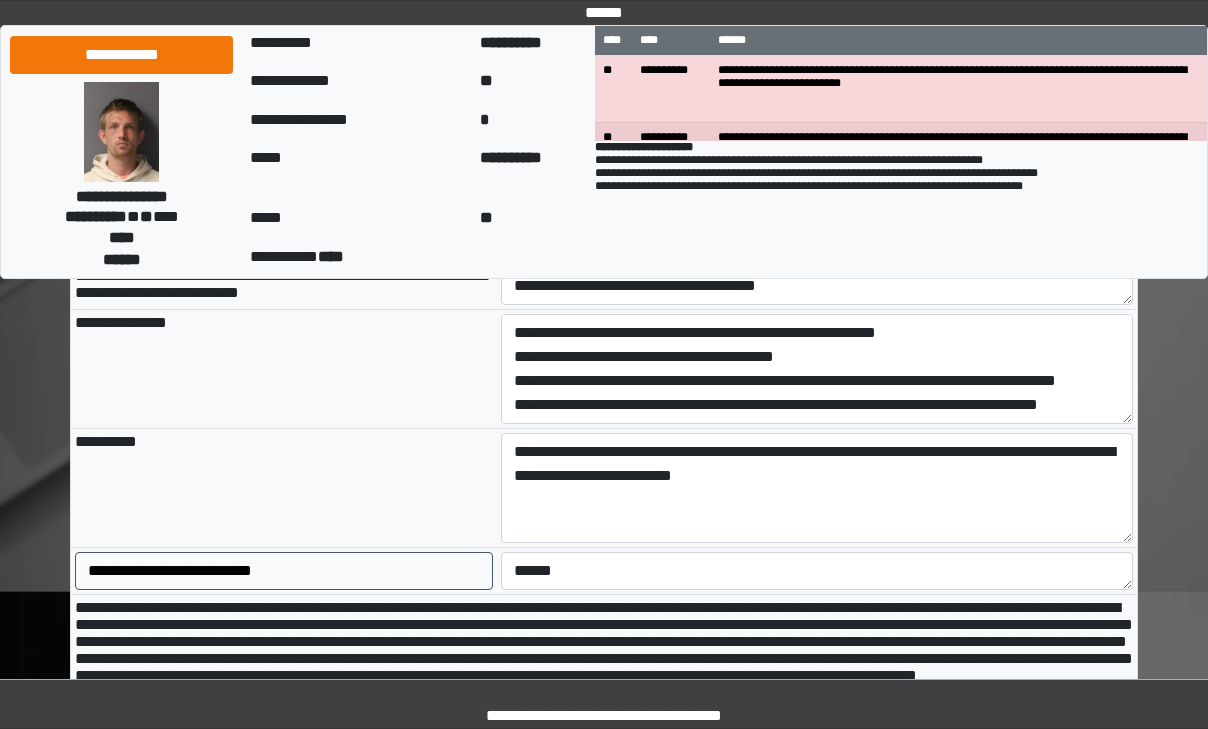 scroll, scrollTop: 1600, scrollLeft: 0, axis: vertical 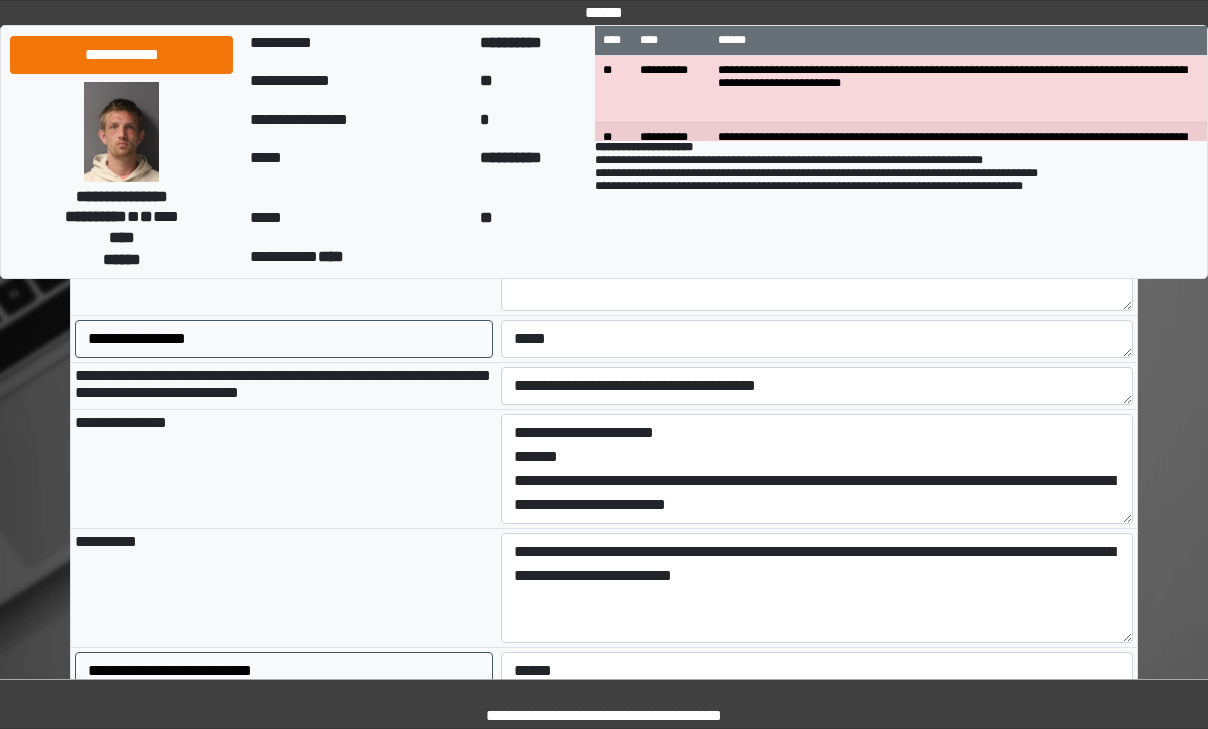 type on "**********" 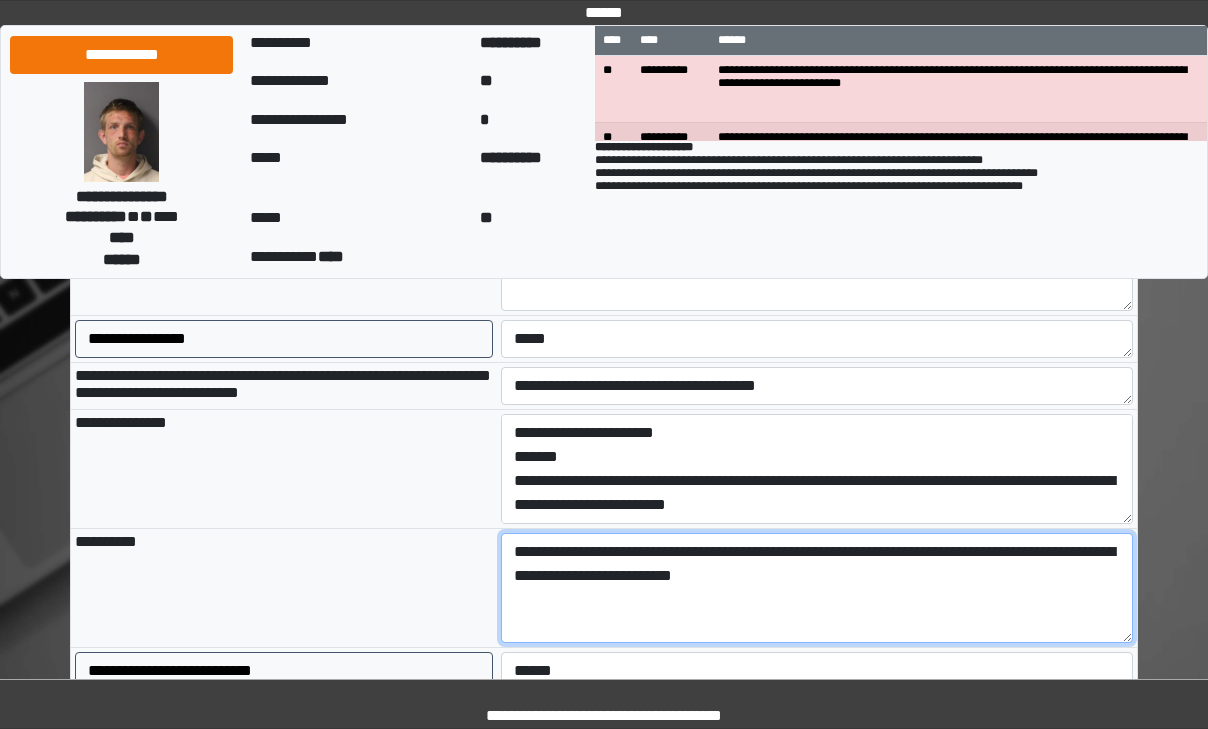 click on "**********" at bounding box center [817, 588] 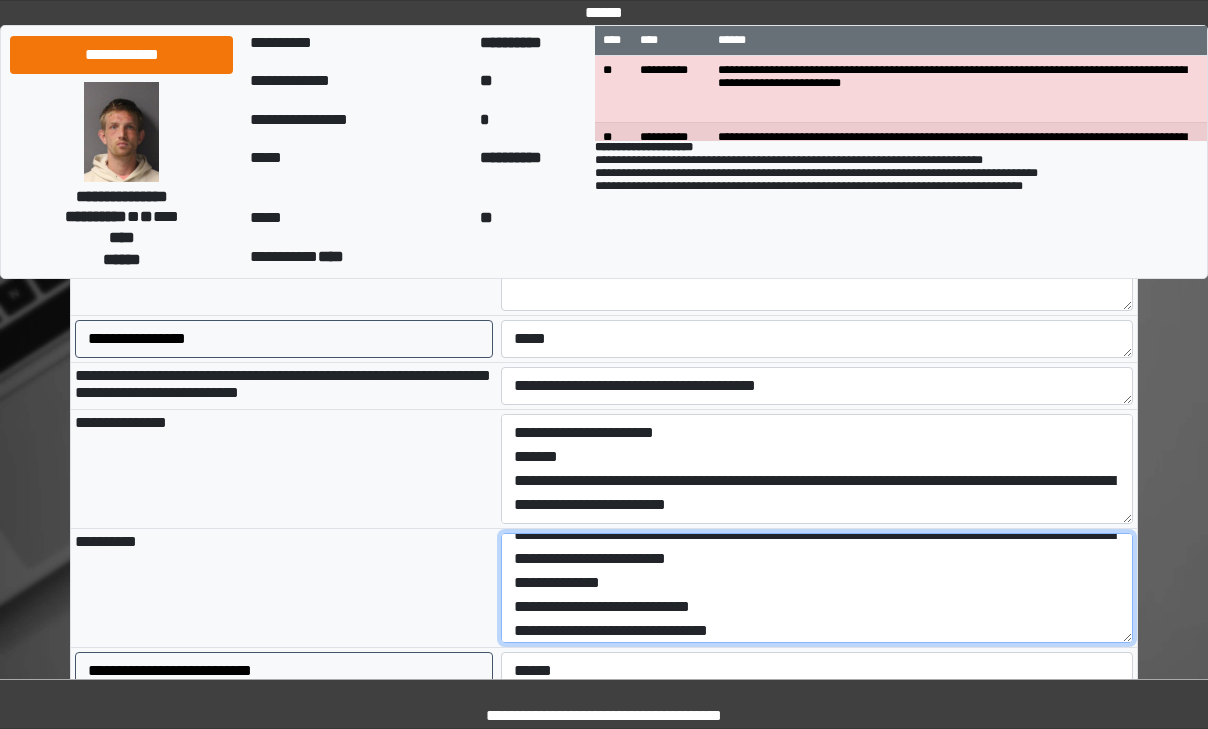 scroll, scrollTop: 41, scrollLeft: 0, axis: vertical 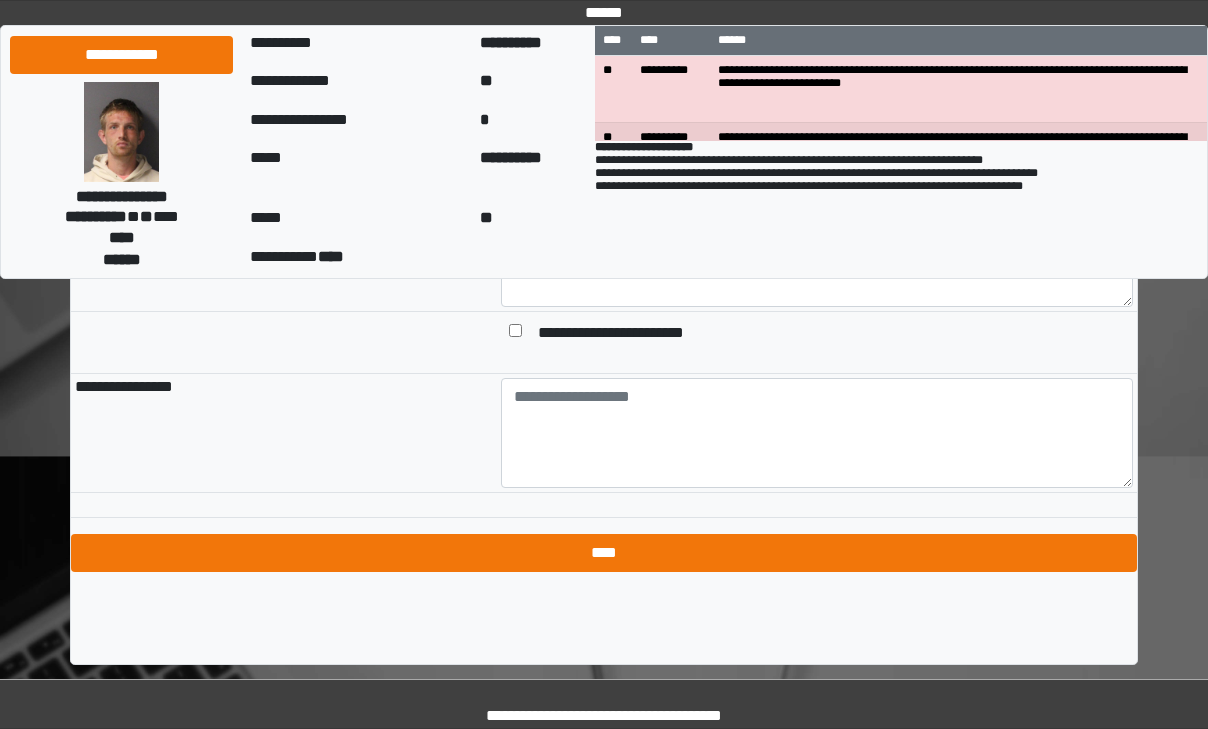 type on "**********" 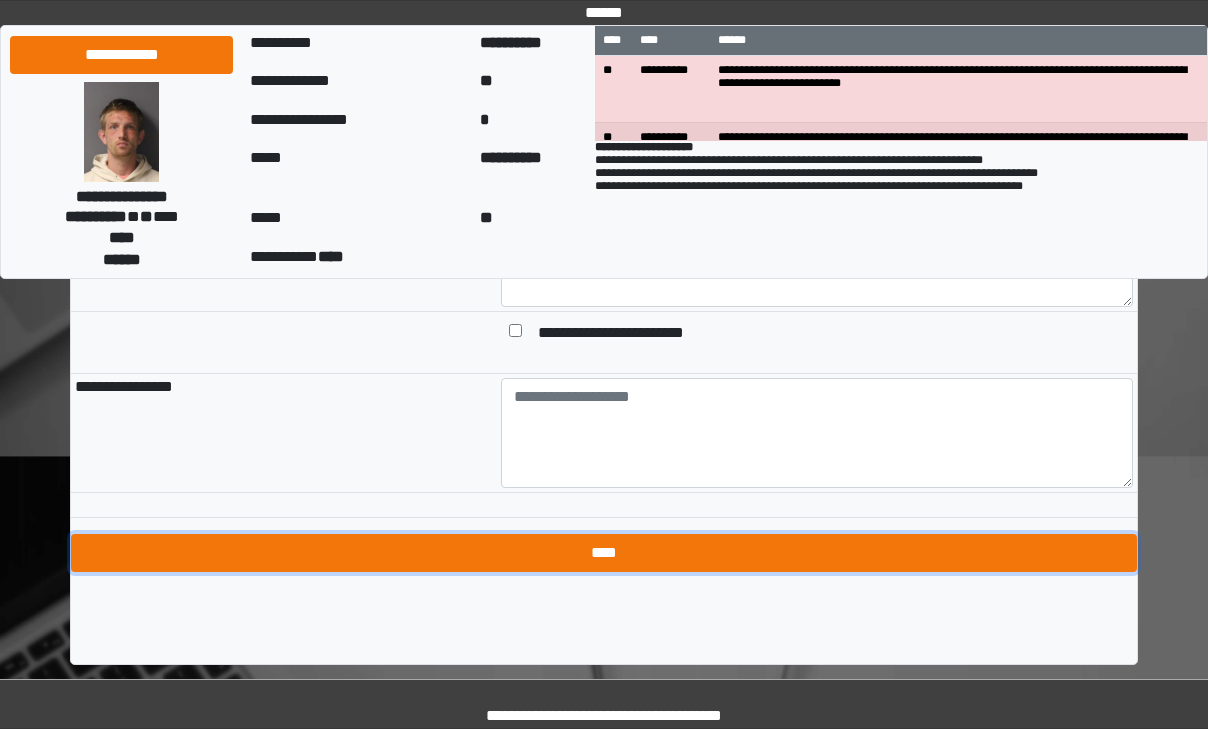 click on "****" at bounding box center [604, 553] 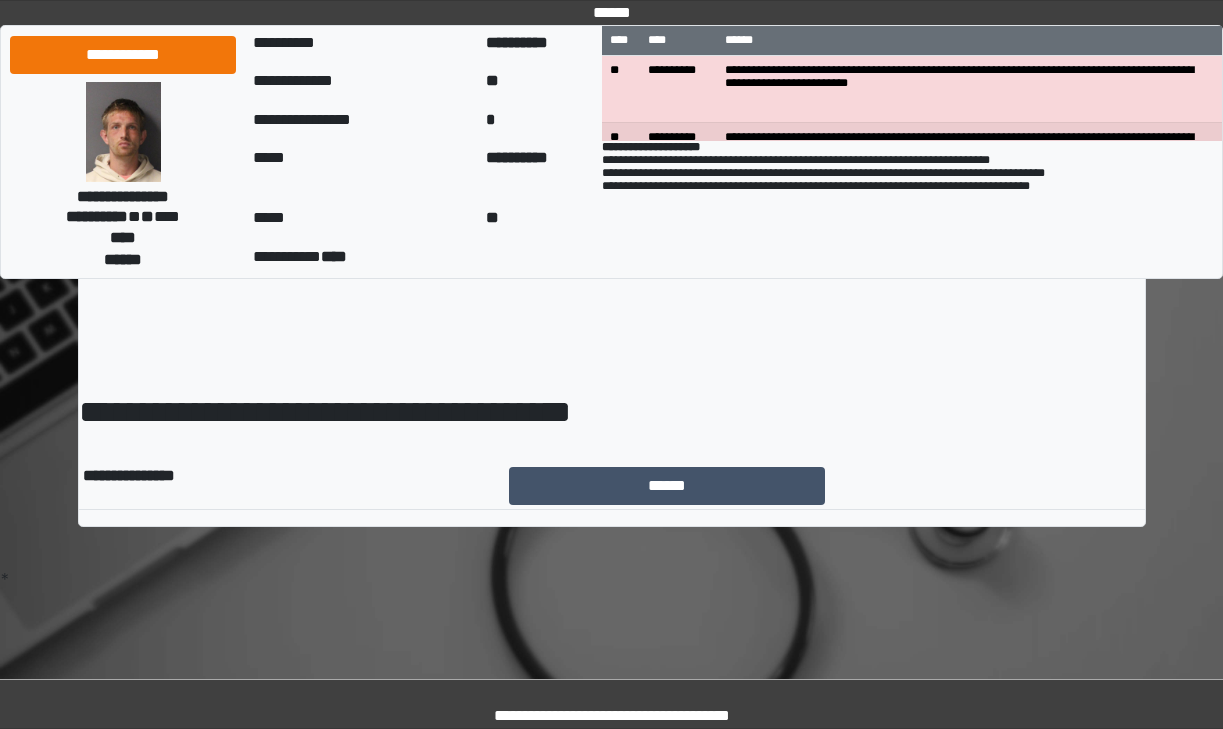 scroll, scrollTop: 0, scrollLeft: 0, axis: both 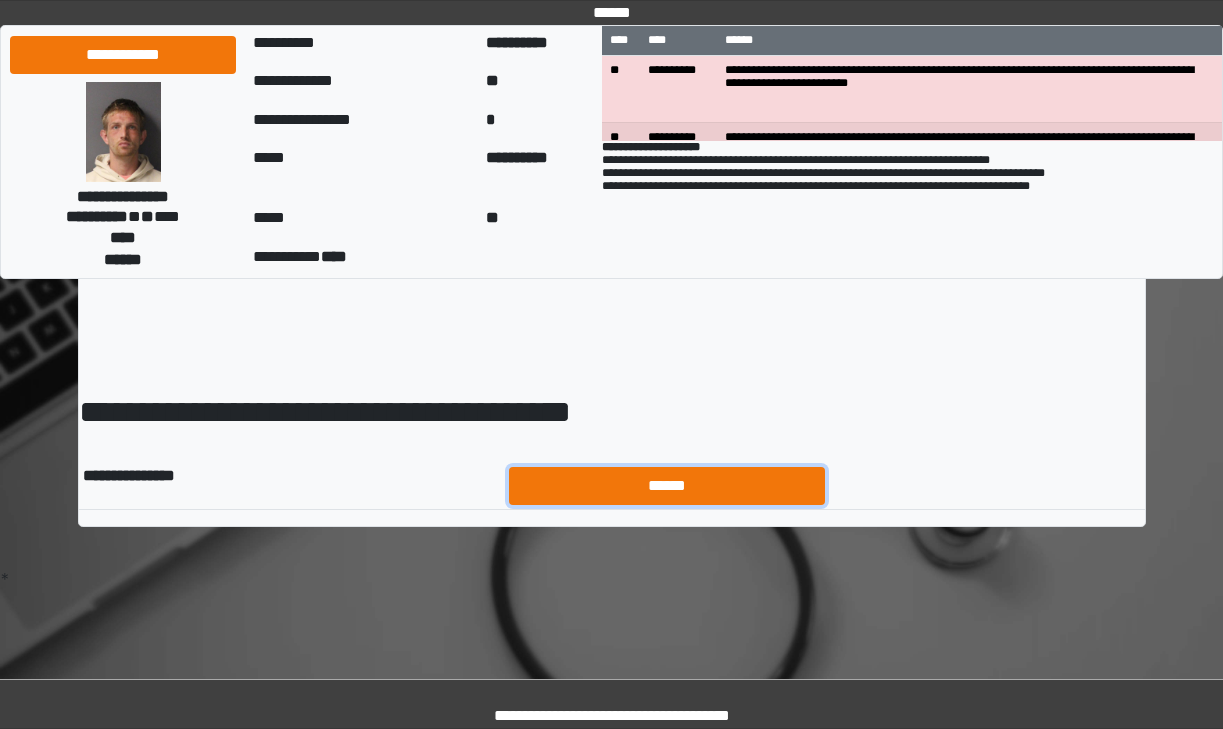 click on "******" at bounding box center [667, 486] 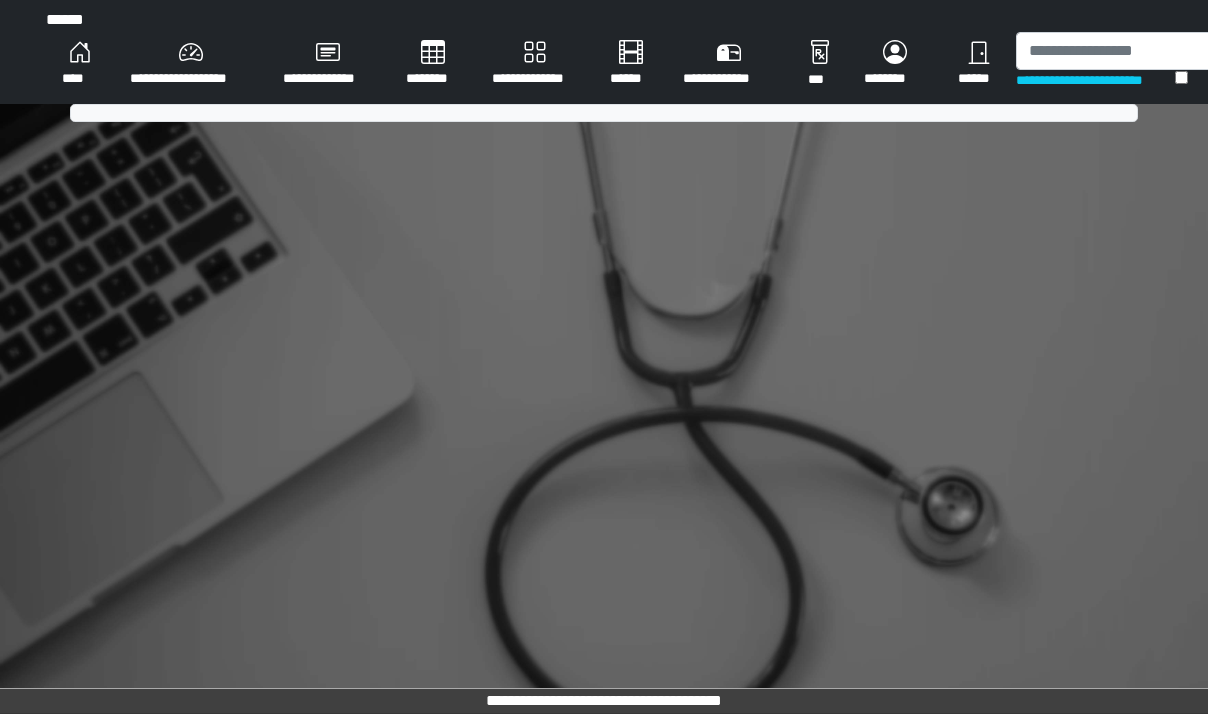 scroll, scrollTop: 0, scrollLeft: 0, axis: both 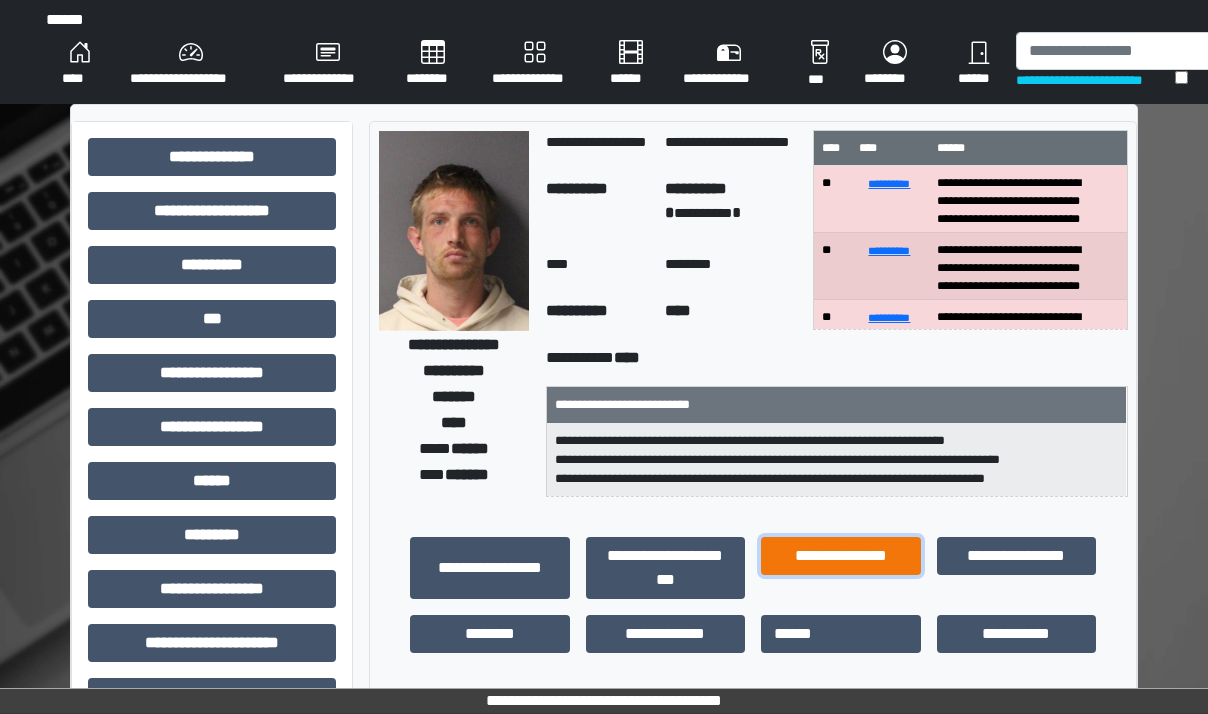 click on "**********" at bounding box center (841, 556) 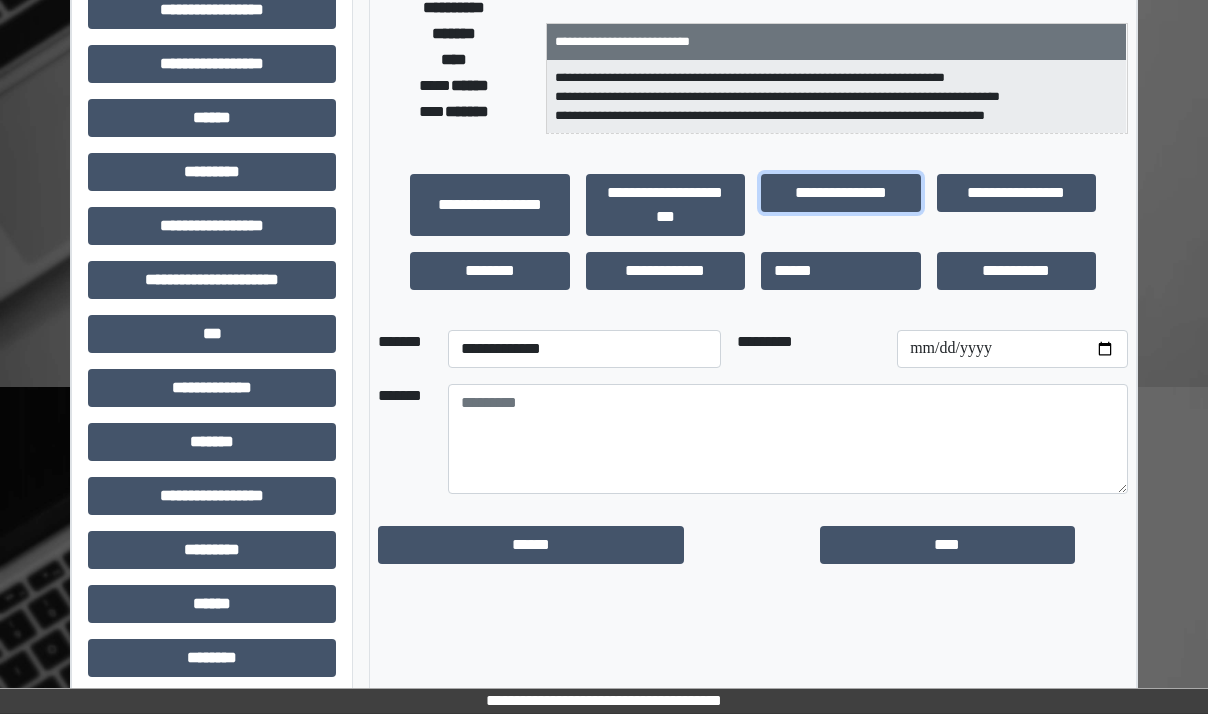 scroll, scrollTop: 400, scrollLeft: 0, axis: vertical 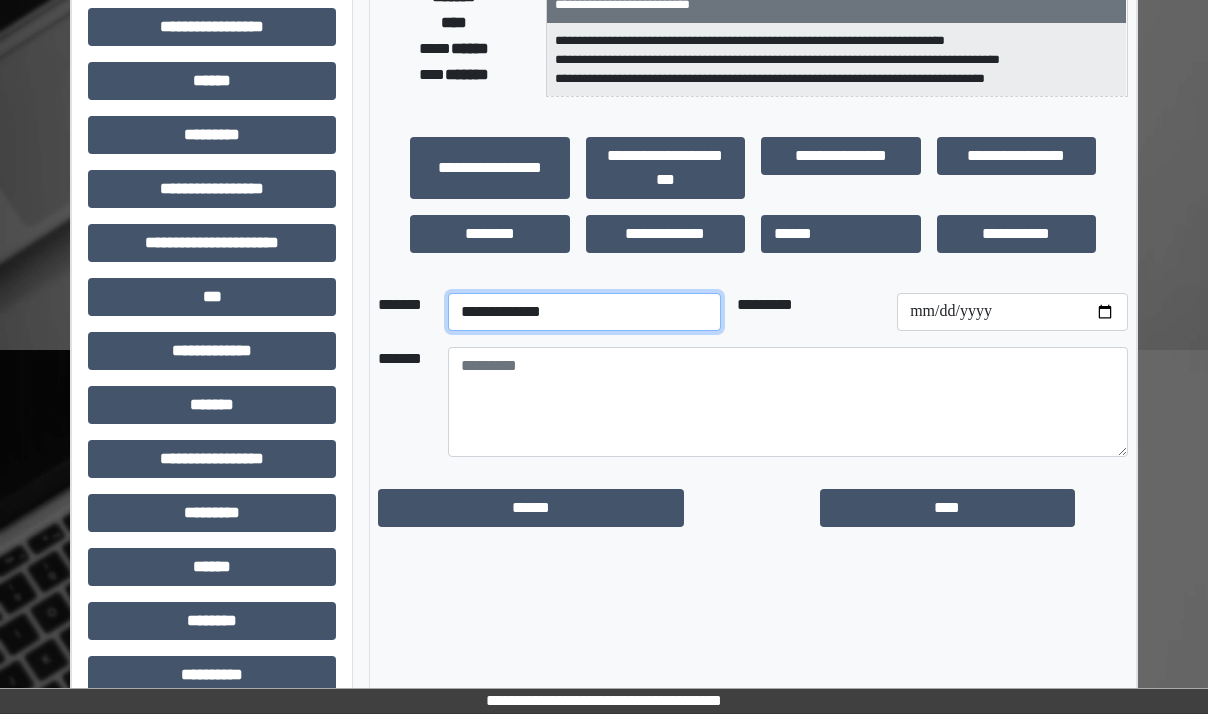 click on "**********" at bounding box center (584, 312) 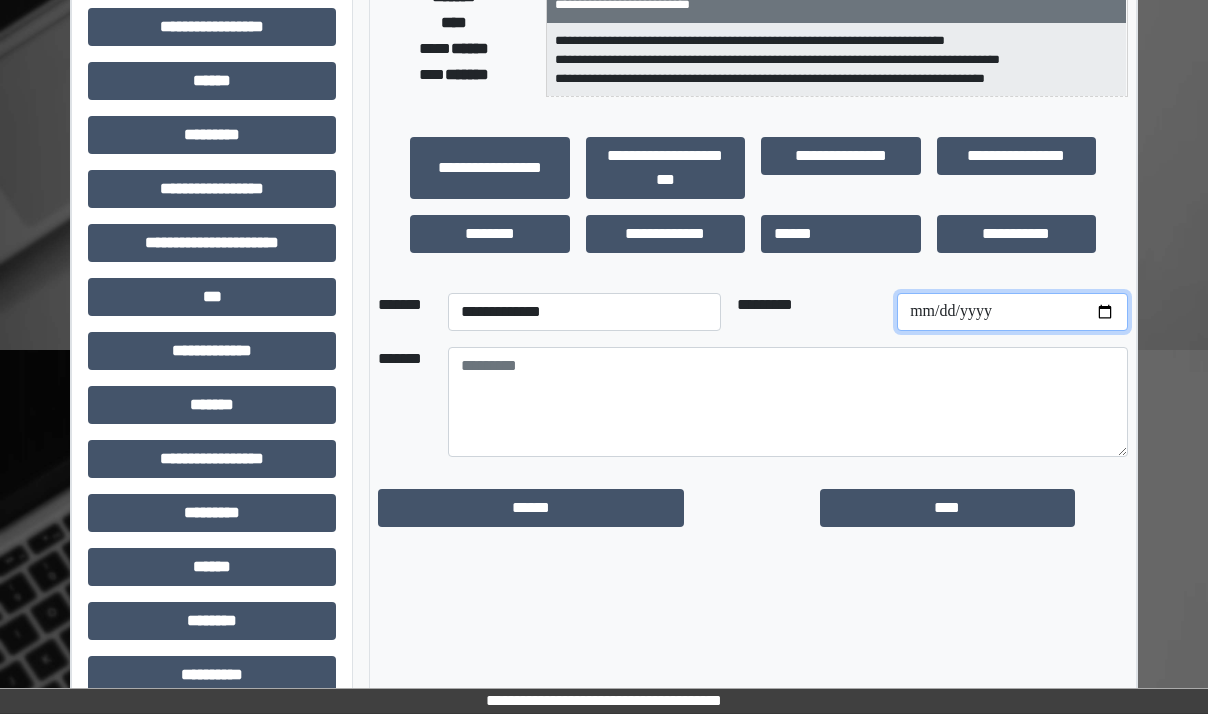 click at bounding box center [1012, 312] 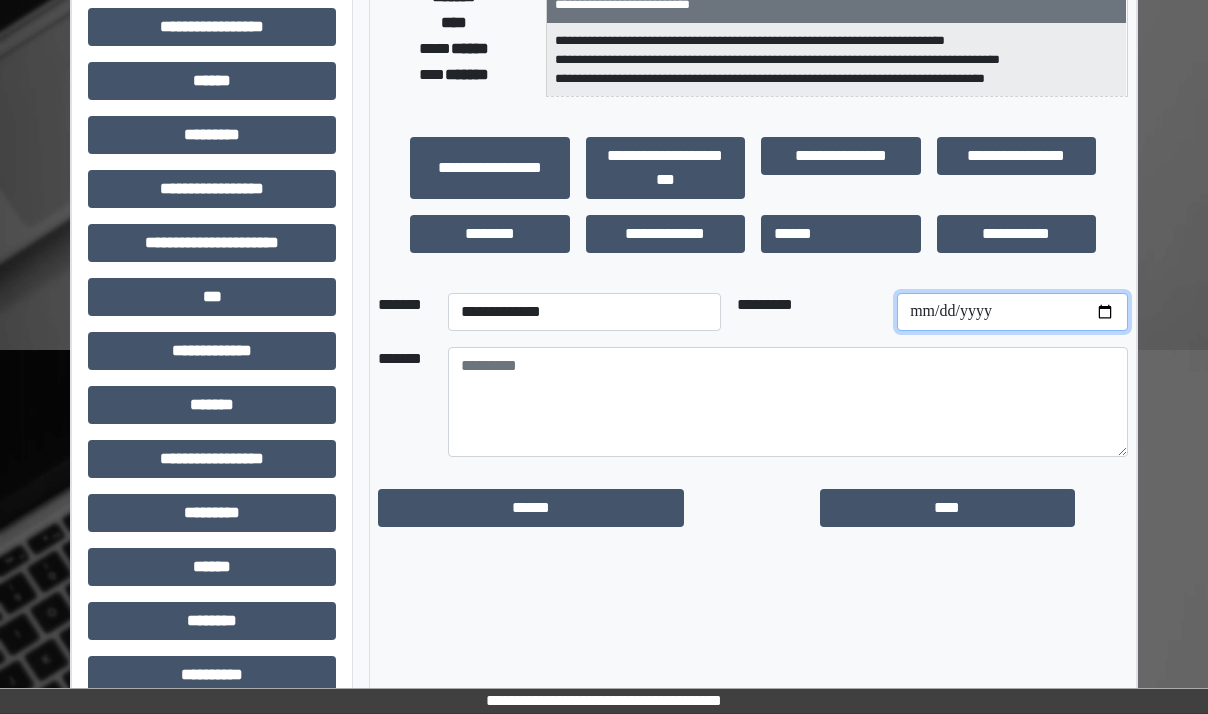 type on "**********" 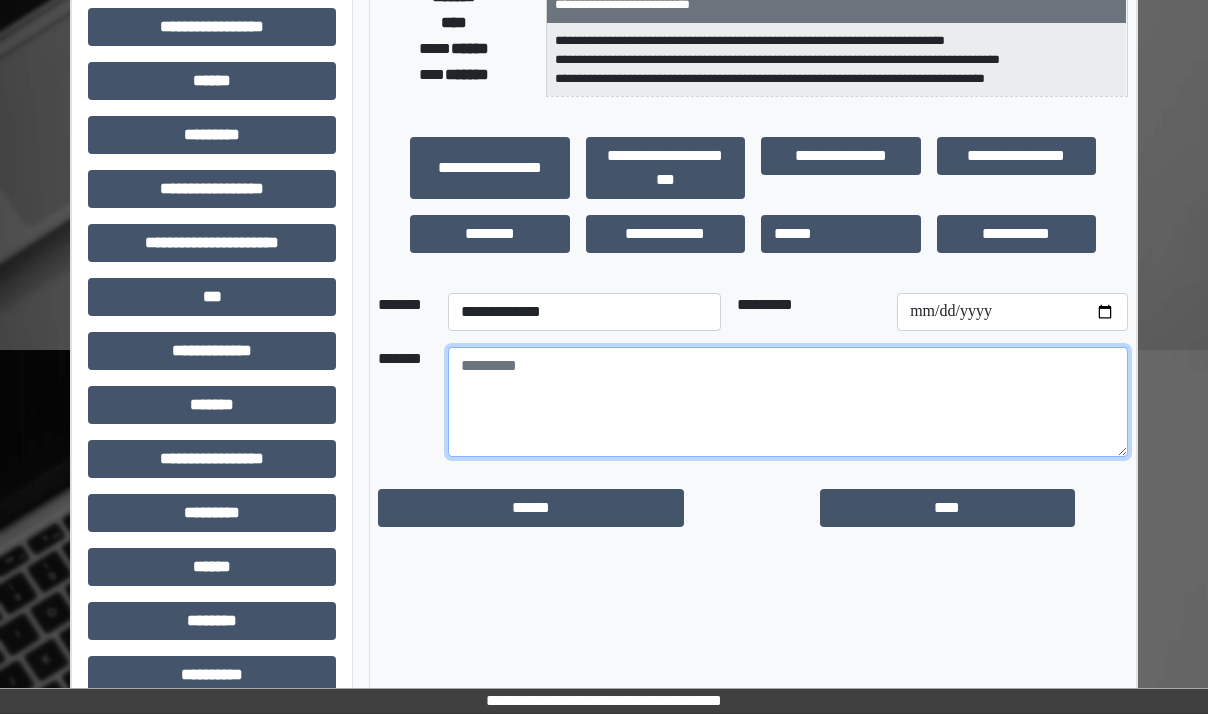 click at bounding box center (788, 402) 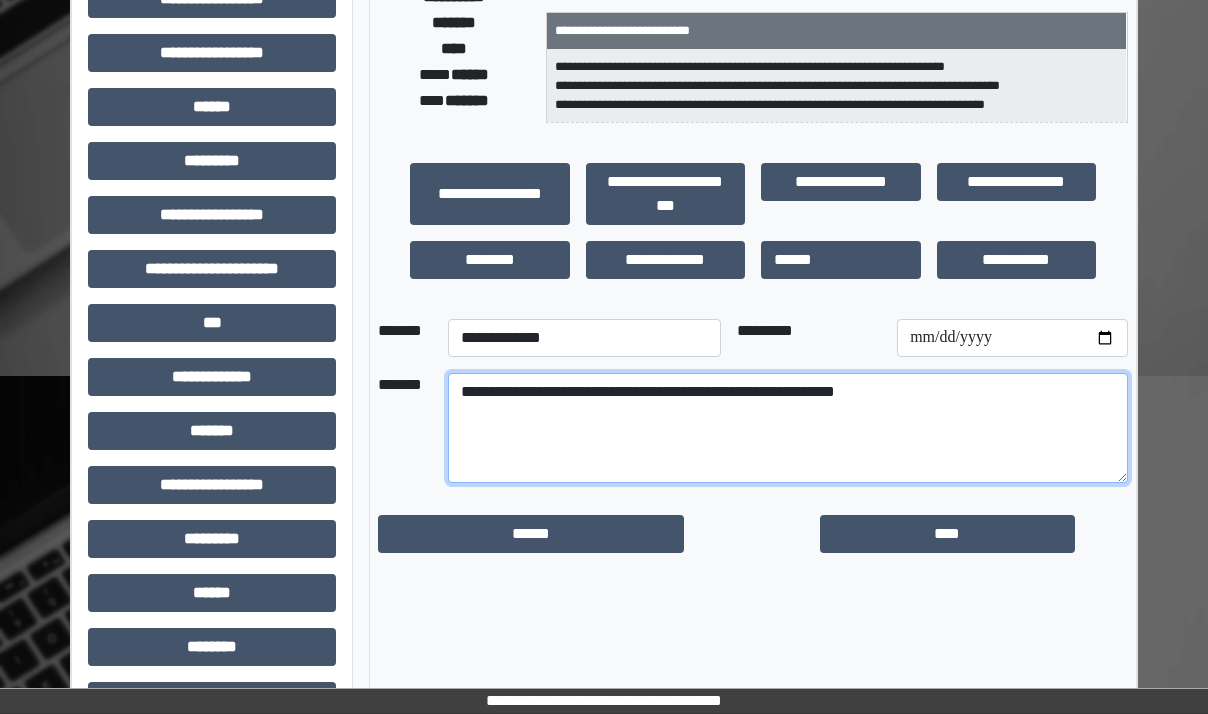 scroll, scrollTop: 400, scrollLeft: 0, axis: vertical 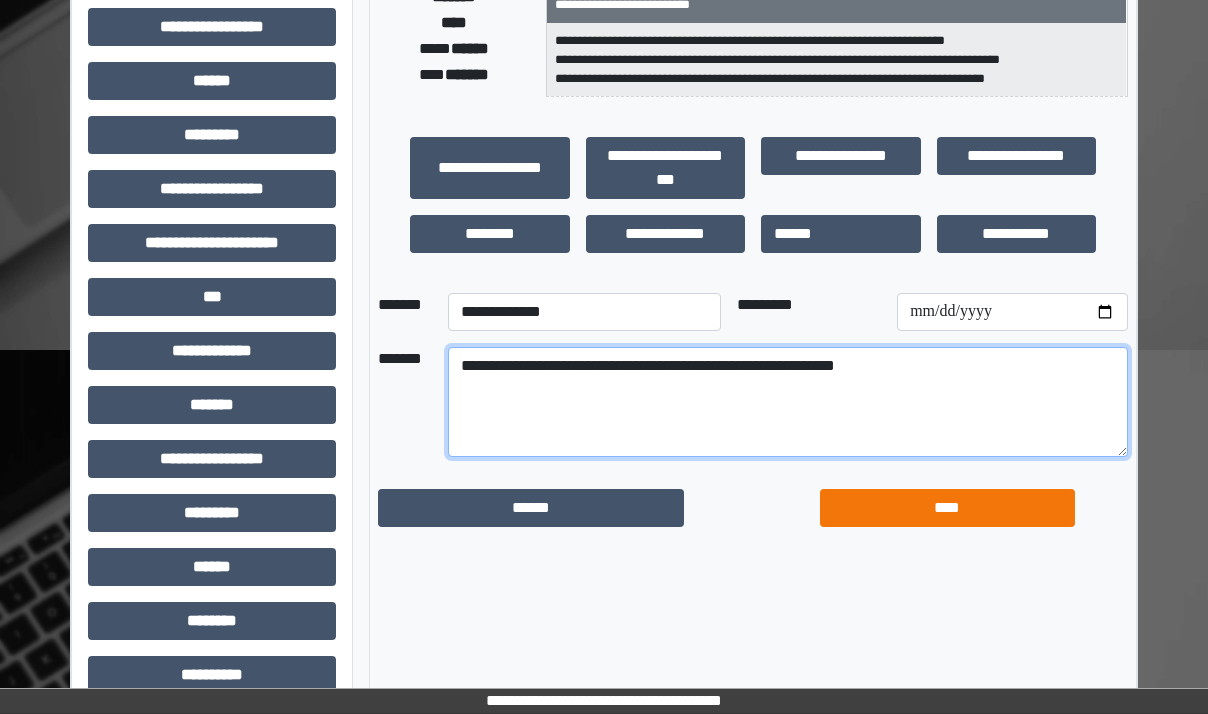 type on "**********" 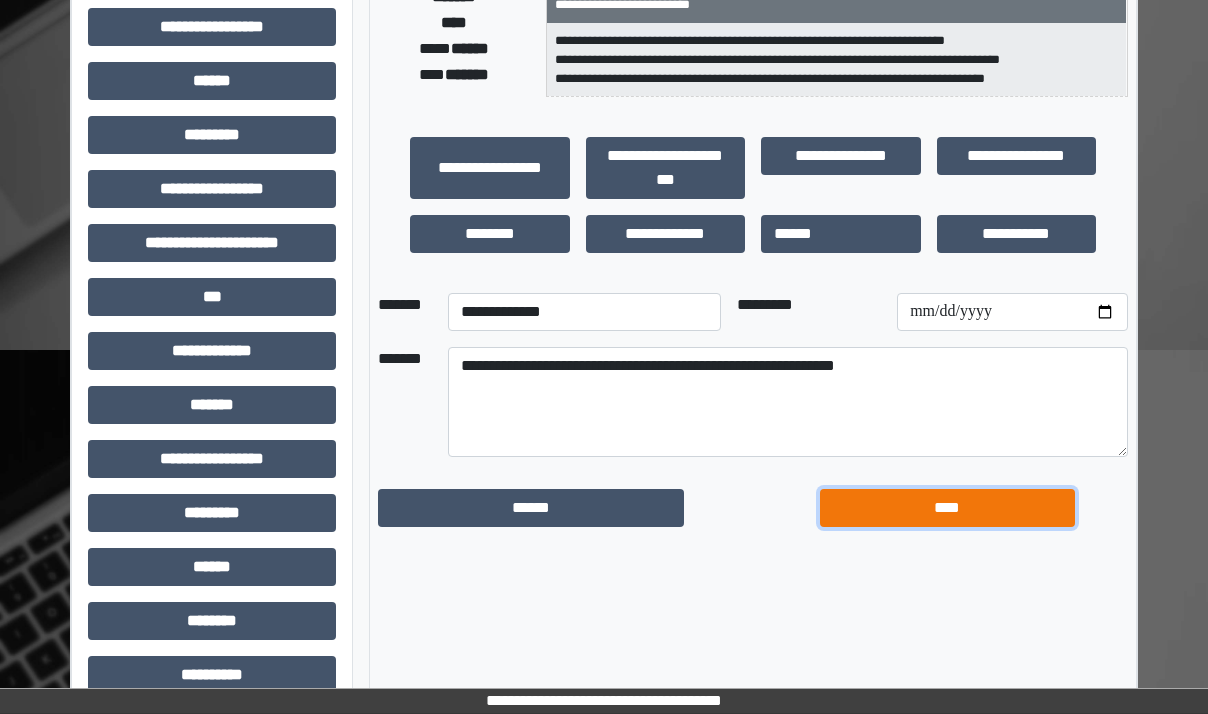 type 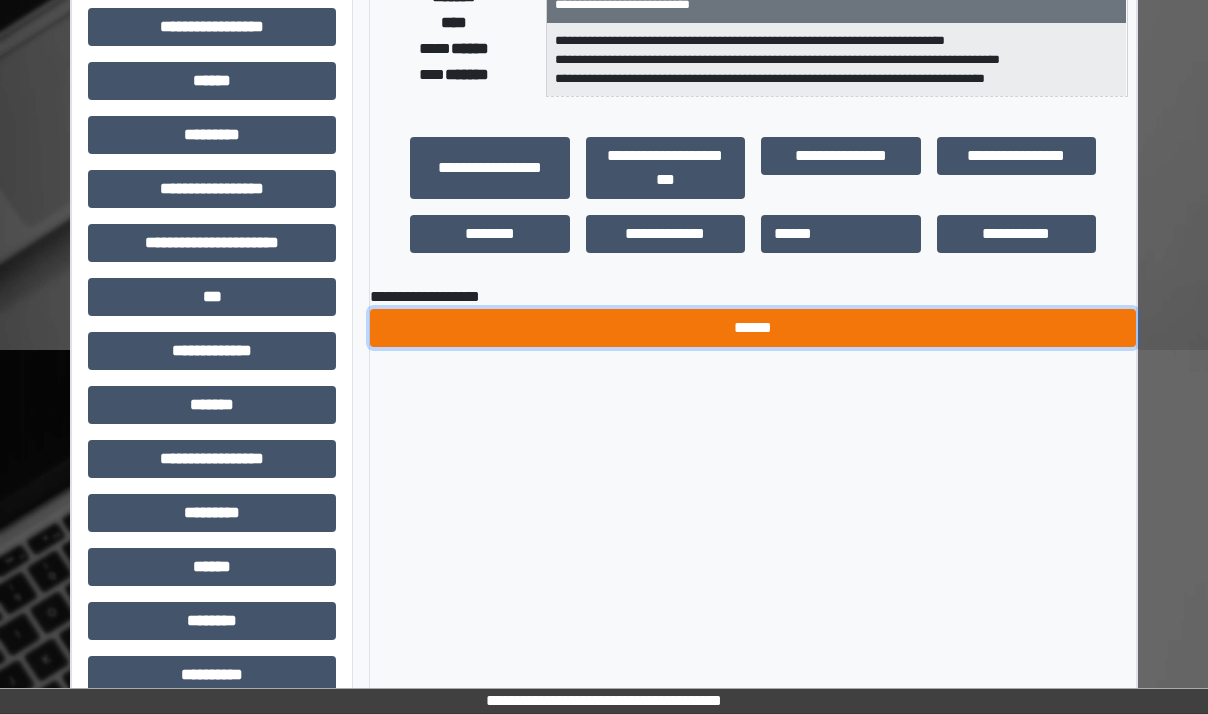 click on "******" at bounding box center [753, 328] 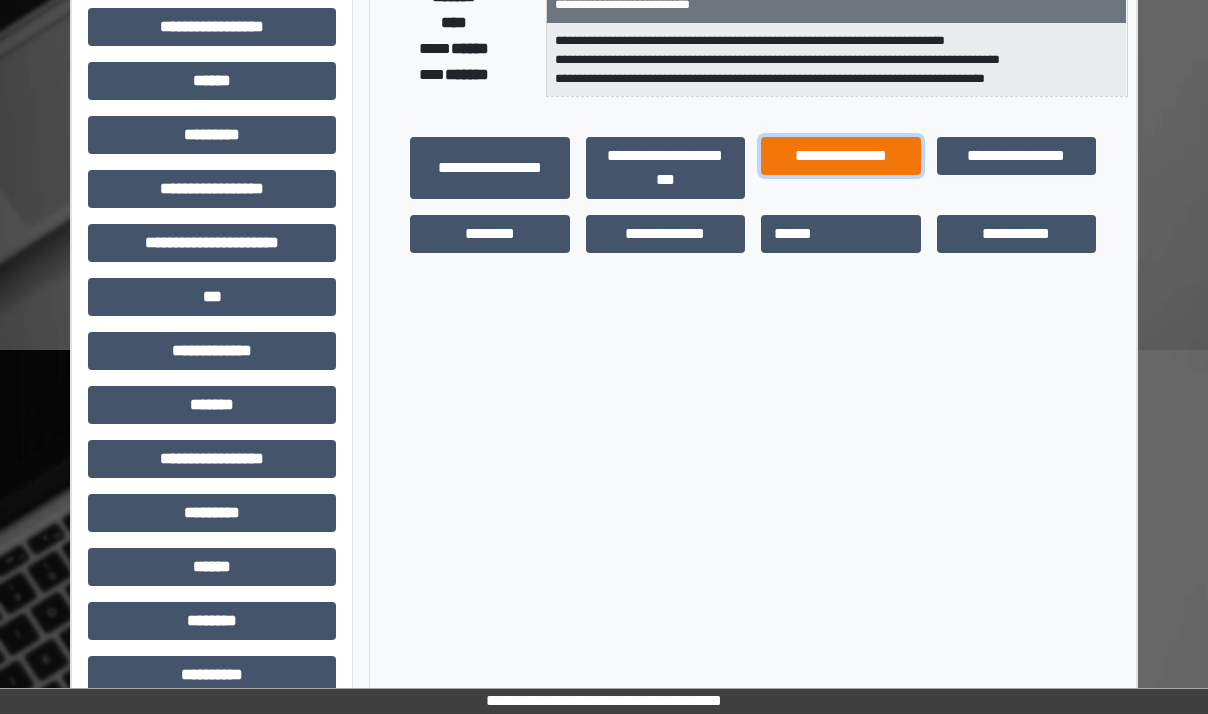 click on "**********" at bounding box center (841, 156) 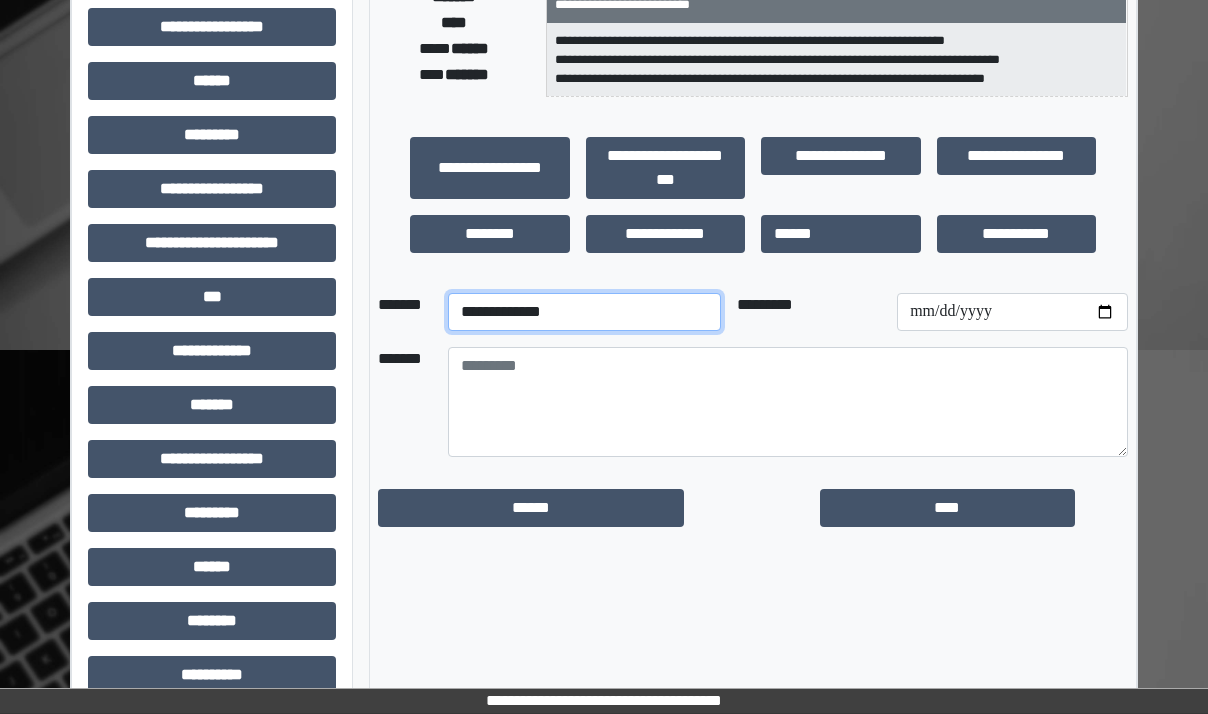 click on "**********" at bounding box center (584, 312) 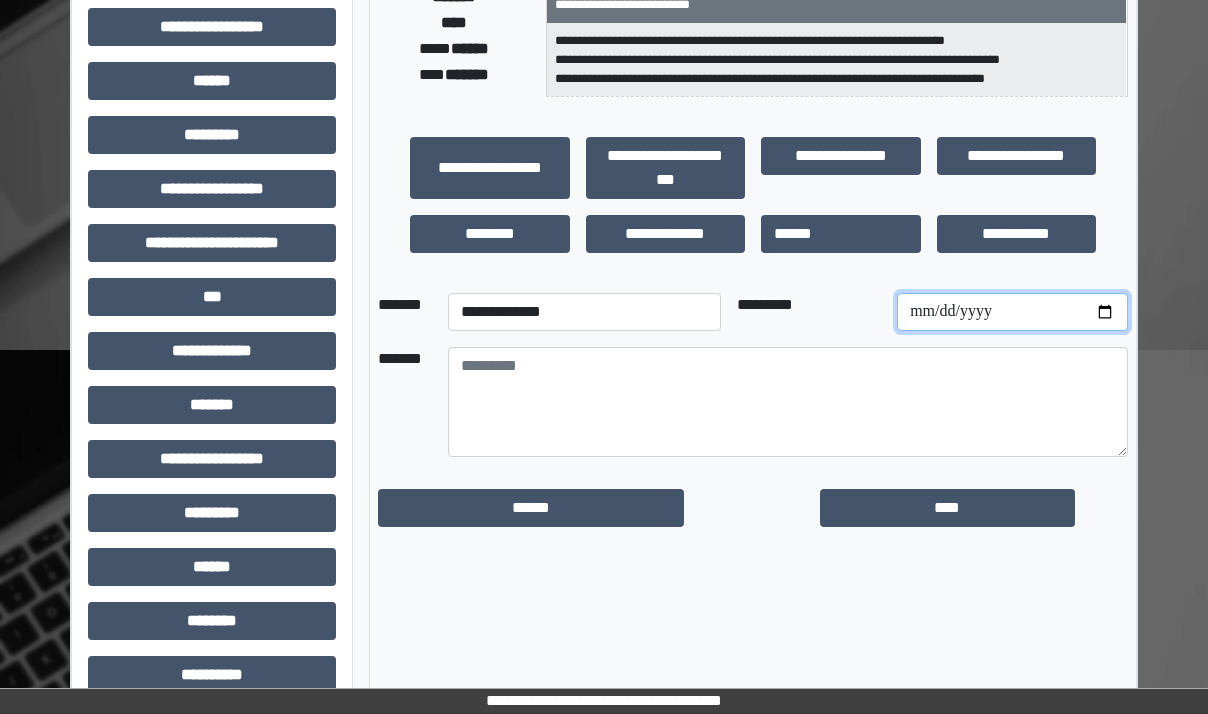 click at bounding box center (1012, 312) 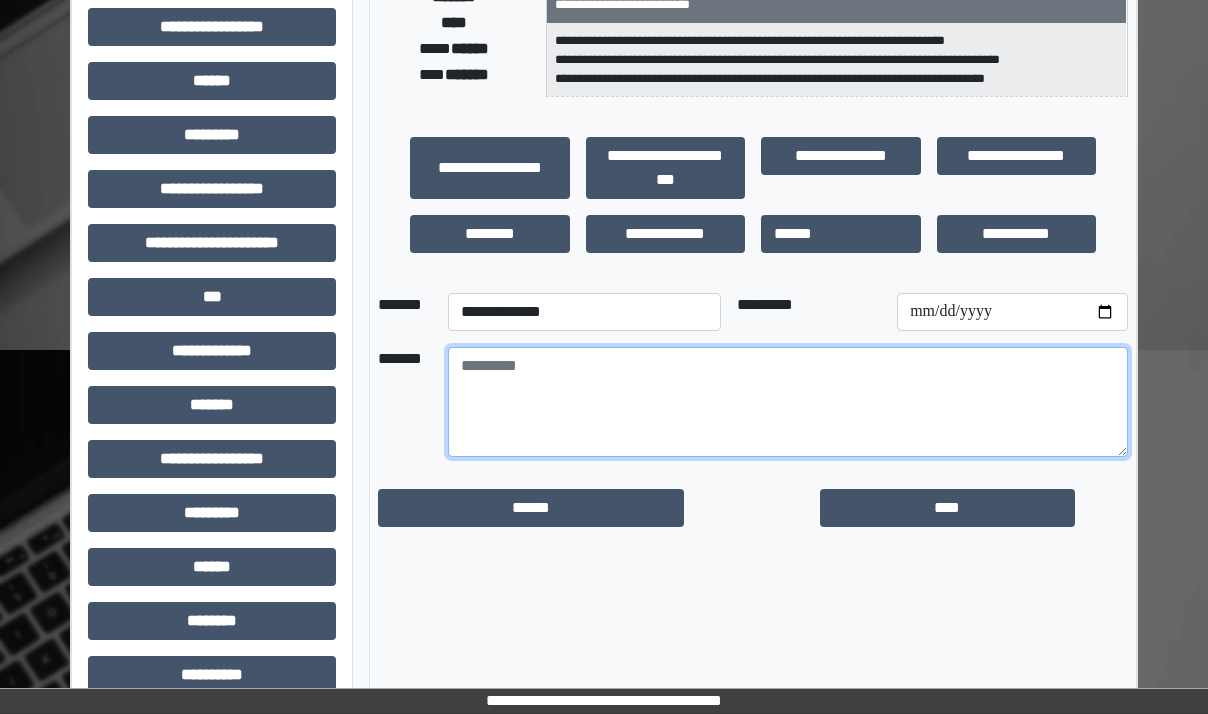 click at bounding box center [788, 402] 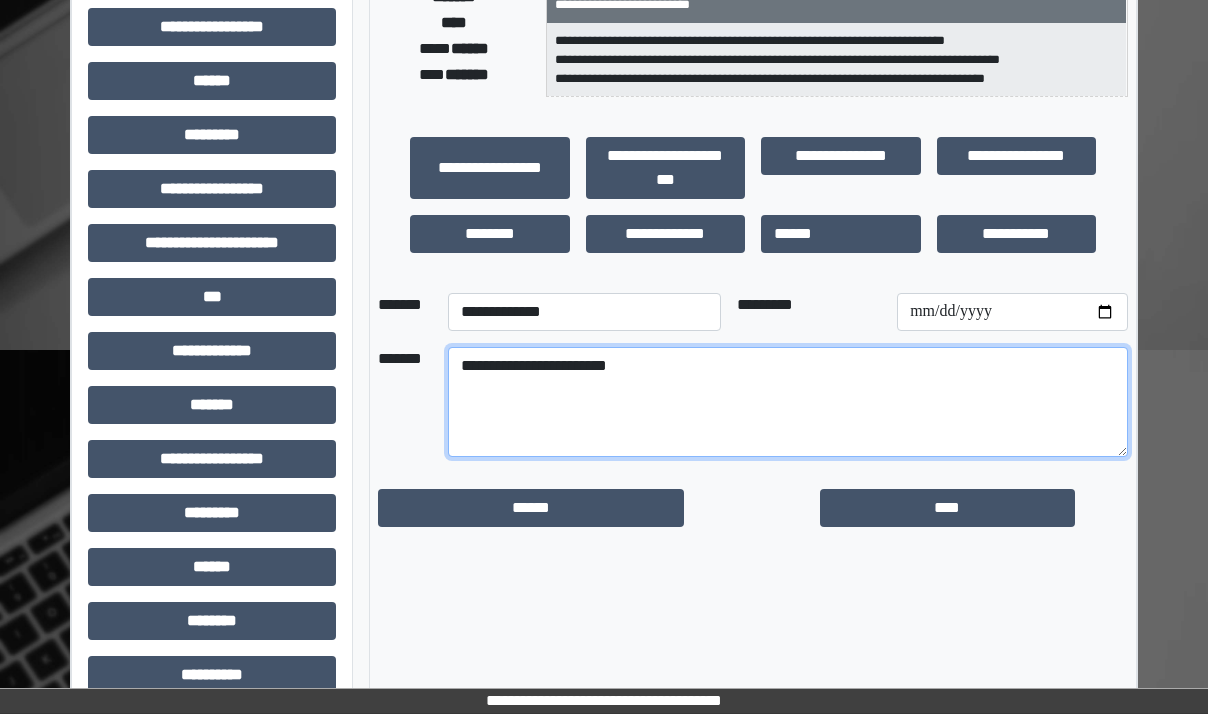 click on "**********" at bounding box center [788, 402] 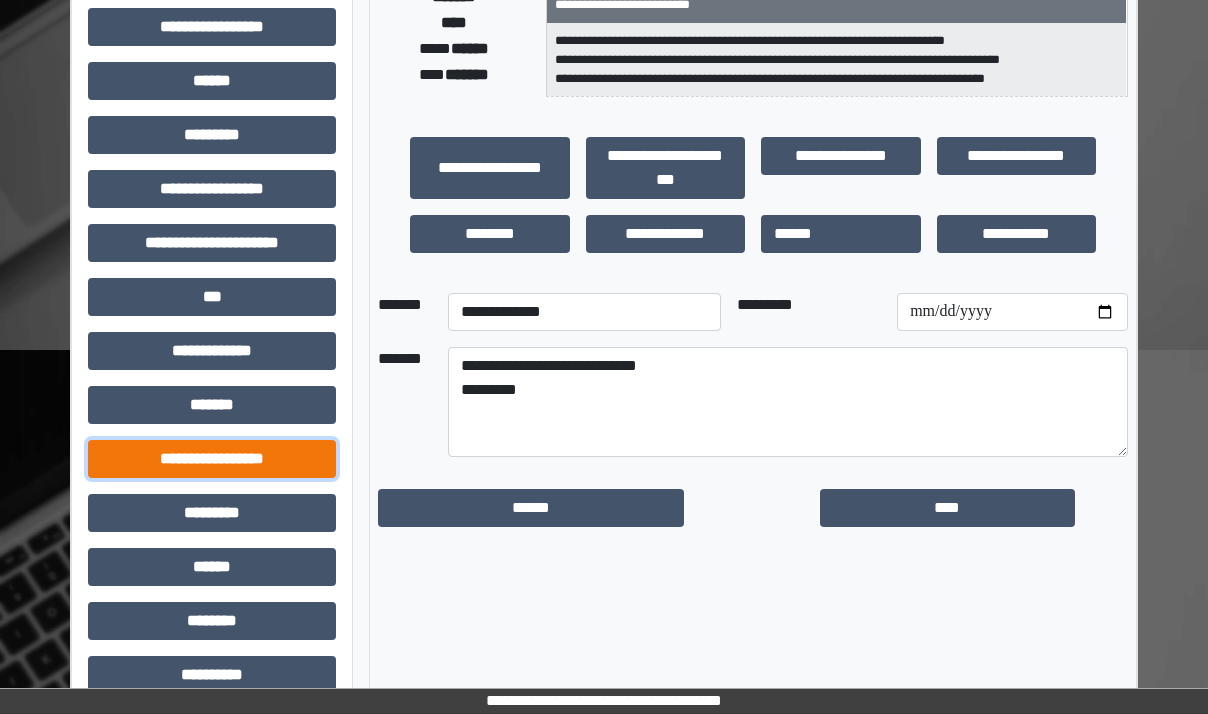 click on "**********" at bounding box center (212, 459) 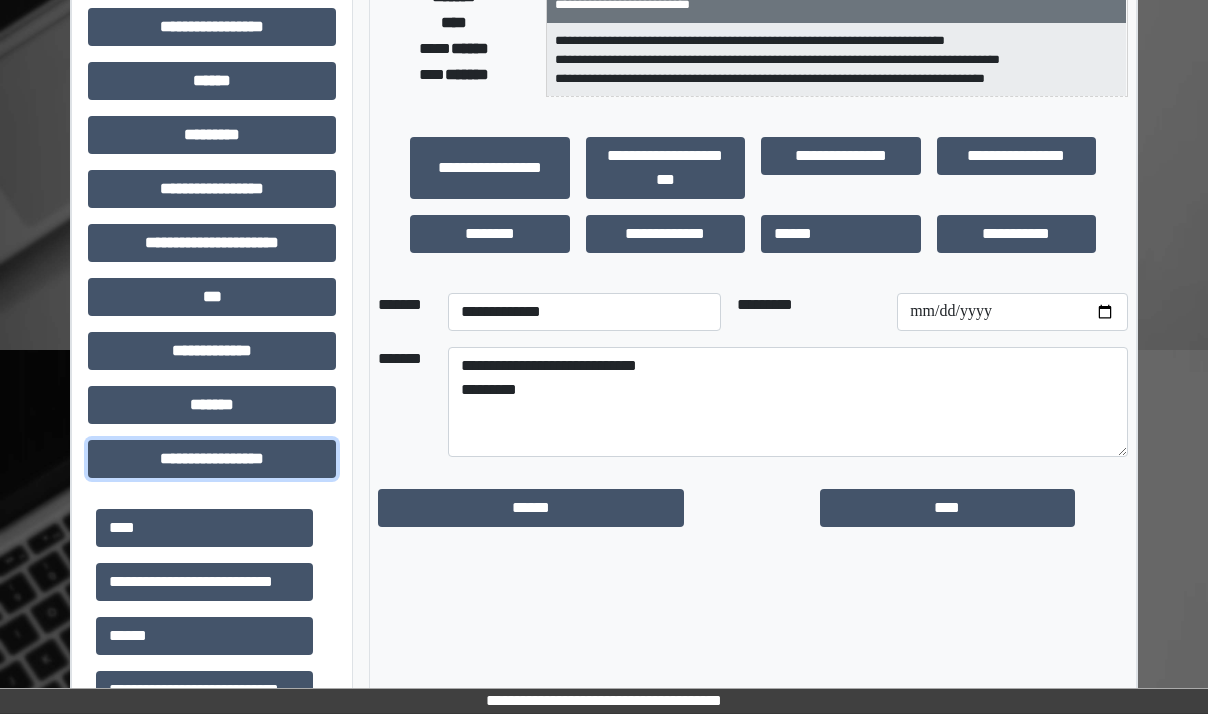 scroll, scrollTop: 200, scrollLeft: 0, axis: vertical 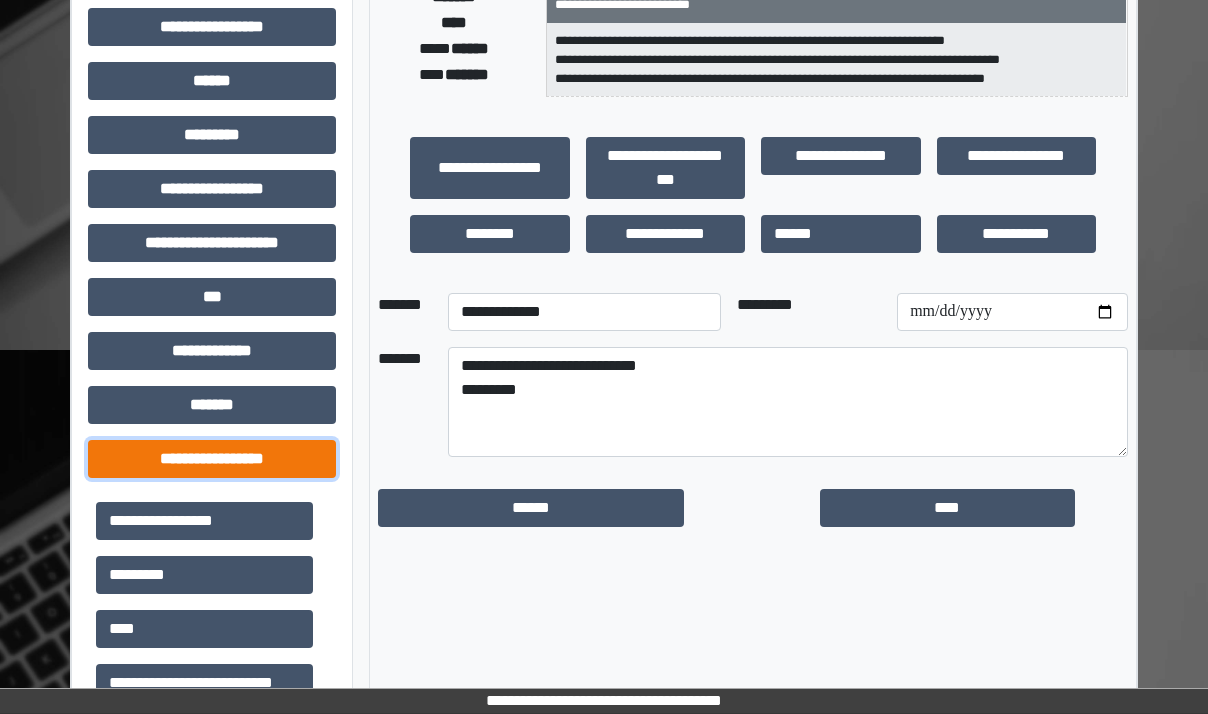 click on "**********" at bounding box center [212, 459] 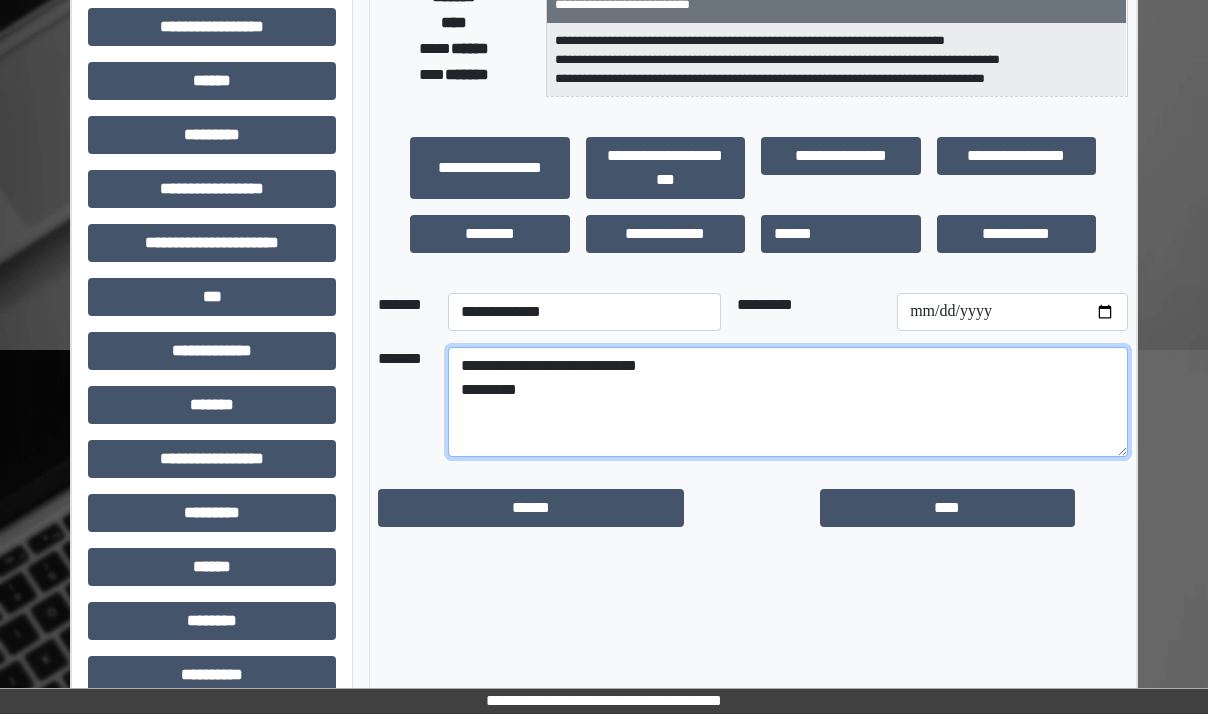 click on "**********" at bounding box center (788, 402) 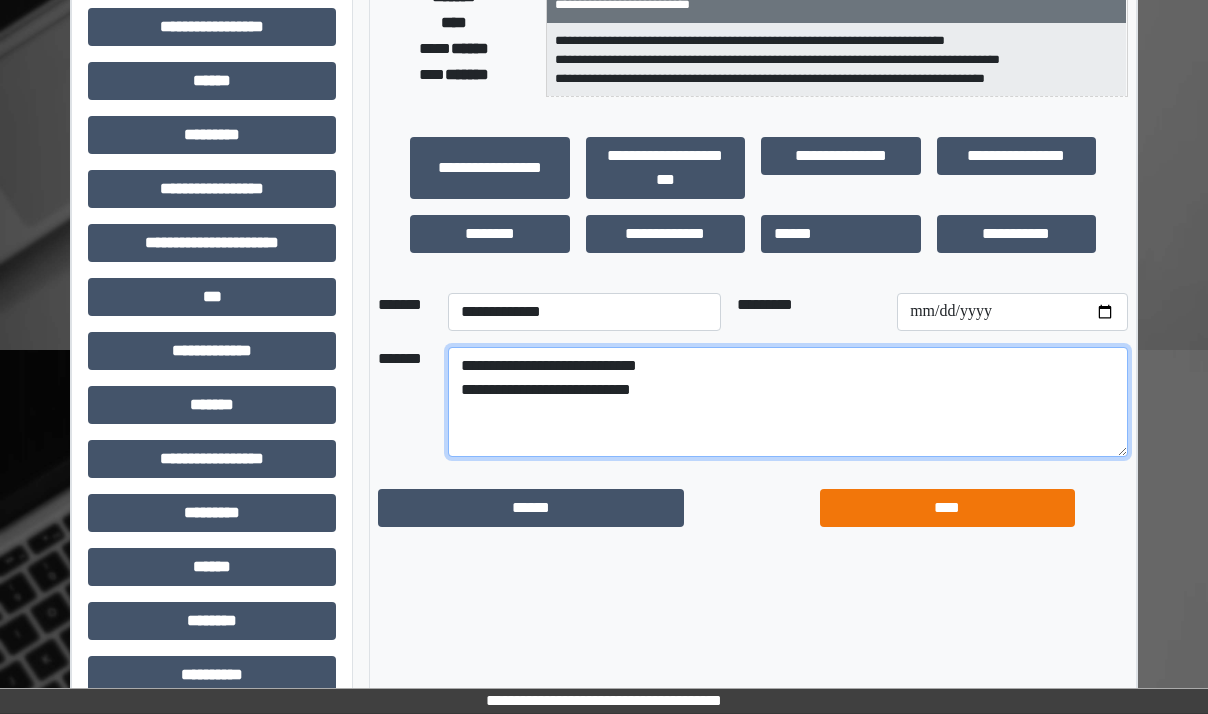 type on "**********" 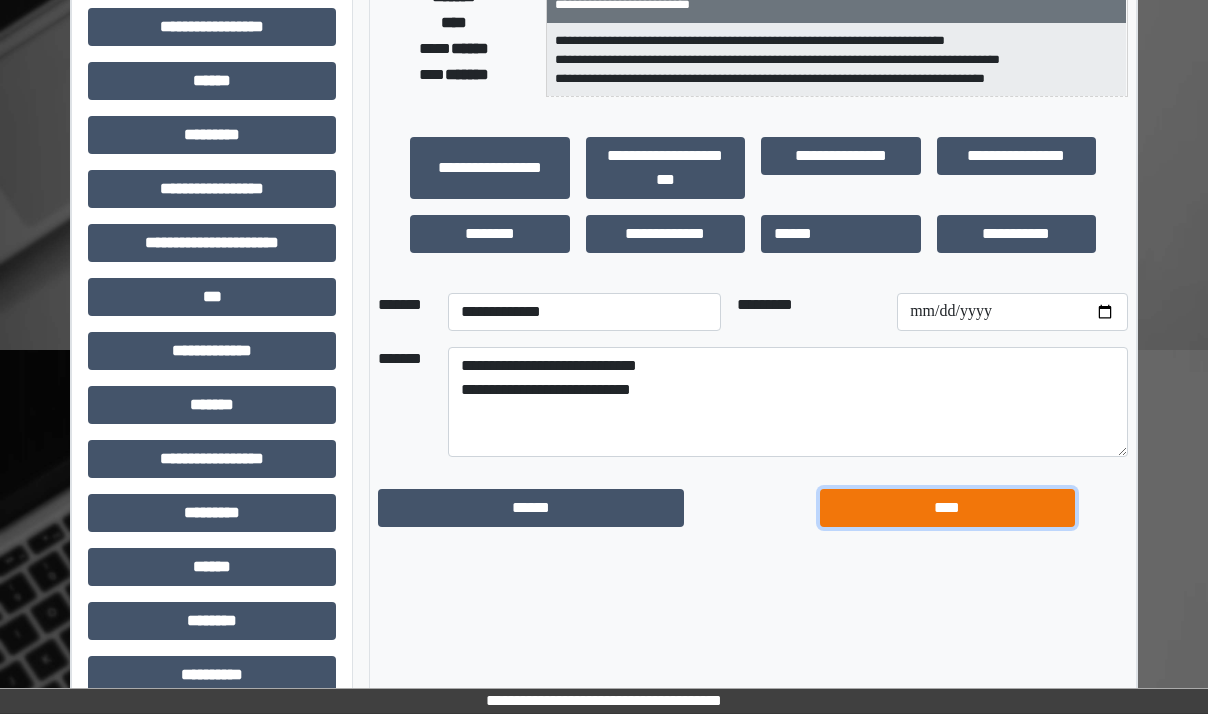 click on "****" at bounding box center [947, 508] 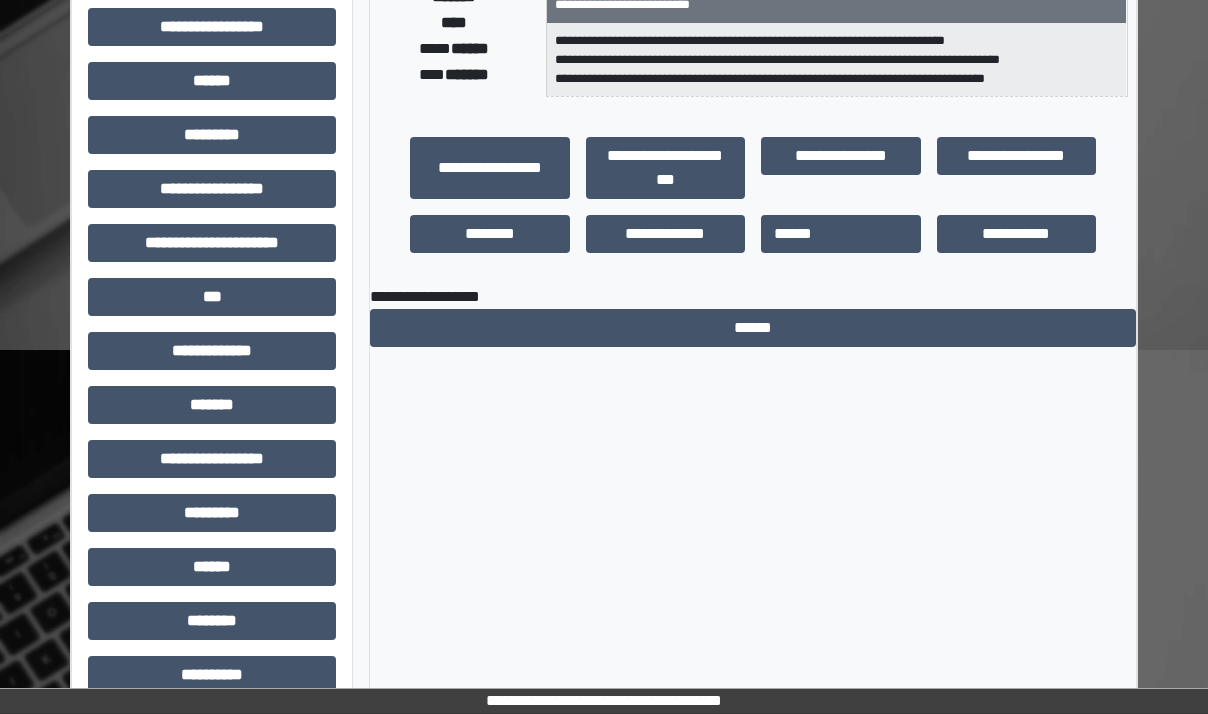 click on "**********" at bounding box center (604, 251) 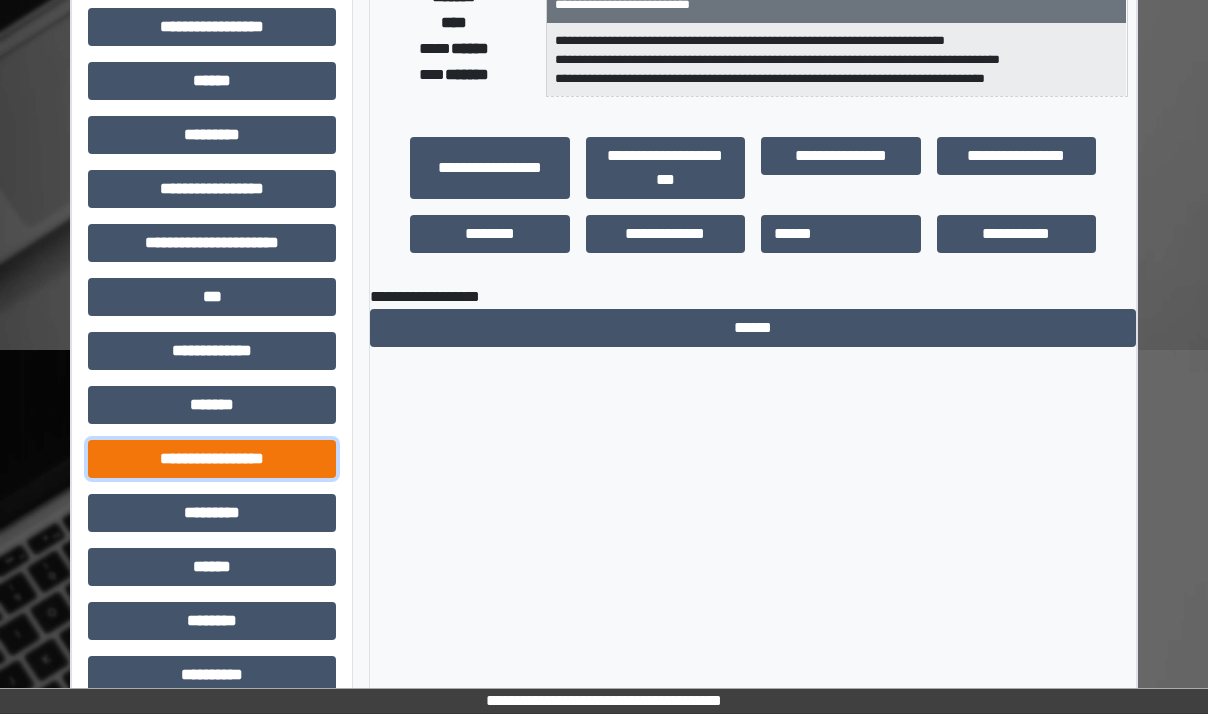 click on "**********" at bounding box center [212, 459] 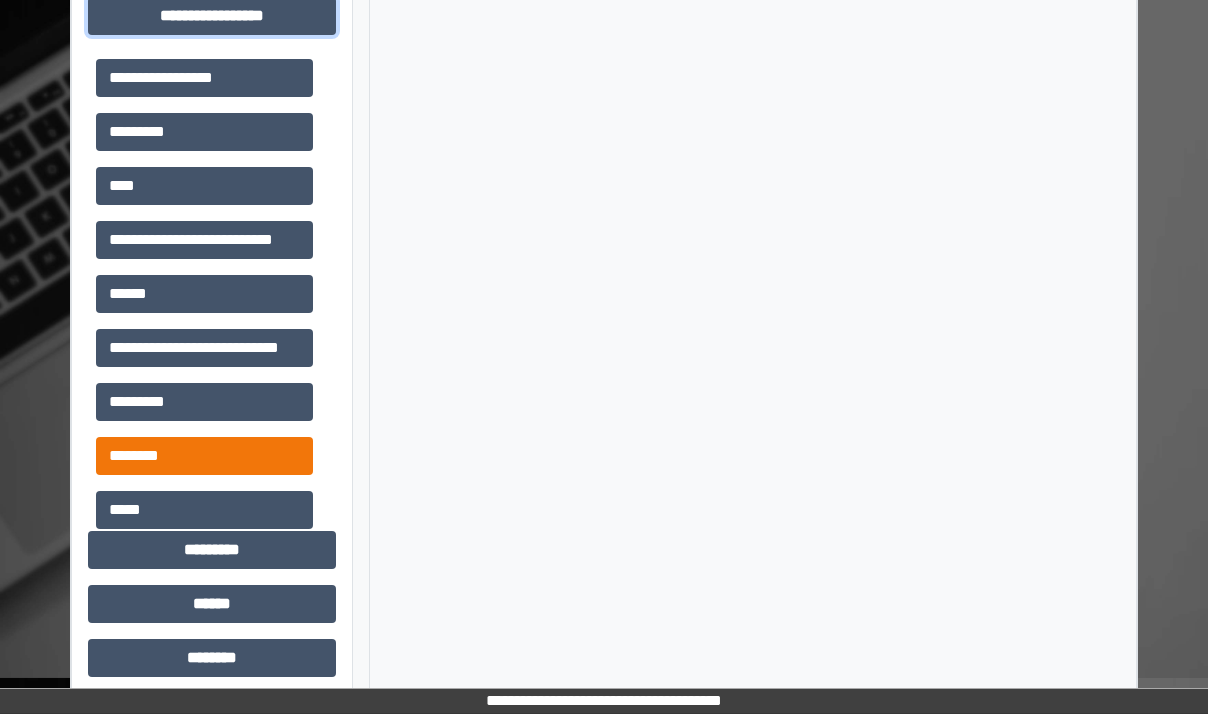 scroll, scrollTop: 900, scrollLeft: 0, axis: vertical 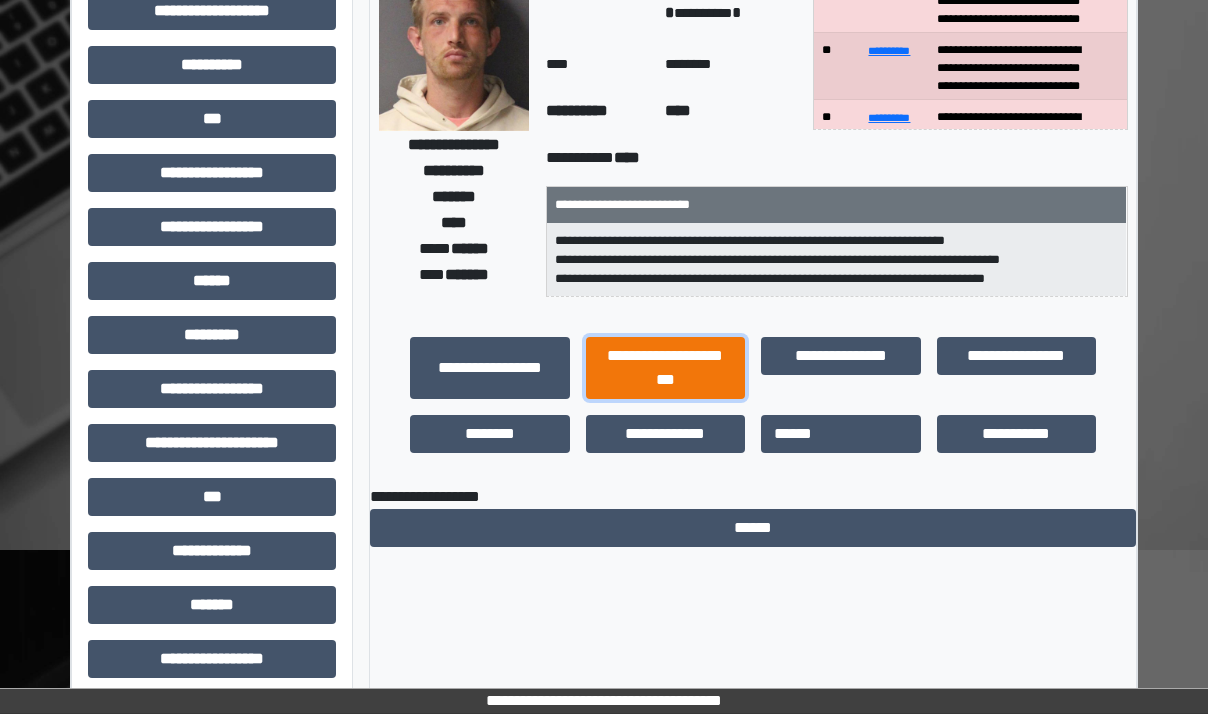 click on "**********" at bounding box center (666, 368) 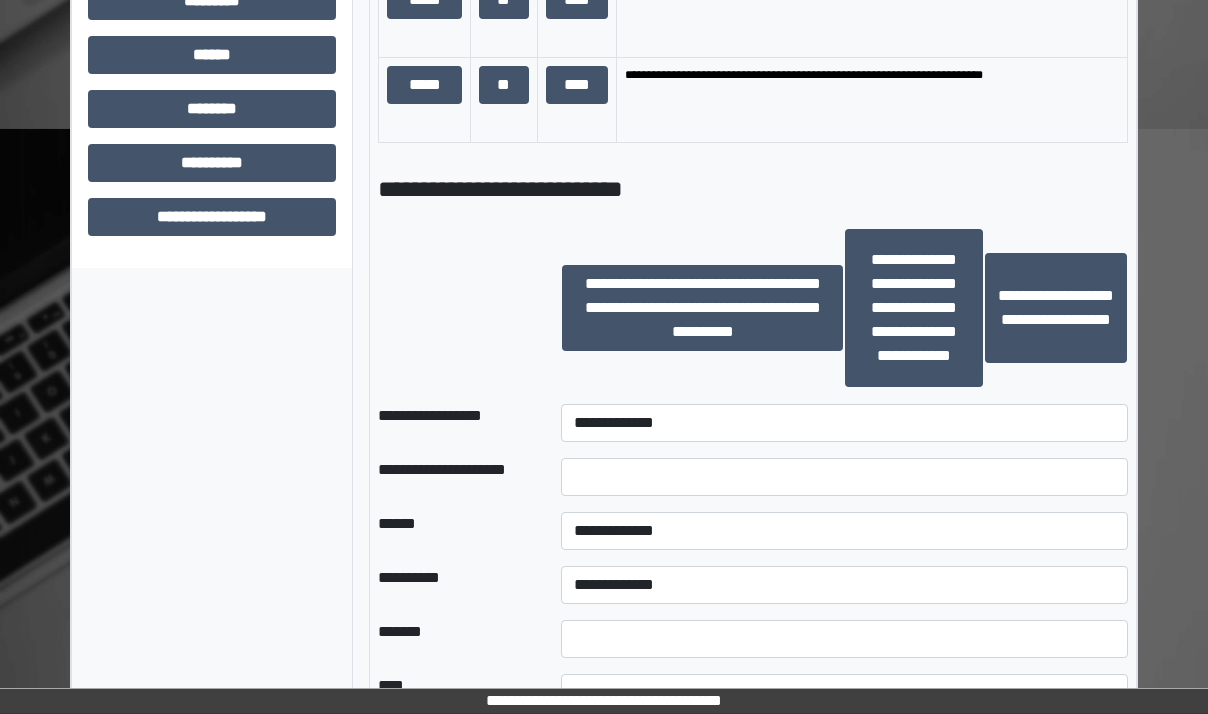 scroll, scrollTop: 1400, scrollLeft: 0, axis: vertical 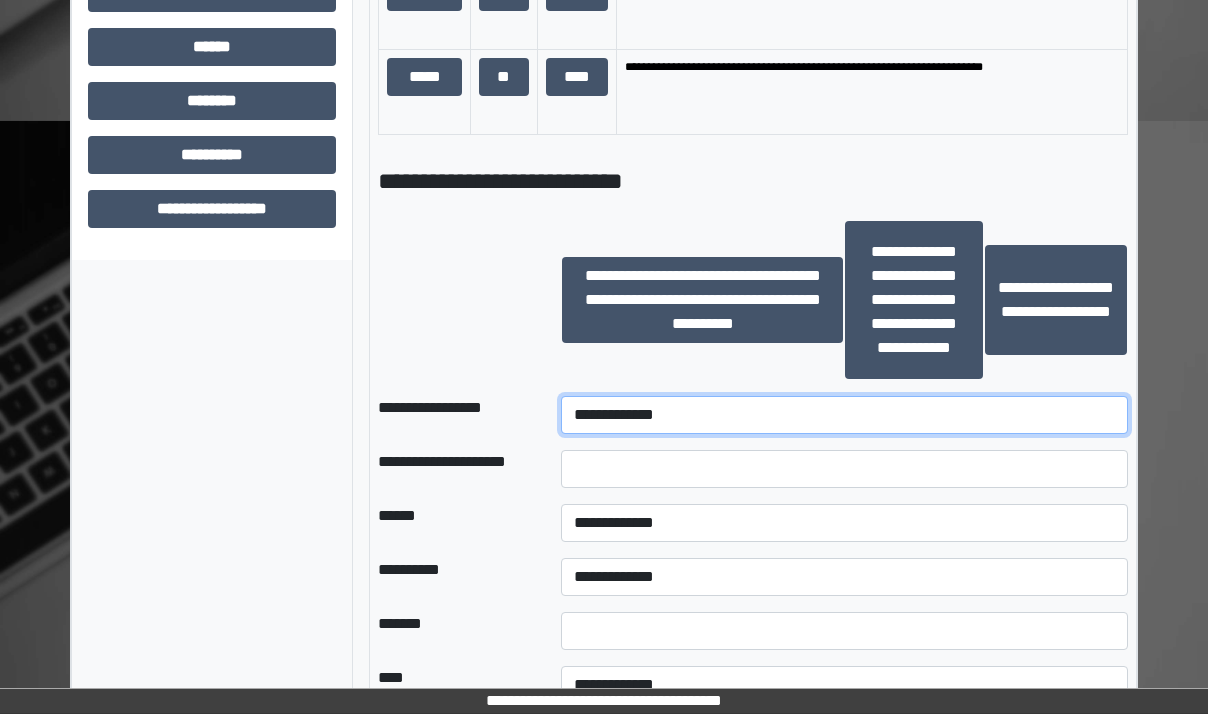 click on "**********" at bounding box center (844, 415) 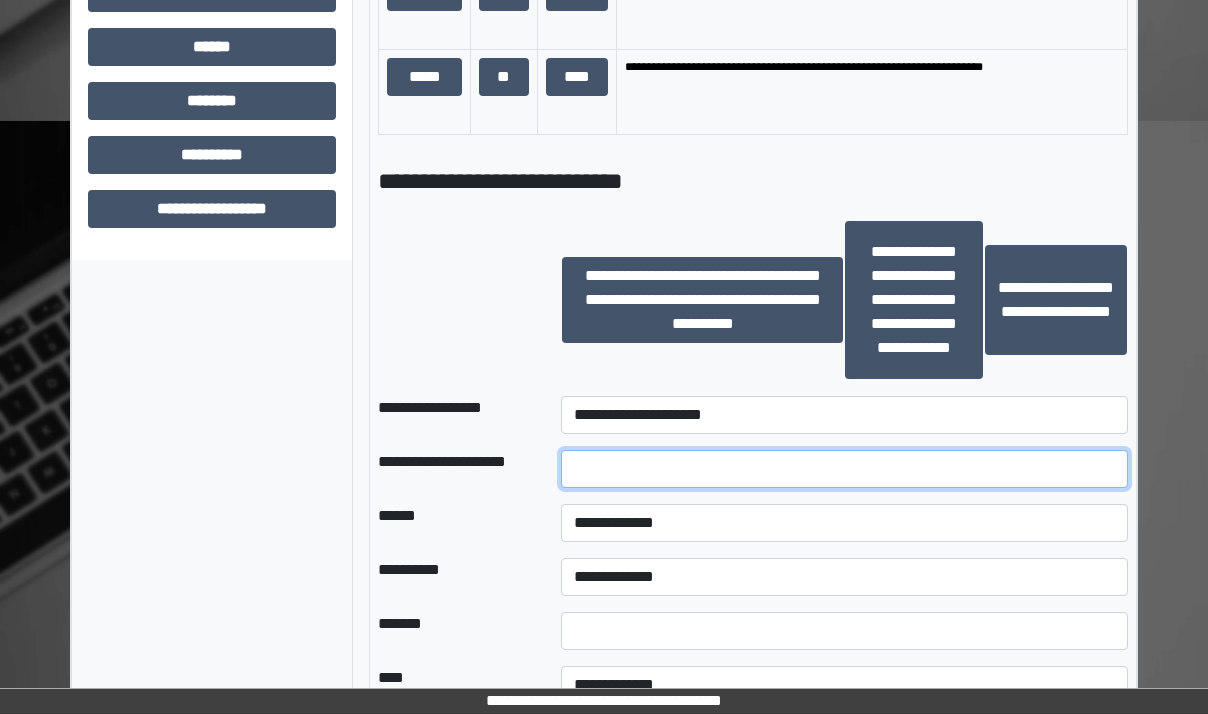 click at bounding box center [844, 469] 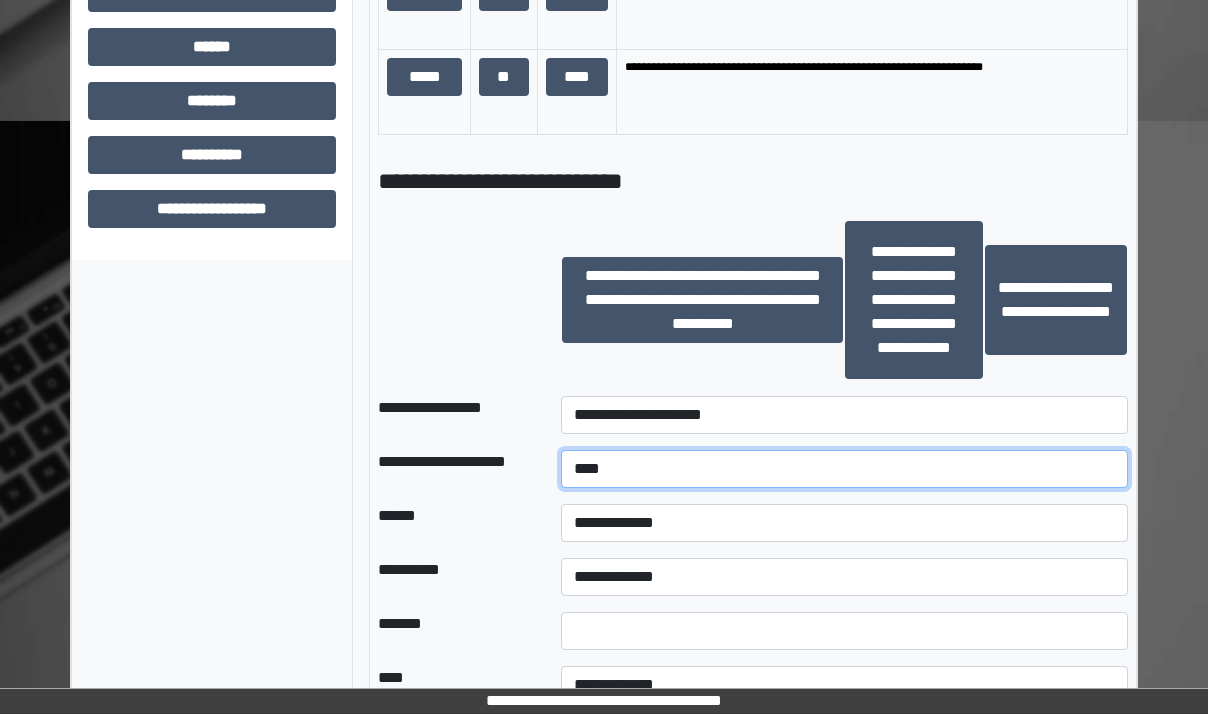 type on "****" 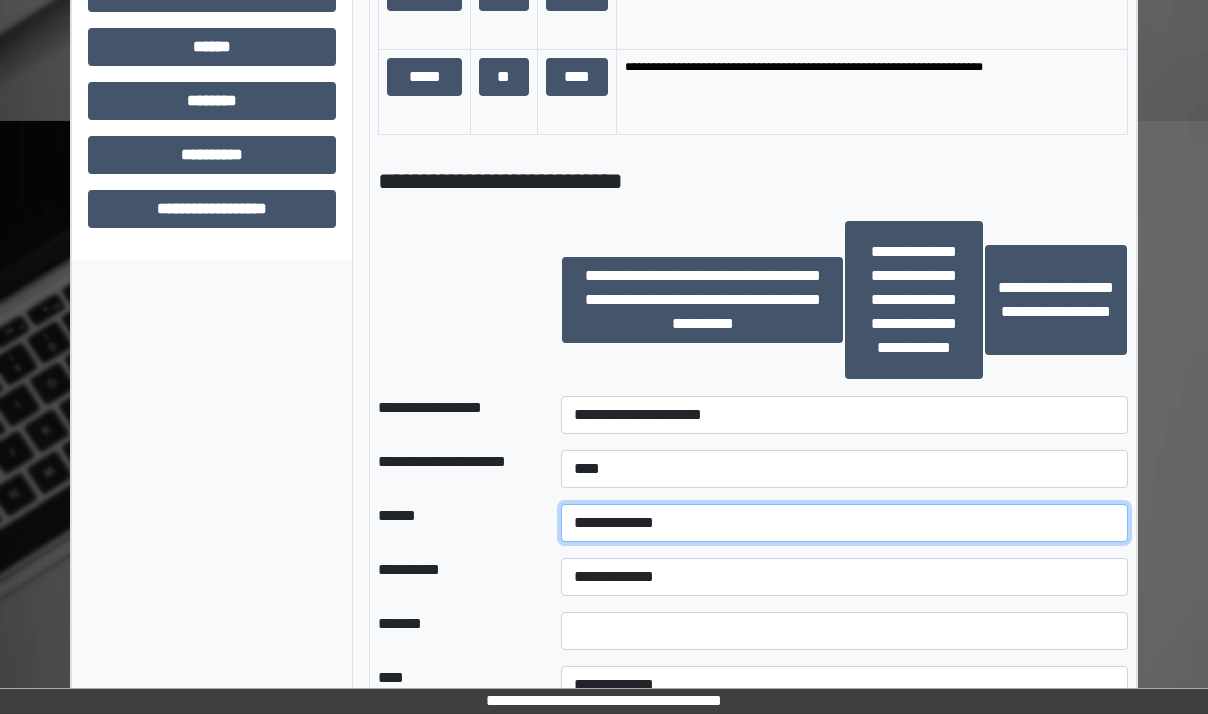 click on "**********" at bounding box center [844, 523] 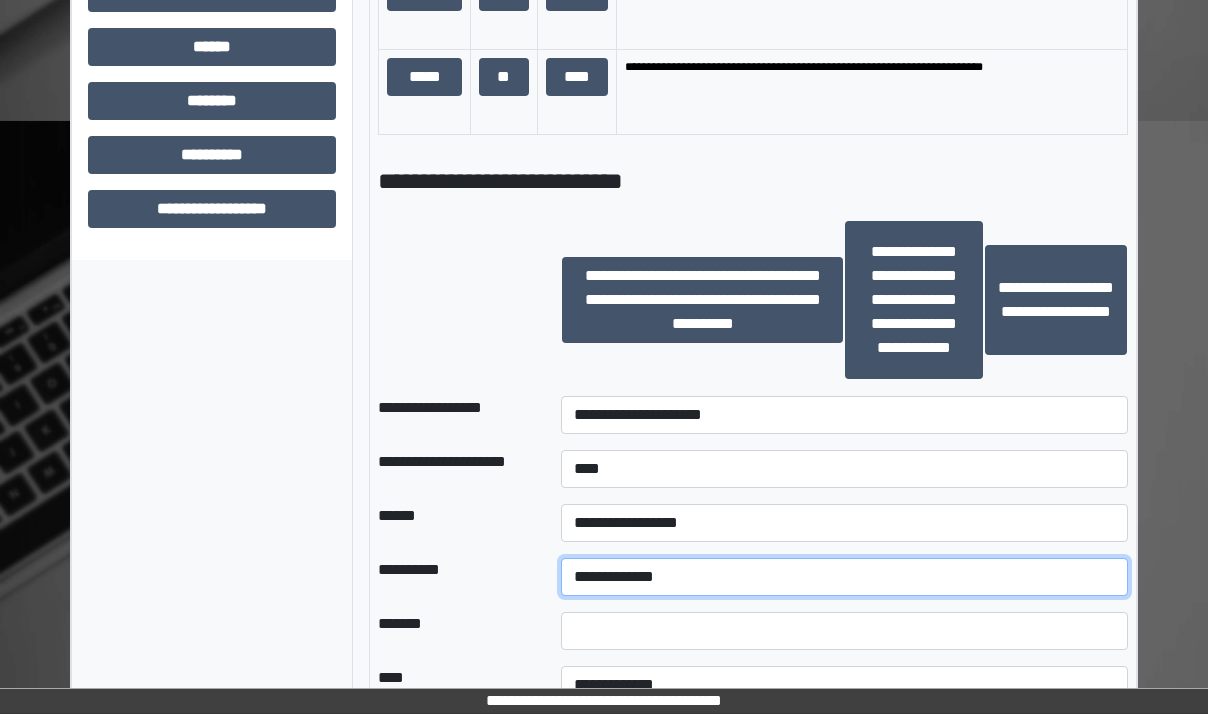 click on "**********" at bounding box center (844, 577) 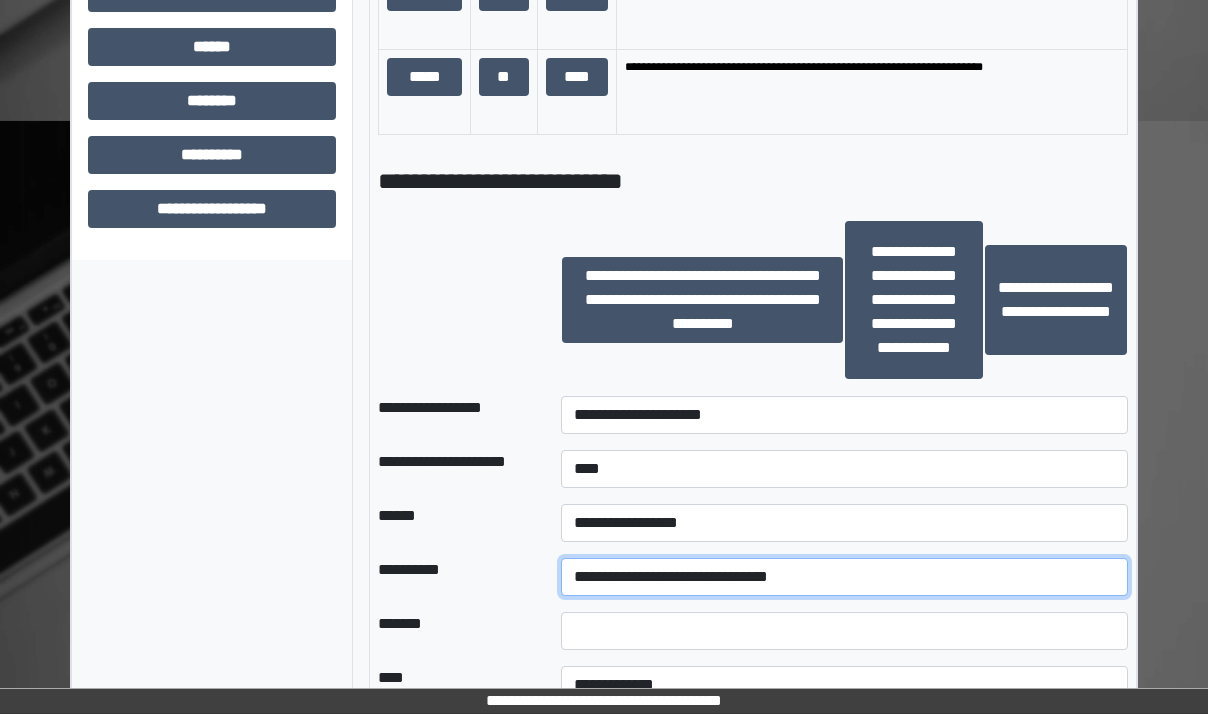 click on "**********" at bounding box center [844, 577] 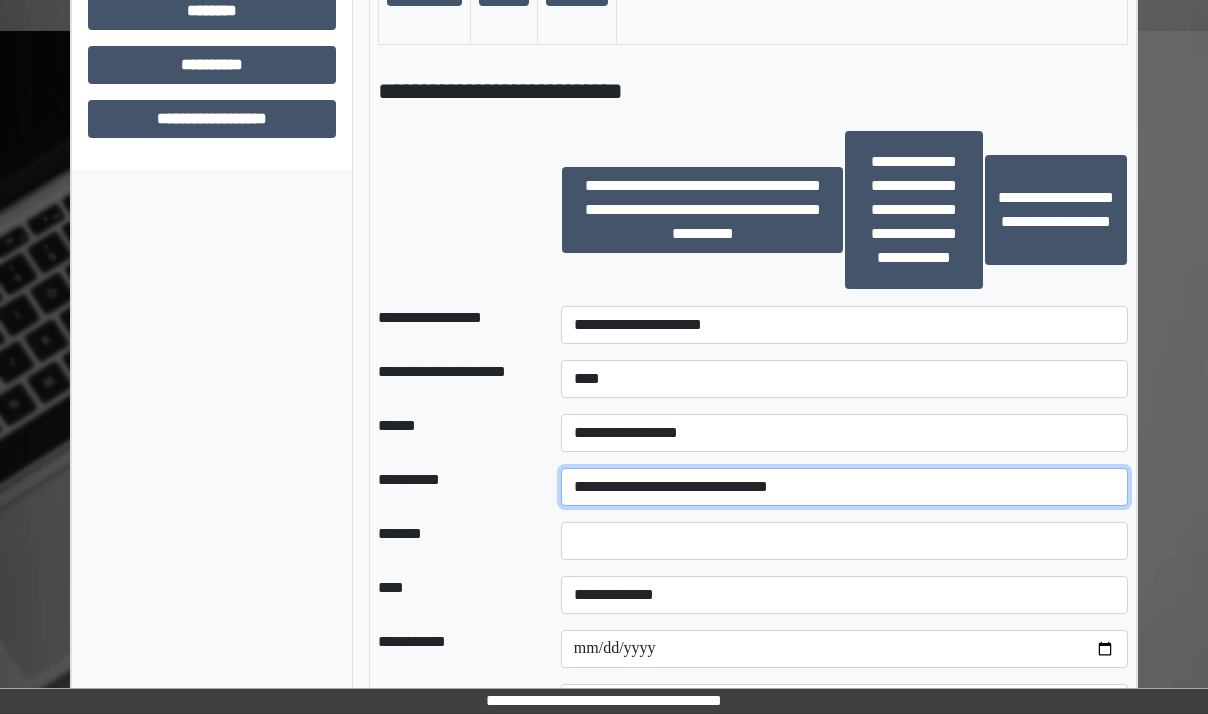 scroll, scrollTop: 1744, scrollLeft: 0, axis: vertical 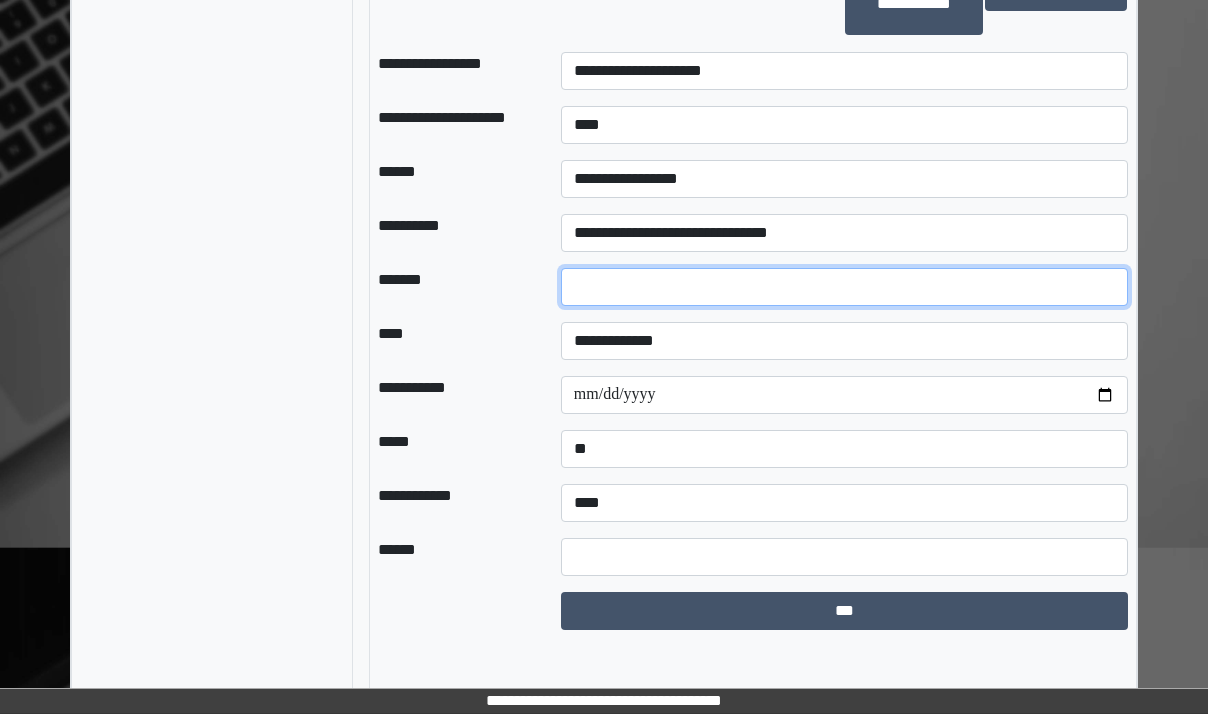 click at bounding box center [844, 287] 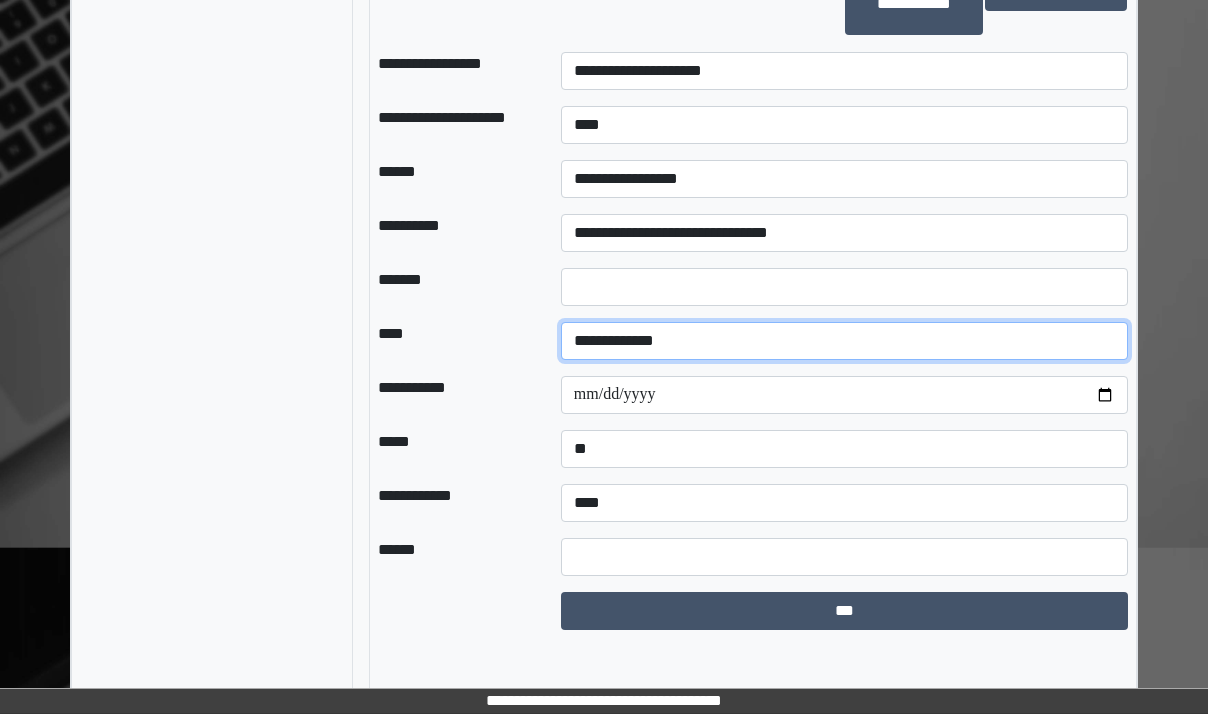 click on "**********" at bounding box center (844, 341) 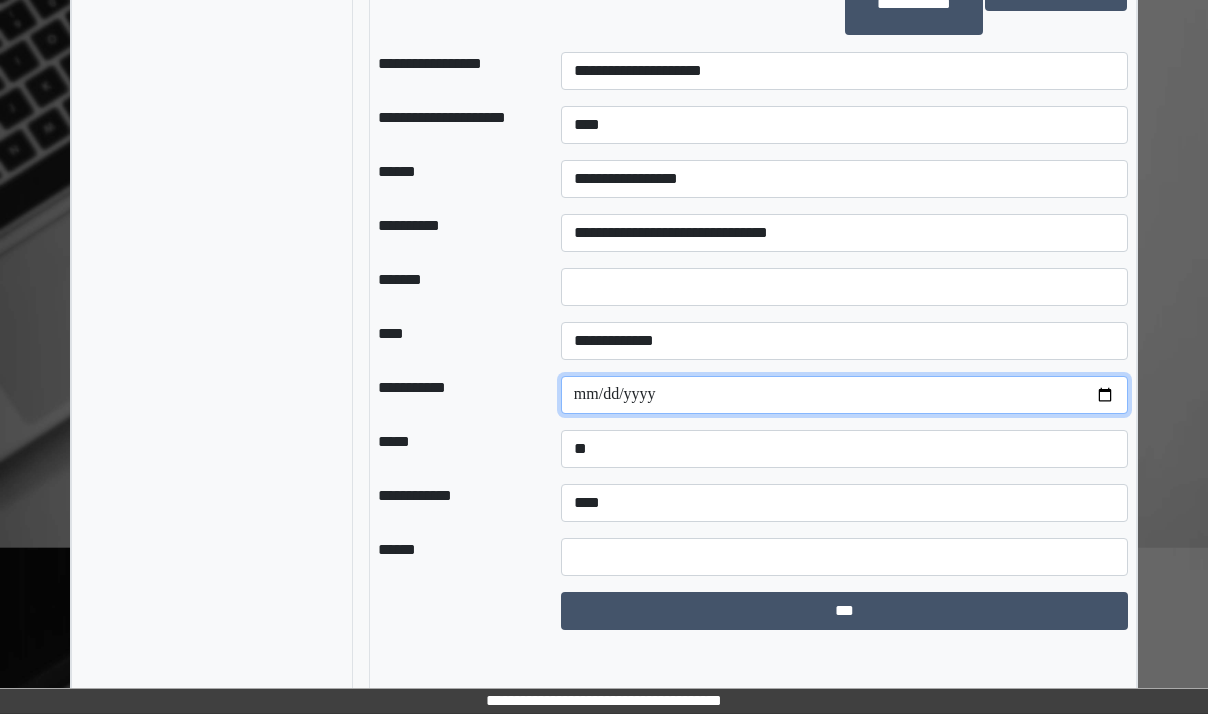 click at bounding box center [844, 395] 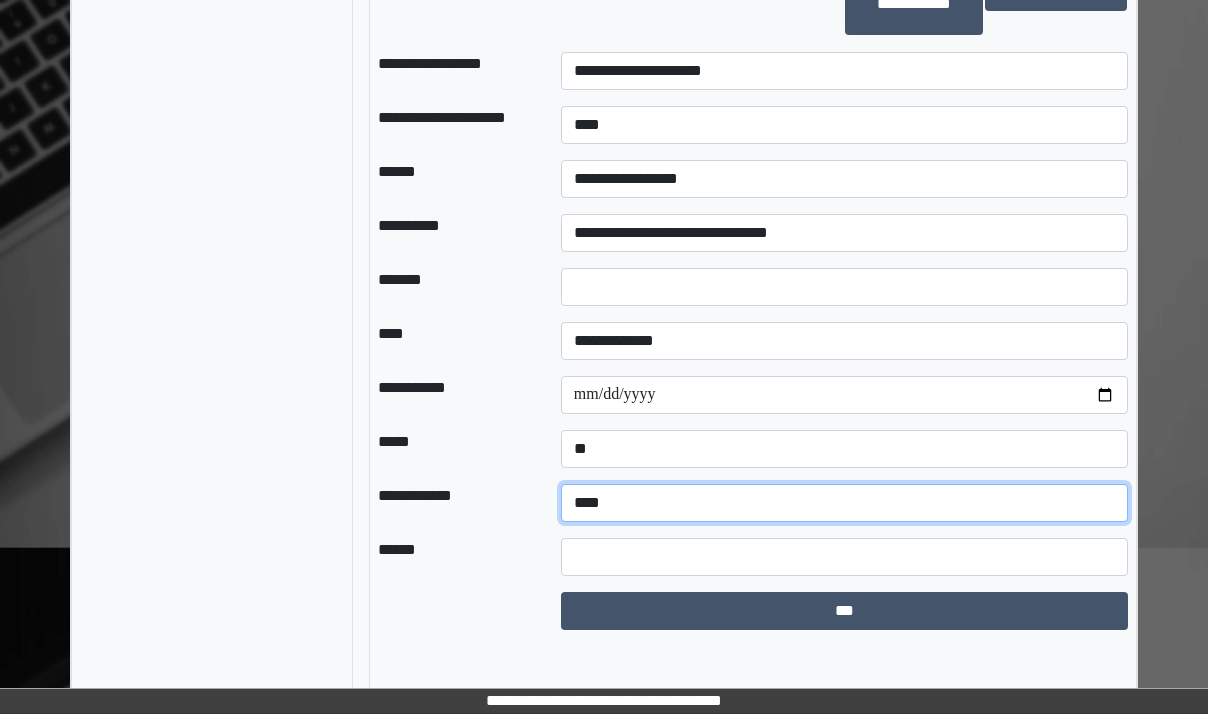 click on "**********" at bounding box center (844, 503) 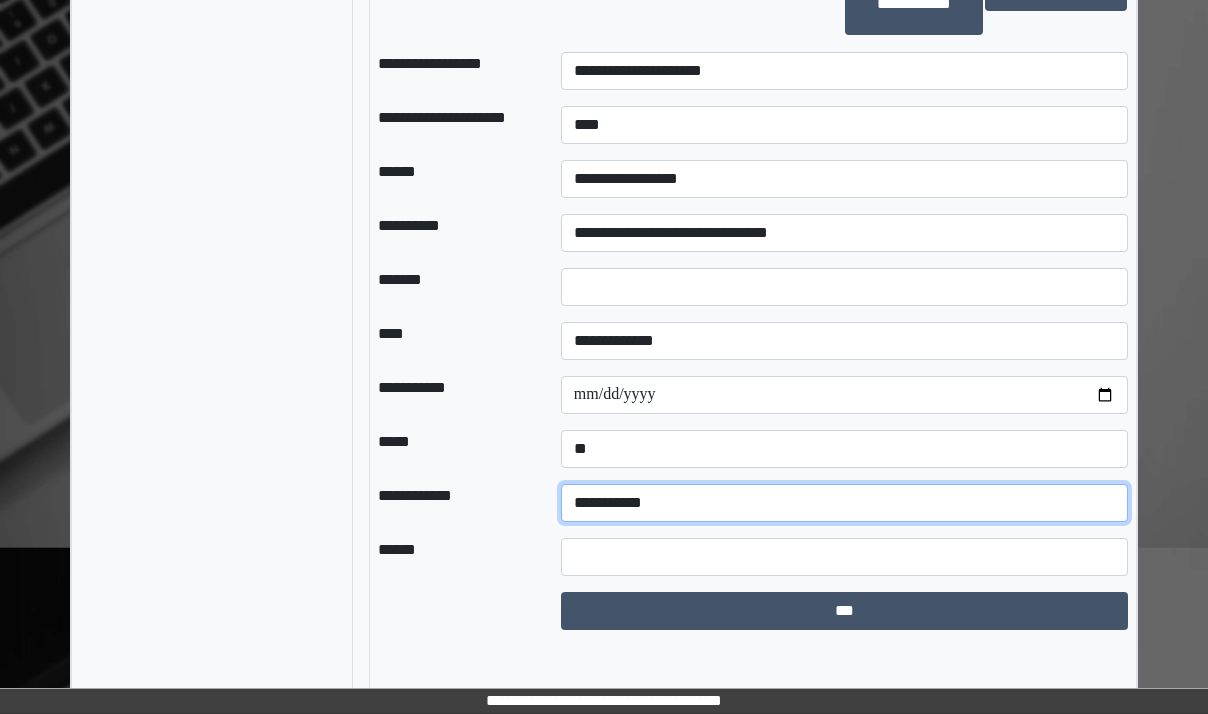 click on "**********" at bounding box center [844, 503] 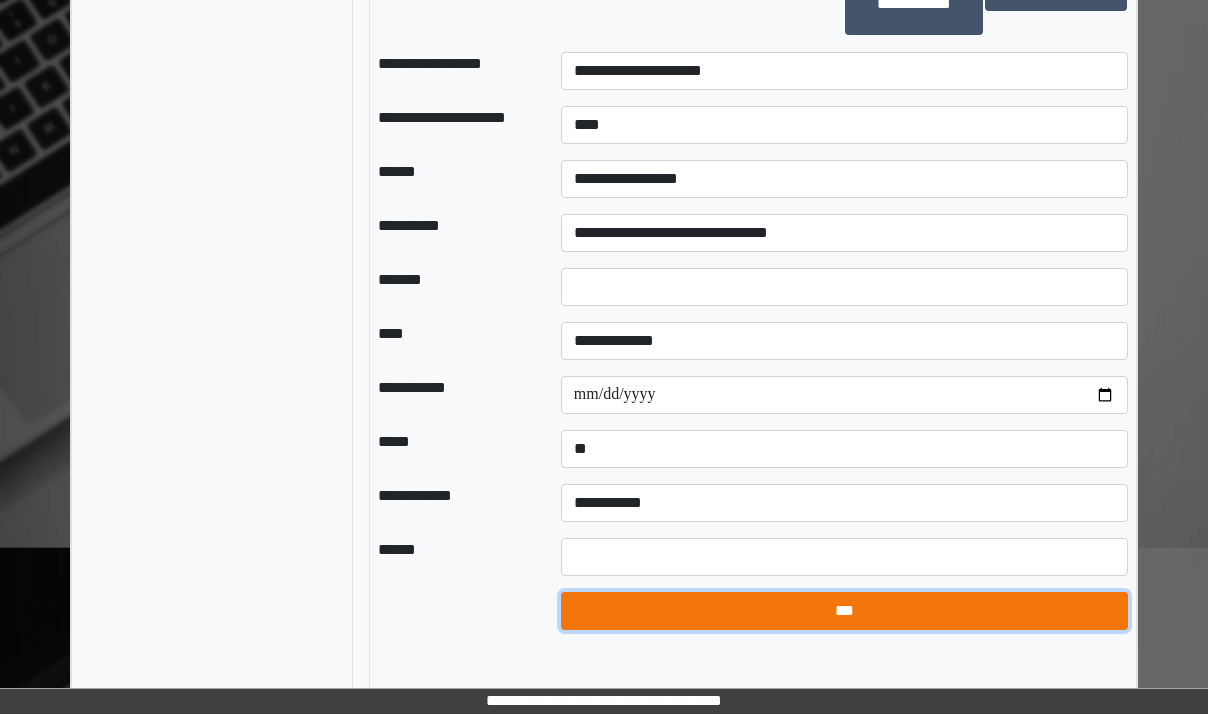 click on "***" at bounding box center (844, 611) 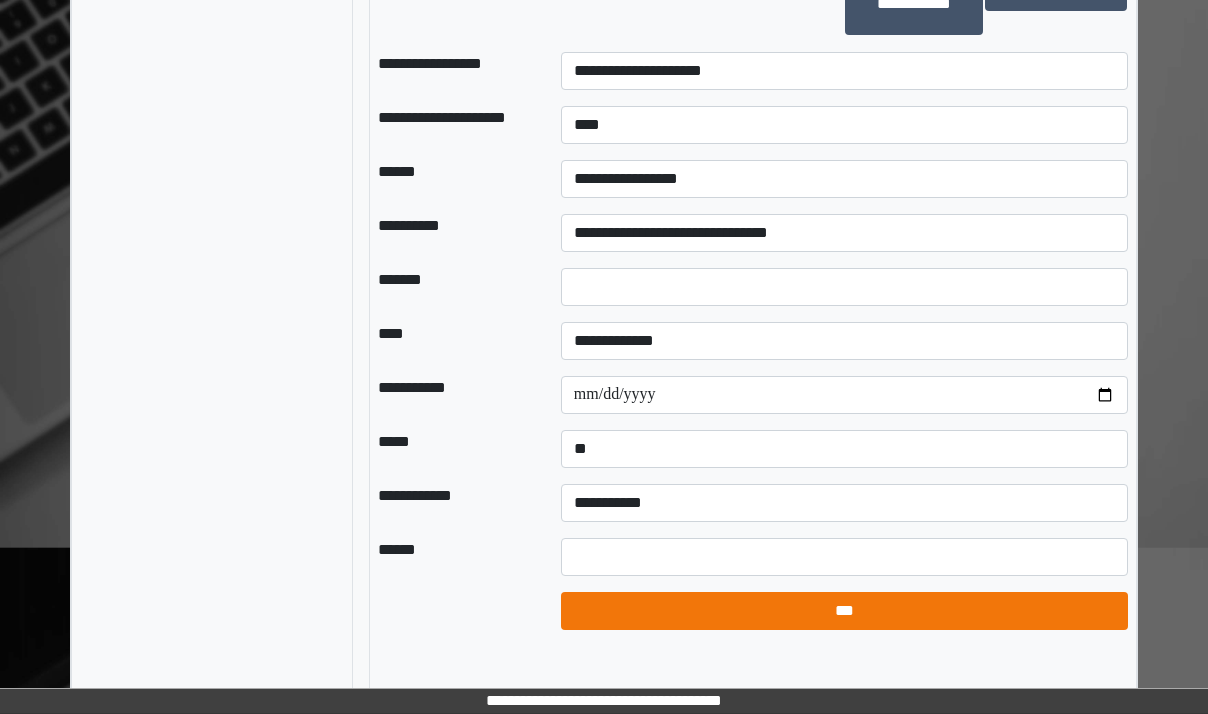 select on "*" 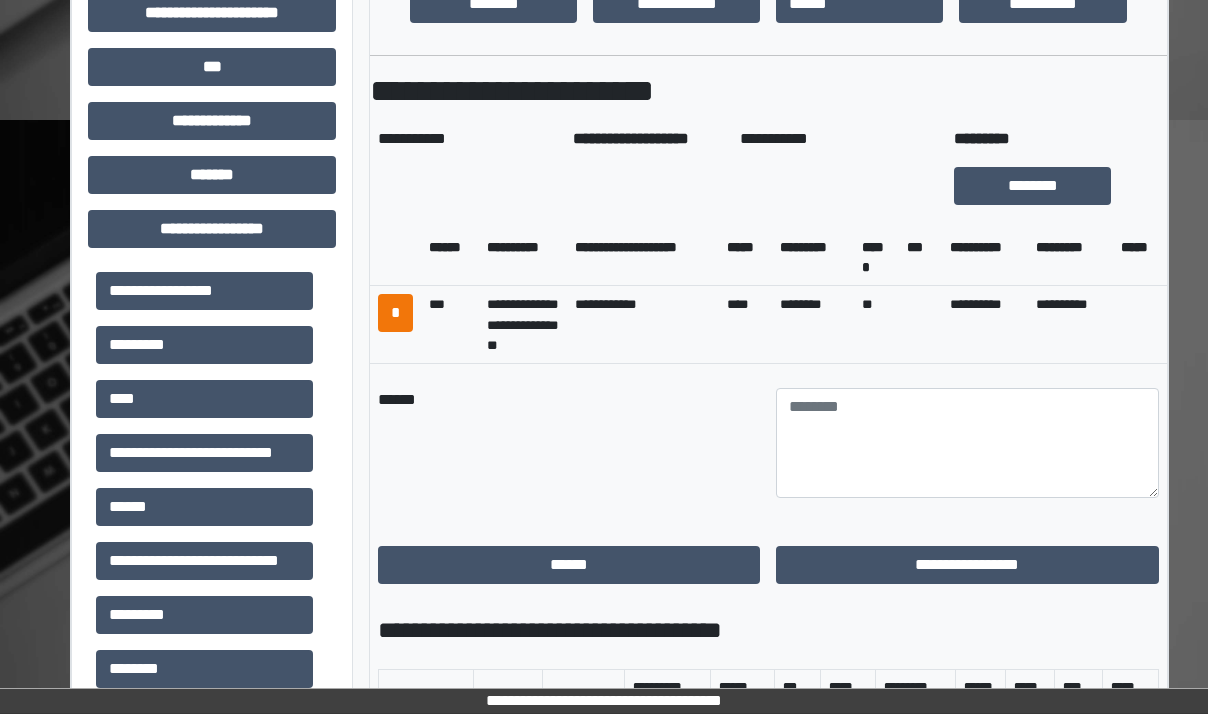 scroll, scrollTop: 744, scrollLeft: 0, axis: vertical 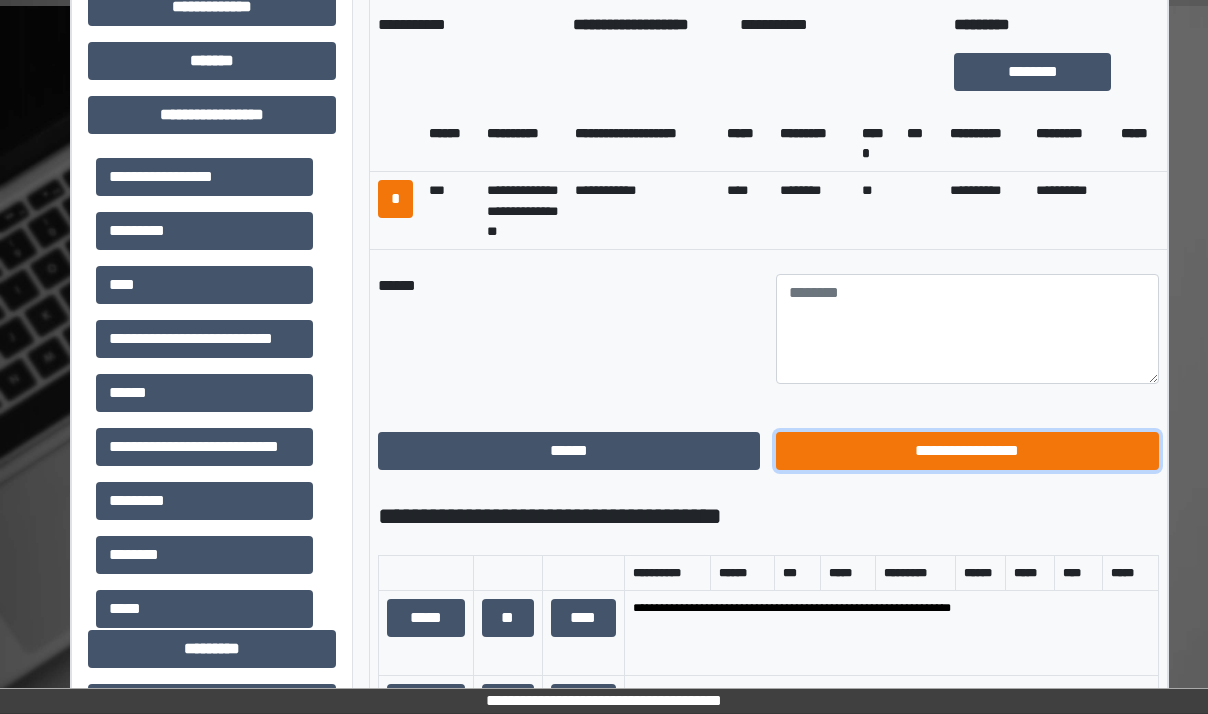 click on "**********" at bounding box center [967, 451] 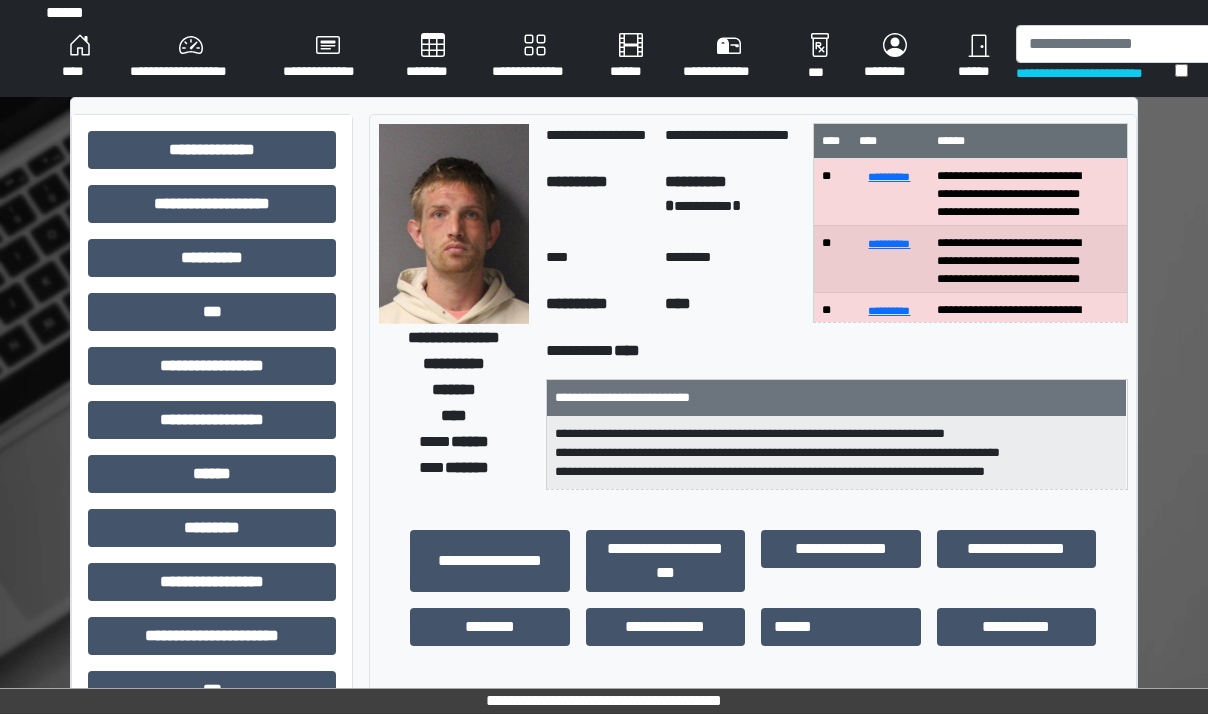 scroll, scrollTop: 0, scrollLeft: 0, axis: both 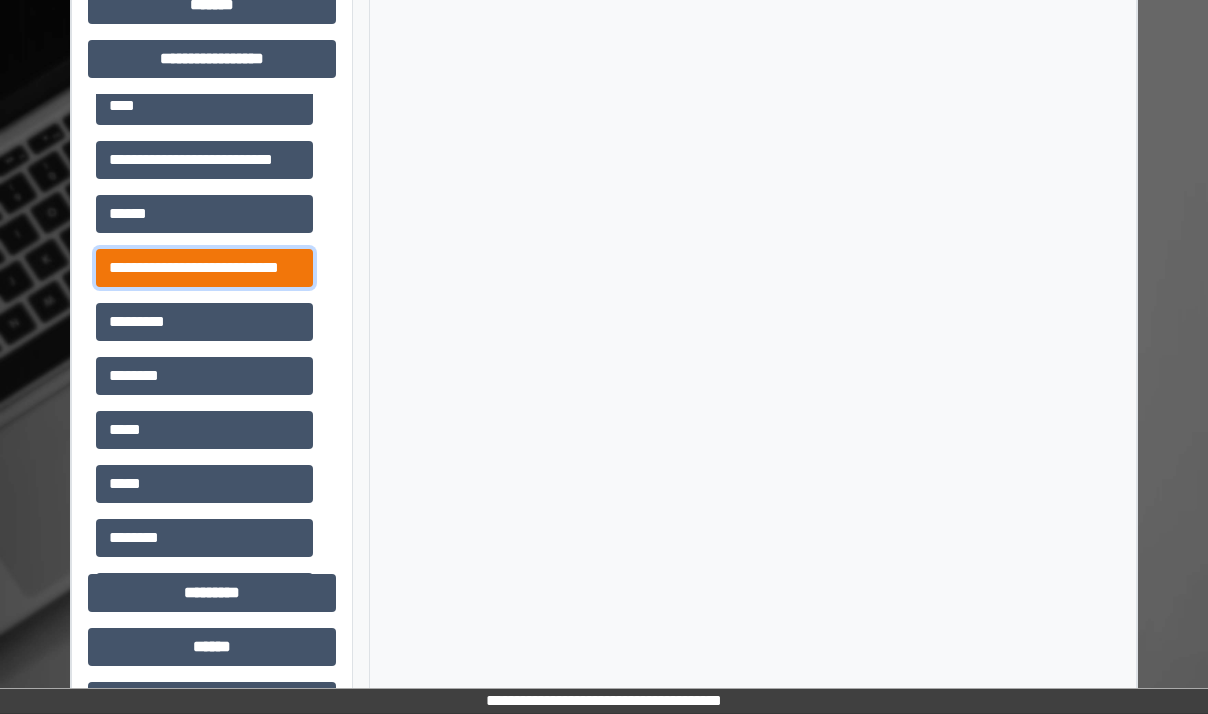 click on "**********" at bounding box center (204, 268) 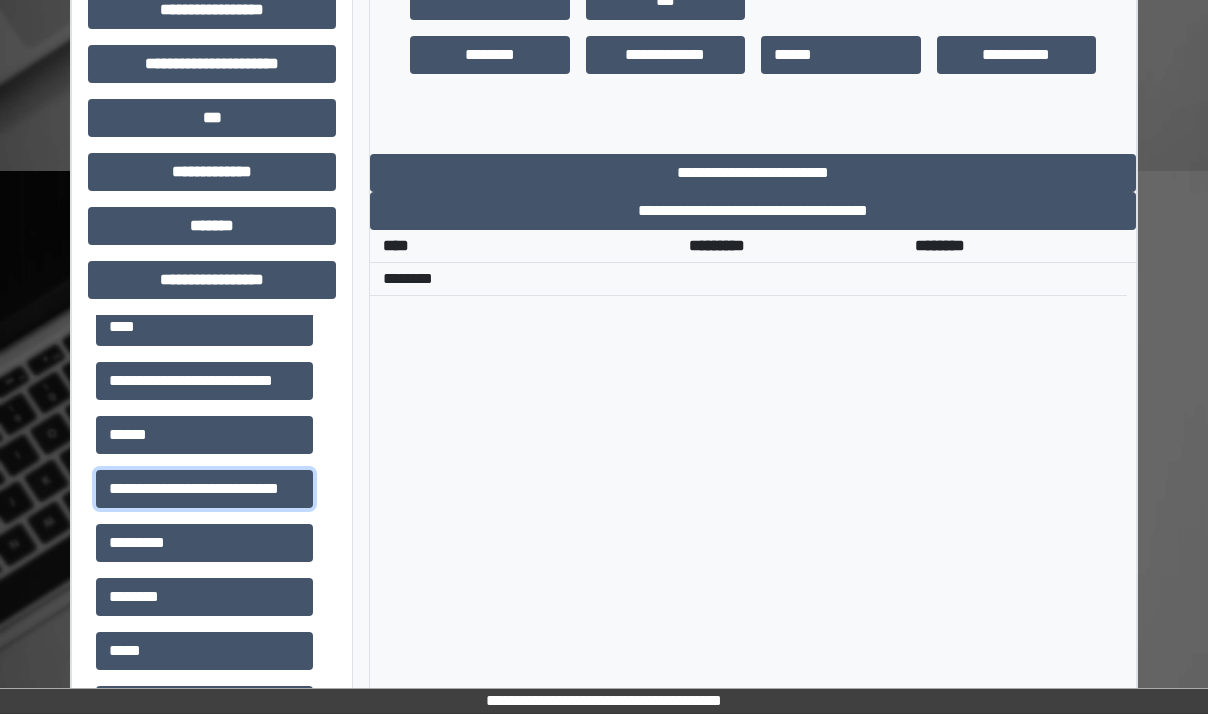 scroll, scrollTop: 500, scrollLeft: 0, axis: vertical 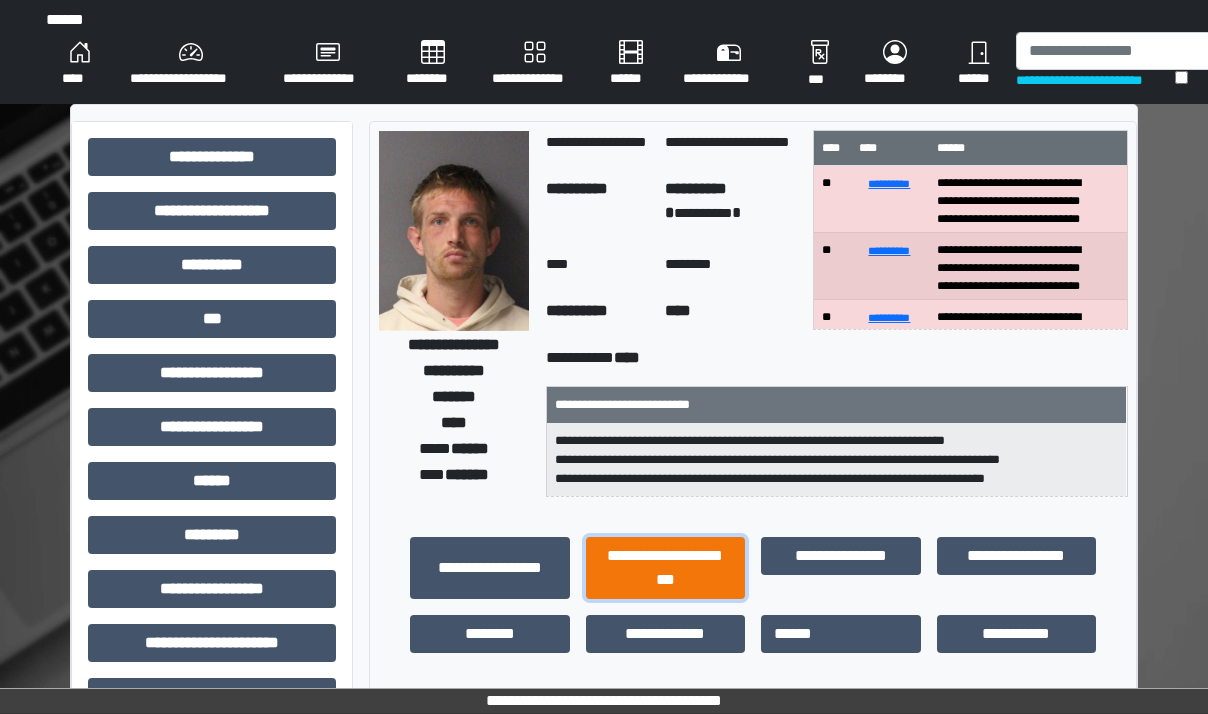 click on "**********" at bounding box center (666, 568) 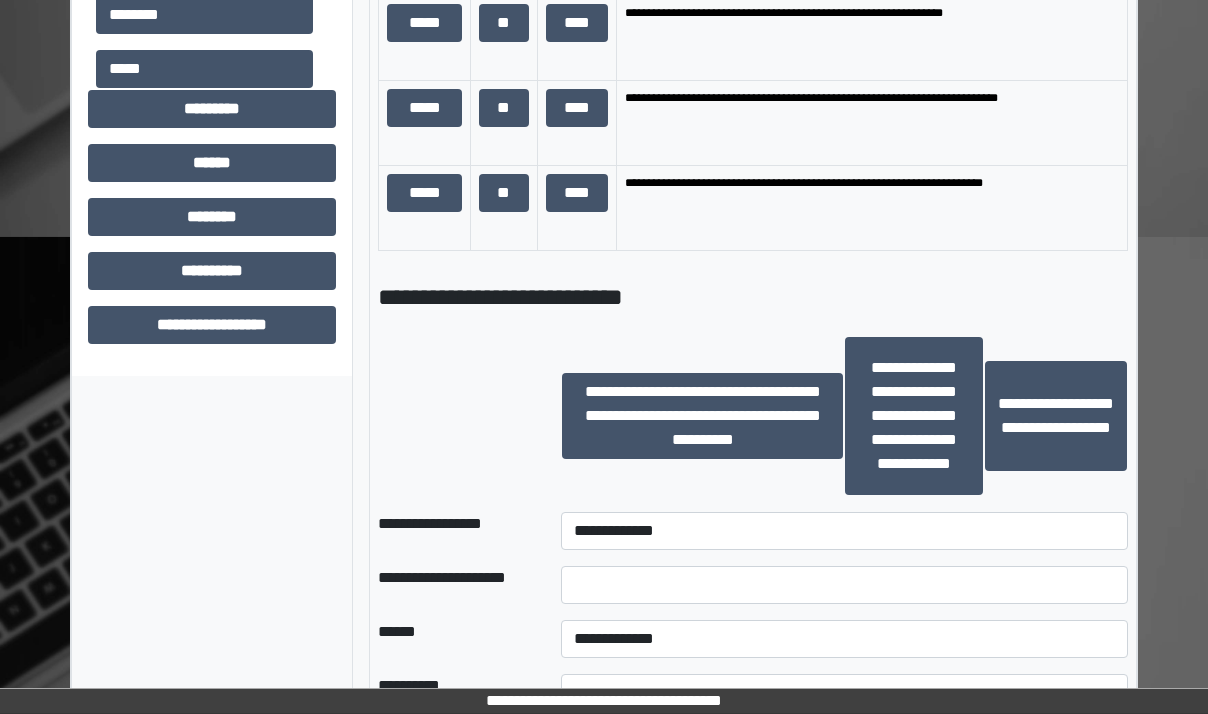 scroll, scrollTop: 1400, scrollLeft: 0, axis: vertical 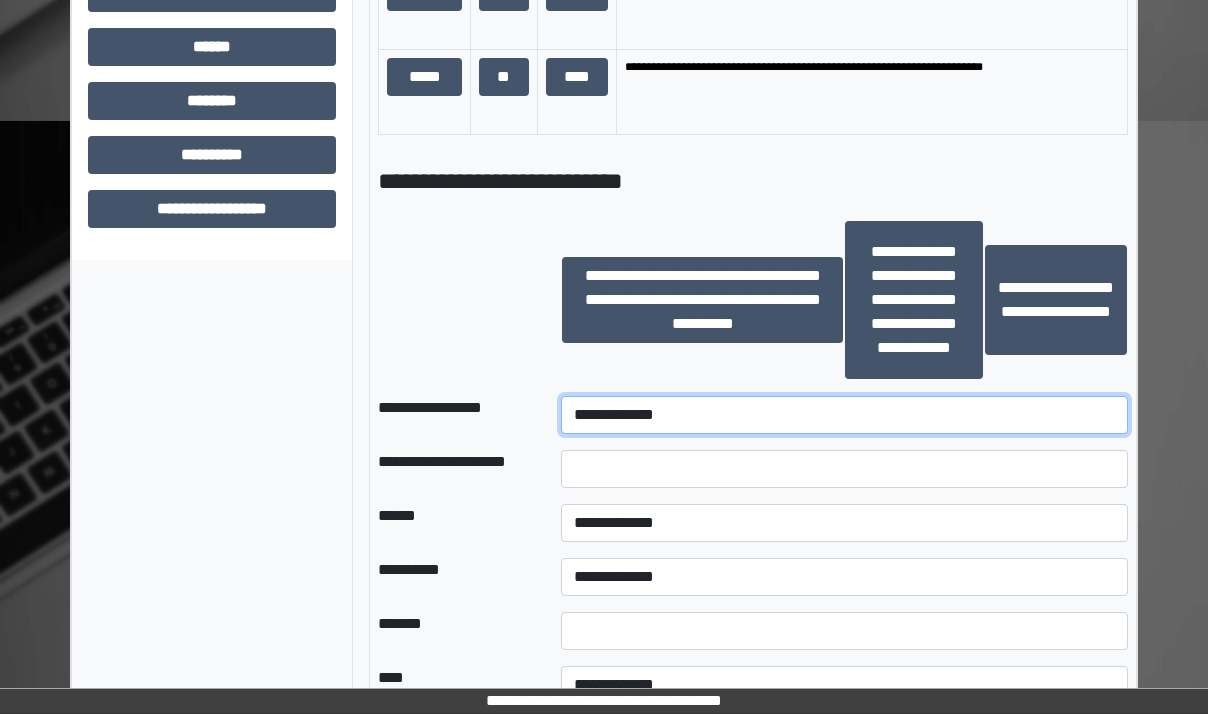 click on "**********" at bounding box center (844, 415) 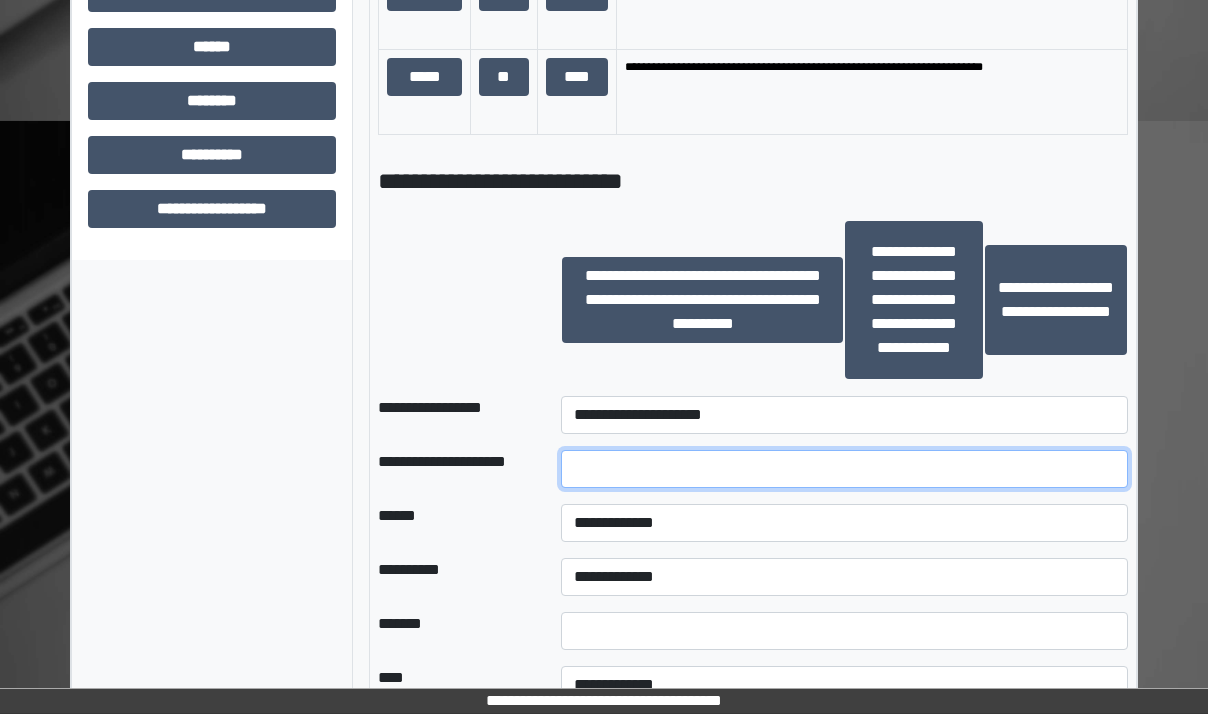 click at bounding box center [844, 469] 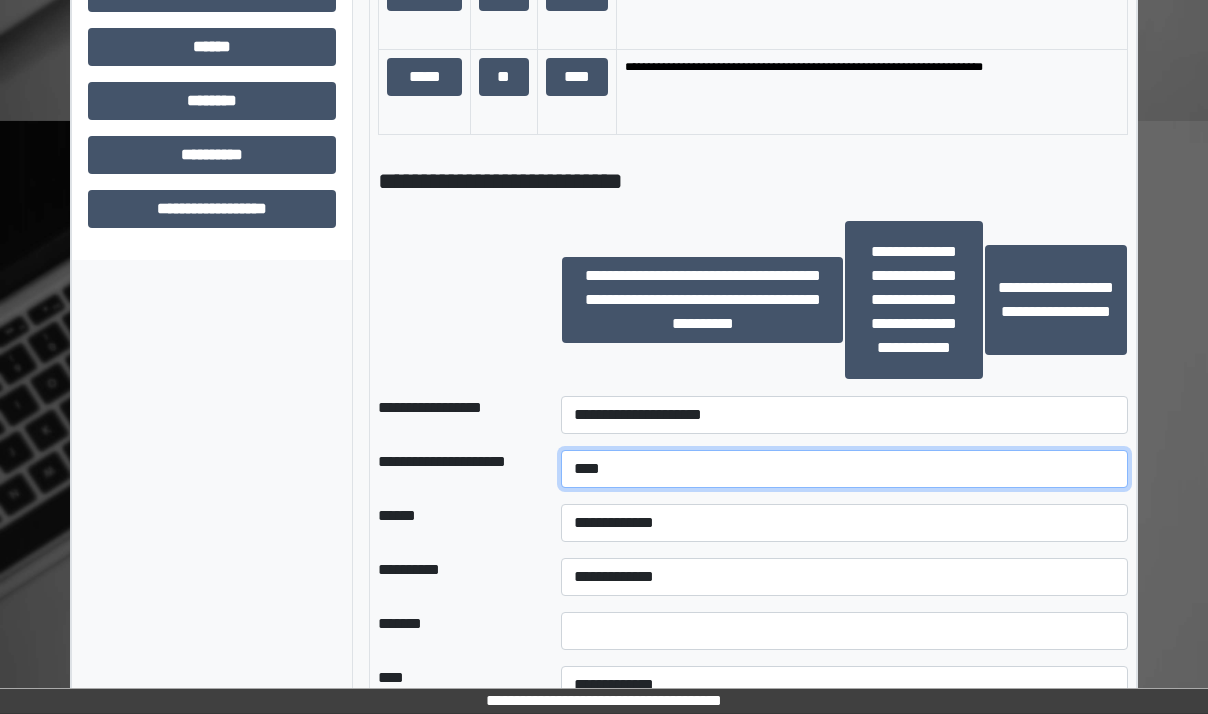 type on "****" 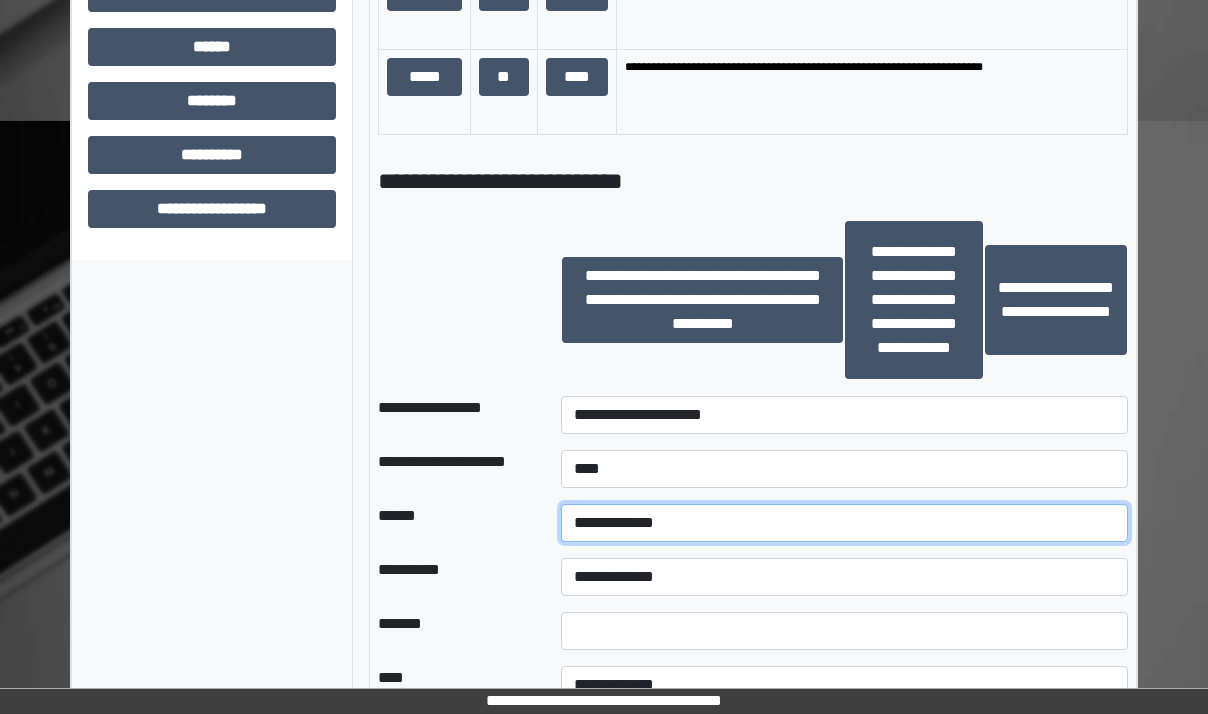 click on "**********" at bounding box center [844, 523] 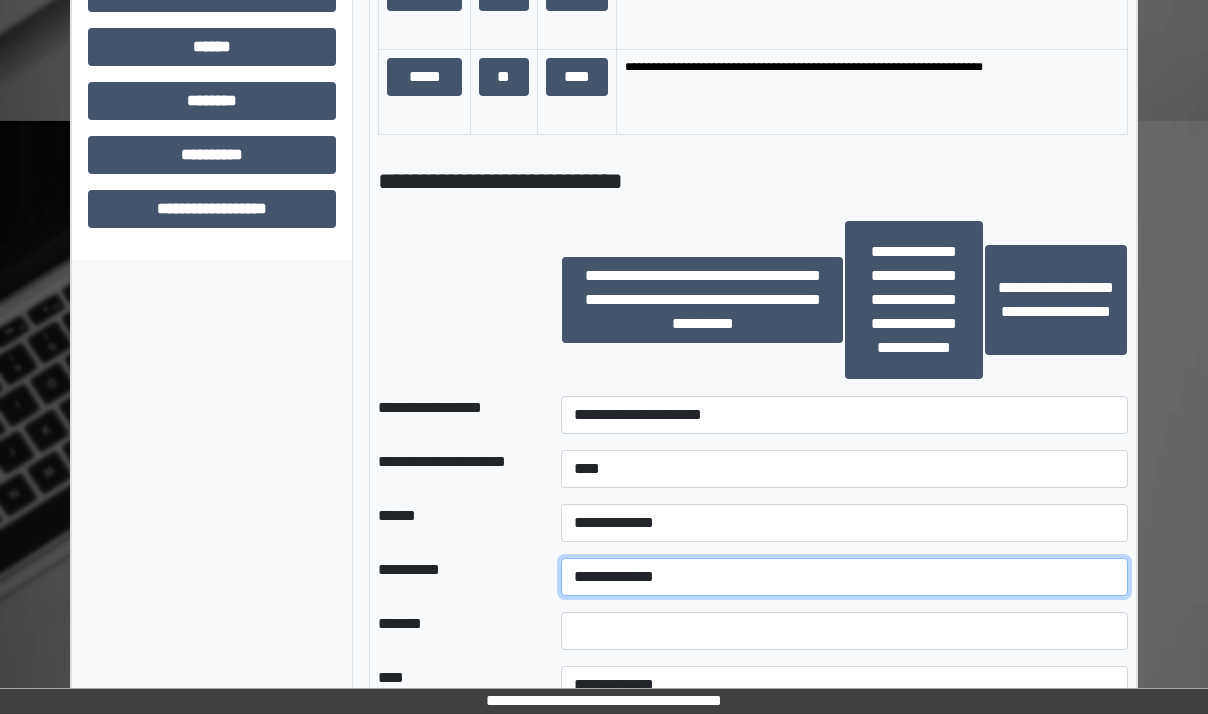 click on "**********" at bounding box center [844, 577] 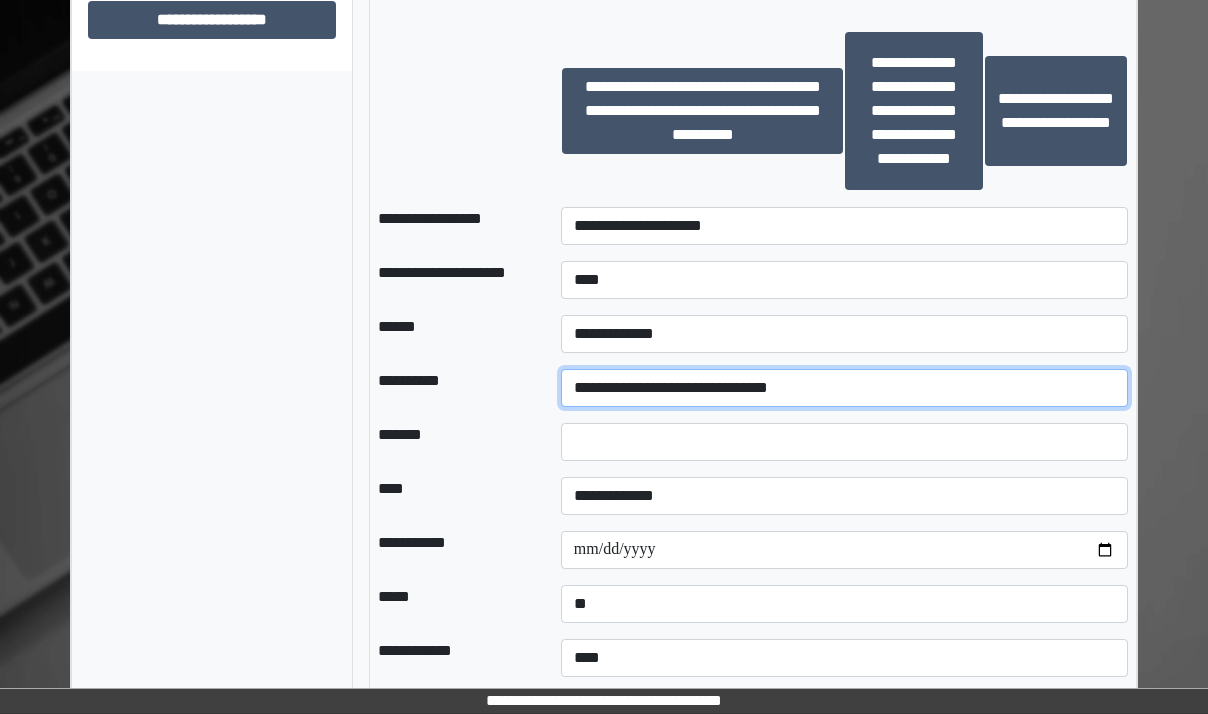 scroll, scrollTop: 1600, scrollLeft: 0, axis: vertical 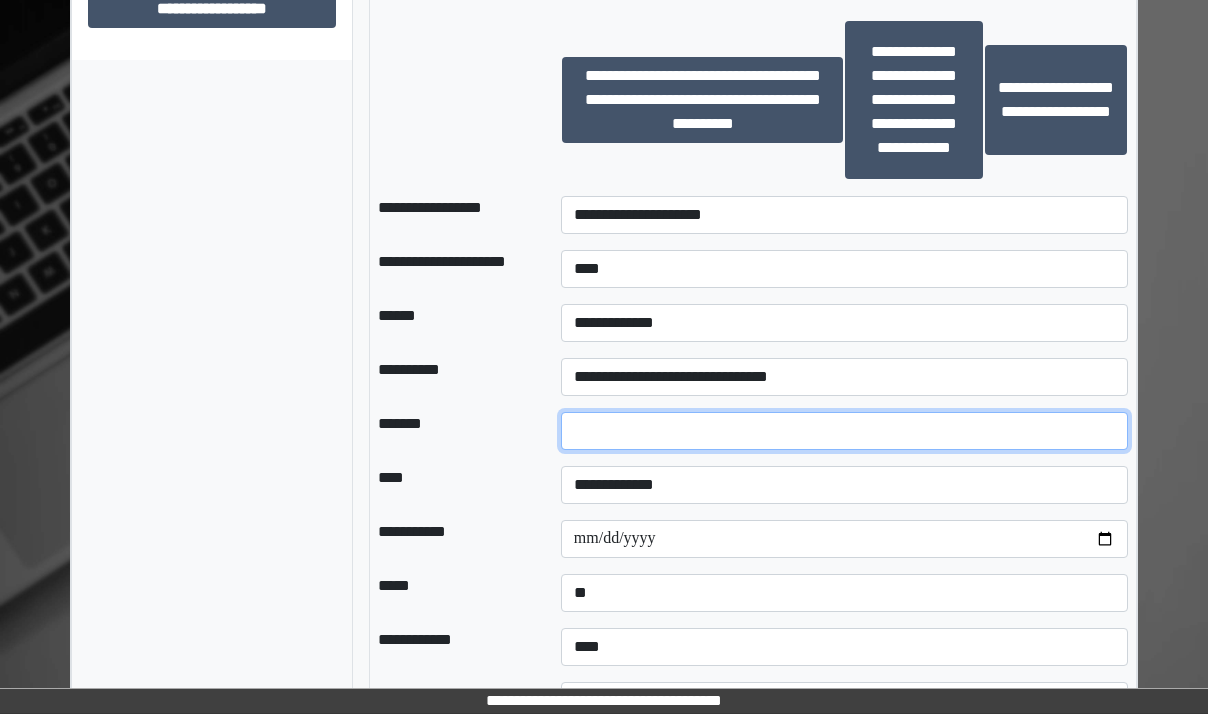 click at bounding box center [844, 431] 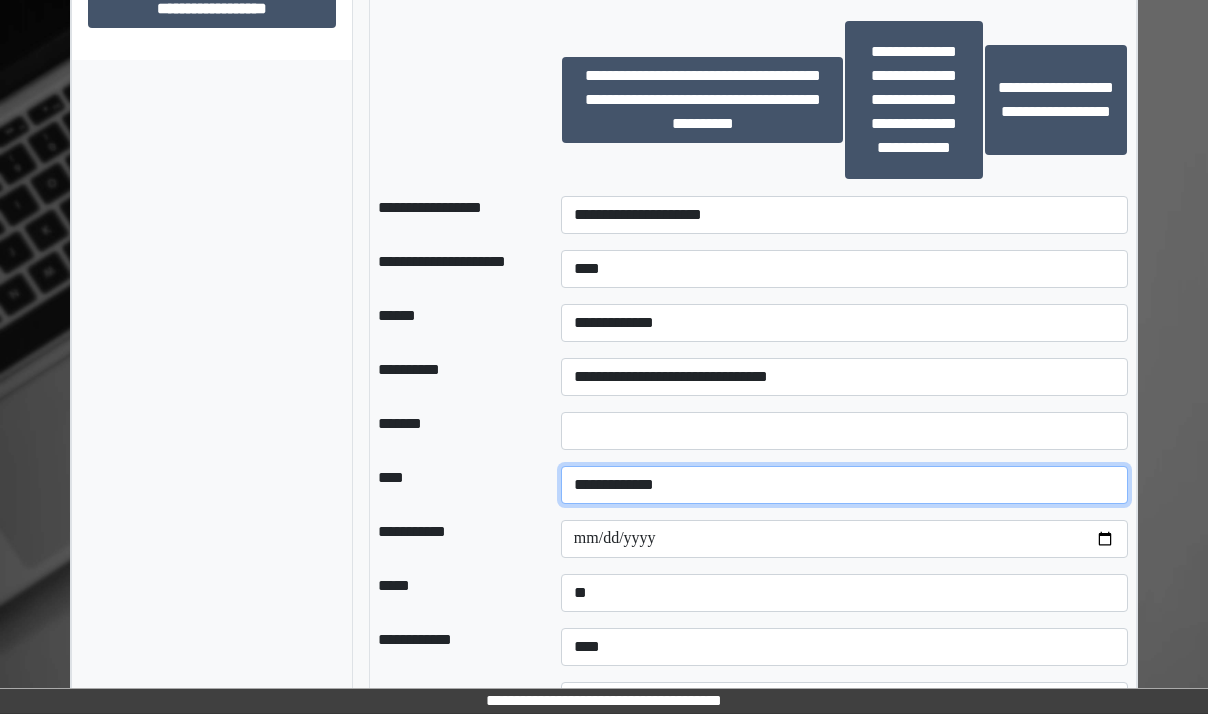 click on "**********" at bounding box center [844, 485] 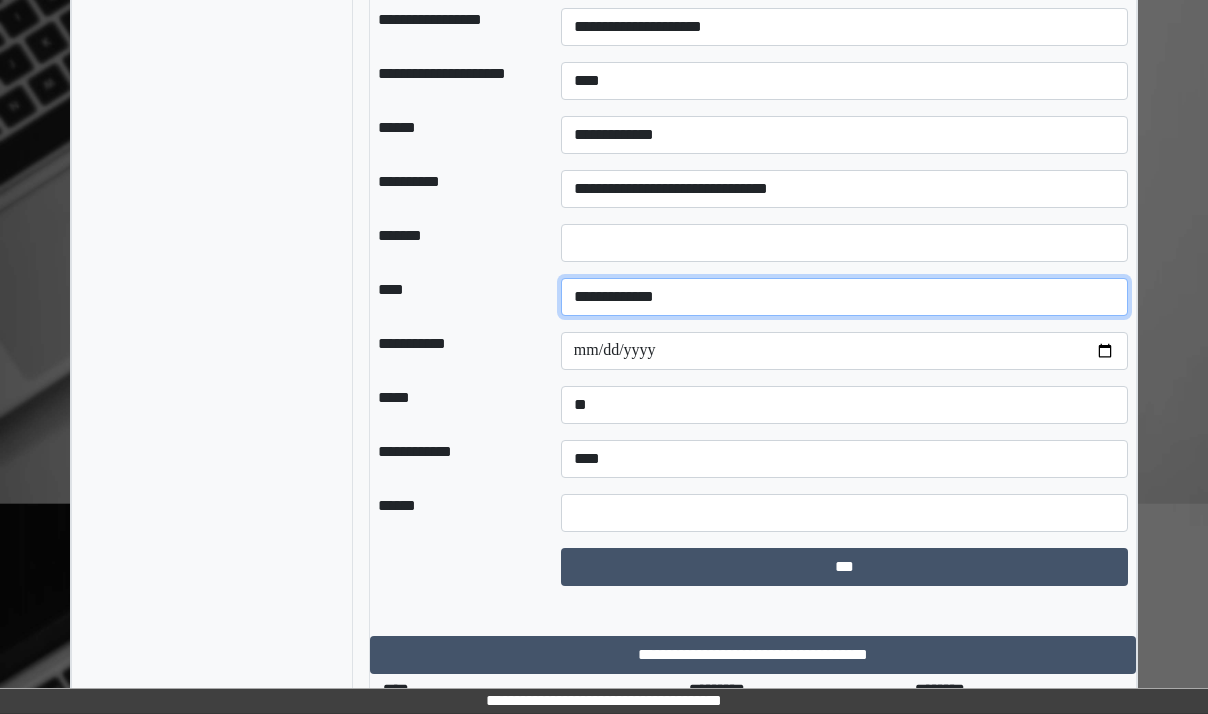 scroll, scrollTop: 1800, scrollLeft: 0, axis: vertical 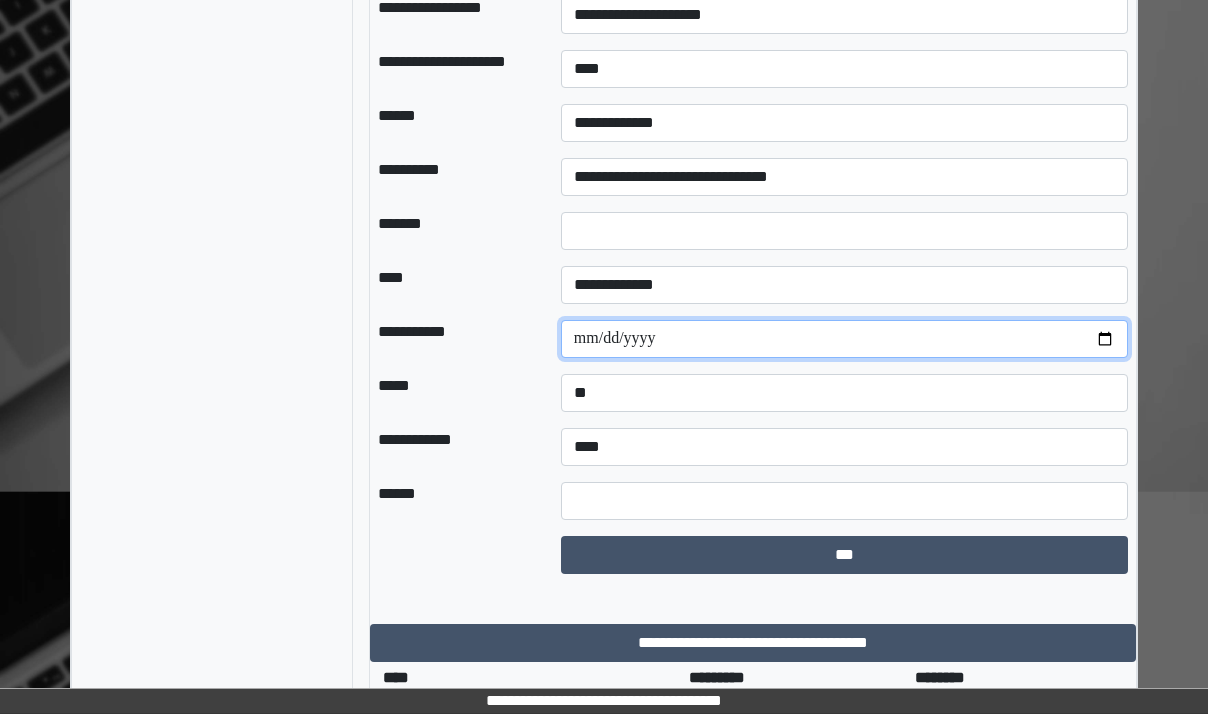 click at bounding box center [844, 339] 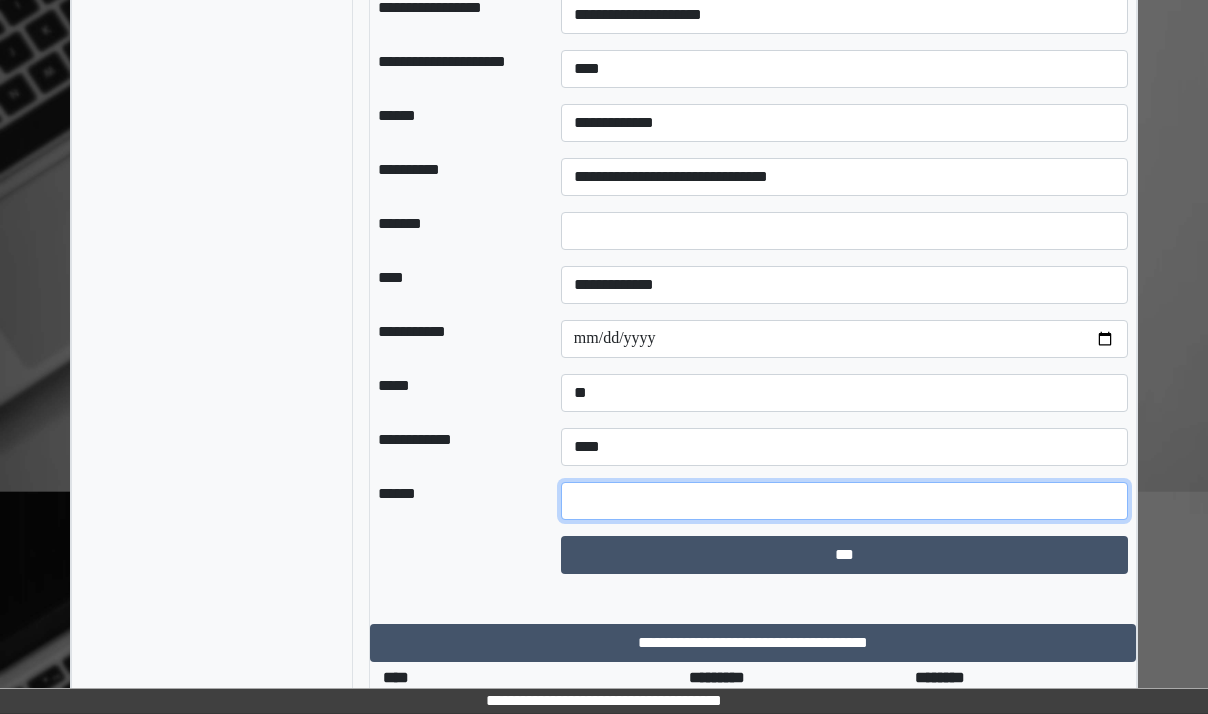 click at bounding box center [844, 501] 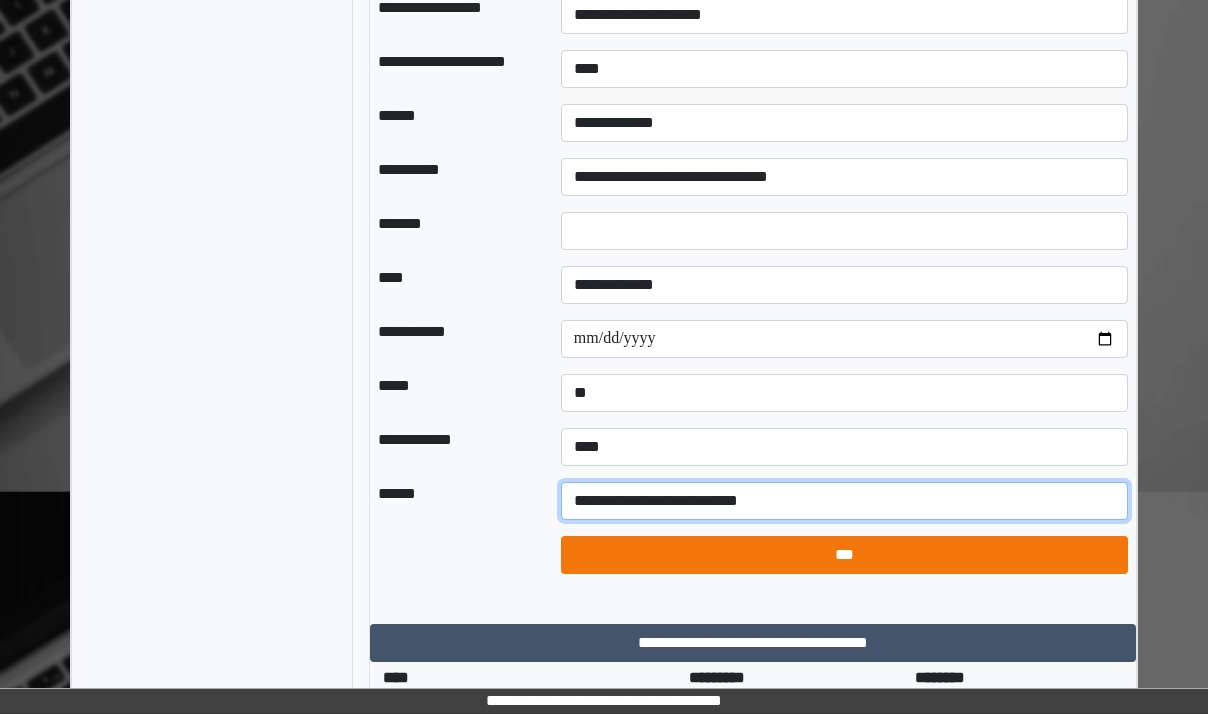 type on "**********" 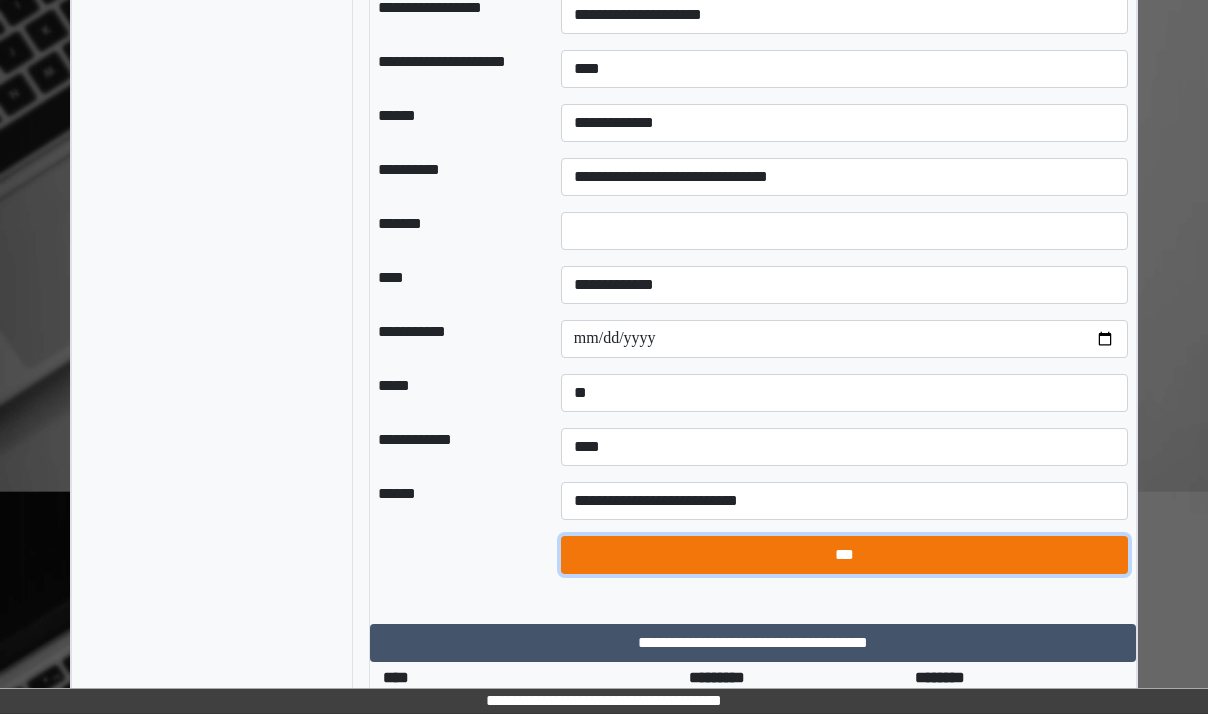click on "***" at bounding box center (844, 555) 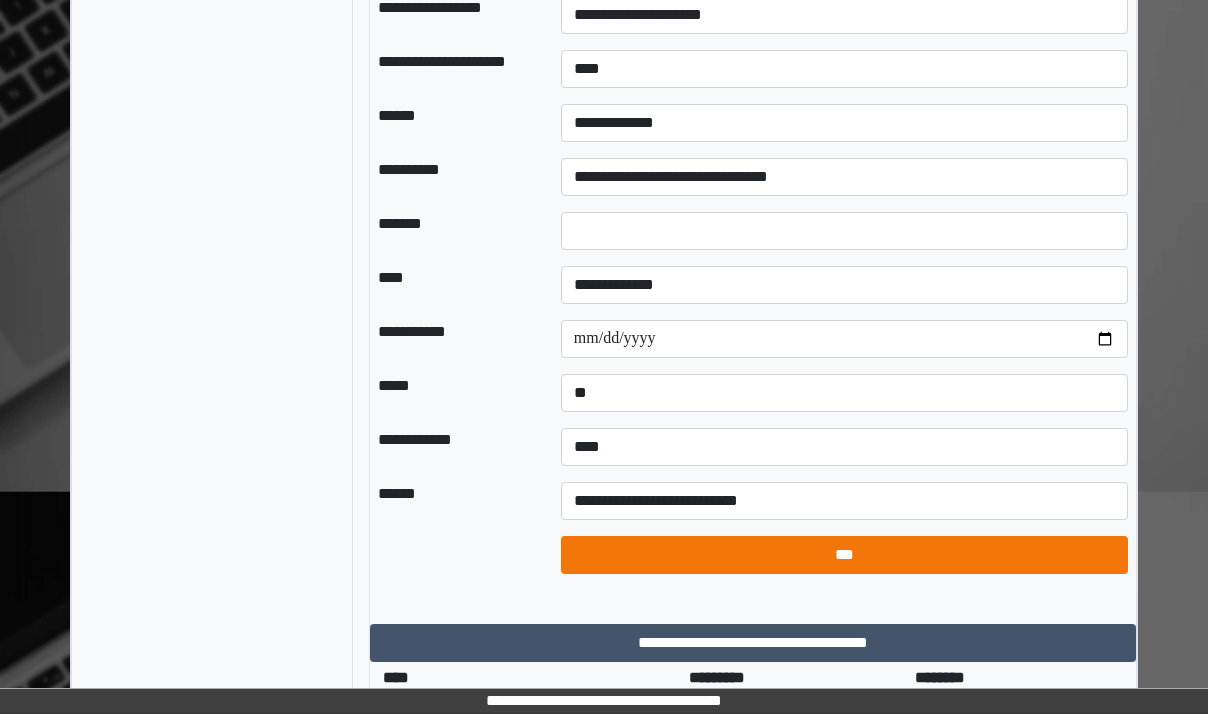 select on "*" 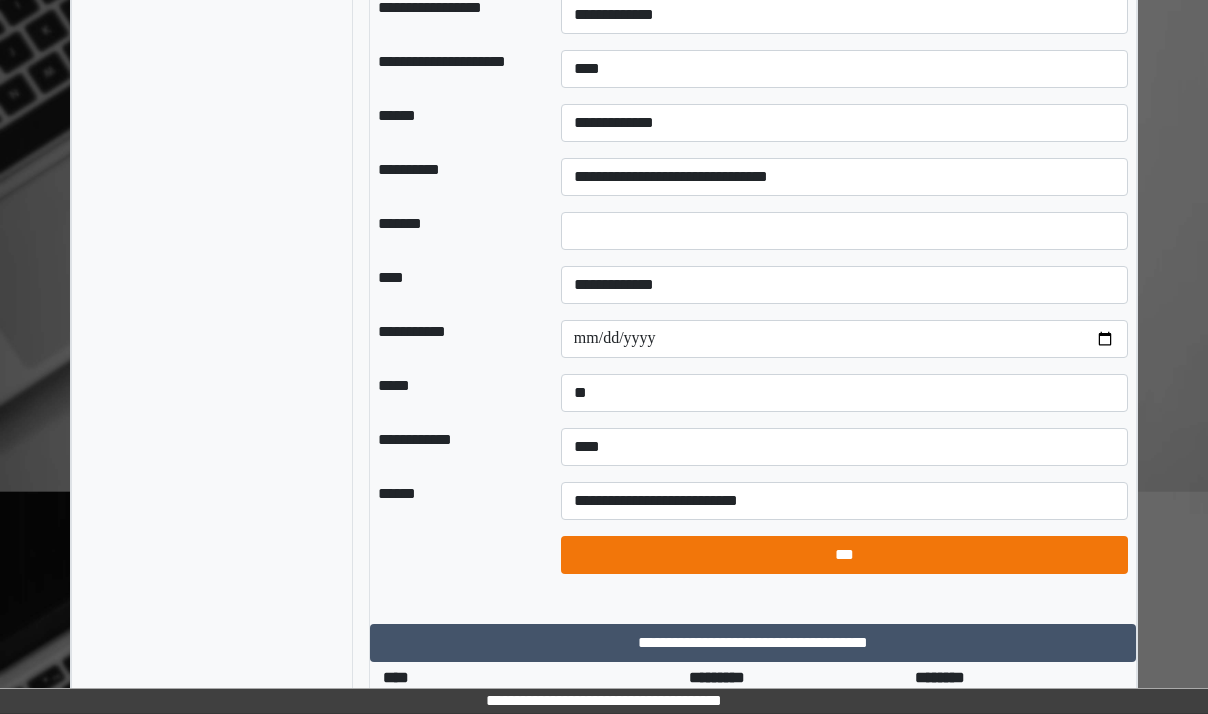 type 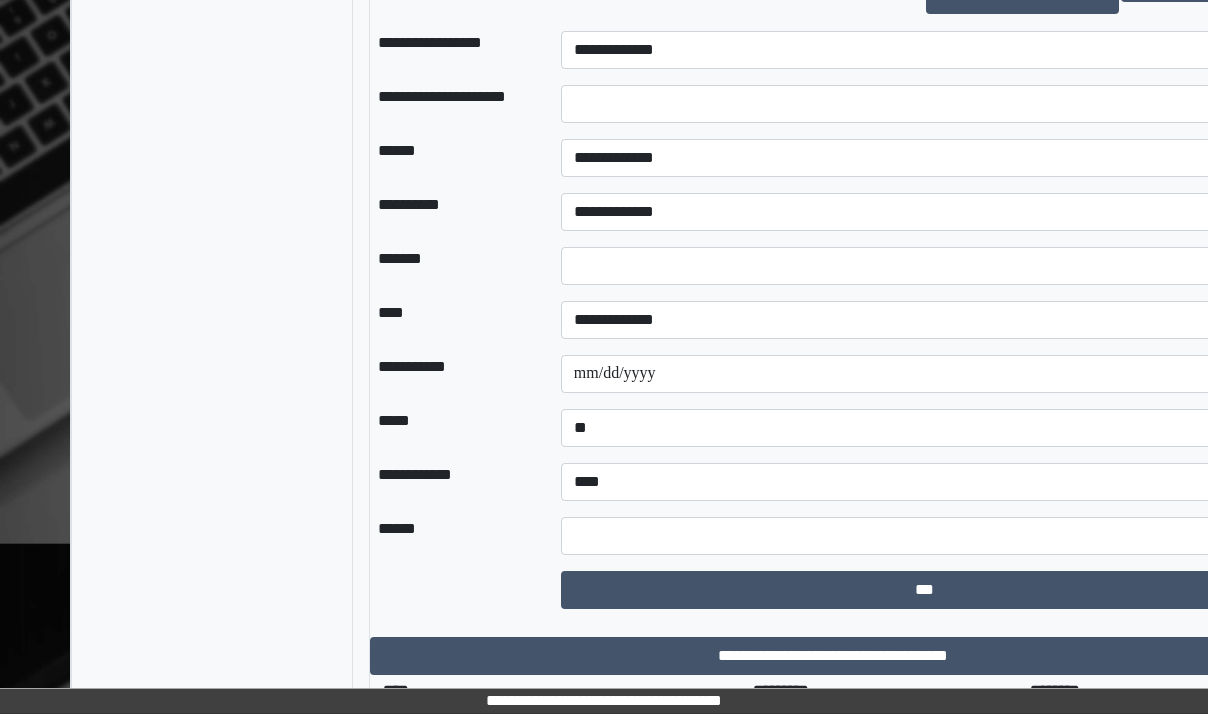scroll, scrollTop: 1700, scrollLeft: 0, axis: vertical 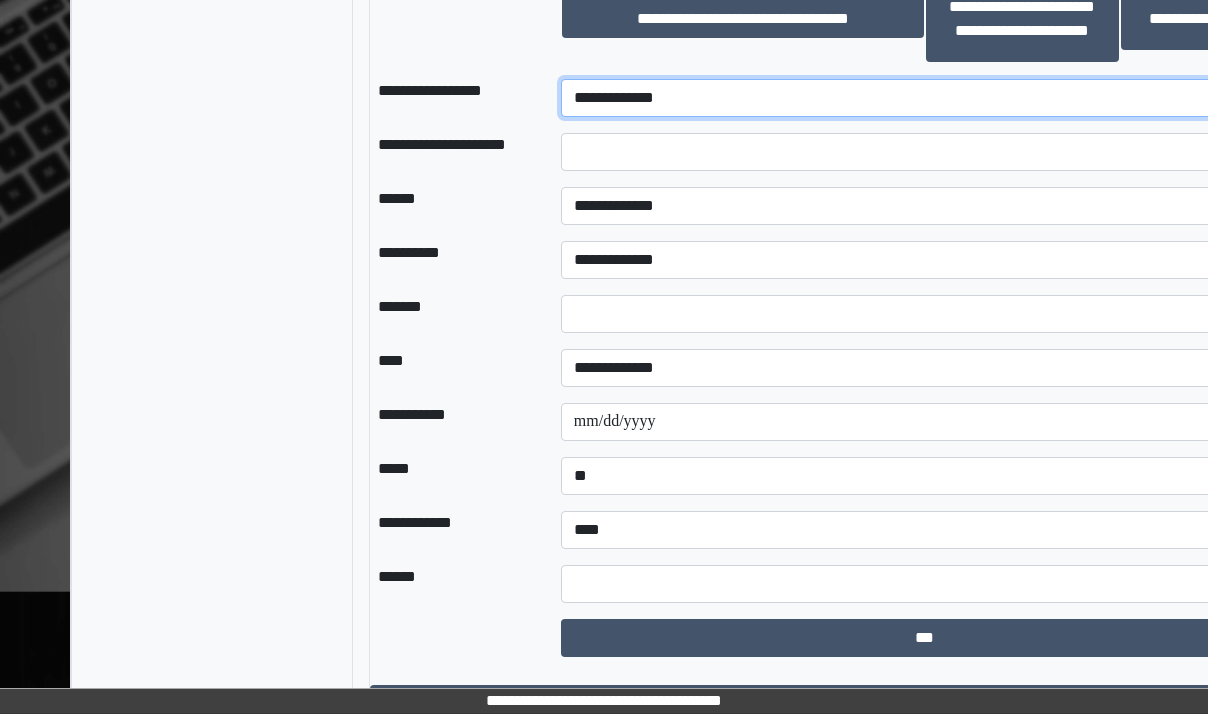 click on "**********" at bounding box center (925, 98) 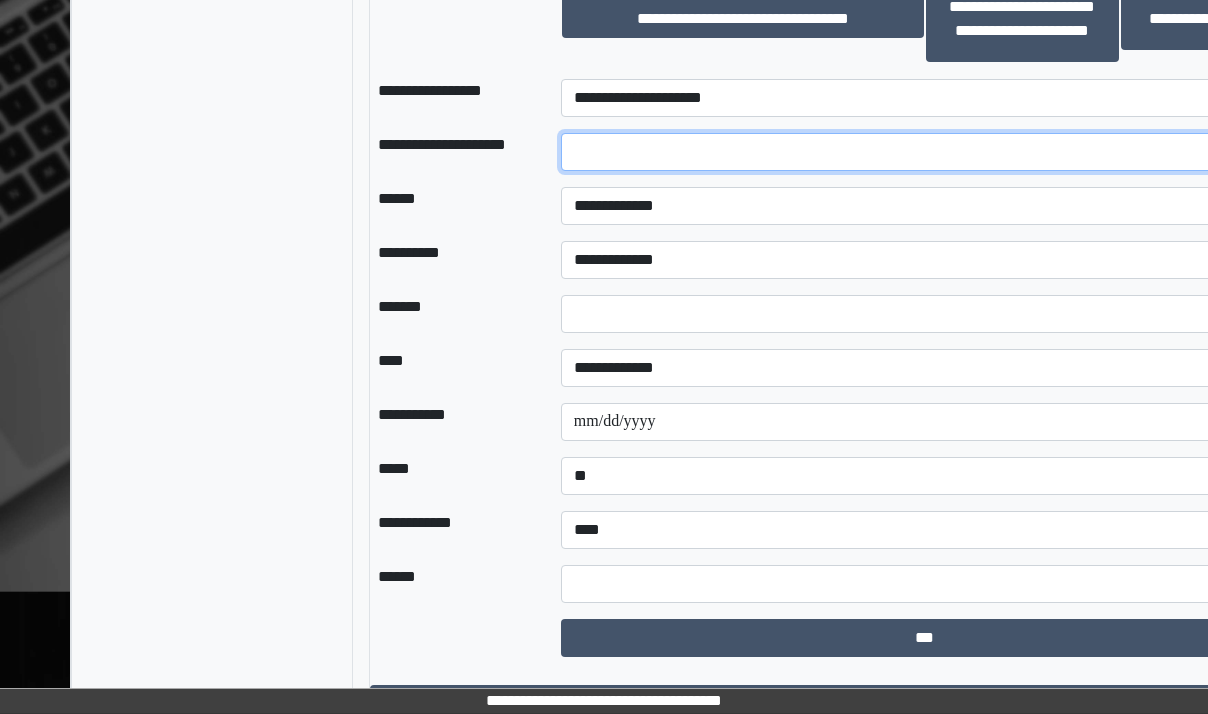 click at bounding box center [925, 152] 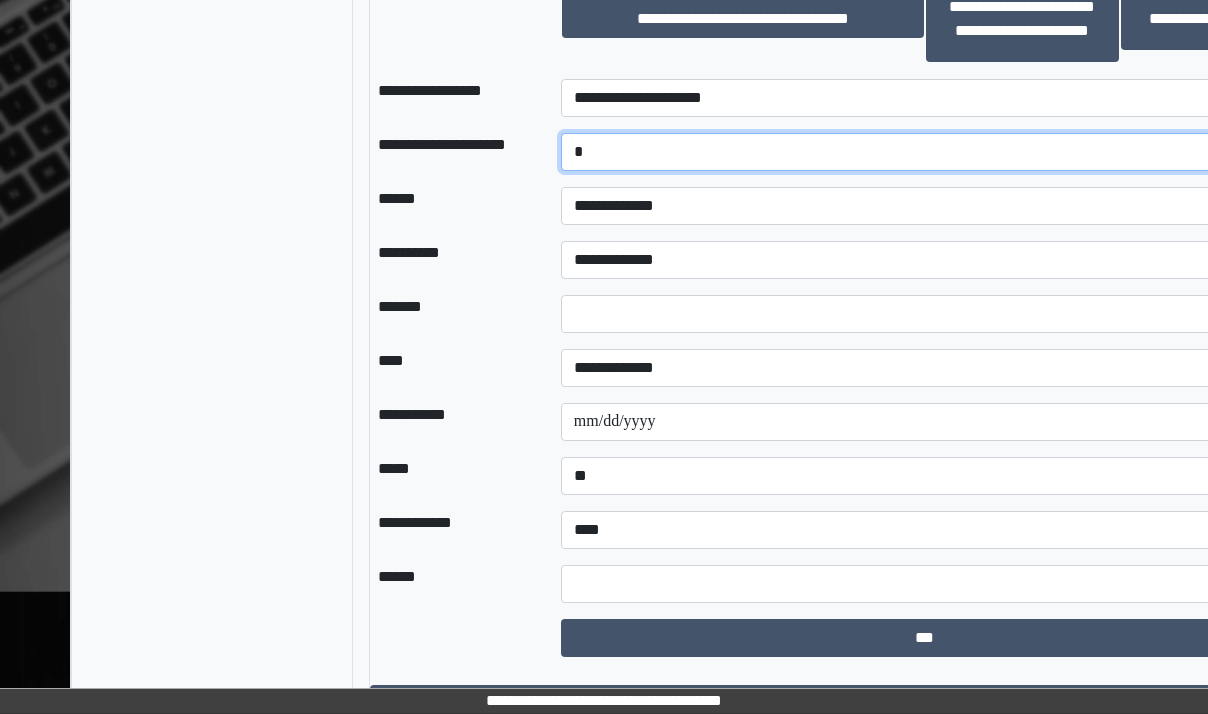 type on "****" 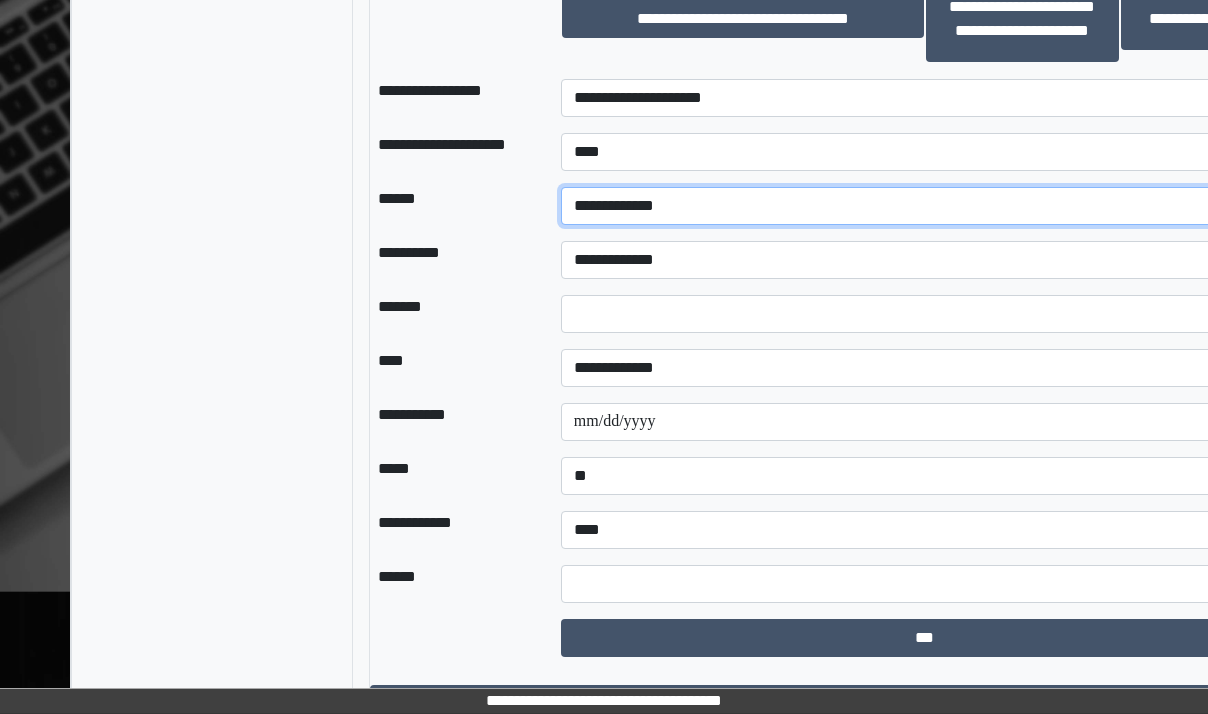 click on "**********" at bounding box center [925, 206] 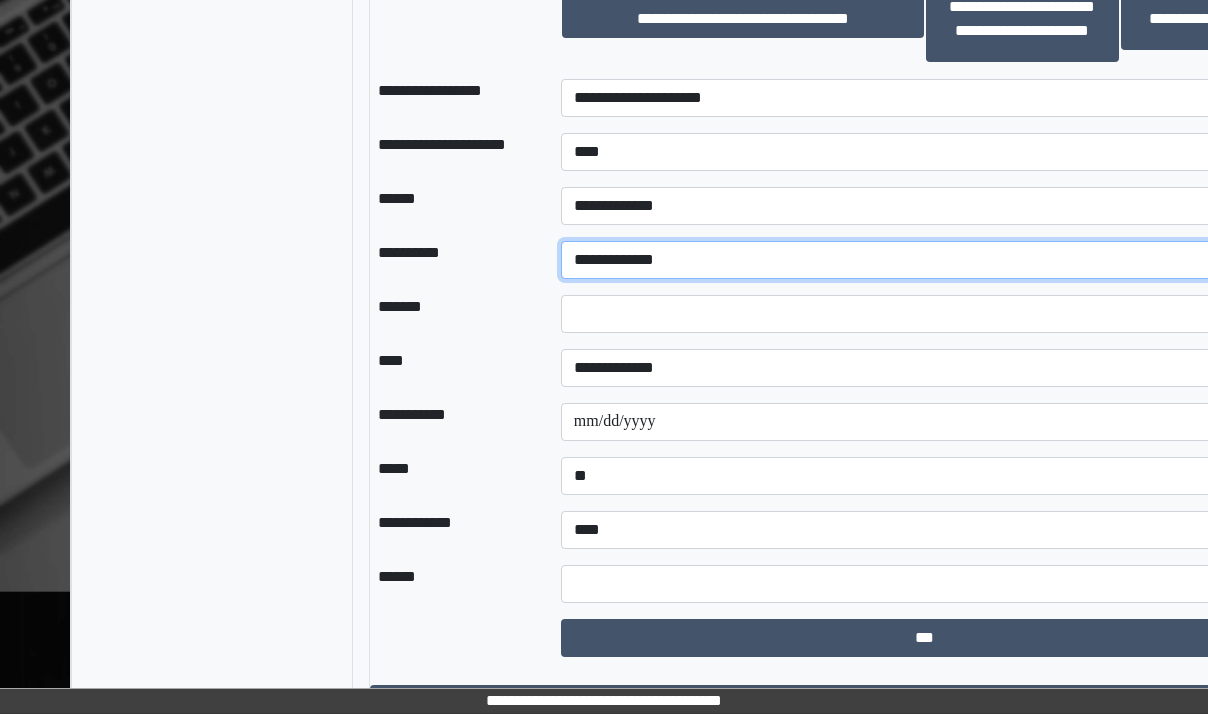 click on "**********" at bounding box center (925, 260) 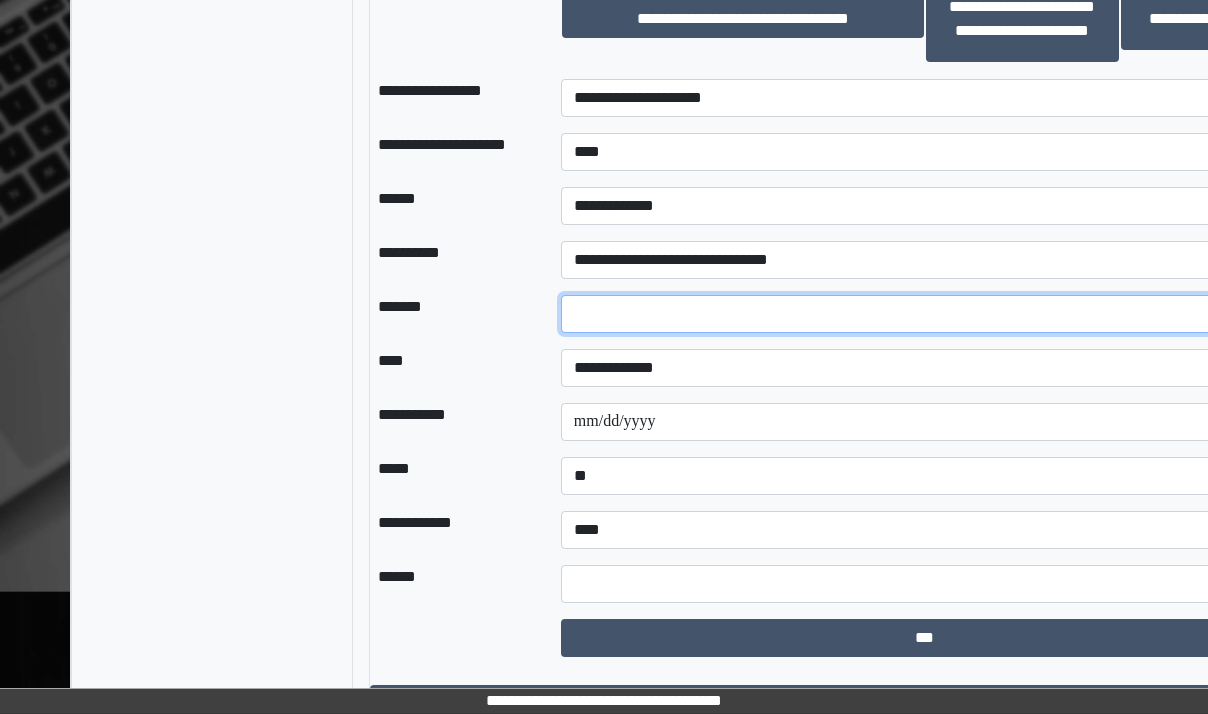 click on "*" at bounding box center [925, 314] 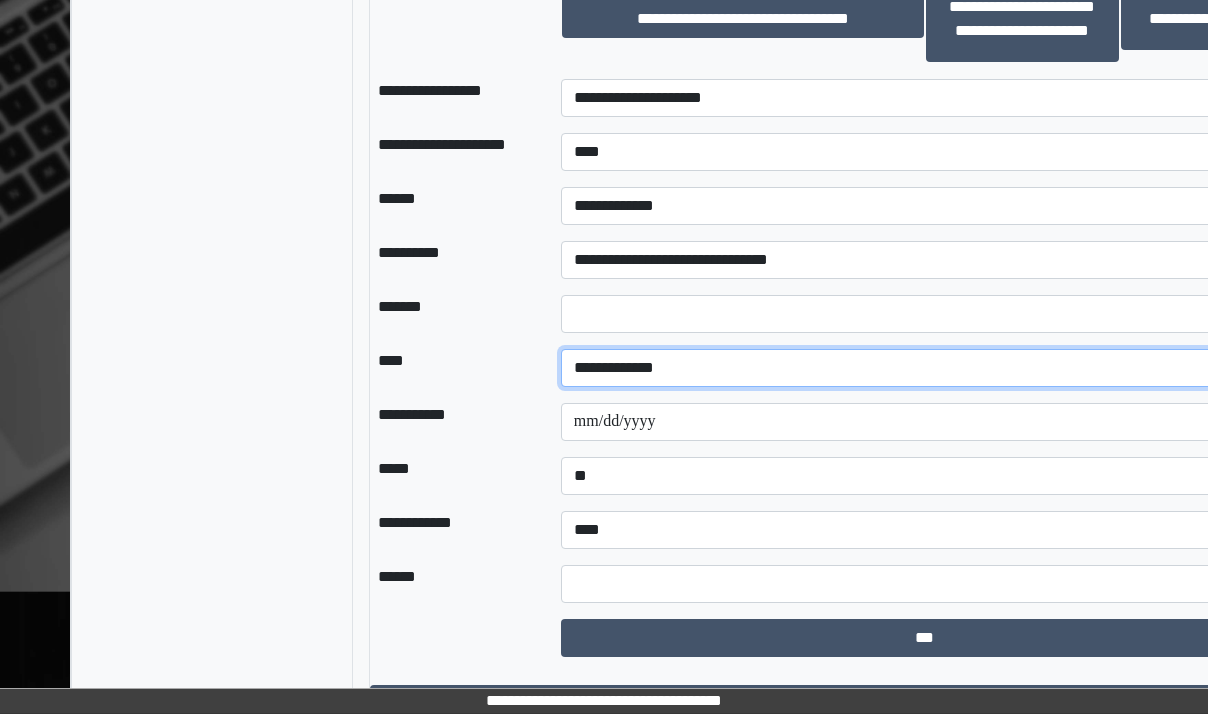click on "**********" at bounding box center (925, 368) 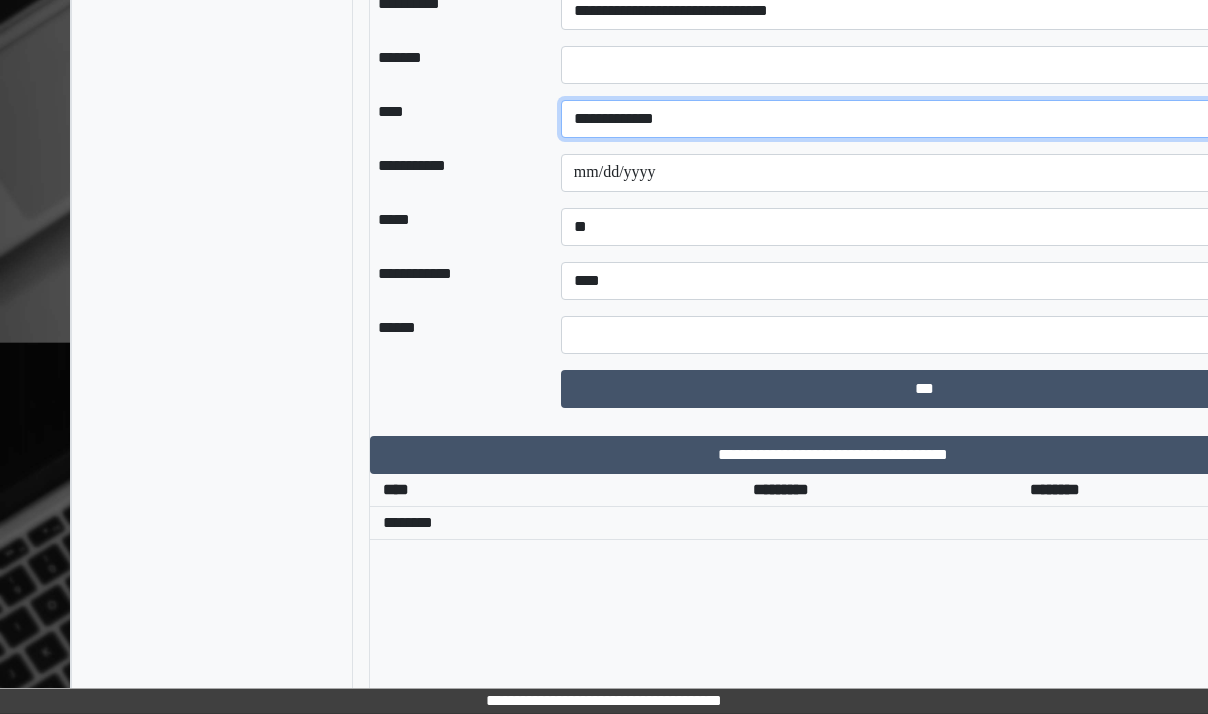 scroll, scrollTop: 1900, scrollLeft: 0, axis: vertical 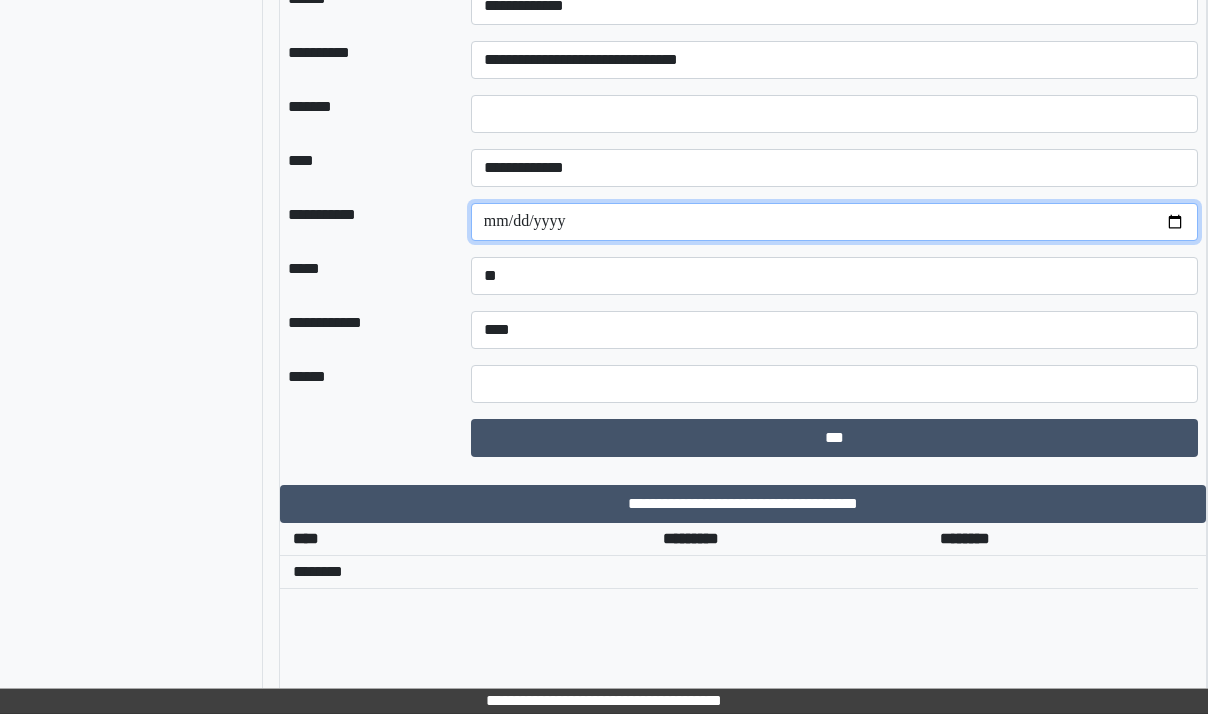 click on "**********" at bounding box center [835, 222] 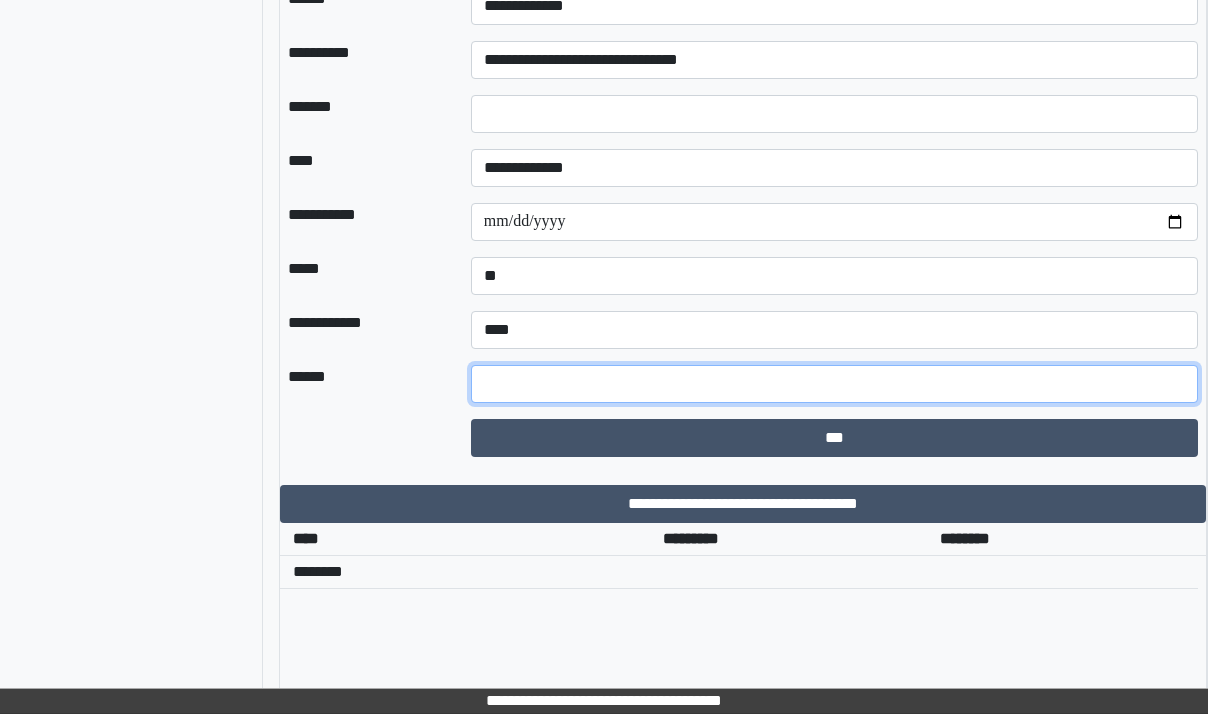 click at bounding box center [835, 384] 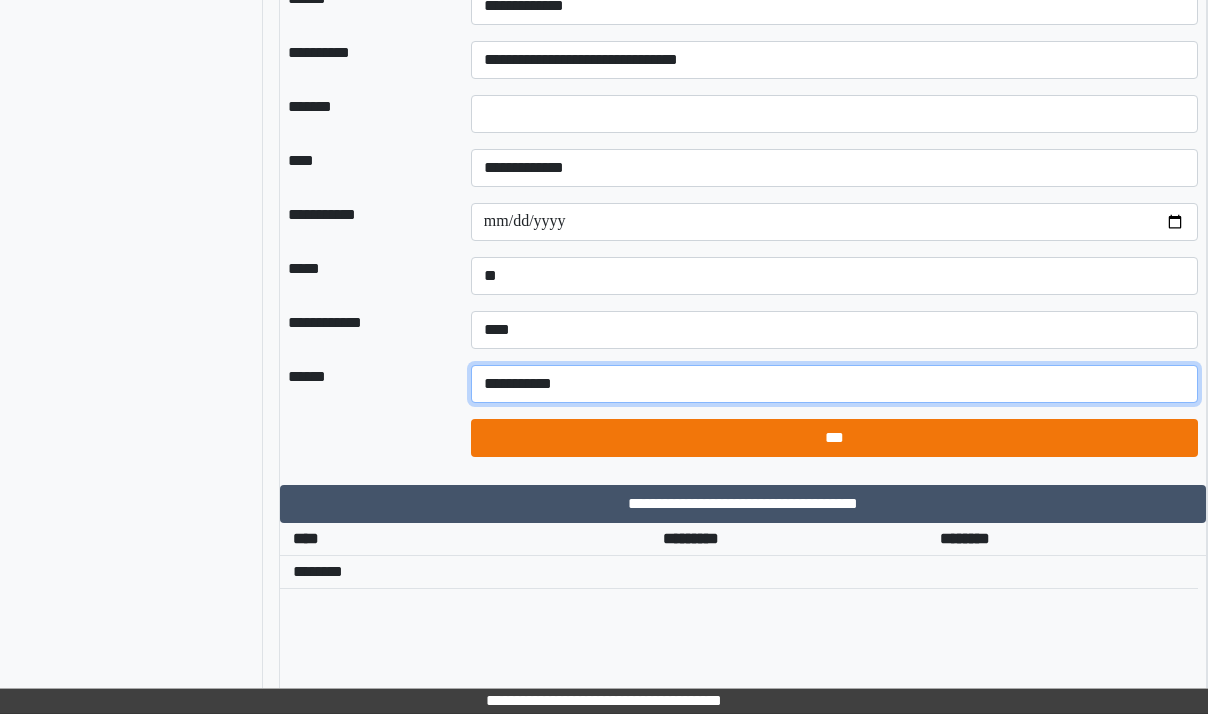 type on "**********" 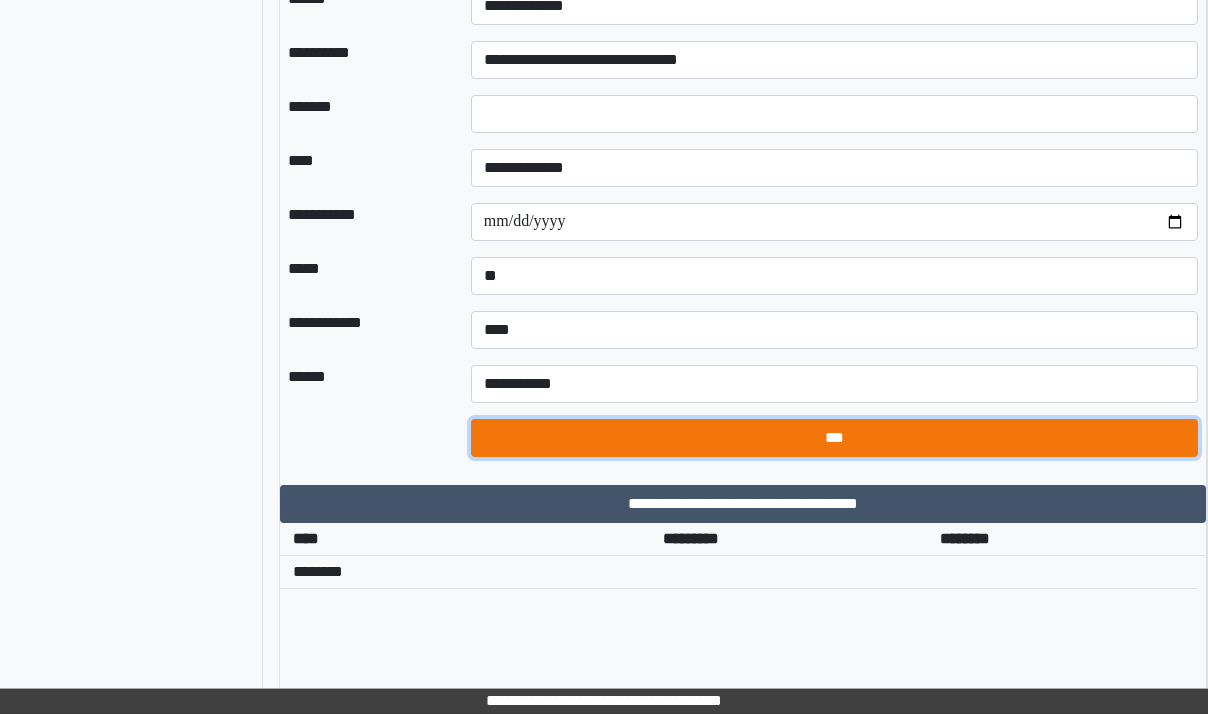 click on "***" at bounding box center (835, 438) 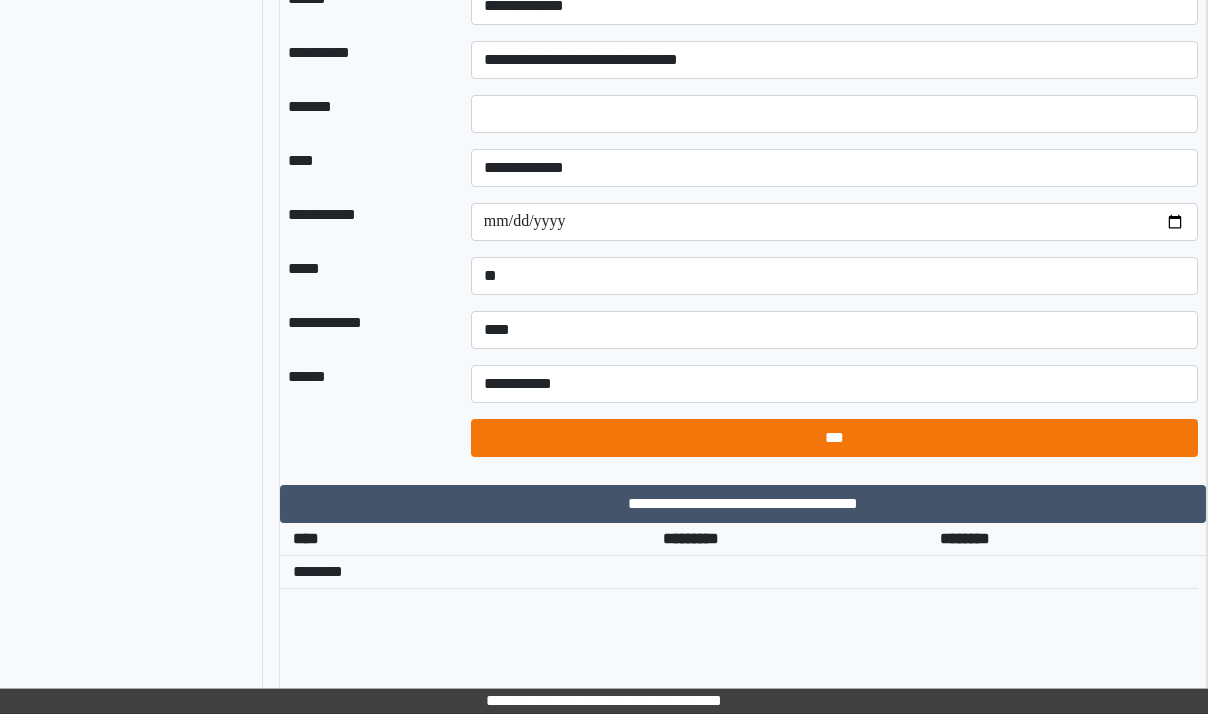 select on "*" 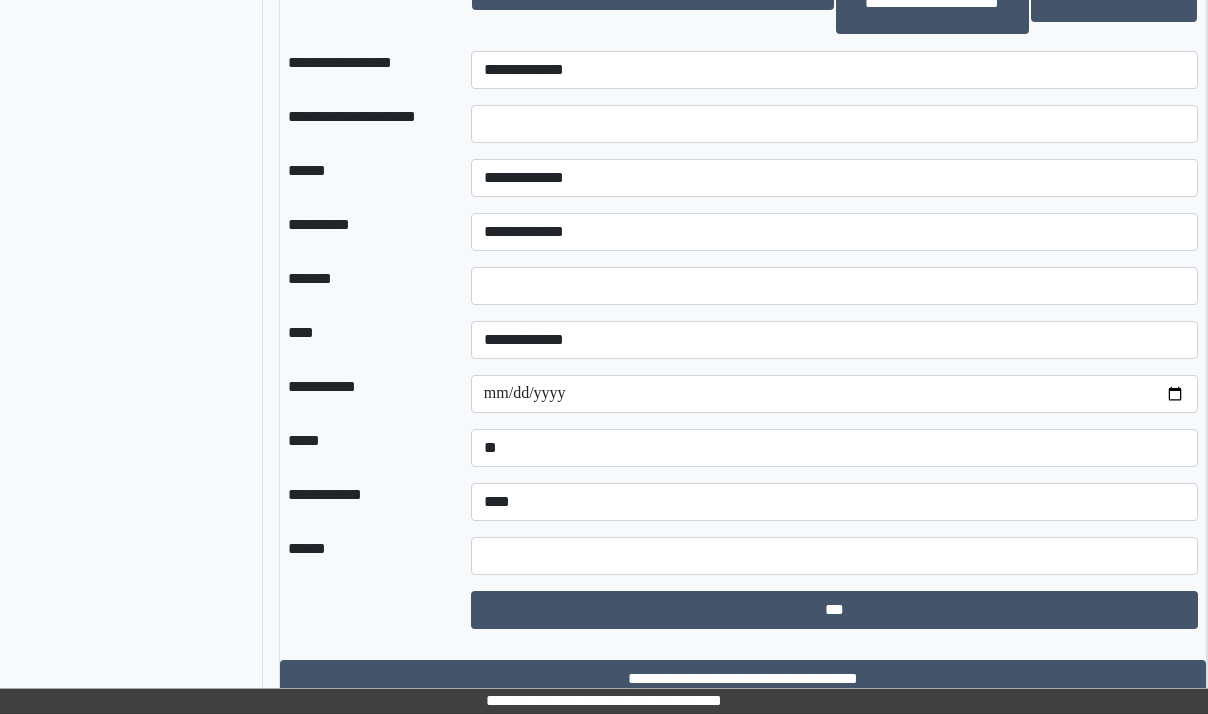 scroll, scrollTop: 1700, scrollLeft: 90, axis: both 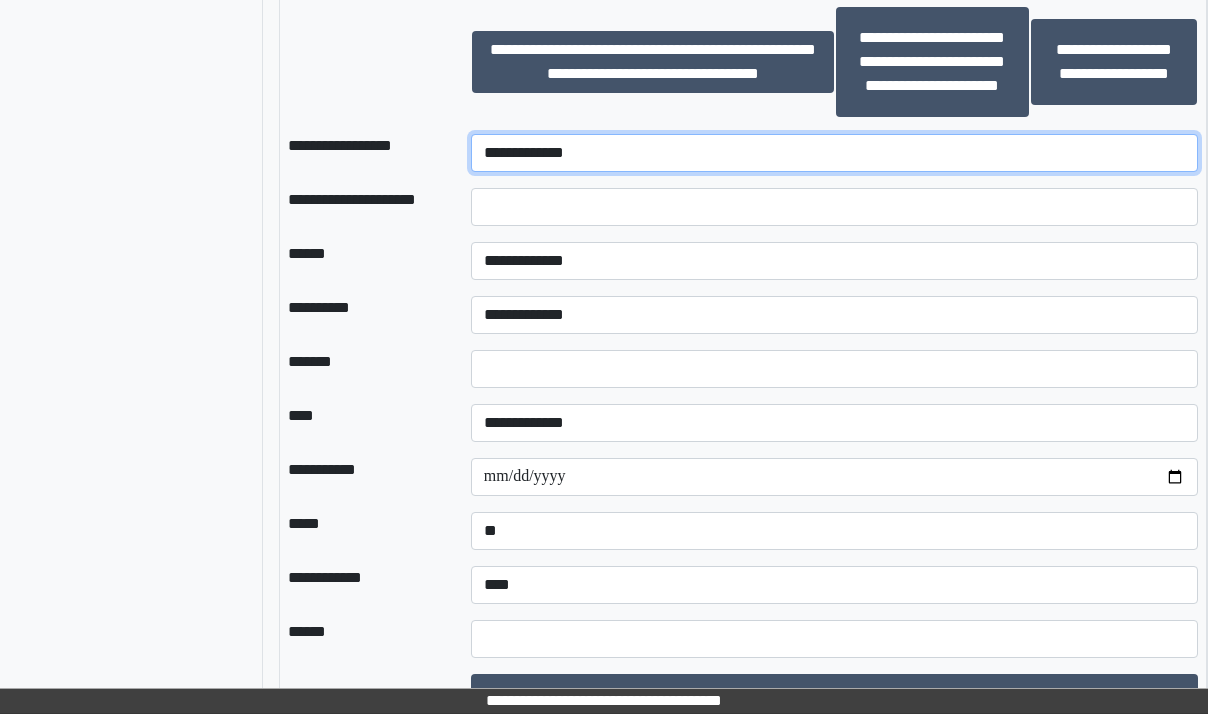 click on "**********" at bounding box center [835, 153] 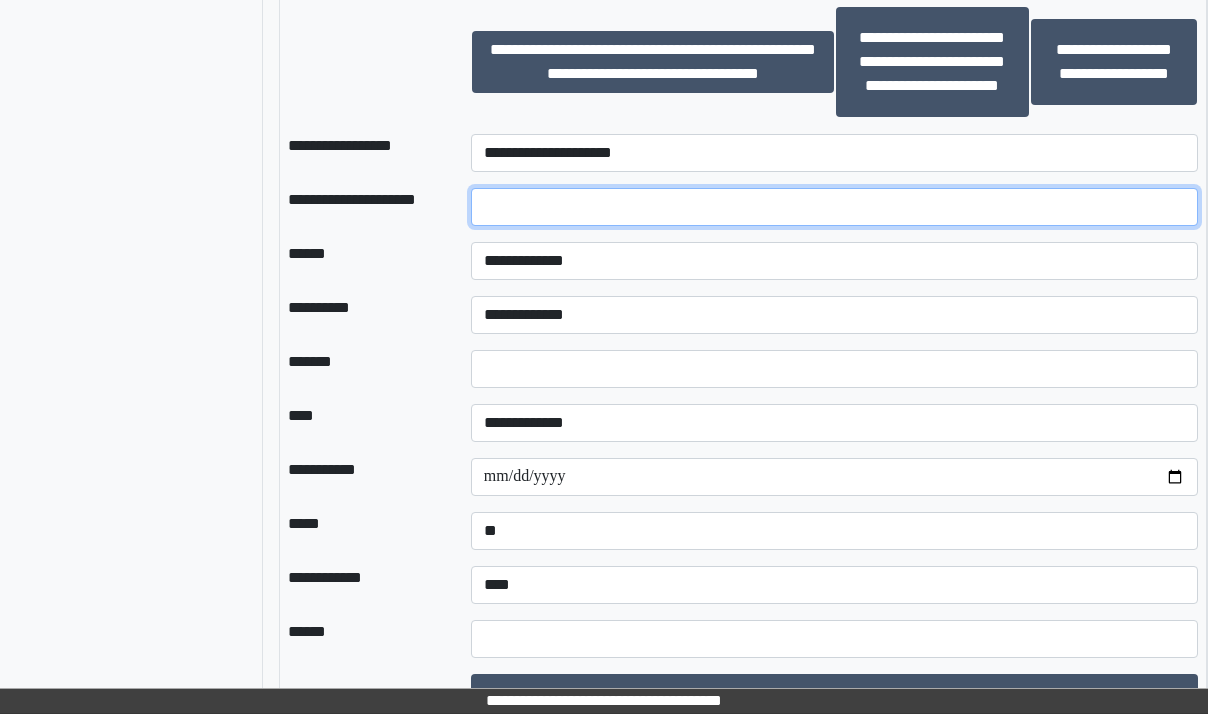 click at bounding box center [835, 207] 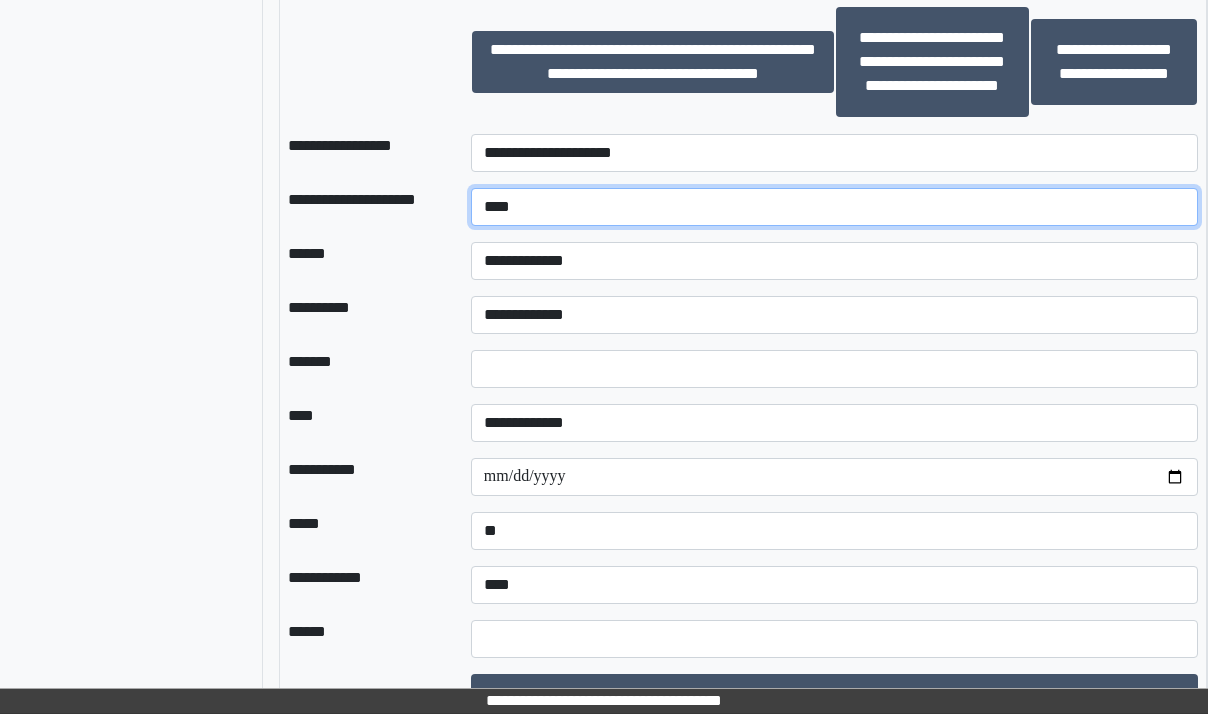 type on "****" 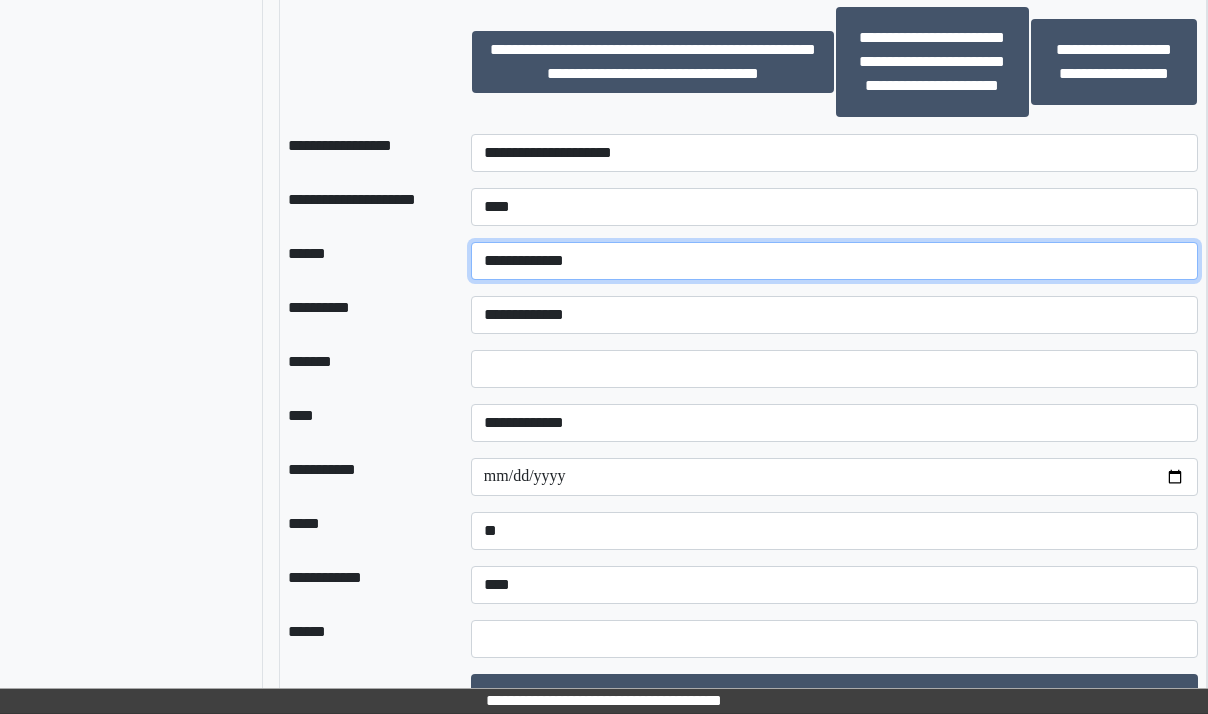click on "**********" at bounding box center [835, 261] 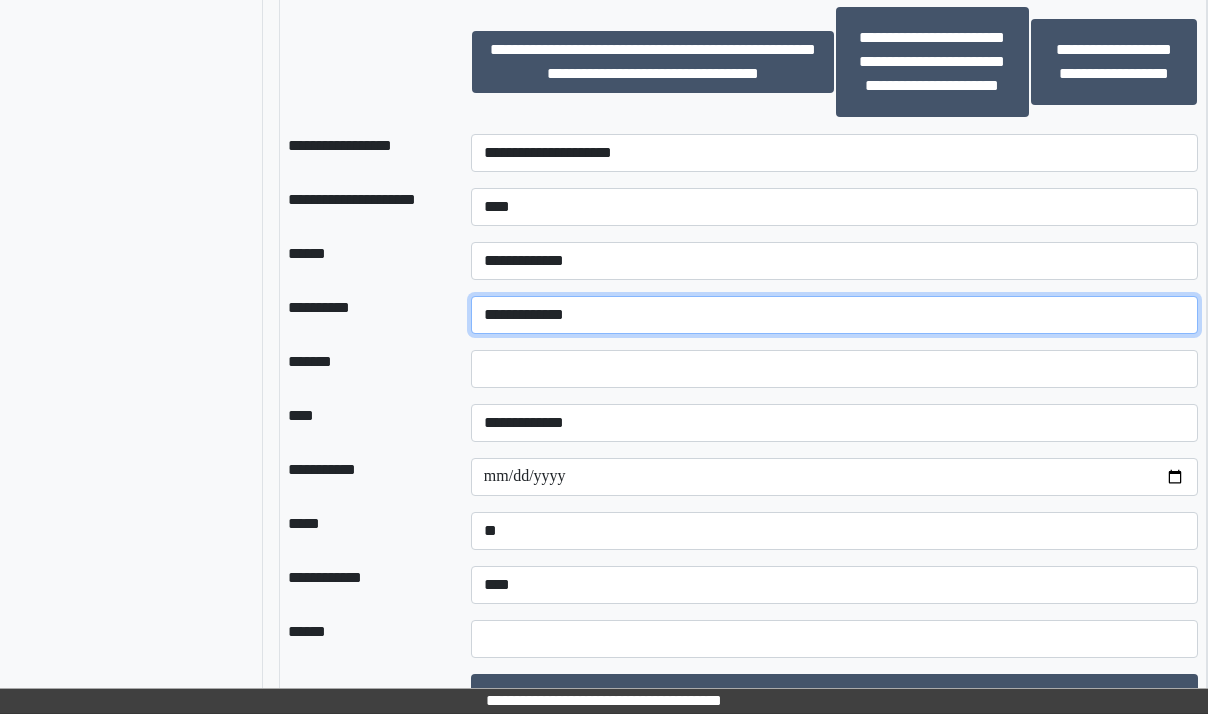 click on "**********" at bounding box center [835, 315] 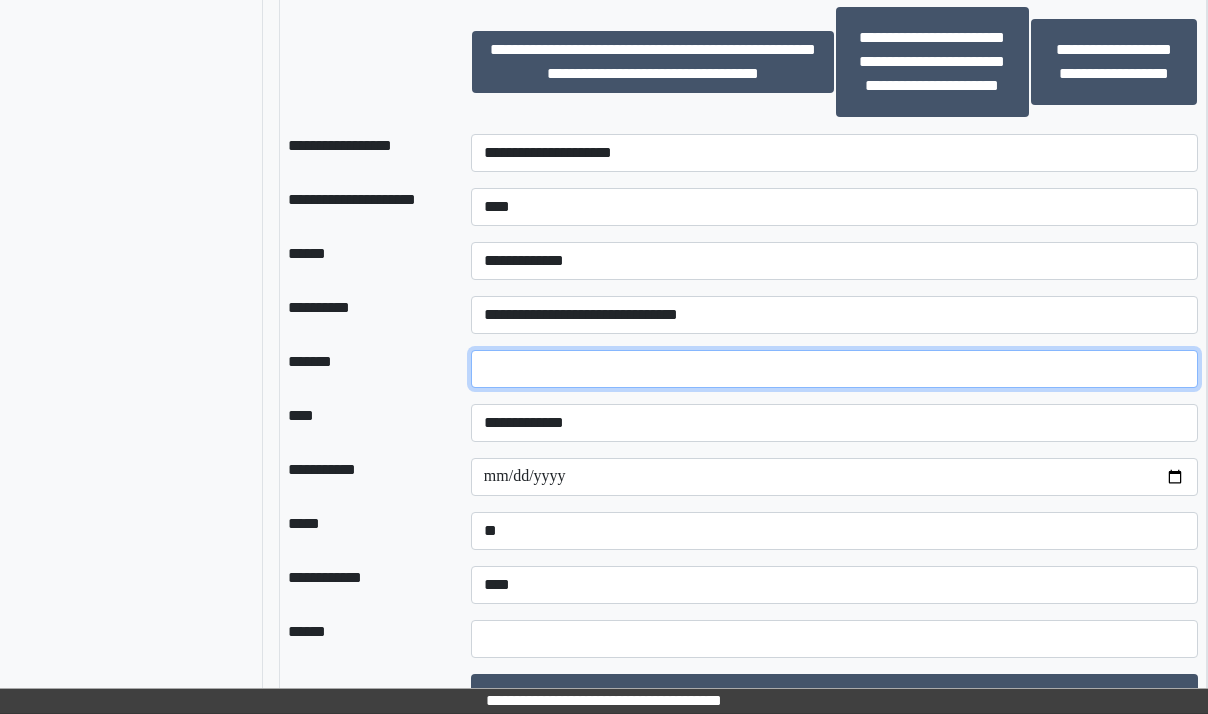 click on "*" at bounding box center (835, 369) 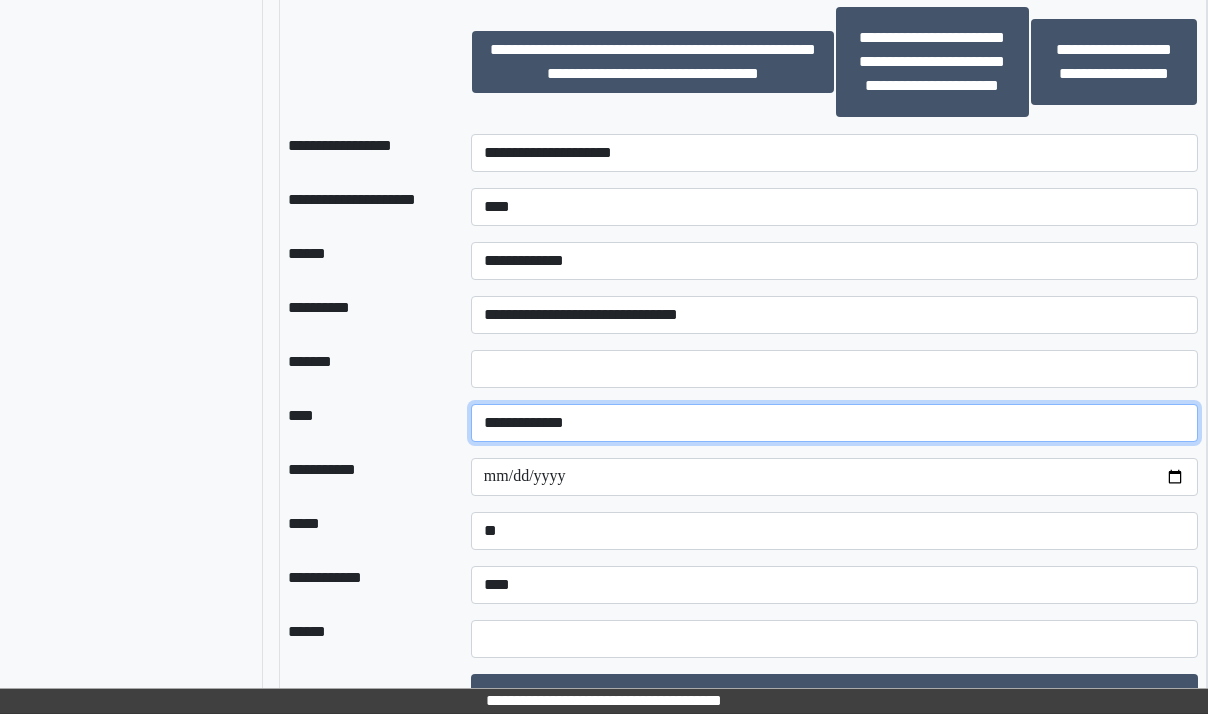 click on "**********" at bounding box center [835, 423] 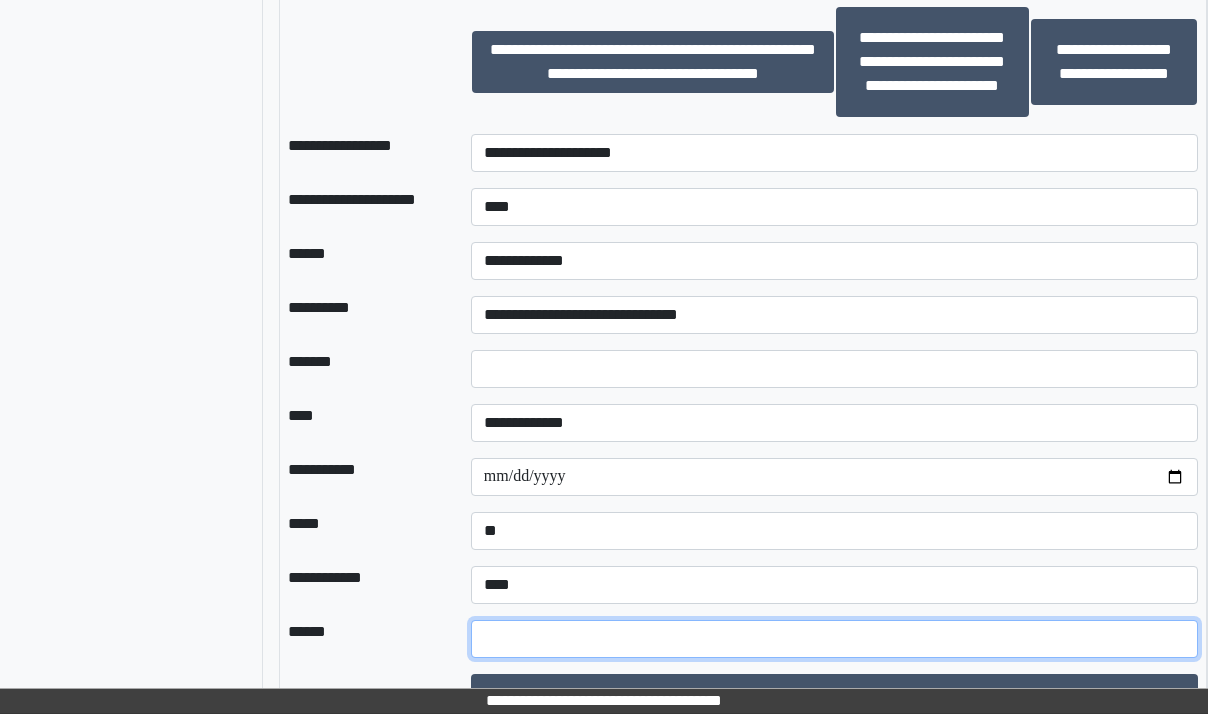 click at bounding box center [835, 639] 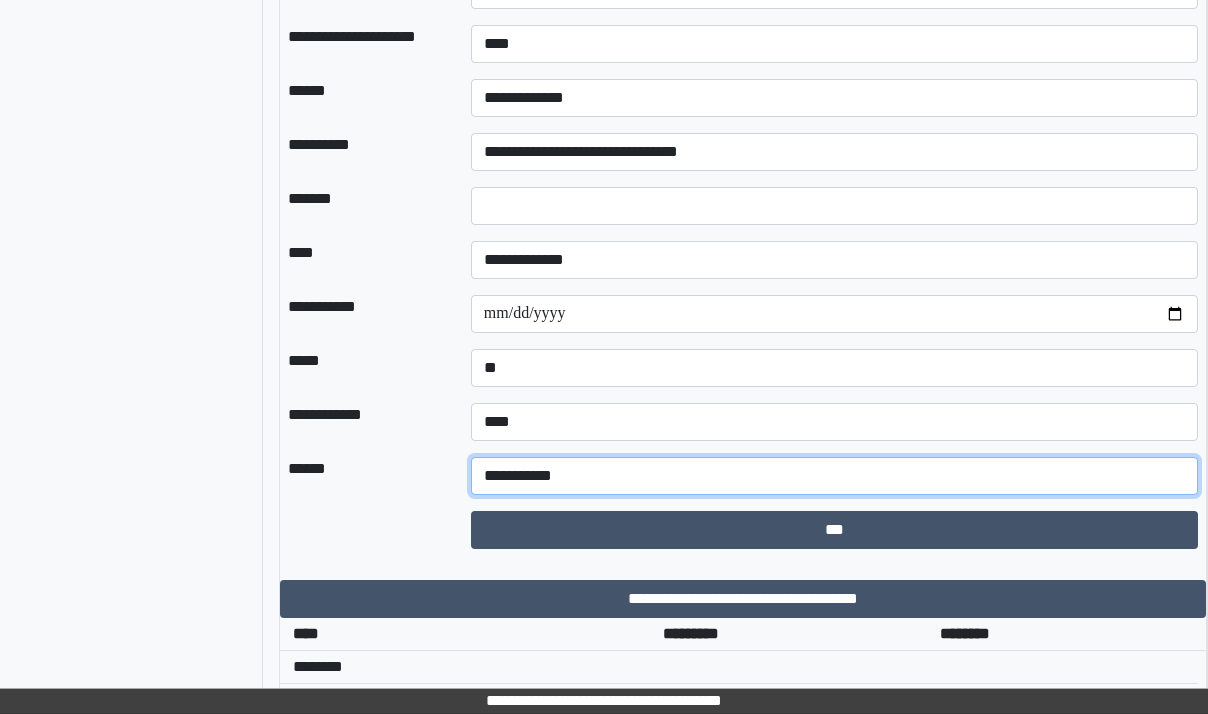 scroll, scrollTop: 1900, scrollLeft: 90, axis: both 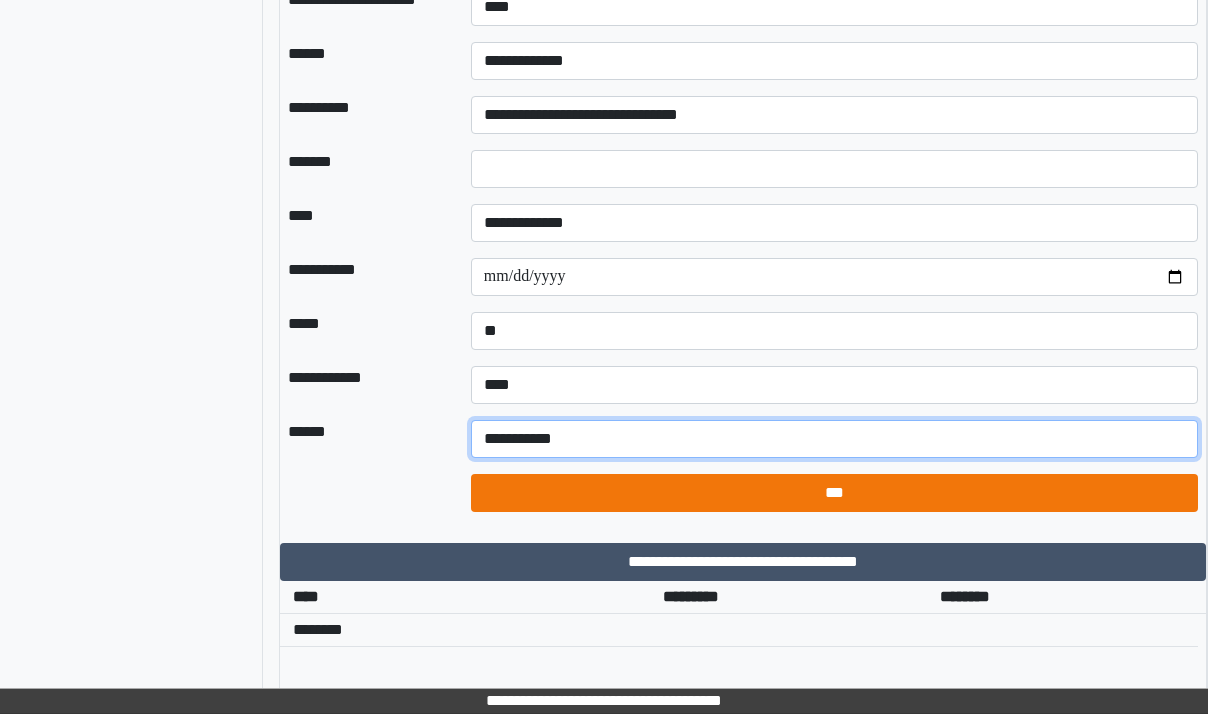 type on "**********" 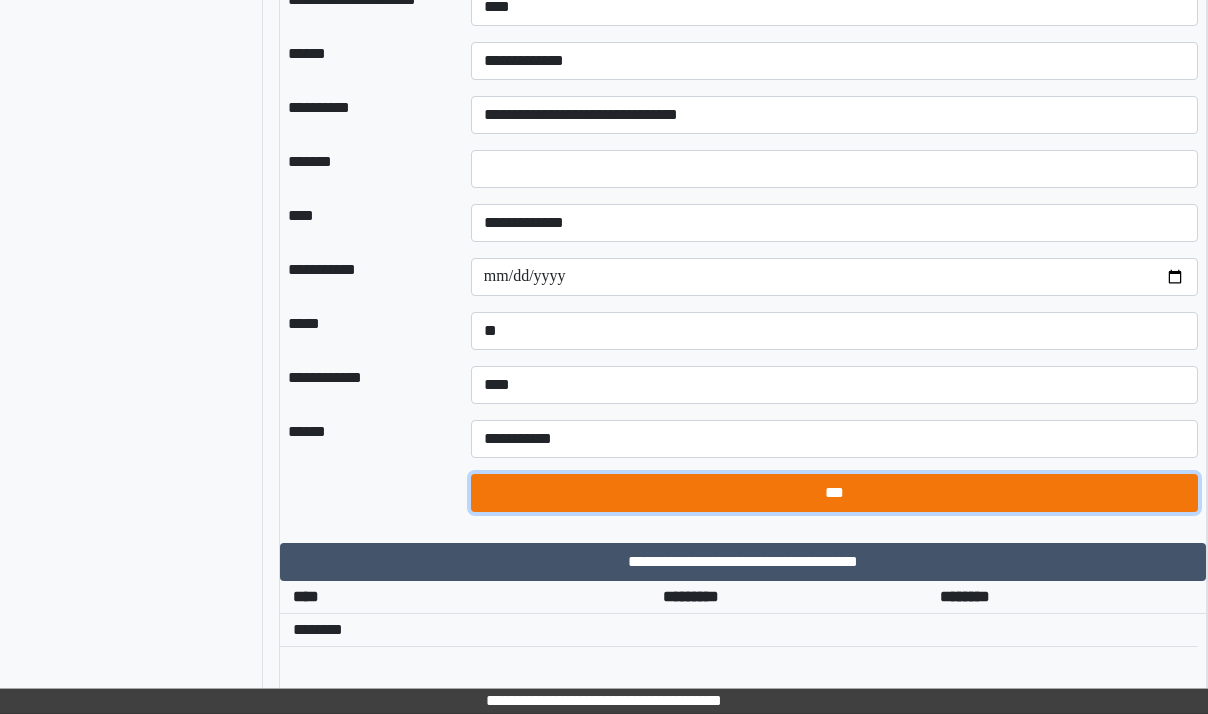 click on "***" at bounding box center (835, 493) 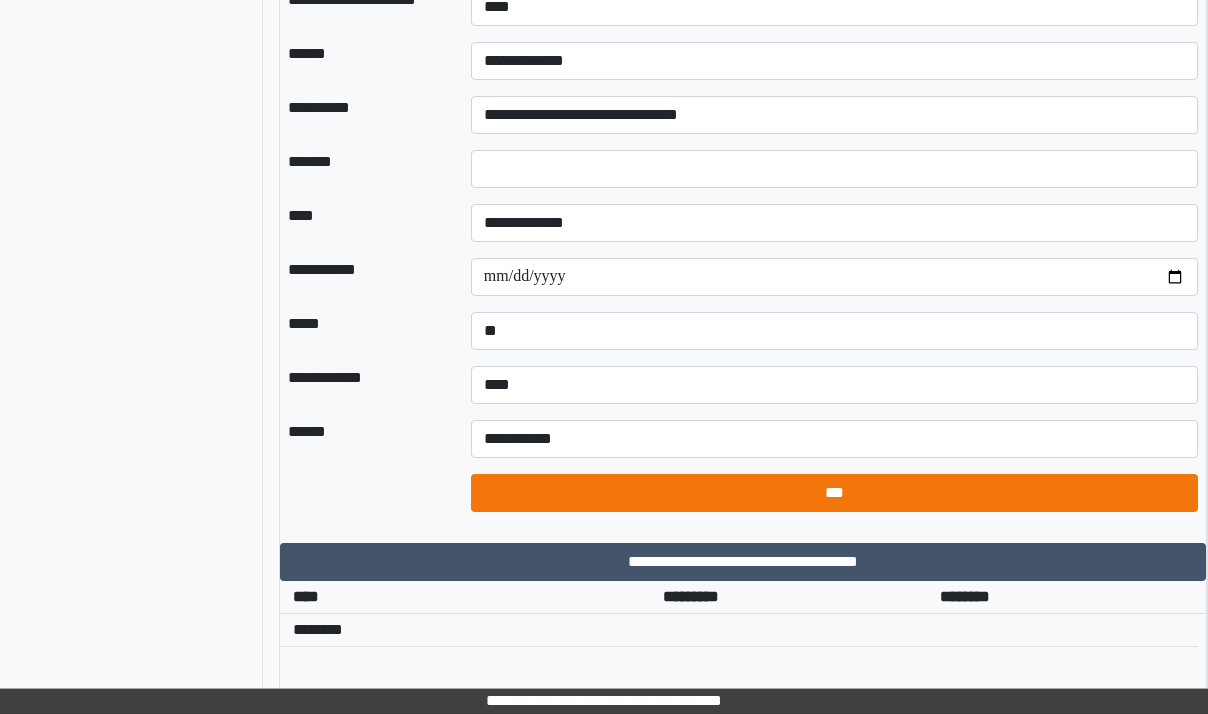 select on "*" 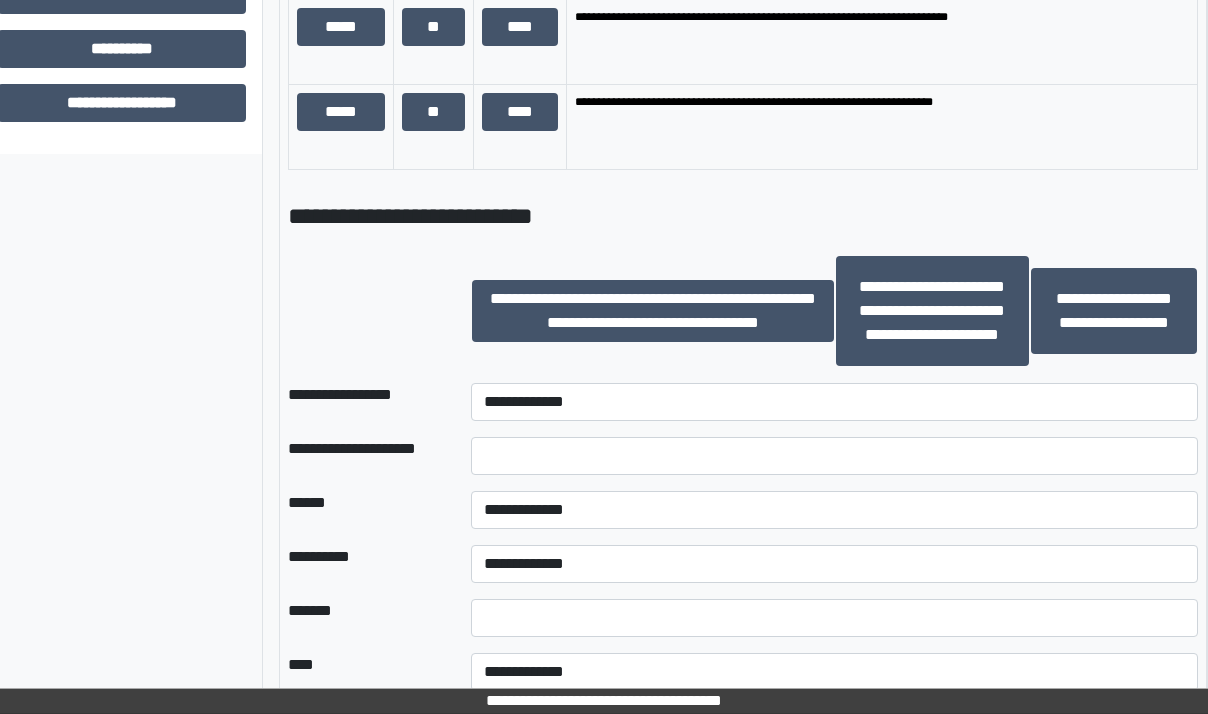 scroll, scrollTop: 1500, scrollLeft: 90, axis: both 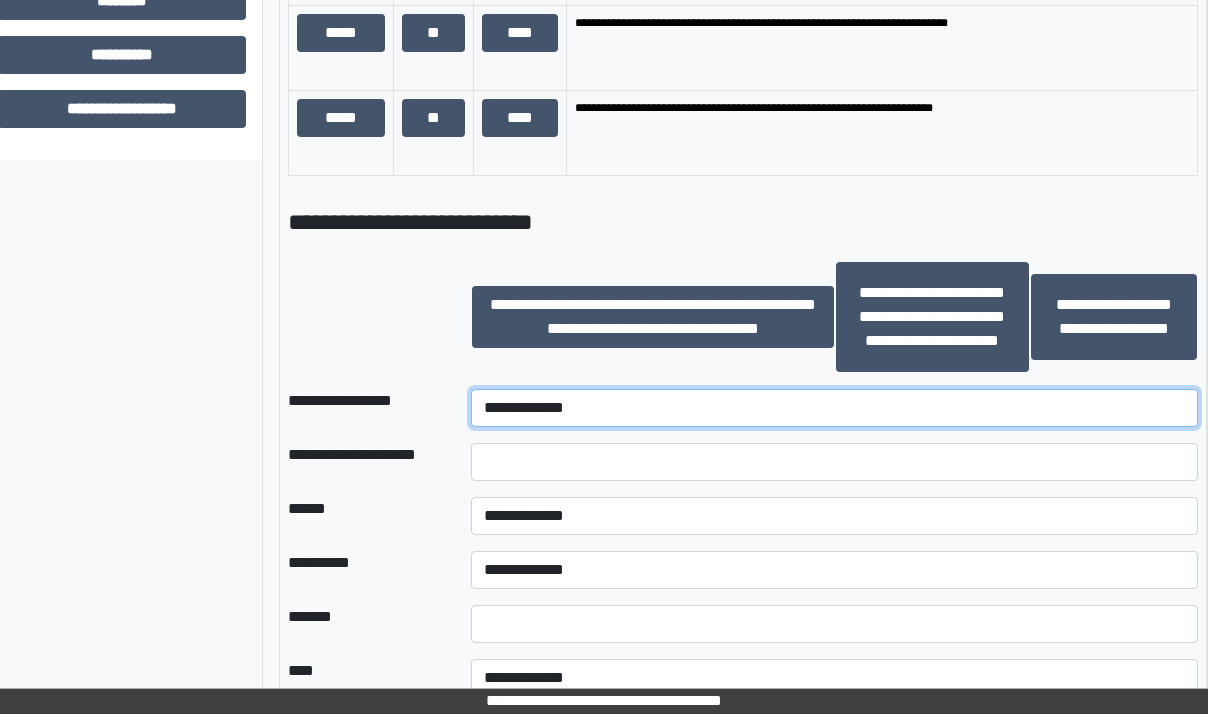 click on "**********" at bounding box center [835, 408] 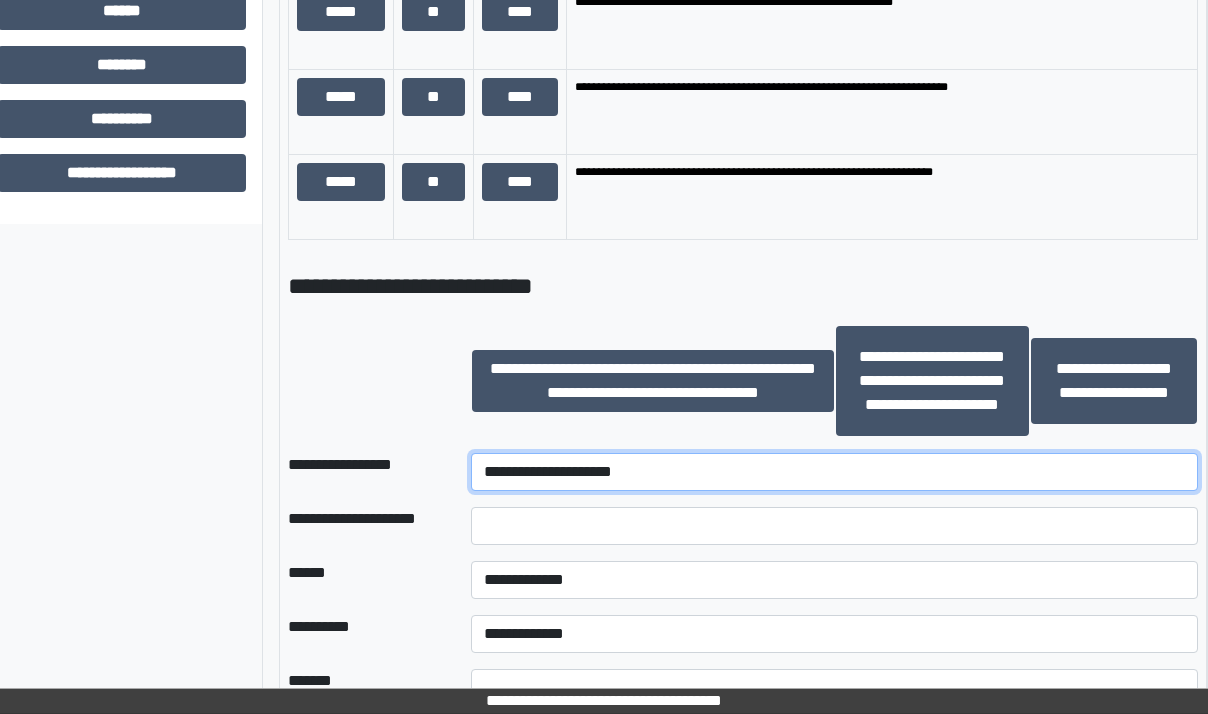 scroll, scrollTop: 1400, scrollLeft: 90, axis: both 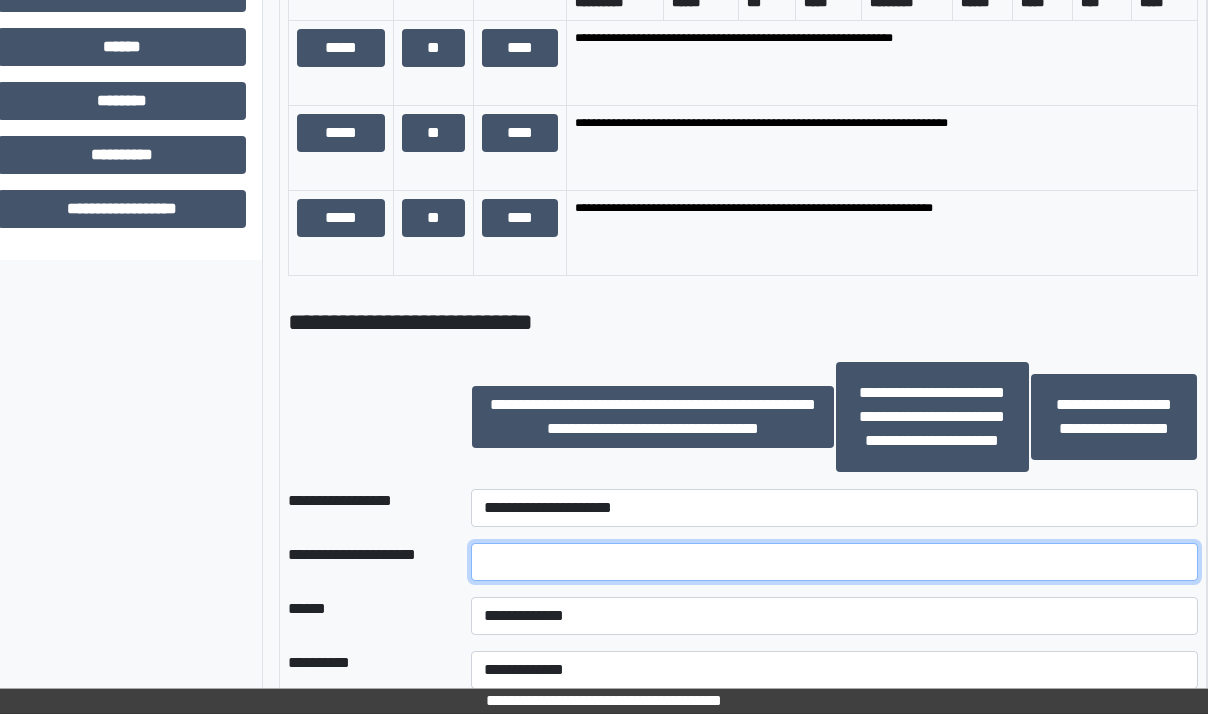 click at bounding box center (835, 562) 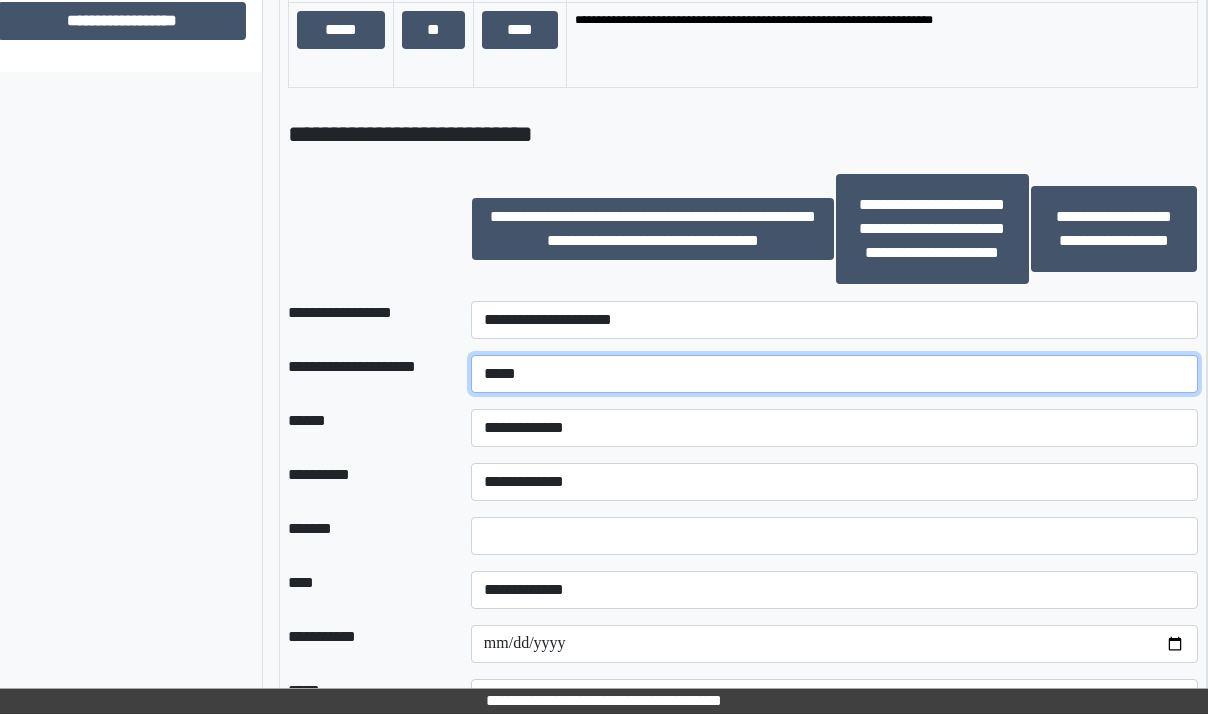 scroll, scrollTop: 1600, scrollLeft: 90, axis: both 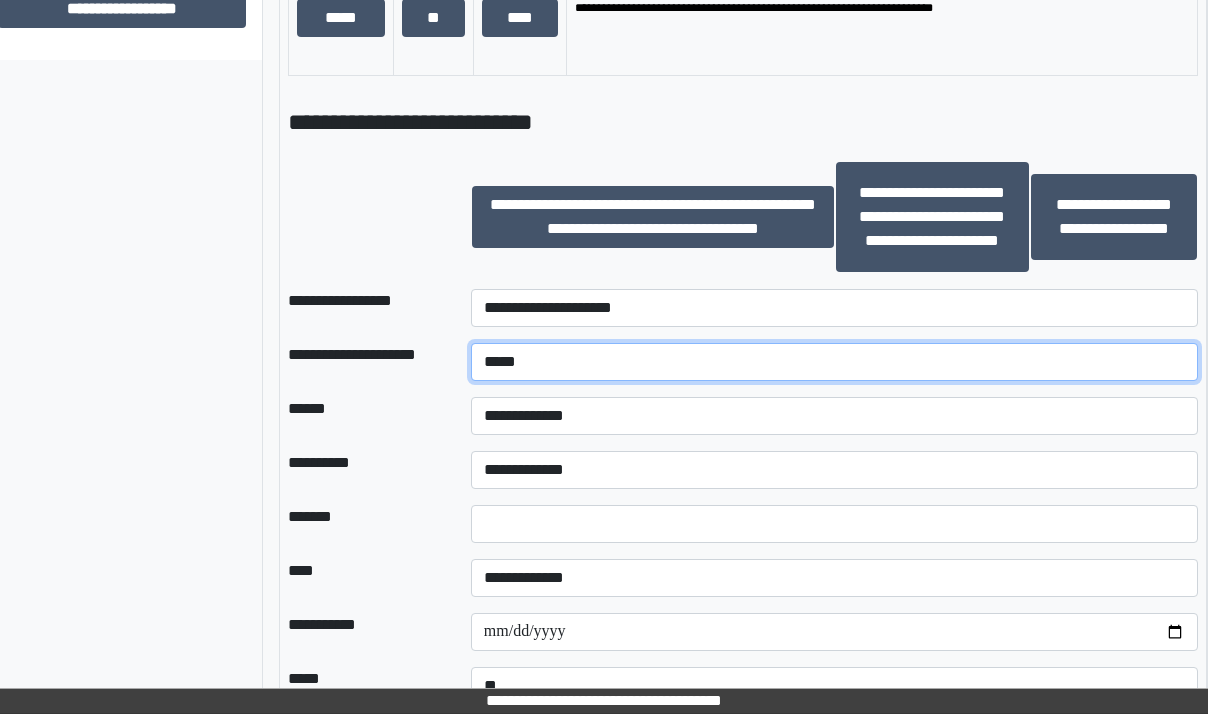 type on "****" 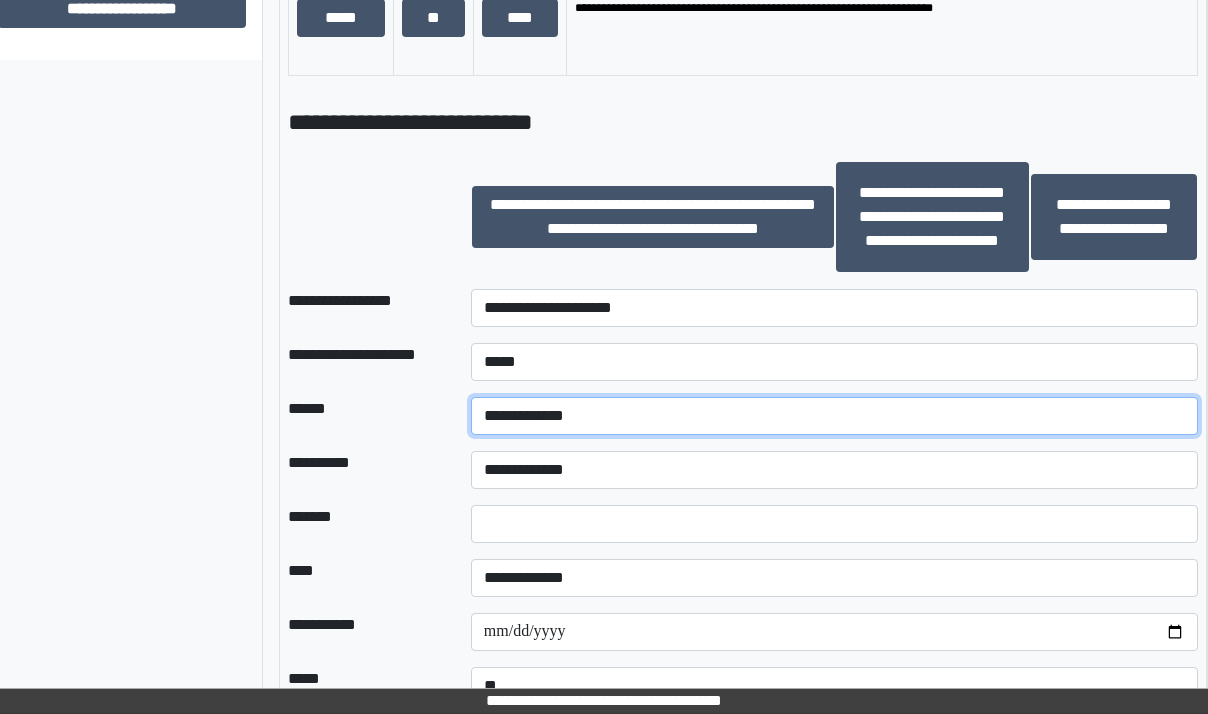 click on "**********" at bounding box center [835, 416] 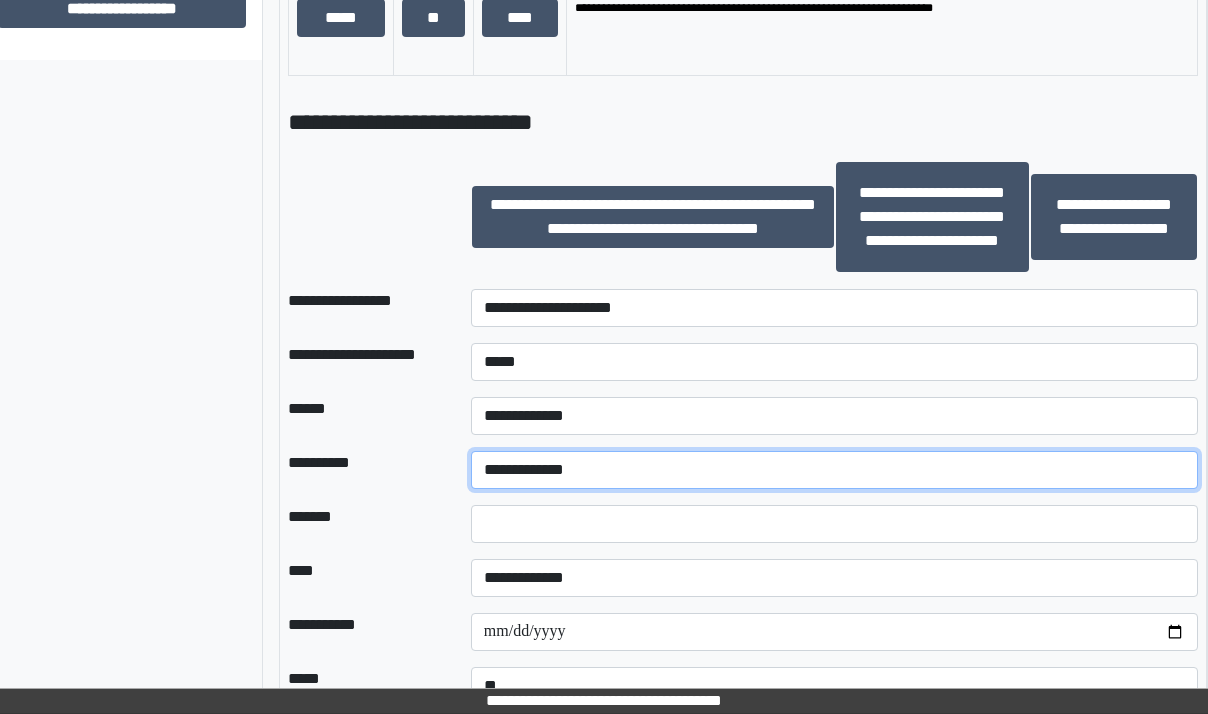 click on "**********" at bounding box center [835, 470] 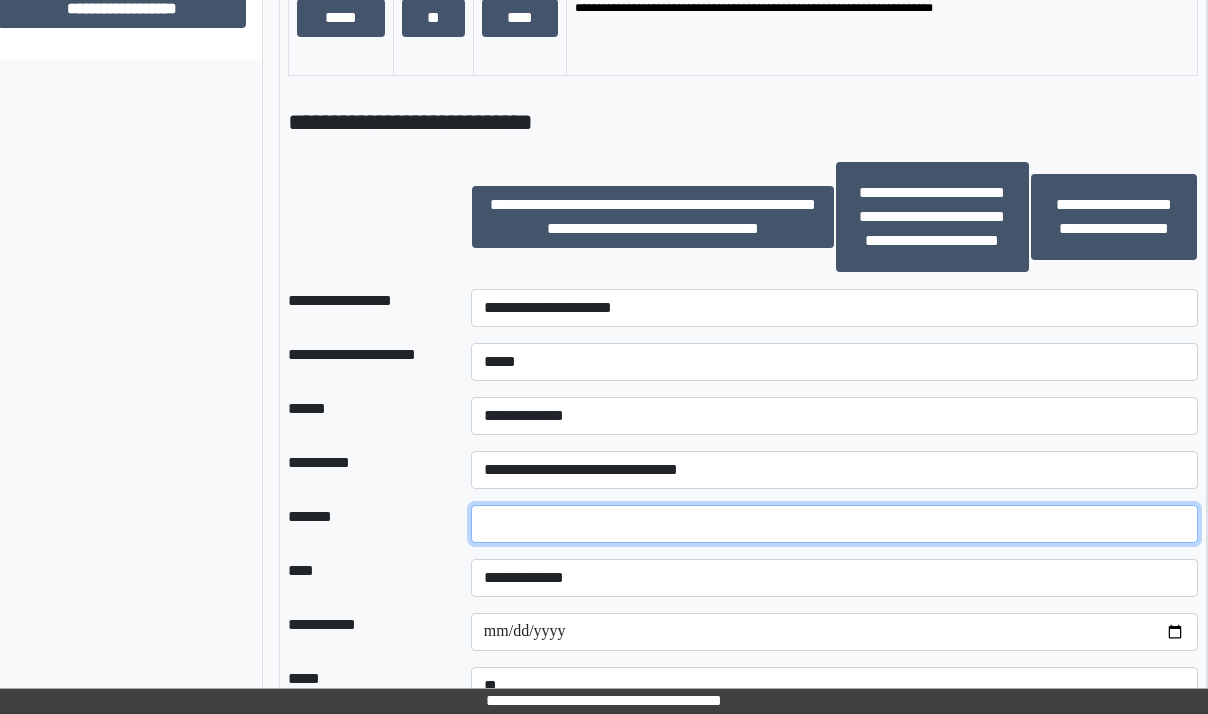 click on "*" at bounding box center (835, 524) 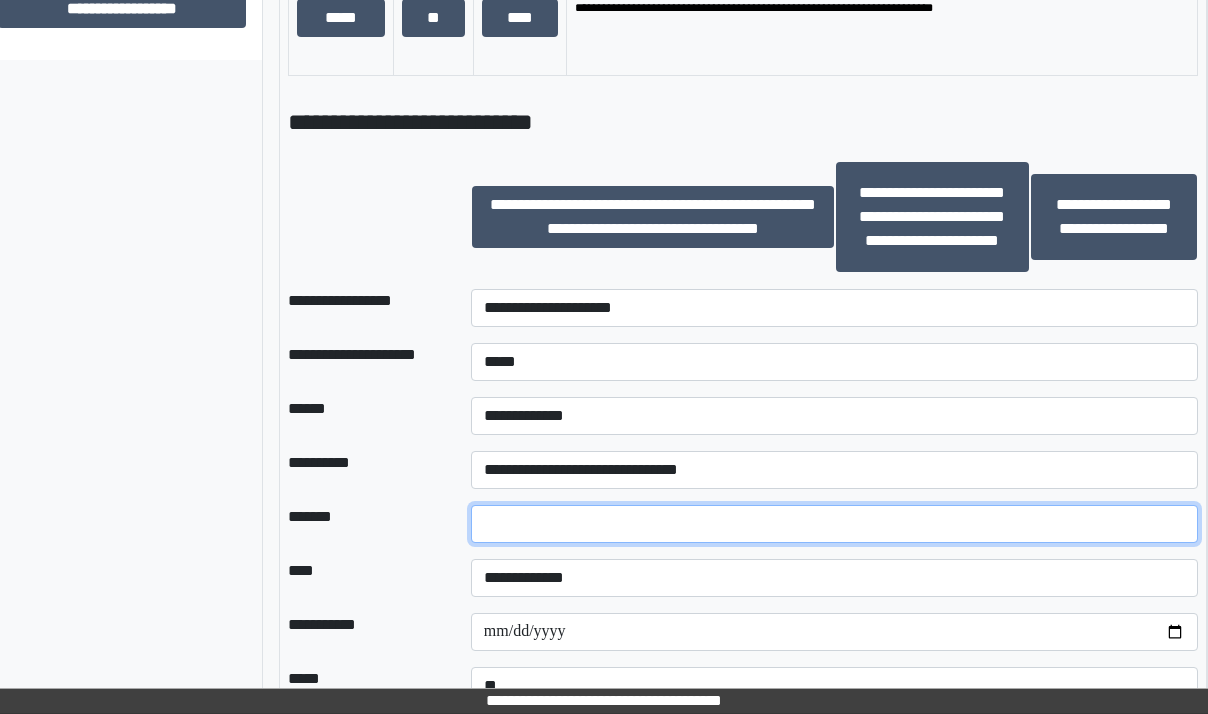 type on "*" 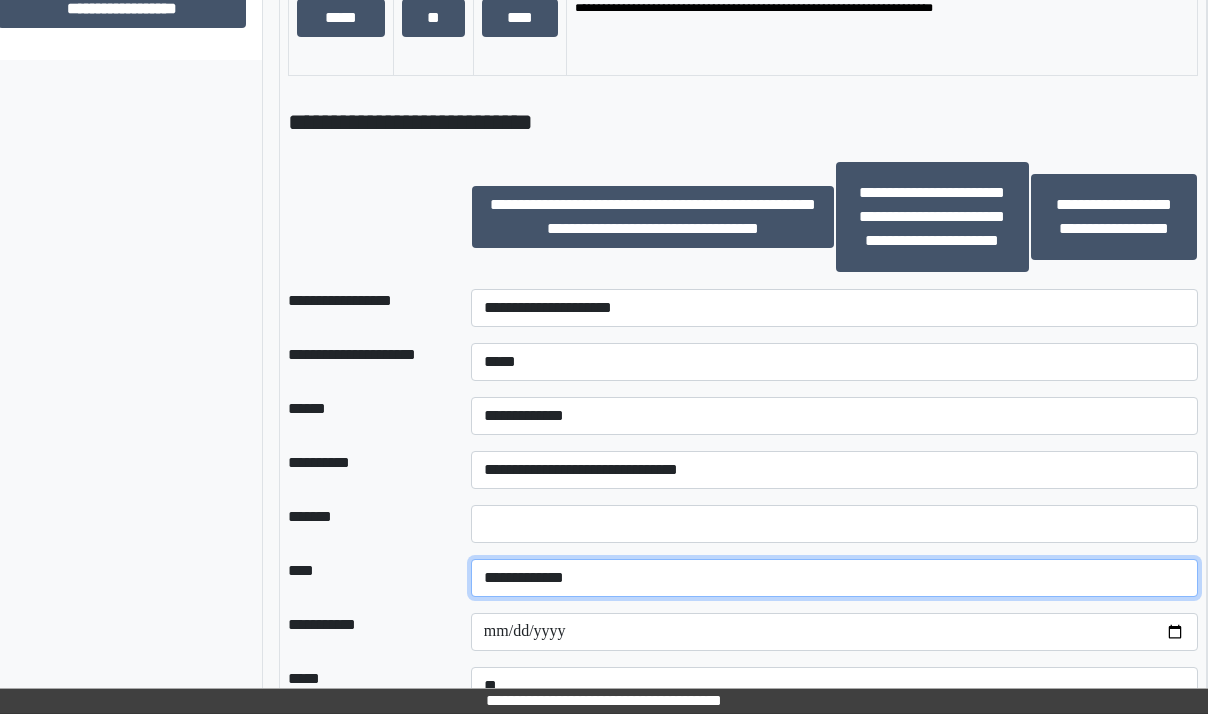 click on "**********" at bounding box center (835, 578) 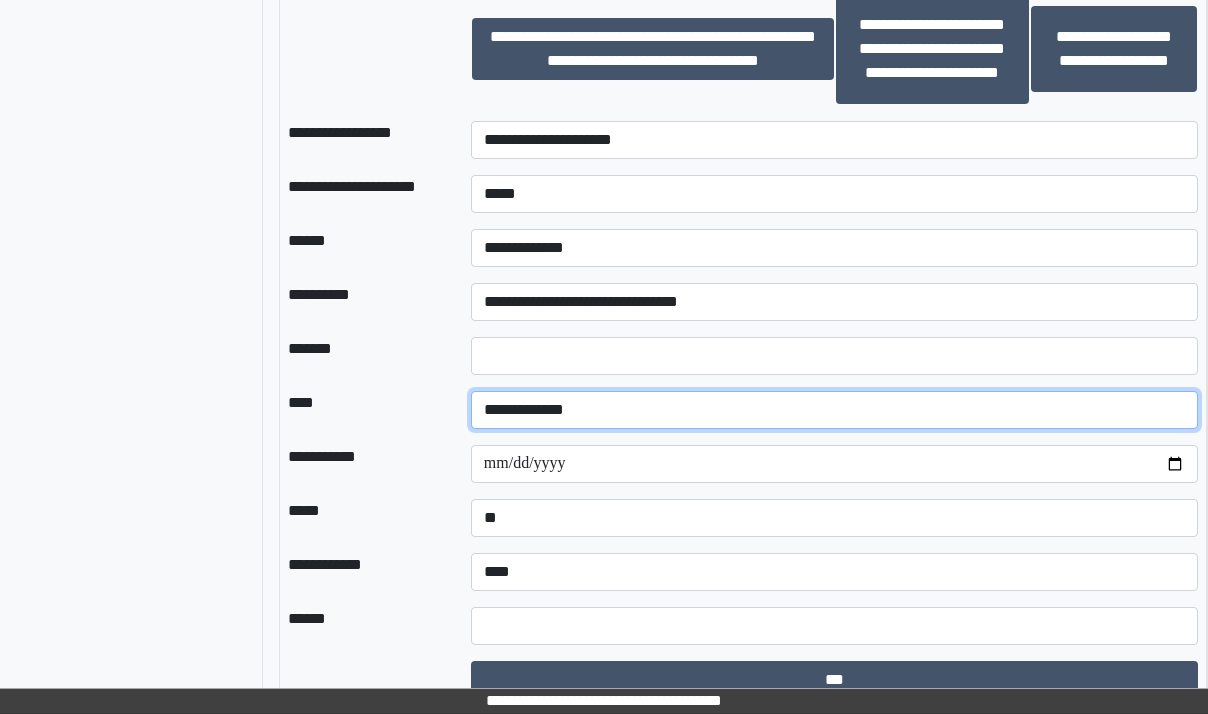 scroll, scrollTop: 1800, scrollLeft: 90, axis: both 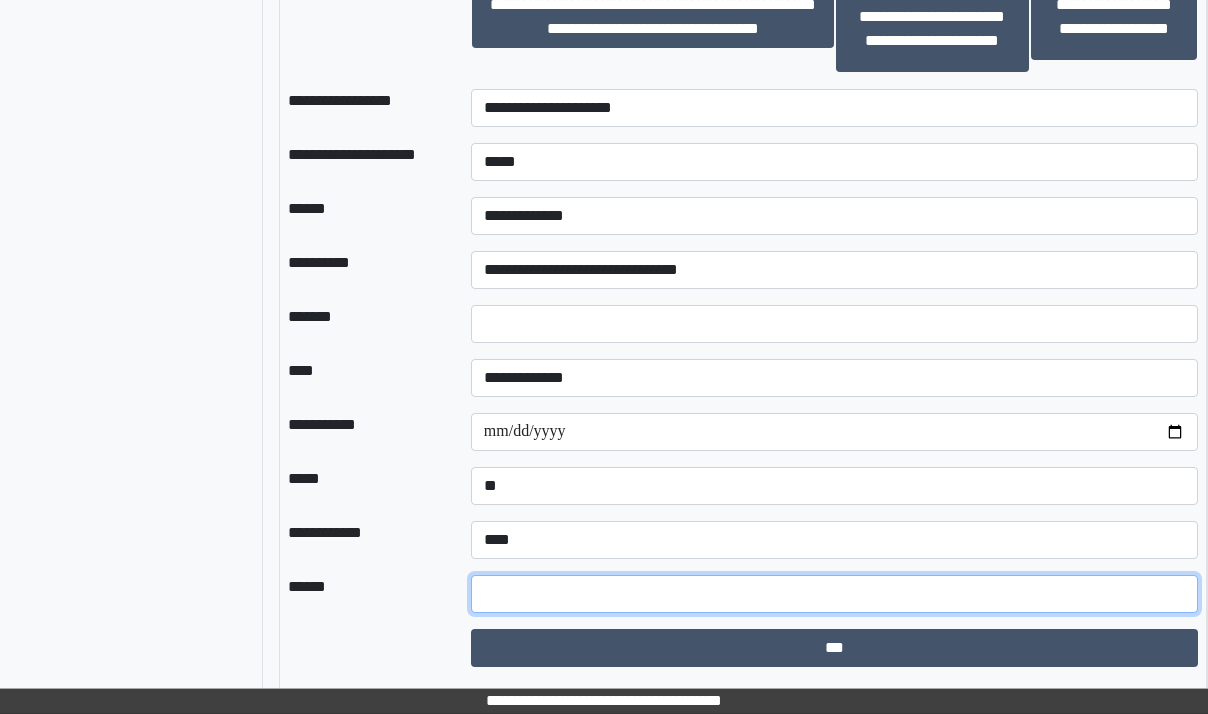 click at bounding box center [835, 594] 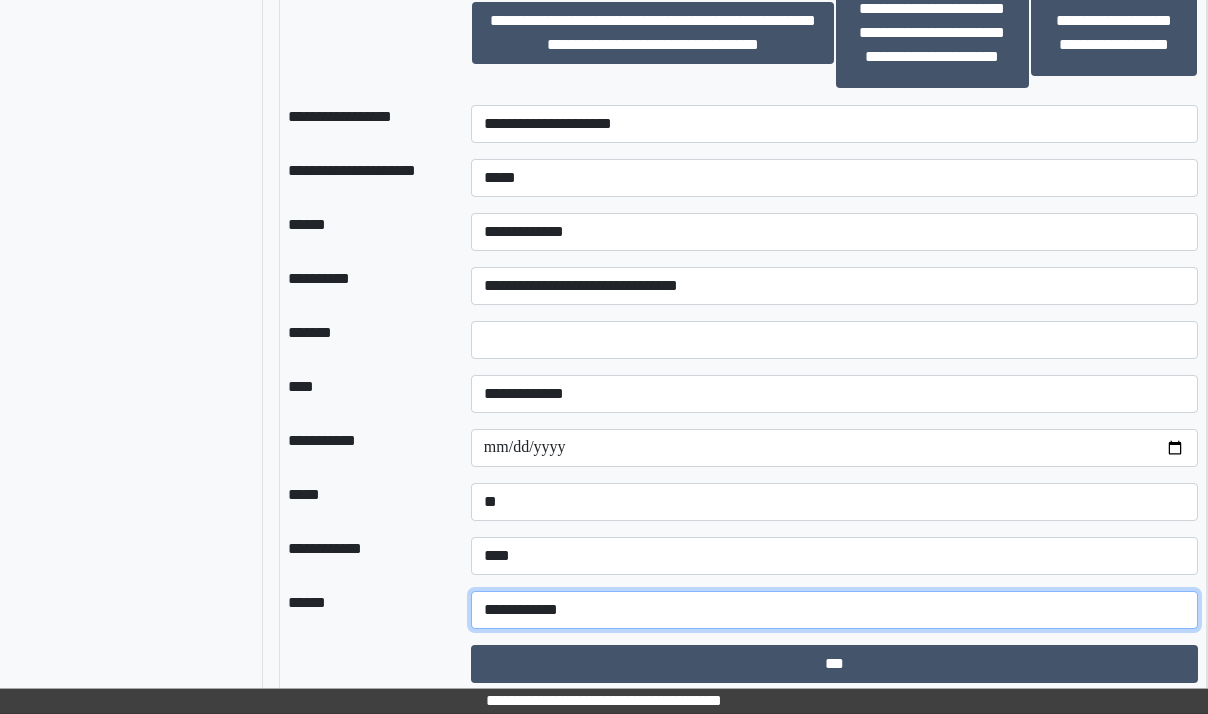 scroll, scrollTop: 1800, scrollLeft: 90, axis: both 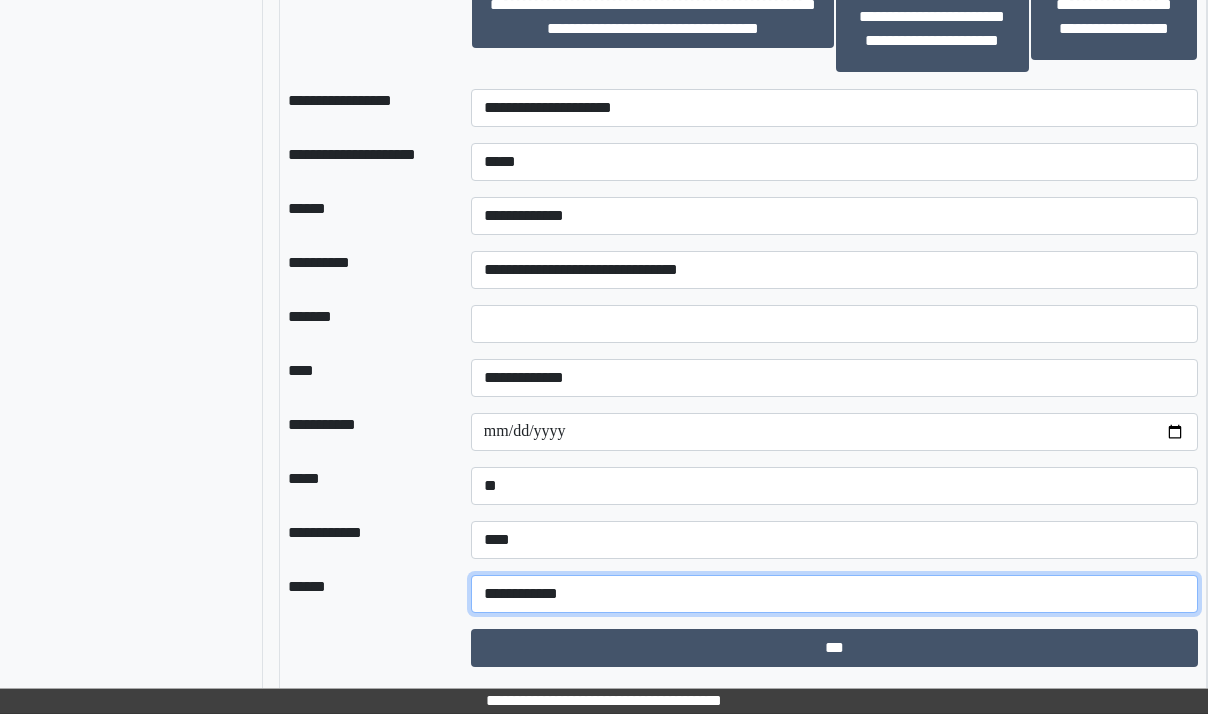 type on "**********" 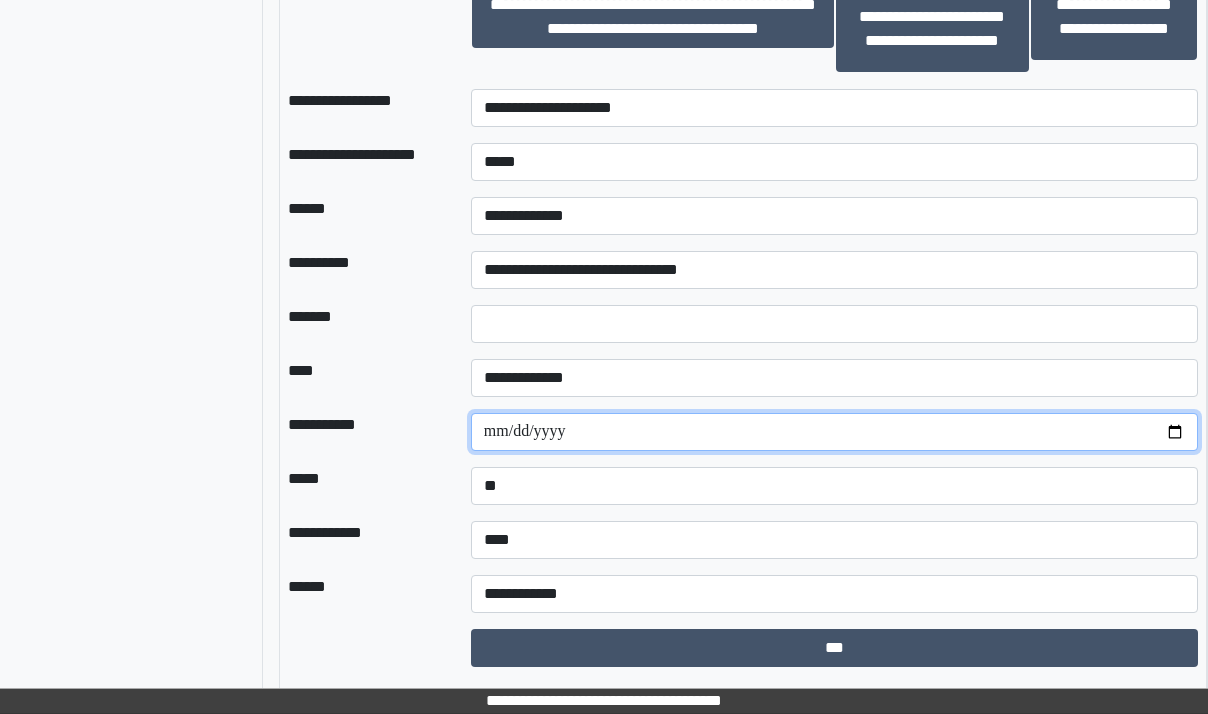click on "**********" at bounding box center [835, 432] 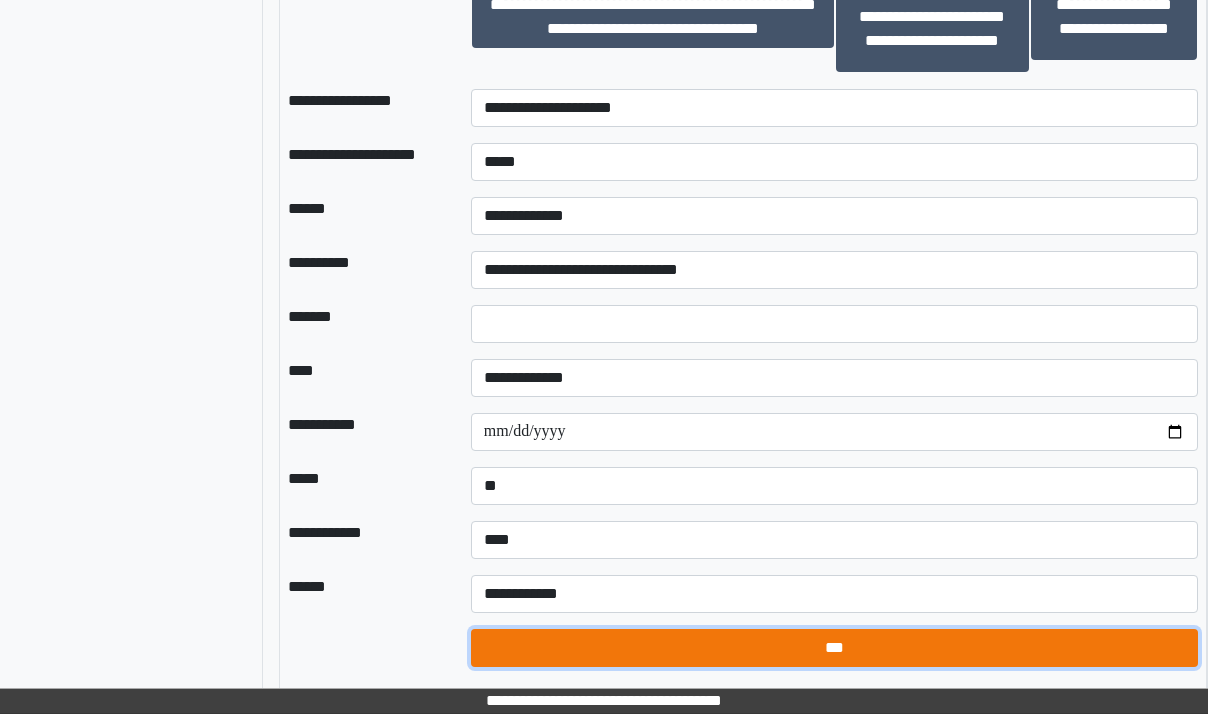 click on "***" at bounding box center [835, 648] 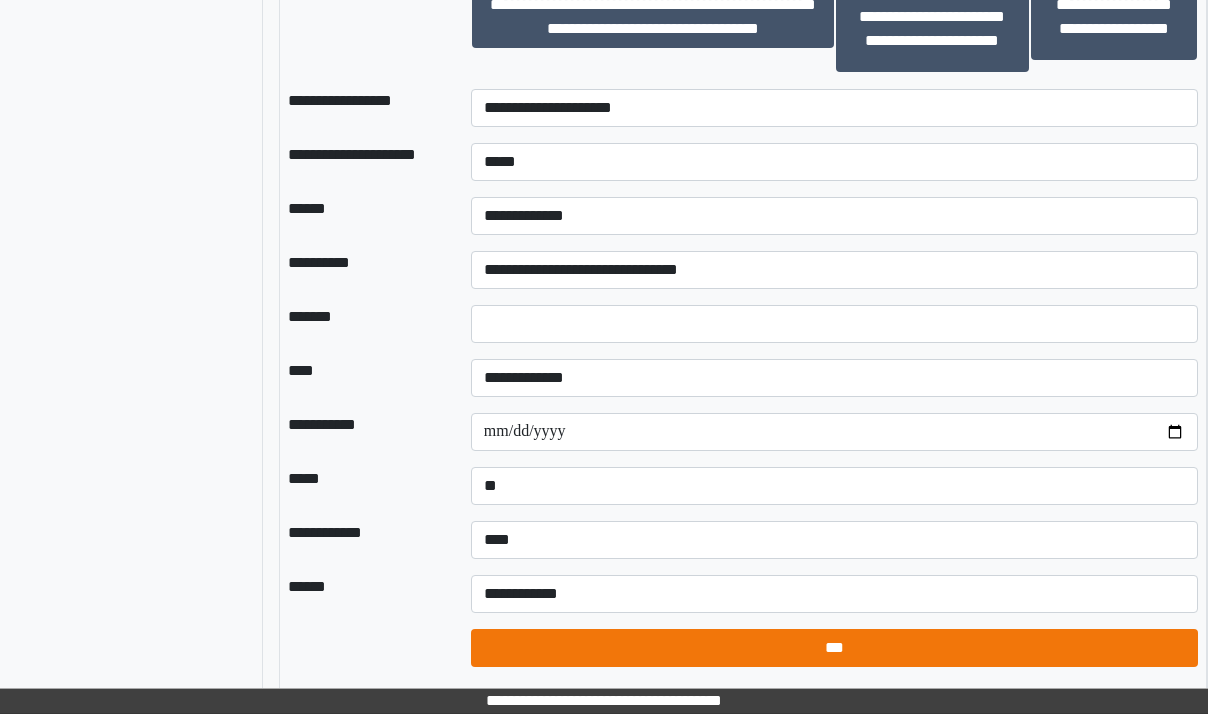 select on "*" 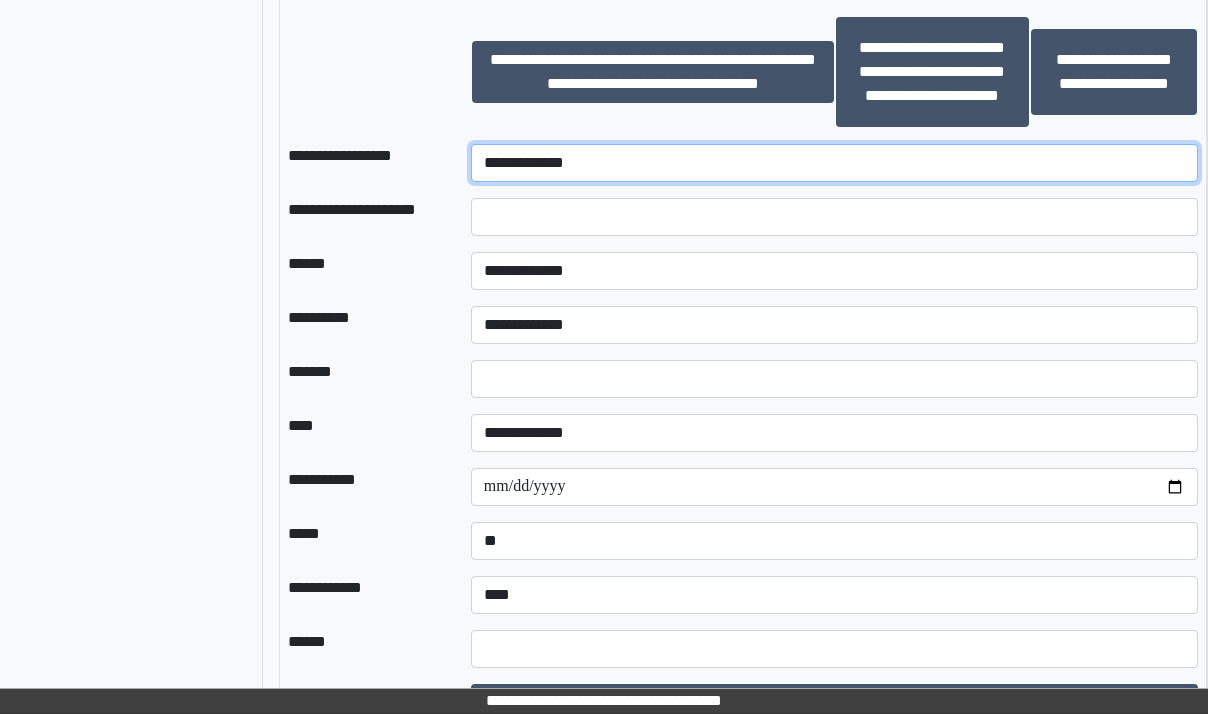 click on "**********" at bounding box center [835, 163] 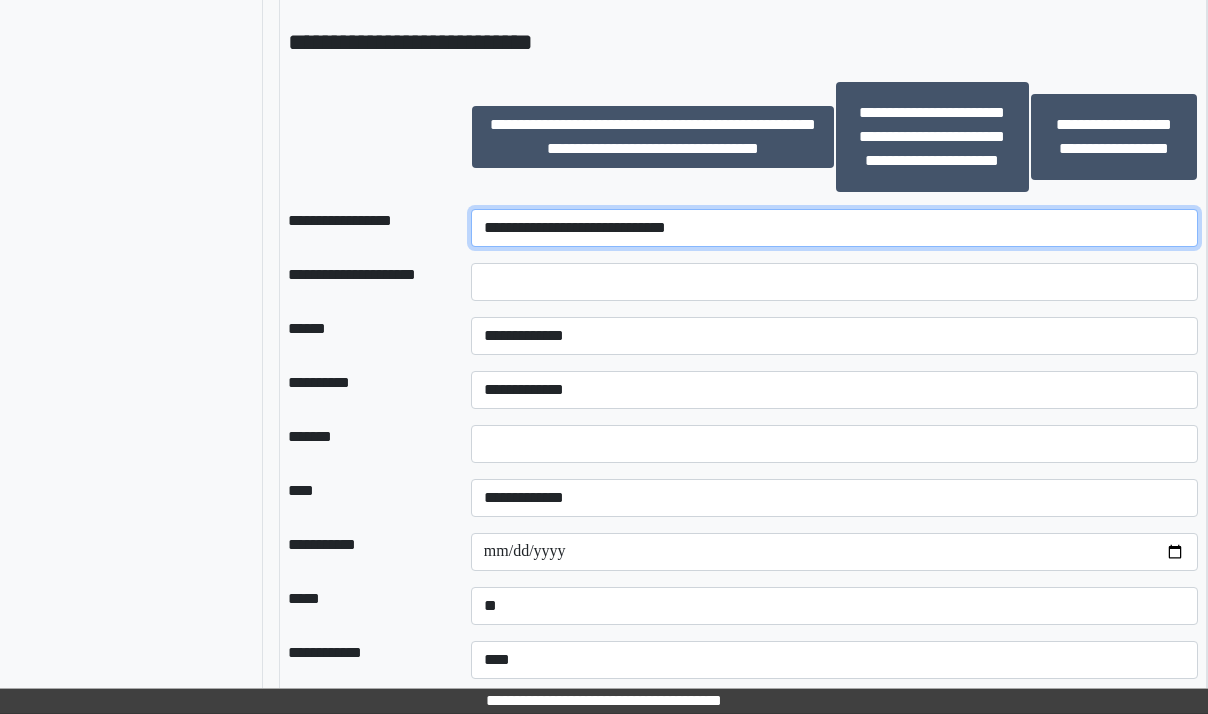 scroll, scrollTop: 1700, scrollLeft: 90, axis: both 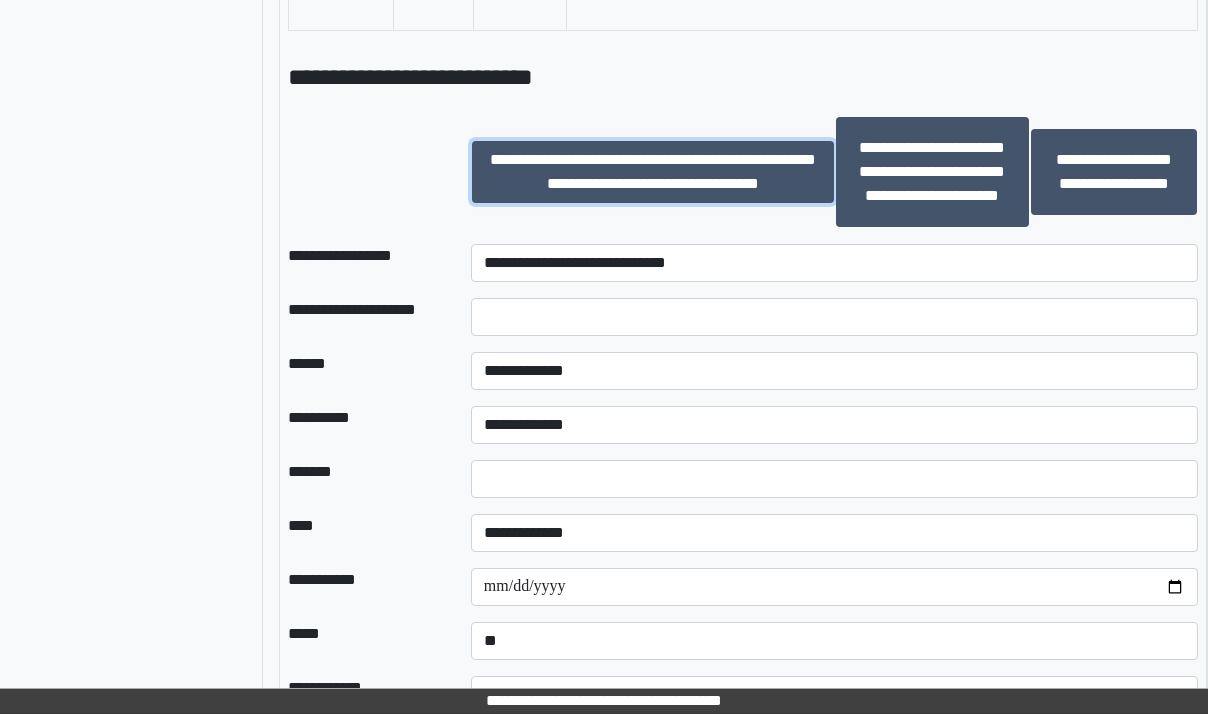 click on "**********" at bounding box center (653, 172) 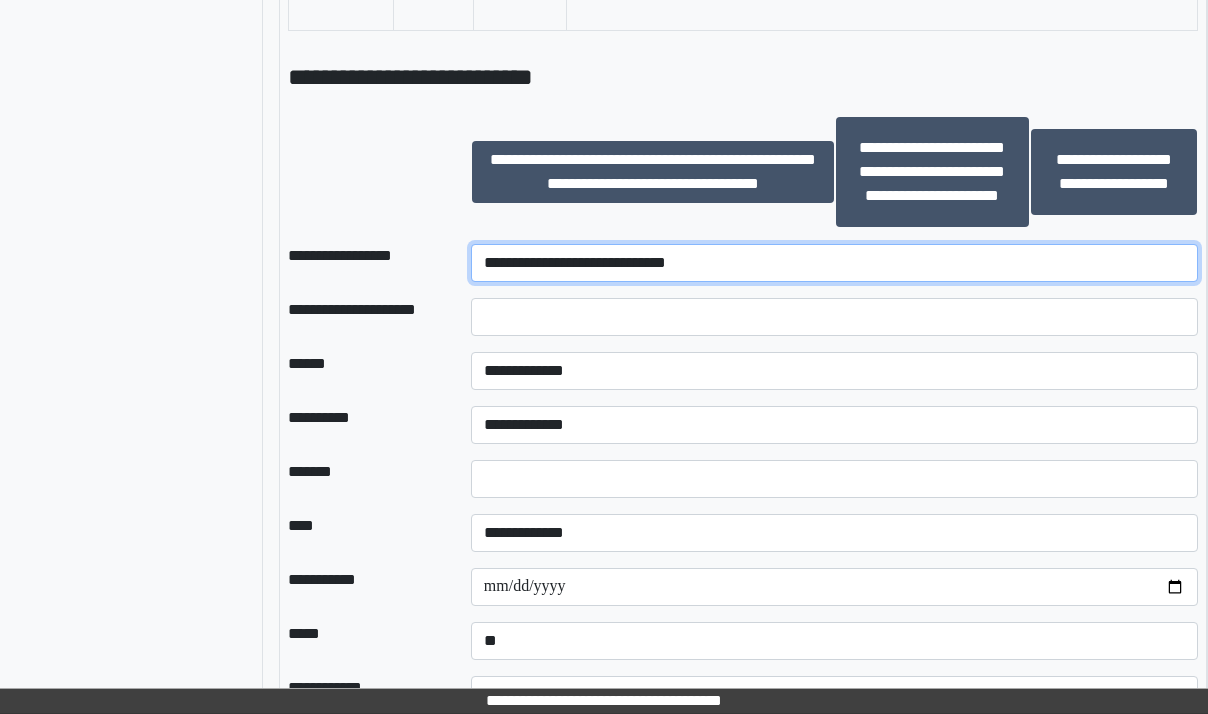 click on "**********" at bounding box center [835, 263] 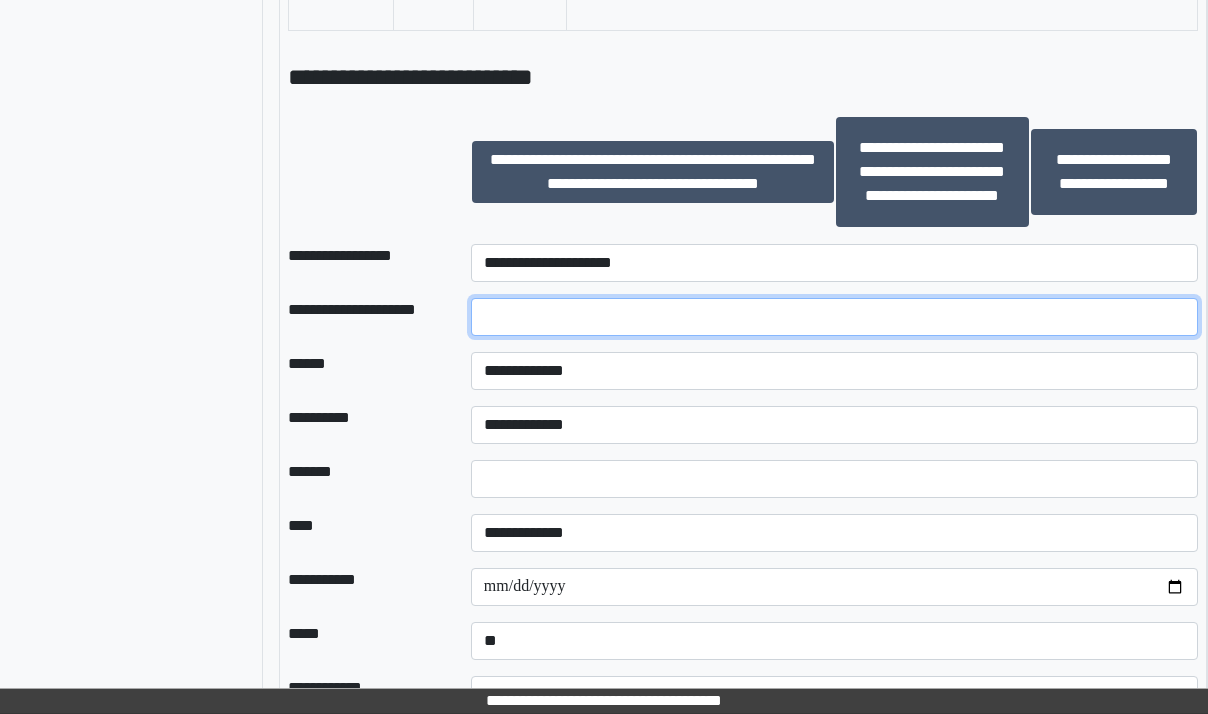 click at bounding box center (835, 317) 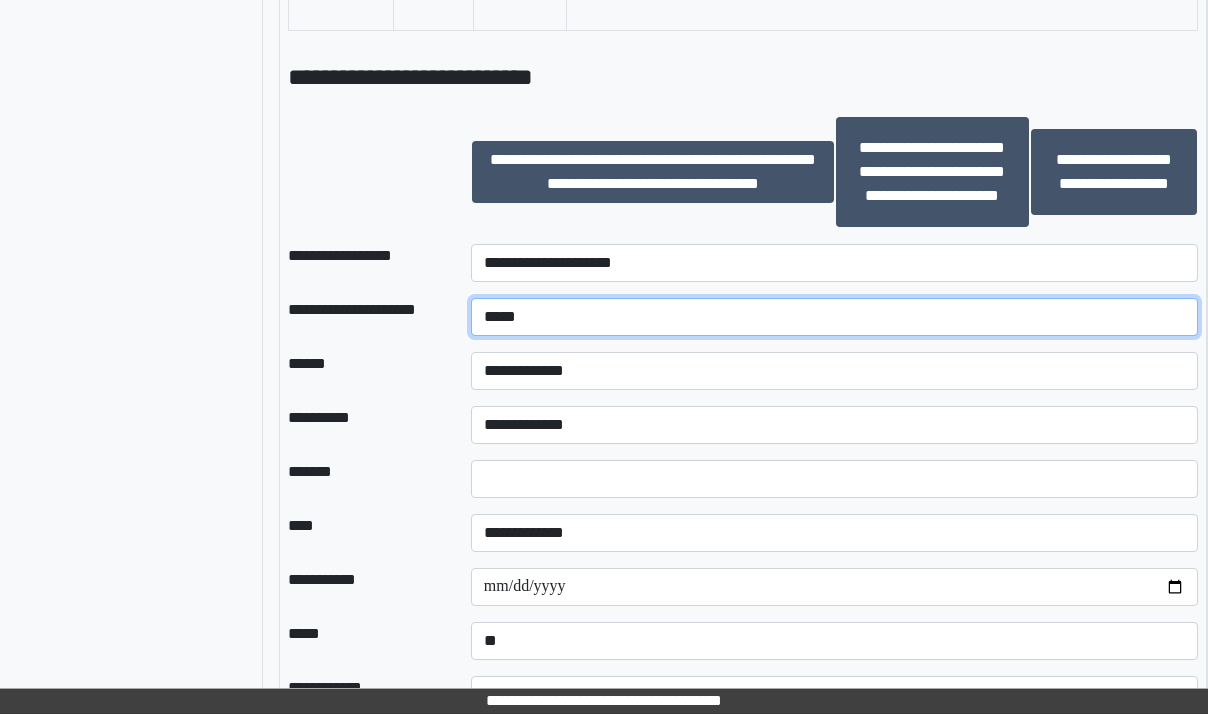 type on "****" 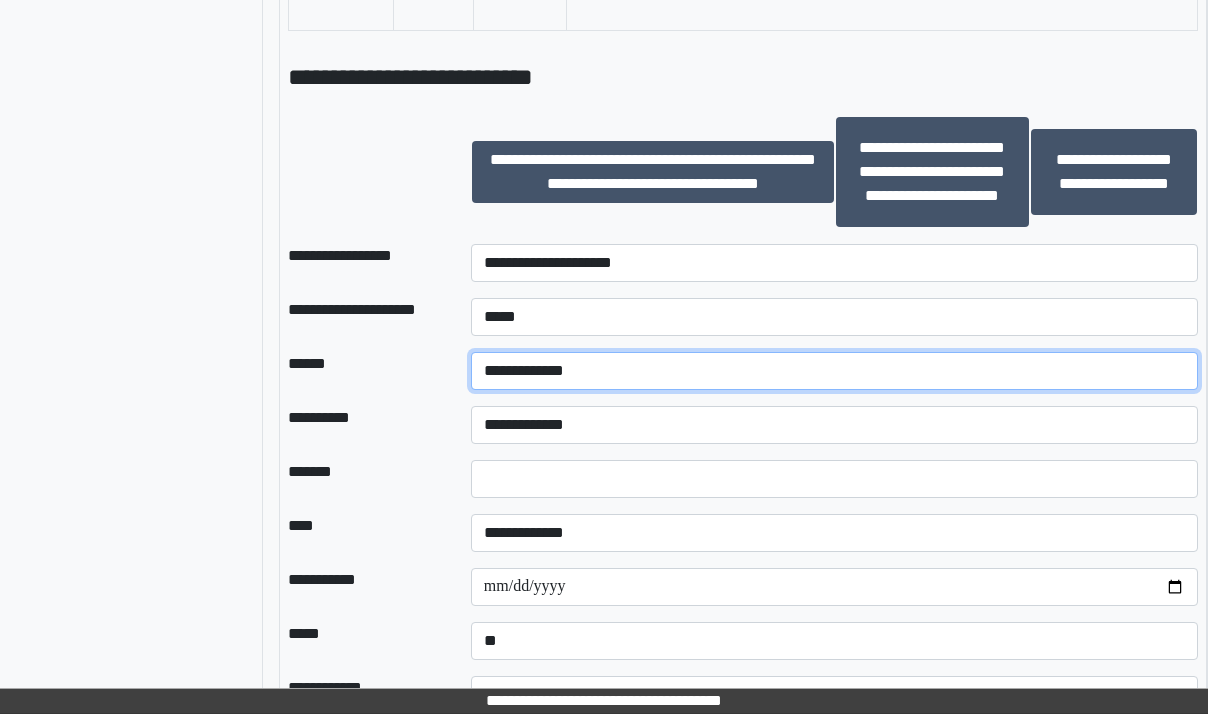 click on "**********" at bounding box center [835, 371] 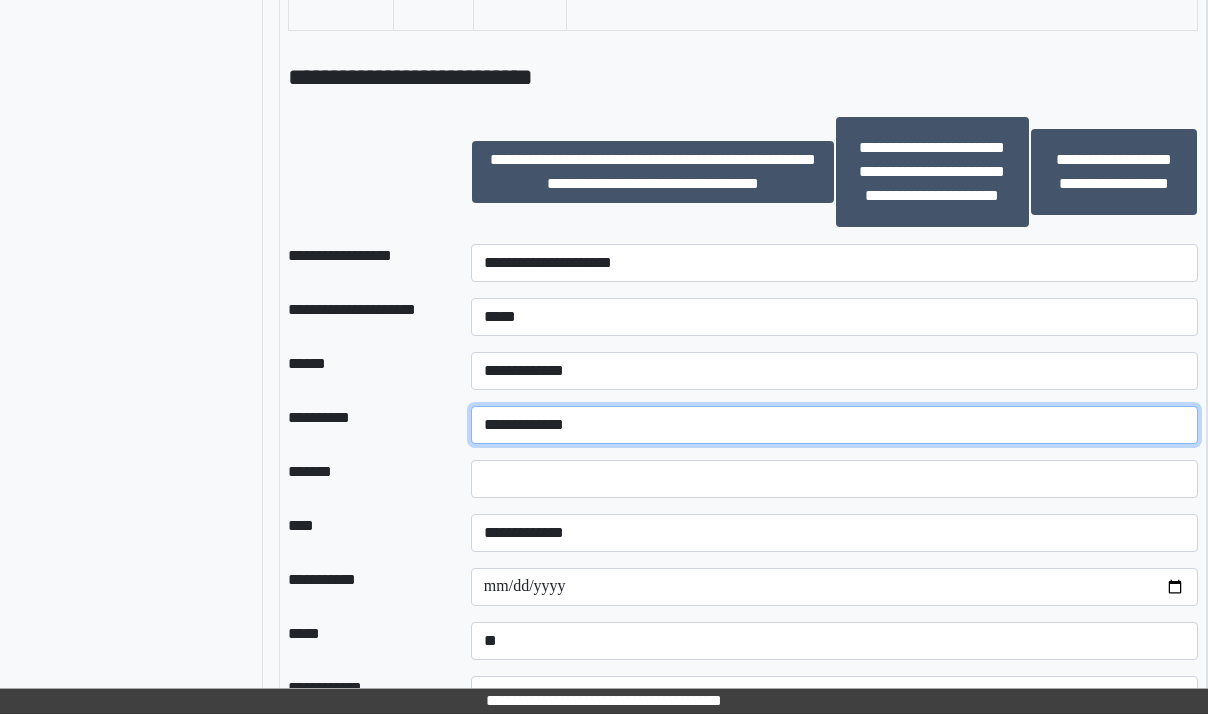 click on "**********" at bounding box center (835, 425) 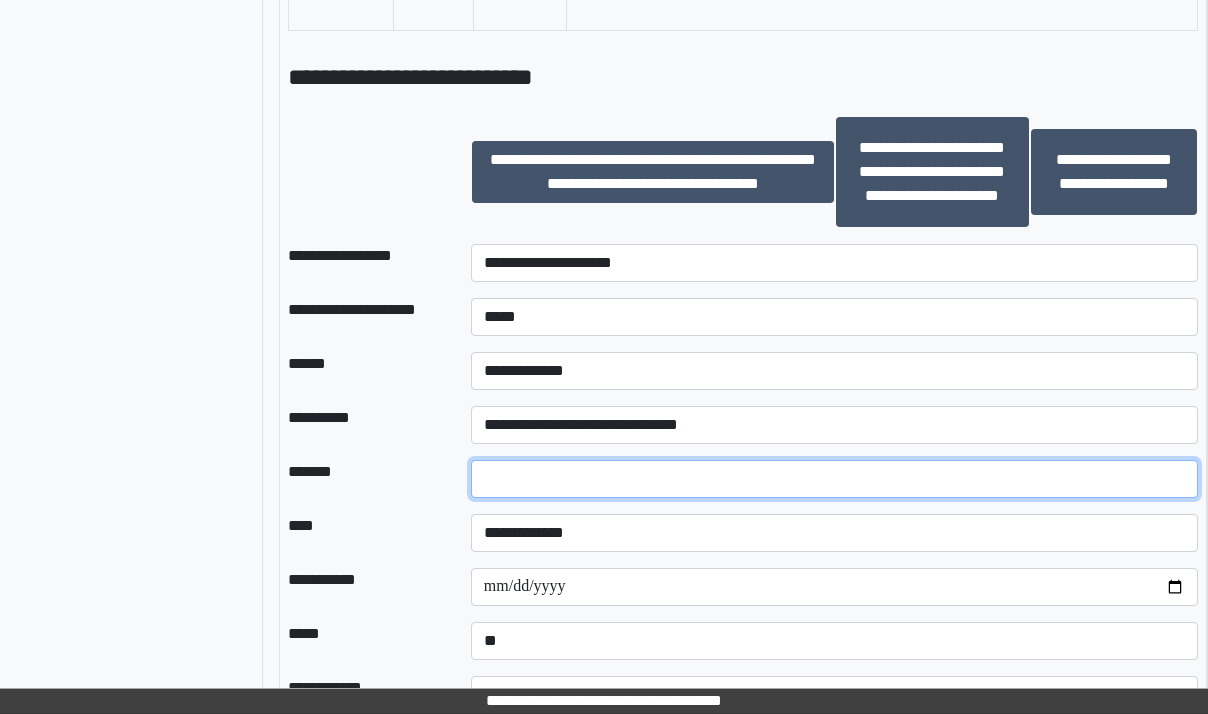 click on "*" at bounding box center (835, 479) 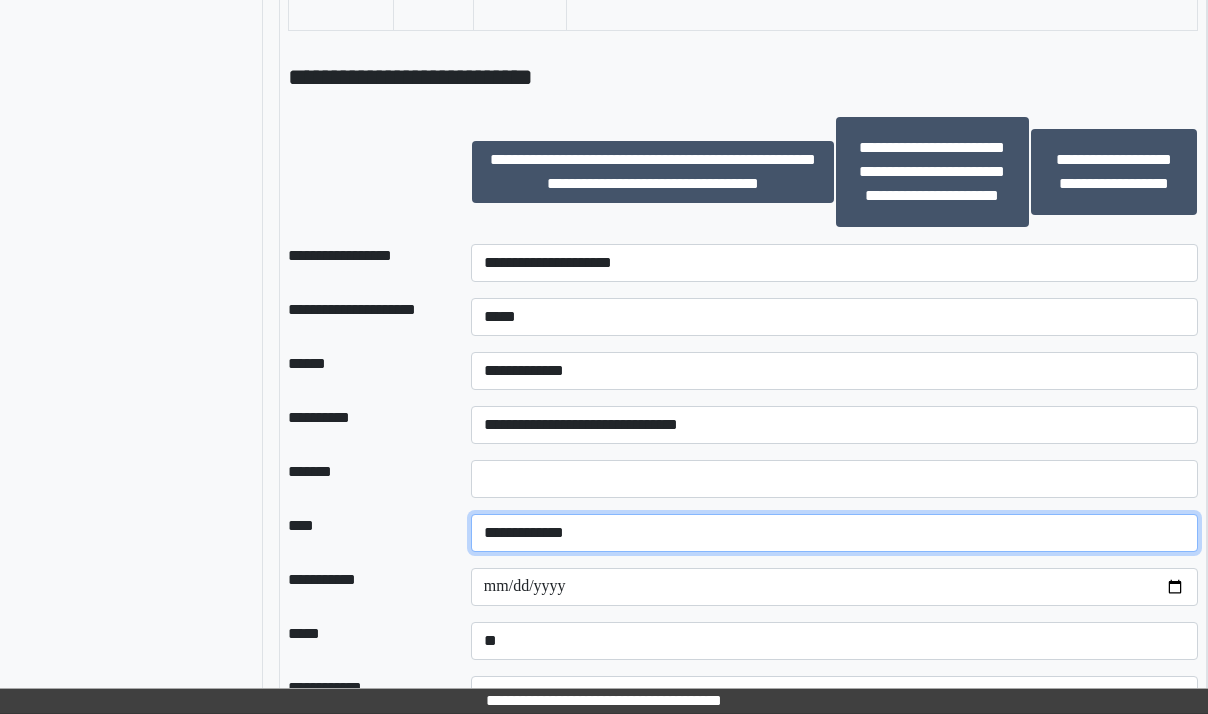click on "**********" at bounding box center (835, 533) 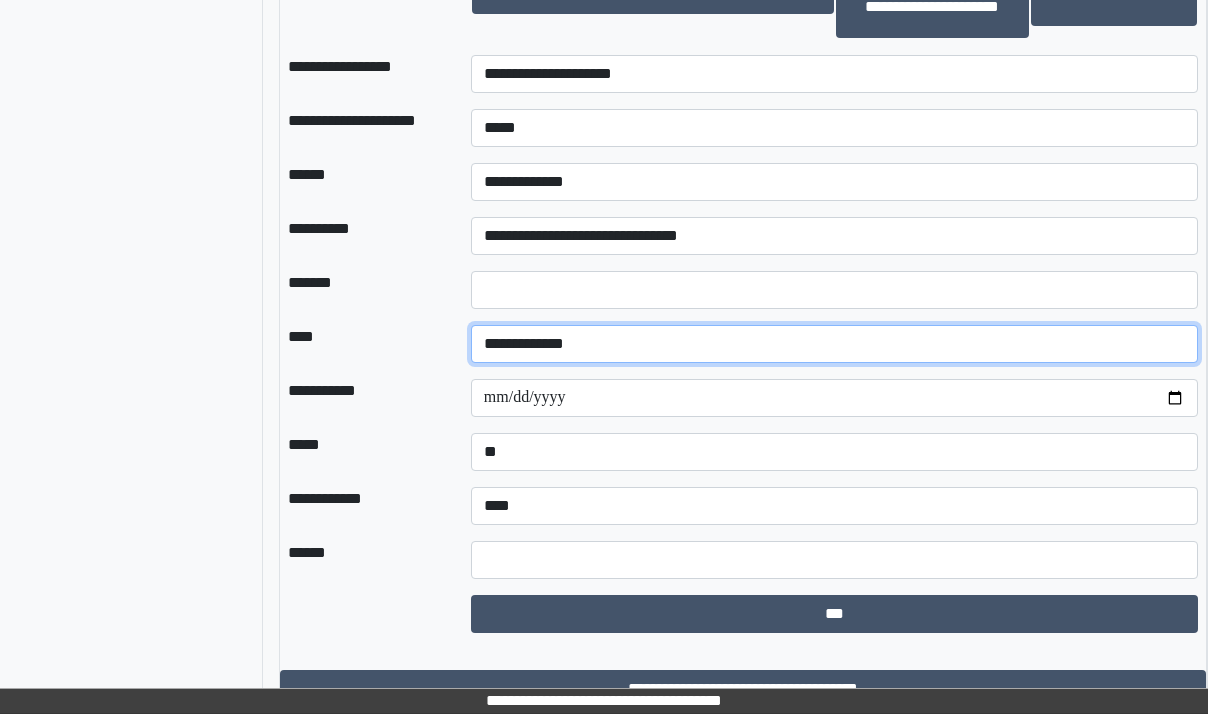 scroll, scrollTop: 1900, scrollLeft: 90, axis: both 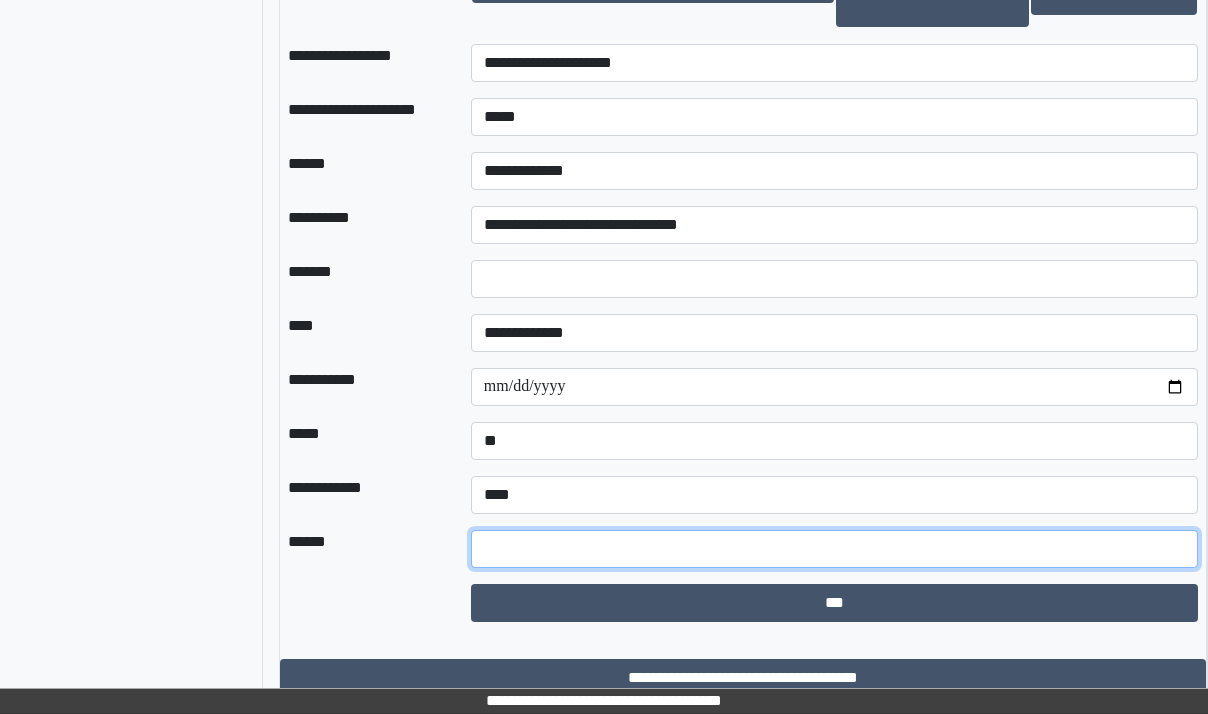 click at bounding box center (835, 549) 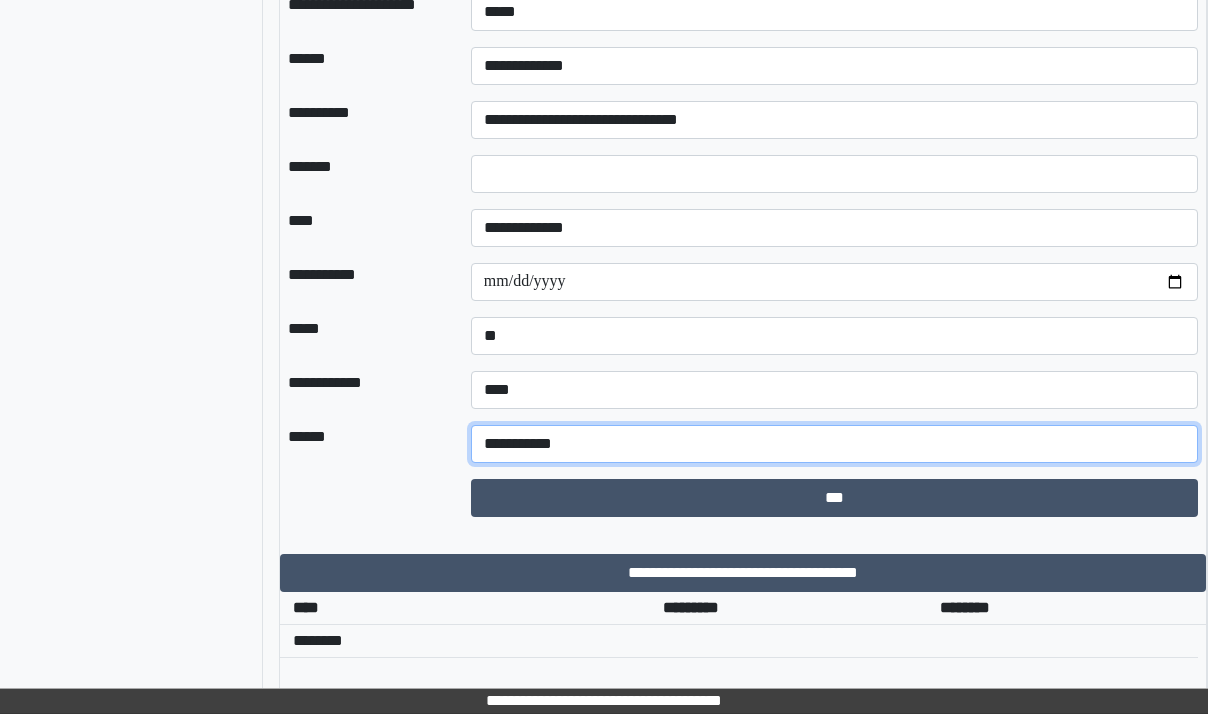 scroll, scrollTop: 2100, scrollLeft: 90, axis: both 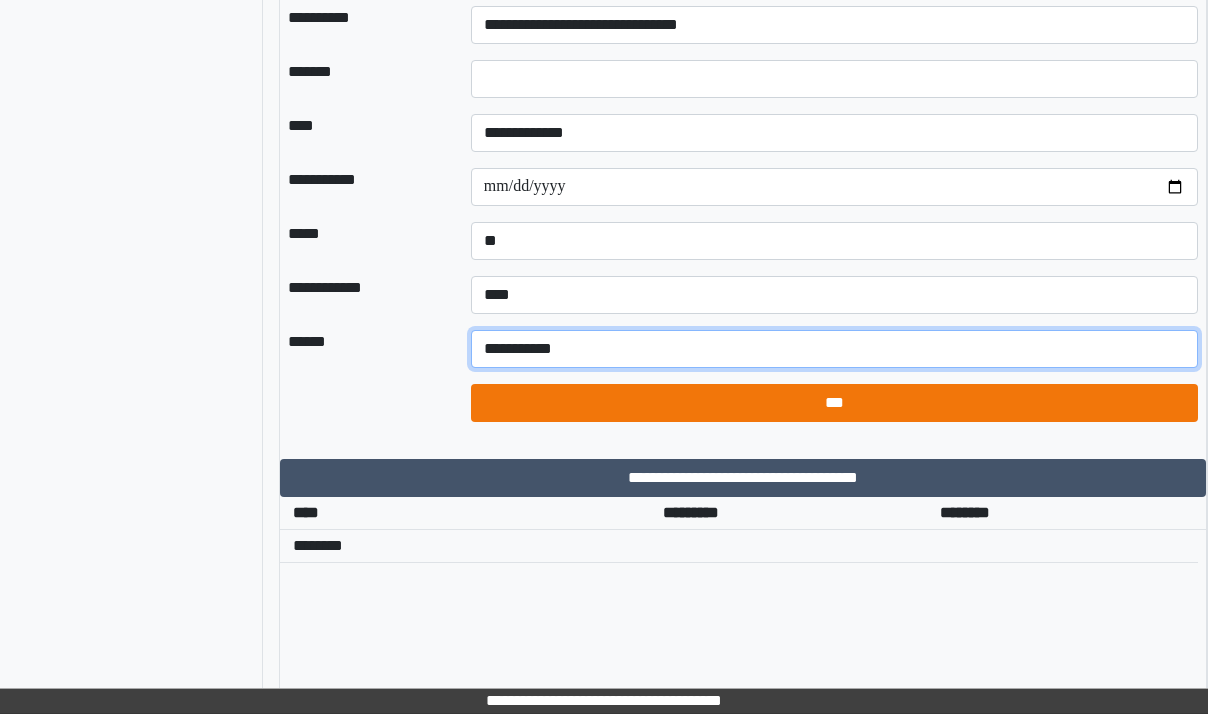type on "**********" 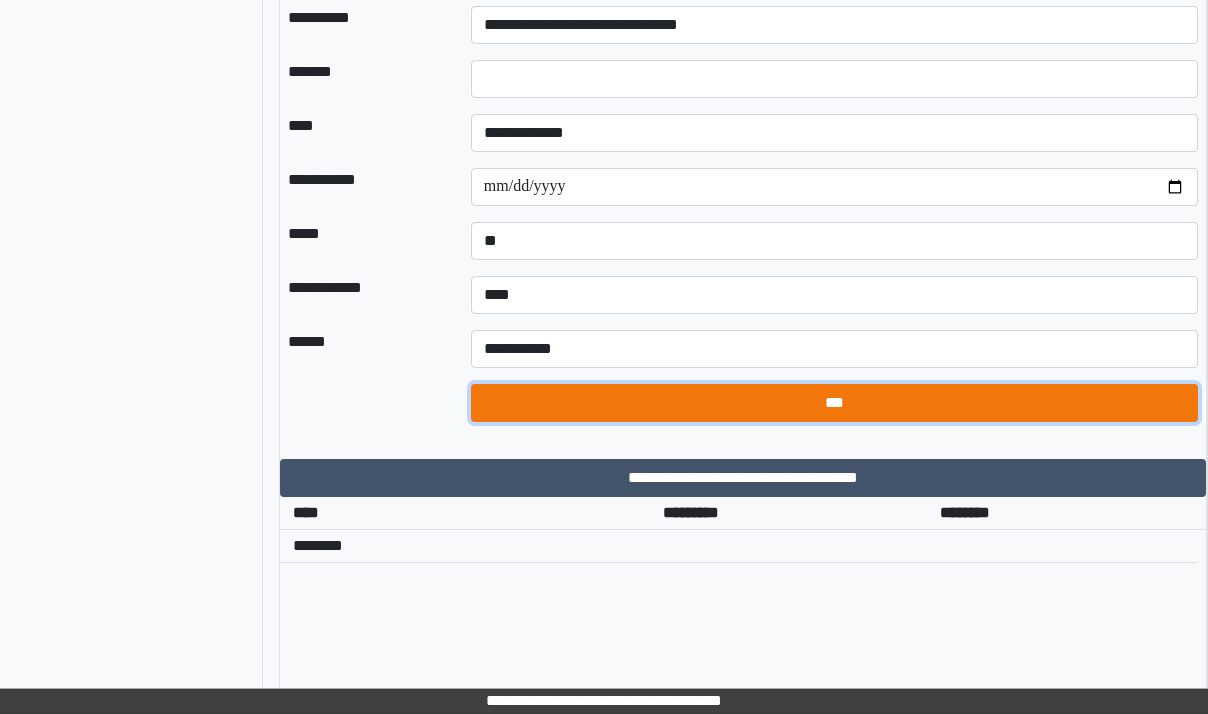 click on "***" at bounding box center [835, 403] 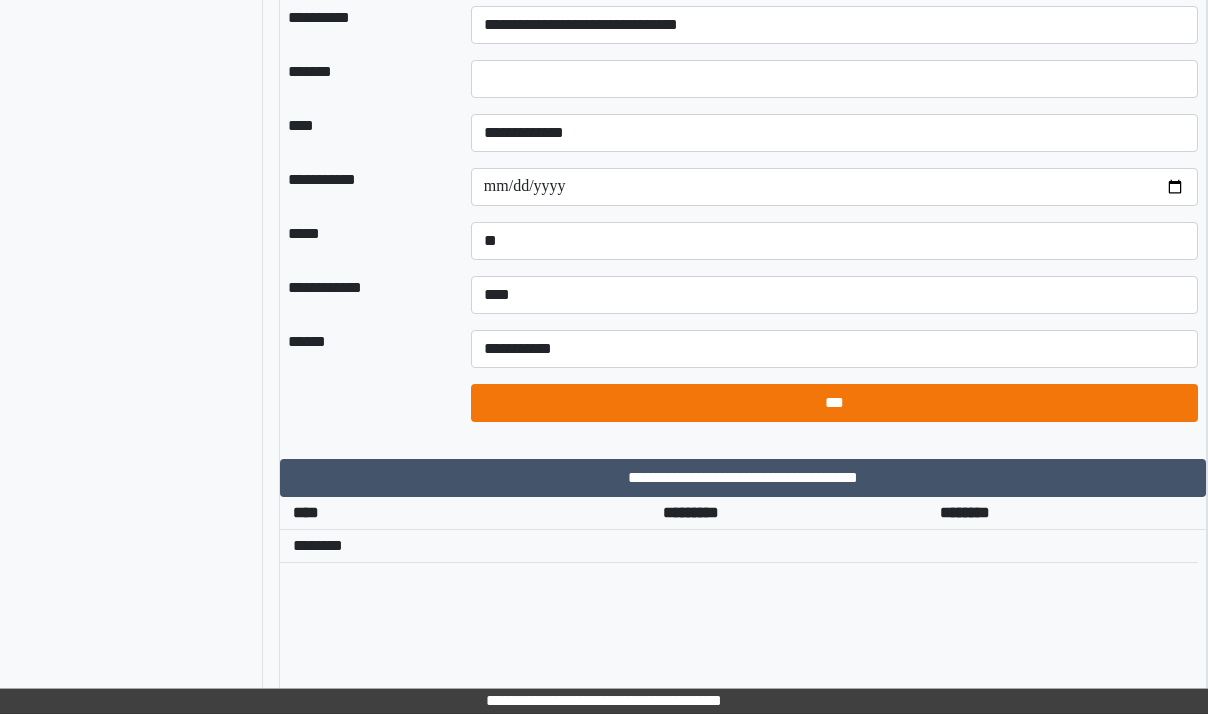 select on "*" 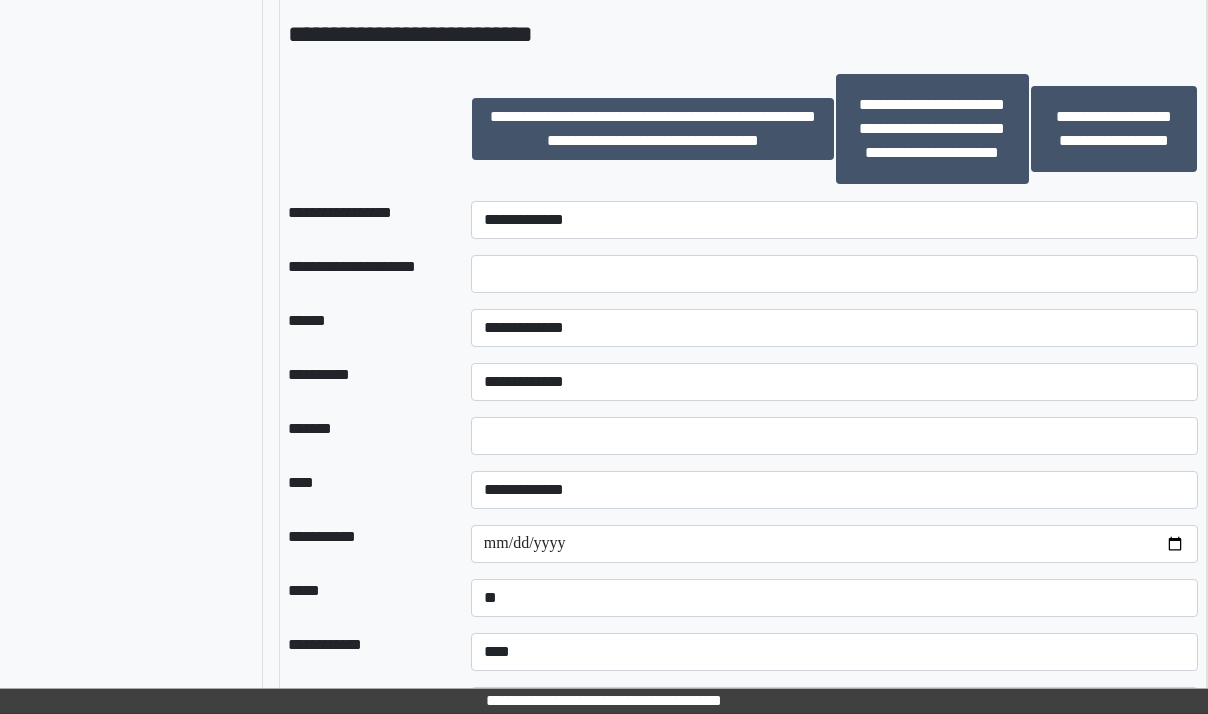 scroll, scrollTop: 1800, scrollLeft: 90, axis: both 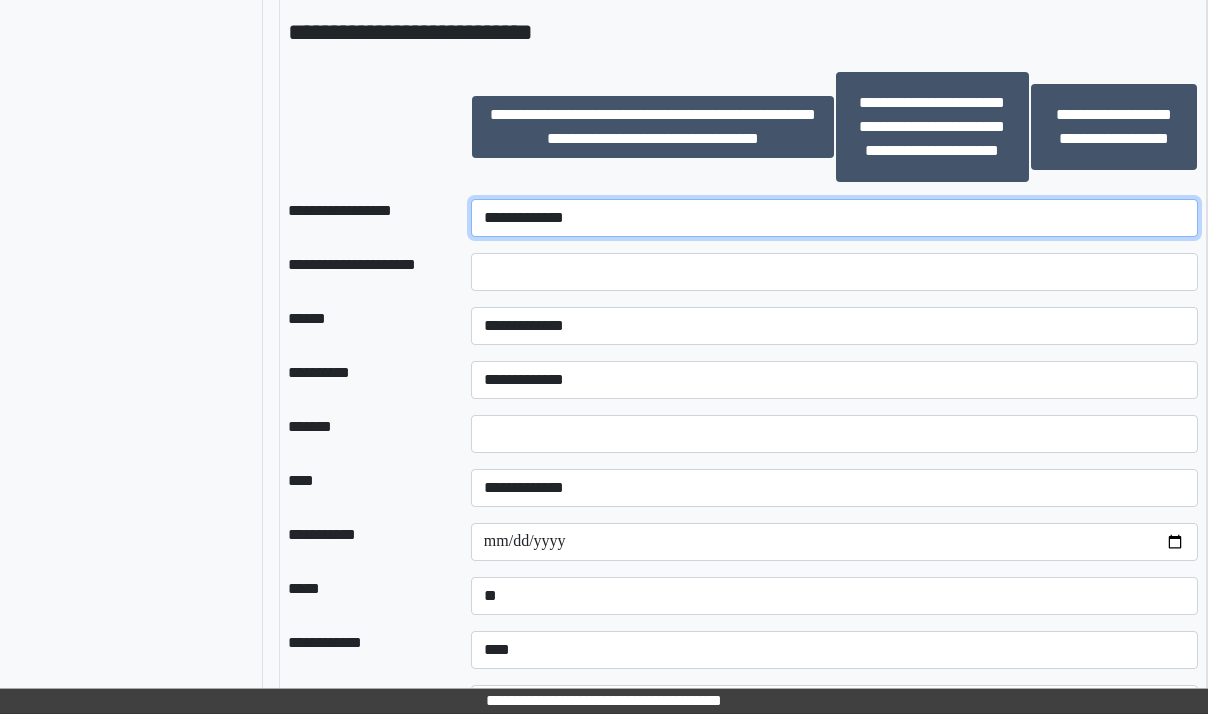 click on "**********" at bounding box center [835, 218] 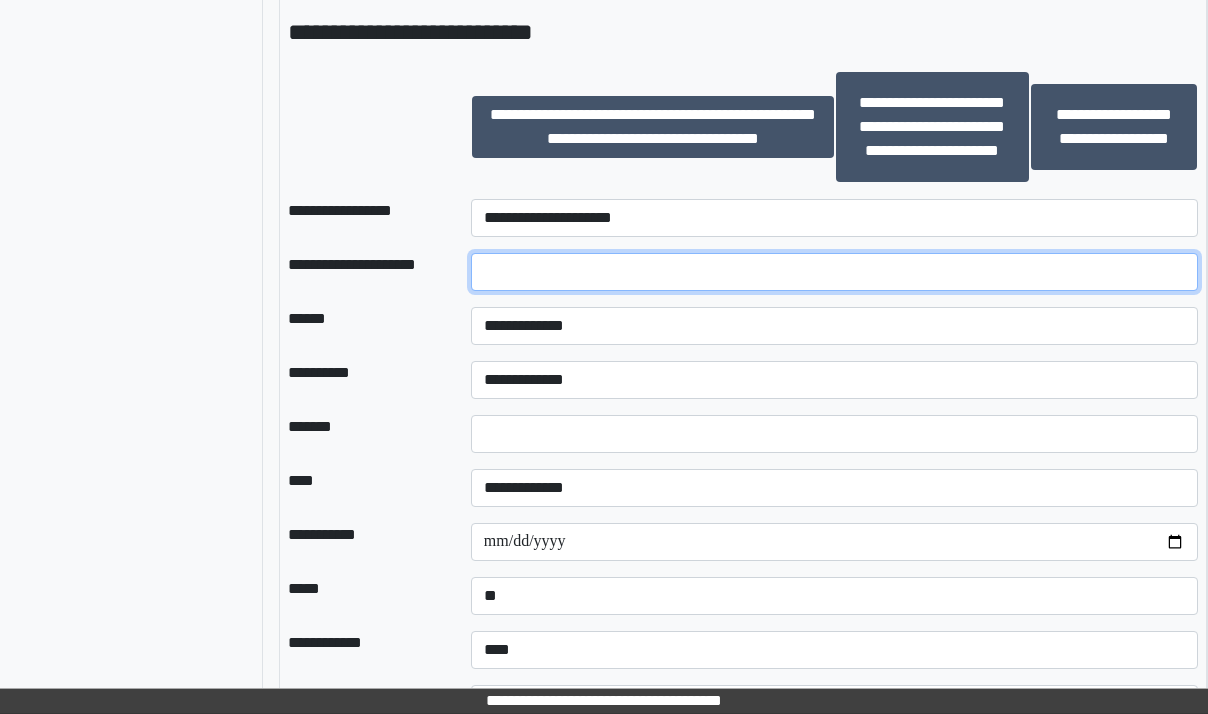 click at bounding box center (835, 272) 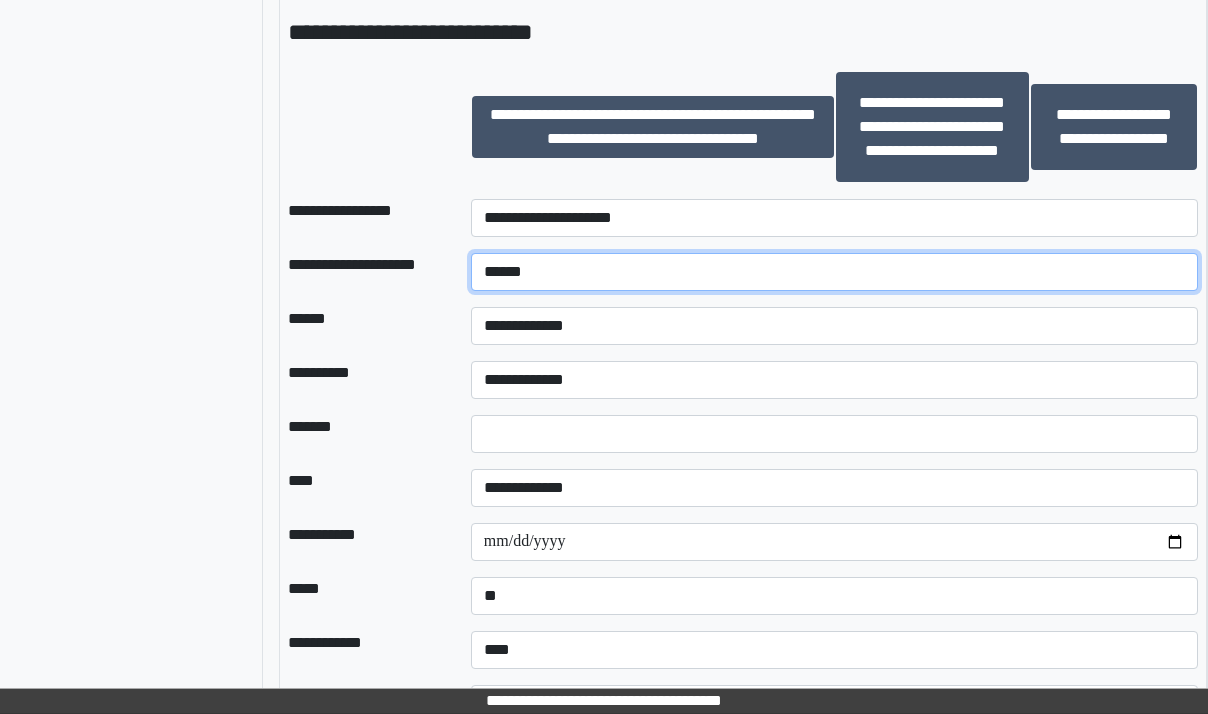 type on "*****" 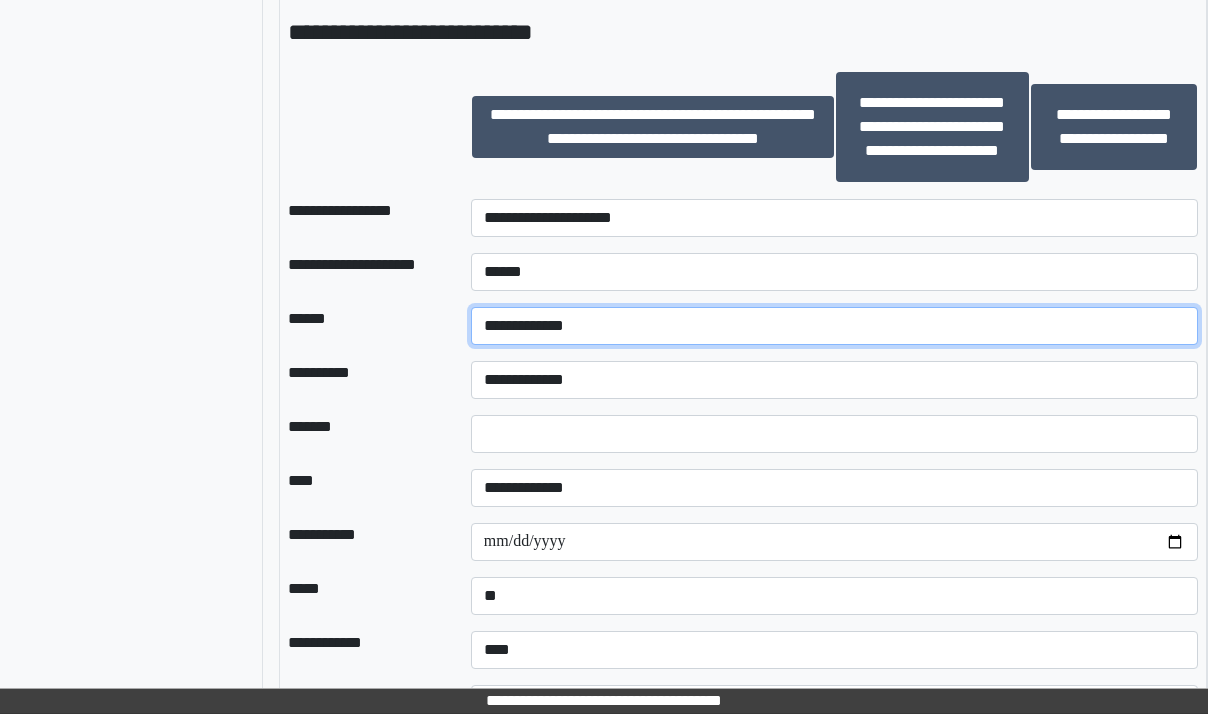 click on "**********" at bounding box center [835, 326] 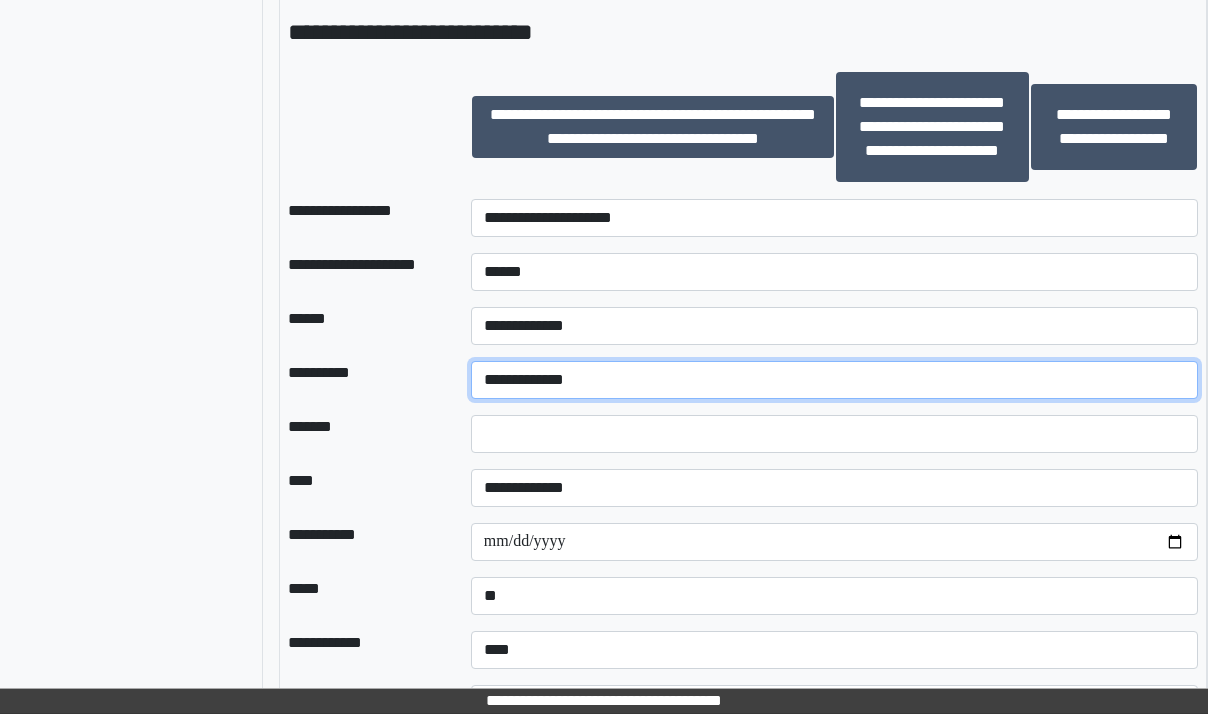 click on "**********" at bounding box center (835, 380) 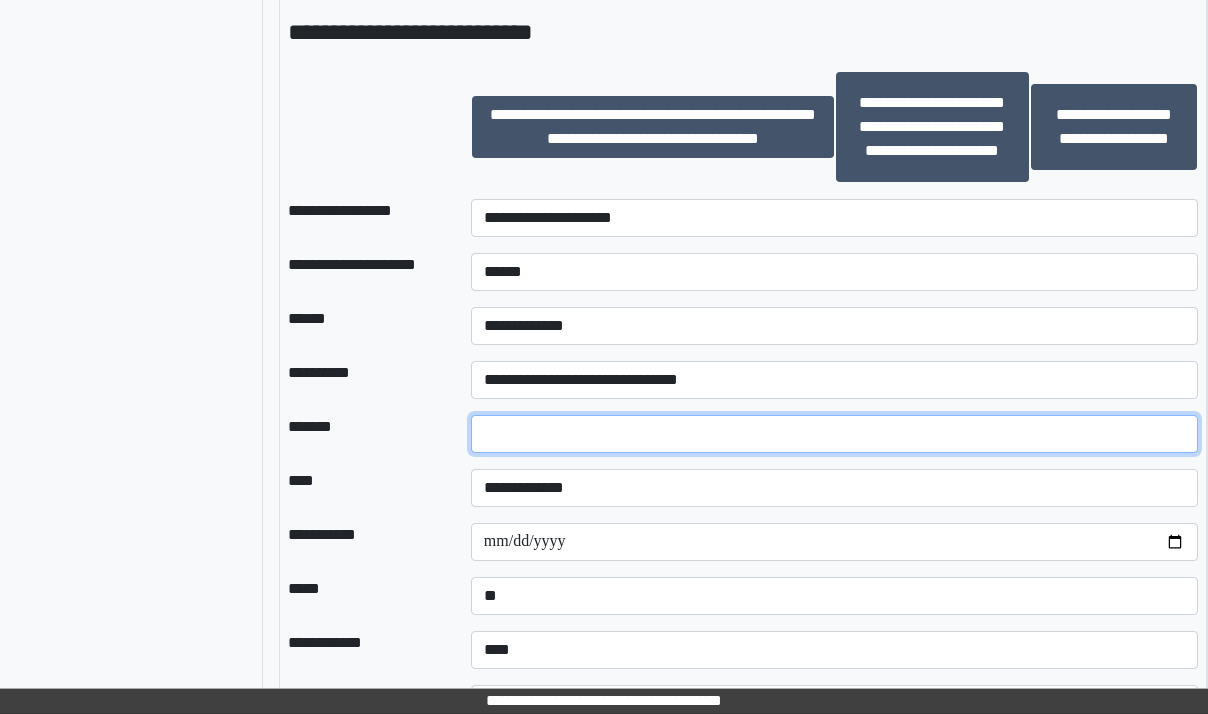 click on "*" at bounding box center [835, 434] 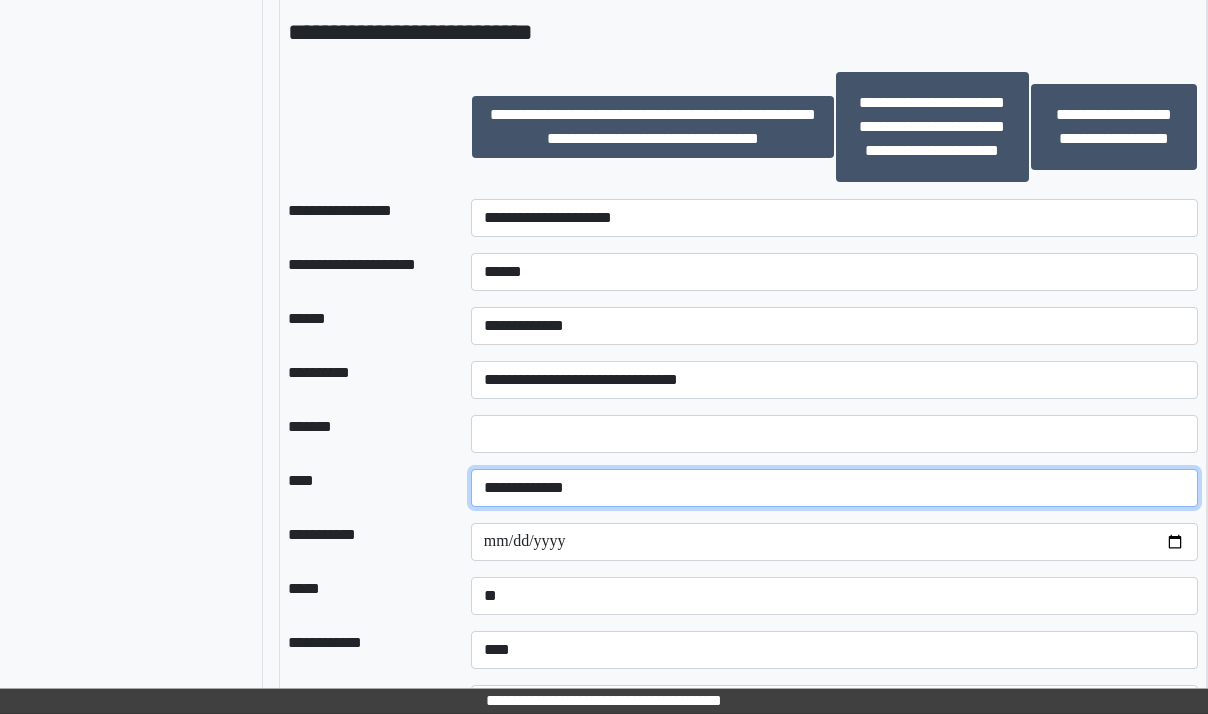 click on "**********" at bounding box center (835, 488) 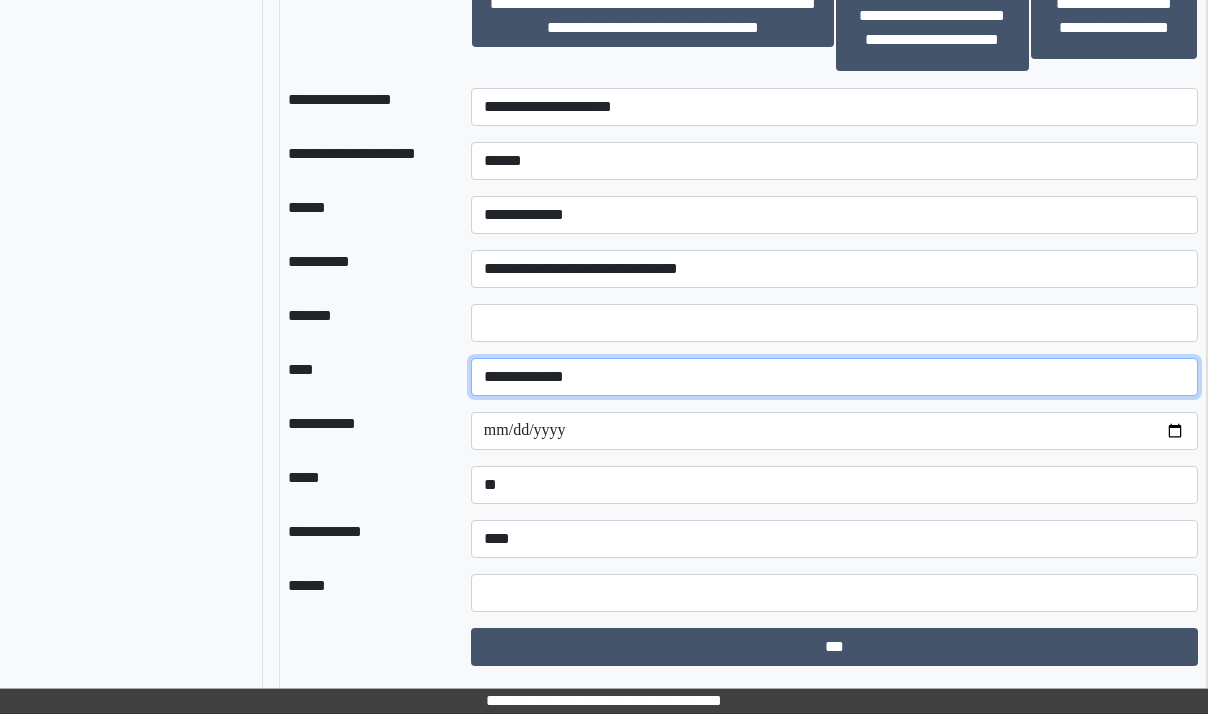 scroll, scrollTop: 2100, scrollLeft: 90, axis: both 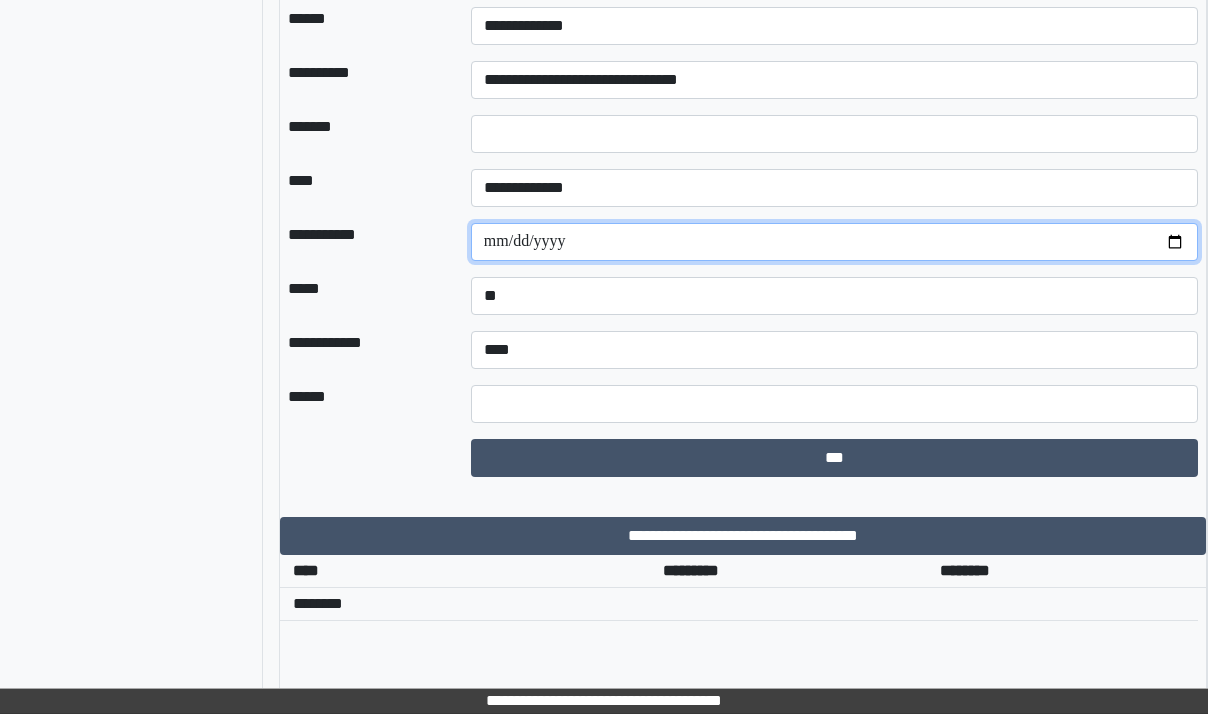 click on "**********" at bounding box center (835, 242) 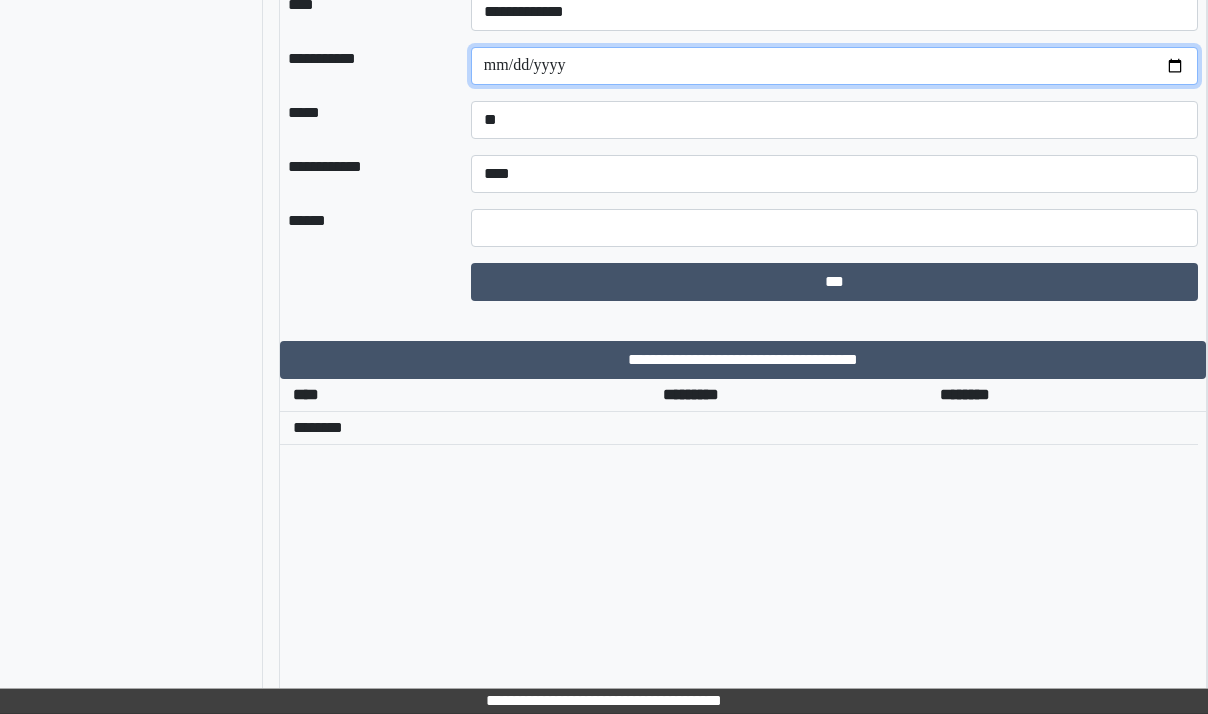 scroll, scrollTop: 2300, scrollLeft: 90, axis: both 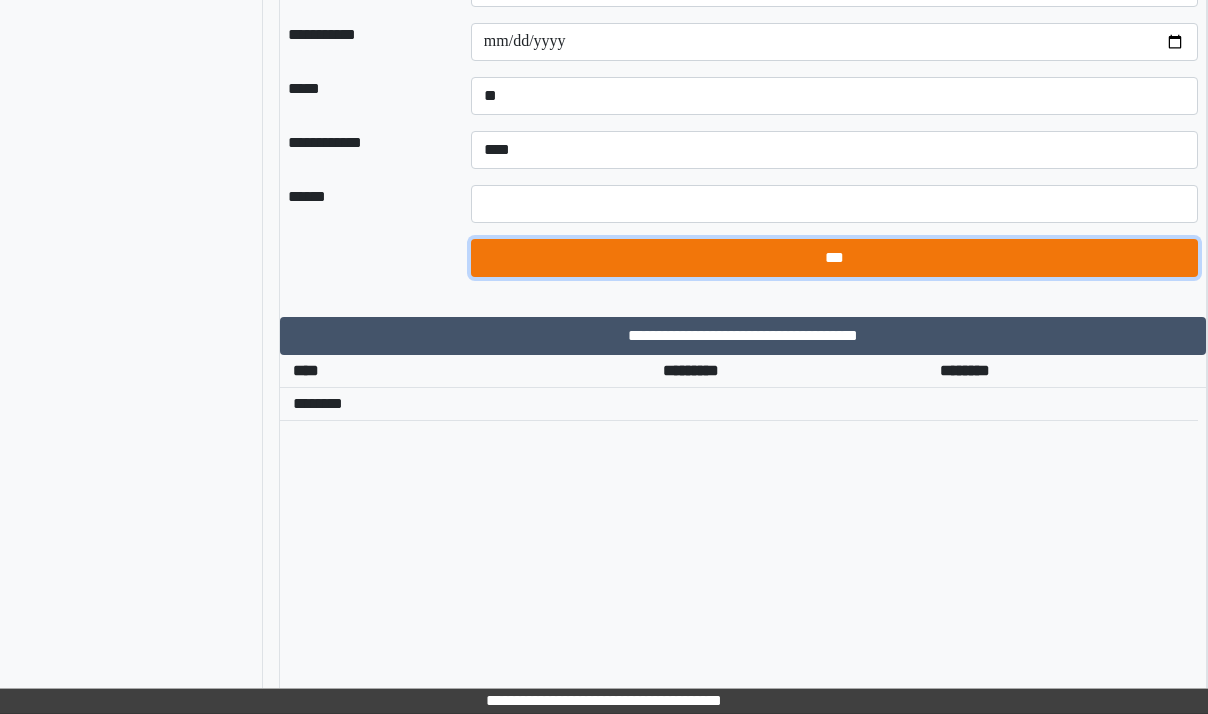 click on "***" at bounding box center [835, 258] 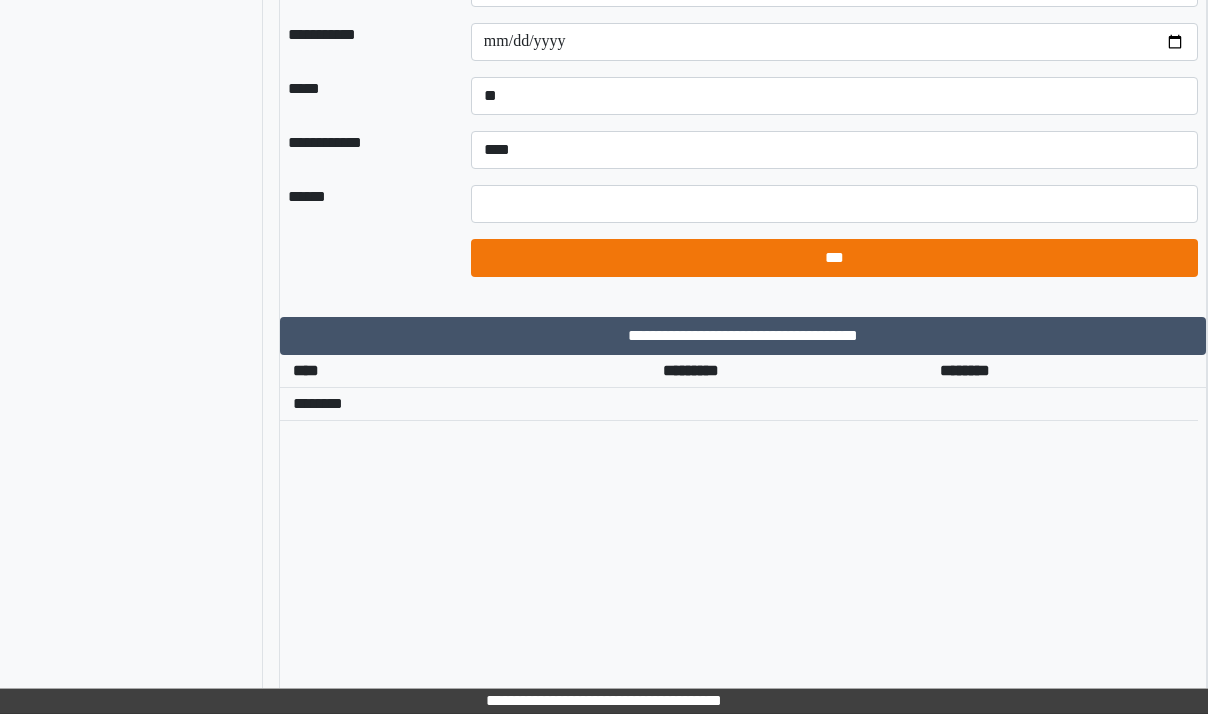 select on "*" 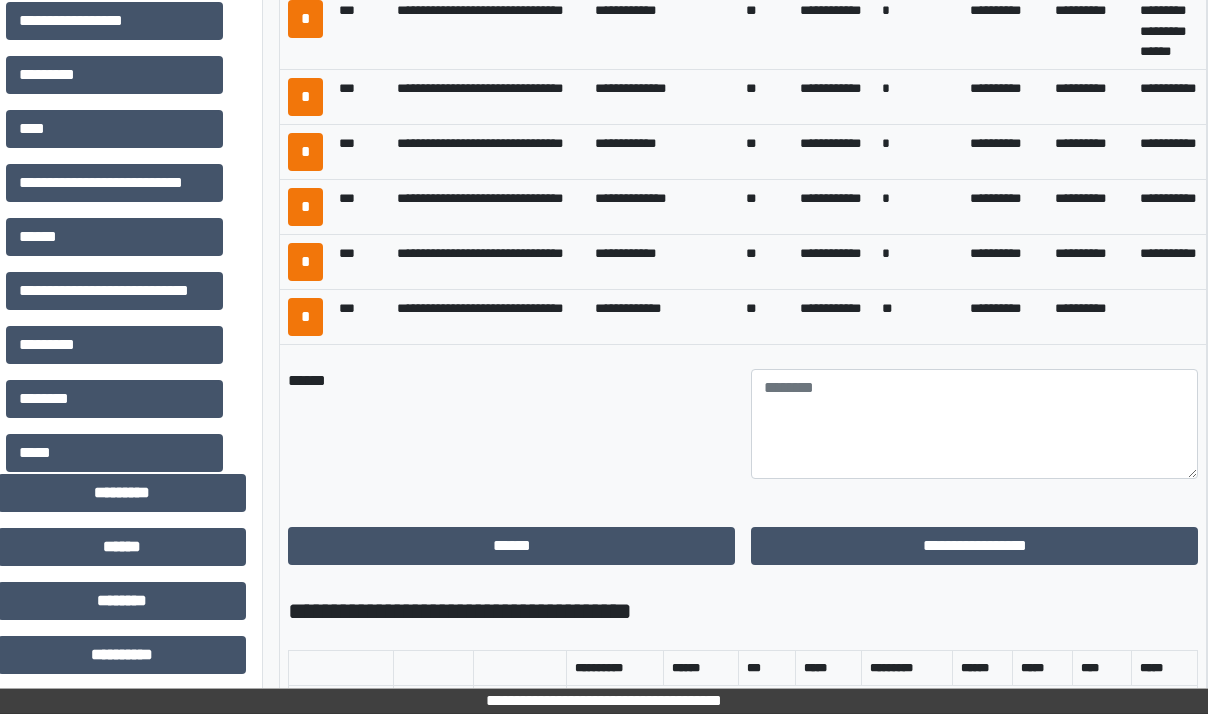 scroll, scrollTop: 800, scrollLeft: 90, axis: both 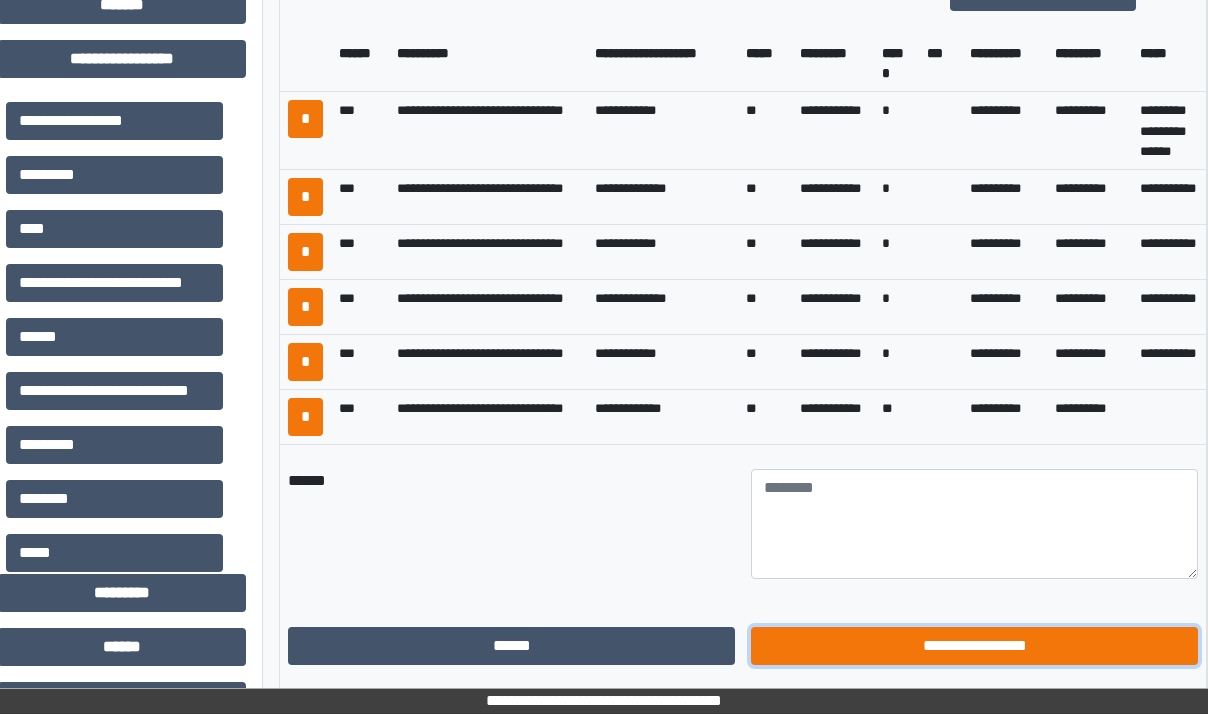 click on "**********" at bounding box center (974, 646) 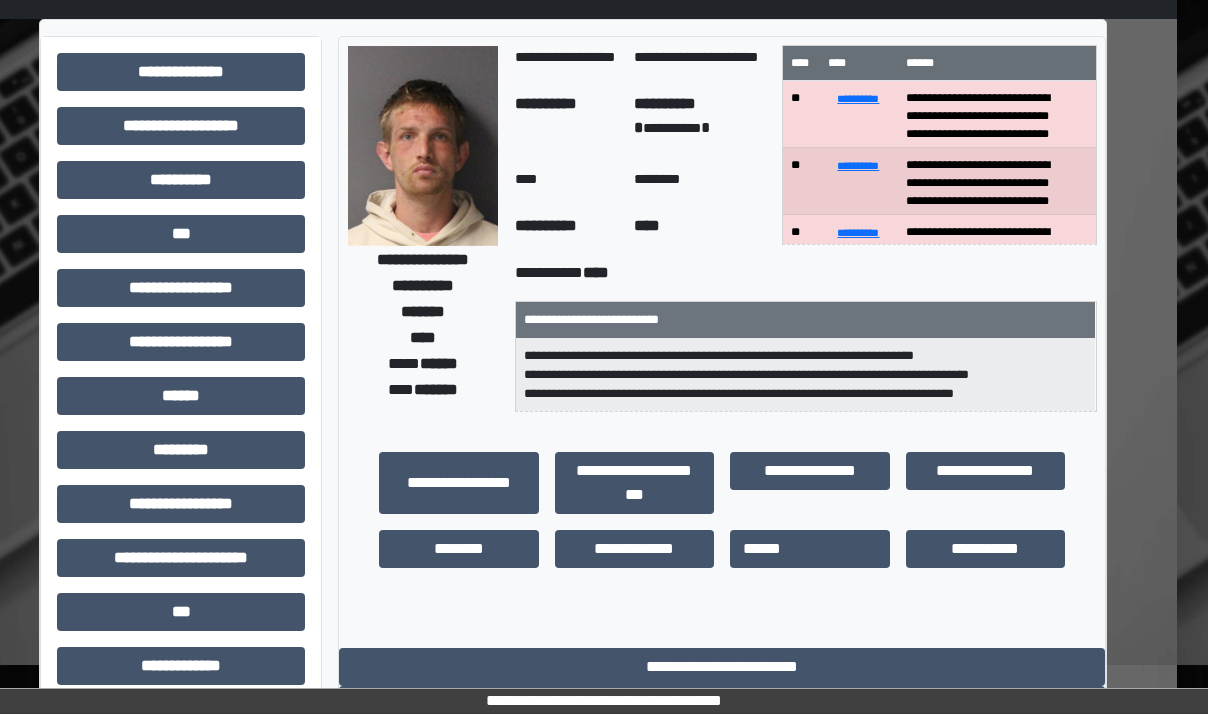scroll, scrollTop: 0, scrollLeft: 31, axis: horizontal 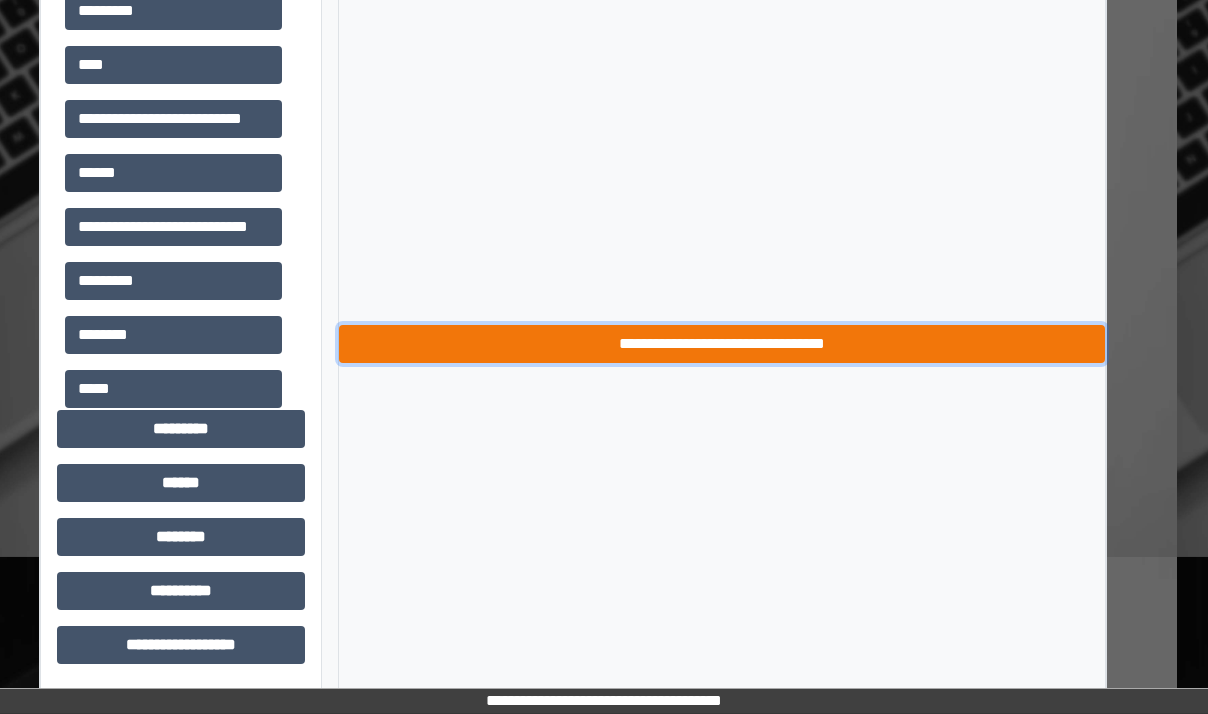 click on "**********" at bounding box center (722, 344) 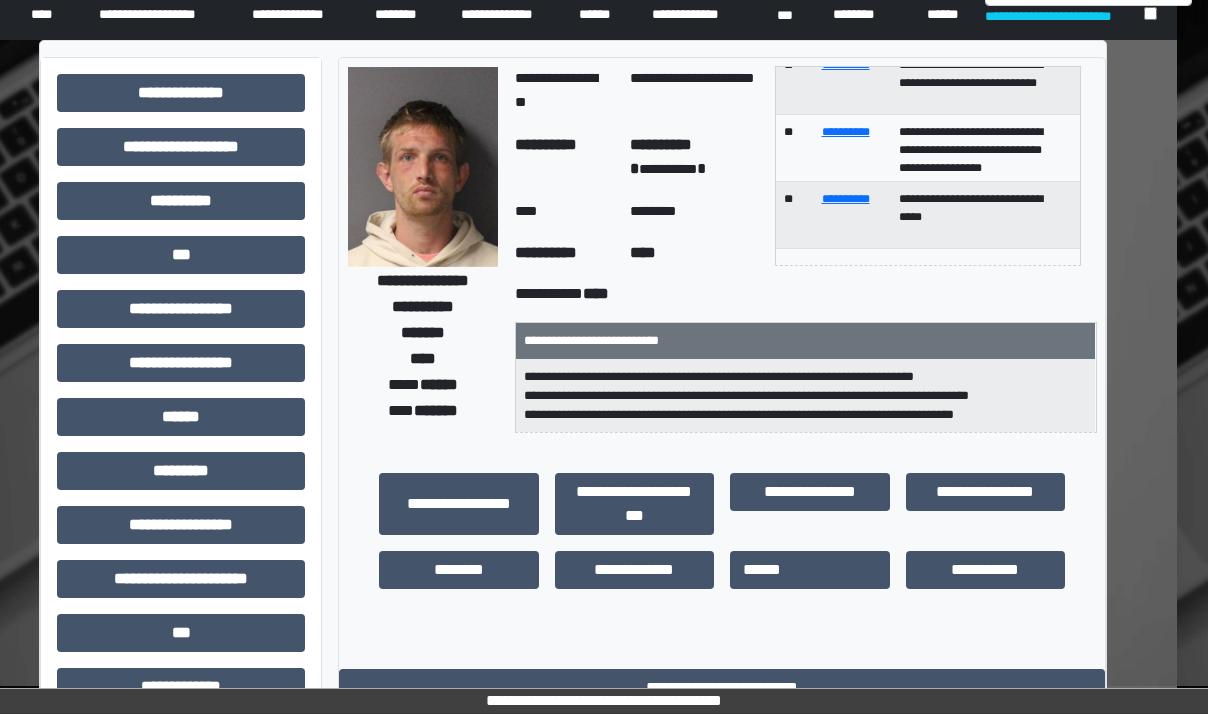scroll, scrollTop: 0, scrollLeft: 31, axis: horizontal 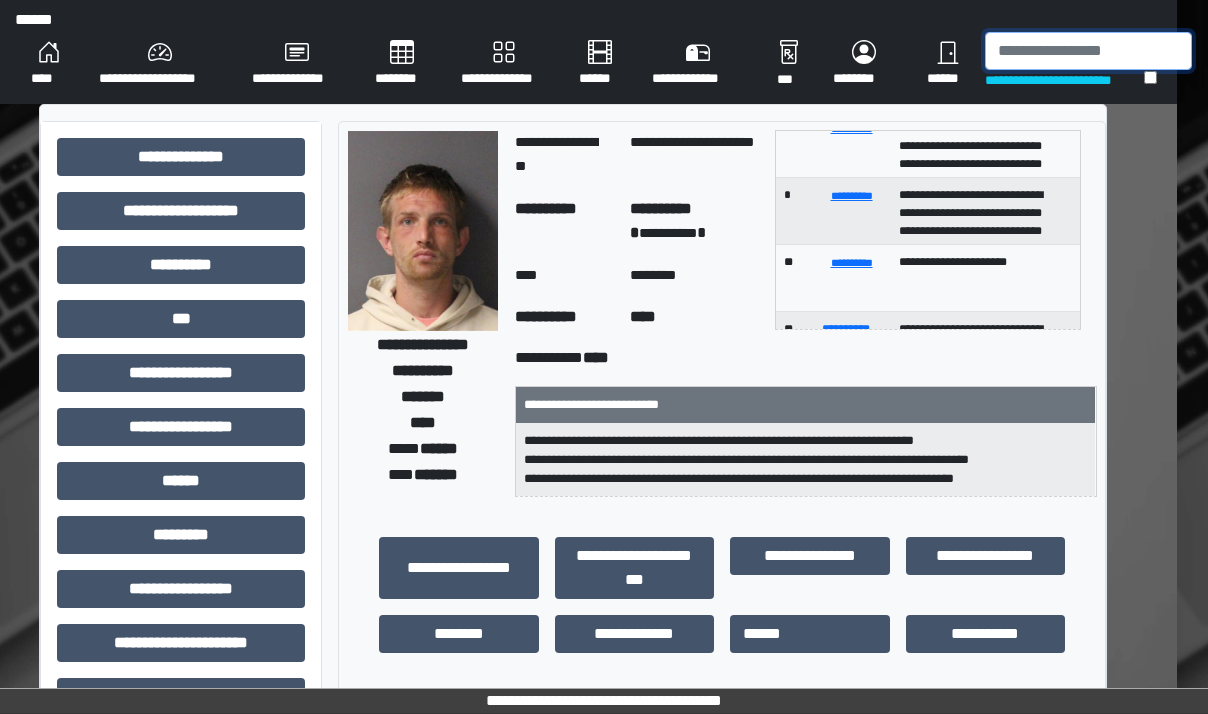 click at bounding box center [1088, 51] 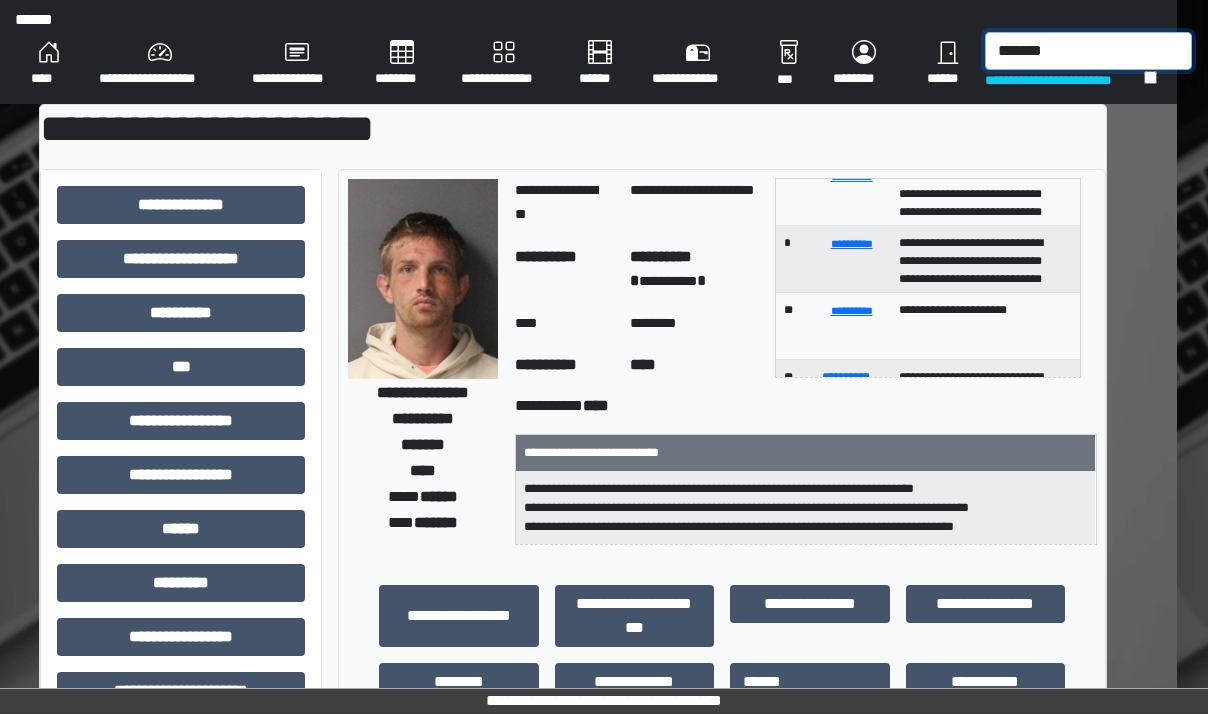 click on "*******" at bounding box center (1088, 51) 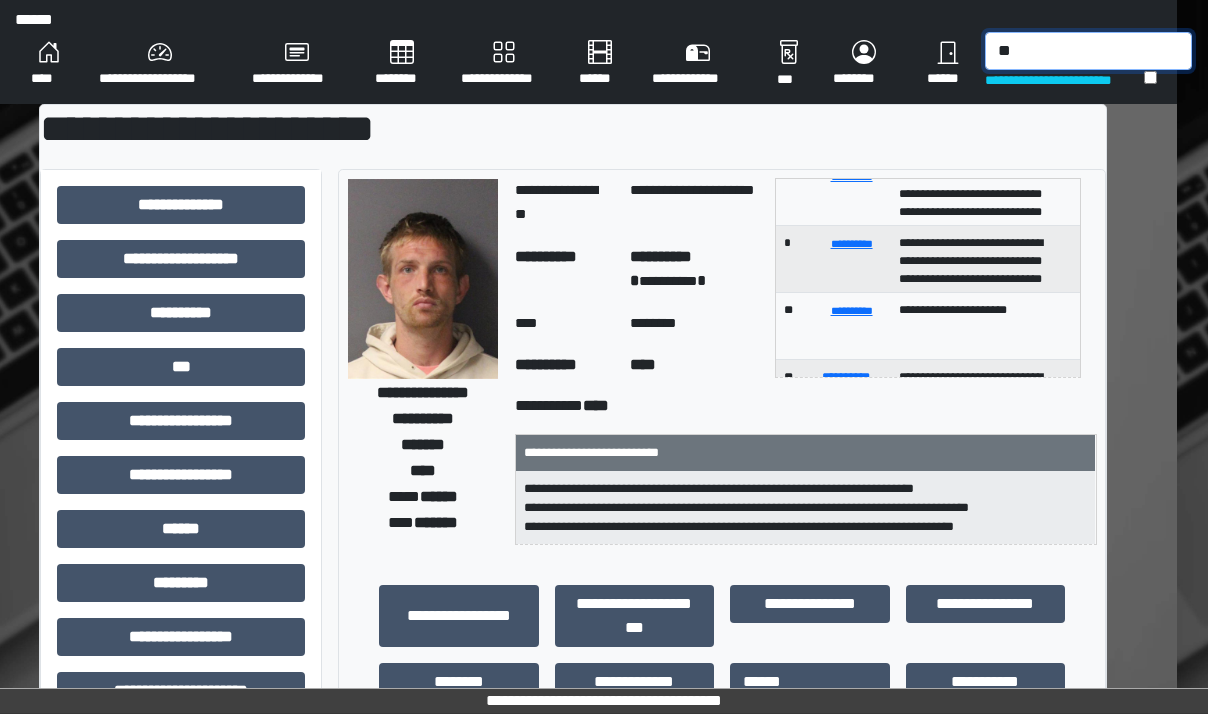 type on "*" 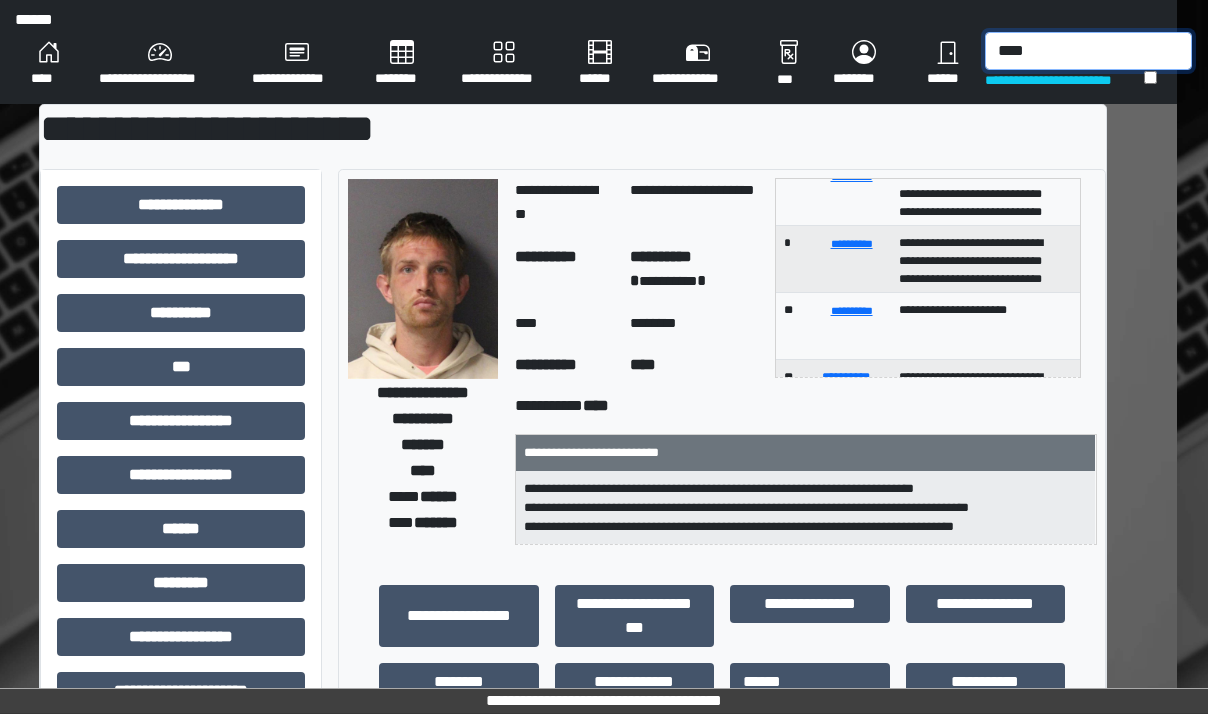 click on "****" at bounding box center (1088, 51) 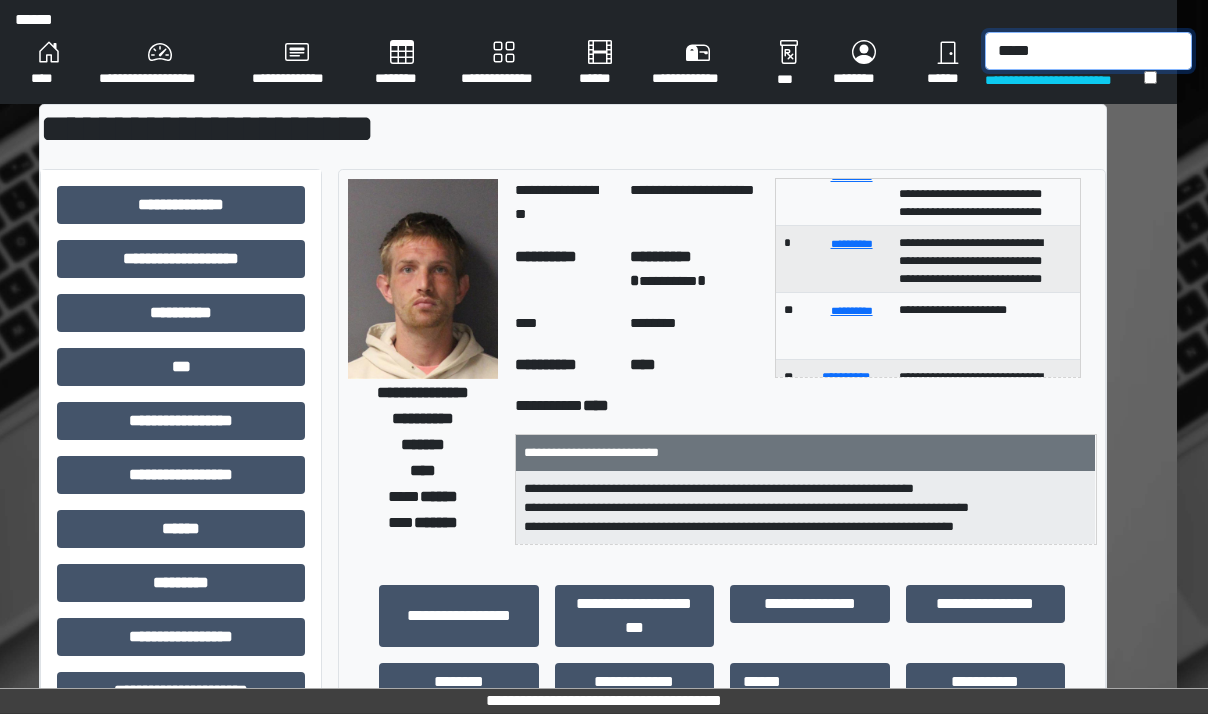 click on "*****" at bounding box center (1088, 51) 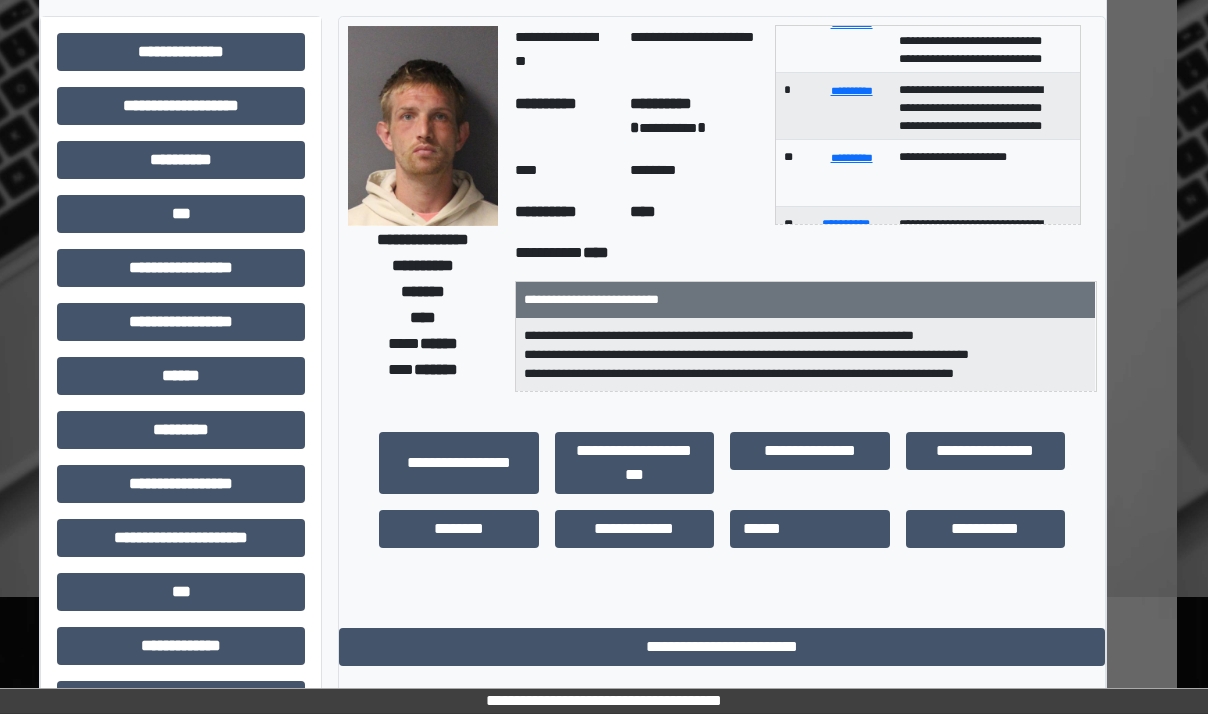 scroll, scrollTop: 0, scrollLeft: 31, axis: horizontal 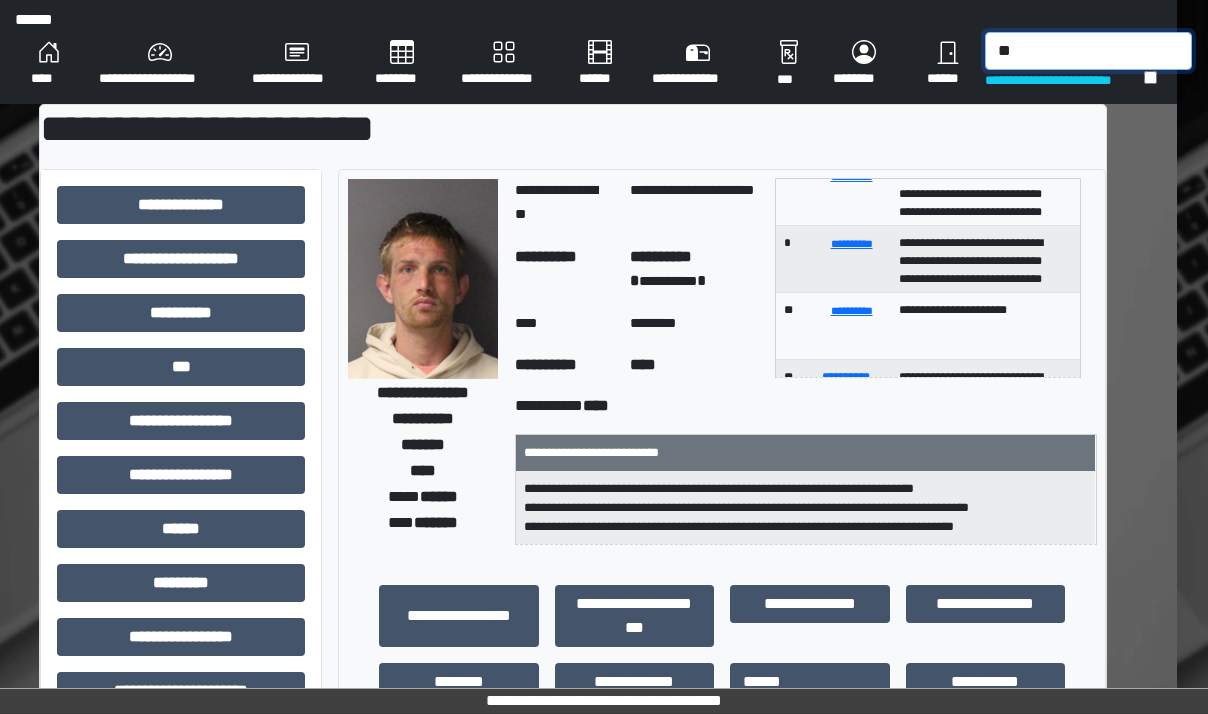 type on "*" 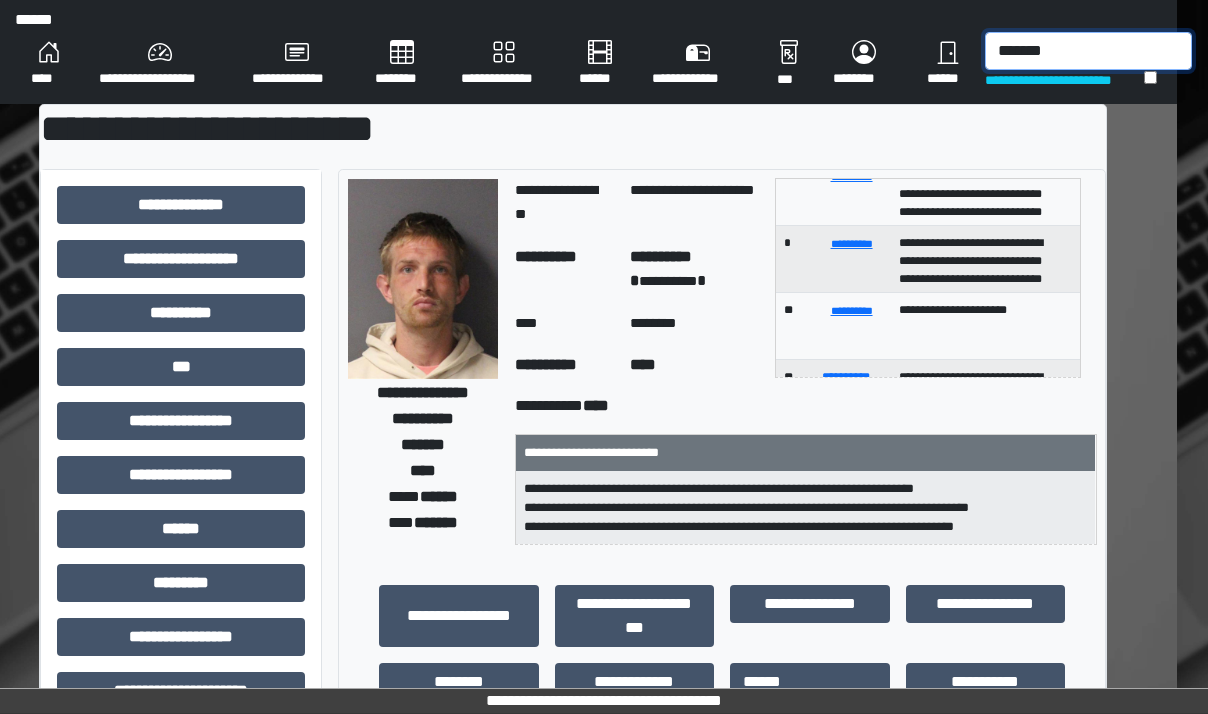 type on "*******" 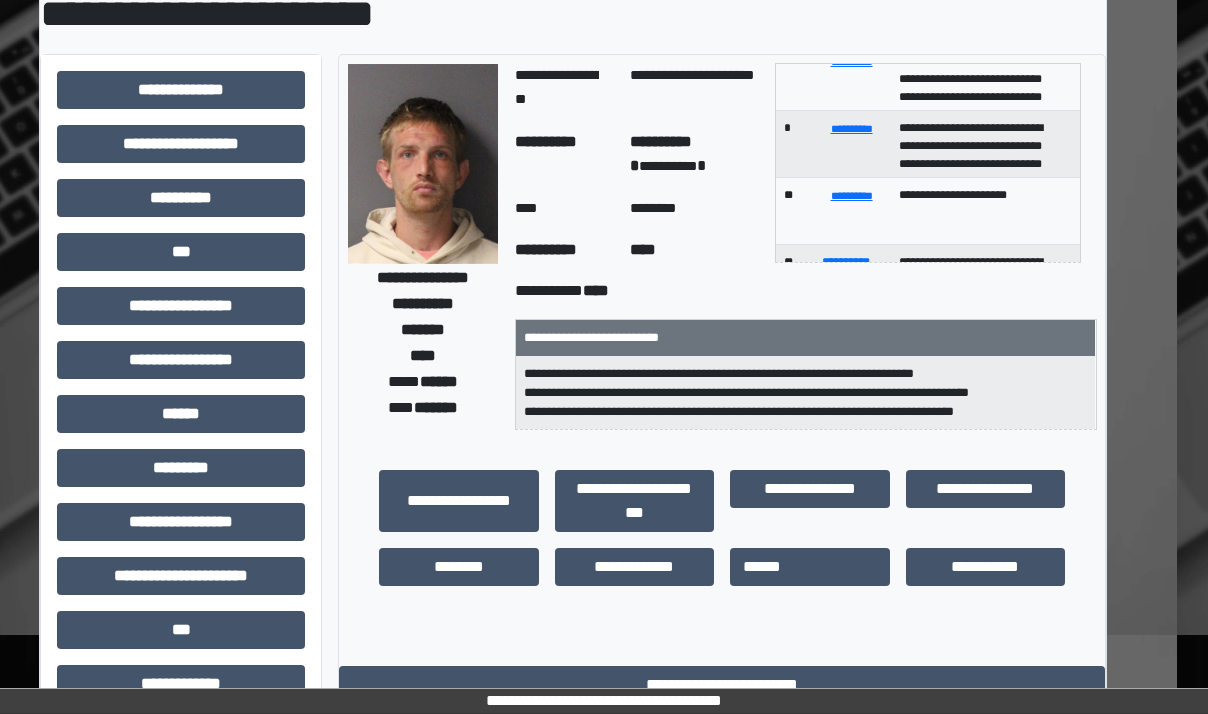 scroll, scrollTop: 100, scrollLeft: 31, axis: both 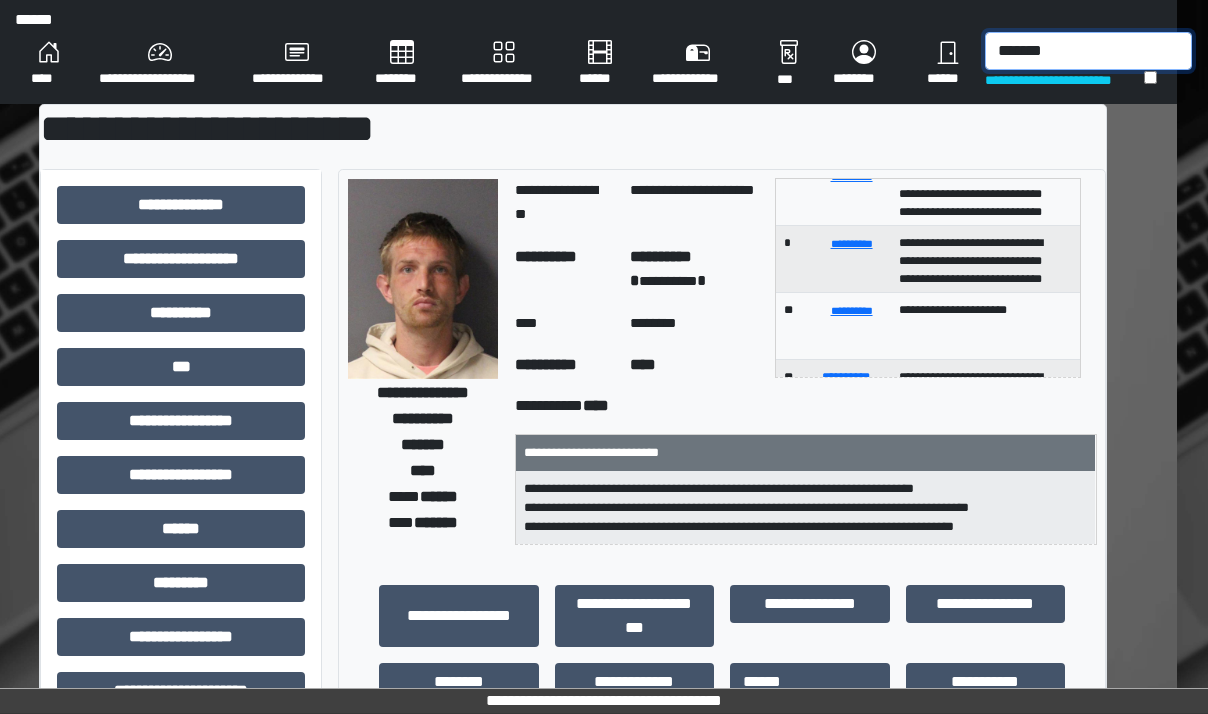 drag, startPoint x: 1061, startPoint y: 54, endPoint x: 984, endPoint y: 64, distance: 77.64664 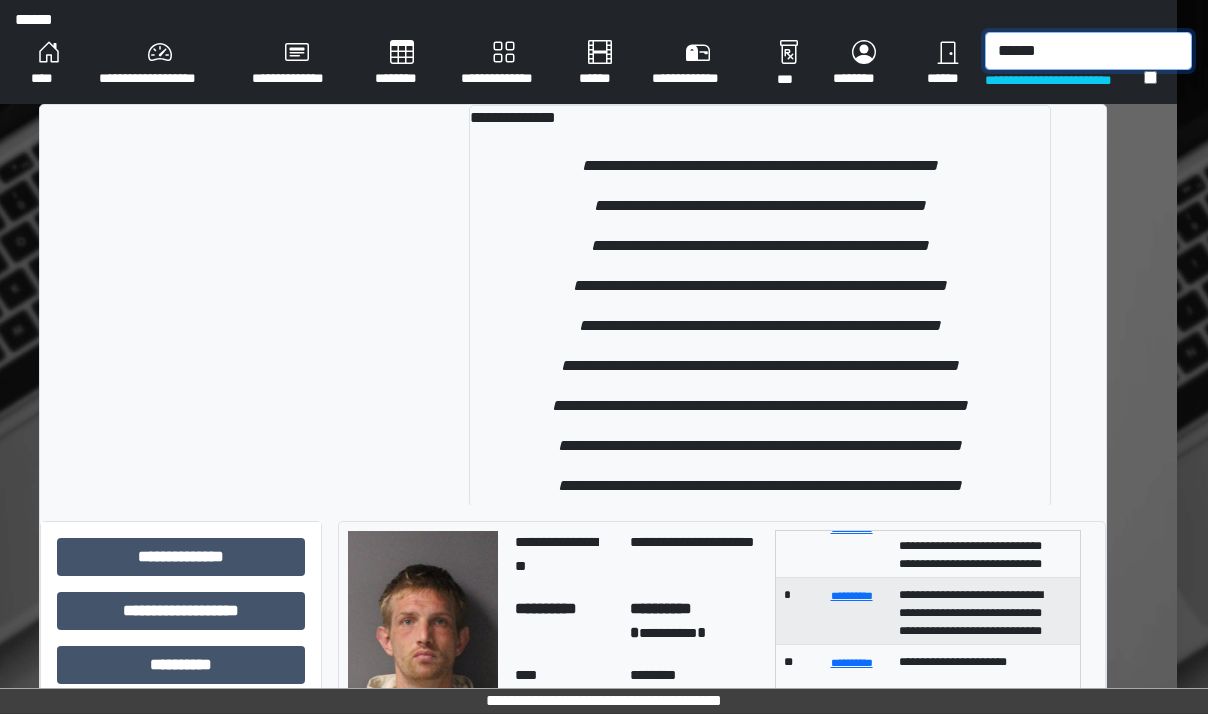type on "*******" 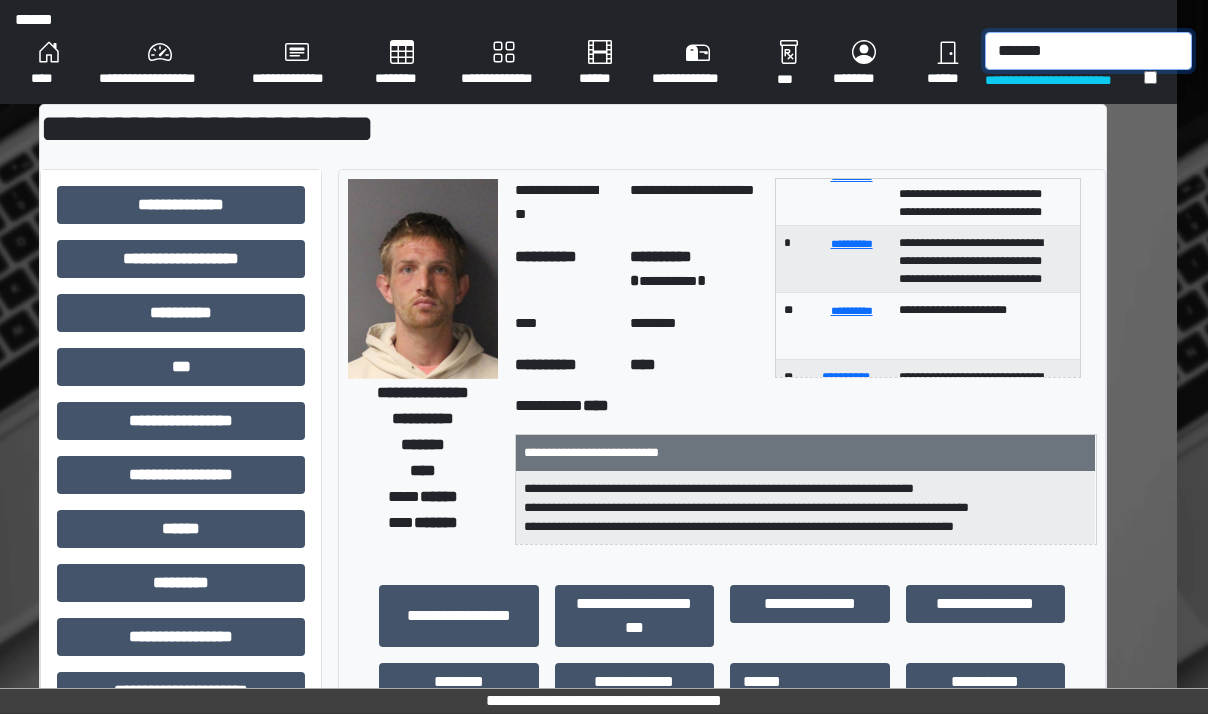 click on "*******" at bounding box center [1088, 51] 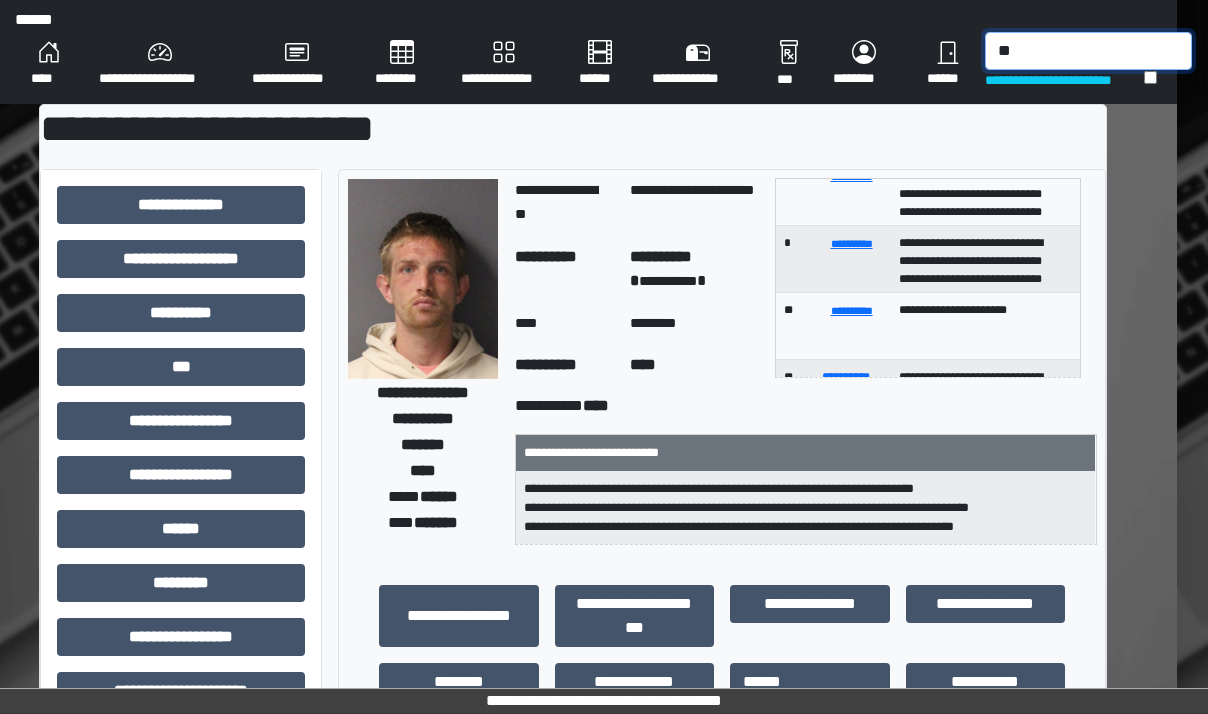type on "*" 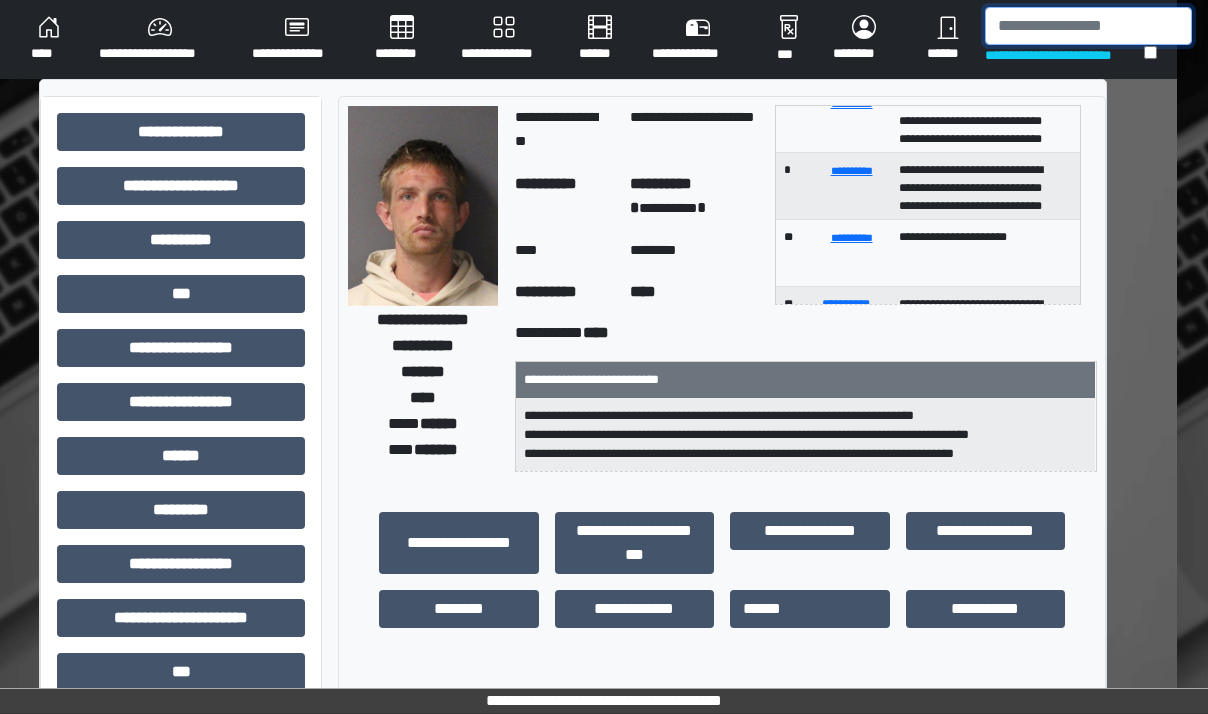 scroll, scrollTop: 0, scrollLeft: 31, axis: horizontal 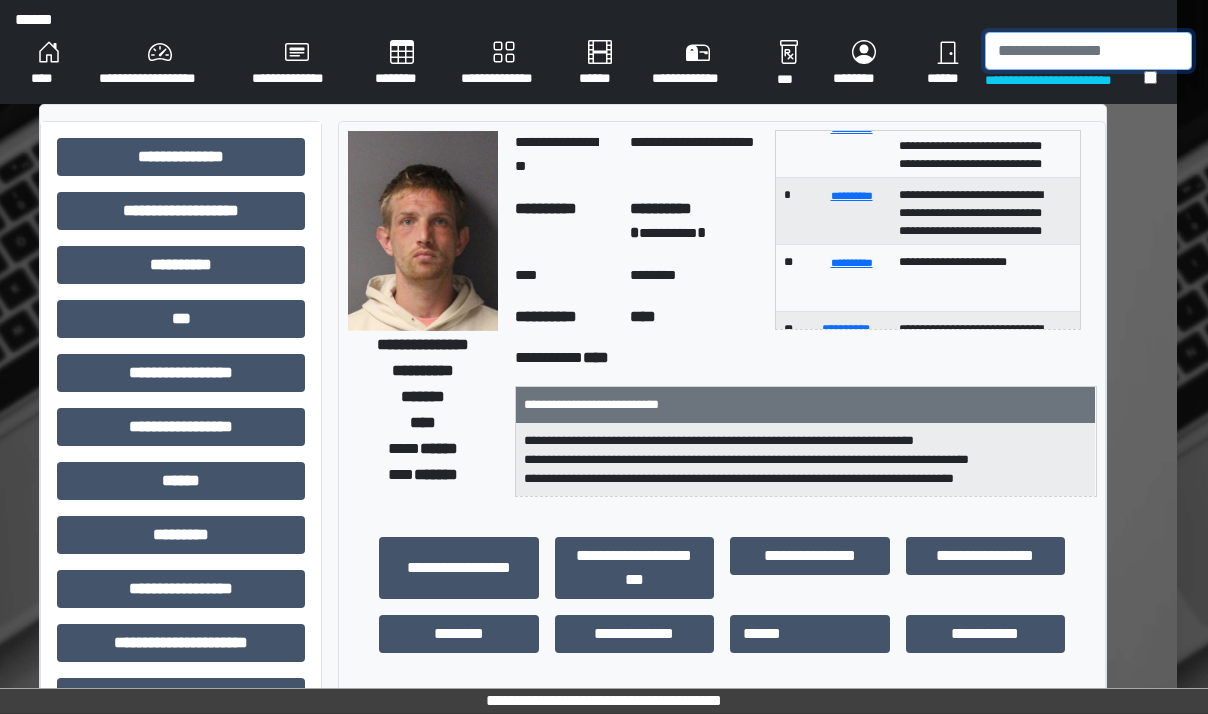 type 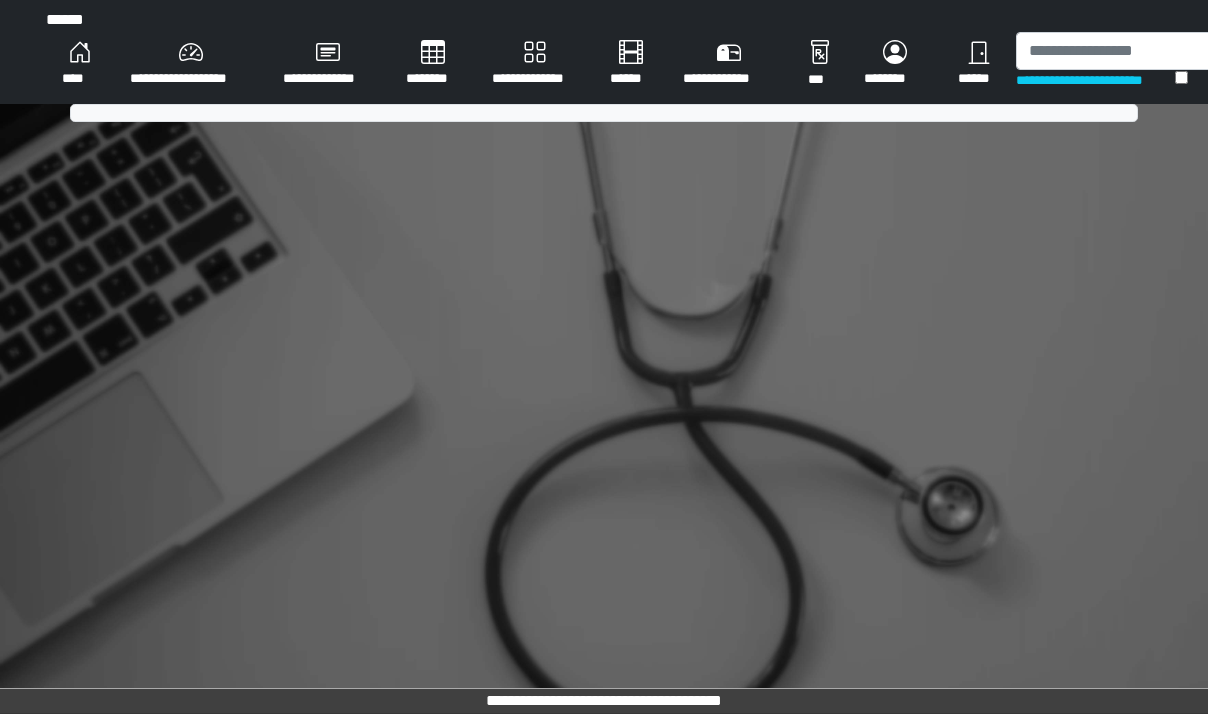 scroll, scrollTop: 0, scrollLeft: 0, axis: both 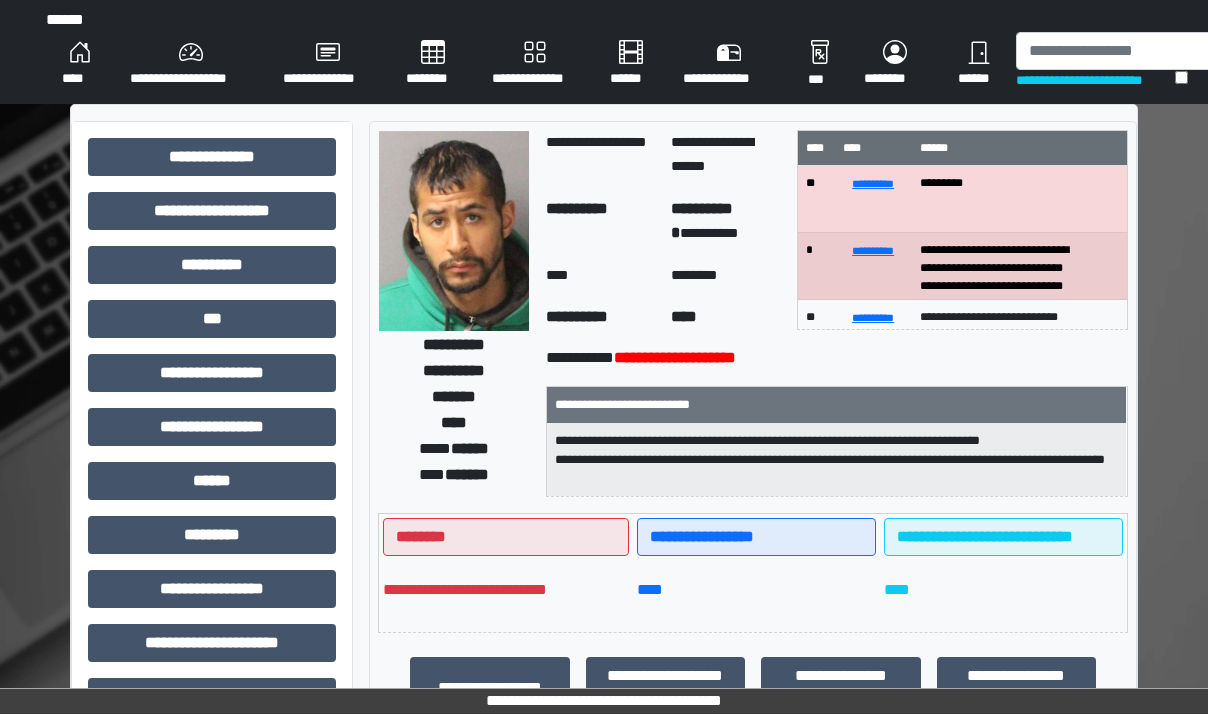 click on "****" at bounding box center [80, 64] 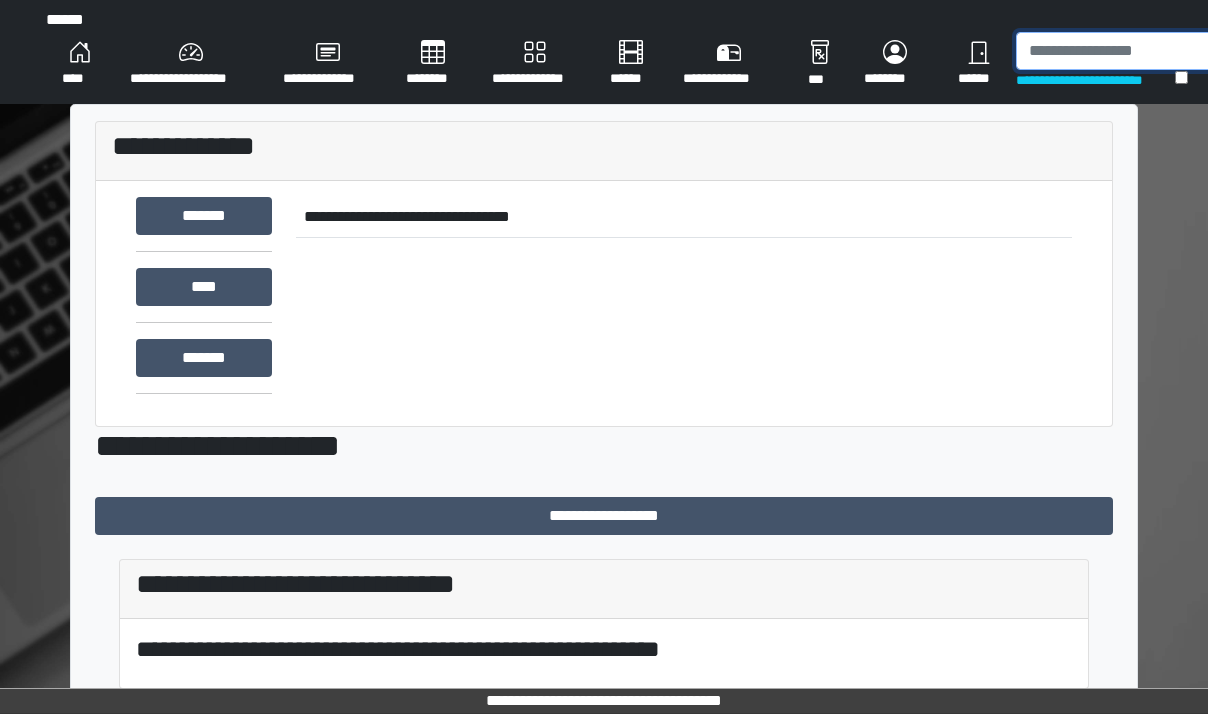 click at bounding box center [1119, 51] 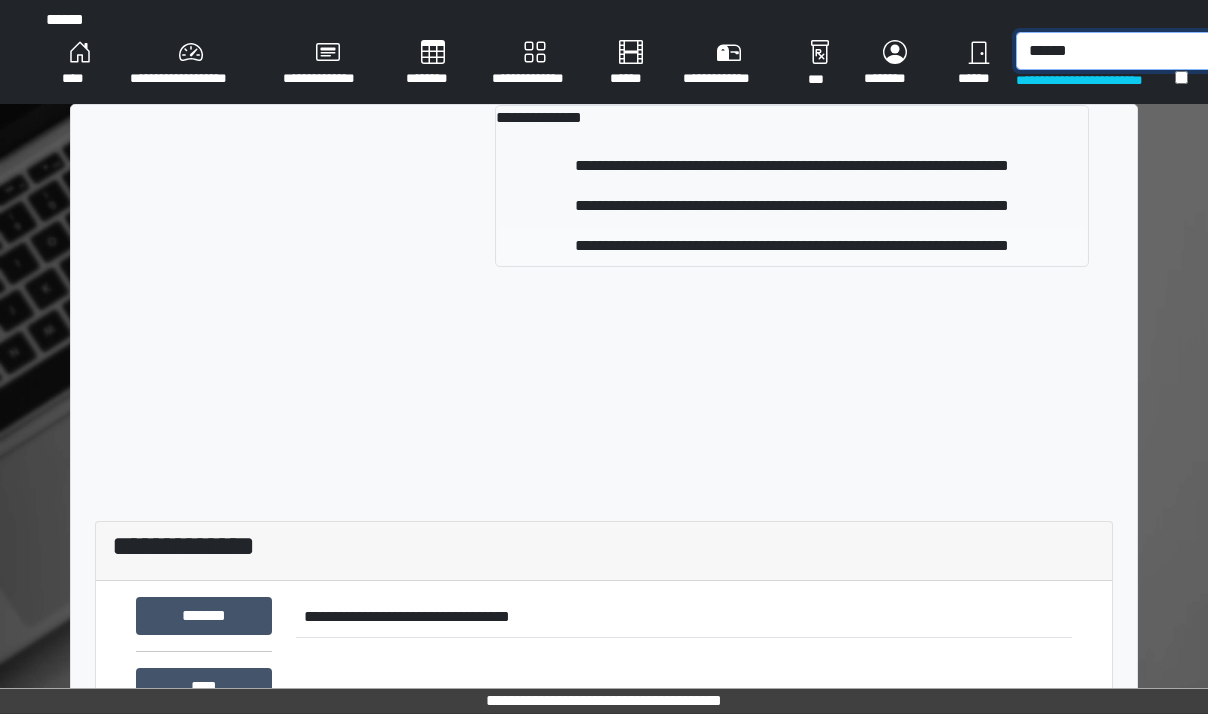 type on "******" 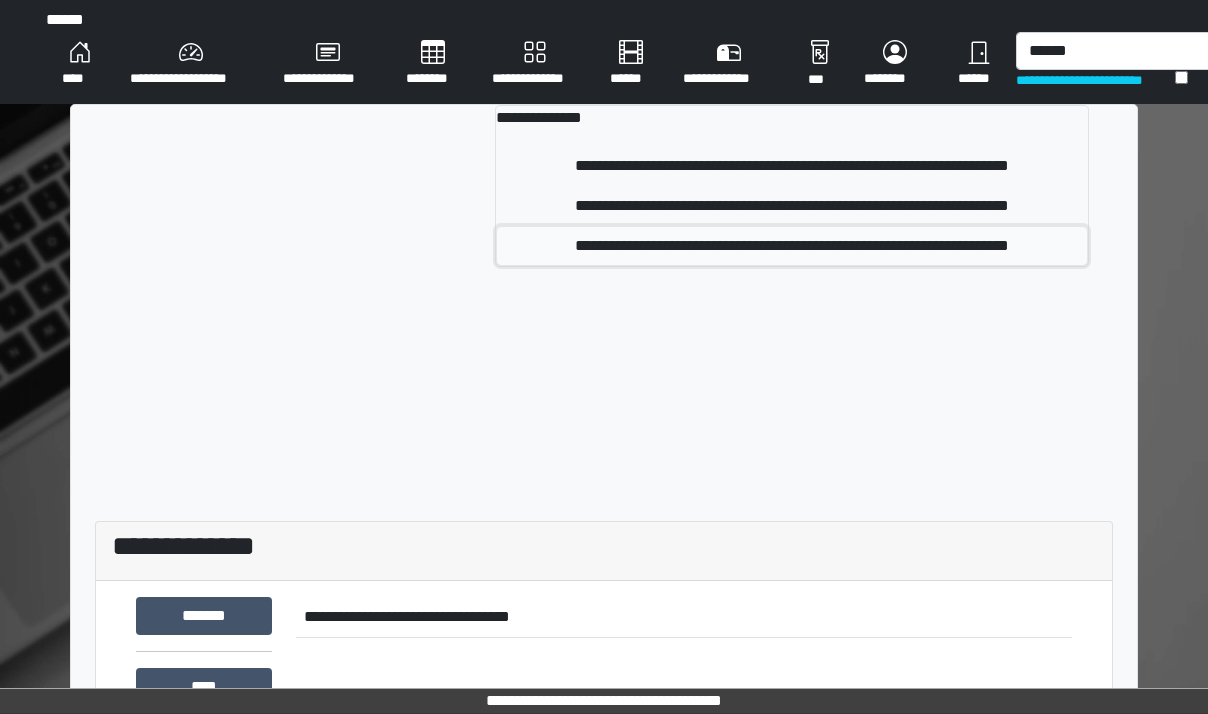 click on "**********" at bounding box center [792, 246] 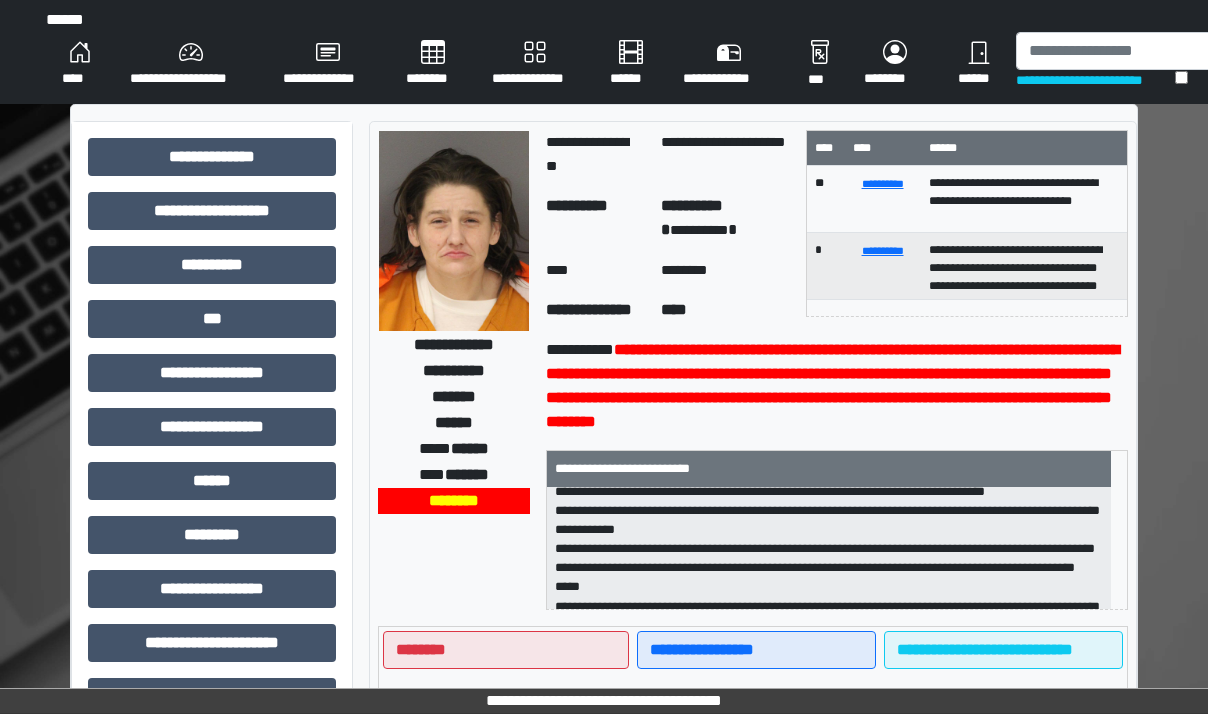 scroll, scrollTop: 118, scrollLeft: 0, axis: vertical 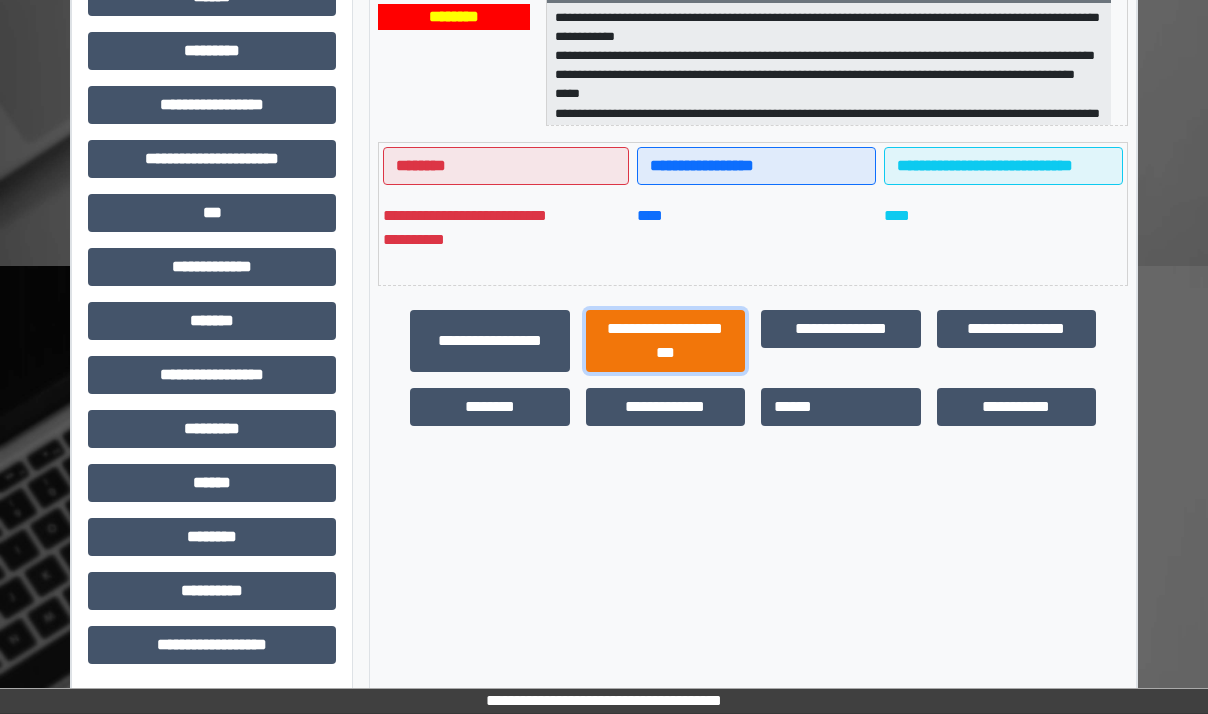 click on "**********" at bounding box center [666, 341] 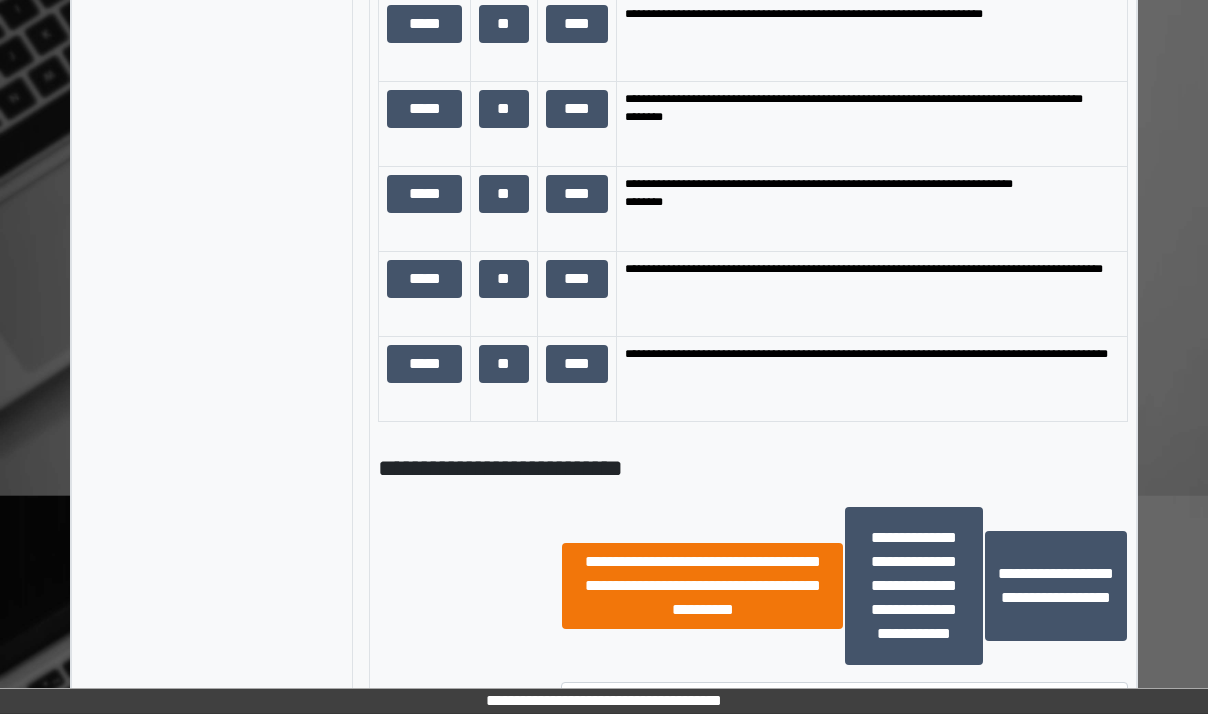 scroll, scrollTop: 1684, scrollLeft: 0, axis: vertical 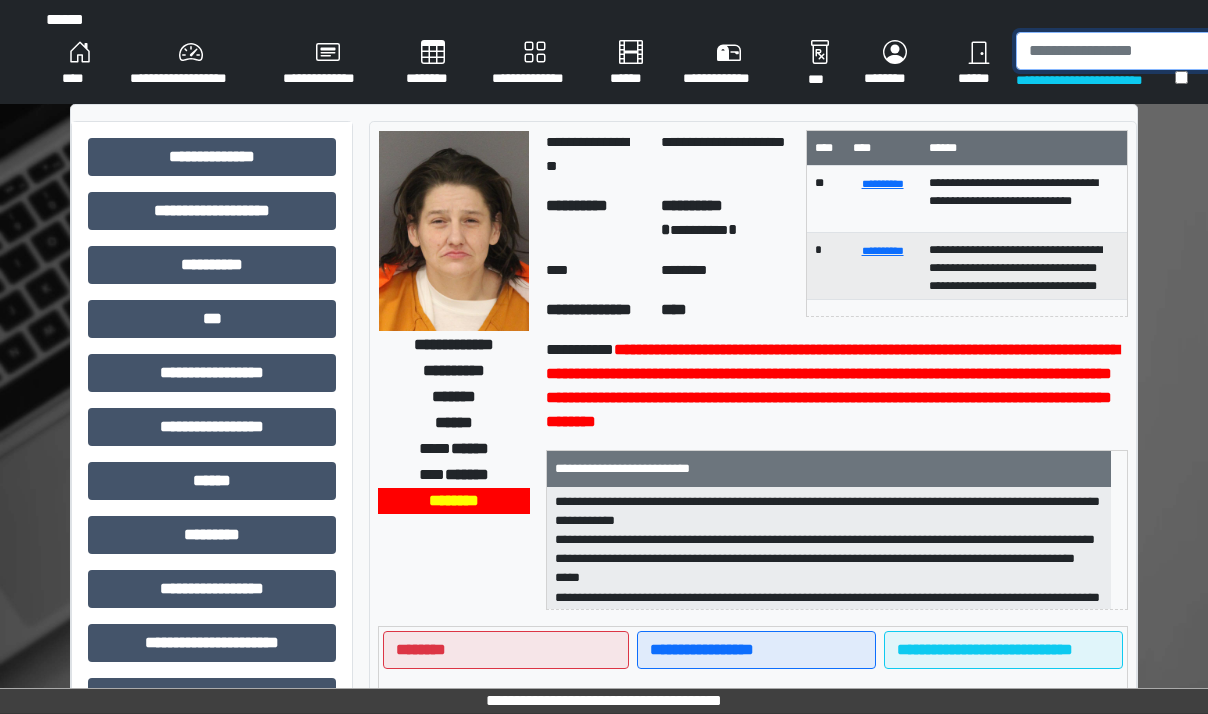 click at bounding box center (1119, 51) 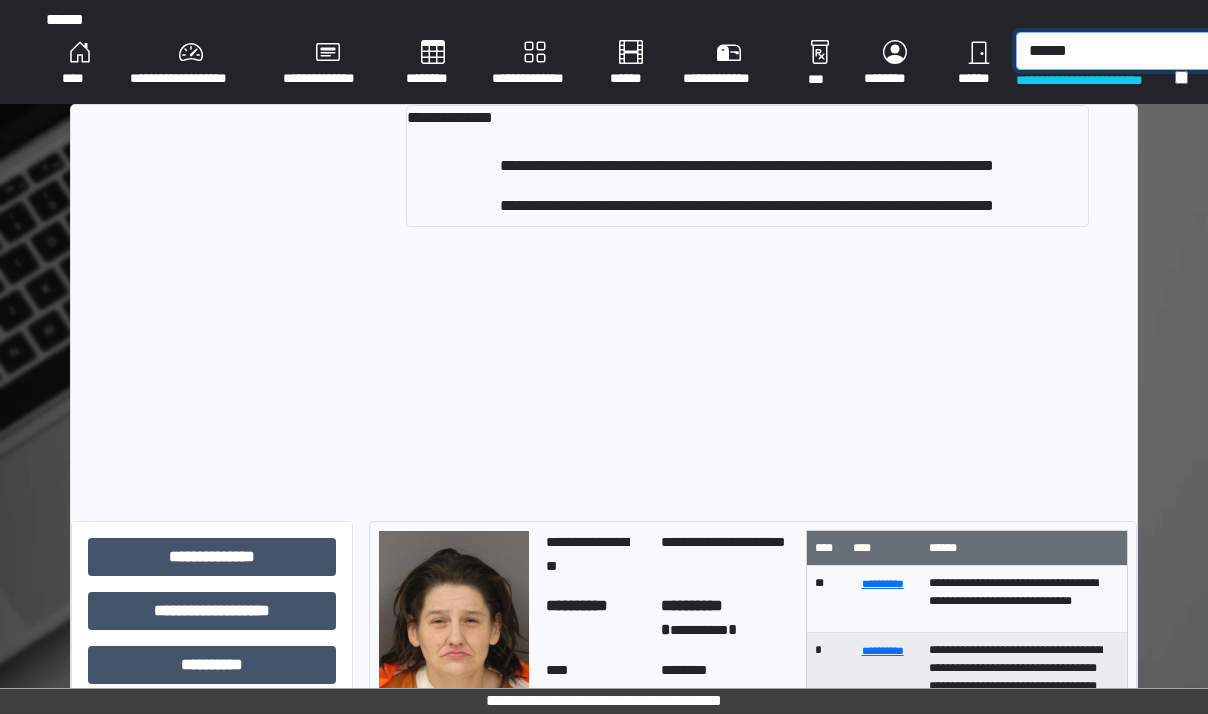 type on "******" 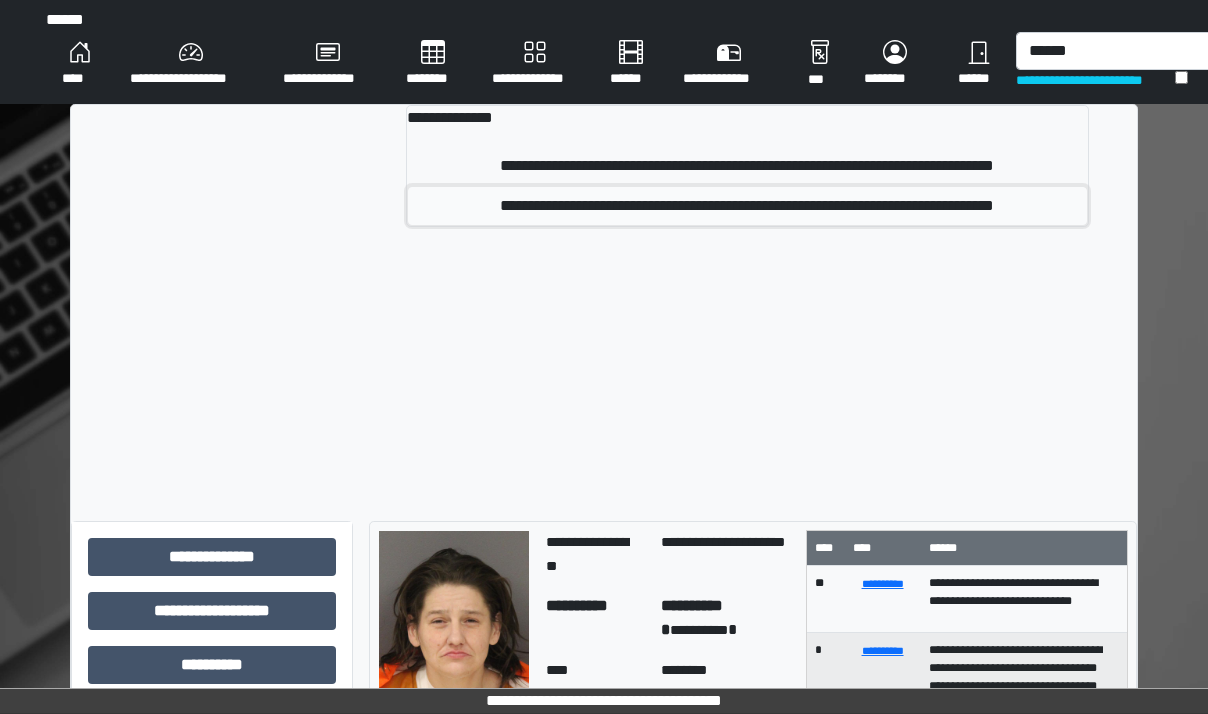 click on "**********" at bounding box center (747, 206) 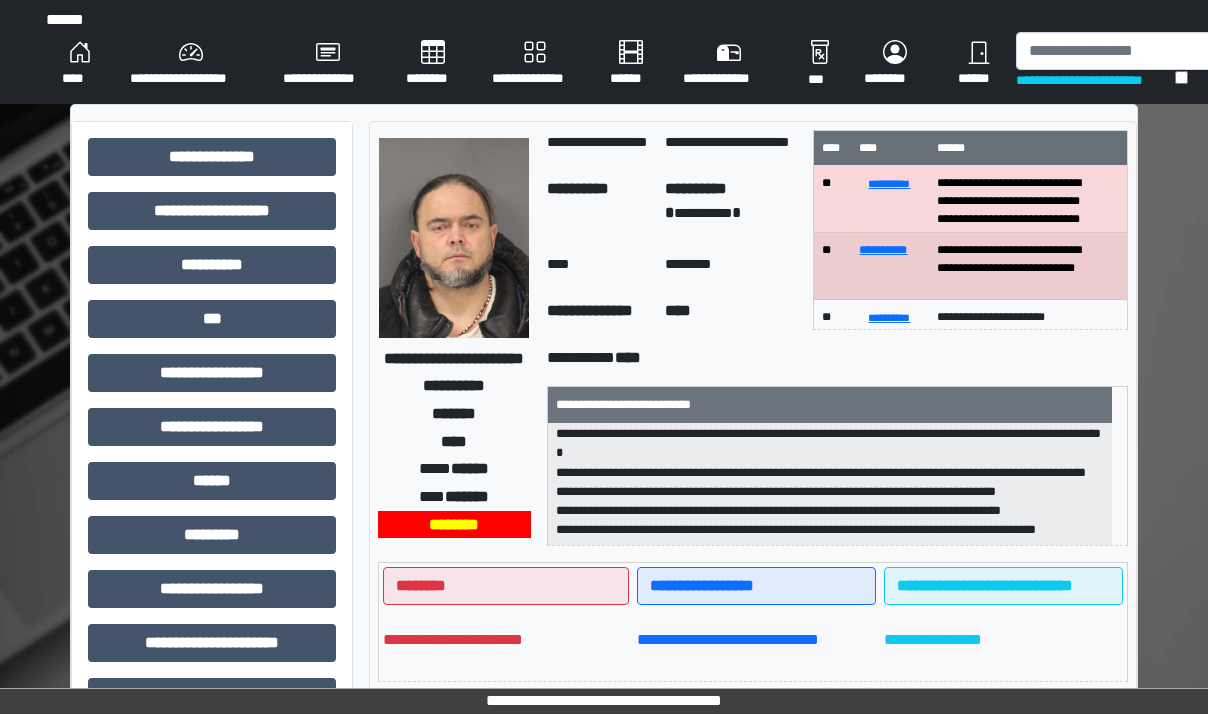 scroll, scrollTop: 102, scrollLeft: 0, axis: vertical 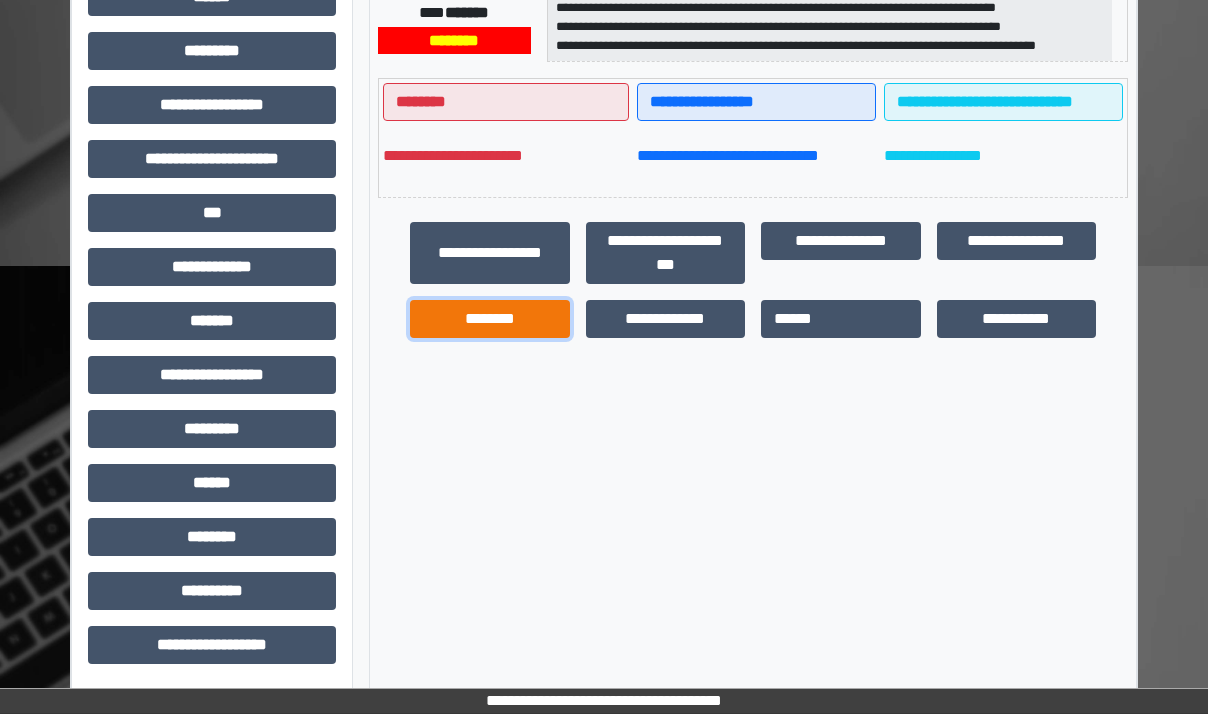 click on "********" at bounding box center [490, 319] 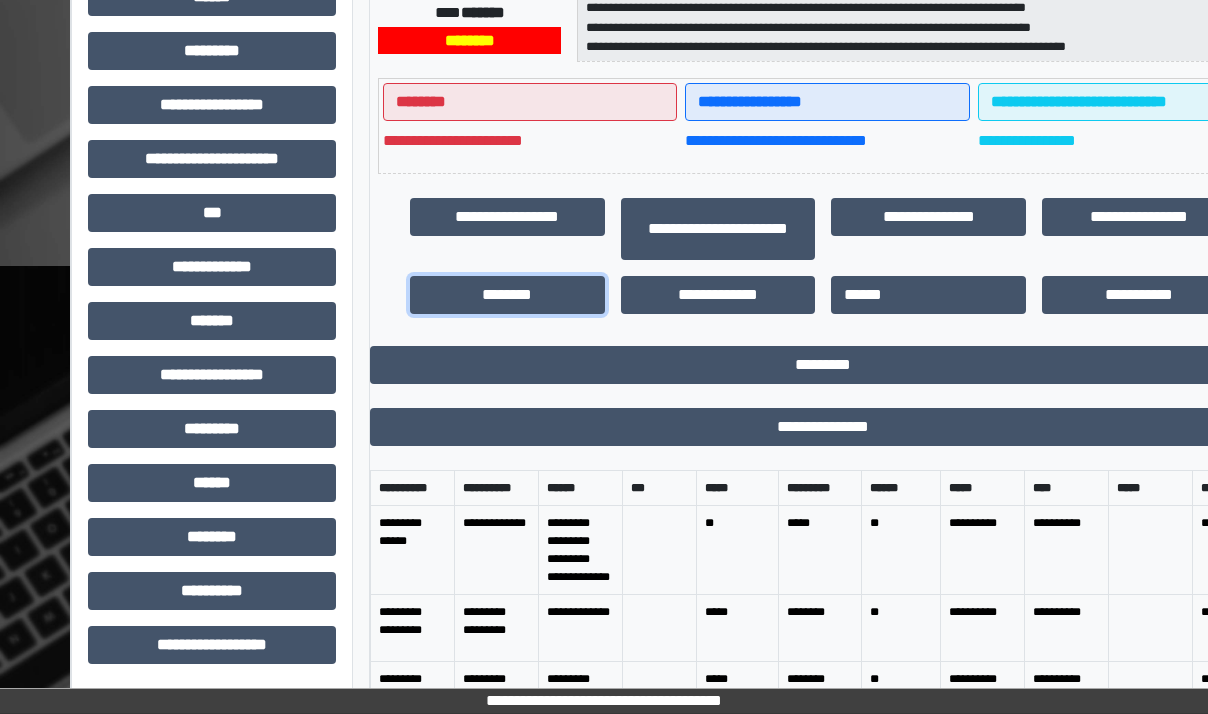 scroll, scrollTop: 64, scrollLeft: 0, axis: vertical 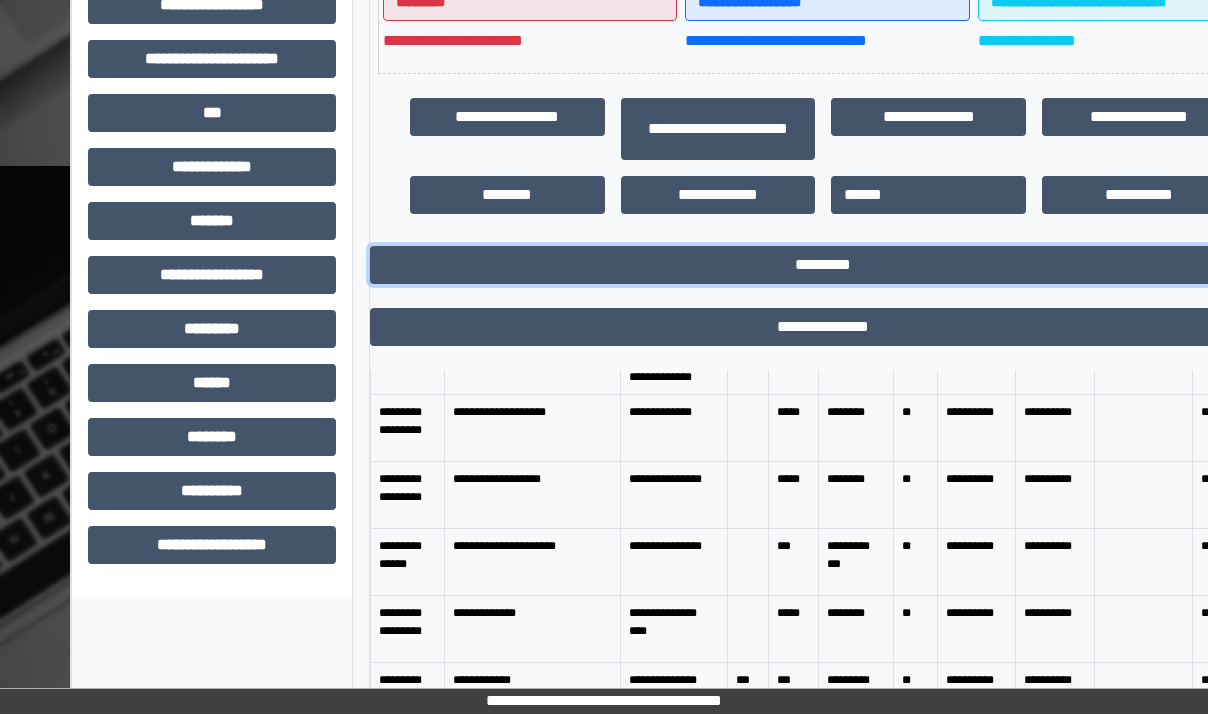 drag, startPoint x: 850, startPoint y: 261, endPoint x: 802, endPoint y: 290, distance: 56.0803 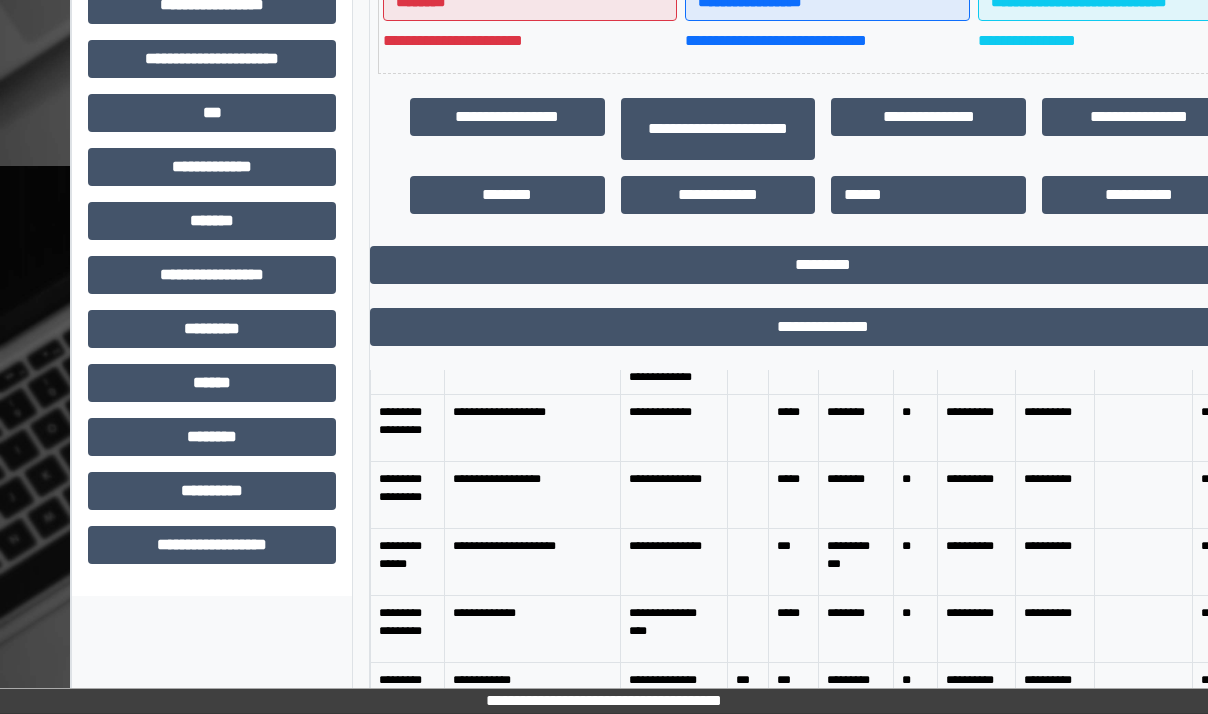 scroll, scrollTop: 484, scrollLeft: 0, axis: vertical 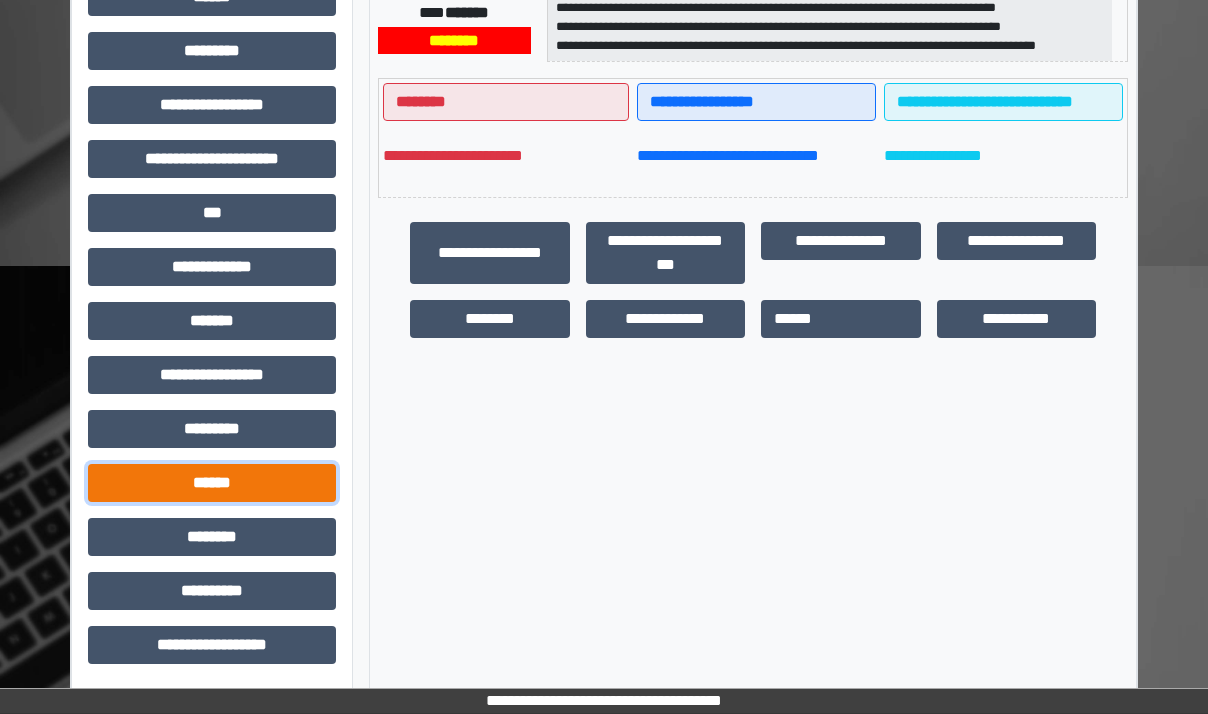 click on "******" at bounding box center [212, 483] 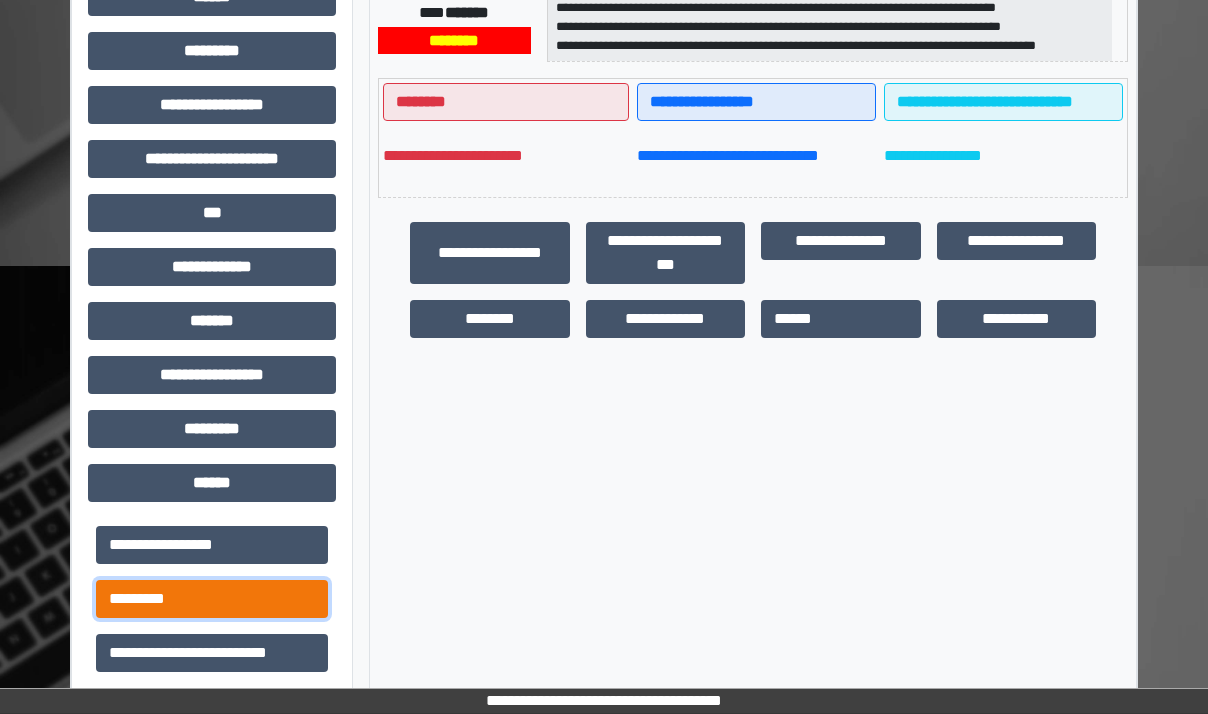 drag, startPoint x: 215, startPoint y: 597, endPoint x: 280, endPoint y: 585, distance: 66.09841 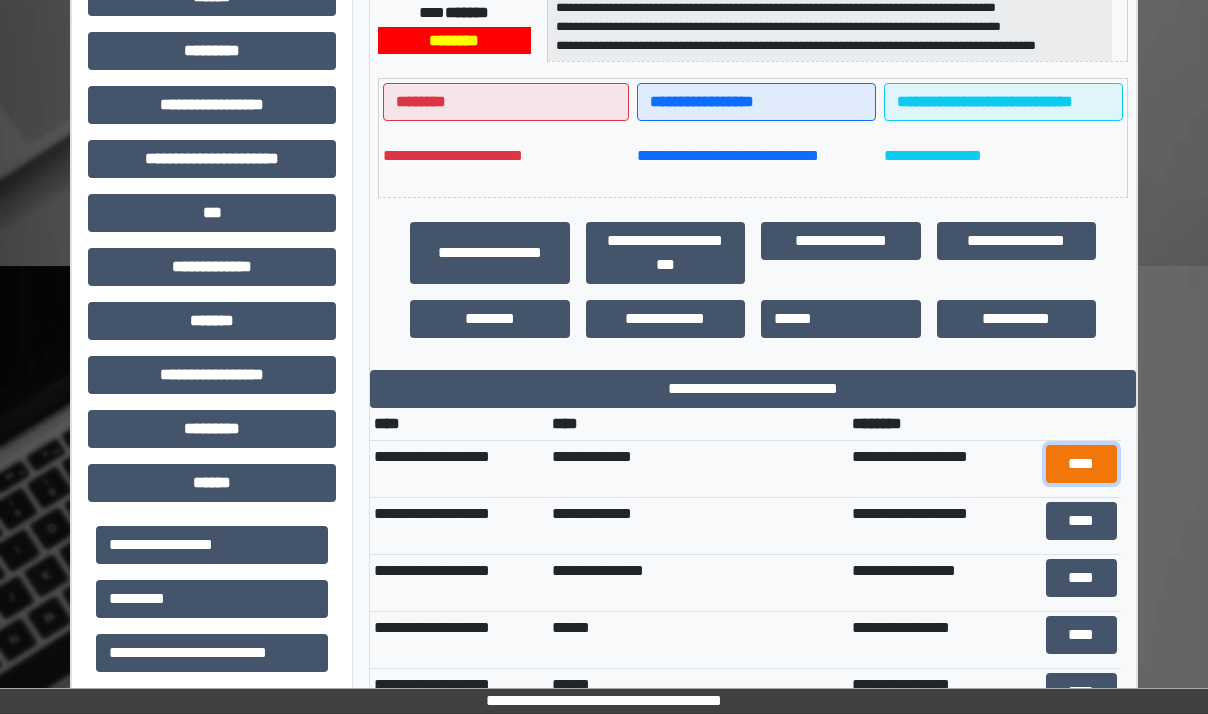 click on "****" at bounding box center (1081, 464) 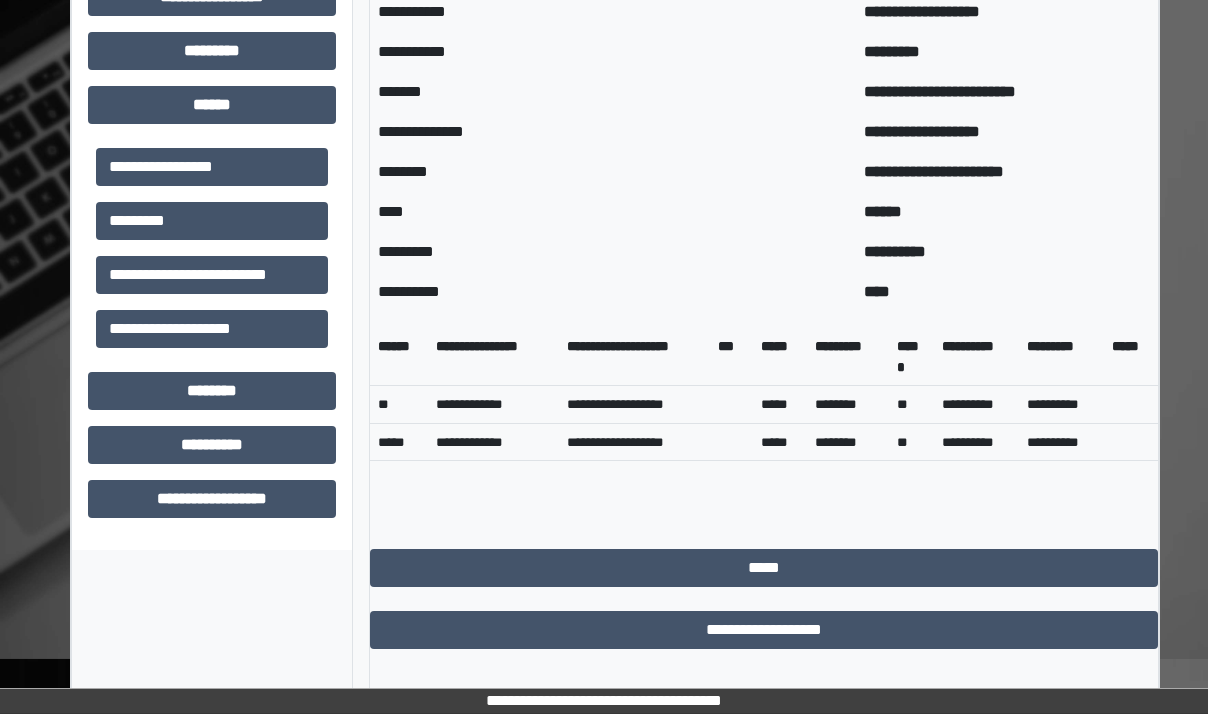 scroll, scrollTop: 863, scrollLeft: 0, axis: vertical 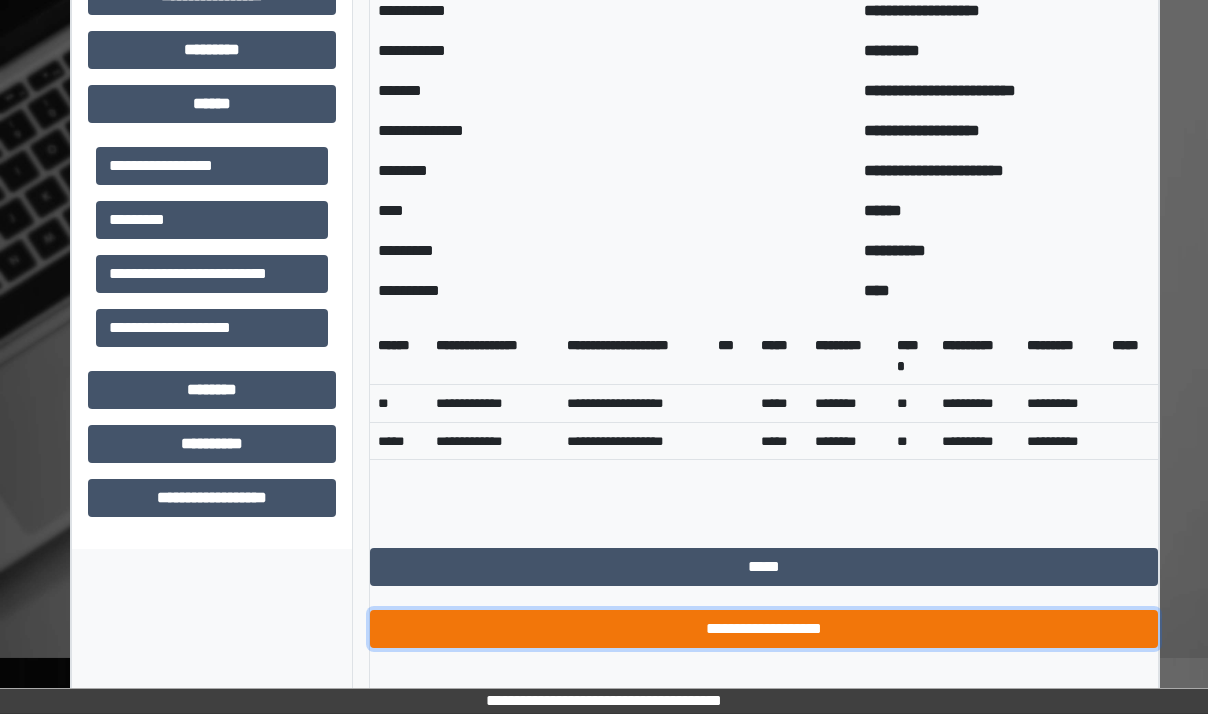 click on "**********" at bounding box center [764, 629] 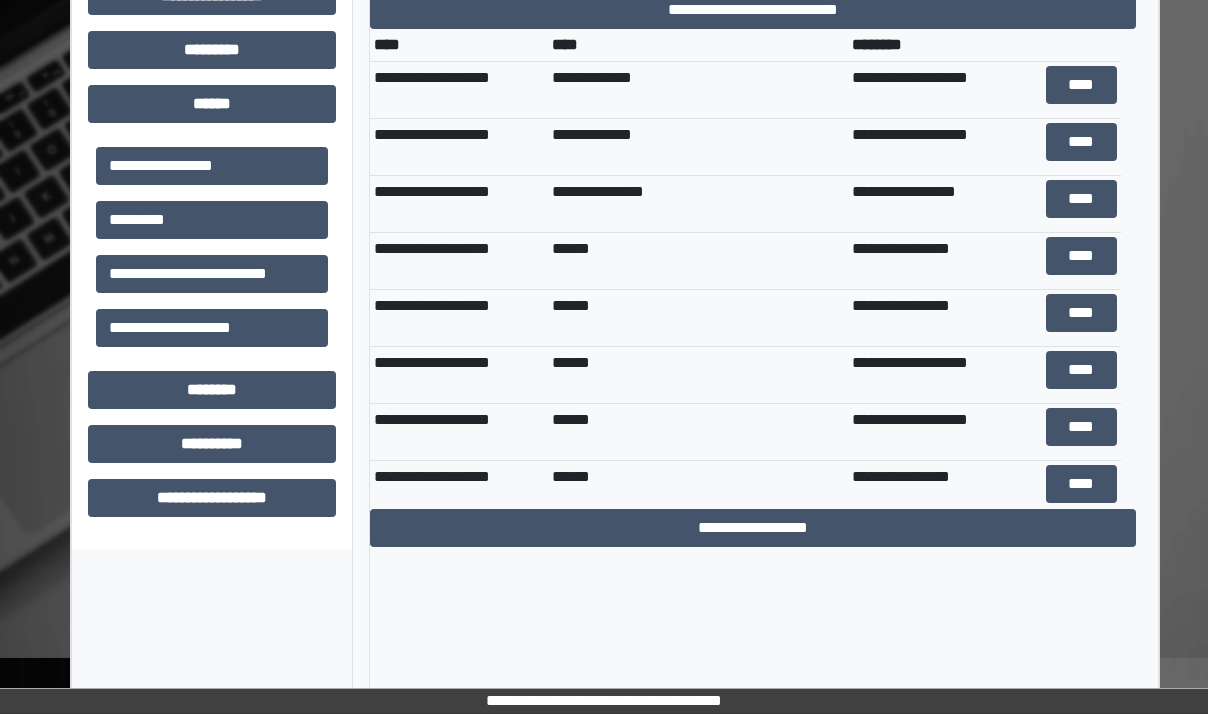 scroll, scrollTop: 730, scrollLeft: 0, axis: vertical 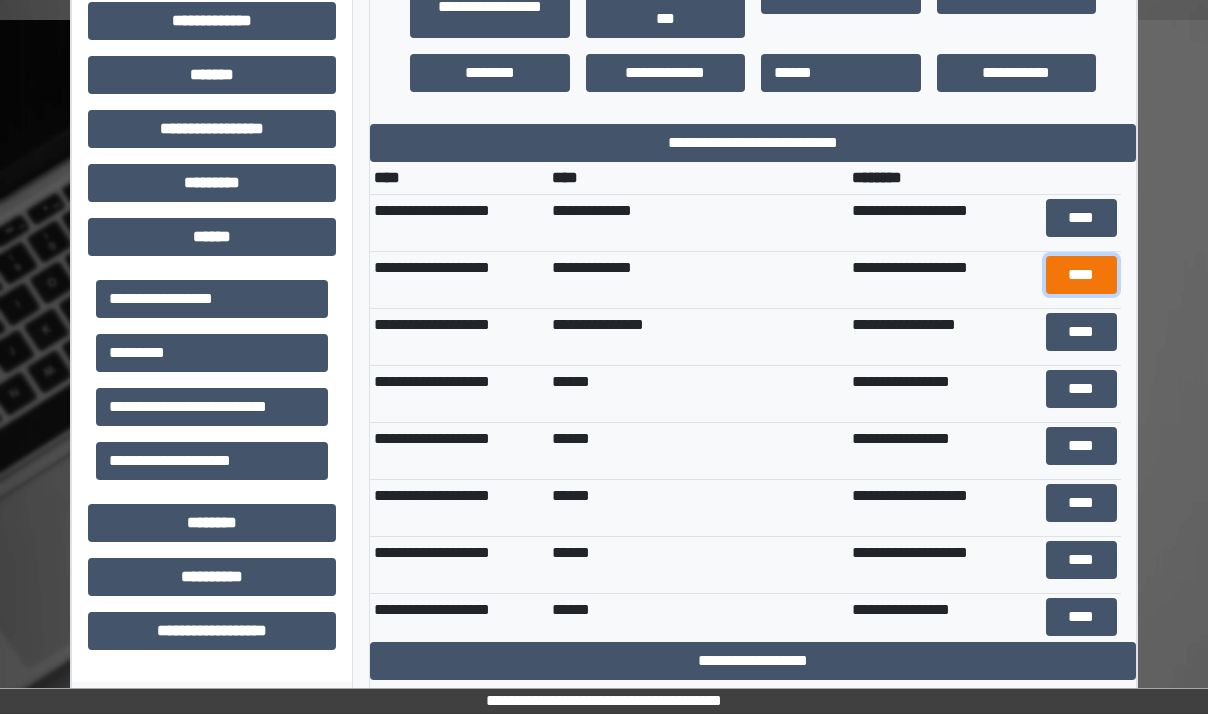 click on "****" at bounding box center [1081, 275] 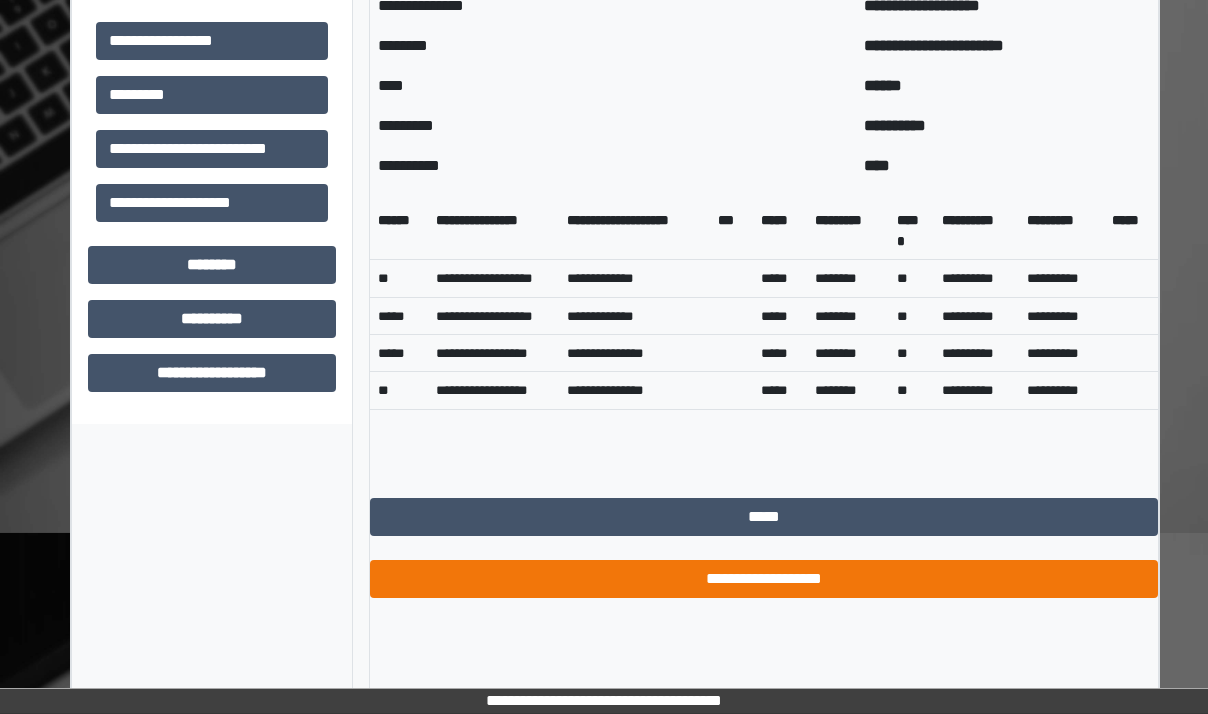 scroll, scrollTop: 1019, scrollLeft: 0, axis: vertical 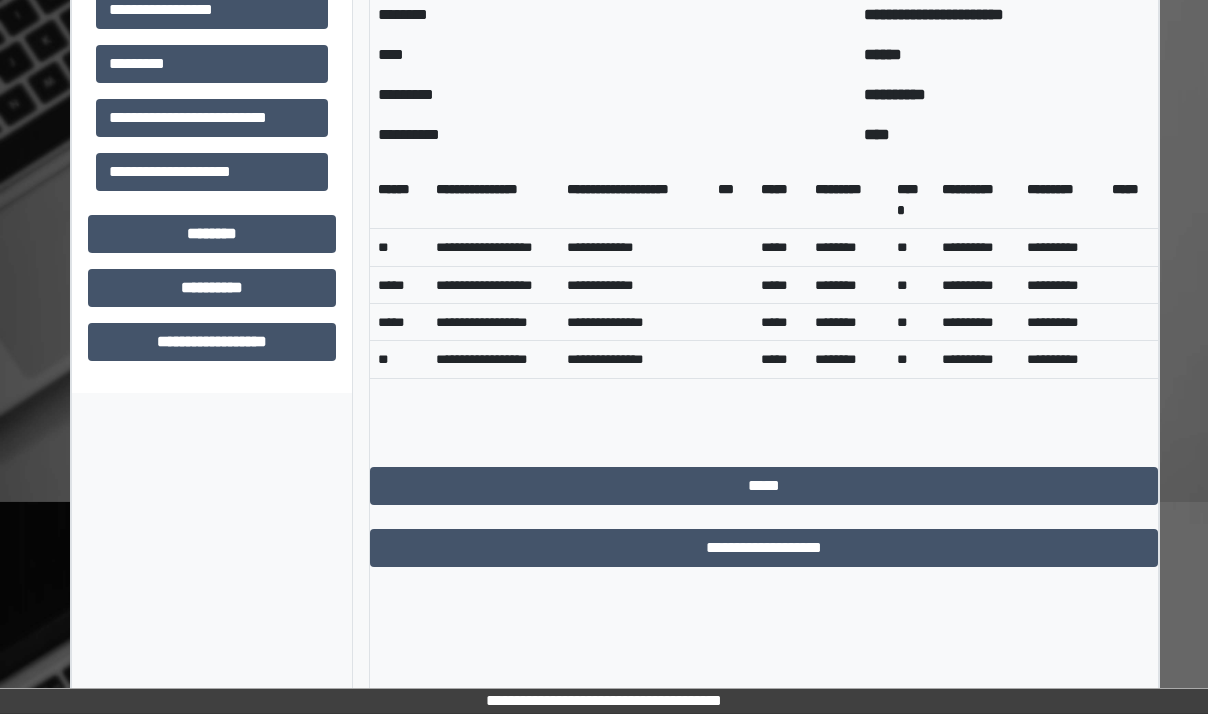 click on "**********" at bounding box center (764, 224) 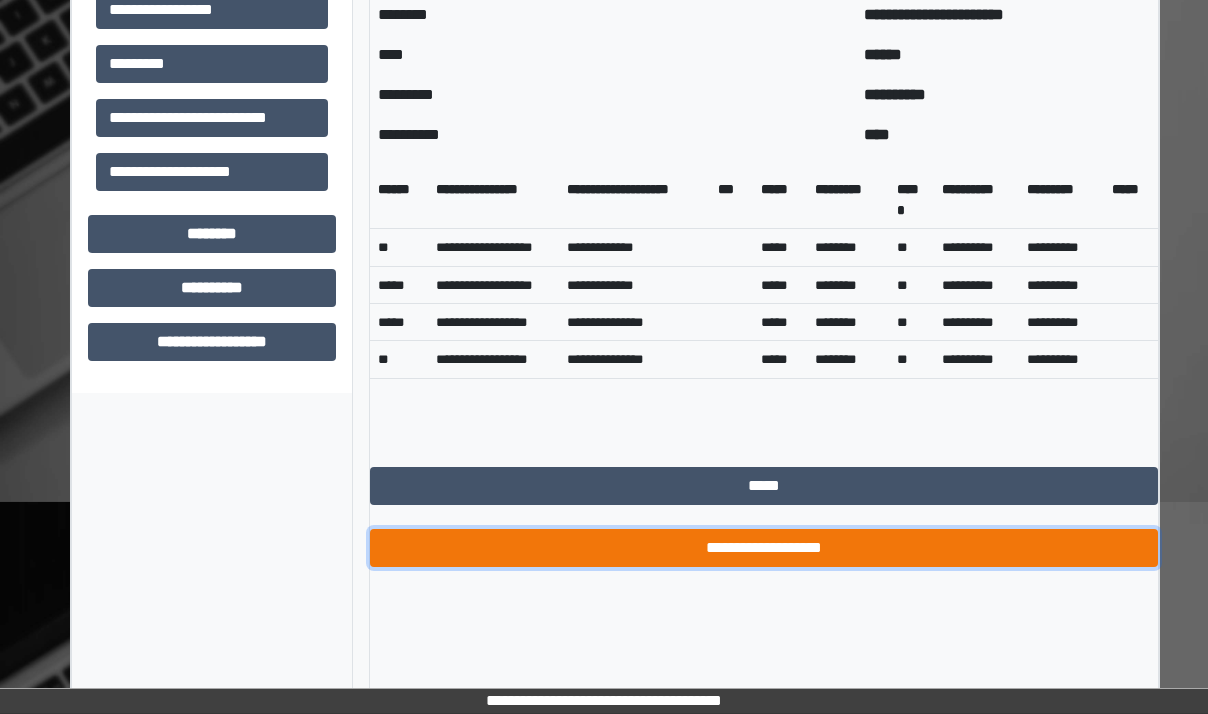 click on "**********" at bounding box center (764, 548) 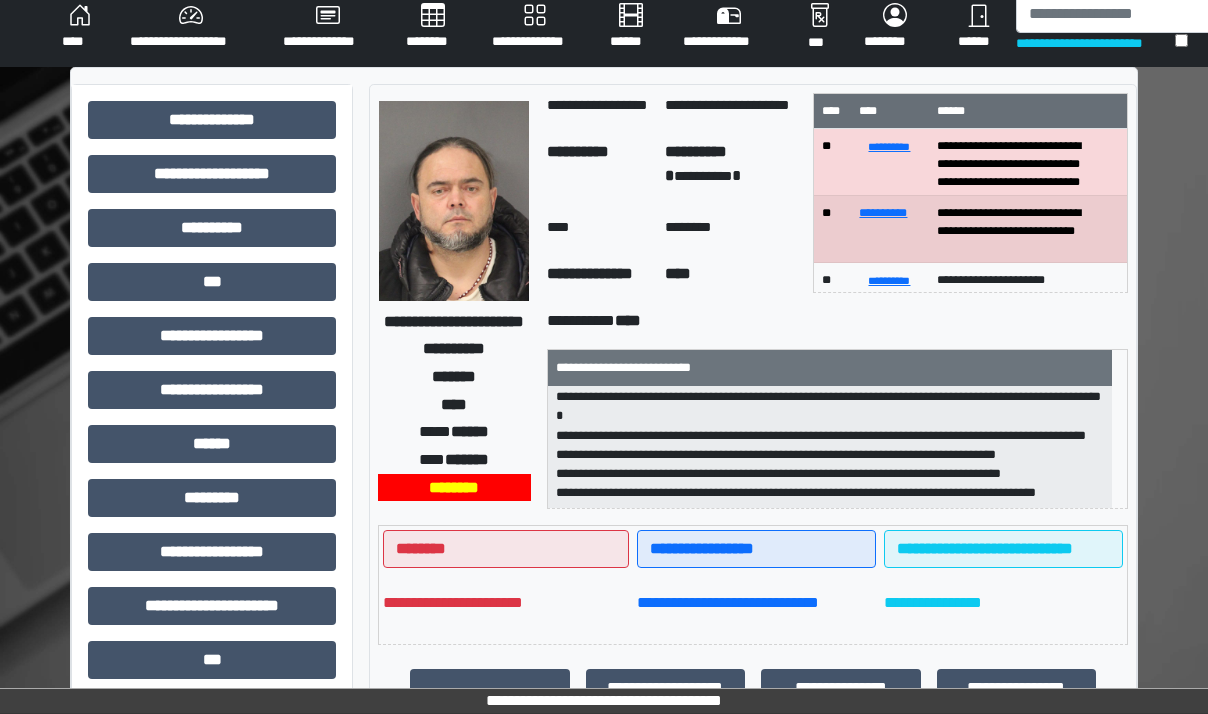 scroll, scrollTop: 30, scrollLeft: 0, axis: vertical 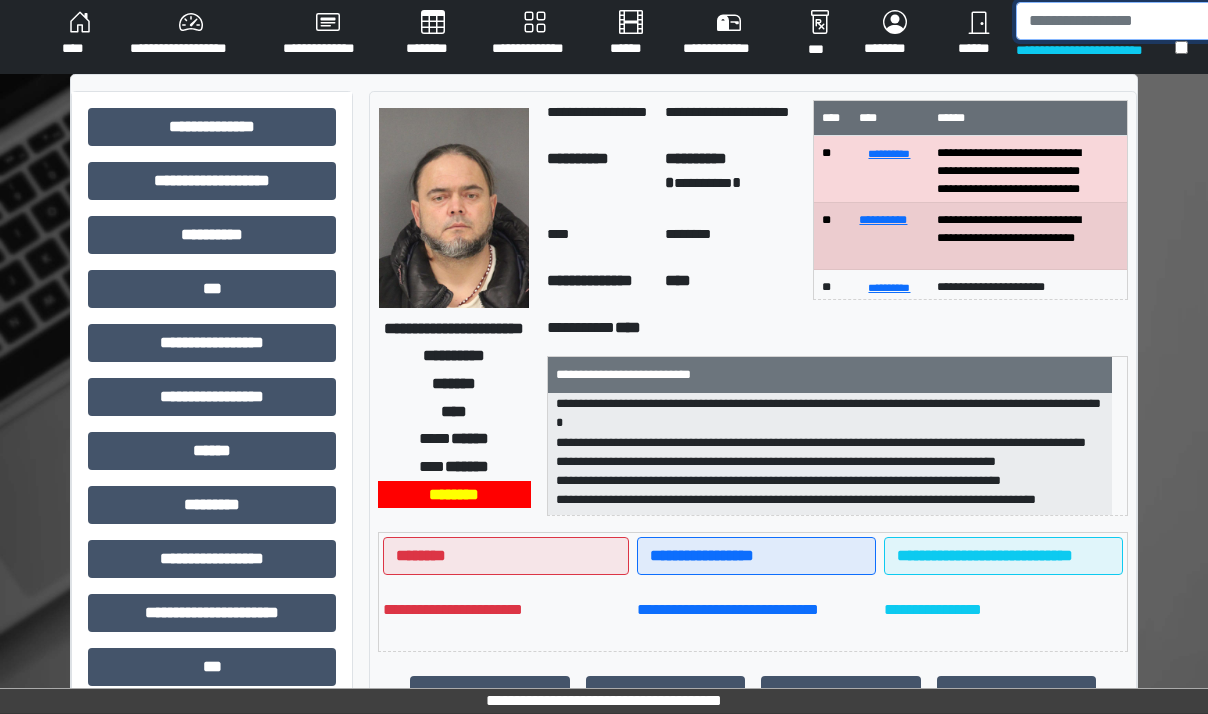 click at bounding box center [1119, 21] 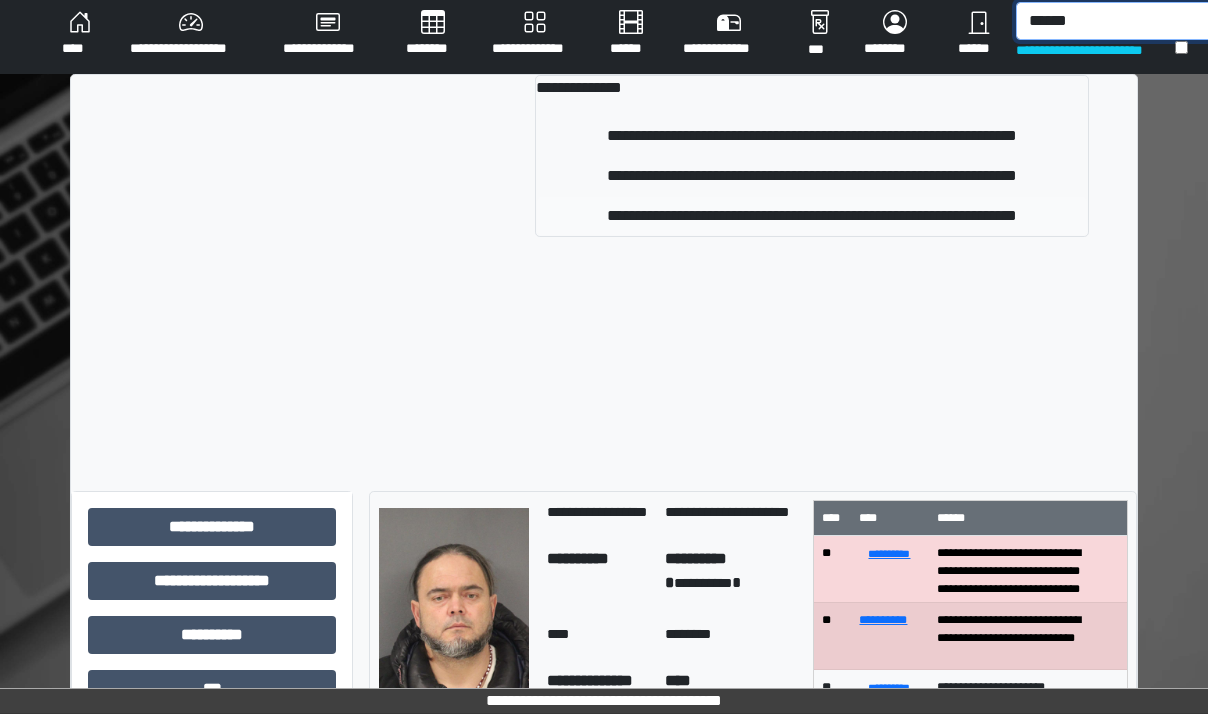 type on "******" 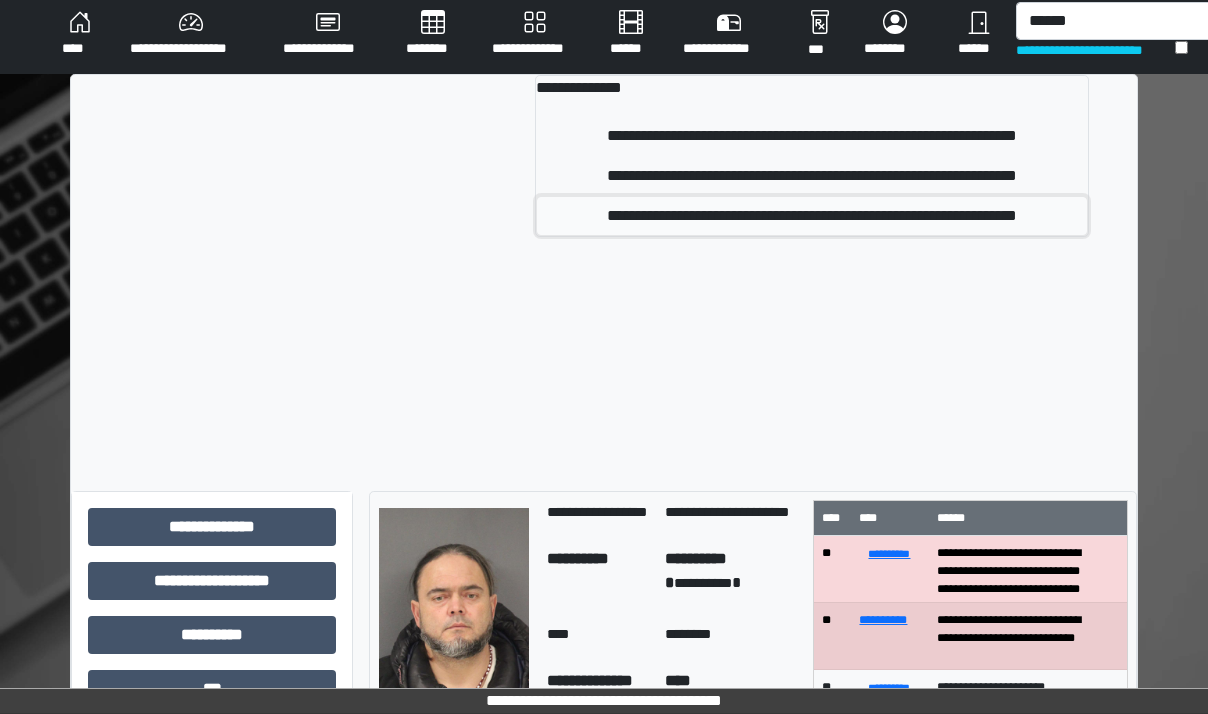 click on "**********" at bounding box center [812, 216] 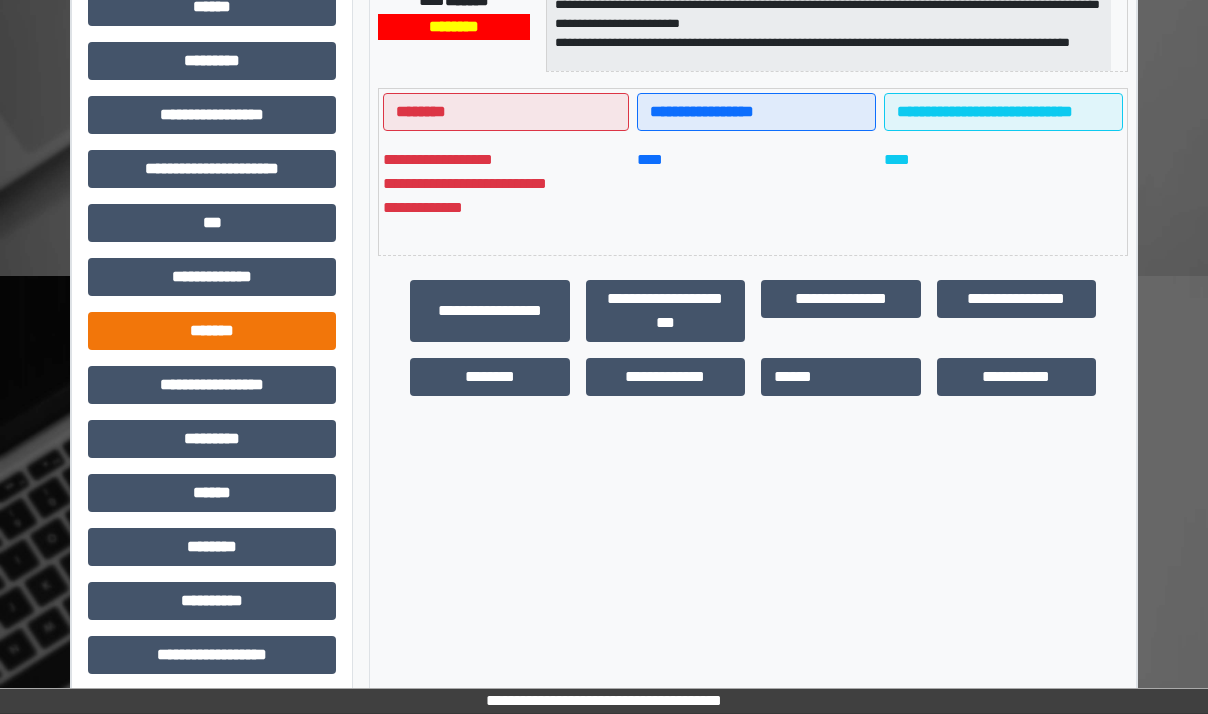 scroll, scrollTop: 484, scrollLeft: 0, axis: vertical 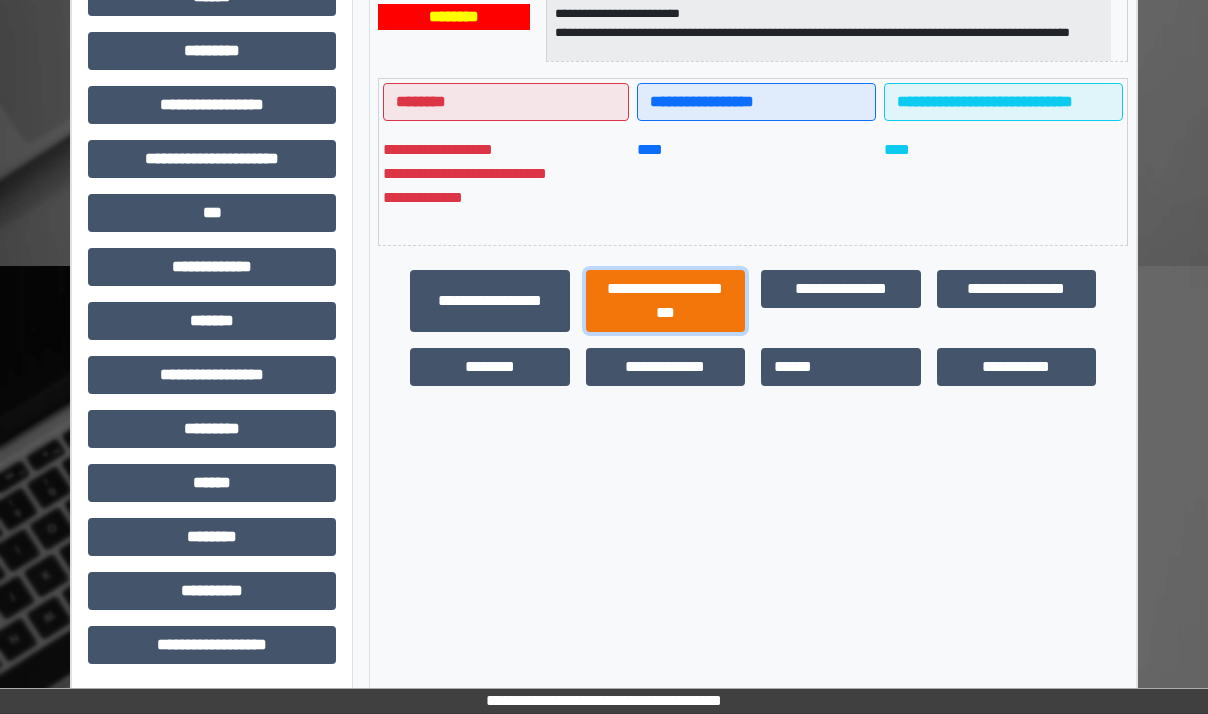 click on "**********" at bounding box center (666, 301) 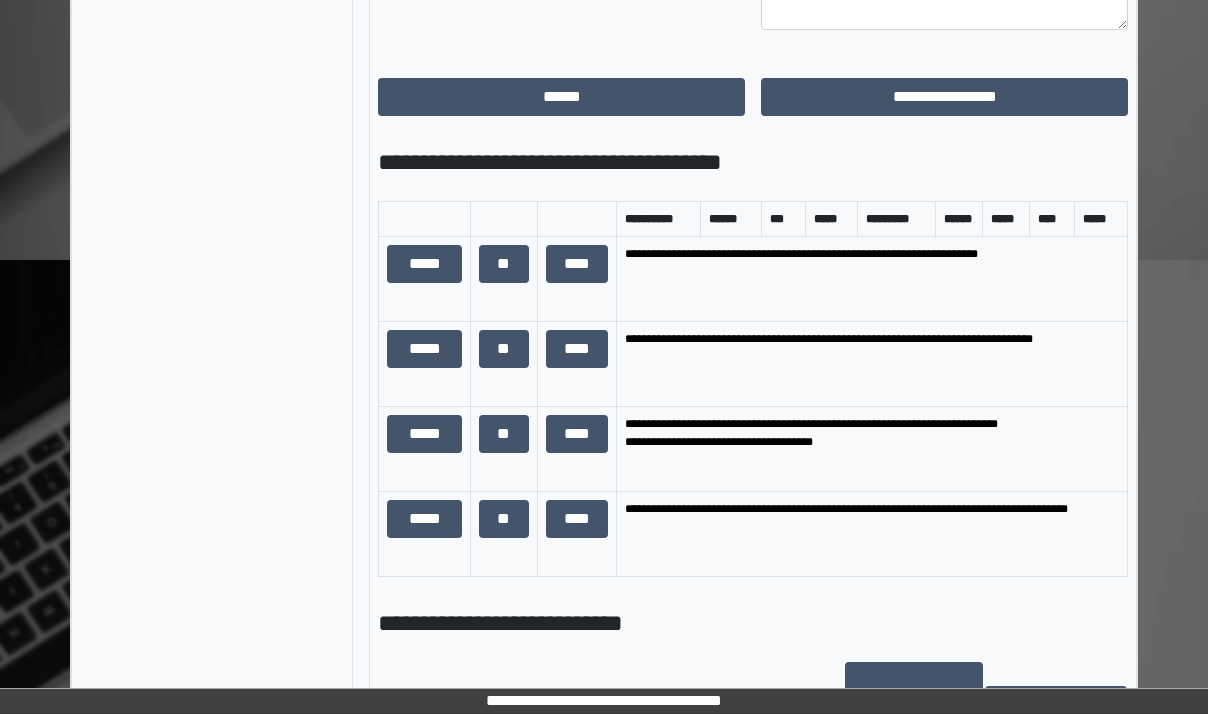 scroll, scrollTop: 1284, scrollLeft: 0, axis: vertical 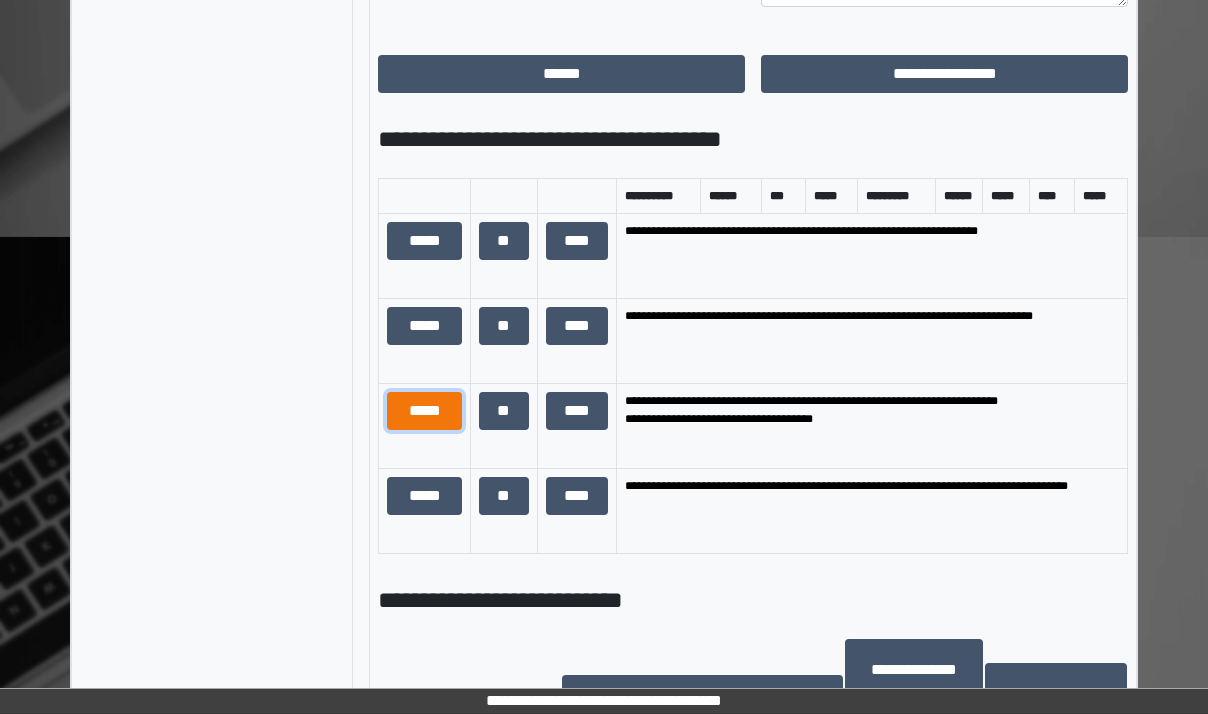 click on "*****" at bounding box center [424, 411] 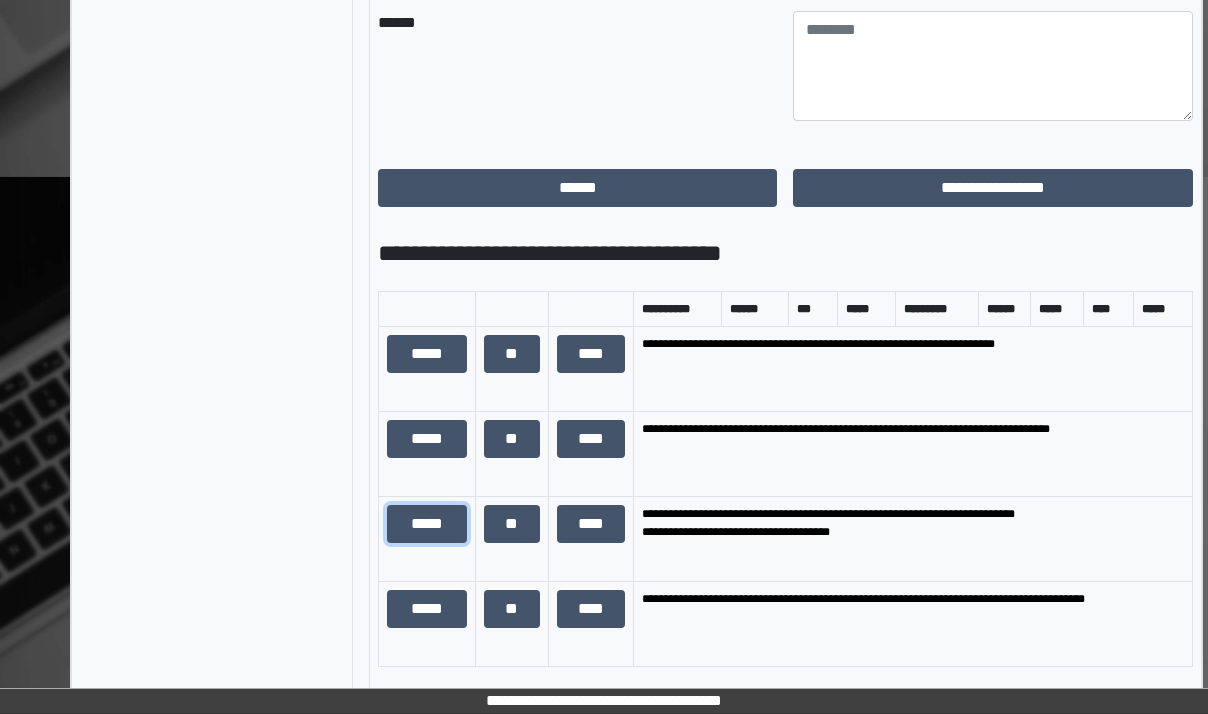 scroll, scrollTop: 1384, scrollLeft: 0, axis: vertical 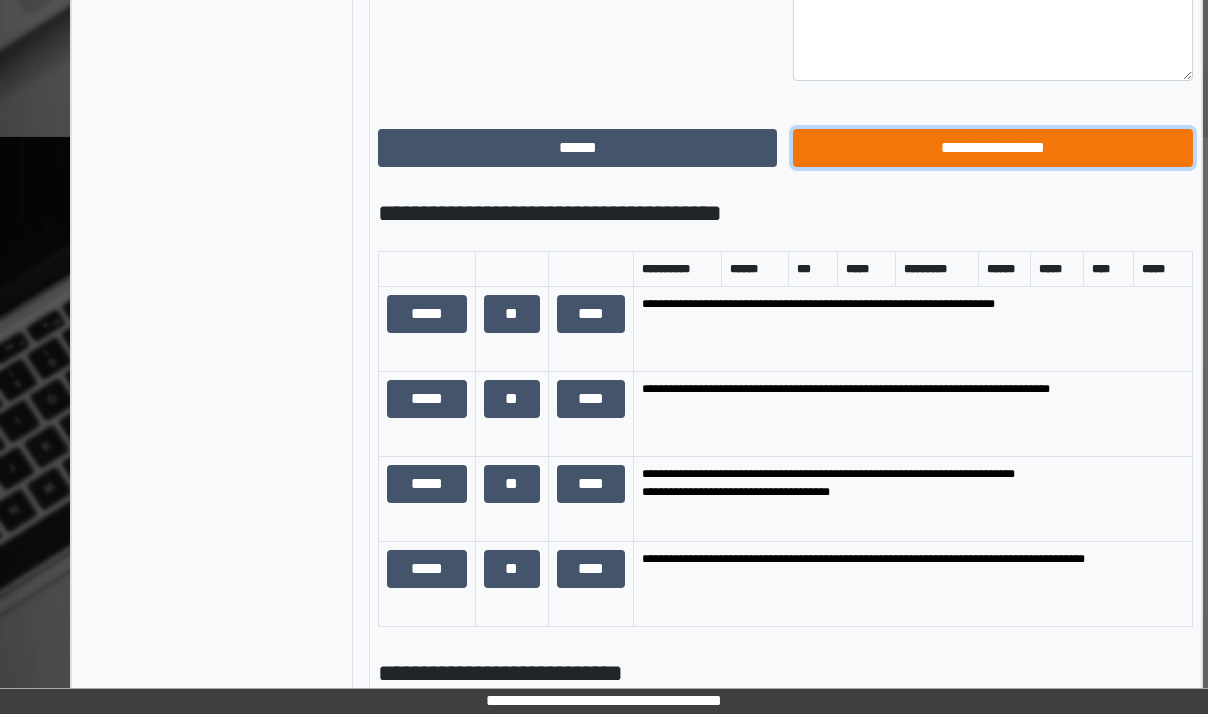 click on "**********" at bounding box center (992, 148) 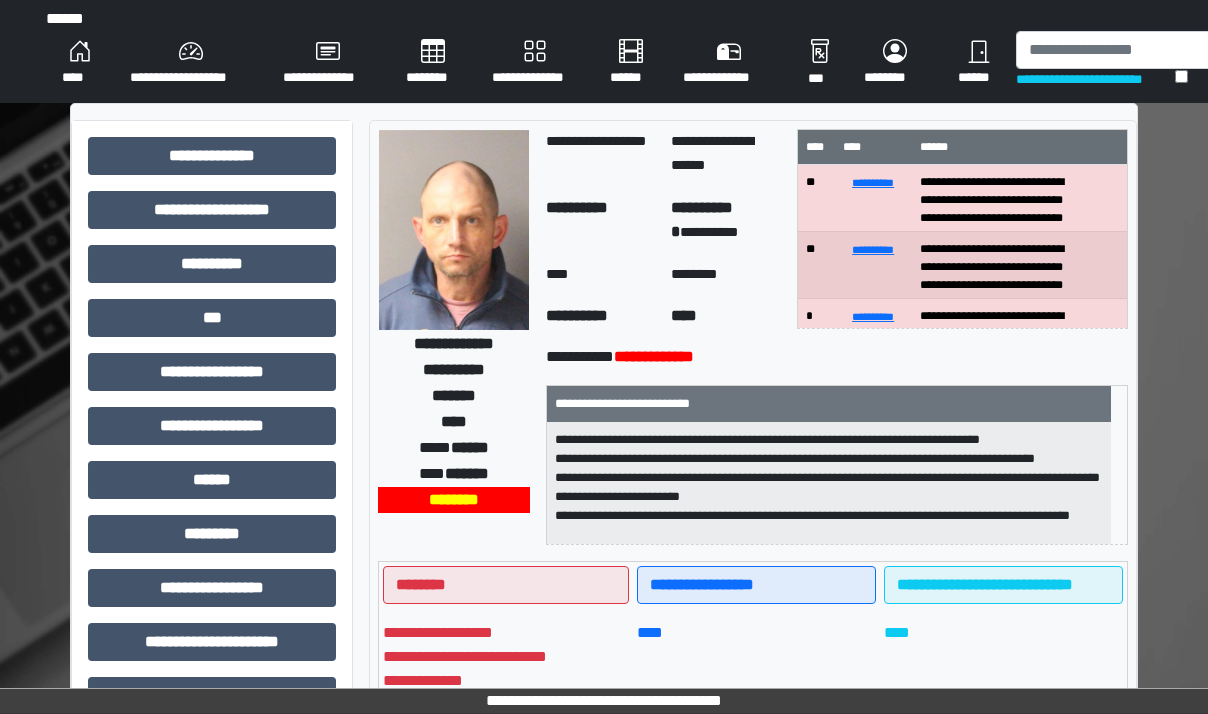 scroll, scrollTop: 0, scrollLeft: 0, axis: both 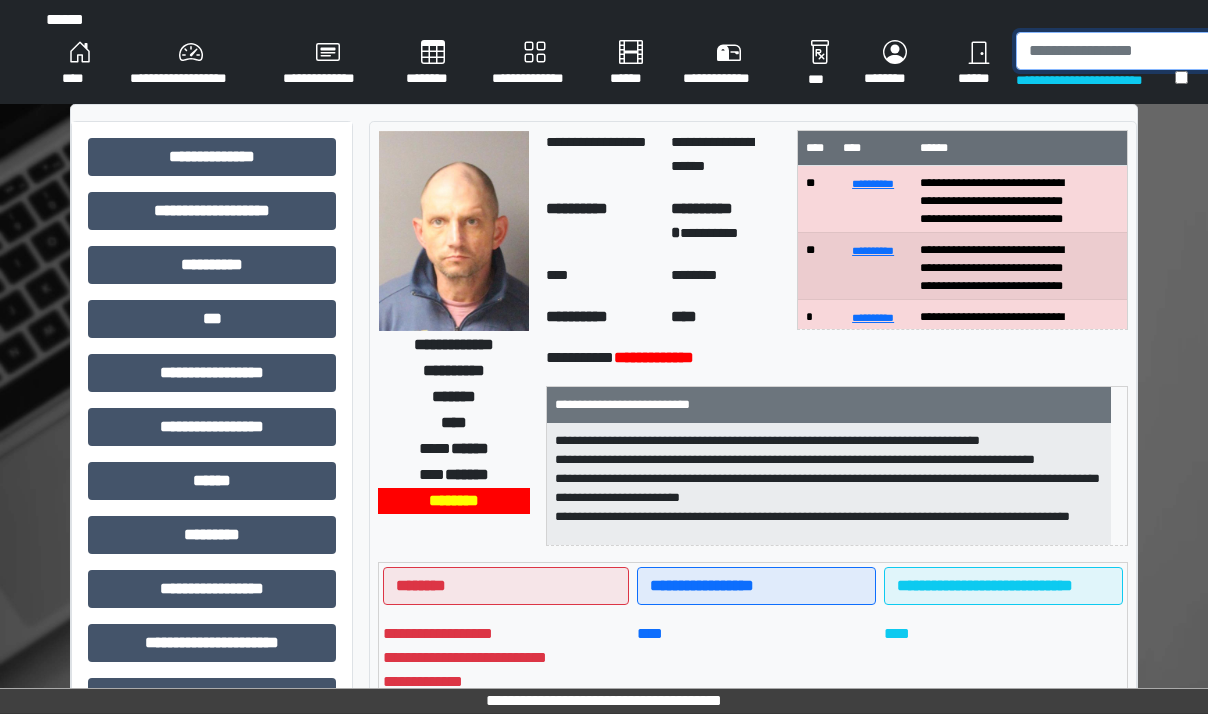 click at bounding box center (1119, 51) 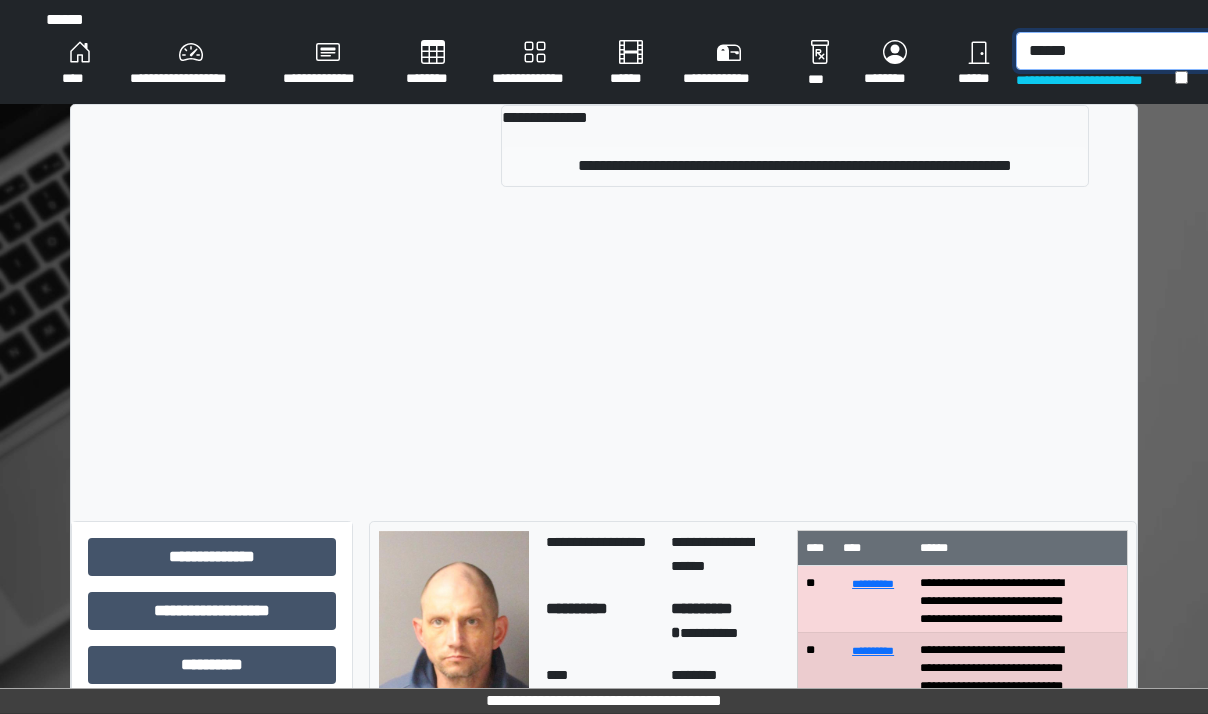 type on "******" 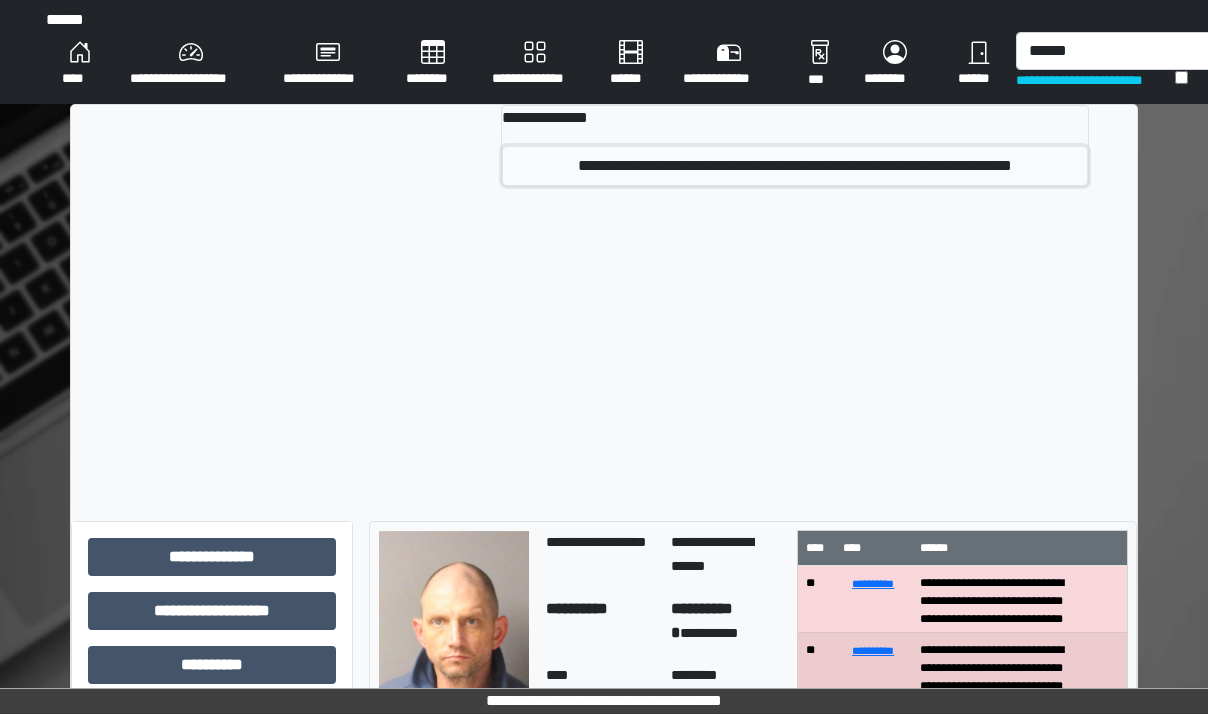 click on "**********" at bounding box center [795, 166] 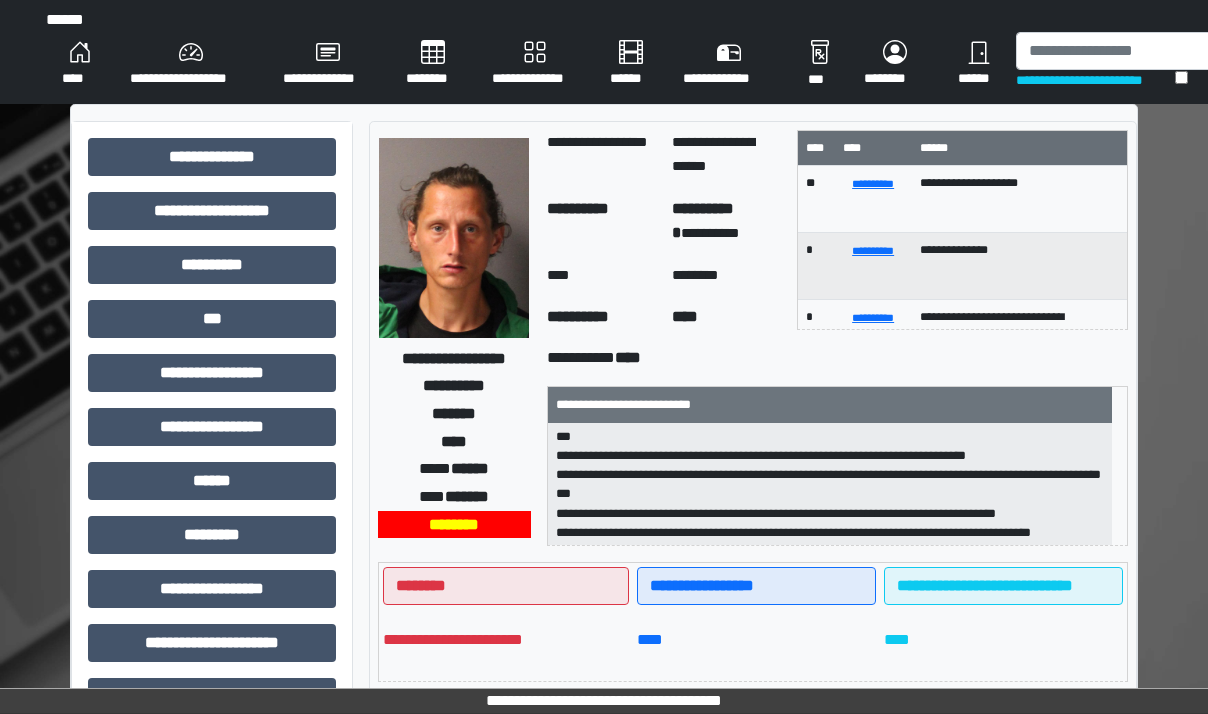 scroll, scrollTop: 159, scrollLeft: 0, axis: vertical 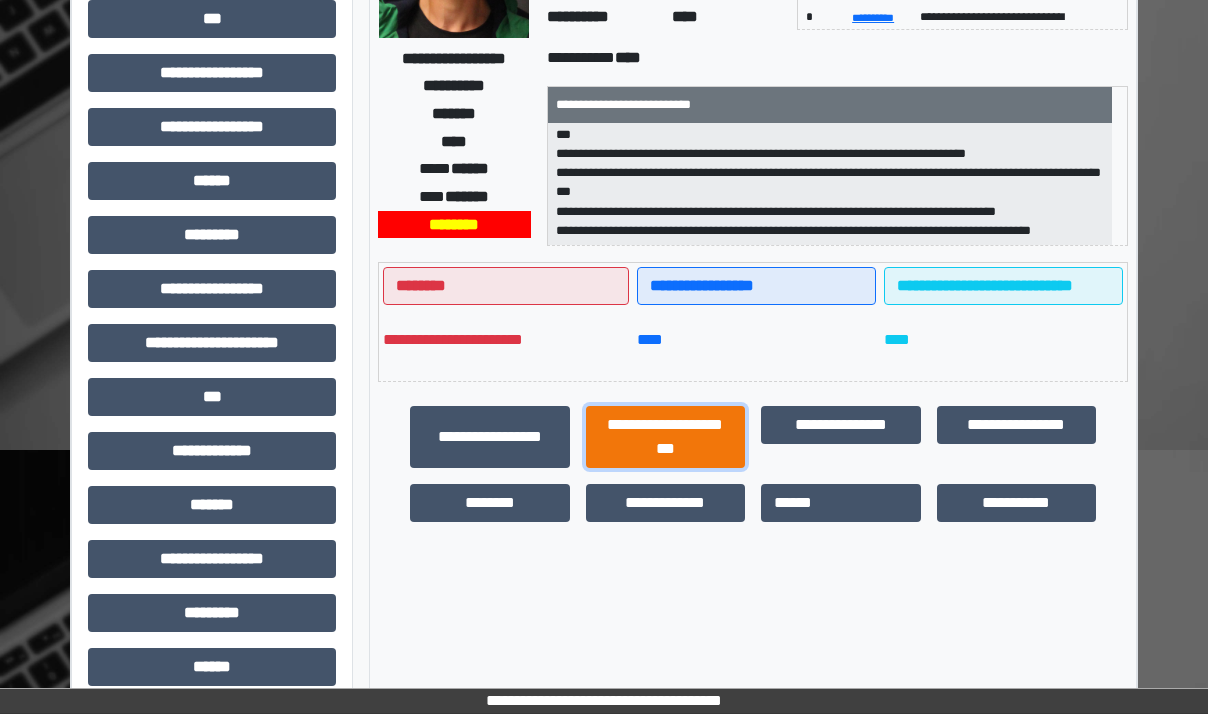 click on "**********" at bounding box center [666, 437] 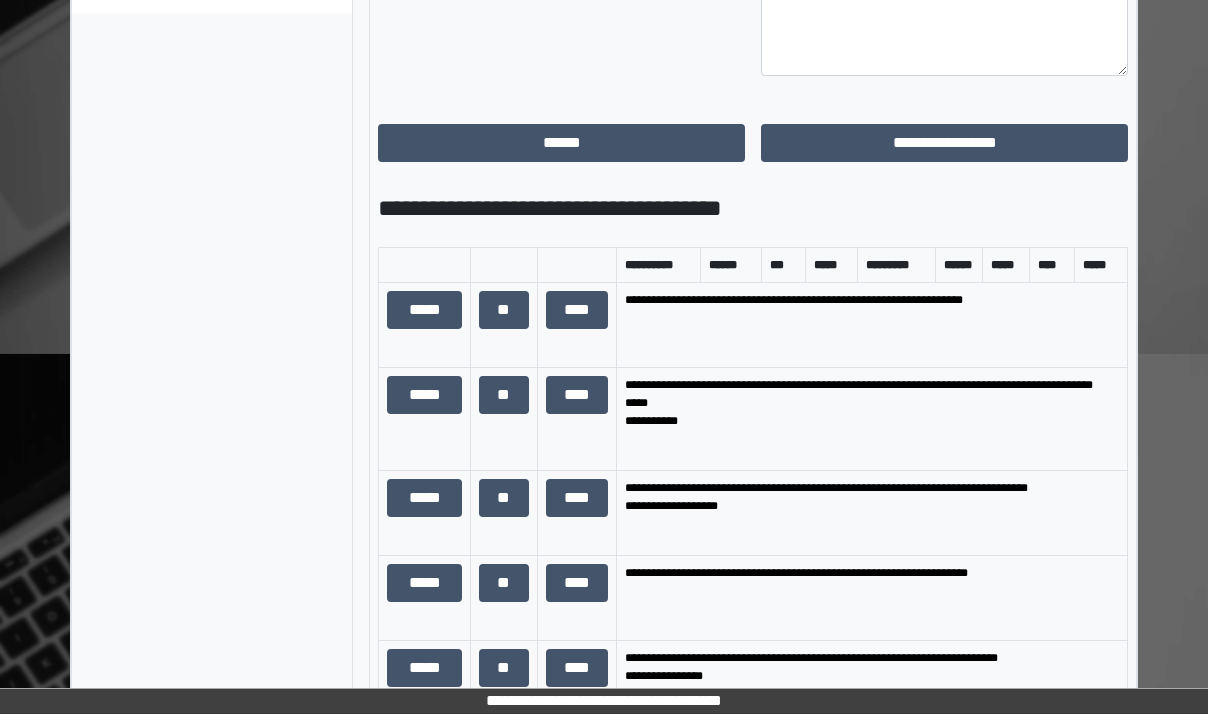 scroll, scrollTop: 1200, scrollLeft: 0, axis: vertical 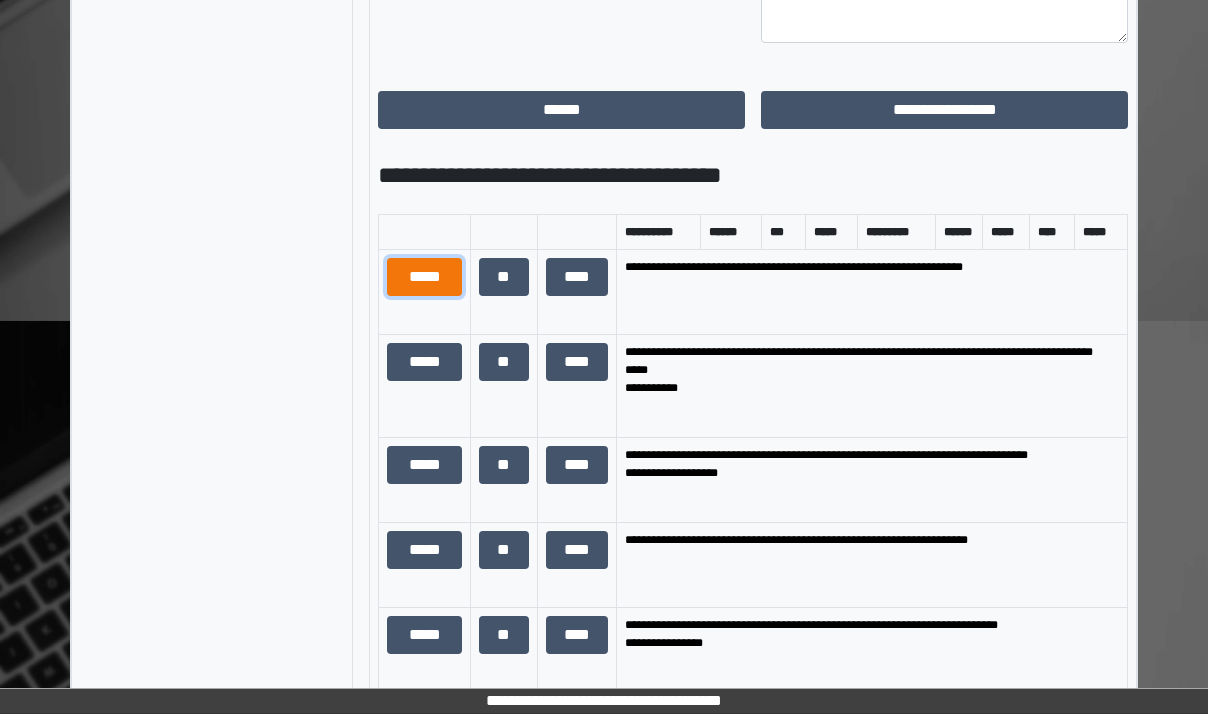 click on "*****" at bounding box center (424, 277) 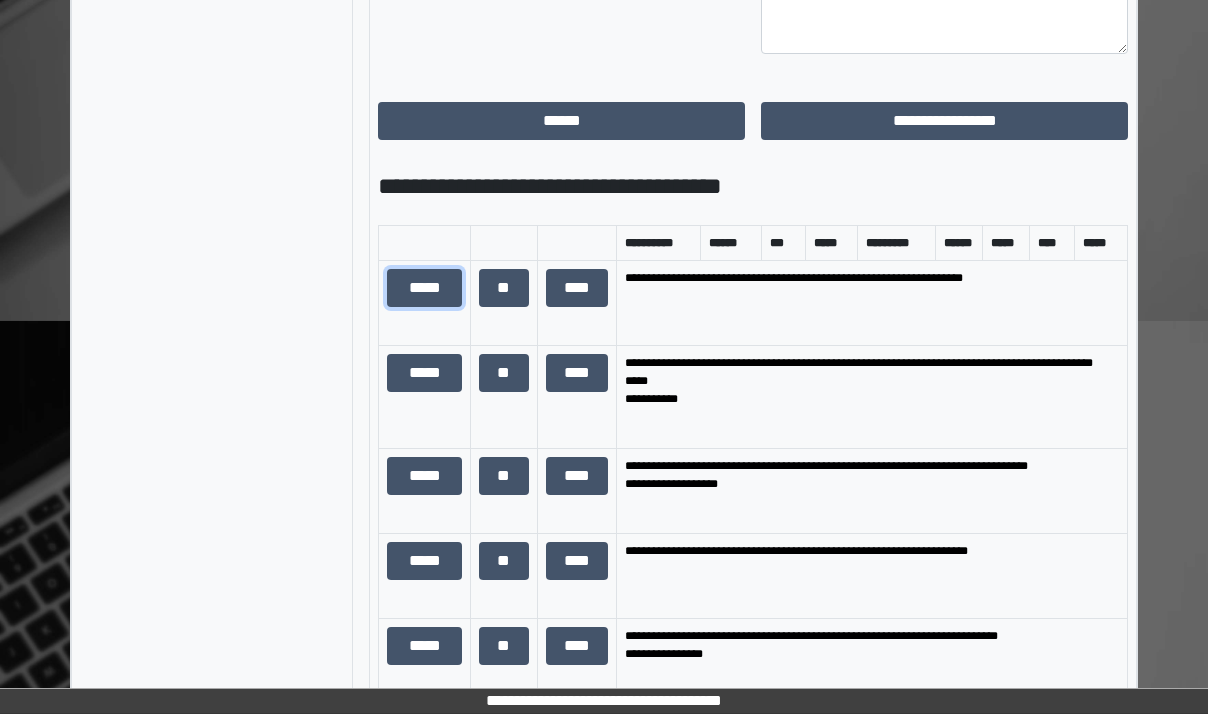 scroll, scrollTop: 140, scrollLeft: 0, axis: vertical 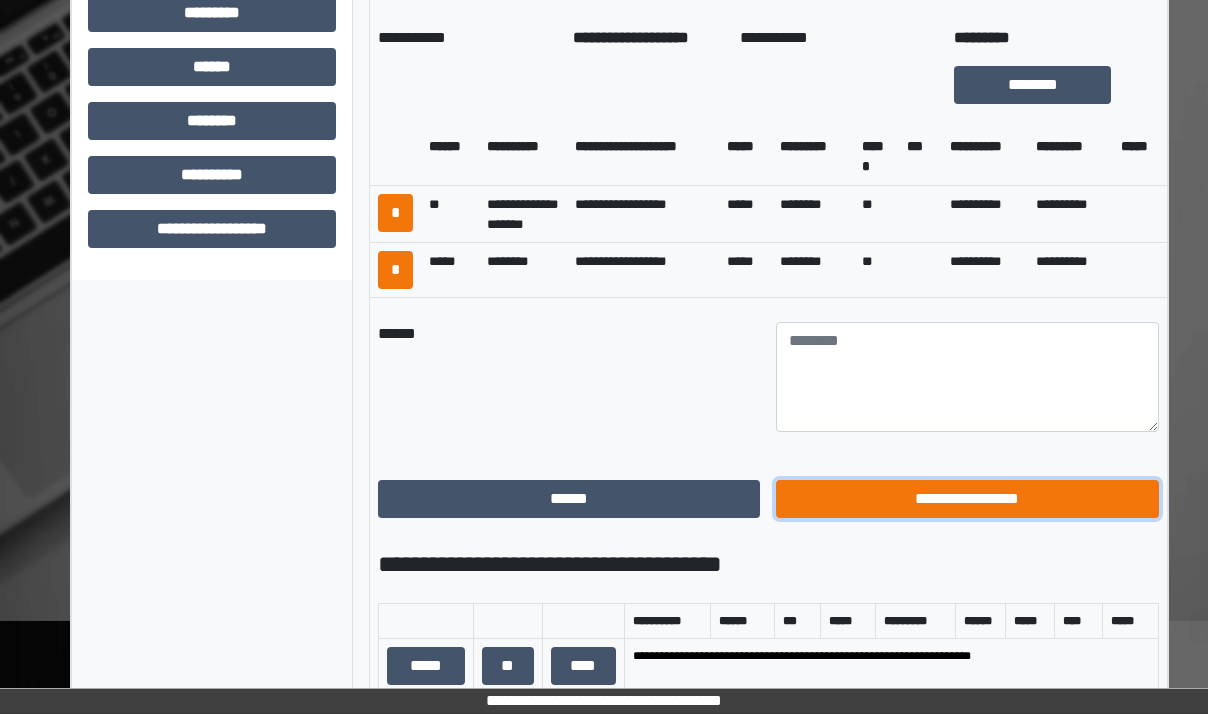 click on "**********" at bounding box center (967, 499) 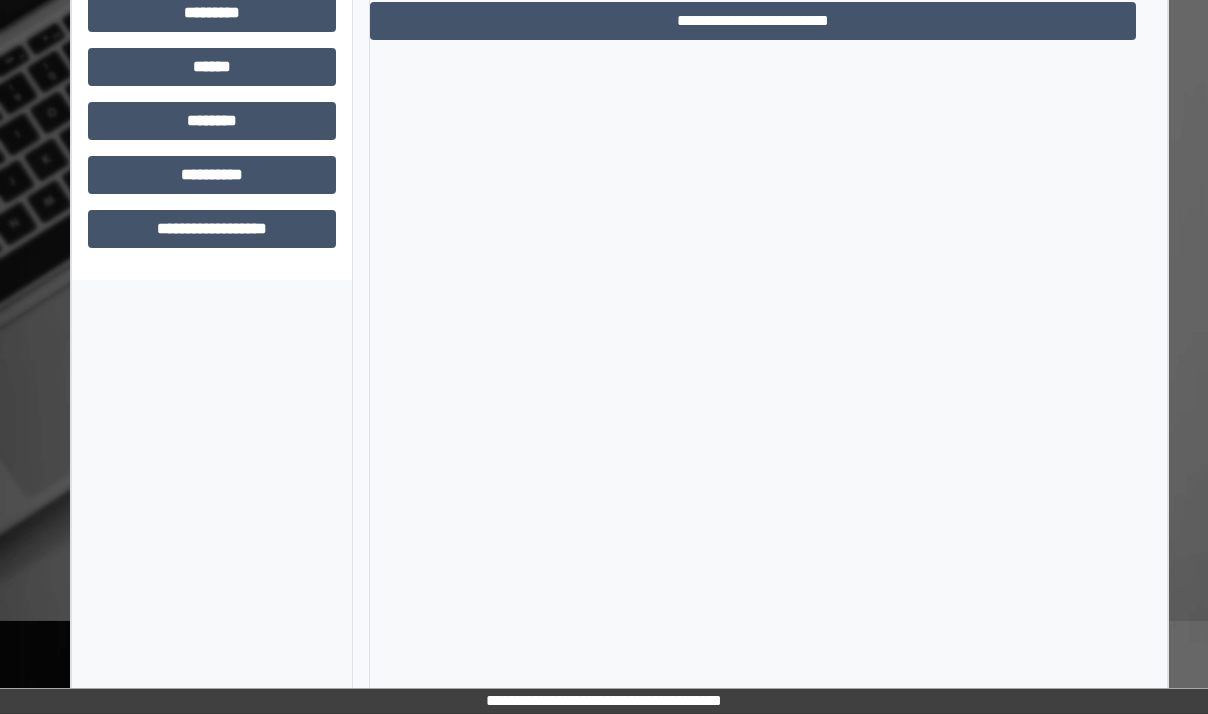 scroll, scrollTop: 484, scrollLeft: 0, axis: vertical 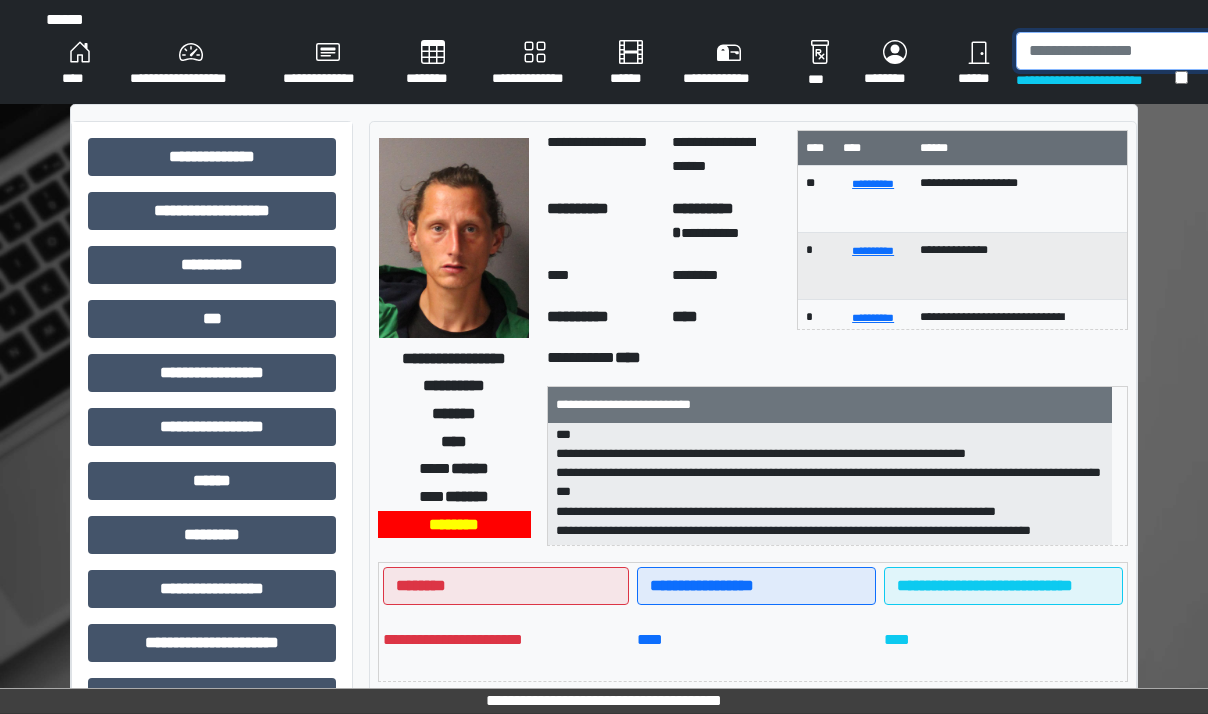 drag, startPoint x: 1038, startPoint y: 54, endPoint x: 1018, endPoint y: 65, distance: 22.825424 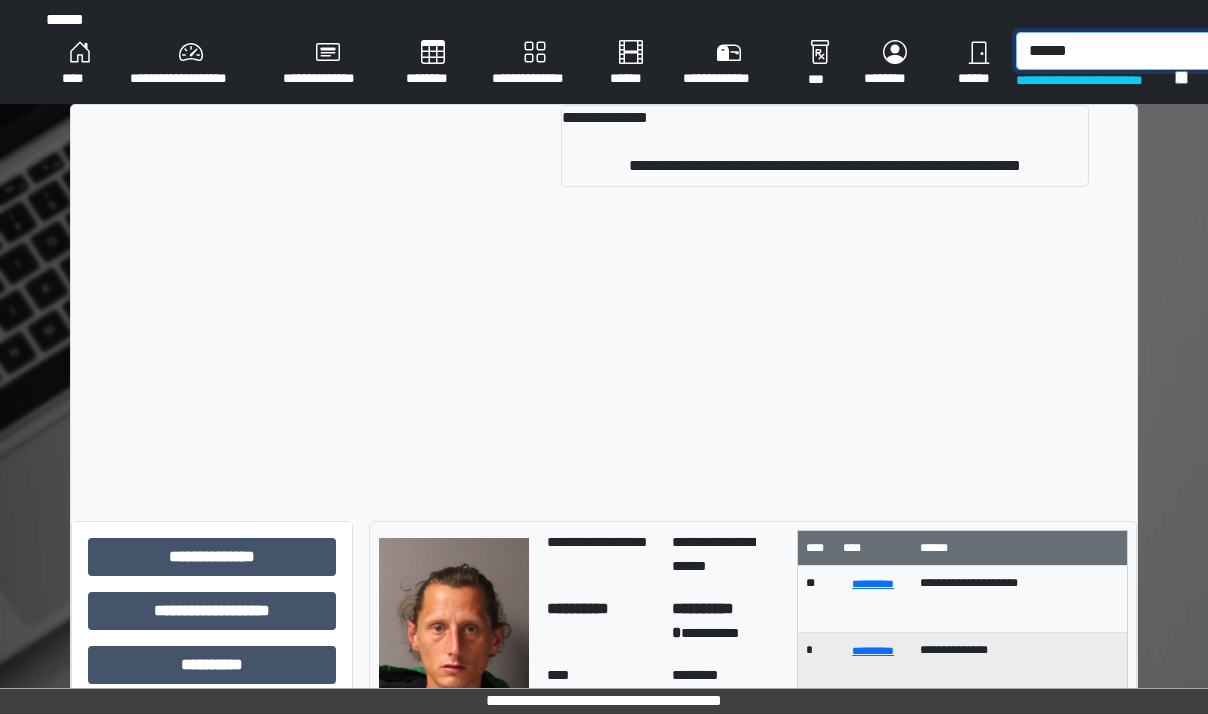 type on "******" 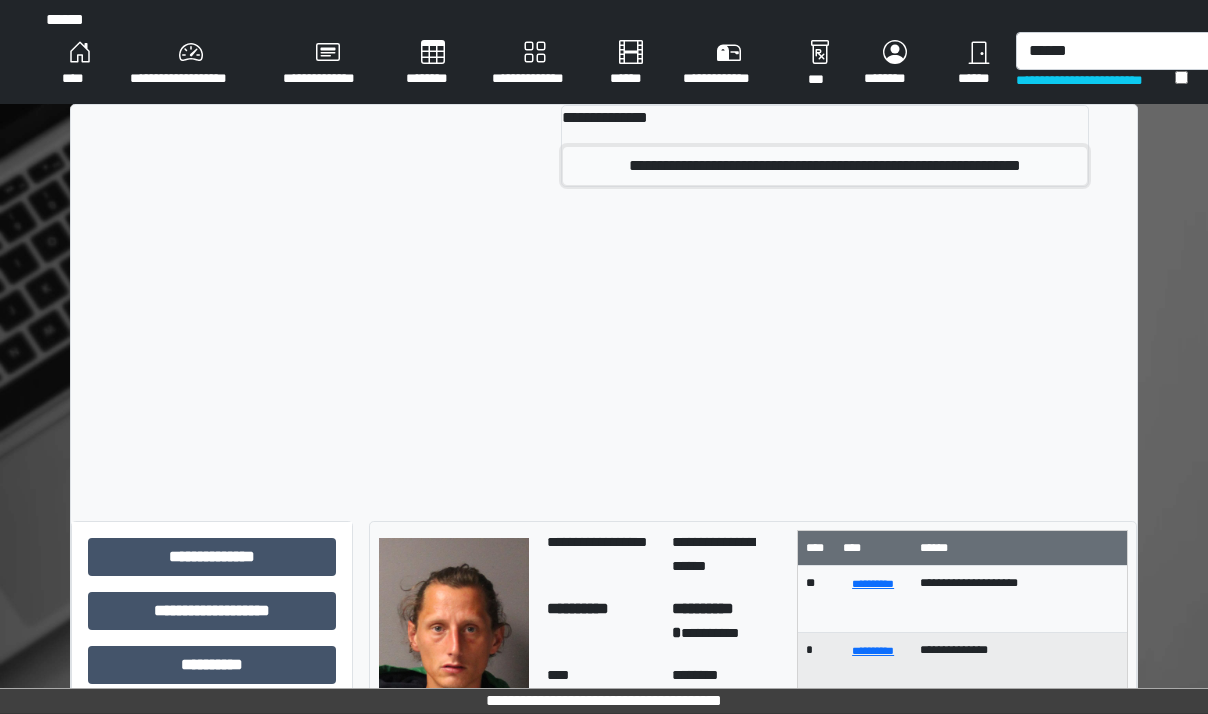 click on "**********" at bounding box center [825, 166] 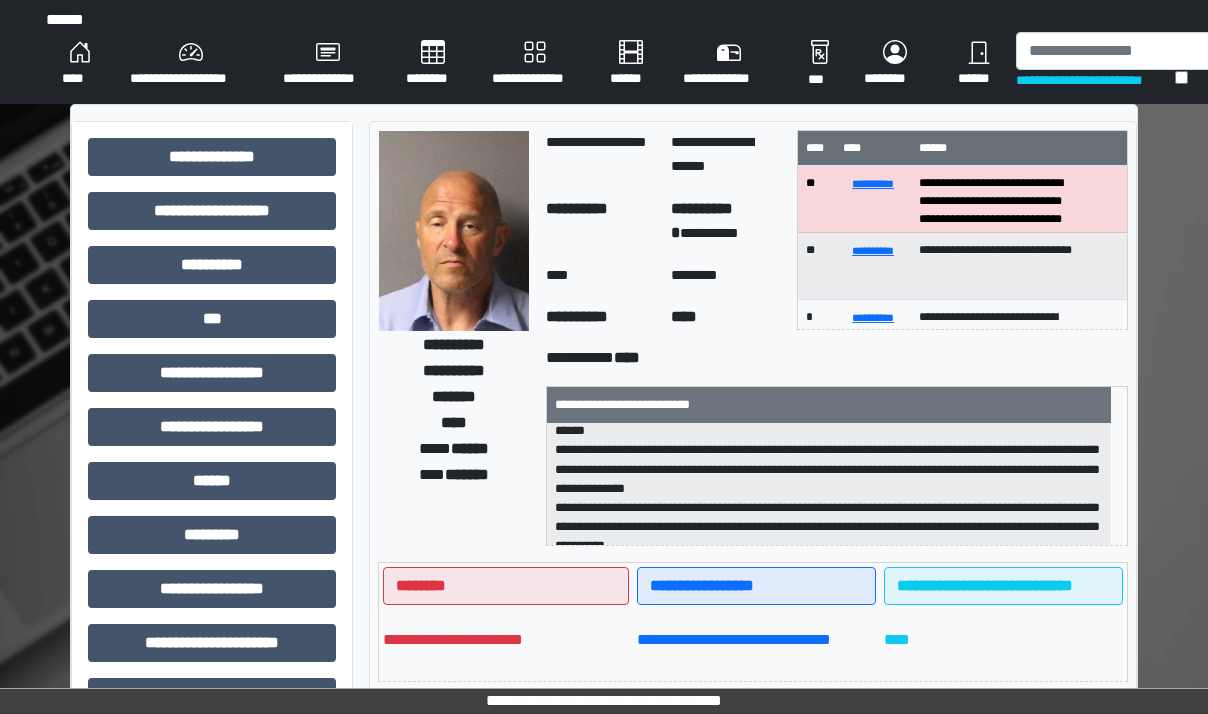 scroll, scrollTop: 200, scrollLeft: 0, axis: vertical 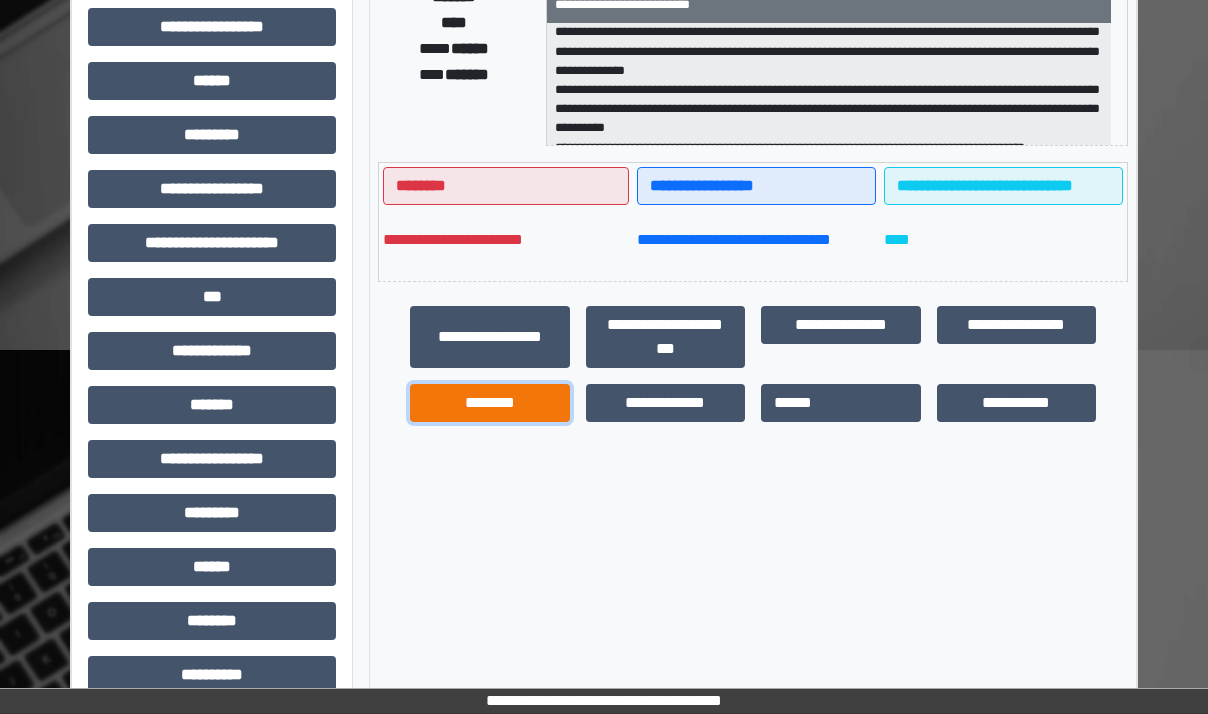 click on "********" at bounding box center (490, 403) 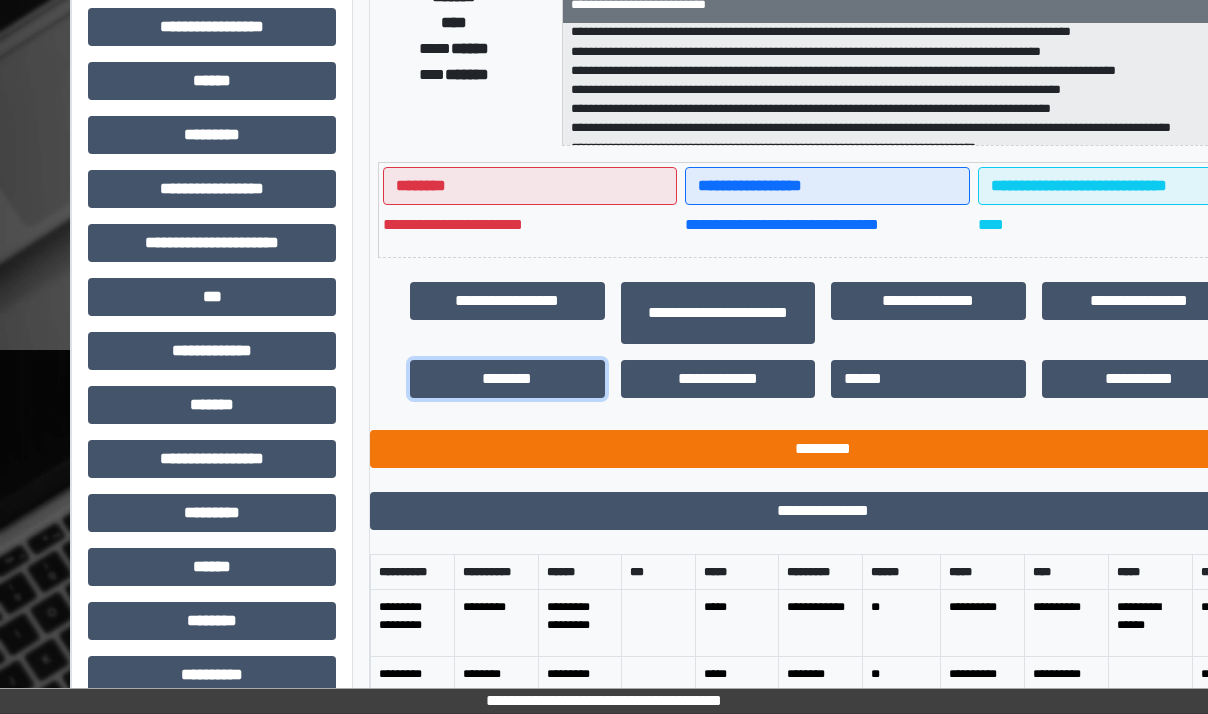 scroll, scrollTop: 181, scrollLeft: 0, axis: vertical 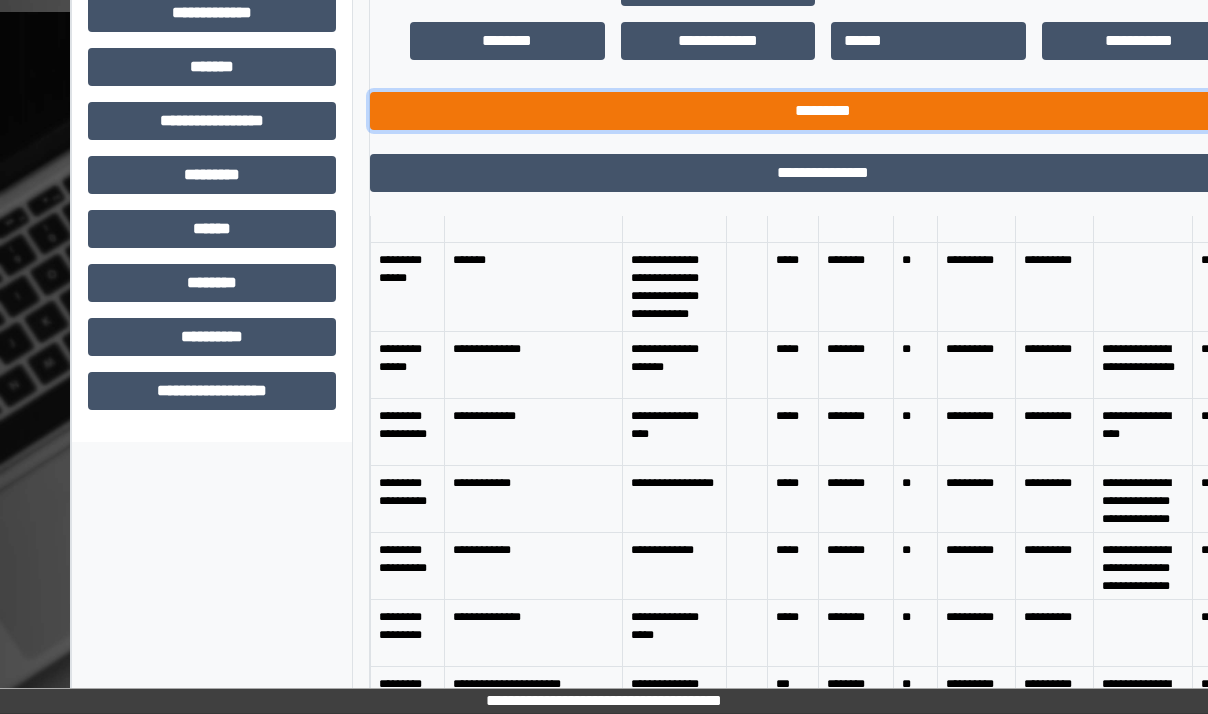 click on "*********" at bounding box center [823, 111] 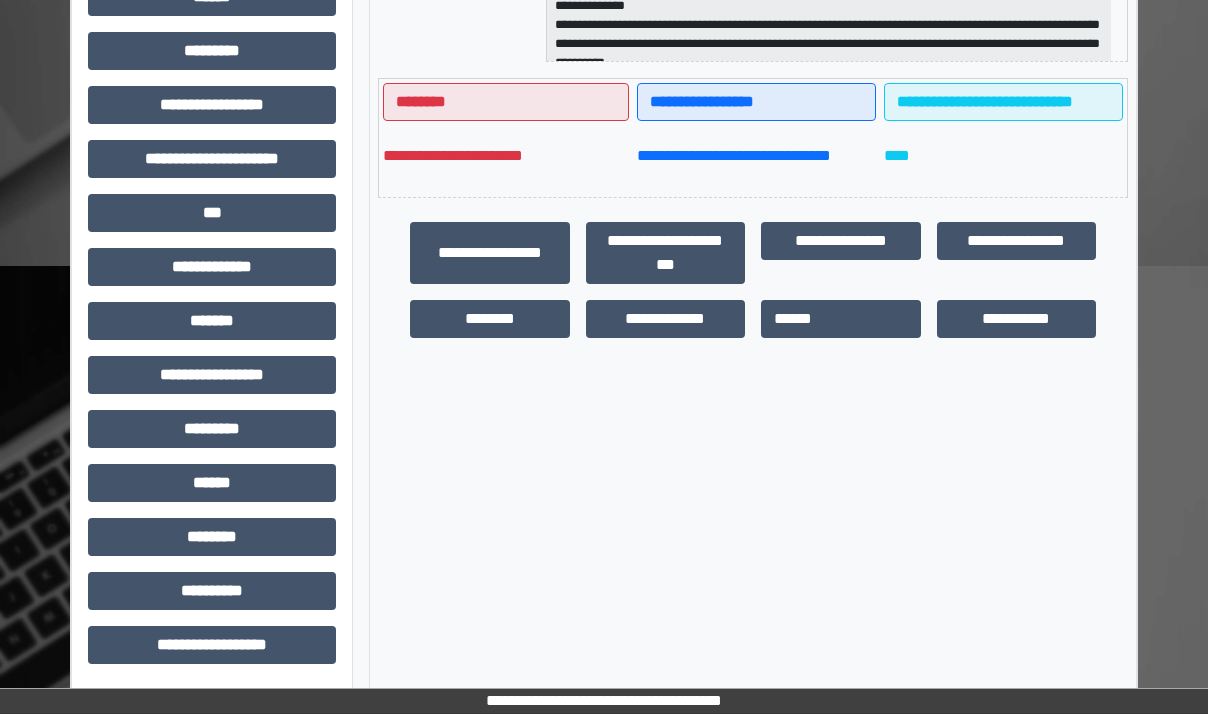 scroll, scrollTop: 484, scrollLeft: 0, axis: vertical 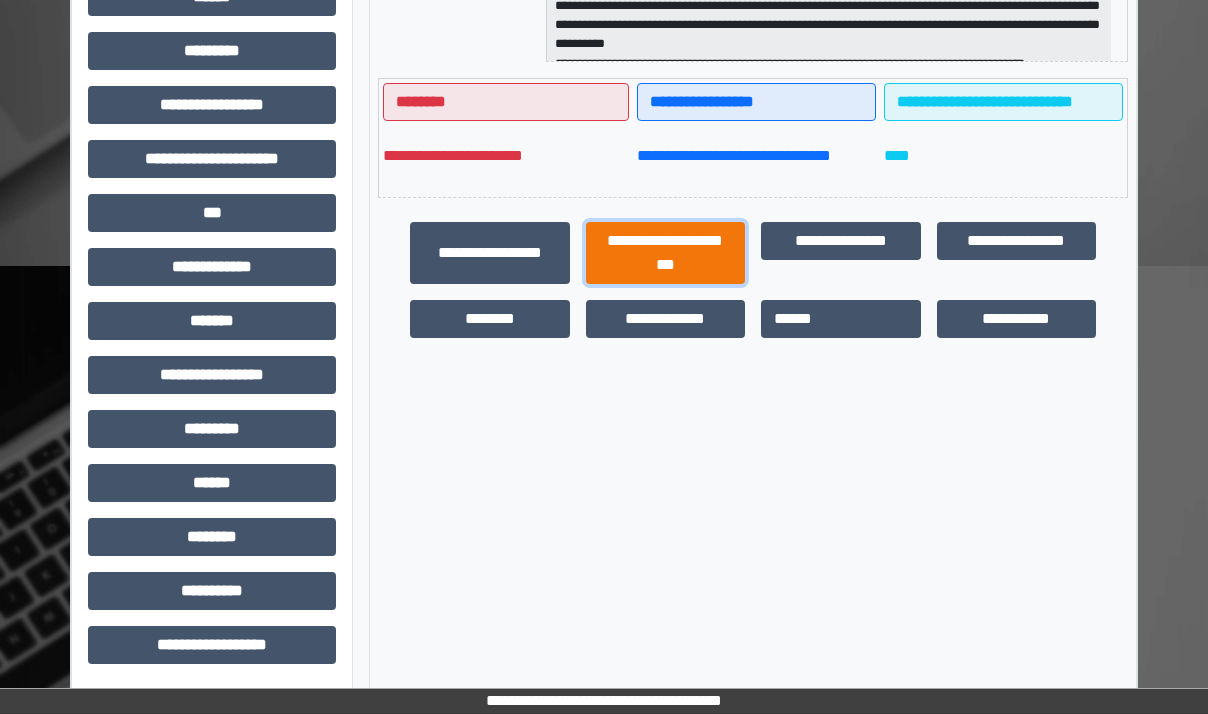 click on "**********" at bounding box center (666, 253) 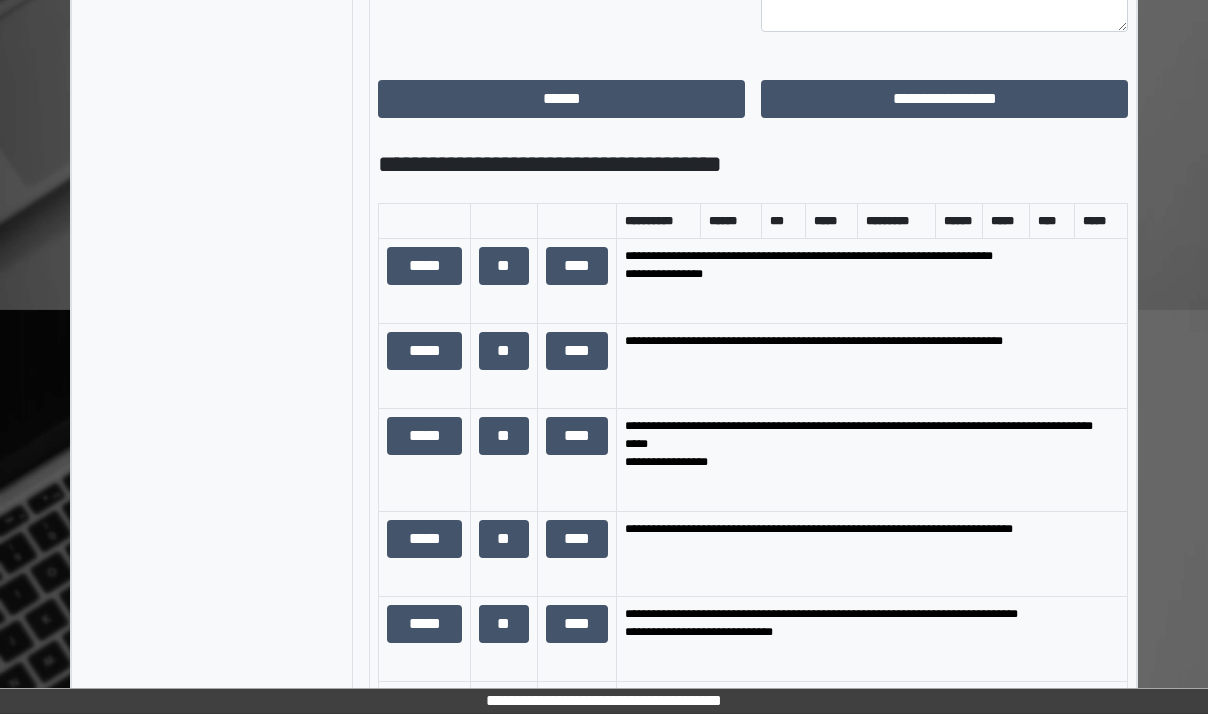 scroll, scrollTop: 1184, scrollLeft: 0, axis: vertical 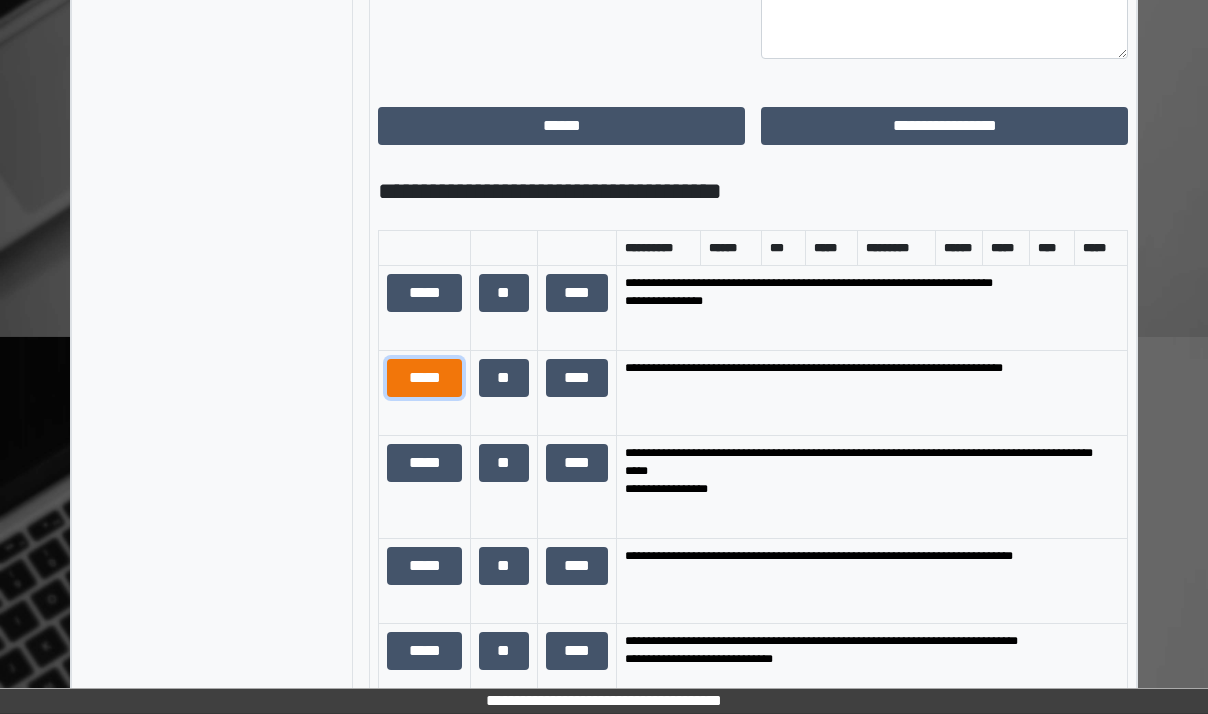 click on "*****" at bounding box center (424, 378) 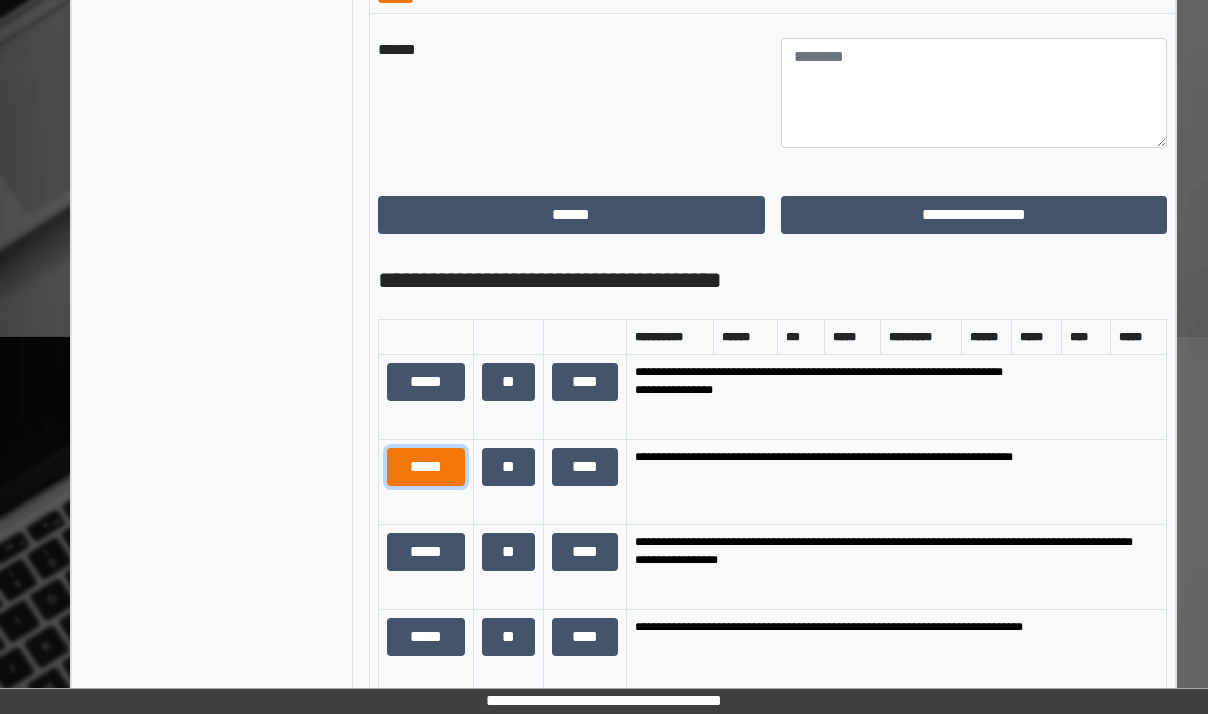 scroll, scrollTop: 181, scrollLeft: 0, axis: vertical 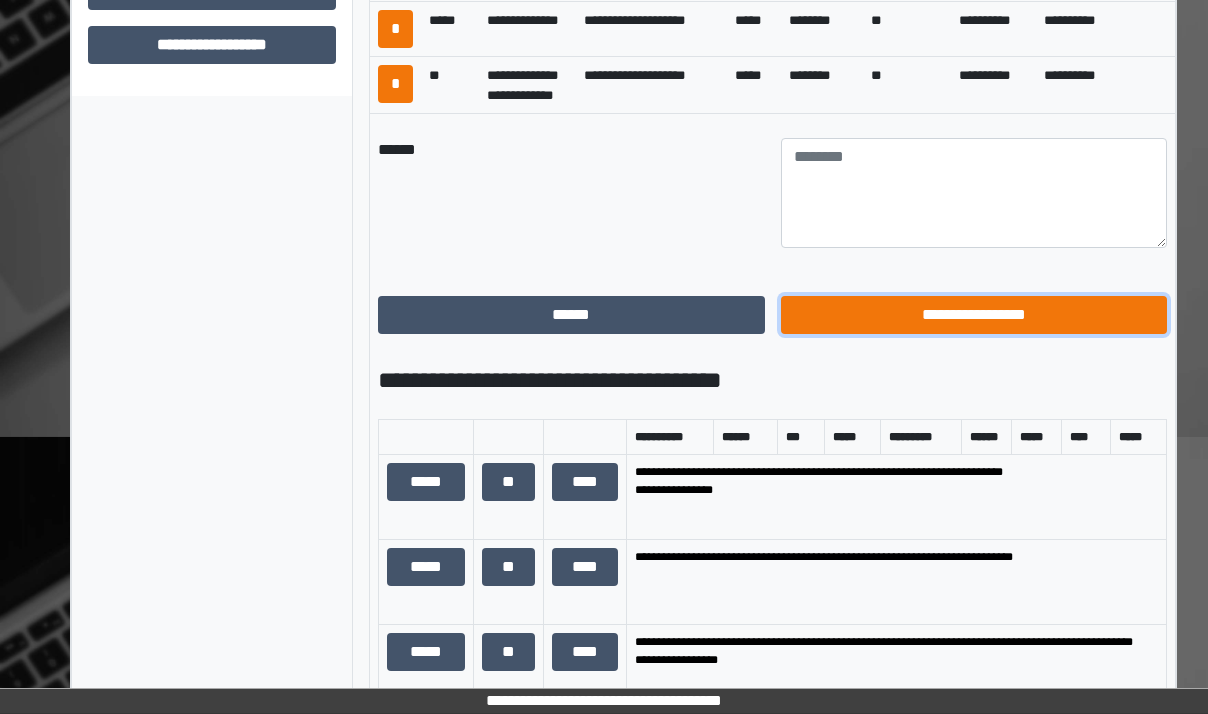 click on "**********" at bounding box center (974, 315) 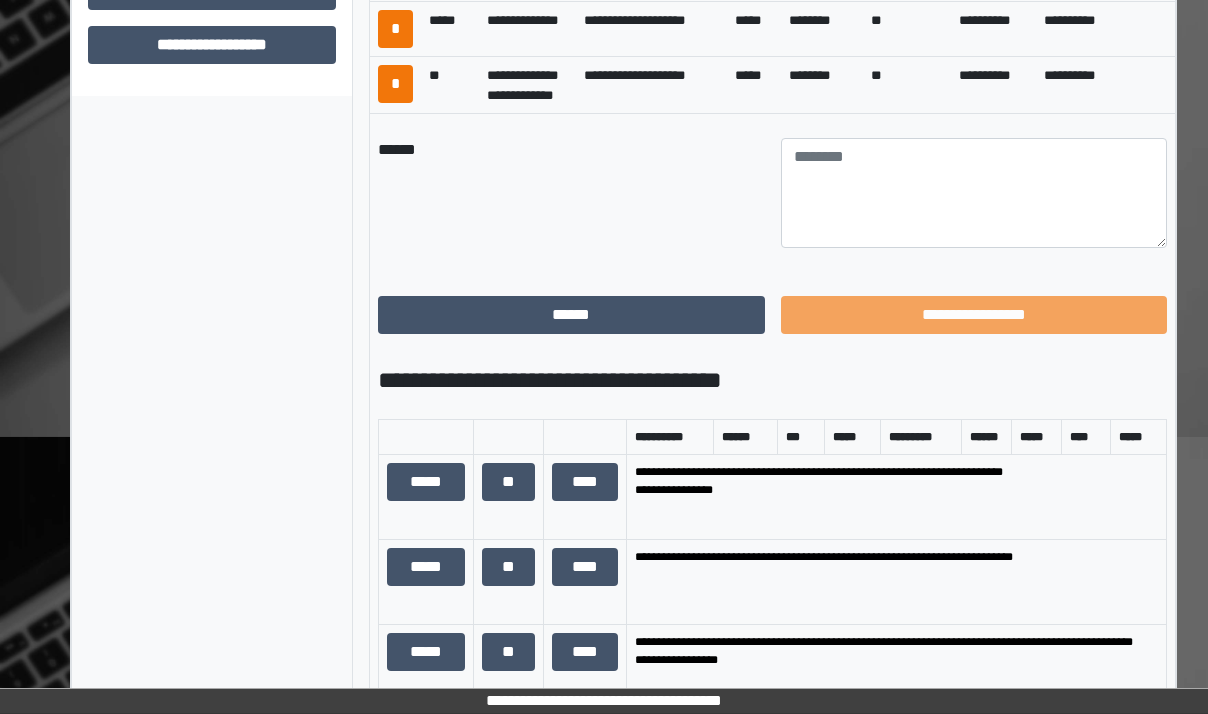 scroll, scrollTop: 484, scrollLeft: 0, axis: vertical 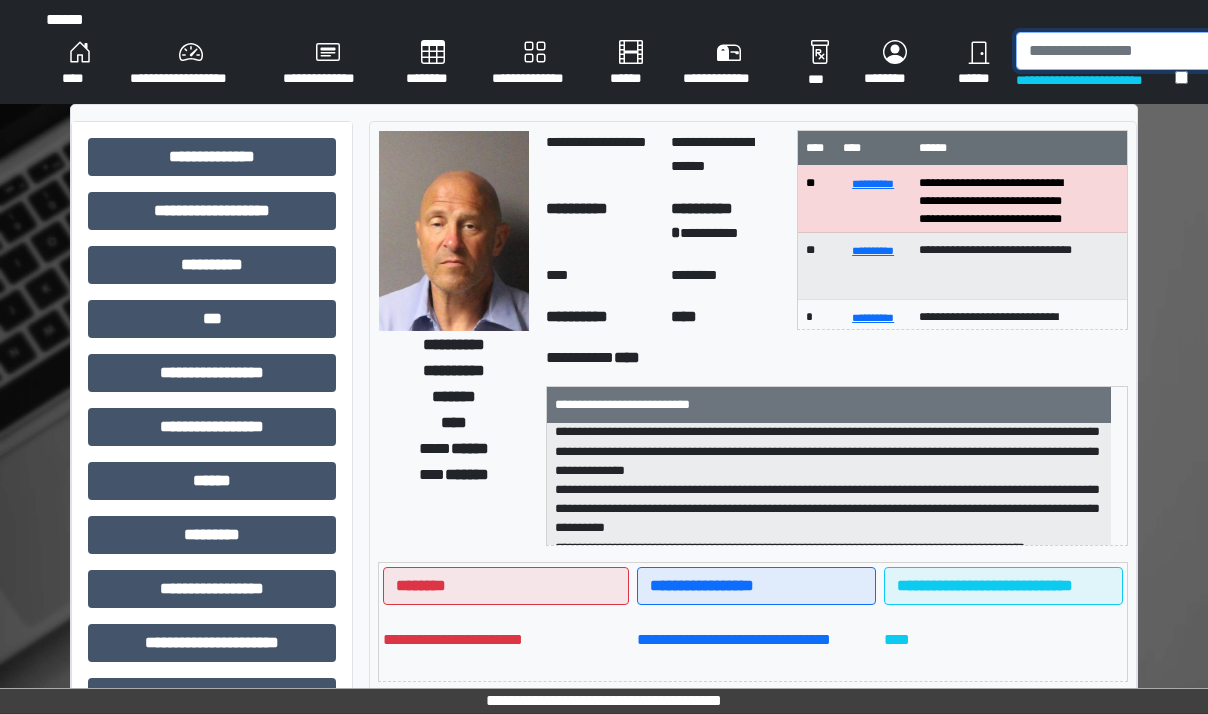 click at bounding box center [1119, 51] 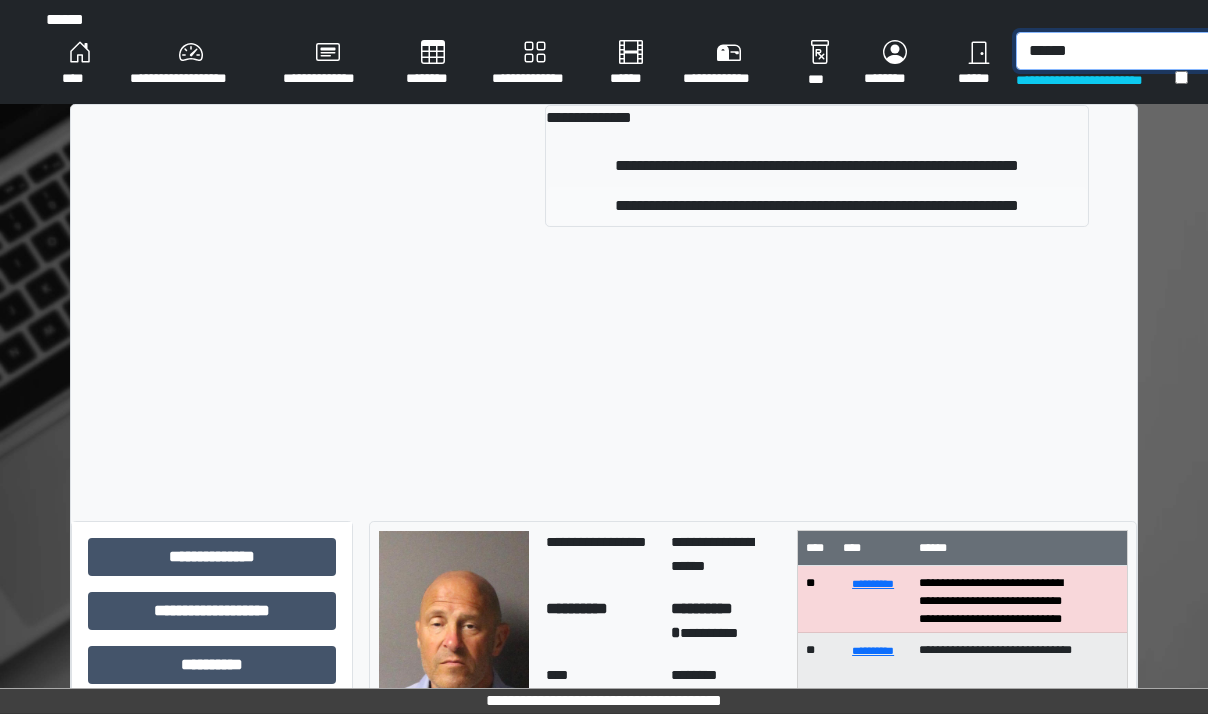 type on "******" 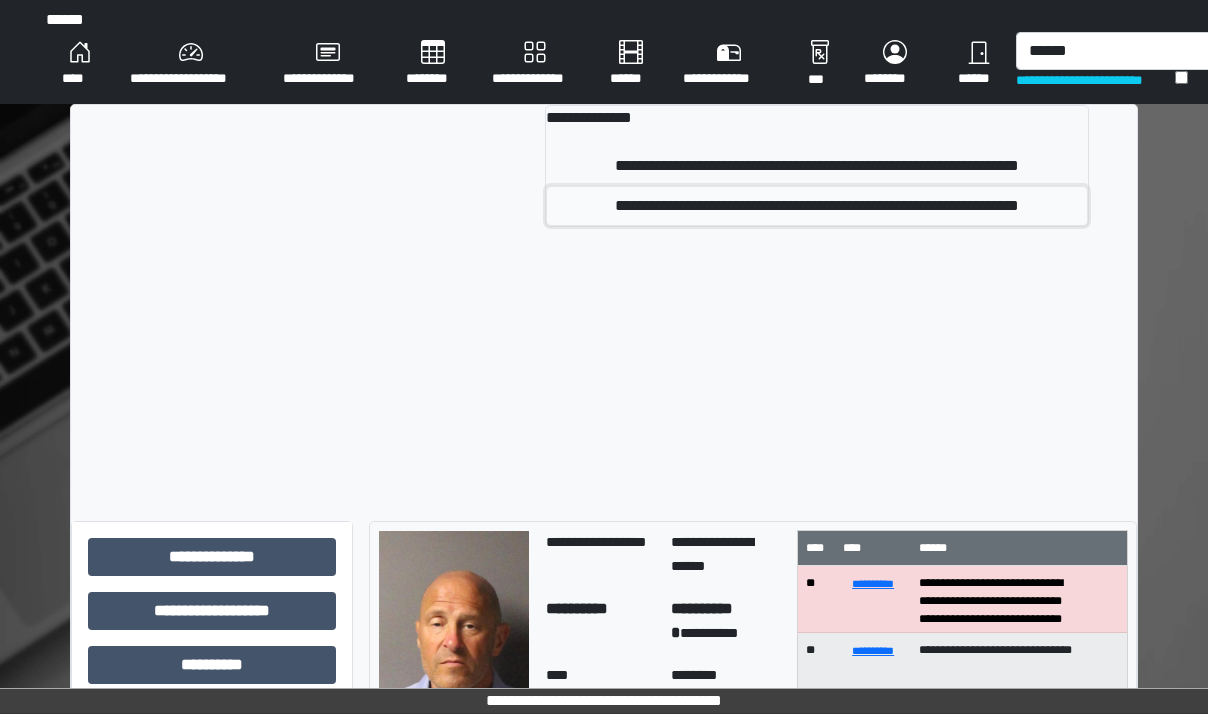 click on "**********" at bounding box center (817, 206) 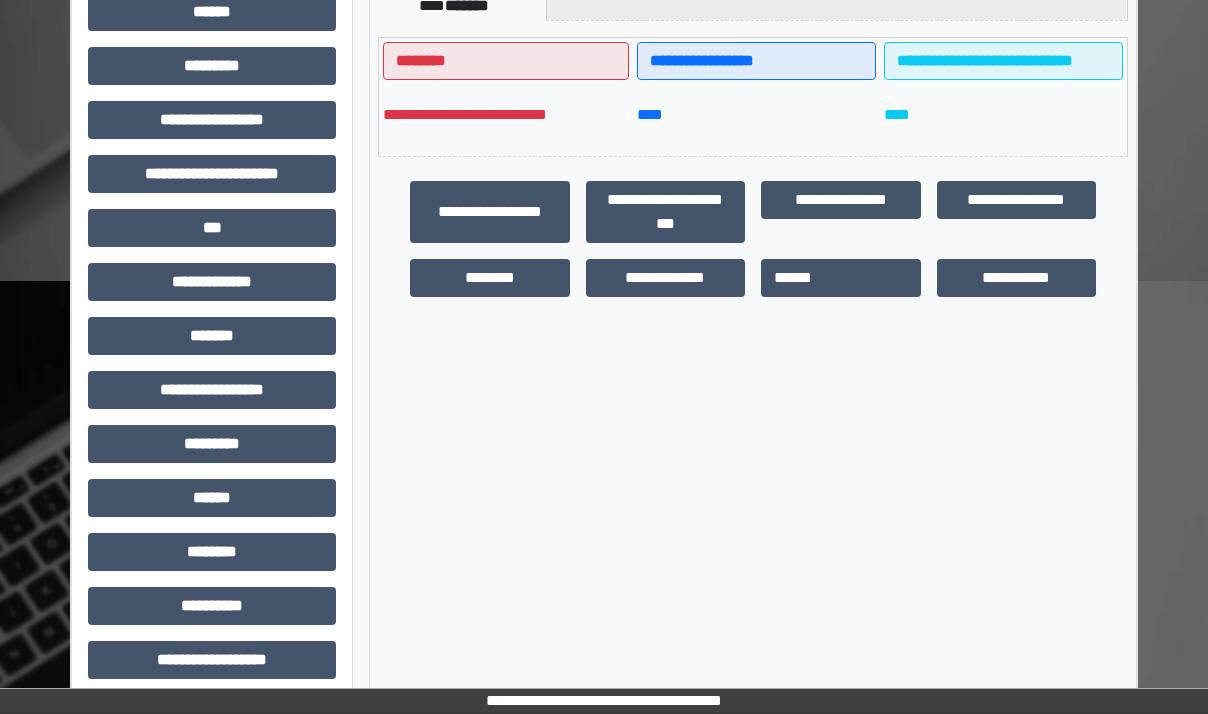 scroll, scrollTop: 484, scrollLeft: 0, axis: vertical 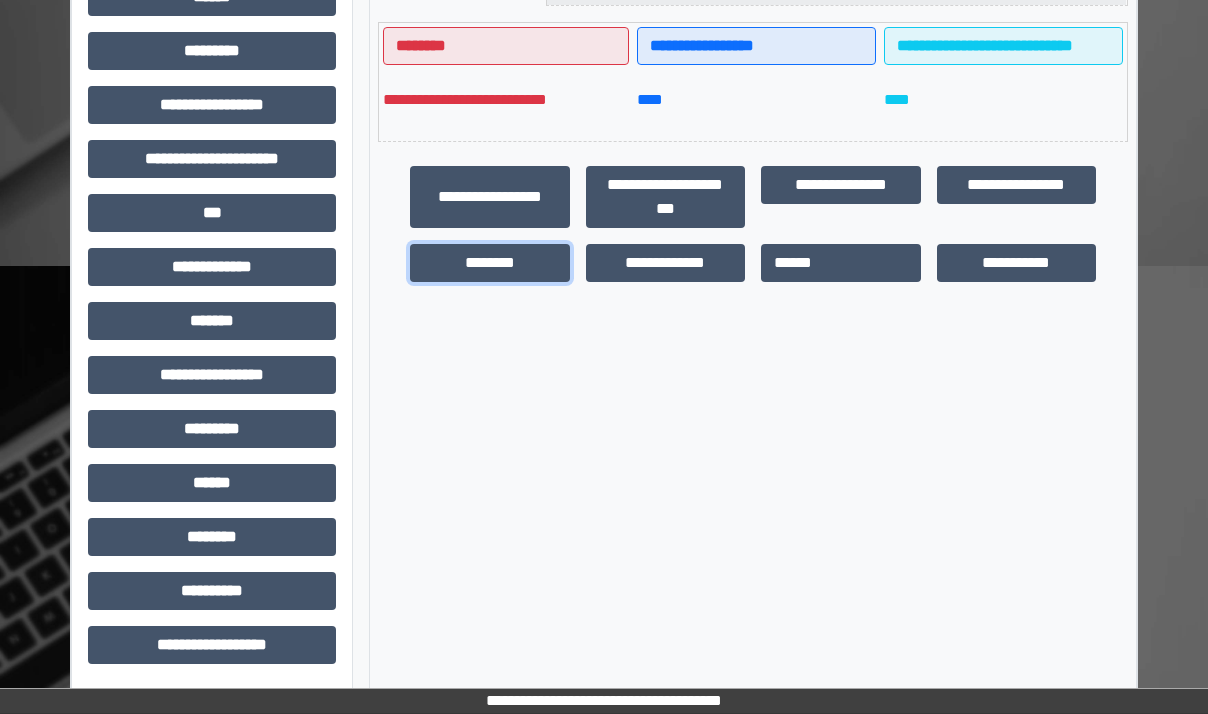 drag, startPoint x: 493, startPoint y: 259, endPoint x: 507, endPoint y: 289, distance: 33.105892 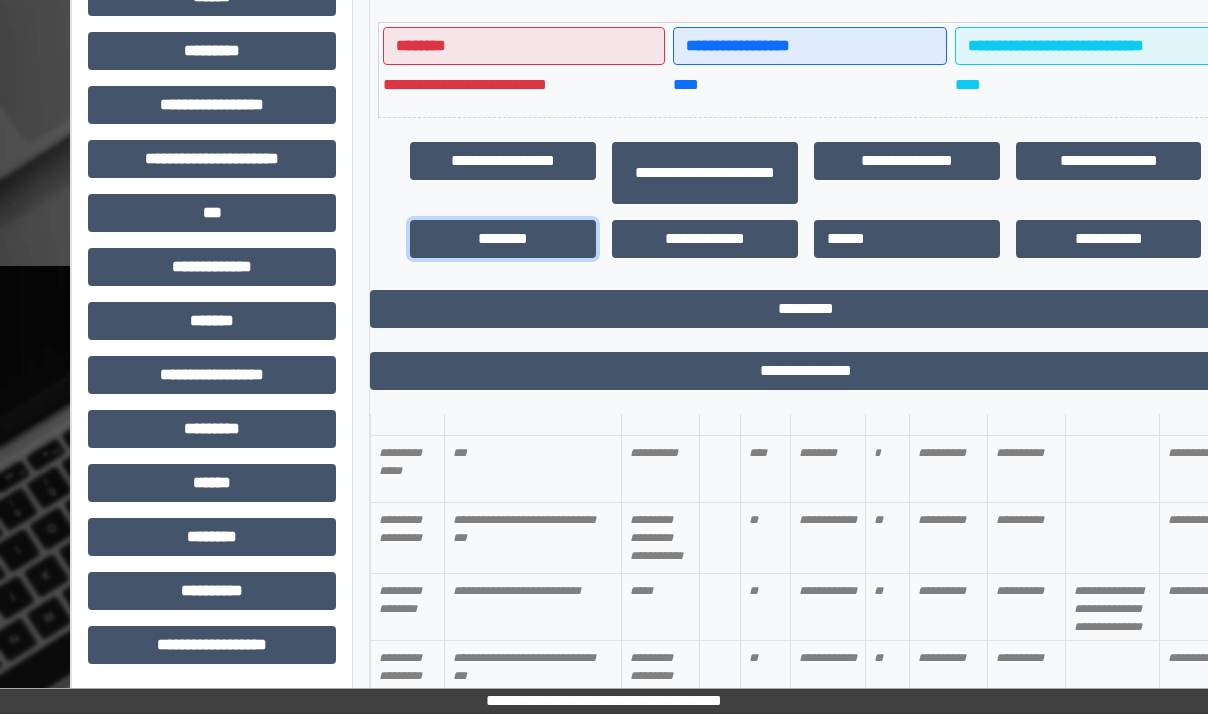 scroll, scrollTop: 200, scrollLeft: 0, axis: vertical 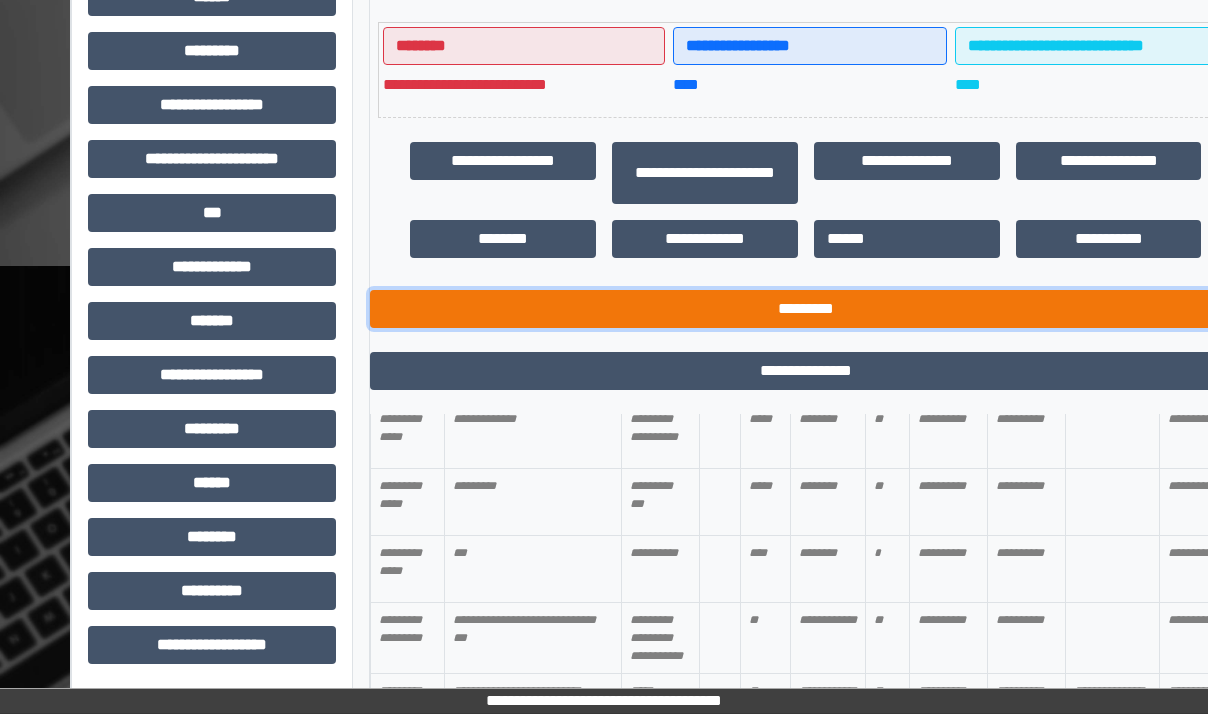 click on "*********" at bounding box center [805, 309] 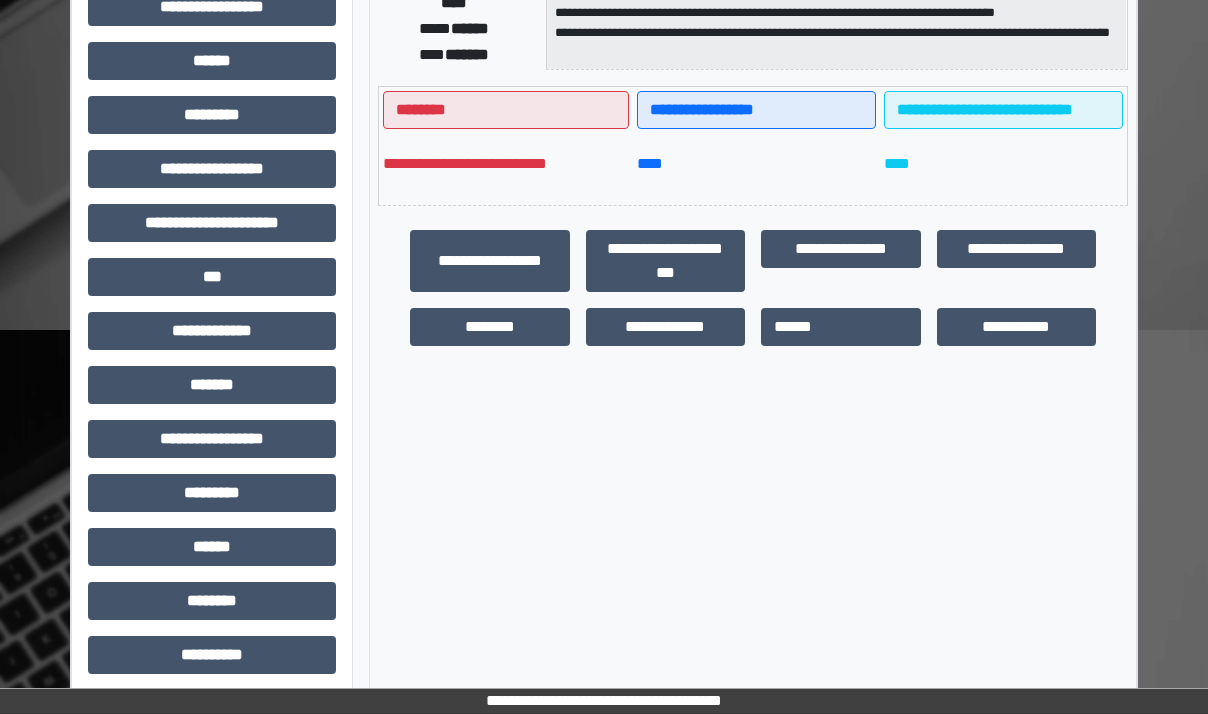 scroll, scrollTop: 384, scrollLeft: 0, axis: vertical 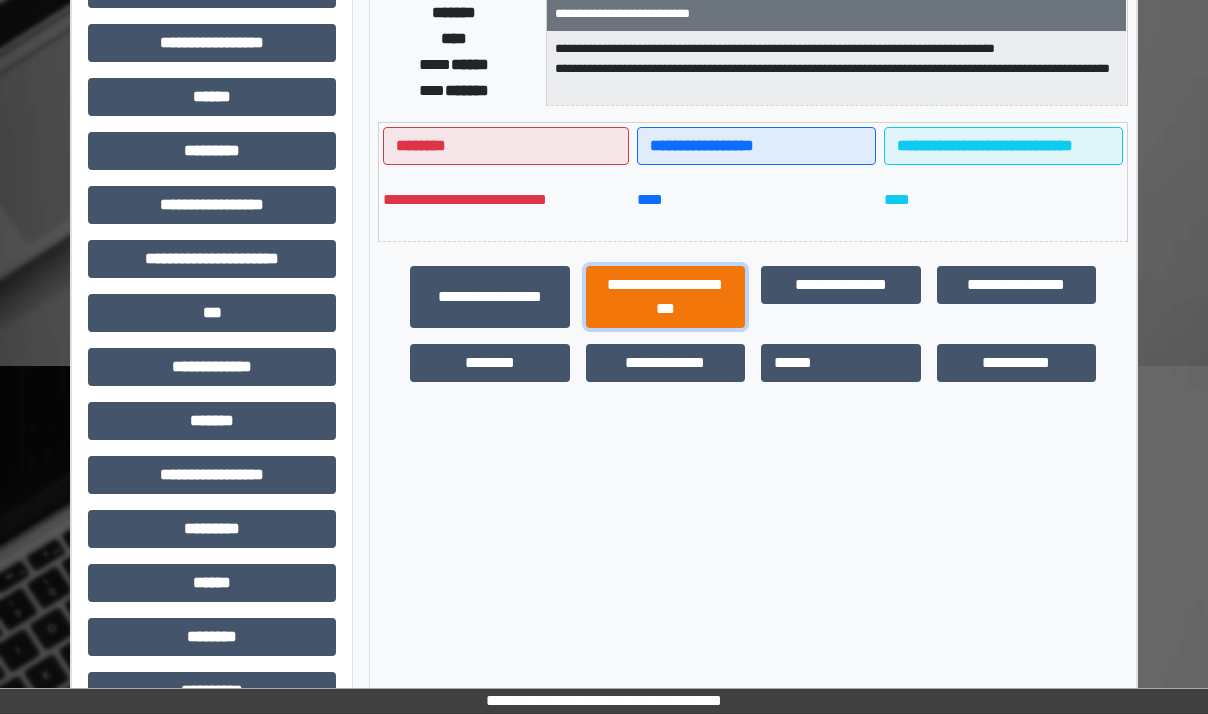 click on "**********" at bounding box center (666, 297) 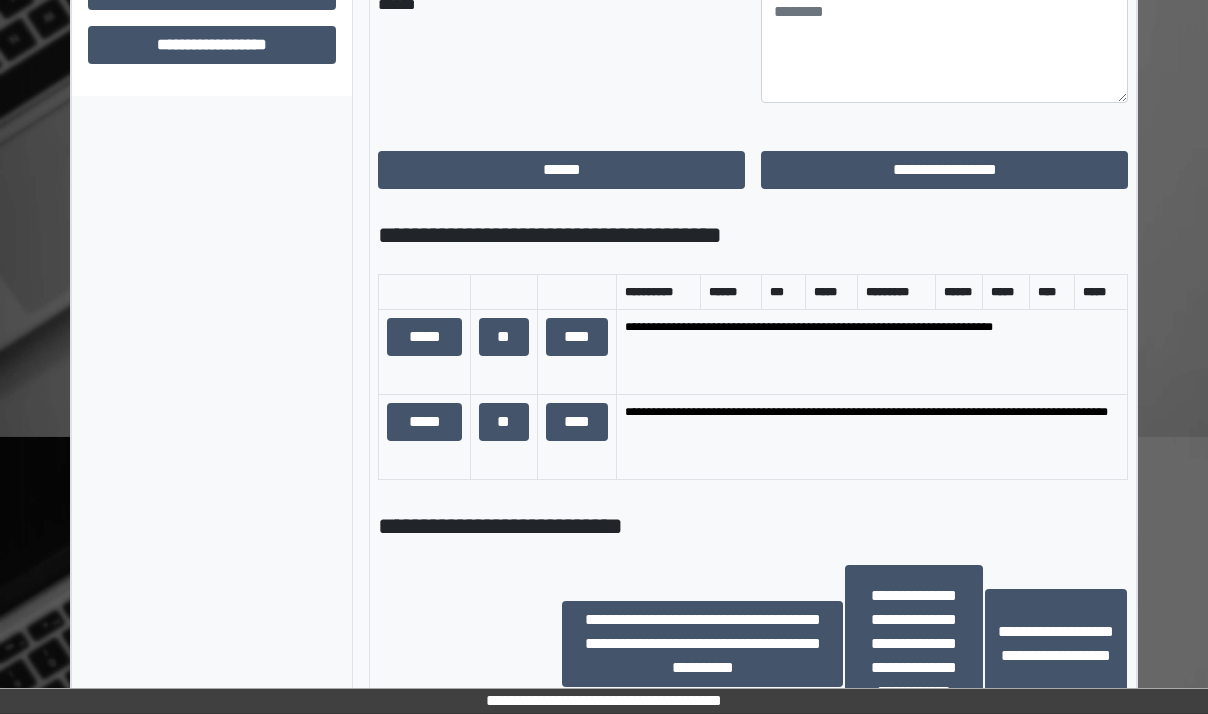 scroll, scrollTop: 1184, scrollLeft: 0, axis: vertical 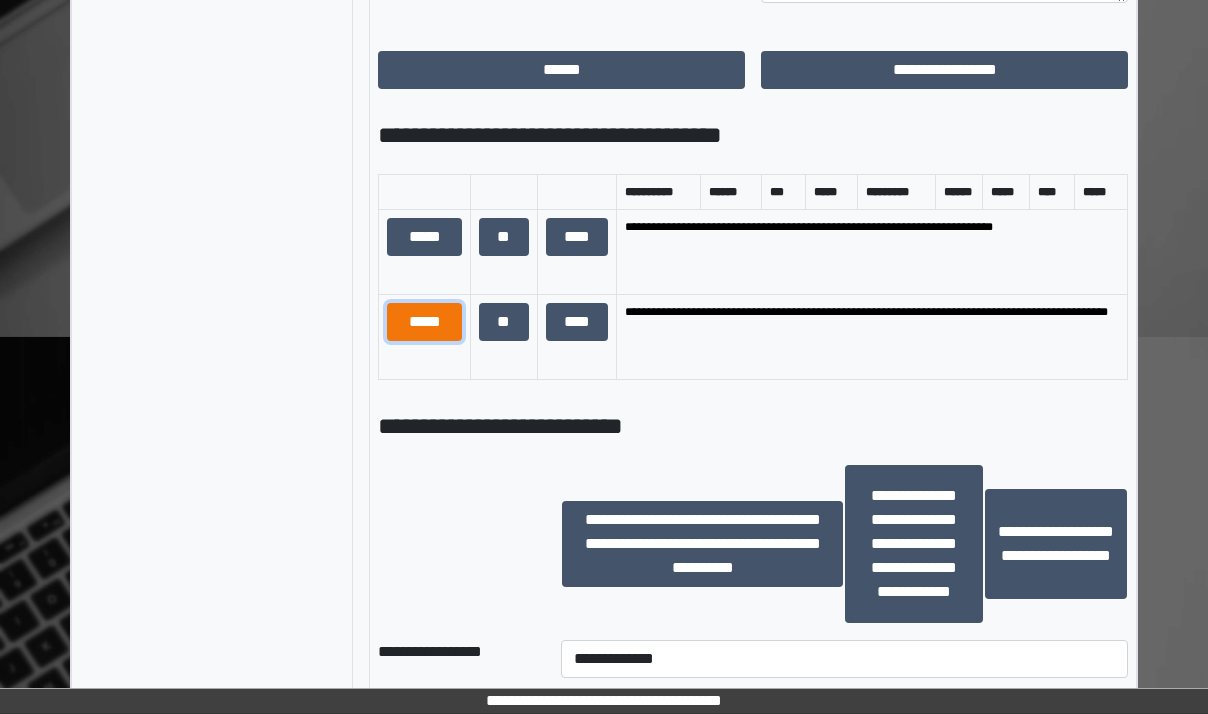 click on "*****" at bounding box center (424, 322) 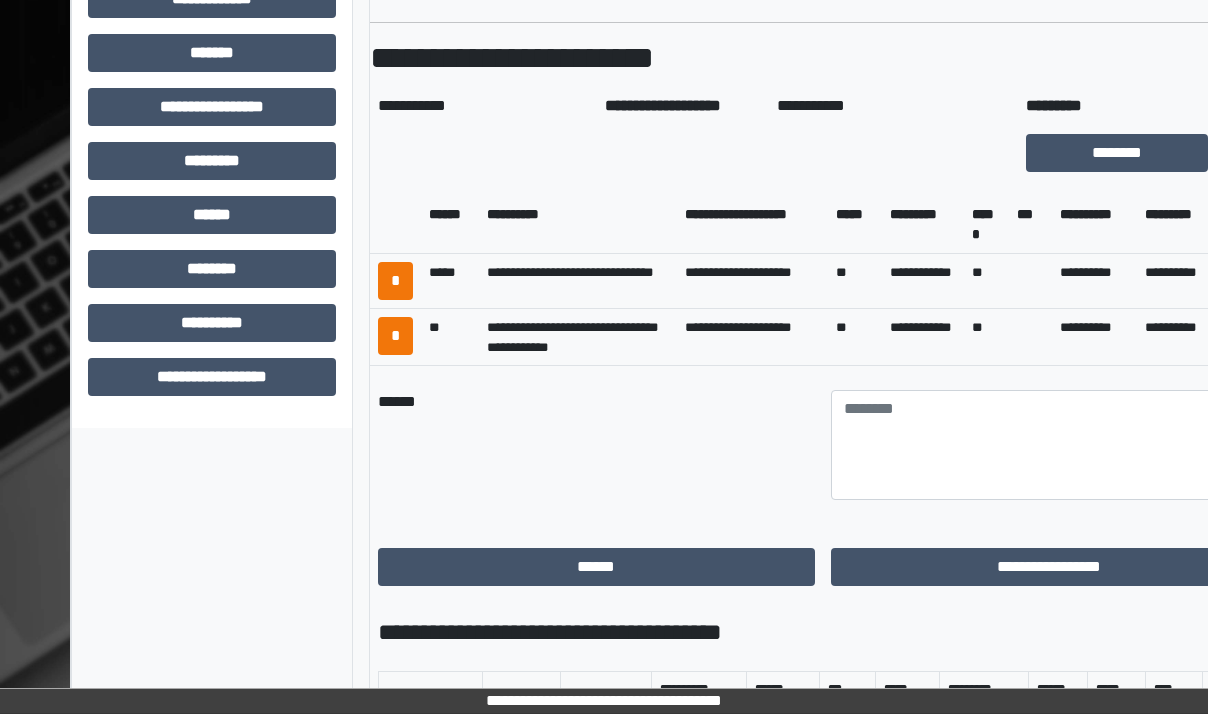 scroll, scrollTop: 751, scrollLeft: 0, axis: vertical 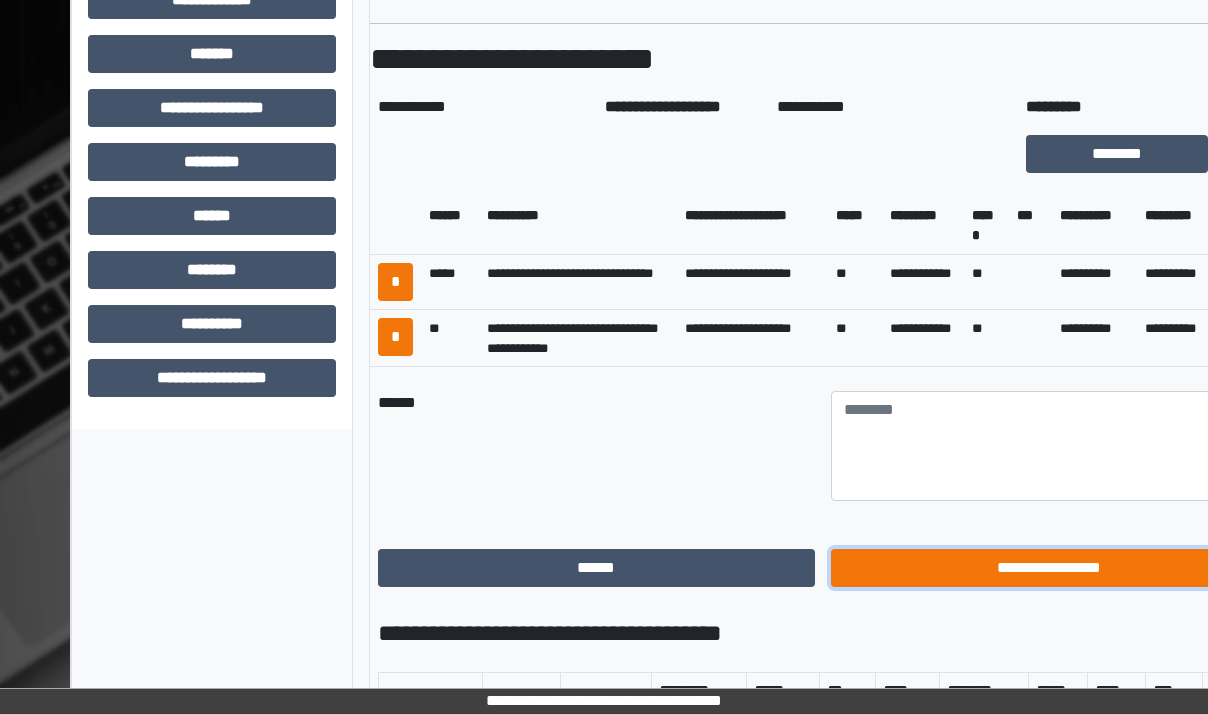 click on "**********" at bounding box center (1049, 568) 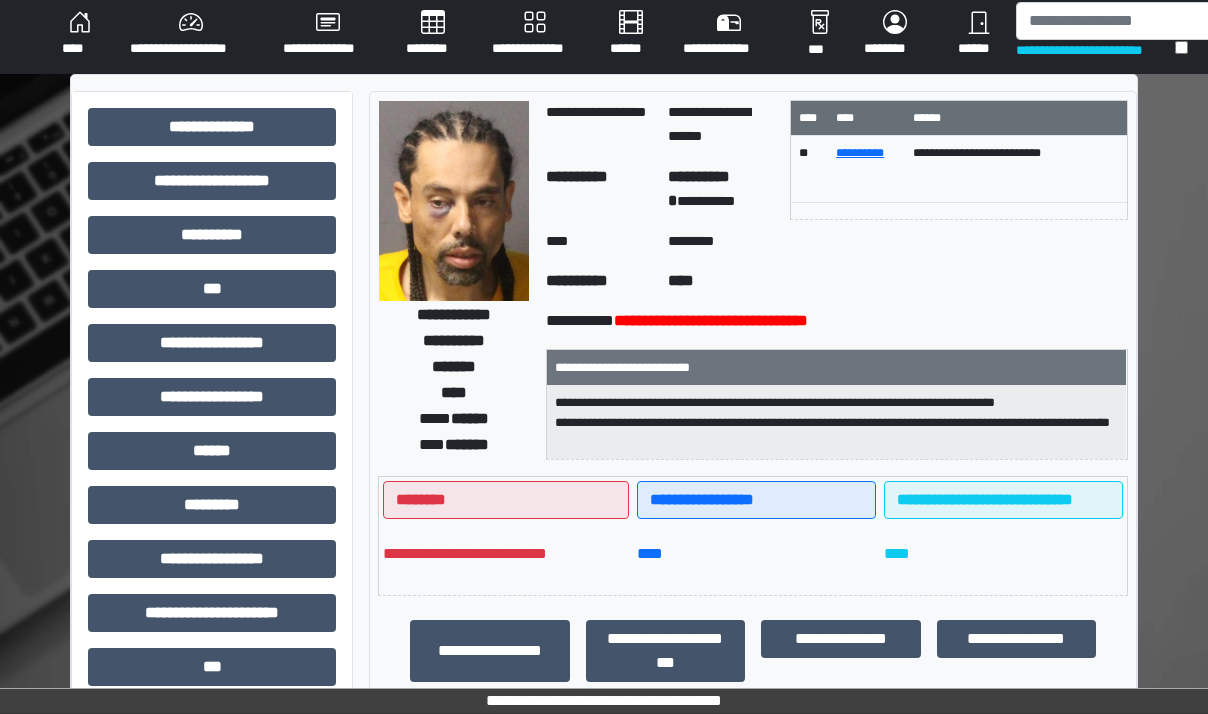scroll, scrollTop: 0, scrollLeft: 0, axis: both 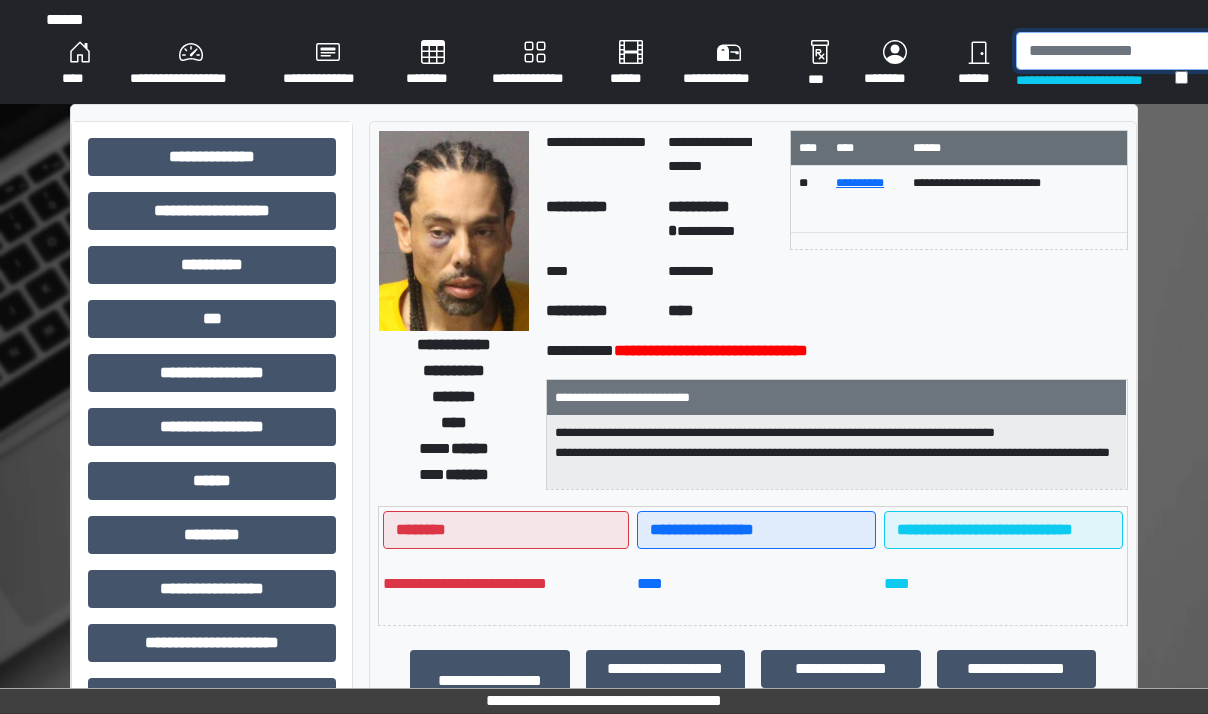 click at bounding box center [1119, 51] 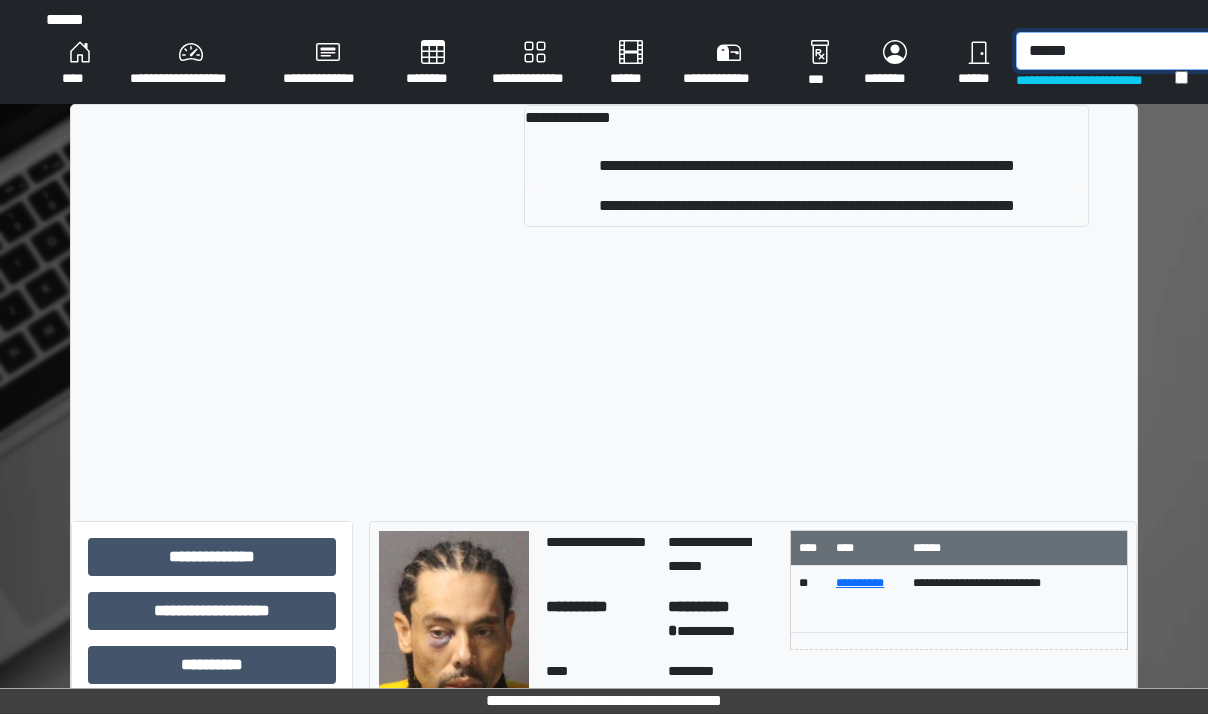 type on "******" 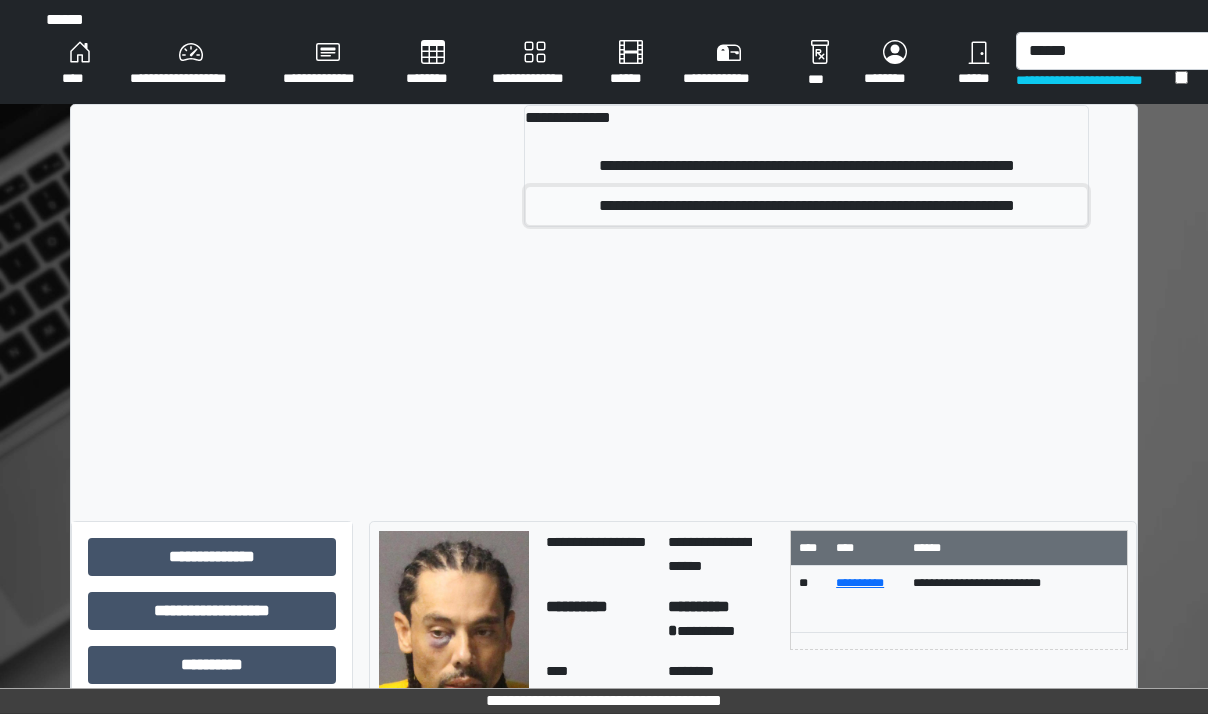 click on "**********" at bounding box center [806, 206] 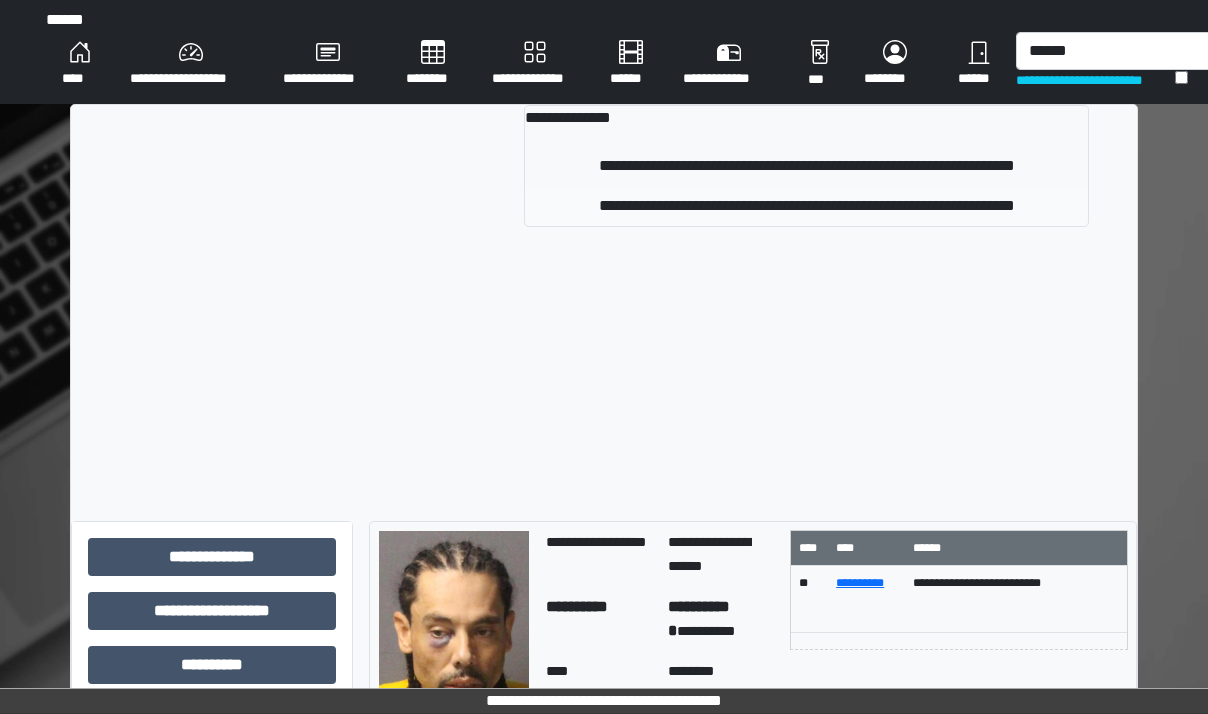 type 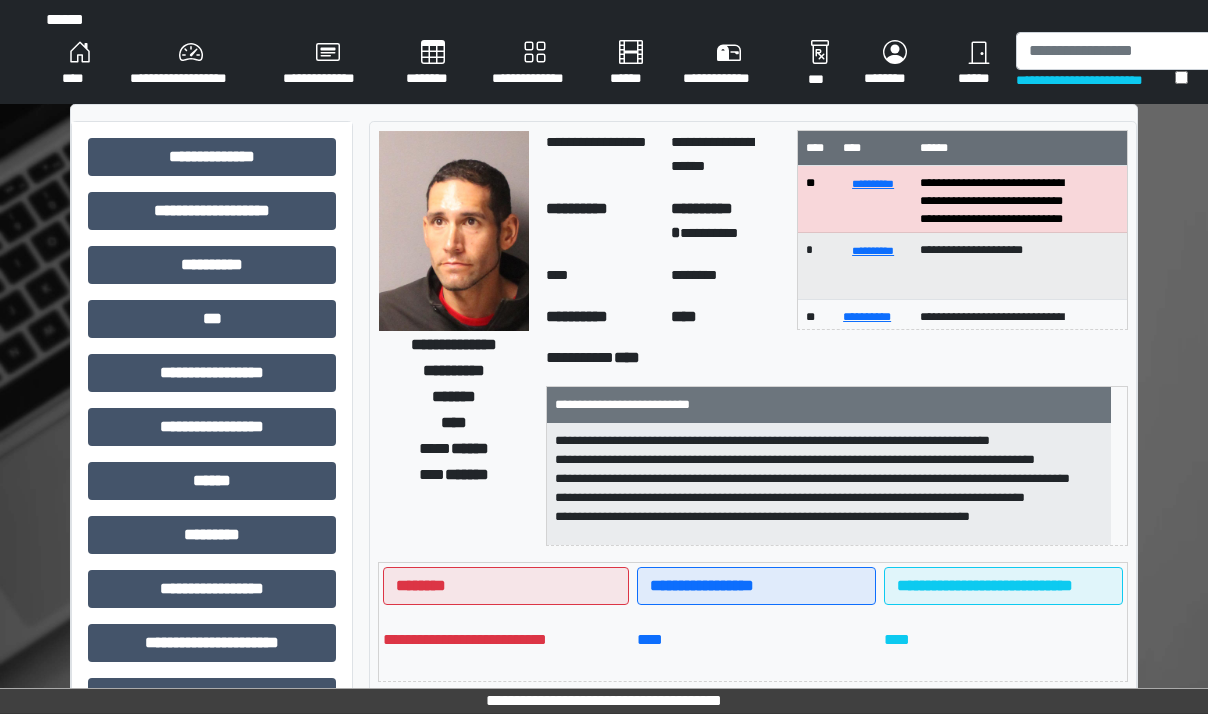 scroll, scrollTop: 44, scrollLeft: 0, axis: vertical 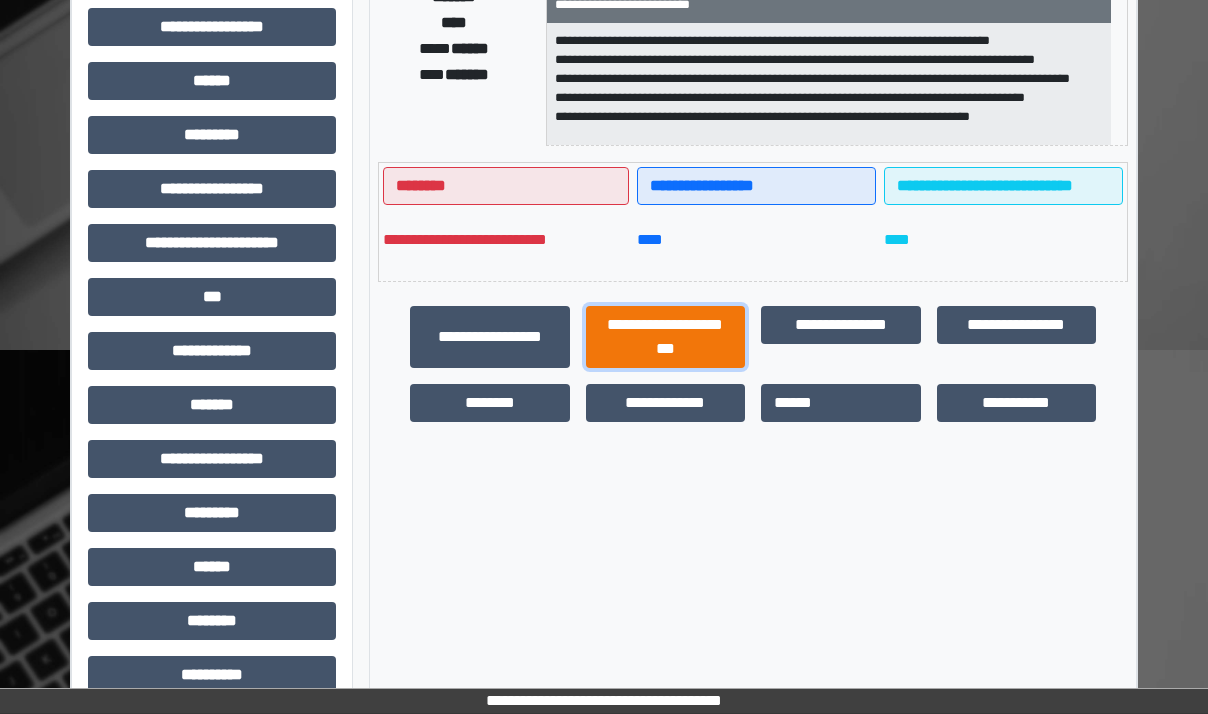 click on "**********" at bounding box center (666, 337) 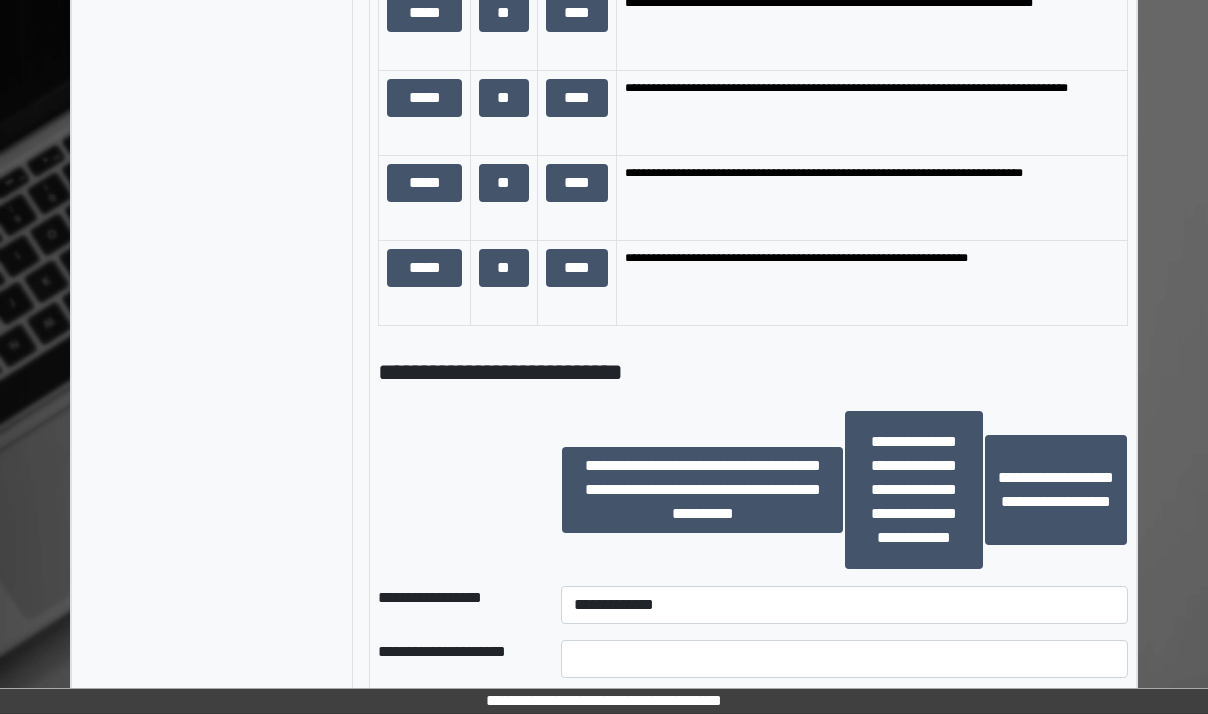 scroll, scrollTop: 1700, scrollLeft: 0, axis: vertical 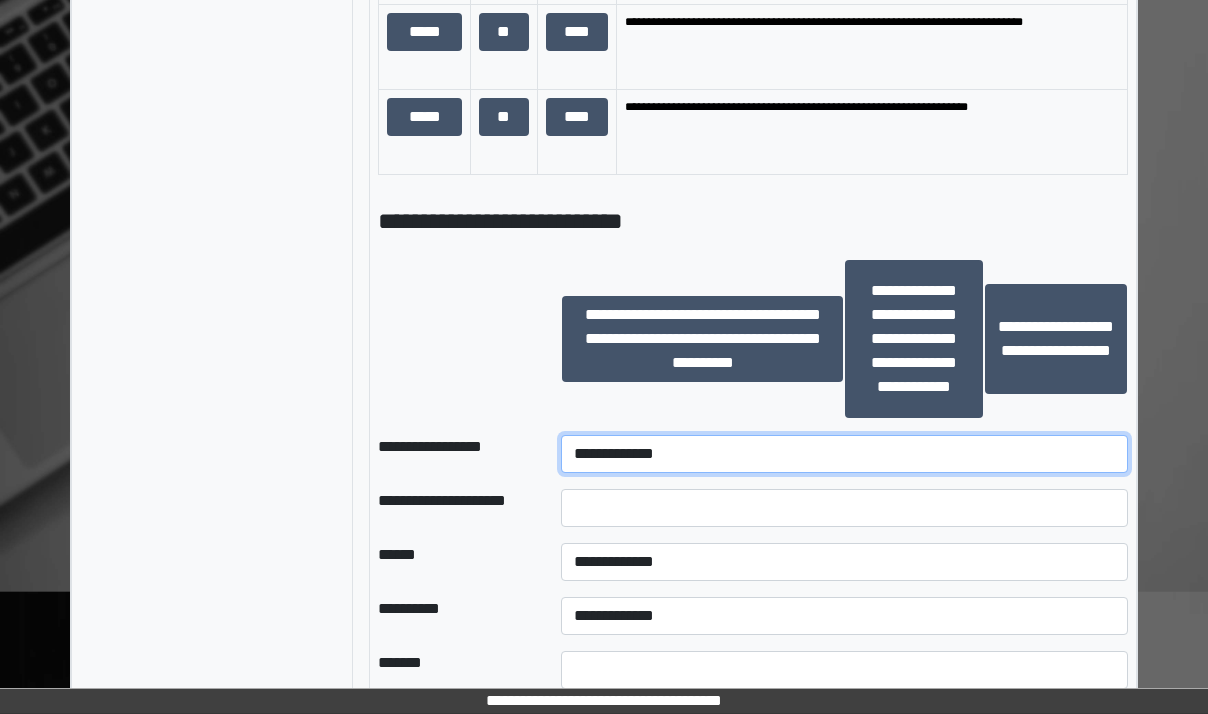 click on "**********" at bounding box center [844, 454] 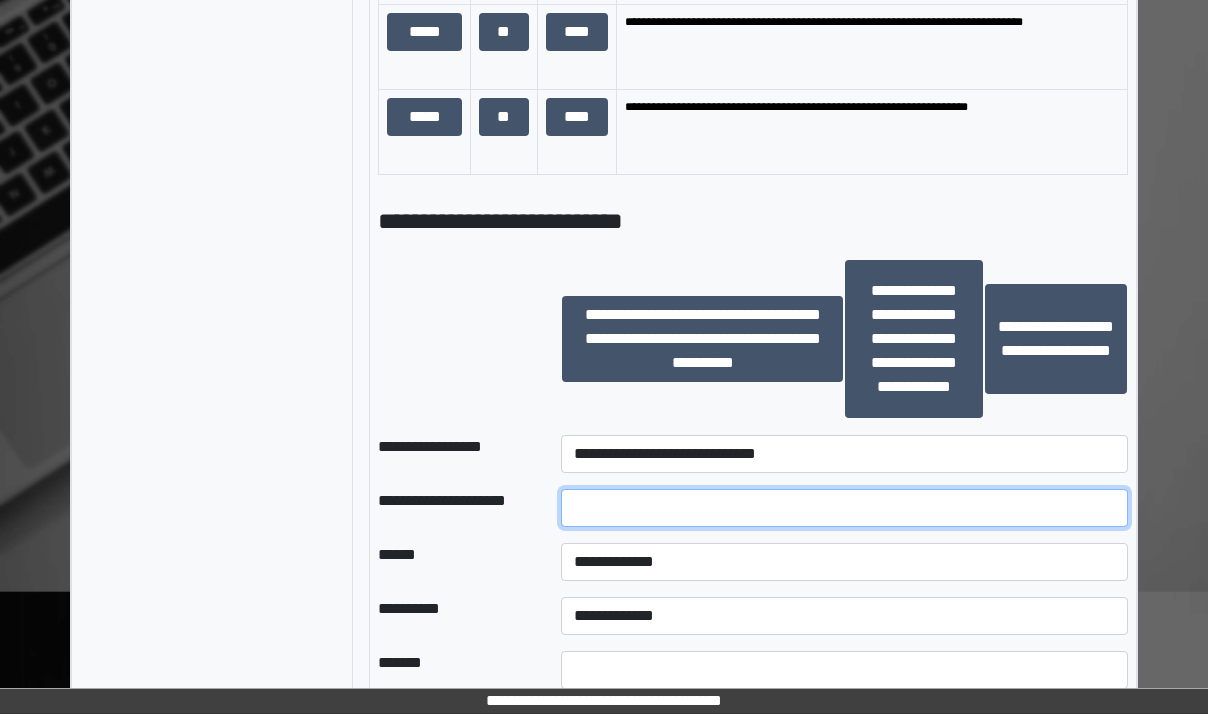 click at bounding box center [844, 508] 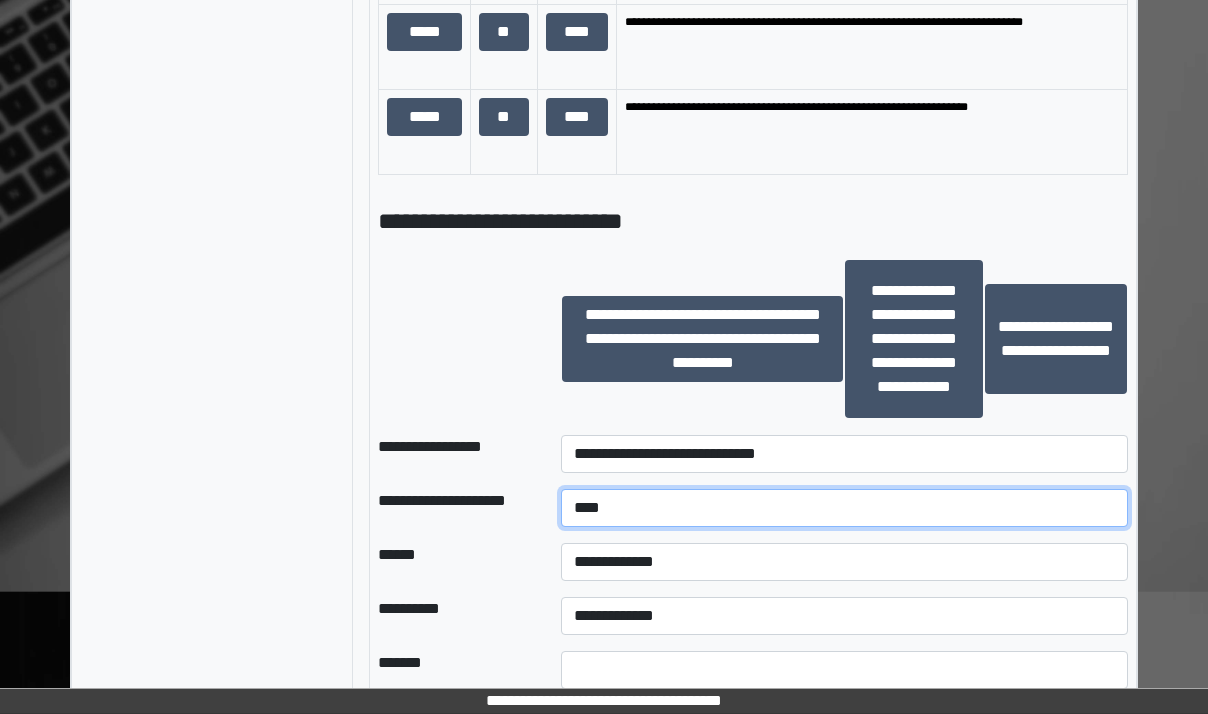 type on "****" 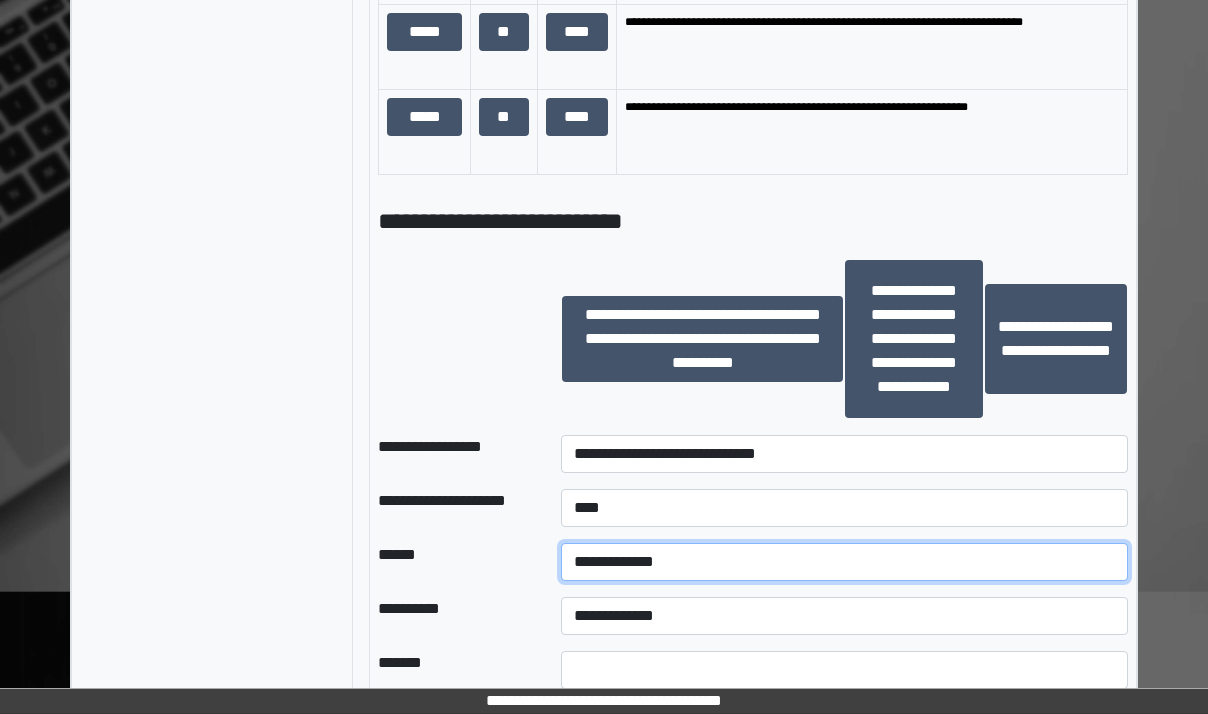 click on "**********" at bounding box center (844, 562) 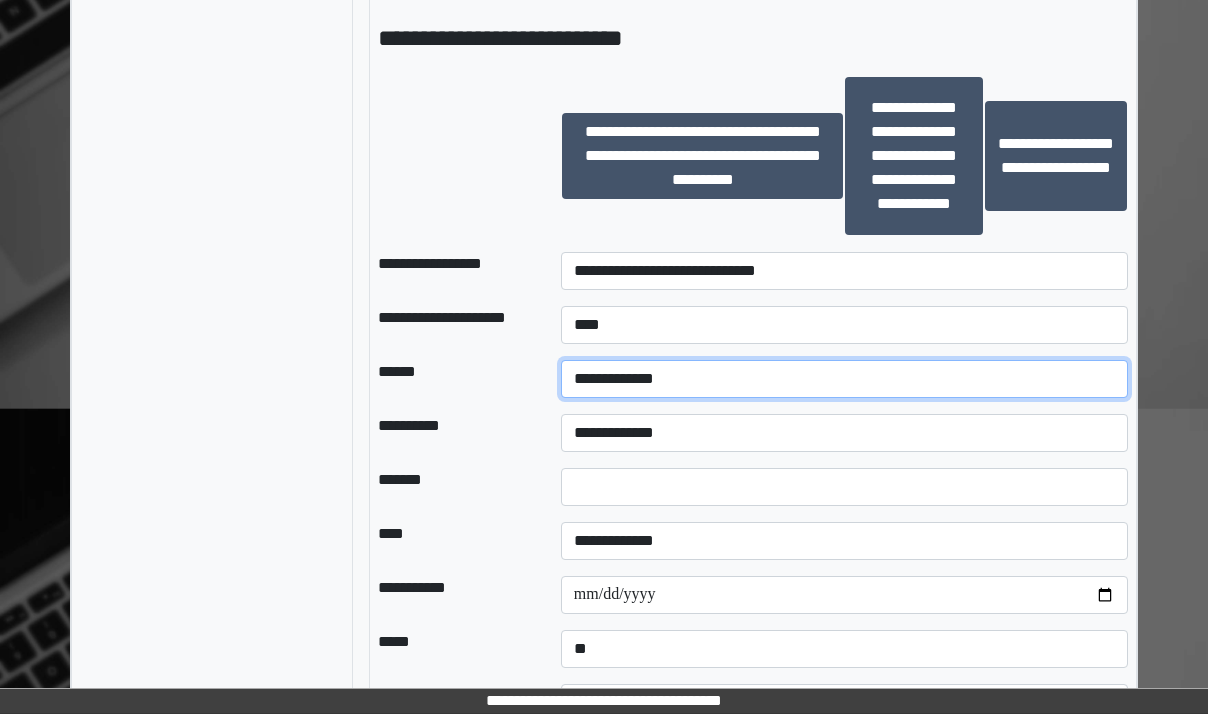 scroll, scrollTop: 1900, scrollLeft: 0, axis: vertical 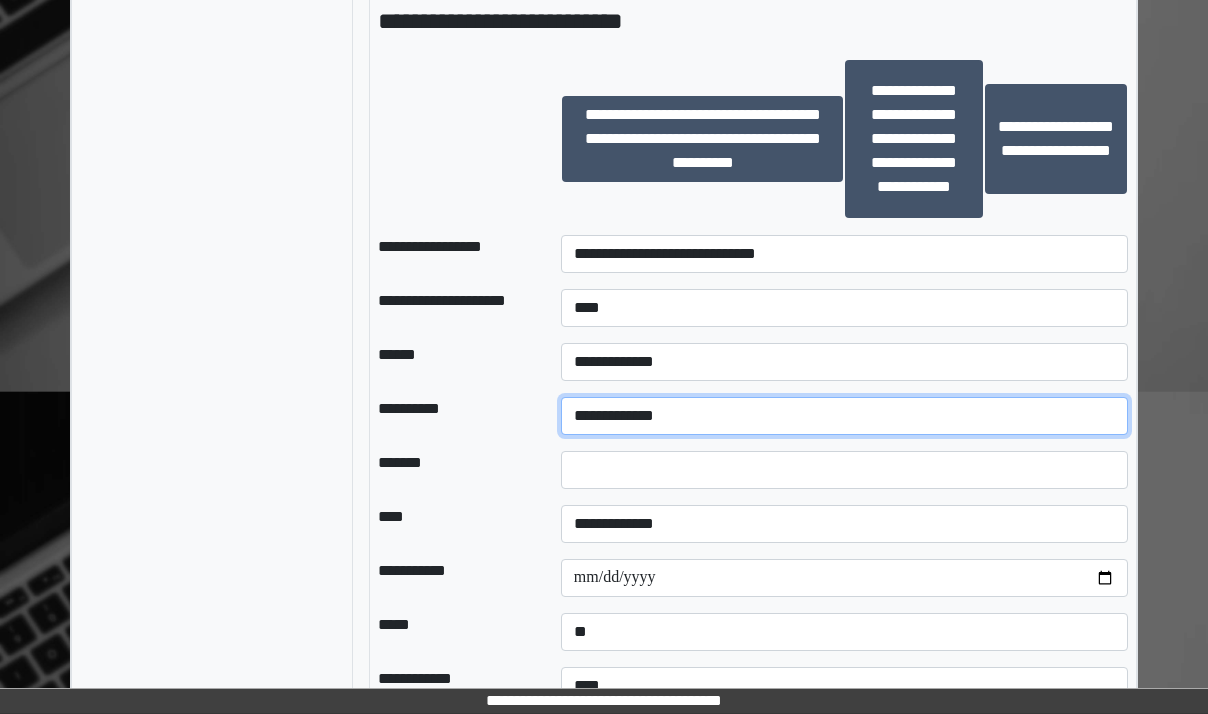 click on "**********" at bounding box center (844, 416) 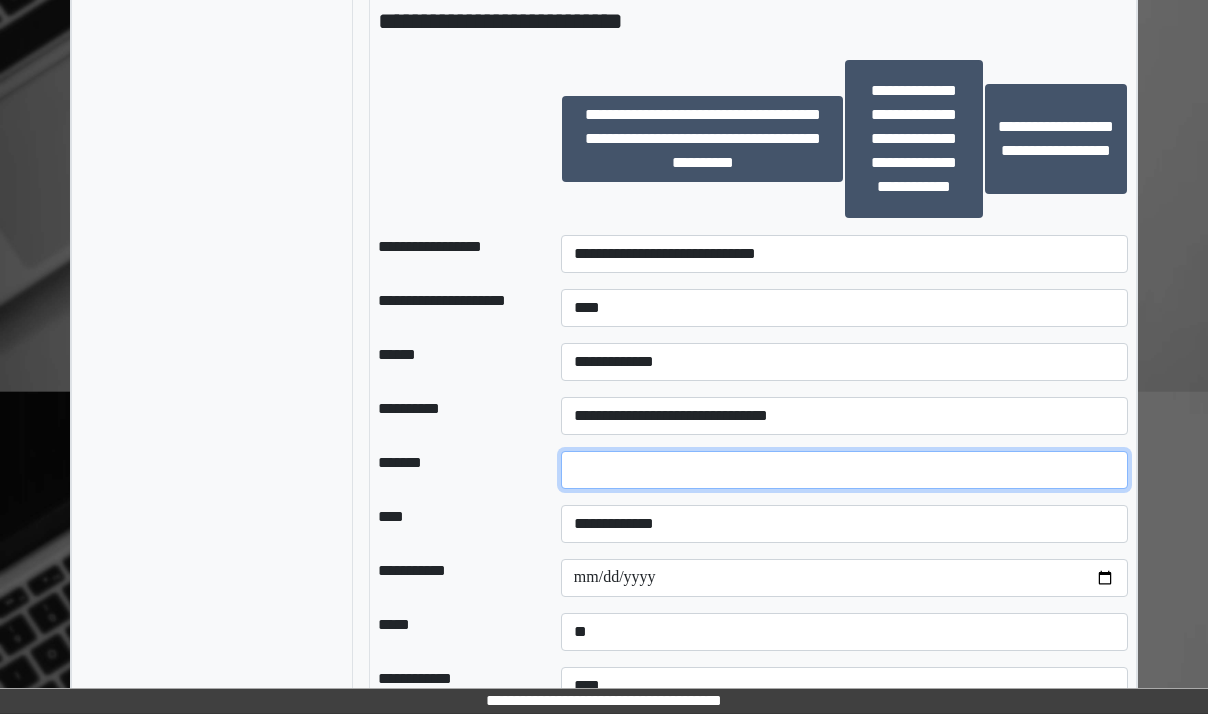 click at bounding box center (844, 470) 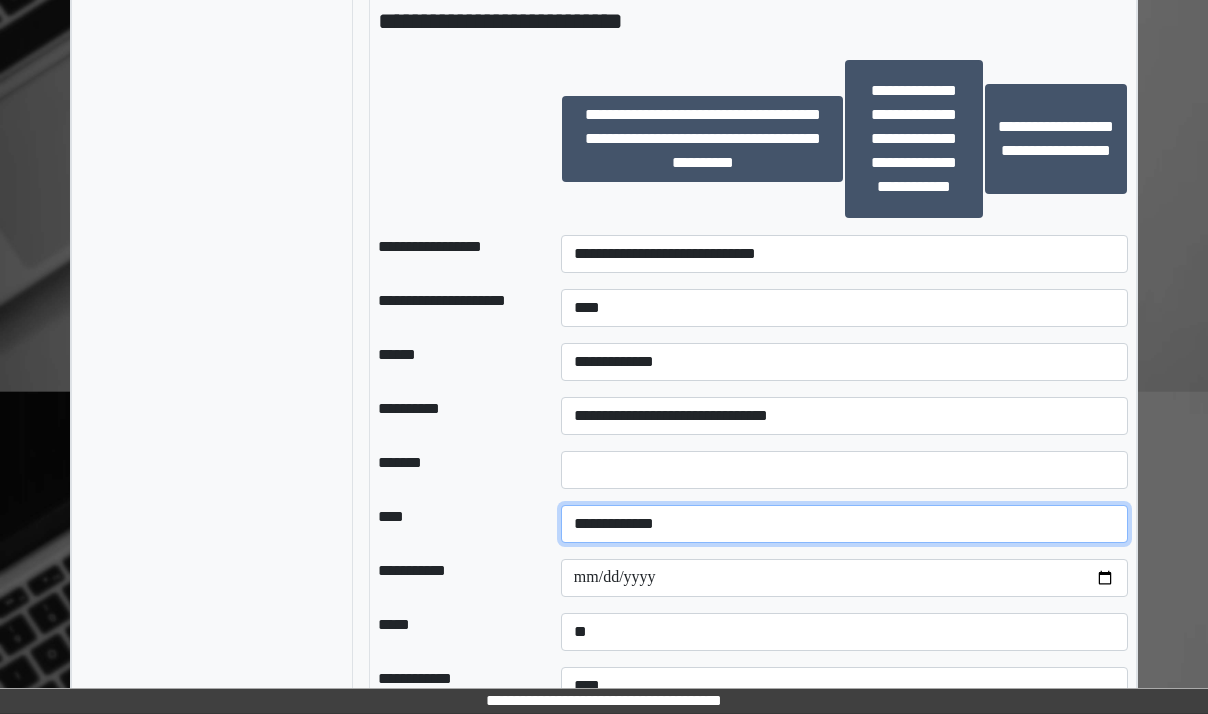 click on "**********" at bounding box center [844, 524] 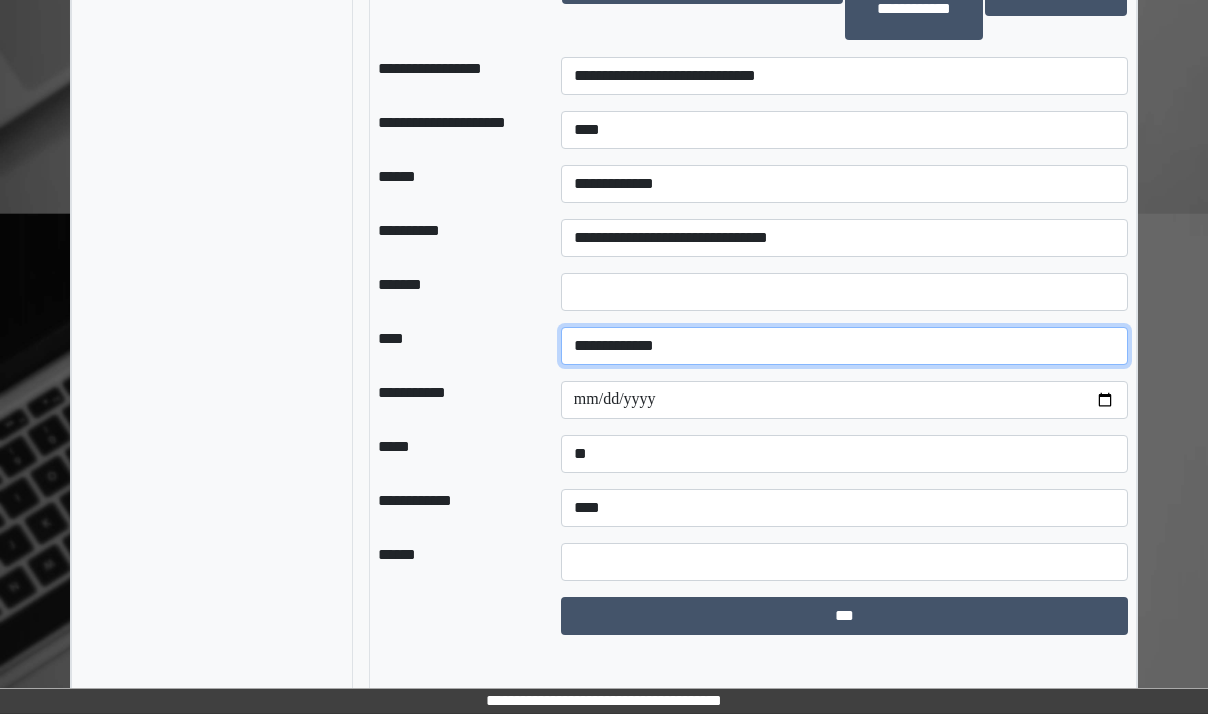 scroll, scrollTop: 2101, scrollLeft: 0, axis: vertical 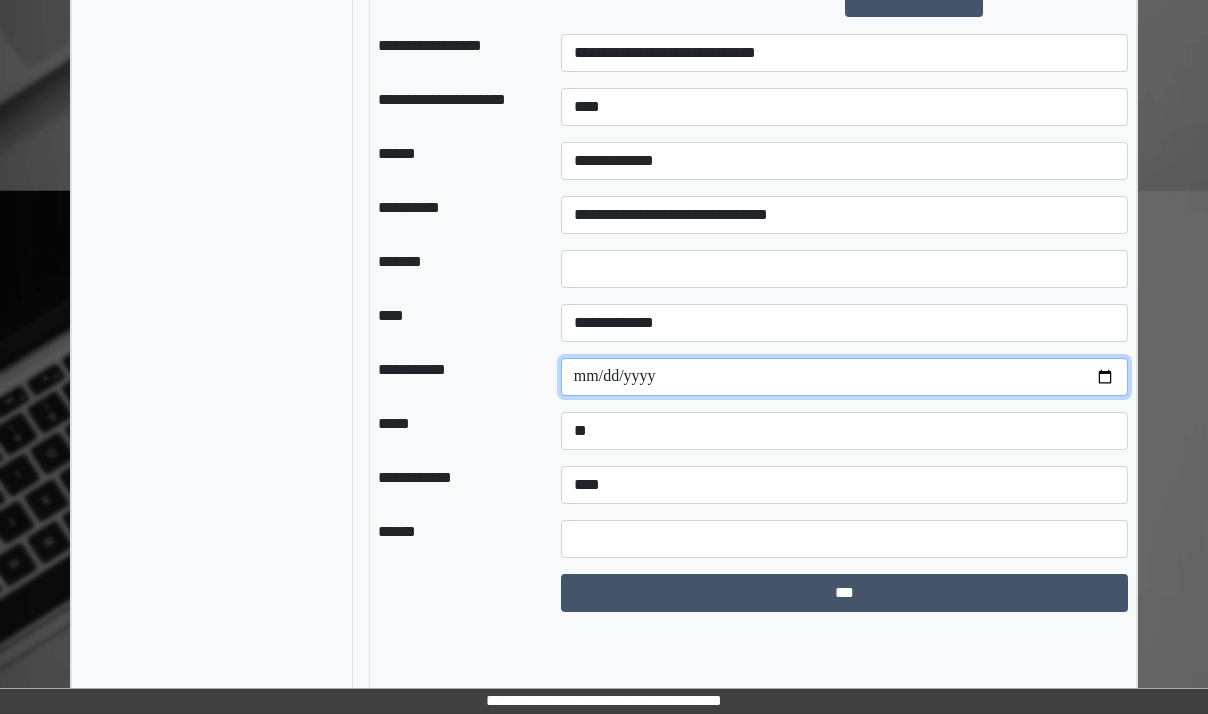 click at bounding box center [844, 377] 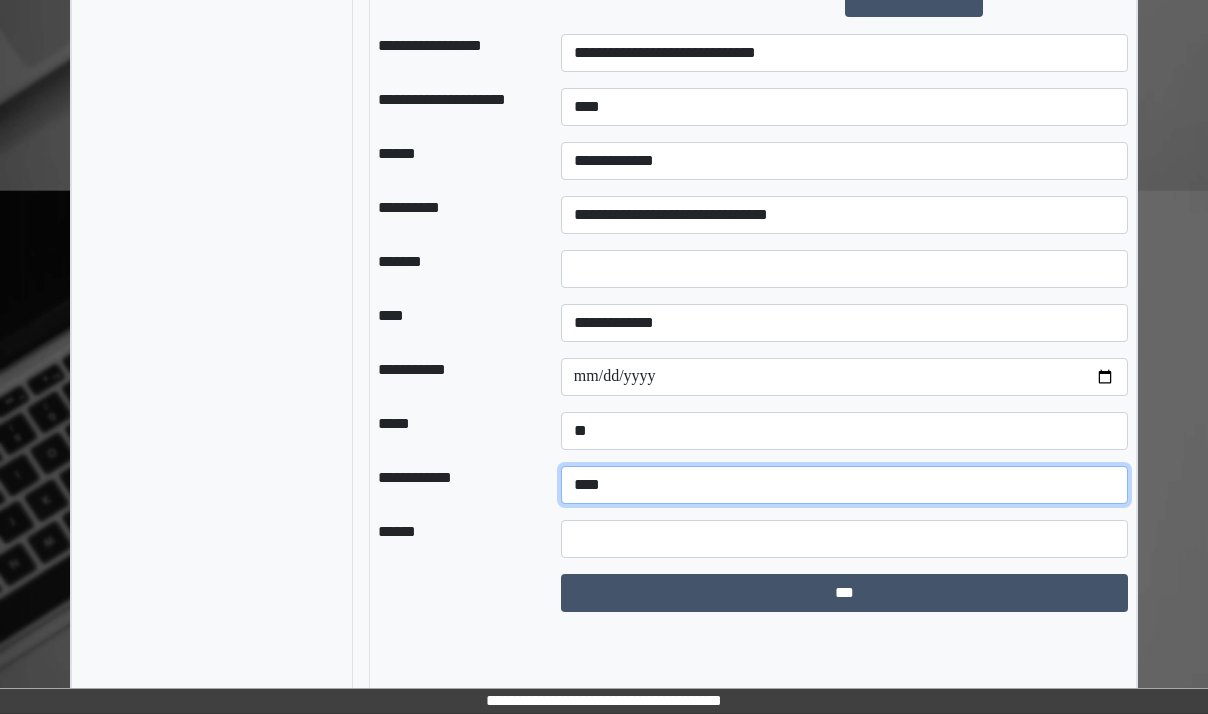 click on "**********" at bounding box center [844, 485] 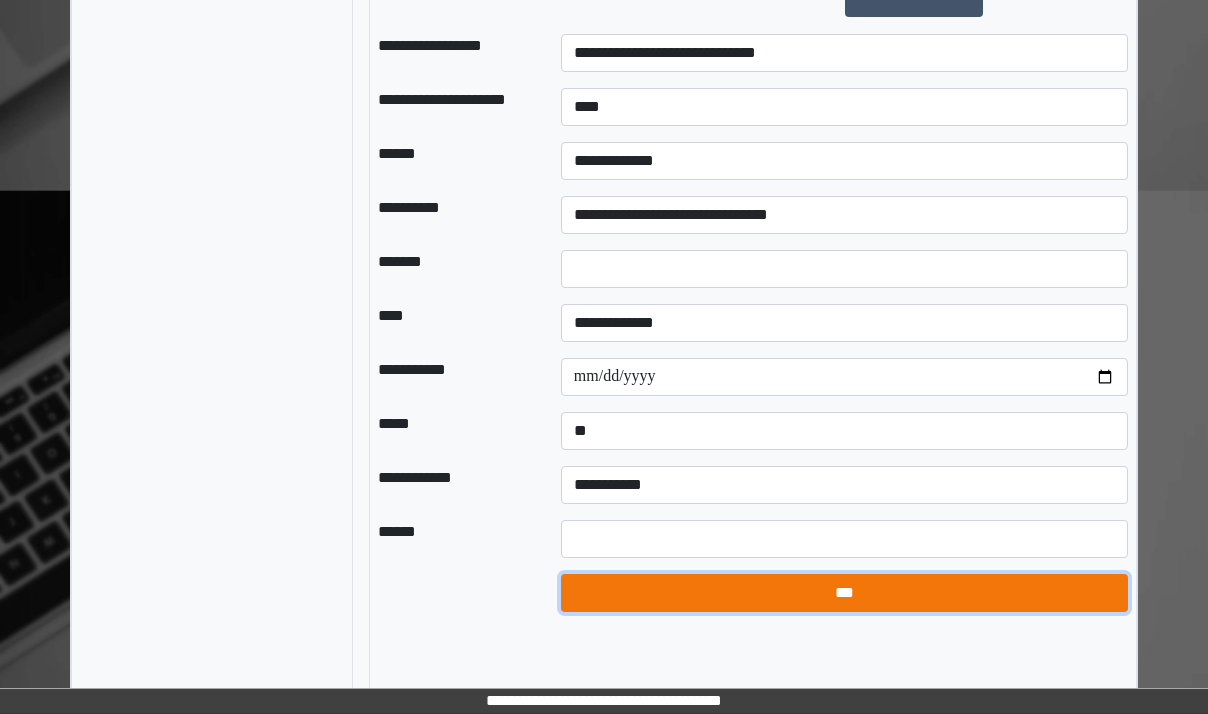 click on "***" at bounding box center [844, 593] 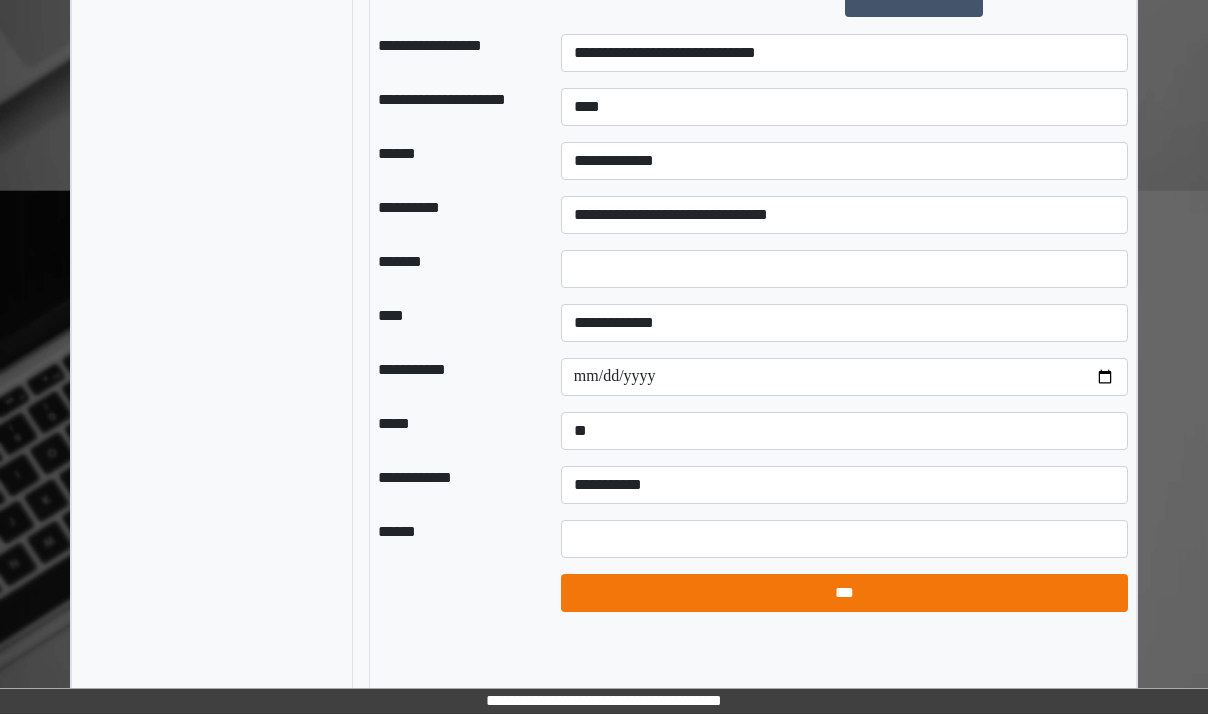 select on "*" 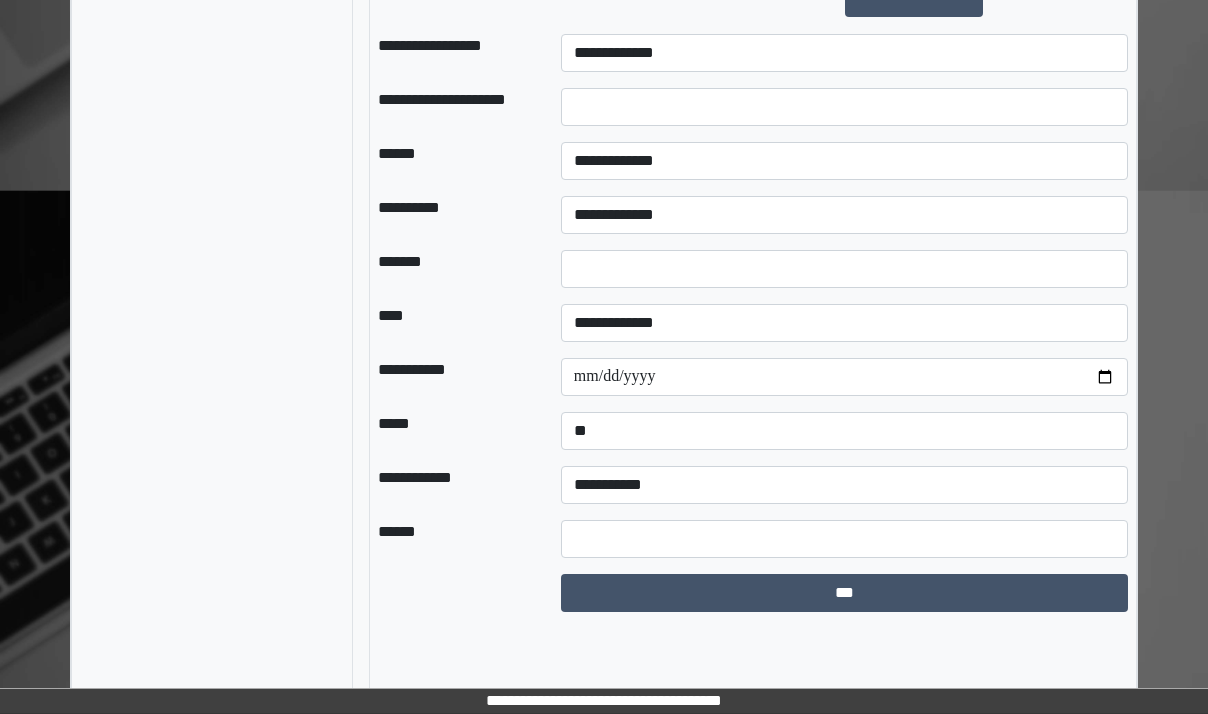 scroll, scrollTop: 6, scrollLeft: 0, axis: vertical 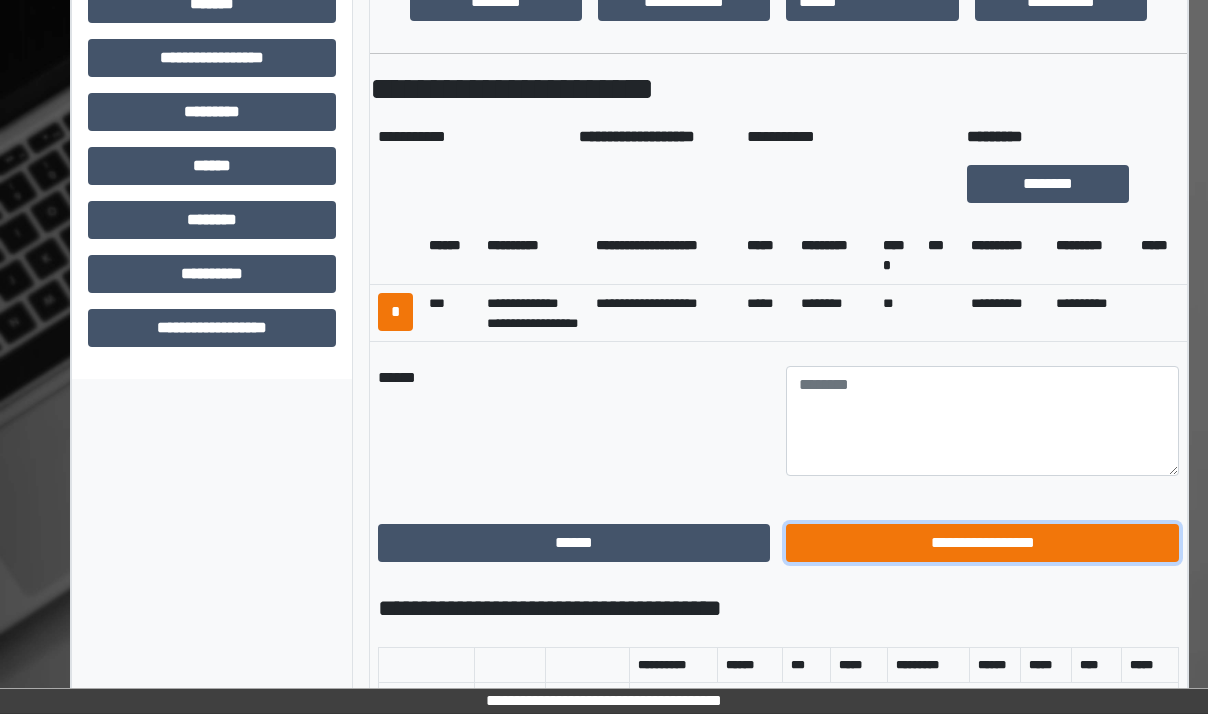 click on "**********" at bounding box center [982, 543] 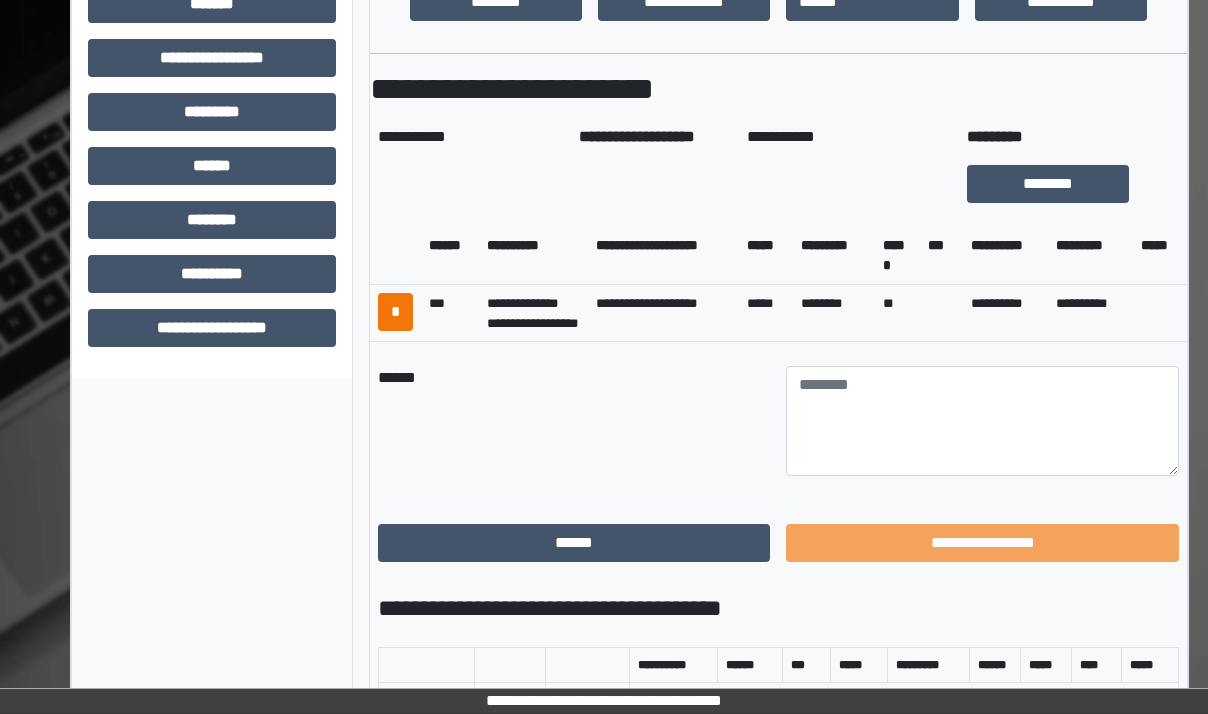 scroll, scrollTop: 484, scrollLeft: 0, axis: vertical 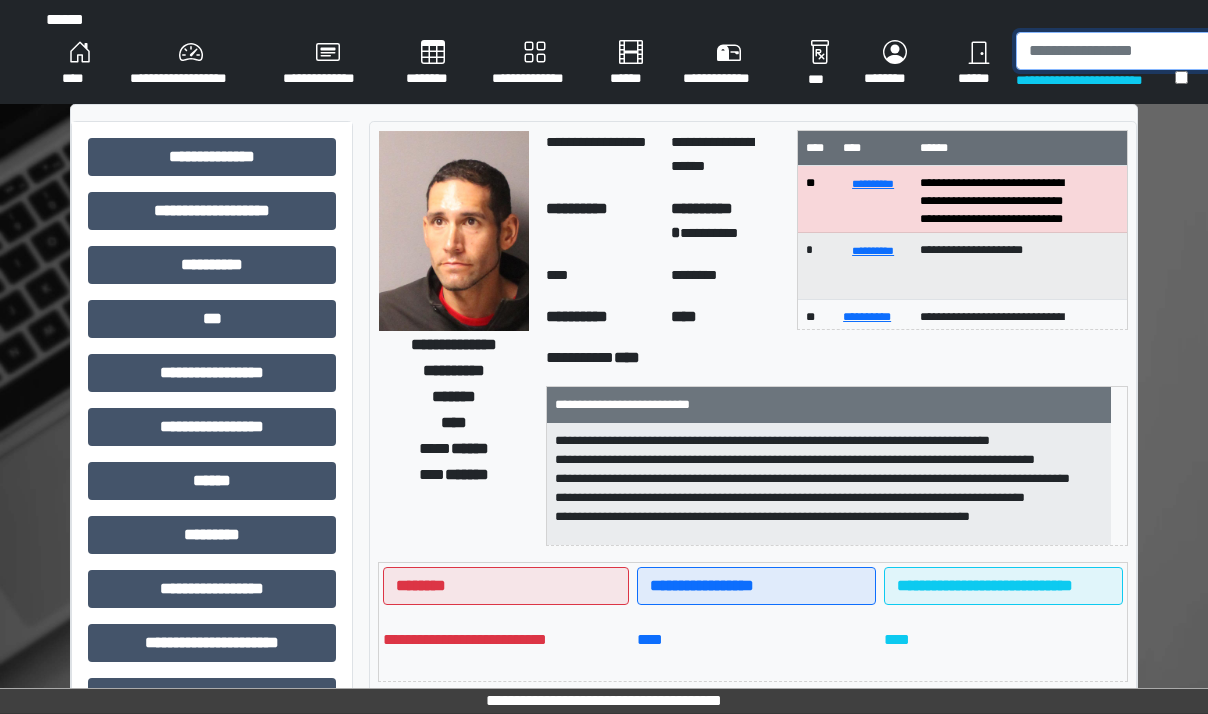 click at bounding box center (1119, 51) 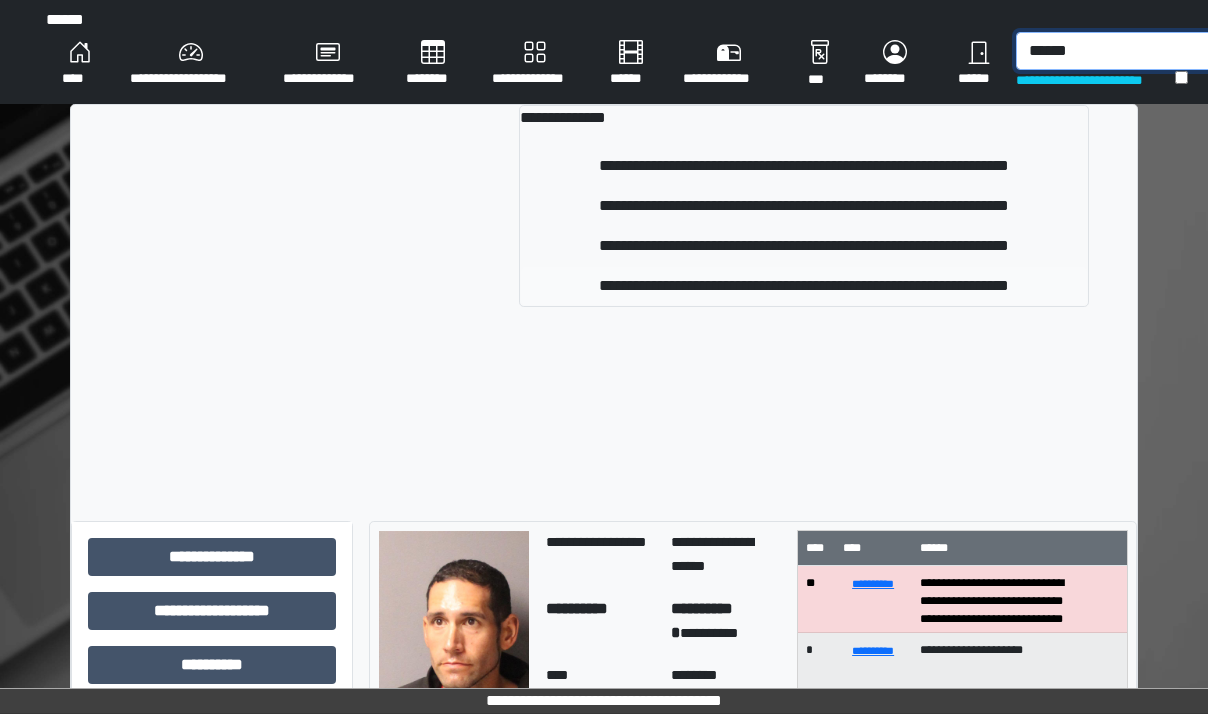 type on "******" 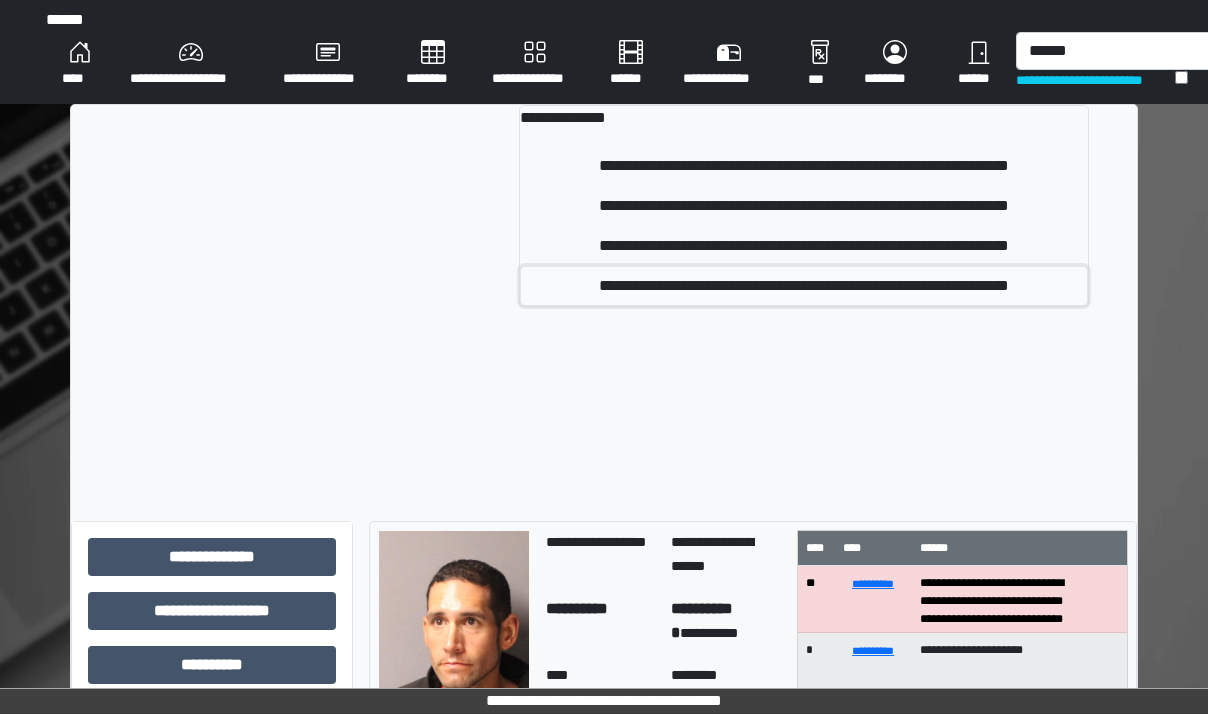 click on "**********" at bounding box center [804, 286] 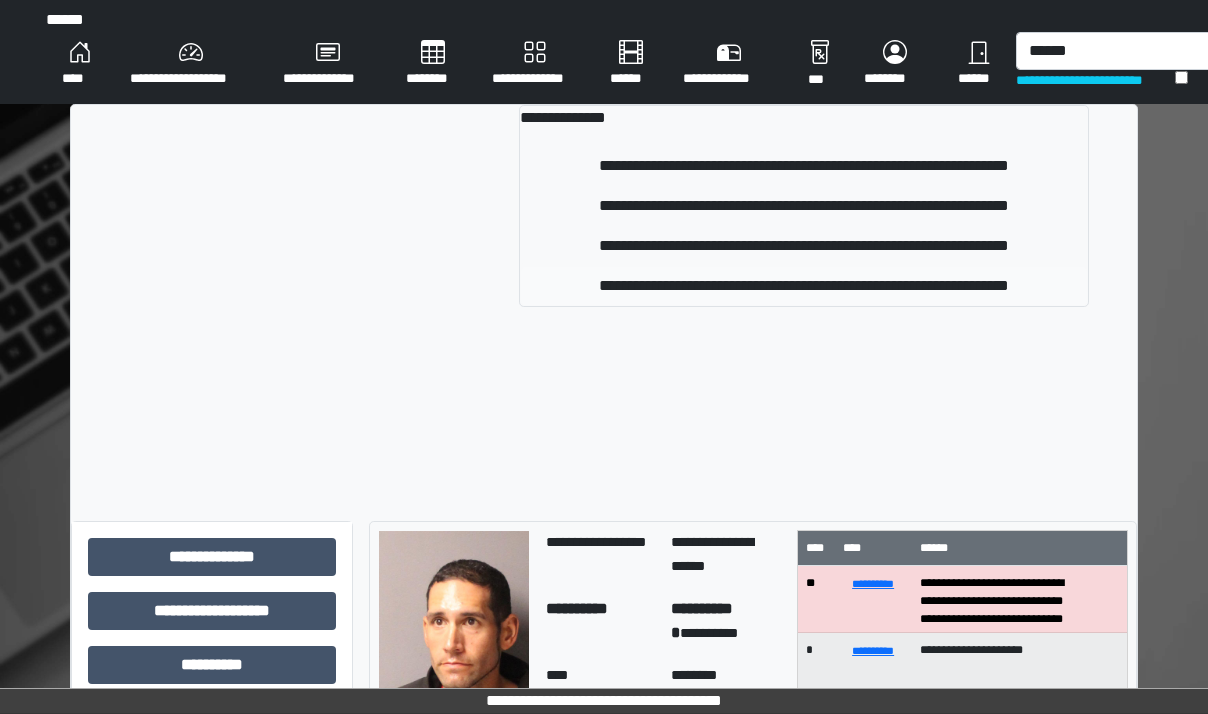 type 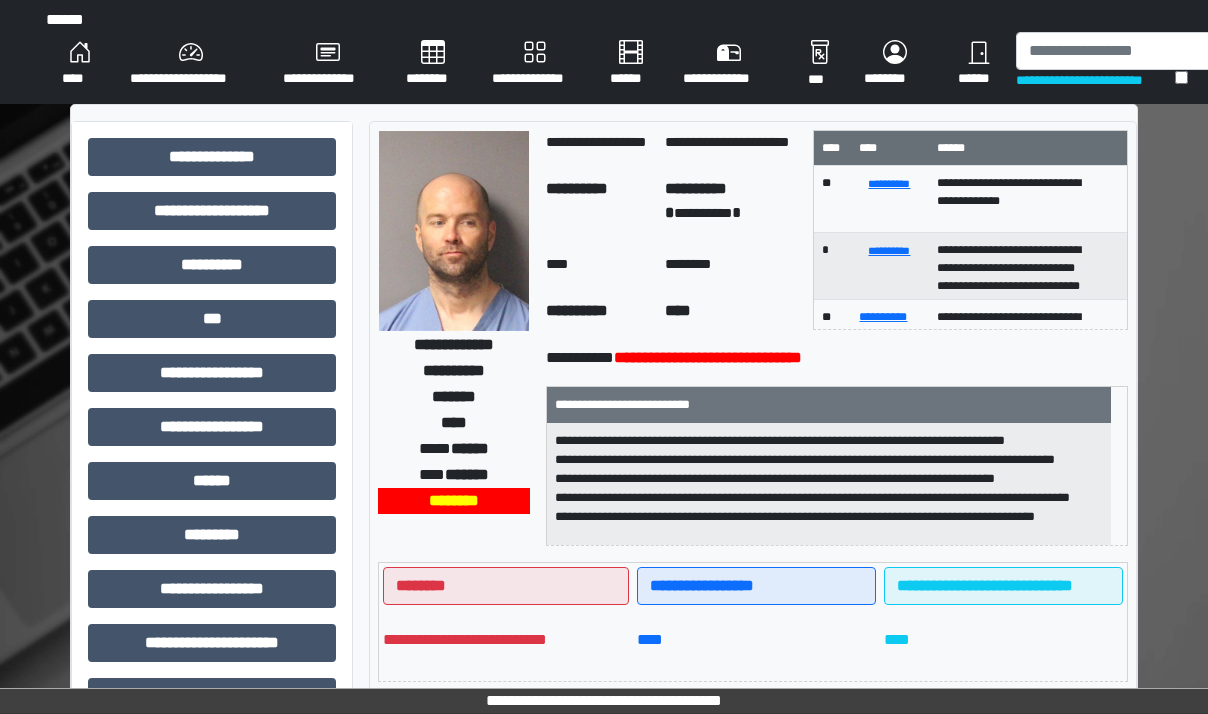 scroll, scrollTop: 44, scrollLeft: 0, axis: vertical 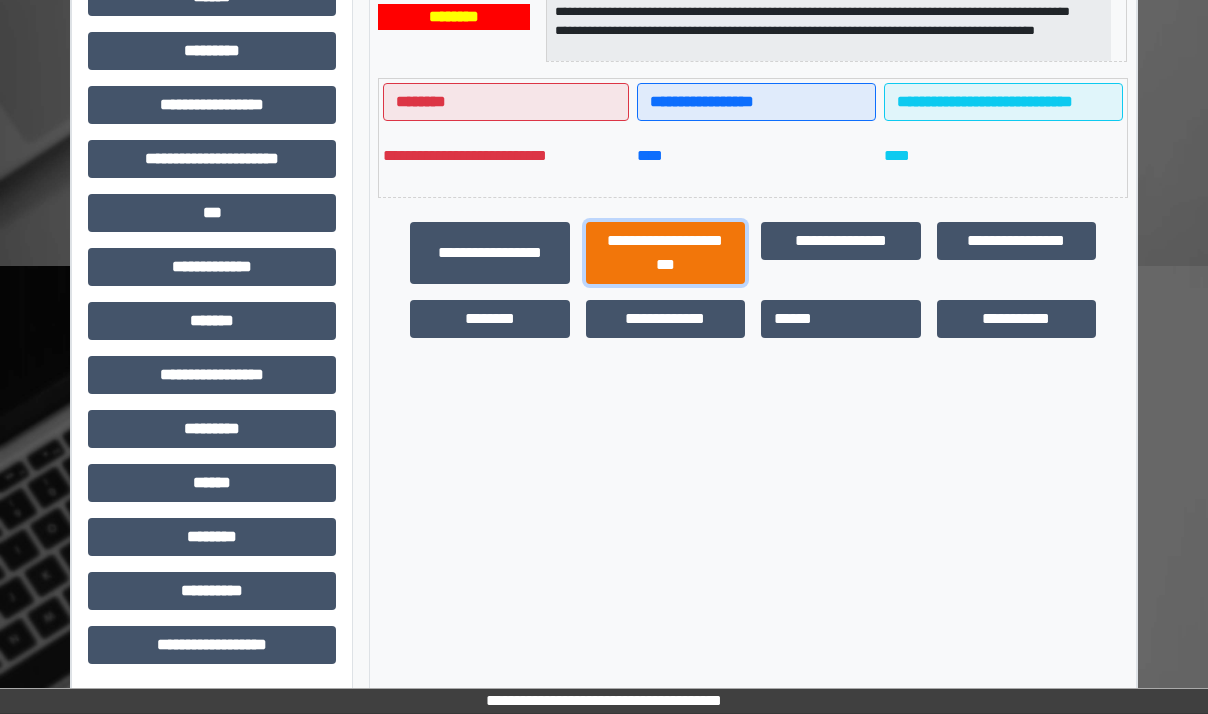 click on "**********" at bounding box center [666, 253] 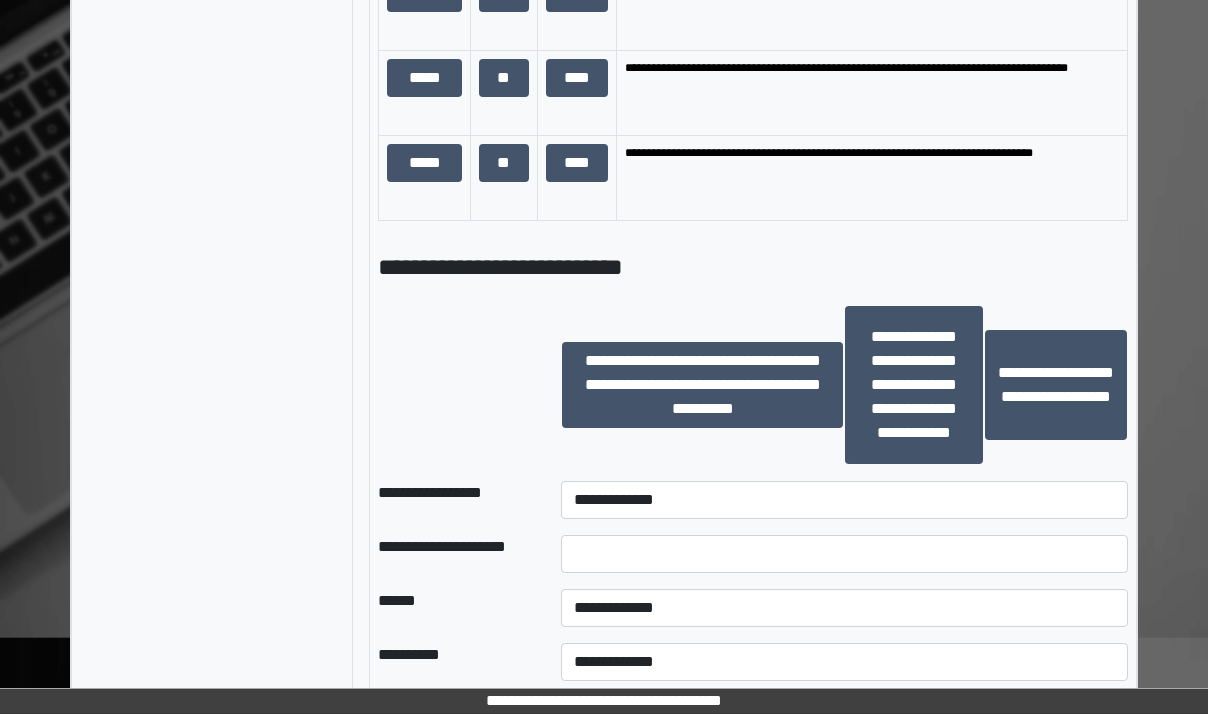 scroll, scrollTop: 1684, scrollLeft: 0, axis: vertical 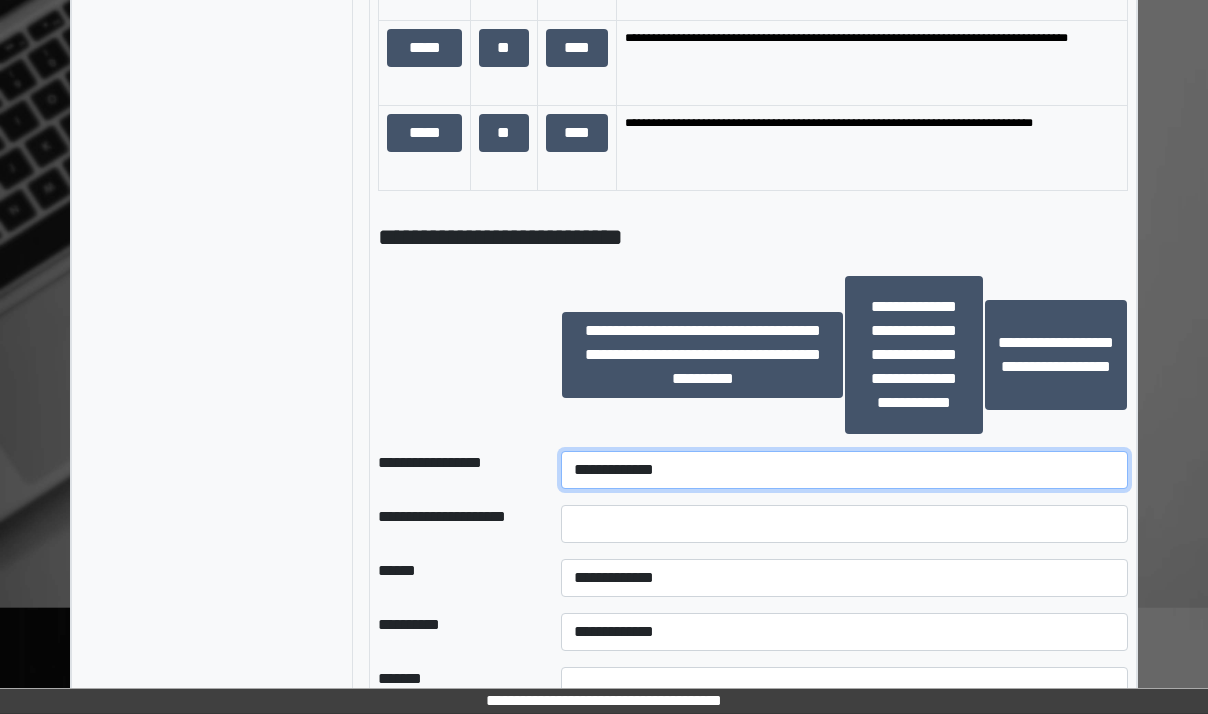 click on "**********" at bounding box center (844, 470) 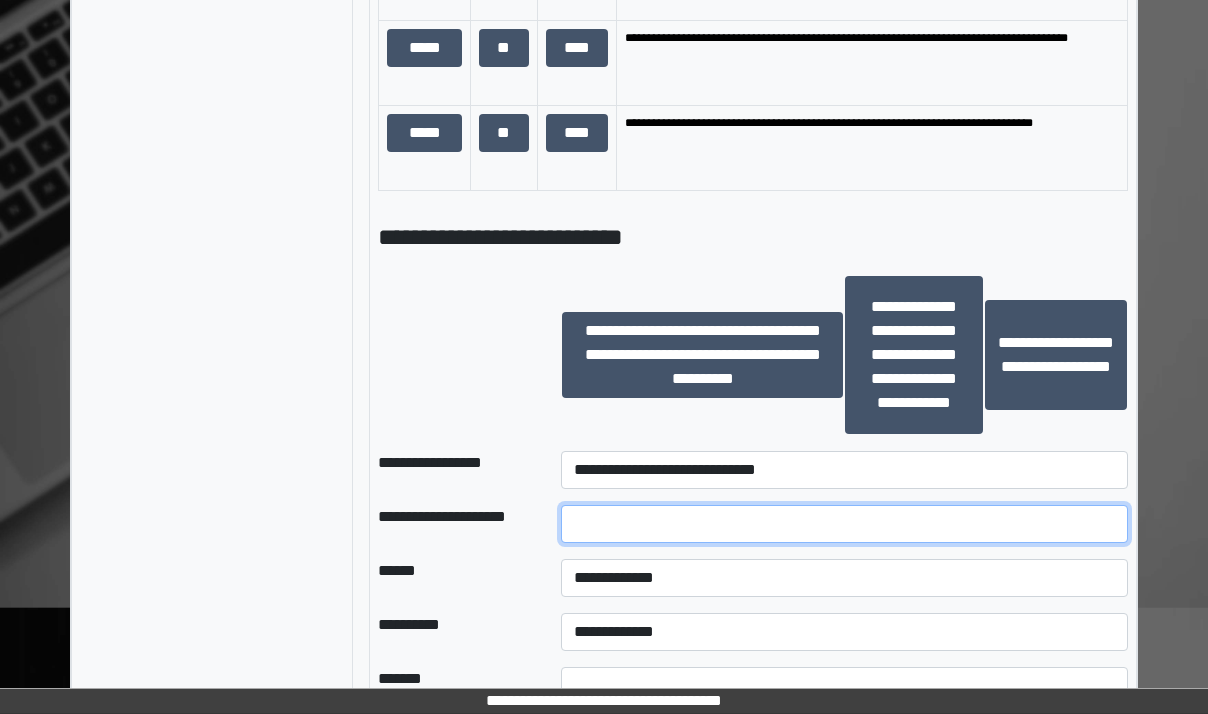 click at bounding box center (844, 524) 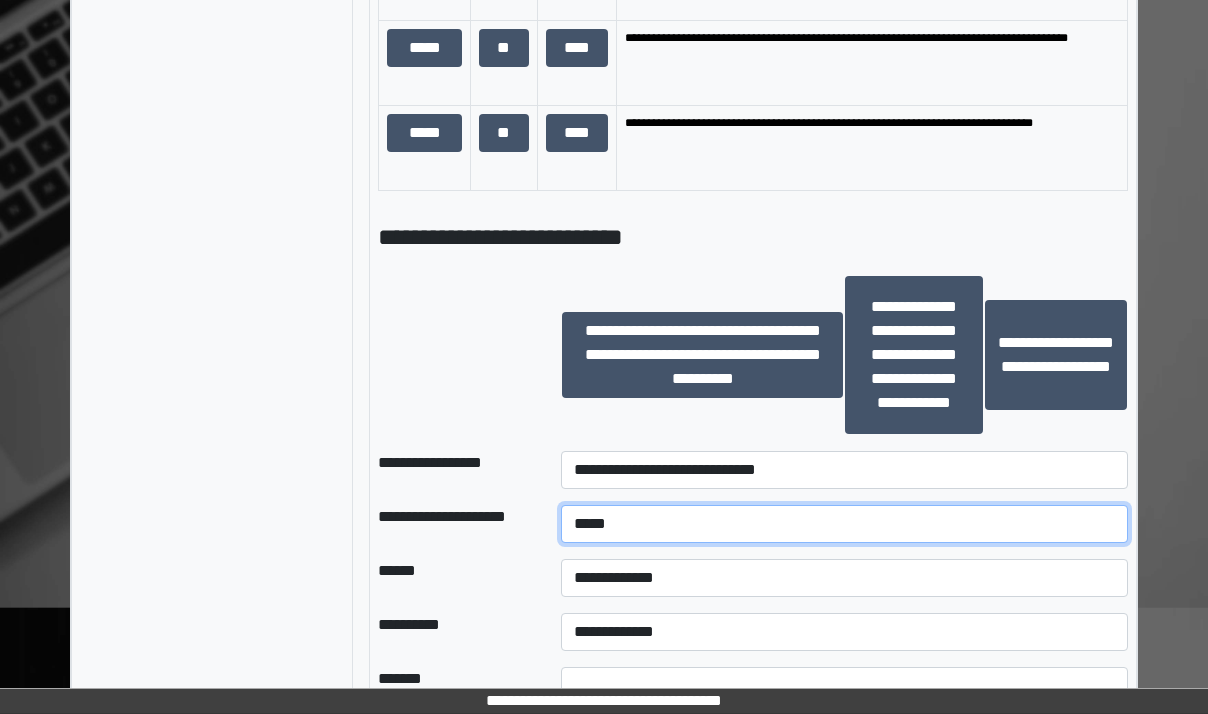 type on "*****" 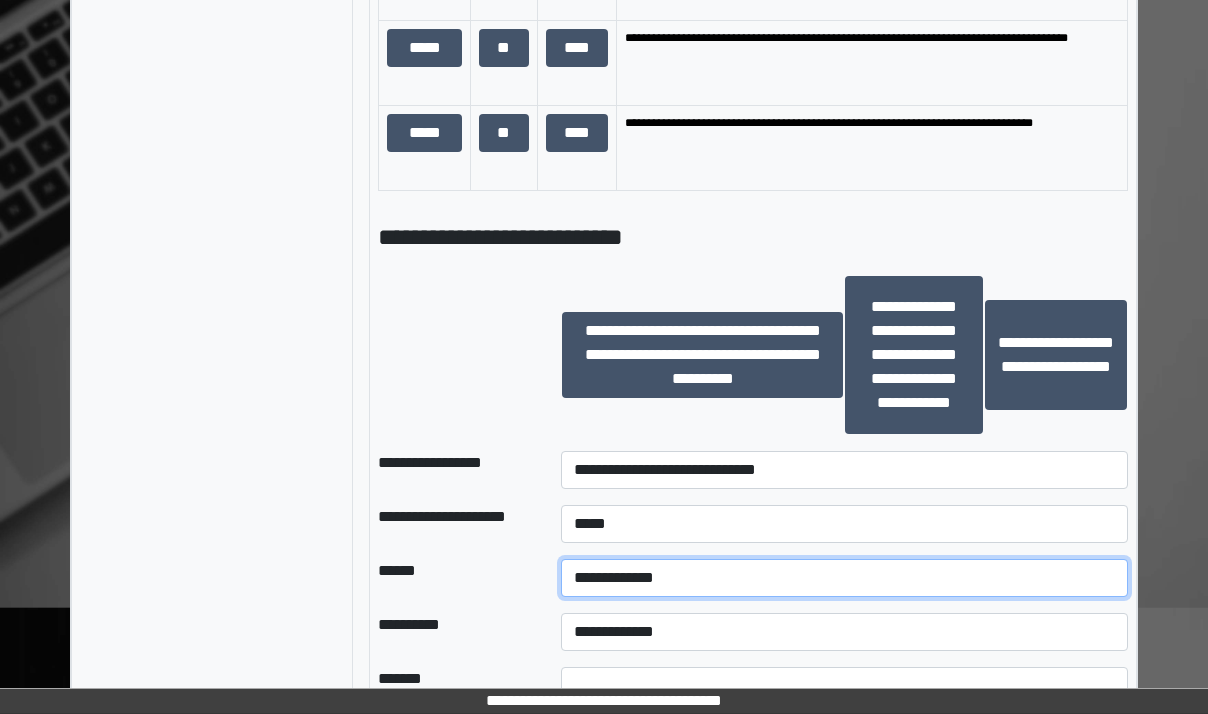 click on "**********" at bounding box center (844, 578) 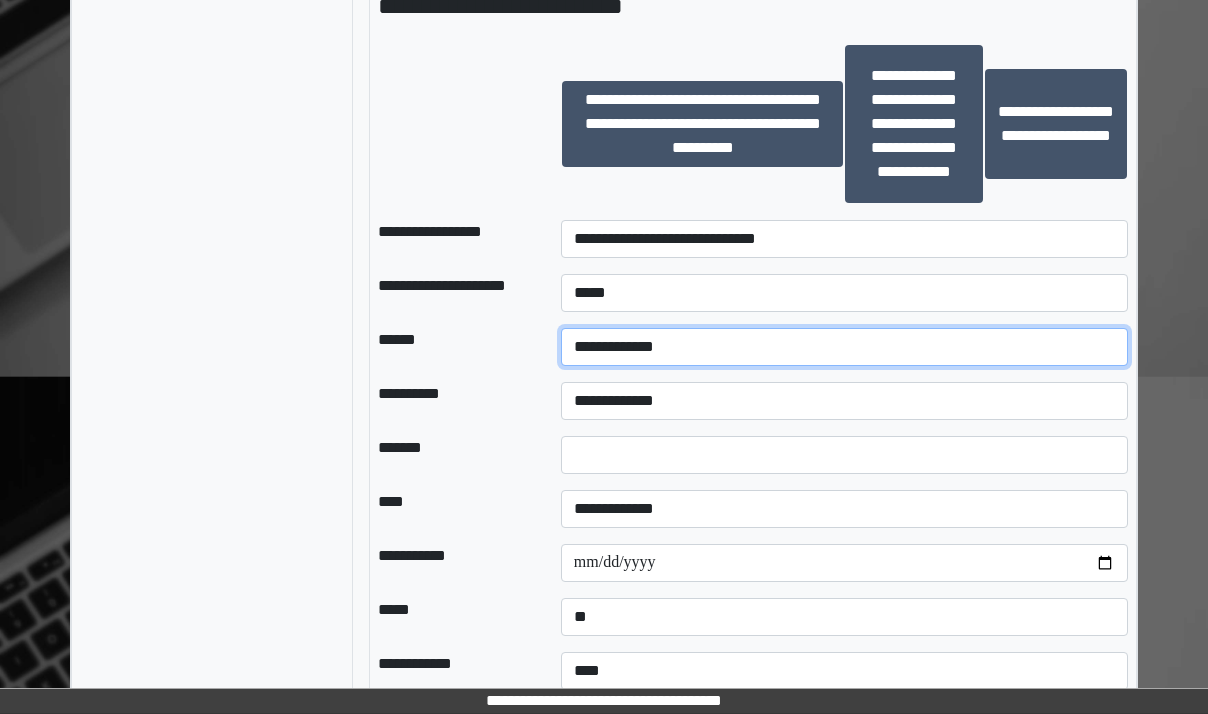 scroll, scrollTop: 1984, scrollLeft: 0, axis: vertical 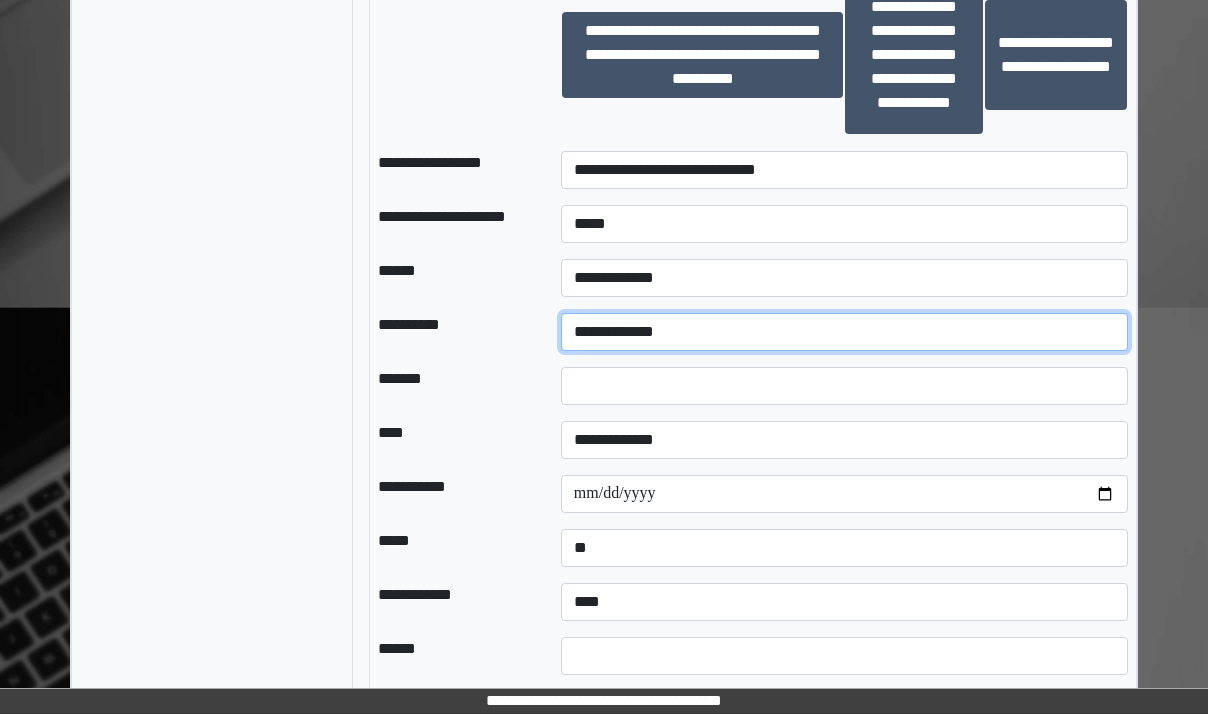 click on "**********" at bounding box center [844, 332] 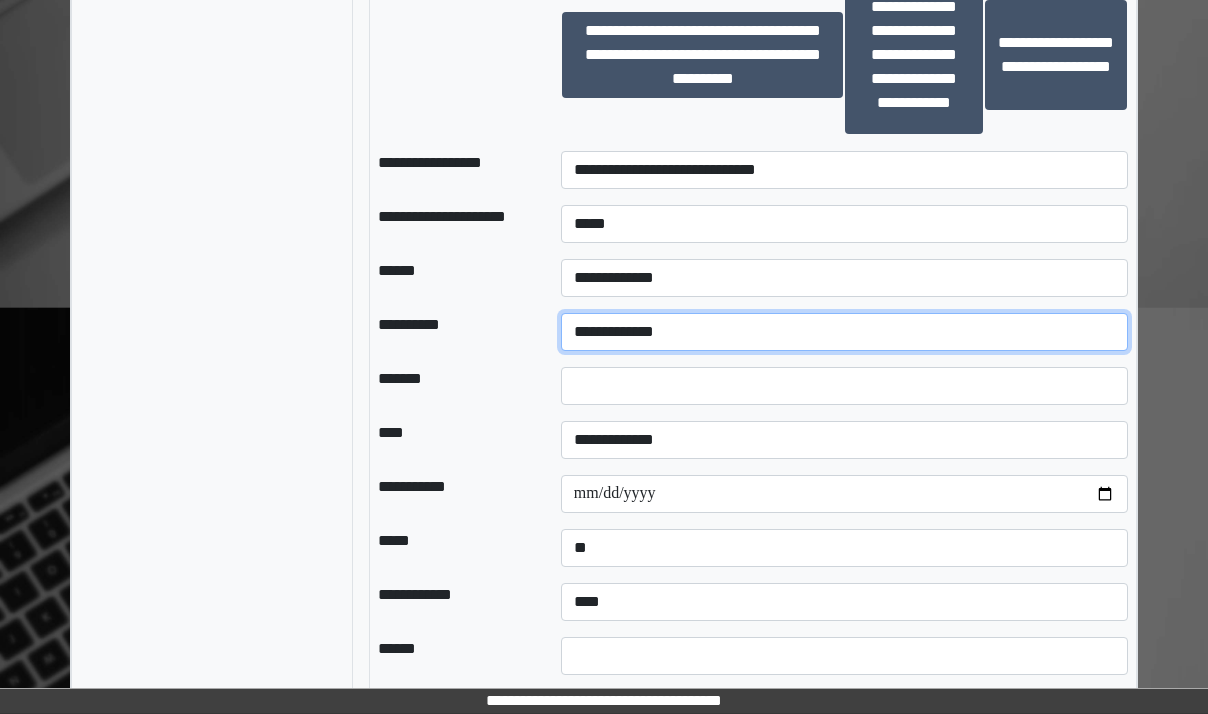 select on "**" 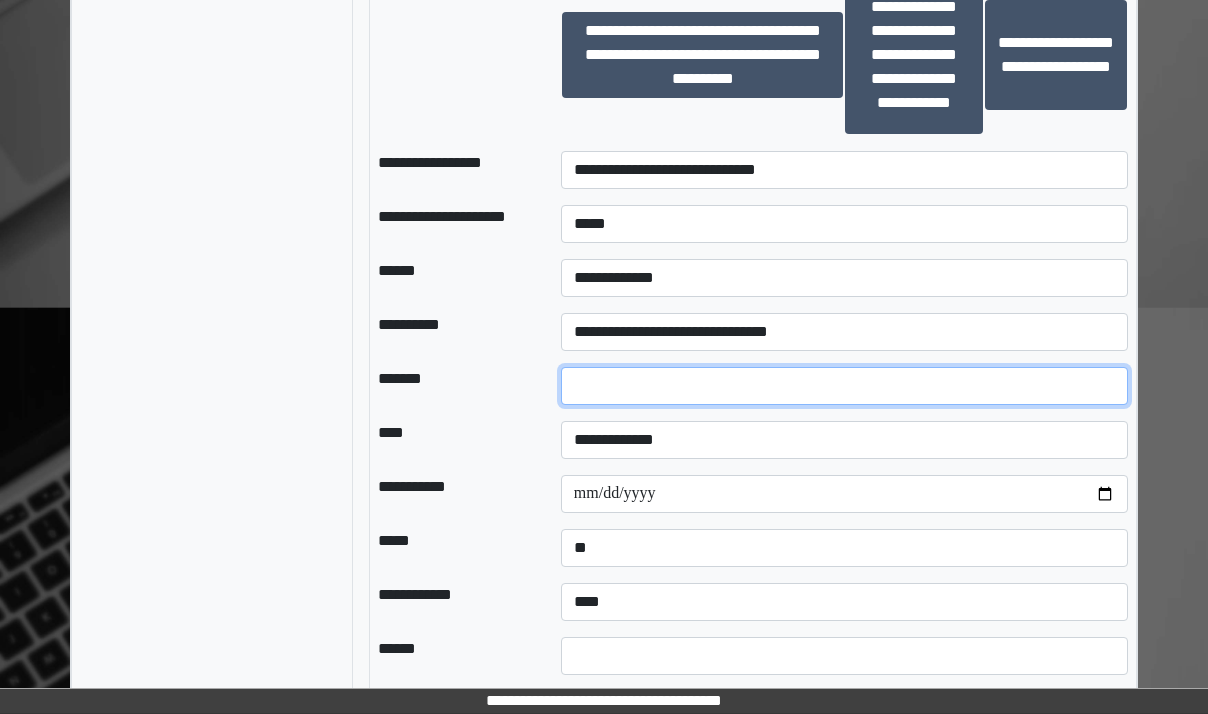 click at bounding box center [844, 386] 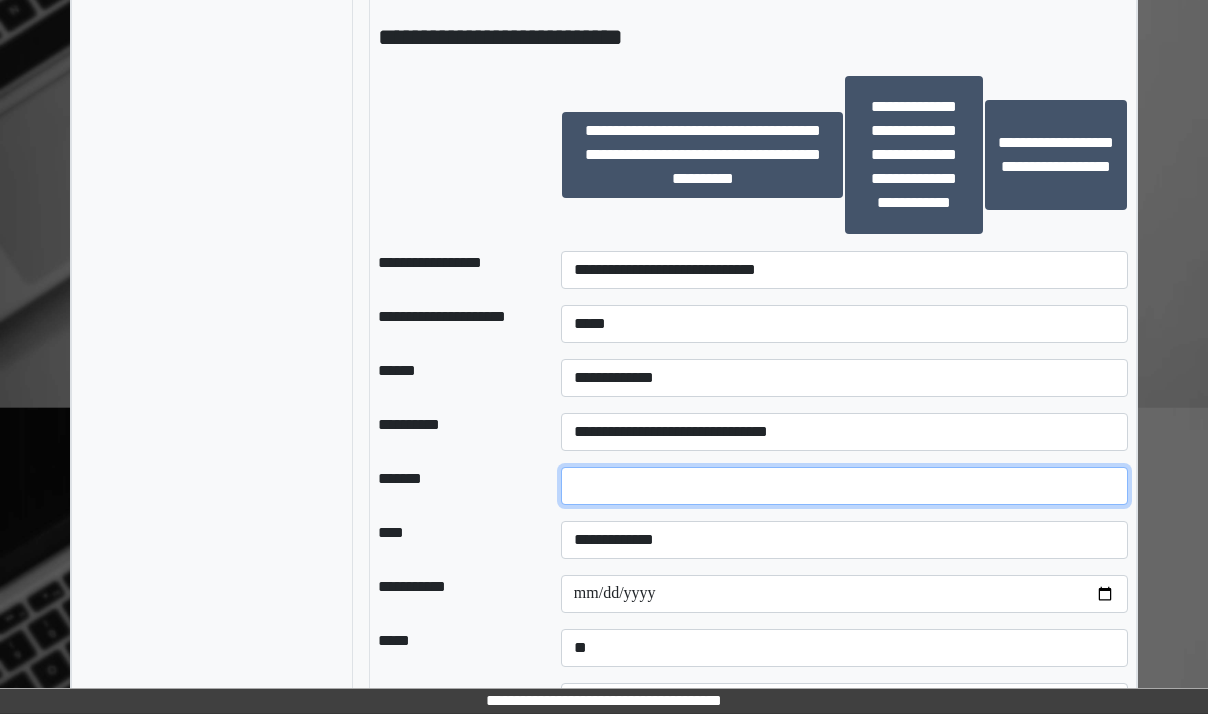 type on "**" 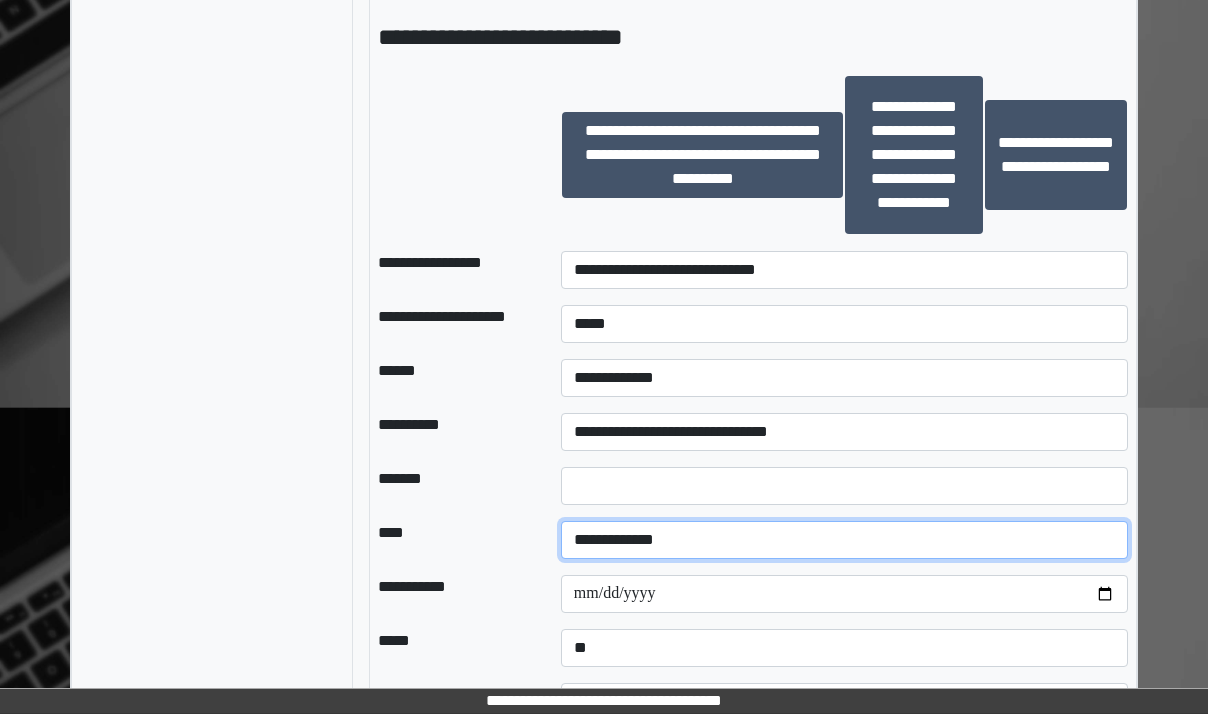 click on "**********" at bounding box center (844, 540) 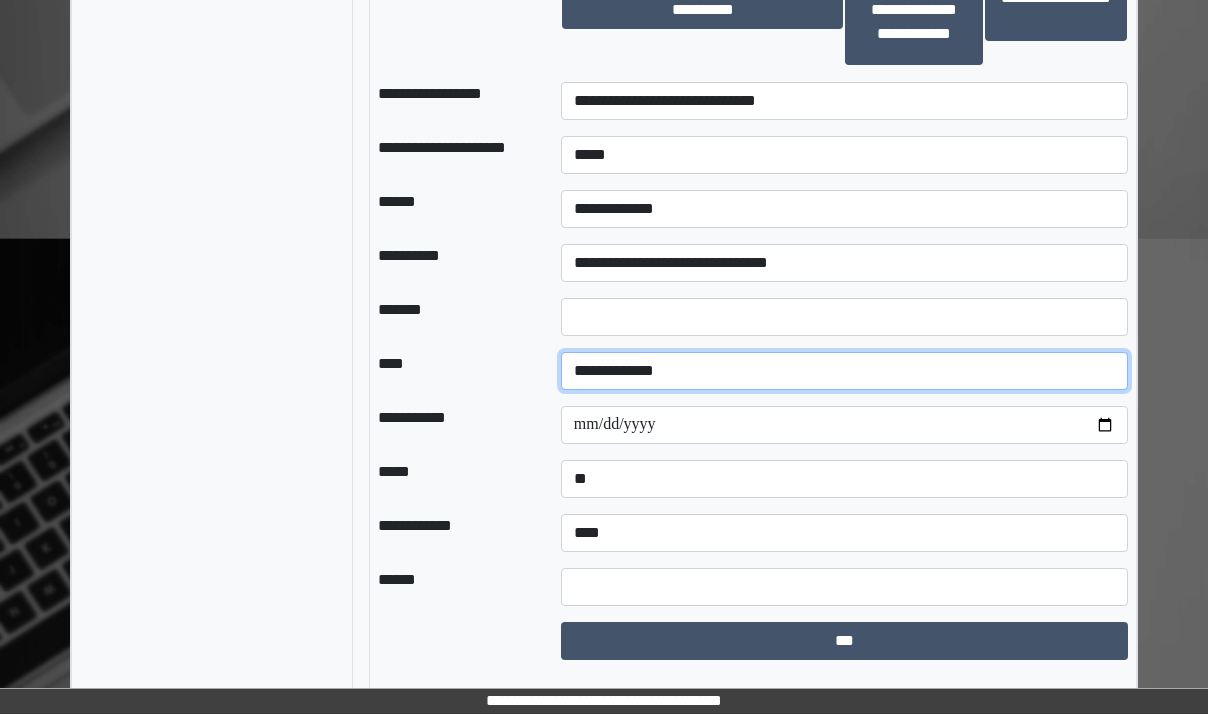 scroll, scrollTop: 2101, scrollLeft: 0, axis: vertical 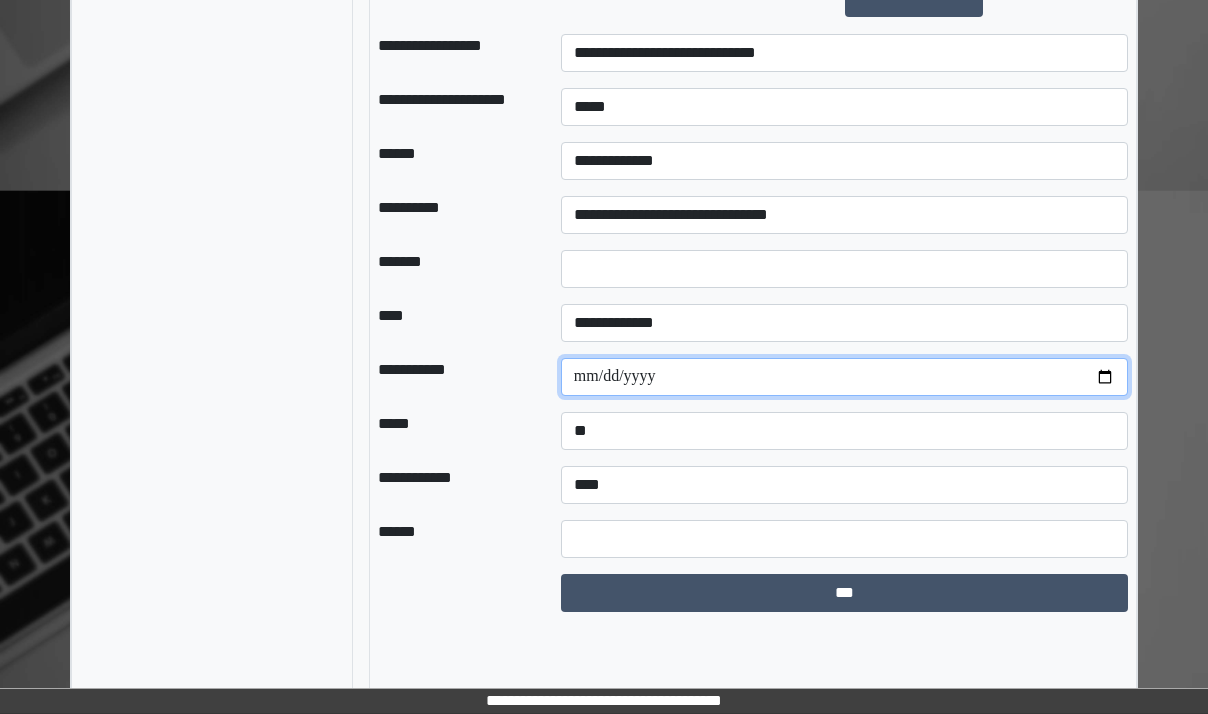 click at bounding box center [844, 377] 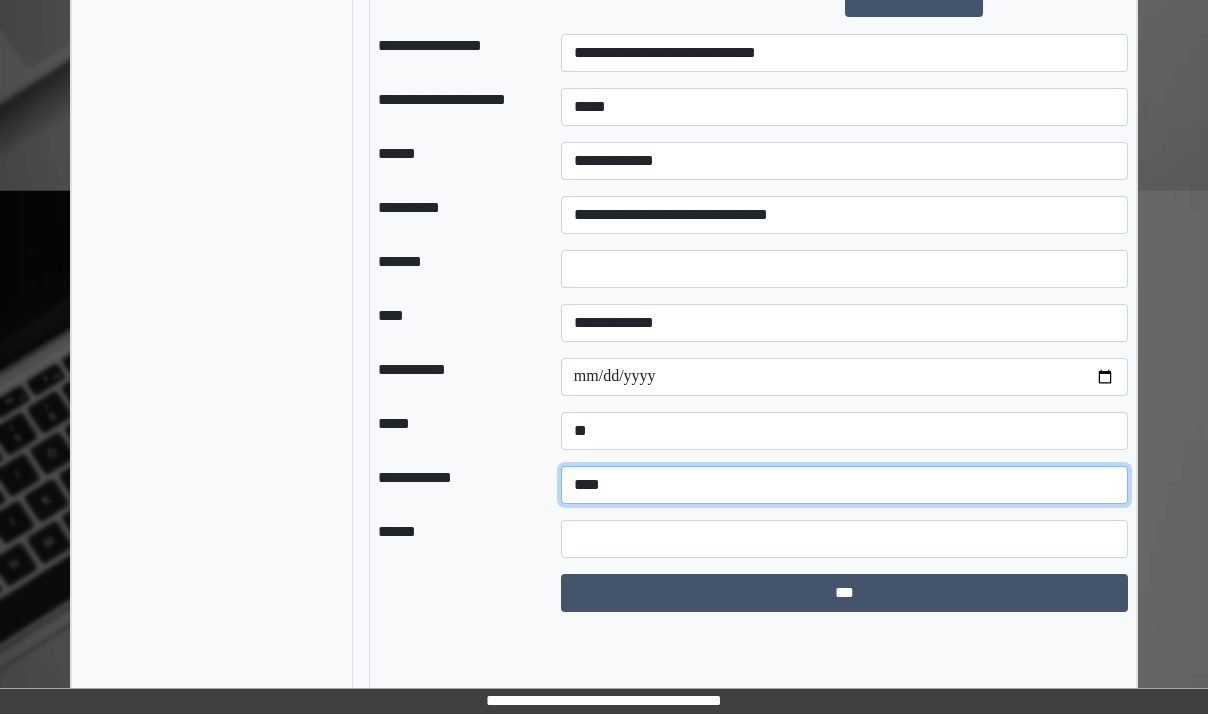 click on "**********" at bounding box center (844, 485) 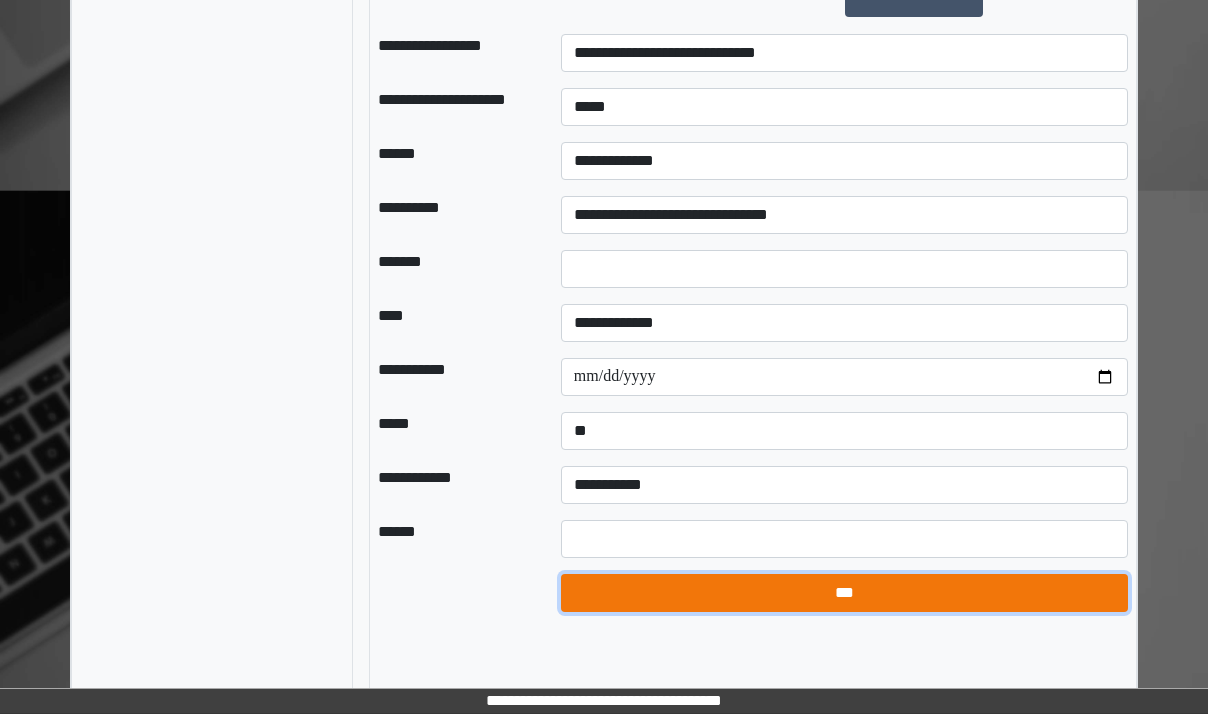 click on "***" at bounding box center [844, 593] 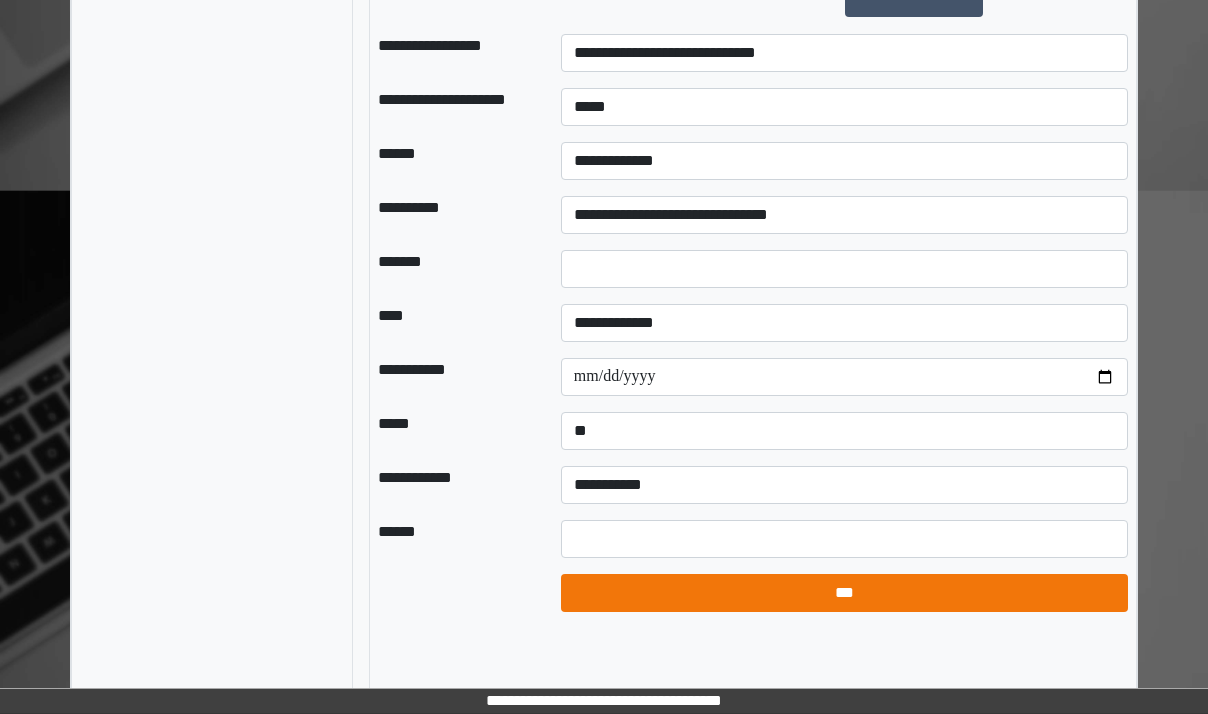 select on "*" 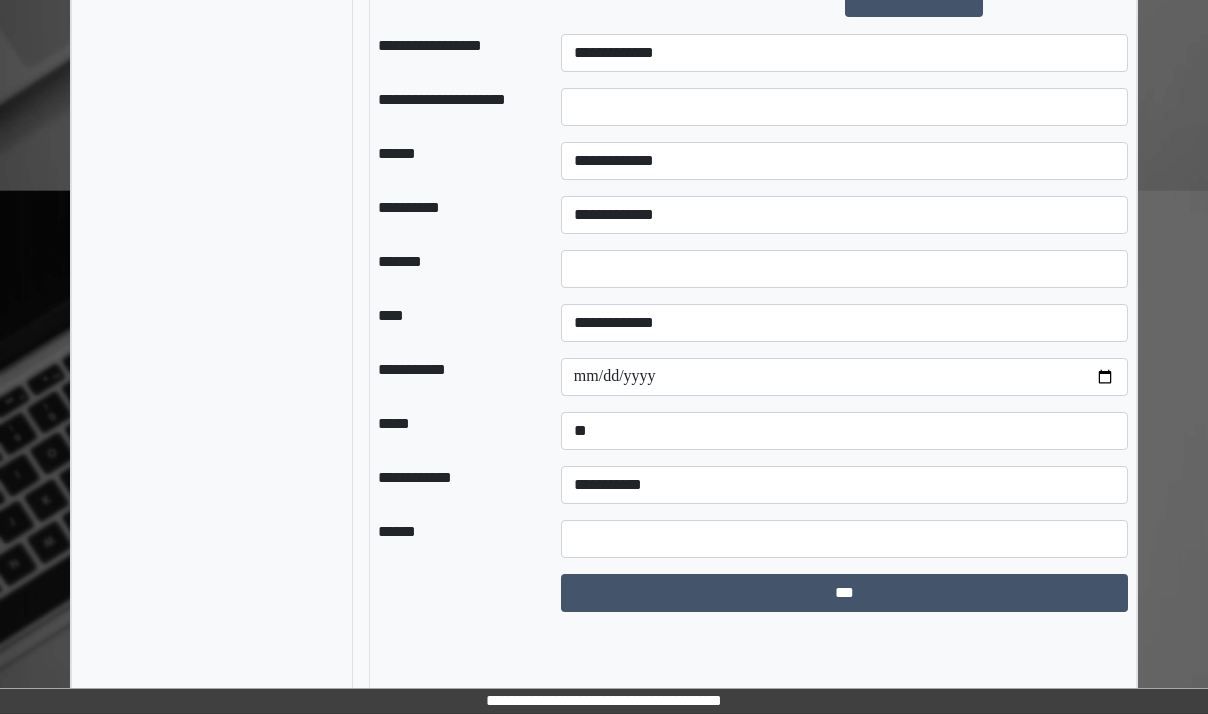 scroll, scrollTop: 25, scrollLeft: 0, axis: vertical 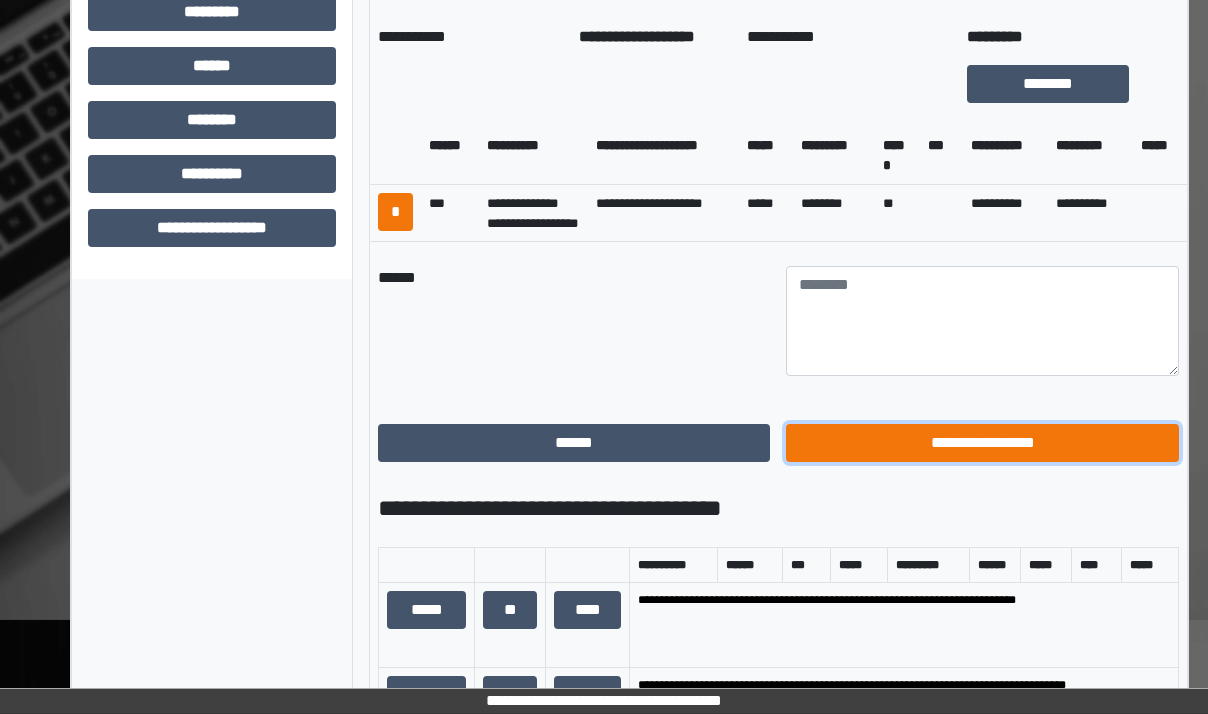 click on "**********" at bounding box center [982, 443] 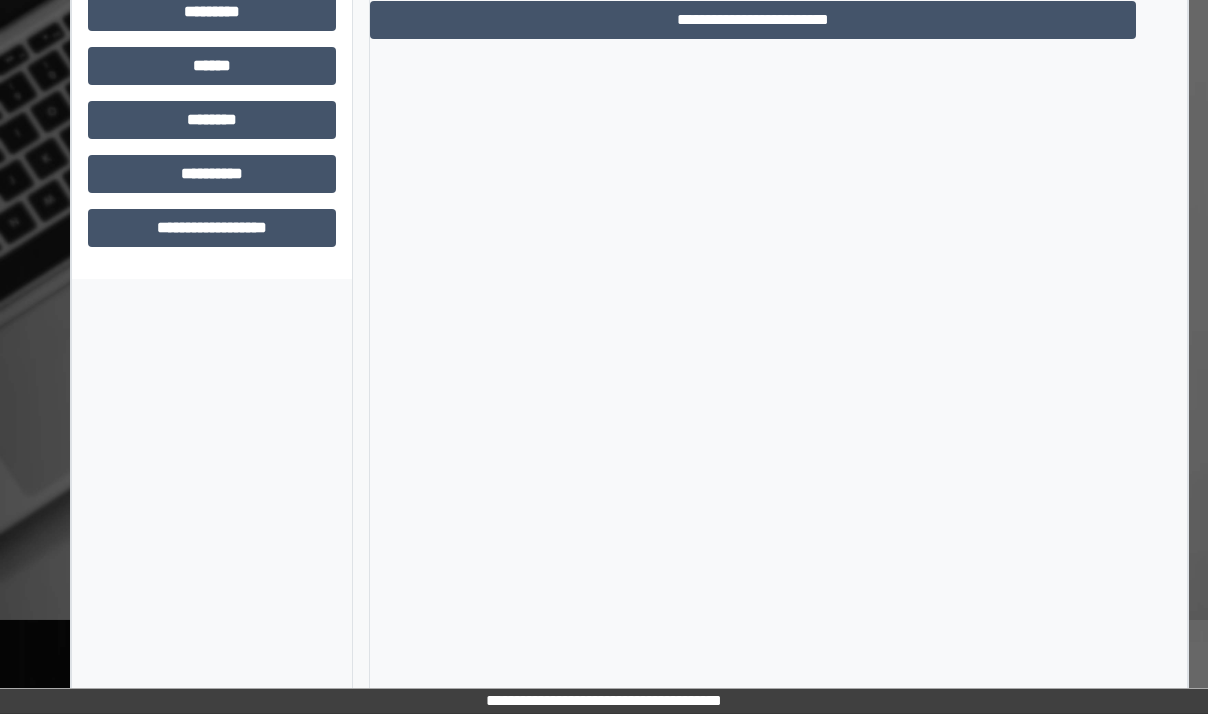 scroll, scrollTop: 484, scrollLeft: 0, axis: vertical 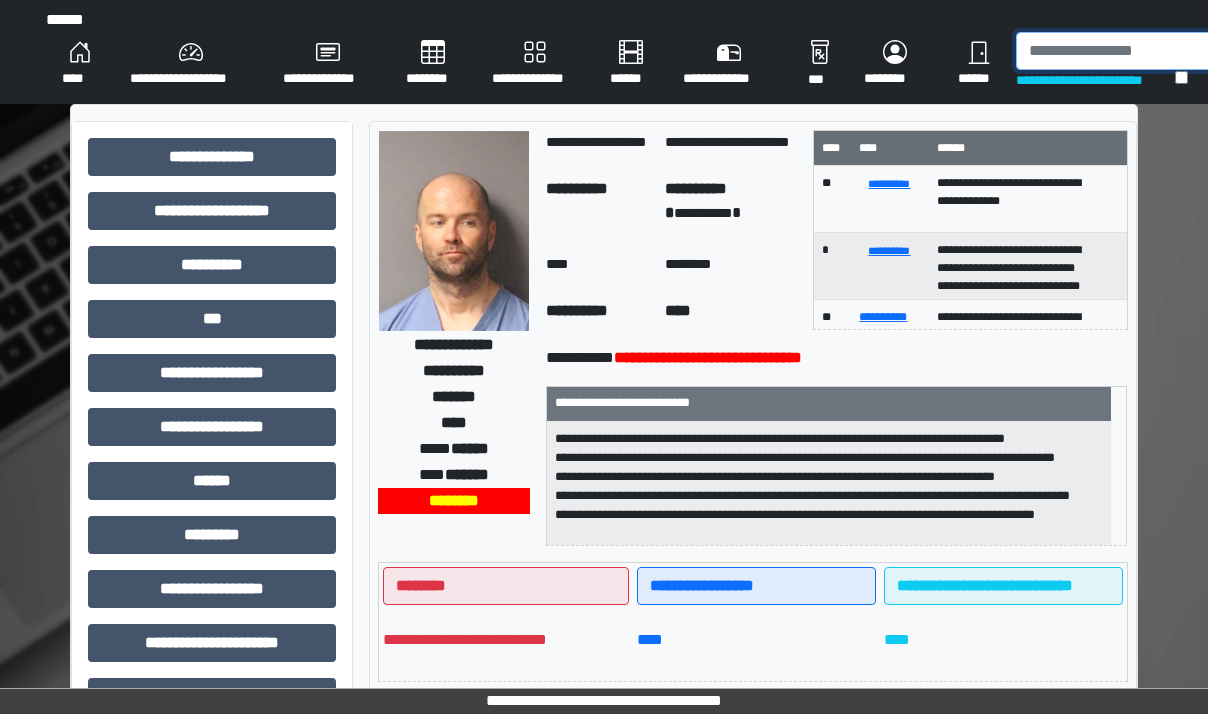click at bounding box center (1119, 51) 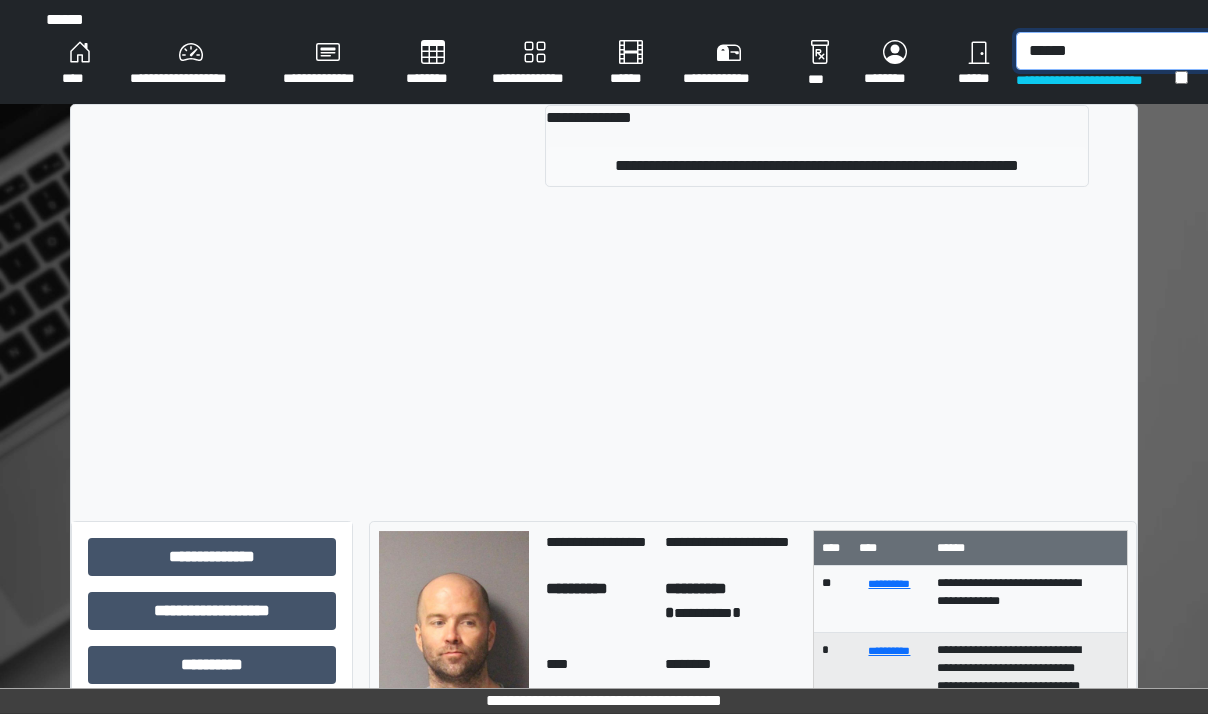 type on "******" 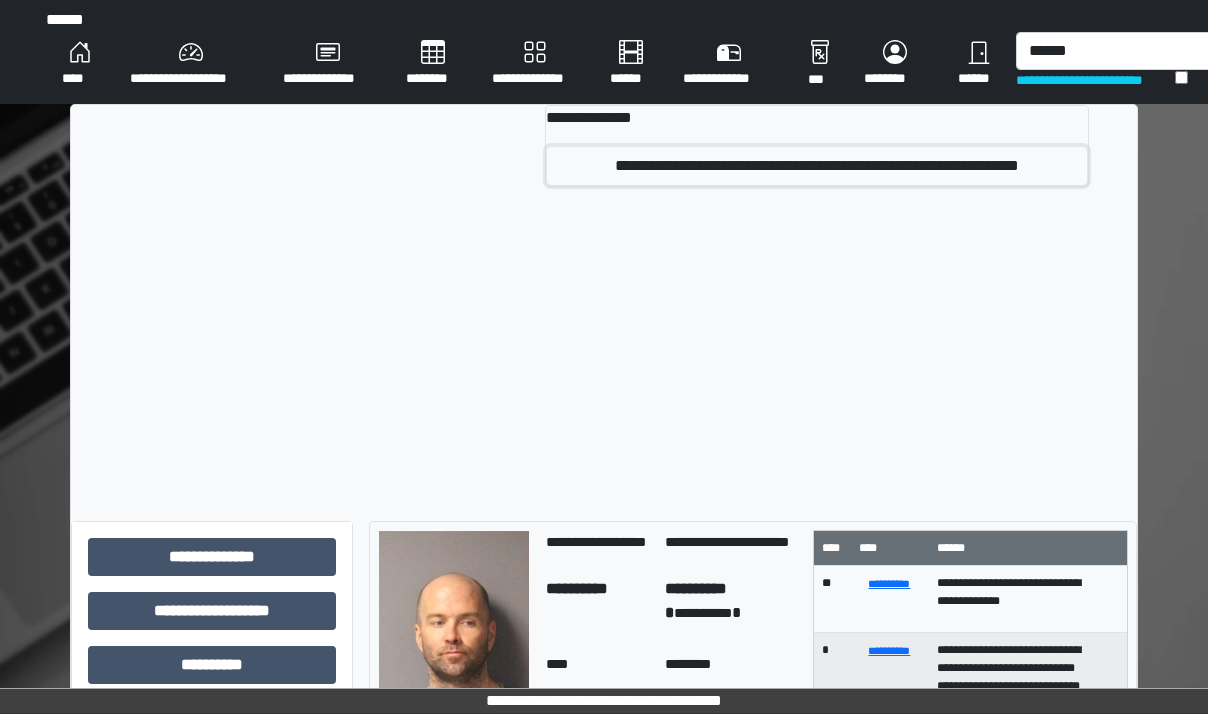 click on "**********" at bounding box center (817, 166) 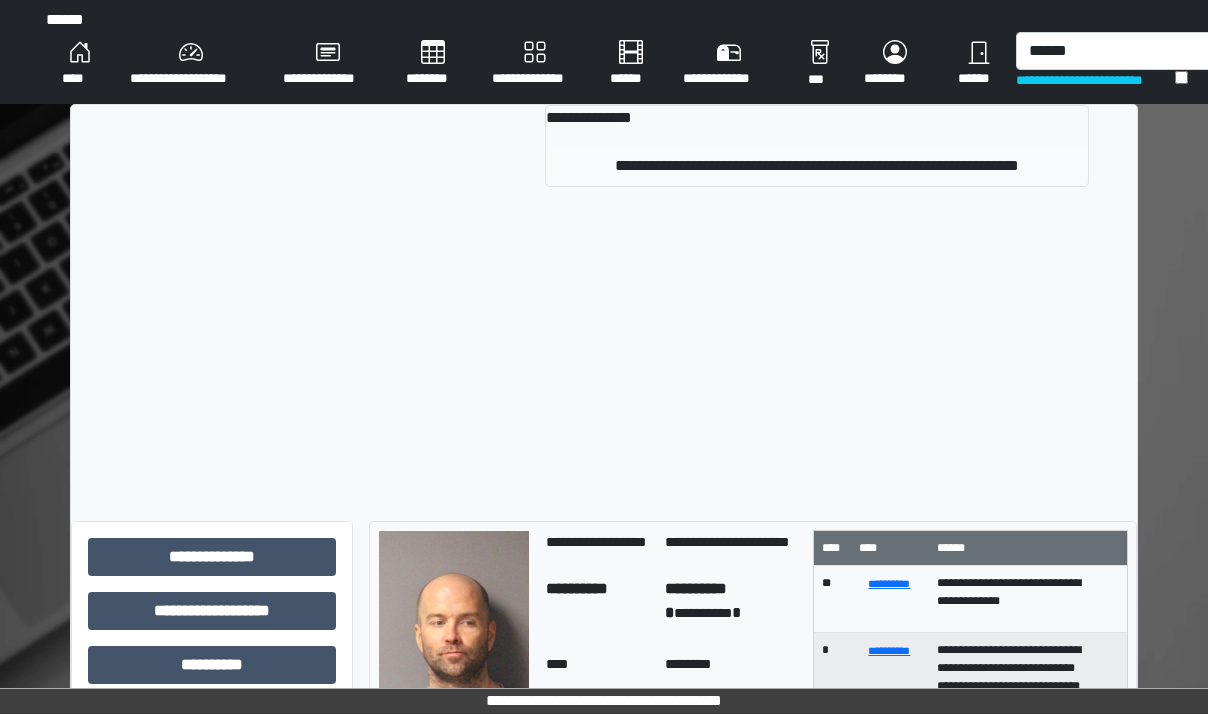 type 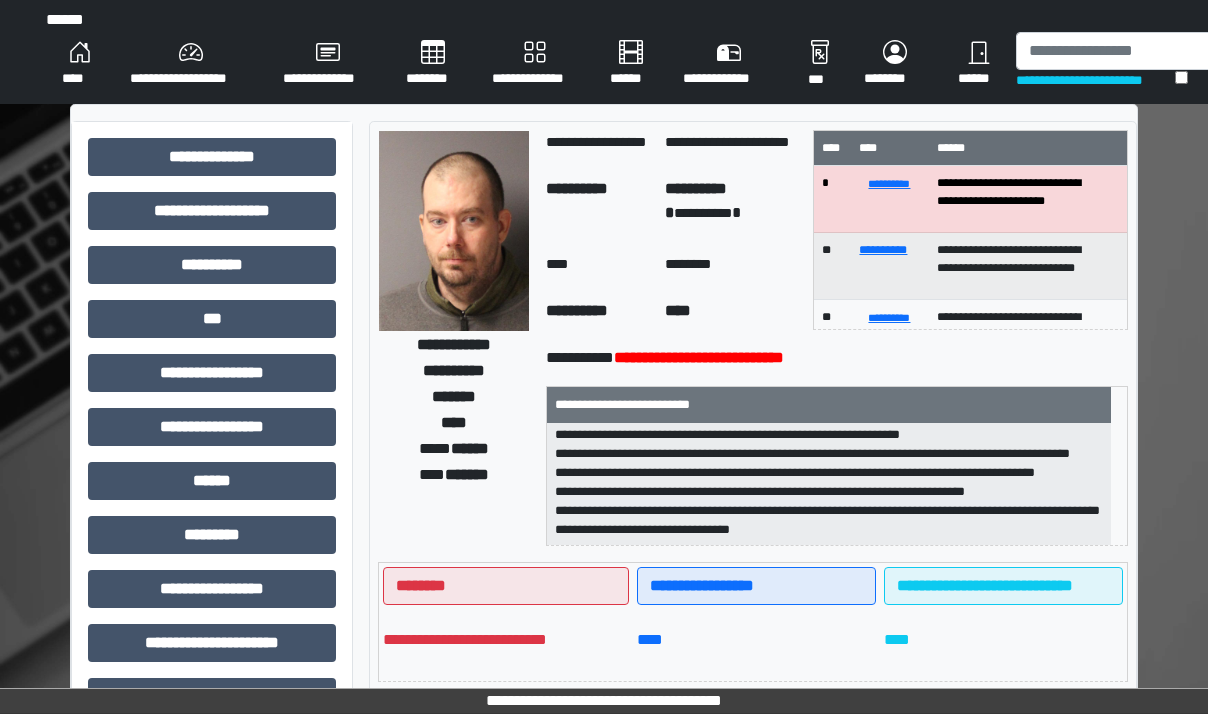 scroll, scrollTop: 140, scrollLeft: 0, axis: vertical 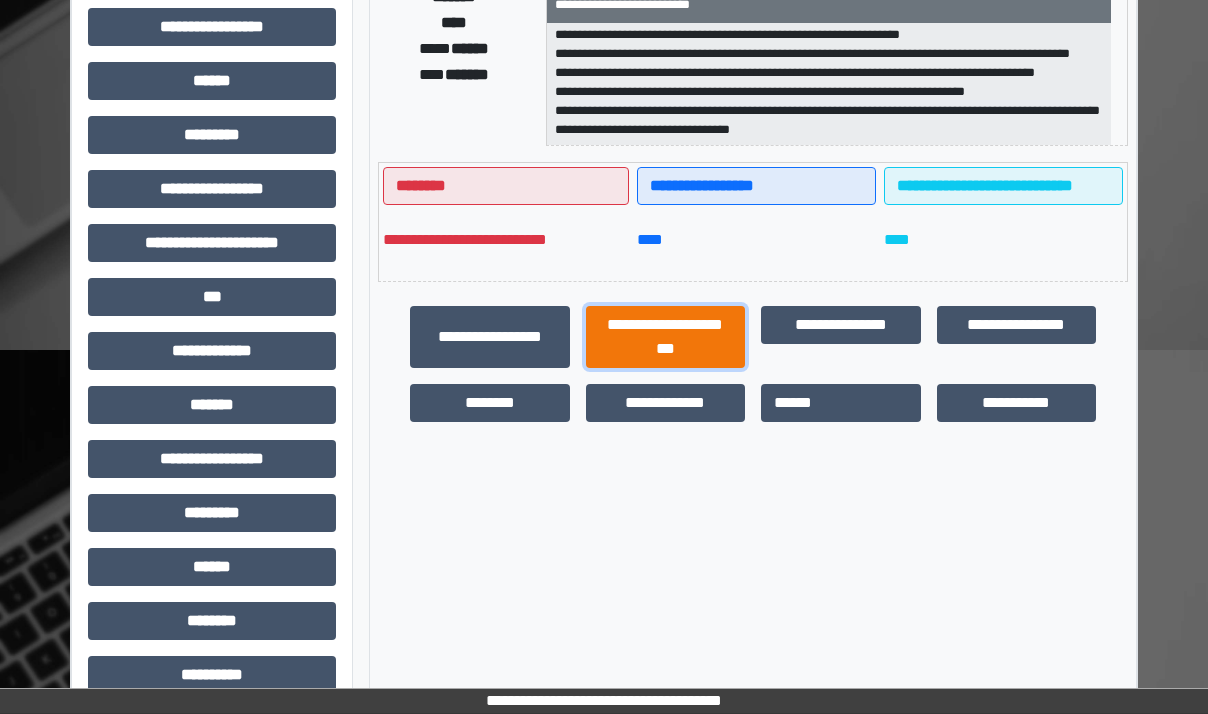 click on "**********" at bounding box center [666, 337] 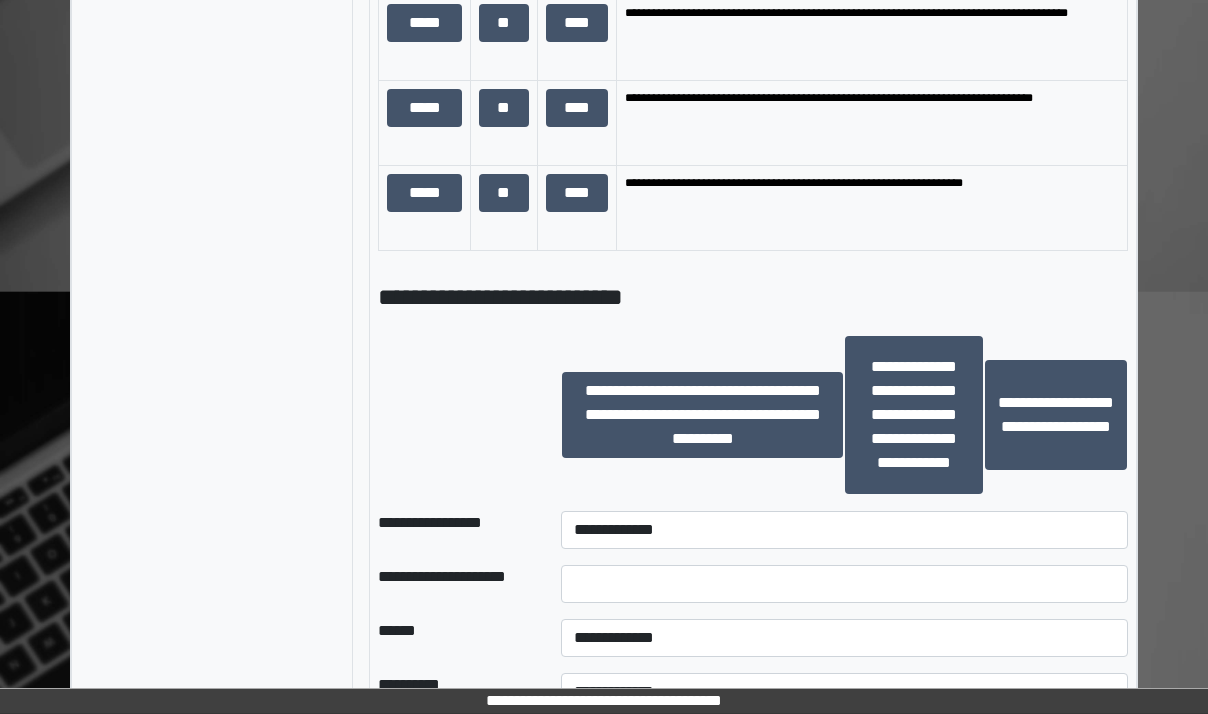 scroll, scrollTop: 2300, scrollLeft: 0, axis: vertical 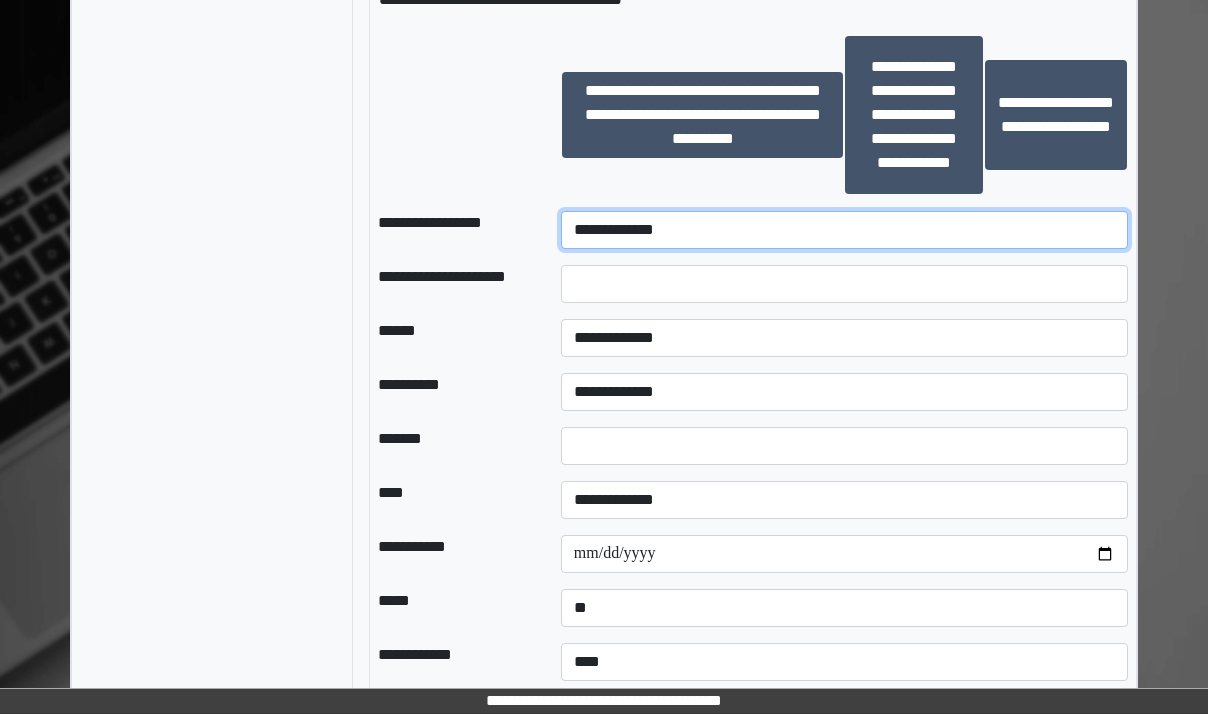 click on "**********" at bounding box center (844, 230) 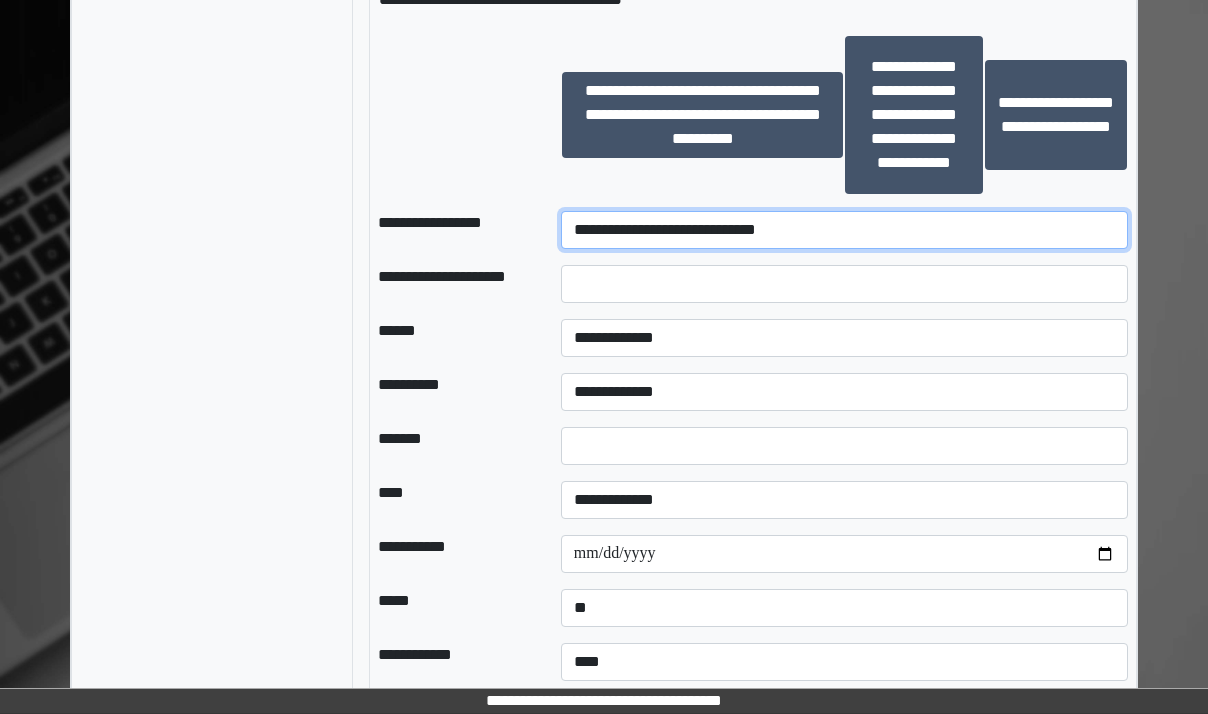 click on "**********" at bounding box center [844, 230] 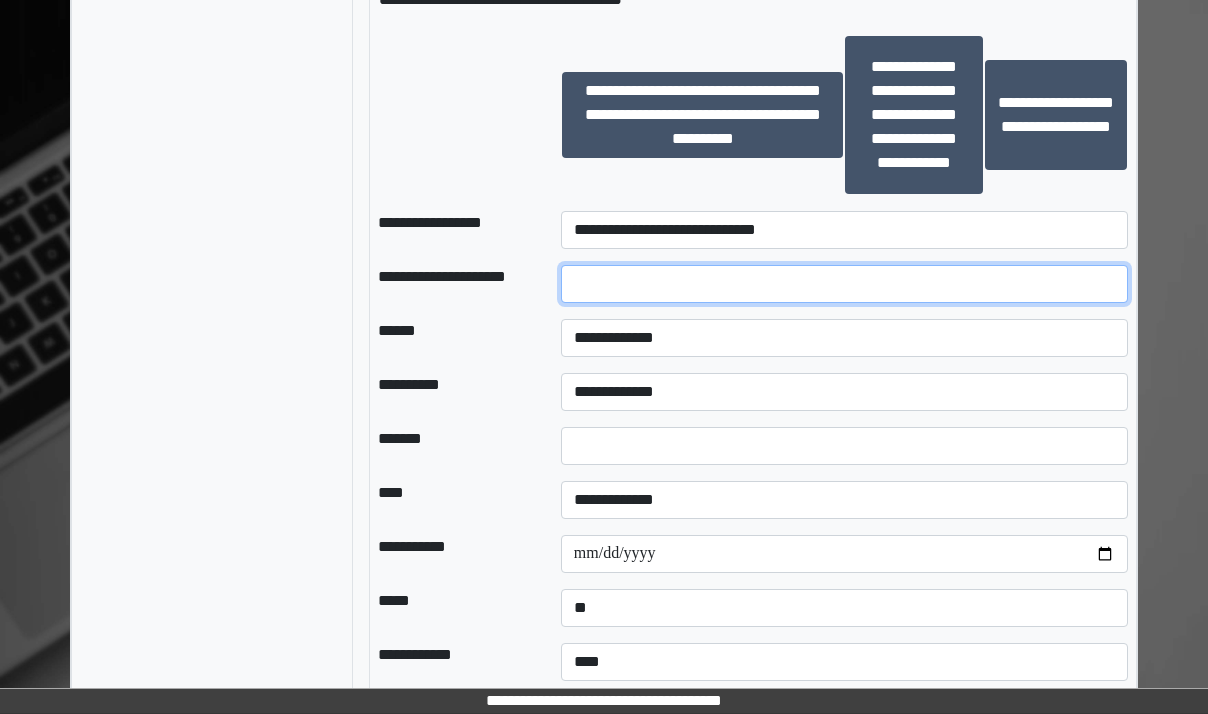 click at bounding box center [844, 284] 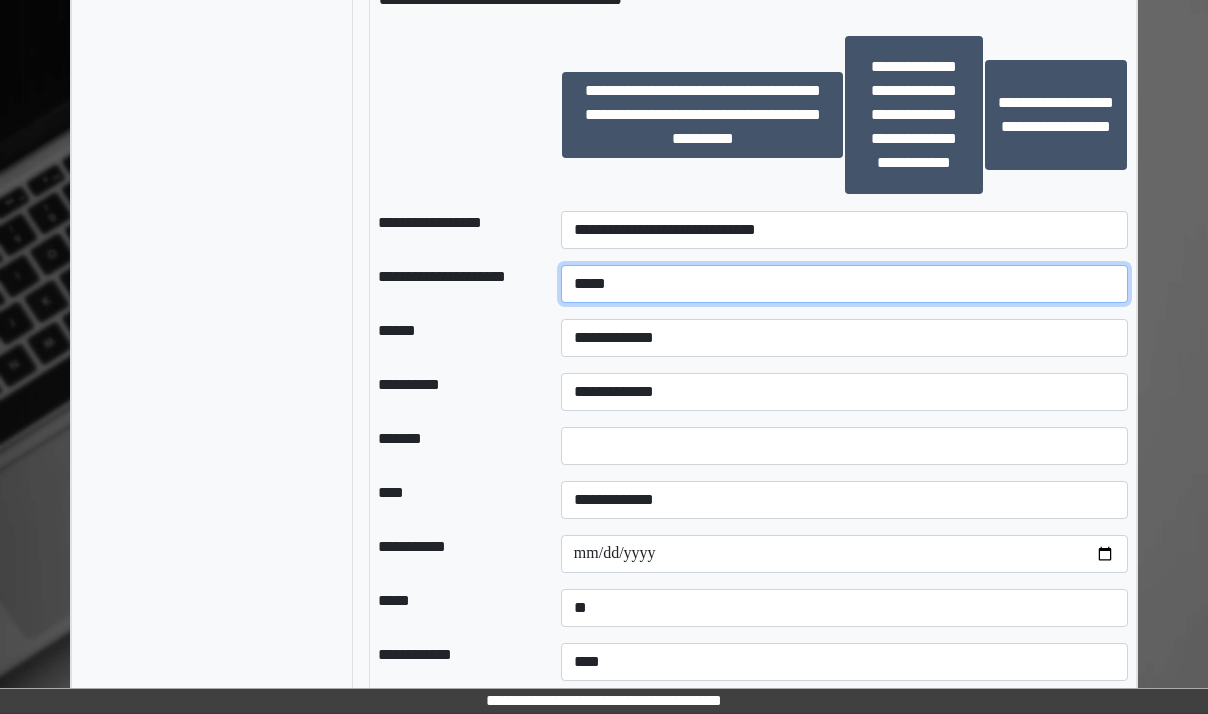 type on "*****" 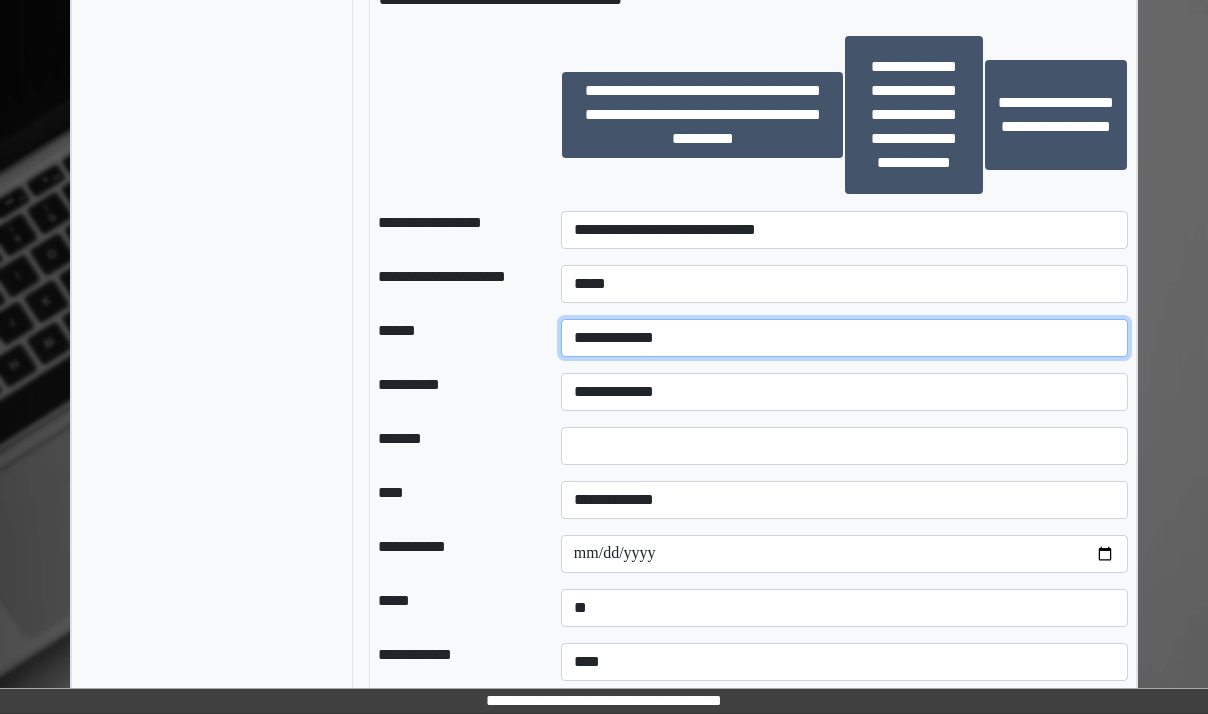click on "**********" at bounding box center [844, 338] 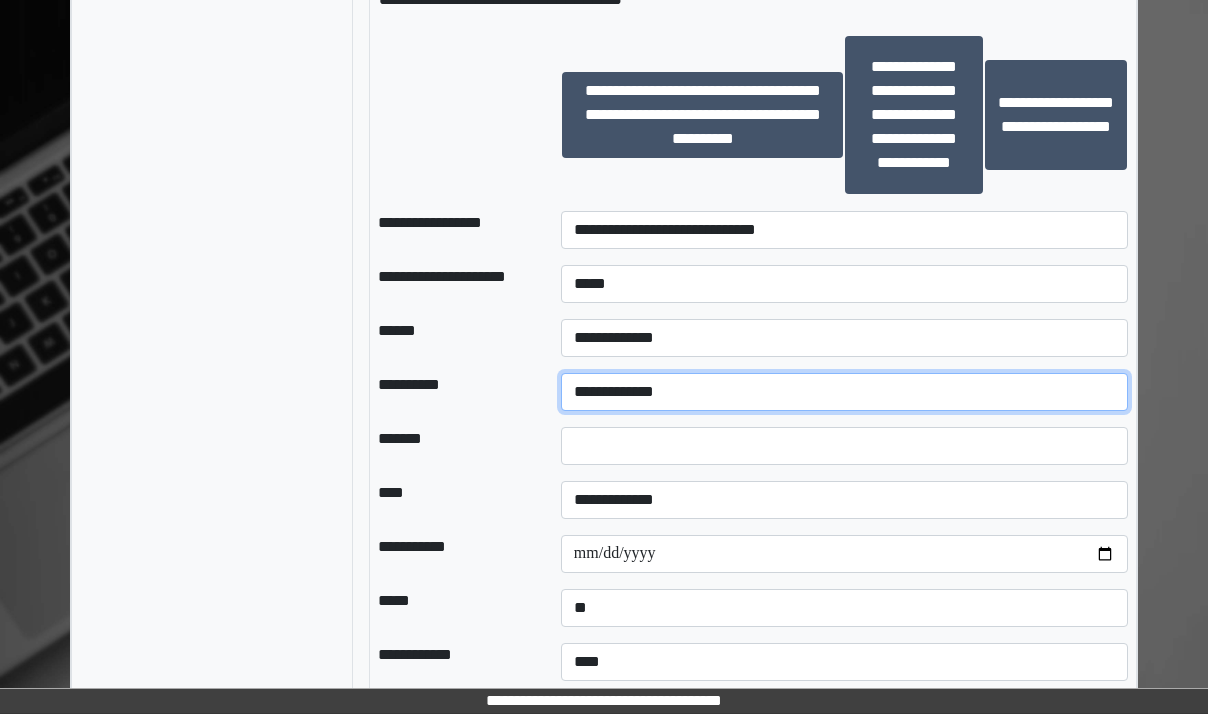 click on "**********" at bounding box center (844, 392) 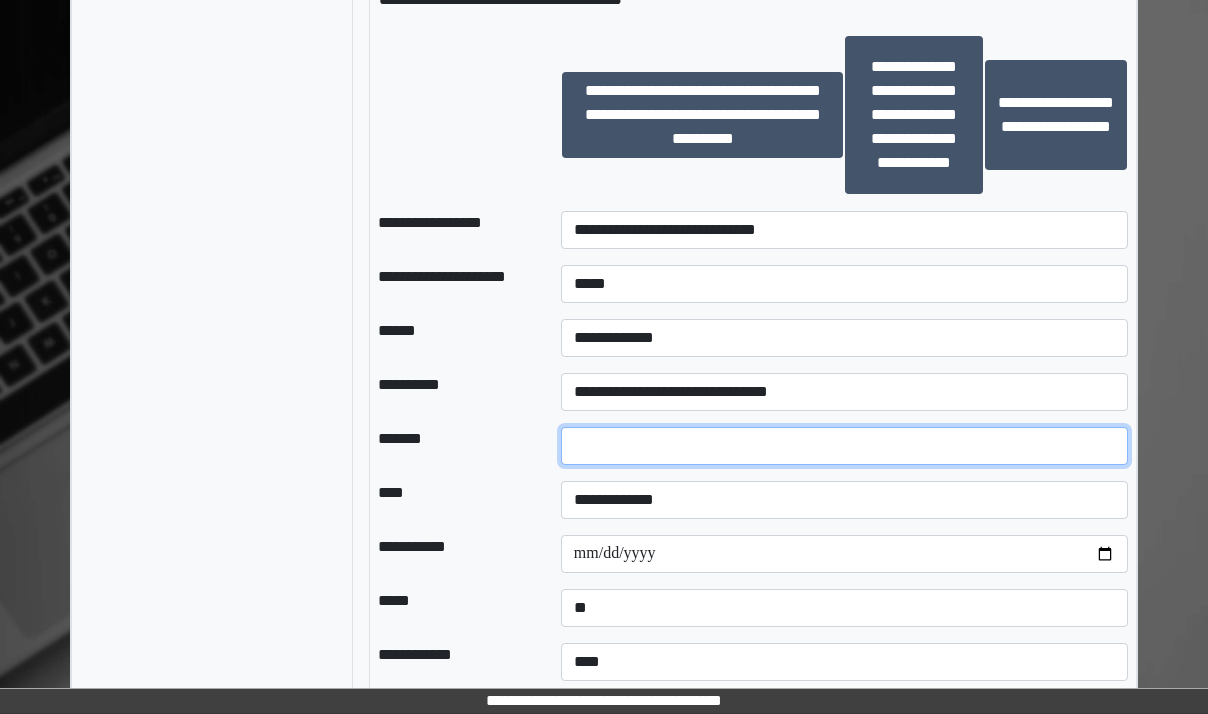 click at bounding box center (844, 446) 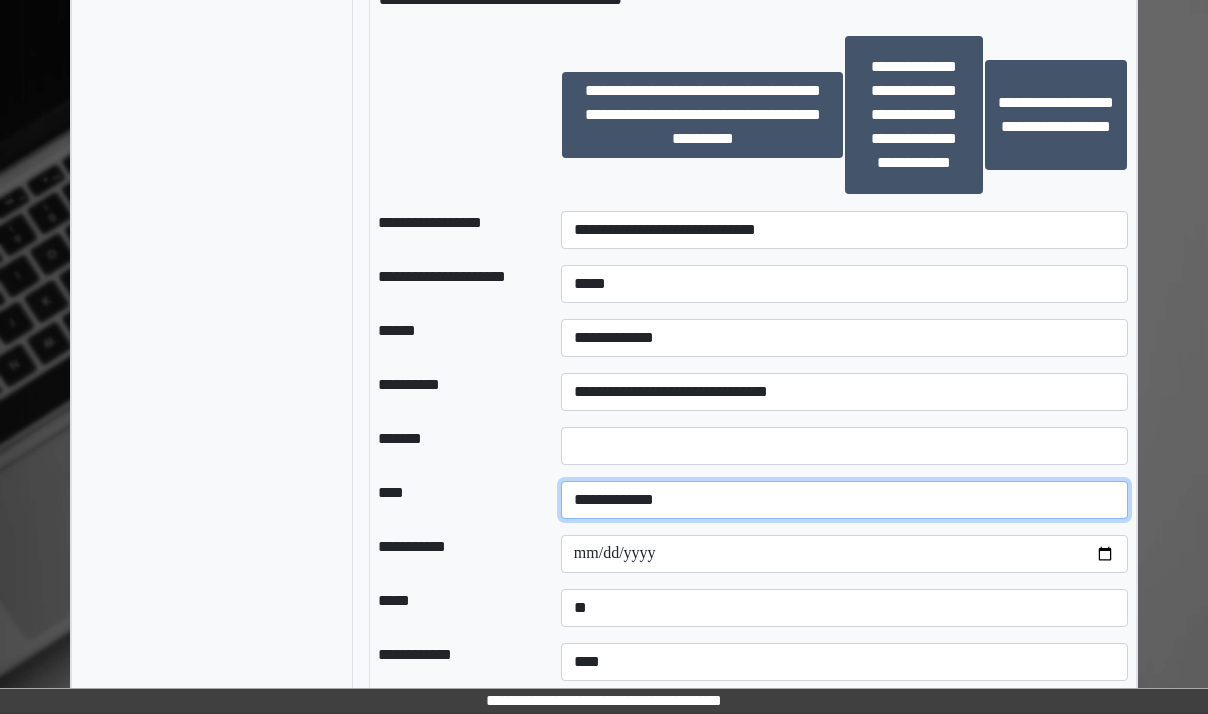 click on "**********" at bounding box center [844, 500] 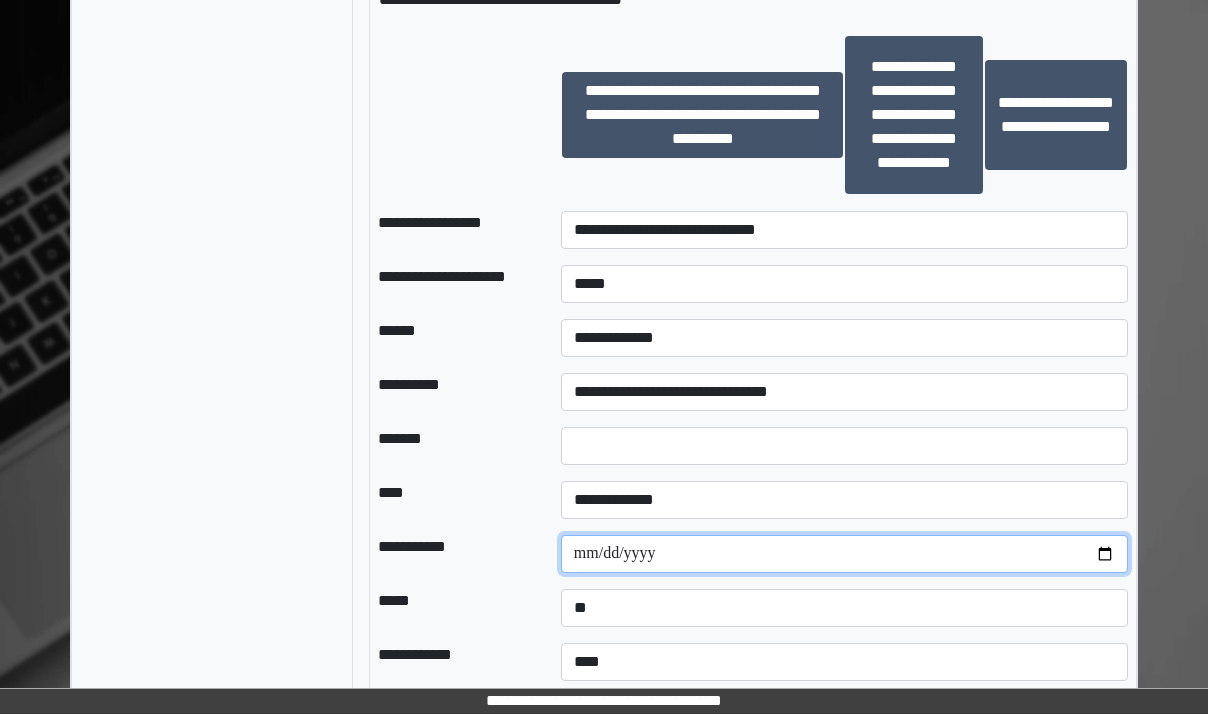 click at bounding box center [844, 554] 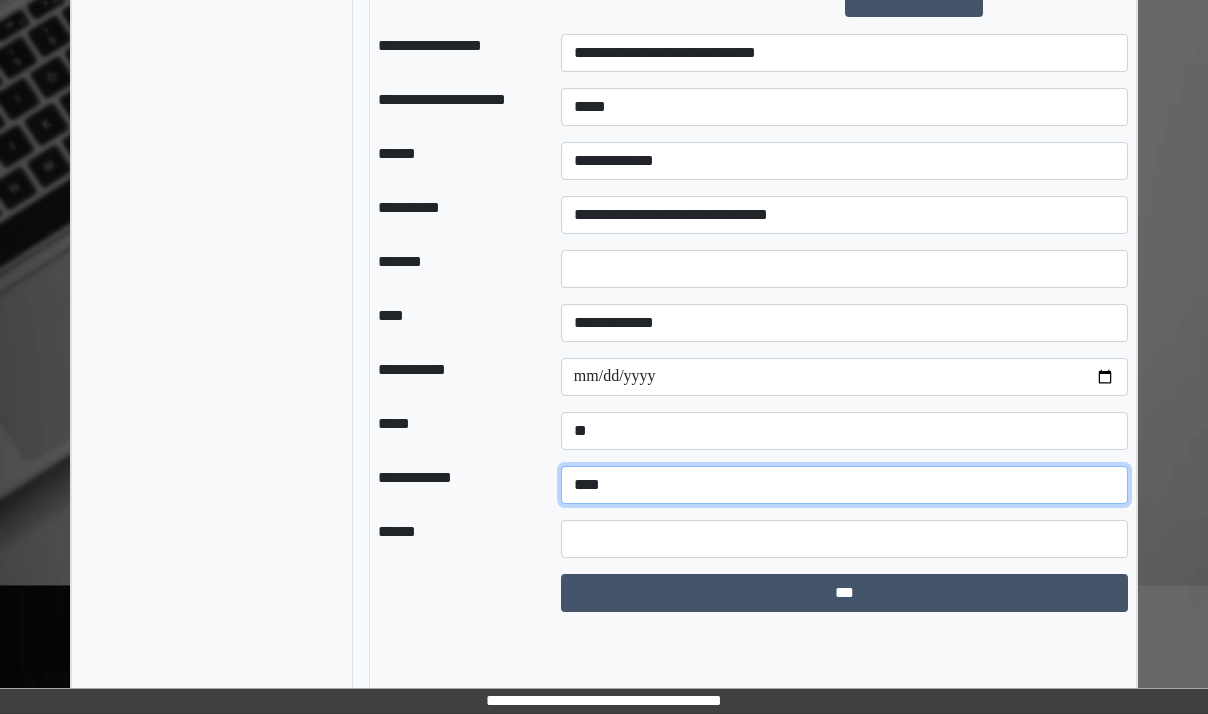 click on "**********" at bounding box center [844, 485] 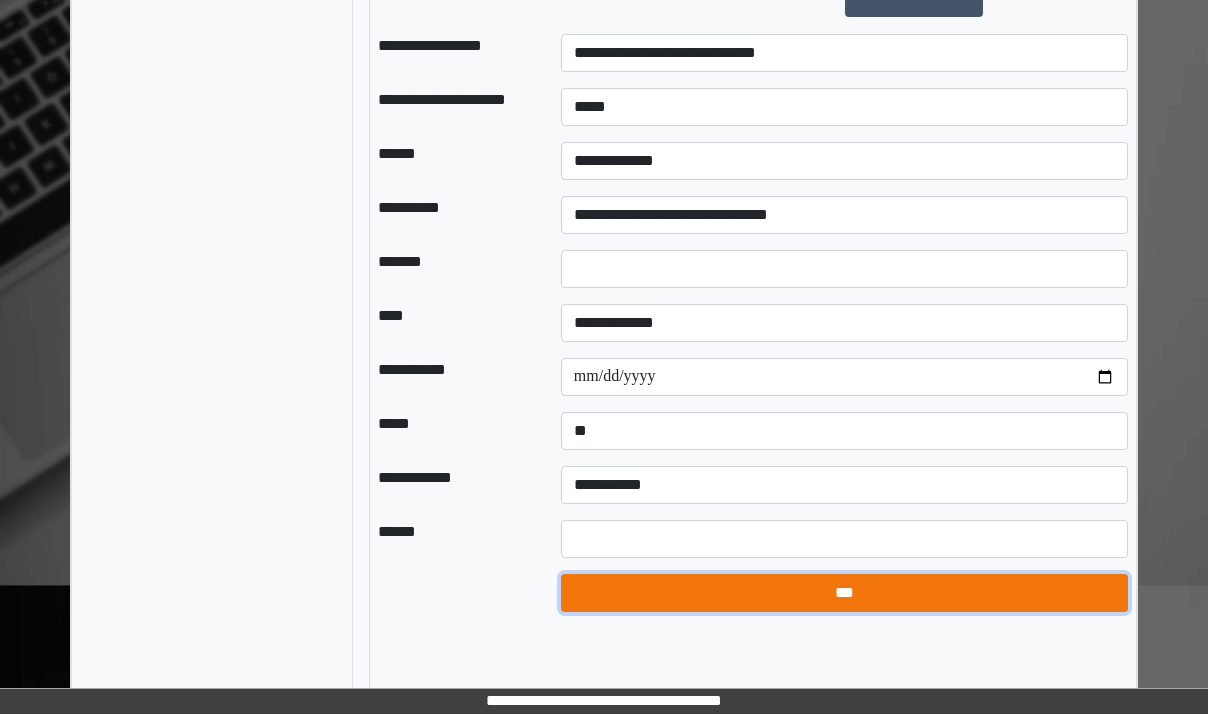 click on "***" at bounding box center (844, 593) 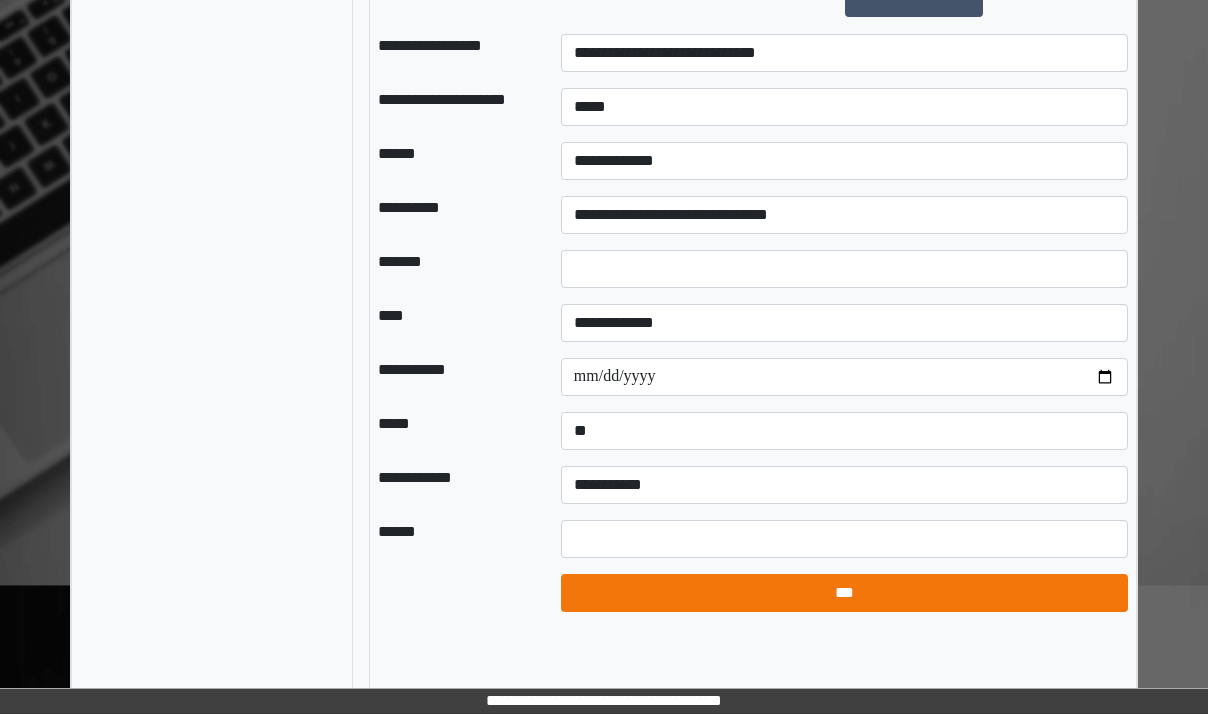select on "*" 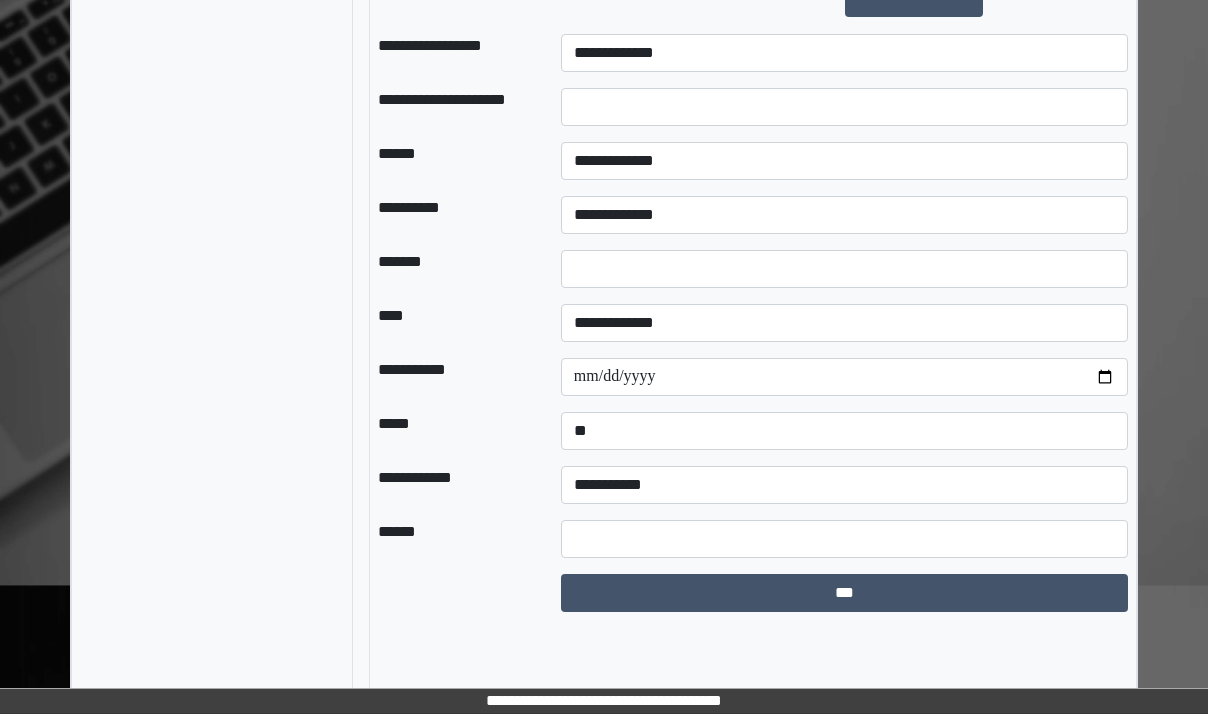 scroll, scrollTop: 121, scrollLeft: 0, axis: vertical 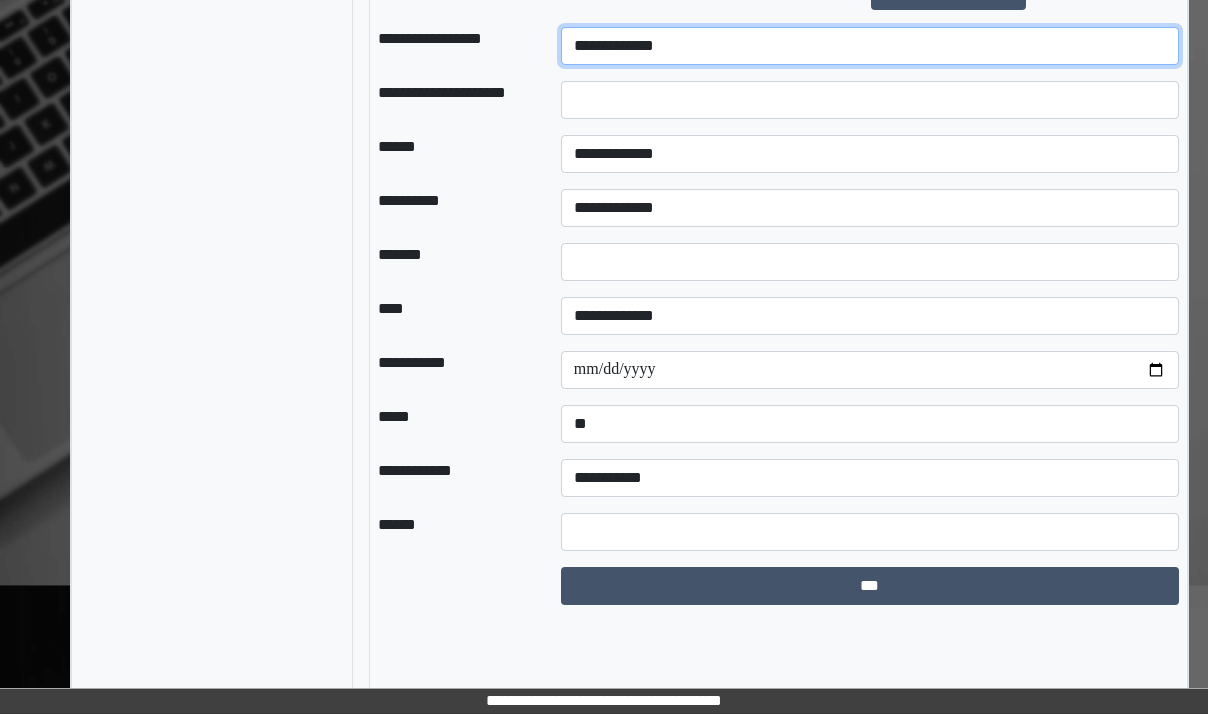 click on "**********" at bounding box center [870, 46] 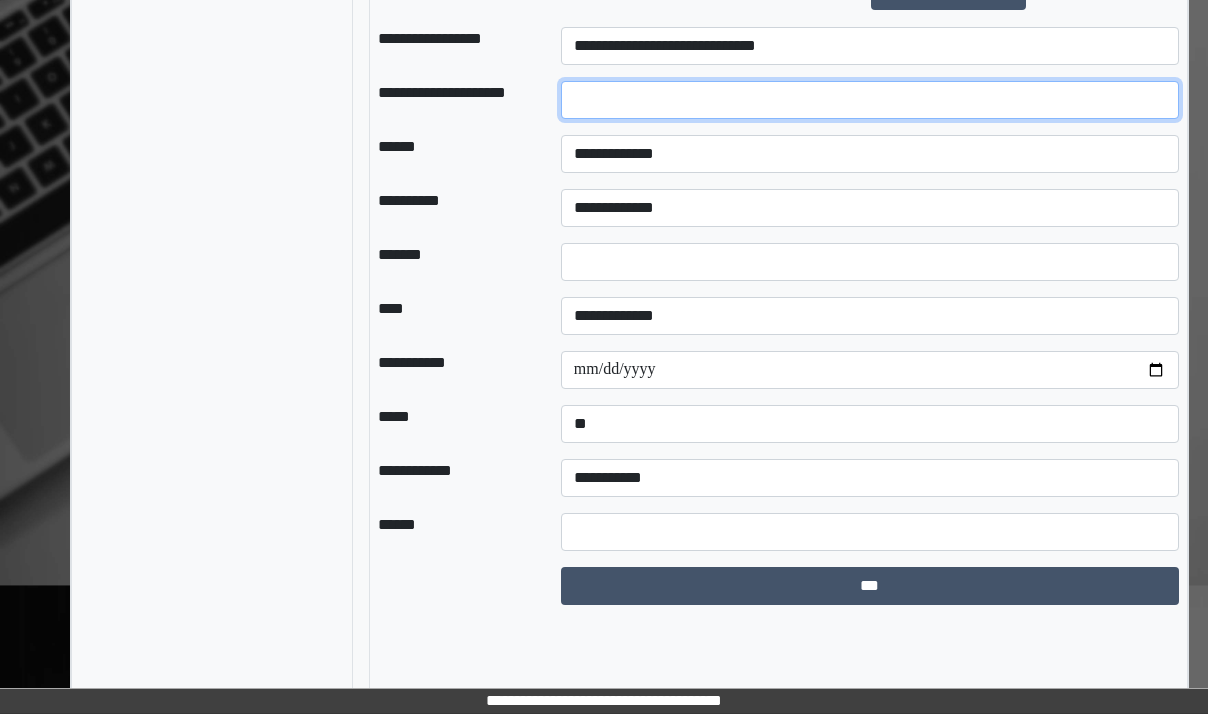 click at bounding box center (870, 100) 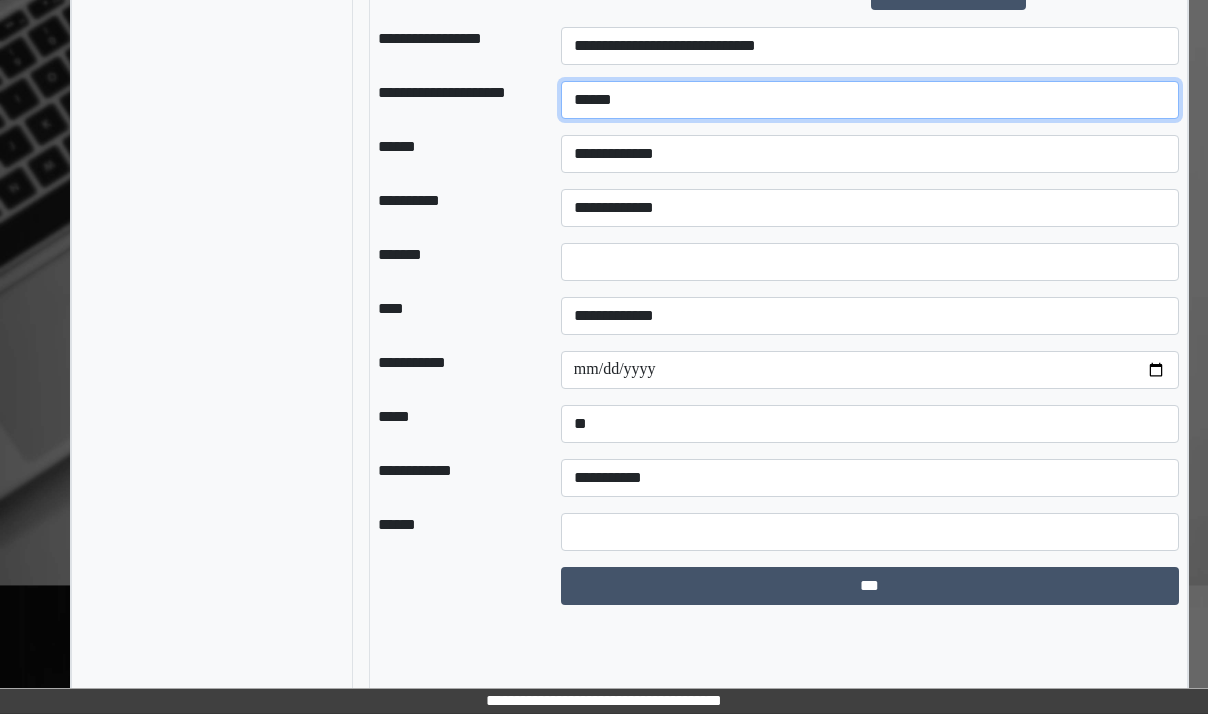 type on "******" 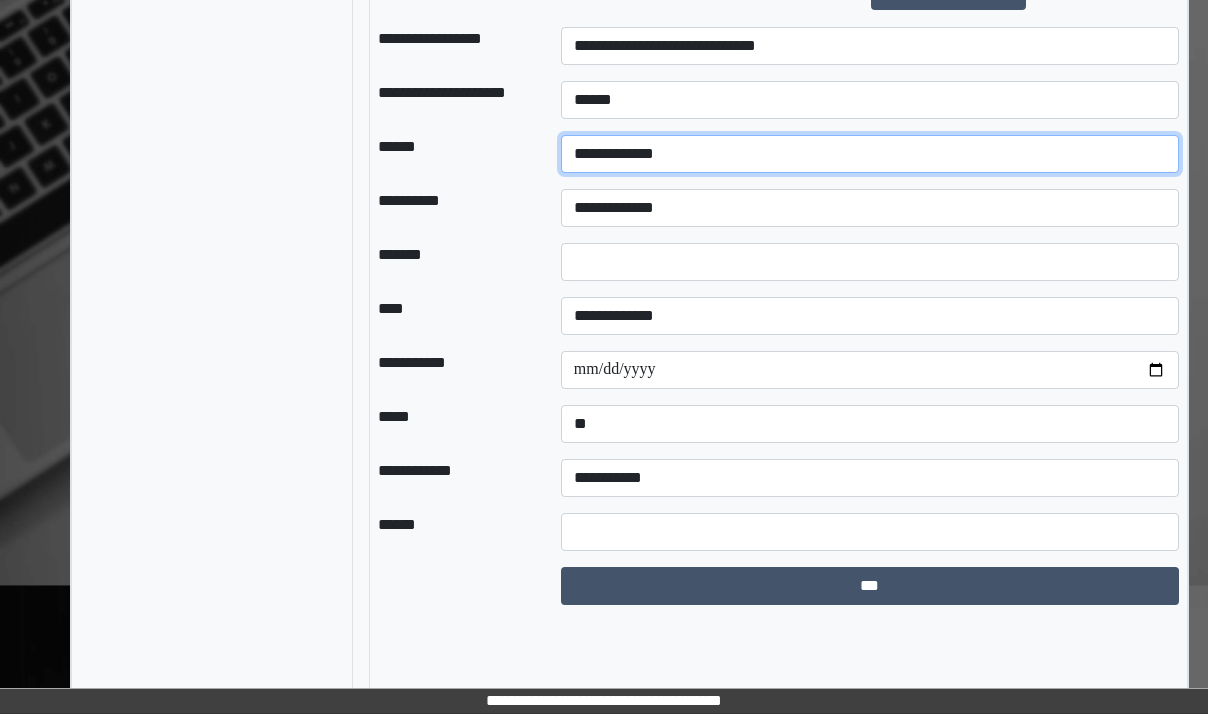 click on "**********" at bounding box center [870, 154] 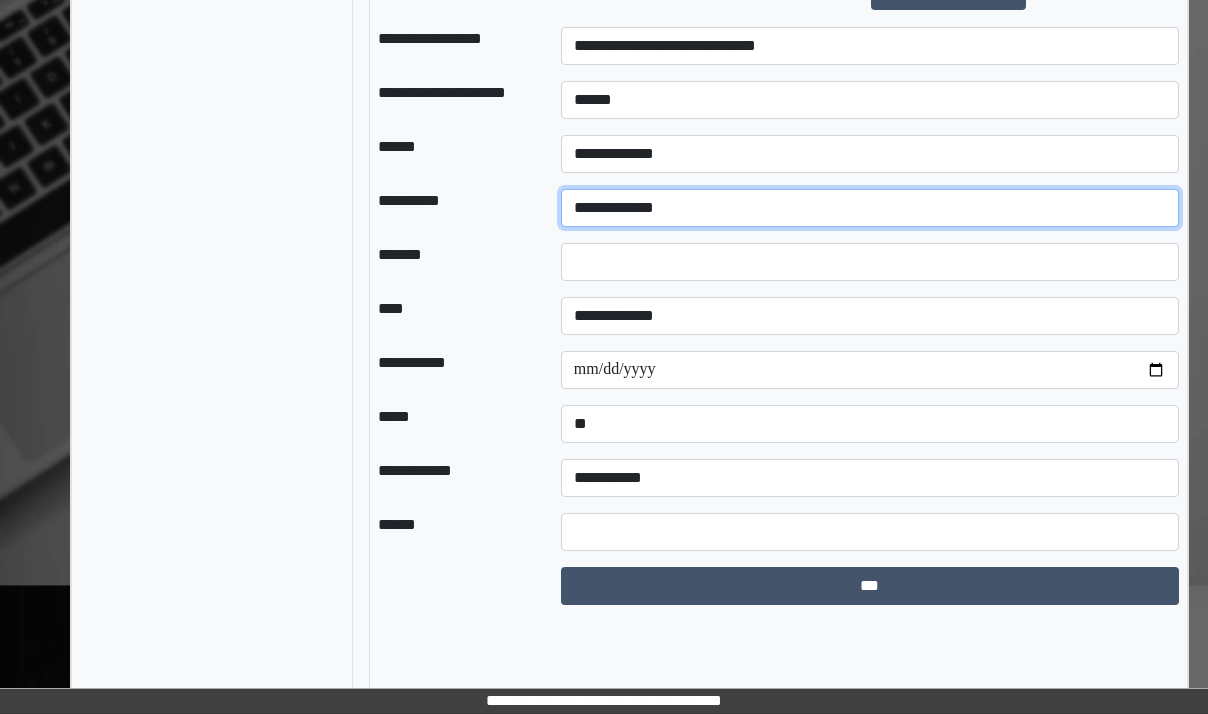 click on "**********" at bounding box center (870, 208) 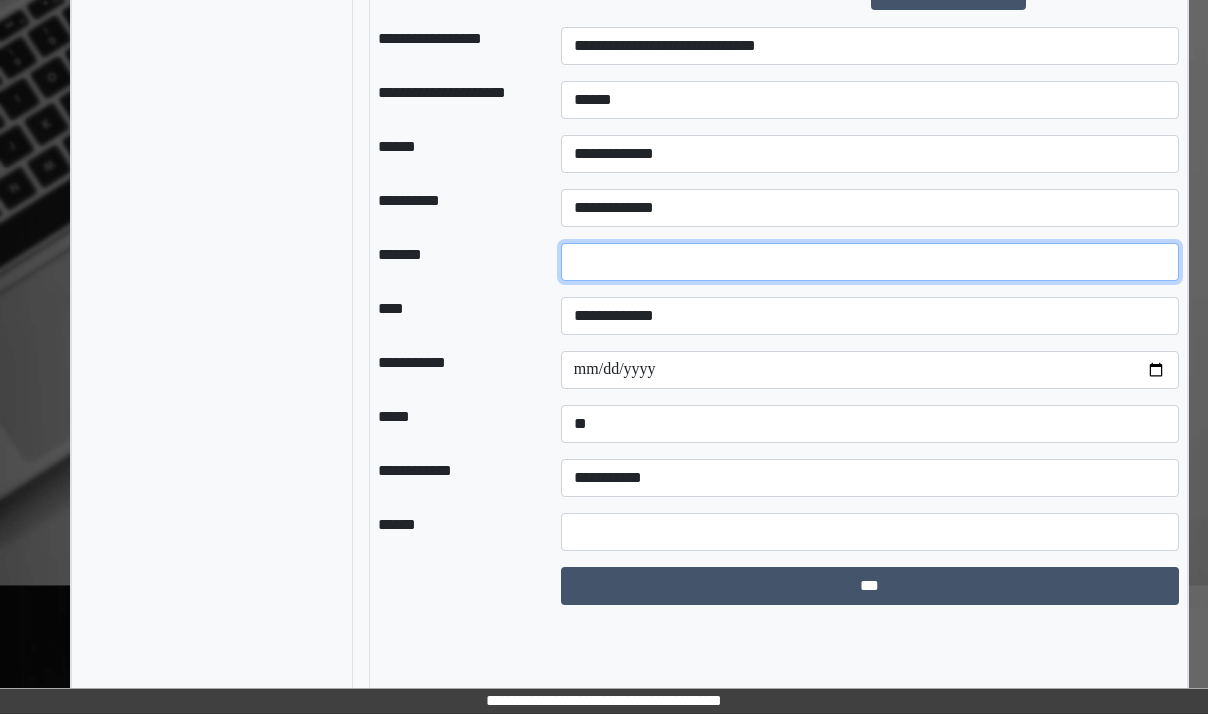 click on "*" at bounding box center [870, 262] 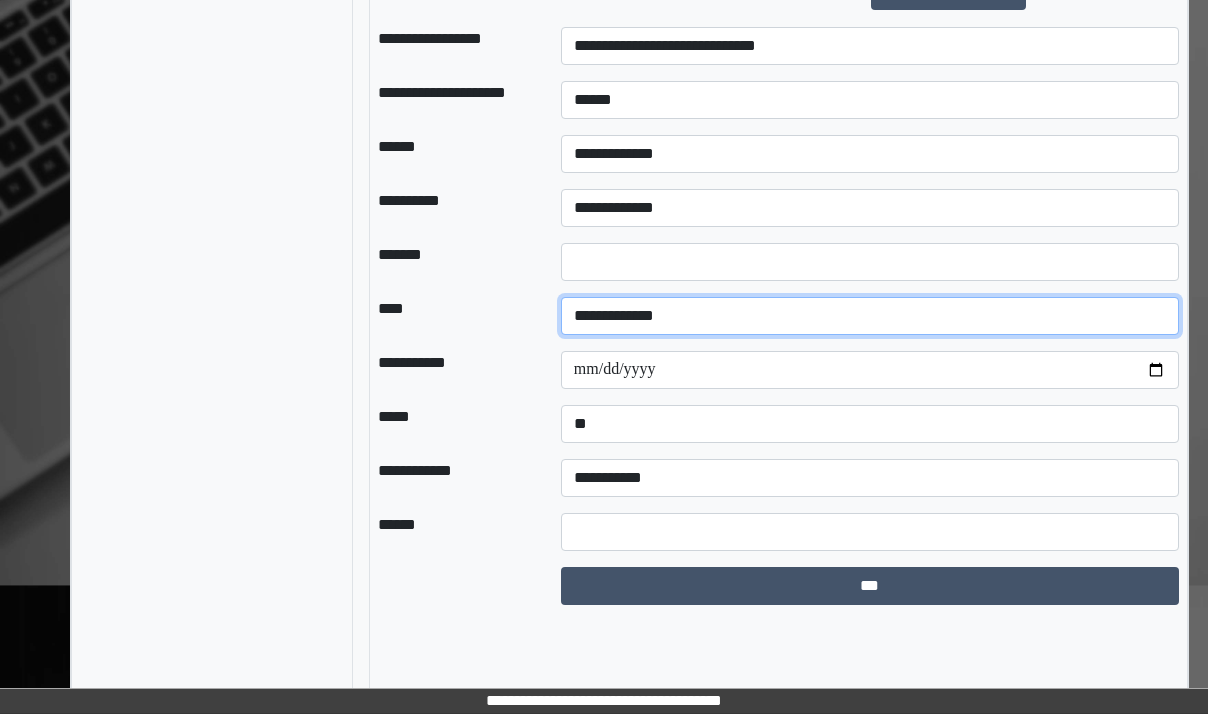 click on "**********" at bounding box center (870, 316) 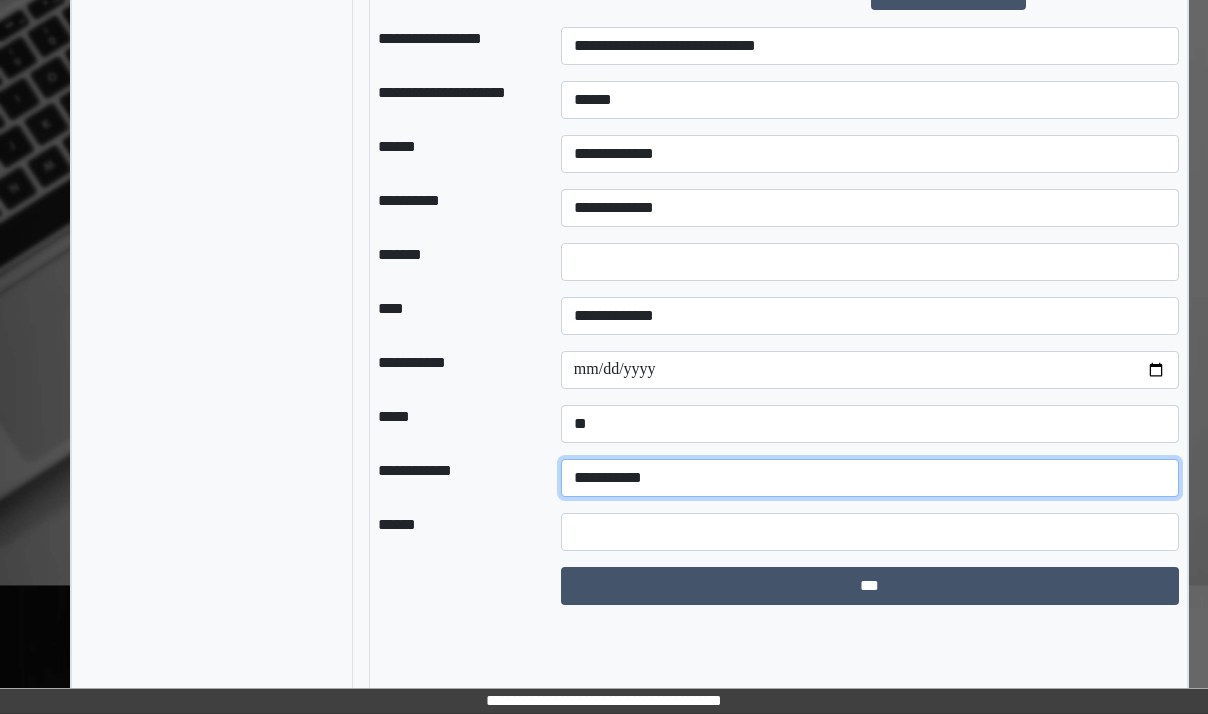 click on "**********" at bounding box center [870, 478] 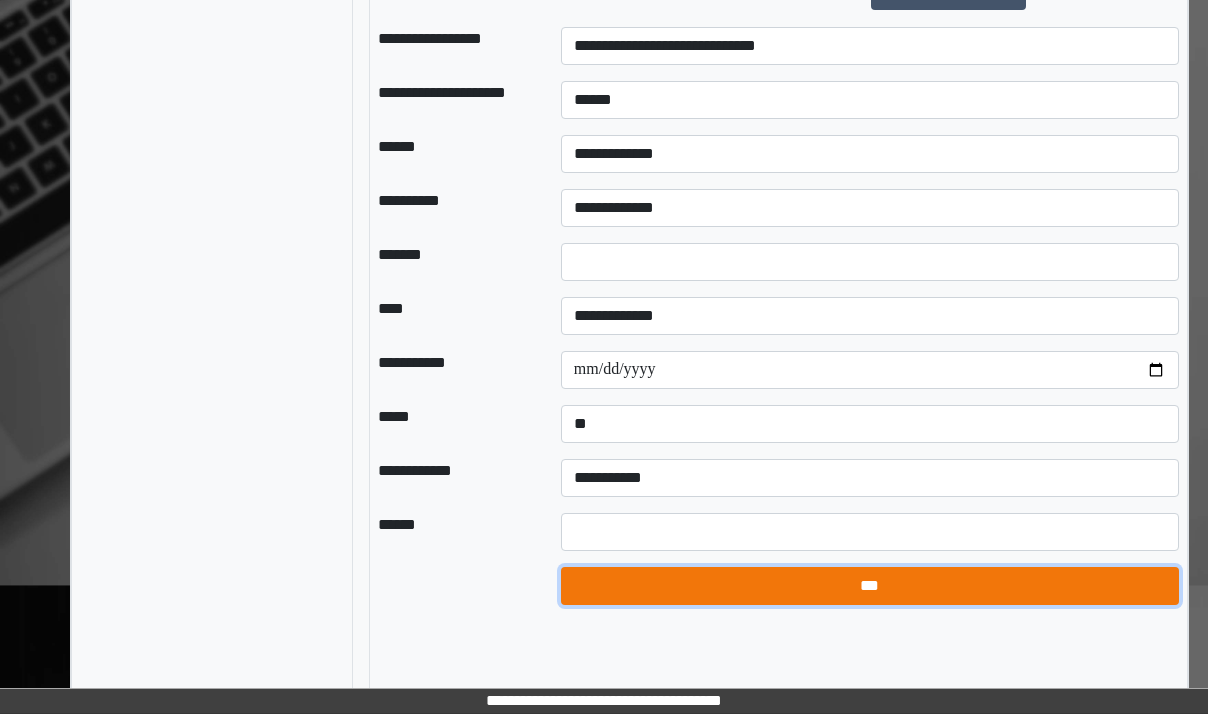 click on "***" at bounding box center [870, 586] 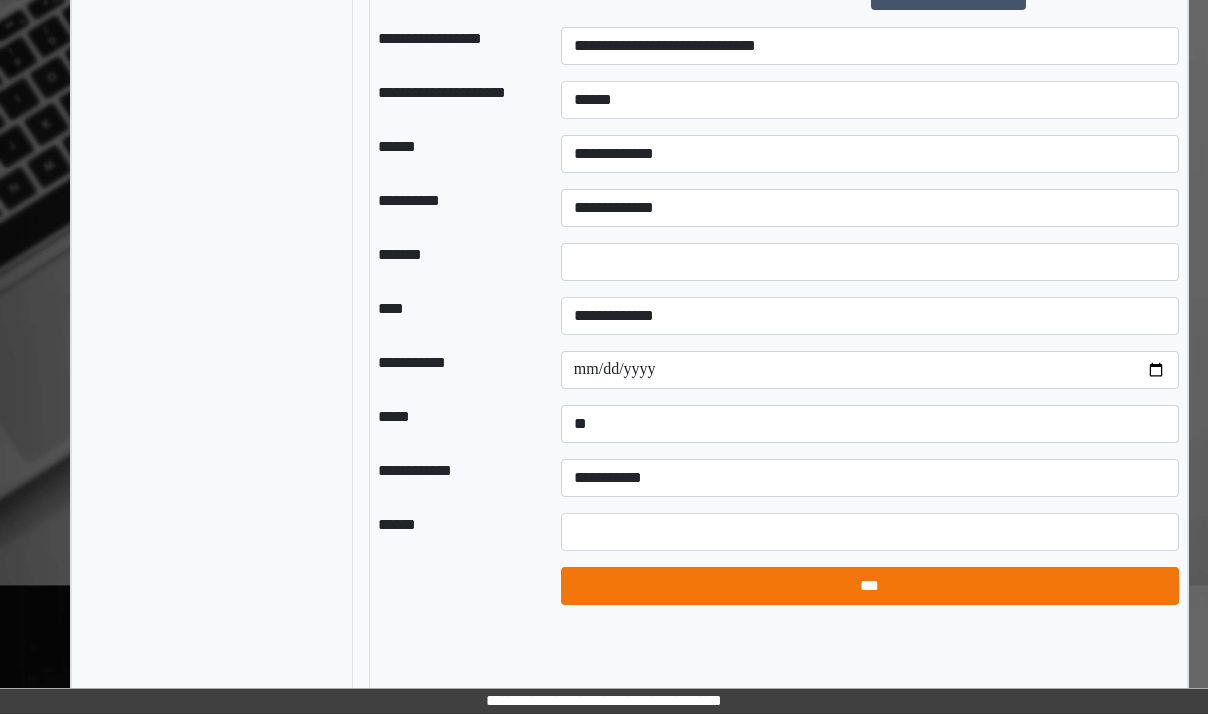 select on "*" 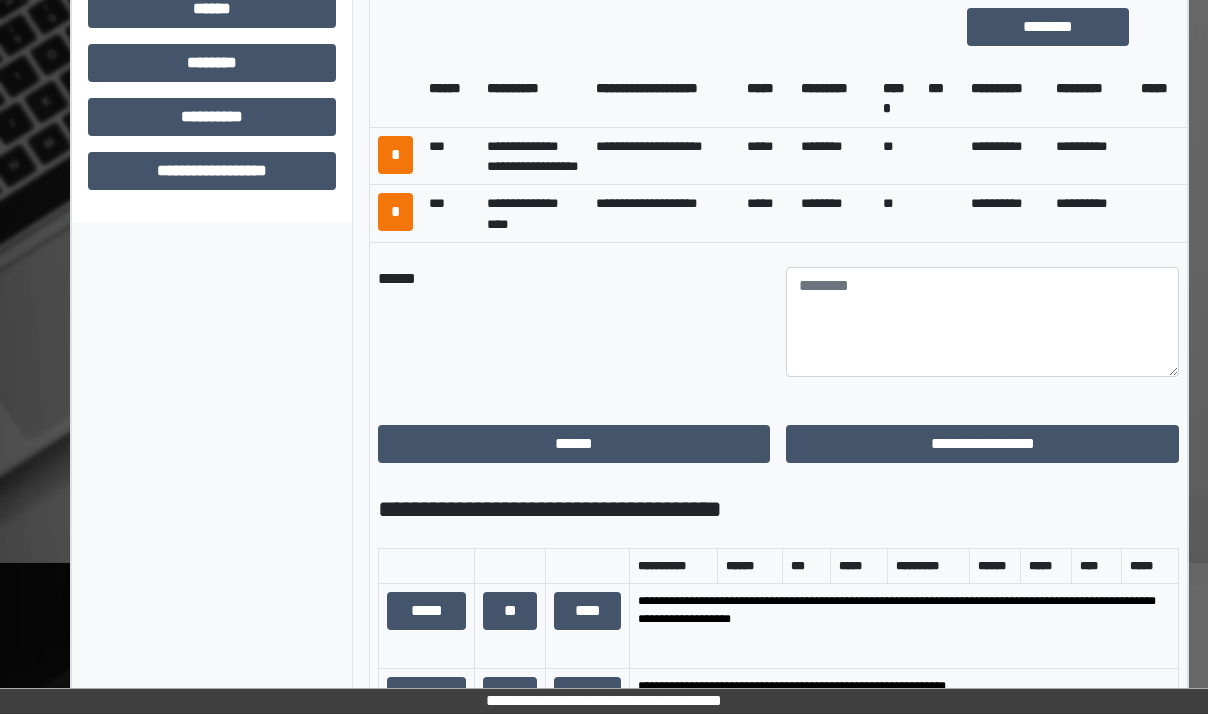 scroll, scrollTop: 877, scrollLeft: 0, axis: vertical 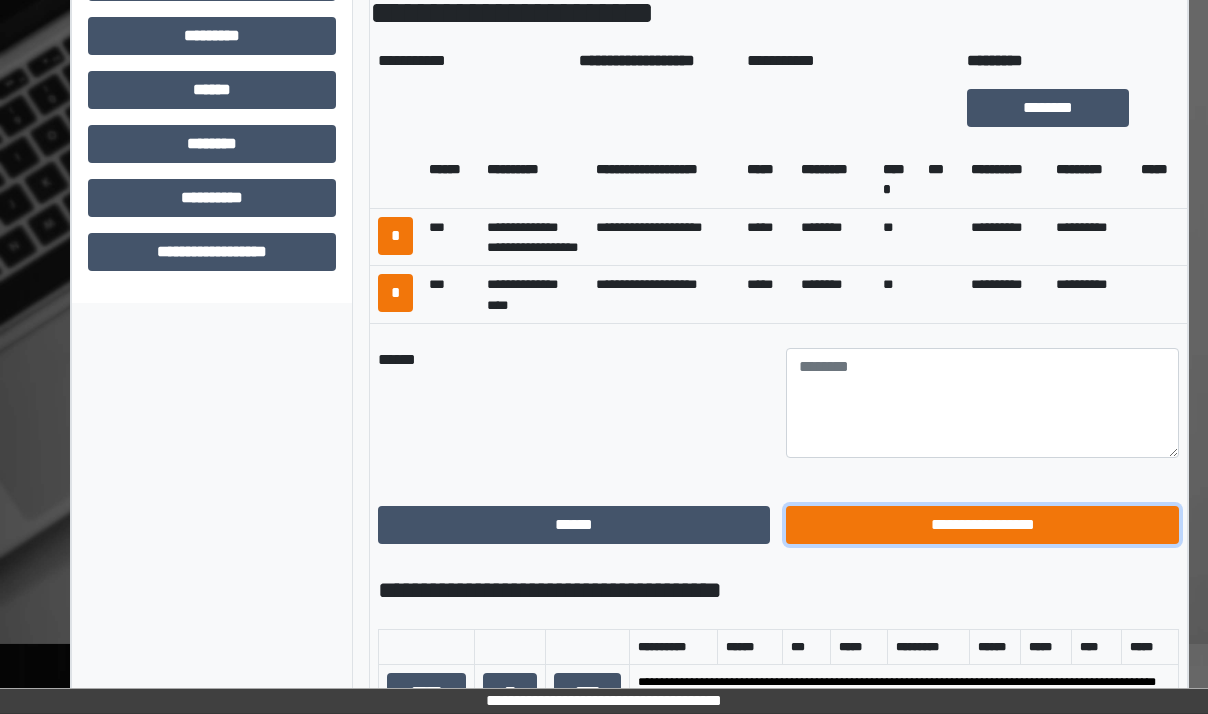 click on "**********" at bounding box center [982, 525] 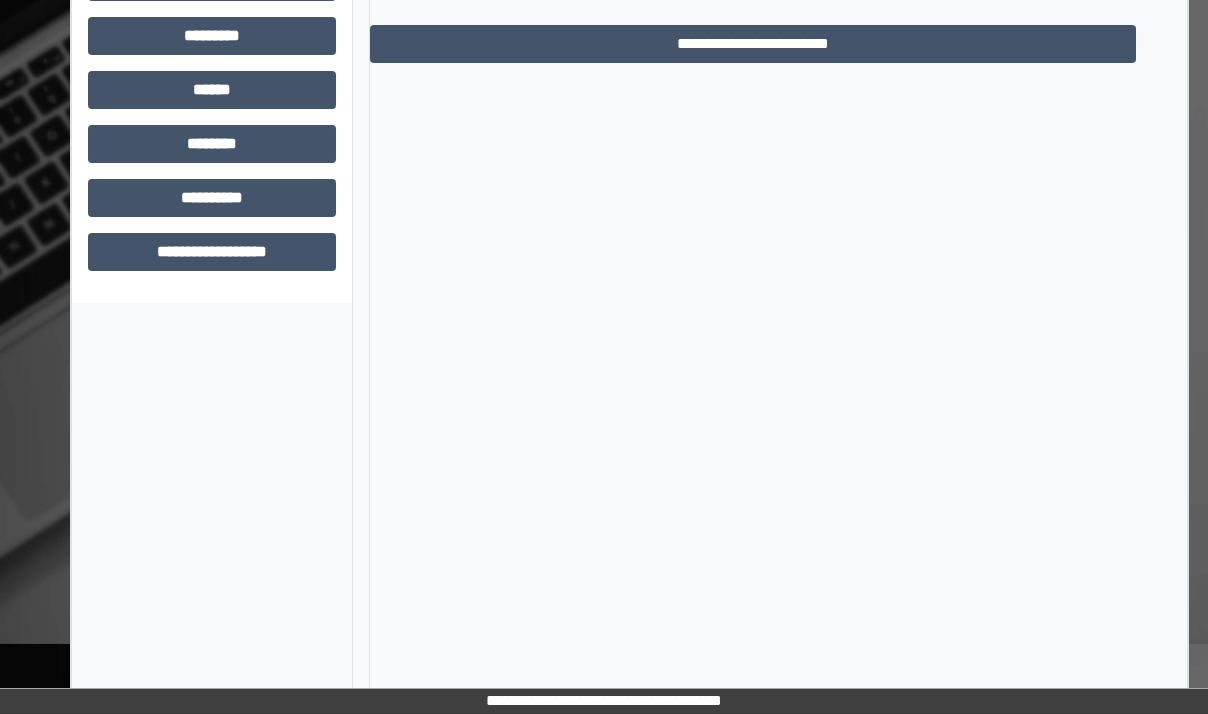scroll, scrollTop: 484, scrollLeft: 0, axis: vertical 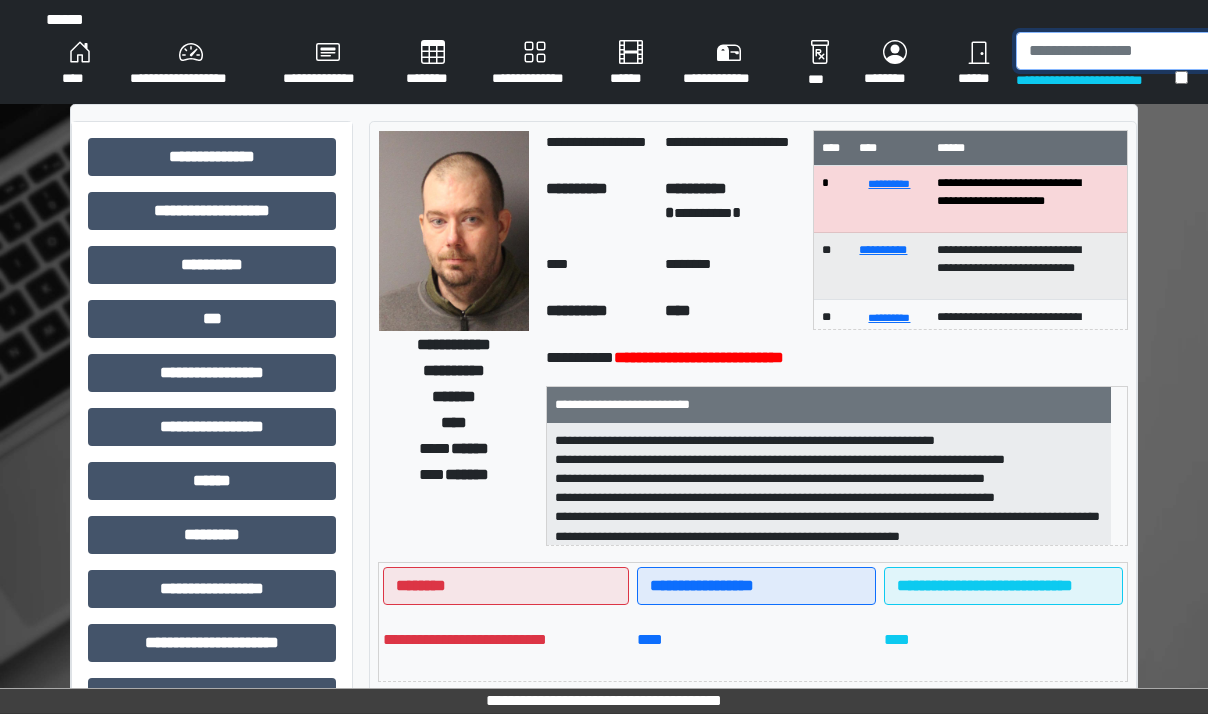 click at bounding box center (1119, 51) 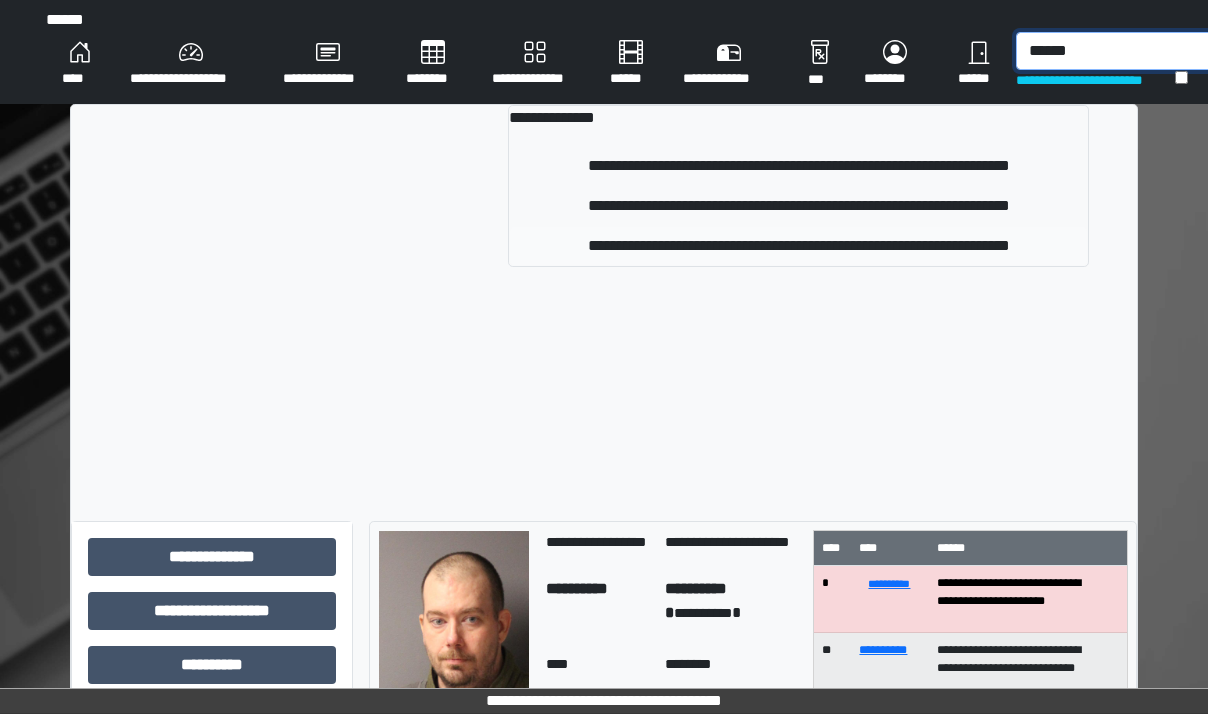 type on "******" 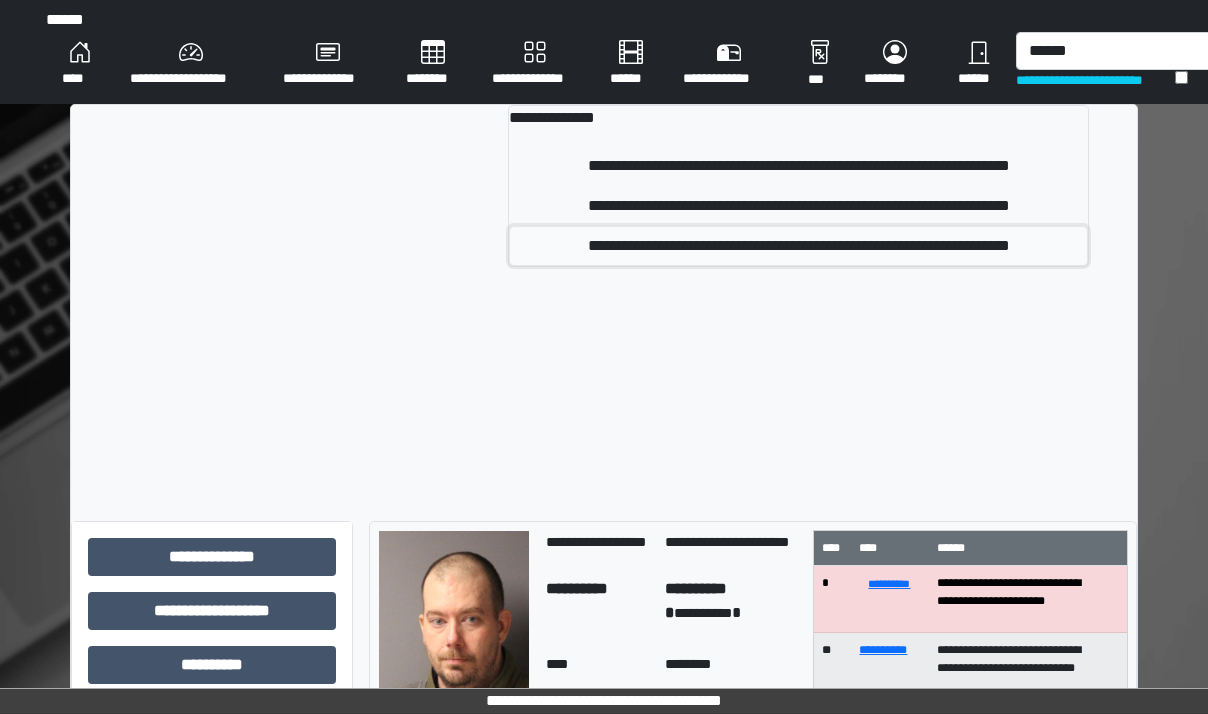 click on "**********" at bounding box center [798, 246] 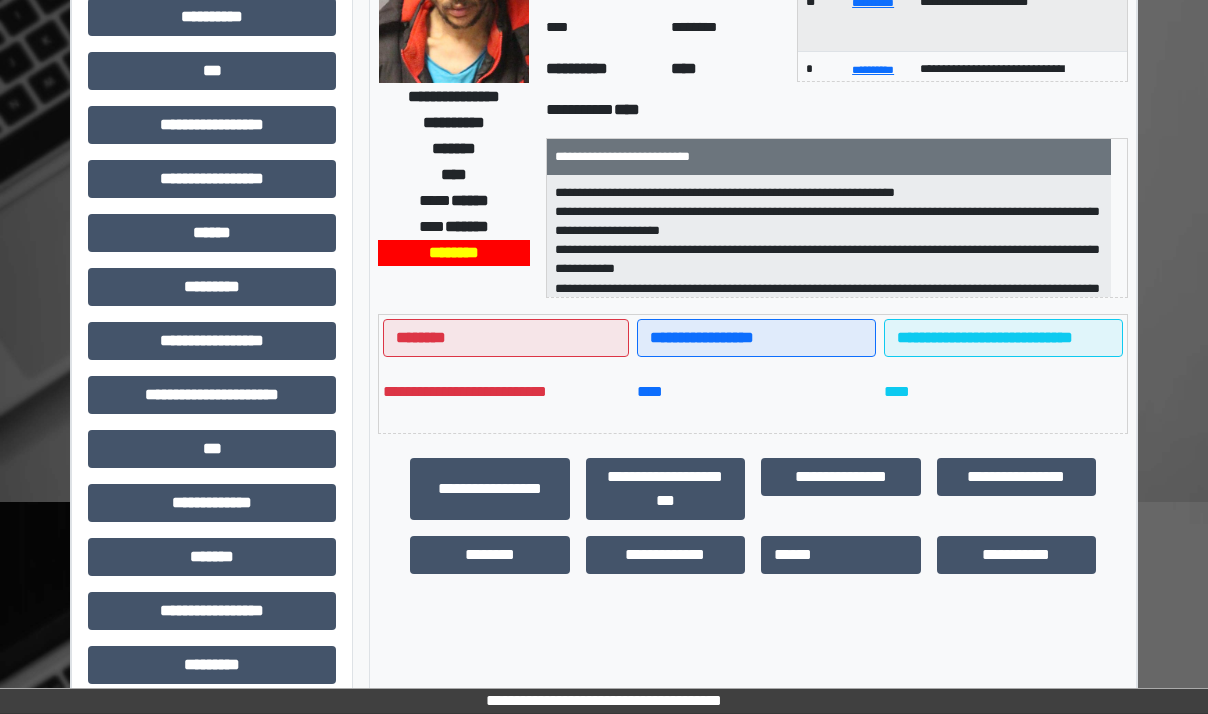 scroll, scrollTop: 200, scrollLeft: 0, axis: vertical 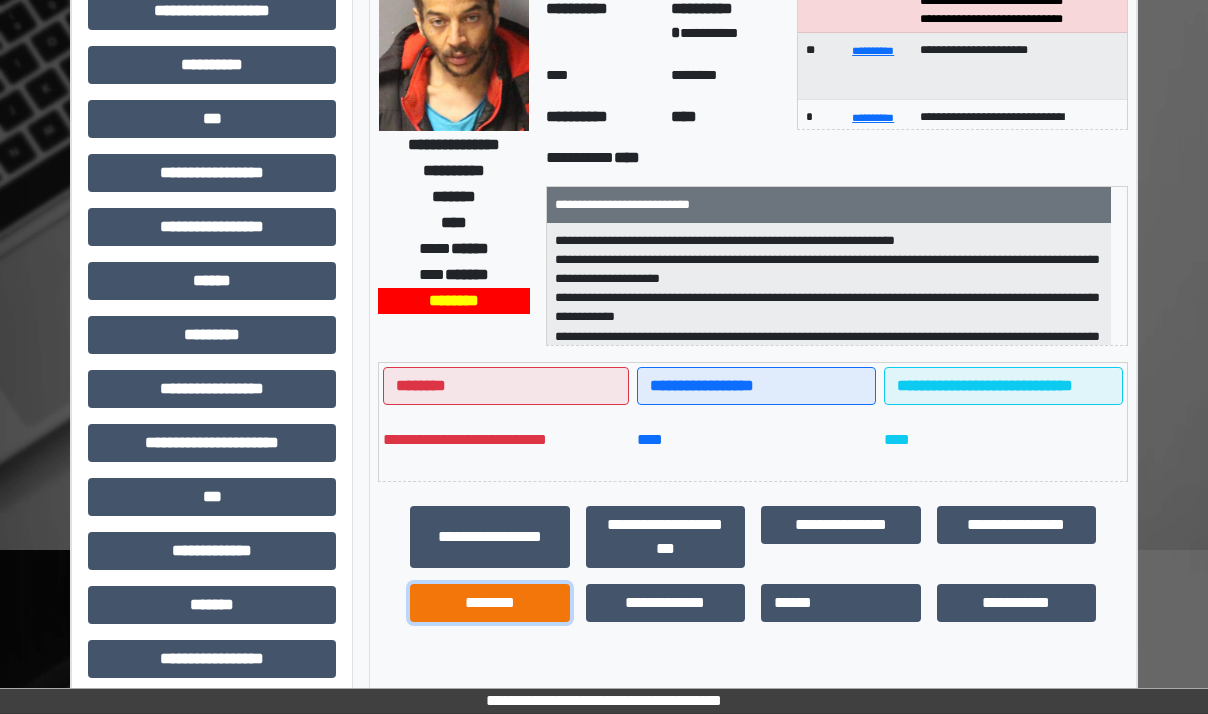 click on "********" at bounding box center [490, 603] 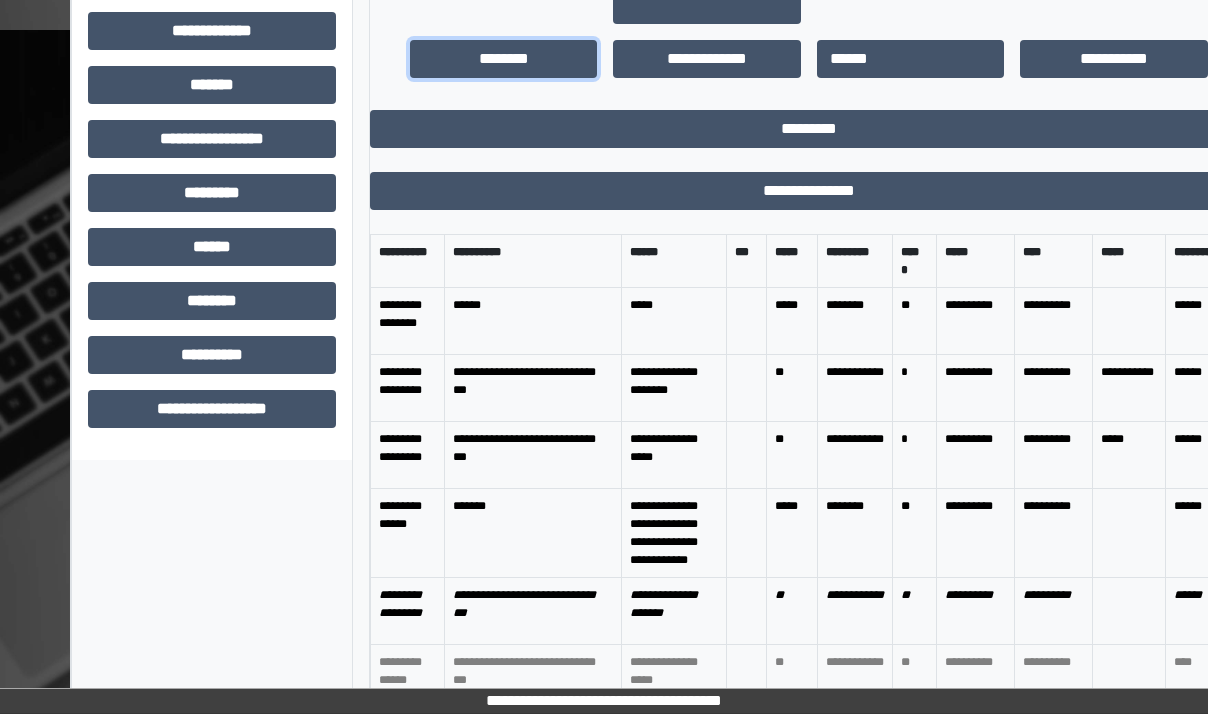 scroll, scrollTop: 738, scrollLeft: 0, axis: vertical 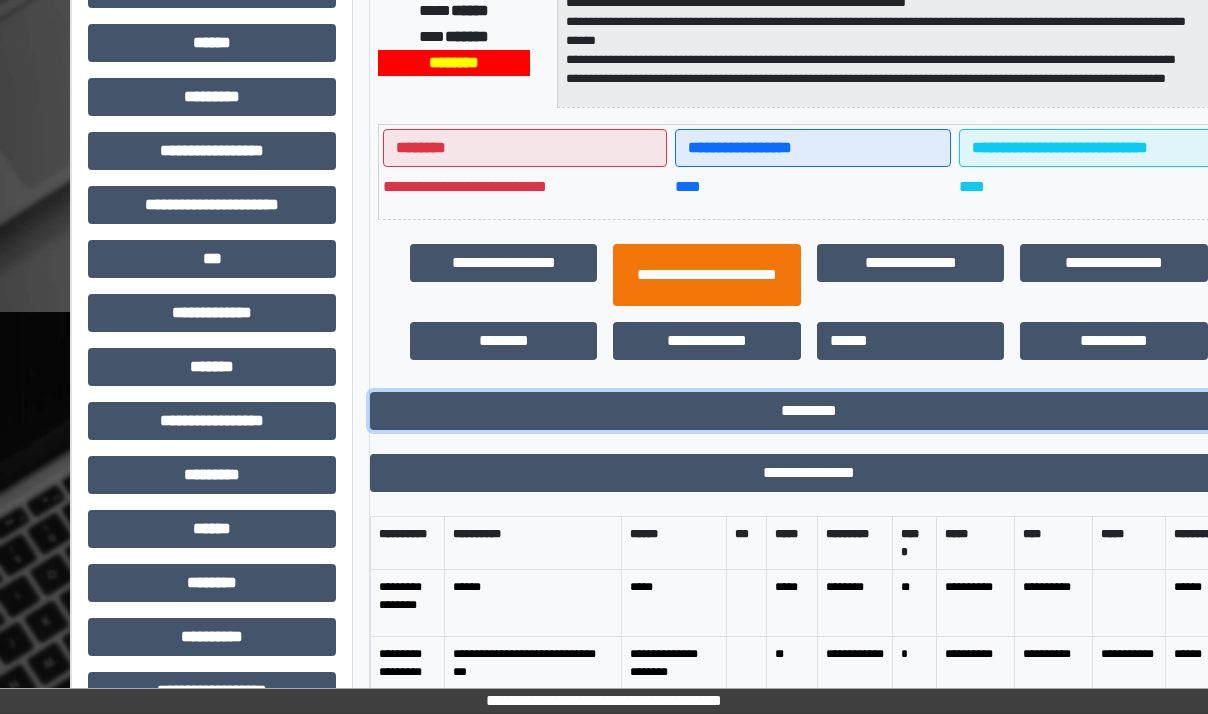 drag, startPoint x: 772, startPoint y: 411, endPoint x: 692, endPoint y: 292, distance: 143.39107 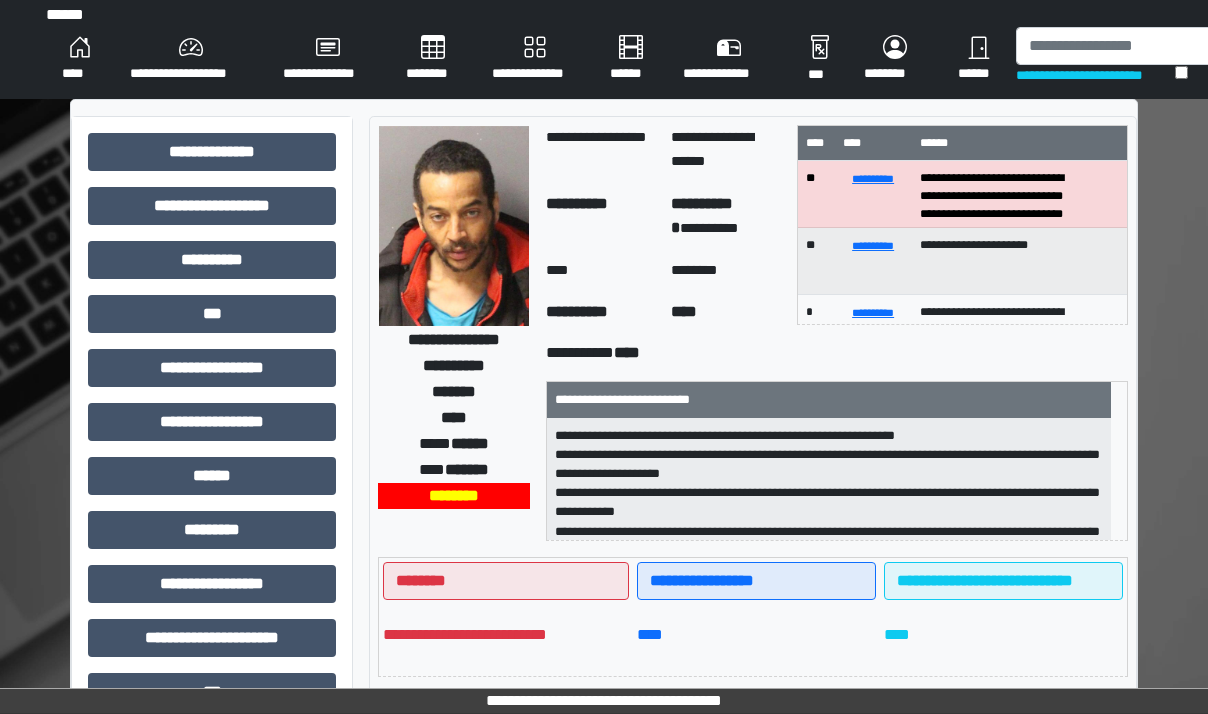 scroll, scrollTop: 0, scrollLeft: 0, axis: both 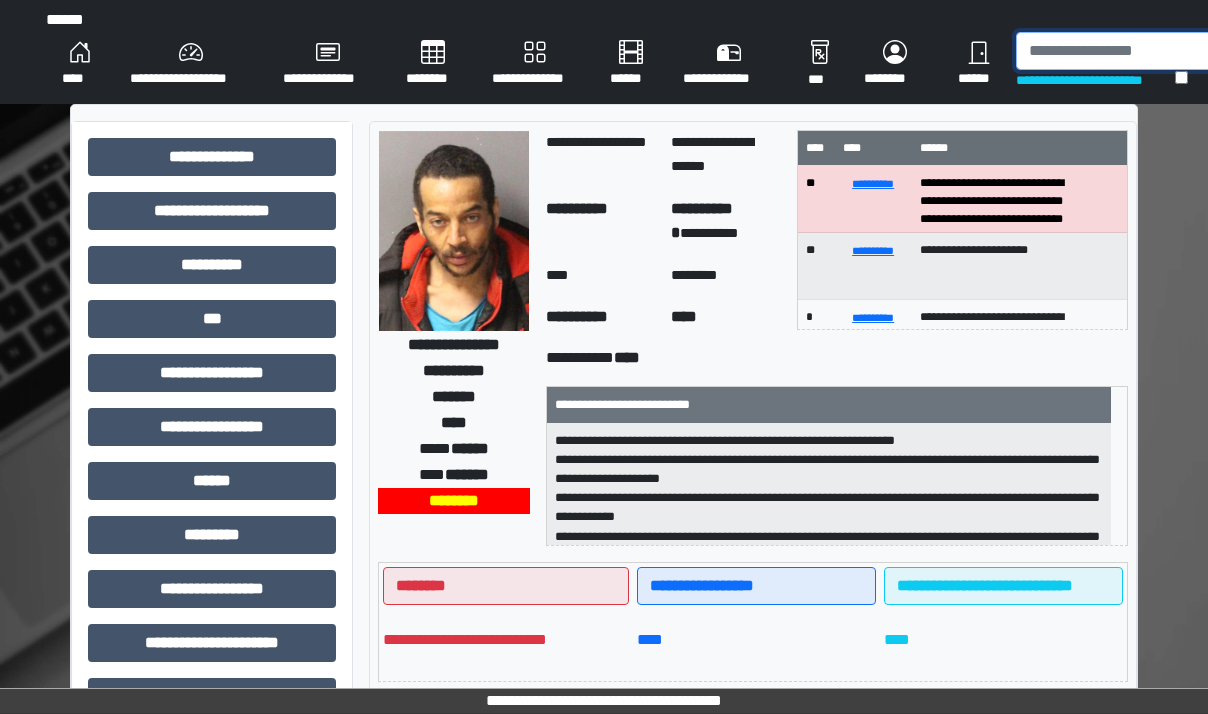 click at bounding box center [1119, 51] 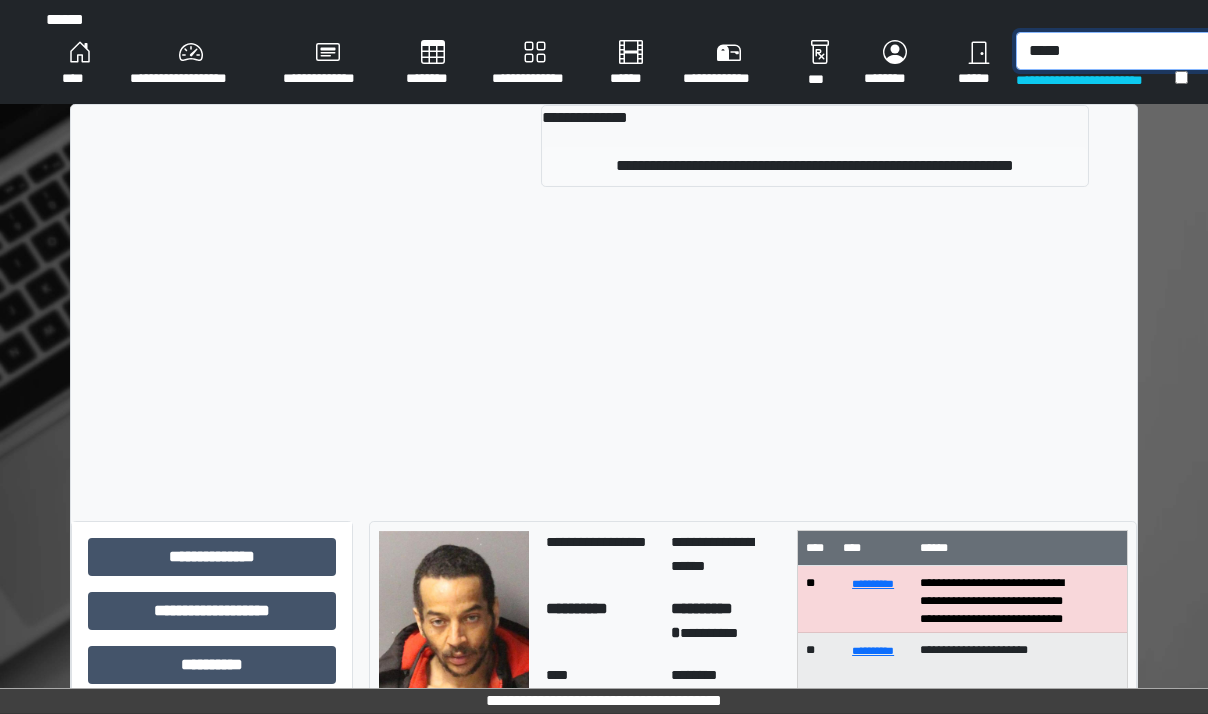 type on "*****" 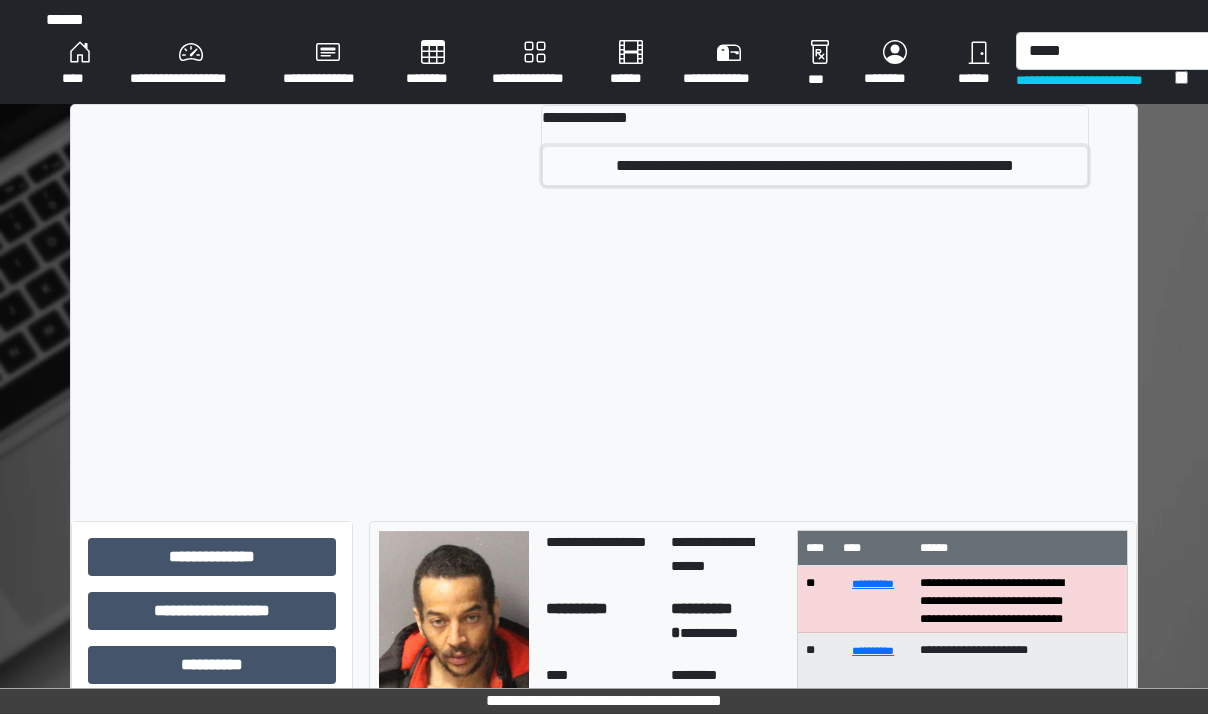 click on "**********" at bounding box center [815, 166] 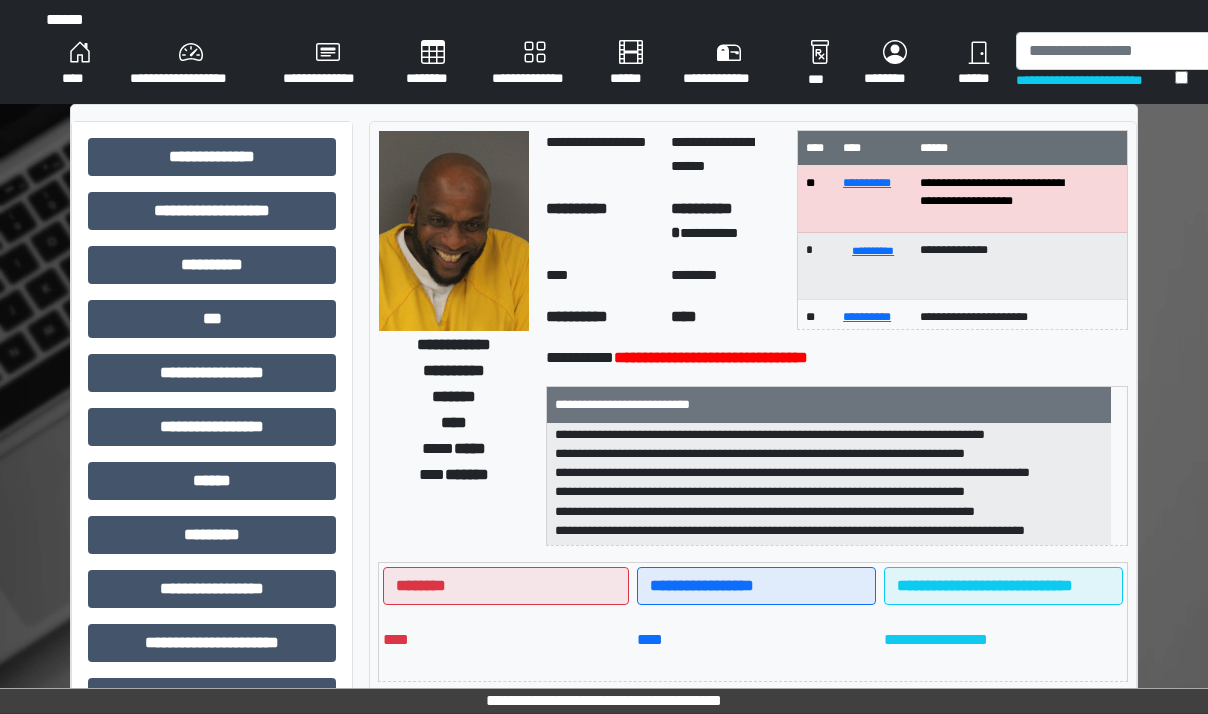 scroll, scrollTop: 82, scrollLeft: 0, axis: vertical 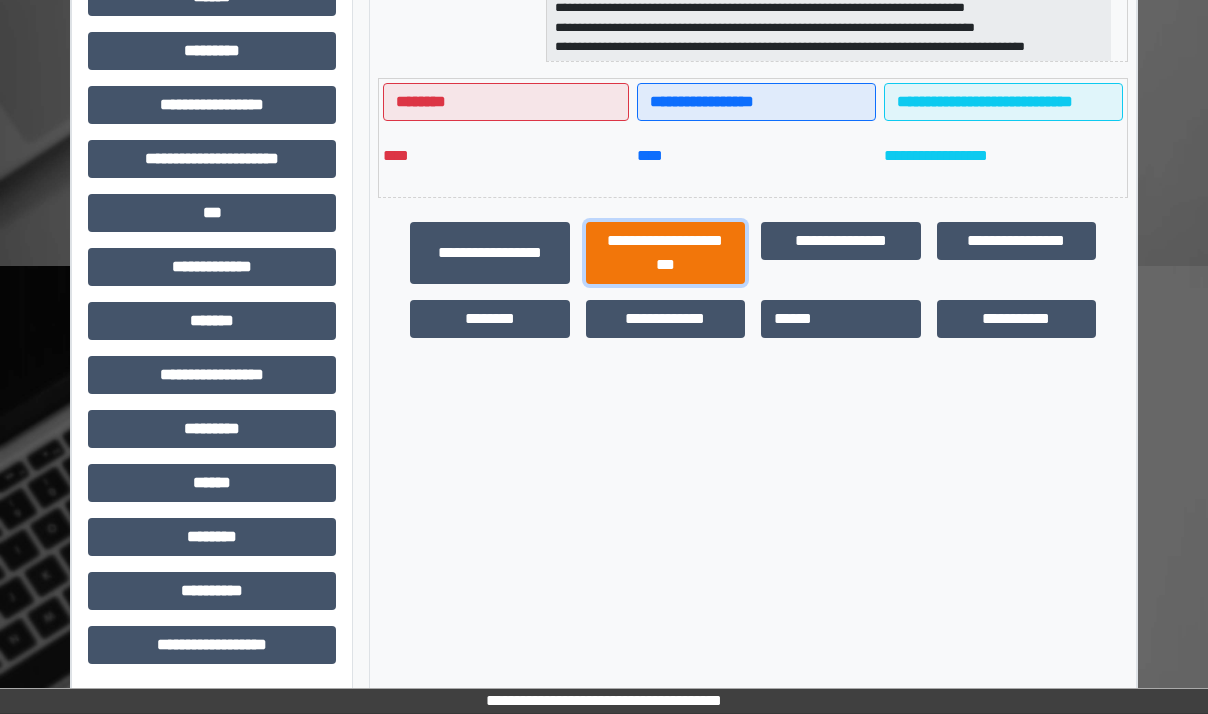 click on "**********" at bounding box center [666, 253] 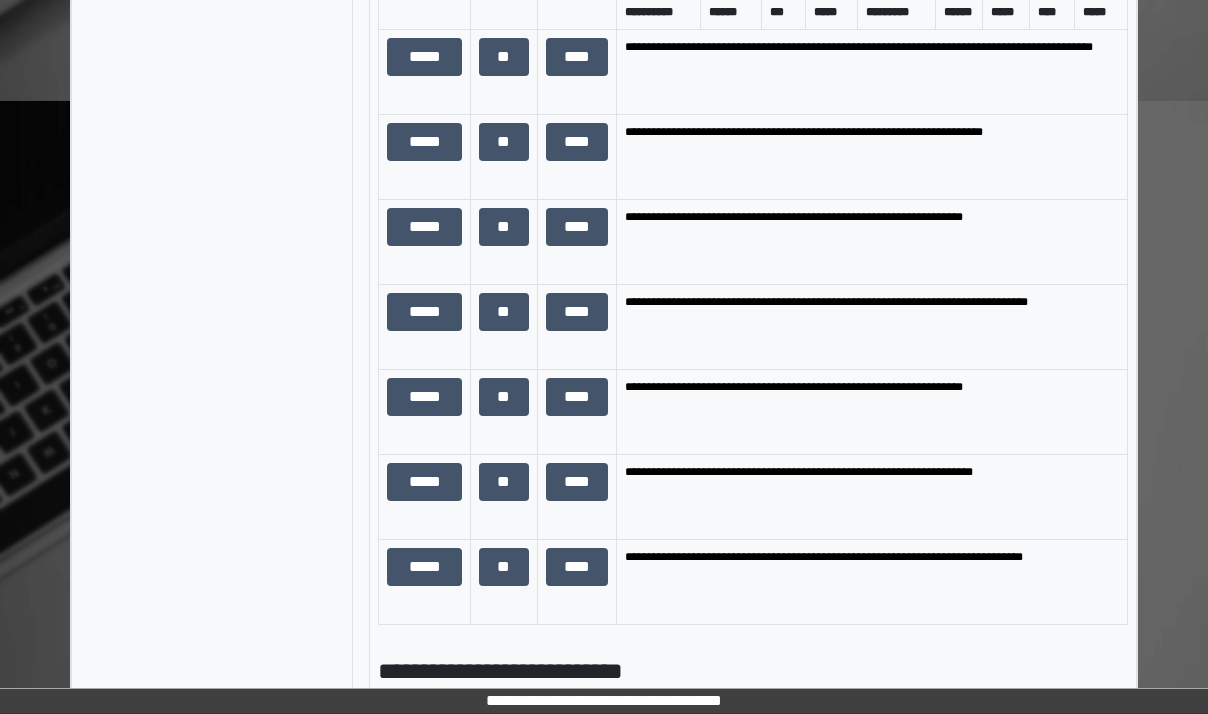 scroll, scrollTop: 1384, scrollLeft: 0, axis: vertical 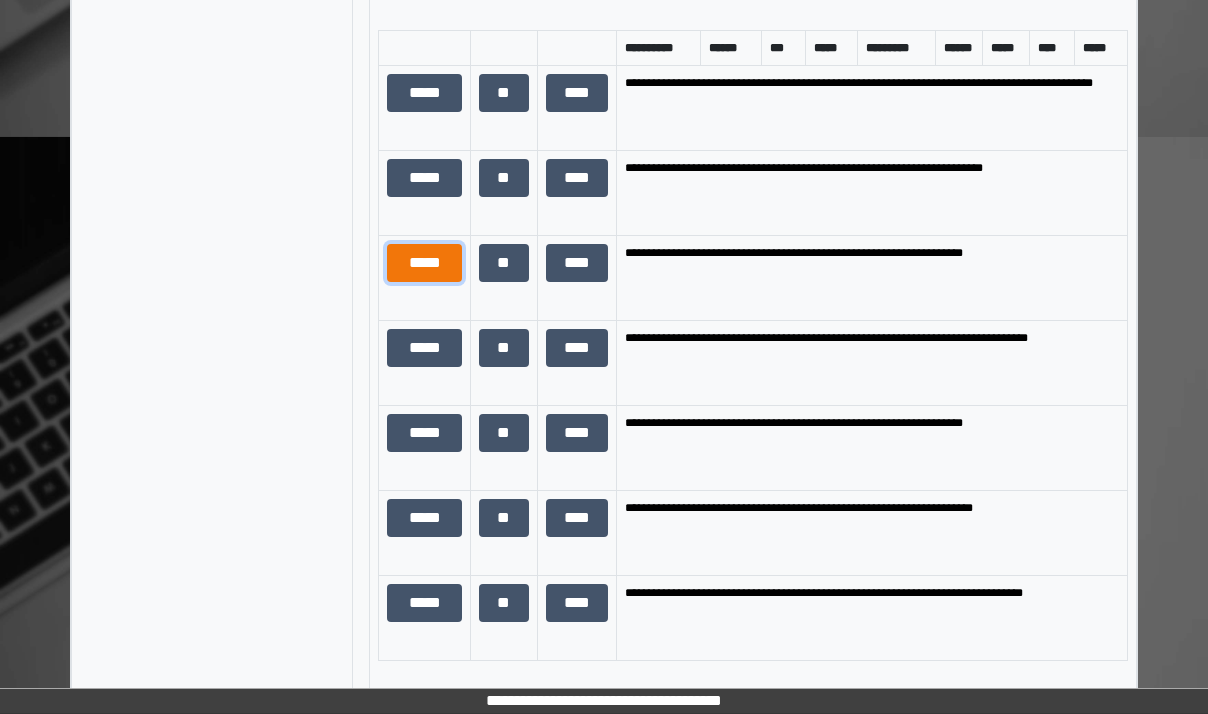 click on "*****" at bounding box center (424, 263) 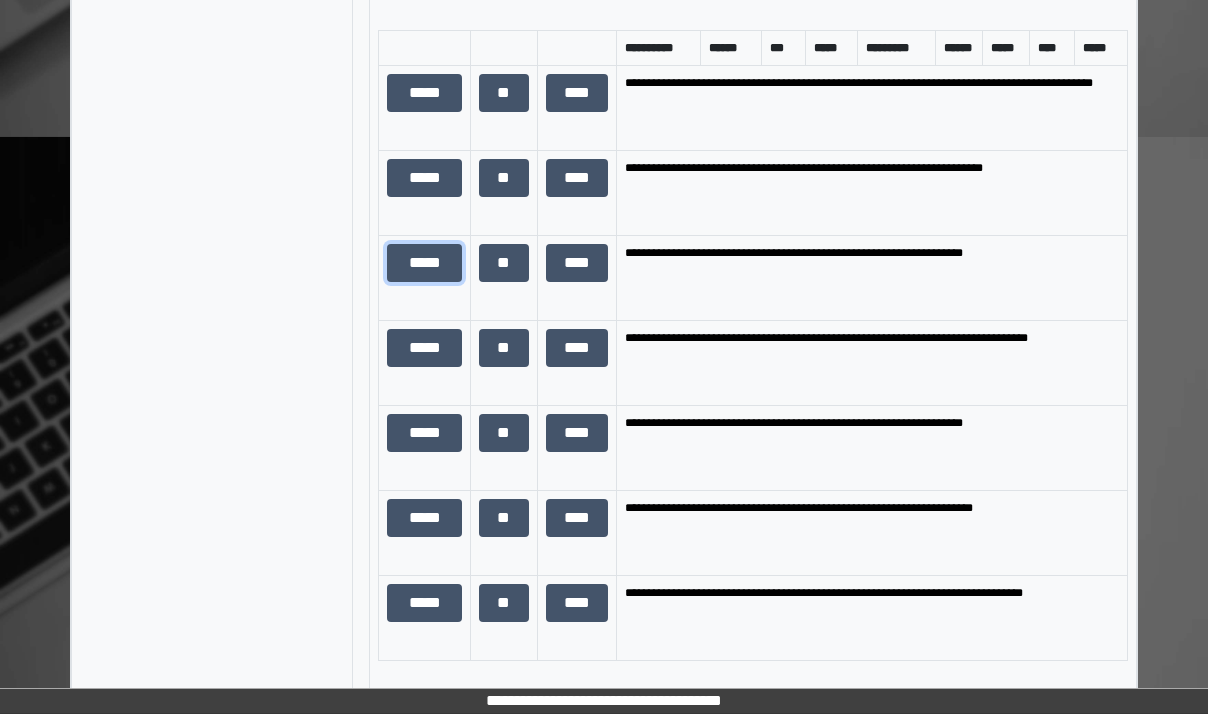 scroll, scrollTop: 45, scrollLeft: 0, axis: vertical 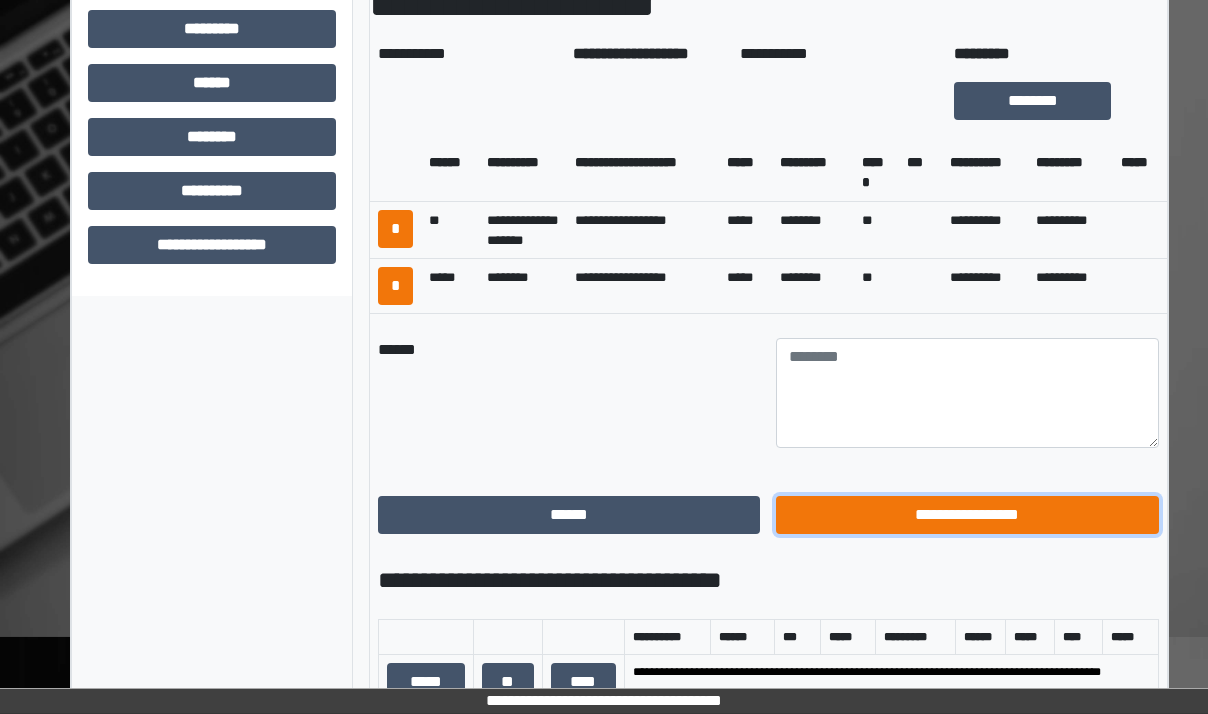 click on "**********" at bounding box center (967, 515) 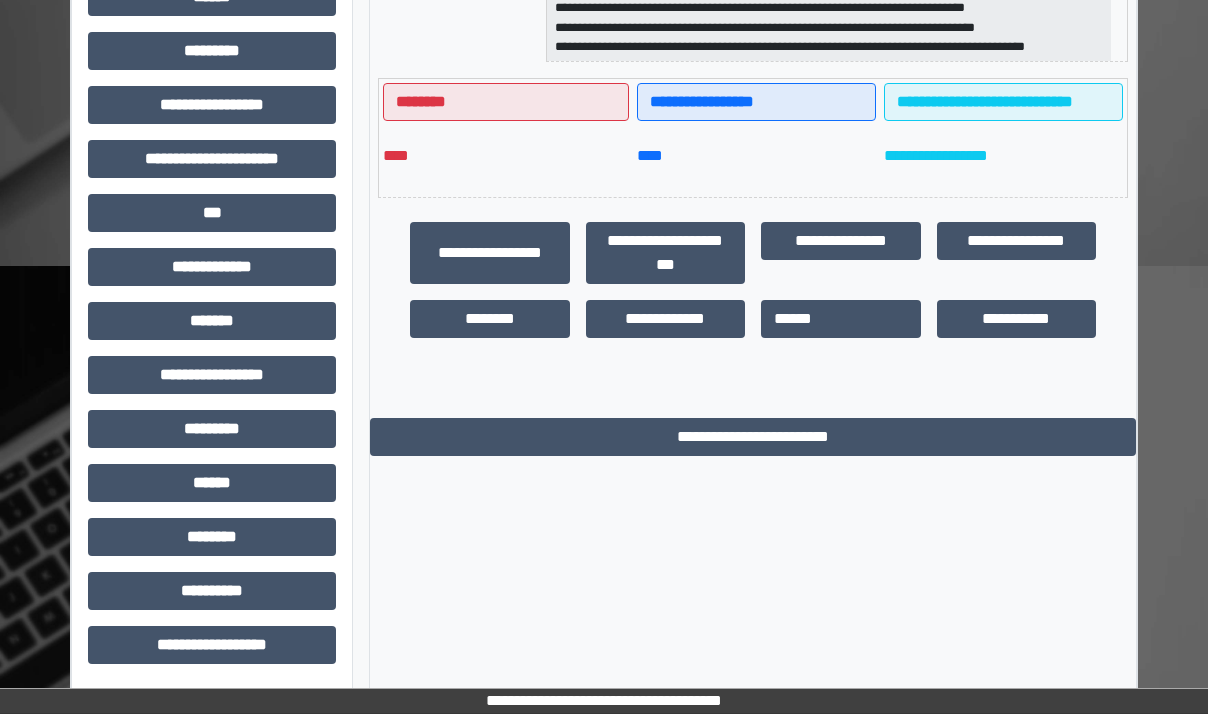 scroll, scrollTop: 484, scrollLeft: 0, axis: vertical 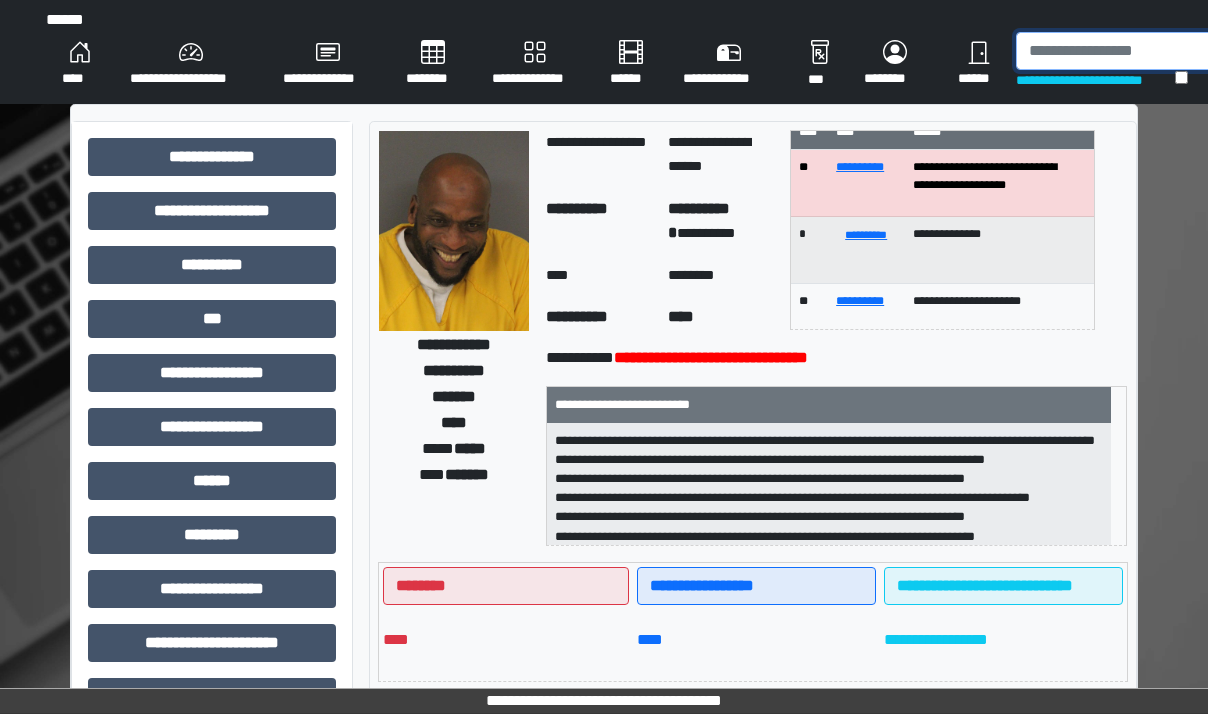 click at bounding box center [1119, 51] 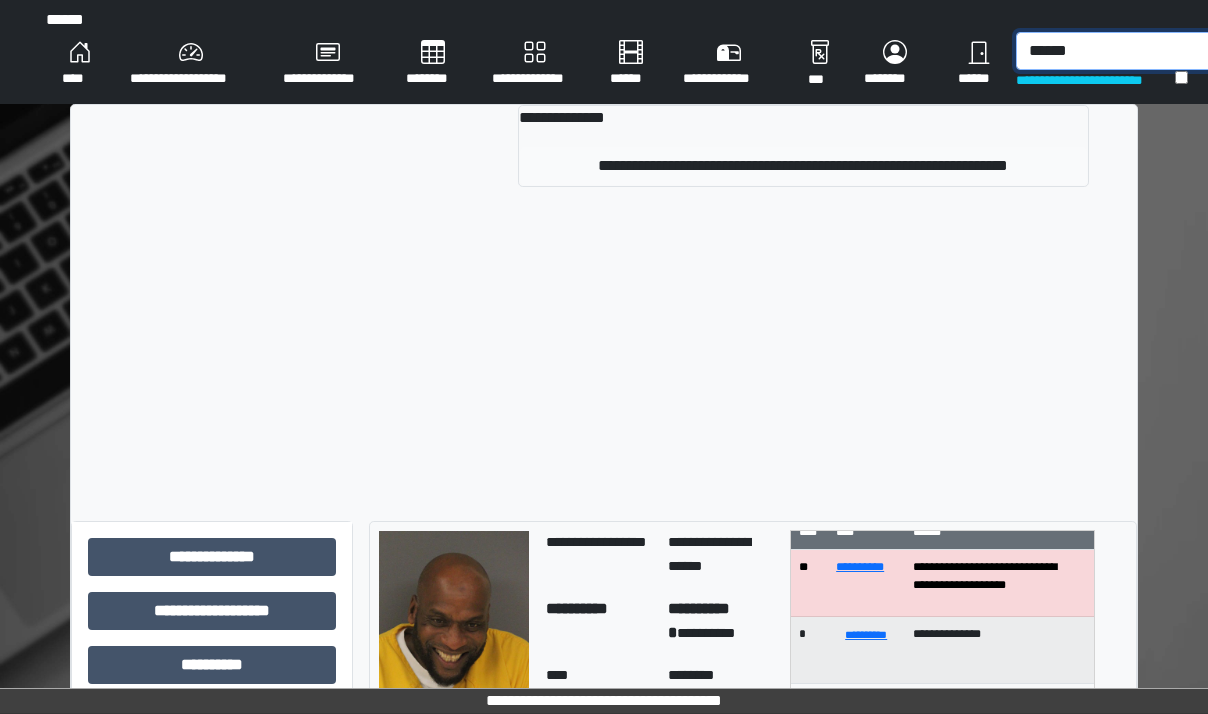 type on "******" 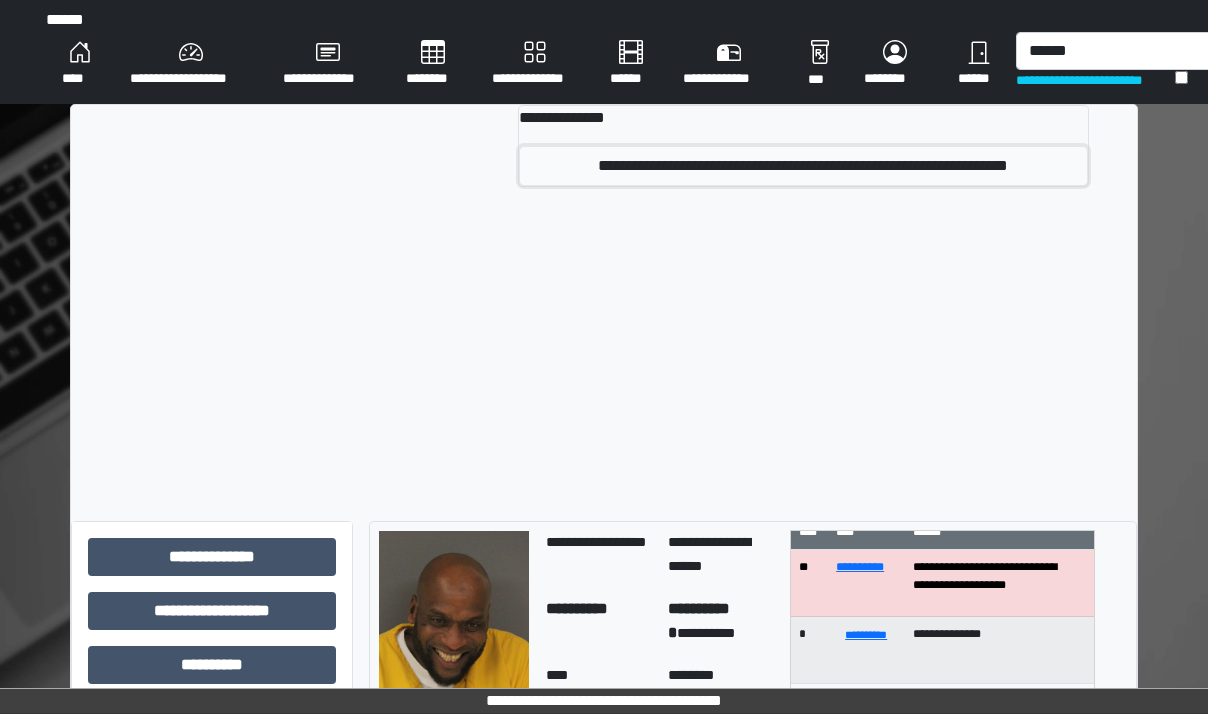 click on "**********" at bounding box center (803, 166) 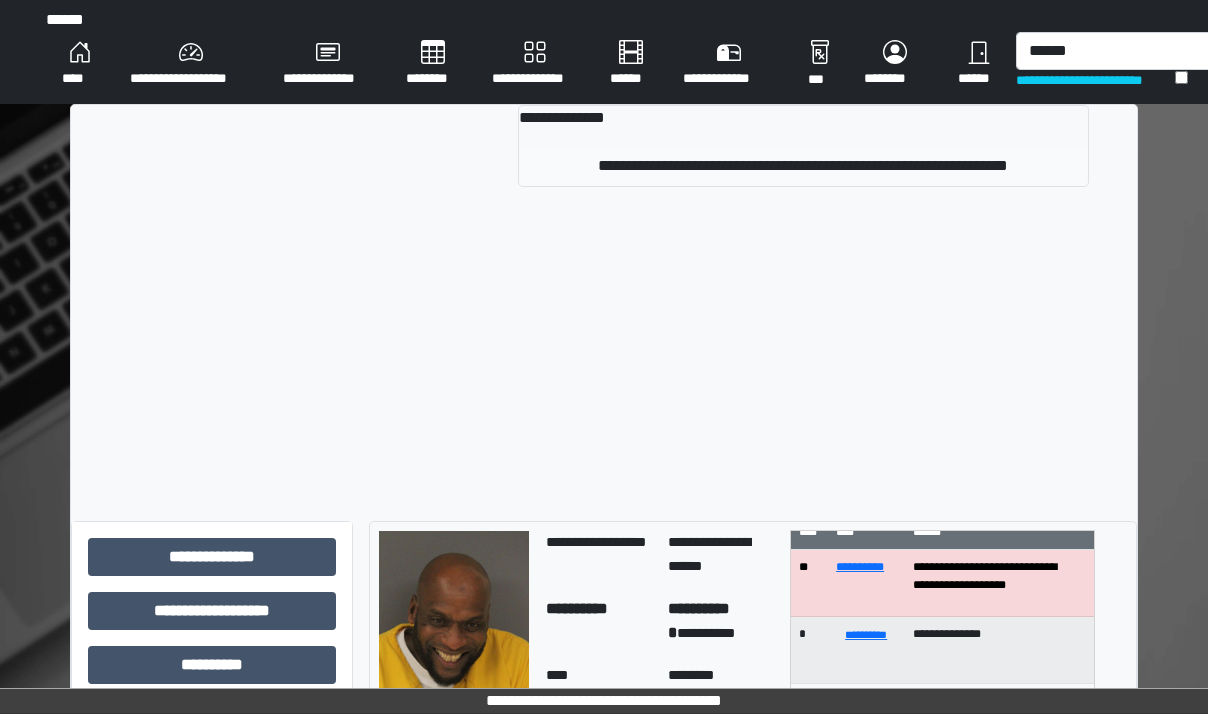 type 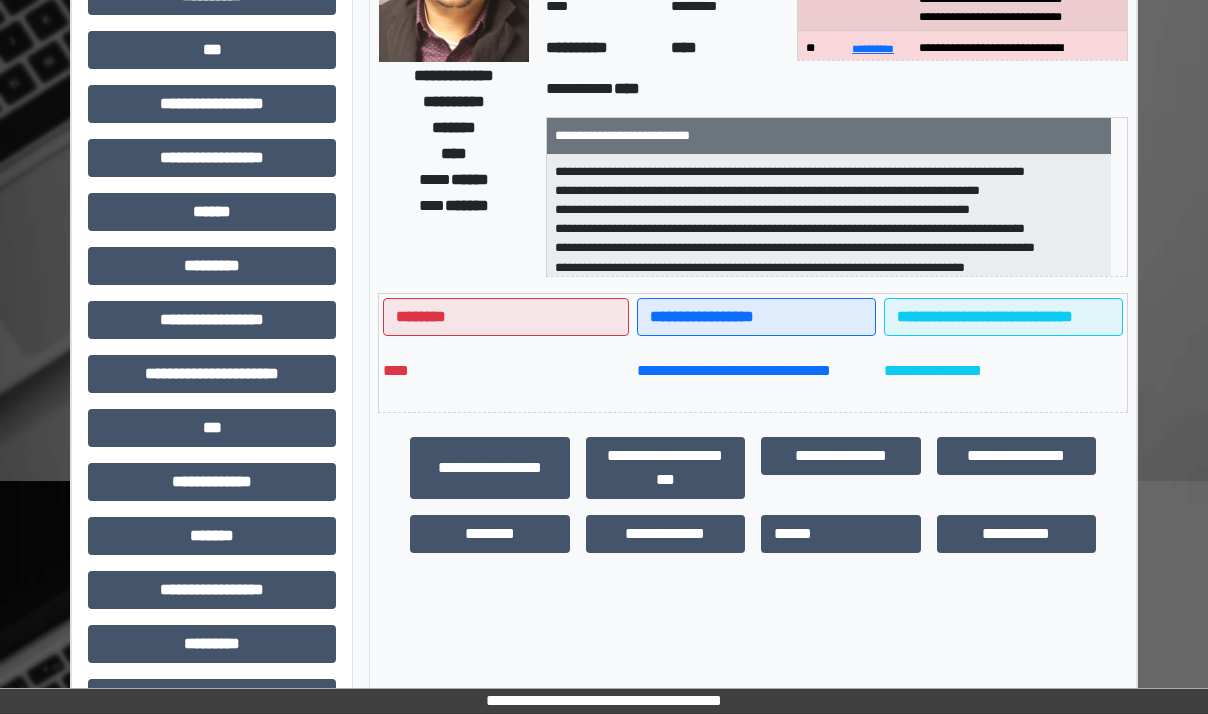 scroll, scrollTop: 184, scrollLeft: 0, axis: vertical 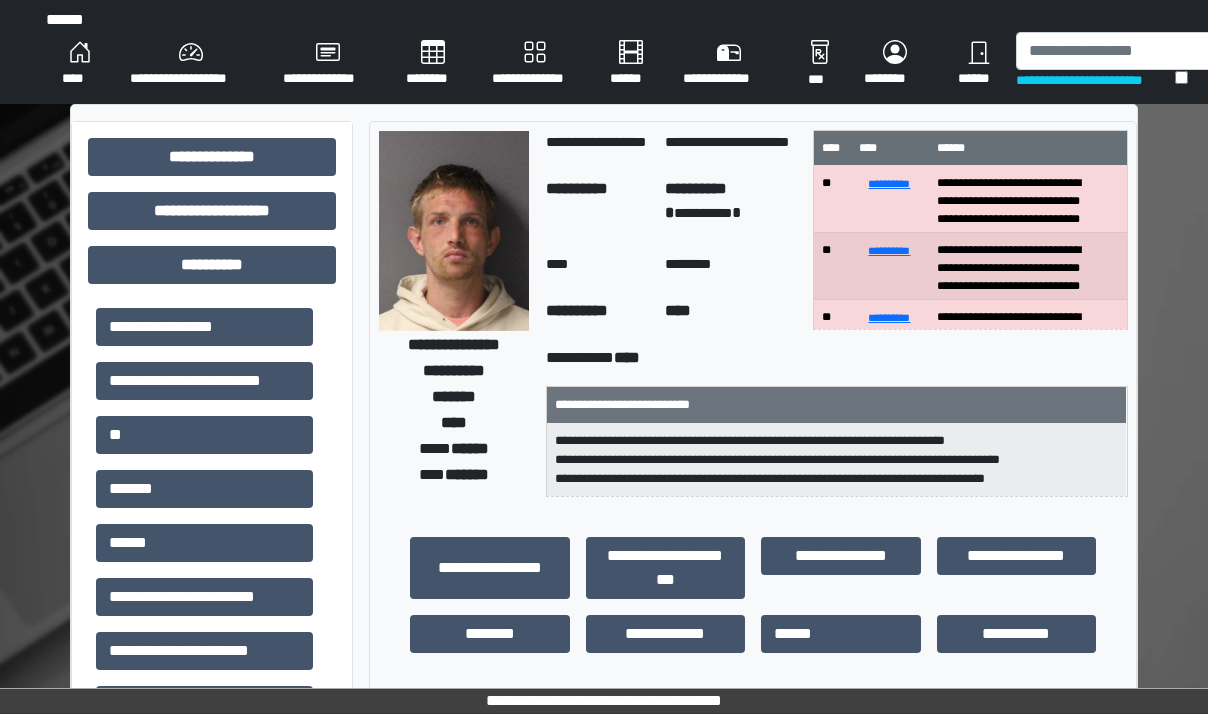 click on "****" at bounding box center [80, 64] 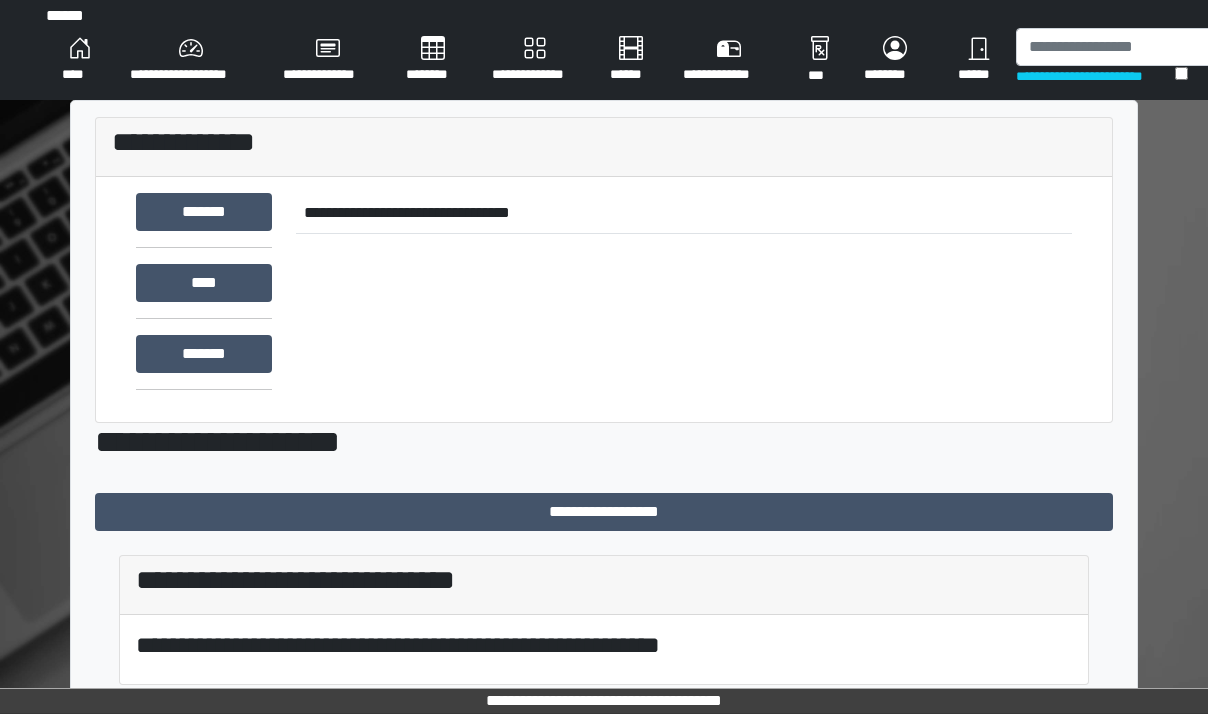scroll, scrollTop: 0, scrollLeft: 0, axis: both 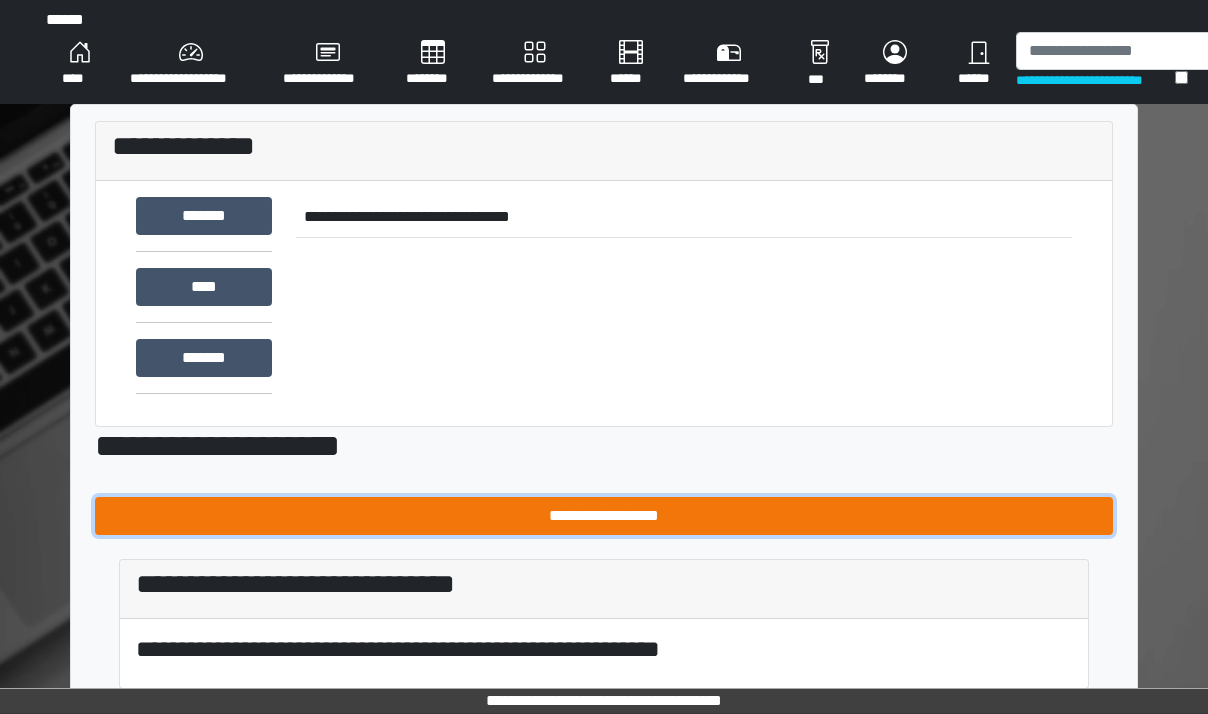 drag, startPoint x: 591, startPoint y: 515, endPoint x: 593, endPoint y: 502, distance: 13.152946 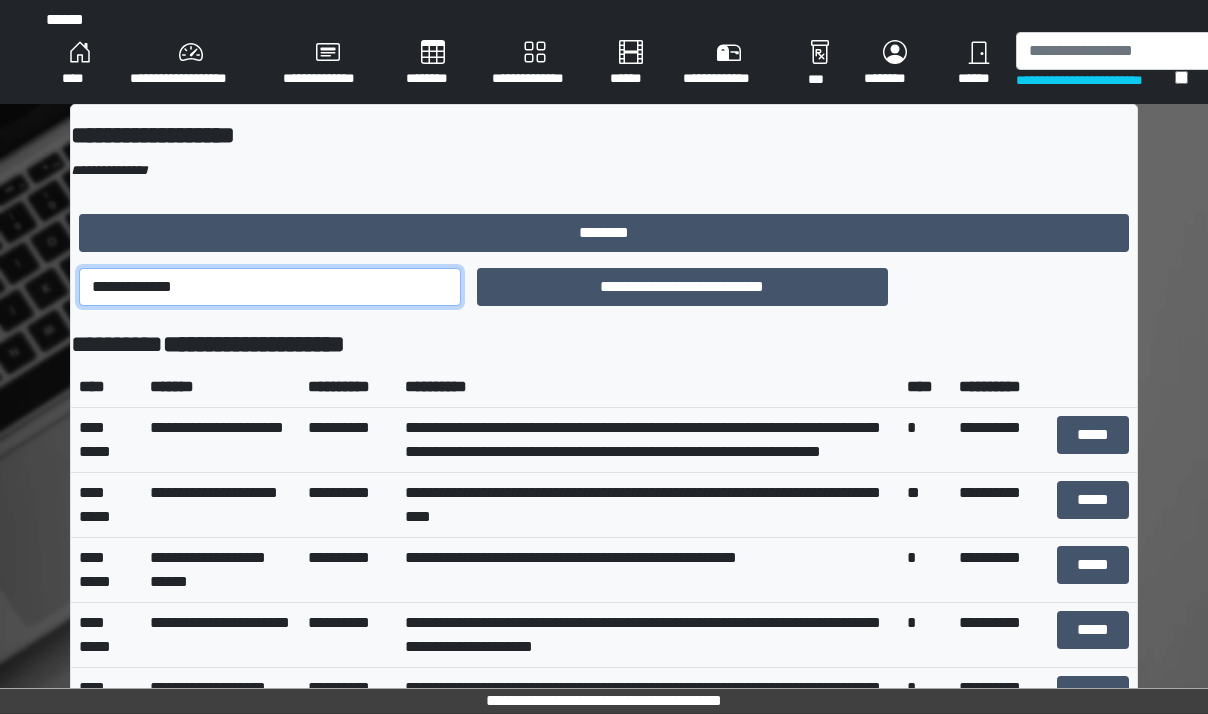 click on "**********" at bounding box center [270, 287] 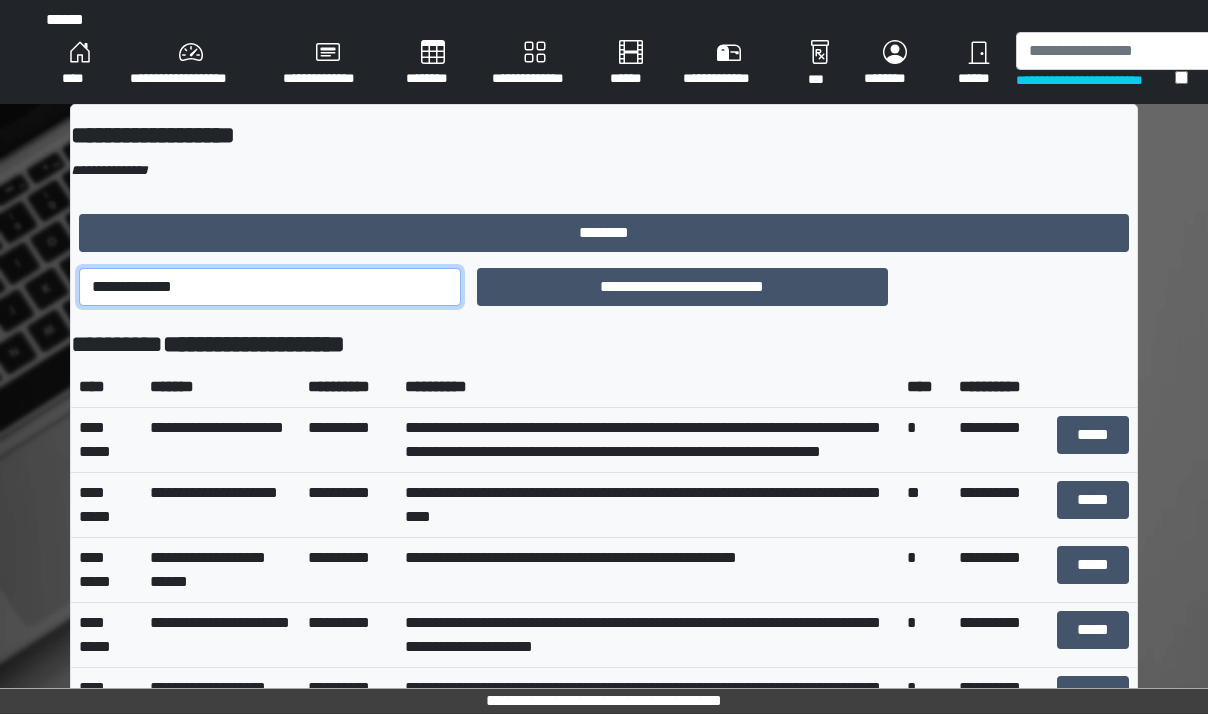select on "****" 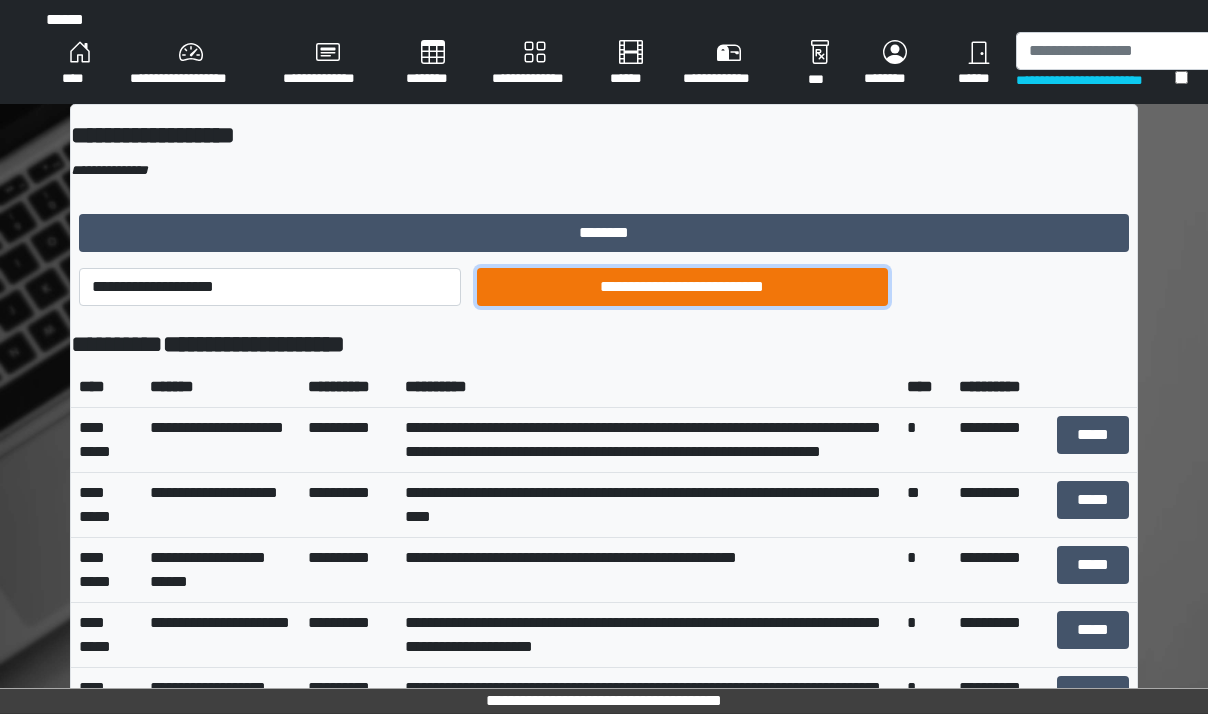 click on "**********" at bounding box center [682, 287] 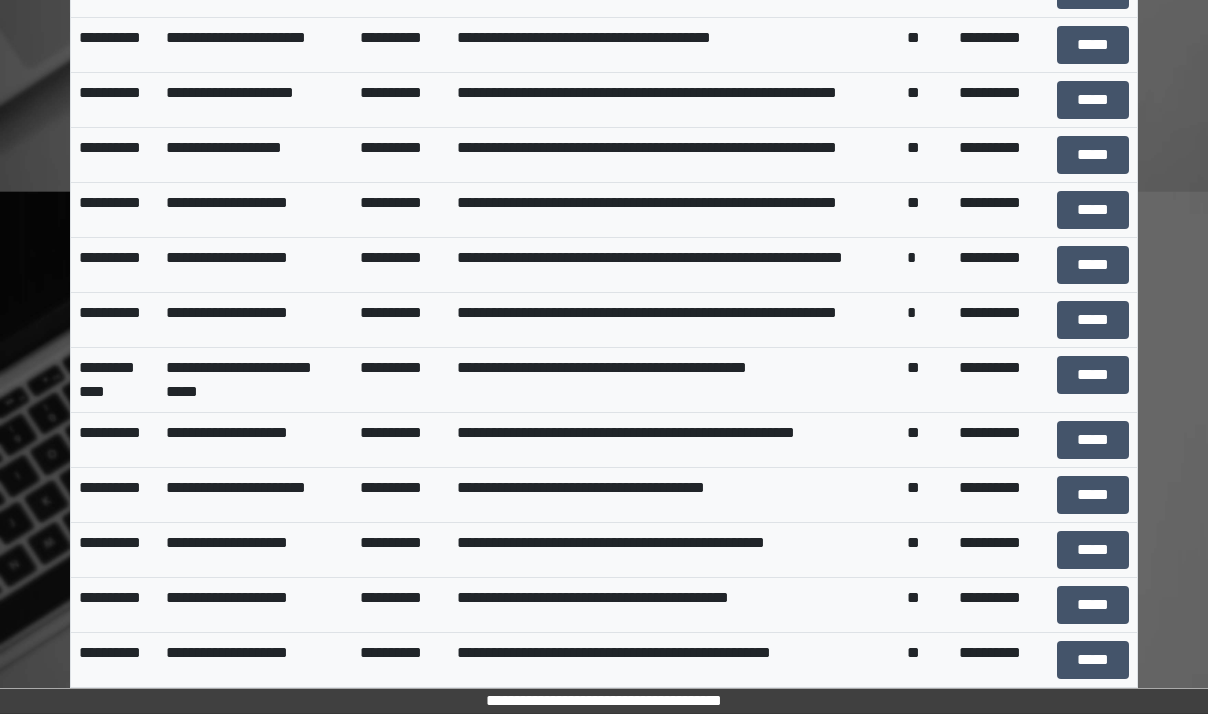 scroll, scrollTop: 2000, scrollLeft: 0, axis: vertical 